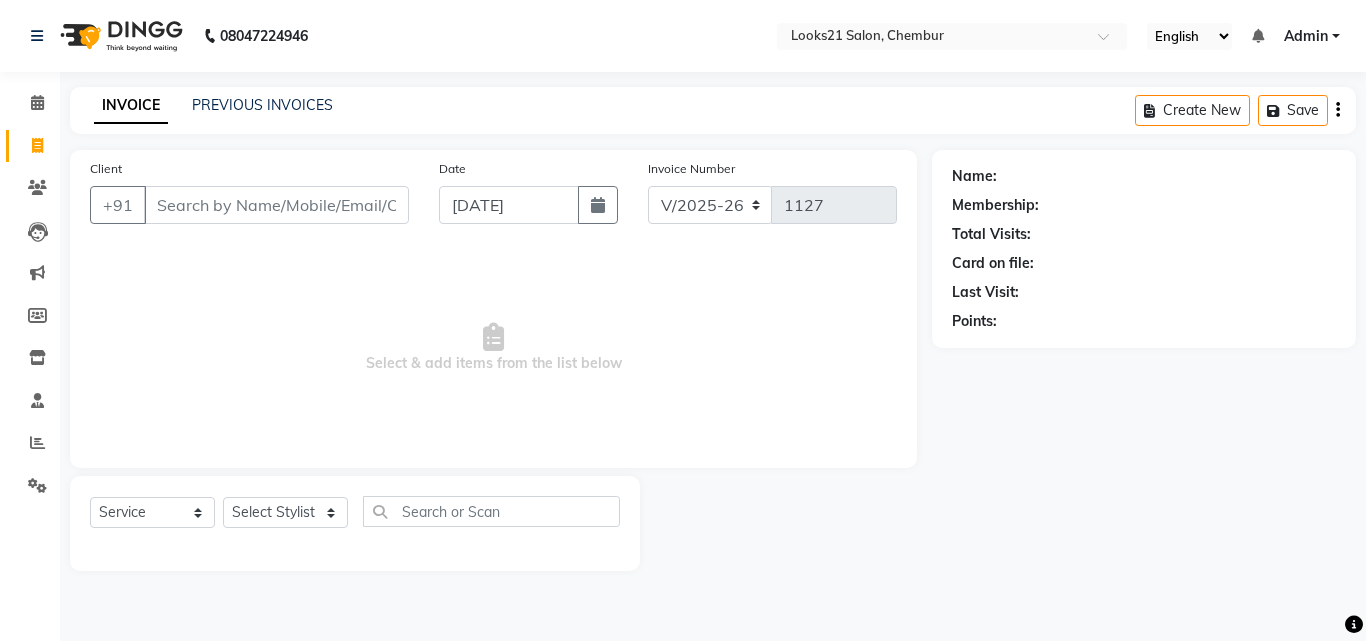 select on "844" 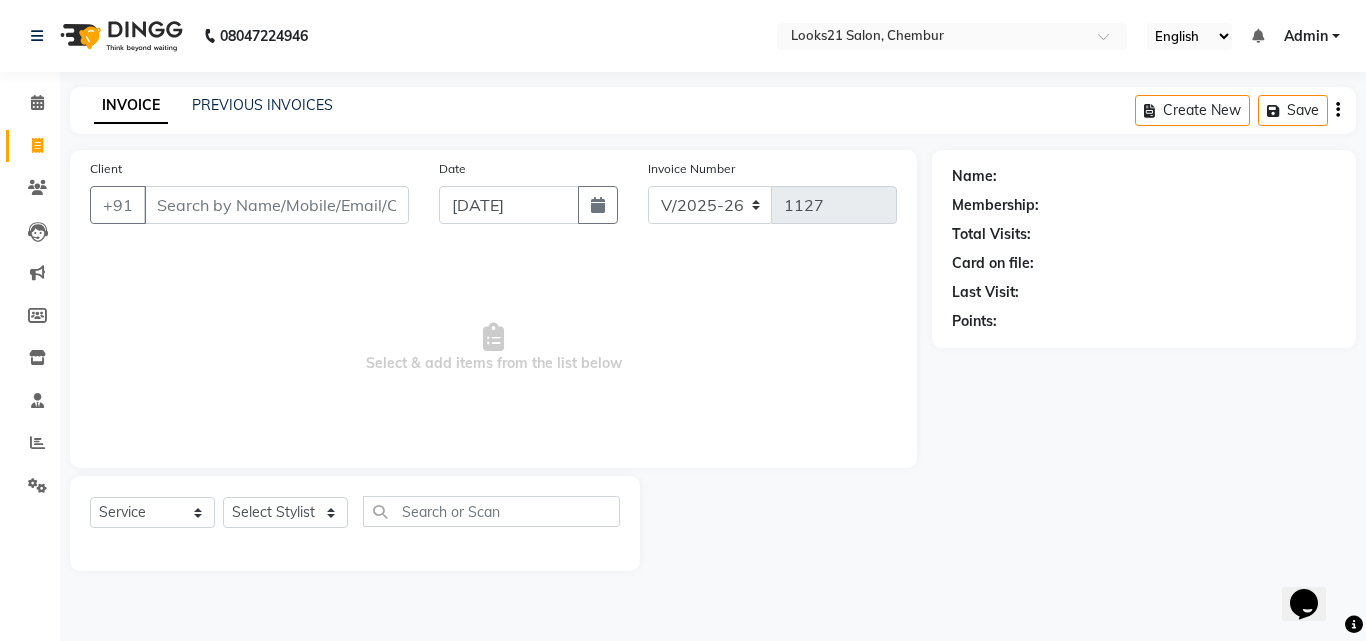scroll, scrollTop: 0, scrollLeft: 0, axis: both 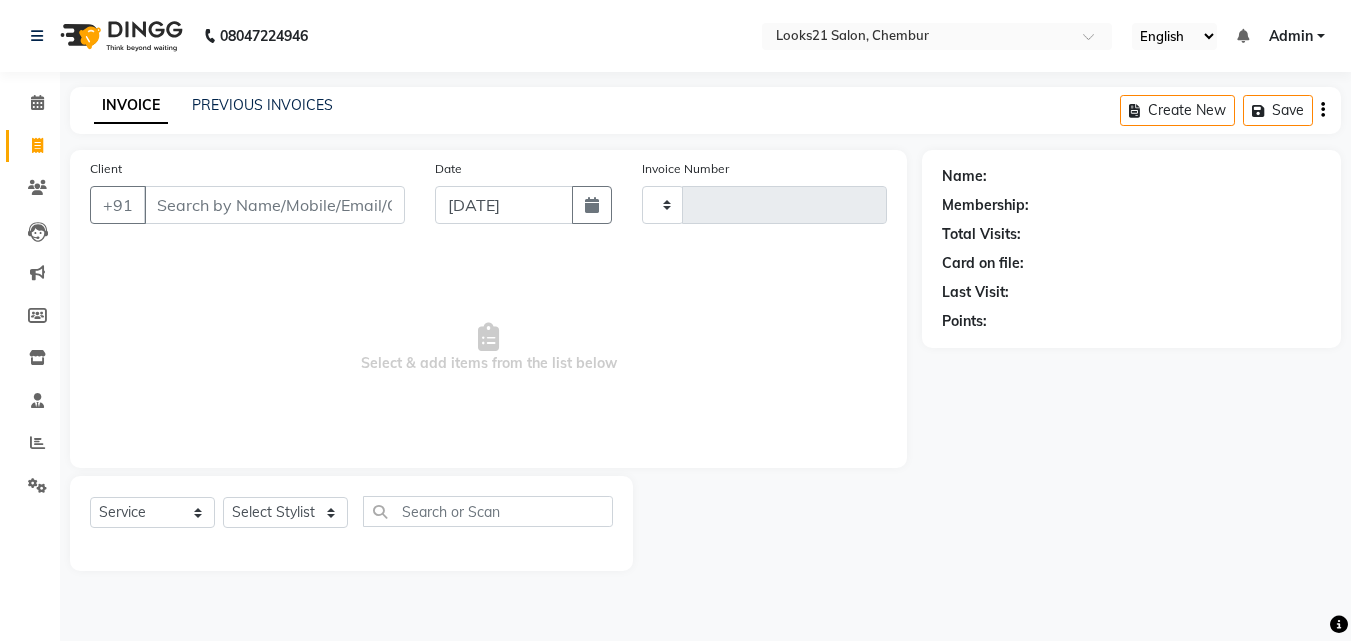 select on "service" 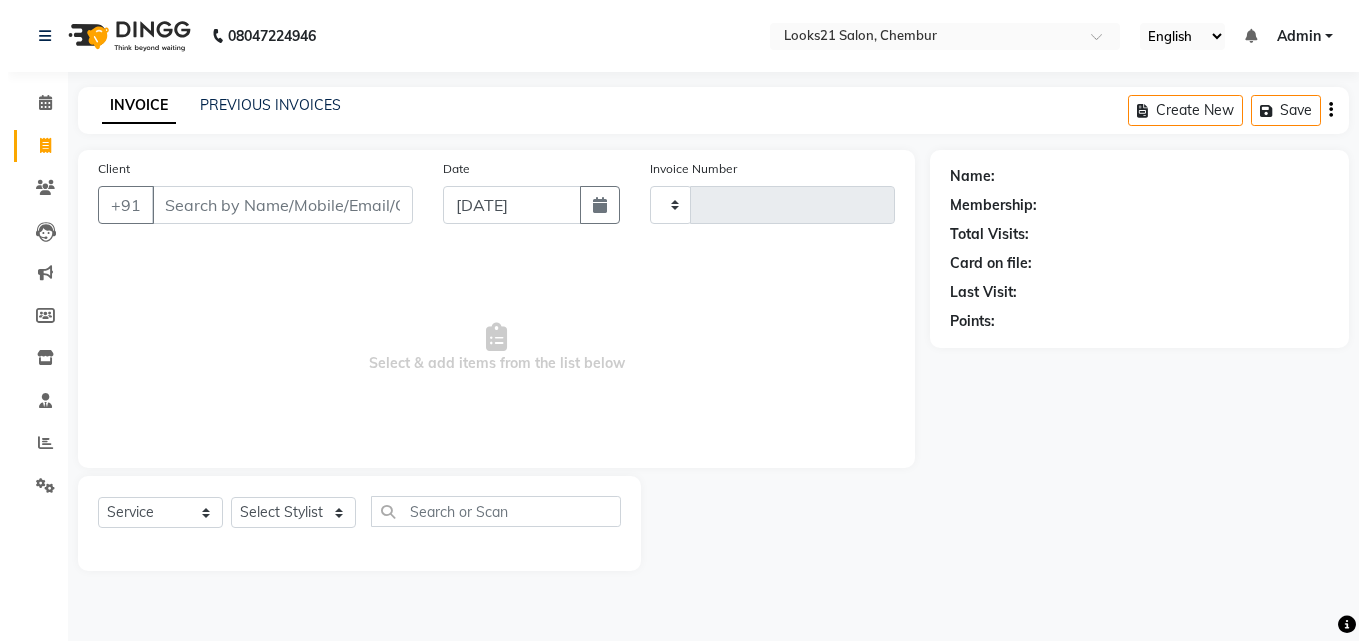 scroll, scrollTop: 0, scrollLeft: 0, axis: both 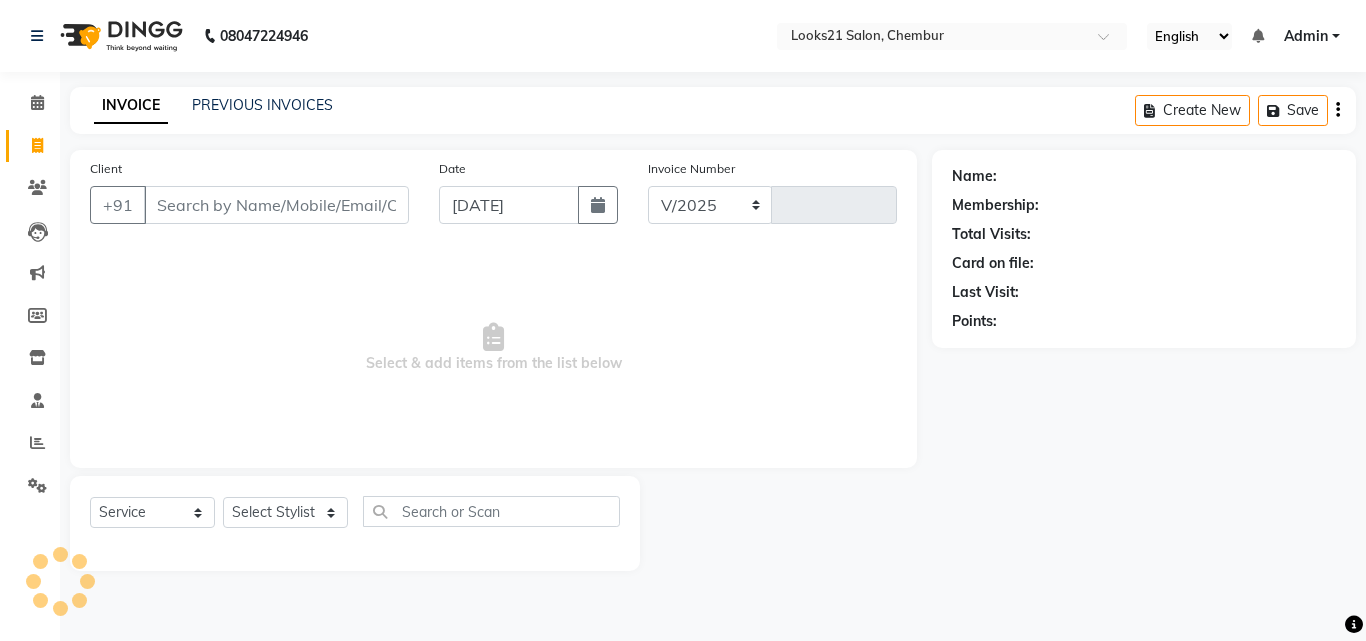 select on "844" 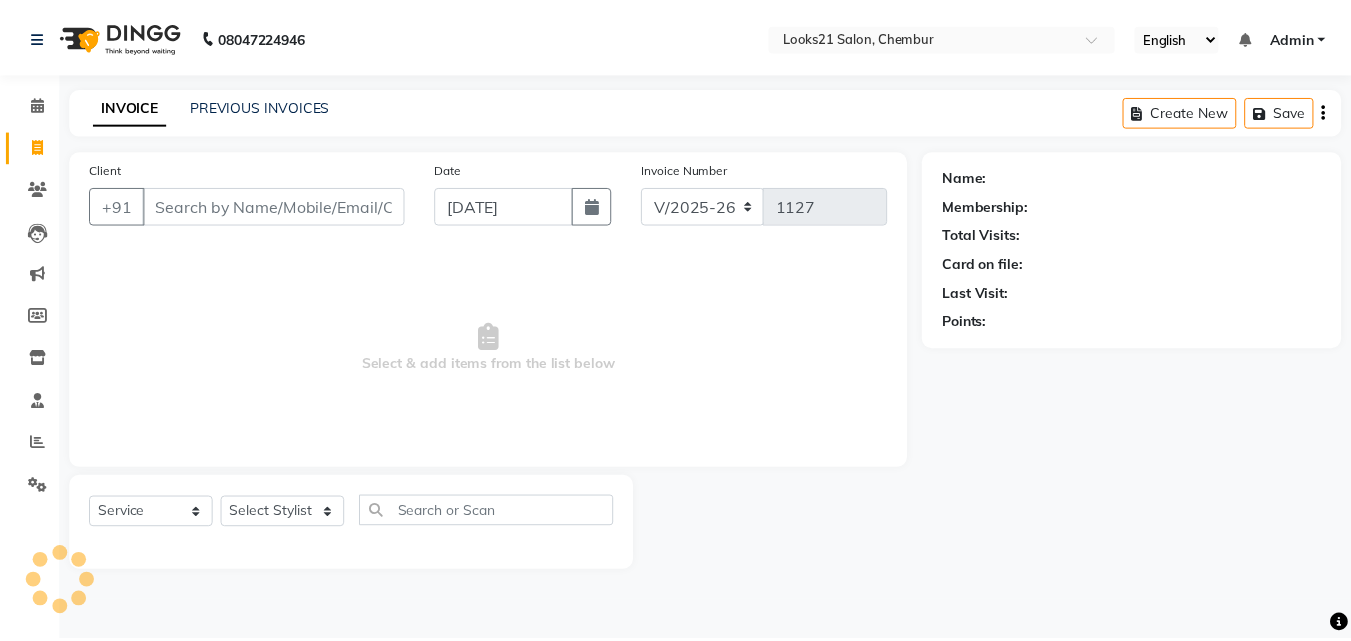 scroll, scrollTop: 0, scrollLeft: 0, axis: both 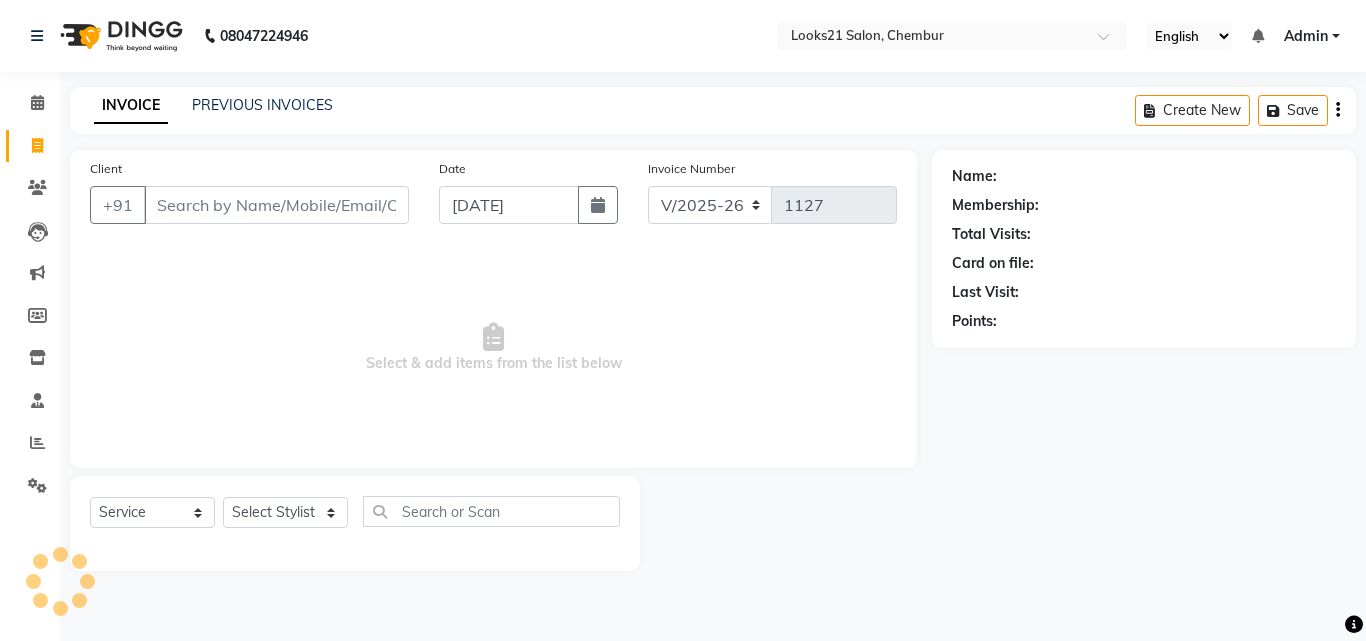 click on "Client" at bounding box center [276, 205] 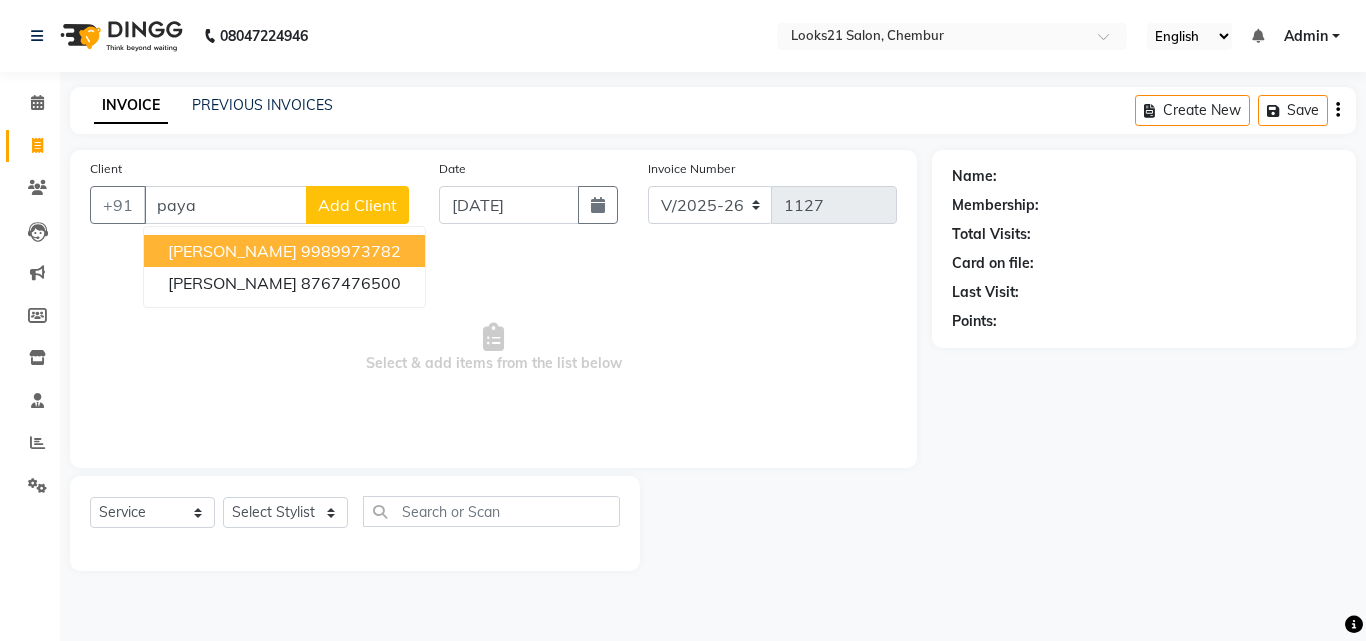 click on "Payal Gulwadi Boralkar  9989973782" at bounding box center [284, 251] 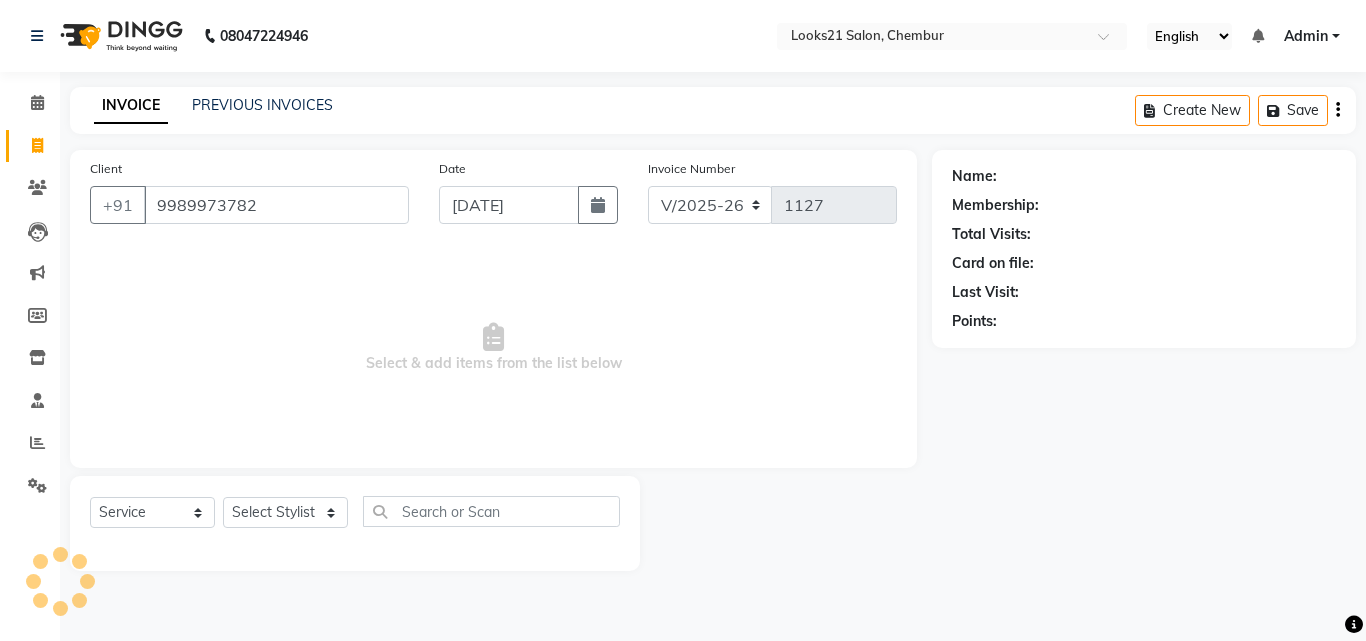 type on "9989973782" 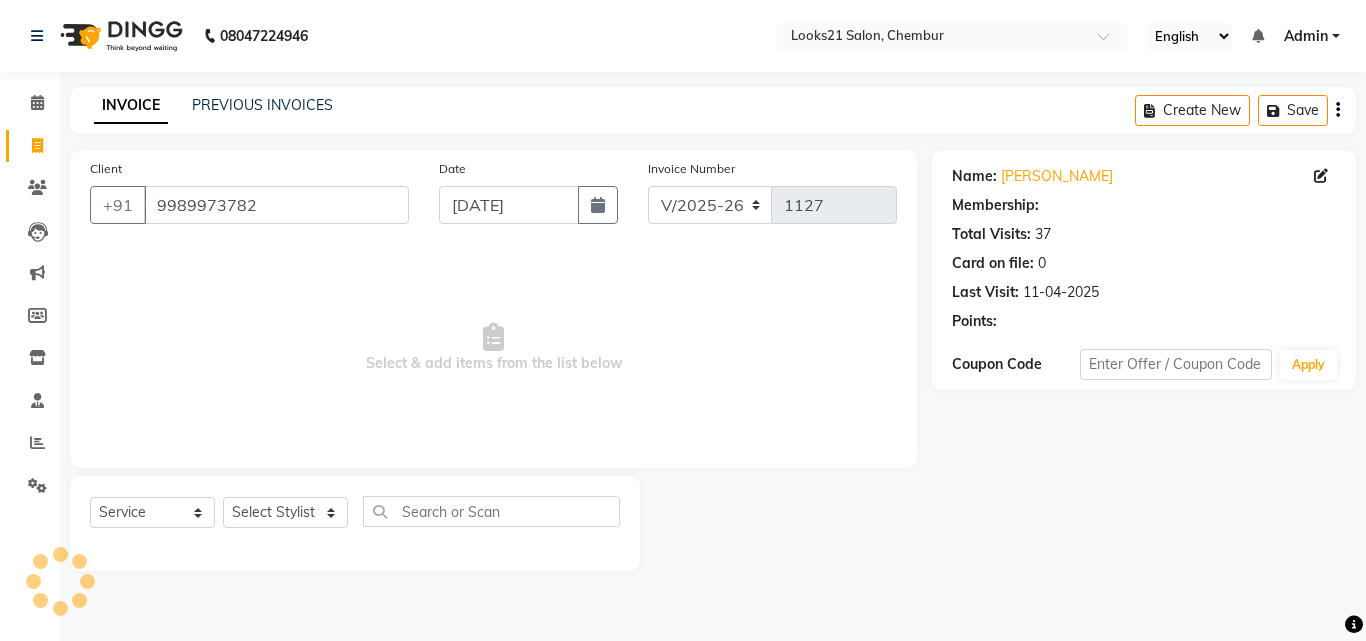 select on "1: Object" 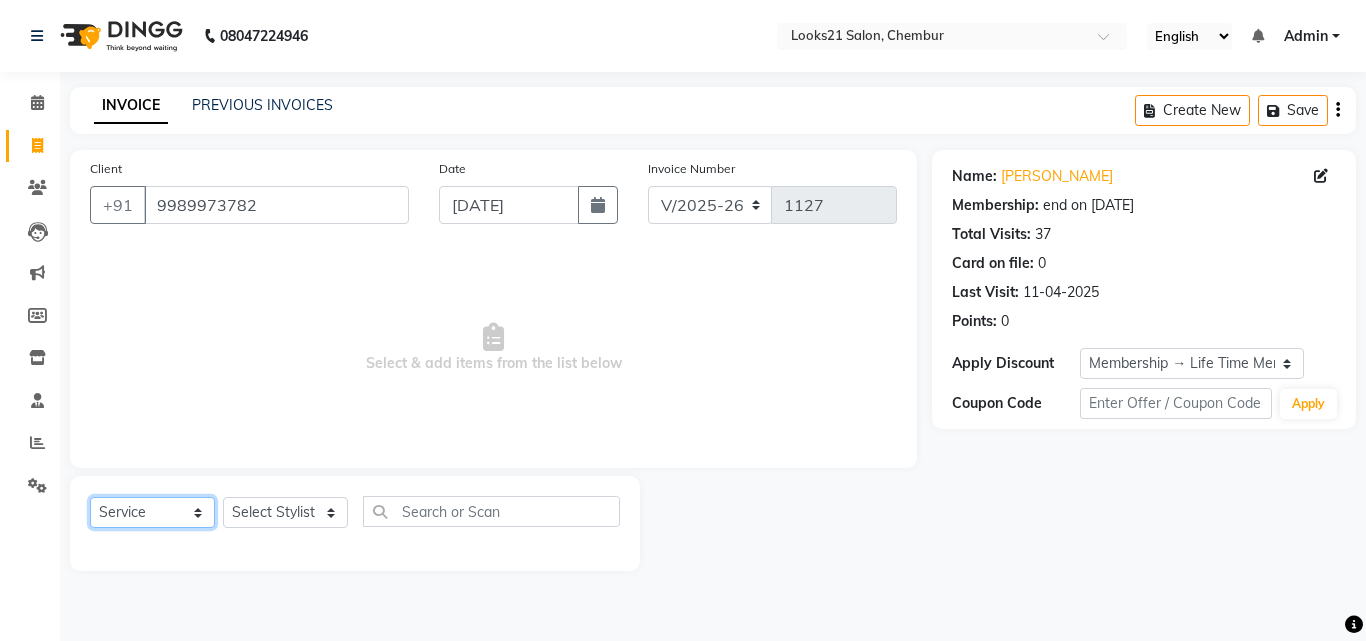 click on "Select  Service  Product  Membership  Package Voucher Prepaid Gift Card" 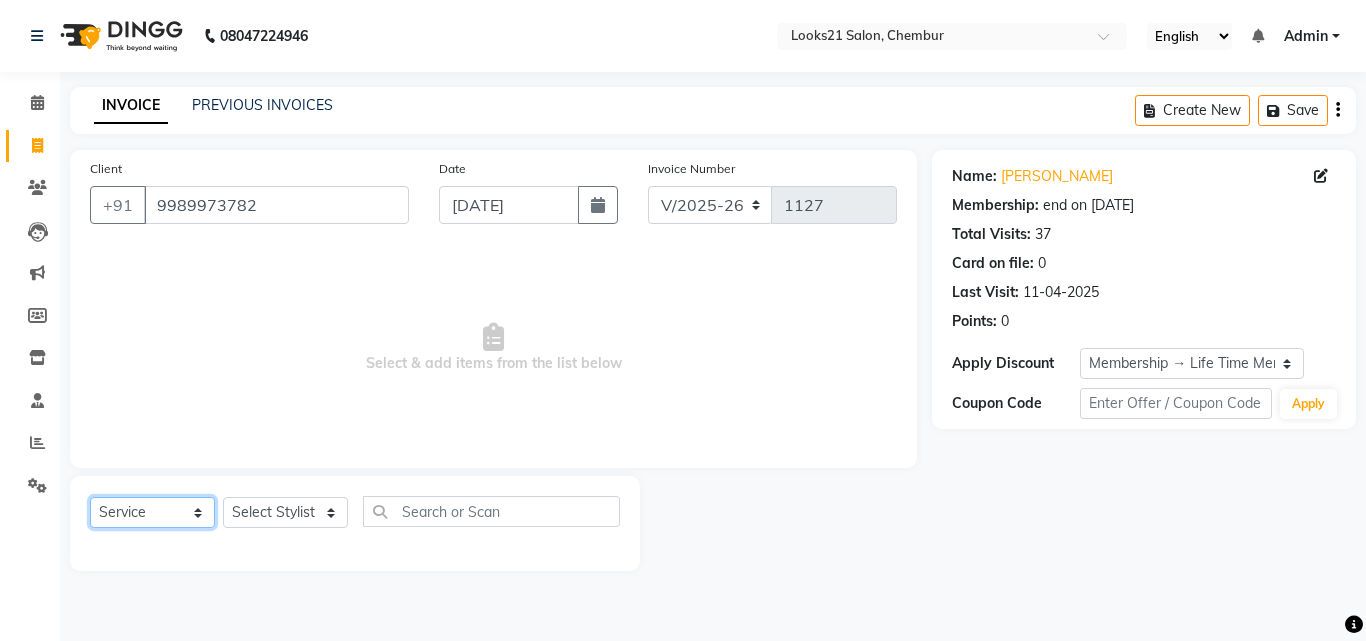 click on "Select  Service  Product  Membership  Package Voucher Prepaid Gift Card" 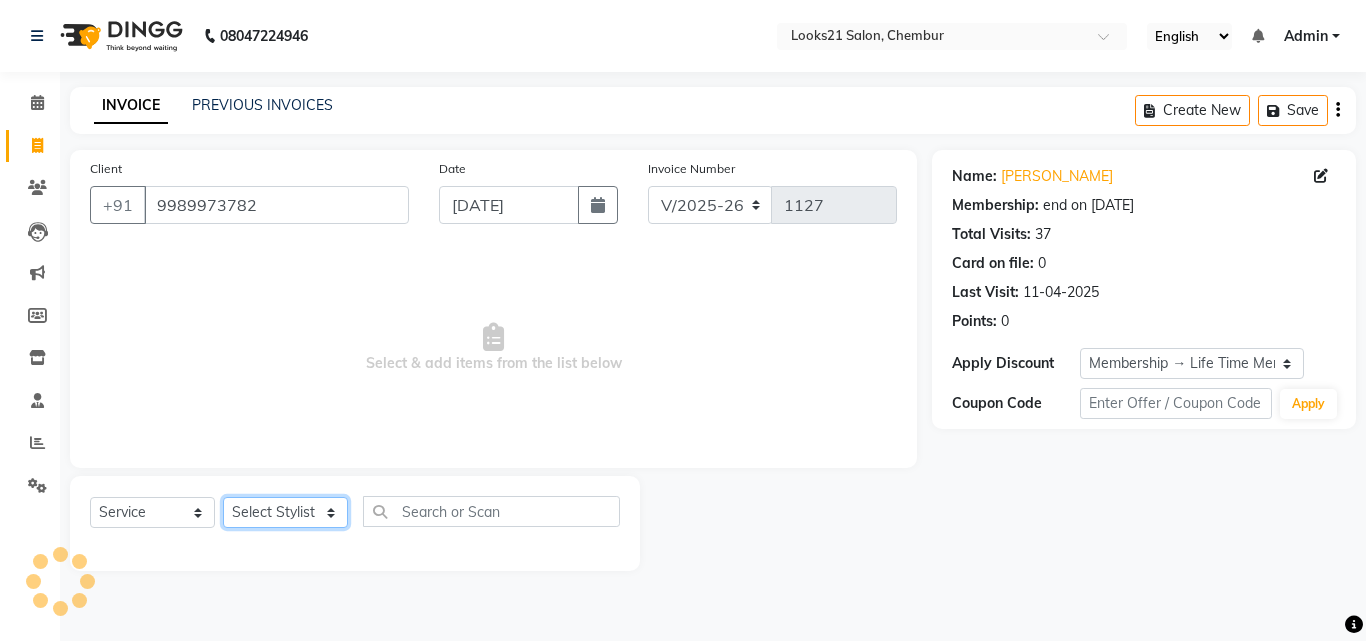 click on "Select Stylist [PERSON_NAME] [PERSON_NAME] [PERSON_NAME] [PERSON_NAME] [PERSON_NAME] [PERSON_NAME]" 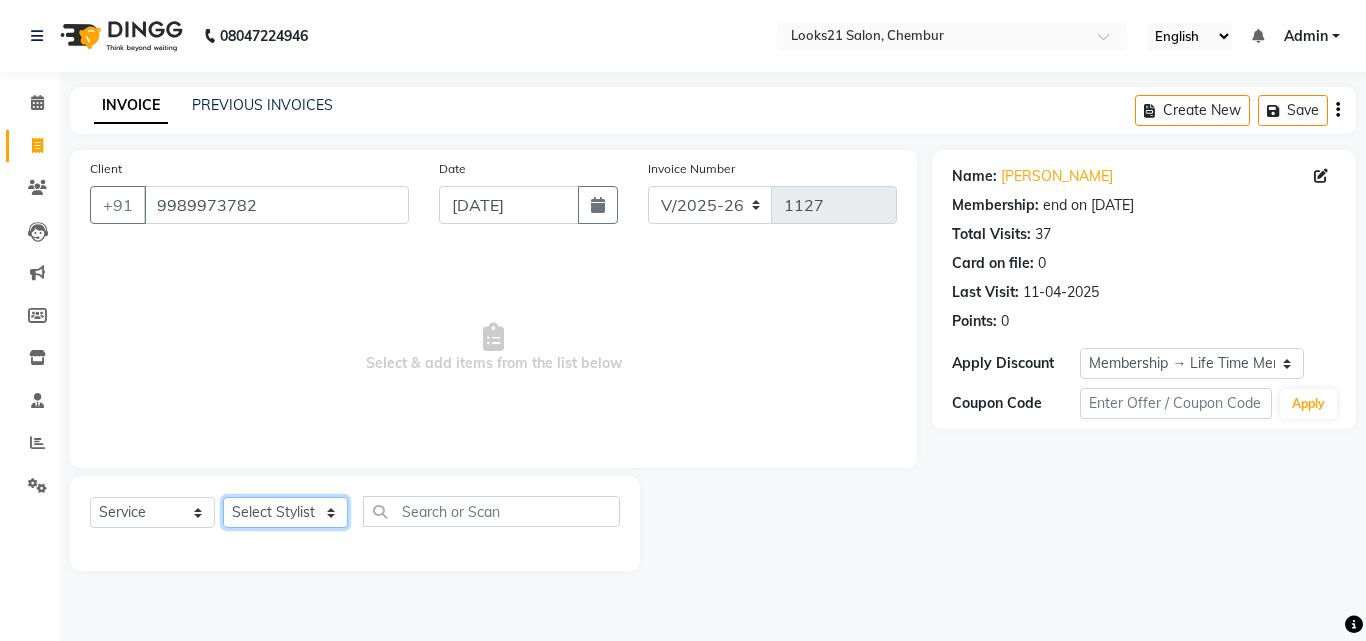 select on "13883" 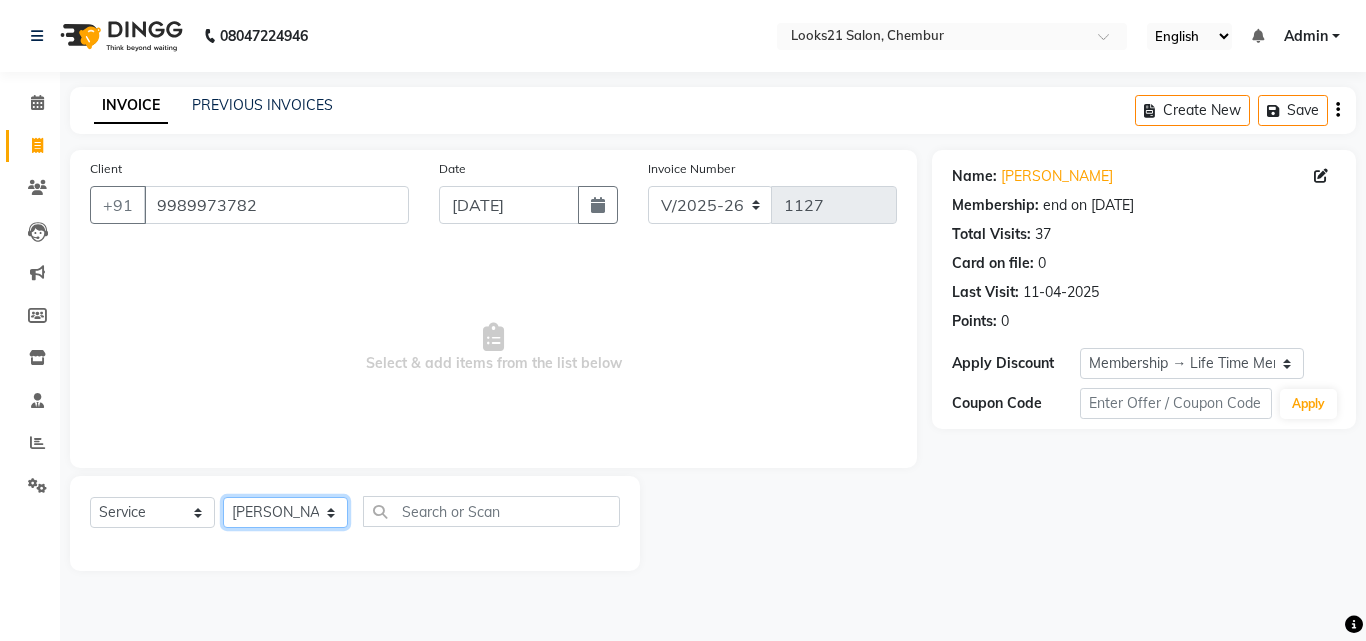 click on "Select Stylist [PERSON_NAME] [PERSON_NAME] [PERSON_NAME] [PERSON_NAME] [PERSON_NAME] [PERSON_NAME]" 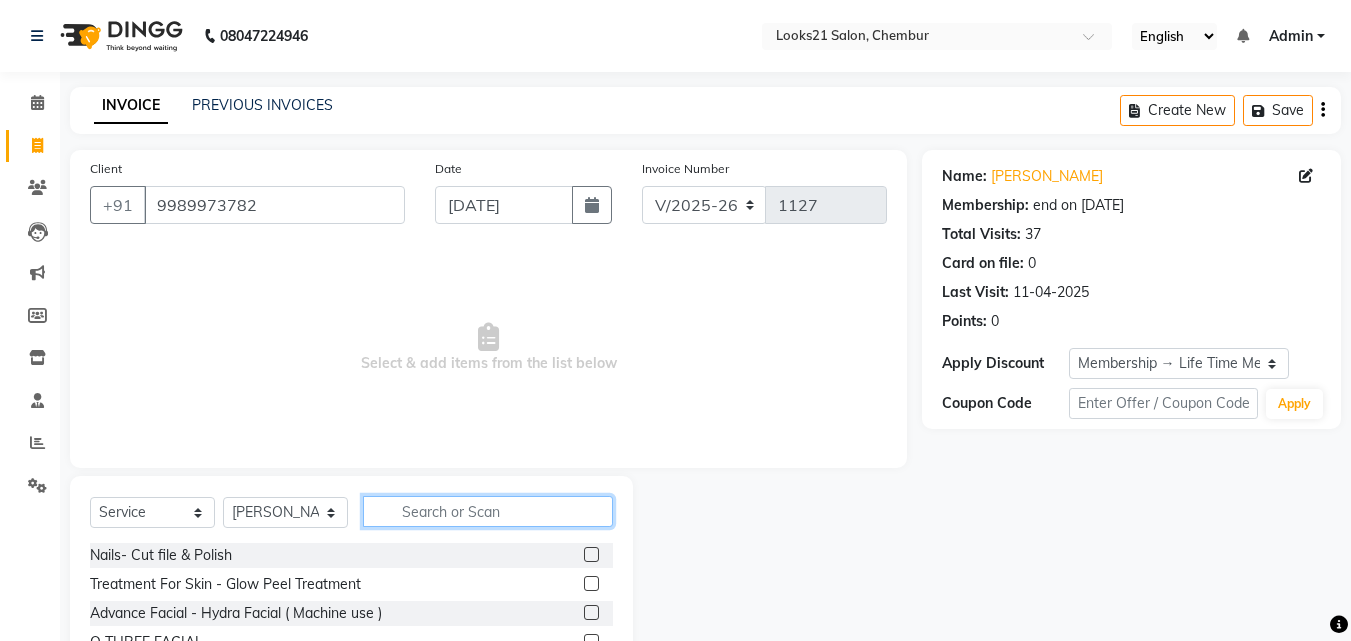click 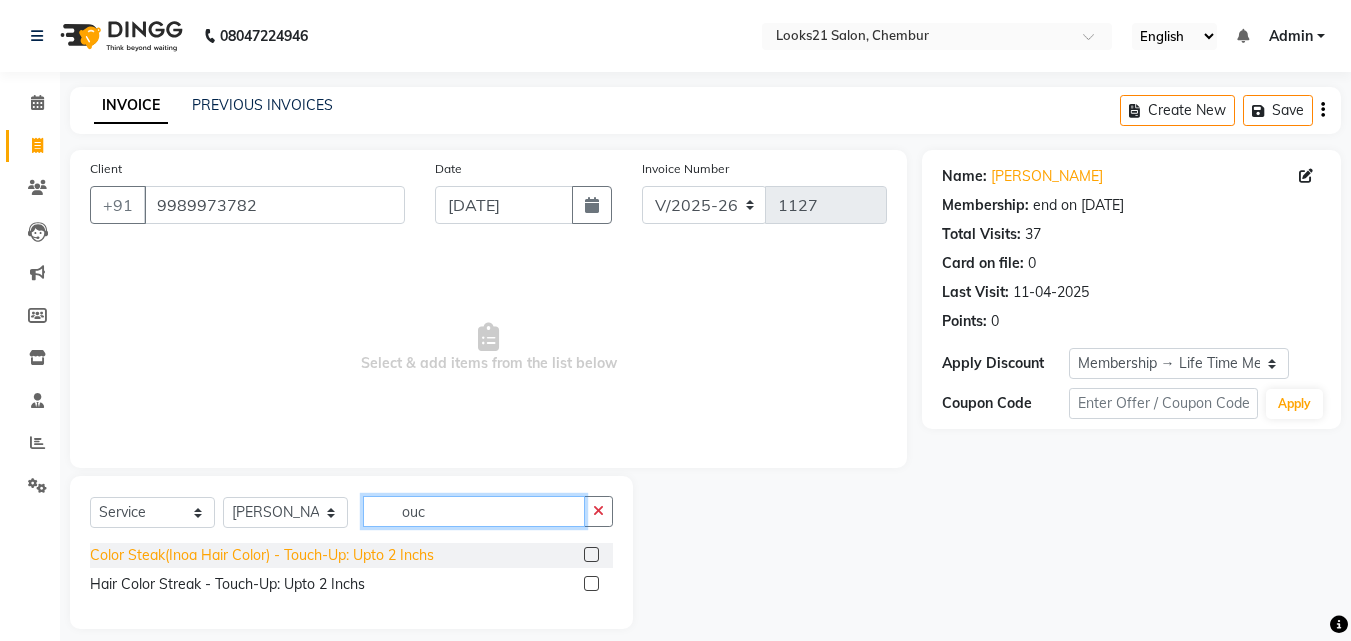type on "ouc" 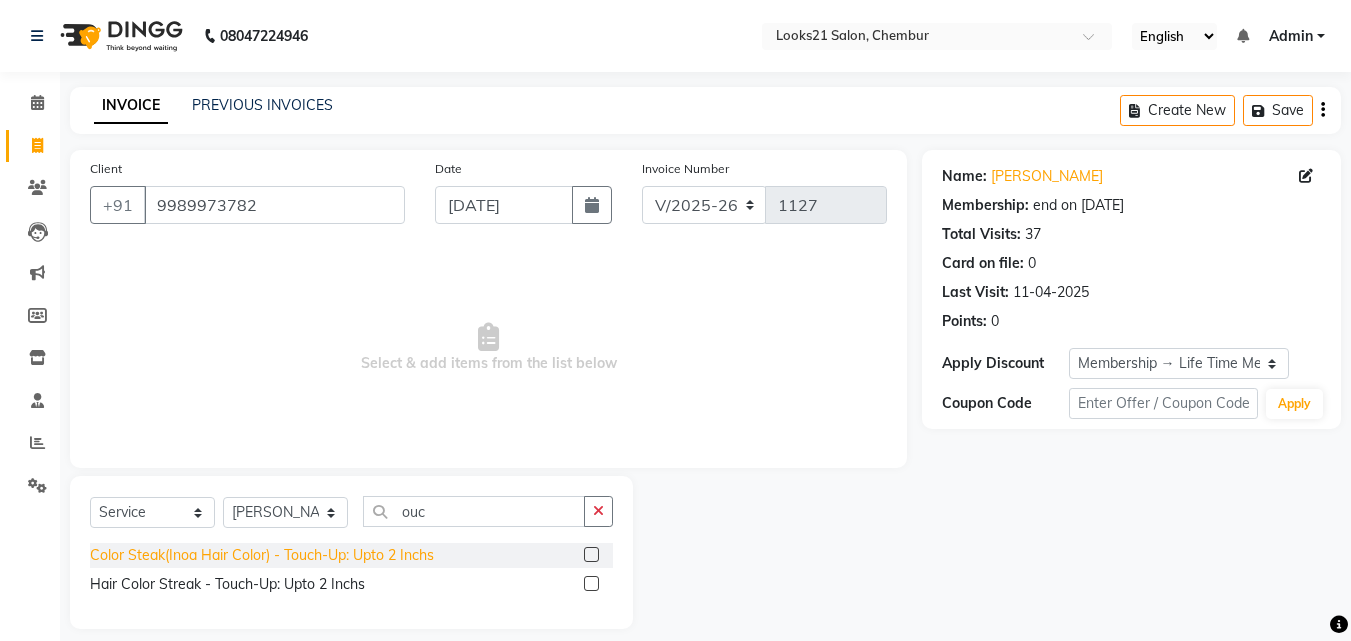 click on "Color Steak(Inoa Hair Color)  - Touch-Up: Upto 2 Inchs" 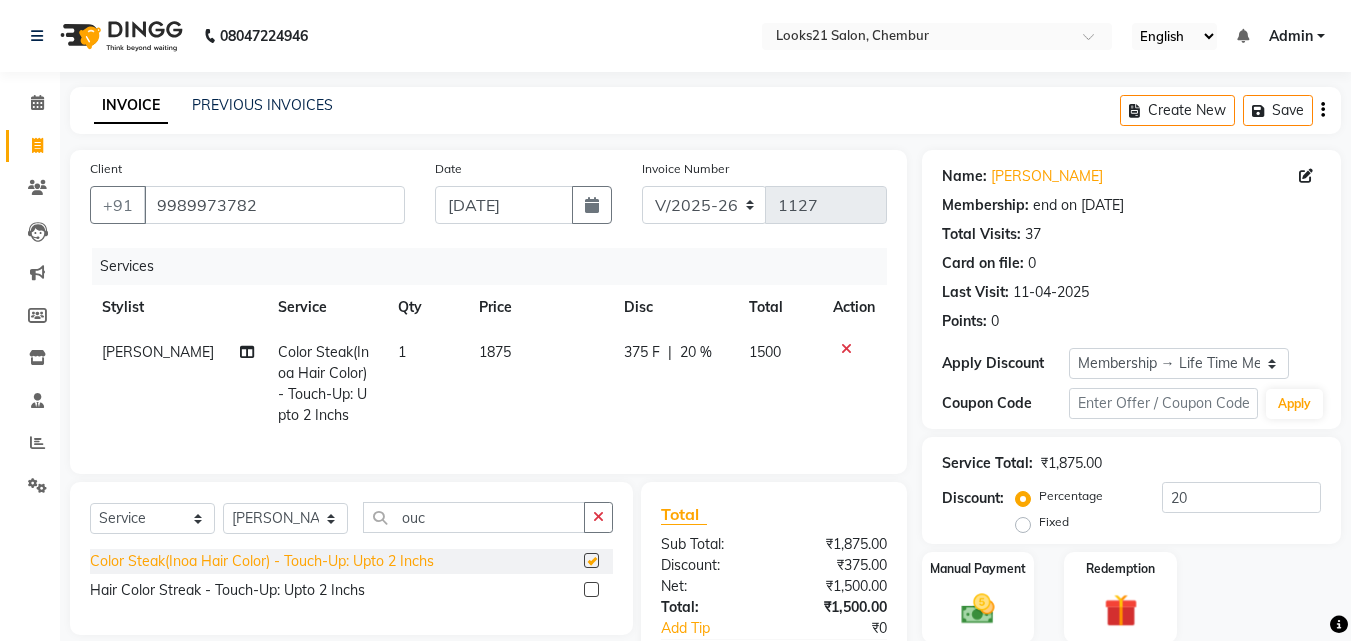checkbox on "false" 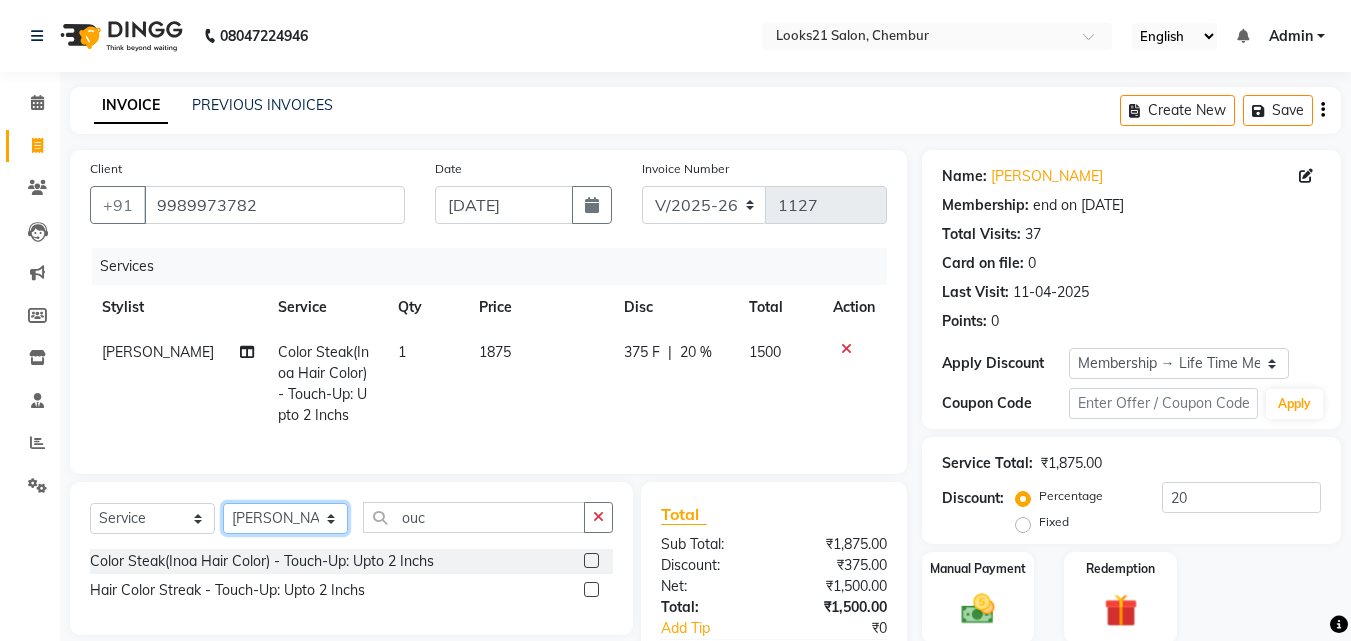 click on "Select Stylist [PERSON_NAME] [PERSON_NAME] [PERSON_NAME] [PERSON_NAME] [PERSON_NAME] [PERSON_NAME]" 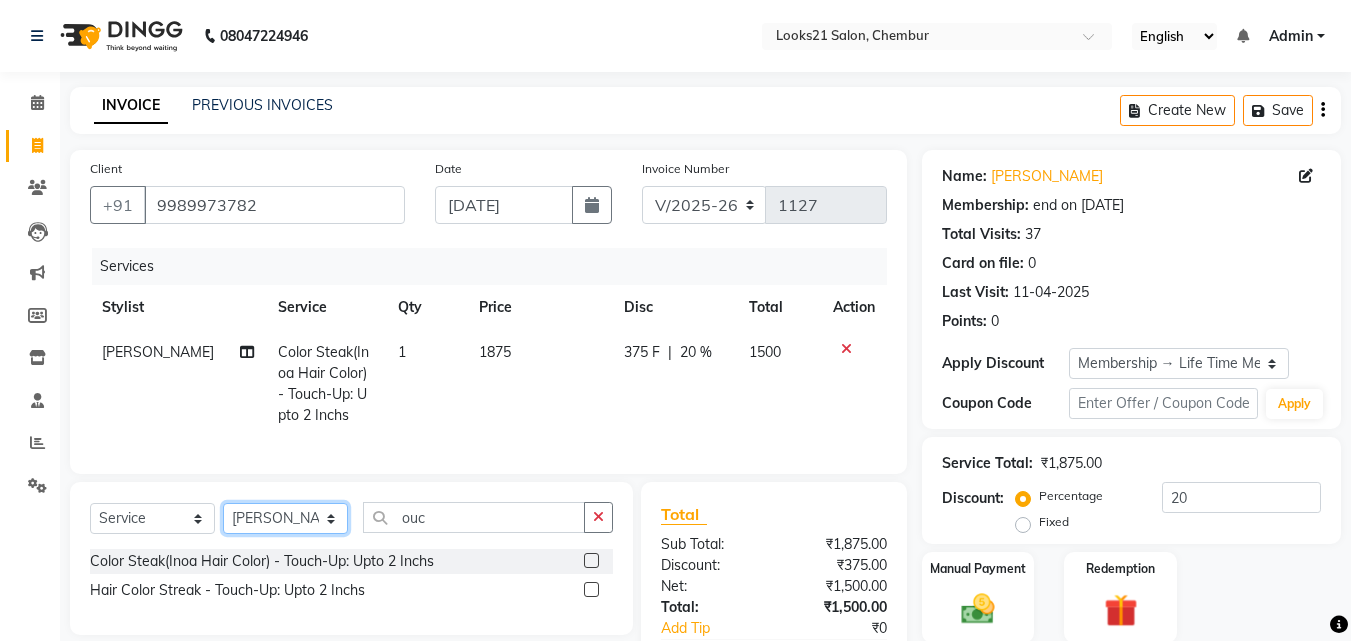 select on "13887" 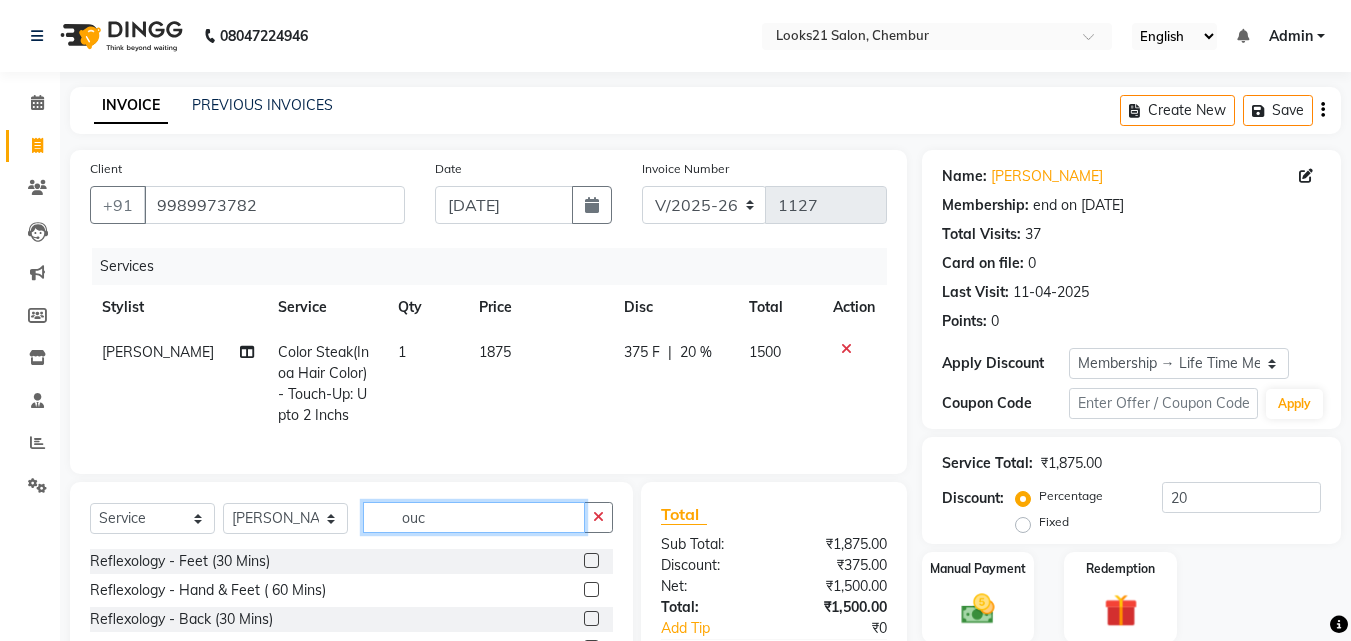 click on "ouc" 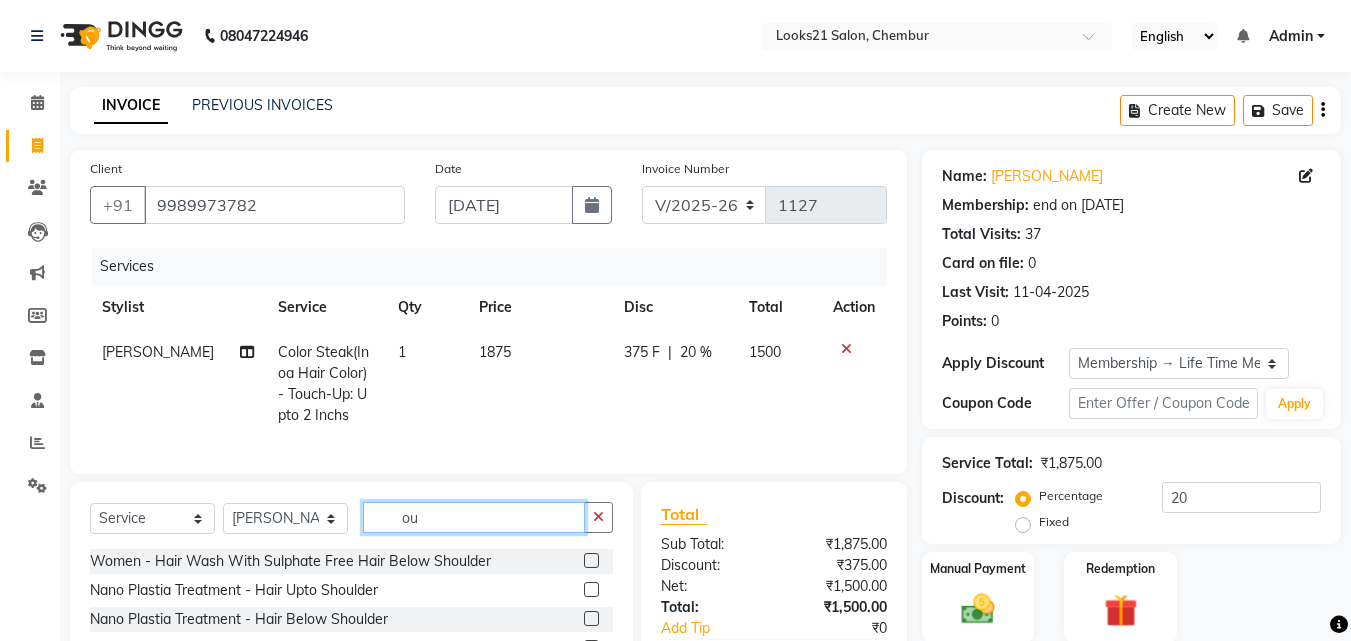 type on "o" 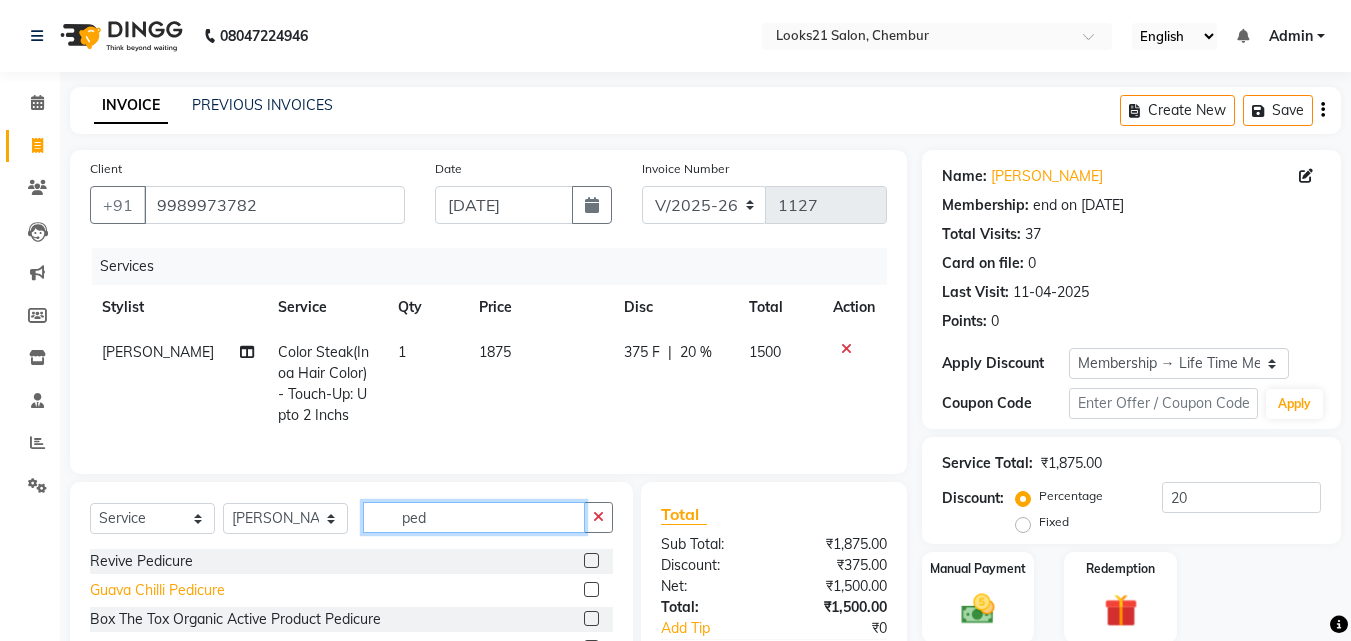 type on "ped" 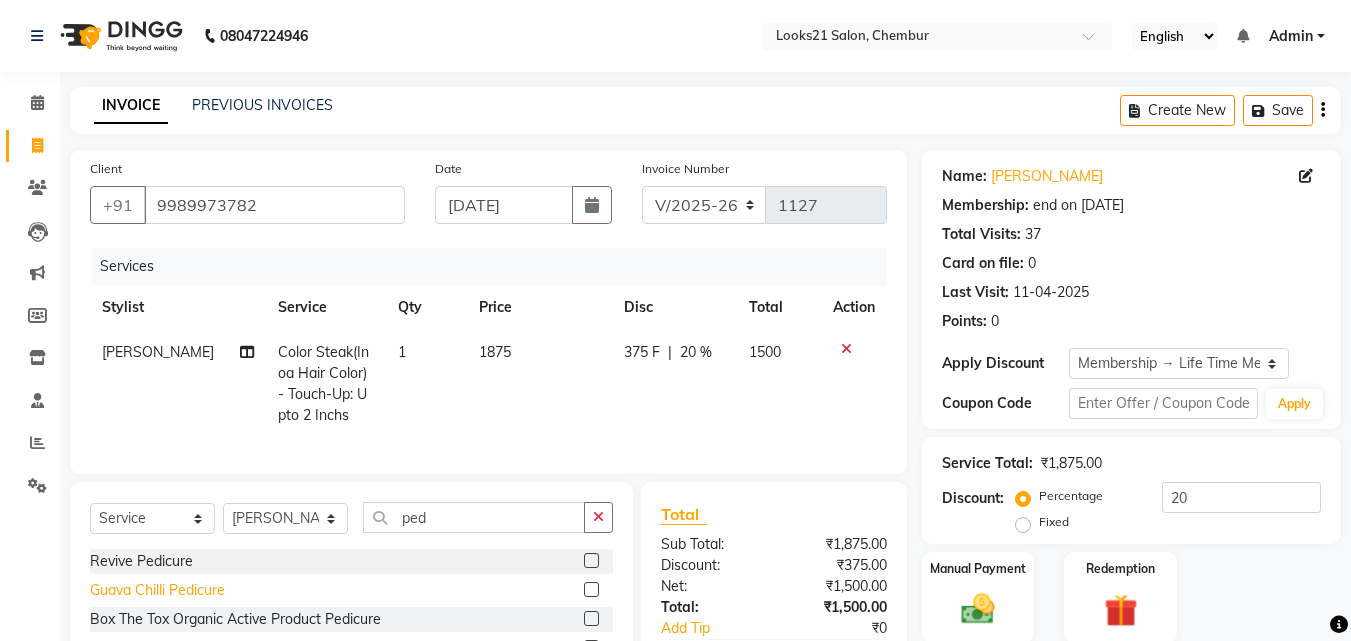 click on "Guava Chilli Pedicure" 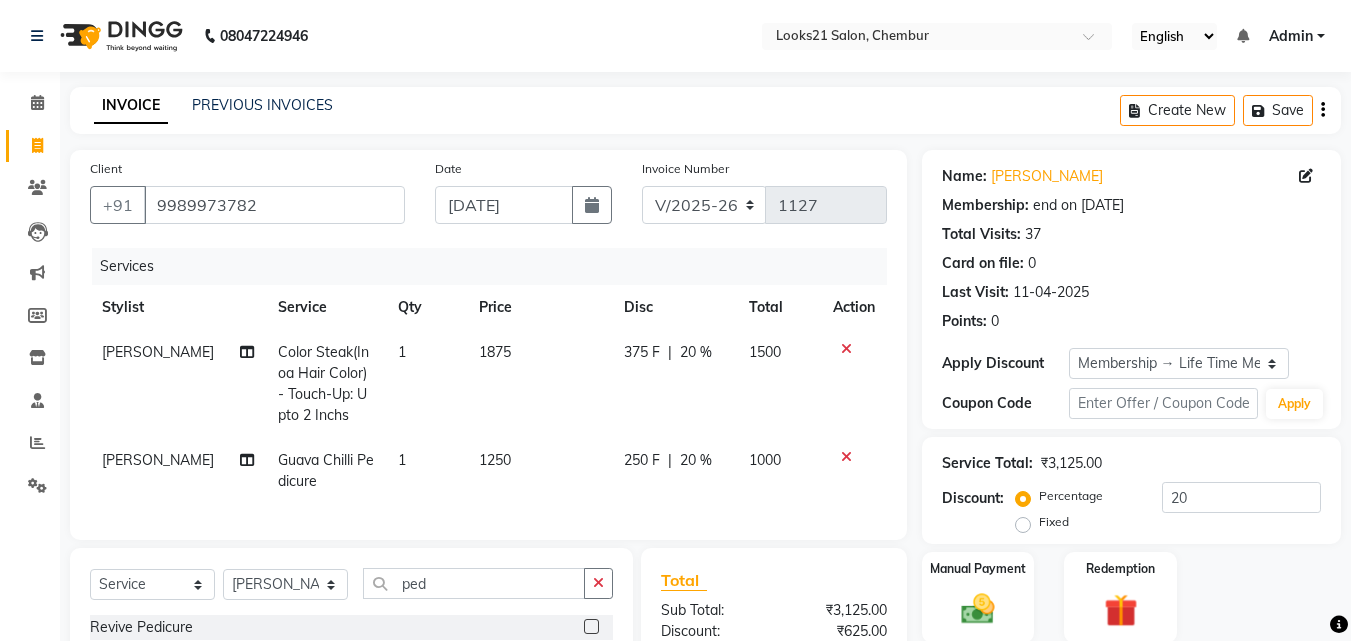 checkbox on "false" 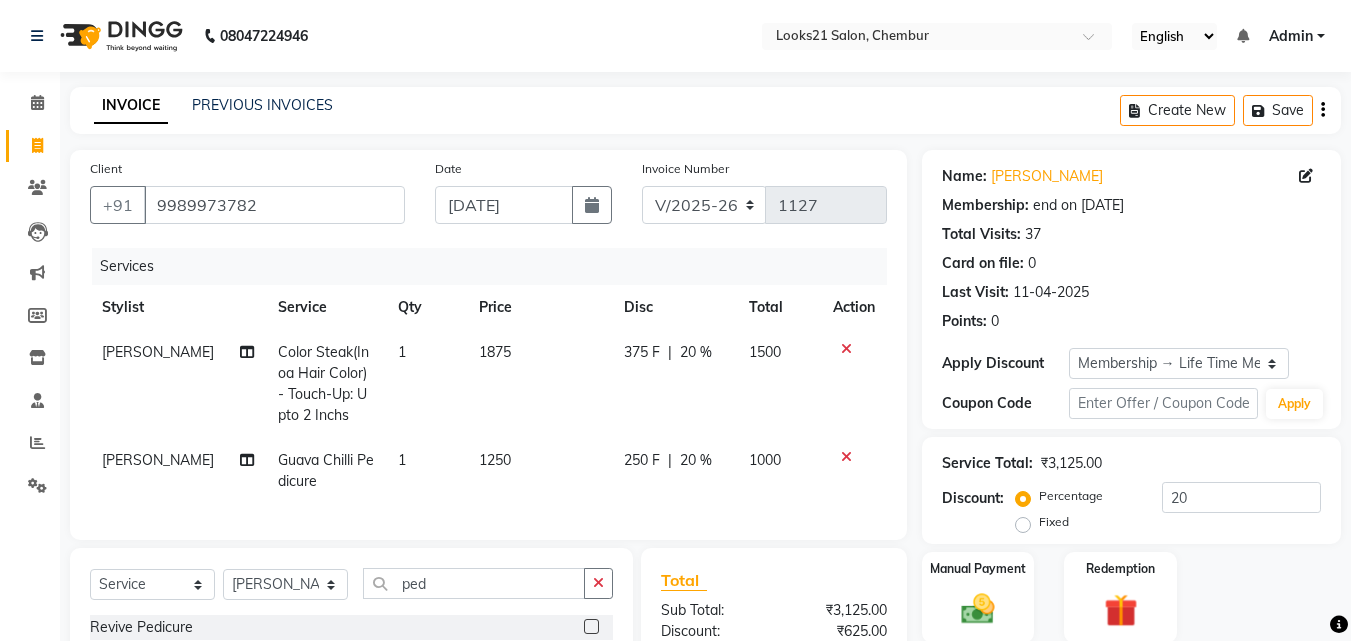 scroll, scrollTop: 204, scrollLeft: 0, axis: vertical 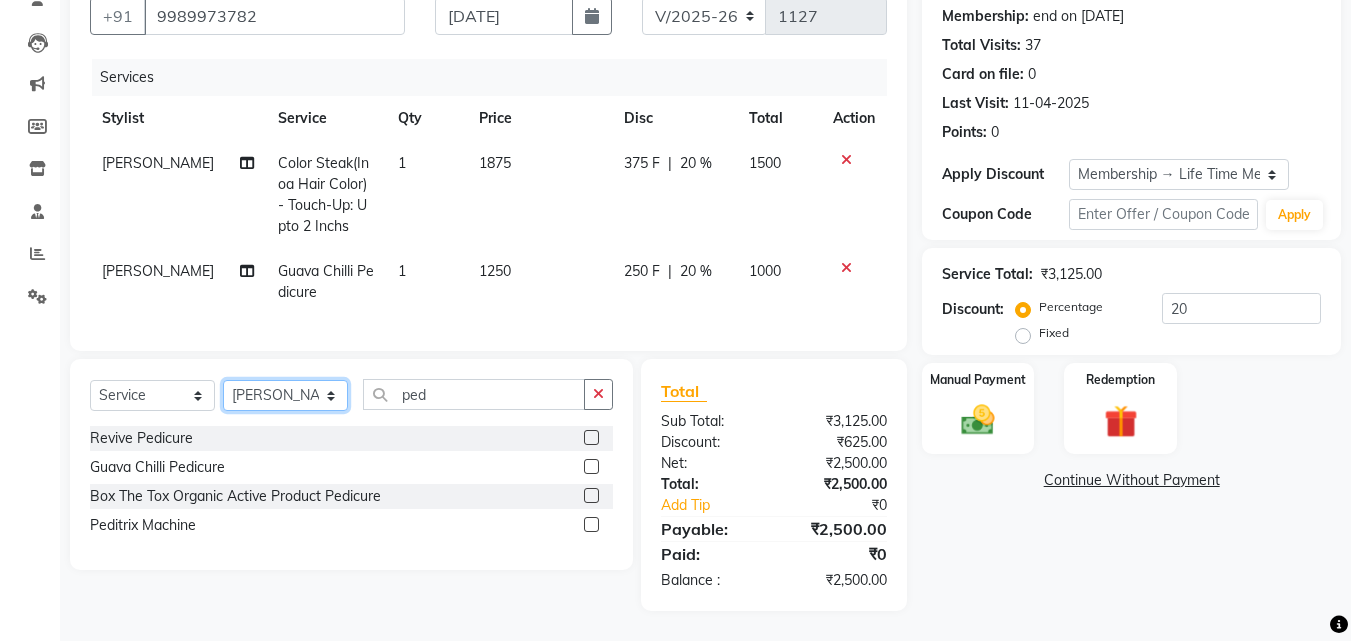 click on "Select Stylist [PERSON_NAME] [PERSON_NAME] [PERSON_NAME] [PERSON_NAME] [PERSON_NAME] [PERSON_NAME]" 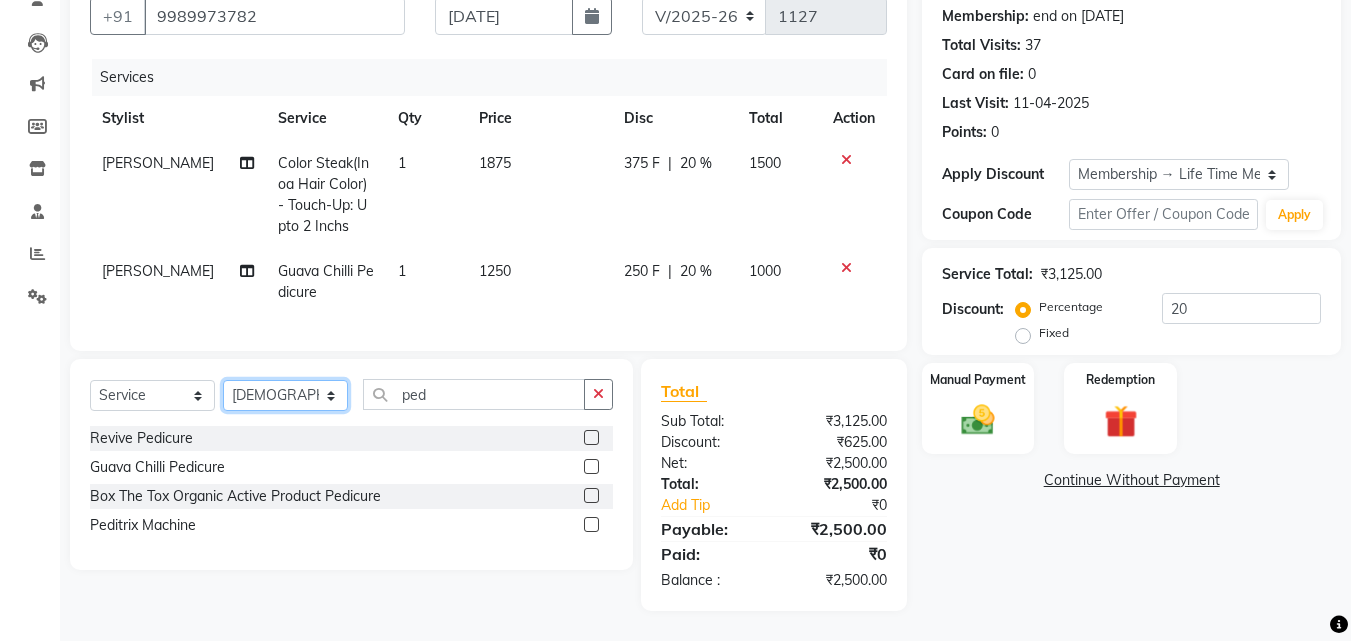 click on "Select Stylist [PERSON_NAME] [PERSON_NAME] [PERSON_NAME] [PERSON_NAME] [PERSON_NAME] [PERSON_NAME]" 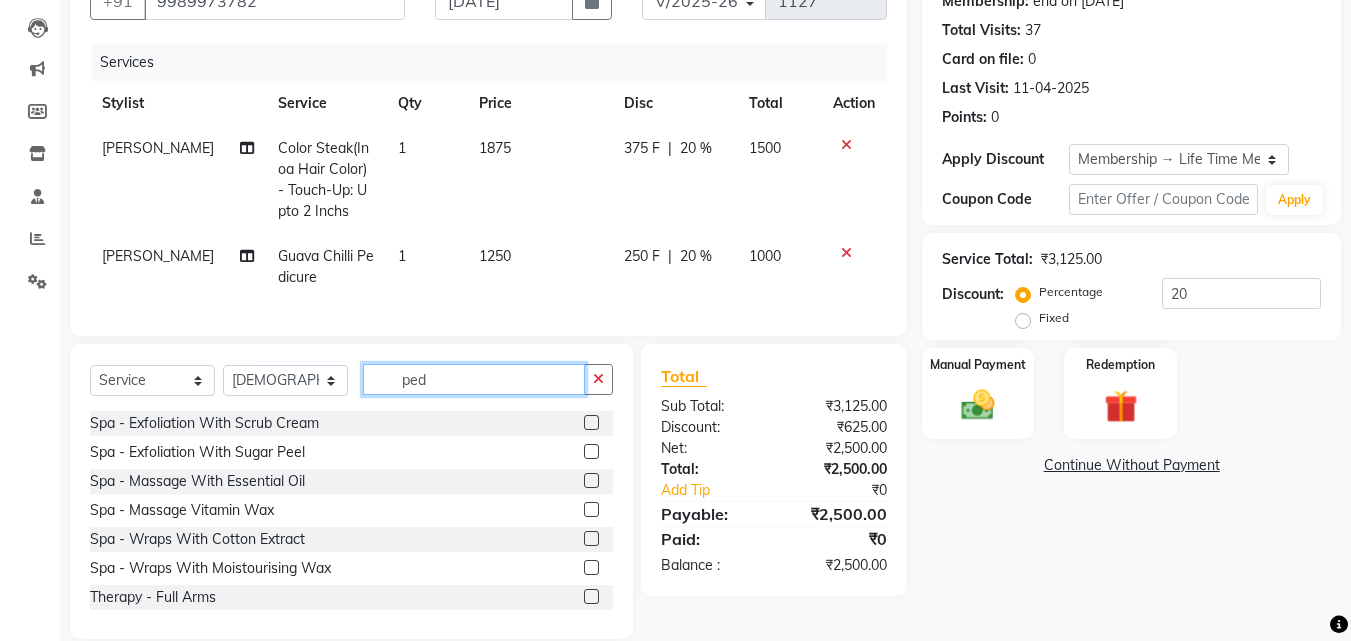 click on "ped" 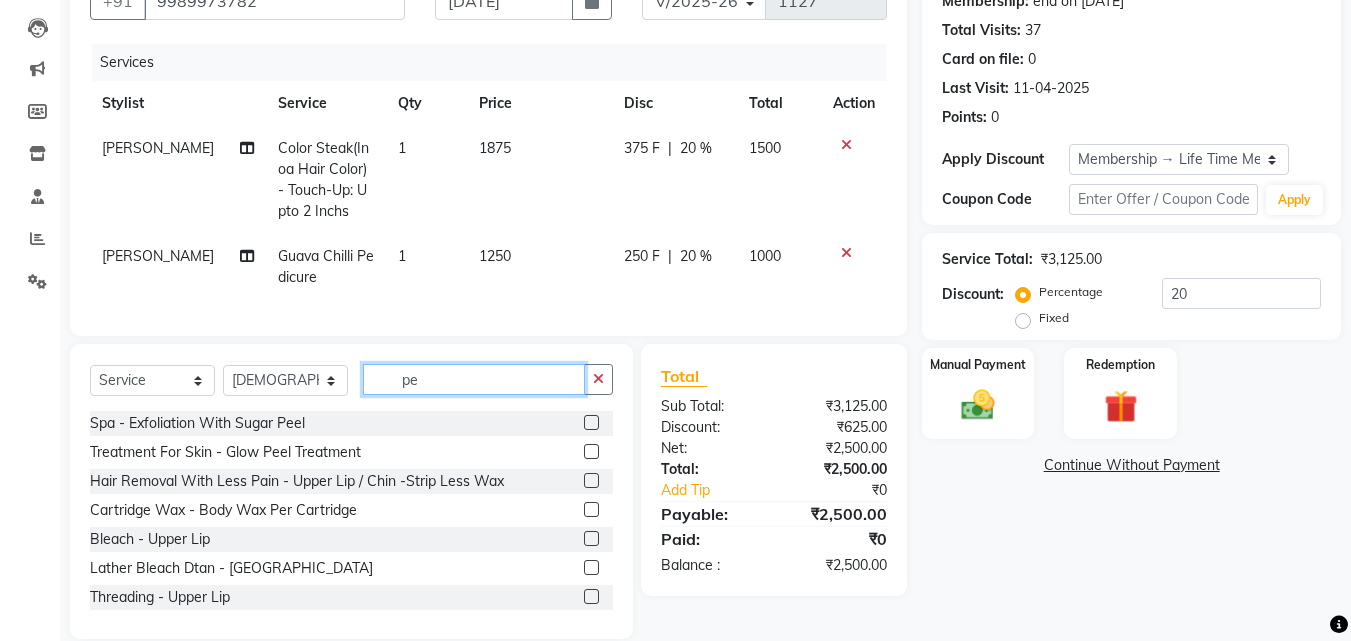 type on "p" 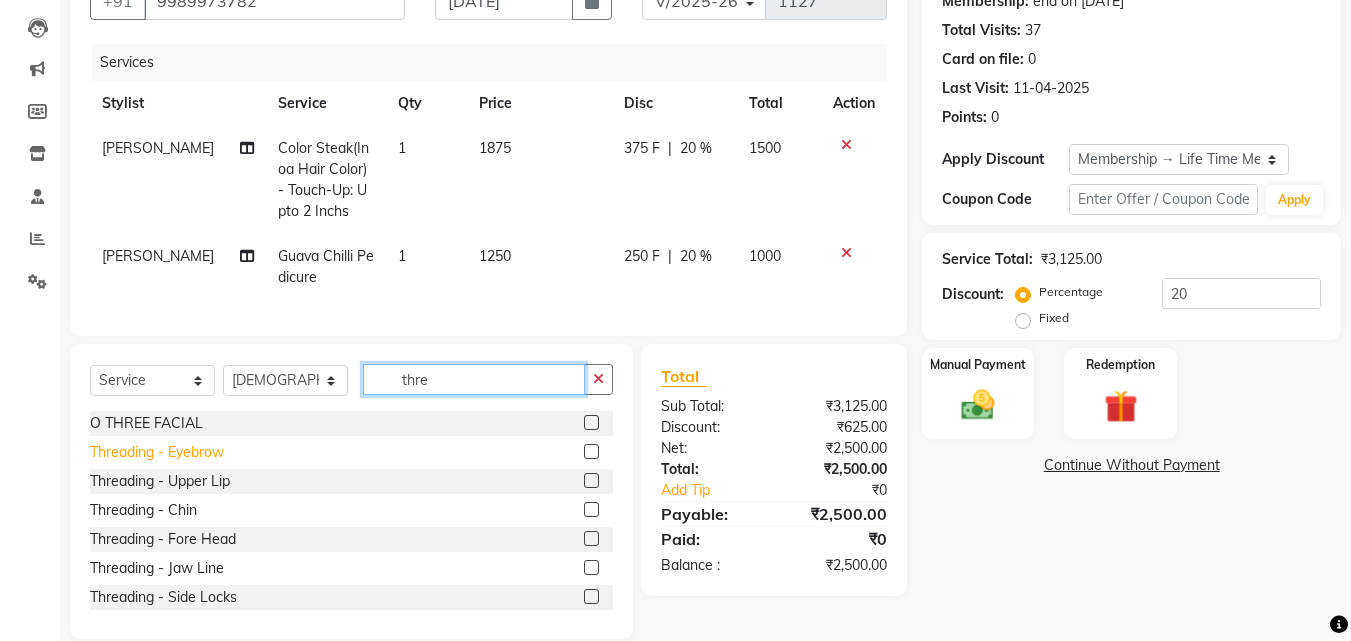 type on "thre" 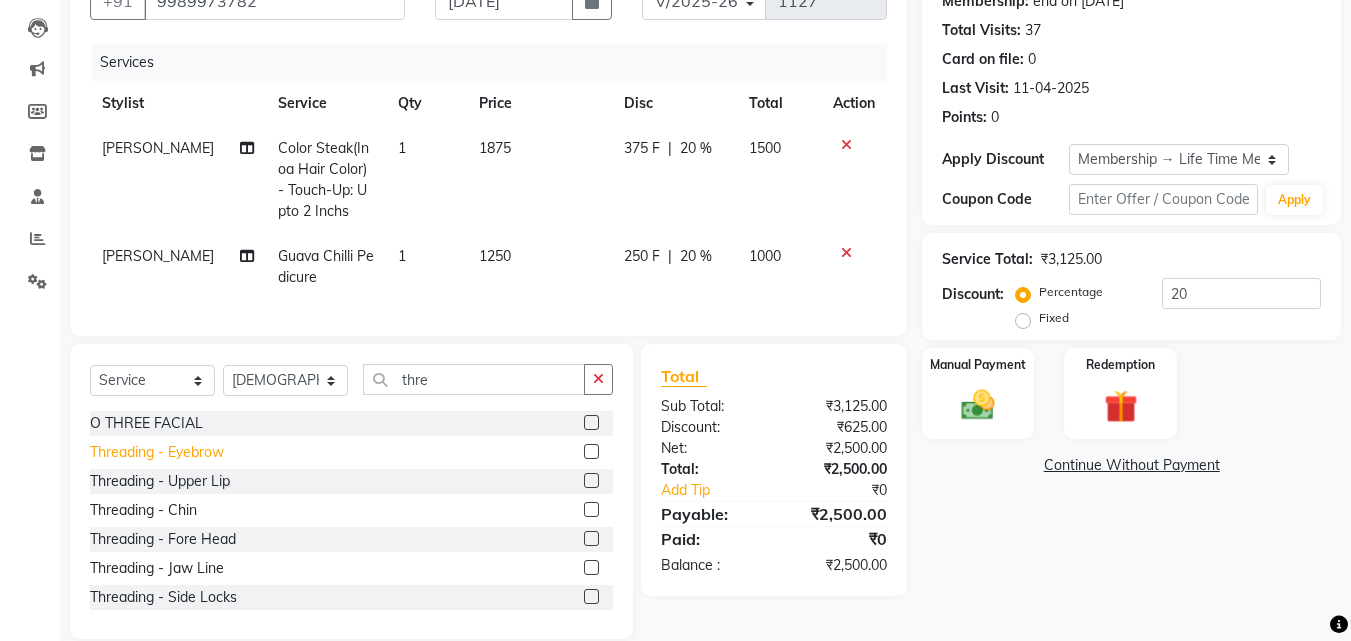 click on "Threading  - Eyebrow" 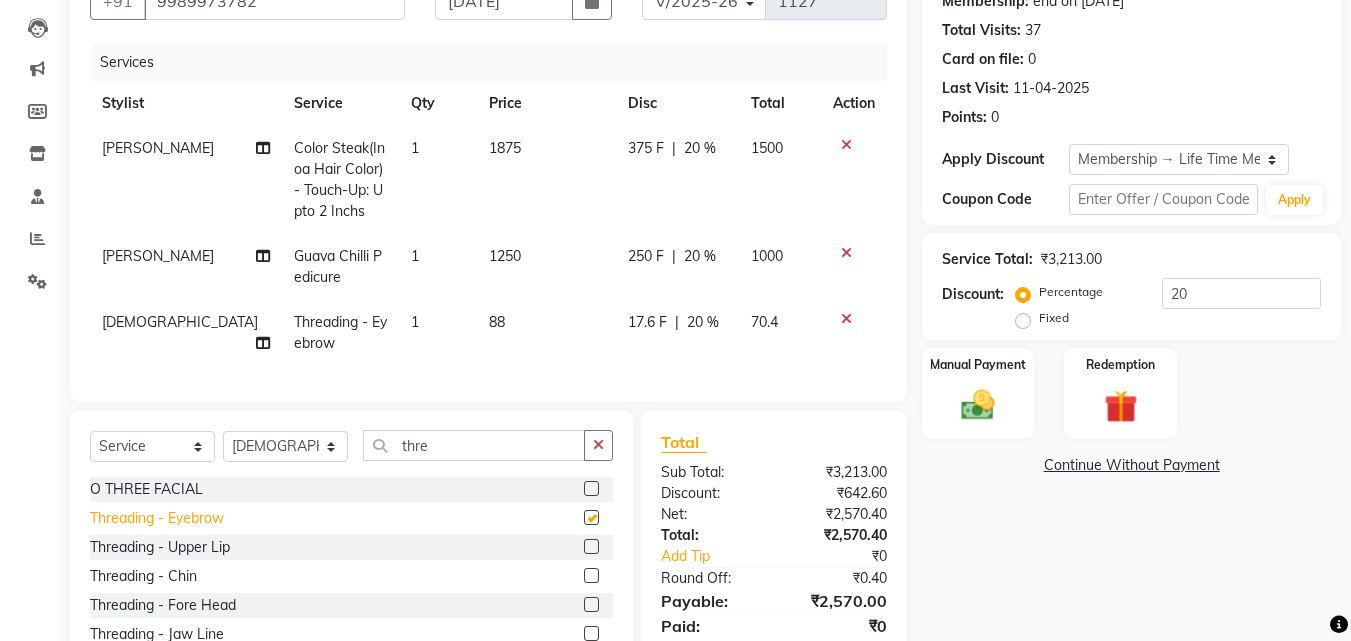 checkbox on "false" 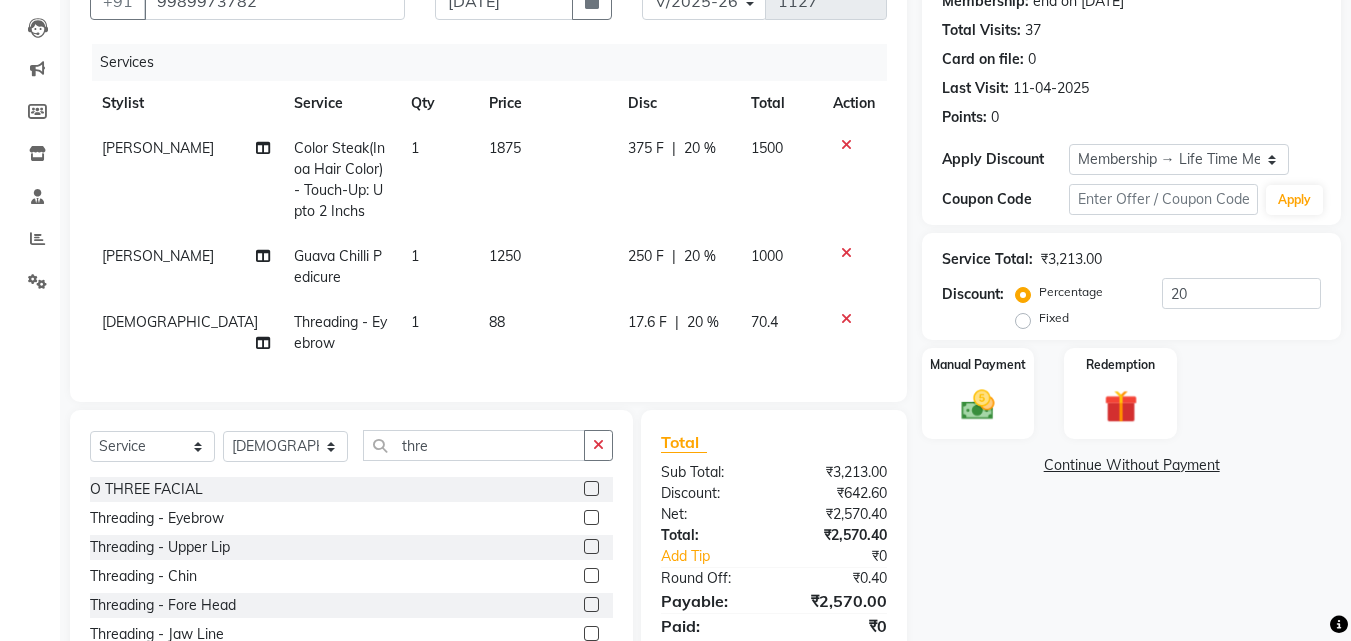 click on "1" 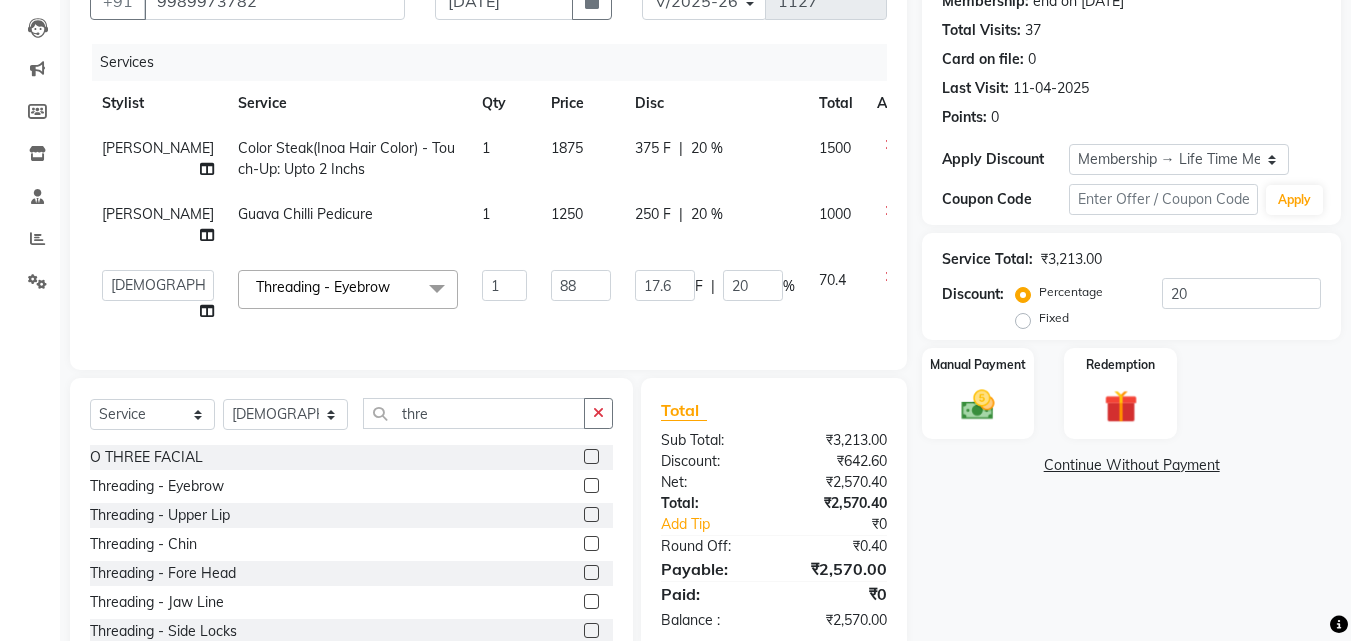 click on "Threading  - Eyebrow  x Spa  - Exfoliation With Scrub Cream Spa  - Exfoliation With Sugar Peel Spa  - Massage With Essential Oil Spa  - Massage Vitamin Wax Spa  - Wraps With Cotton Extract Spa  - Wraps With Moistourising Wax Therapy  - Full Arms Therapy  - Full Leg Therapy  - Sparkling Back Reflexology  - Feet (30 Mins) Reflexology  - Hand & Feet ( 60 Mins) Reflexology  - Back (30 Mins) Nails- Cut file & Polish Black Mask  - Under Arms And Back Of Arms Black Mask  - Front Black Mask  - Back Black Mask  - Full Arms Black Mask  - Half Arms Black Mask  - Full Legs Black Mask  - Half Legs Black Mask  - Feet Black Mask  - Behind Black Mask  - Full Body Treatment For Skin  - Anti Pollution Treatment Treatment For Skin  - Shine Glow Treatment Treatment For Skin  - Glow Peel Treatment Advance Facial  - Essential Minerals Advance Facial  - Young Blush Hydrating Facial Advance Facial  - Snow White Facial Advance Facial - Hydra Facial ( Machine use ) O THREE FACIAL Anti Ageing Facial  - Vita Lift Facial Fruit Clean Up" 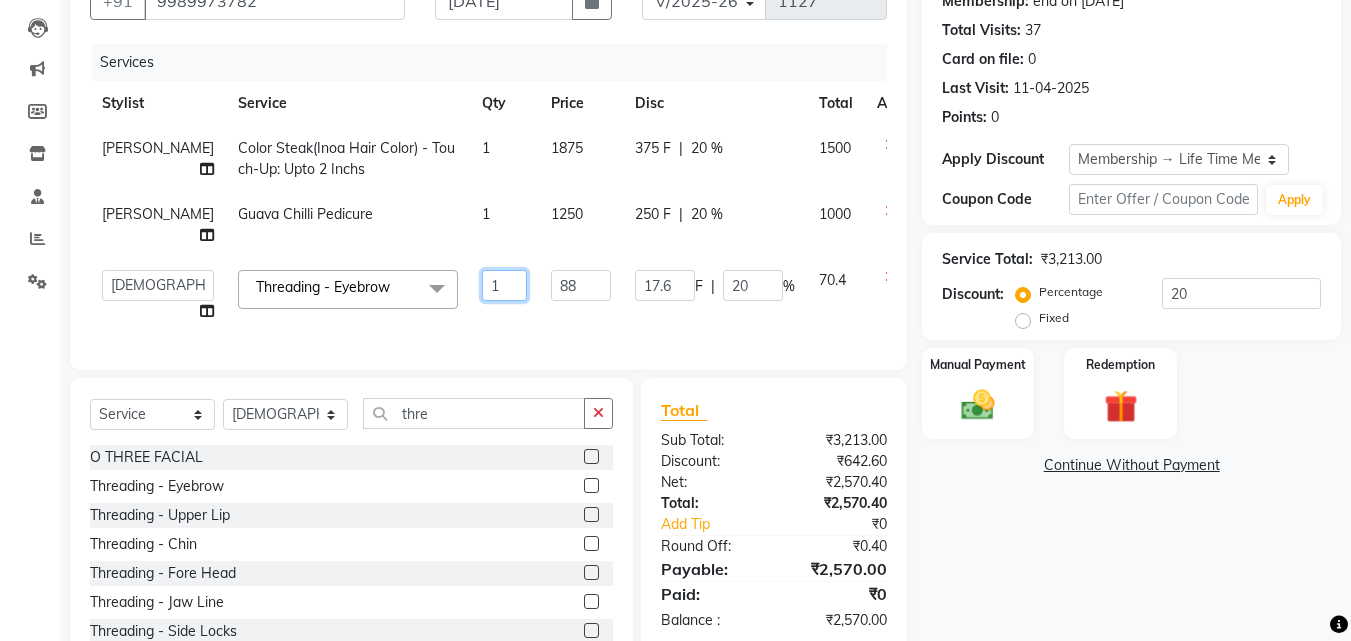 click on "1" 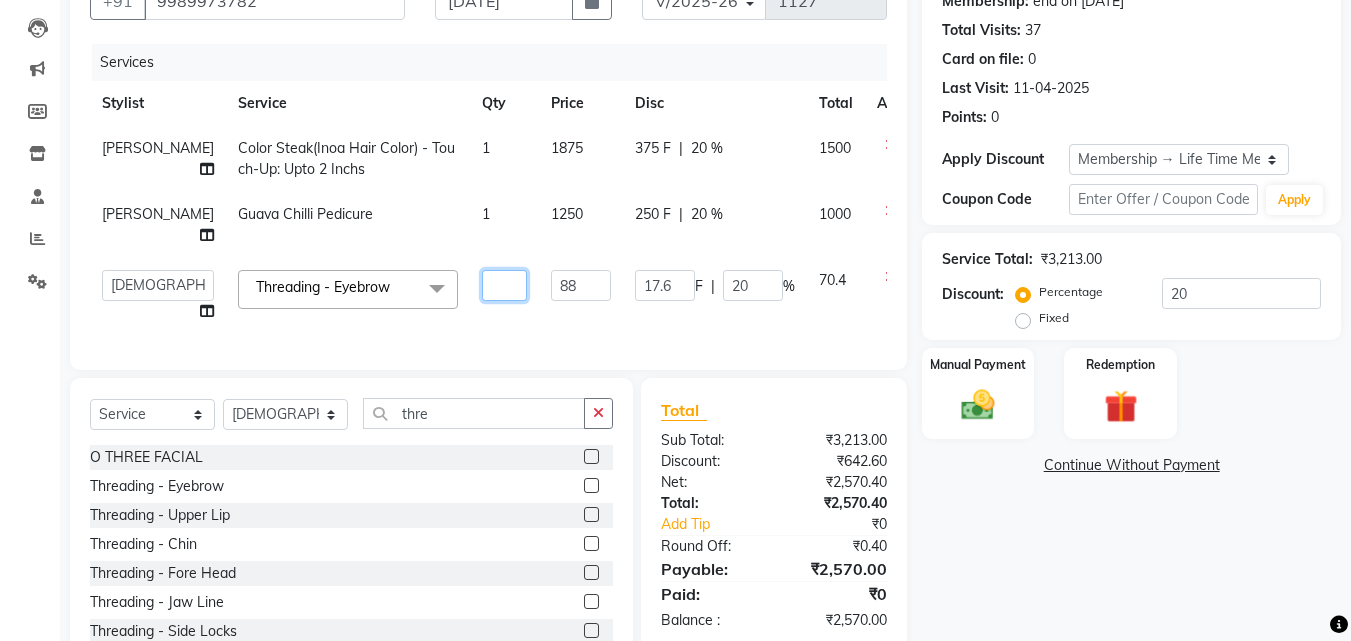 type on "2" 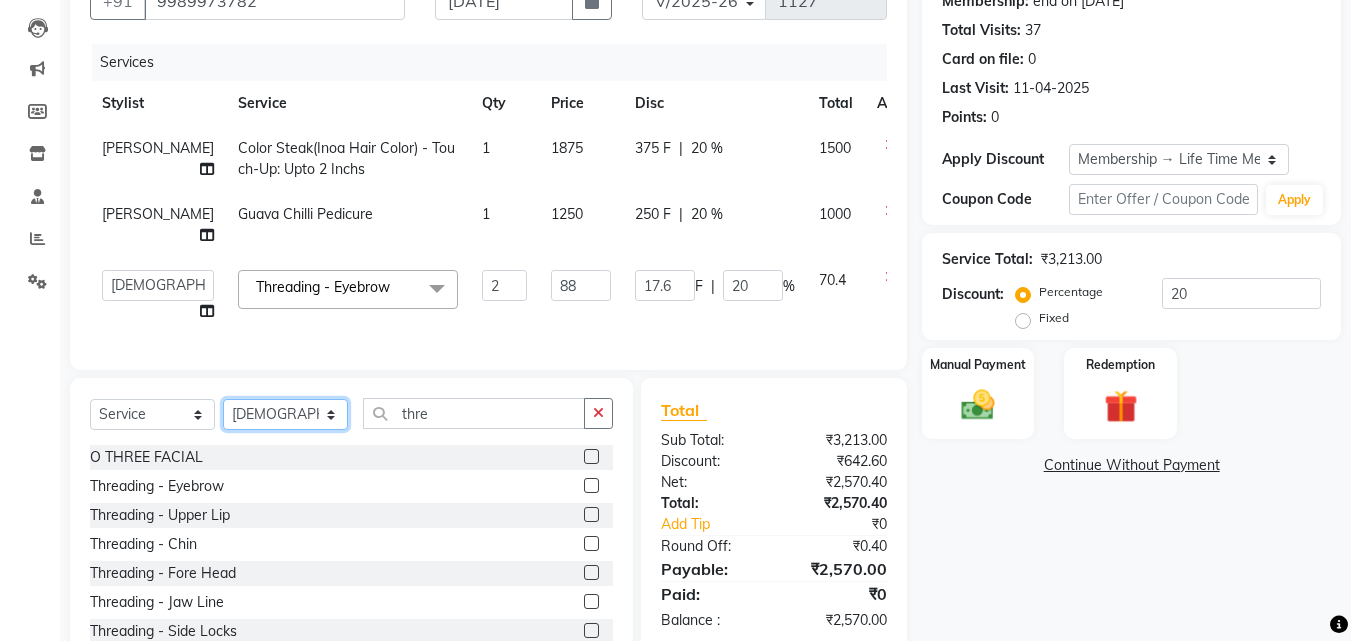 click on "Client +91 9989973782 Date 10-07-2025 Invoice Number V/2025 V/2025-26 1127 Services Stylist Service Qty Price Disc Total Action Sharif Ahmed Color Steak(Inoa Hair Color)  - Touch-Up: Upto 2 Inchs 1 1875 375 F | 20 % 1500 Janardhan Guava Chilli Pedicure 1 1250 250 F | 20 % 1000  Anwar   Danish   Janardhan   Sajeda Siddiqui   Samiksha   Shakil   Sharif Ahmed   Shraddha   Vaishali  Threading  - Eyebrow  x Spa  - Exfoliation With Scrub Cream Spa  - Exfoliation With Sugar Peel Spa  - Massage With Essential Oil Spa  - Massage Vitamin Wax Spa  - Wraps With Cotton Extract Spa  - Wraps With Moistourising Wax Therapy  - Full Arms Therapy  - Full Leg Therapy  - Sparkling Back Reflexology  - Feet (30 Mins) Reflexology  - Hand & Feet ( 60 Mins) Reflexology  - Back (30 Mins) Nails- Cut file & Polish Black Mask  - Under Arms And Back Of Arms Black Mask  - Front Black Mask  - Back Black Mask  - Full Arms Black Mask  - Half Arms Black Mask  - Full Legs Black Mask  - Half Legs Black Mask  - Feet Black Mask  - Behind 3TENX SPA" 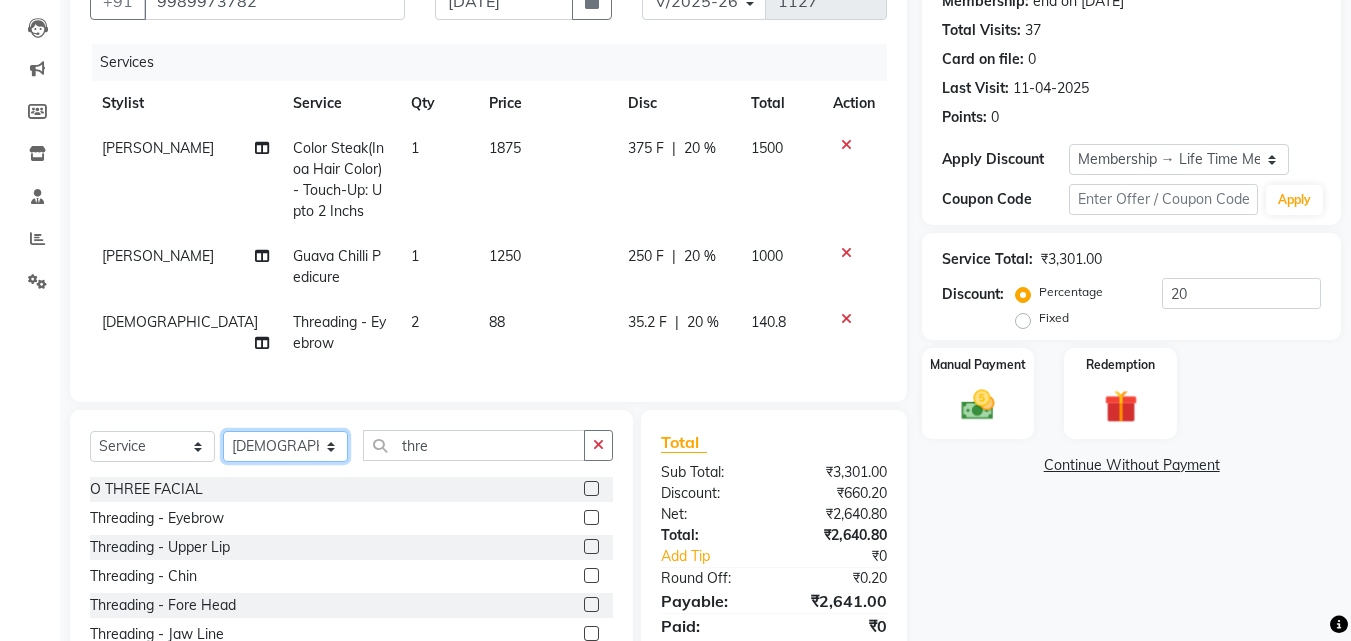 select on "13885" 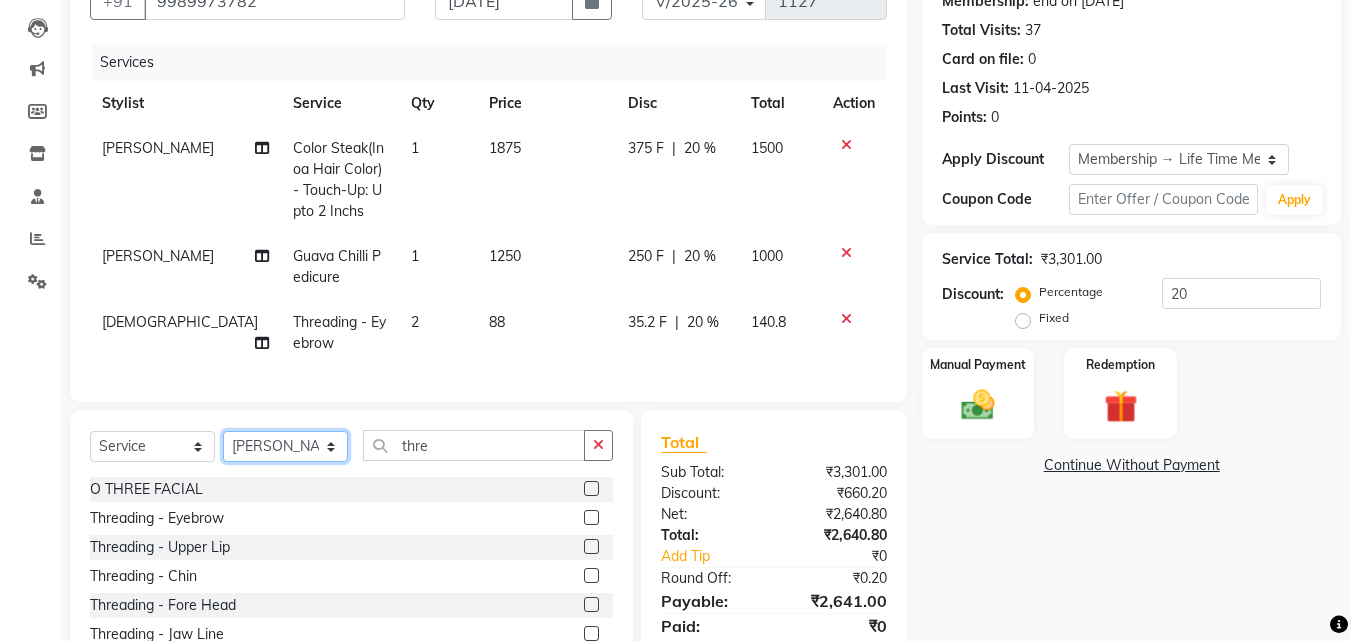 click on "Select Stylist [PERSON_NAME] [PERSON_NAME] [PERSON_NAME] [PERSON_NAME] [PERSON_NAME] [PERSON_NAME]" 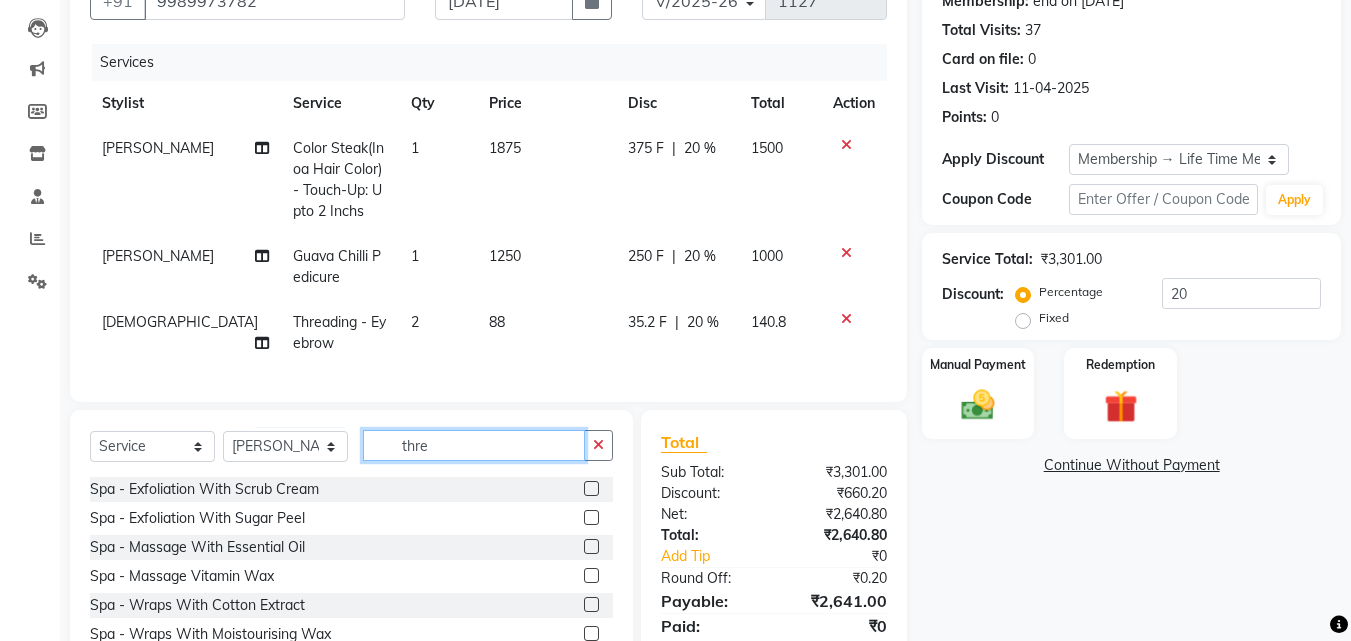 click on "thre" 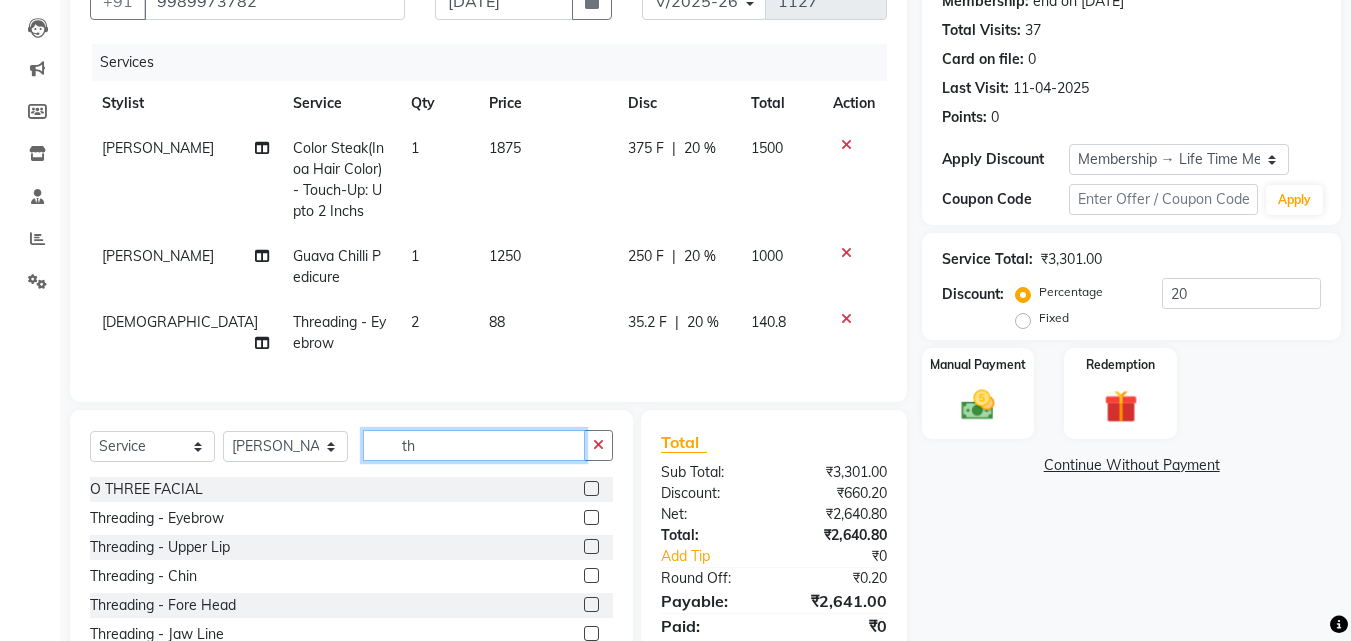 type on "t" 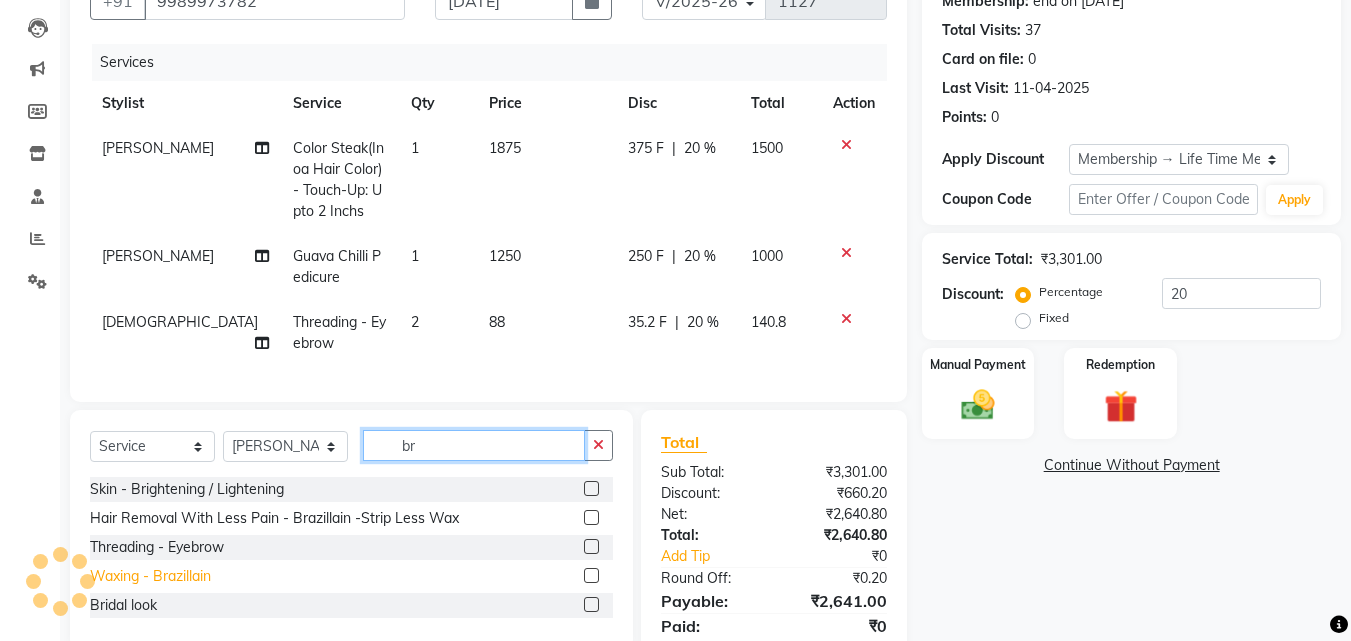 type on "br" 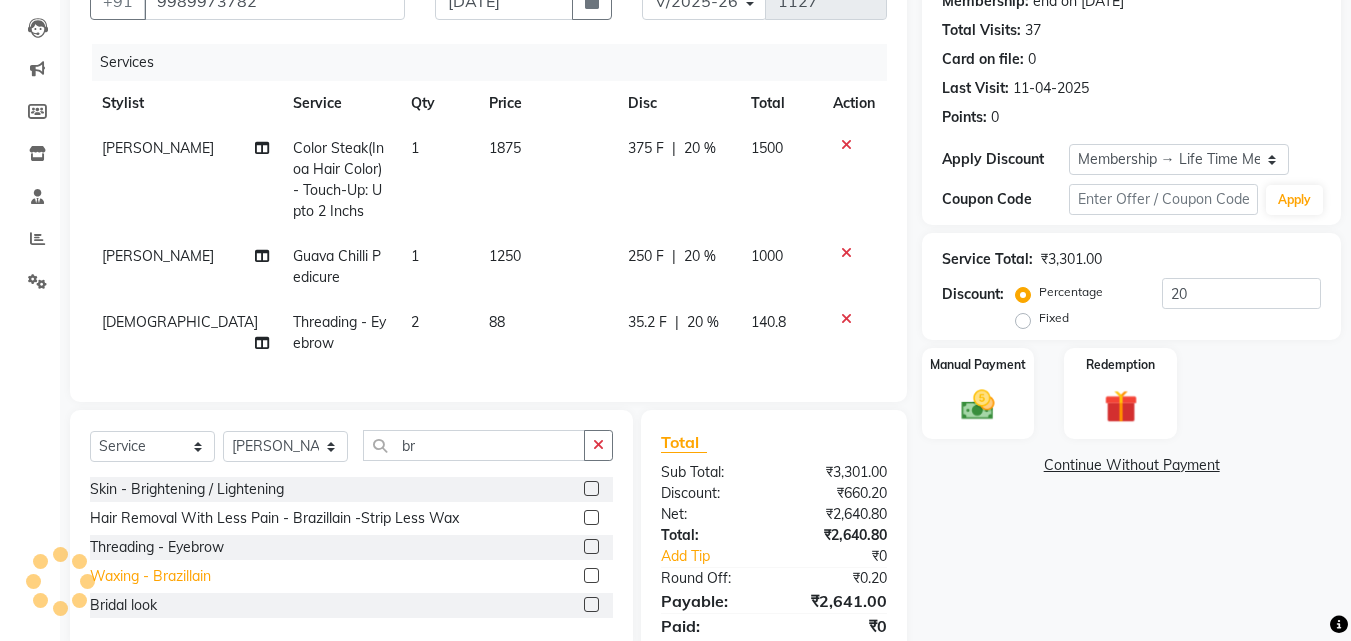 click on "Waxing  - Brazillain" 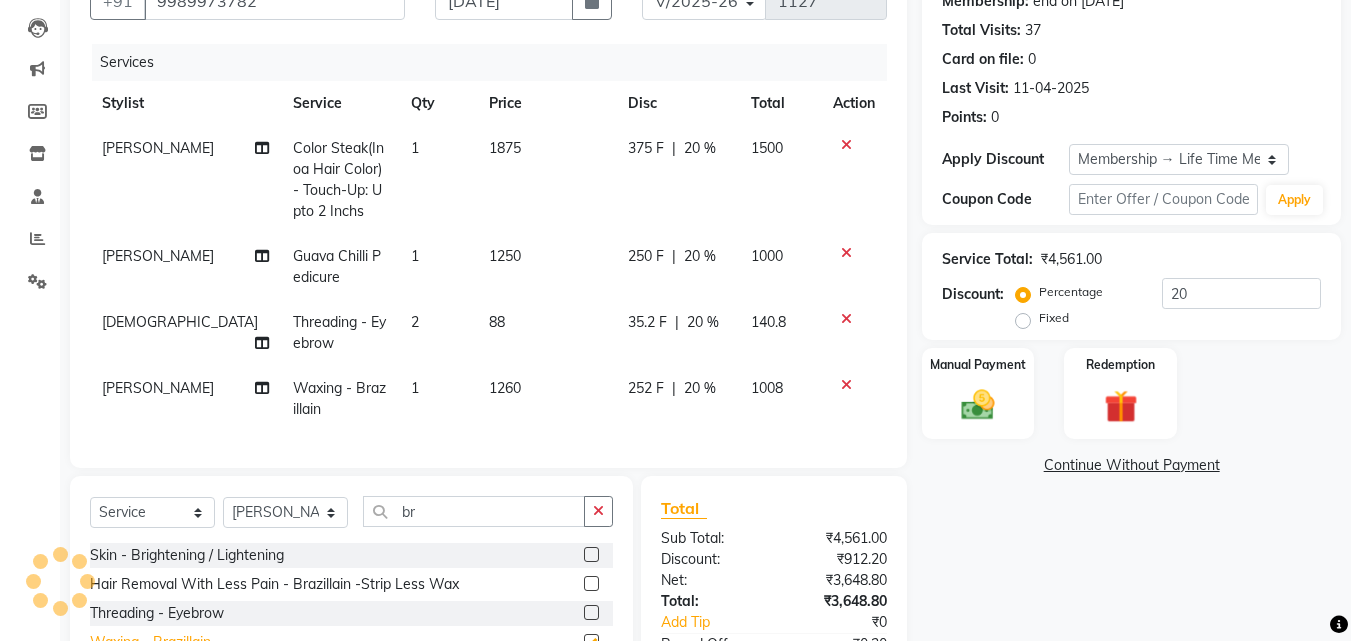 checkbox on "false" 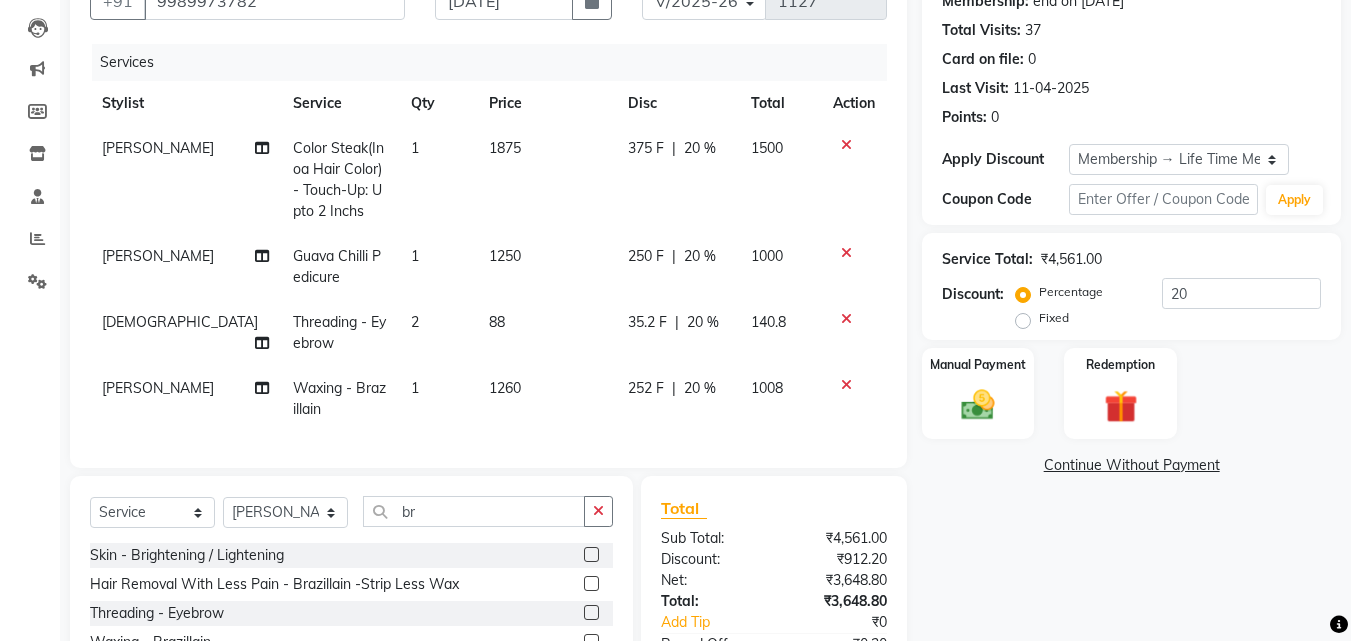 click 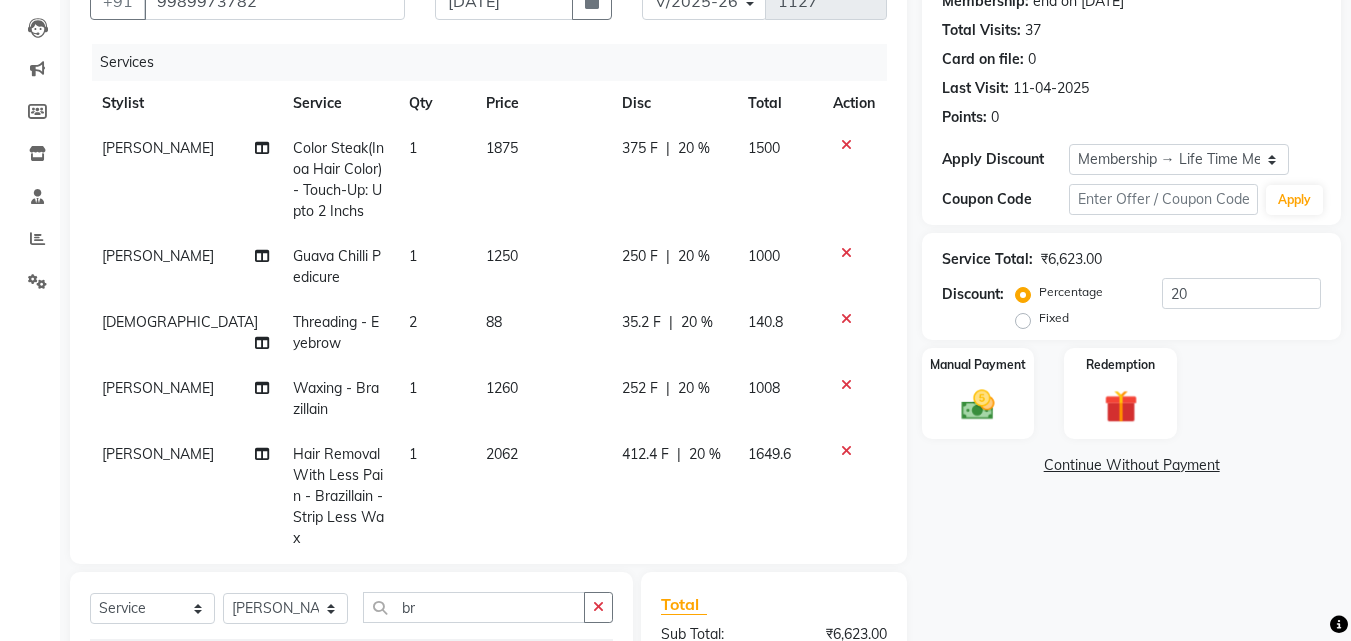 checkbox on "false" 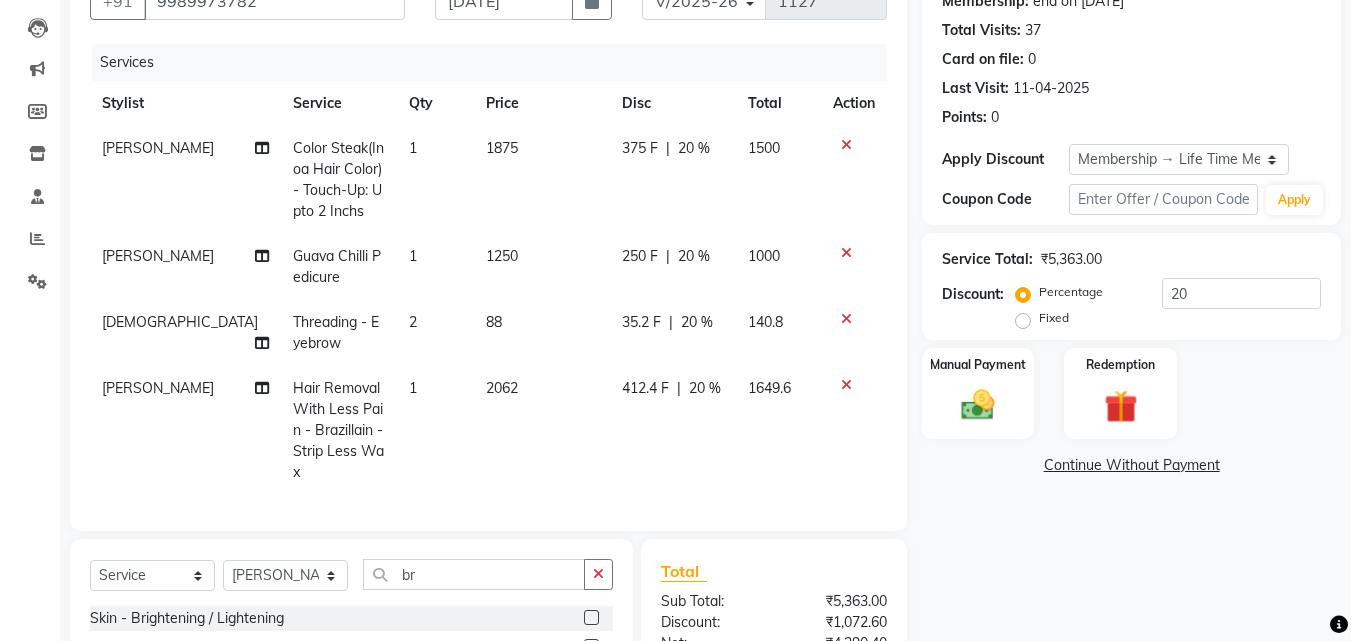 scroll, scrollTop: 364, scrollLeft: 0, axis: vertical 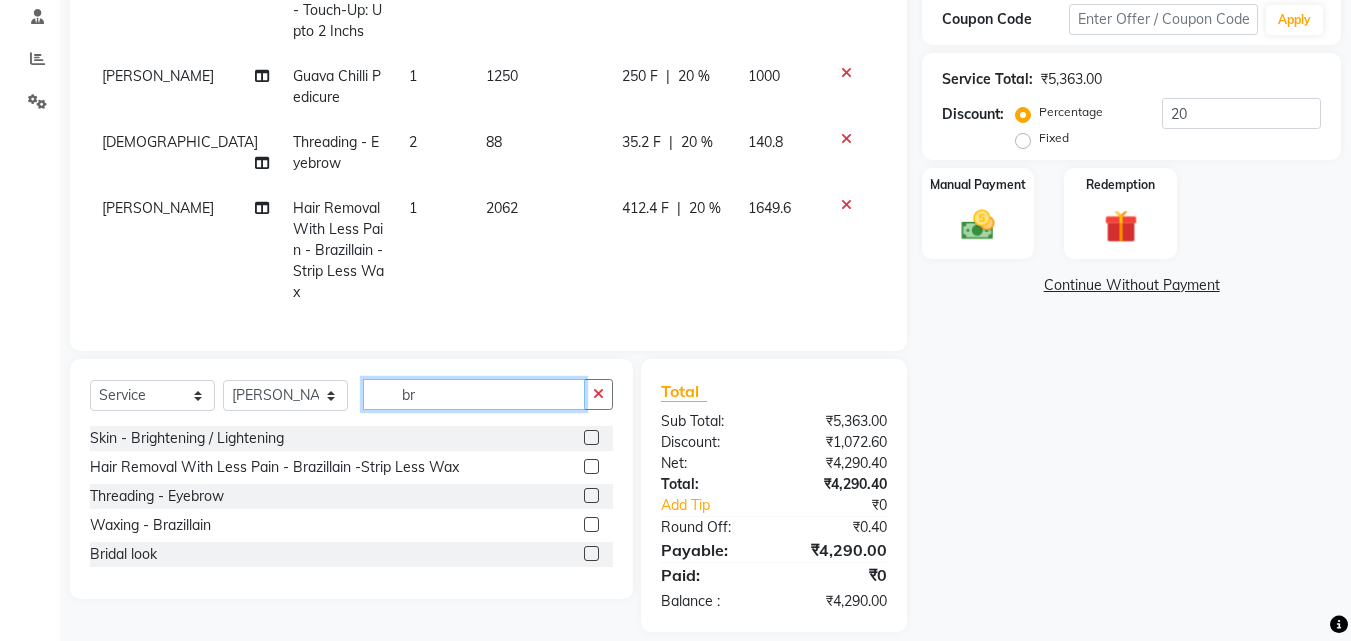 click on "br" 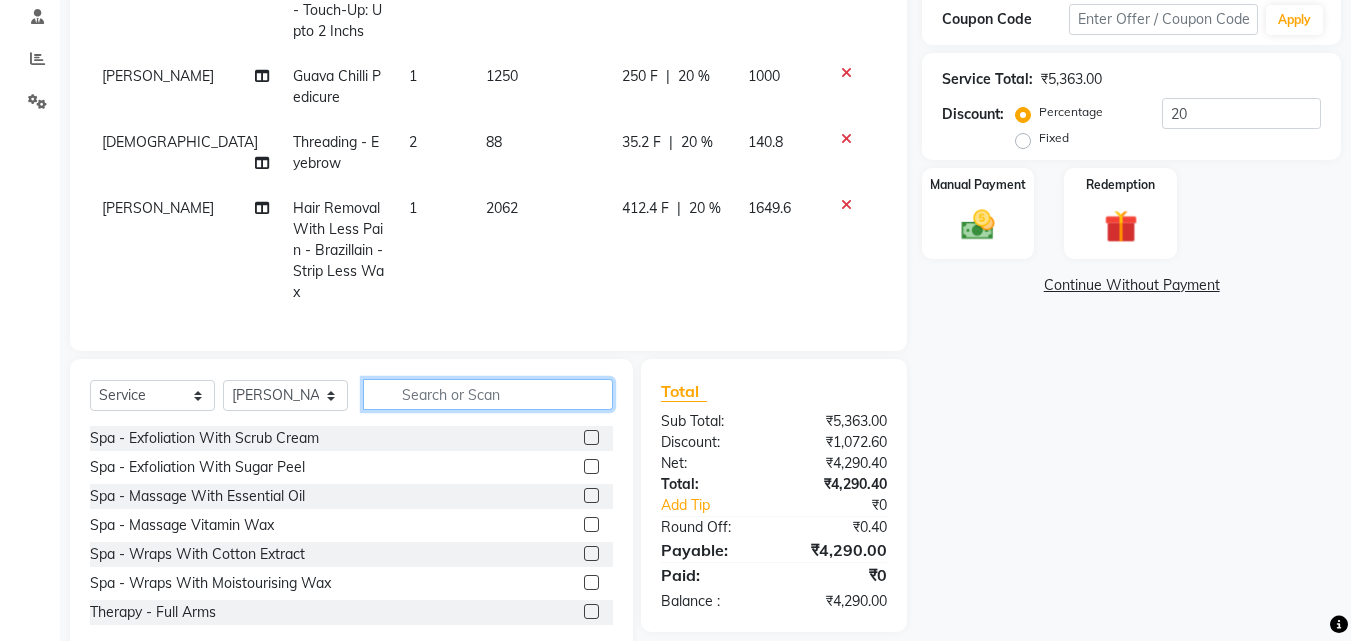 type on "u" 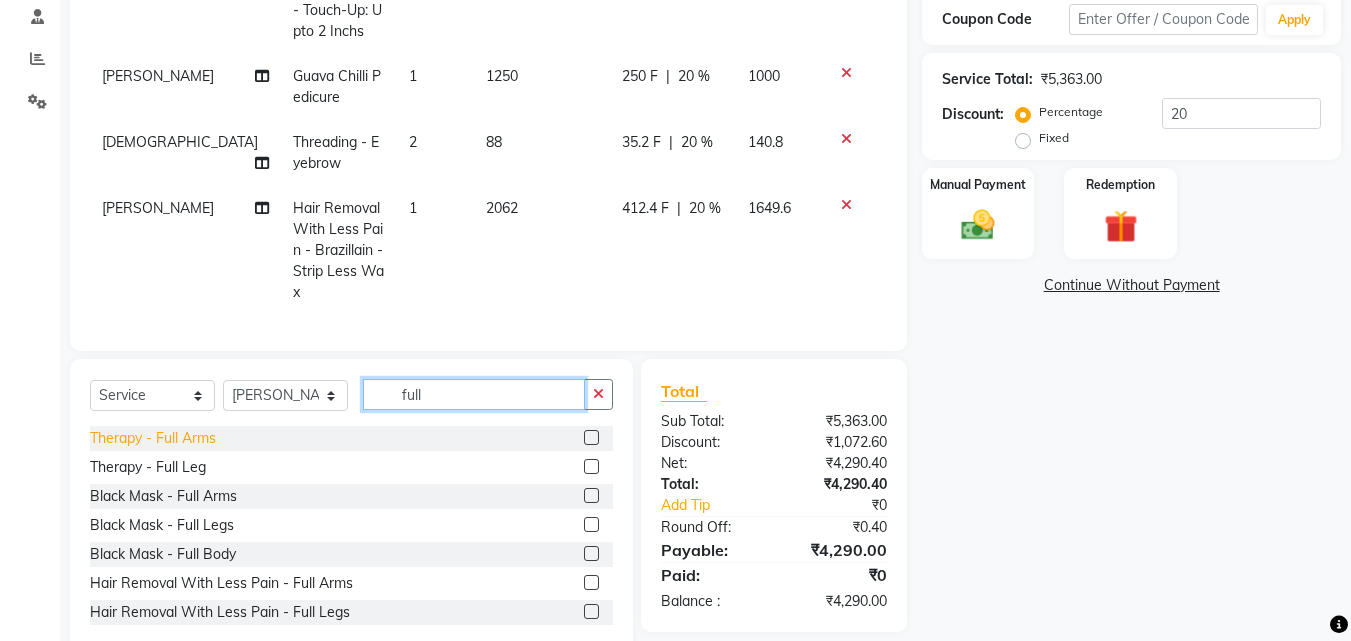 type on "full" 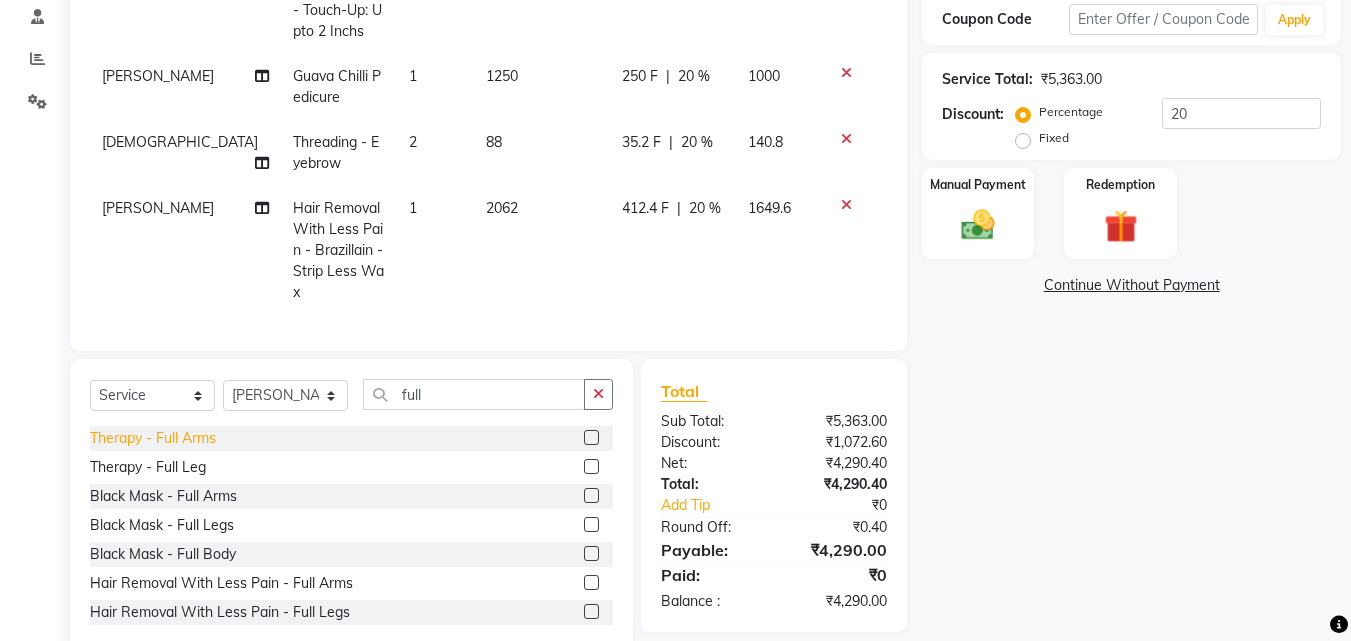 click on "Therapy  - Full Arms" 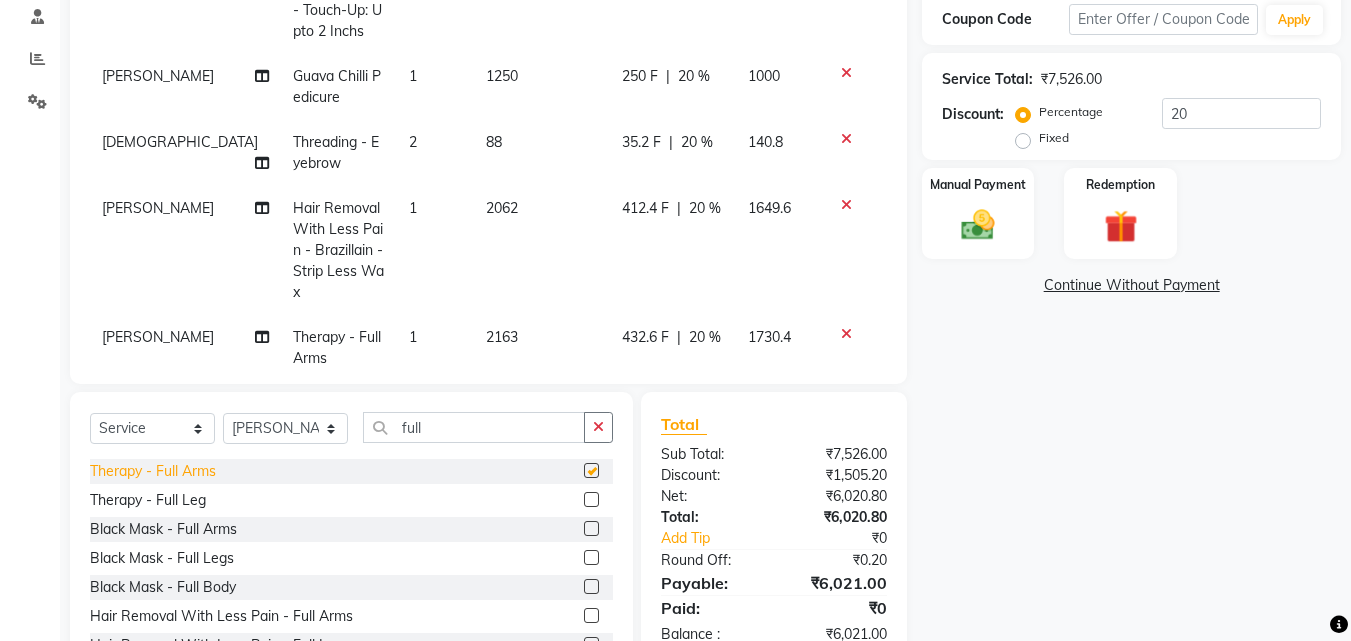 checkbox on "false" 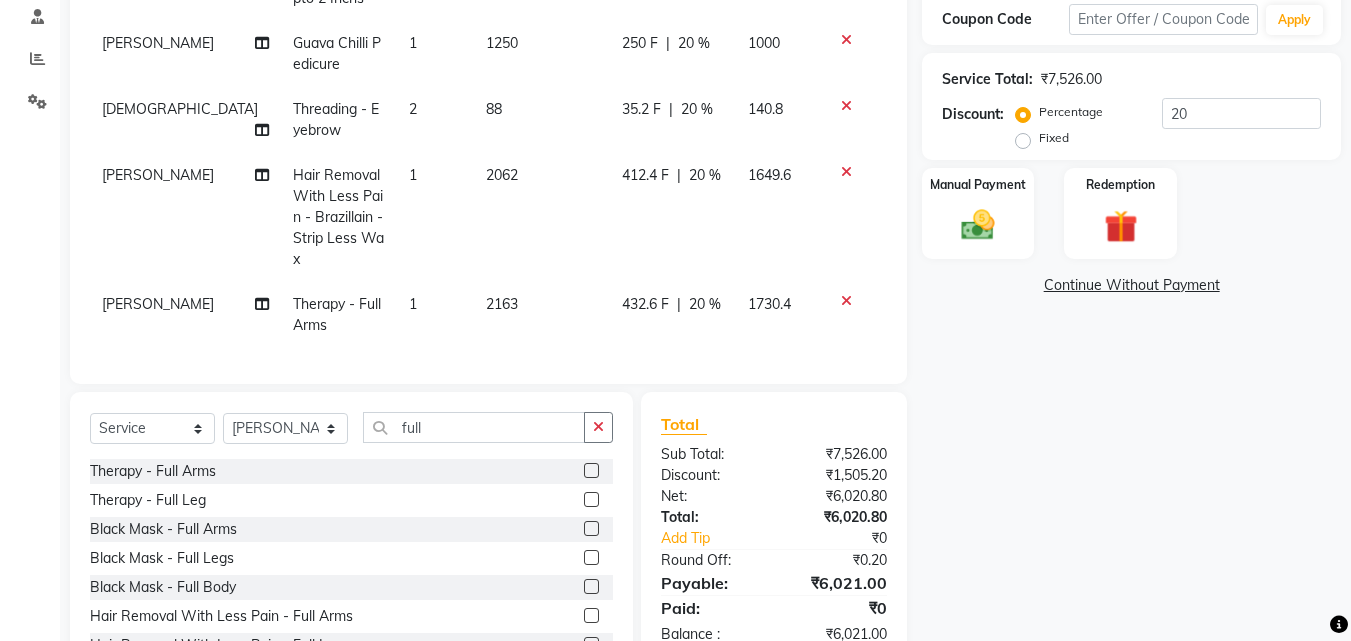 scroll, scrollTop: 48, scrollLeft: 0, axis: vertical 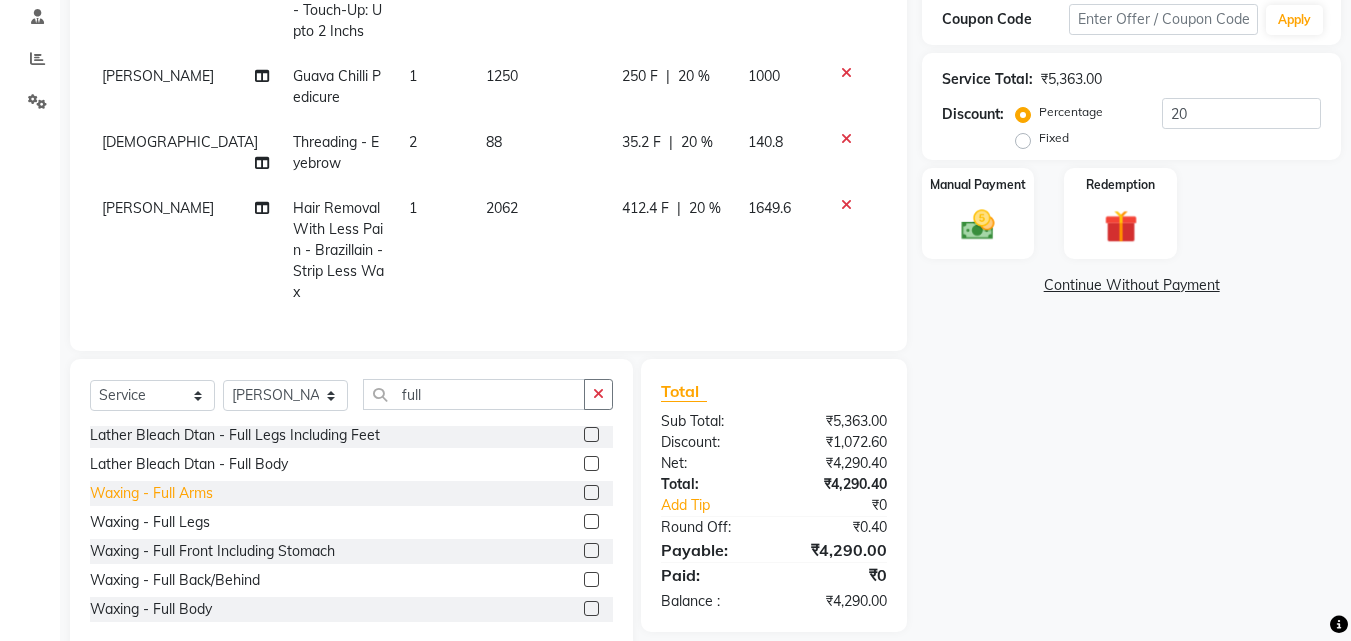 click on "Waxing  - Full Arms" 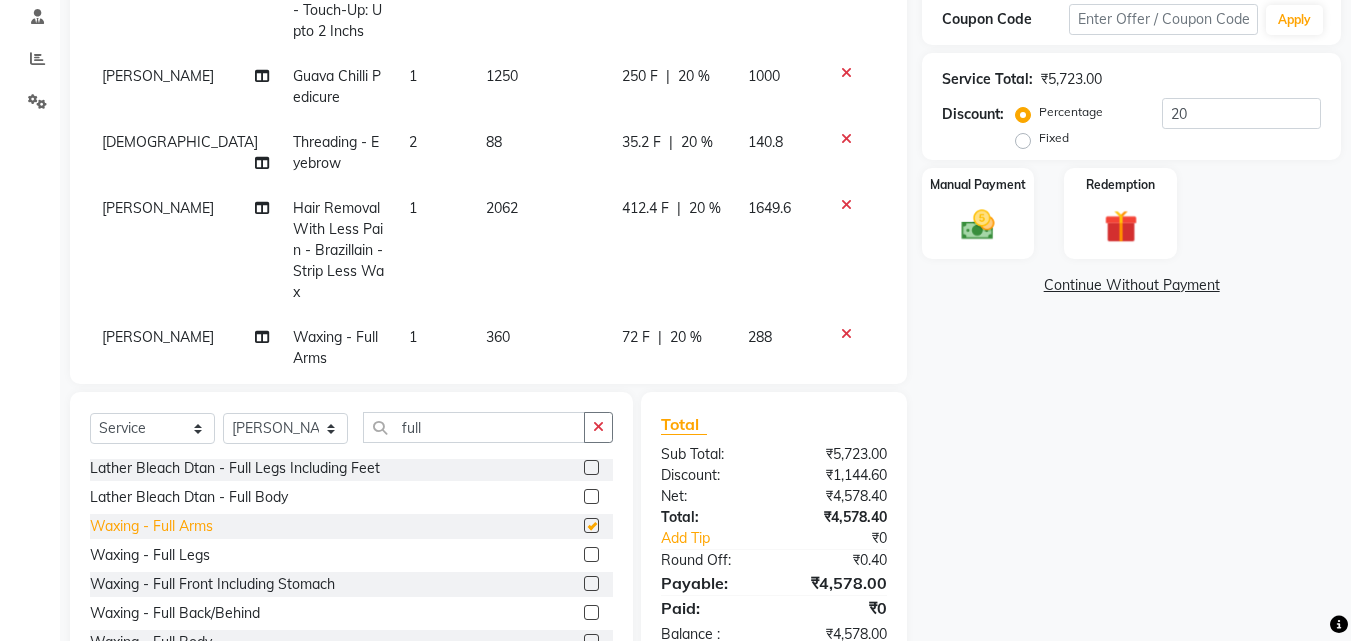 checkbox on "false" 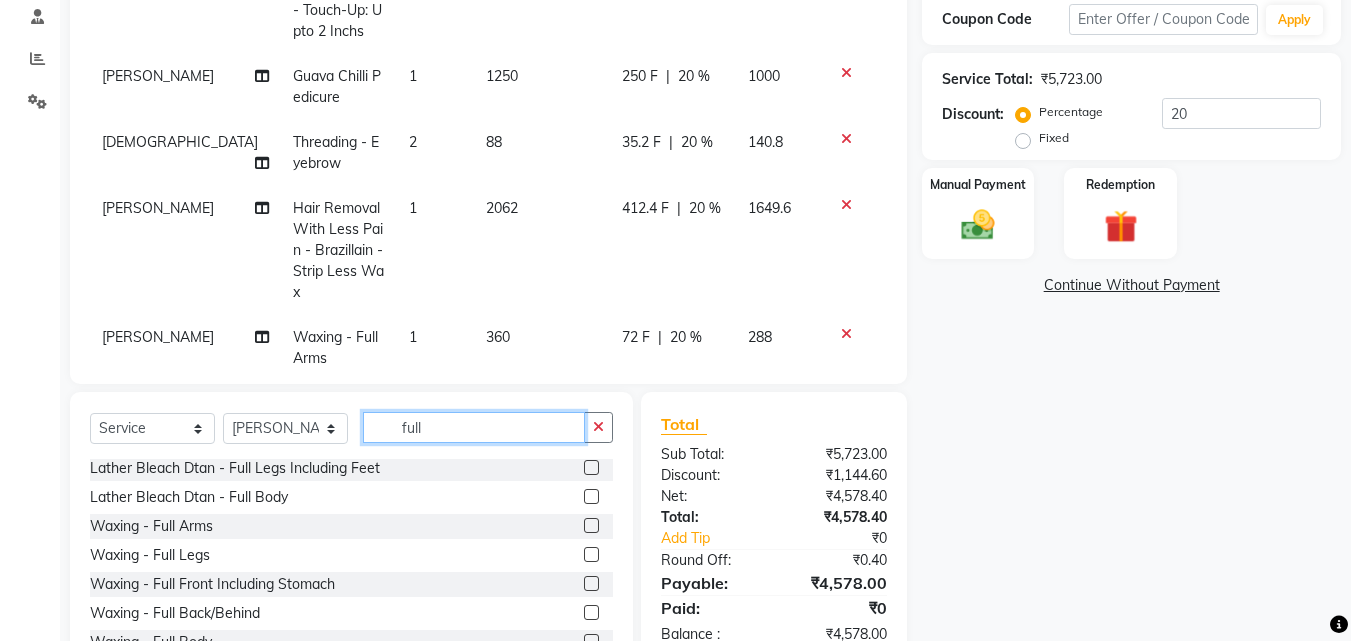click on "full" 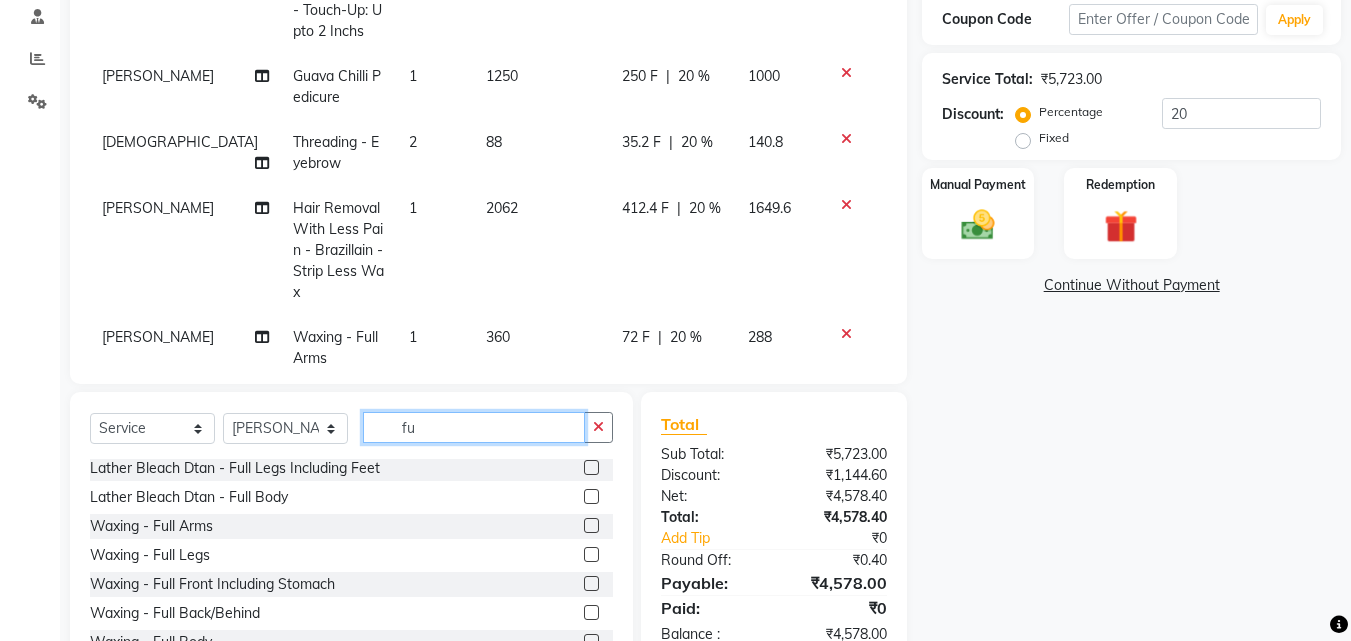 type on "f" 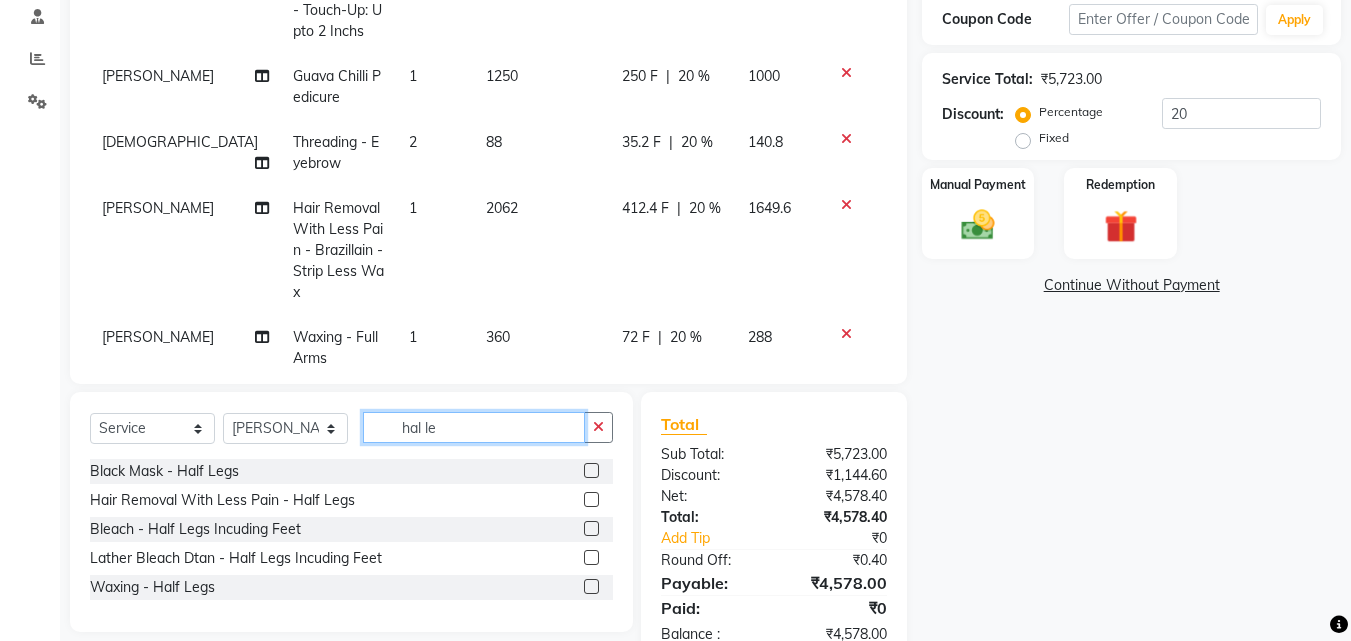 scroll, scrollTop: 0, scrollLeft: 0, axis: both 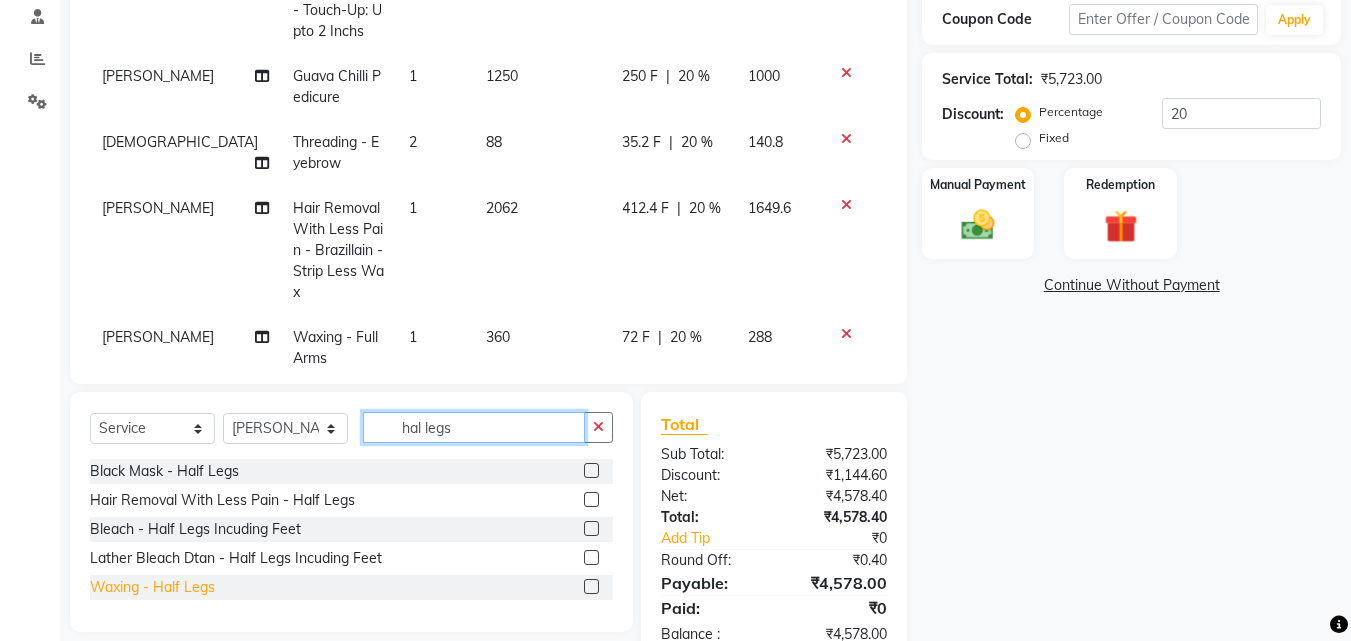 type on "hal legs" 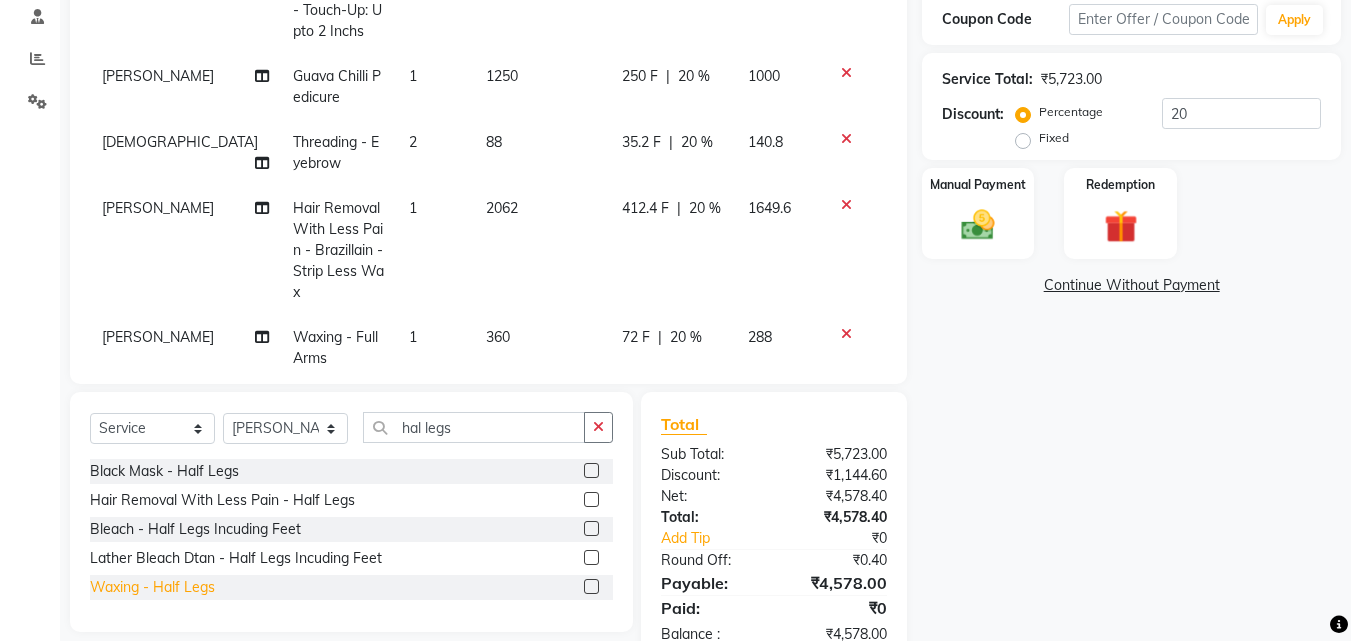 click on "Waxing  - Half Legs" 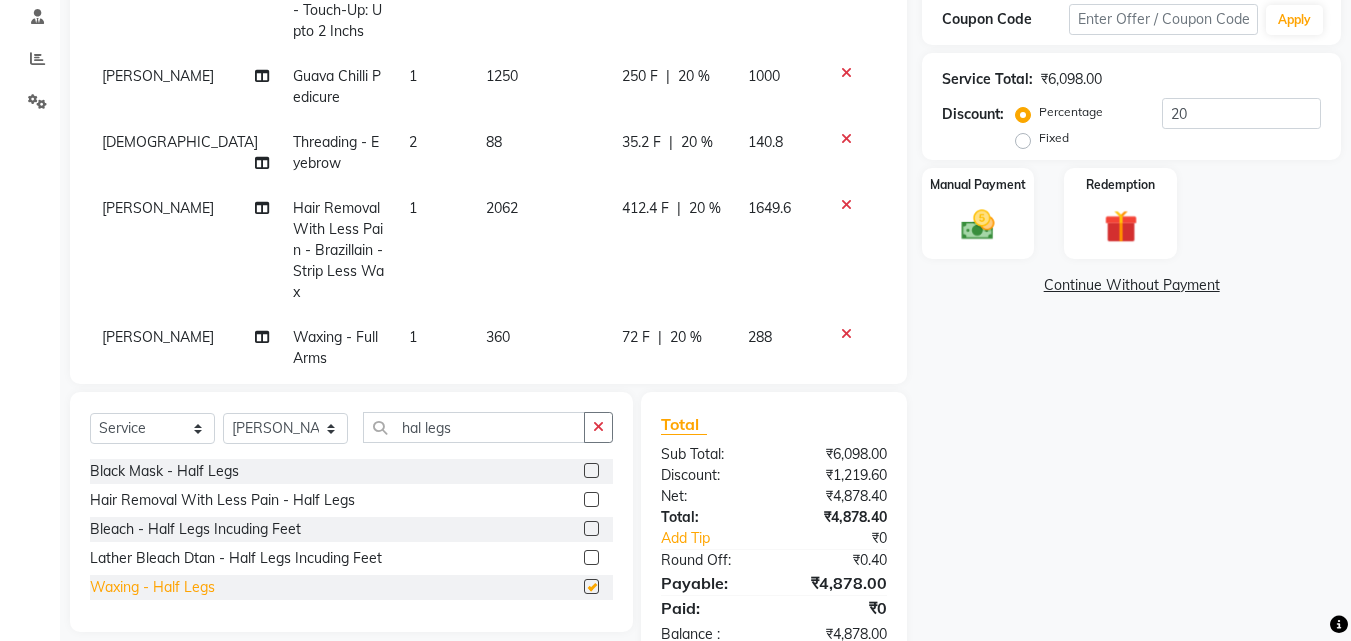 checkbox on "false" 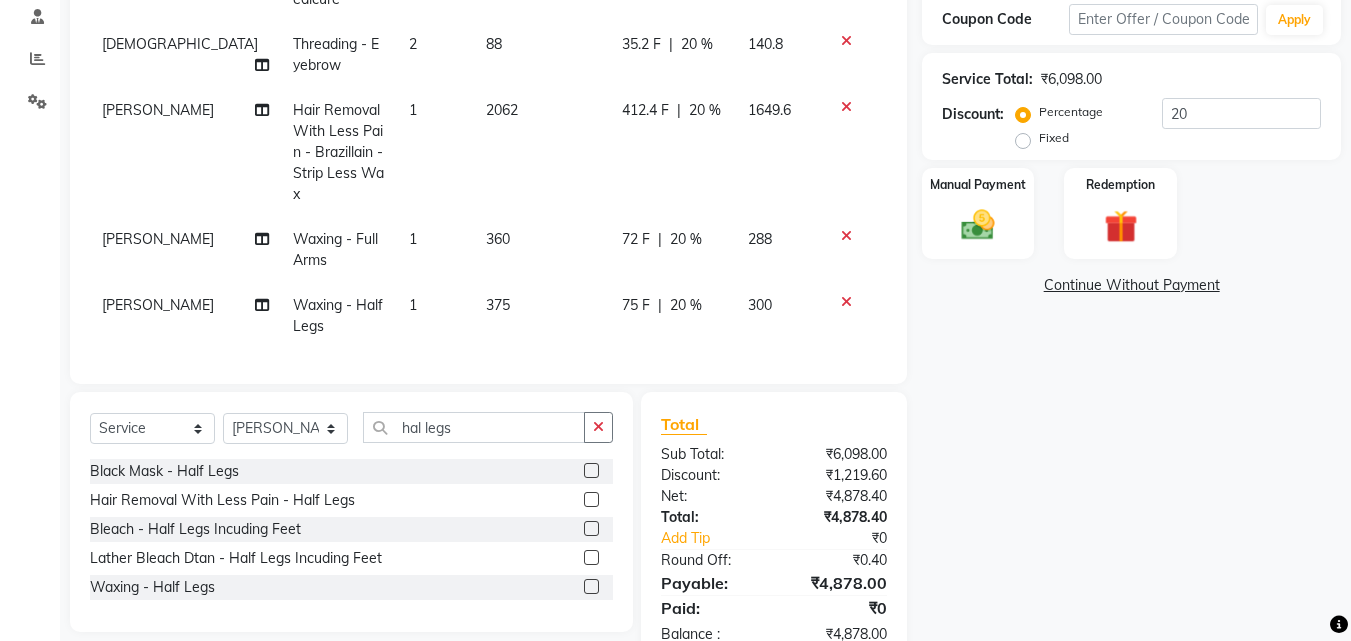 scroll, scrollTop: 114, scrollLeft: 0, axis: vertical 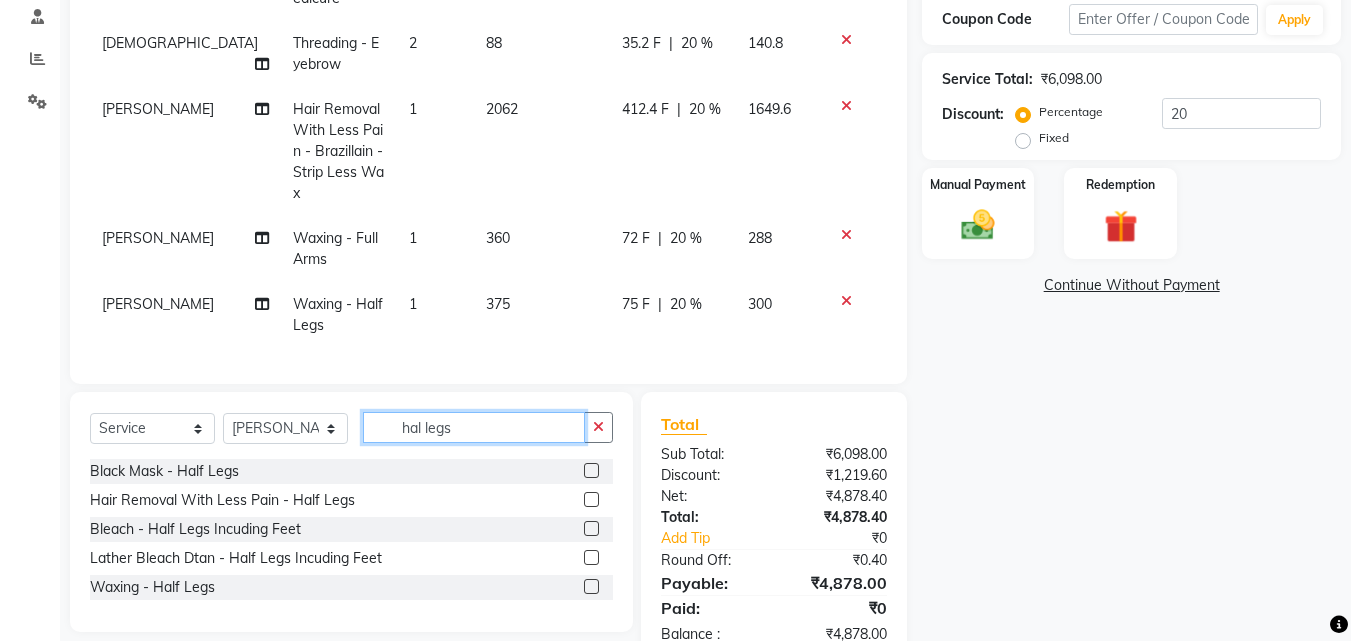 click on "hal legs" 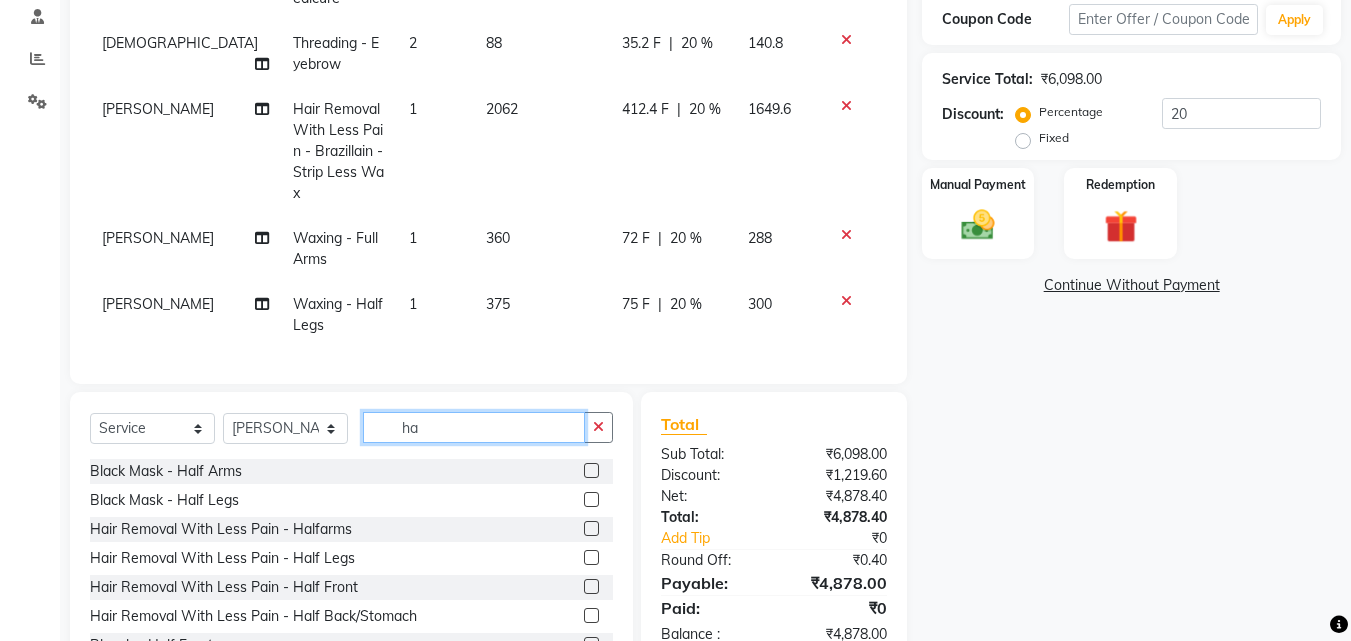 type on "h" 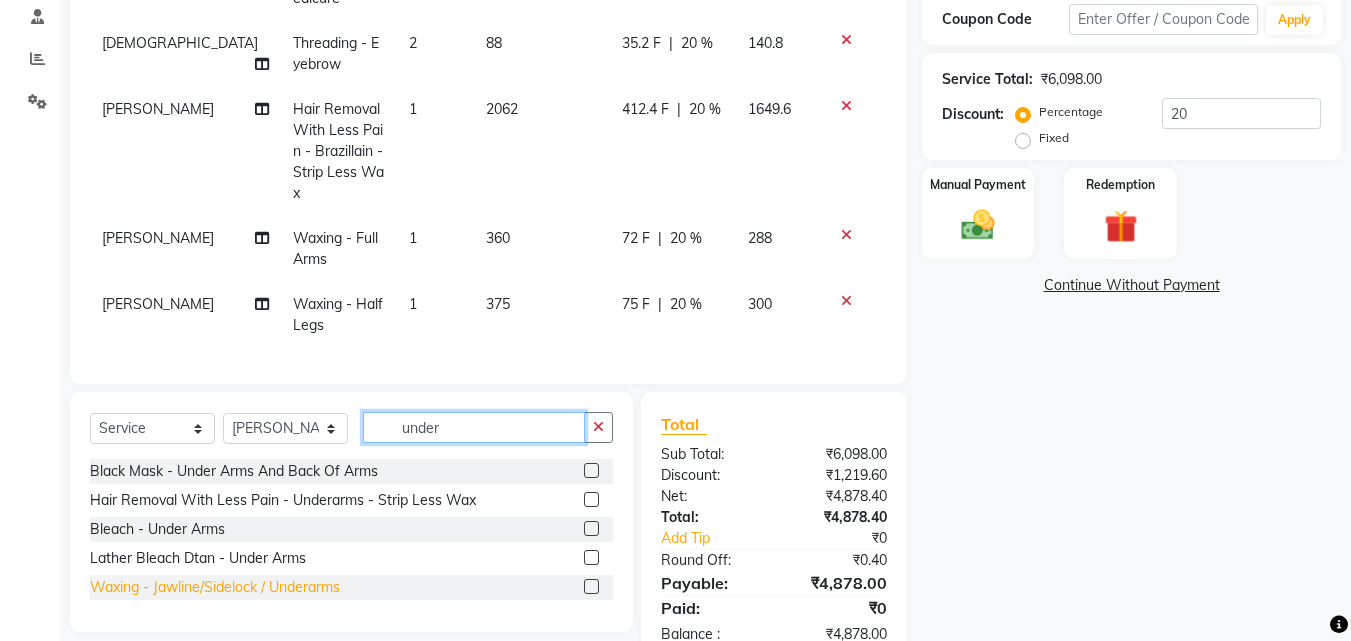 type on "under" 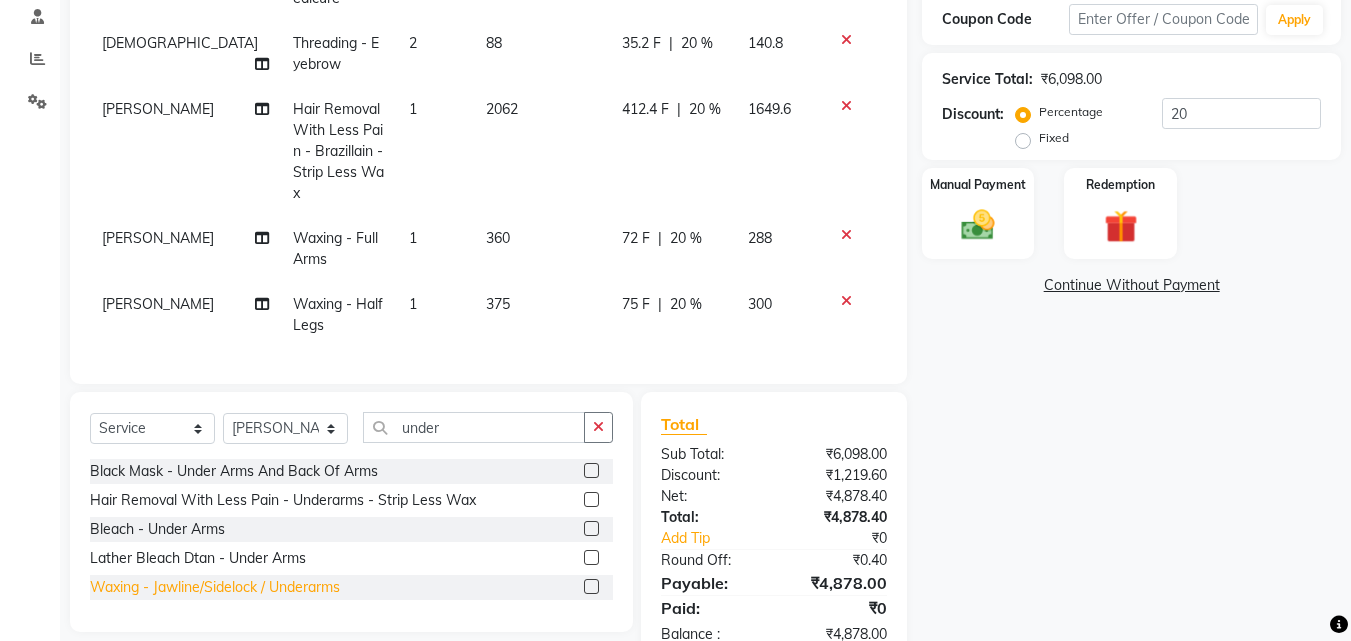click on "Waxing  - Jawline/Sidelock / Underarms" 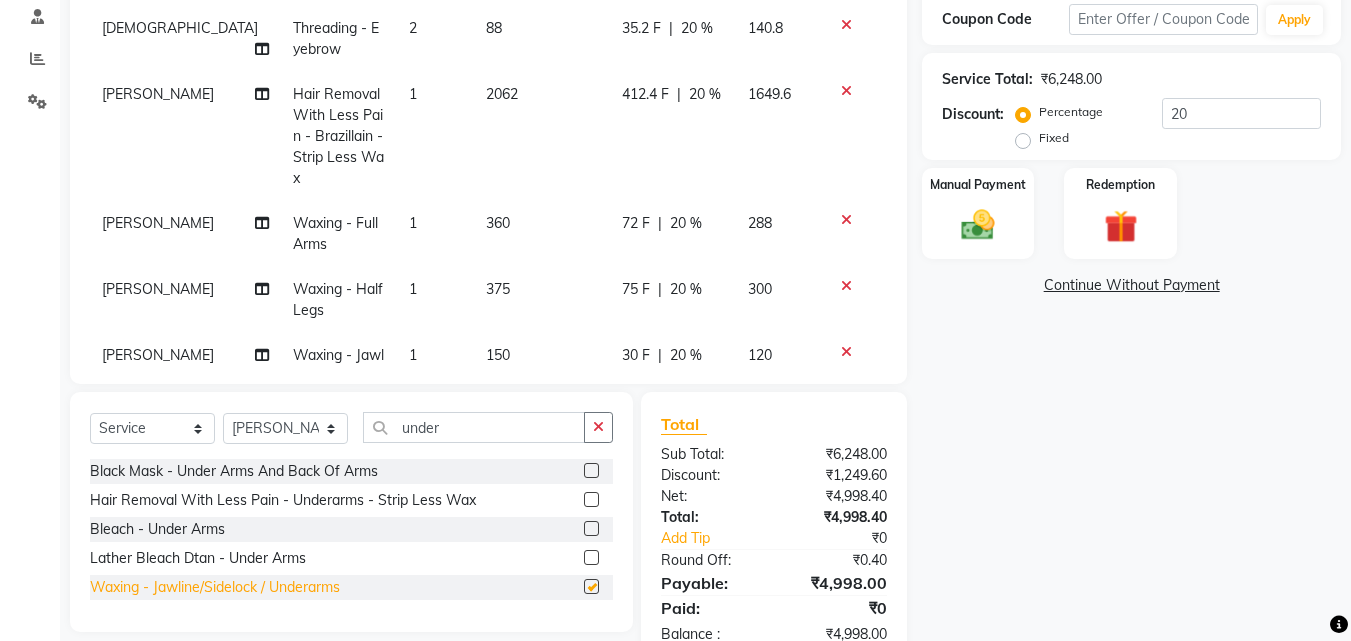 checkbox on "false" 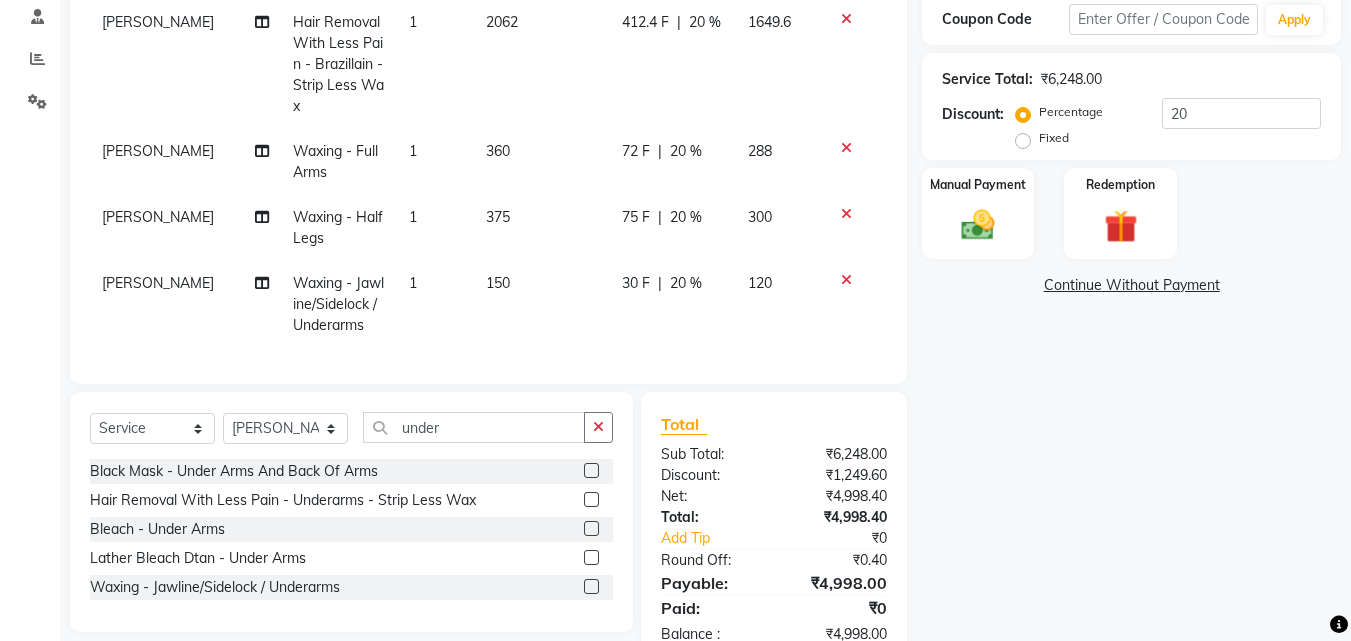 scroll, scrollTop: 201, scrollLeft: 0, axis: vertical 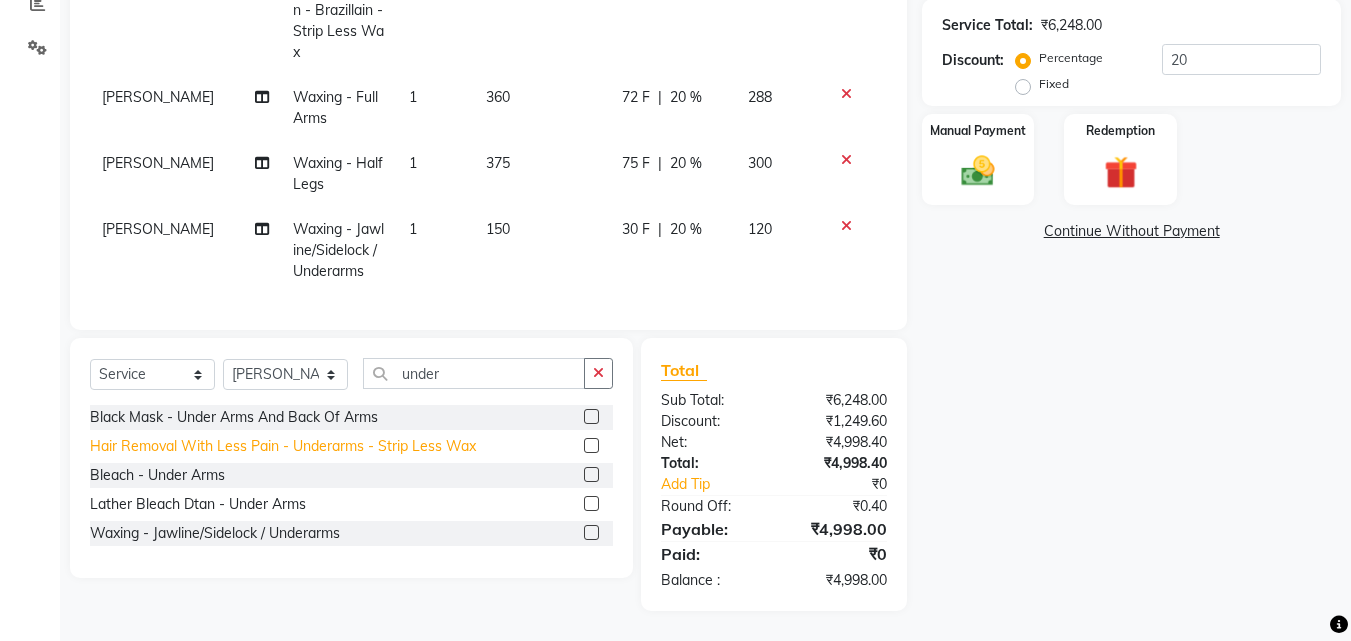 click on "Hair Removal With Less Pain  - Underarms - Strip Less Wax" 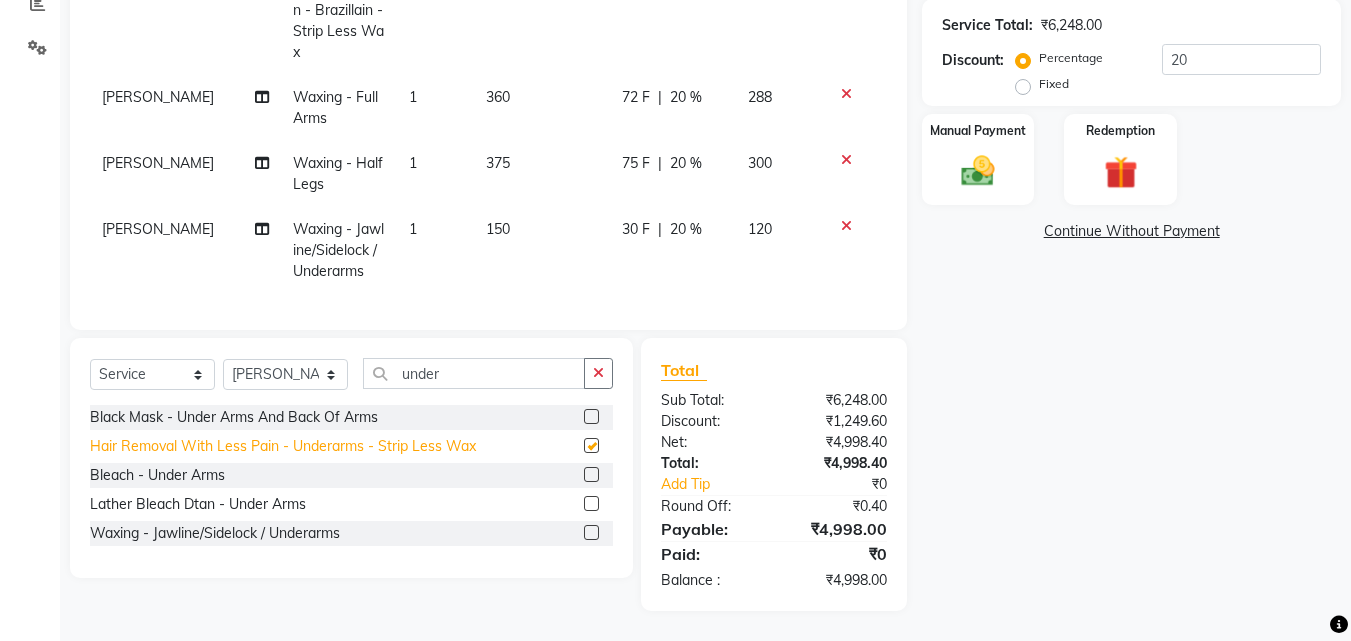 checkbox on "false" 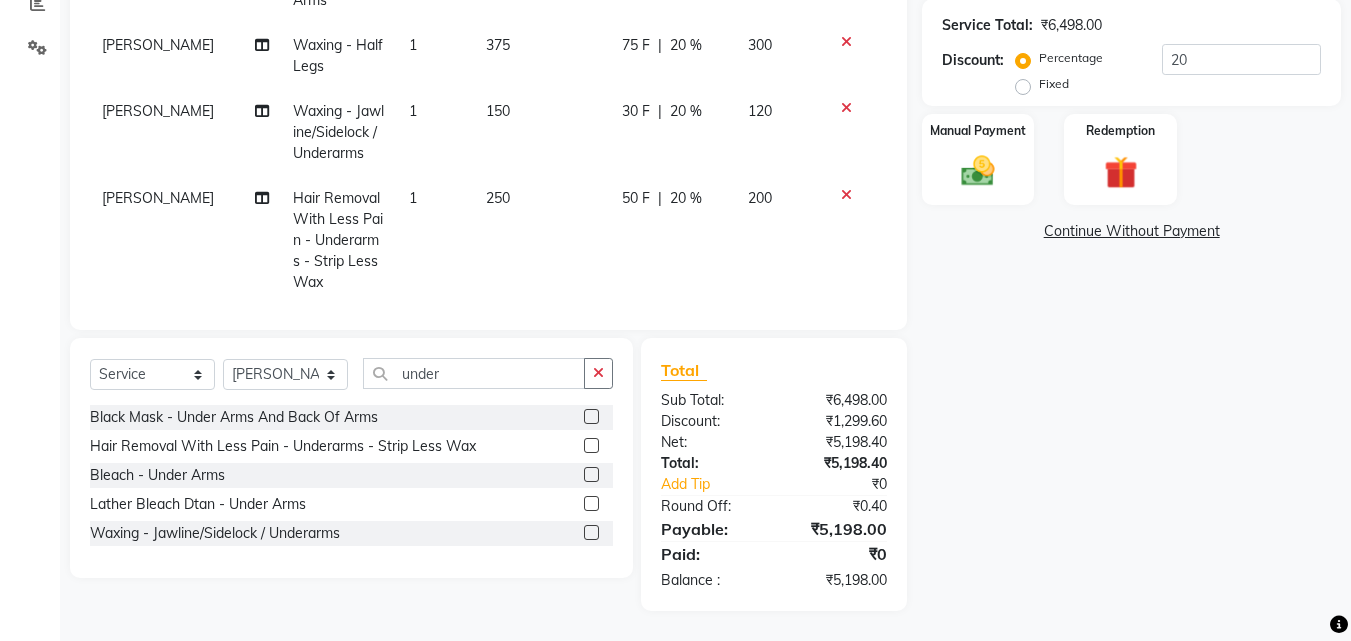 scroll, scrollTop: 321, scrollLeft: 0, axis: vertical 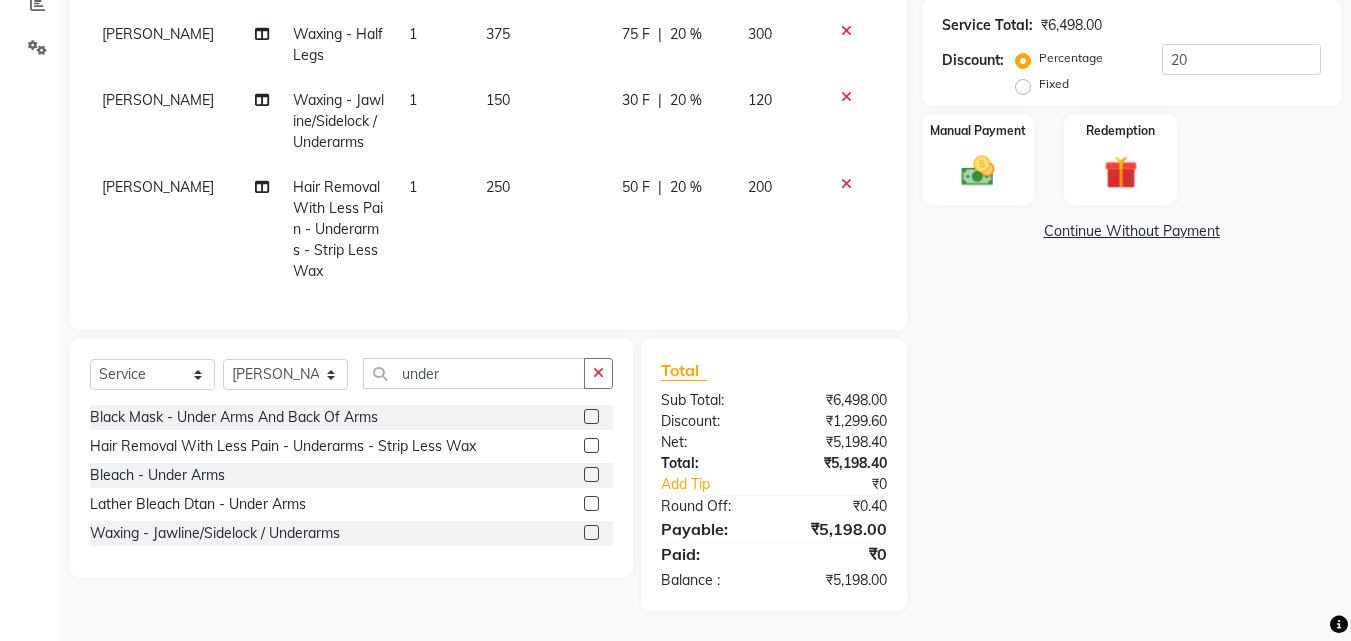 click 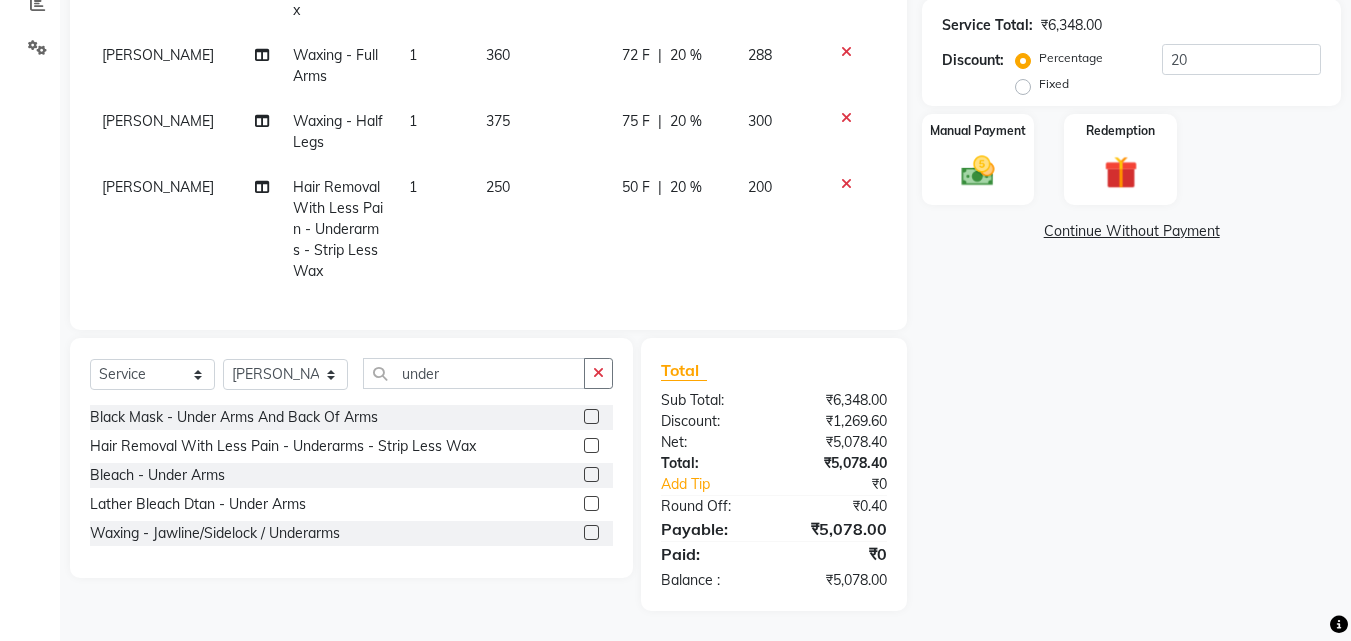 scroll, scrollTop: 243, scrollLeft: 0, axis: vertical 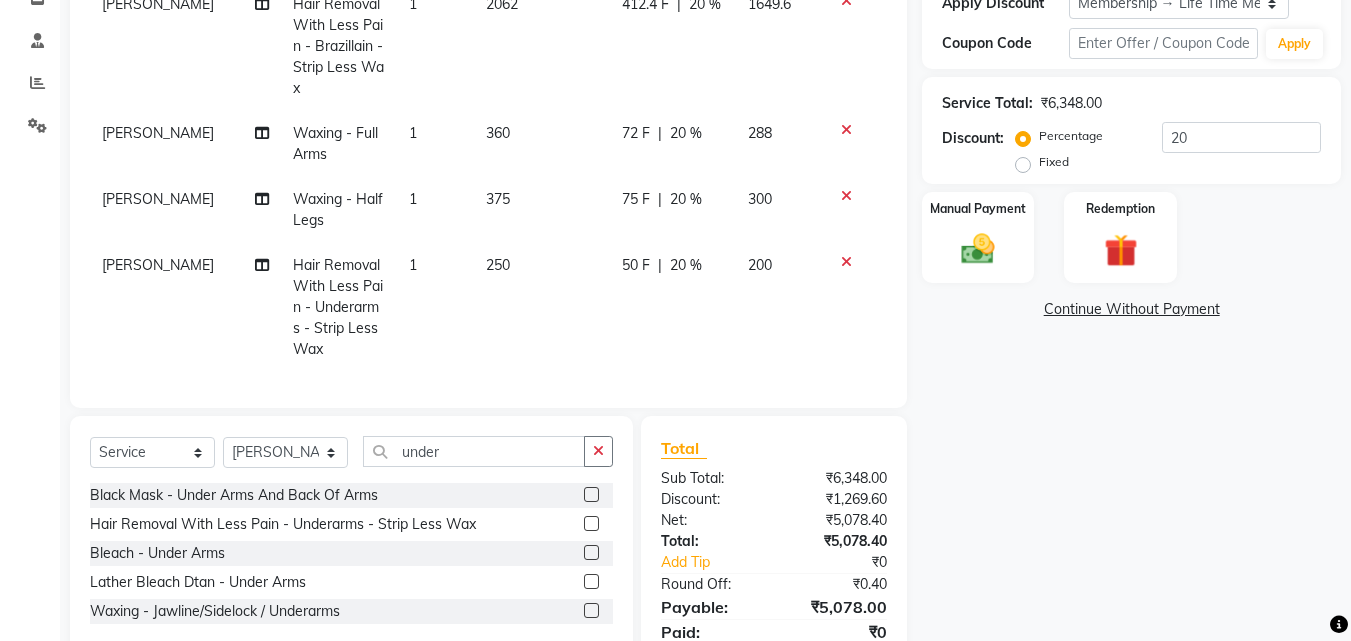 click on "360" 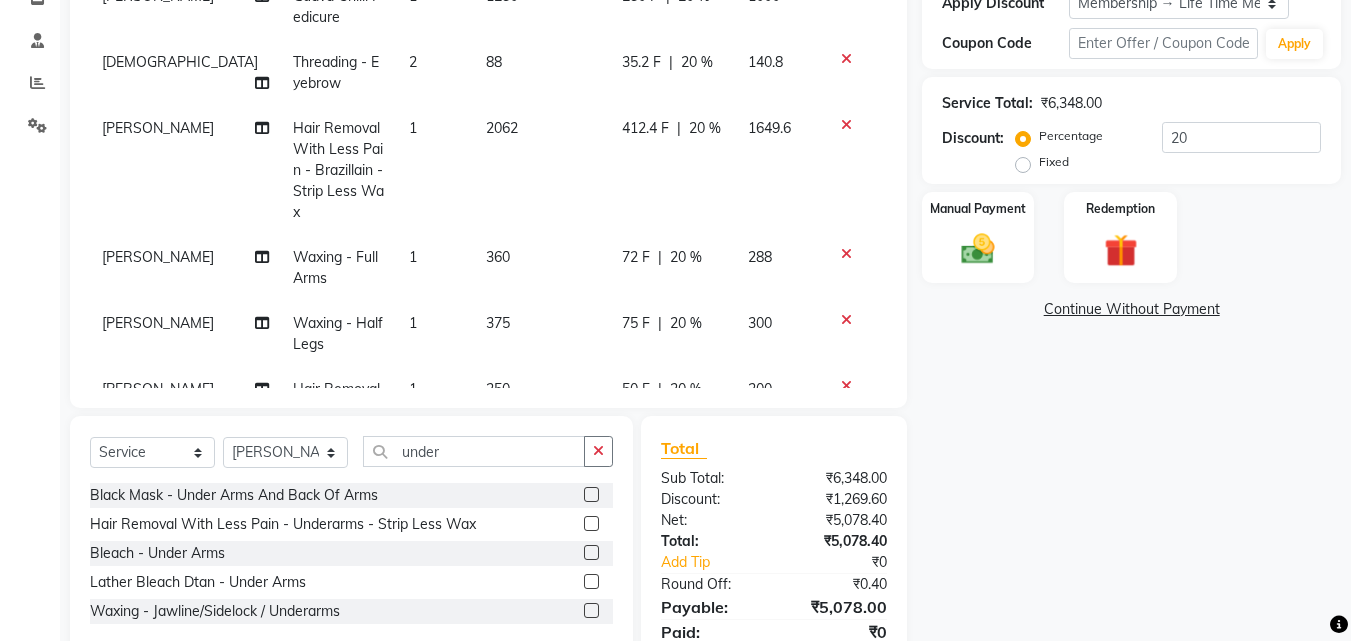 select on "13885" 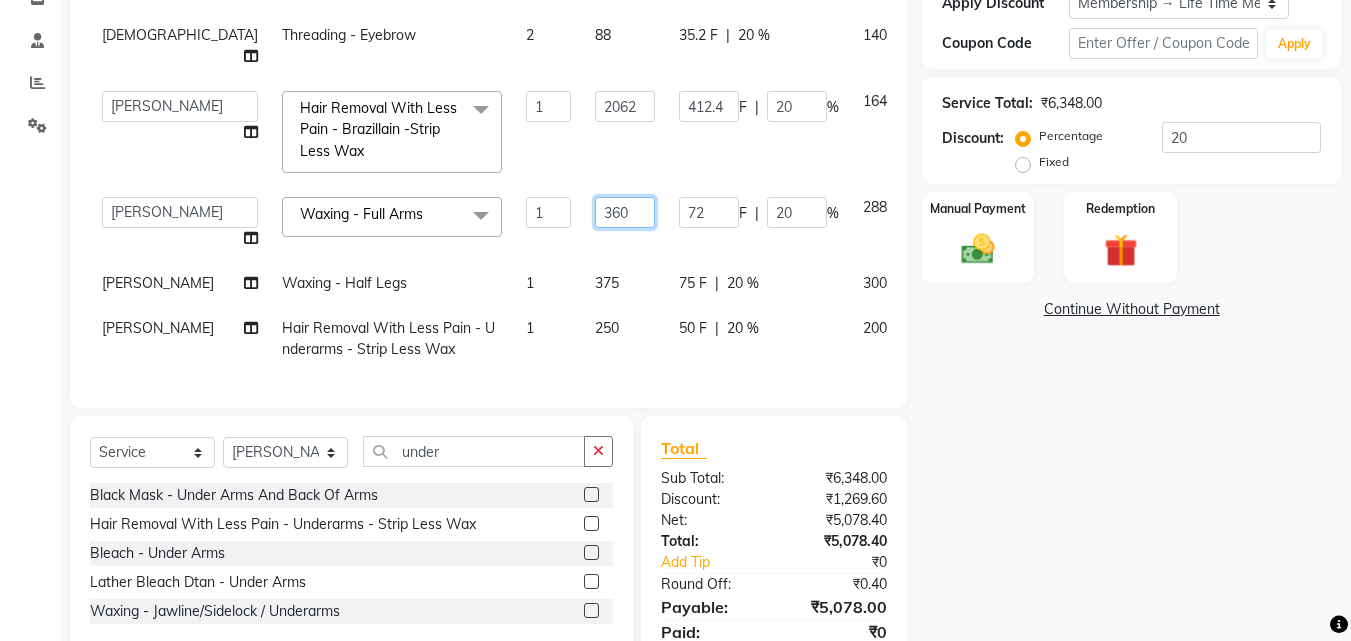click on "360" 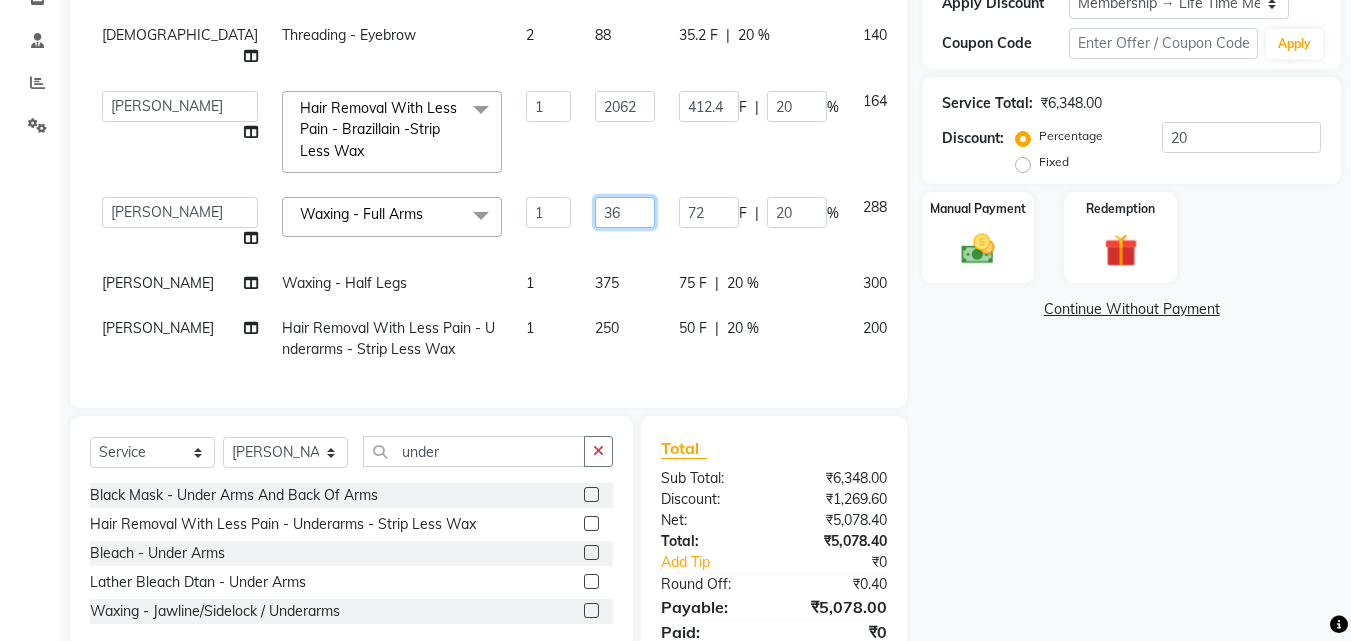 type on "3" 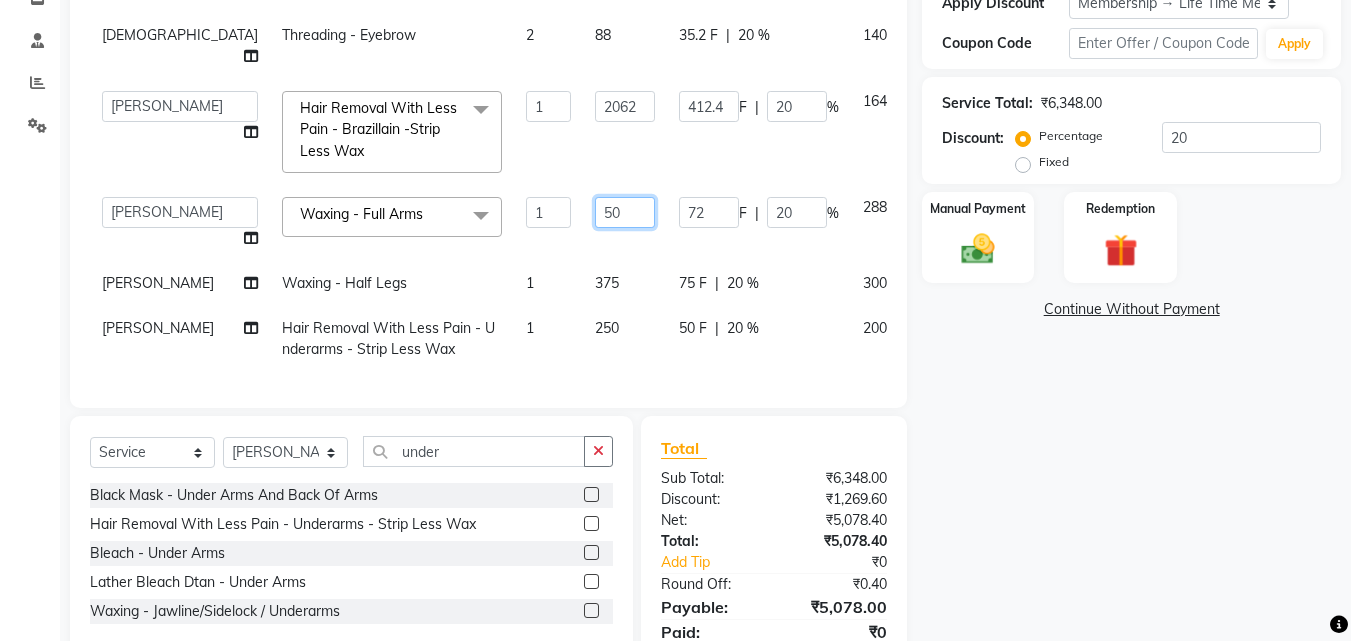 type on "500" 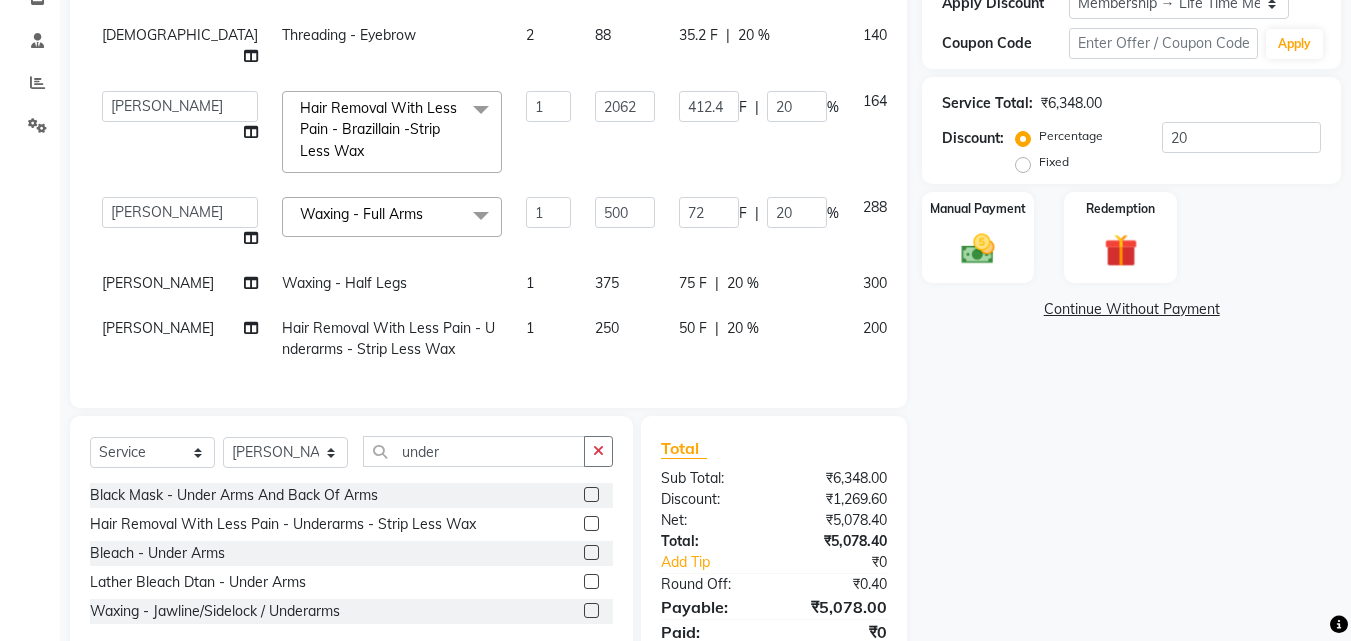 click on "1" 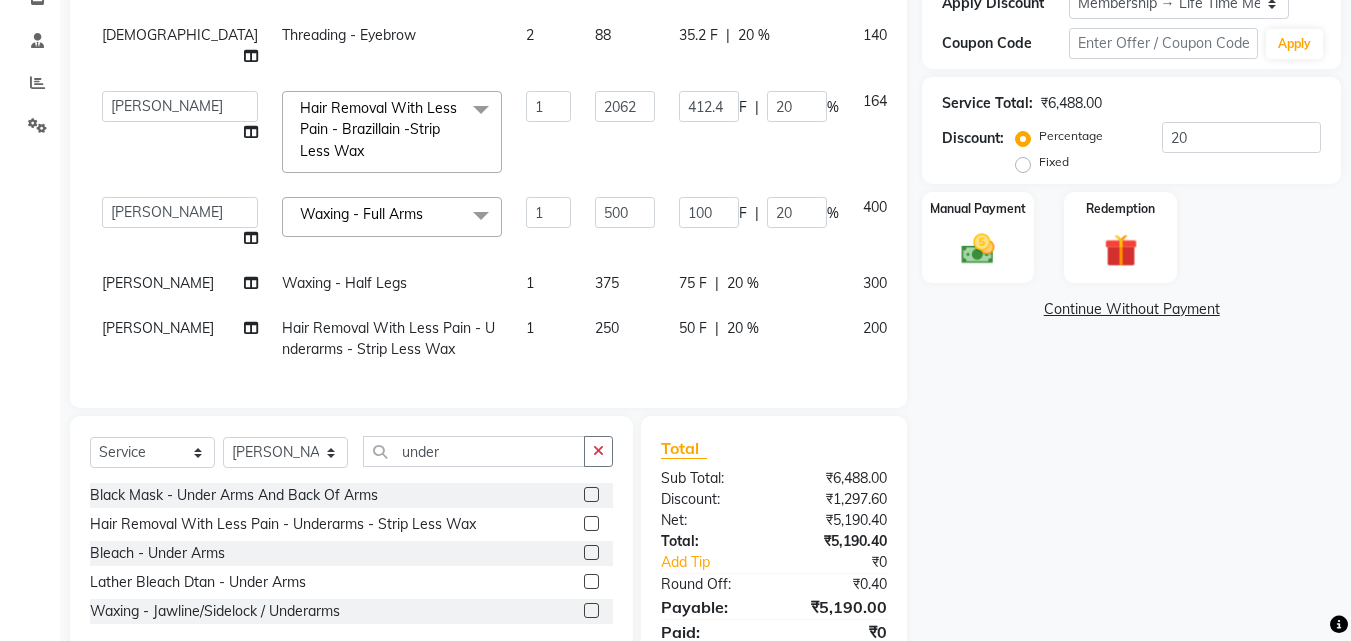 scroll, scrollTop: 104, scrollLeft: 0, axis: vertical 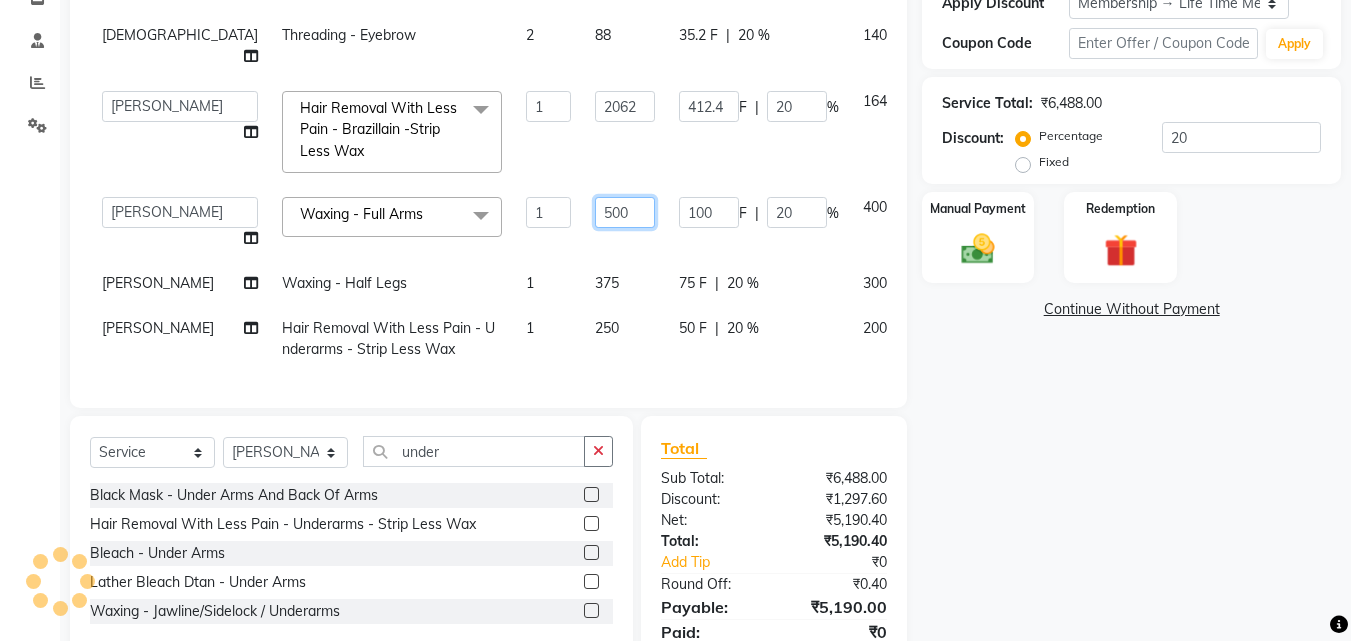 click on "500" 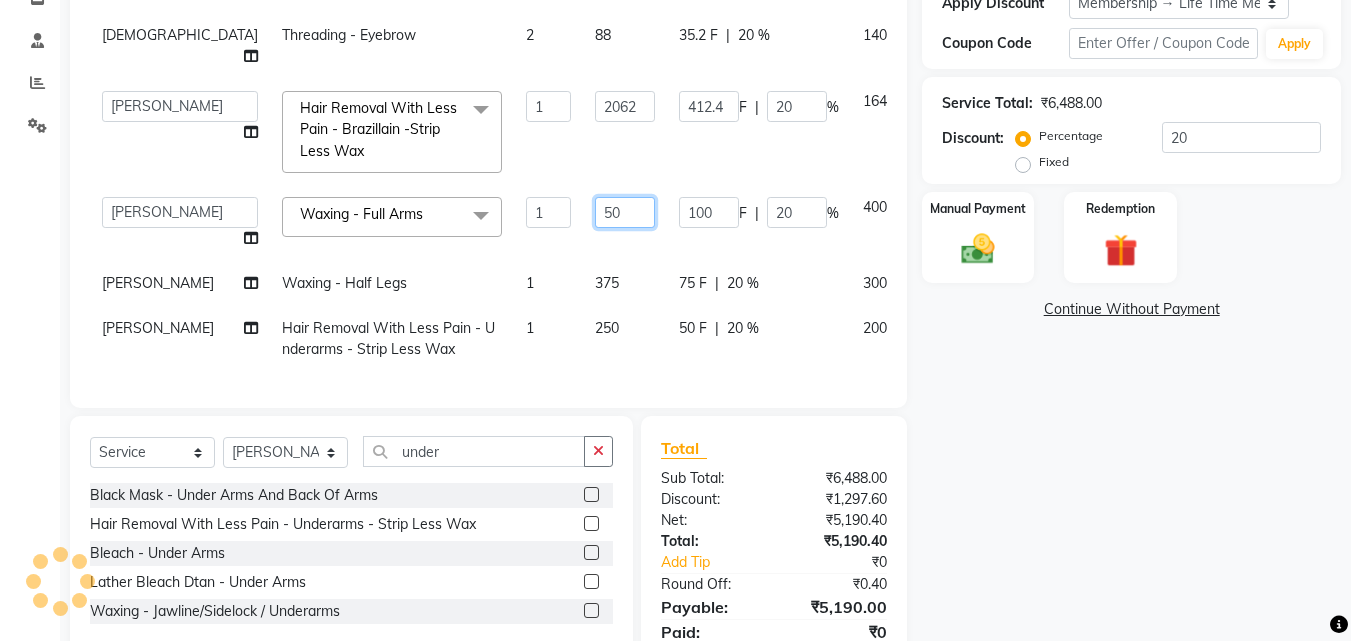 type on "5" 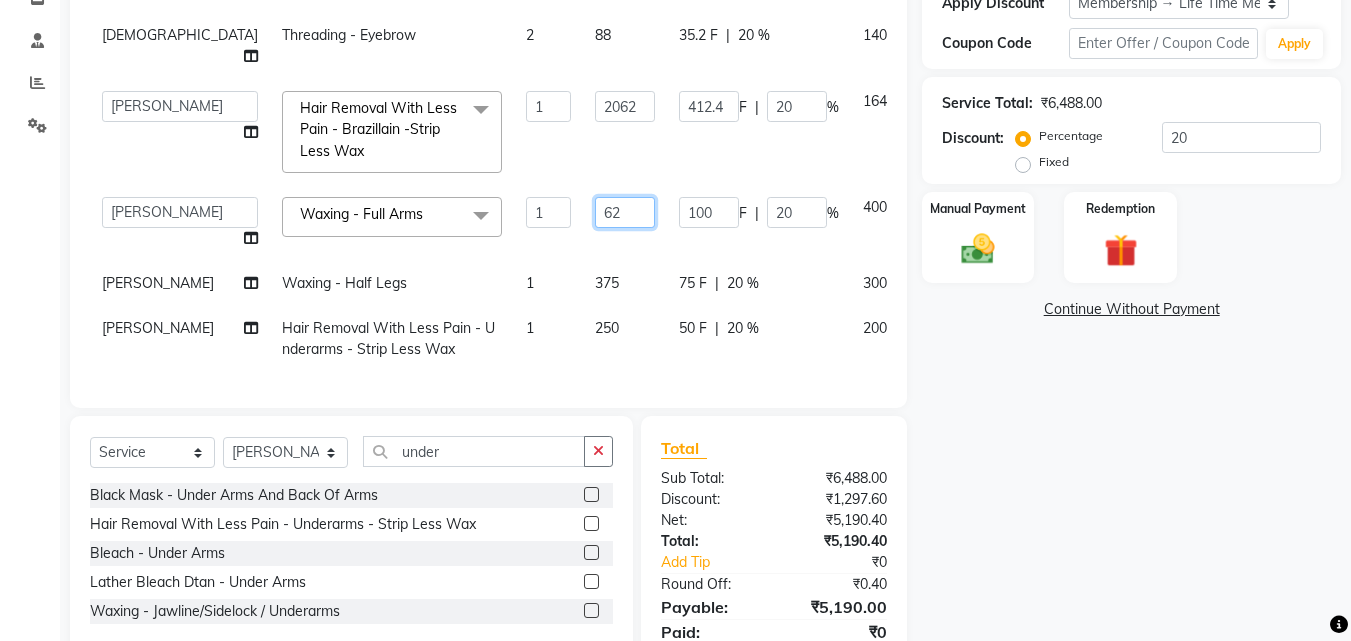 type on "625" 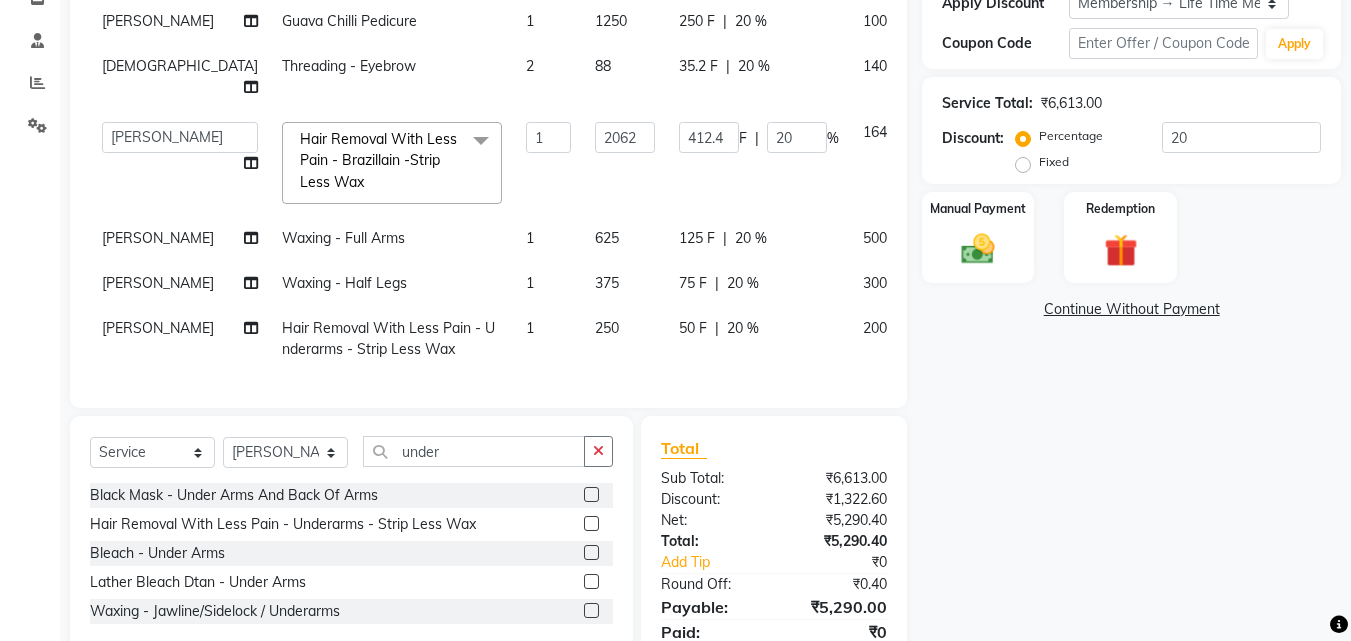 click on "1" 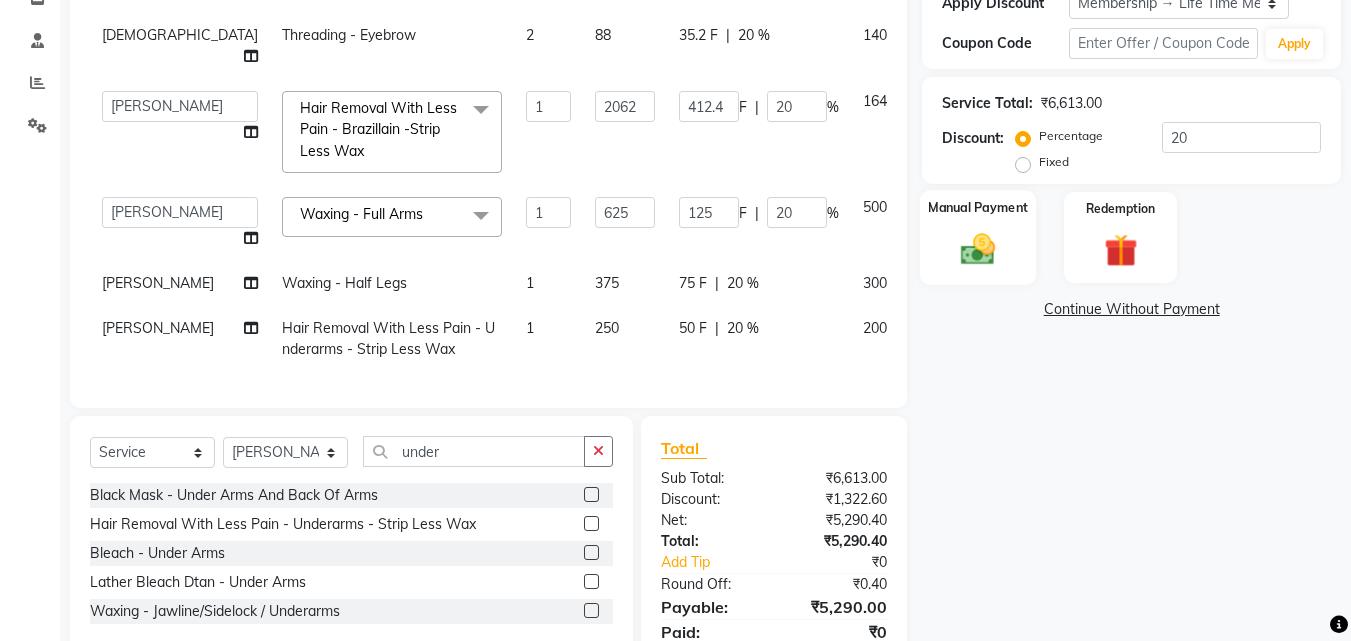 click 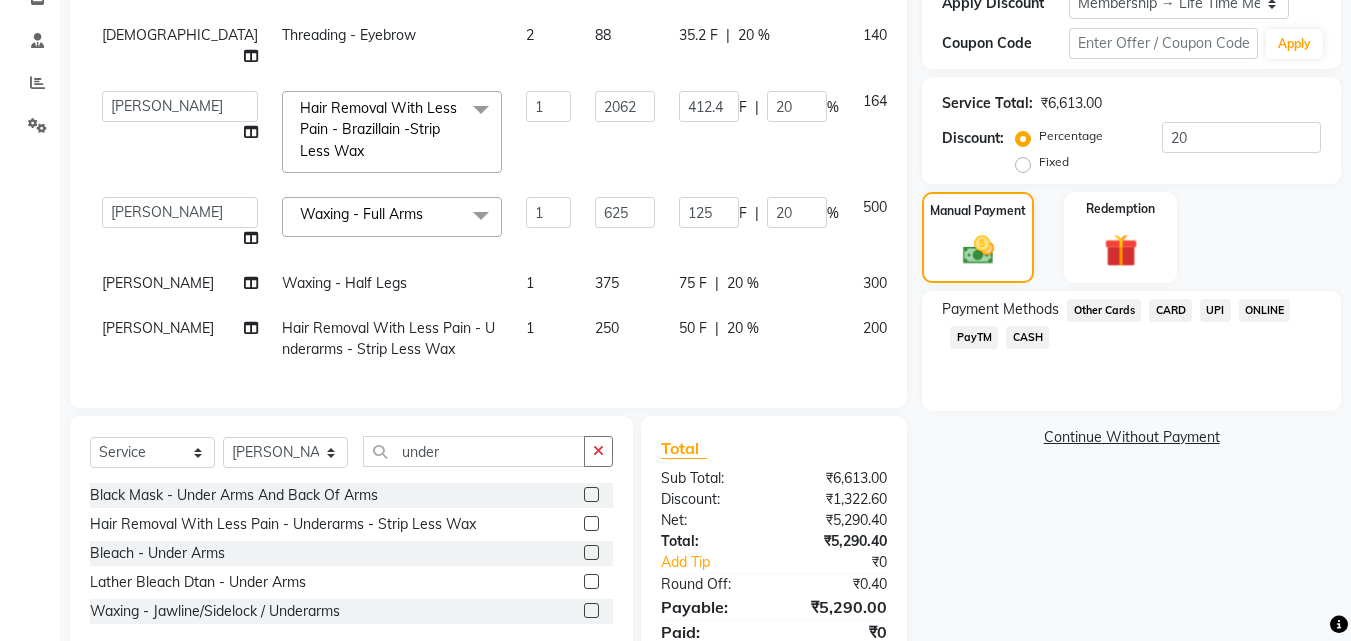 click on "CARD" 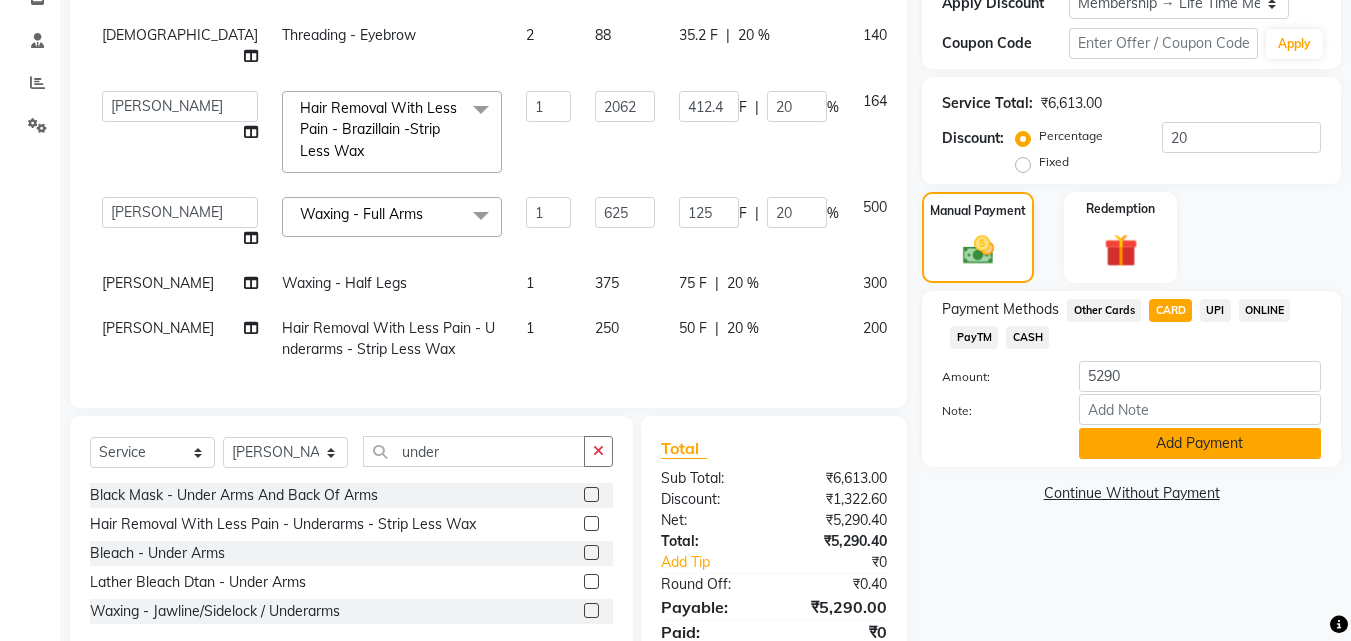click on "Add Payment" 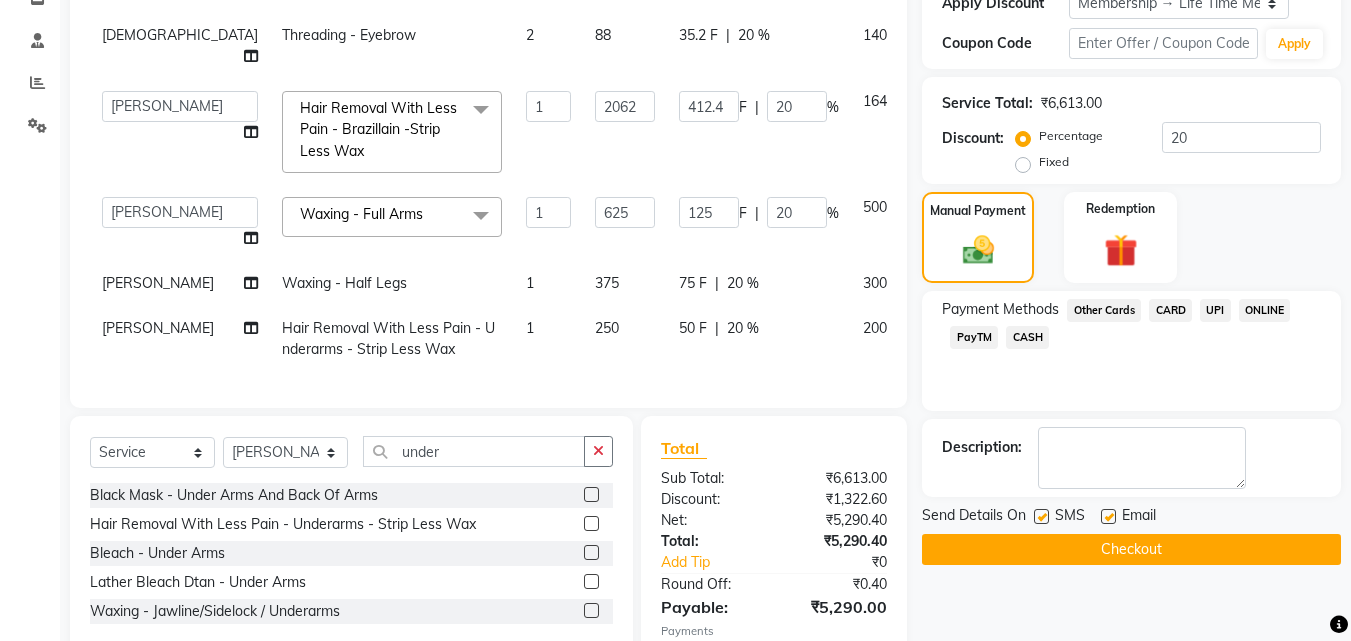 click on "Checkout" 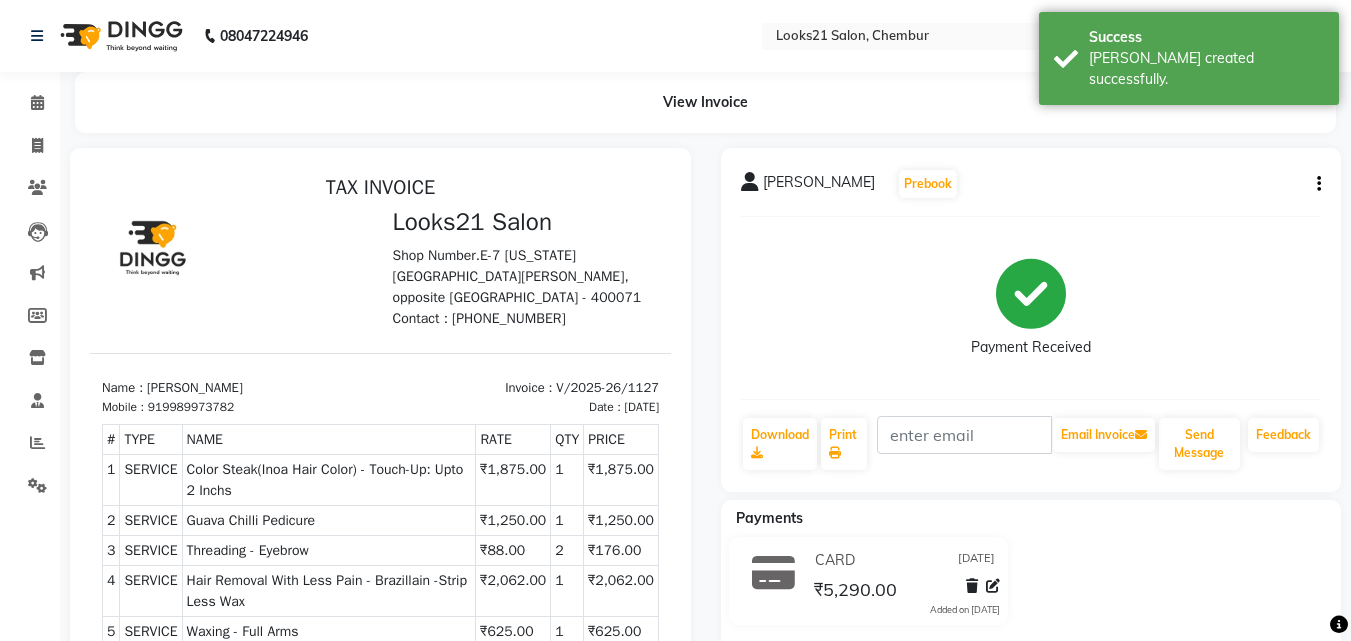 scroll, scrollTop: 0, scrollLeft: 0, axis: both 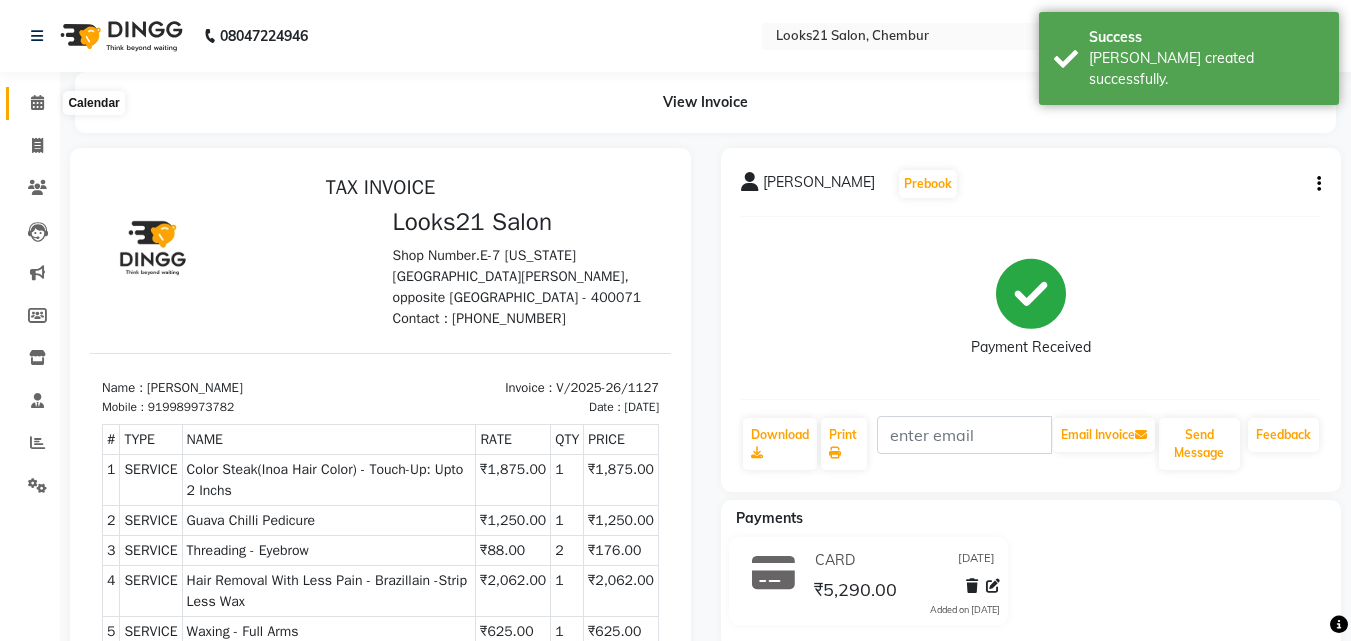 click 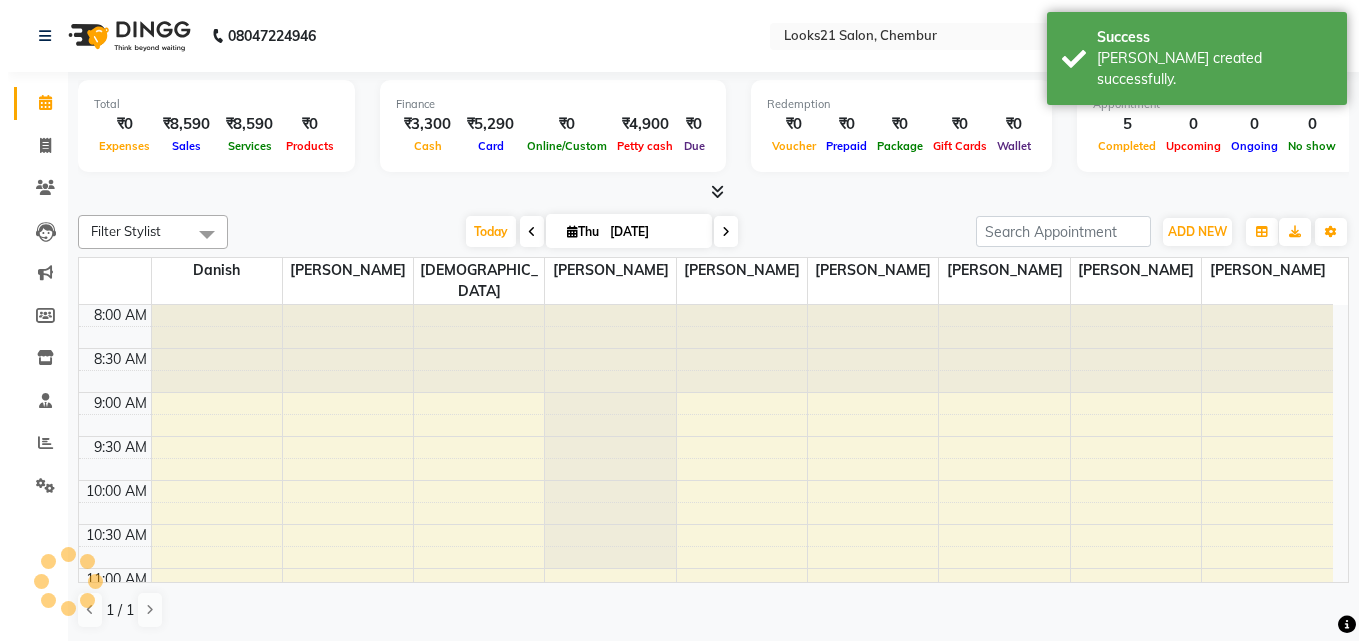 scroll, scrollTop: 0, scrollLeft: 0, axis: both 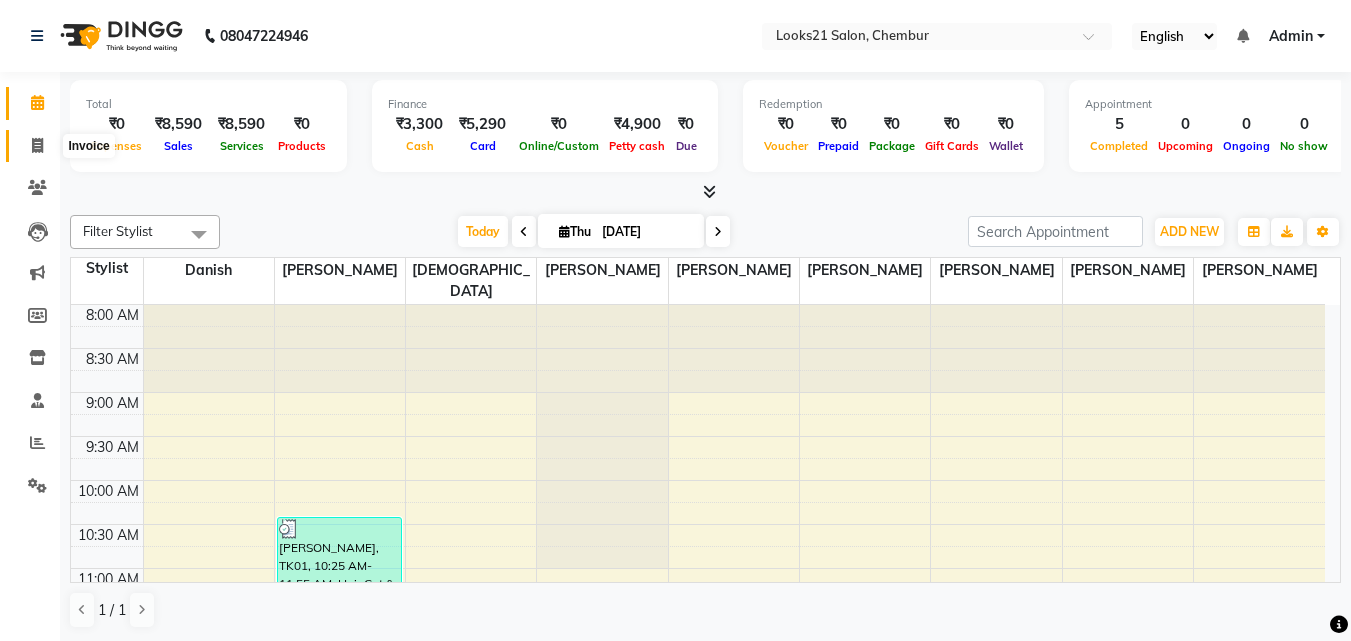 click 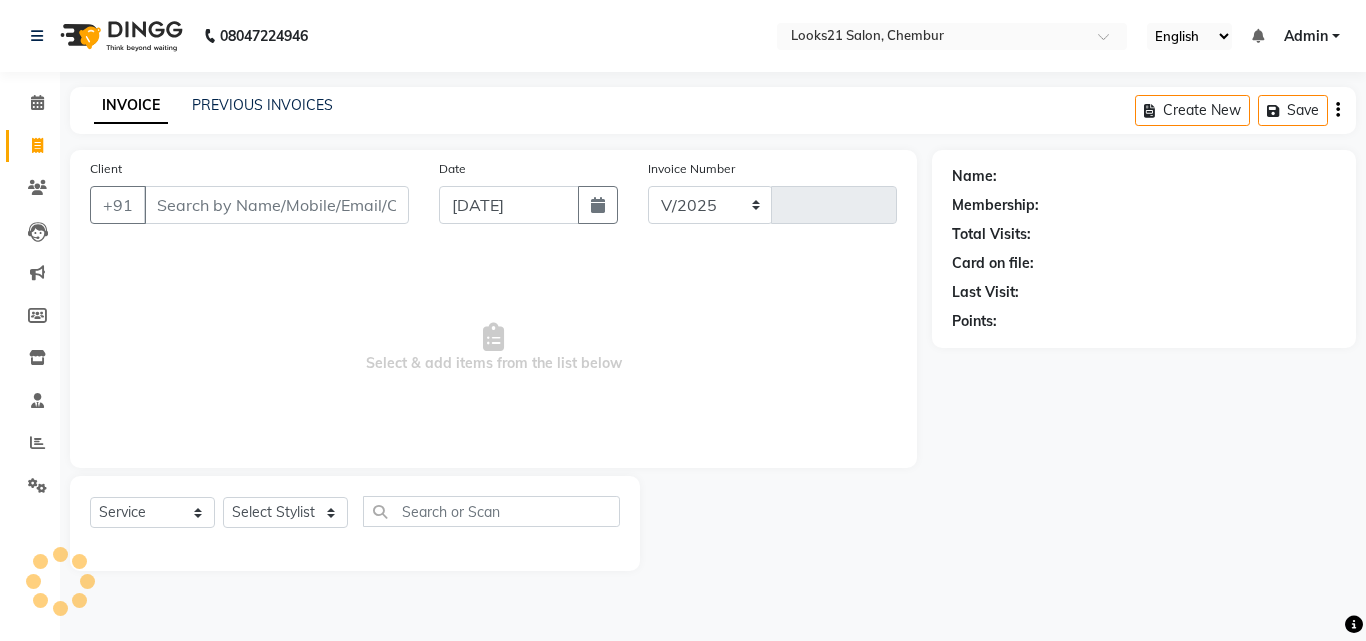 select on "844" 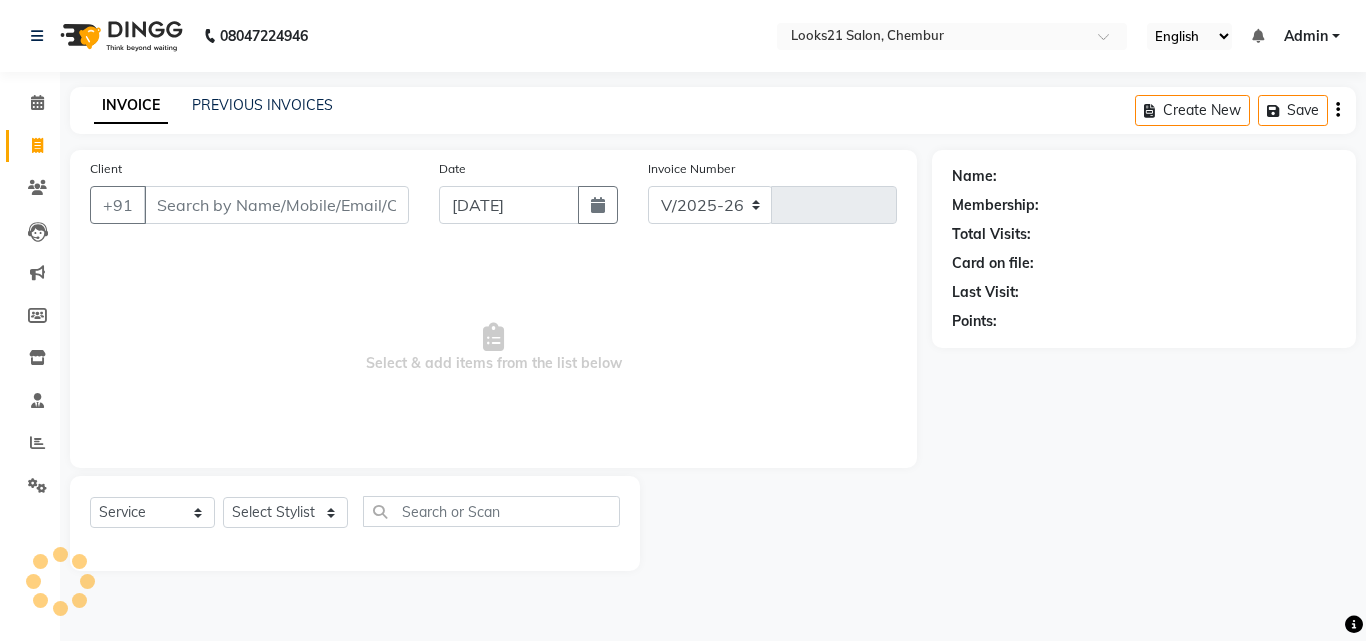 type on "1128" 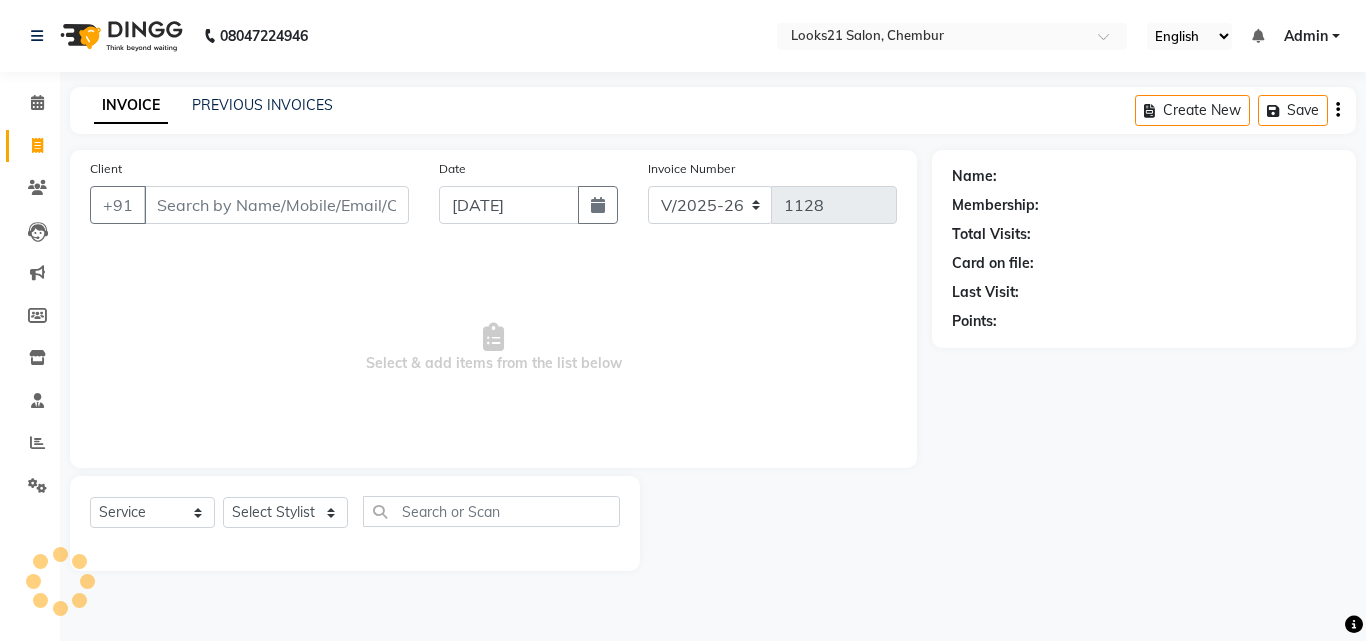 click on "Client" at bounding box center [276, 205] 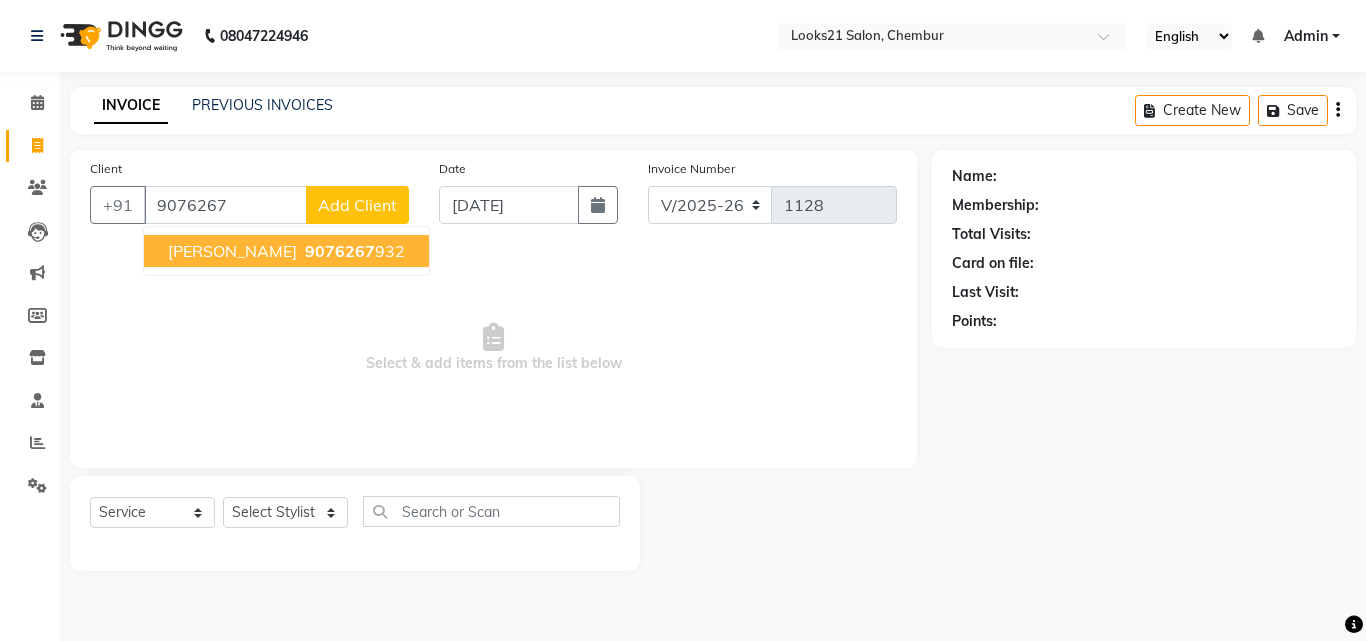 click on "Minakshi   9076267 932" at bounding box center [286, 251] 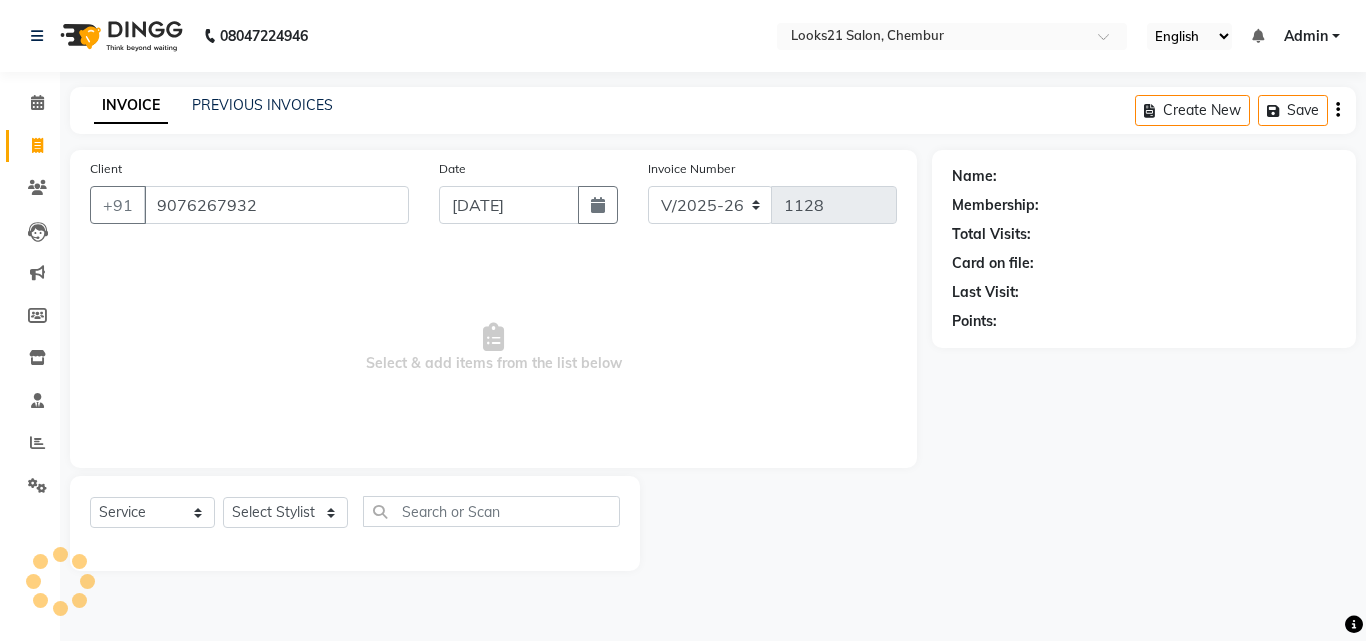 type on "9076267932" 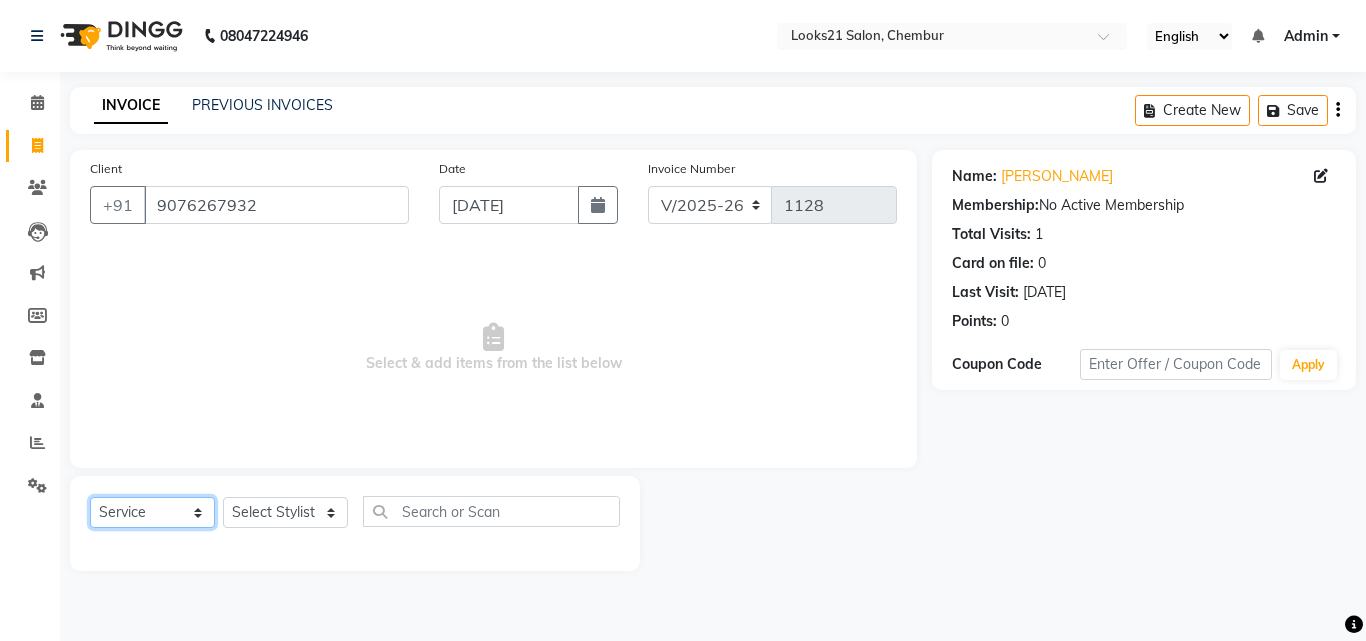 click on "Select  Service  Product  Membership  Package Voucher Prepaid Gift Card" 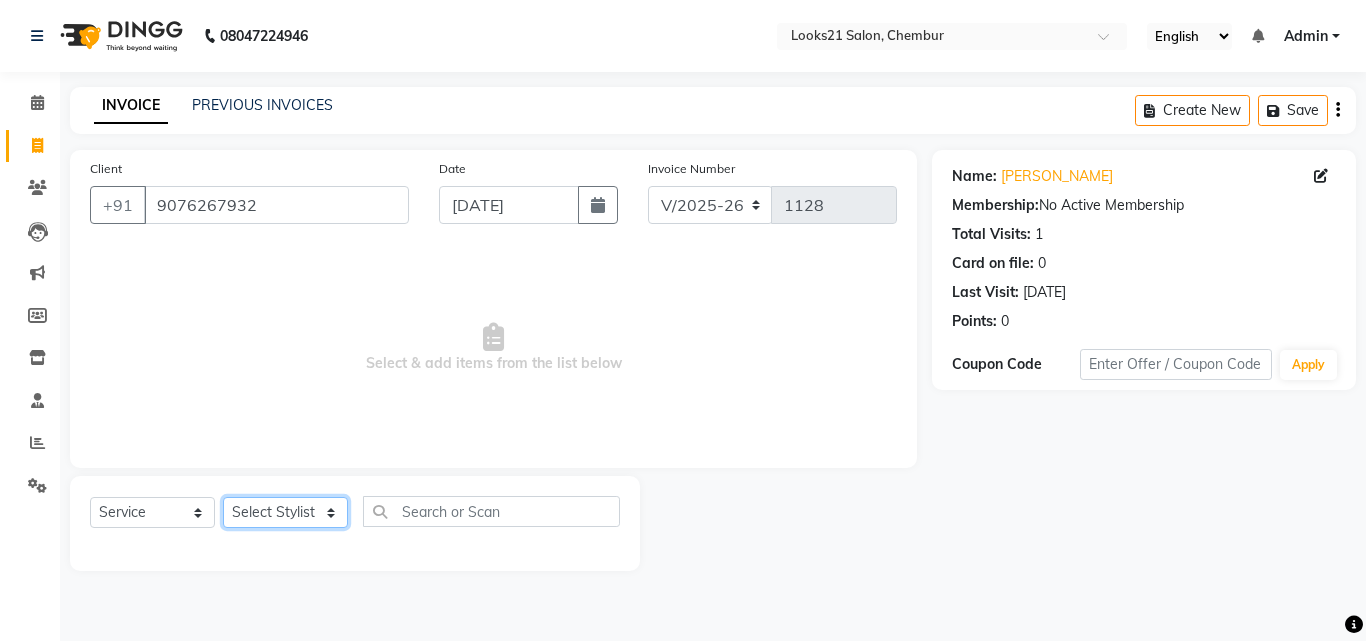 click on "Select Stylist [PERSON_NAME] [PERSON_NAME] [PERSON_NAME] [PERSON_NAME] [PERSON_NAME] [PERSON_NAME]" 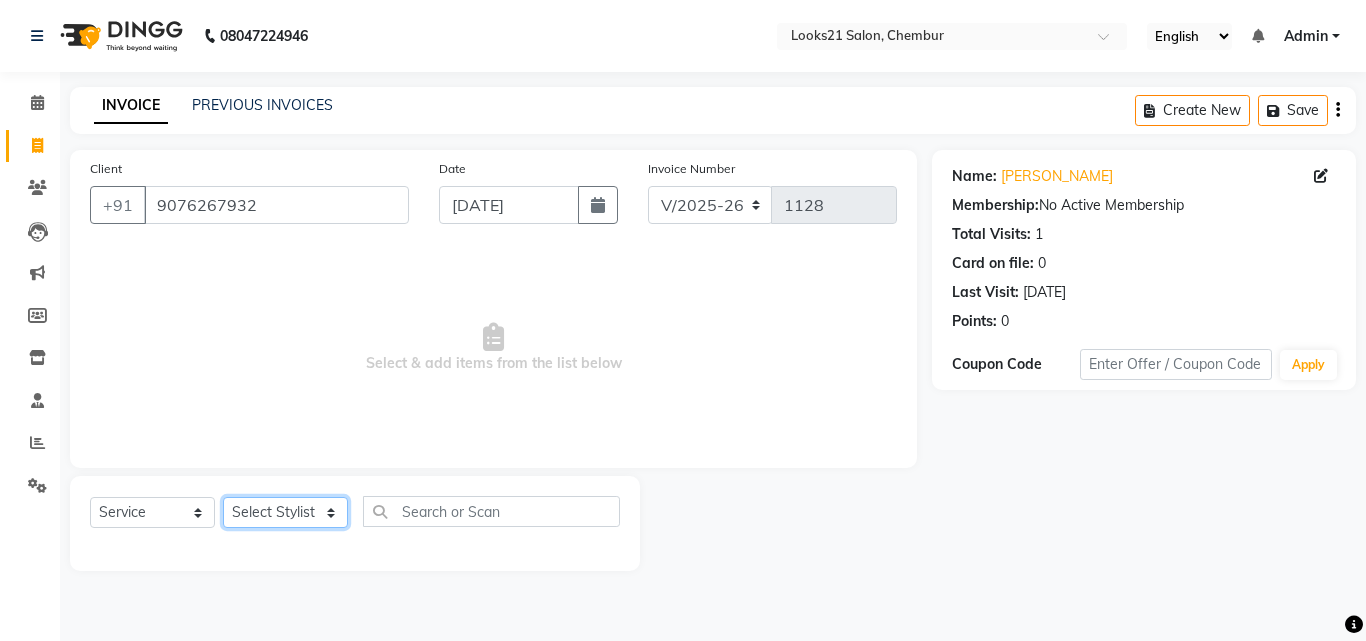 select on "13884" 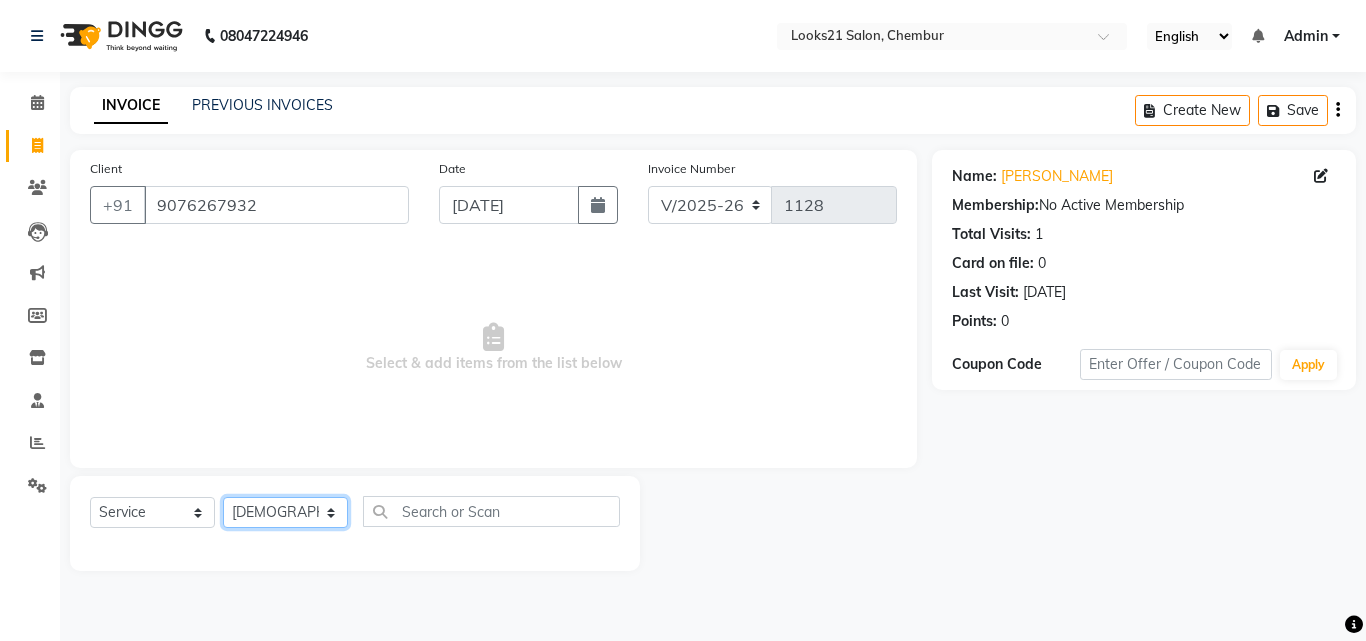 click on "Select Stylist [PERSON_NAME] [PERSON_NAME] [PERSON_NAME] [PERSON_NAME] [PERSON_NAME] [PERSON_NAME]" 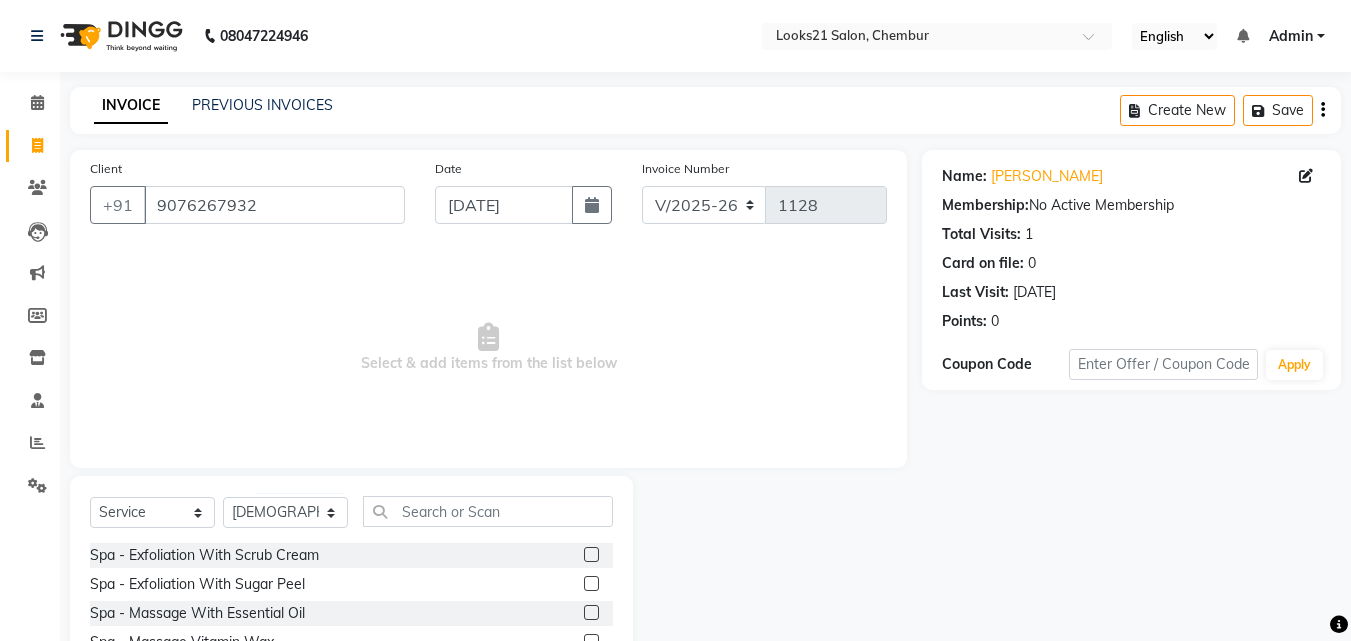 click on "Select  Service  Product  Membership  Package Voucher Prepaid Gift Card  Select Stylist Anwar Danish Janardhan Sajeda Siddiqui Samiksha Shakil Sharif Ahmed Shraddha Vaishali Spa  - Exfoliation With Scrub Cream  Spa  - Exfoliation With Sugar Peel  Spa  - Massage With Essential Oil  Spa  - Massage Vitamin Wax  Spa  - Wraps With Cotton Extract  Spa  - Wraps With Moistourising Wax  Therapy  - Full Arms  Therapy  - Full Leg  Therapy  - Sparkling Back  Reflexology  - Feet (30 Mins)  Reflexology  - Hand & Feet ( 60 Mins)  Reflexology  - Back (30 Mins)  Nails- Cut file & Polish  Black Mask  - Under Arms And Back Of Arms  Black Mask  - Front  Black Mask  - Back  Black Mask  - Full Arms  Black Mask  - Half Arms  Black Mask  - Full Legs  Black Mask  - Half Legs  Black Mask  - Feet  Black Mask  - Behind  Black Mask  - Full Body  Treatment For Skin  - Anti Pollution Treatment  Treatment For Skin  - Shine Glow Treatment  Treatment For Skin  - Glow Peel Treatment  Advance Facial  - Essential Minerals  O THREE FACIAL" 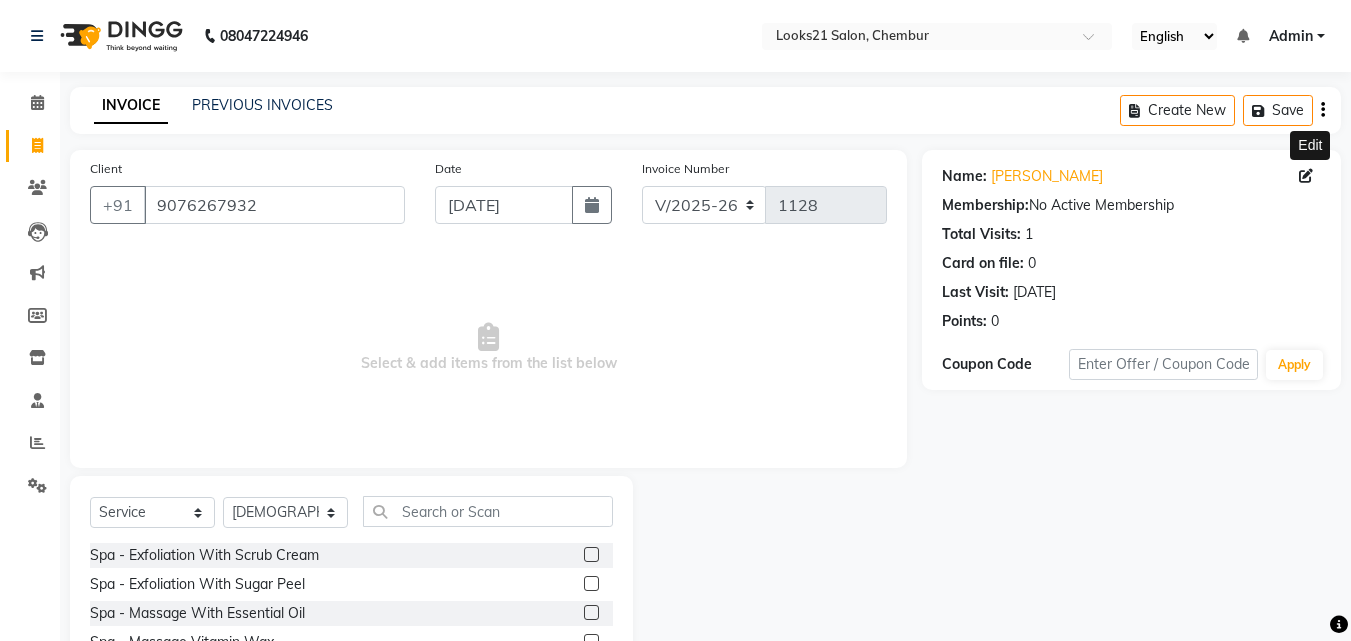 click 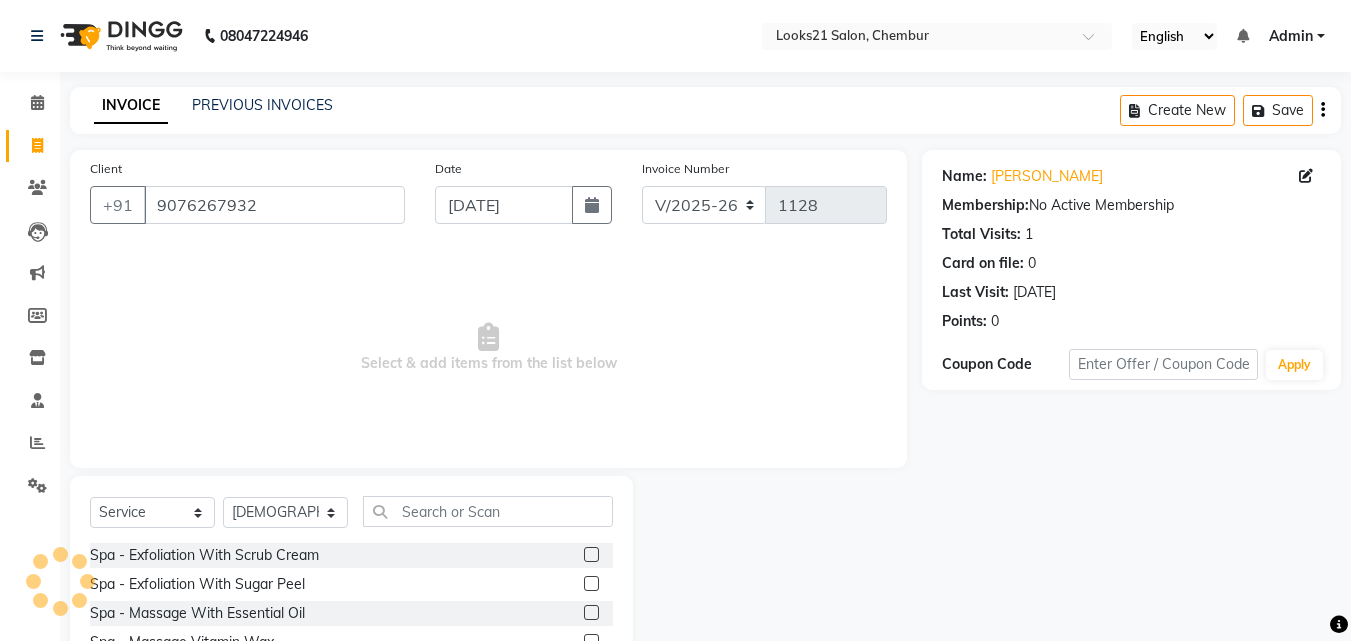 select on "22" 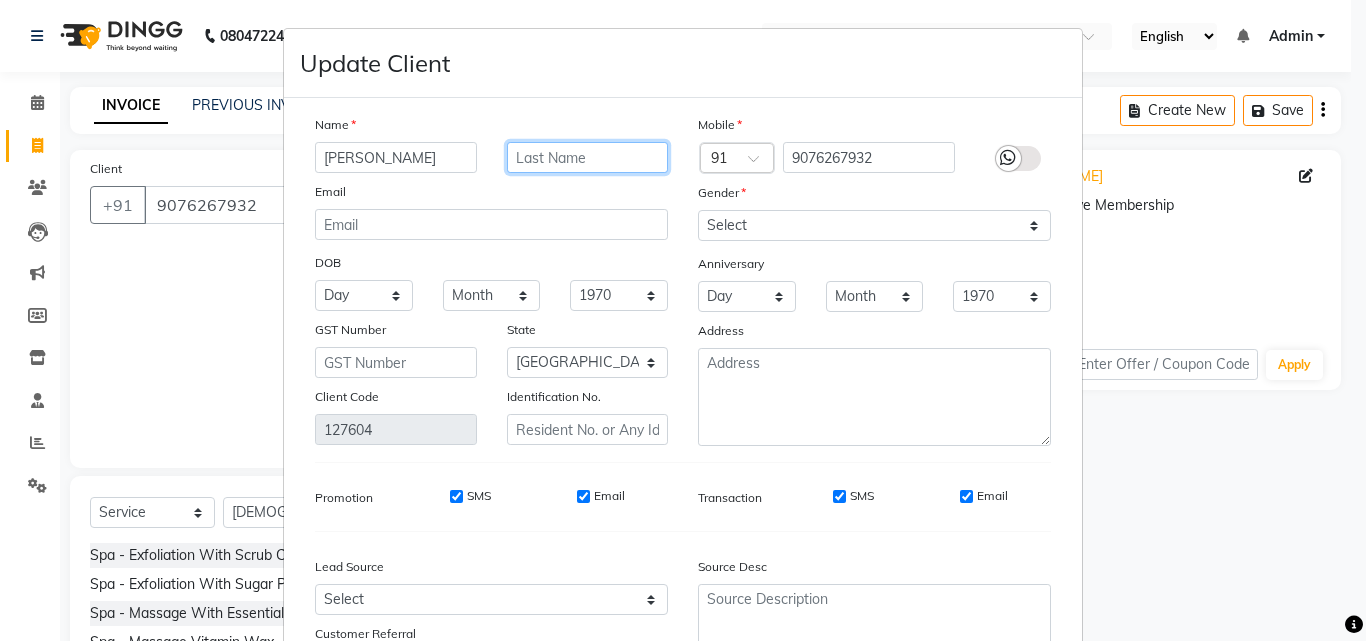 click at bounding box center (588, 157) 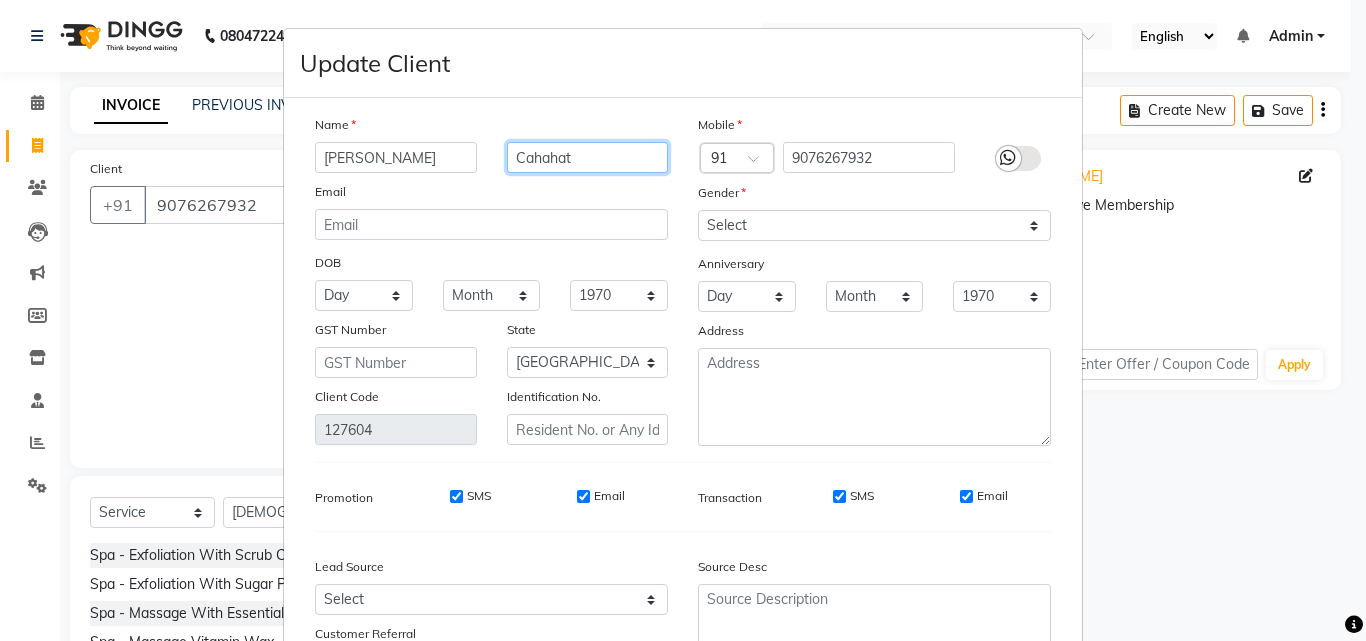 type on "Cahahat" 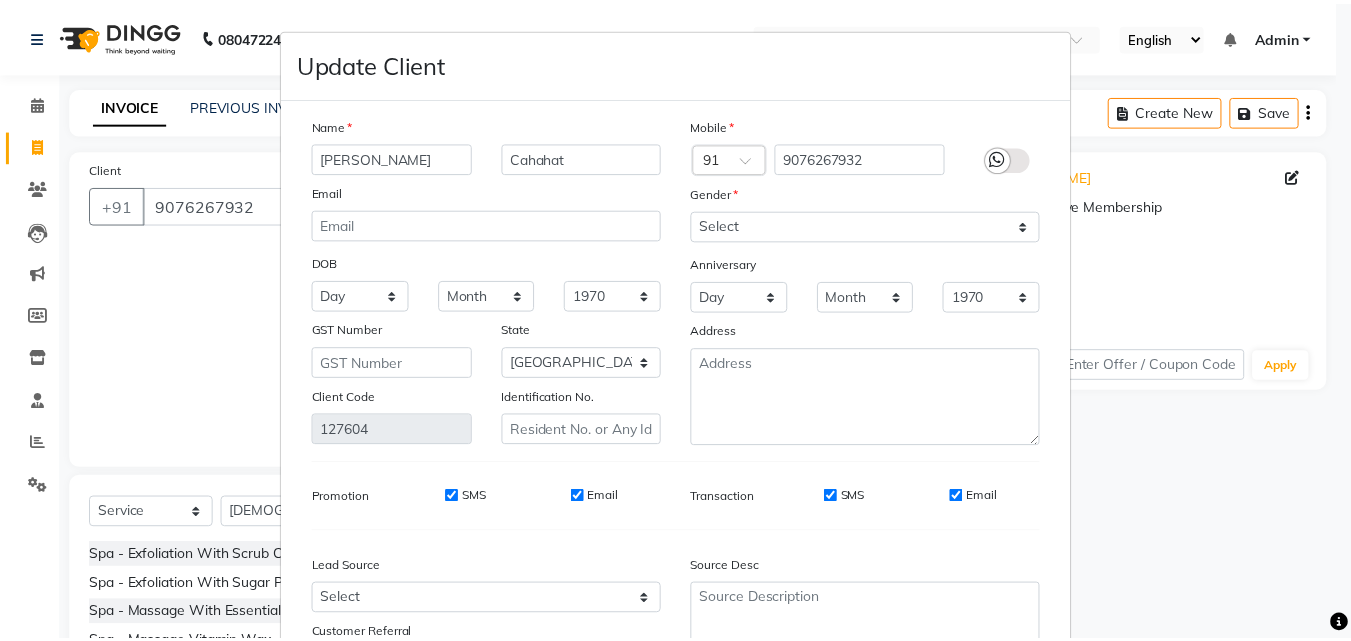 scroll, scrollTop: 171, scrollLeft: 0, axis: vertical 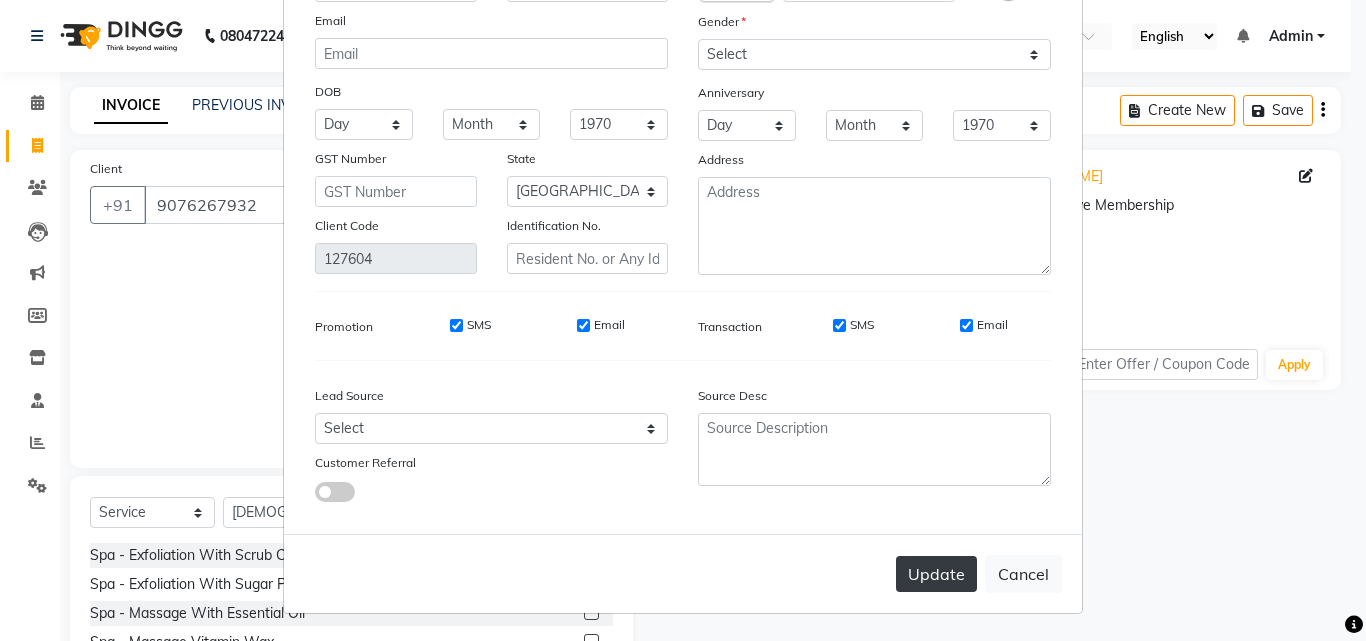 click on "Update" at bounding box center (936, 574) 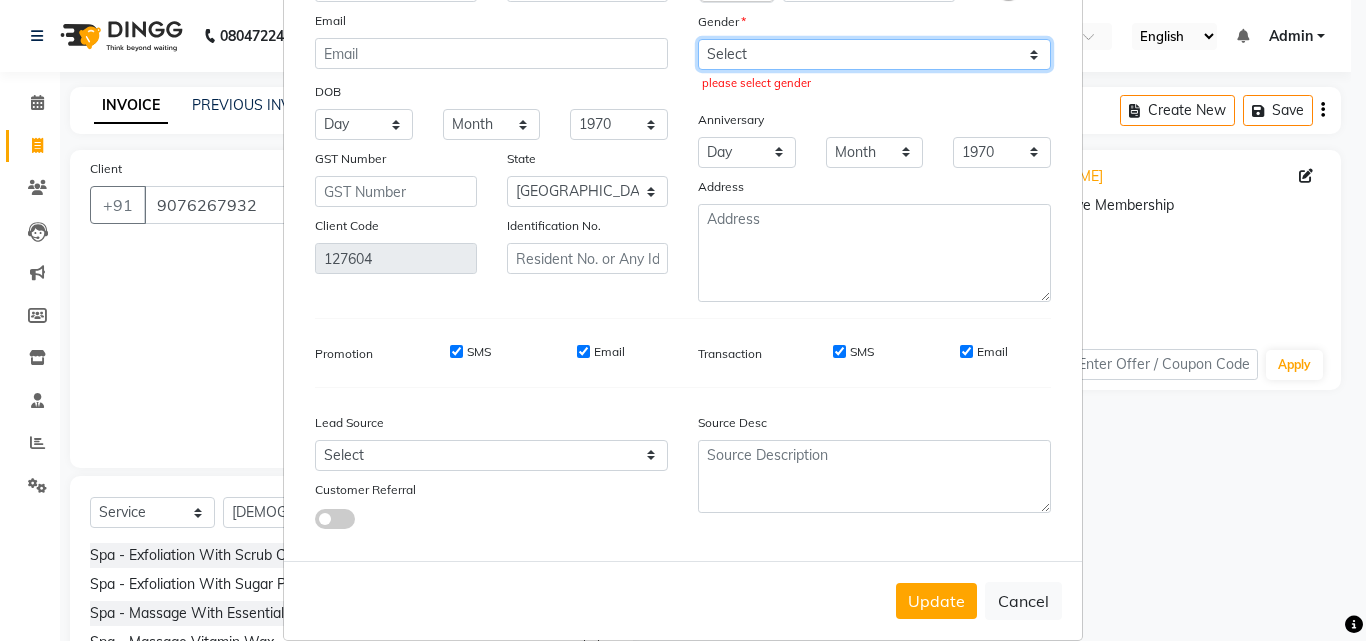 click on "Select Male Female Other Prefer Not To Say" at bounding box center [874, 54] 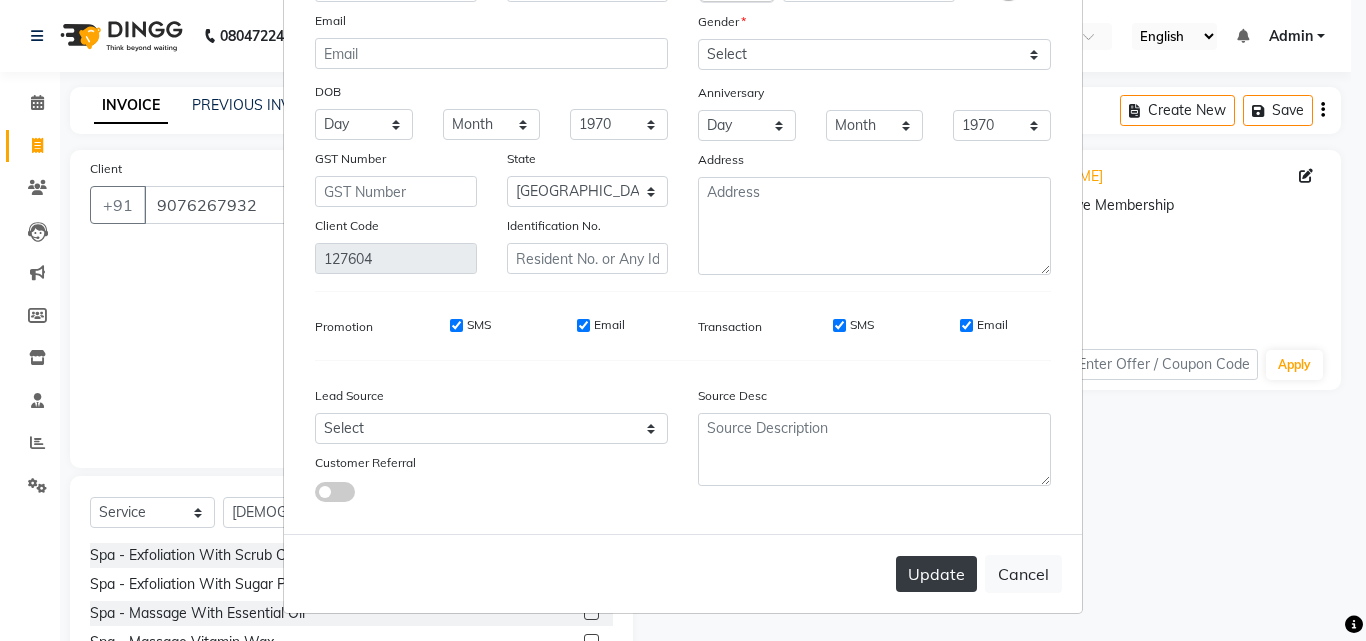 click on "Update" at bounding box center [936, 574] 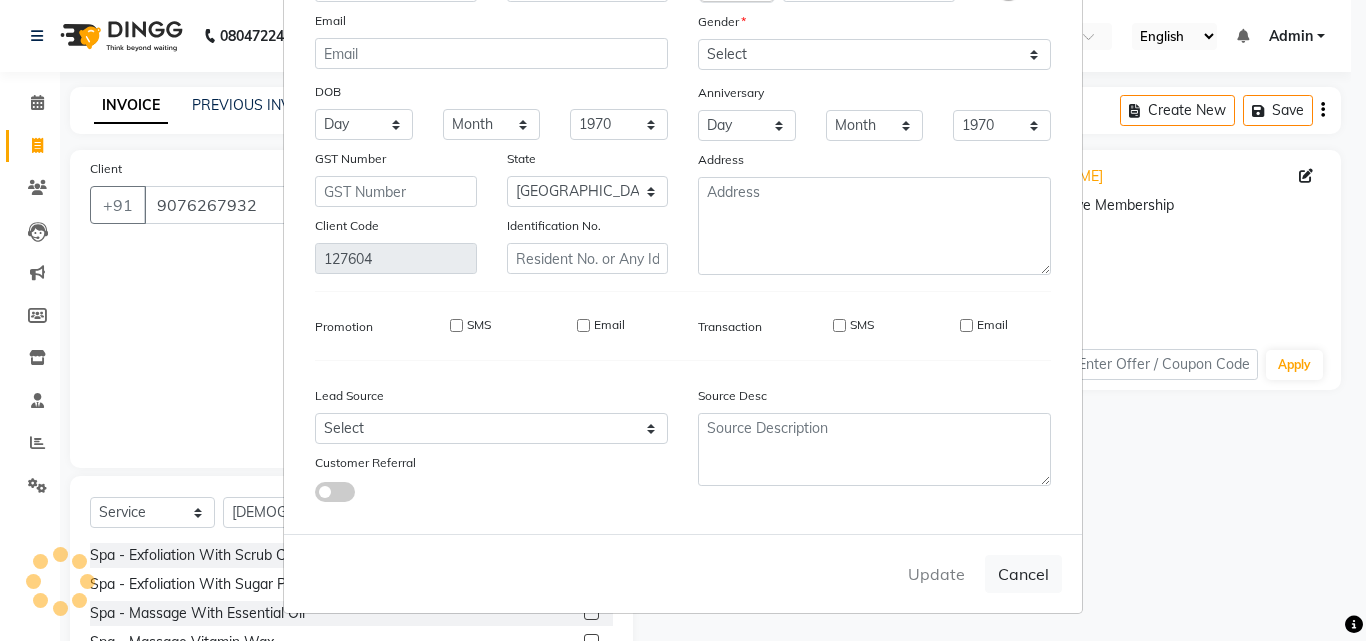 type 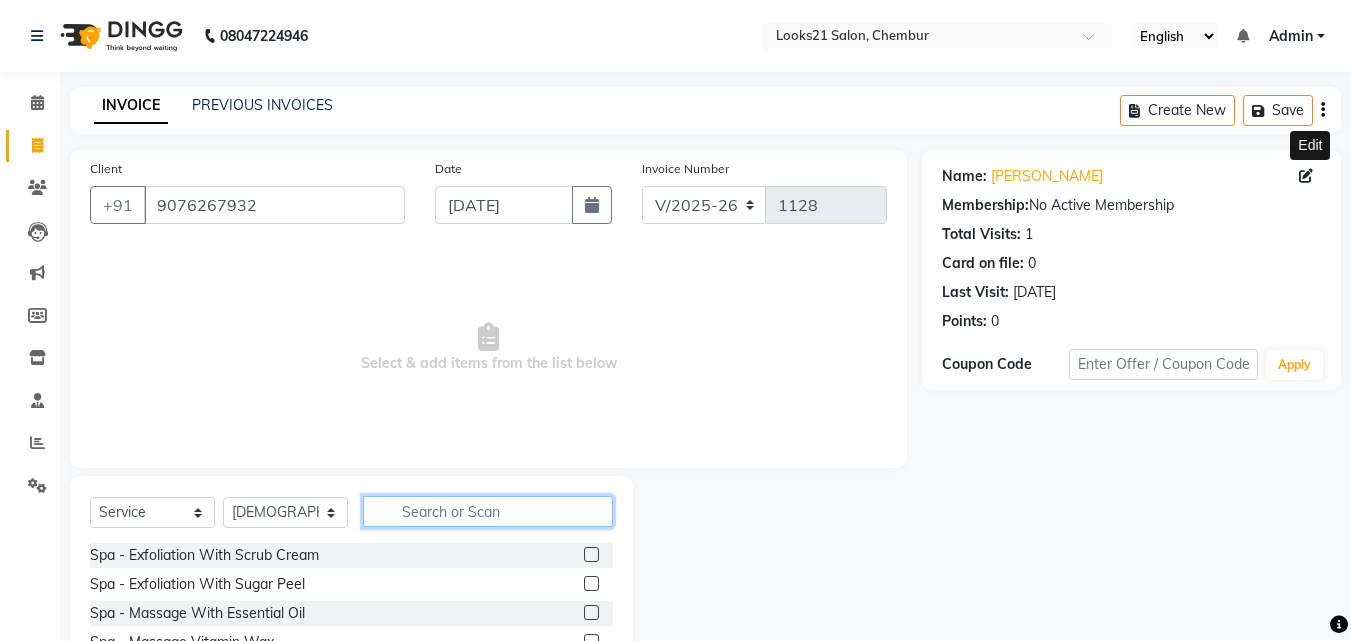 click 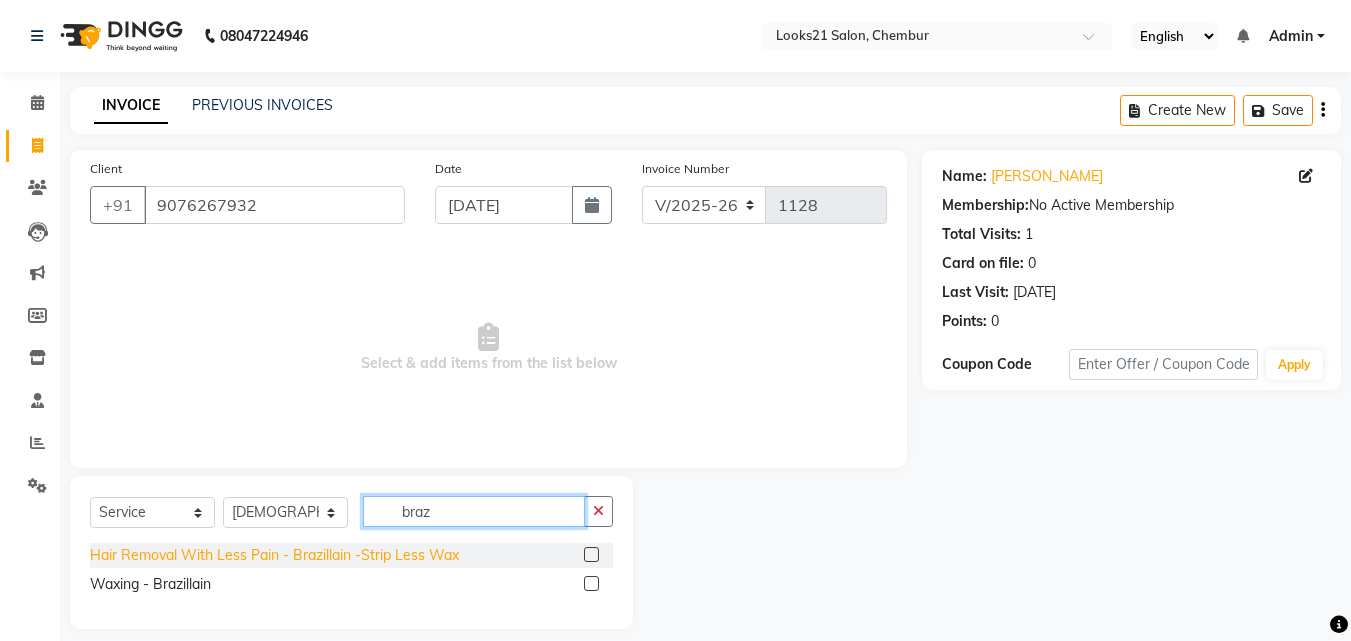 type on "braz" 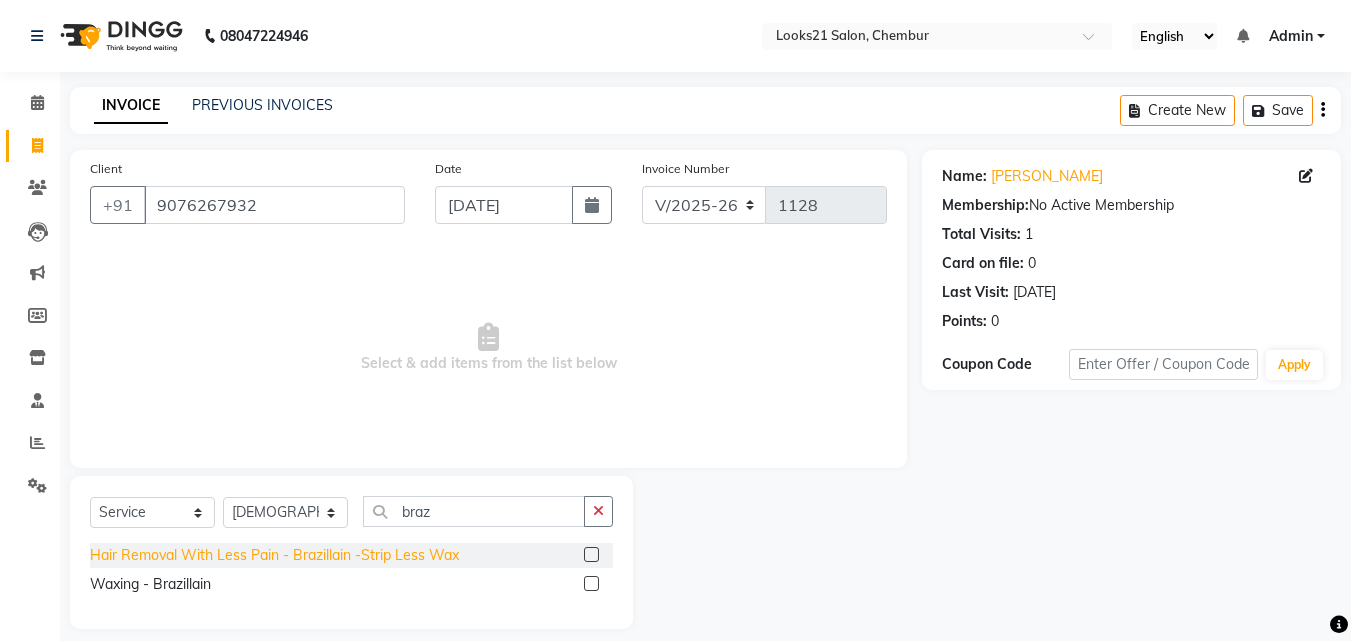 click on "Hair Removal With Less Pain  - Brazillain -Strip Less Wax" 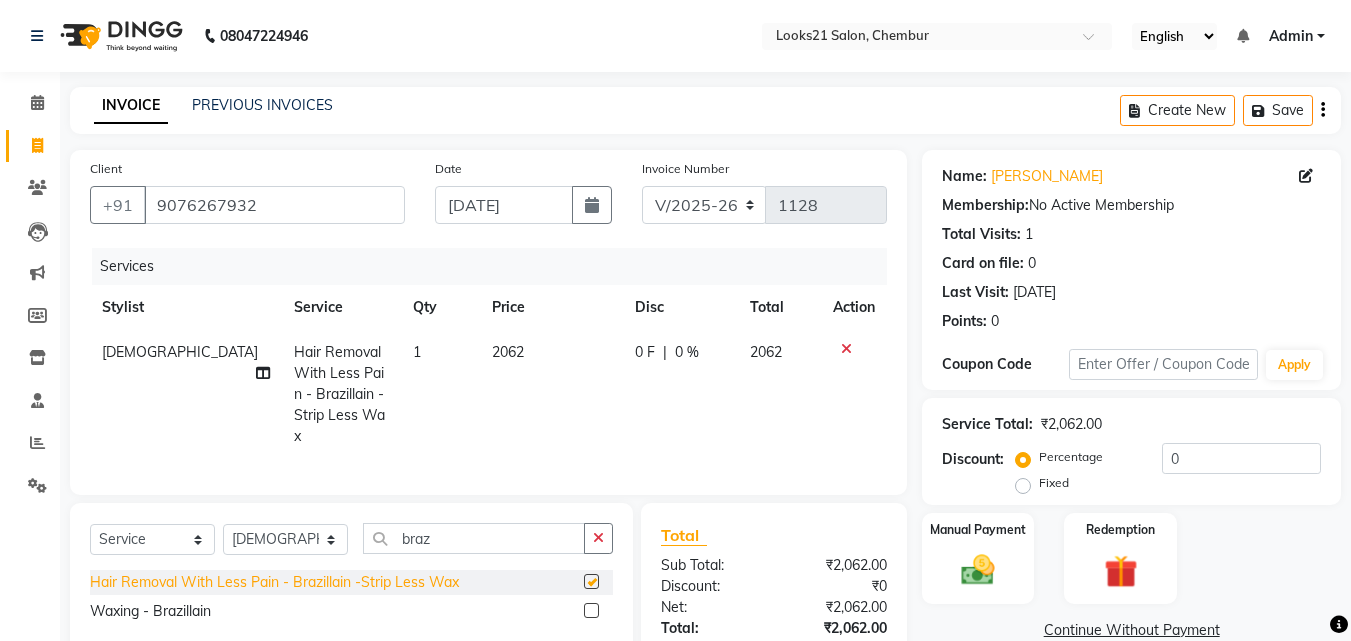 checkbox on "false" 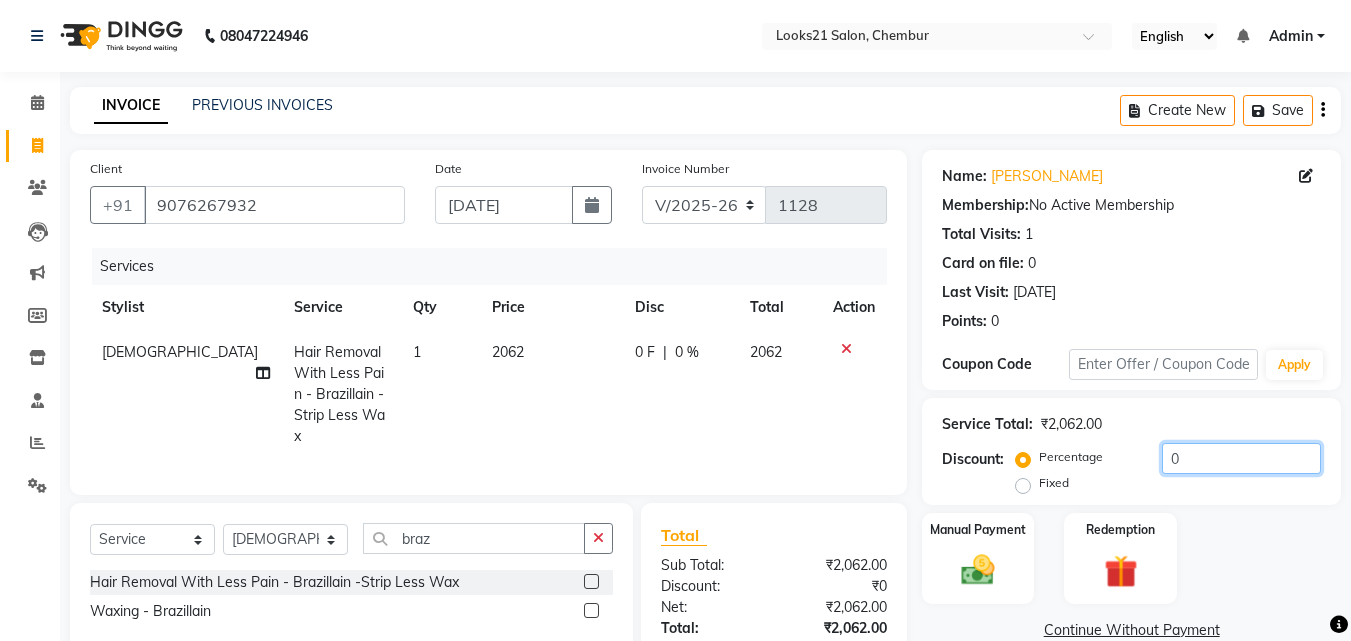 click on "0" 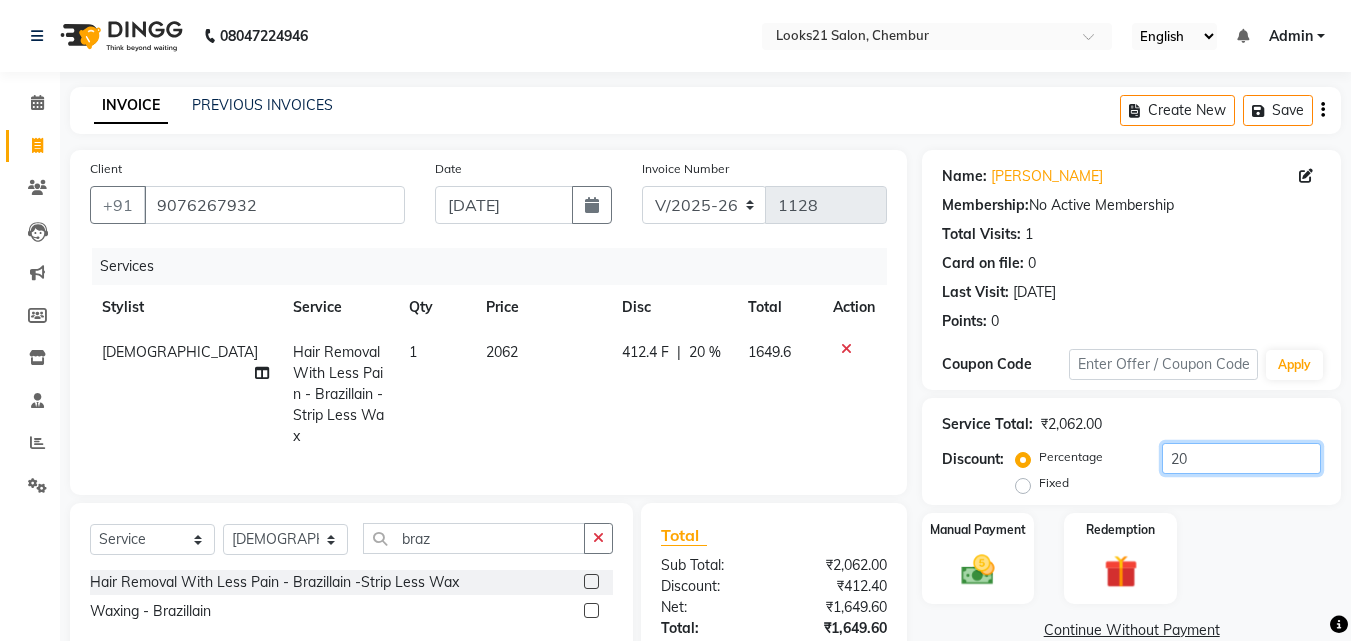 scroll, scrollTop: 120, scrollLeft: 0, axis: vertical 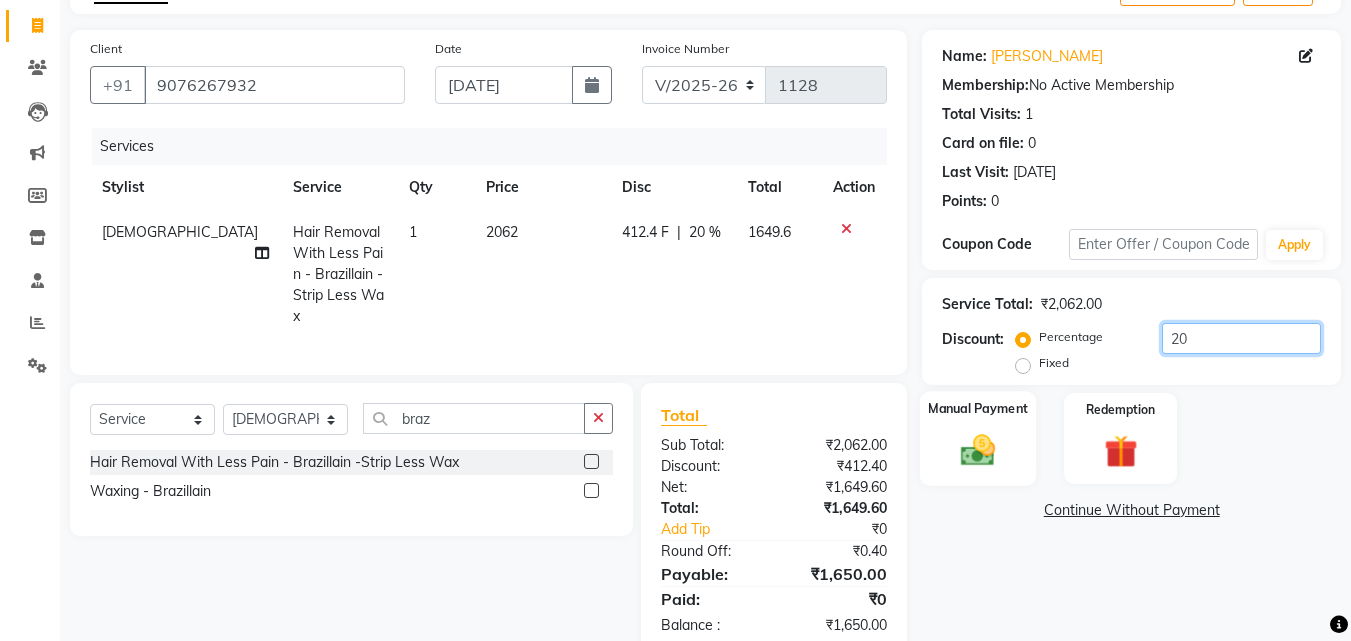 type on "20" 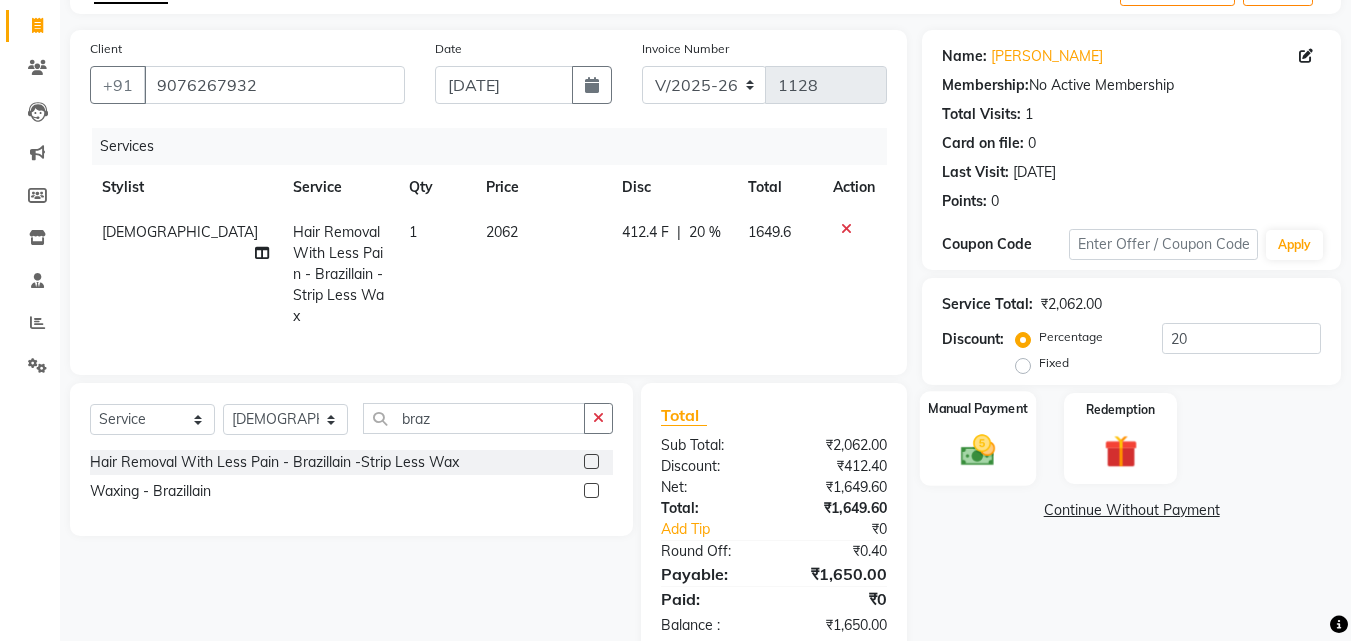 click 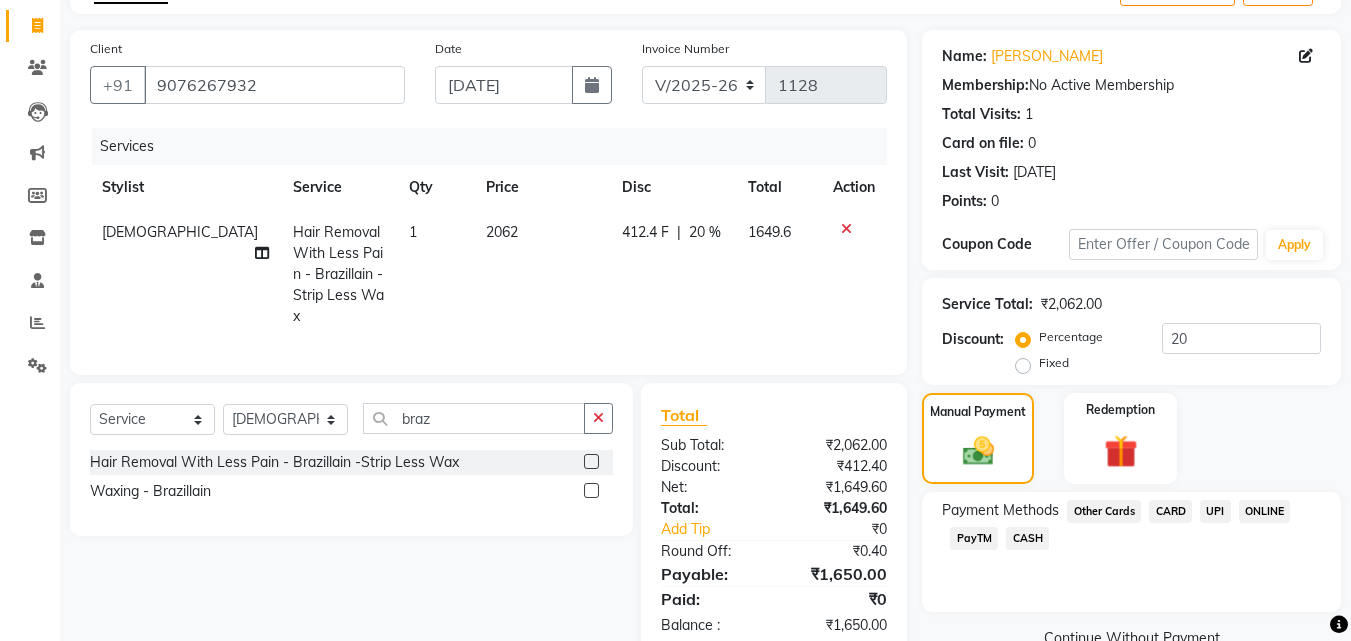 click on "CASH" 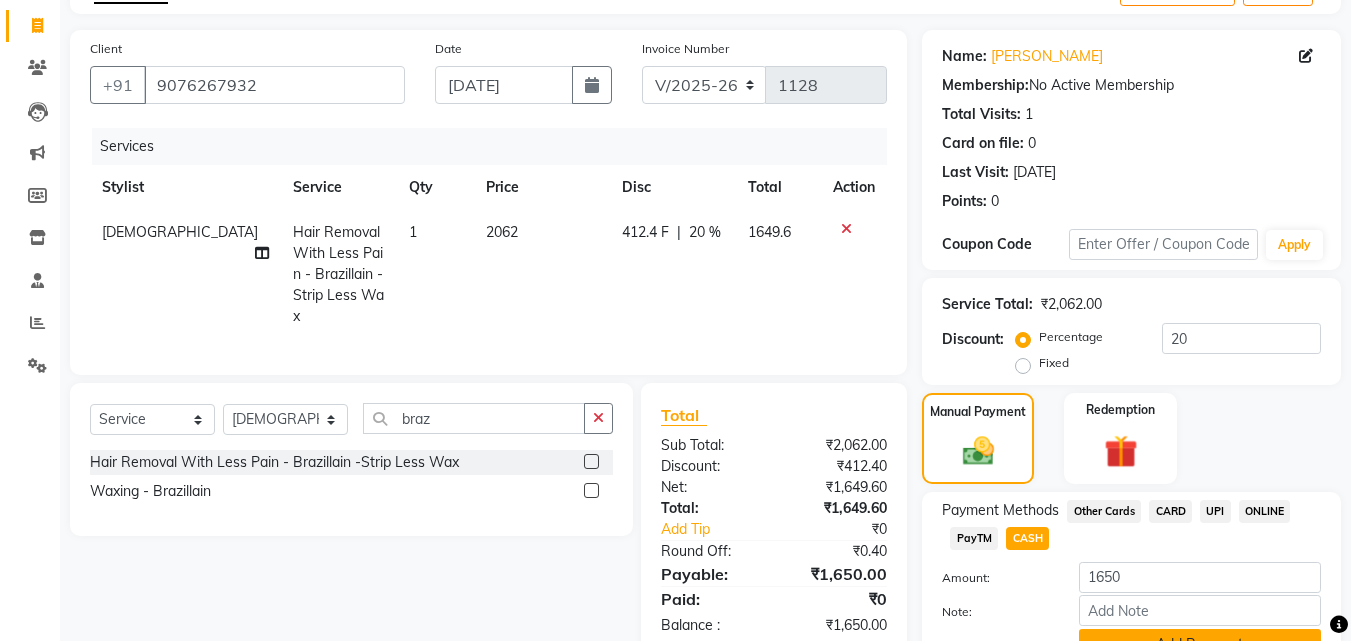 scroll, scrollTop: 218, scrollLeft: 0, axis: vertical 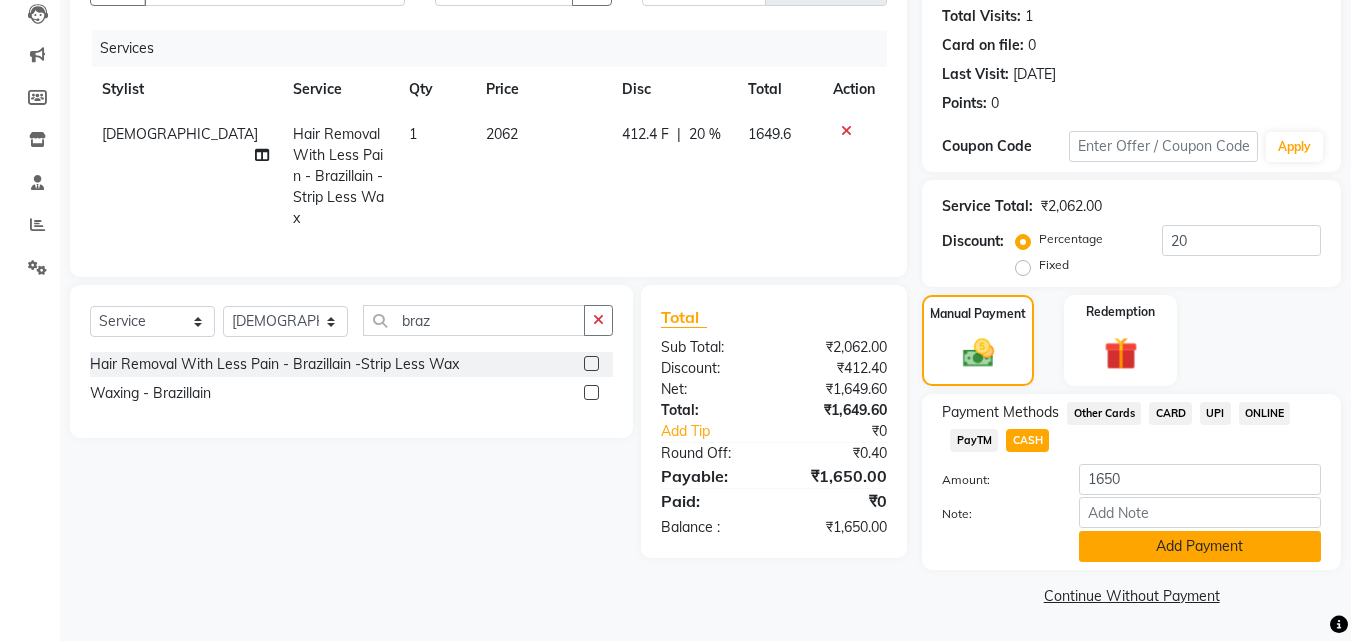 click on "Add Payment" 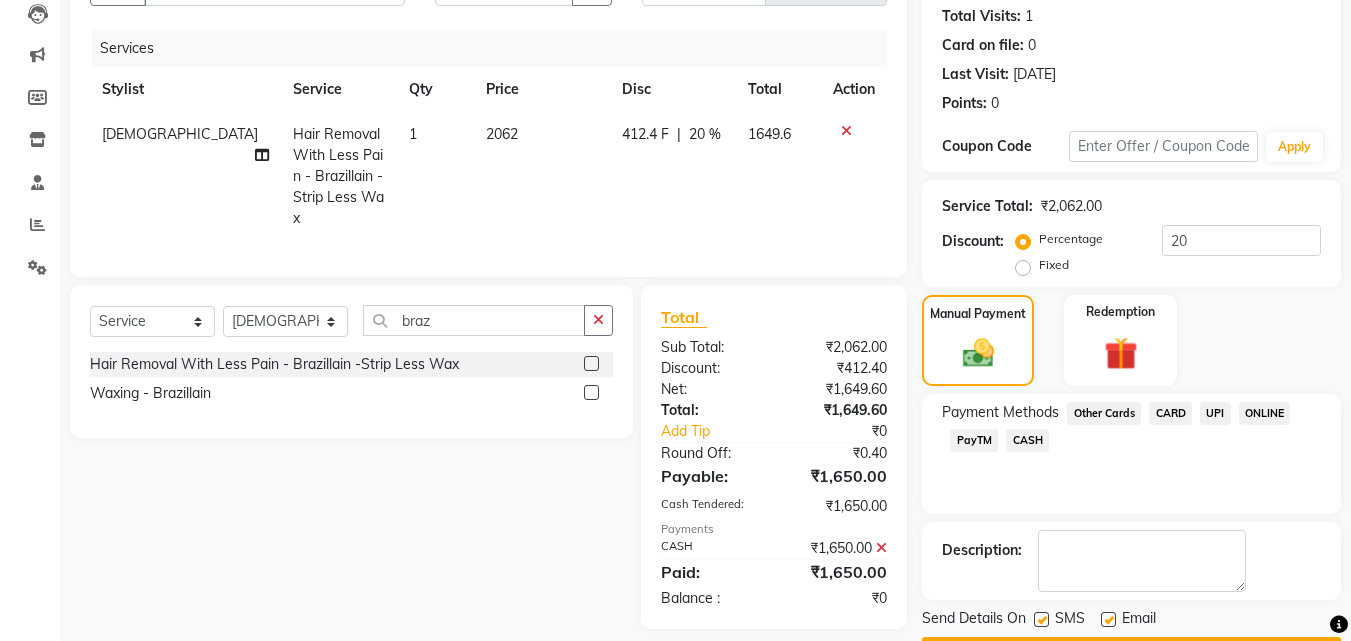 scroll, scrollTop: 273, scrollLeft: 0, axis: vertical 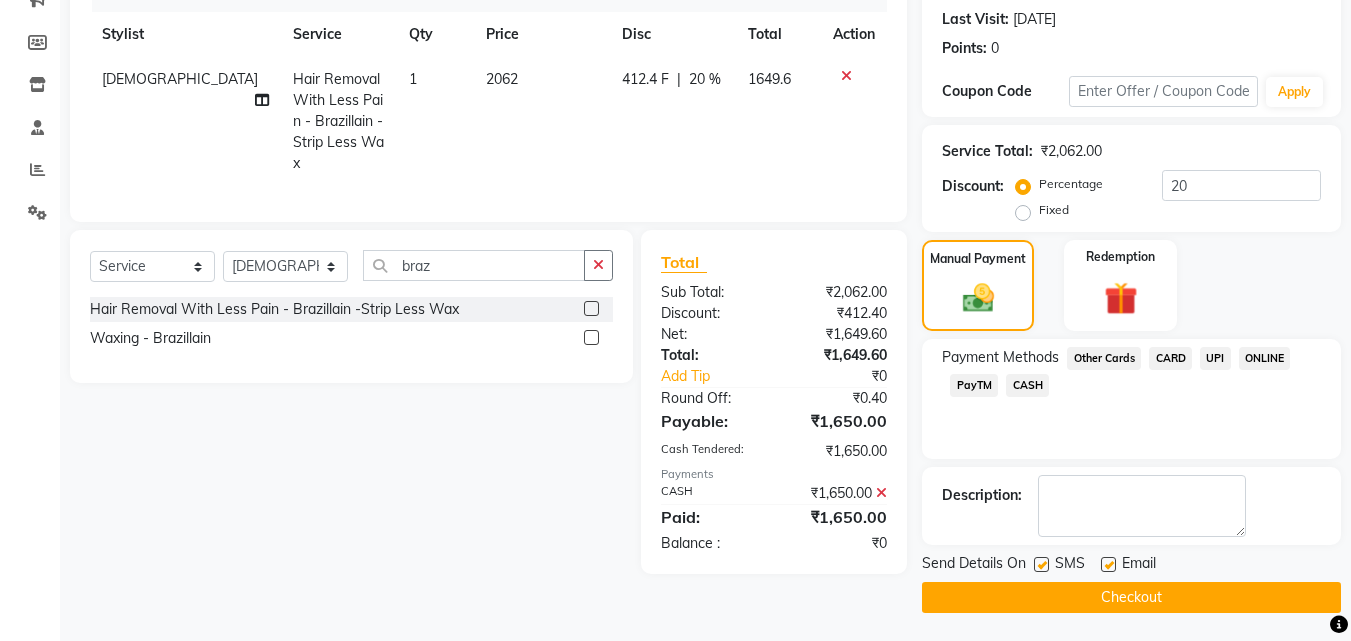click on "Checkout" 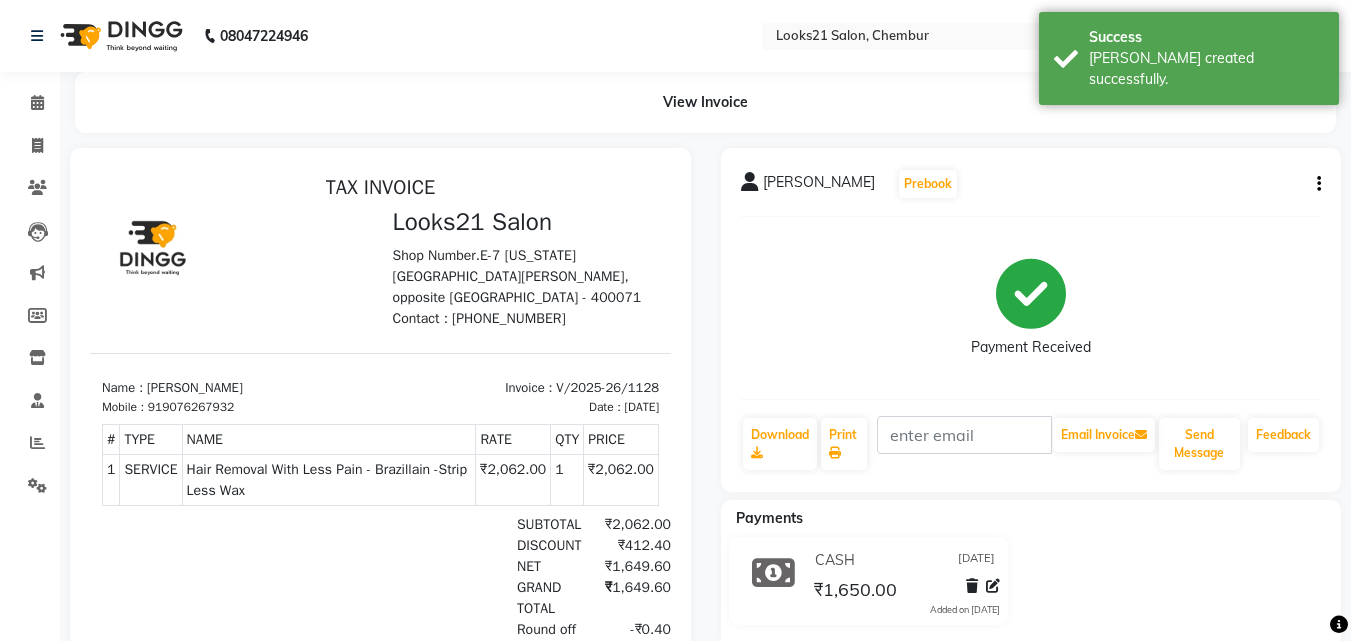 scroll, scrollTop: 0, scrollLeft: 0, axis: both 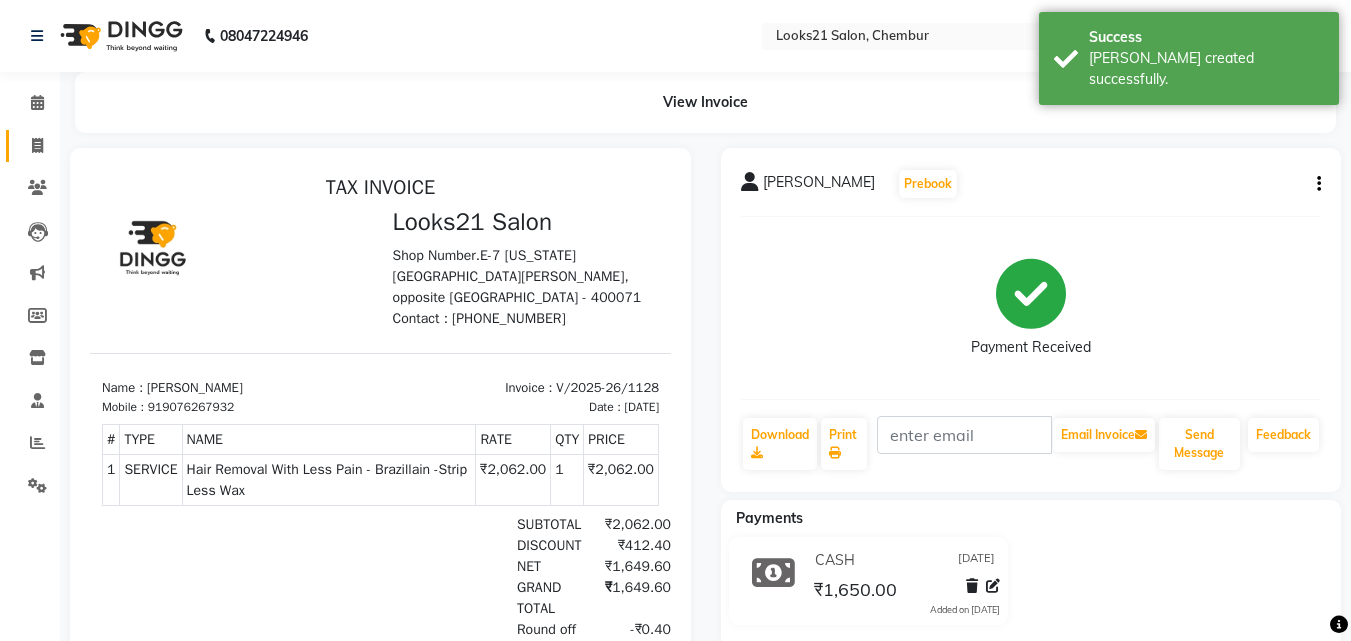 click on "Invoice" 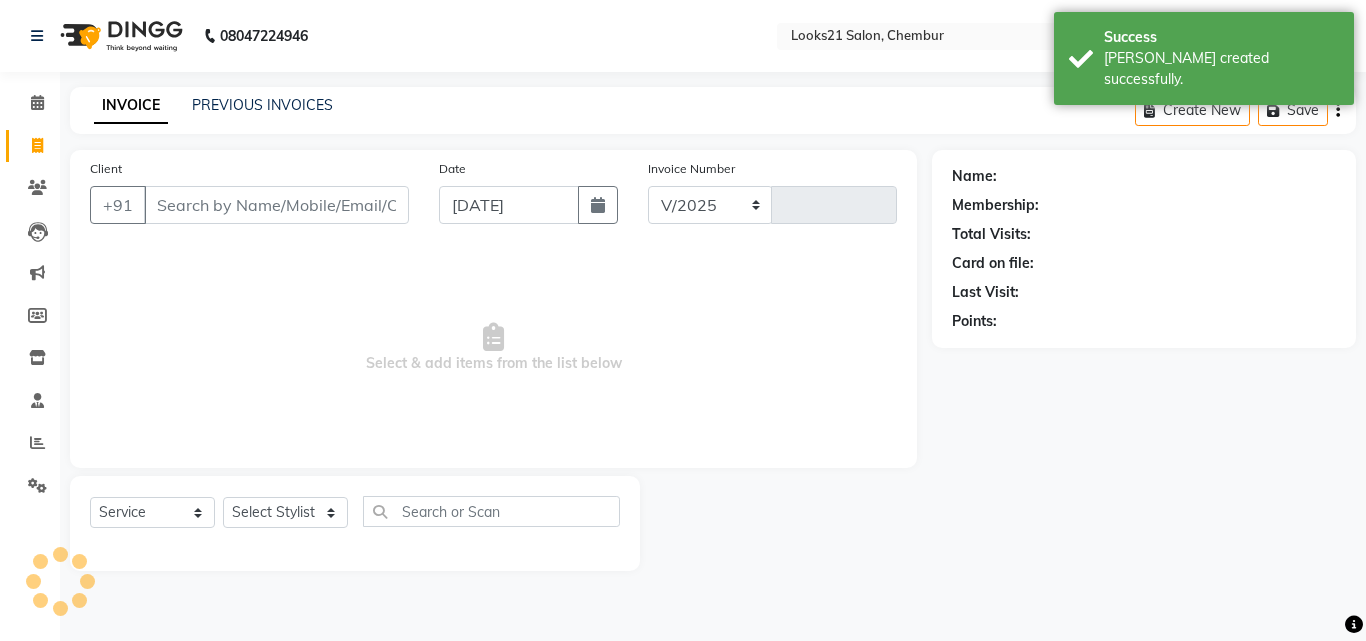 select on "844" 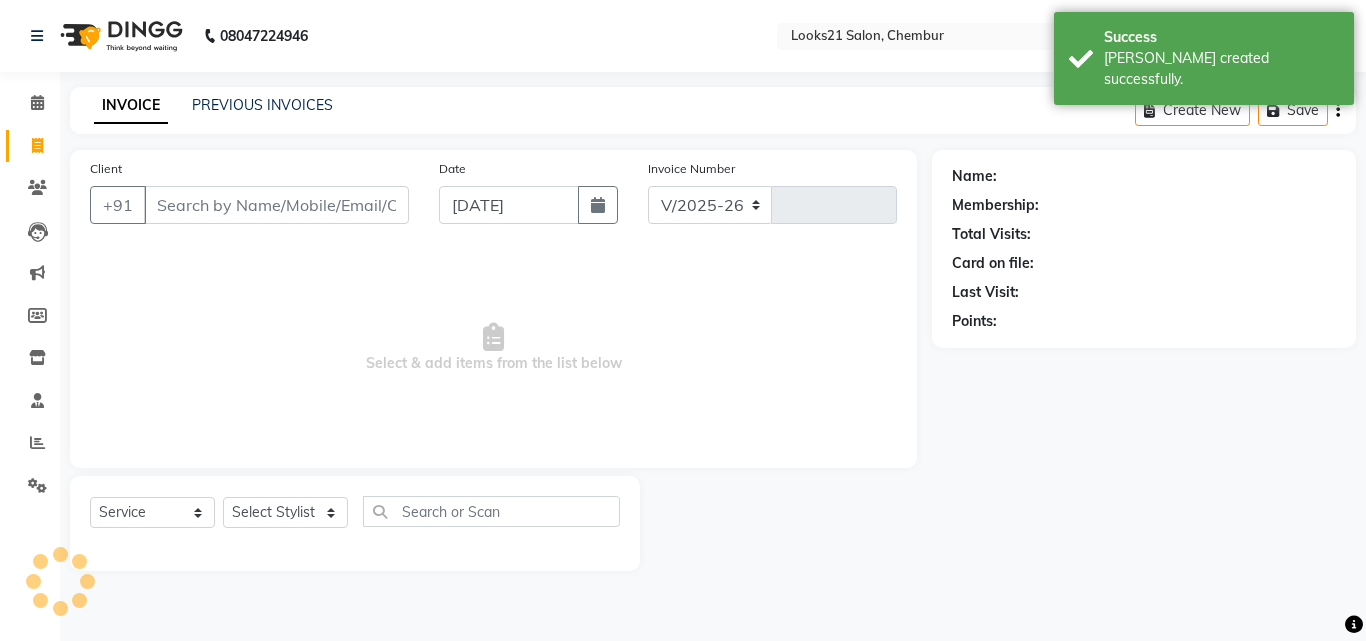 type on "1129" 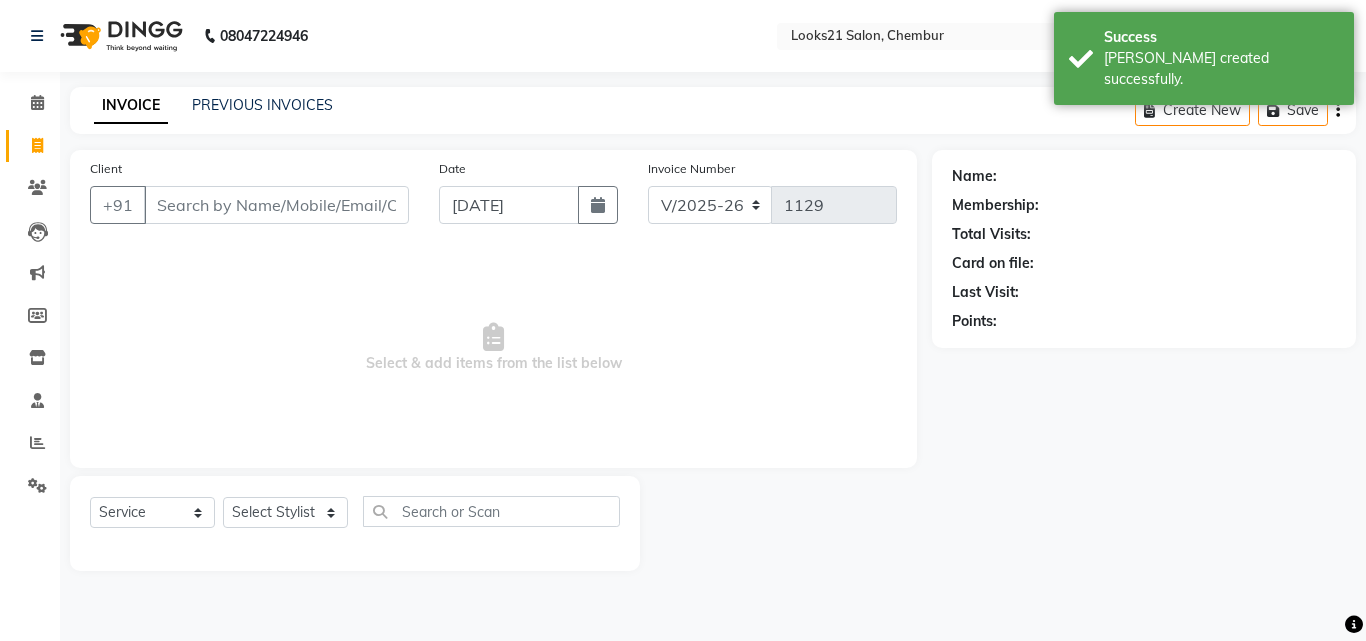 click on "INVOICE PREVIOUS INVOICES Create New   Save" 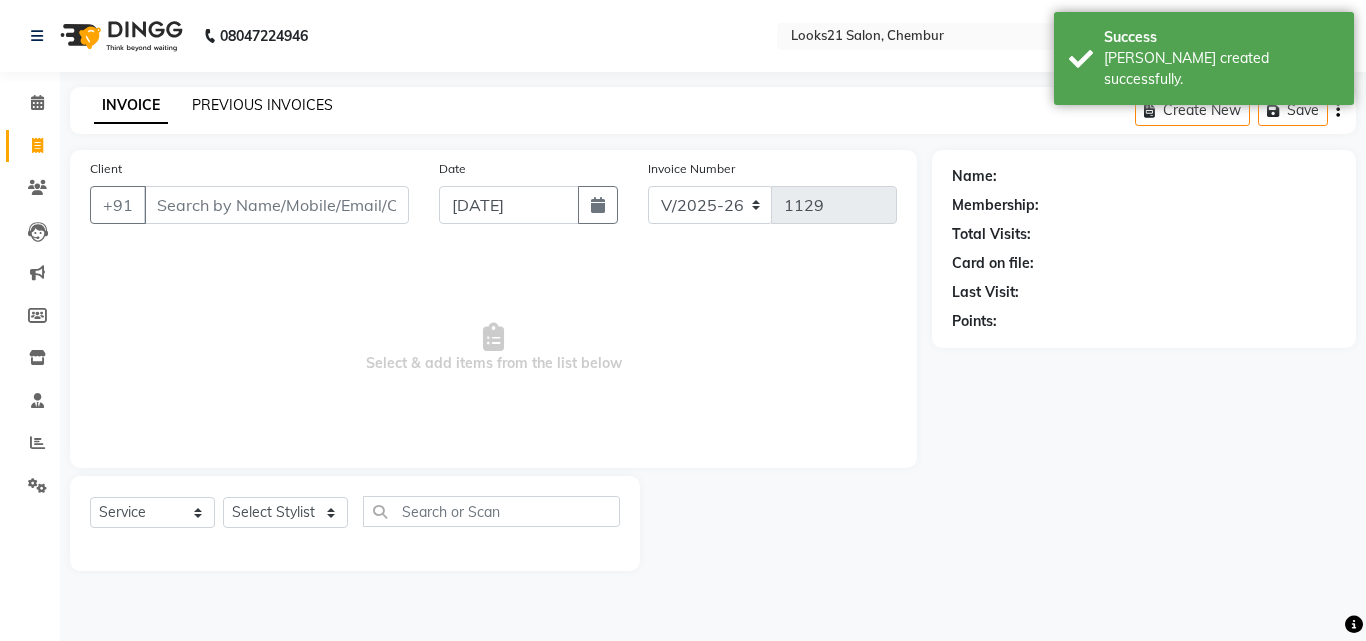click on "PREVIOUS INVOICES" 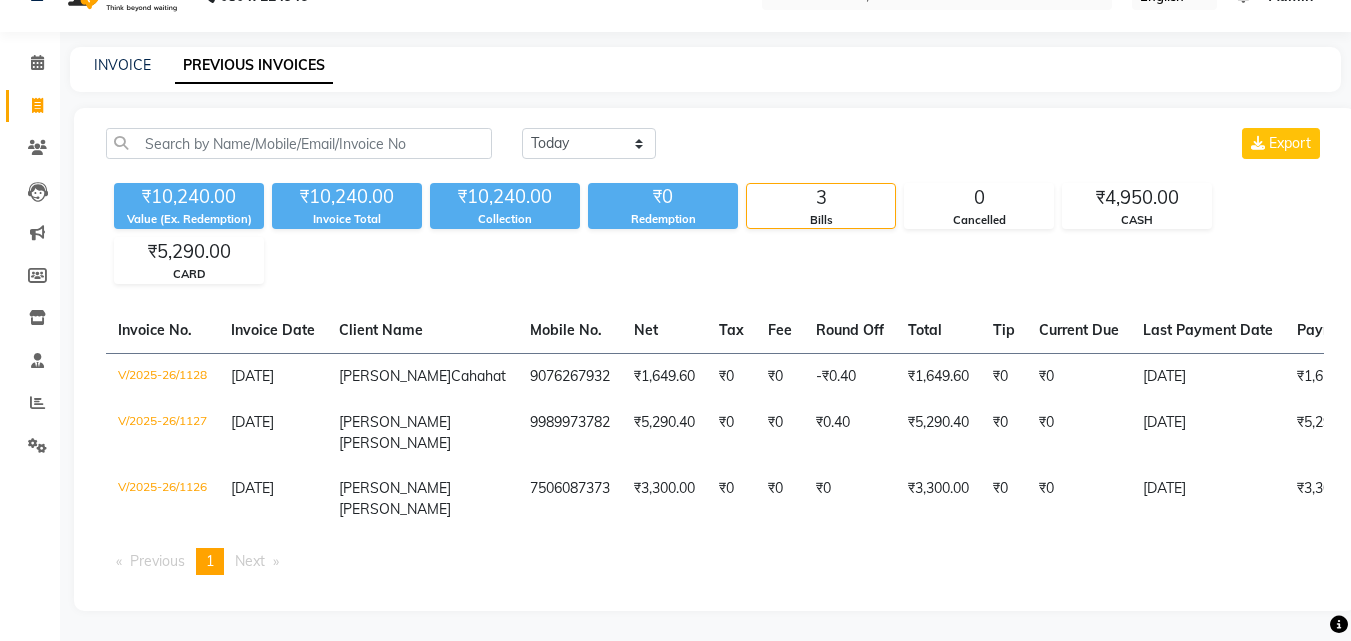 scroll, scrollTop: 0, scrollLeft: 0, axis: both 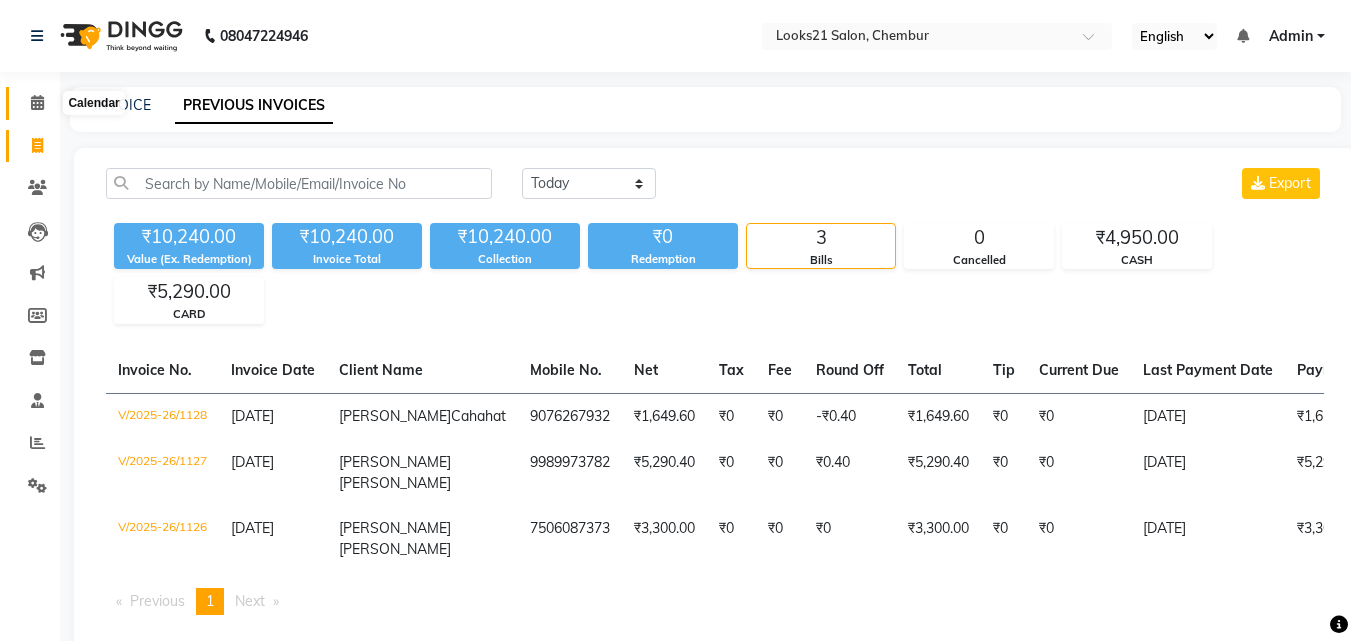 click 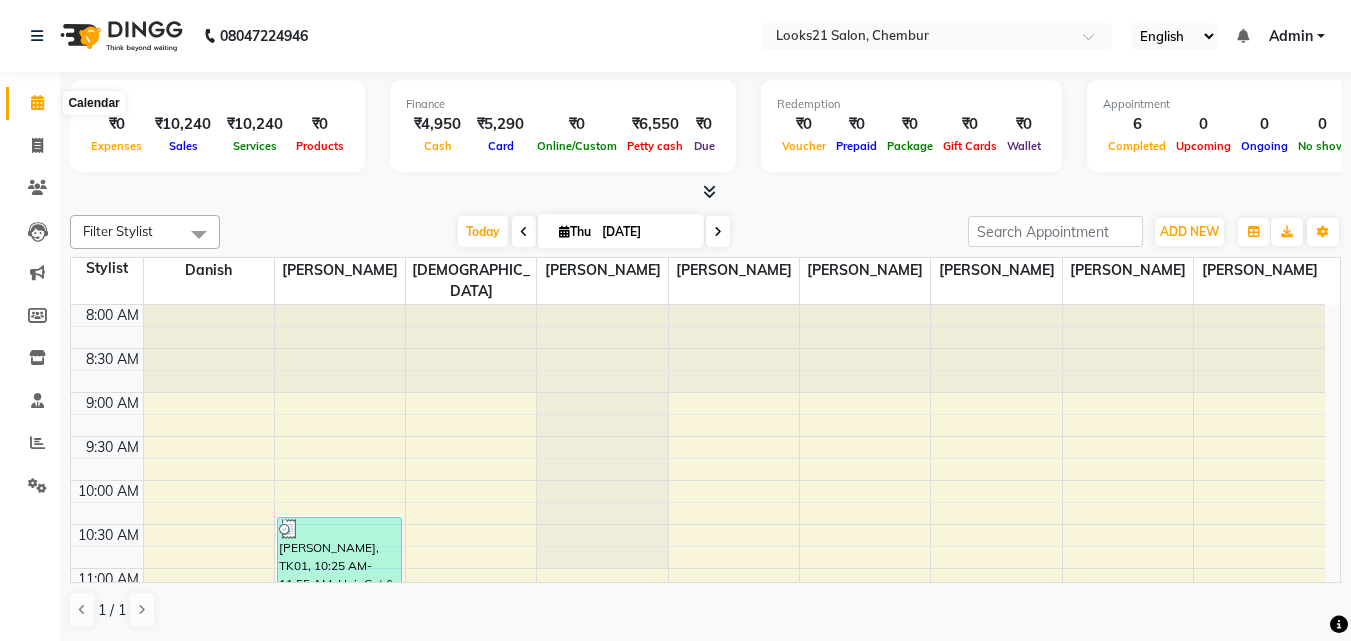 click 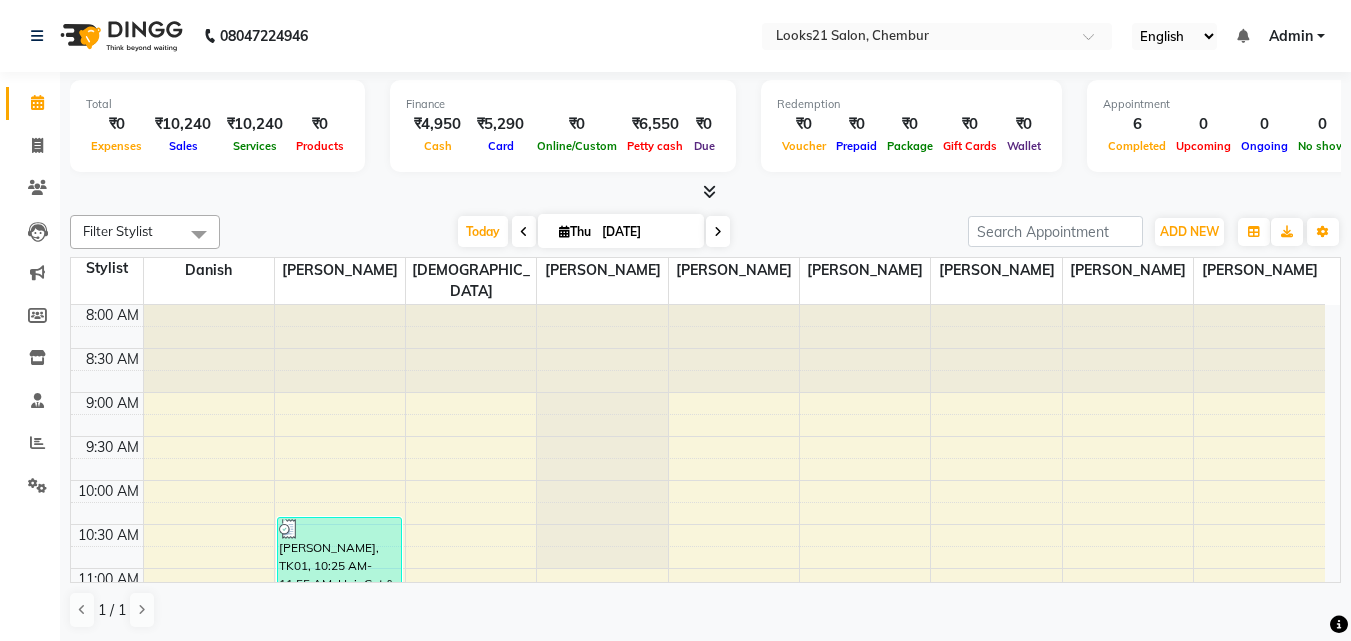 click 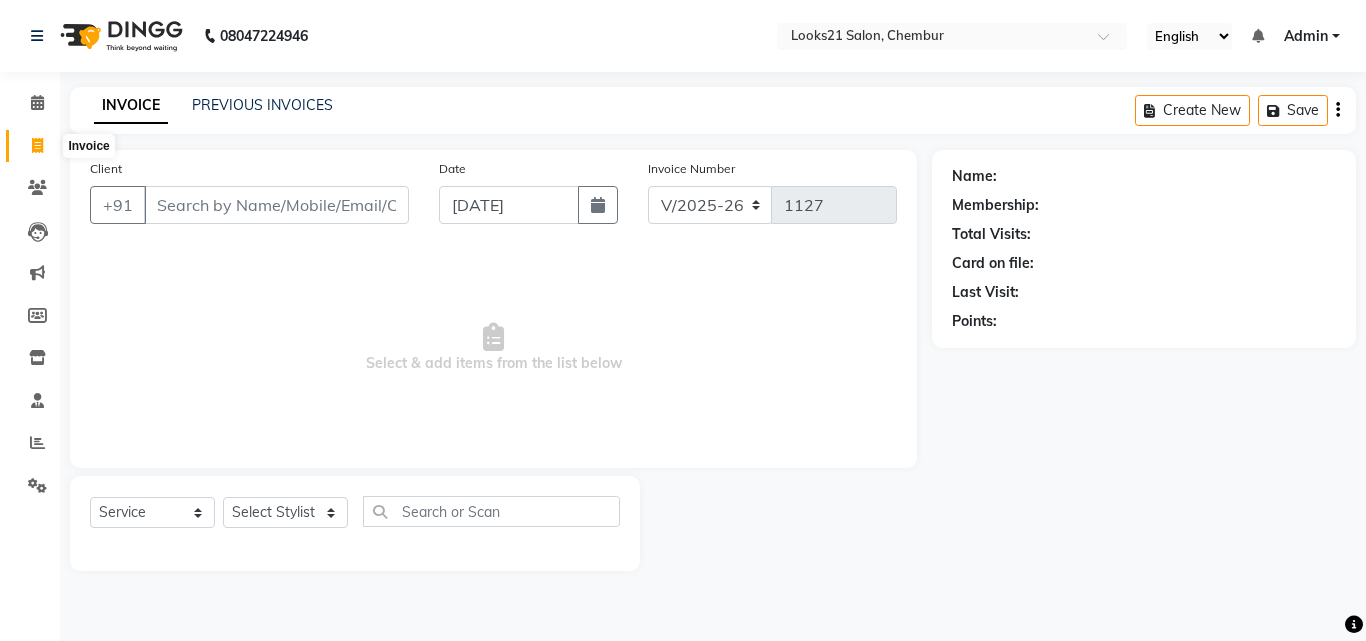 select on "844" 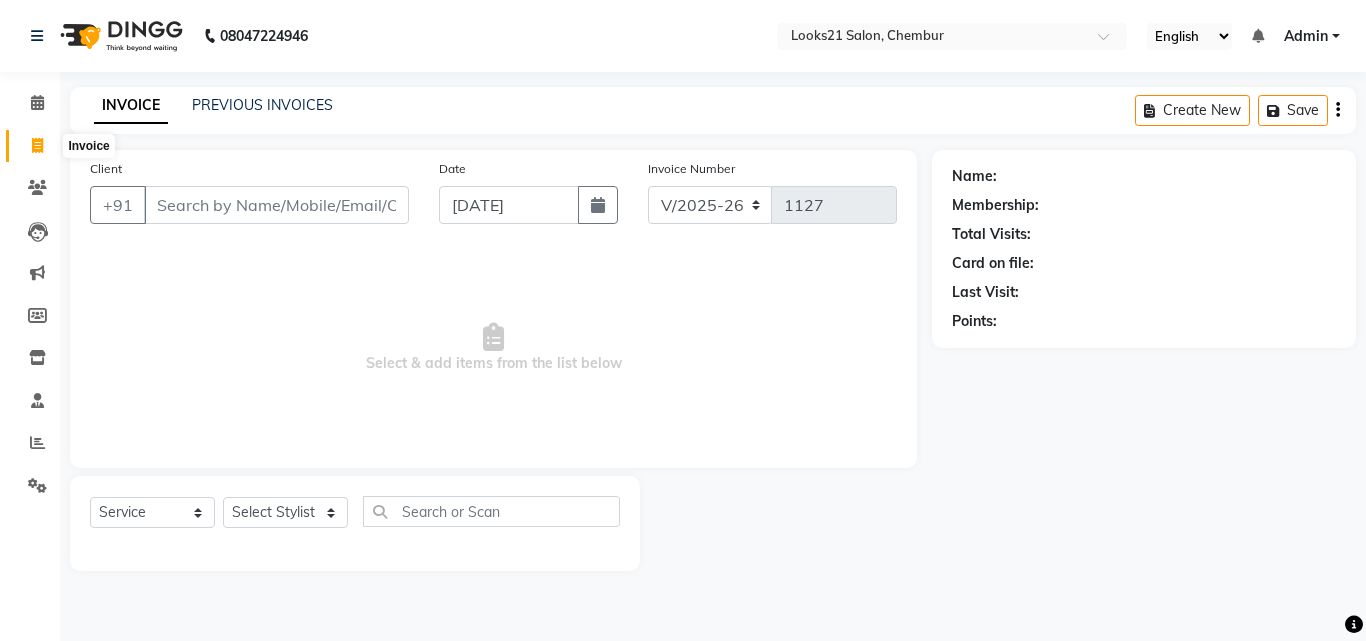 scroll, scrollTop: 0, scrollLeft: 0, axis: both 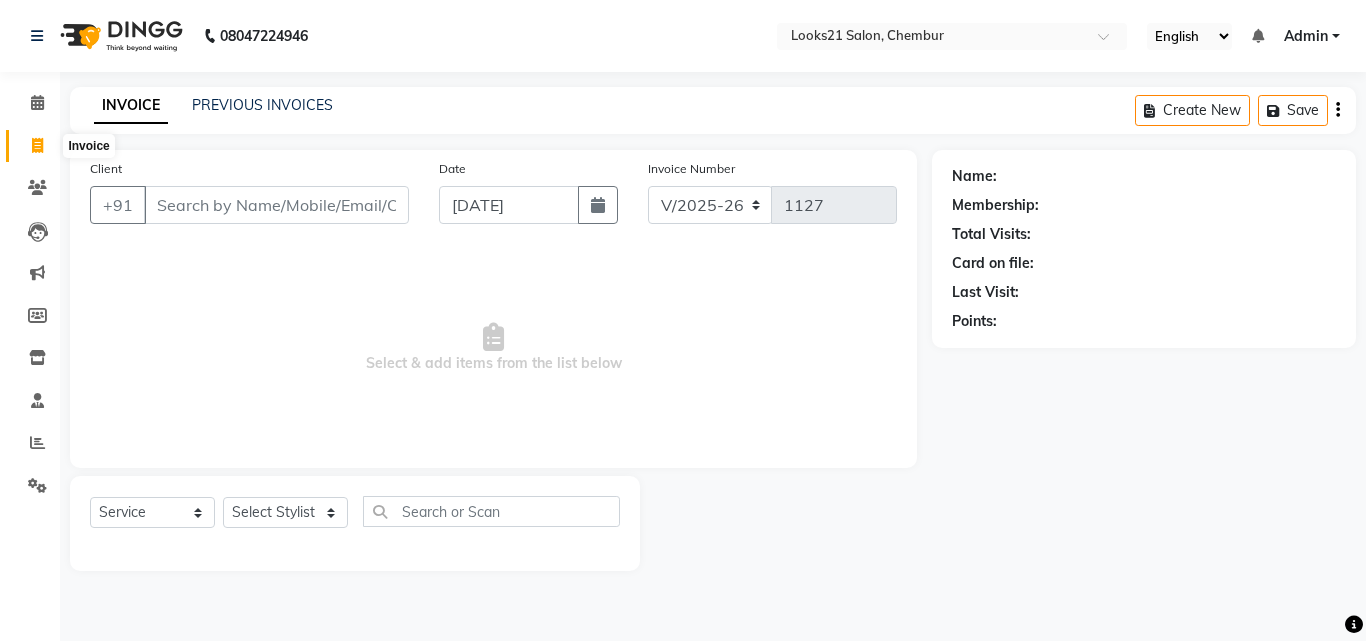 click 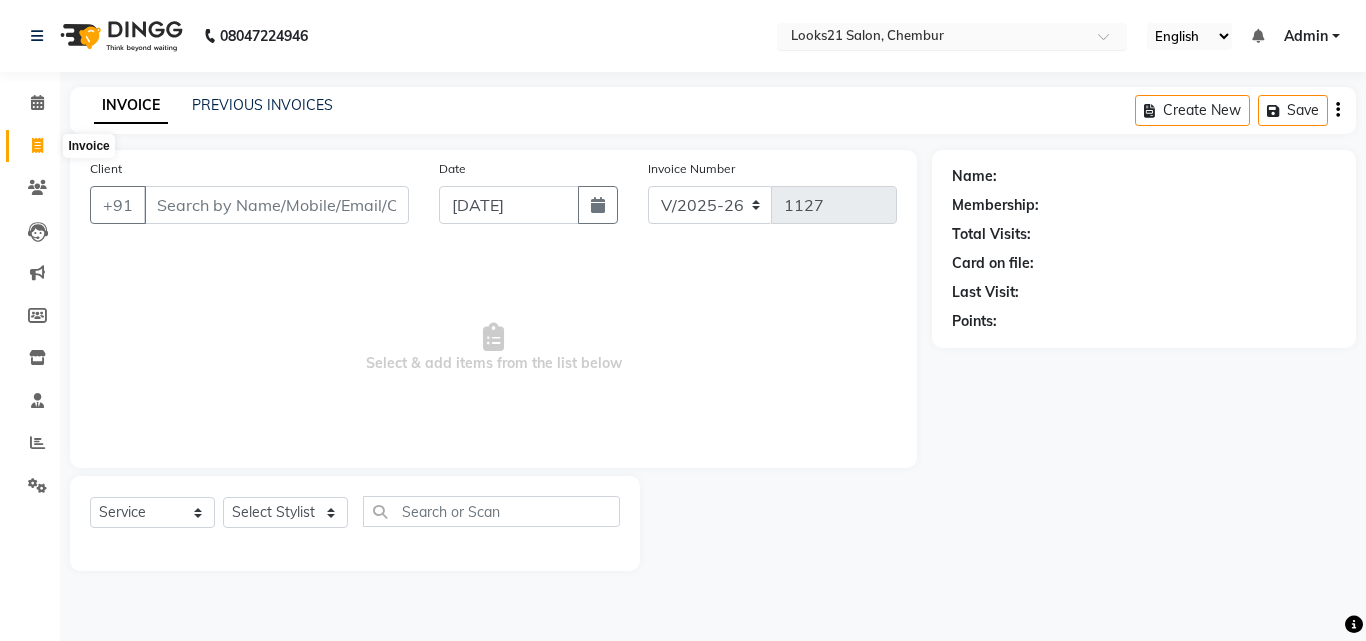 select on "service" 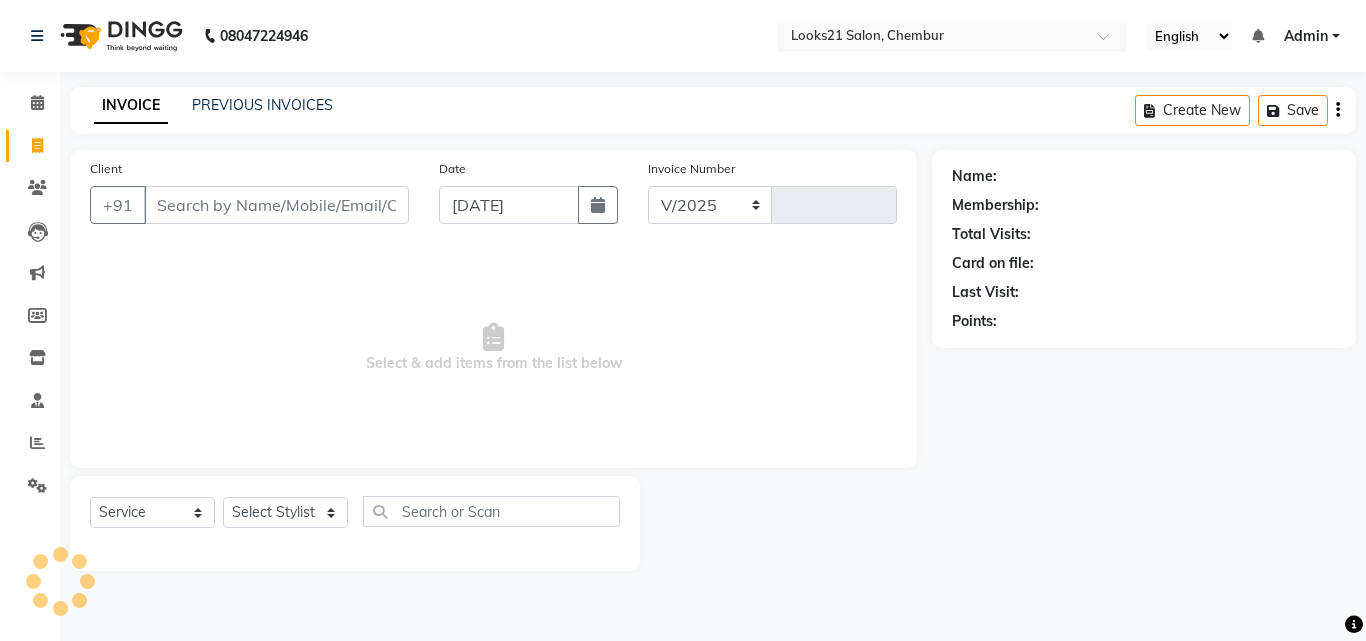 select on "844" 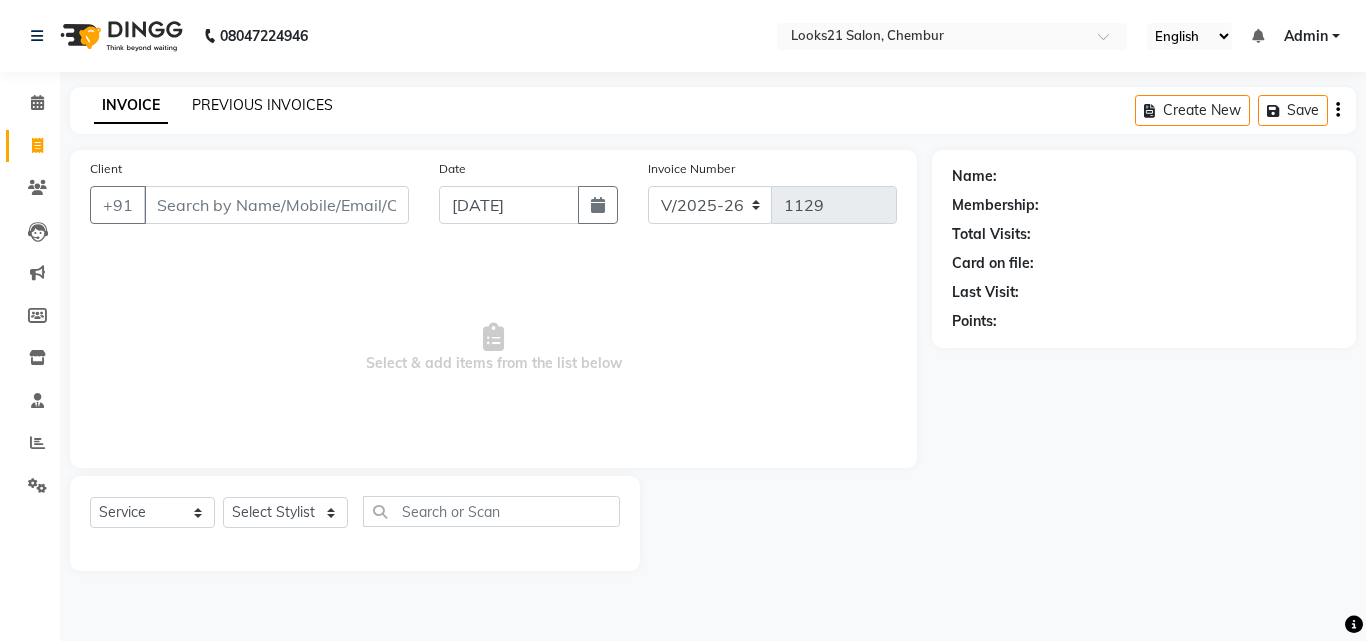 click on "PREVIOUS INVOICES" 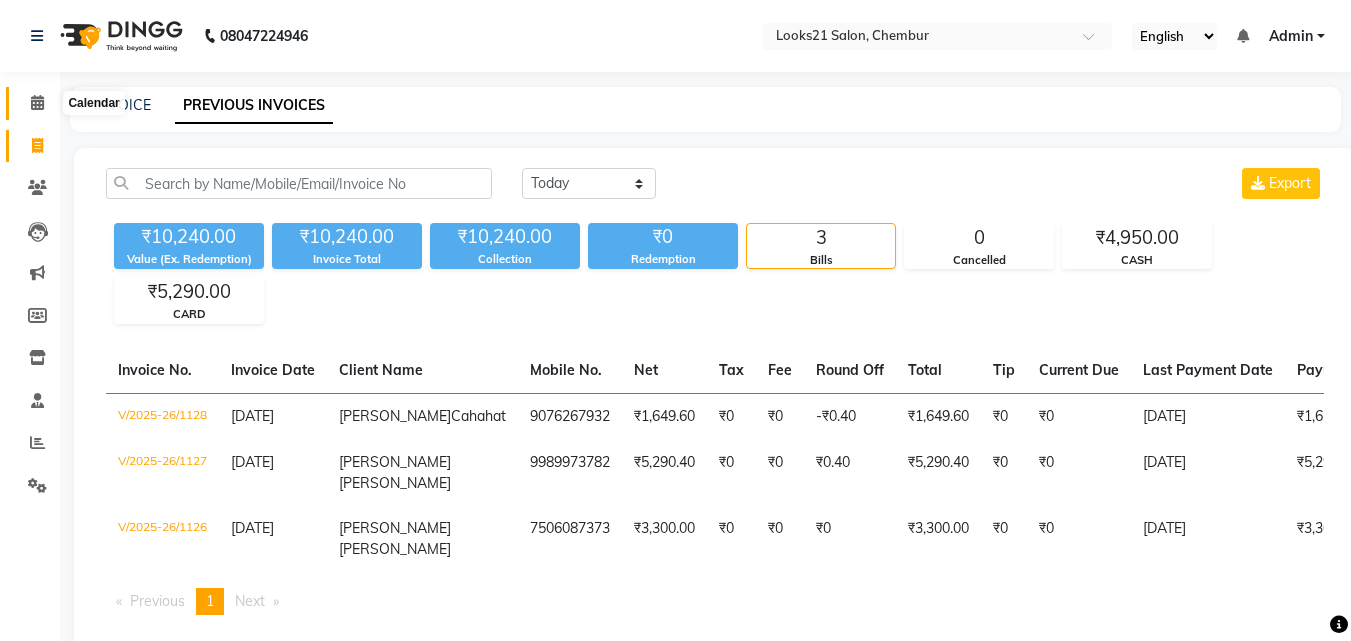 click 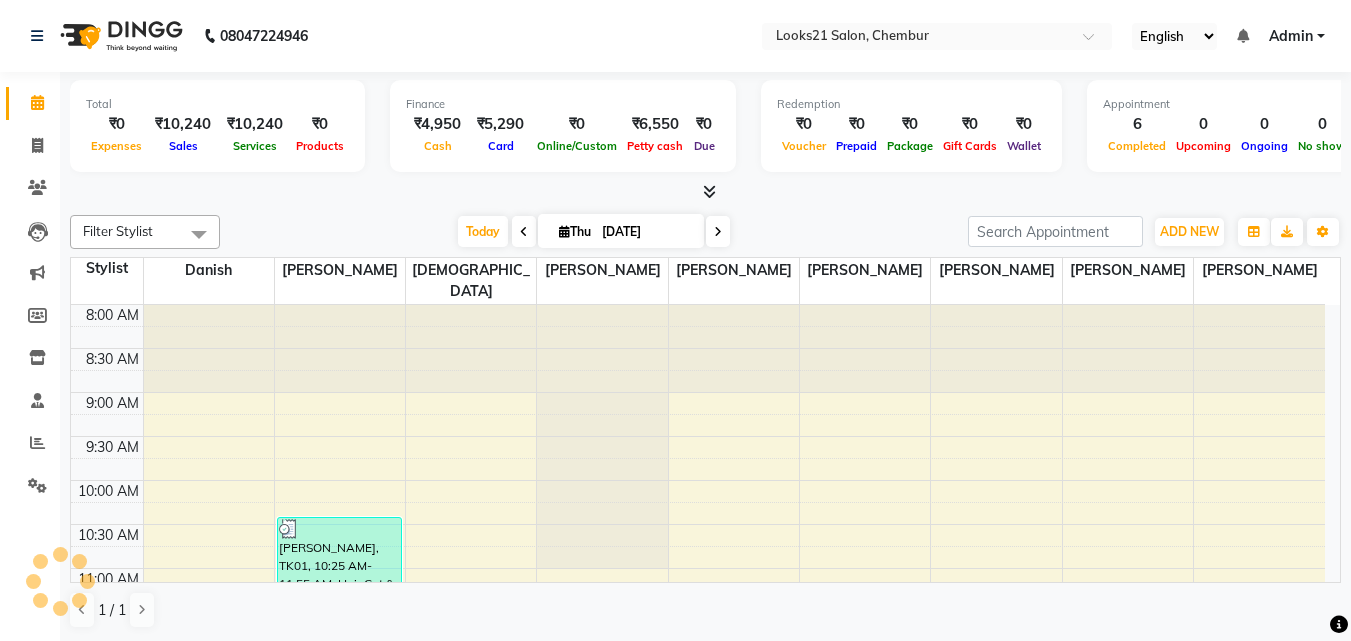 scroll, scrollTop: 0, scrollLeft: 0, axis: both 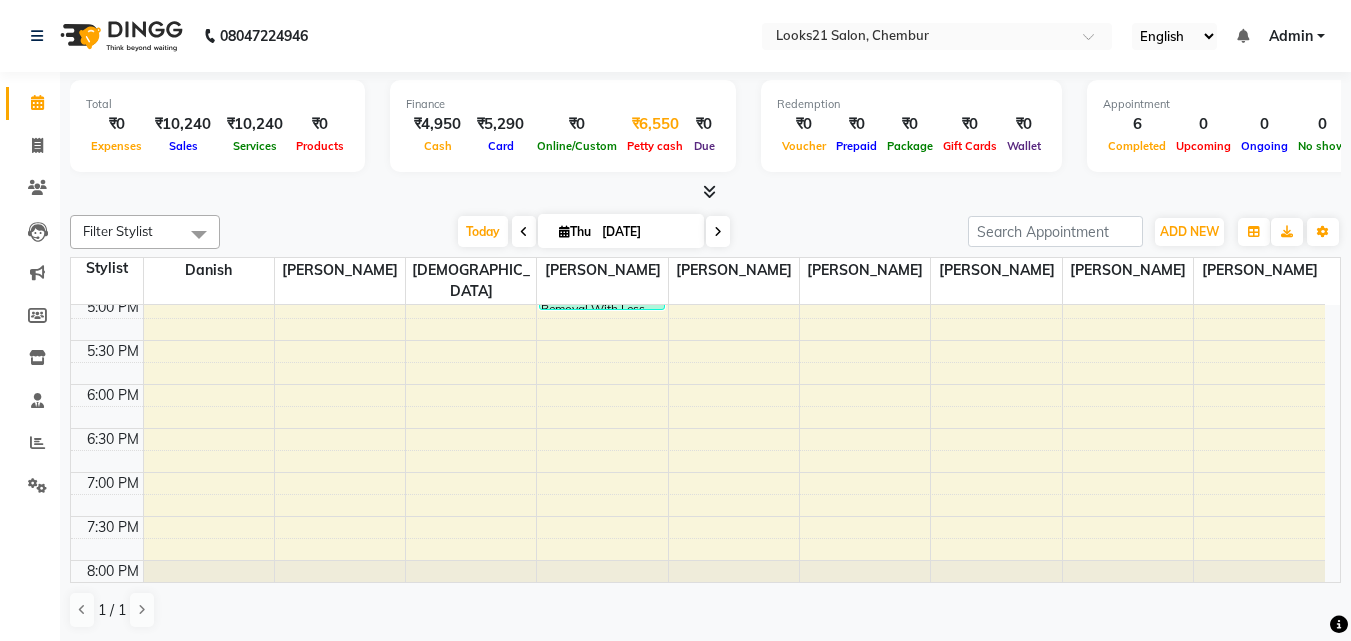 click on "Petty cash" at bounding box center (655, 146) 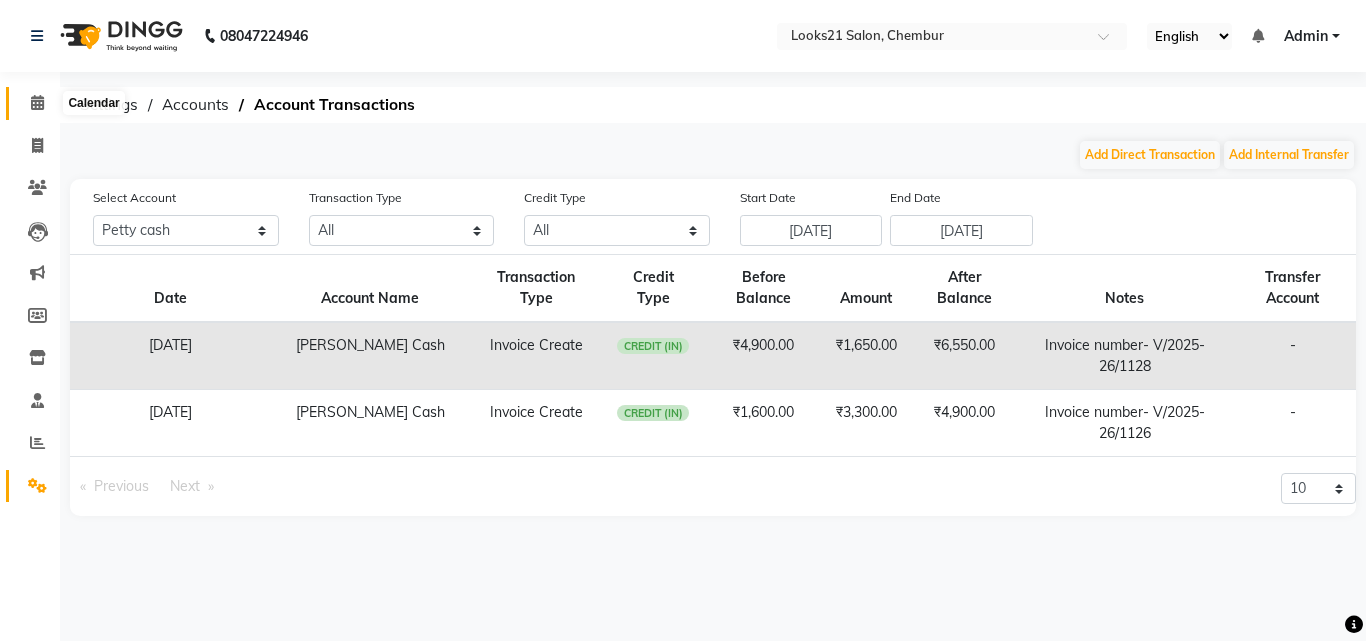 click 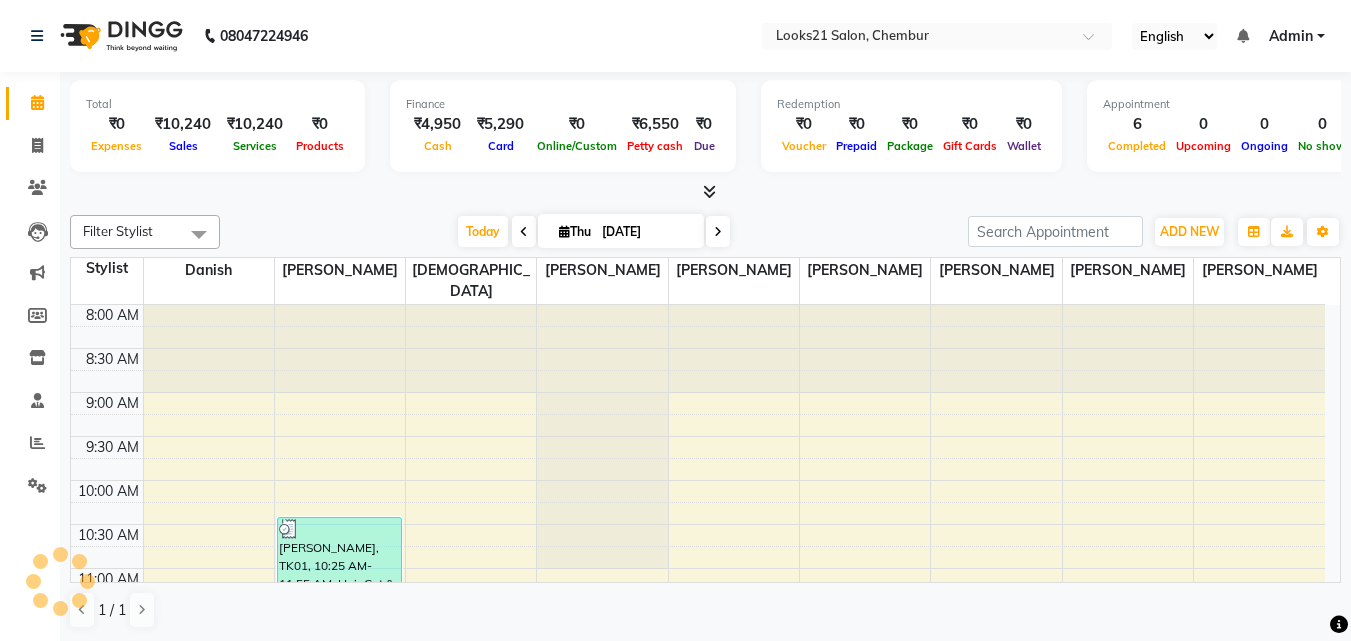 scroll, scrollTop: 0, scrollLeft: 0, axis: both 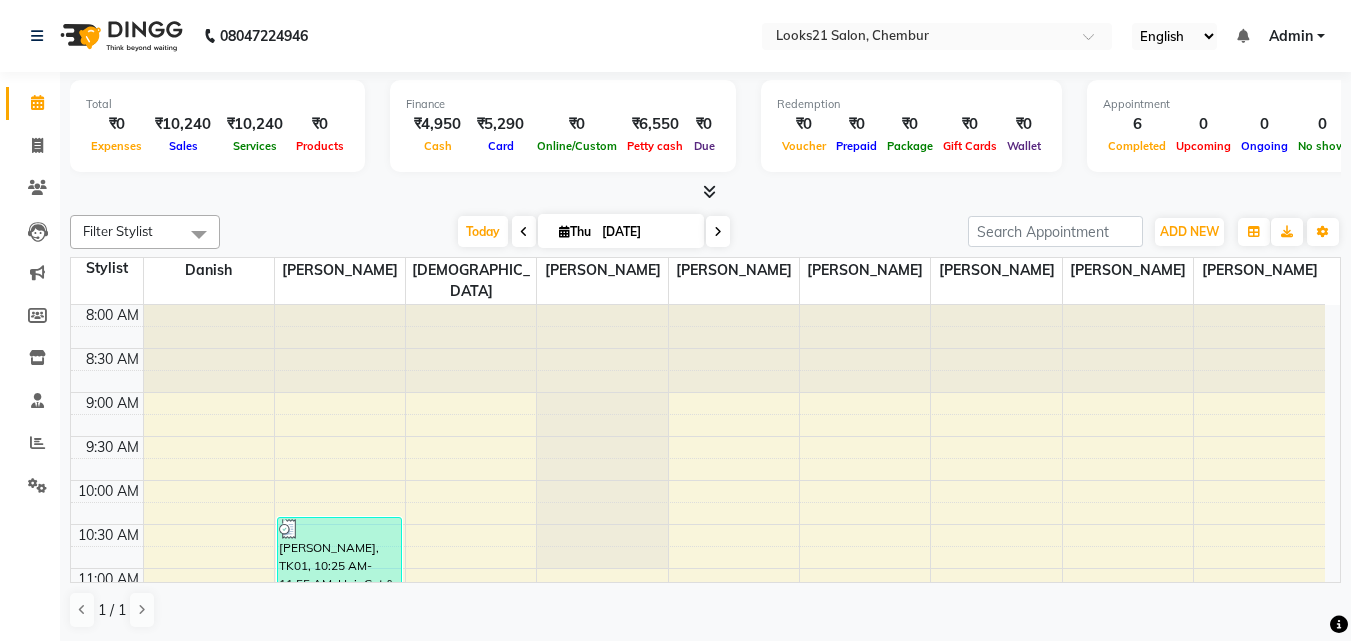 click on "Admin" at bounding box center [1291, 36] 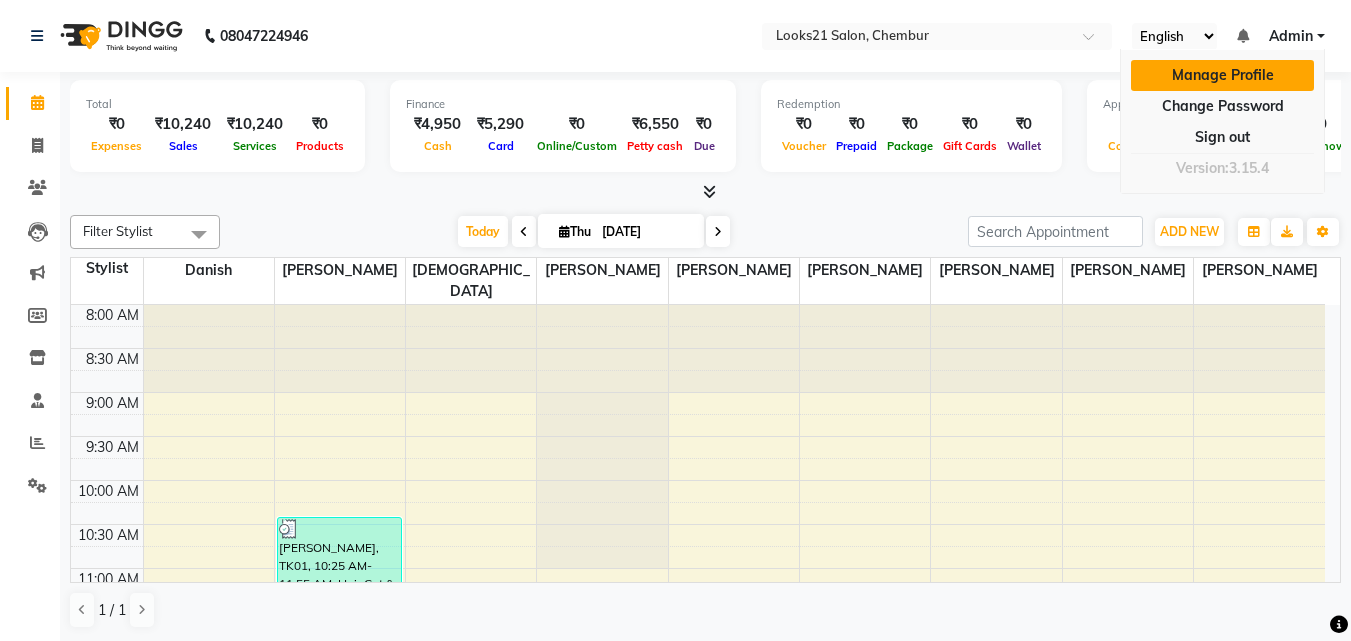 click on "Manage Profile" at bounding box center [1222, 75] 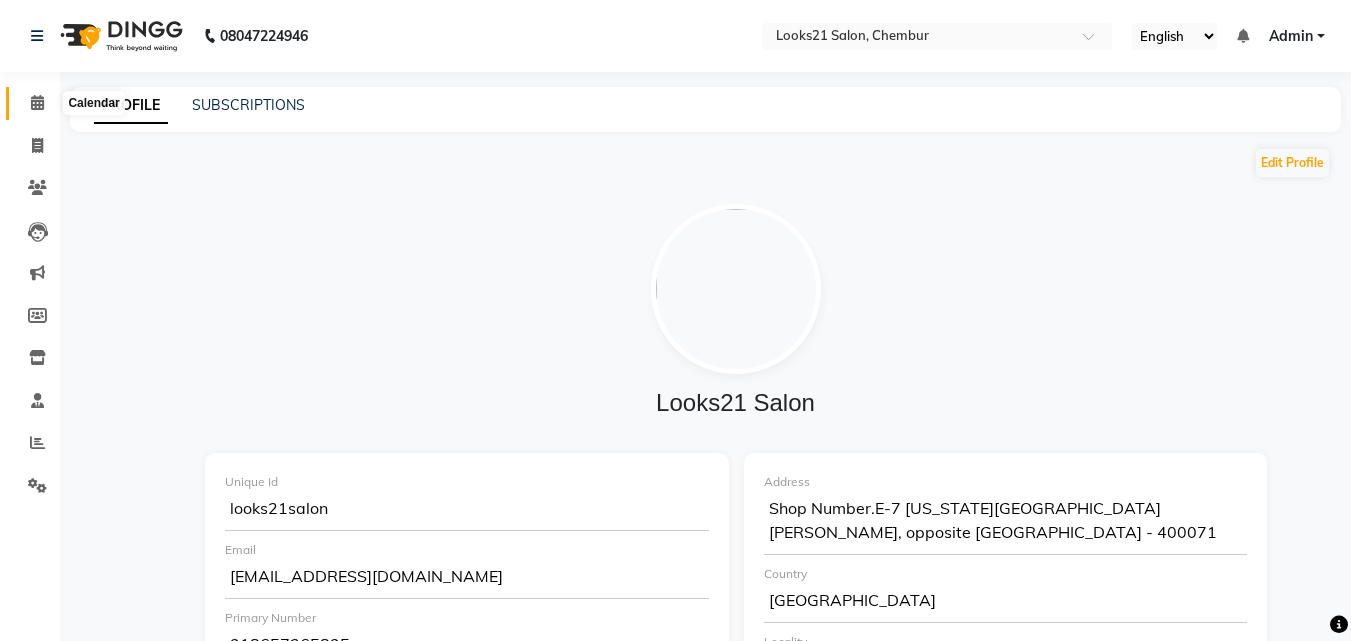 click 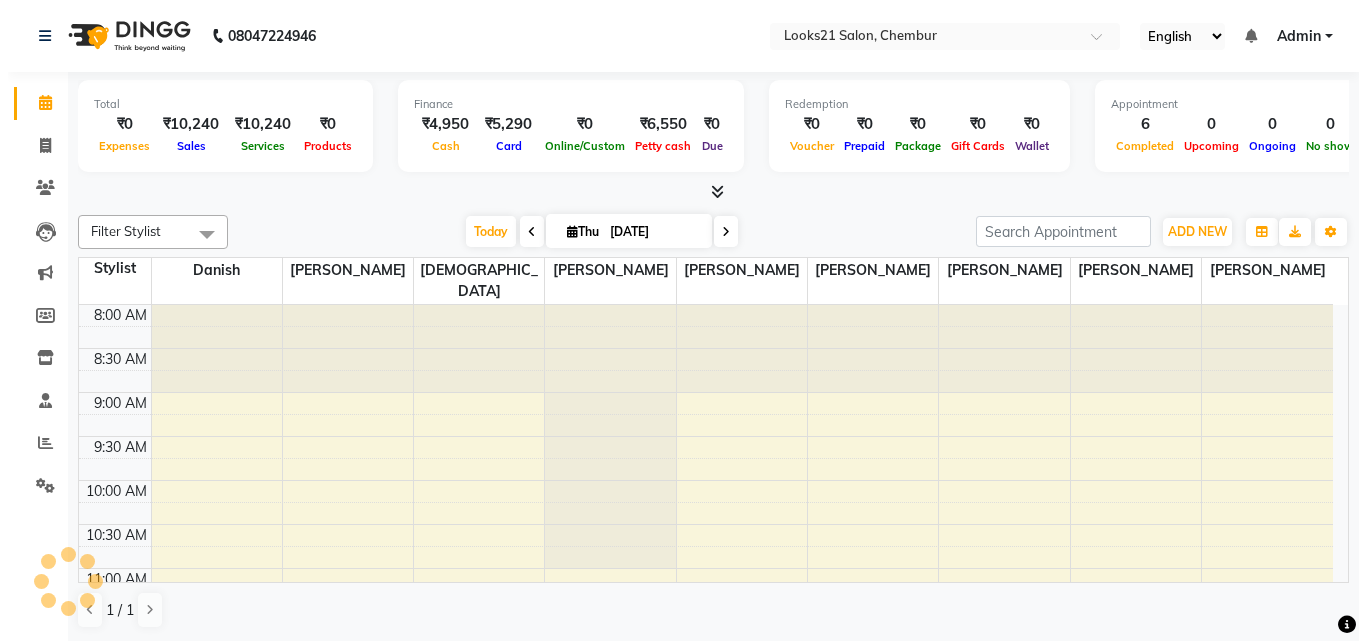 scroll, scrollTop: 0, scrollLeft: 0, axis: both 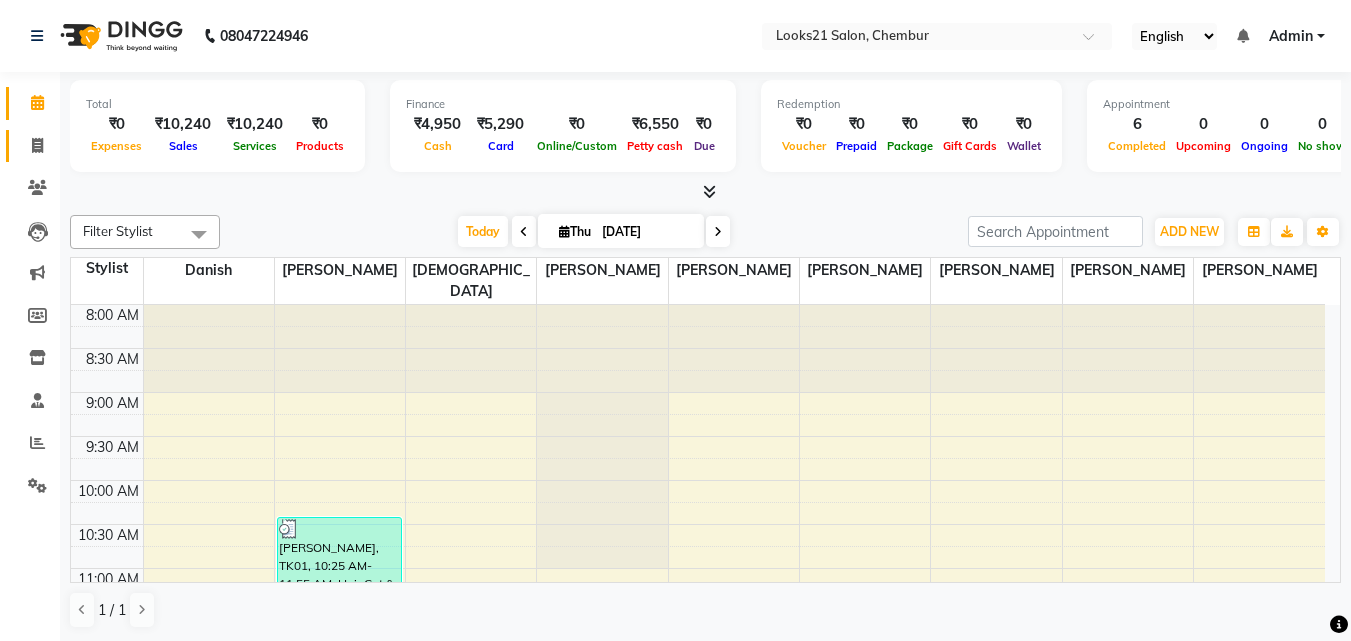 click on "Invoice" 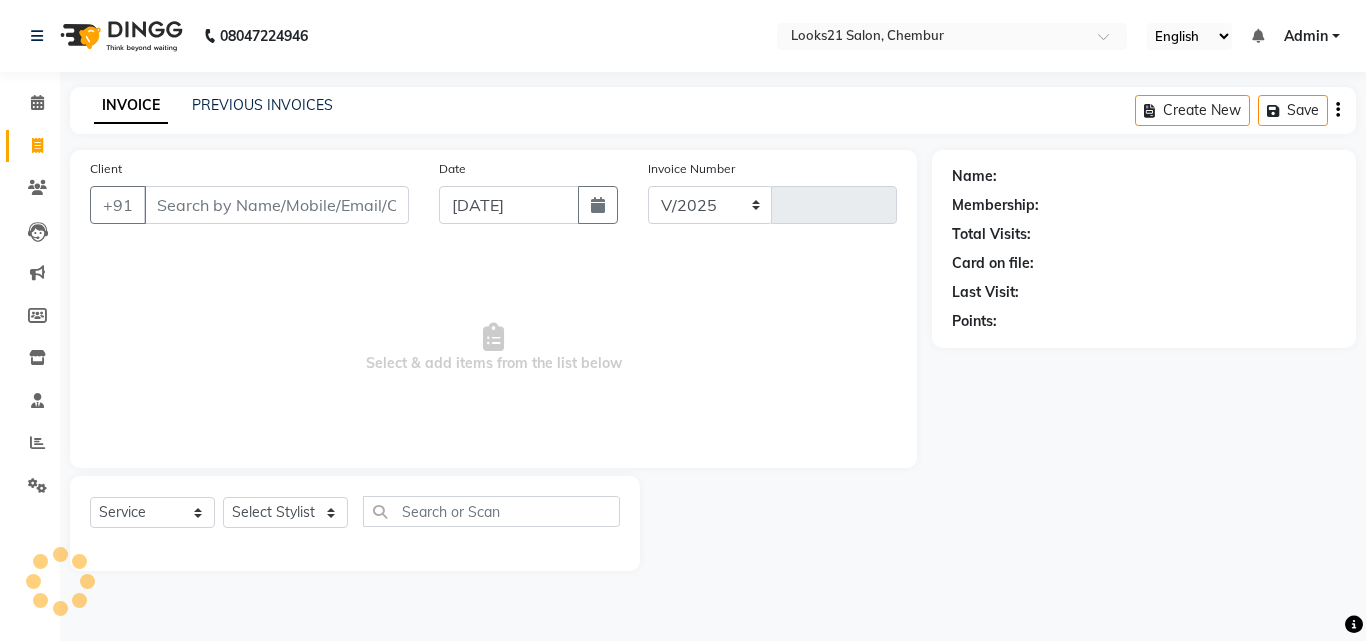 select on "844" 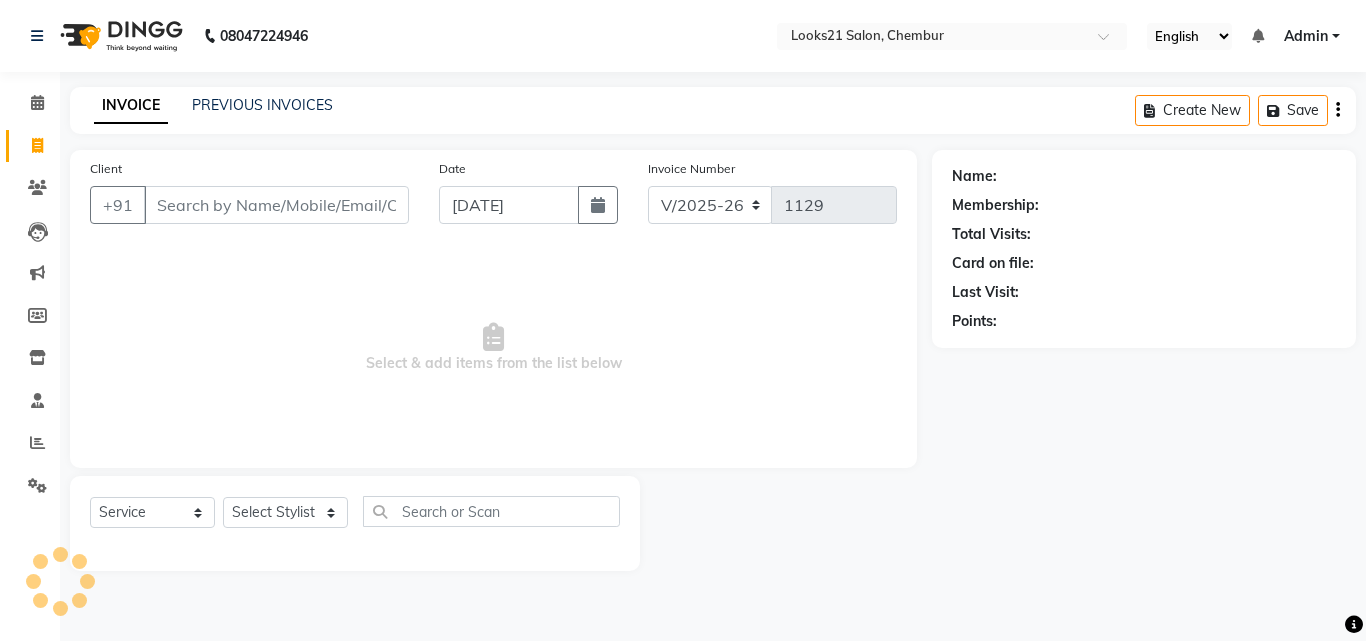 click on "Client" at bounding box center (276, 205) 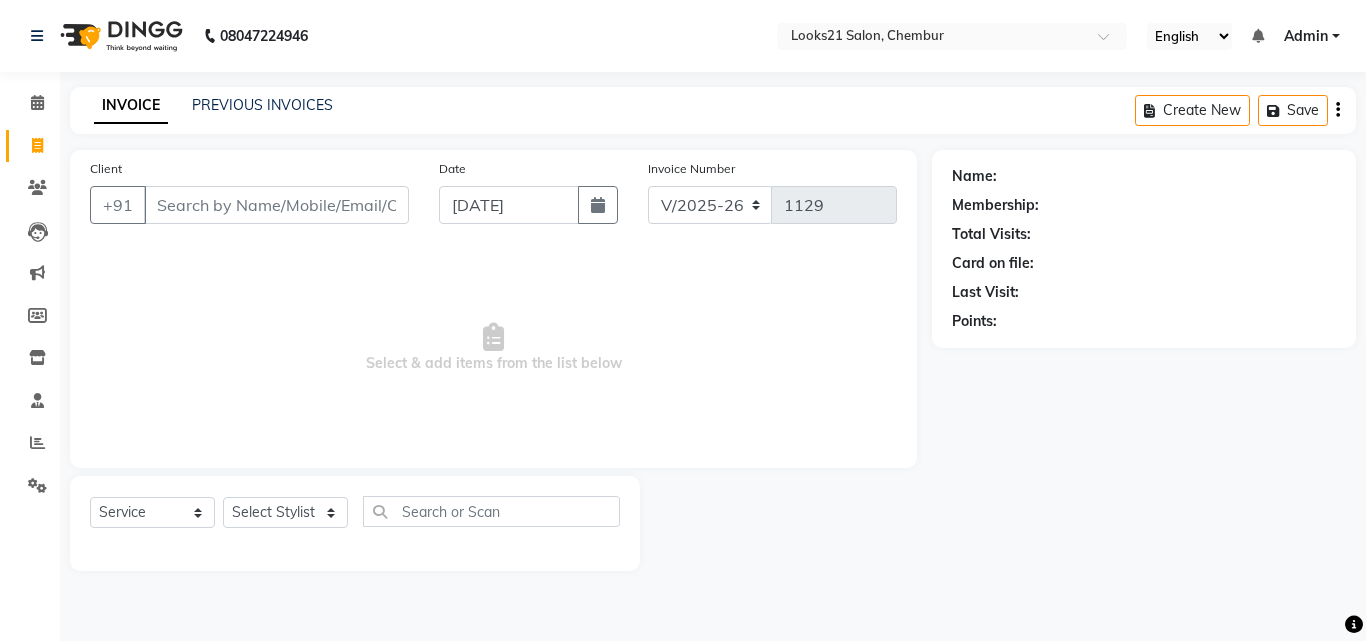 click on "Client" at bounding box center (276, 205) 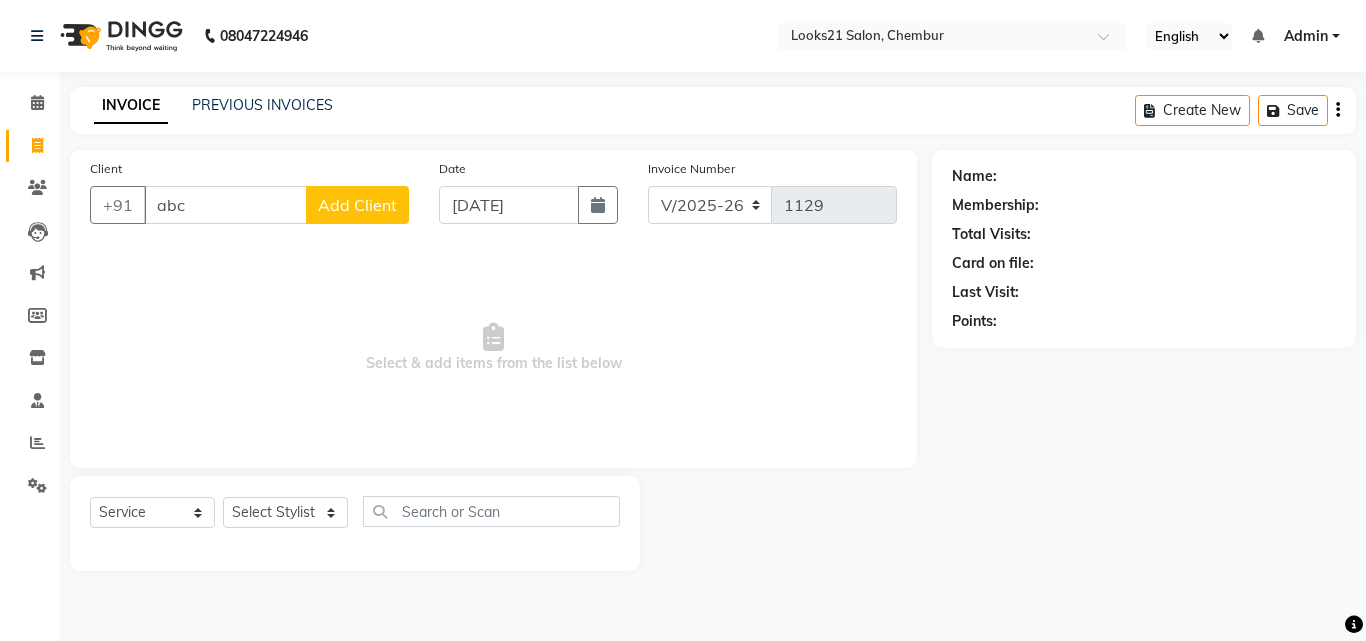 type on "abc" 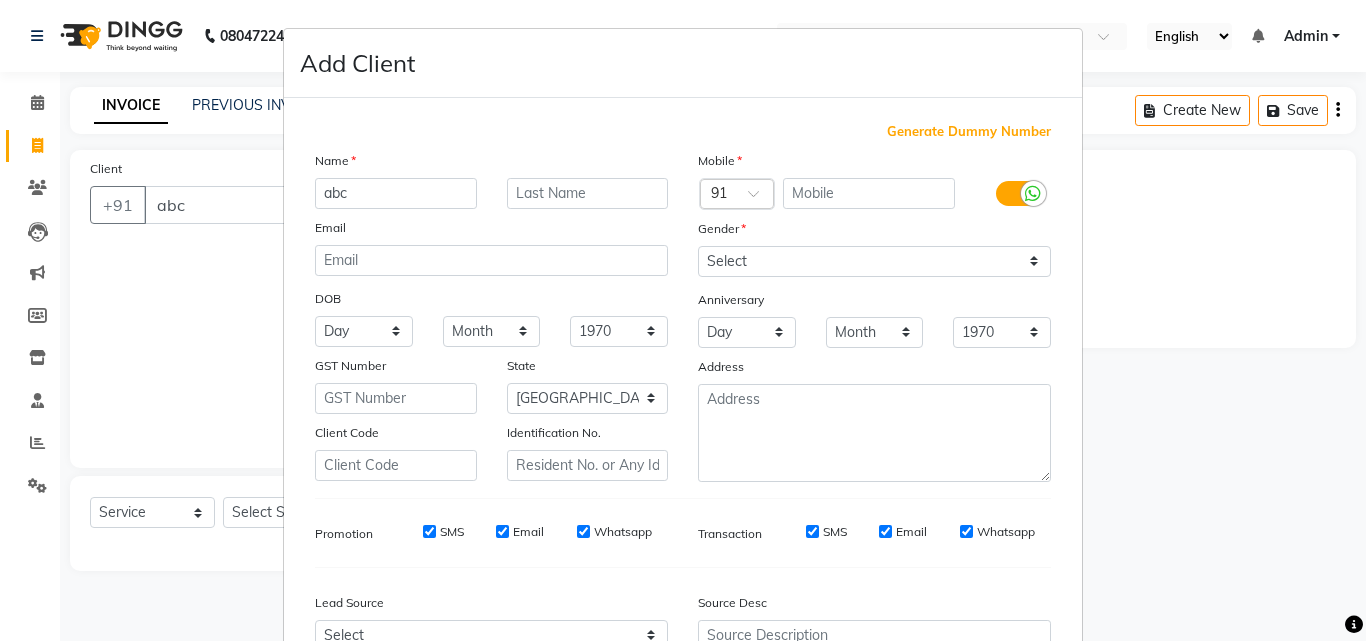 click on "Generate Dummy Number" at bounding box center [969, 132] 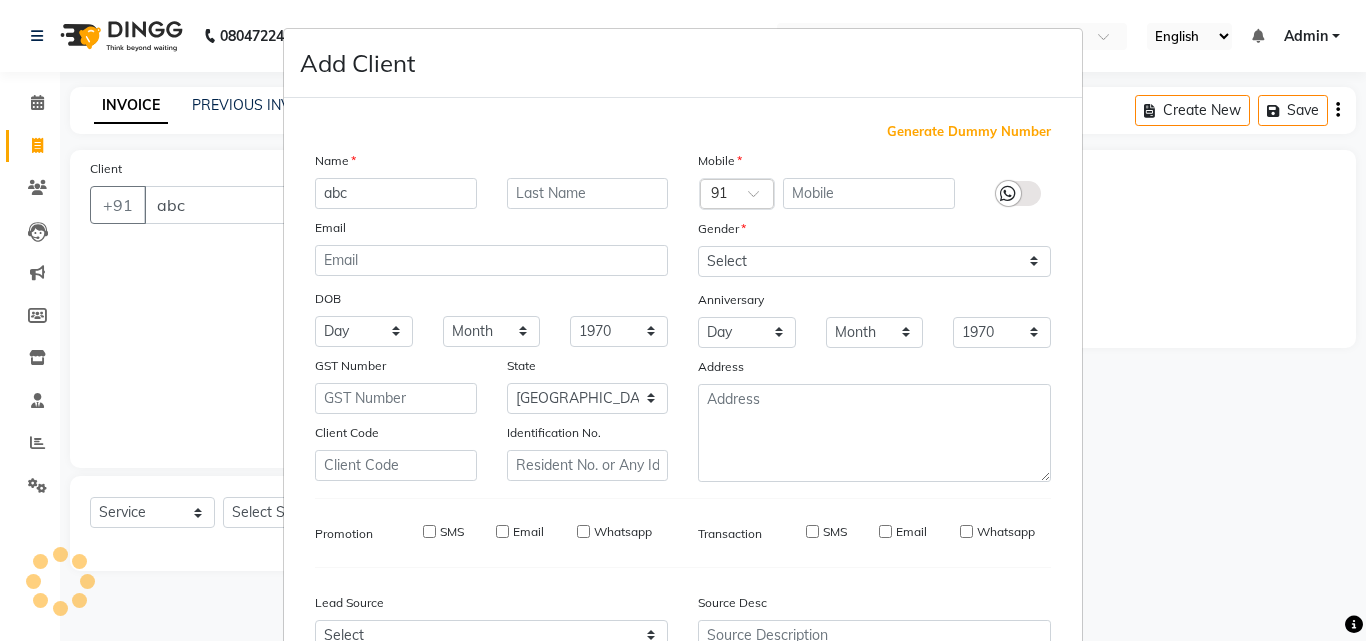 type on "1127000000001" 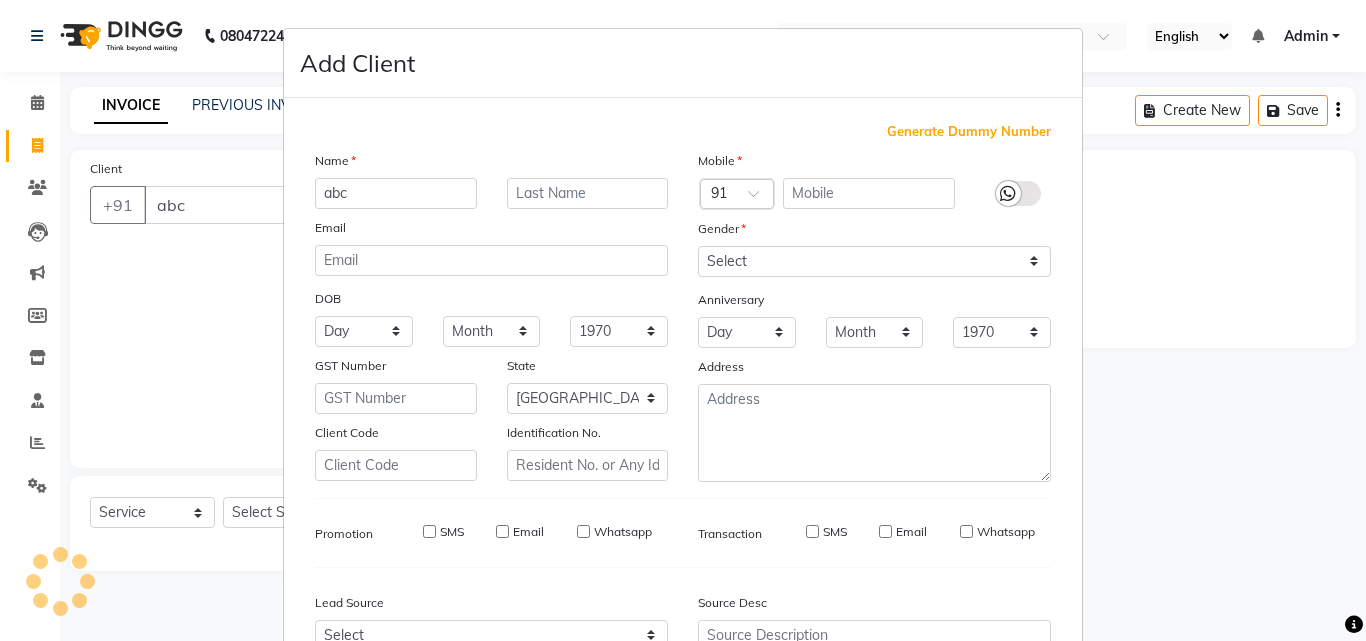 checkbox on "false" 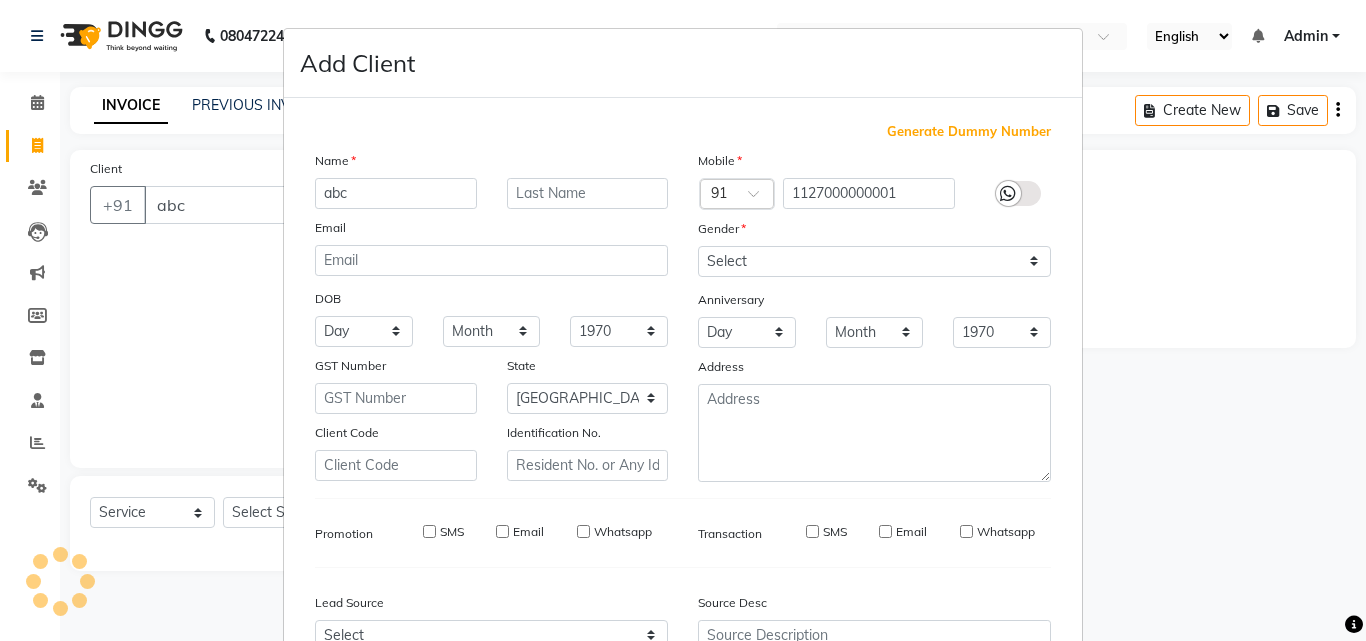 checkbox on "false" 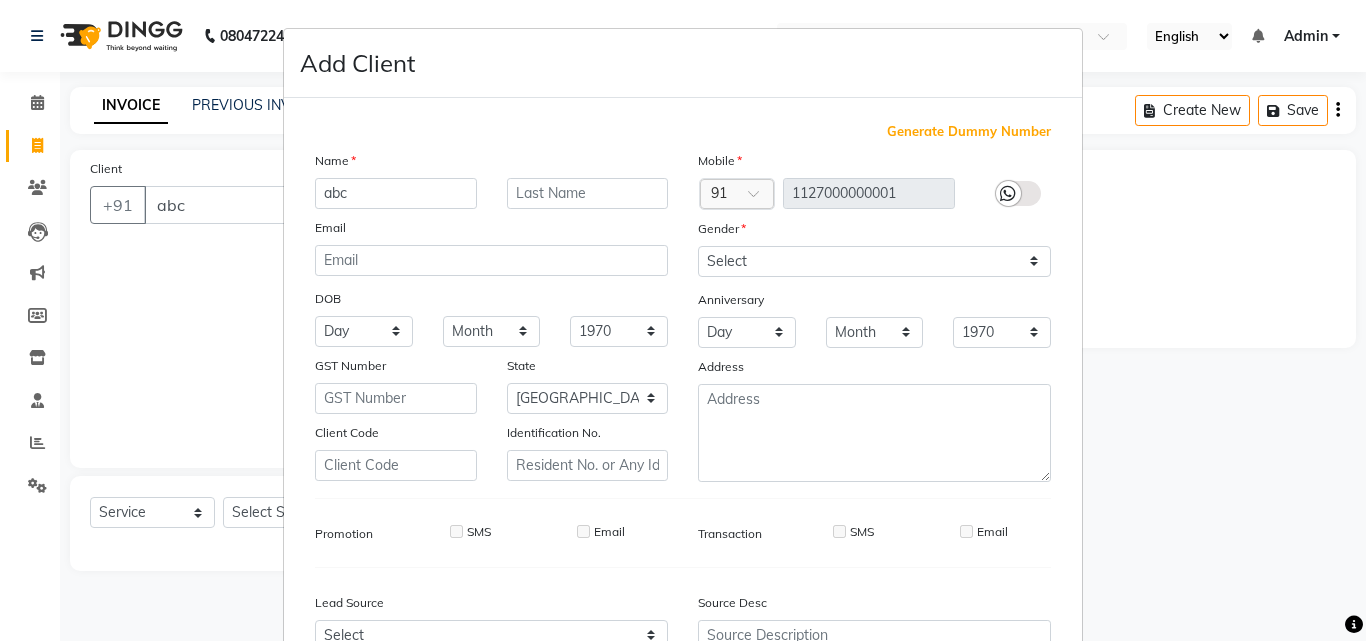click on "Generate Dummy Number Name abc Email DOB Day 01 02 03 04 05 06 07 08 09 10 11 12 13 14 15 16 17 18 19 20 21 22 23 24 25 26 27 28 29 30 31 Month January February March April May June July August September October November December 1940 1941 1942 1943 1944 1945 1946 1947 1948 1949 1950 1951 1952 1953 1954 1955 1956 1957 1958 1959 1960 1961 1962 1963 1964 1965 1966 1967 1968 1969 1970 1971 1972 1973 1974 1975 1976 1977 1978 1979 1980 1981 1982 1983 1984 1985 1986 1987 1988 1989 1990 1991 1992 1993 1994 1995 1996 1997 1998 1999 2000 2001 2002 2003 2004 2005 2006 2007 2008 2009 2010 2011 2012 2013 2014 2015 2016 2017 2018 2019 2020 2021 2022 2023 2024 GST Number State Select Andaman and Nicobar Islands Andhra Pradesh Arunachal Pradesh Assam Bihar Chandigarh Chhattisgarh Dadra and Nagar Haveli Daman and Diu Delhi Goa Gujarat Haryana Himachal Pradesh Jammu and Kashmir Jharkhand Karnataka Kerala Lakshadweep Madhya Pradesh Maharashtra Manipur Meghalaya Mizoram Nagaland Odisha Pondicherry Punjab Rajasthan Sikkim Ladakh" at bounding box center [683, 419] 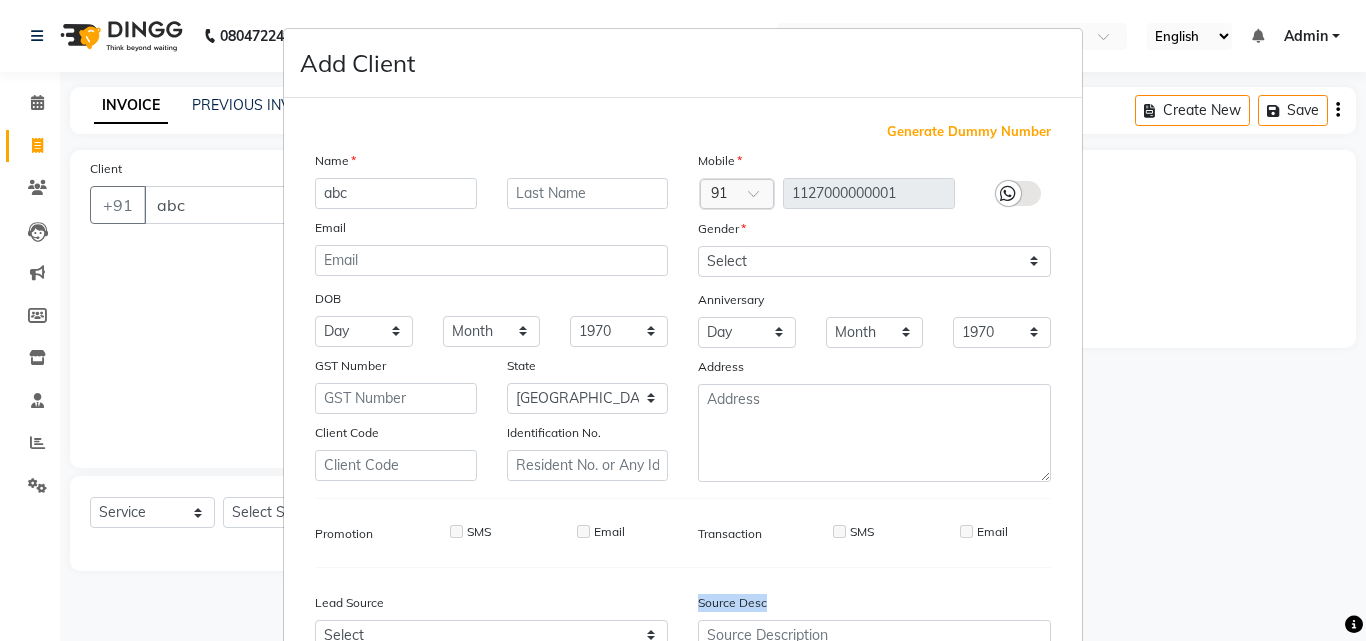 click on "Generate Dummy Number Name abc Email DOB Day 01 02 03 04 05 06 07 08 09 10 11 12 13 14 15 16 17 18 19 20 21 22 23 24 25 26 27 28 29 30 31 Month January February March April May June July August September October November December 1940 1941 1942 1943 1944 1945 1946 1947 1948 1949 1950 1951 1952 1953 1954 1955 1956 1957 1958 1959 1960 1961 1962 1963 1964 1965 1966 1967 1968 1969 1970 1971 1972 1973 1974 1975 1976 1977 1978 1979 1980 1981 1982 1983 1984 1985 1986 1987 1988 1989 1990 1991 1992 1993 1994 1995 1996 1997 1998 1999 2000 2001 2002 2003 2004 2005 2006 2007 2008 2009 2010 2011 2012 2013 2014 2015 2016 2017 2018 2019 2020 2021 2022 2023 2024 GST Number State Select Andaman and Nicobar Islands Andhra Pradesh Arunachal Pradesh Assam Bihar Chandigarh Chhattisgarh Dadra and Nagar Haveli Daman and Diu Delhi Goa Gujarat Haryana Himachal Pradesh Jammu and Kashmir Jharkhand Karnataka Kerala Lakshadweep Madhya Pradesh Maharashtra Manipur Meghalaya Mizoram Nagaland Odisha Pondicherry Punjab Rajasthan Sikkim Ladakh" at bounding box center [683, 419] 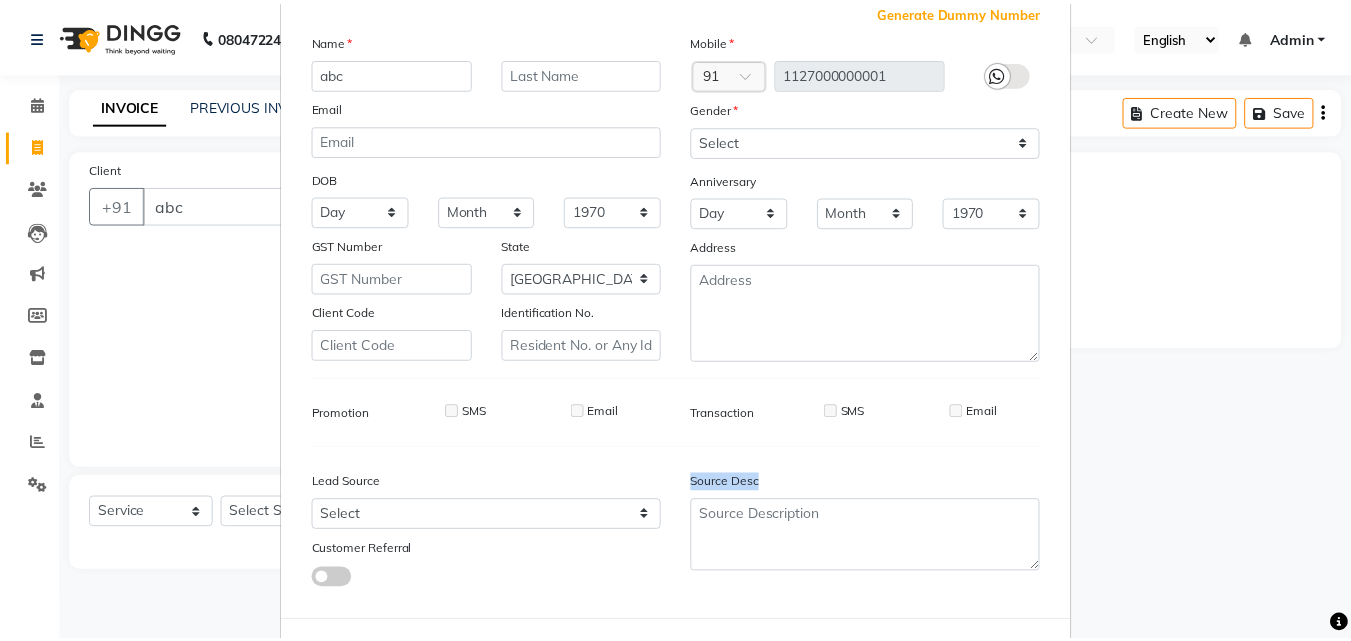scroll, scrollTop: 208, scrollLeft: 0, axis: vertical 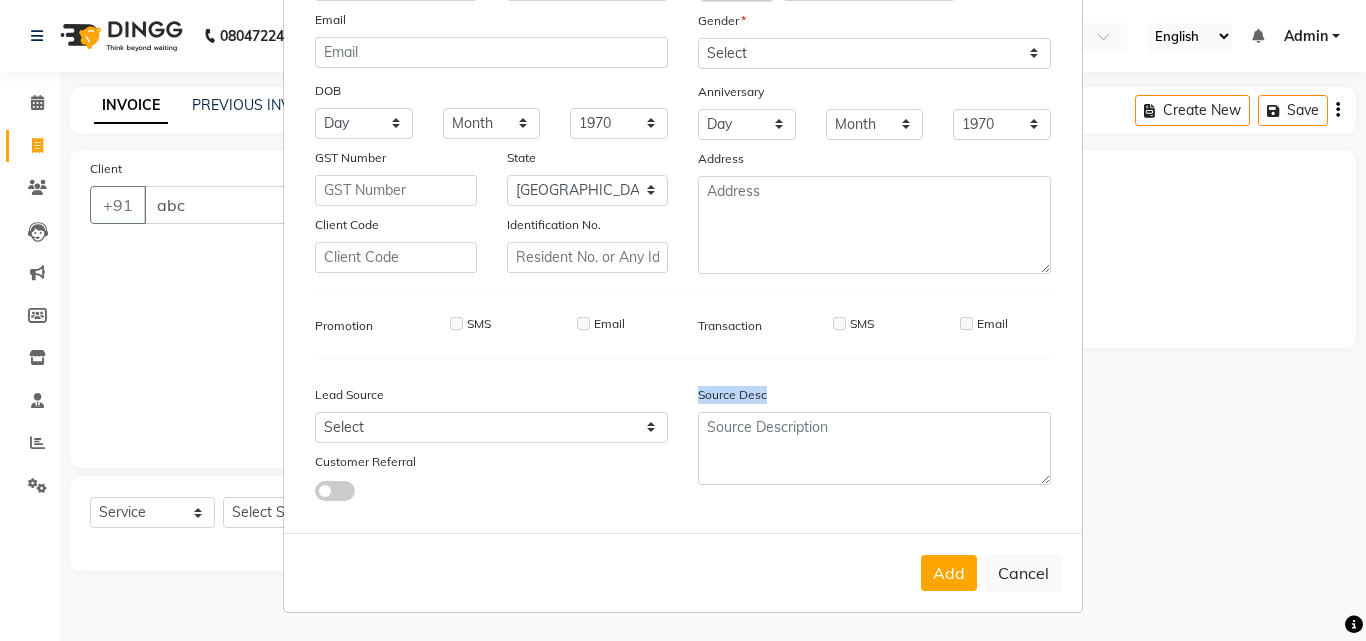 drag, startPoint x: 941, startPoint y: 574, endPoint x: 931, endPoint y: 572, distance: 10.198039 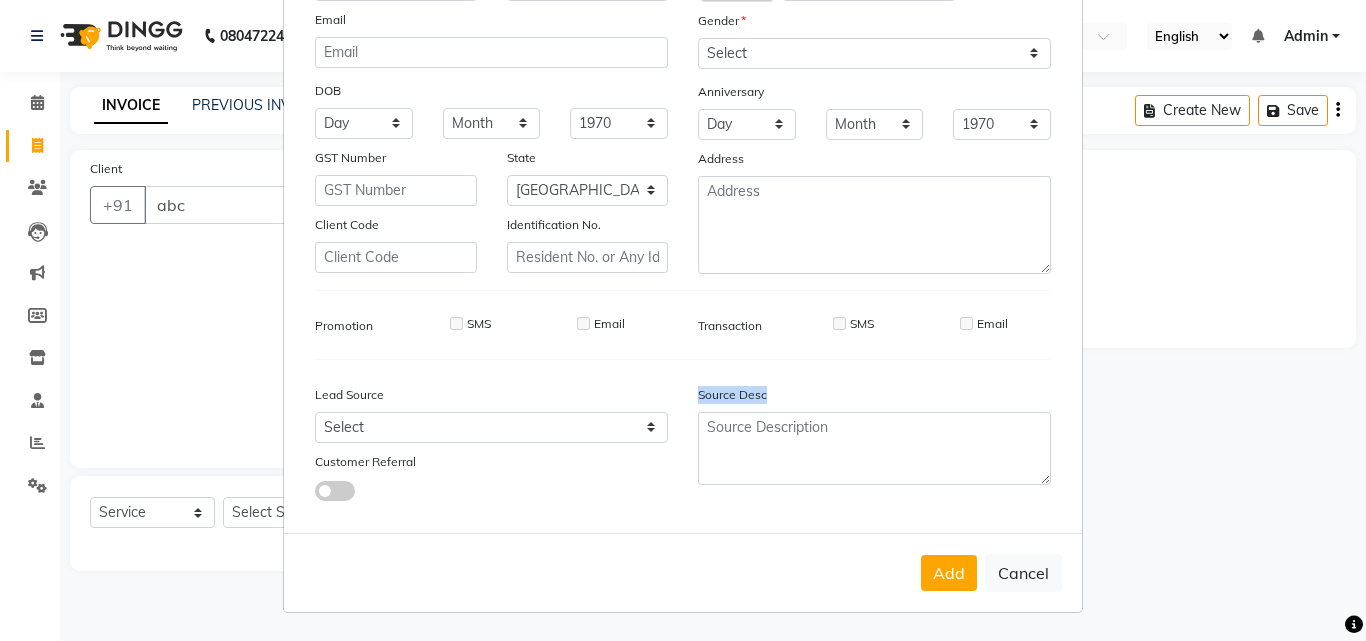 click on "Add" at bounding box center (949, 573) 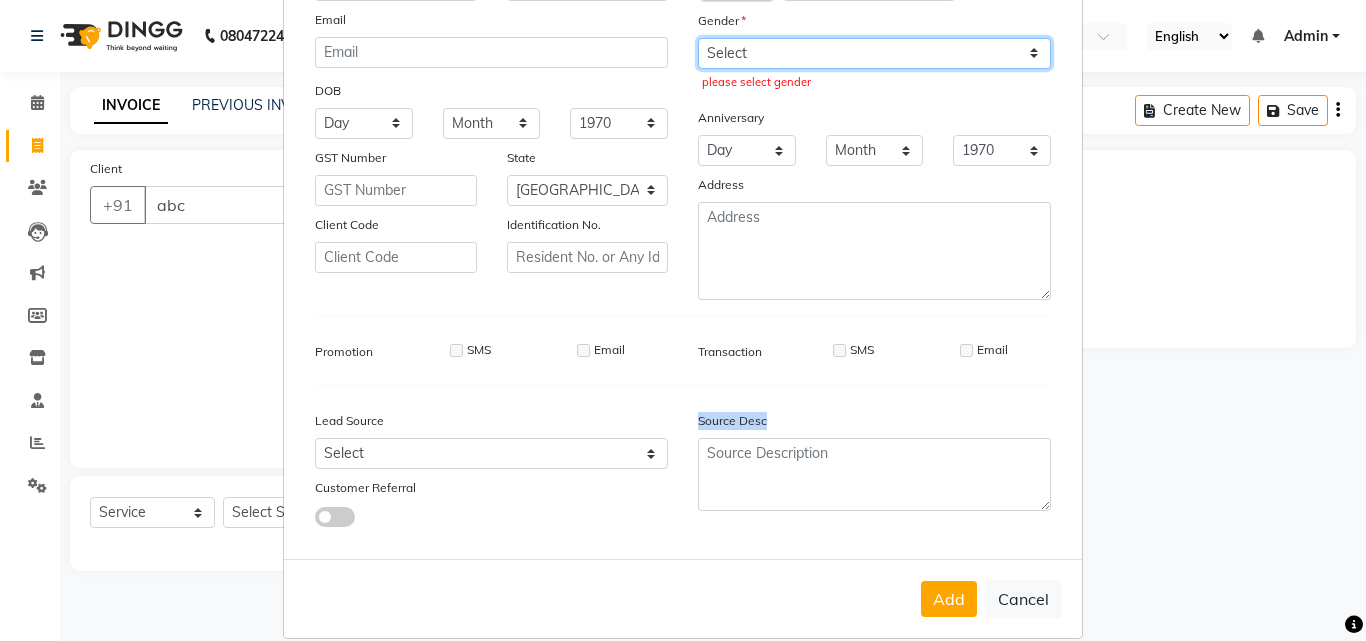 click on "Select [DEMOGRAPHIC_DATA] [DEMOGRAPHIC_DATA] Other Prefer Not To Say" at bounding box center [874, 53] 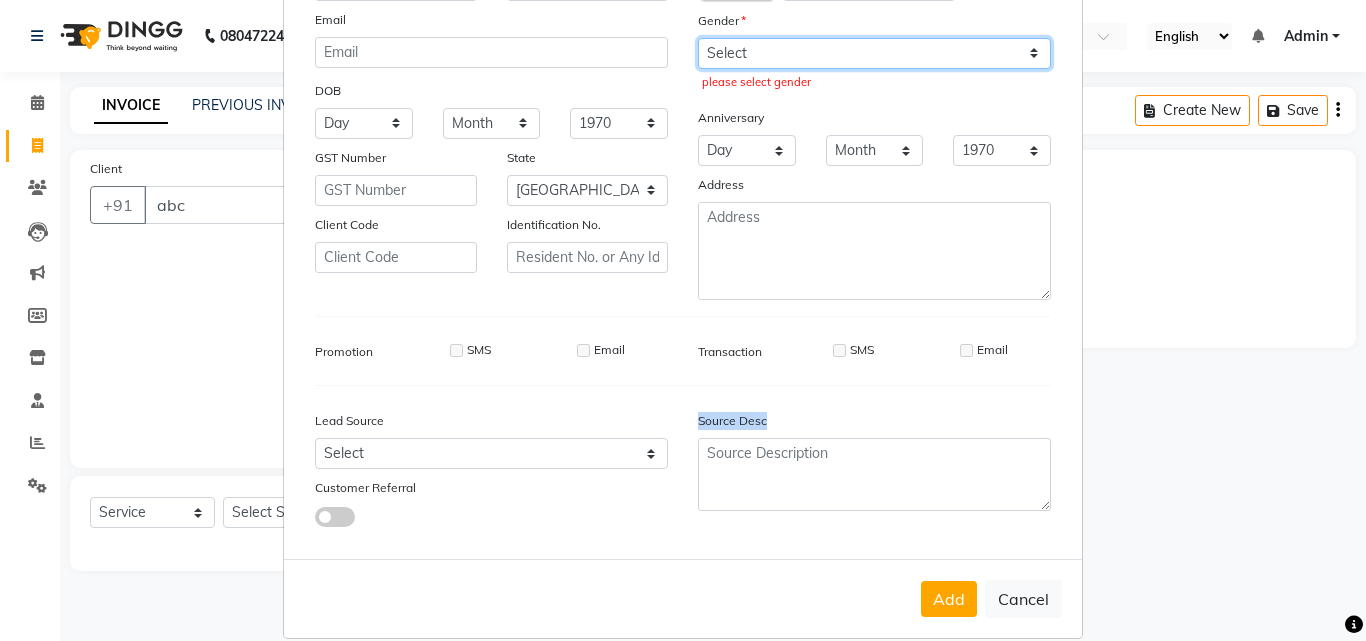 select on "prefer_not_to_say" 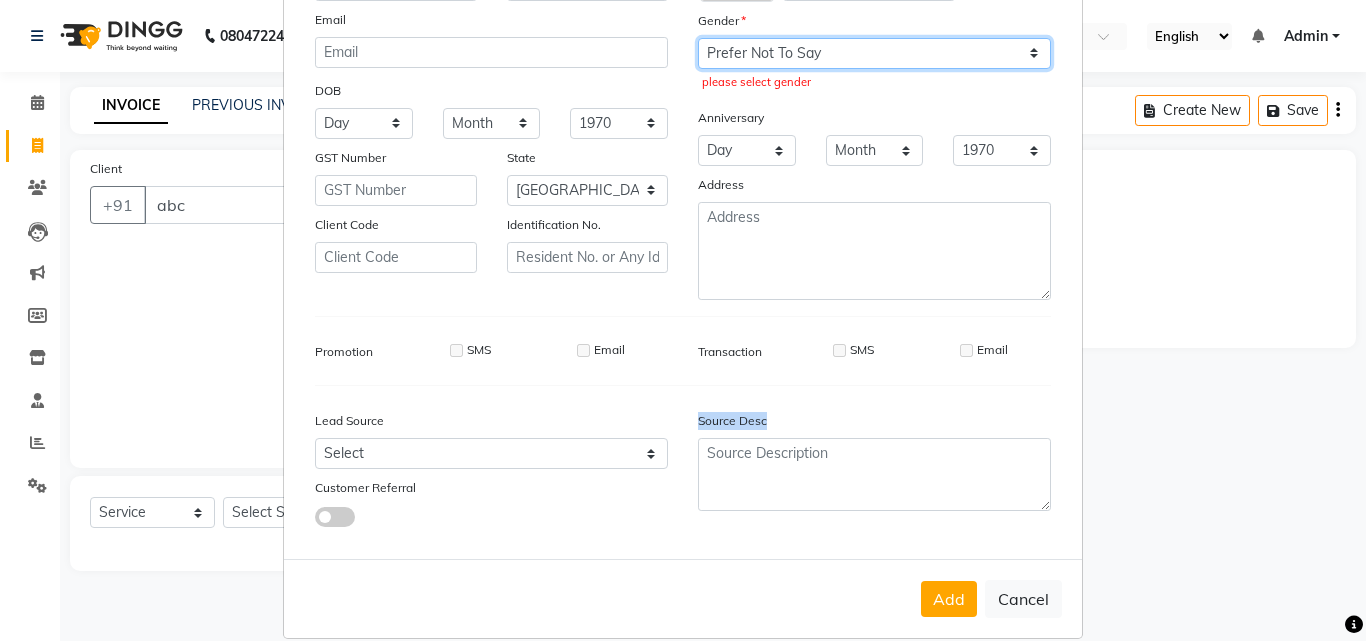 click on "Select [DEMOGRAPHIC_DATA] [DEMOGRAPHIC_DATA] Other Prefer Not To Say" at bounding box center (874, 53) 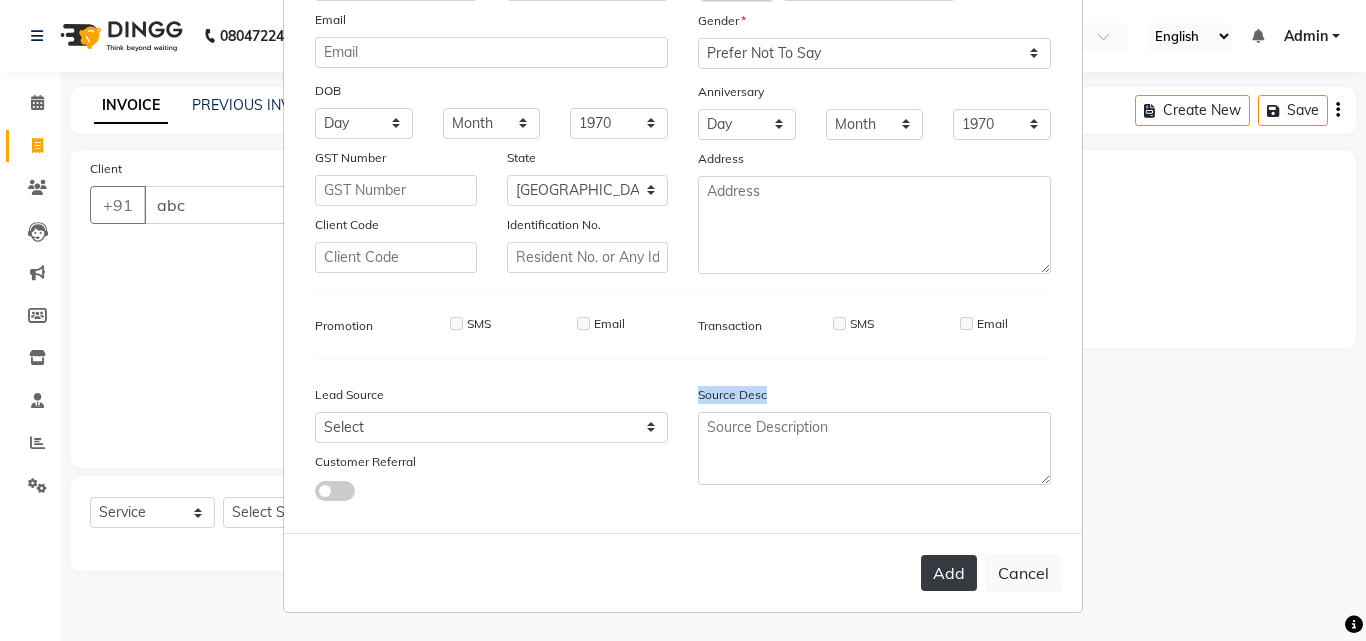 click on "Add" at bounding box center (949, 573) 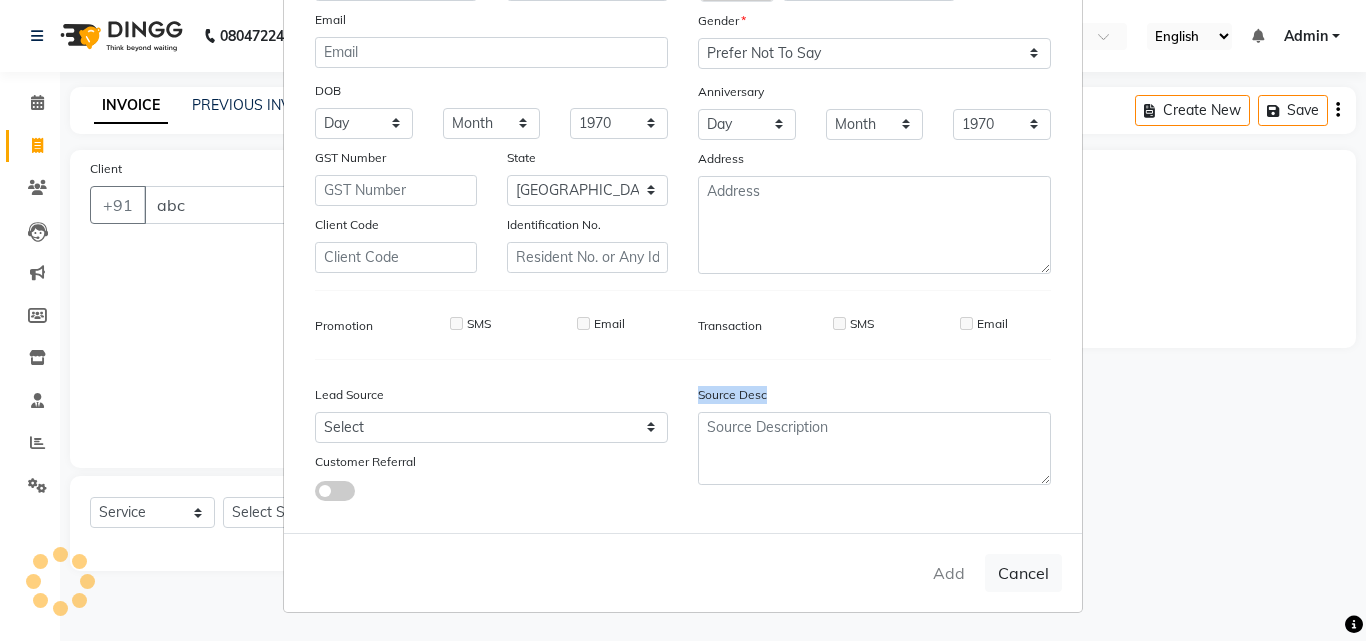 type on "1127000000001" 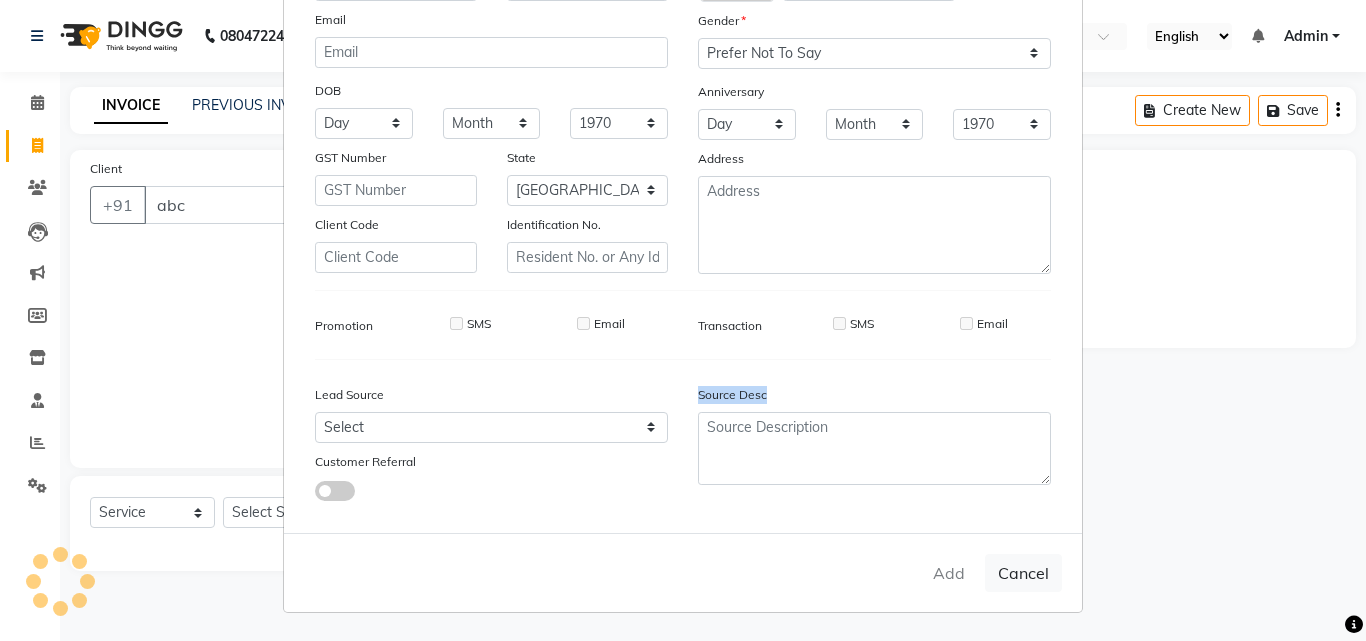 type 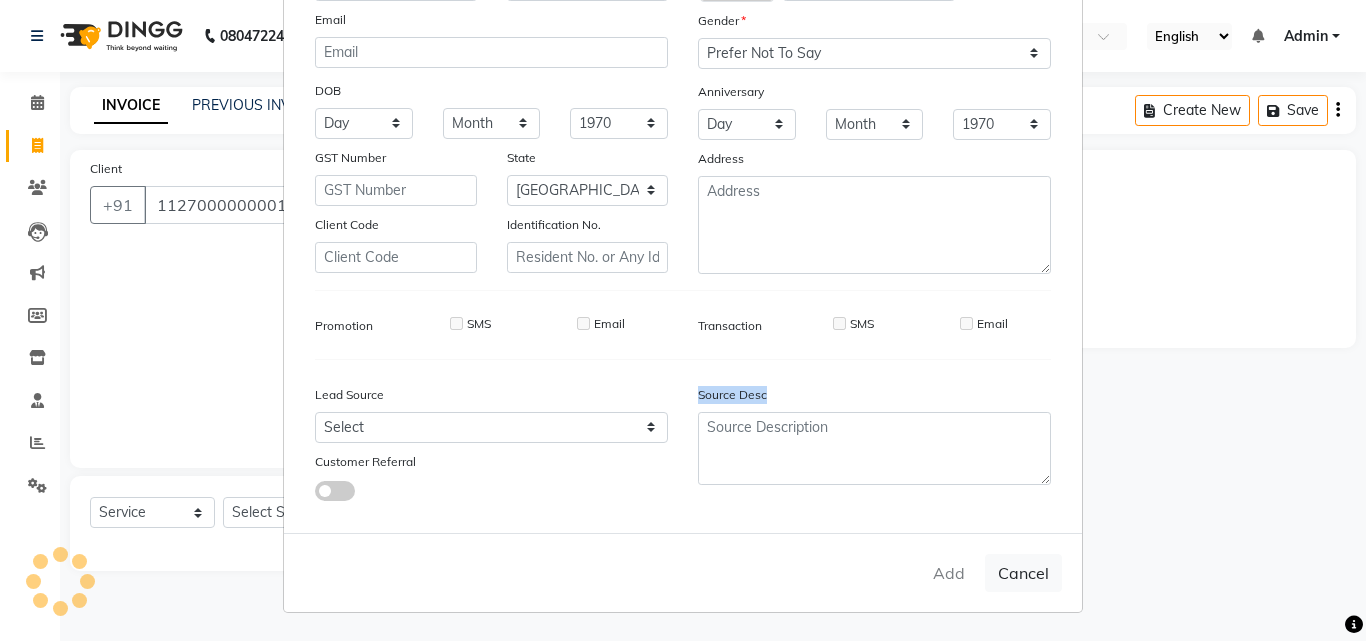 select 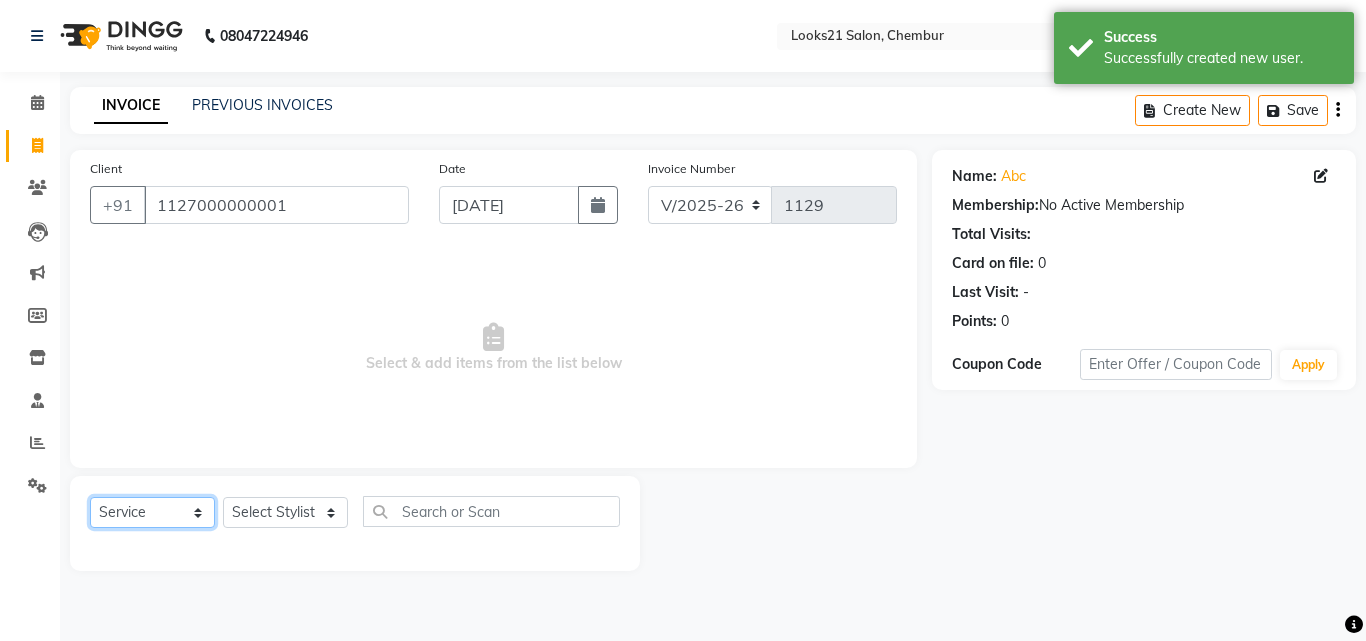 click on "Select  Service  Product  Membership  Package Voucher Prepaid Gift Card" 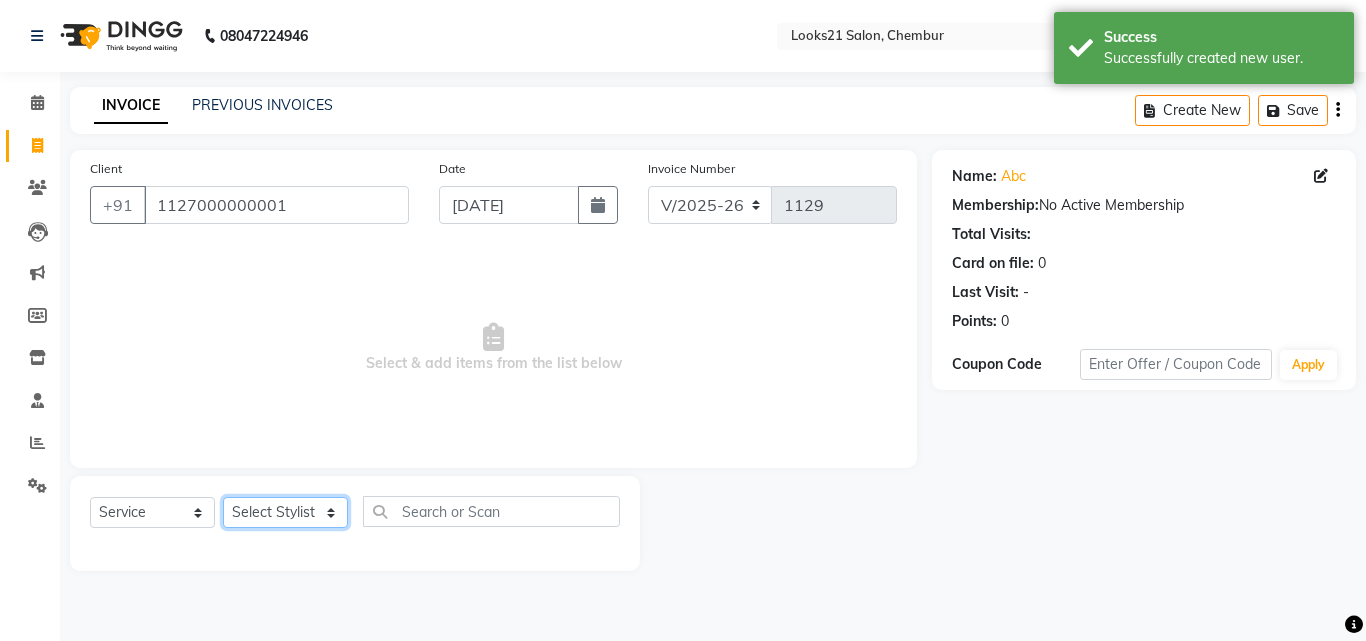 click on "Select Stylist [PERSON_NAME] [PERSON_NAME] [PERSON_NAME] [PERSON_NAME] [PERSON_NAME] [PERSON_NAME]" 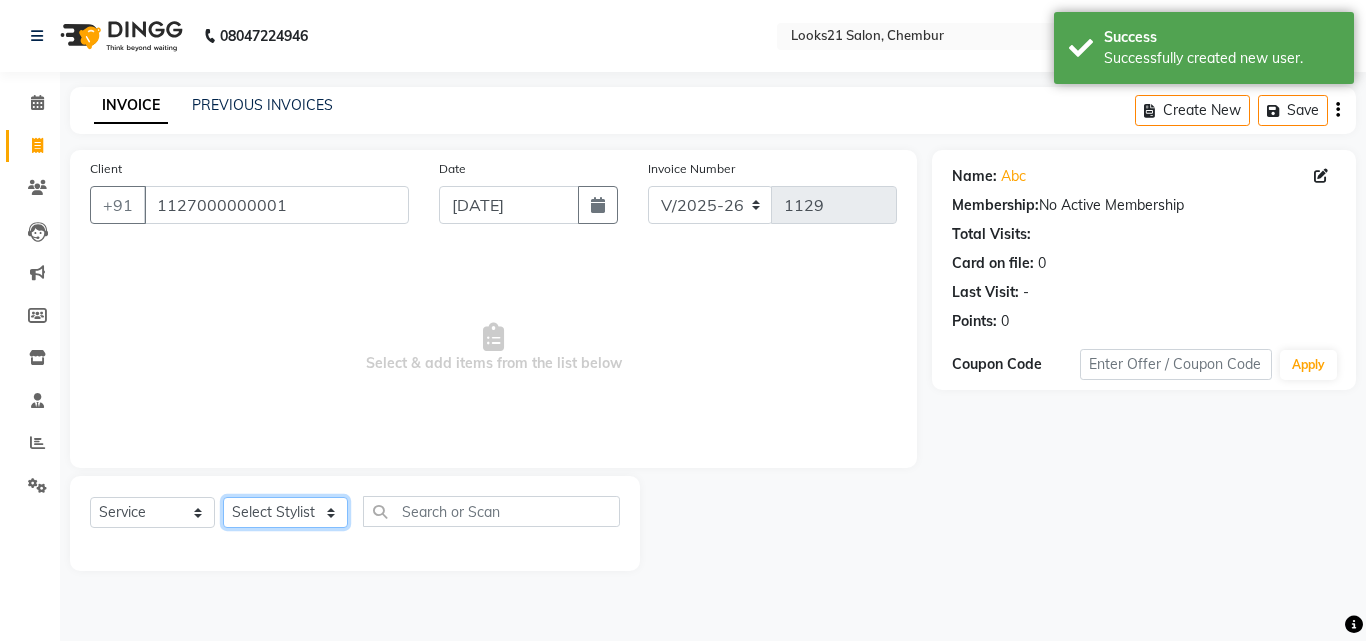 select on "13884" 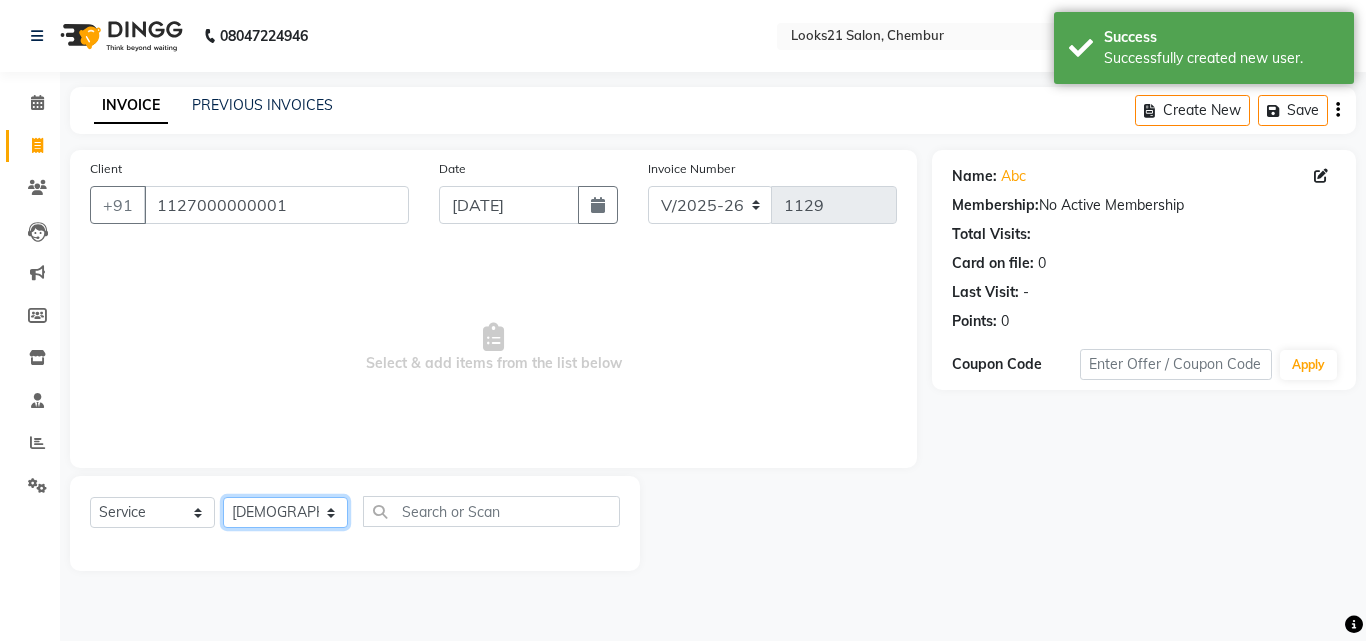 click on "Select Stylist [PERSON_NAME] [PERSON_NAME] [PERSON_NAME] [PERSON_NAME] [PERSON_NAME] [PERSON_NAME]" 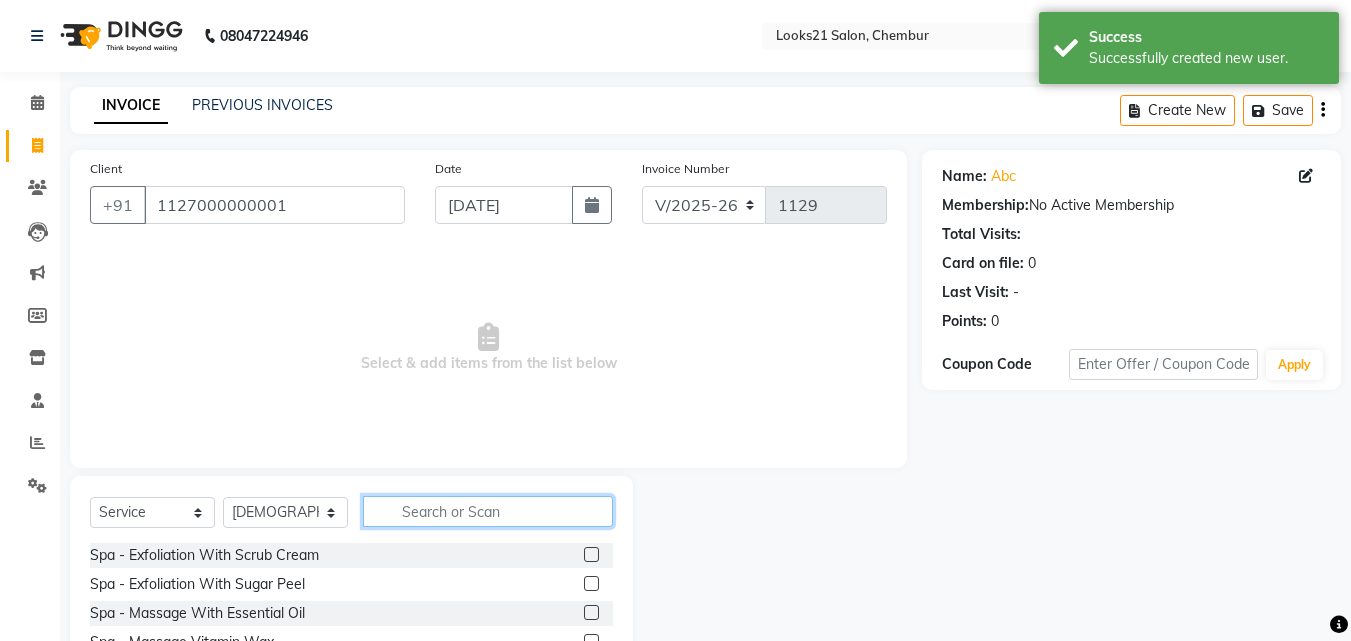 click 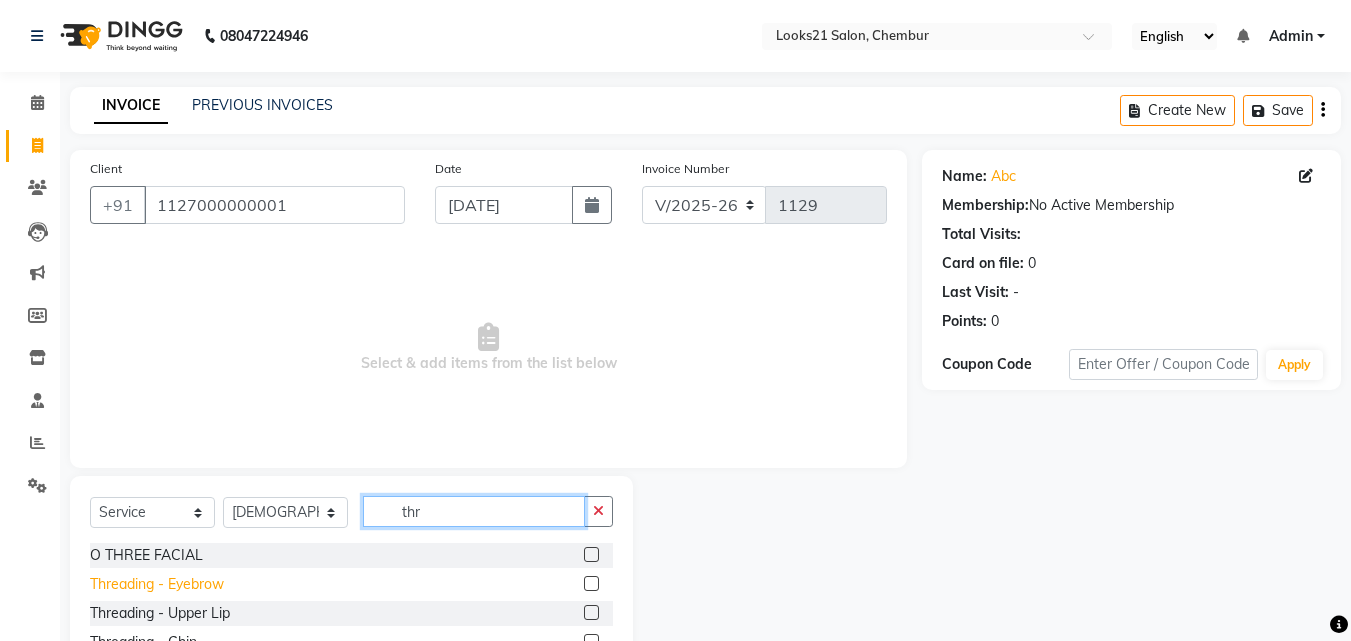 type on "thr" 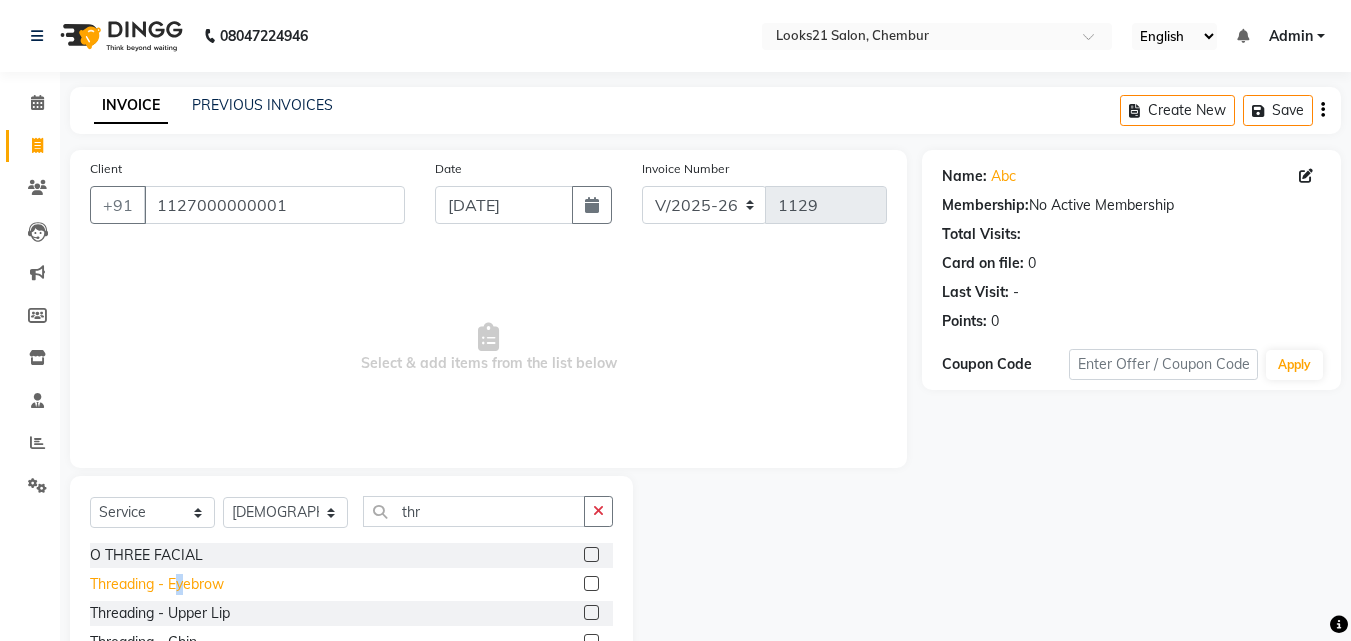click on "Threading  - Eyebrow" 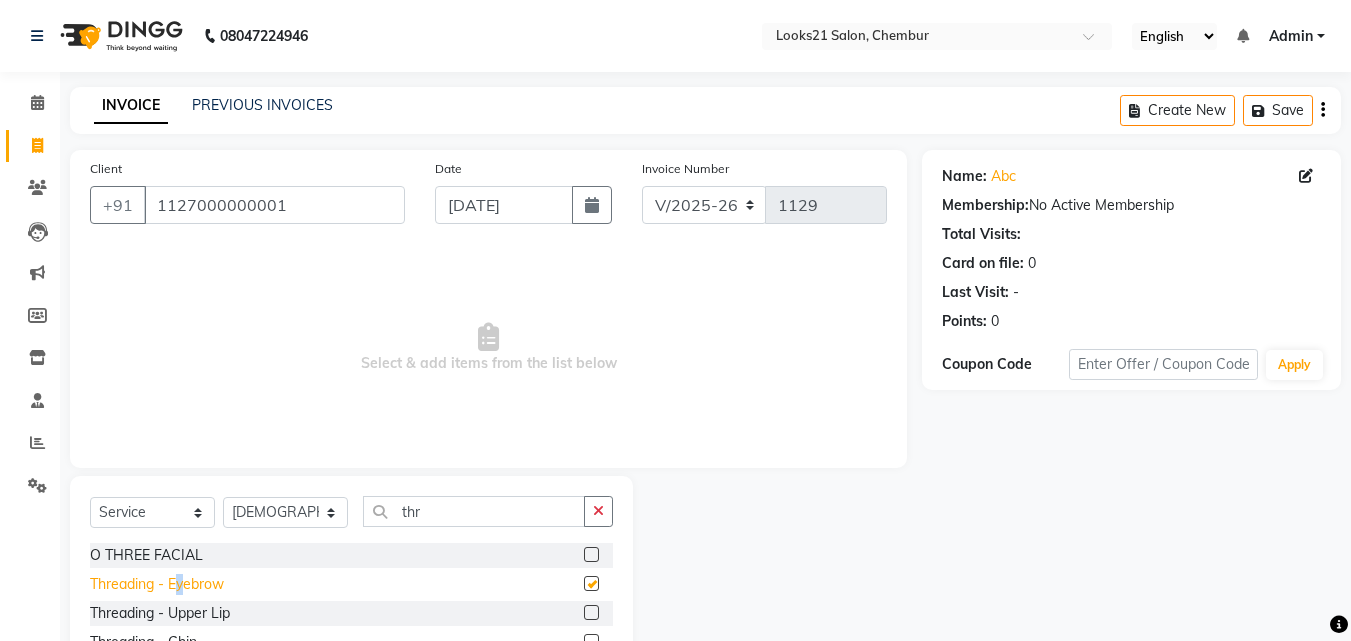 checkbox on "false" 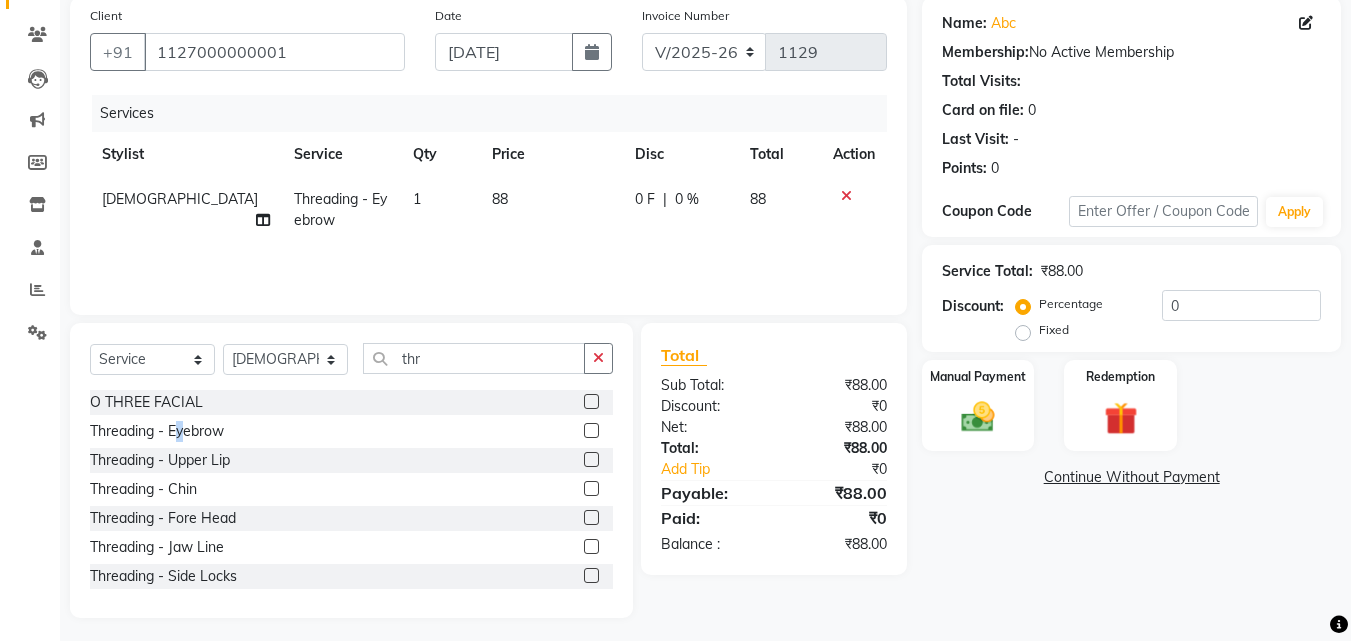 scroll, scrollTop: 160, scrollLeft: 0, axis: vertical 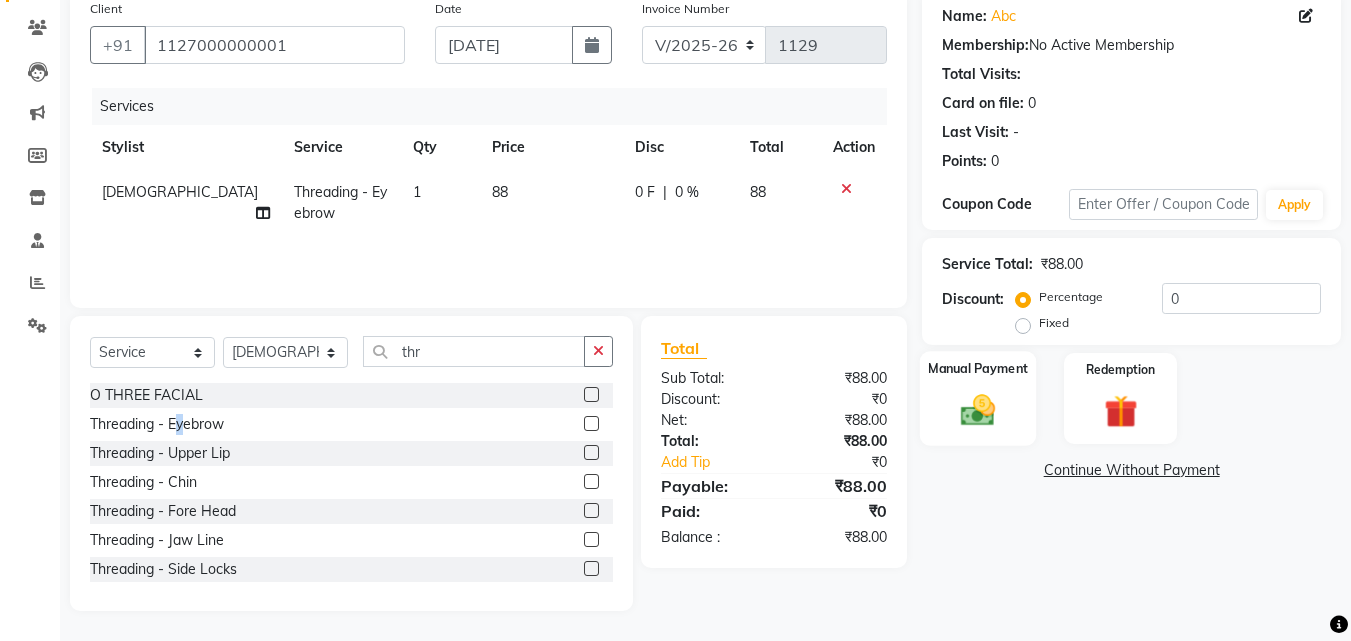 click 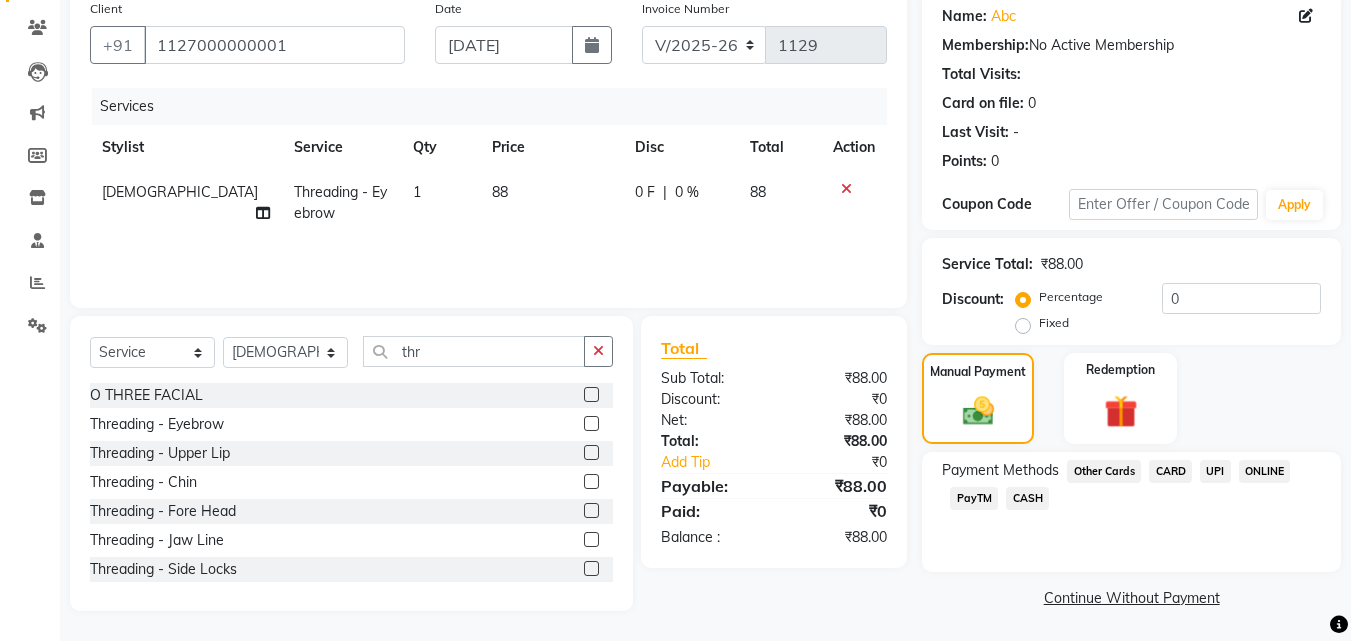 click on "UPI" 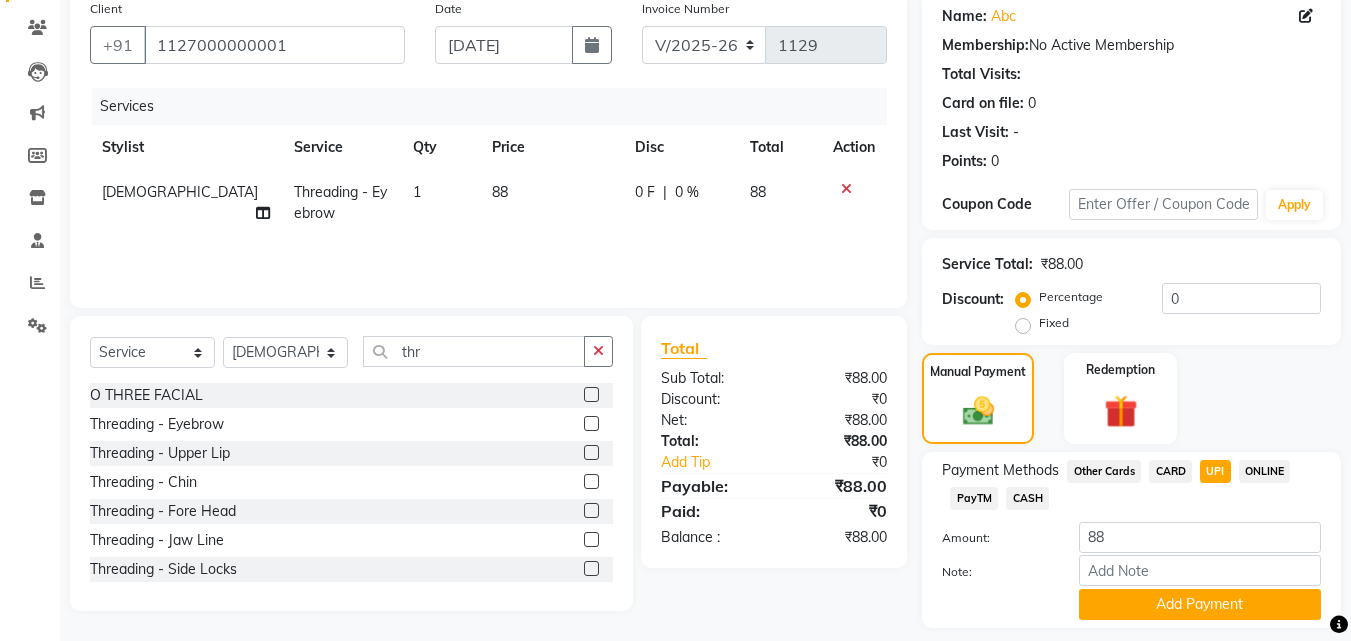 scroll, scrollTop: 218, scrollLeft: 0, axis: vertical 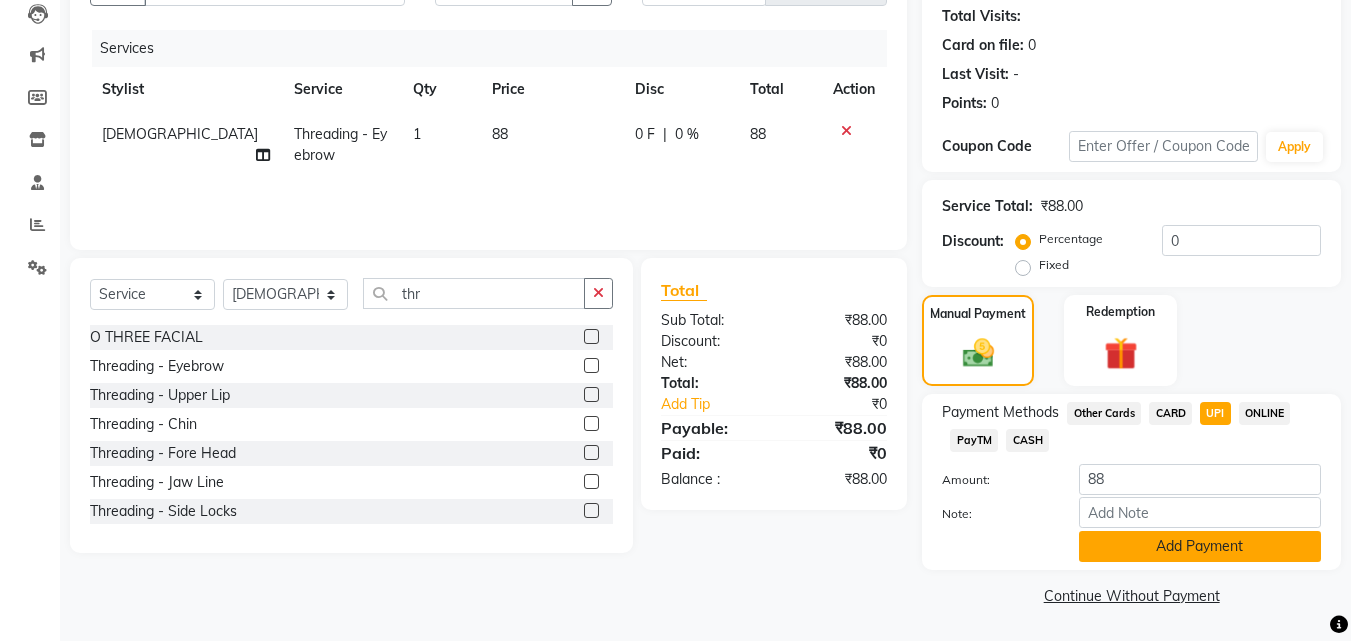 click on "Add Payment" 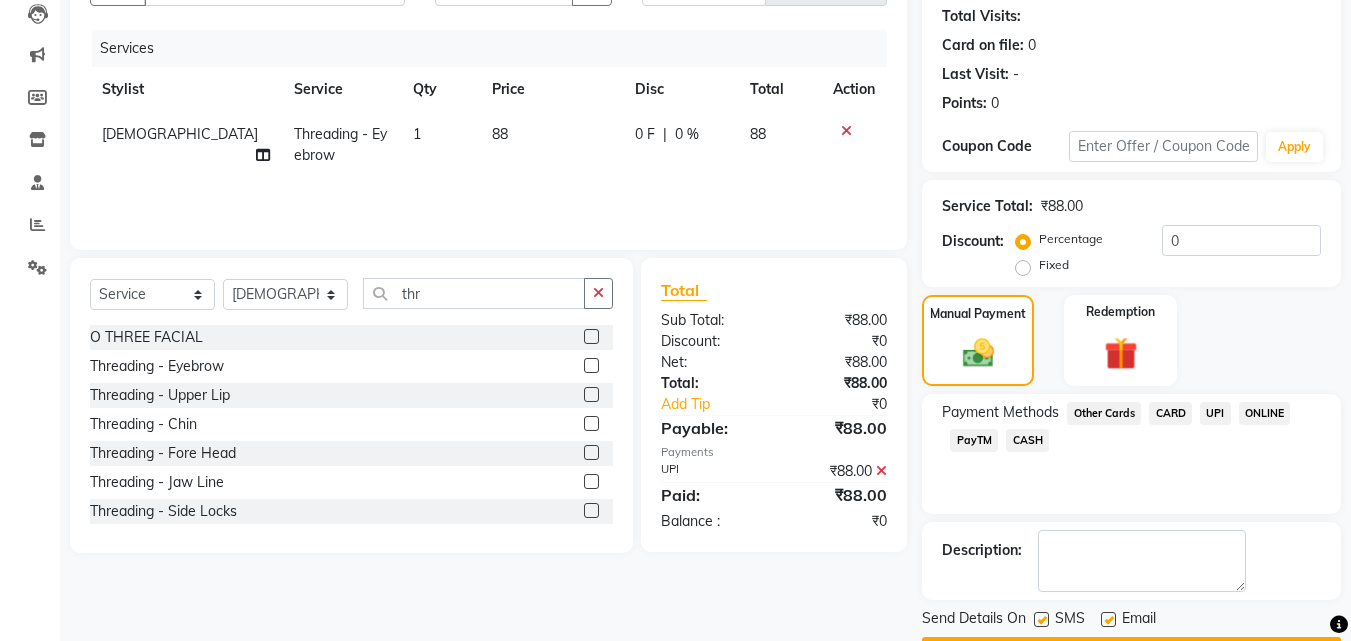 scroll, scrollTop: 275, scrollLeft: 0, axis: vertical 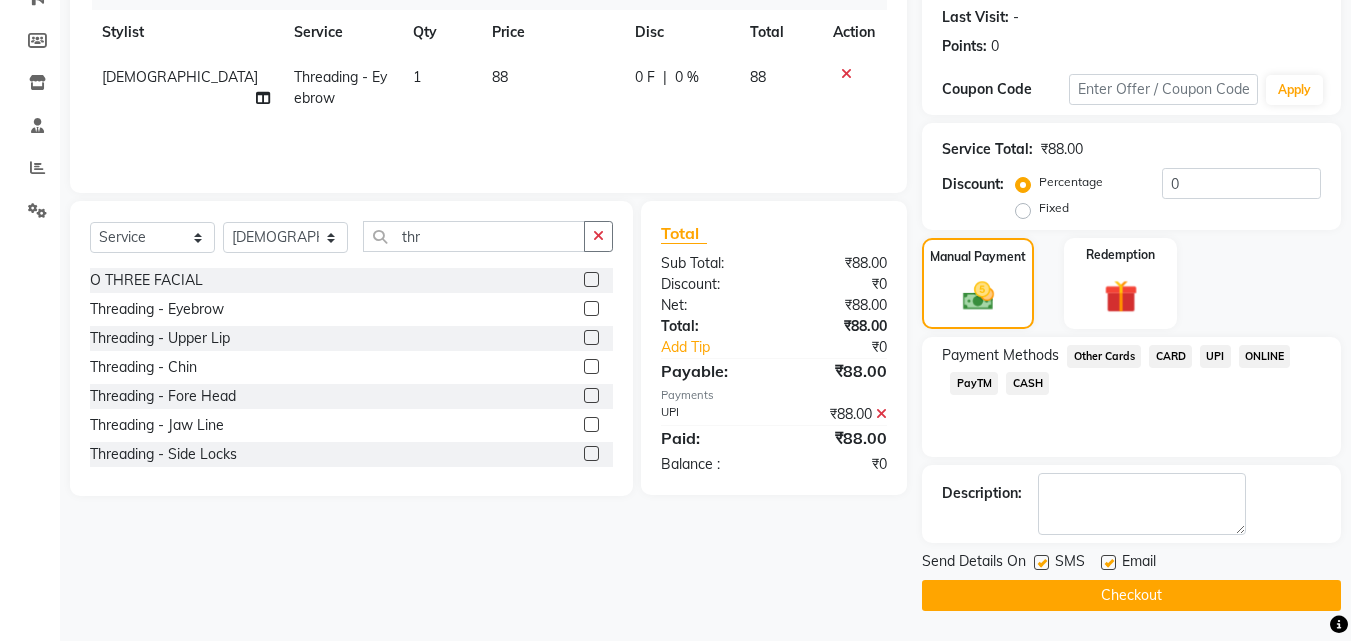 click on "Checkout" 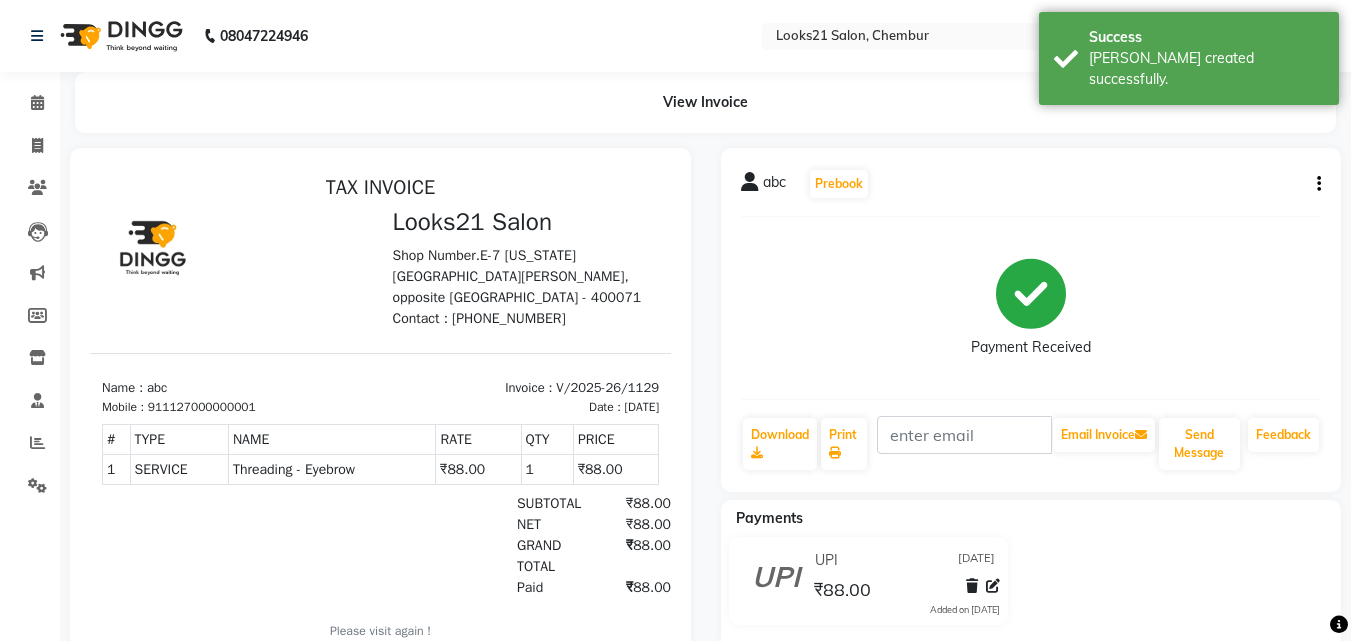 scroll, scrollTop: 0, scrollLeft: 0, axis: both 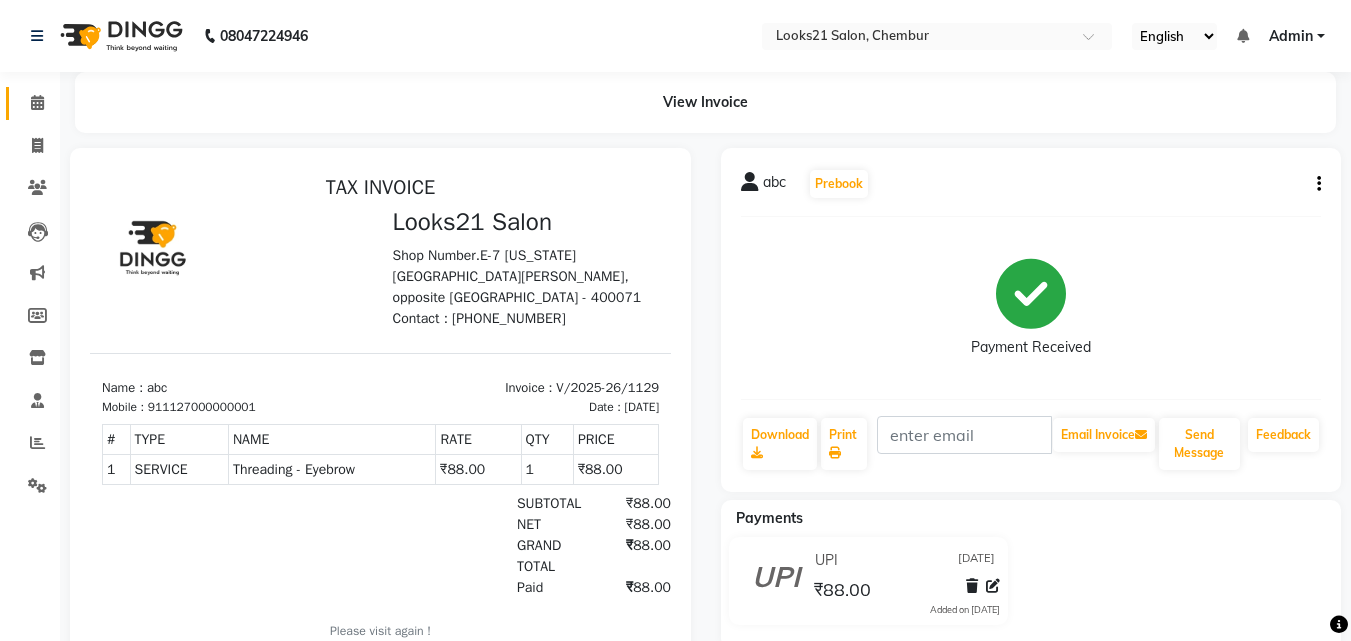 click on "Calendar" 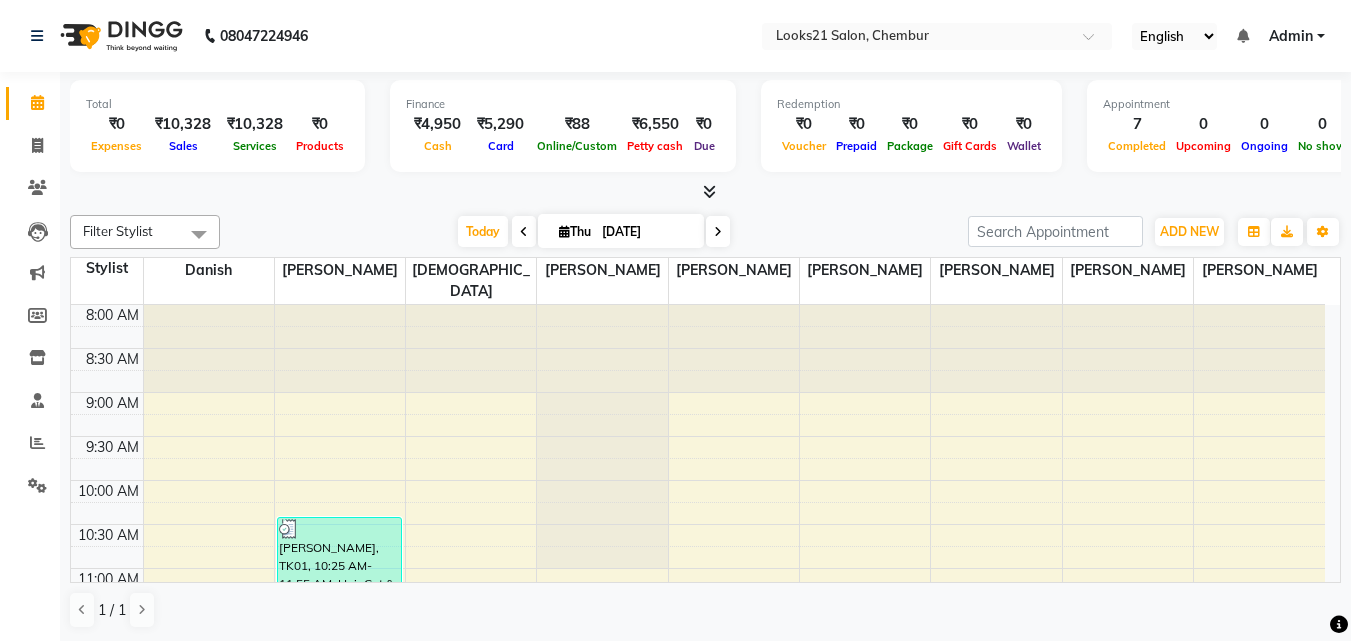scroll, scrollTop: 0, scrollLeft: 0, axis: both 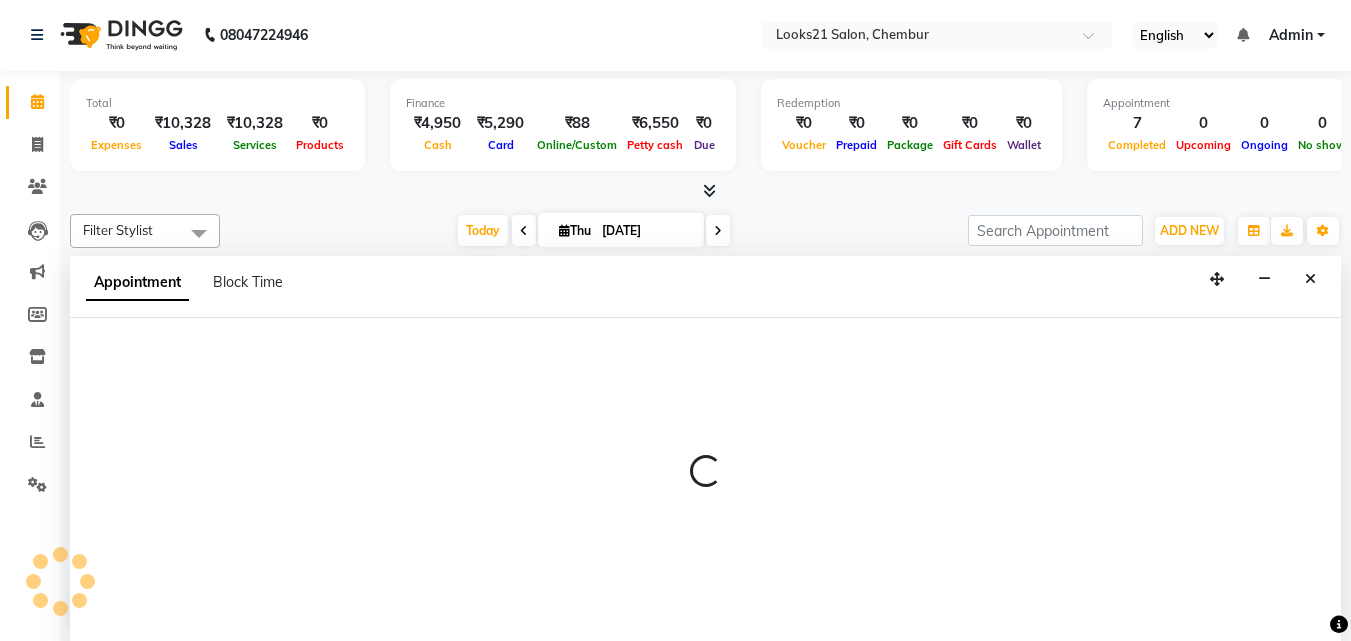 select on "13887" 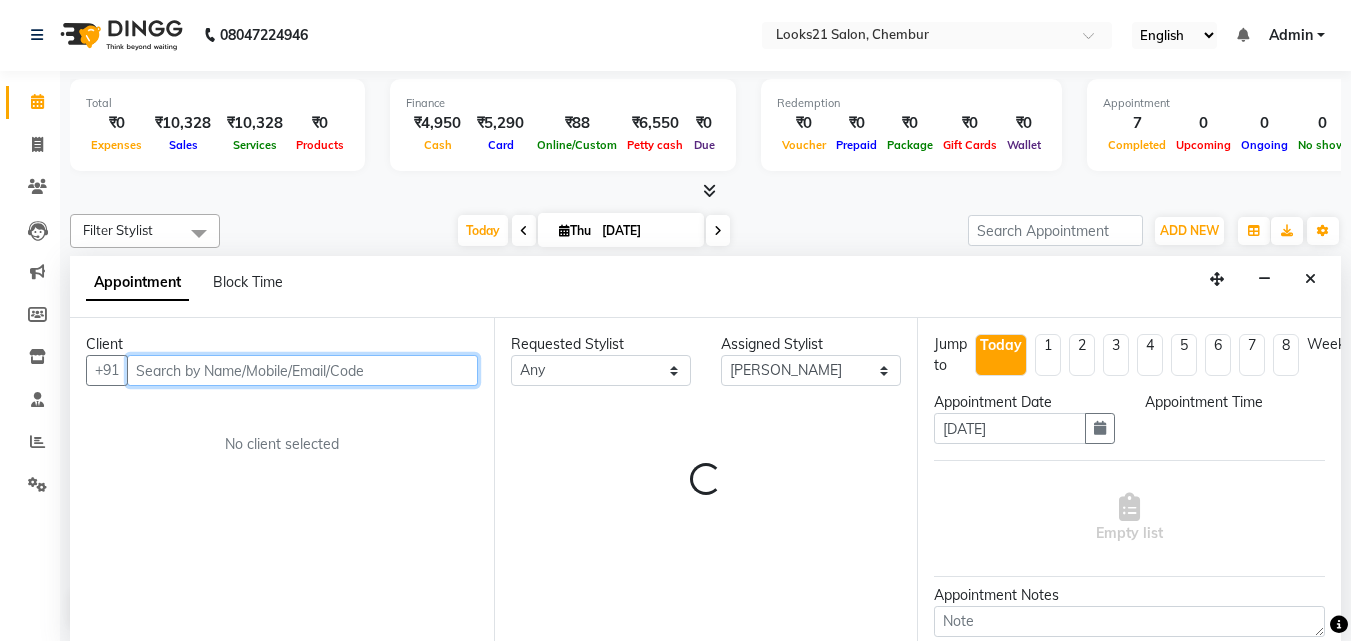 select on "630" 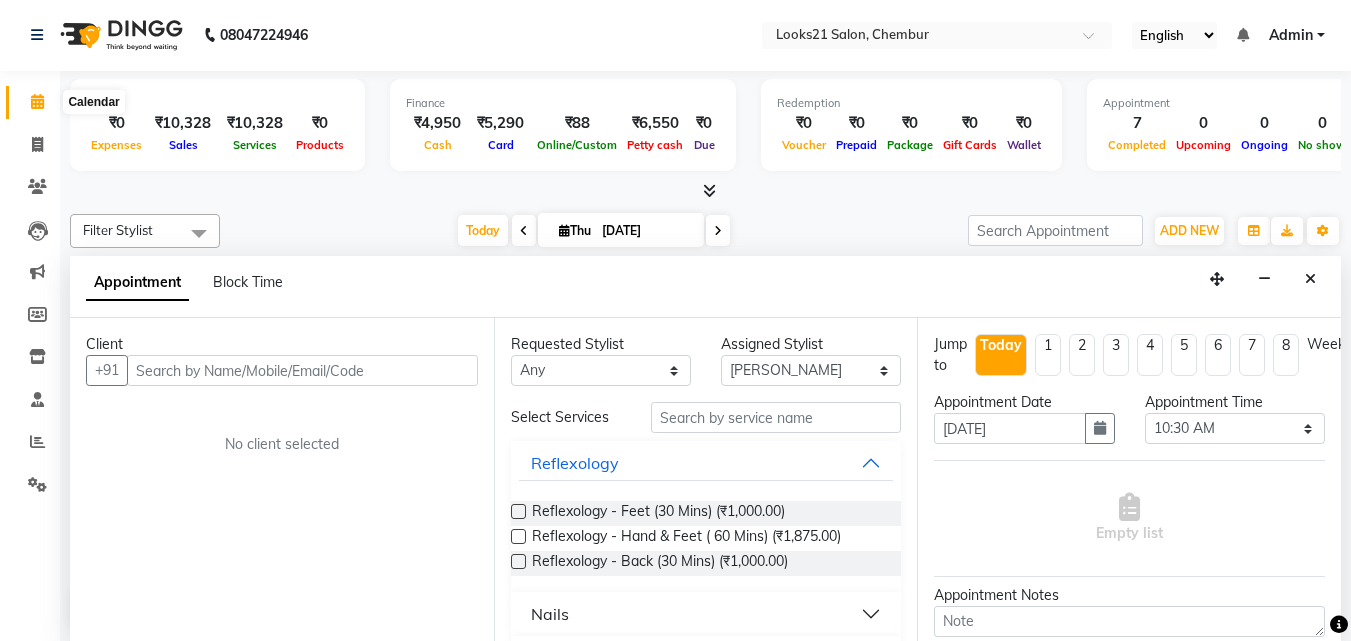 click 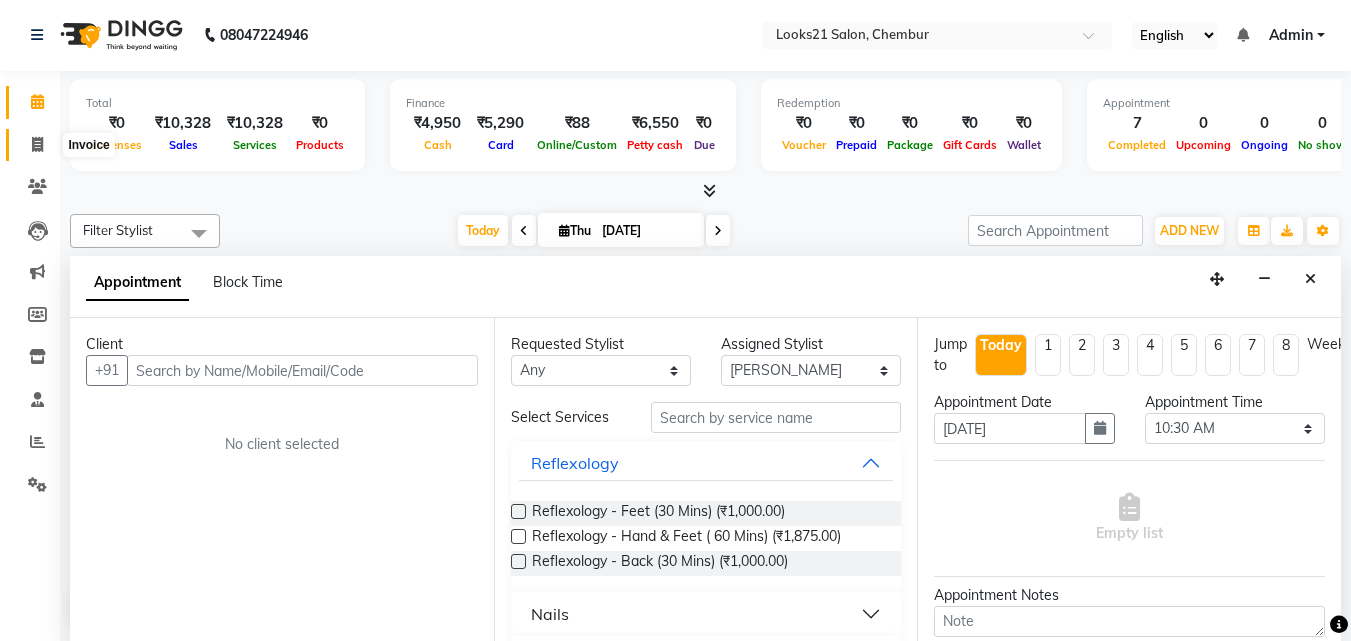 click 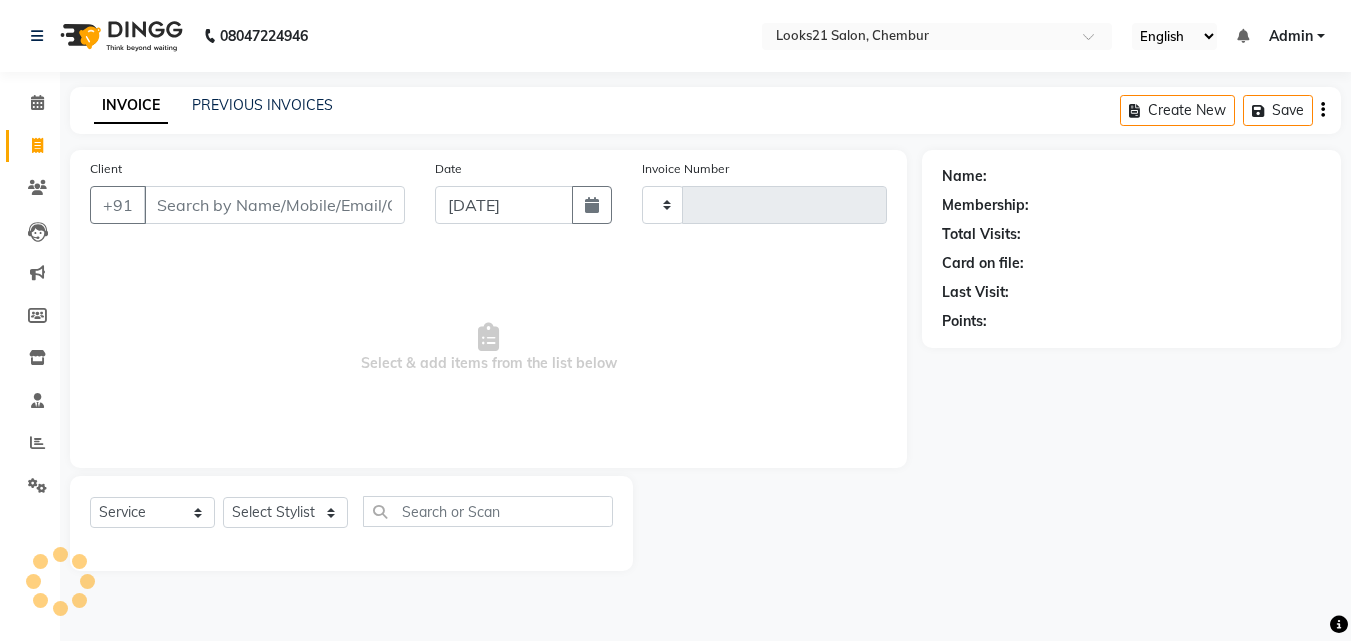 scroll, scrollTop: 0, scrollLeft: 0, axis: both 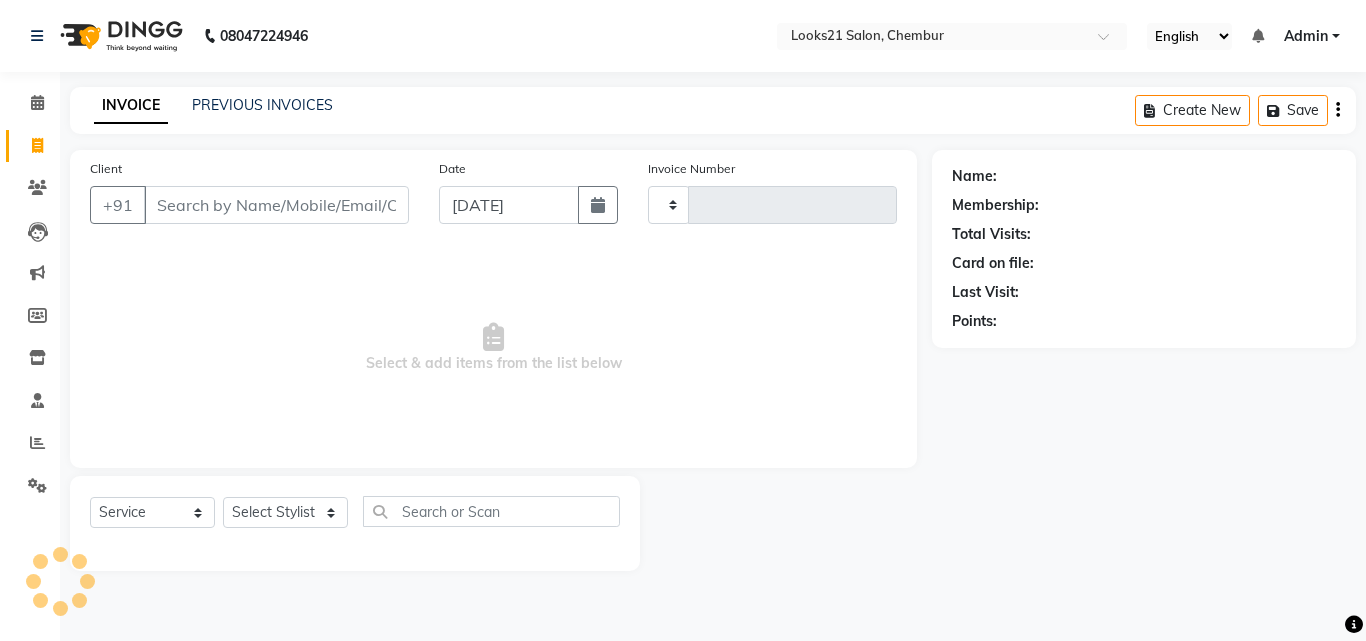 type on "1130" 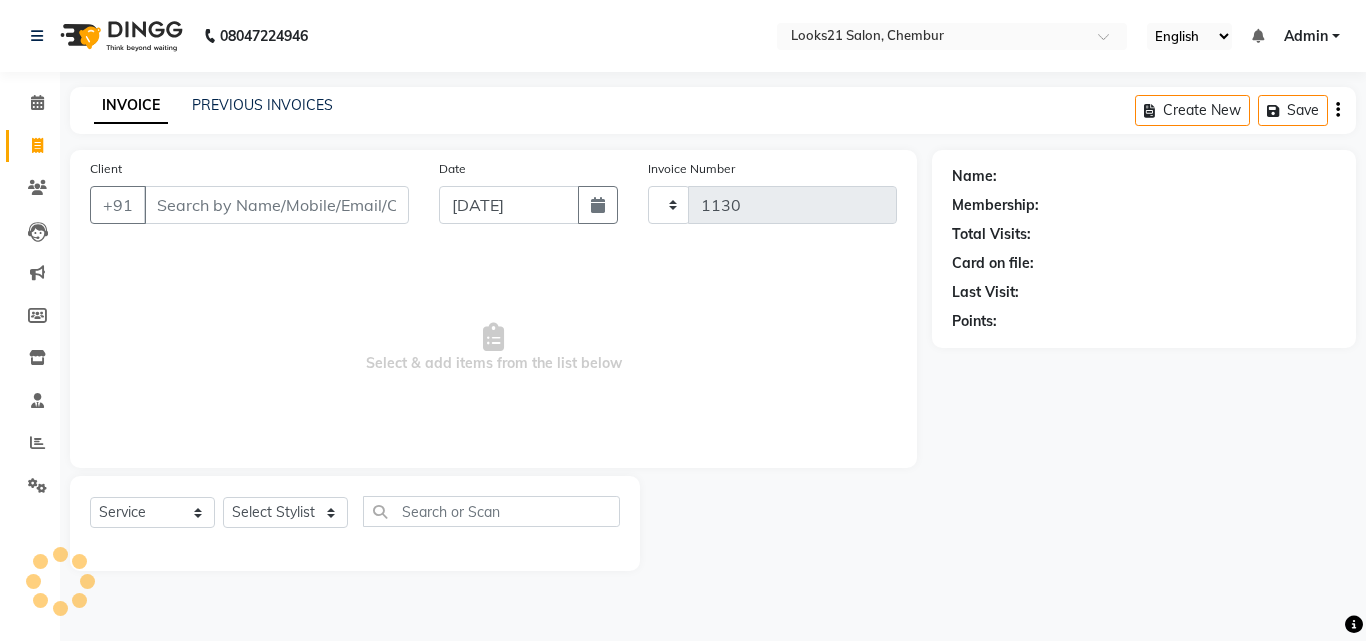 select on "844" 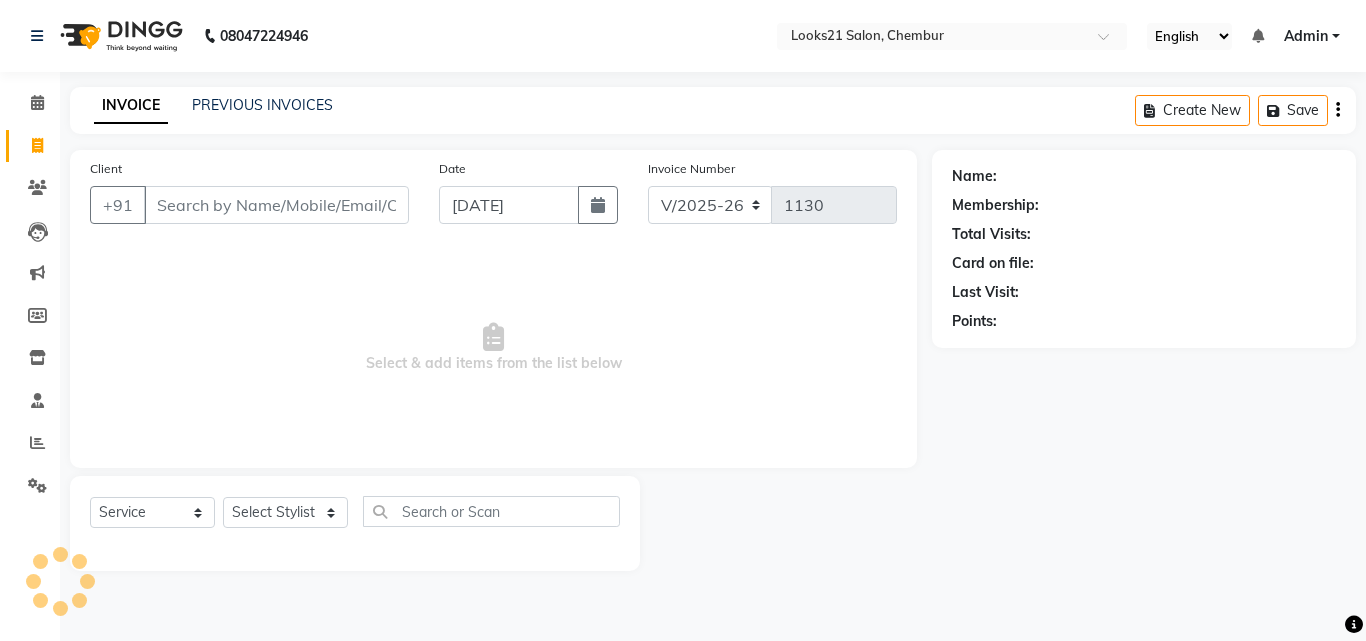 click on "Client" at bounding box center [276, 205] 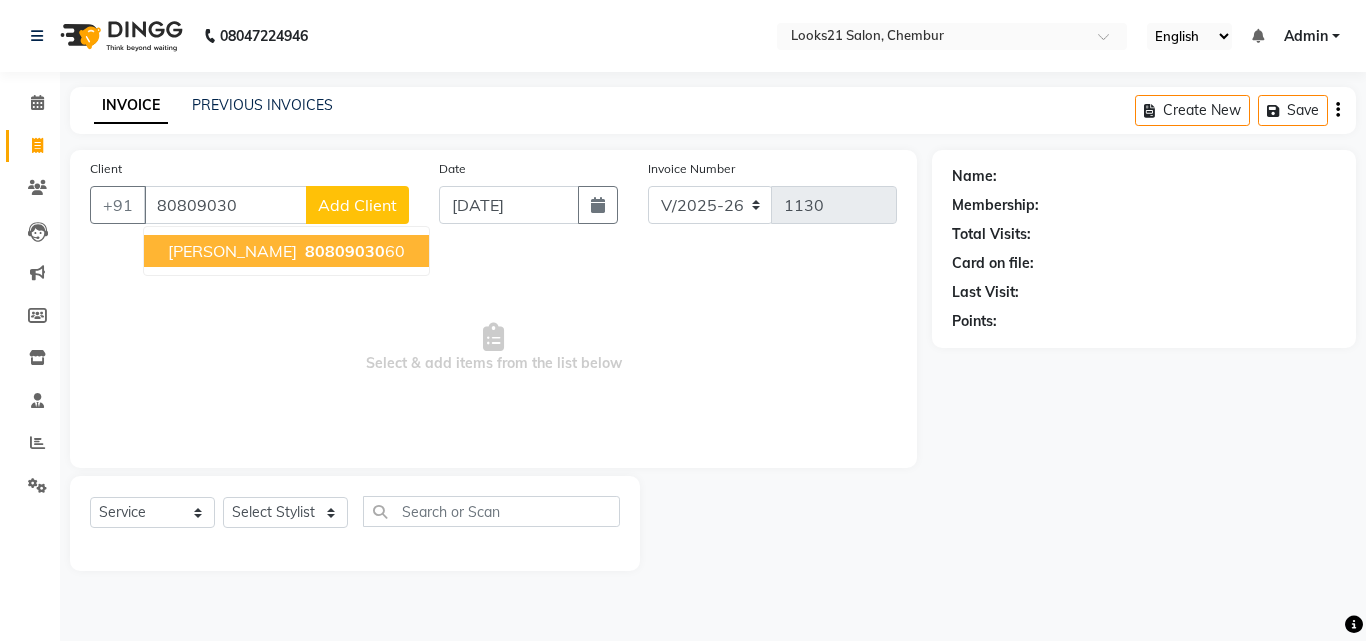 click on "[PERSON_NAME]" at bounding box center [232, 251] 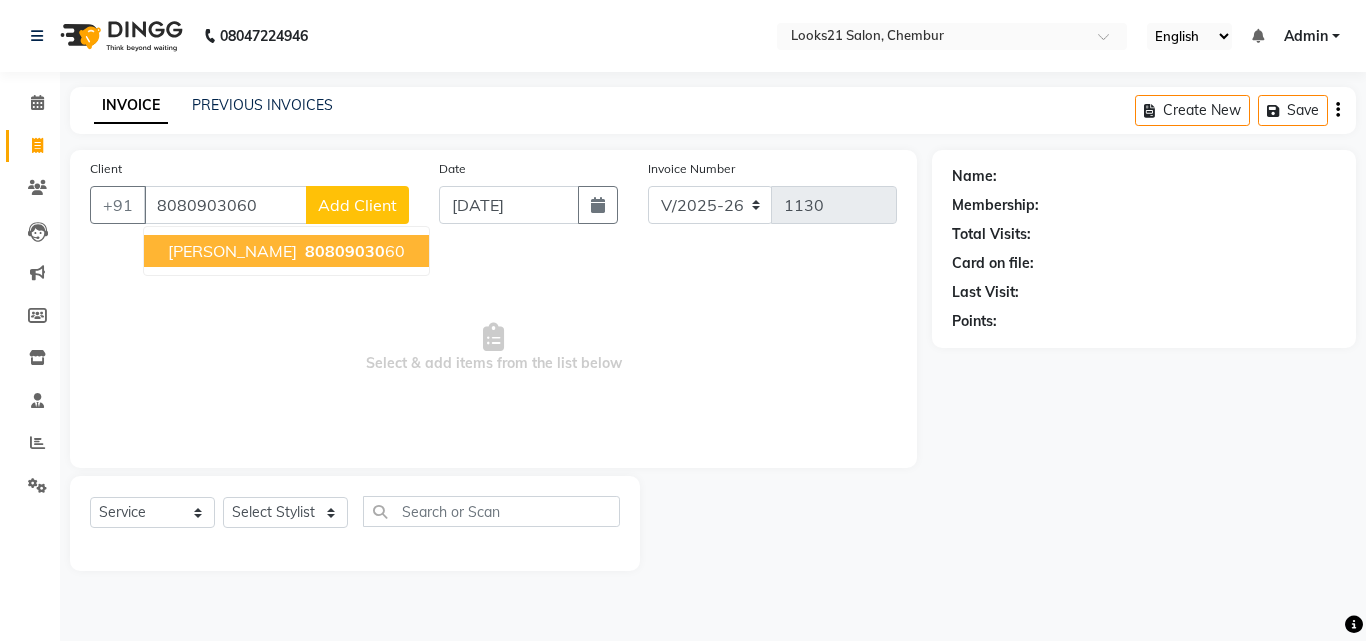 type on "8080903060" 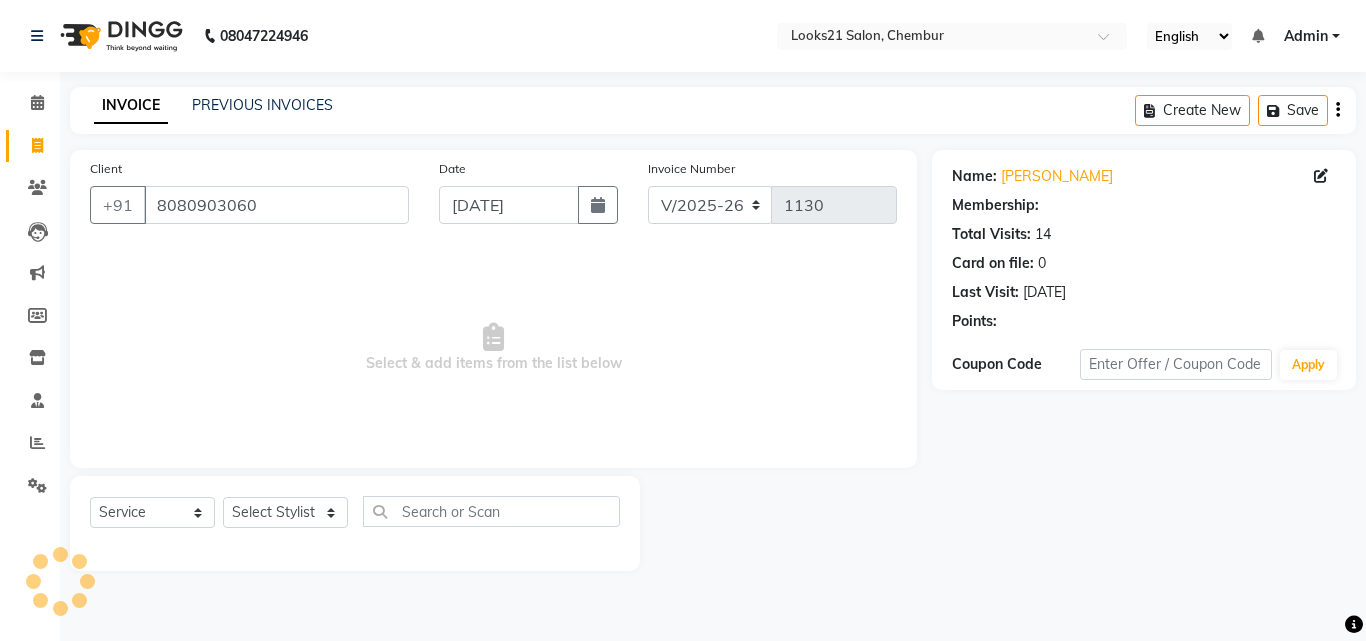 select on "1: Object" 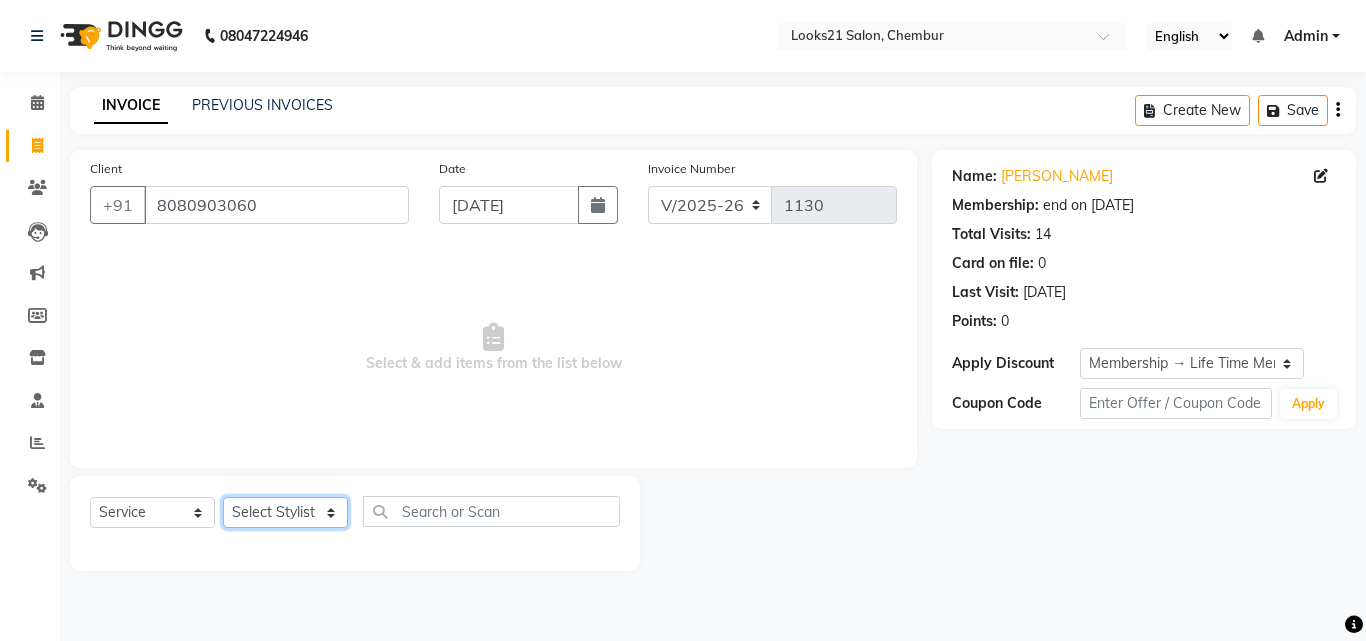 click on "Select Stylist [PERSON_NAME] [PERSON_NAME] [PERSON_NAME] [PERSON_NAME] [PERSON_NAME] [PERSON_NAME]" 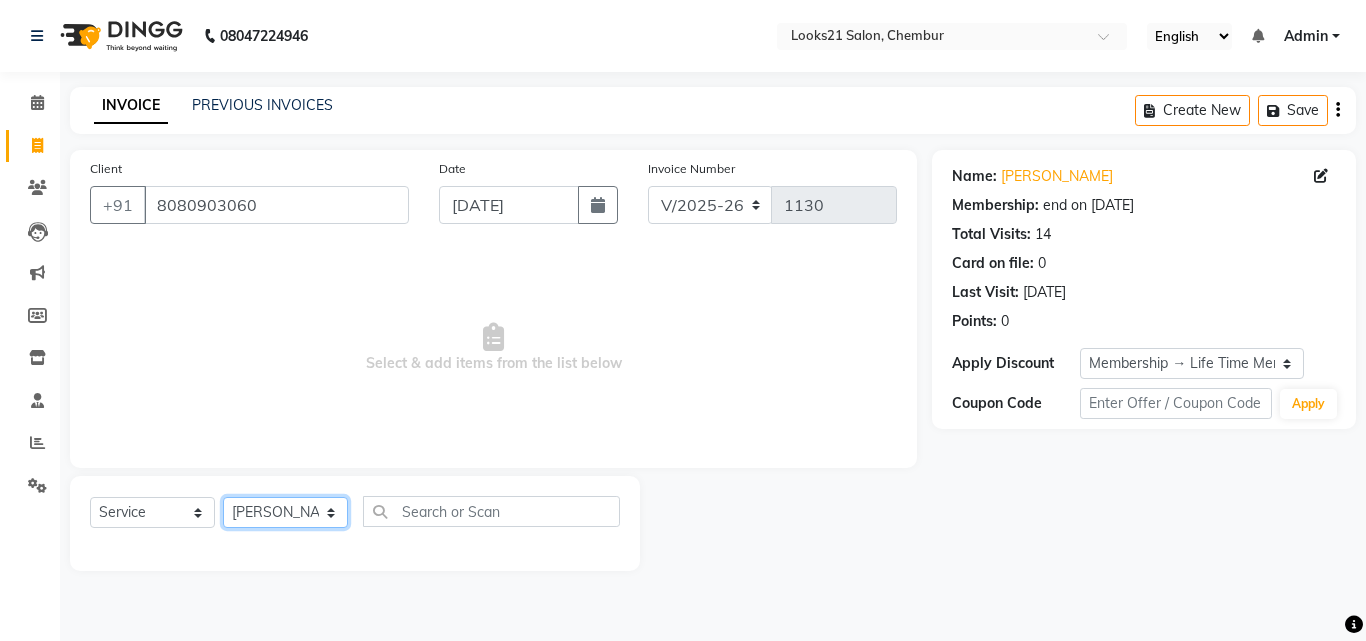 click on "Select Stylist [PERSON_NAME] [PERSON_NAME] [PERSON_NAME] [PERSON_NAME] [PERSON_NAME] [PERSON_NAME]" 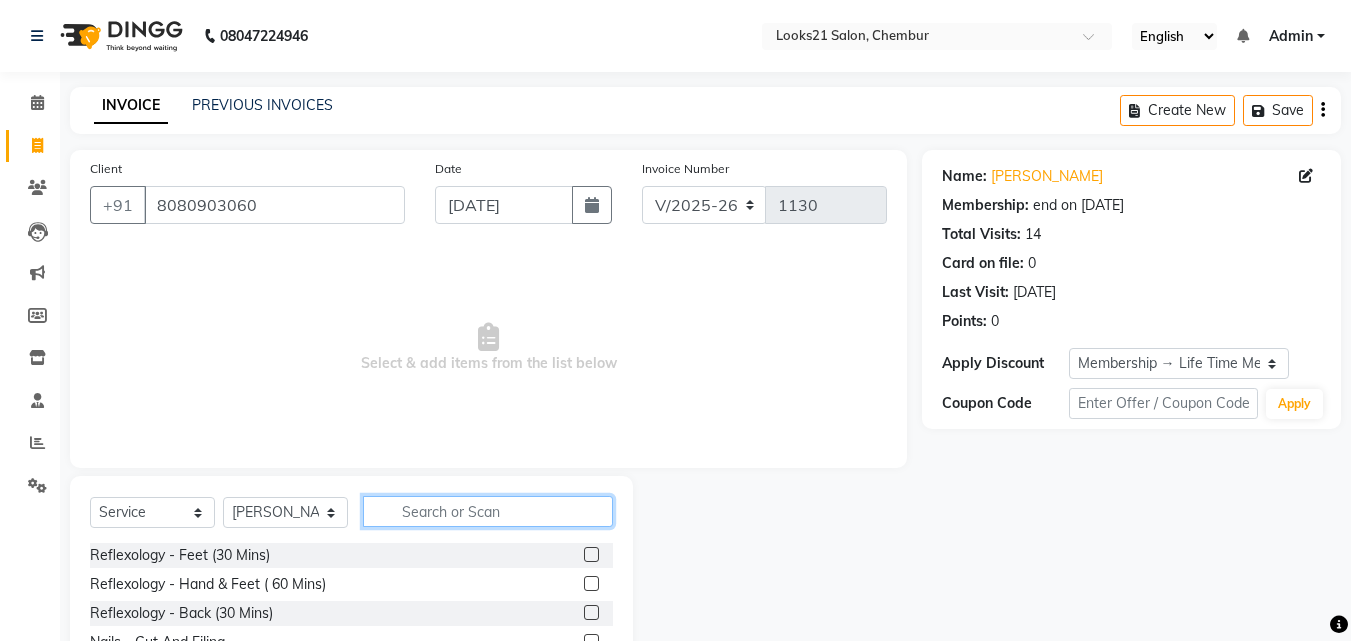 click 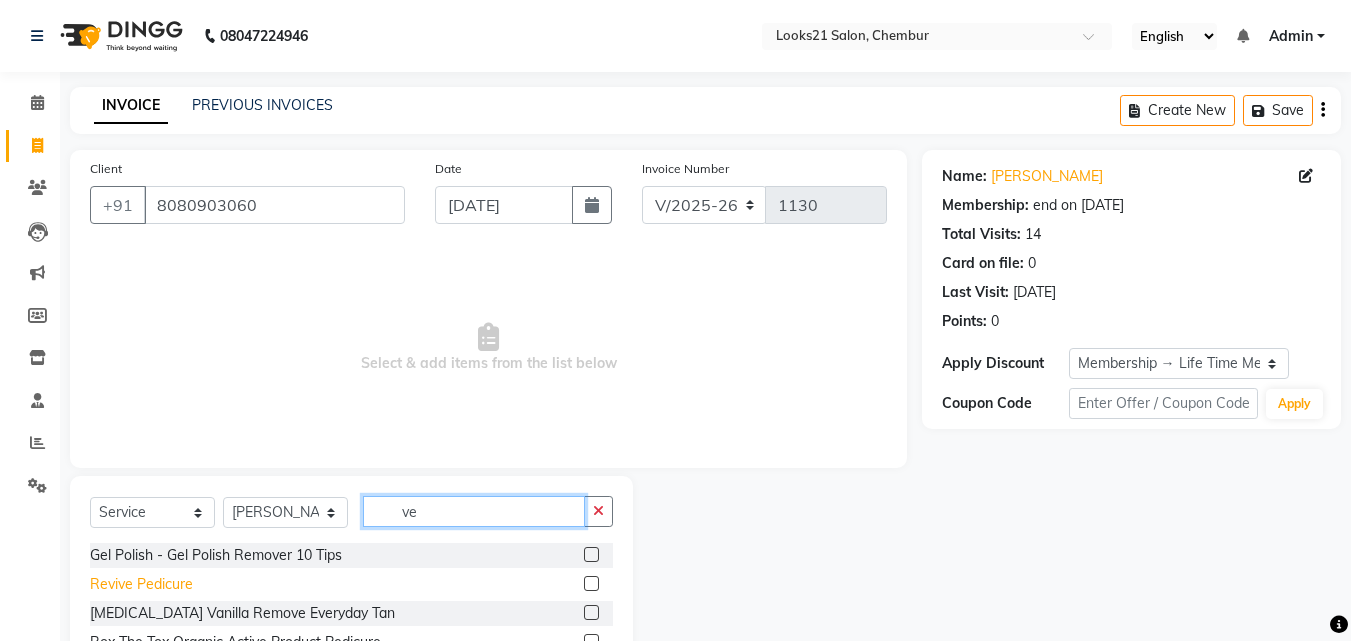 type on "ve" 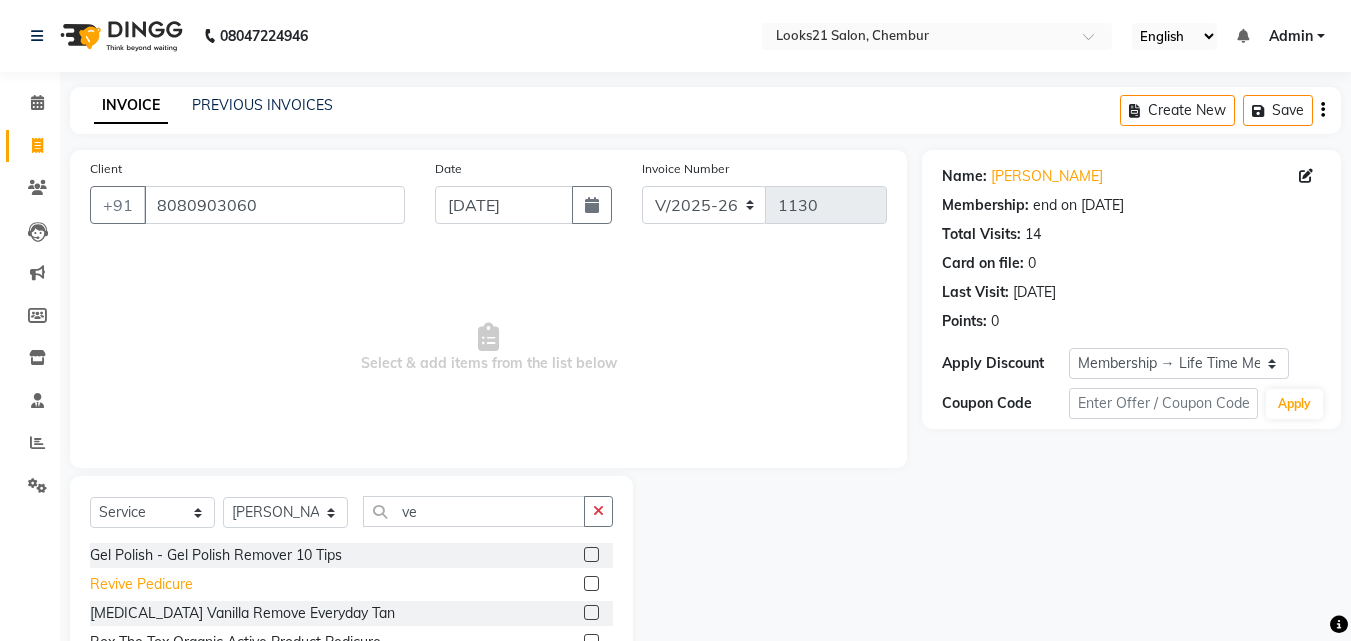 click on "Revive Pedicure" 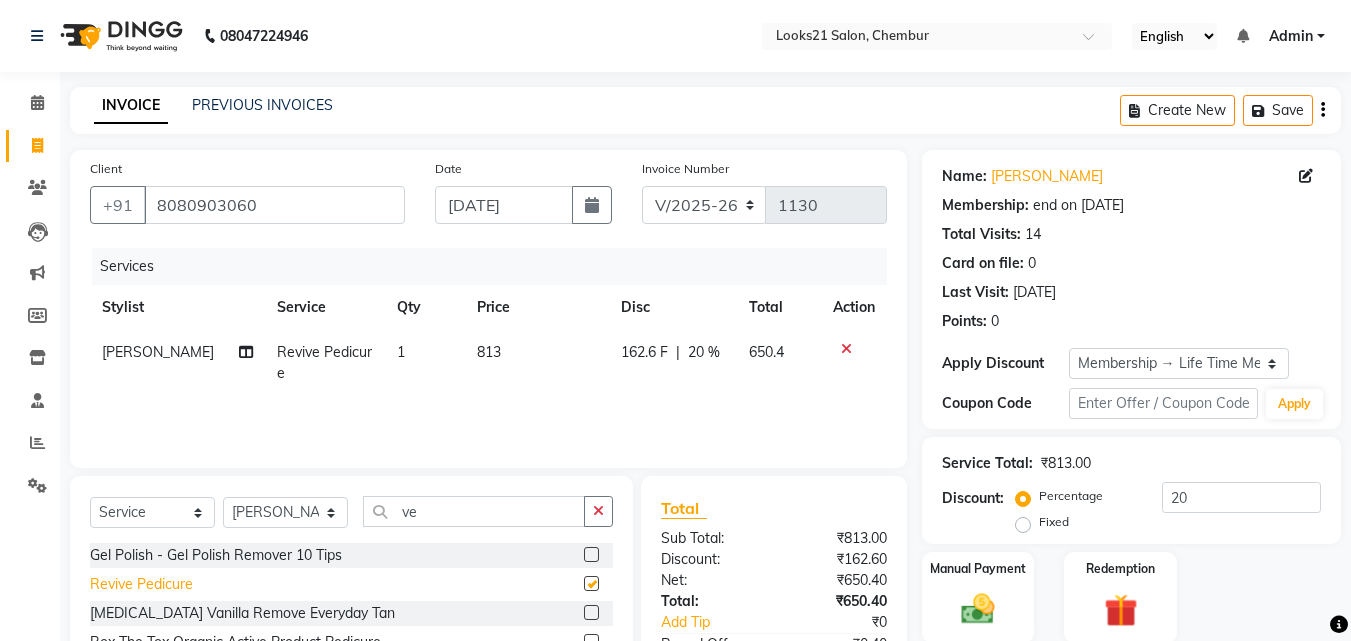checkbox on "false" 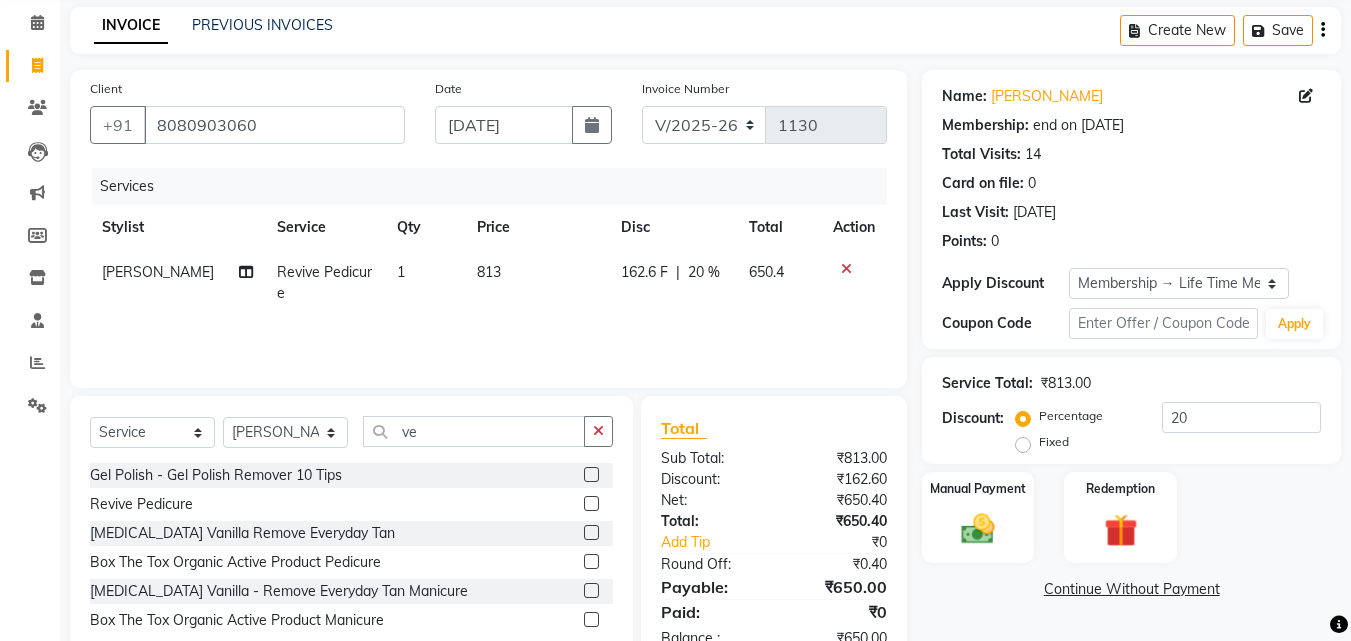 scroll, scrollTop: 138, scrollLeft: 0, axis: vertical 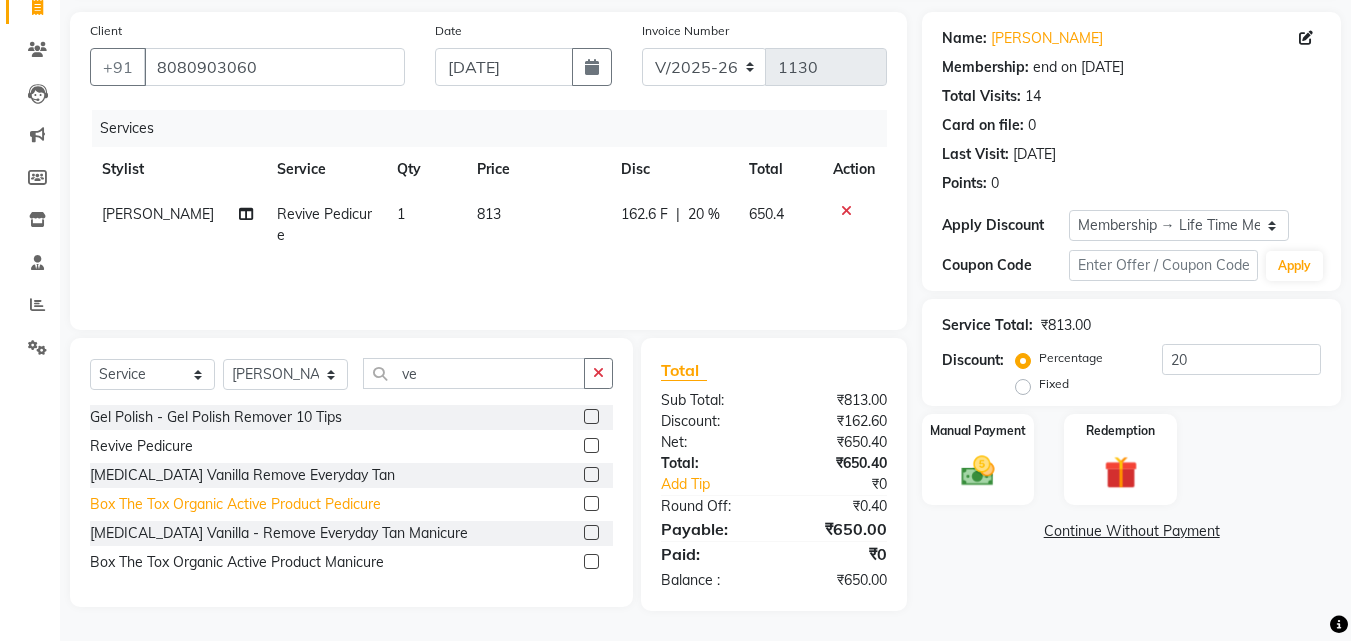 click on "Box The Tox Organic Active Product Pedicure" 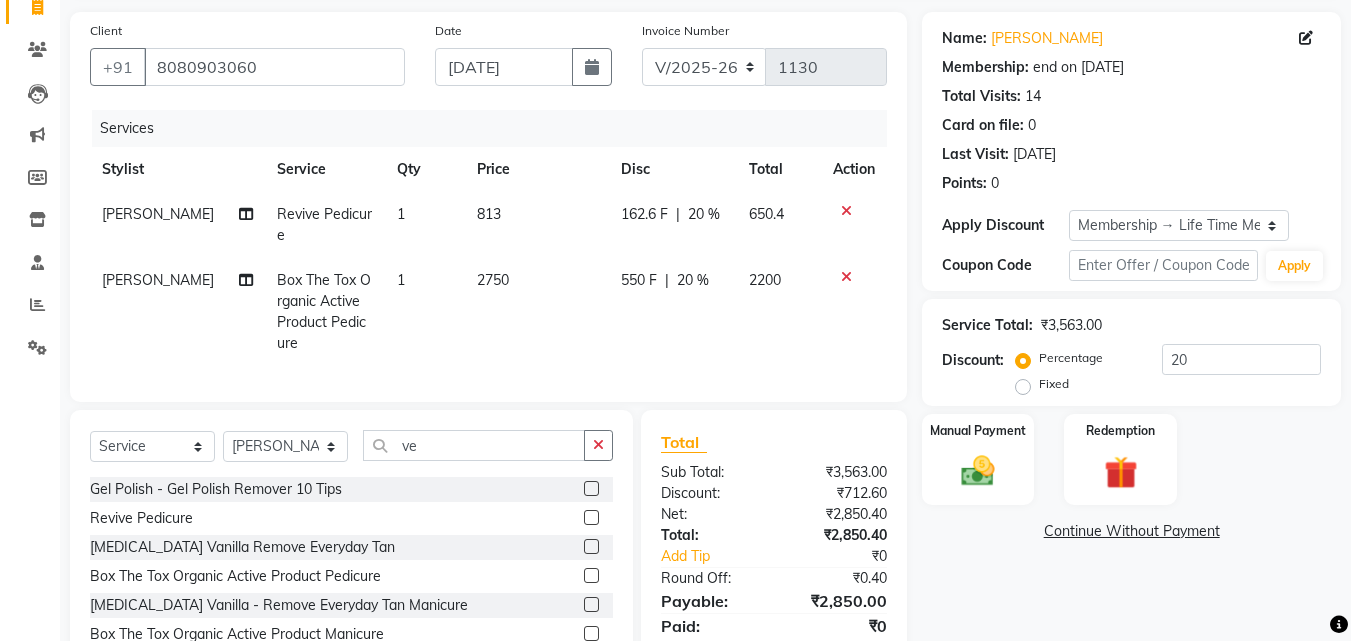 click 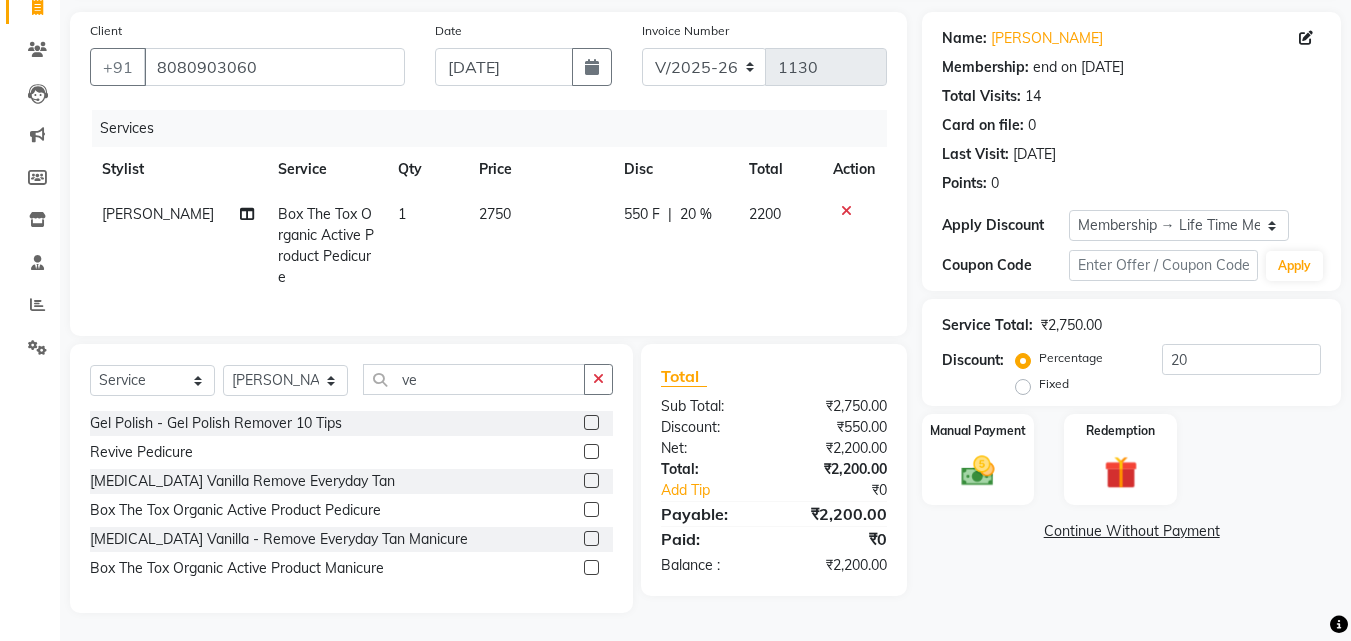 scroll, scrollTop: 134, scrollLeft: 0, axis: vertical 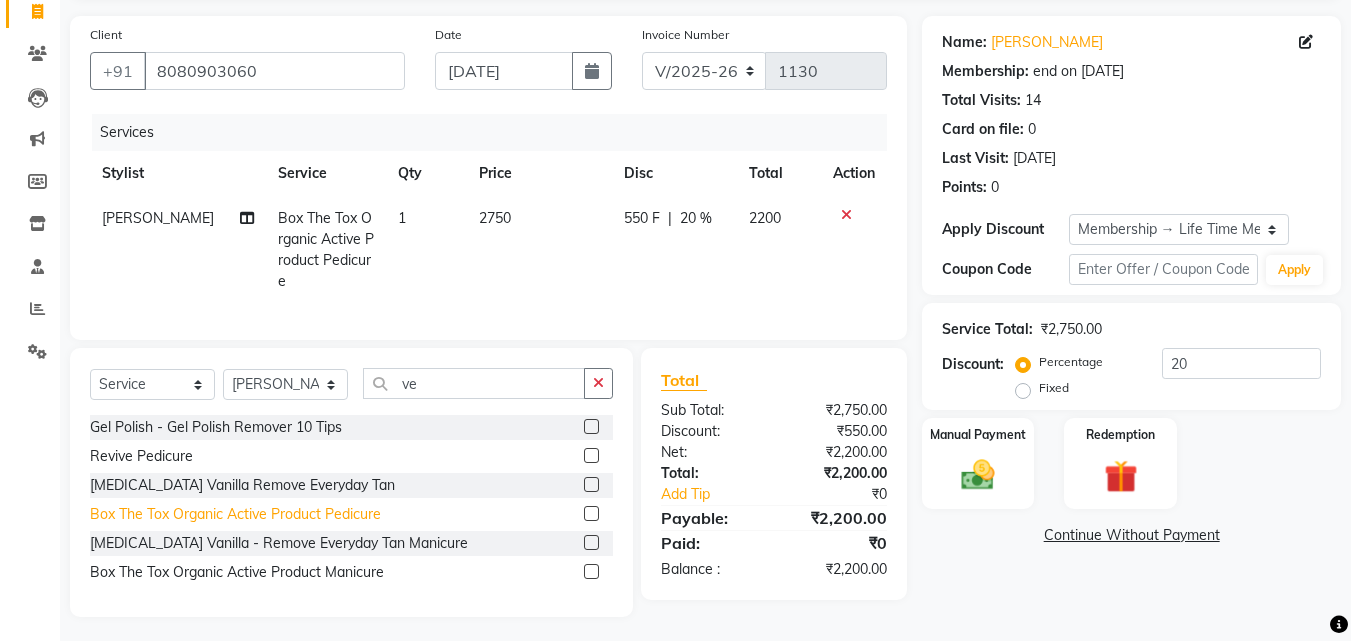 click on "Box The Tox Organic Active Product Pedicure" 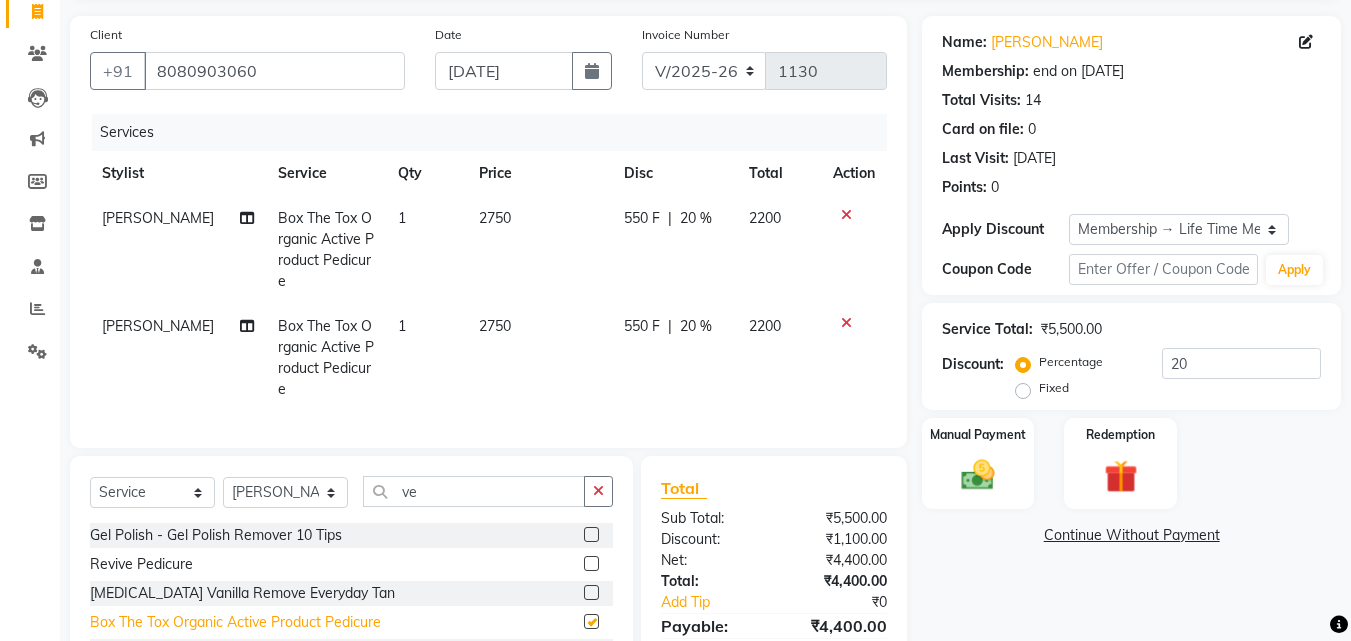 scroll, scrollTop: 138, scrollLeft: 0, axis: vertical 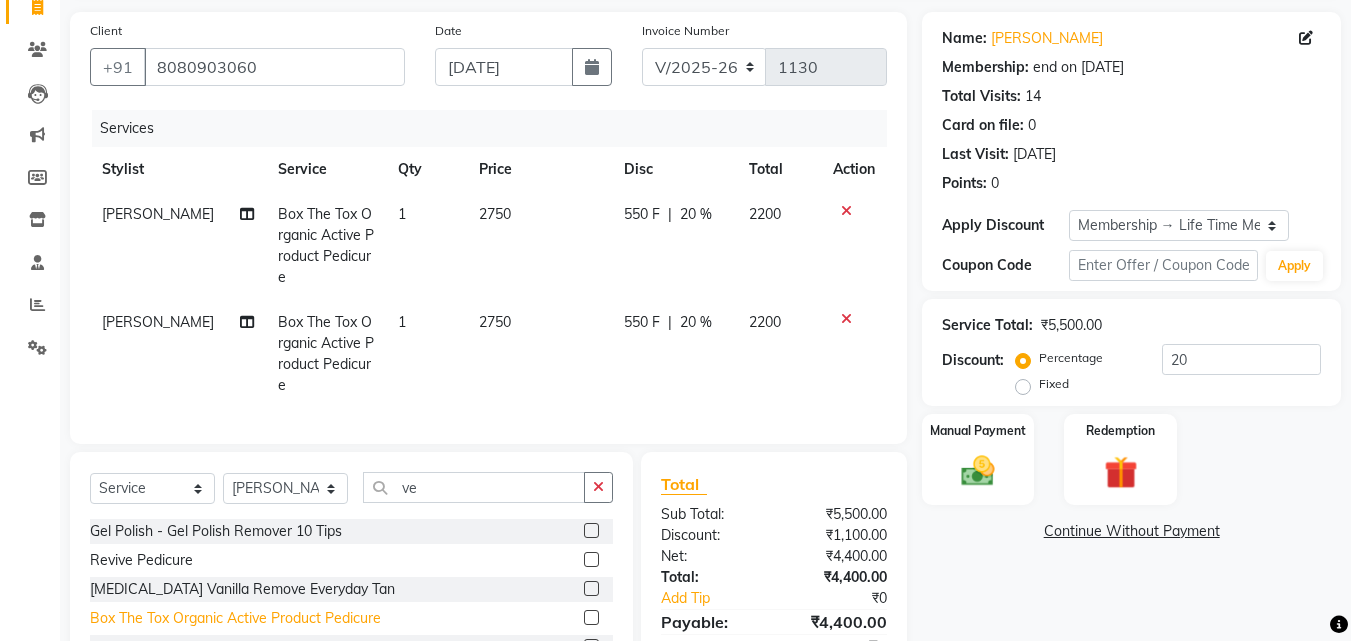 checkbox on "false" 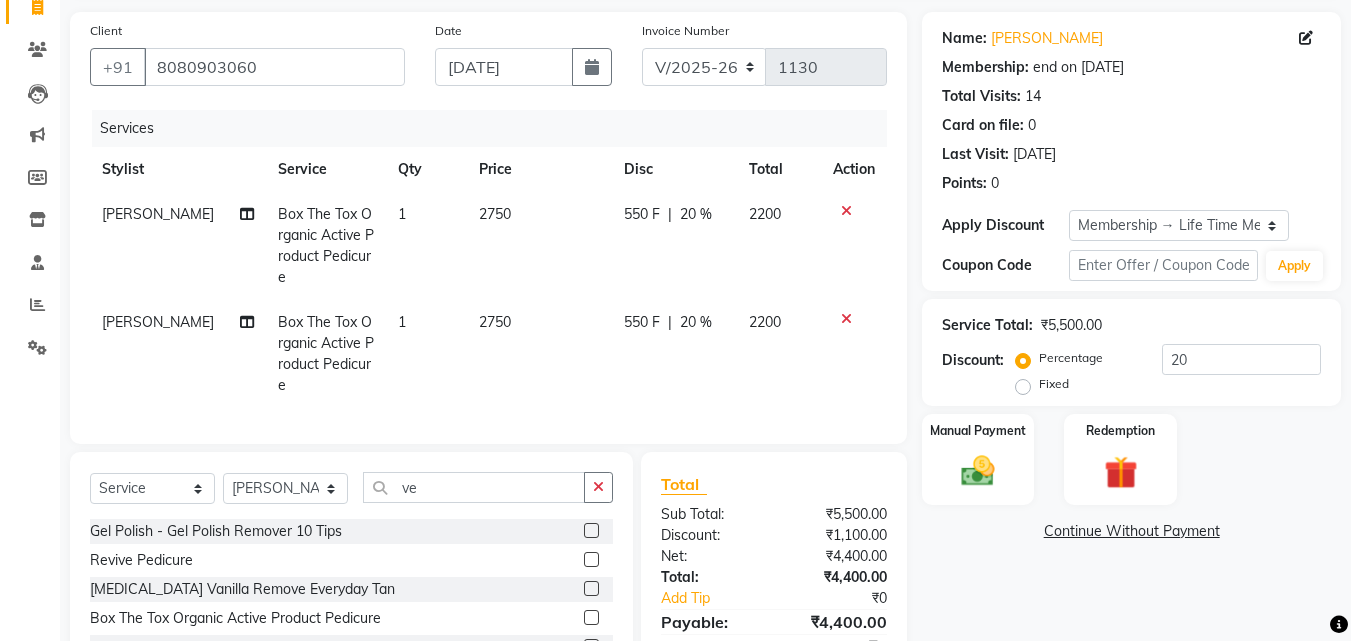 click 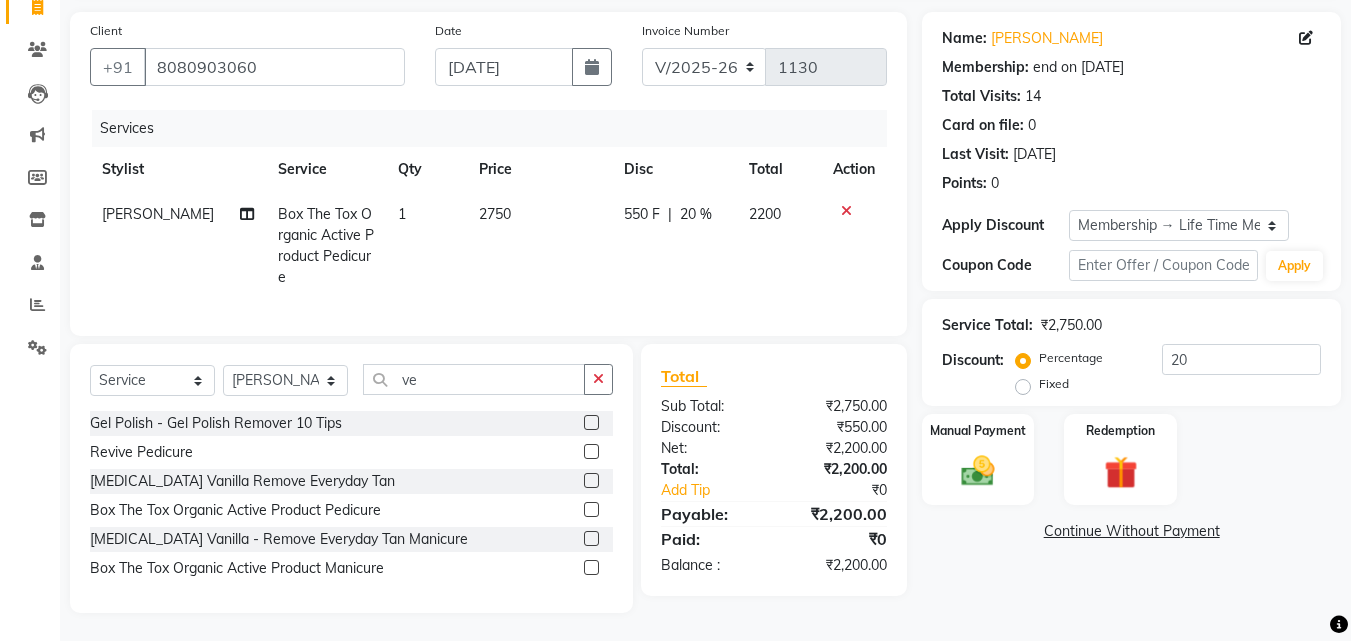 scroll, scrollTop: 134, scrollLeft: 0, axis: vertical 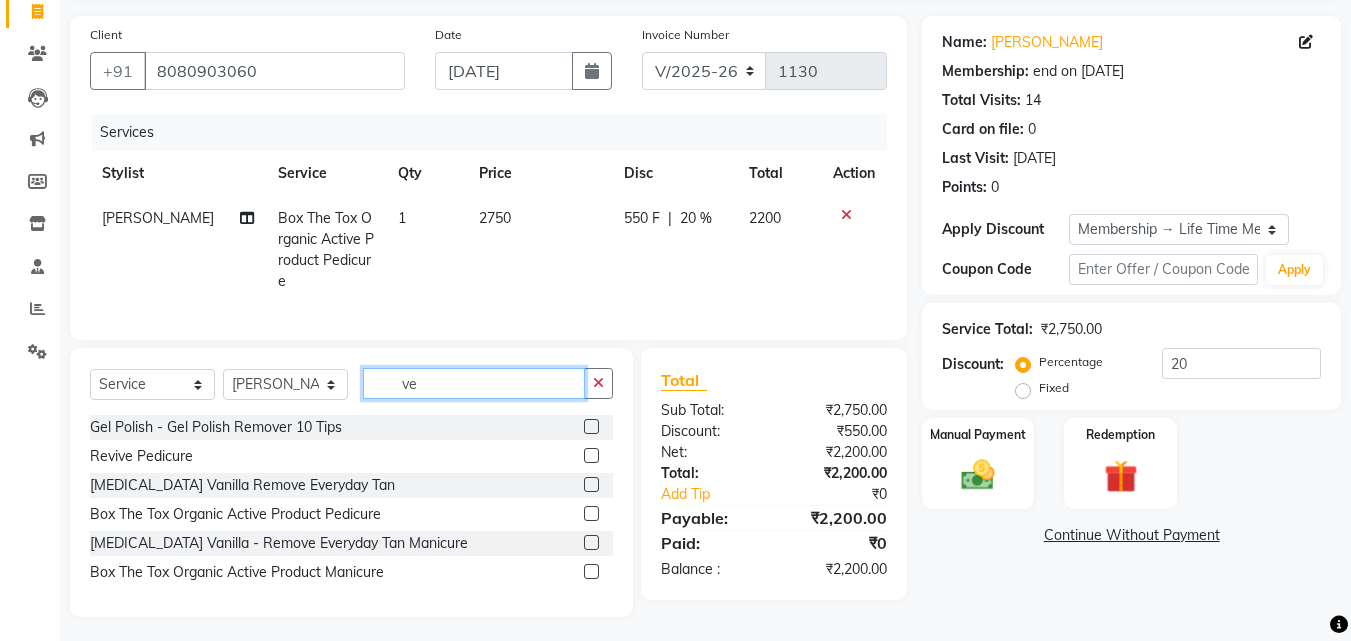 click on "ve" 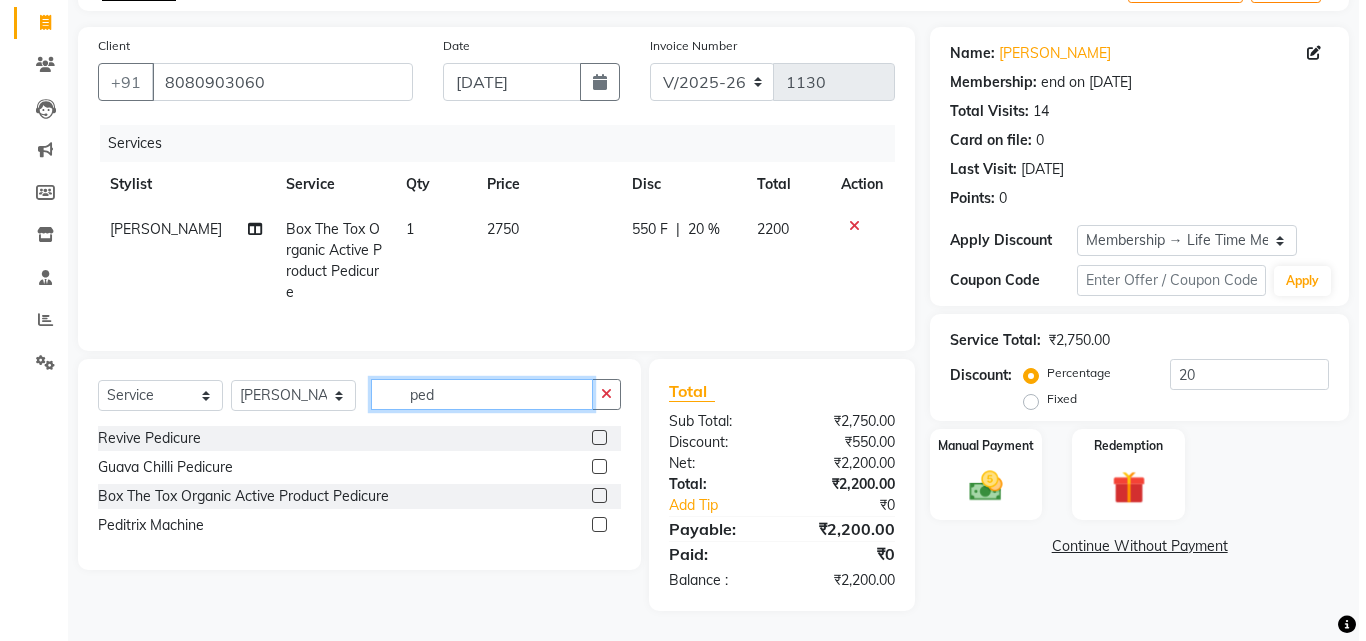scroll, scrollTop: 117, scrollLeft: 0, axis: vertical 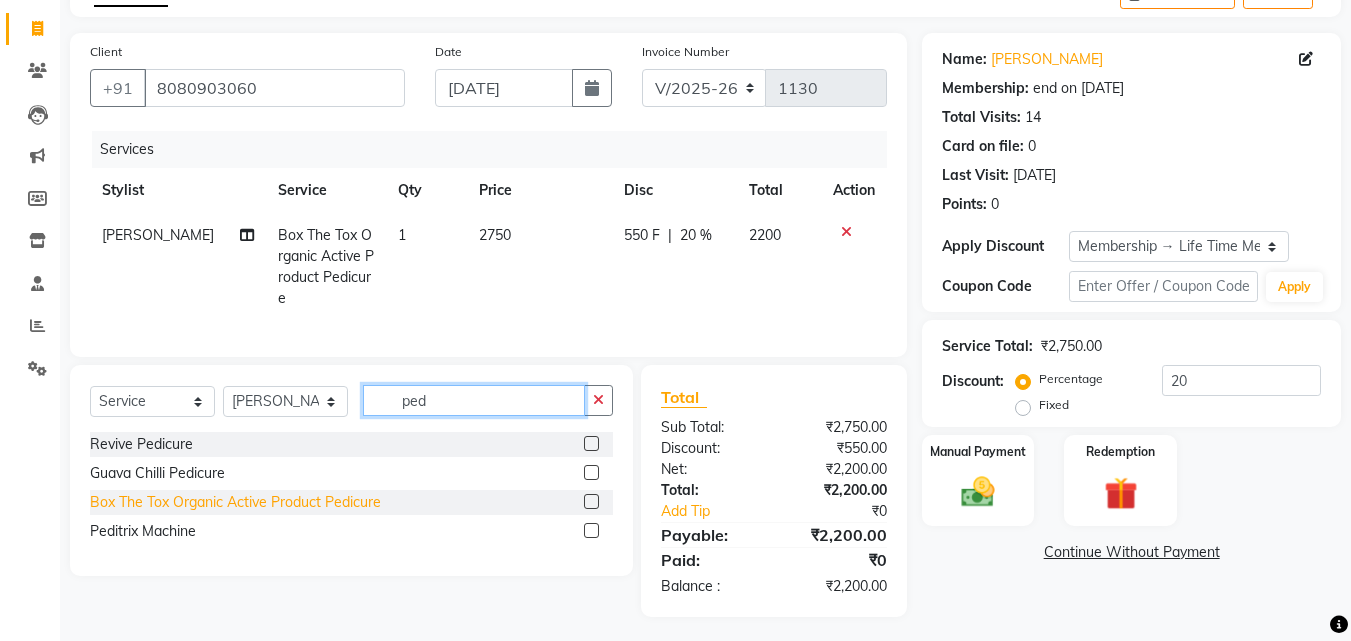type on "ped" 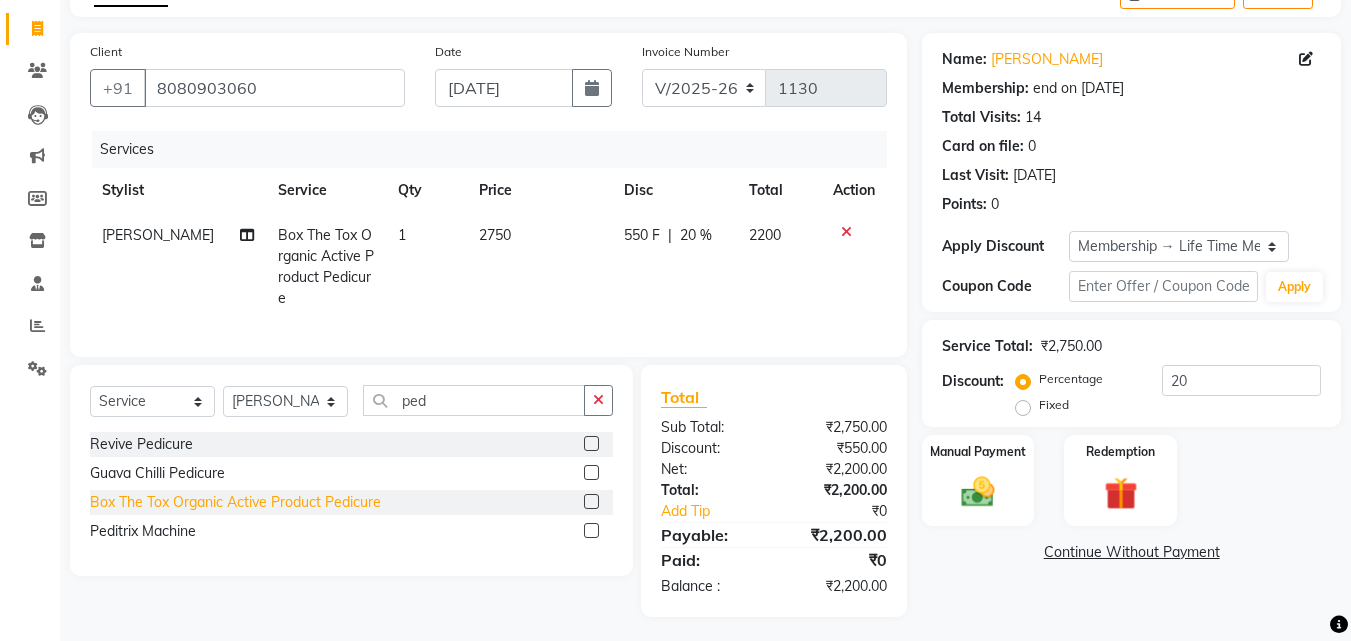click on "Box The Tox Organic Active Product Pedicure" 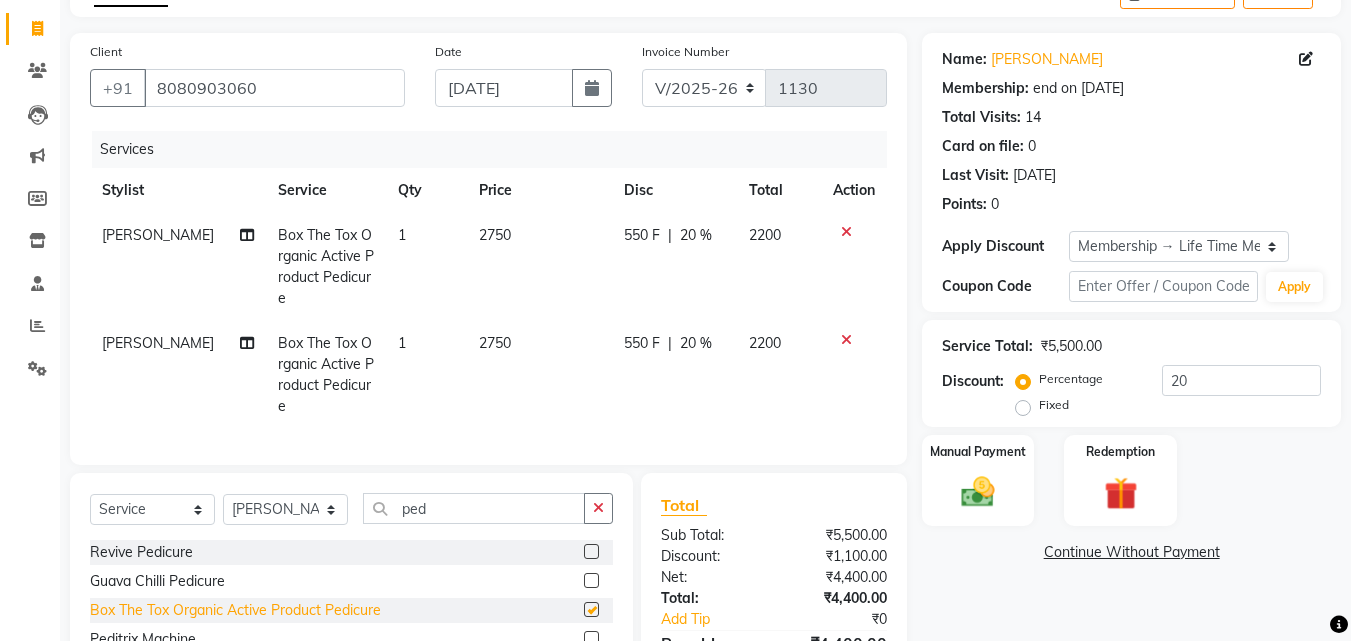 checkbox on "false" 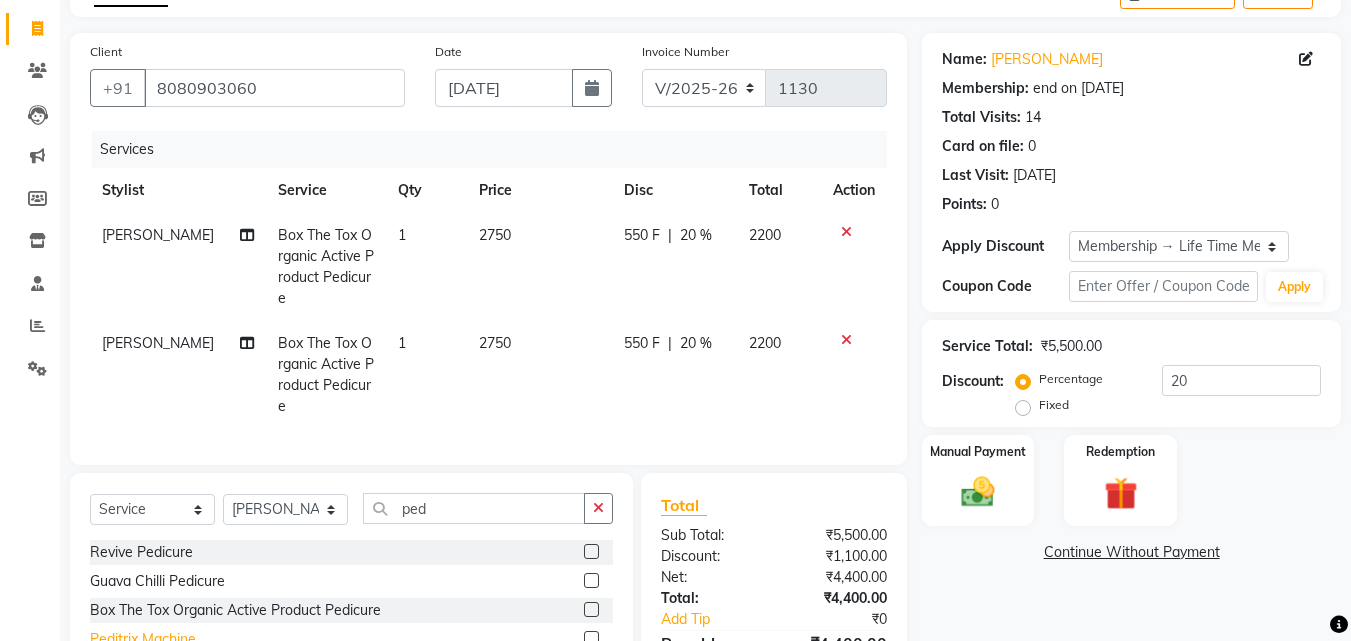 click on "Peditrix Machine" 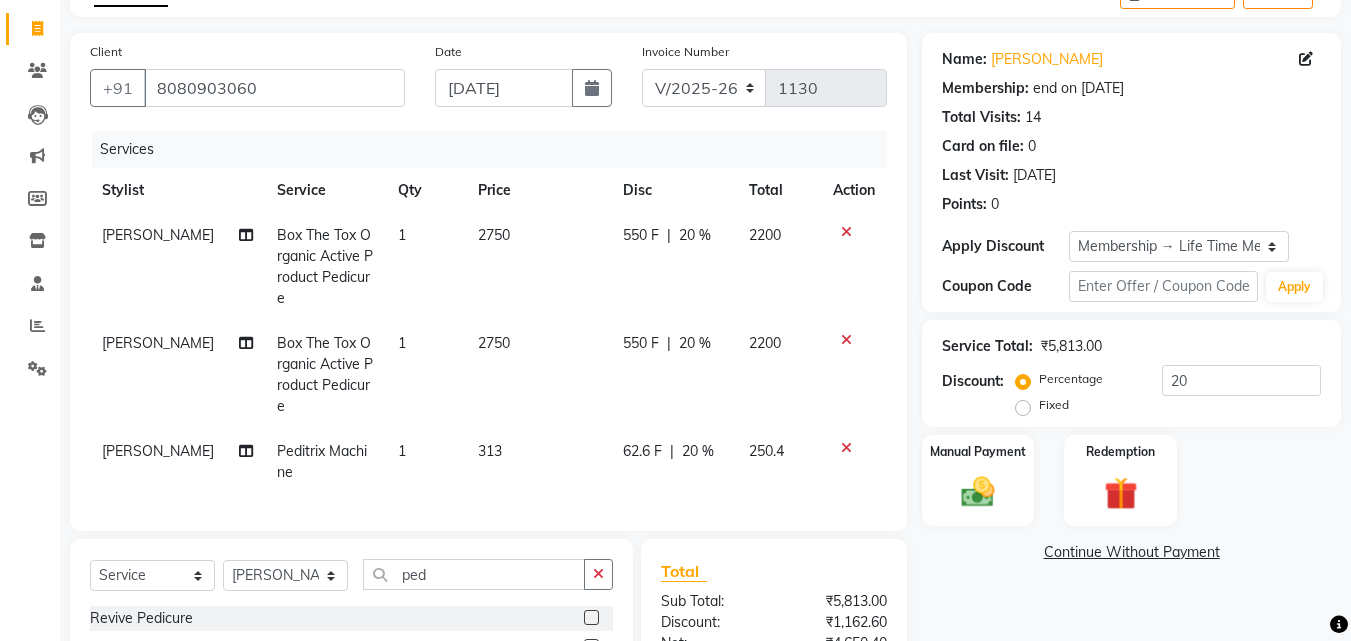checkbox on "false" 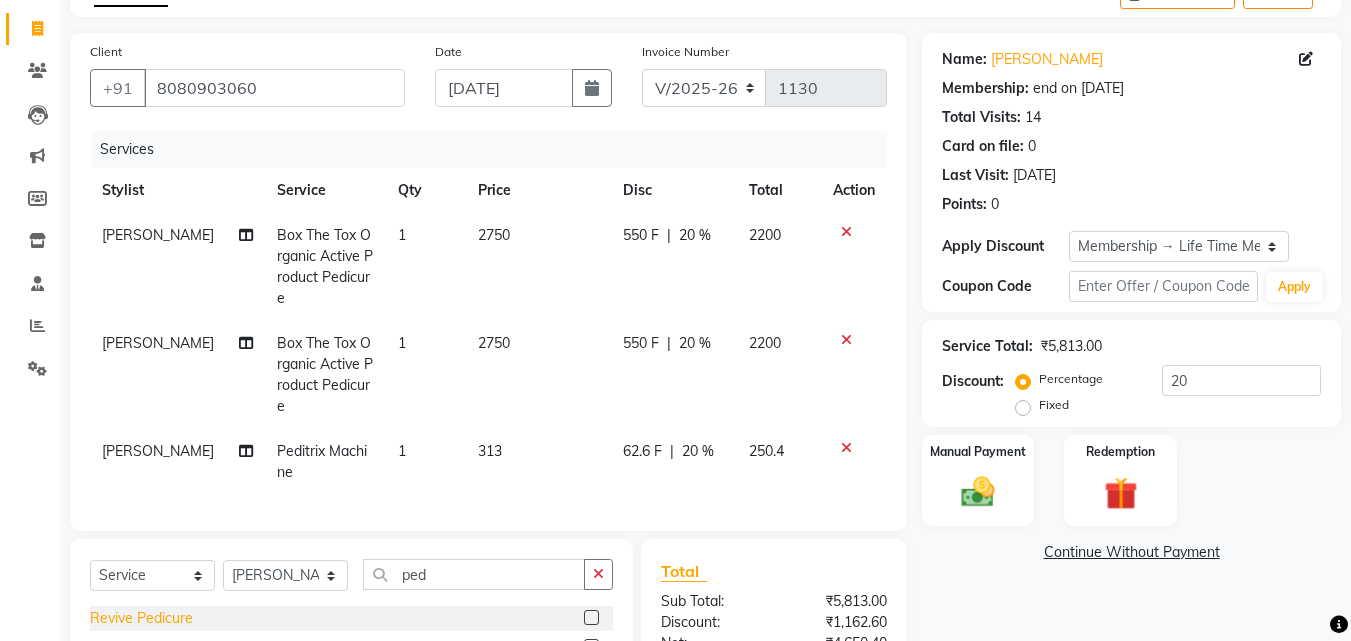 click on "Revive Pedicure" 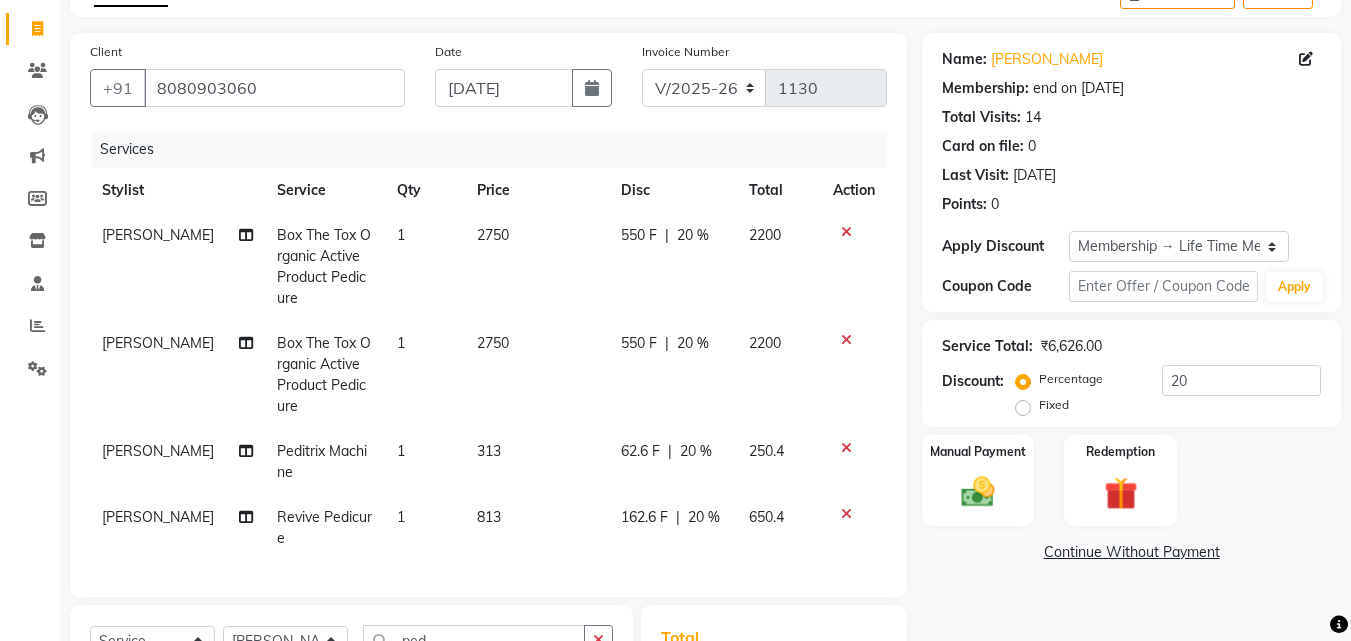 checkbox on "false" 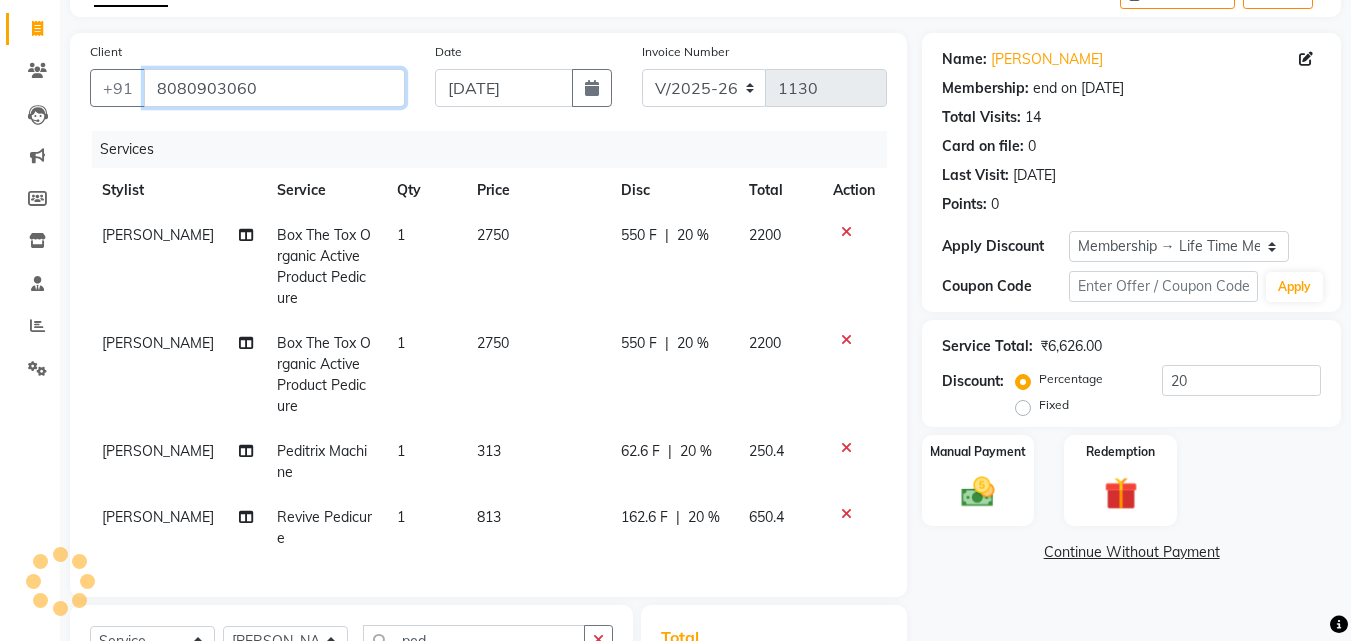 click on "8080903060" at bounding box center [274, 88] 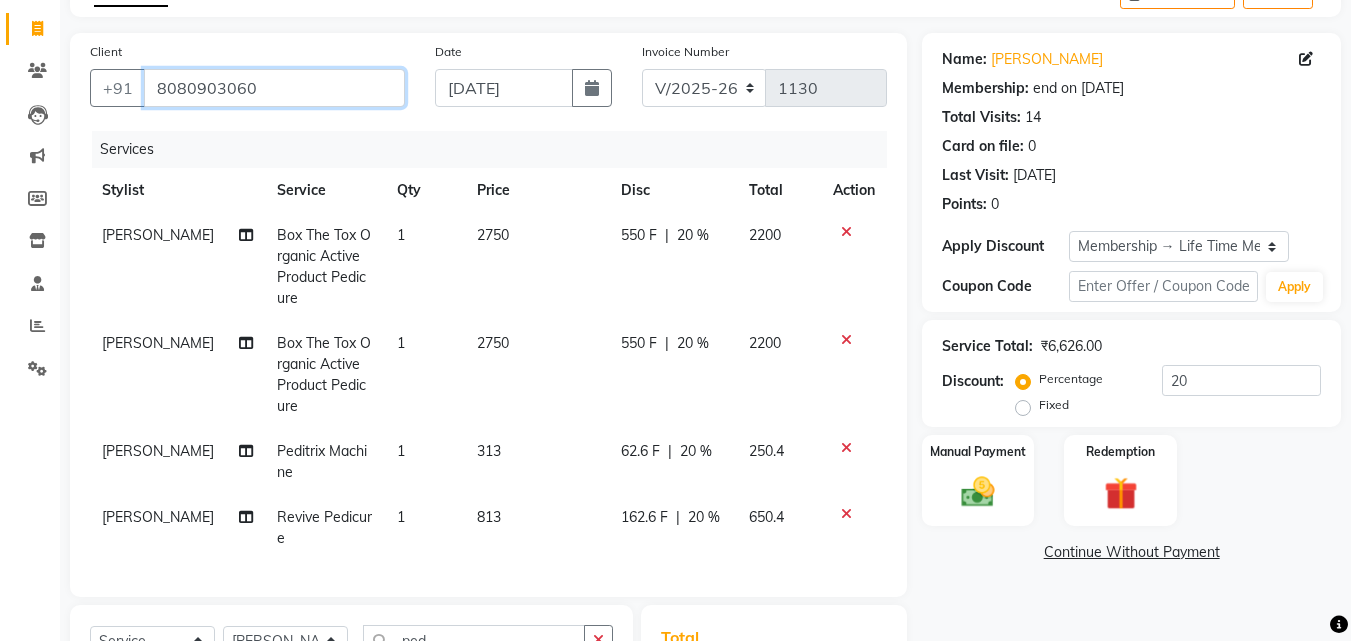 type on "808090306" 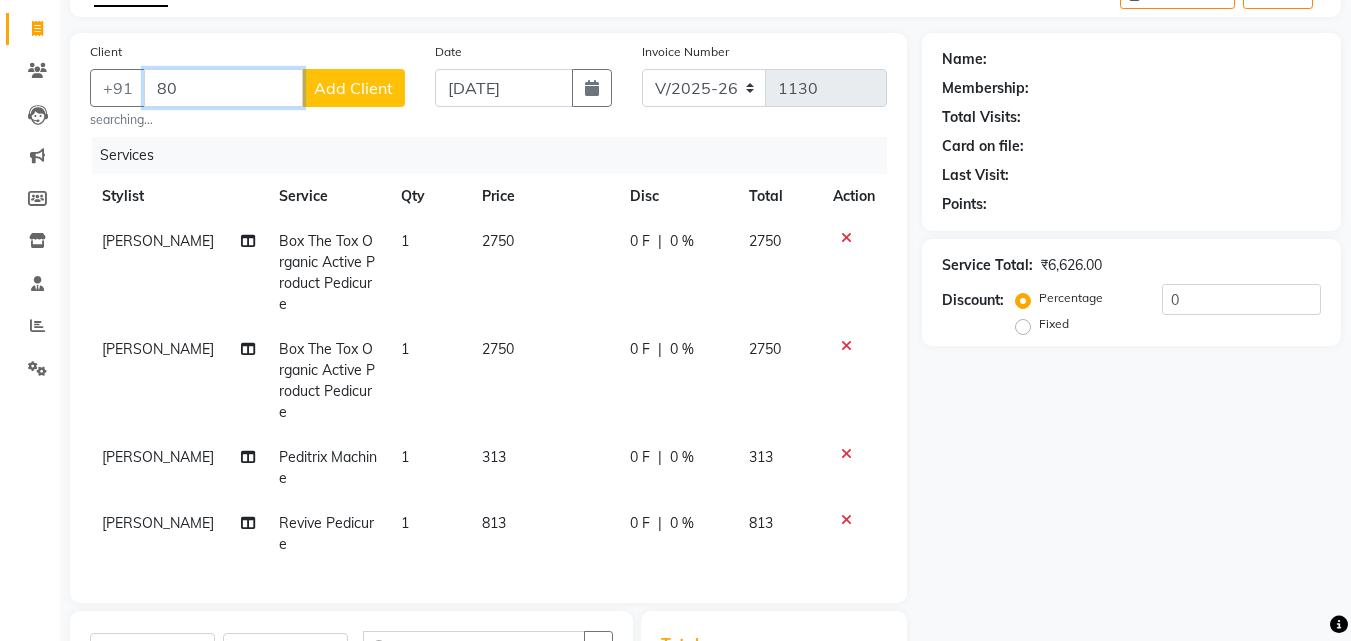 type on "8" 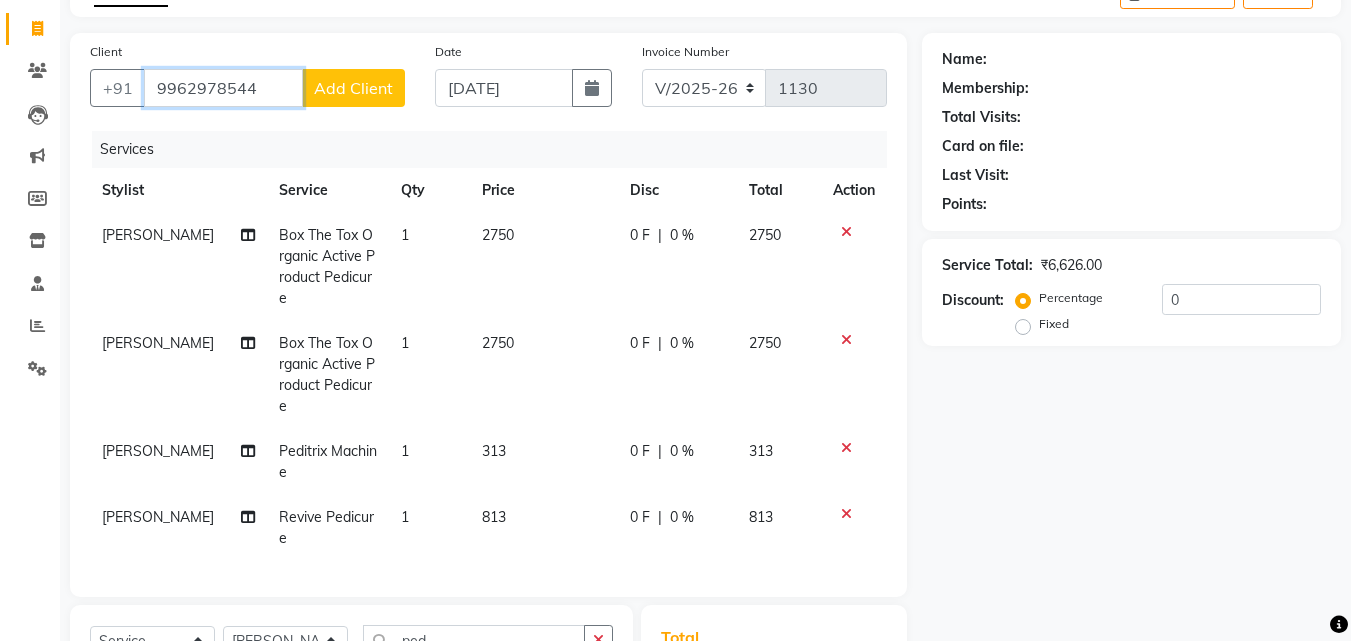 type on "9962978544" 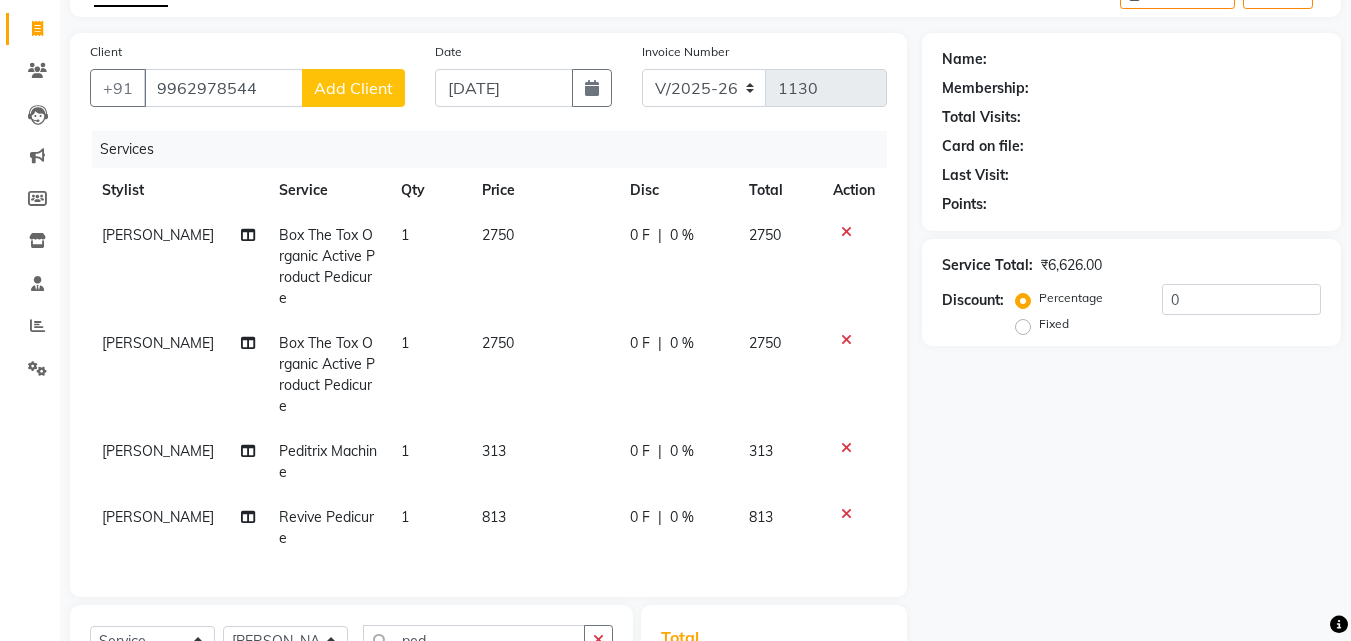 click on "Add Client" 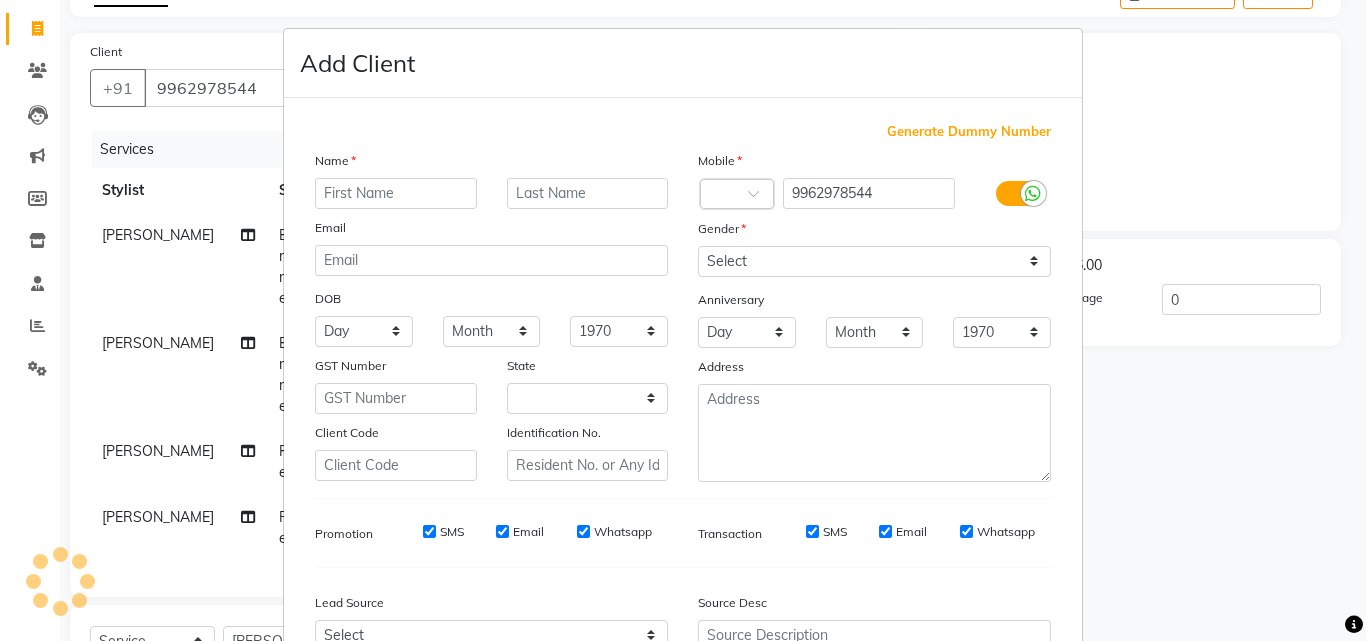 select on "22" 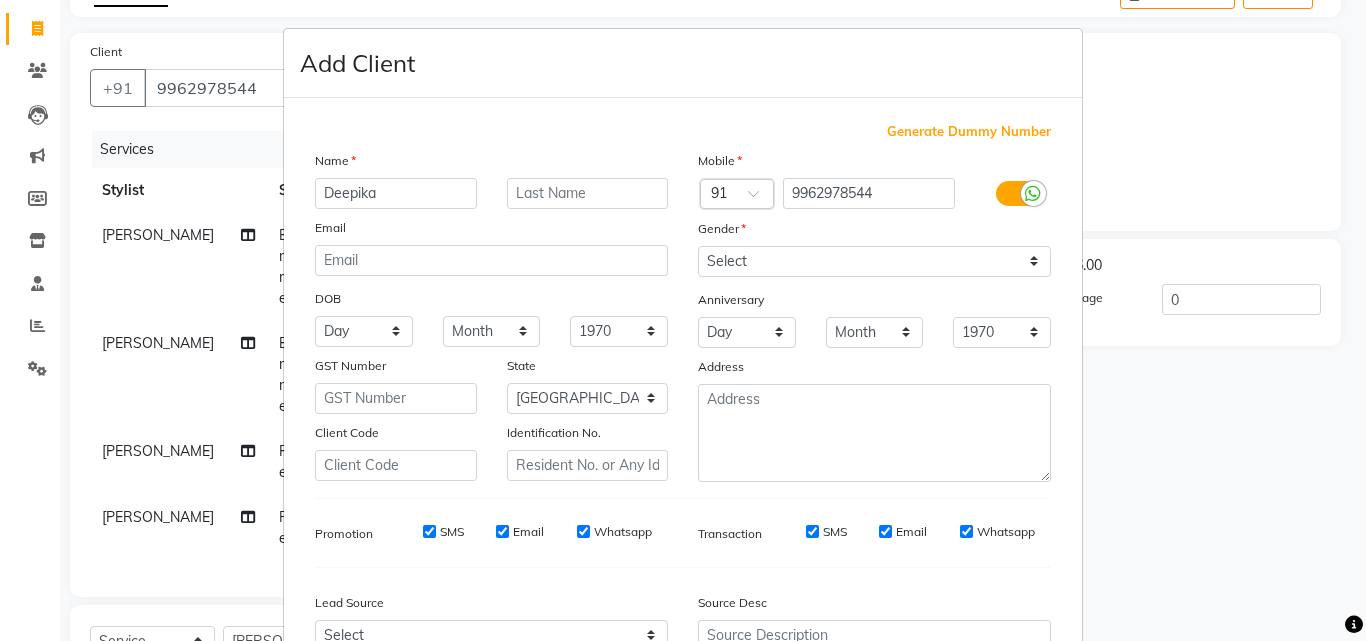 type on "Deepika" 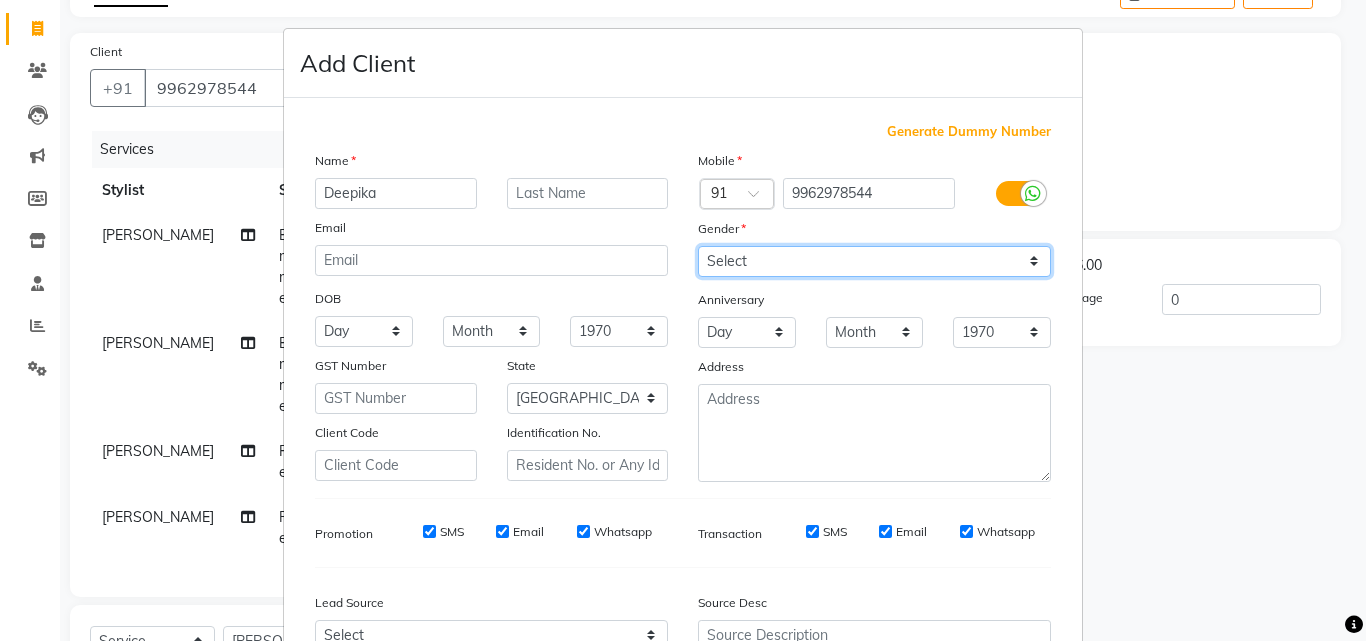 click on "Select Male Female Other Prefer Not To Say" at bounding box center [874, 261] 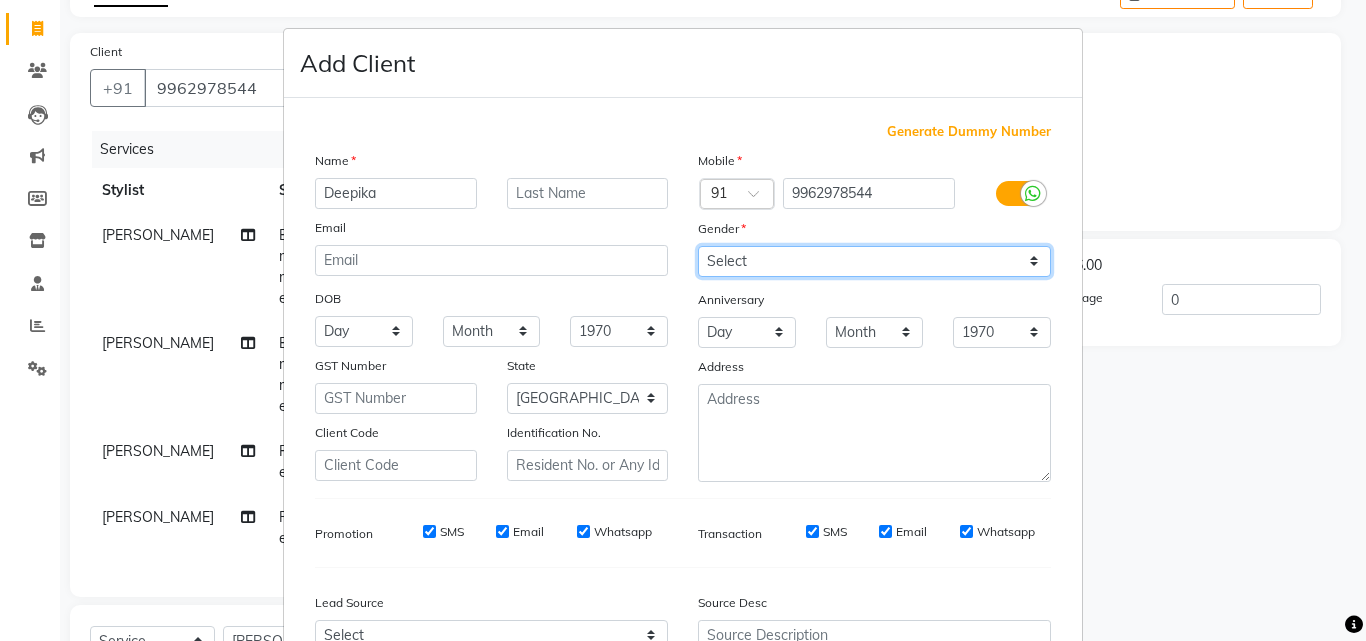 select on "female" 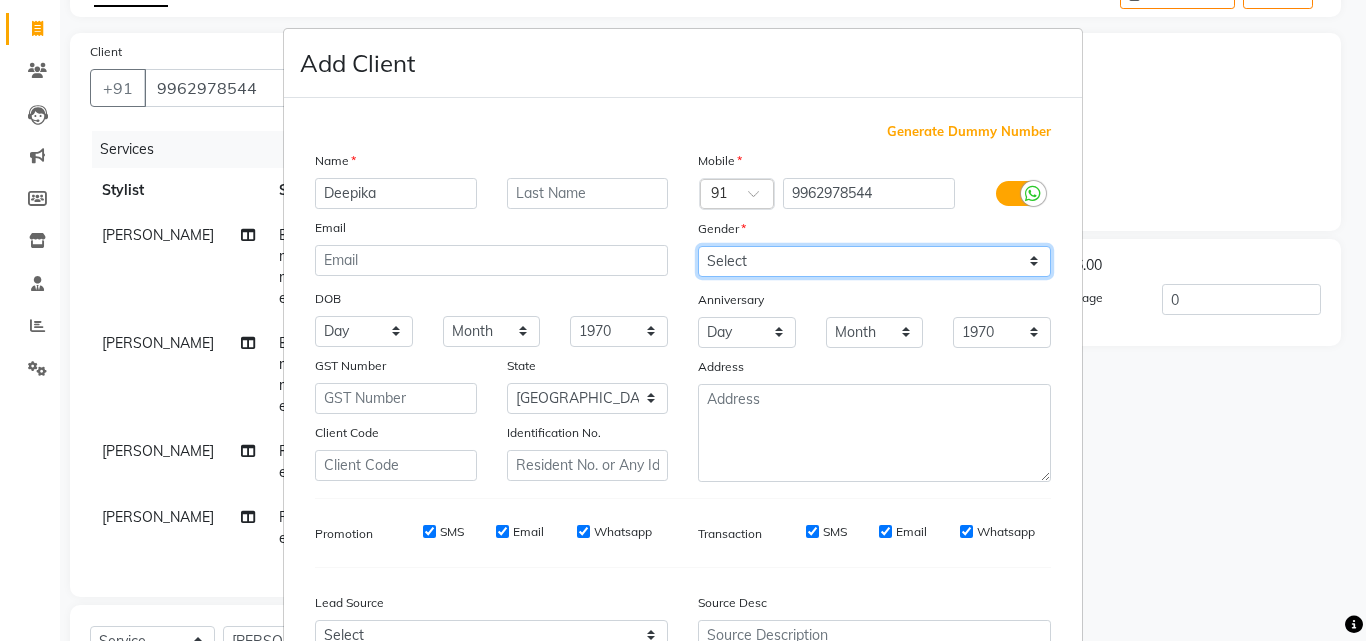 click on "Select Male Female Other Prefer Not To Say" at bounding box center [874, 261] 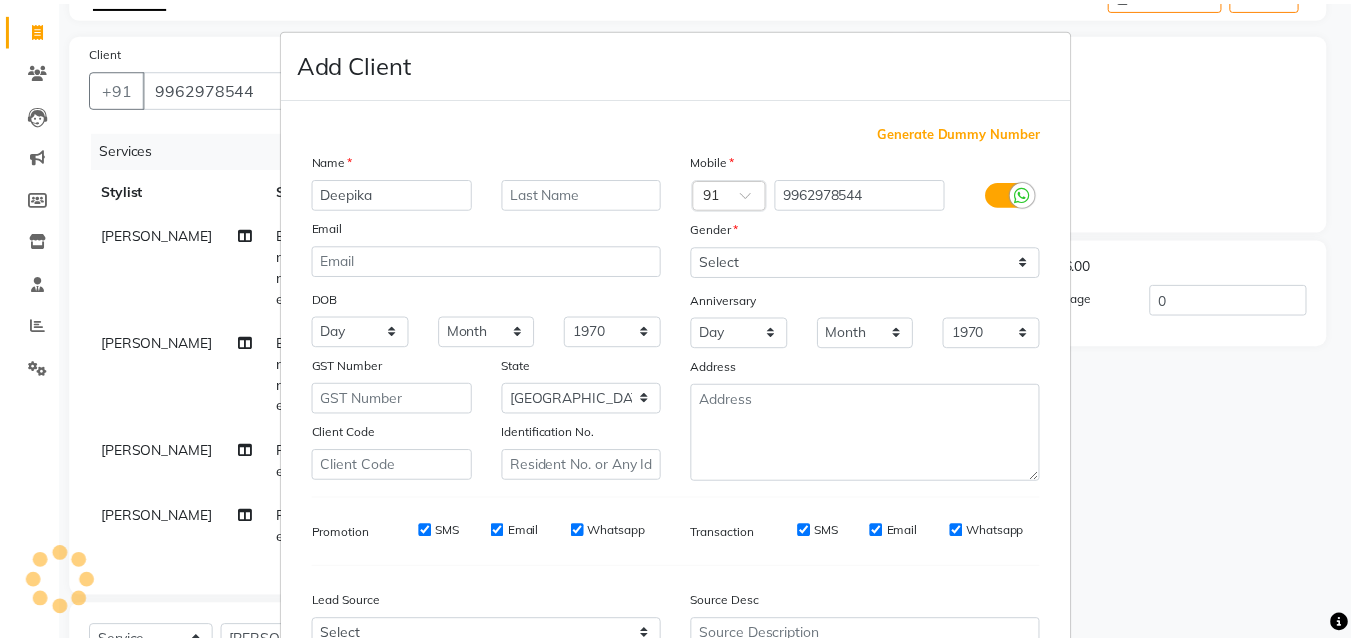 scroll, scrollTop: 208, scrollLeft: 0, axis: vertical 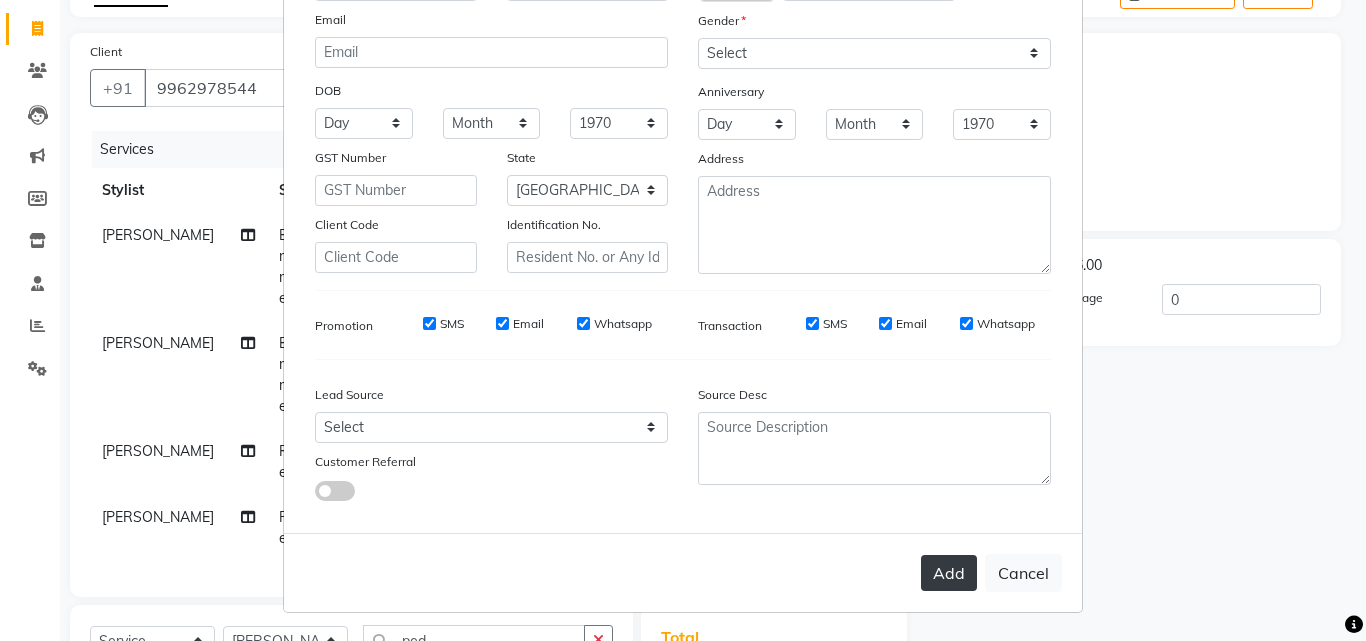 click on "Add" at bounding box center [949, 573] 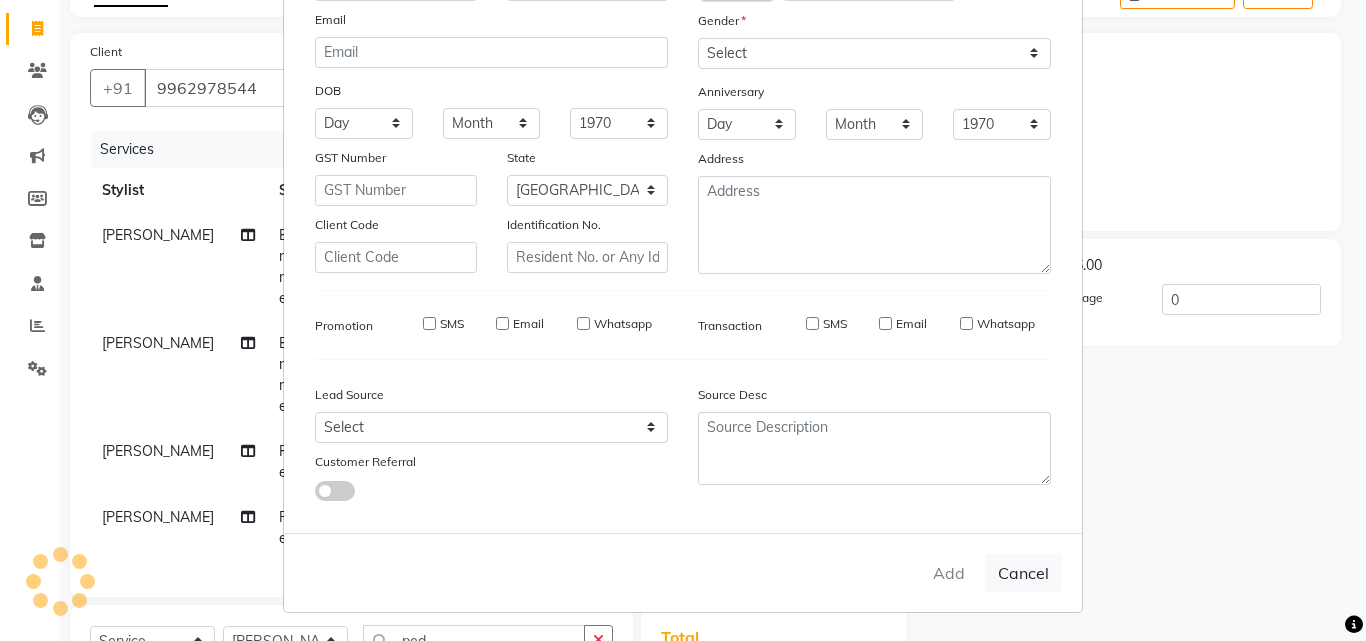 type 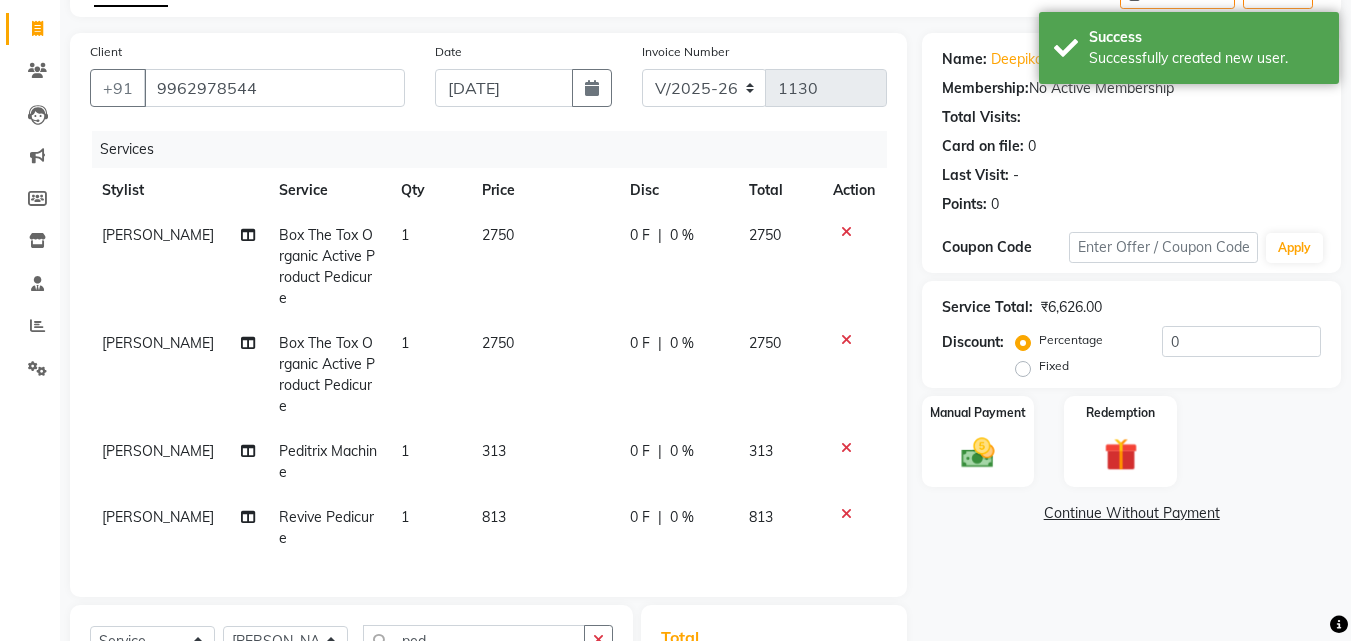click 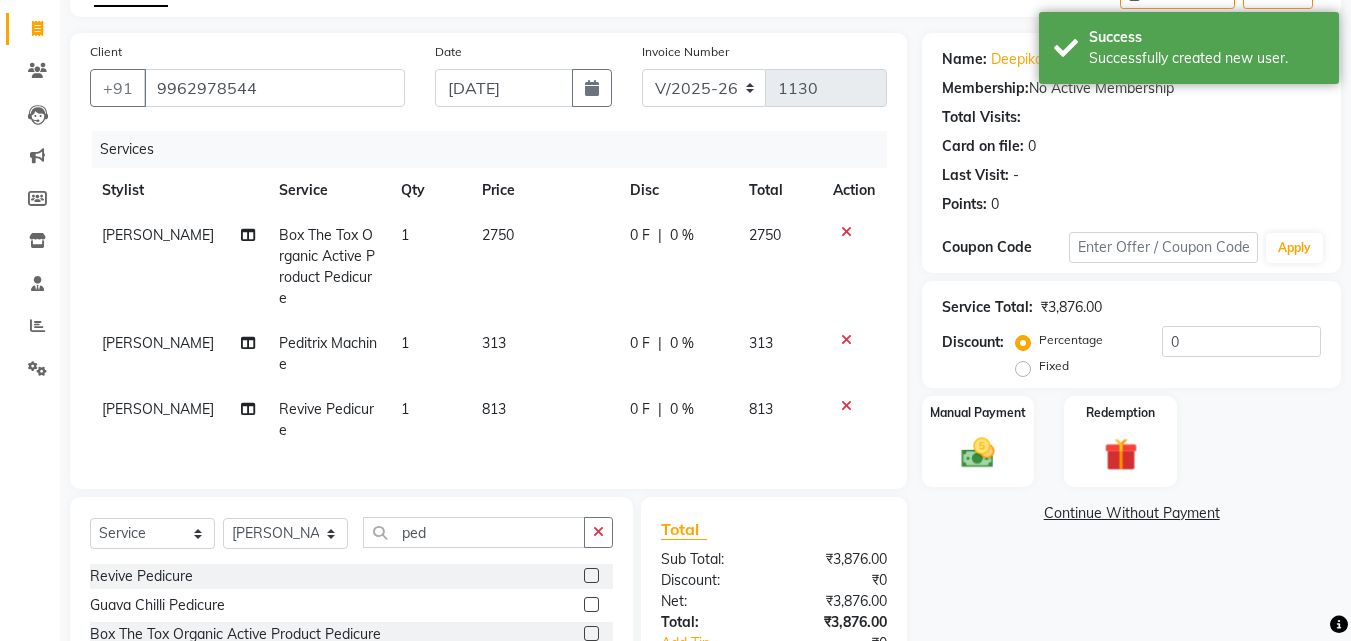 click 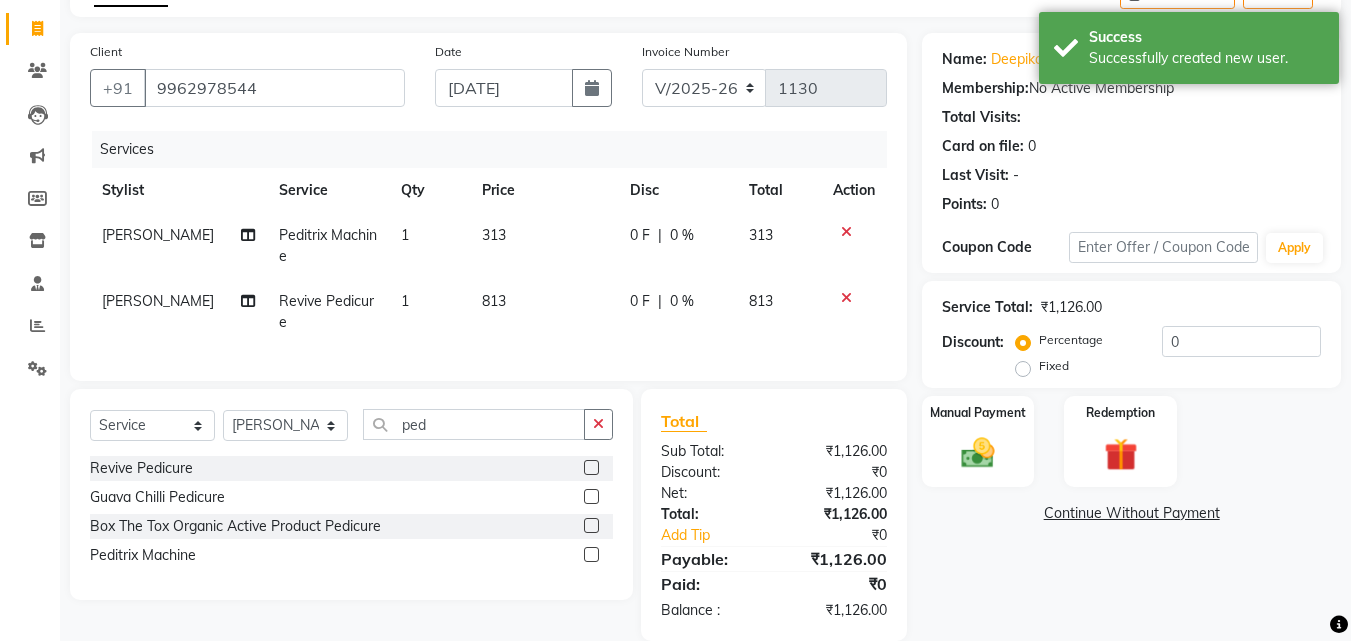 click 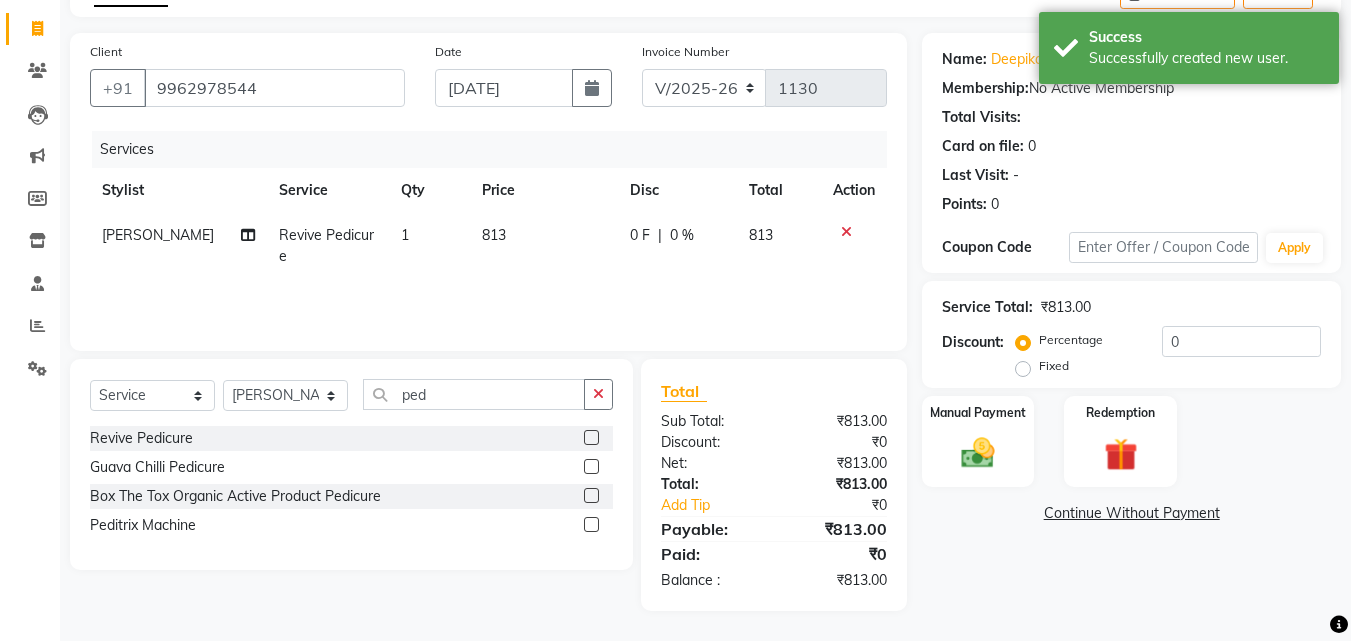 click 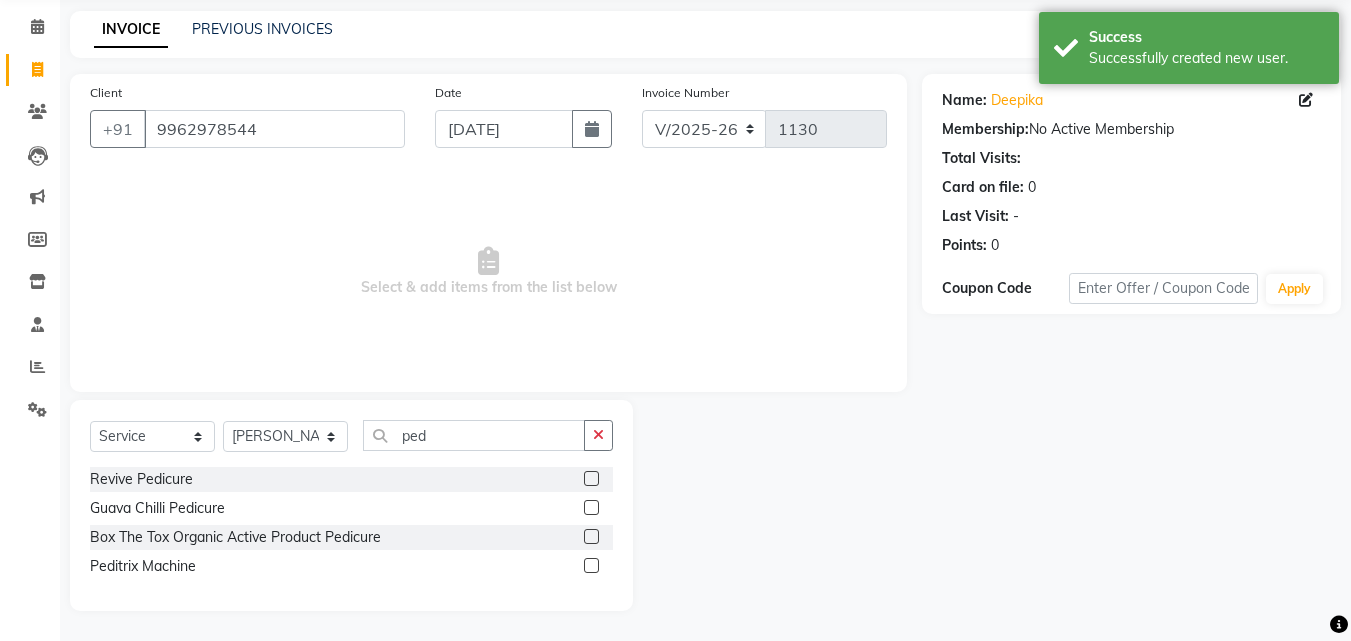 scroll, scrollTop: 76, scrollLeft: 0, axis: vertical 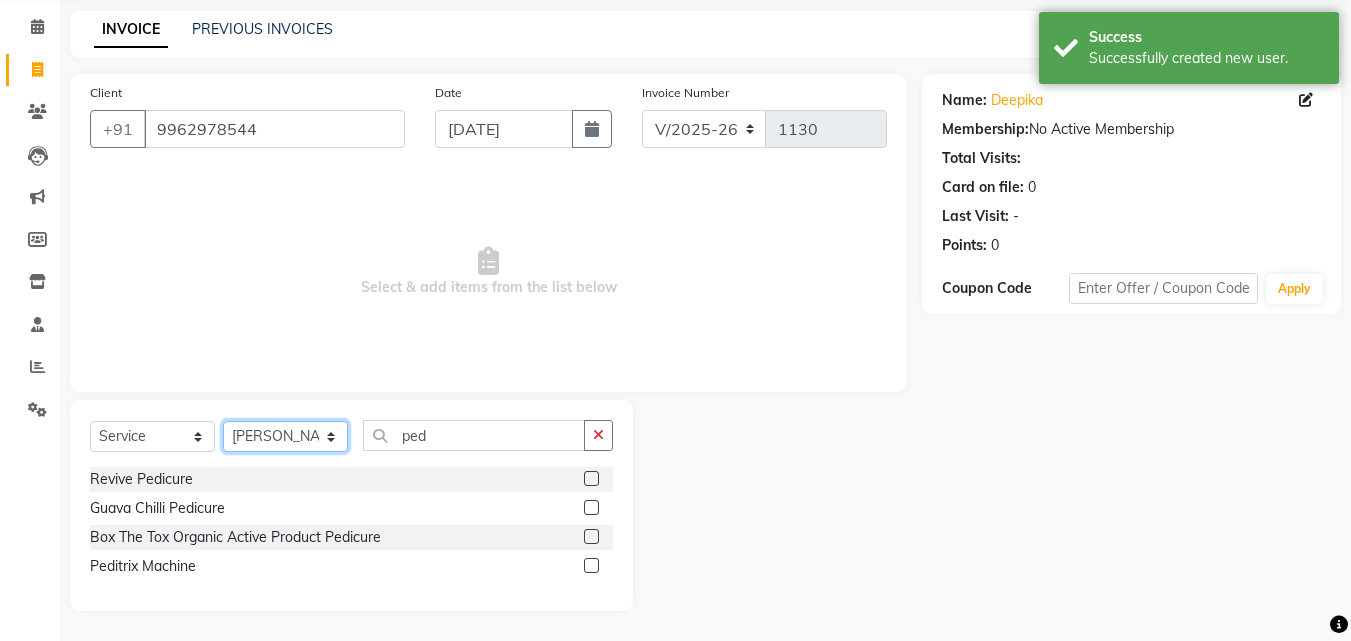 click on "Select Stylist [PERSON_NAME] [PERSON_NAME] [PERSON_NAME] [PERSON_NAME] [PERSON_NAME] [PERSON_NAME]" 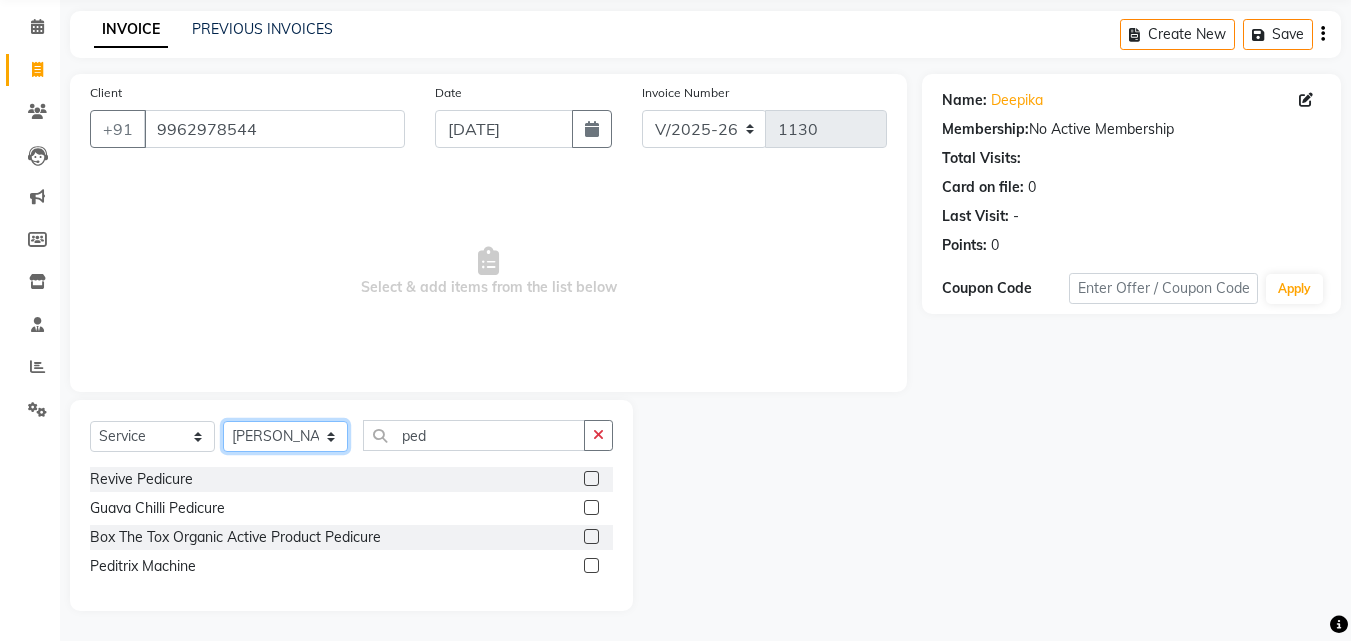 select on "13885" 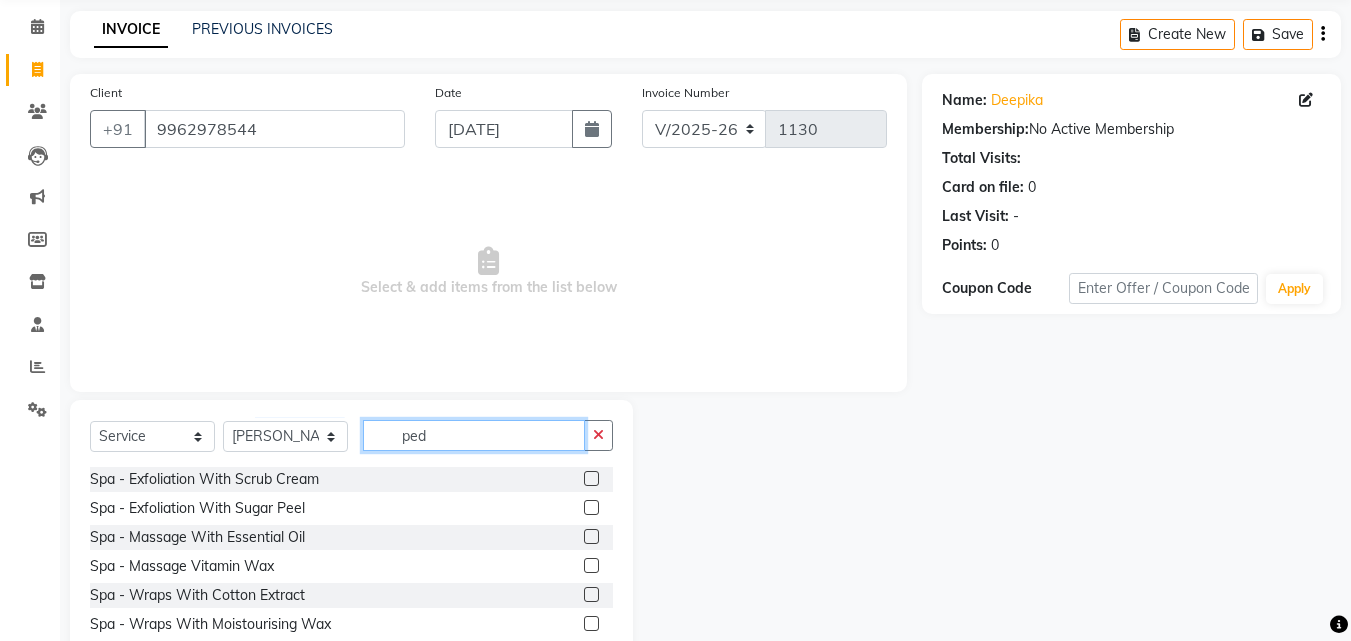 click on "ped" 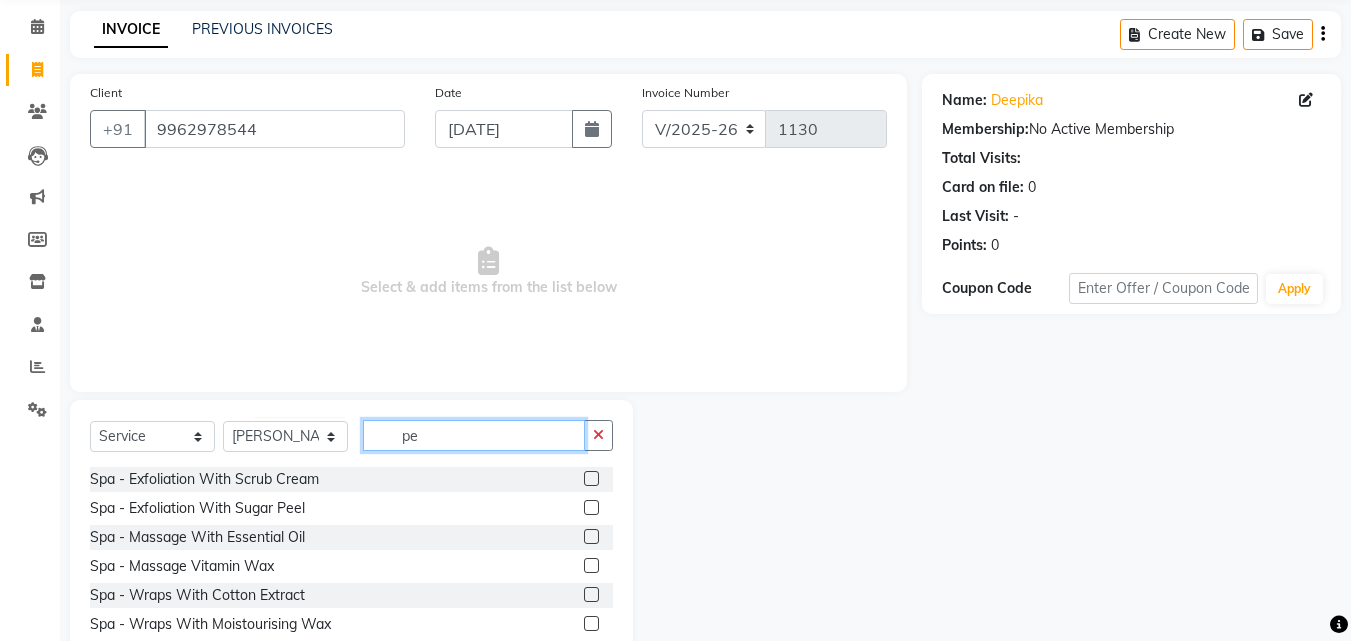 type on "p" 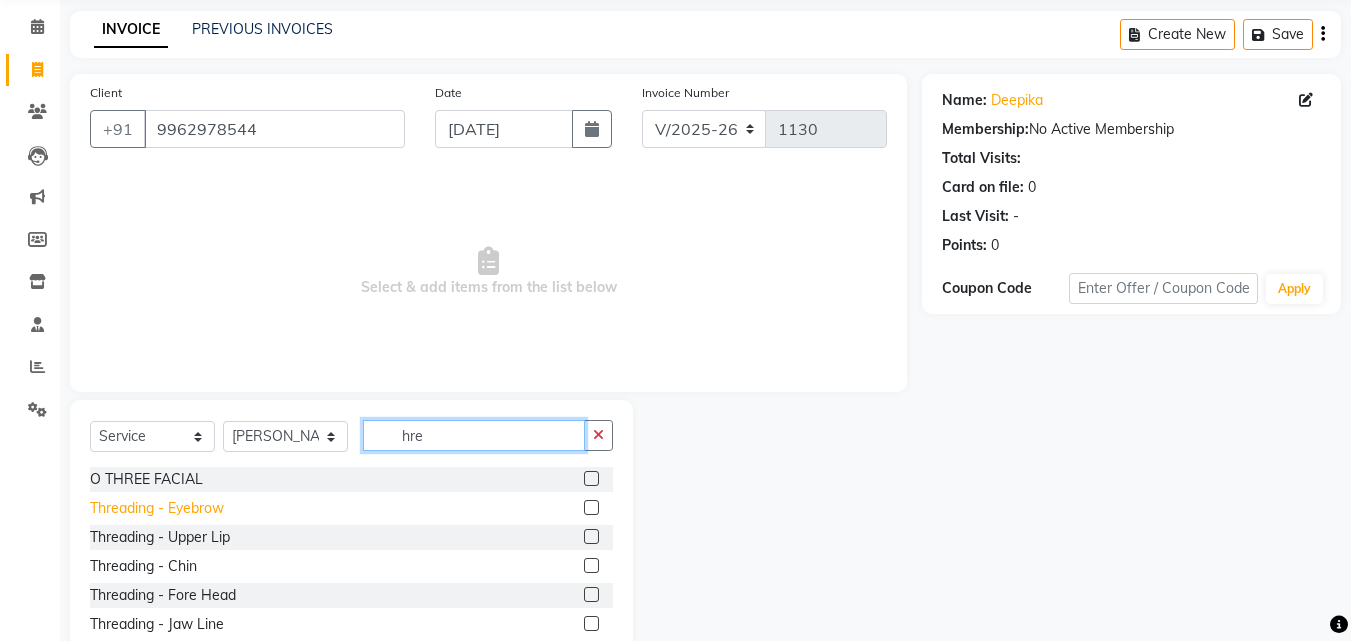 type on "hre" 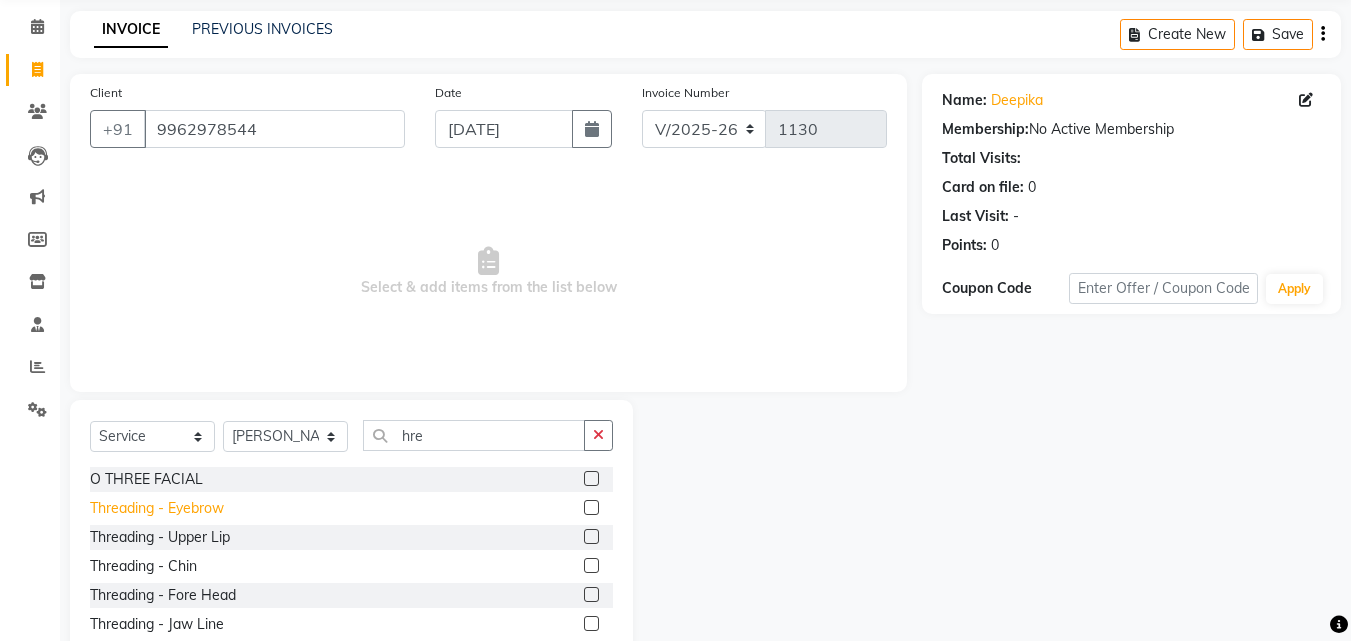 click on "Threading  - Eyebrow" 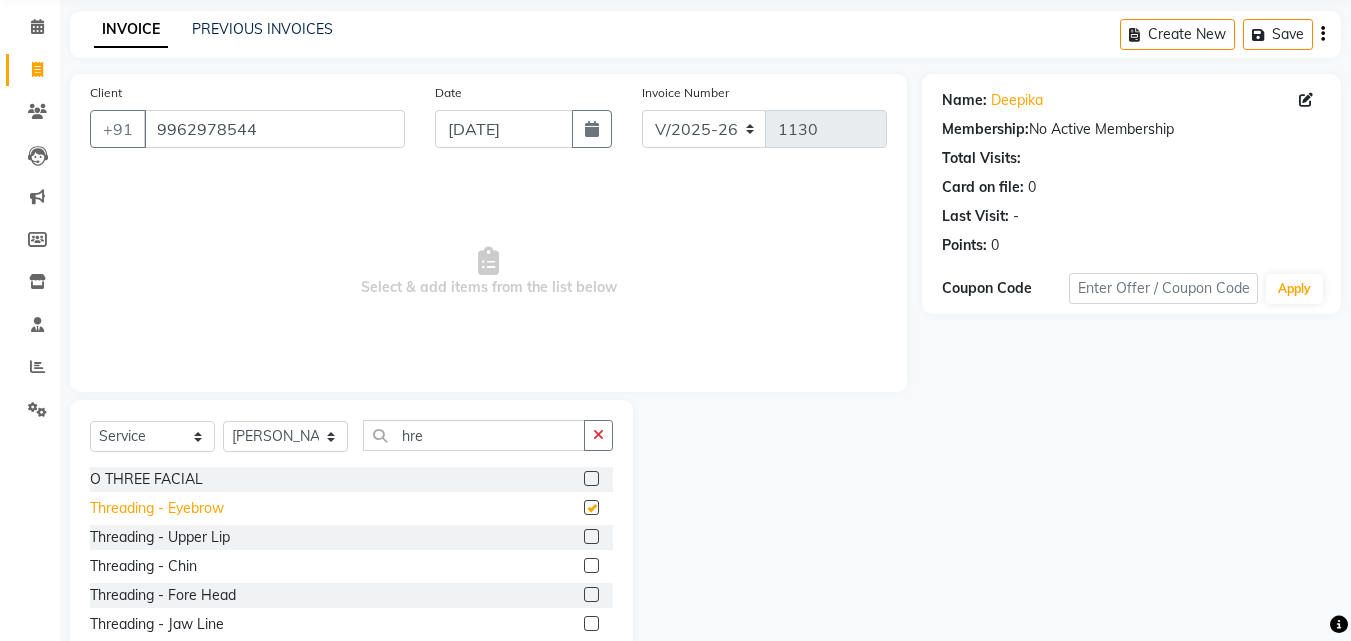 checkbox on "false" 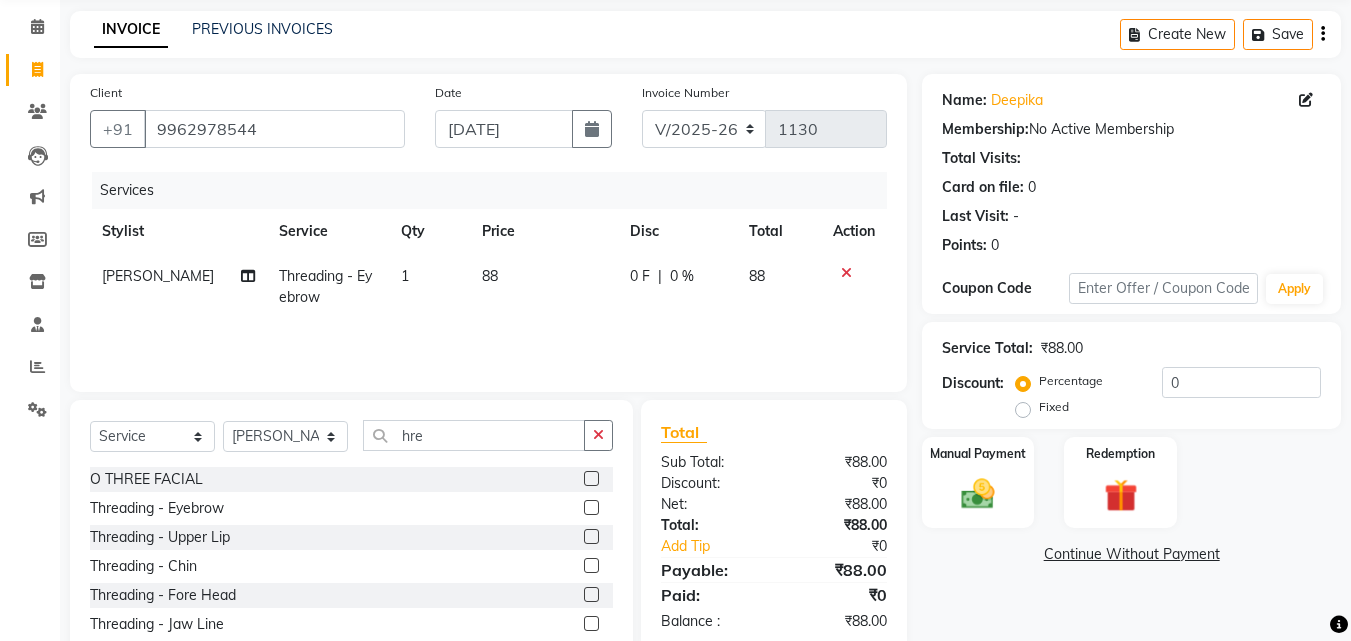 click on "88" 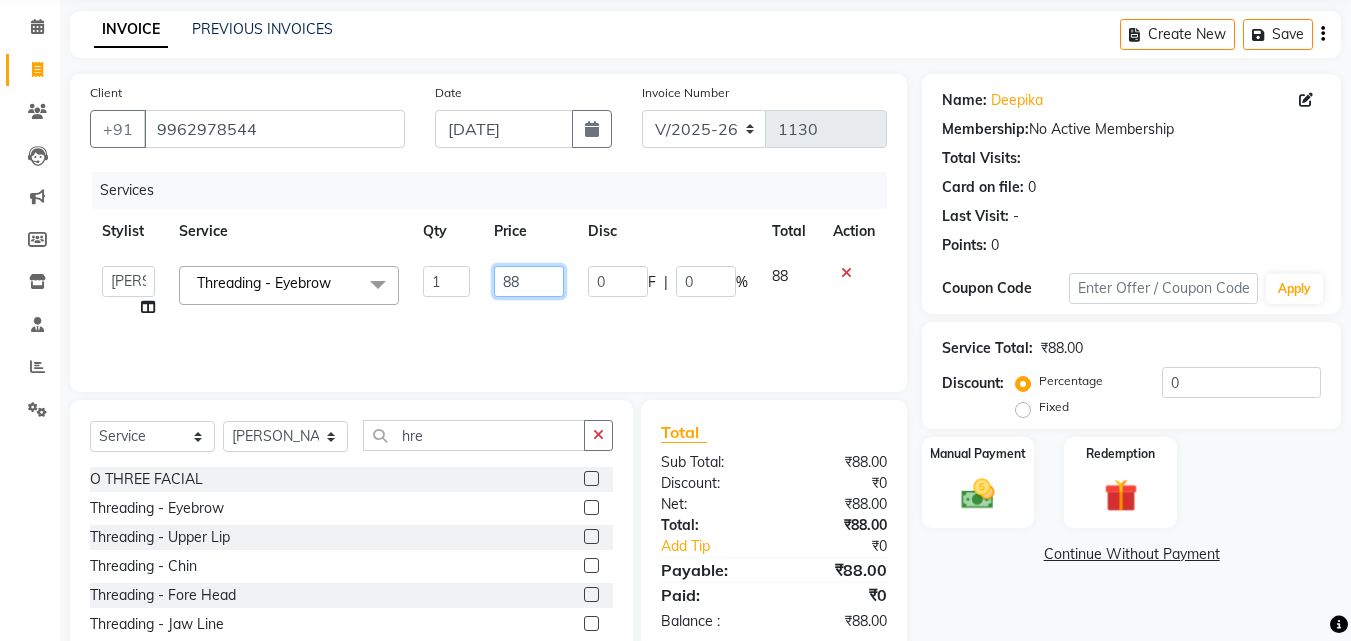 click on "88" 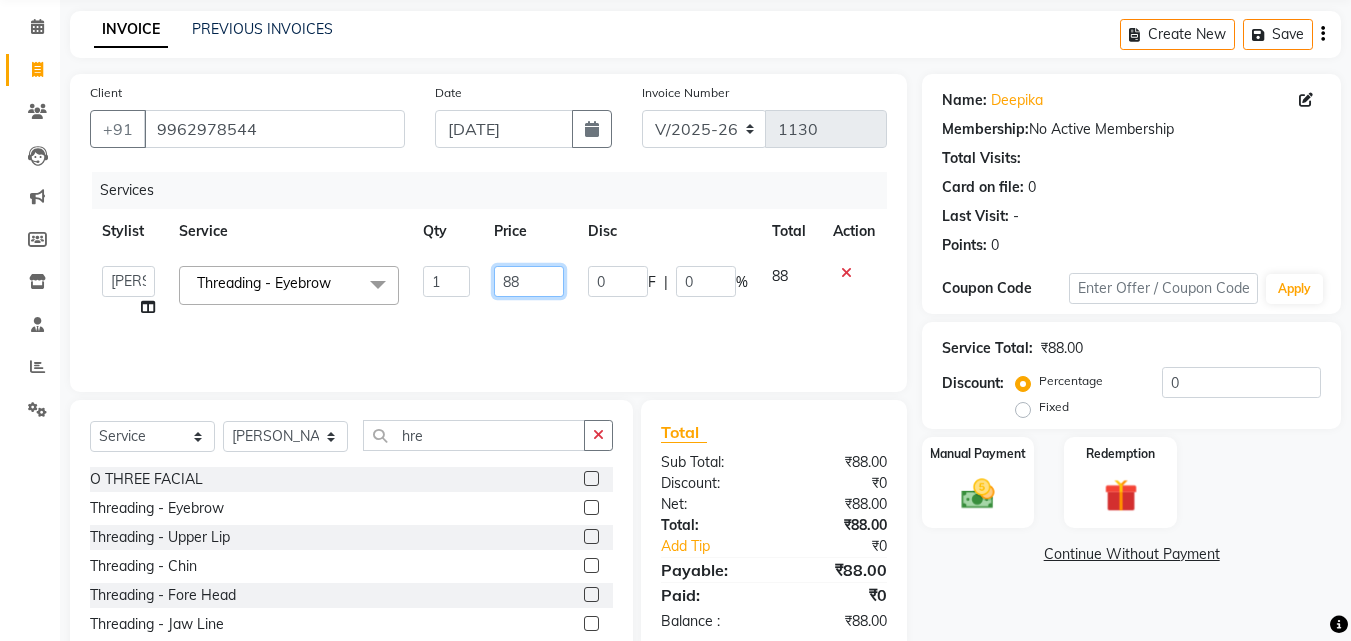 click on "88" 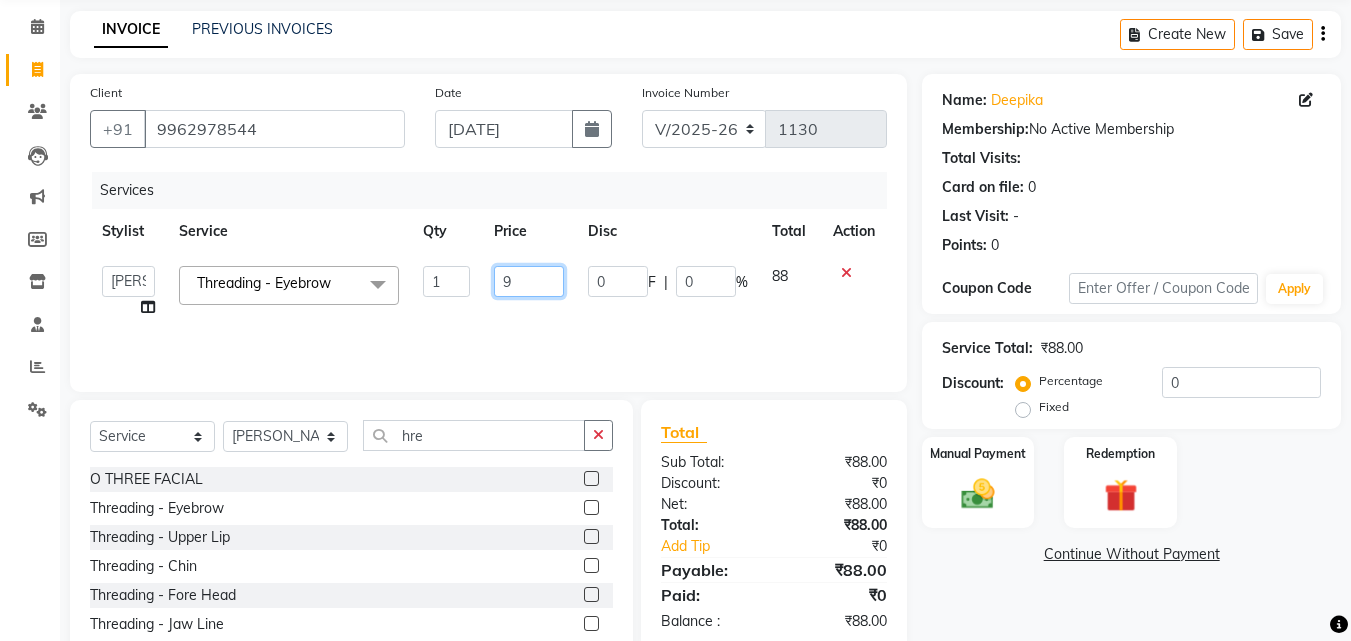 type on "90" 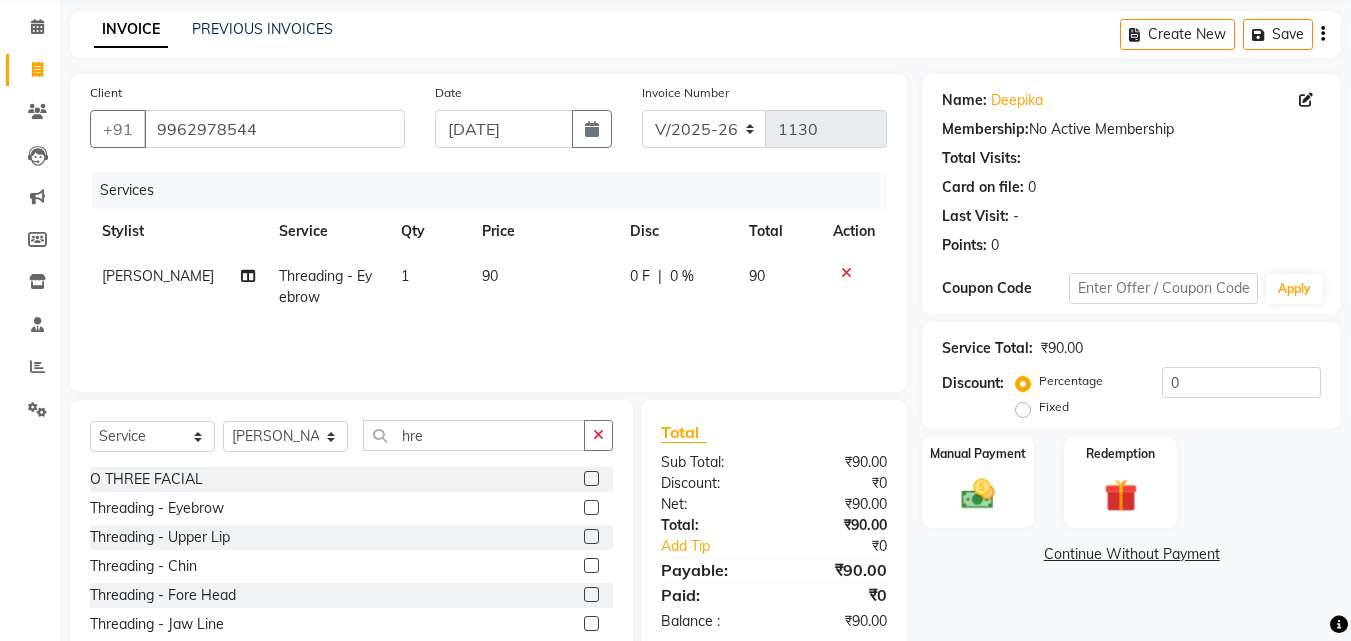click on "1" 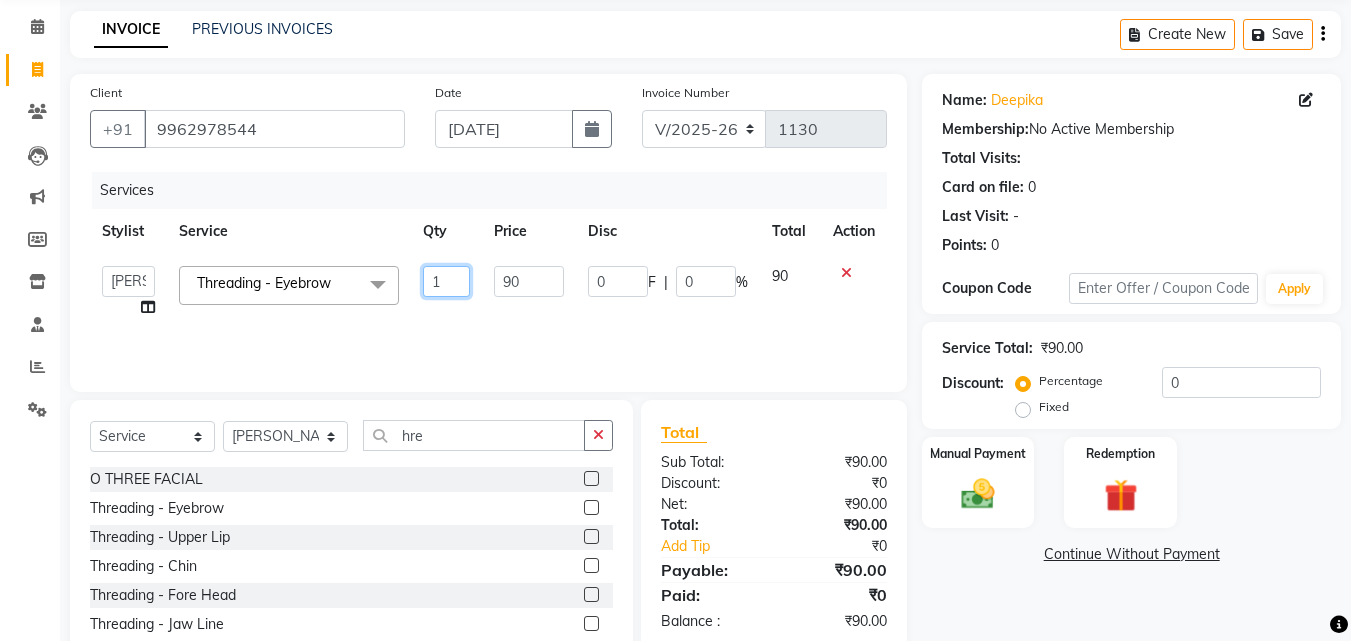 click on "1" 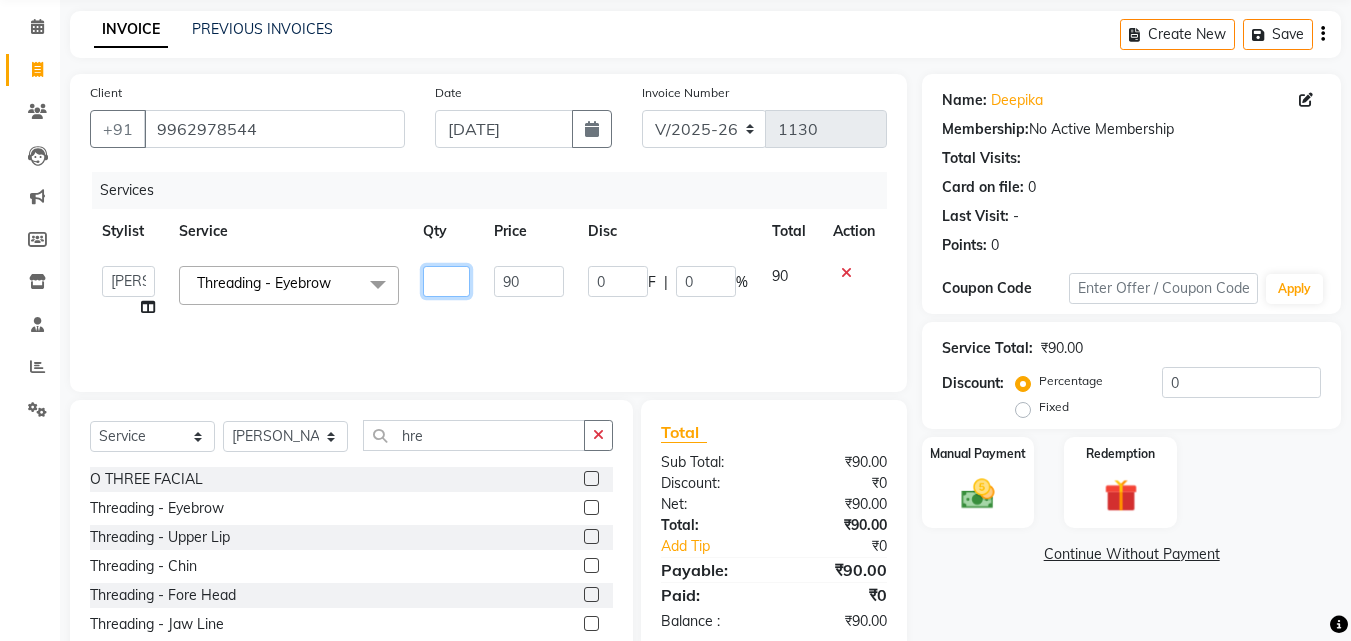 type on "3" 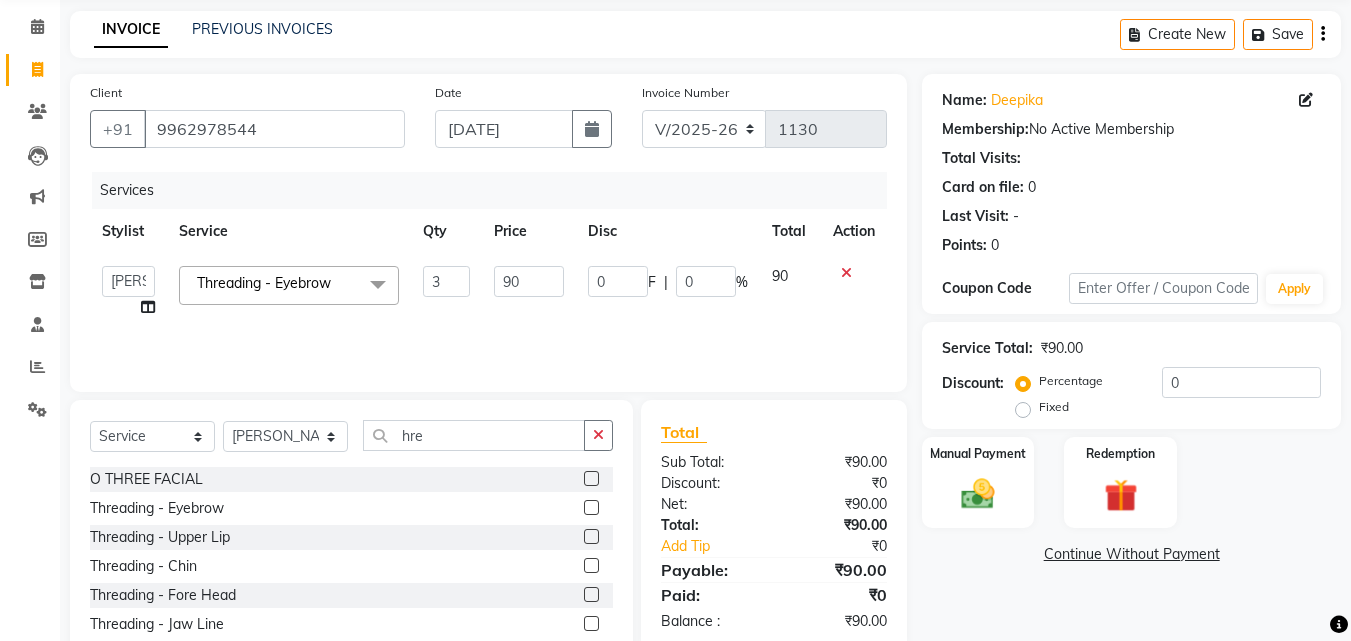 click on "3" 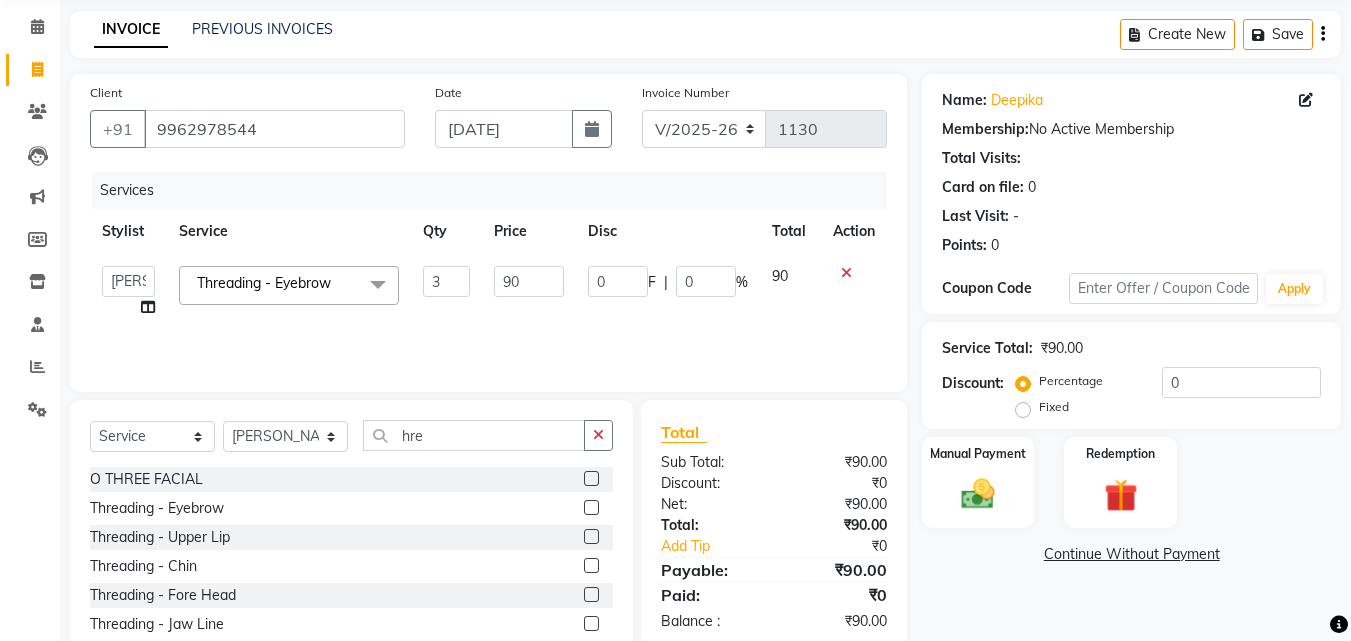 select on "13885" 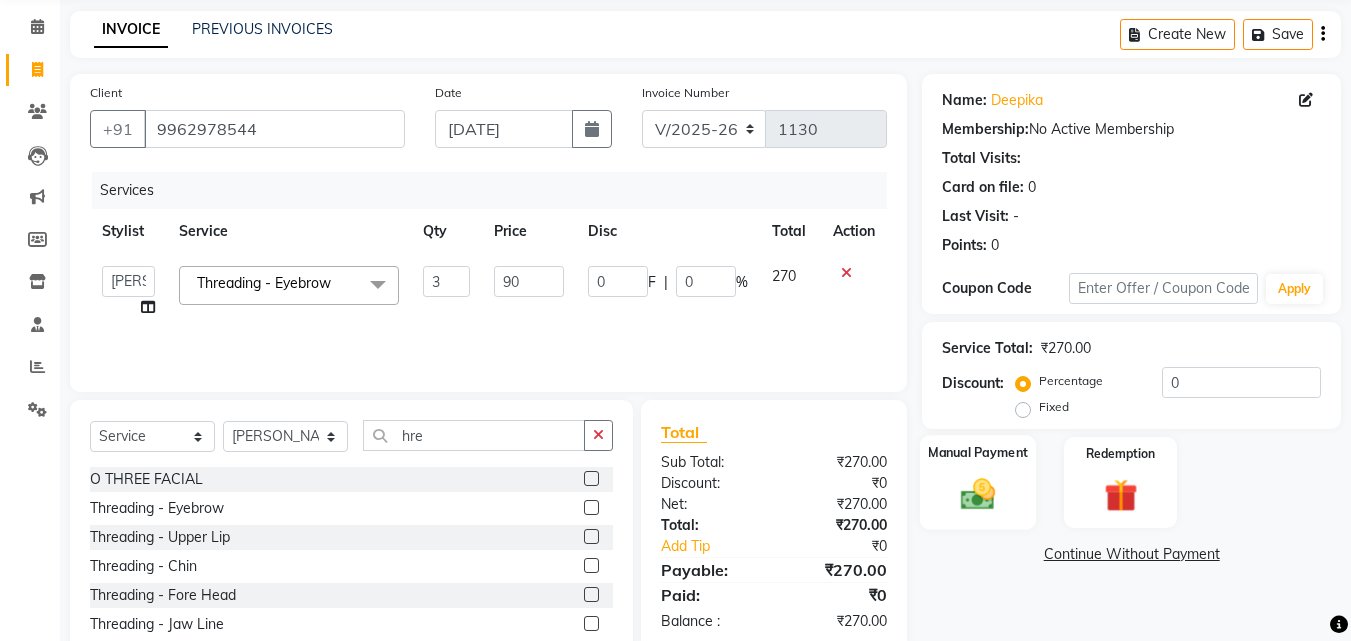 click 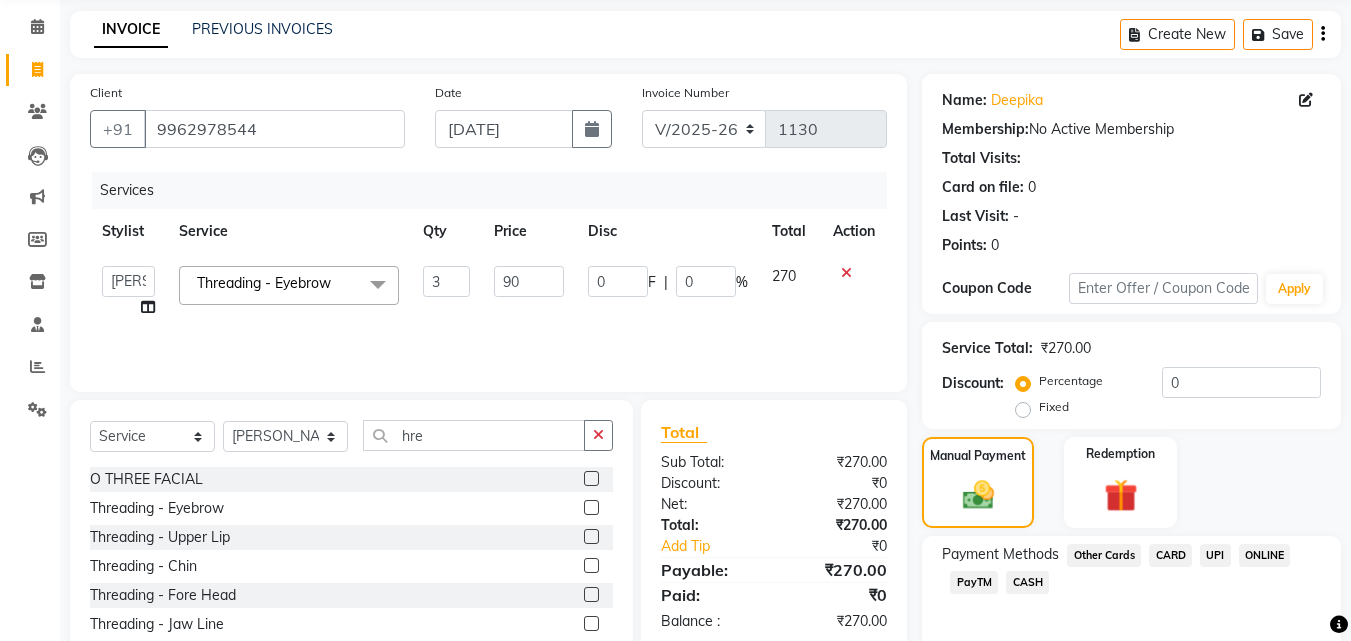 click on "CASH" 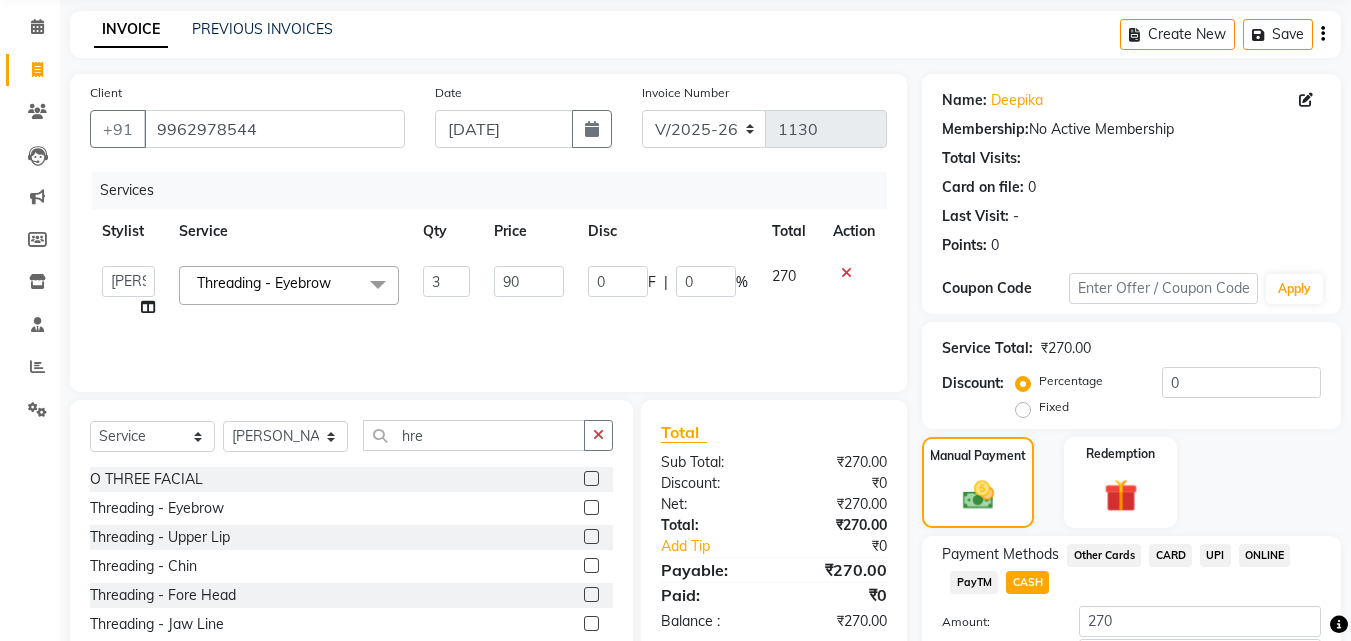 scroll, scrollTop: 218, scrollLeft: 0, axis: vertical 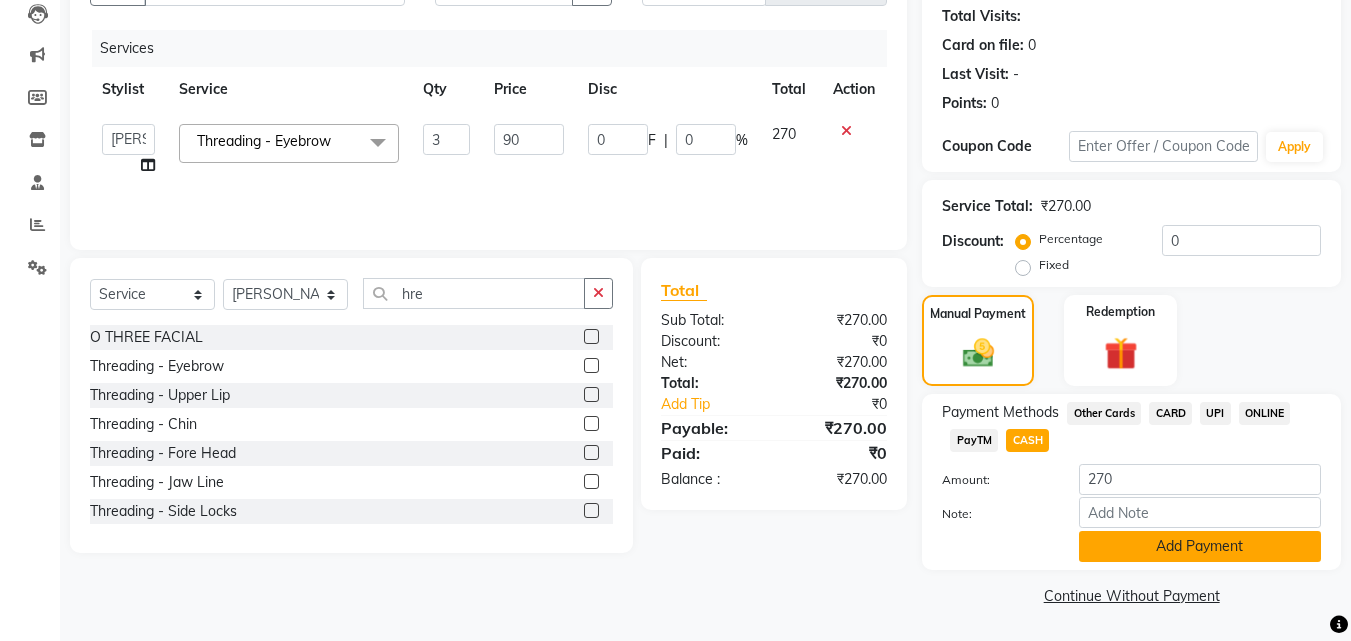 click on "Add Payment" 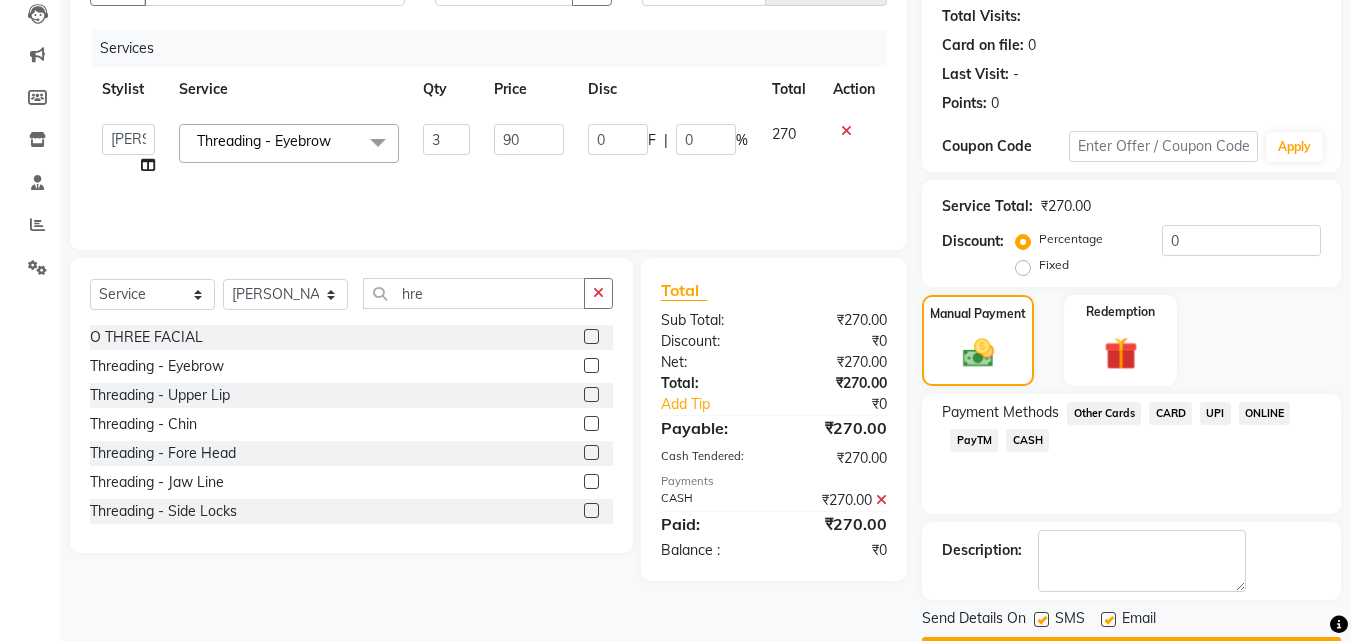 scroll, scrollTop: 275, scrollLeft: 0, axis: vertical 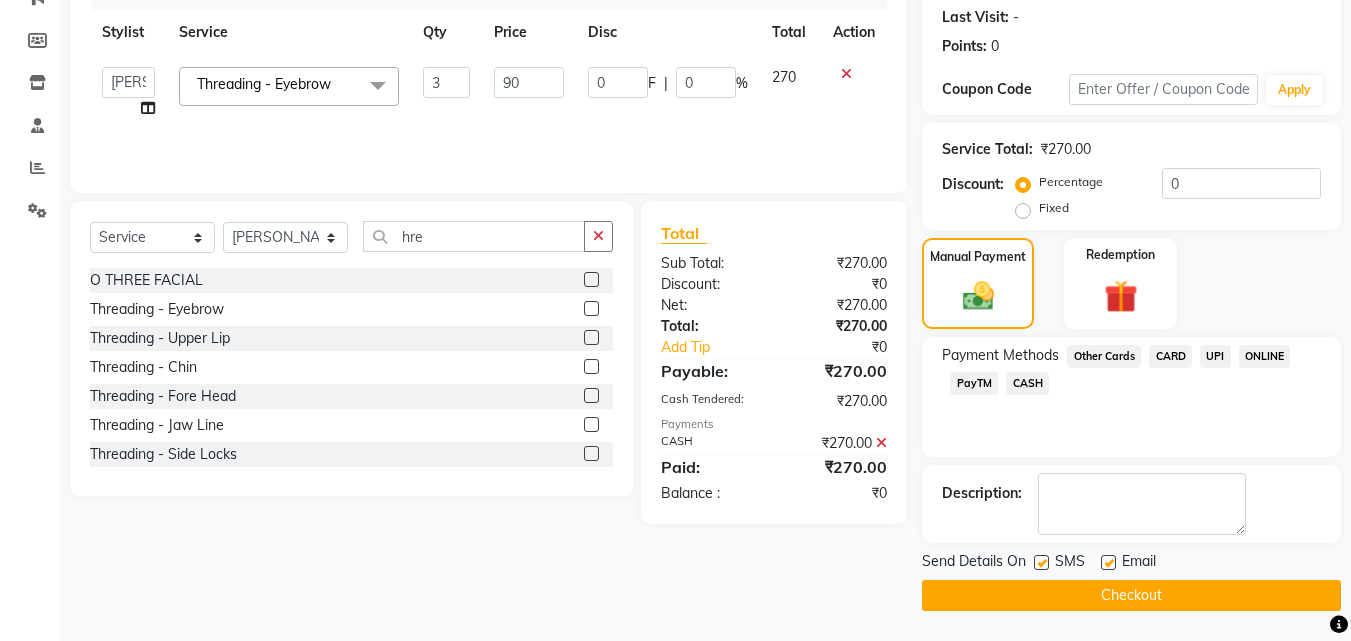 click on "Checkout" 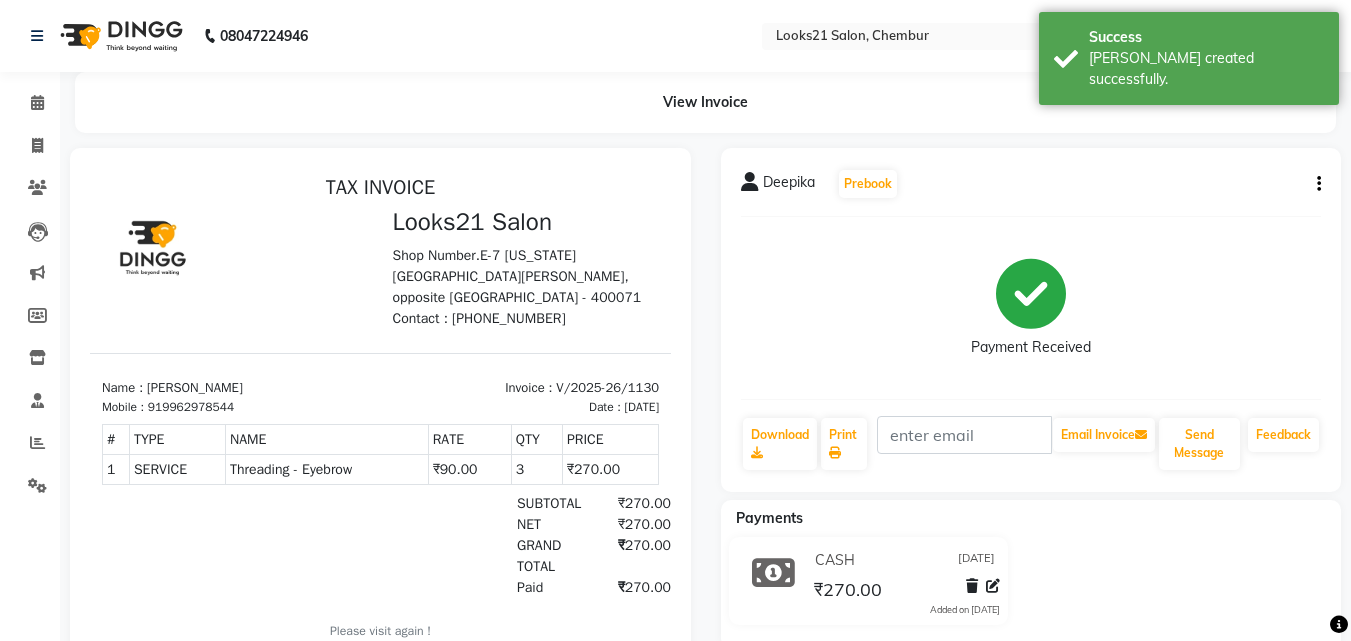 scroll, scrollTop: 0, scrollLeft: 0, axis: both 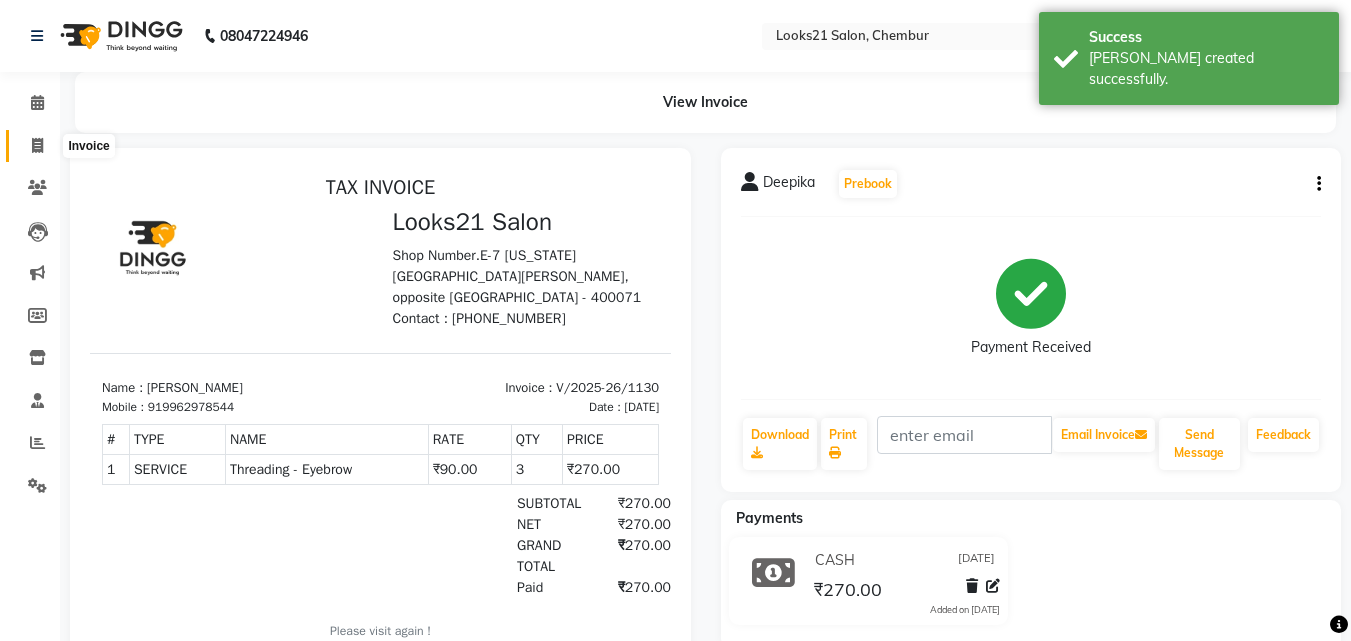 click 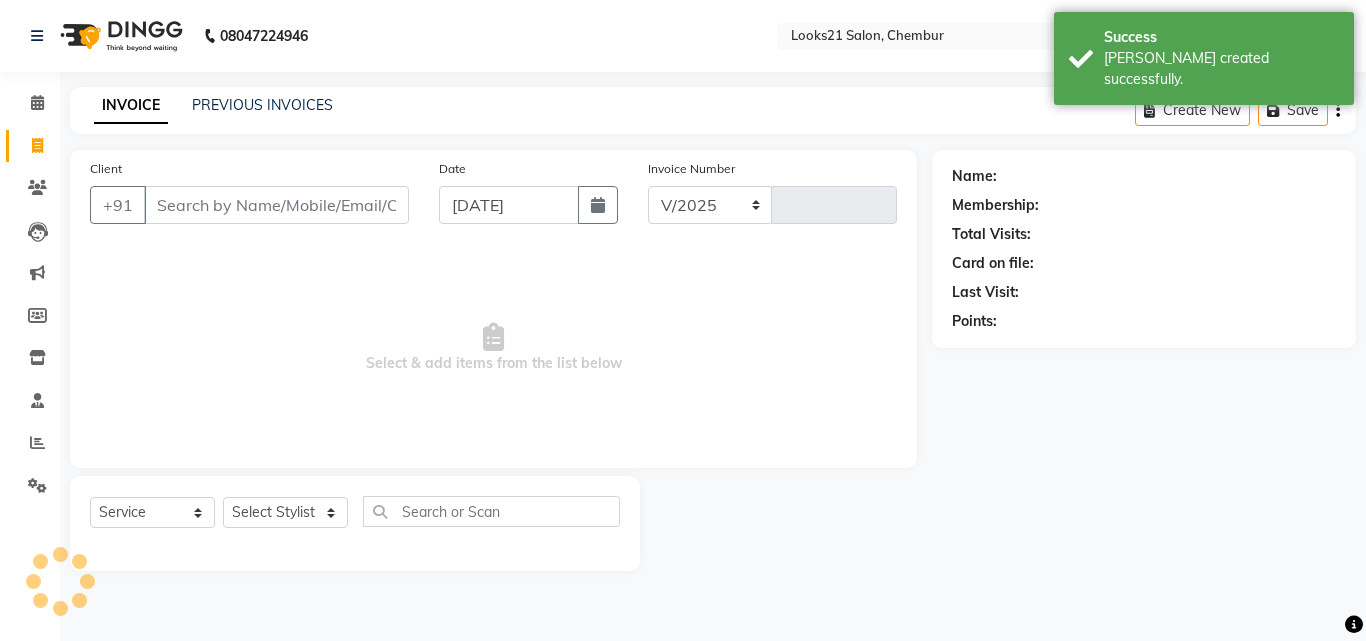 select on "844" 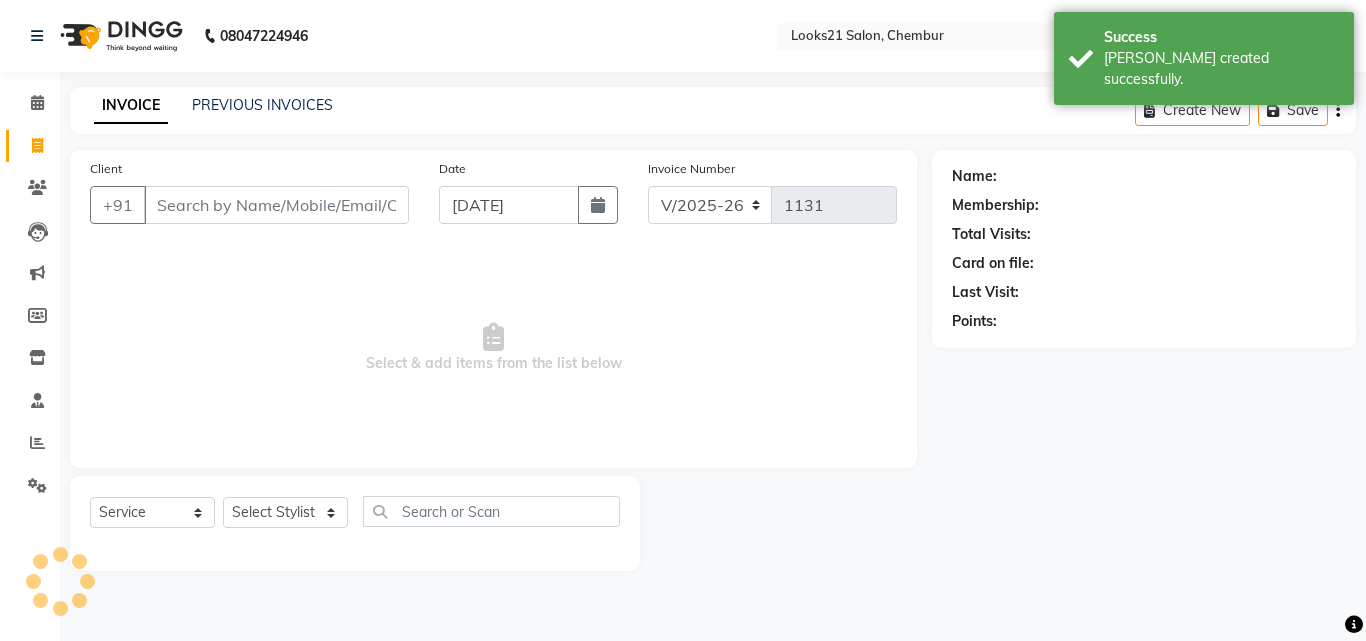 click on "Client" at bounding box center [276, 205] 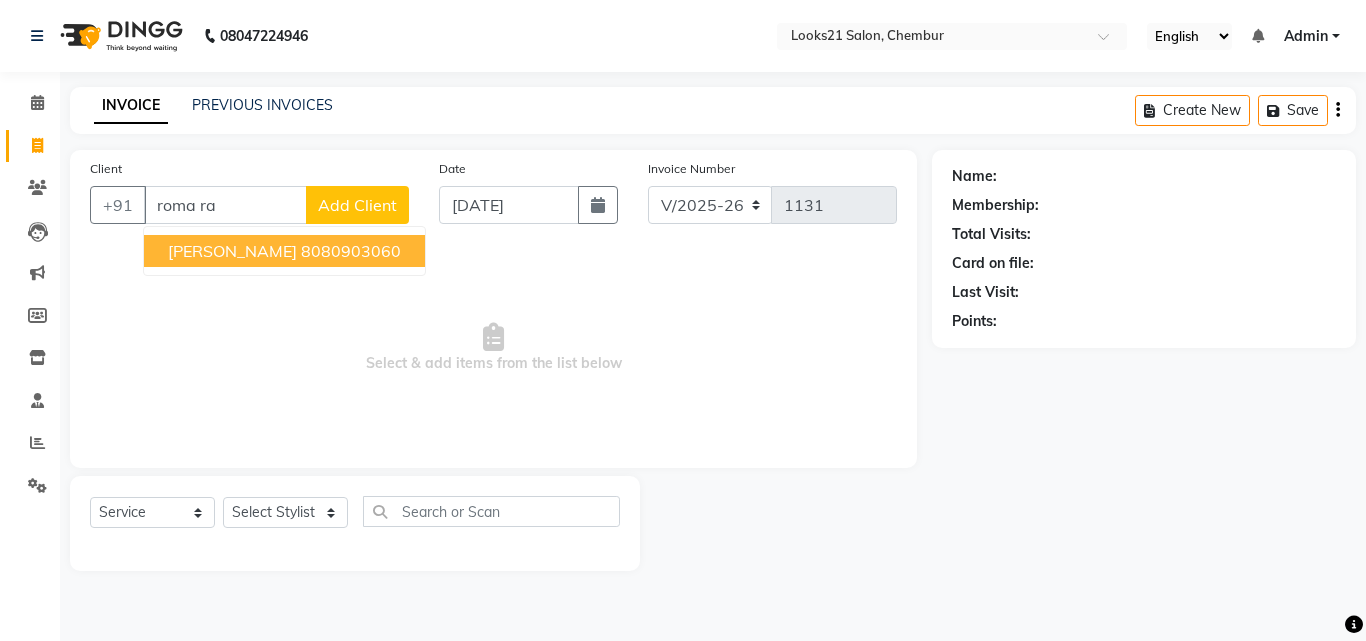 click on "[PERSON_NAME]" at bounding box center (232, 251) 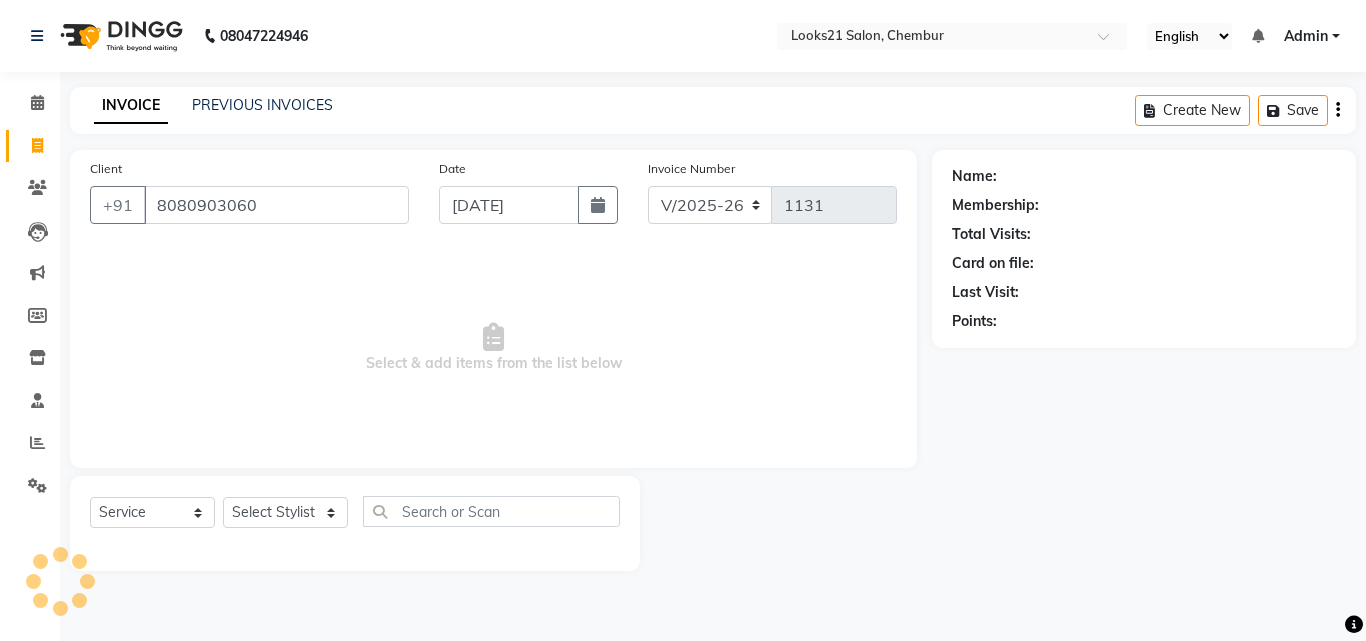 type on "8080903060" 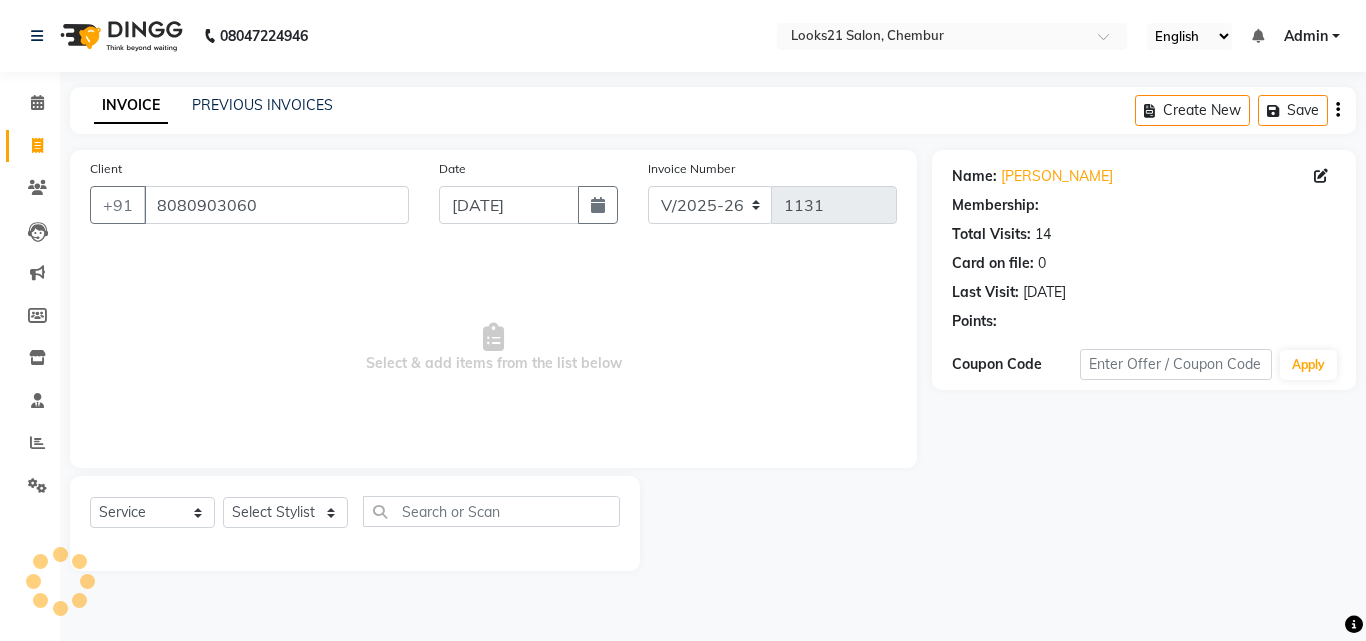 select on "1: Object" 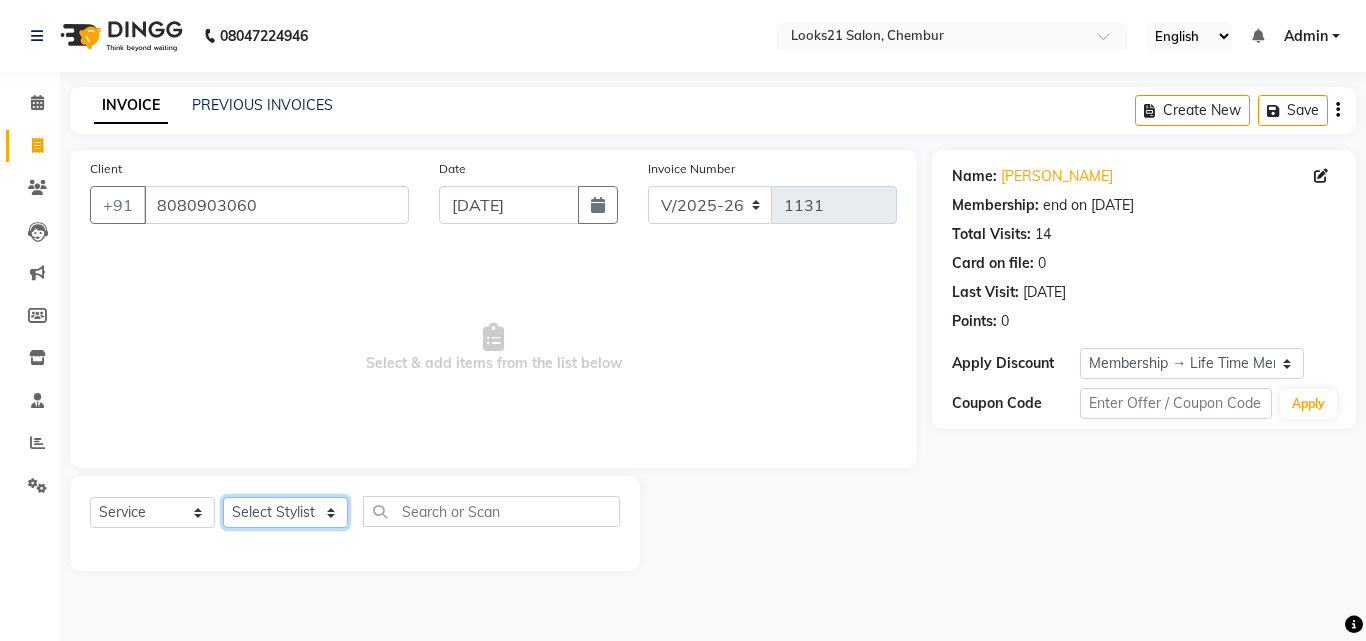 click on "Select Stylist [PERSON_NAME] [PERSON_NAME] [PERSON_NAME] [PERSON_NAME] [PERSON_NAME] [PERSON_NAME]" 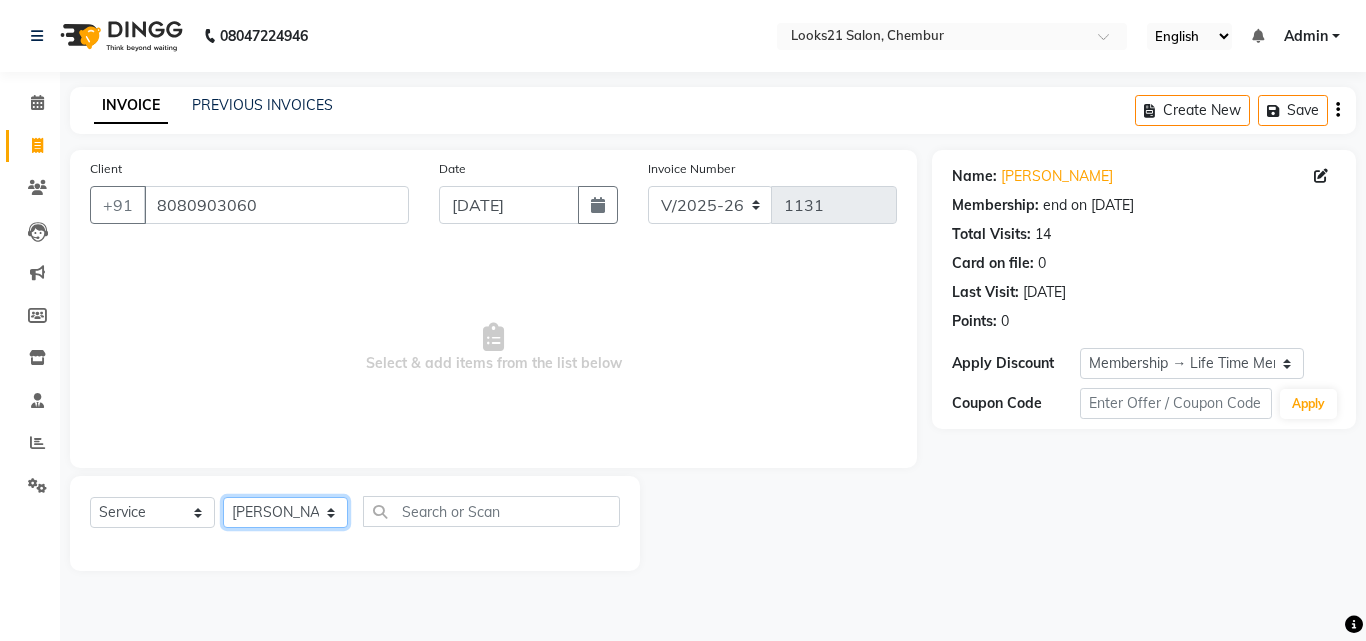click on "Select Stylist [PERSON_NAME] [PERSON_NAME] [PERSON_NAME] [PERSON_NAME] [PERSON_NAME] [PERSON_NAME]" 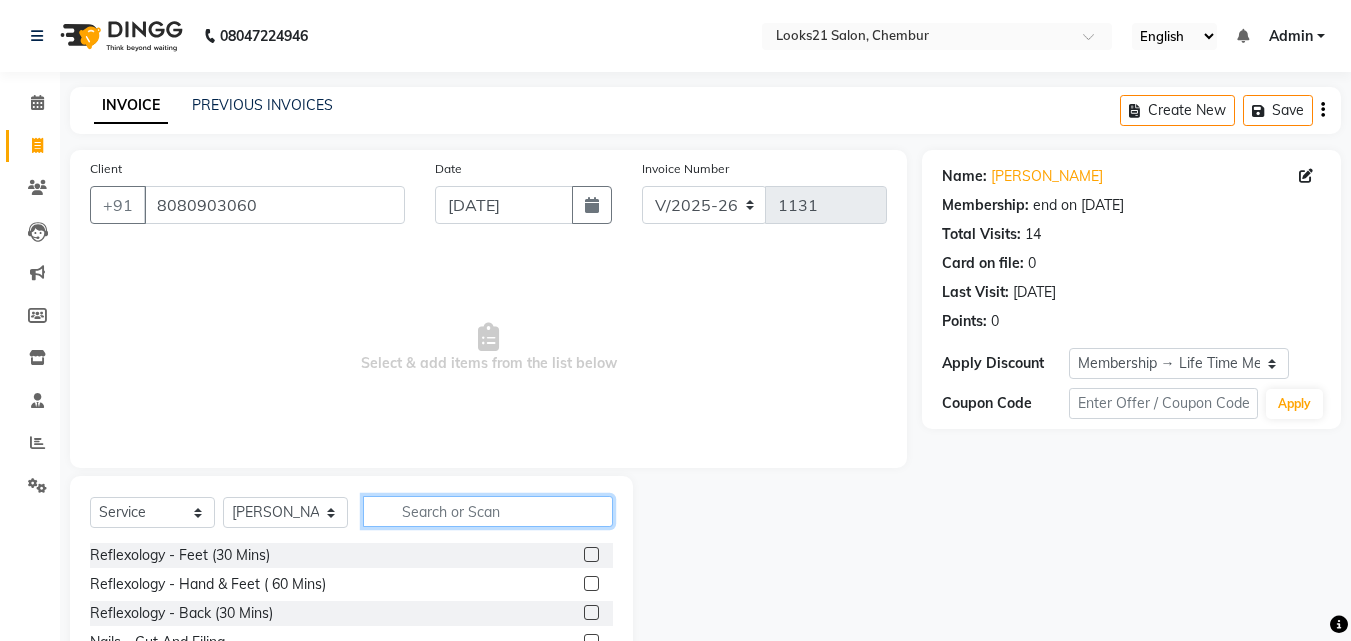click 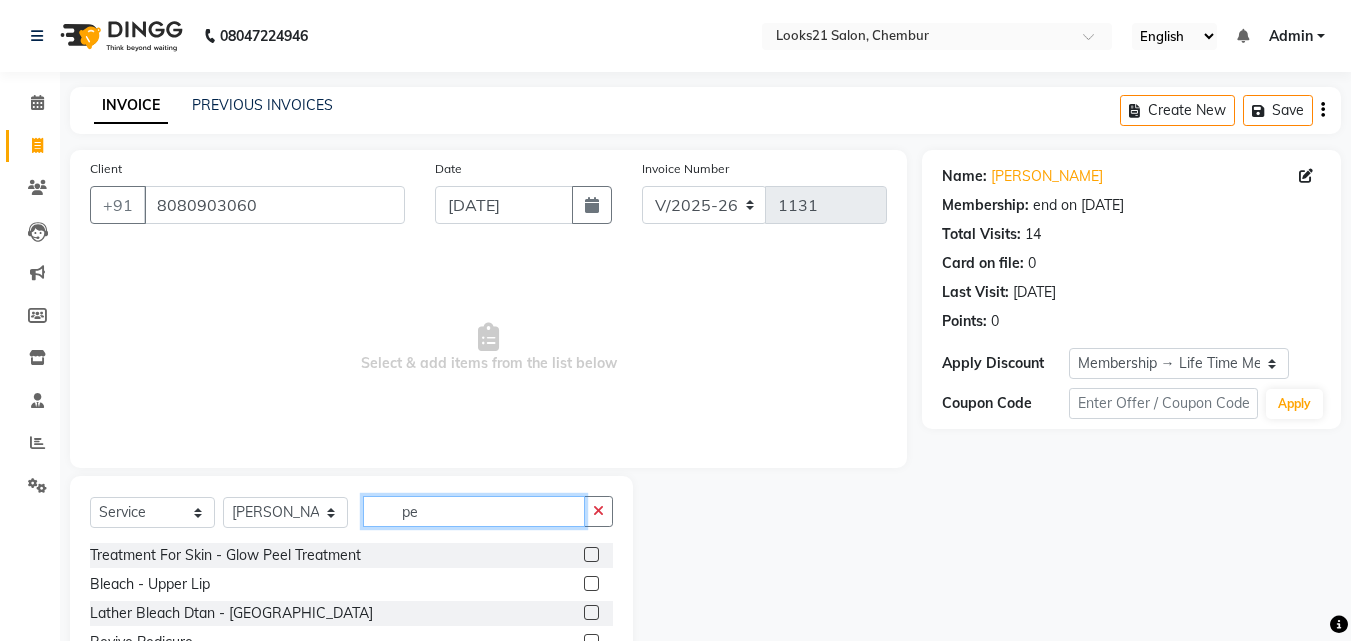 type on "pe" 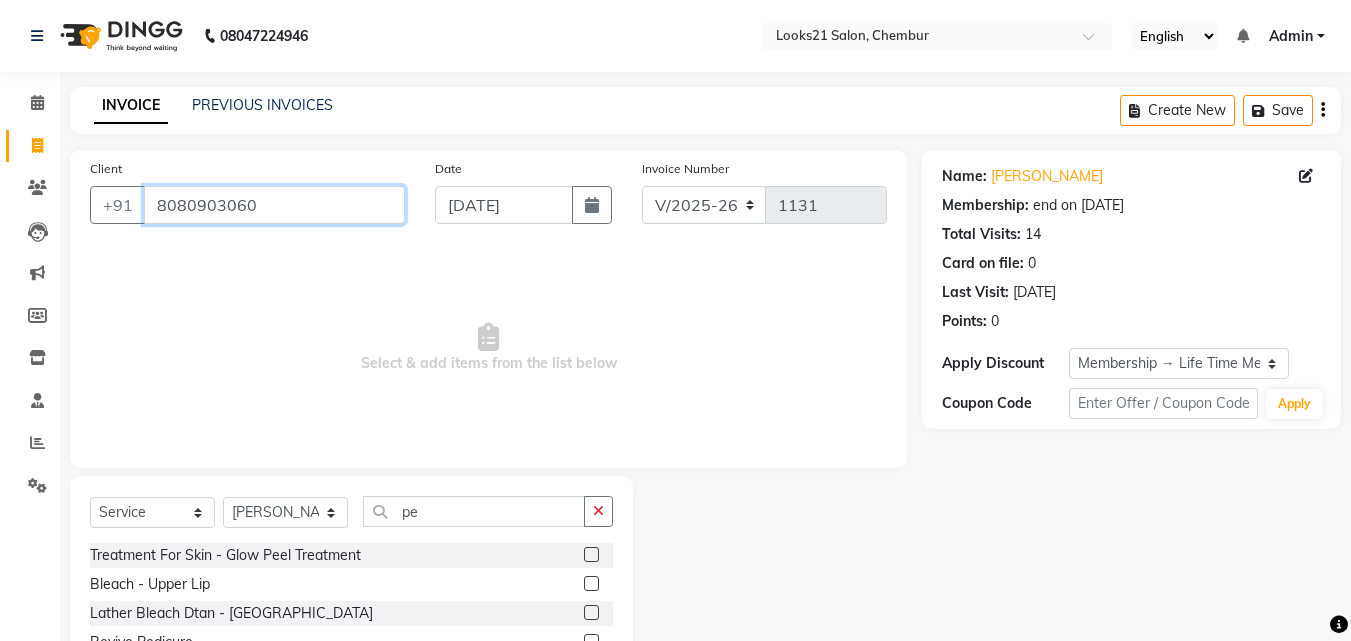 click on "8080903060" at bounding box center (274, 205) 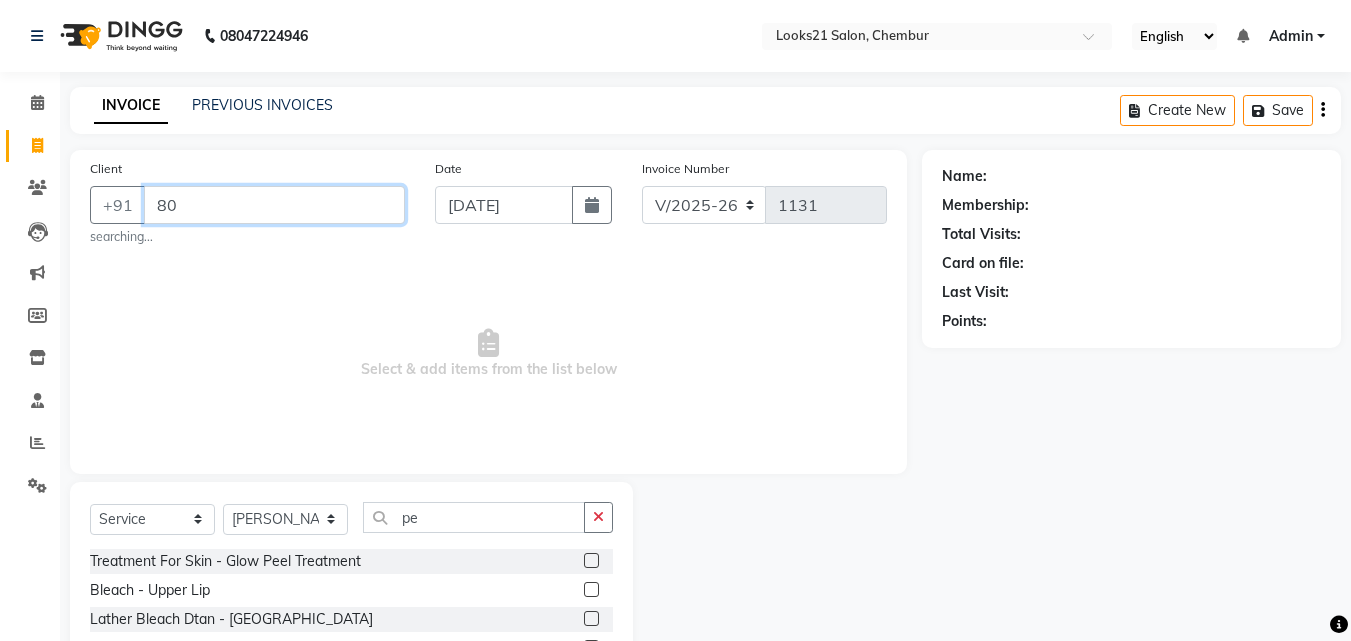 type on "8" 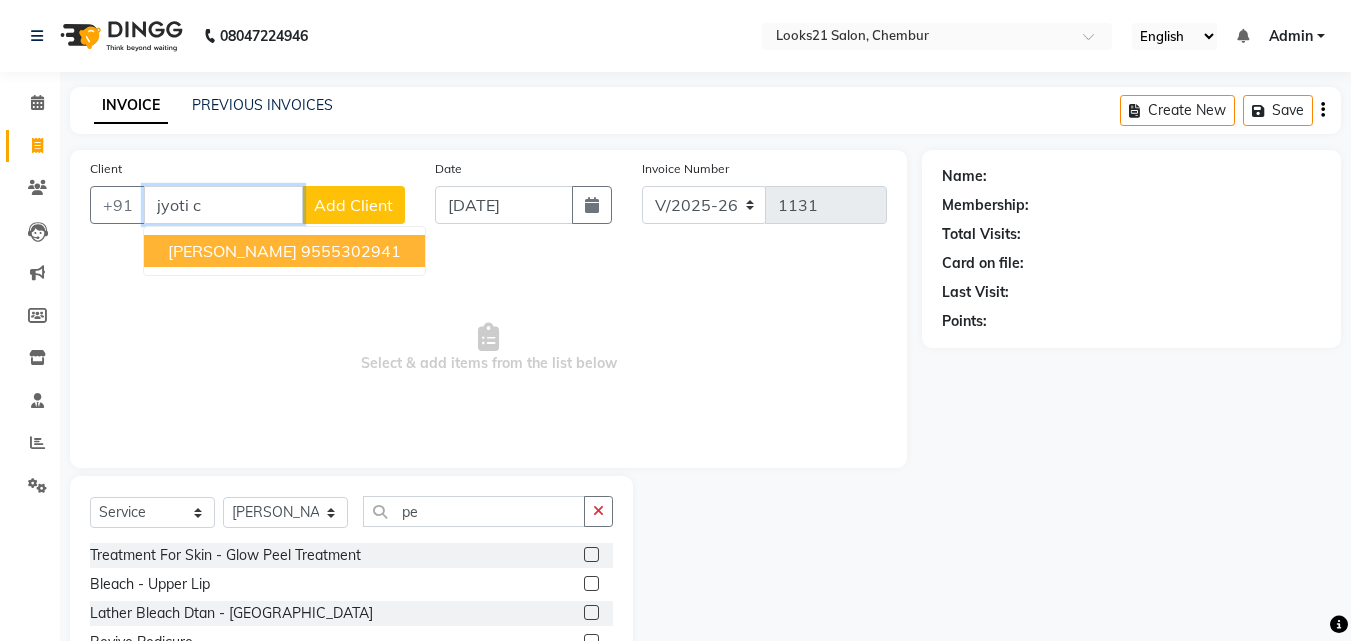 click on "Jyoti Chandra  9555302941" at bounding box center [284, 251] 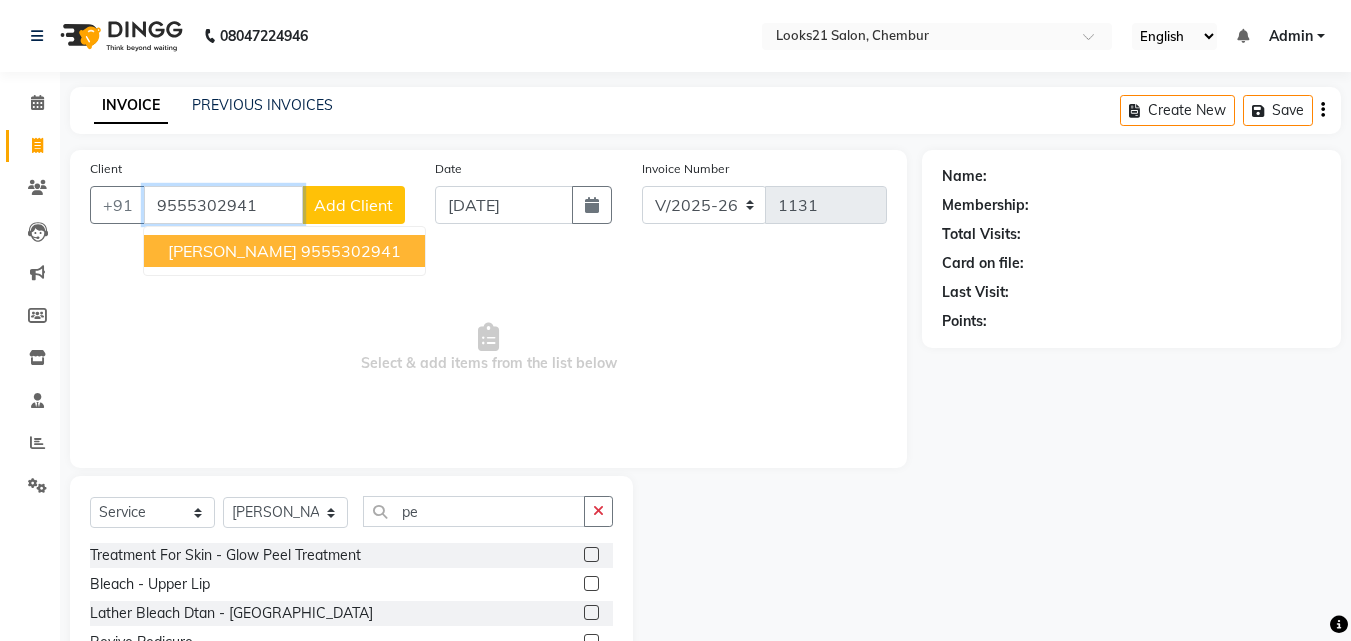type on "9555302941" 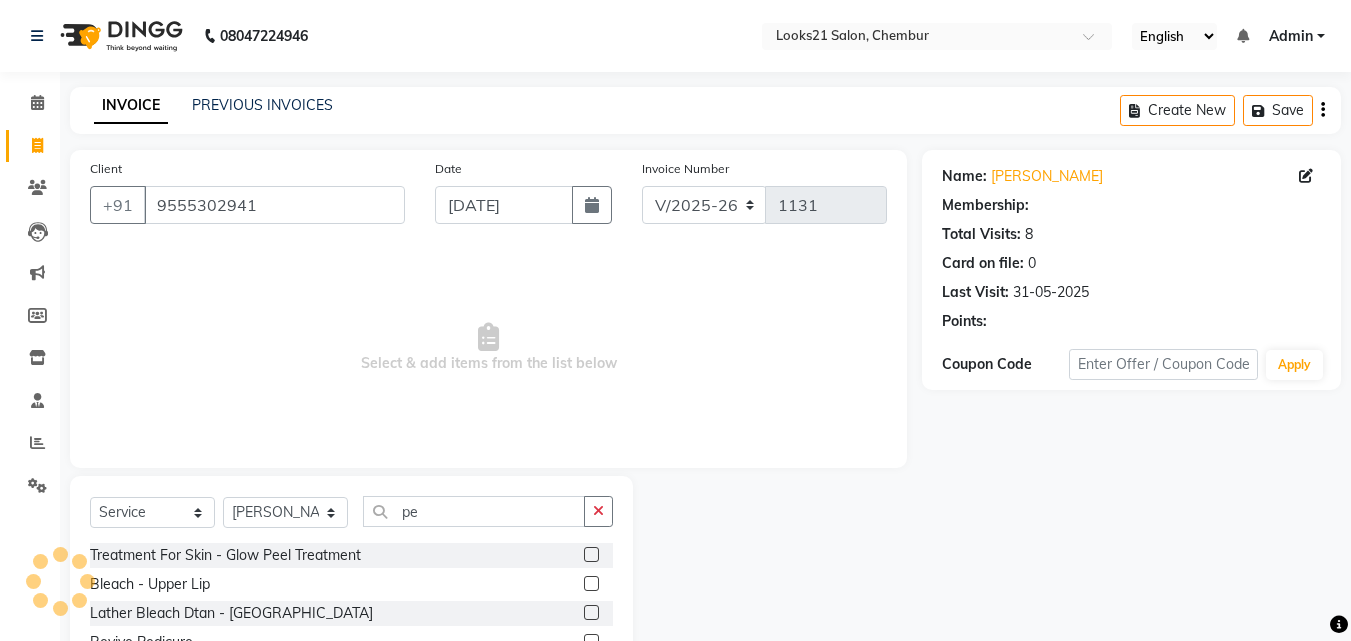 select on "1: Object" 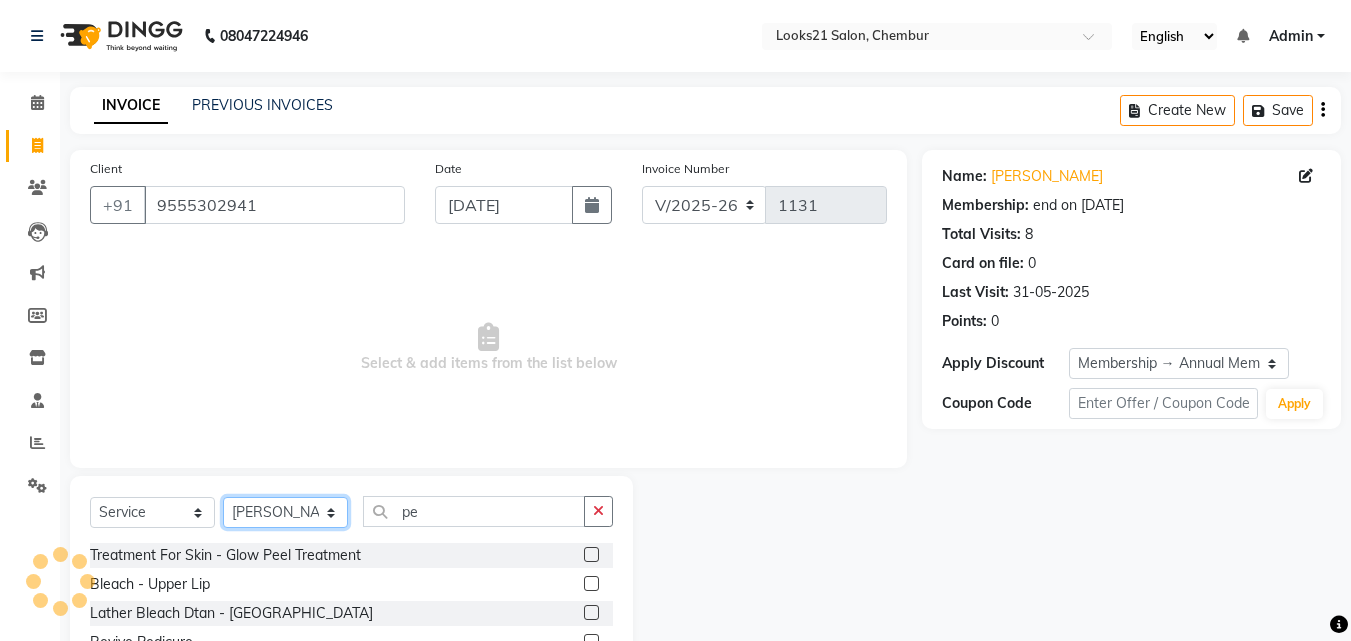 click on "Select Stylist [PERSON_NAME] [PERSON_NAME] [PERSON_NAME] [PERSON_NAME] [PERSON_NAME] [PERSON_NAME]" 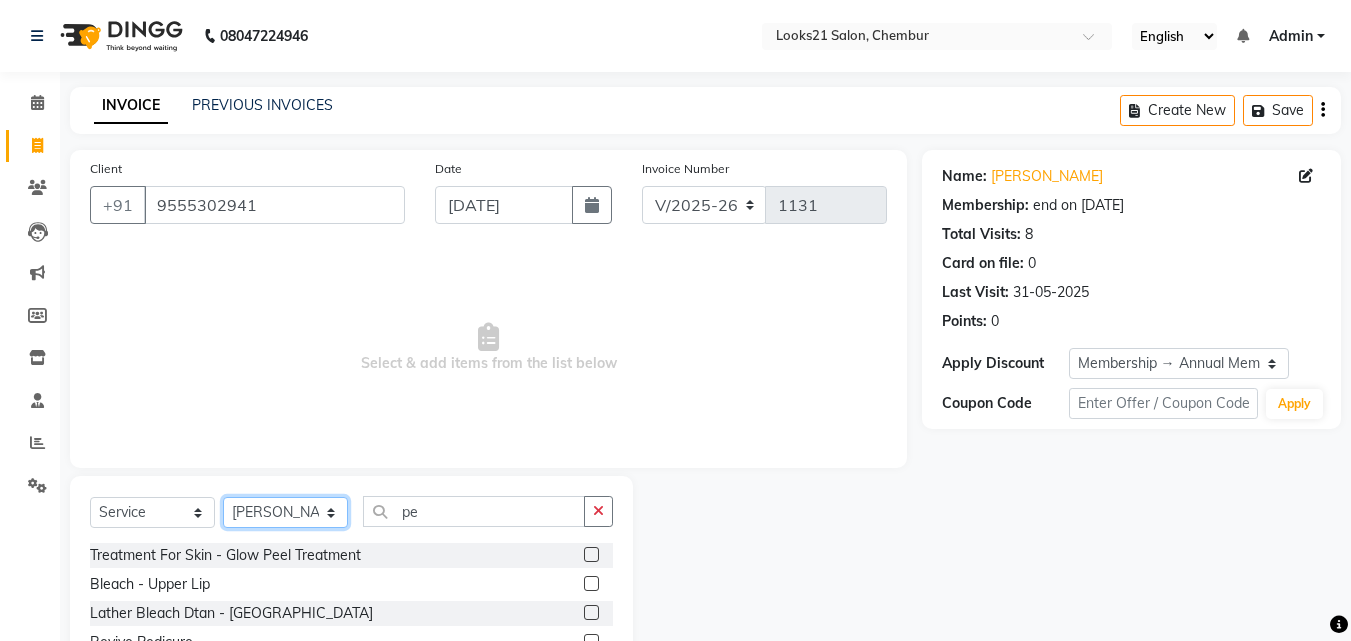 select on "13882" 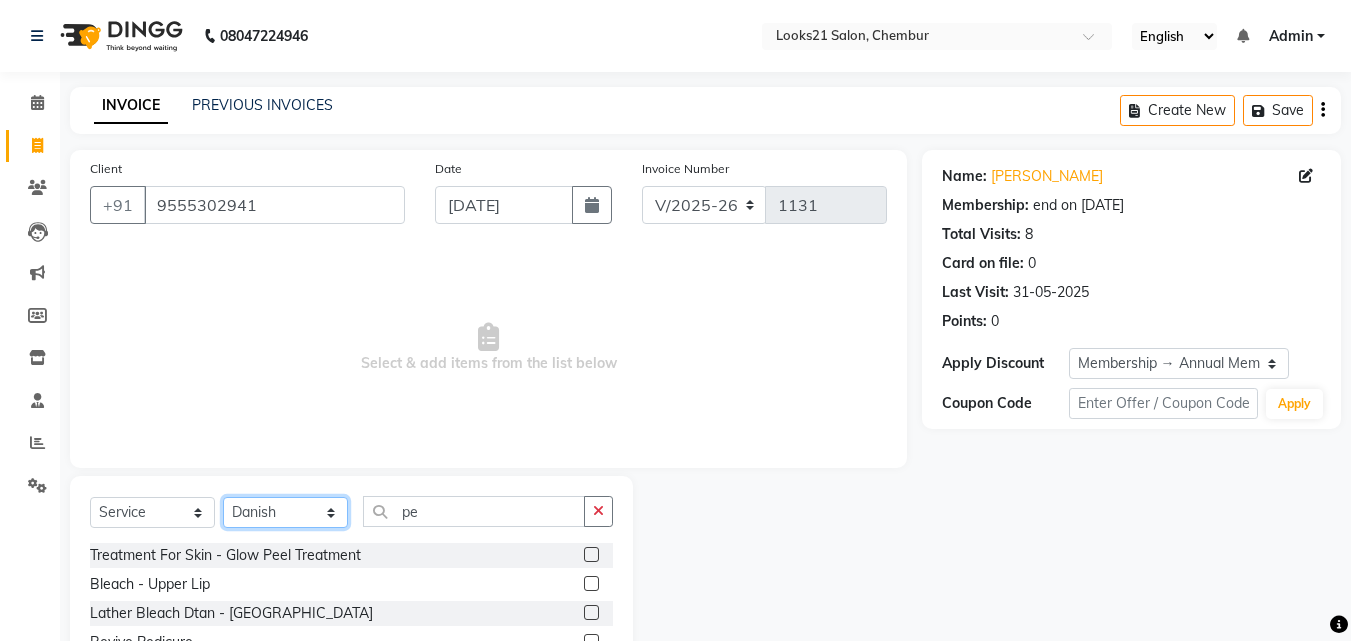 click on "Select Stylist [PERSON_NAME] [PERSON_NAME] [PERSON_NAME] [PERSON_NAME] [PERSON_NAME] [PERSON_NAME]" 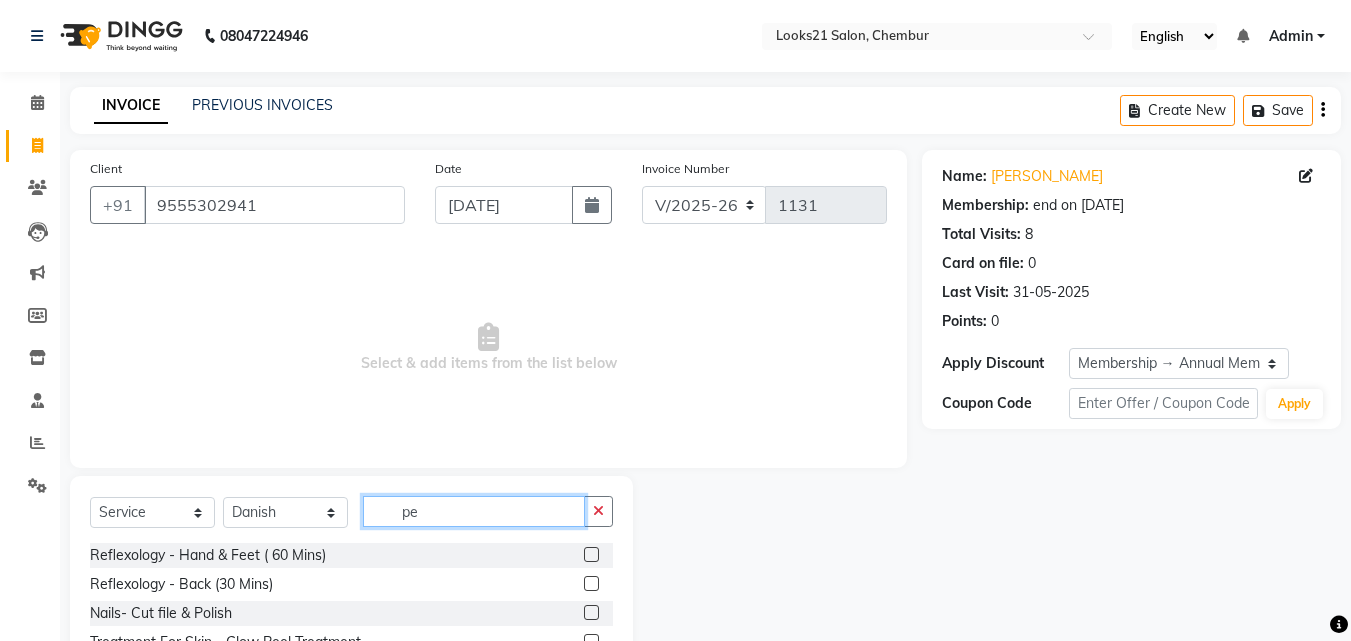click on "pe" 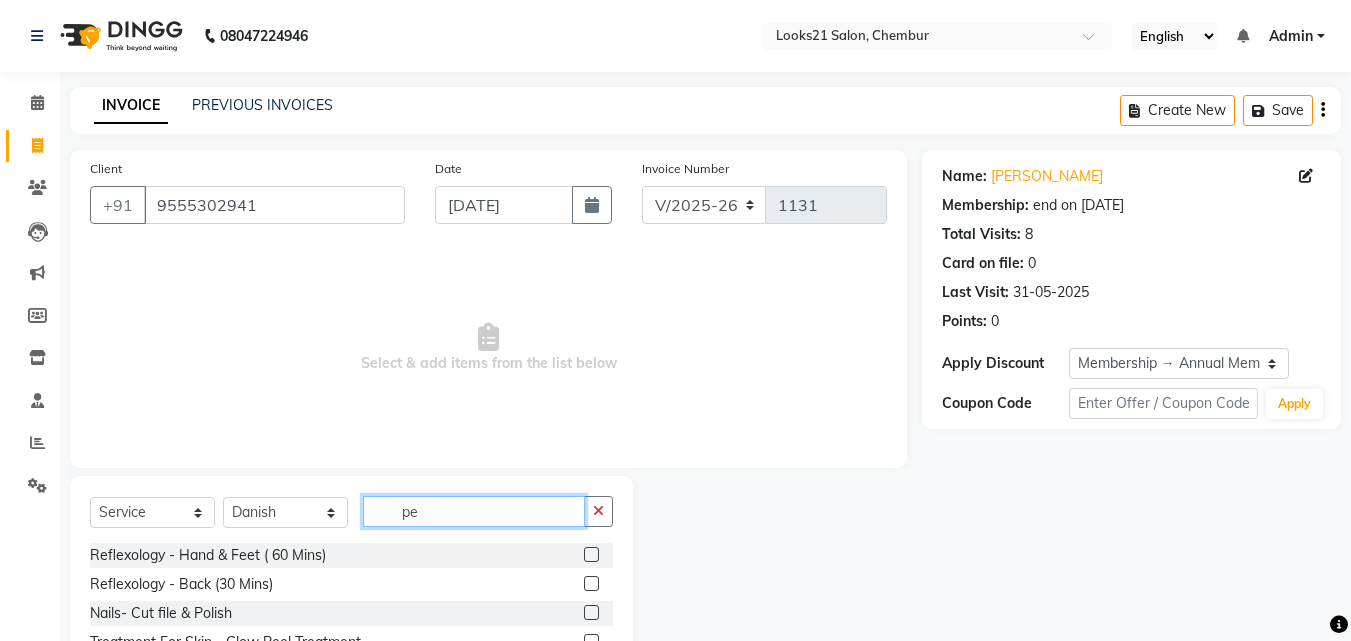 type on "p" 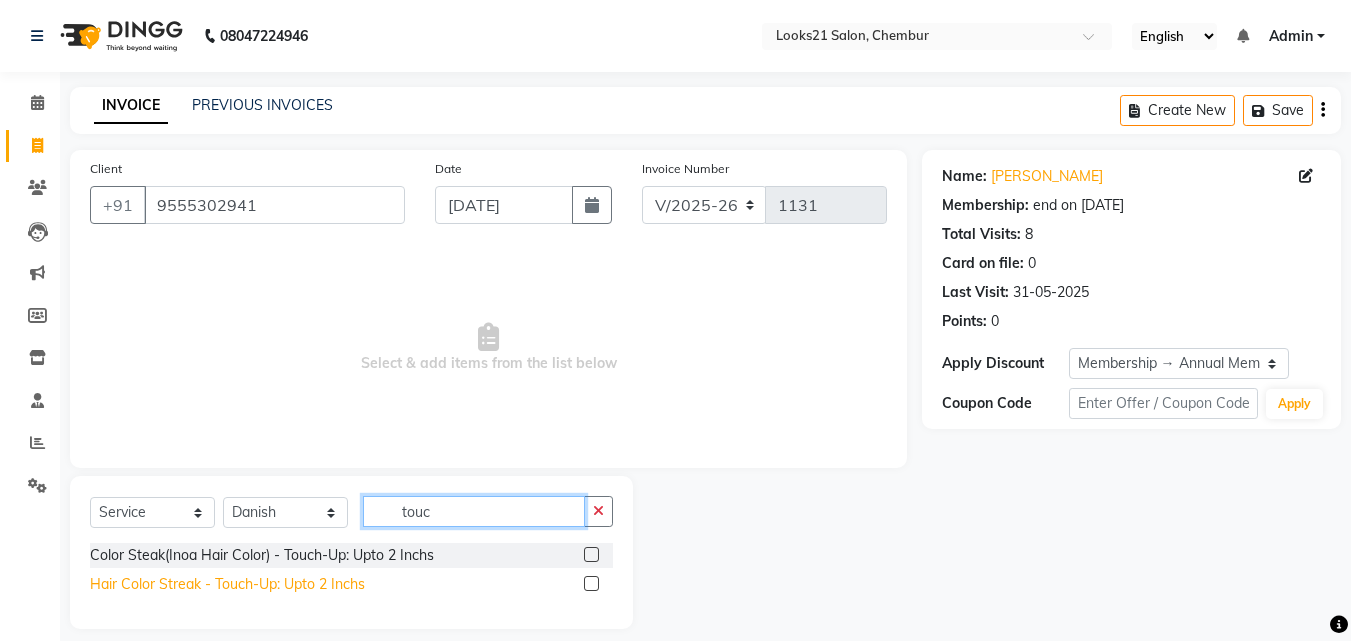 type on "touc" 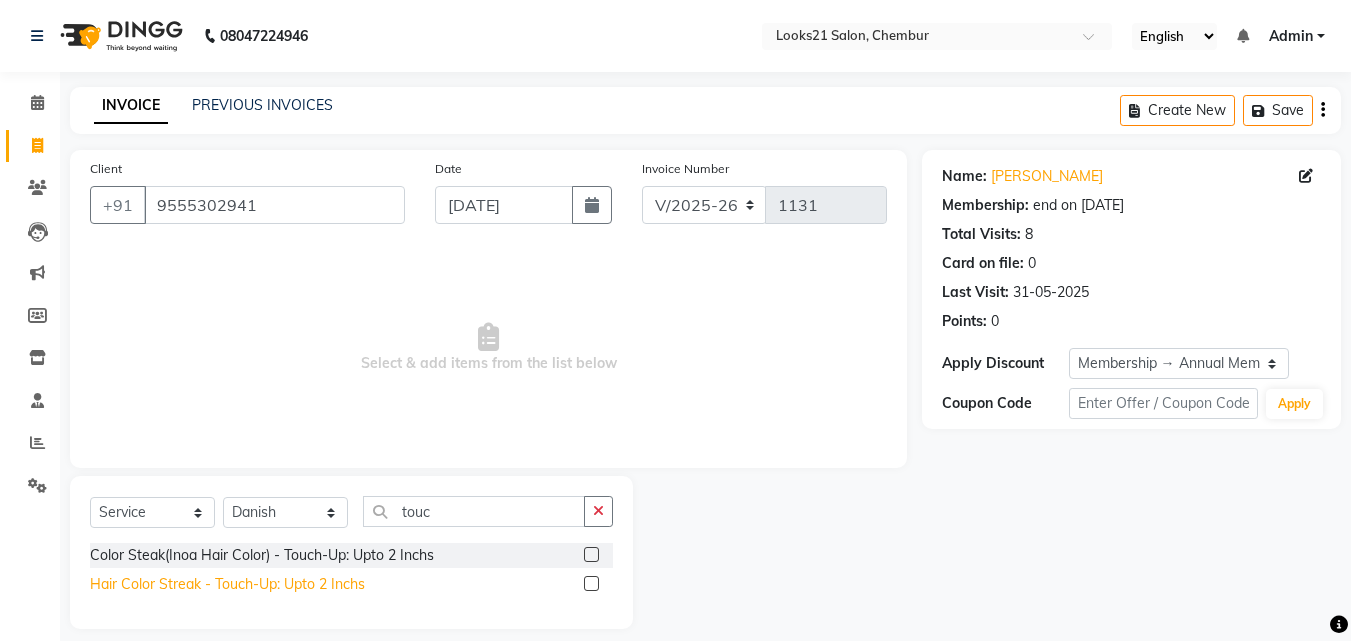 click on "Hair Color Streak  - Touch-Up: Upto 2 Inchs" 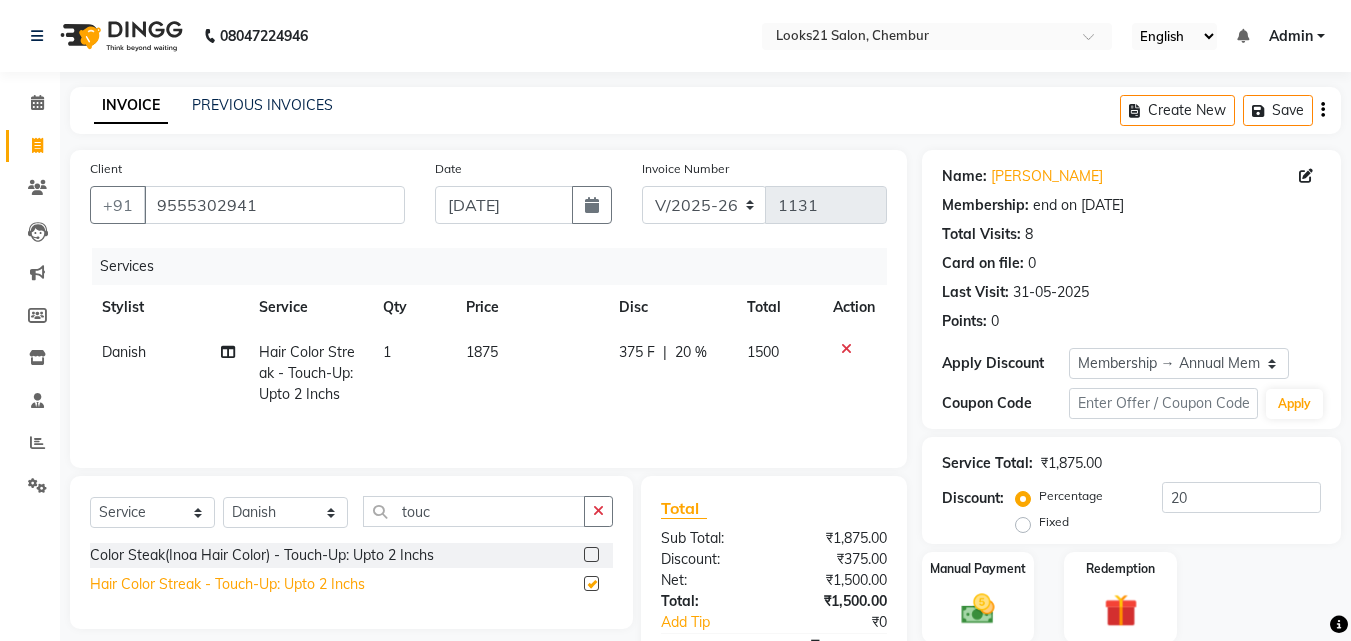 checkbox on "false" 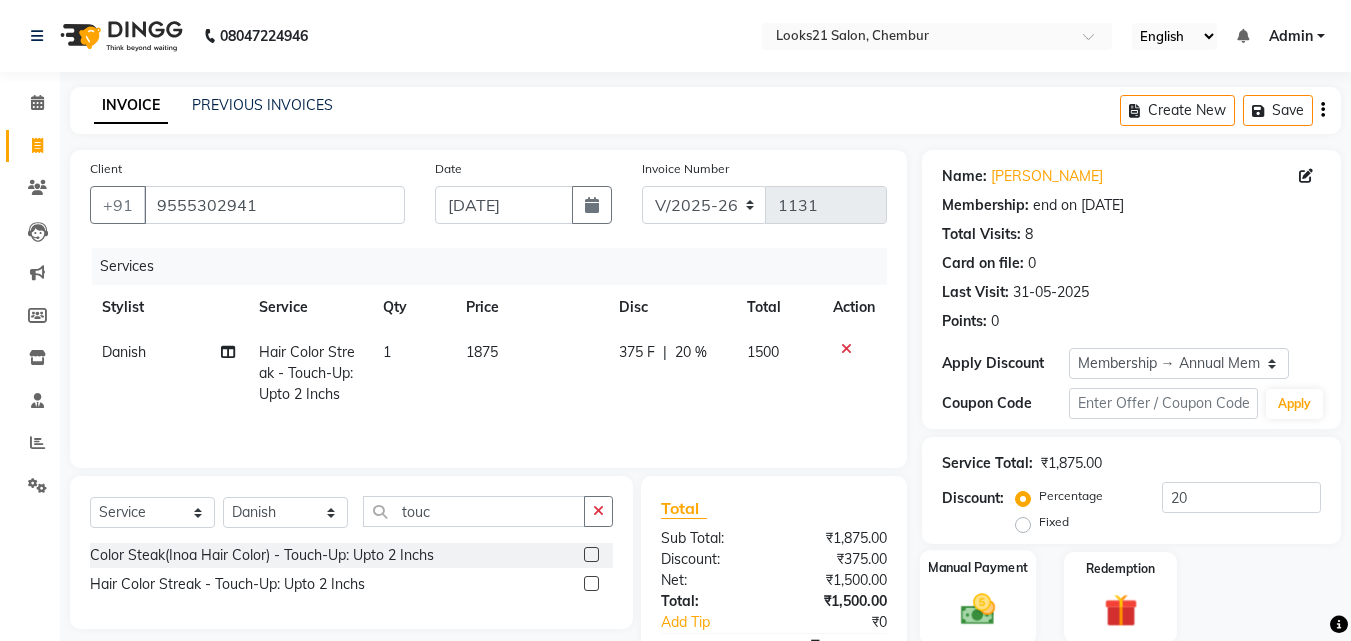 click on "Manual Payment" 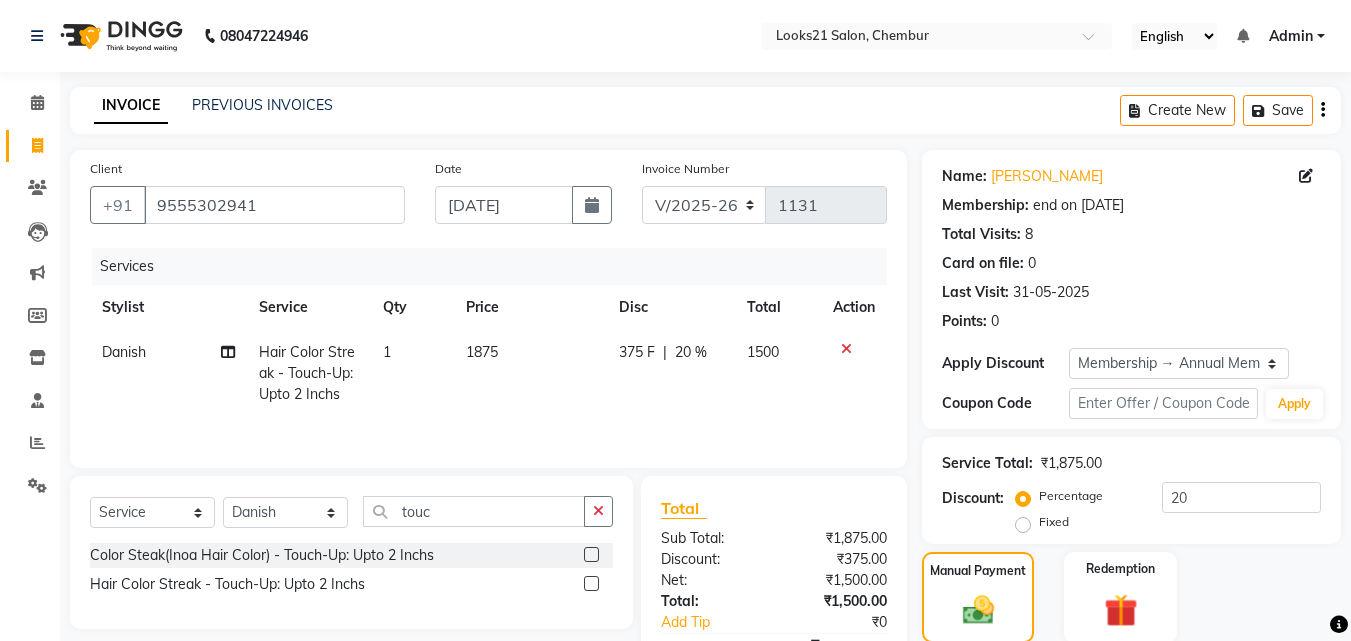 scroll, scrollTop: 200, scrollLeft: 0, axis: vertical 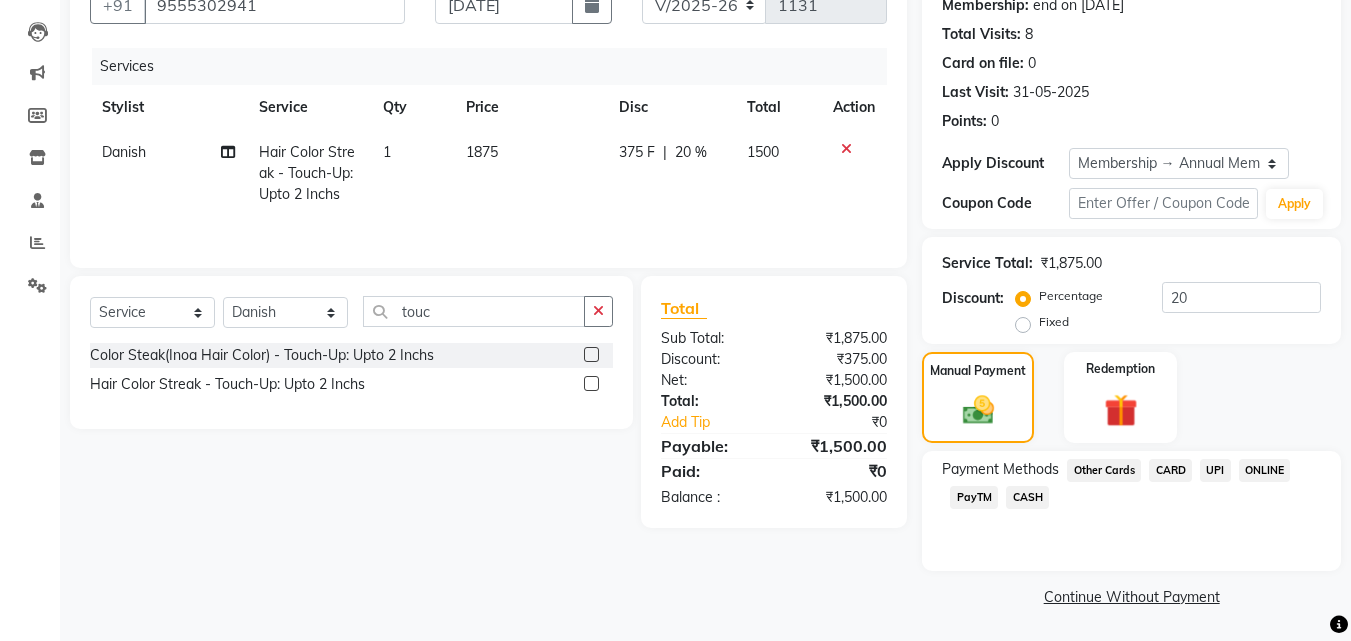 click on "UPI" 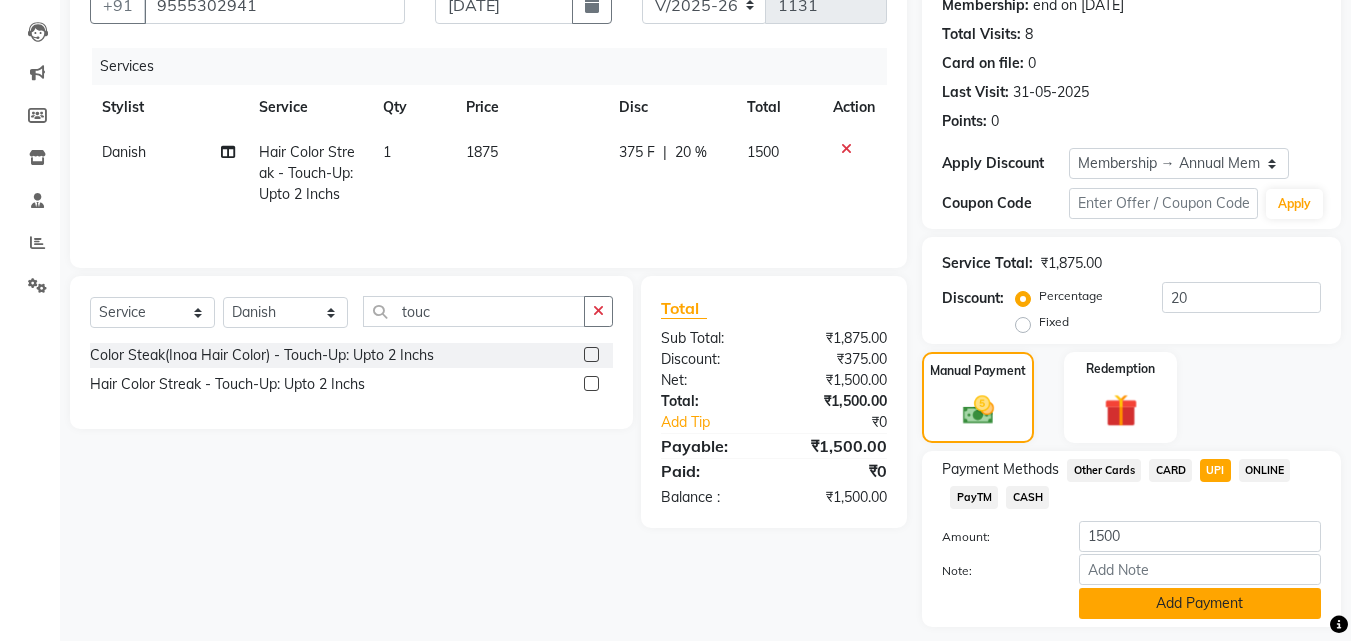 click on "Add Payment" 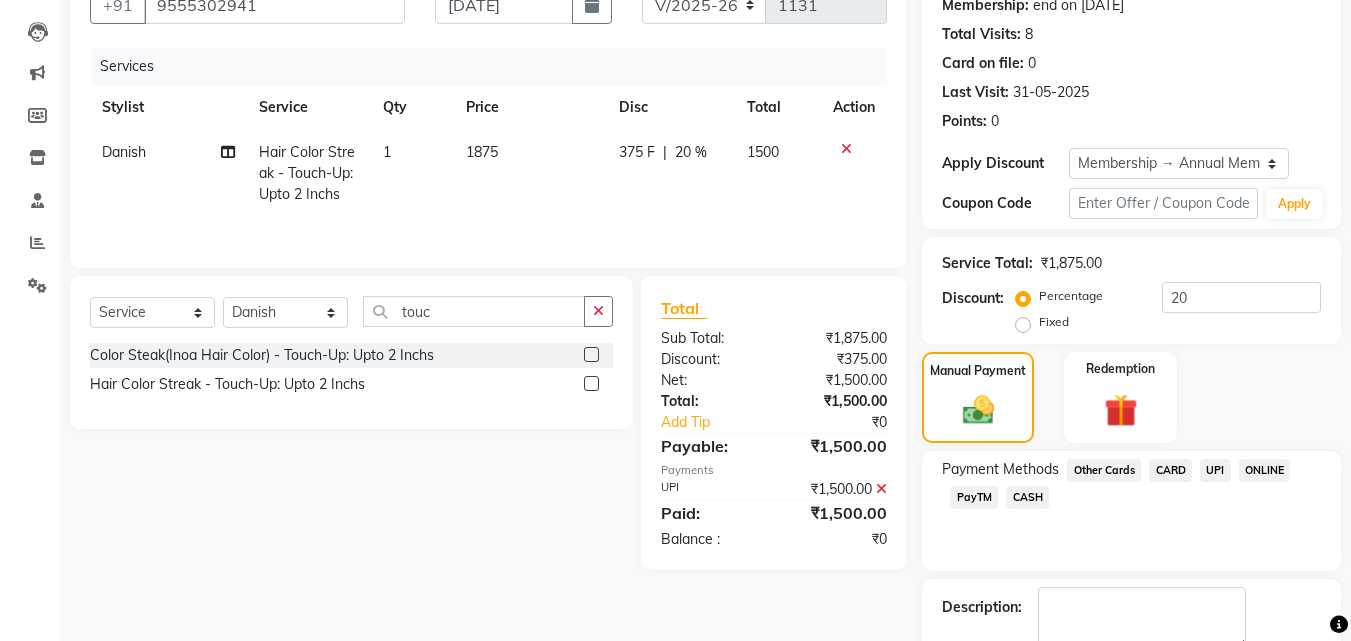 scroll, scrollTop: 314, scrollLeft: 0, axis: vertical 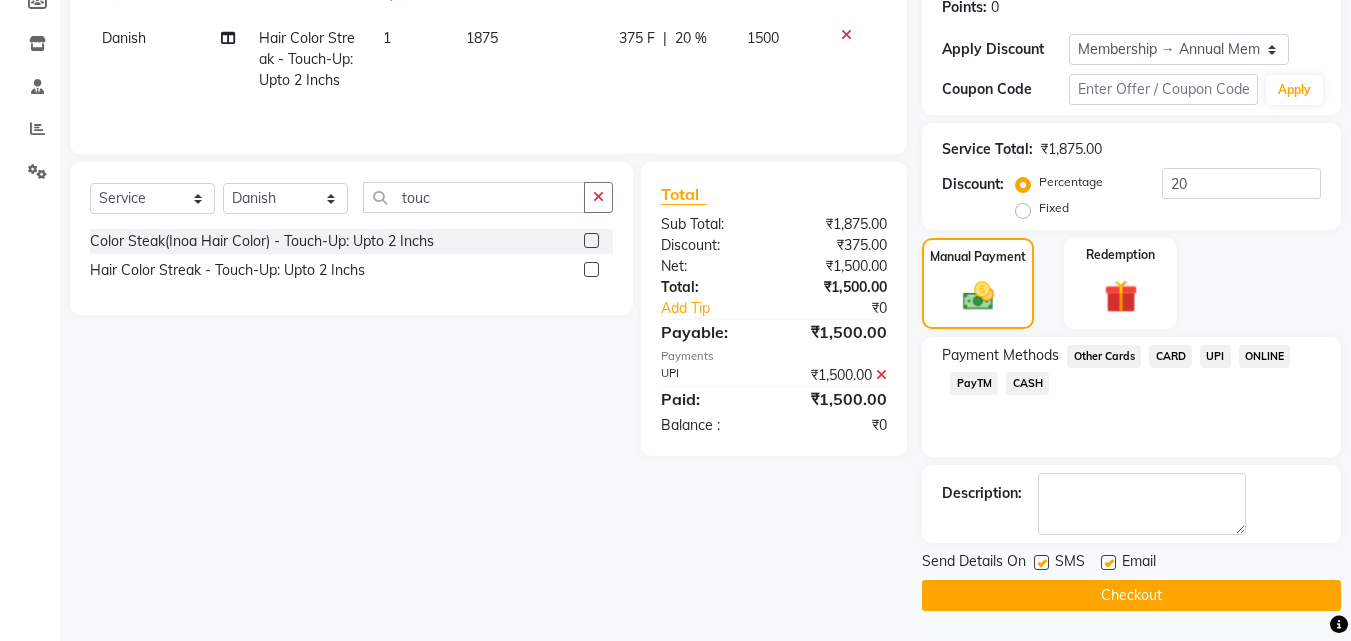 click on "Checkout" 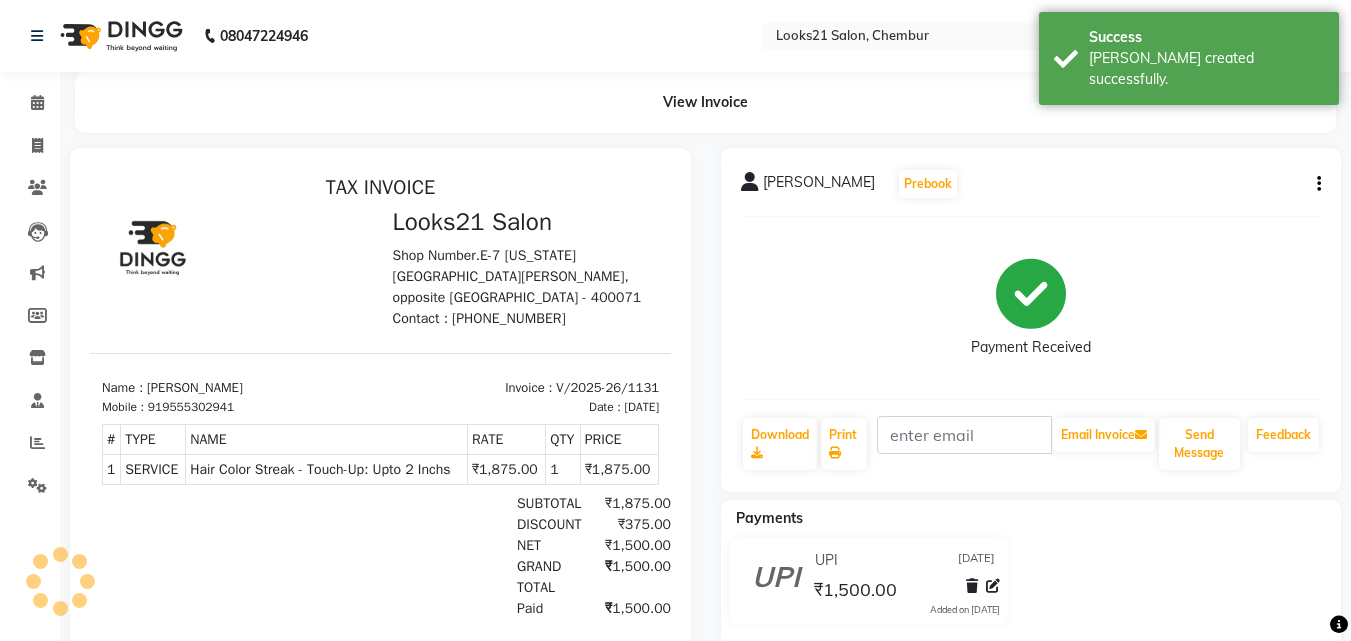 scroll, scrollTop: 0, scrollLeft: 0, axis: both 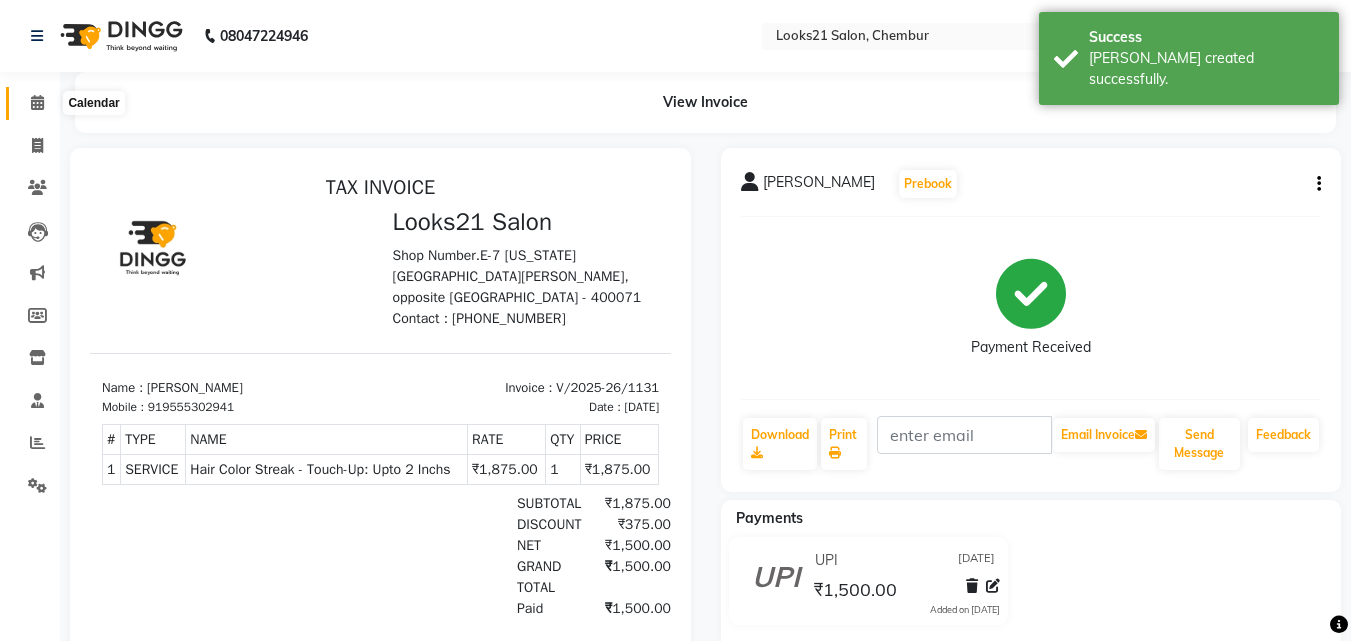 click 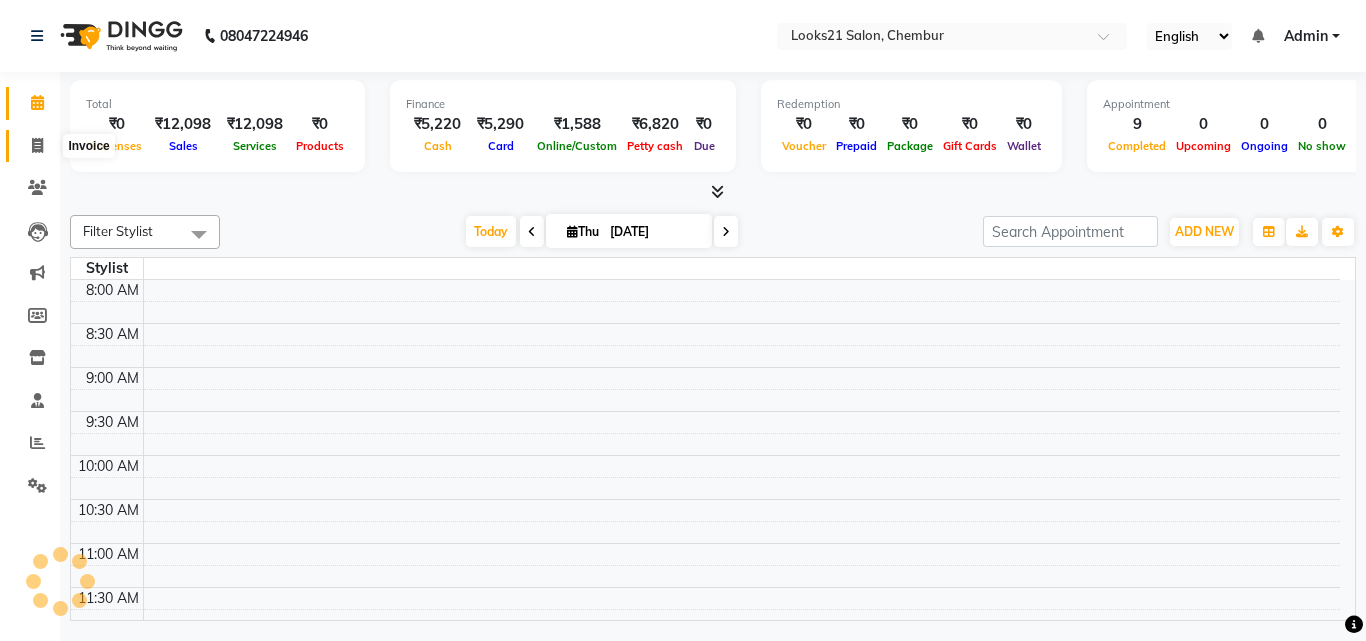 click 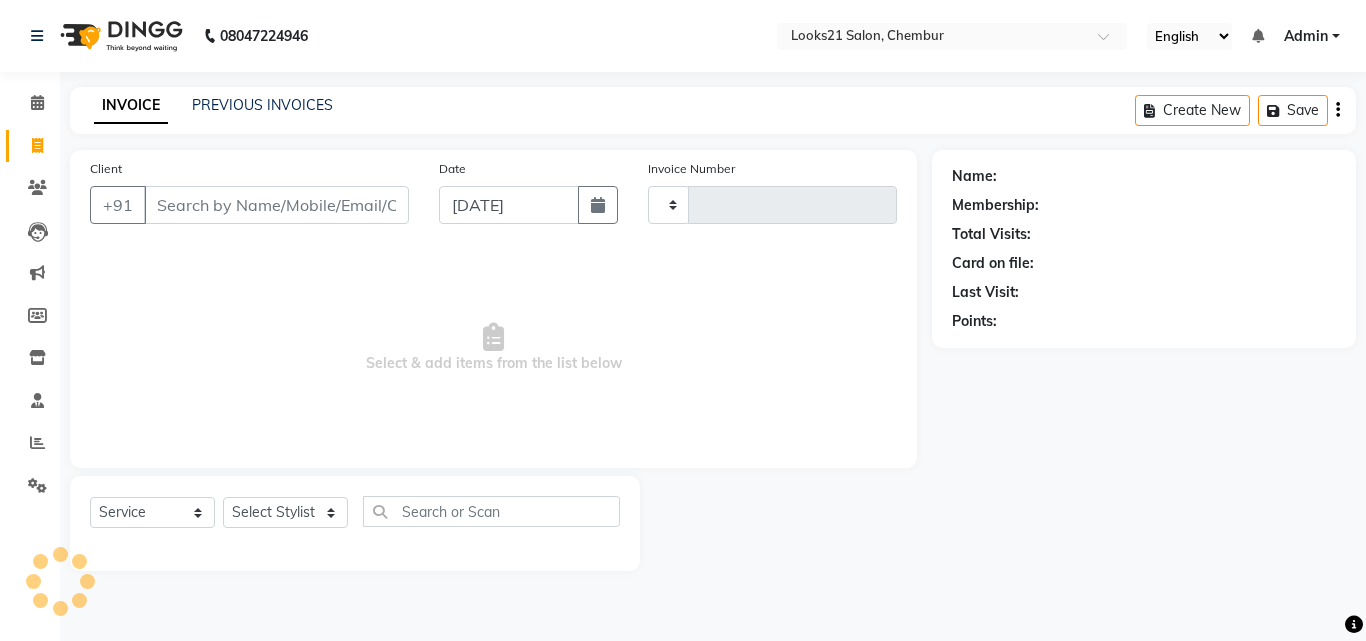 type on "1132" 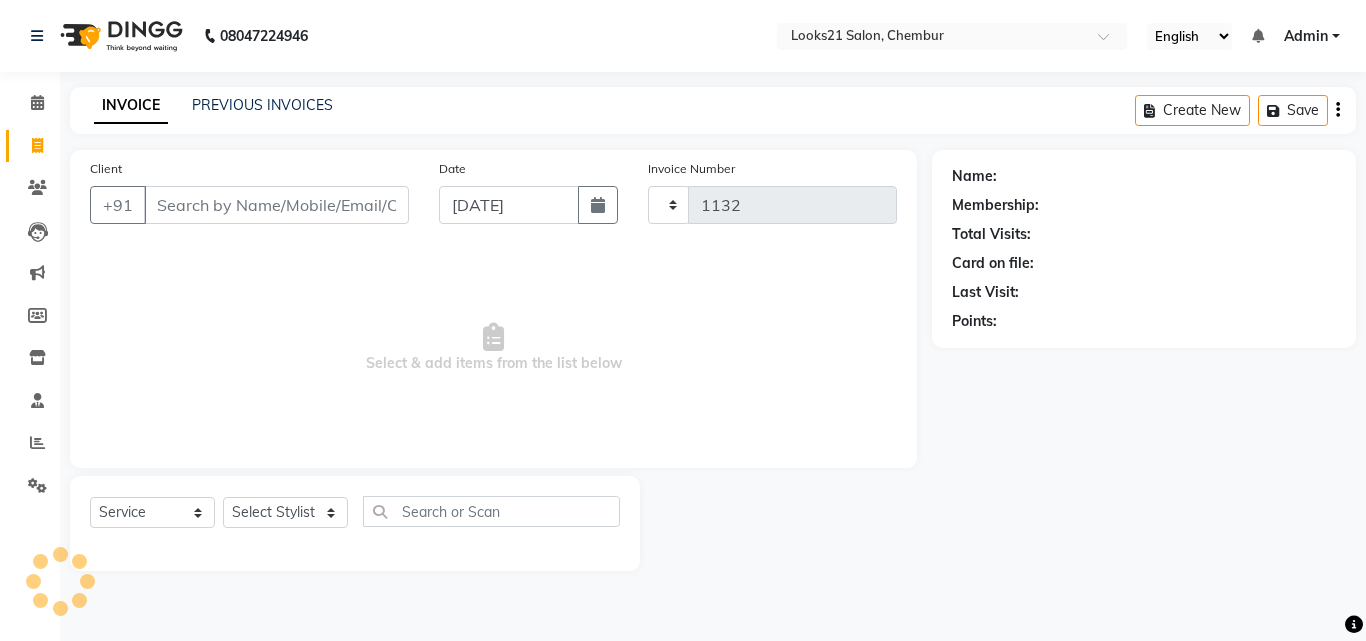 select on "844" 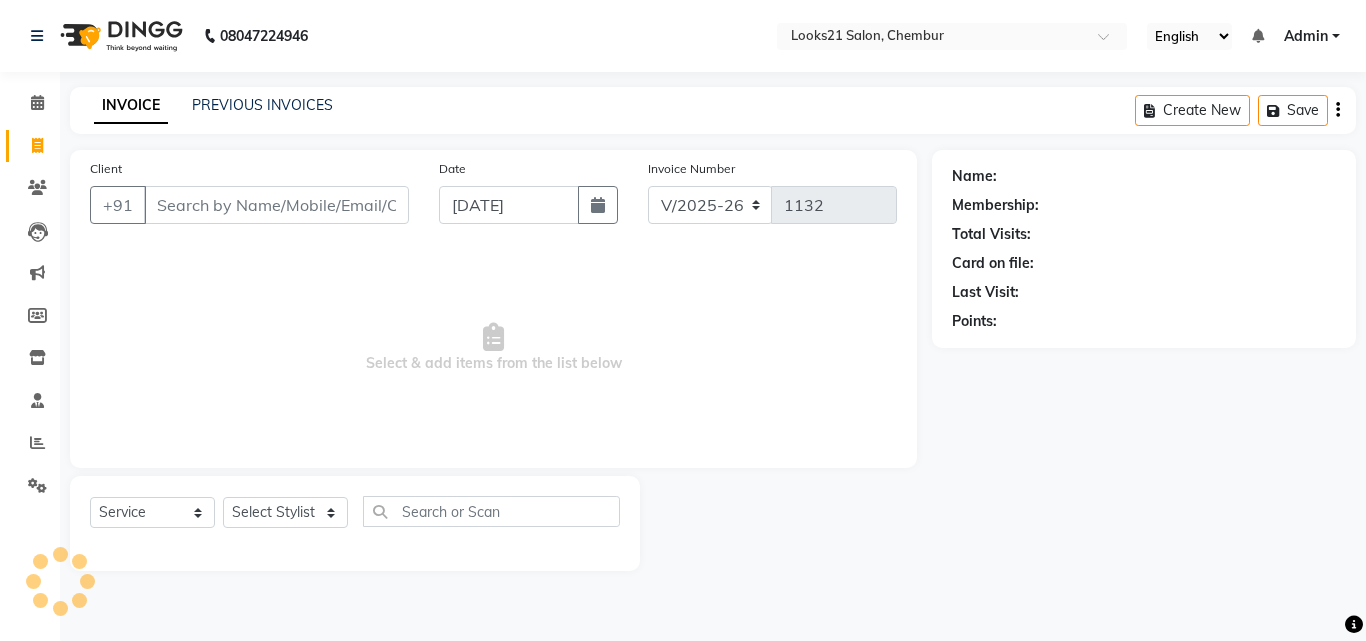 click on "Client" at bounding box center [276, 205] 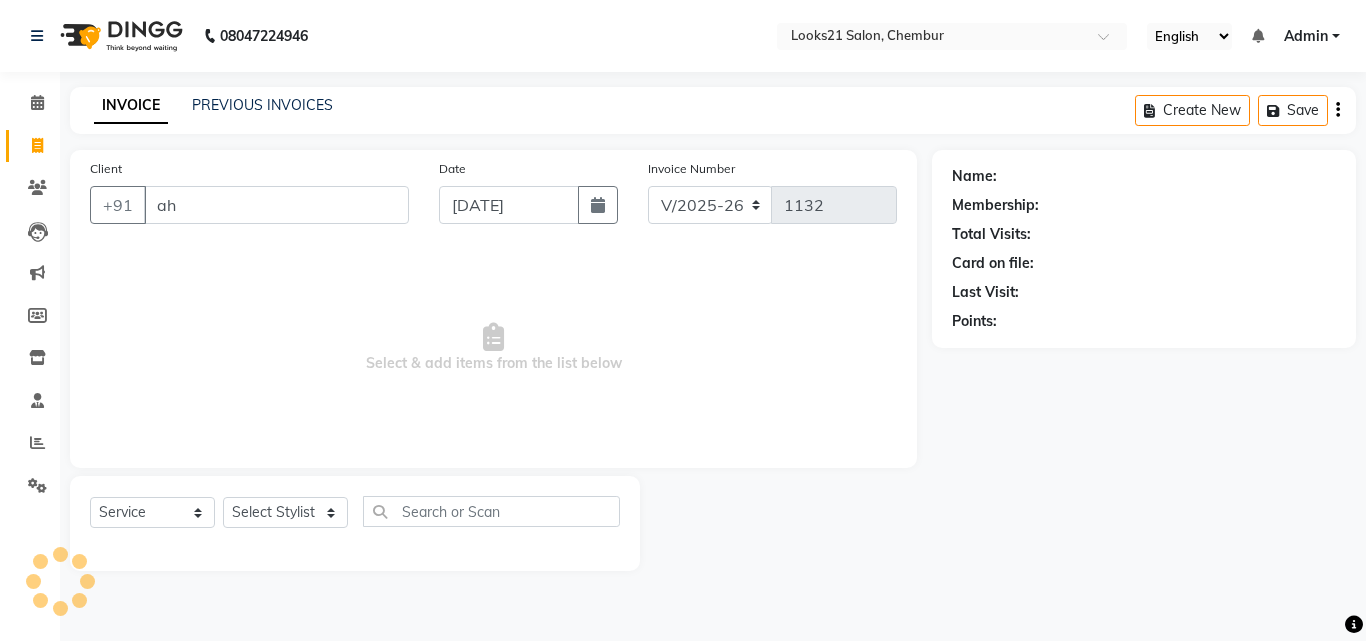 type on "a" 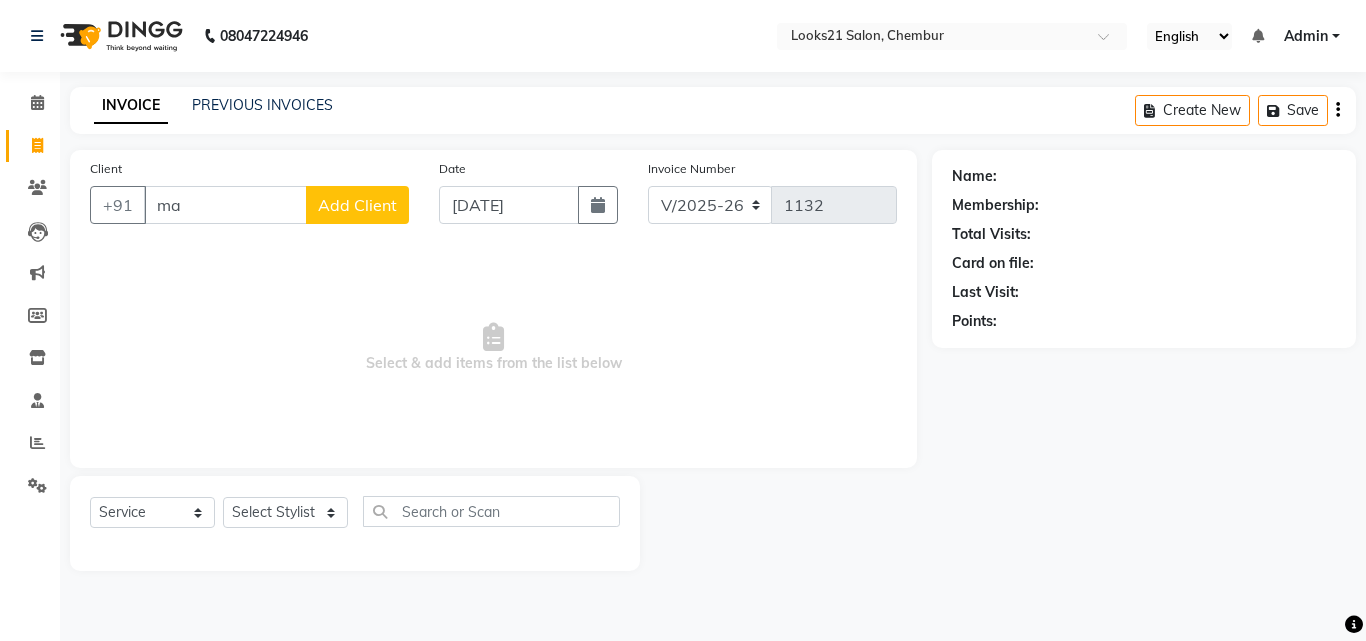type on "m" 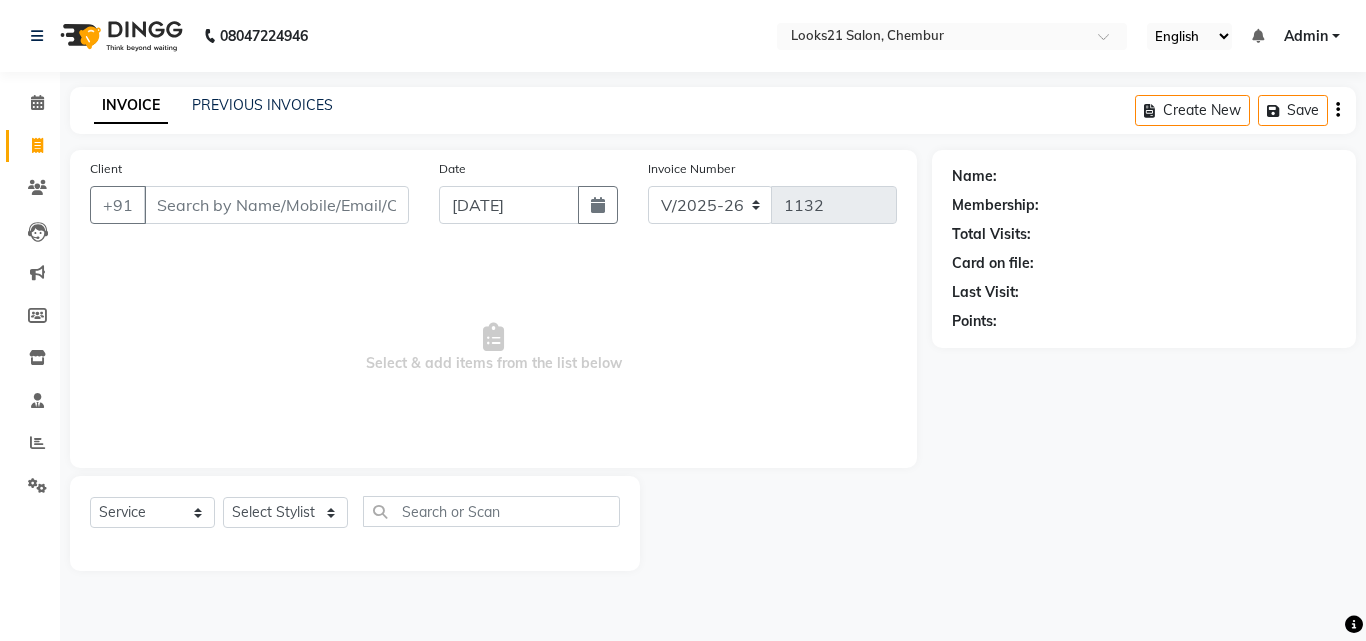 click on "Client" at bounding box center (276, 205) 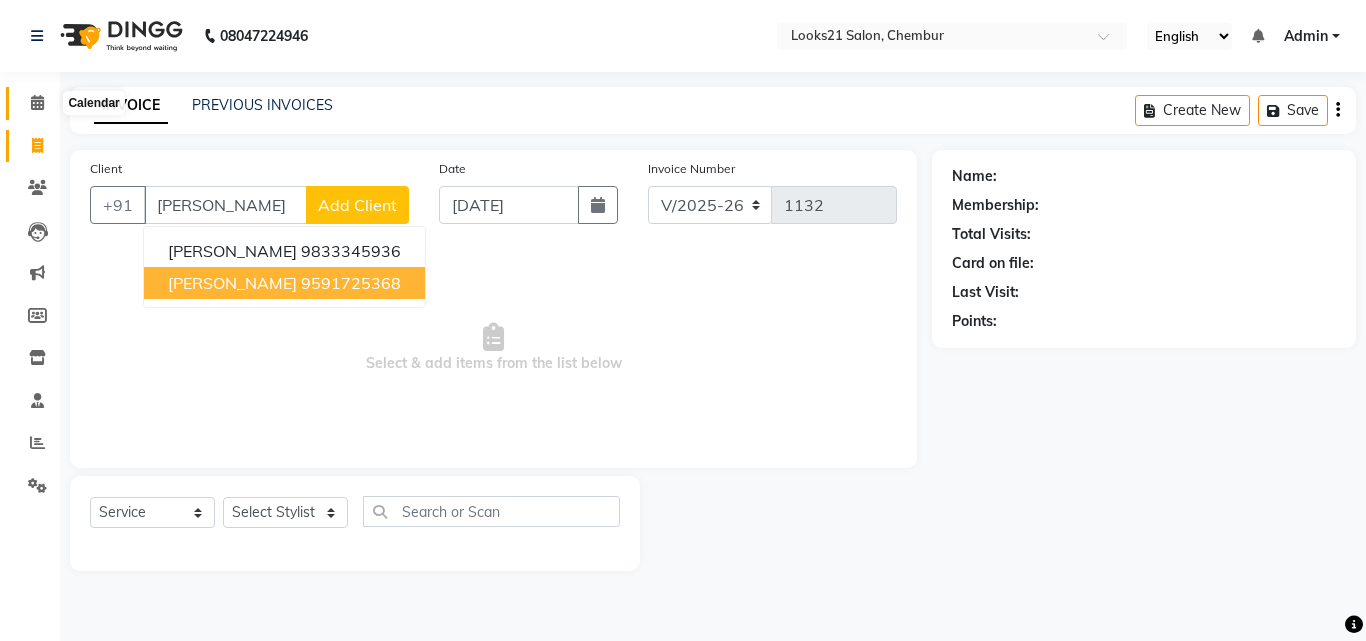 type on "mahima" 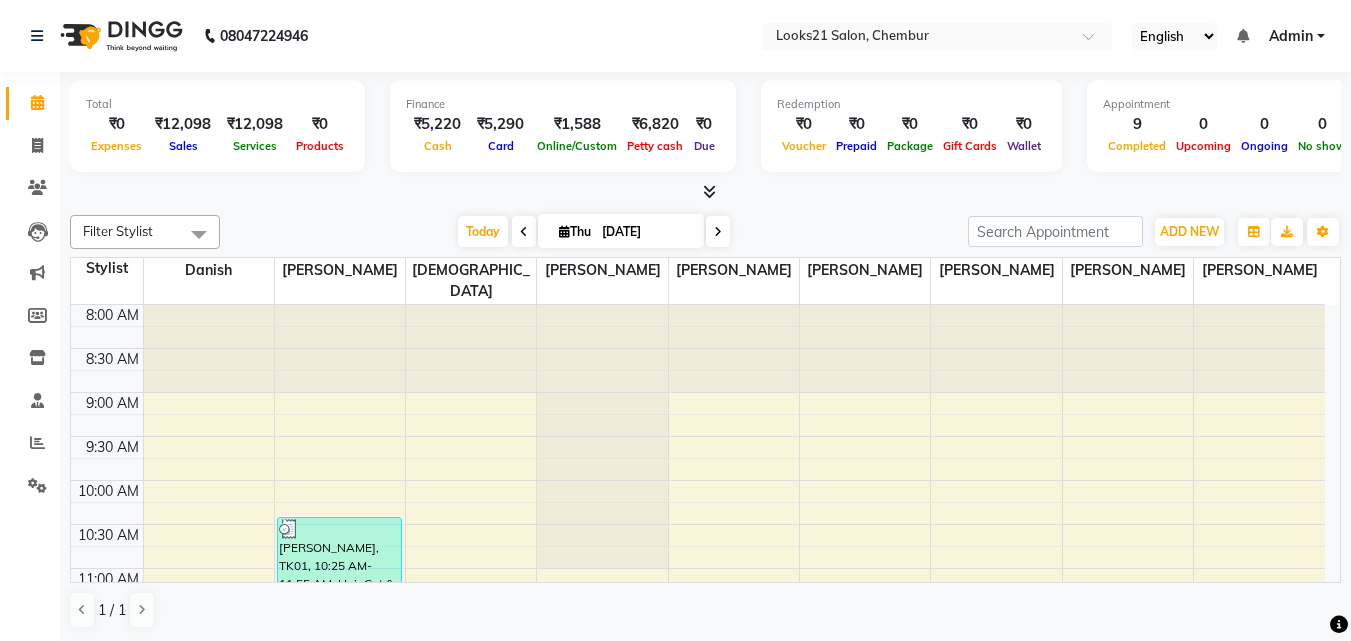scroll, scrollTop: 617, scrollLeft: 0, axis: vertical 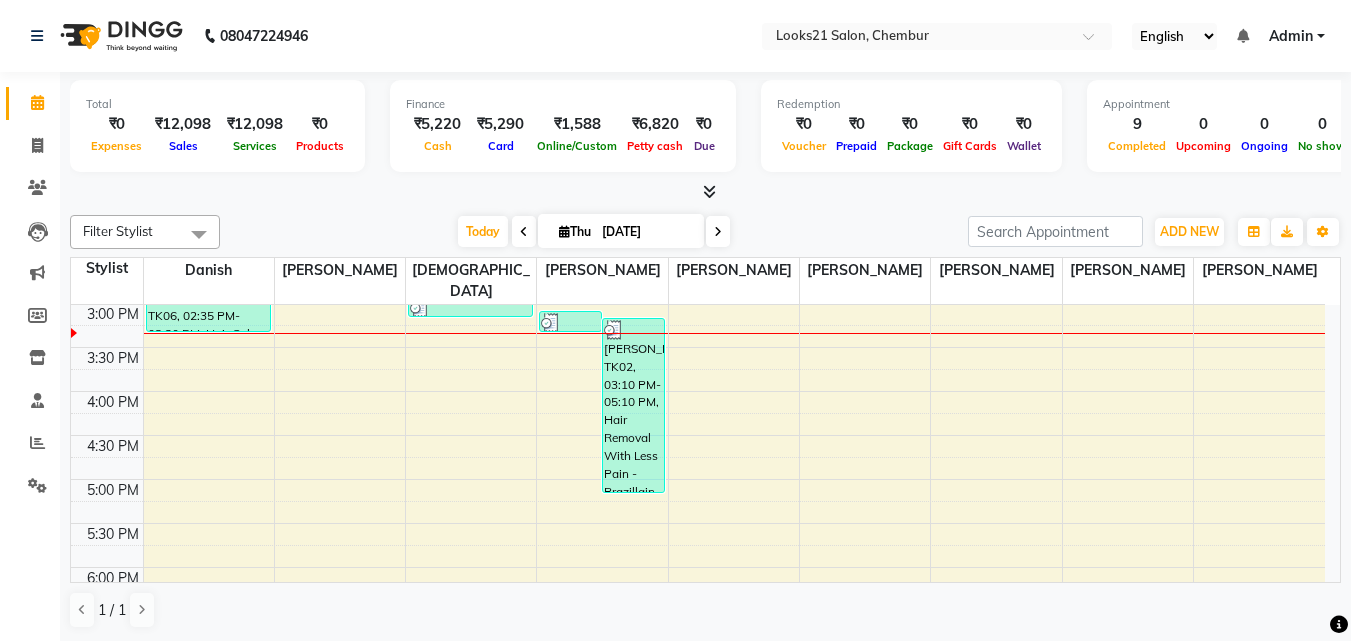 click on "8:00 AM 8:30 AM 9:00 AM 9:30 AM 10:00 AM 10:30 AM 11:00 AM 11:30 AM 12:00 PM 12:30 PM 1:00 PM 1:30 PM 2:00 PM 2:30 PM 3:00 PM 3:30 PM 4:00 PM 4:30 PM 5:00 PM 5:30 PM 6:00 PM 6:30 PM 7:00 PM 7:30 PM 8:00 PM 8:30 PM     Jyoti Chandra, TK06, 02:35 PM-03:20 PM, Hair Color Streak  - Touch-Up: Upto 2 Inchs     Harsha Khatri, TK01, 10:25 AM-11:55 AM, Hair Cut & More Women  - By Senior Stylist,Naturica - Repairing Rituals     Payal Gulwadi Boralkar, TK02, 12:10 PM-02:10 PM, Color Steak(Inoa Hair Color)  - Touch-Up: Upto 2 Inchs     Minakshi Cahahat, TK03, 01:50 PM-02:20 PM, Hair Removal With Less Pain  - Brazillain -Strip Less Wax     abc, TK04, 02:30 PM-02:45 PM, Threading  - Eyebrow     Payal Gulwadi Boralkar, TK02, 02:55 PM-03:10 PM, Threading  - Eyebrow     Deepika, TK05, 03:05 PM-03:20 PM, Threading  - Eyebrow         Payal Gulwadi Boralkar, TK02, 02:10 PM-02:55 PM, Guava Chilli Pedicure" at bounding box center [698, 259] 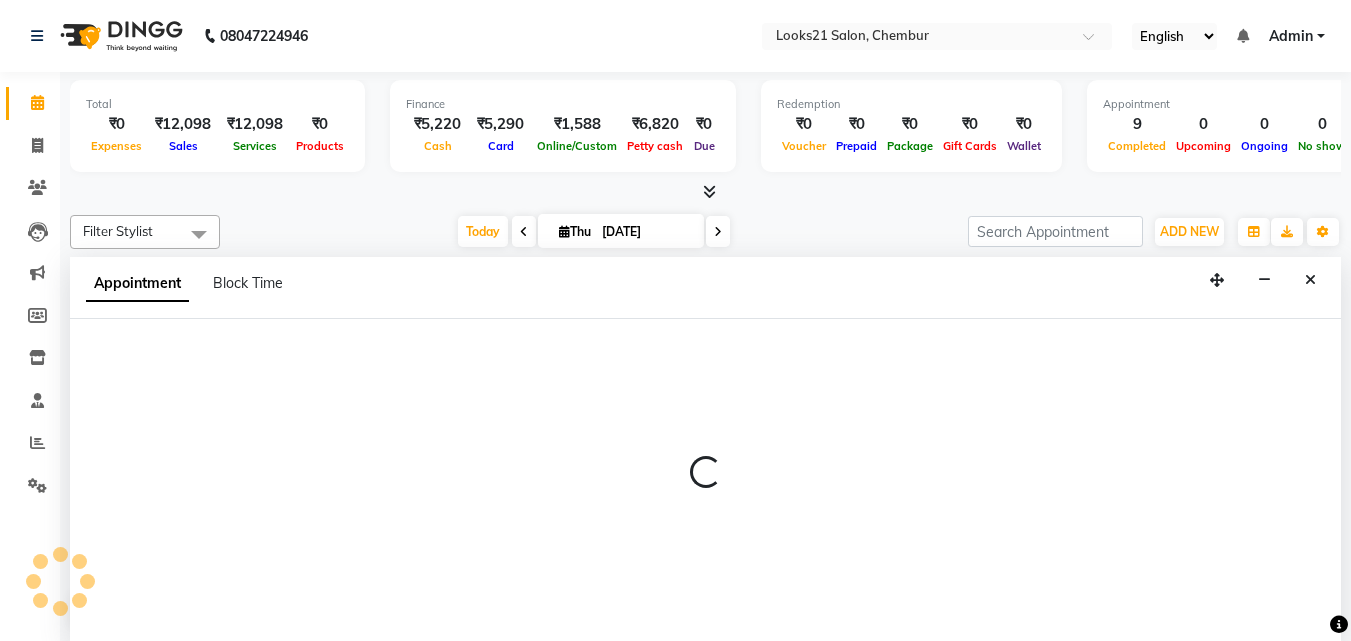 scroll, scrollTop: 1, scrollLeft: 0, axis: vertical 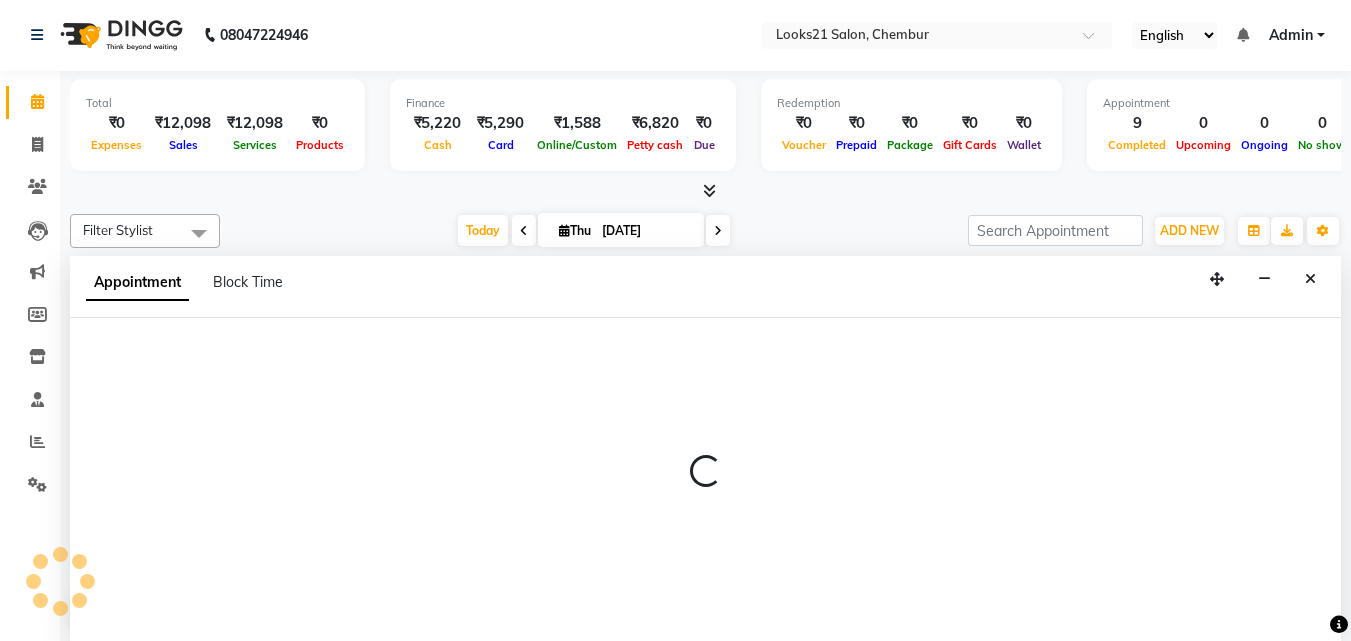 select on "13882" 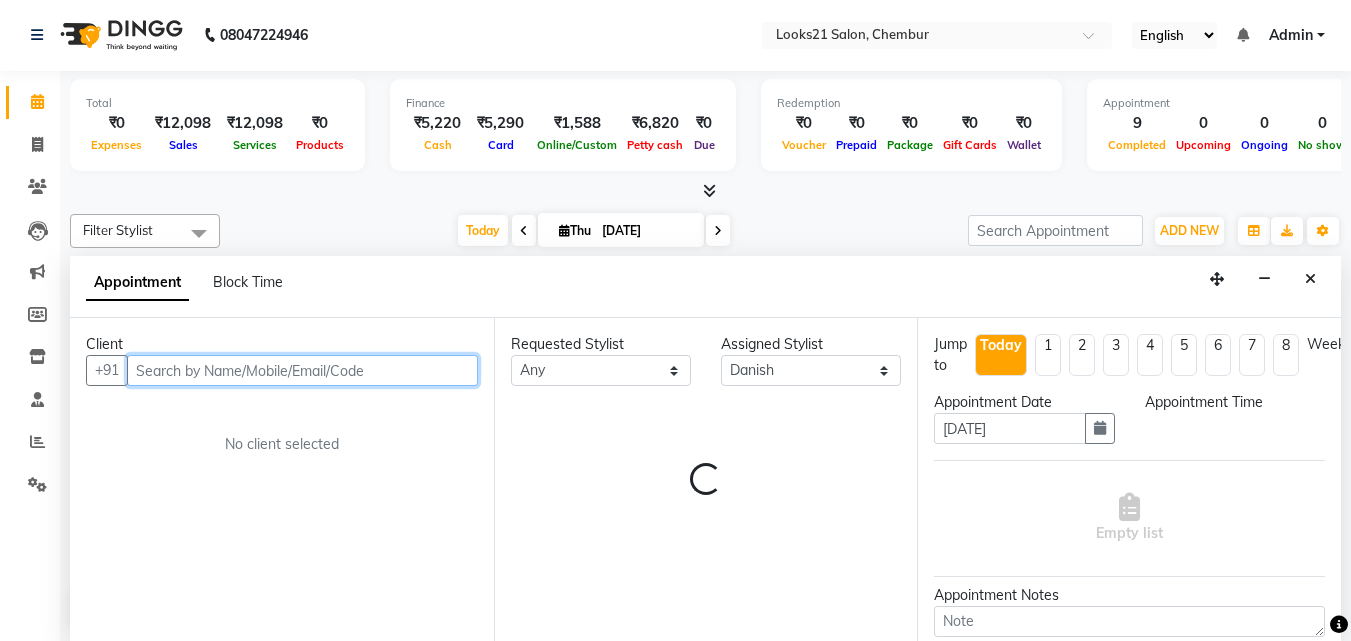 select on "1095" 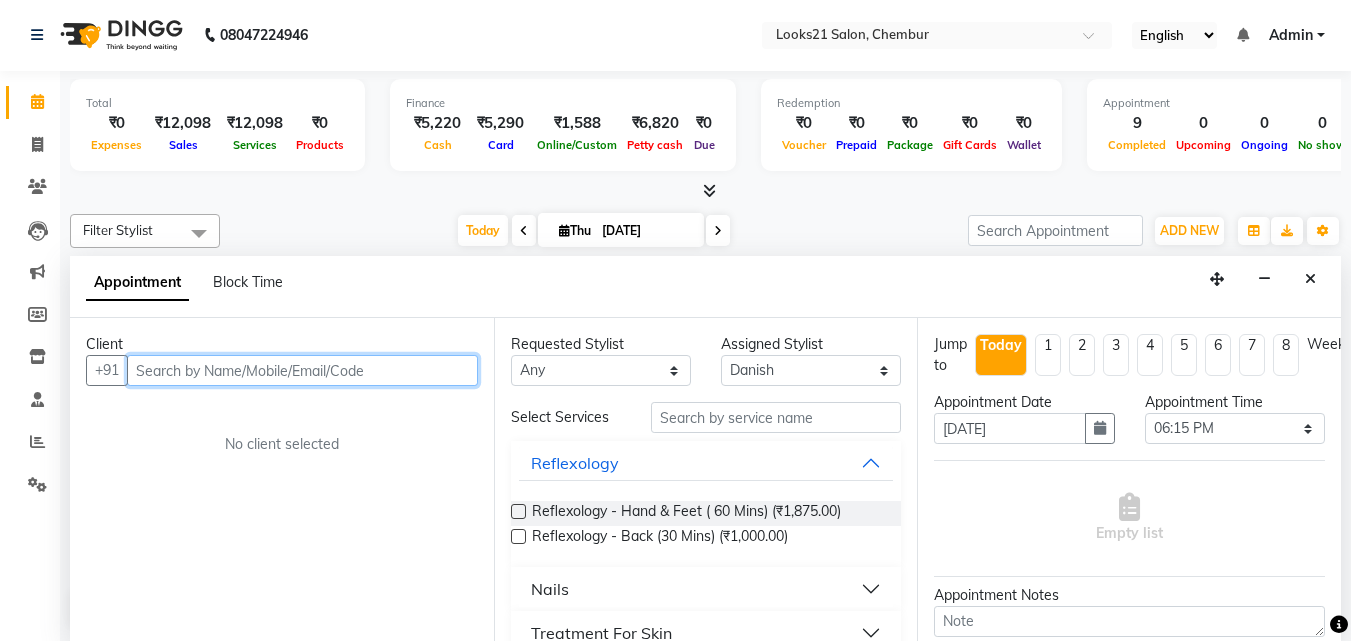 click at bounding box center [302, 370] 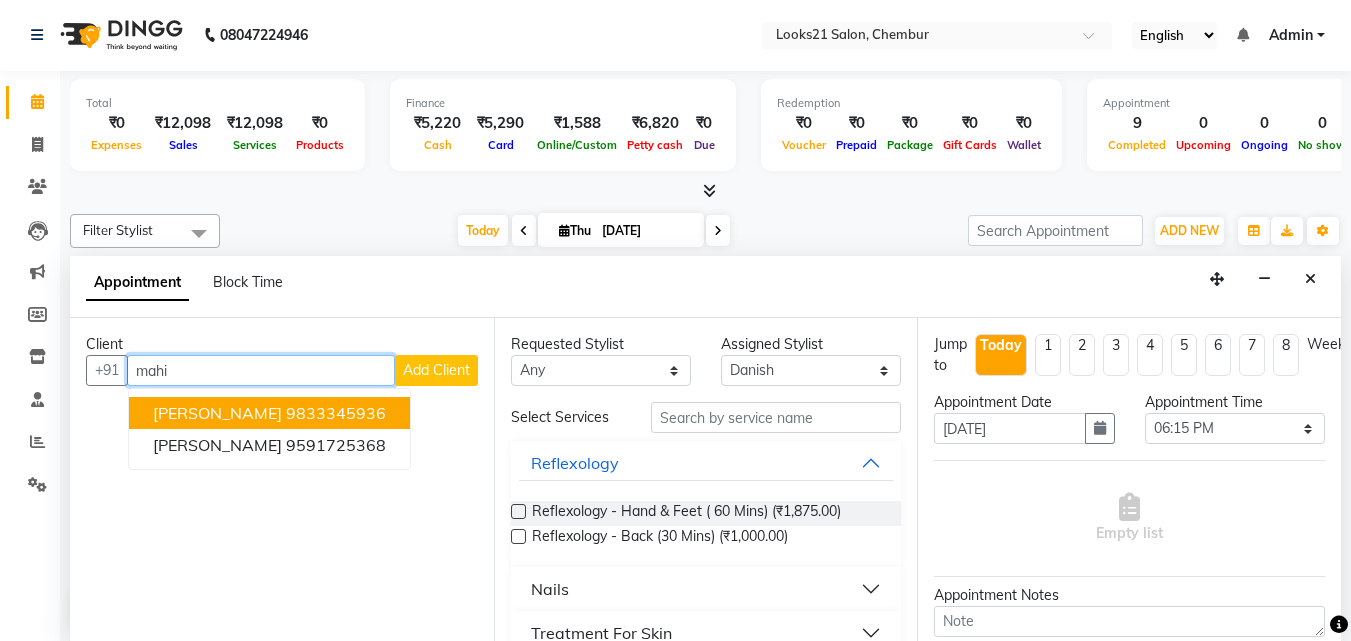 click on "[PERSON_NAME]" at bounding box center [217, 413] 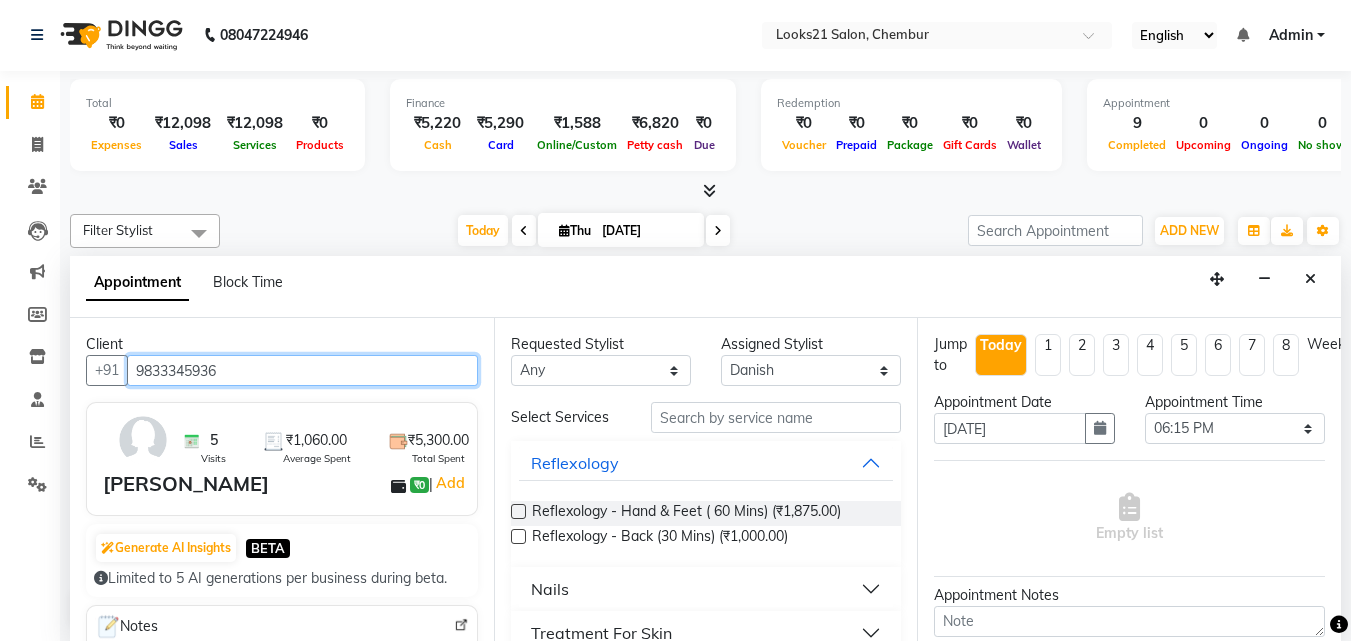 type on "9833345936" 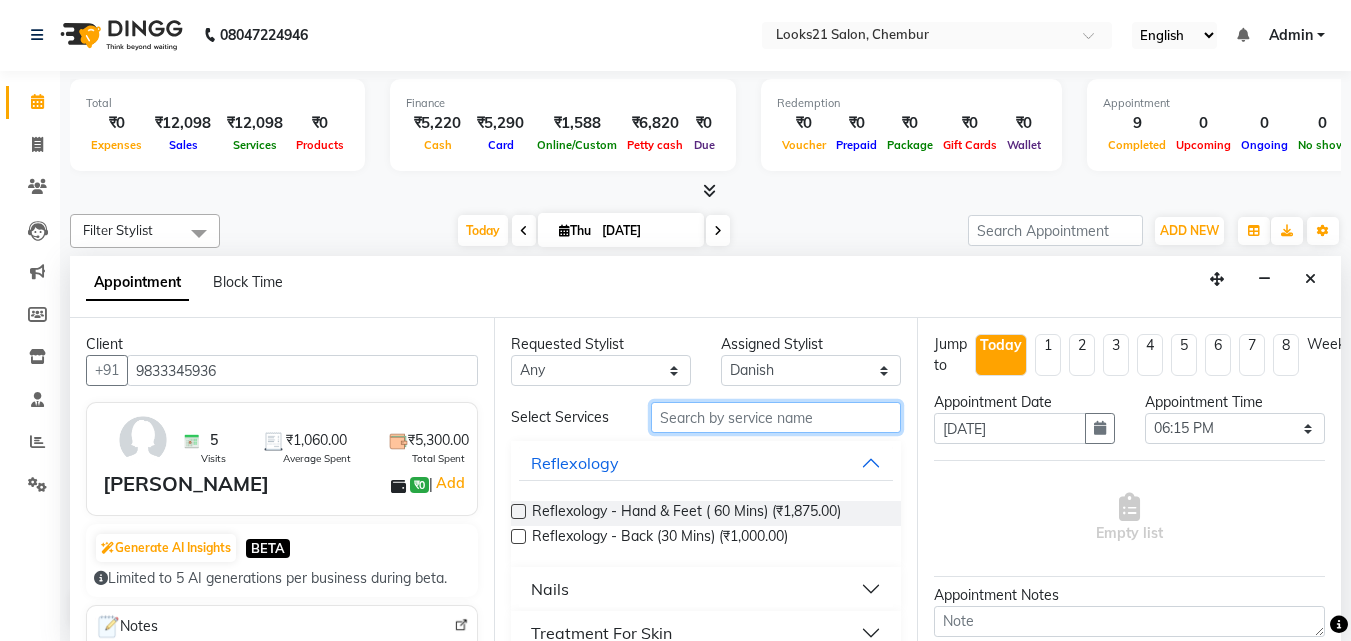 click at bounding box center (776, 417) 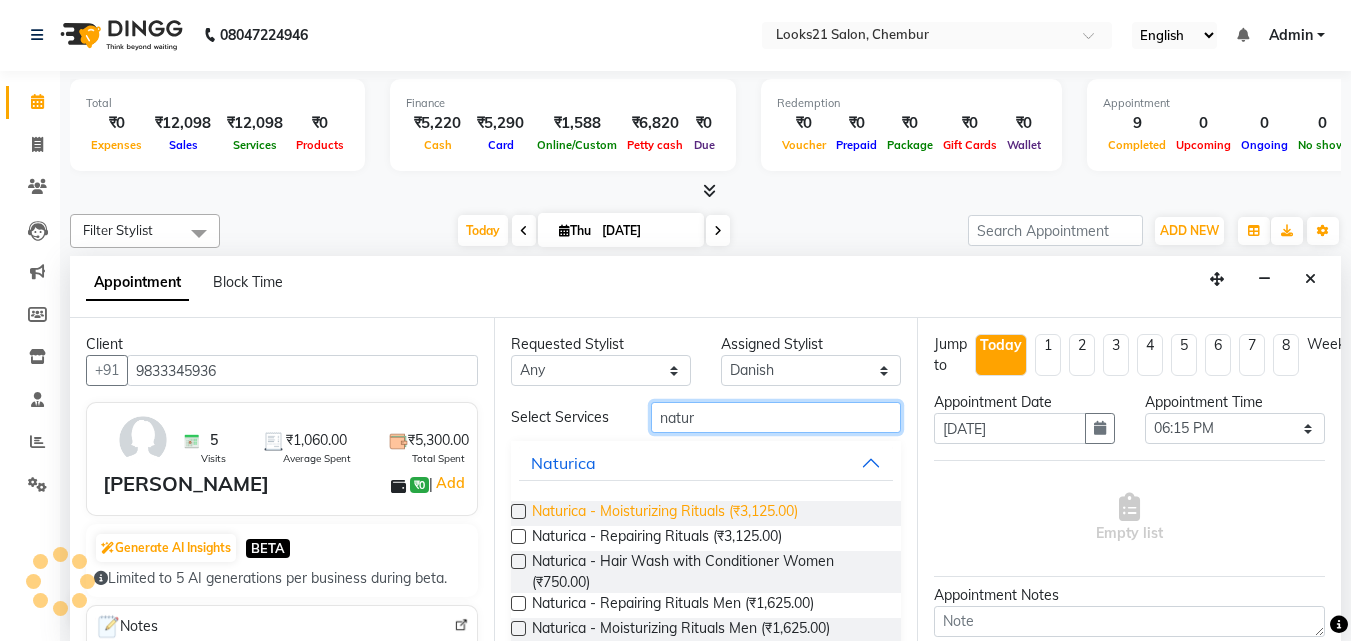 type on "natur" 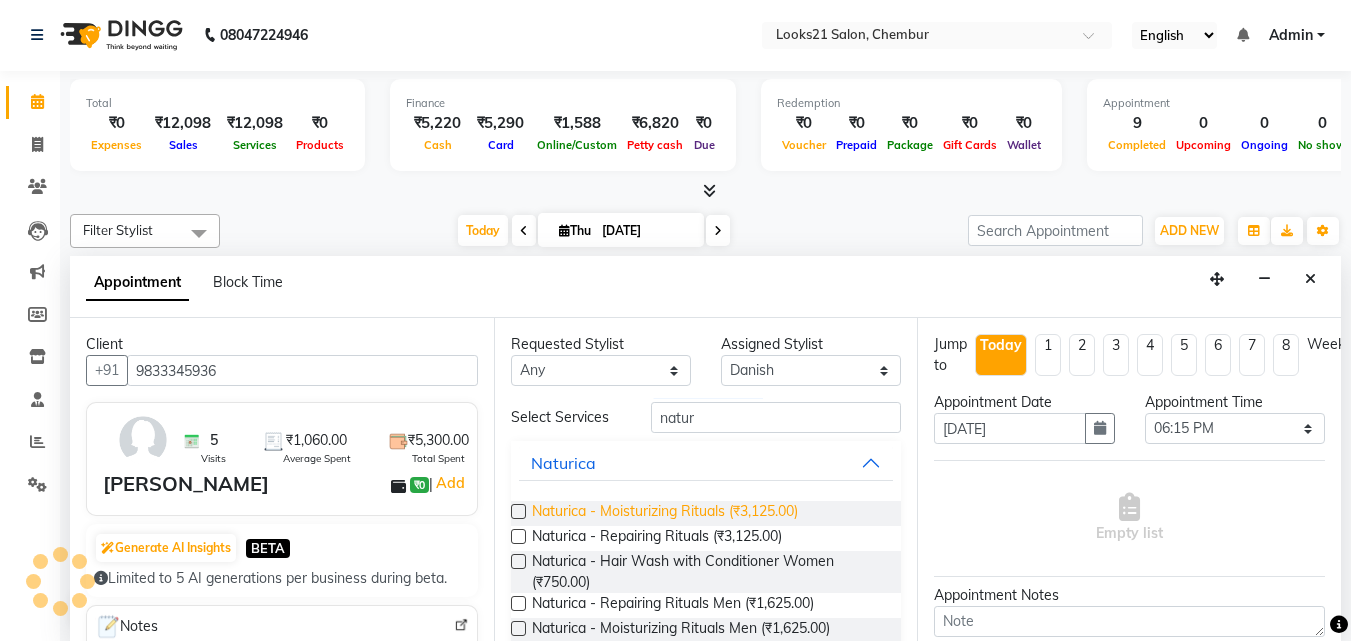click on "Naturica - Moisturizing  Rituals (₹3,125.00)" at bounding box center [665, 513] 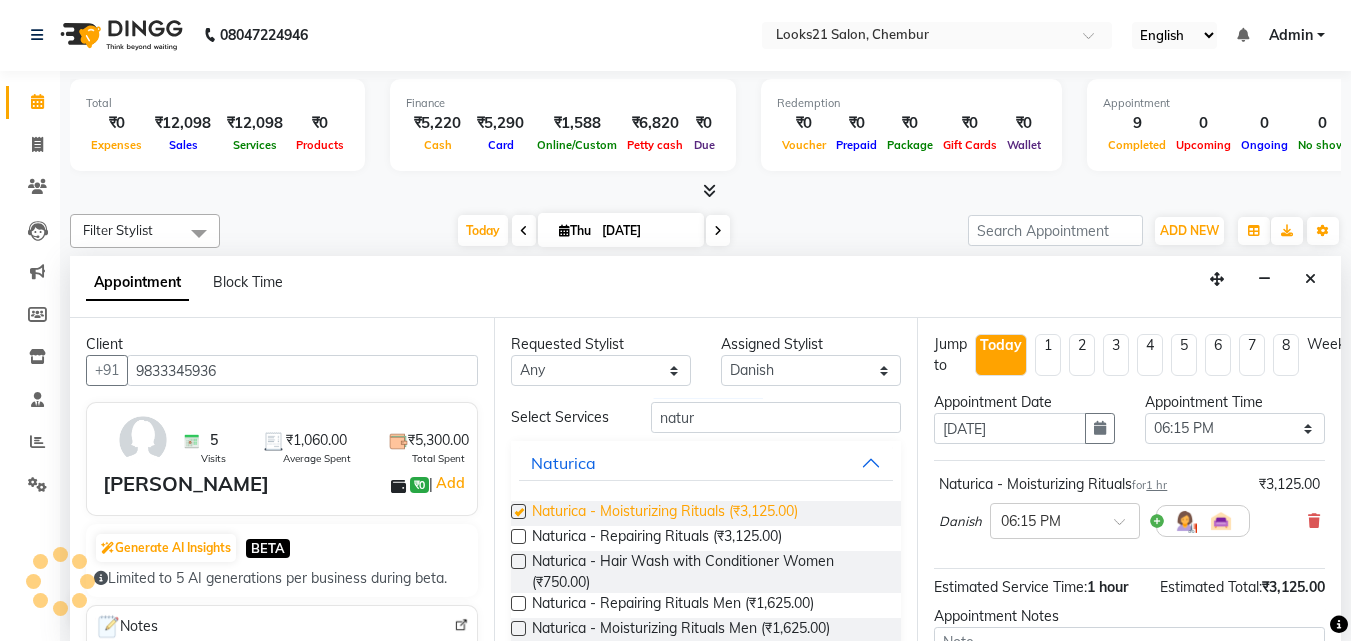 checkbox on "false" 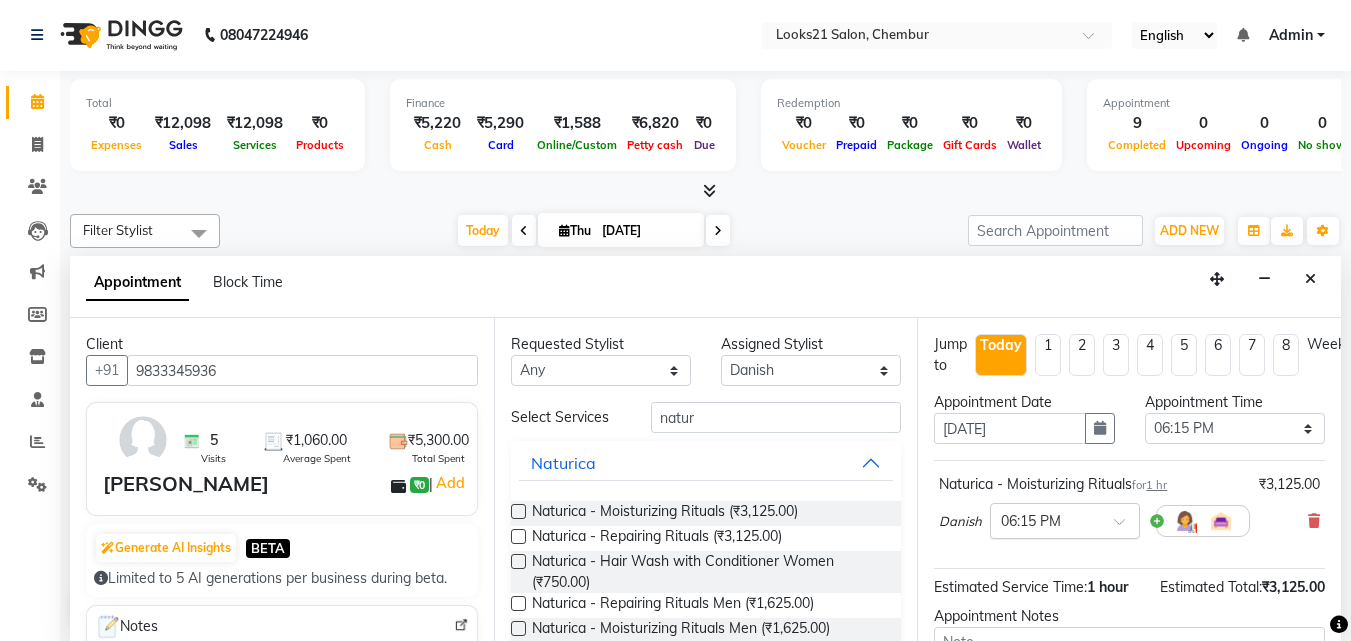 click at bounding box center [1126, 527] 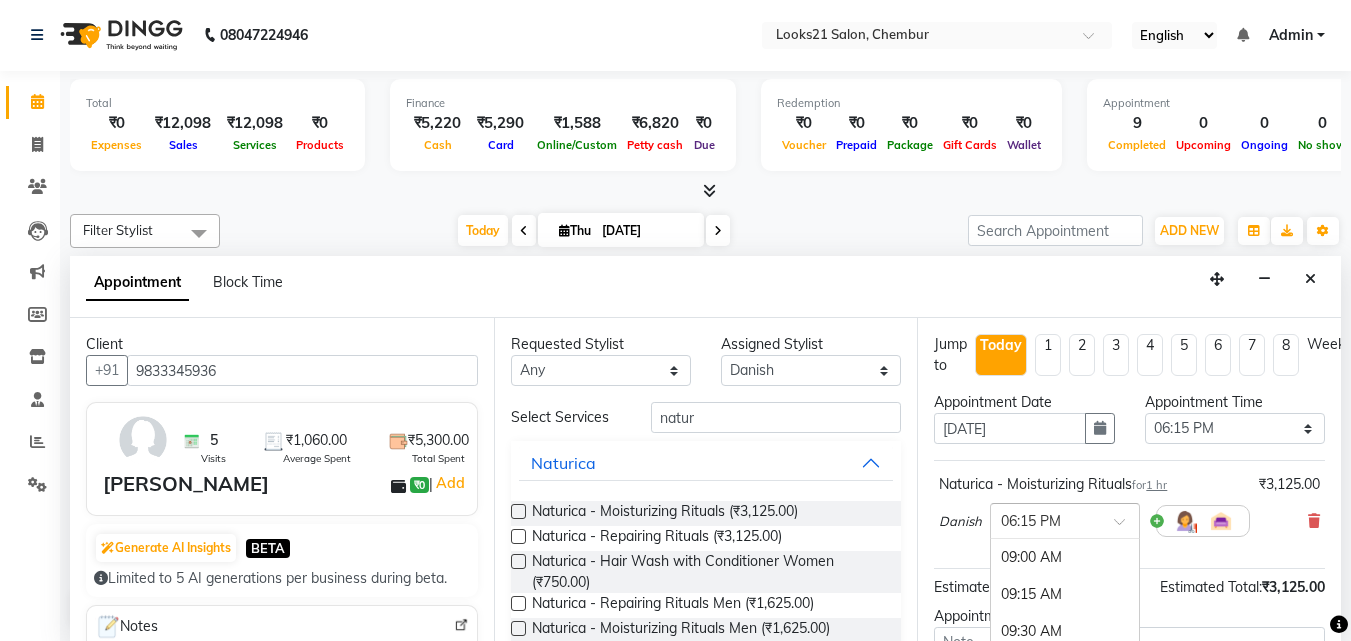 scroll, scrollTop: 1377, scrollLeft: 0, axis: vertical 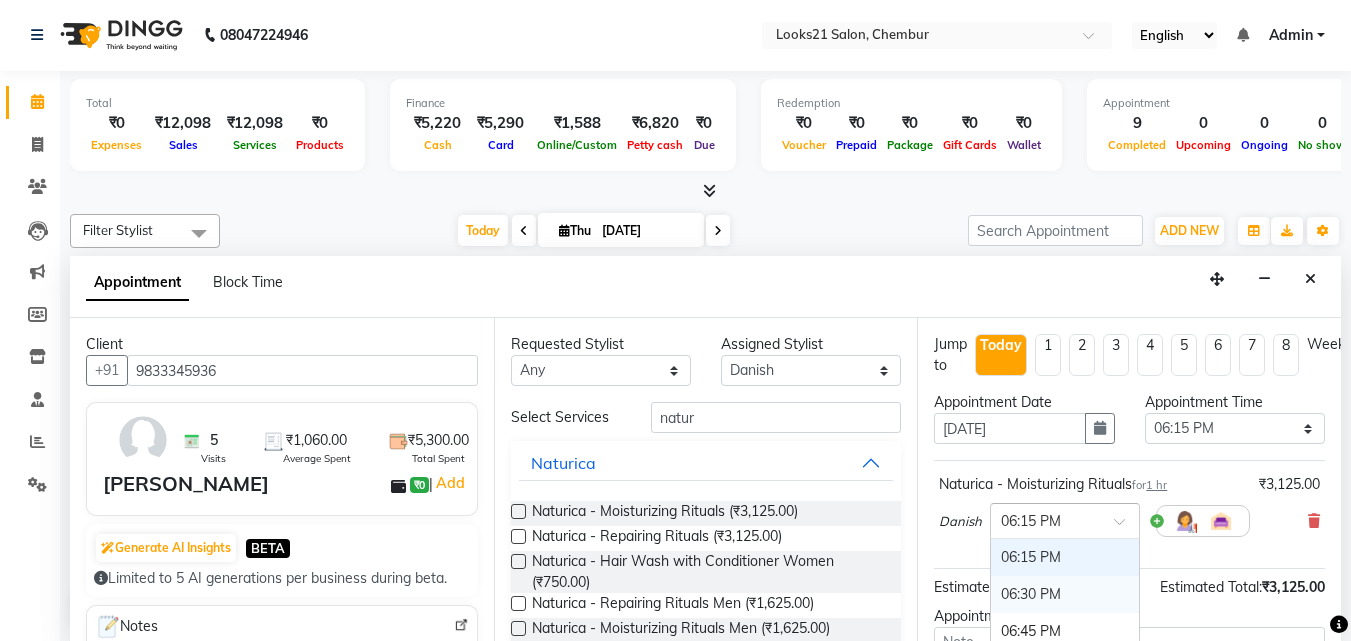 click on "06:30 PM" at bounding box center [1065, 594] 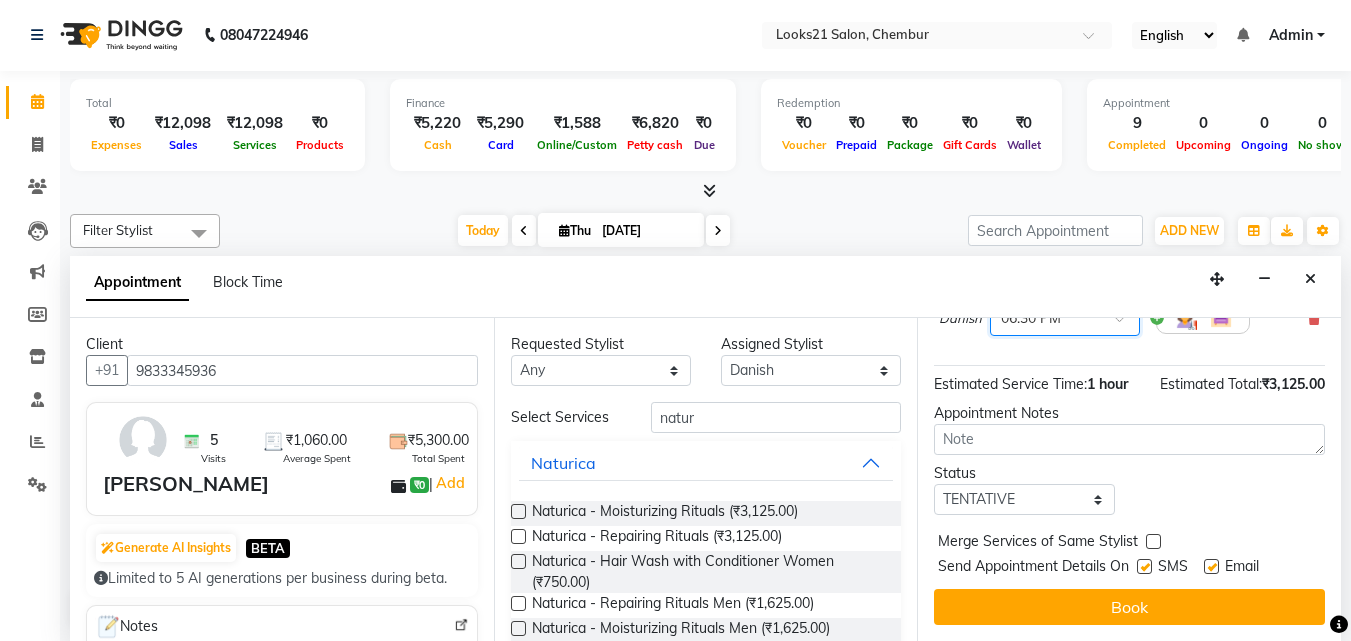 scroll, scrollTop: 218, scrollLeft: 0, axis: vertical 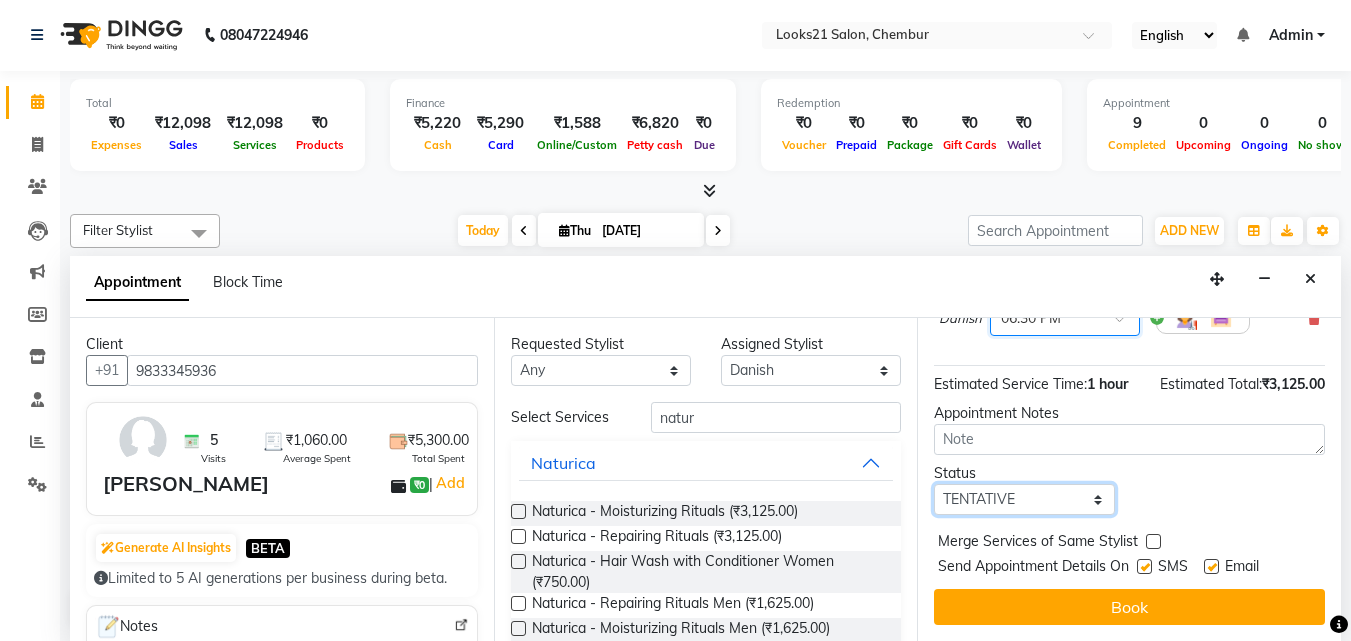 click on "Select TENTATIVE CONFIRM CHECK-IN UPCOMING" at bounding box center (1024, 499) 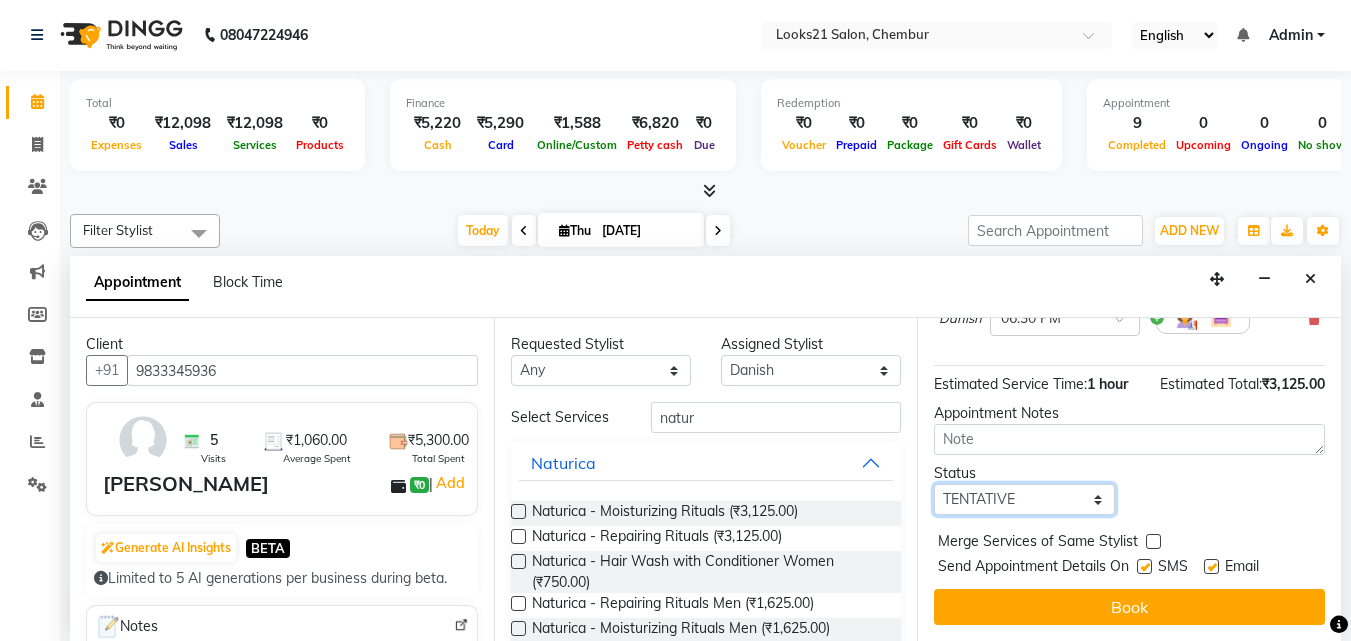 select on "confirm booking" 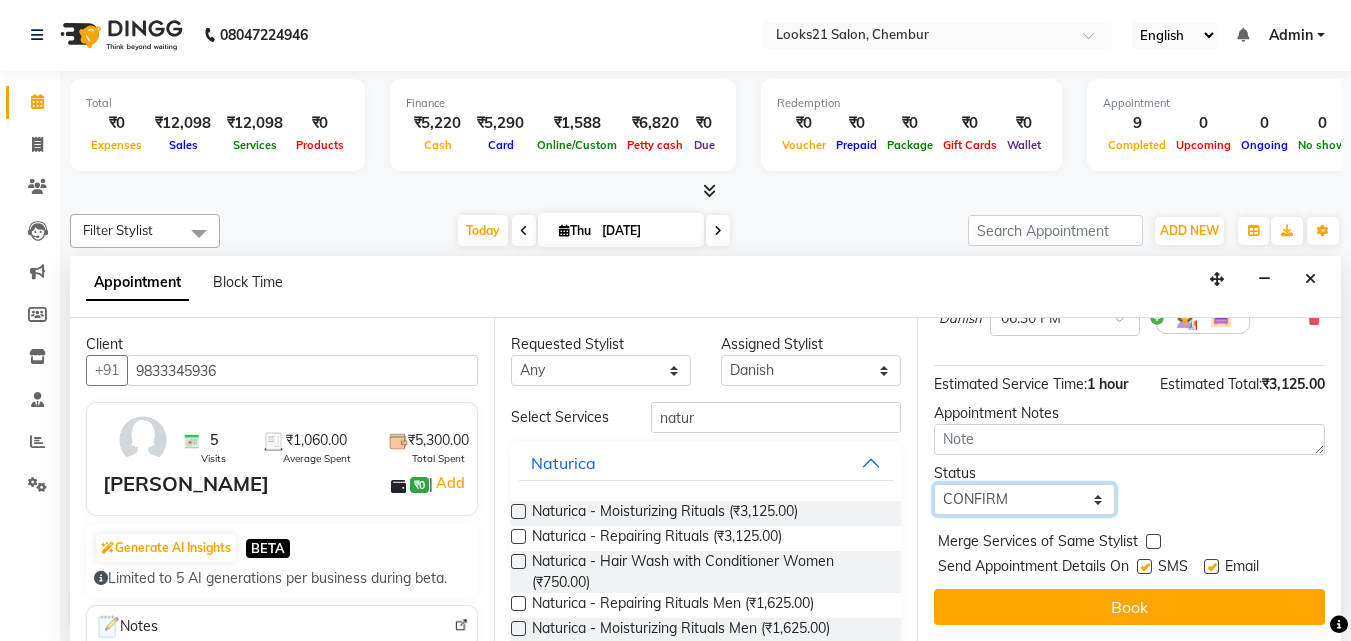click on "Select TENTATIVE CONFIRM CHECK-IN UPCOMING" at bounding box center [1024, 499] 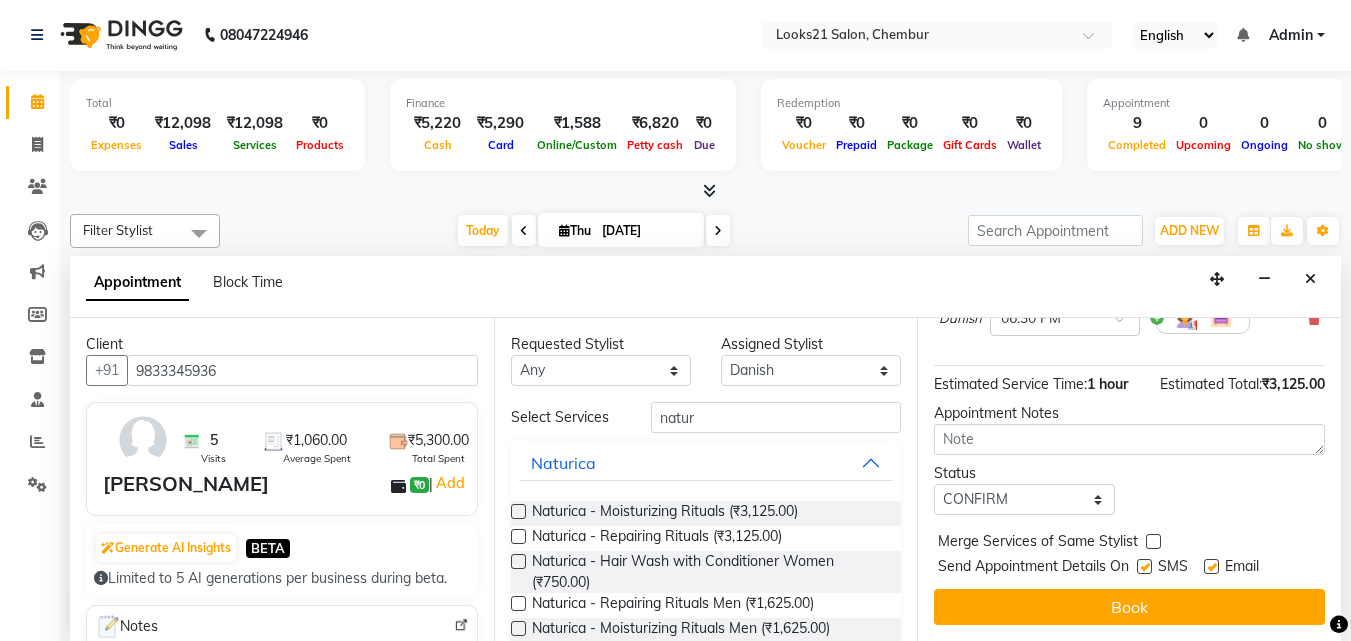 drag, startPoint x: 995, startPoint y: 592, endPoint x: 989, endPoint y: 582, distance: 11.661903 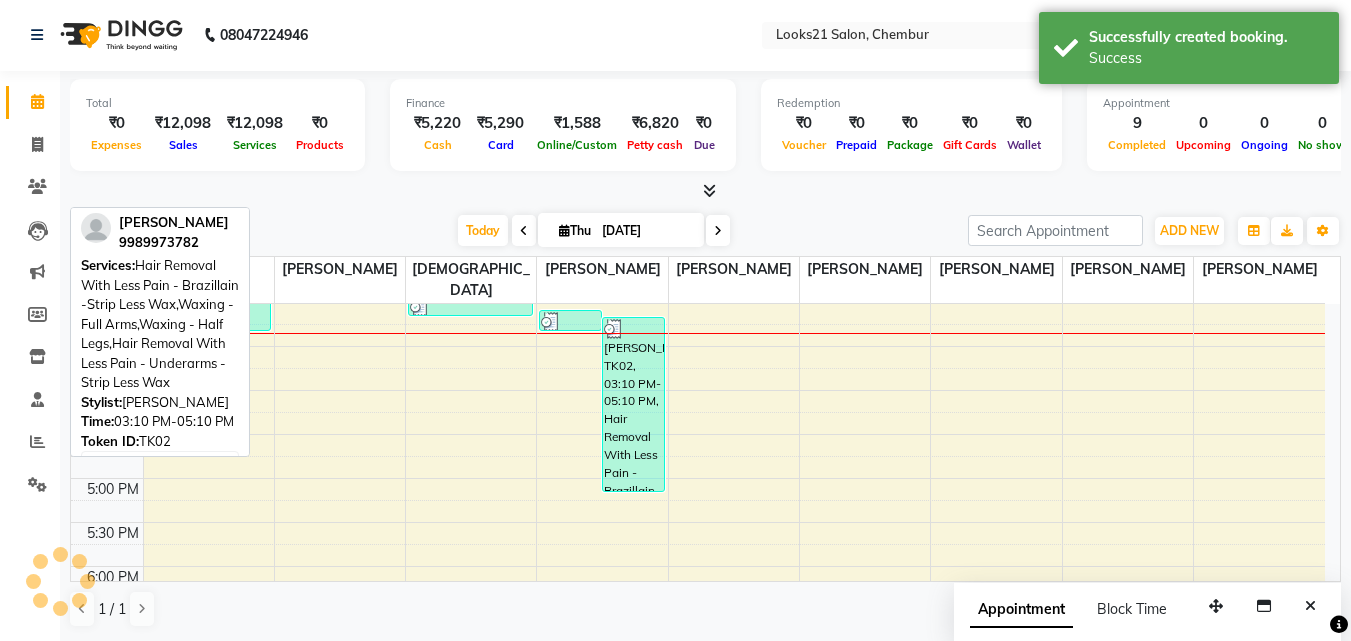 scroll, scrollTop: 0, scrollLeft: 0, axis: both 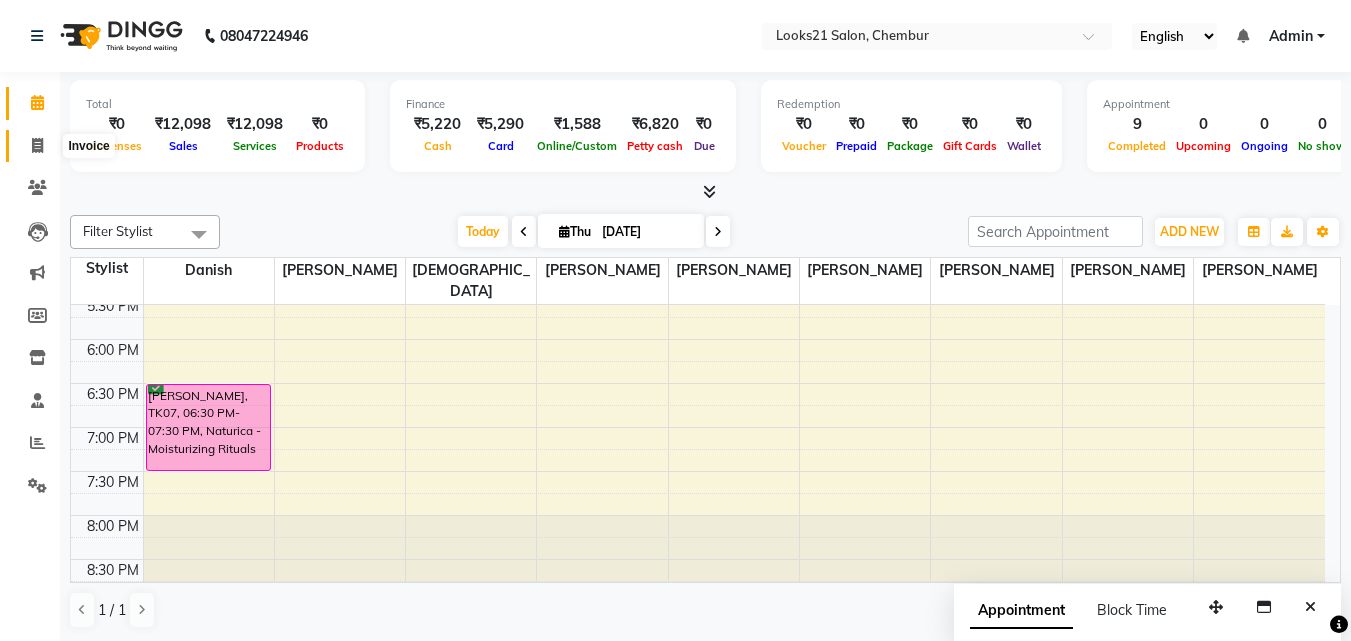 click 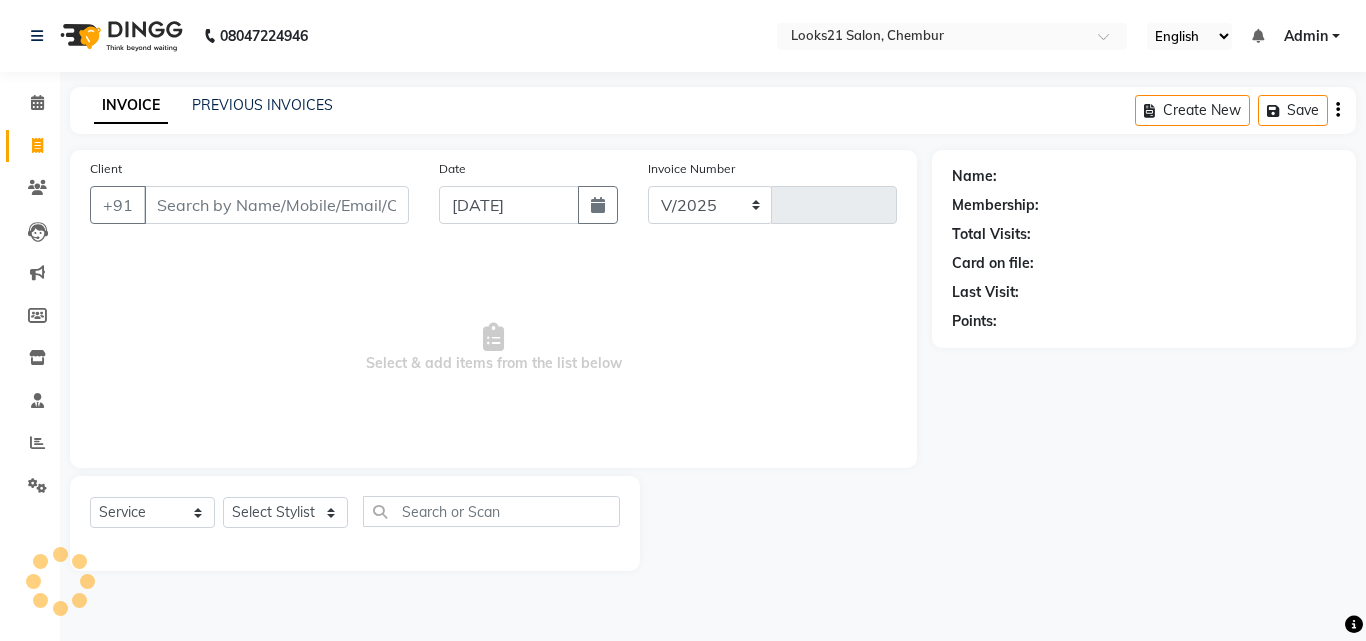 select on "844" 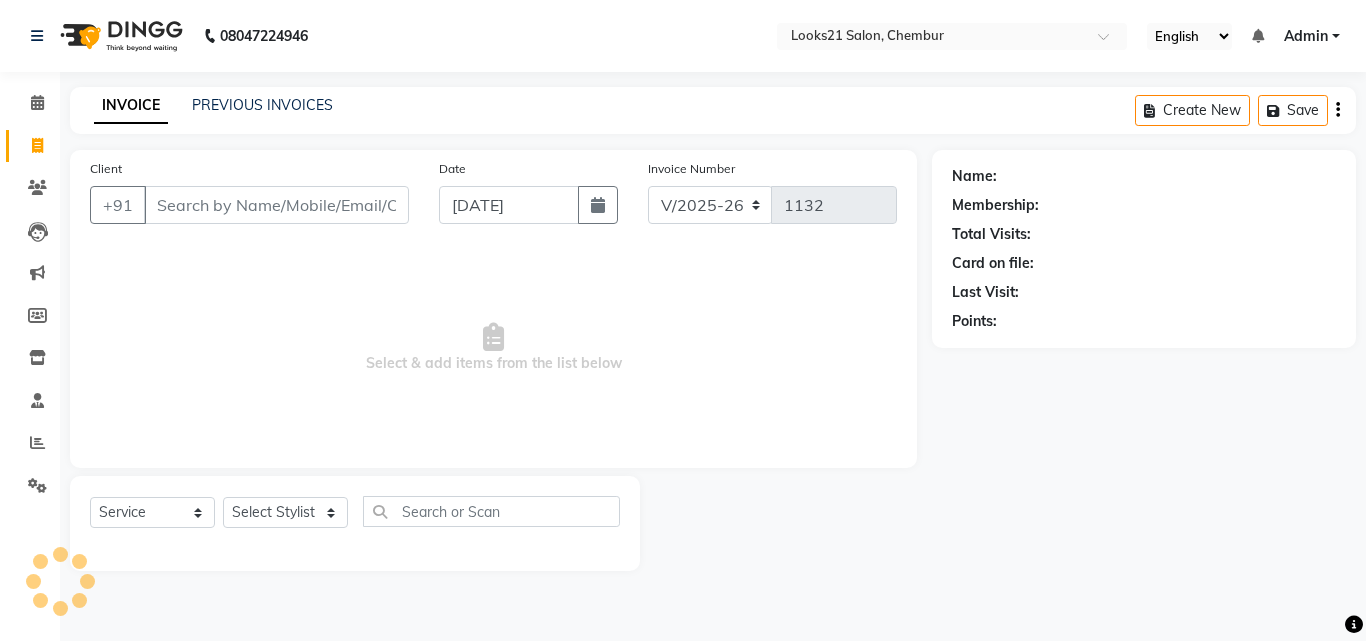 click on "Client" at bounding box center (276, 205) 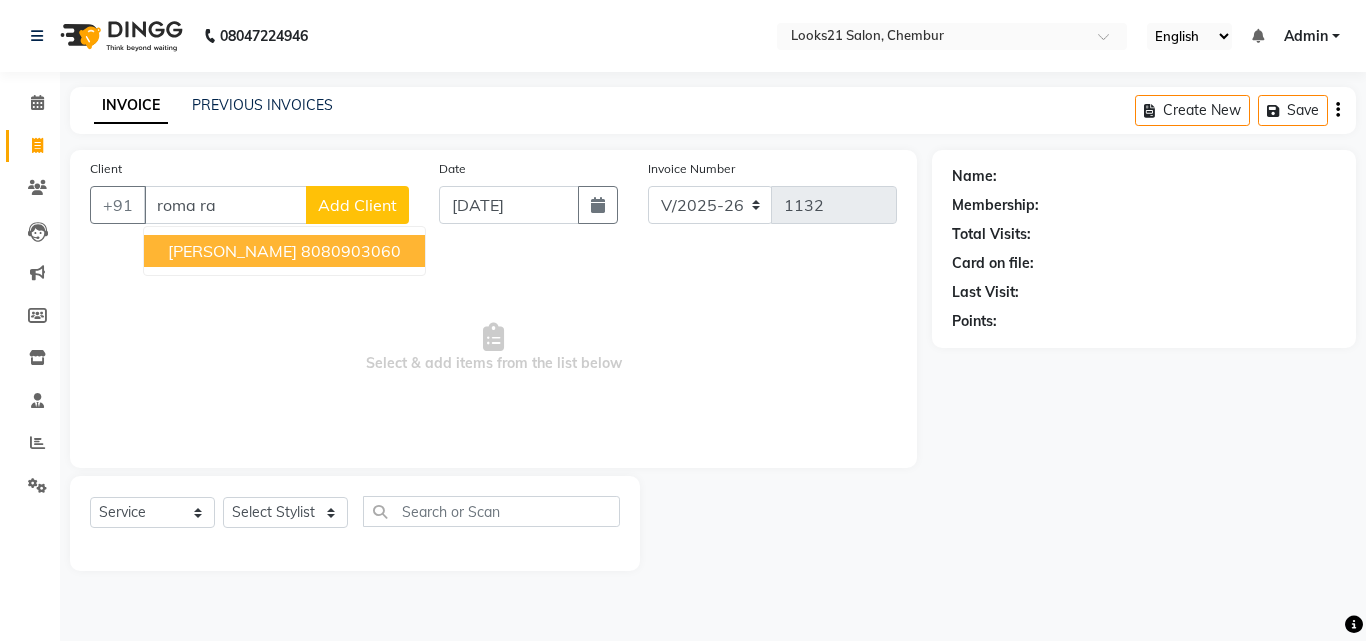 click on "Roma Ranawat" at bounding box center [232, 251] 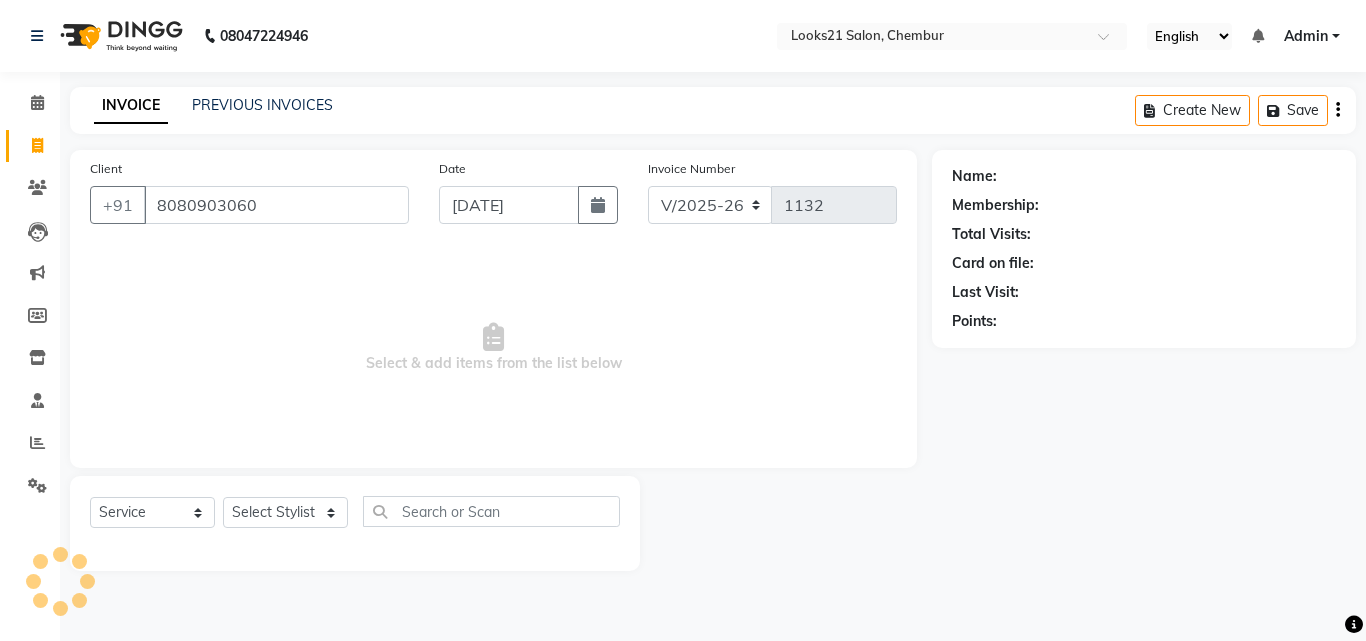 type on "8080903060" 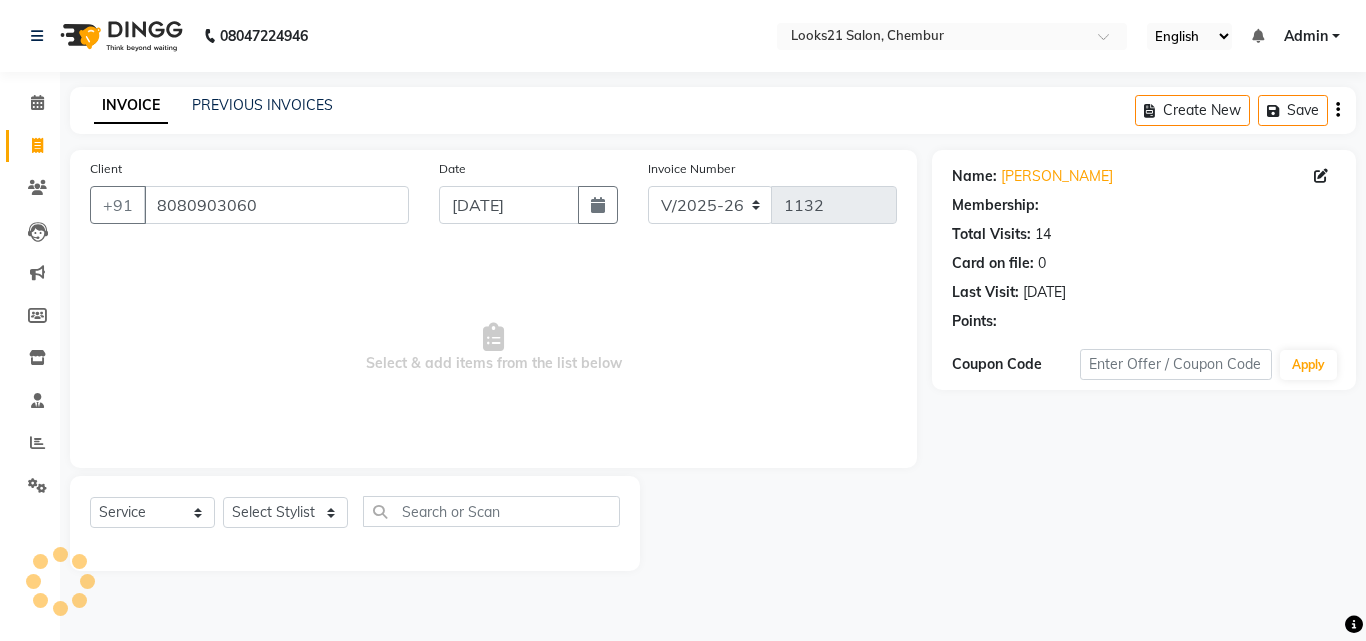 select on "1: Object" 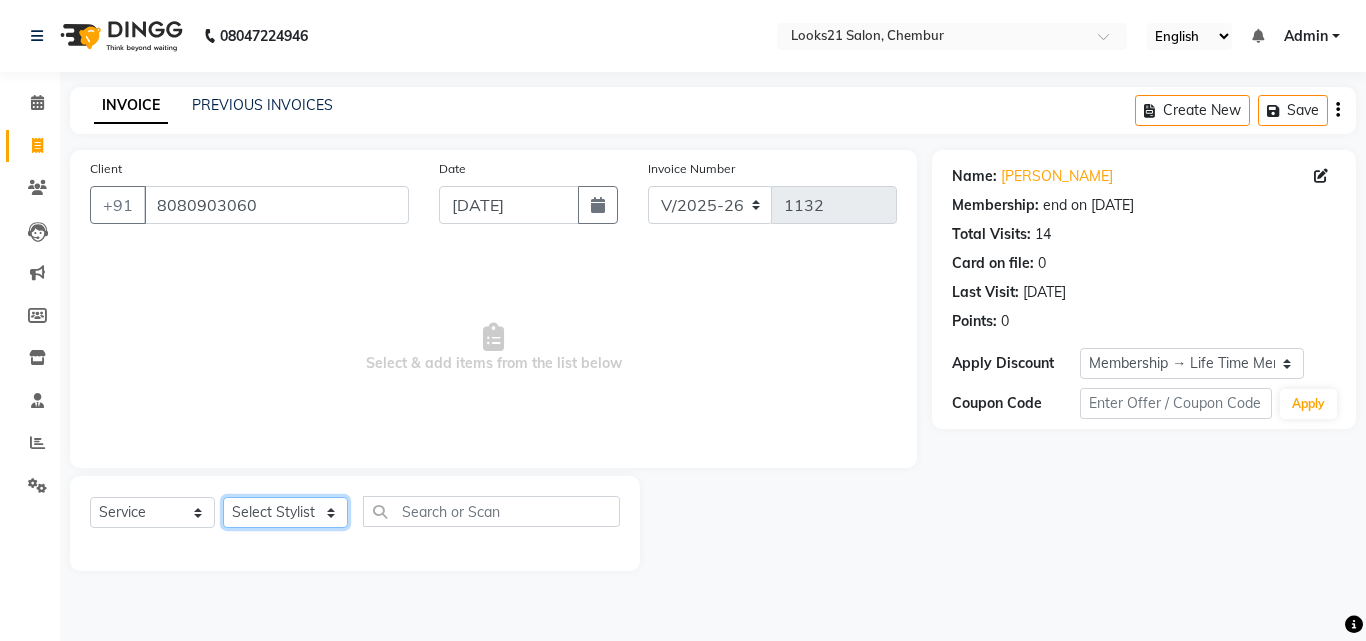 click on "Select Stylist [PERSON_NAME] [PERSON_NAME] [PERSON_NAME] [PERSON_NAME] [PERSON_NAME] [PERSON_NAME]" 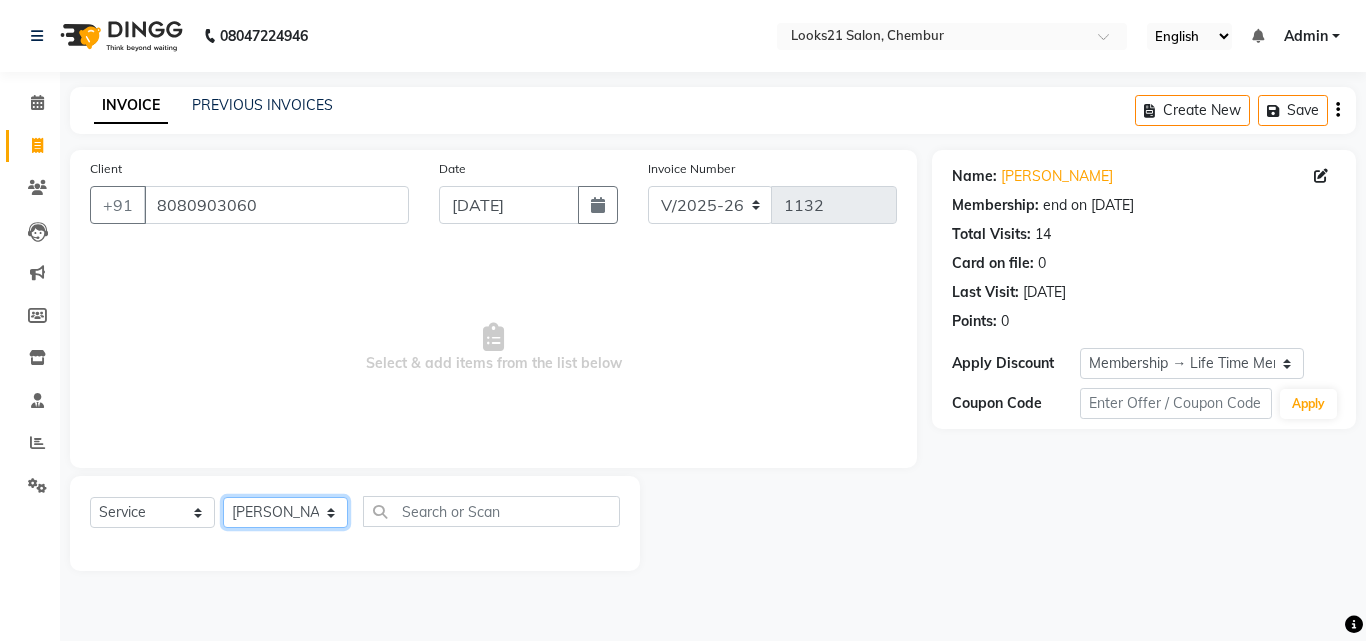 click on "Select Stylist [PERSON_NAME] [PERSON_NAME] [PERSON_NAME] [PERSON_NAME] [PERSON_NAME] [PERSON_NAME]" 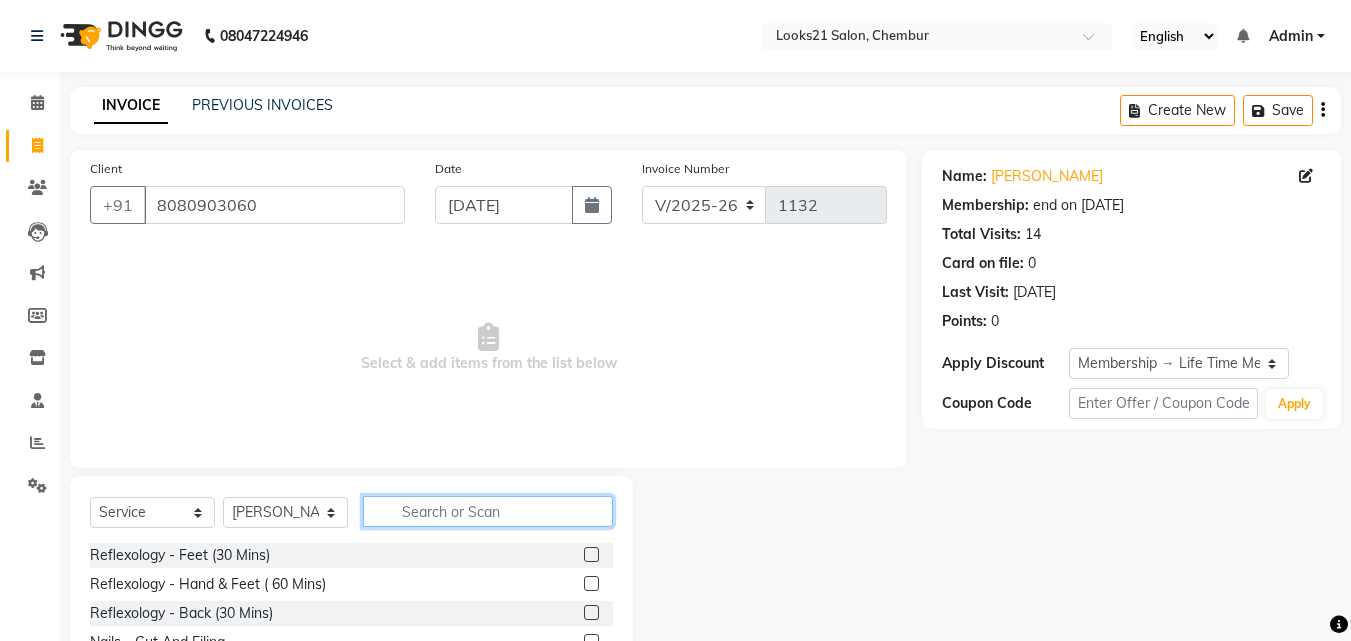 click 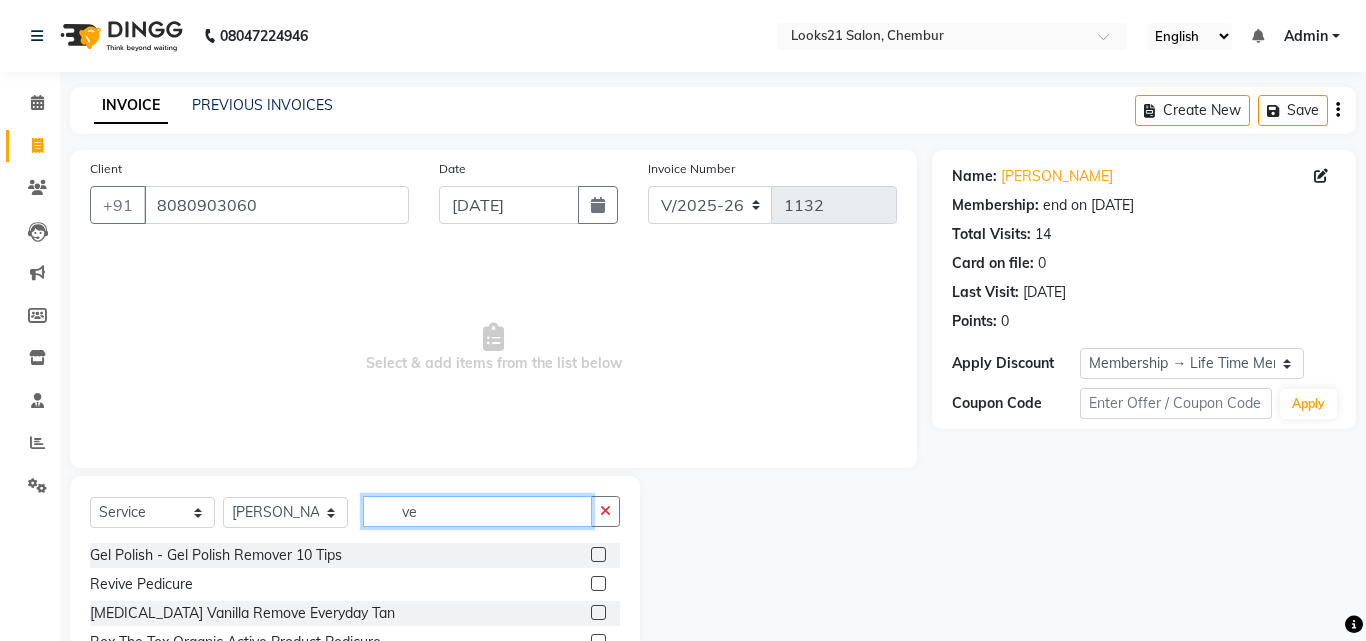 type on "v" 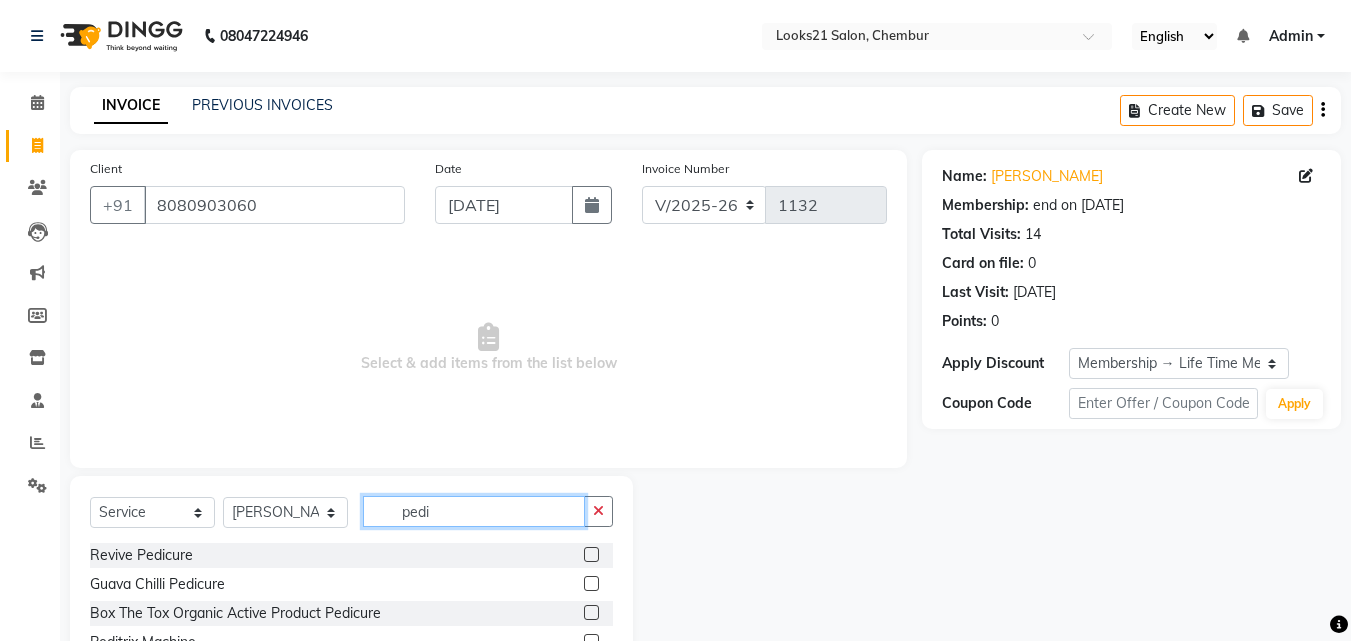 scroll, scrollTop: 76, scrollLeft: 0, axis: vertical 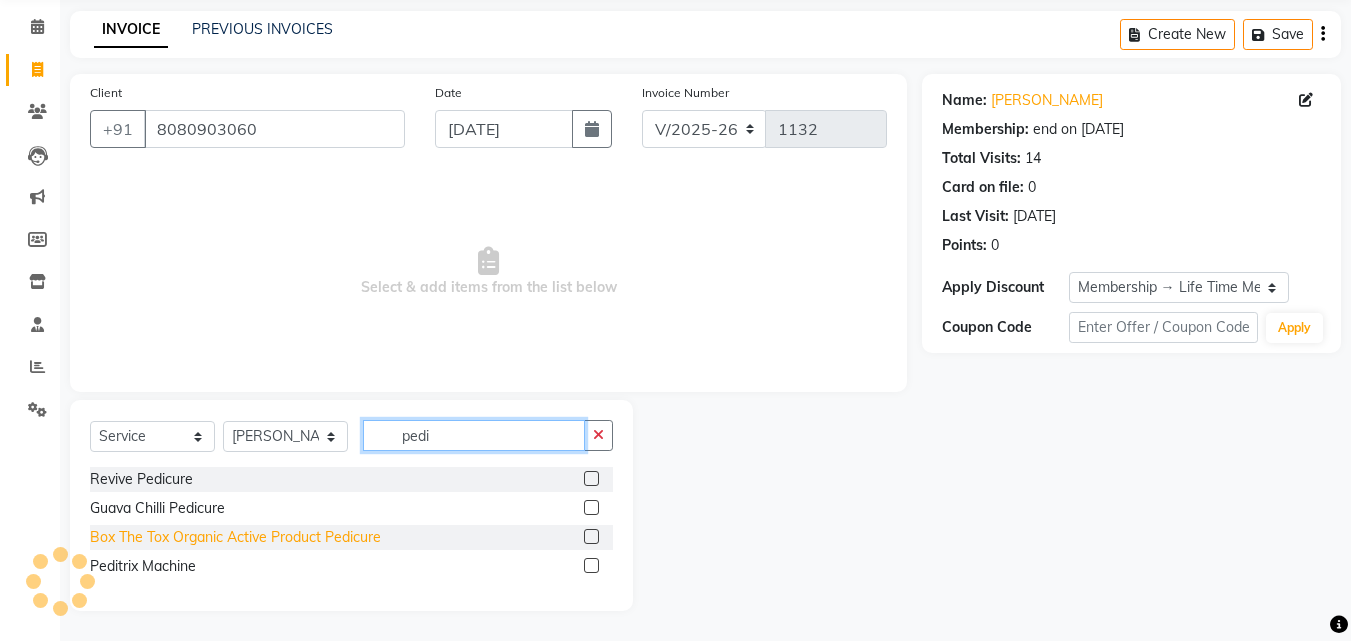 type on "pedi" 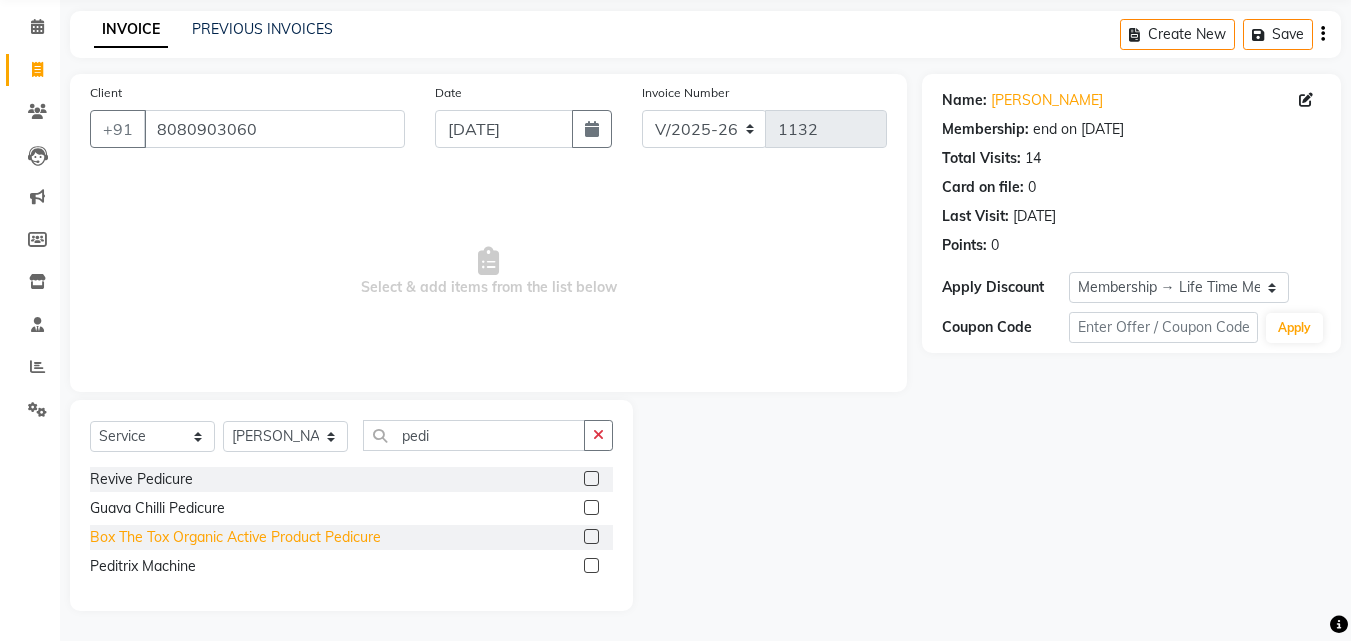 click on "Box The Tox Organic Active Product Pedicure" 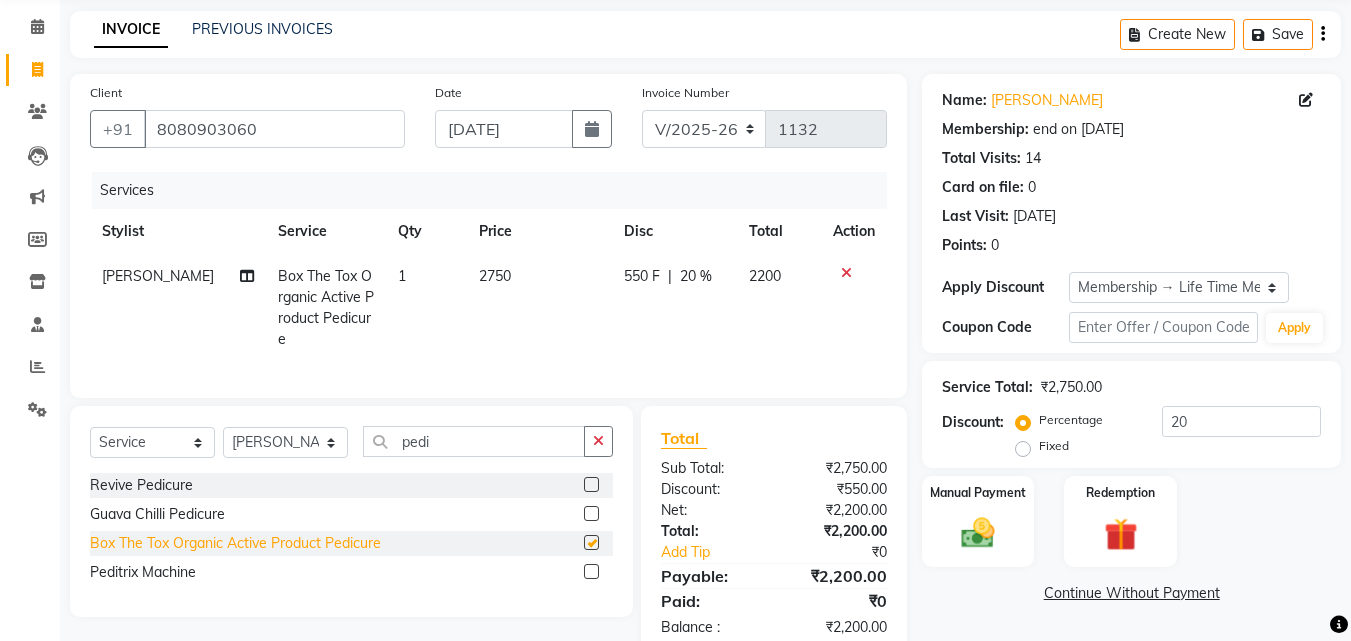 checkbox on "false" 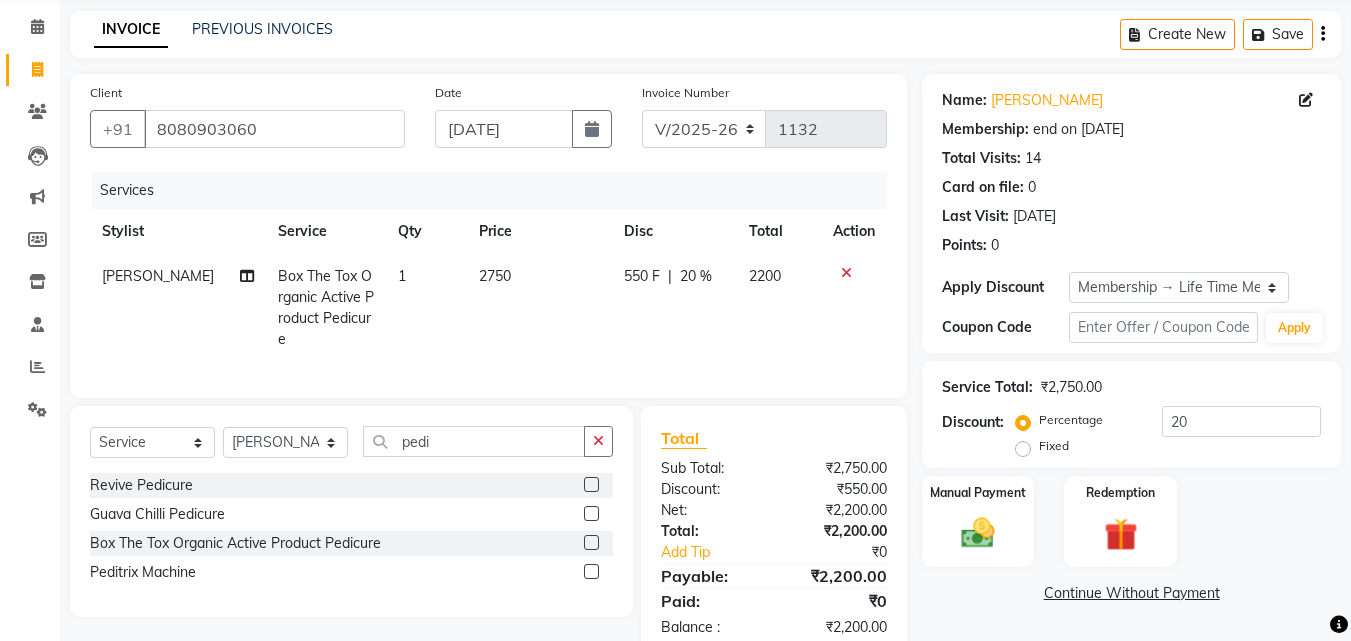 click 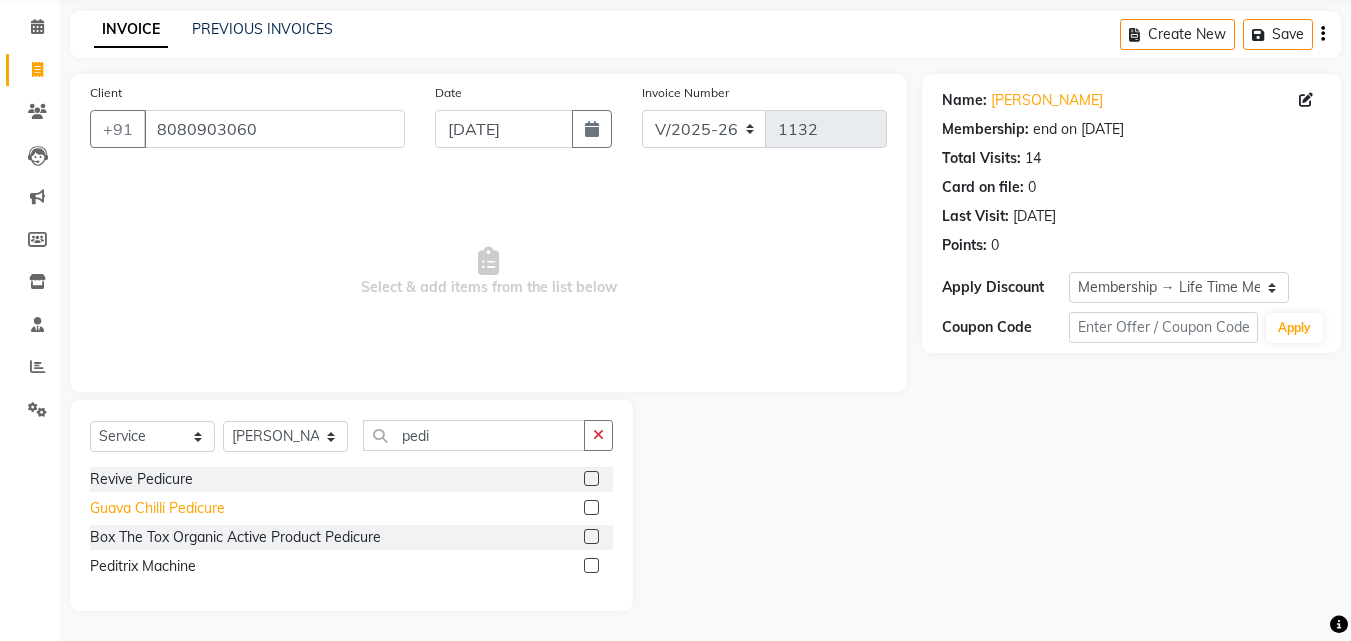 click on "Guava Chilli Pedicure" 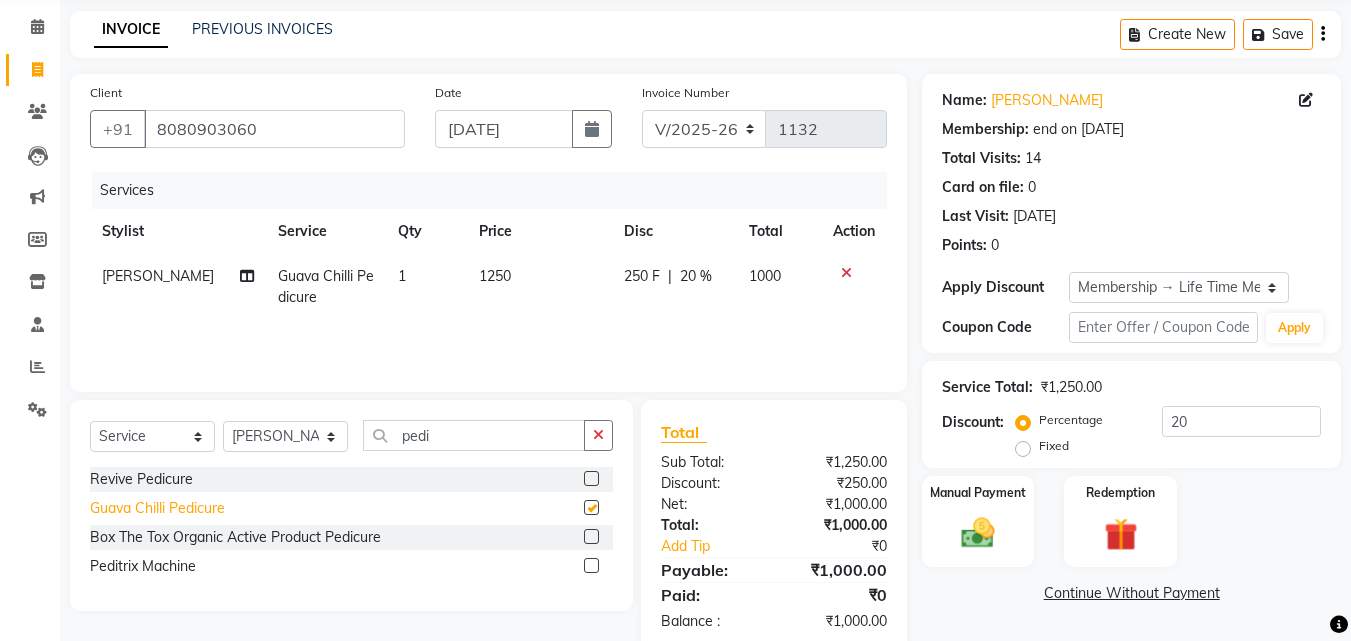 checkbox on "false" 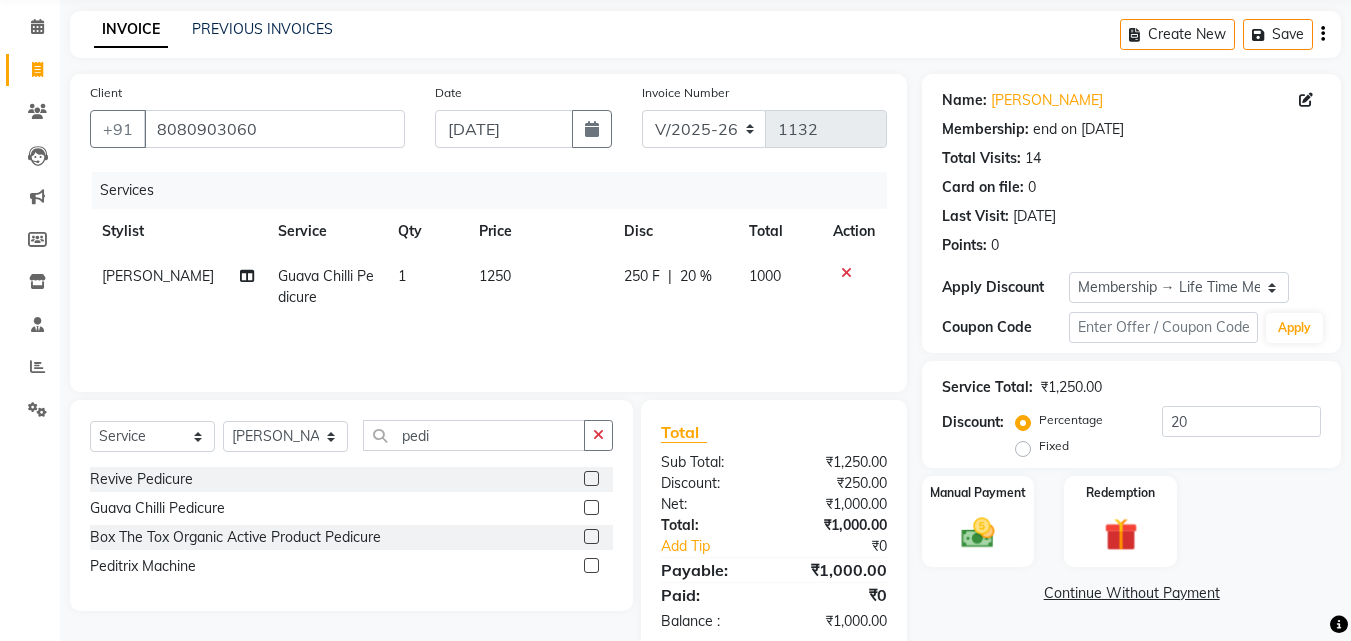 click 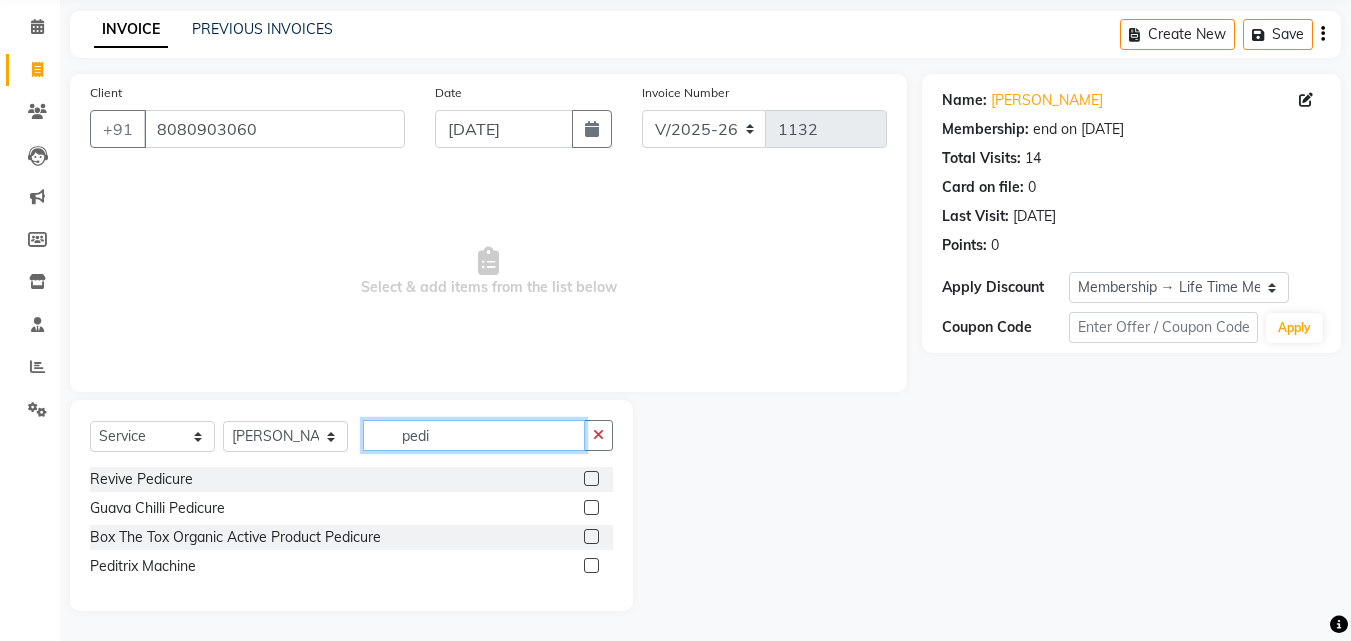 drag, startPoint x: 485, startPoint y: 440, endPoint x: 269, endPoint y: 396, distance: 220.43593 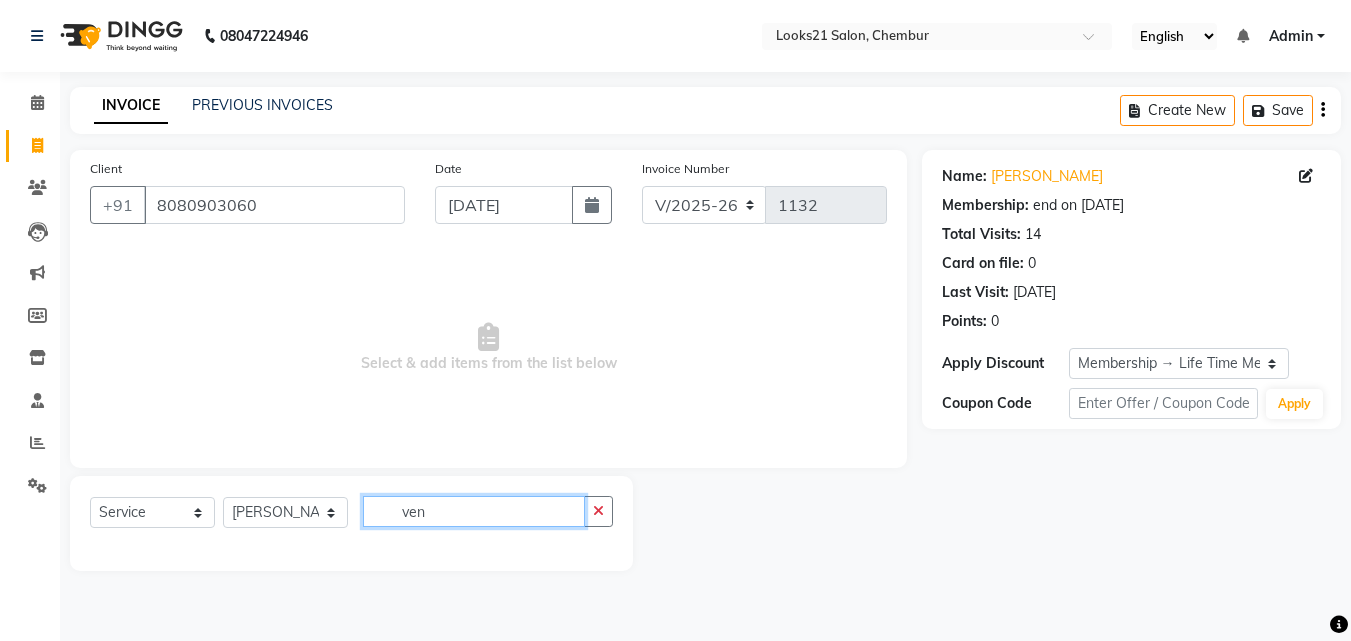 scroll, scrollTop: 0, scrollLeft: 0, axis: both 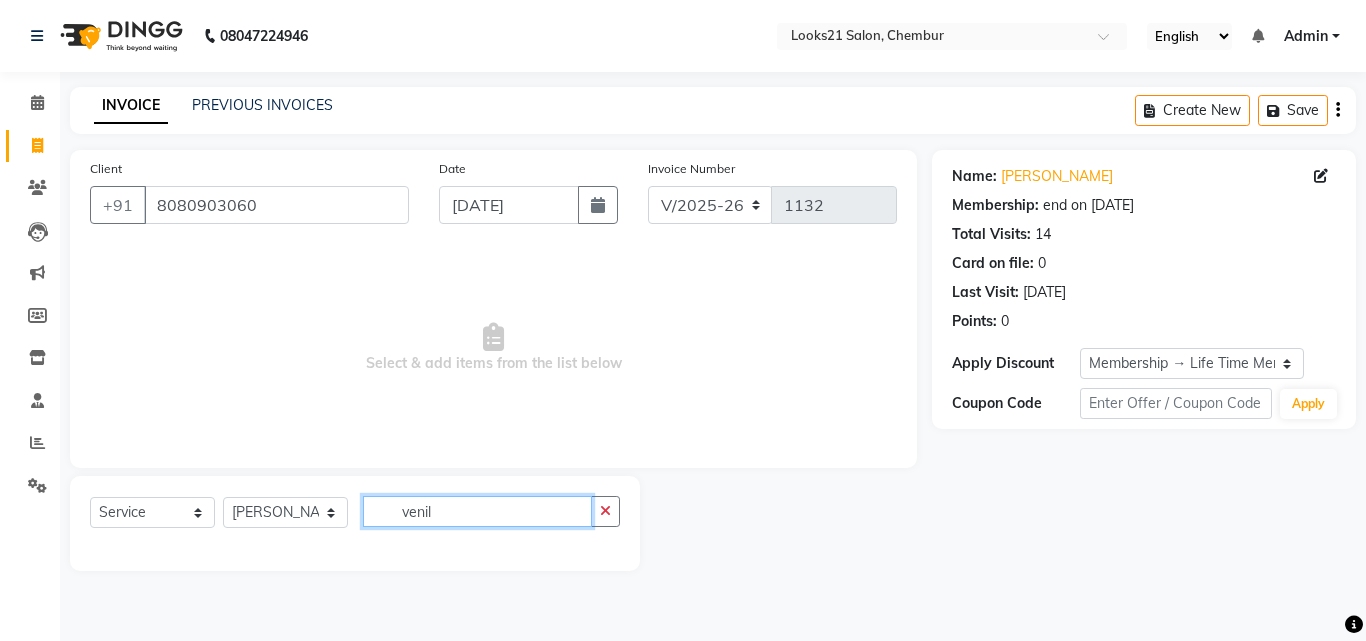 type on "venila" 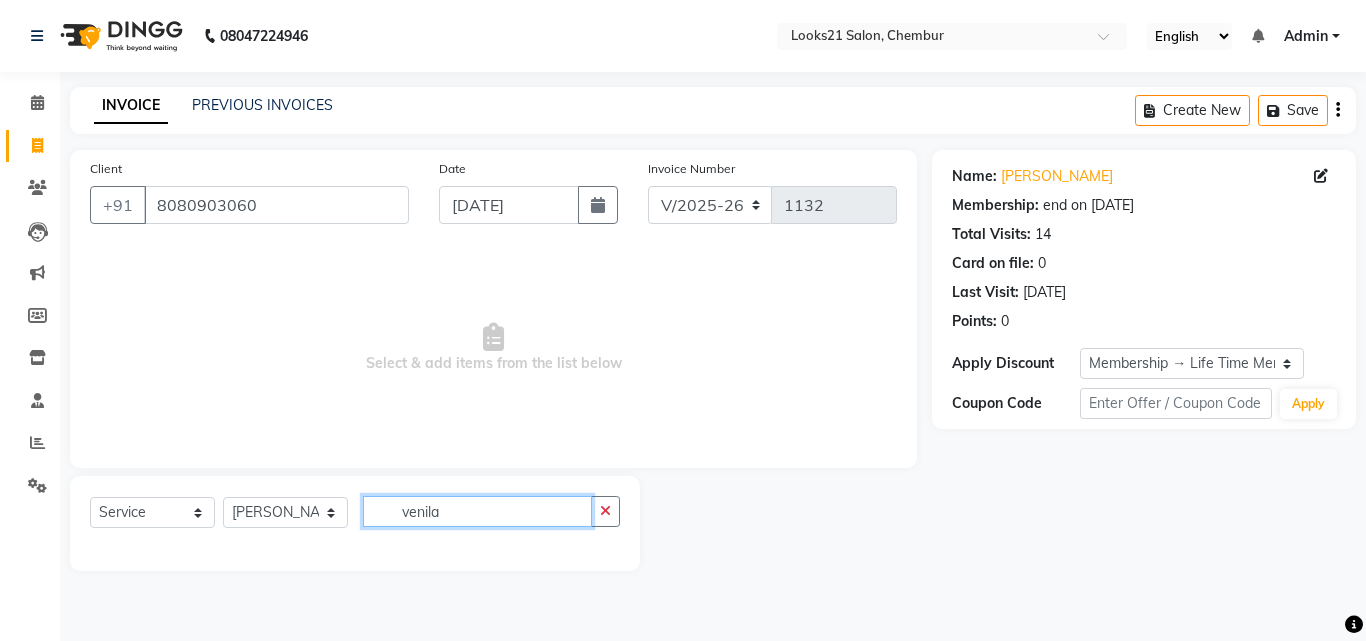 drag, startPoint x: 487, startPoint y: 503, endPoint x: 319, endPoint y: 460, distance: 173.41568 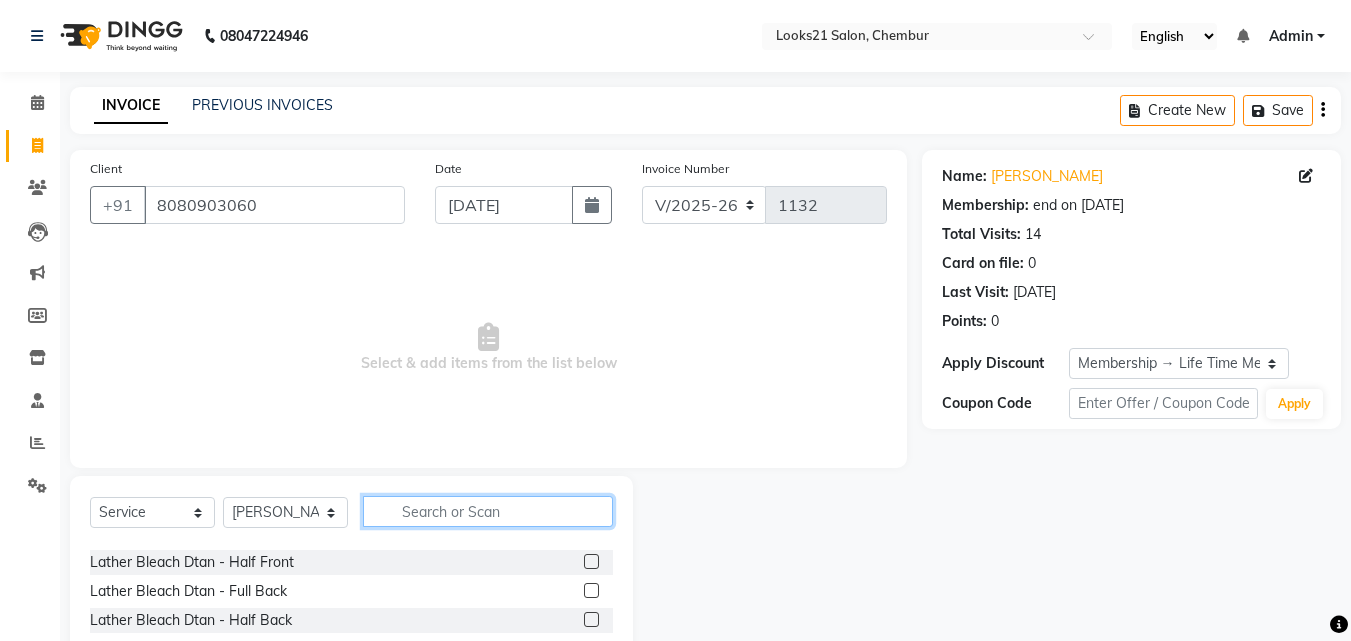scroll, scrollTop: 1284, scrollLeft: 0, axis: vertical 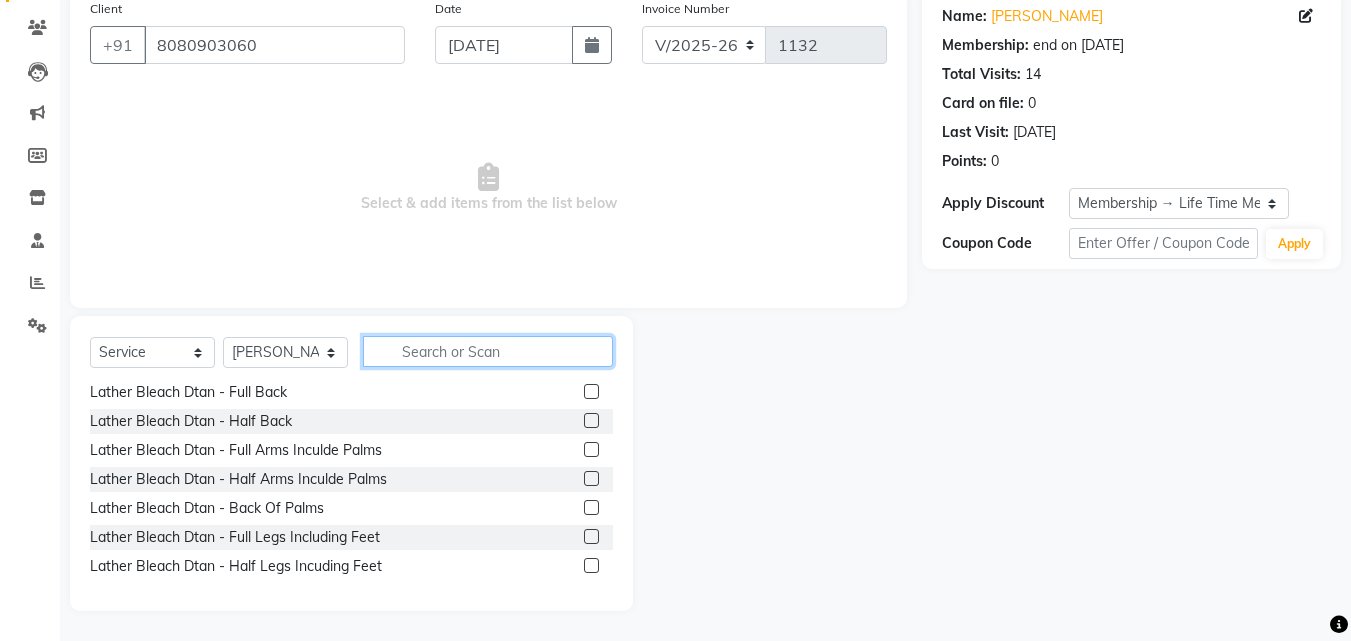 click 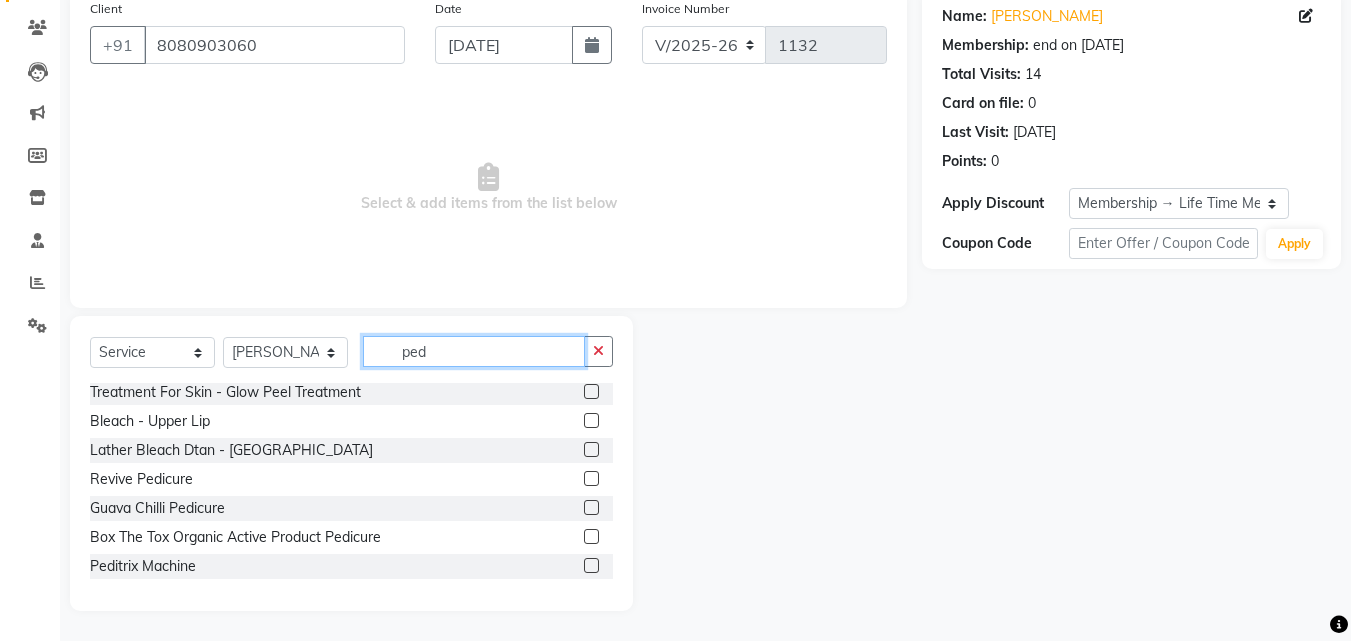 scroll, scrollTop: 3, scrollLeft: 0, axis: vertical 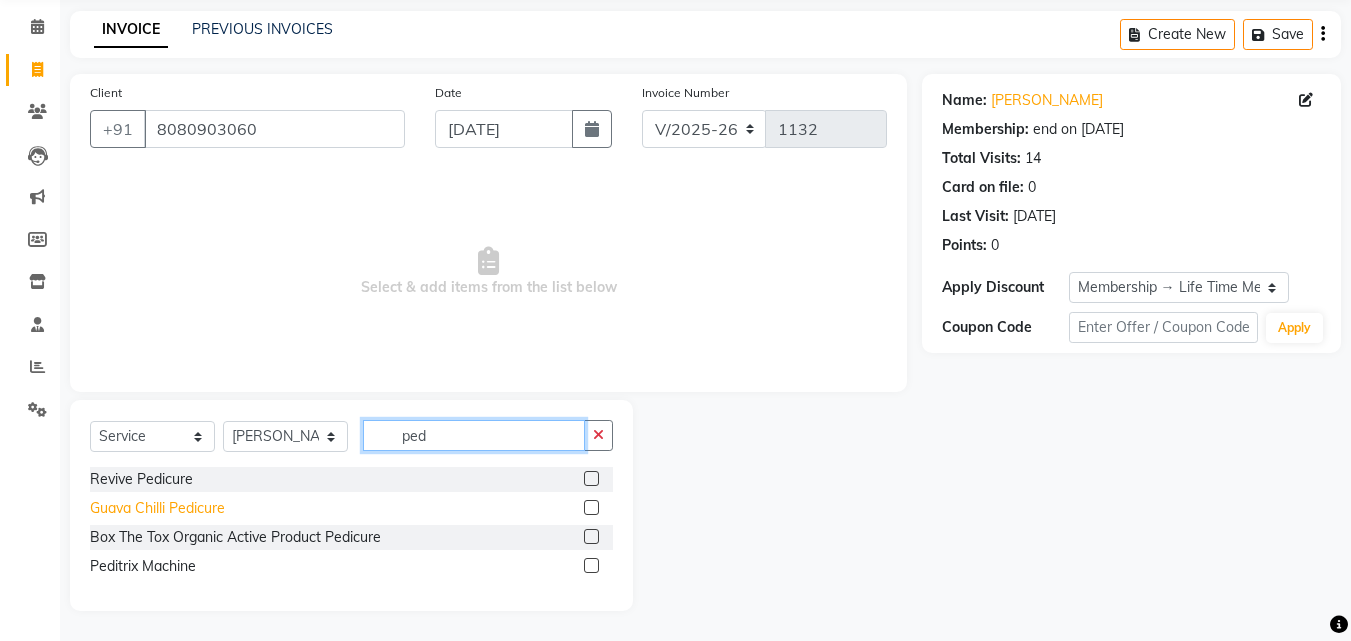 type on "ped" 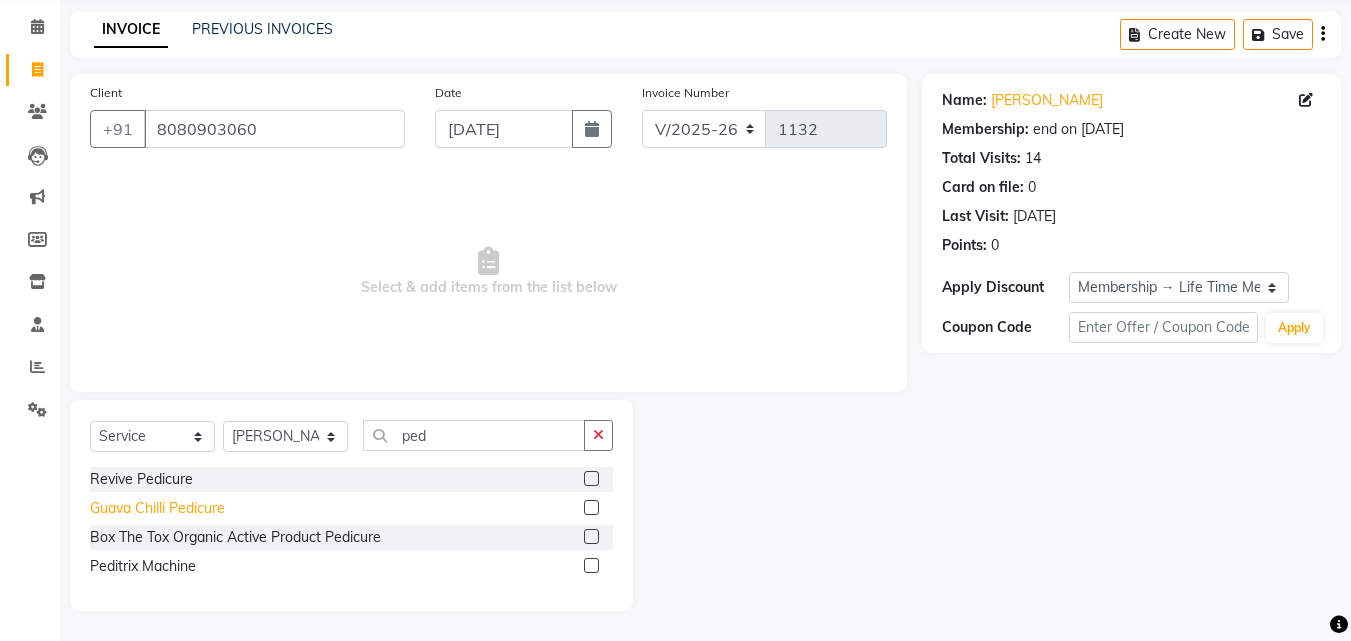click on "Guava Chilli Pedicure" 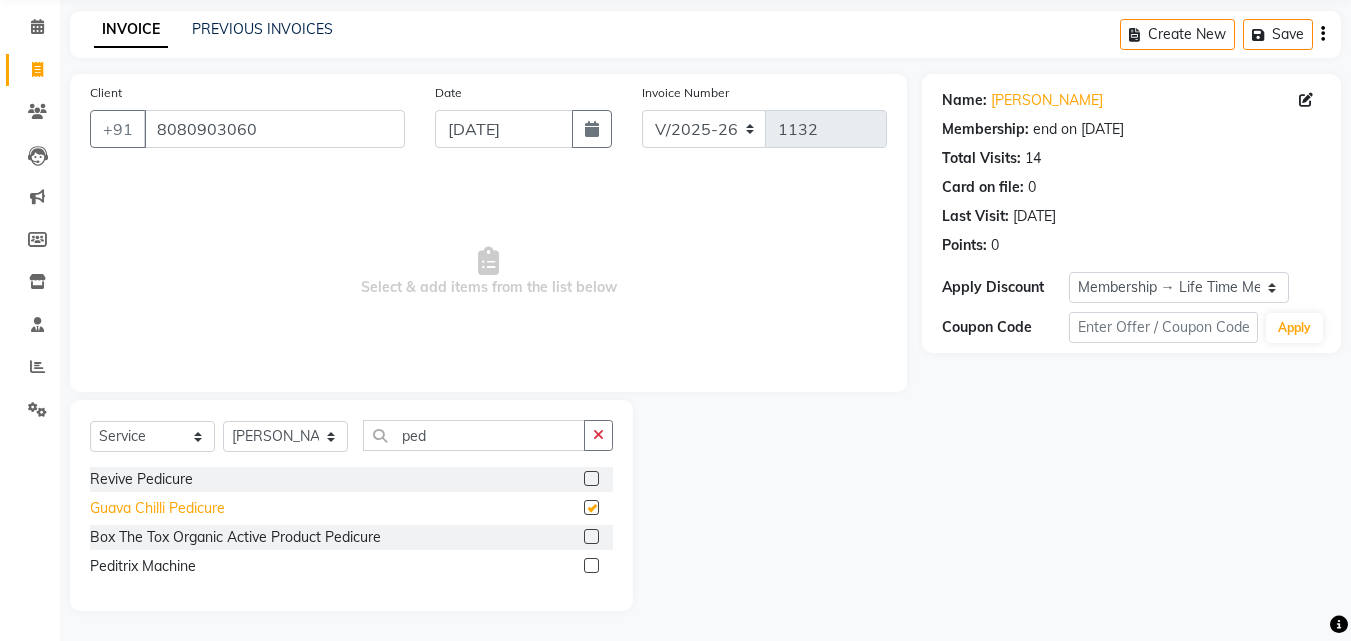 checkbox on "false" 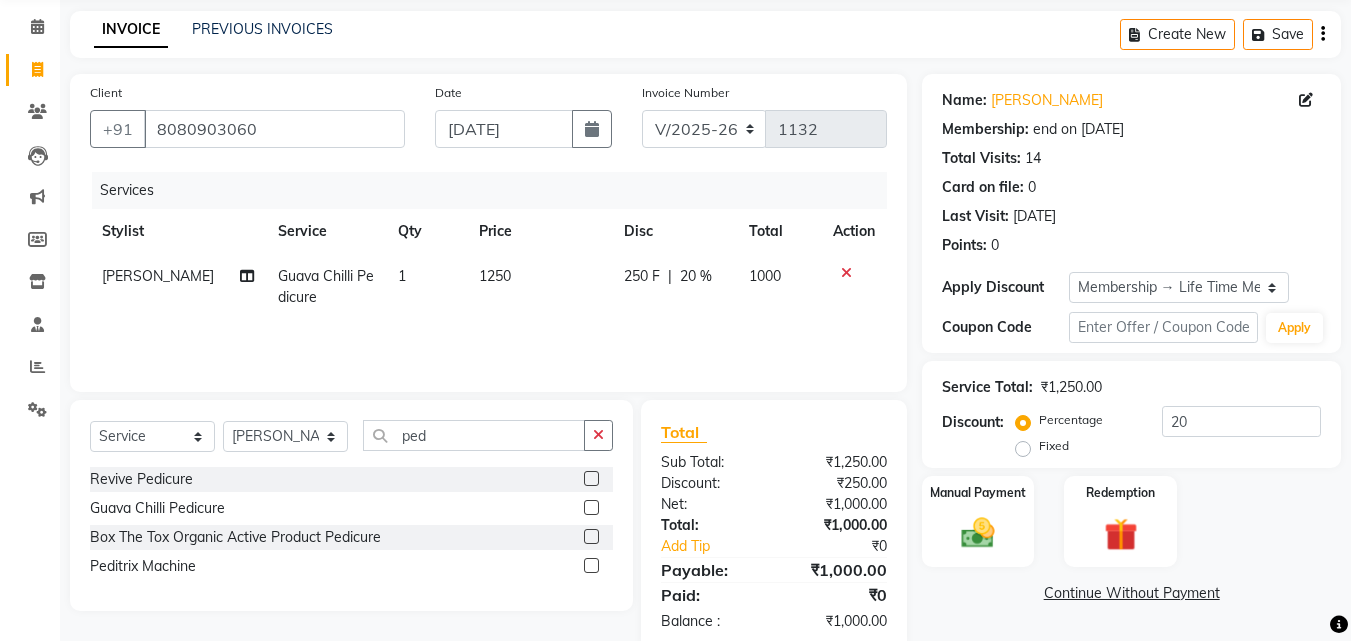 click on "1250" 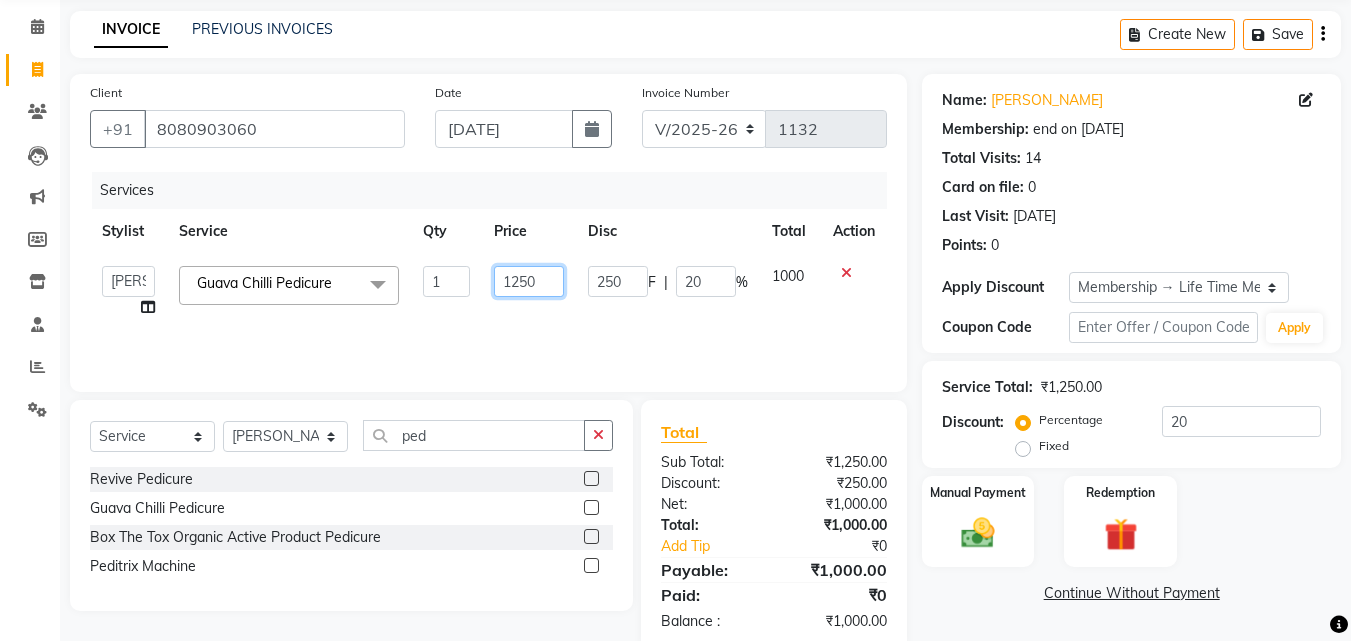 drag, startPoint x: 548, startPoint y: 280, endPoint x: 444, endPoint y: 263, distance: 105.380264 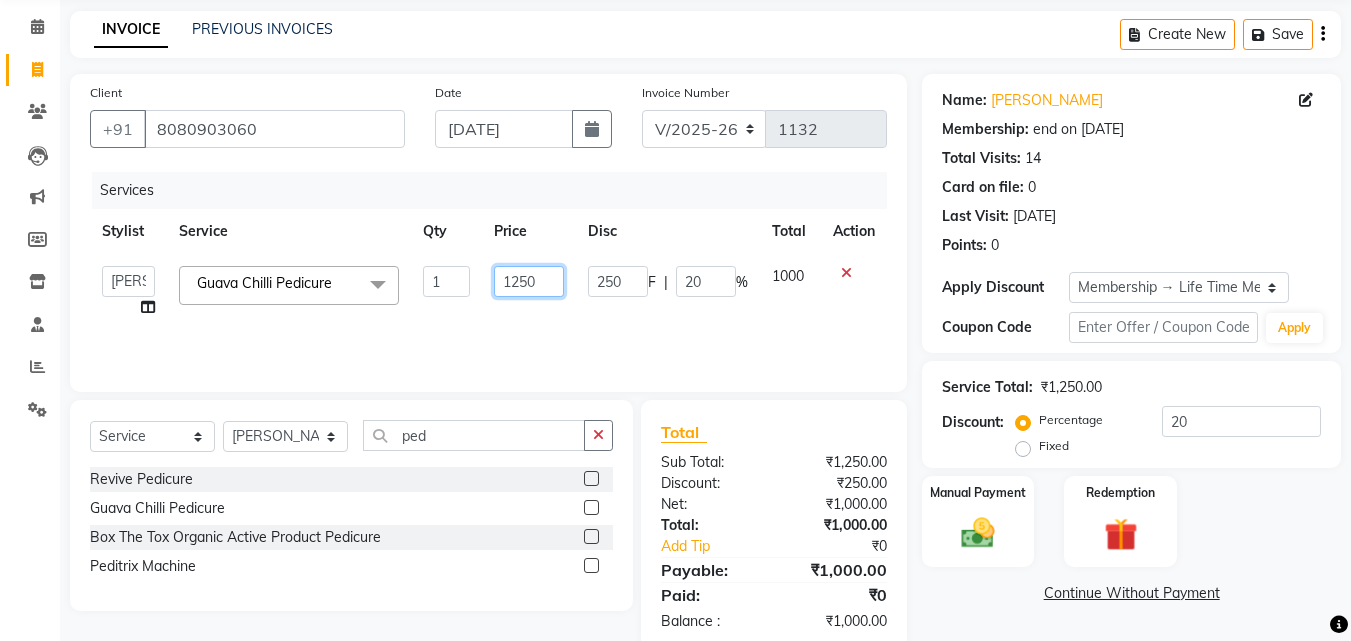 click on "Anwar   Danish   Janardhan   Sajeda Siddiqui   Samiksha   Shakil   Sharif Ahmed   Shraddha   Vaishali  Guava Chilli Pedicure  x Reflexology  - Feet (30 Mins) Reflexology  - Hand & Feet ( 60 Mins) Reflexology  - Back (30 Mins) Nails  - Cut And Filing Nails  - Nail Polish Hand / Feet Nails  - French Nail Polish Nails  - Gel French Nail Polish Nails- Cut file & Polish Gel Polish  - Gel Polish 10 Tips Gel Polish  - Gel Polish Remover 10 Tips Gel Polish  - Builder Gel Extension Gel Polish  - Gum Gel Extension Gel Polish  - 10 Tips Glitter Polish Treatment For Skin  - Glow Peel Treatment Advance Facial - Hydra Facial ( Machine use ) O THREE FACIAL Fruit Clean Up Loreal Scalp Advanced Treatment - For women Loreal Scalp Advanced Clay Treatment  3TENX SPA Moroccan Treatment  - Moroccan Wash And Hair cut For Women Senior Stylist Moroccan Treatment  - Moroccan Wash And Hair cut For Women Master Stylist Hair Removal With Less Pain - Butt Wax Bleach  - Upper Lip Bleach  - Face And Neck Bleach  - Under Arms Party Makeup" 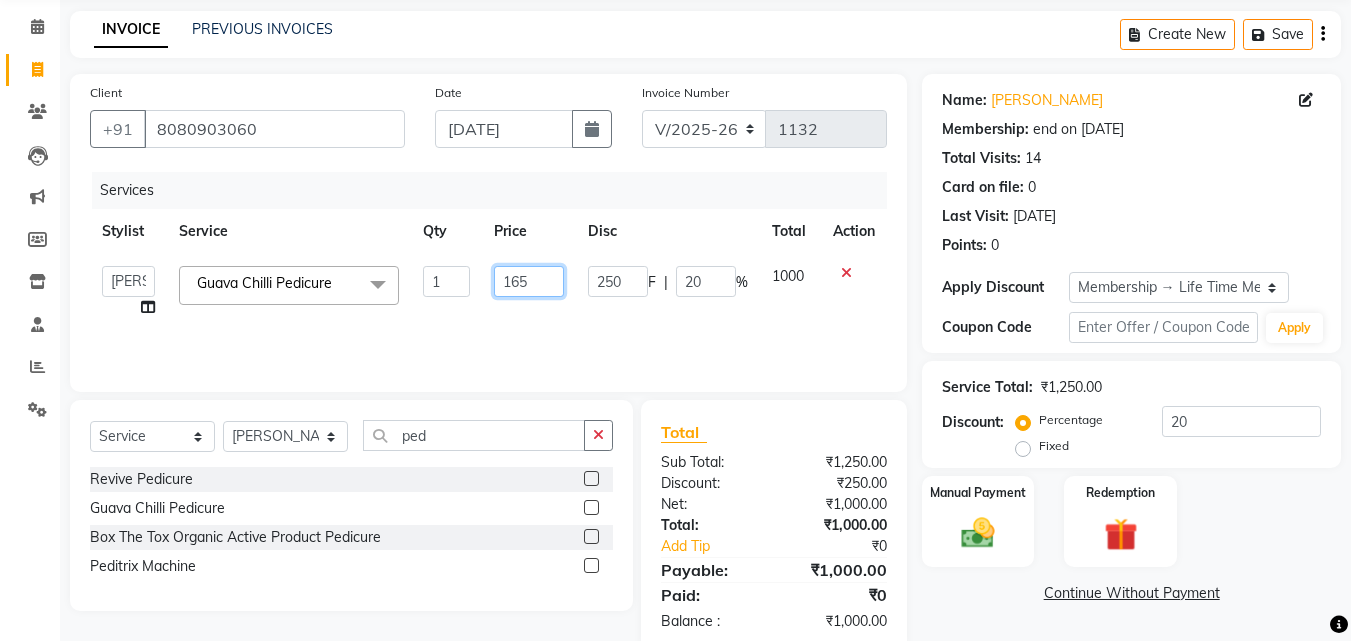 type on "1650" 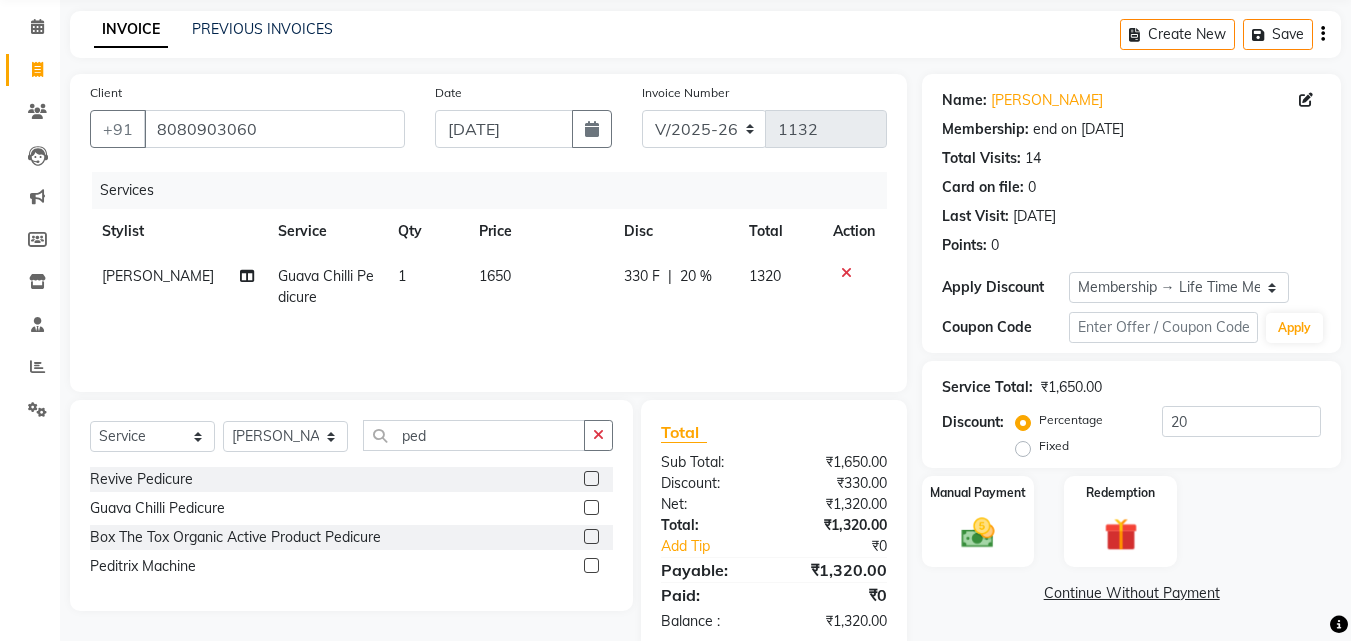 click on "Services Stylist Service Qty Price Disc Total Action Janardhan Guava Chilli Pedicure 1 1650 330 F | 20 % 1320" 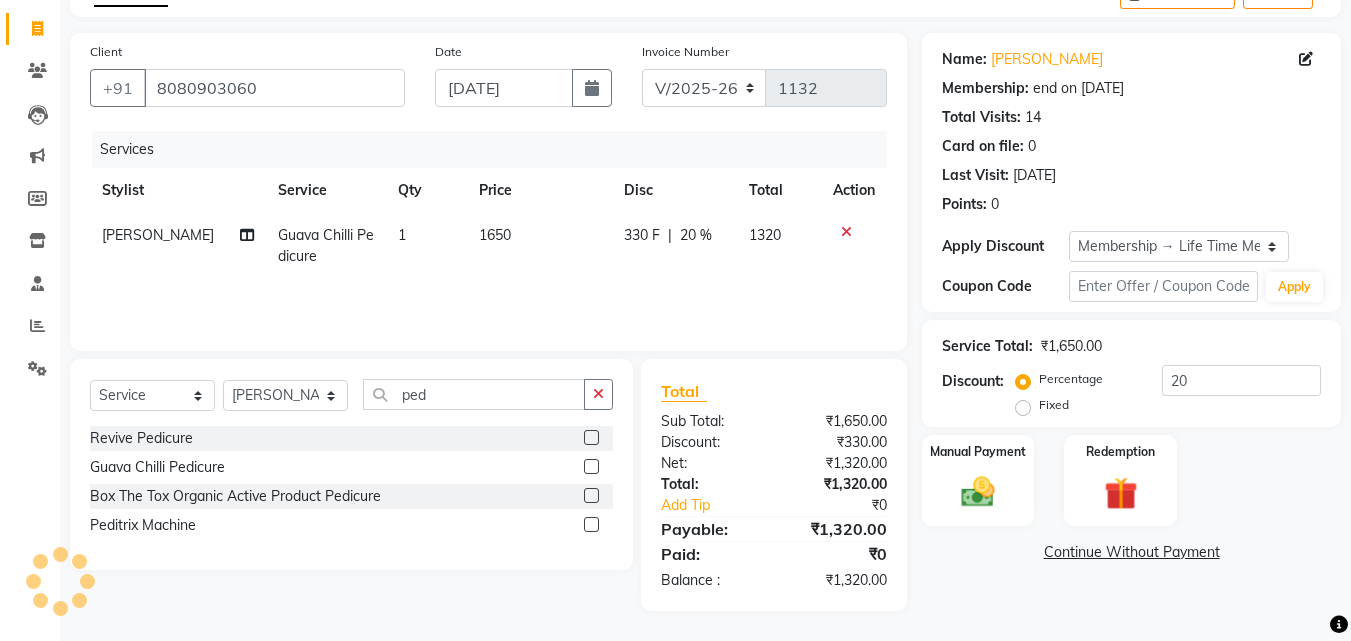 click on "1650" 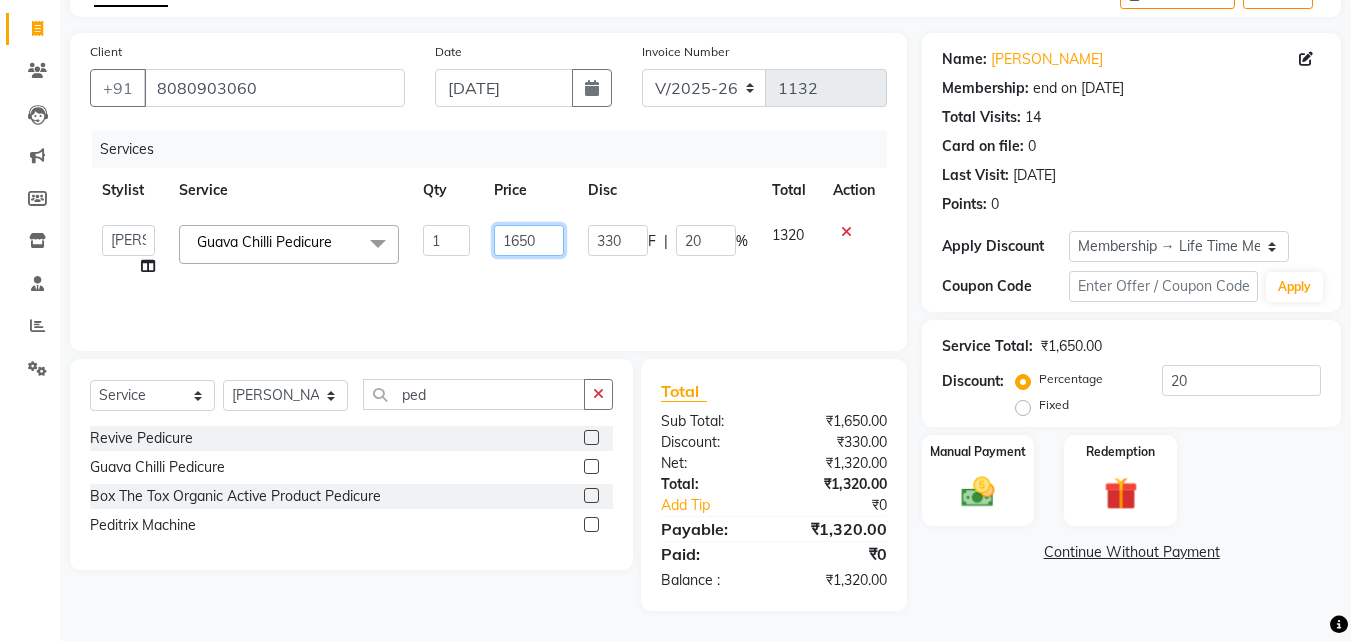 click on "1650" 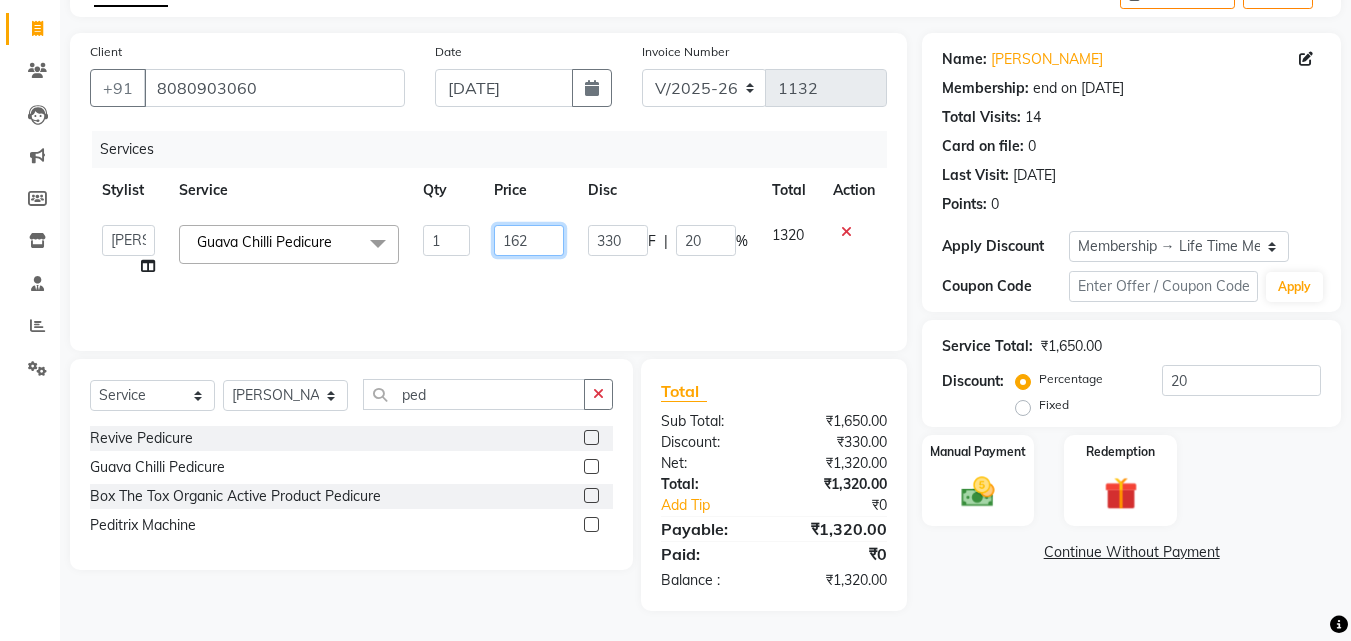 type on "1620" 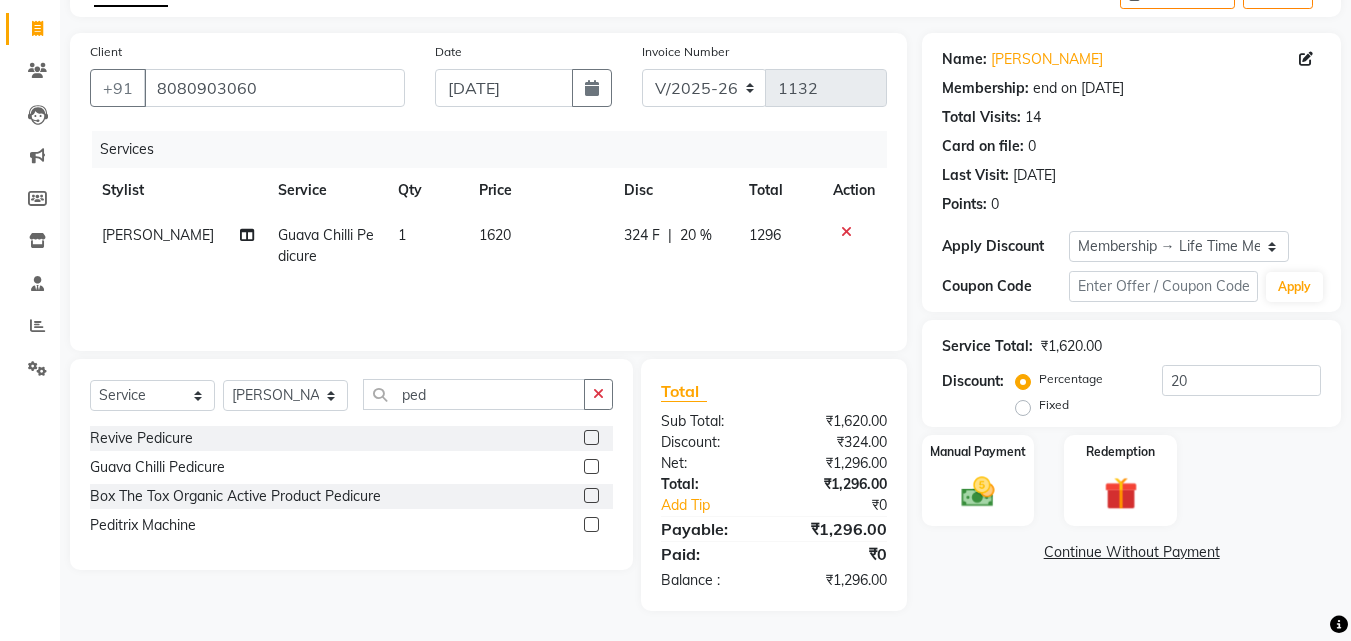 click on "1620" 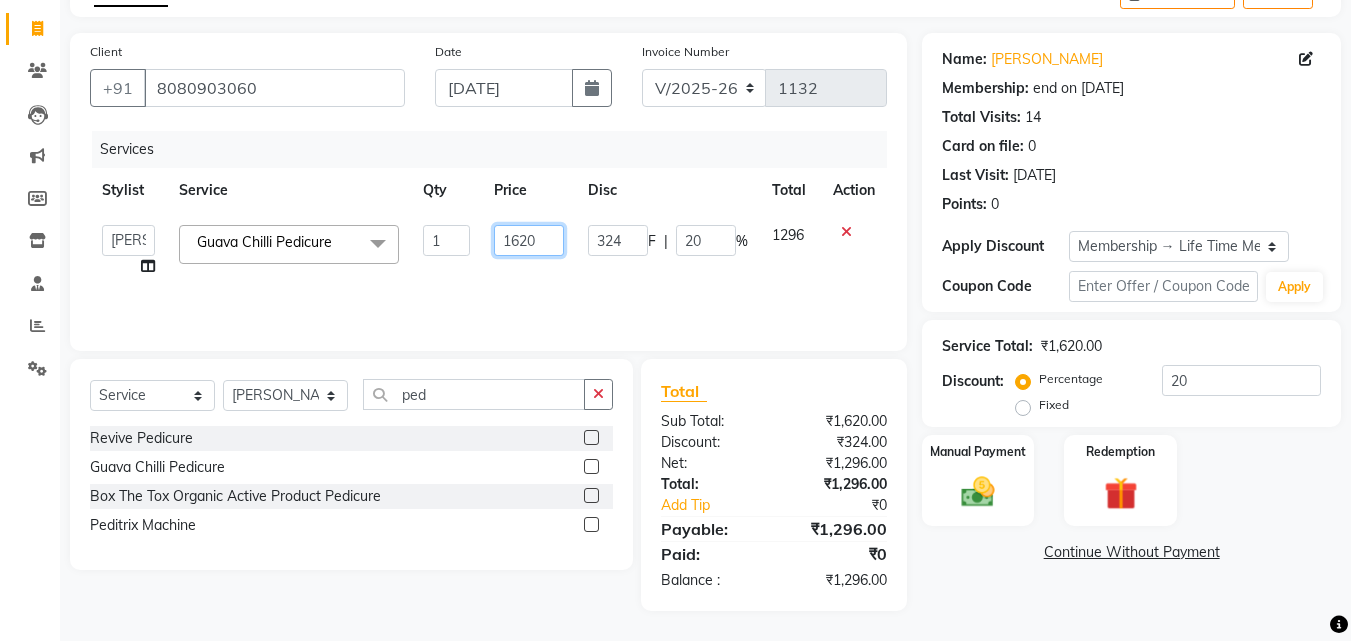 click on "1620" 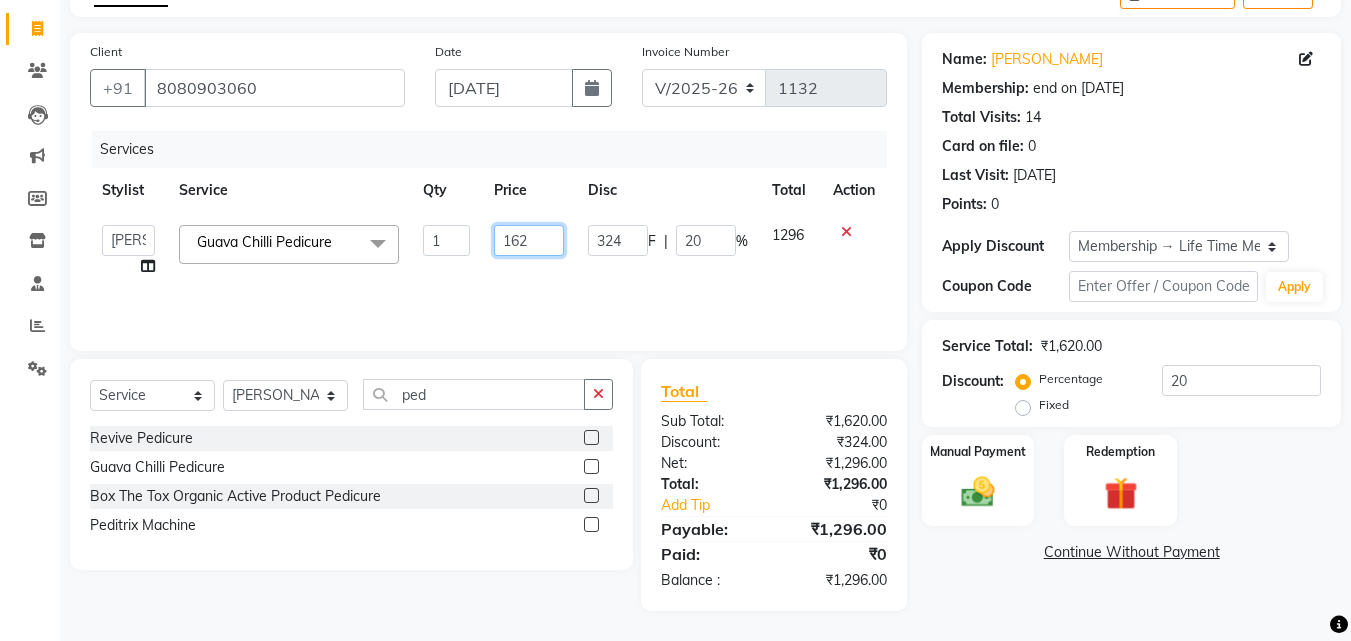 type on "1625" 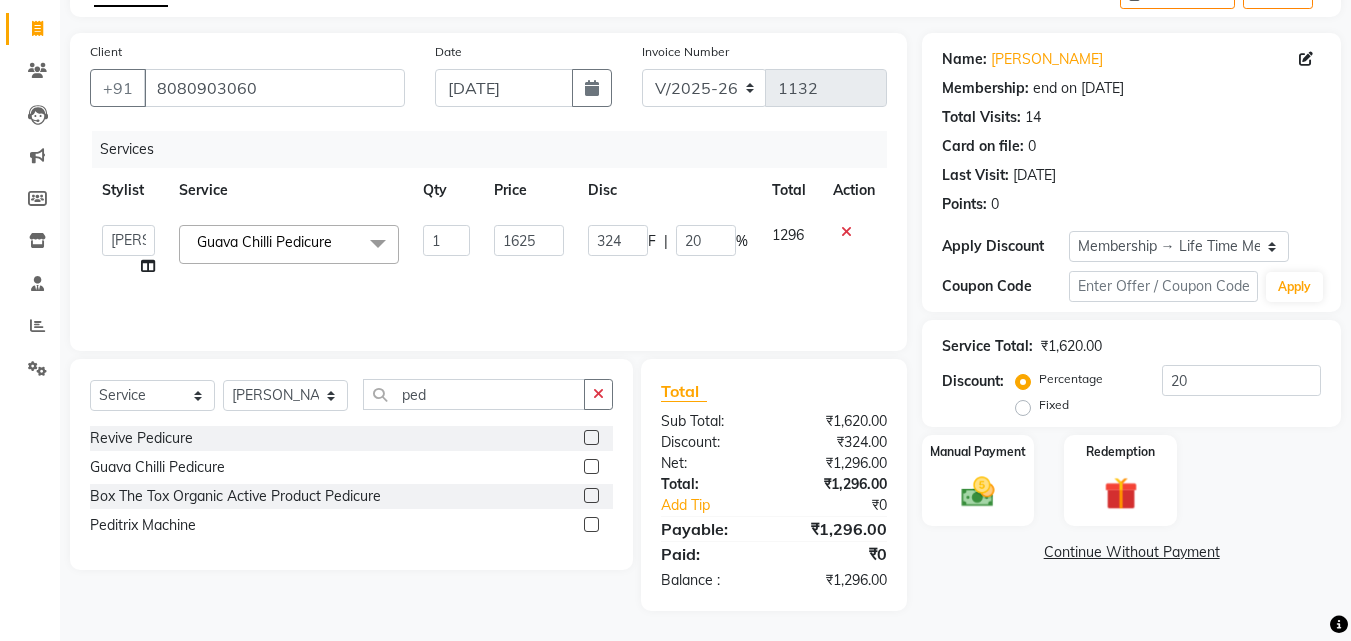 click on "1625" 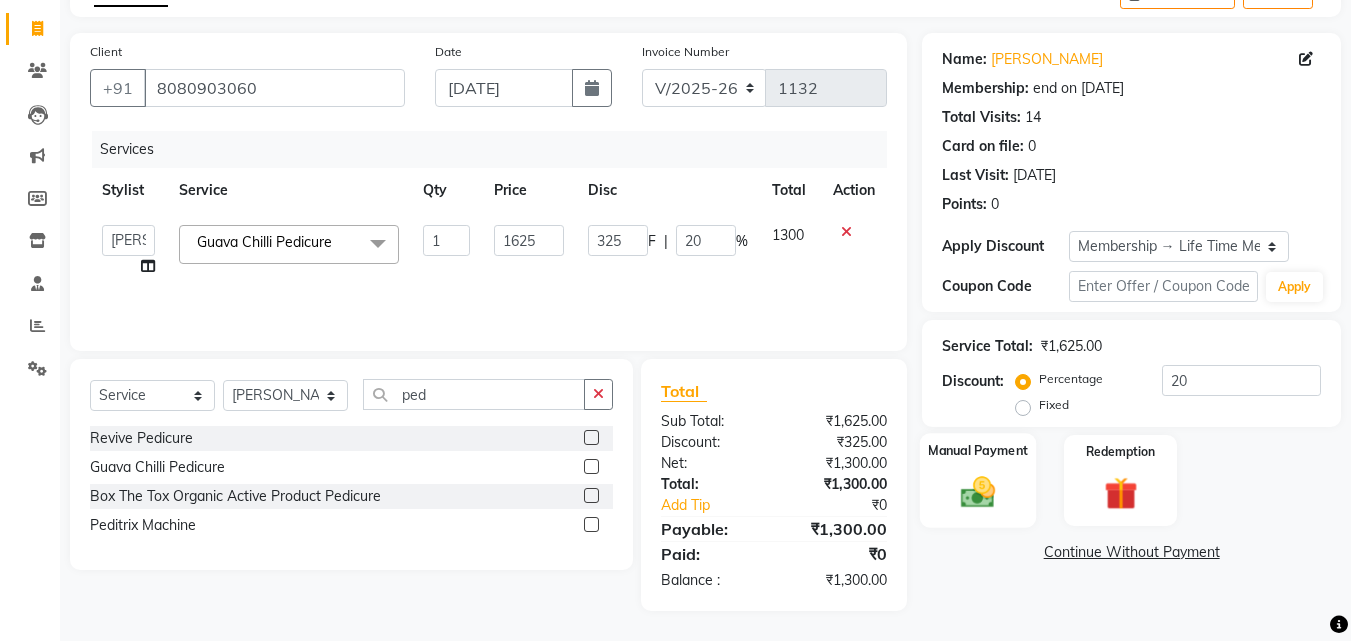 click 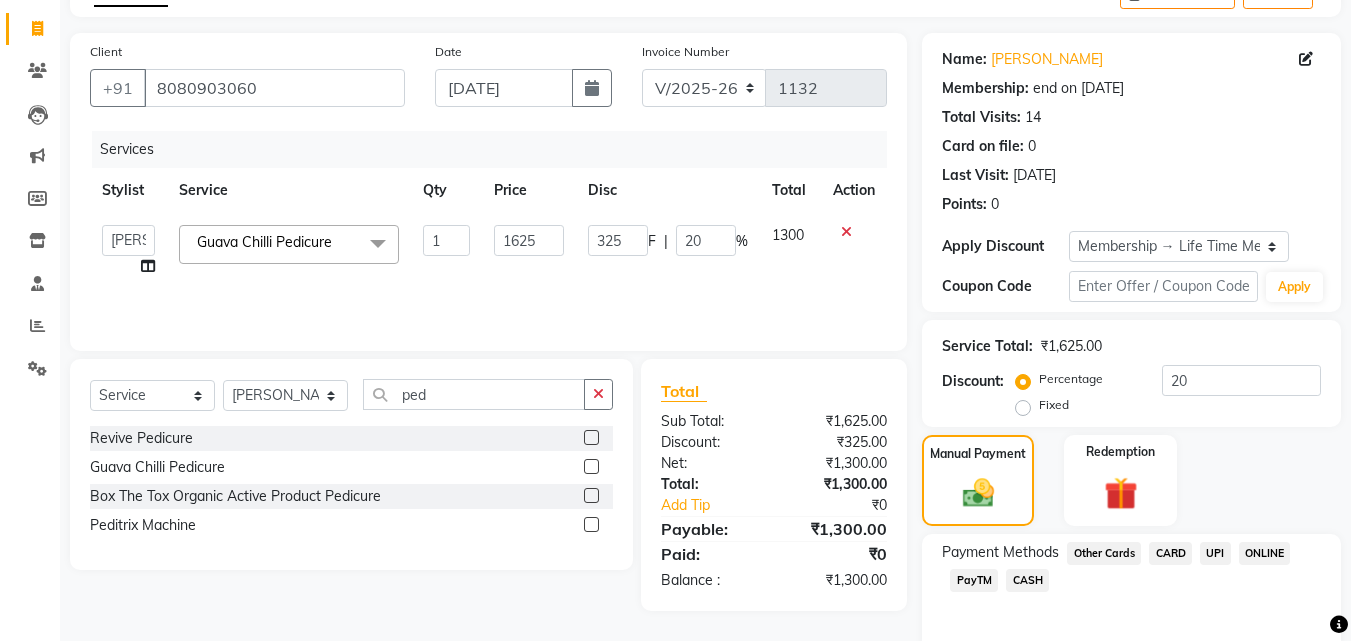 click on "CASH" 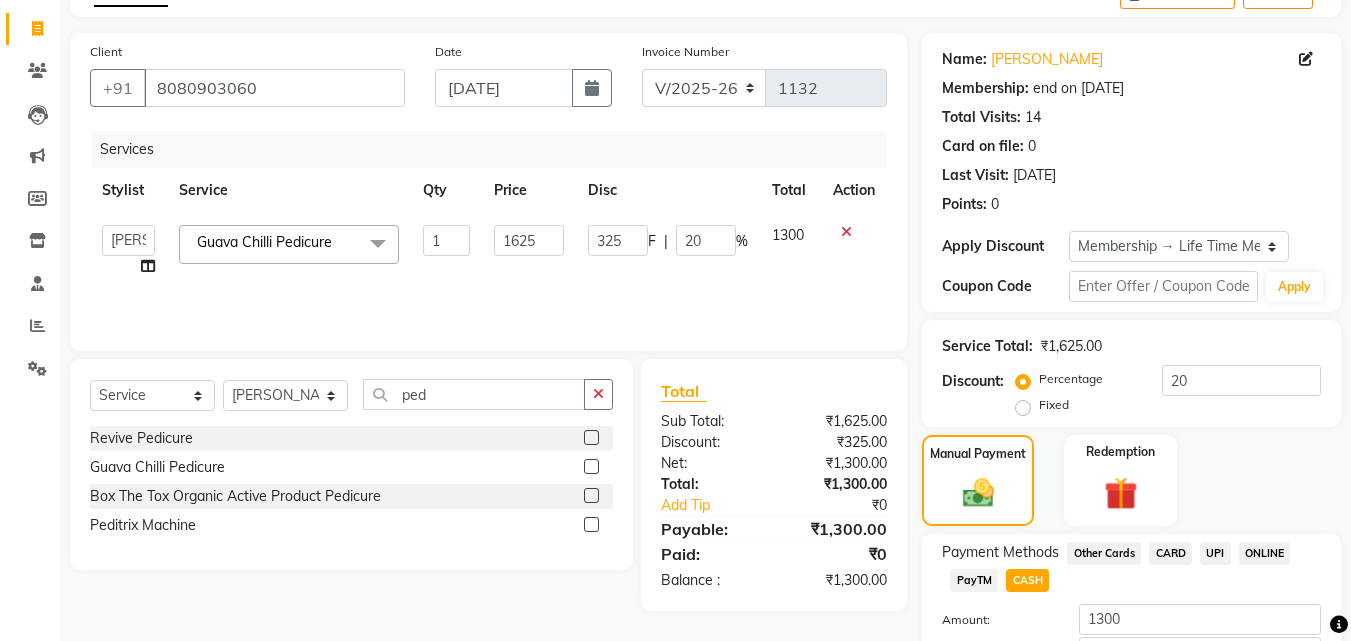 scroll, scrollTop: 257, scrollLeft: 0, axis: vertical 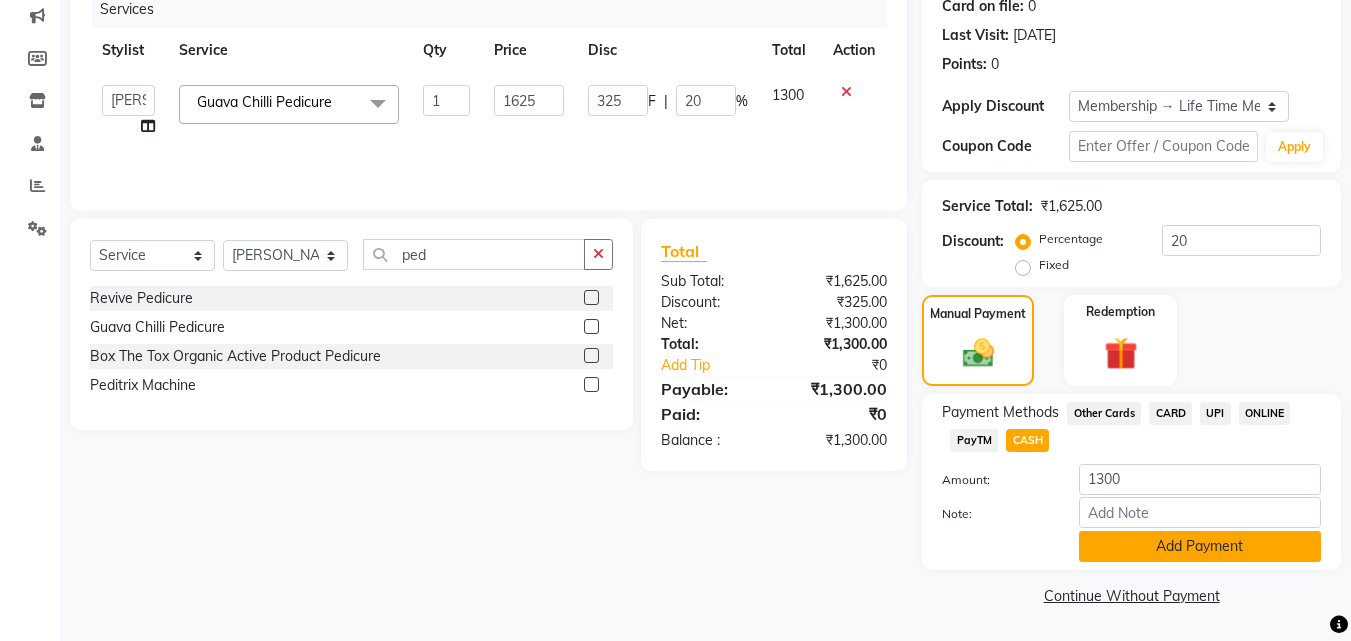 click on "Add Payment" 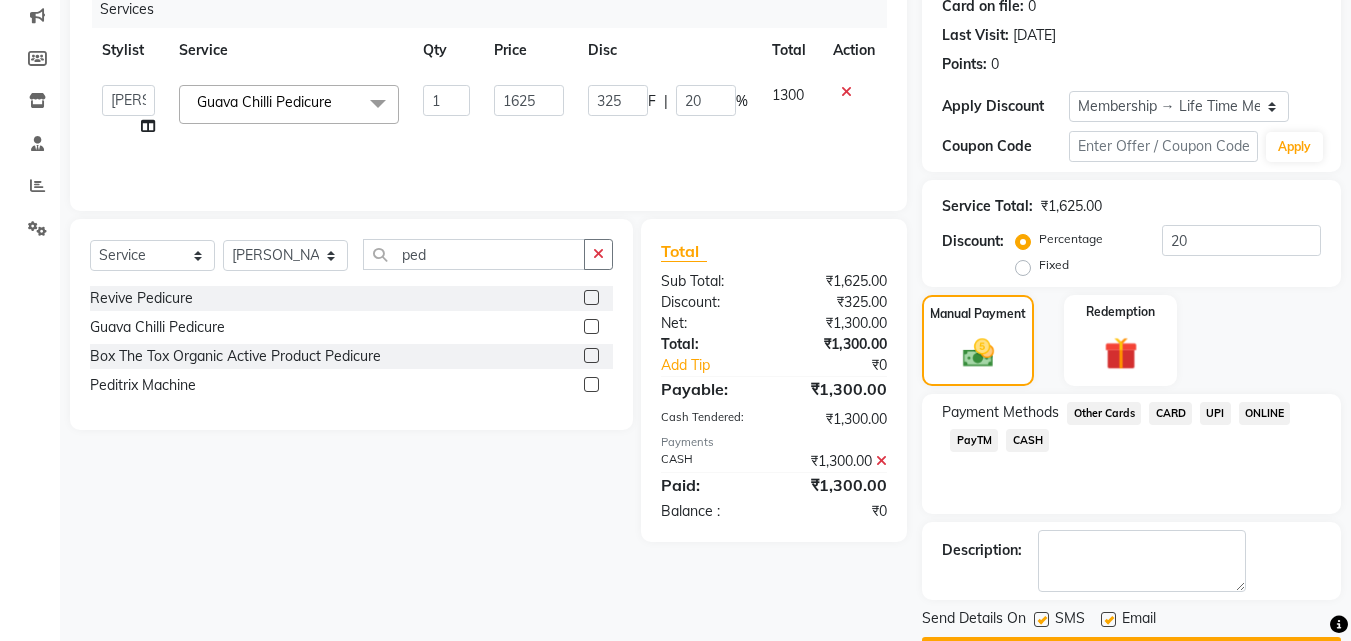 scroll, scrollTop: 314, scrollLeft: 0, axis: vertical 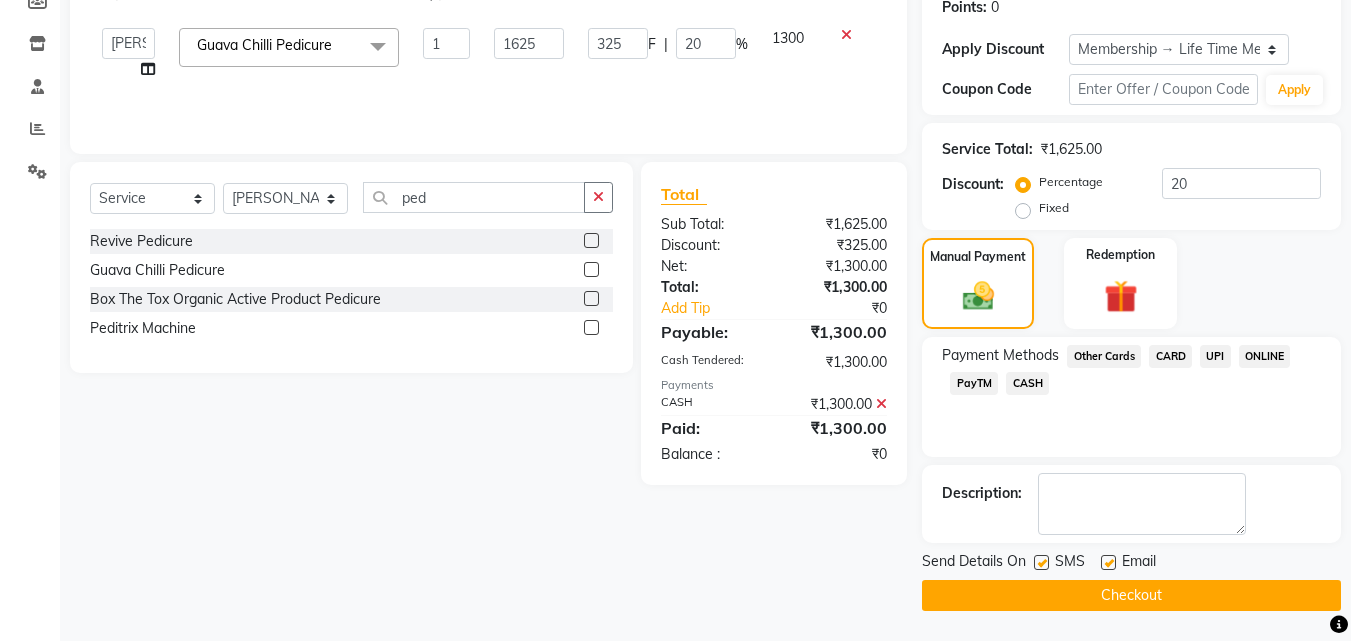 click on "Checkout" 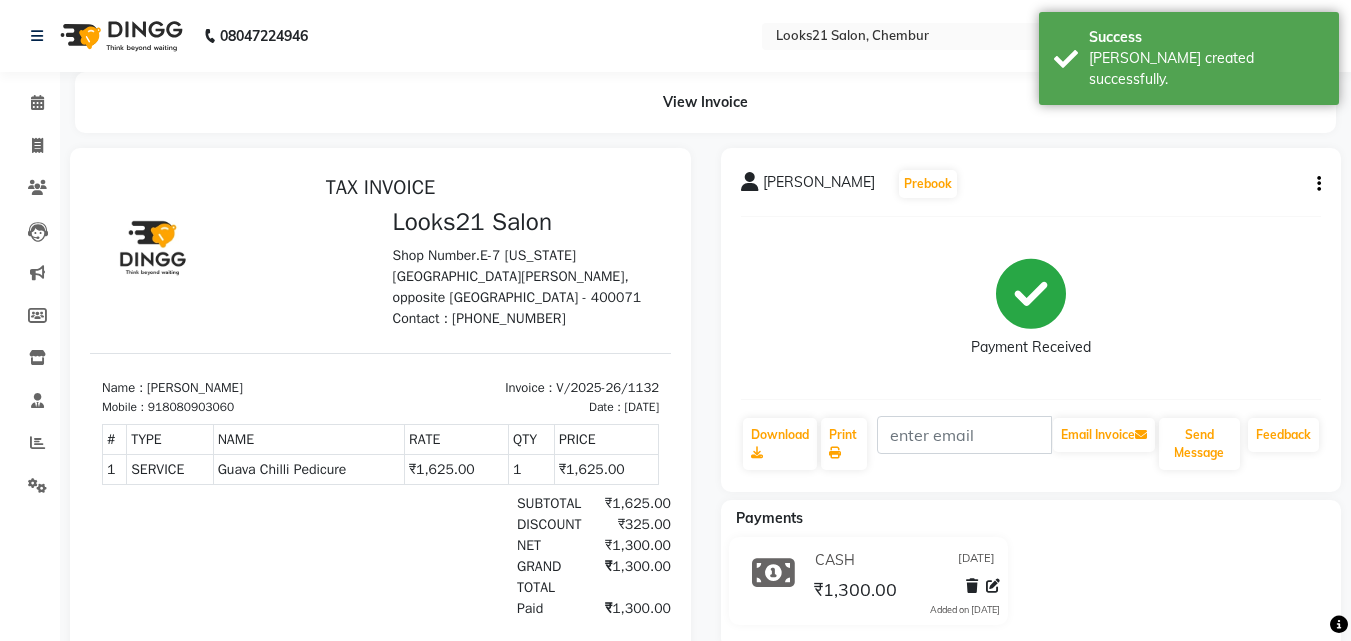 scroll, scrollTop: 0, scrollLeft: 0, axis: both 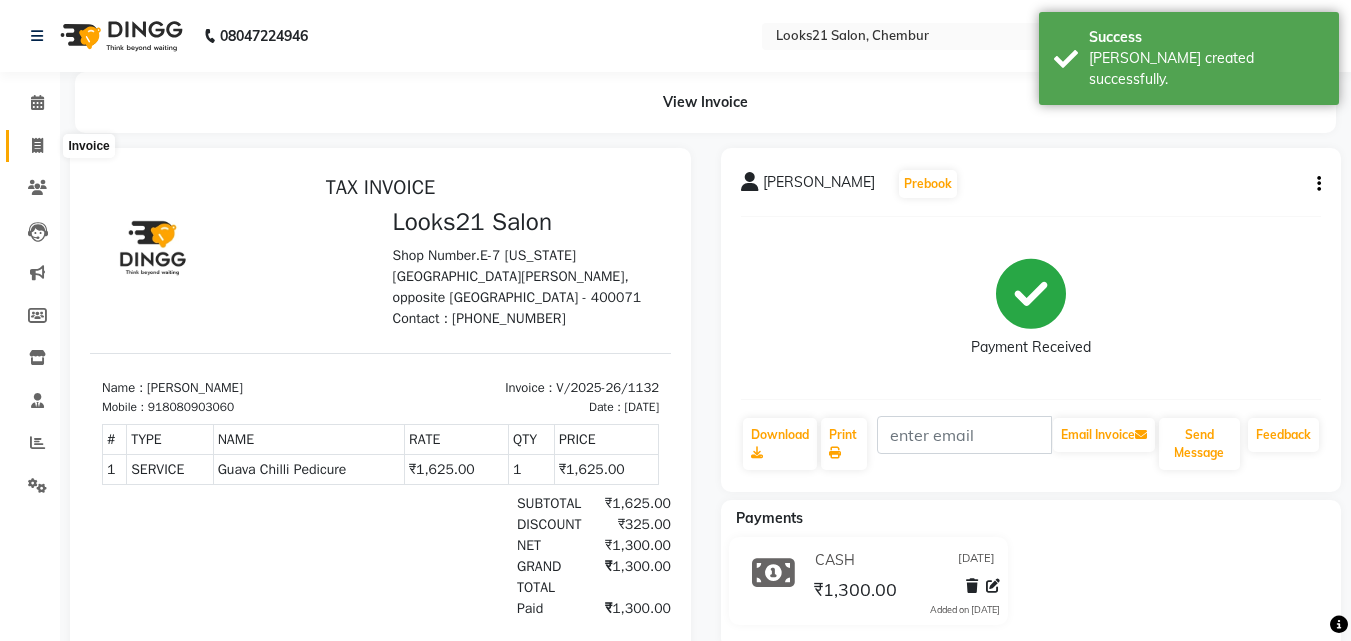 click 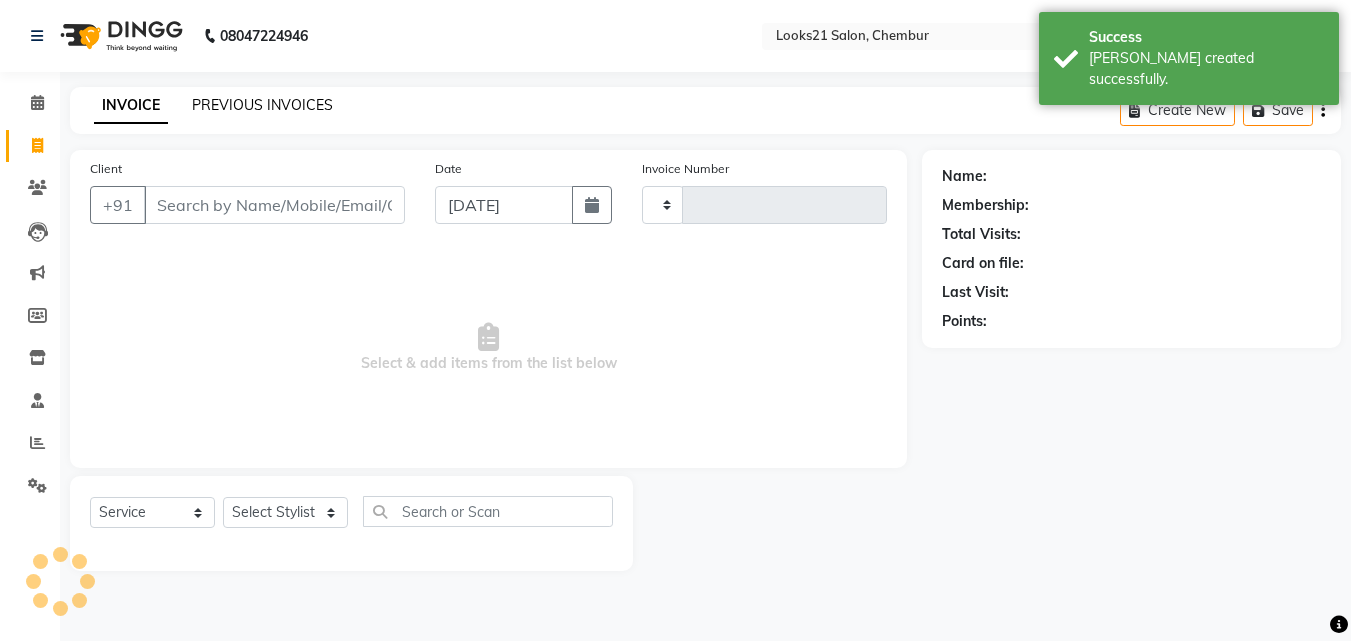 click on "PREVIOUS INVOICES" 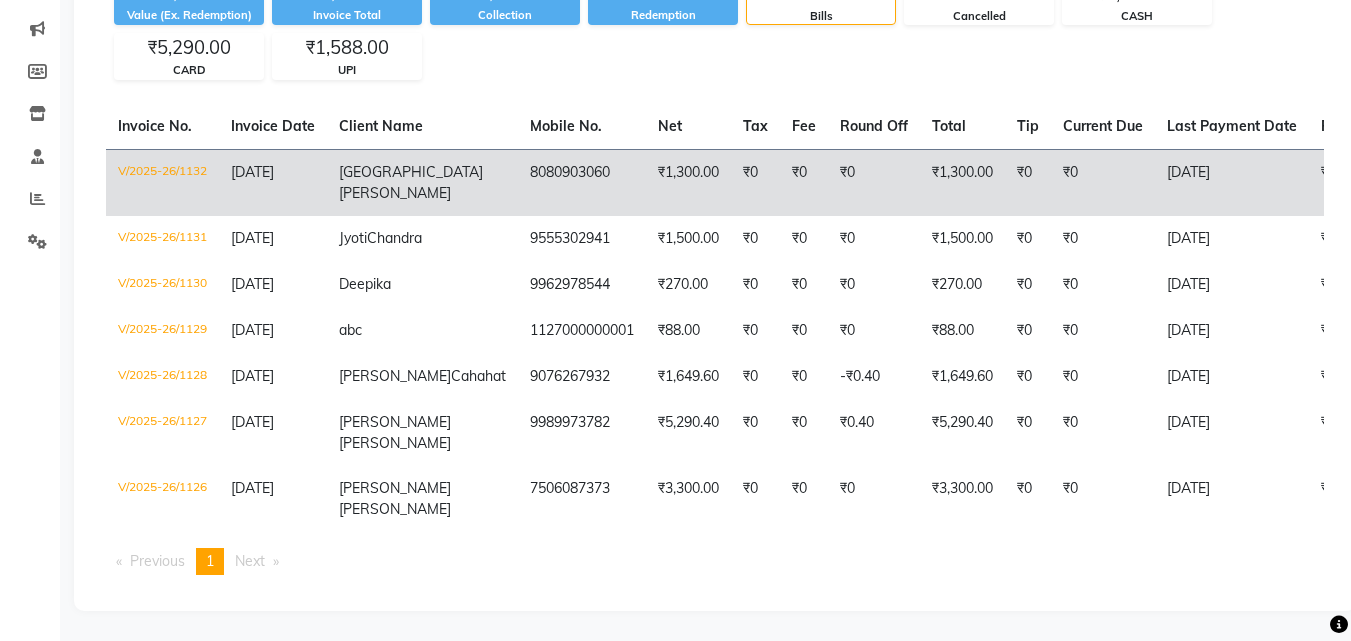 scroll, scrollTop: 0, scrollLeft: 0, axis: both 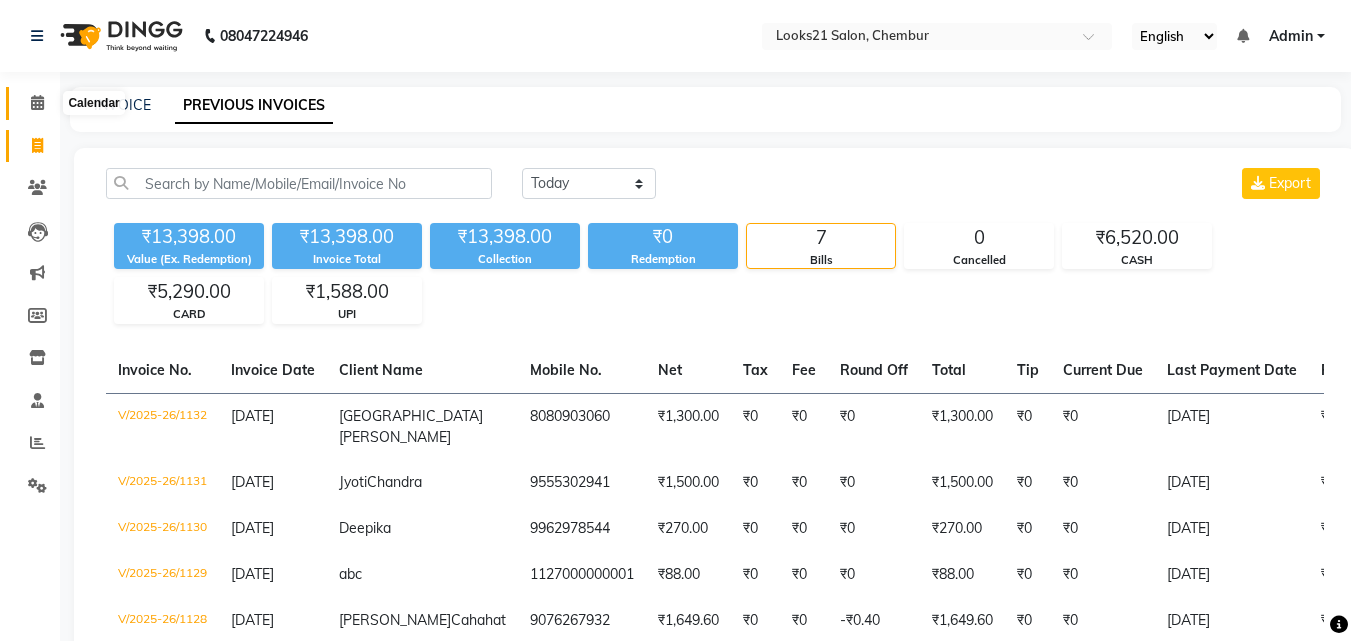 click 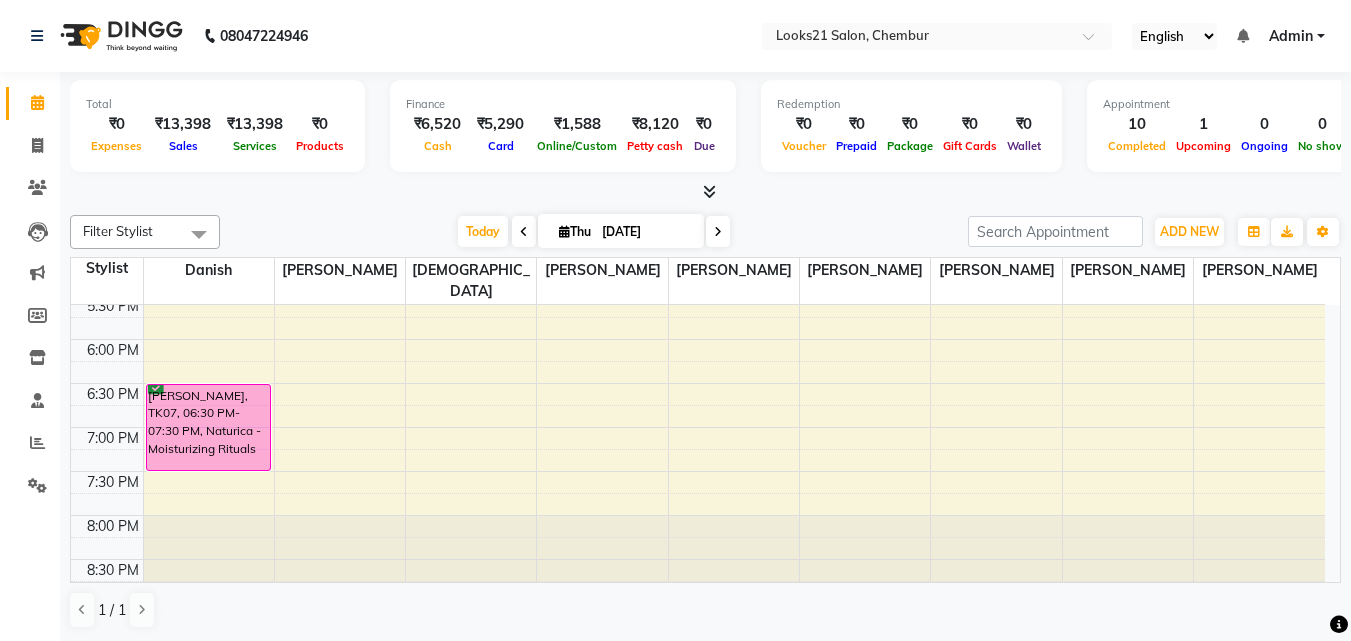 scroll, scrollTop: 845, scrollLeft: 0, axis: vertical 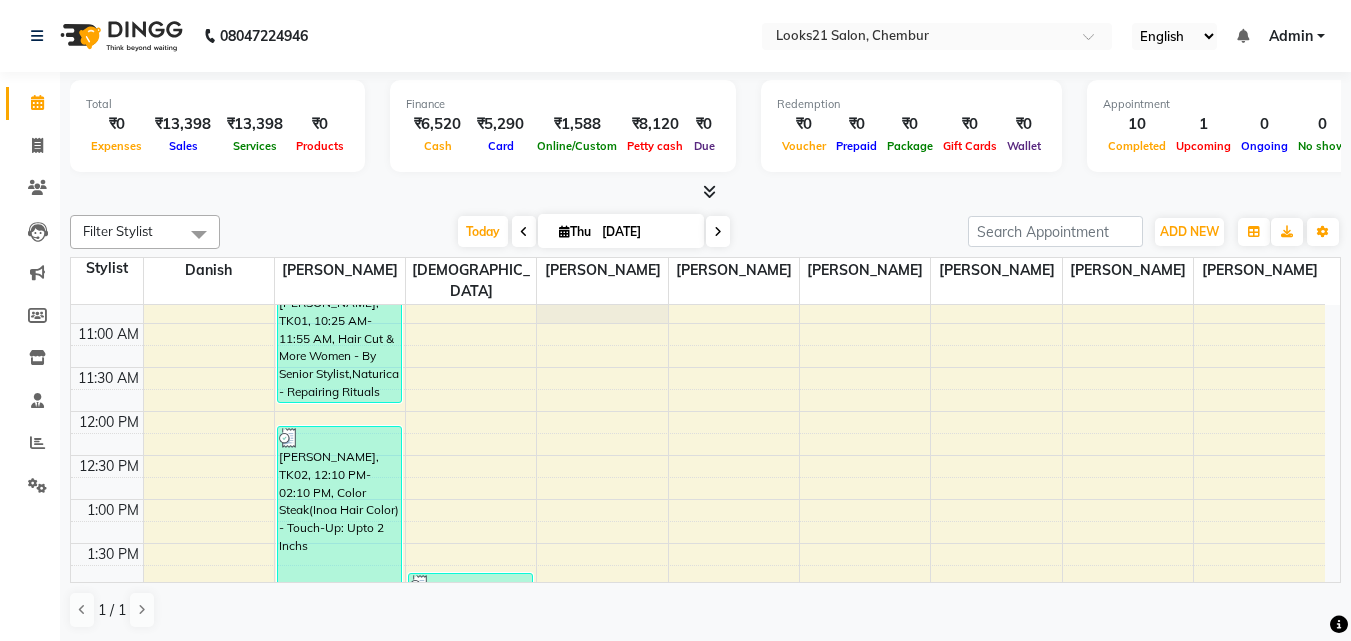 click at bounding box center [718, 231] 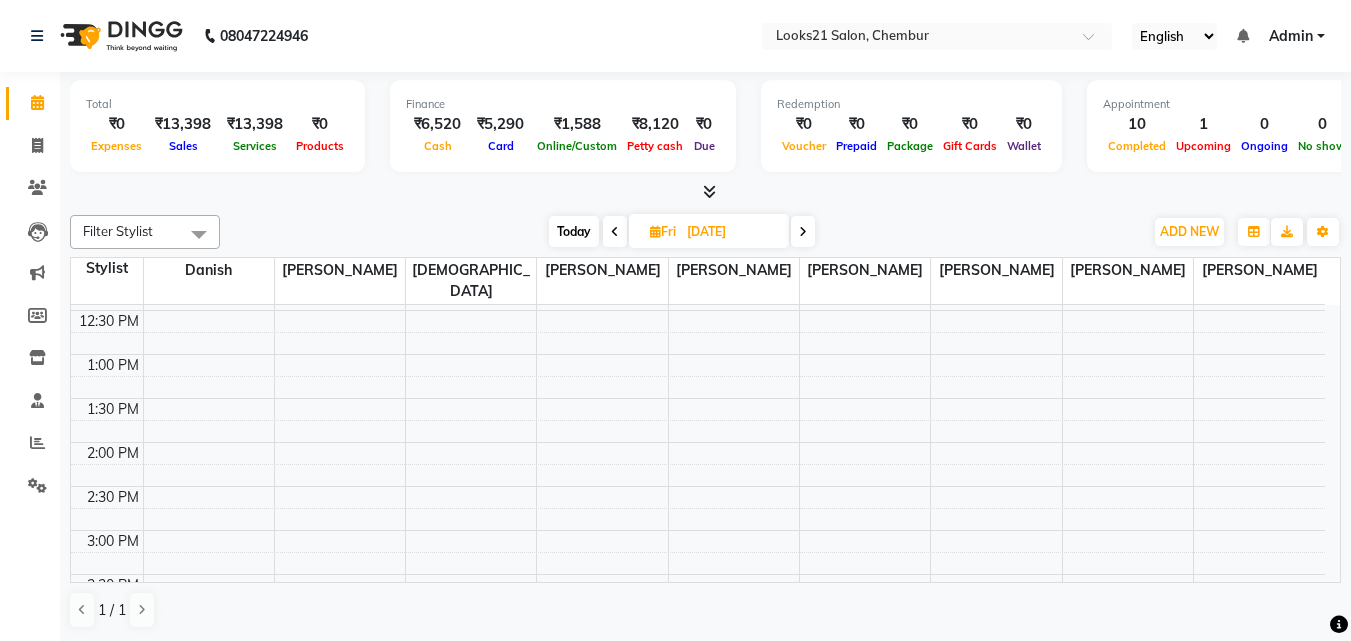 scroll, scrollTop: 317, scrollLeft: 0, axis: vertical 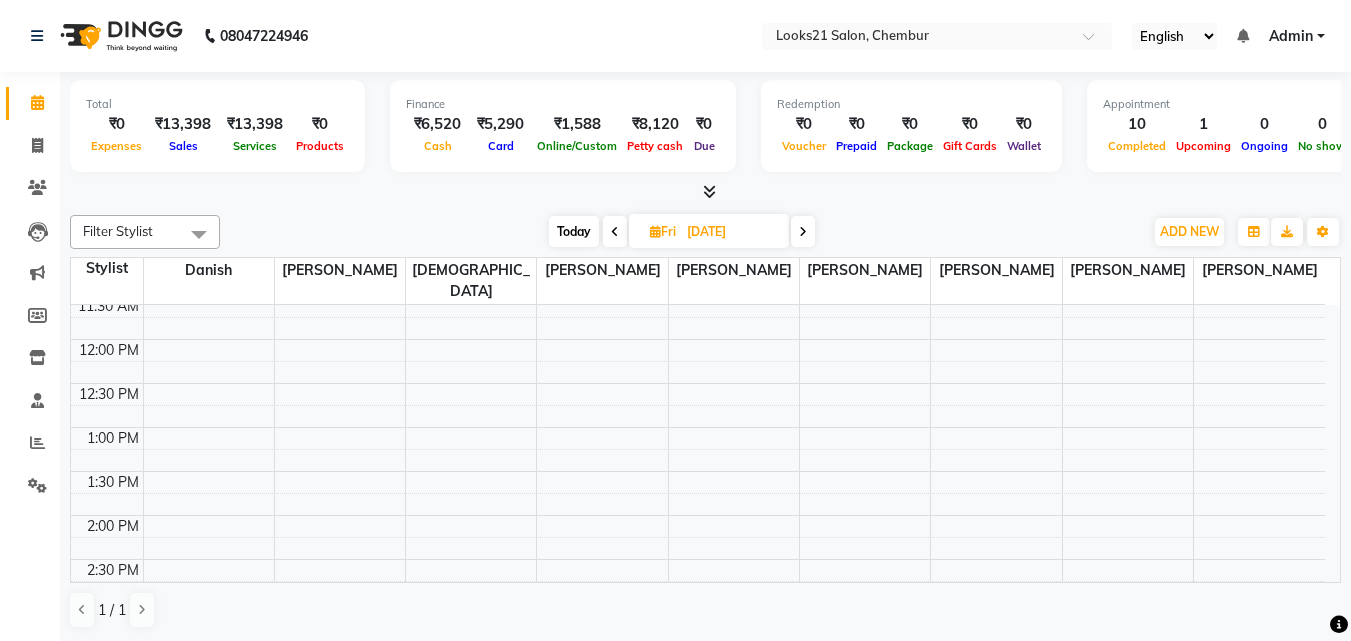 click on "8:00 AM 8:30 AM 9:00 AM 9:30 AM 10:00 AM 10:30 AM 11:00 AM 11:30 AM 12:00 PM 12:30 PM 1:00 PM 1:30 PM 2:00 PM 2:30 PM 3:00 PM 3:30 PM 4:00 PM 4:30 PM 5:00 PM 5:30 PM 6:00 PM 6:30 PM 7:00 PM 7:30 PM 8:00 PM 8:30 PM" at bounding box center (698, 559) 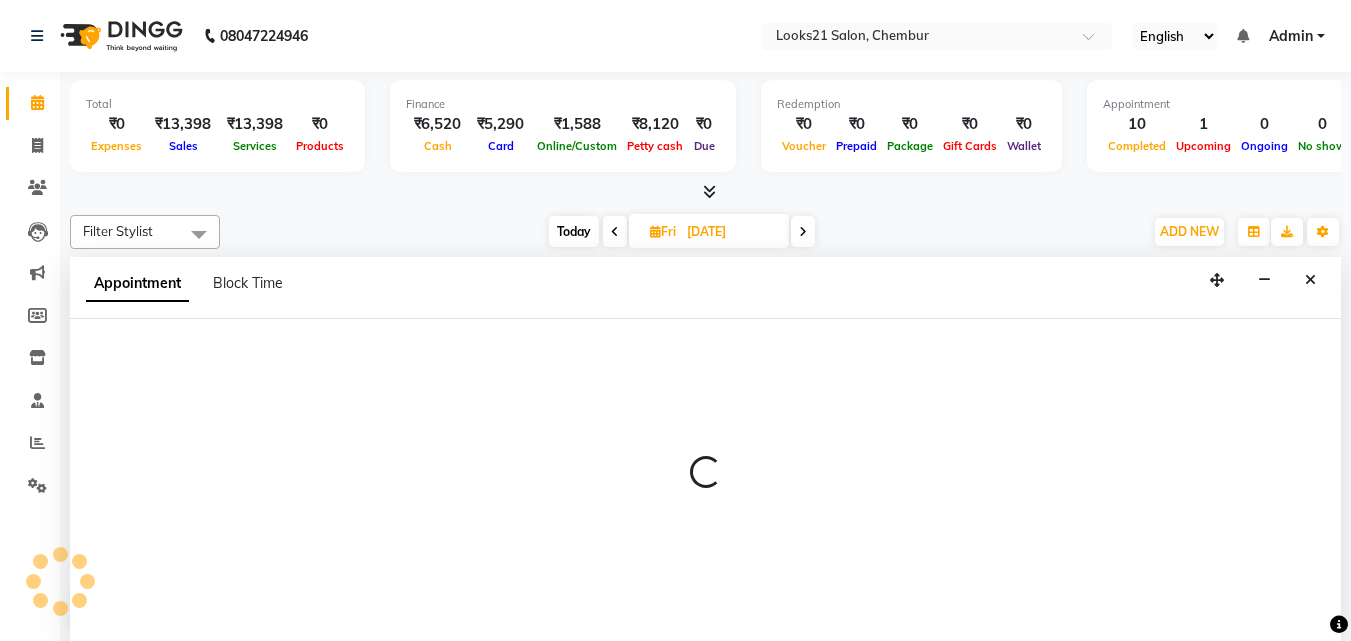 scroll, scrollTop: 1, scrollLeft: 0, axis: vertical 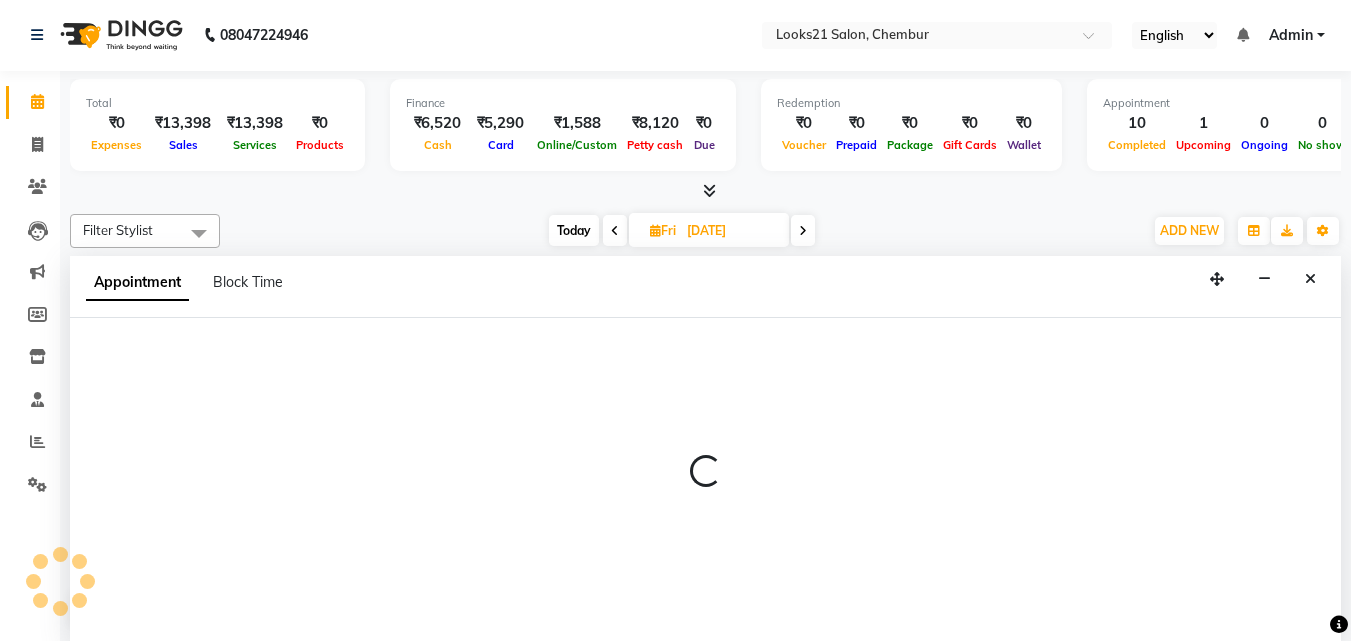 select on "13883" 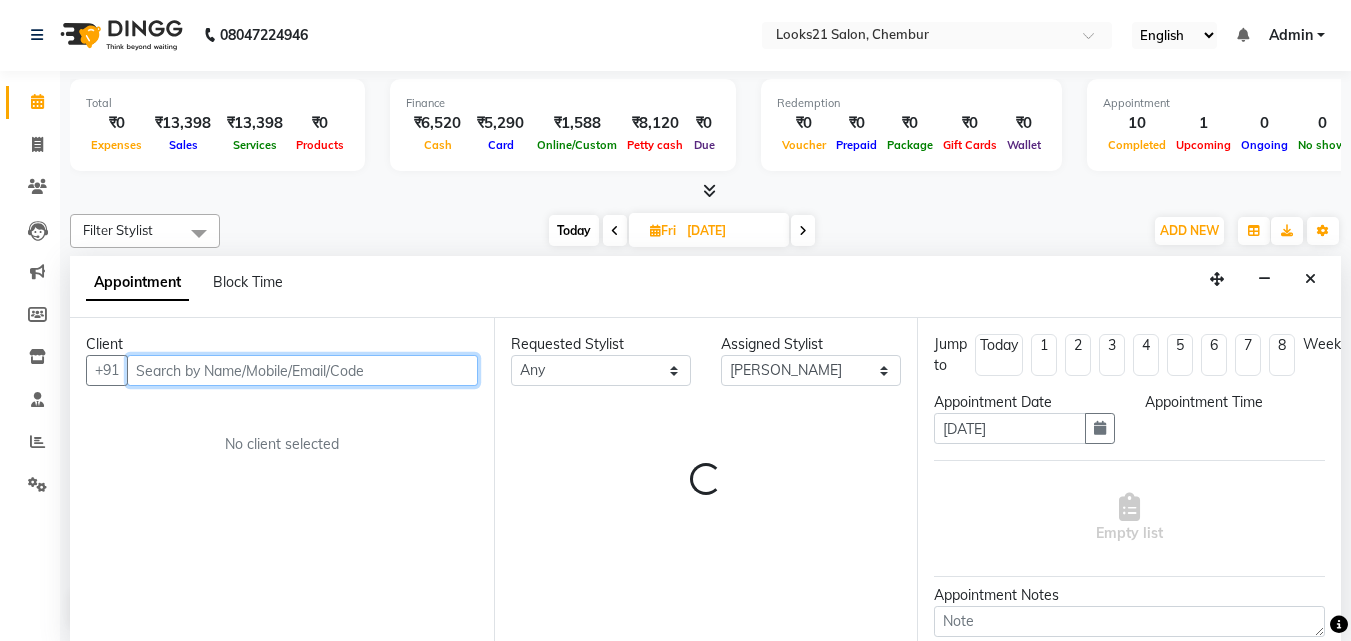 select on "720" 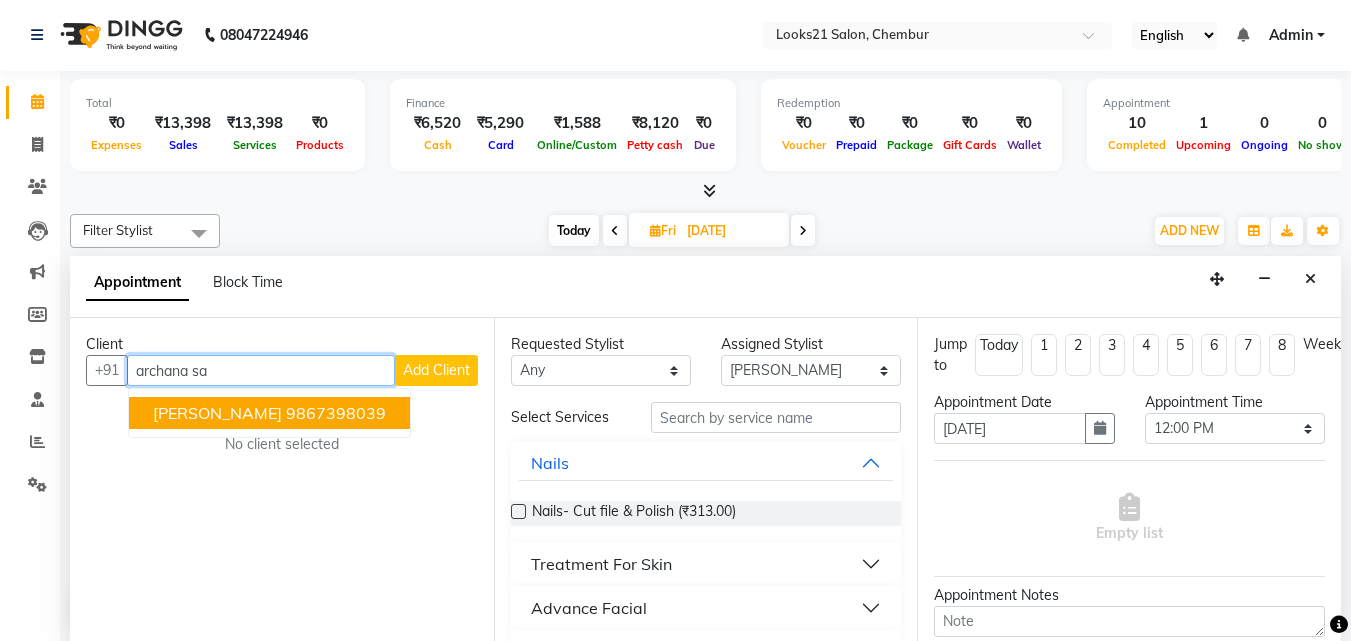 click on "Archana Saxena  9867398039" at bounding box center (269, 413) 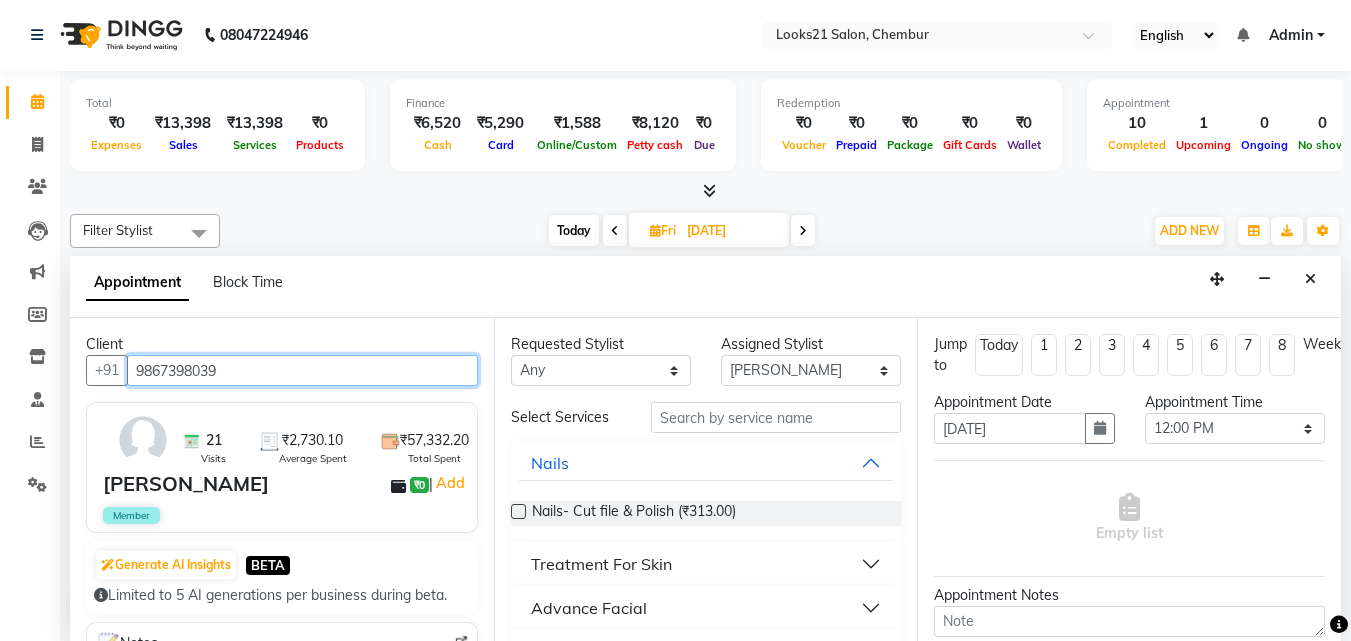 type on "9867398039" 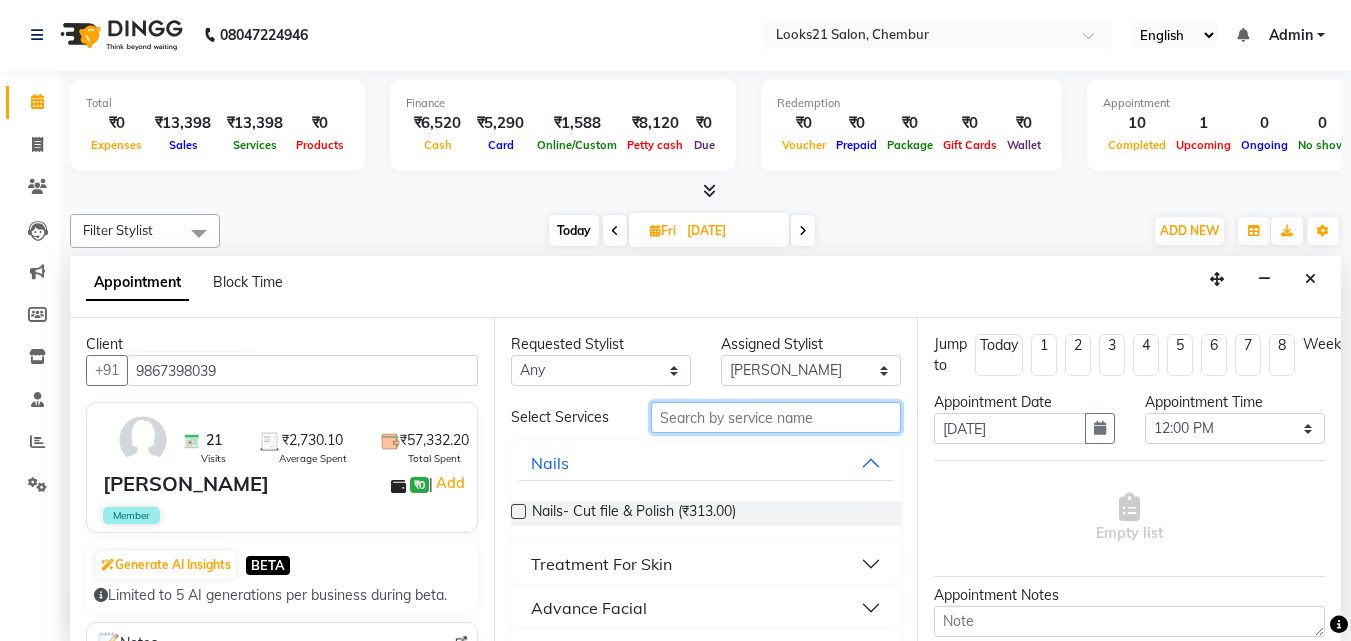 click at bounding box center (776, 417) 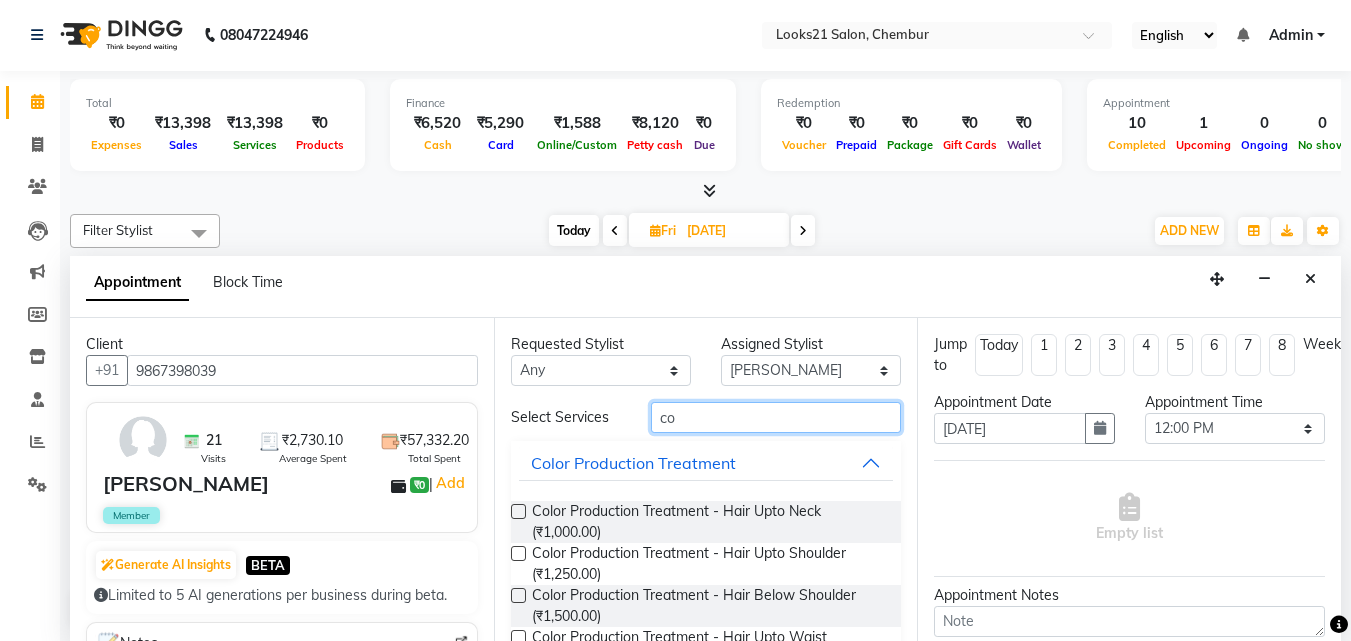 type on "c" 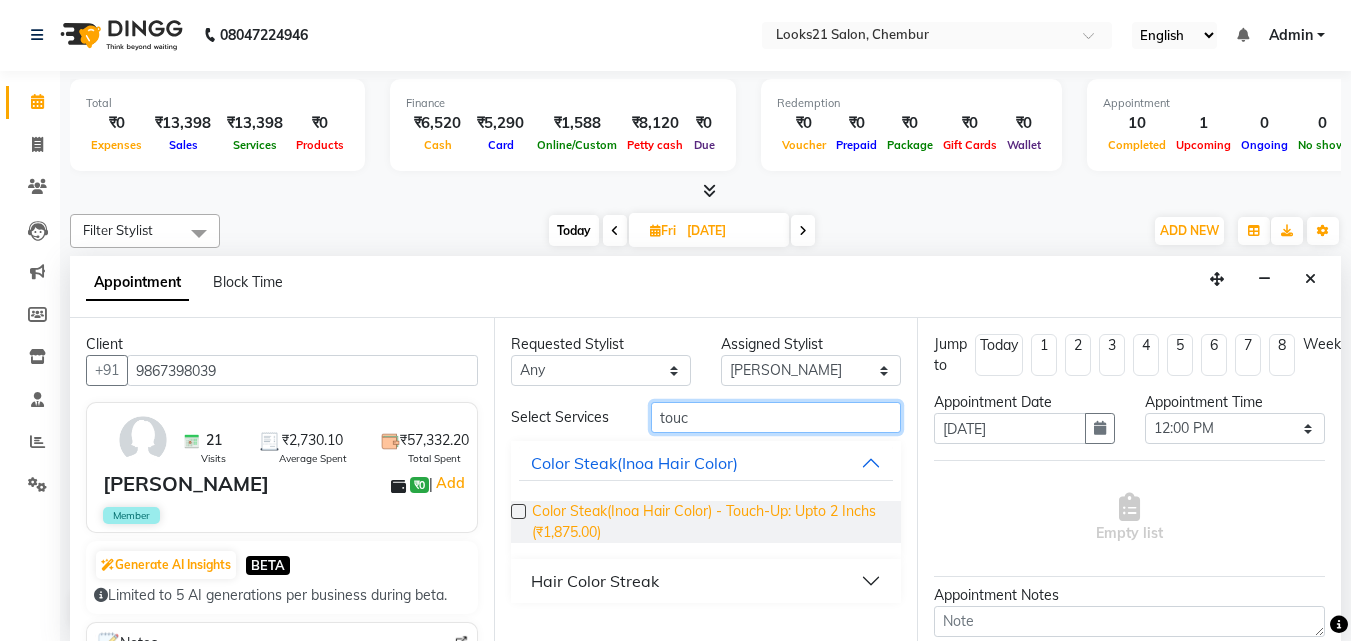 type on "touc" 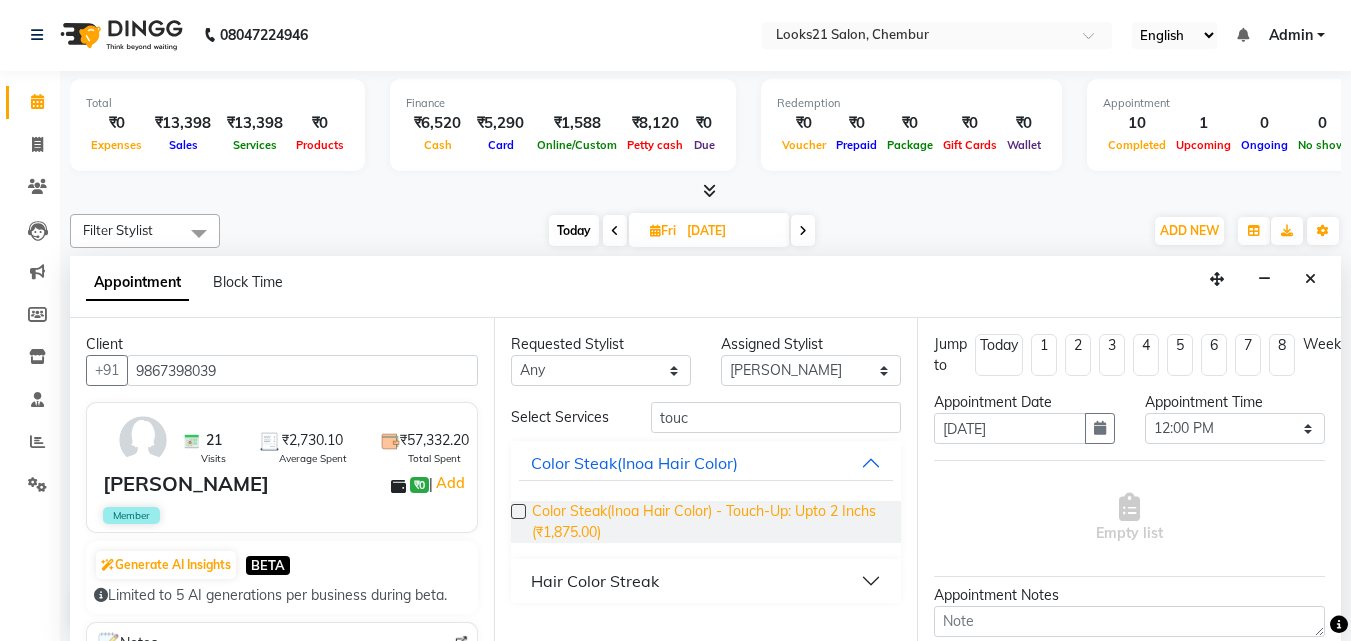 click on "Color Steak(Inoa Hair Color)  - Touch-Up: Upto 2 Inchs (₹1,875.00)" at bounding box center (709, 522) 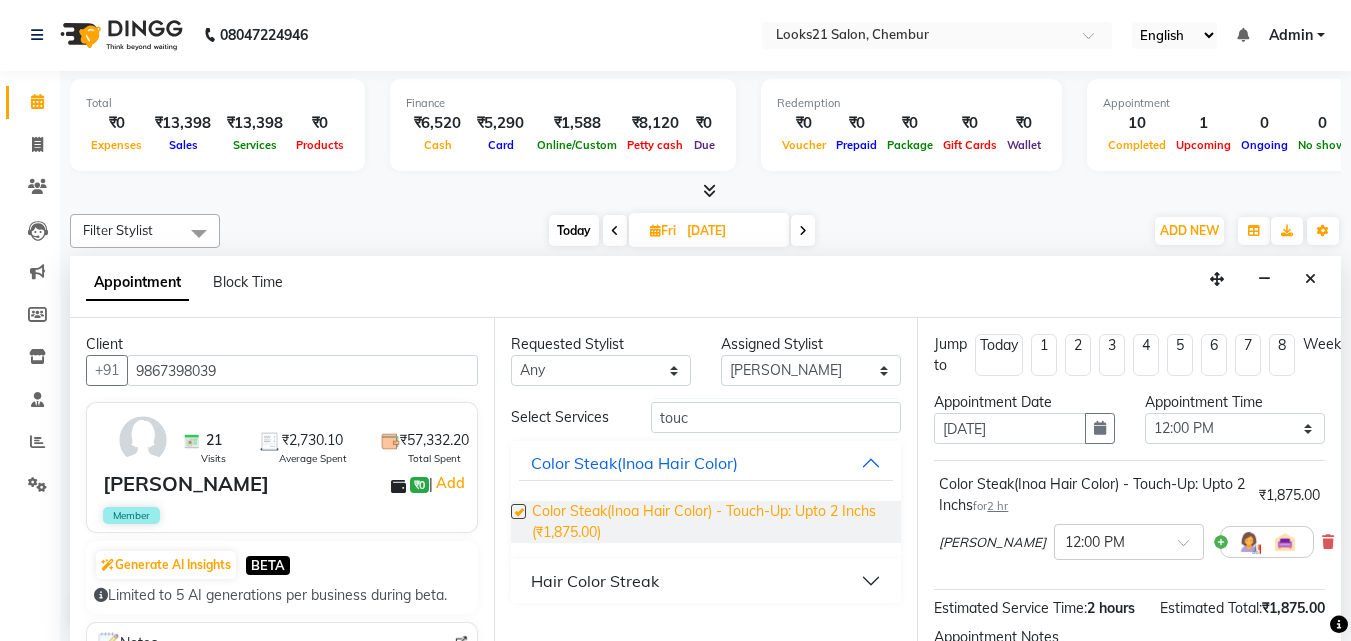 checkbox on "false" 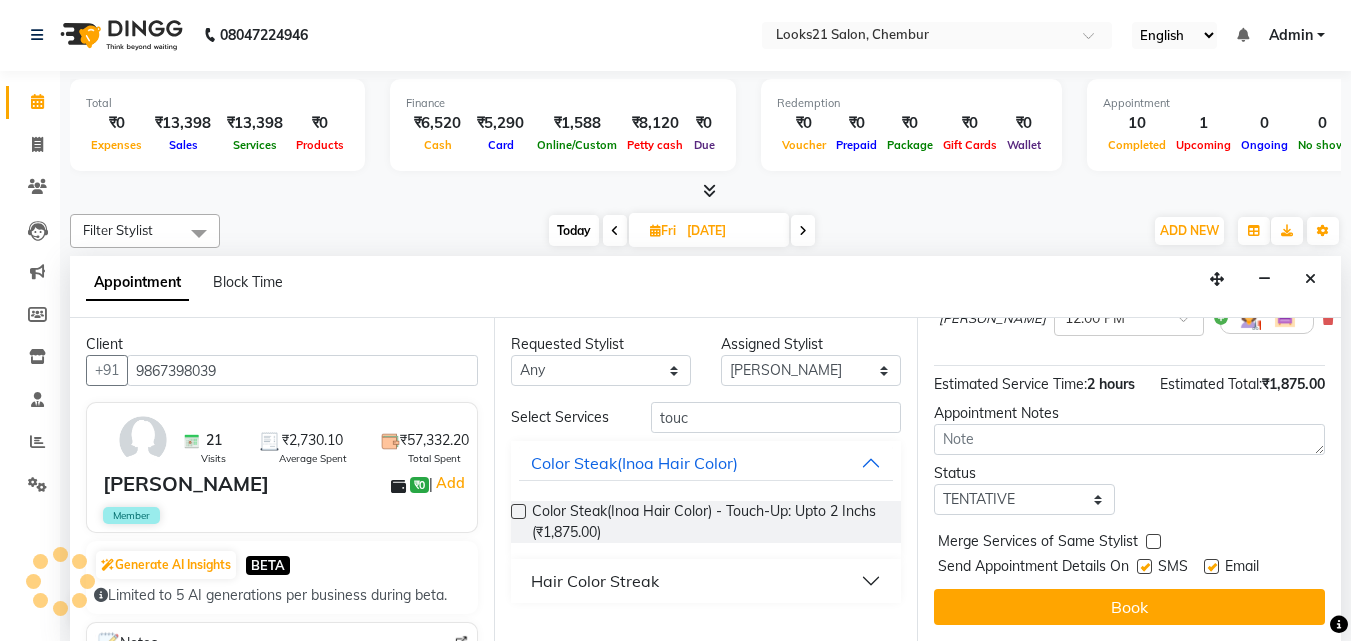 scroll, scrollTop: 263, scrollLeft: 0, axis: vertical 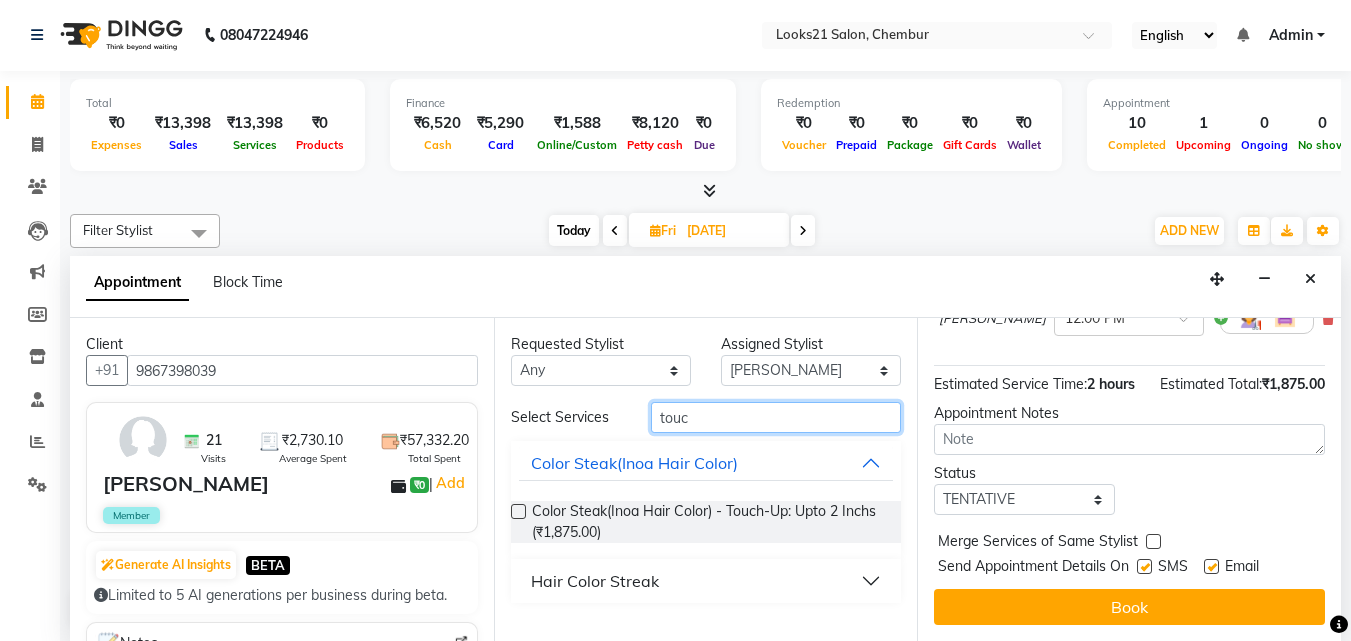 drag, startPoint x: 581, startPoint y: 397, endPoint x: 517, endPoint y: 397, distance: 64 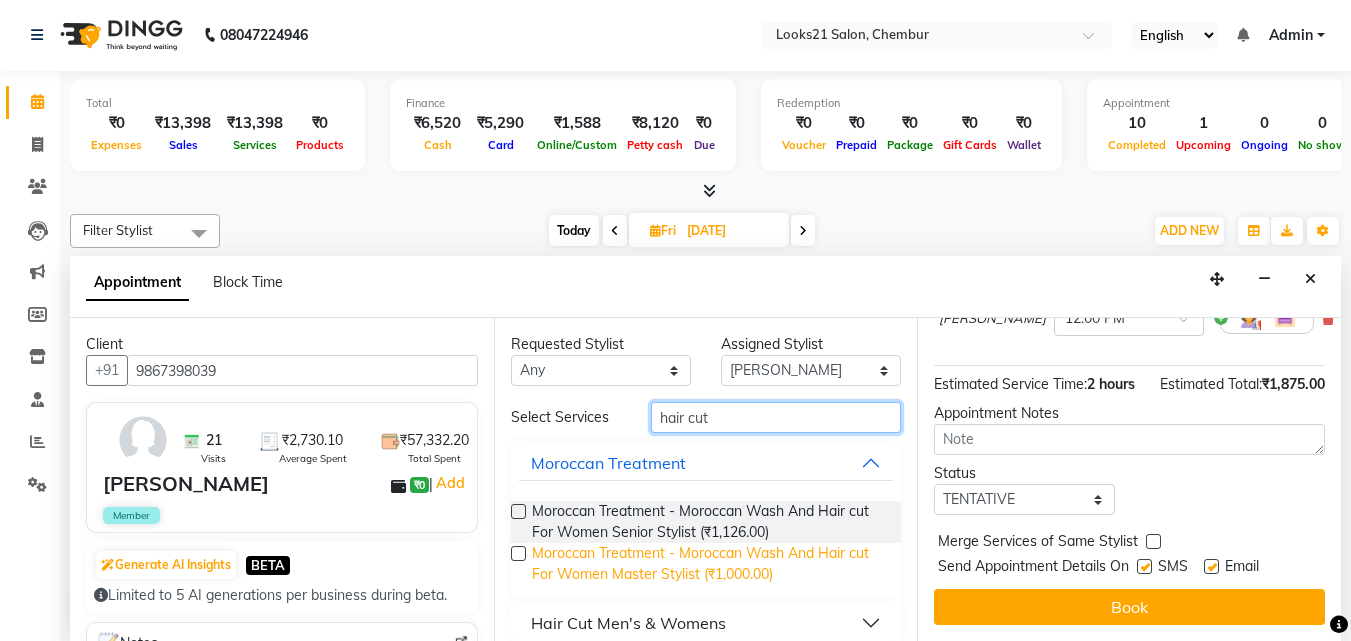 scroll, scrollTop: 100, scrollLeft: 0, axis: vertical 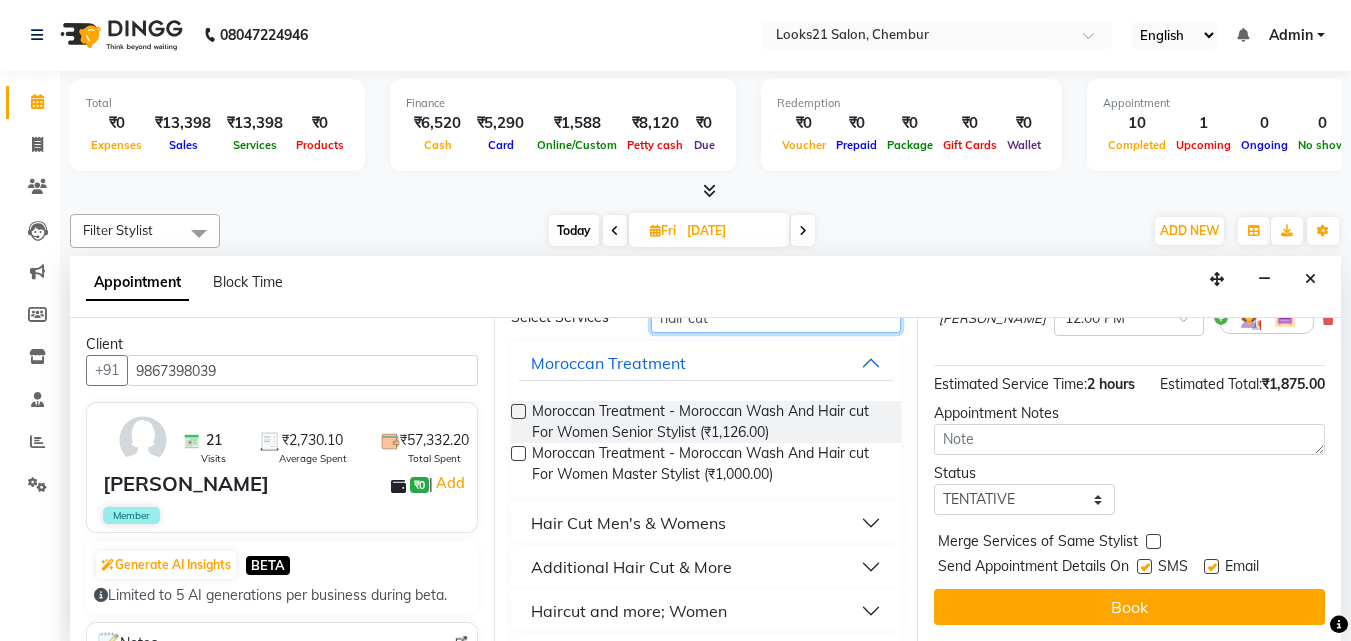 type on "hair cut" 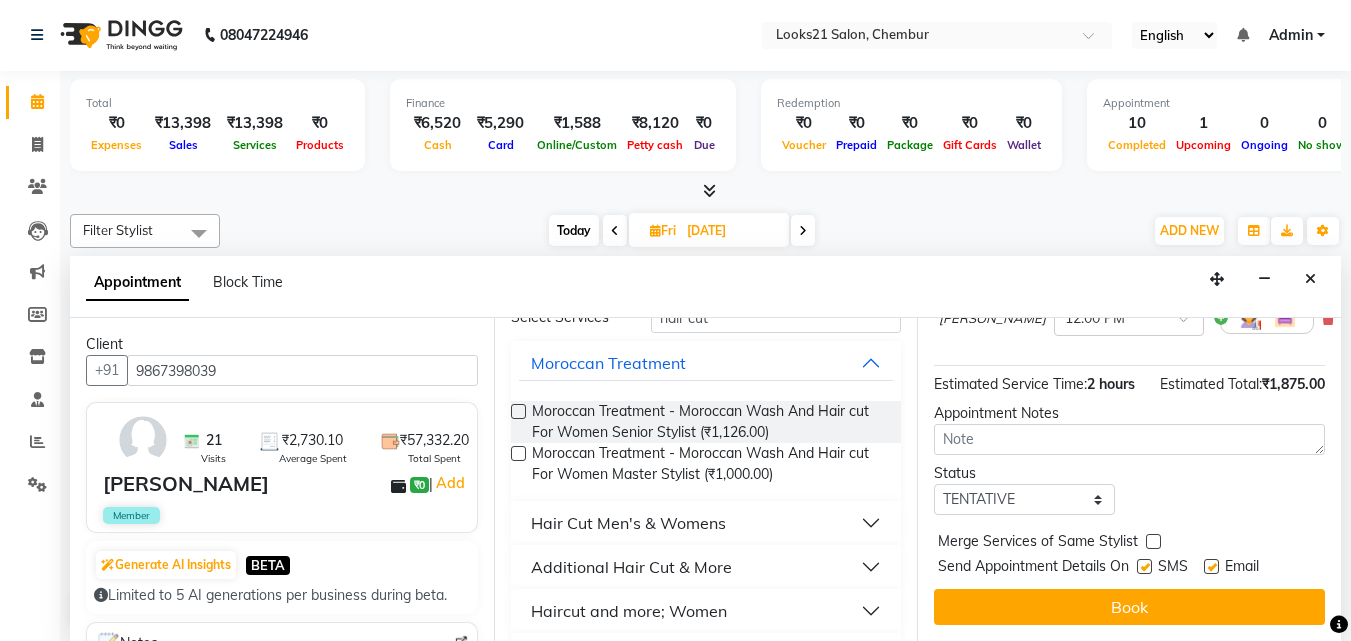 click on "Hair Cut Men's & Womens" at bounding box center (628, 523) 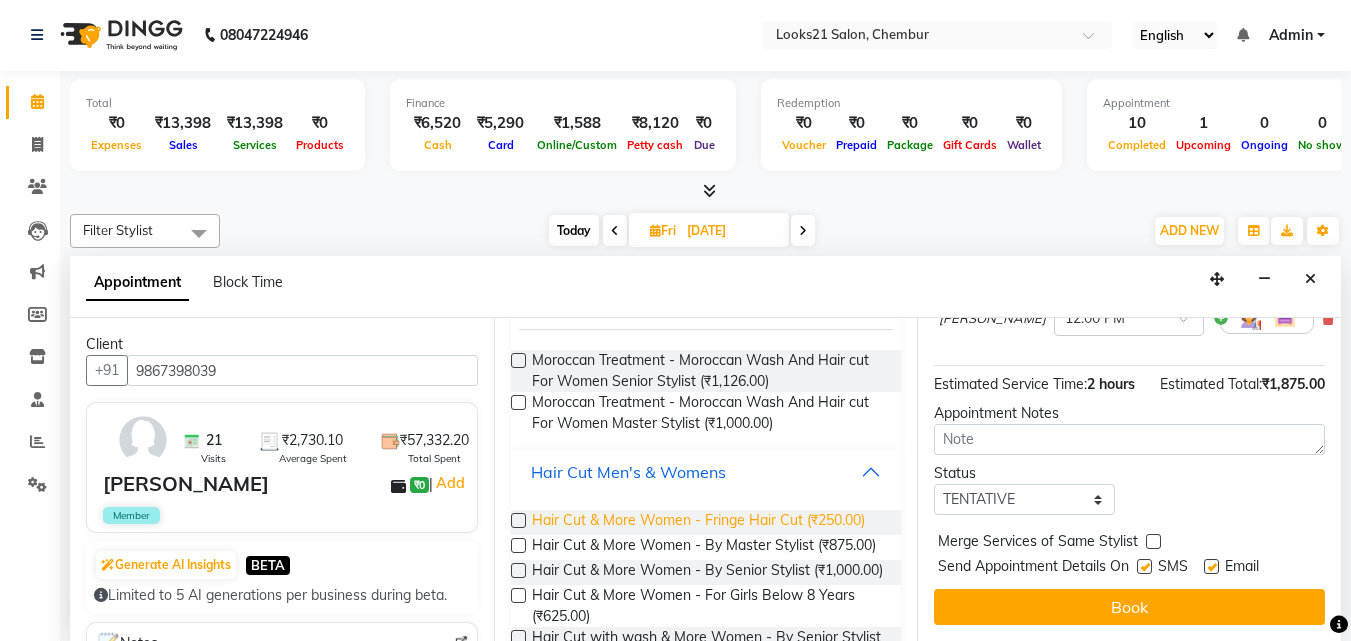 scroll, scrollTop: 200, scrollLeft: 0, axis: vertical 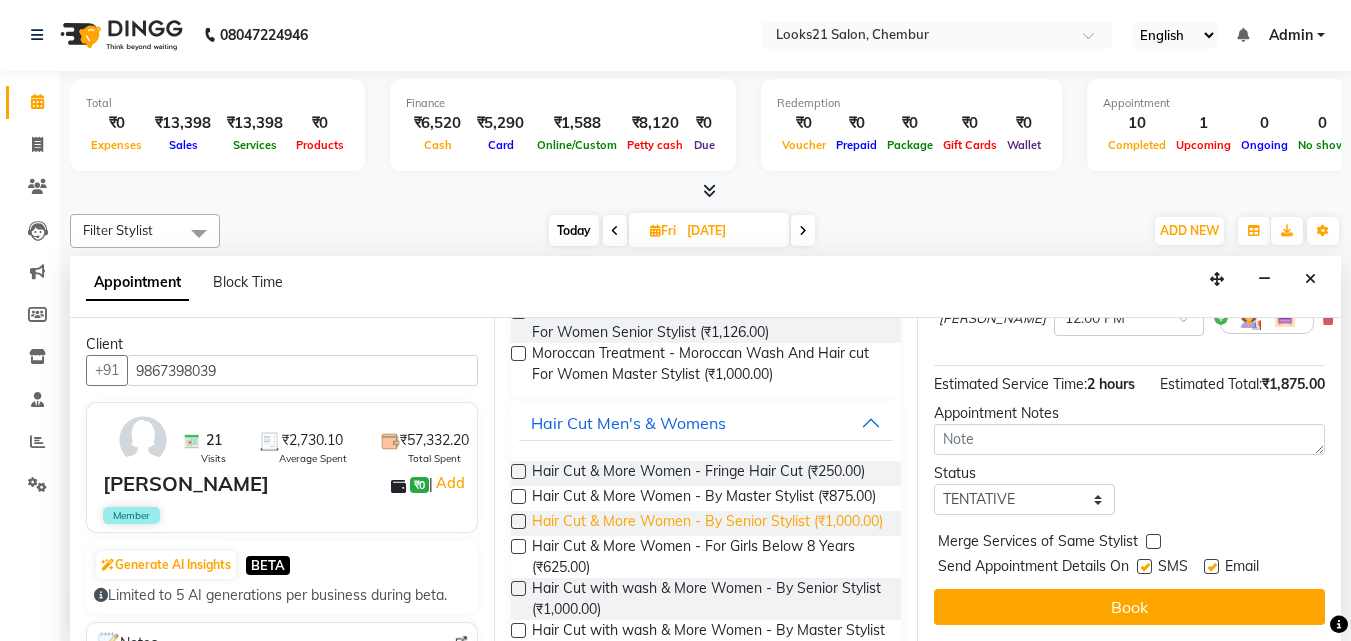 click on "Hair Cut & More Women  - By Senior Stylist (₹1,000.00)" at bounding box center (707, 523) 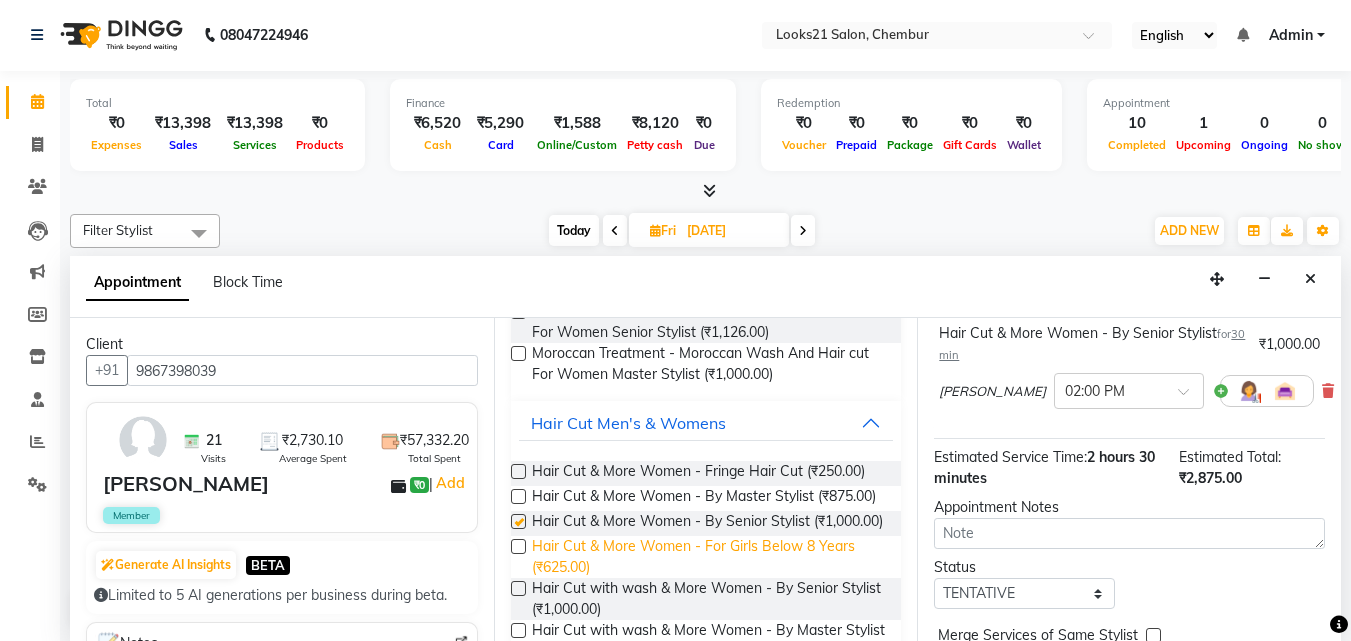 checkbox on "false" 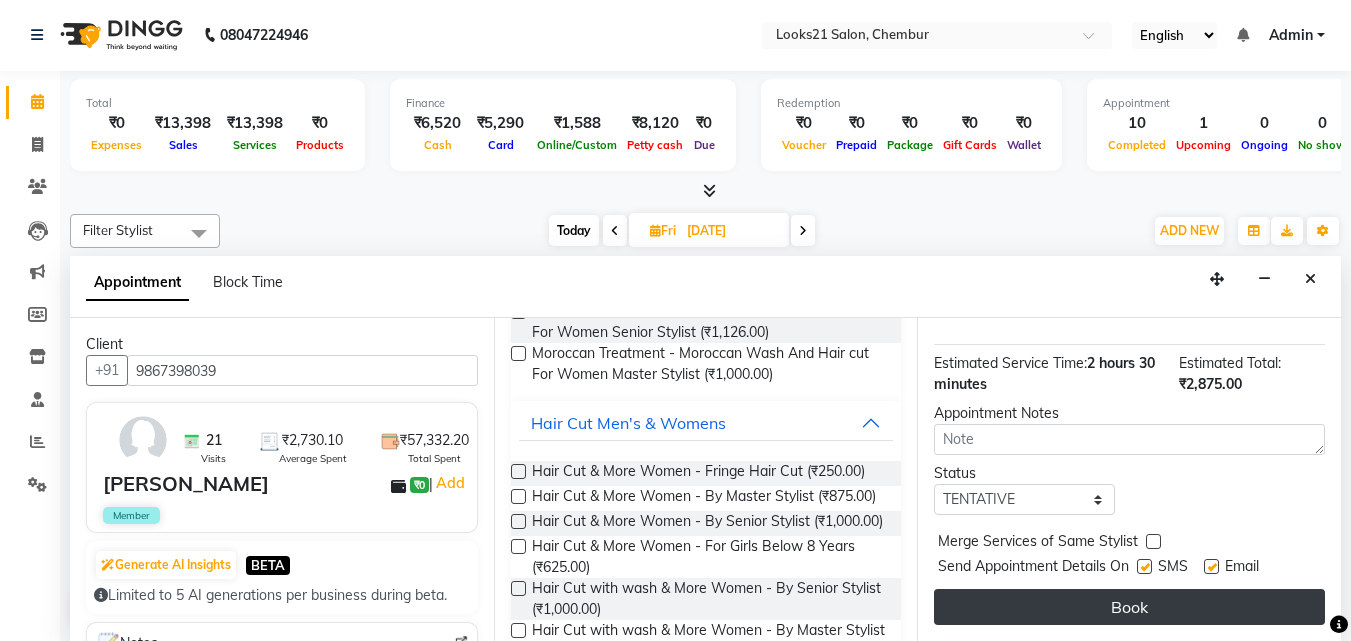 scroll, scrollTop: 378, scrollLeft: 0, axis: vertical 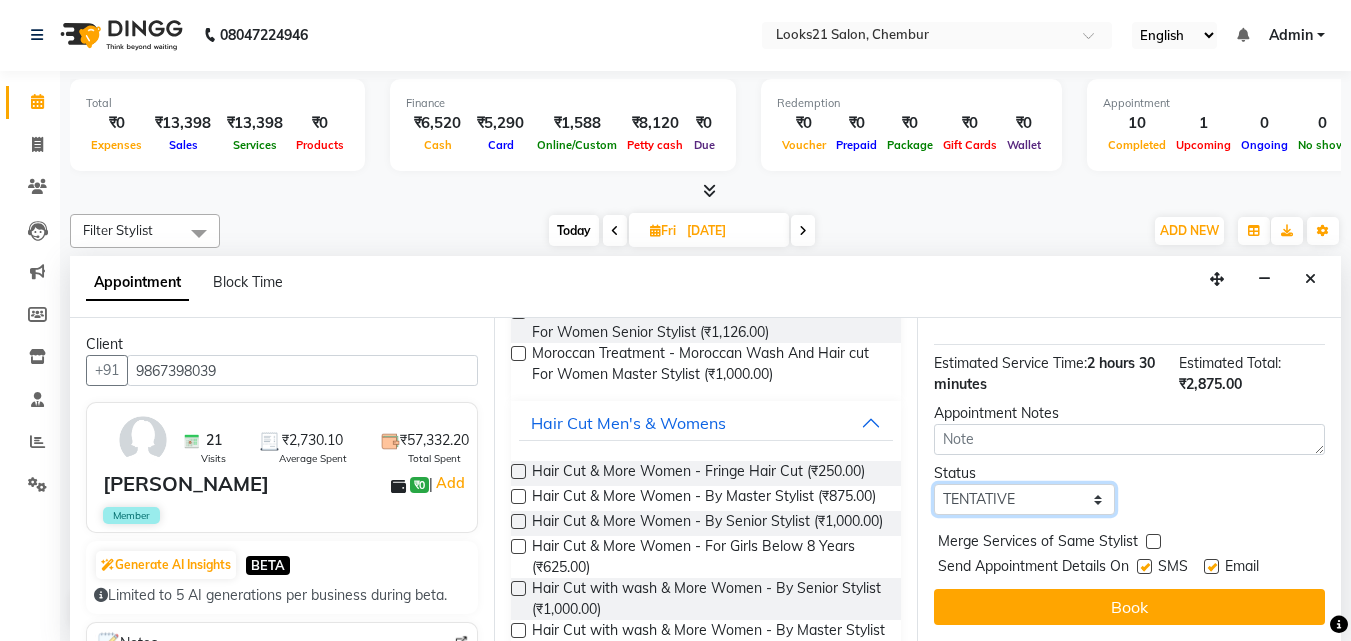 click on "Select TENTATIVE CONFIRM UPCOMING" at bounding box center [1024, 499] 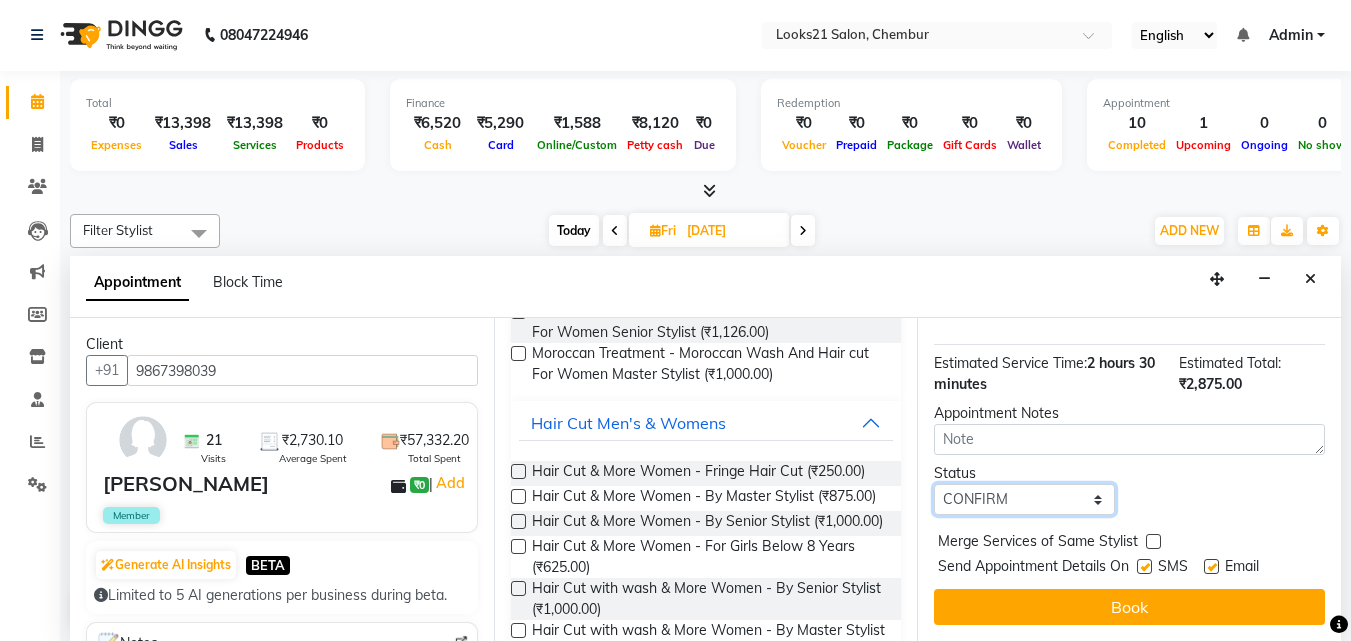 click on "Select TENTATIVE CONFIRM UPCOMING" at bounding box center [1024, 499] 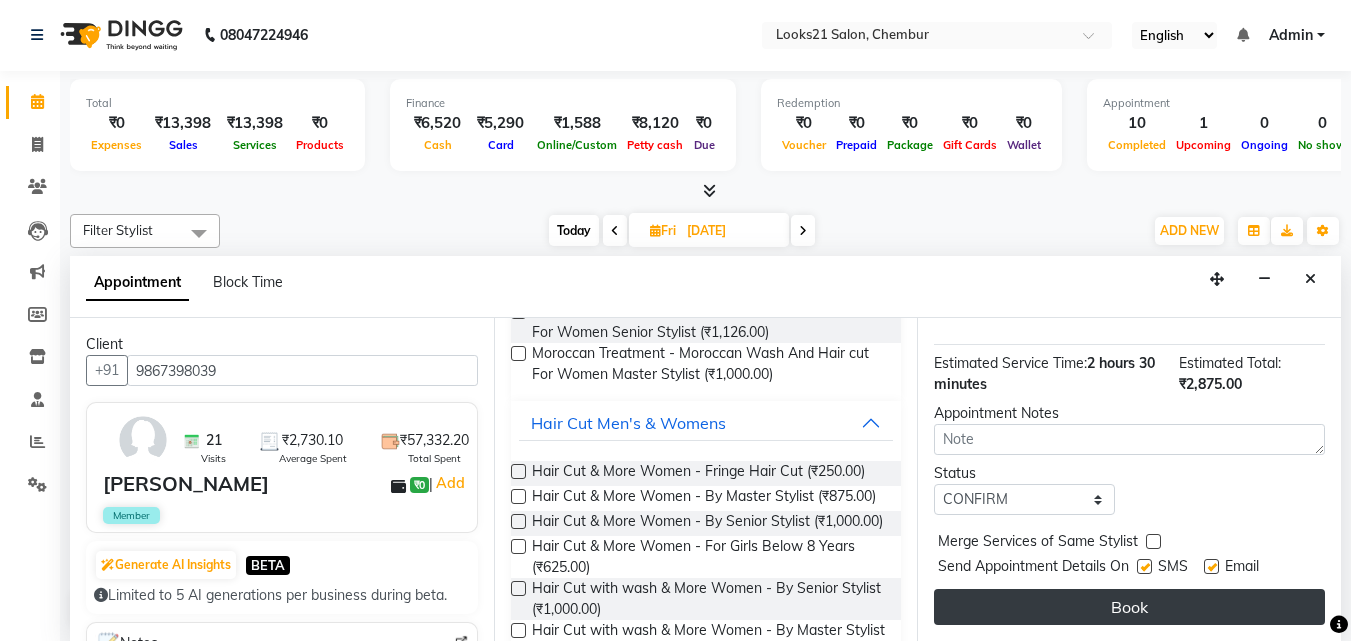 click on "Book" at bounding box center (1129, 607) 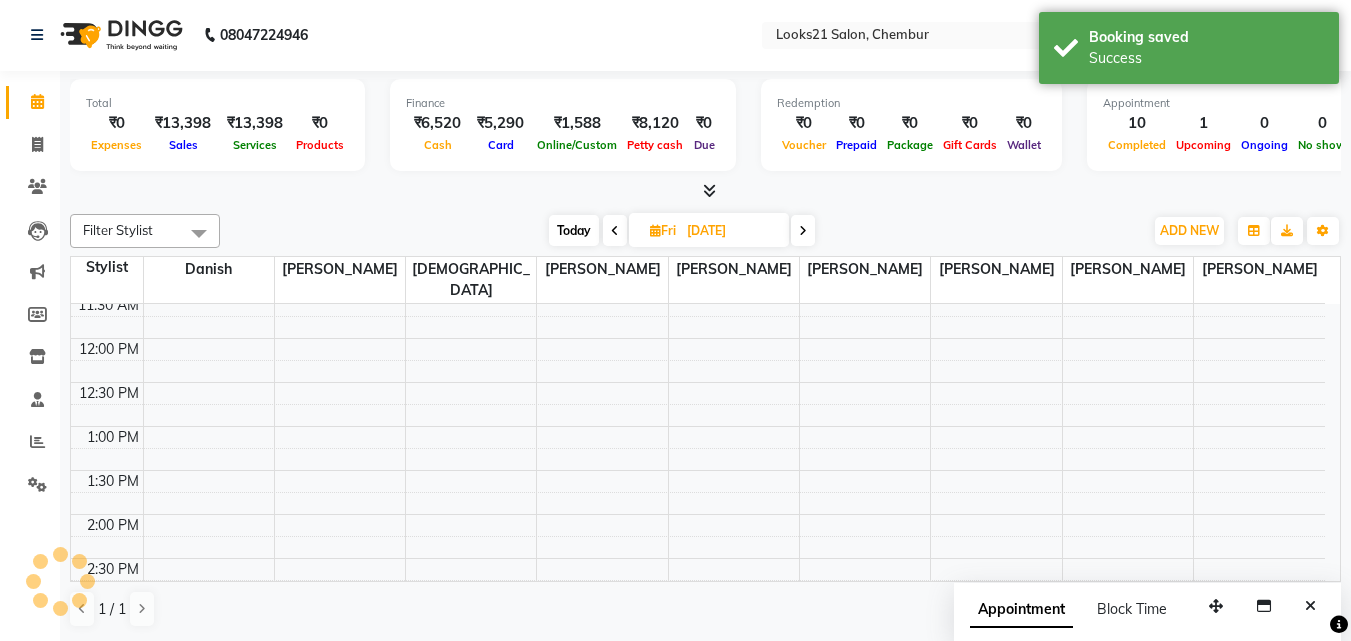 scroll, scrollTop: 0, scrollLeft: 0, axis: both 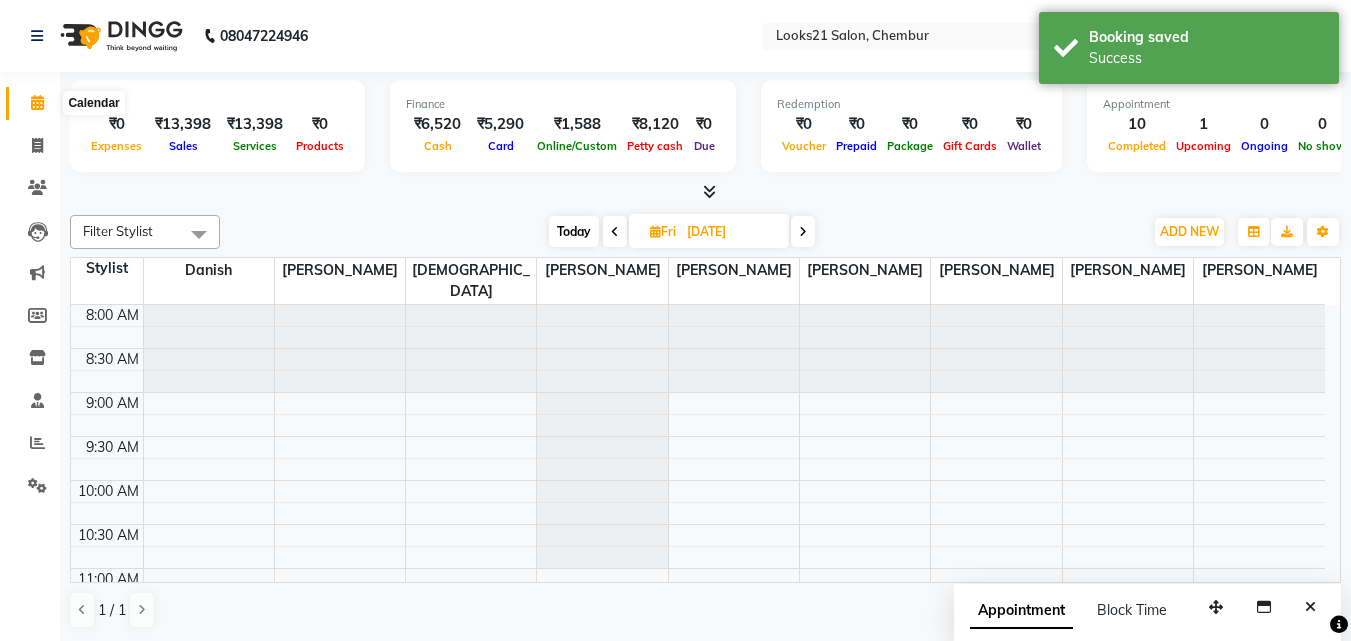 click 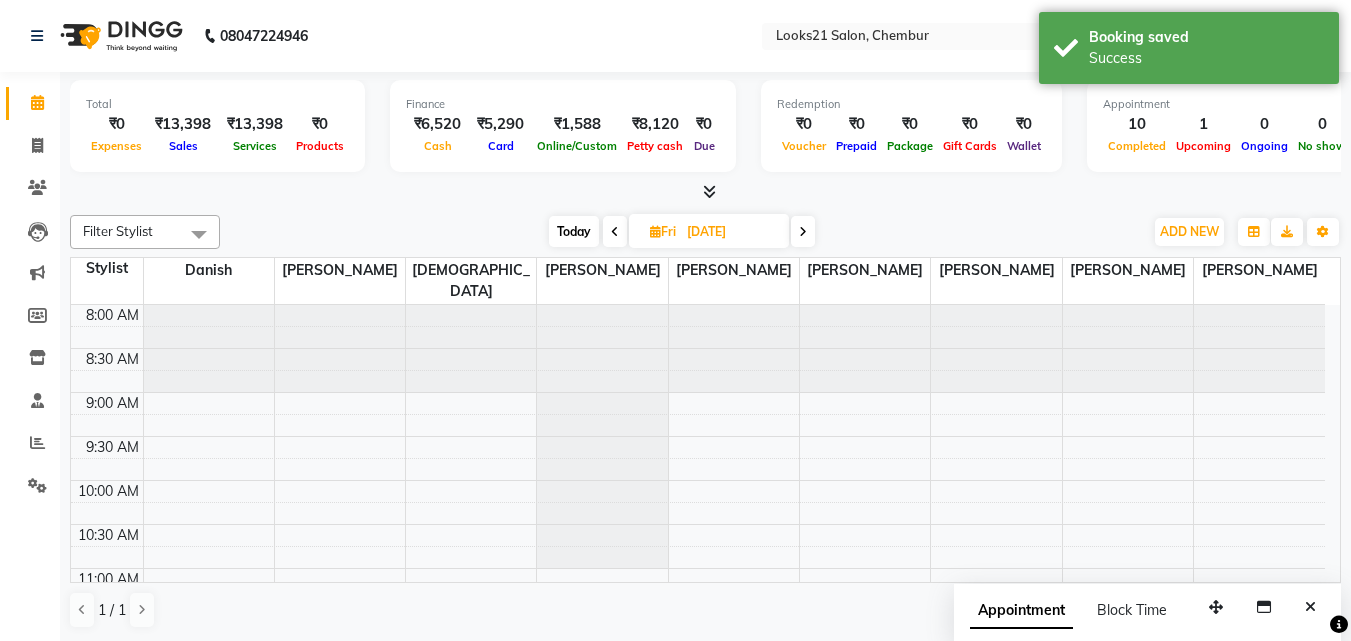 click on "Today" at bounding box center [574, 231] 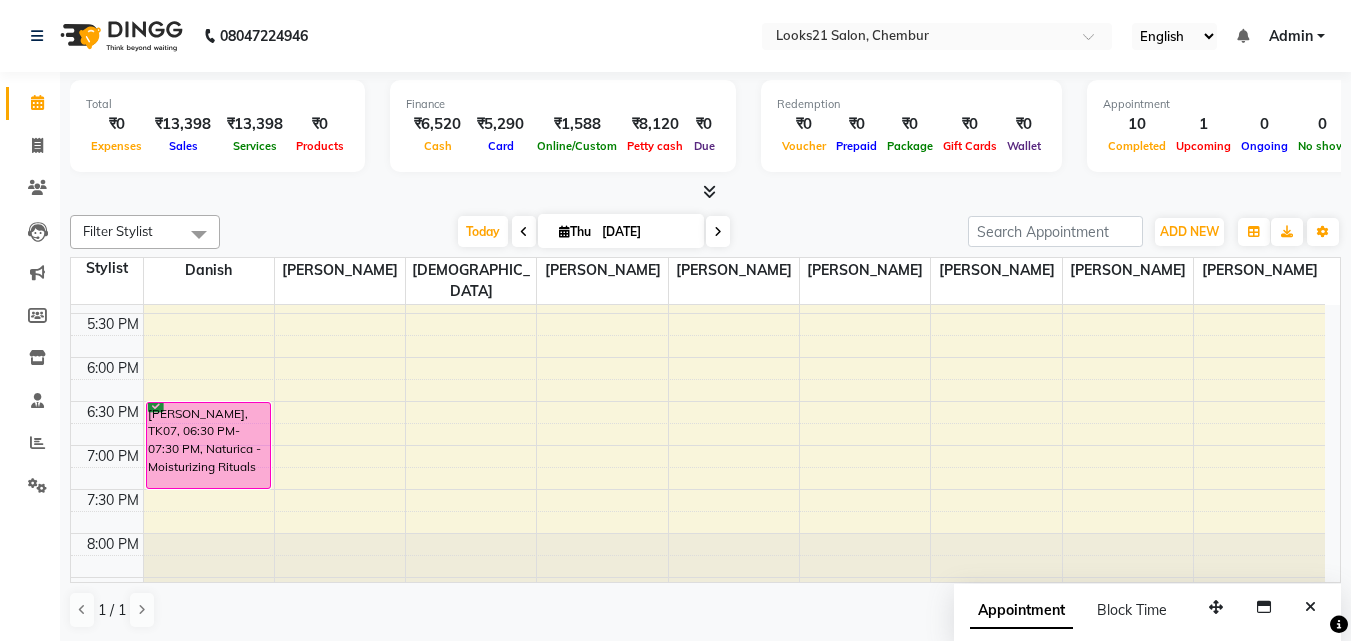 scroll, scrollTop: 845, scrollLeft: 0, axis: vertical 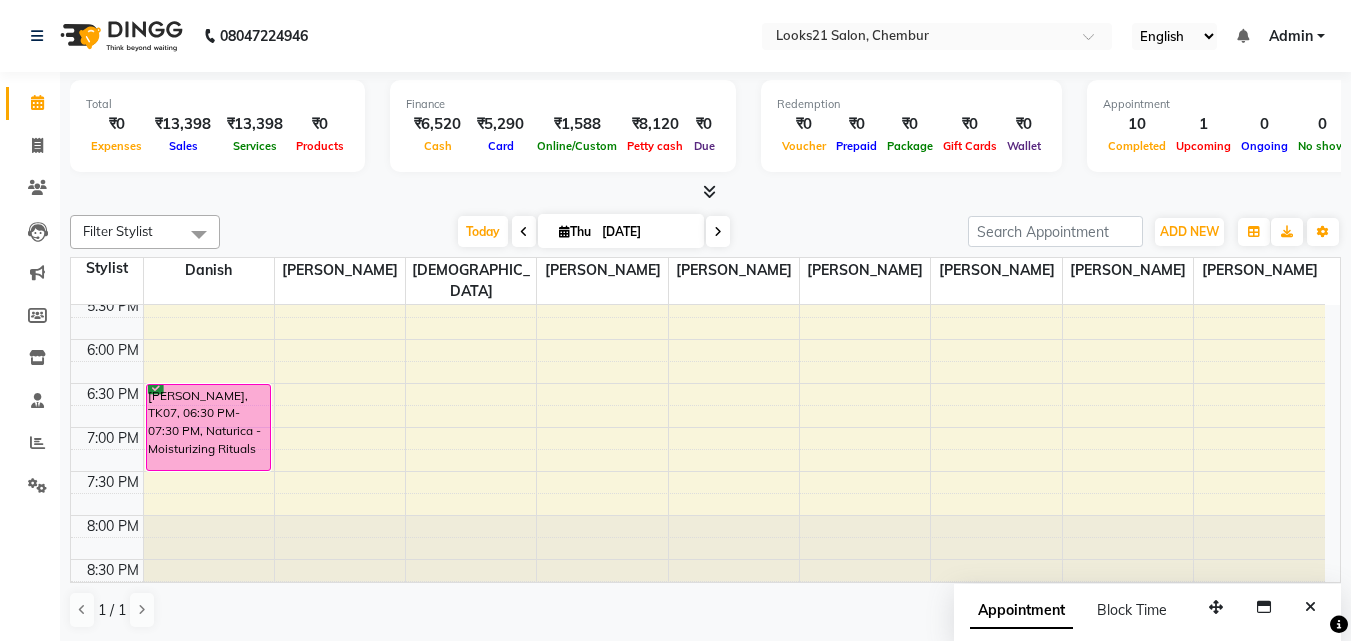 click at bounding box center [718, 232] 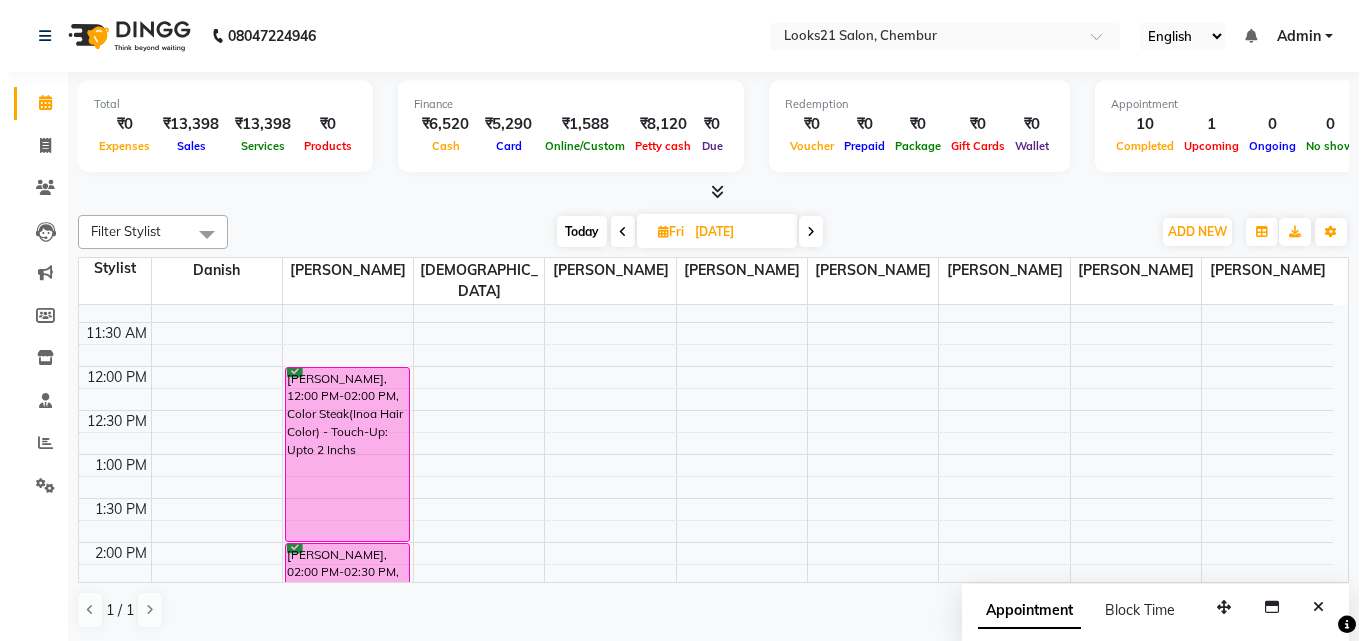scroll, scrollTop: 300, scrollLeft: 0, axis: vertical 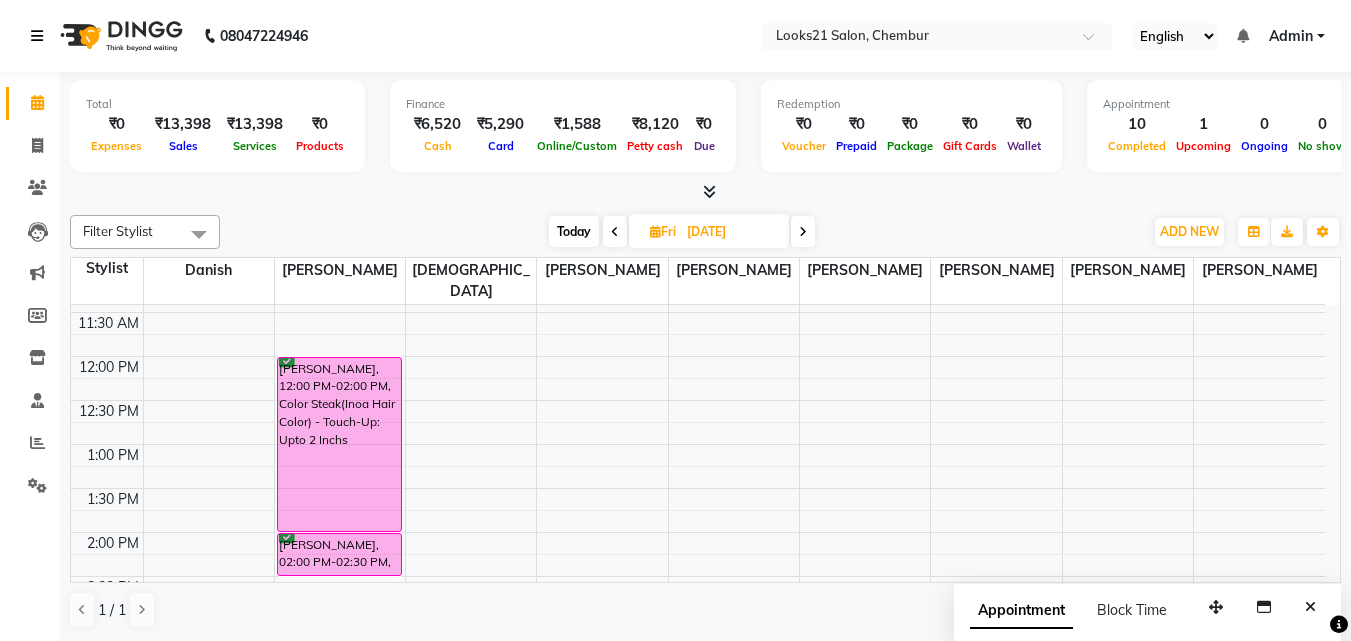 click at bounding box center (37, 36) 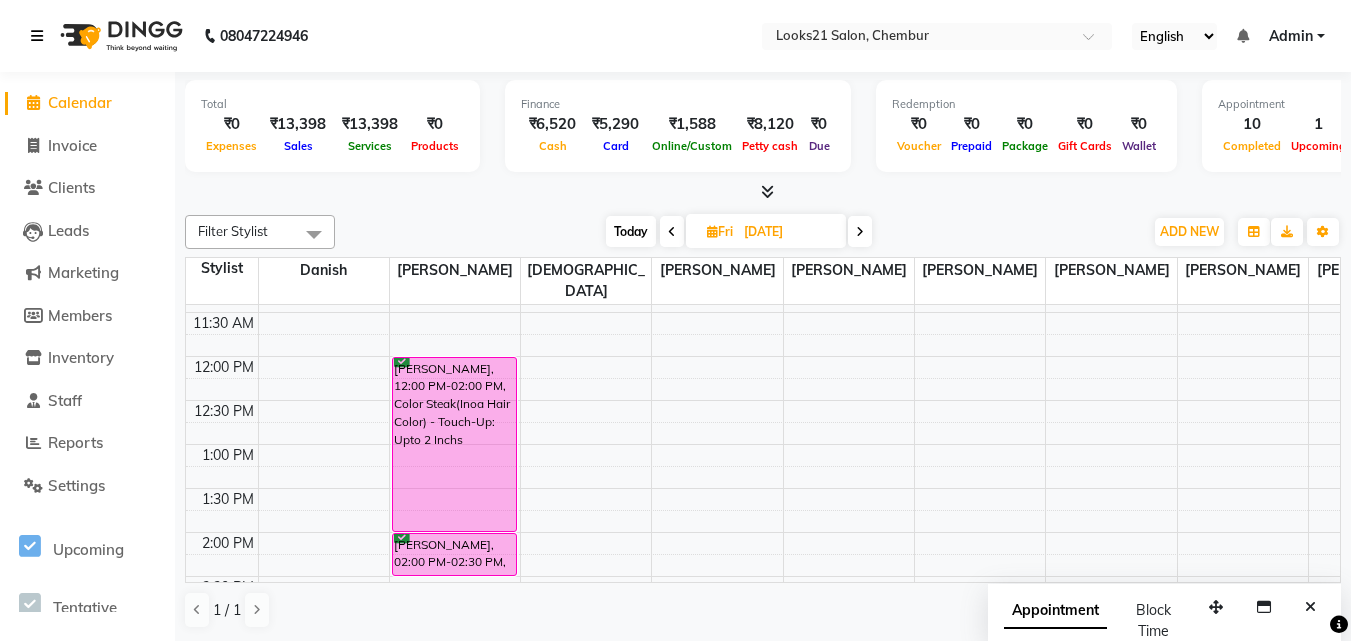 click at bounding box center [37, 36] 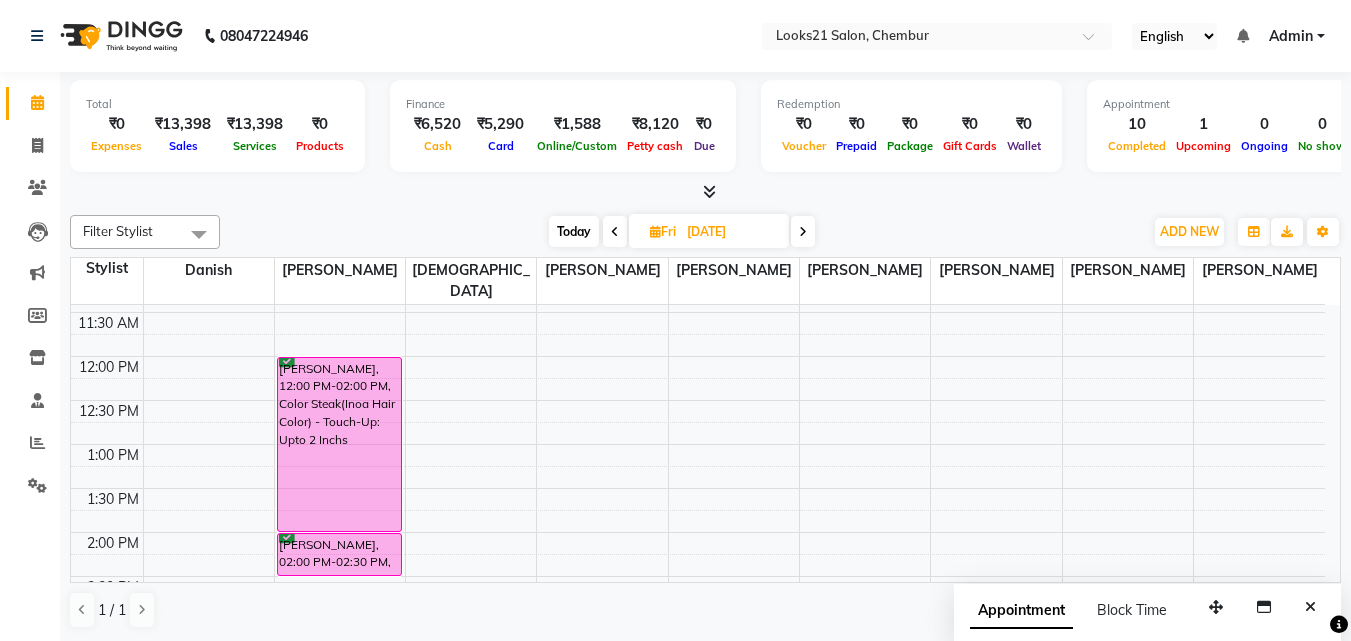 click on "Admin" at bounding box center [1291, 36] 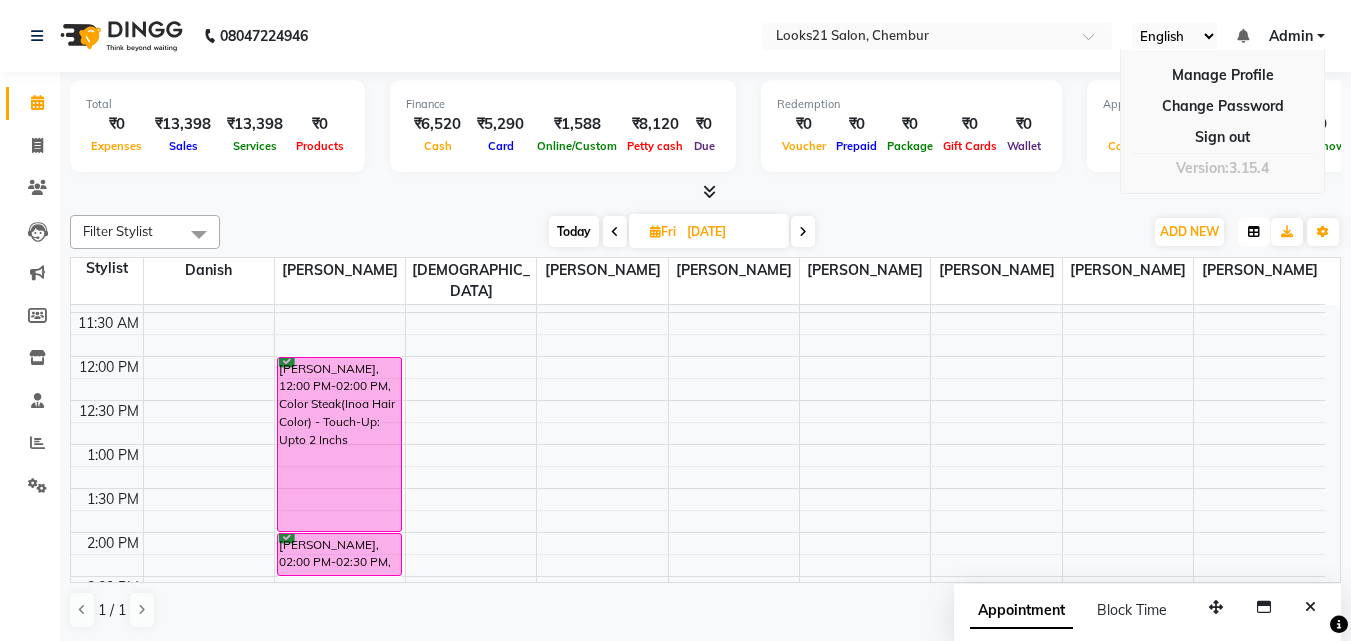 click at bounding box center [1254, 232] 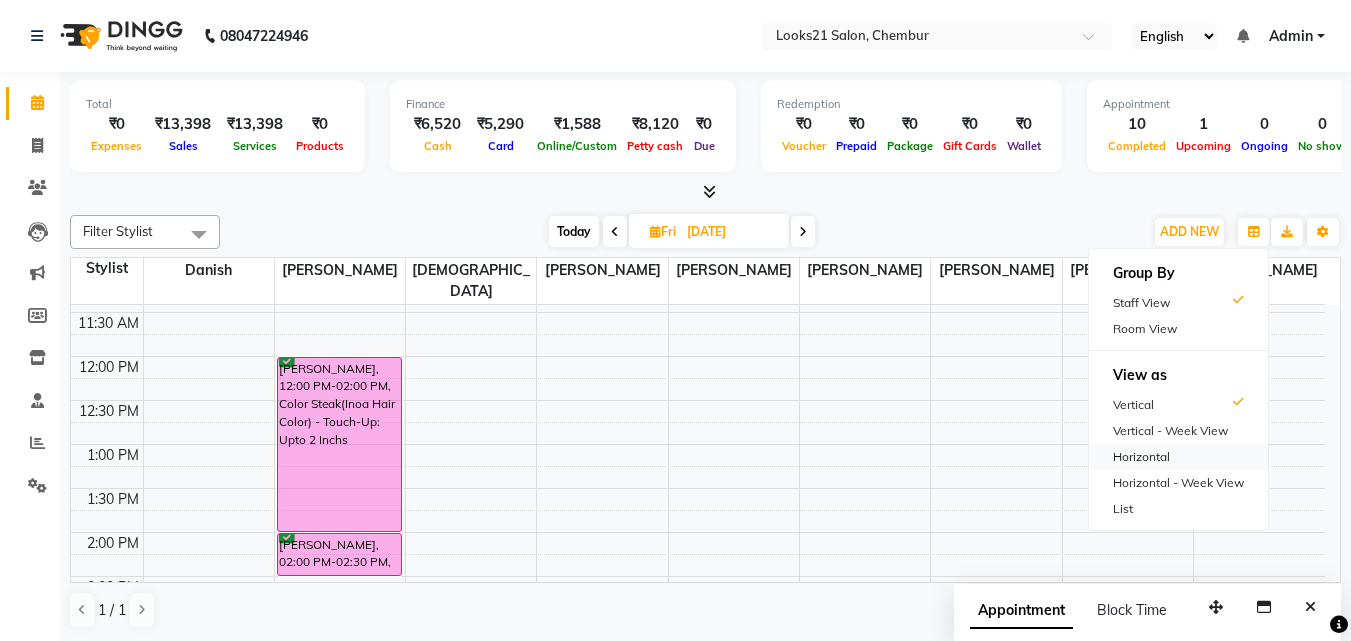 click on "Horizontal" at bounding box center [1178, 457] 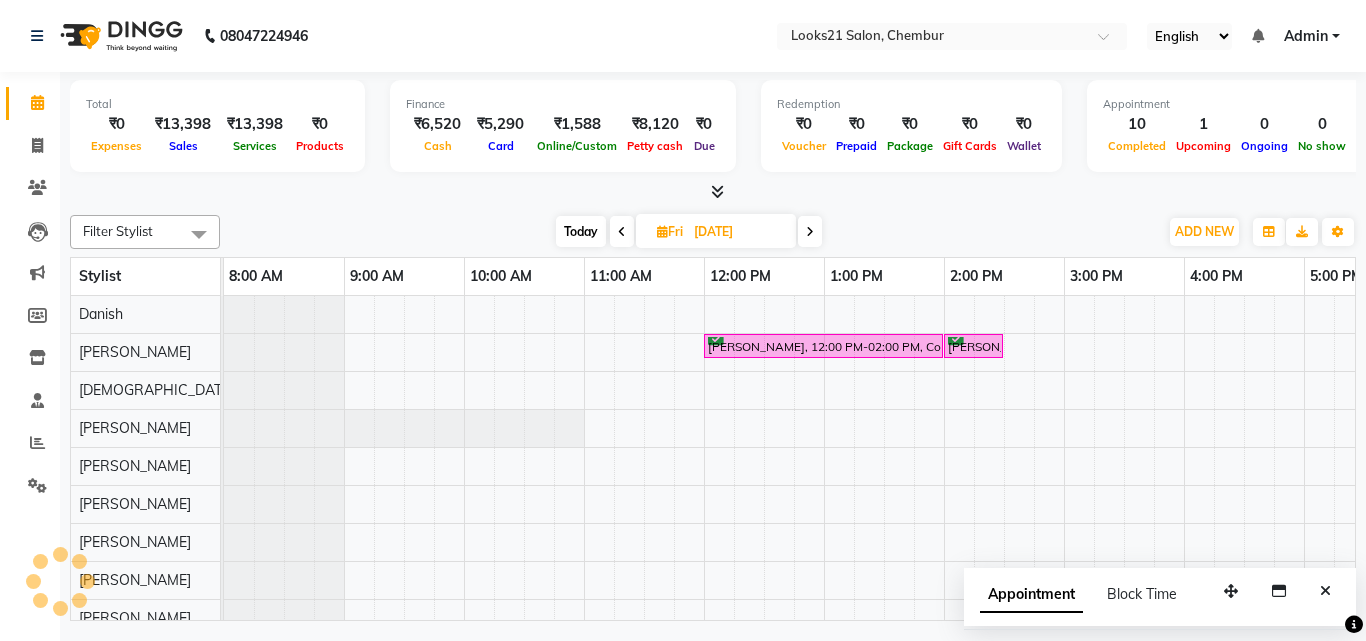 scroll, scrollTop: 0, scrollLeft: 429, axis: horizontal 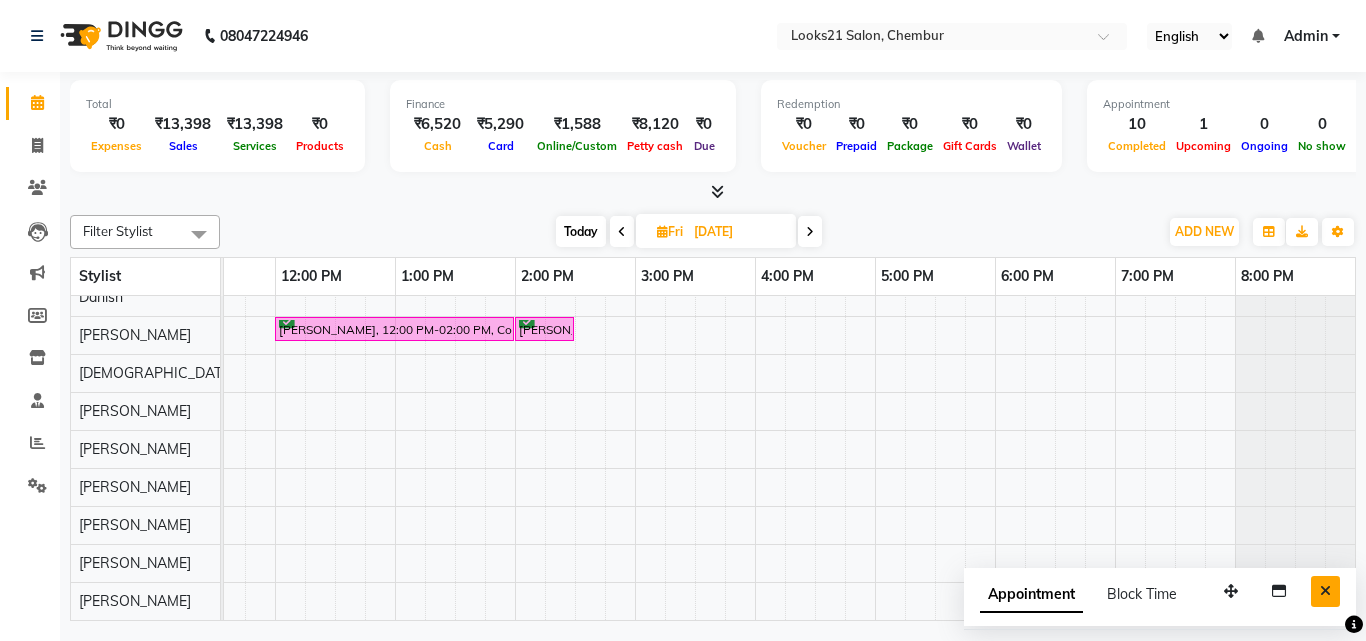 click at bounding box center [1325, 591] 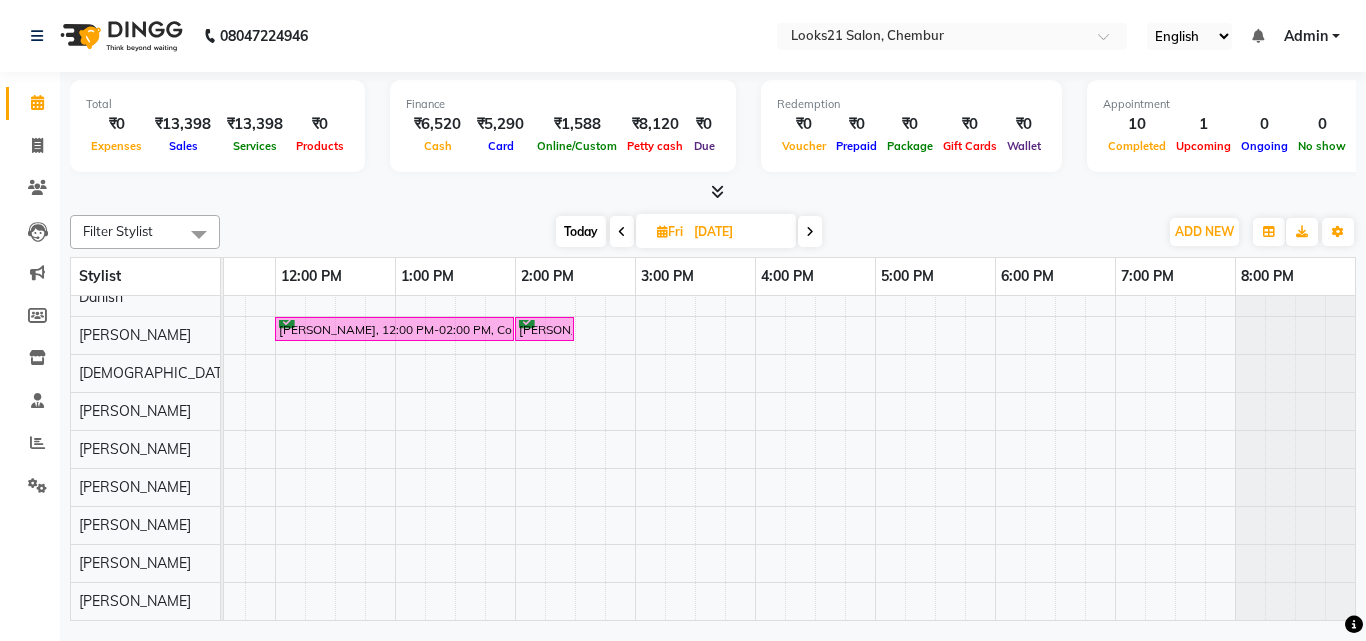scroll, scrollTop: 0, scrollLeft: 429, axis: horizontal 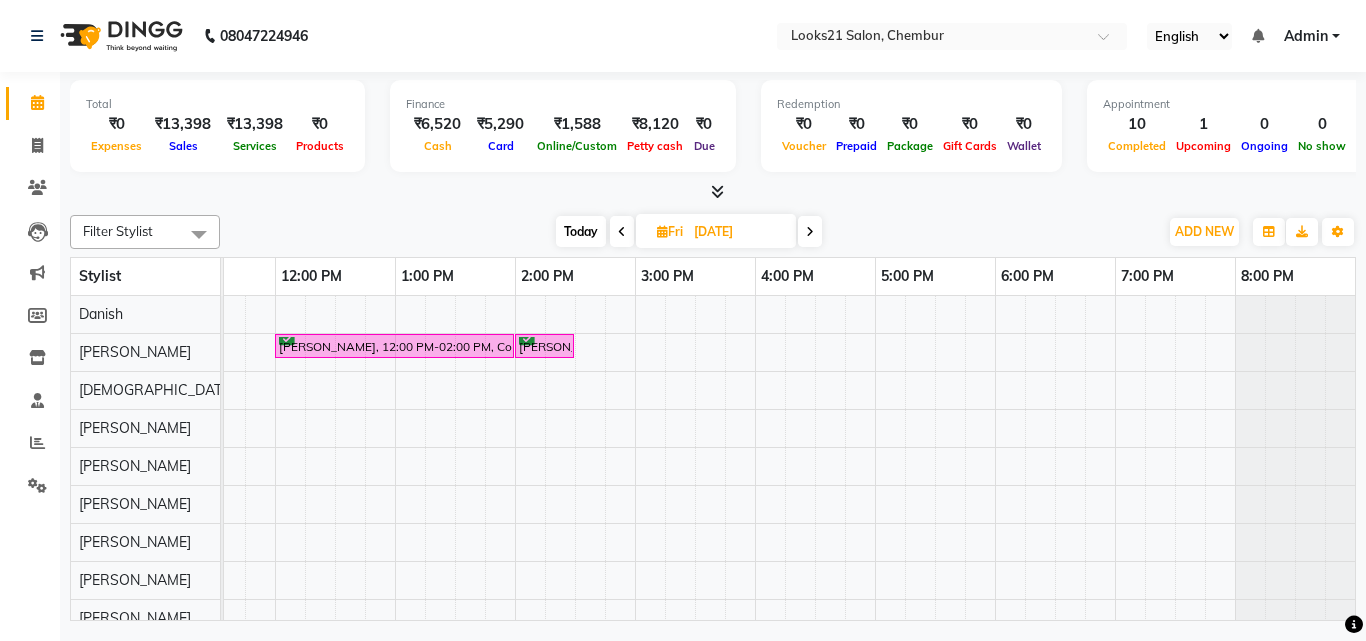 click at bounding box center [717, 191] 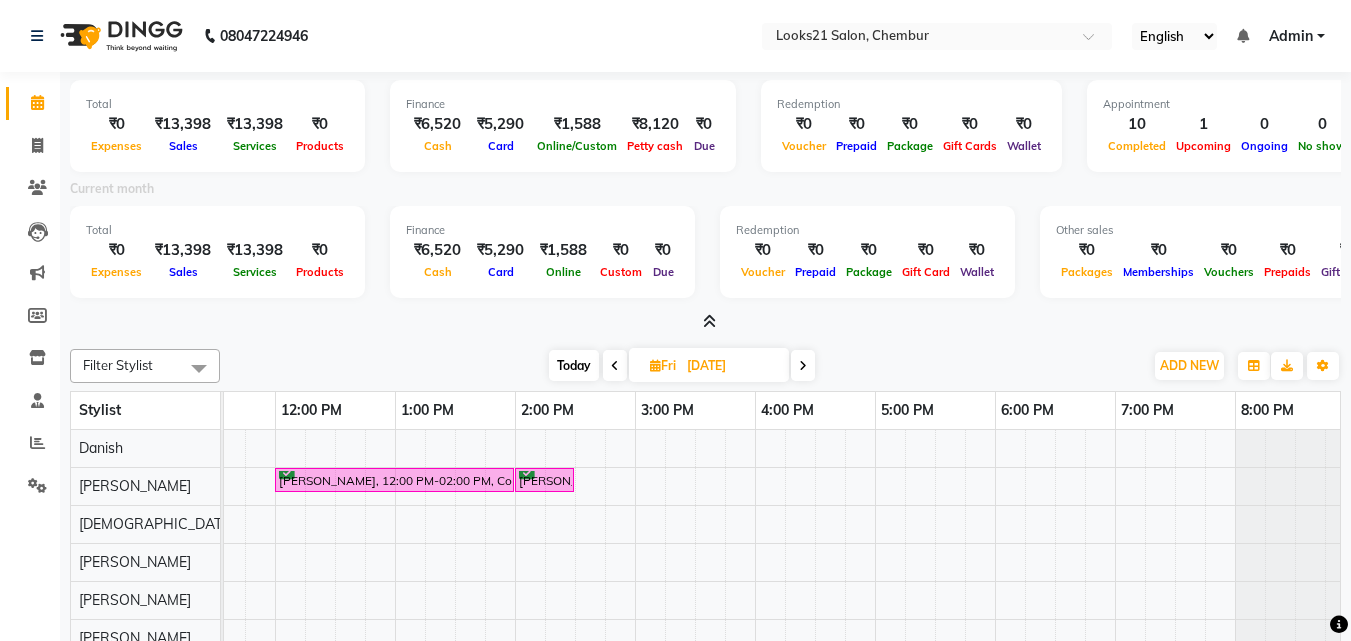 click at bounding box center [705, 322] 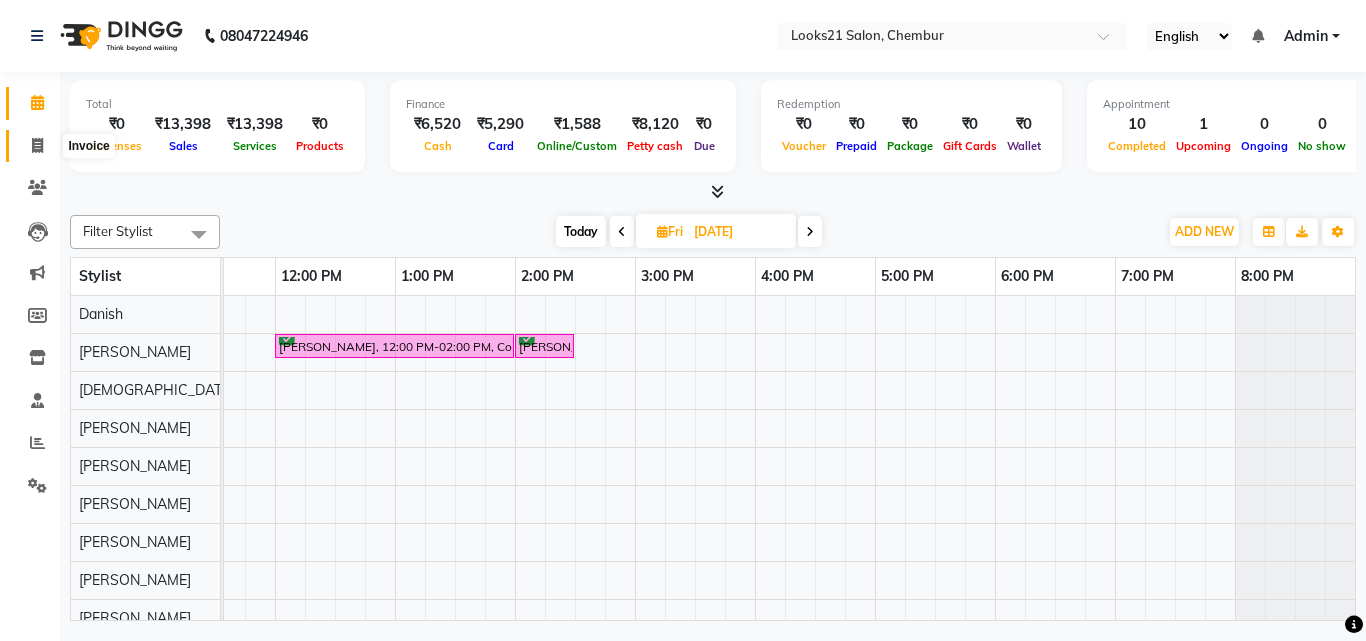 click 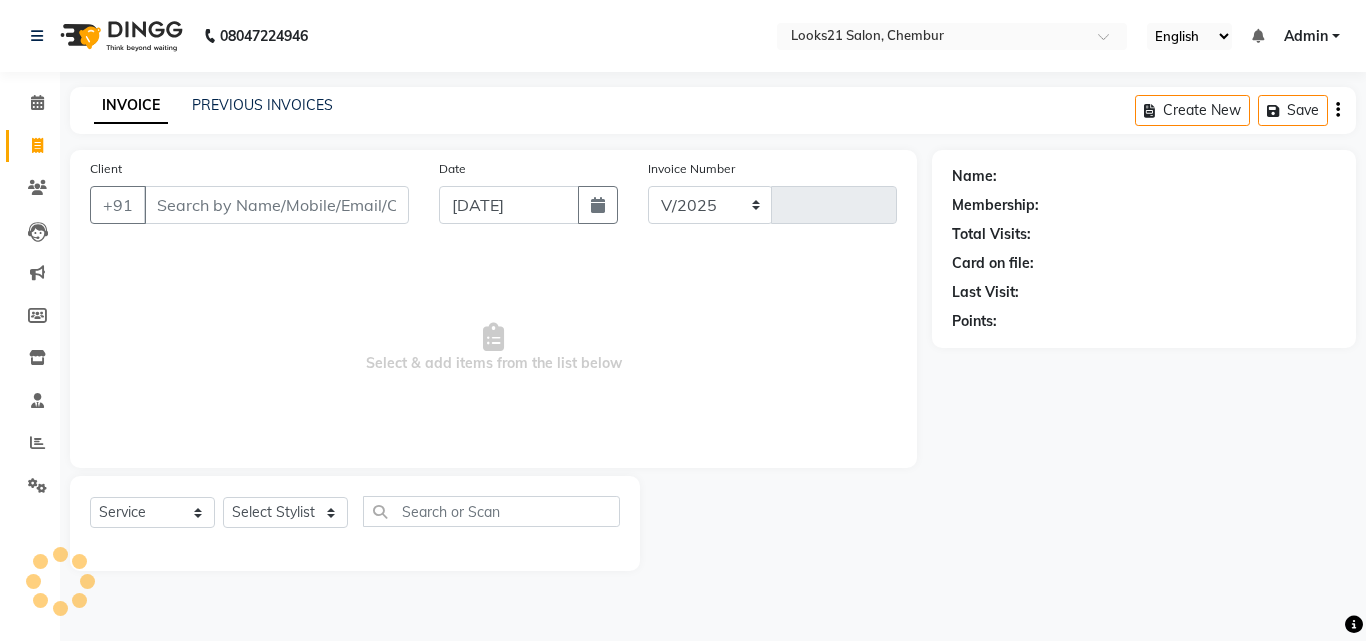 select on "844" 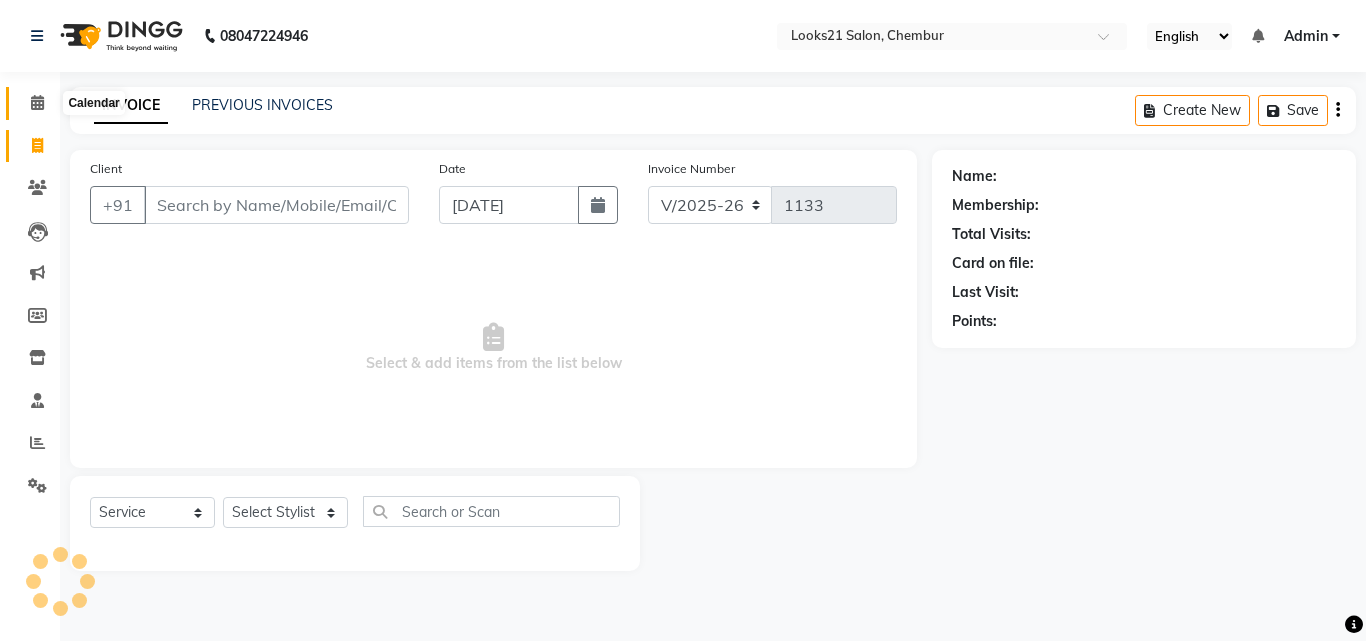 click 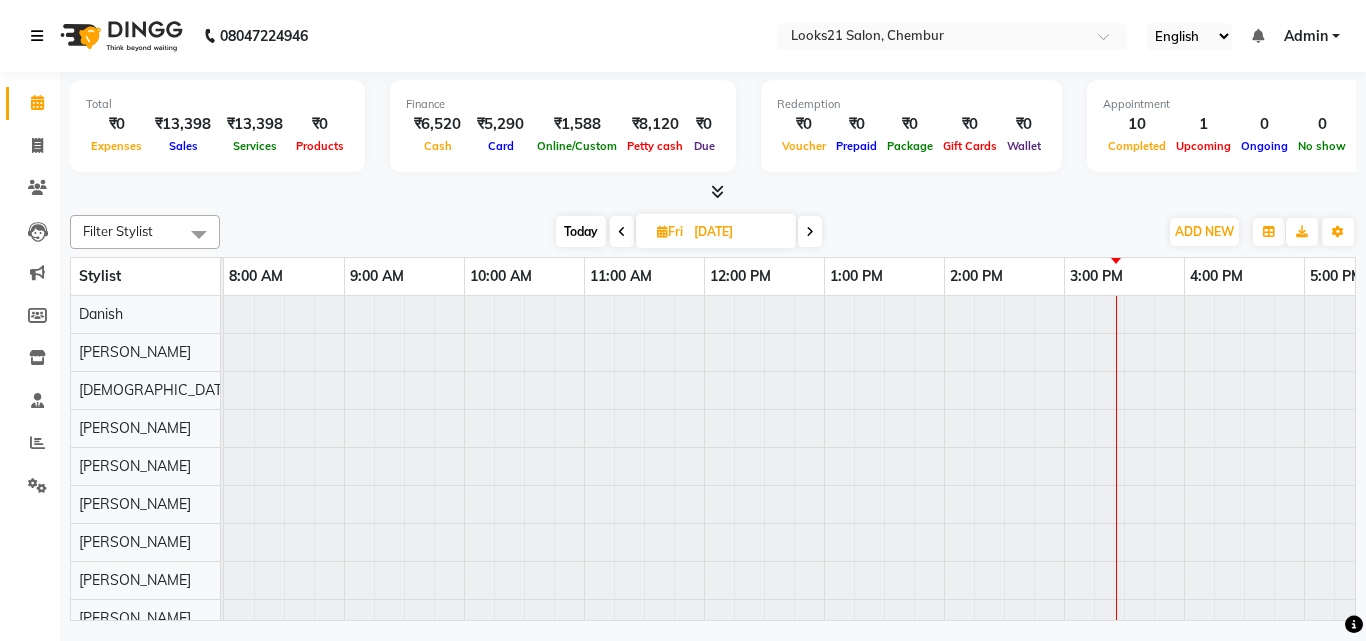 click at bounding box center (37, 36) 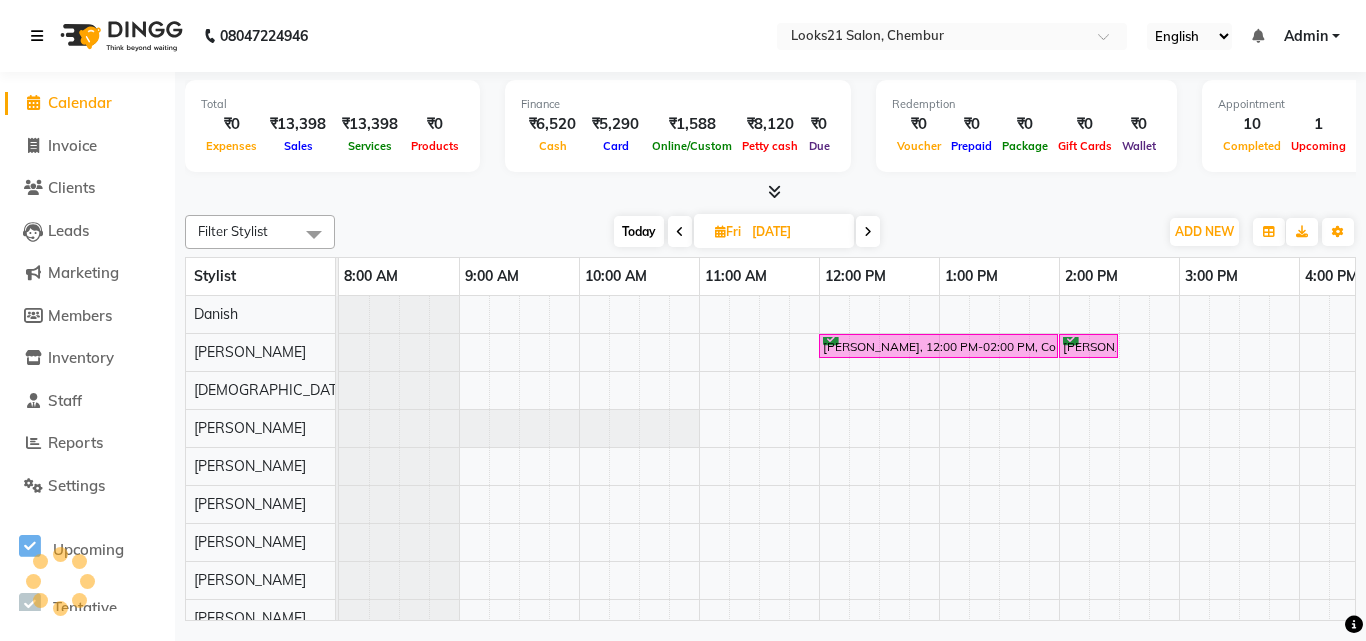 scroll, scrollTop: 0, scrollLeft: 0, axis: both 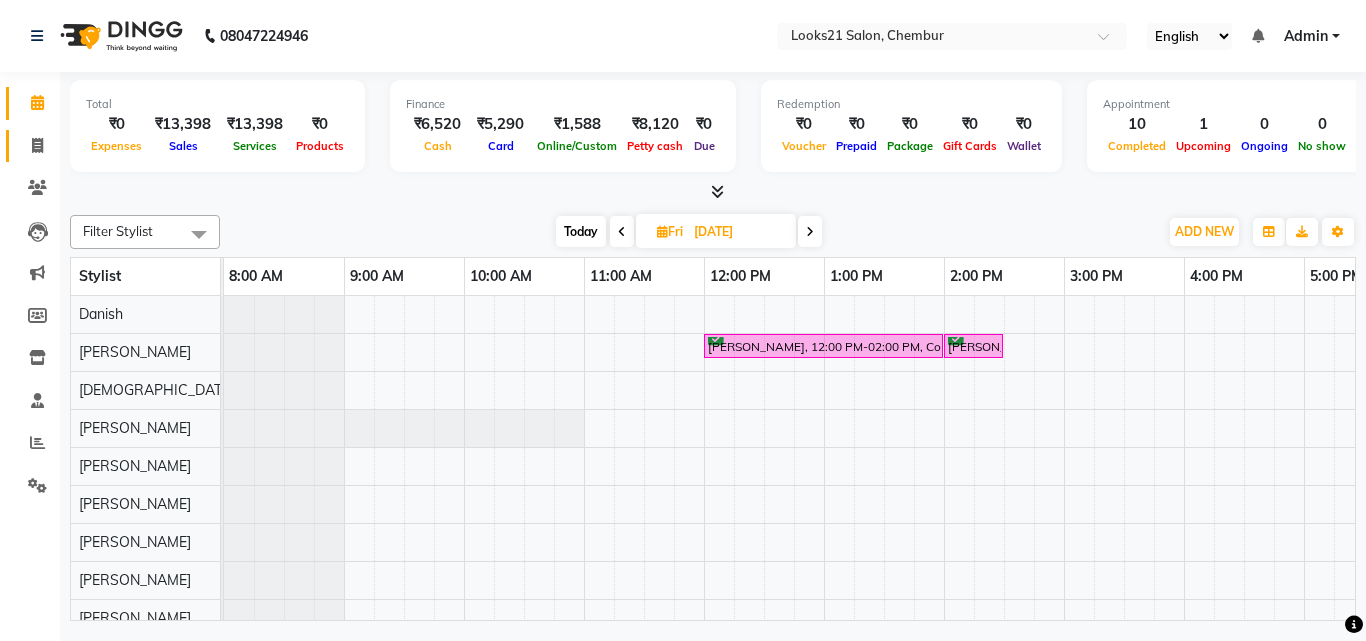 click on "Invoice" 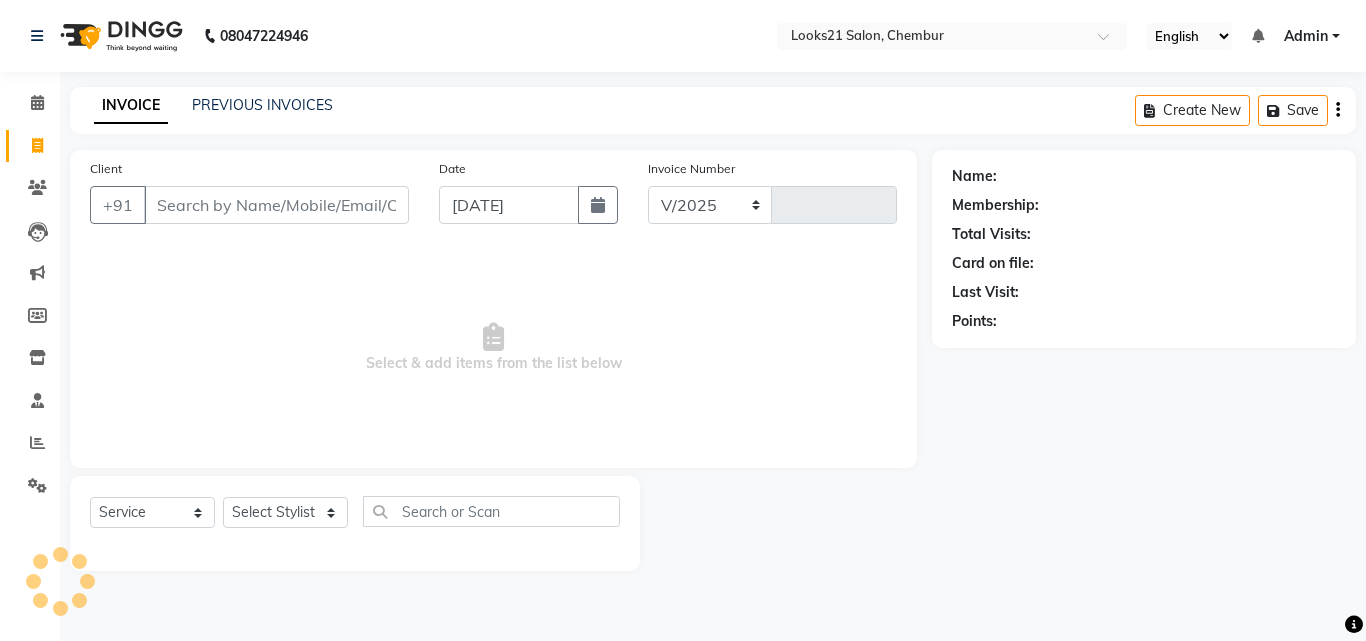select on "844" 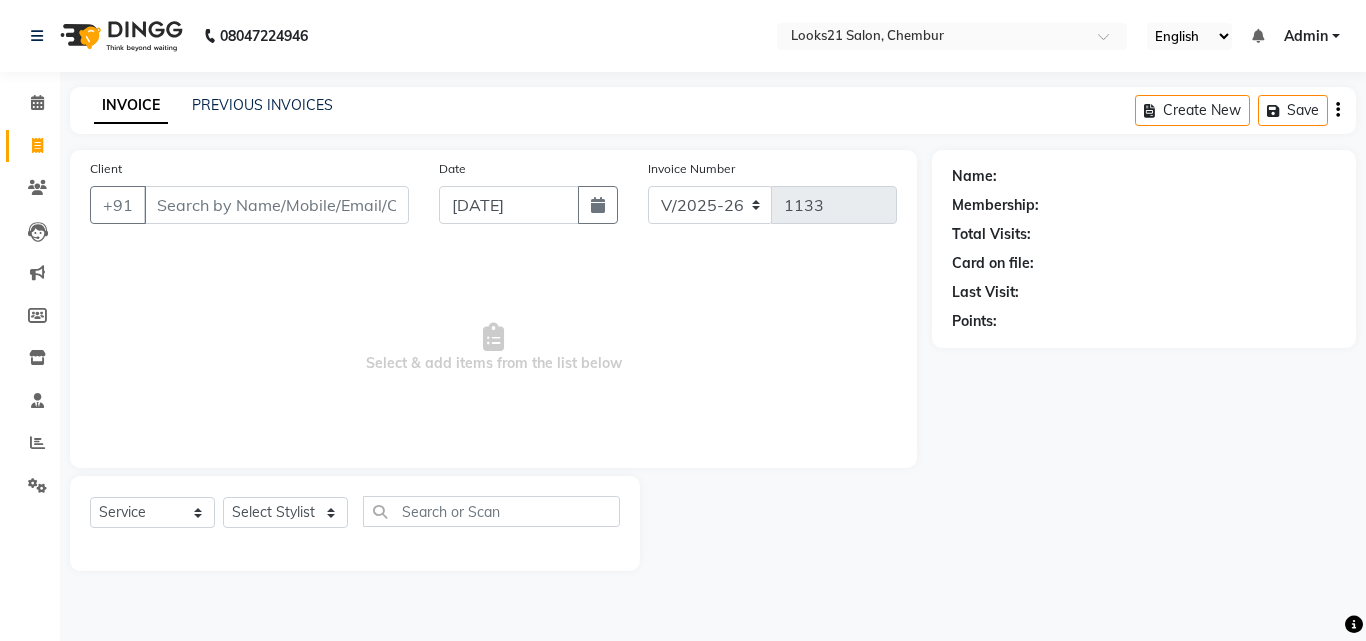 click on "Client" at bounding box center (276, 205) 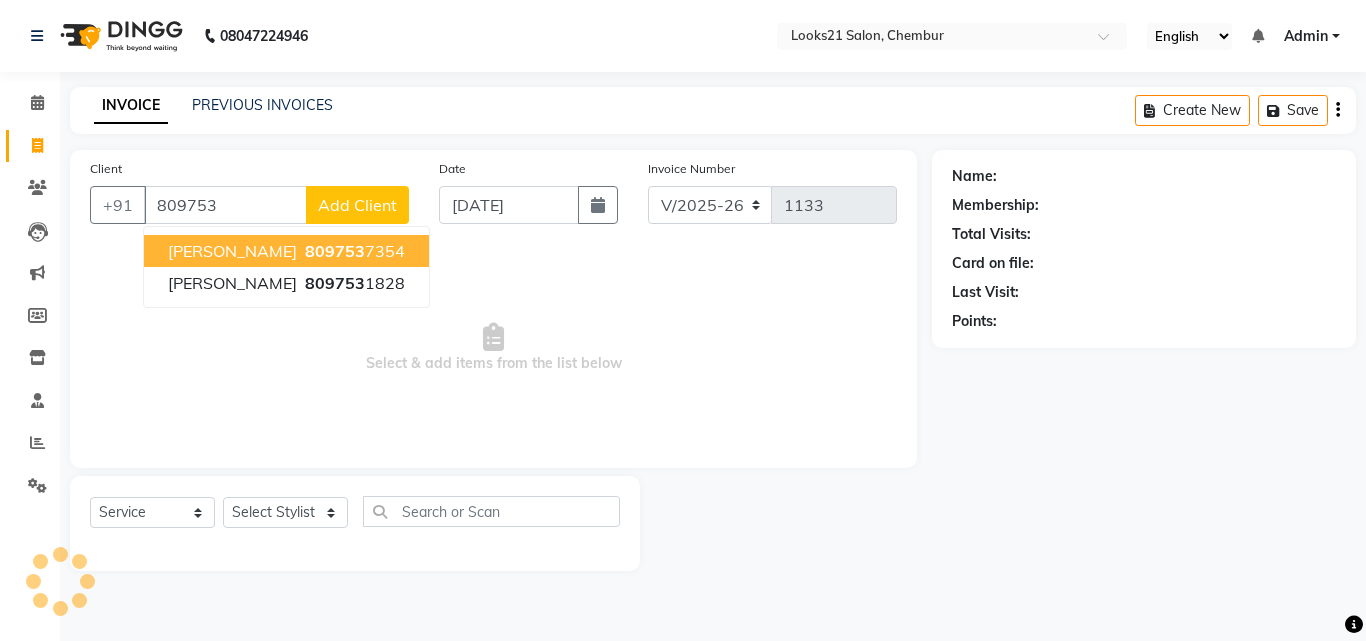 click on "Bhanu Manyan" at bounding box center [232, 251] 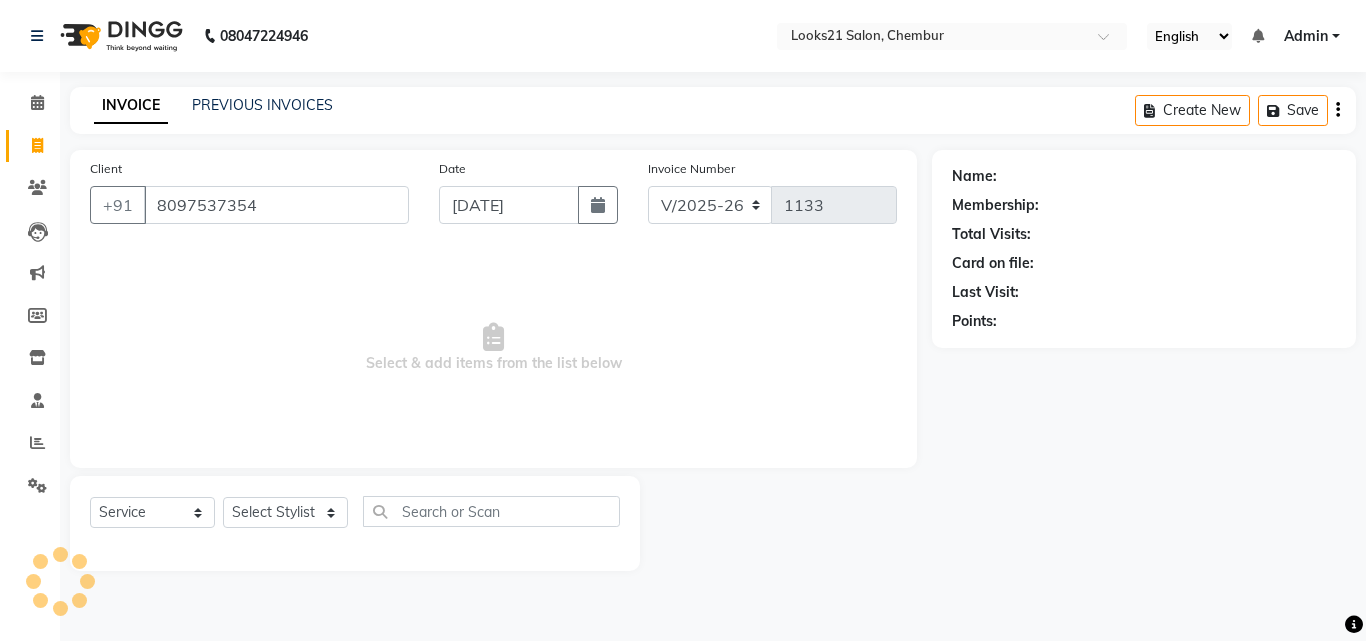 type on "8097537354" 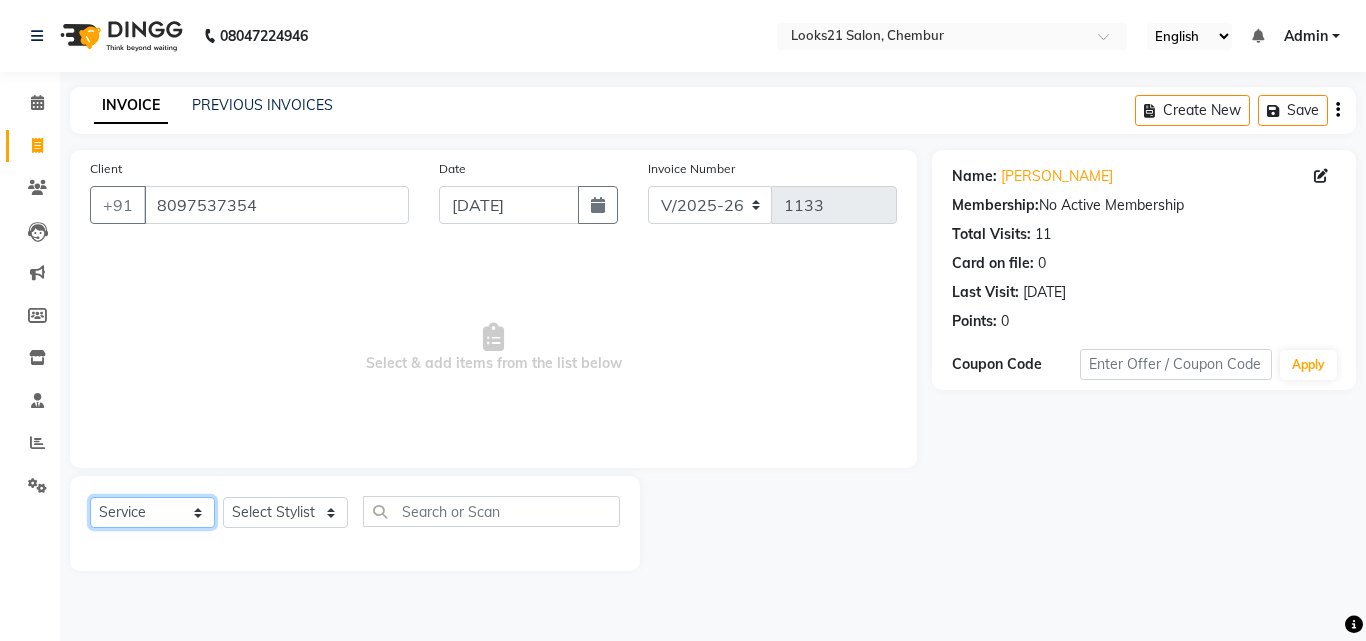 click on "Select  Service  Product  Membership  Package Voucher Prepaid Gift Card" 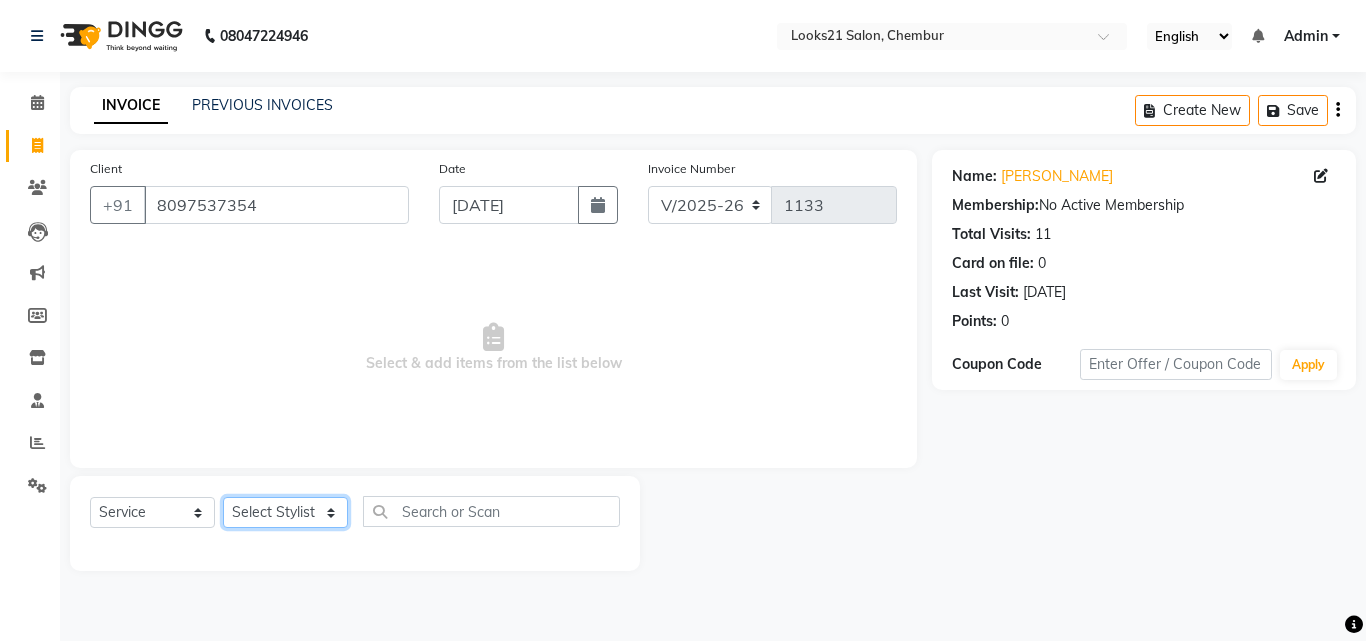 click on "Select Stylist Anwar Danish Janardhan Sajeda Siddiqui Samiksha Shakil Sharif Ahmed Shraddha Vaishali" 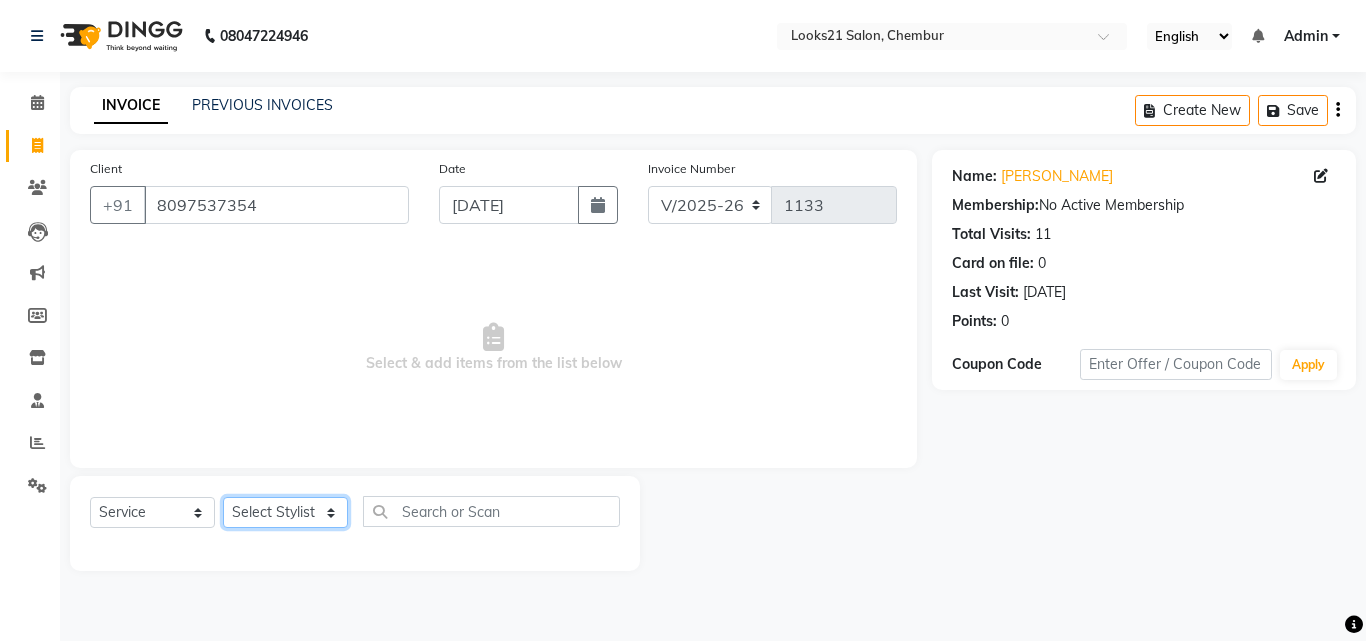 select on "13884" 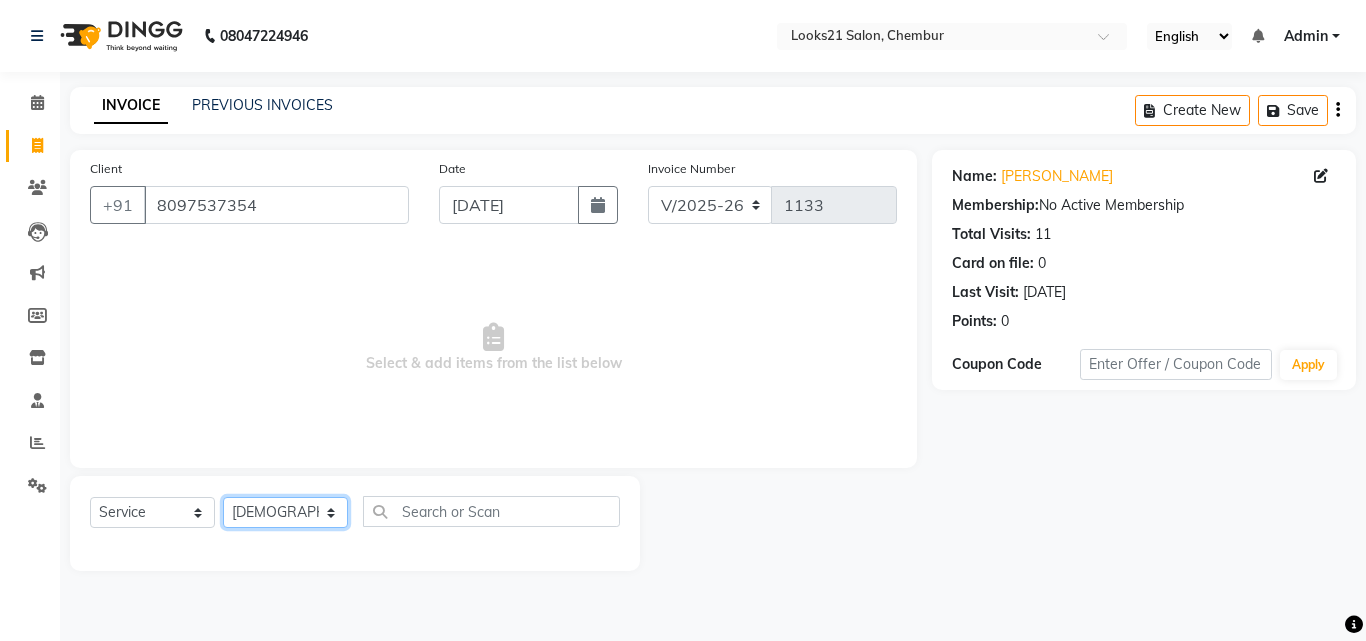 click on "Select Stylist Anwar Danish Janardhan Sajeda Siddiqui Samiksha Shakil Sharif Ahmed Shraddha Vaishali" 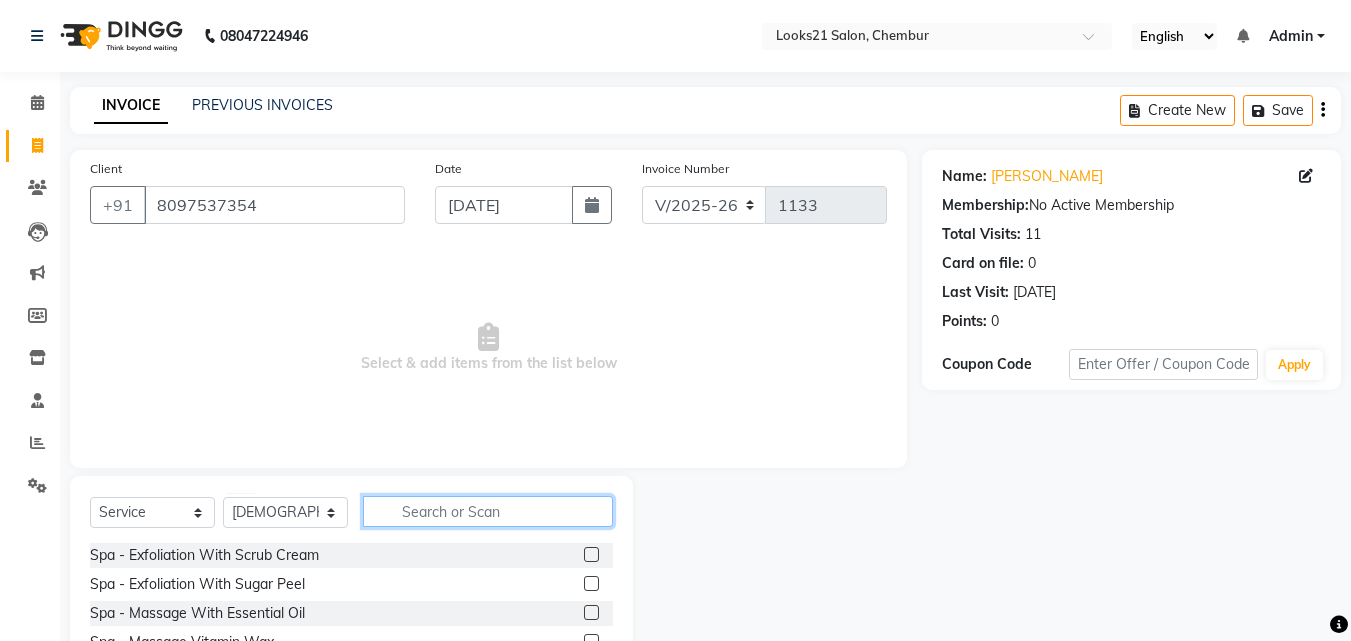 click 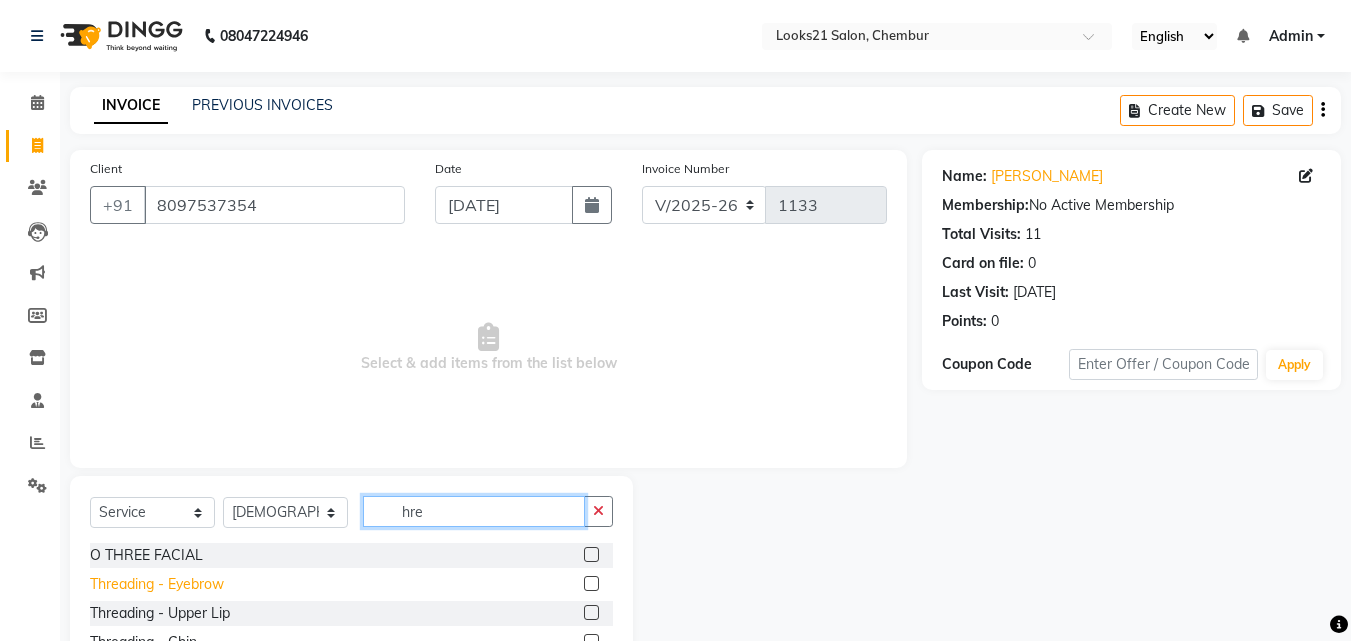 type on "hre" 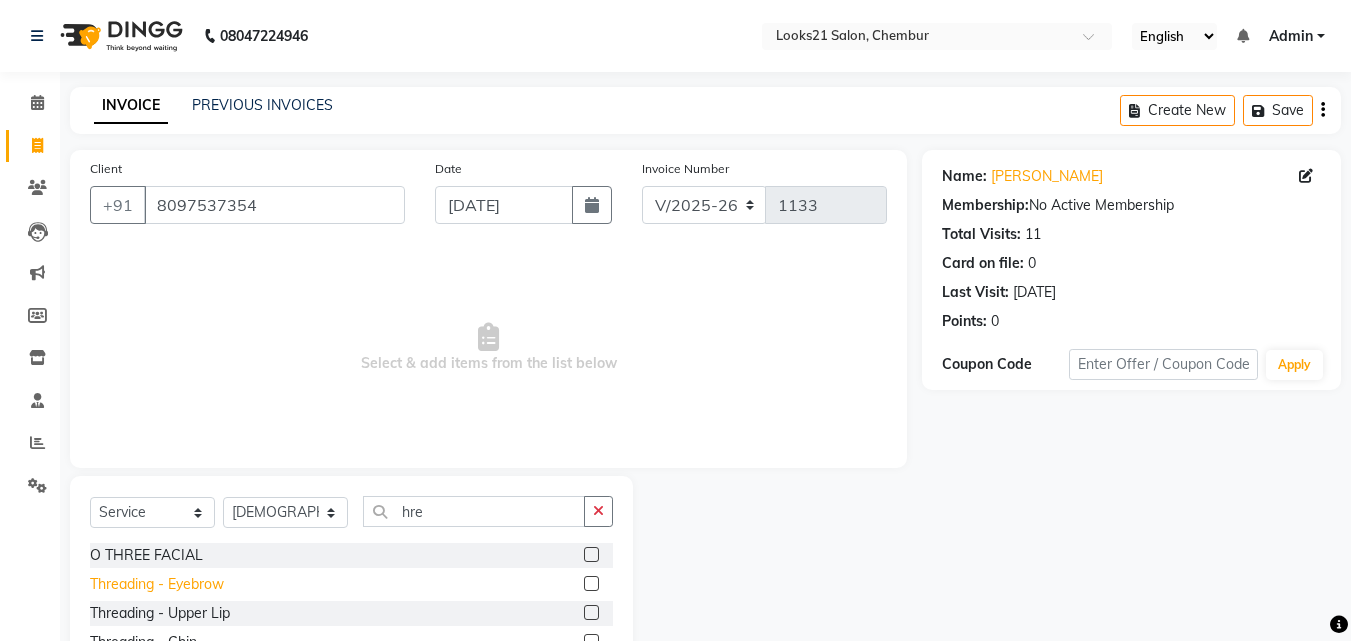 click on "Threading  - Eyebrow" 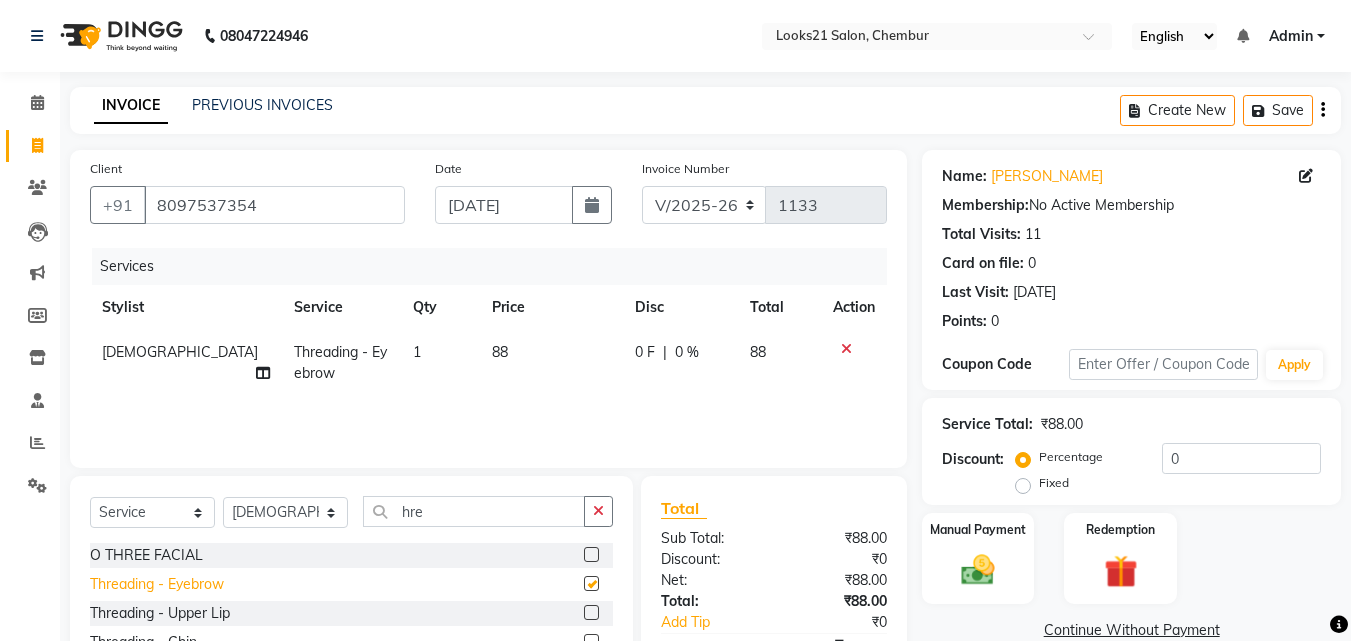 checkbox on "false" 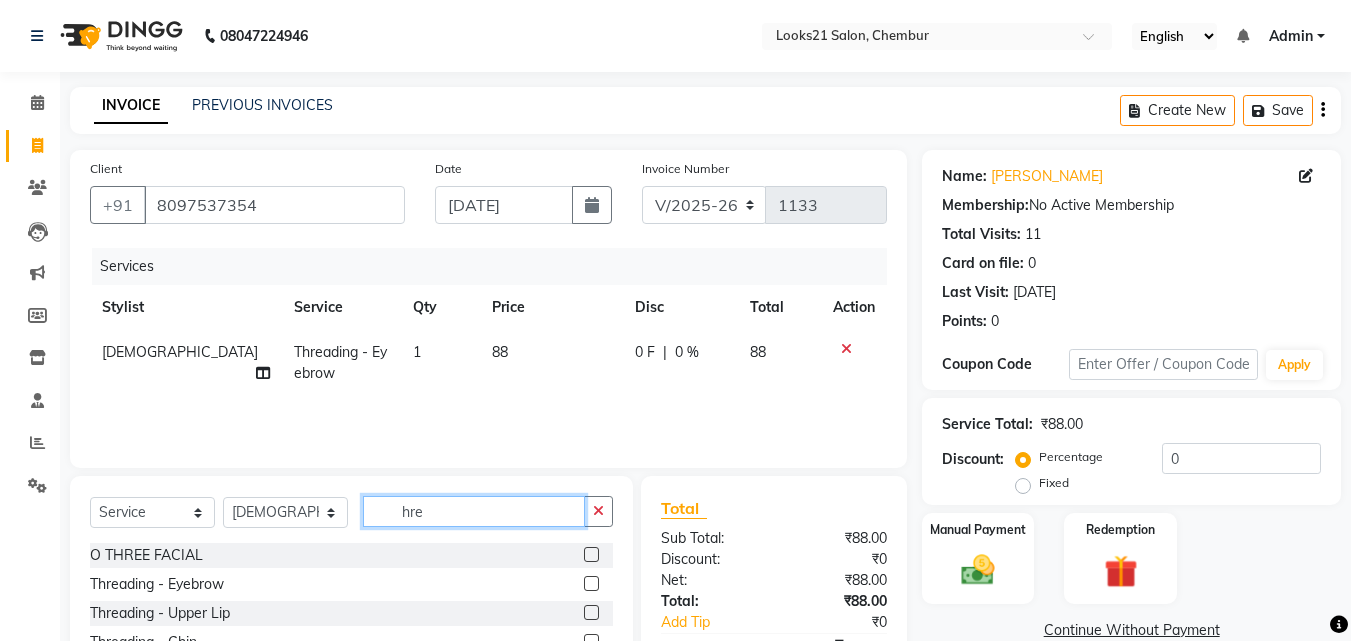 click on "hre" 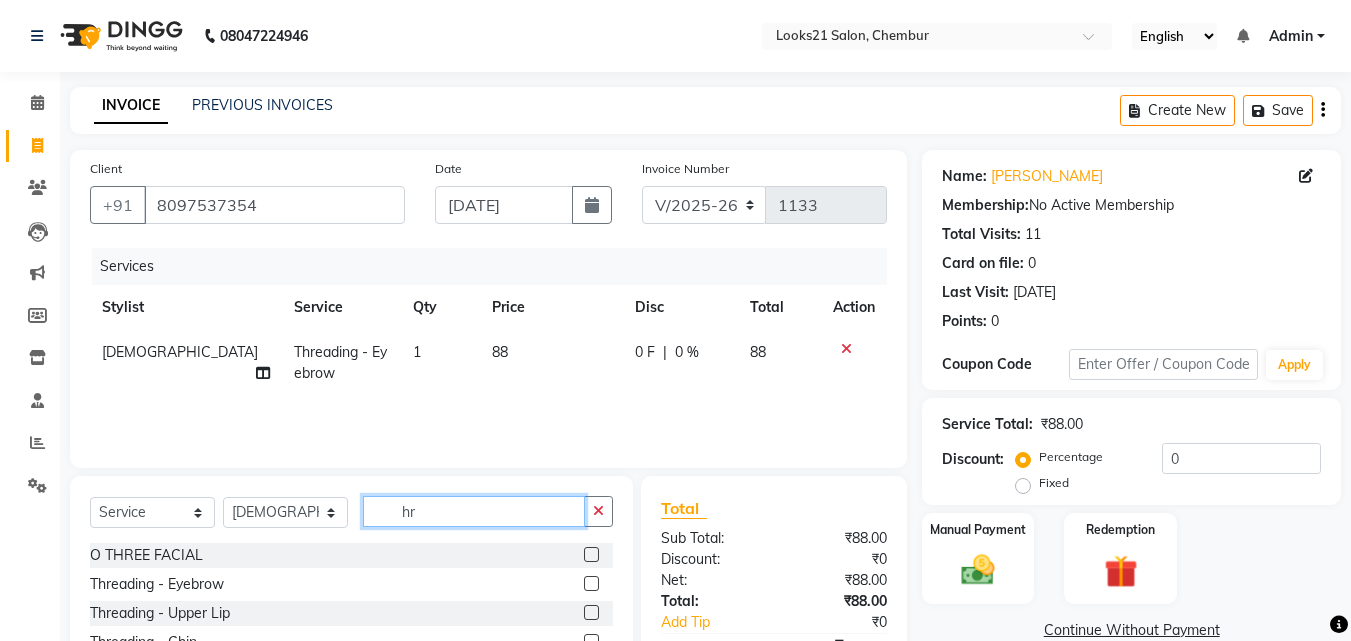 type on "h" 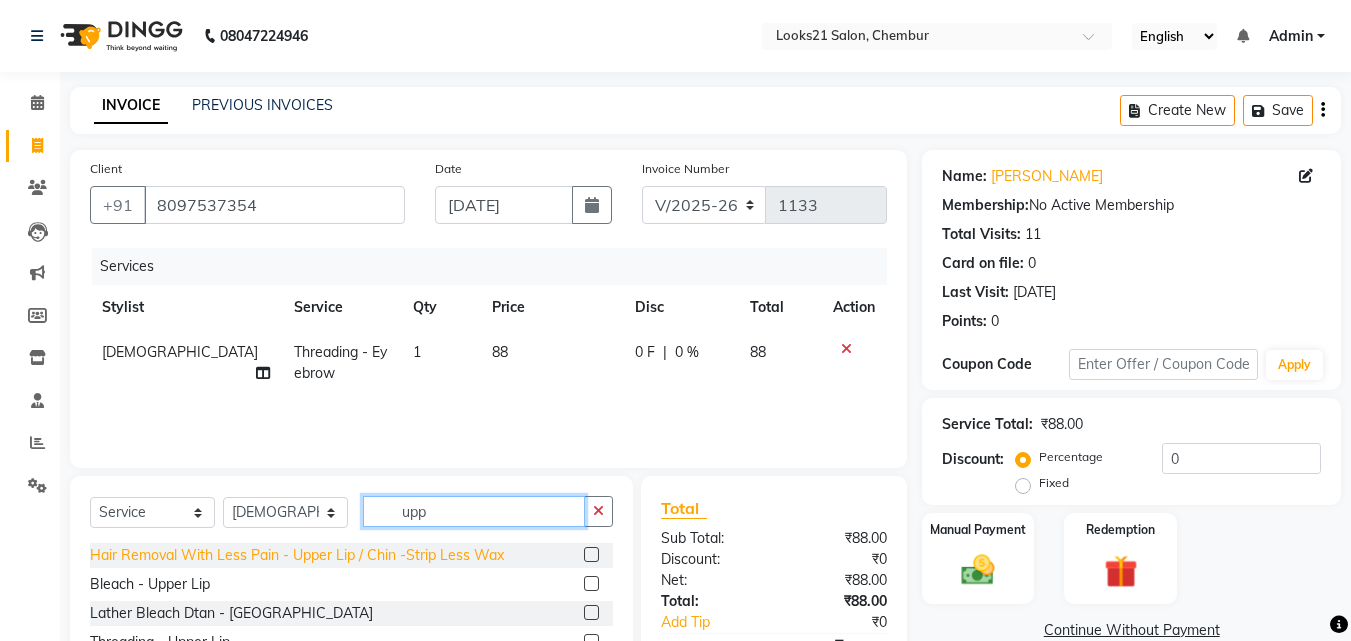 type on "upp" 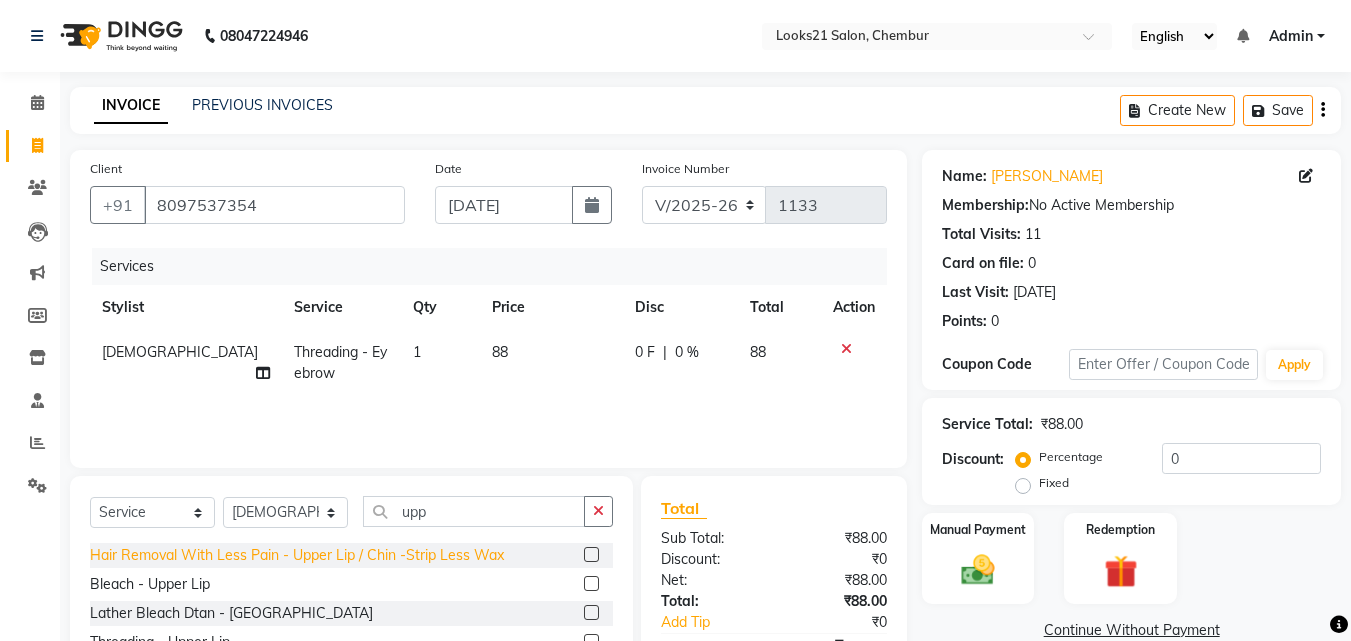 click on "Hair Removal With Less Pain  - Upper Lip / Chin -Strip Less Wax" 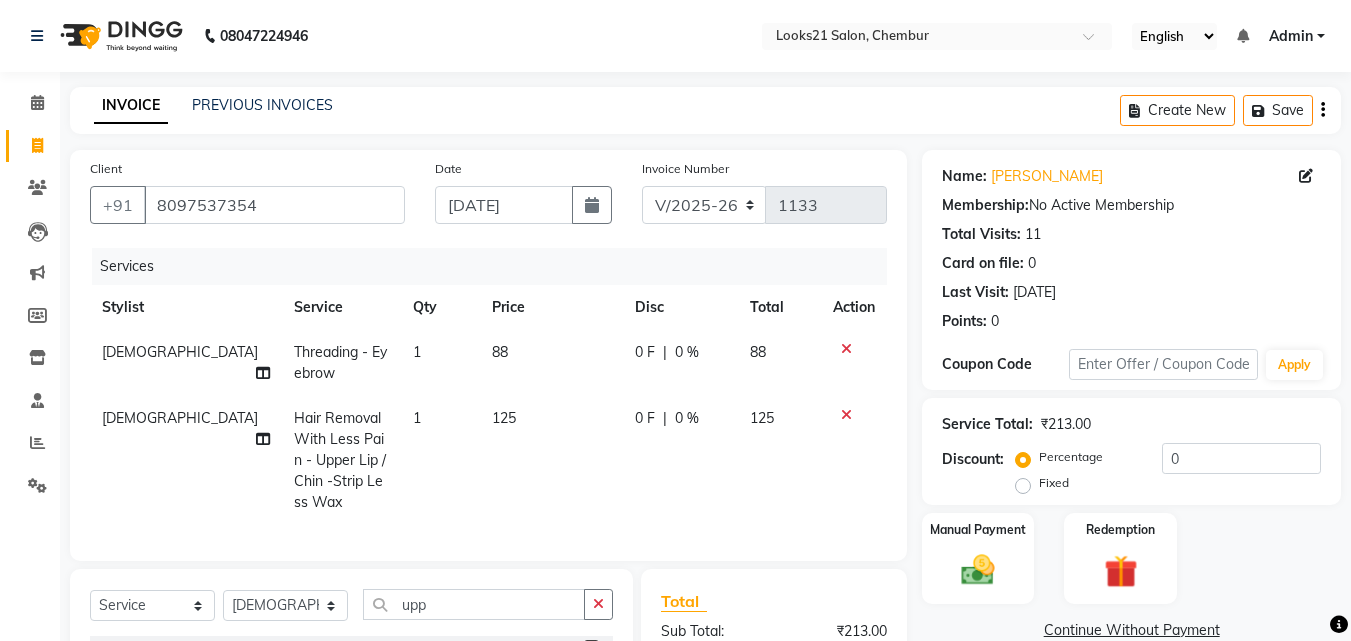 checkbox on "false" 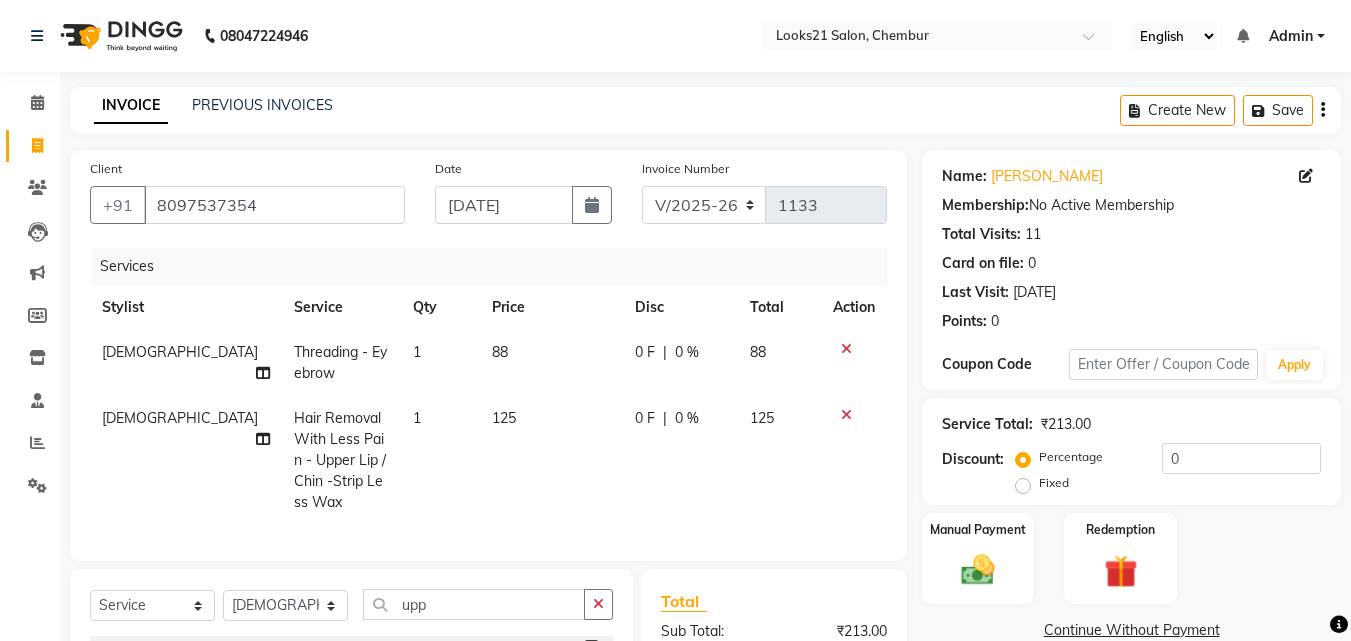 scroll, scrollTop: 160, scrollLeft: 0, axis: vertical 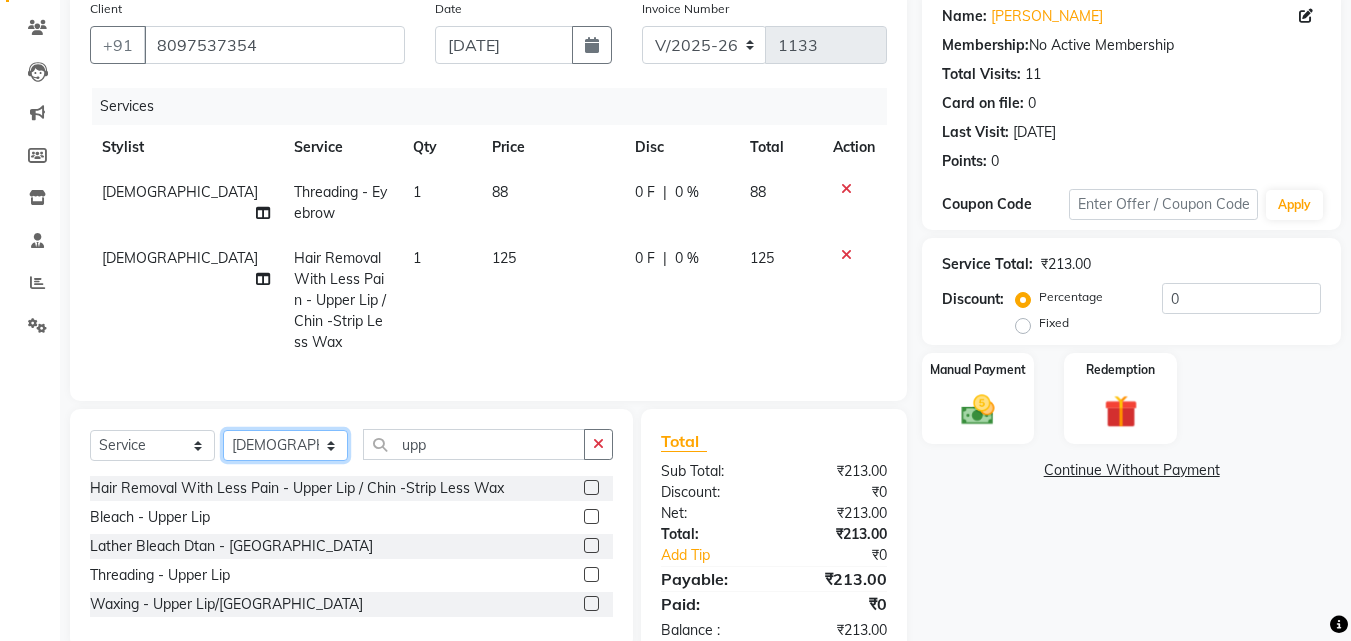 click on "Select Stylist Anwar Danish Janardhan Sajeda Siddiqui Samiksha Shakil Sharif Ahmed Shraddha Vaishali" 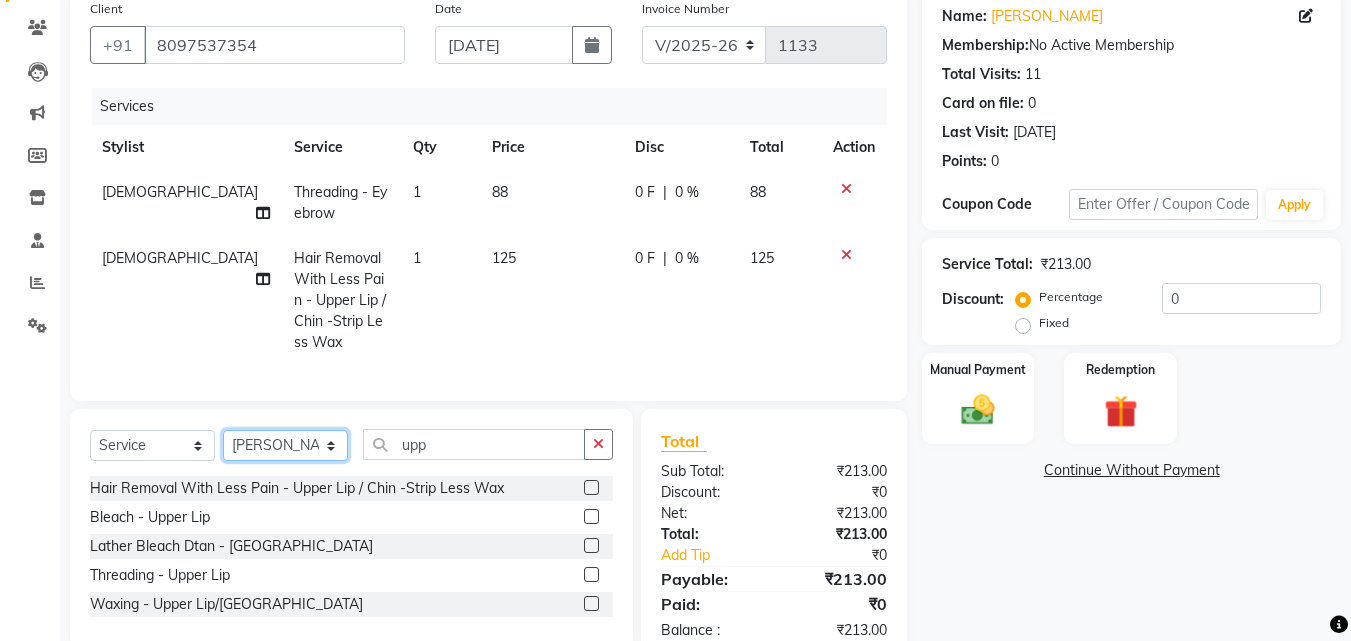 click on "Select Stylist Anwar Danish Janardhan Sajeda Siddiqui Samiksha Shakil Sharif Ahmed Shraddha Vaishali" 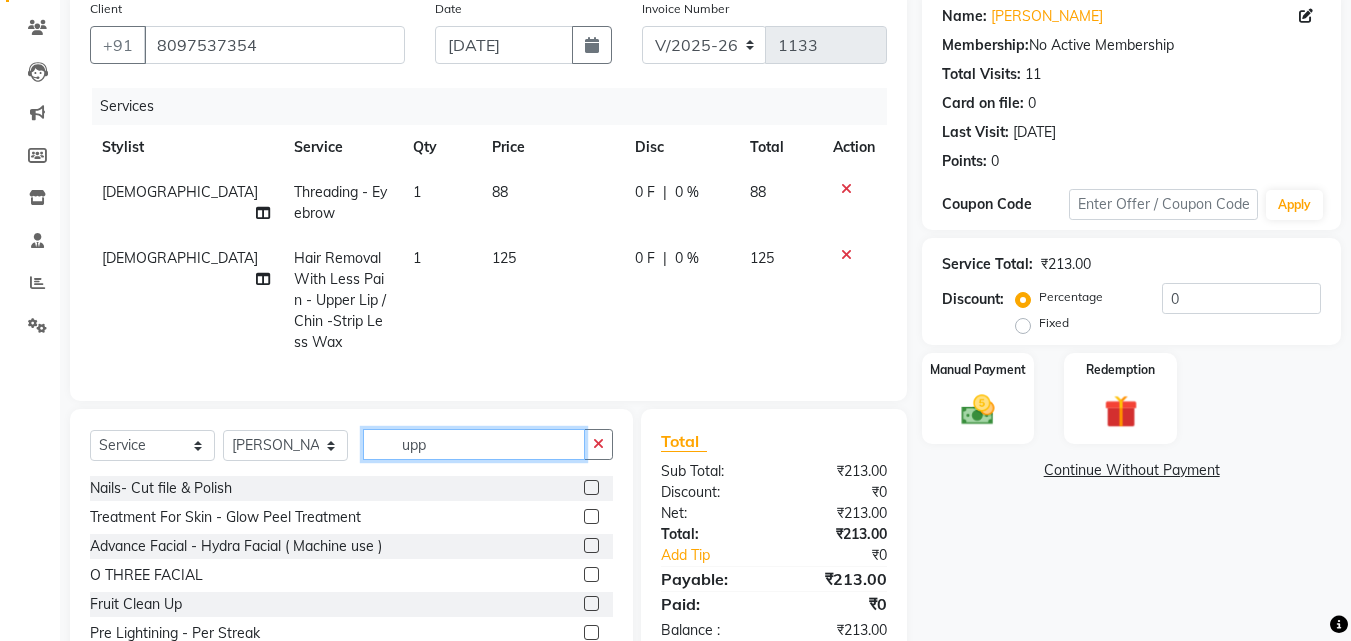 click on "upp" 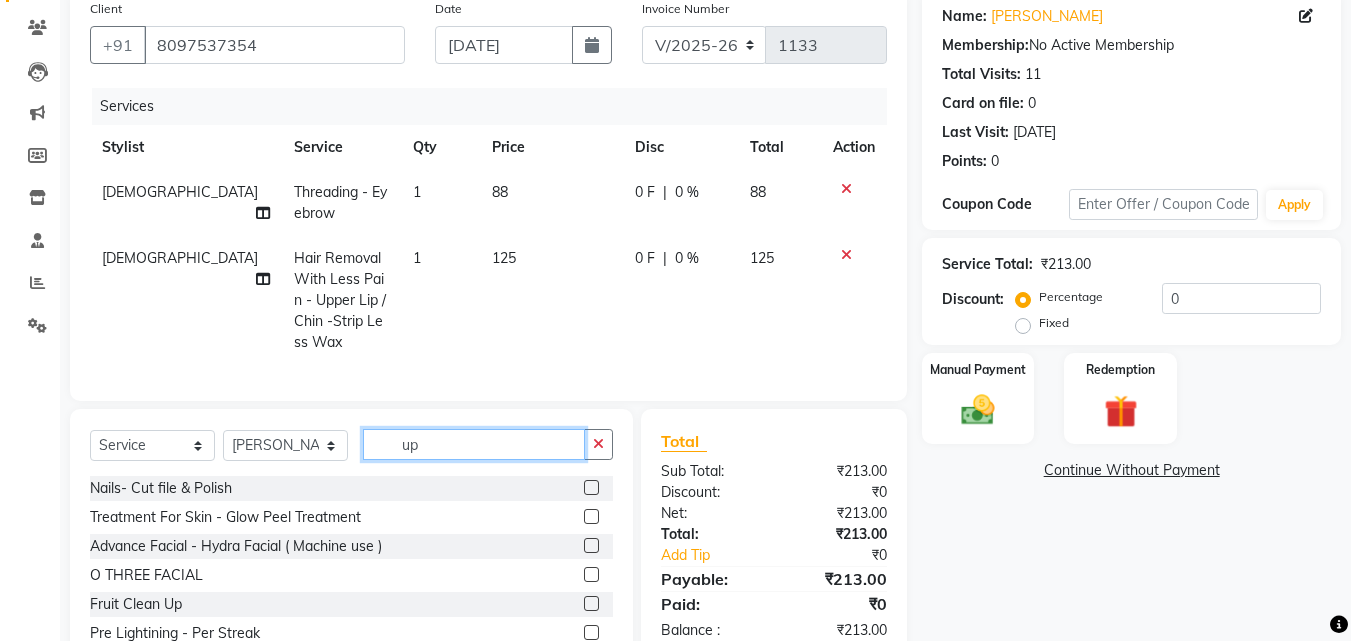 type on "u" 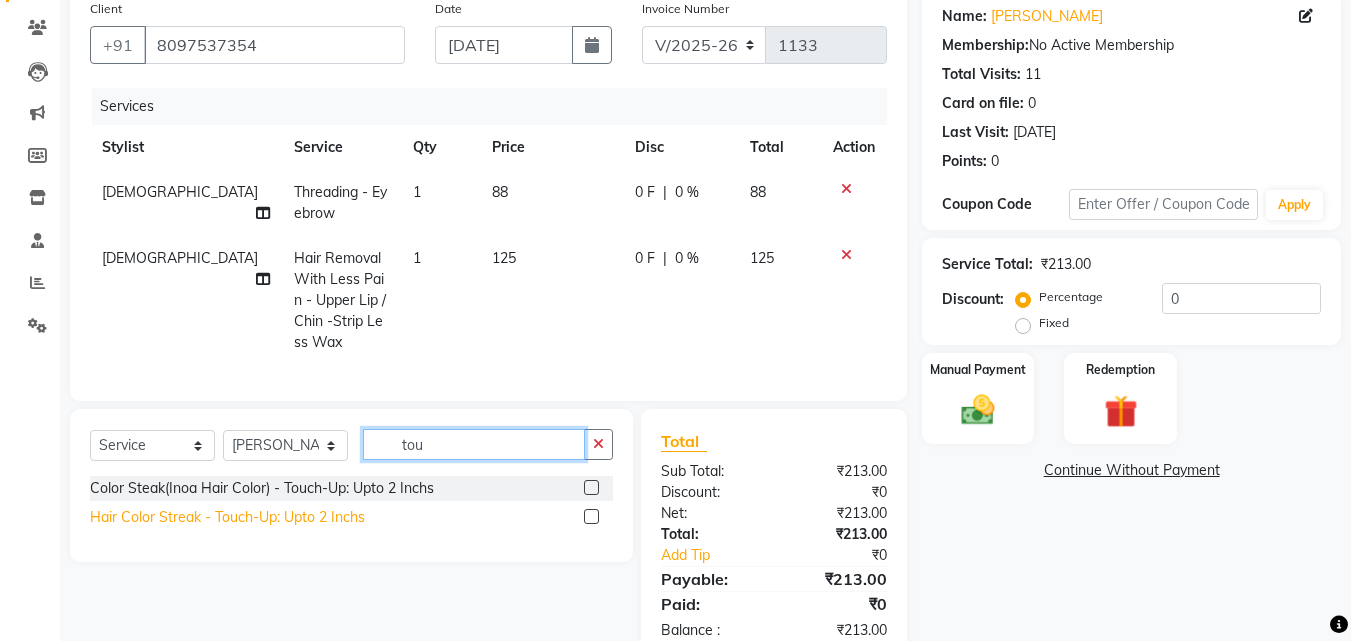 type on "tou" 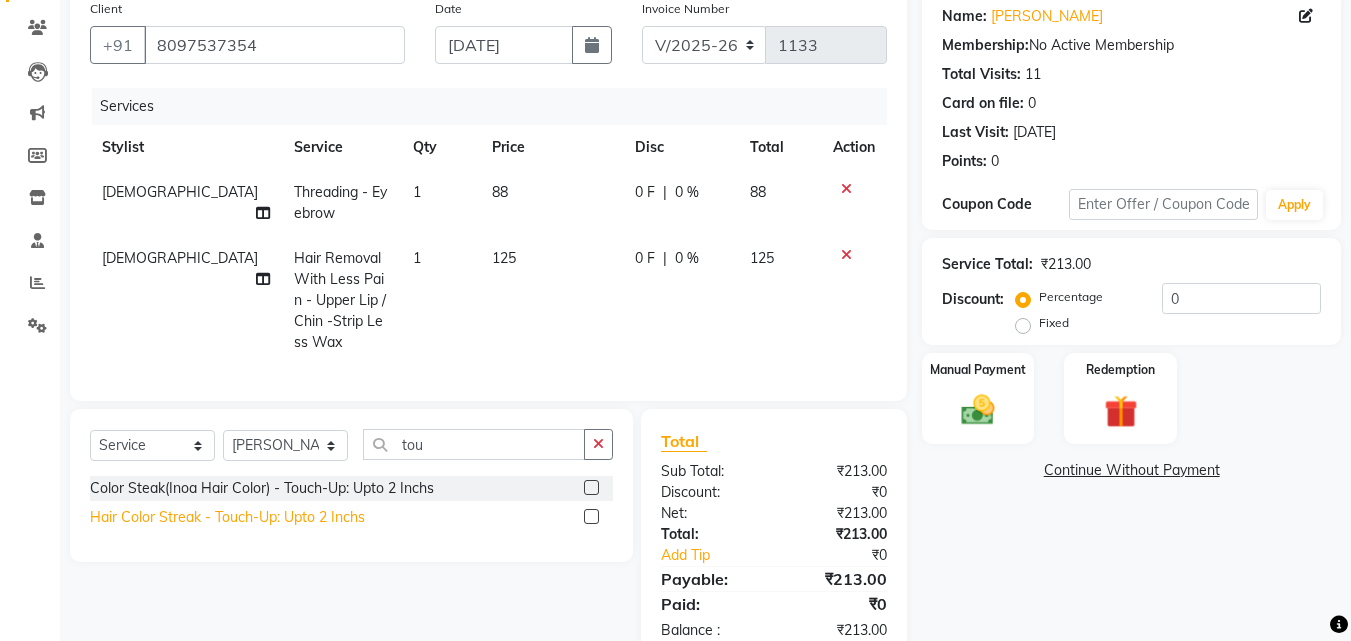 click on "Hair Color Streak  - Touch-Up: Upto 2 Inchs" 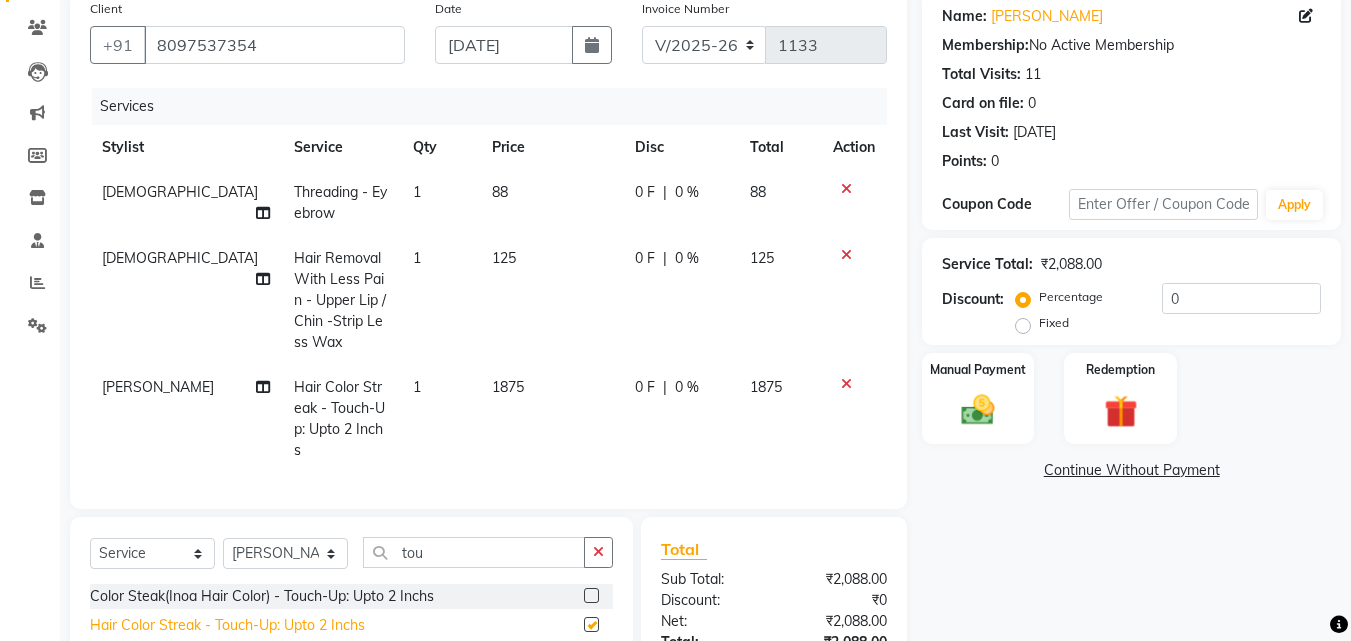 checkbox on "false" 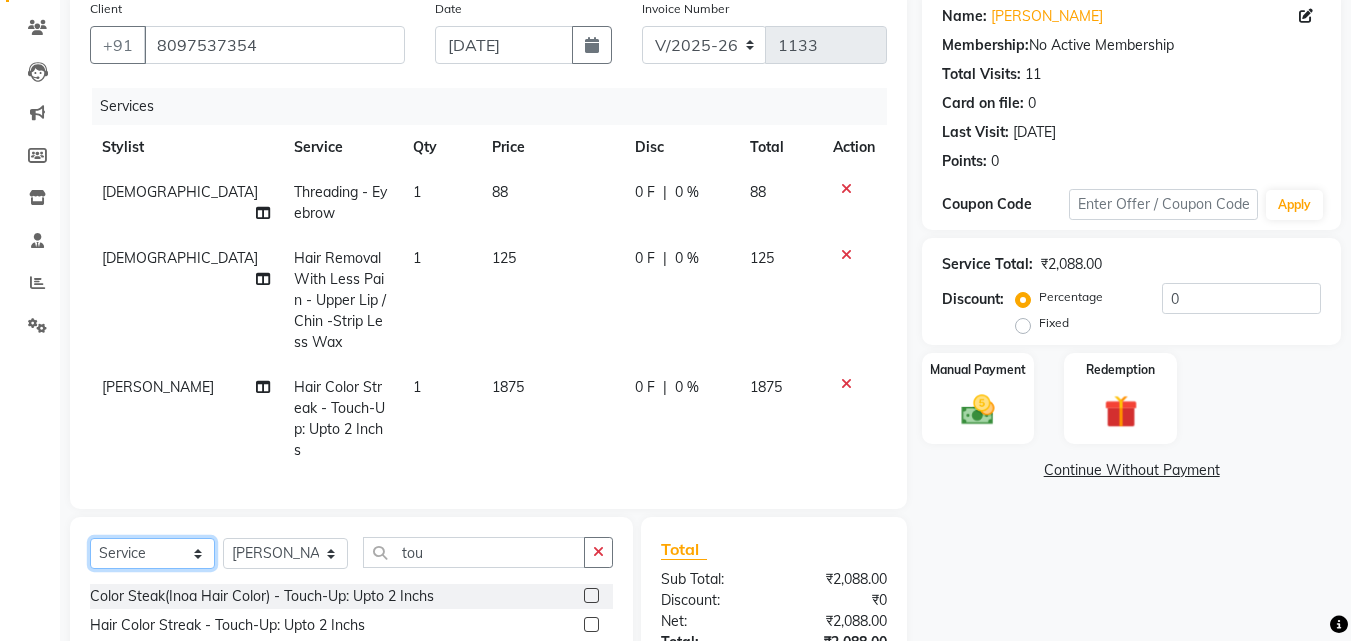 click on "Select  Service  Product  Membership  Package Voucher Prepaid Gift Card" 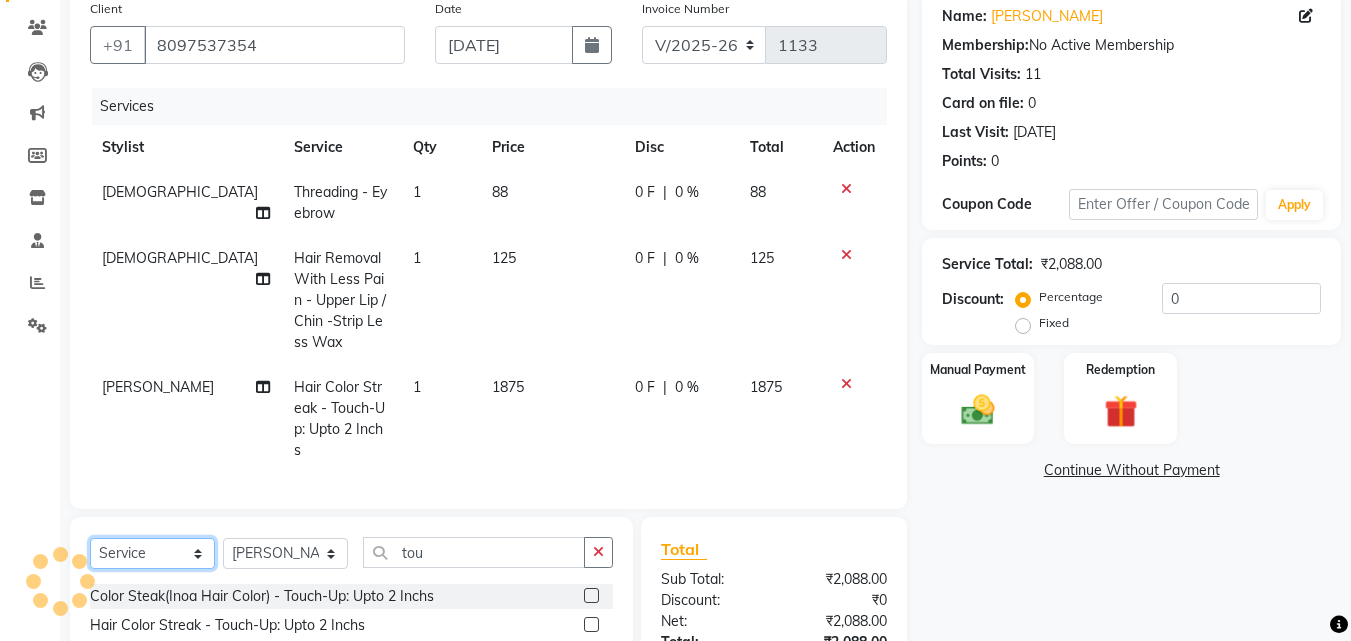 select on "product" 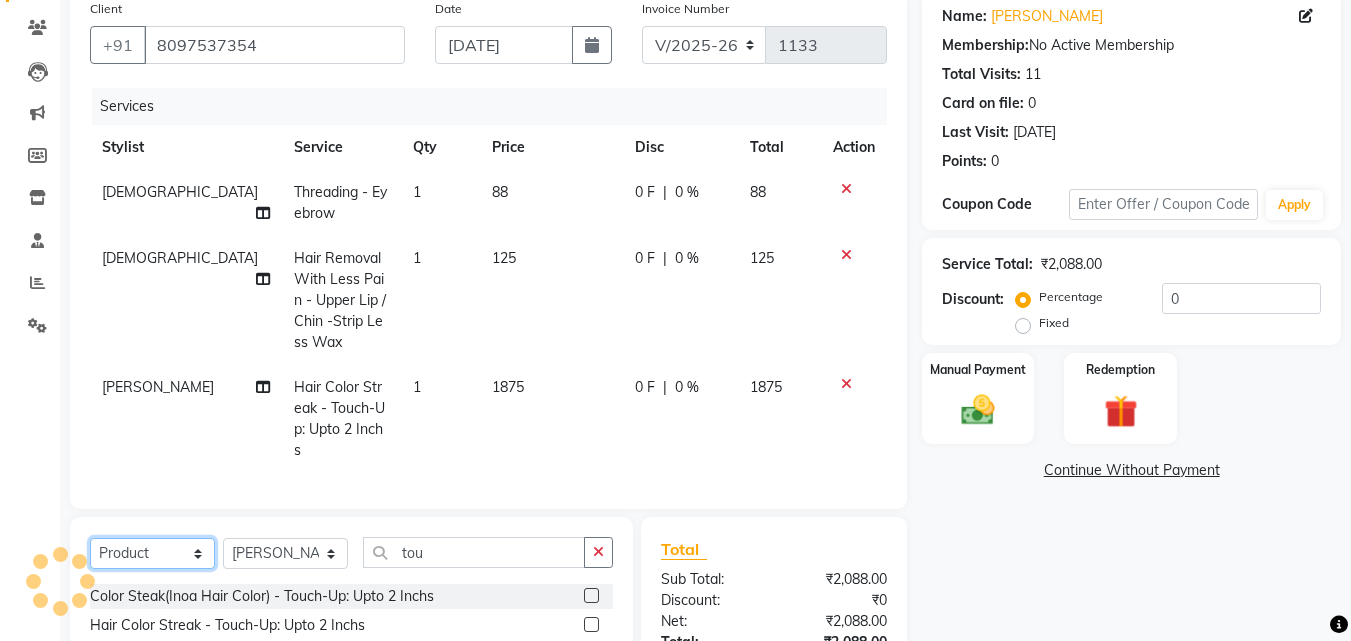 click on "Select  Service  Product  Membership  Package Voucher Prepaid Gift Card" 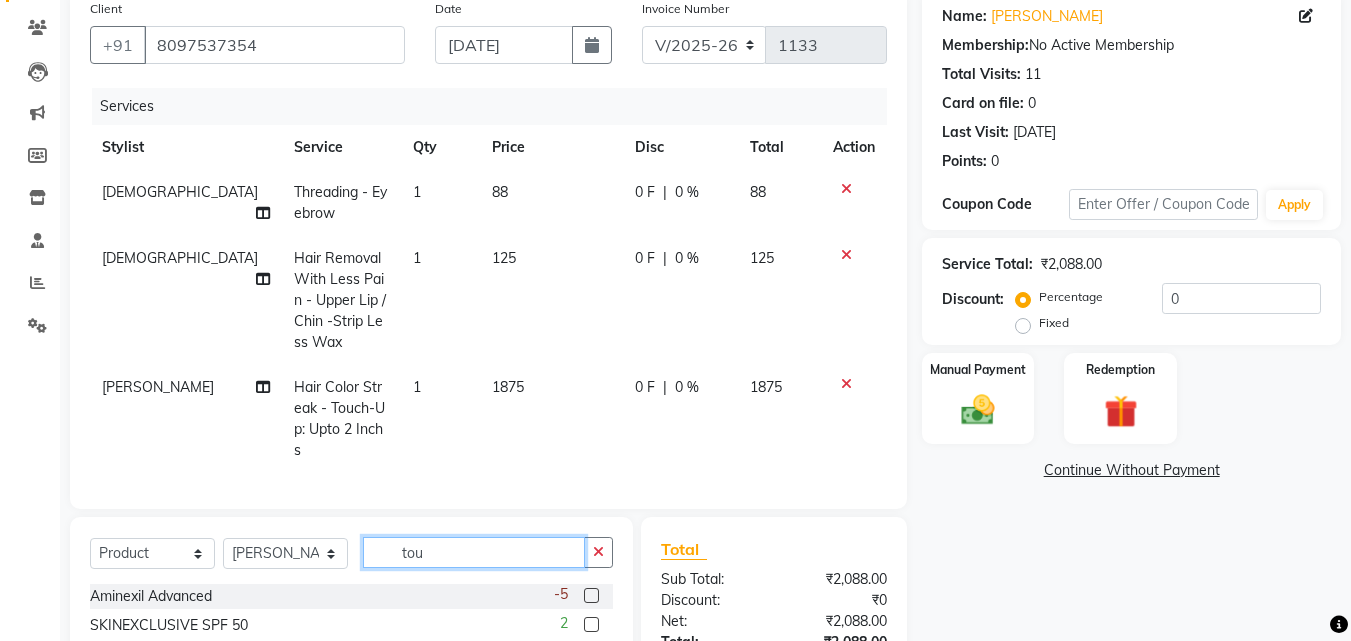 click on "tou" 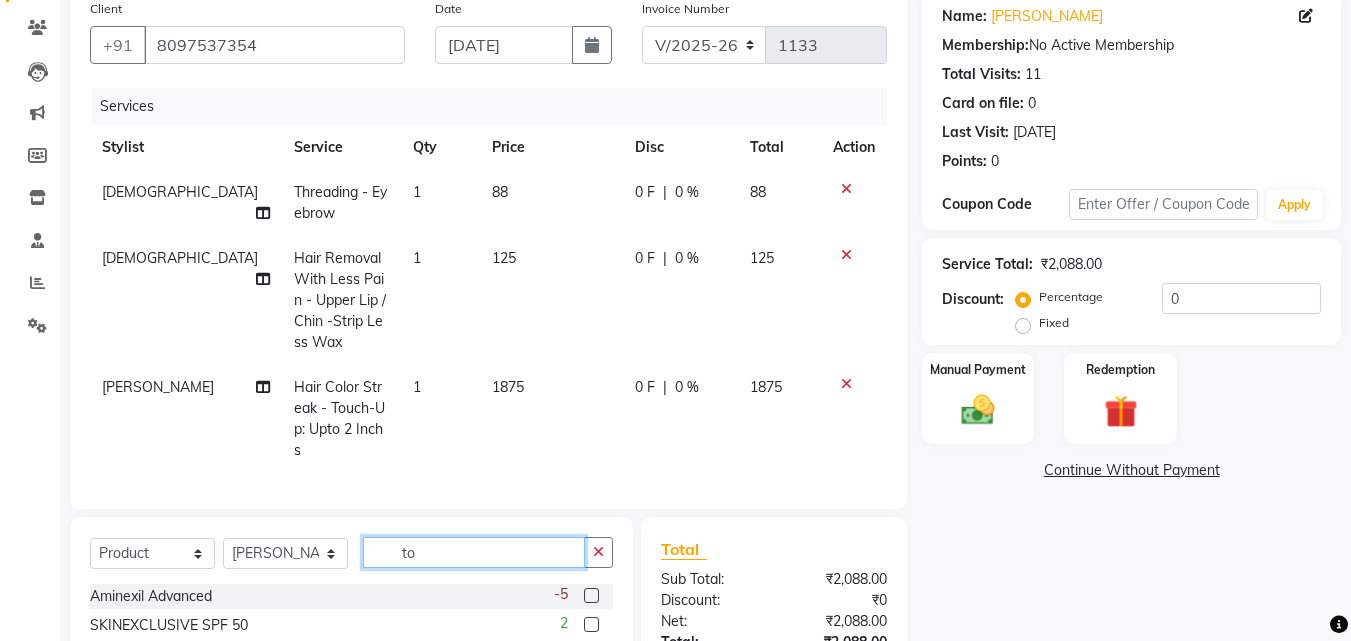 type on "t" 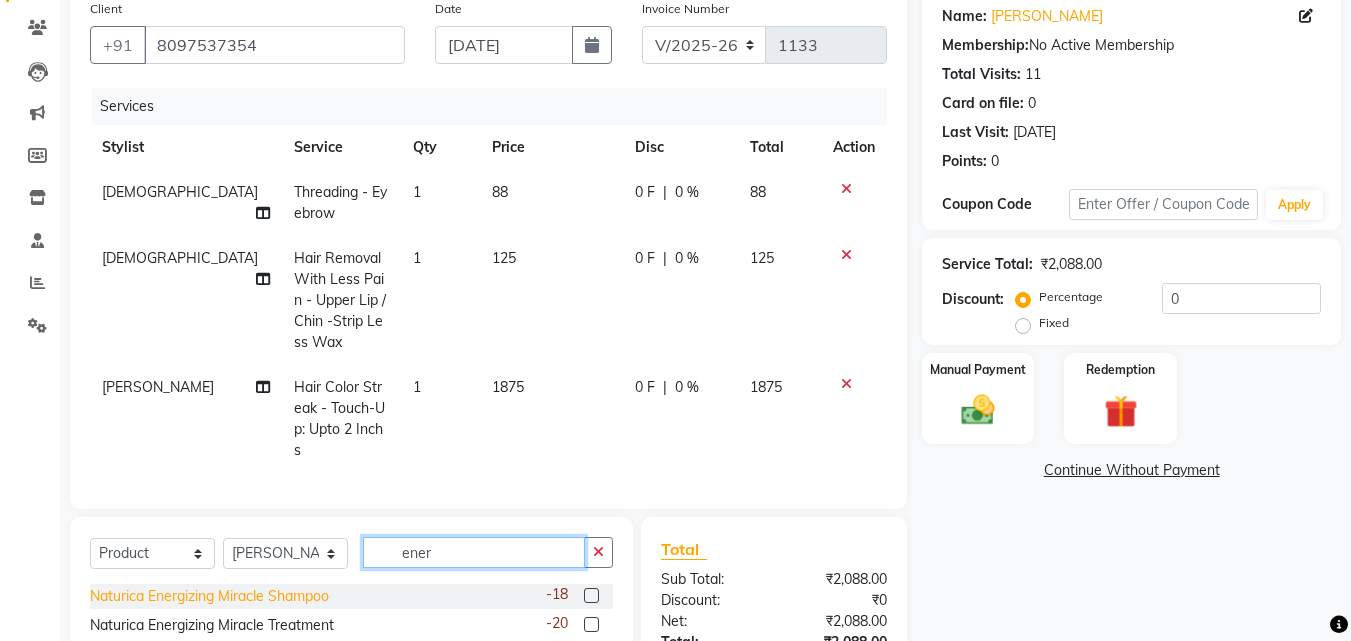 type on "ener" 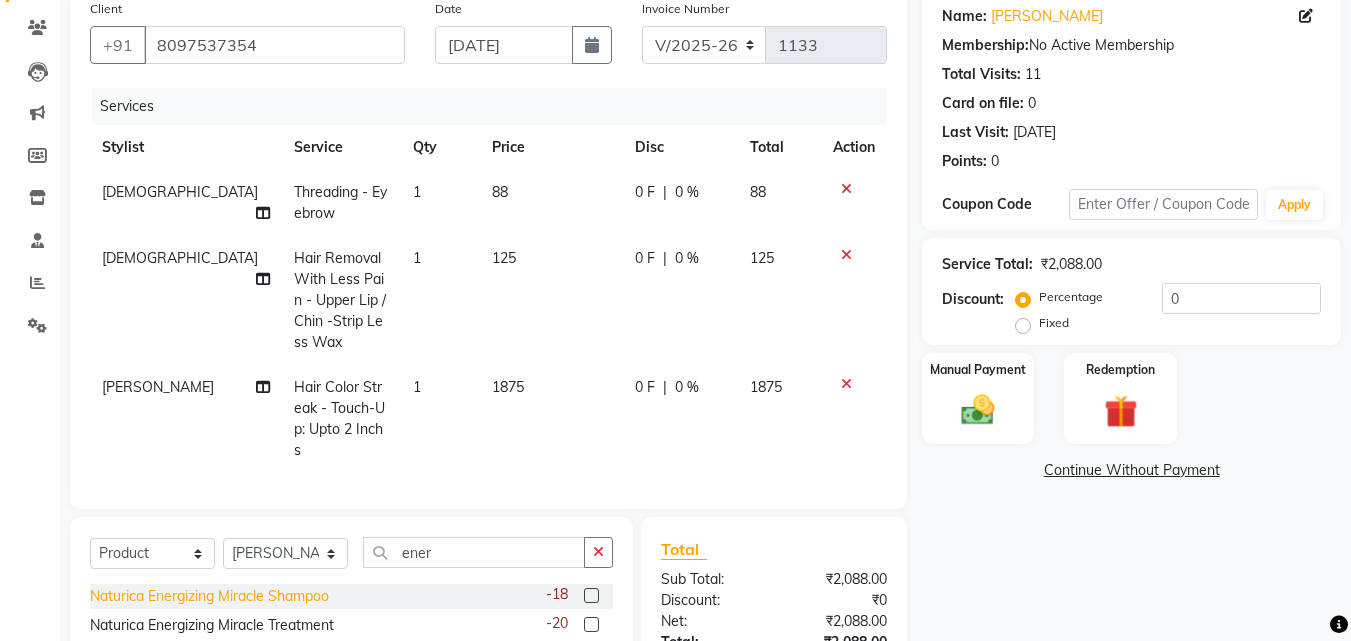 click on "Naturica Energizing Miracle Shampoo" 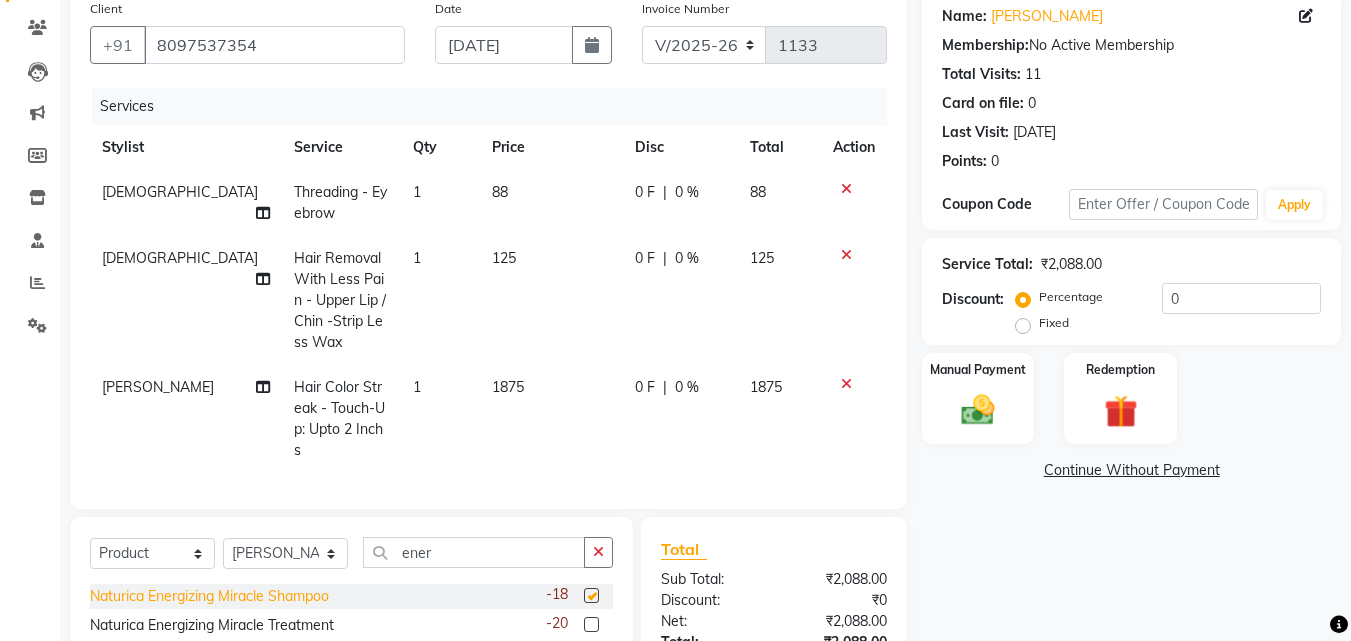 checkbox on "false" 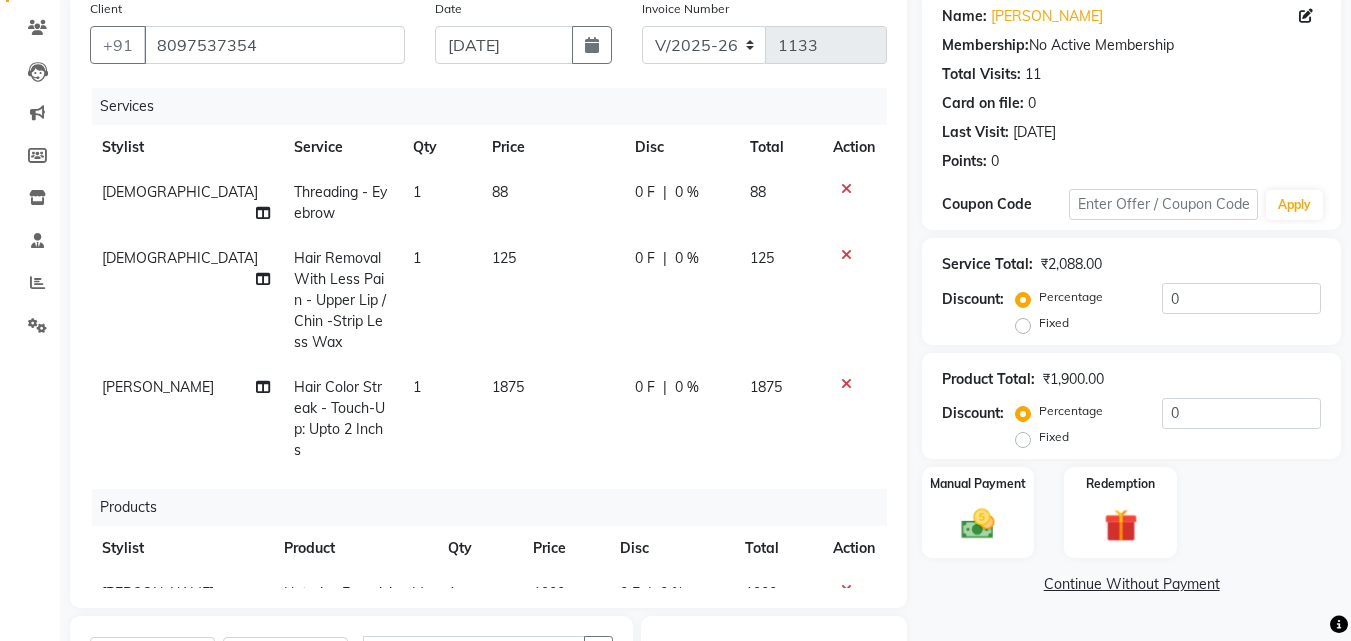 scroll, scrollTop: 417, scrollLeft: 0, axis: vertical 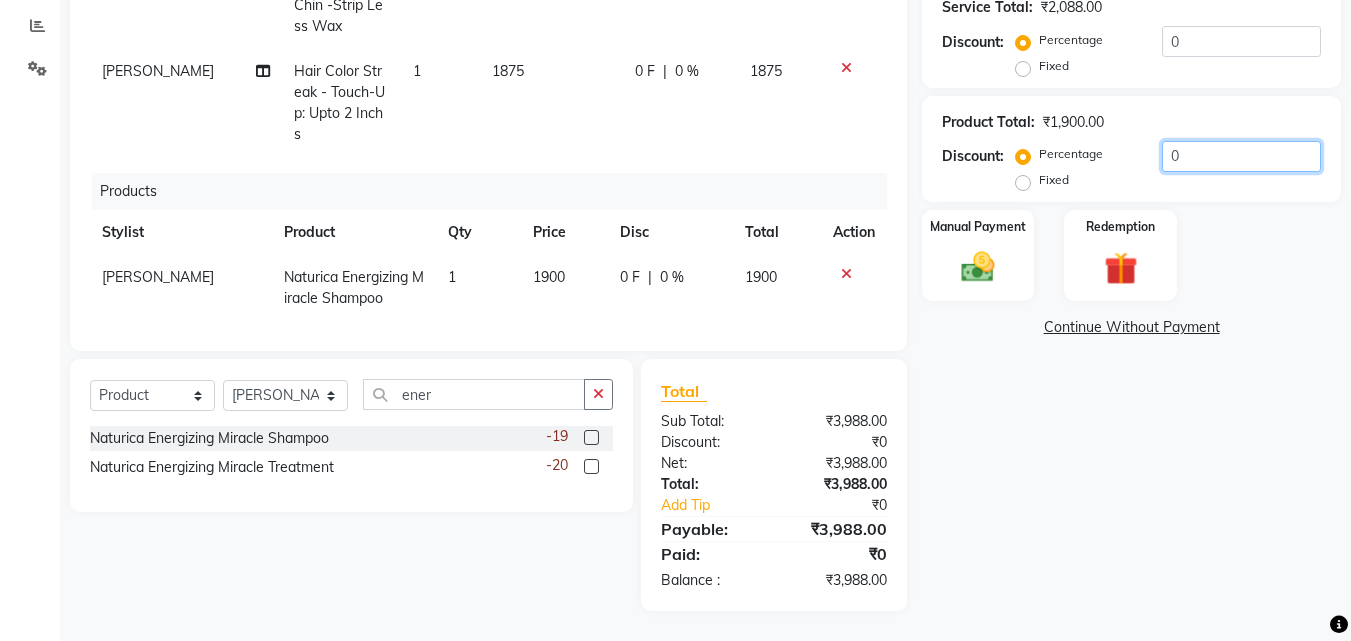 click on "0" 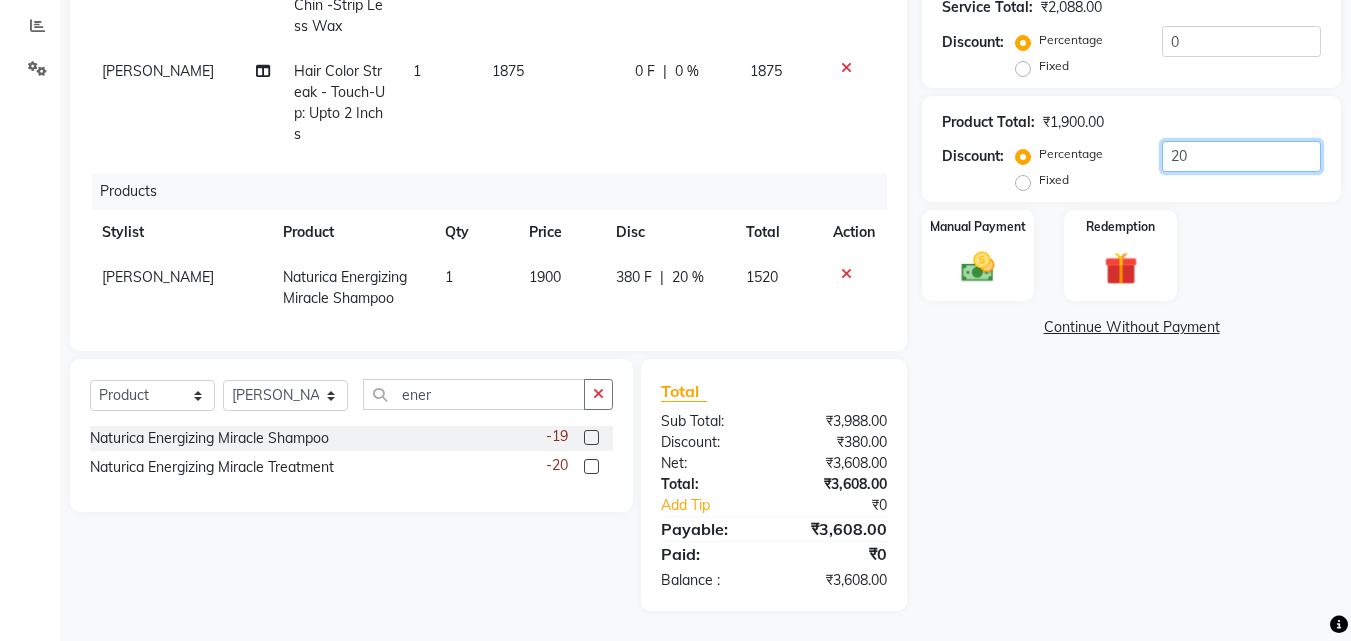 type on "20" 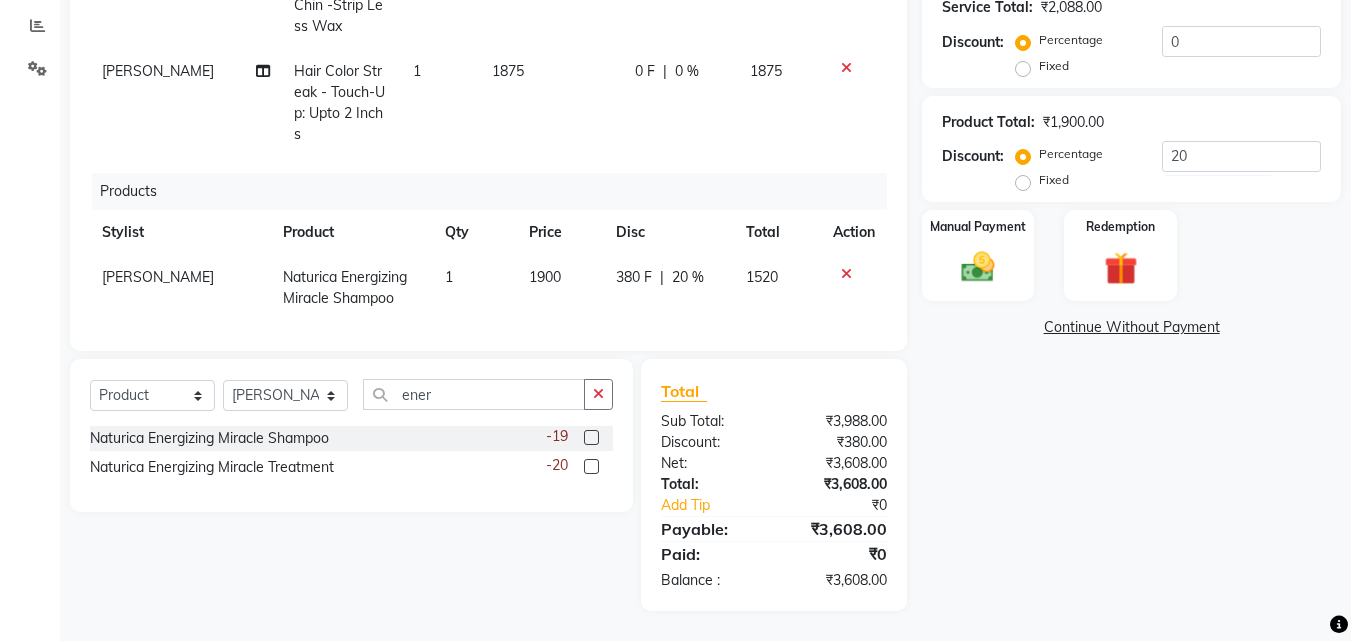 click 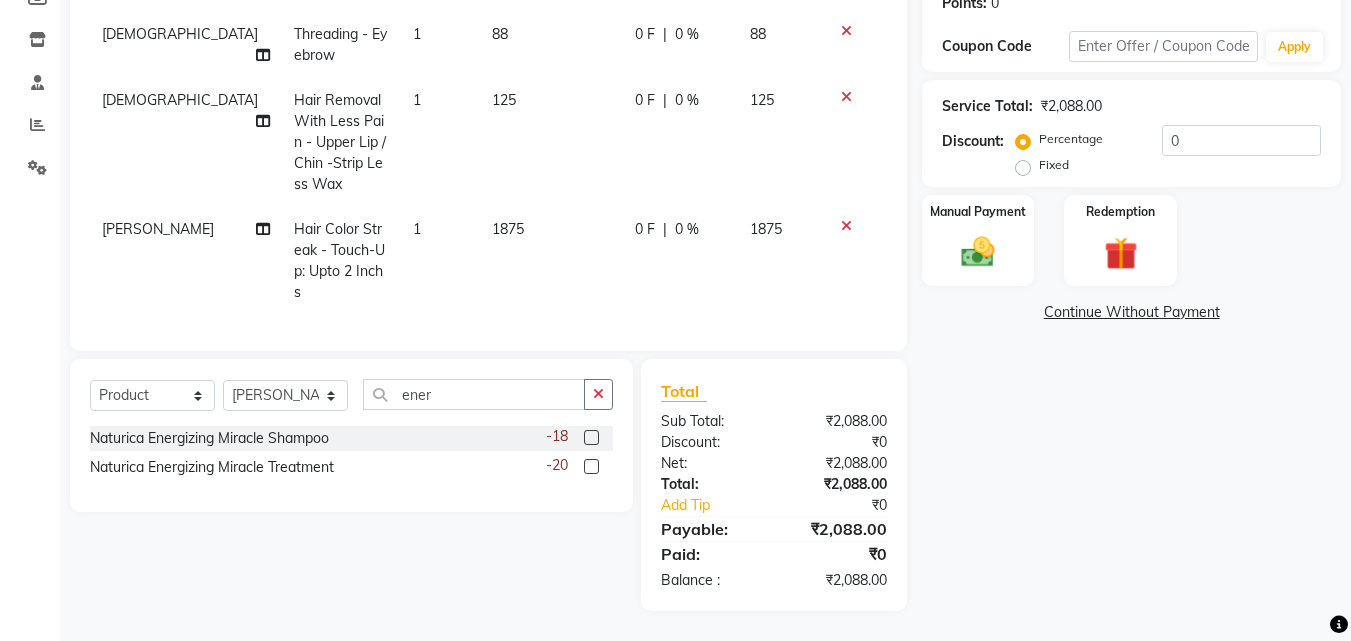 scroll, scrollTop: 0, scrollLeft: 0, axis: both 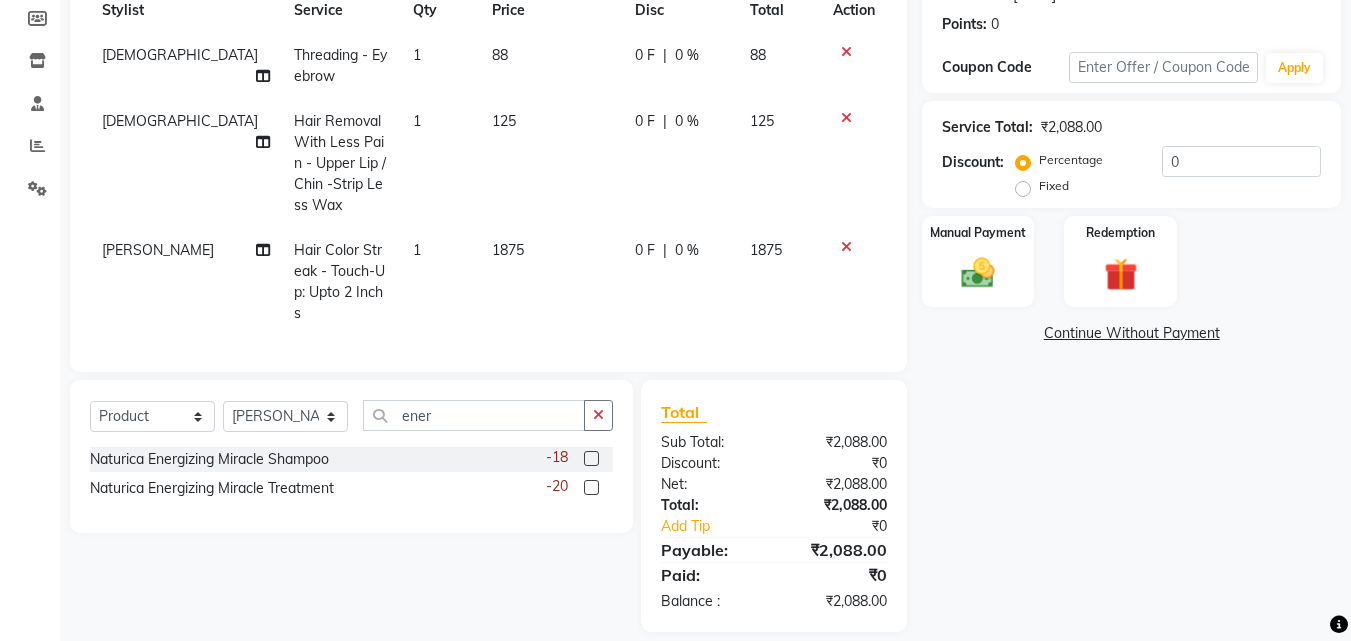click on "Client +91 8097537354 Date 10-07-2025 Invoice Number V/2025 V/2025-26 1133 Services Stylist Service Qty Price Disc Total Action Vaishali Threading  - Eyebrow 1 88 0 F | 0 % 88 Vaishali Hair Removal With Less Pain  - Upper Lip / Chin -Strip Less Wax 1 125 0 F | 0 % 125 Sharif Ahmed Hair Color Streak  - Touch-Up: Upto 2 Inchs 1 1875 0 F | 0 % 1875 Select  Service  Product  Membership  Package Voucher Prepaid Gift Card  Select Stylist Anwar Danish Janardhan Sajeda Siddiqui Samiksha Shakil Sharif Ahmed Shraddha Vaishali ener Naturica Energizing Miracle Shampoo   -18 Naturica Energizing Miracle Treatment  -20 Total Sub Total: ₹2,088.00 Discount: ₹0 Net: ₹2,088.00 Total: ₹2,088.00 Add Tip ₹0 Payable: ₹2,088.00 Paid: ₹0 Balance   : ₹2,088.00" 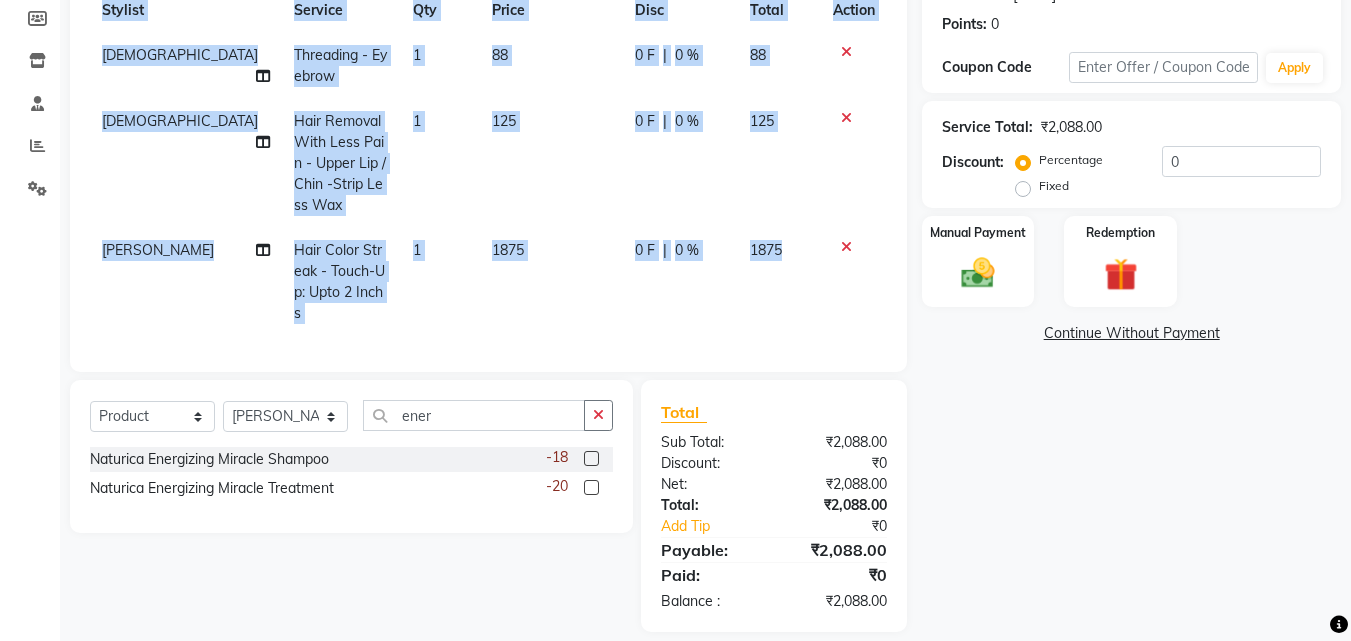 click on "Client +91 8097537354 Date 10-07-2025 Invoice Number V/2025 V/2025-26 1133 Services Stylist Service Qty Price Disc Total Action Vaishali Threading  - Eyebrow 1 88 0 F | 0 % 88 Vaishali Hair Removal With Less Pain  - Upper Lip / Chin -Strip Less Wax 1 125 0 F | 0 % 125 Sharif Ahmed Hair Color Streak  - Touch-Up: Upto 2 Inchs 1 1875 0 F | 0 % 1875 Select  Service  Product  Membership  Package Voucher Prepaid Gift Card  Select Stylist Anwar Danish Janardhan Sajeda Siddiqui Samiksha Shakil Sharif Ahmed Shraddha Vaishali ener Naturica Energizing Miracle Shampoo   -18 Naturica Energizing Miracle Treatment  -20 Total Sub Total: ₹2,088.00 Discount: ₹0 Net: ₹2,088.00 Total: ₹2,088.00 Add Tip ₹0 Payable: ₹2,088.00 Paid: ₹0 Balance   : ₹2,088.00" 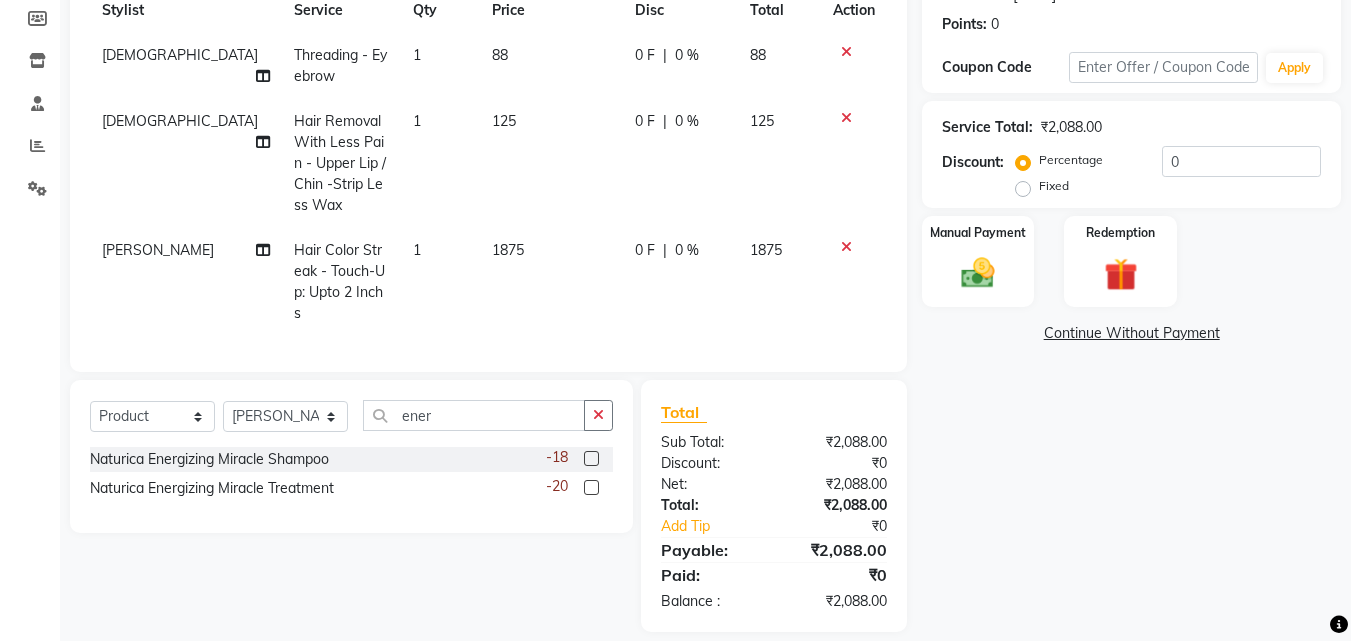 click on "Name: Bhanu Manyan Membership:  No Active Membership  Total Visits:  11 Card on file:  0 Last Visit:   04-05-2025 Points:   0  Coupon Code Apply Service Total:  ₹2,088.00  Discount:  Percentage   Fixed  0 Manual Payment Redemption  Continue Without Payment" 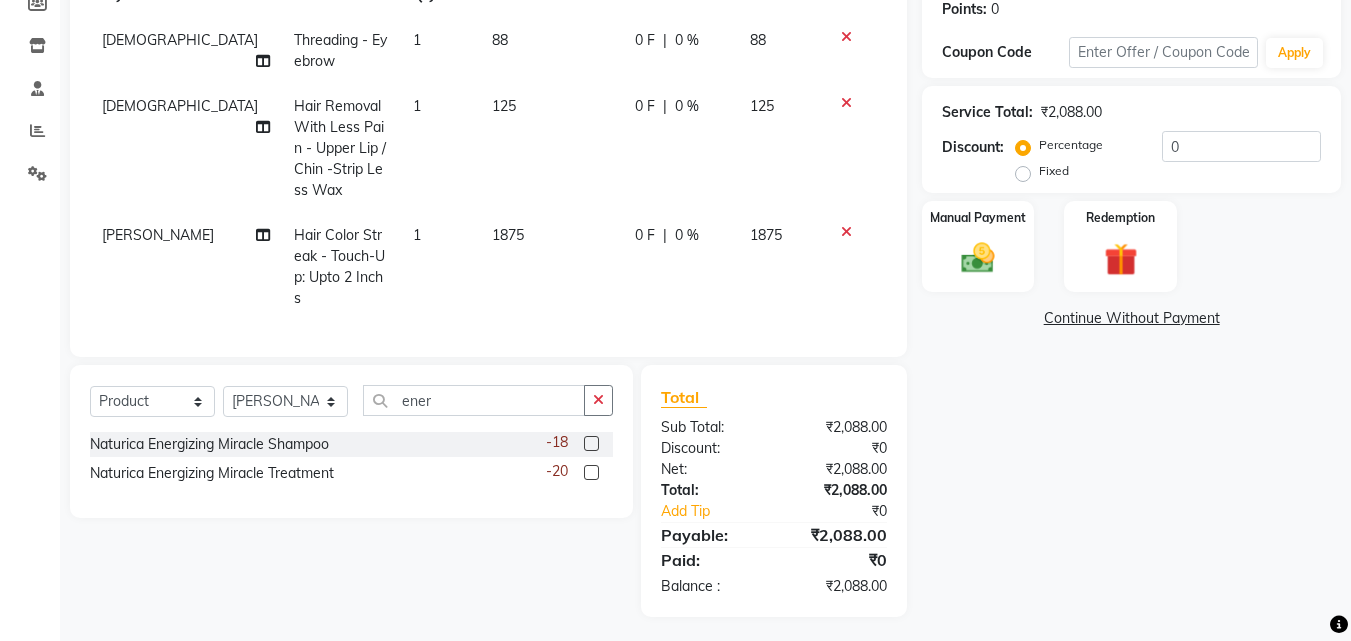 scroll, scrollTop: 12, scrollLeft: 0, axis: vertical 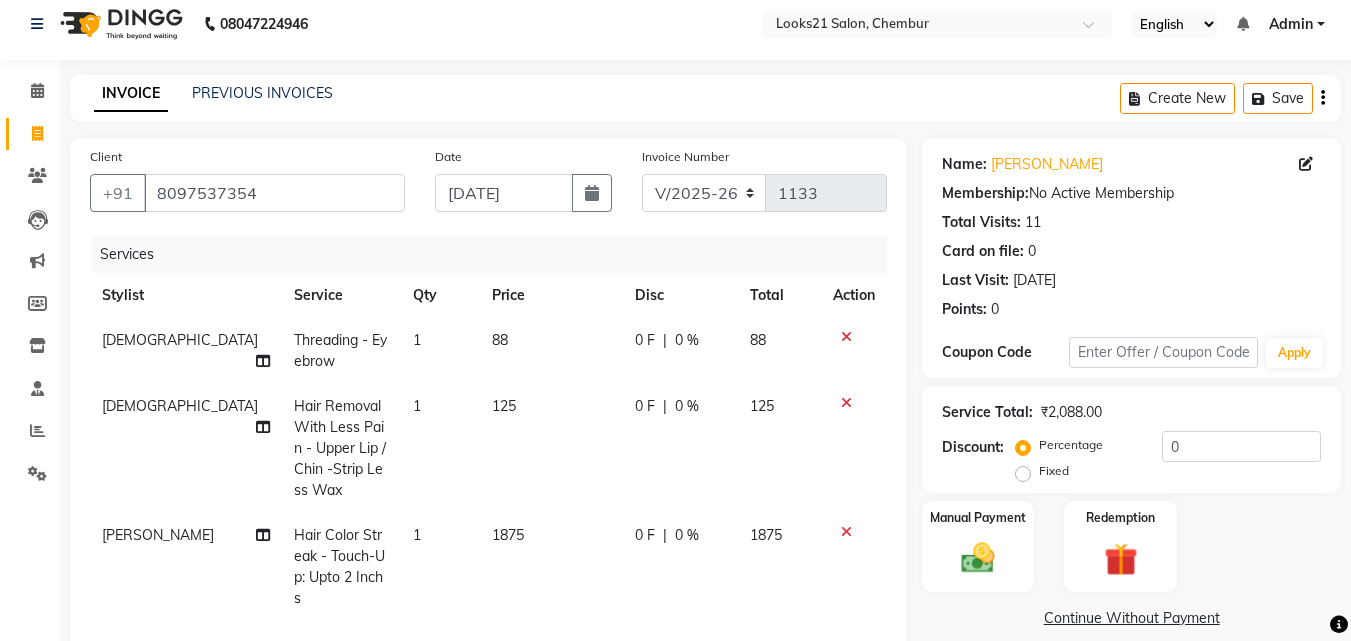 click on "0 %" 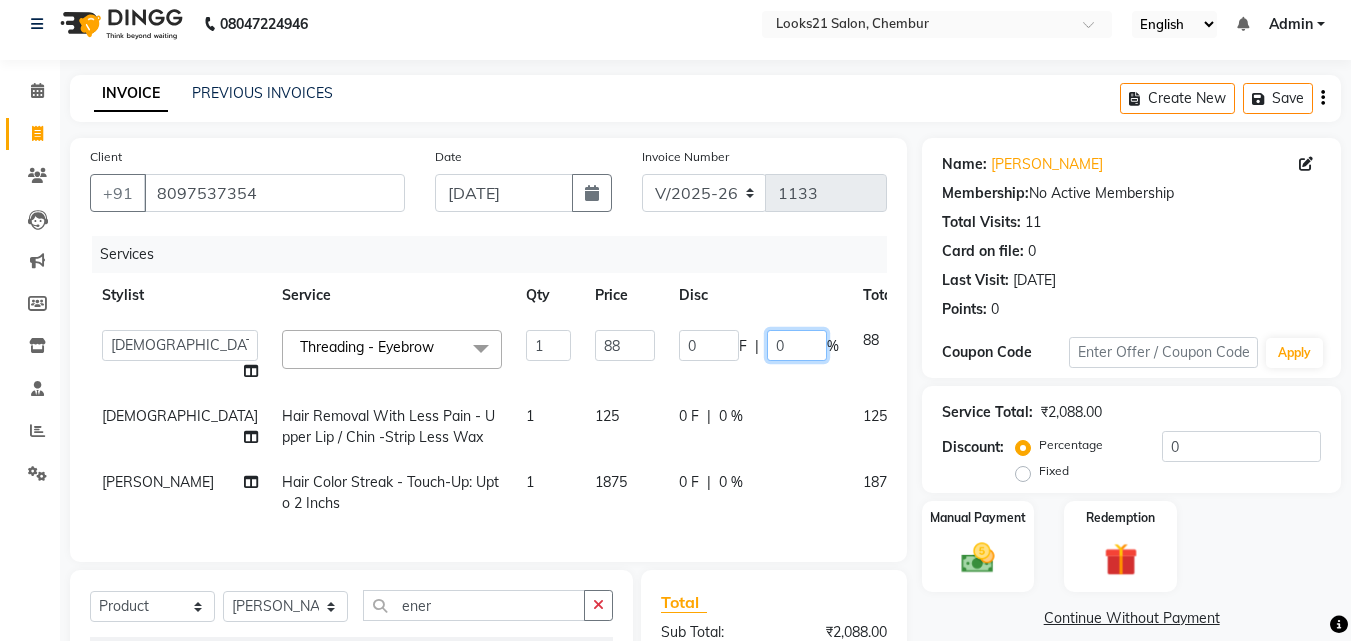 click on "0" 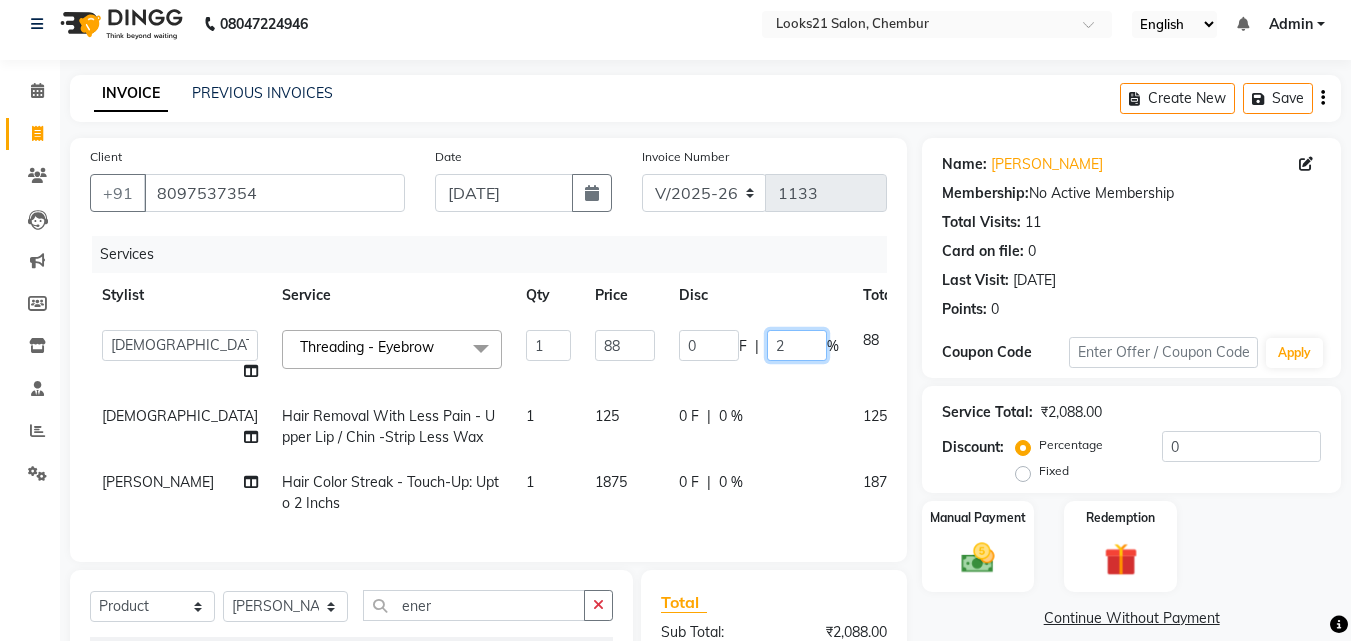 type on "20" 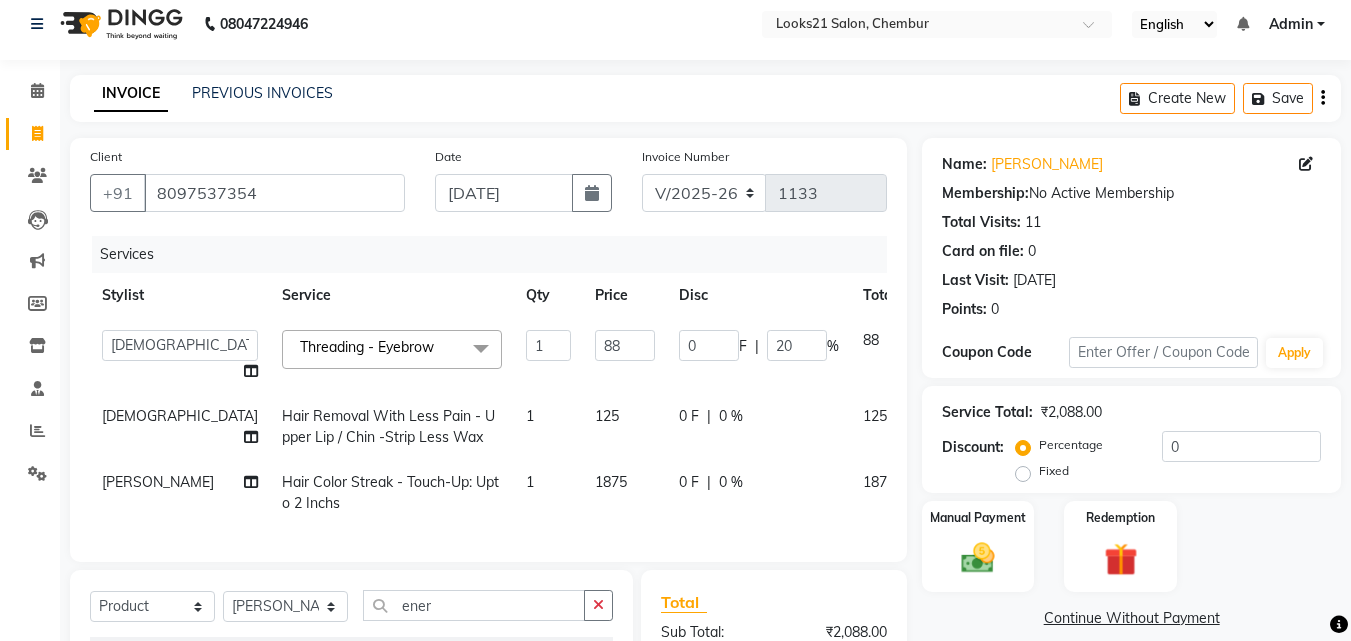 click on "0 F | 0 %" 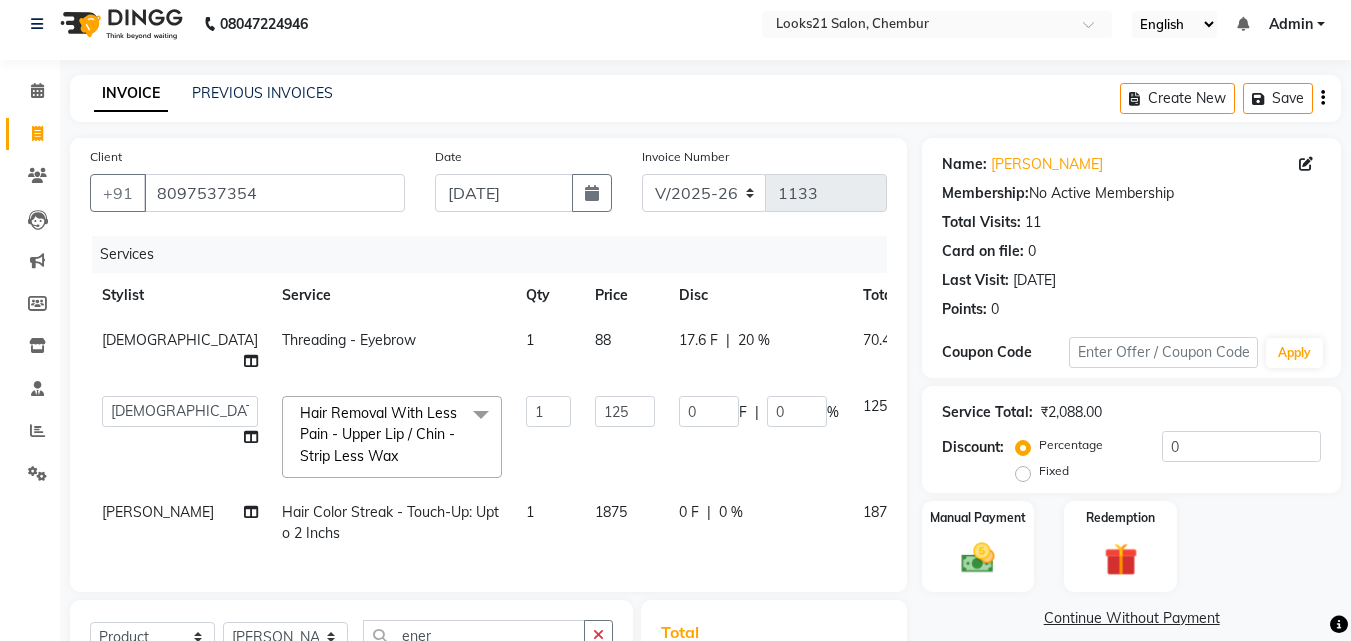 scroll, scrollTop: 112, scrollLeft: 0, axis: vertical 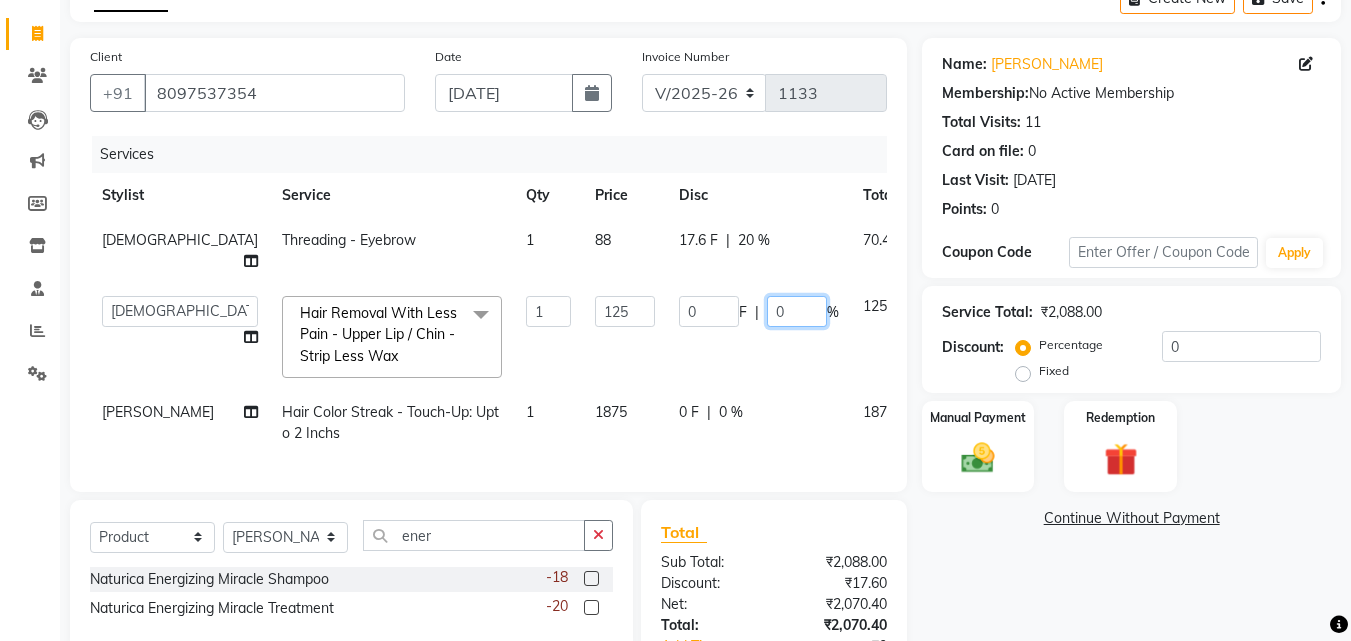 click on "0" 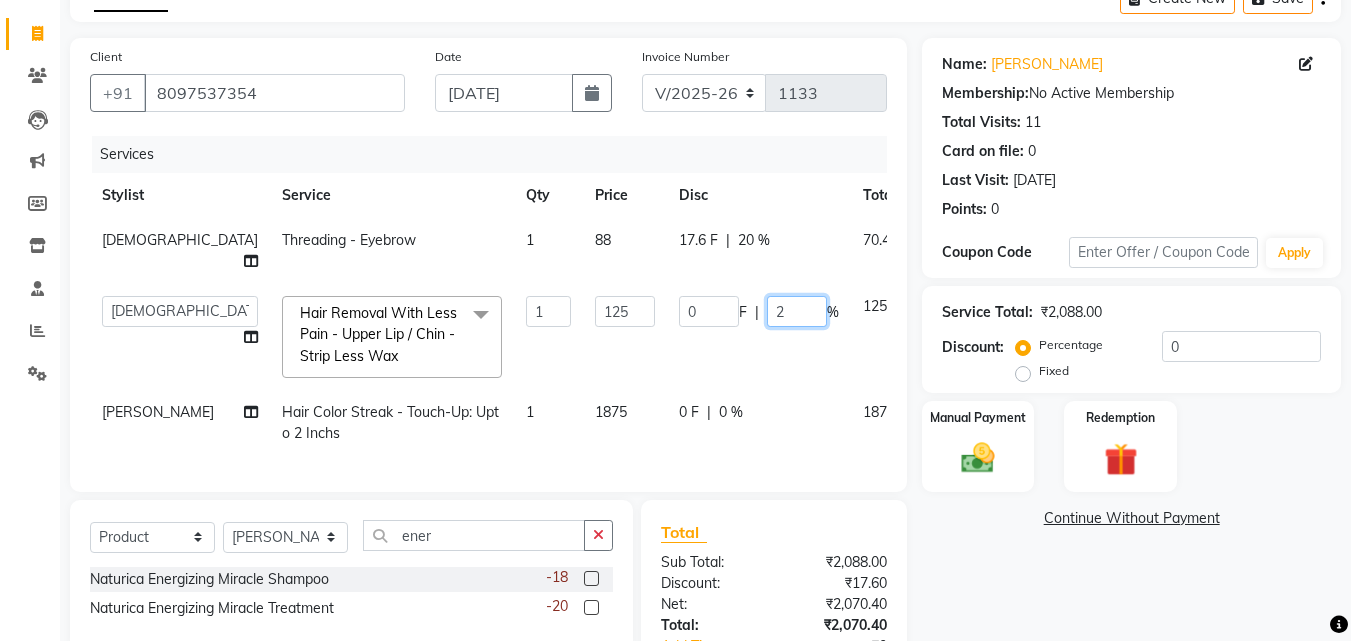 type on "20" 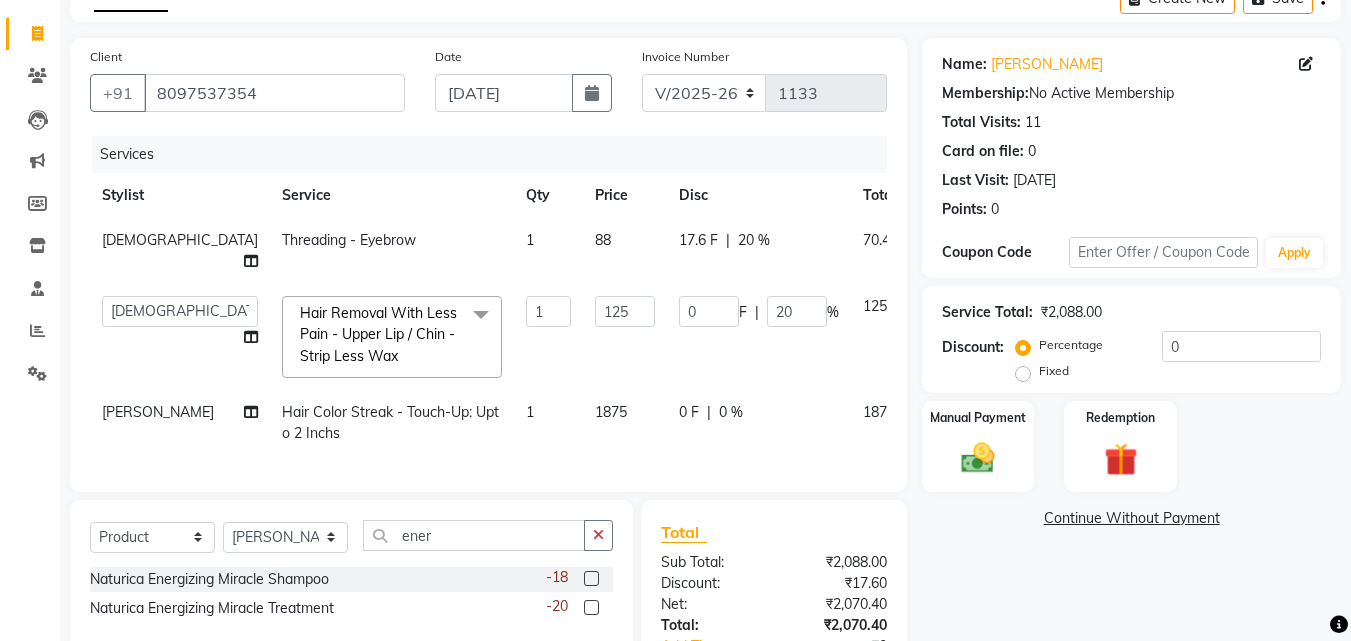 click on "Vaishali Threading  - Eyebrow 1 88 17.6 F | 20 % 70.4  Anwar   Danish   Janardhan   Sajeda Siddiqui   Samiksha   Shakil   Sharif Ahmed   Shraddha   Vaishali  Hair Removal With Less Pain  - Upper Lip / Chin -Strip Less Wax  x Spa  - Exfoliation With Scrub Cream Spa  - Exfoliation With Sugar Peel Spa  - Massage With Essential Oil Spa  - Massage Vitamin Wax Spa  - Wraps With Cotton Extract Spa  - Wraps With Moistourising Wax Therapy  - Full Arms Therapy  - Full Leg Therapy  - Sparkling Back Reflexology  - Feet (30 Mins) Reflexology  - Hand & Feet ( 60 Mins) Reflexology  - Back (30 Mins) Nails- Cut file & Polish Black Mask  - Under Arms And Back Of Arms Black Mask  - Front Black Mask  - Back Black Mask  - Full Arms Black Mask  - Half Arms Black Mask  - Full Legs Black Mask  - Half Legs Black Mask  - Feet Black Mask  - Behind Black Mask  - Full Body Treatment For Skin  - Anti Pollution Treatment Treatment For Skin  - Shine Glow Treatment Treatment For Skin  - Glow Peel Treatment O THREE FACIAL Fruit Clean Up 1 0" 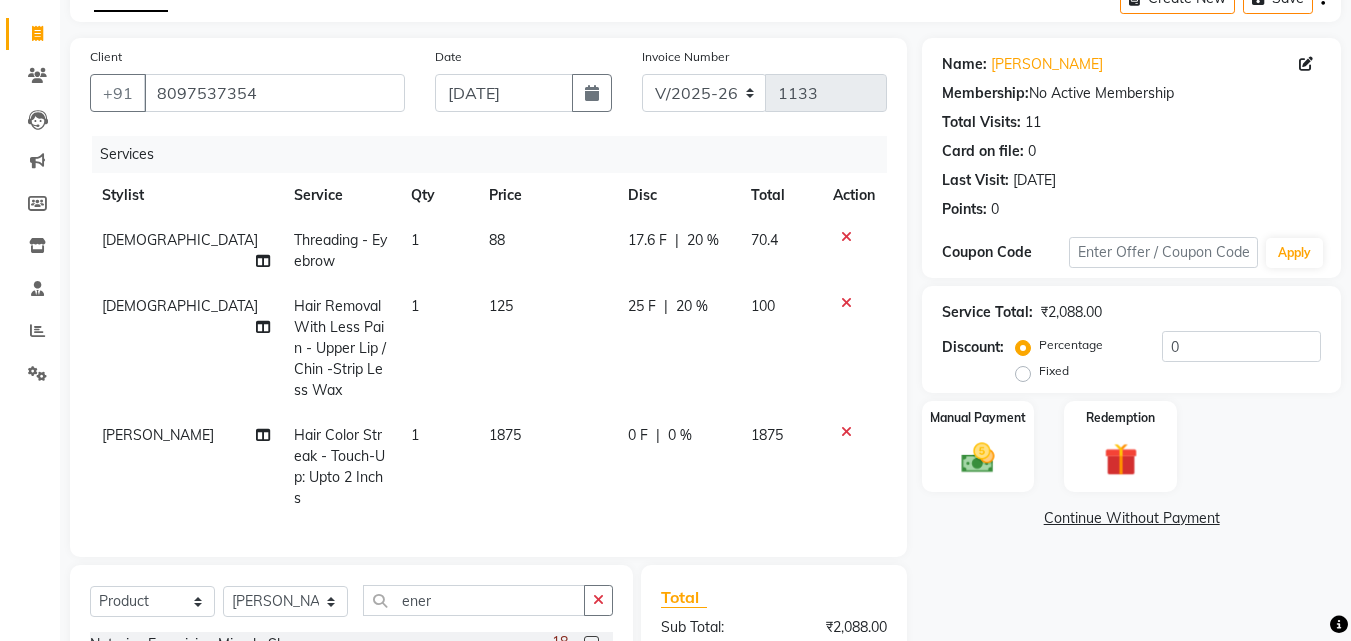 click on "0 %" 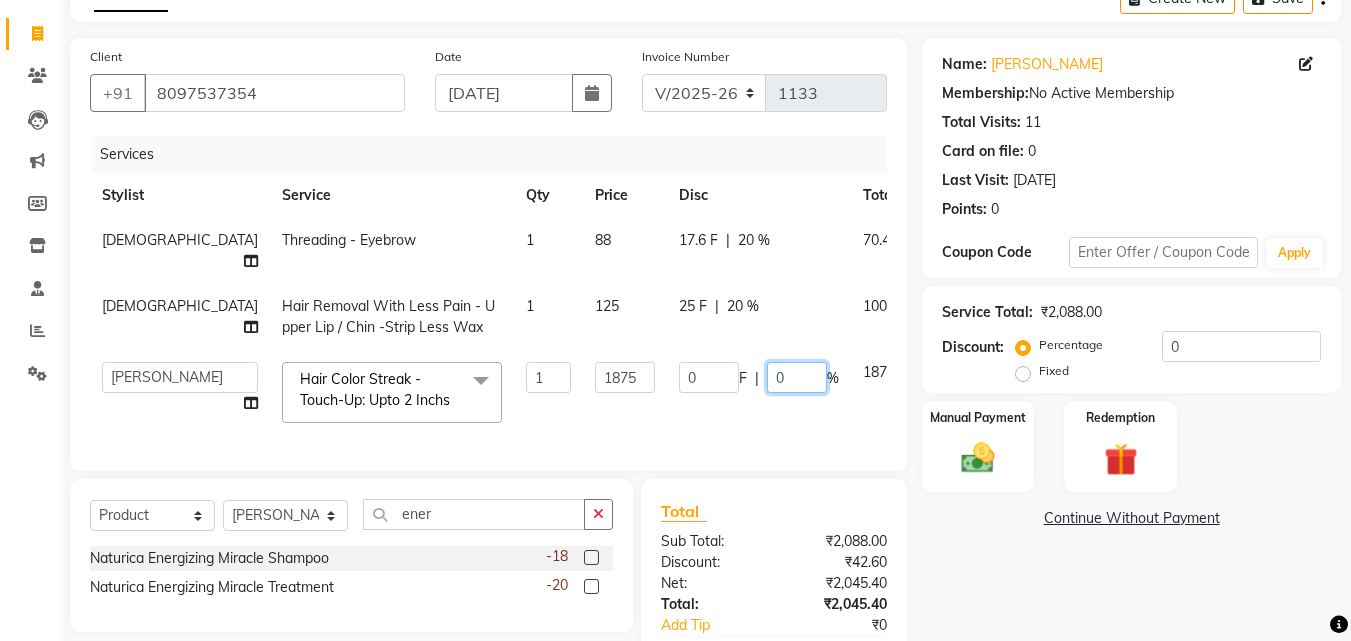 click on "0" 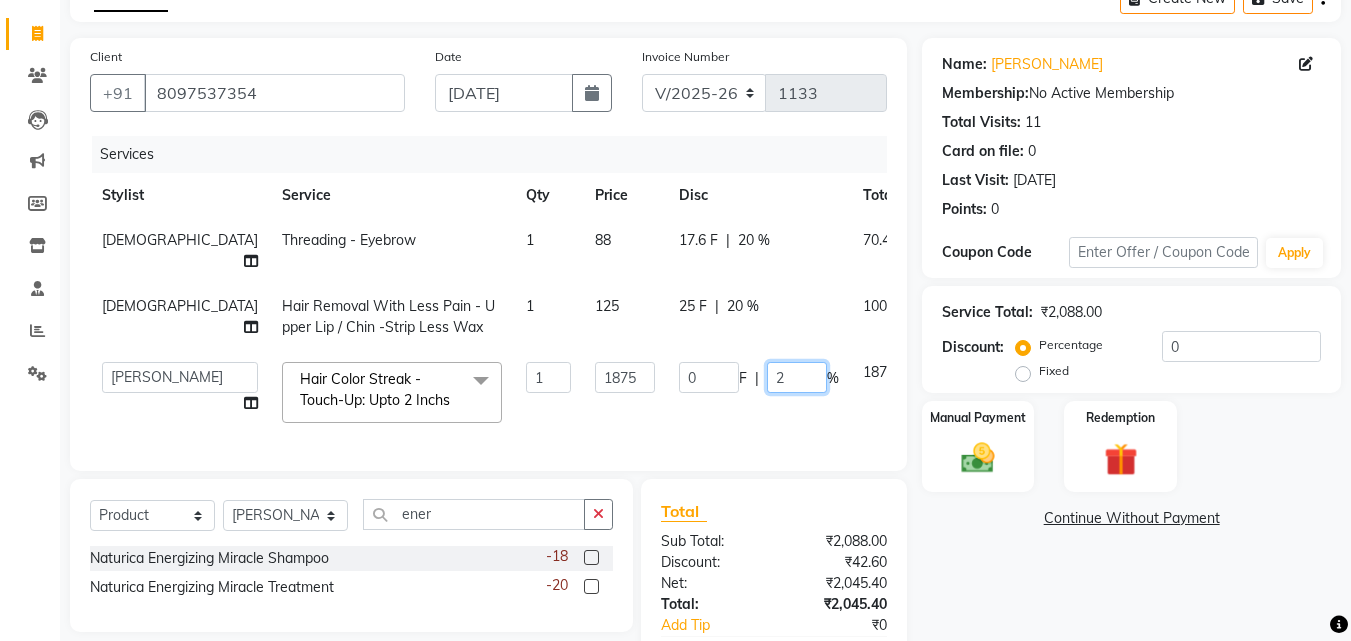 type on "20" 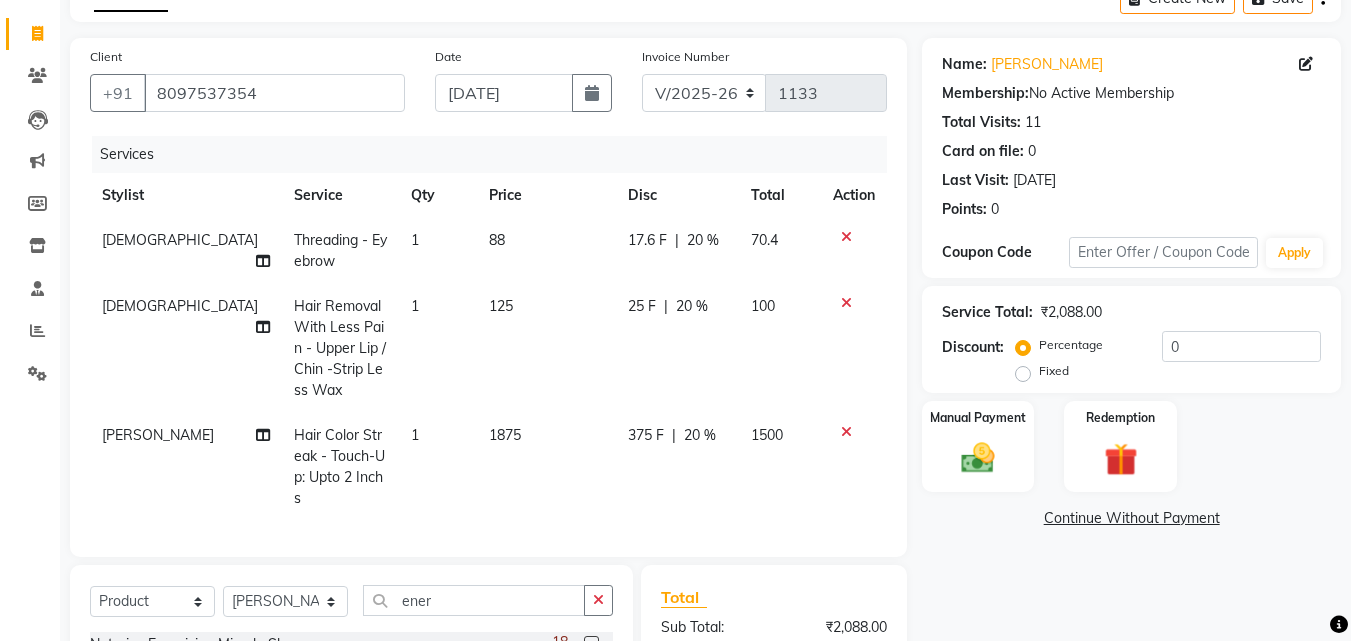 click on "Vaishali Threading  - Eyebrow 1 88 17.6 F | 20 % 70.4 Vaishali Hair Removal With Less Pain  - Upper Lip / Chin -Strip Less Wax 1 125 25 F | 20 % 100 Sharif Ahmed Hair Color Streak  - Touch-Up: Upto 2 Inchs 1 1875 375 F | 20 % 1500" 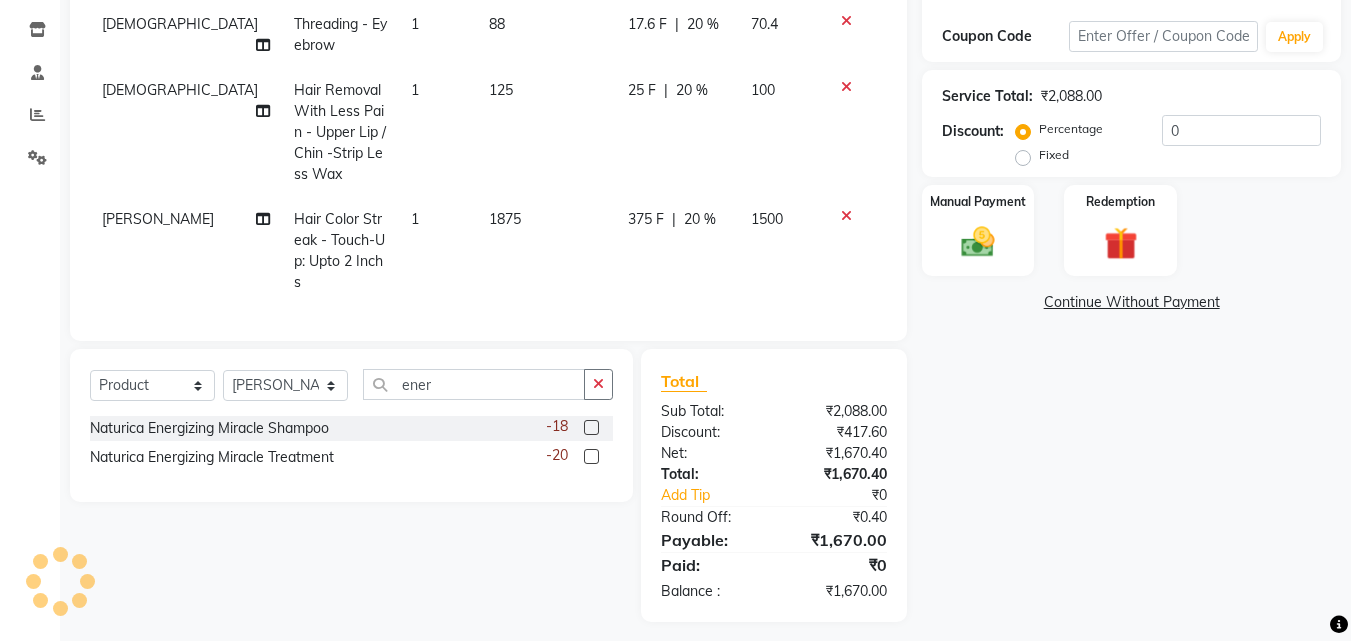 scroll, scrollTop: 333, scrollLeft: 0, axis: vertical 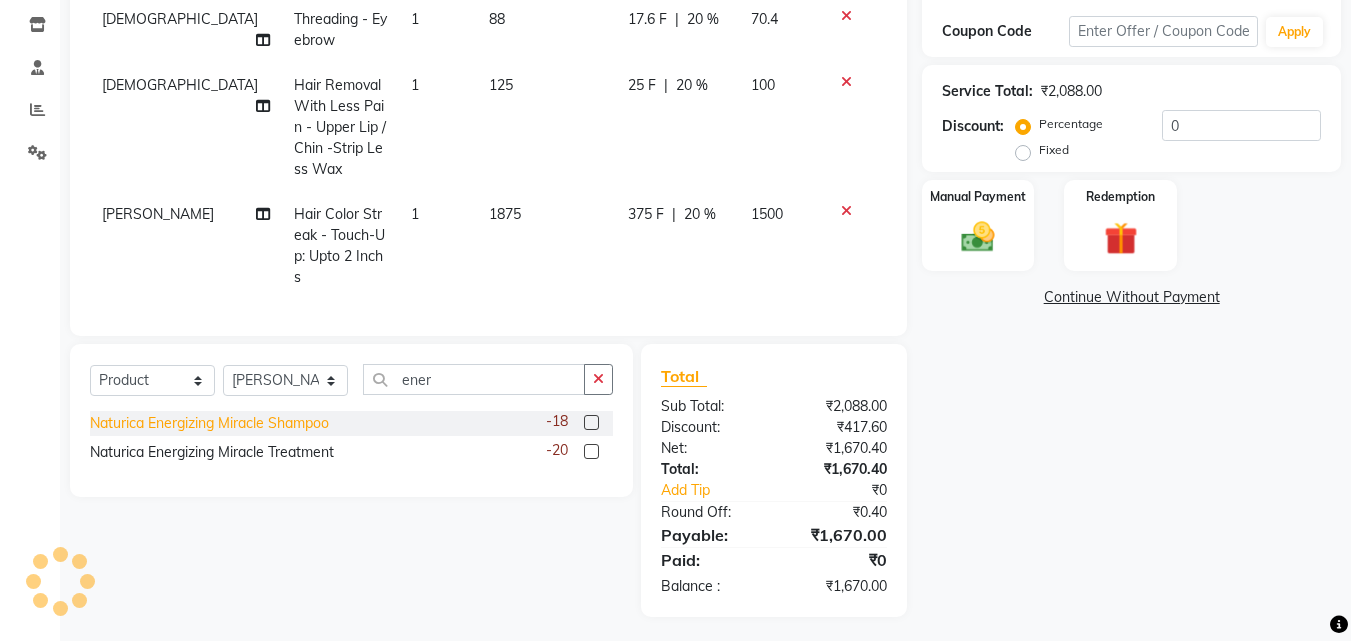 click on "Naturica Energizing Miracle Shampoo" 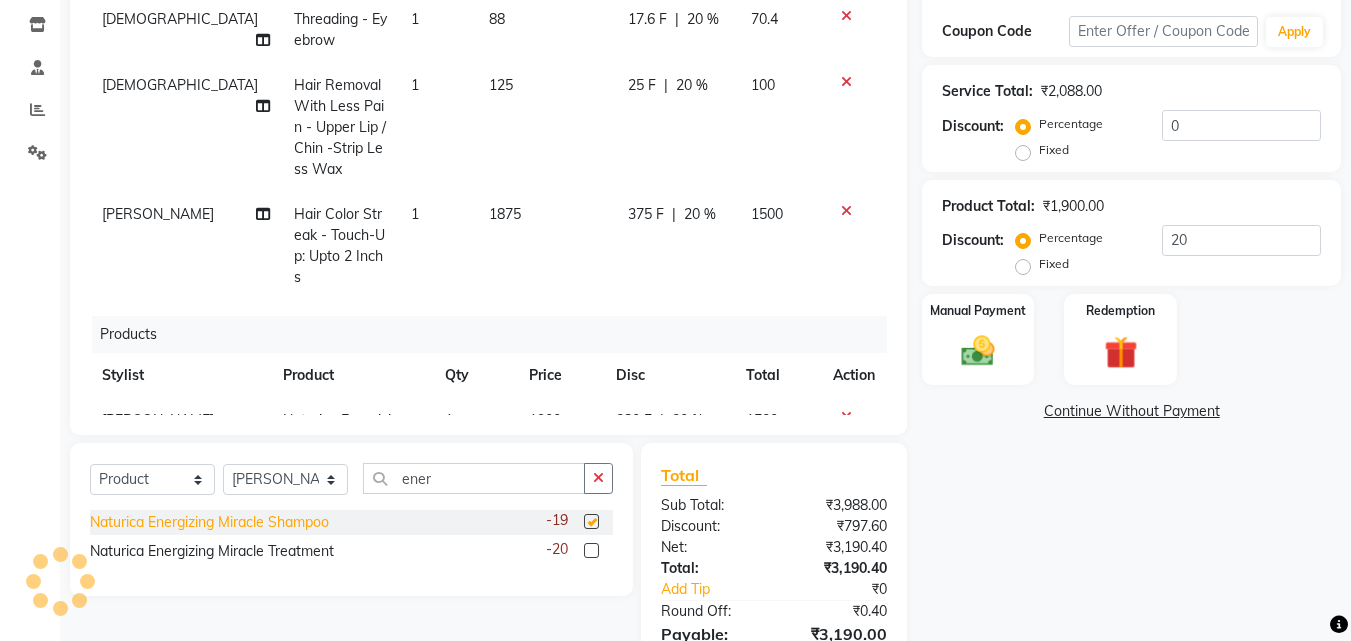 checkbox on "false" 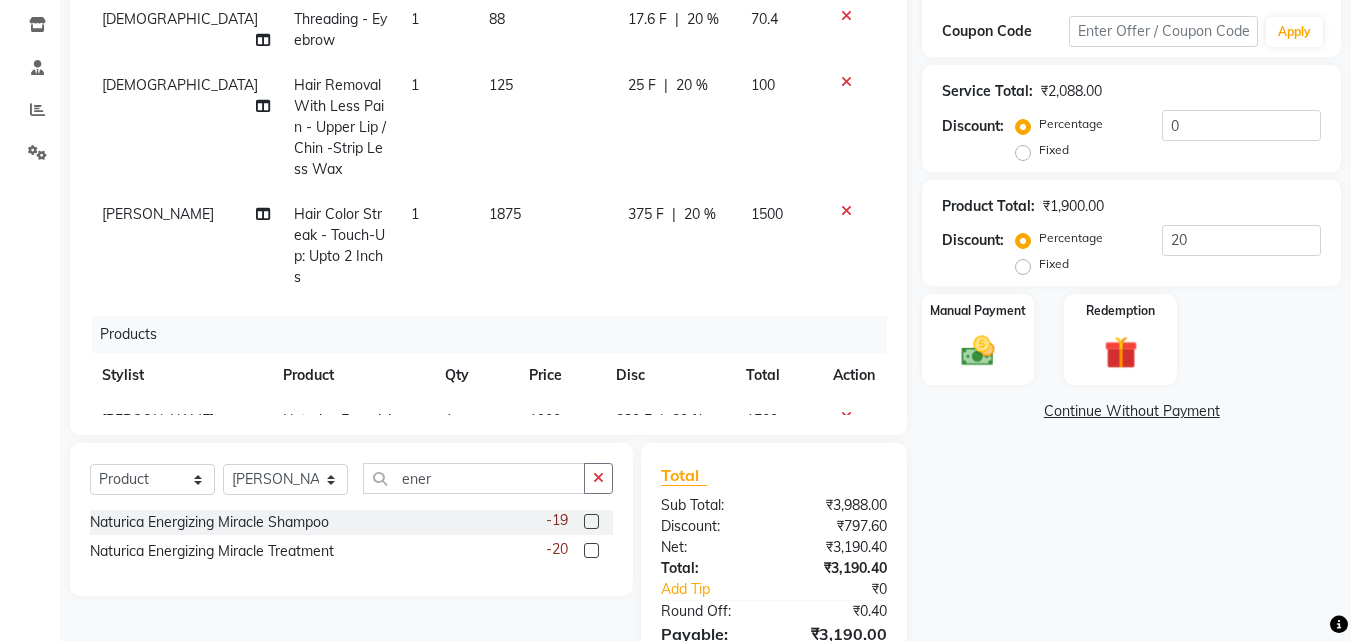 scroll, scrollTop: 438, scrollLeft: 0, axis: vertical 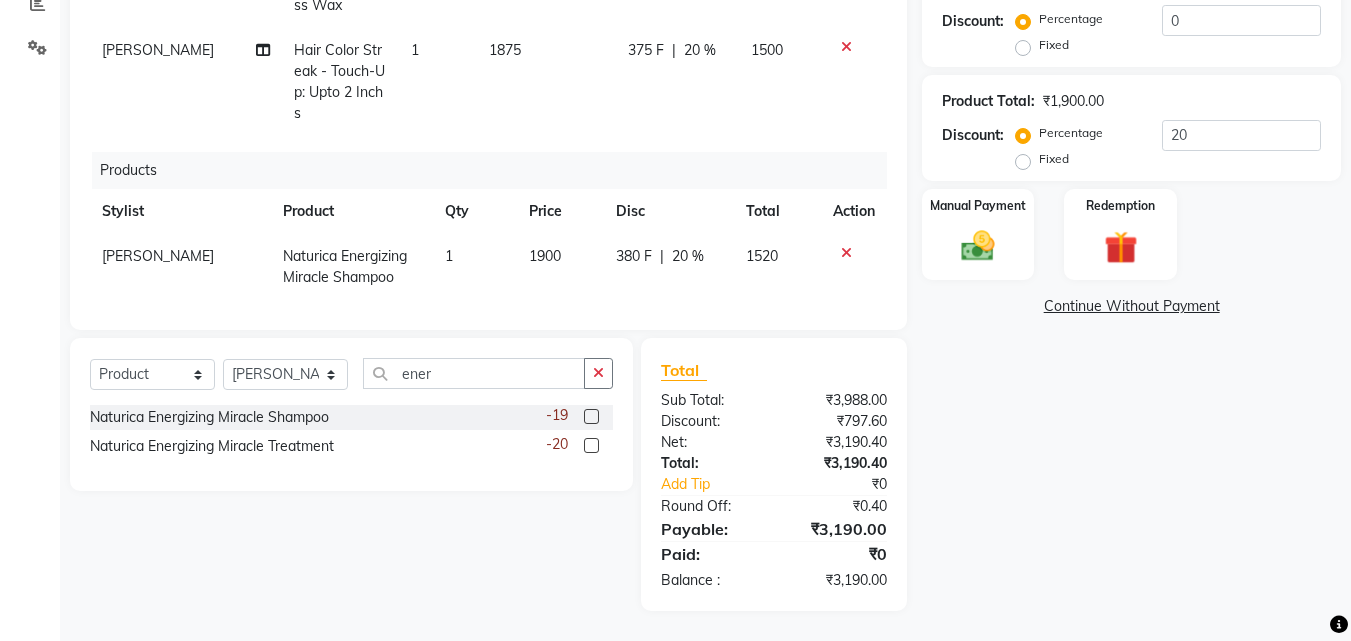 click on "20 %" 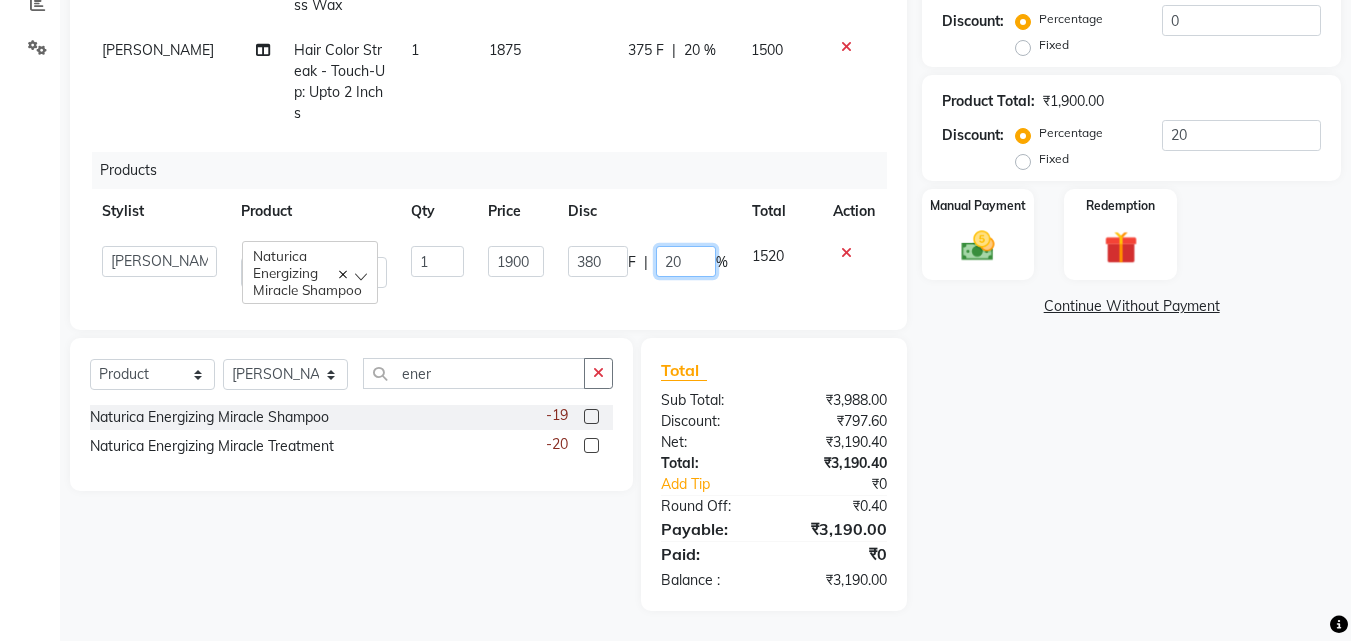drag, startPoint x: 675, startPoint y: 236, endPoint x: 593, endPoint y: 227, distance: 82.492424 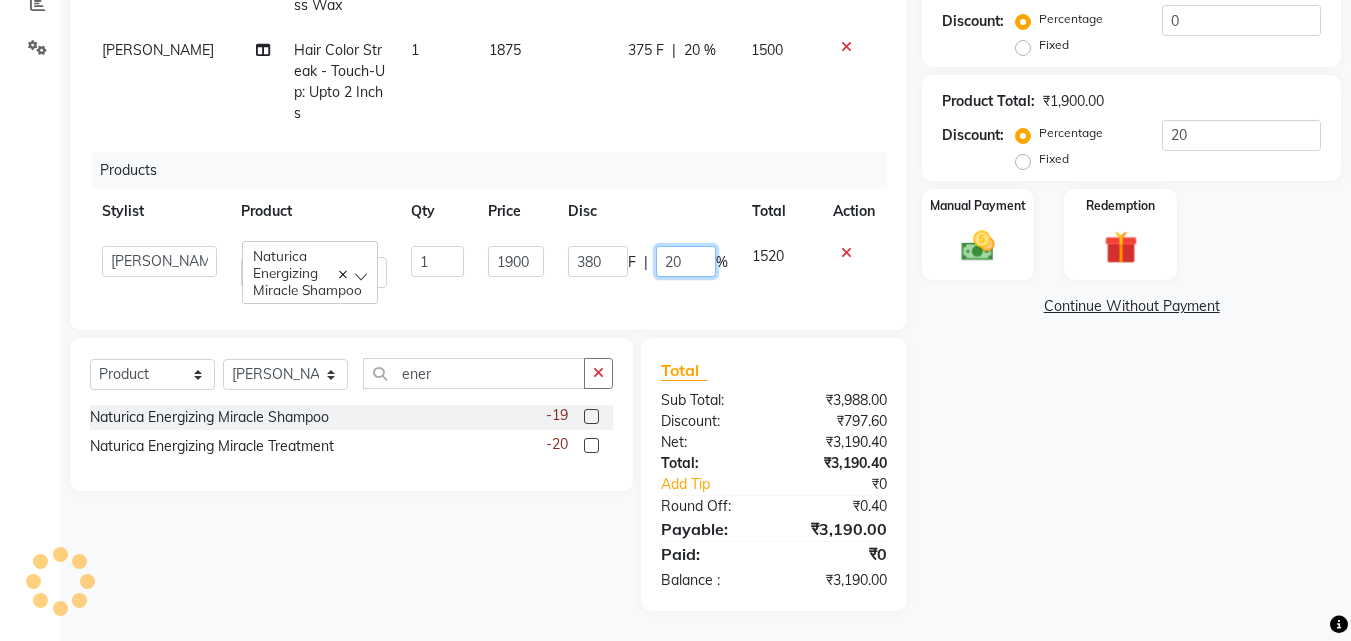 type on "0" 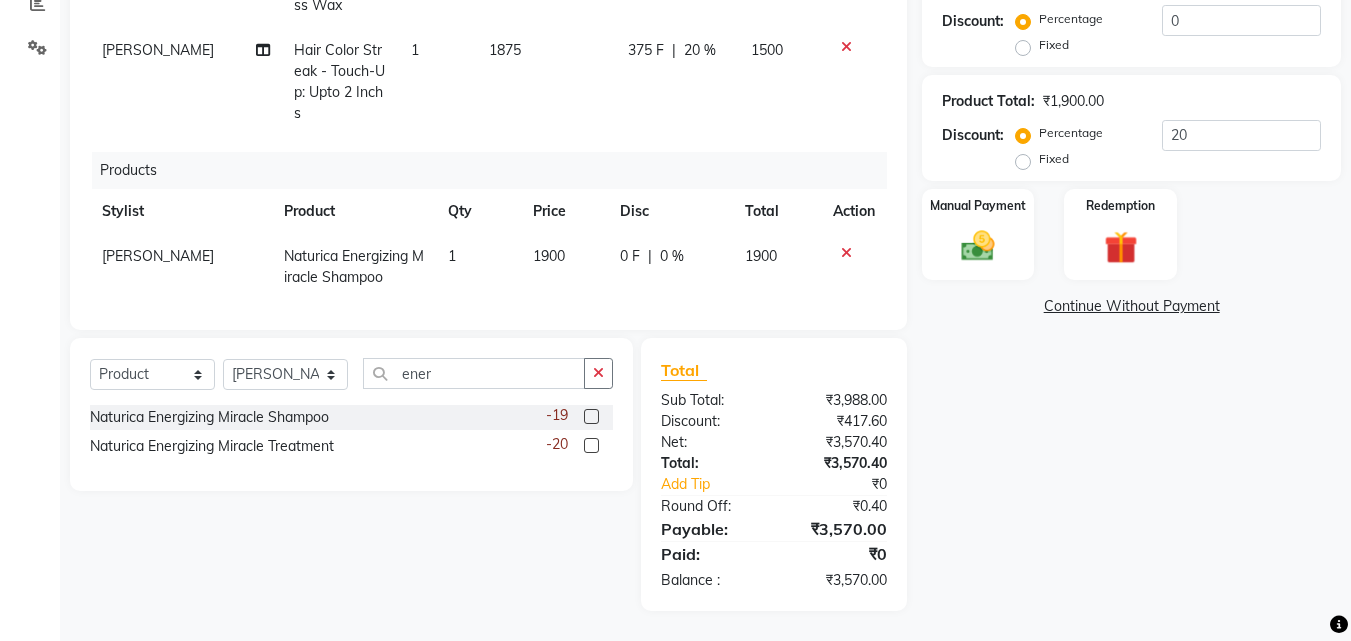 click on "0 F | 0 %" 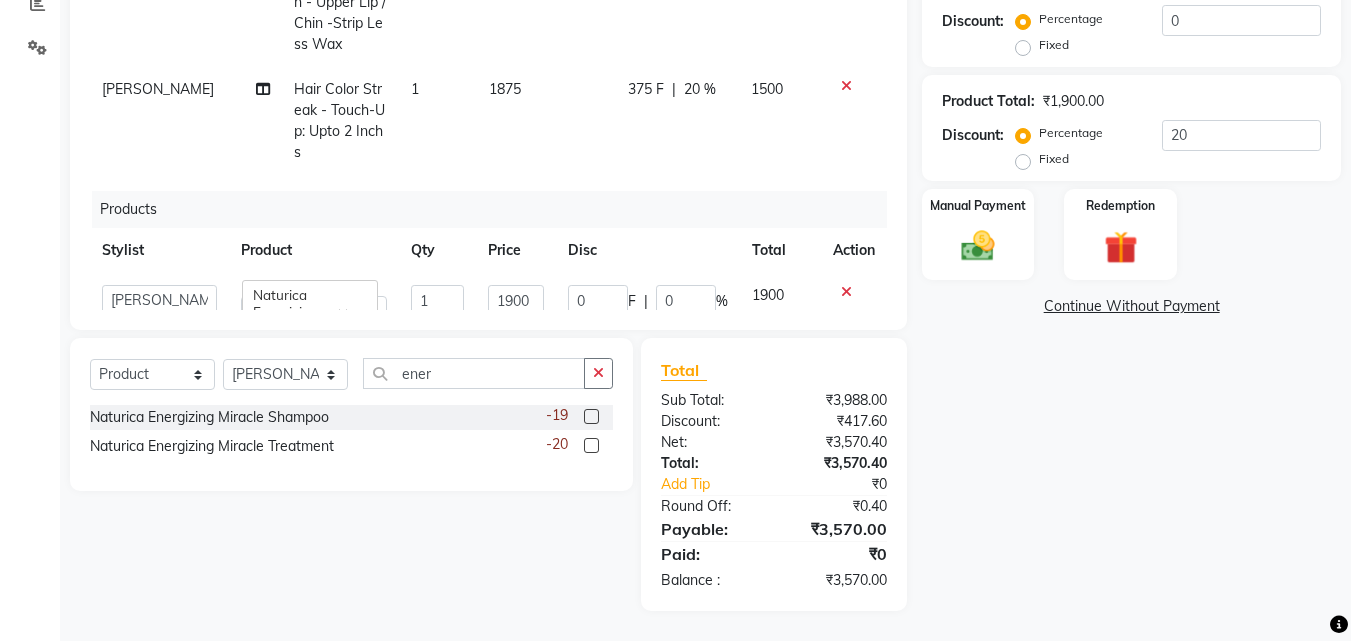scroll, scrollTop: 0, scrollLeft: 0, axis: both 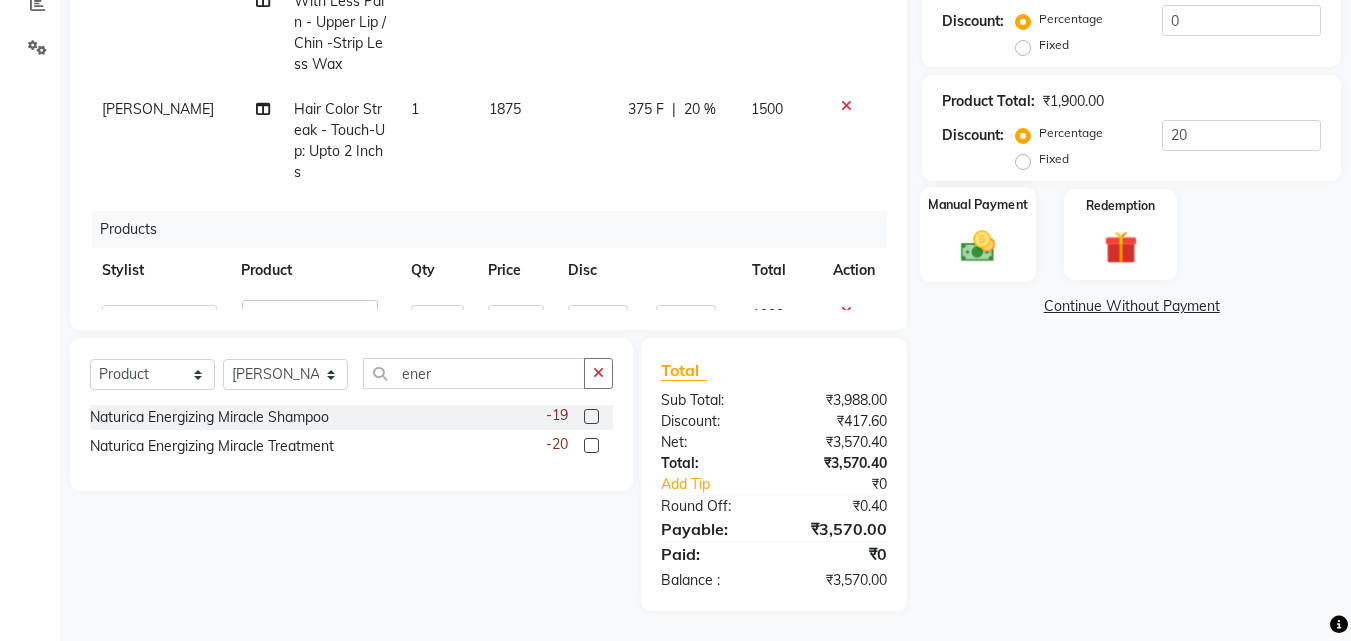 click 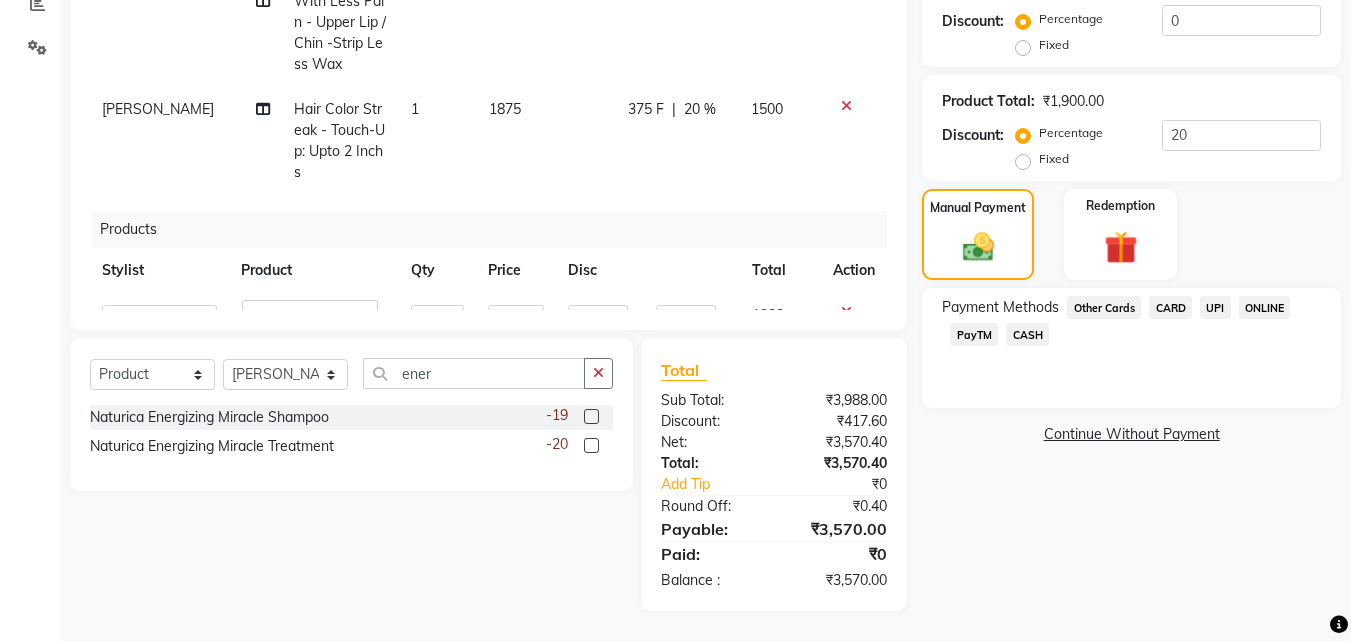 click on "CARD" 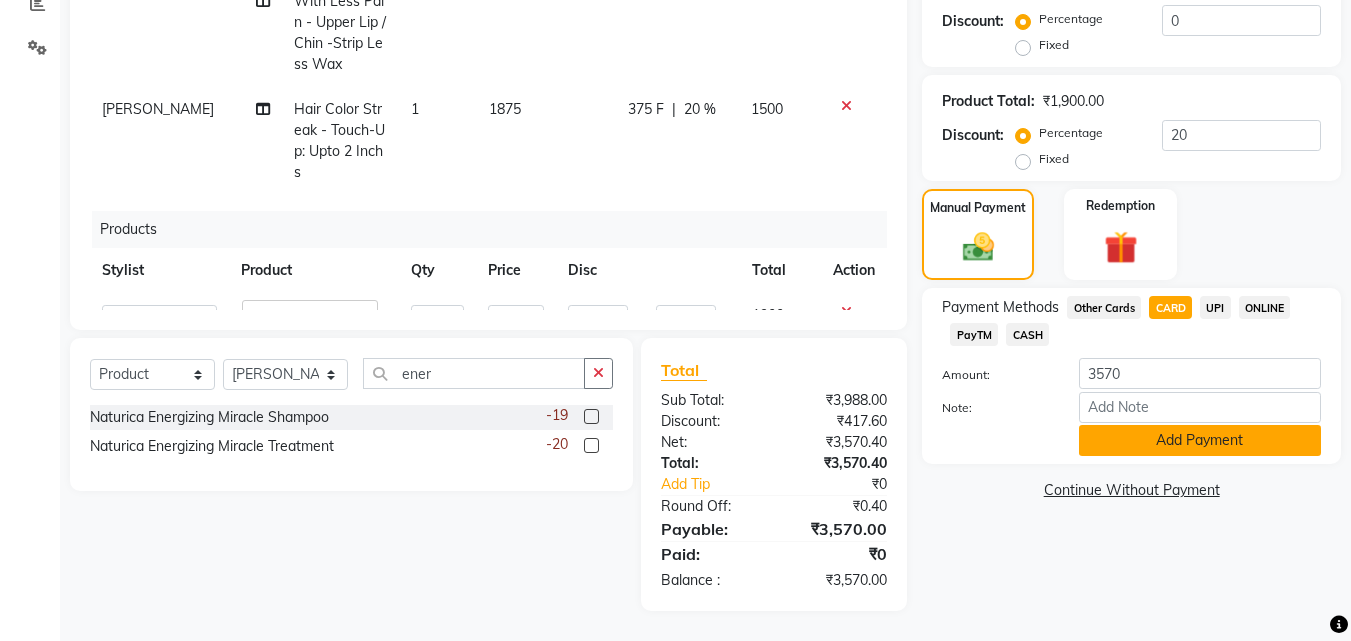 click on "Add Payment" 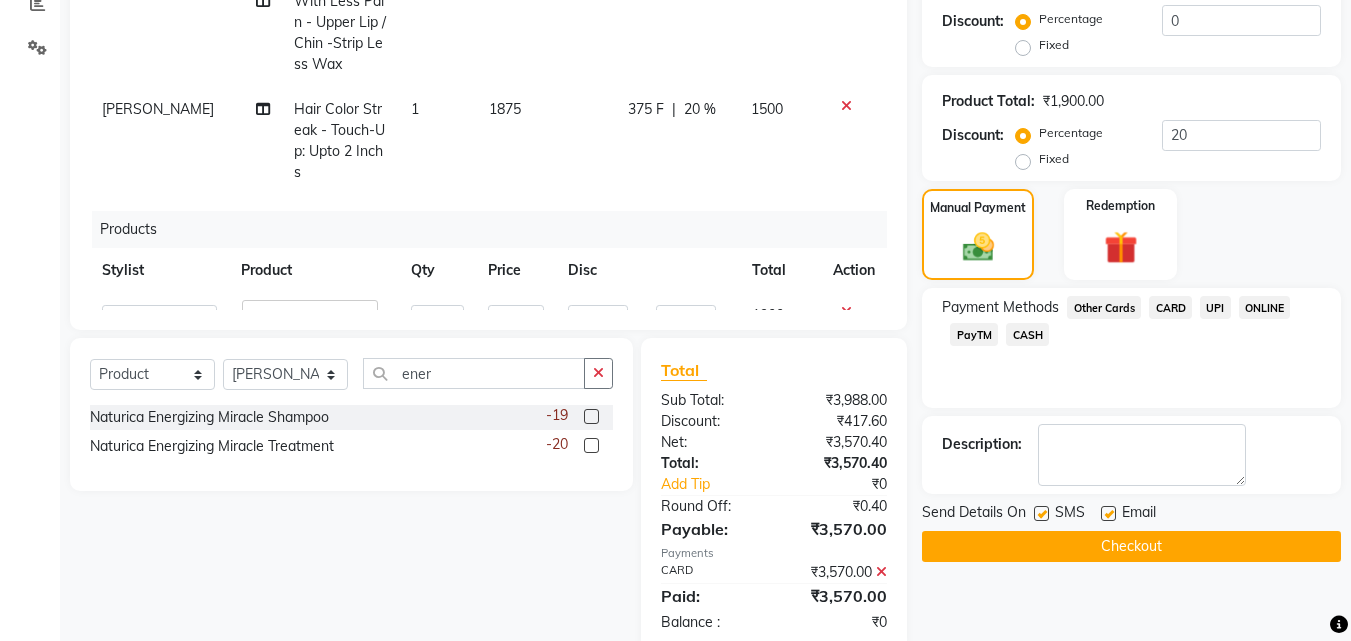 scroll, scrollTop: 480, scrollLeft: 0, axis: vertical 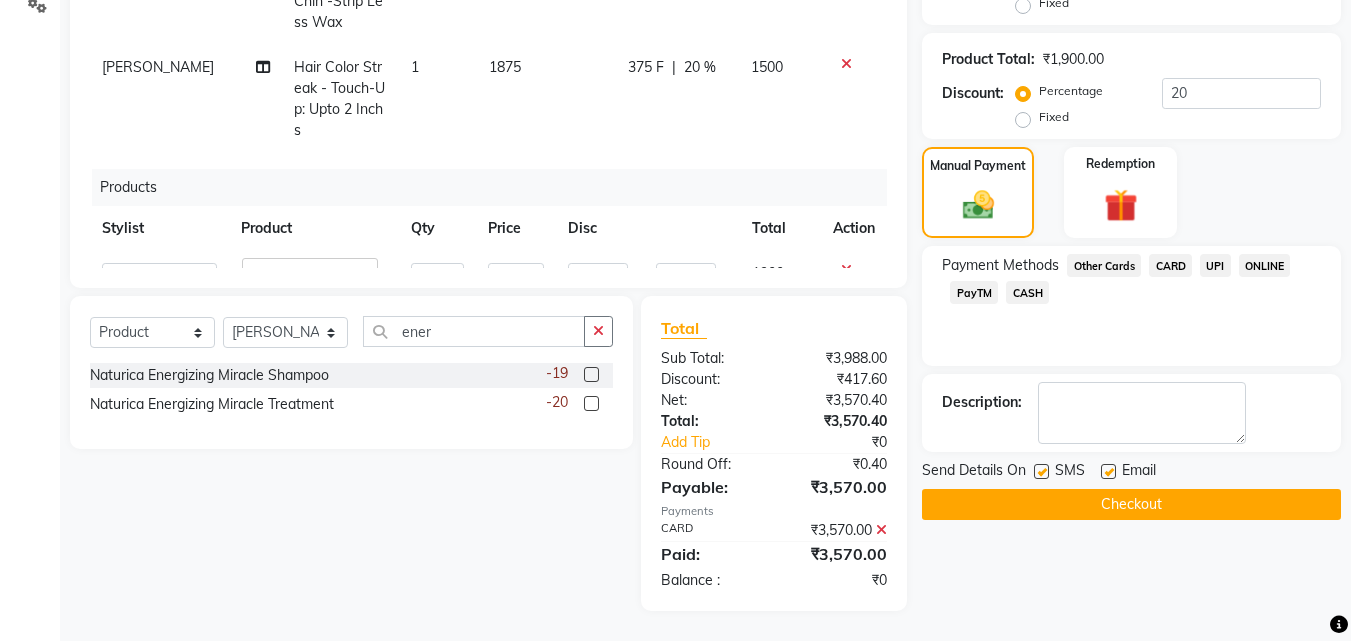 drag, startPoint x: 1072, startPoint y: 499, endPoint x: 1018, endPoint y: 462, distance: 65.459915 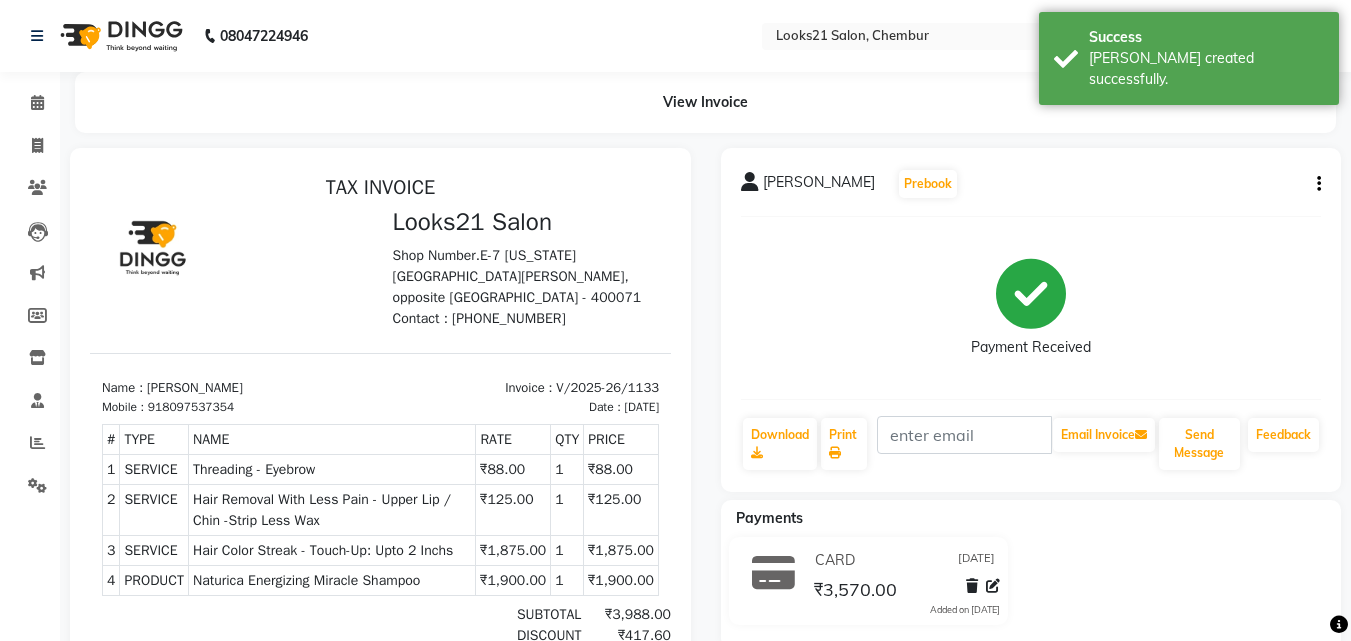 scroll, scrollTop: 0, scrollLeft: 0, axis: both 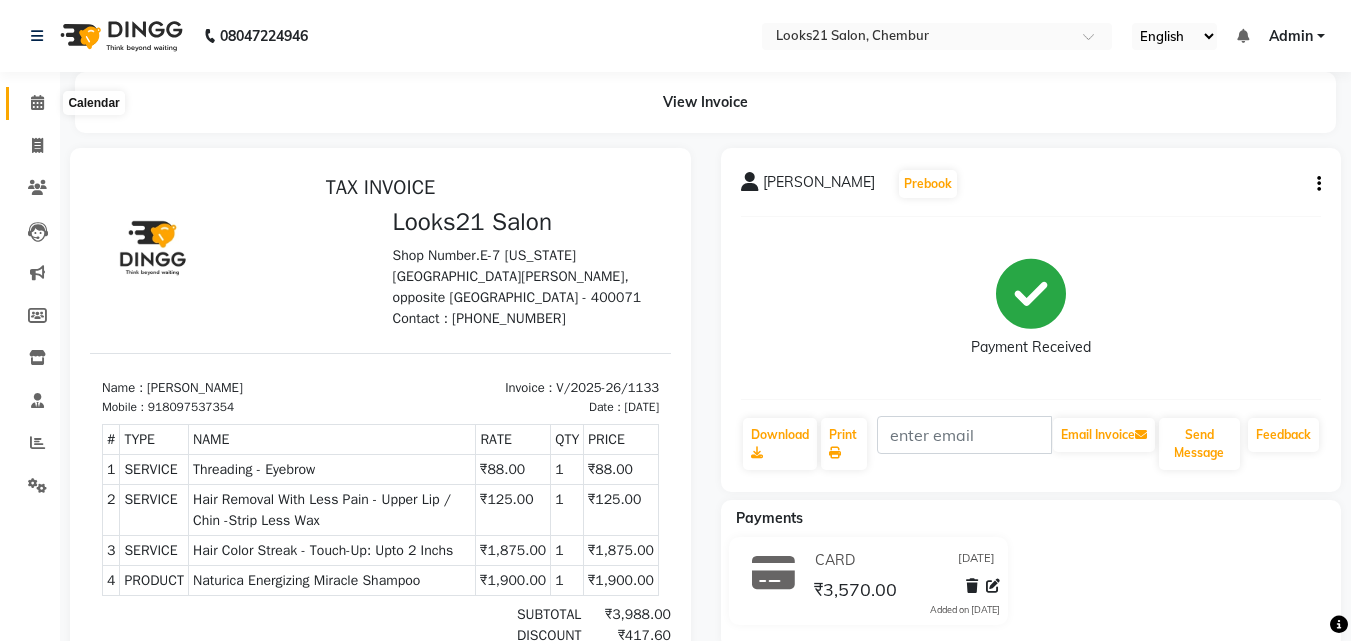 click 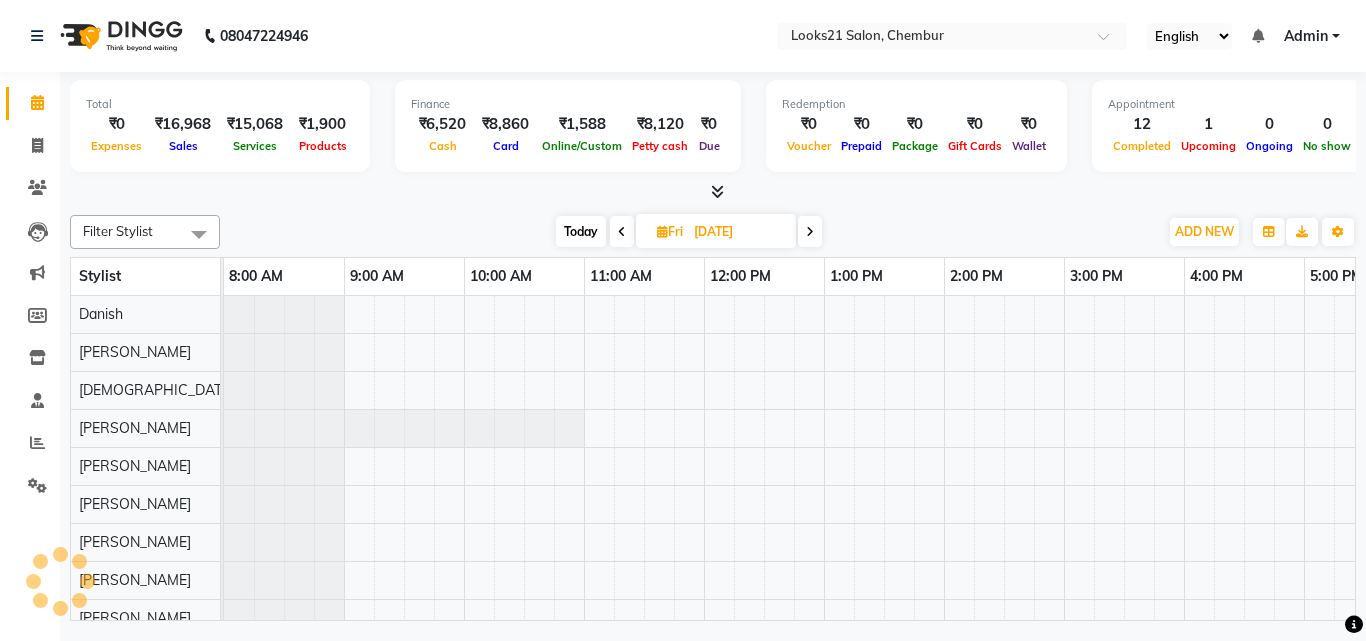 scroll, scrollTop: 0, scrollLeft: 0, axis: both 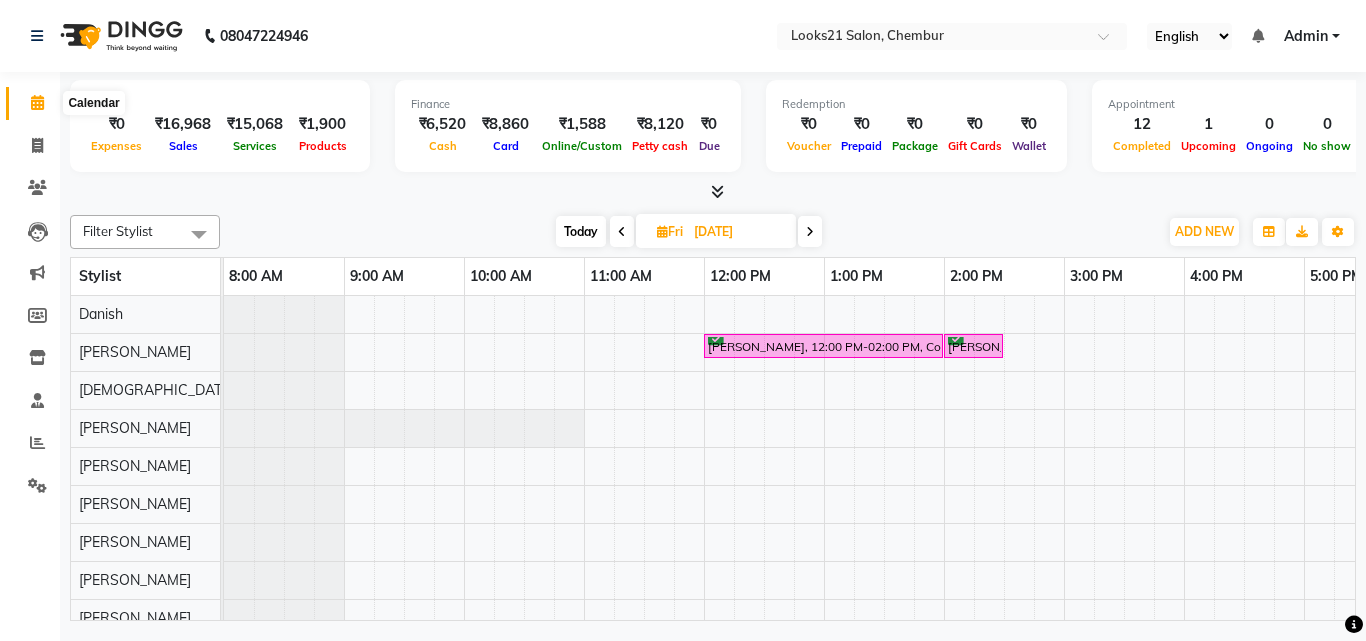 click 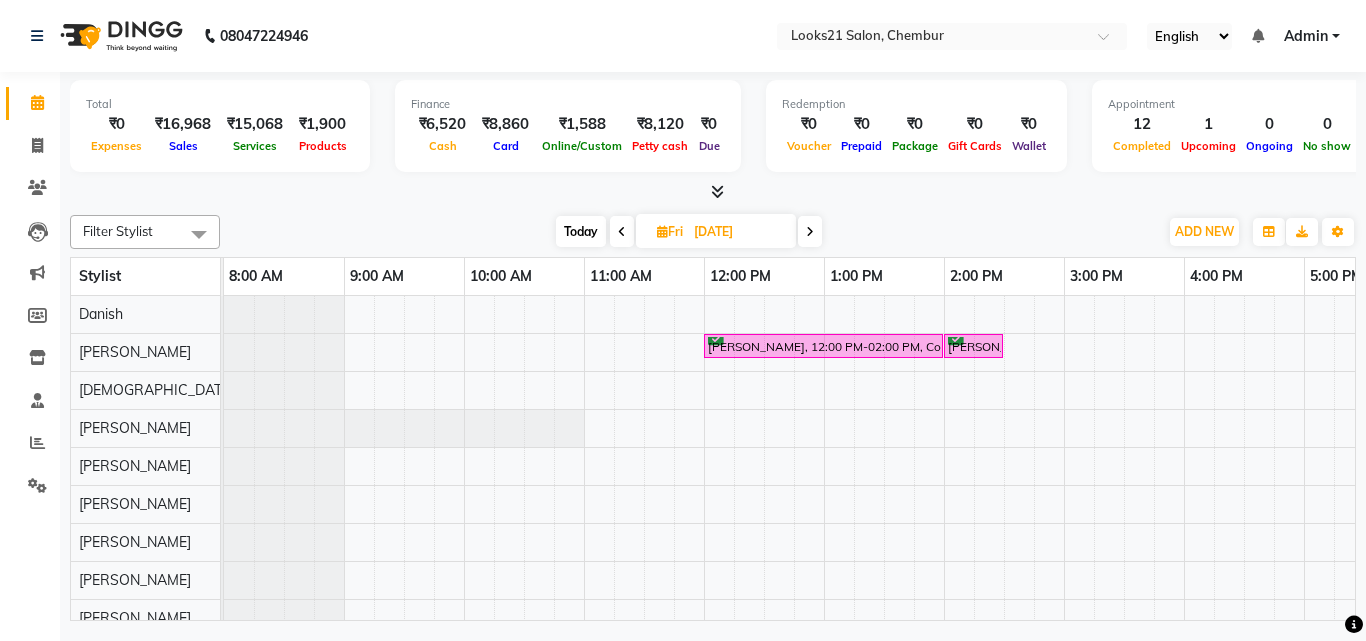 scroll, scrollTop: 32, scrollLeft: 0, axis: vertical 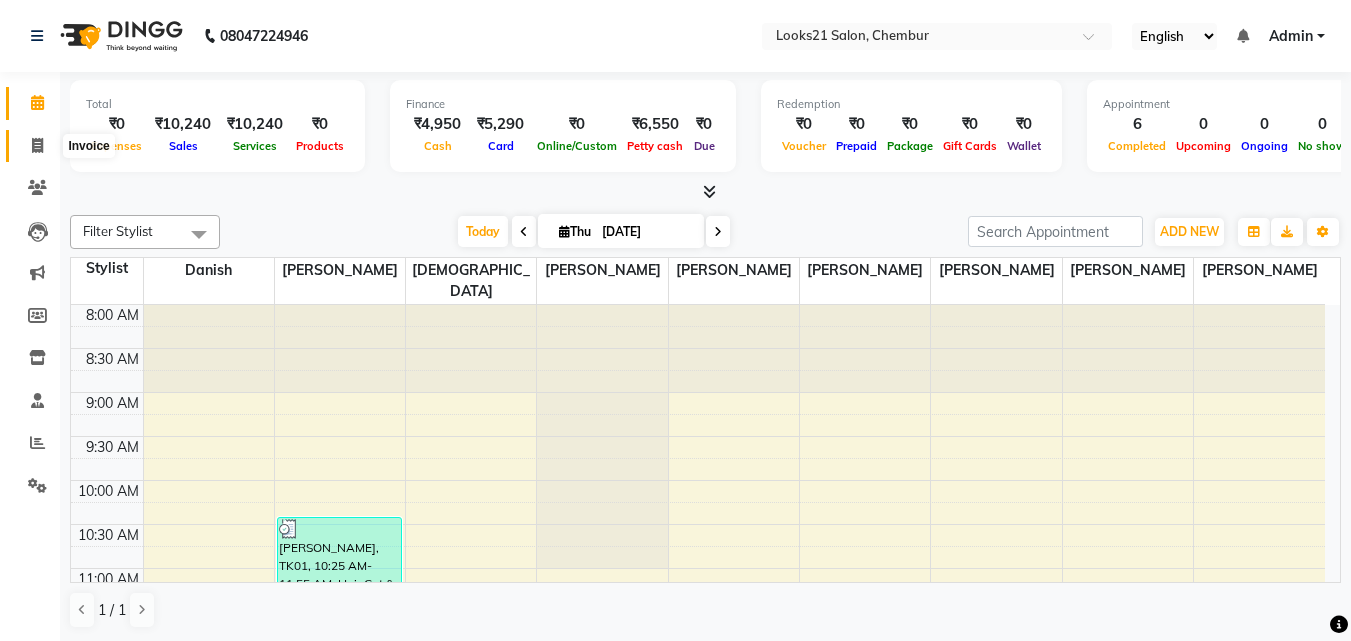 click 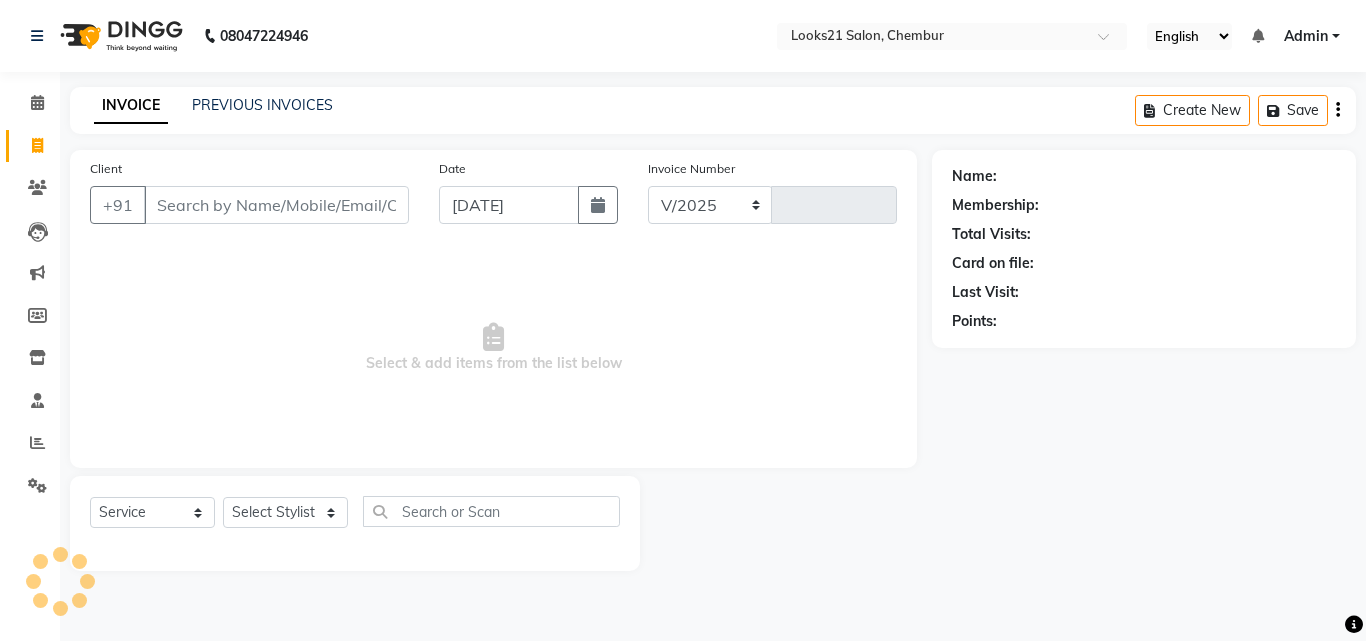 select on "844" 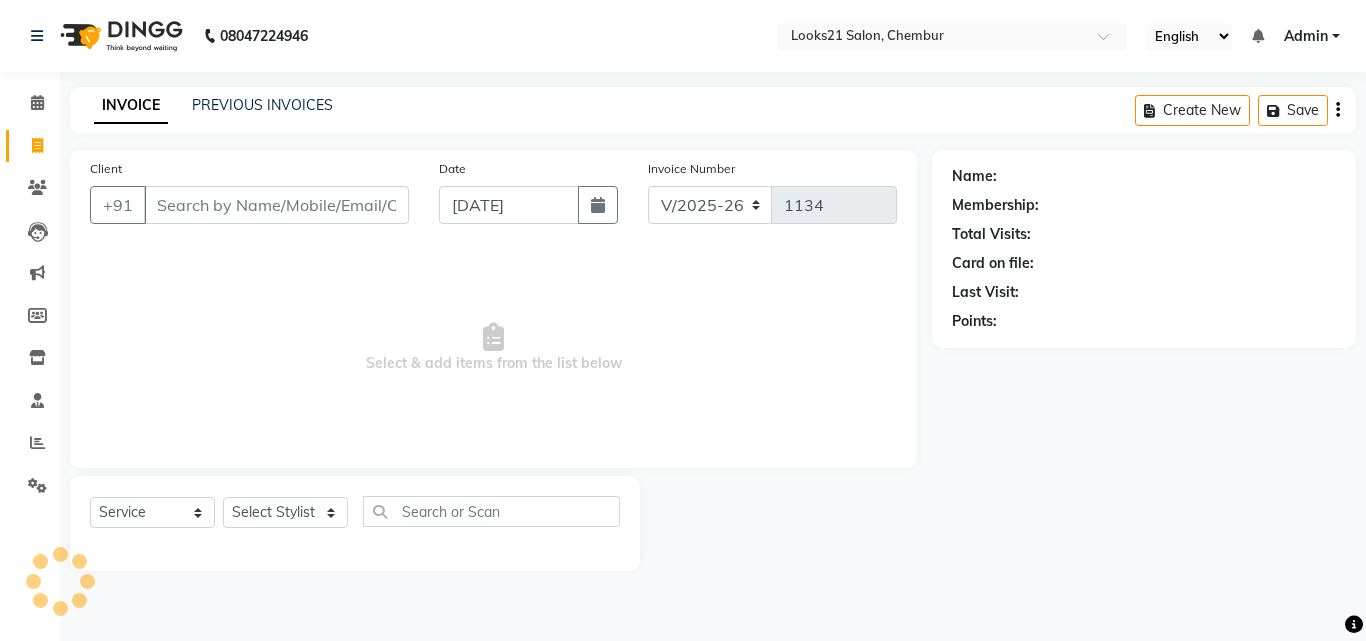 click on "Client" at bounding box center (276, 205) 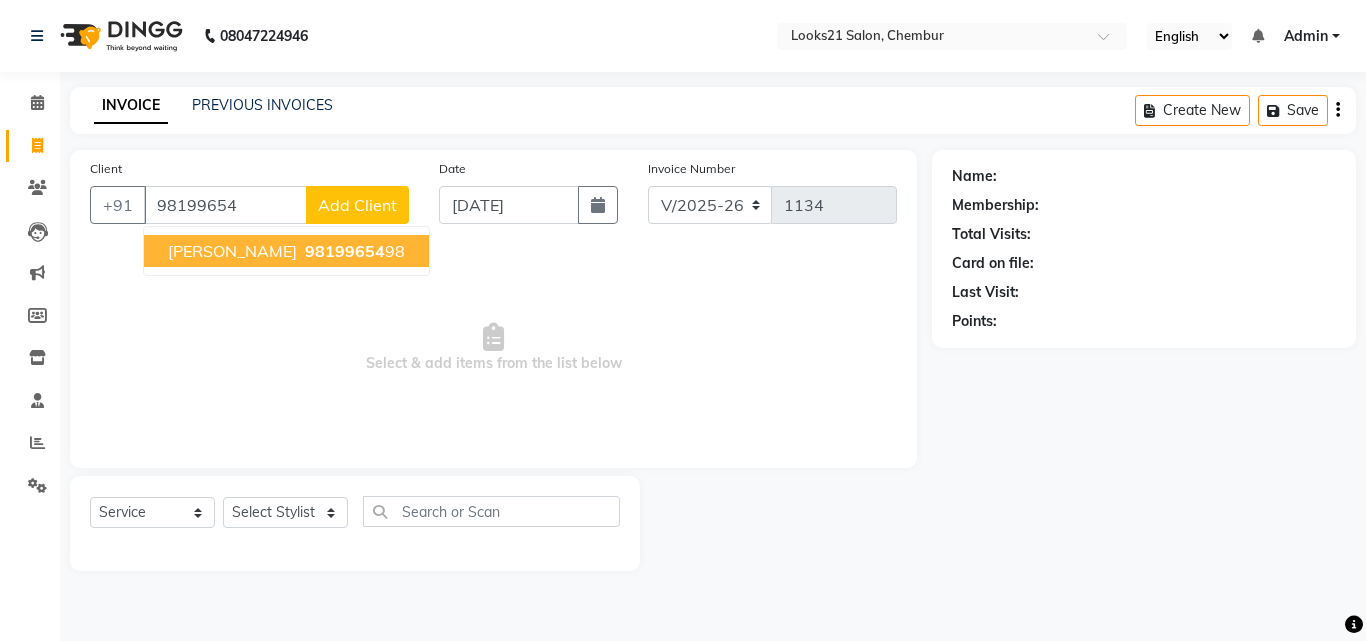 click on "[PERSON_NAME]" at bounding box center (232, 251) 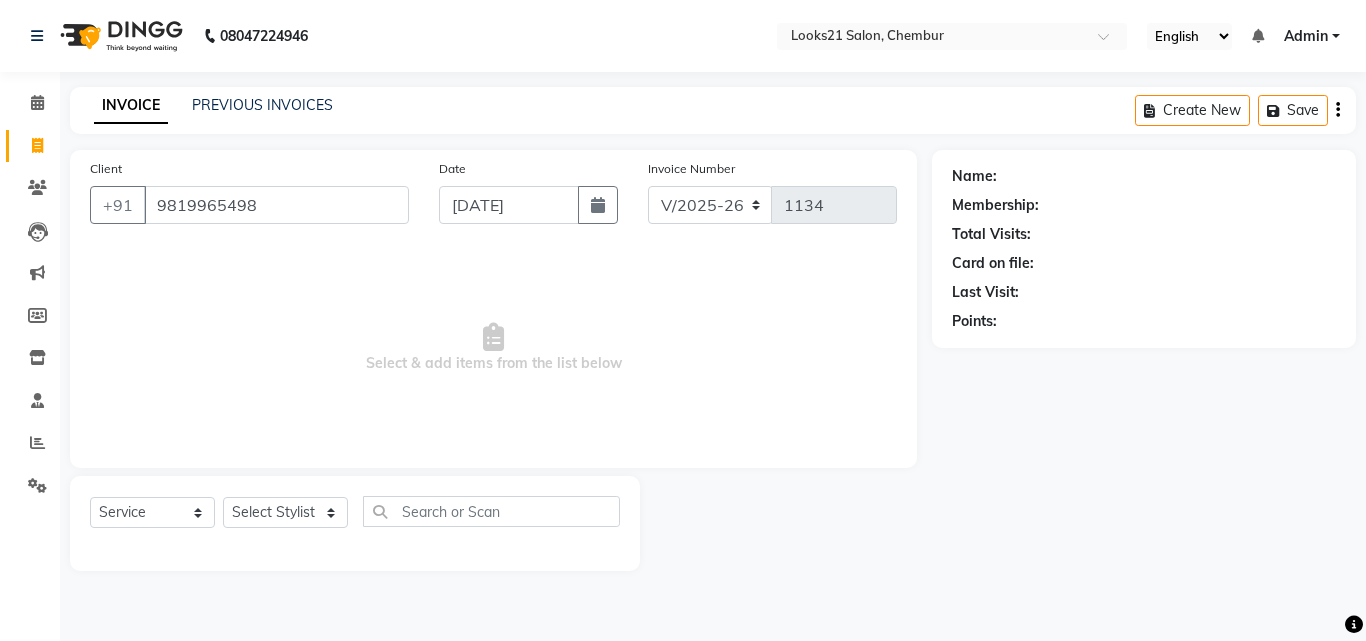 type on "9819965498" 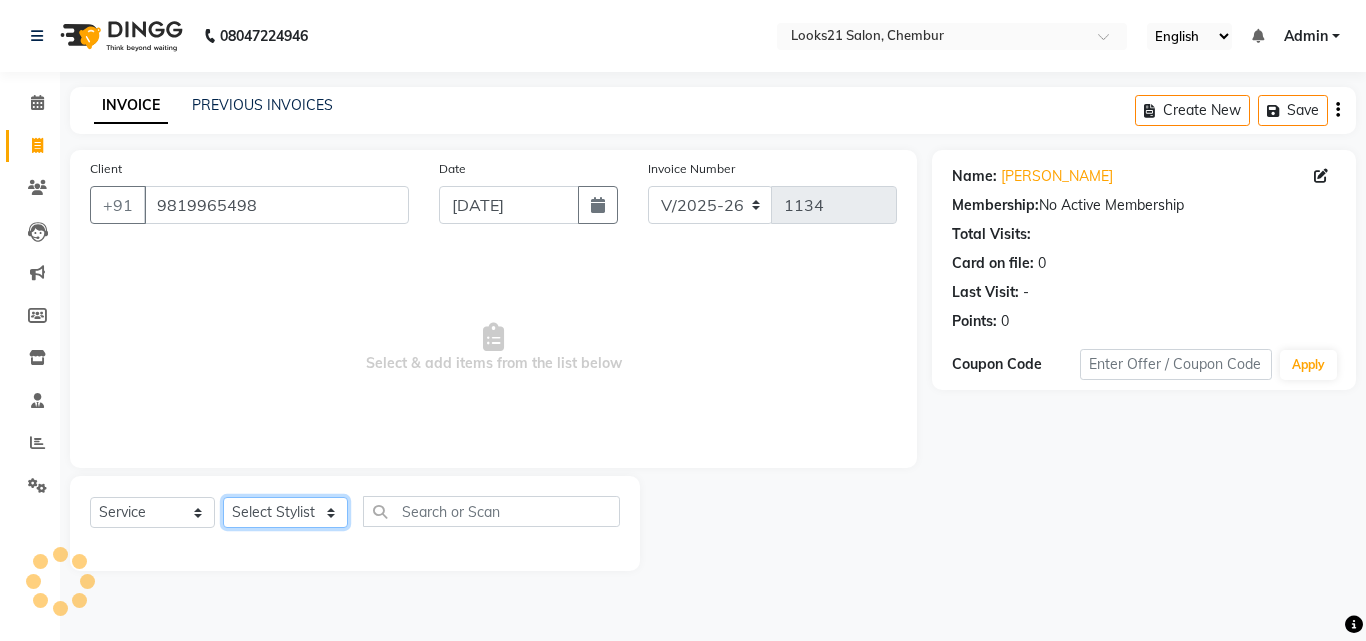 click on "Select Stylist [PERSON_NAME] [PERSON_NAME] [PERSON_NAME] [PERSON_NAME] [PERSON_NAME] [PERSON_NAME]" 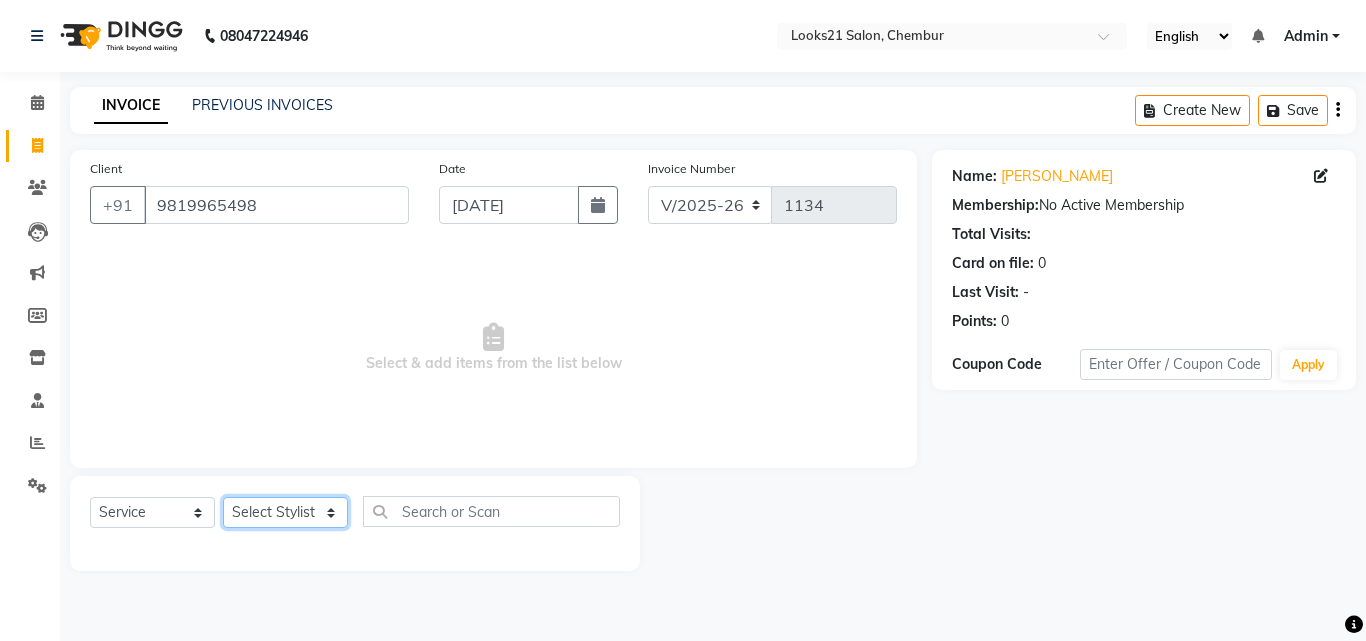 select on "13884" 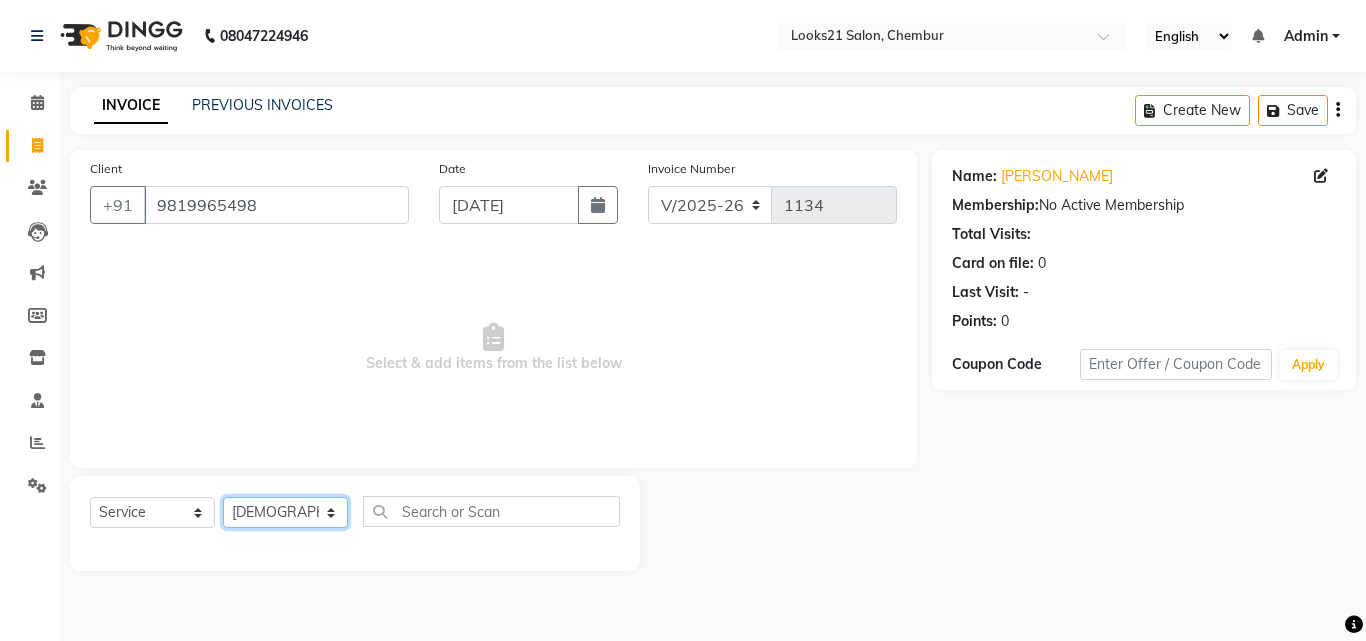 click on "Select Stylist [PERSON_NAME] [PERSON_NAME] [PERSON_NAME] [PERSON_NAME] [PERSON_NAME] [PERSON_NAME]" 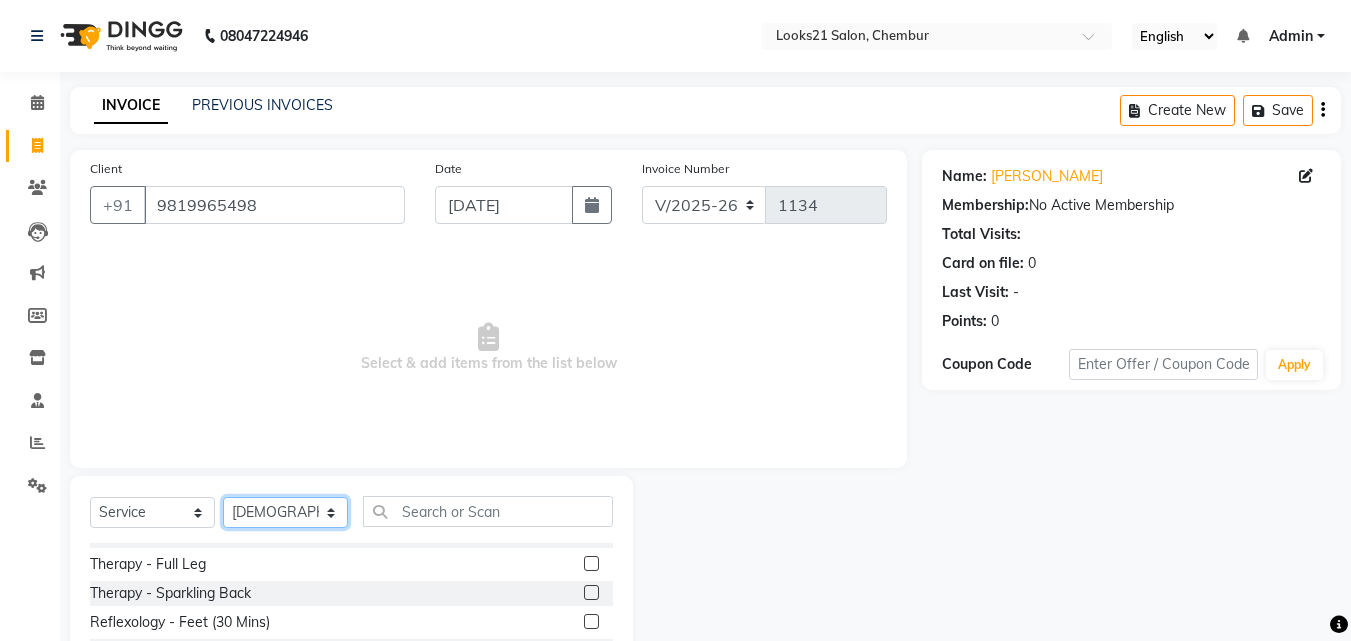scroll, scrollTop: 200, scrollLeft: 0, axis: vertical 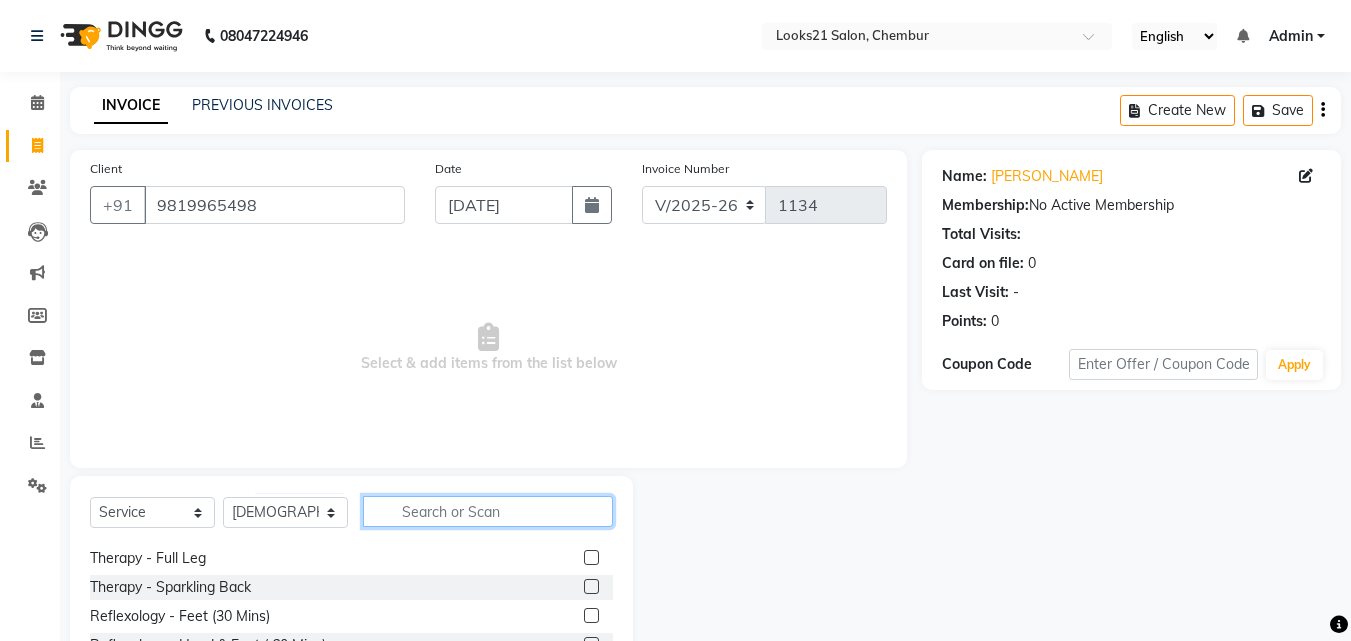 click 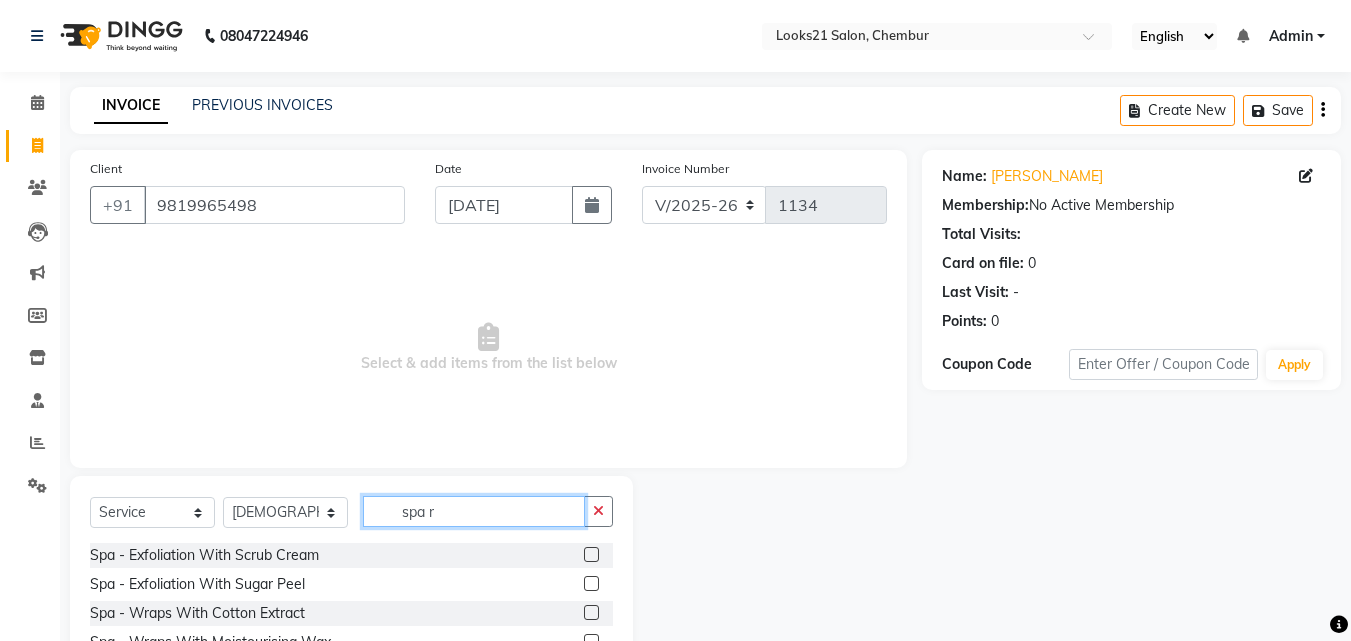 scroll, scrollTop: 0, scrollLeft: 0, axis: both 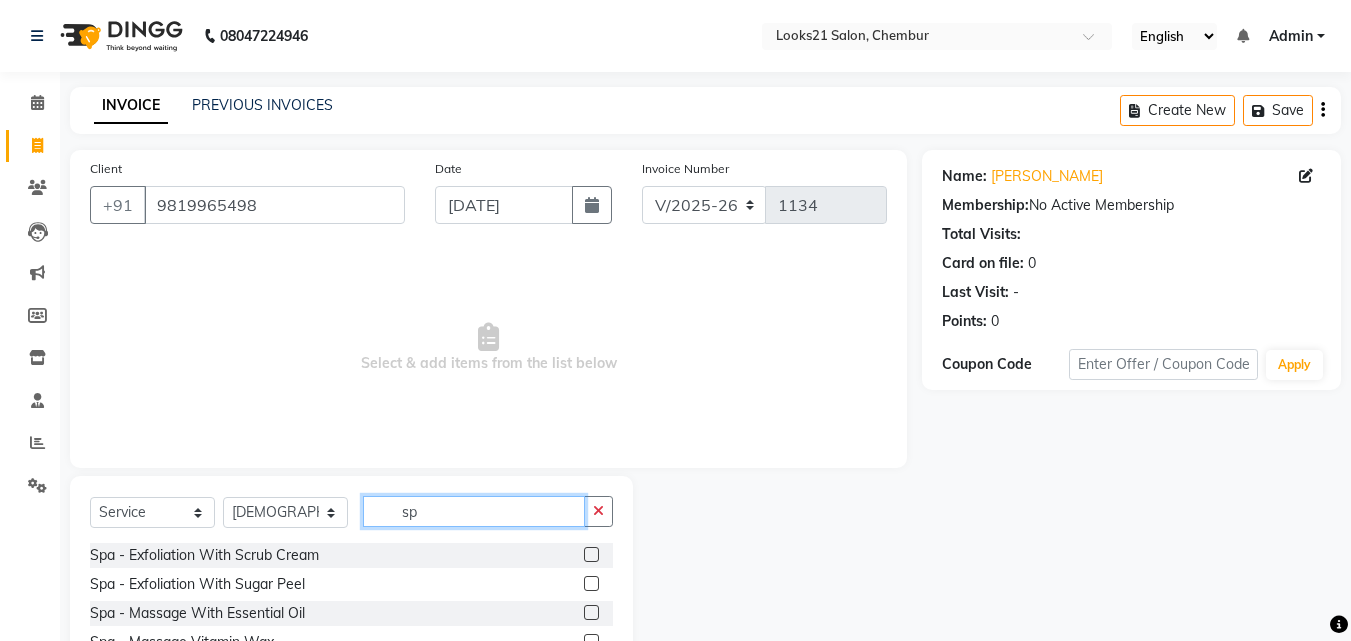 type on "s" 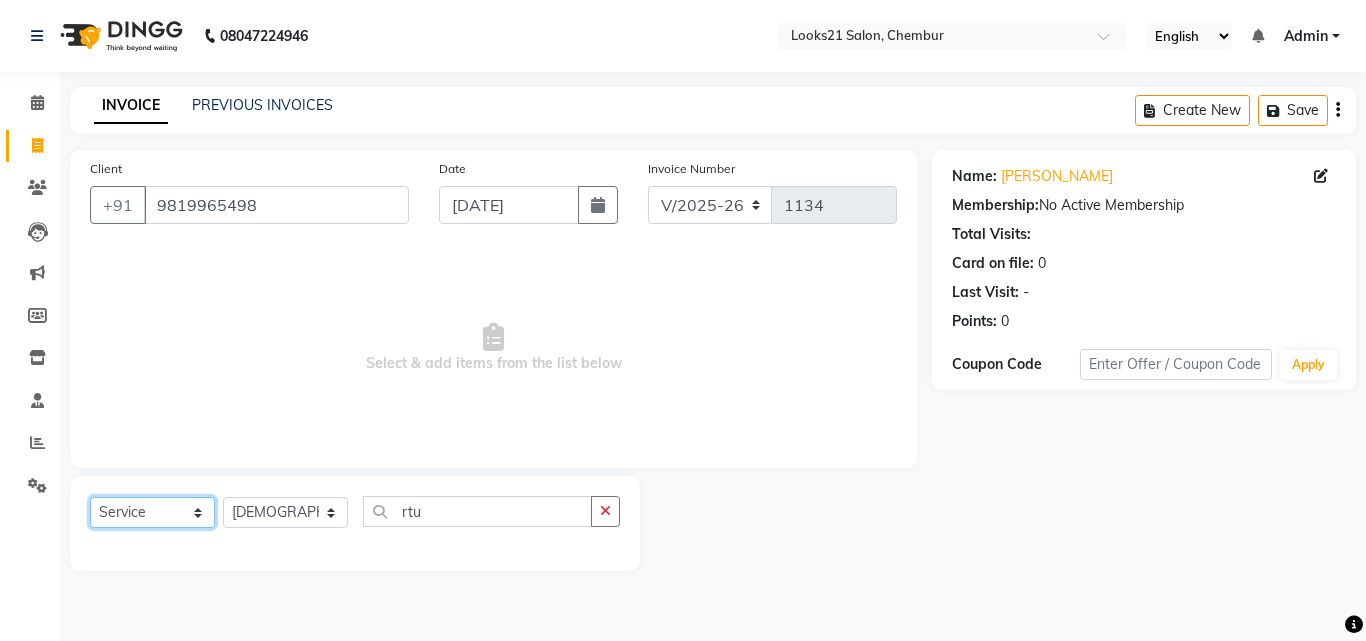 click on "Select  Service  Product  Membership  Package Voucher Prepaid Gift Card" 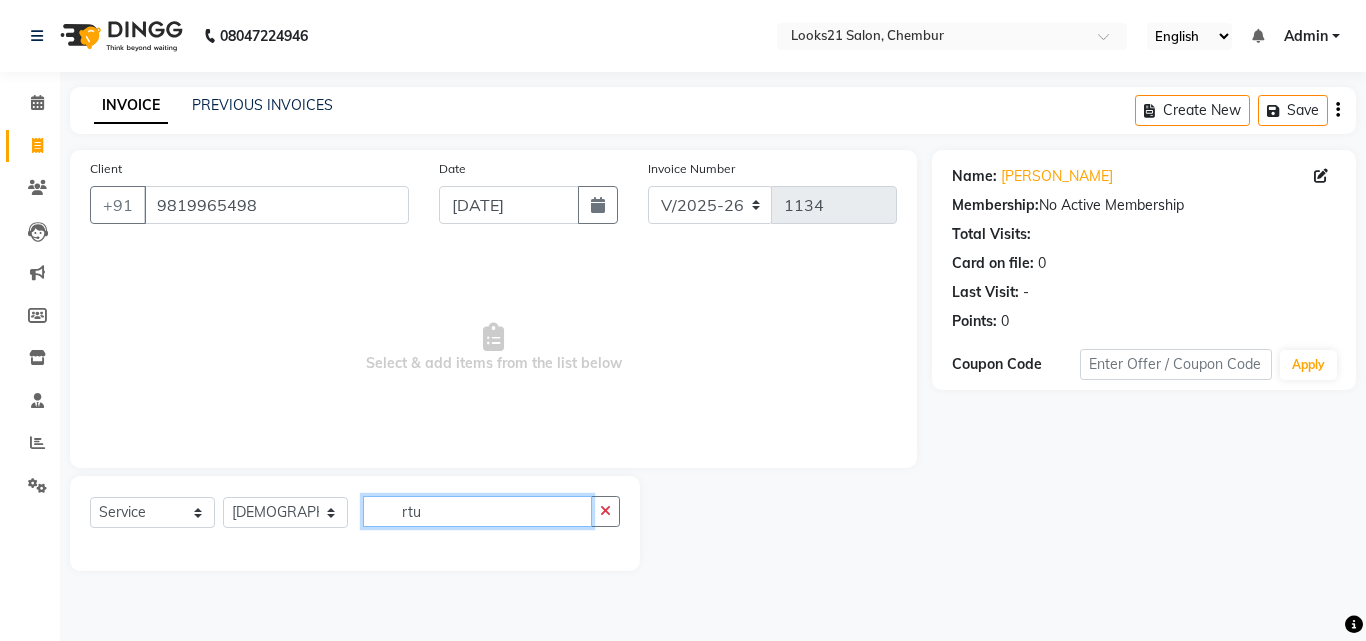 click on "rtu" 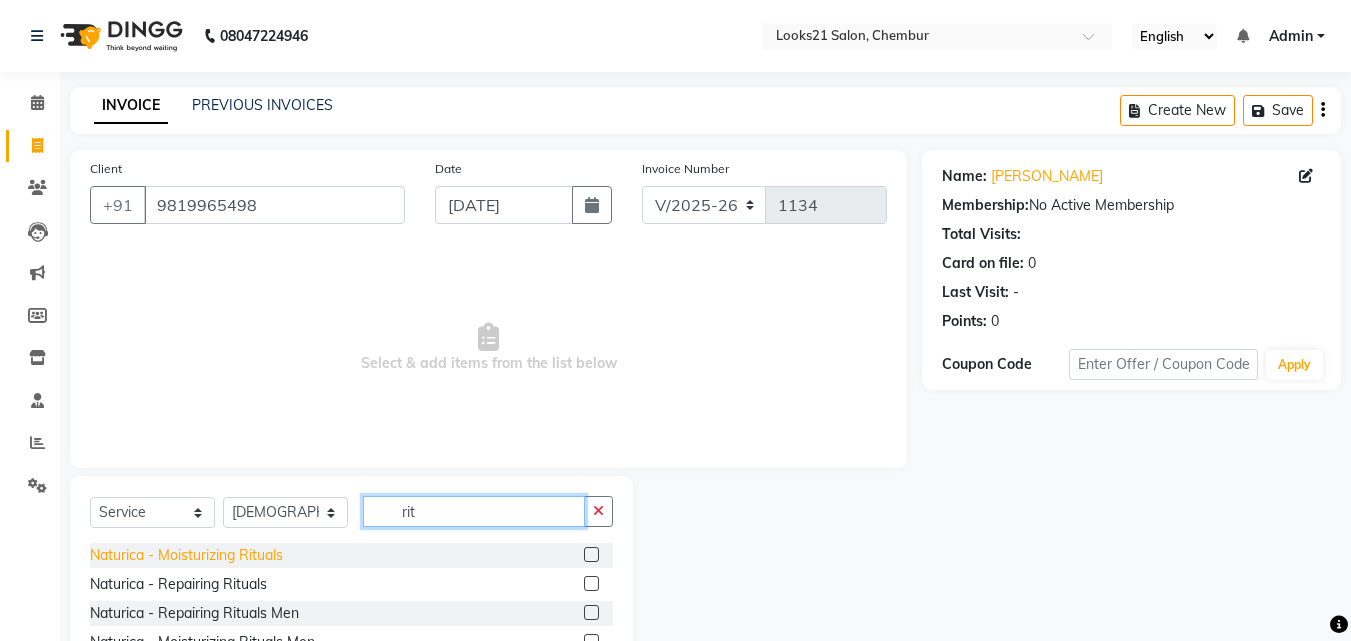 type on "rit" 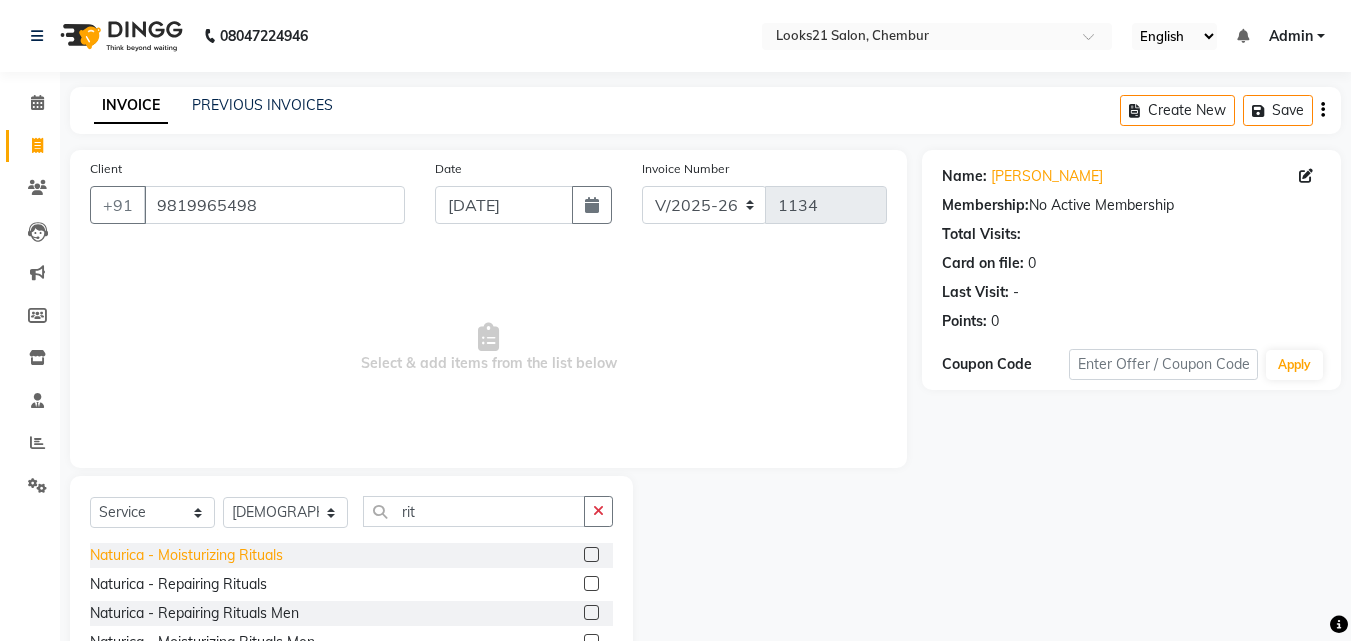 click on "Naturica - Moisturizing  Rituals" 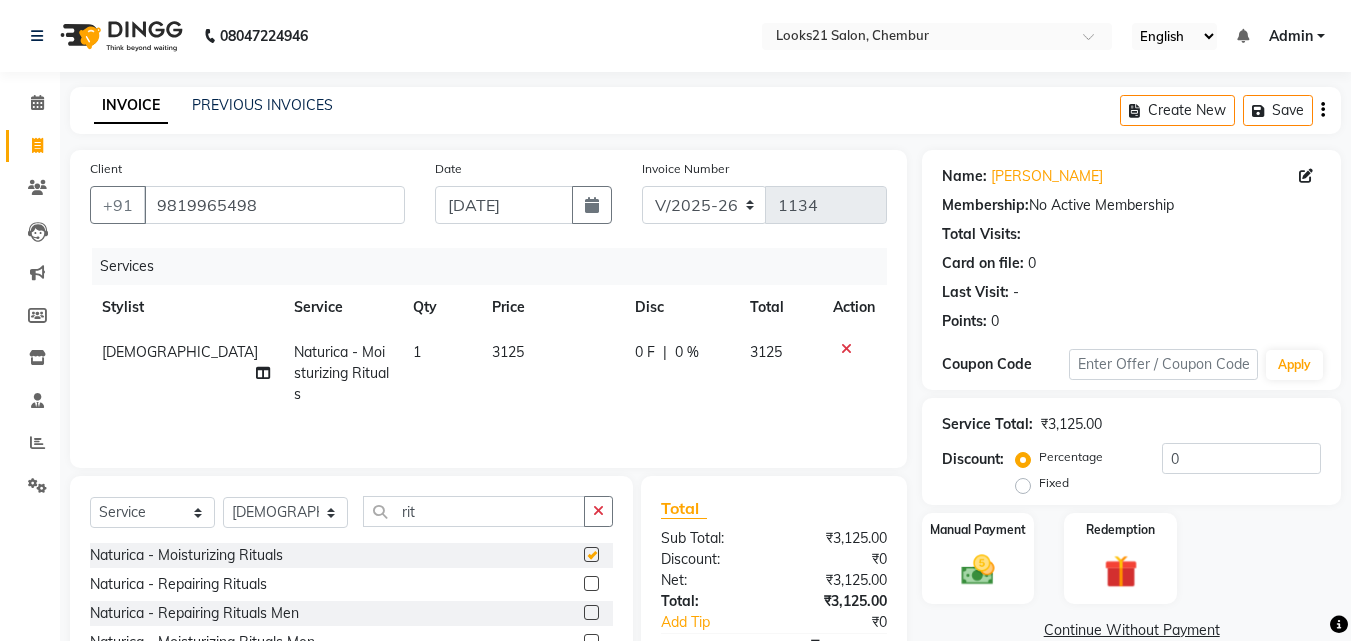 checkbox on "false" 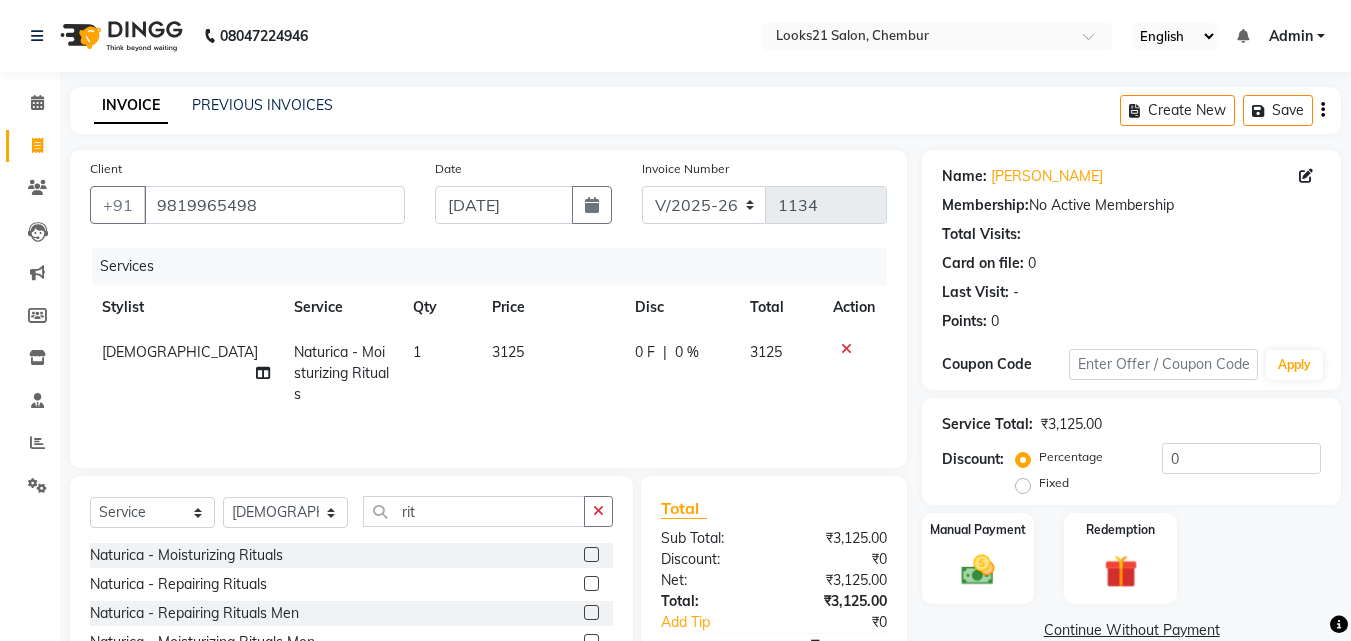 scroll, scrollTop: 100, scrollLeft: 0, axis: vertical 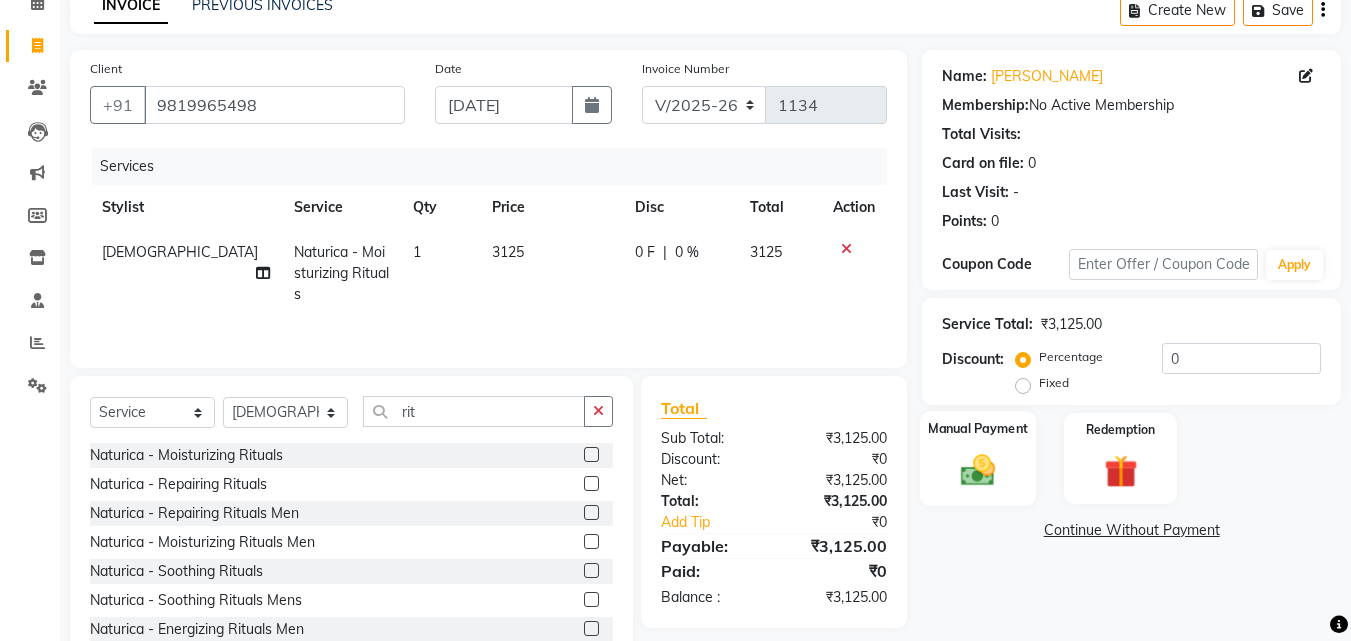click 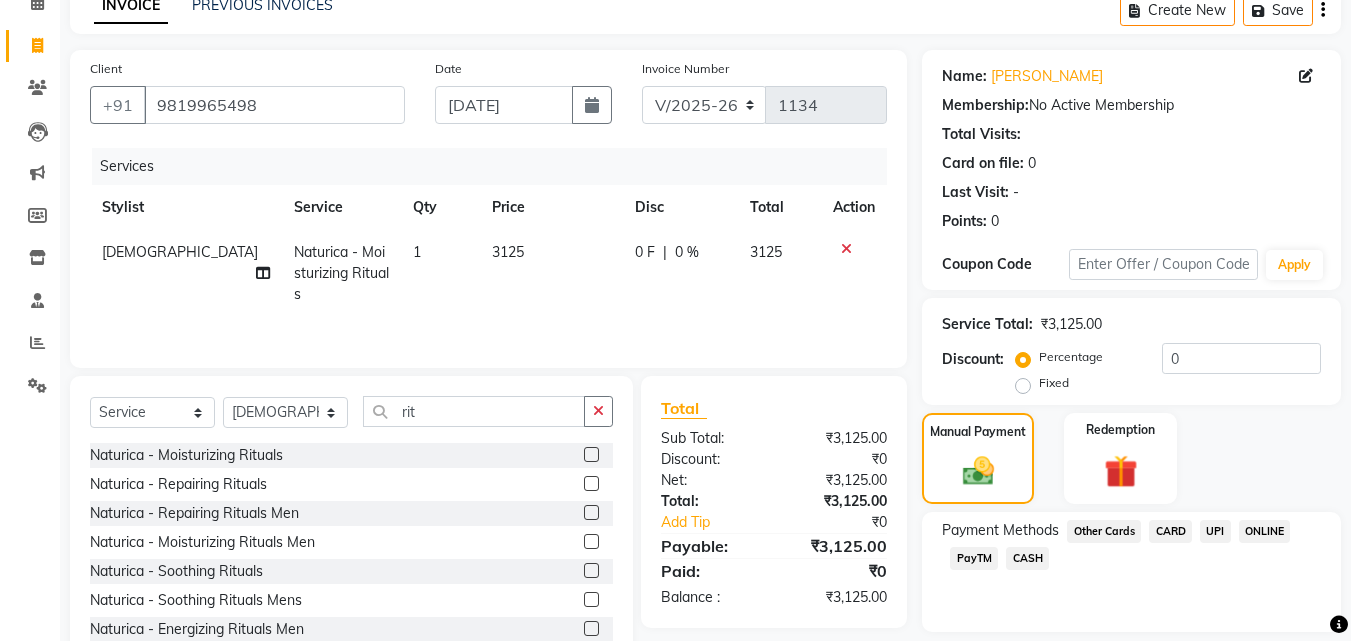 click on "CARD" 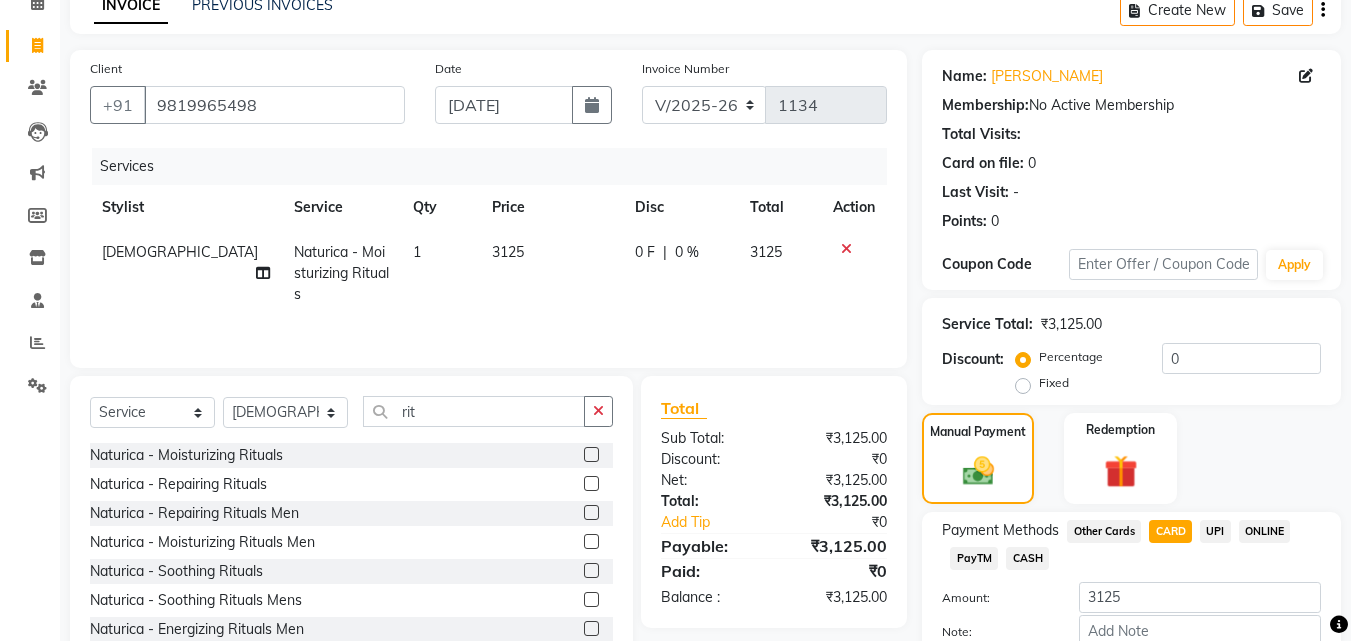 scroll, scrollTop: 218, scrollLeft: 0, axis: vertical 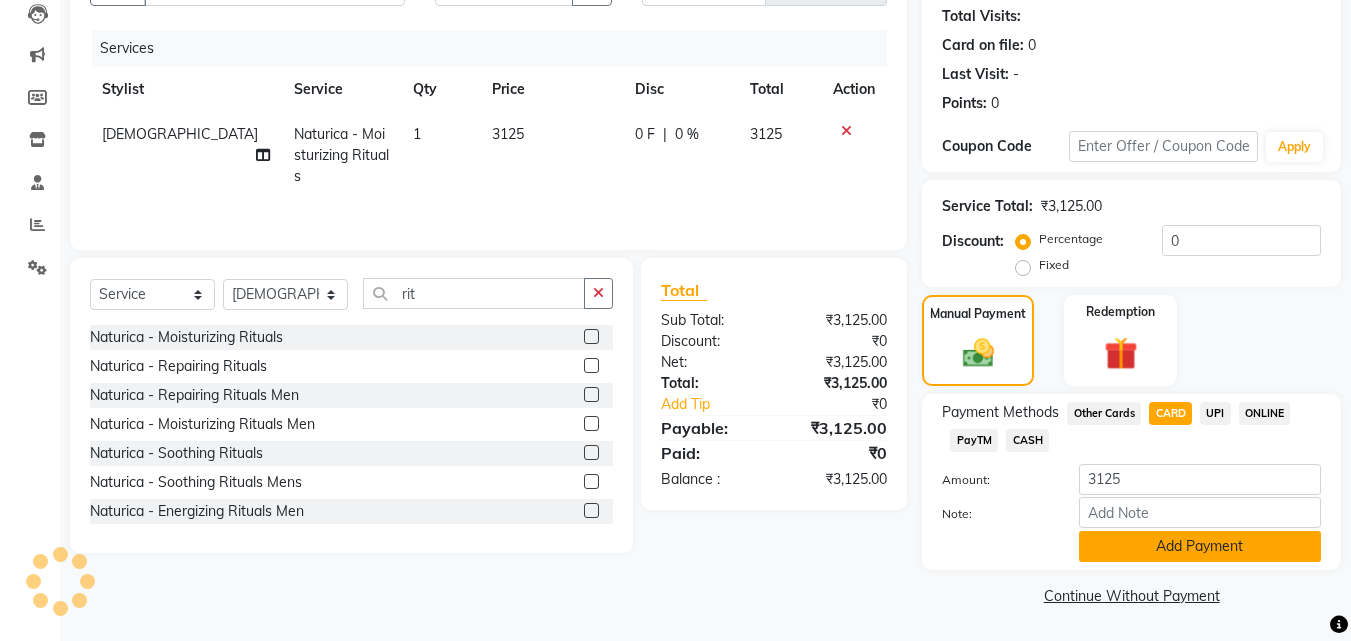 click on "Add Payment" 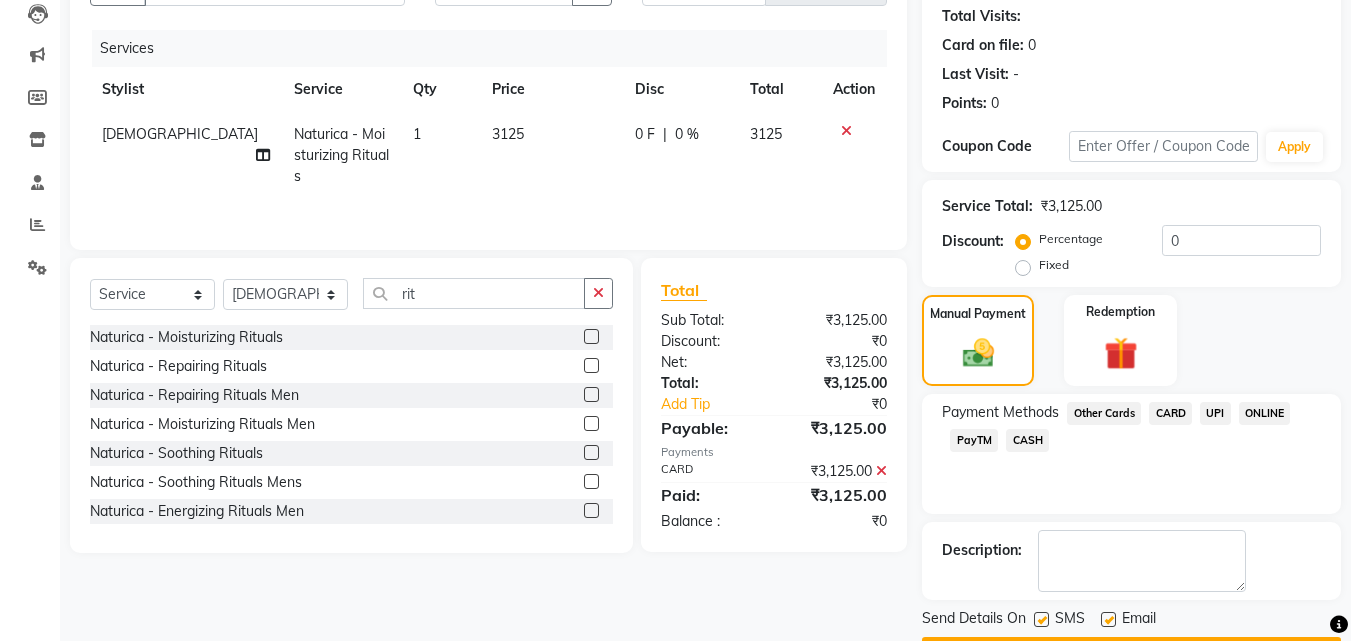 scroll, scrollTop: 275, scrollLeft: 0, axis: vertical 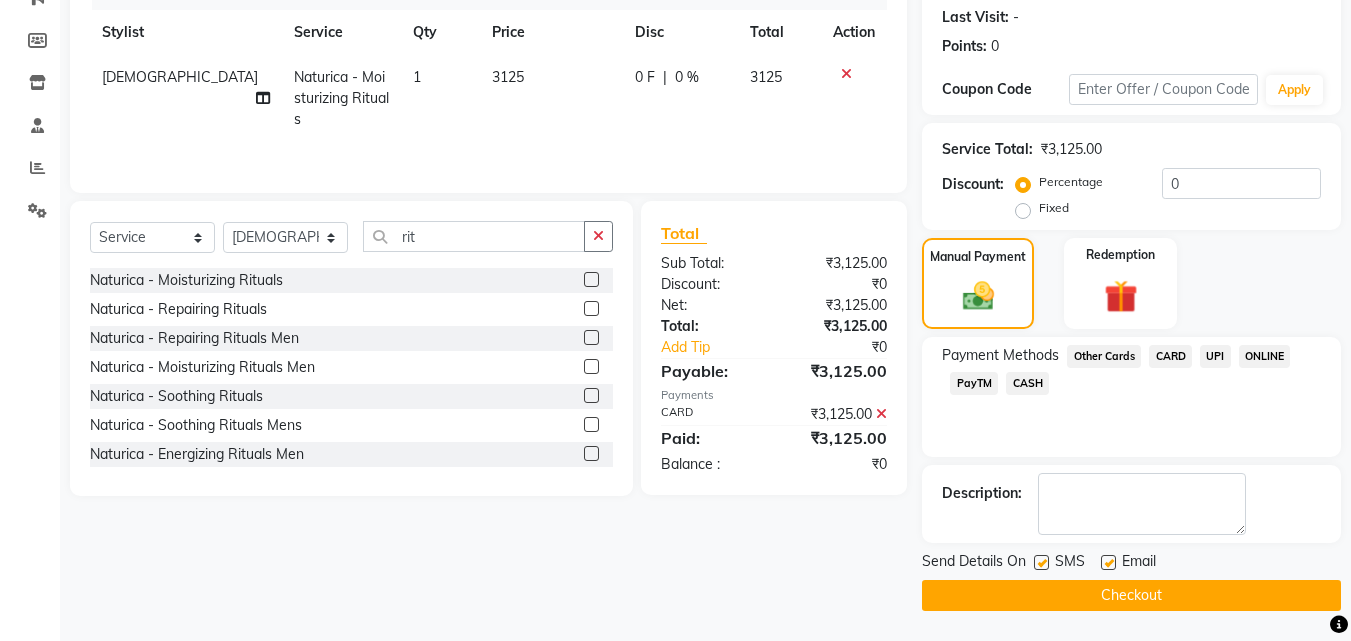click on "Checkout" 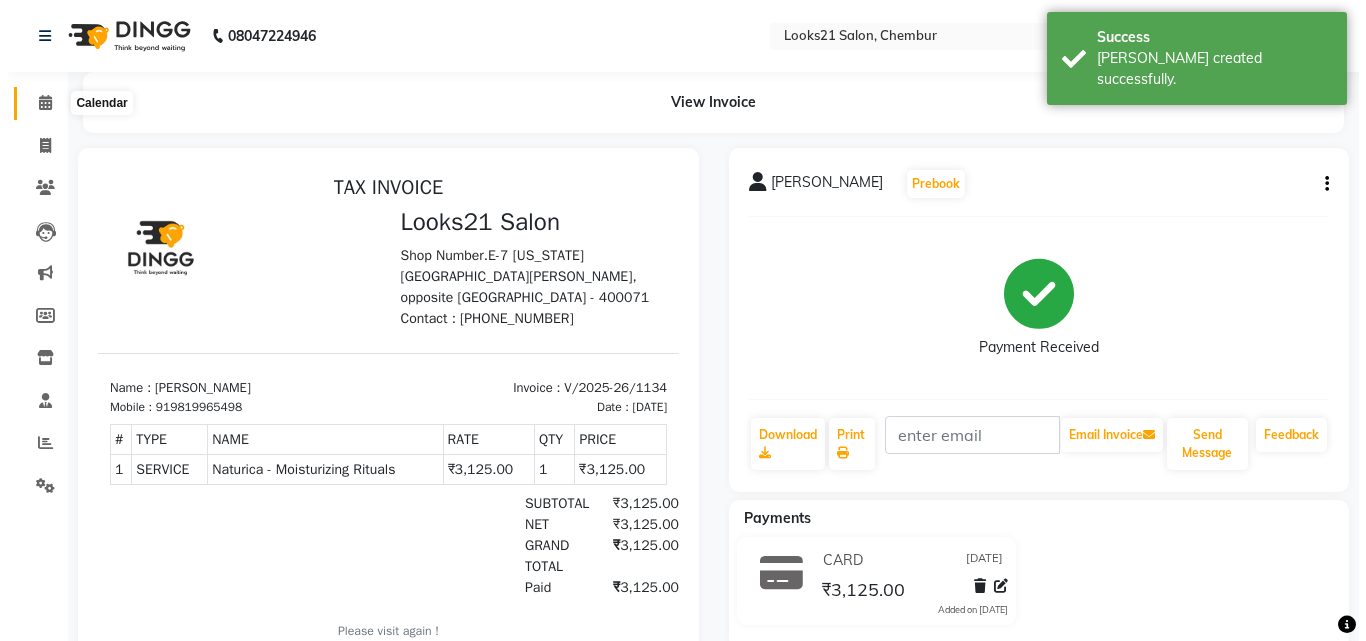 scroll, scrollTop: 0, scrollLeft: 0, axis: both 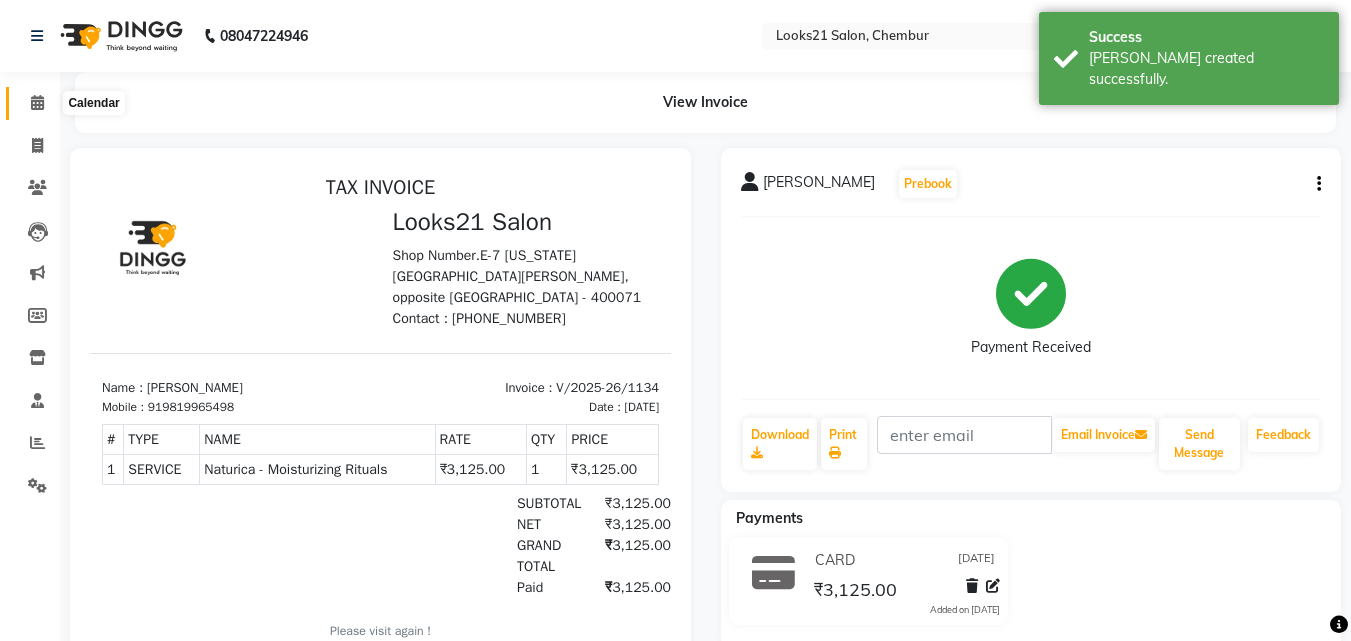 click 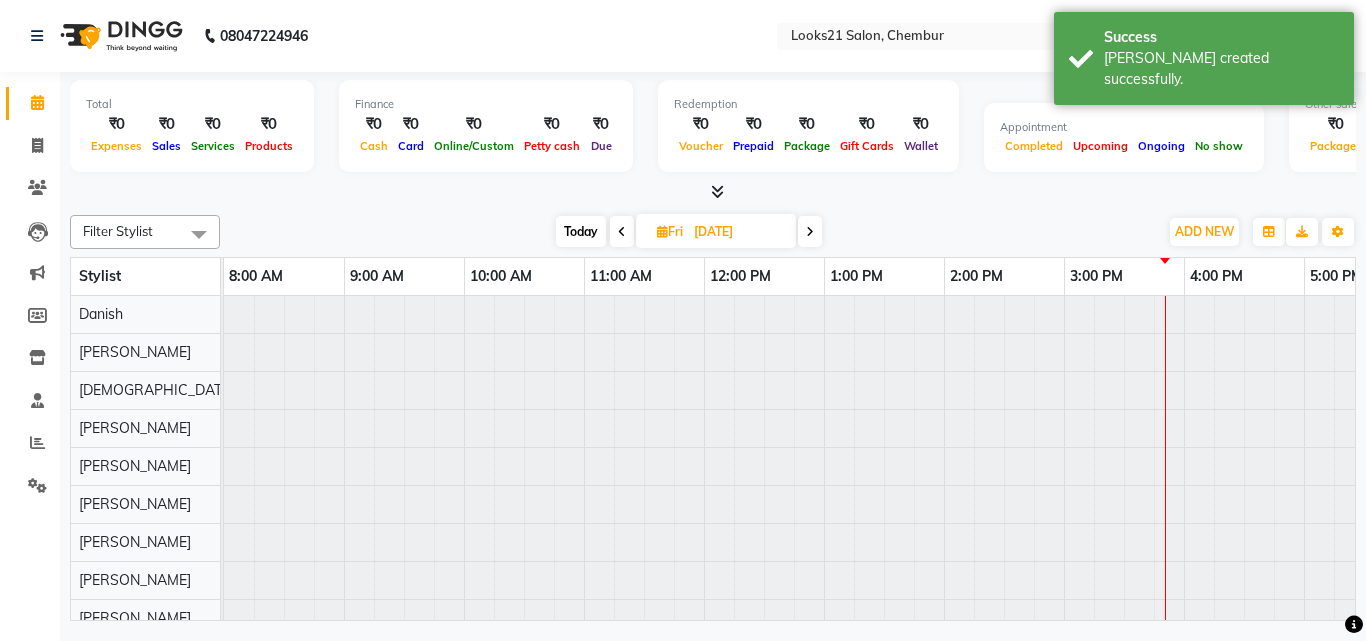scroll, scrollTop: 0, scrollLeft: 0, axis: both 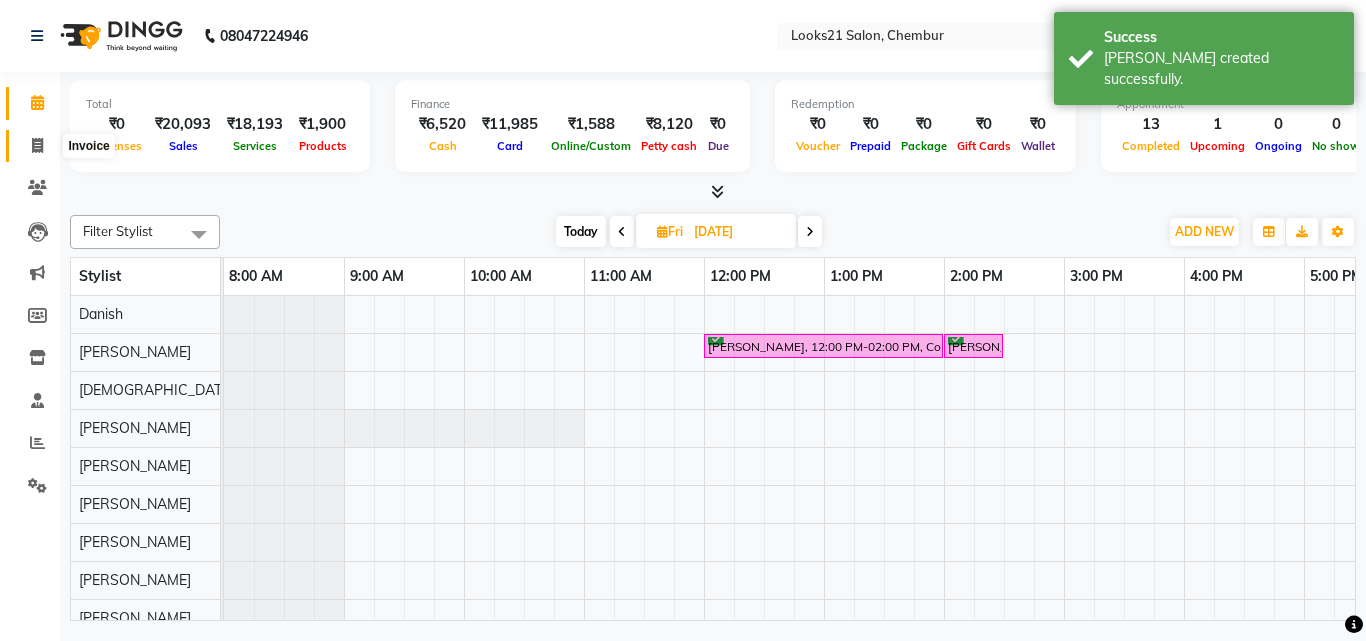 click 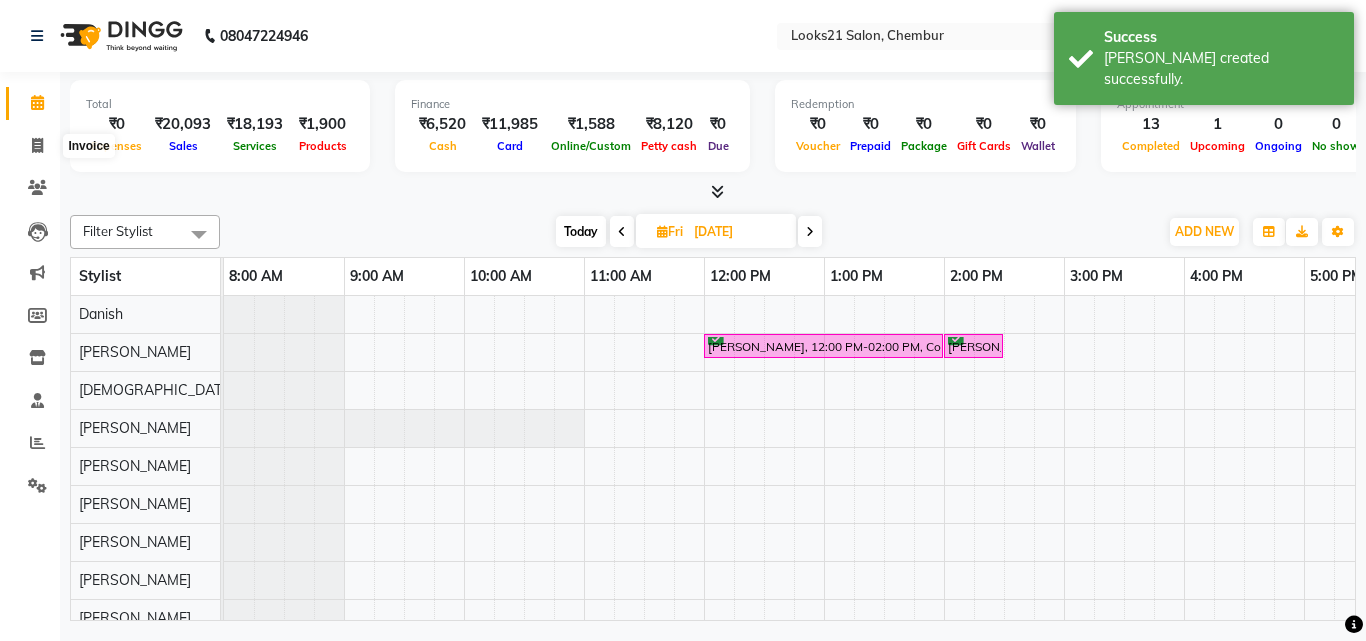 select on "service" 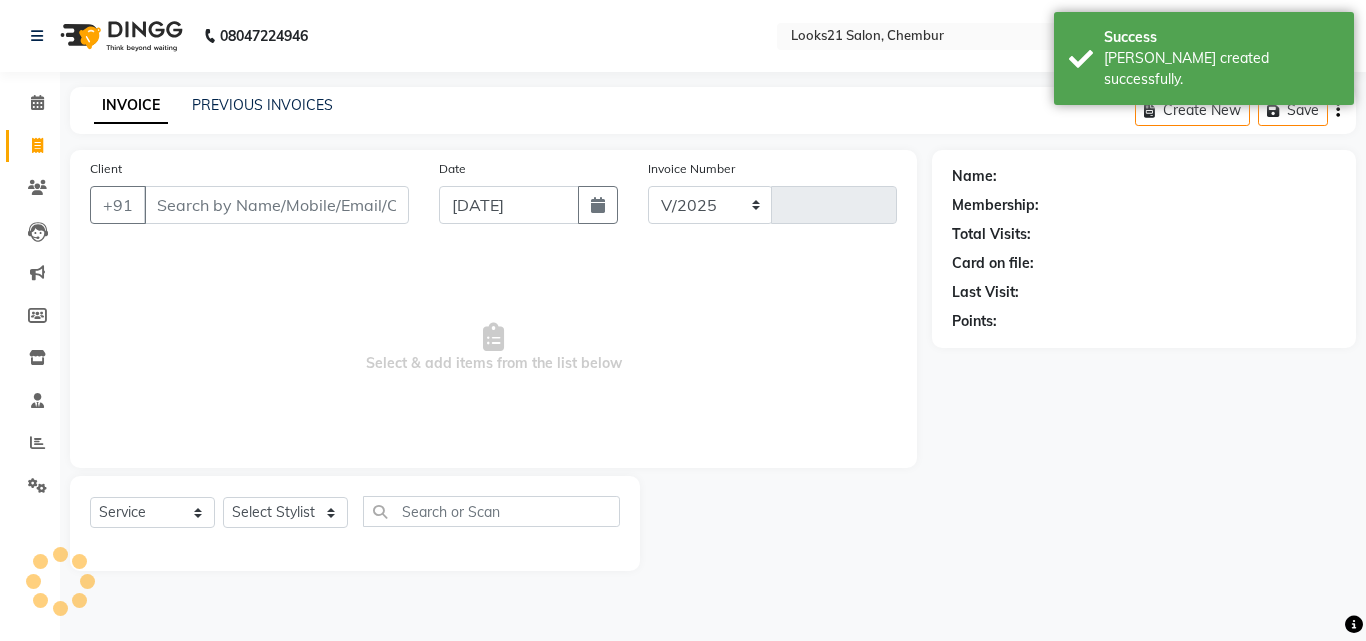 select on "844" 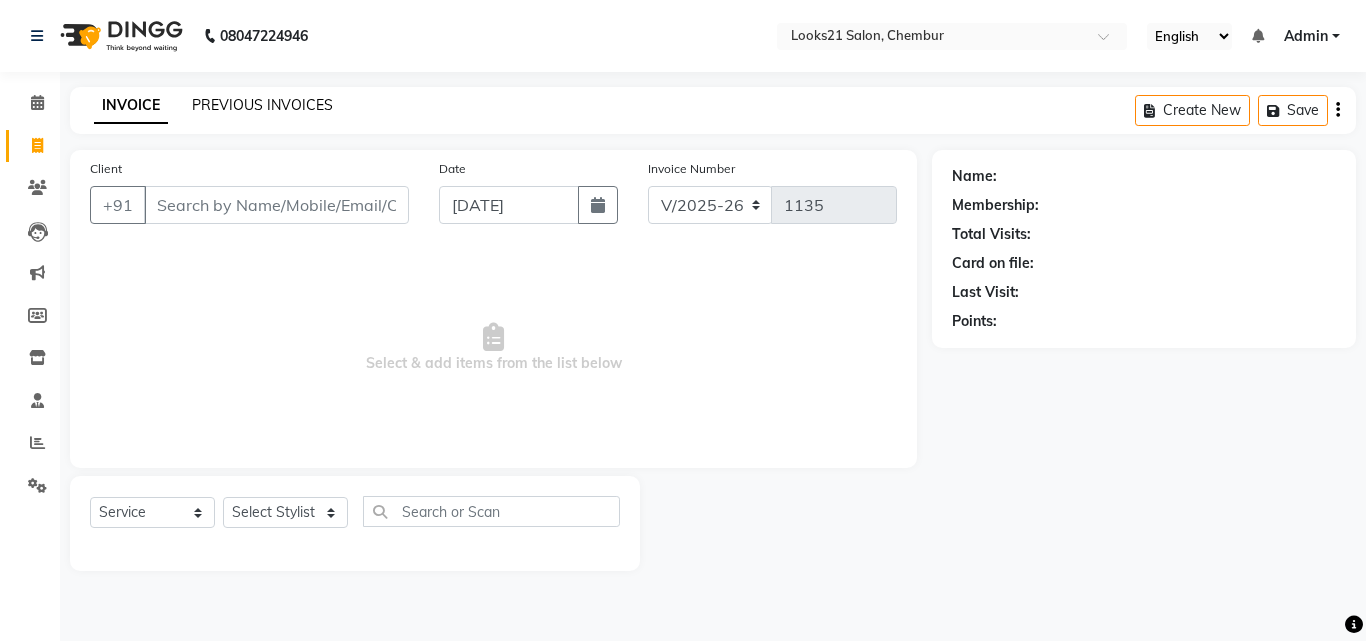 click on "PREVIOUS INVOICES" 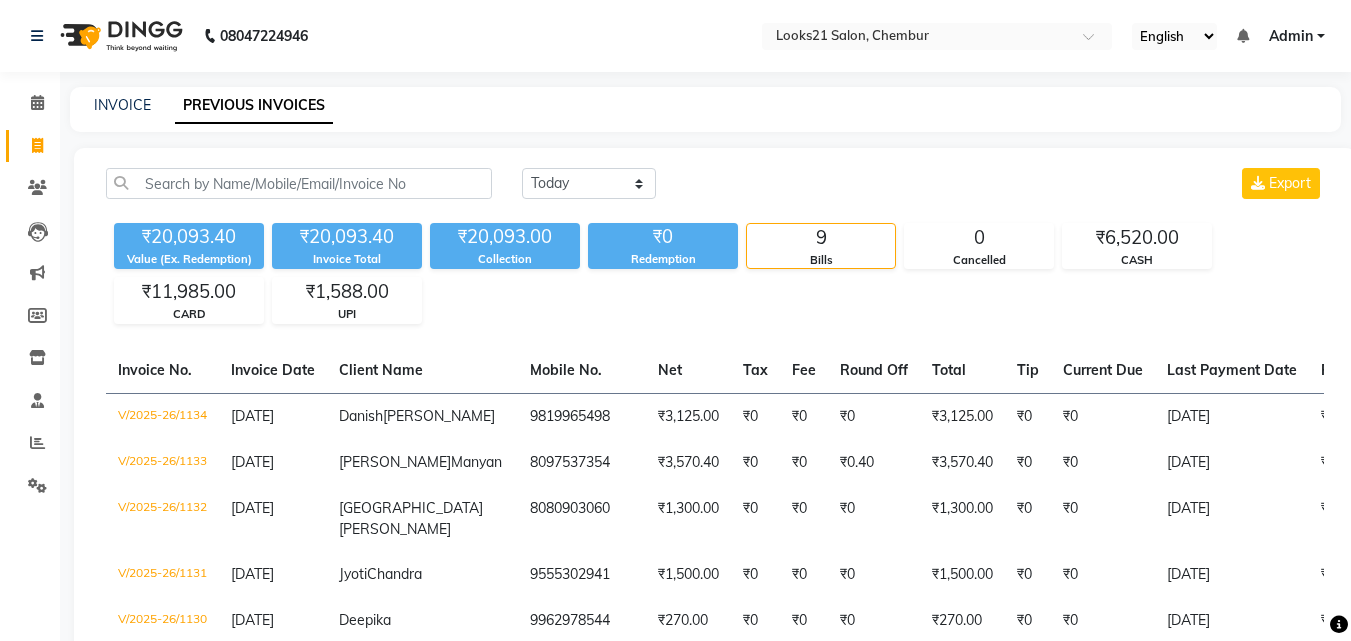 scroll, scrollTop: 300, scrollLeft: 0, axis: vertical 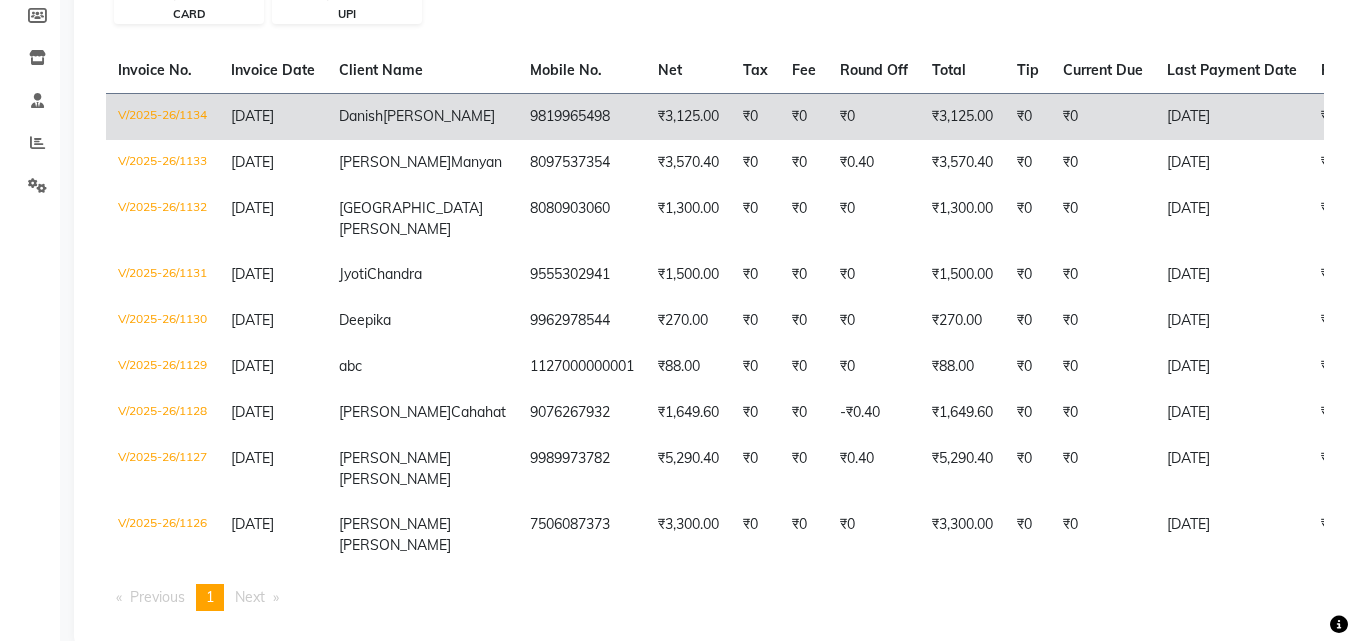 click on "₹0" 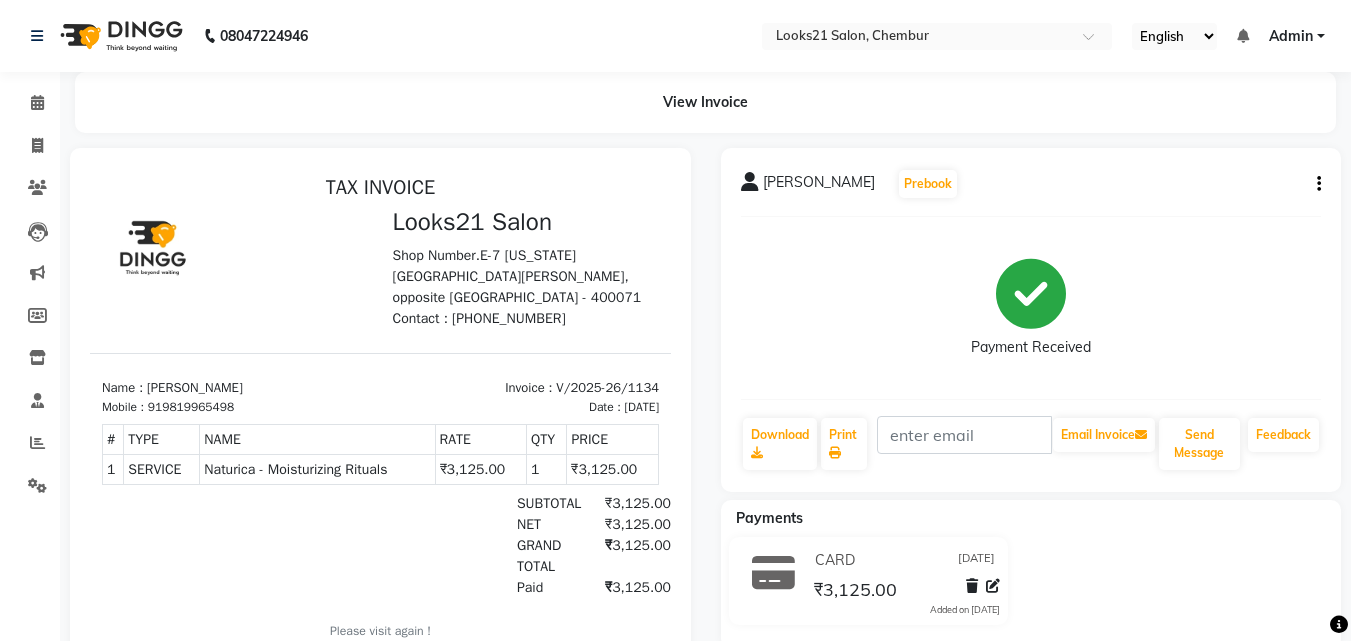 scroll, scrollTop: 0, scrollLeft: 0, axis: both 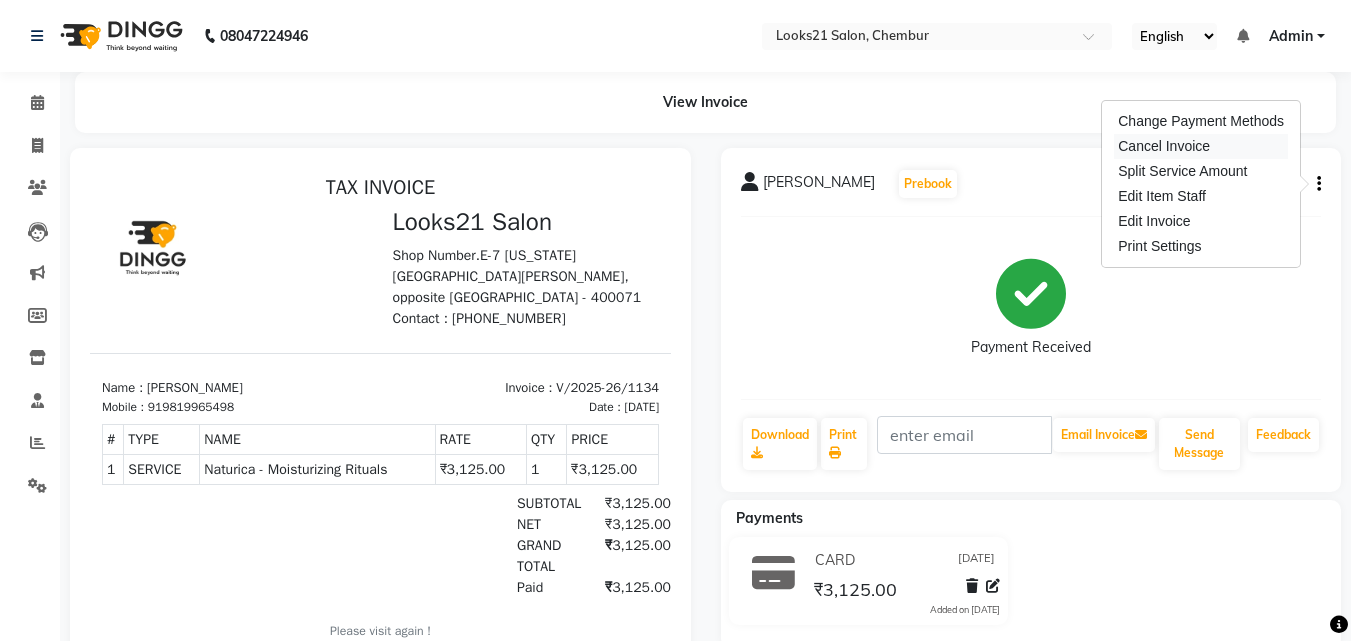click on "Cancel Invoice" at bounding box center (1201, 146) 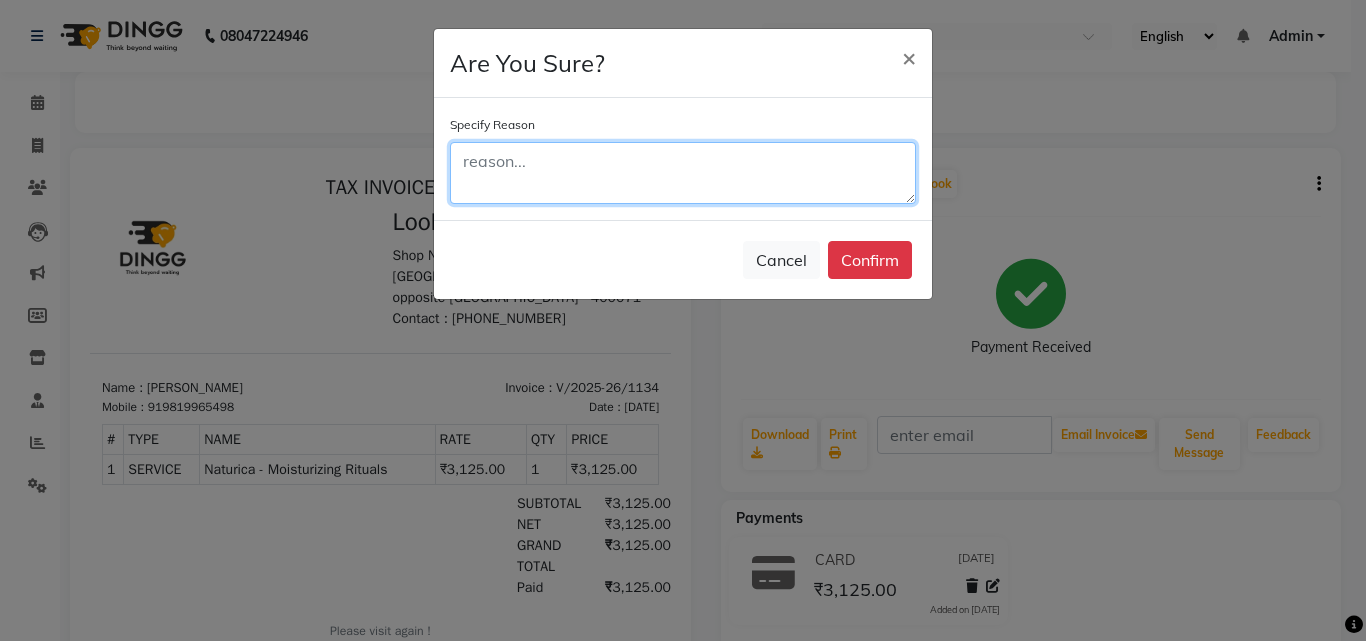 click 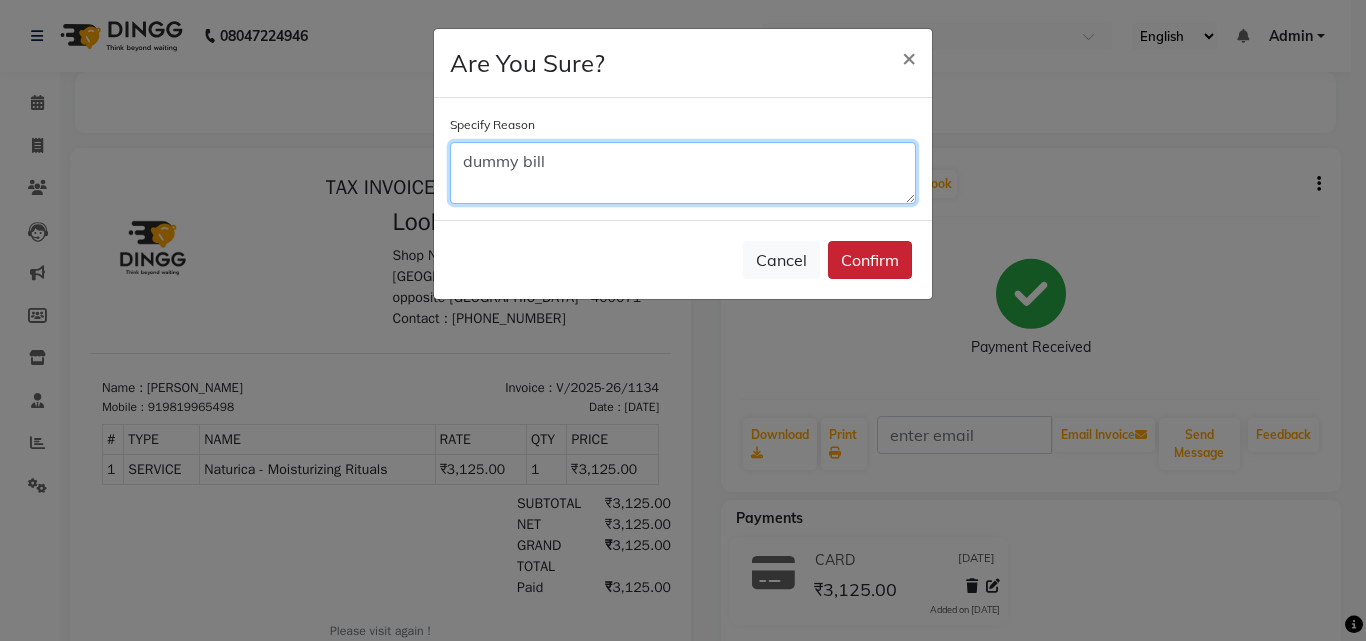 type on "dummy bill" 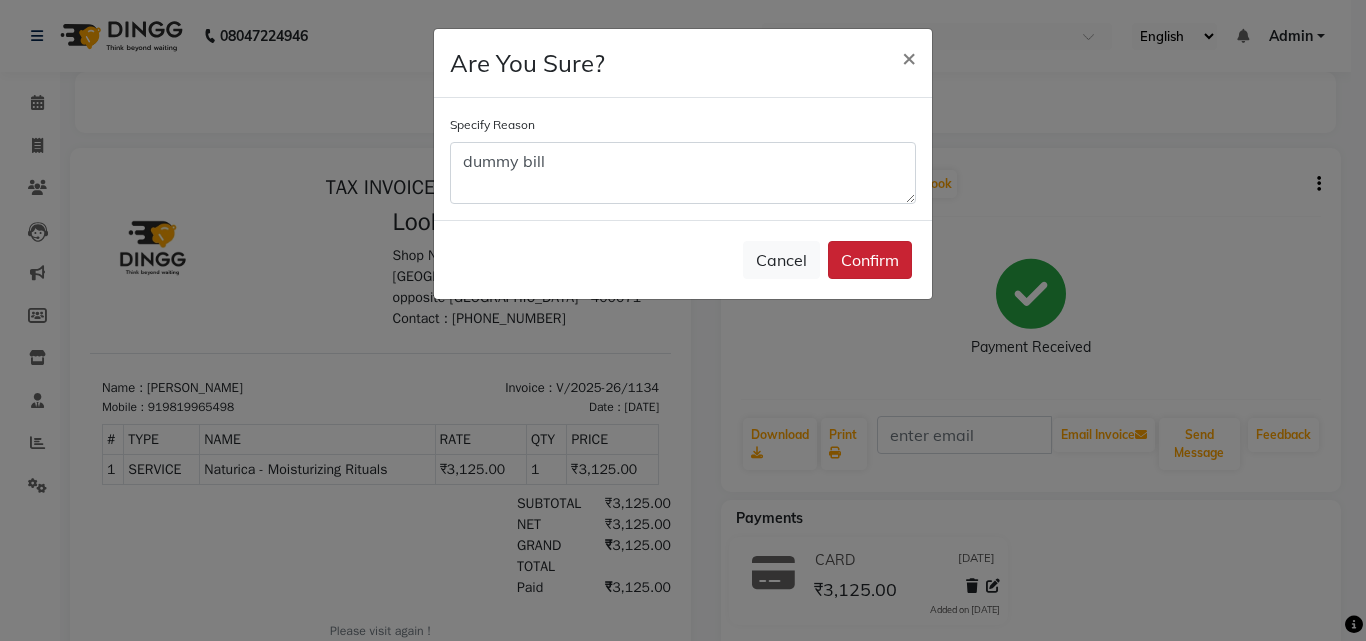 click on "Confirm" 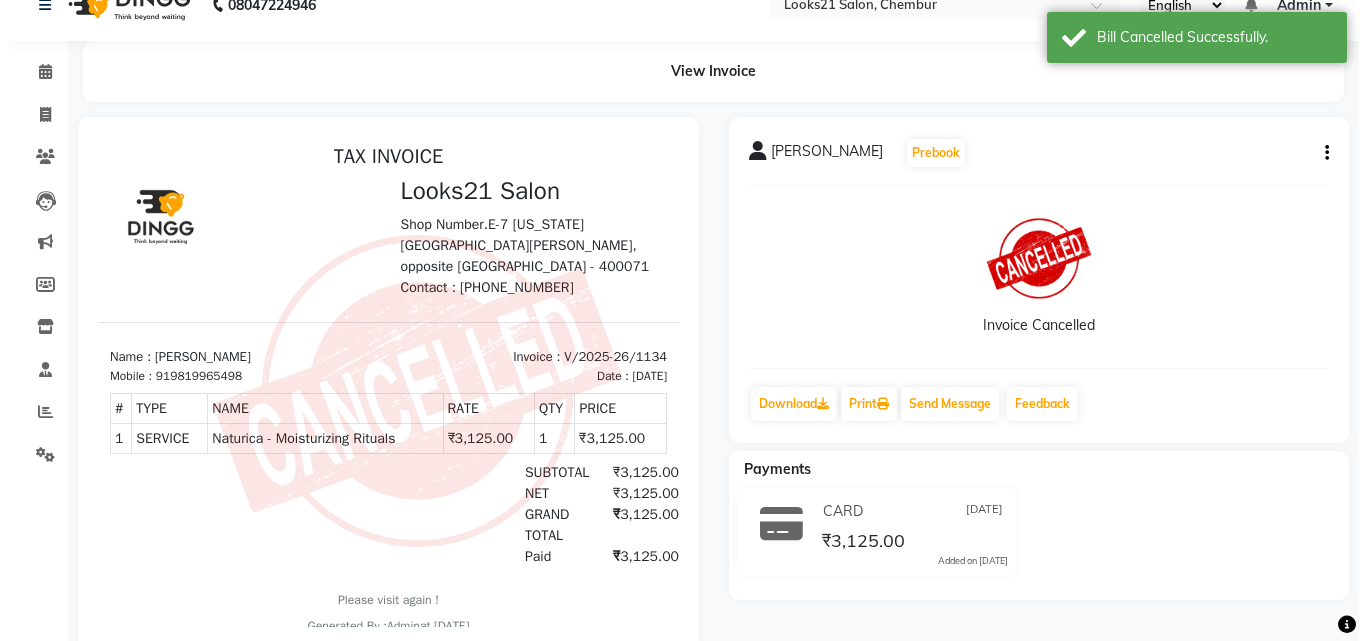 scroll, scrollTop: 0, scrollLeft: 0, axis: both 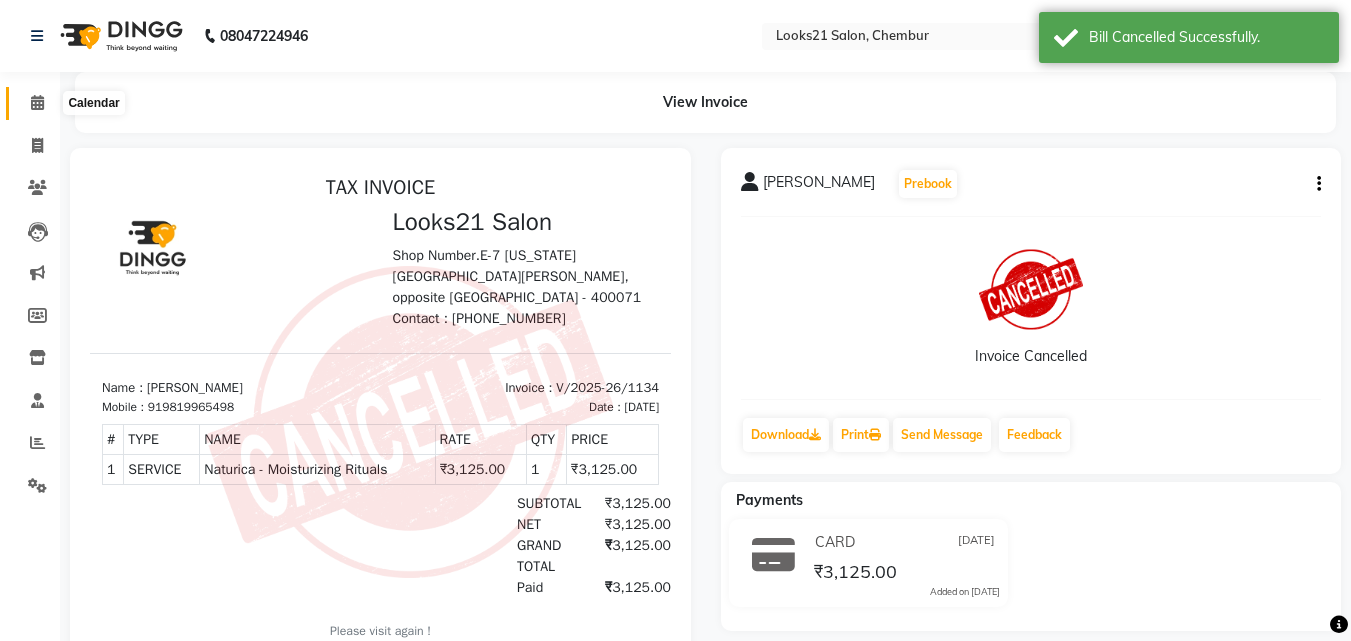 click 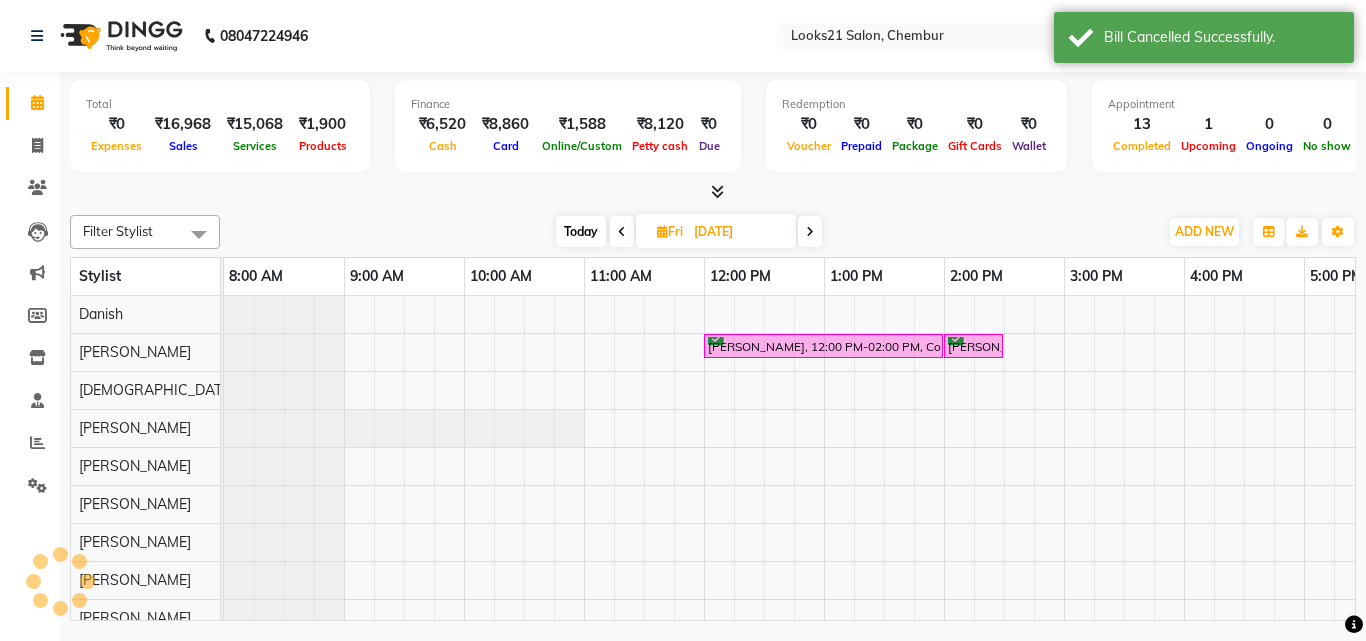 scroll, scrollTop: 0, scrollLeft: 429, axis: horizontal 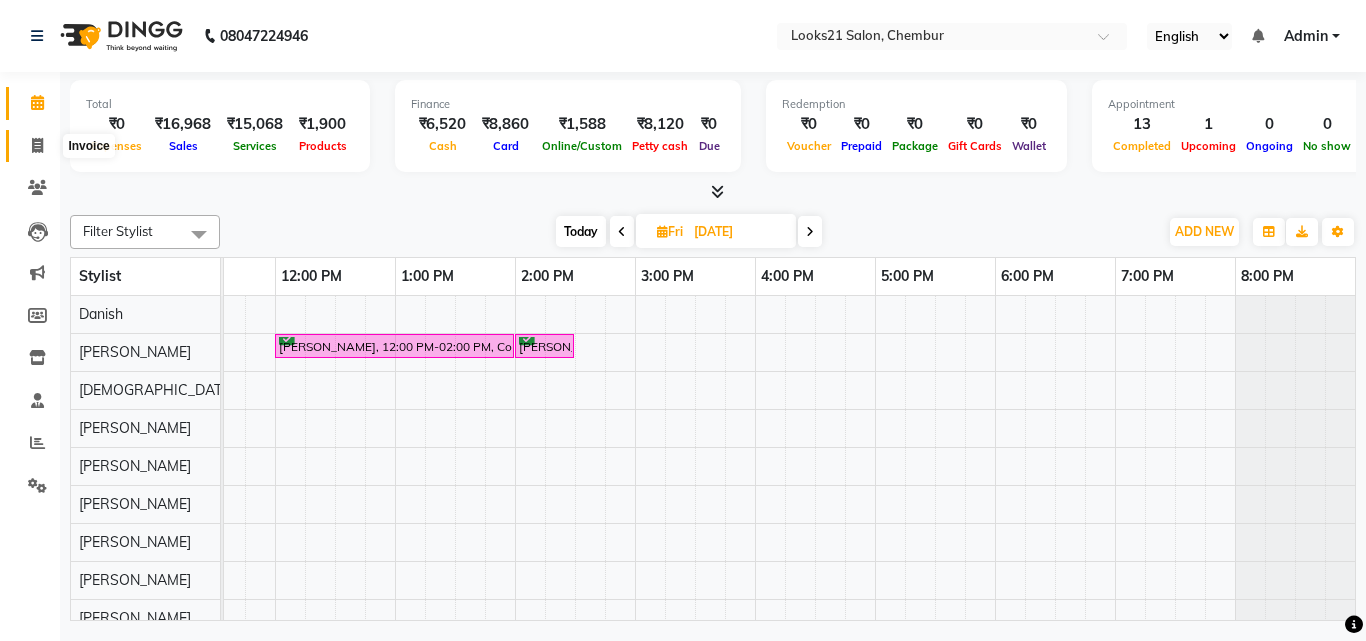 click 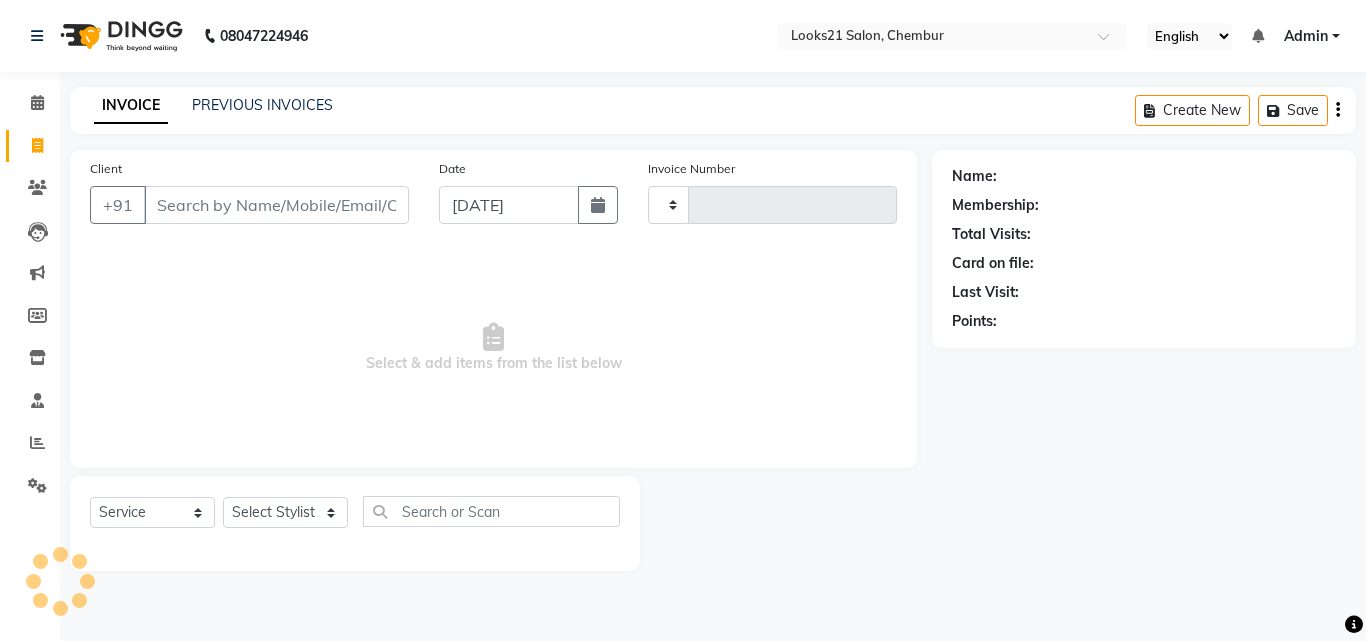 type on "1135" 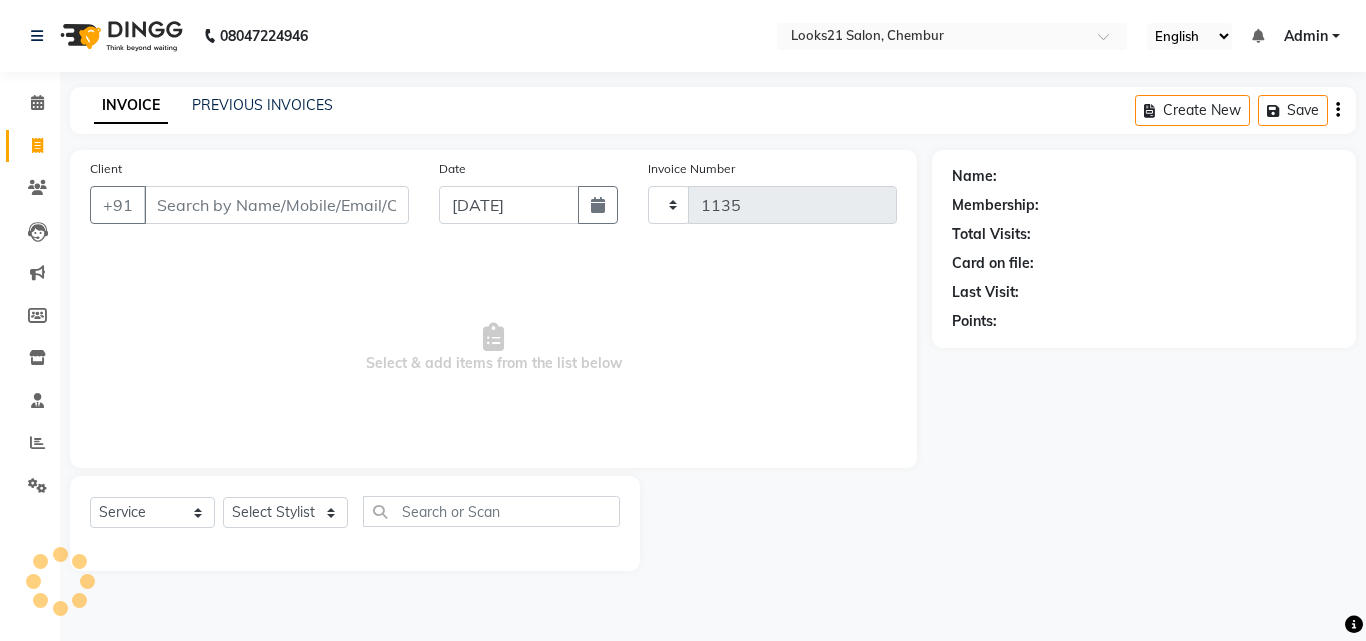 select on "844" 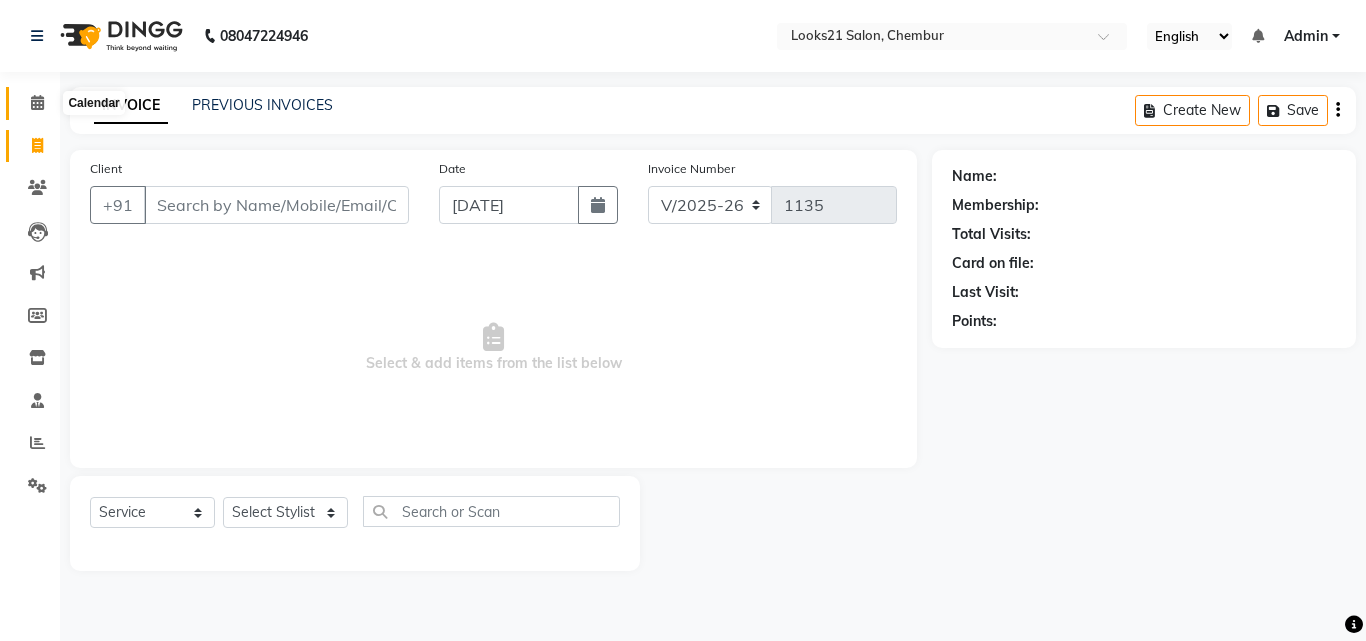click 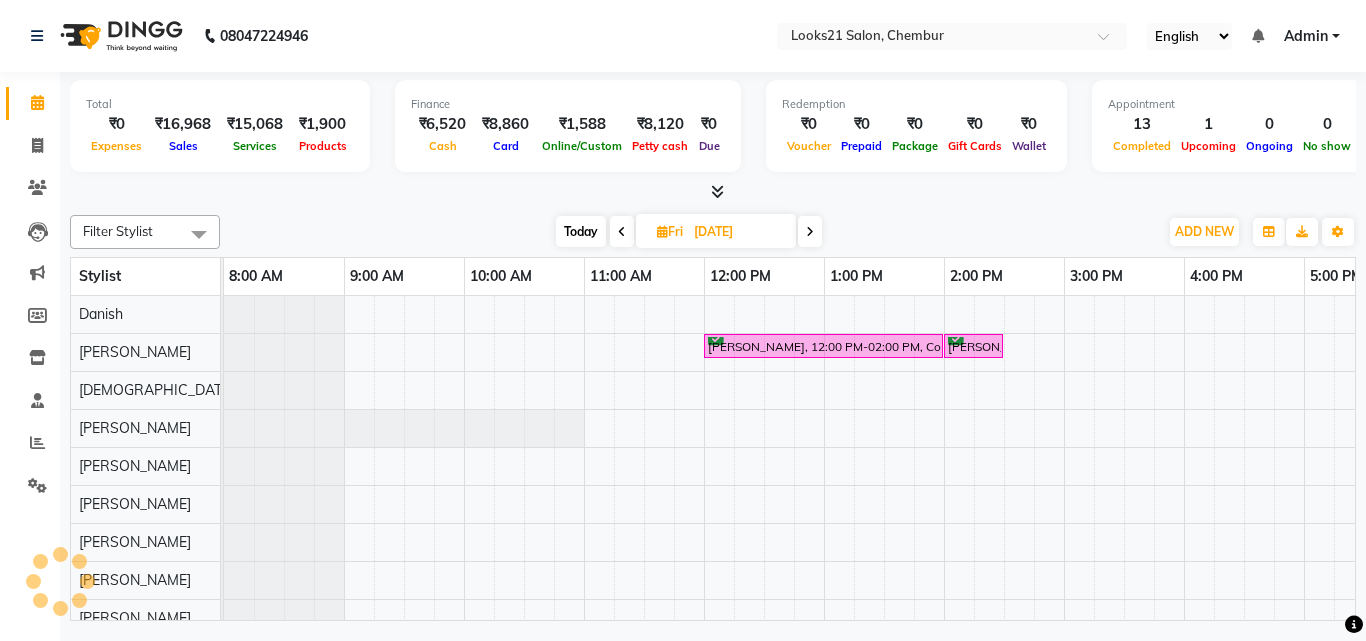 scroll, scrollTop: 0, scrollLeft: 0, axis: both 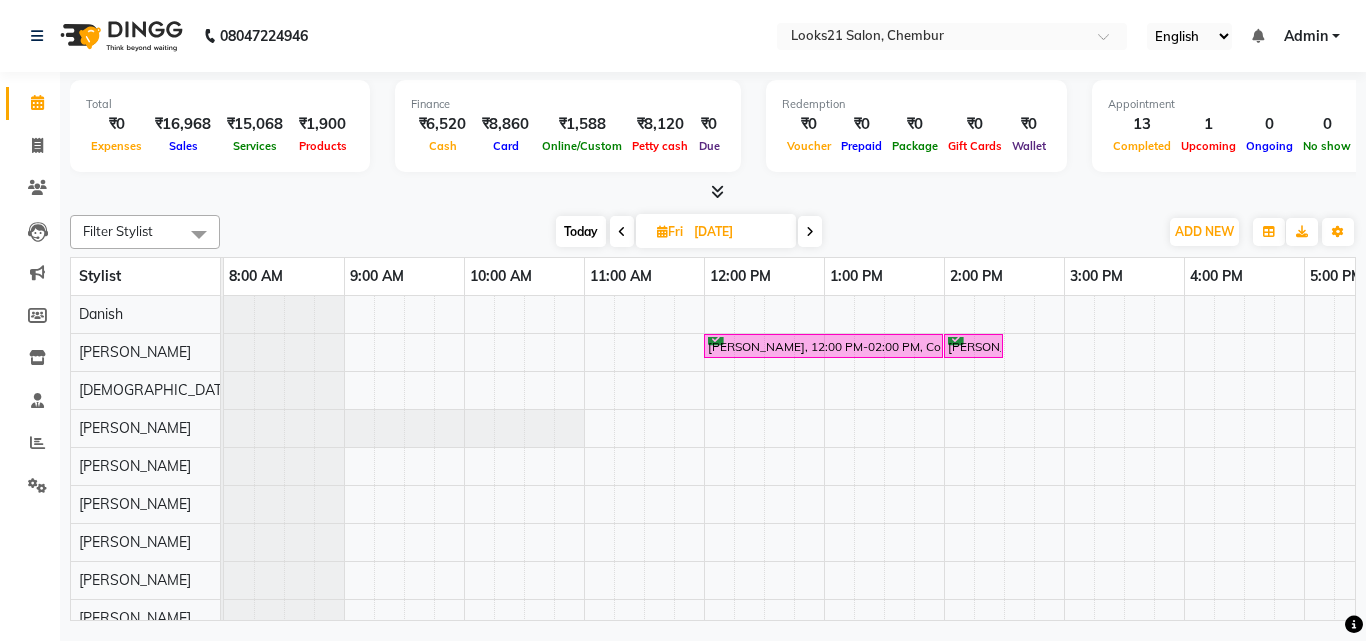 click at bounding box center [810, 231] 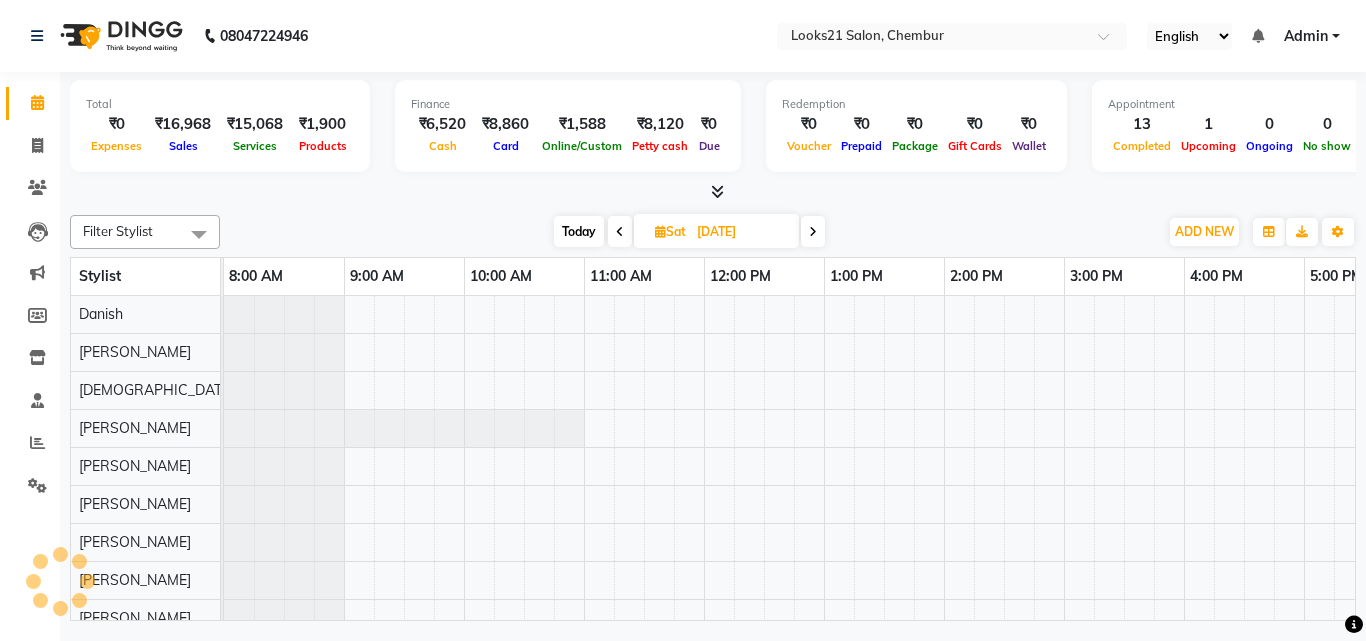 scroll, scrollTop: 0, scrollLeft: 429, axis: horizontal 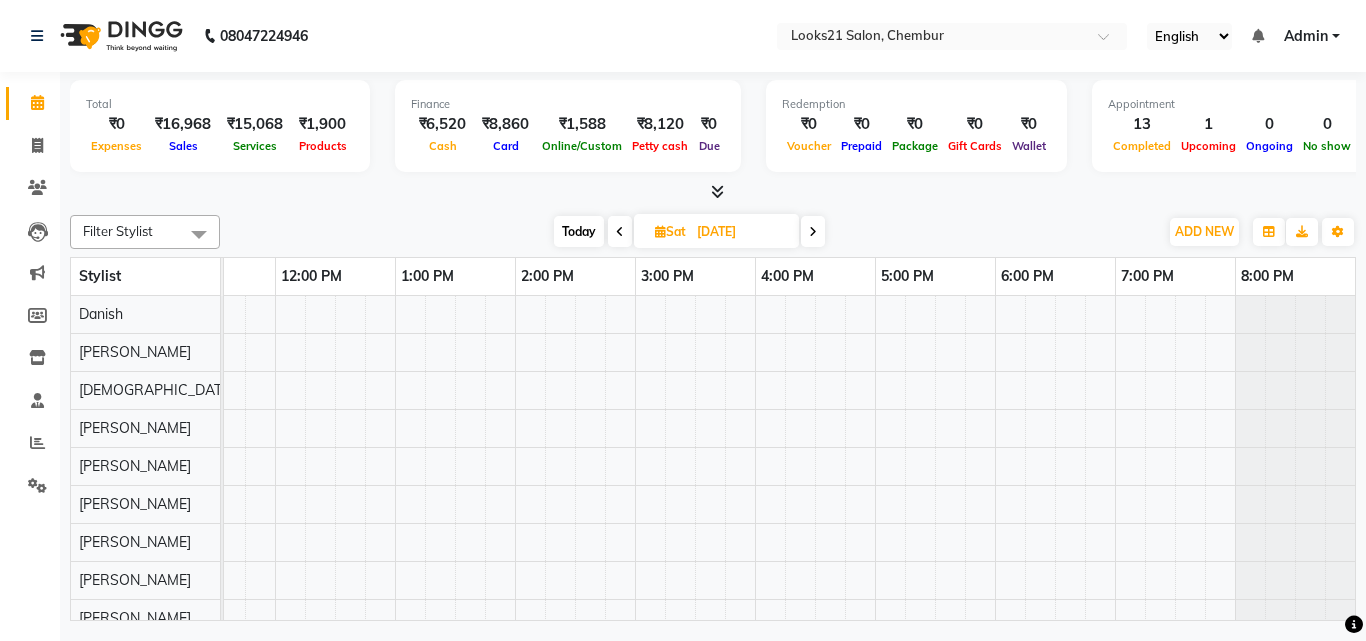 click at bounding box center [575, 466] 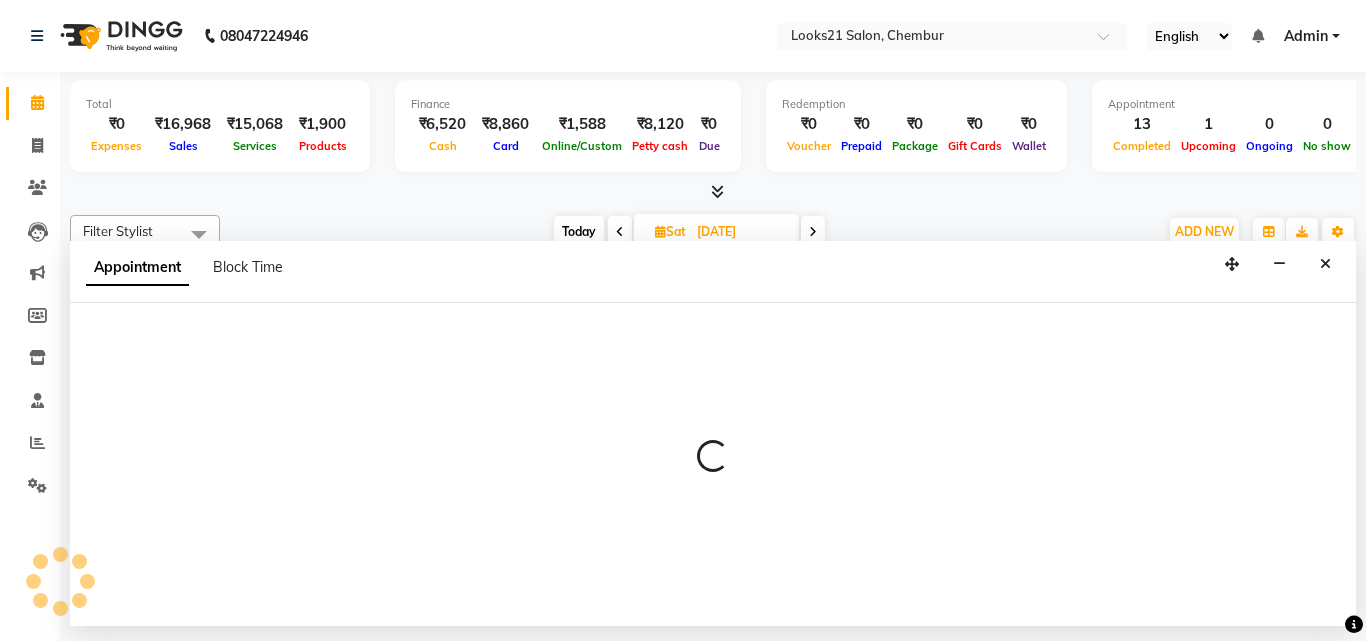 select on "13883" 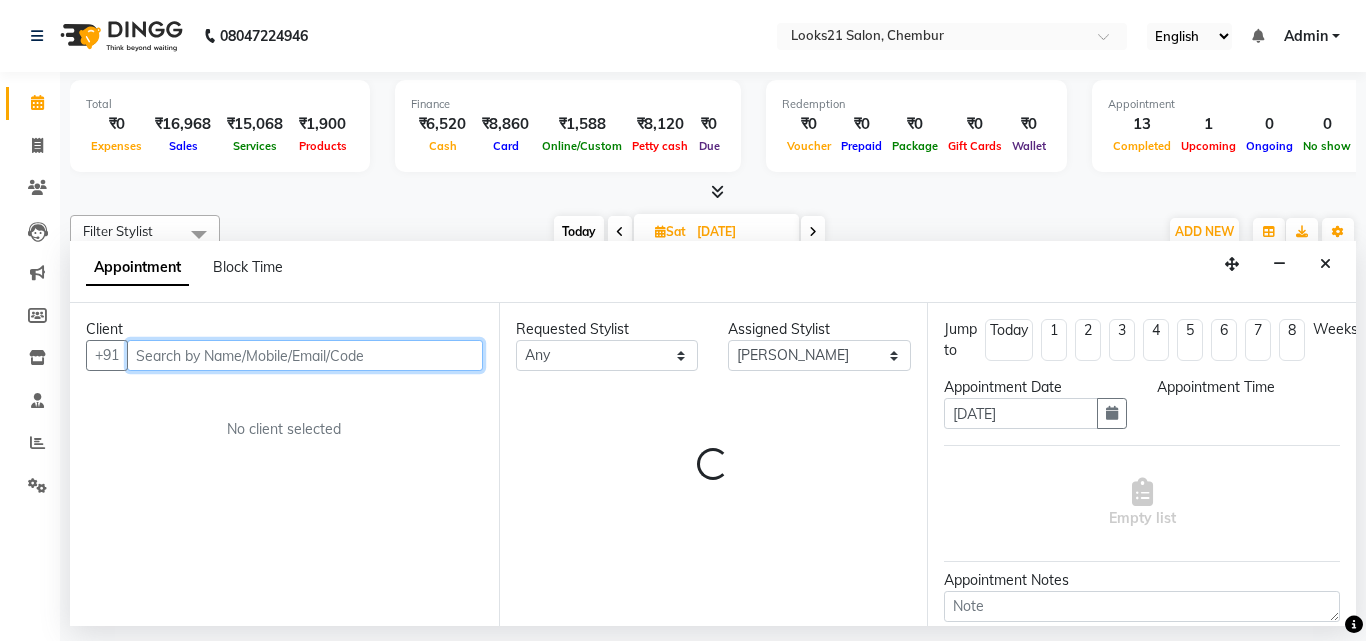 select on "900" 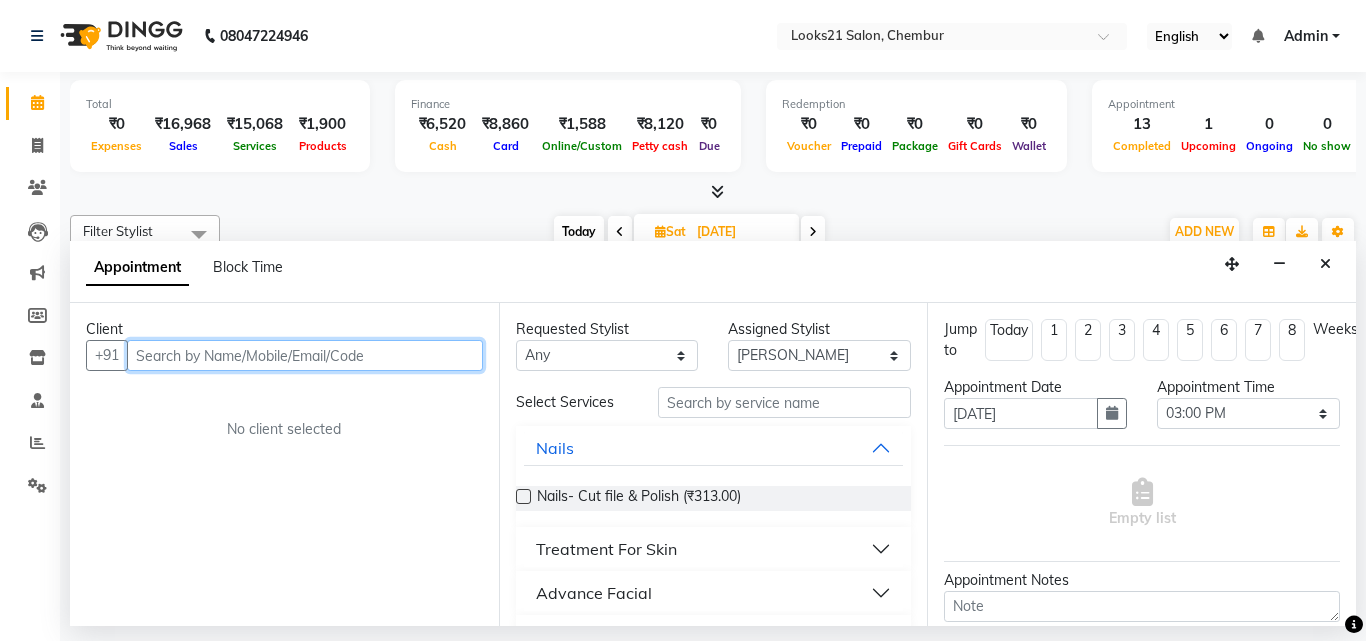click at bounding box center [305, 355] 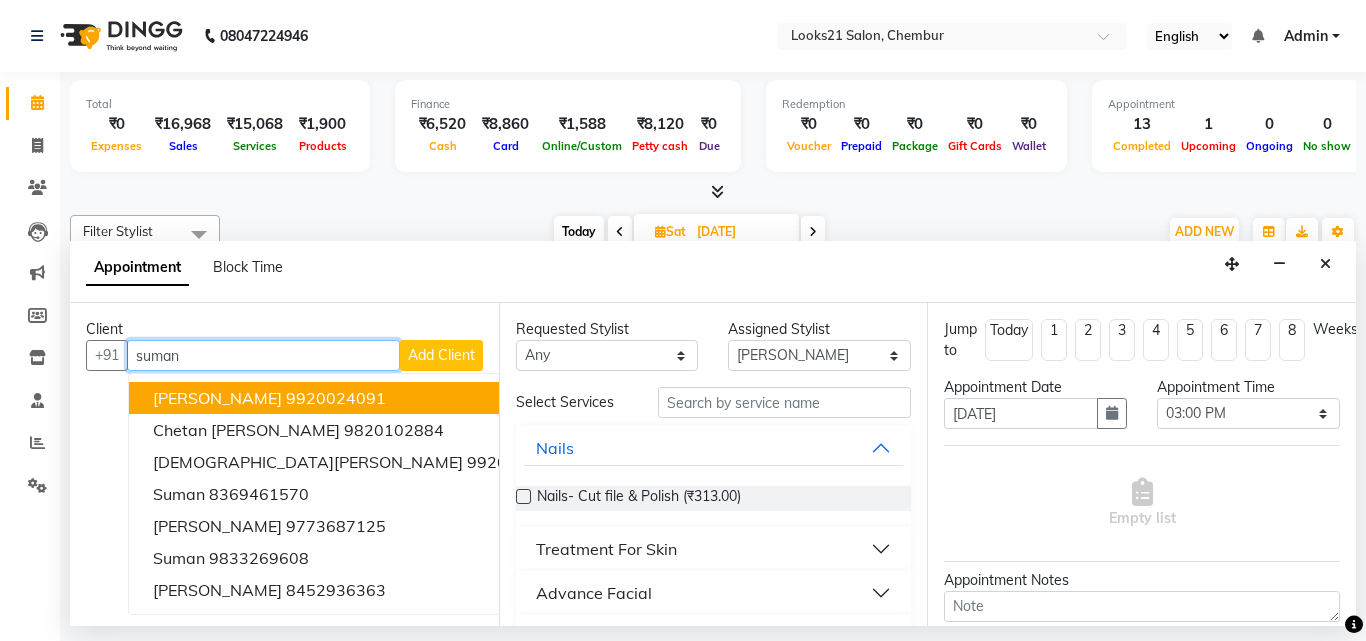 click on "9920024091" at bounding box center [336, 398] 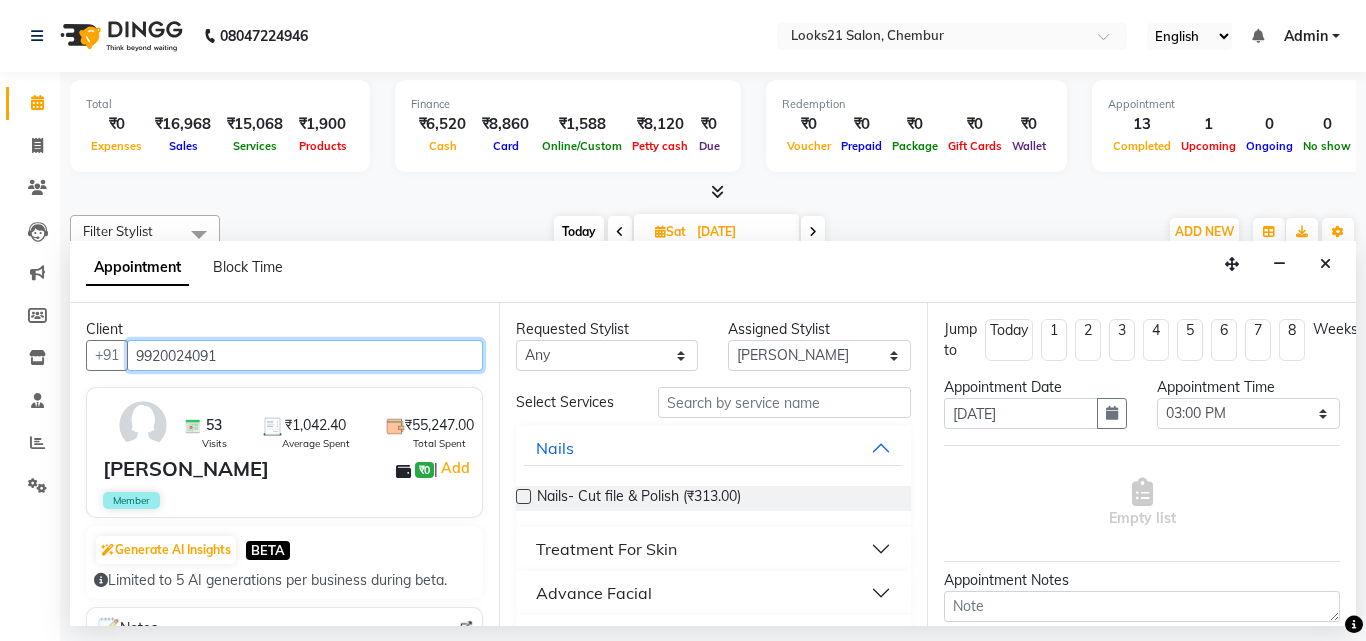 type on "9920024091" 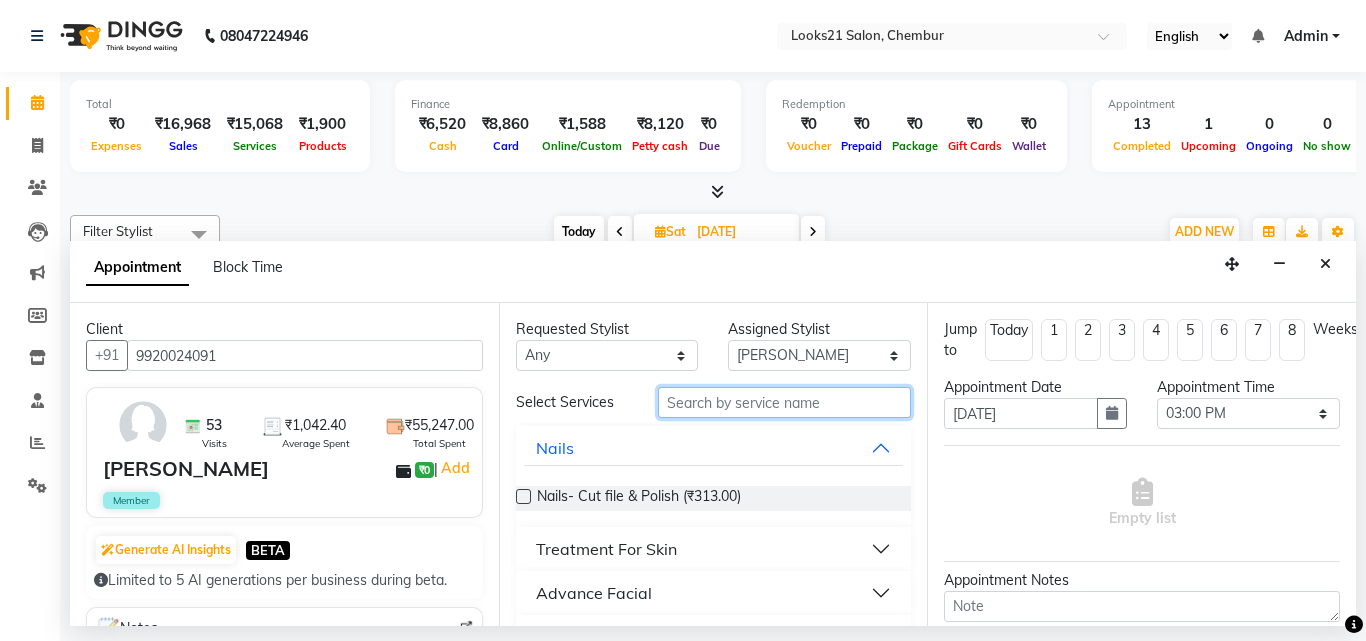 click at bounding box center [785, 402] 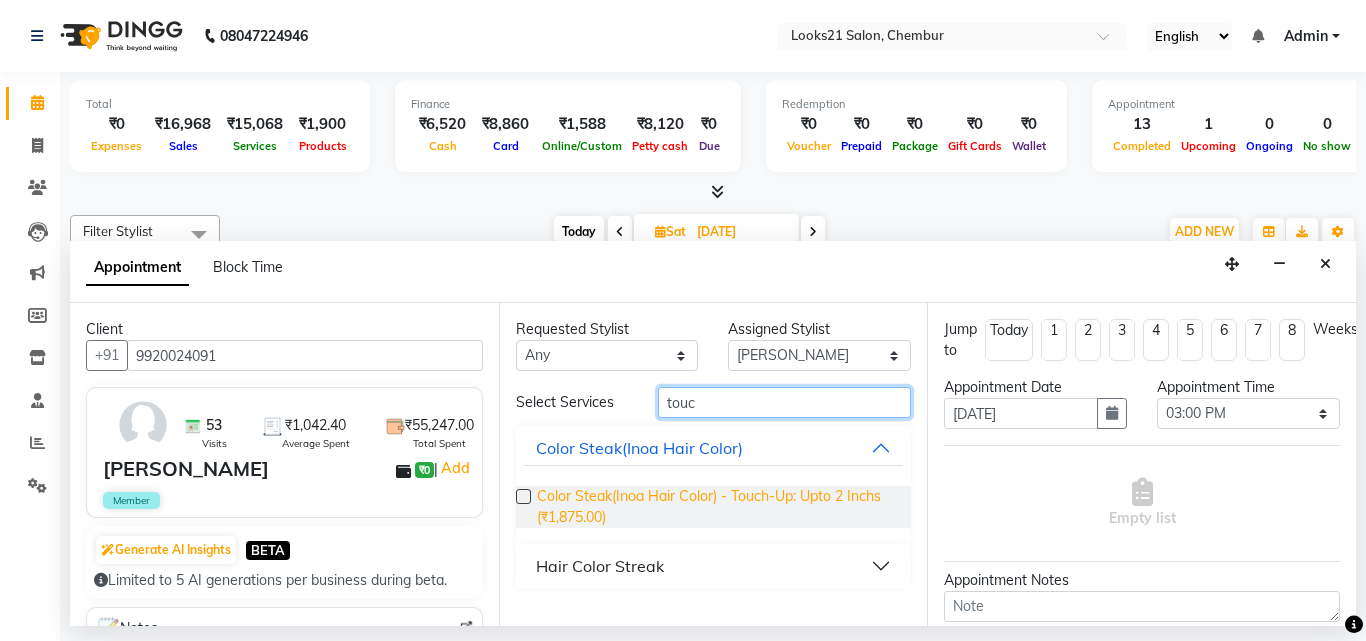 type on "touc" 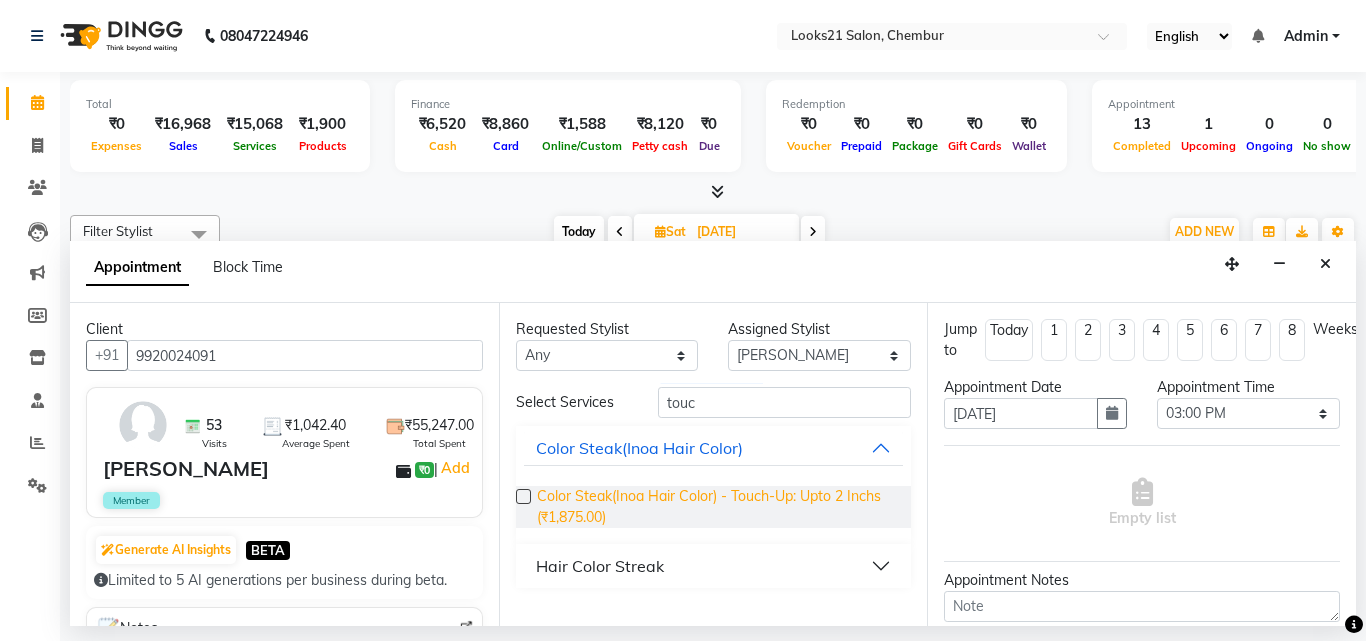 click on "Color Steak(Inoa Hair Color)  - Touch-Up: Upto 2 Inchs (₹1,875.00)" at bounding box center [716, 507] 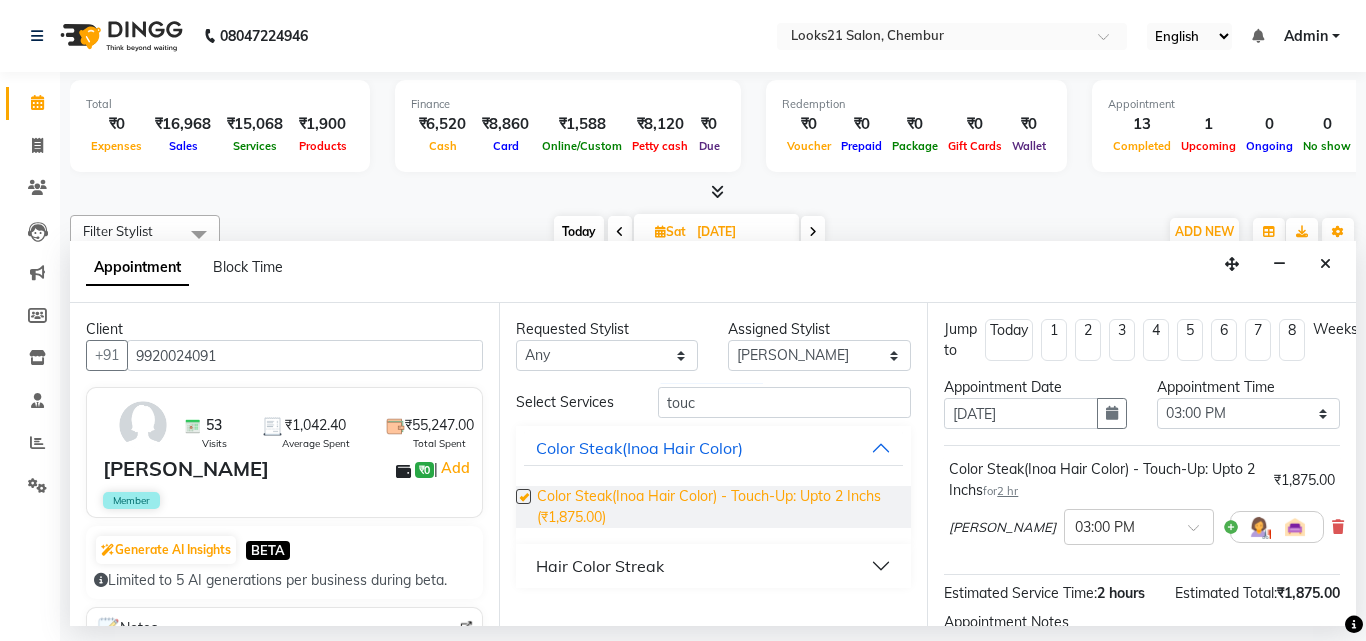 checkbox on "false" 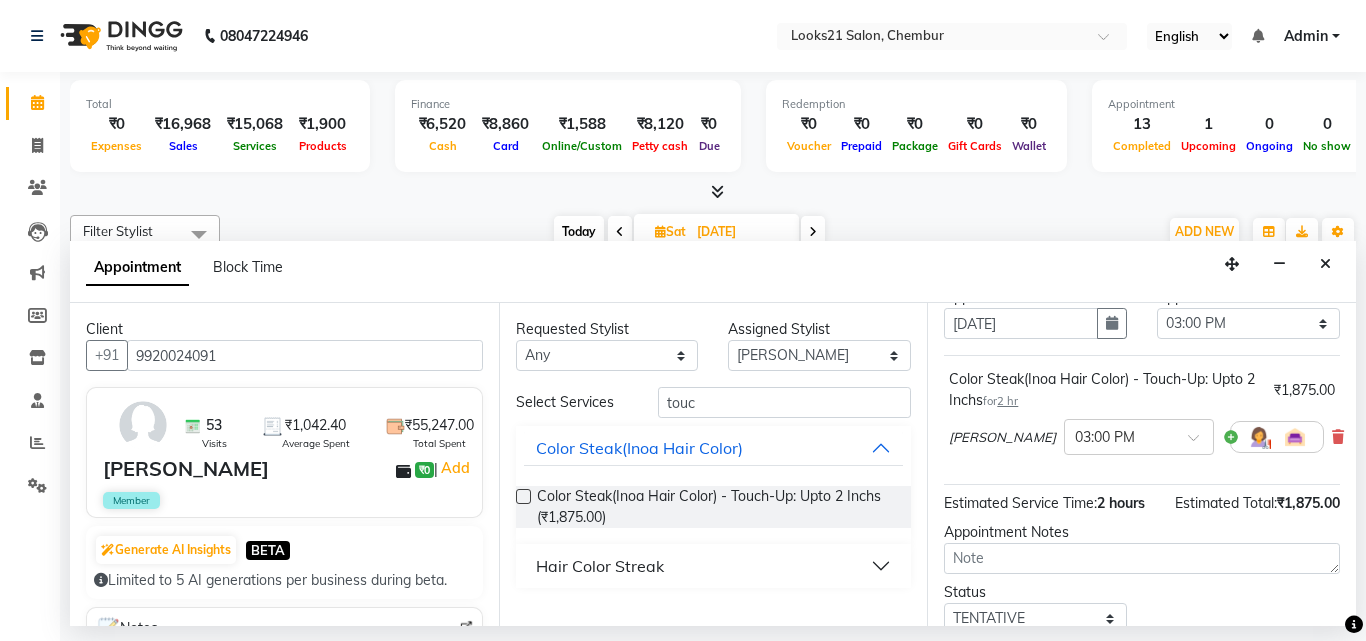 scroll, scrollTop: 263, scrollLeft: 0, axis: vertical 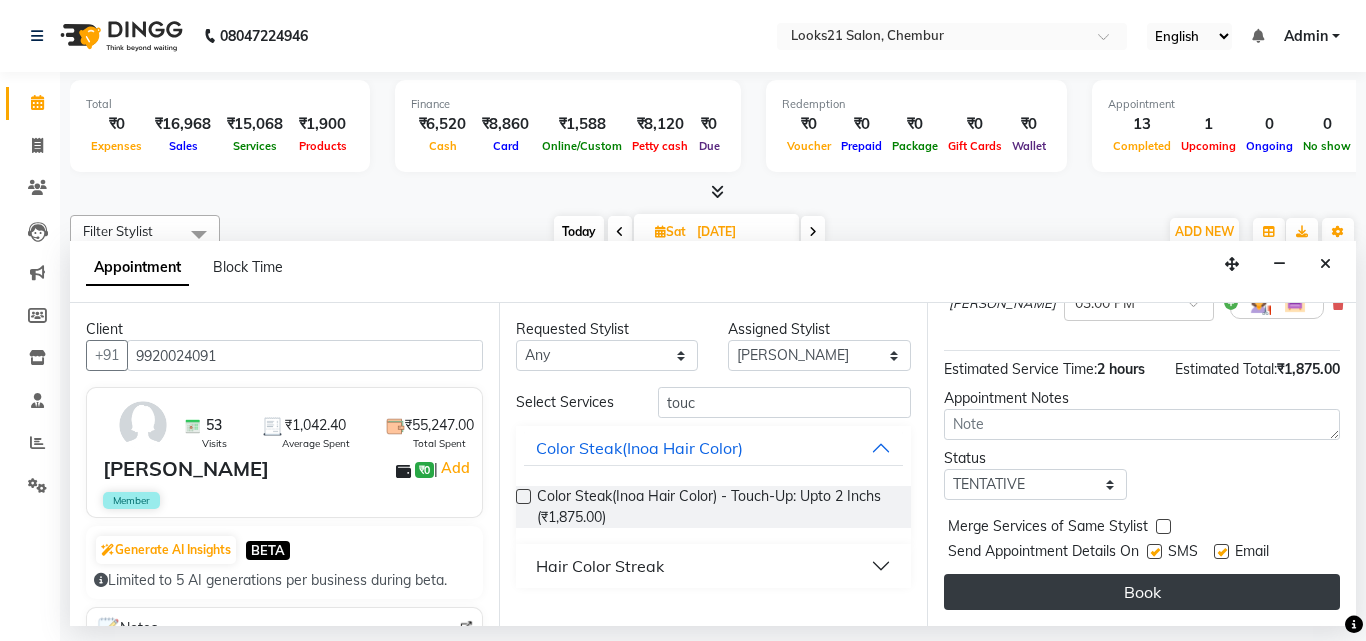 click on "Book" at bounding box center (1142, 592) 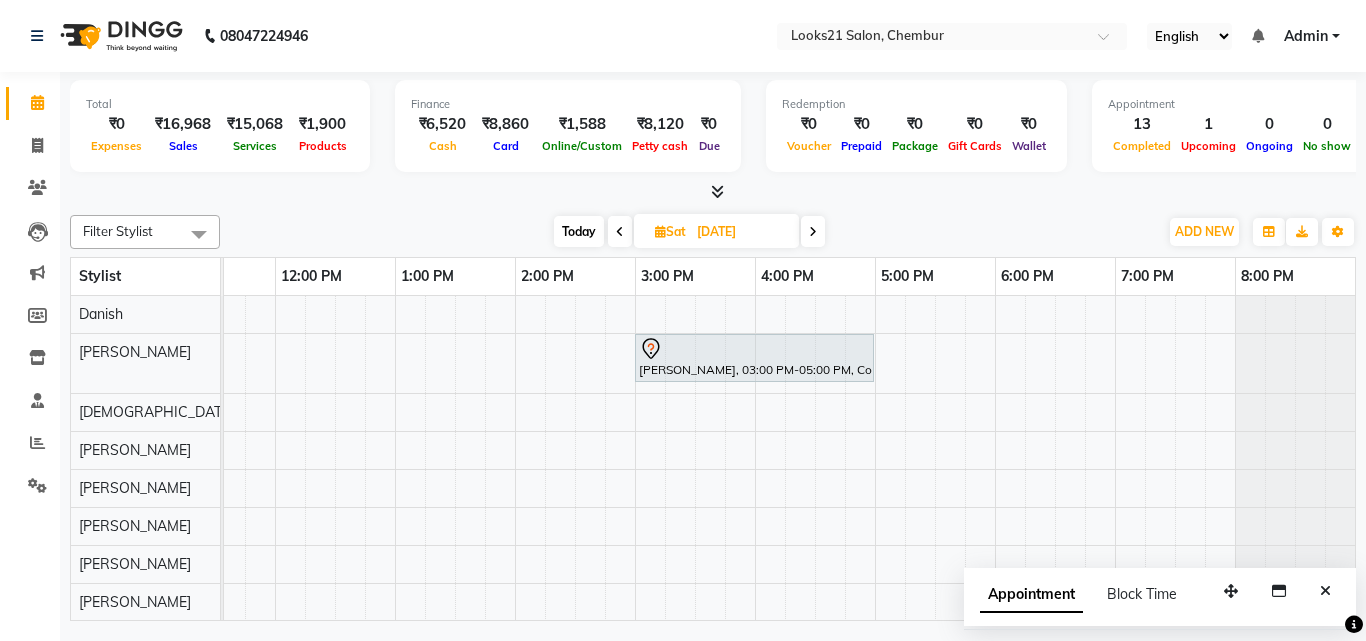 click on "Today" at bounding box center (579, 231) 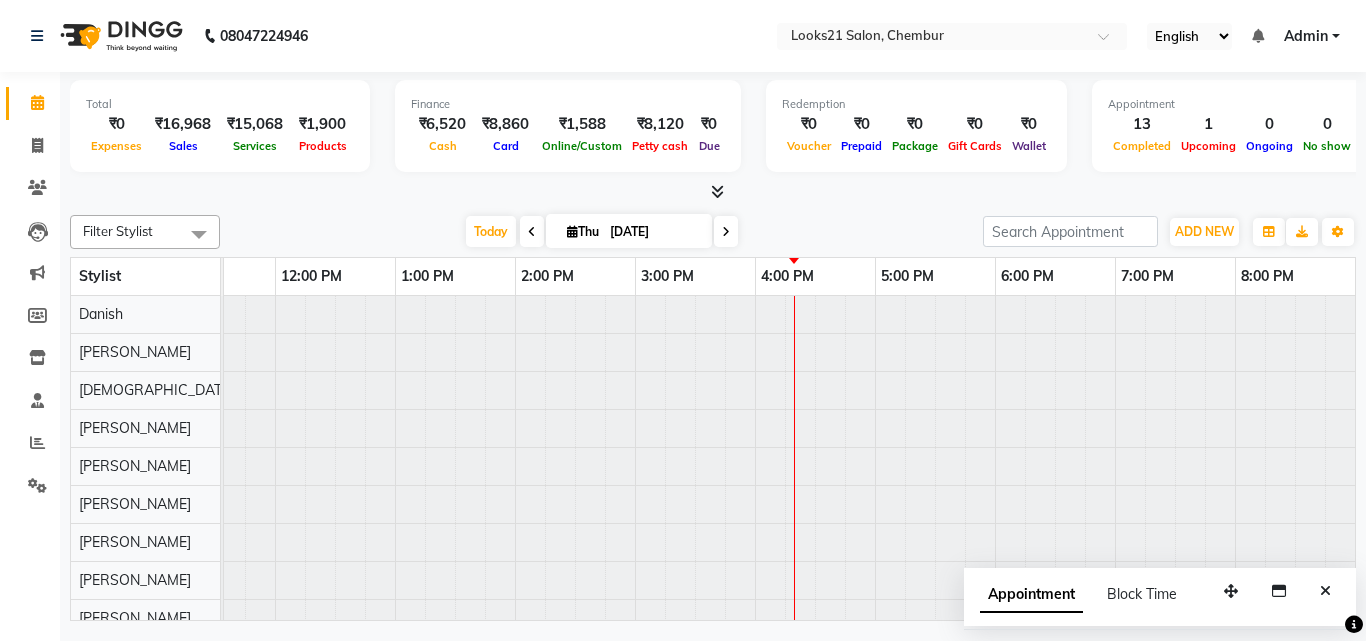 scroll, scrollTop: 0, scrollLeft: 0, axis: both 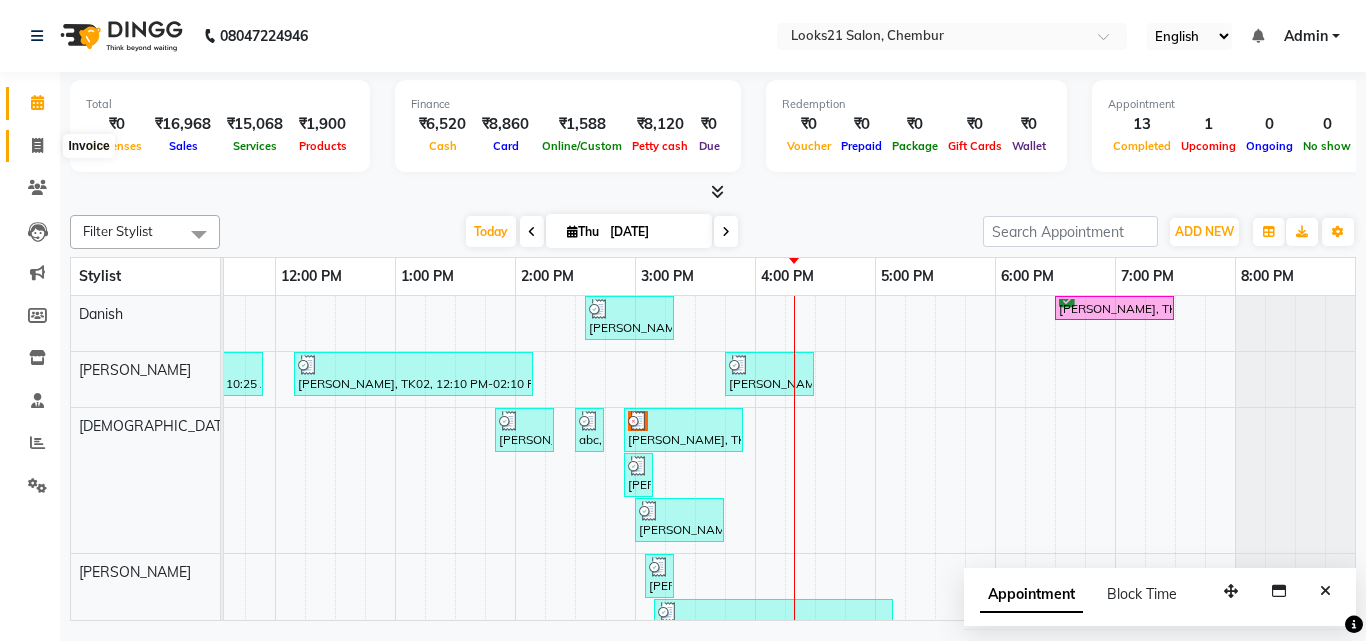 click 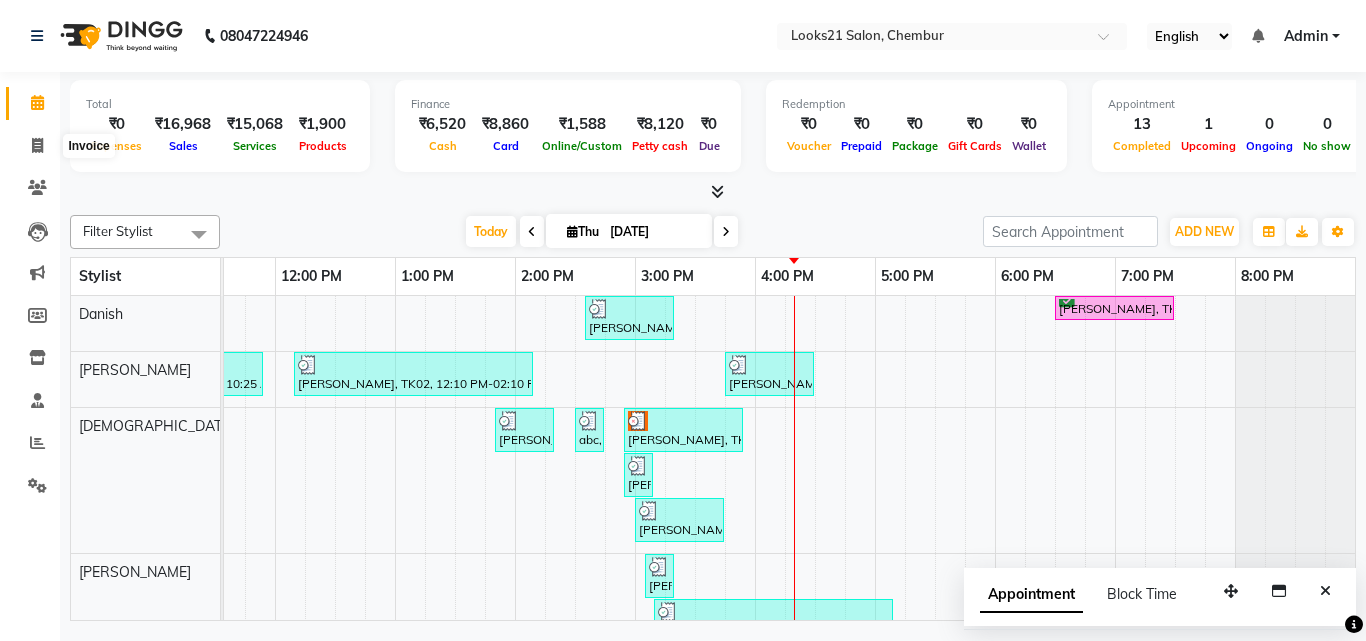 select on "service" 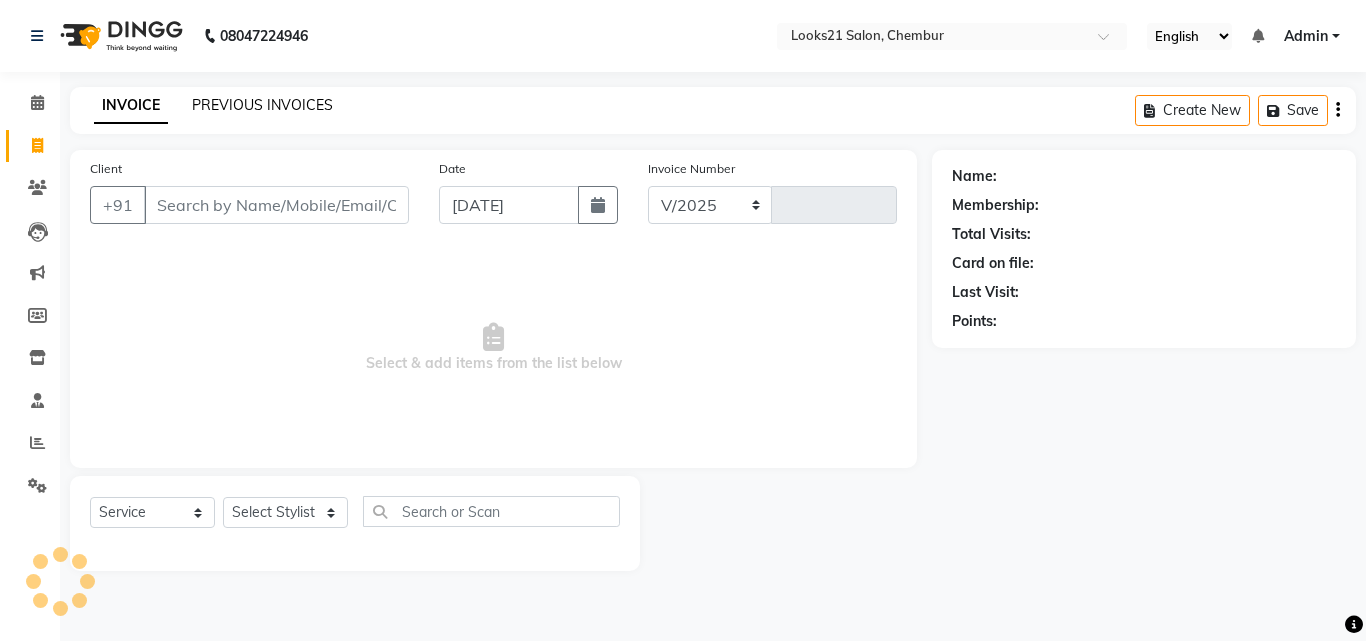 select on "844" 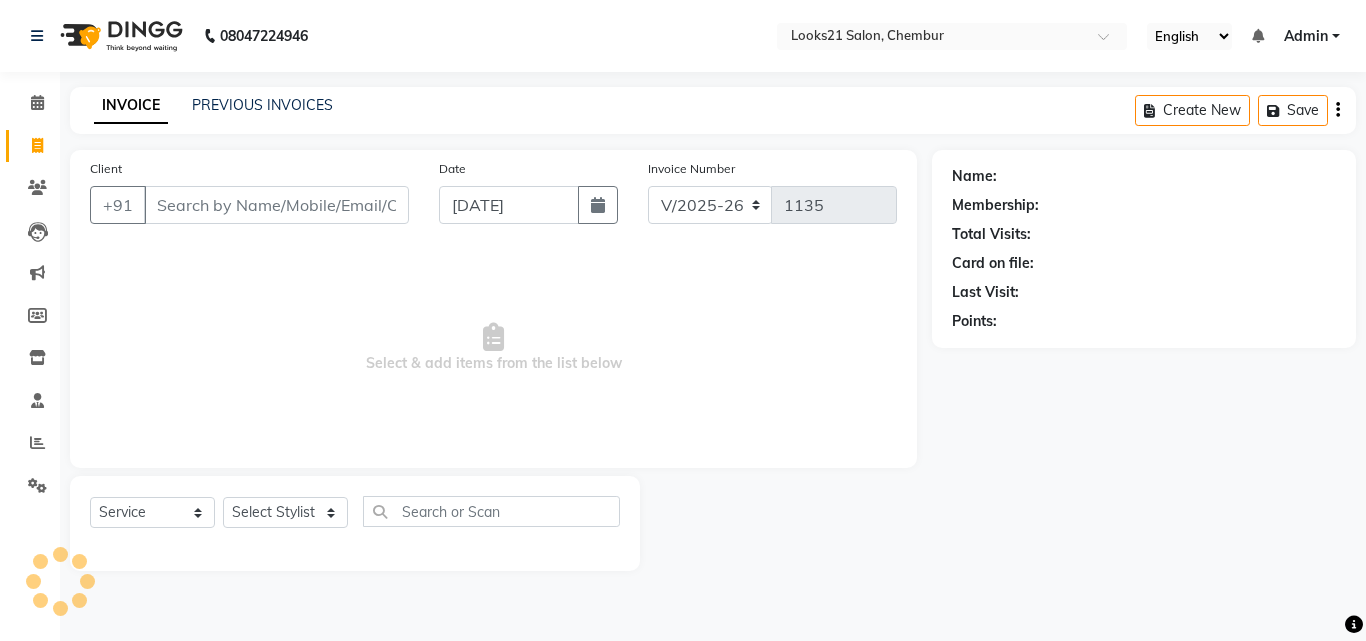 click on "INVOICE PREVIOUS INVOICES Create New   Save" 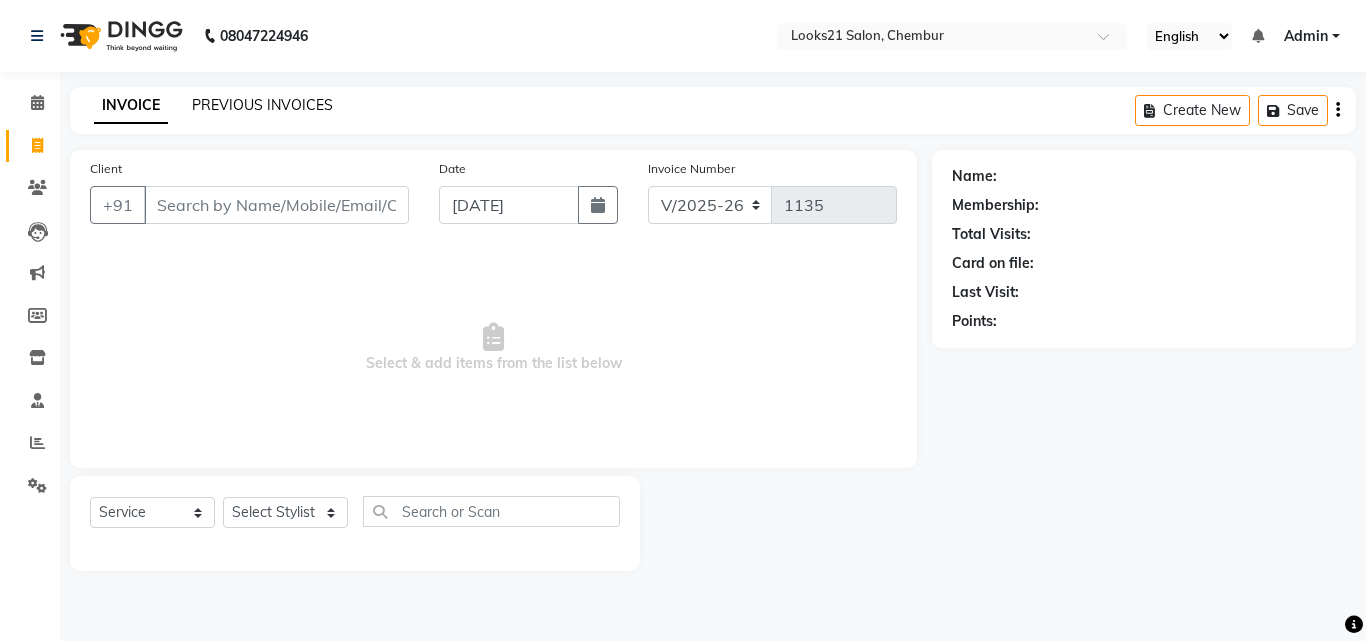click on "PREVIOUS INVOICES" 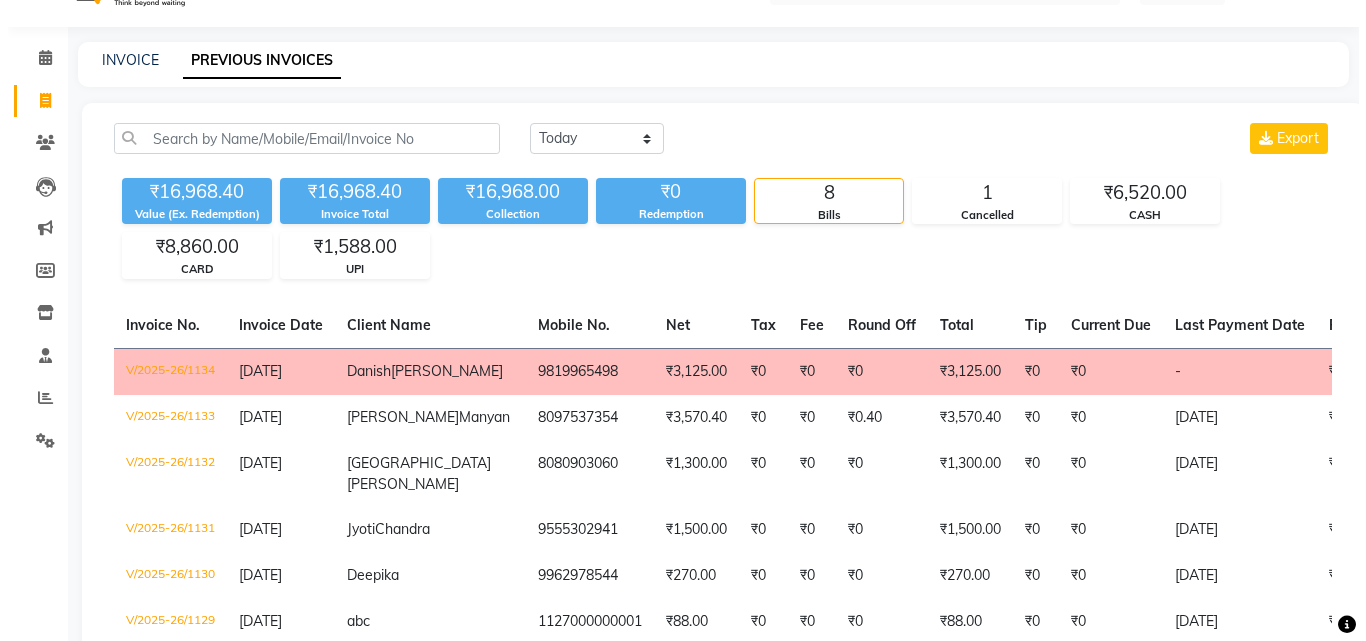 scroll, scrollTop: 0, scrollLeft: 0, axis: both 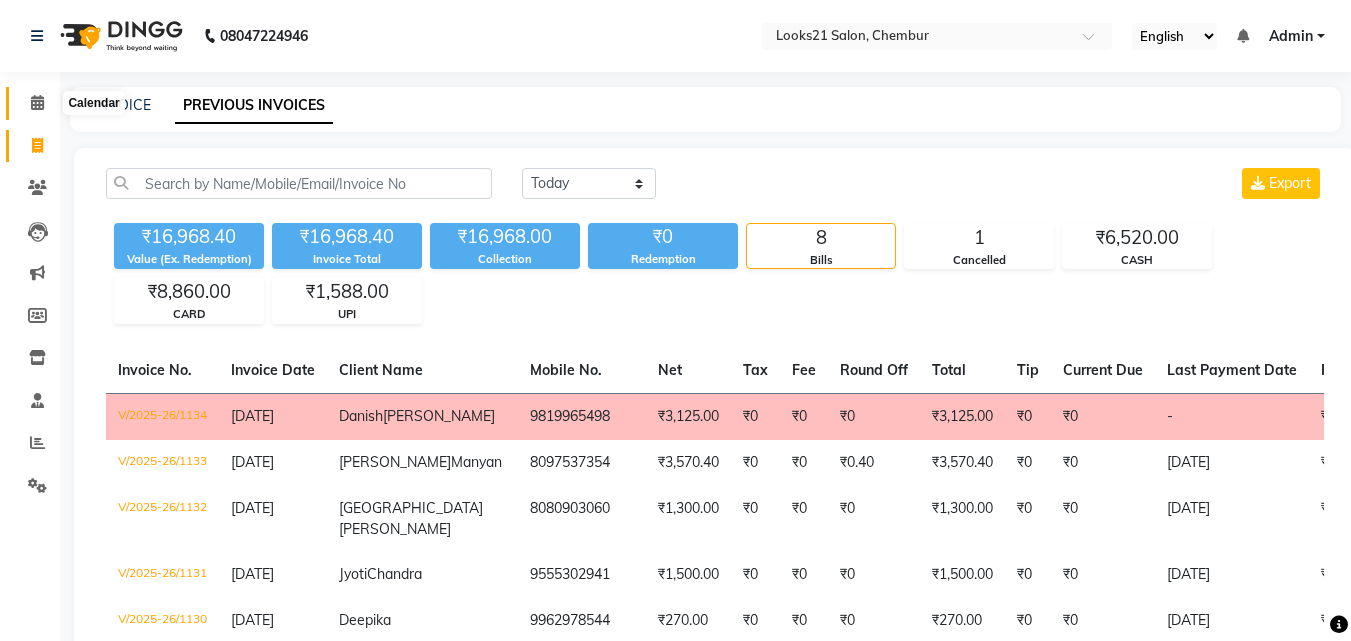 click 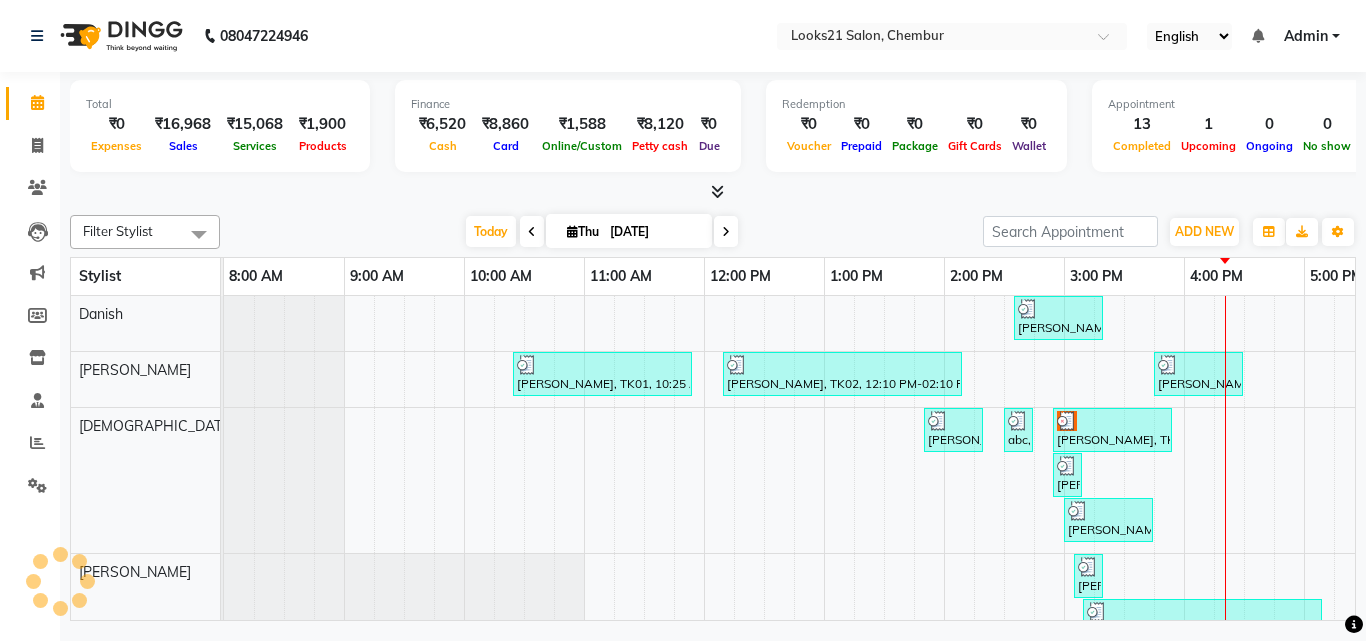 scroll, scrollTop: 0, scrollLeft: 0, axis: both 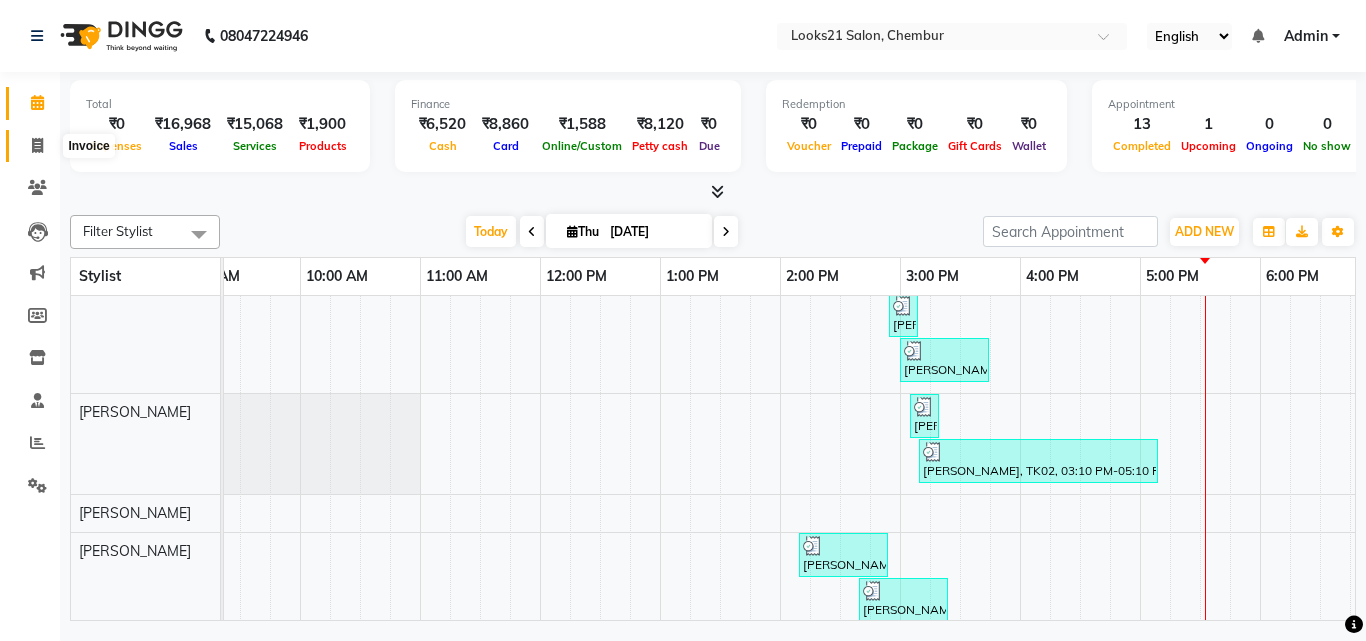 click 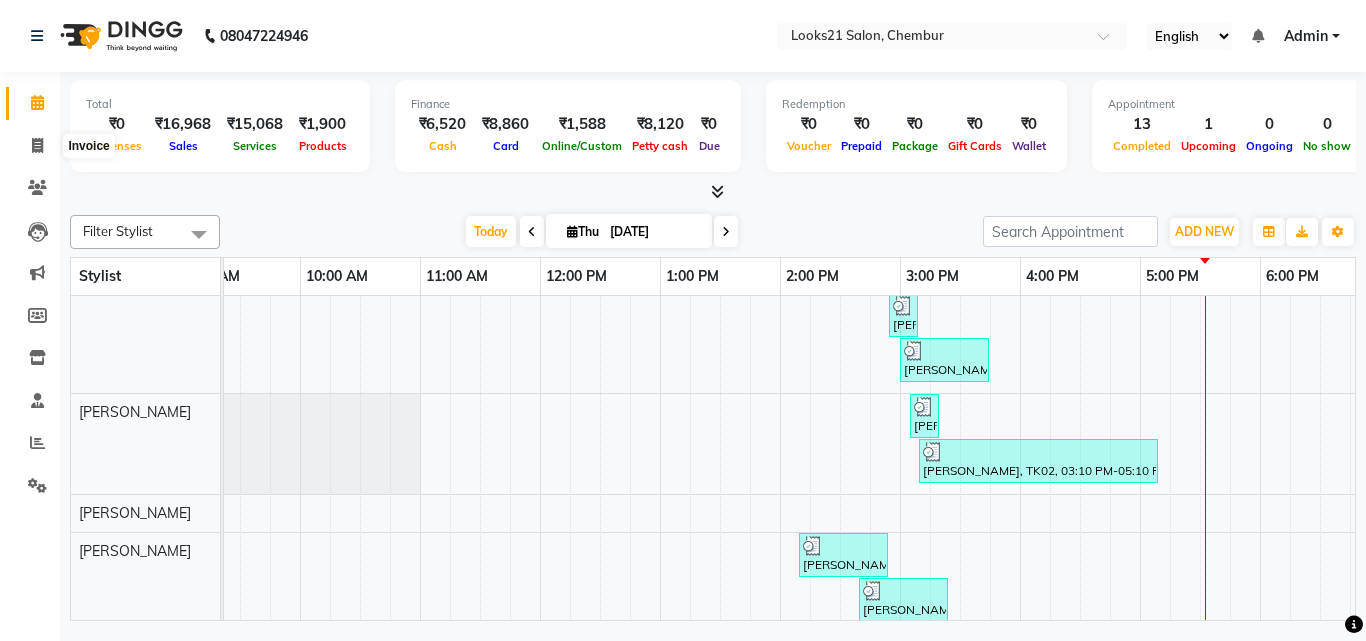 select on "service" 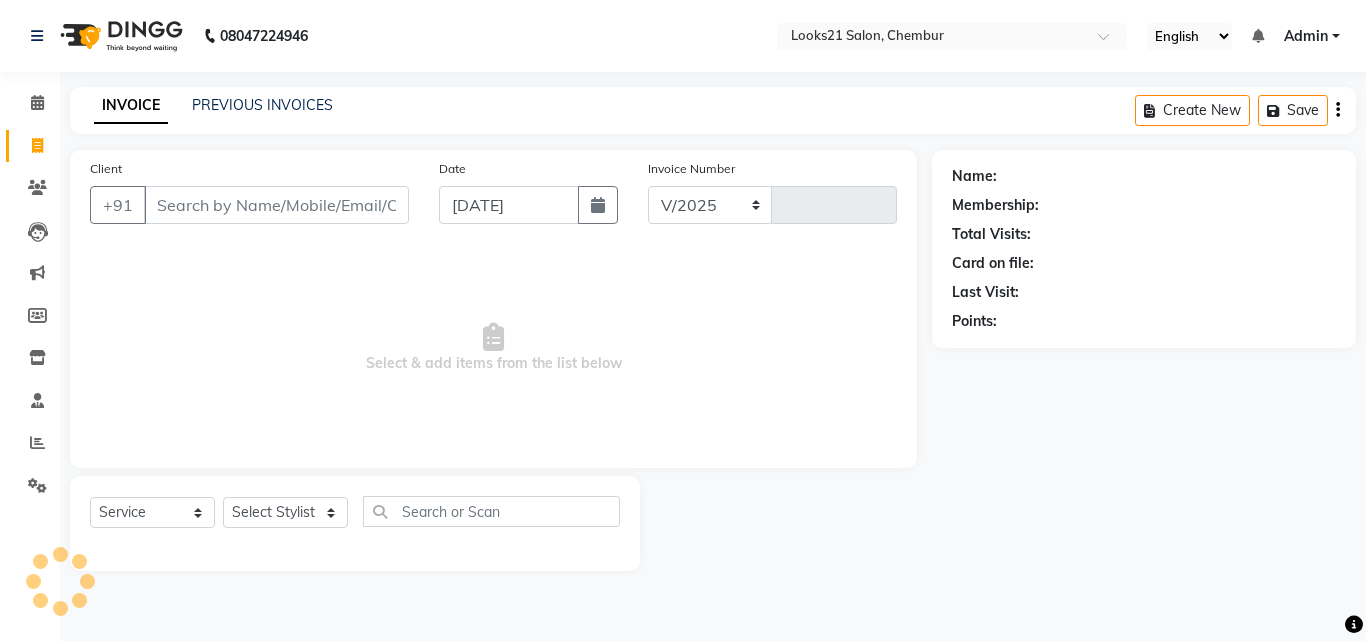 select on "844" 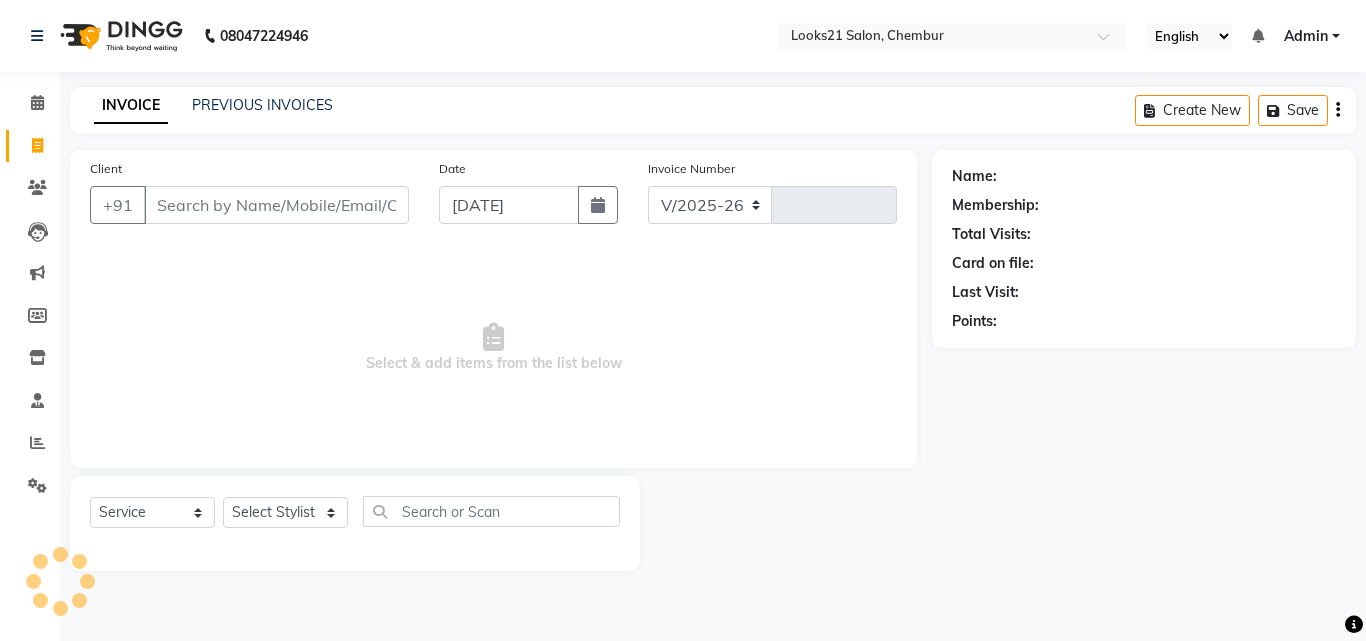 type on "1135" 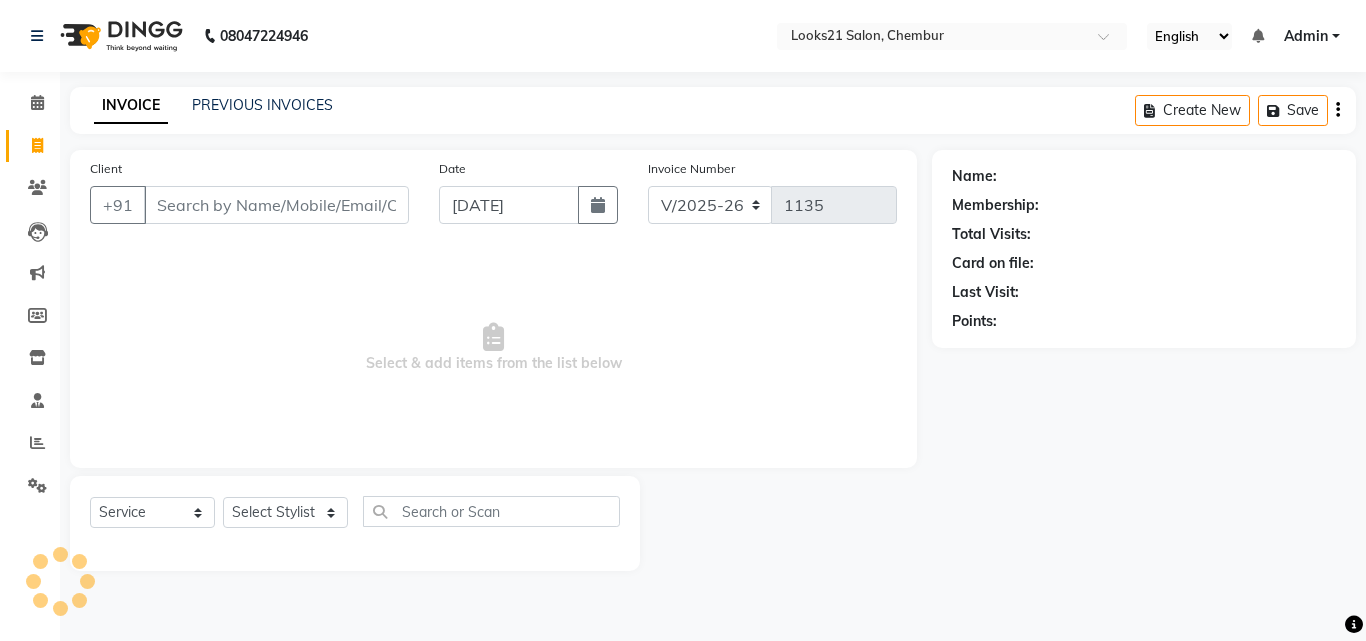 click on "Client" at bounding box center [276, 205] 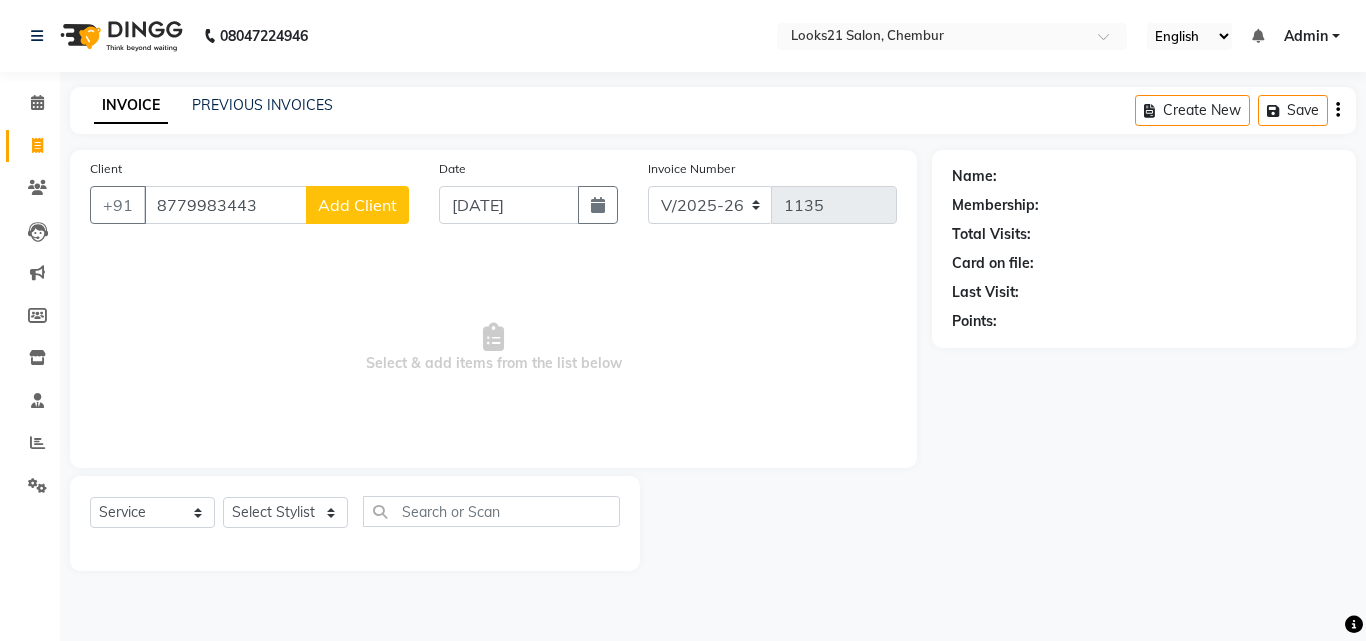 type on "8779983443" 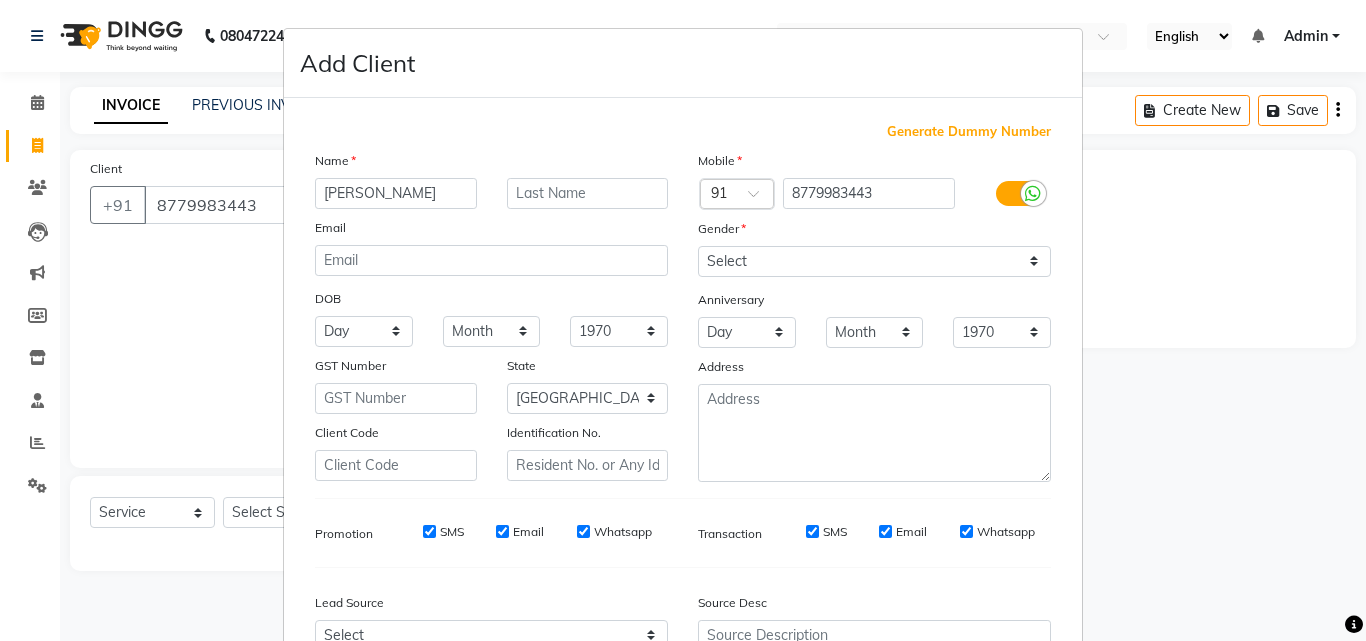 type on "[PERSON_NAME]" 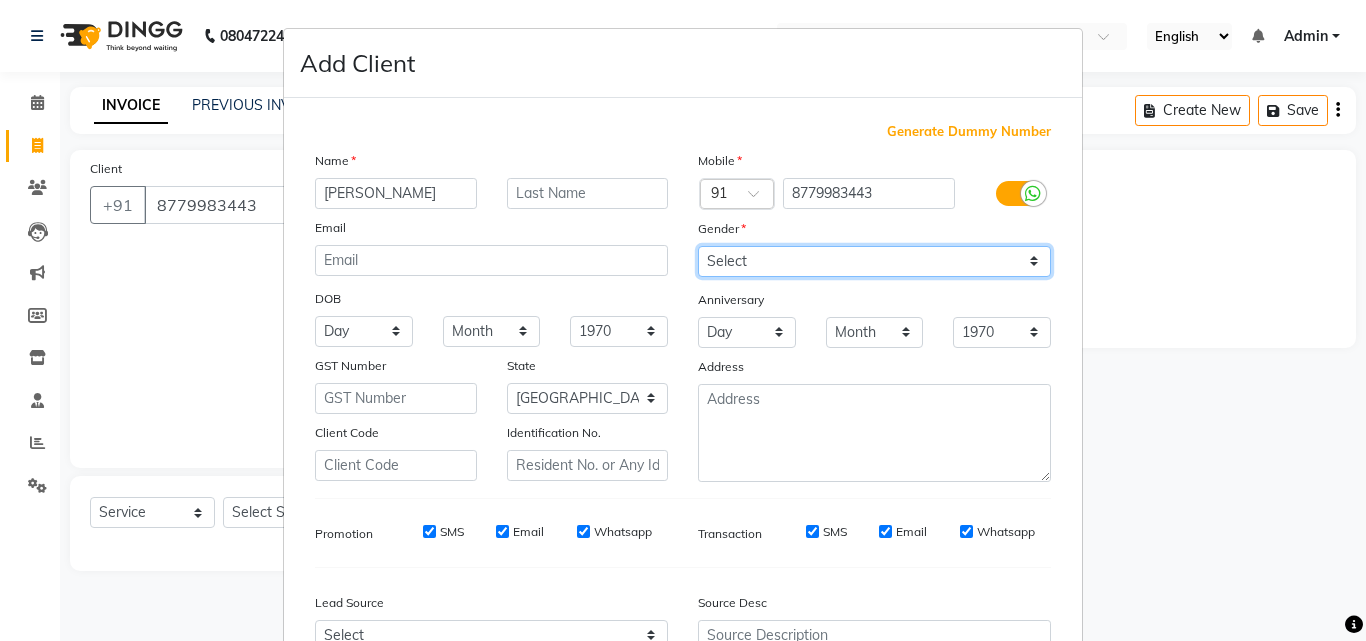 click on "Select Male Female Other Prefer Not To Say" at bounding box center [874, 261] 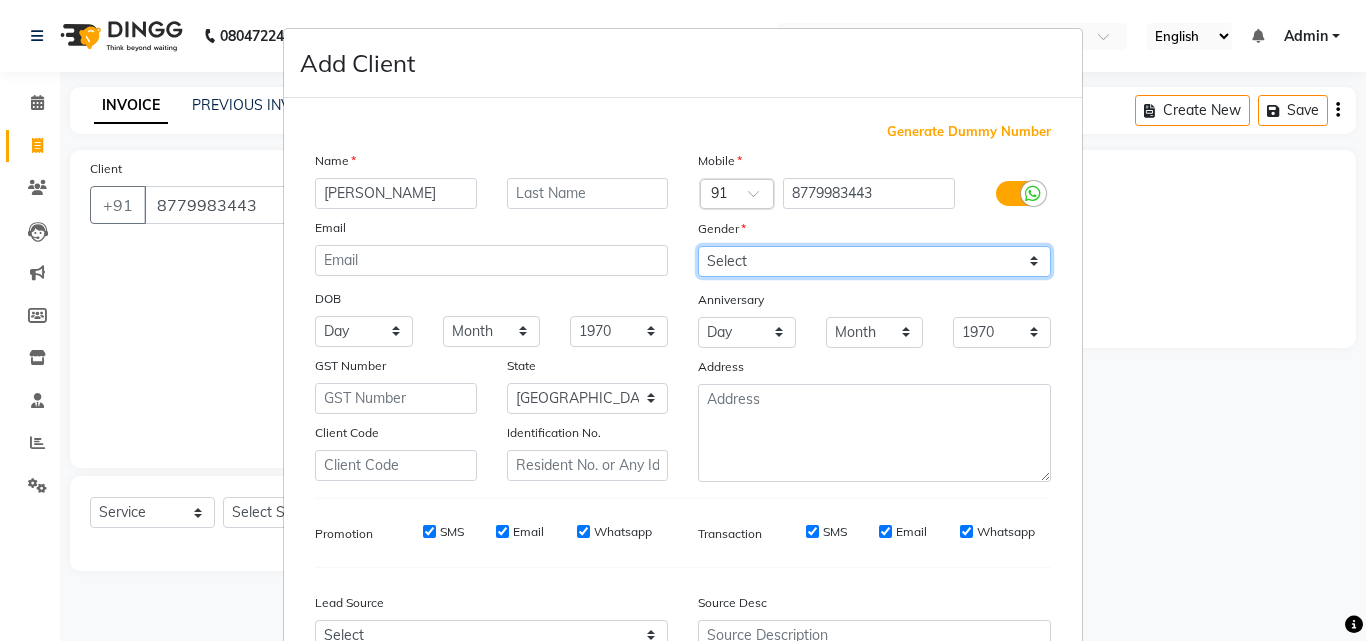 select on "[DEMOGRAPHIC_DATA]" 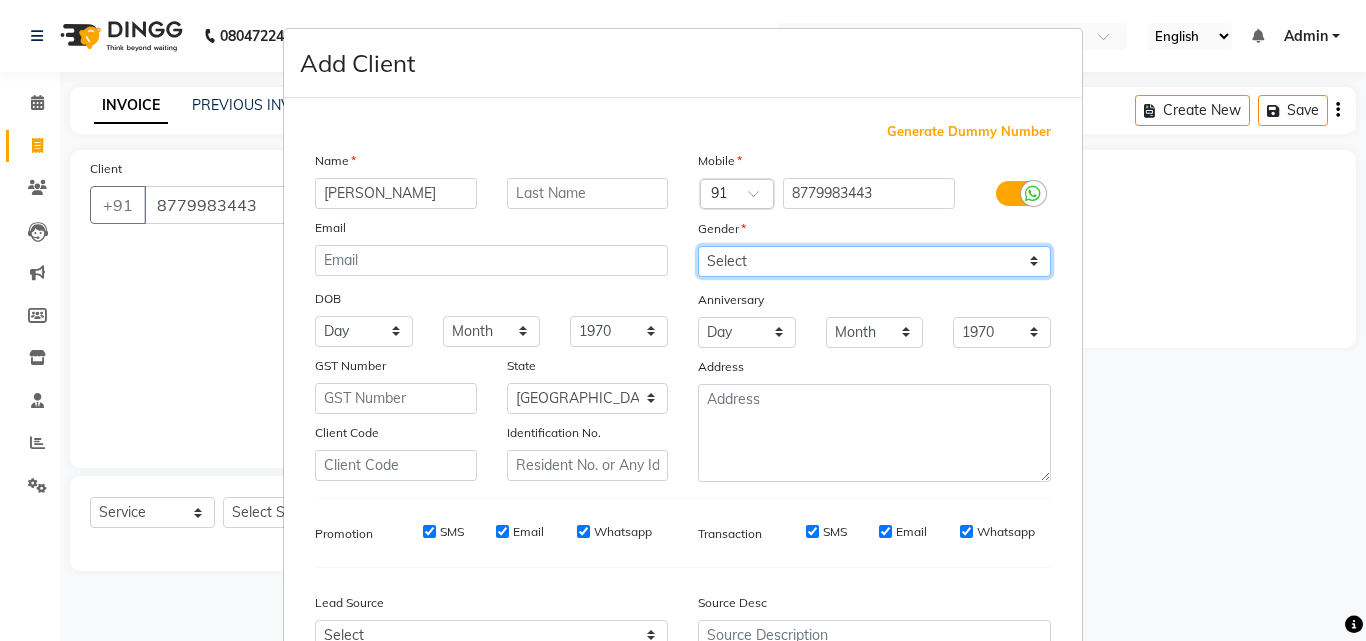 click on "Select Male Female Other Prefer Not To Say" at bounding box center (874, 261) 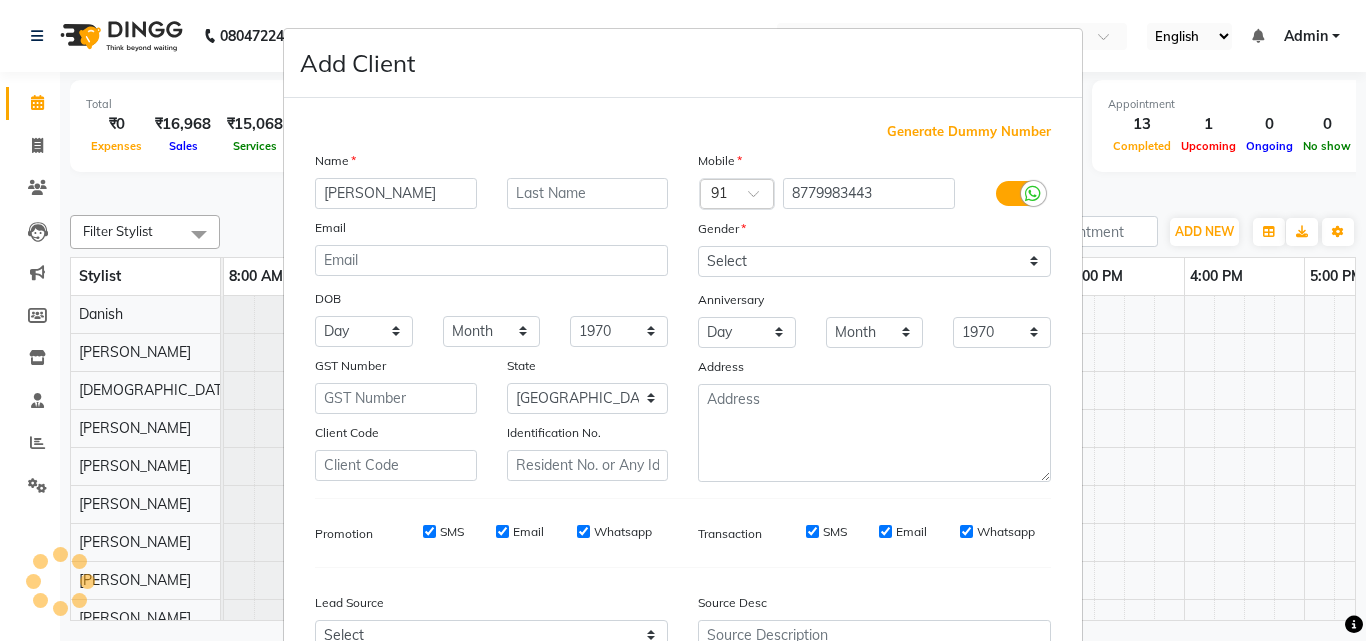 click on "Add" at bounding box center [949, 781] 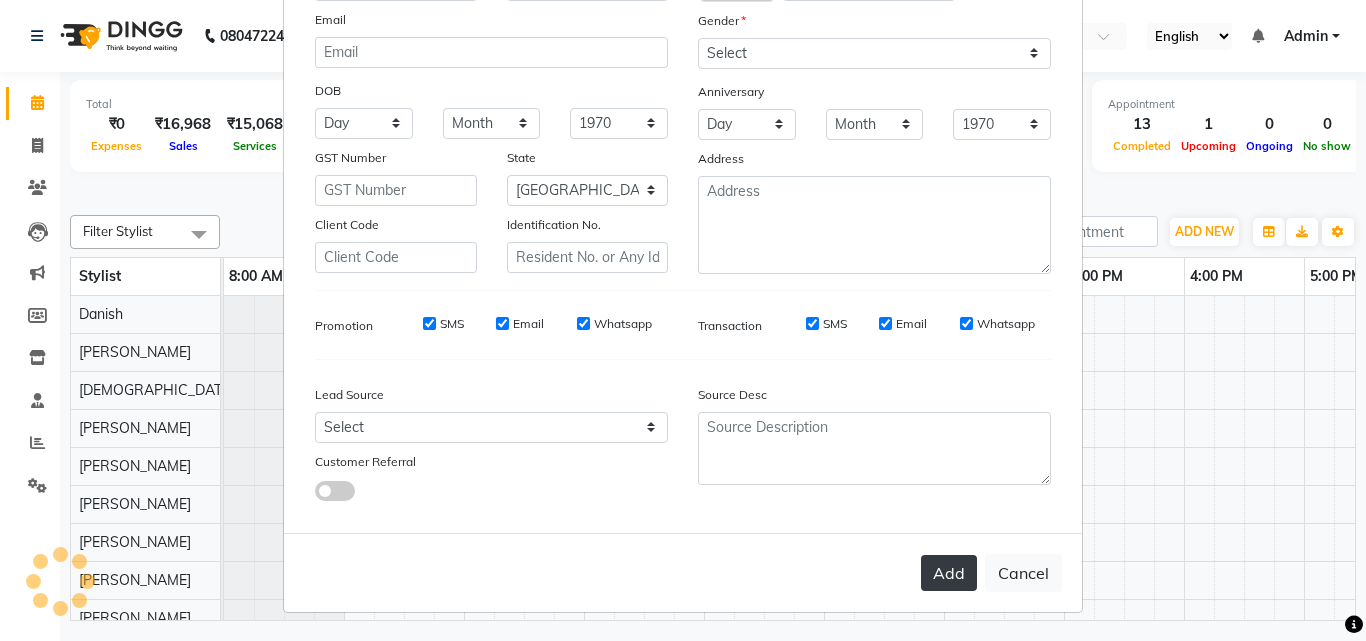 scroll, scrollTop: 0, scrollLeft: 0, axis: both 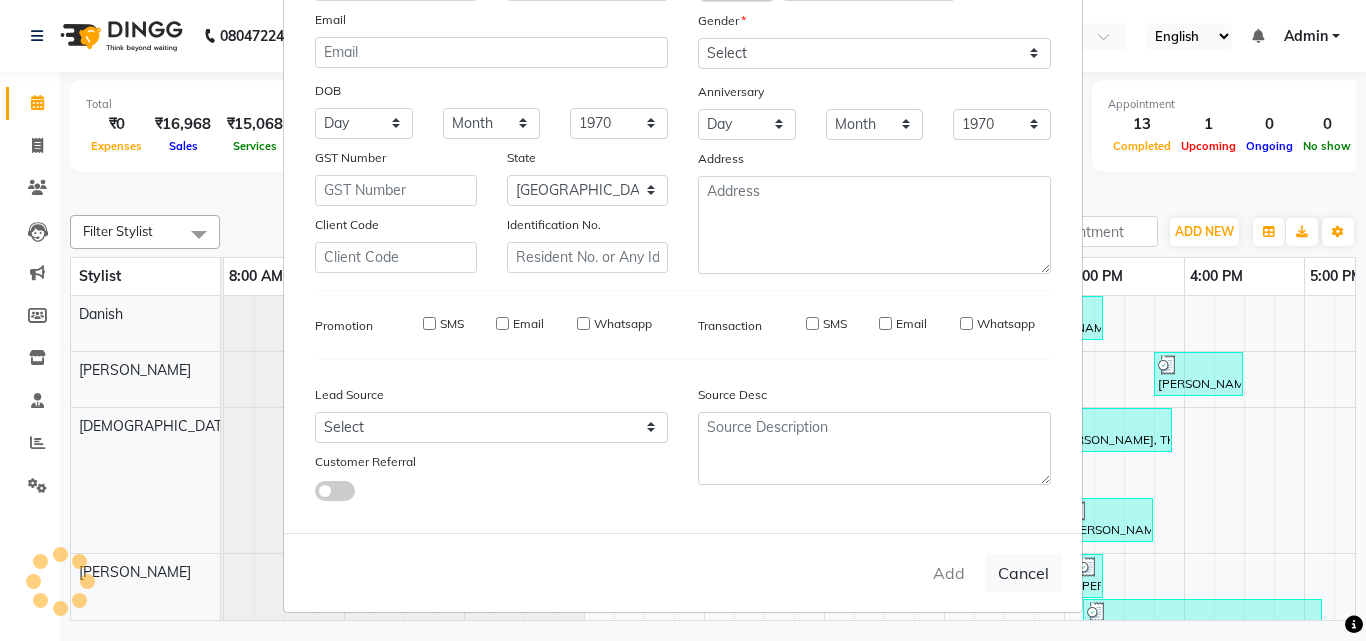 type 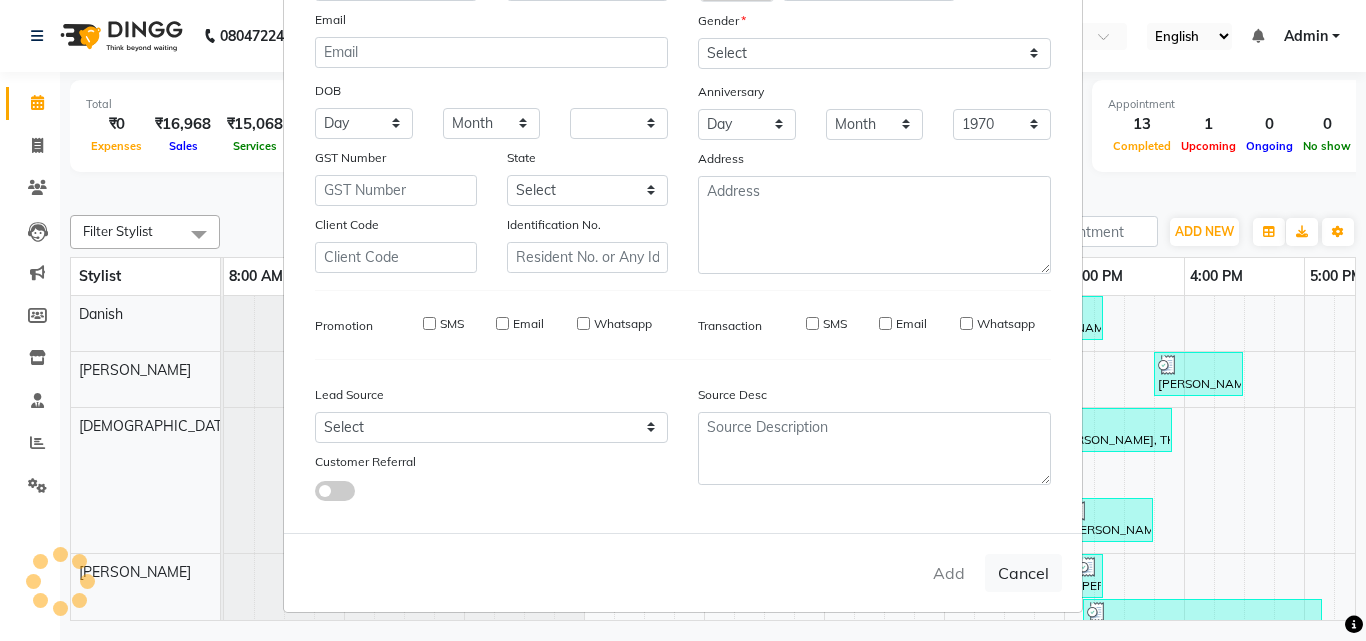 select 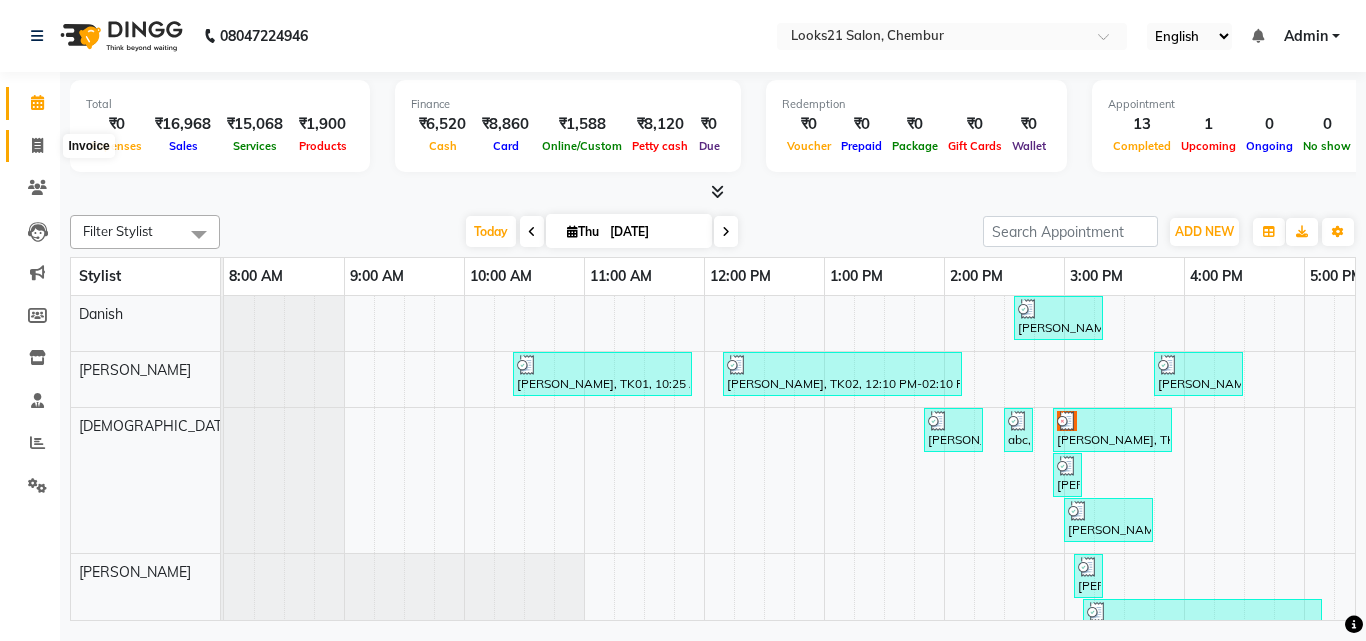 click 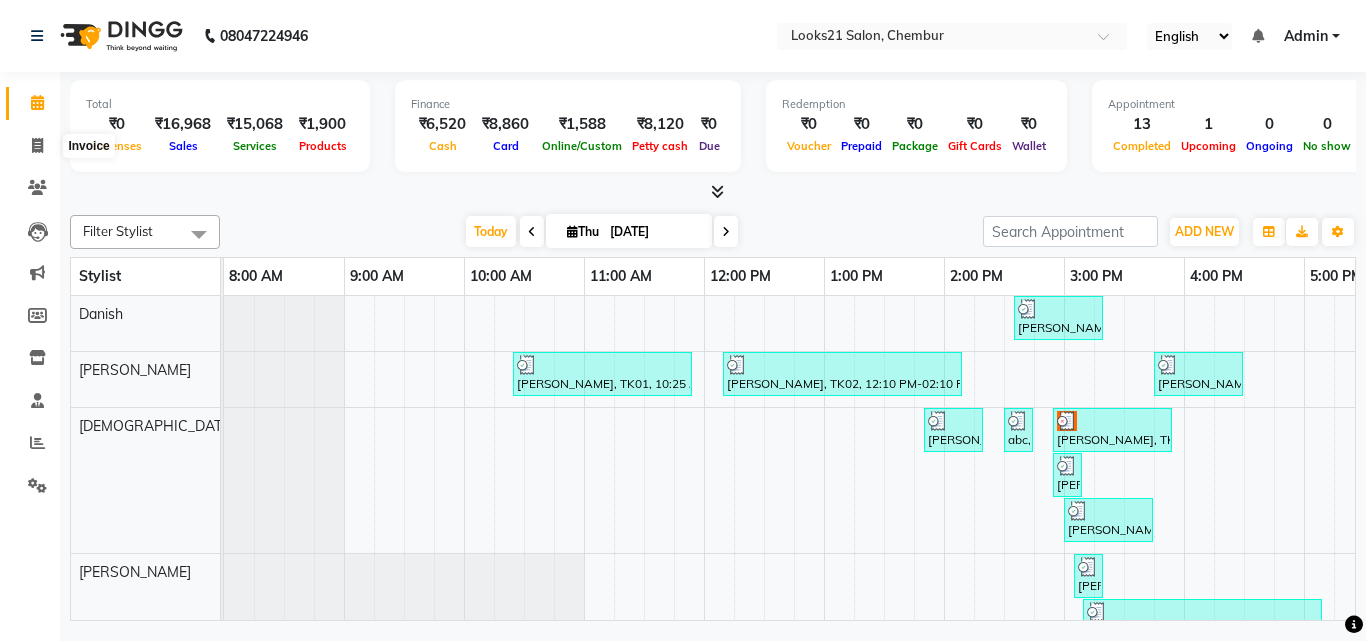 select on "service" 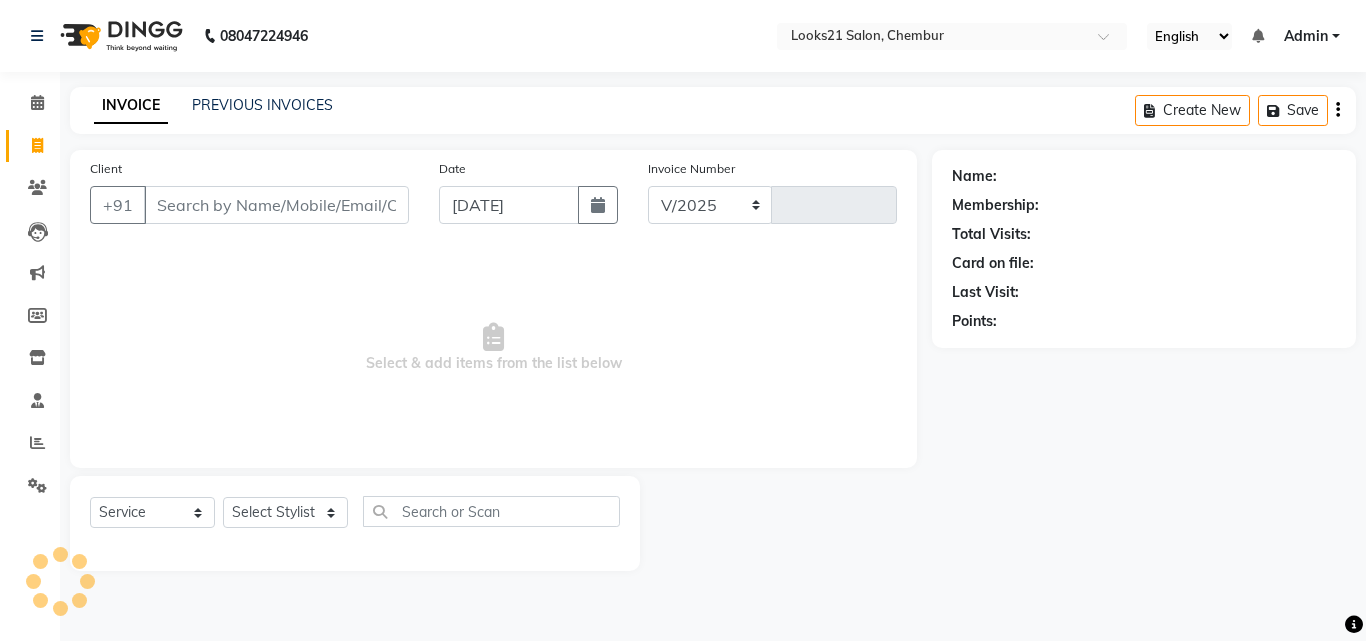 select on "844" 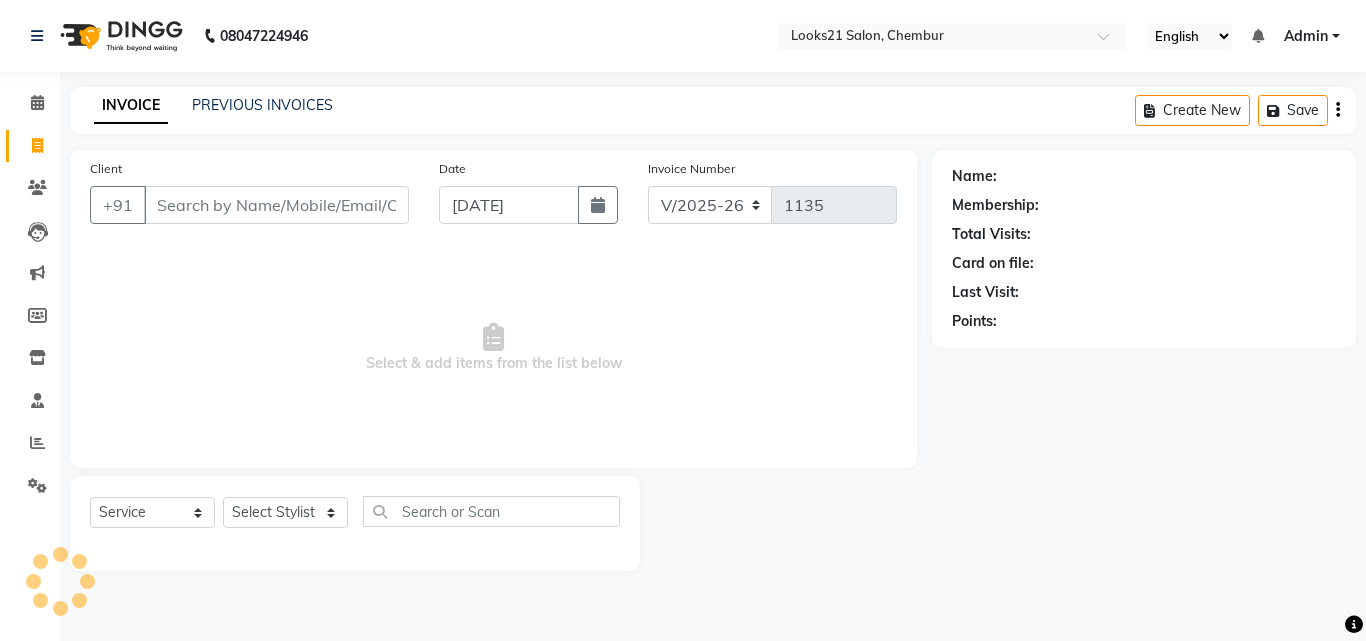 click on "Client" at bounding box center [276, 205] 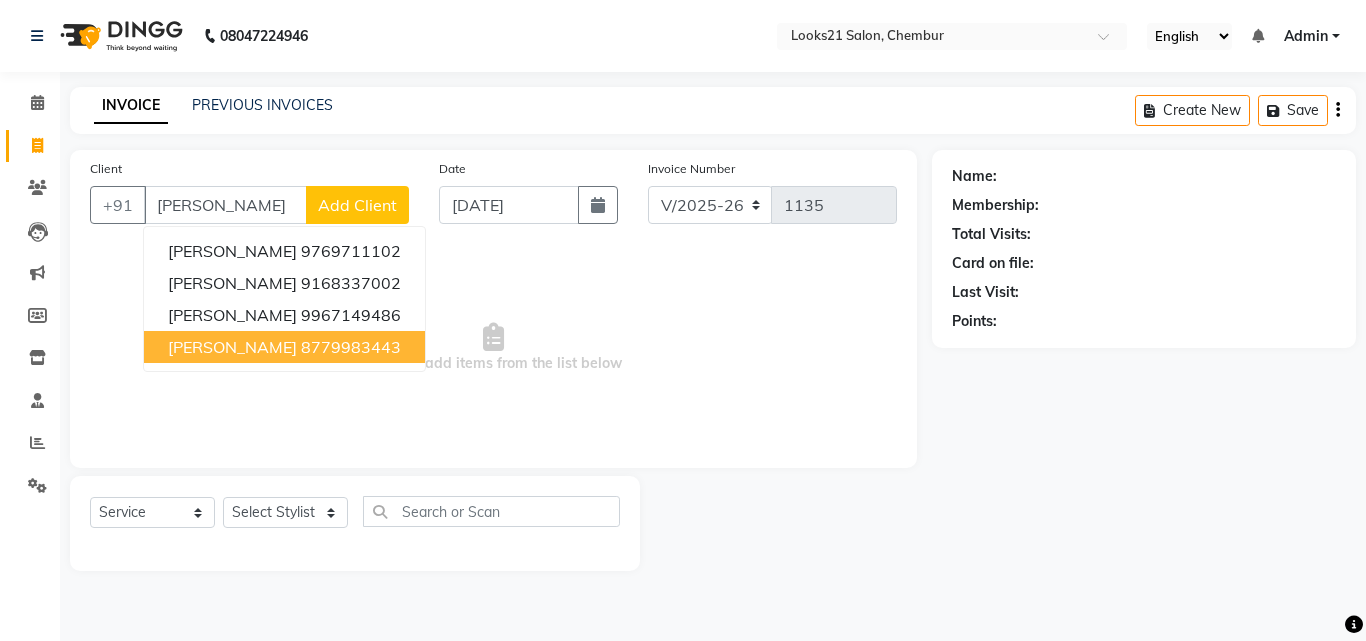 click on "Parth  8779983443" at bounding box center [284, 347] 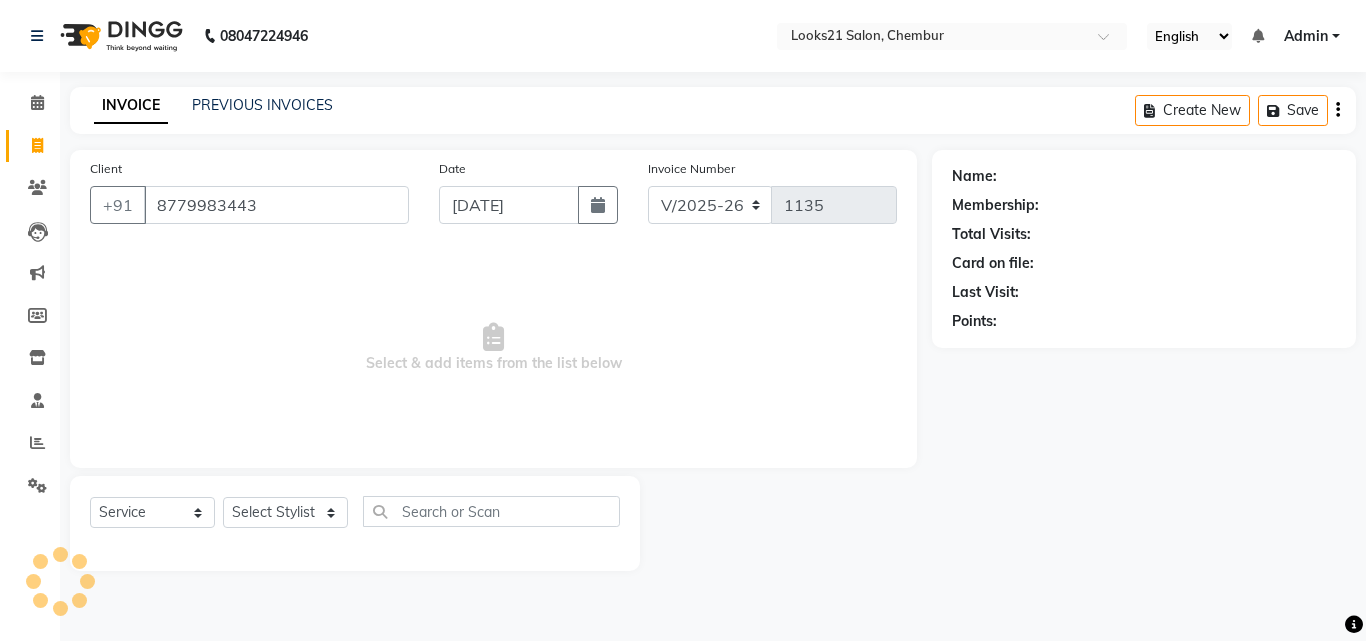 type on "8779983443" 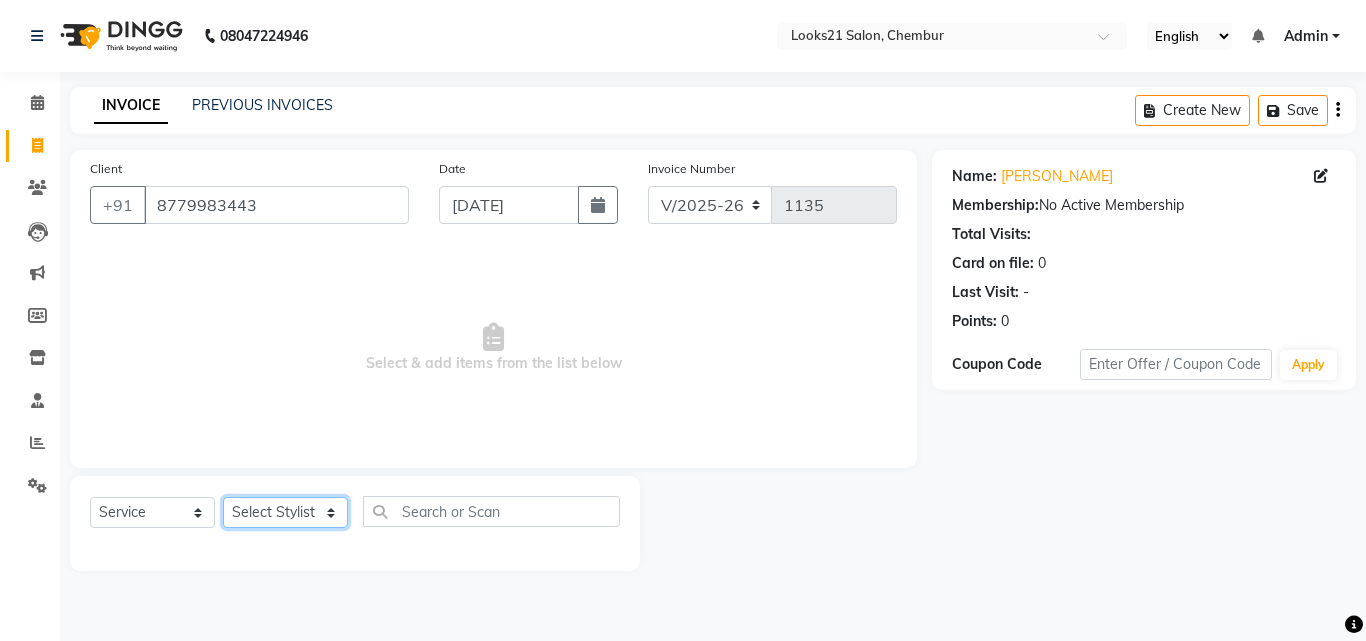 click on "Select Stylist [PERSON_NAME] [PERSON_NAME] [PERSON_NAME] [PERSON_NAME] [PERSON_NAME] [PERSON_NAME]" 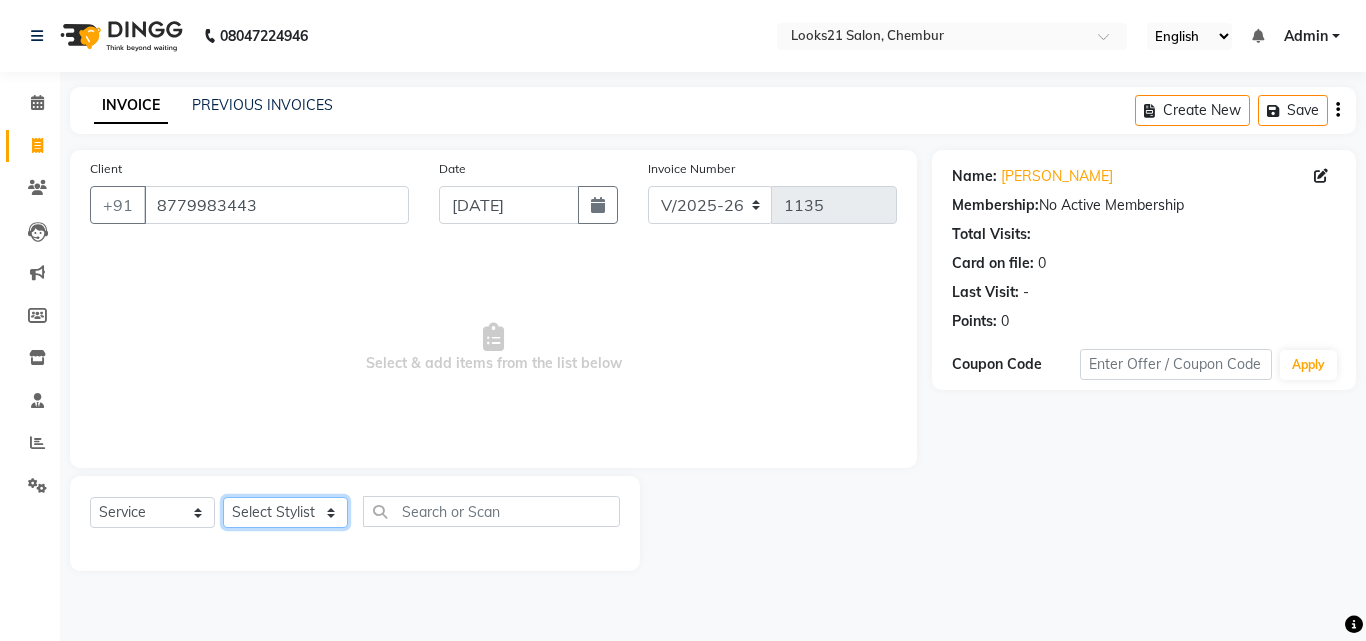 select on "13889" 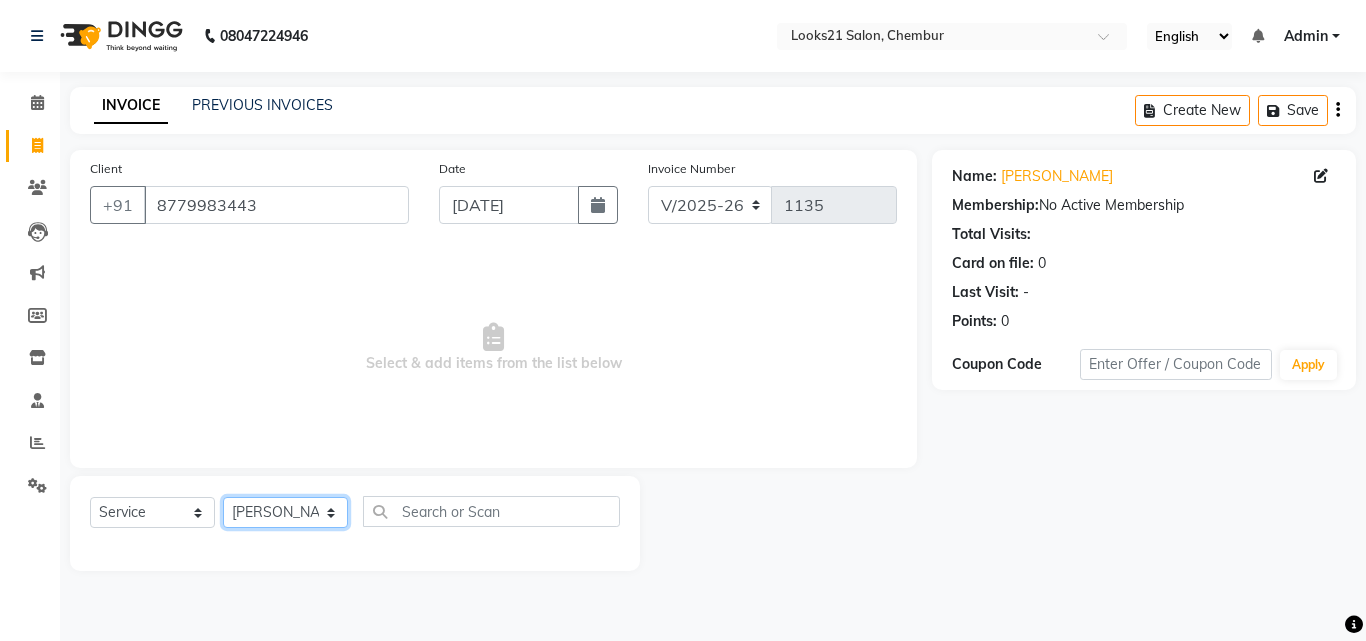 click on "Select Stylist [PERSON_NAME] [PERSON_NAME] [PERSON_NAME] [PERSON_NAME] [PERSON_NAME] [PERSON_NAME]" 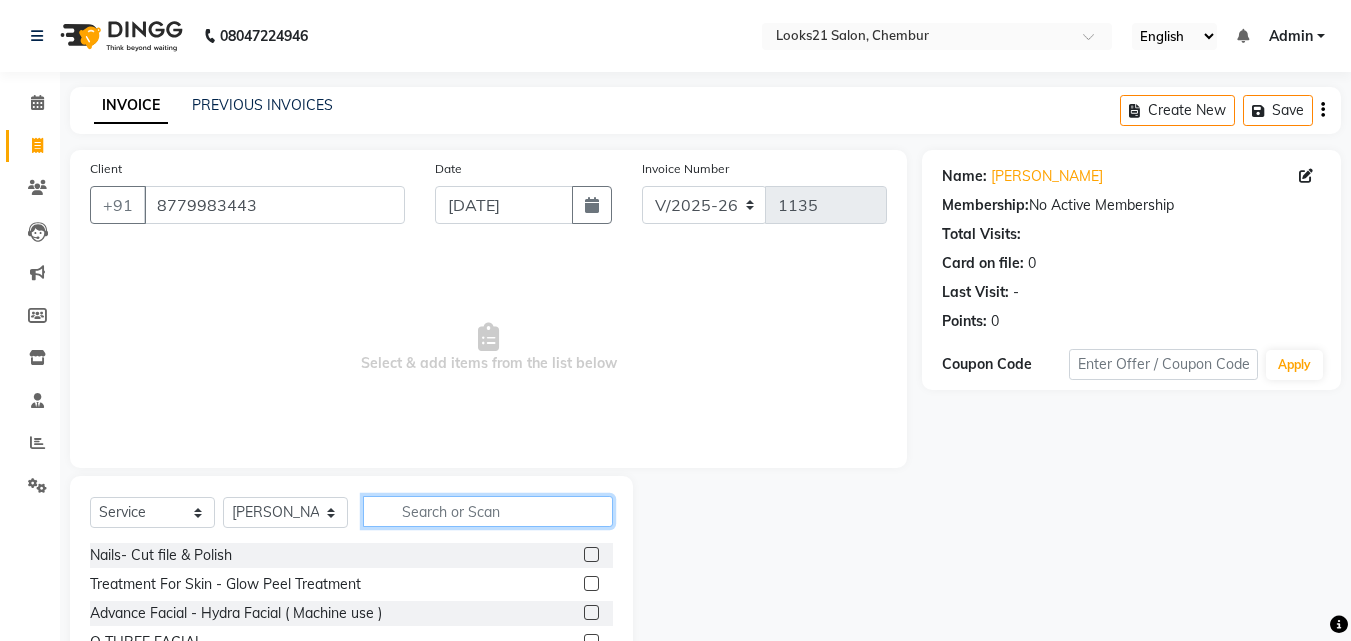 click 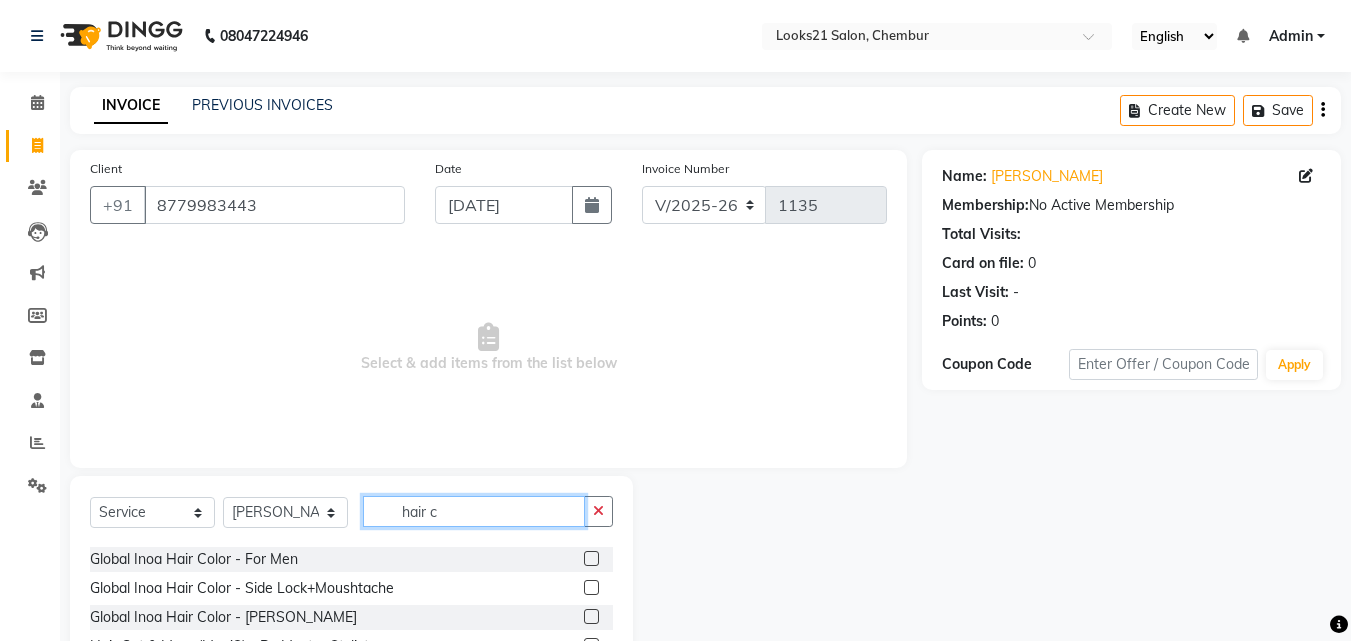 scroll, scrollTop: 1000, scrollLeft: 0, axis: vertical 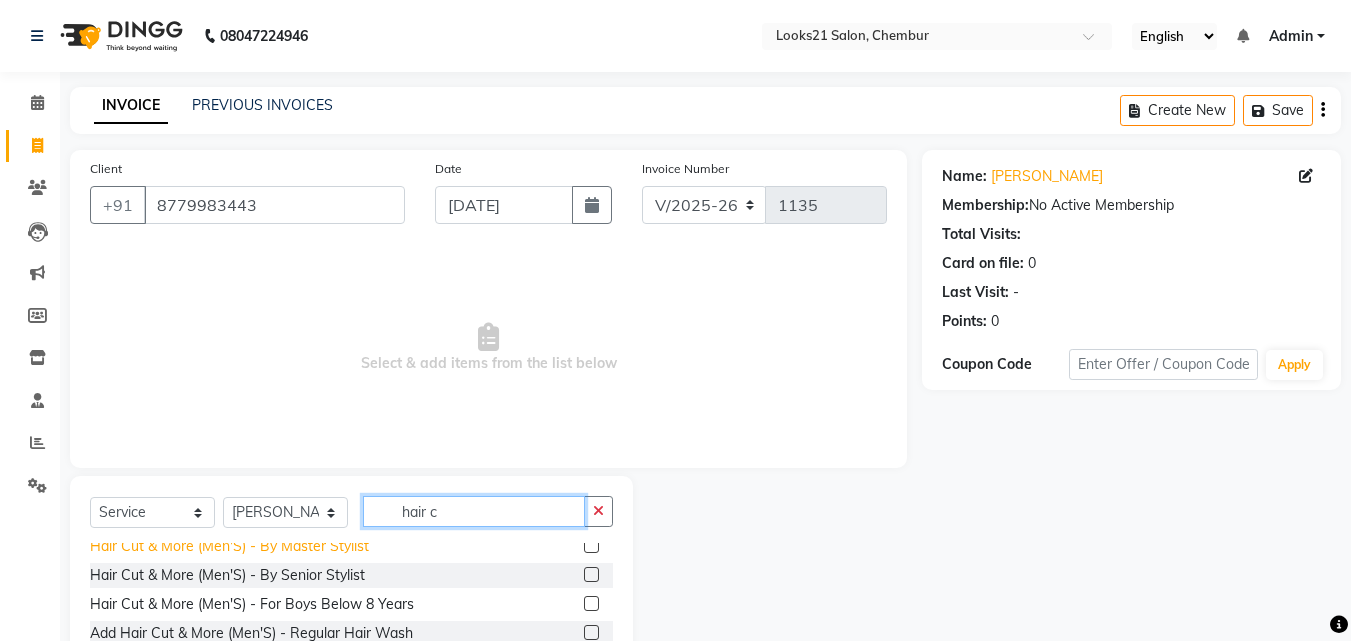 type on "hair c" 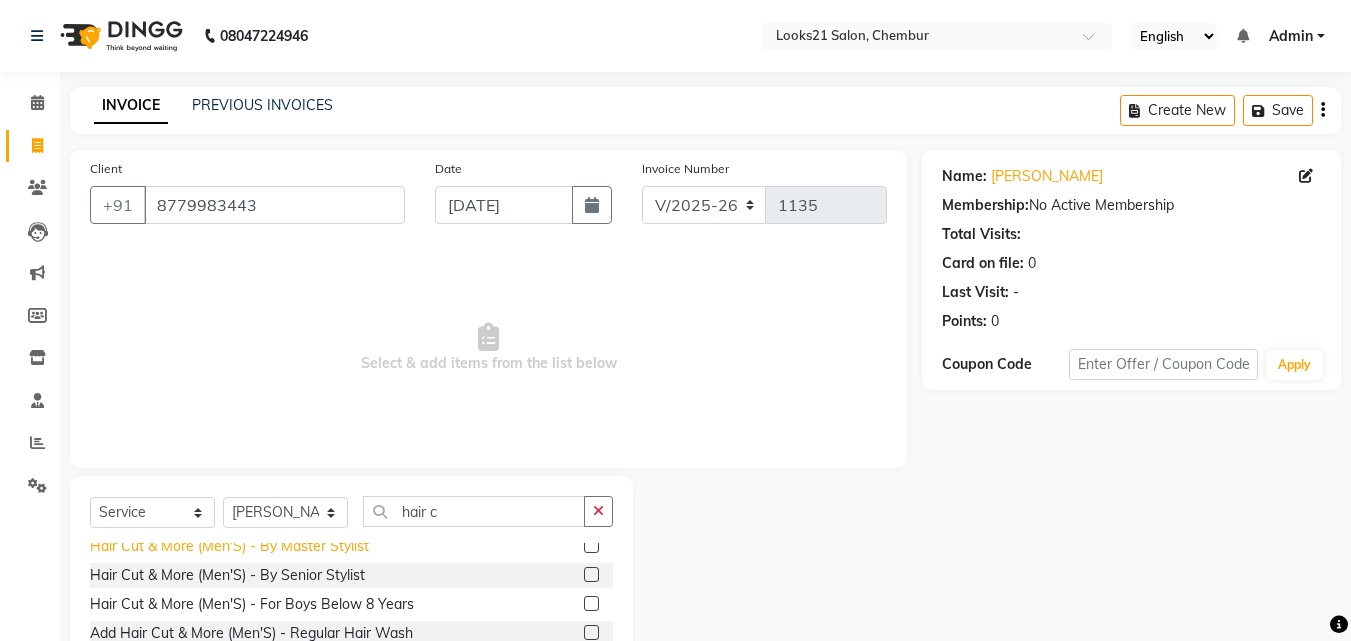 click on "Hair Cut & More (Men'S)  - By Master Stylist" 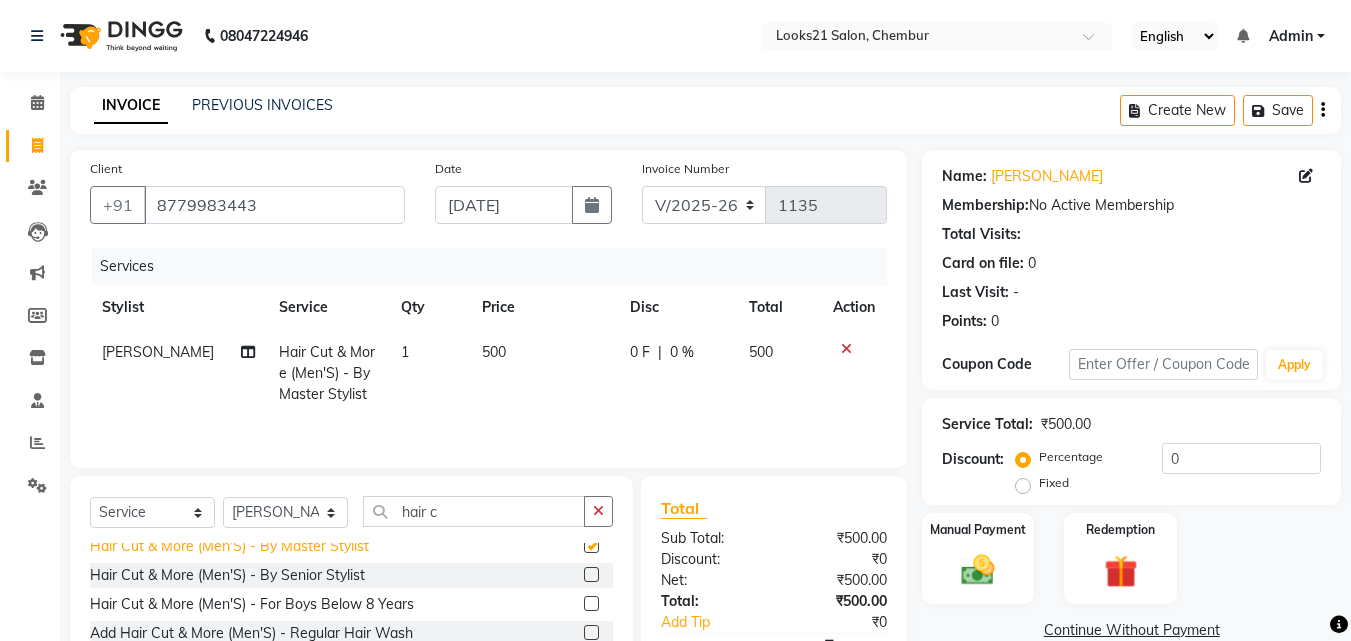 checkbox on "false" 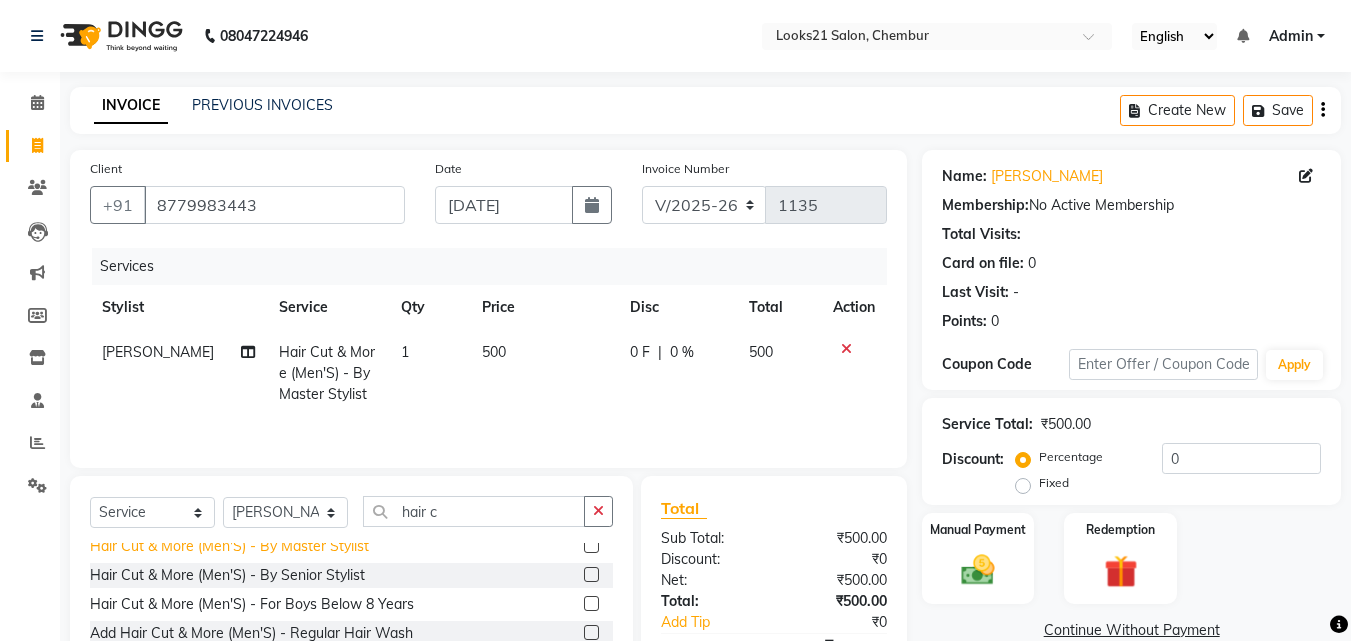 scroll, scrollTop: 1100, scrollLeft: 0, axis: vertical 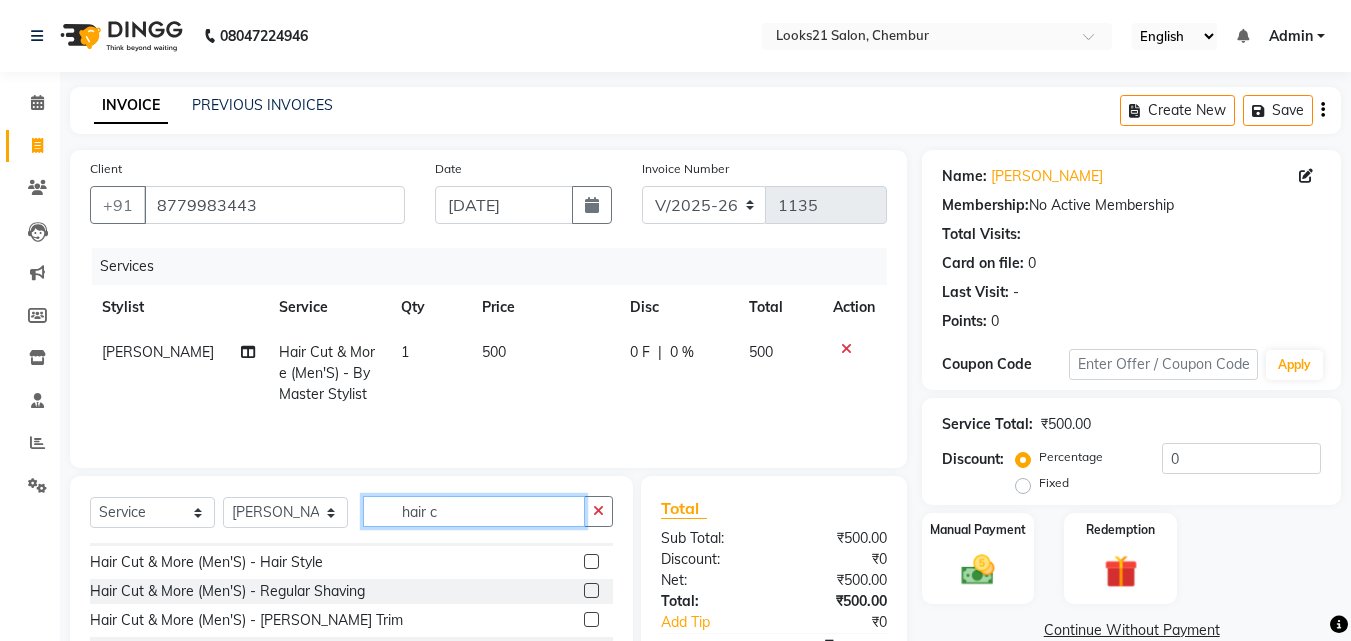 drag, startPoint x: 483, startPoint y: 517, endPoint x: 333, endPoint y: 510, distance: 150.16324 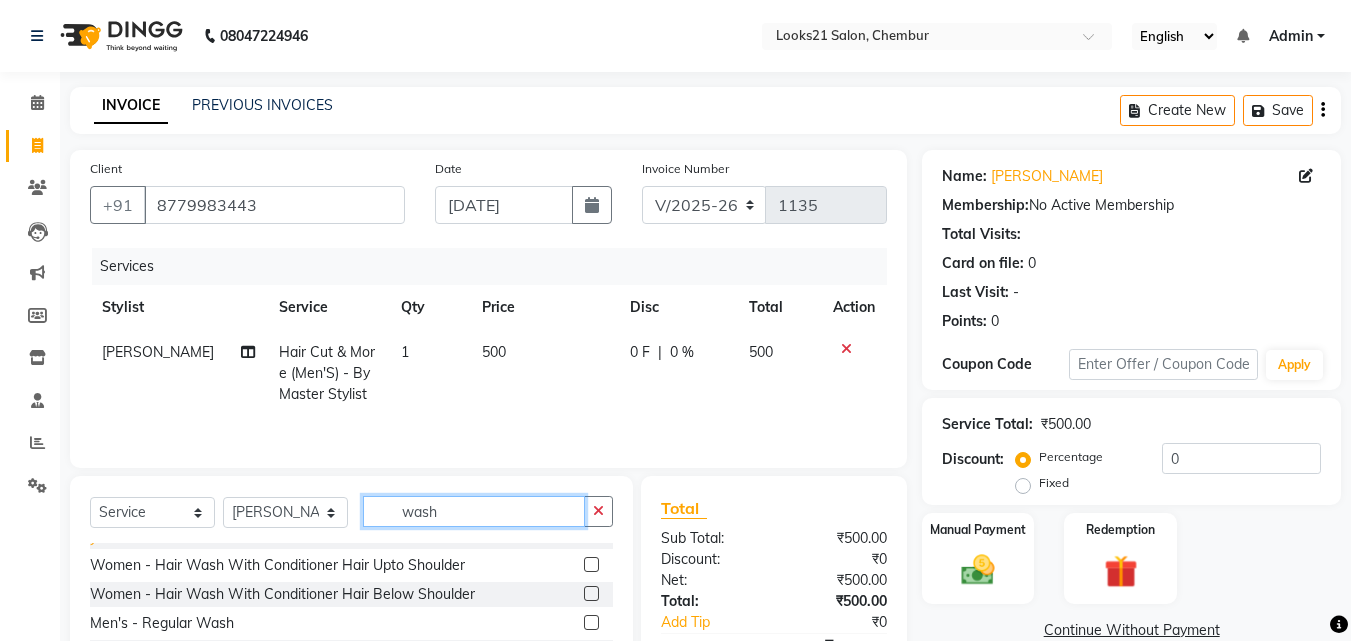 scroll, scrollTop: 243, scrollLeft: 0, axis: vertical 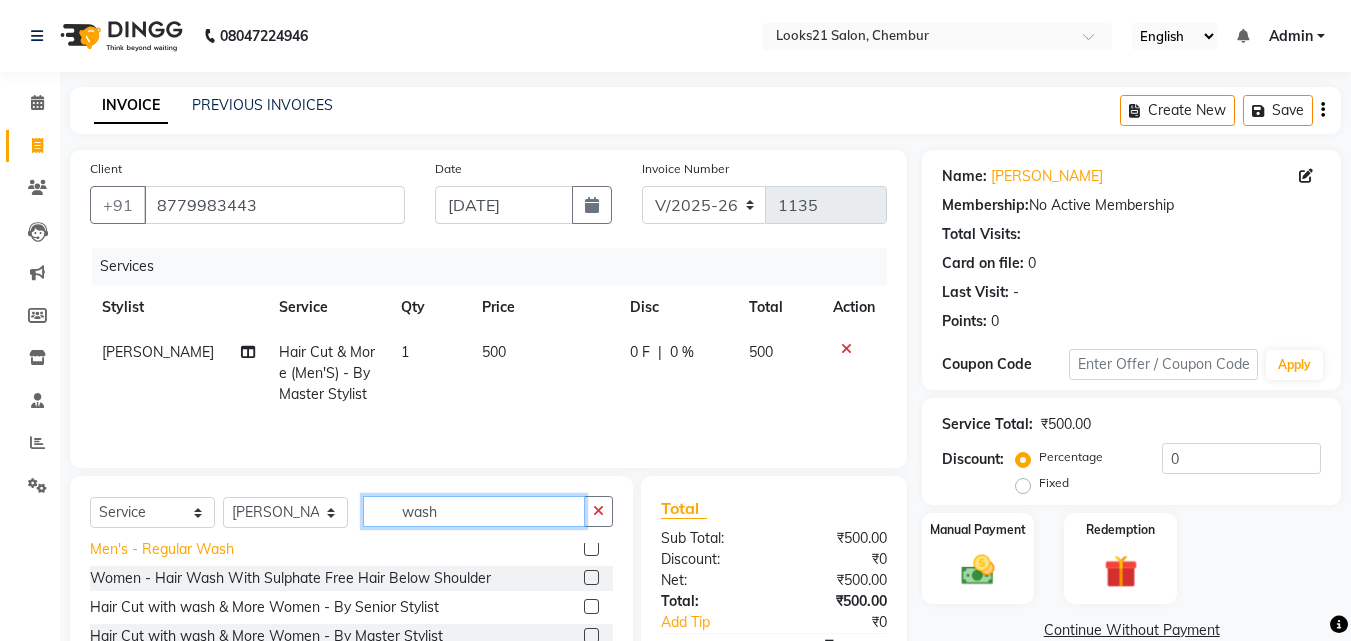 type on "wash" 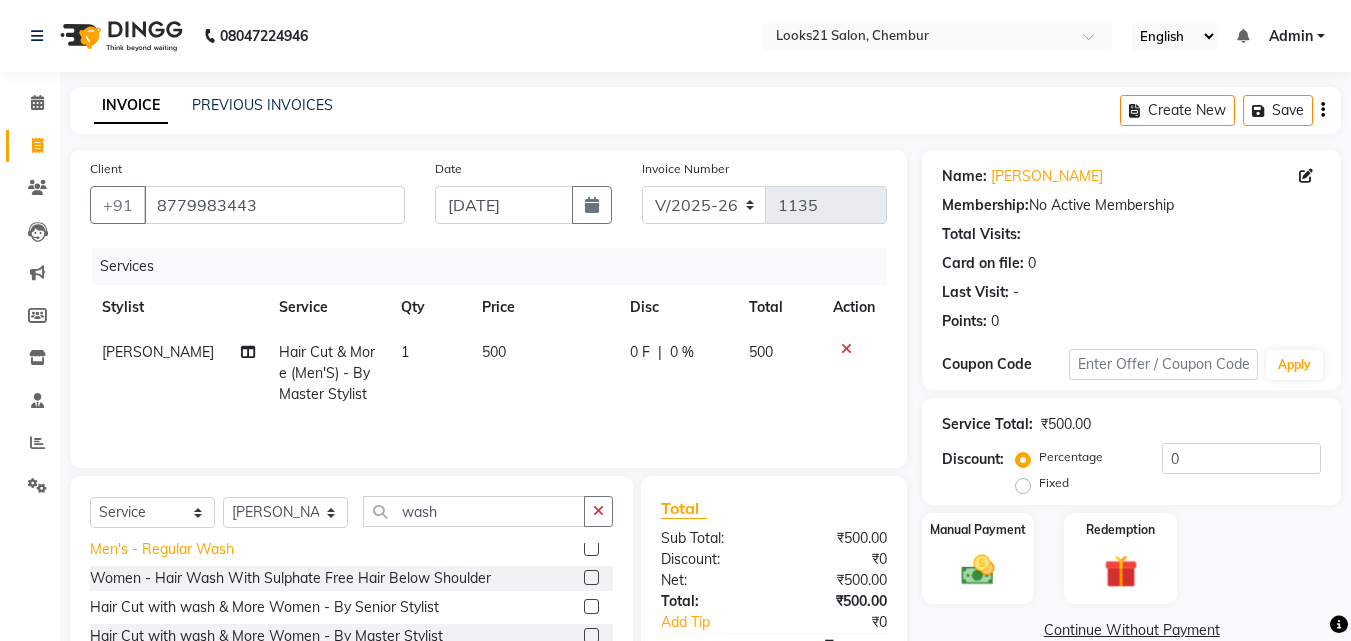 click on "Men's  - Regular Wash" 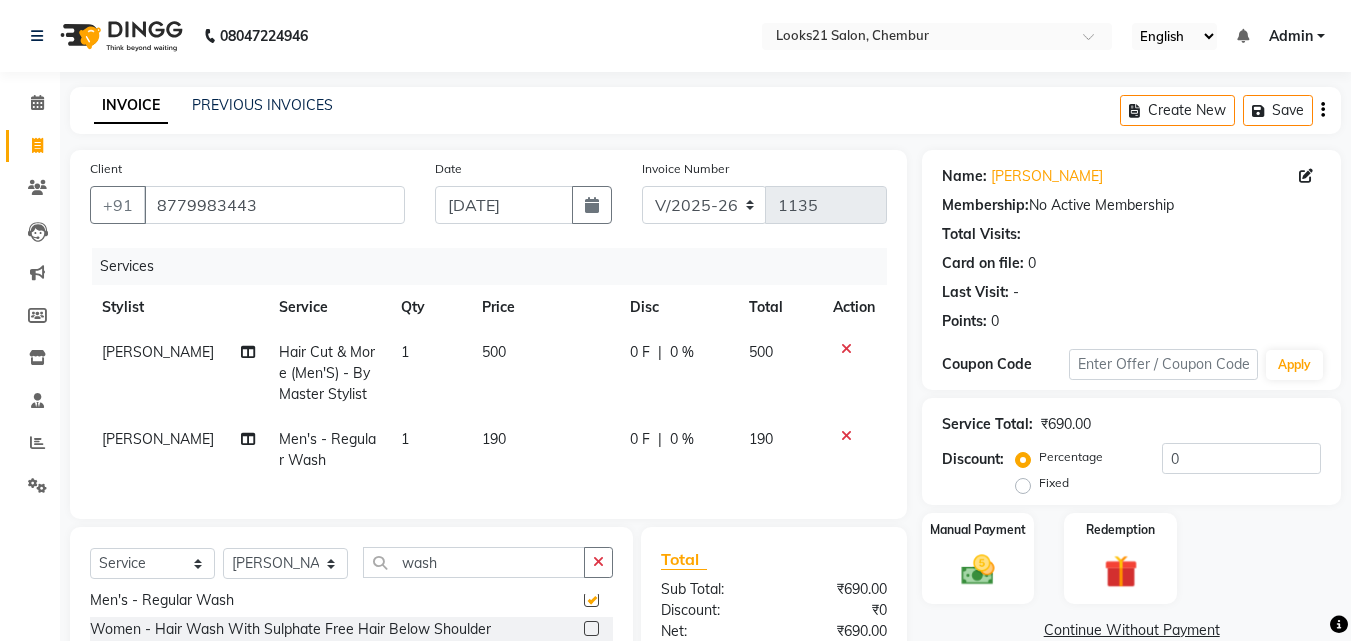 checkbox on "false" 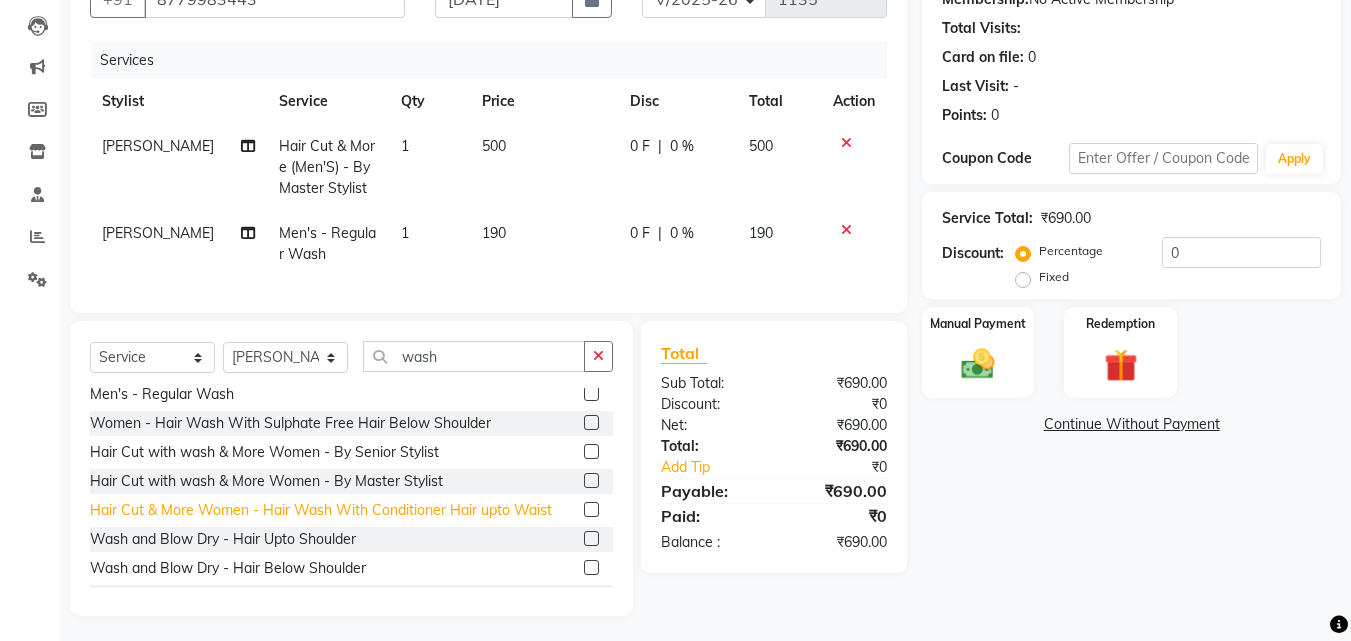 scroll, scrollTop: 226, scrollLeft: 0, axis: vertical 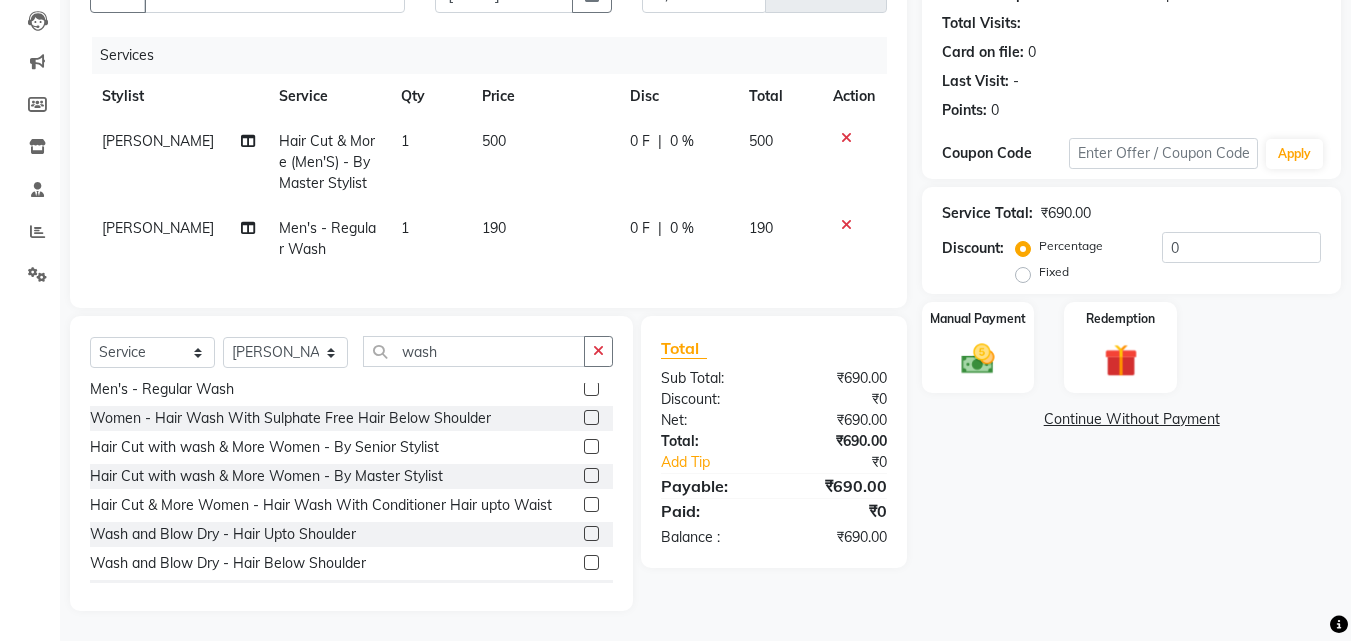 click on "190" 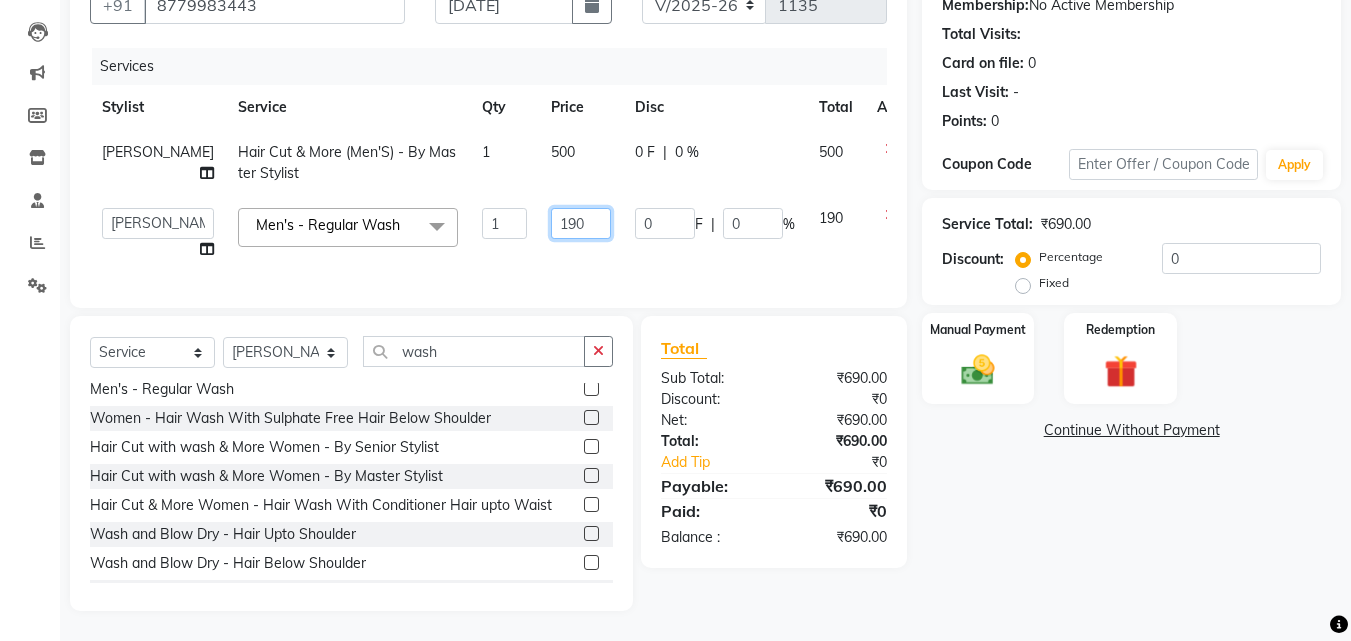 click on "190" 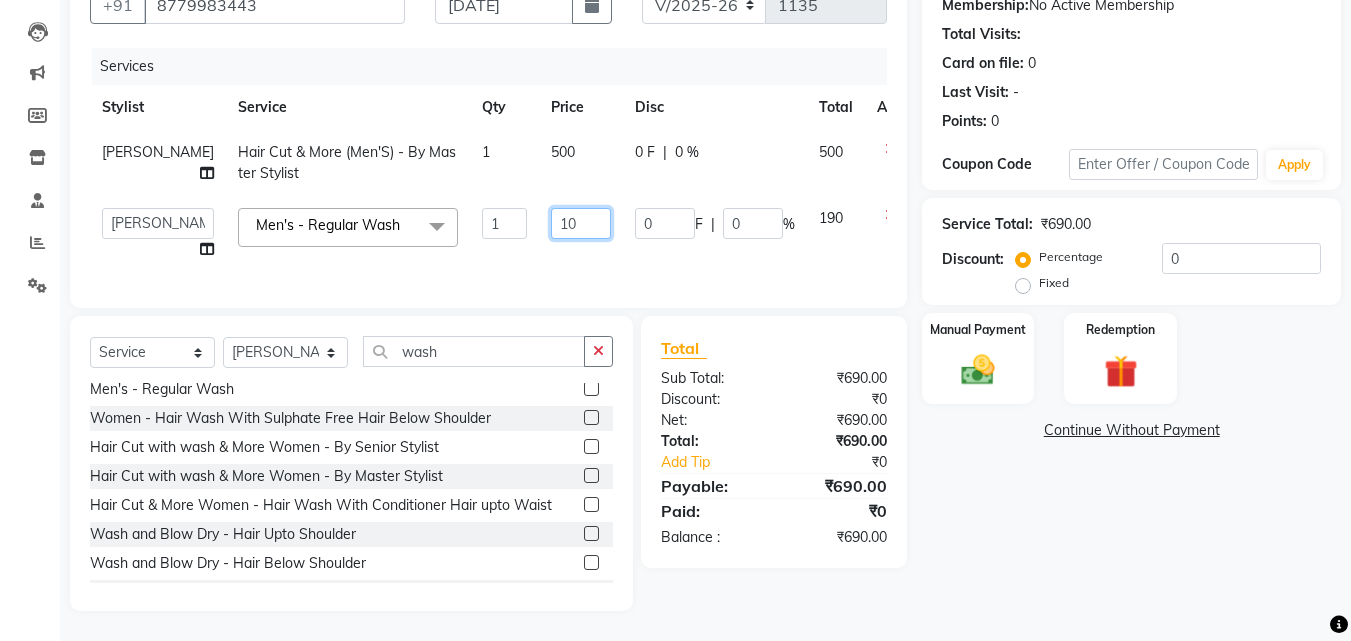 type on "120" 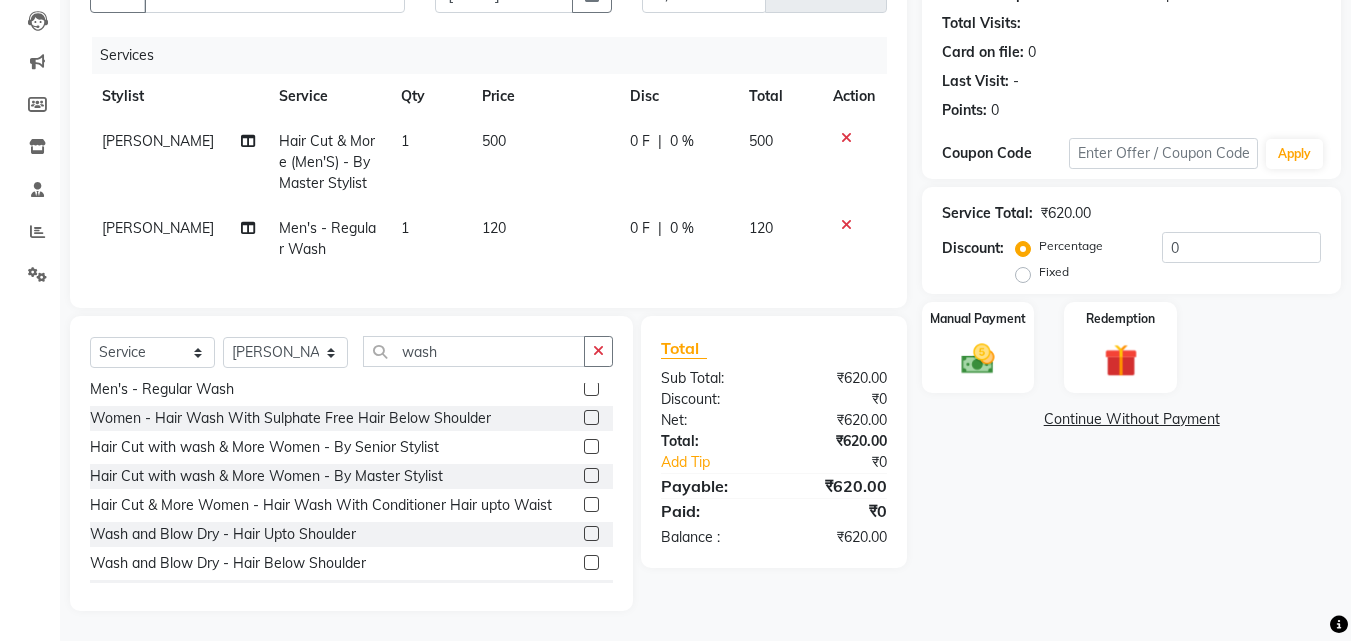 click on "Name: Parth  Membership:  No Active Membership  Total Visits:   Card on file:  0 Last Visit:   - Points:   0  Coupon Code Apply Service Total:  ₹620.00  Discount:  Percentage   Fixed  0 Manual Payment Redemption  Continue Without Payment" 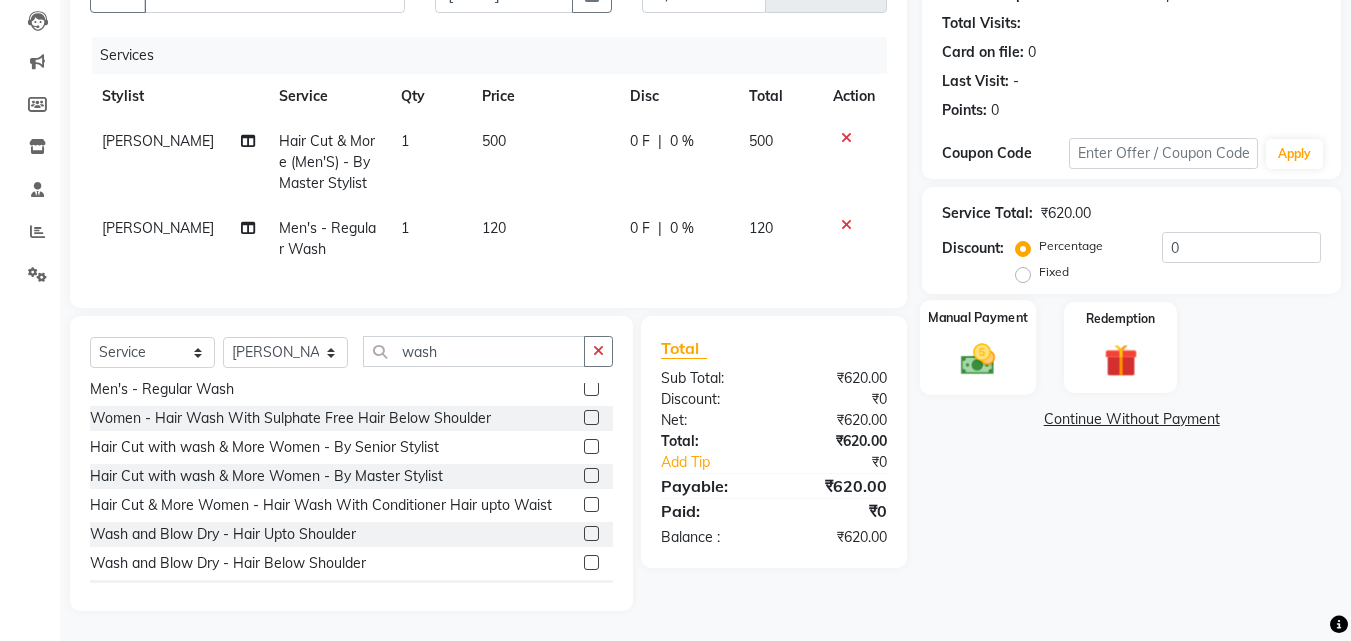 click 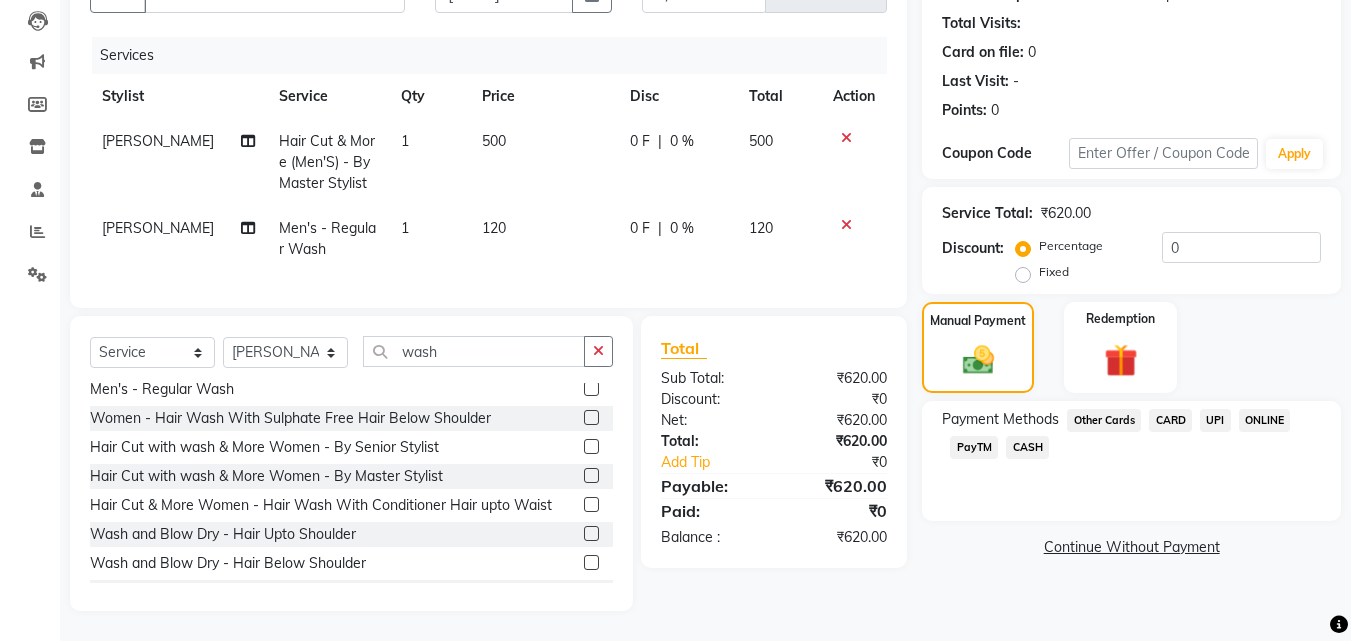 click on "CASH" 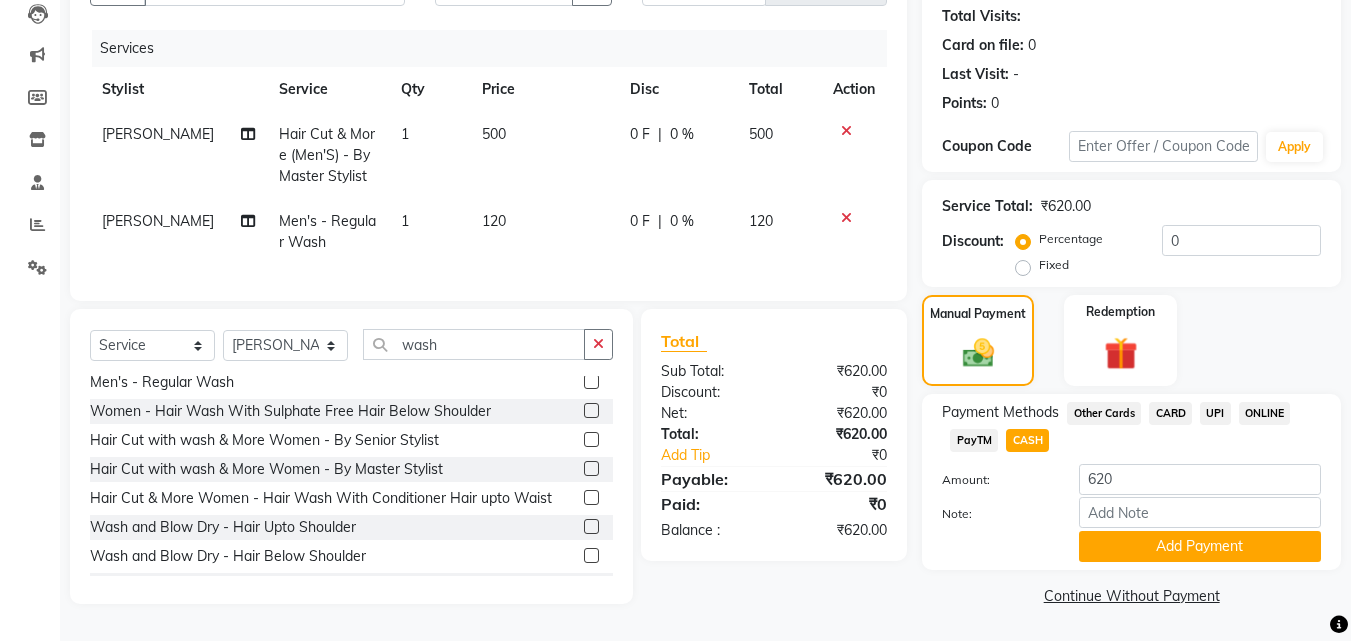 scroll, scrollTop: 226, scrollLeft: 0, axis: vertical 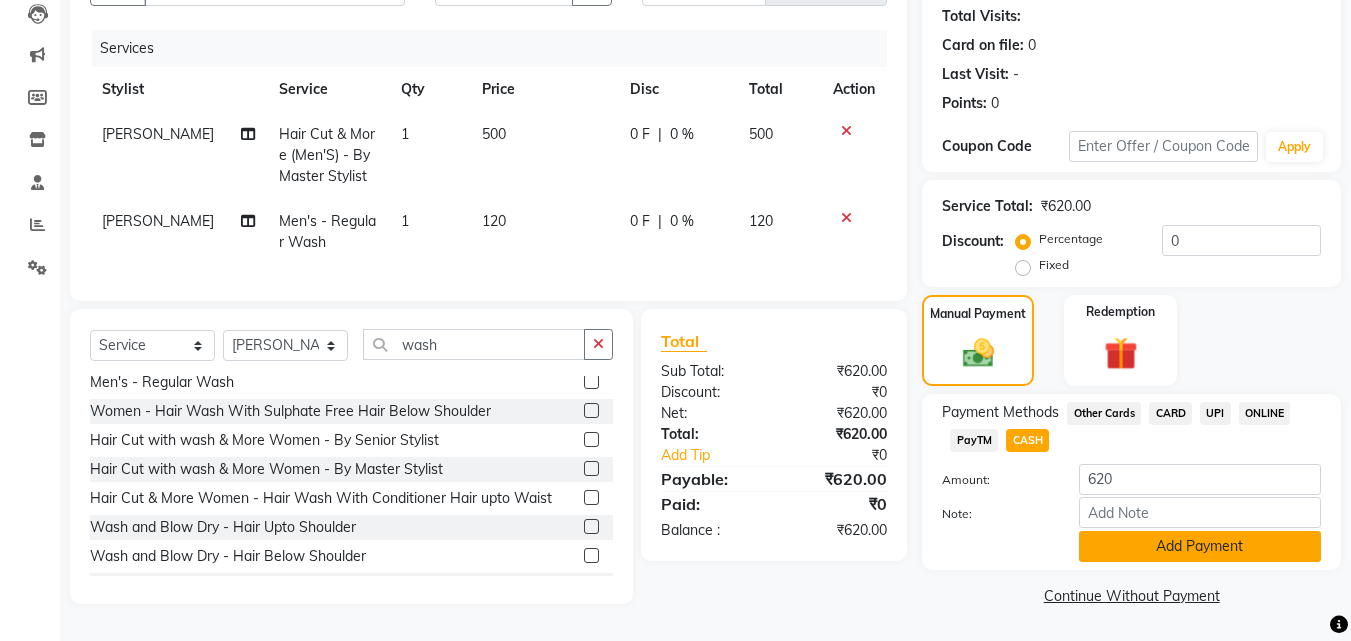 click on "Add Payment" 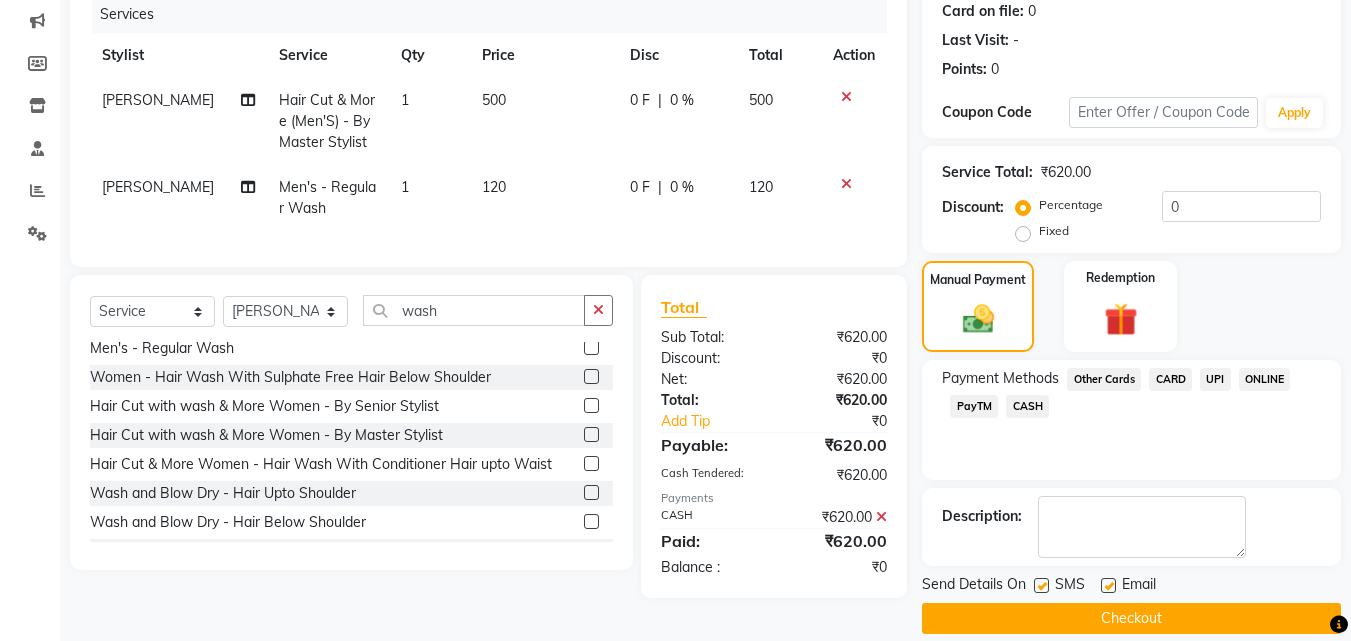 scroll, scrollTop: 275, scrollLeft: 0, axis: vertical 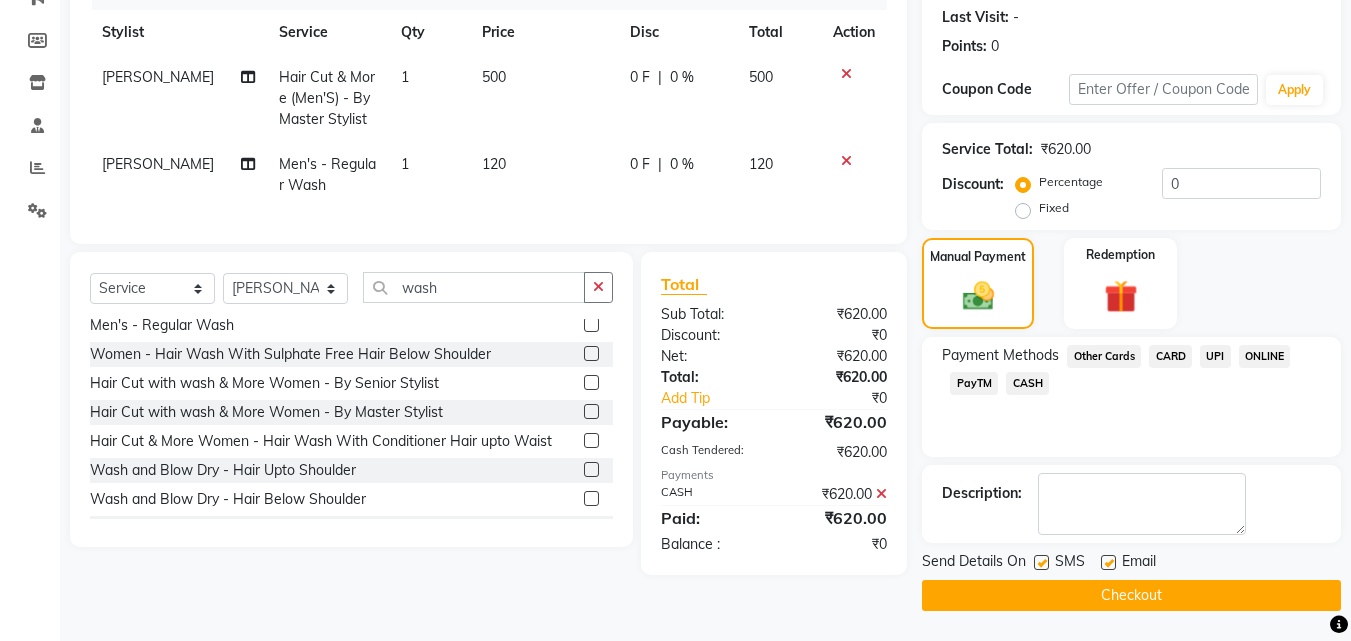 click on "Checkout" 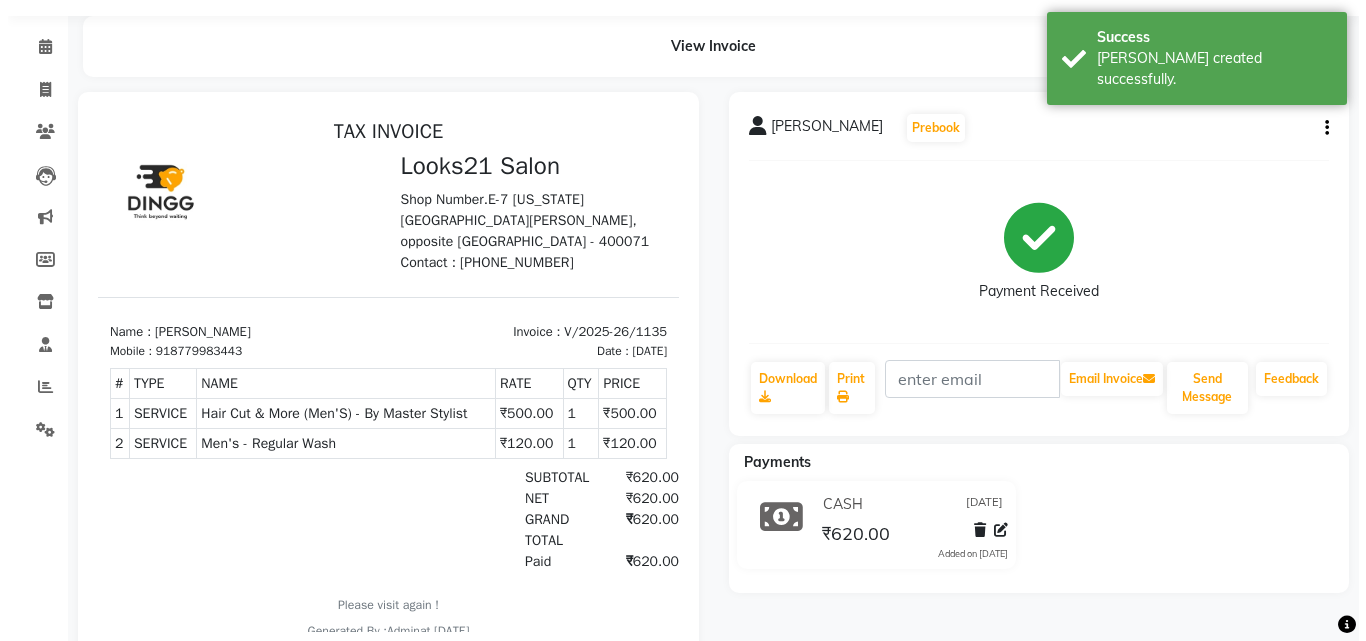 scroll, scrollTop: 0, scrollLeft: 0, axis: both 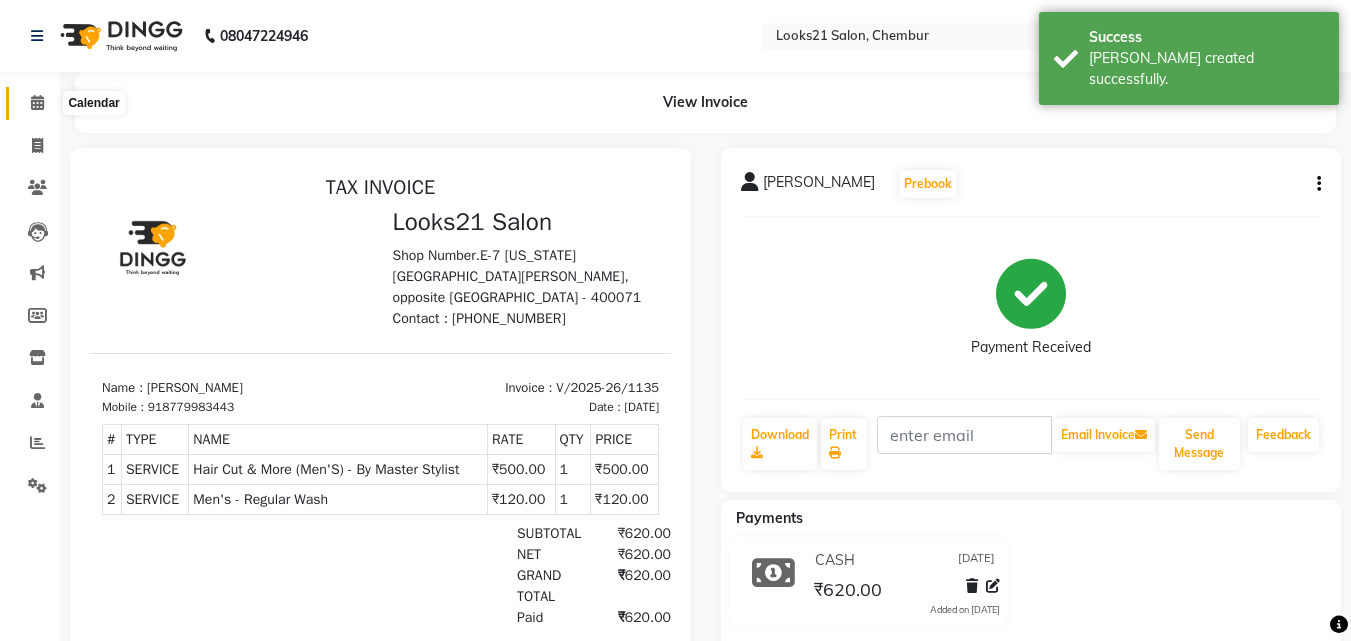 click 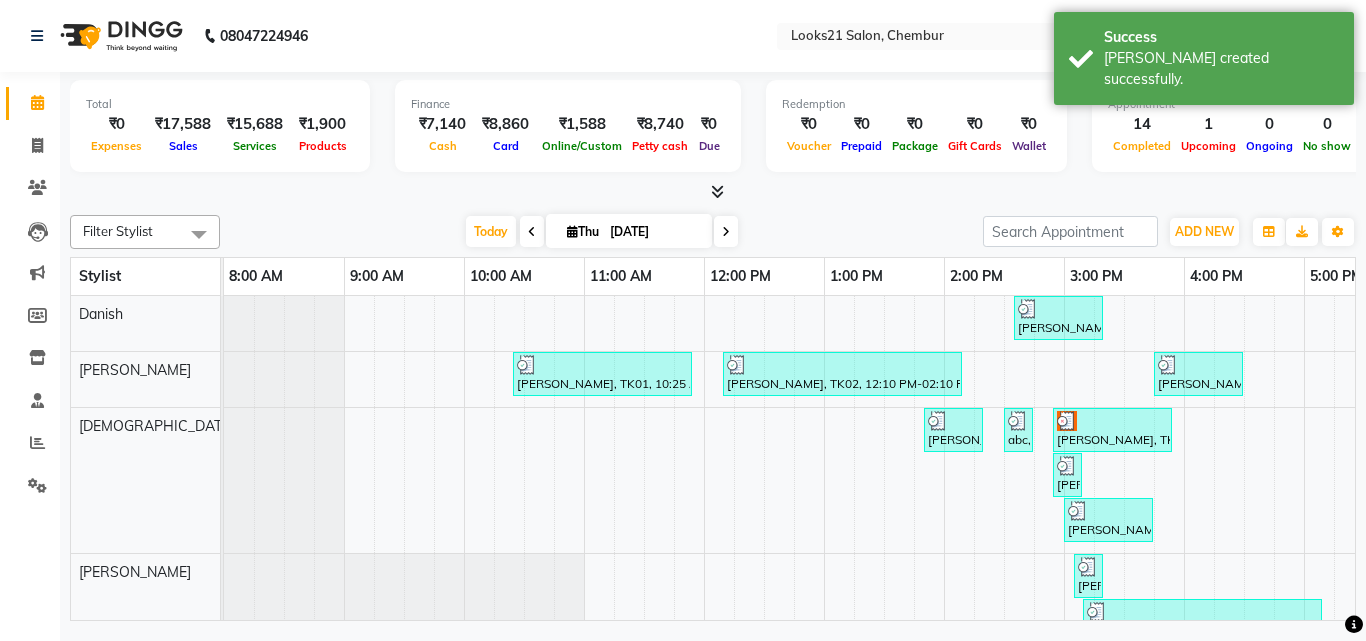 scroll, scrollTop: 0, scrollLeft: 0, axis: both 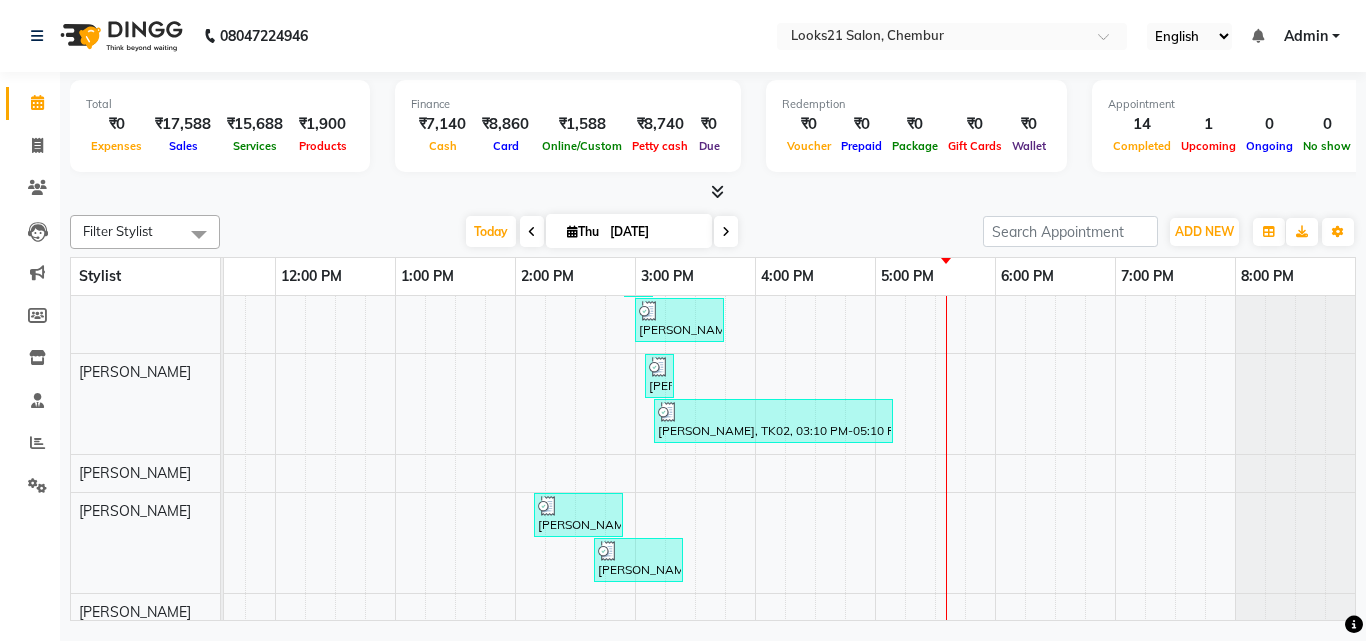 click on "Jyoti Chandra, TK06, 02:35 PM-03:20 PM, Hair Color Streak  - Touch-Up: Upto 2 Inchs     Mahima Gulati, TK07, 06:30 PM-07:30 PM, Naturica - Moisturizing  Rituals     Harsha Khatri, TK01, 10:25 AM-11:55 AM, Hair Cut & More Women  - By Senior Stylist,Naturica - Repairing Rituals     Payal Gulwadi Boralkar, TK02, 12:10 PM-02:10 PM, Color Steak(Inoa Hair Color)  - Touch-Up: Upto 2 Inchs     Bhanu Manyan, TK09, 03:45 PM-04:30 PM, Hair Color Streak  - Touch-Up: Upto 2 Inchs     Minakshi Cahahat, TK03, 01:50 PM-02:20 PM, Hair Removal With Less Pain  - Brazillain -Strip Less Wax     abc, TK04, 02:30 PM-02:45 PM, Threading  - Eyebrow     Danish Ahmed, TK10, 02:55 PM-03:55 PM, Naturica - Moisturizing  Rituals     Payal Gulwadi Boralkar, TK02, 02:55 PM-03:10 PM, Threading  - Eyebrow     Bhanu Manyan, TK09, 03:00 PM-03:45 PM, Threading  - Eyebrow,Hair Removal With Less Pain  - Upper Lip / Chin -Strip Less Wax     Deepika, TK05, 03:05 PM-03:20 PM, Threading  - Eyebrow" at bounding box center (575, 410) 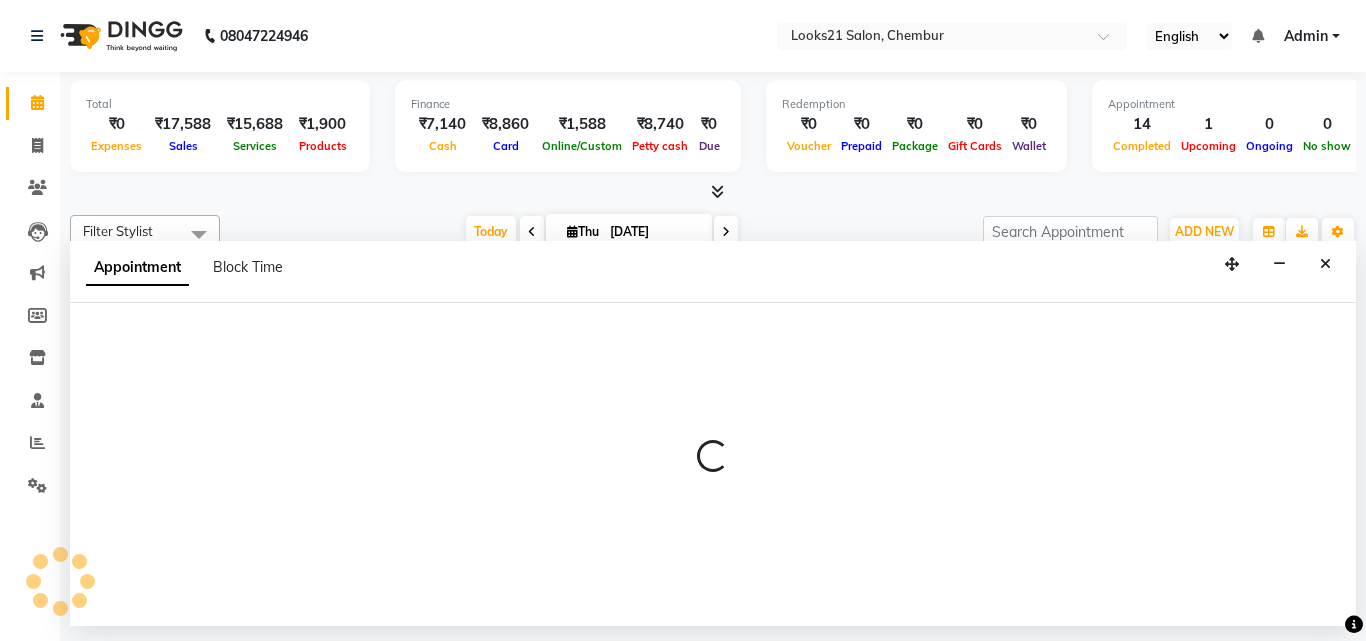 select on "13885" 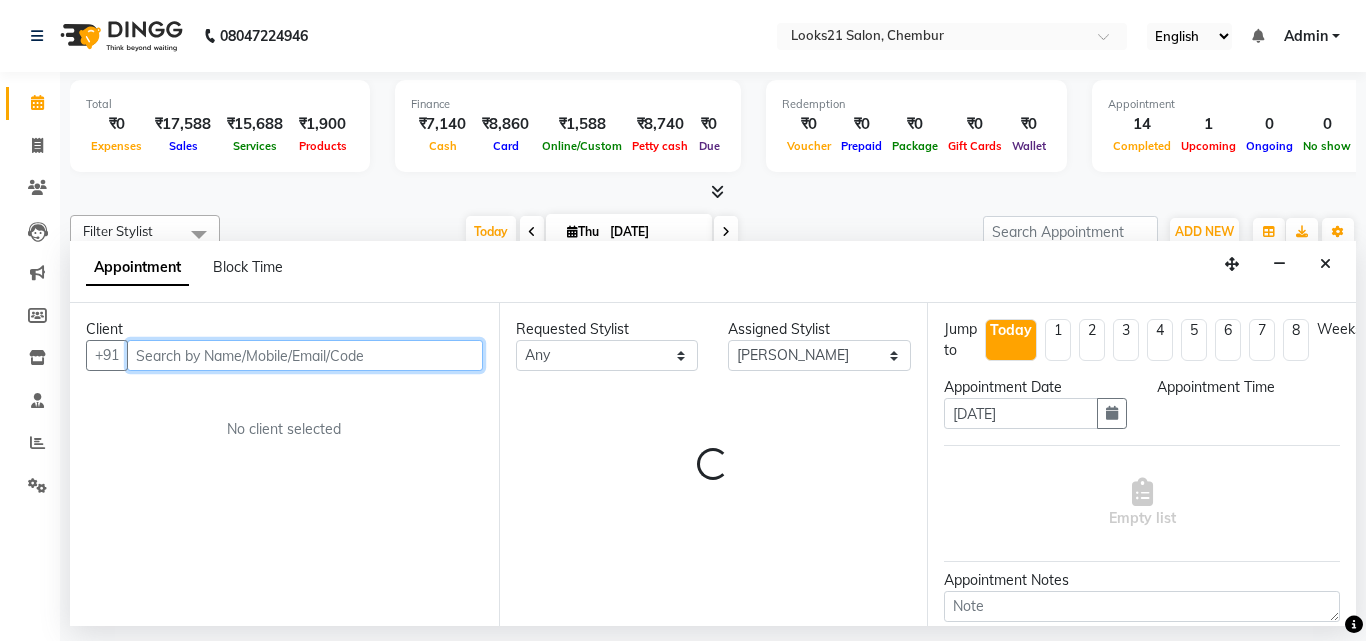 select on "1110" 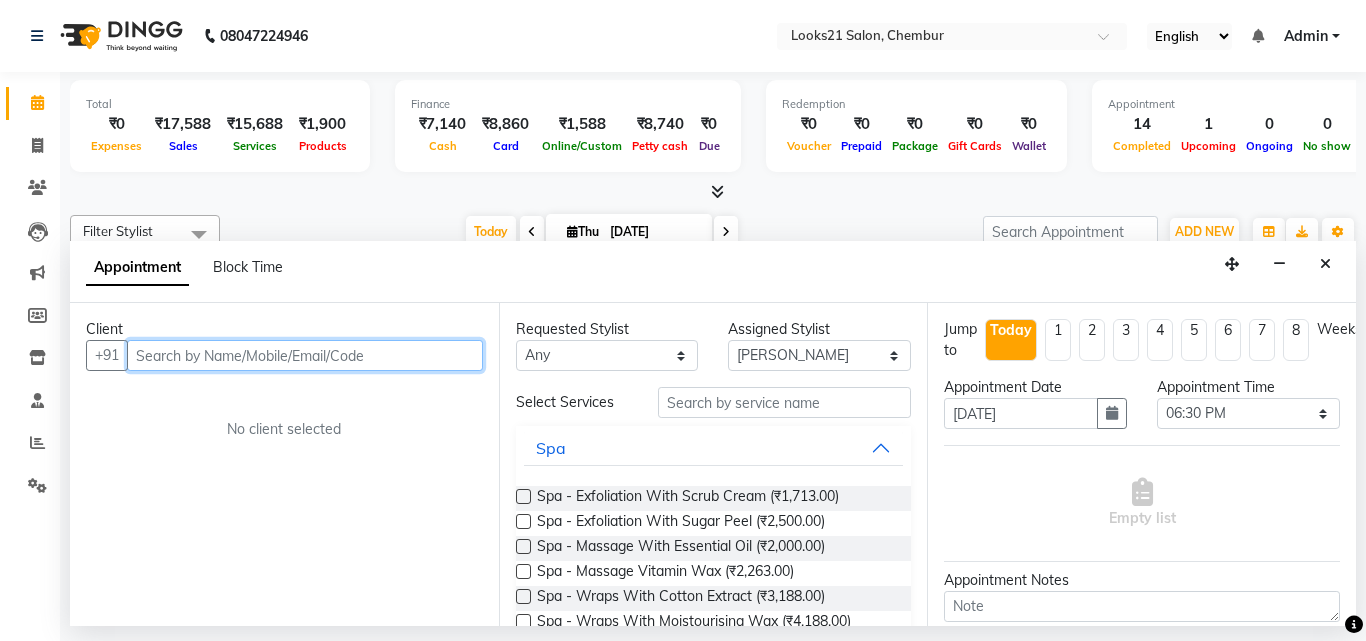 click at bounding box center (305, 355) 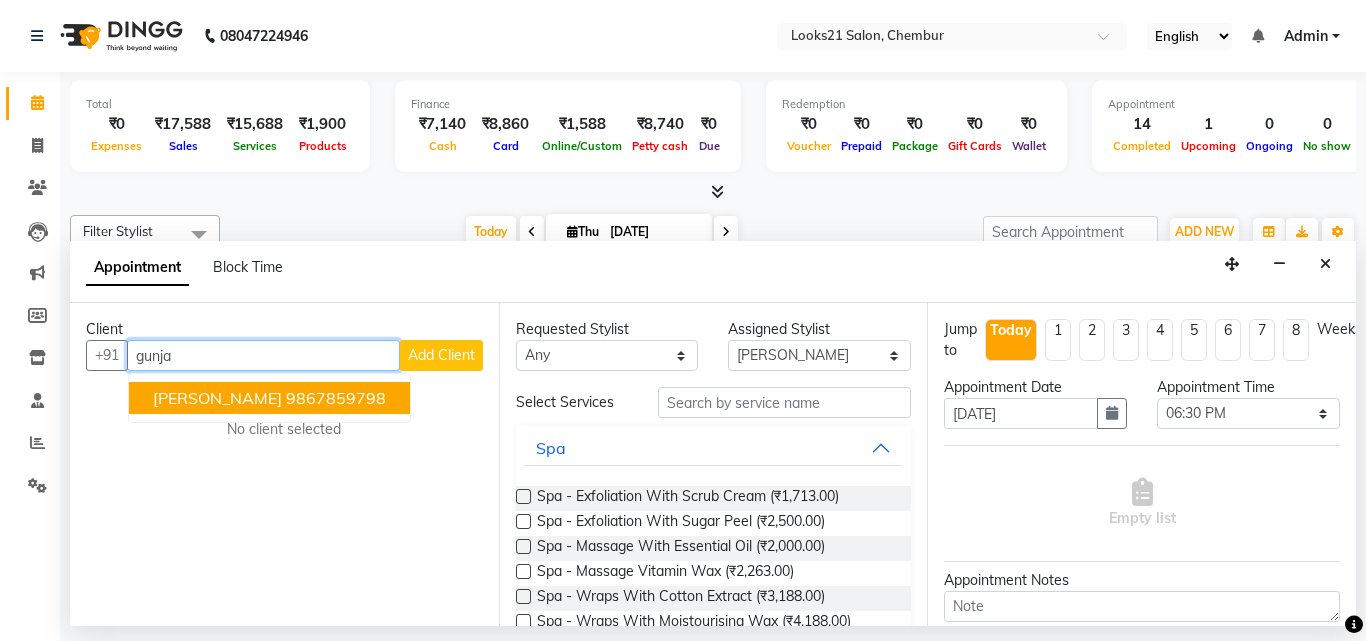 click on "Gunja Srivastava" at bounding box center [217, 398] 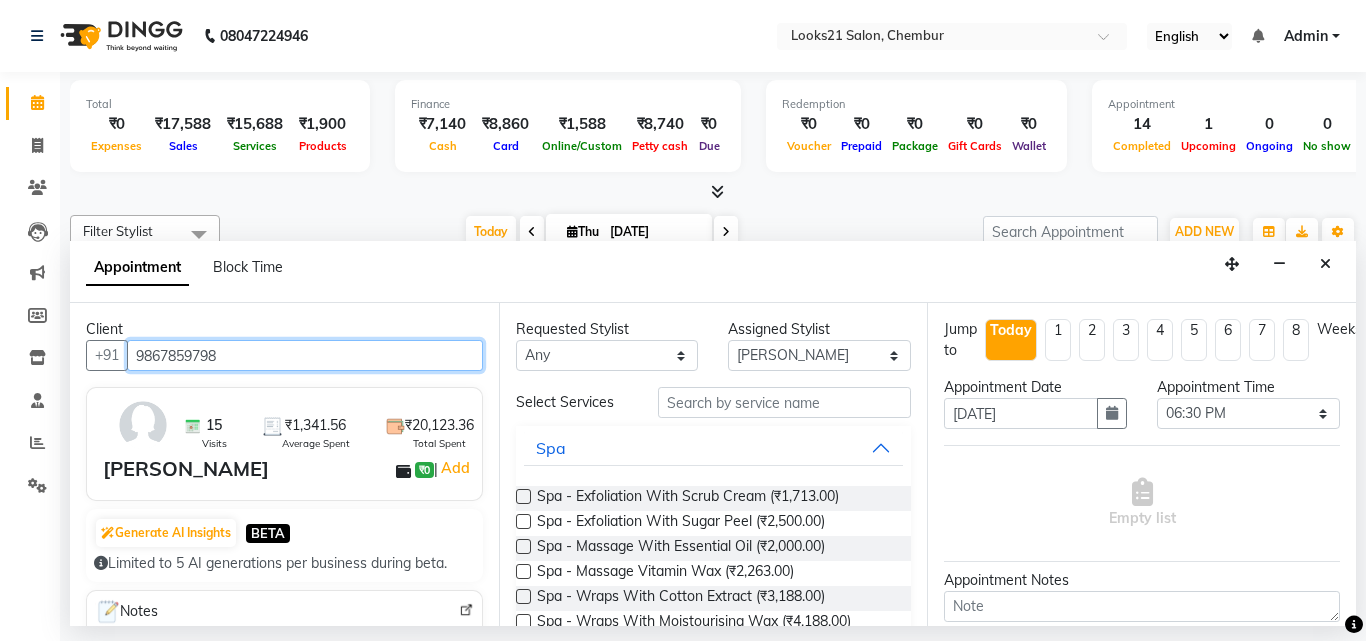 type on "9867859798" 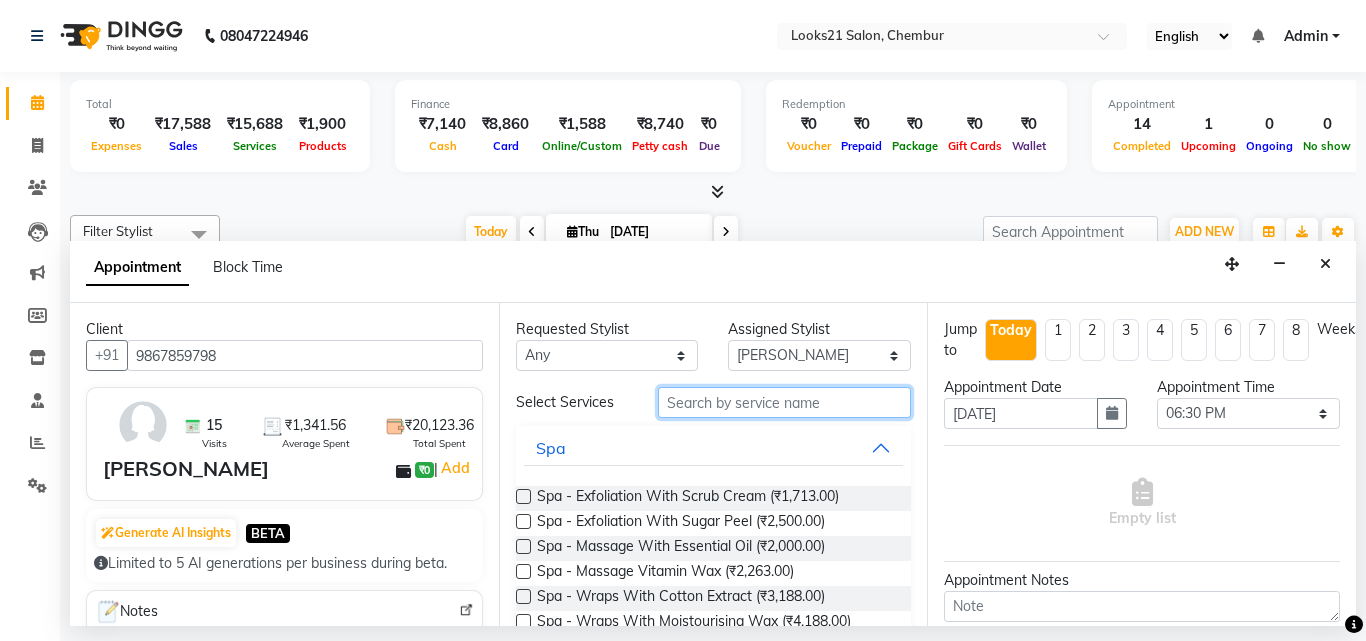 click at bounding box center (785, 402) 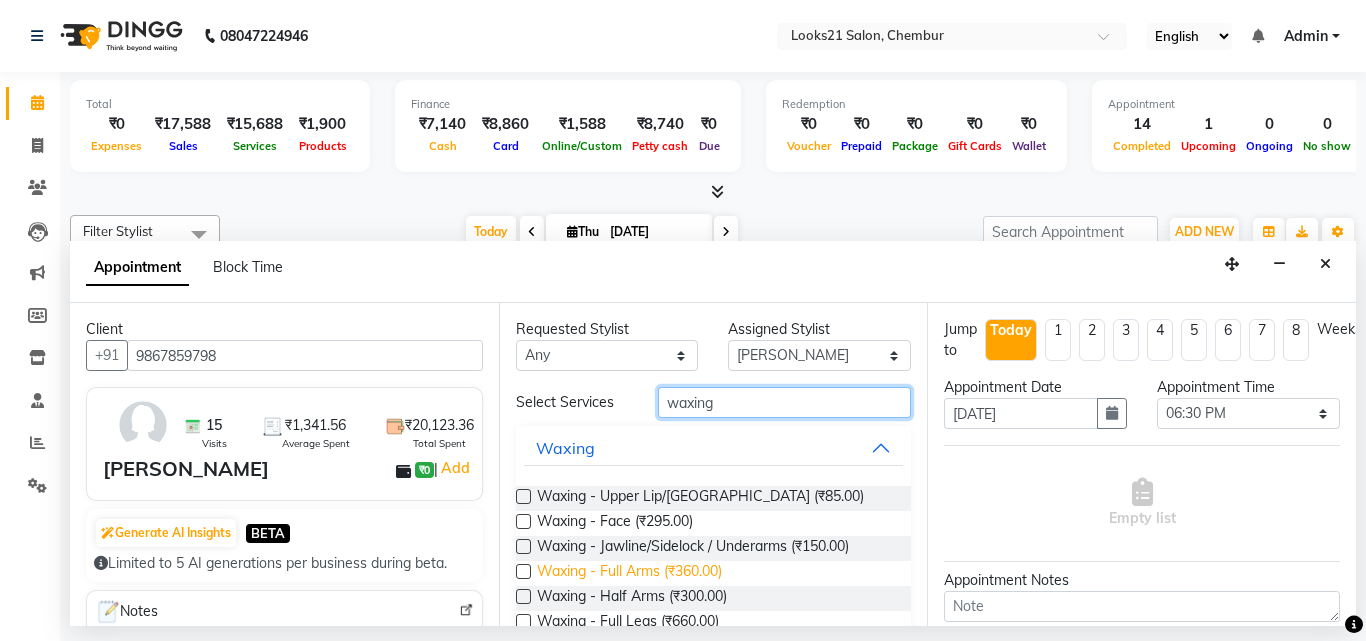 type on "waxing" 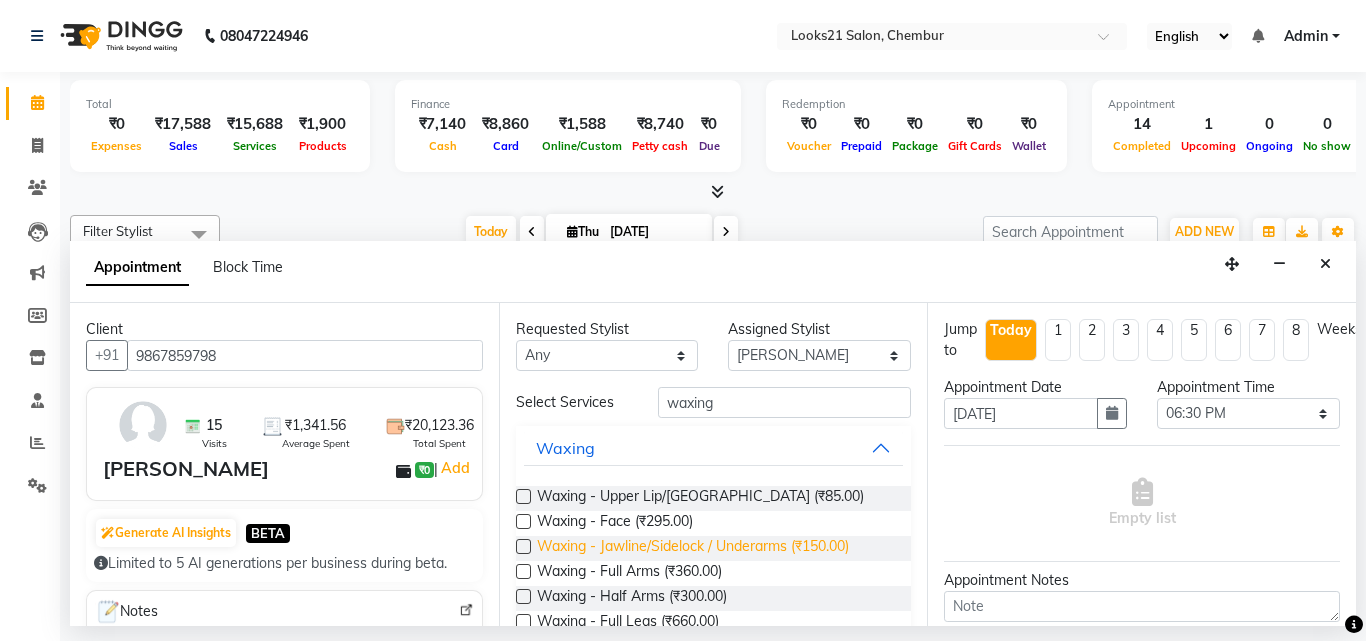 click on "Waxing  - Full Arms (₹360.00)" at bounding box center [629, 573] 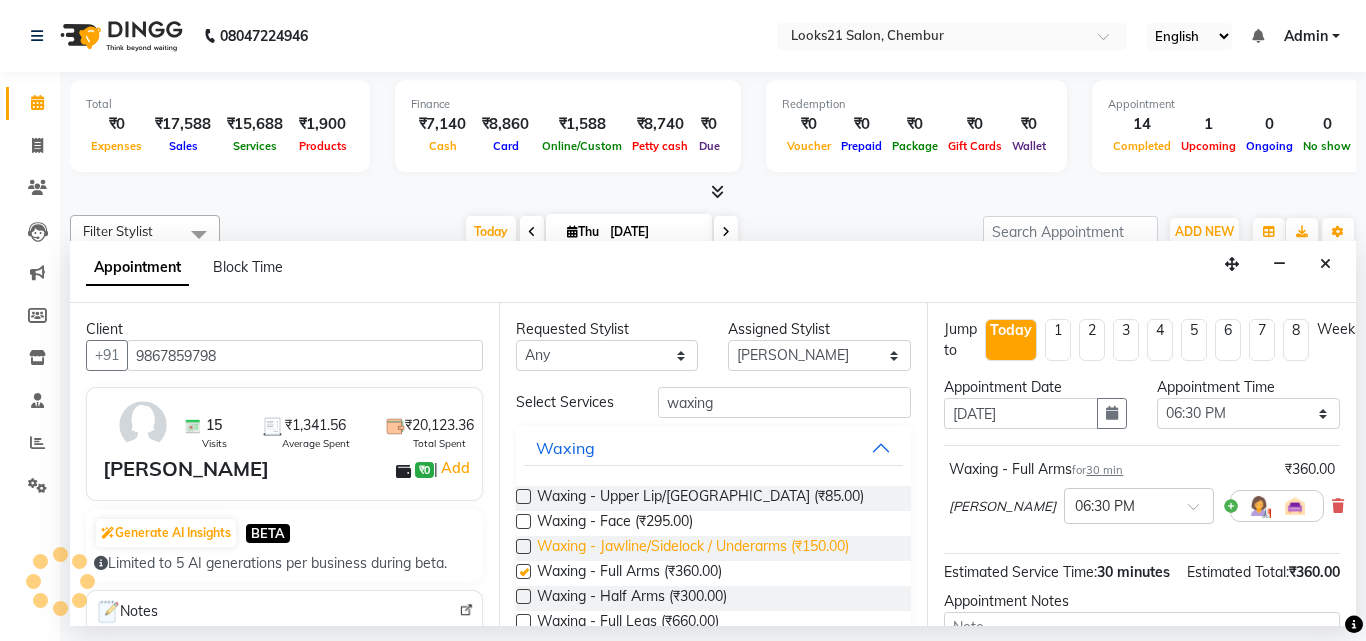 checkbox on "false" 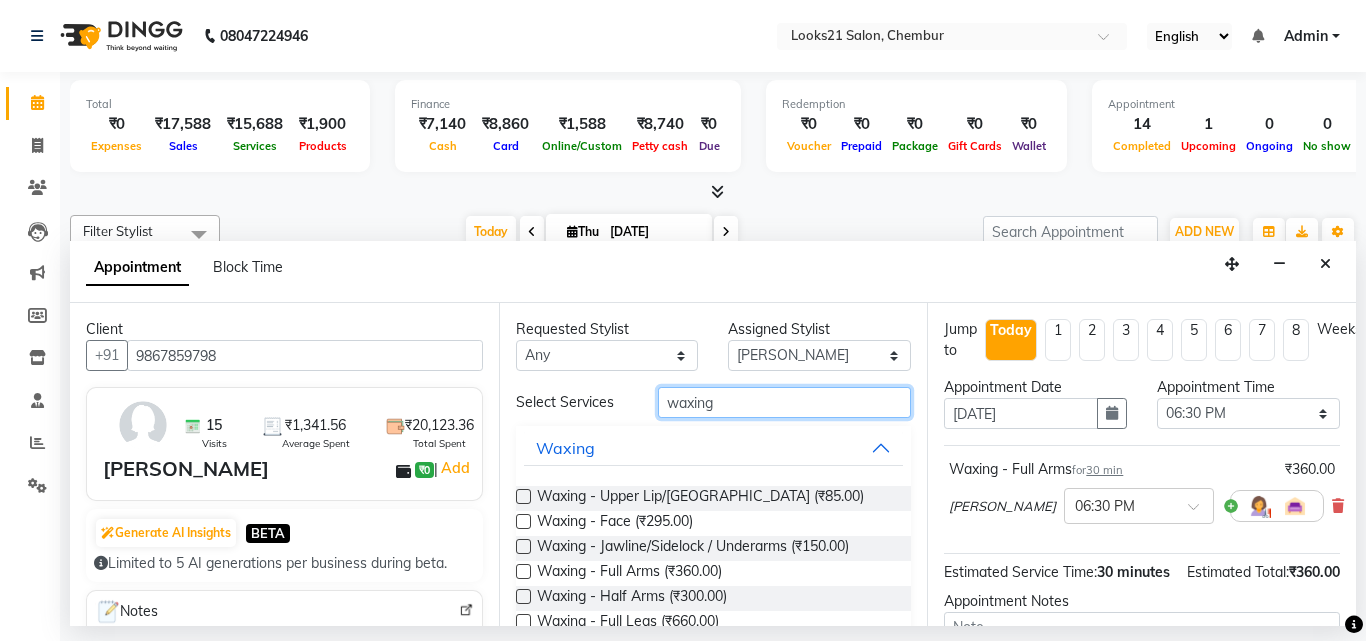 drag, startPoint x: 717, startPoint y: 400, endPoint x: 517, endPoint y: 354, distance: 205.22183 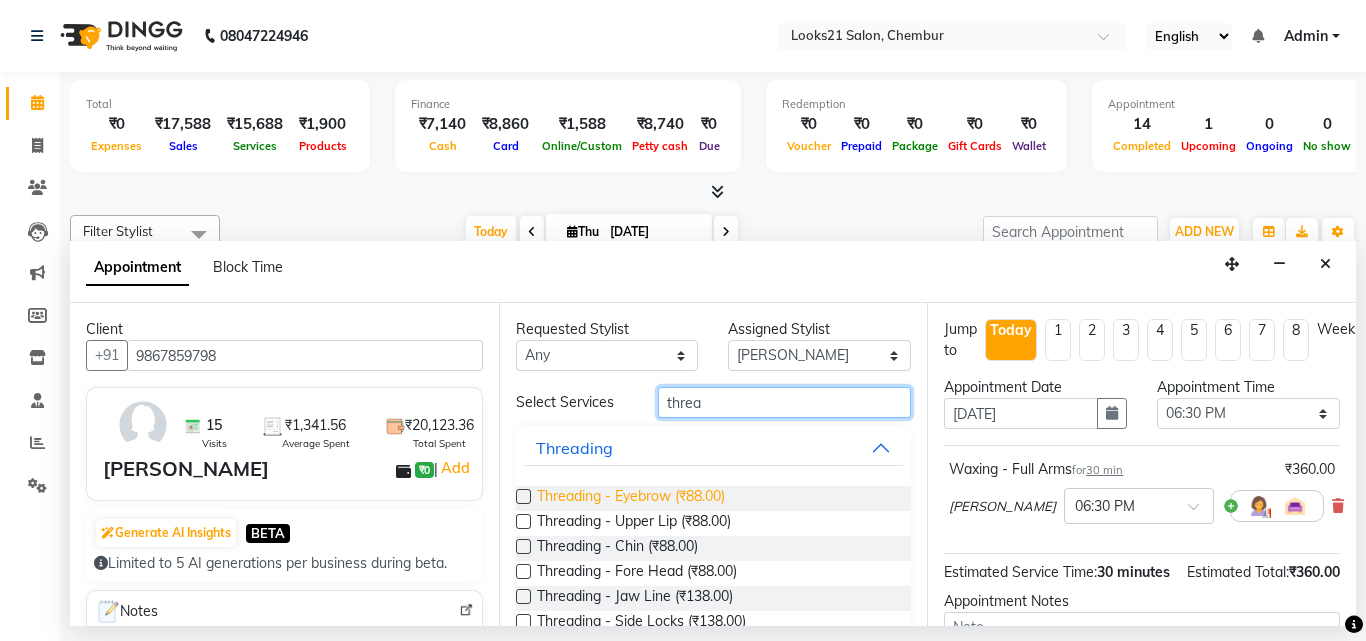 type on "threa" 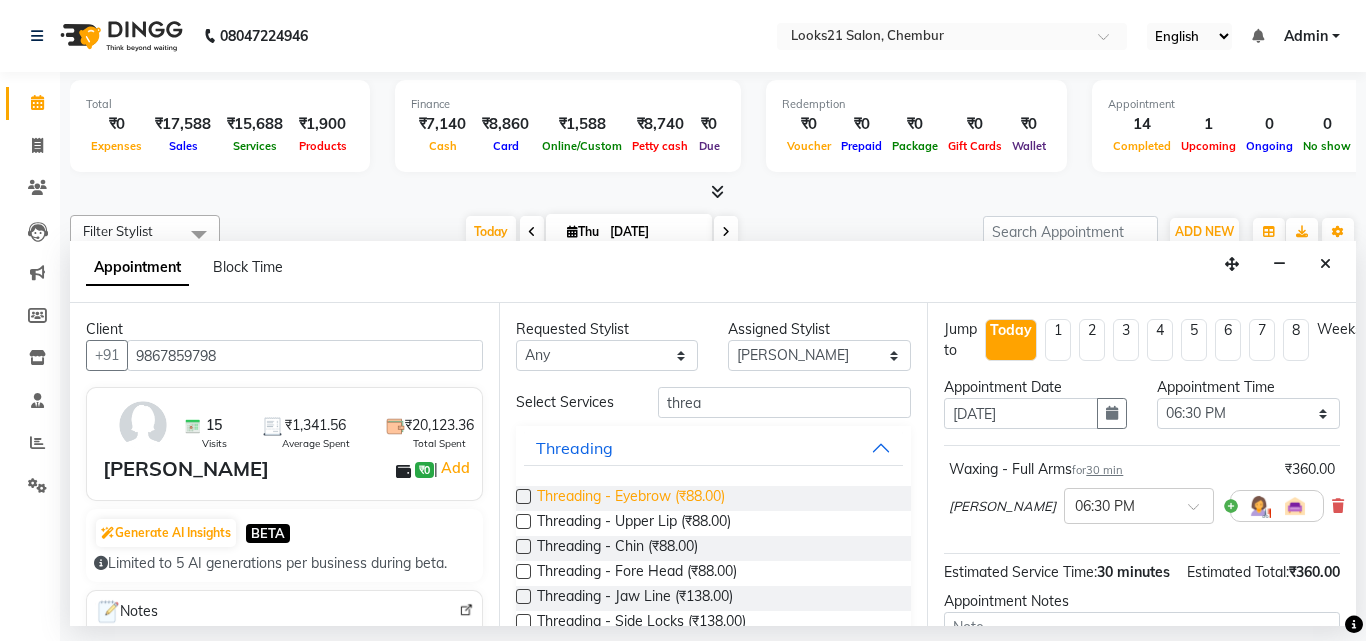 click on "Threading  - Eyebrow (₹88.00)" at bounding box center (631, 498) 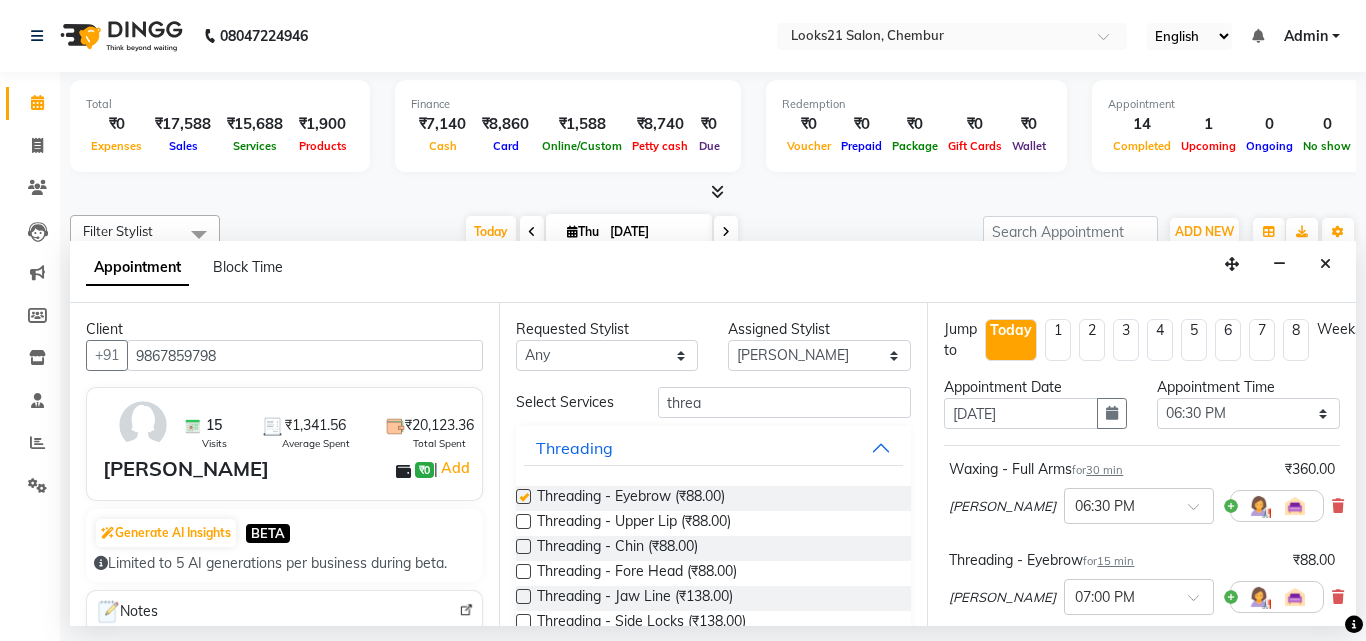 checkbox on "false" 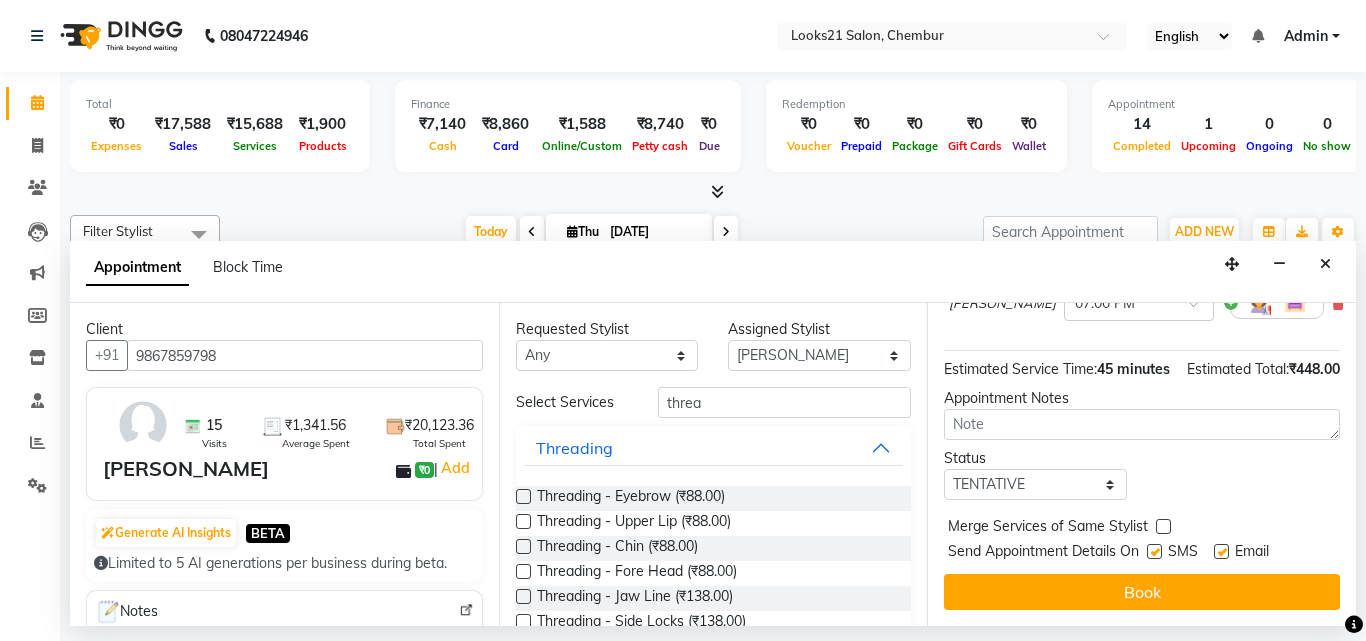 scroll, scrollTop: 330, scrollLeft: 0, axis: vertical 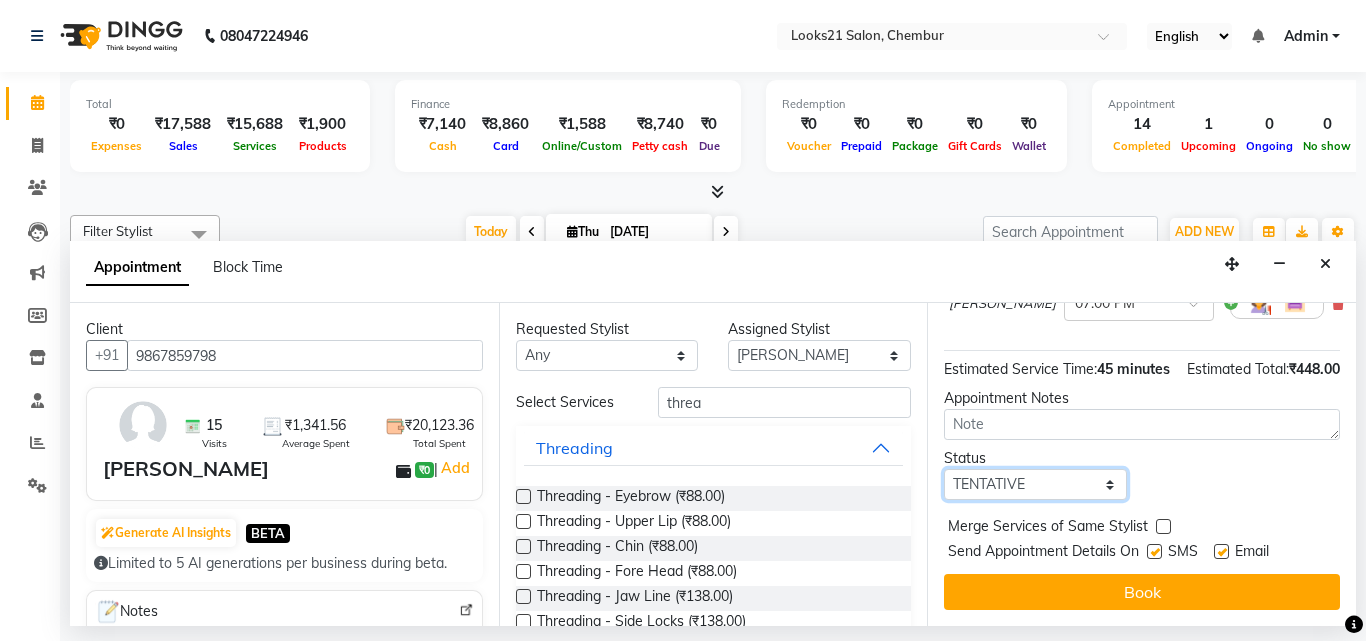 click on "Select TENTATIVE CONFIRM CHECK-IN UPCOMING" at bounding box center [1035, 484] 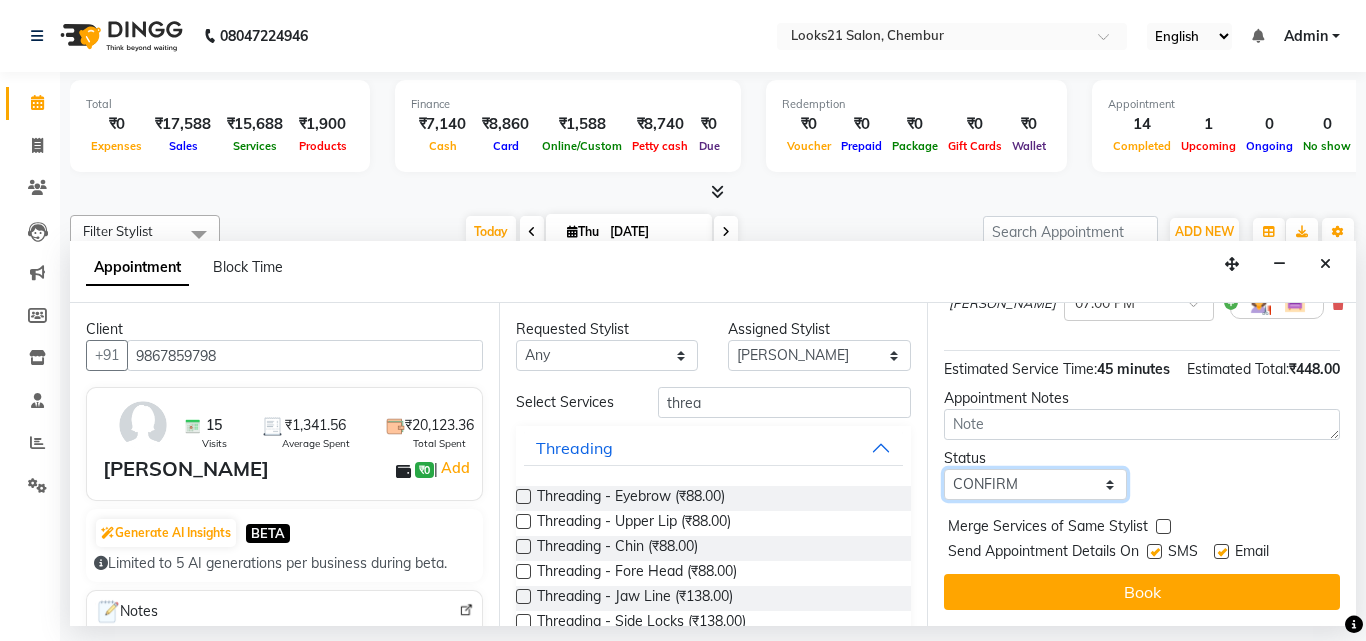 click on "Select TENTATIVE CONFIRM CHECK-IN UPCOMING" at bounding box center [1035, 484] 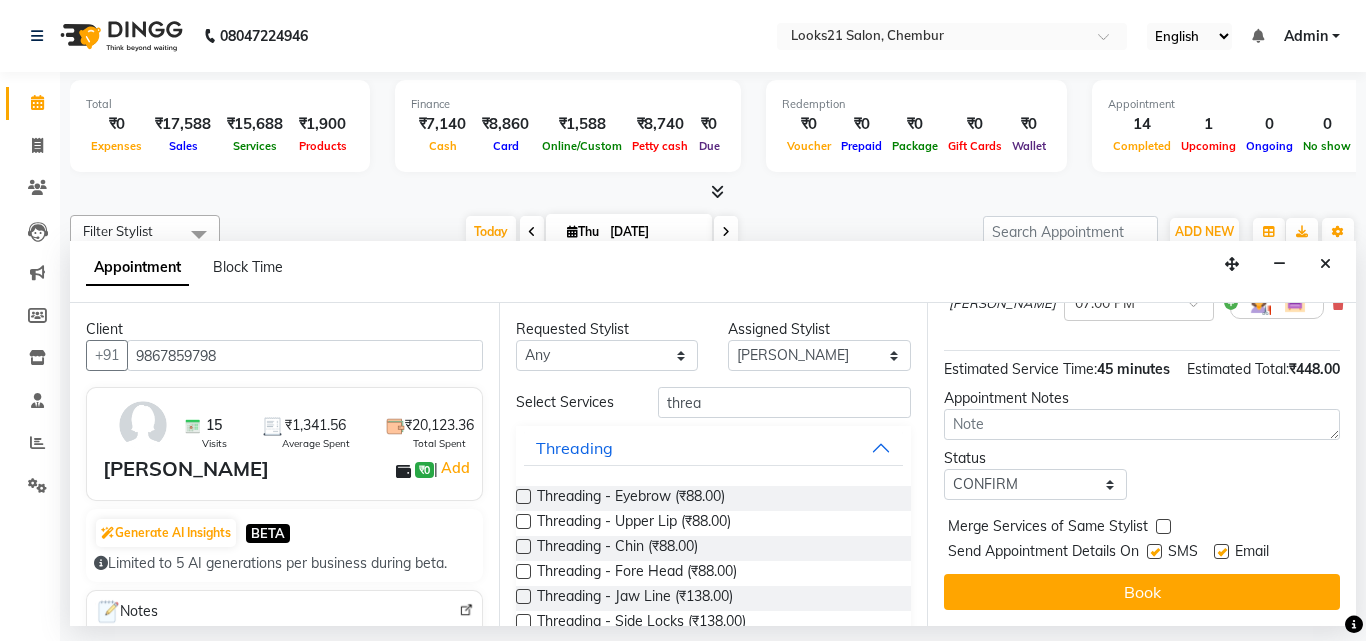 click on "Book" at bounding box center (1142, 592) 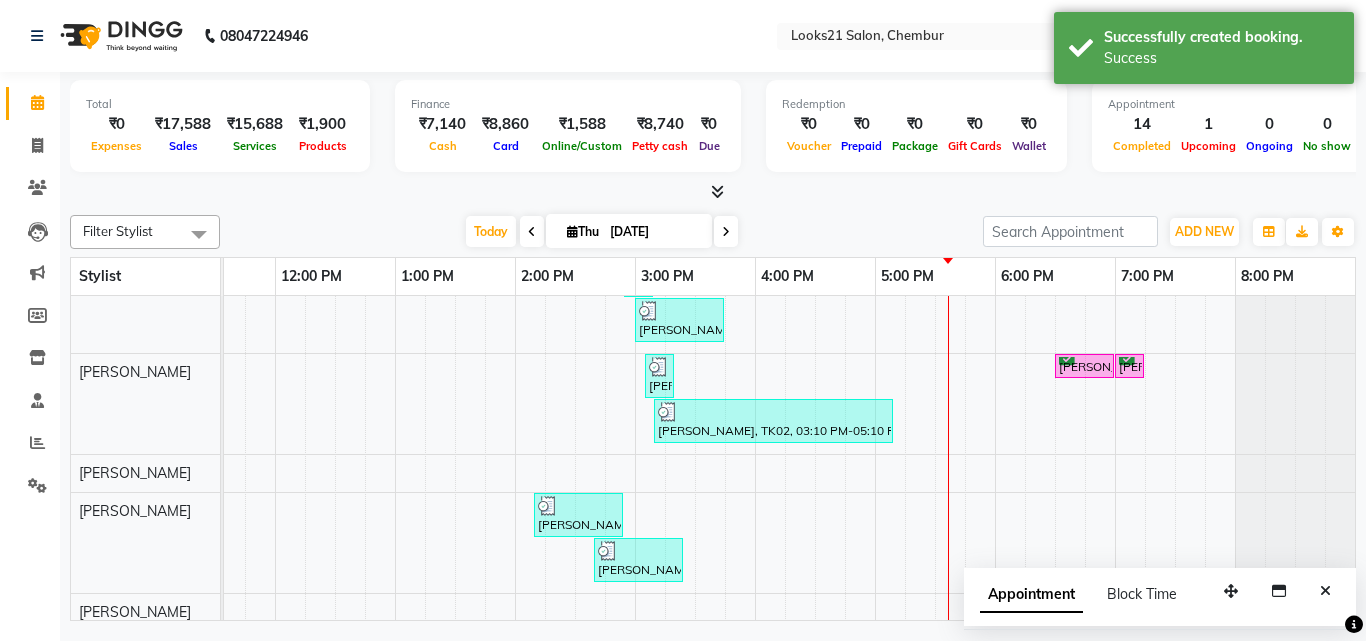 scroll, scrollTop: 0, scrollLeft: 444, axis: horizontal 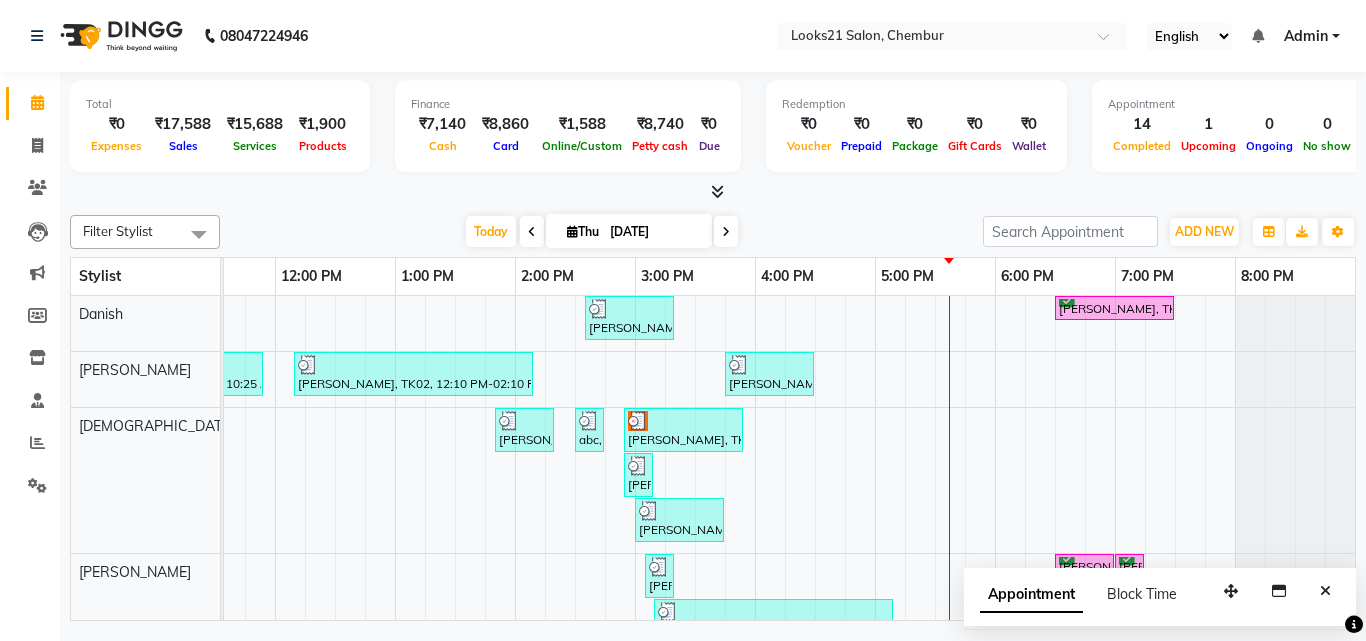 click at bounding box center [726, 232] 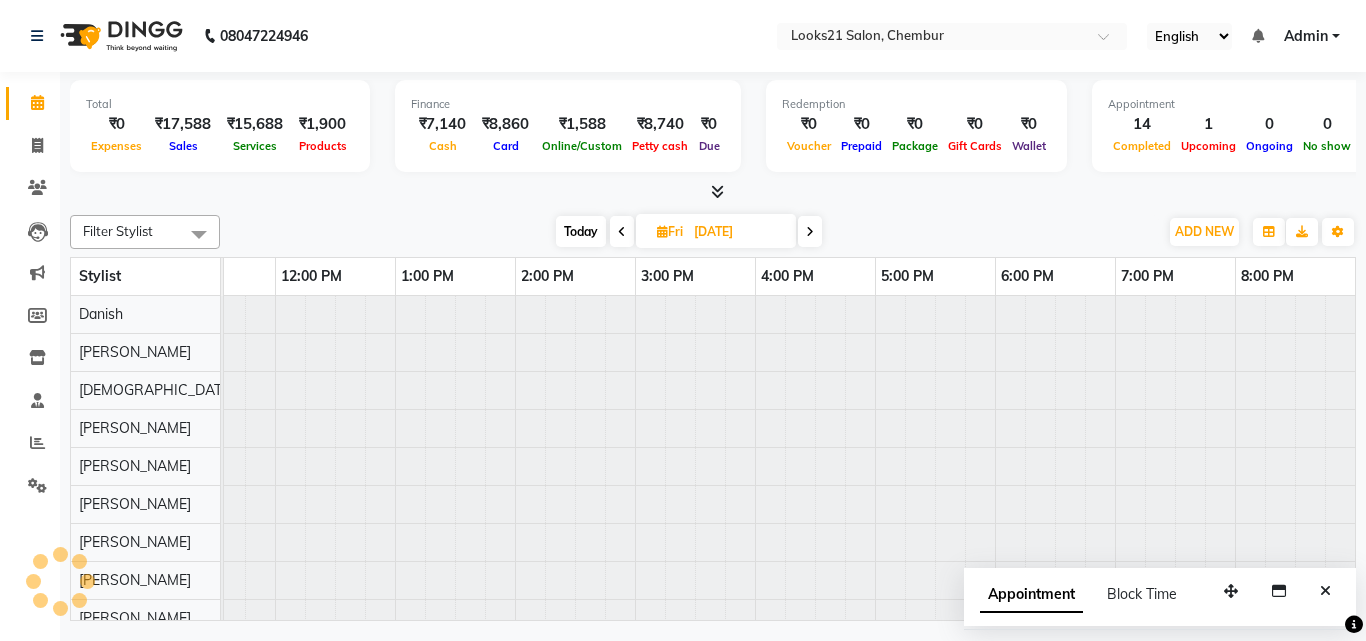 scroll, scrollTop: 0, scrollLeft: 0, axis: both 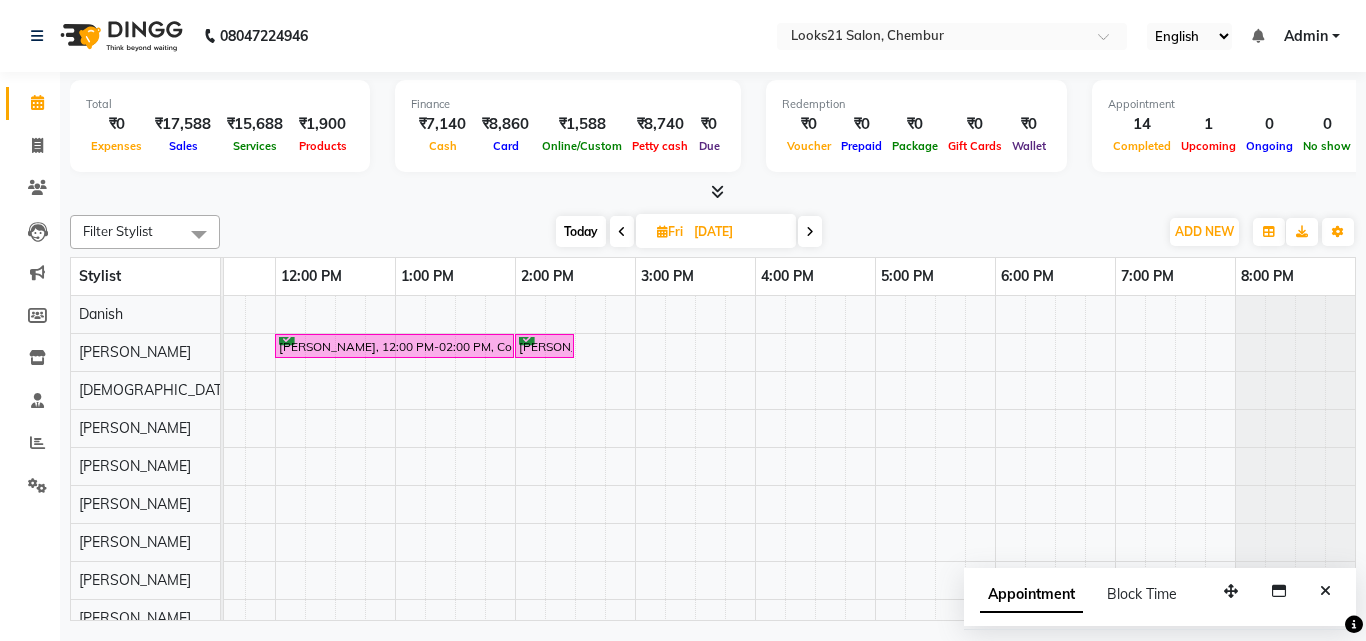 click on "Today" at bounding box center [581, 231] 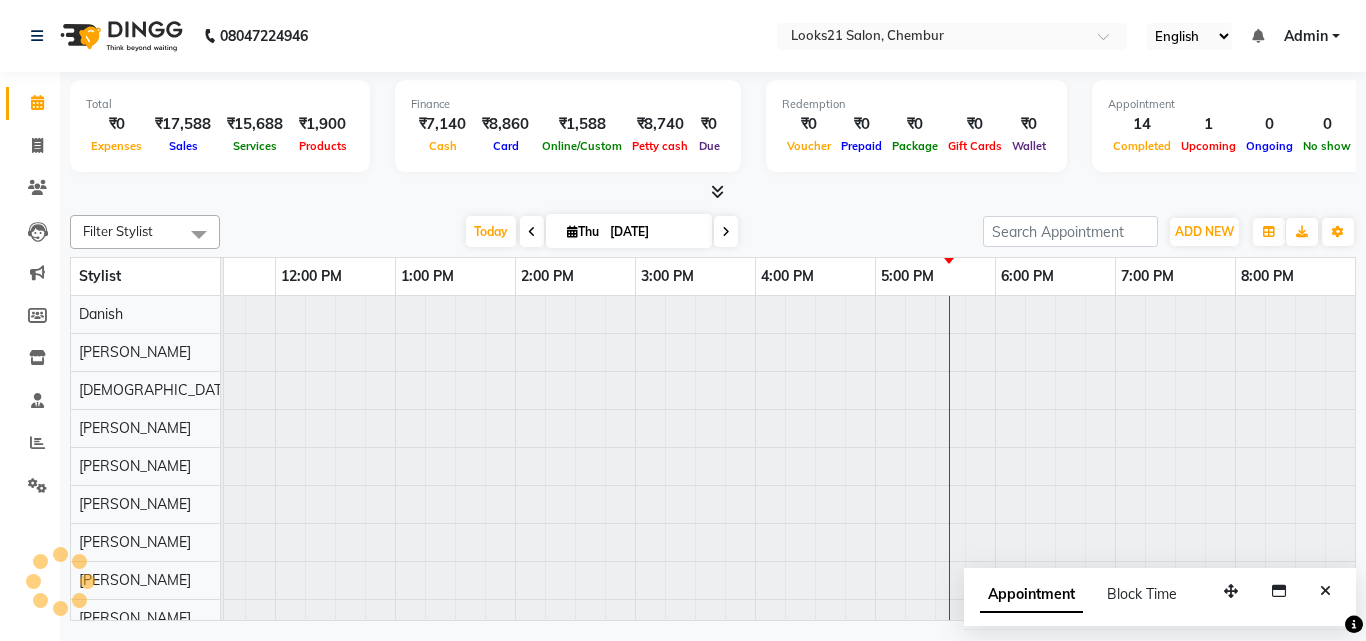 scroll, scrollTop: 0, scrollLeft: 0, axis: both 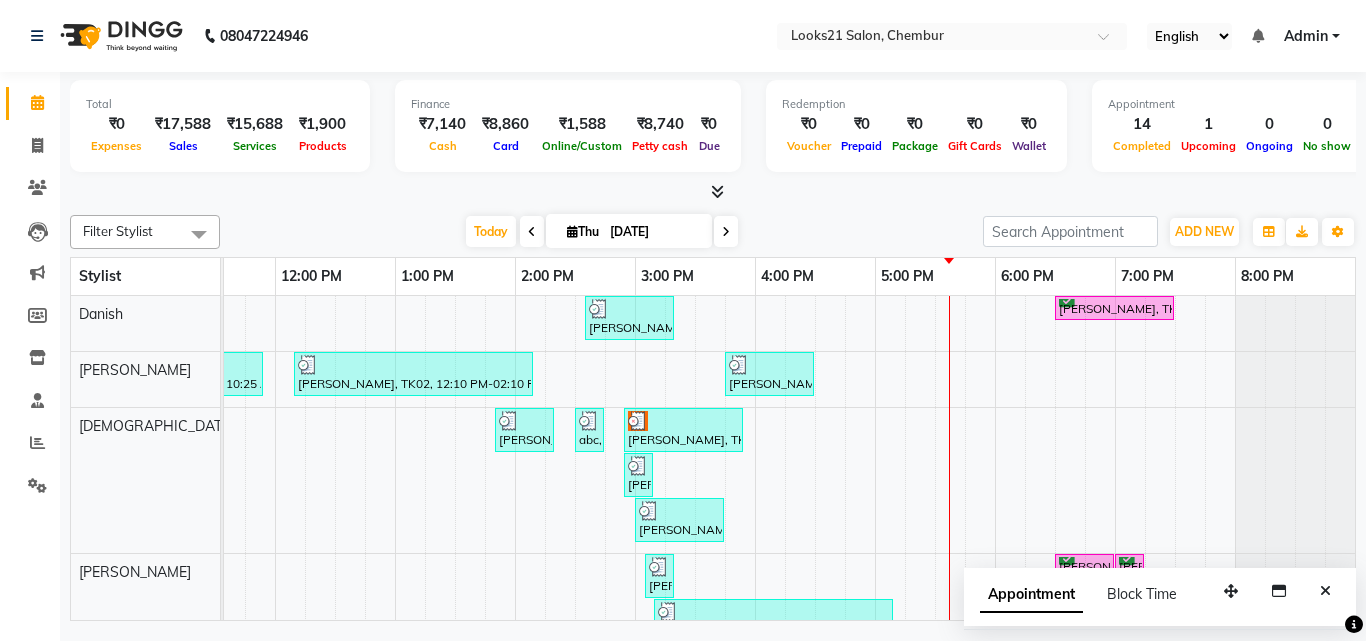 click at bounding box center (726, 232) 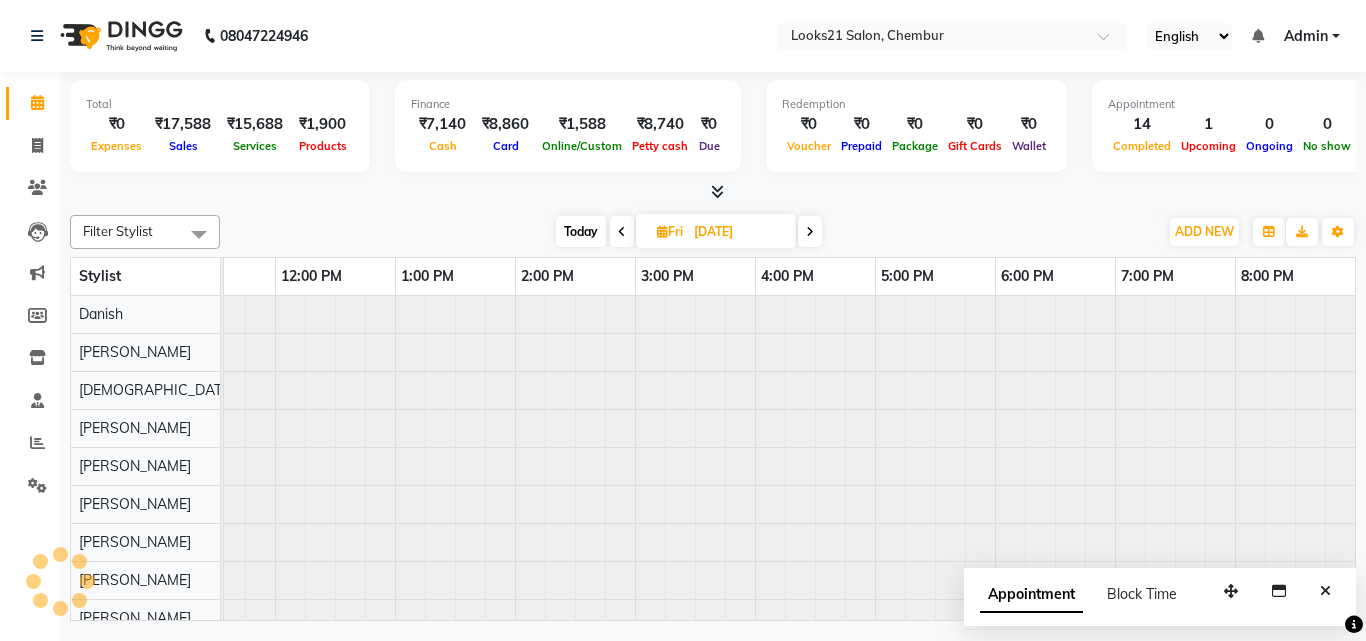 scroll, scrollTop: 0, scrollLeft: 0, axis: both 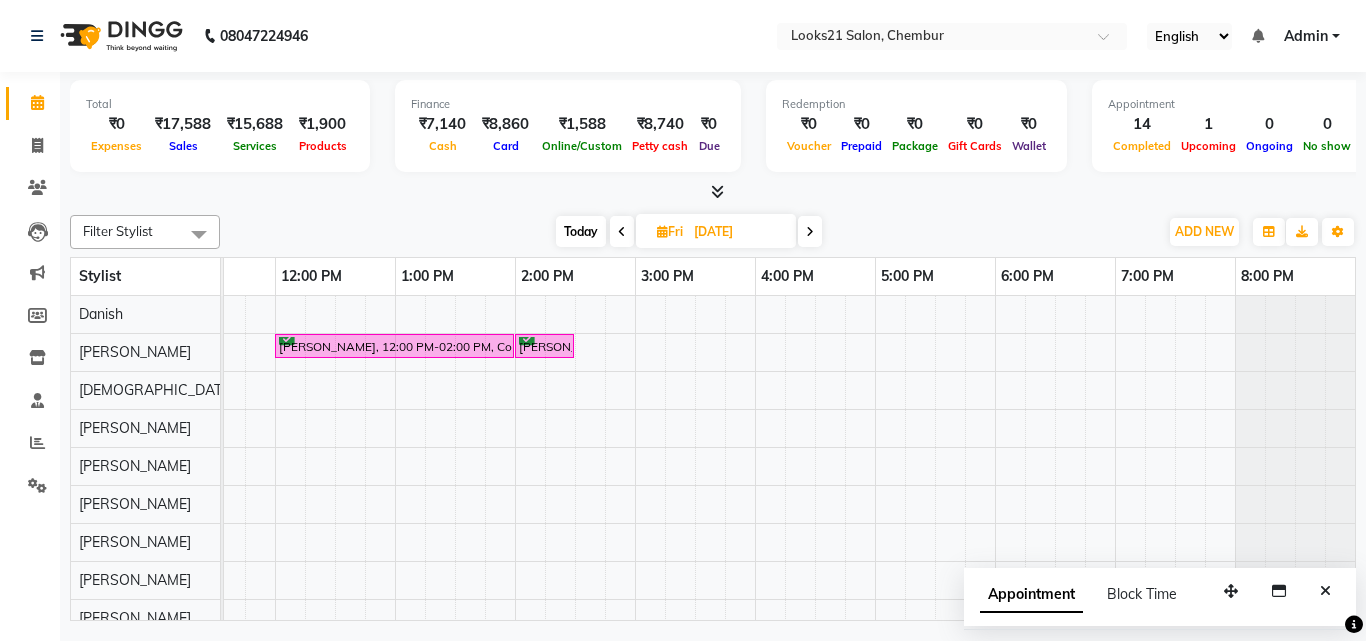 click on "Archana Saxena, 12:00 PM-02:00 PM, Color Steak(Inoa Hair Color)  - Touch-Up: Upto 2 Inchs     Archana Saxena, 02:00 PM-02:30 PM, Hair Cut & More Women  - By Senior Stylist" at bounding box center (575, 466) 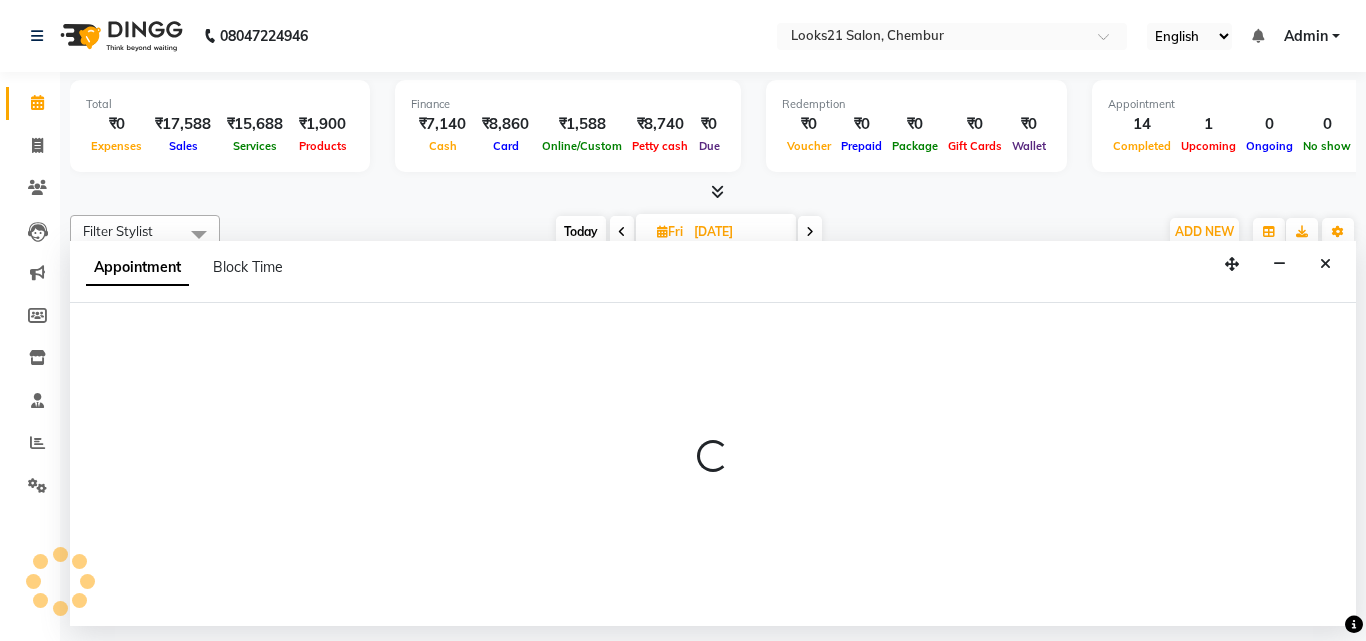 select on "13882" 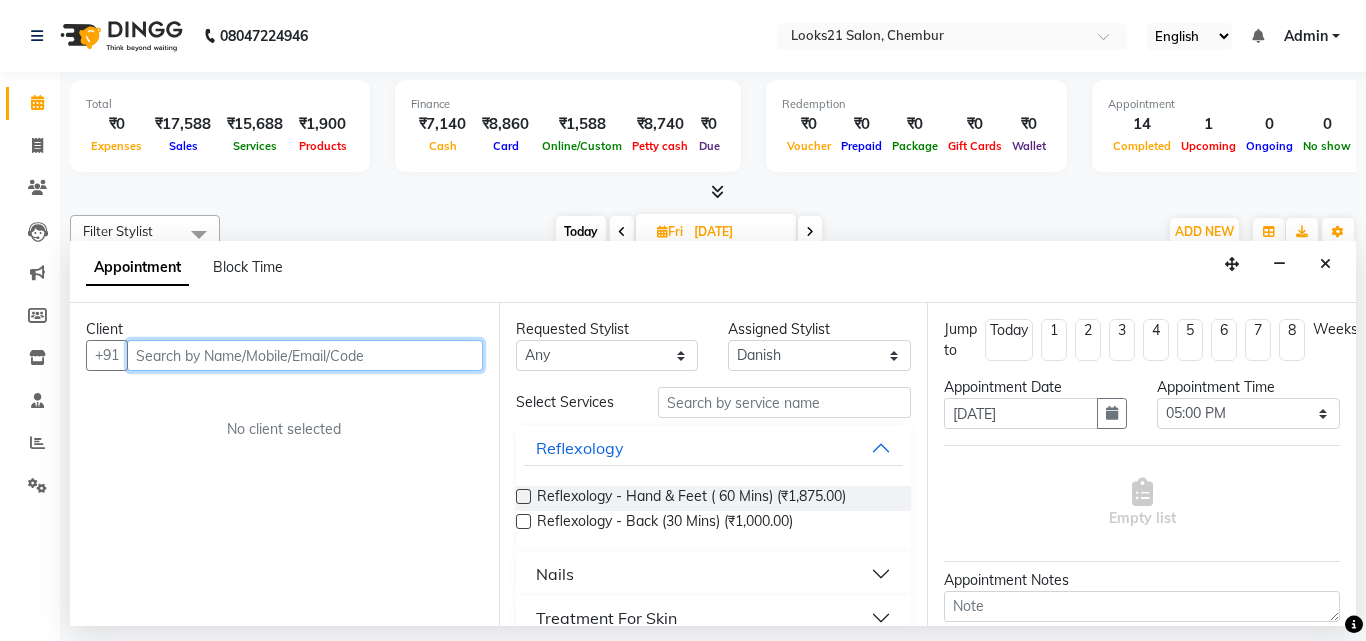 click at bounding box center [305, 355] 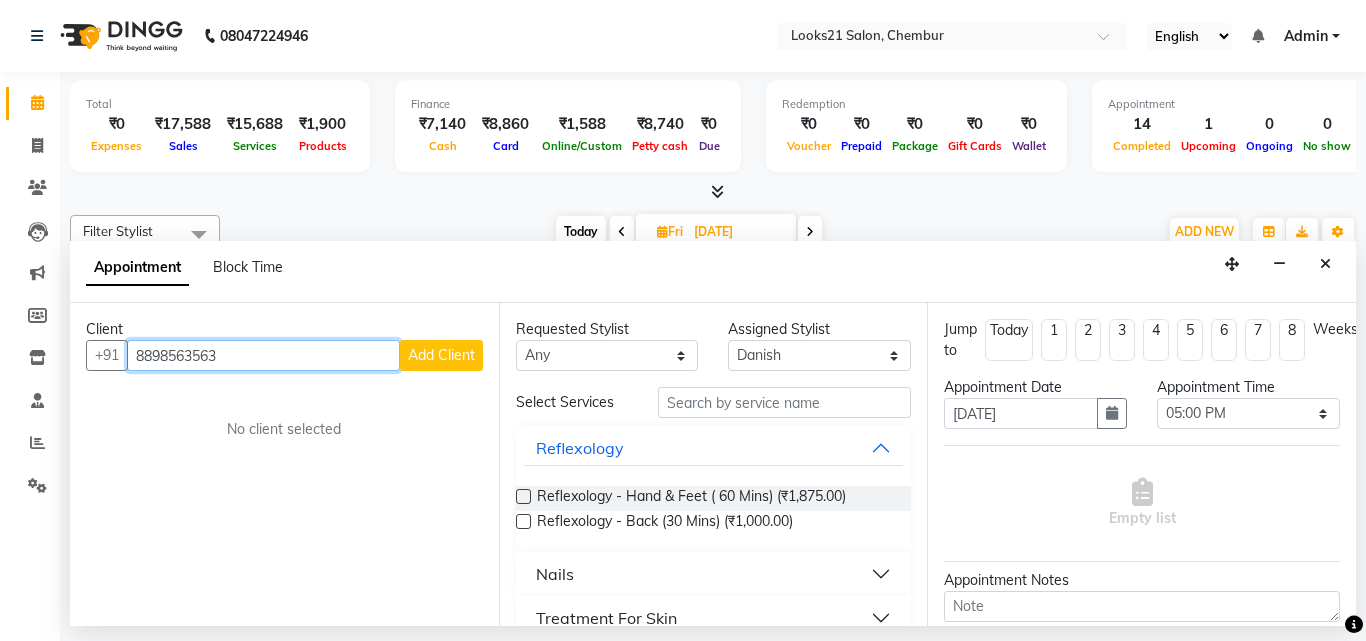 type on "8898563563" 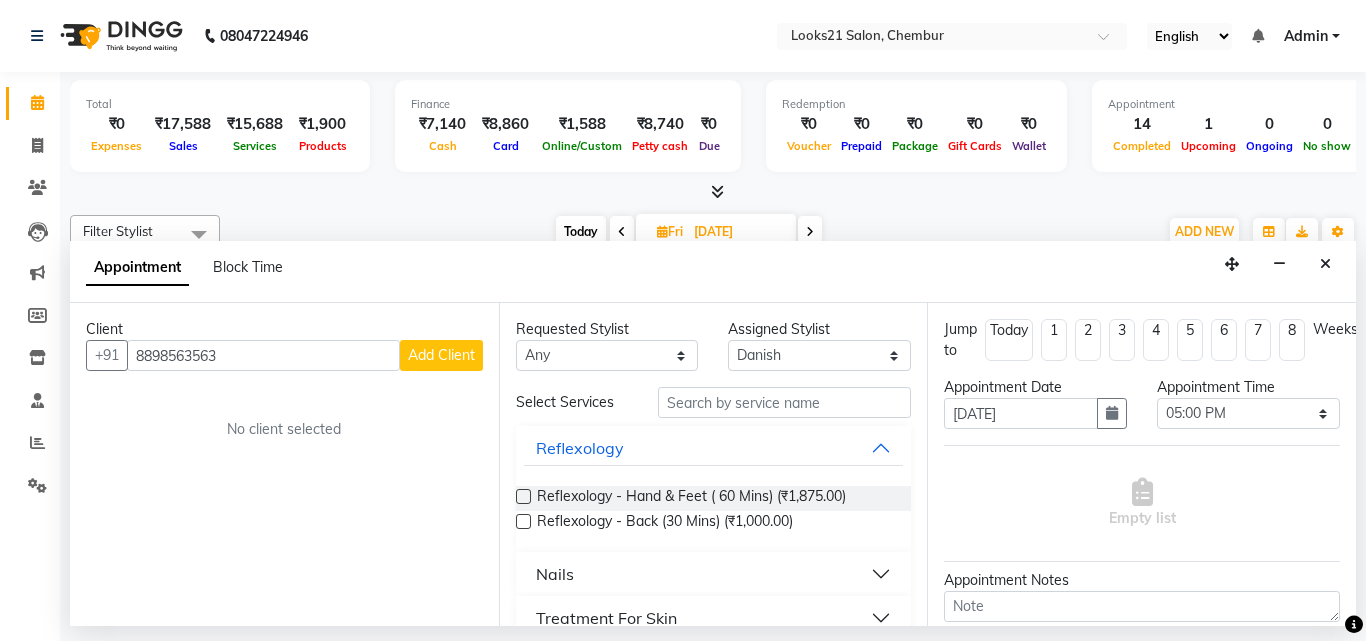 click on "Add Client" at bounding box center [441, 355] 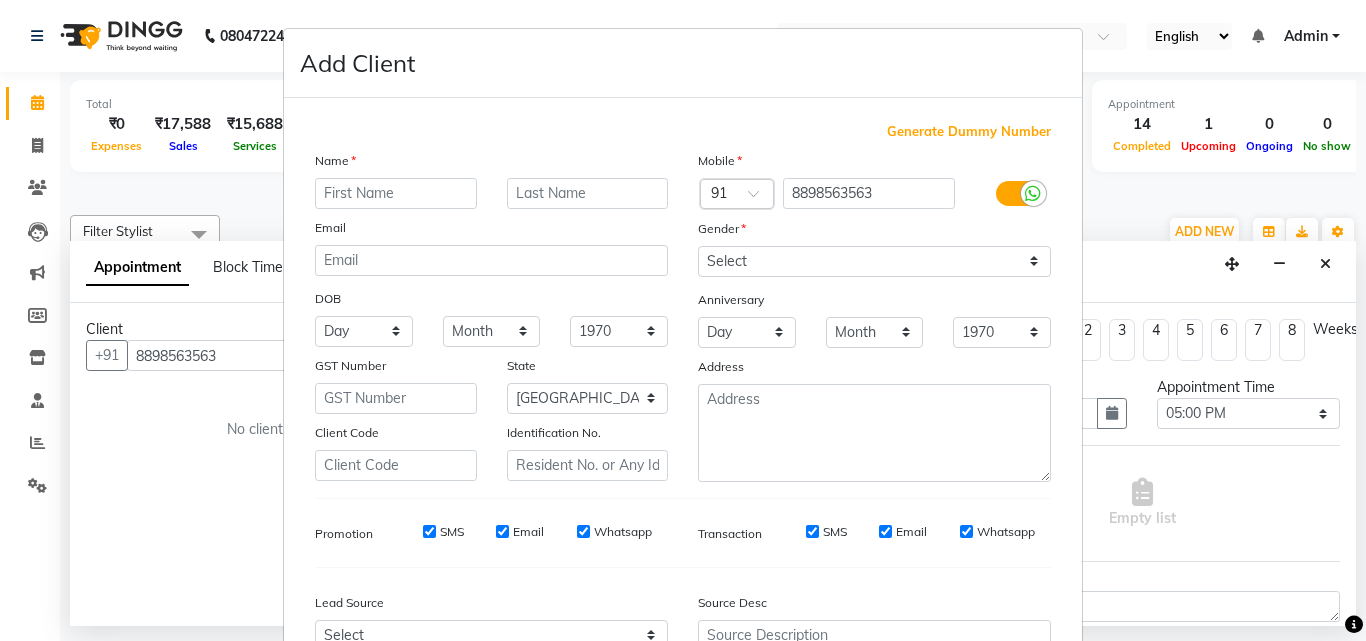 click at bounding box center (396, 193) 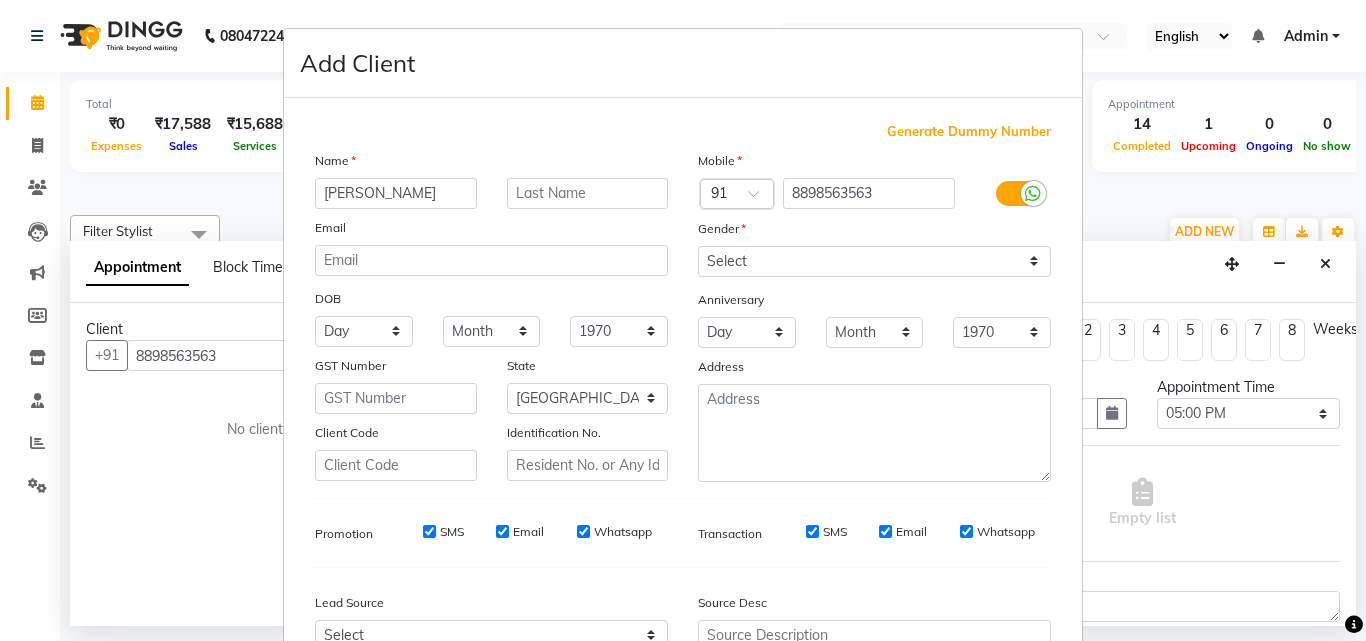 type on "[PERSON_NAME]" 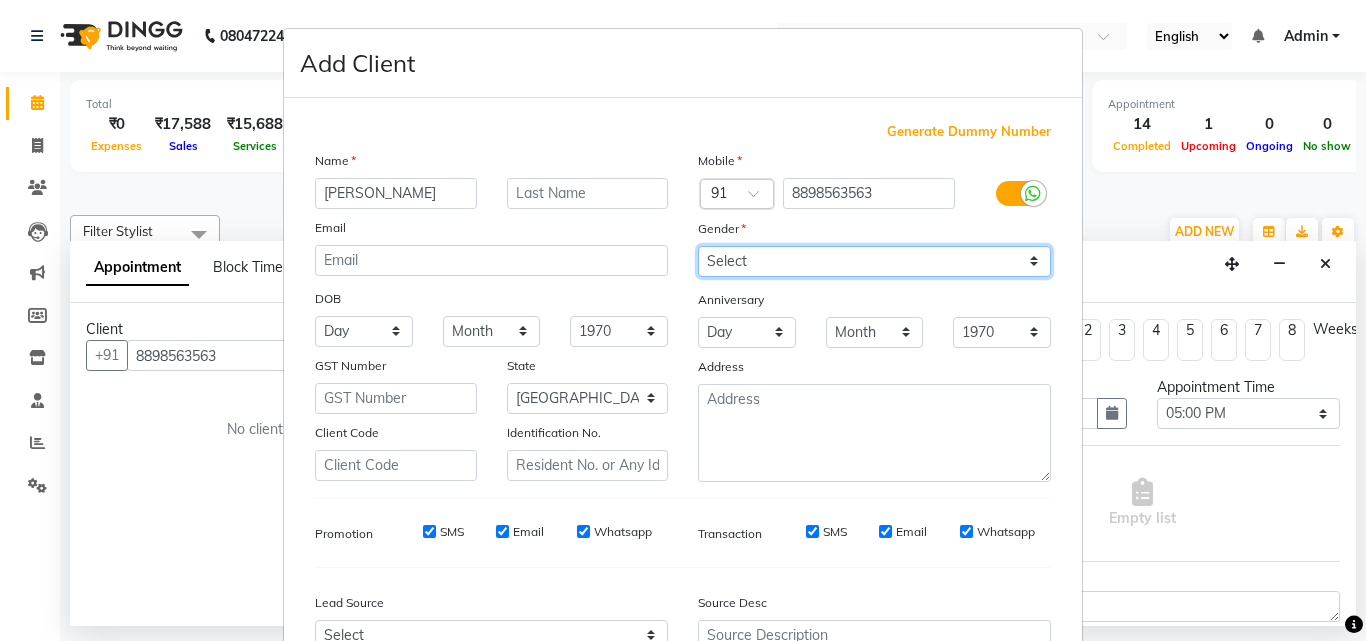 click on "Select Male Female Other Prefer Not To Say" at bounding box center [874, 261] 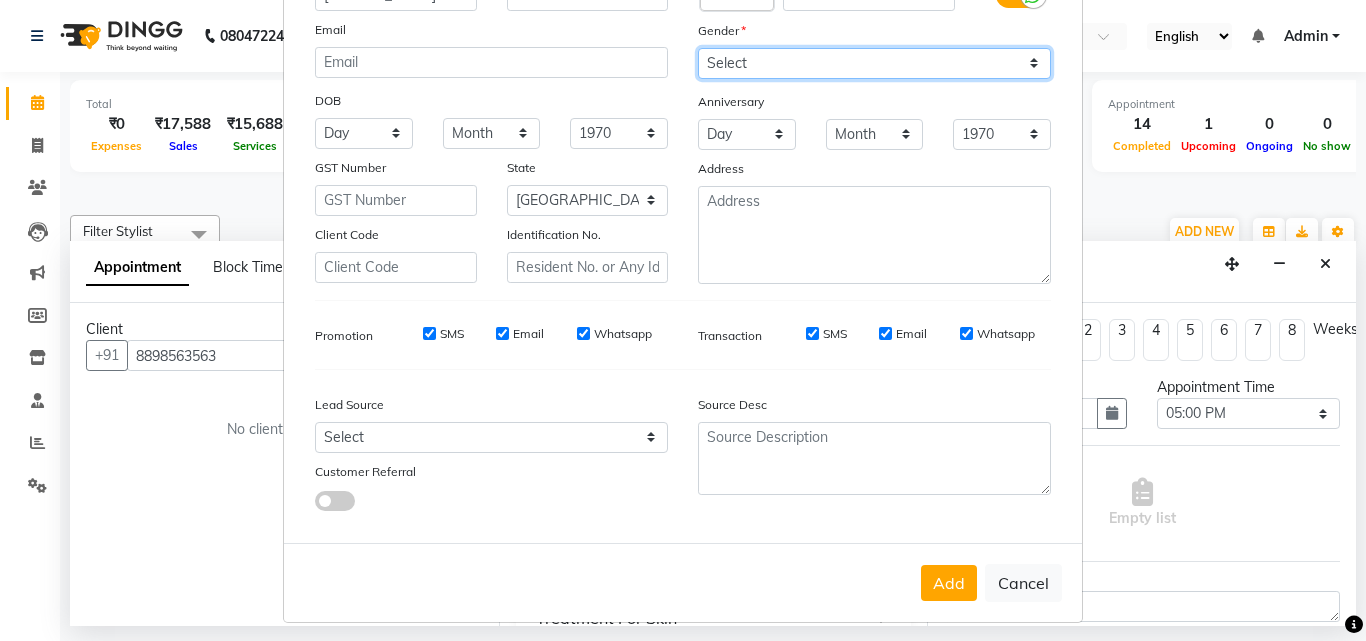 scroll, scrollTop: 208, scrollLeft: 0, axis: vertical 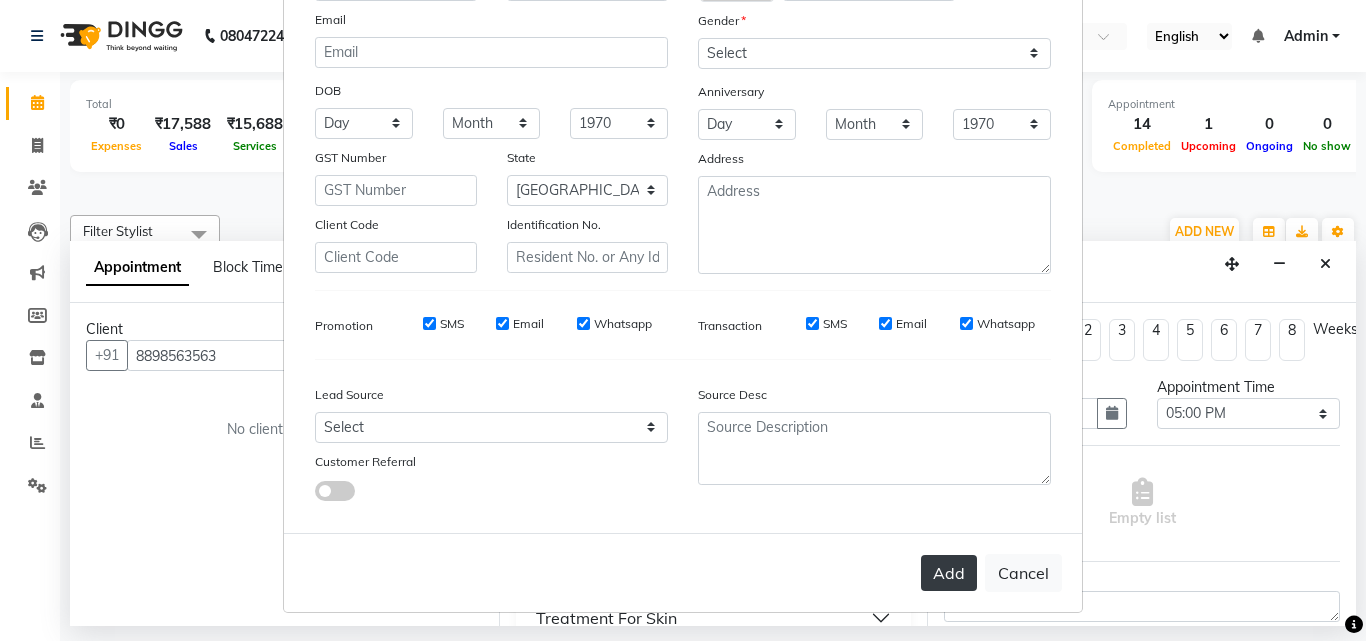 click on "Add" at bounding box center [949, 573] 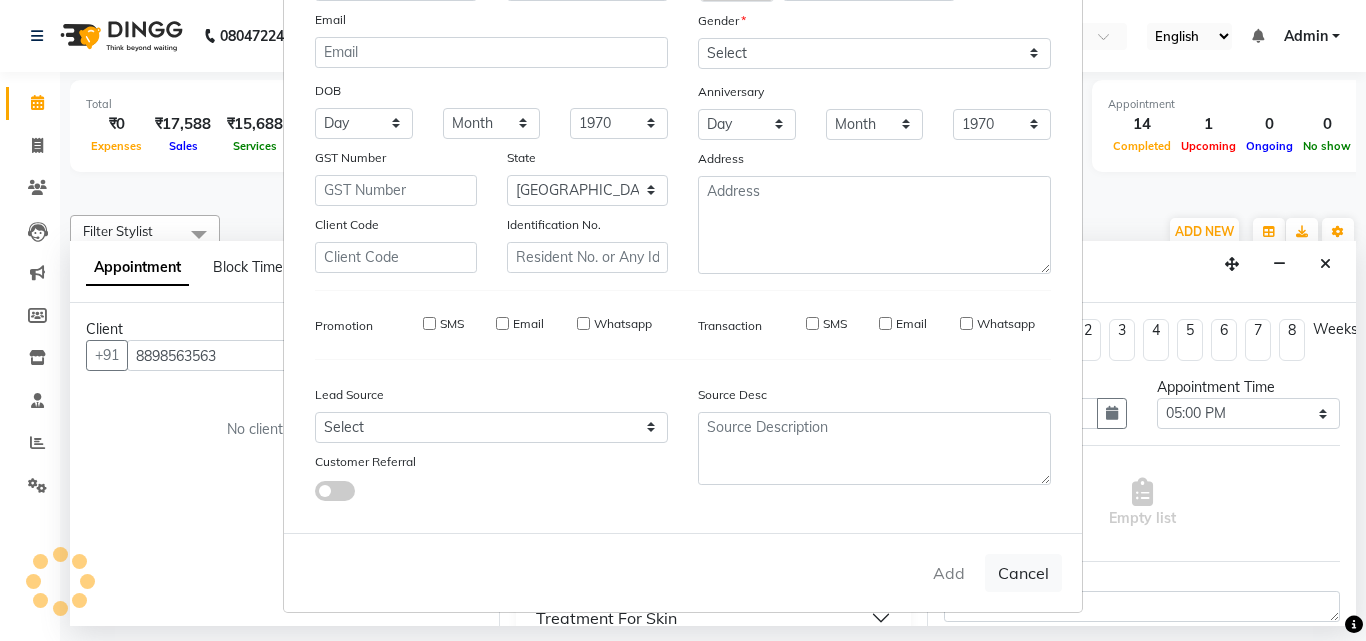 type 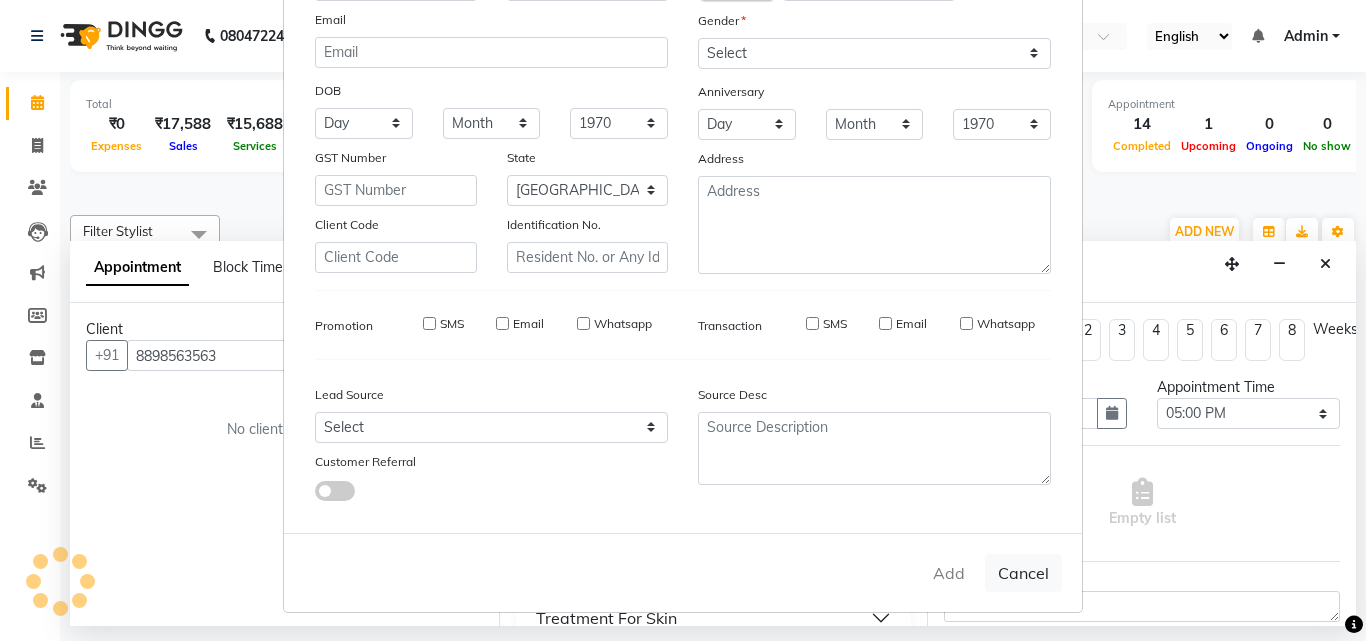 select 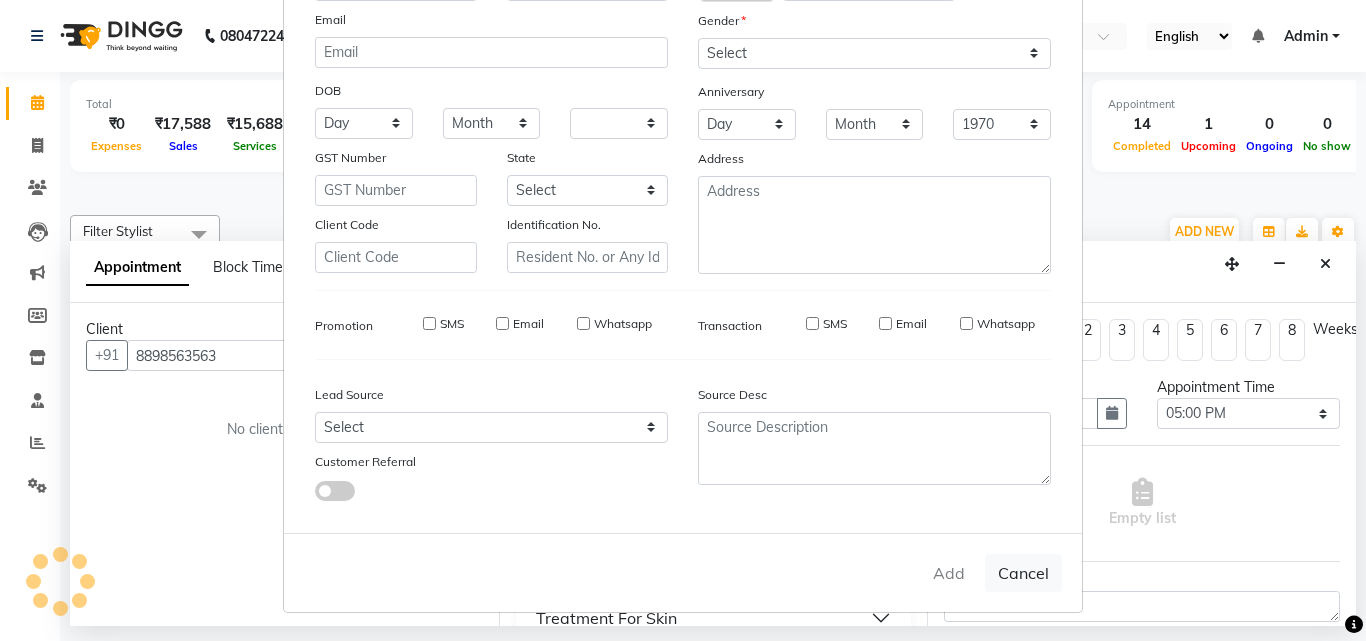 type 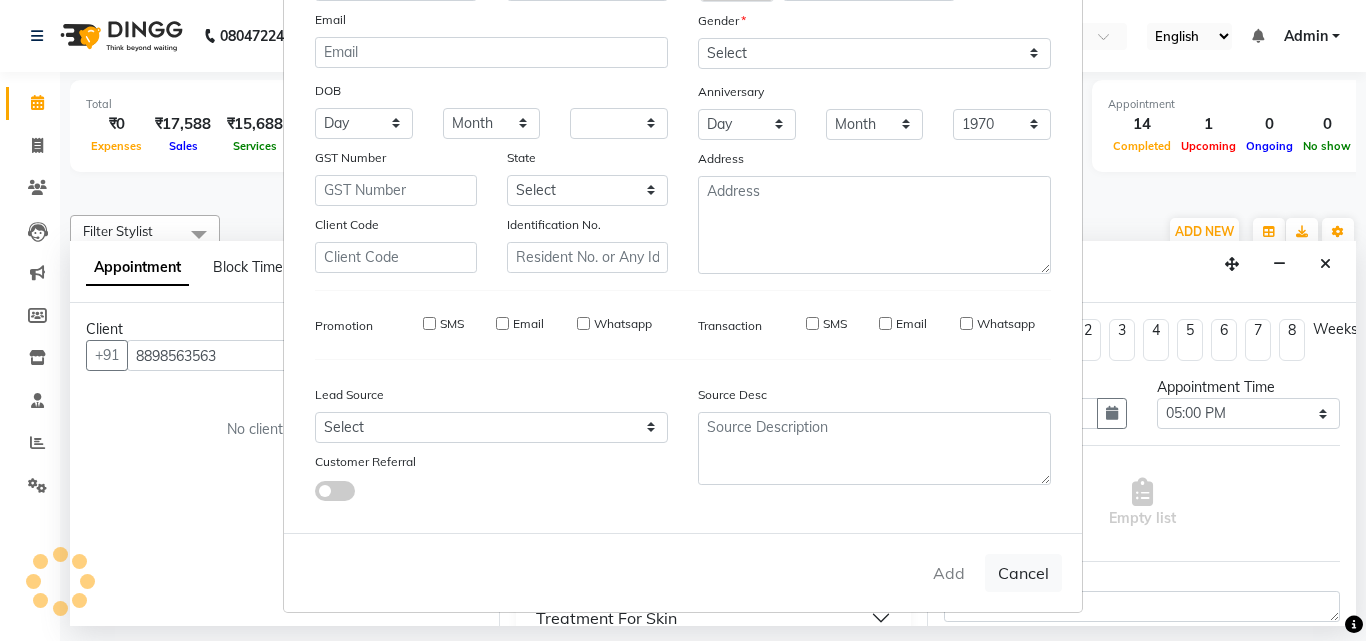 select 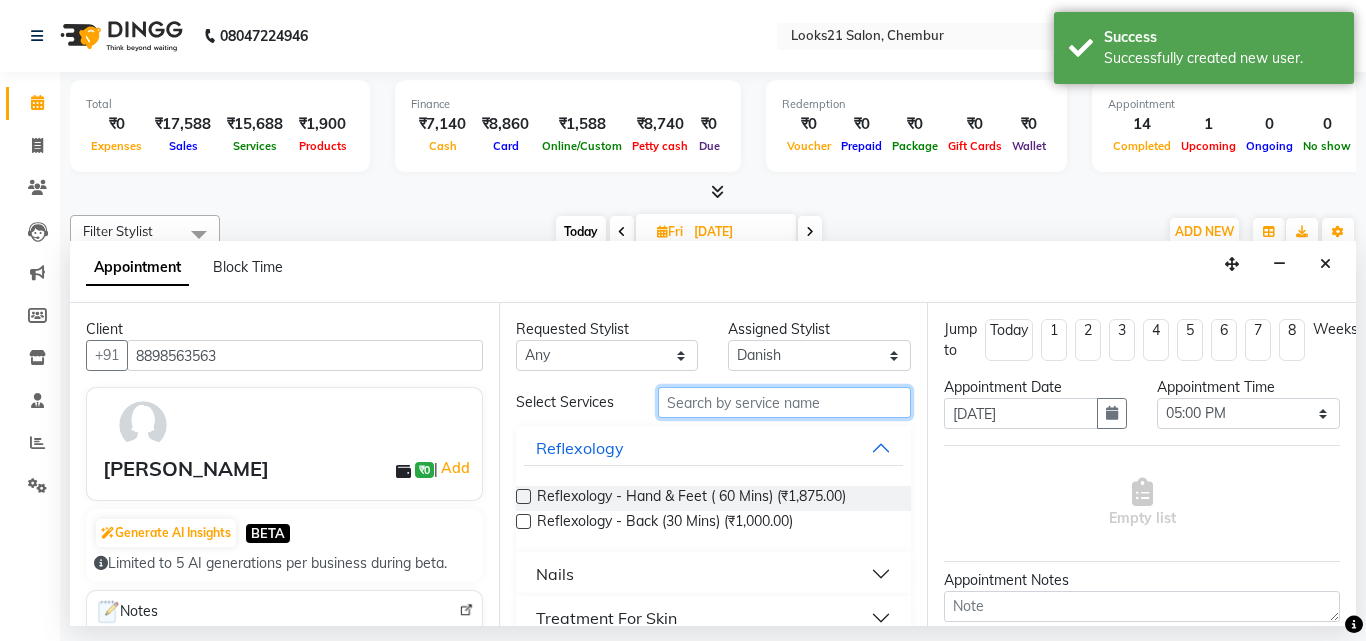 click at bounding box center [785, 402] 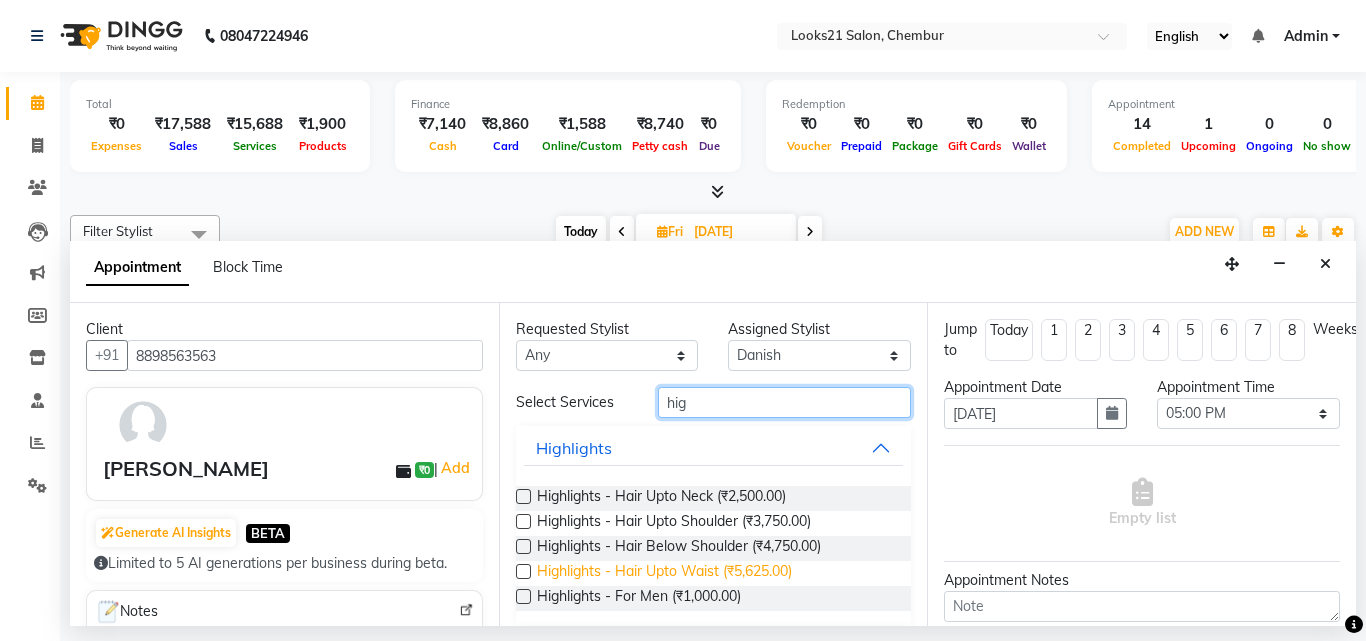 type on "hig" 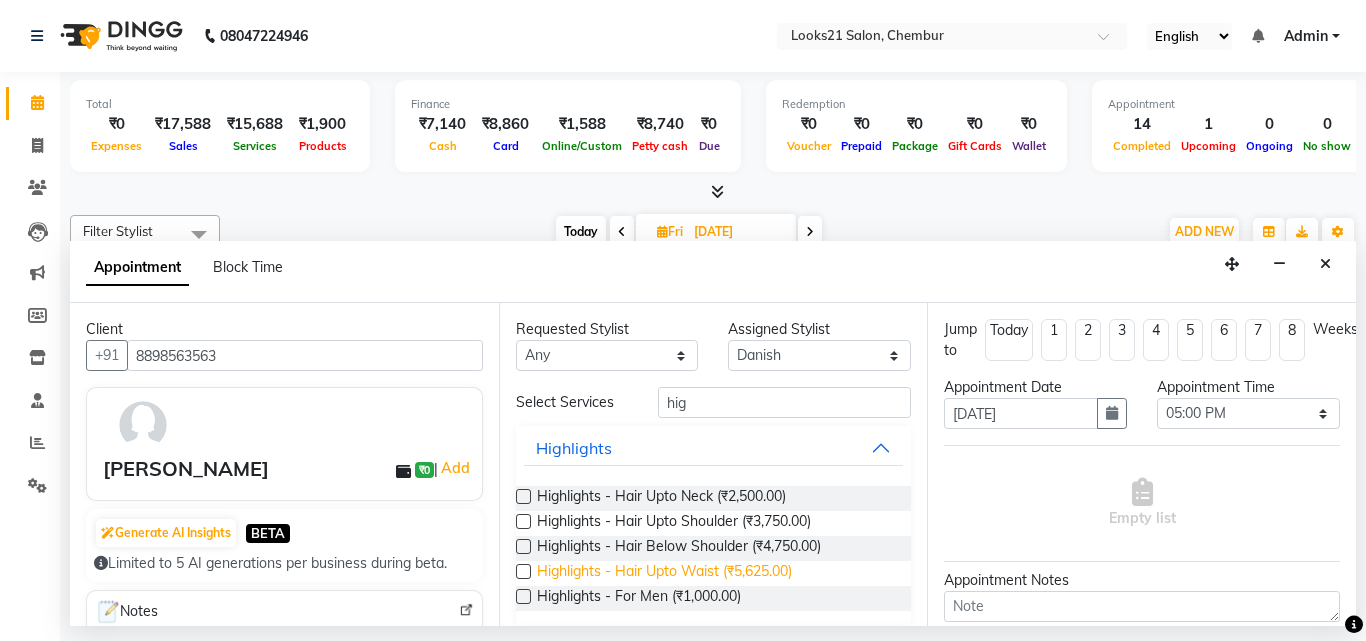 click on "Highlights  - Hair Upto Waist (₹5,625.00)" at bounding box center [664, 573] 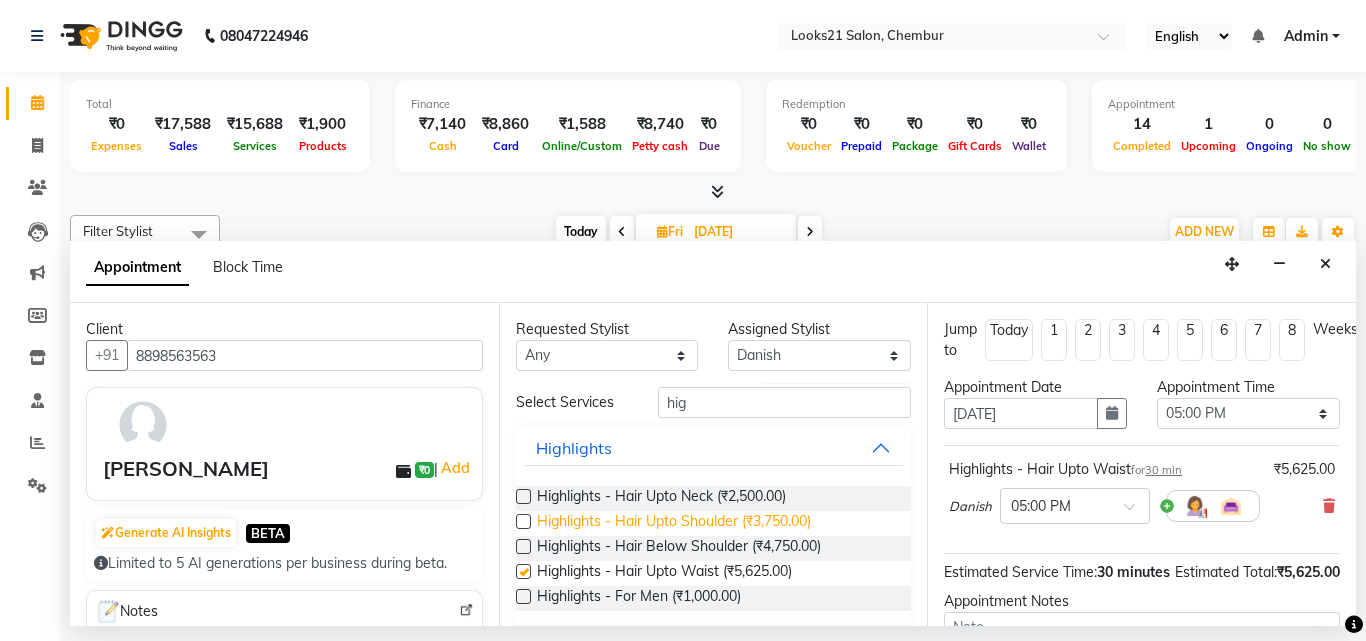checkbox on "false" 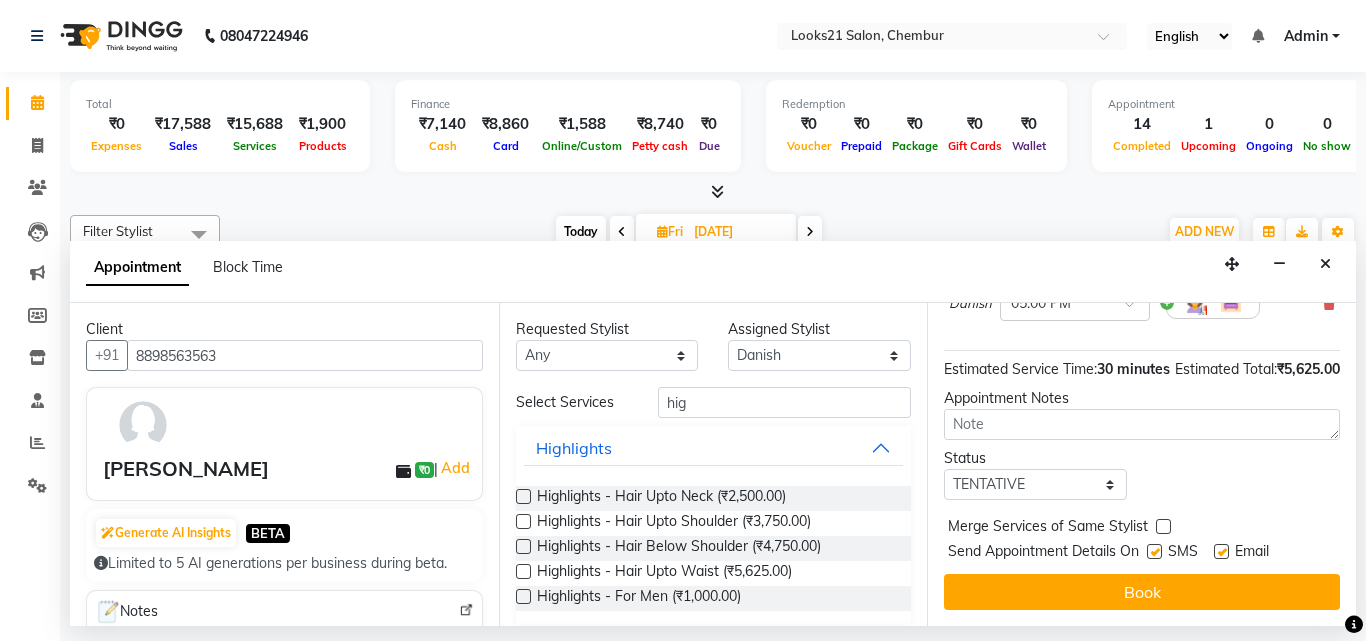 scroll, scrollTop: 239, scrollLeft: 0, axis: vertical 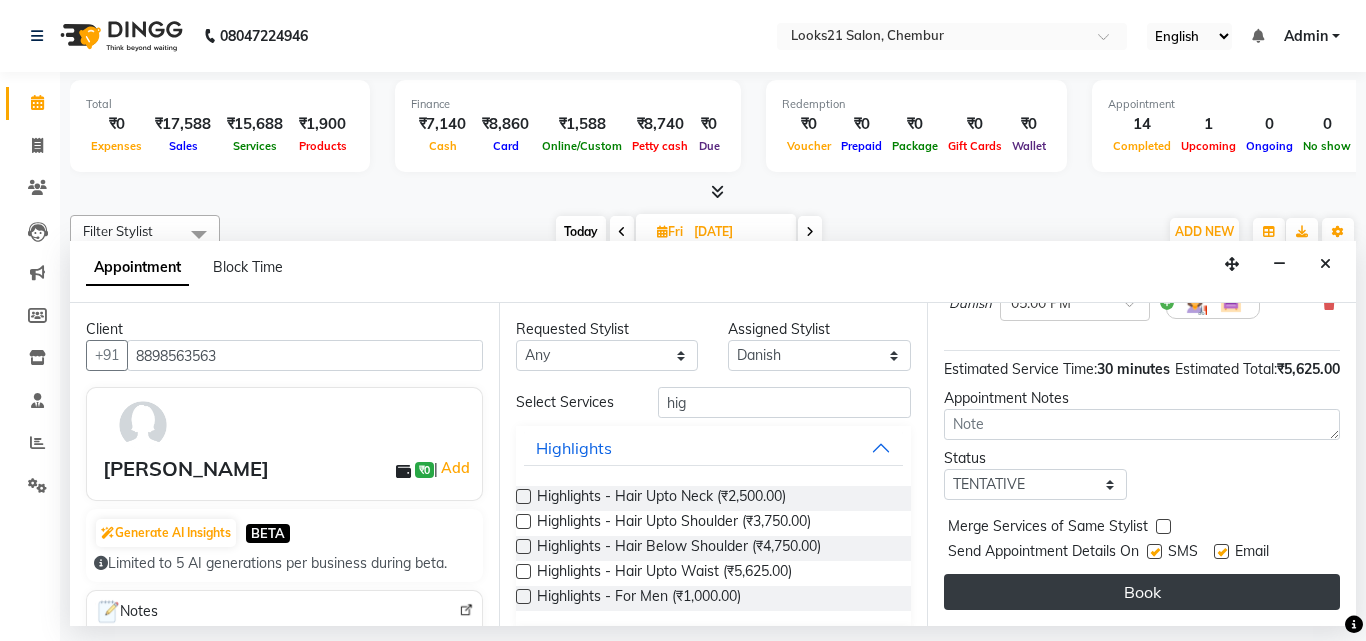 click on "Book" at bounding box center (1142, 592) 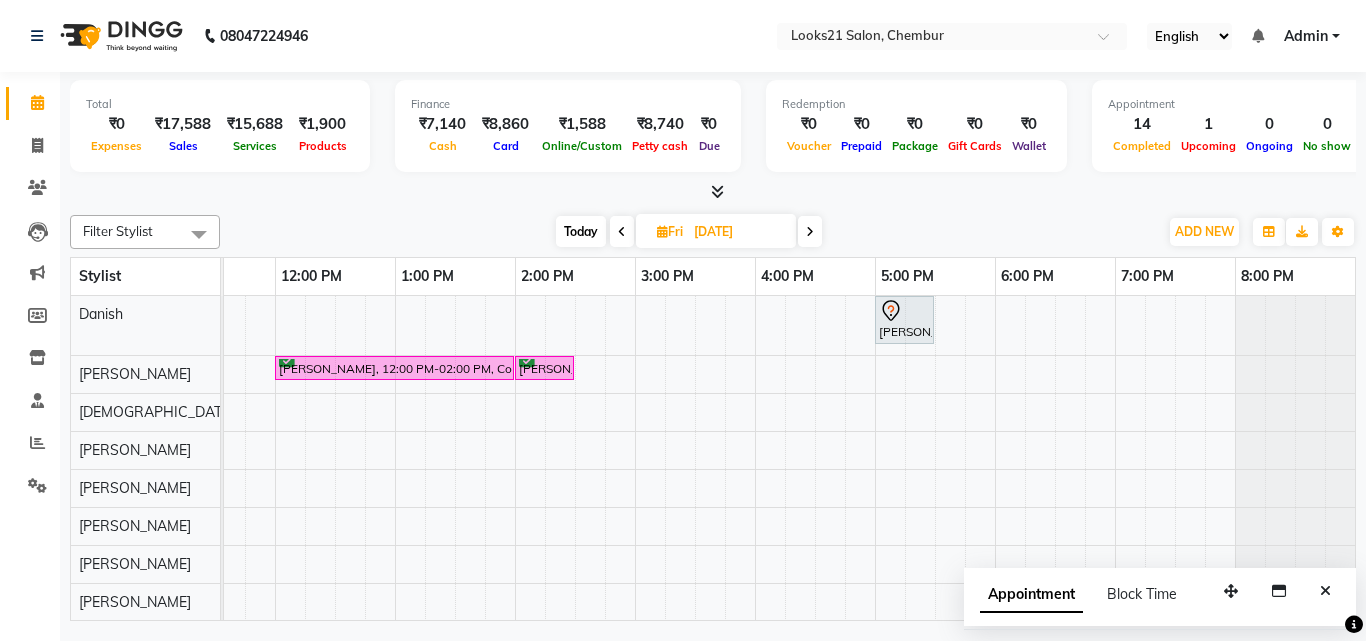 click on "Today" at bounding box center [581, 231] 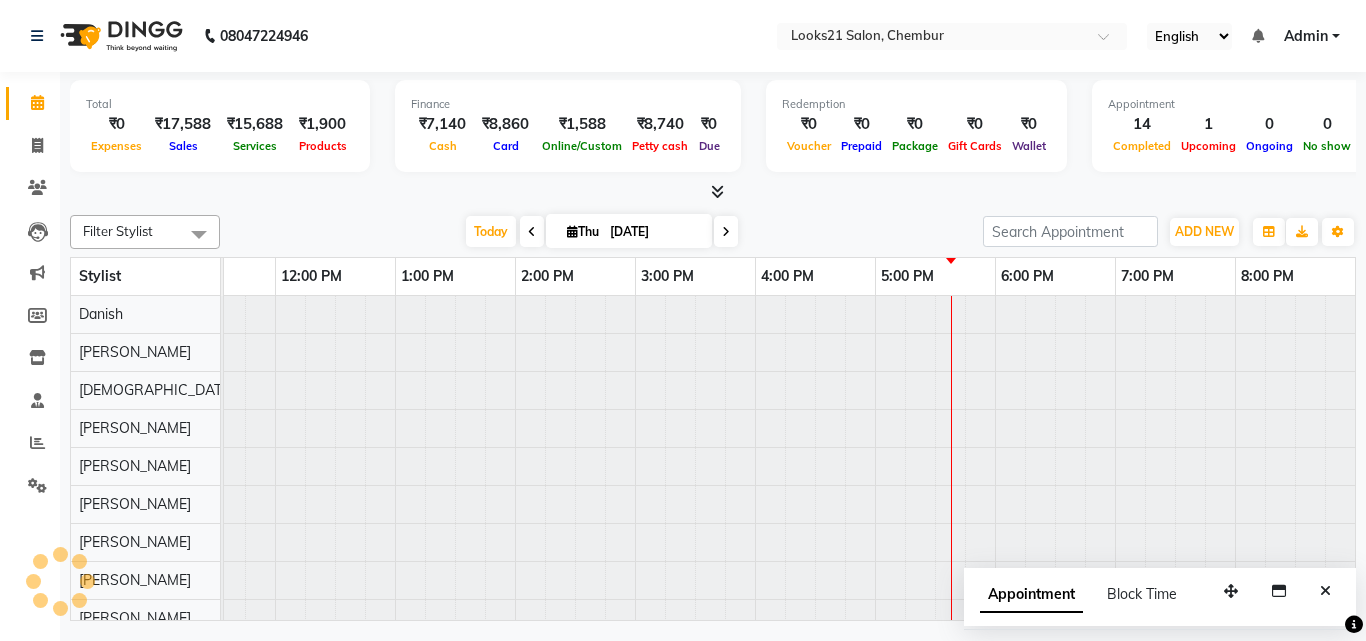 scroll, scrollTop: 0, scrollLeft: 0, axis: both 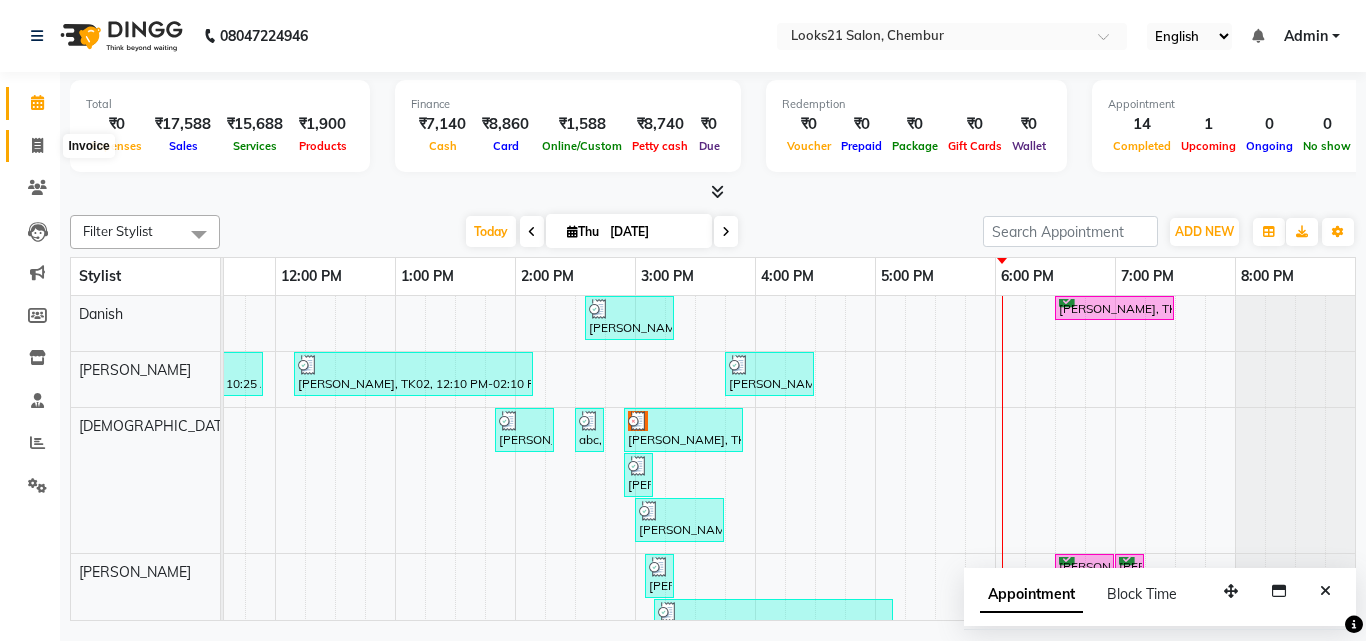 click 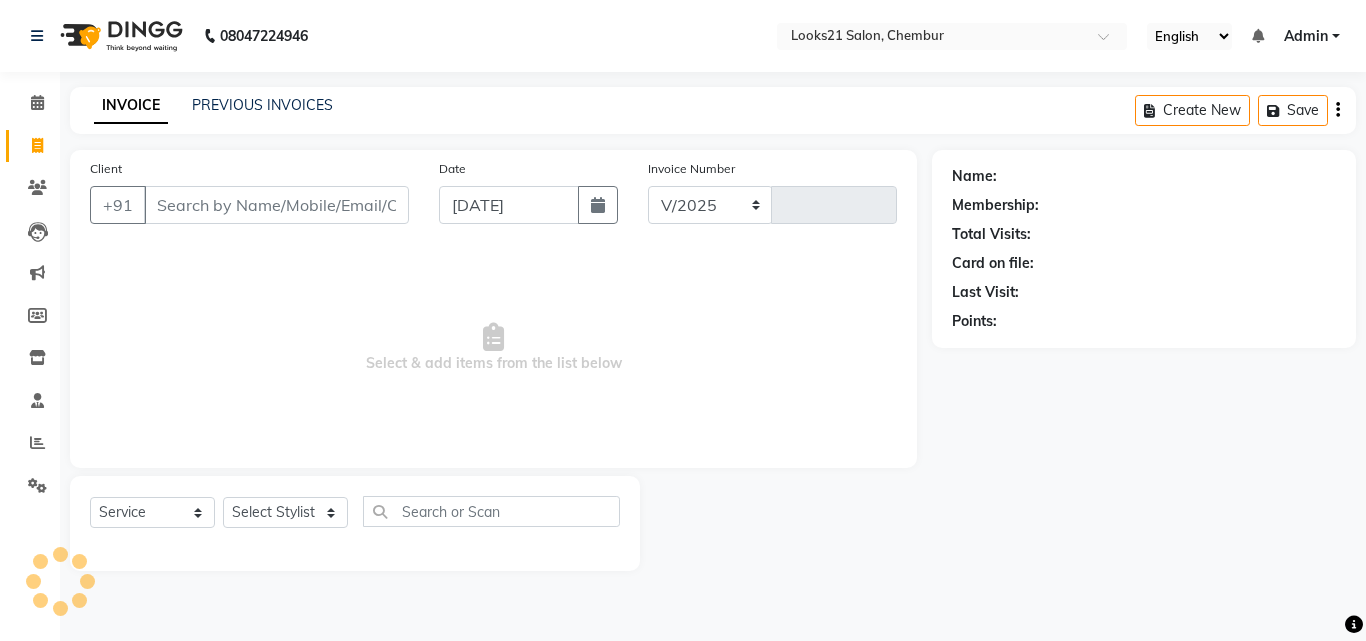 select on "844" 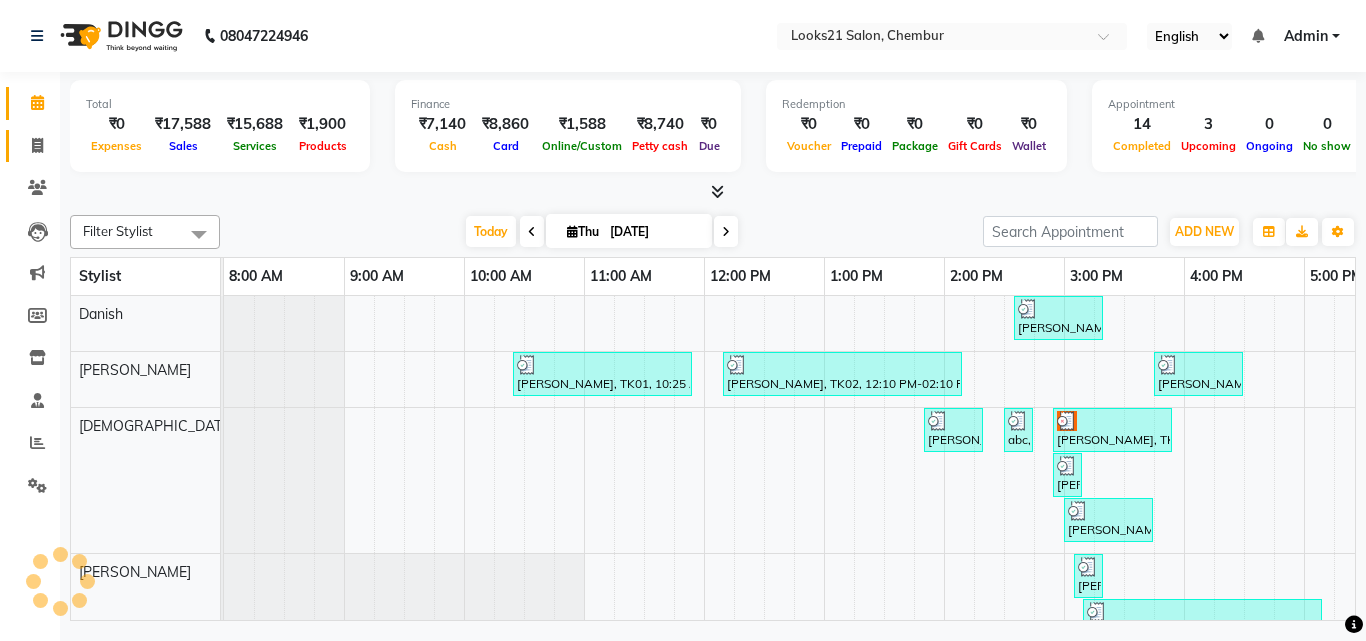 scroll, scrollTop: 0, scrollLeft: 429, axis: horizontal 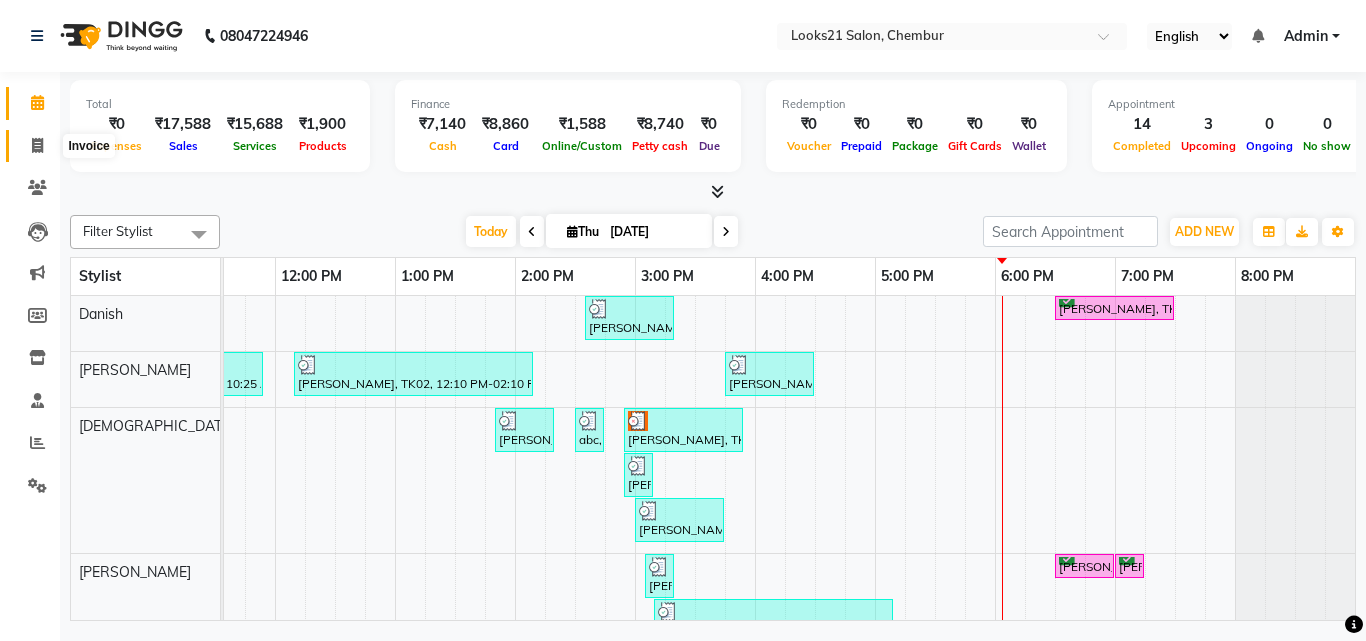 click 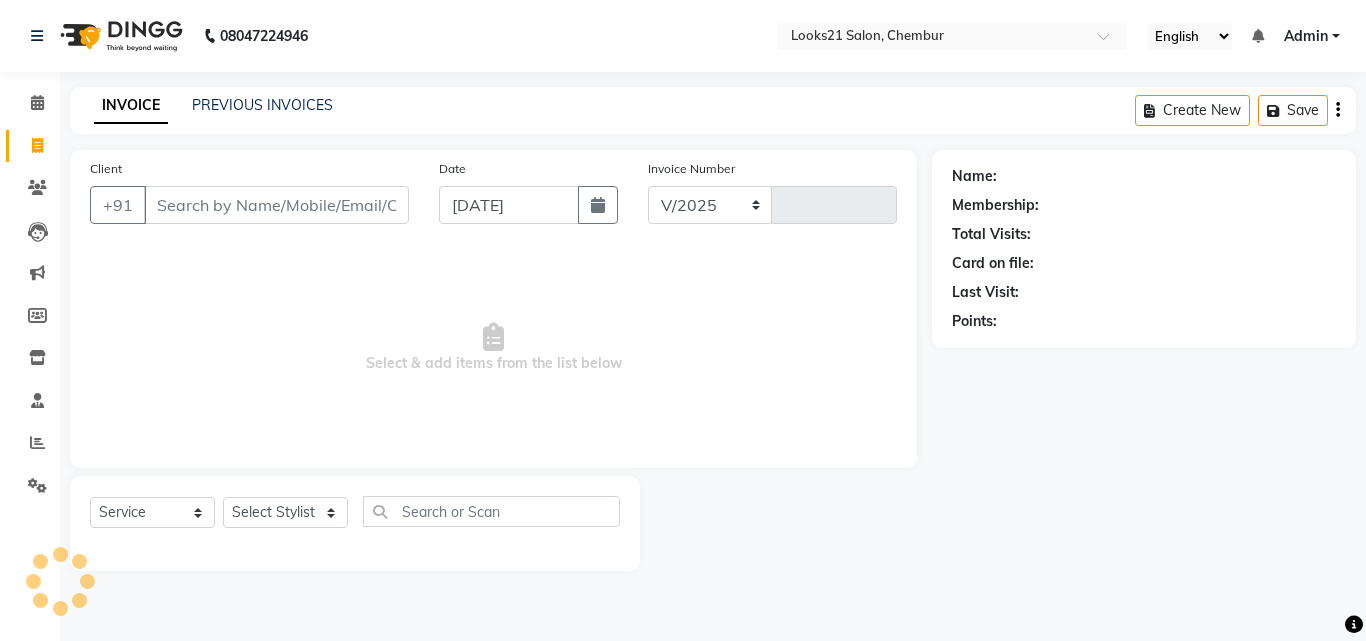 select on "844" 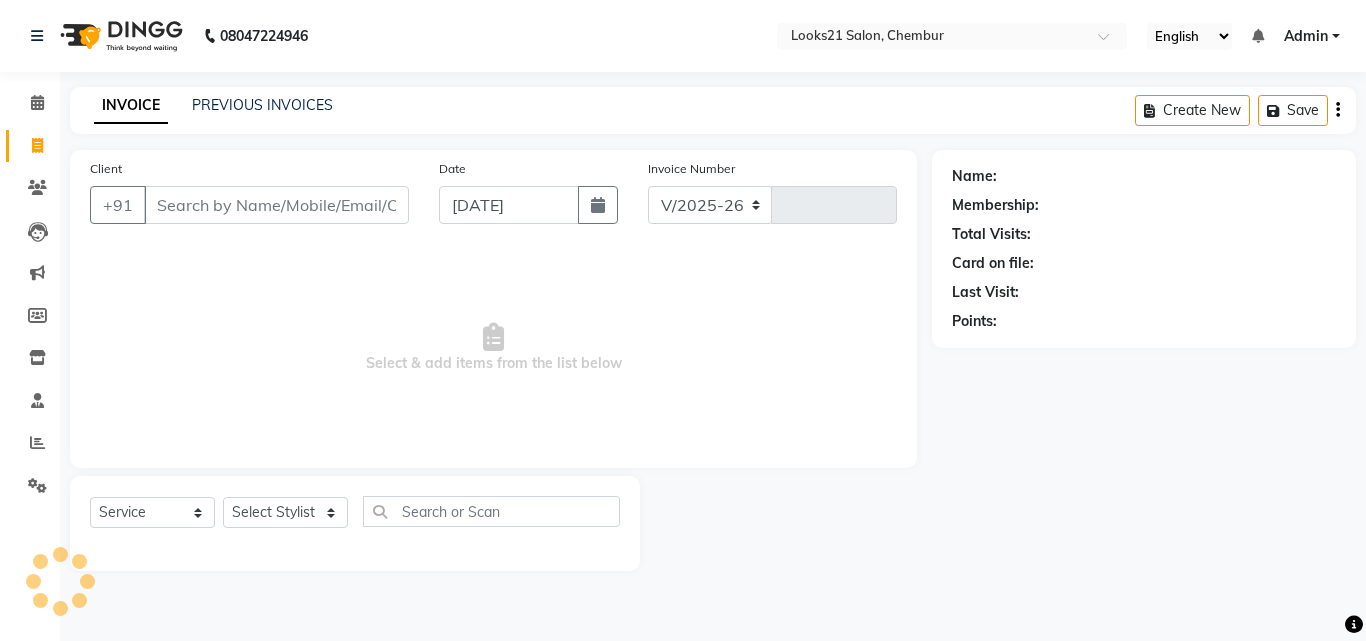 type on "1136" 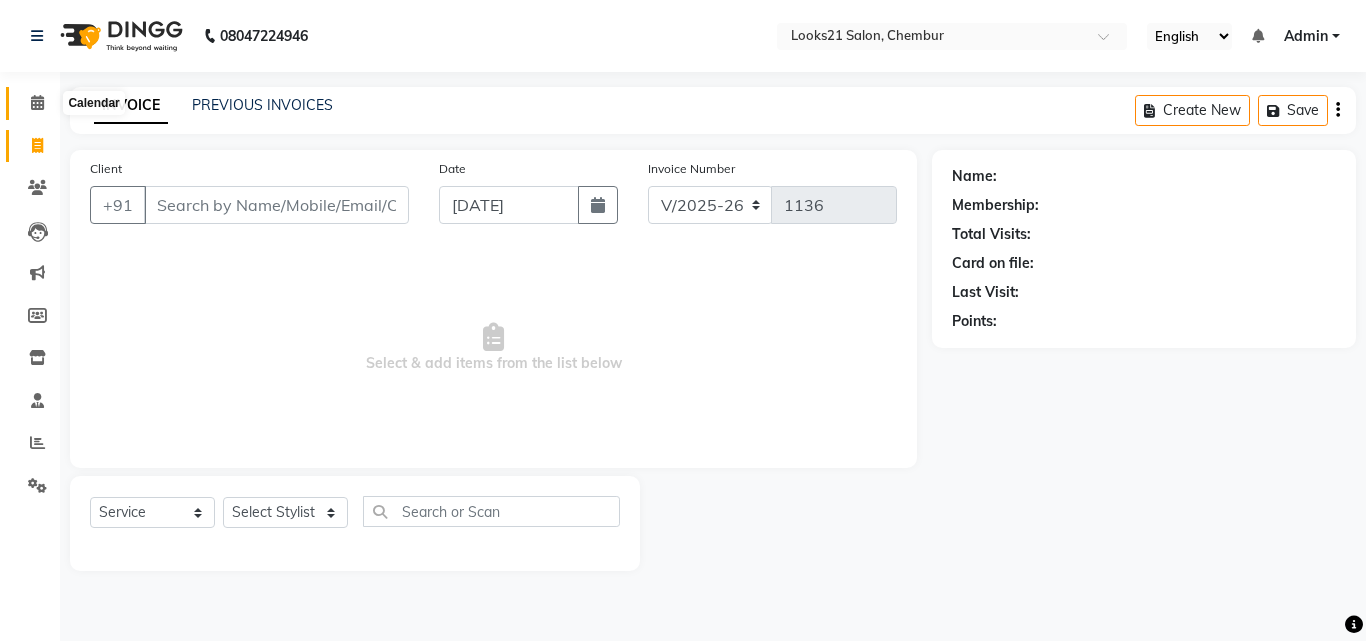 click 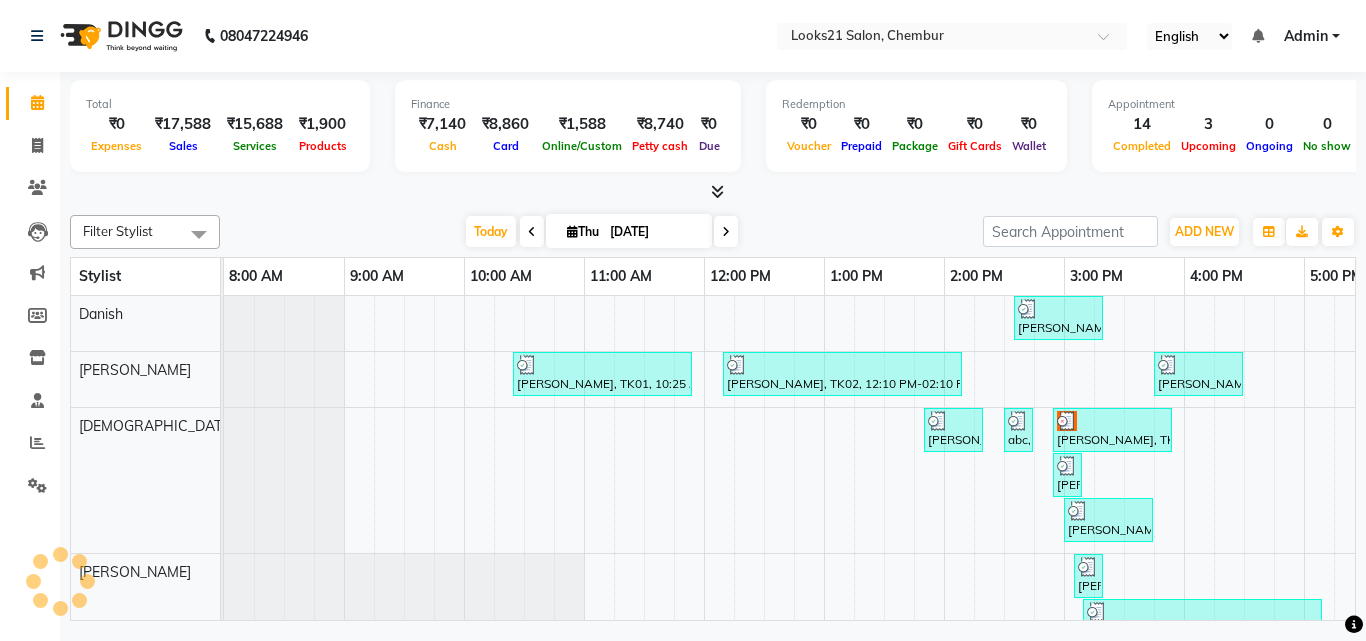 scroll, scrollTop: 0, scrollLeft: 0, axis: both 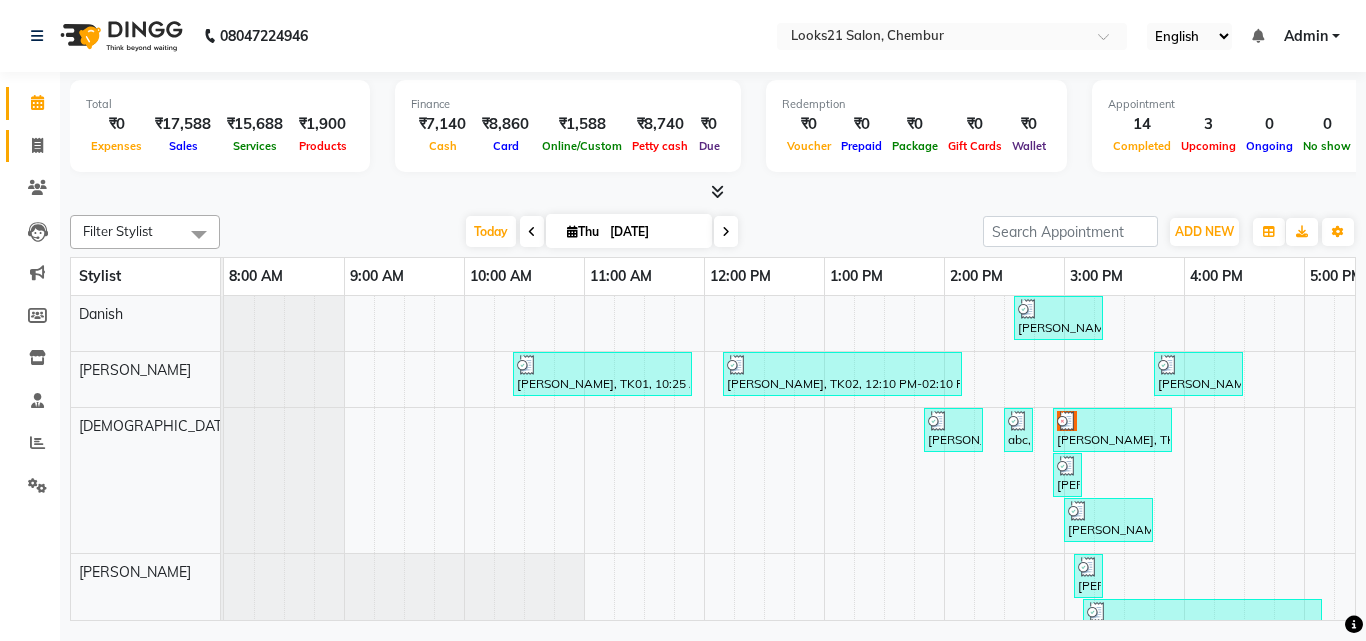 click 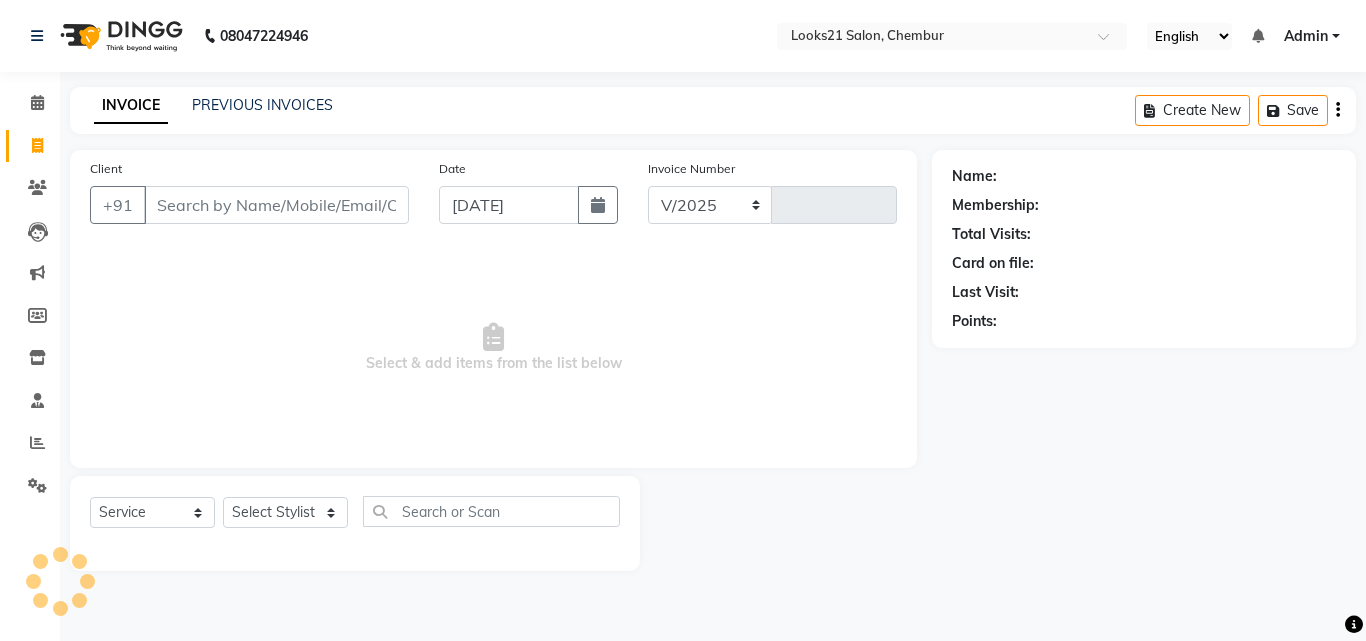 select on "844" 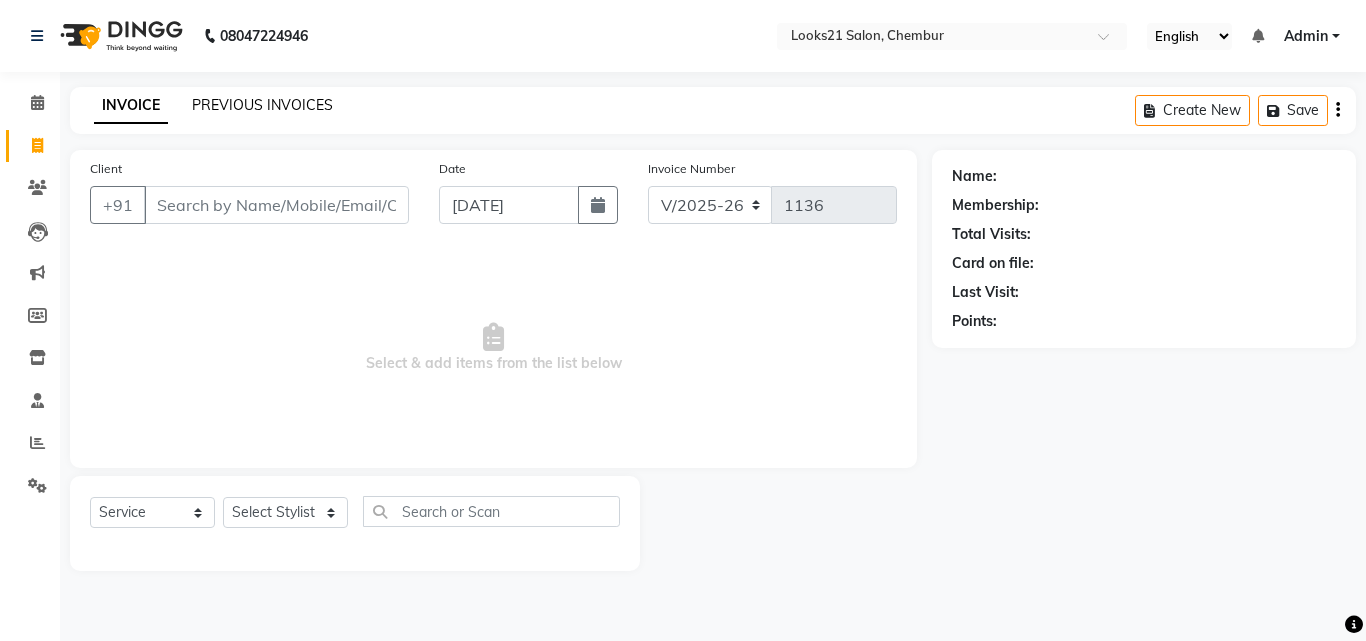 click on "PREVIOUS INVOICES" 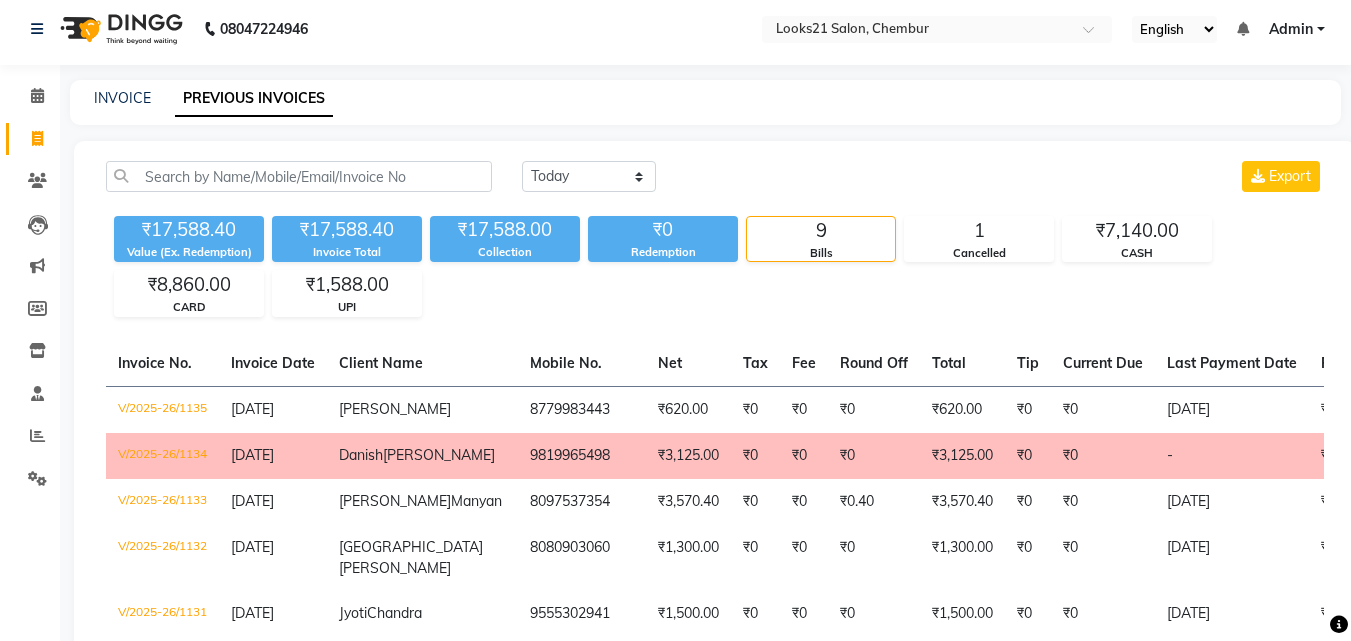 scroll, scrollTop: 0, scrollLeft: 0, axis: both 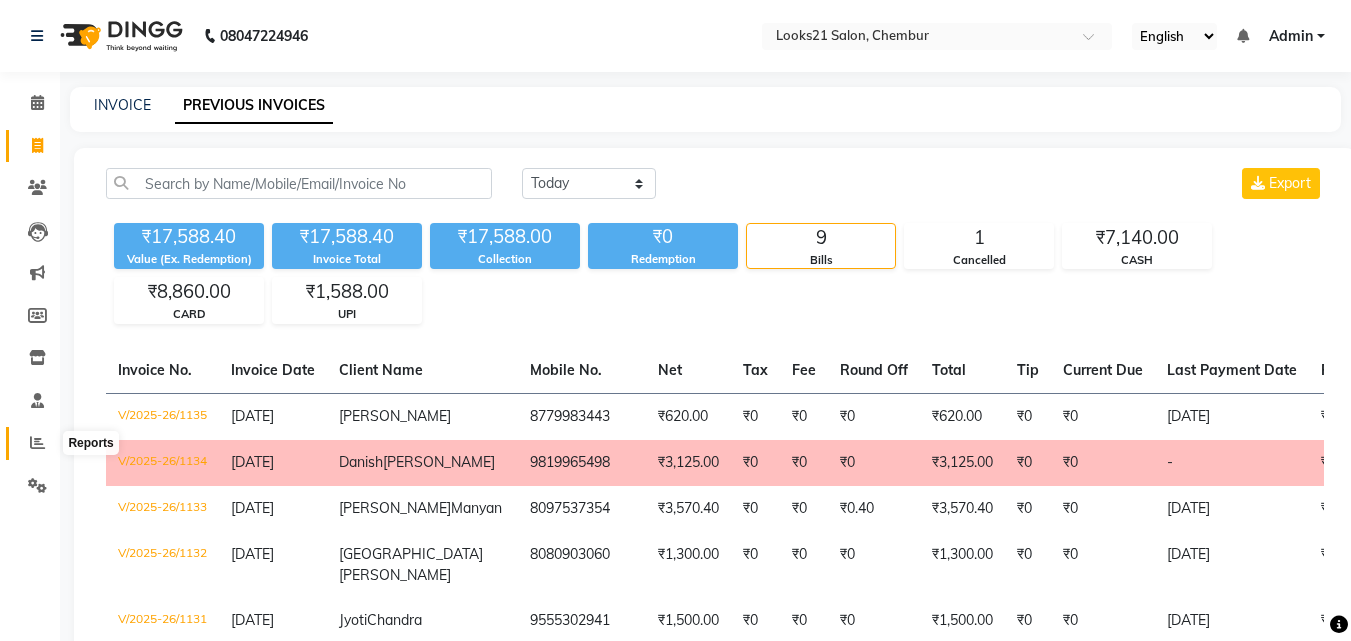 click 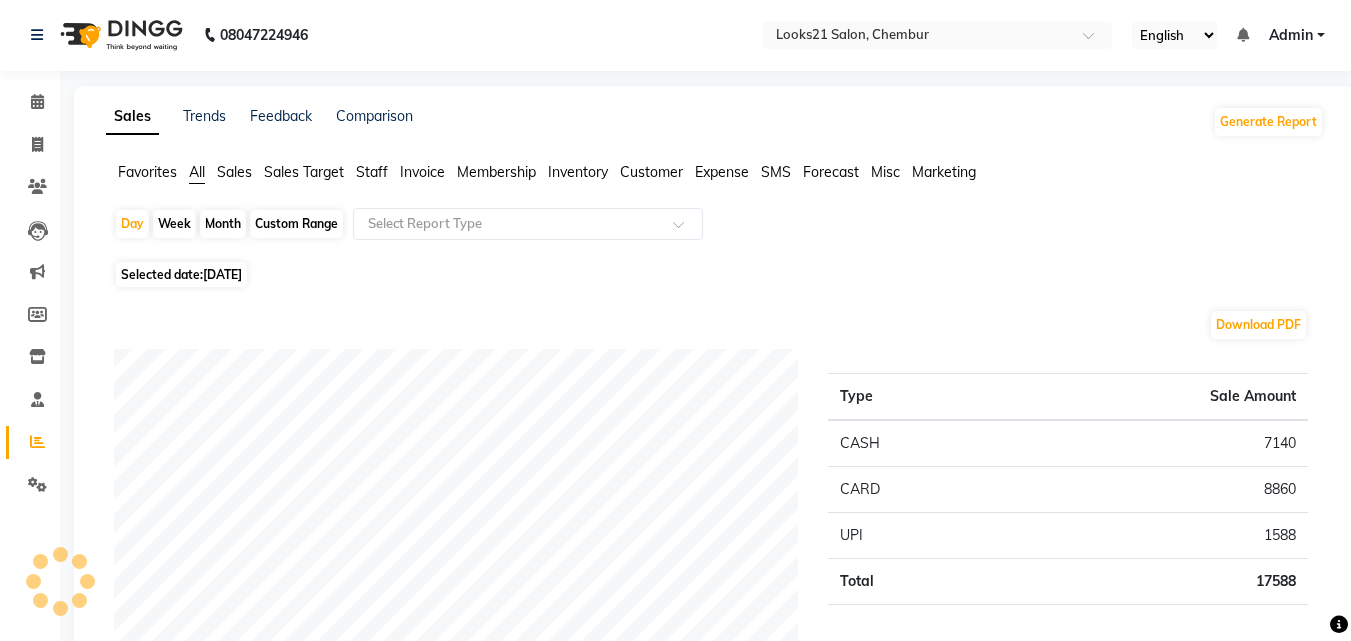 scroll, scrollTop: 0, scrollLeft: 0, axis: both 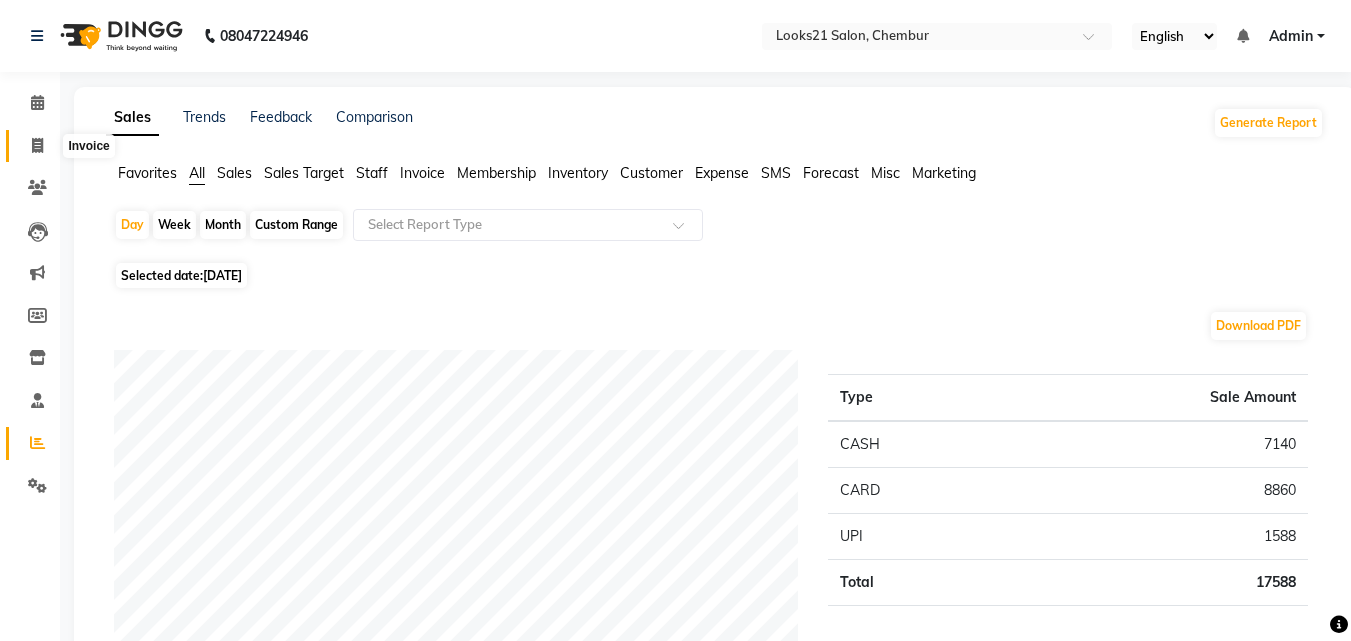click 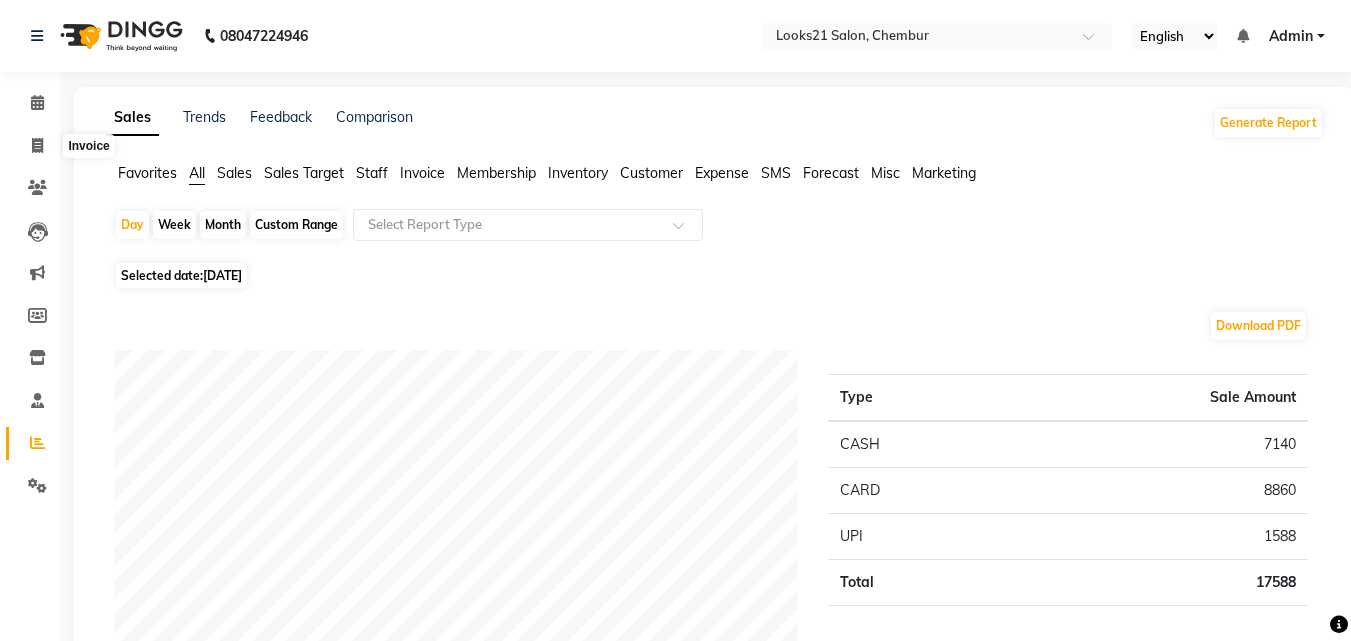 select on "service" 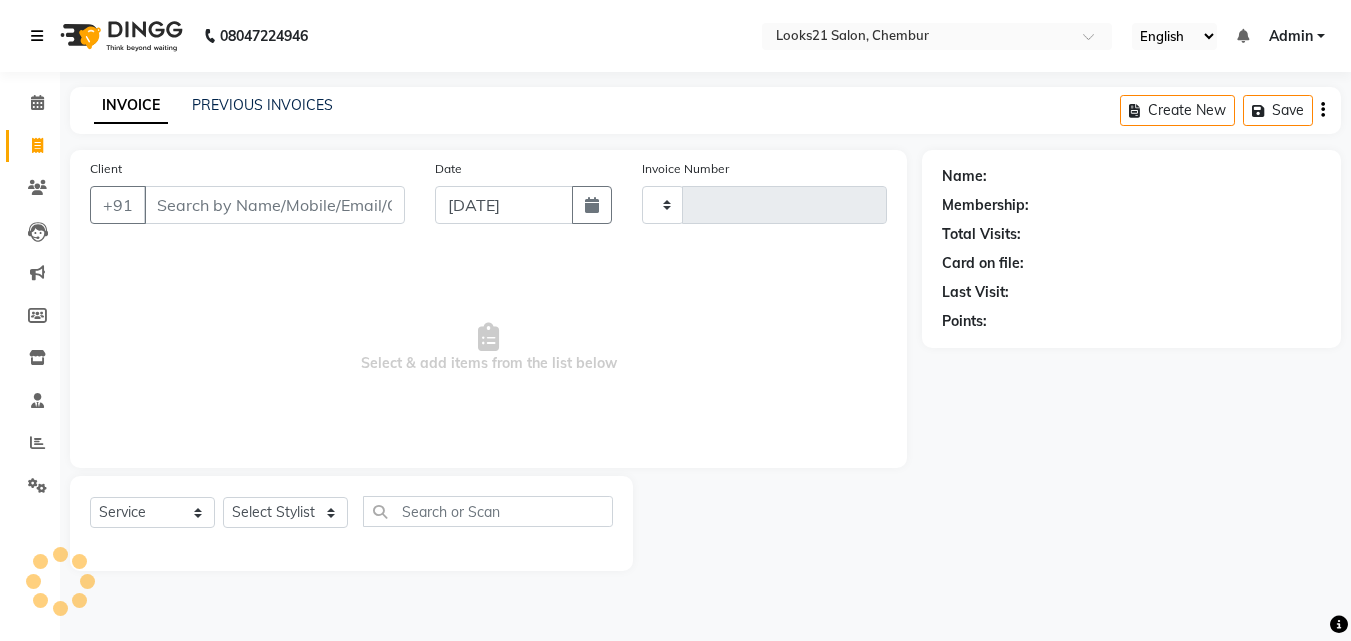 type on "1136" 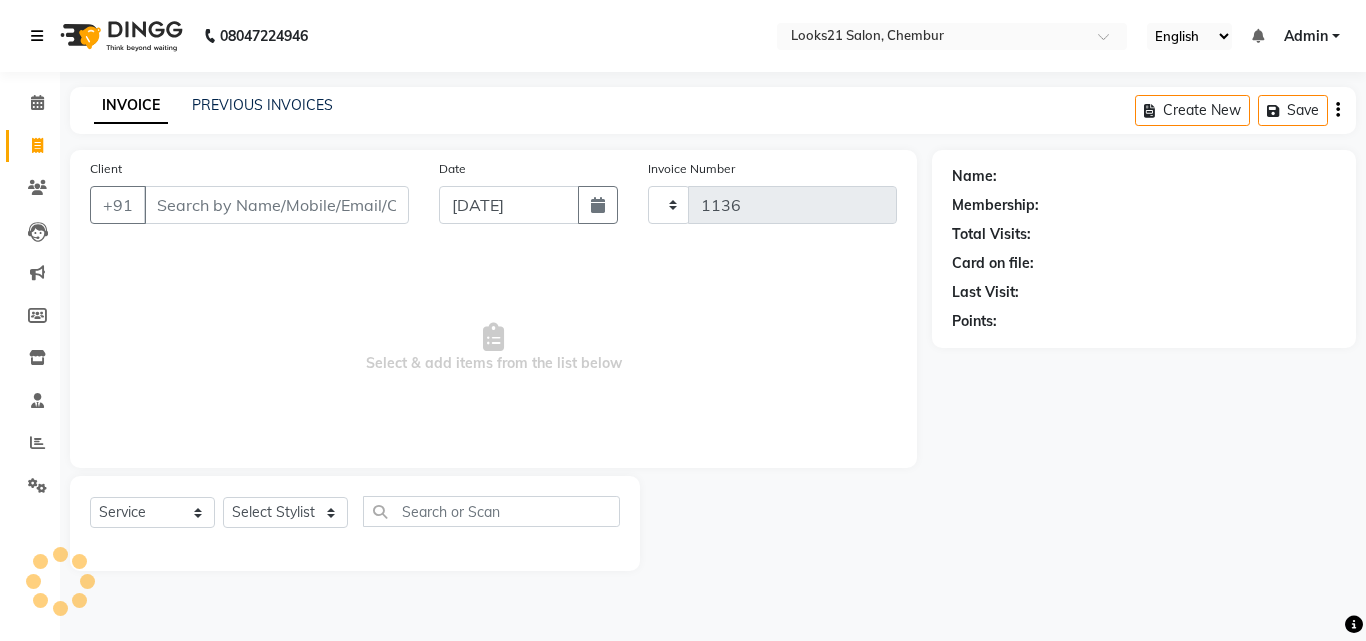 select on "844" 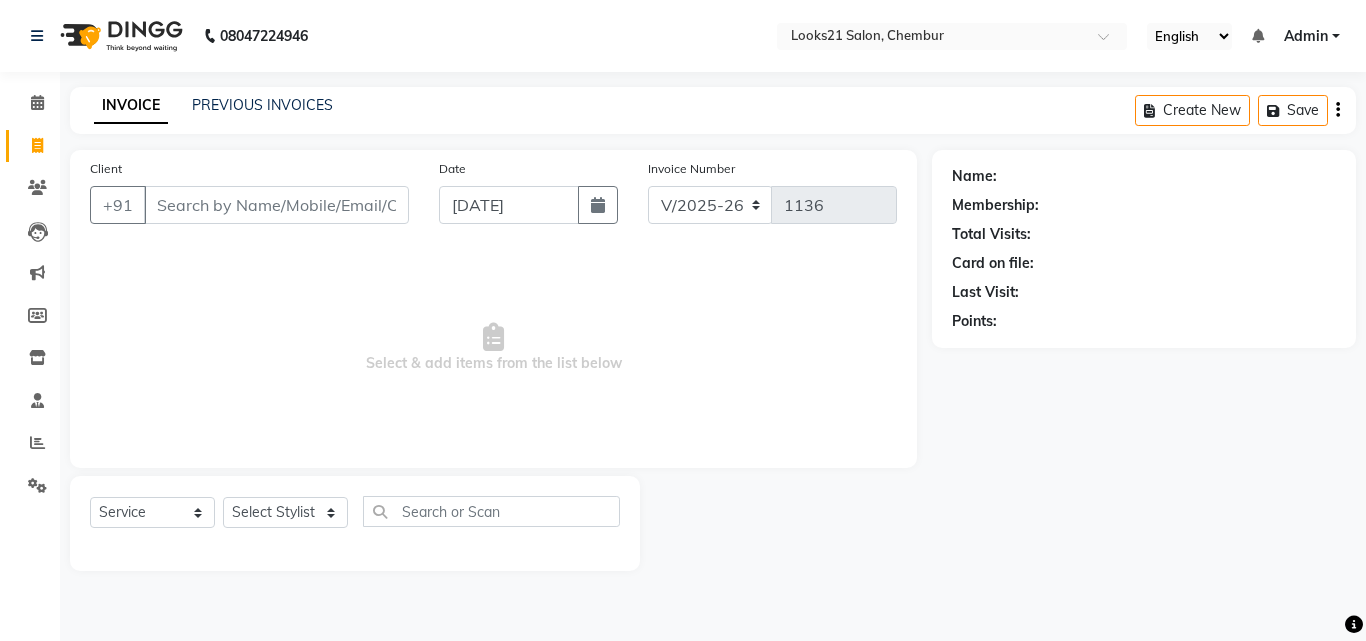 click on "Client" at bounding box center (276, 205) 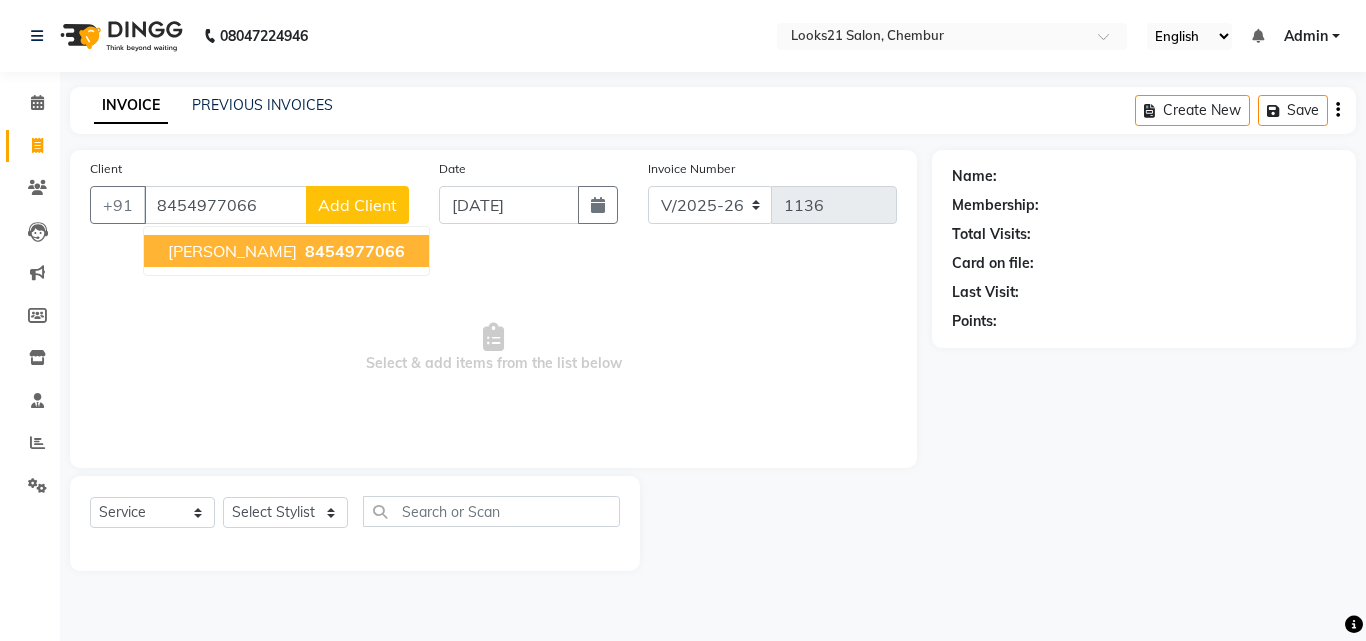 type on "8454977066" 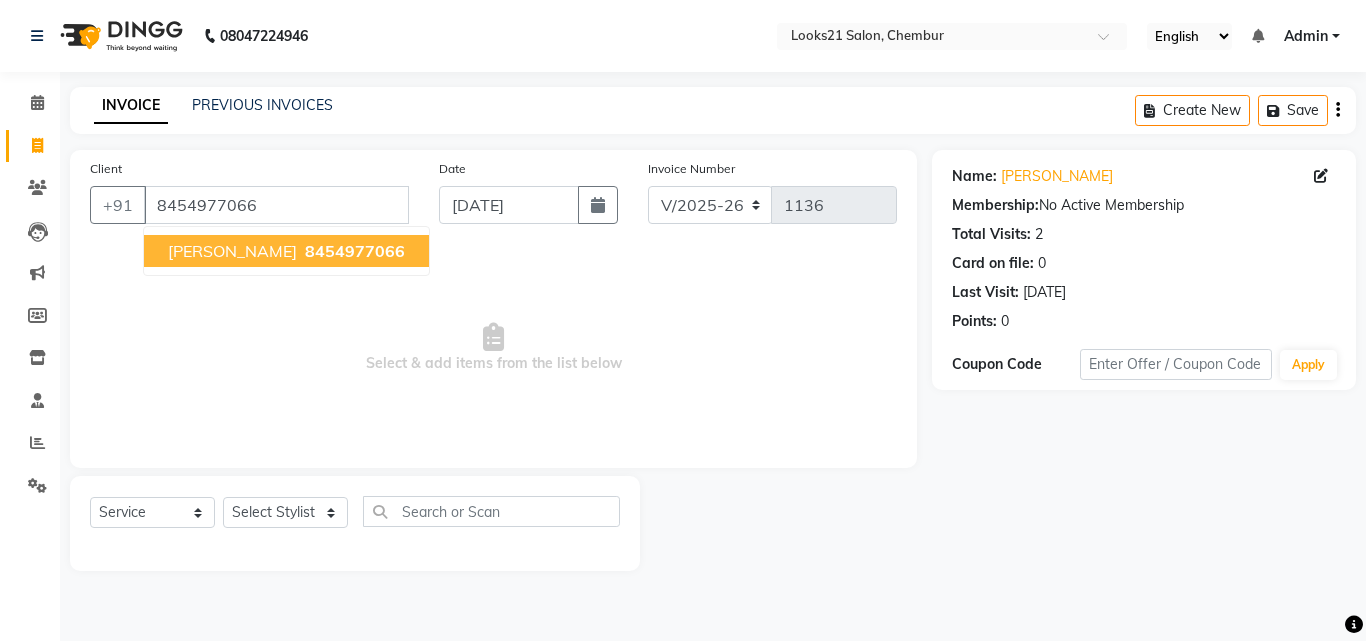 click on "Sneha Shetty" at bounding box center (232, 251) 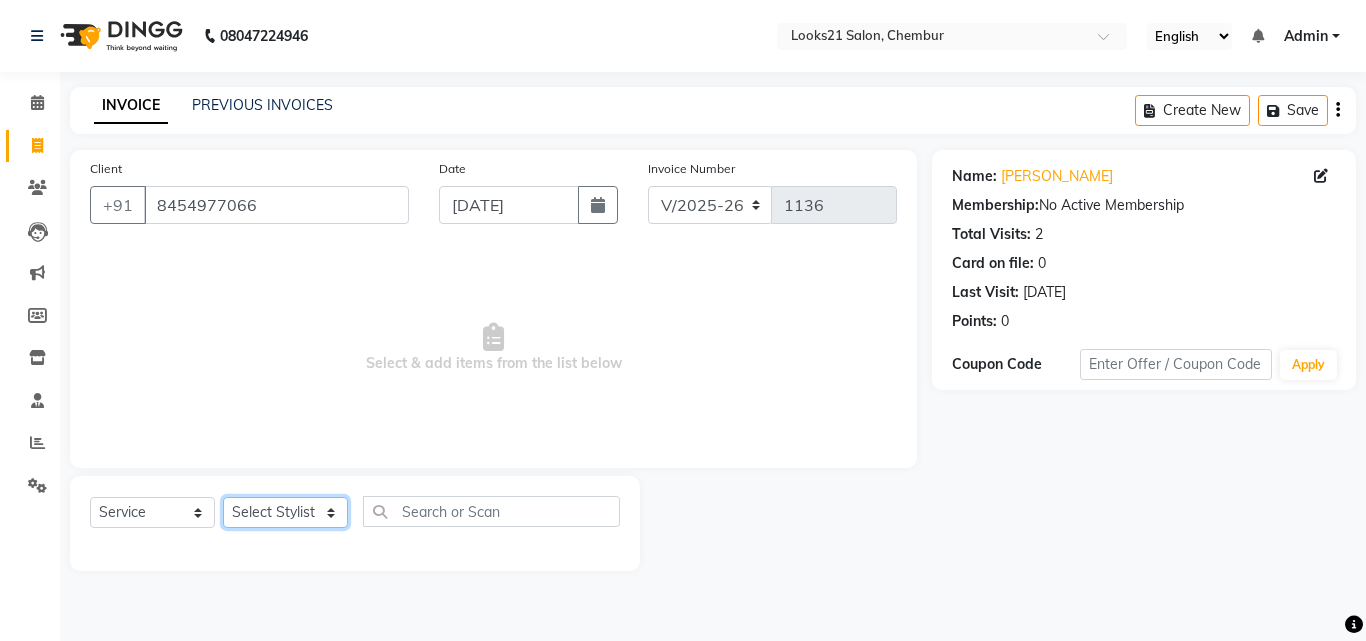 click on "Select Stylist Anwar Danish Janardhan Sajeda Siddiqui Samiksha Shakil Sharif Ahmed Shraddha Vaishali" 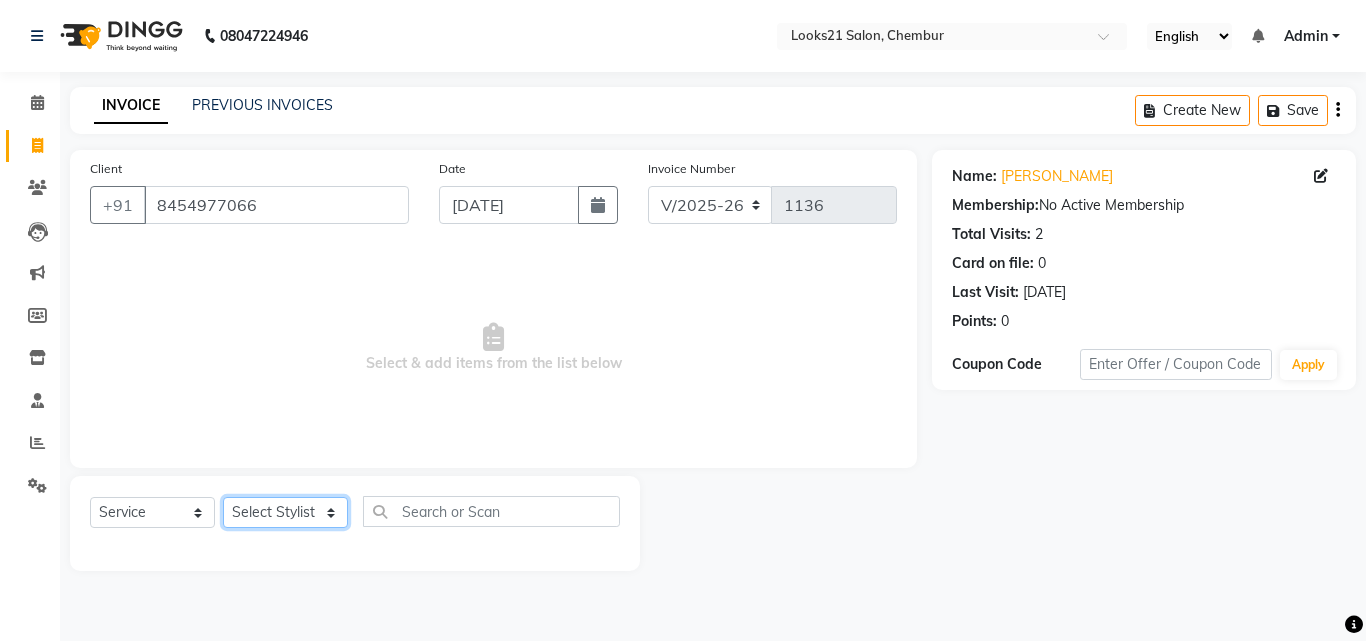 select on "13885" 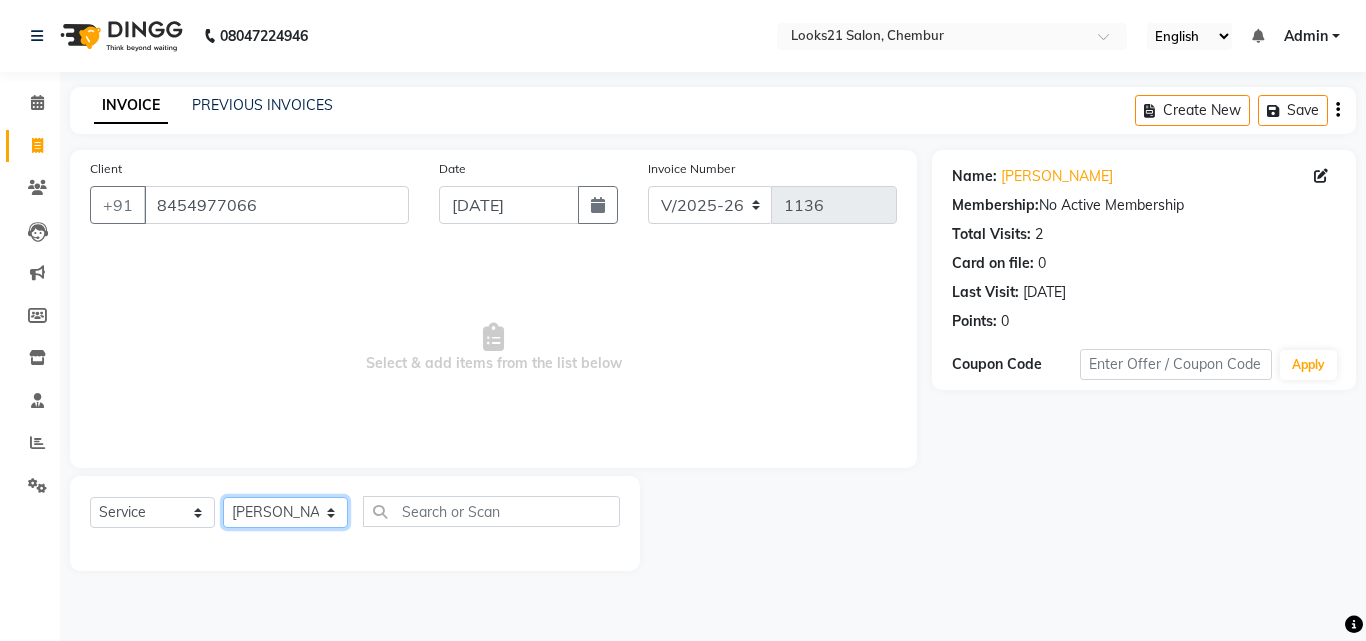 click on "Select Stylist Anwar Danish Janardhan Sajeda Siddiqui Samiksha Shakil Sharif Ahmed Shraddha Vaishali" 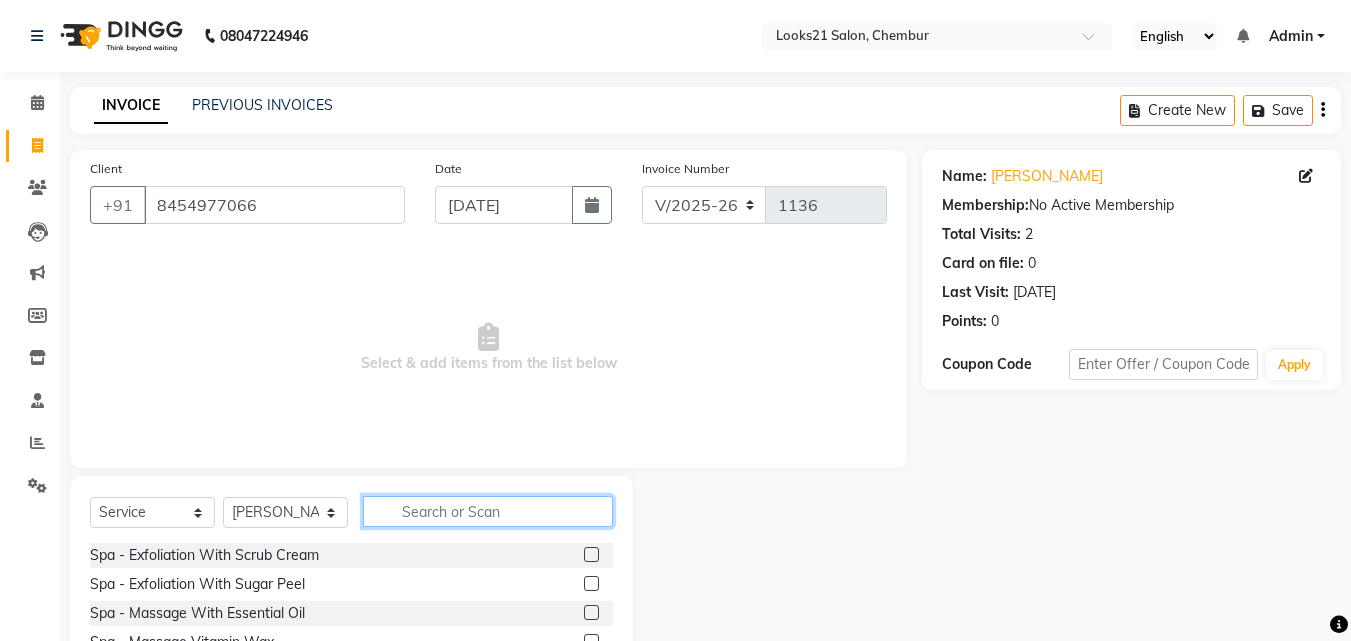 click 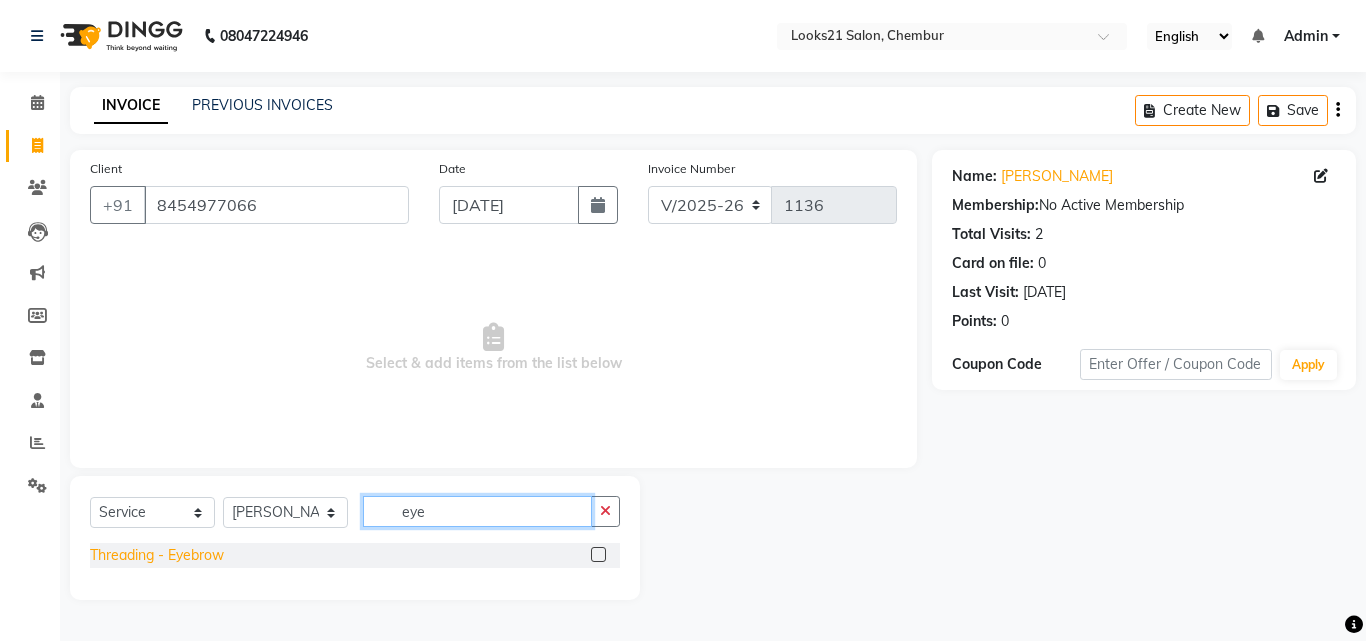 type on "eye" 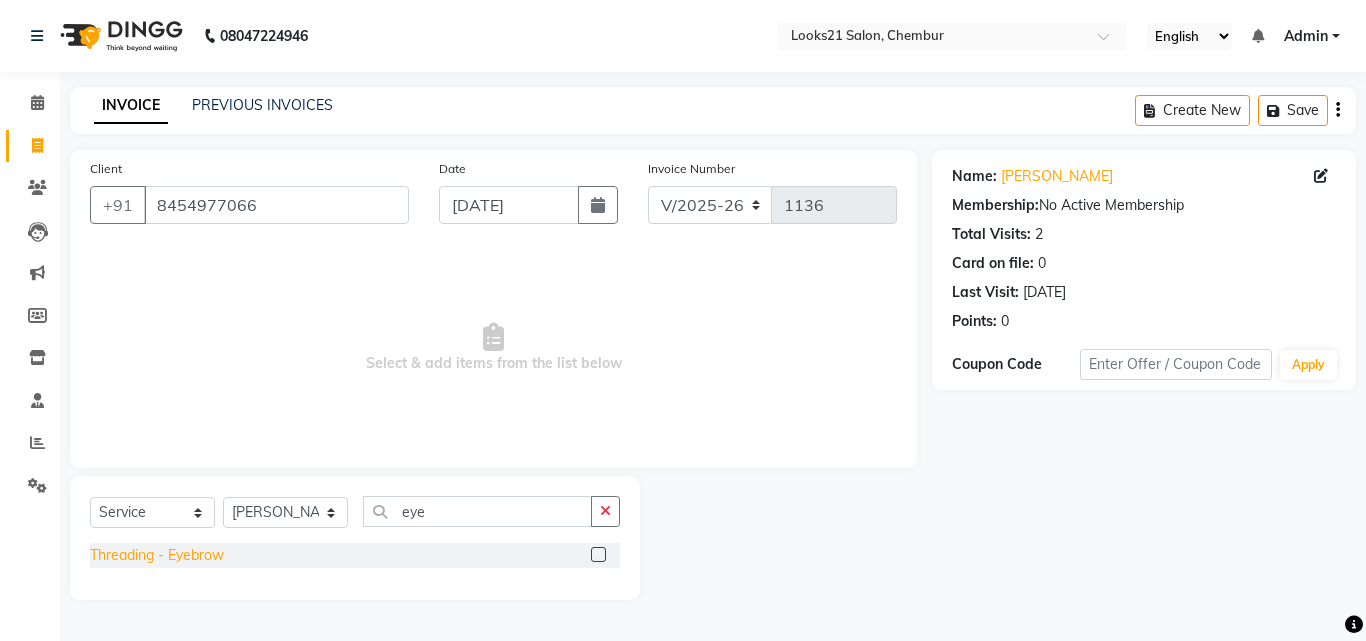 click on "Threading  - Eyebrow" 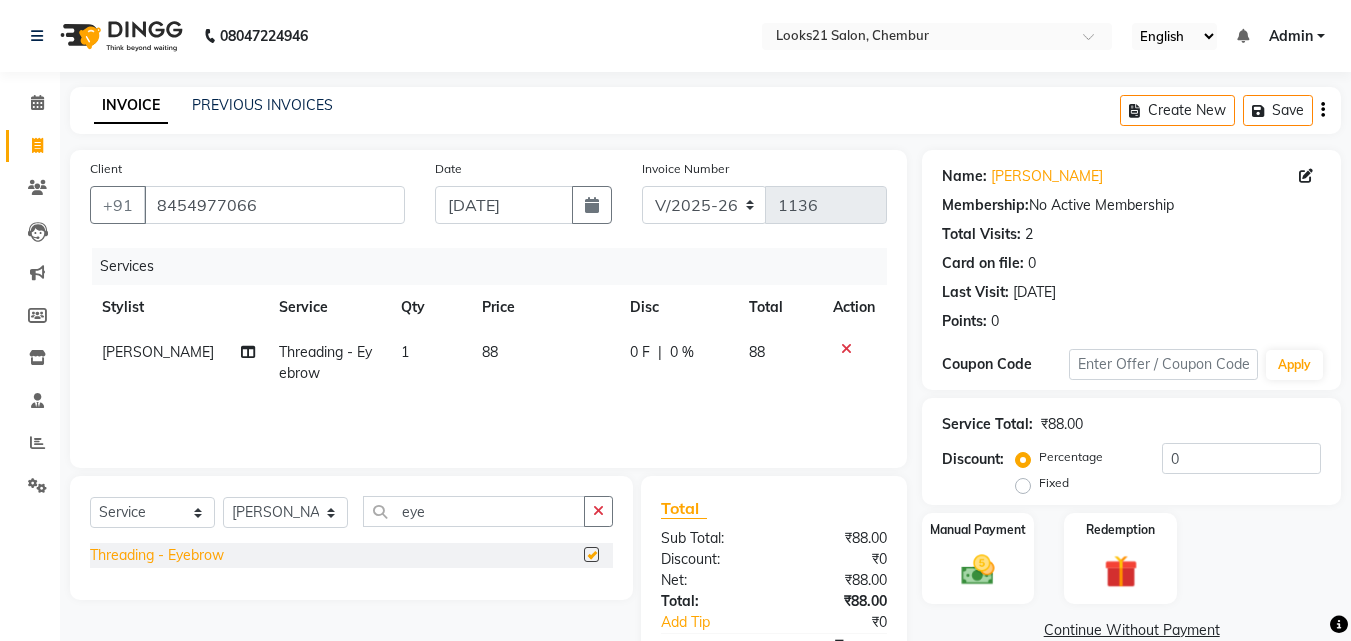 checkbox on "false" 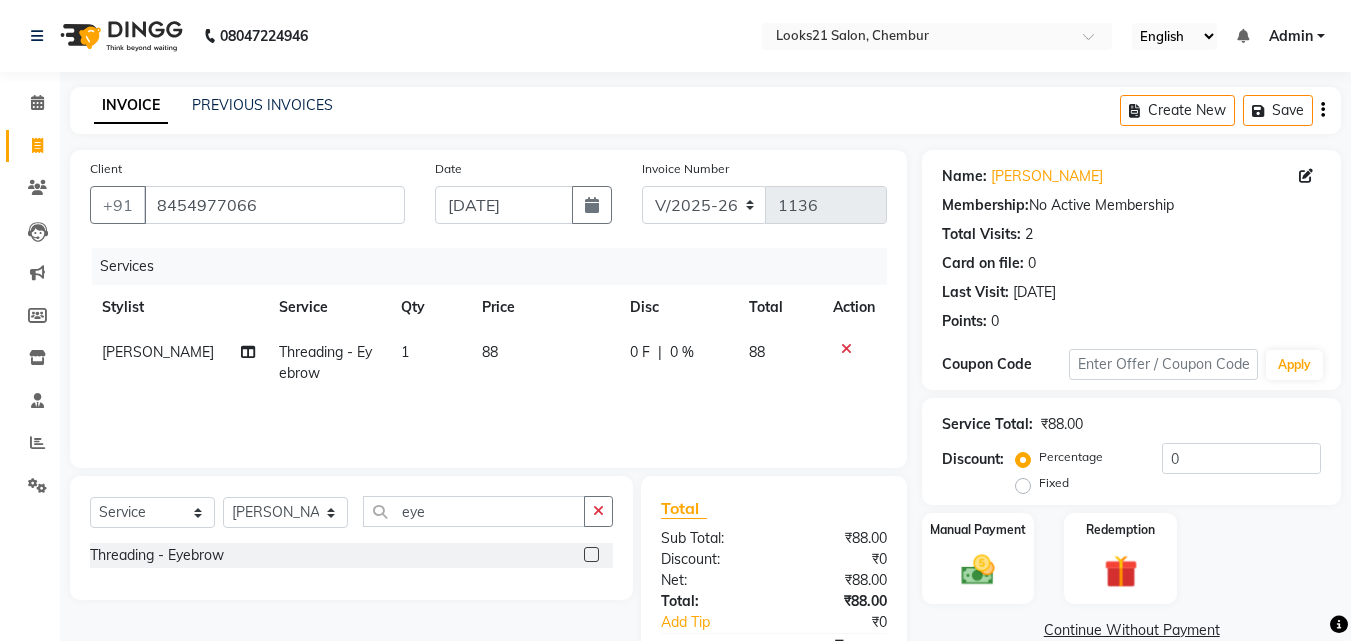 click on "88" 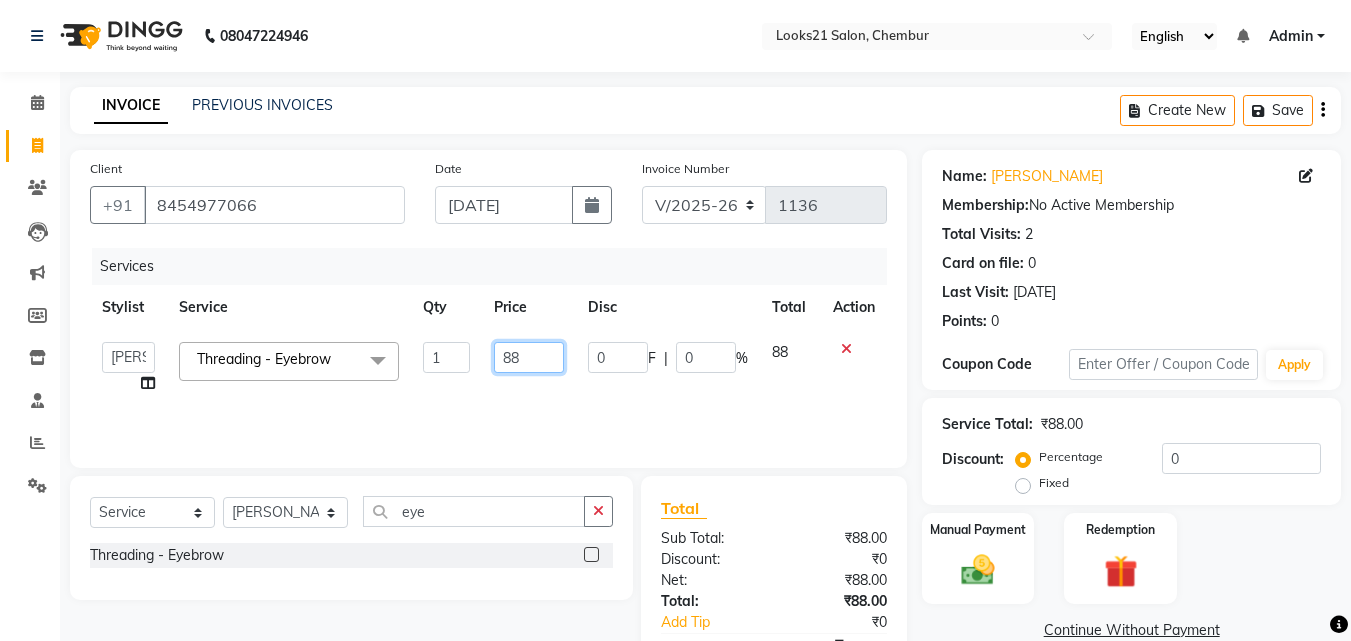 drag, startPoint x: 536, startPoint y: 355, endPoint x: 452, endPoint y: 342, distance: 85 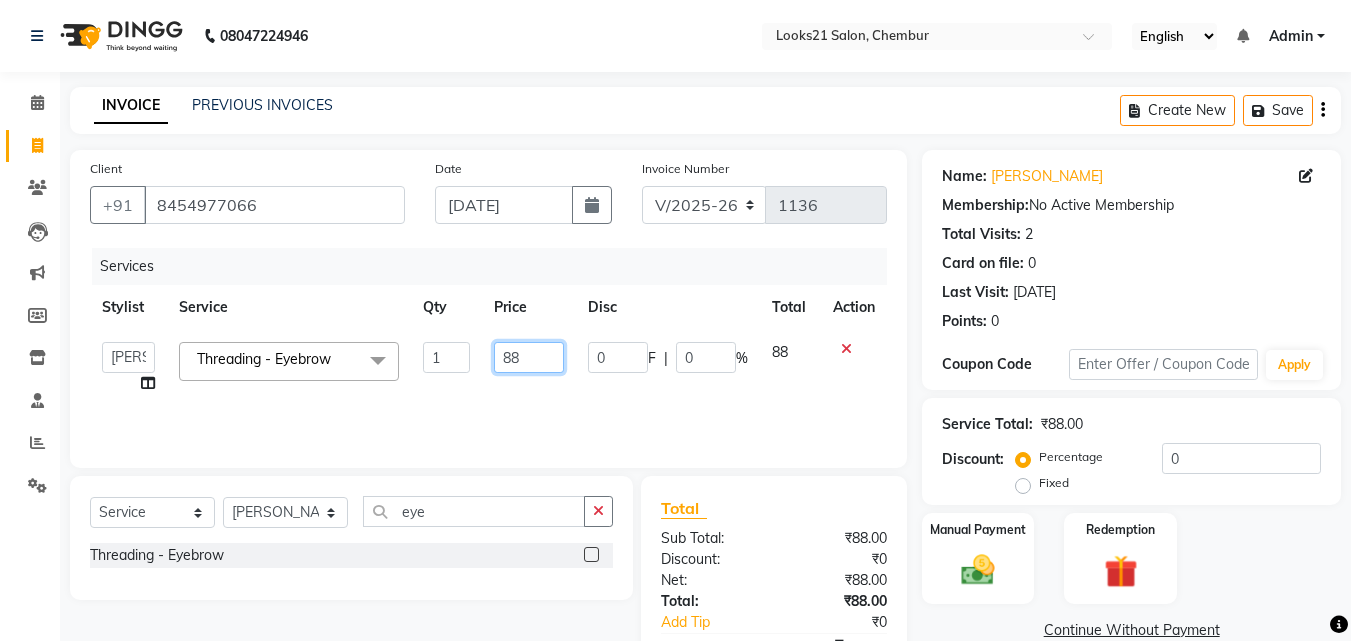 click on "[PERSON_NAME]   [PERSON_NAME] [PERSON_NAME]   [PERSON_NAME] [PERSON_NAME]   [PERSON_NAME]  Threading  - Eyebrow  x Spa  - Exfoliation With Scrub Cream Spa  - Exfoliation With Sugar Peel Spa  - Massage With Essential Oil Spa  - Massage Vitamin Wax Spa  - Wraps With Cotton Extract Spa  - Wraps With Moistourising Wax Therapy  - Full Arms Therapy  - Full Leg Therapy  - Sparkling Back Reflexology  - Feet (30 Mins) Reflexology  - Hand & Feet ( 60 Mins) Reflexology  - Back (30 Mins) Nails  - Cut And Filing Nails  - Nail Polish Hand / Feet Nails  - French Nail Polish Nails  - Gel French Nail Polish Nails- Cut file & Polish Gel Polish  - Gel Polish 10 Tips Gel Polish  - Gel Polish Remover 10 Tips Gel Polish  - Builder Gel Extension Gel Polish  - Gum Gel Extension Gel Polish  - 10 Tips Glitter Polish Black Mask  - Under Arms And Back Of Arms Black Mask  - Front Black Mask  - Back Black Mask  - Full Arms Black Mask  - Half Arms Black Mask  - Full Legs Black Mask  - Half Legs Black Mask  - Feet 3TENX SPA 1" 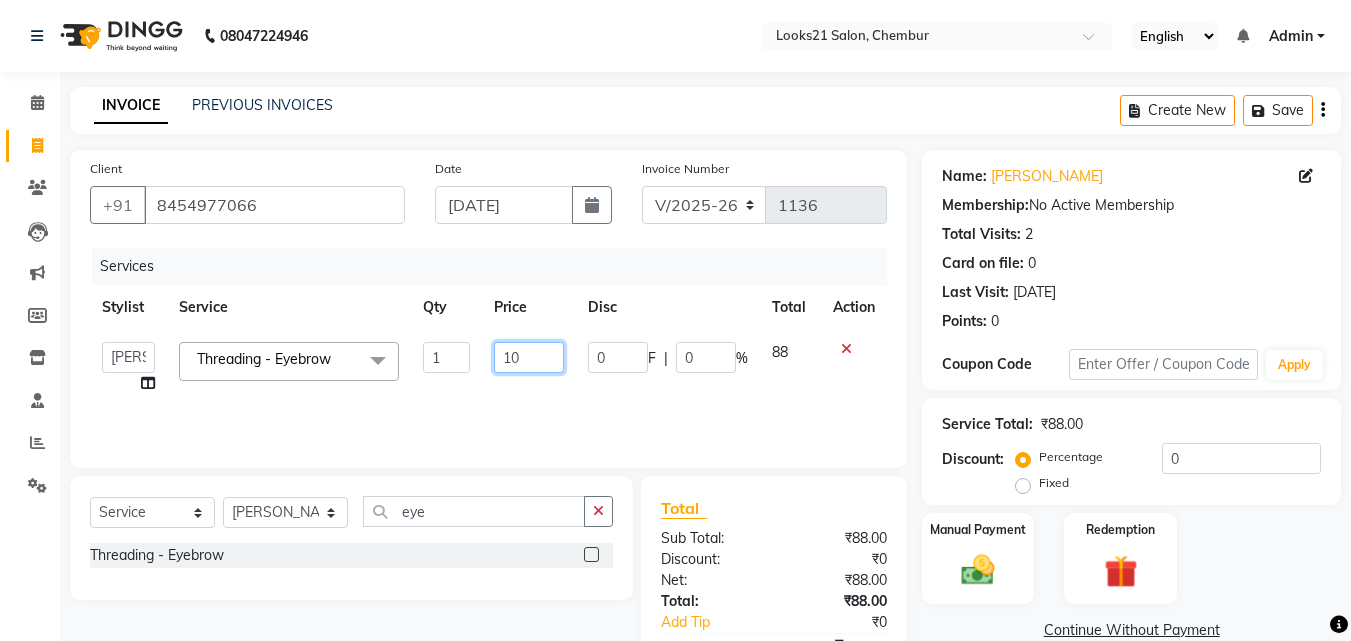 type on "100" 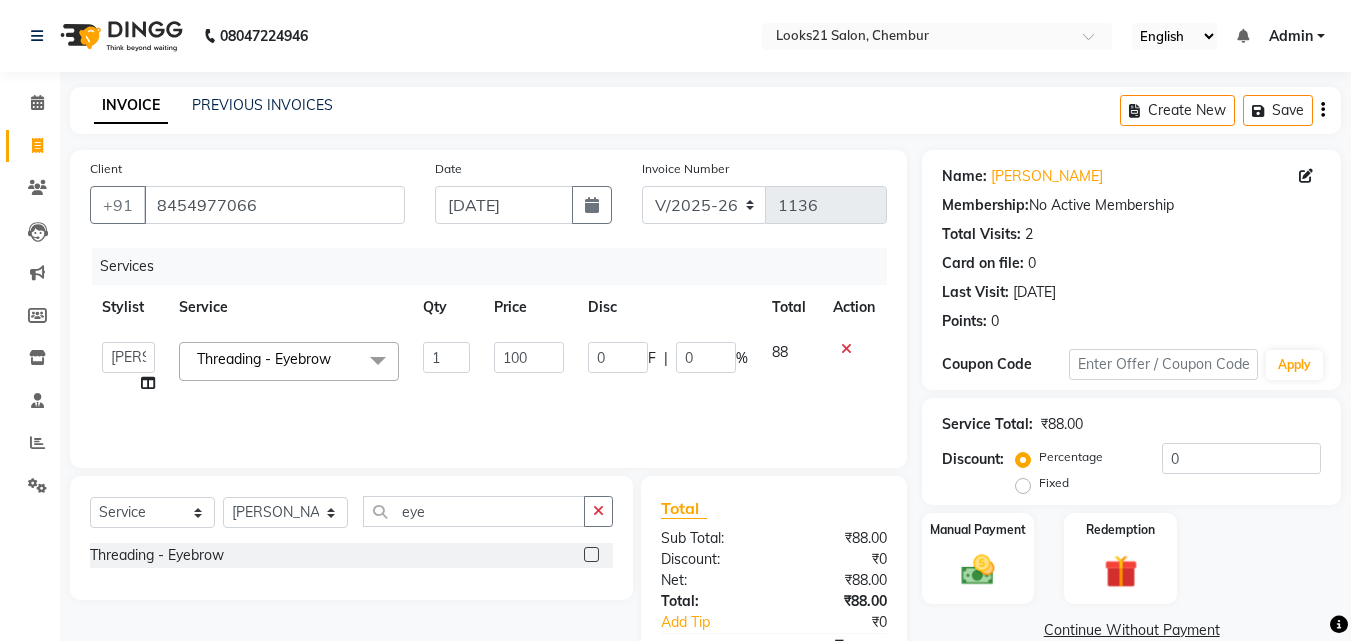 click on "100" 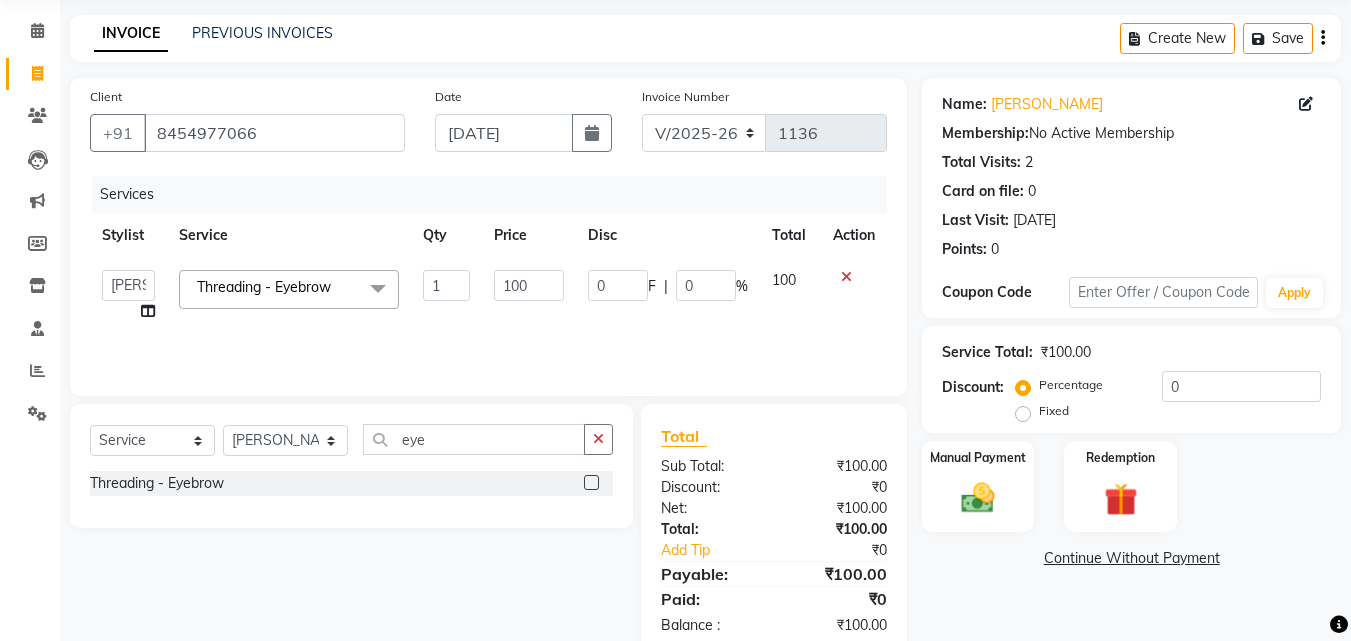 scroll, scrollTop: 117, scrollLeft: 0, axis: vertical 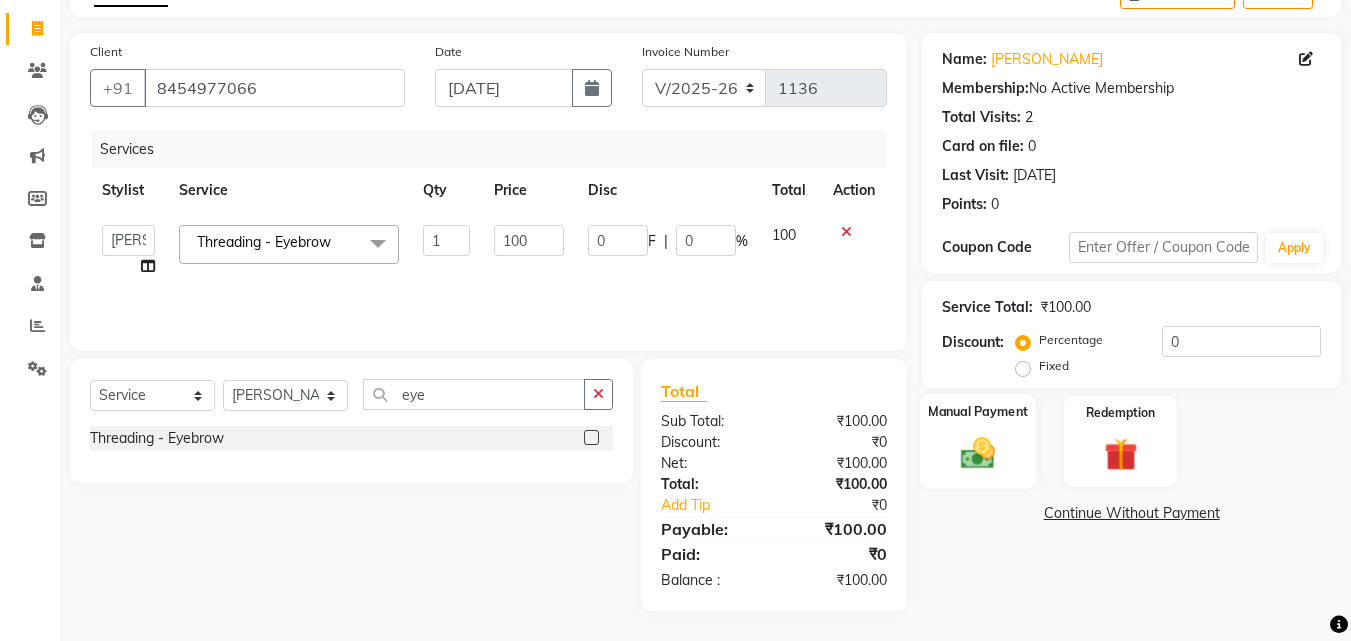 click on "Manual Payment" 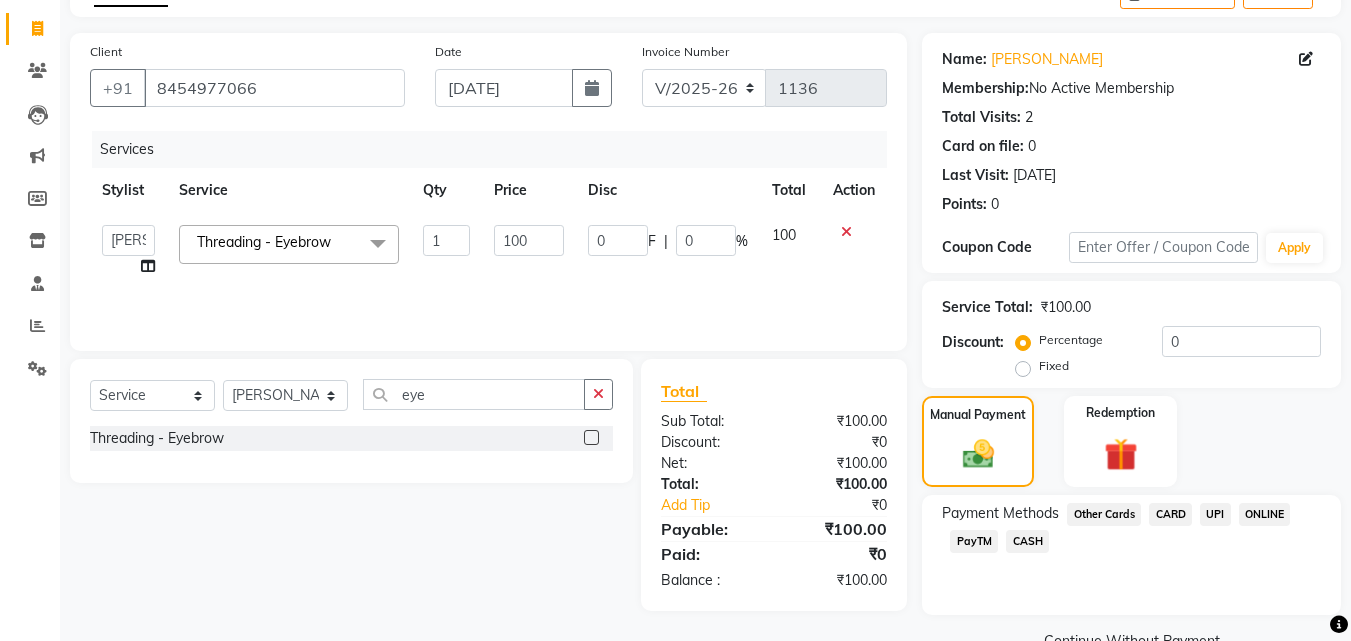 click on "CASH" 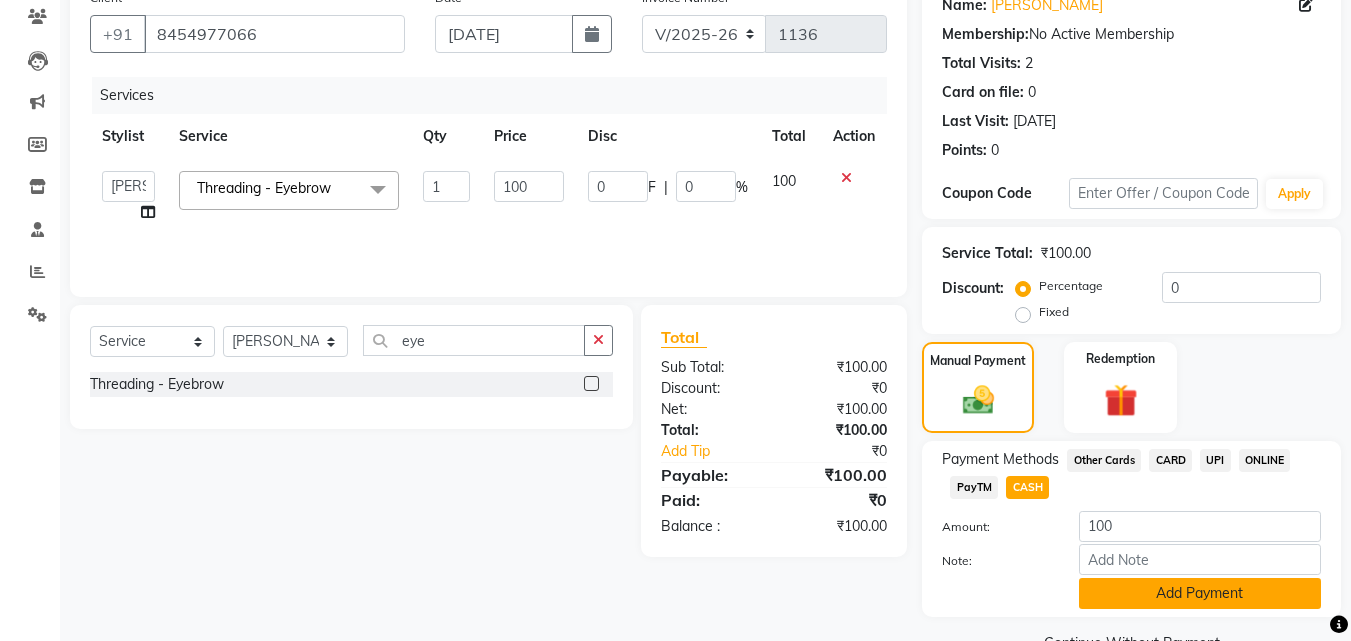 scroll, scrollTop: 218, scrollLeft: 0, axis: vertical 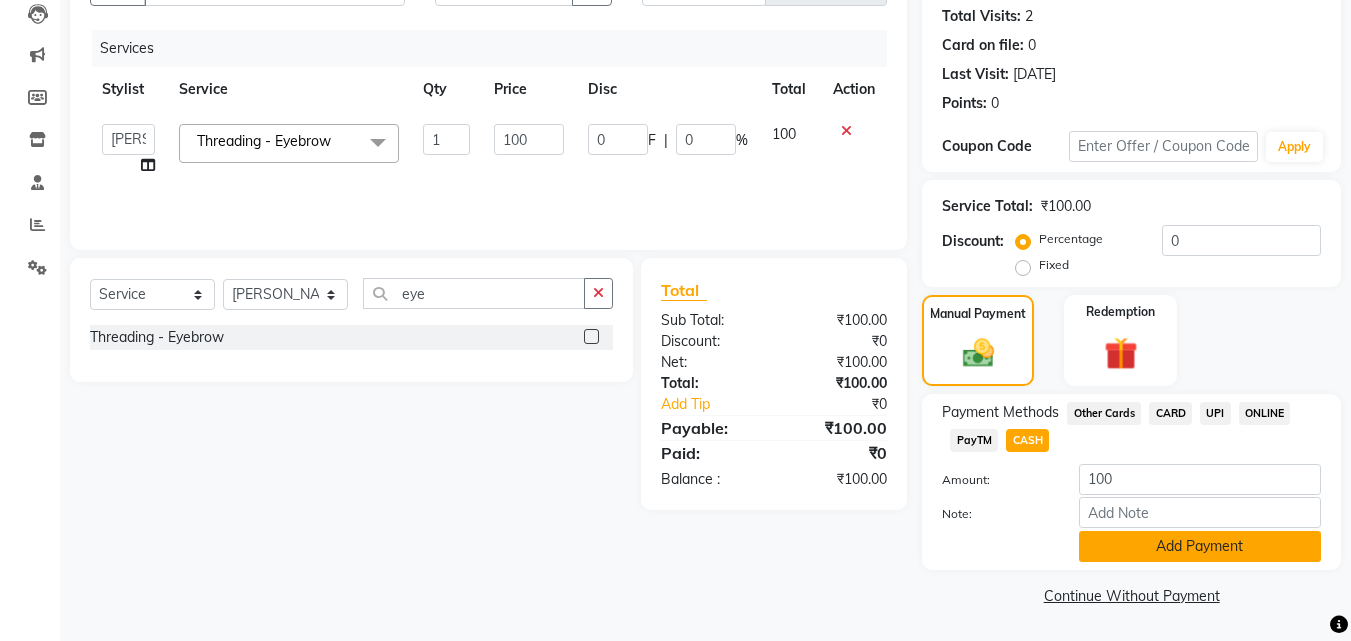 click on "Add Payment" 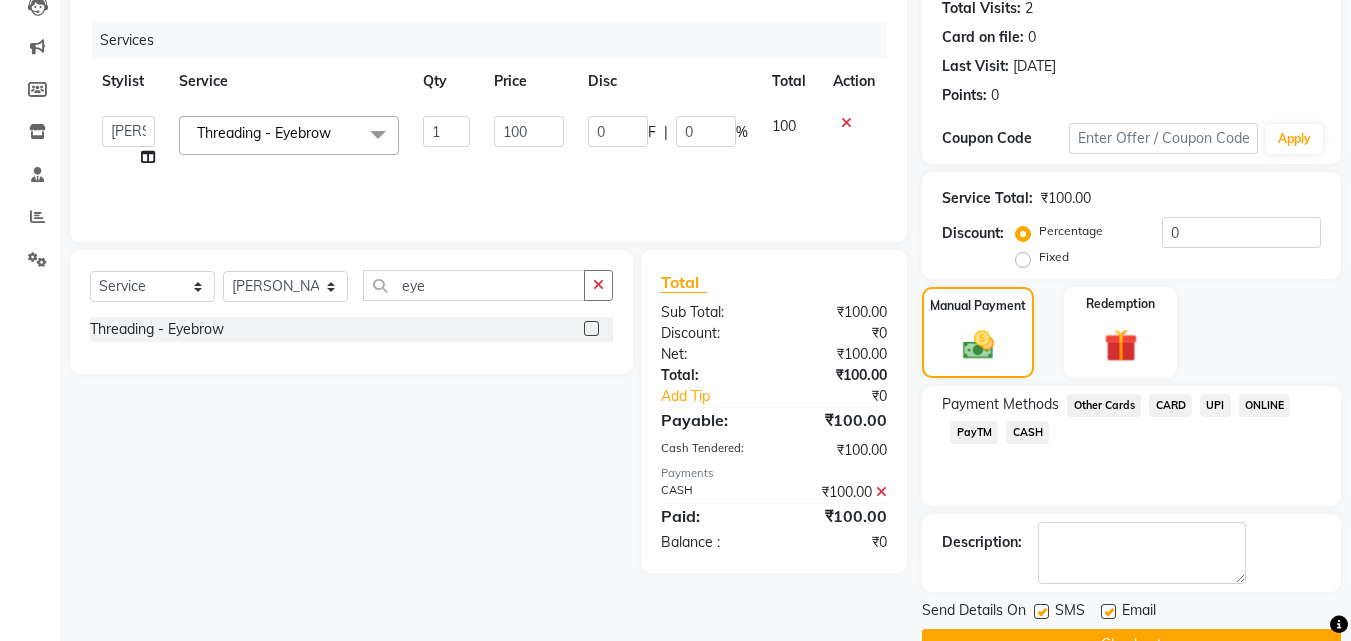 scroll, scrollTop: 275, scrollLeft: 0, axis: vertical 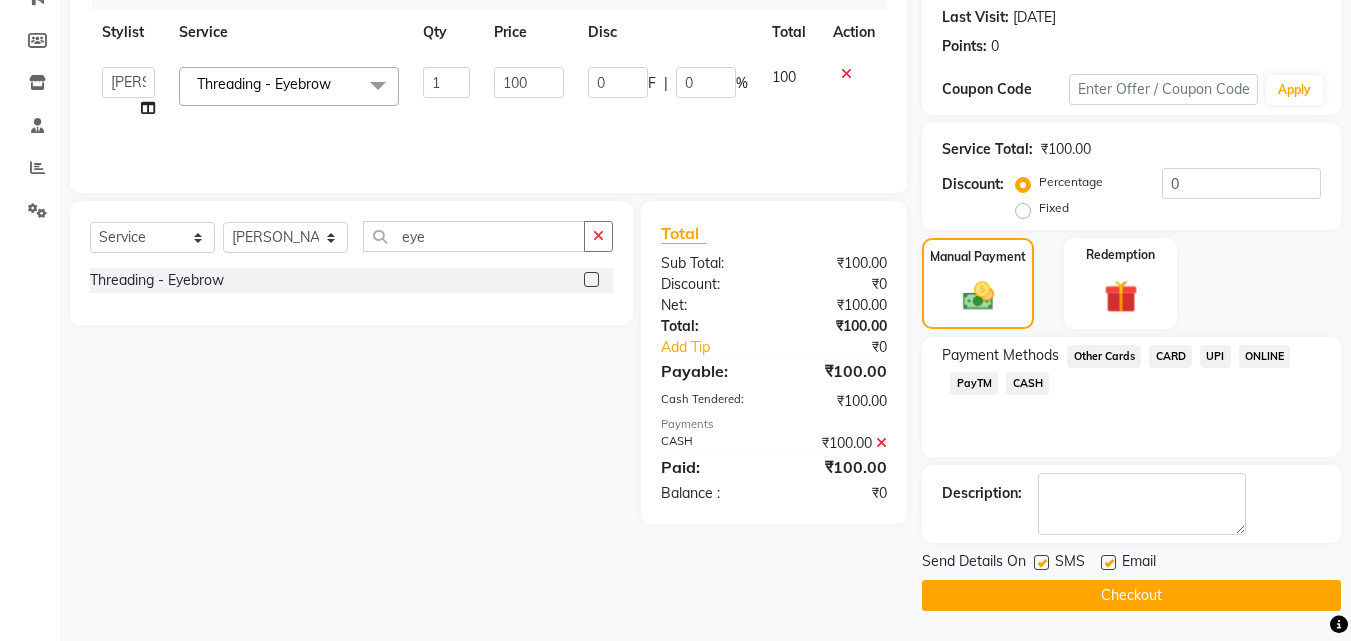 click on "Checkout" 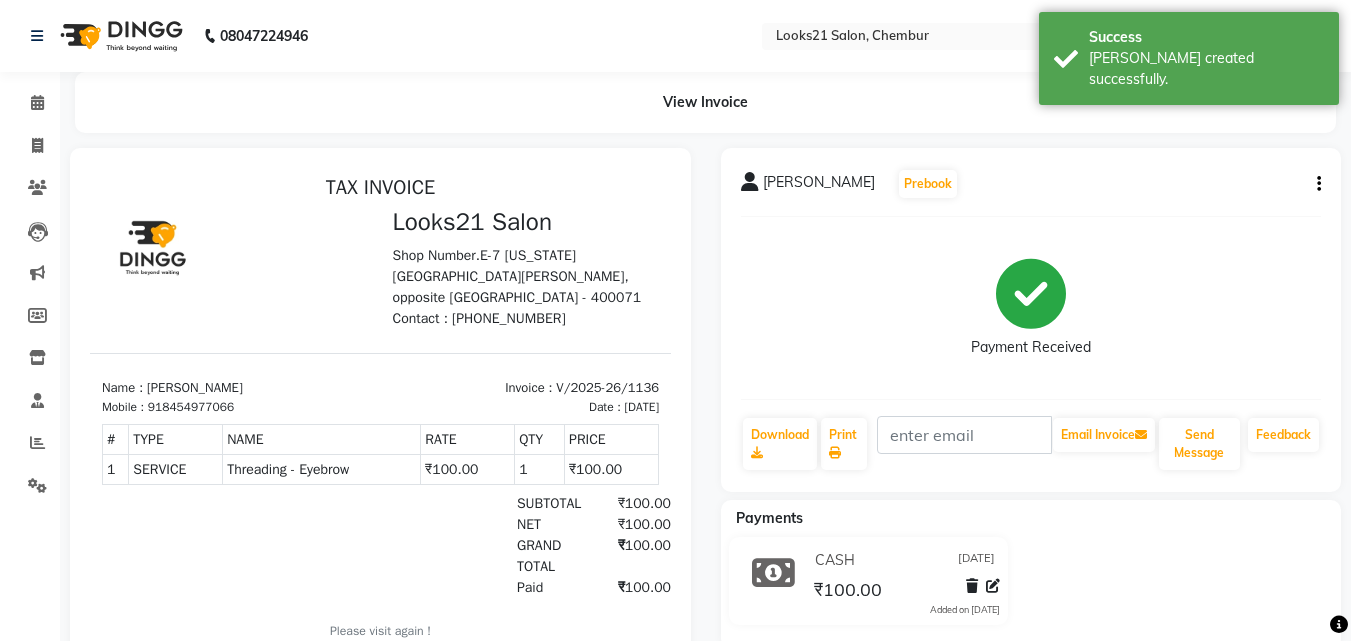 scroll, scrollTop: 0, scrollLeft: 0, axis: both 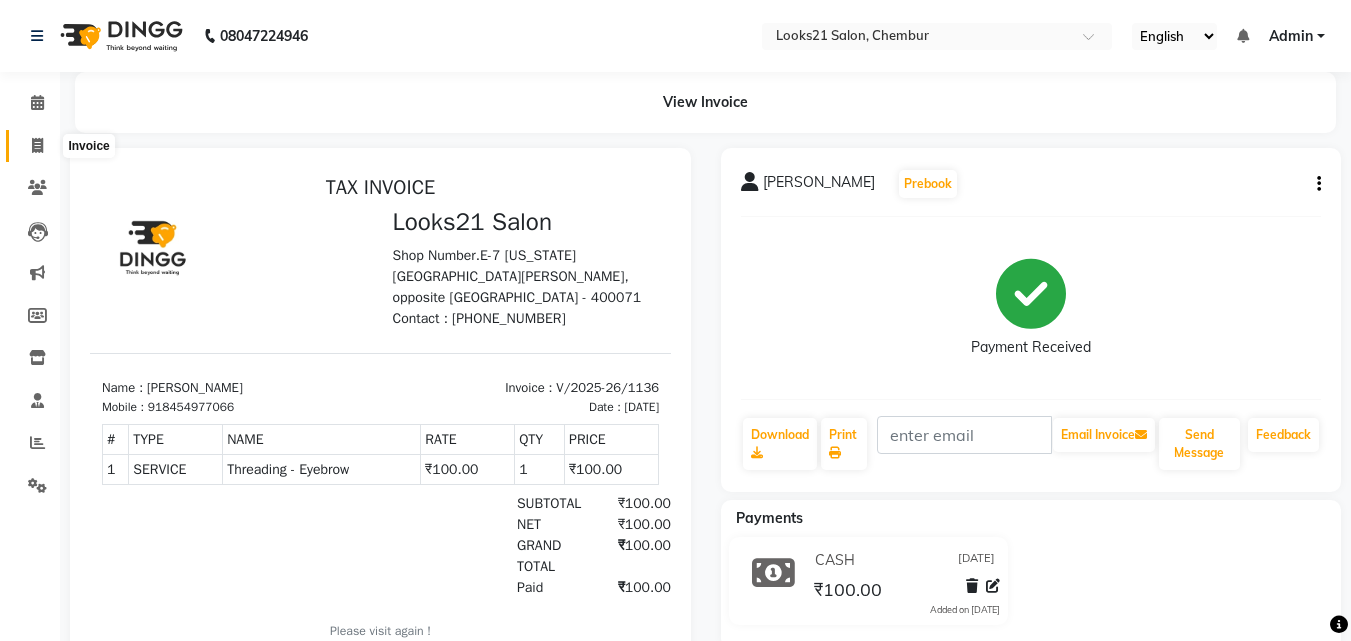 click 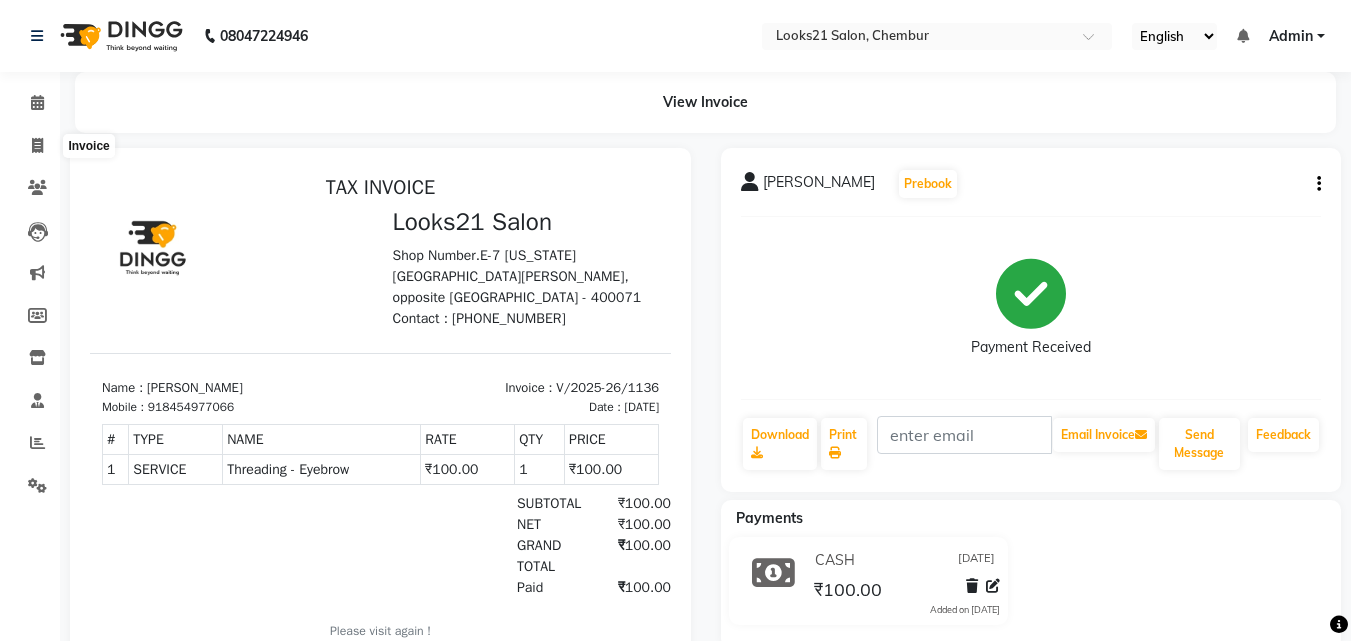 select on "service" 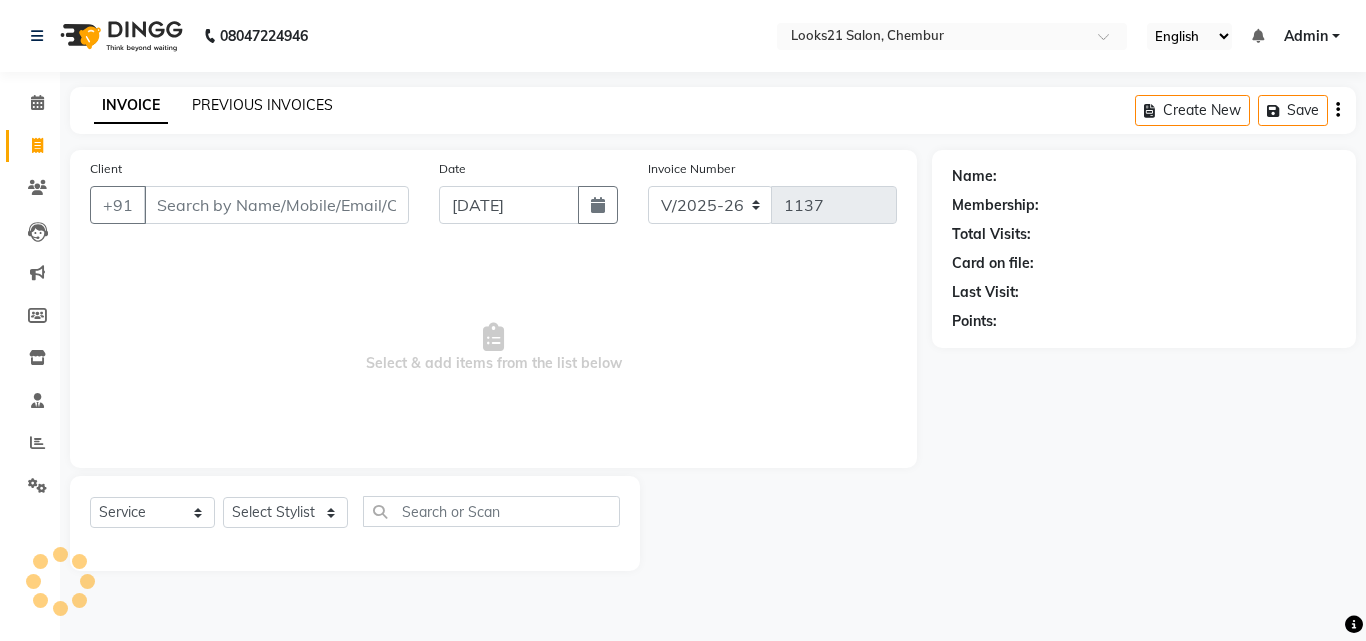 click on "PREVIOUS INVOICES" 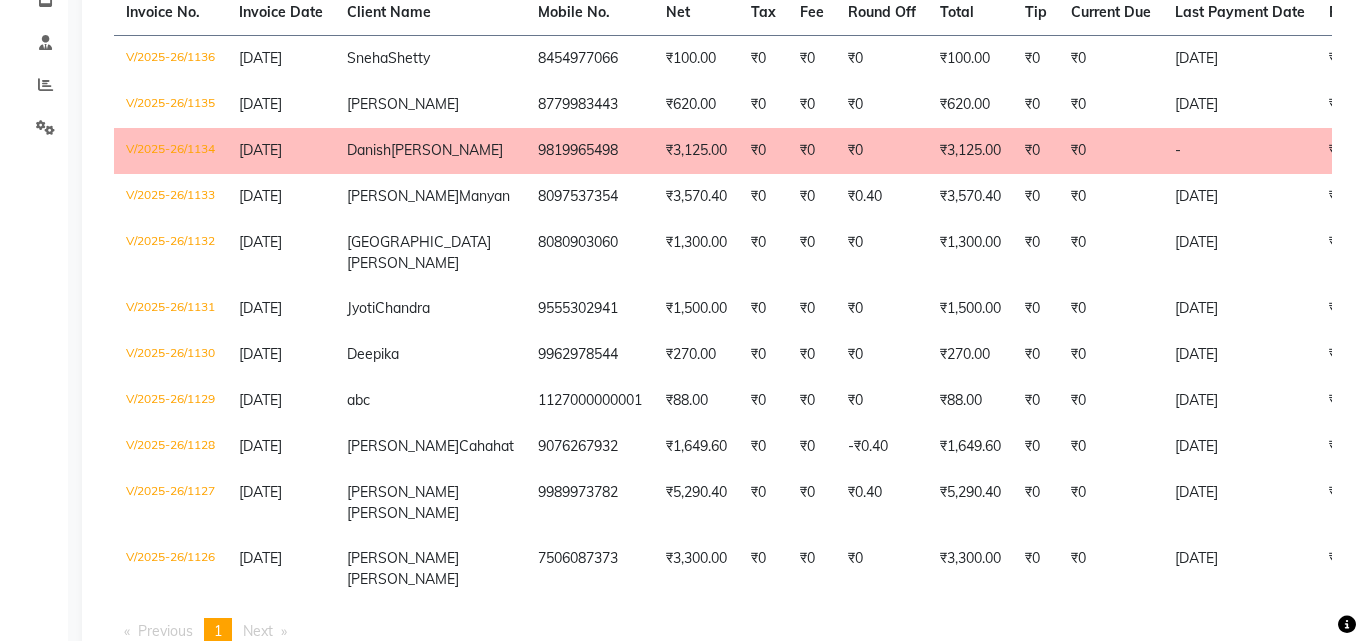 scroll, scrollTop: 0, scrollLeft: 0, axis: both 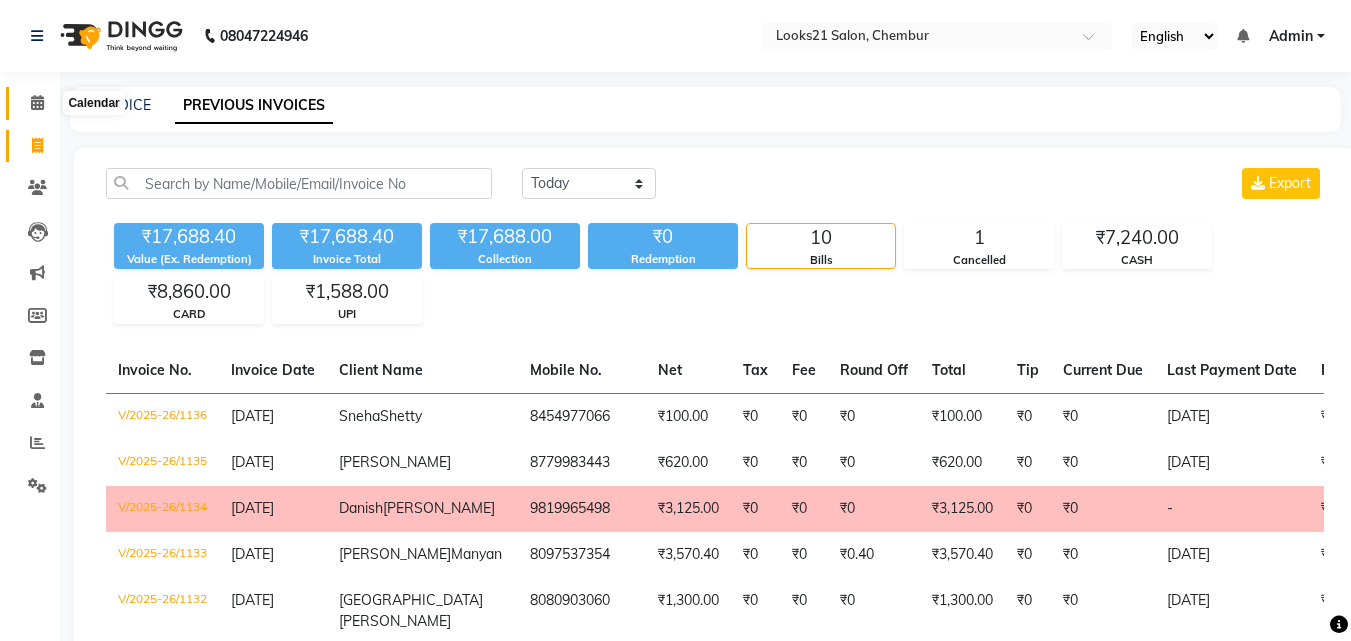 click 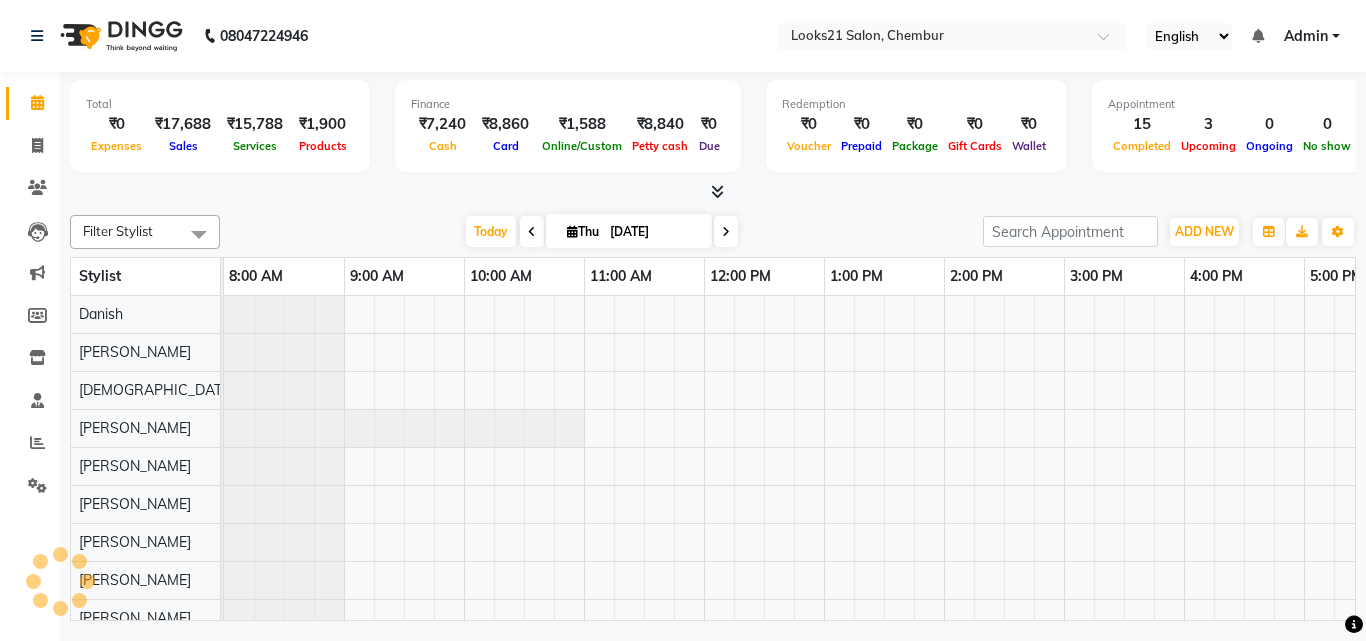 scroll, scrollTop: 0, scrollLeft: 0, axis: both 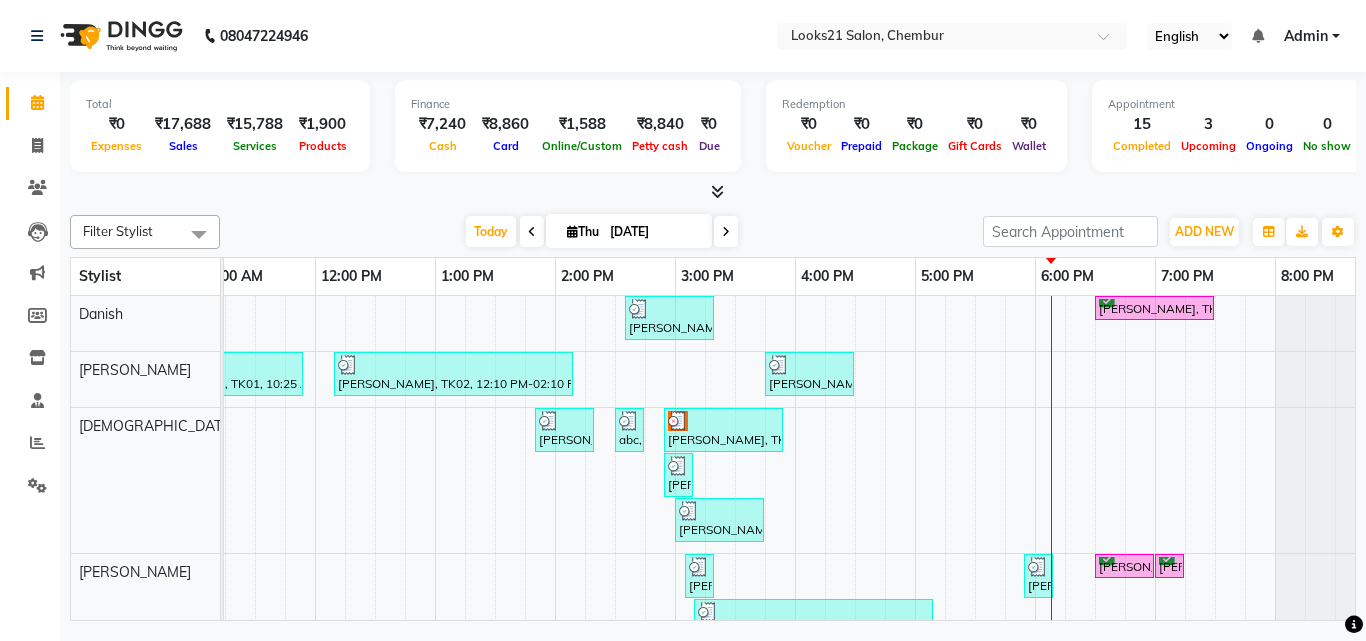click on "Jyoti Chandra, TK06, 02:35 PM-03:20 PM, Hair Color Streak  - Touch-Up: Upto 2 Inchs     Mahima Gulati, TK07, 06:30 PM-07:30 PM, Naturica - Moisturizing  Rituals     Harsha Khatri, TK01, 10:25 AM-11:55 AM, Hair Cut & More Women  - By Senior Stylist,Naturica - Repairing Rituals     Payal Gulwadi Boralkar, TK02, 12:10 PM-02:10 PM, Color Steak(Inoa Hair Color)  - Touch-Up: Upto 2 Inchs     Bhanu Manyan, TK09, 03:45 PM-04:30 PM, Hair Color Streak  - Touch-Up: Upto 2 Inchs     Minakshi Cahahat, TK03, 01:50 PM-02:20 PM, Hair Removal With Less Pain  - Brazillain -Strip Less Wax     abc, TK04, 02:30 PM-02:45 PM, Threading  - Eyebrow     Danish Ahmed, TK10, 02:55 PM-03:55 PM, Naturica - Moisturizing  Rituals     Payal Gulwadi Boralkar, TK02, 02:55 PM-03:10 PM, Threading  - Eyebrow     Bhanu Manyan, TK09, 03:00 PM-03:45 PM, Threading  - Eyebrow,Hair Removal With Less Pain  - Upper Lip / Chin -Strip Less Wax     Deepika, TK05, 03:05 PM-03:20 PM, Threading  - Eyebrow" at bounding box center (615, 610) 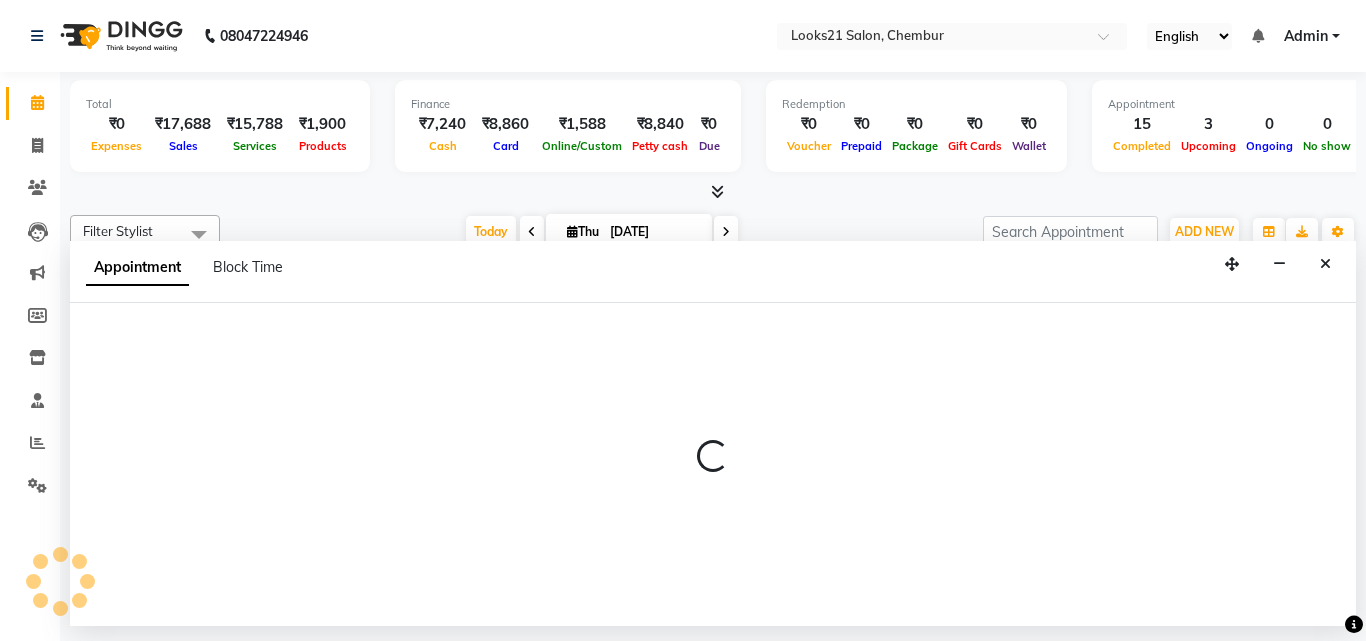 select on "13883" 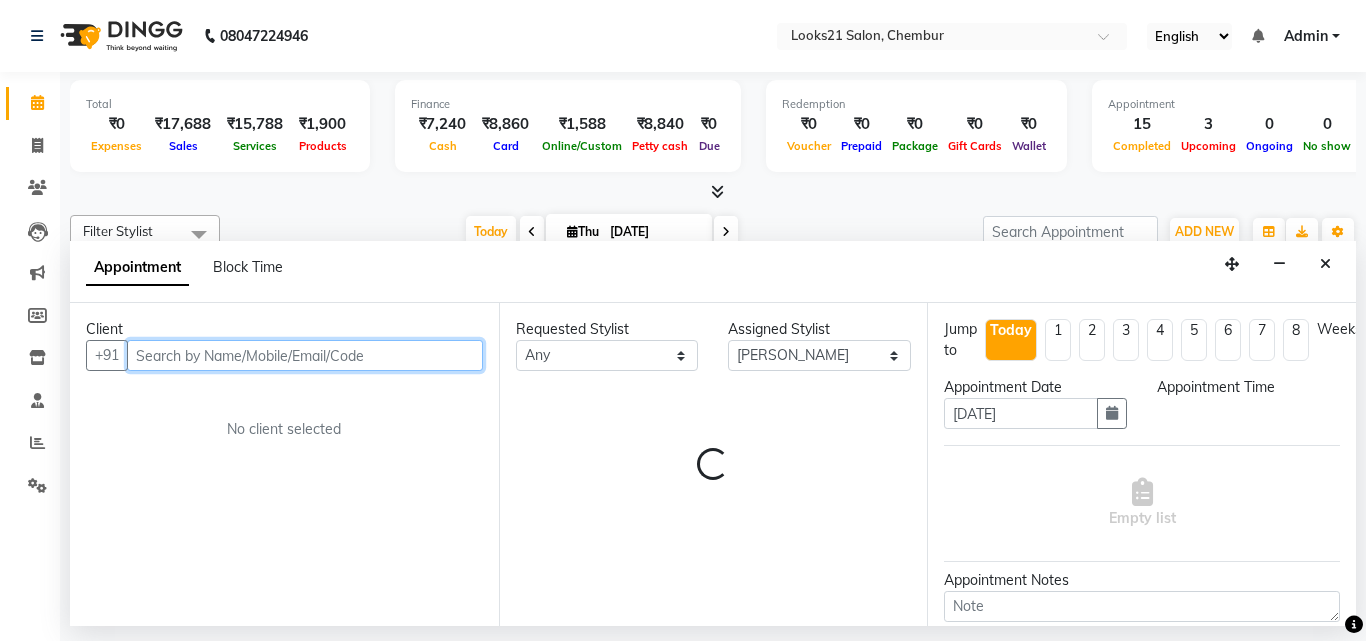 select on "1125" 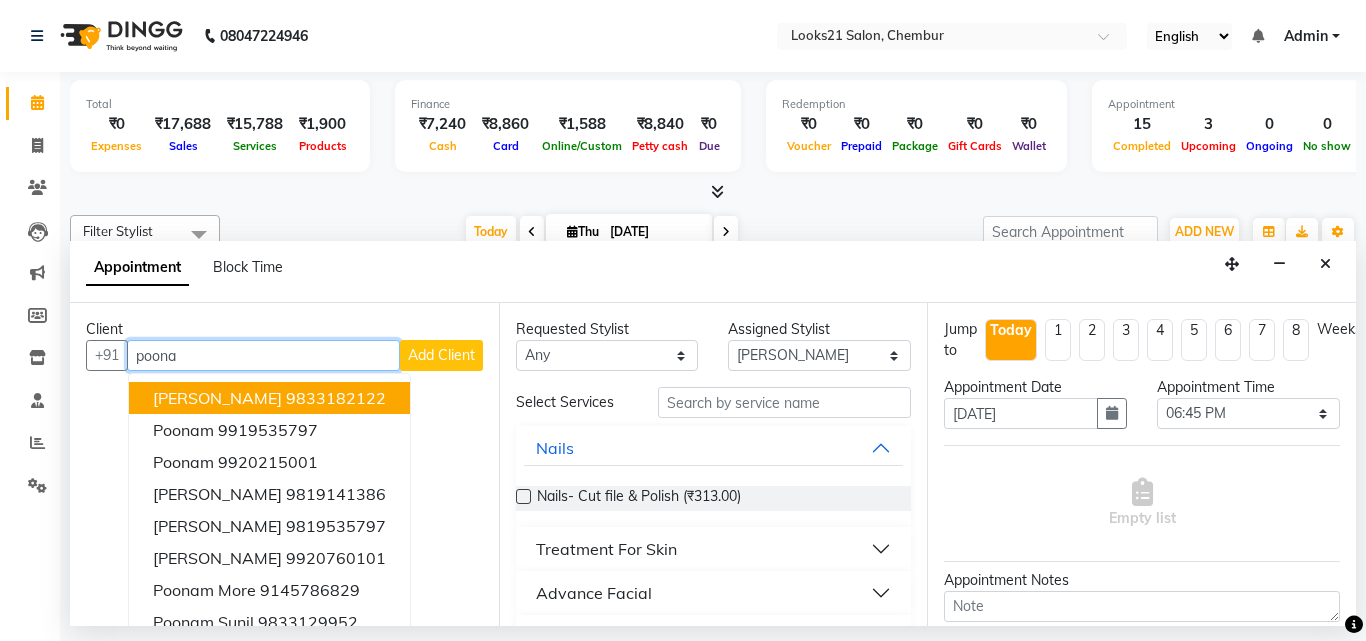 click on "[PERSON_NAME]" at bounding box center (217, 398) 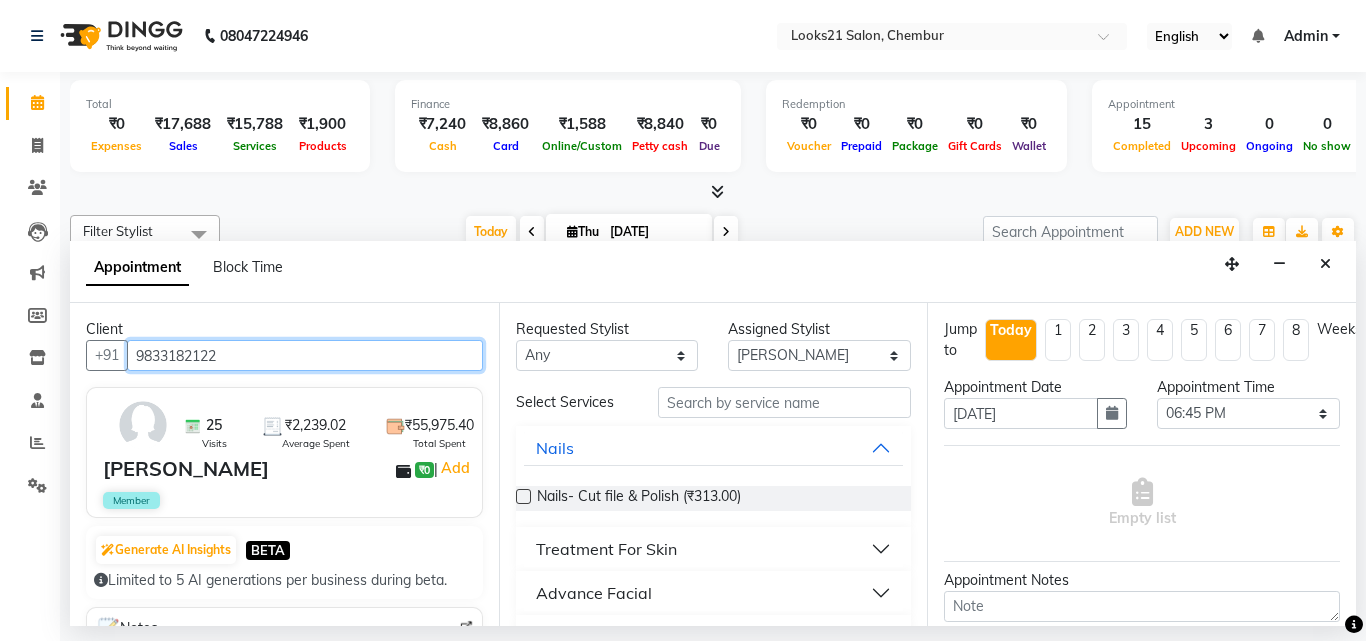 type on "9833182122" 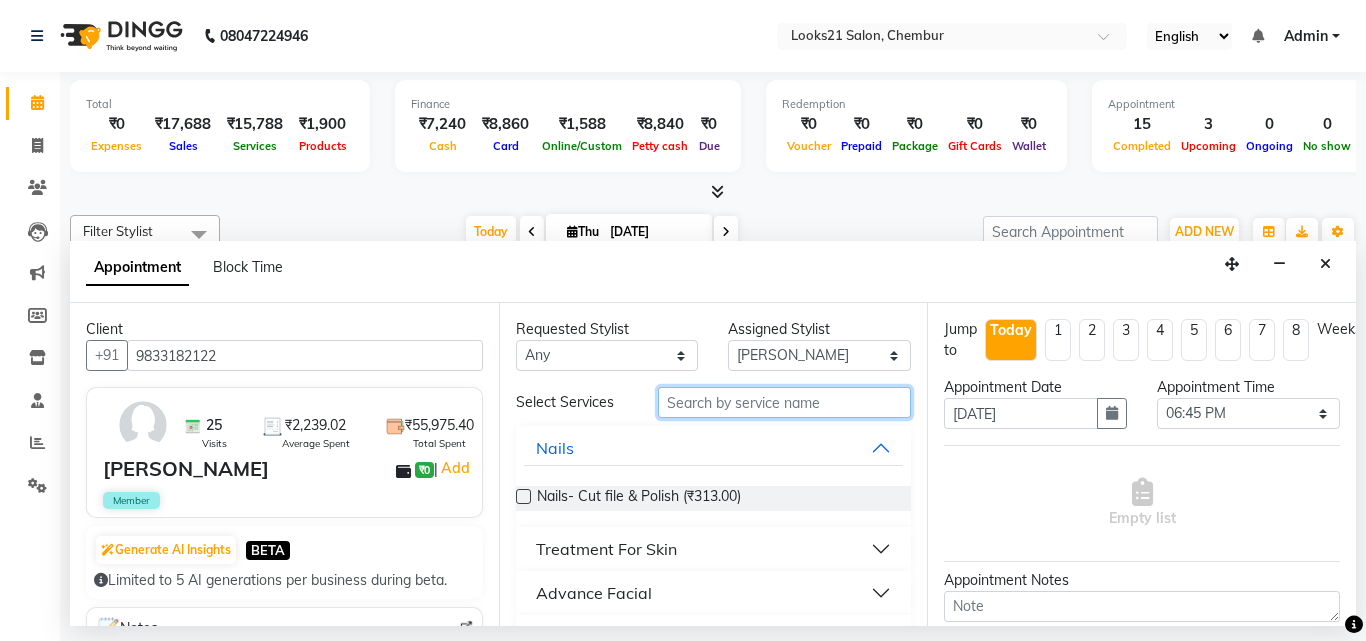 click at bounding box center (785, 402) 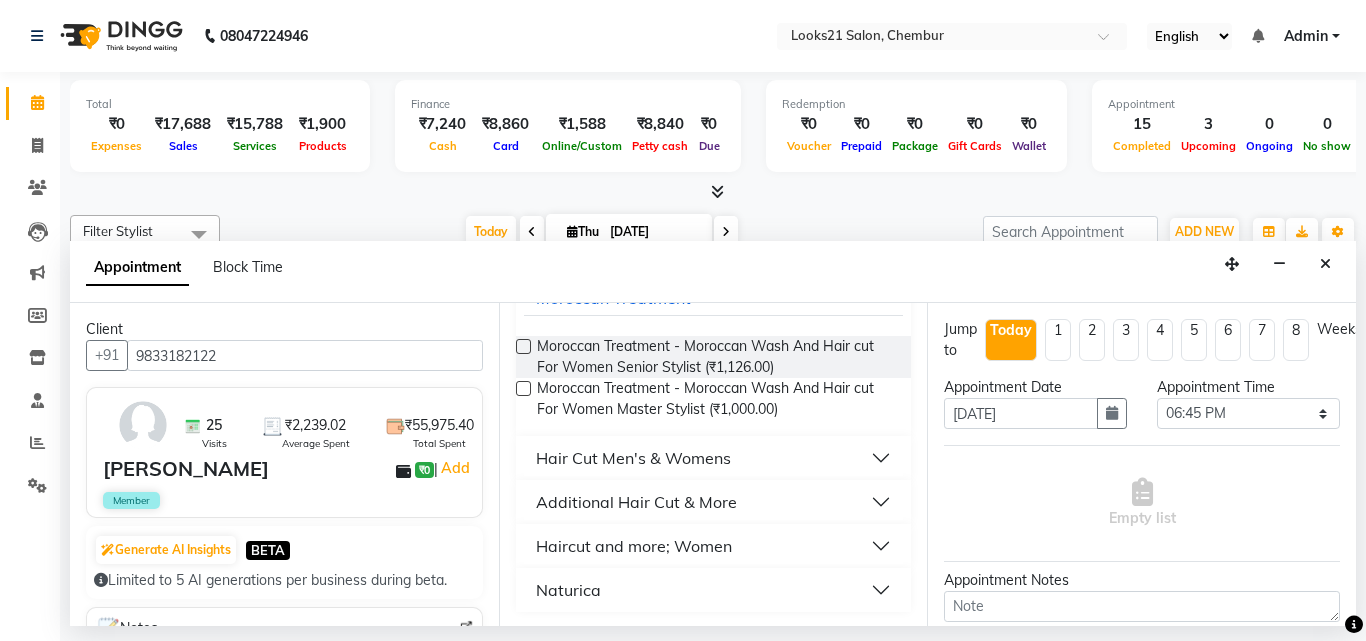 scroll, scrollTop: 152, scrollLeft: 0, axis: vertical 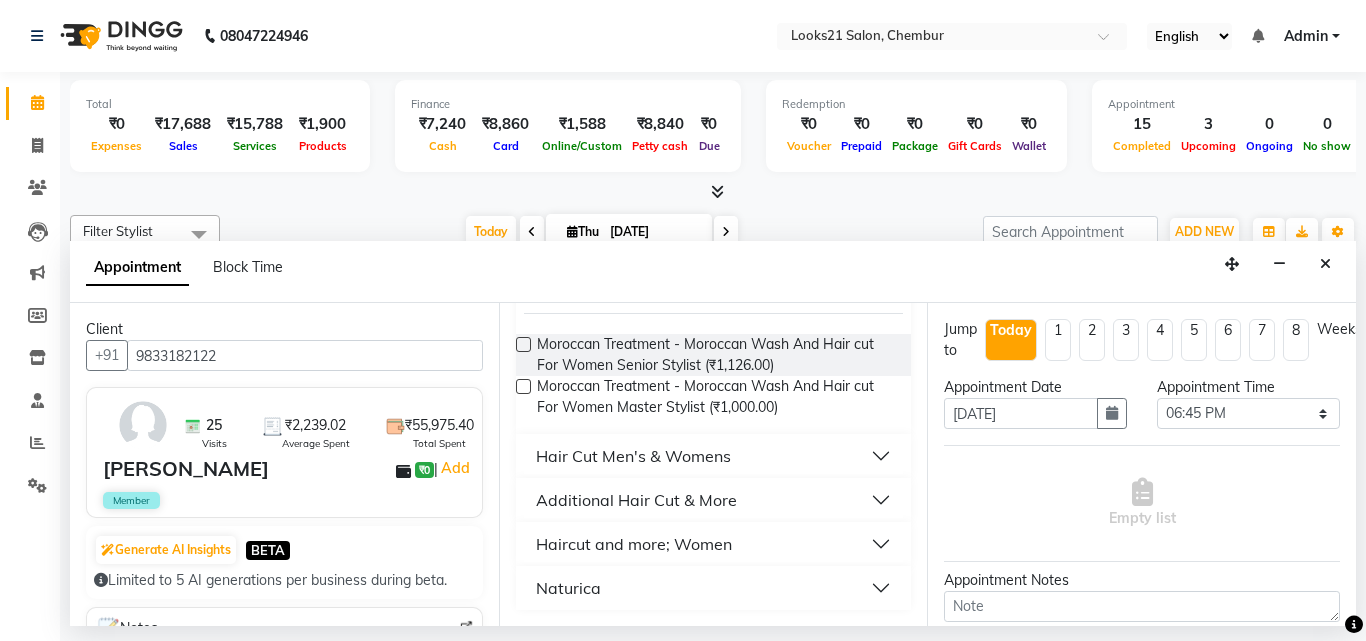 type on "hair cut" 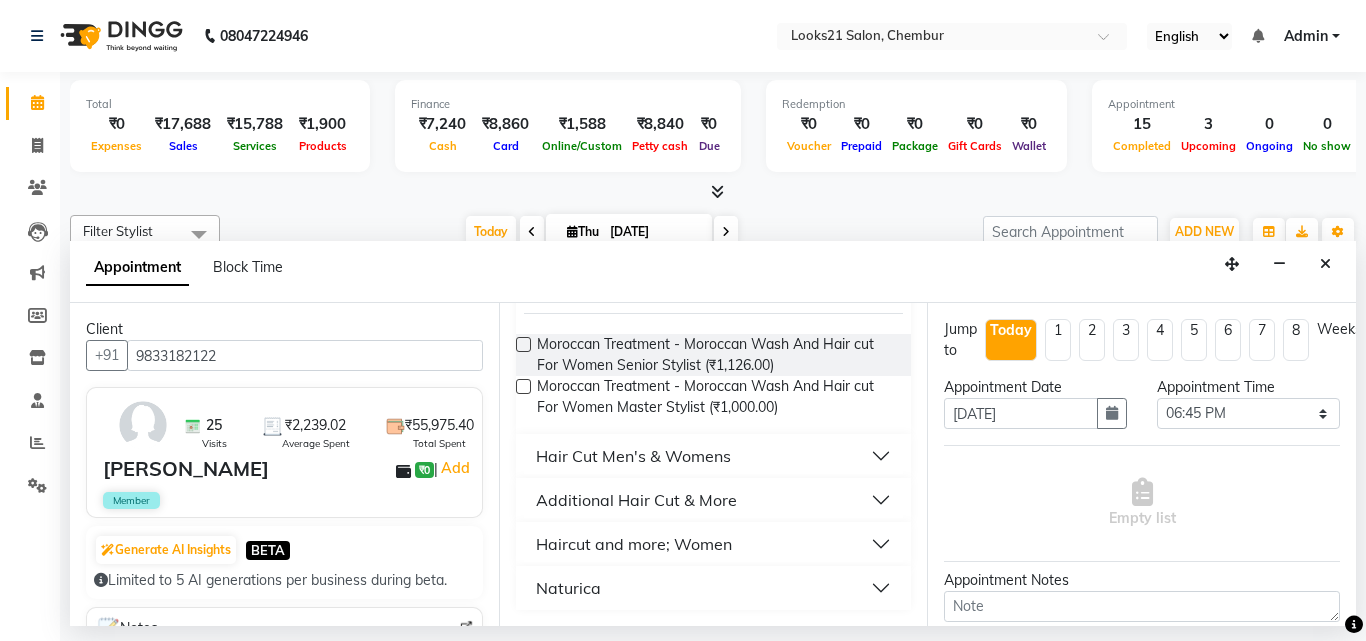 click on "Hair Cut Men's & Womens" at bounding box center [633, 456] 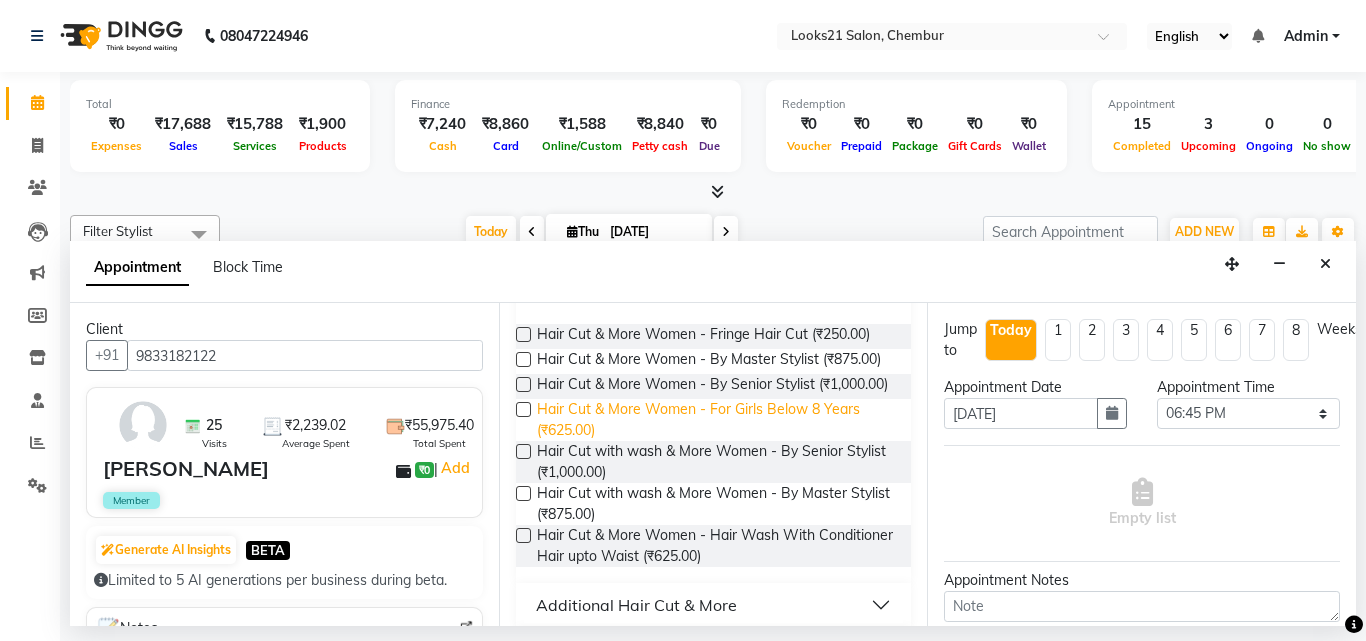 scroll, scrollTop: 352, scrollLeft: 0, axis: vertical 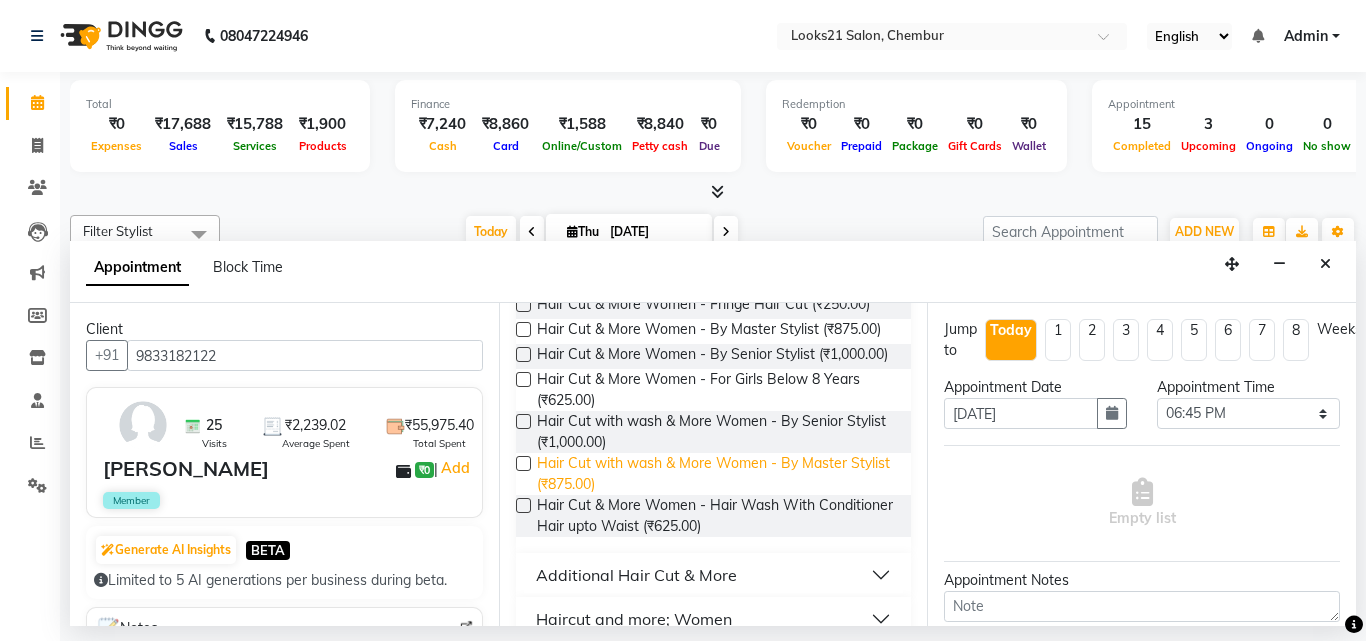 click on "Hair Cut with wash & More Women  - By Master Stylist (₹875.00)" at bounding box center [716, 474] 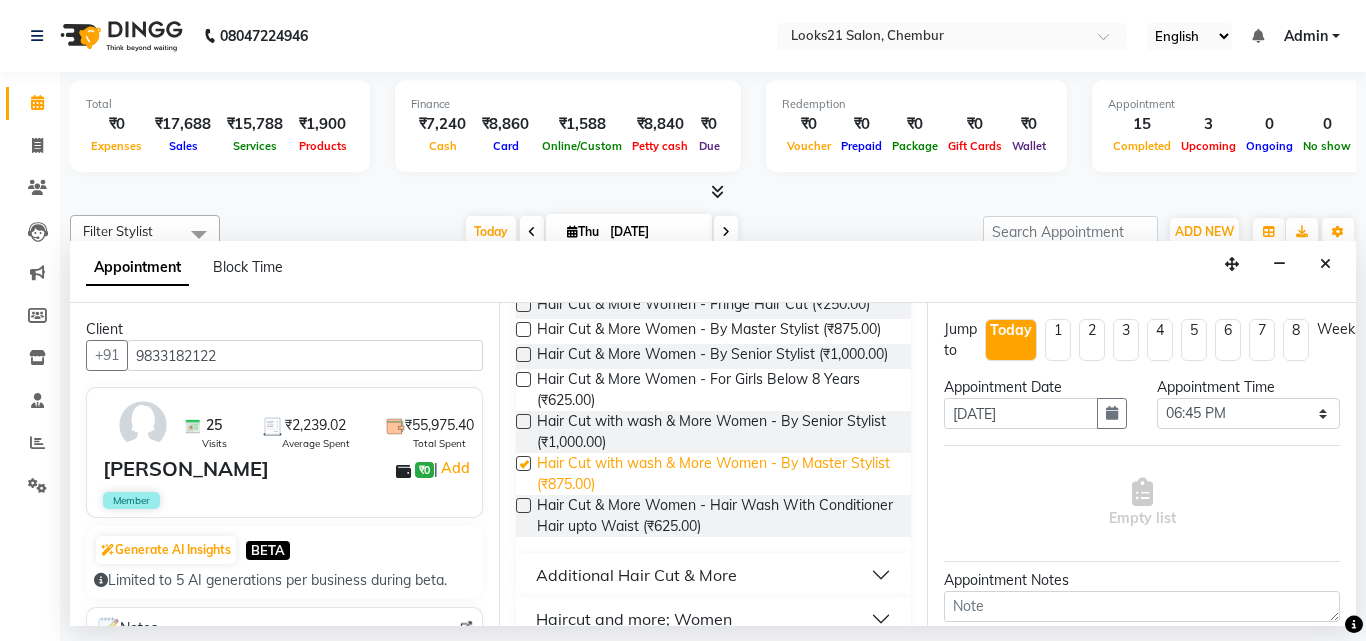 checkbox on "false" 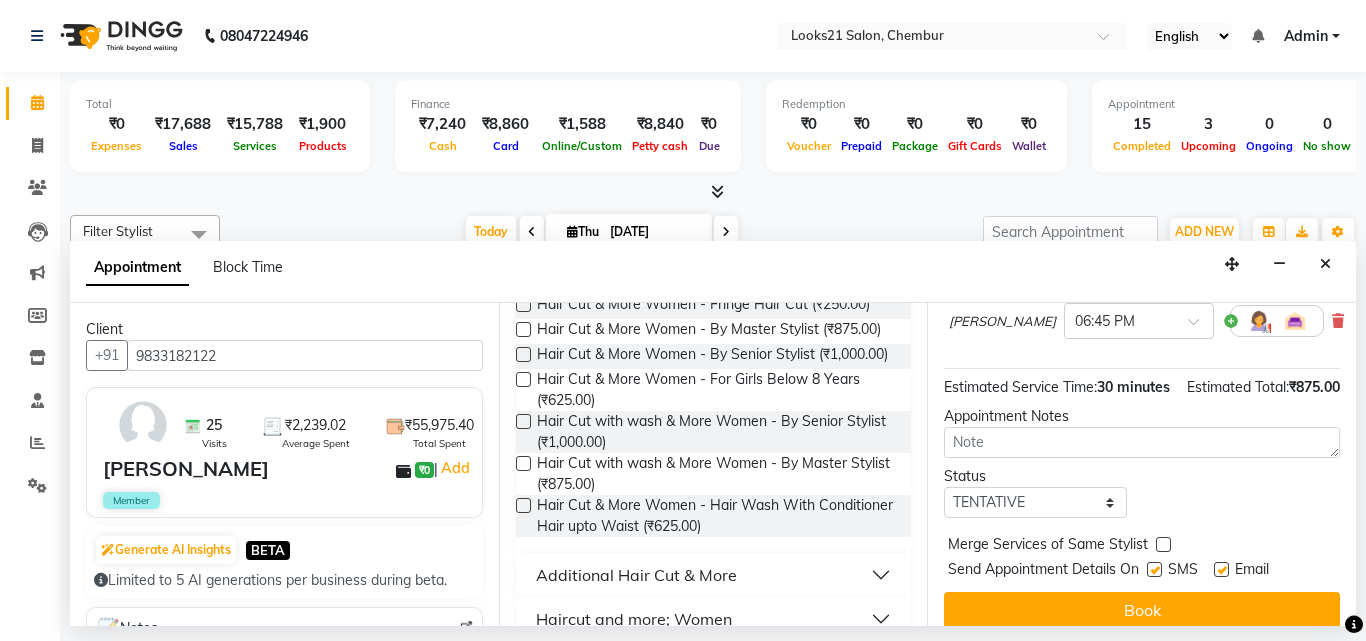 scroll, scrollTop: 263, scrollLeft: 0, axis: vertical 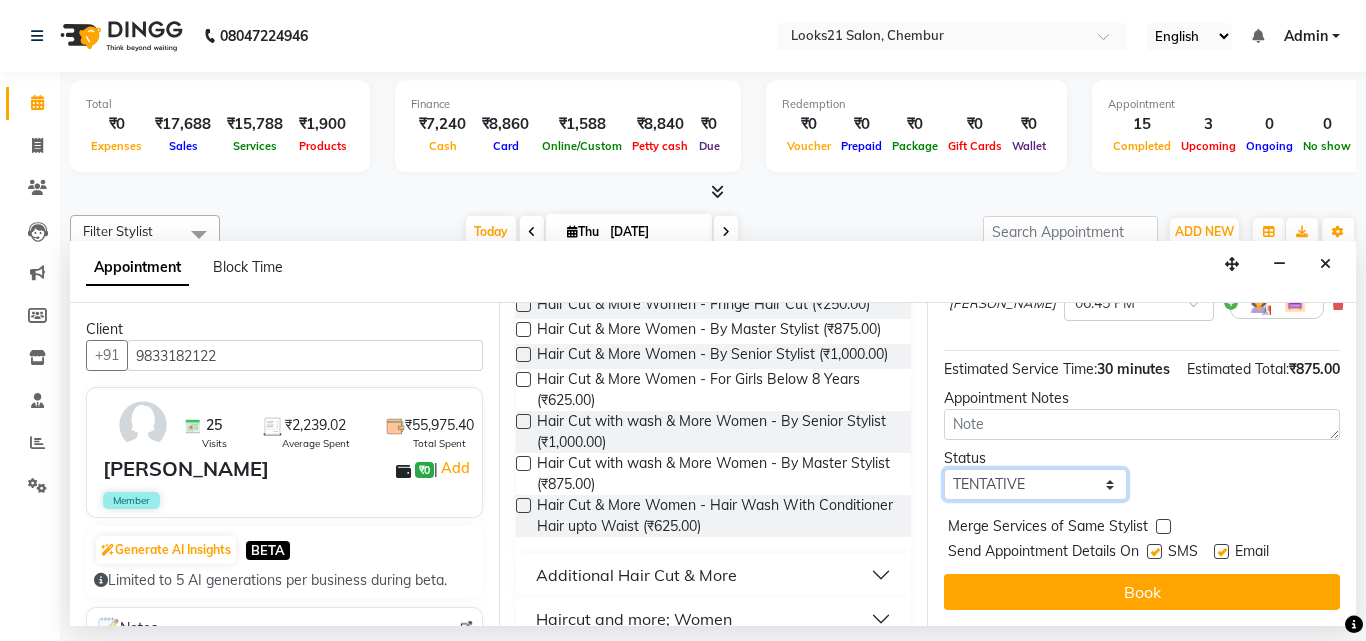 click on "Select TENTATIVE CONFIRM CHECK-IN UPCOMING" at bounding box center [1035, 484] 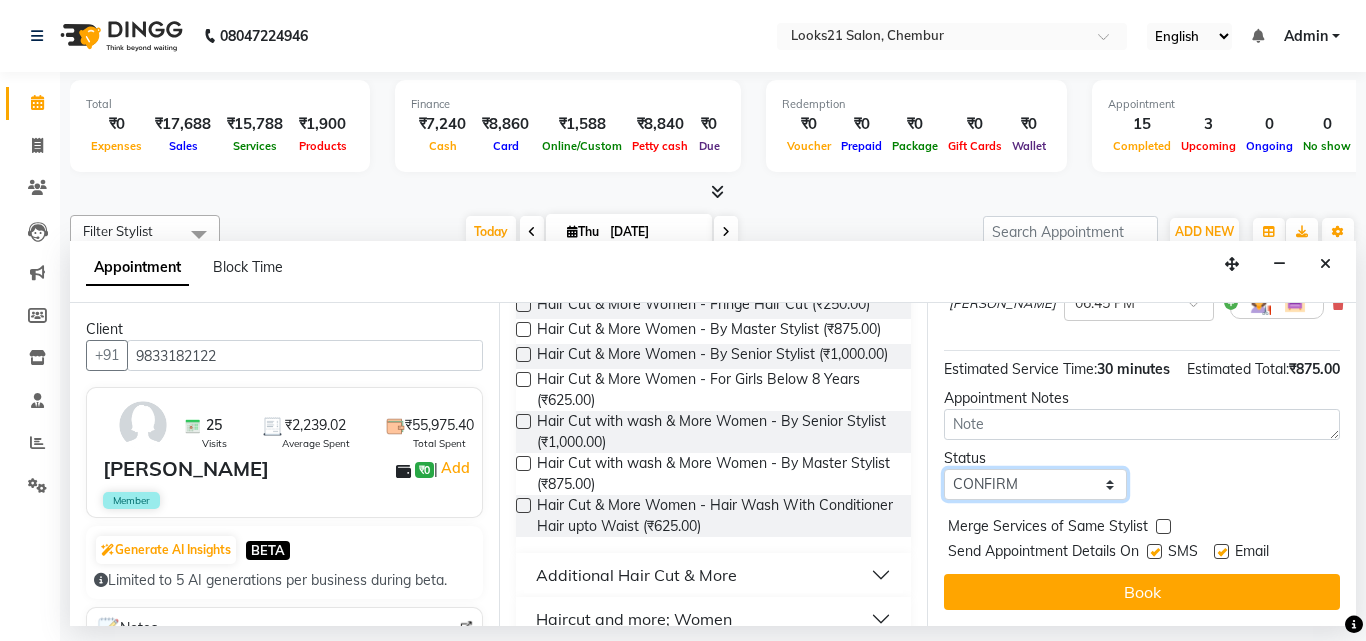 click on "Select TENTATIVE CONFIRM CHECK-IN UPCOMING" at bounding box center [1035, 484] 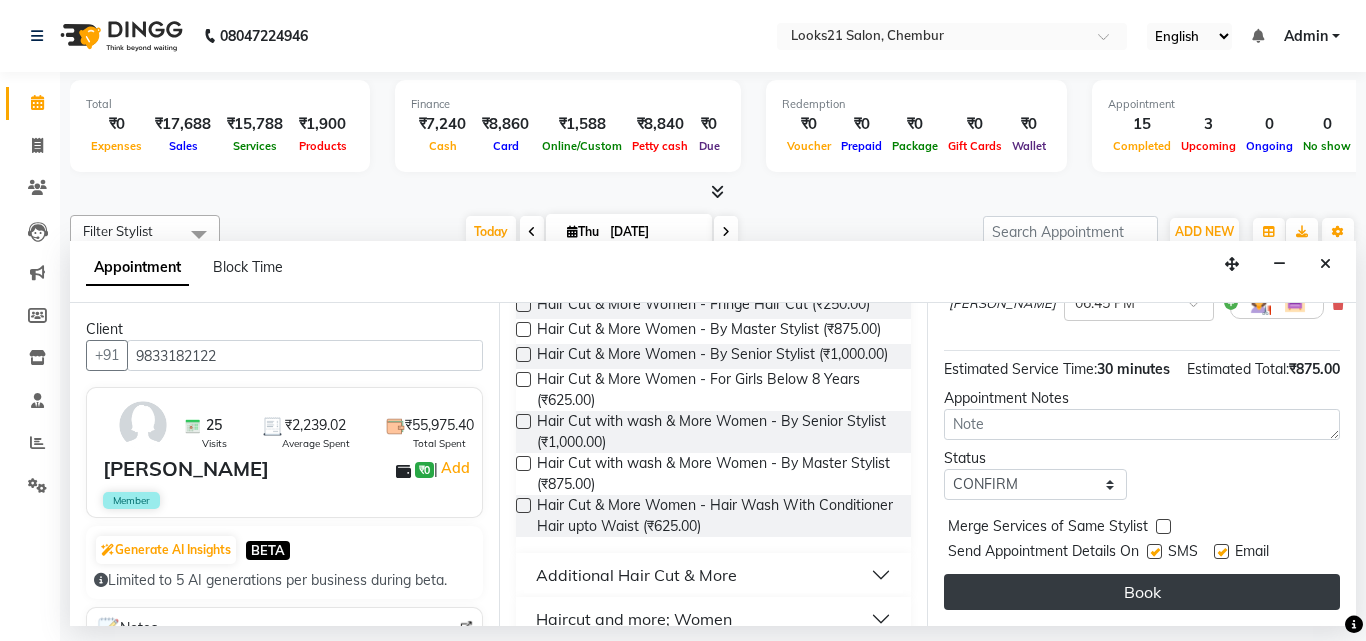 click on "Book" at bounding box center (1142, 592) 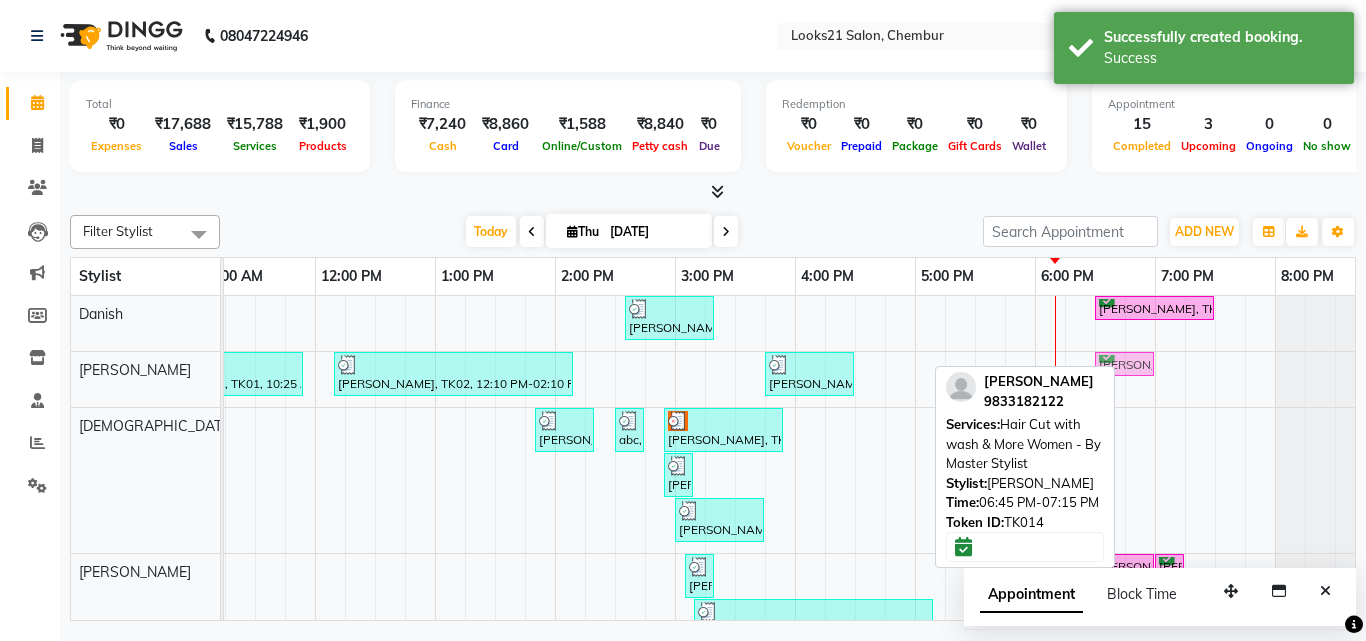 drag, startPoint x: 1141, startPoint y: 358, endPoint x: 1111, endPoint y: 358, distance: 30 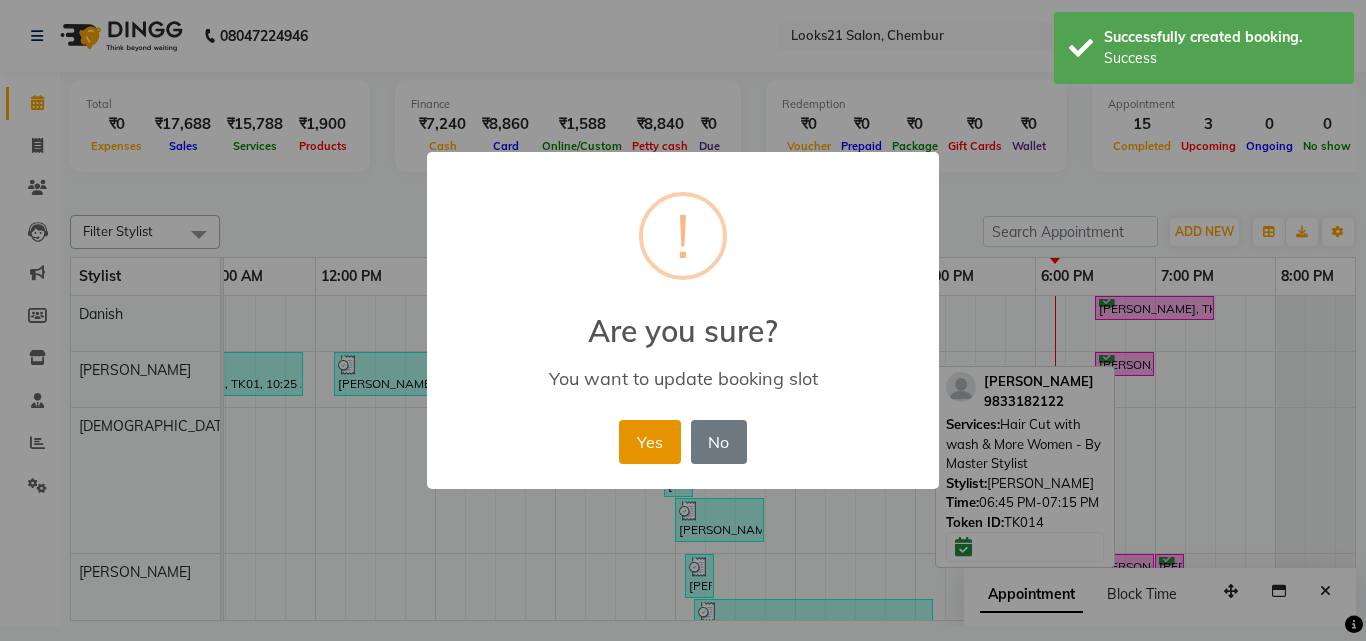 click on "Yes" at bounding box center [649, 442] 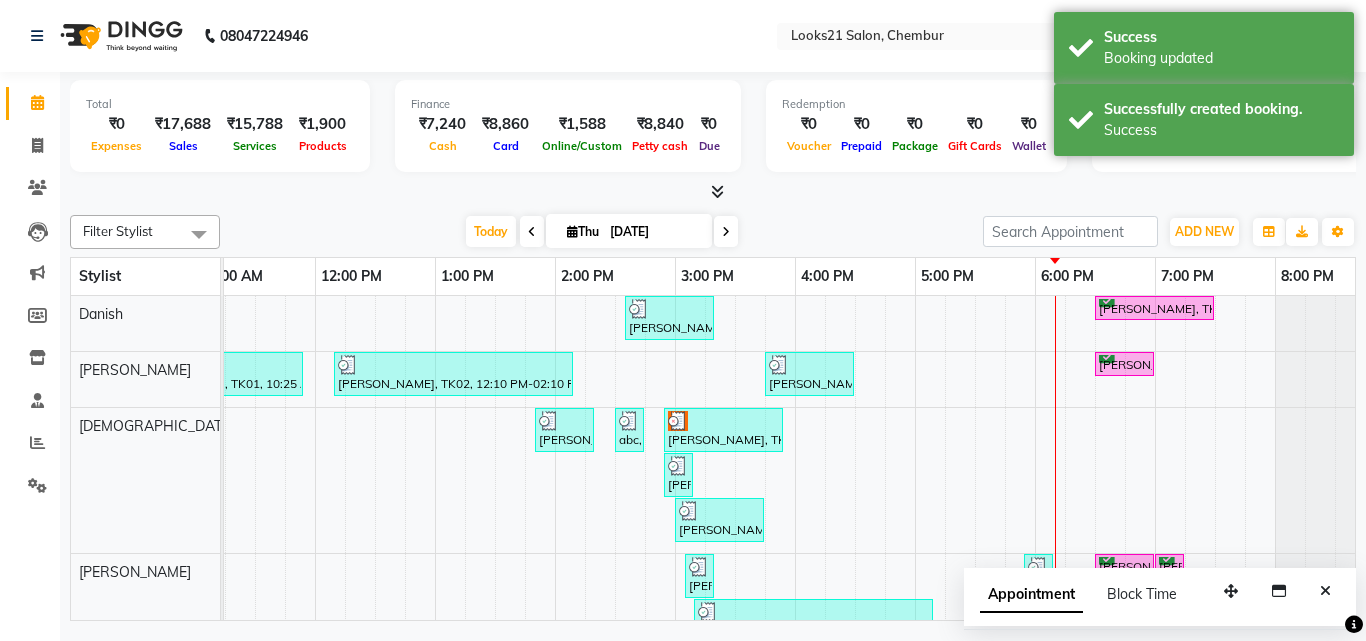 scroll, scrollTop: 263, scrollLeft: 389, axis: both 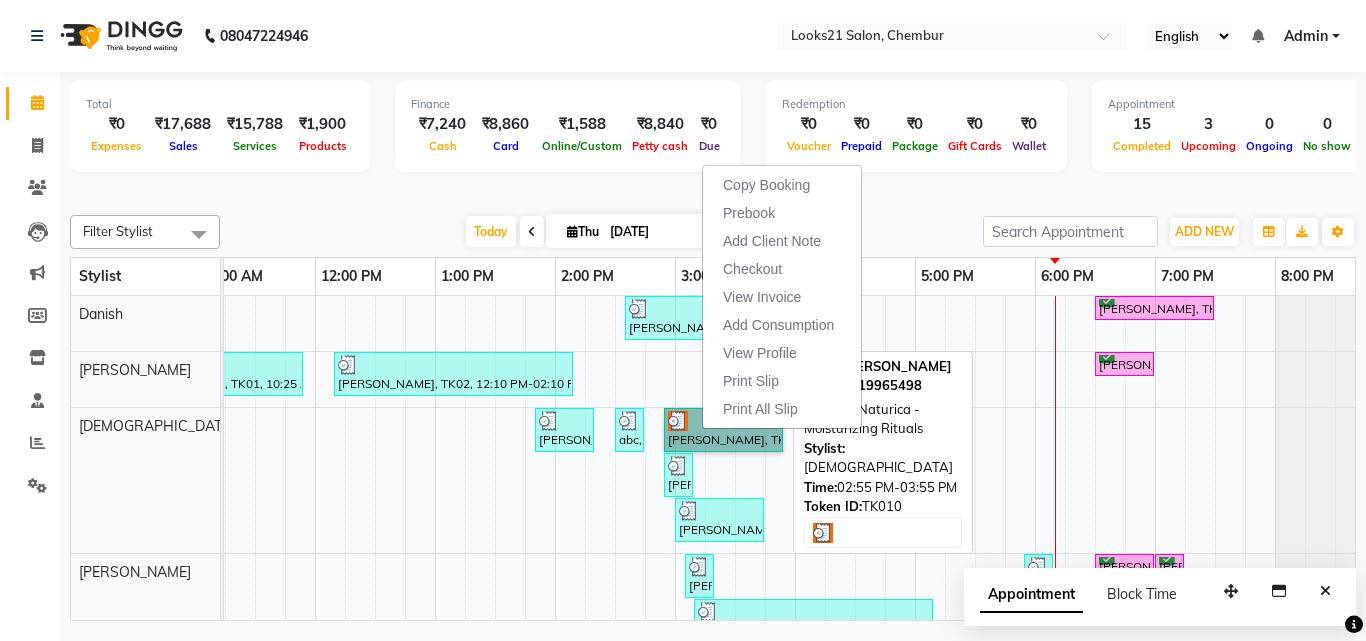 click on "[PERSON_NAME], TK10, 02:55 PM-03:55 PM, Naturica - Moisturizing  Rituals" at bounding box center [723, 430] 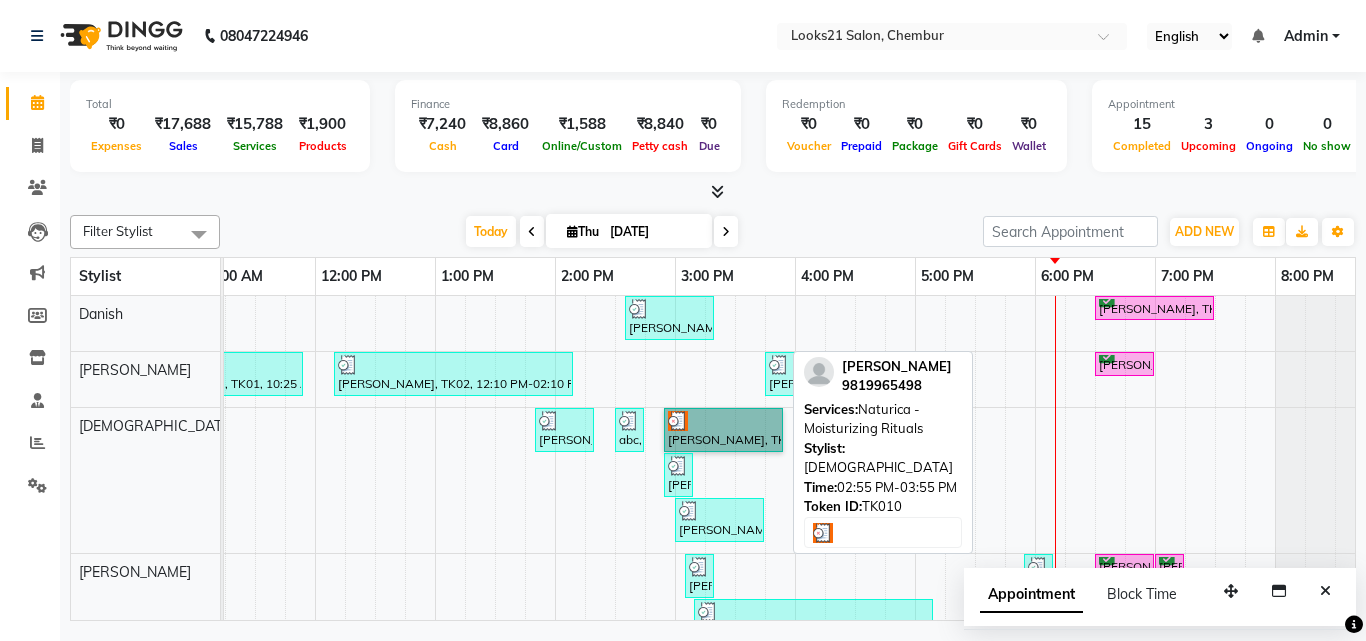 click on "[PERSON_NAME], TK10, 02:55 PM-03:55 PM, Naturica - Moisturizing  Rituals" at bounding box center [723, 430] 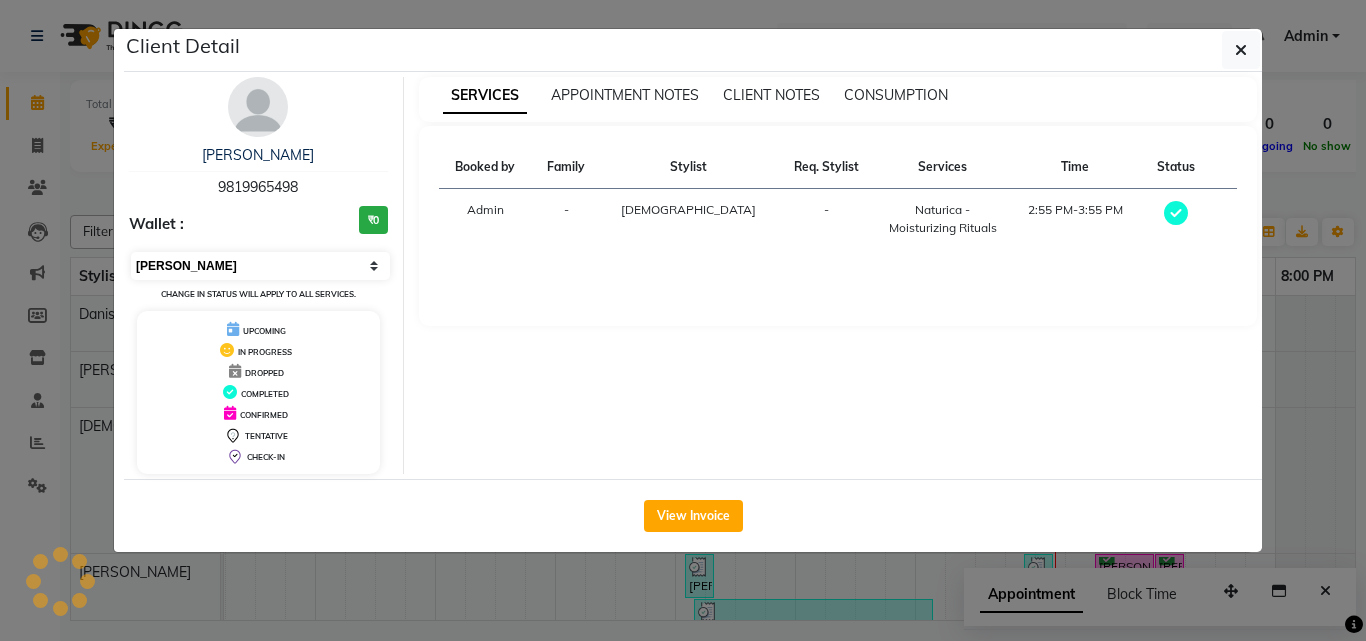 click on "Select MARK DONE UPCOMING" at bounding box center [260, 266] 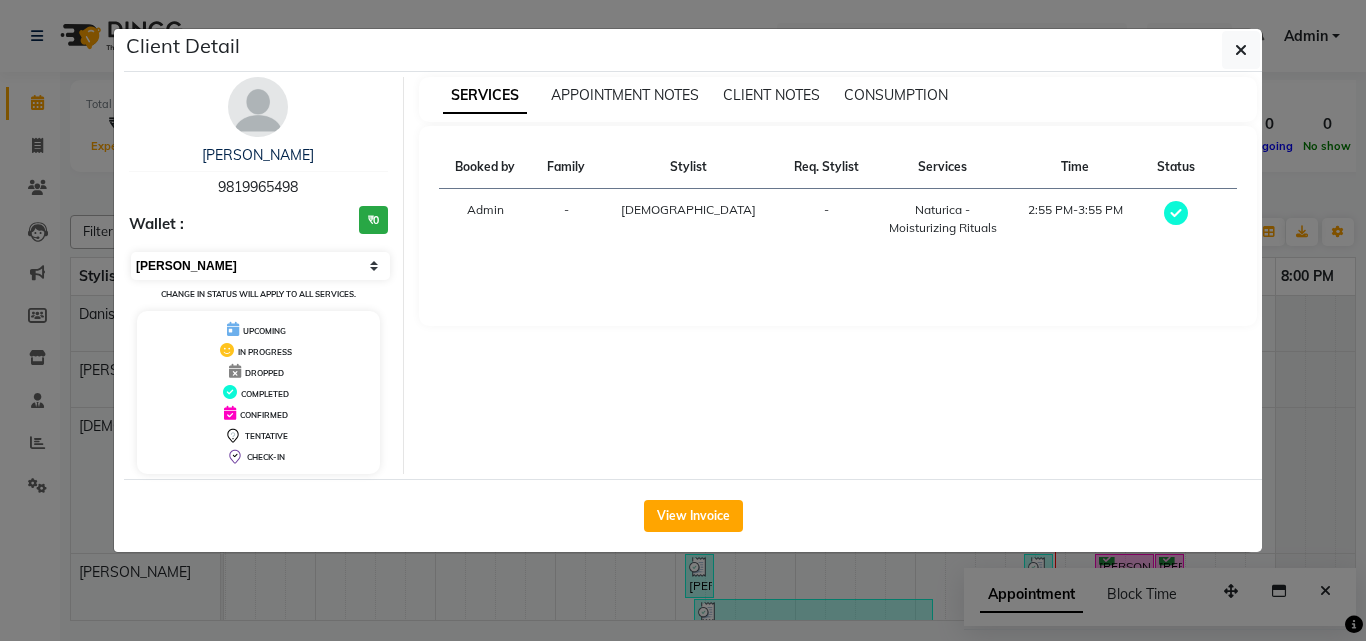 select on "5" 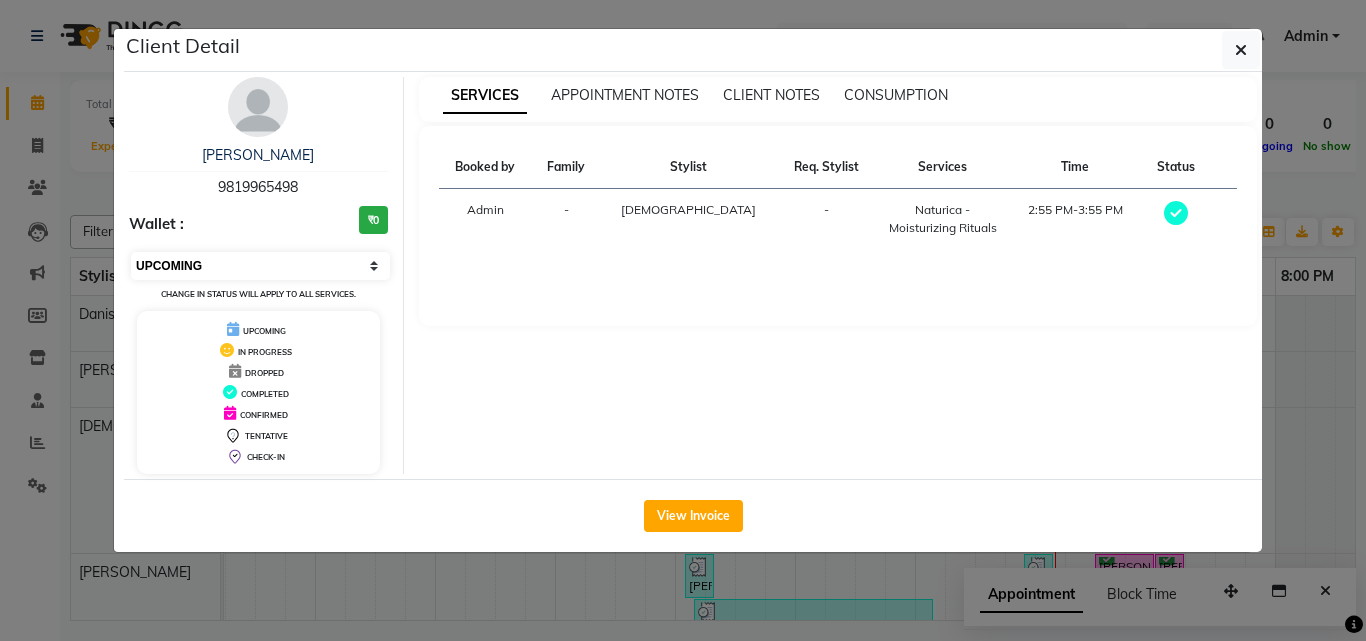 click on "Select MARK DONE UPCOMING" at bounding box center [260, 266] 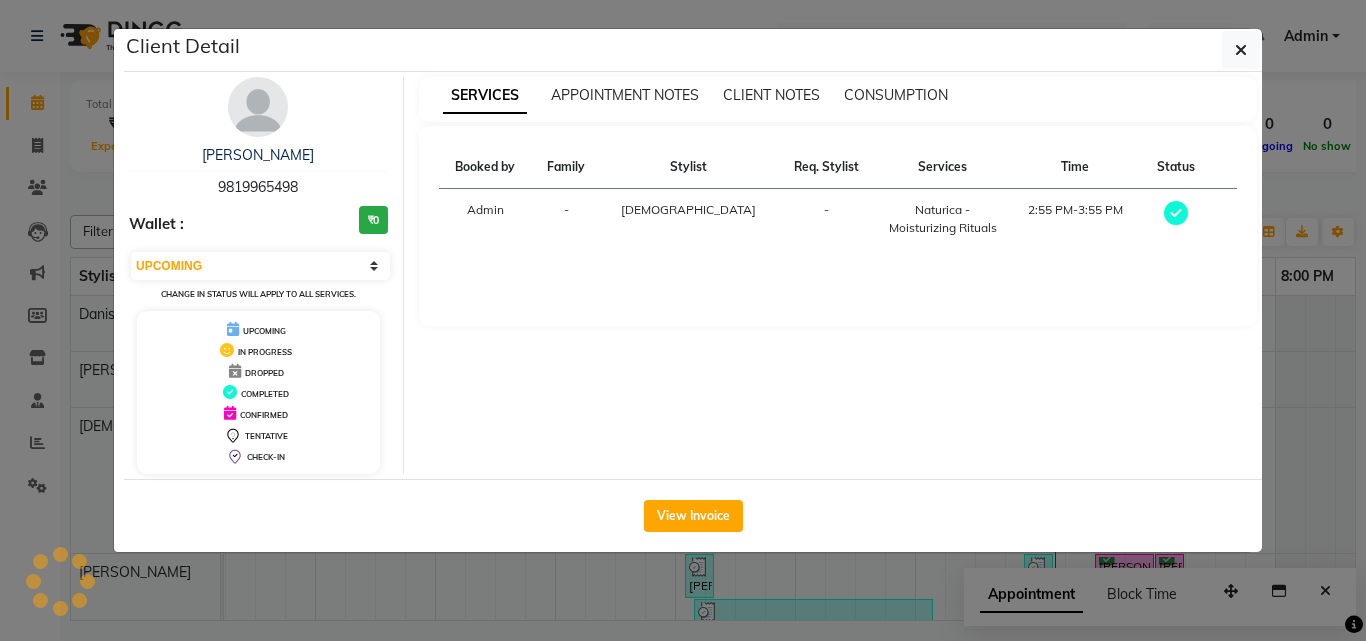 click on "Client Detail  Danish Ahmed   9819965498 Wallet : ₹0 Select MARK DONE UPCOMING Change in status will apply to all services. UPCOMING IN PROGRESS DROPPED COMPLETED CONFIRMED TENTATIVE CHECK-IN SERVICES APPOINTMENT NOTES CLIENT NOTES CONSUMPTION Booked by Family Stylist Req. Stylist Services Time Status  Admin  - Vaishali -  Naturica - Moisturizing  Rituals   2:55 PM-3:55 PM   View Invoice" 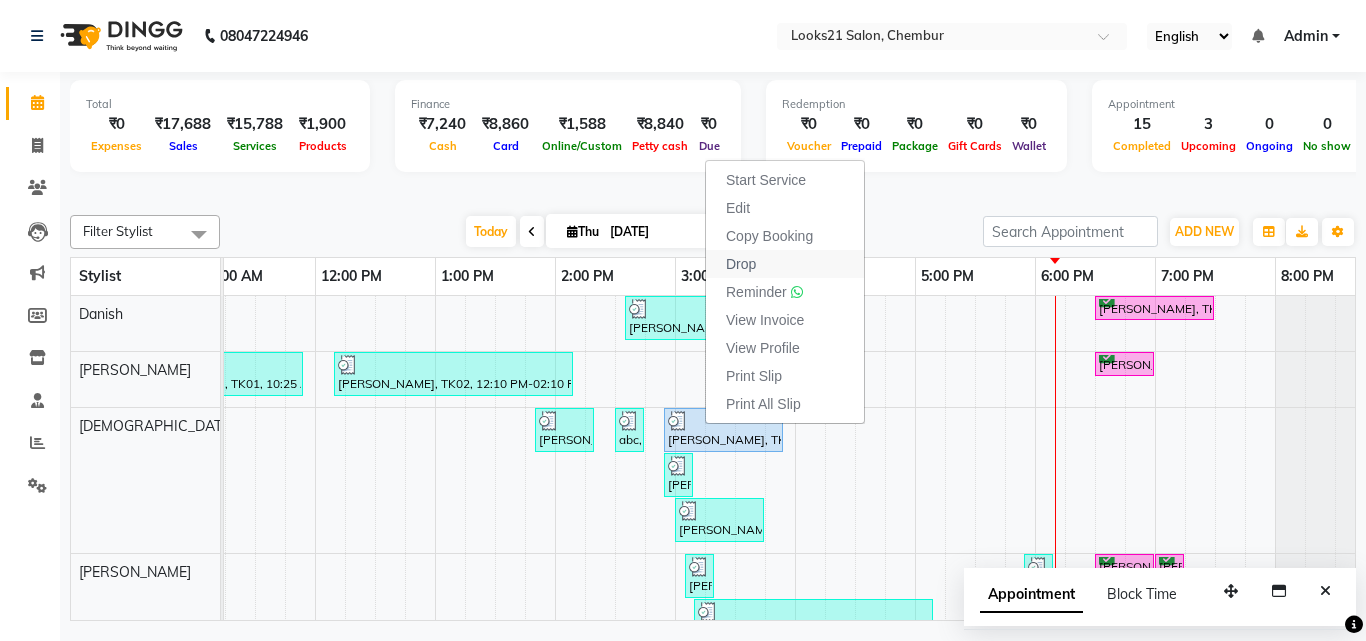 click on "Drop" at bounding box center [741, 264] 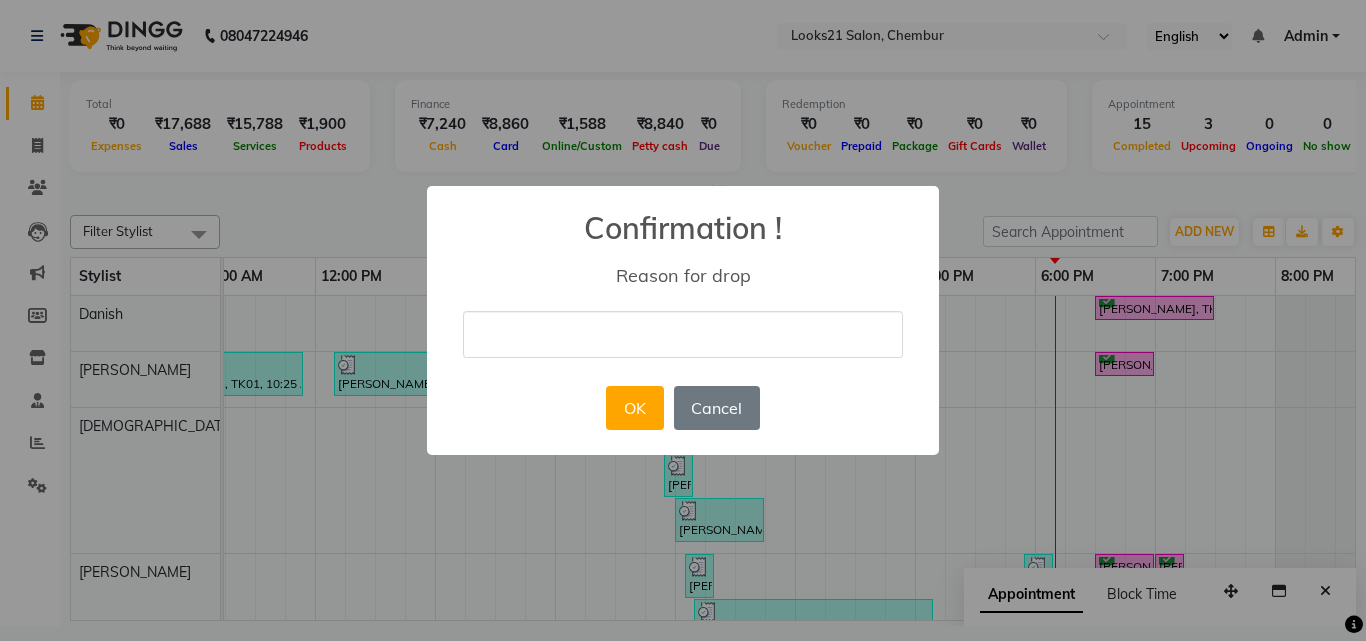 click at bounding box center [683, 334] 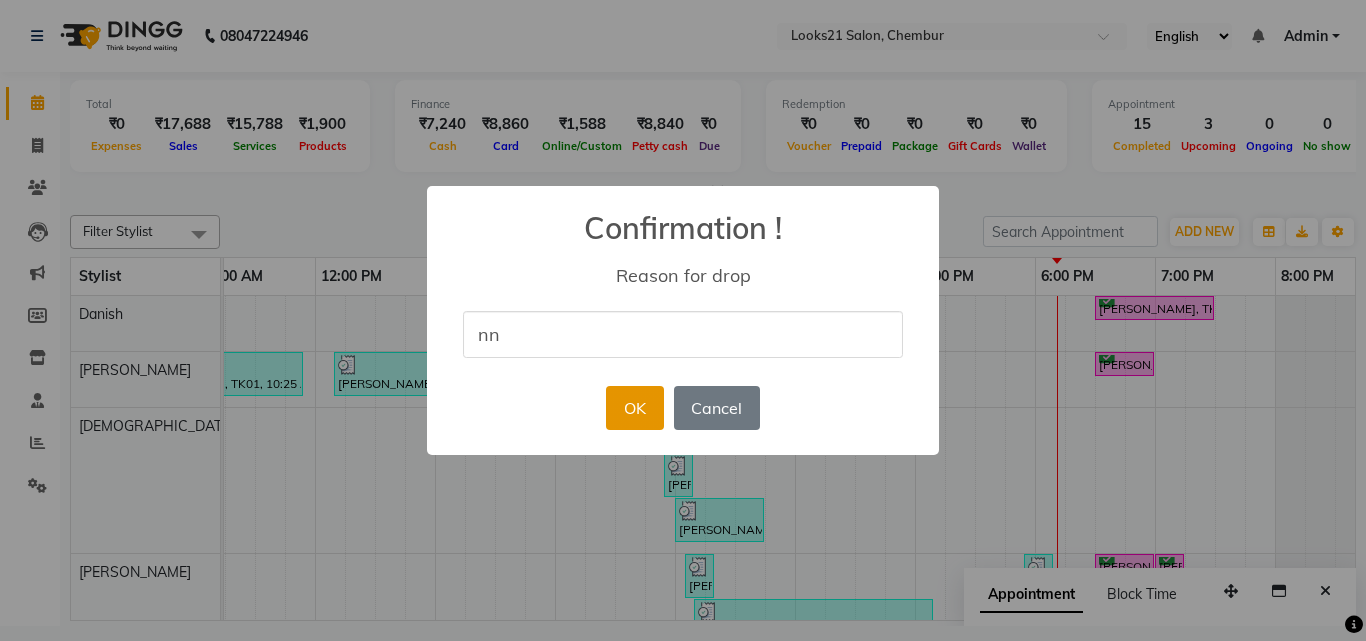 type on "nn" 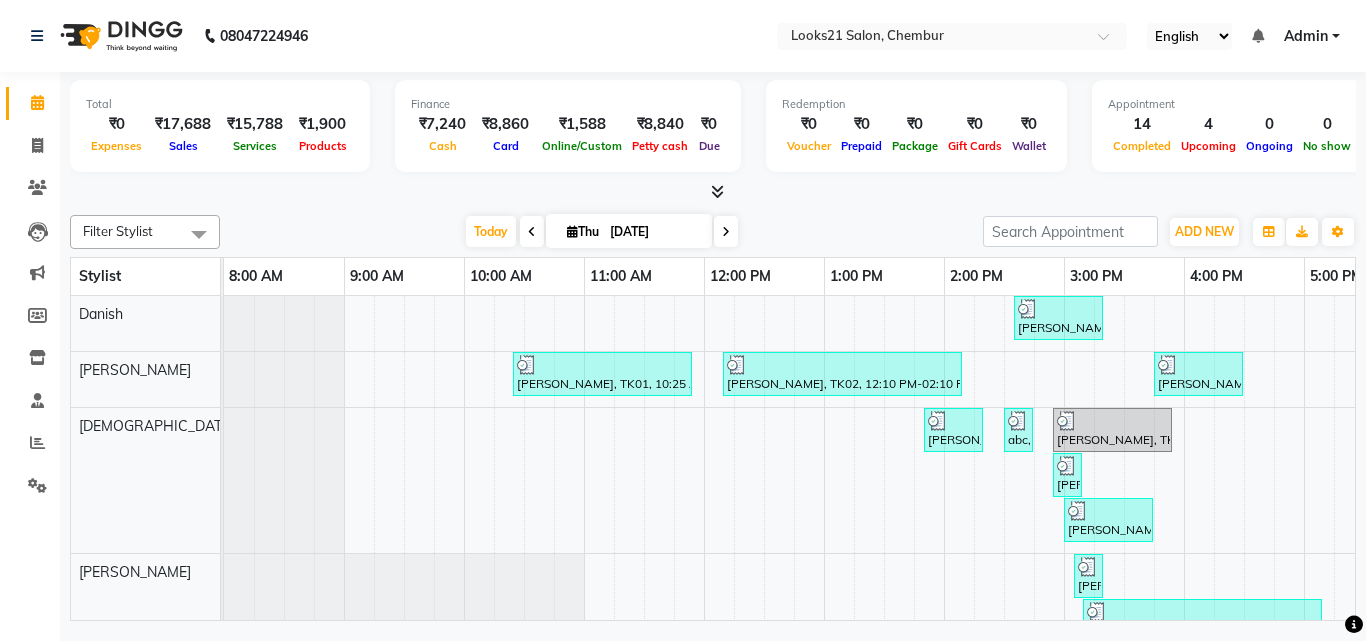 scroll, scrollTop: 0, scrollLeft: 0, axis: both 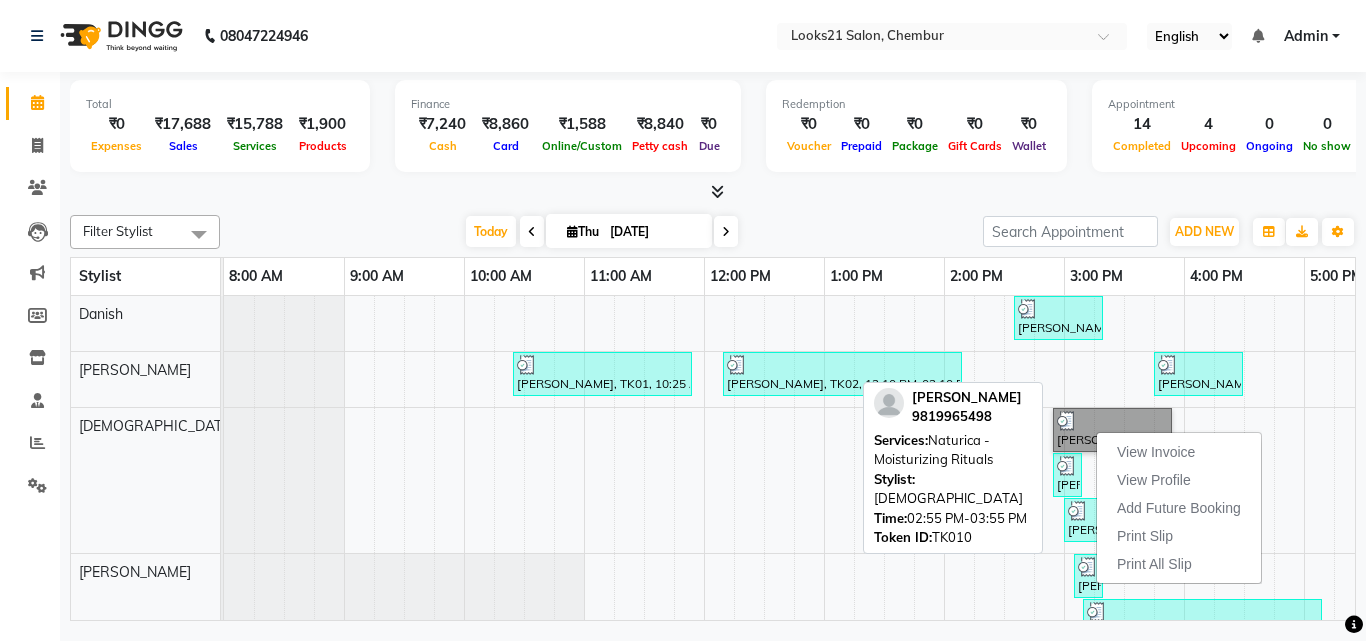 click on "[PERSON_NAME], TK10, 02:55 PM-03:55 PM, Naturica - Moisturizing  Rituals" at bounding box center (1112, 430) 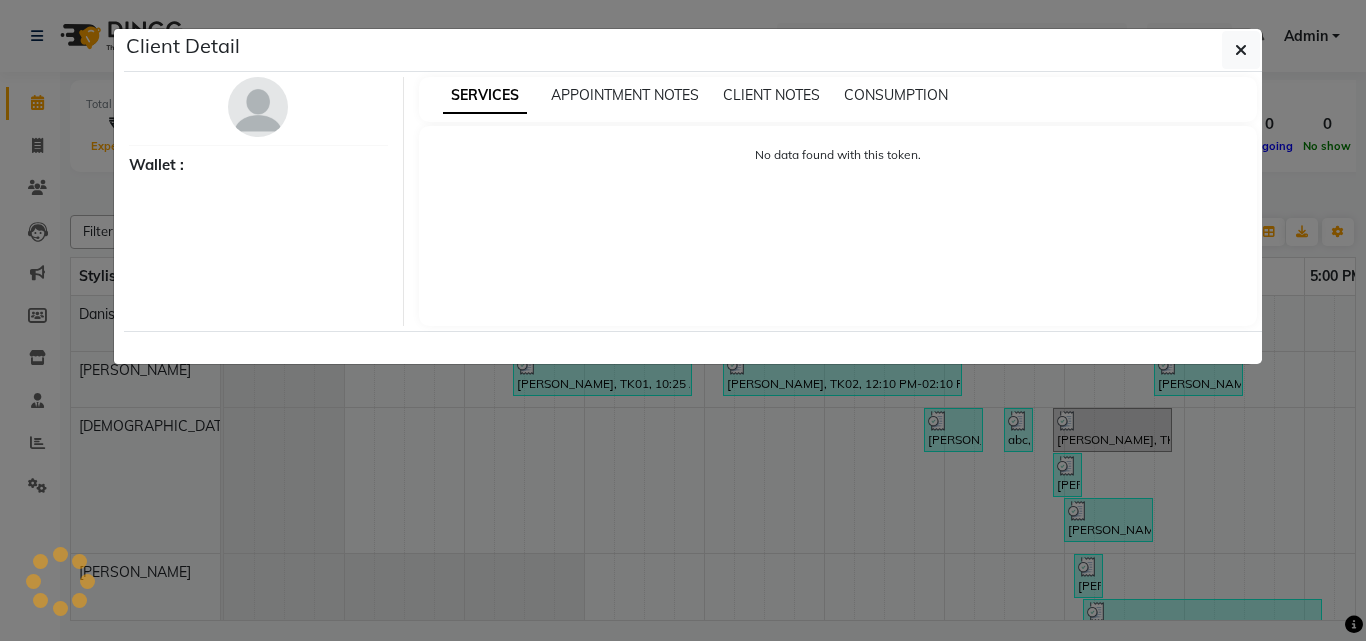 click 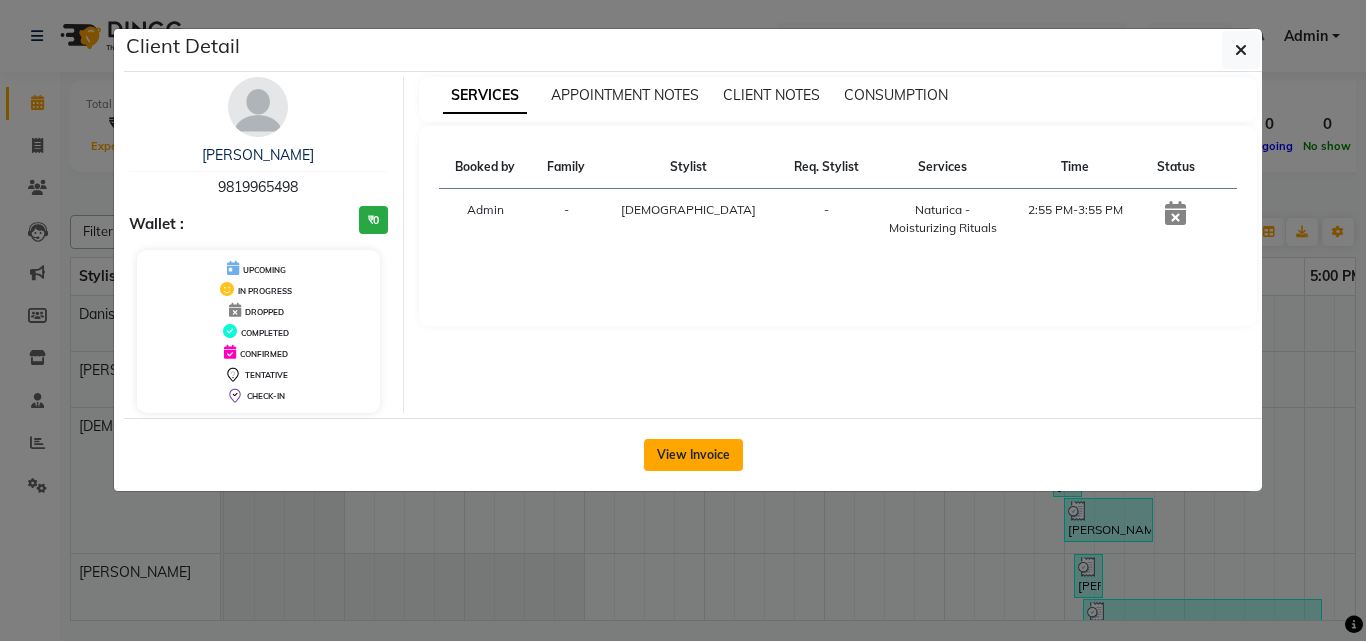 click on "View Invoice" 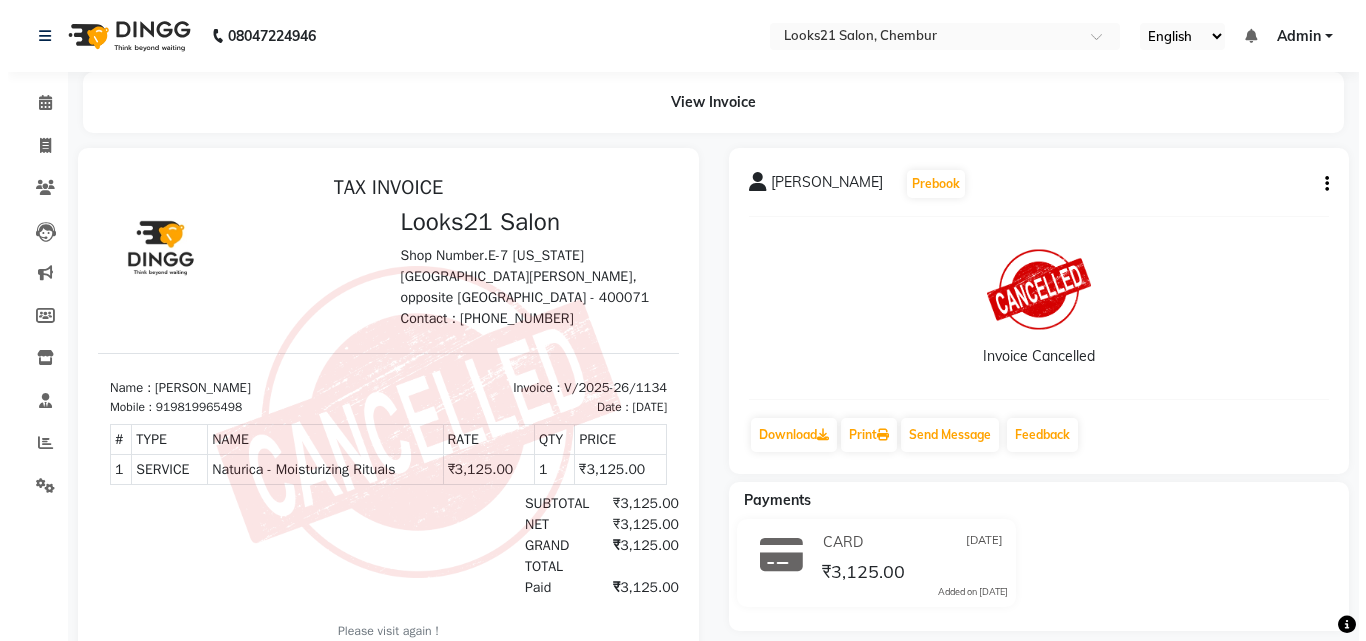scroll, scrollTop: 0, scrollLeft: 0, axis: both 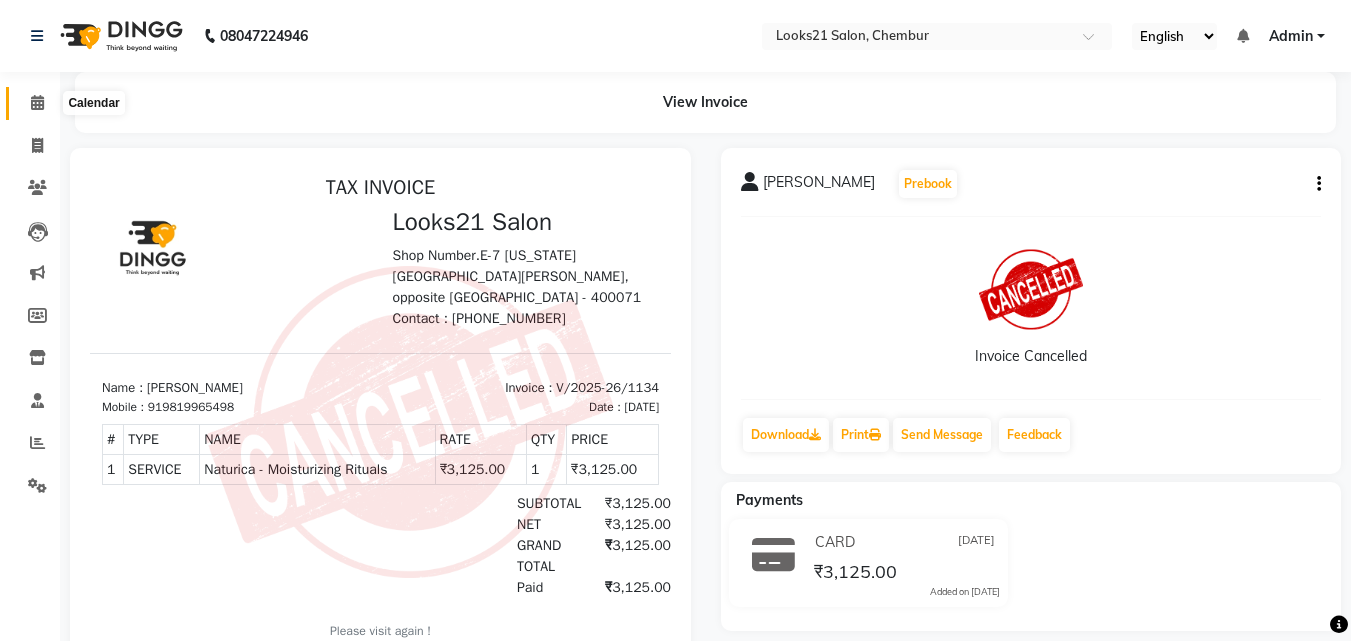 click 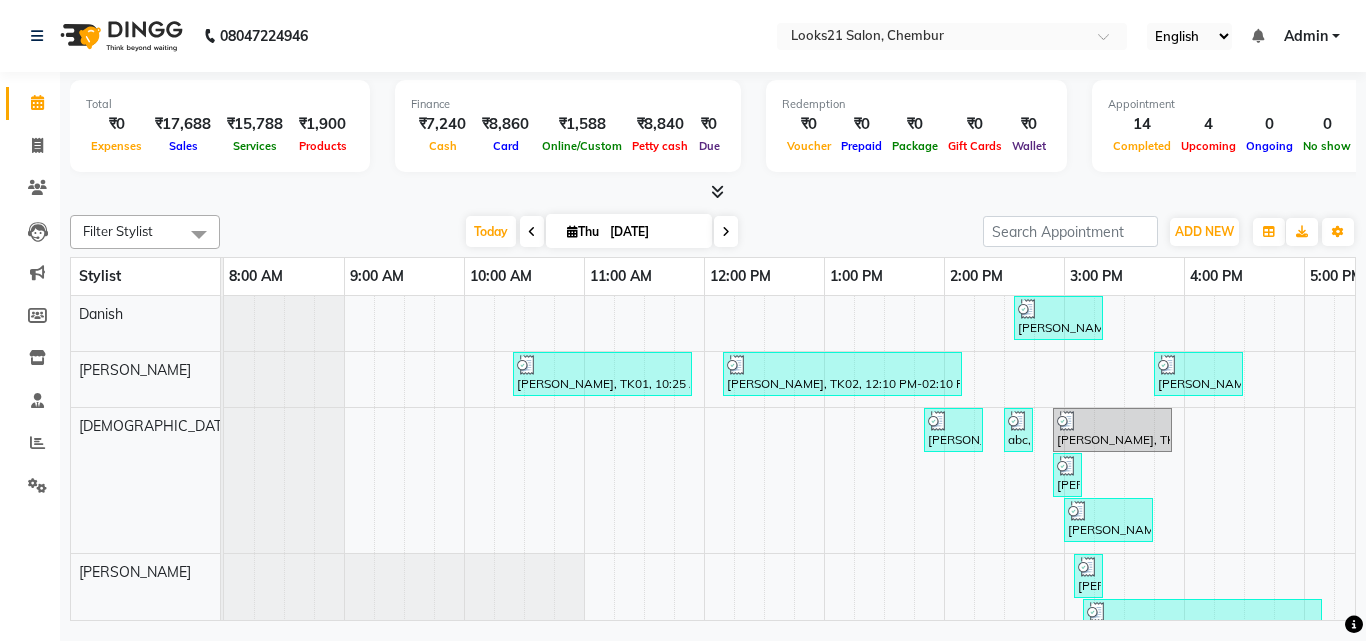 scroll, scrollTop: 0, scrollLeft: 0, axis: both 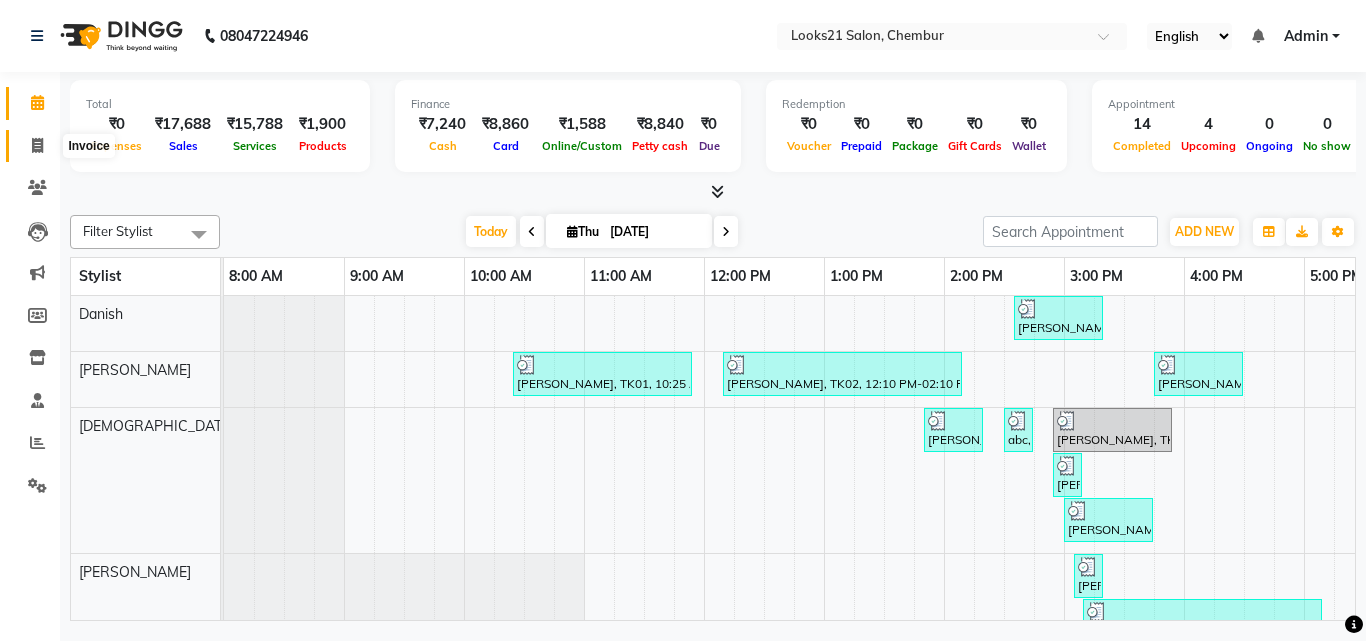click 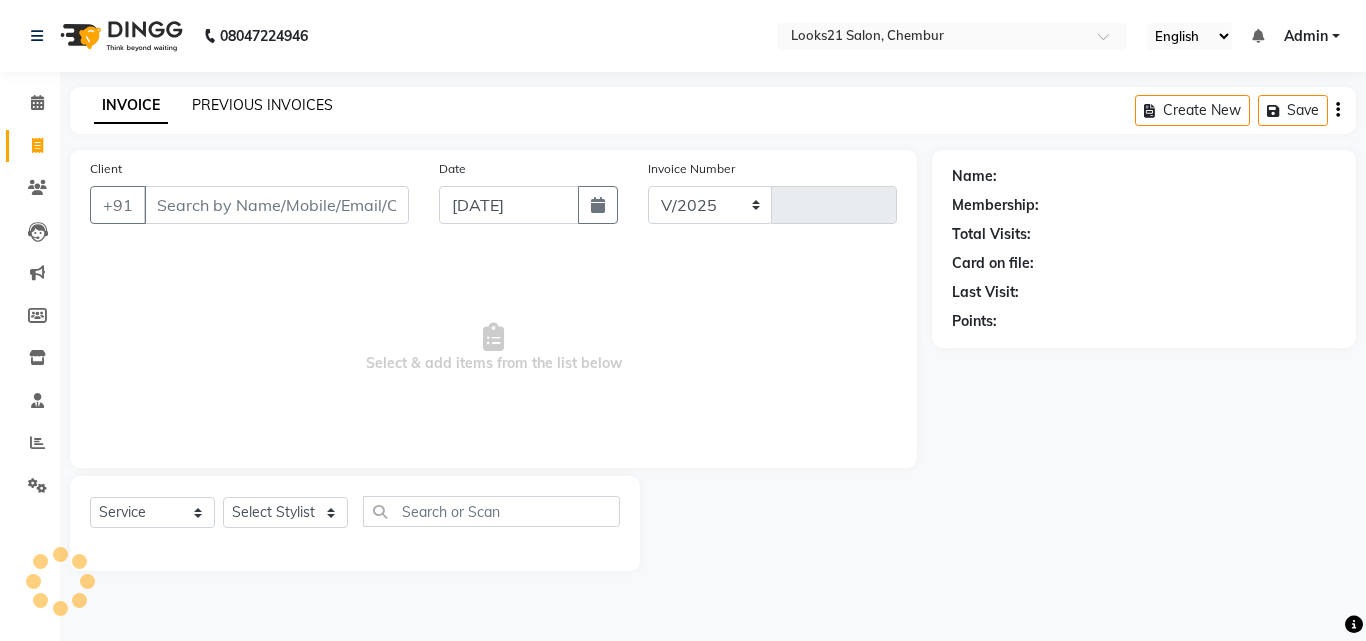 select on "844" 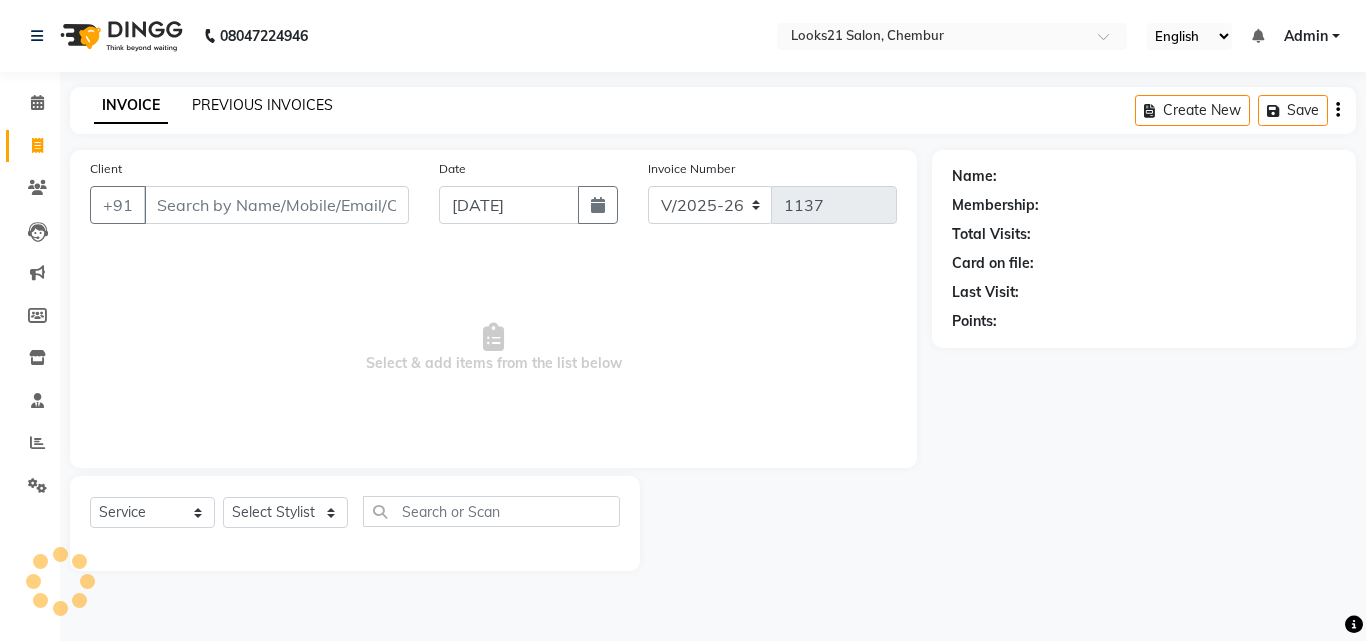 click on "PREVIOUS INVOICES" 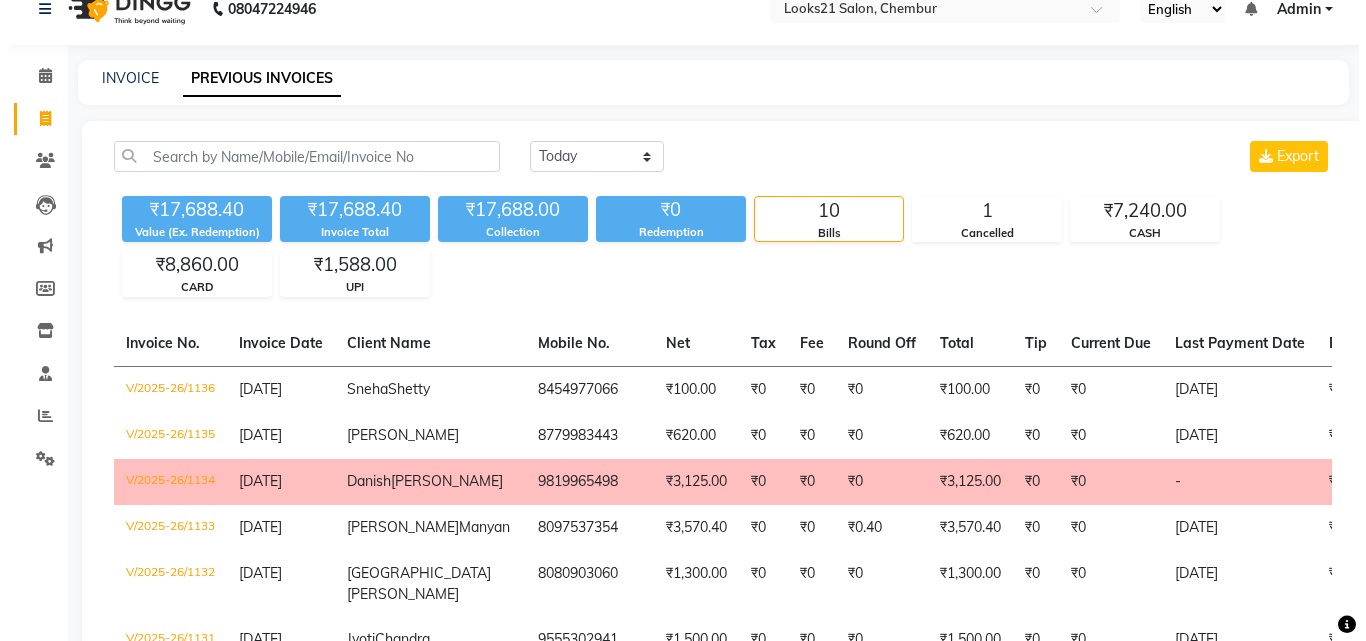 scroll, scrollTop: 0, scrollLeft: 0, axis: both 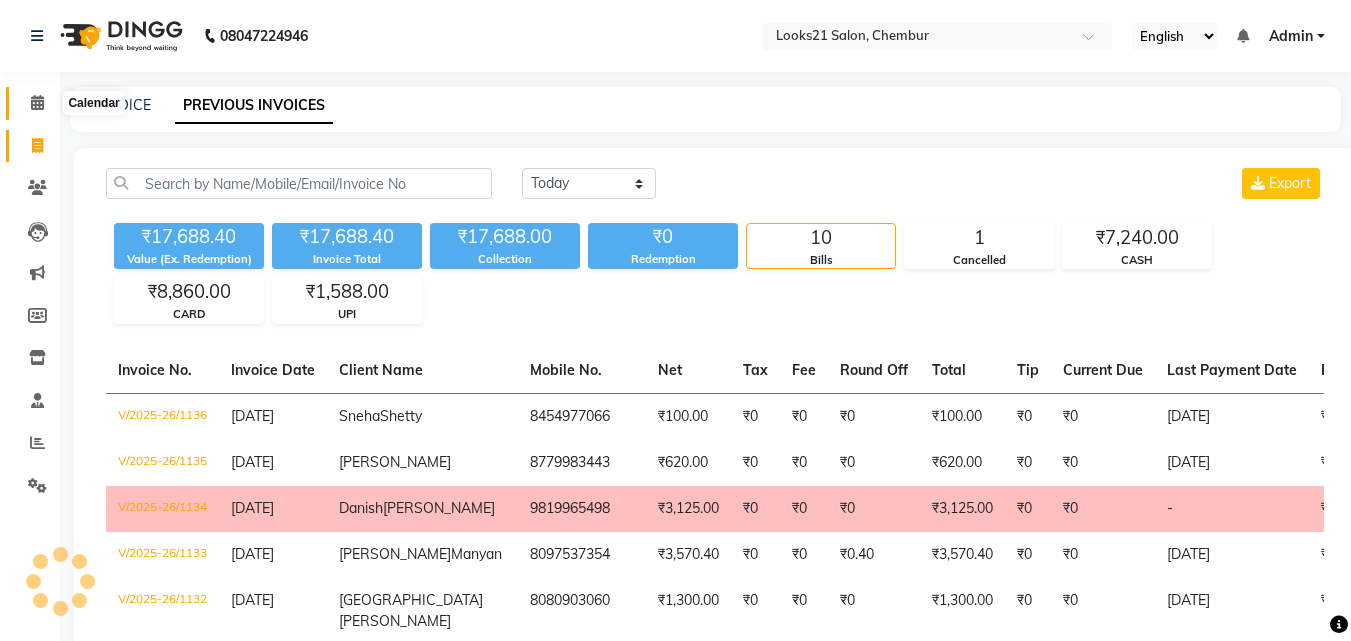 click 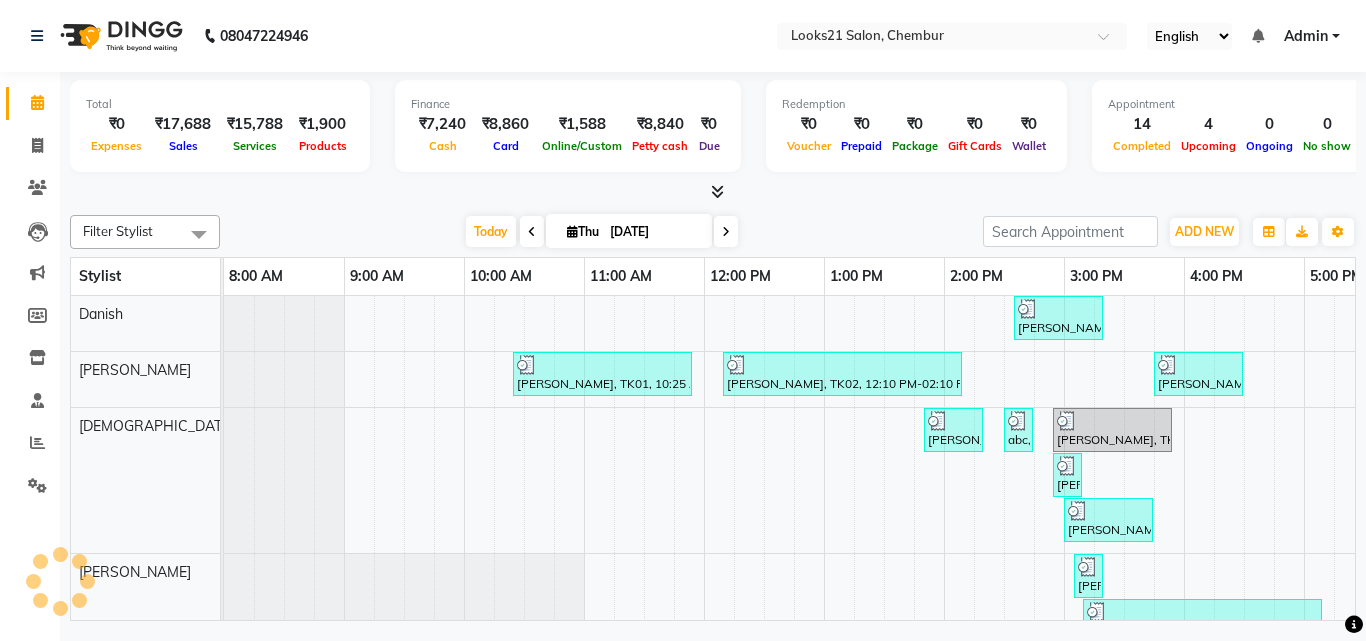 scroll, scrollTop: 0, scrollLeft: 429, axis: horizontal 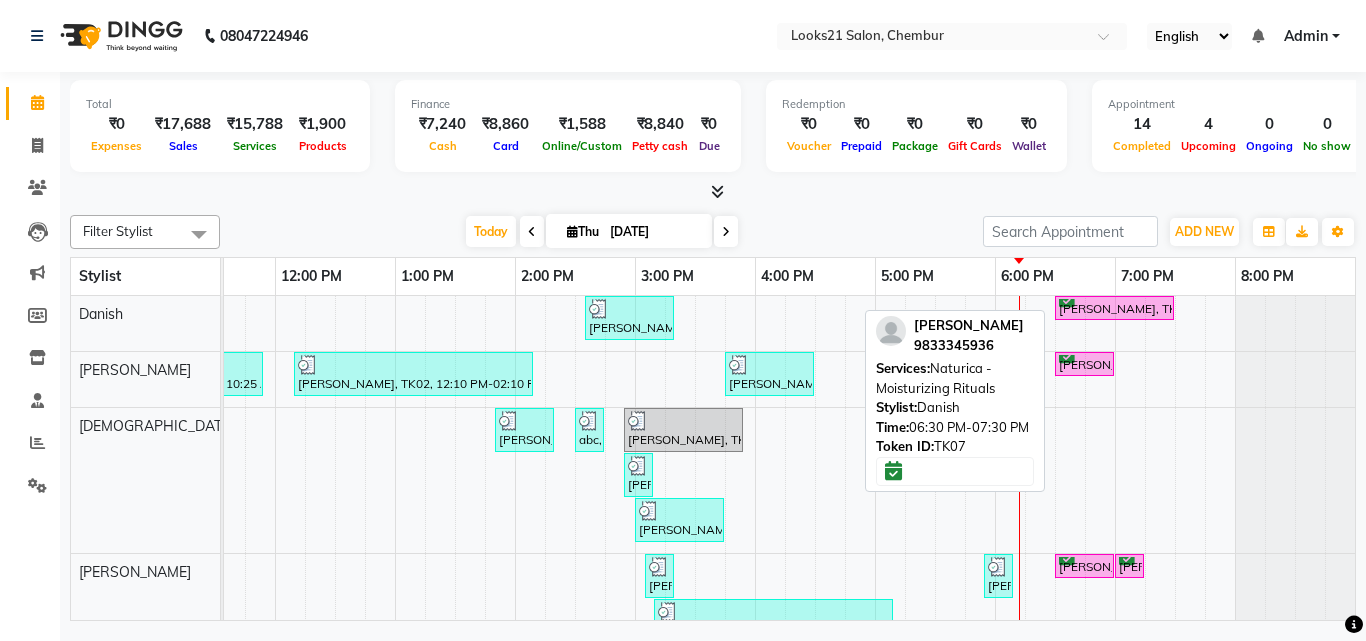click on "[PERSON_NAME], TK07, 06:30 PM-07:30 PM, Naturica - Moisturizing  Rituals" at bounding box center [1114, 308] 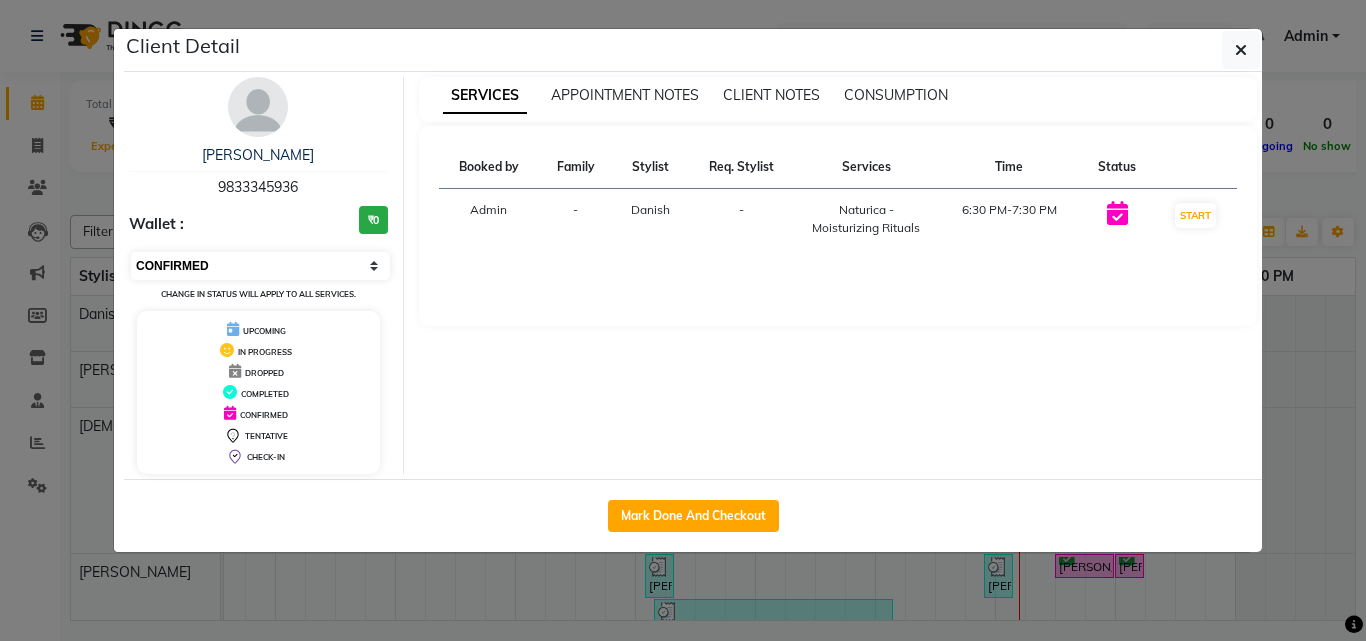 click on "Select IN SERVICE CONFIRMED TENTATIVE CHECK IN MARK DONE DROPPED UPCOMING" at bounding box center [260, 266] 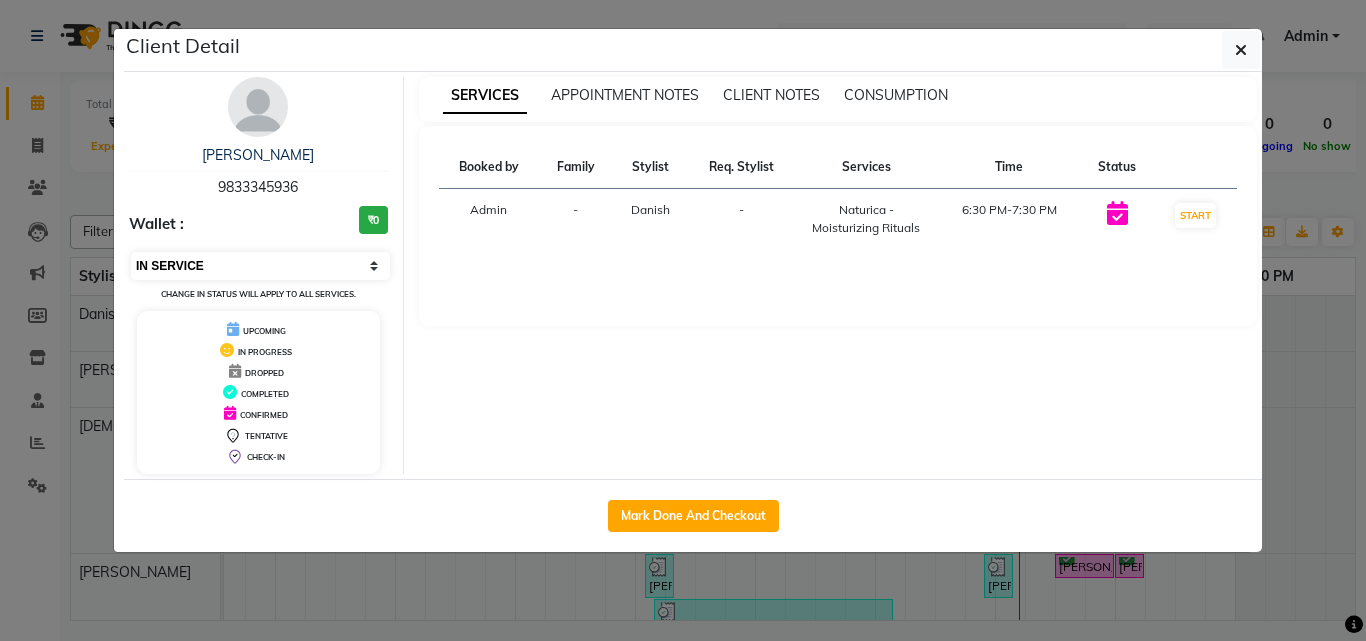 click on "Select IN SERVICE CONFIRMED TENTATIVE CHECK IN MARK DONE DROPPED UPCOMING" at bounding box center [260, 266] 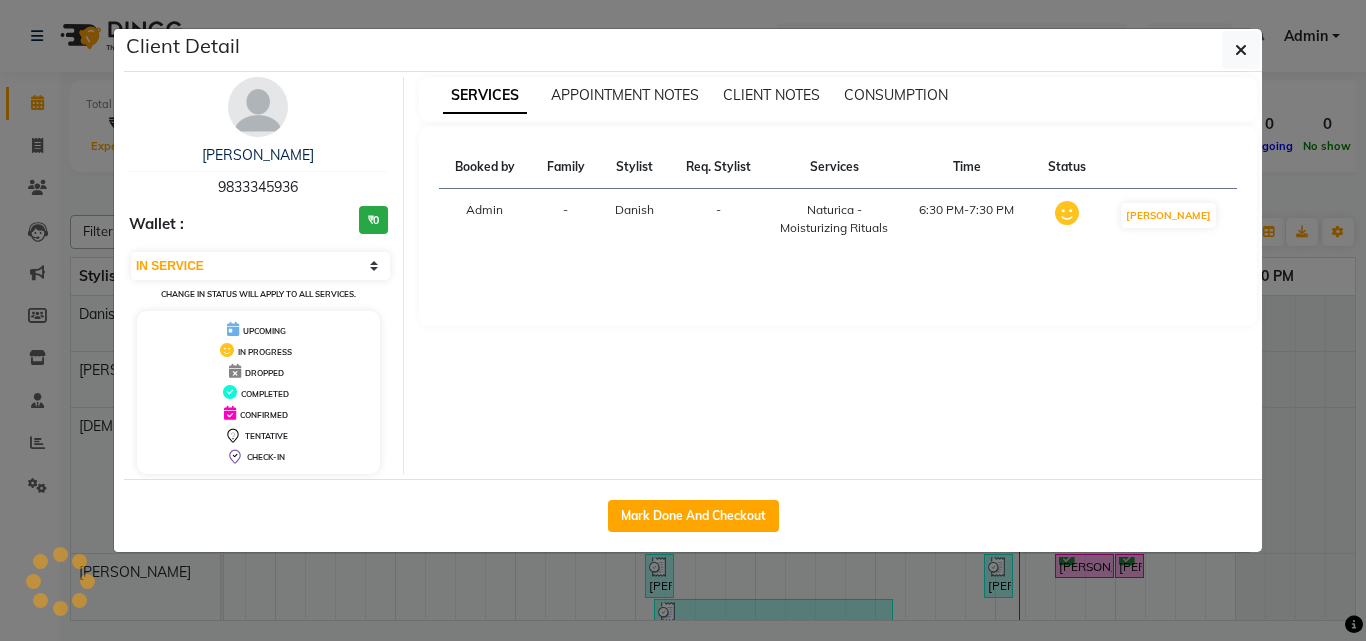 click on "Client Detail  [PERSON_NAME]   9833345936 Wallet : ₹0 Select IN SERVICE CONFIRMED TENTATIVE CHECK IN MARK DONE DROPPED UPCOMING Change in status will apply to all services. UPCOMING IN PROGRESS DROPPED COMPLETED CONFIRMED TENTATIVE CHECK-IN SERVICES APPOINTMENT NOTES CLIENT NOTES CONSUMPTION Booked by Family Stylist Req. Stylist Services Time Status  Admin  - Danish -  Naturica - Moisturizing  Rituals   6:30 PM-7:30 PM   MARK DONE   Mark Done And Checkout" 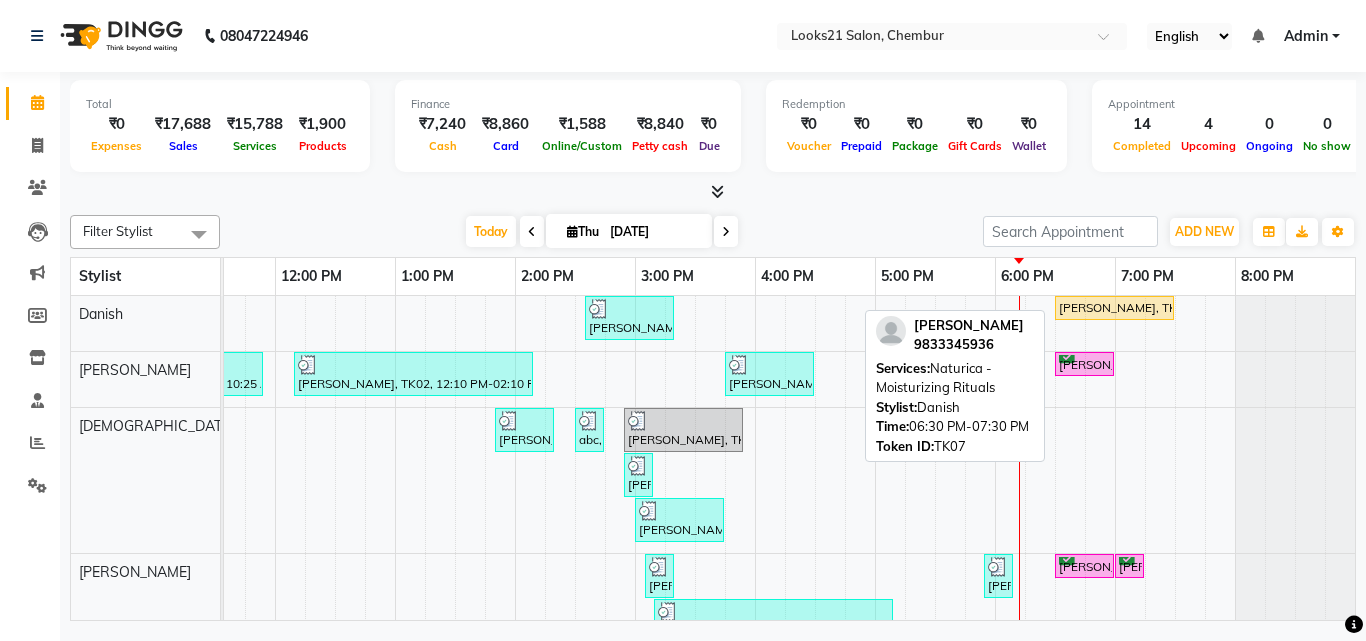 click on "[PERSON_NAME], TK07, 06:30 PM-07:30 PM, Naturica - Moisturizing  Rituals" at bounding box center [1114, 308] 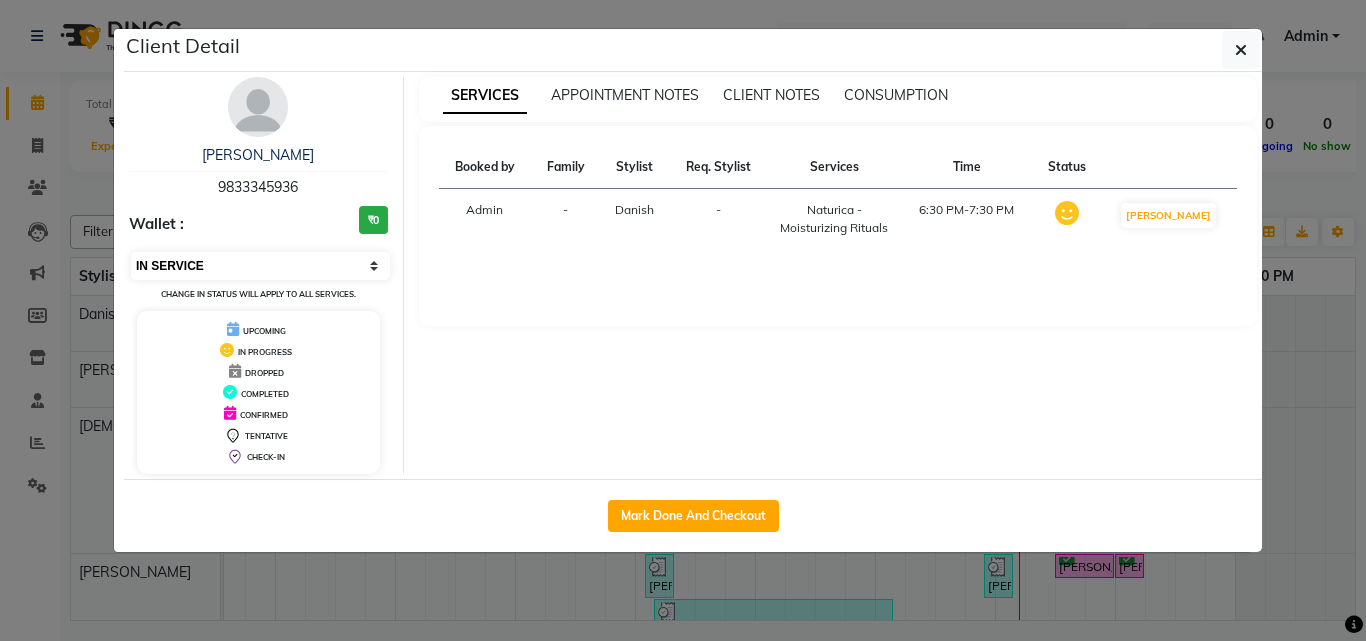 click on "Select IN SERVICE CONFIRMED TENTATIVE CHECK IN MARK DONE DROPPED UPCOMING" at bounding box center (260, 266) 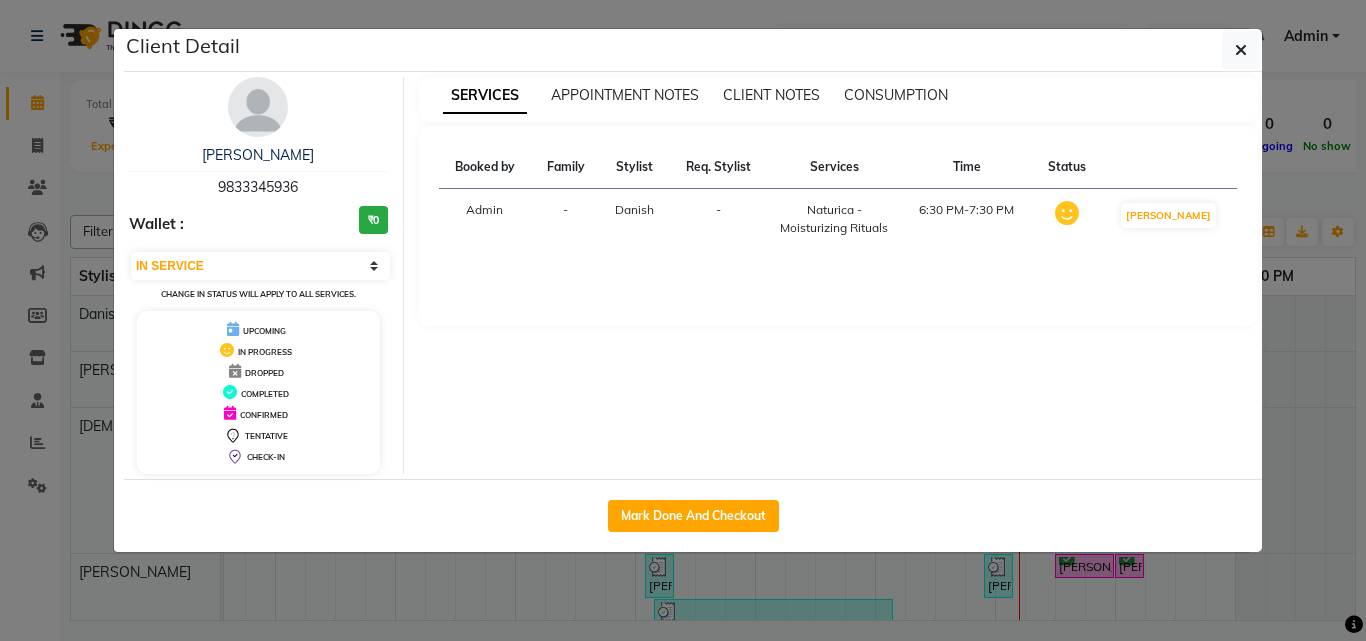 click on "Client Detail  [PERSON_NAME]   9833345936 Wallet : ₹0 Select IN SERVICE CONFIRMED TENTATIVE CHECK IN MARK DONE DROPPED UPCOMING Change in status will apply to all services. UPCOMING IN PROGRESS DROPPED COMPLETED CONFIRMED TENTATIVE CHECK-IN SERVICES APPOINTMENT NOTES CLIENT NOTES CONSUMPTION Booked by Family Stylist Req. Stylist Services Time Status  Admin  - Danish -  Naturica - Moisturizing  Rituals   6:30 PM-7:30 PM   MARK DONE   Mark Done And Checkout" 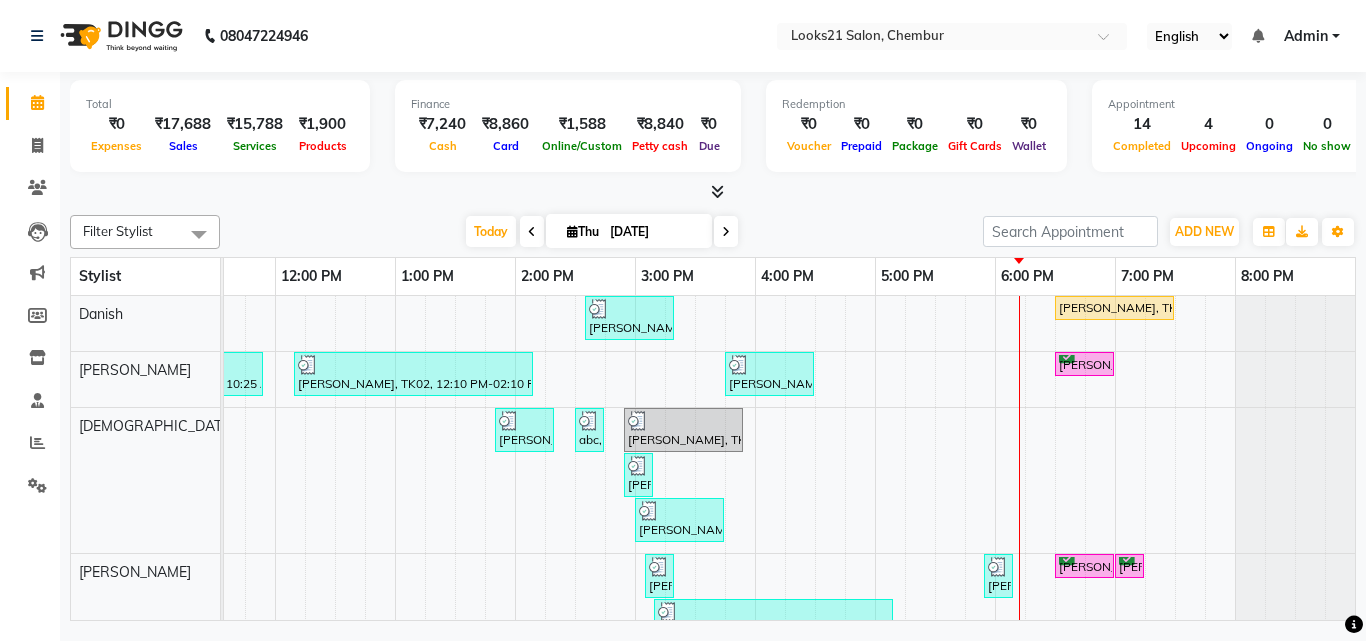 scroll, scrollTop: 95, scrollLeft: 429, axis: both 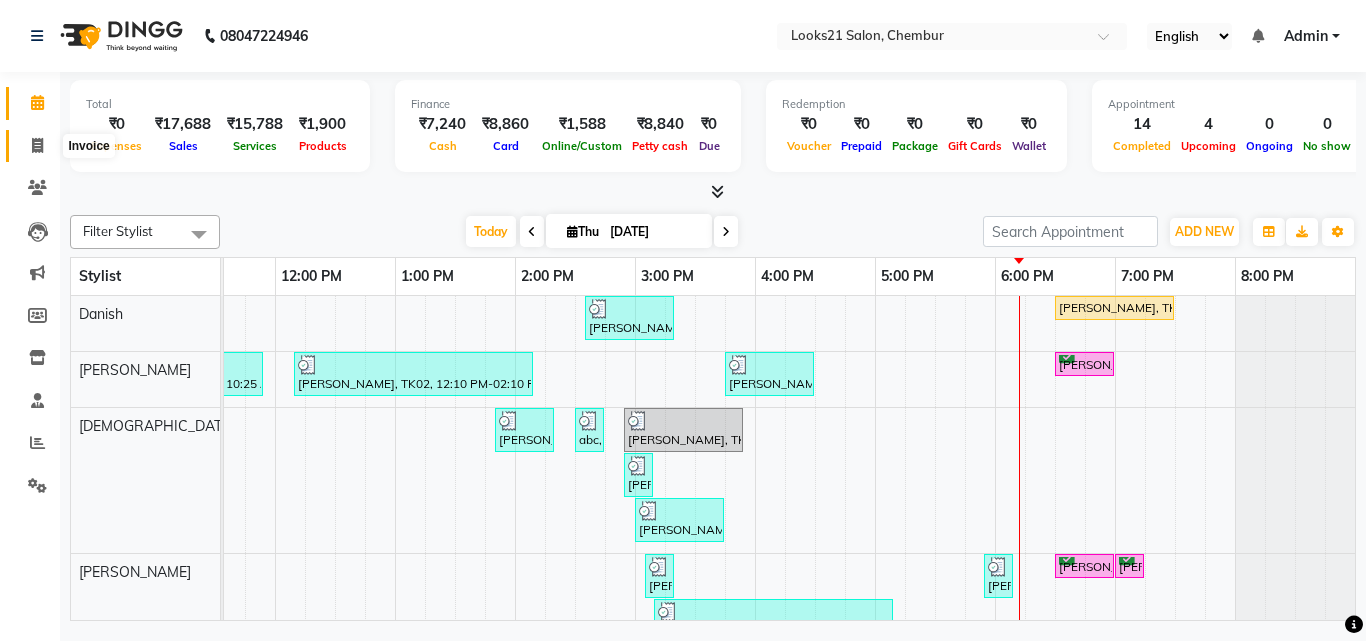 click 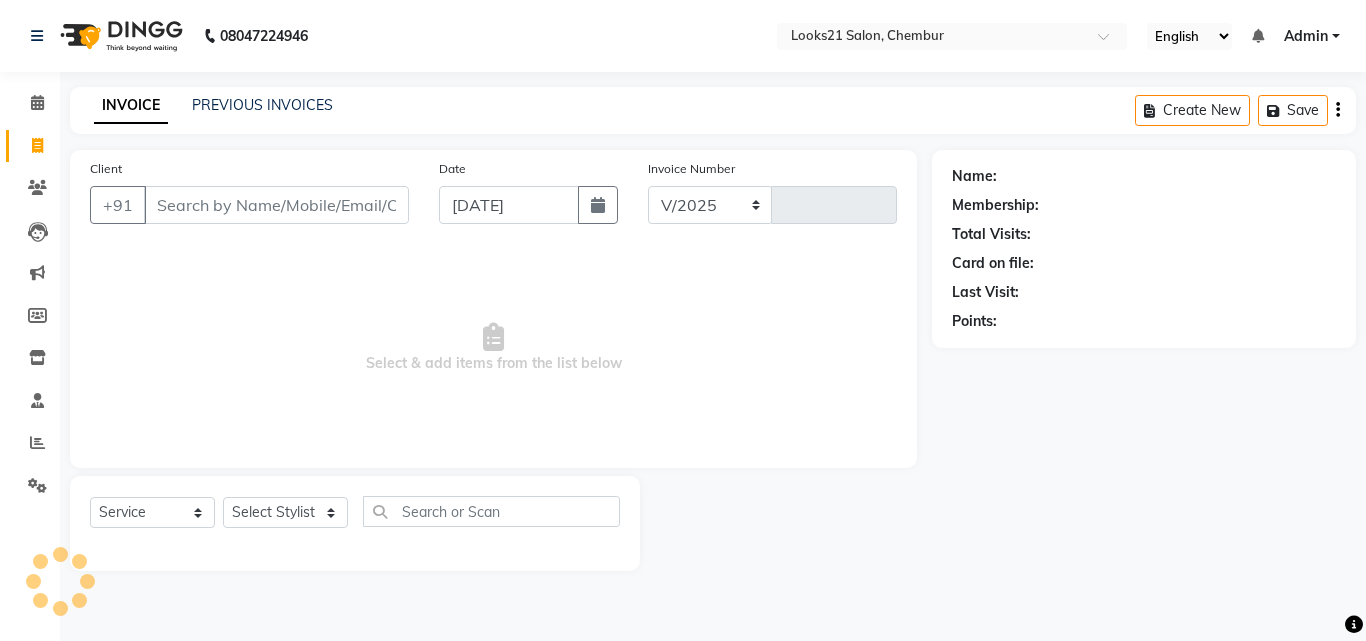 select on "844" 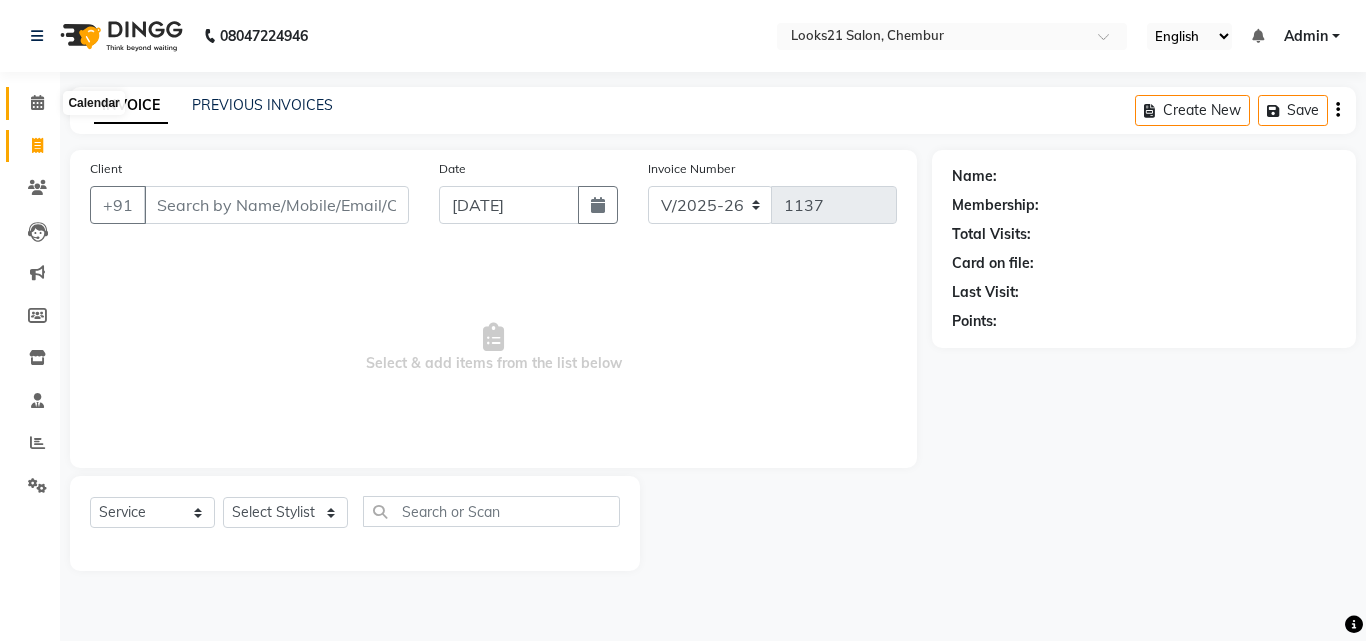 click 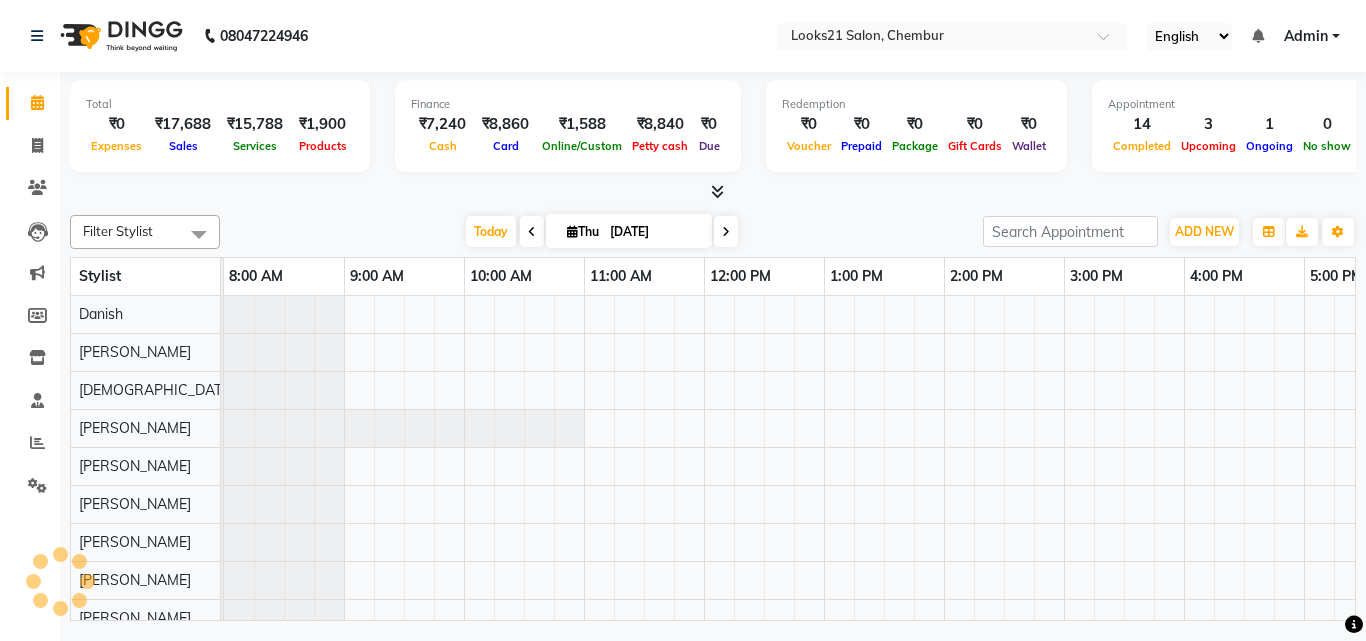 scroll, scrollTop: 0, scrollLeft: 0, axis: both 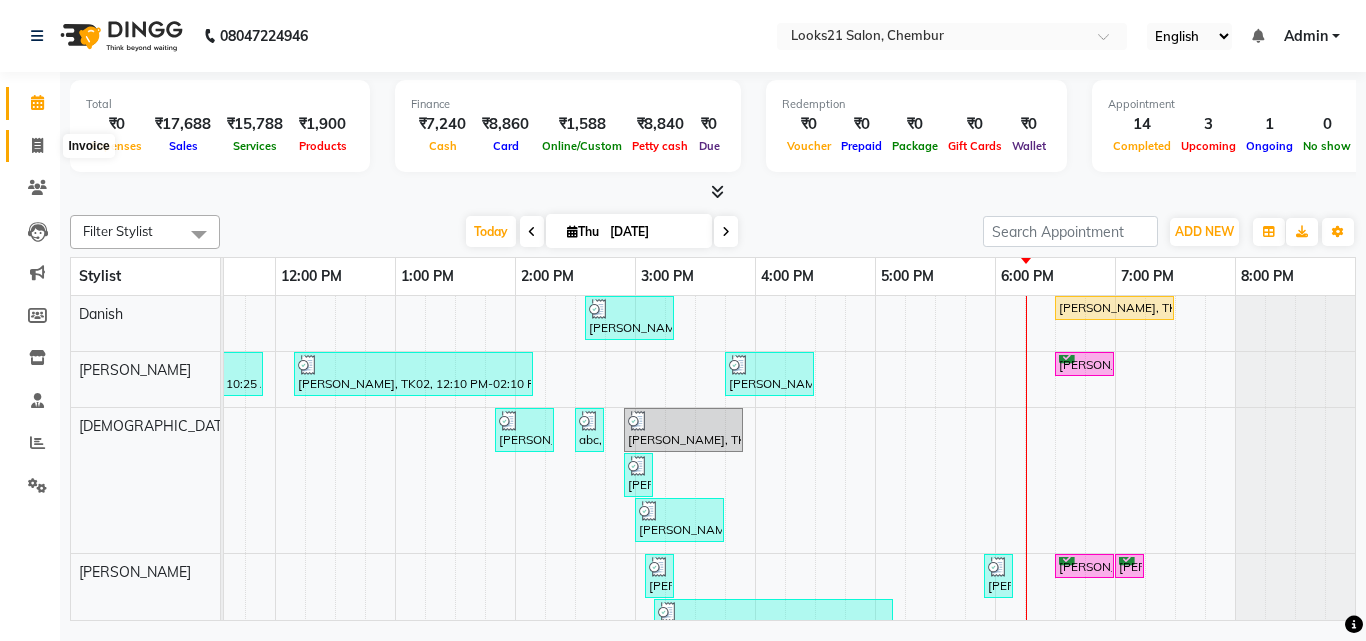 drag, startPoint x: 28, startPoint y: 149, endPoint x: 81, endPoint y: 152, distance: 53.08484 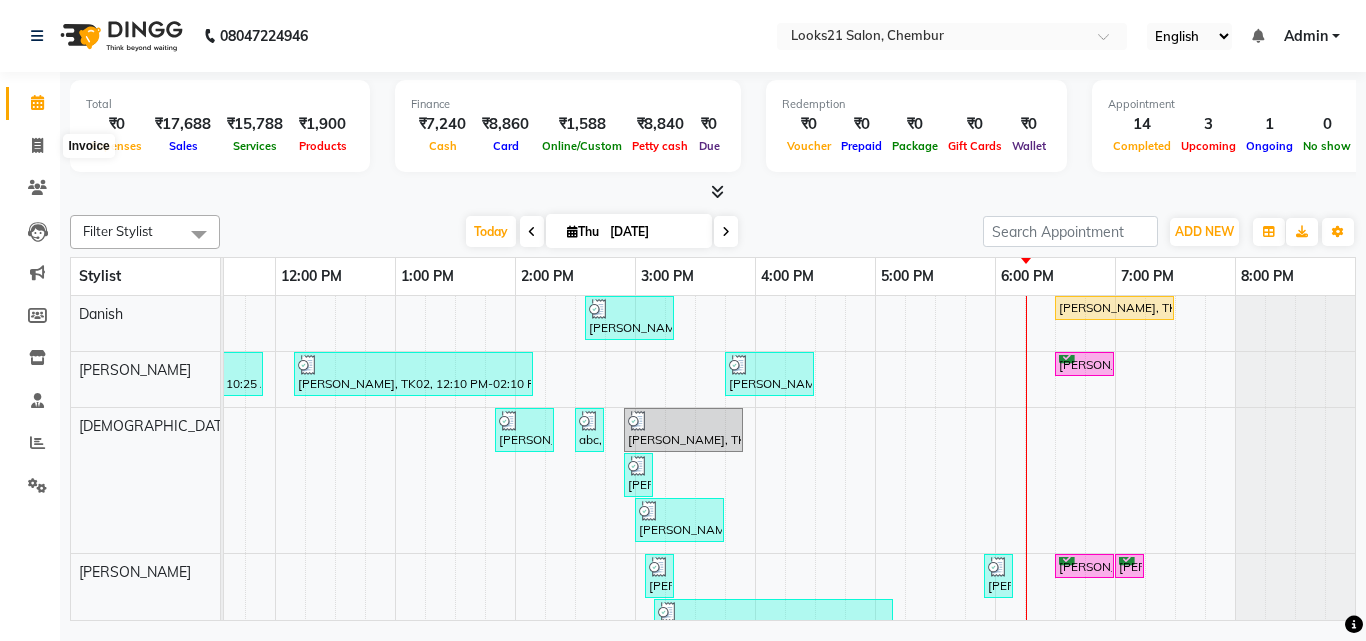 select on "service" 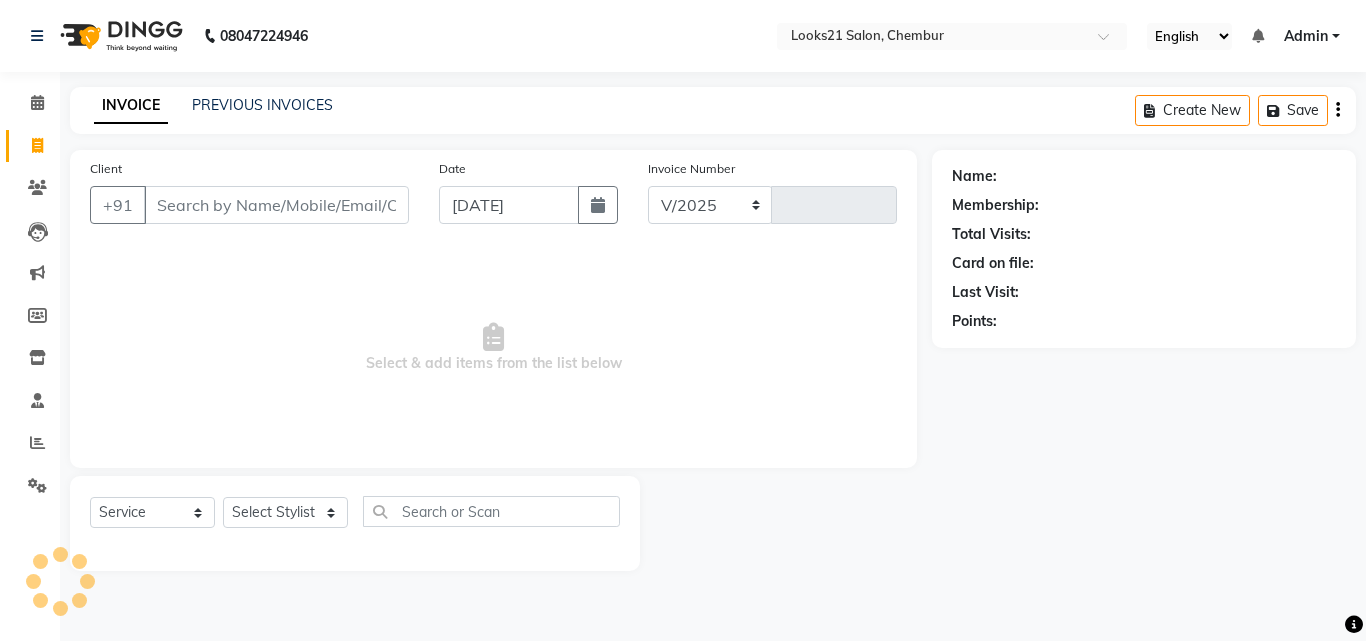select on "844" 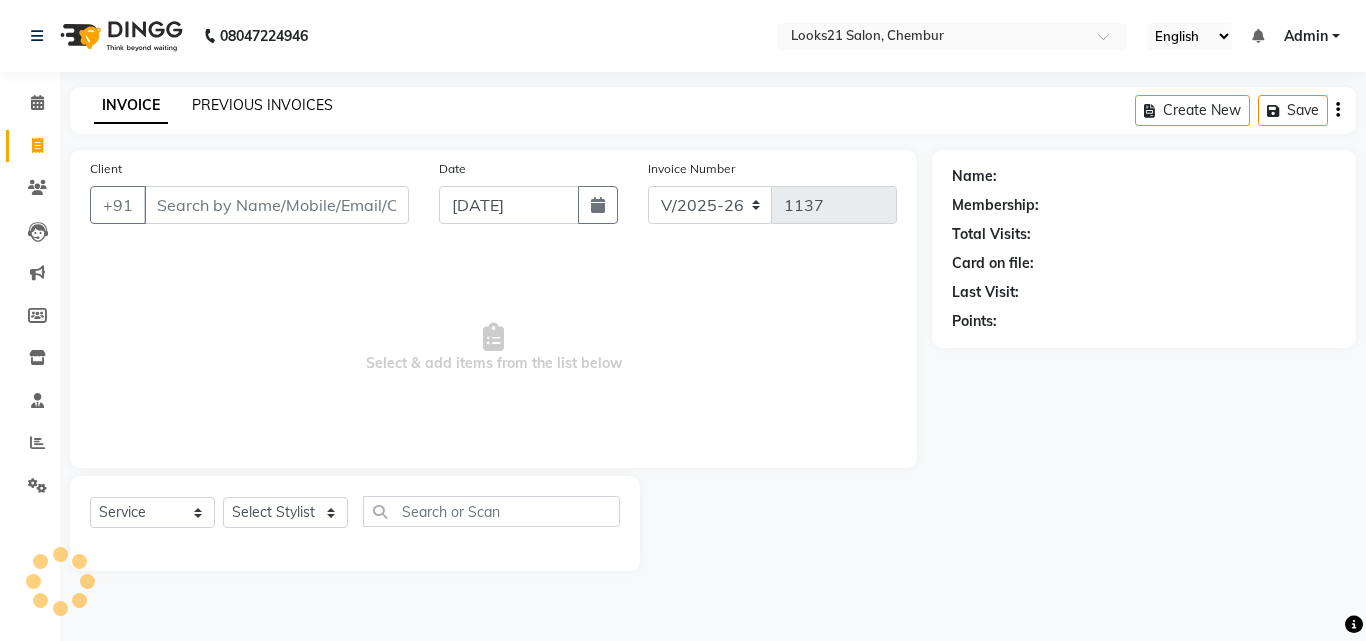 click on "PREVIOUS INVOICES" 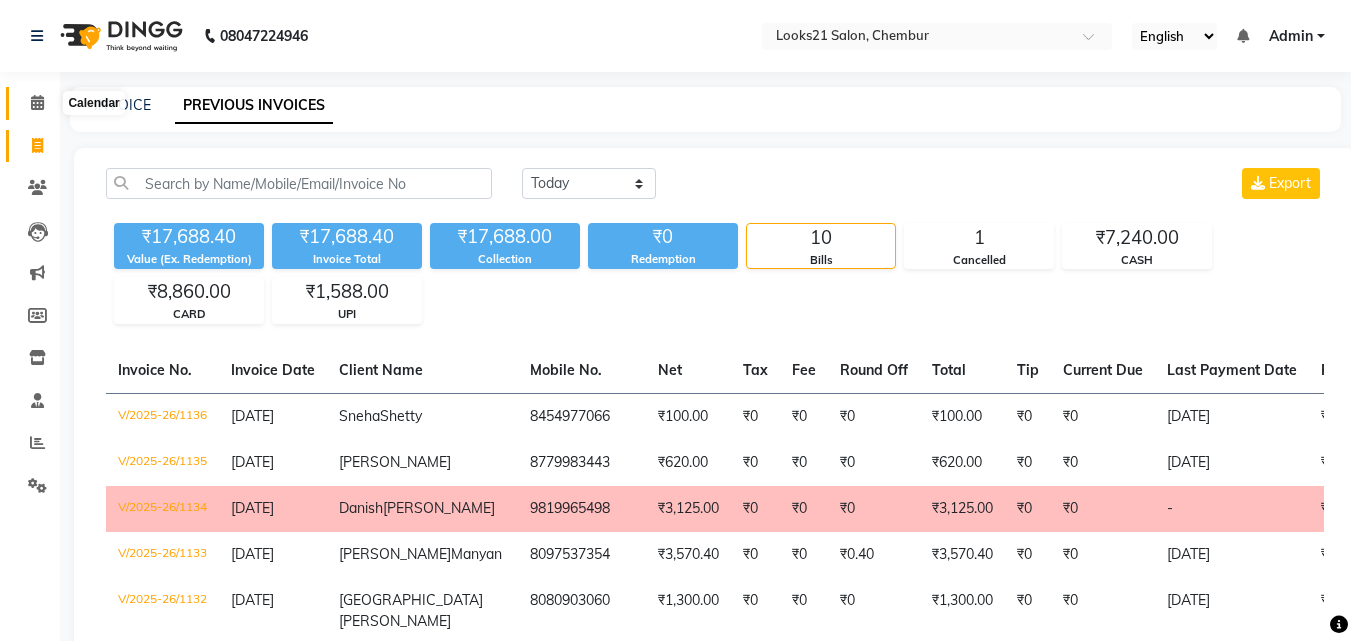 click 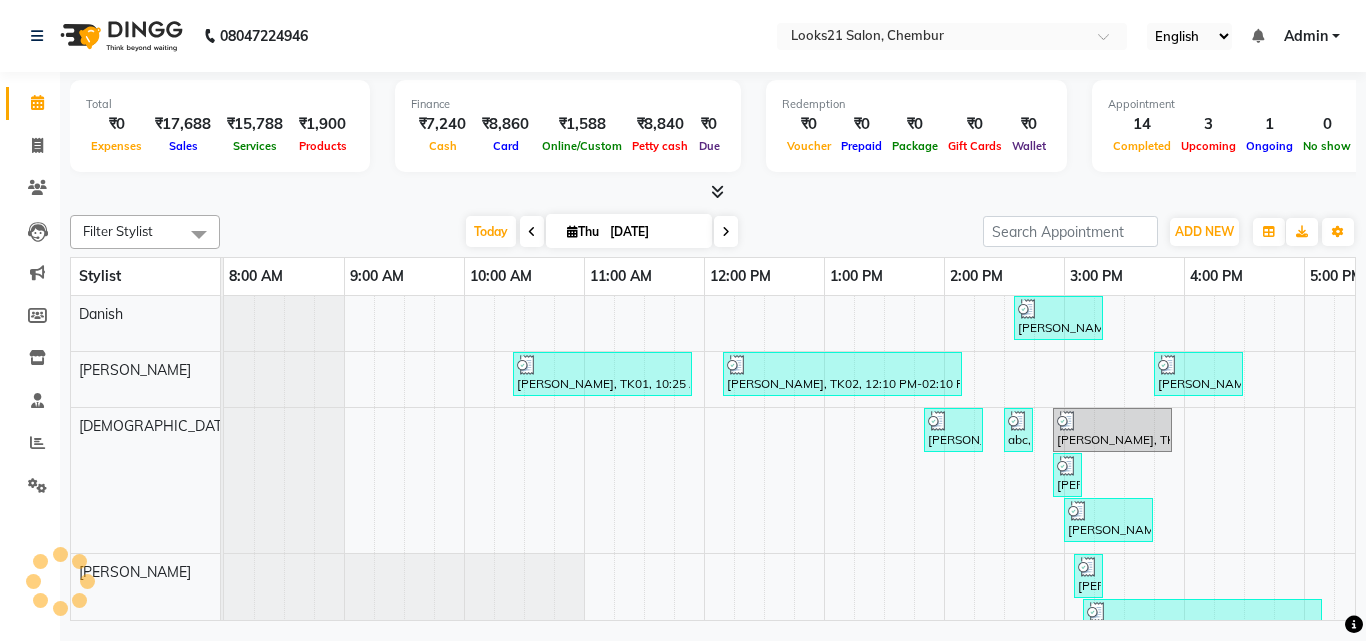 scroll, scrollTop: 0, scrollLeft: 0, axis: both 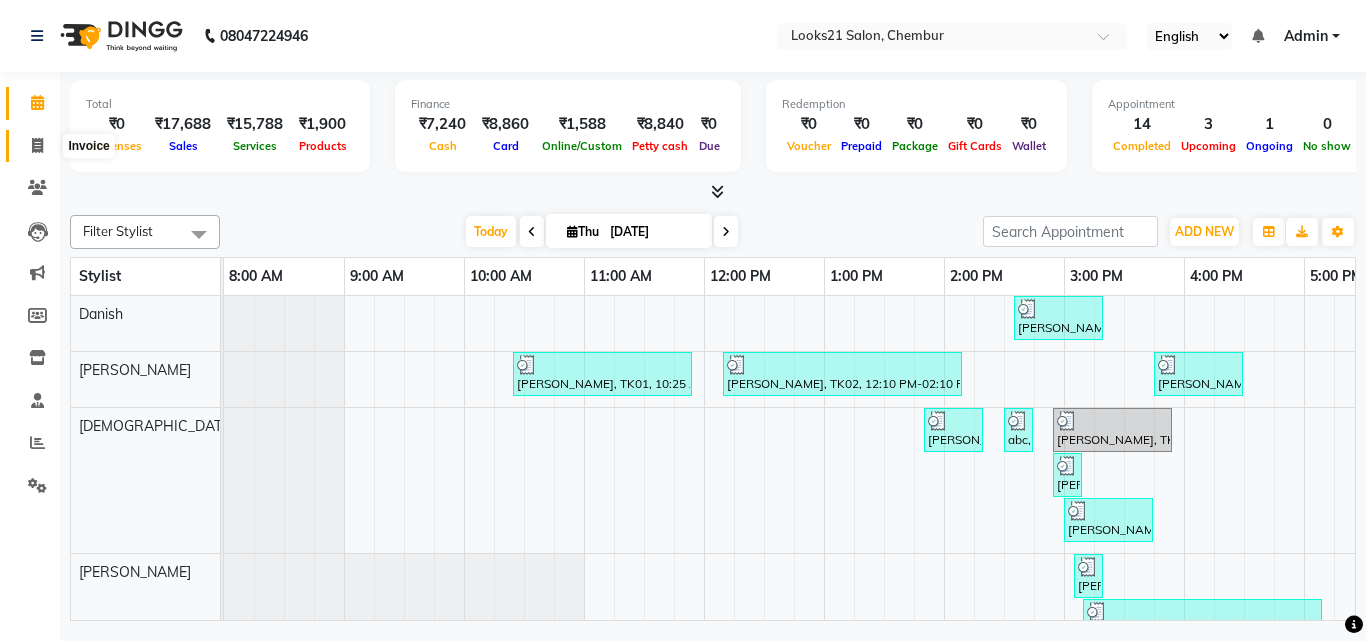 click 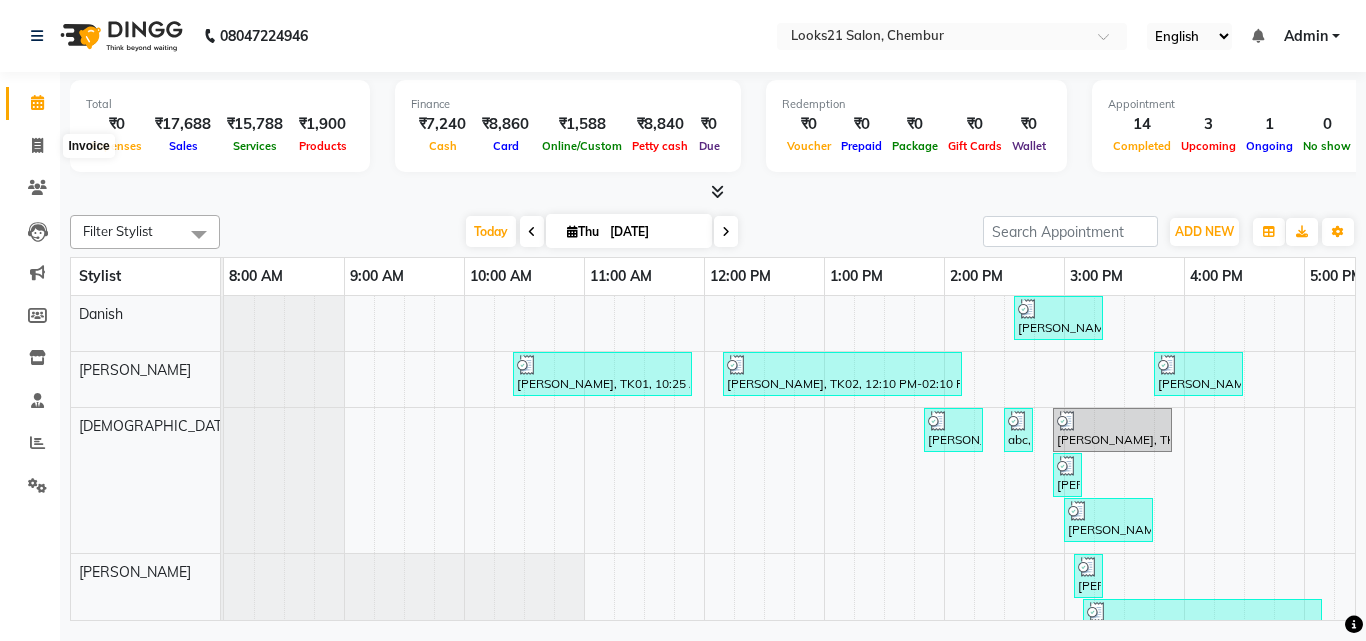 select on "service" 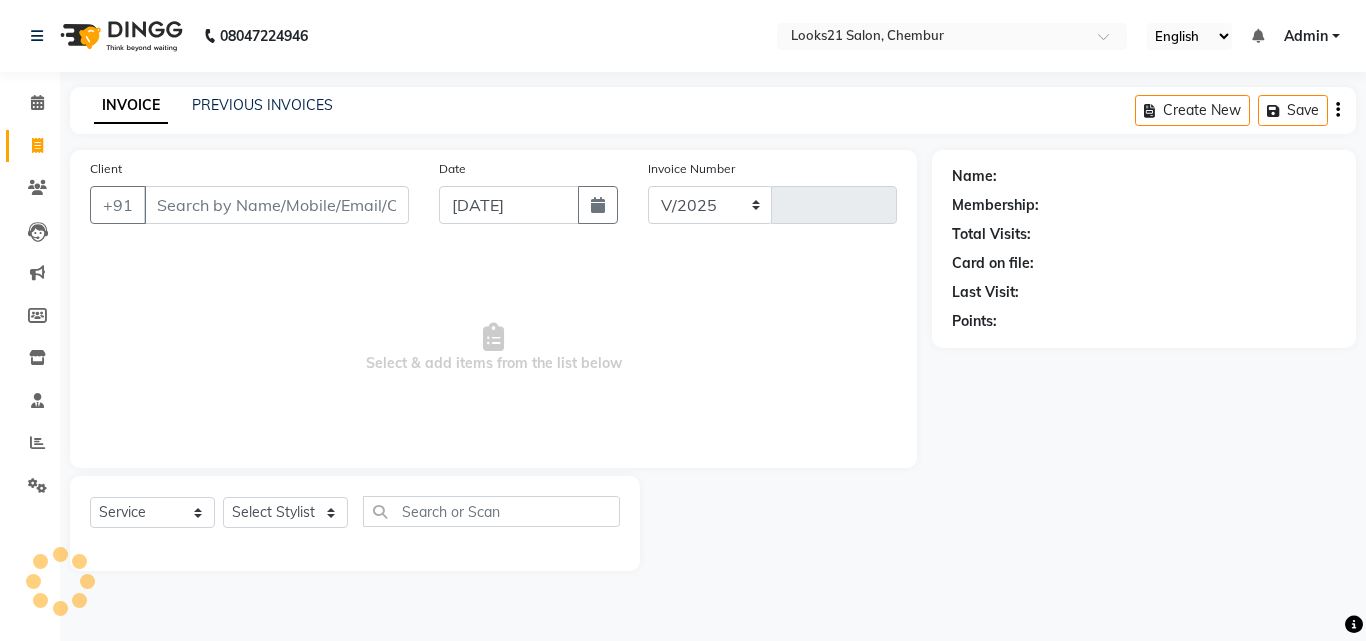 select on "844" 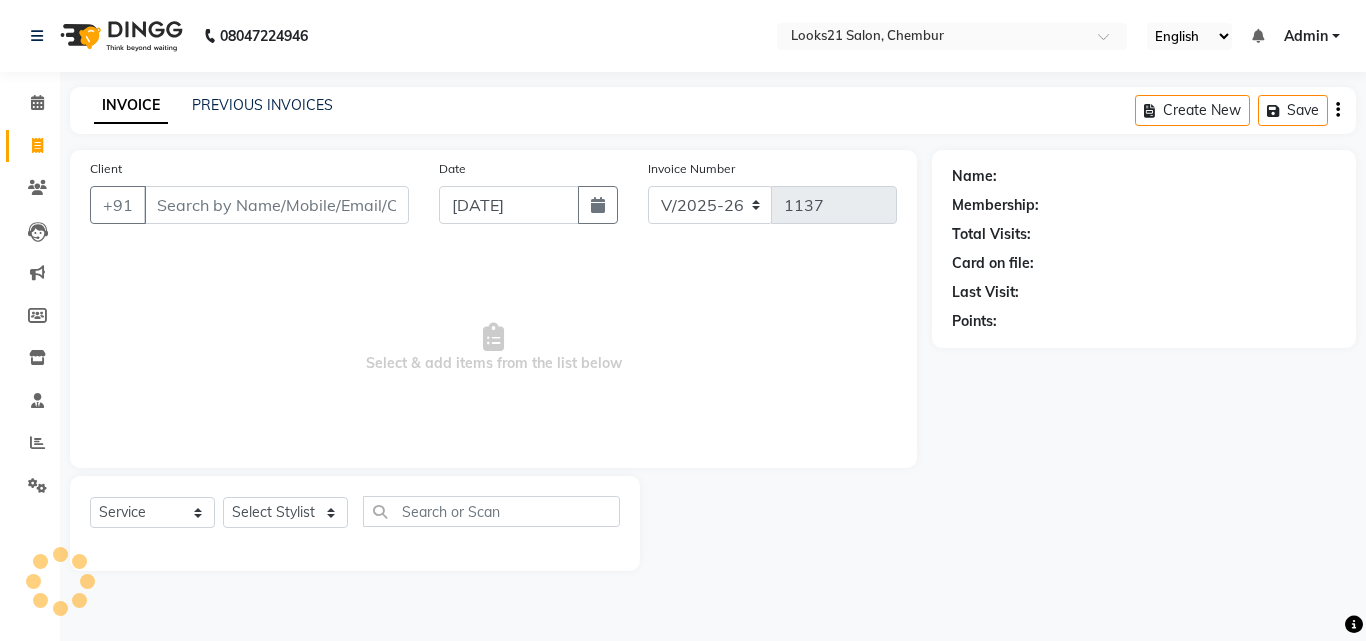 click on "Client" at bounding box center [276, 205] 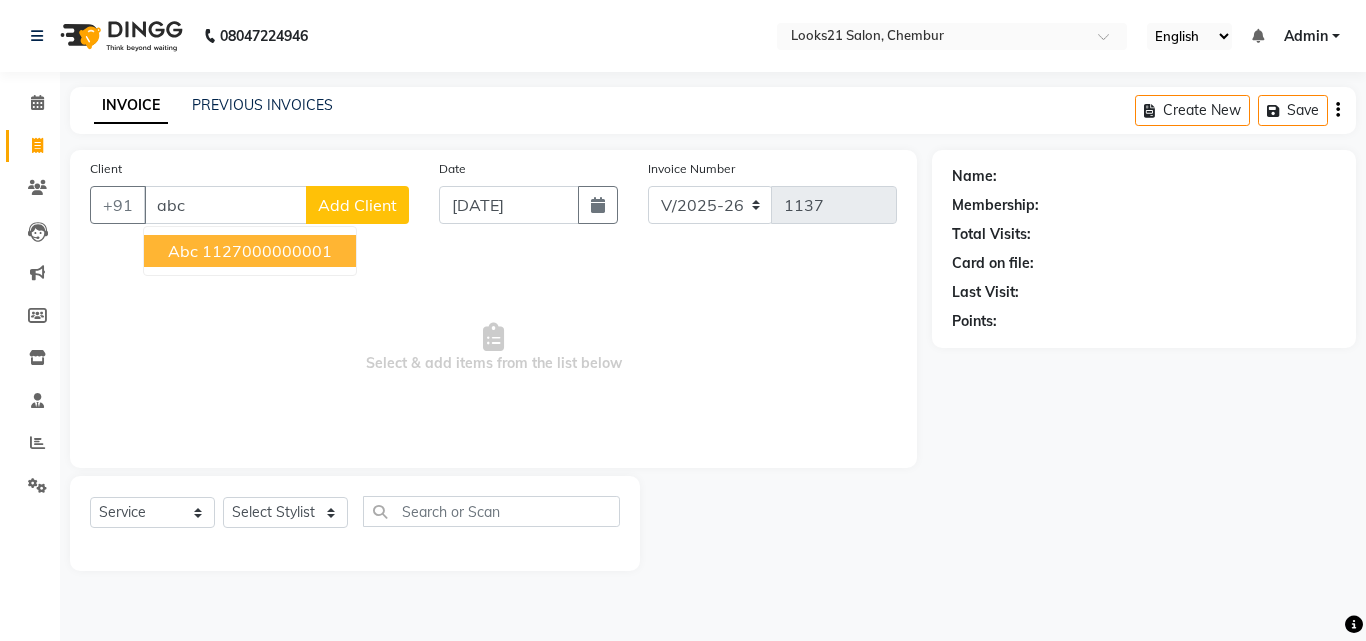 click on "1127000000001" at bounding box center [267, 251] 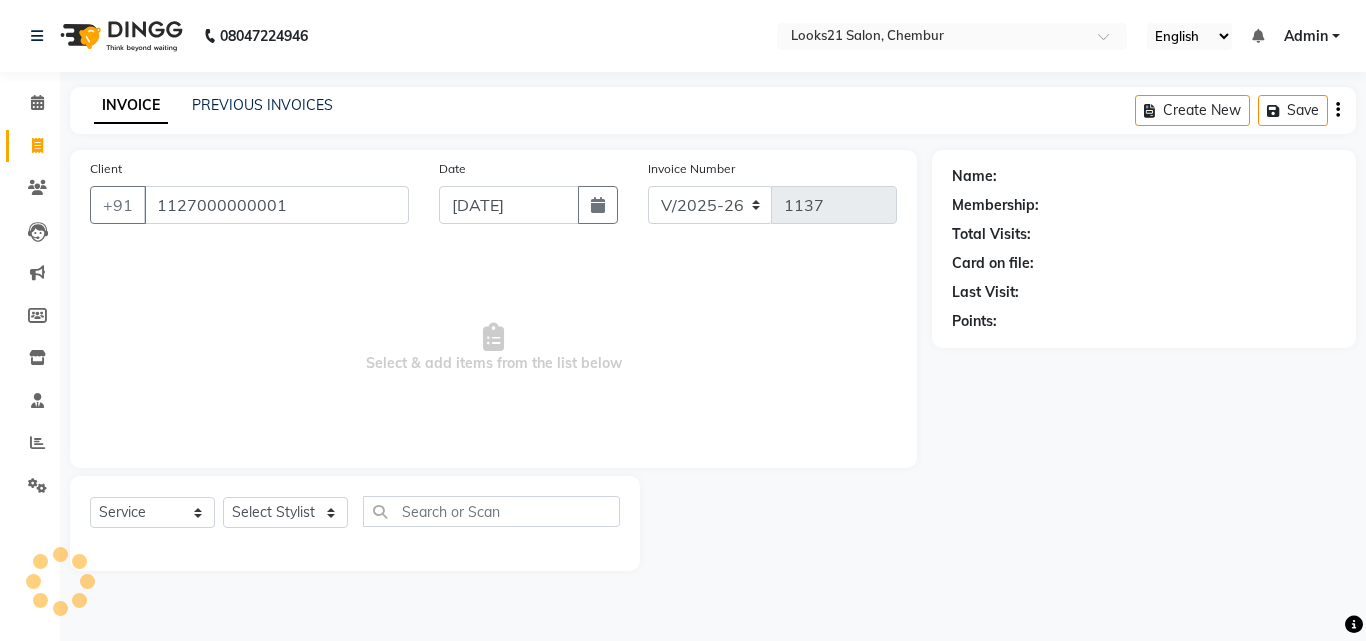 type on "1127000000001" 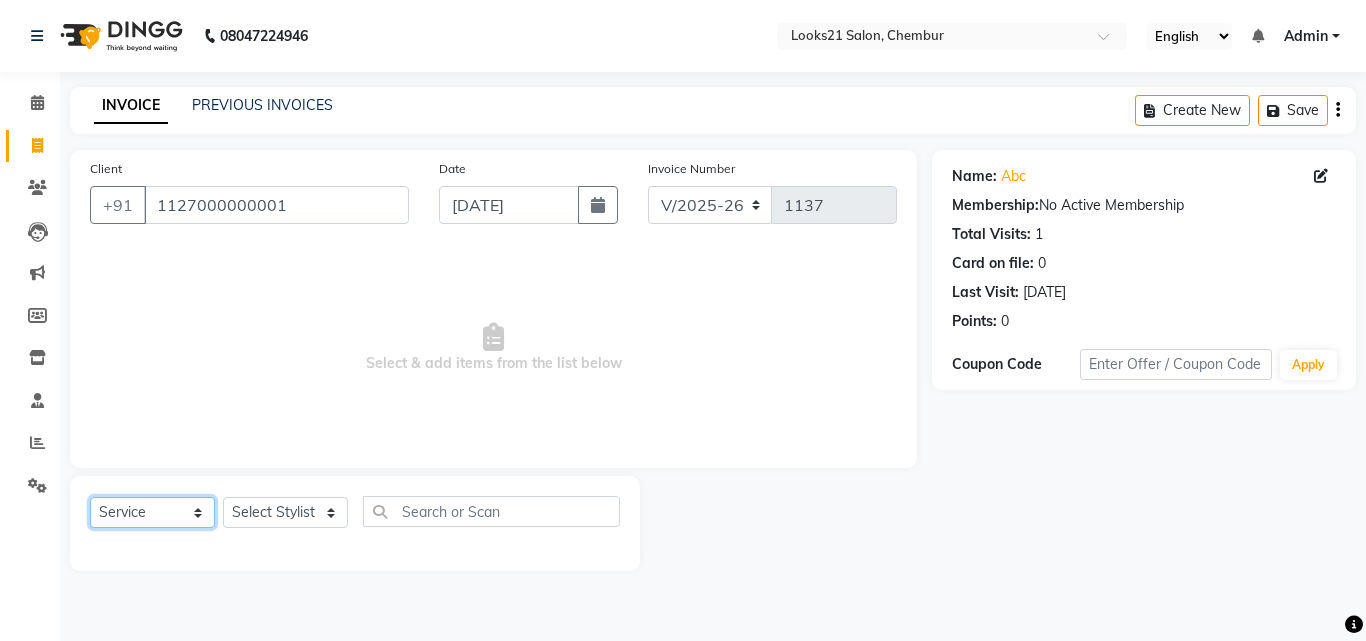 click on "Select  Service  Product  Membership  Package Voucher Prepaid Gift Card" 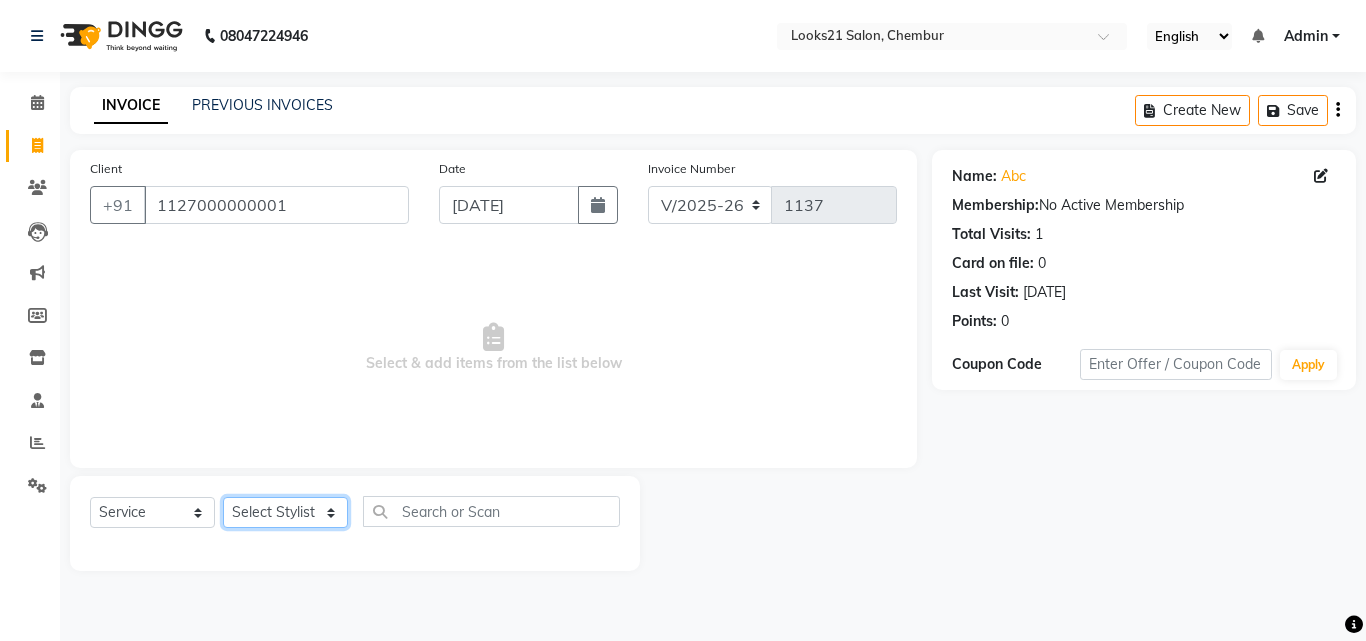 click on "Select Stylist [PERSON_NAME] [PERSON_NAME] [PERSON_NAME] [PERSON_NAME] [PERSON_NAME] [PERSON_NAME]" 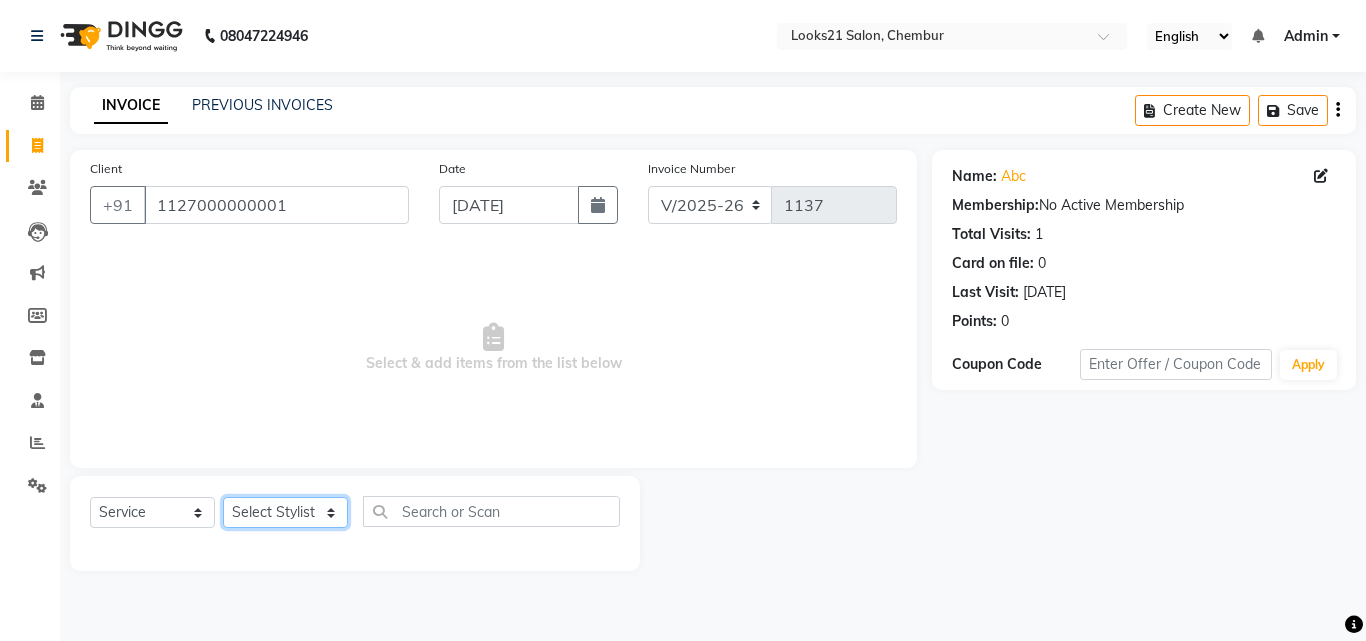 select on "13882" 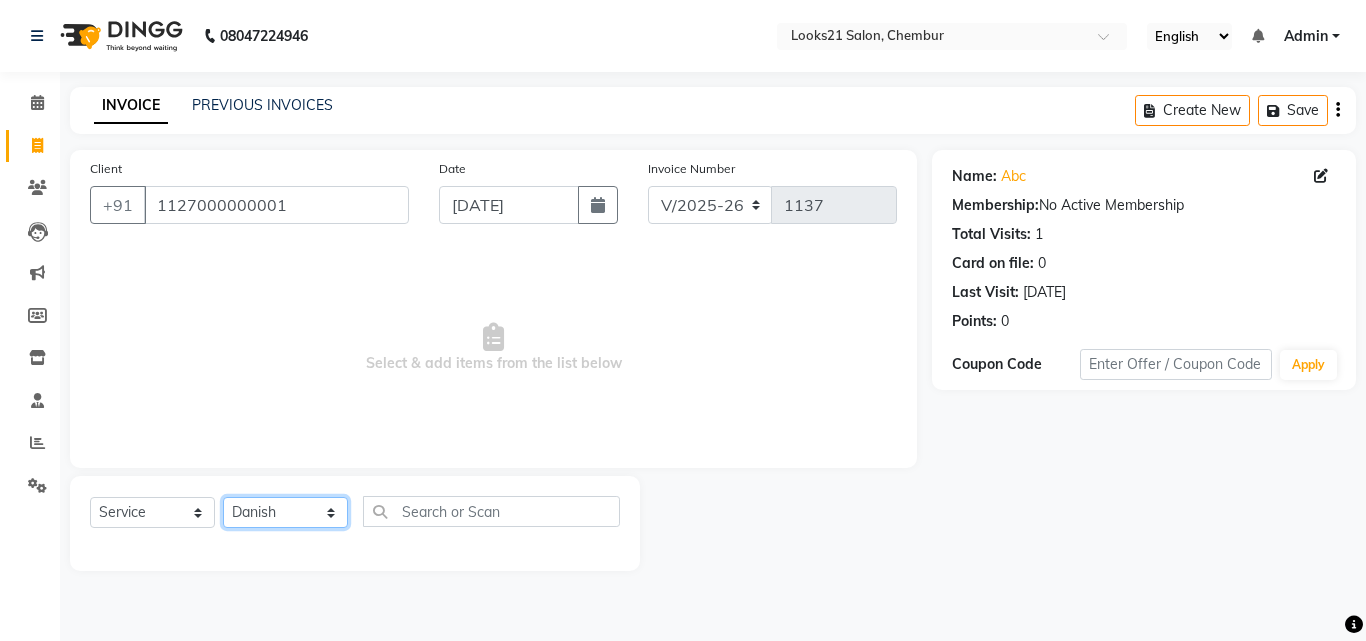 click on "Select Stylist [PERSON_NAME] [PERSON_NAME] [PERSON_NAME] [PERSON_NAME] [PERSON_NAME] [PERSON_NAME]" 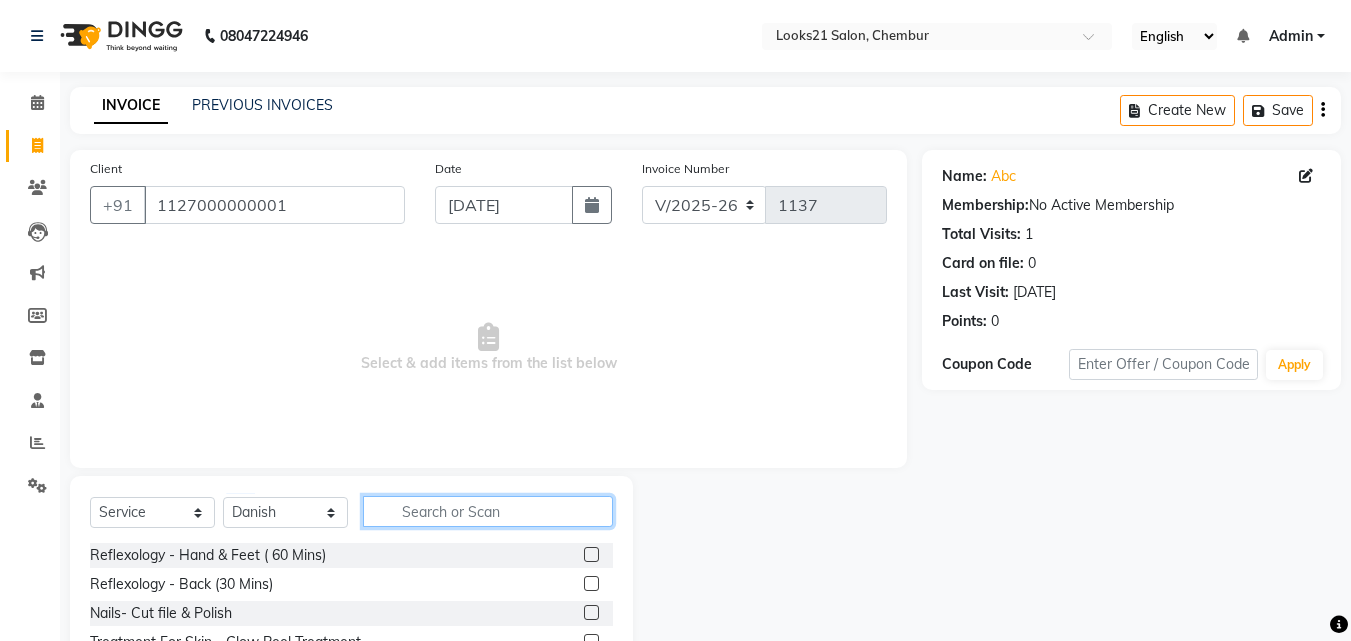 click 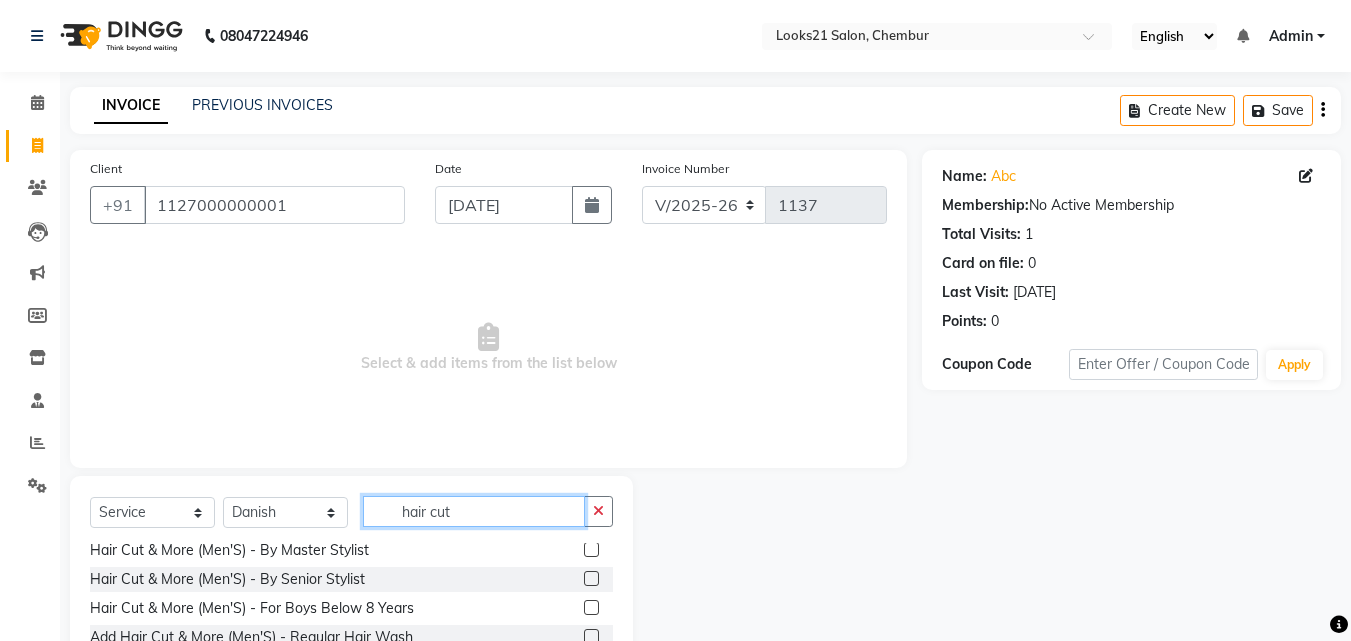 scroll, scrollTop: 400, scrollLeft: 0, axis: vertical 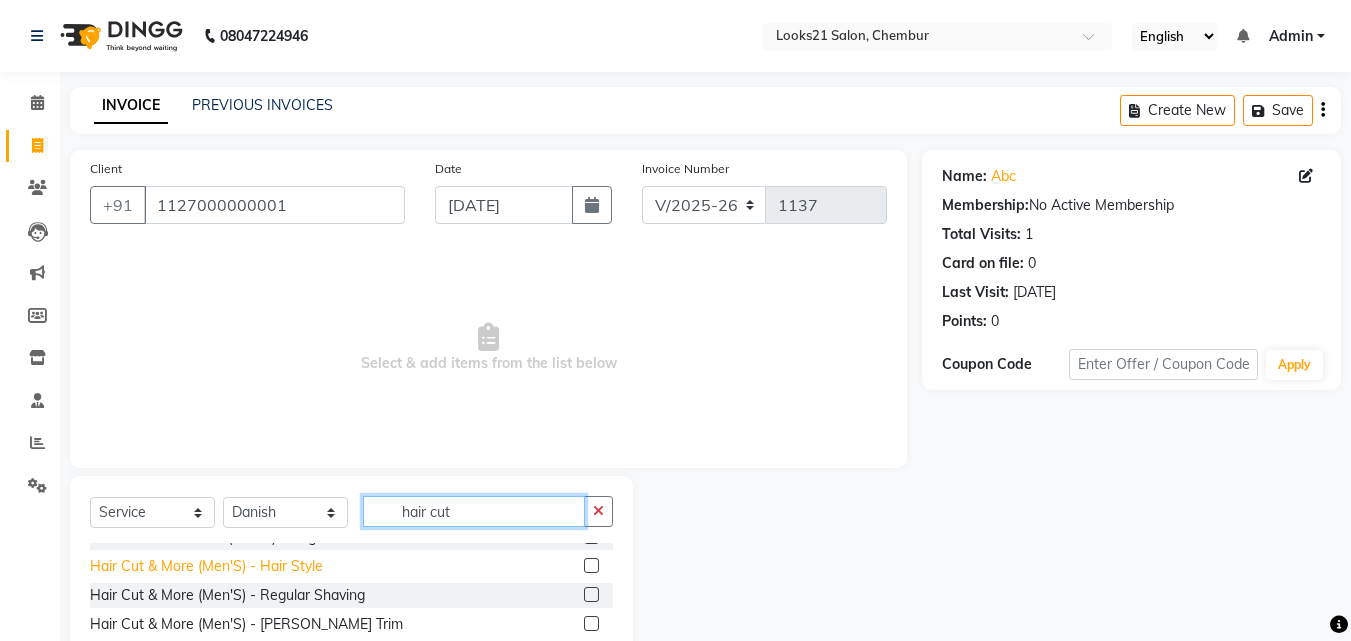 type on "hair cut" 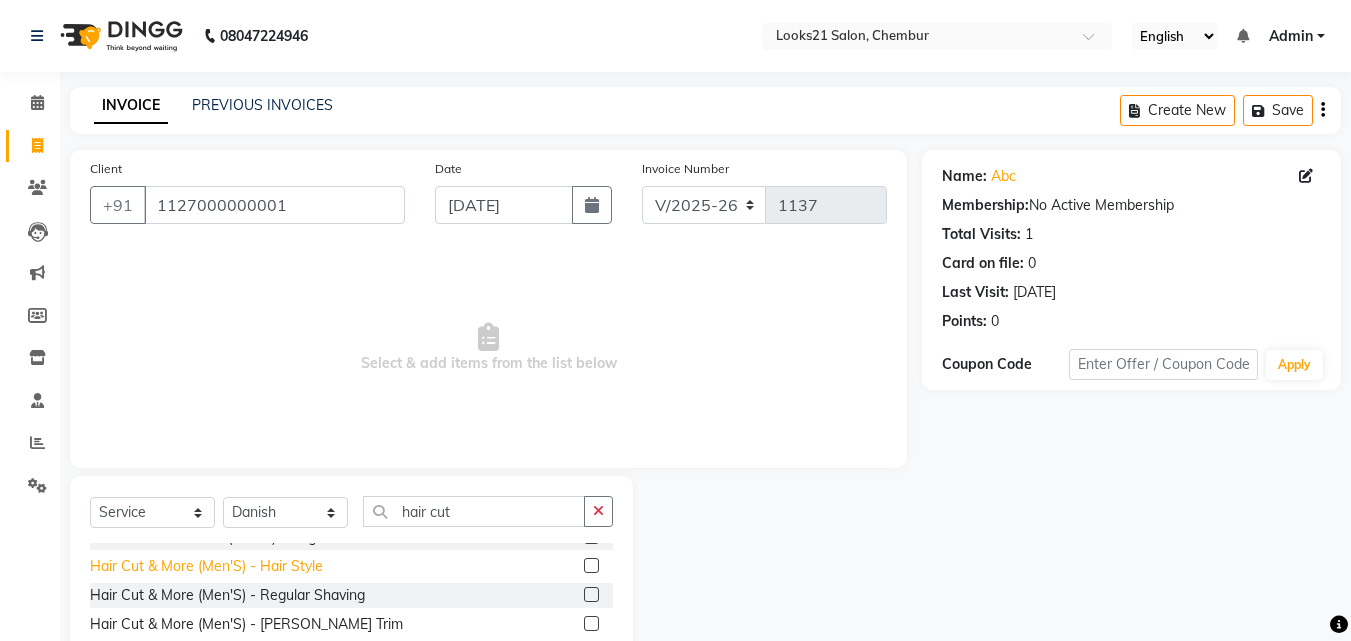 click on "Hair Cut & More (Men'S)  - Hair Style" 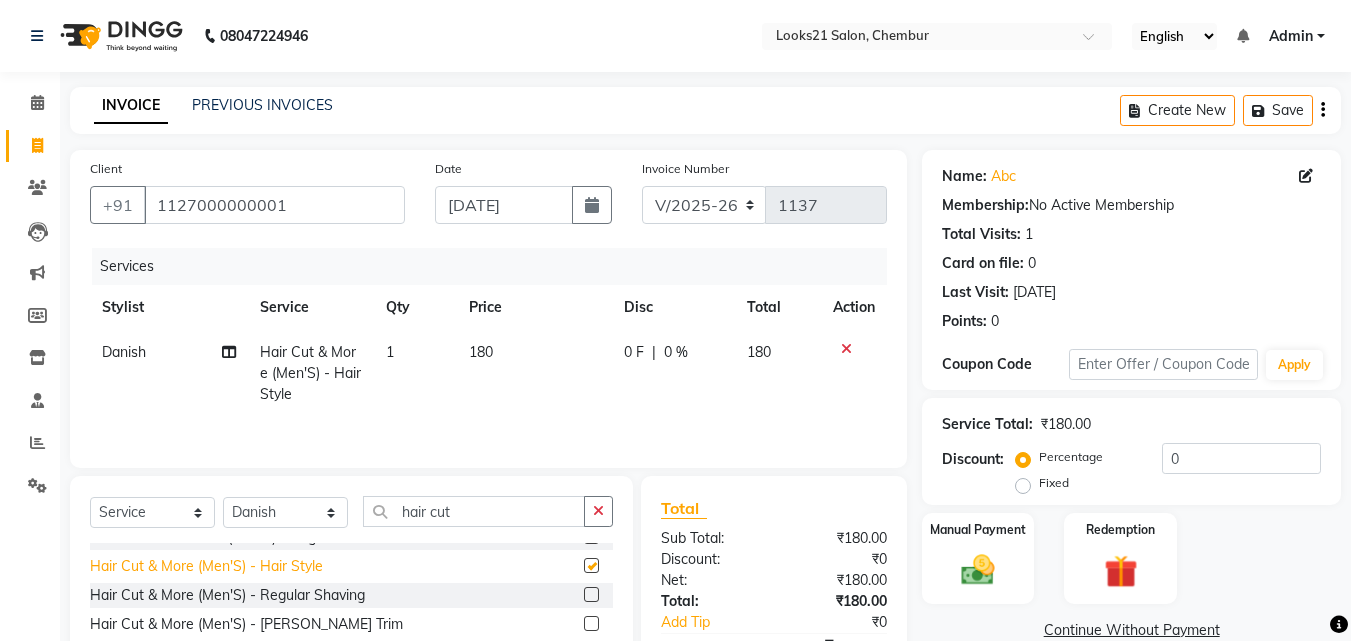 checkbox on "false" 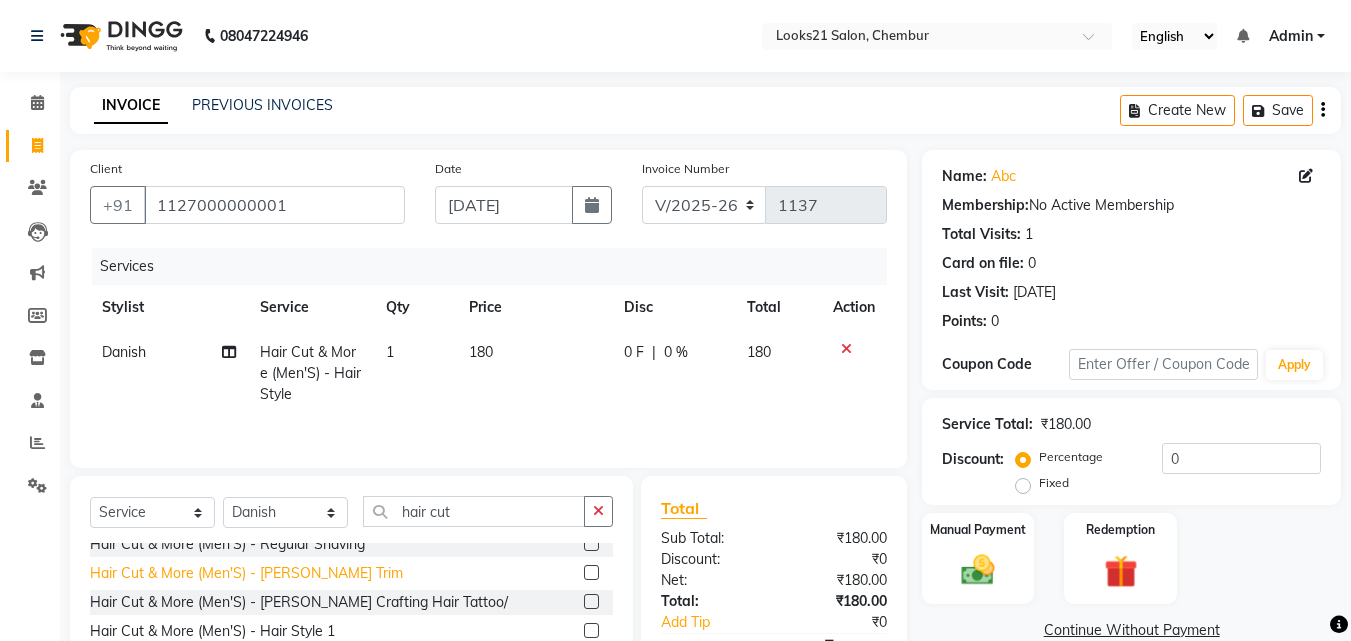 scroll, scrollTop: 472, scrollLeft: 0, axis: vertical 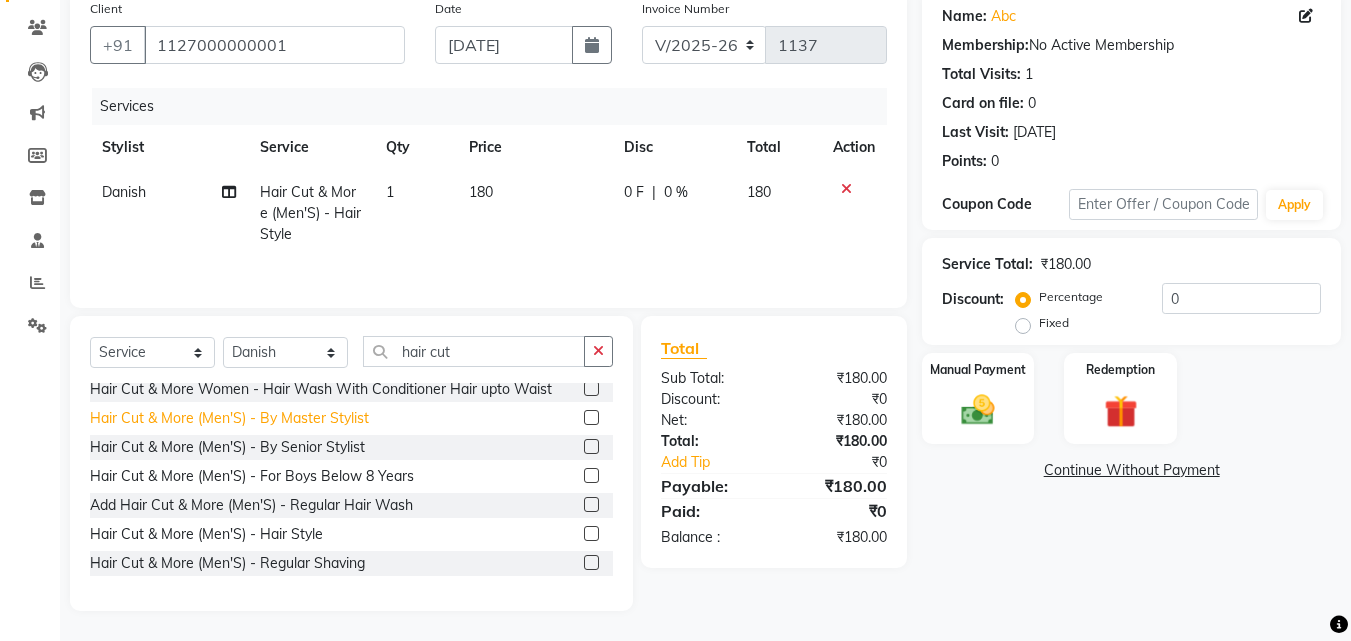 click on "Hair Cut & More (Men'S)  - By Master Stylist" 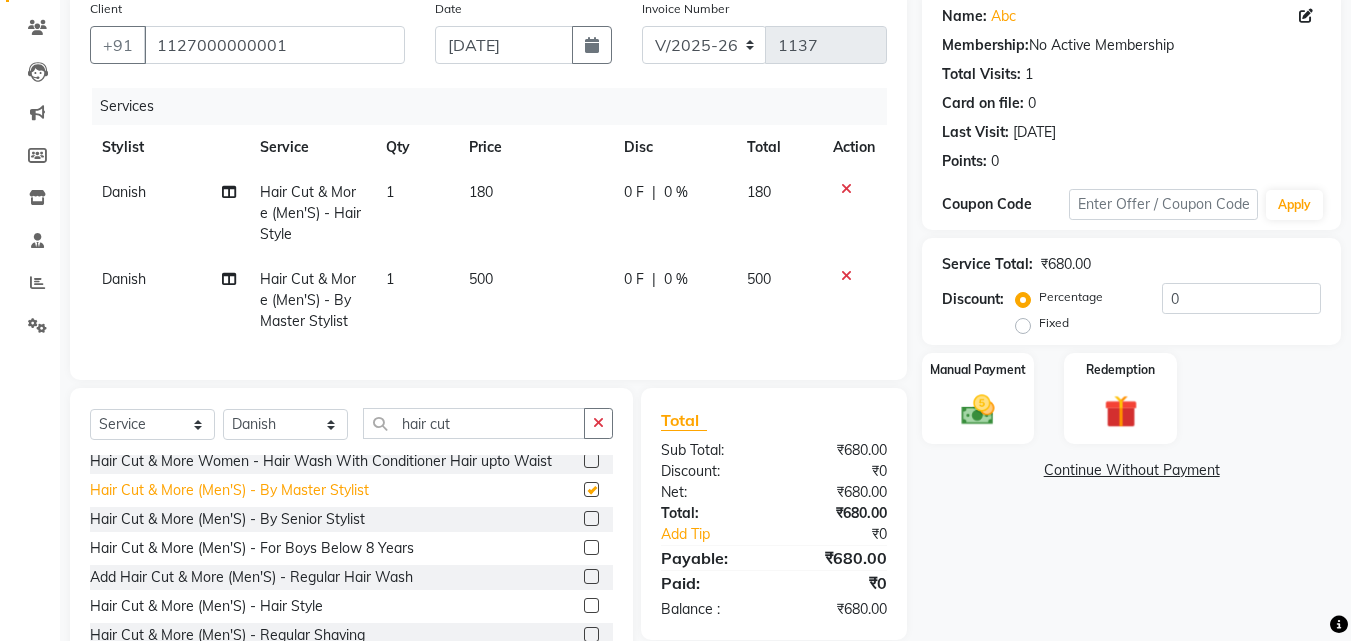 checkbox on "false" 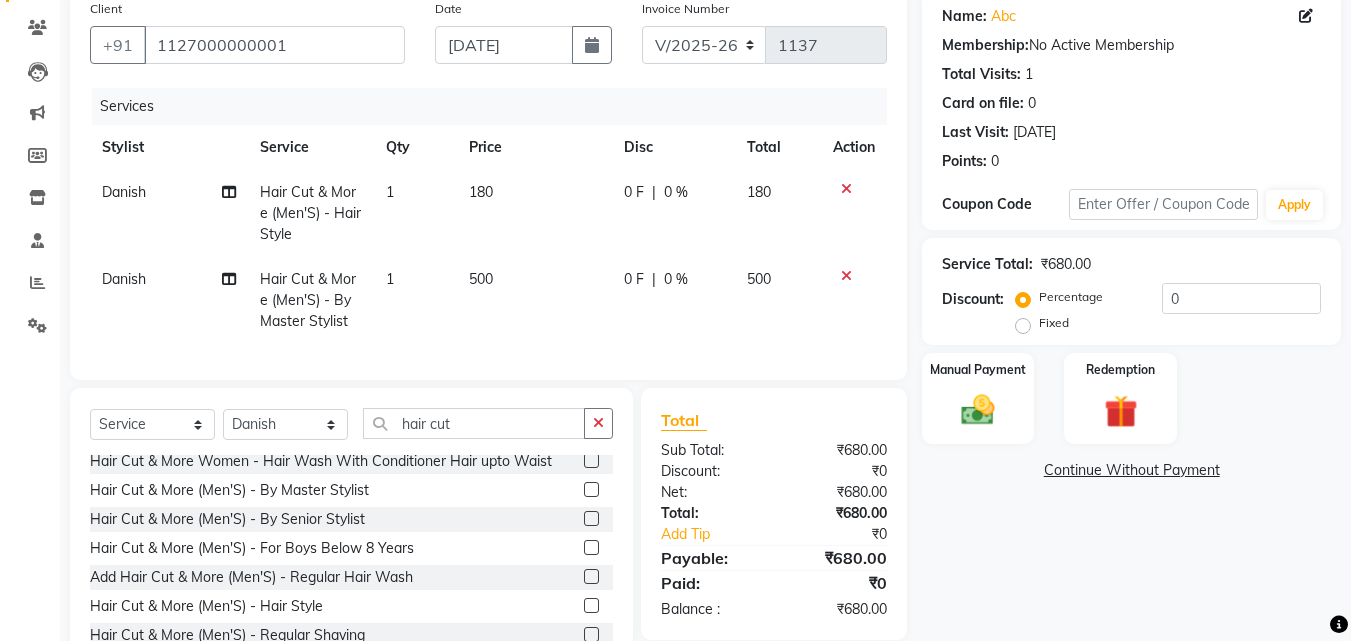 click 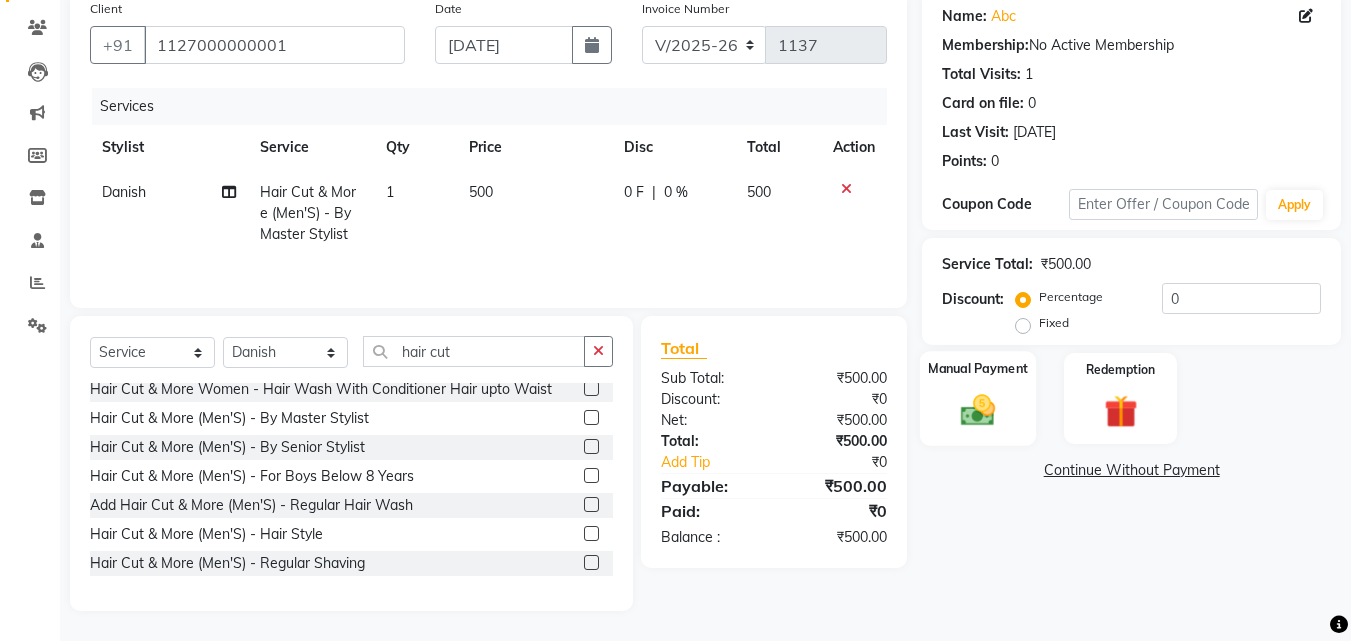 click 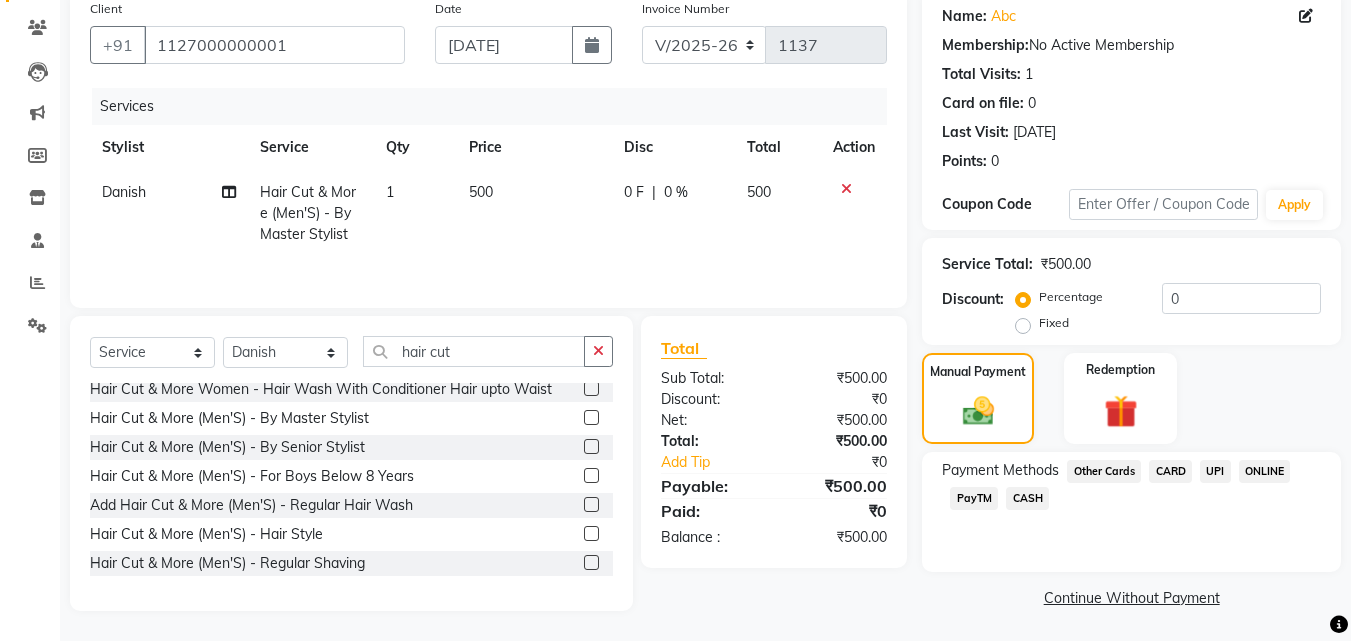 click on "CASH" 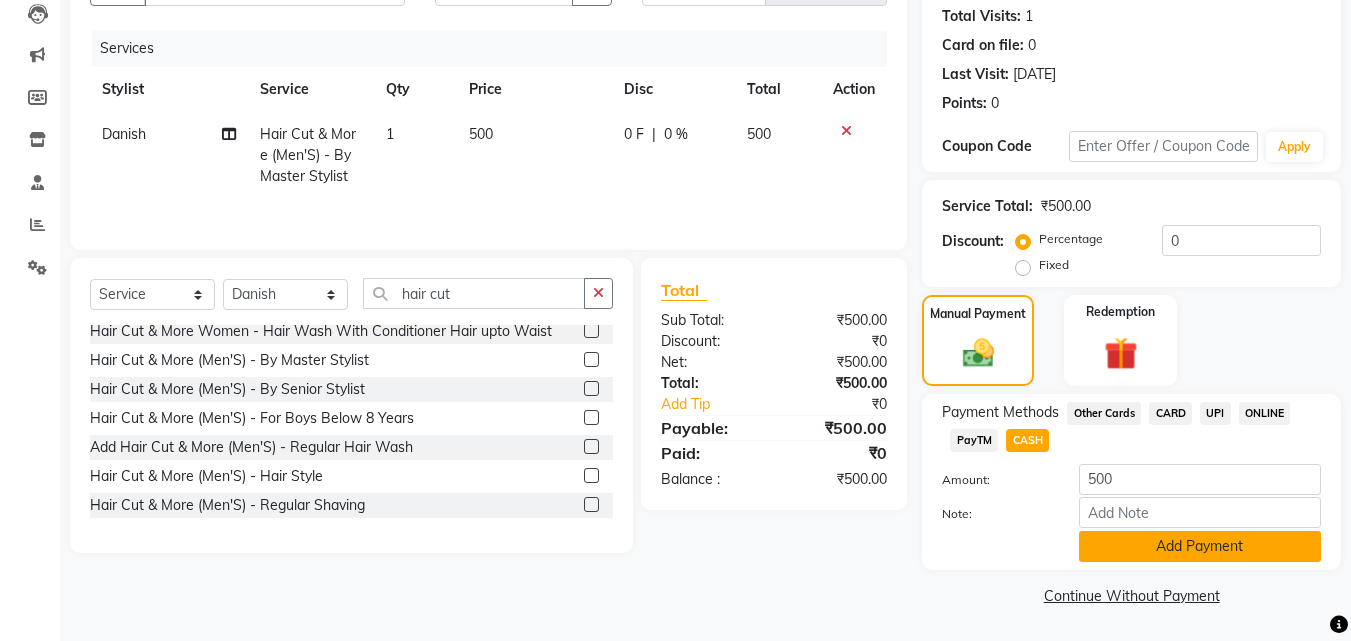 click on "Add Payment" 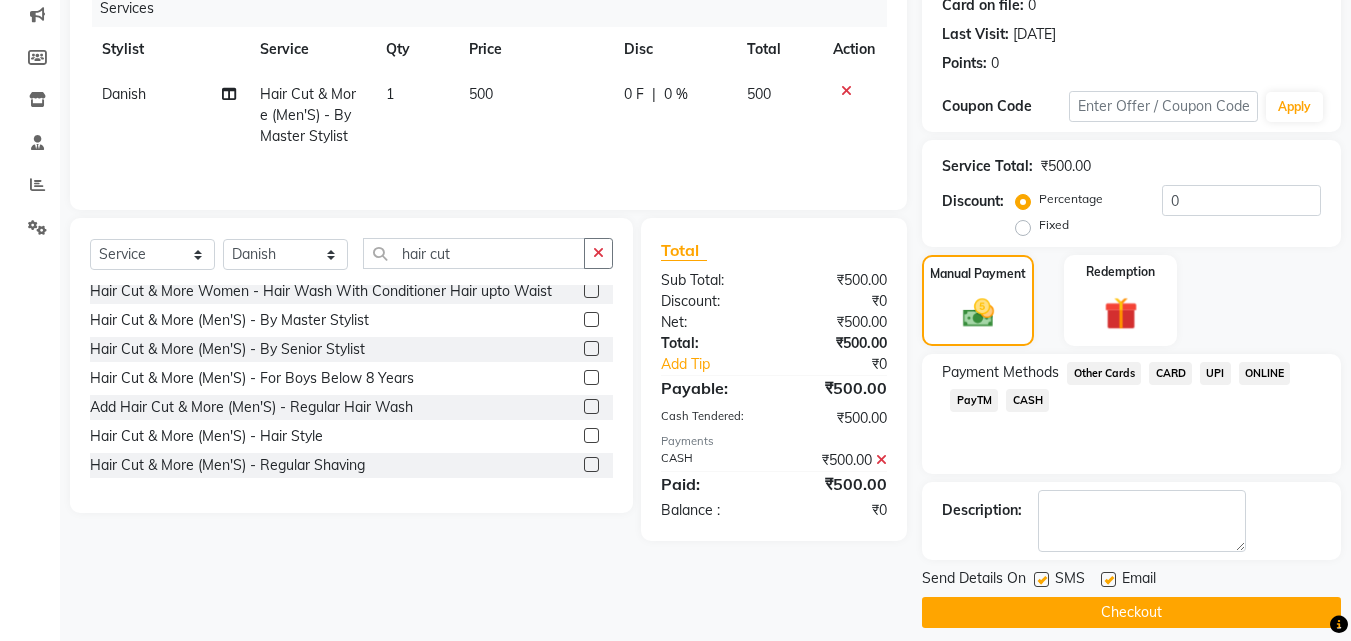 scroll, scrollTop: 275, scrollLeft: 0, axis: vertical 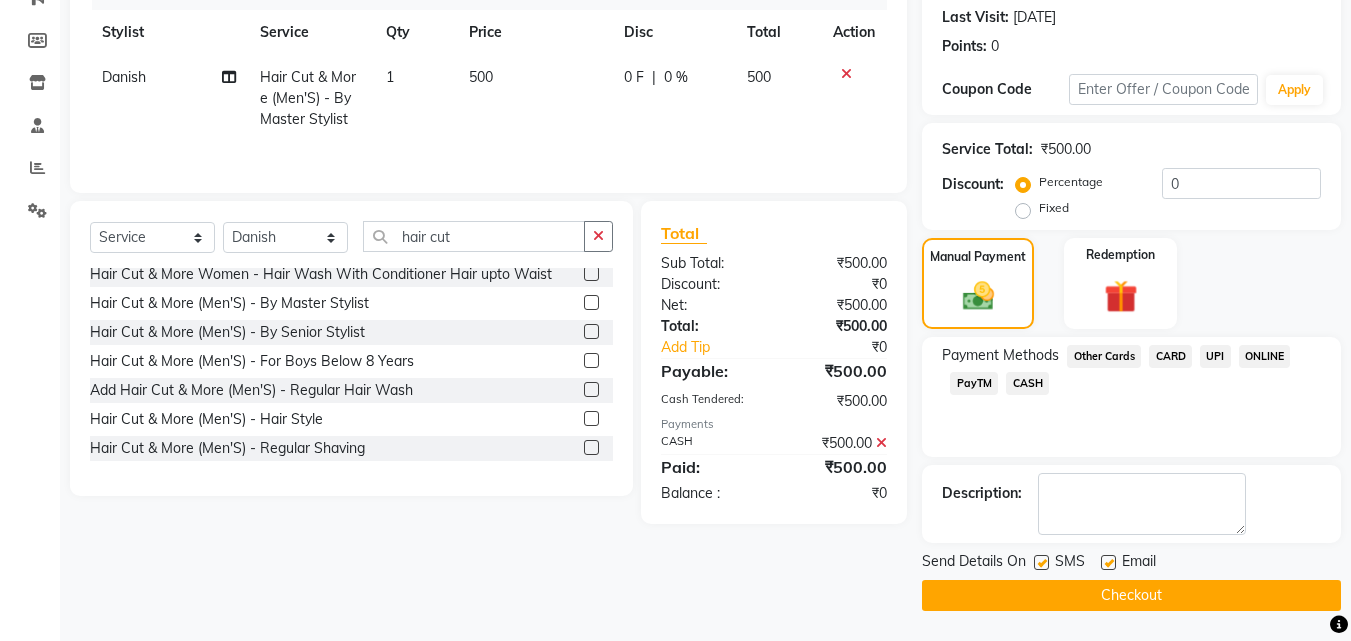 click on "Checkout" 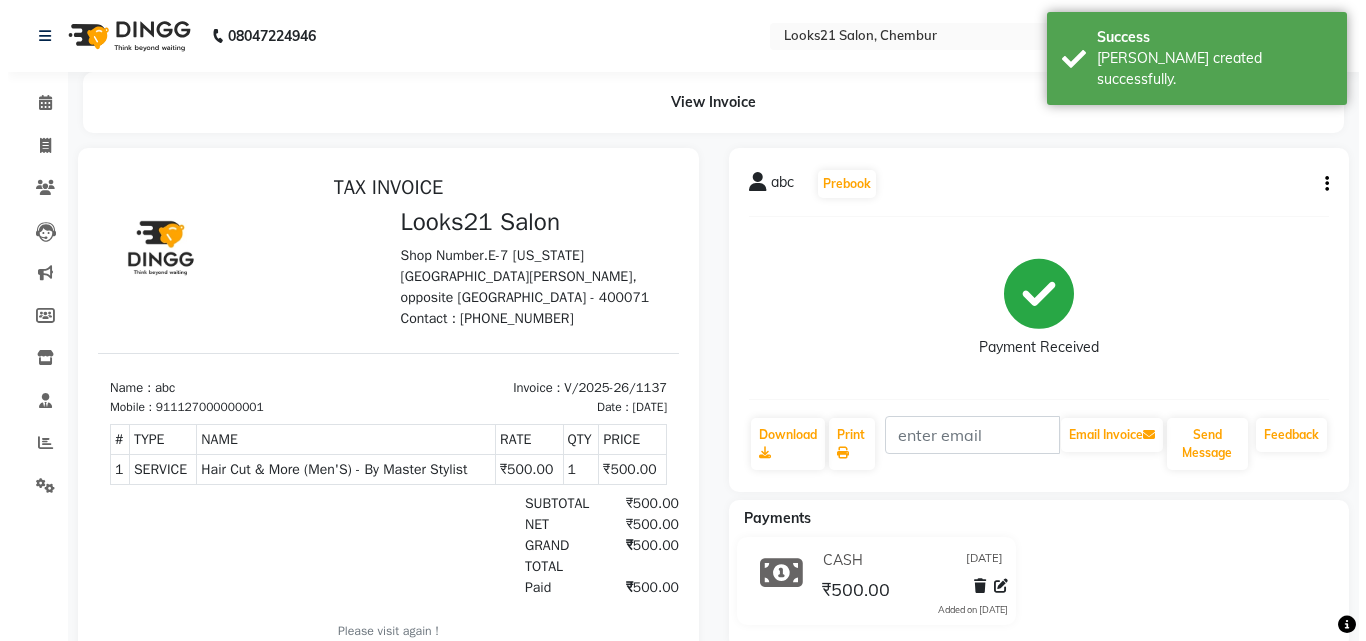 scroll, scrollTop: 0, scrollLeft: 0, axis: both 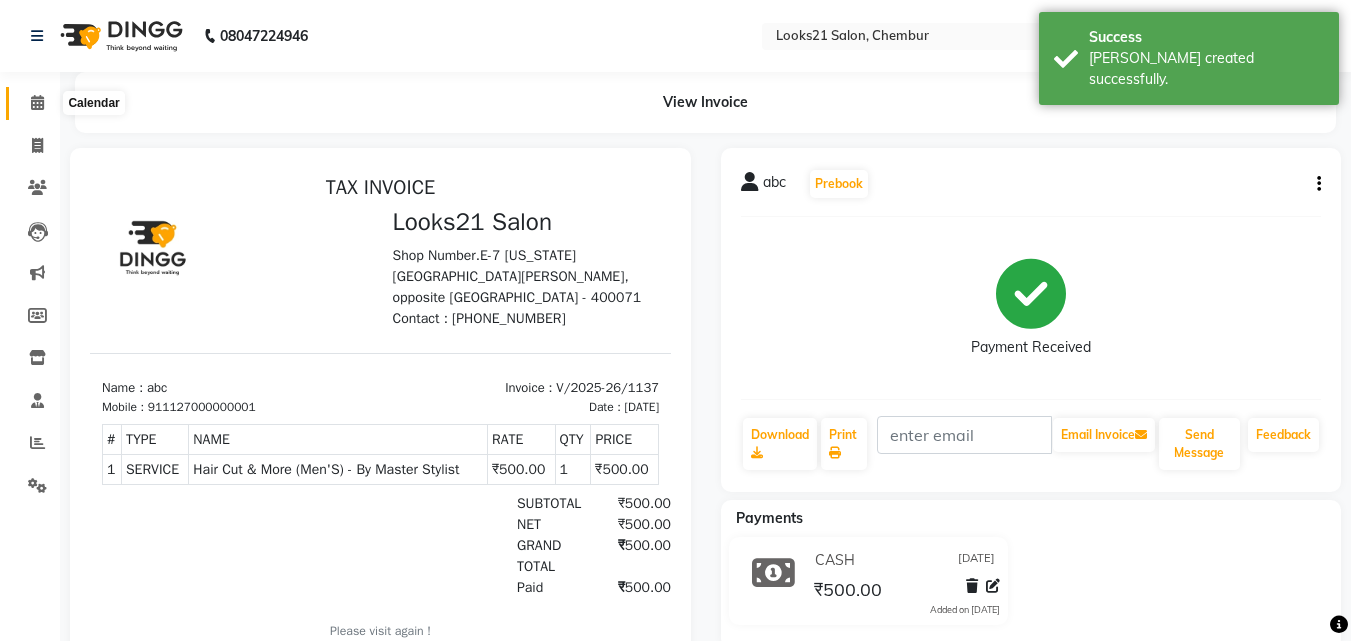 click 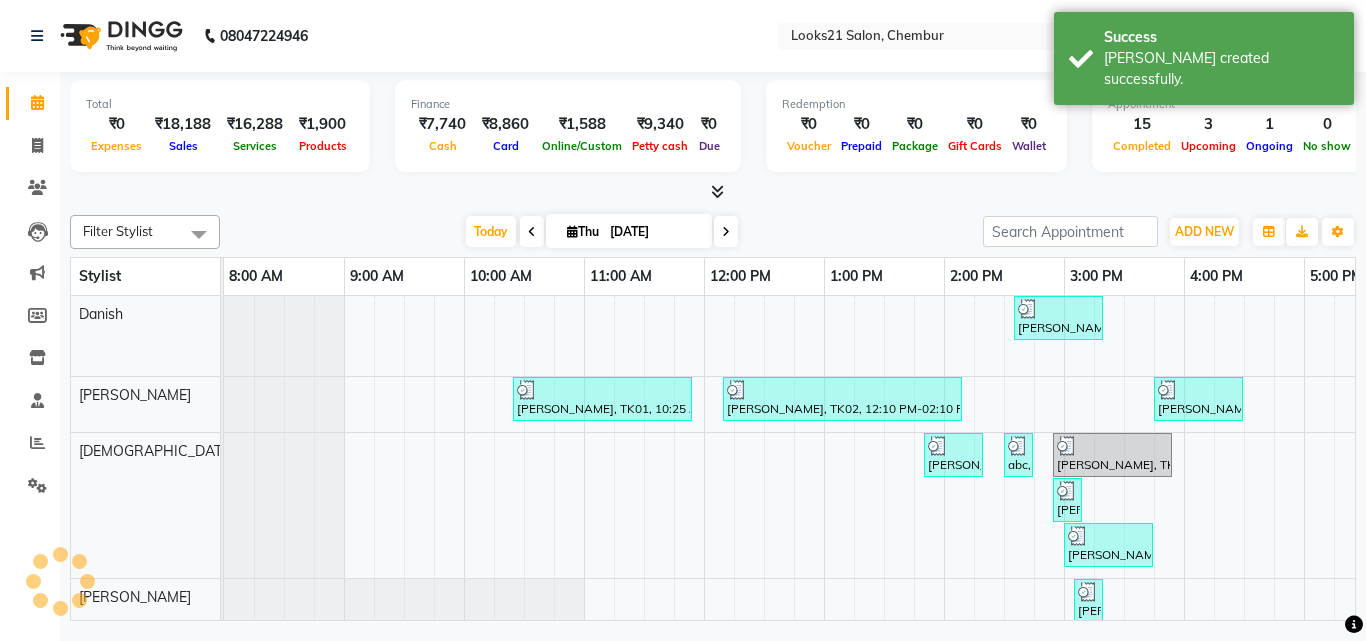 scroll, scrollTop: 0, scrollLeft: 0, axis: both 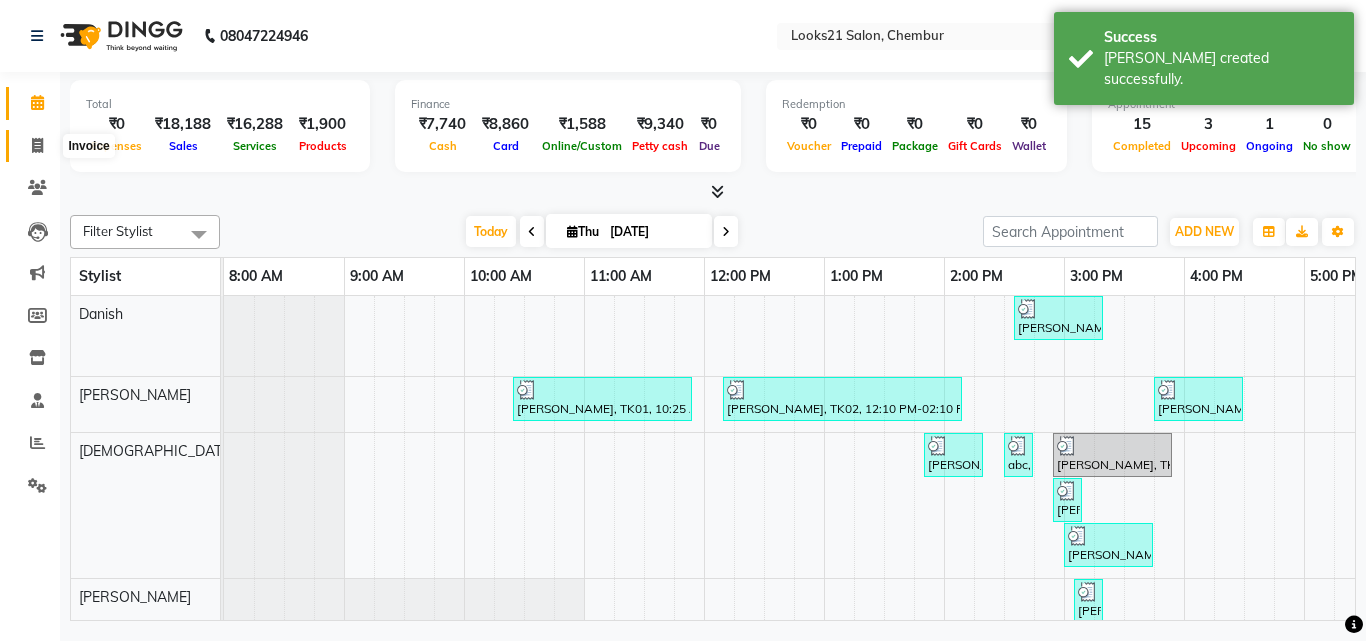 click 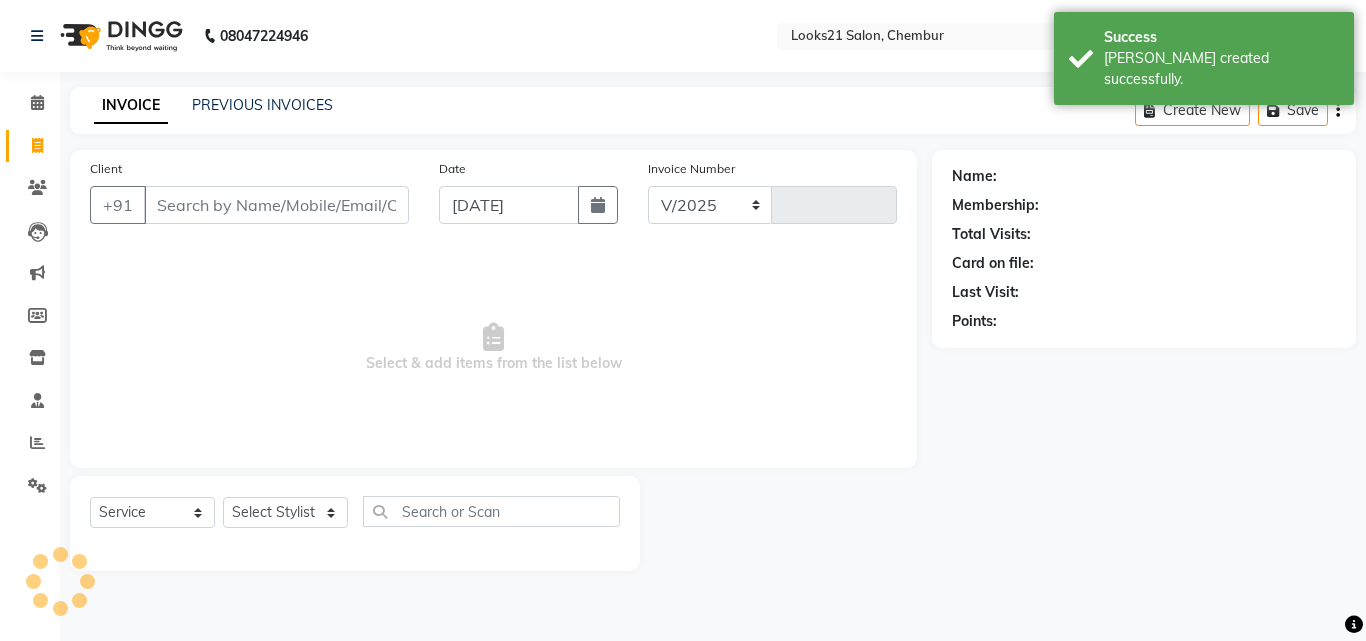 select on "844" 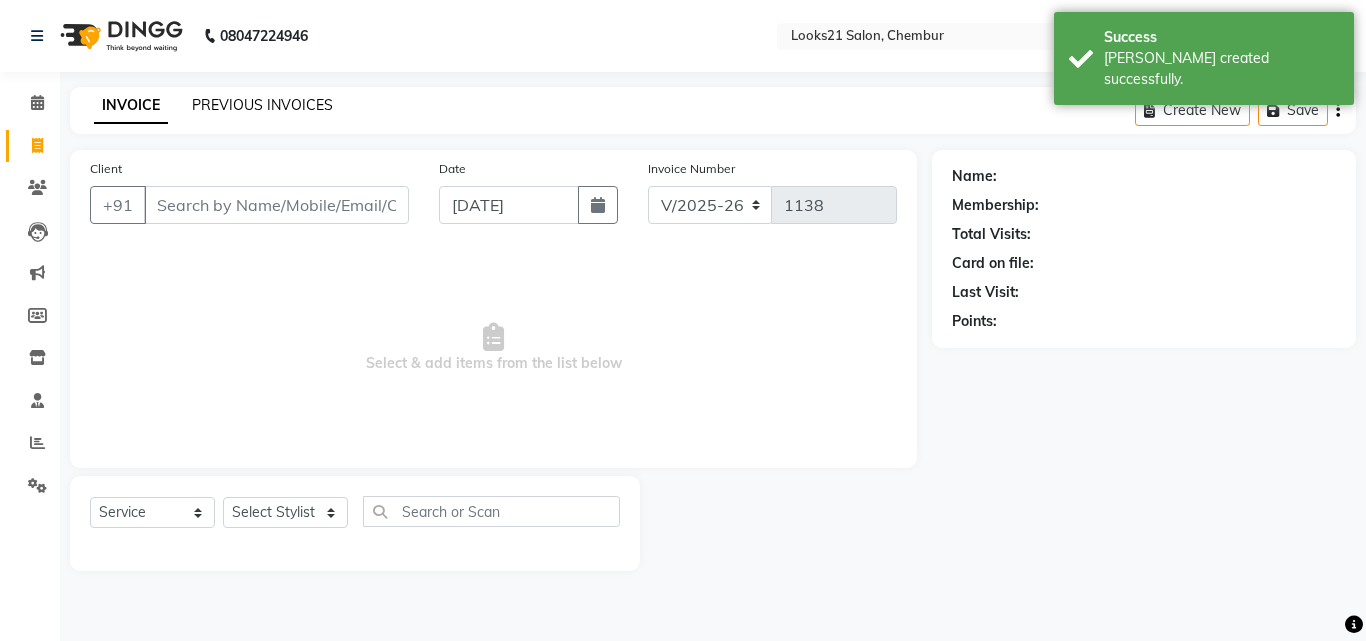 click on "PREVIOUS INVOICES" 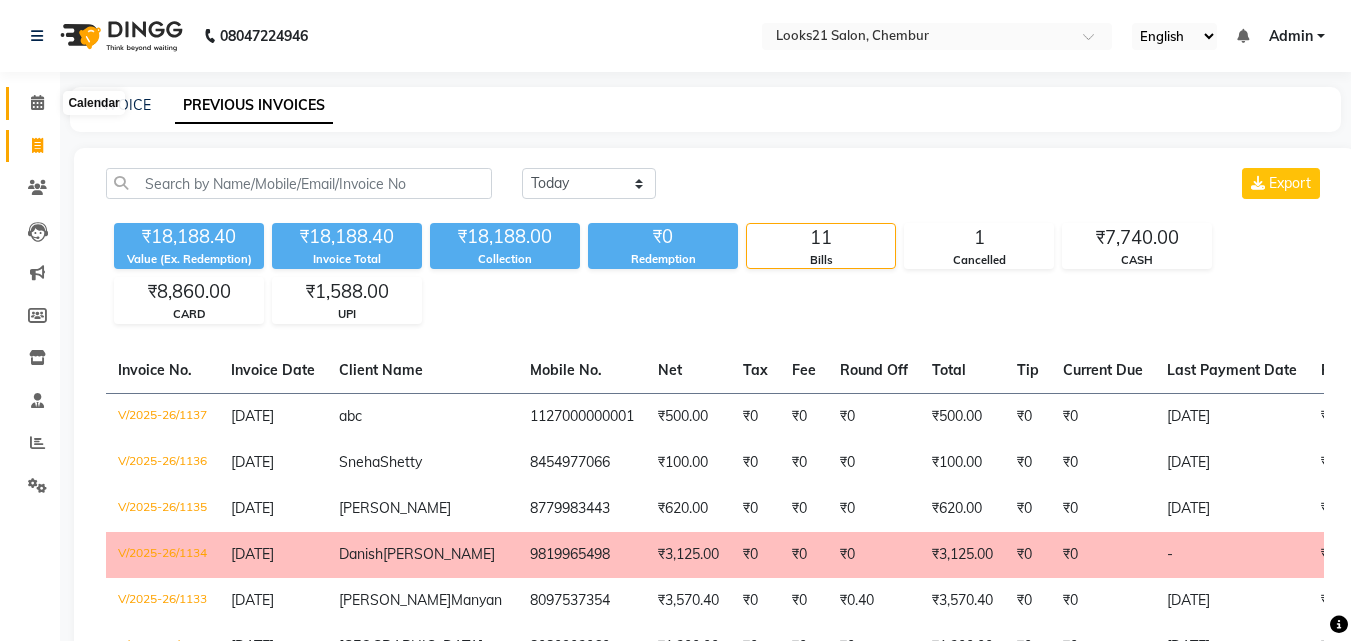 click 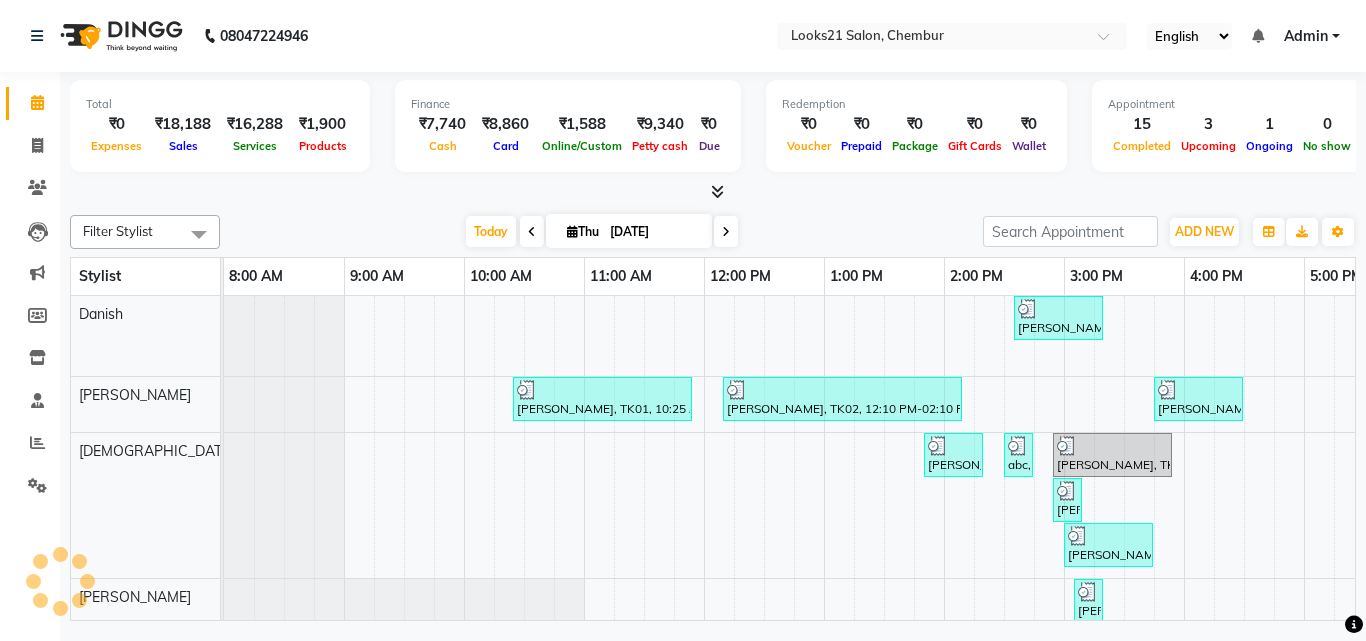 scroll, scrollTop: 0, scrollLeft: 0, axis: both 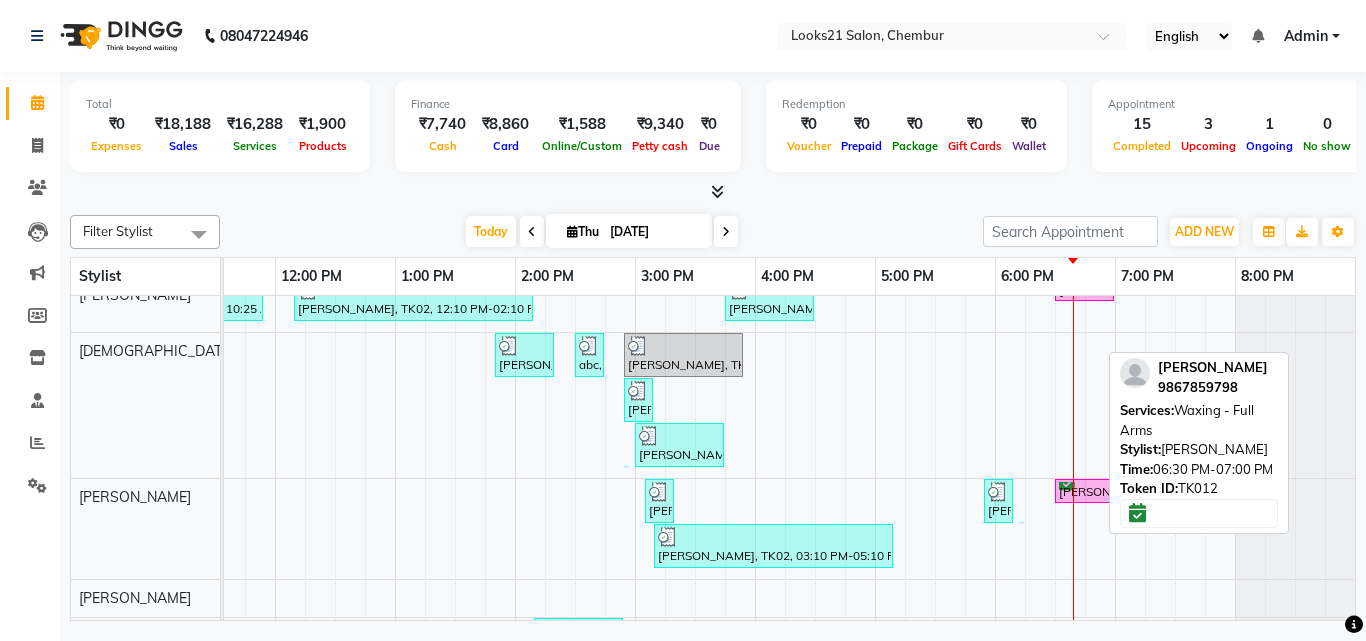 click on "[PERSON_NAME], TK12, 06:30 PM-07:00 PM, Waxing  - Full Arms" at bounding box center [1084, 491] 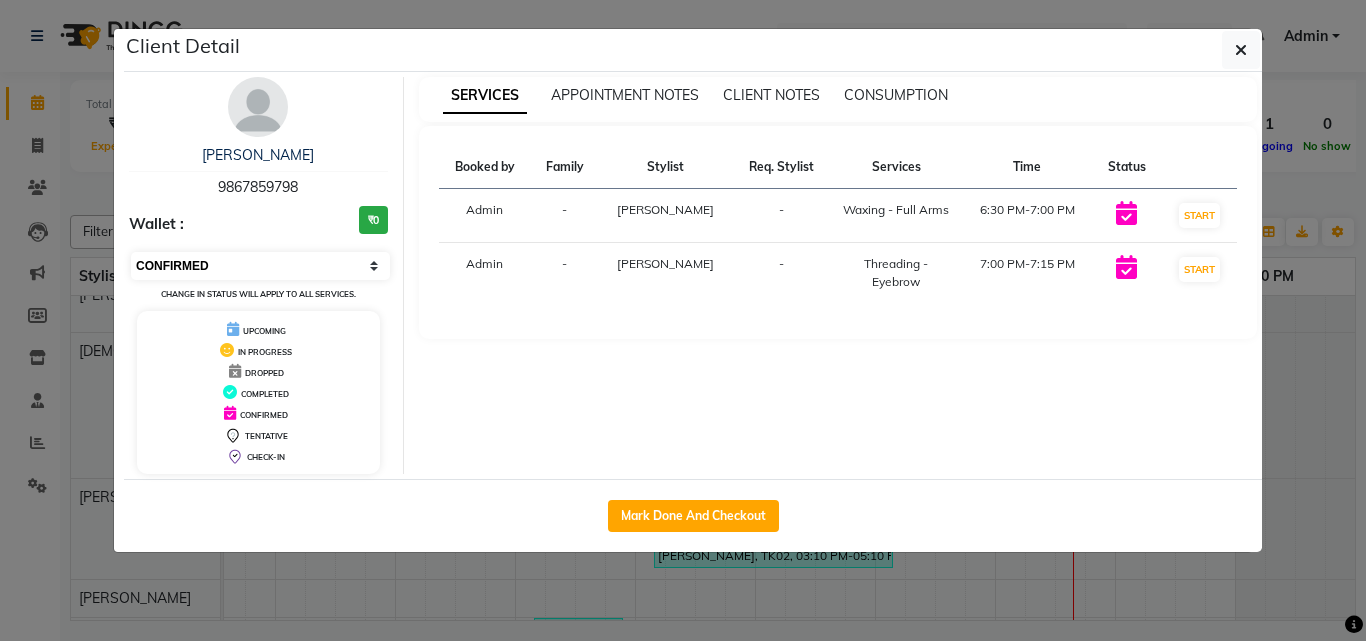 click on "Select IN SERVICE CONFIRMED TENTATIVE CHECK IN MARK DONE DROPPED UPCOMING" at bounding box center (260, 266) 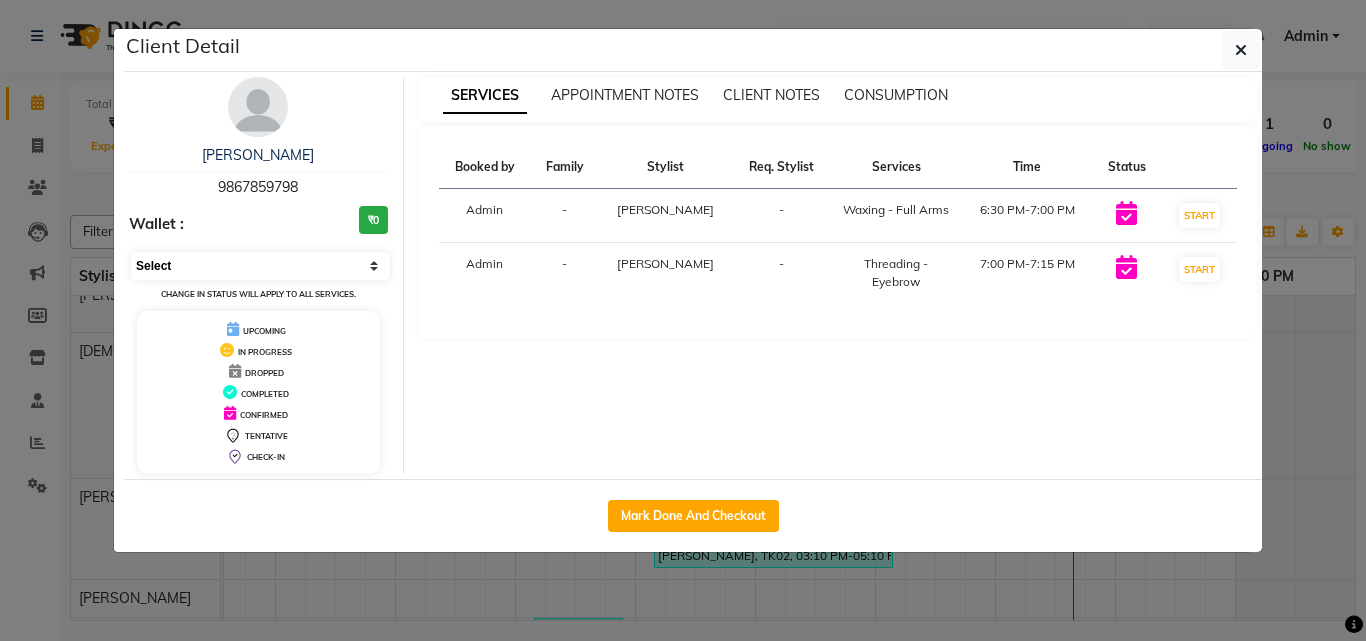 click on "Select IN SERVICE CONFIRMED TENTATIVE CHECK IN MARK DONE DROPPED UPCOMING" at bounding box center [260, 266] 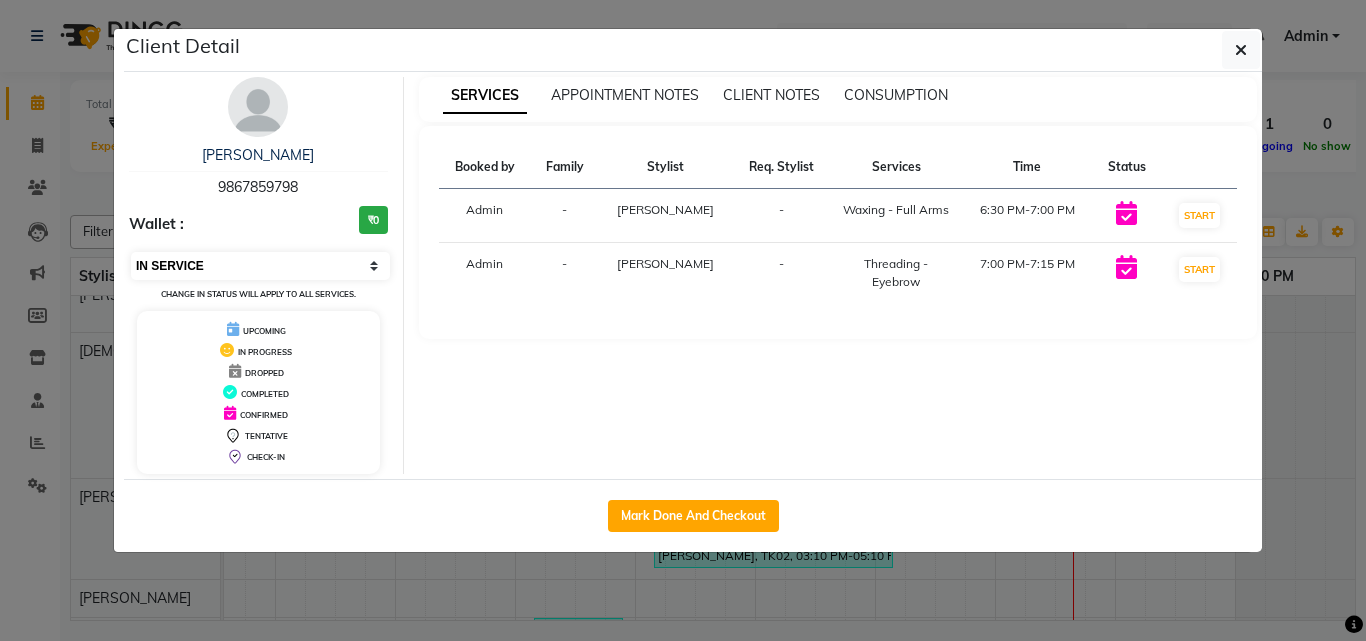 click on "Select IN SERVICE CONFIRMED TENTATIVE CHECK IN MARK DONE DROPPED UPCOMING" at bounding box center (260, 266) 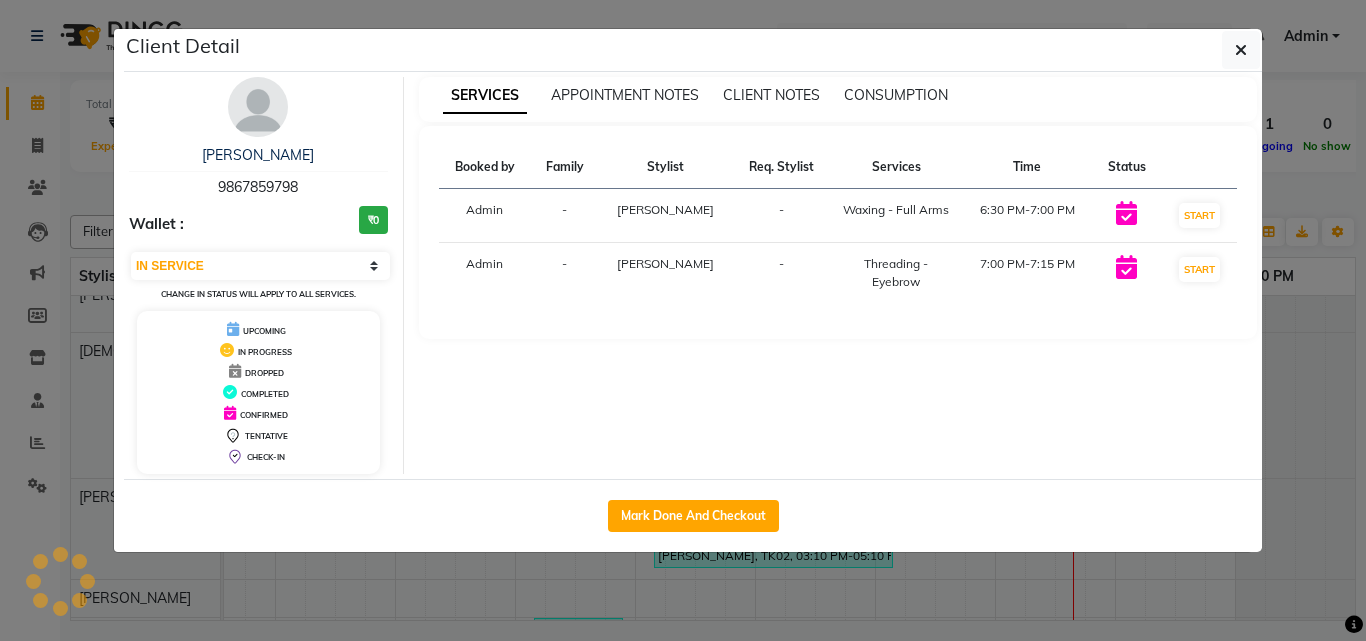 click on "Client Detail  Gunja Srivastava   9867859798 Wallet : ₹0 Select IN SERVICE CONFIRMED TENTATIVE CHECK IN MARK DONE DROPPED UPCOMING Change in status will apply to all services. UPCOMING IN PROGRESS DROPPED COMPLETED CONFIRMED TENTATIVE CHECK-IN SERVICES APPOINTMENT NOTES CLIENT NOTES CONSUMPTION Booked by Family Stylist Req. Stylist Services Time Status  Admin  - Samiksha -  Waxing  - Full Arms   6:30 PM-7:00 PM   START   Admin  - Samiksha -  Threading  - Eyebrow   7:00 PM-7:15 PM   START   Mark Done And Checkout" 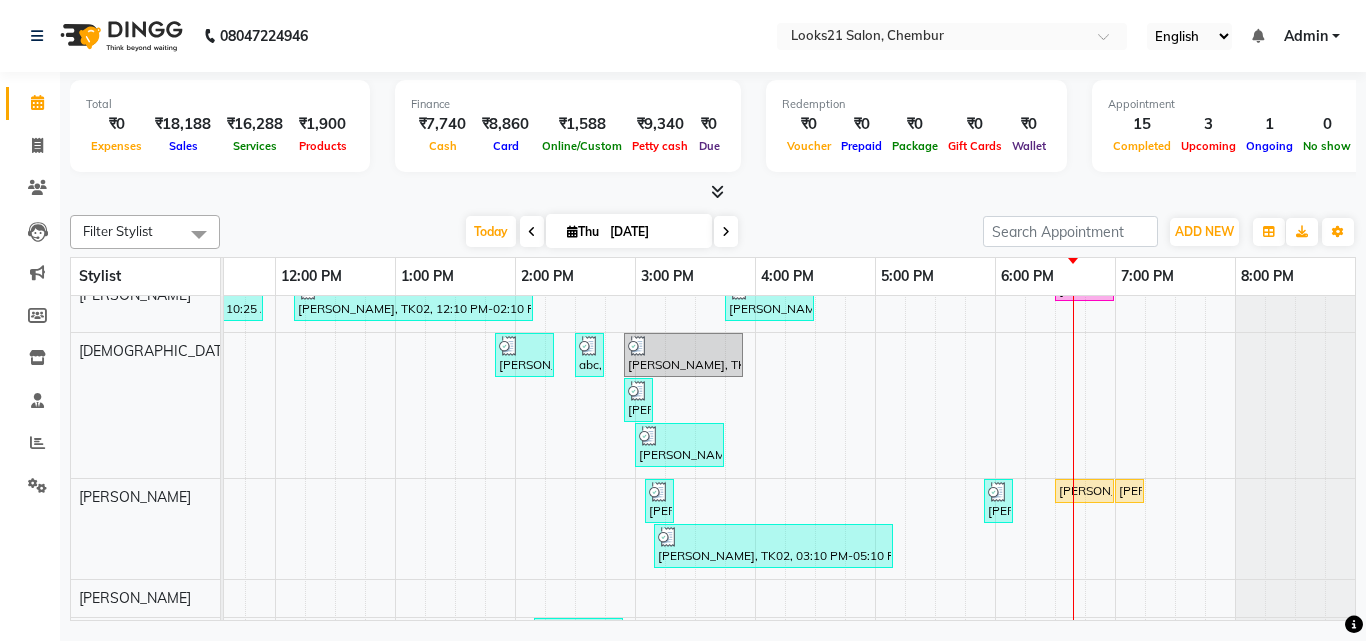 scroll, scrollTop: 345, scrollLeft: 444, axis: both 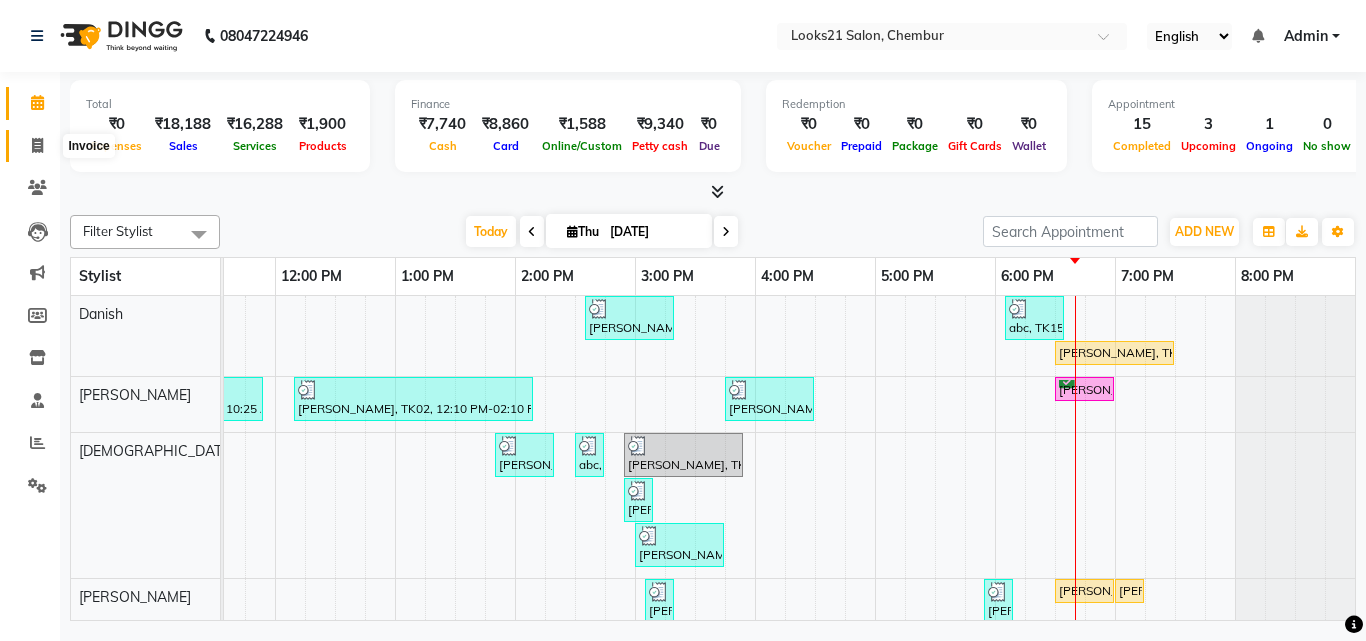 click 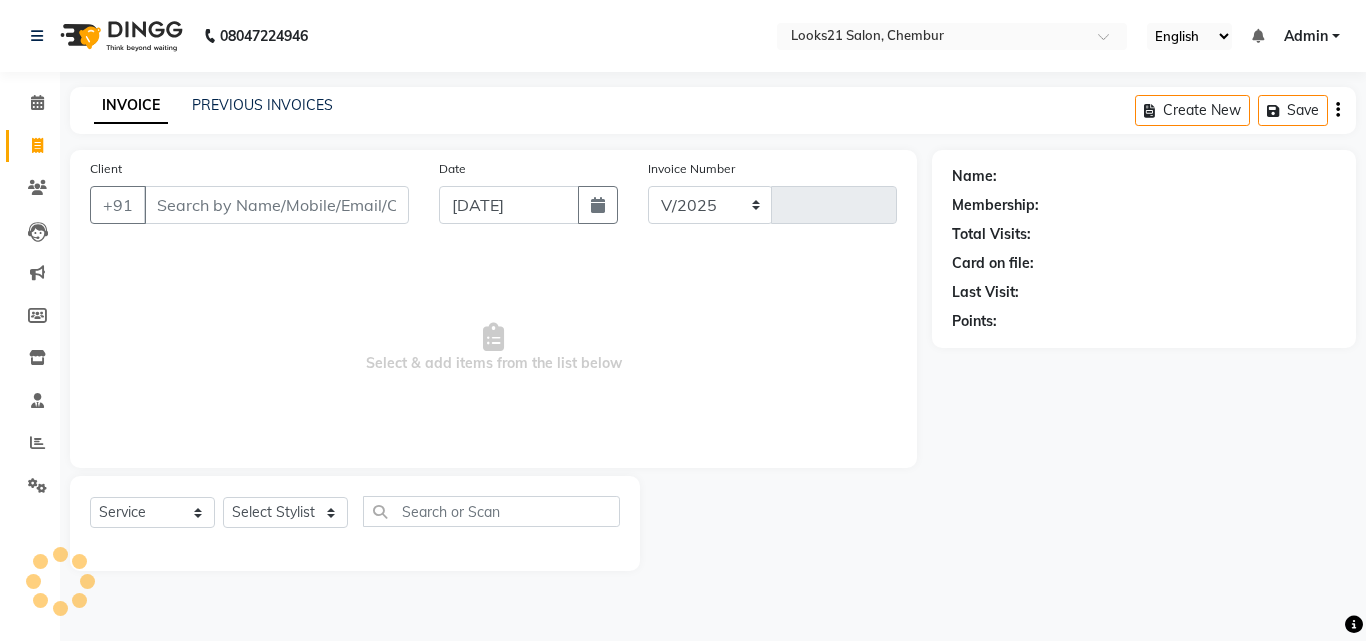 select on "844" 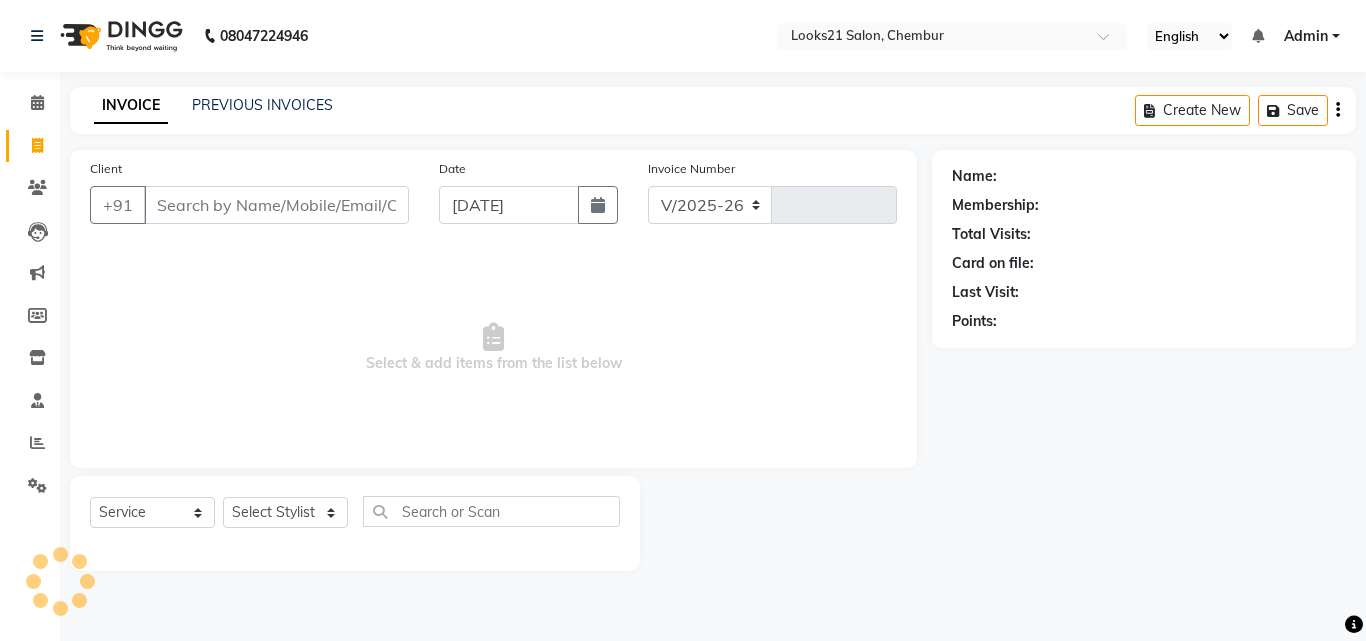 type on "1138" 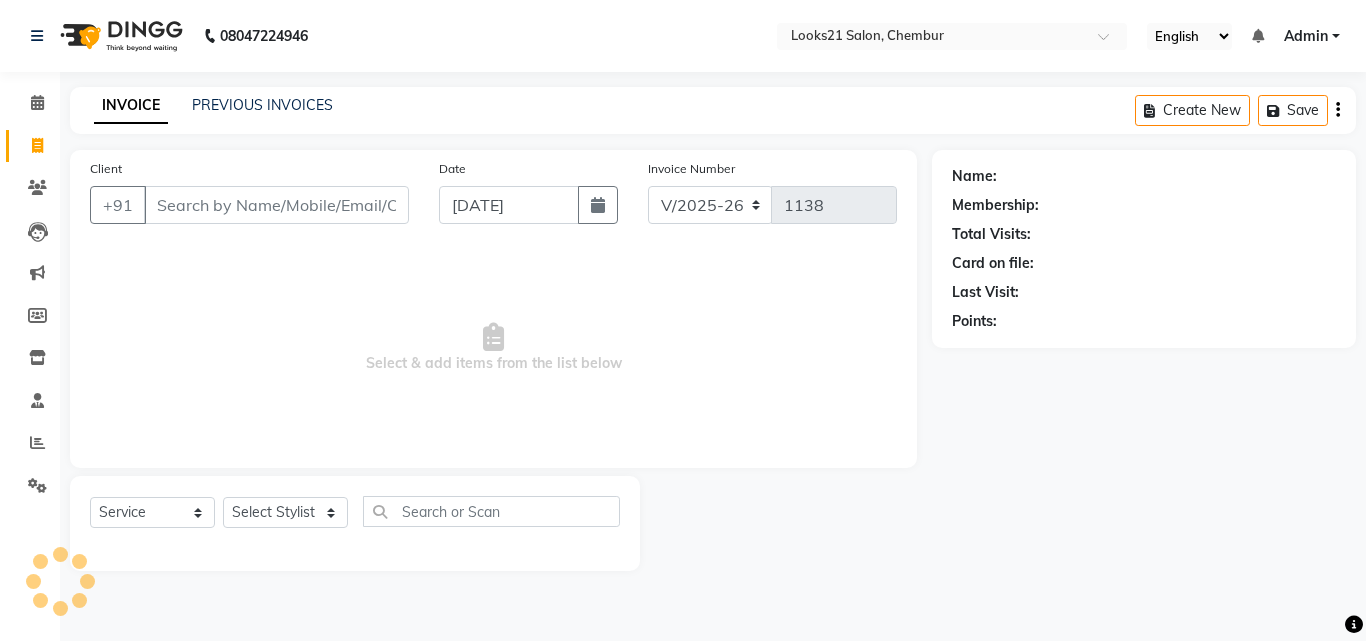 click on "Client" at bounding box center (276, 205) 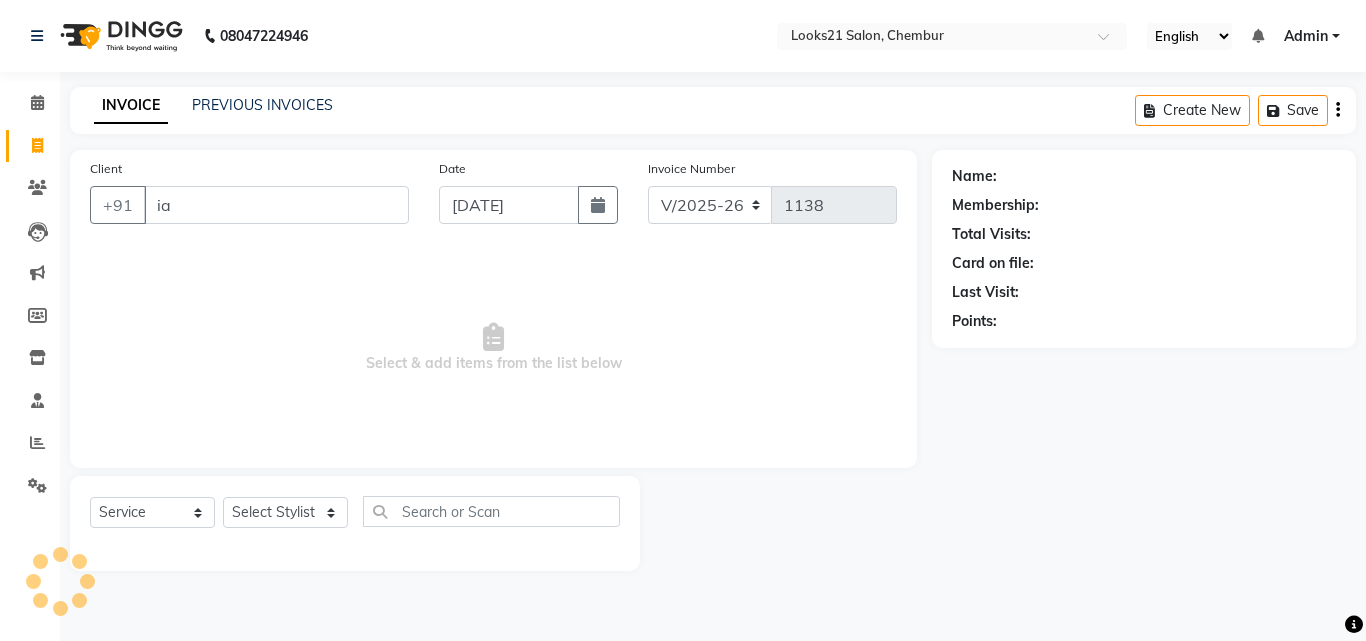 type on "i" 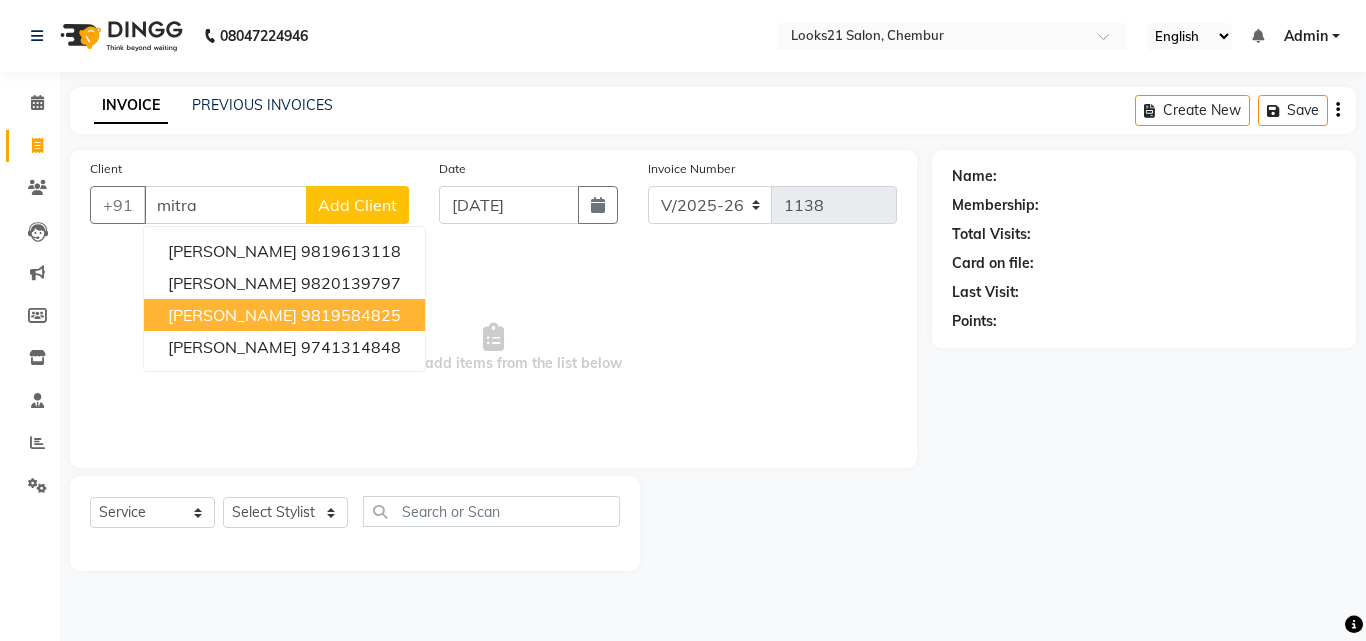 click on "9819584825" at bounding box center (351, 315) 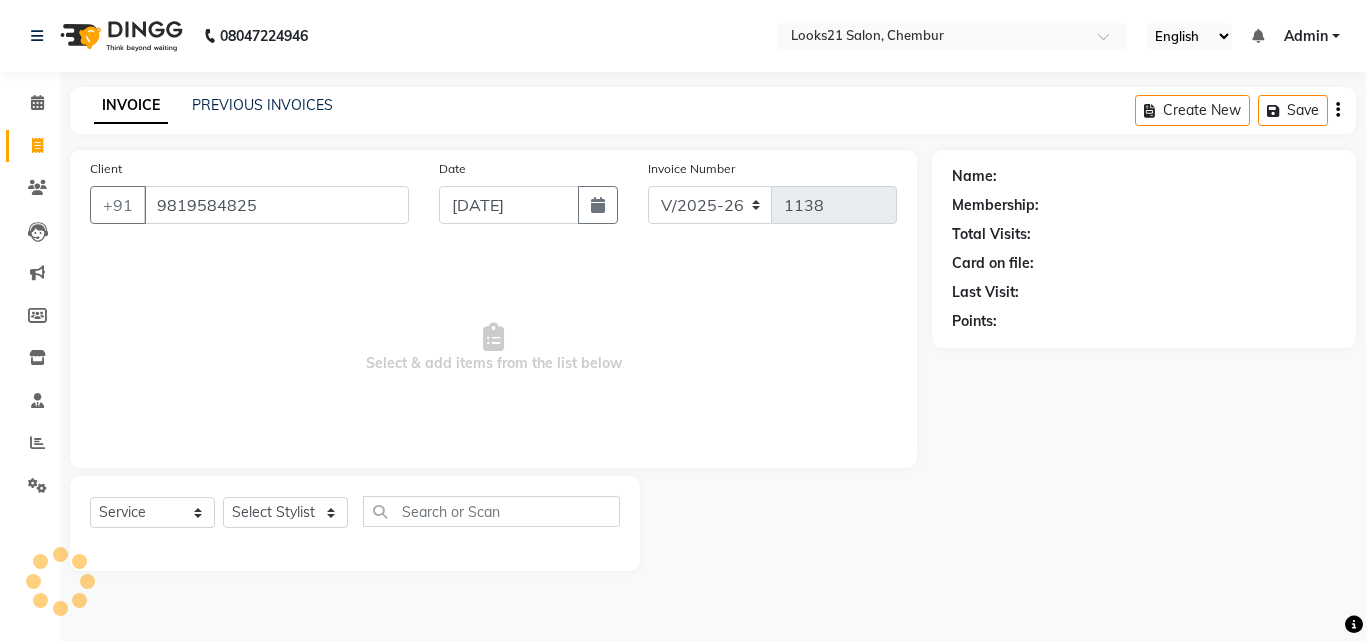 type on "9819584825" 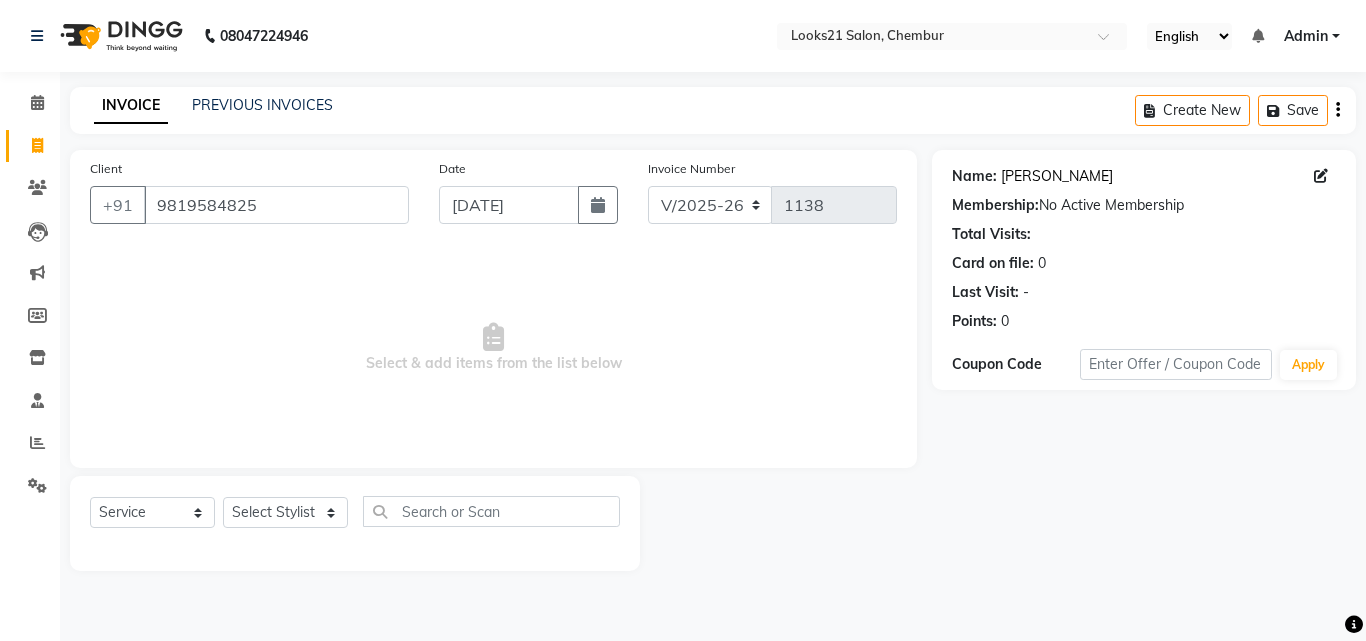 click on "[PERSON_NAME]" 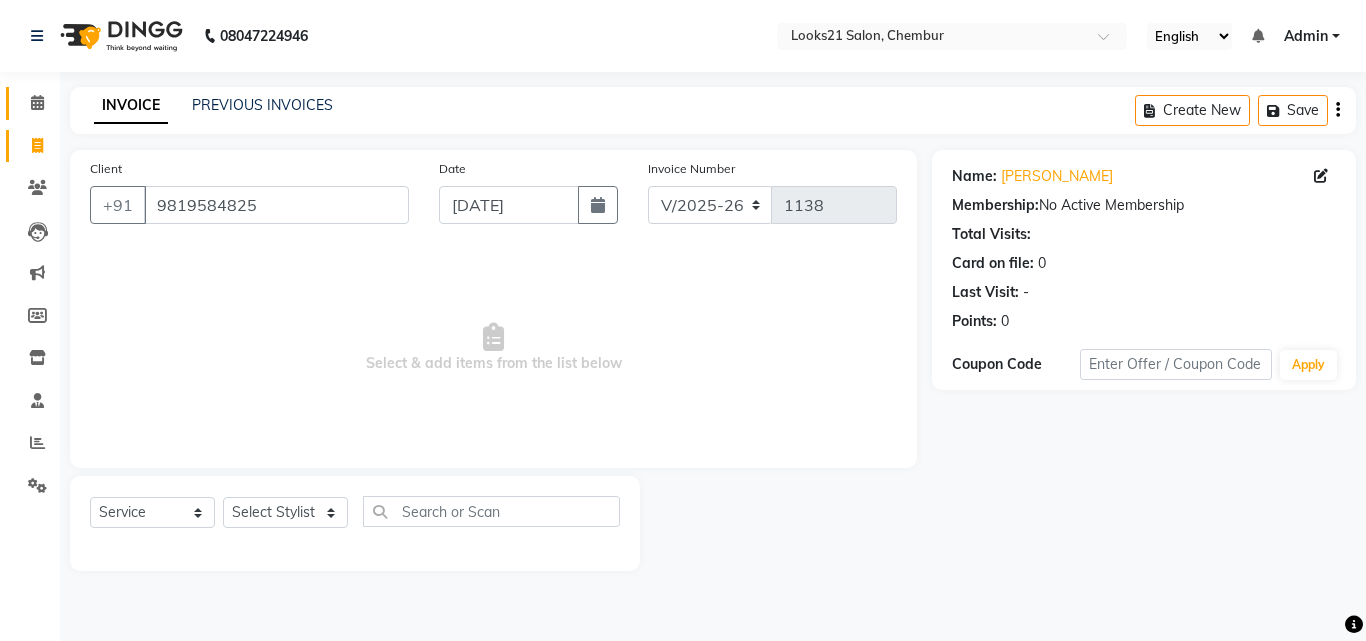 click 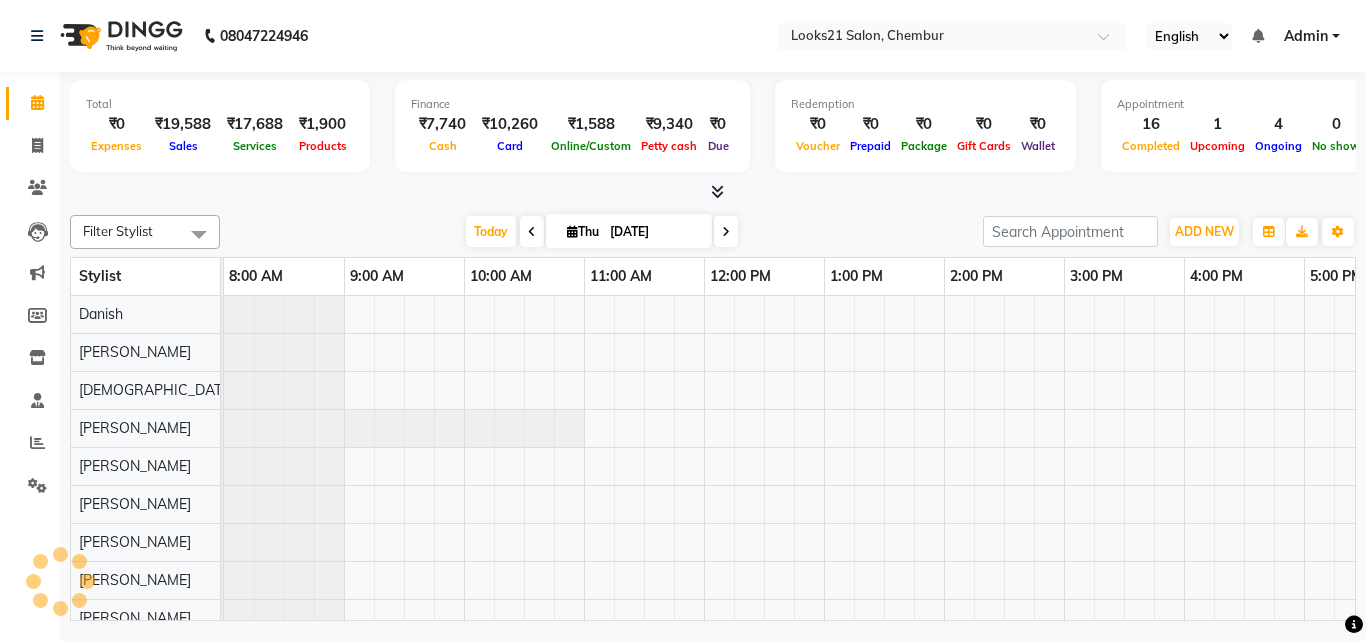 scroll, scrollTop: 0, scrollLeft: 0, axis: both 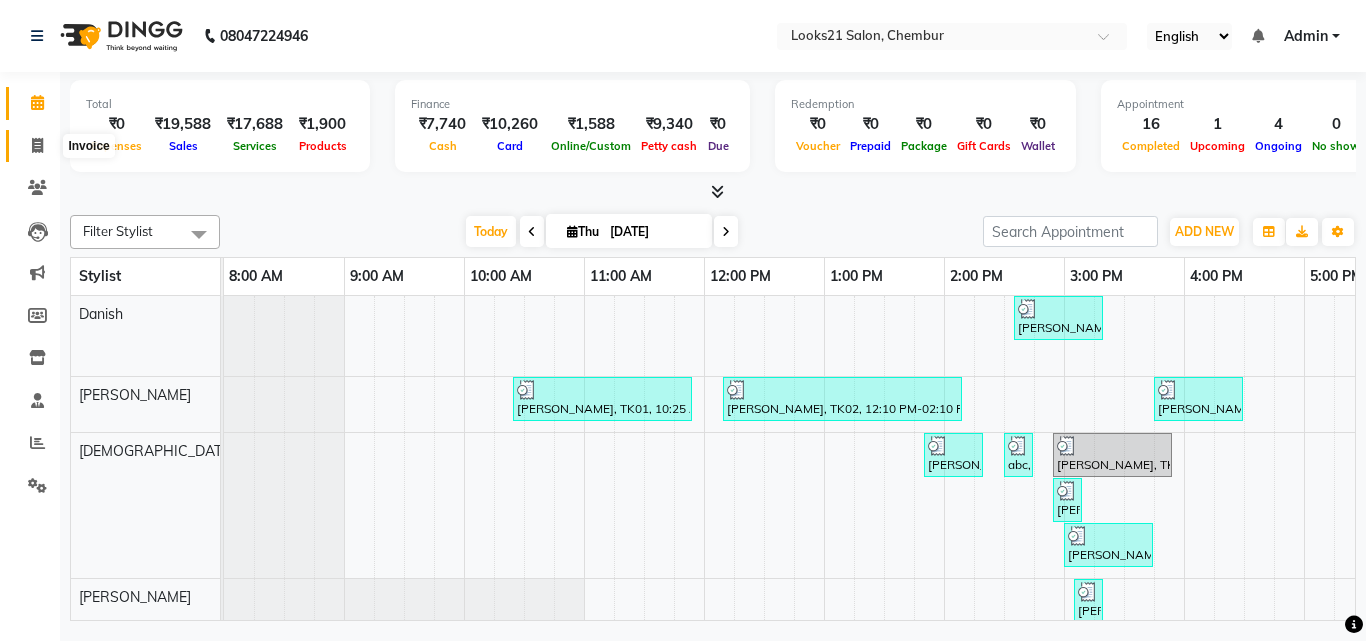 click 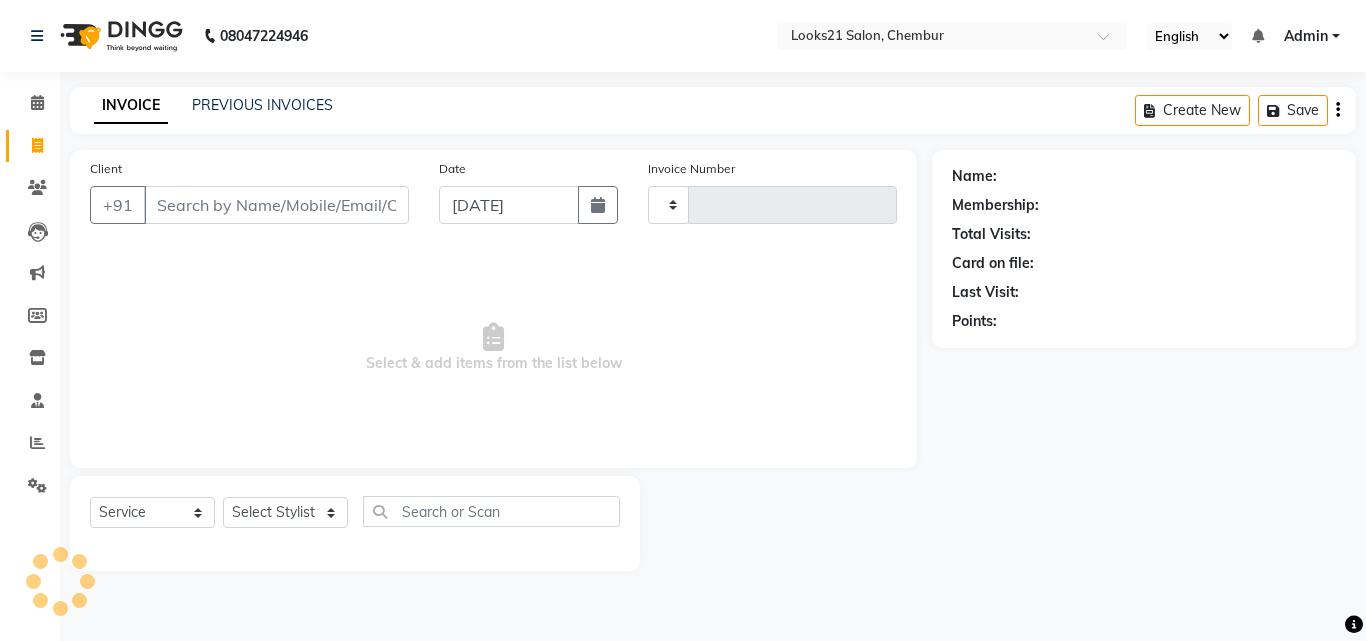 type on "1139" 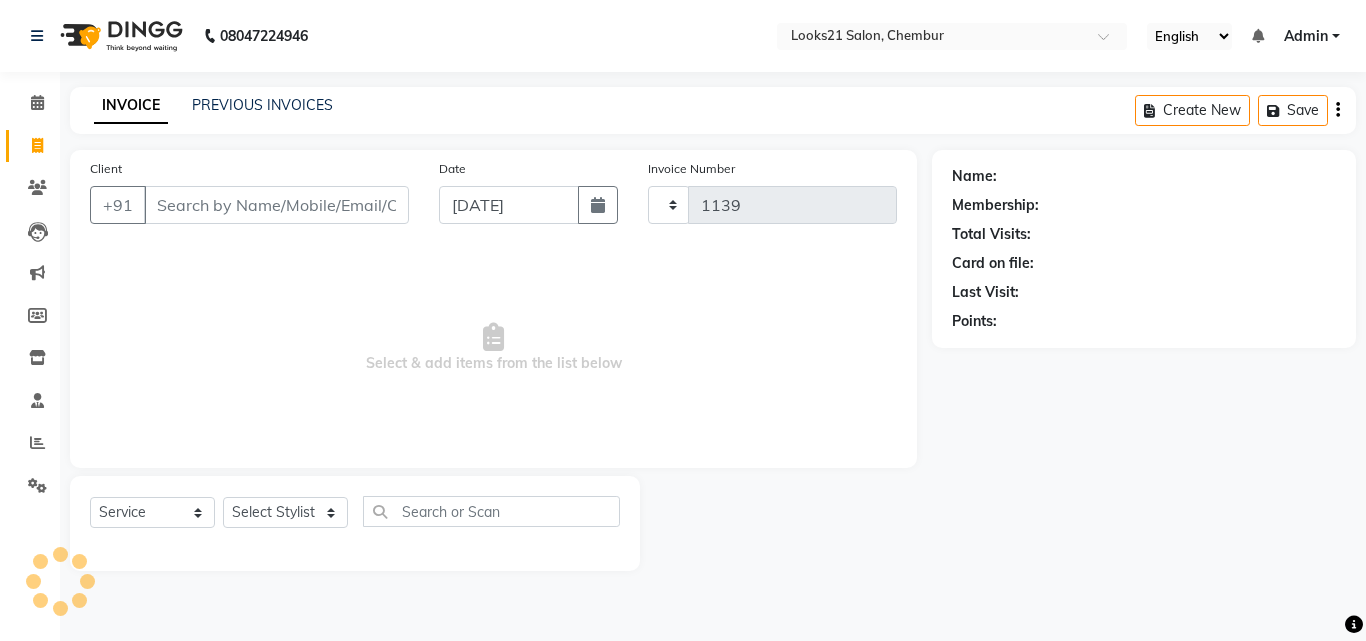 select on "844" 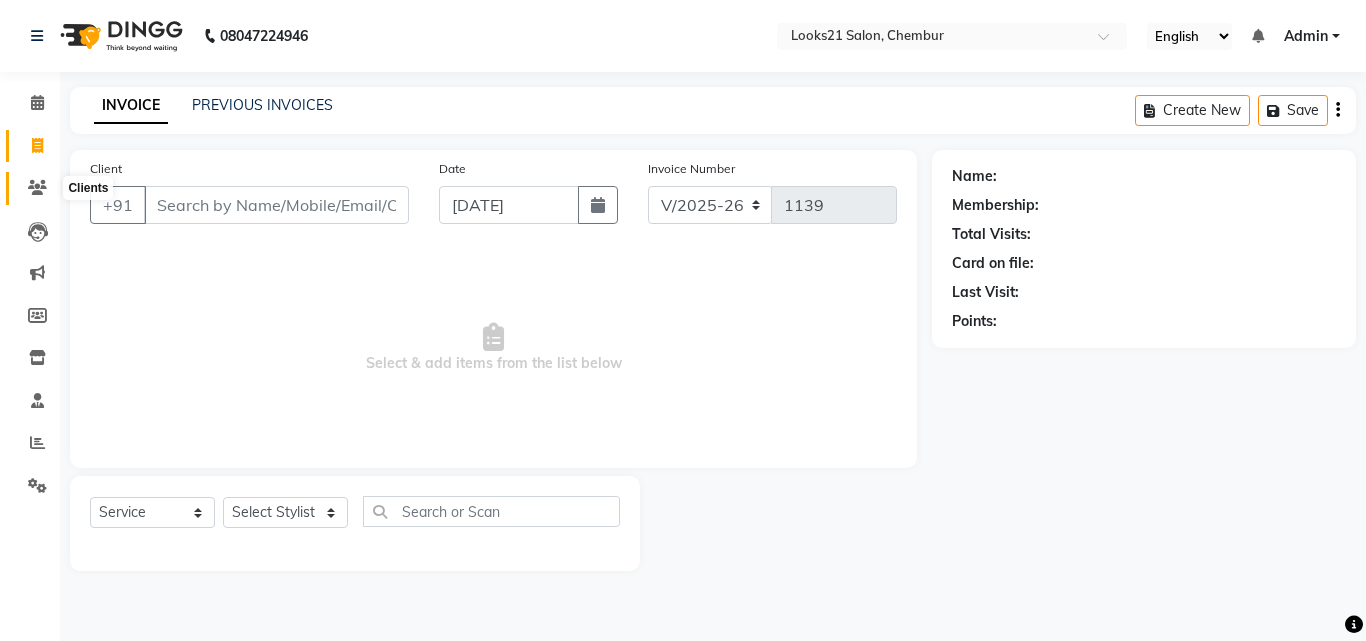 click 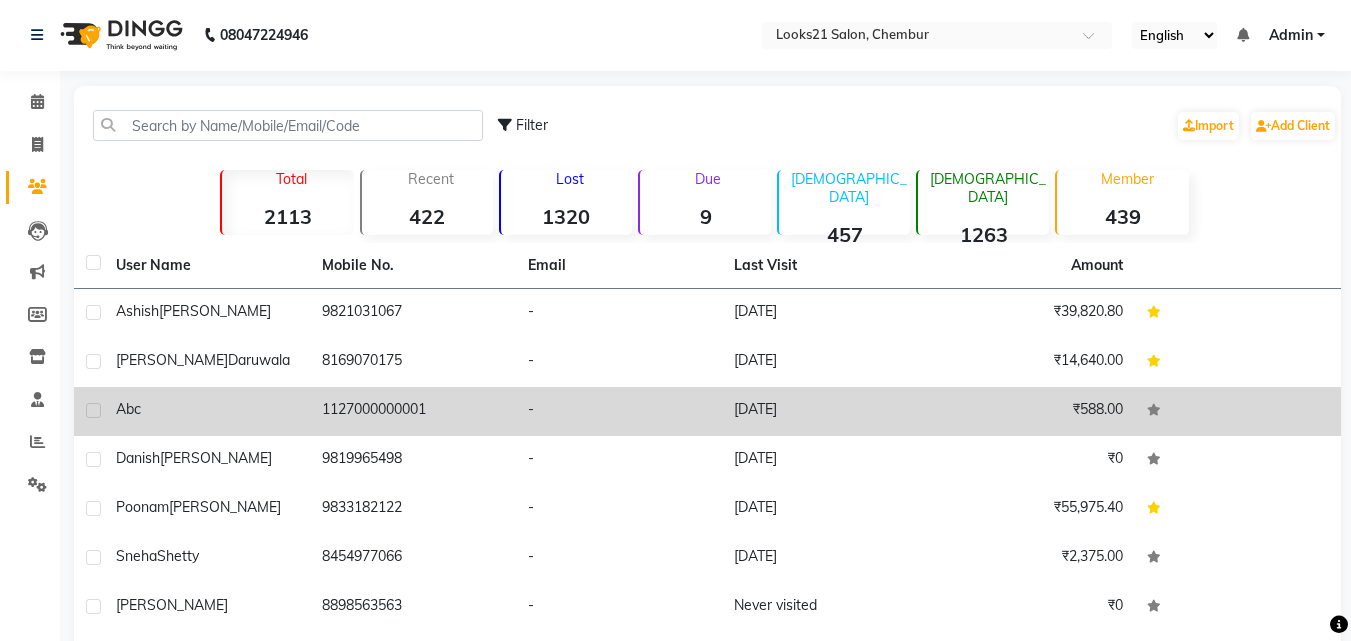 scroll, scrollTop: 0, scrollLeft: 0, axis: both 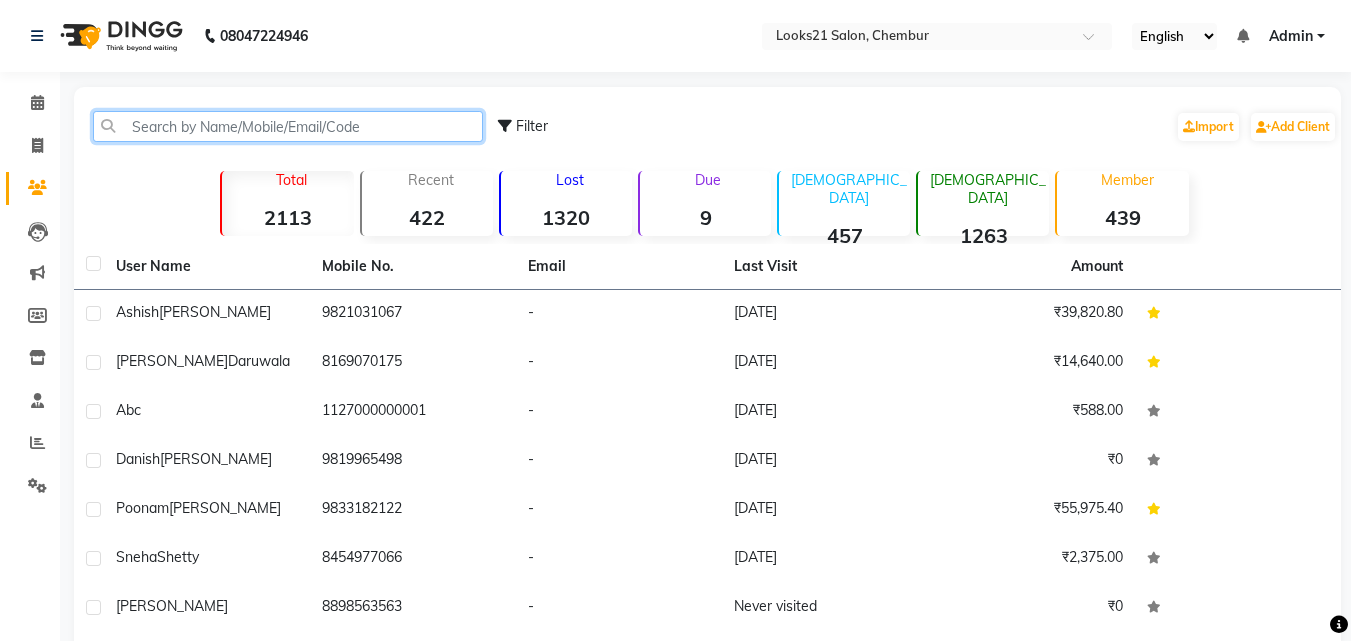 click 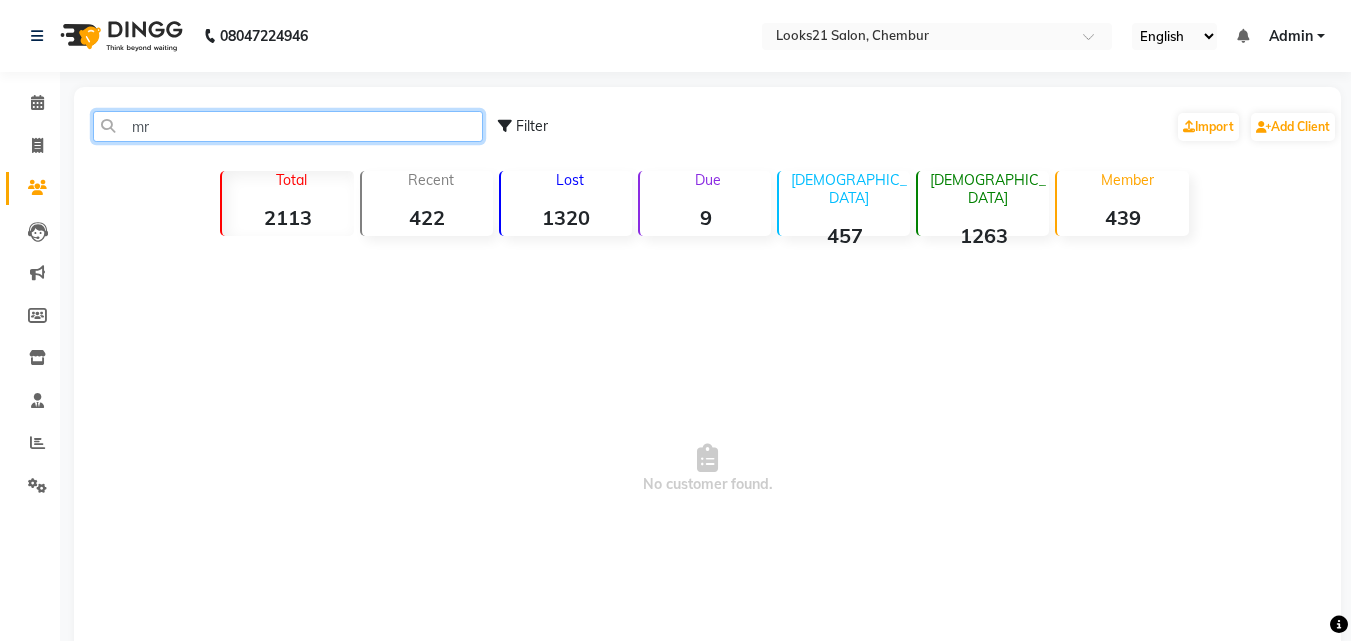type on "m" 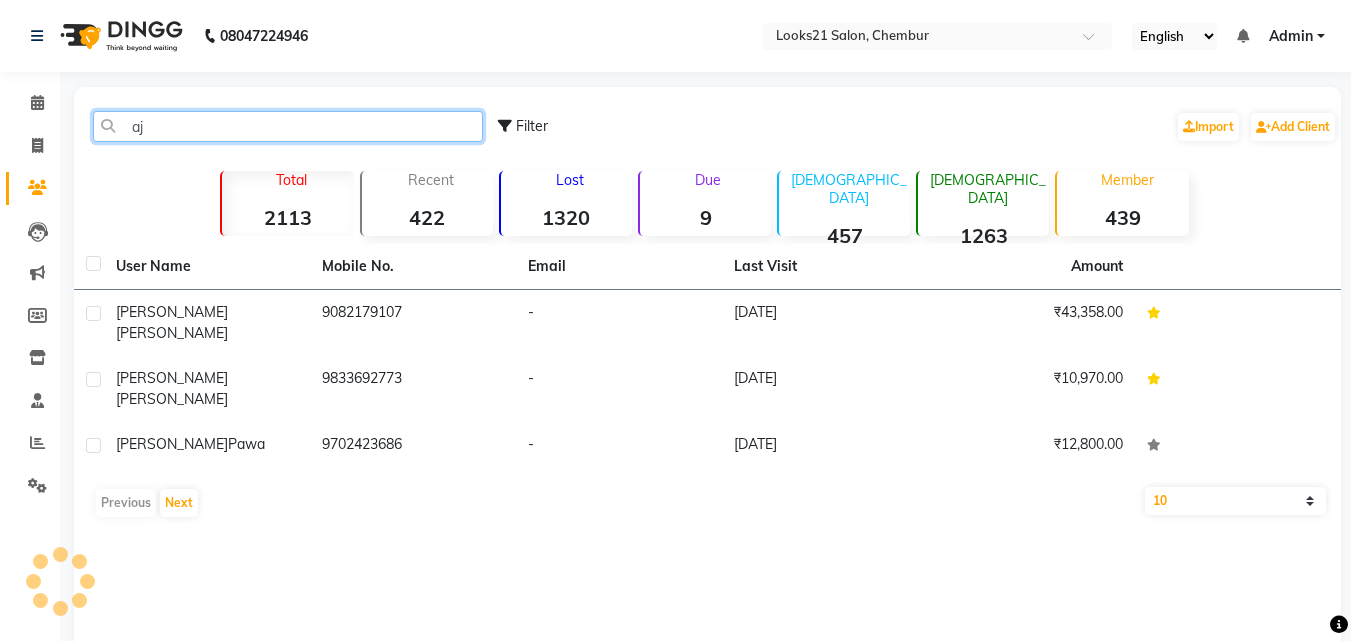 type on "a" 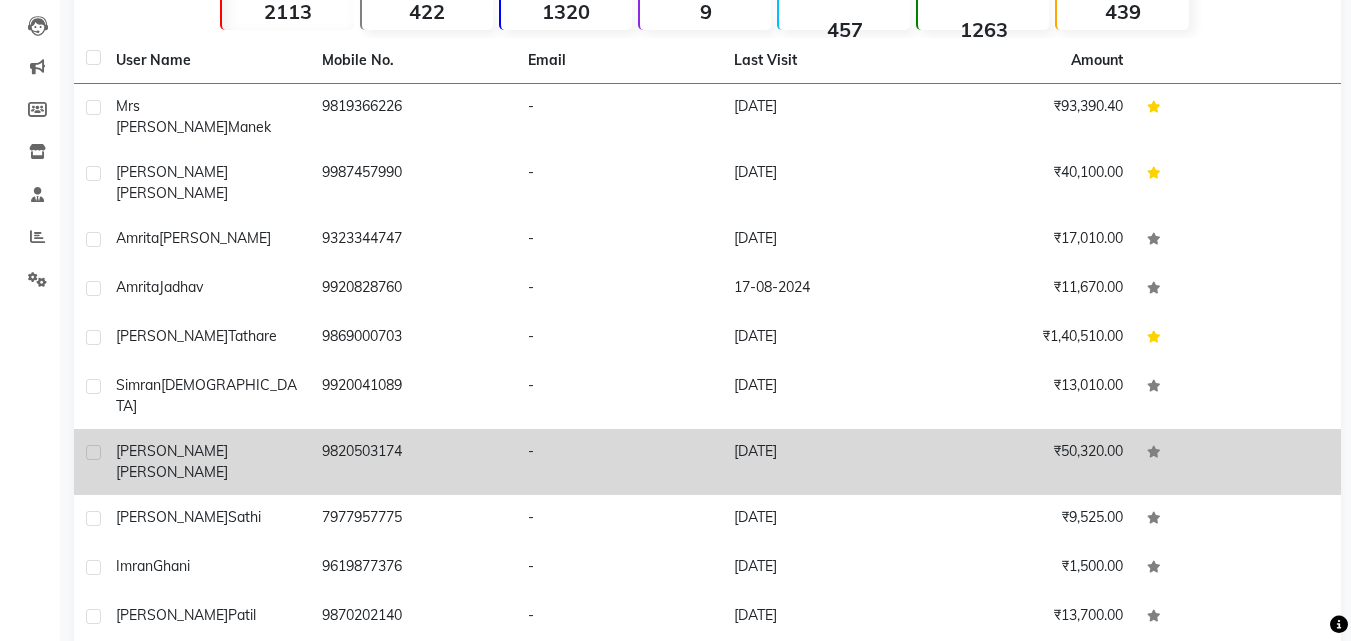 scroll, scrollTop: 225, scrollLeft: 0, axis: vertical 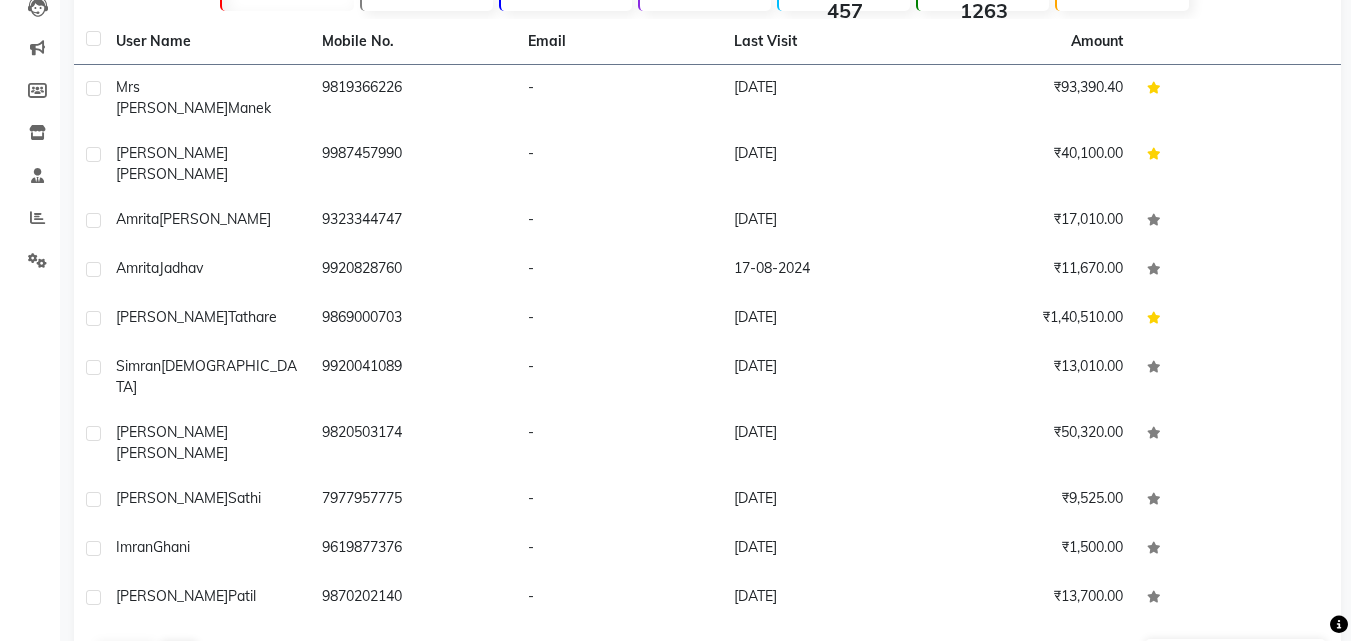 type on "mr" 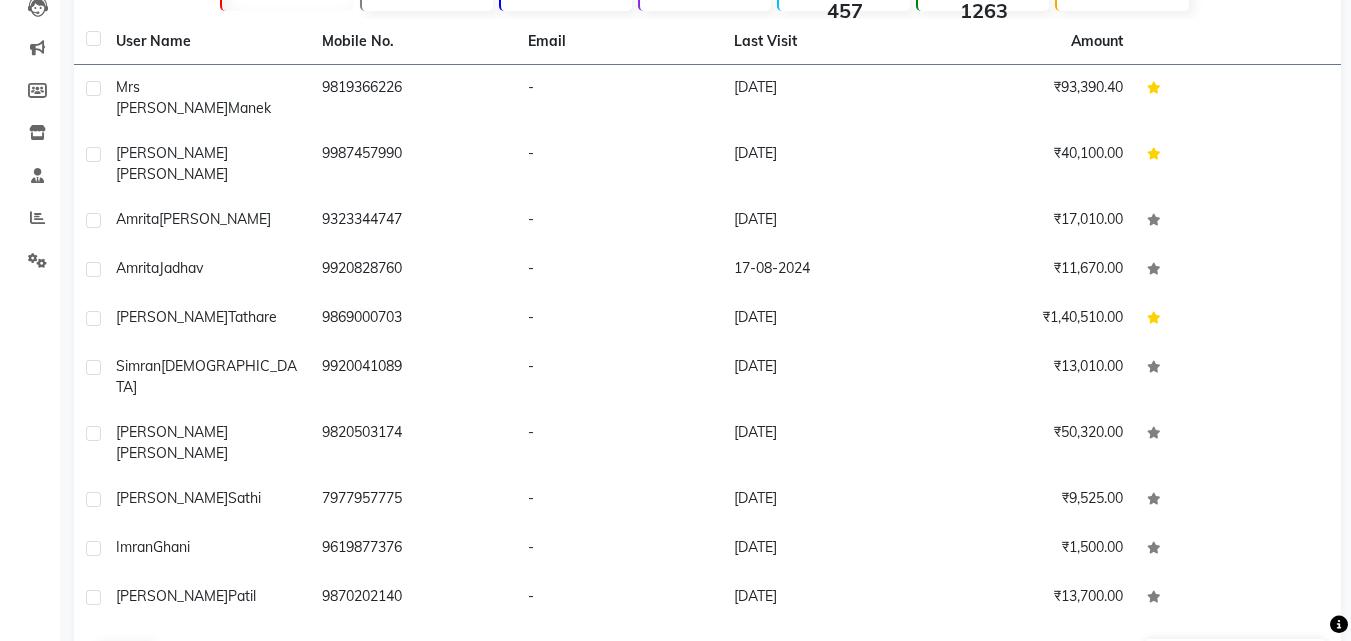 click on "Next" 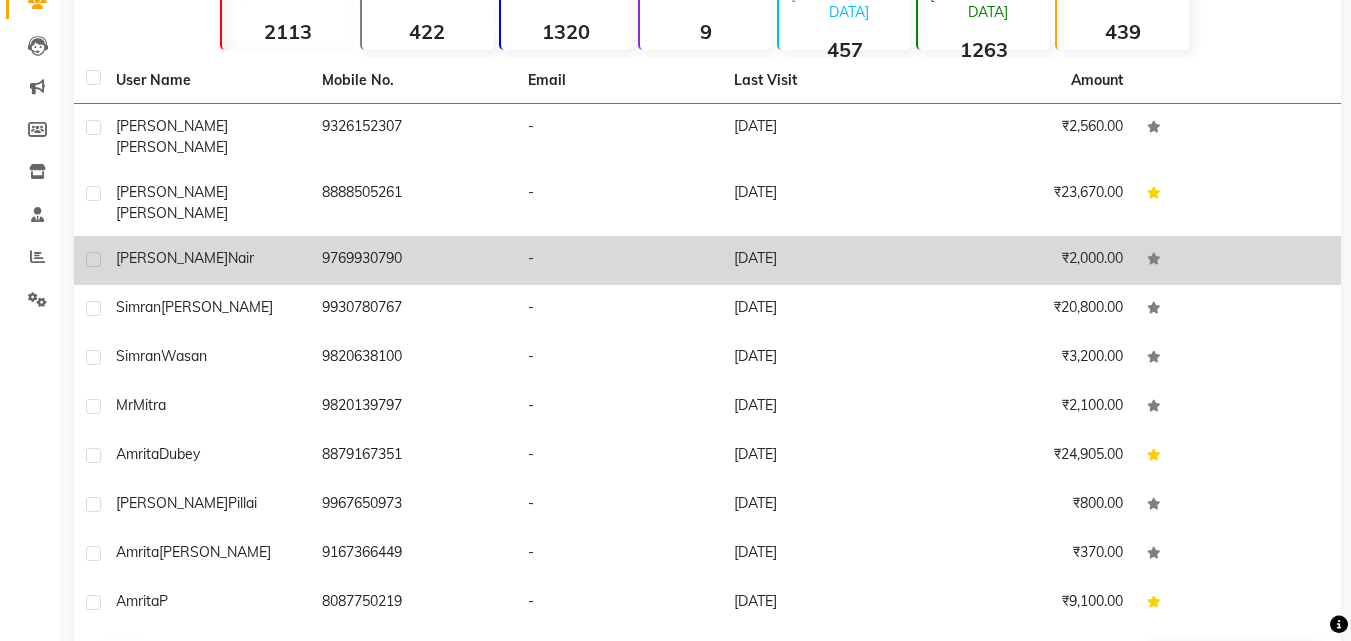 scroll, scrollTop: 225, scrollLeft: 0, axis: vertical 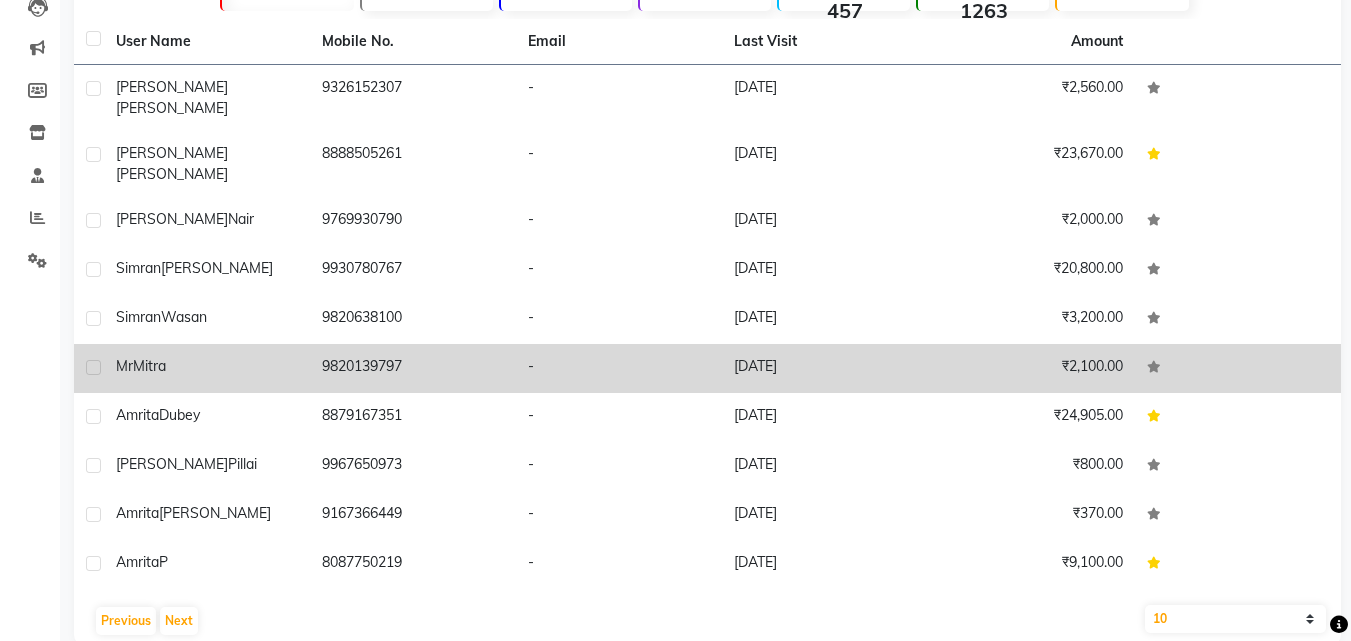 click on "Mr  Mitra" 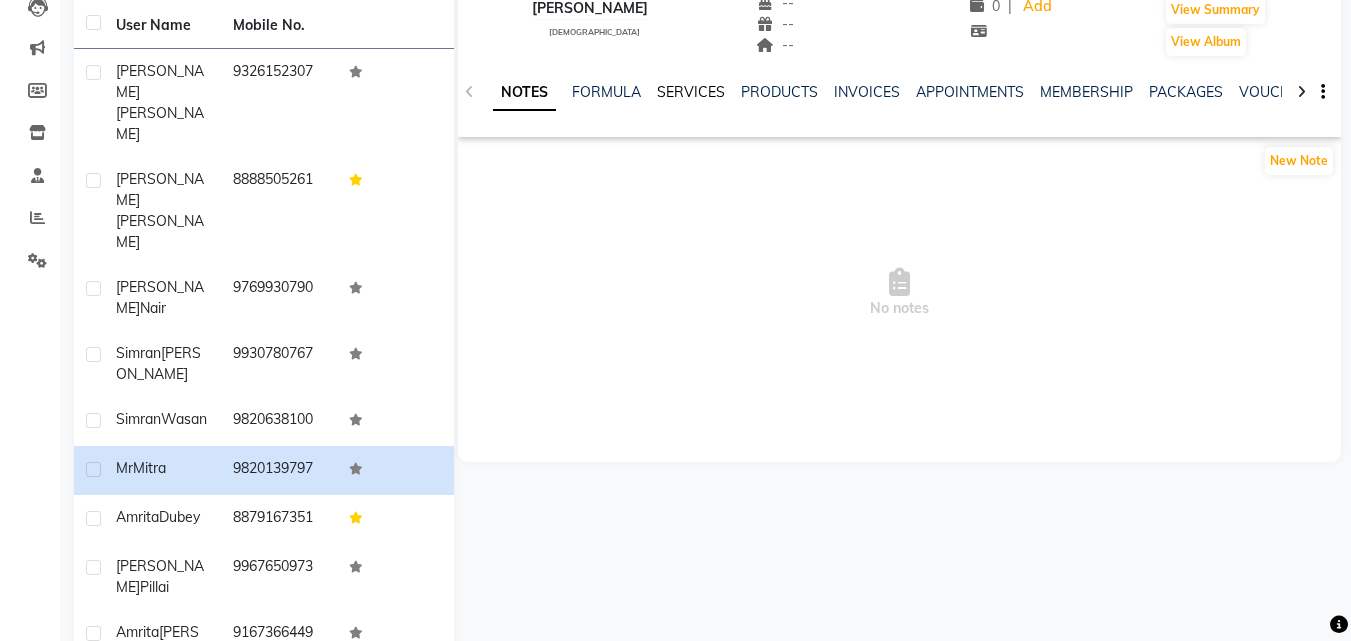 click on "SERVICES" 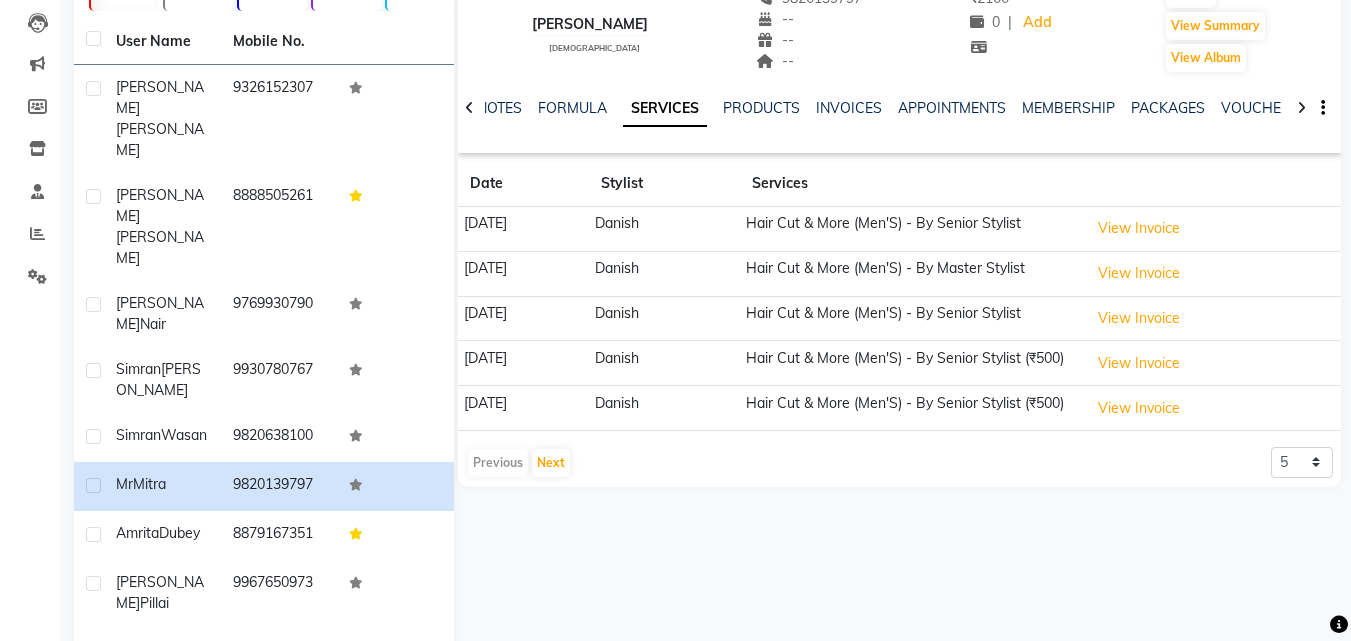 scroll, scrollTop: 0, scrollLeft: 0, axis: both 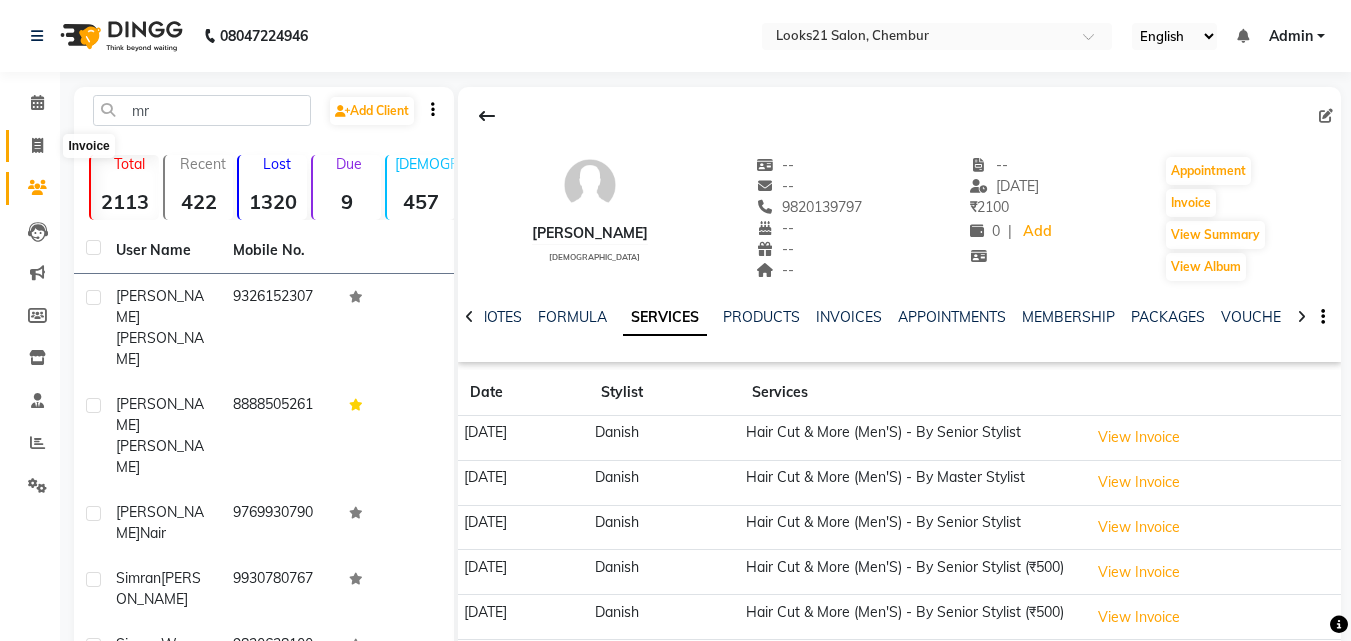 click 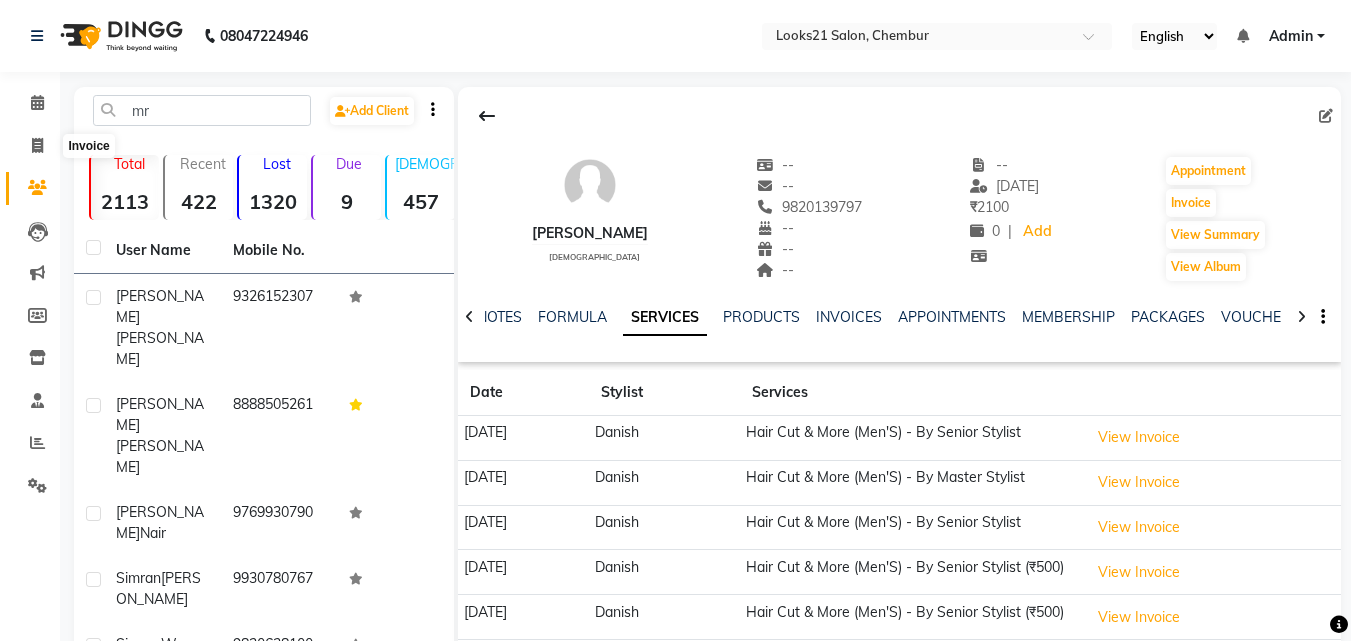 select on "service" 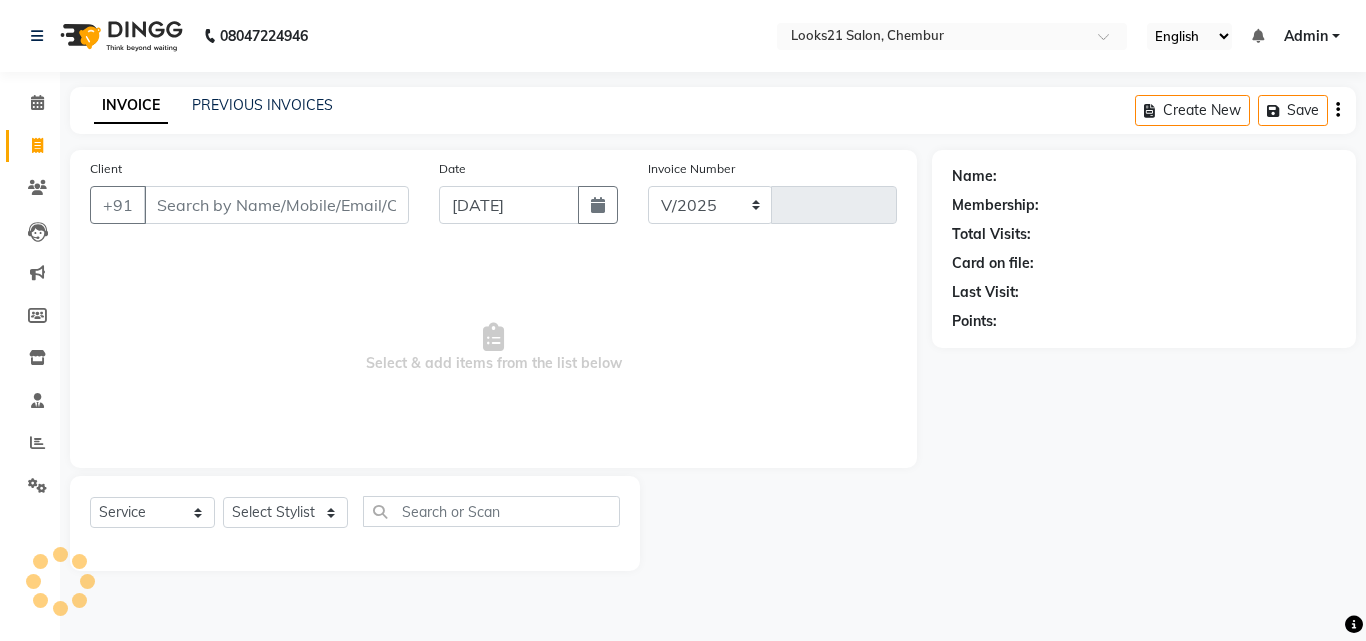 select on "844" 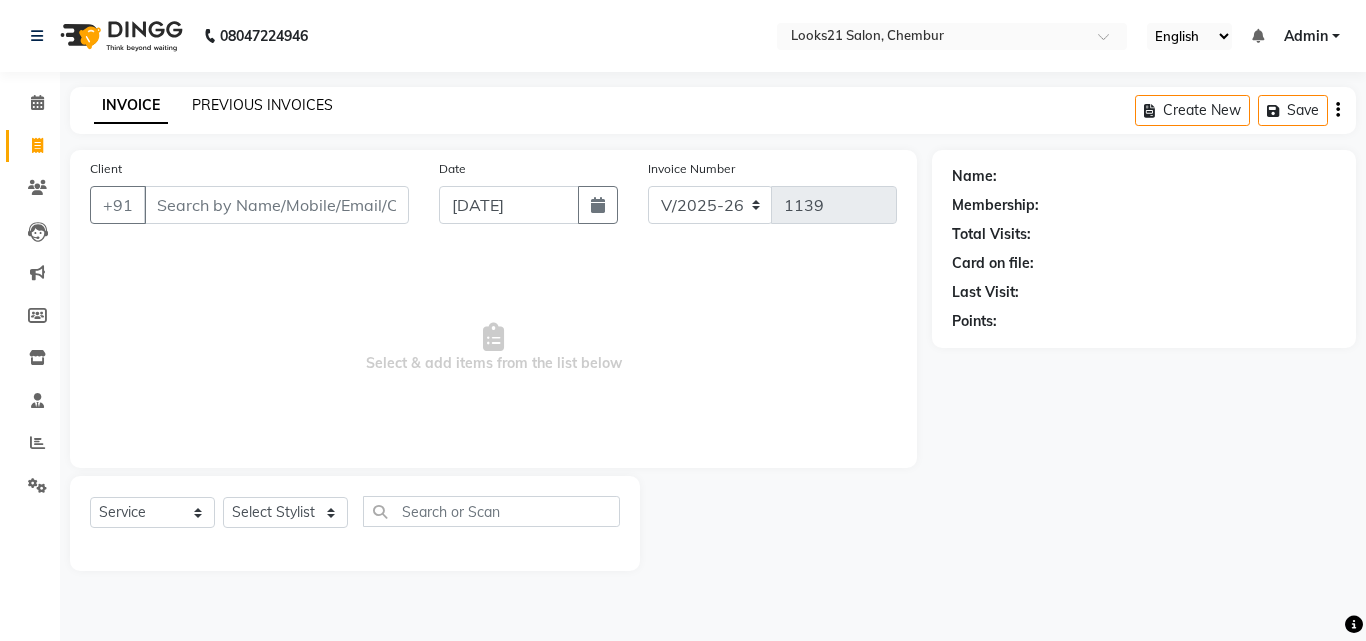 click on "PREVIOUS INVOICES" 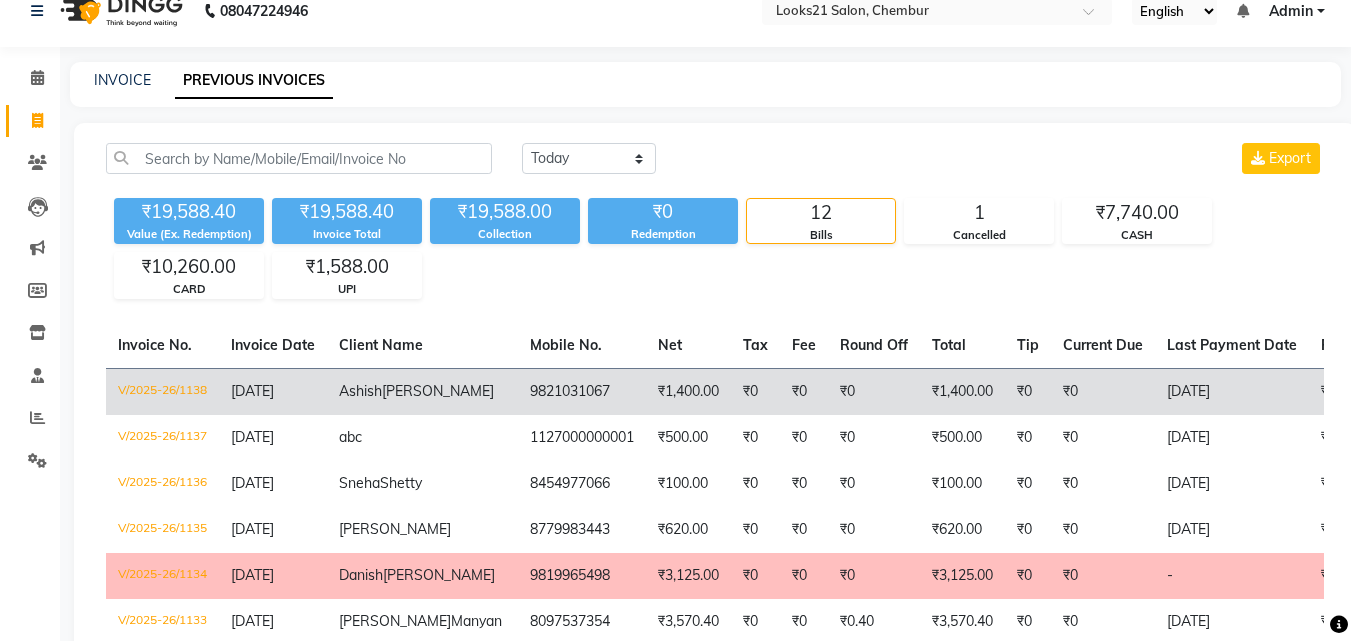 scroll, scrollTop: 100, scrollLeft: 0, axis: vertical 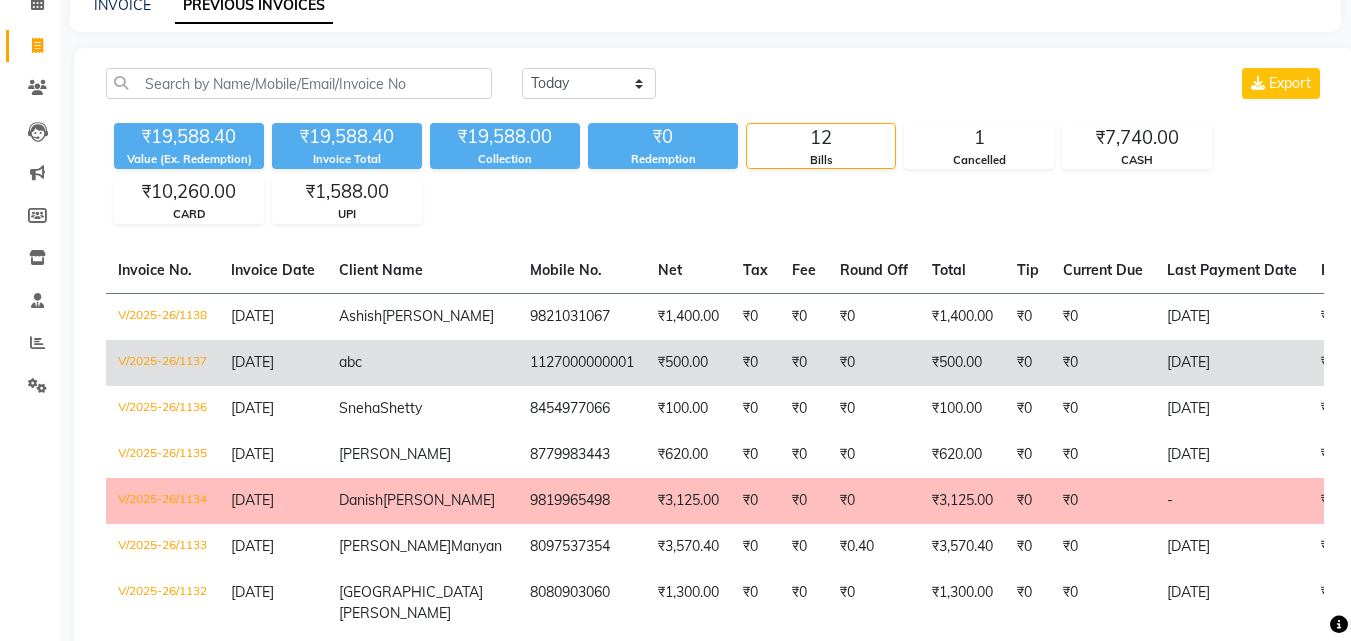 click on "1127000000001" 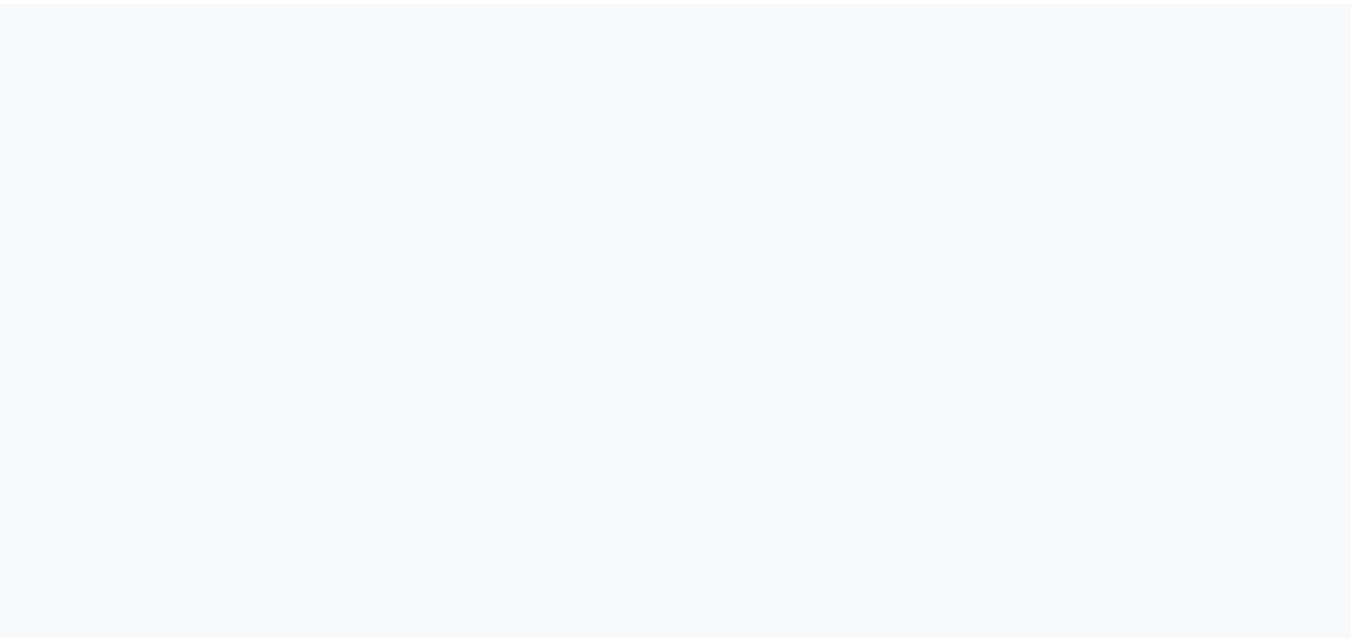 scroll, scrollTop: 0, scrollLeft: 0, axis: both 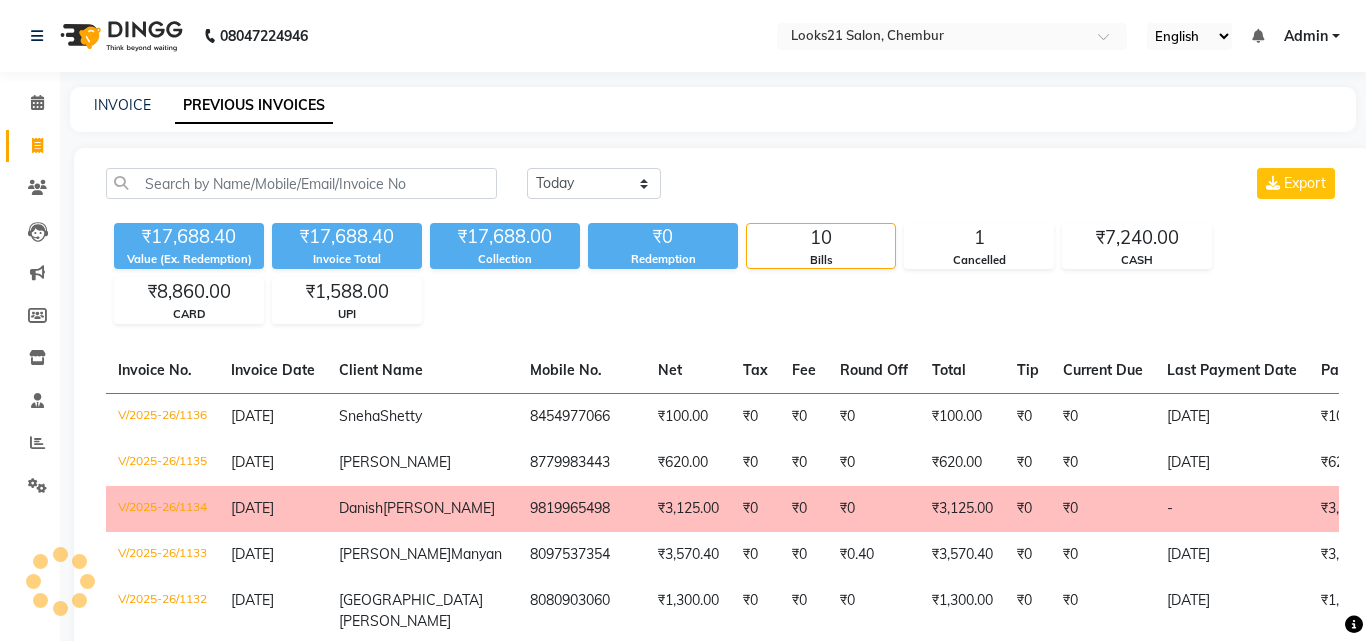 select on "en" 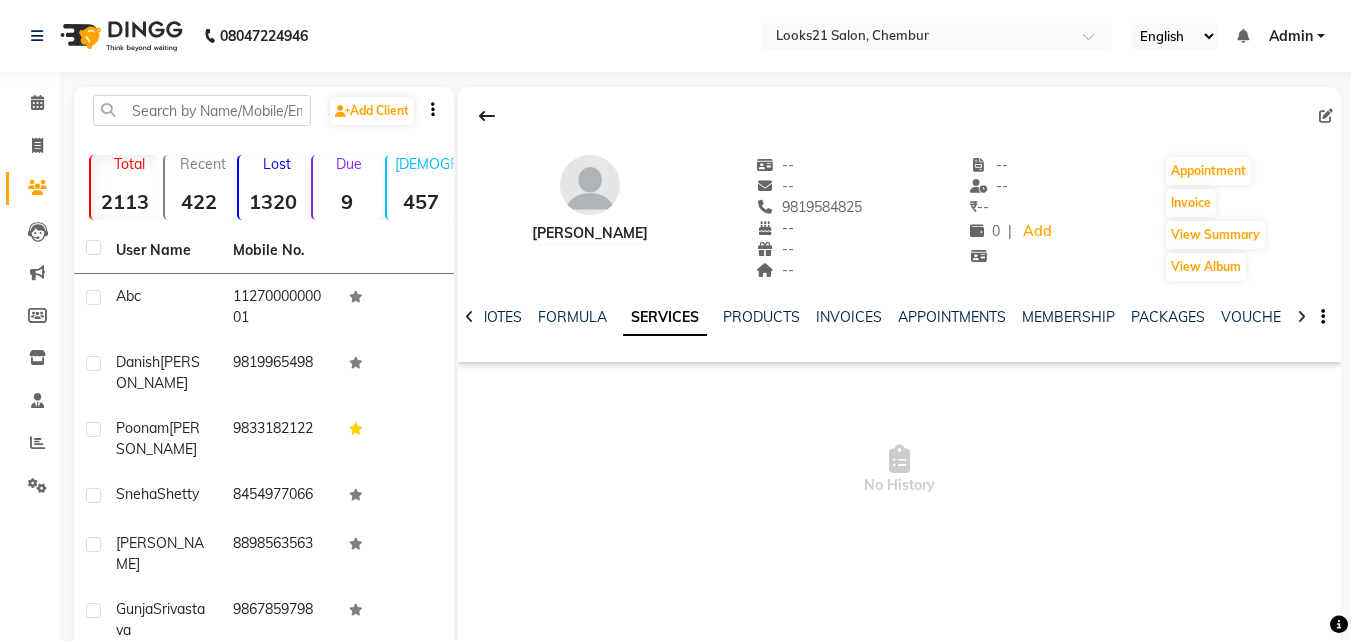 scroll, scrollTop: 0, scrollLeft: 0, axis: both 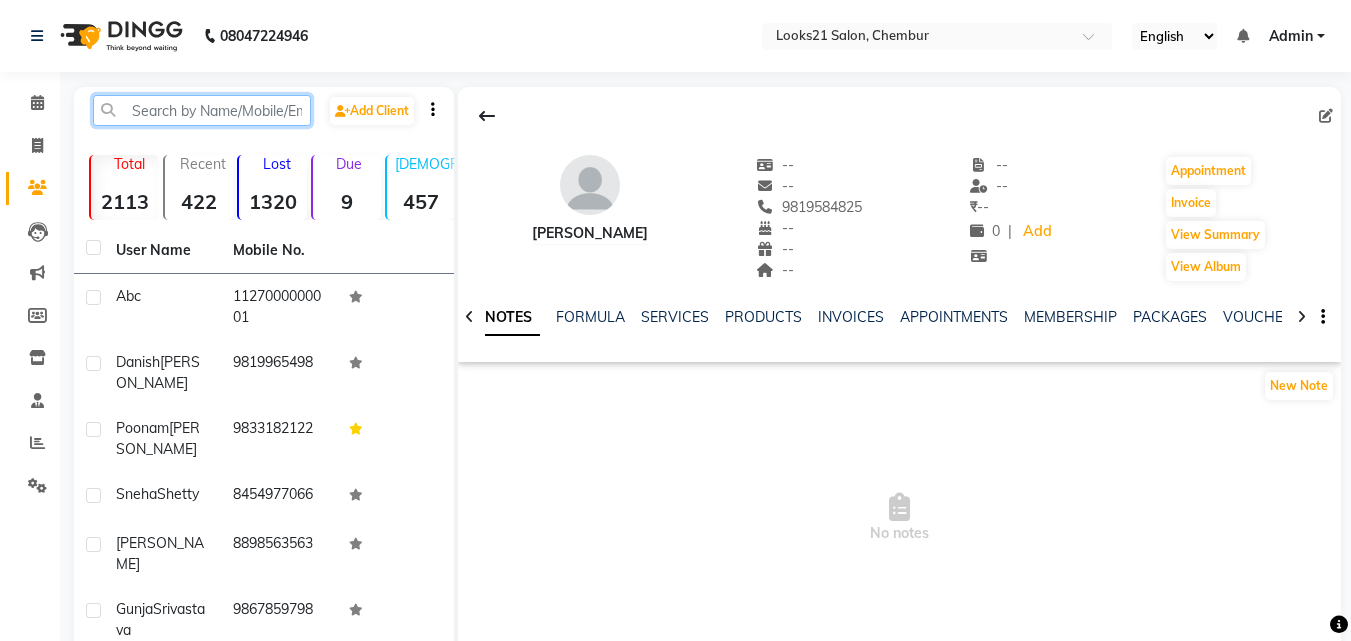 click 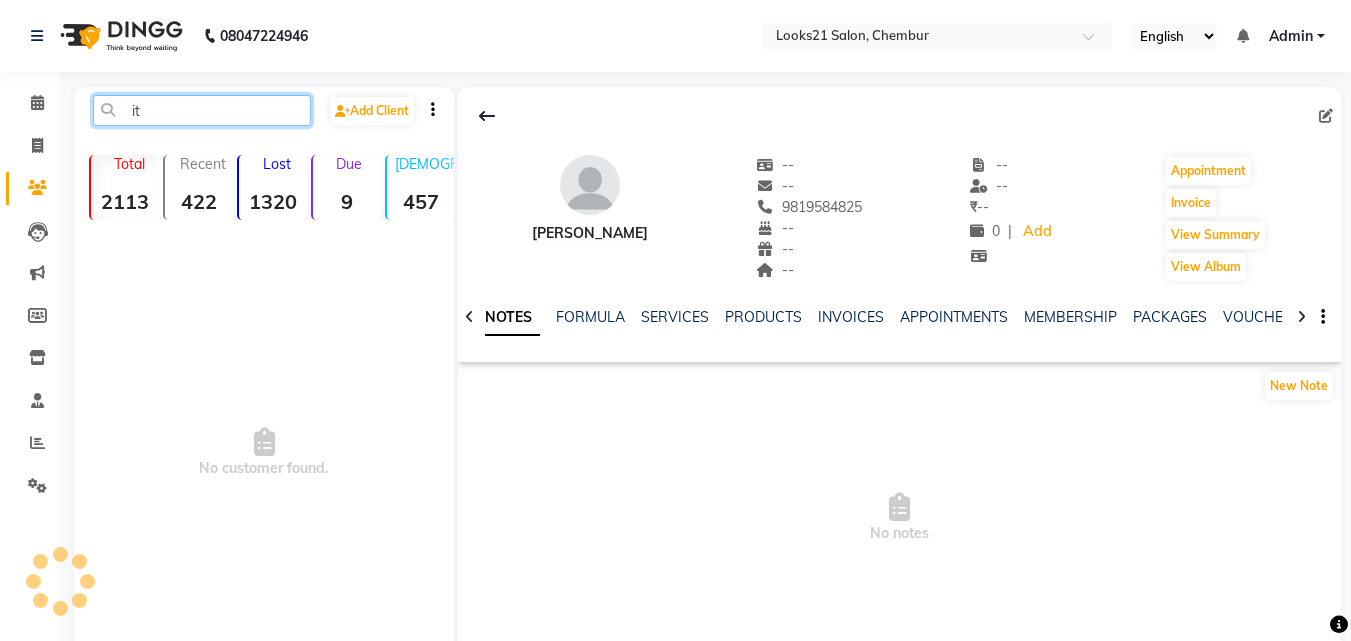 type on "i" 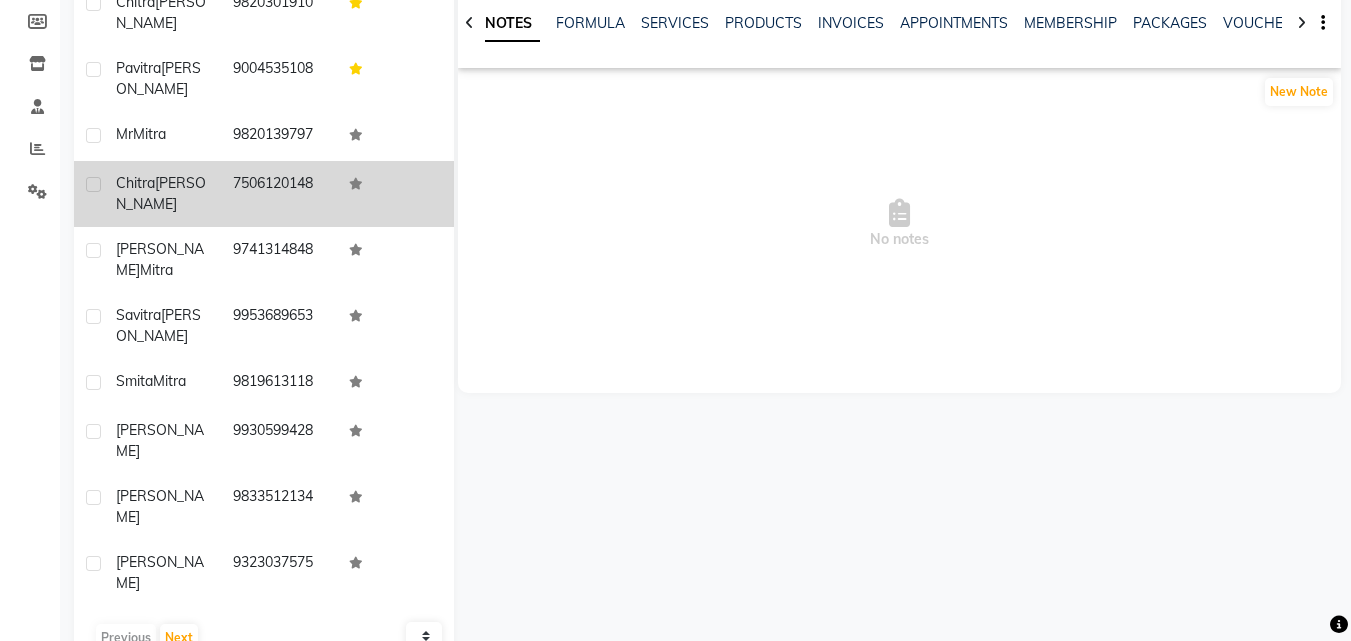 scroll, scrollTop: 0, scrollLeft: 0, axis: both 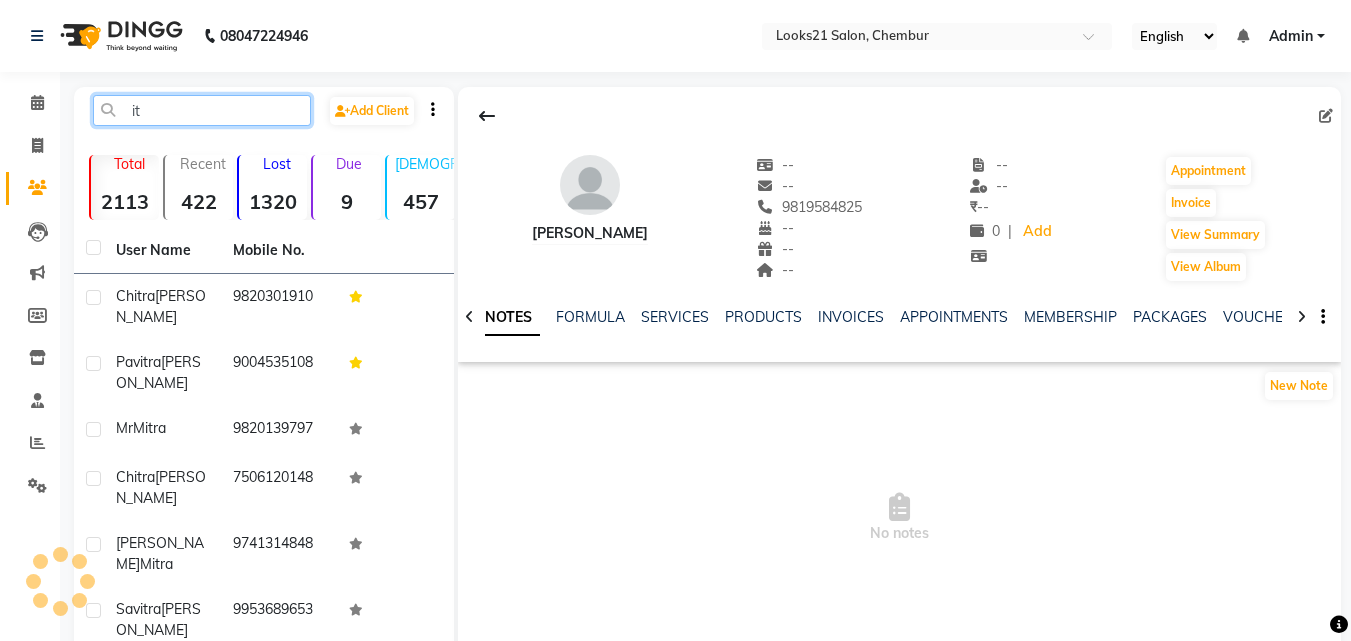 type on "i" 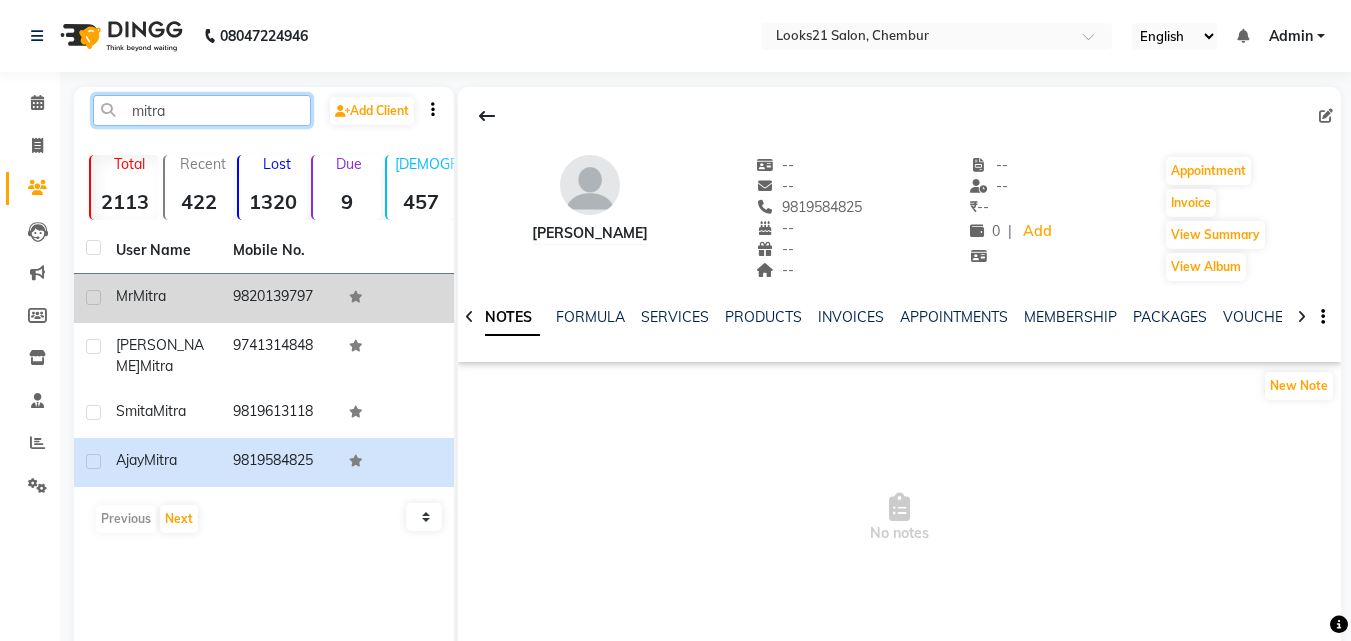 type on "mitra" 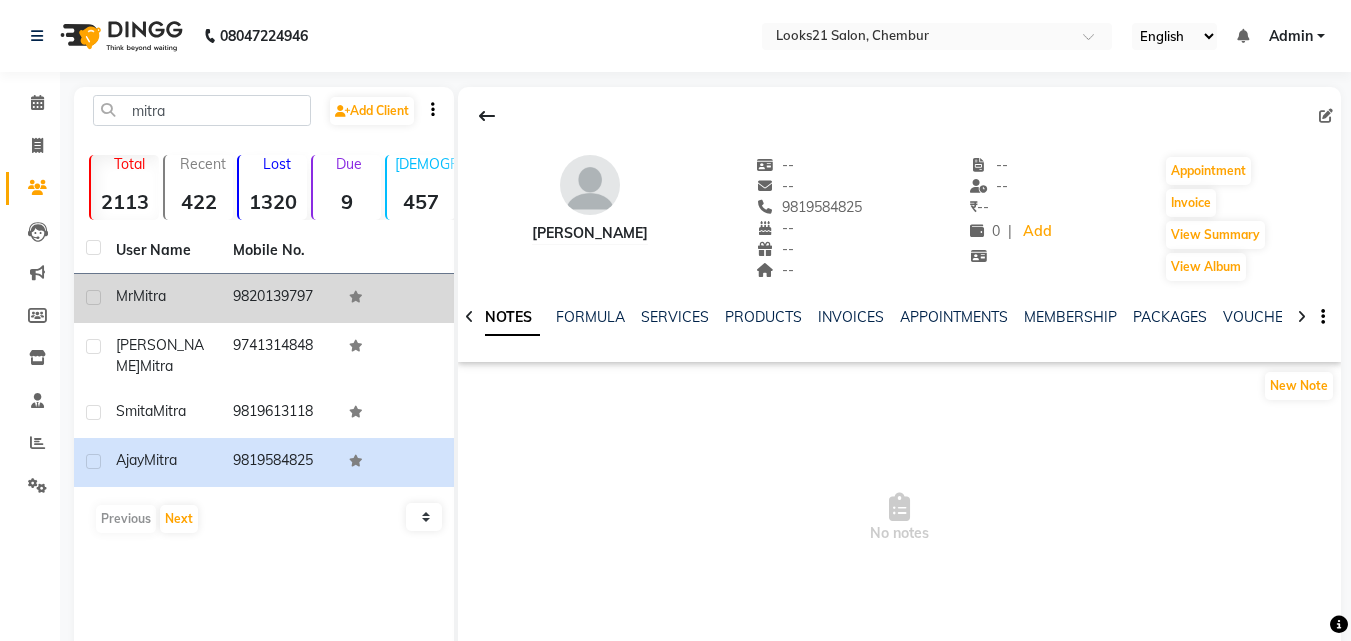 click on "Mitra" 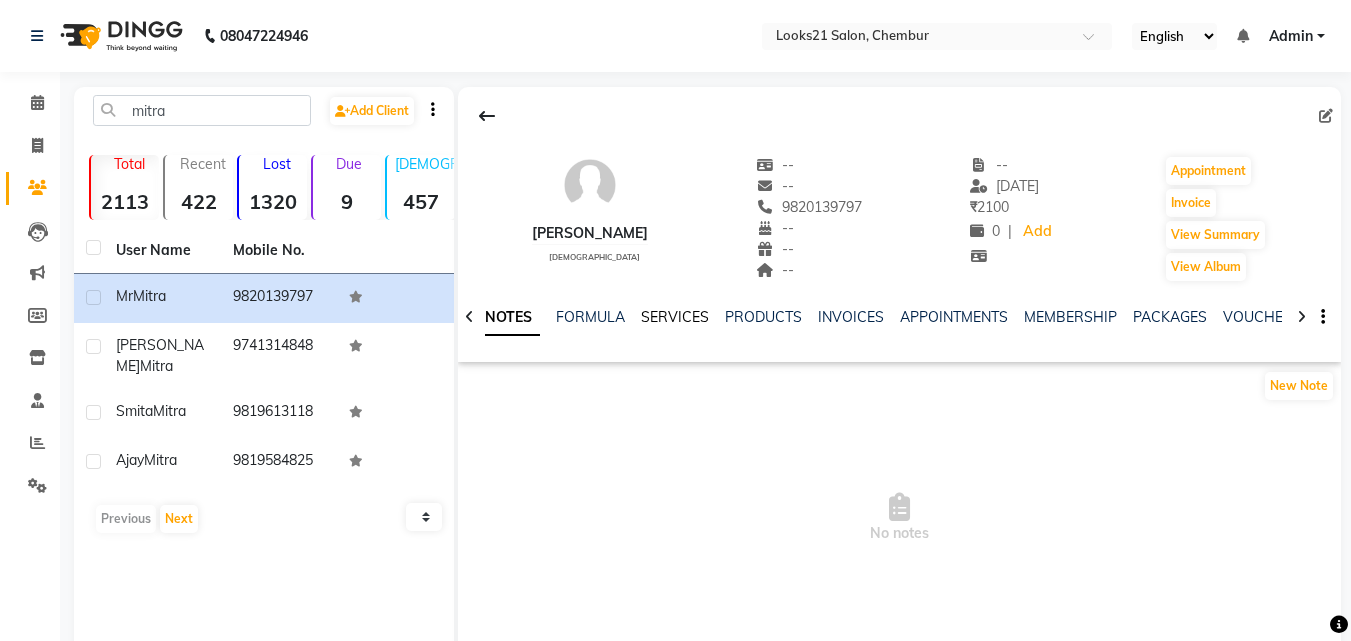 click on "SERVICES" 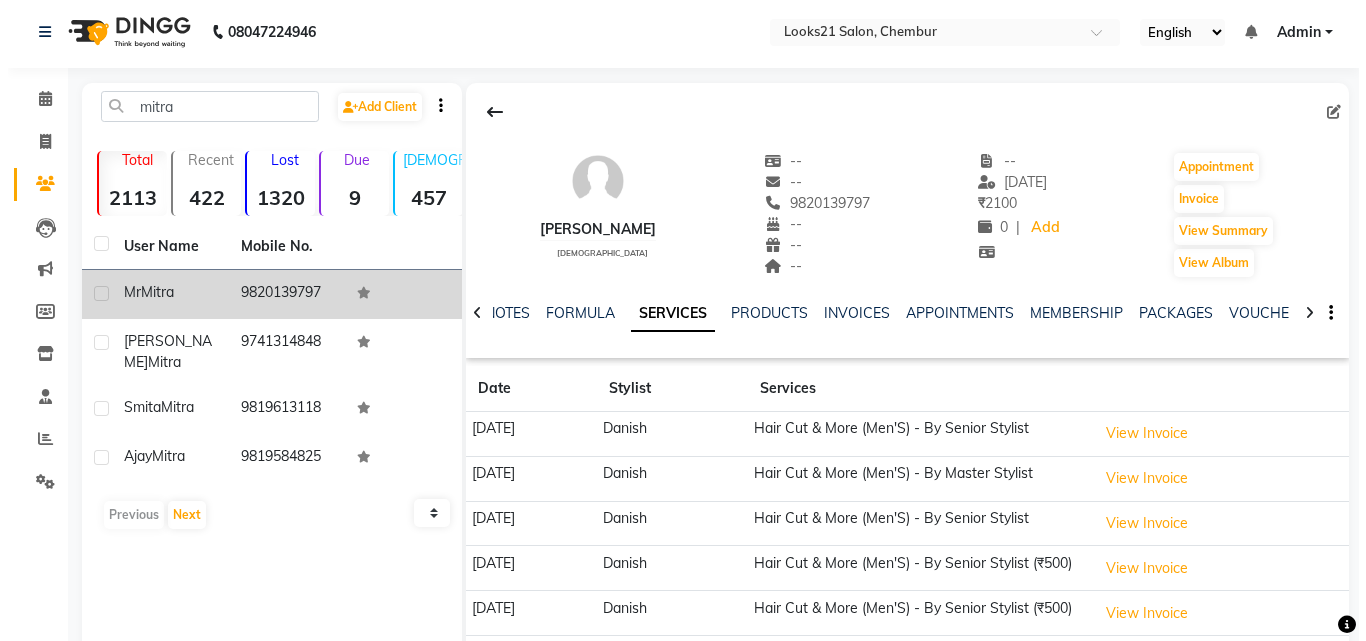 scroll, scrollTop: 0, scrollLeft: 0, axis: both 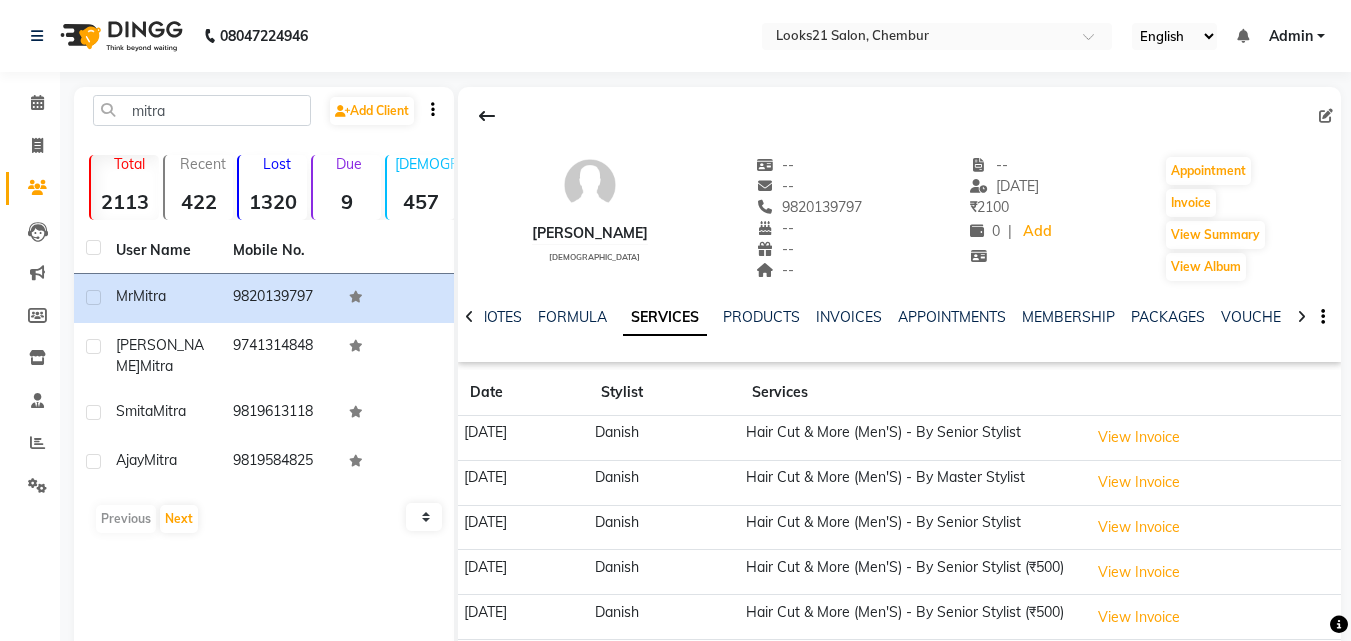 click on "SERVICES" 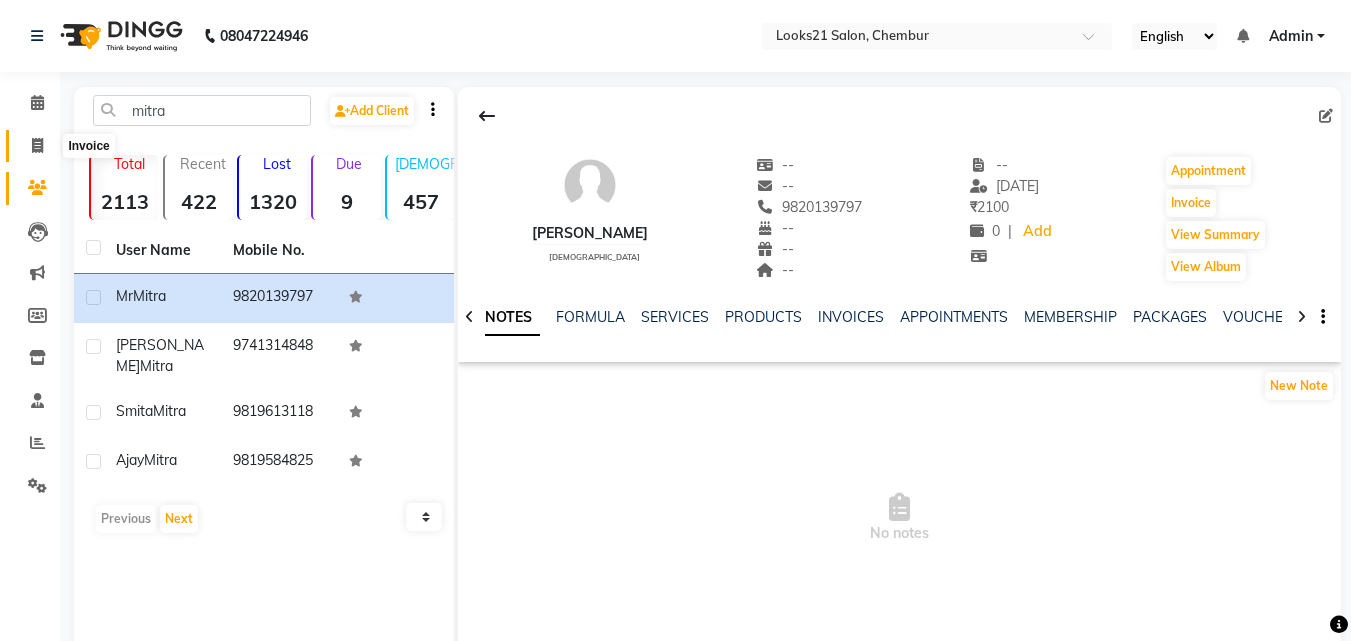 drag, startPoint x: 32, startPoint y: 143, endPoint x: 98, endPoint y: 150, distance: 66.37017 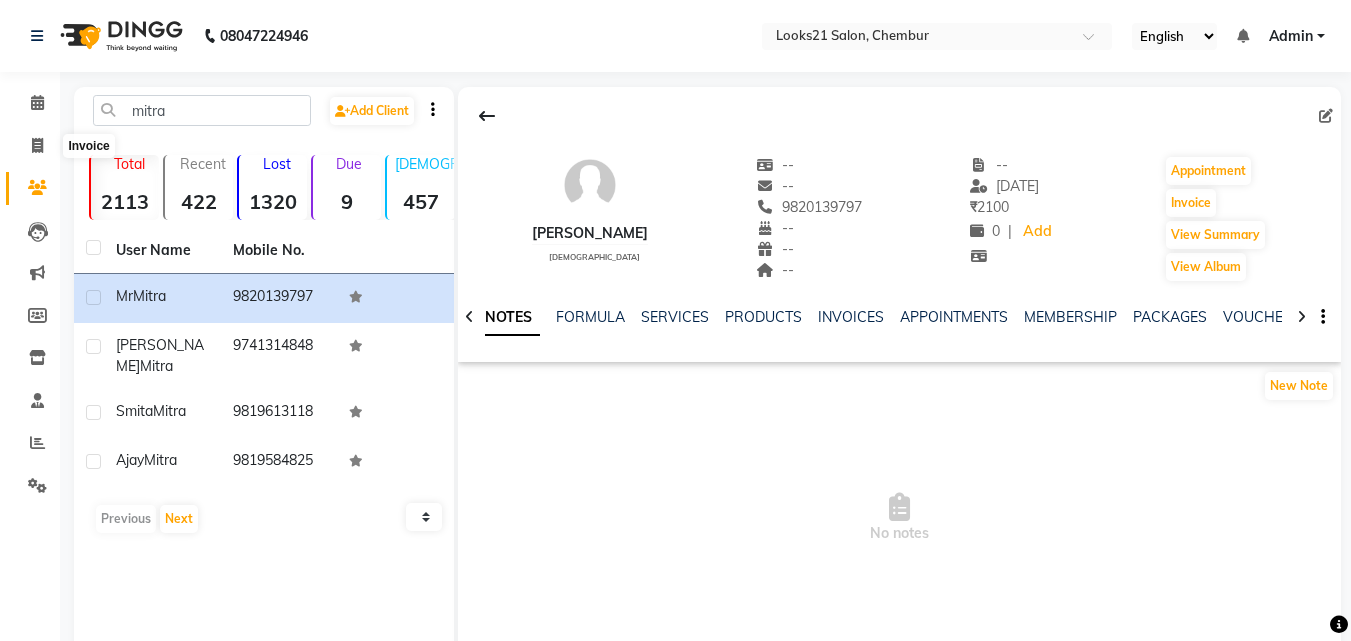 select on "service" 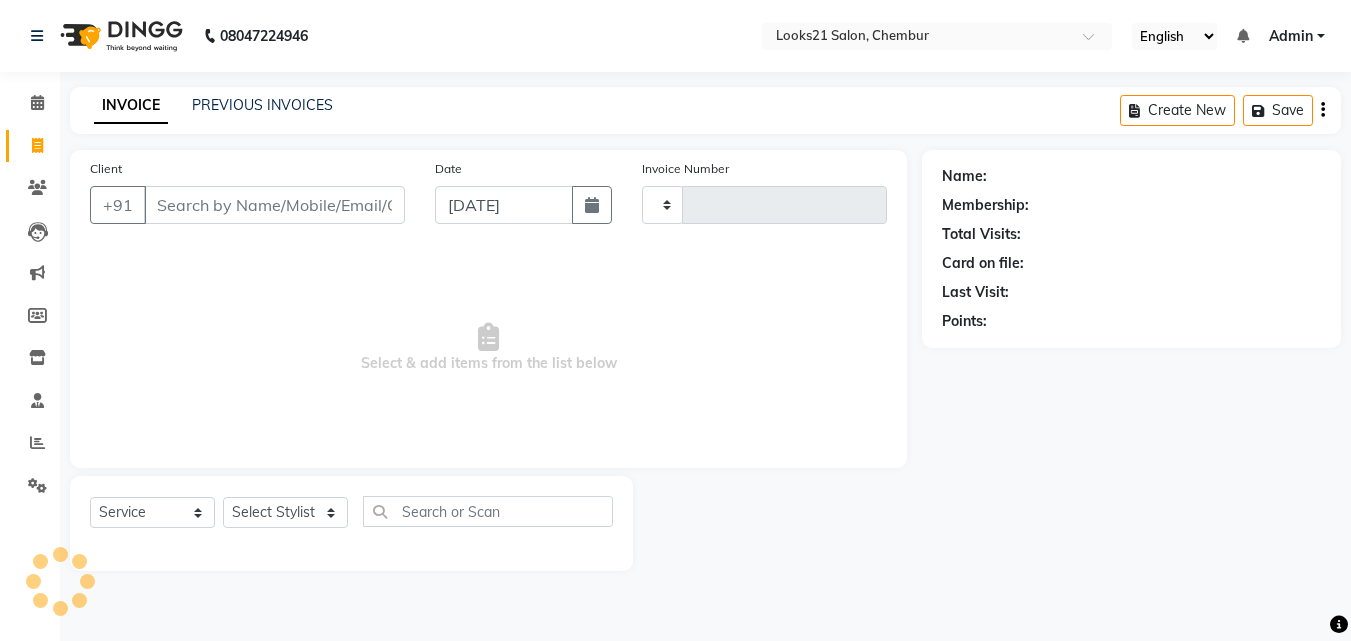 type on "1138" 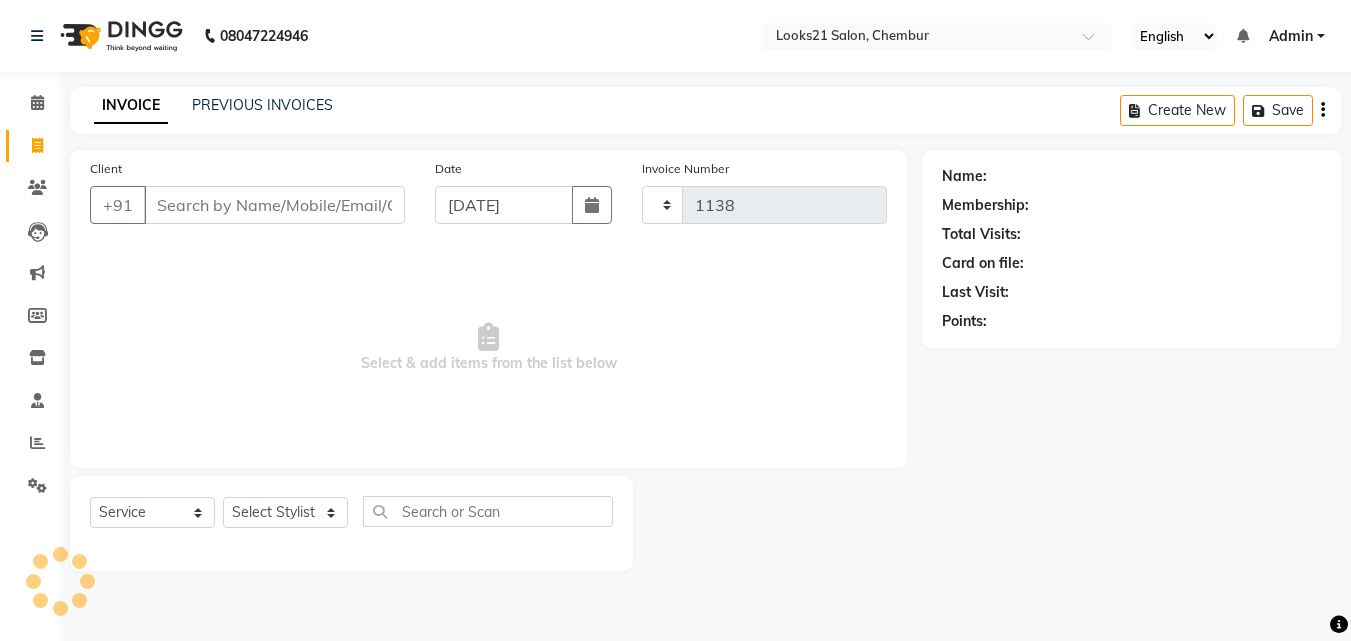 select on "844" 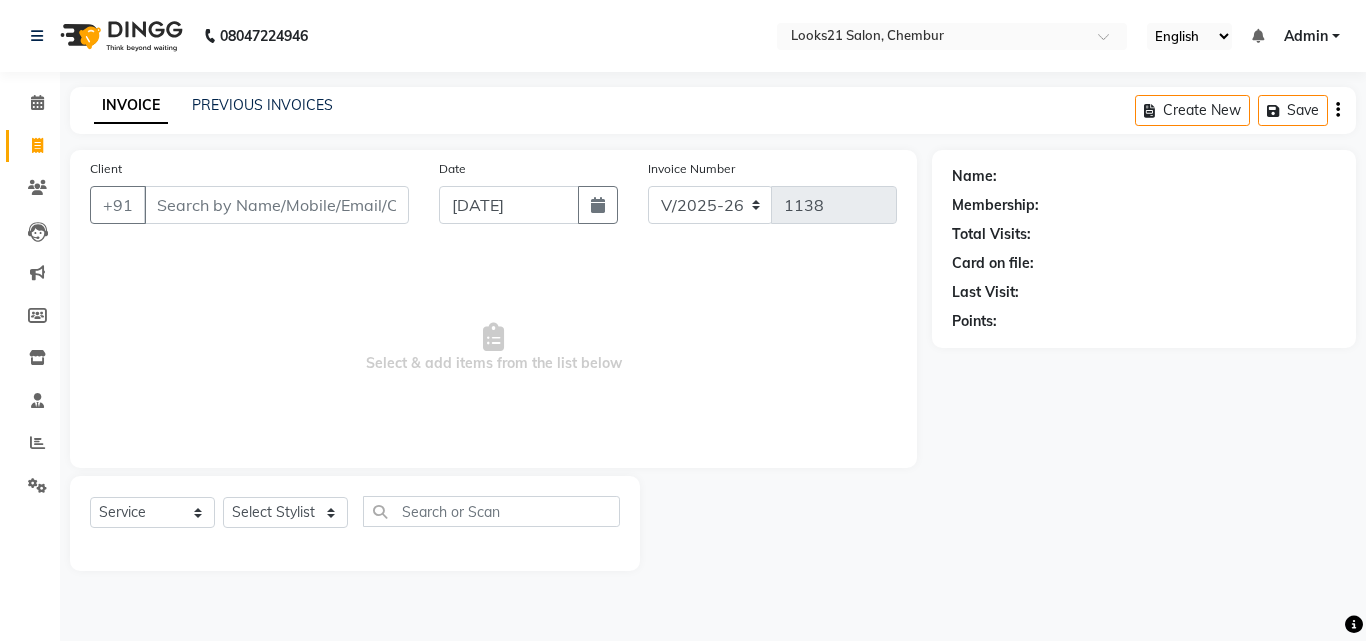 click on "Client" at bounding box center (276, 205) 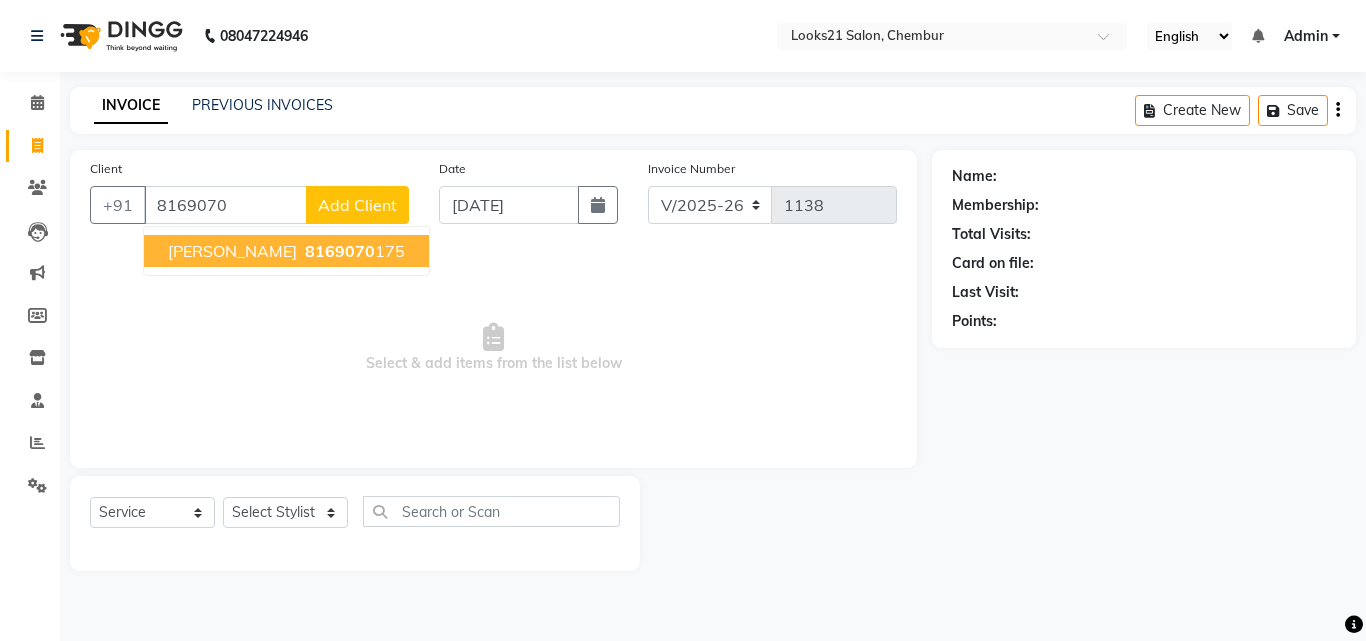 click on "[PERSON_NAME]" at bounding box center [232, 251] 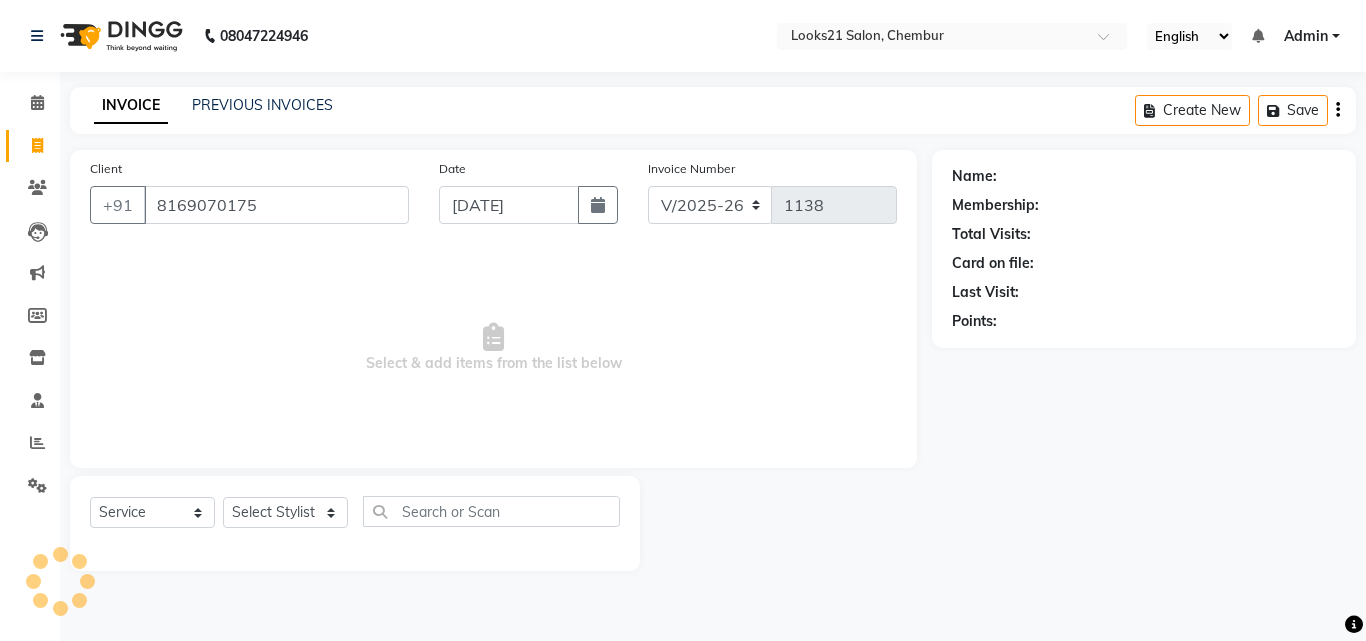 type on "8169070175" 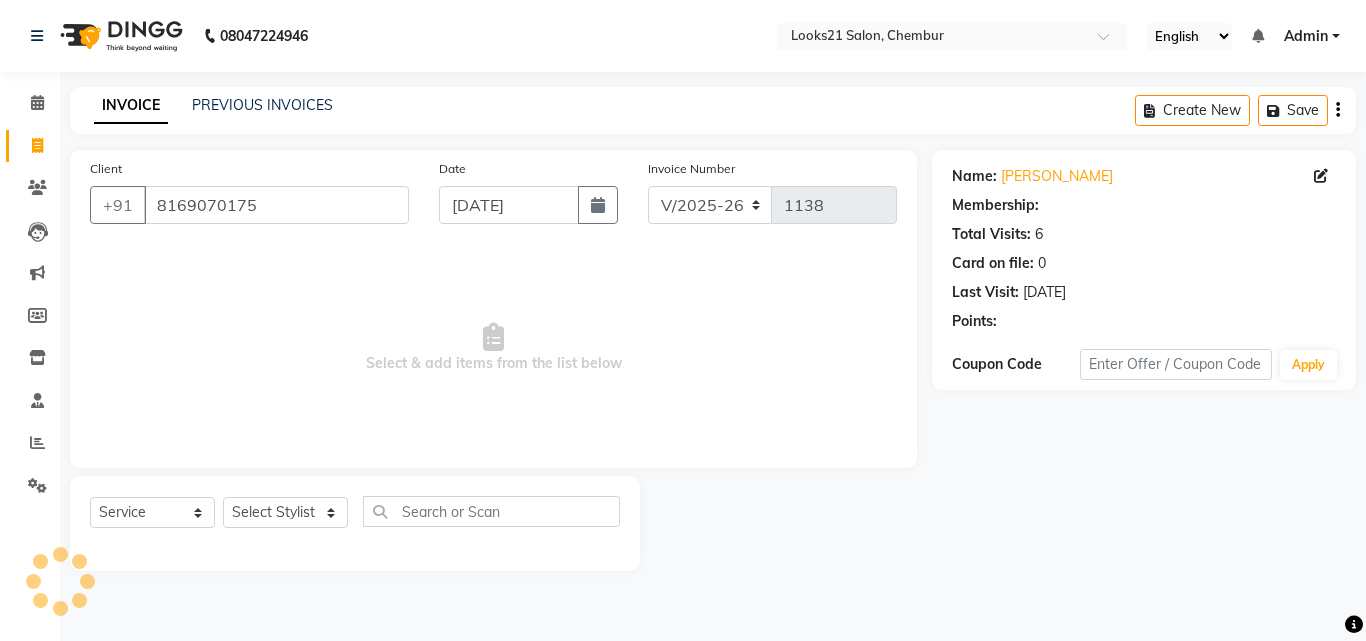 select on "1: Object" 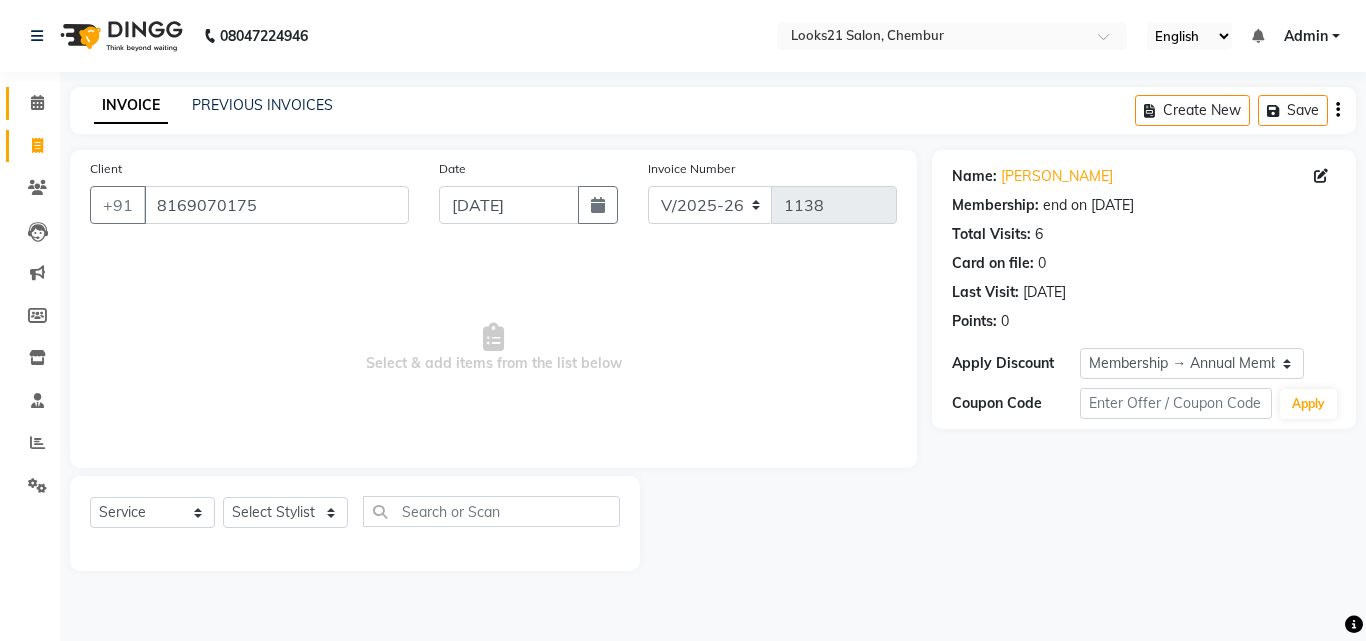 click on "Calendar" 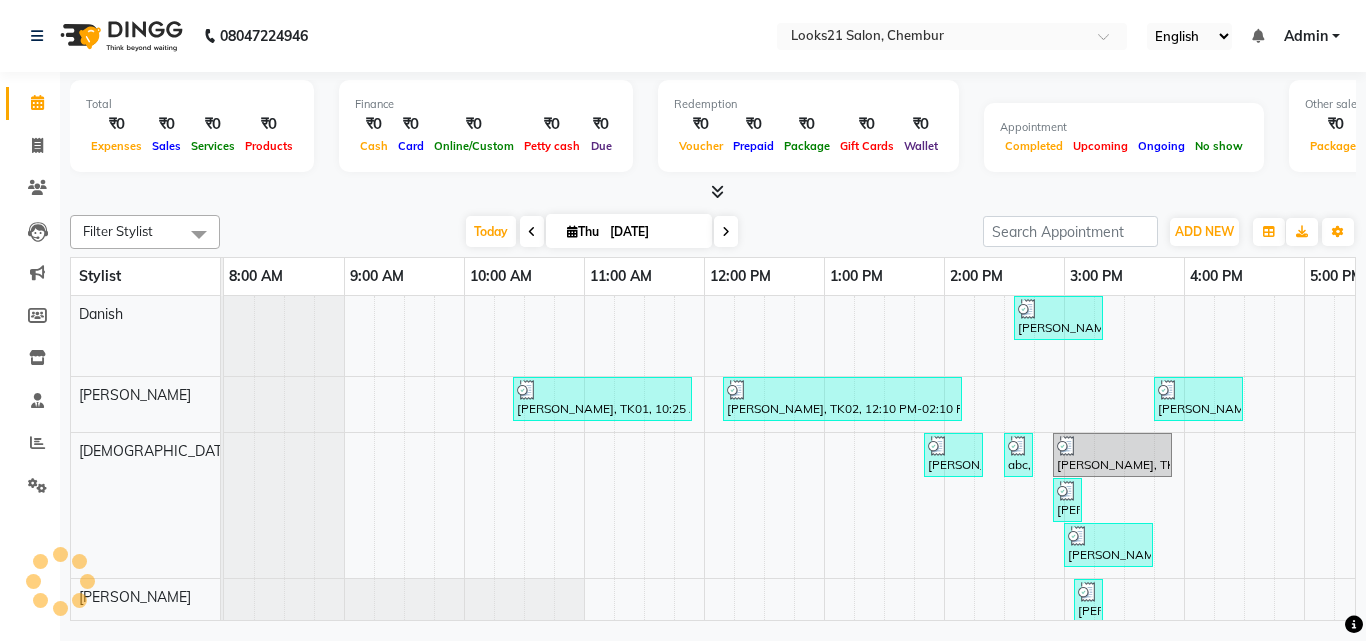 scroll, scrollTop: 0, scrollLeft: 0, axis: both 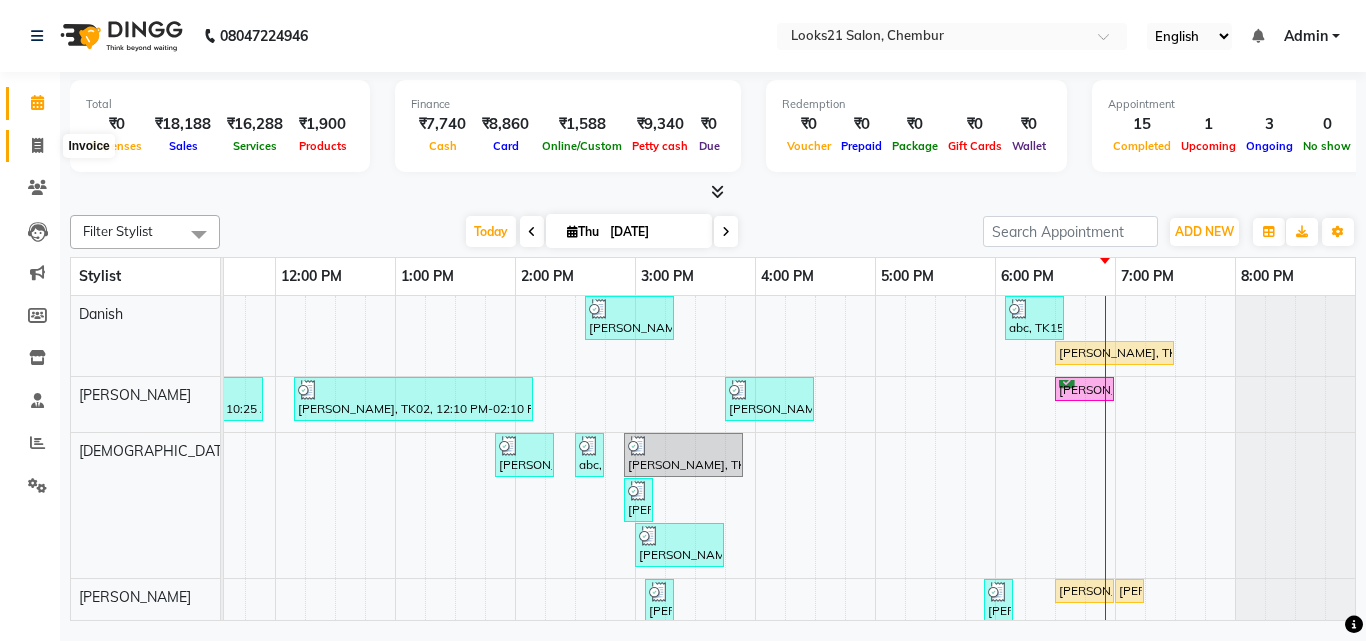 click 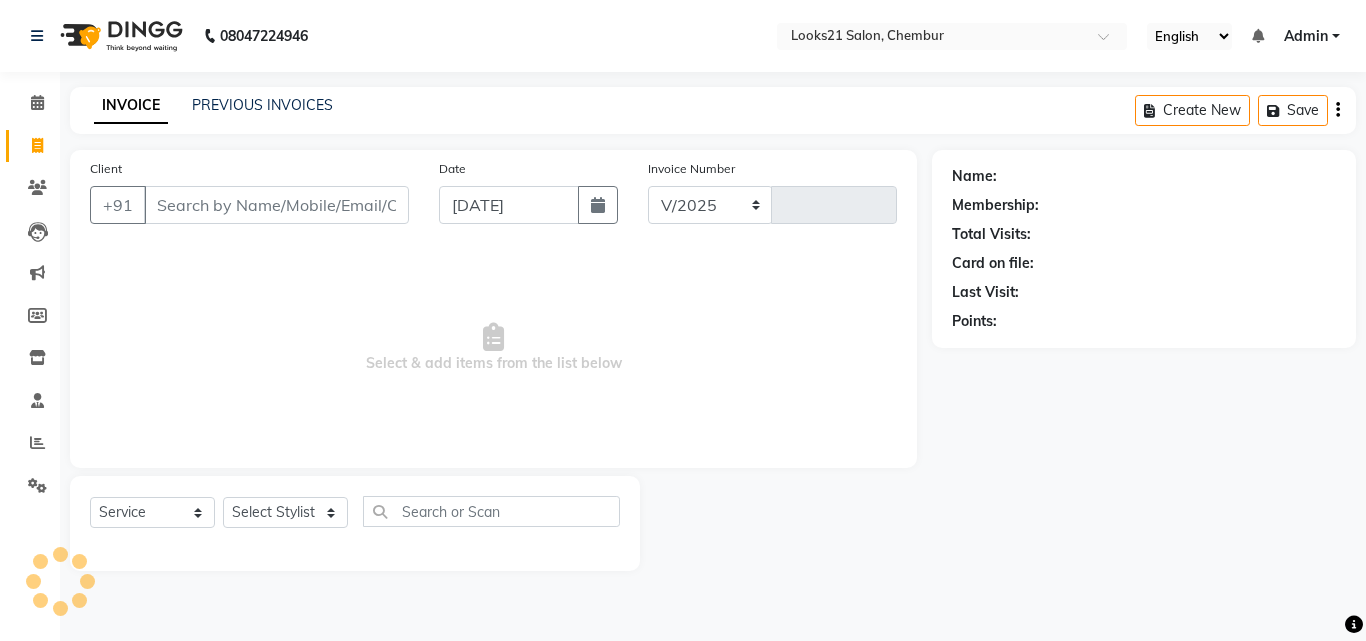 select on "844" 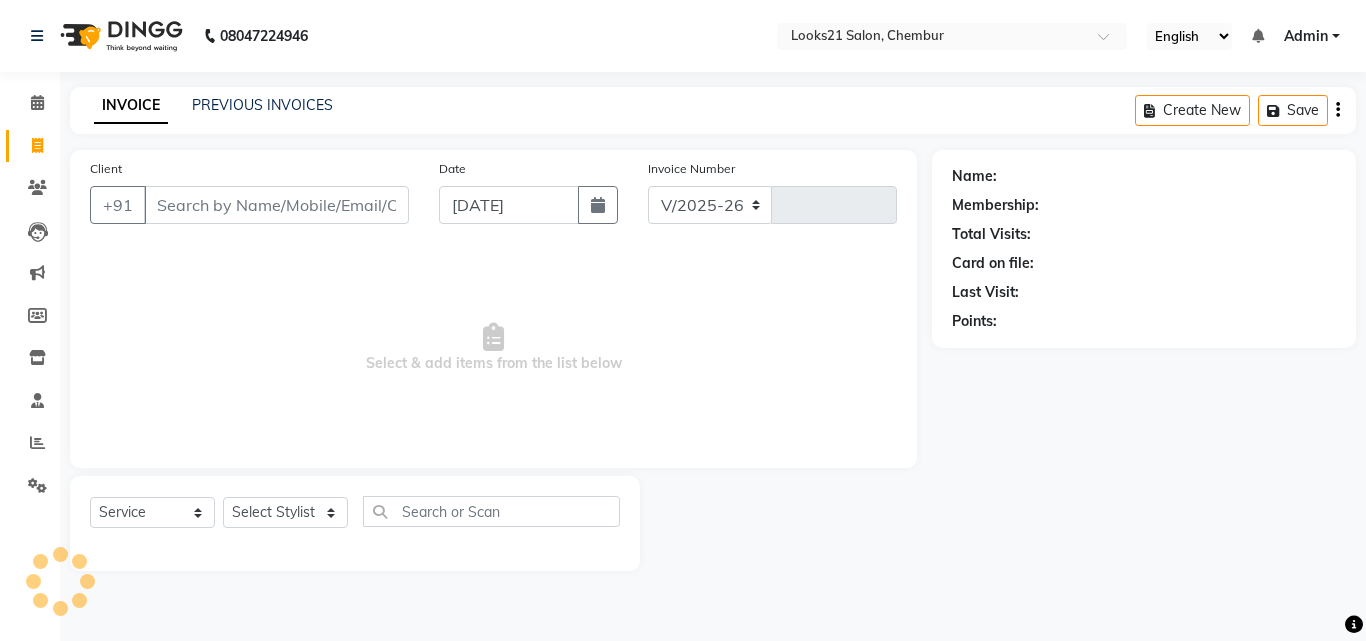 type on "1138" 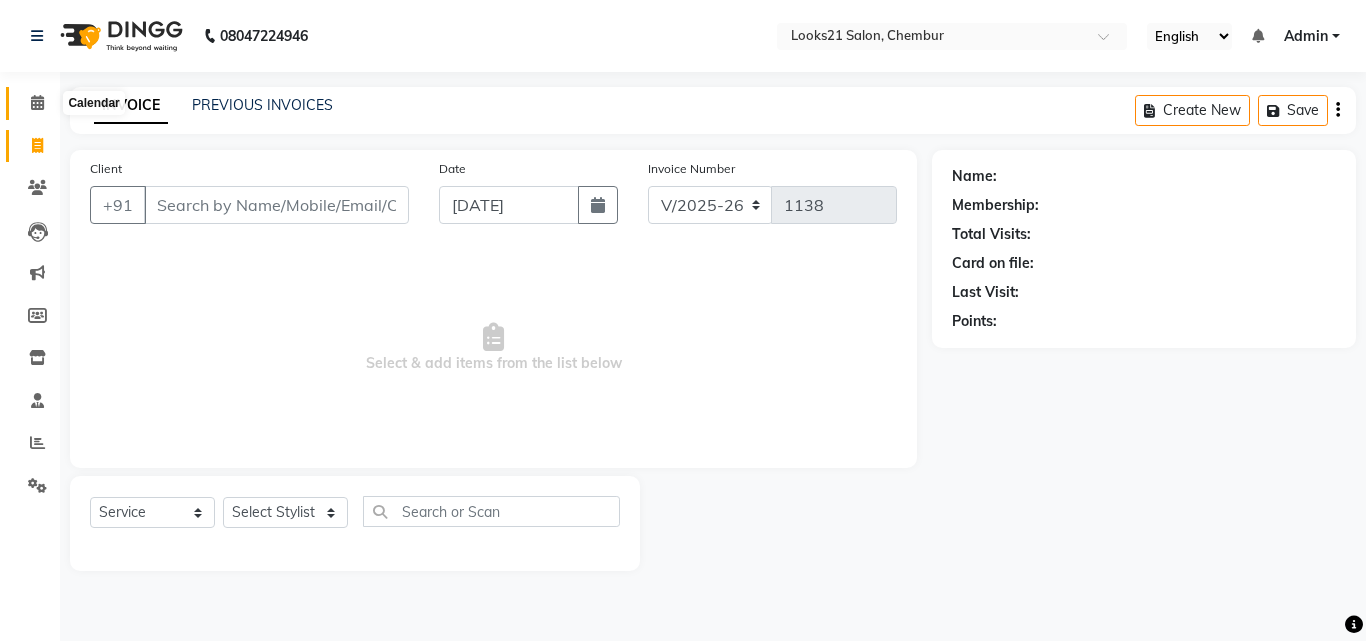 click 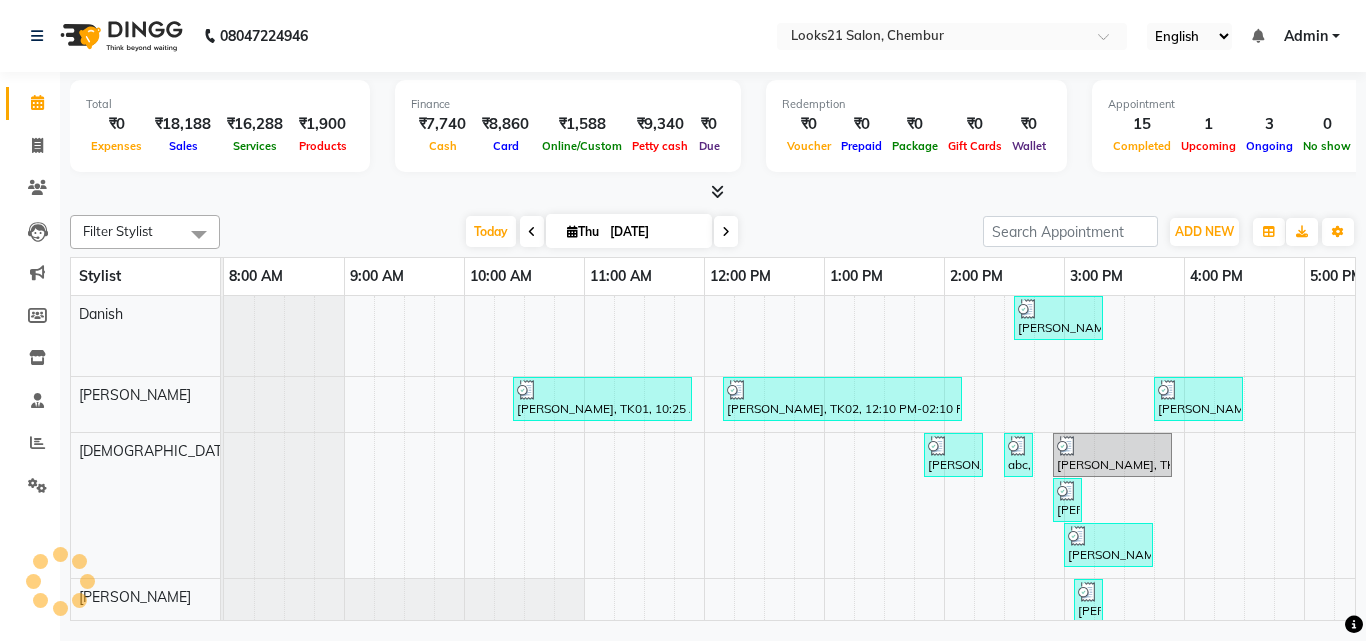 scroll, scrollTop: 0, scrollLeft: 0, axis: both 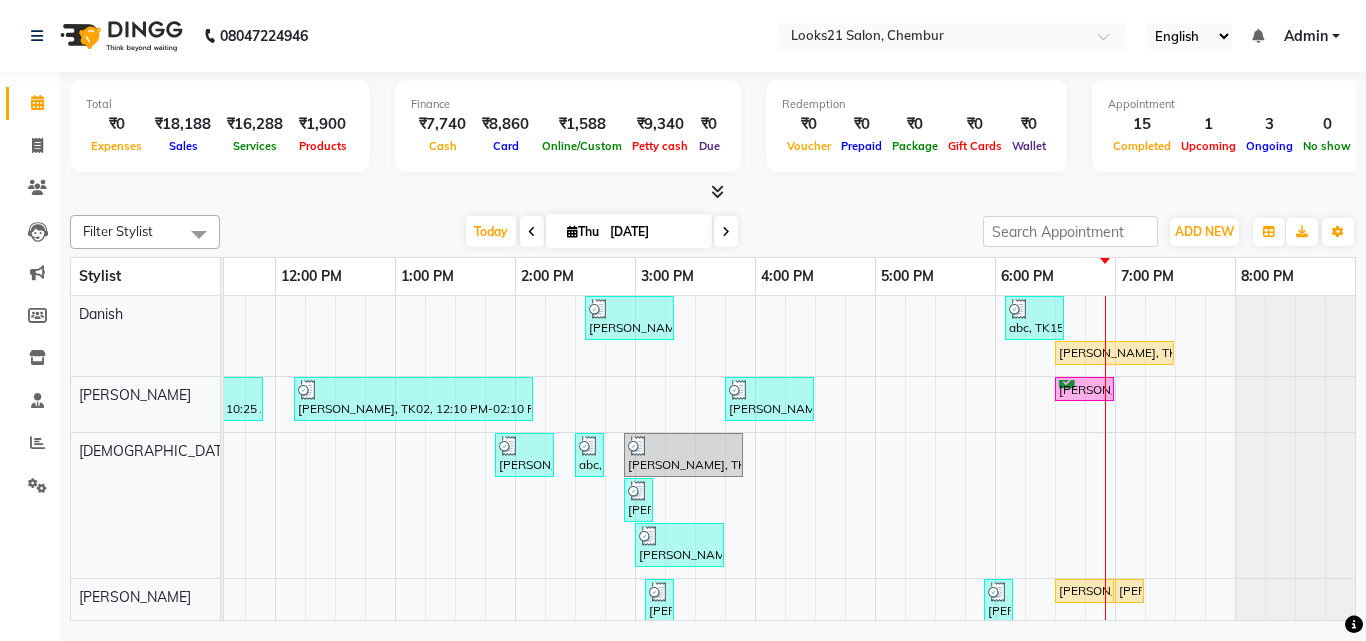 click on "[PERSON_NAME], TK06, 02:35 PM-03:20 PM, Hair Color Streak  - Touch-Up: Upto 2 Inchs     abc, TK15, 06:05 PM-06:35 PM, Hair Cut & More (Men'S)  - By Master Stylist    [PERSON_NAME], TK07, 06:30 PM-07:30 PM, Naturica - Moisturizing  Rituals     [PERSON_NAME], TK01, 10:25 AM-11:55 AM, Hair Cut & More Women  - By Senior Stylist,Naturica - Repairing Rituals     [PERSON_NAME], TK02, 12:10 PM-02:10 PM, Color Steak(Inoa Hair Color)  - Touch-Up: Upto 2 Inchs     [PERSON_NAME], TK09, 03:45 PM-04:30 PM, Hair Color Streak  - Touch-Up: Upto 2 Inchs     [PERSON_NAME], TK14, 06:30 PM-07:00 PM, Hair Cut with wash & More Women  - By Master Stylist     [PERSON_NAME] Cahahat, TK03, 01:50 PM-02:20 PM, Hair Removal With Less Pain  - Brazillain -Strip Less Wax     abc, TK04, 02:30 PM-02:45 PM, Threading  - Eyebrow     [PERSON_NAME], TK10, 02:55 PM-03:55 PM, Naturica - Moisturizing  Rituals     [PERSON_NAME], TK02, 02:55 PM-03:10 PM, Threading  - Eyebrow         Deepika, TK05, 03:05 PM-03:20 PM, Threading  - Eyebrow" at bounding box center [575, 623] 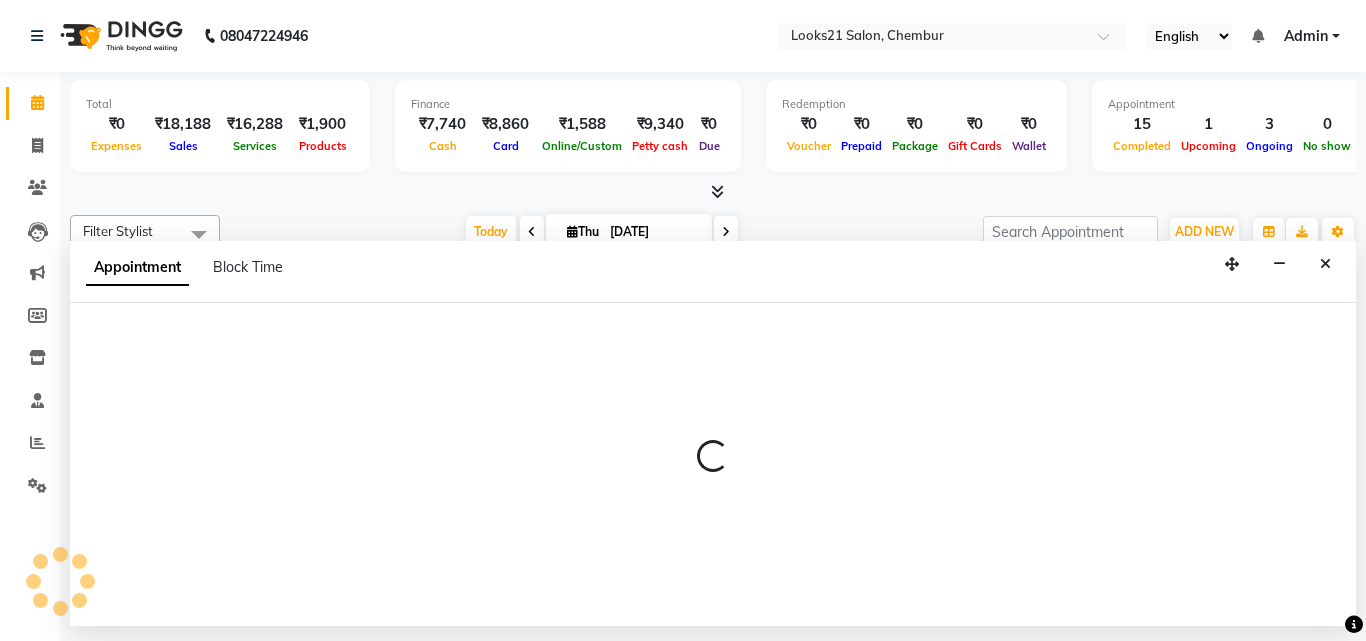 select on "13884" 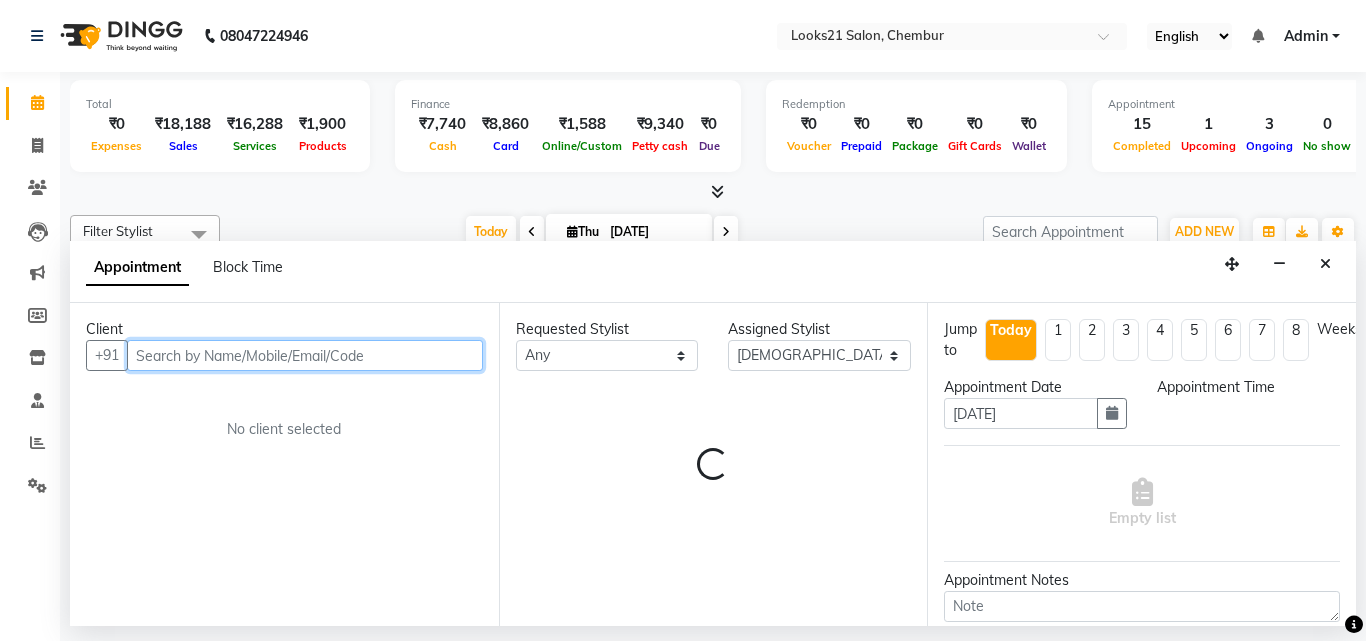 select on "1140" 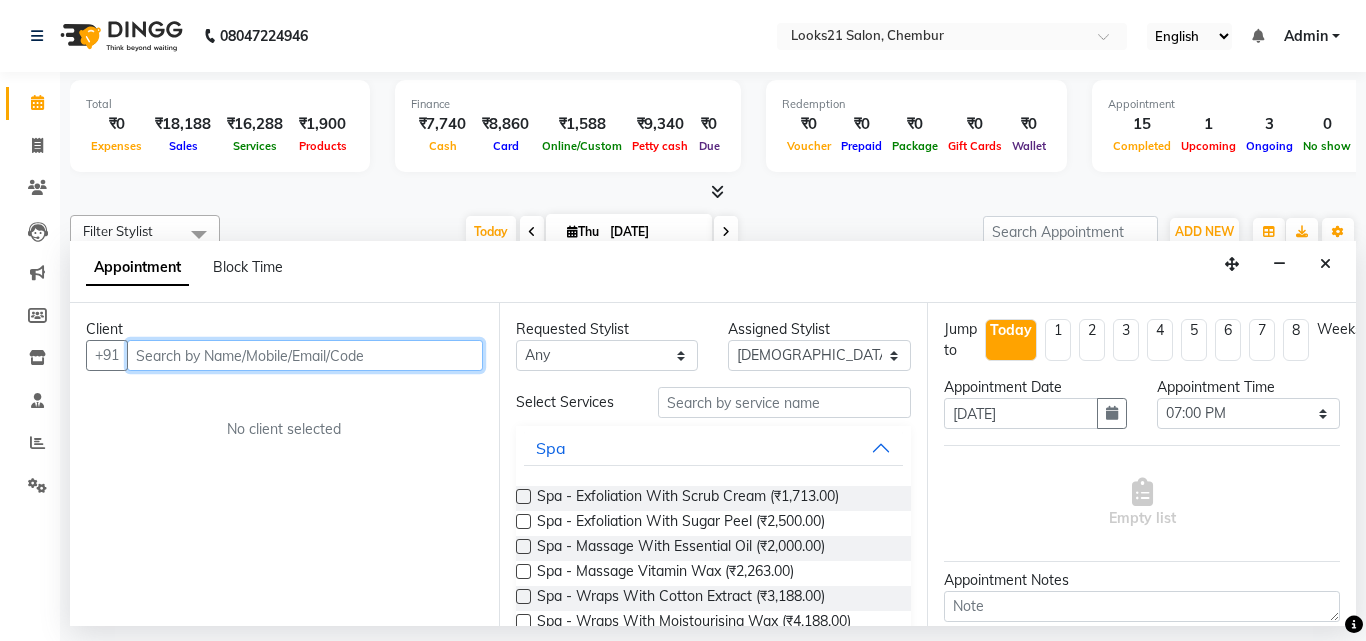 click at bounding box center [305, 355] 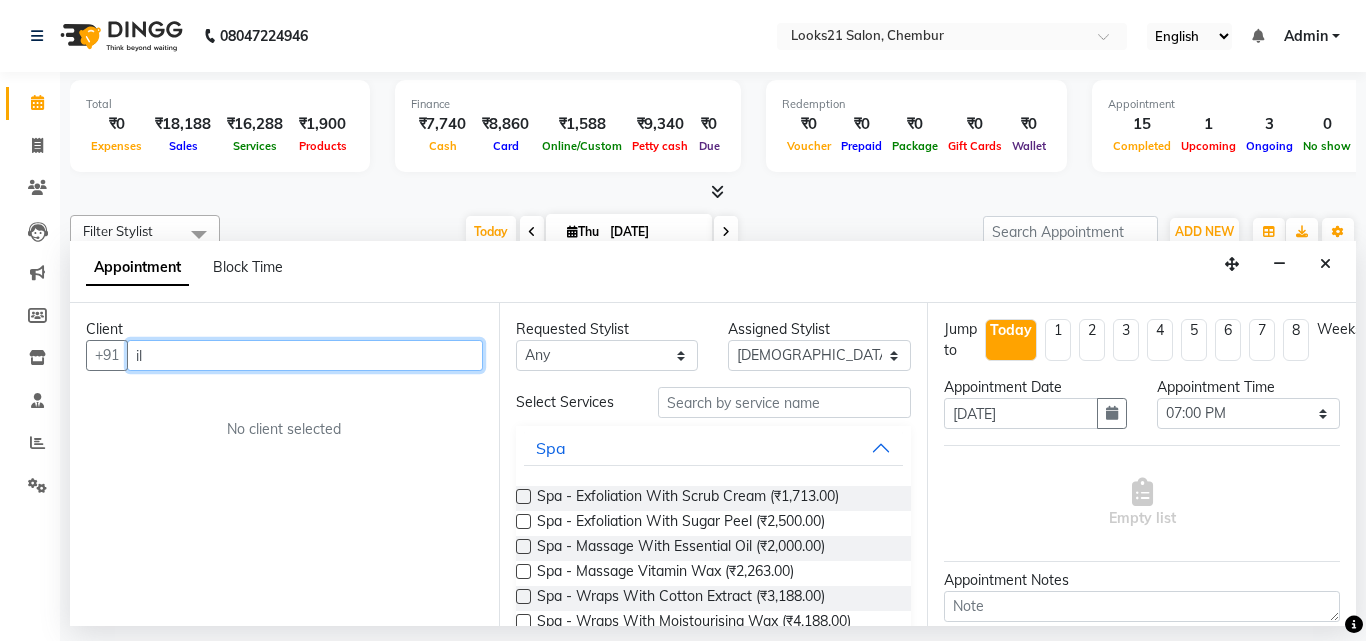 type on "i" 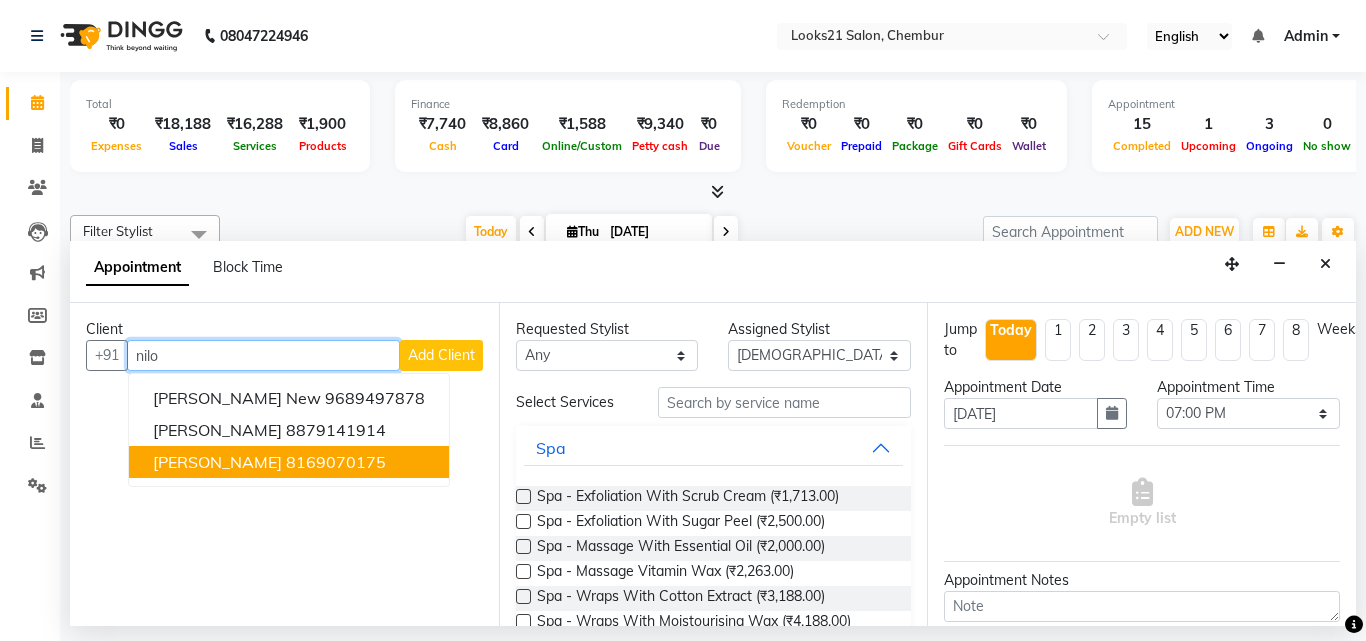 click on "Nilofar Daruwala" at bounding box center (217, 462) 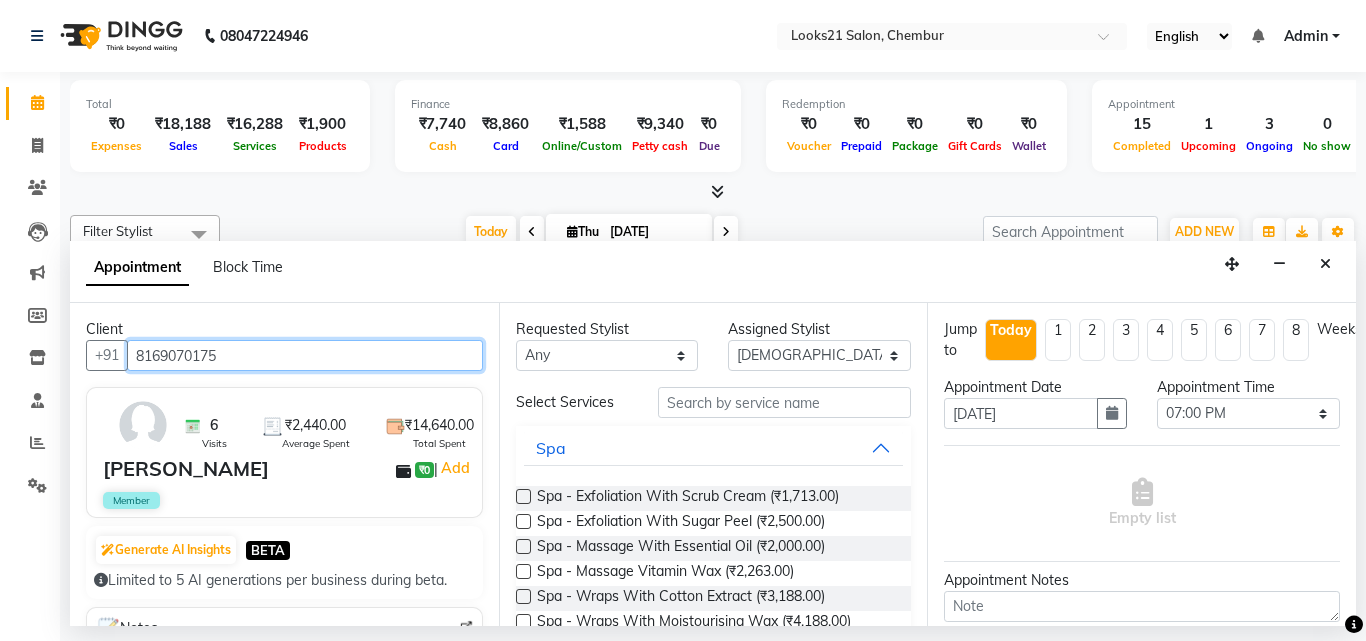 type on "8169070175" 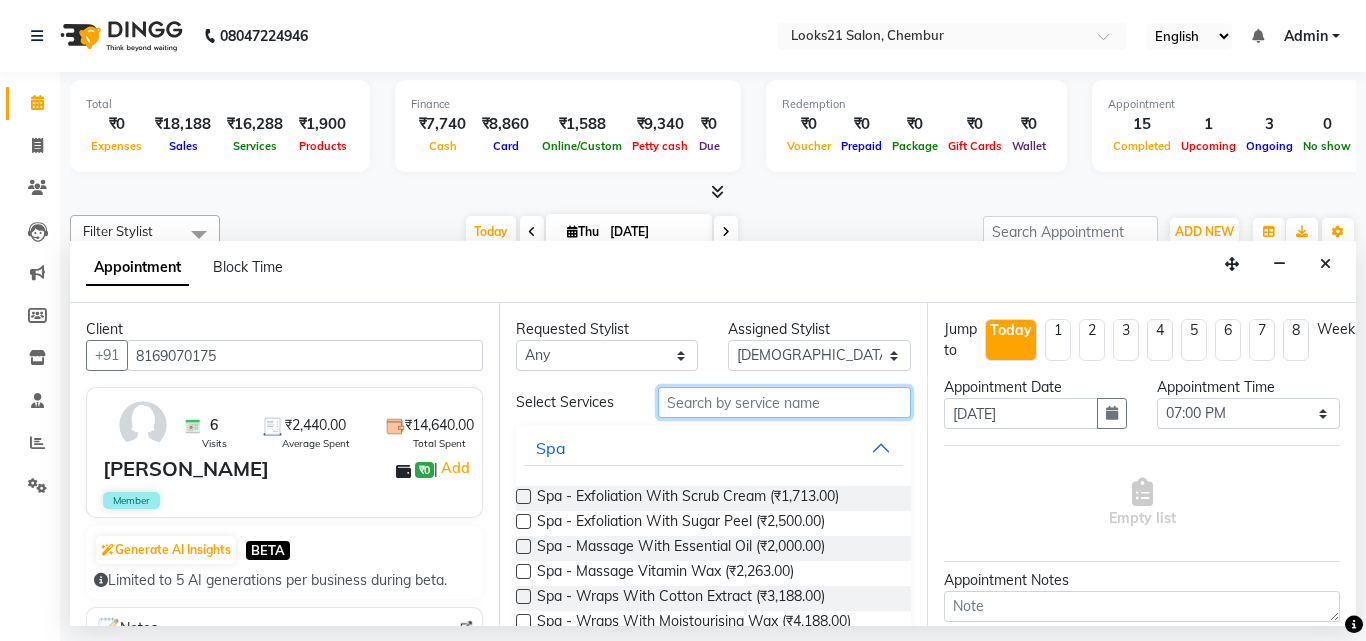 click at bounding box center [785, 402] 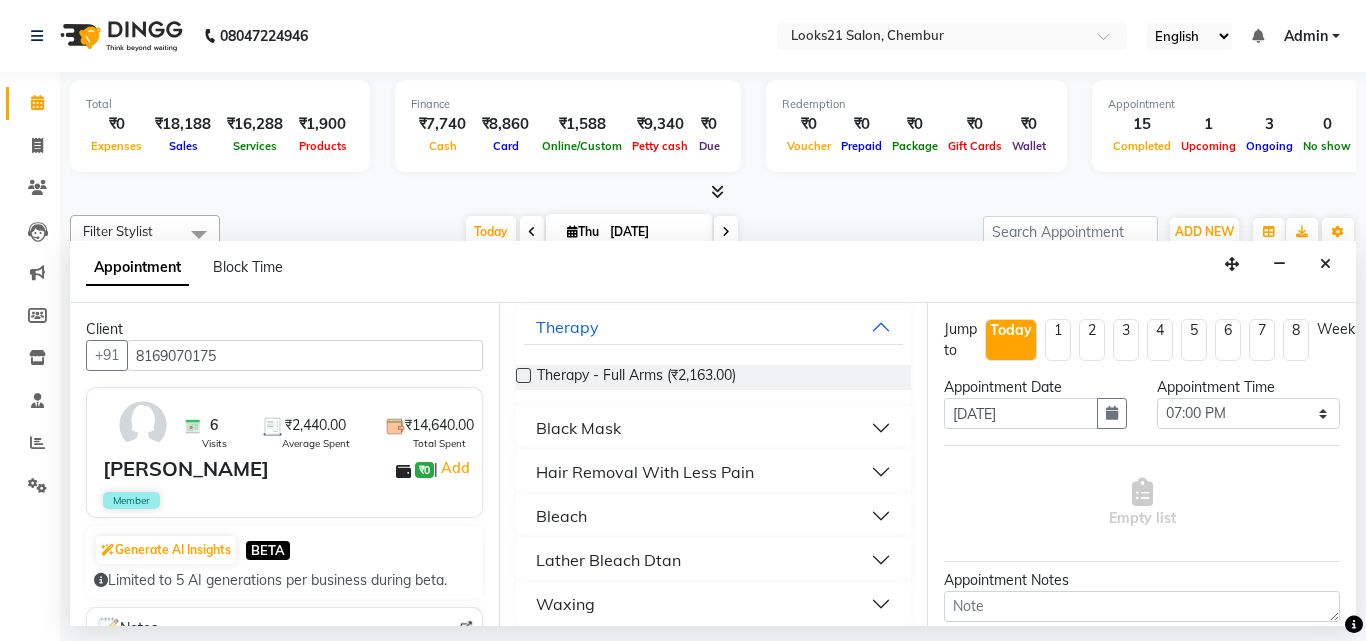 scroll, scrollTop: 137, scrollLeft: 0, axis: vertical 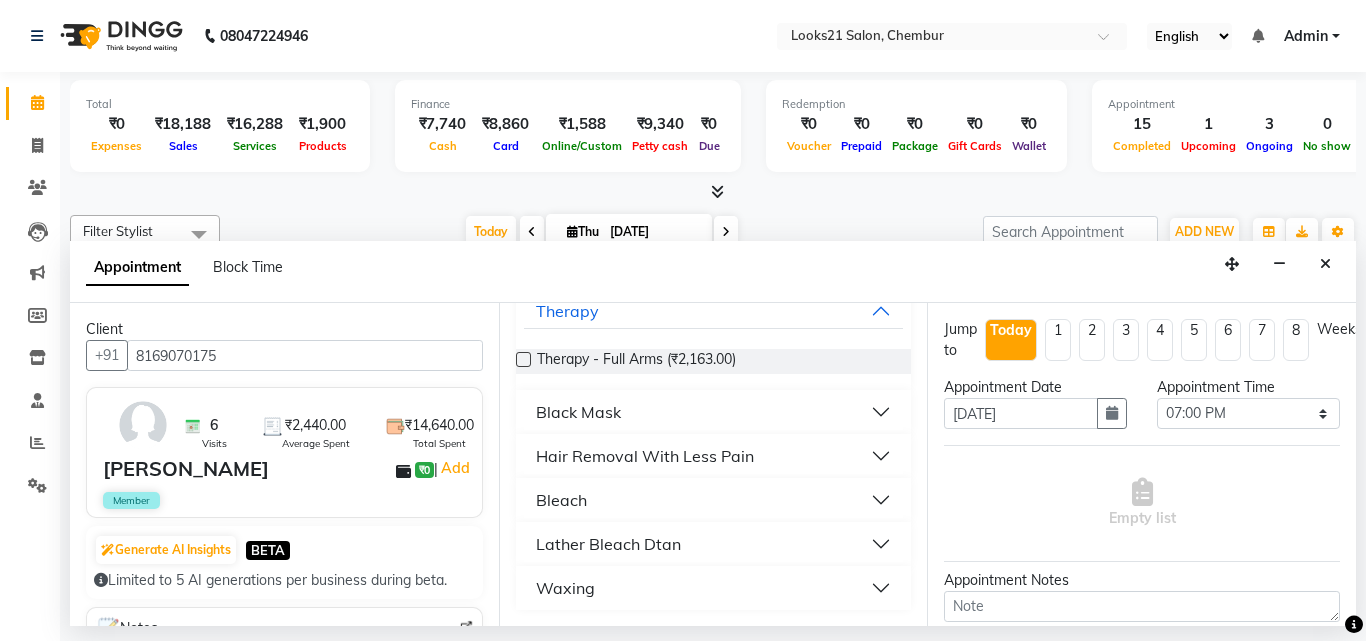 type on "full arms" 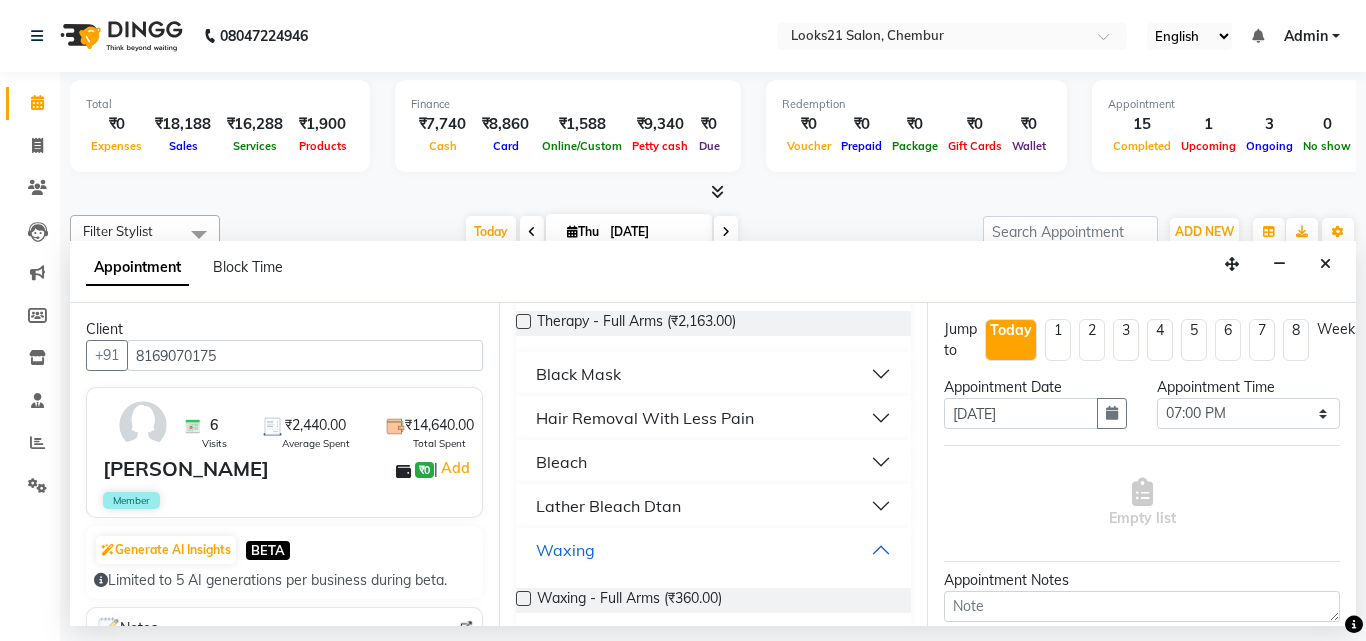 scroll, scrollTop: 194, scrollLeft: 0, axis: vertical 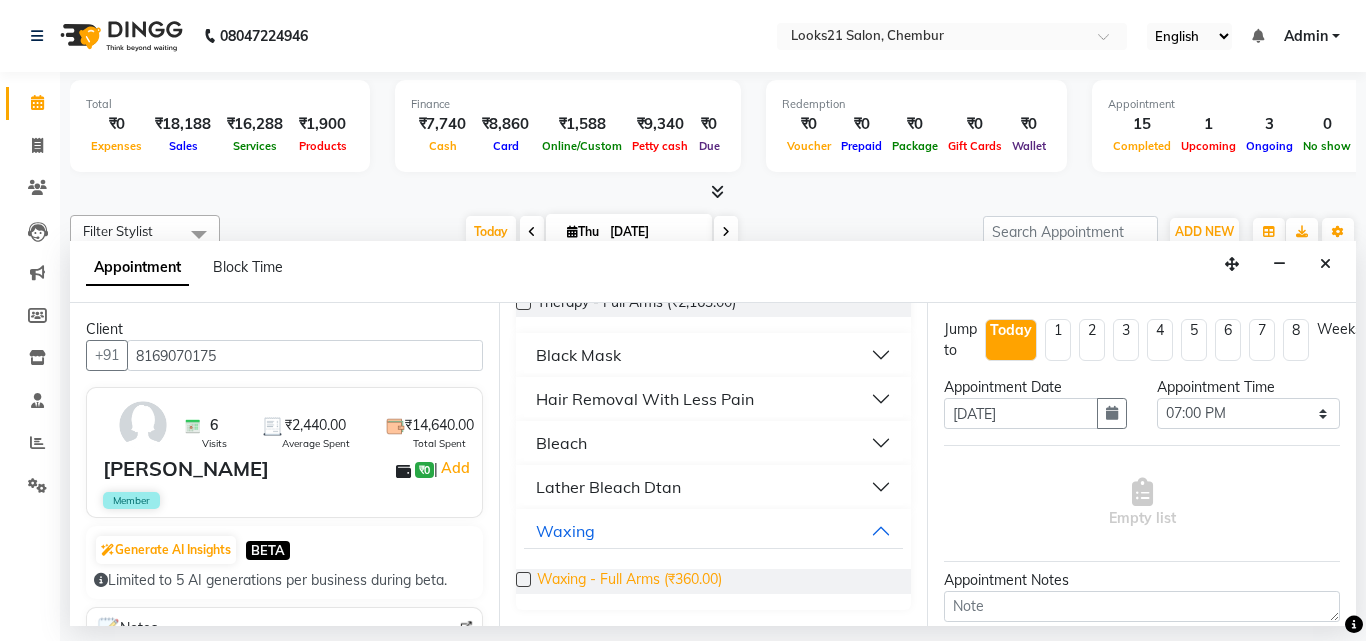 click on "Waxing  - Full Arms (₹360.00)" at bounding box center (629, 581) 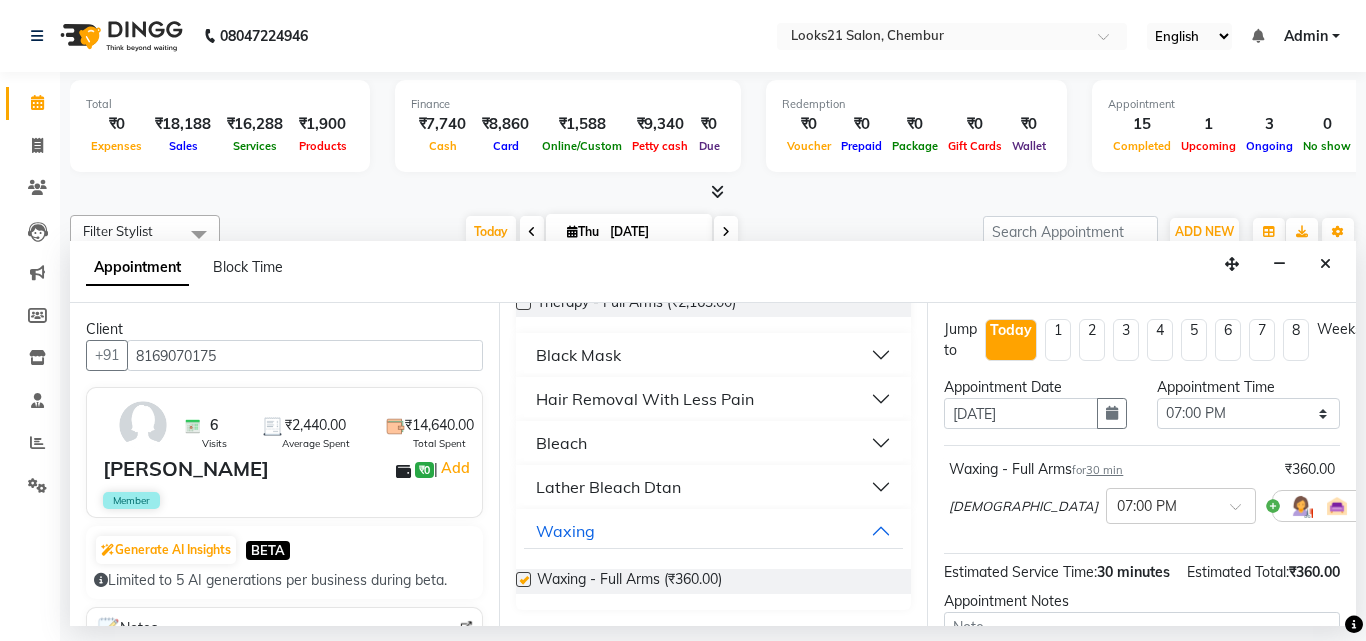 checkbox on "false" 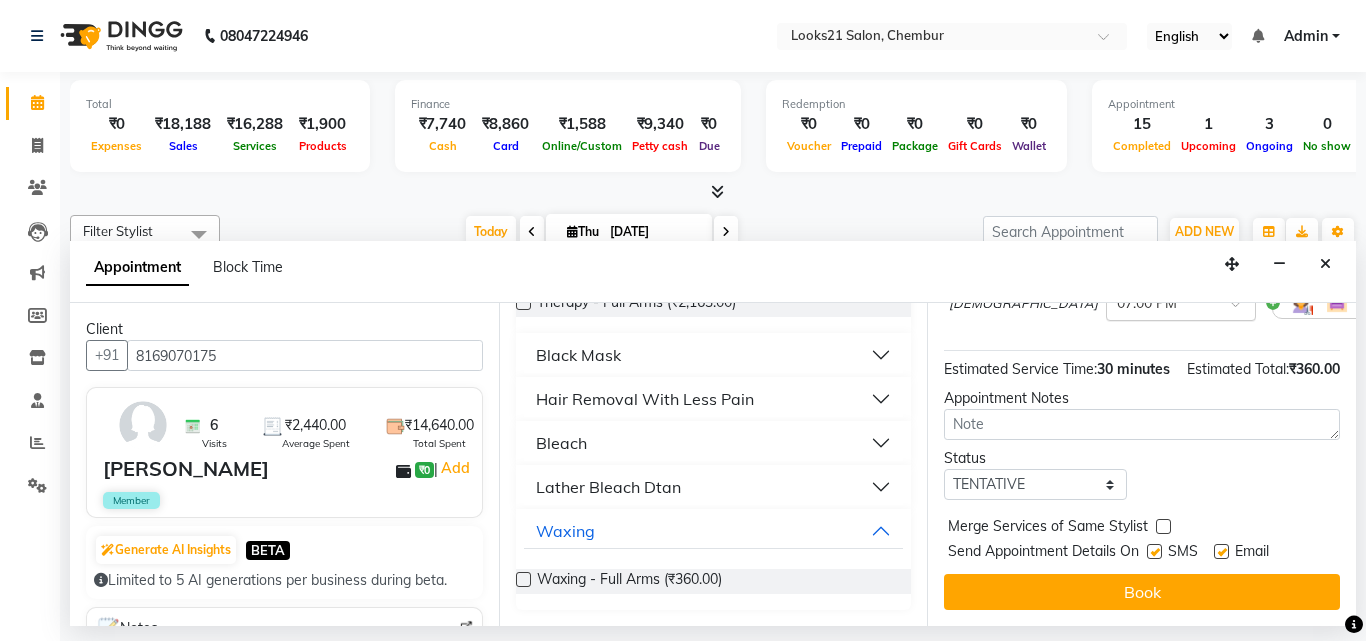 scroll, scrollTop: 239, scrollLeft: 0, axis: vertical 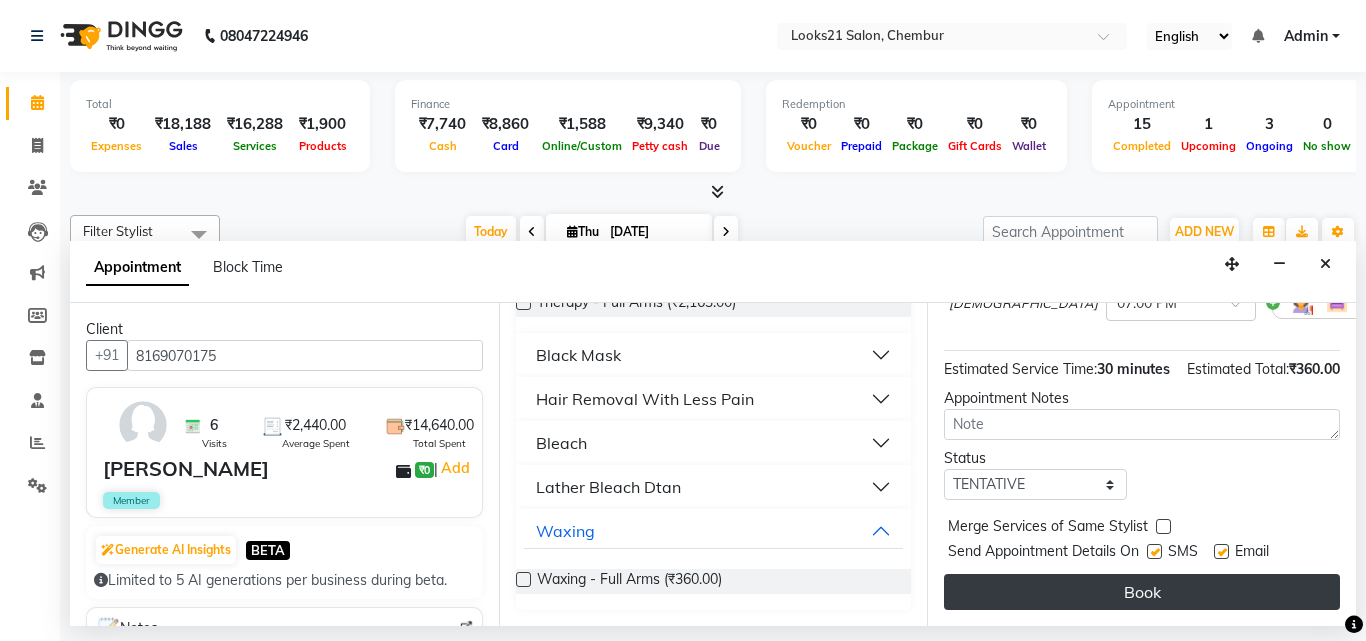 click on "Book" at bounding box center (1142, 592) 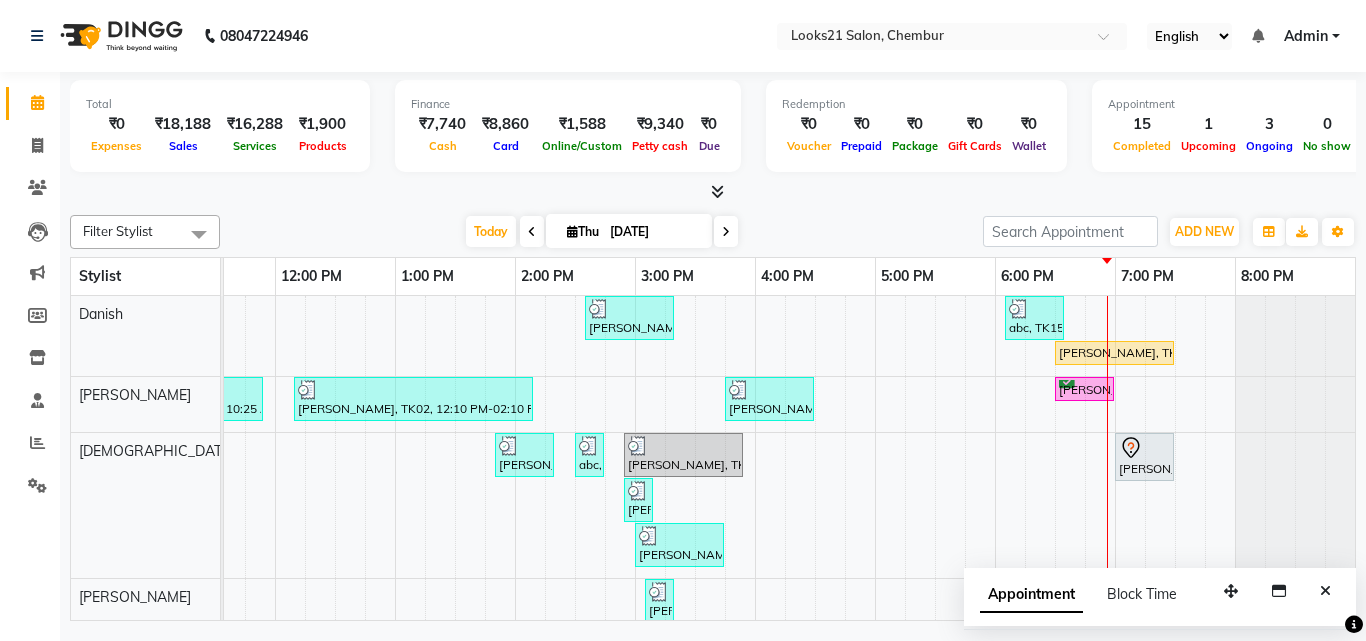 scroll, scrollTop: 300, scrollLeft: 444, axis: both 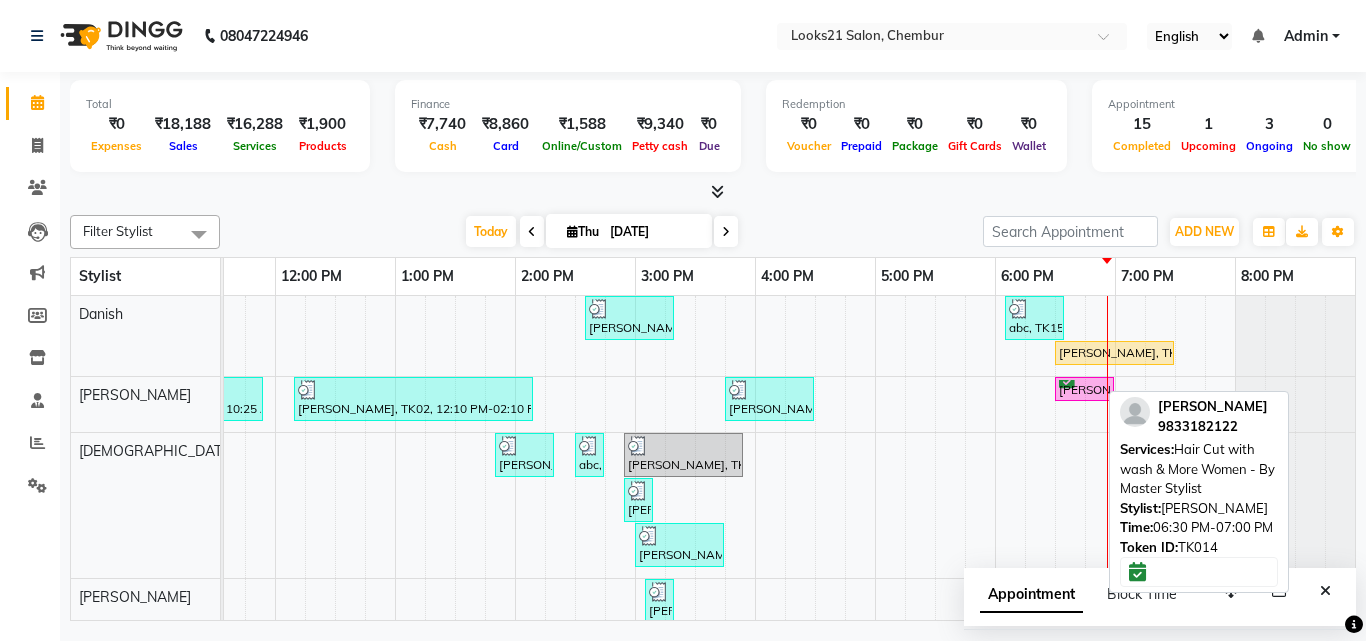 click on "[PERSON_NAME], TK14, 06:30 PM-07:00 PM, Hair Cut with wash & More Women  - By Master Stylist" at bounding box center [1084, 389] 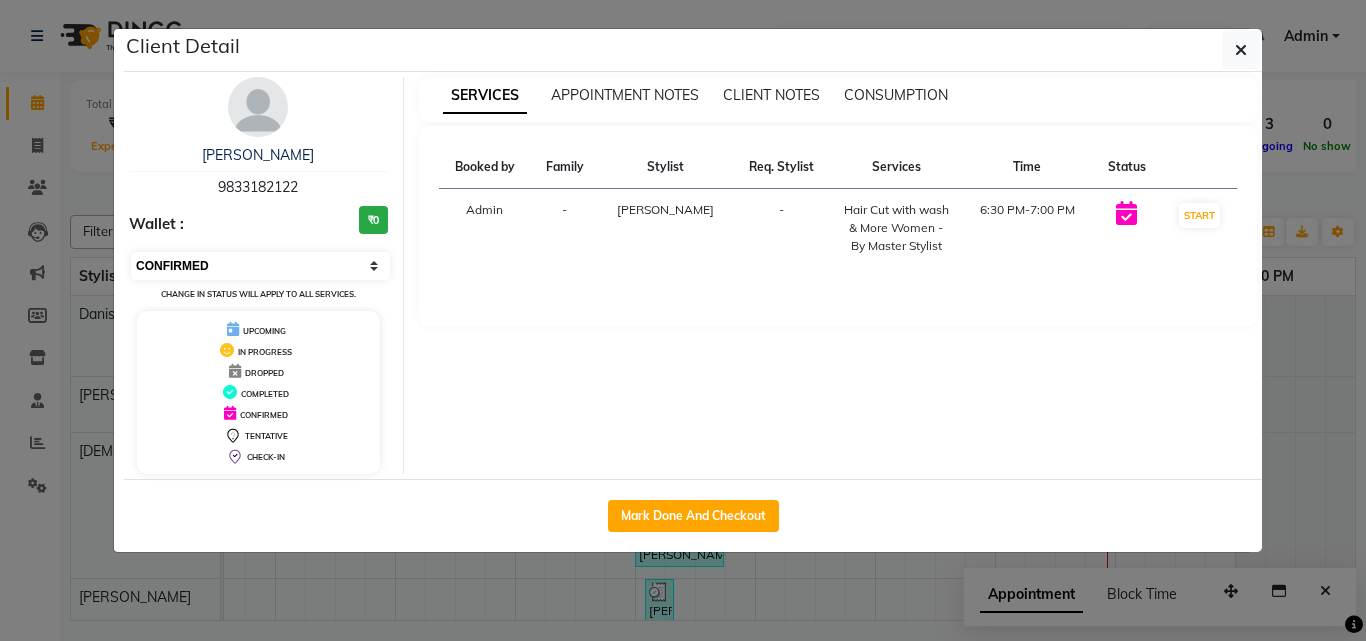 click on "Select IN SERVICE CONFIRMED TENTATIVE CHECK IN MARK DONE DROPPED UPCOMING" at bounding box center [260, 266] 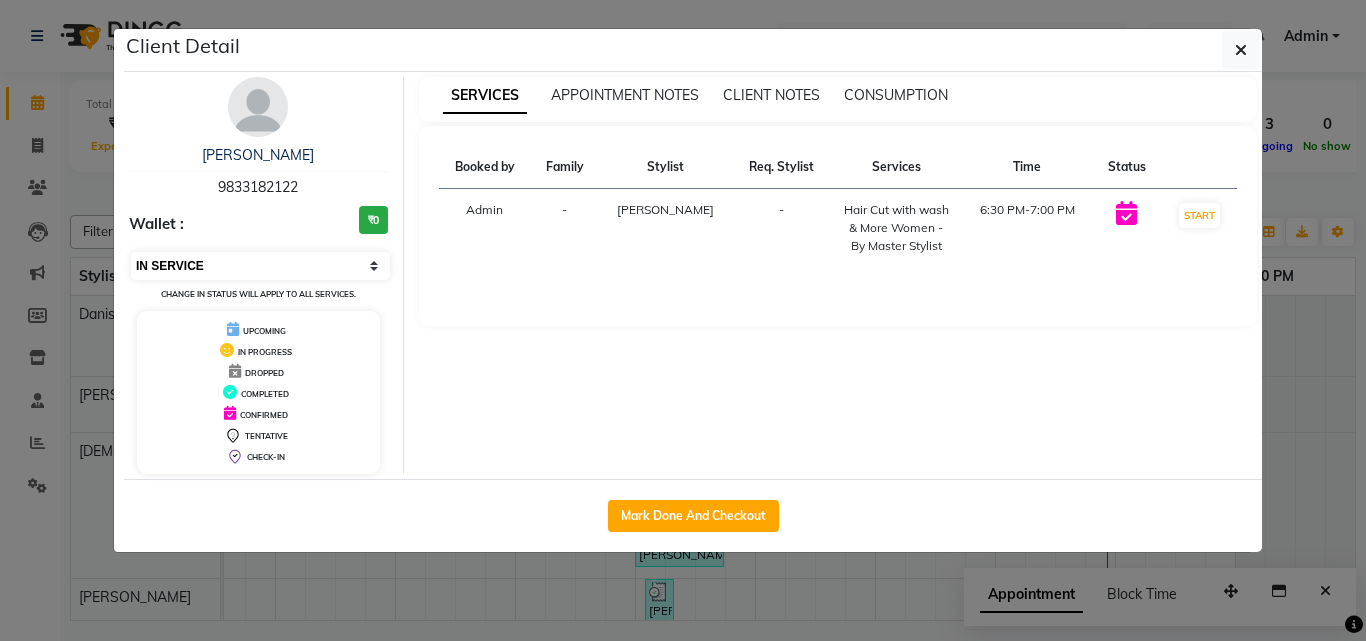click on "Select IN SERVICE CONFIRMED TENTATIVE CHECK IN MARK DONE DROPPED UPCOMING" at bounding box center (260, 266) 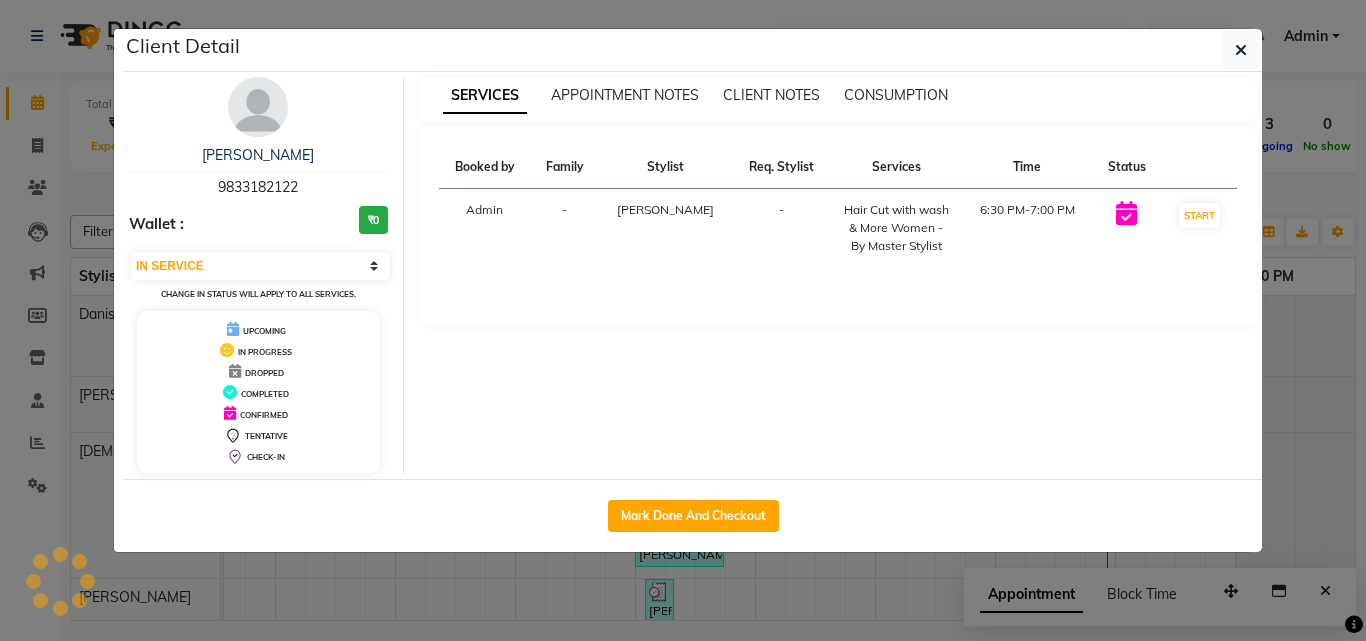 drag, startPoint x: 861, startPoint y: 586, endPoint x: 862, endPoint y: 576, distance: 10.049875 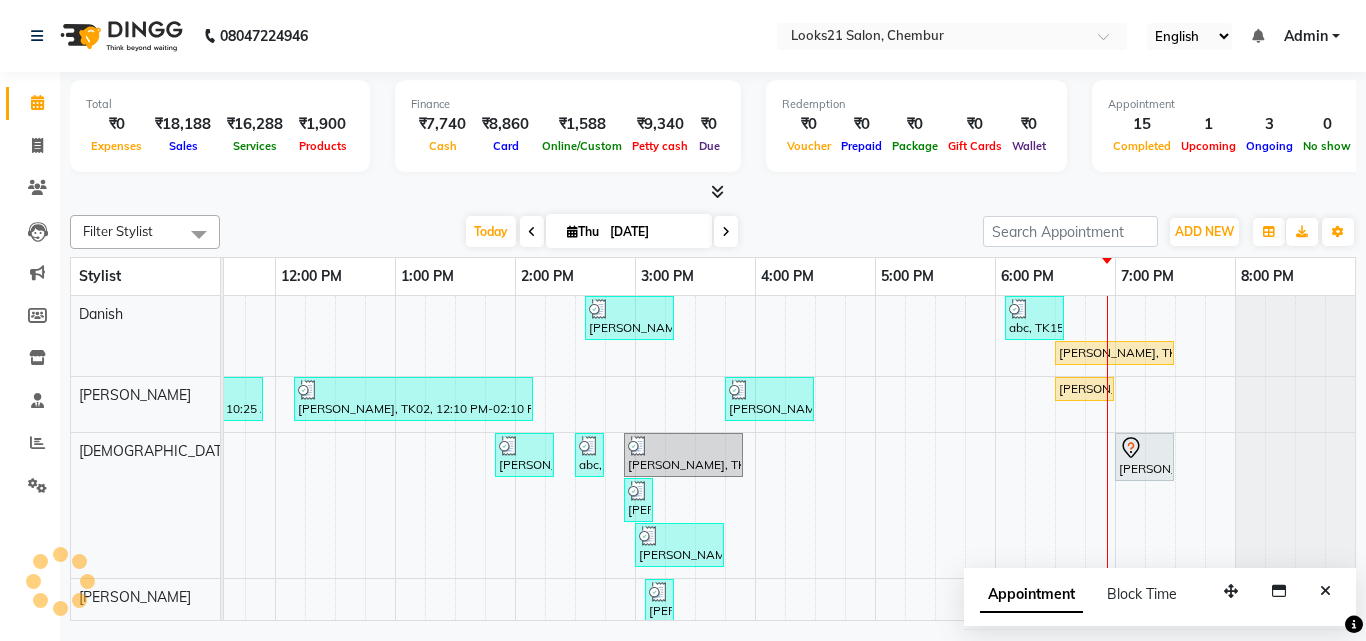 scroll, scrollTop: 345, scrollLeft: 444, axis: both 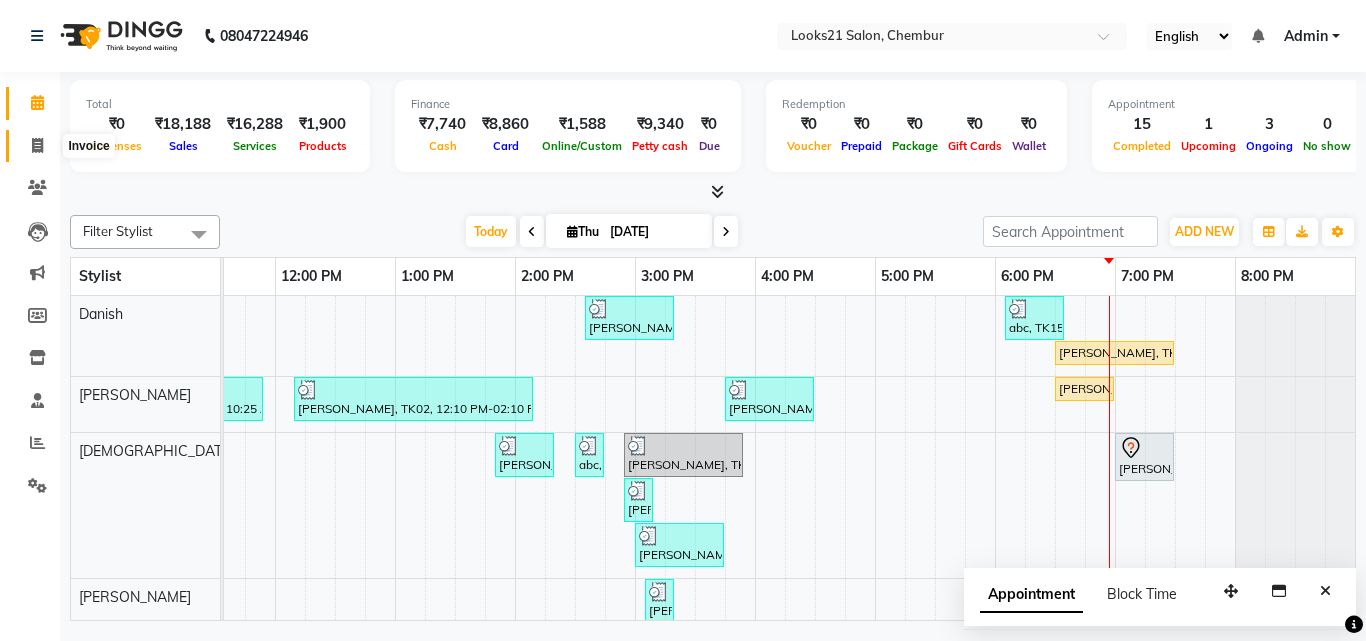 click 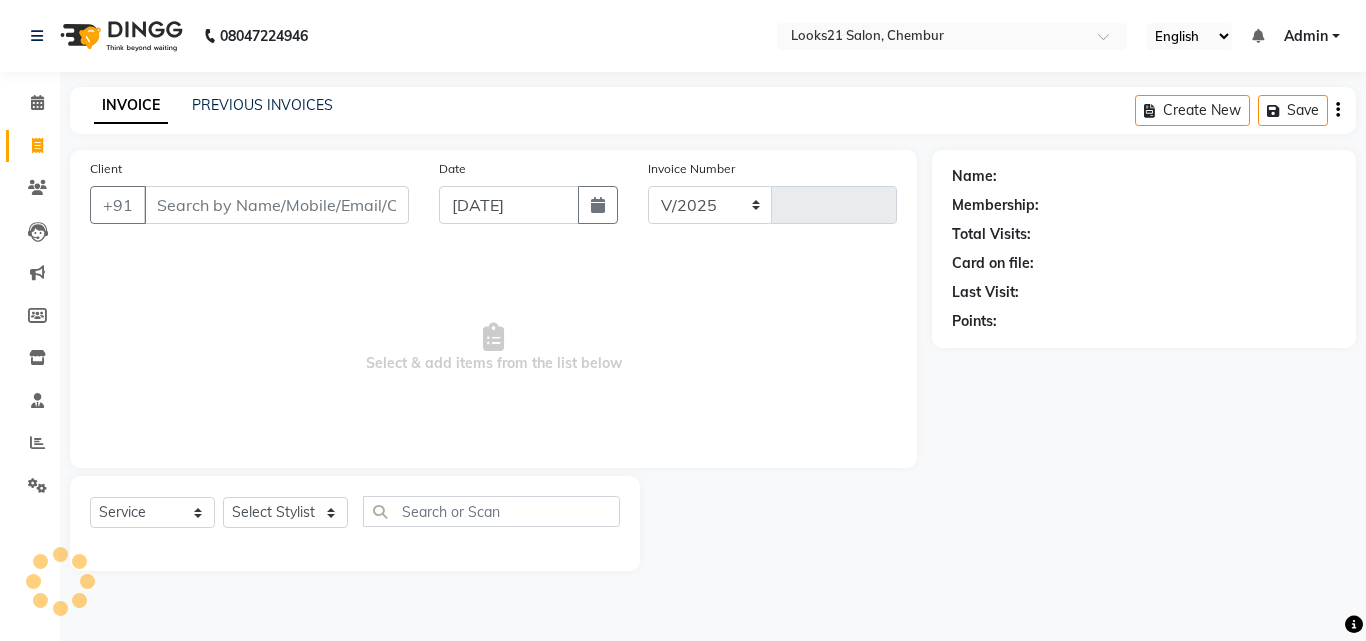 select on "844" 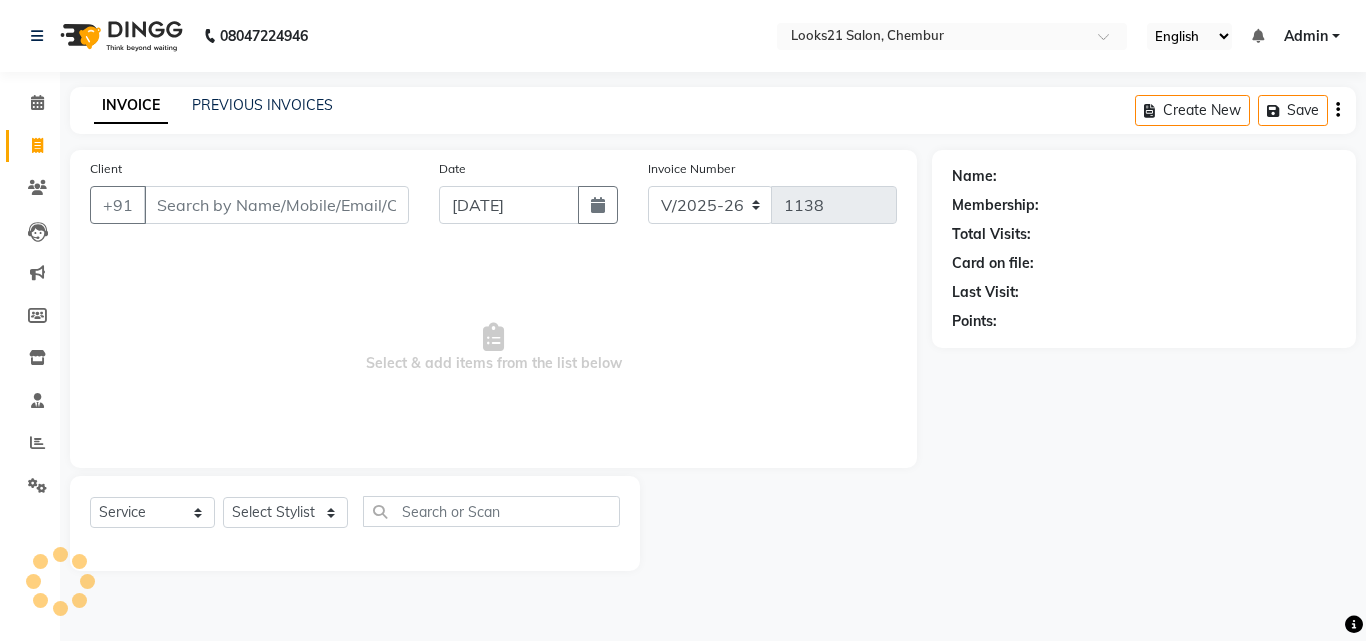 click on "Client" at bounding box center [276, 205] 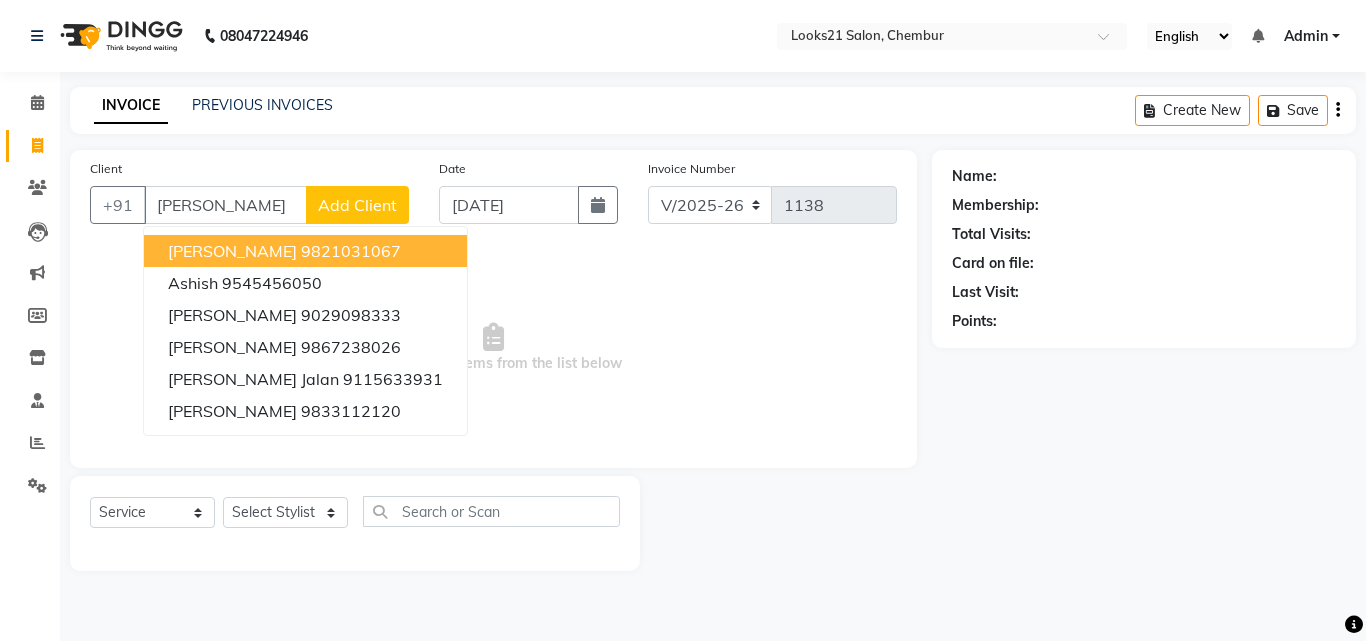 click on "Ashish Meghani" at bounding box center (232, 251) 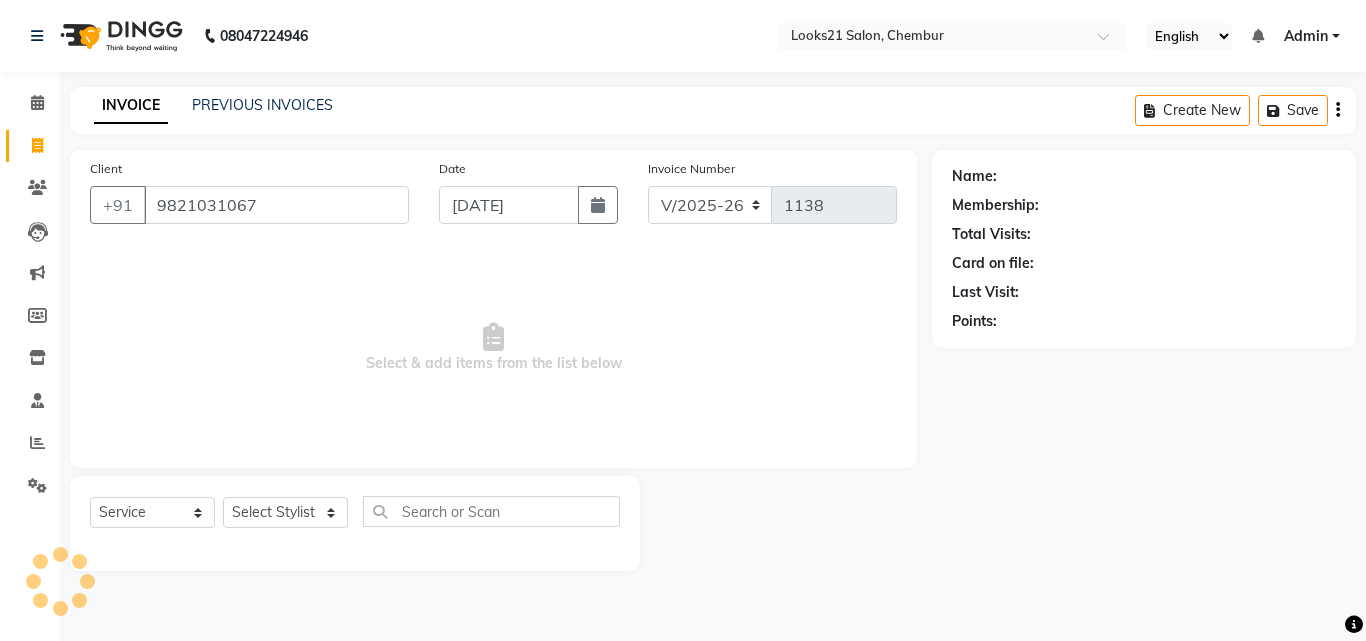type on "9821031067" 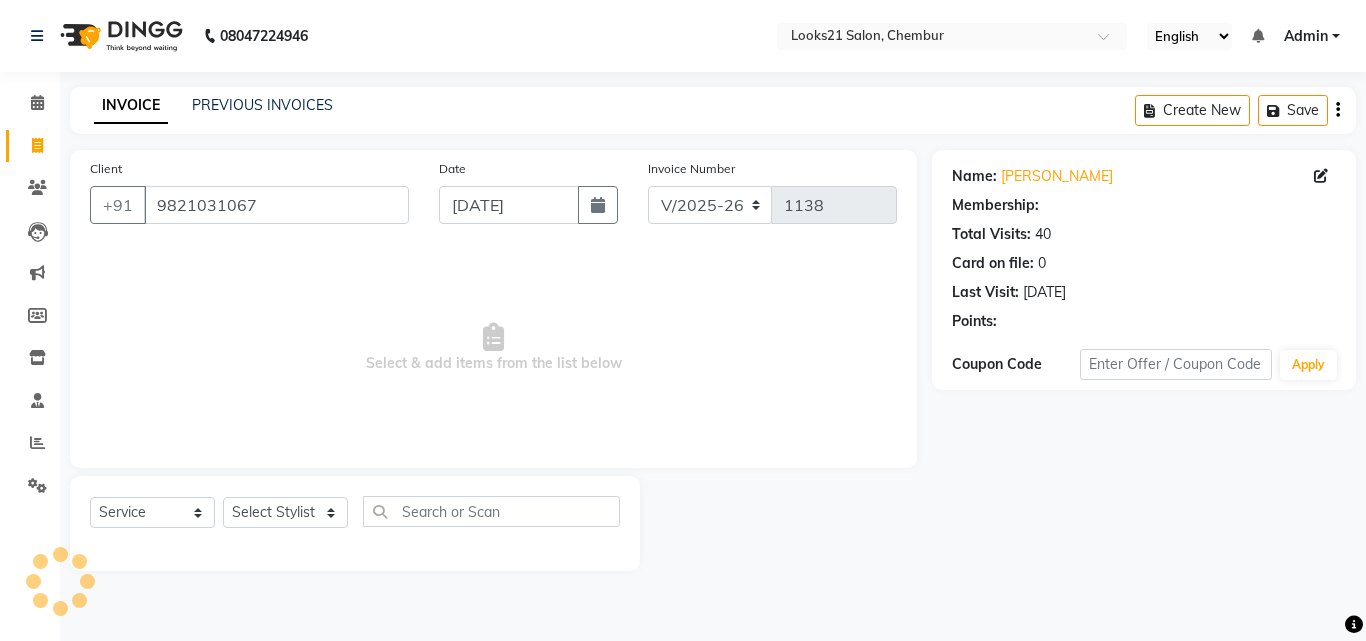 select on "1: Object" 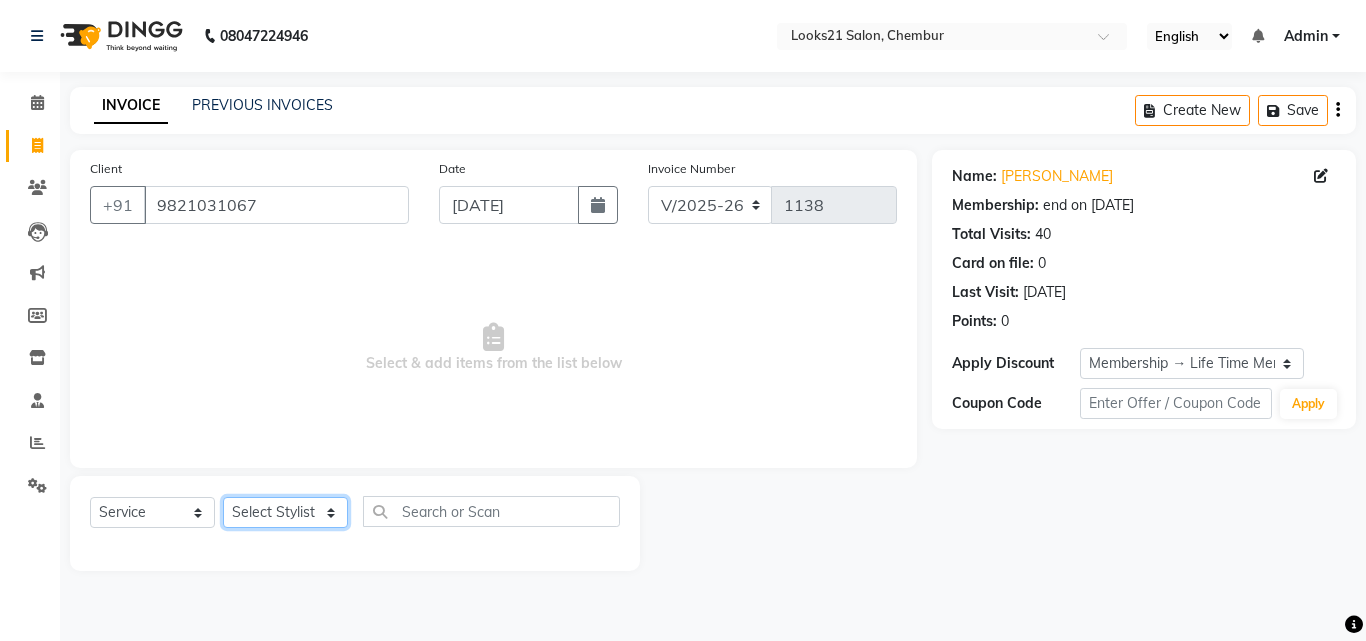 click on "Select Stylist Anwar Danish Janardhan Sajeda Siddiqui Samiksha Shakil Sharif Ahmed Shraddha Vaishali" 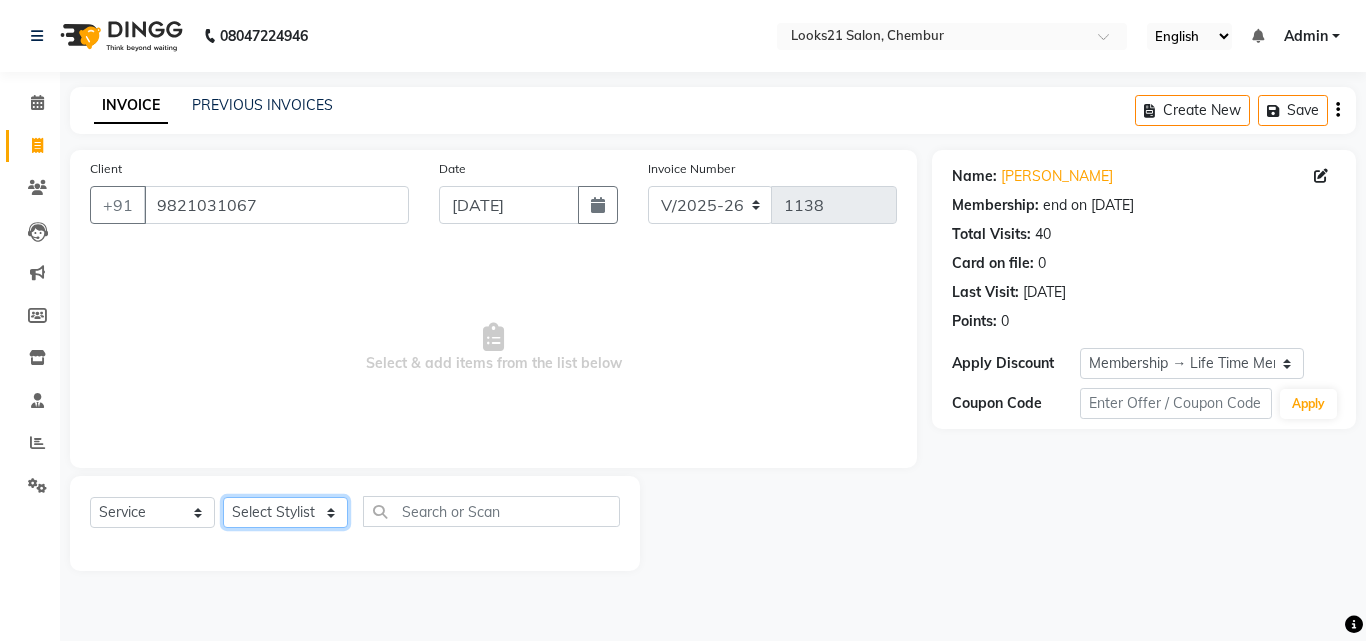 select on "13889" 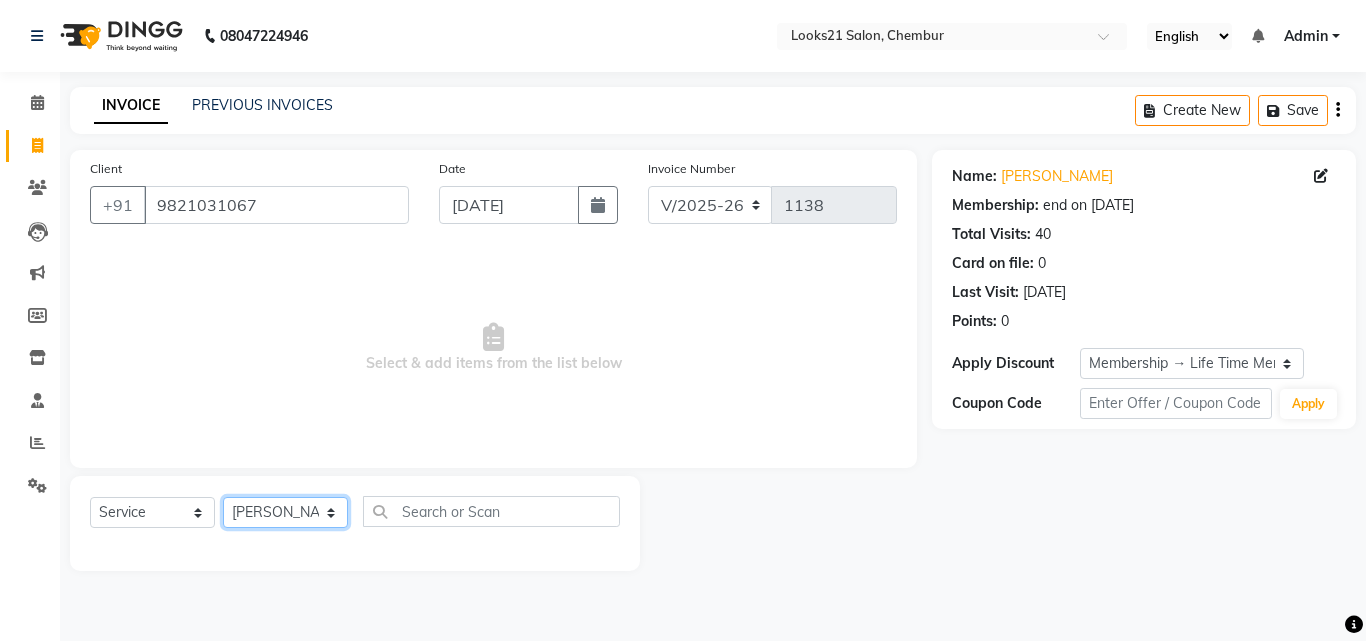 click on "Select Stylist Anwar Danish Janardhan Sajeda Siddiqui Samiksha Shakil Sharif Ahmed Shraddha Vaishali" 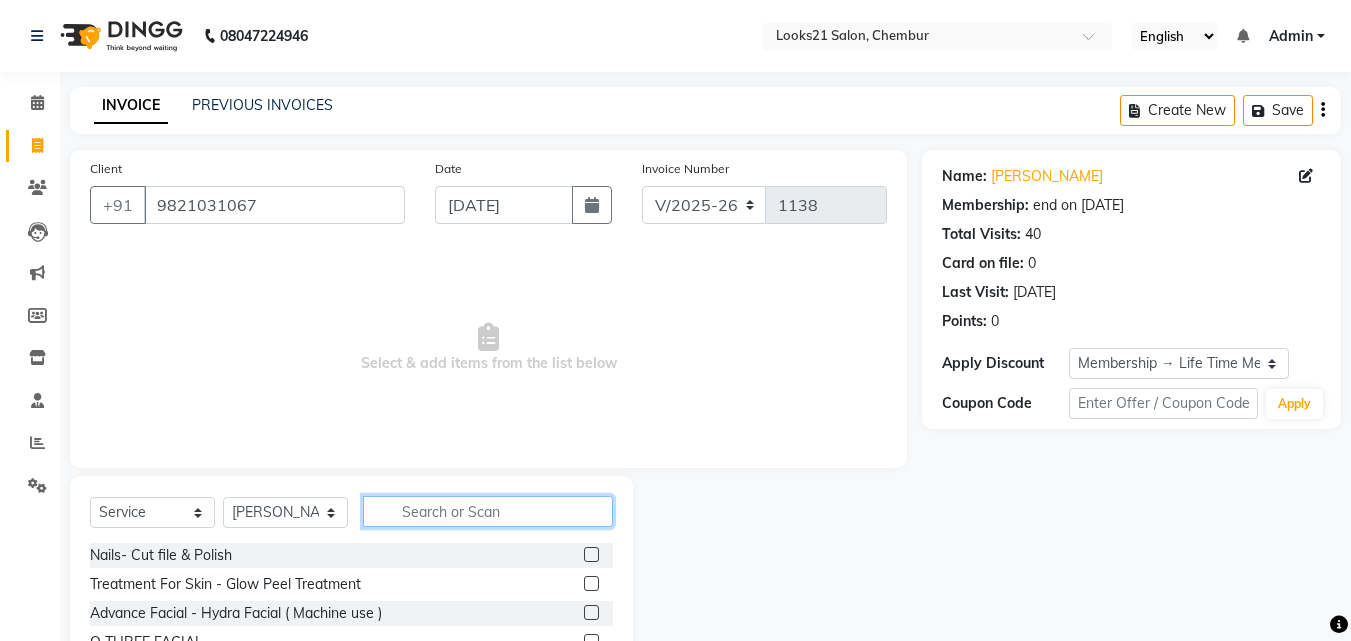 click 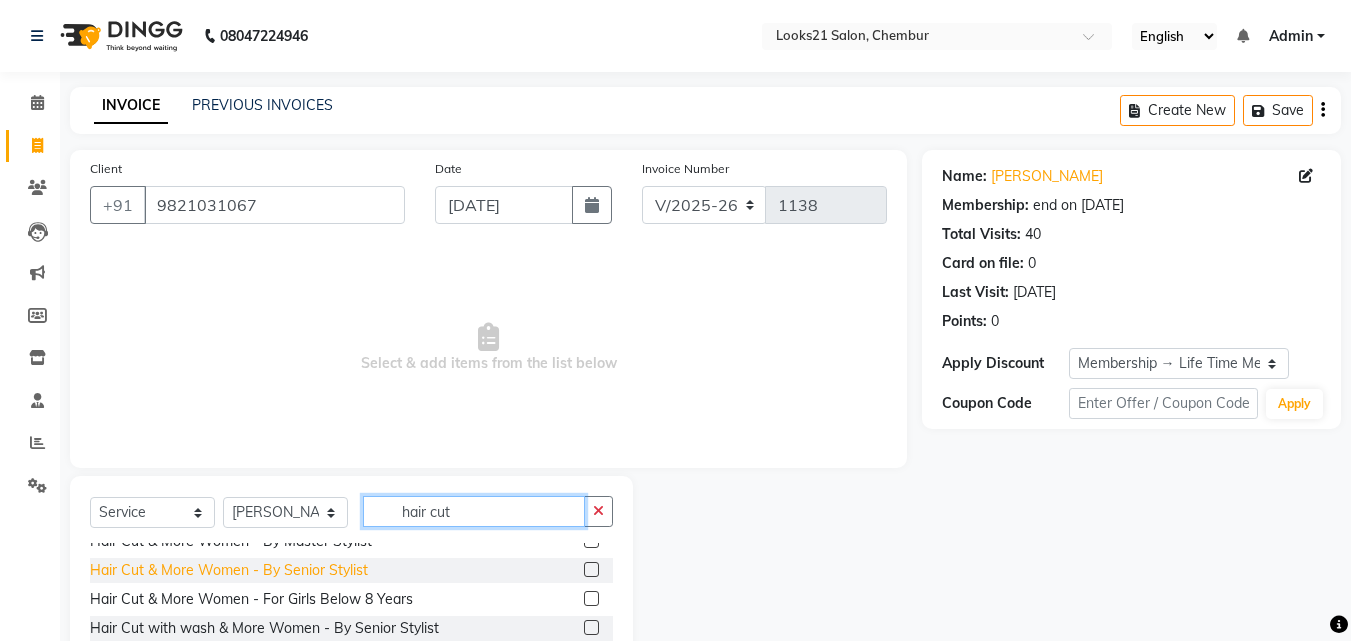 scroll, scrollTop: 100, scrollLeft: 0, axis: vertical 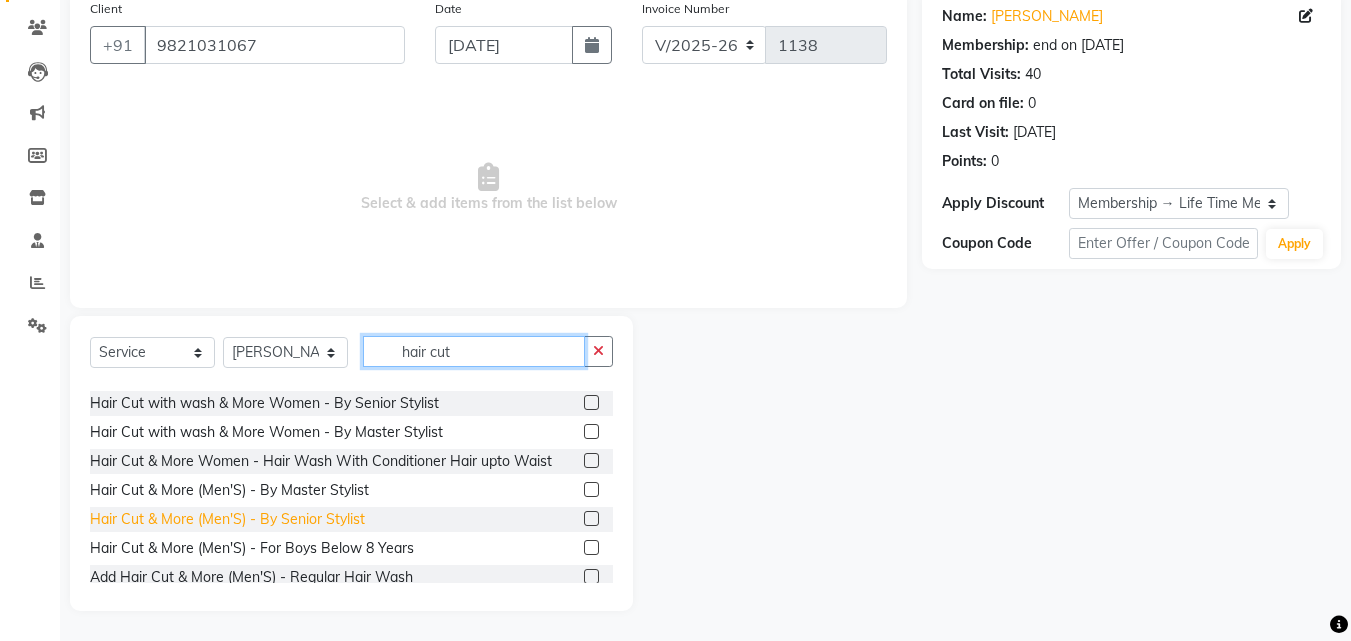 type on "hair cut" 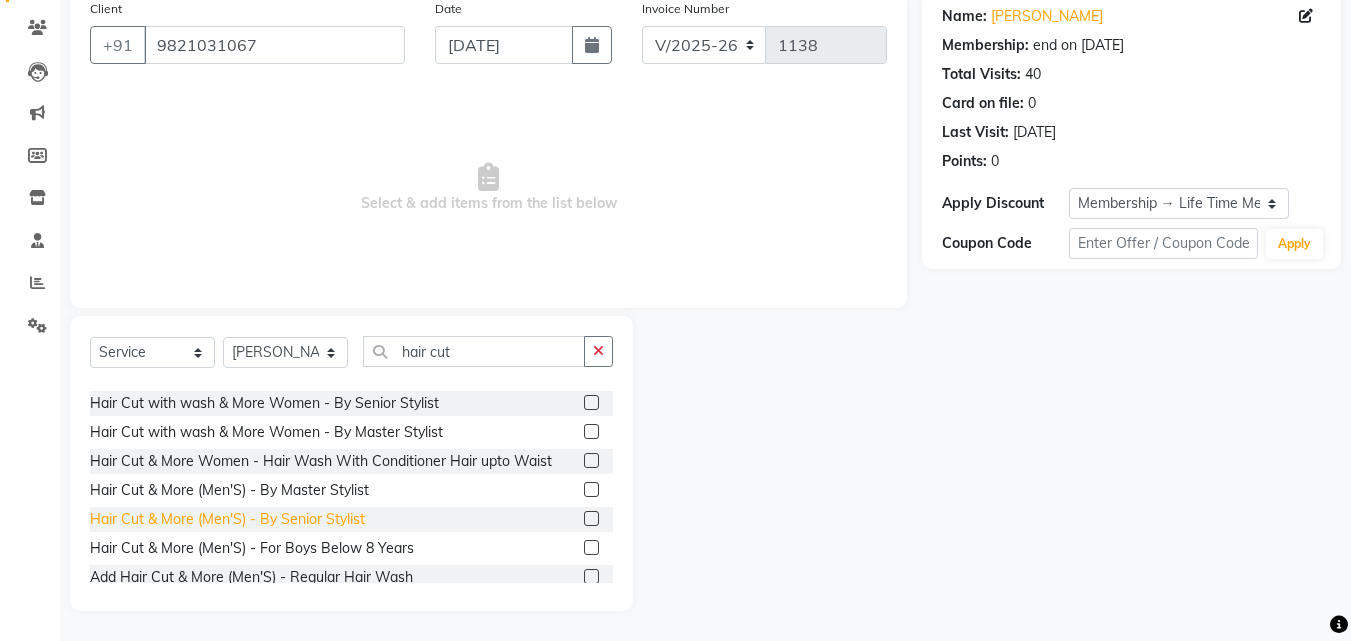 click on "Hair Cut & More (Men'S)  - By Senior Stylist" 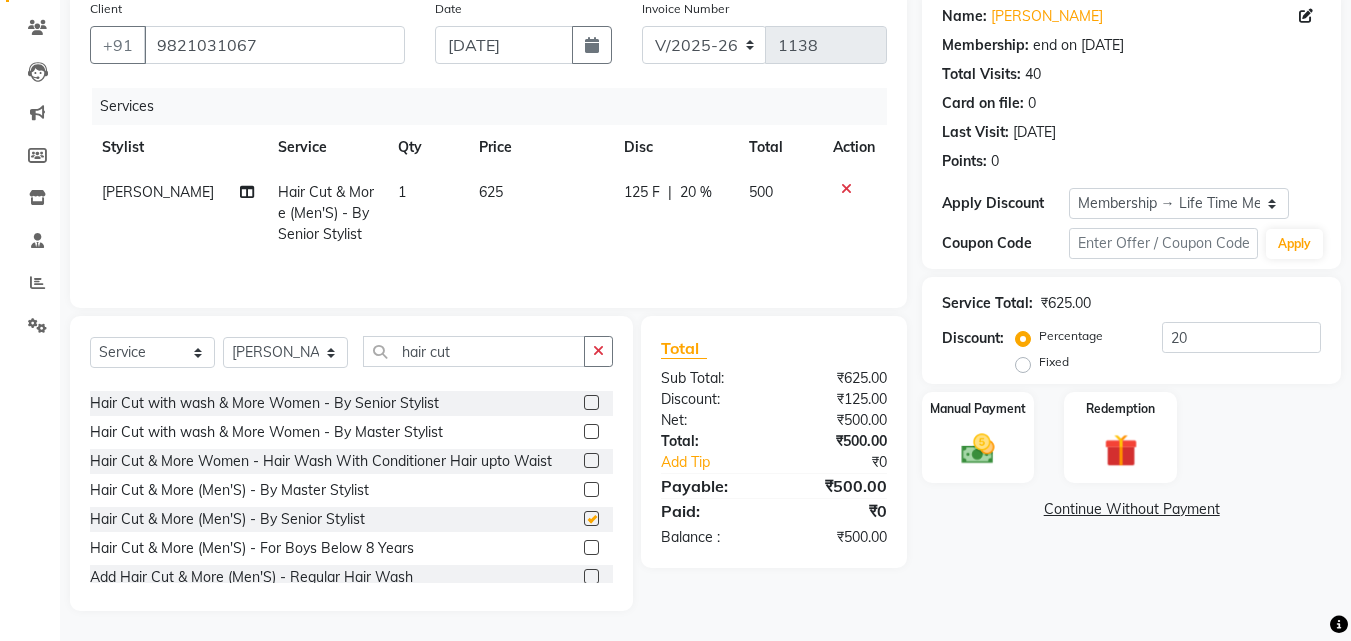 checkbox on "false" 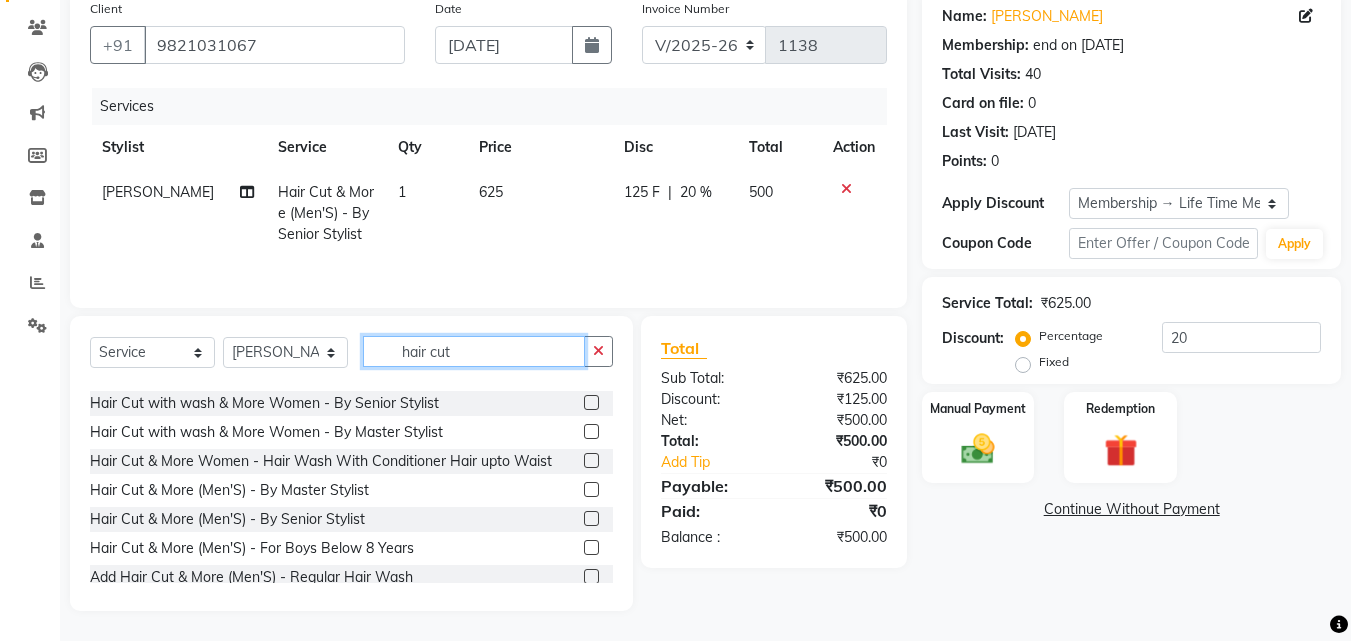 drag, startPoint x: 471, startPoint y: 356, endPoint x: 306, endPoint y: 312, distance: 170.76591 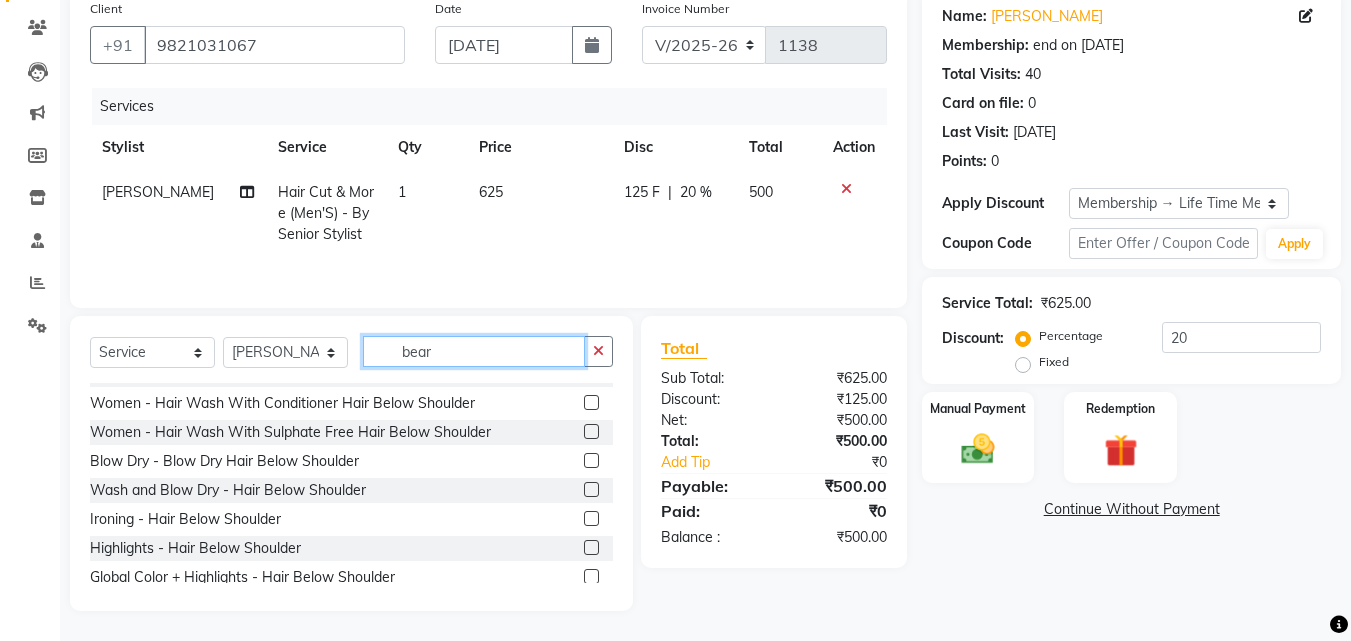 scroll, scrollTop: 0, scrollLeft: 0, axis: both 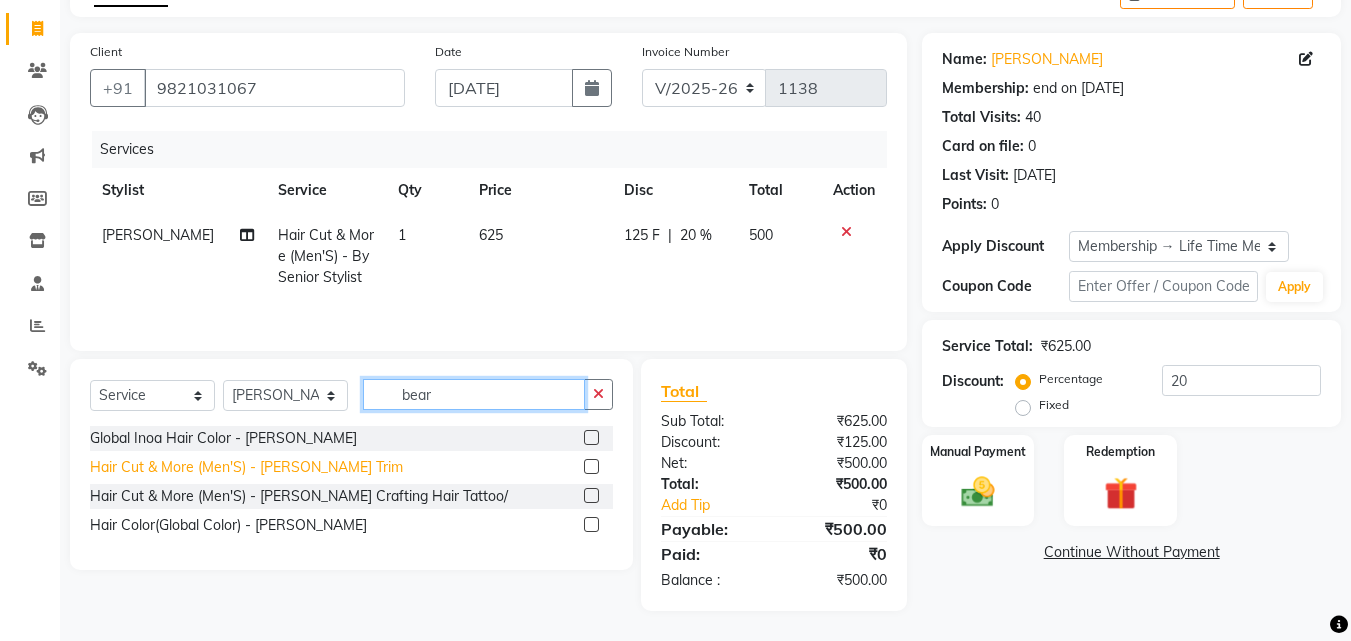 type on "bear" 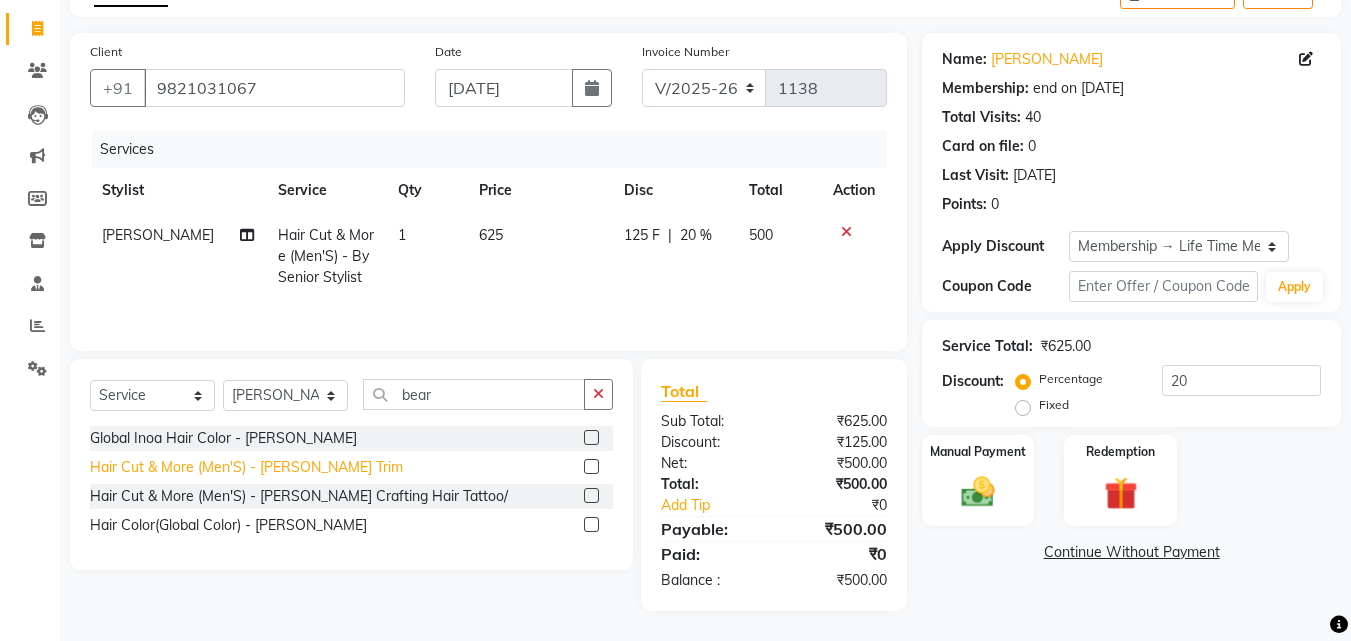 click on "Hair Cut & More (Men'S)  - [PERSON_NAME] Trim" 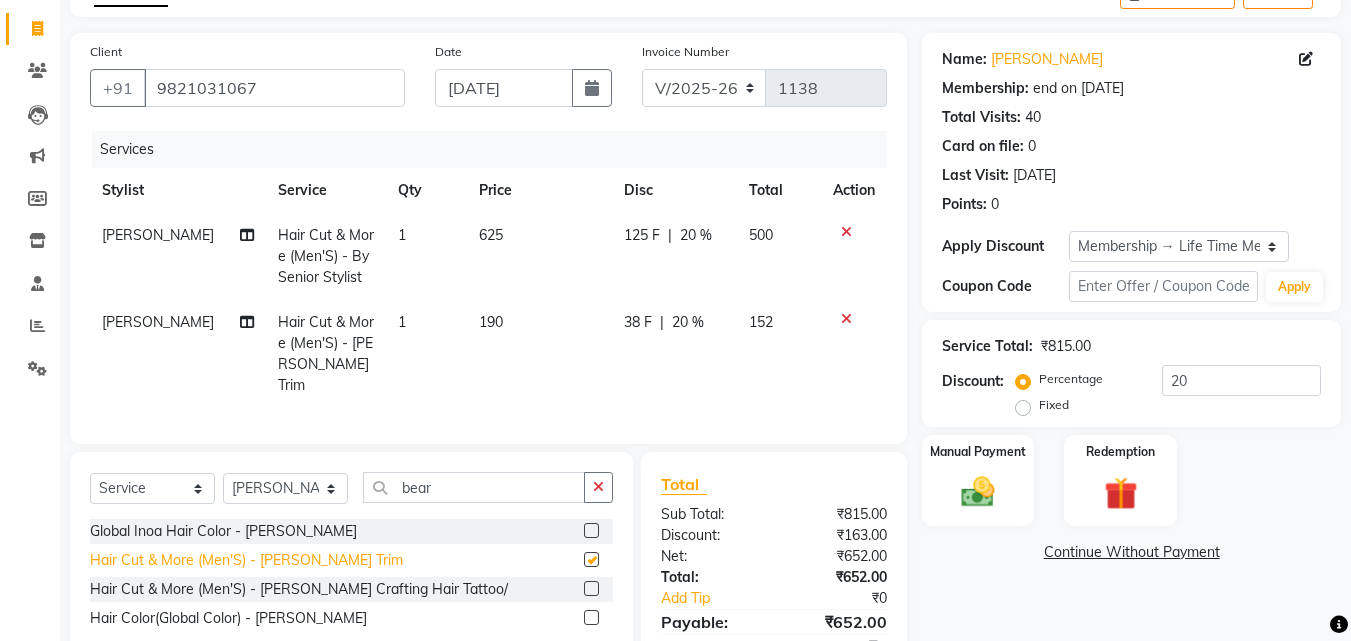 checkbox on "false" 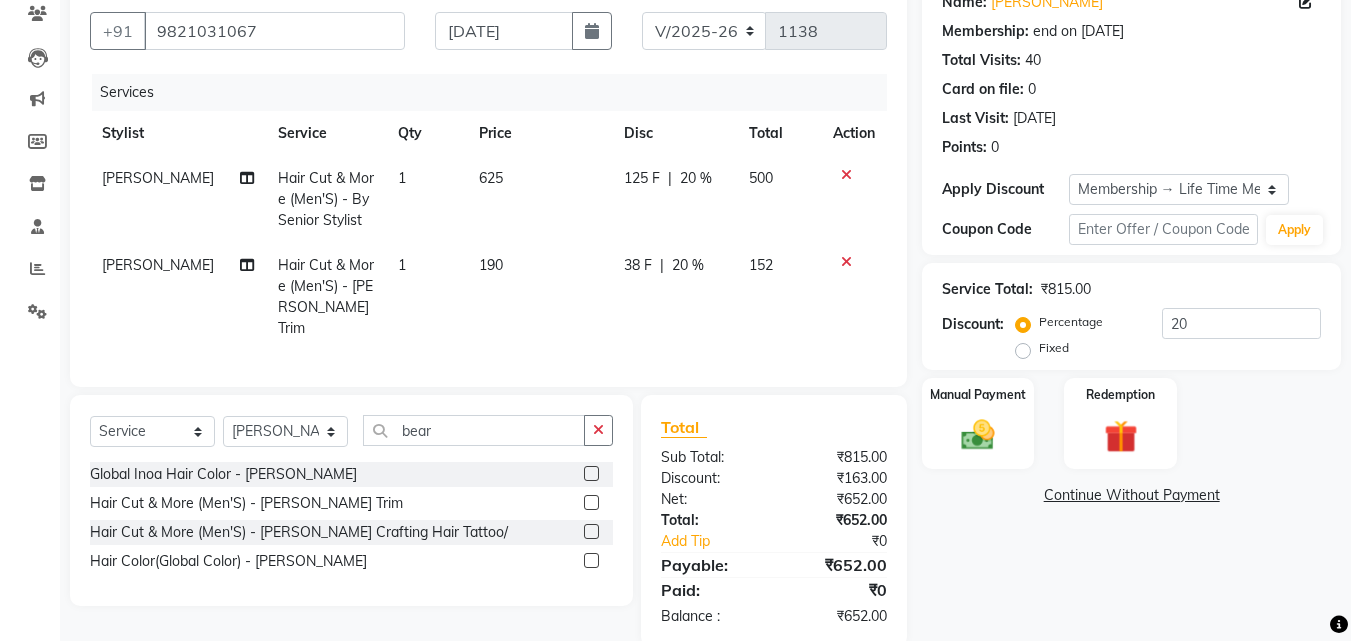 scroll, scrollTop: 204, scrollLeft: 0, axis: vertical 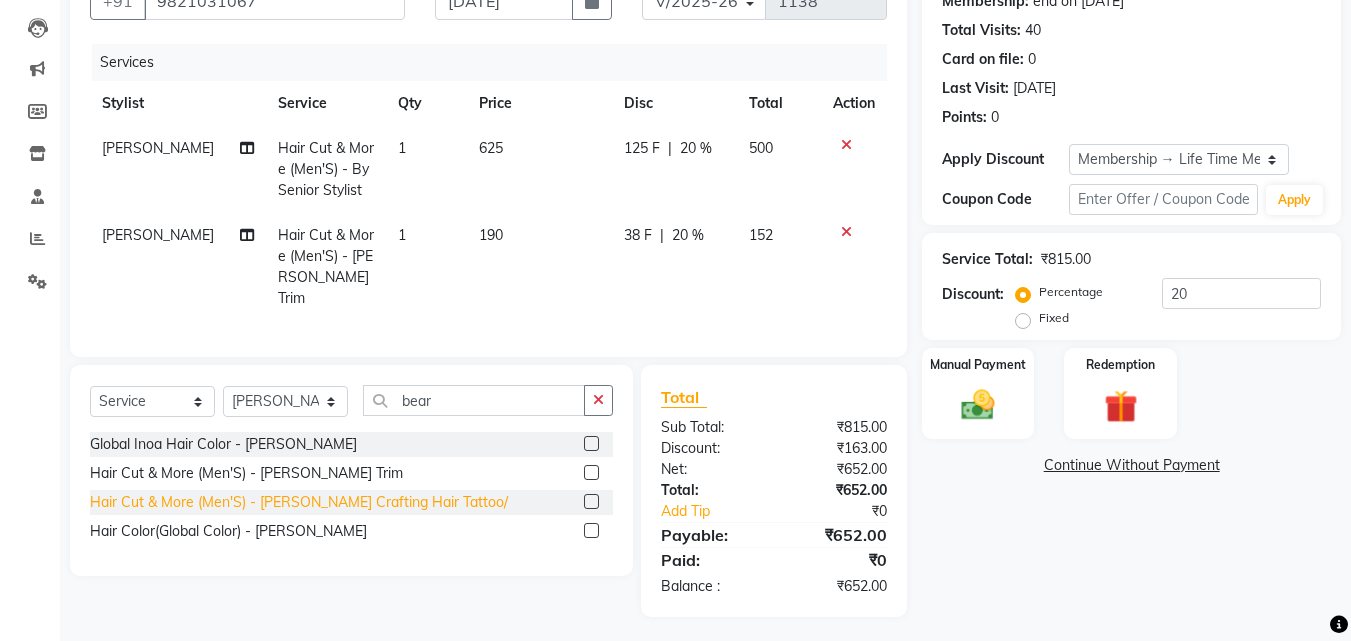 click on "Hair Cut & More (Men'S)  - [PERSON_NAME] Crafting Hair Tattoo/" 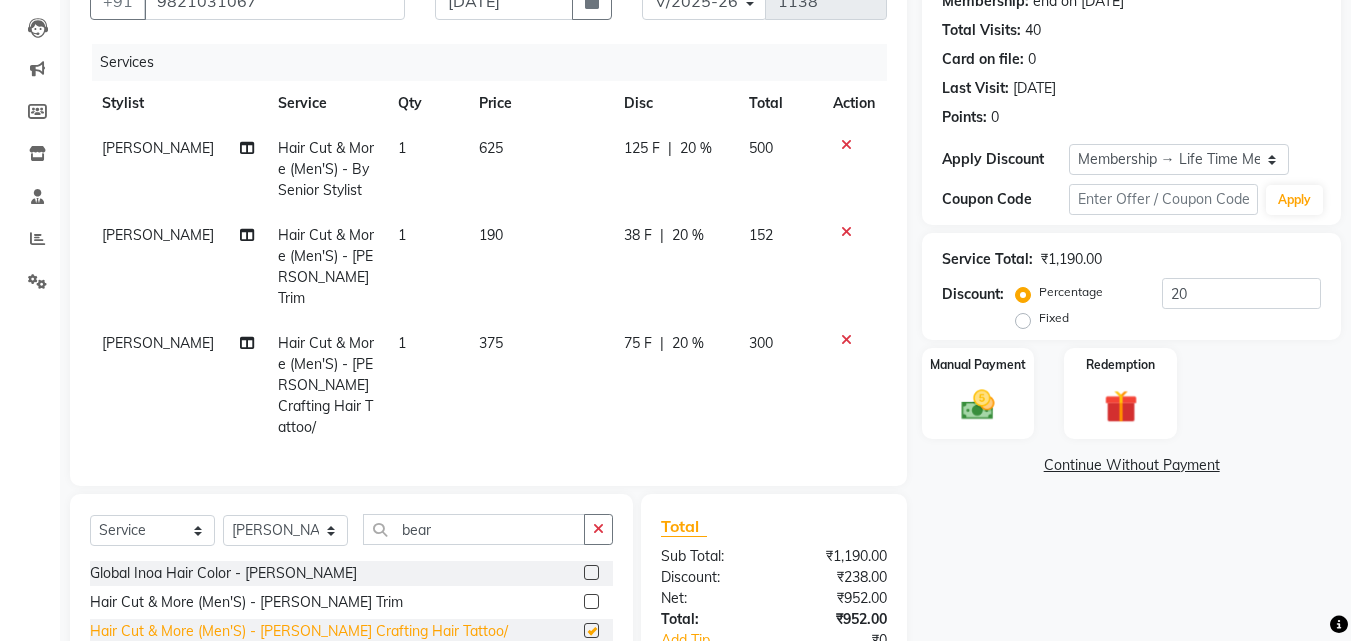 checkbox on "false" 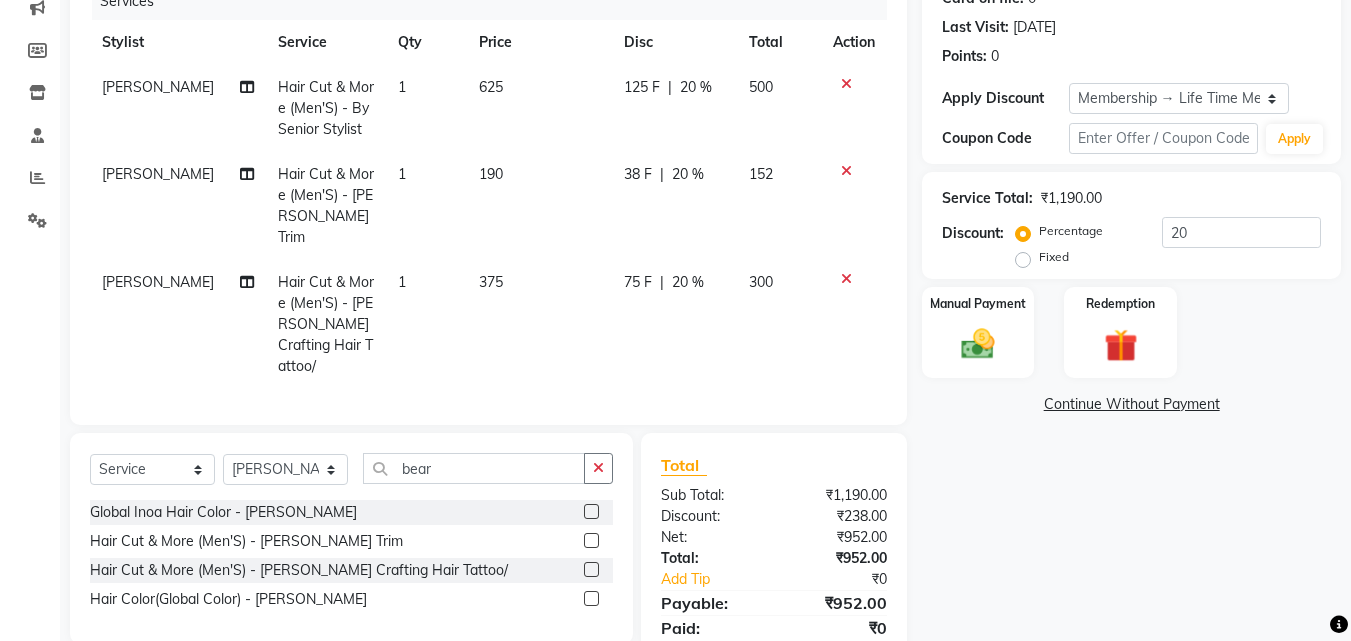 scroll, scrollTop: 312, scrollLeft: 0, axis: vertical 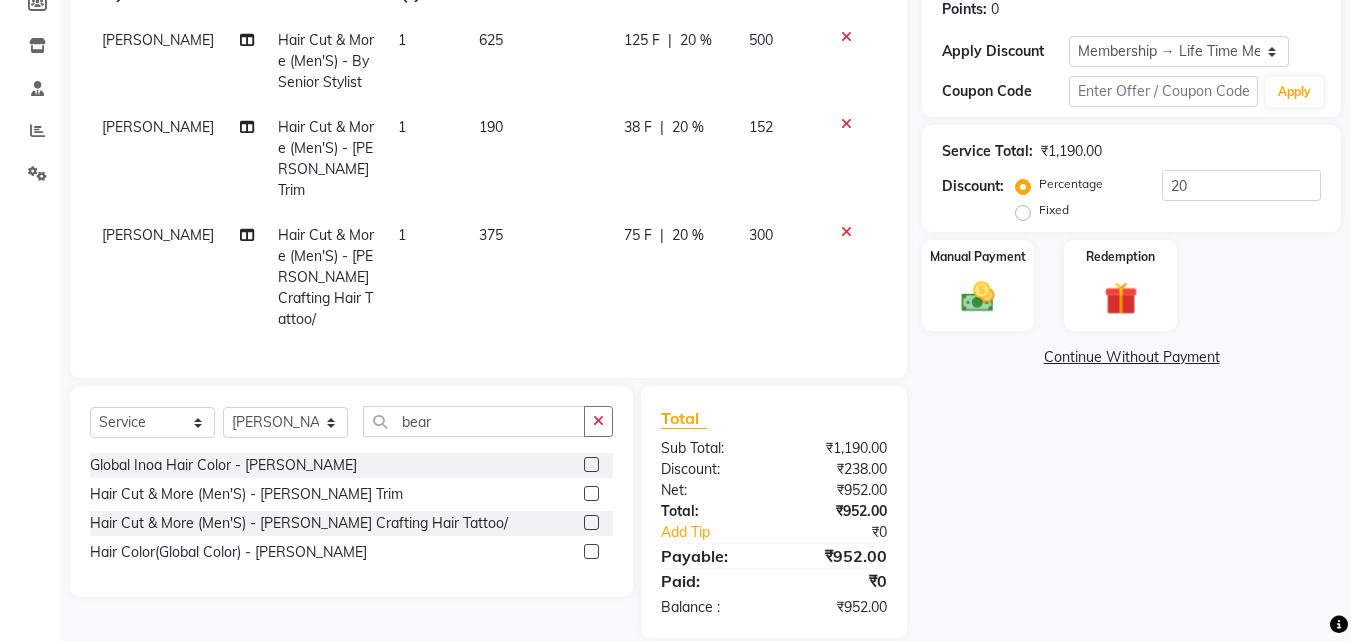 click 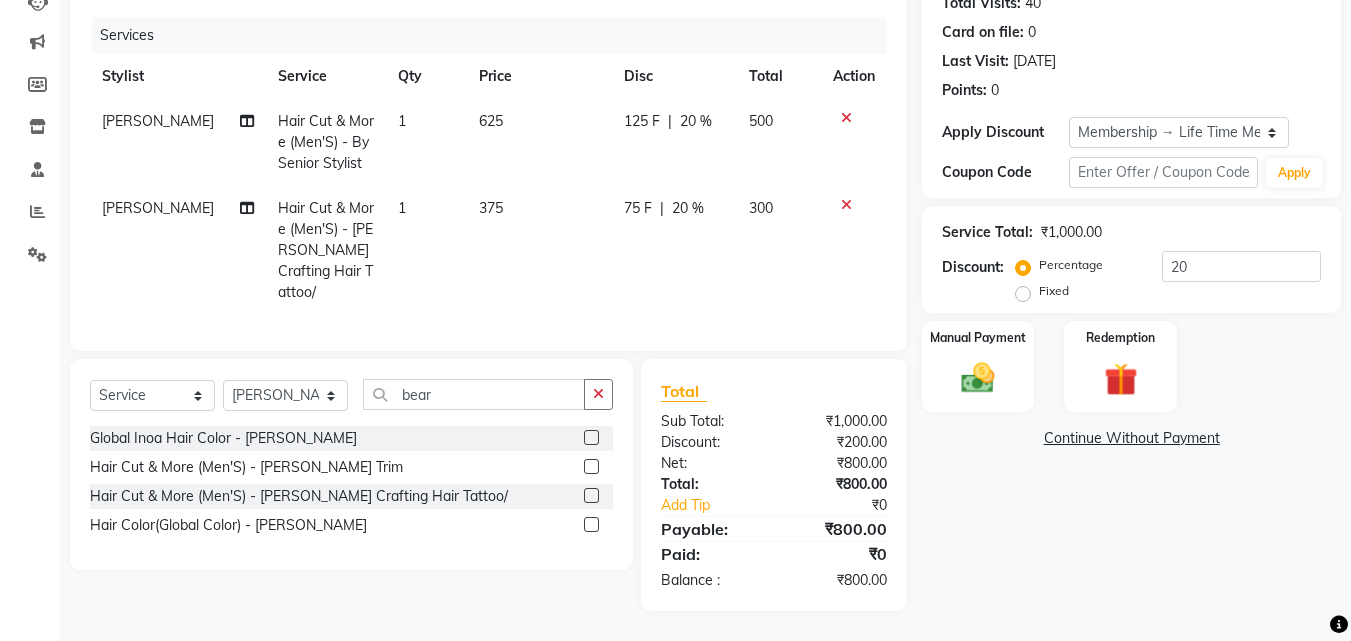 scroll, scrollTop: 225, scrollLeft: 0, axis: vertical 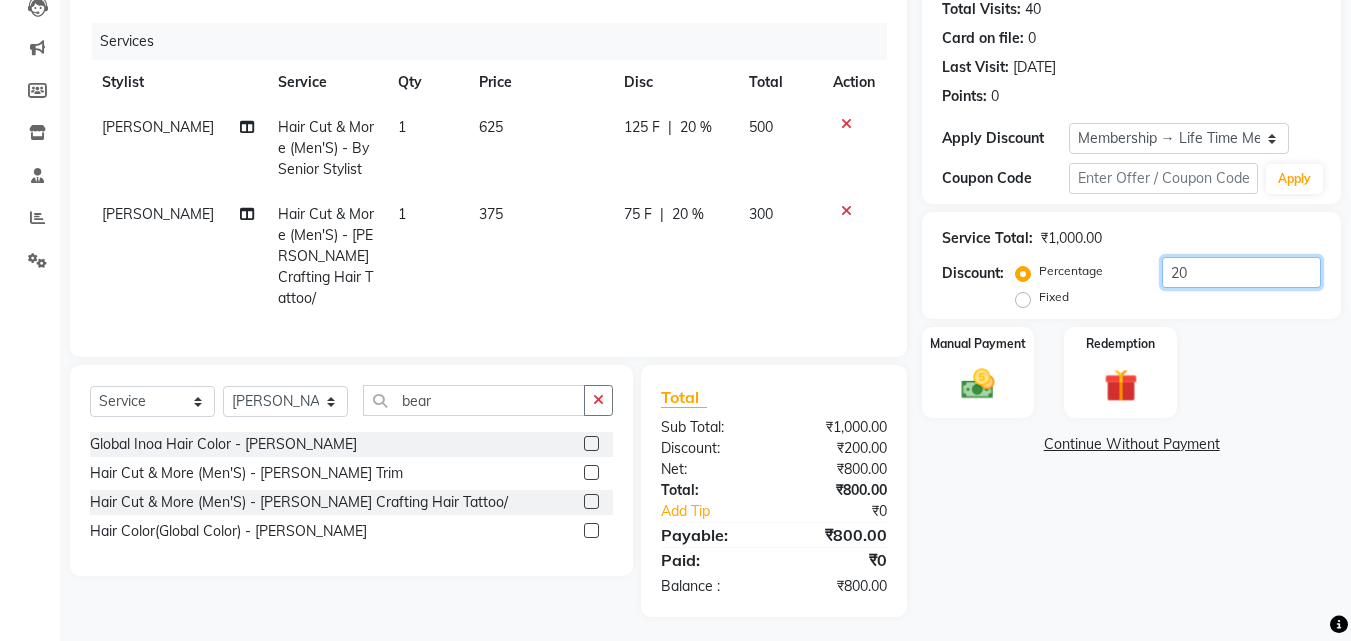 drag, startPoint x: 1234, startPoint y: 281, endPoint x: 1039, endPoint y: 262, distance: 195.92346 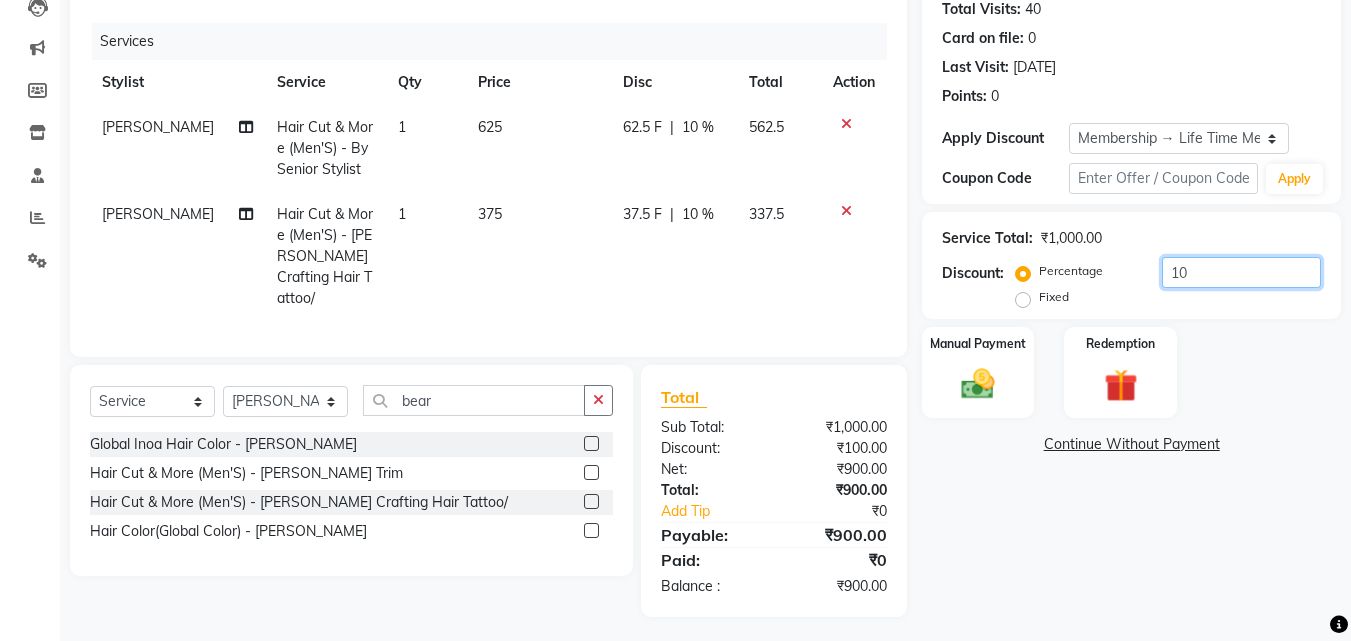 type on "1" 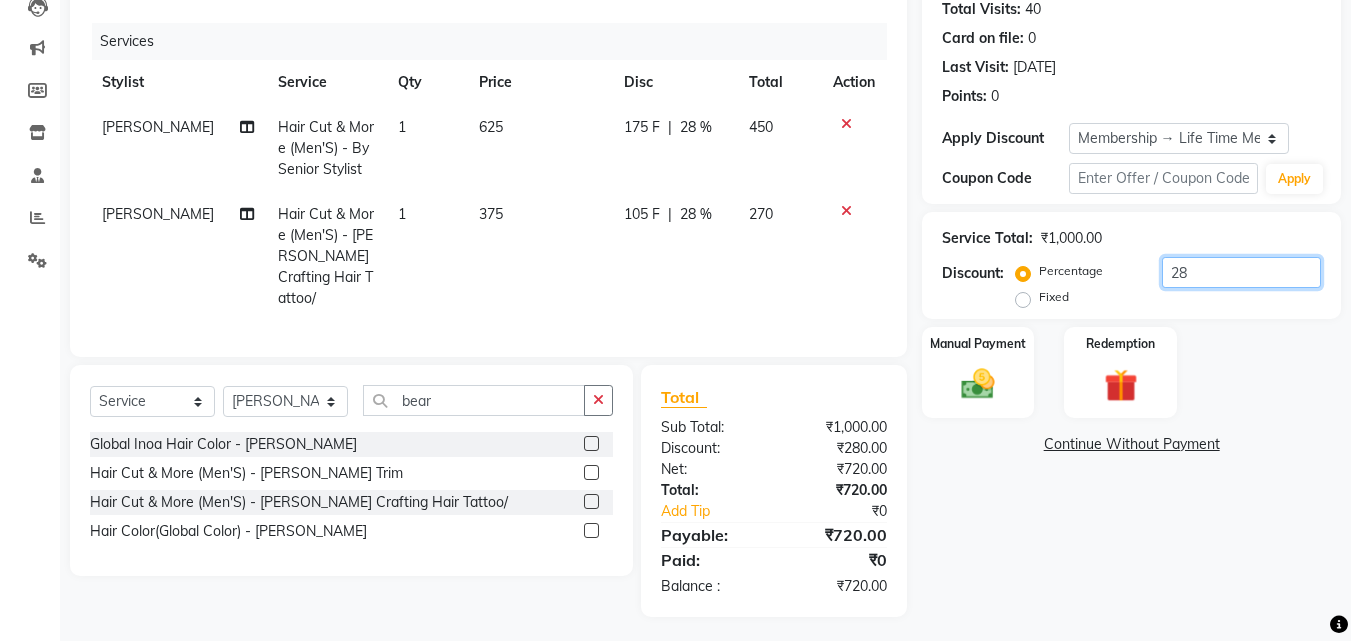 type on "2" 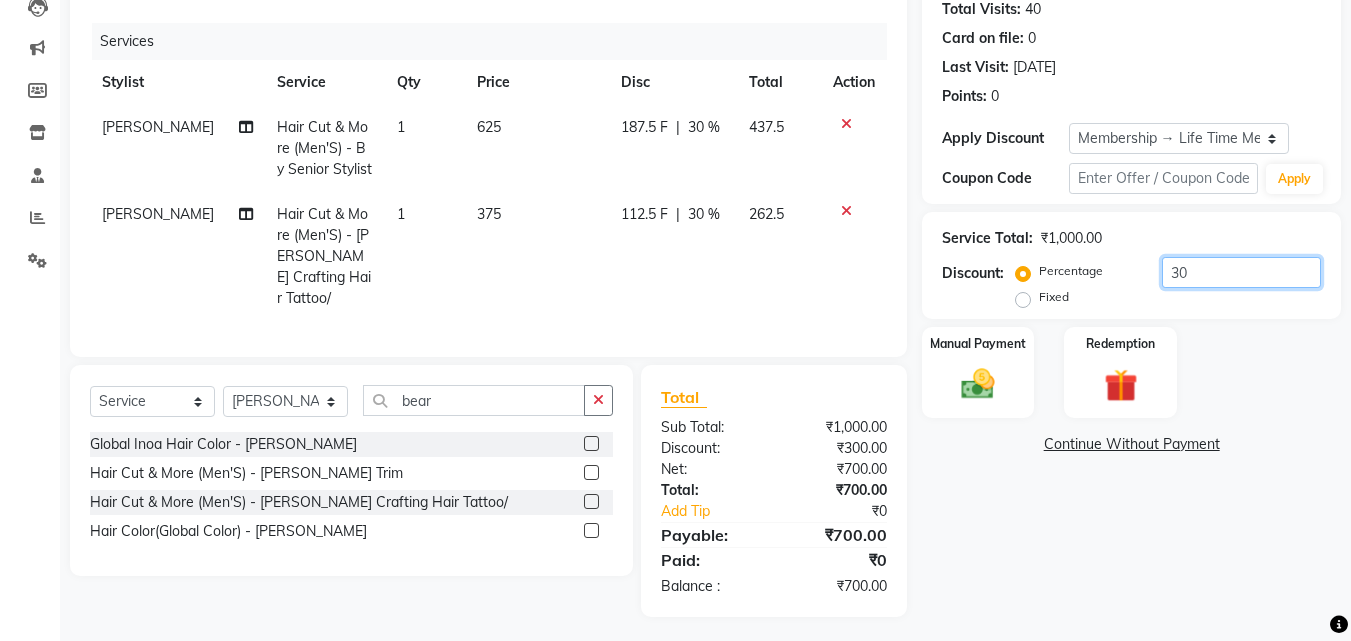 type on "30" 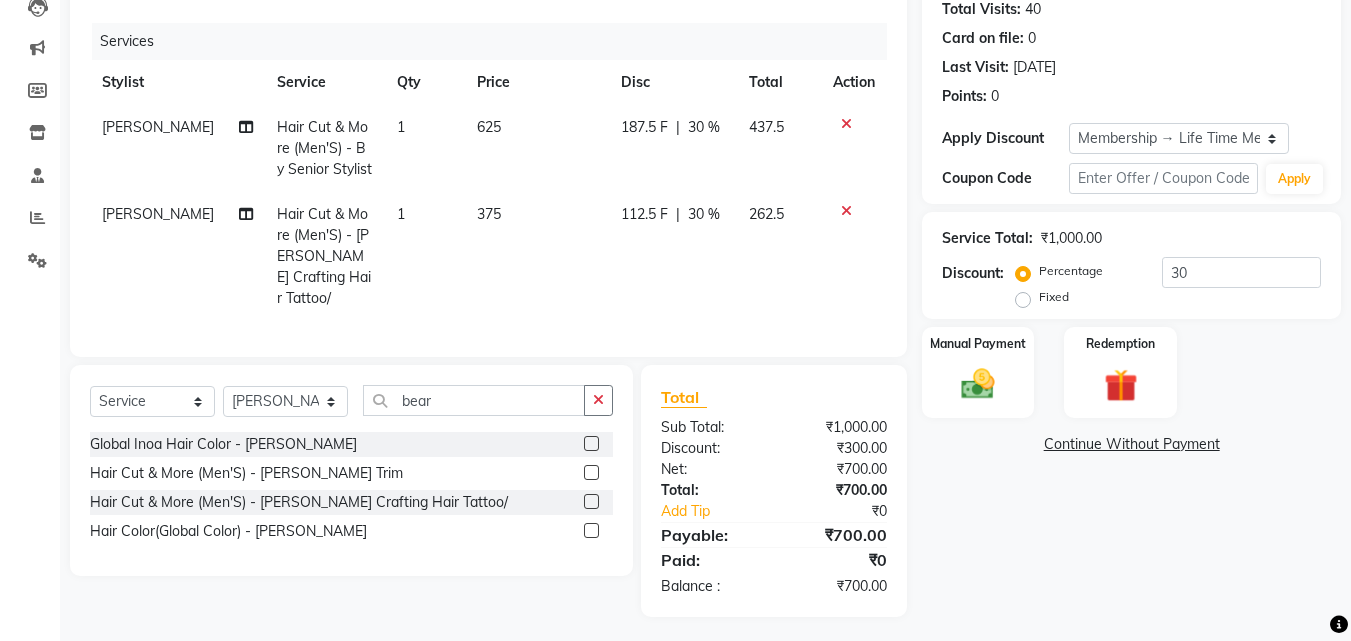 click on "1" 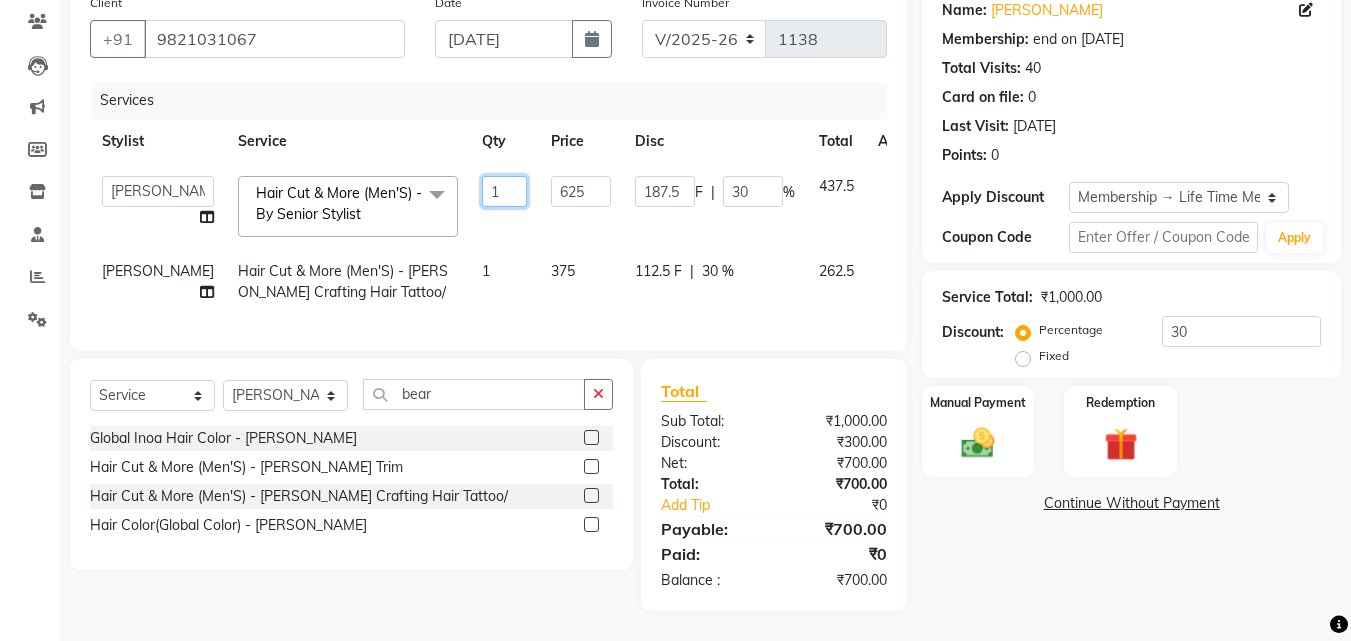 drag, startPoint x: 456, startPoint y: 169, endPoint x: 415, endPoint y: 169, distance: 41 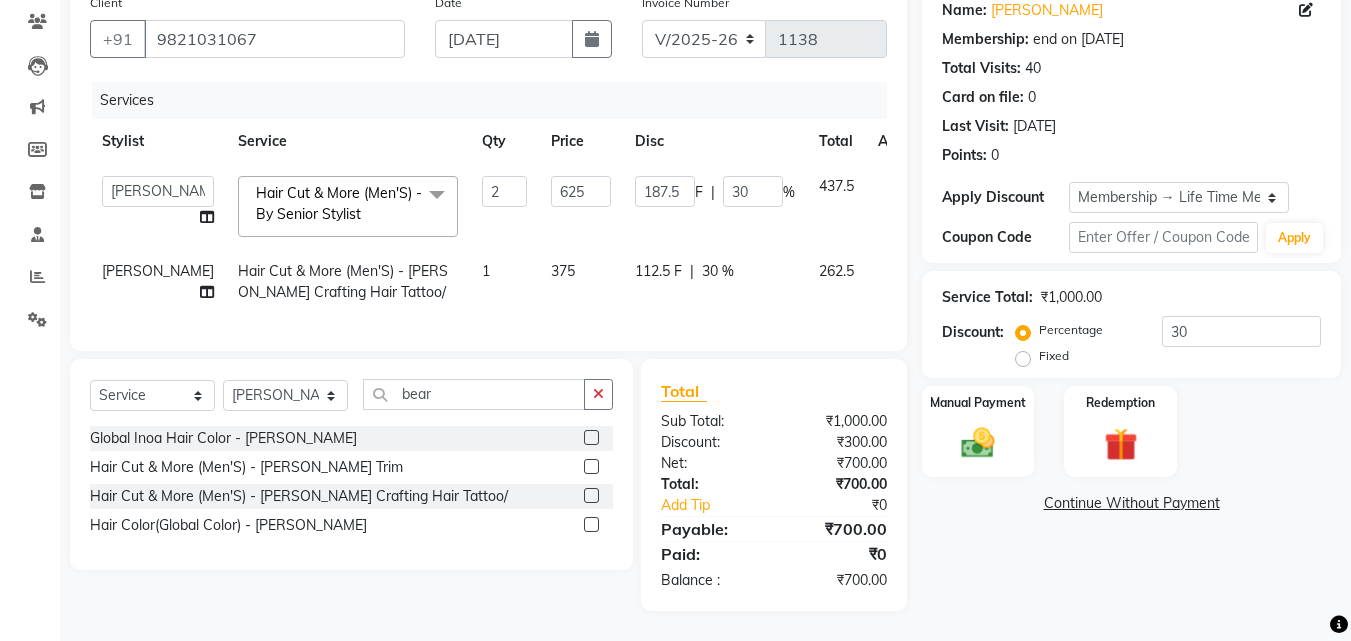 click on "1" 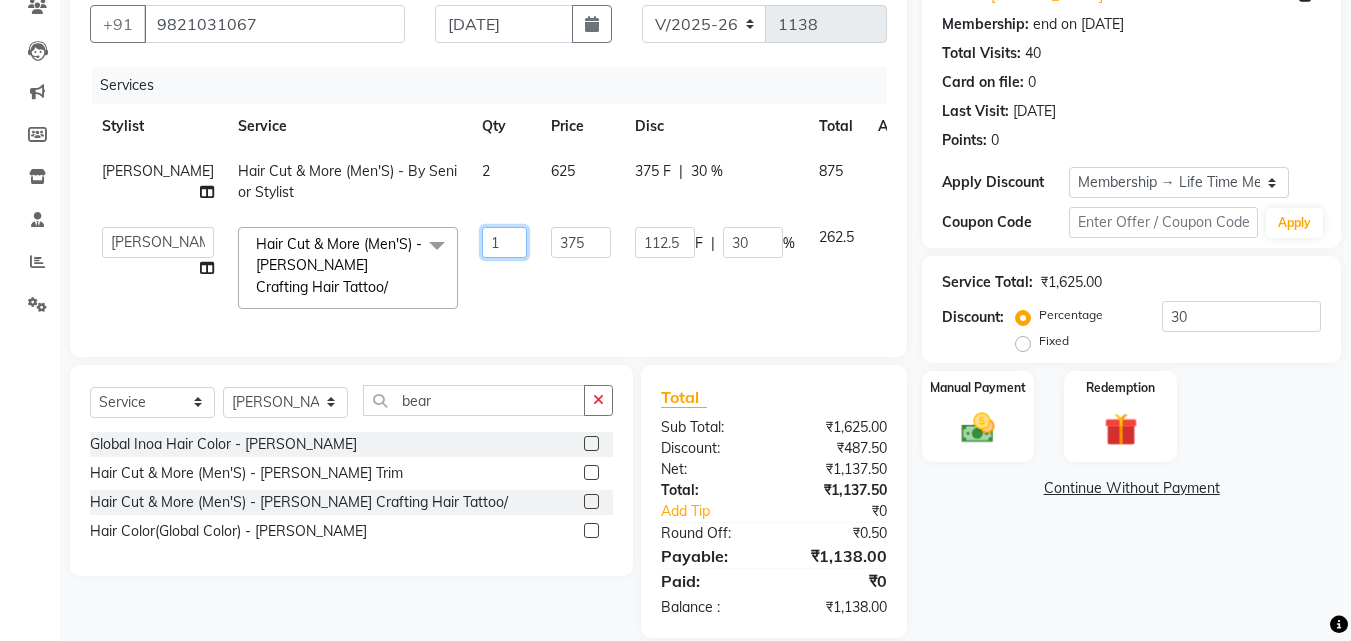 drag, startPoint x: 450, startPoint y: 246, endPoint x: 409, endPoint y: 233, distance: 43.011627 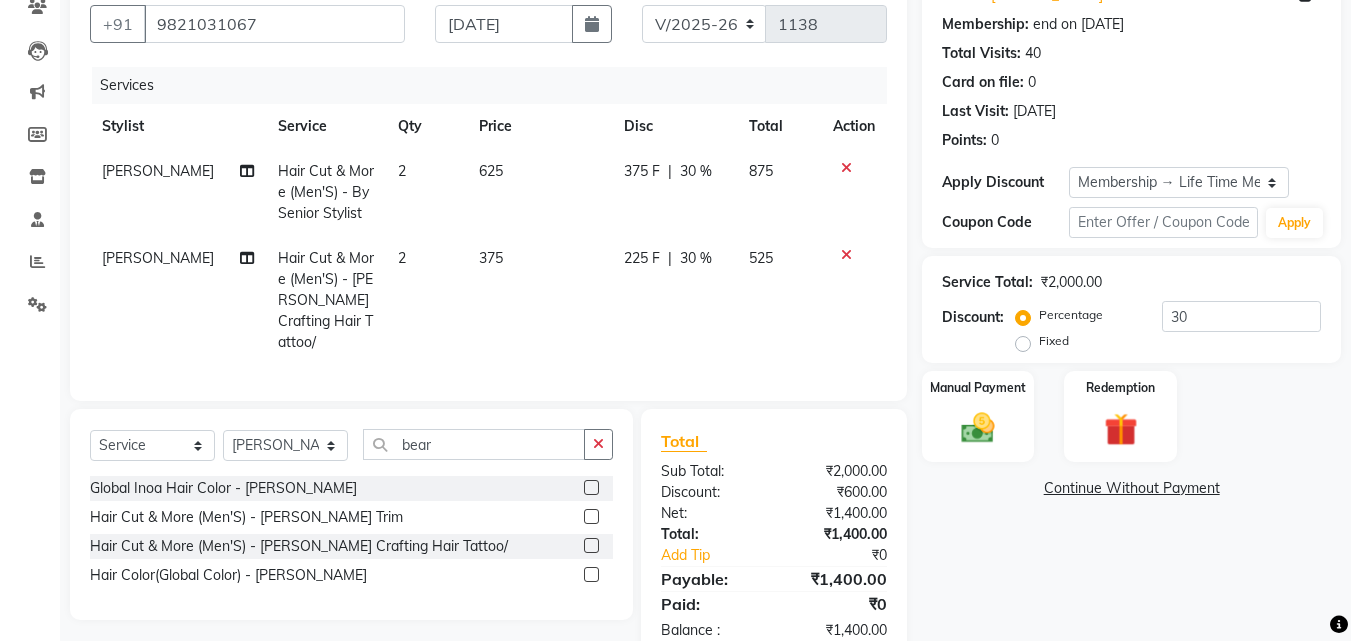 click on "Anwar Hair Cut & More (Men'S)  - Beard Crafting Hair Tattoo/ 2 375 225 F | 30 % 525" 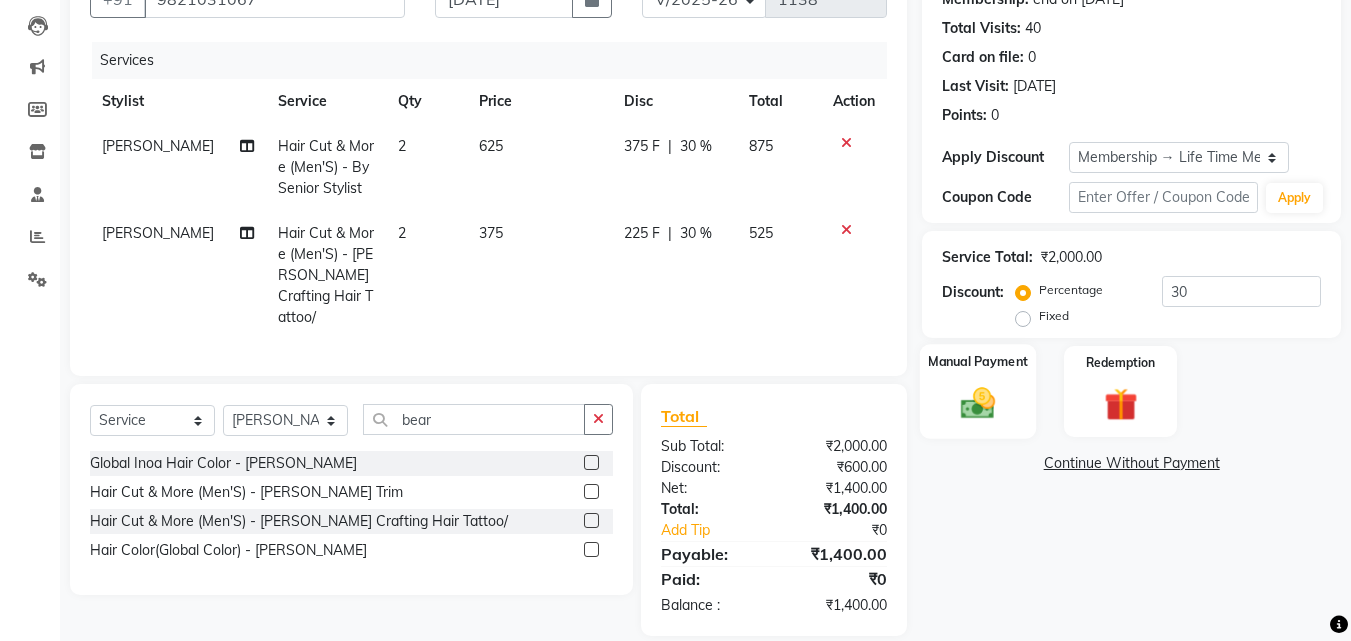 scroll, scrollTop: 225, scrollLeft: 0, axis: vertical 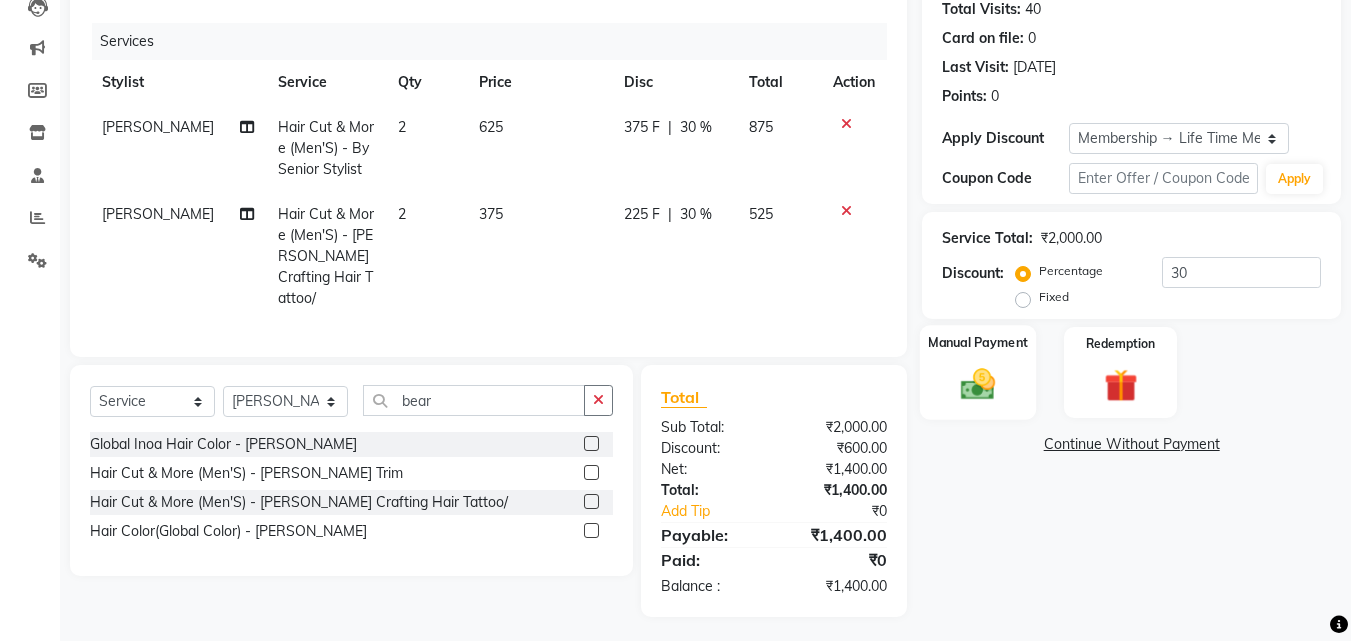 click 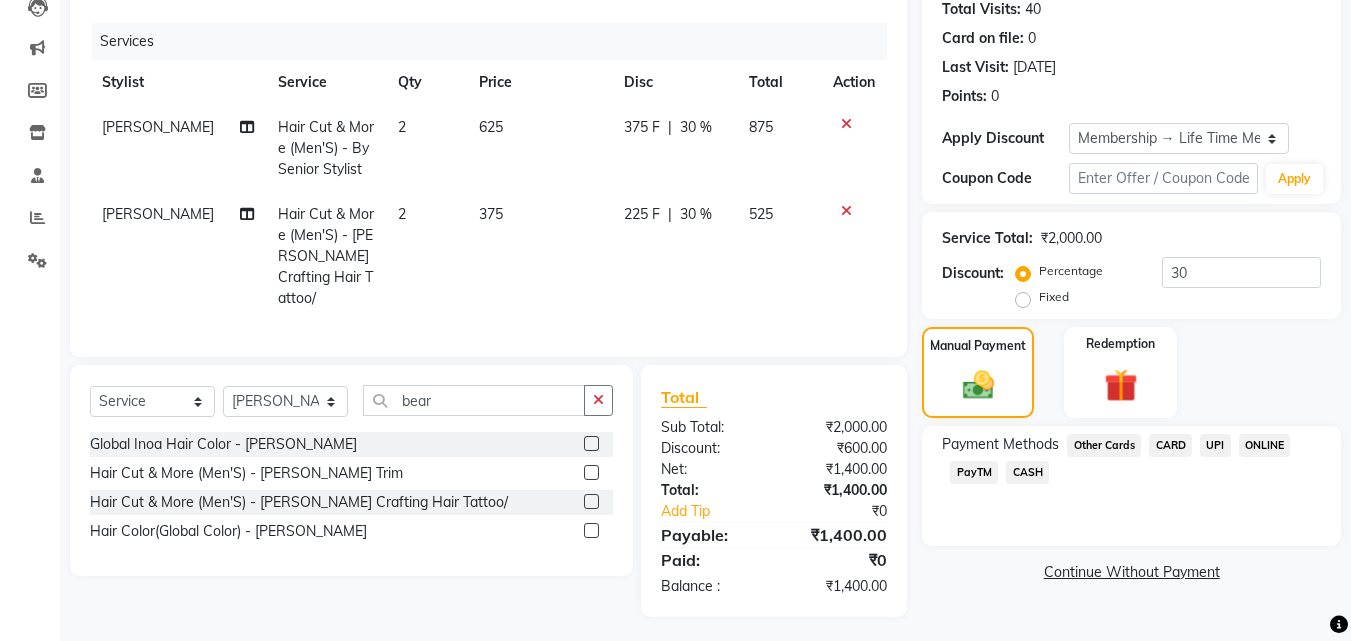 click on "CARD" 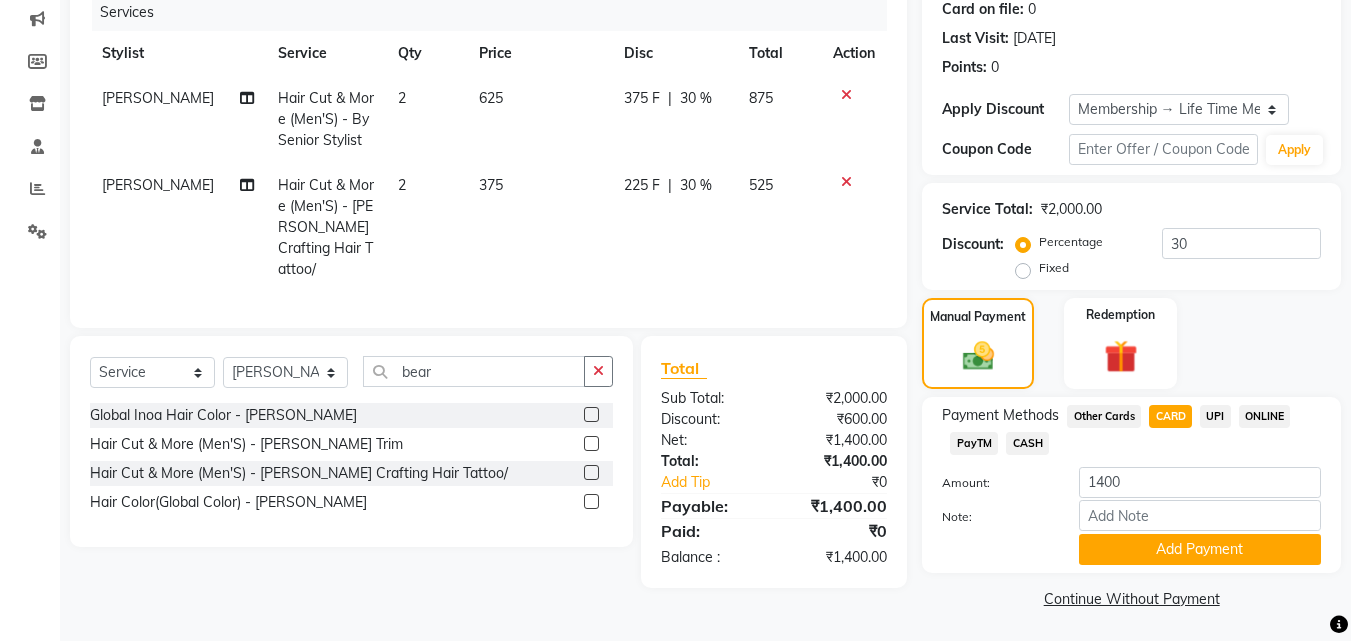 scroll, scrollTop: 257, scrollLeft: 0, axis: vertical 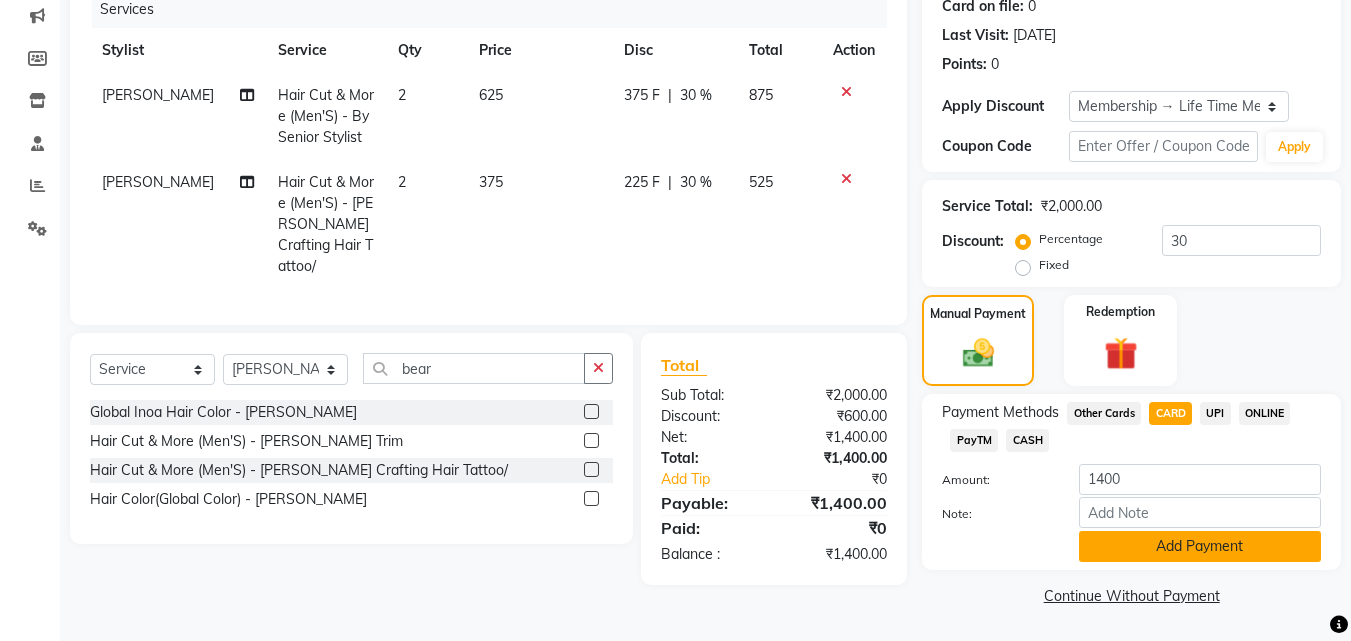 click on "Add Payment" 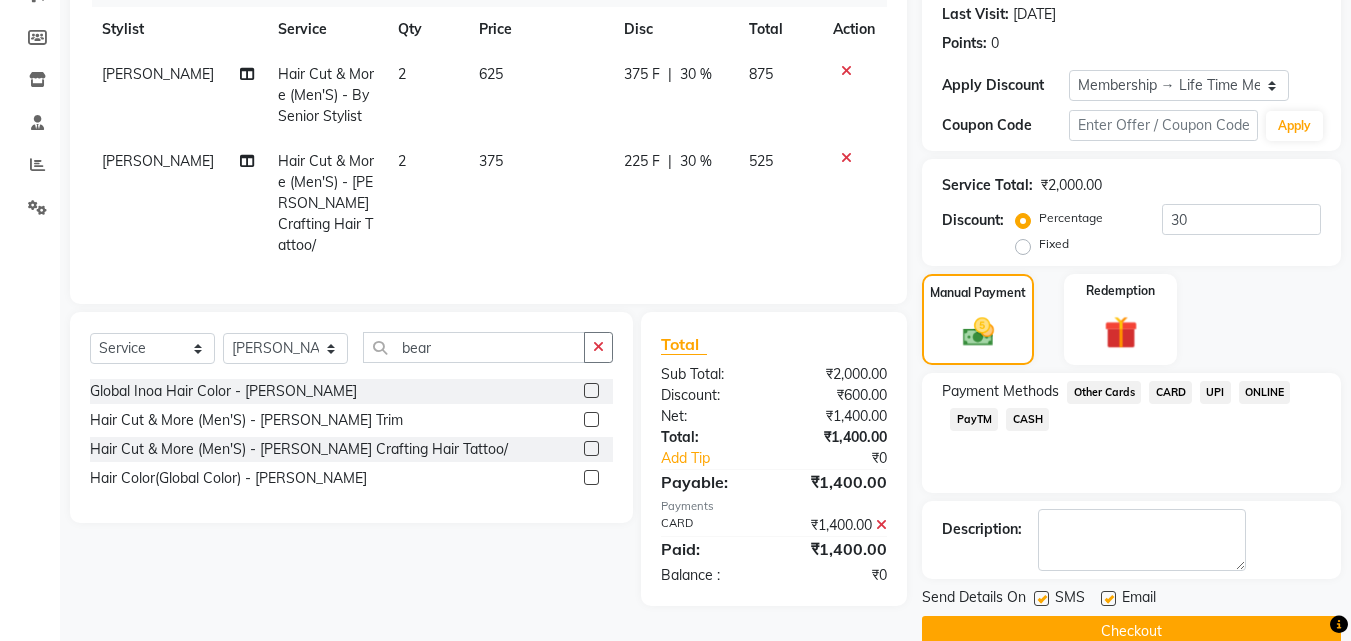 scroll, scrollTop: 314, scrollLeft: 0, axis: vertical 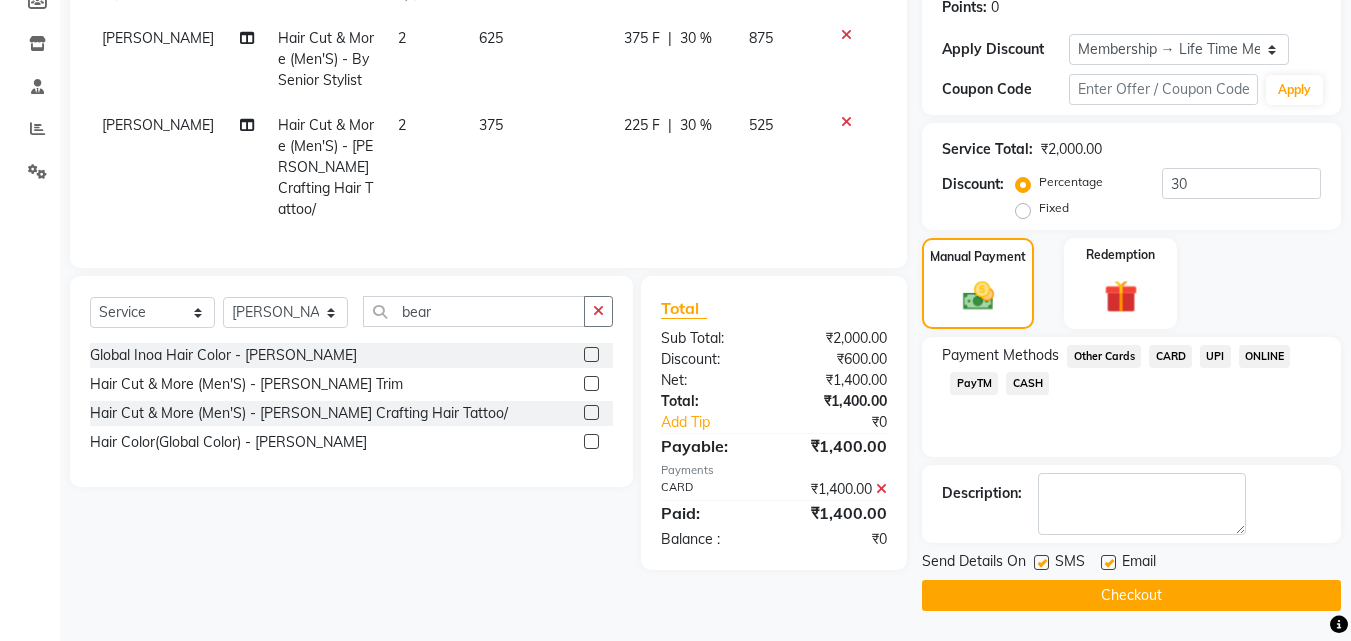 click on "Checkout" 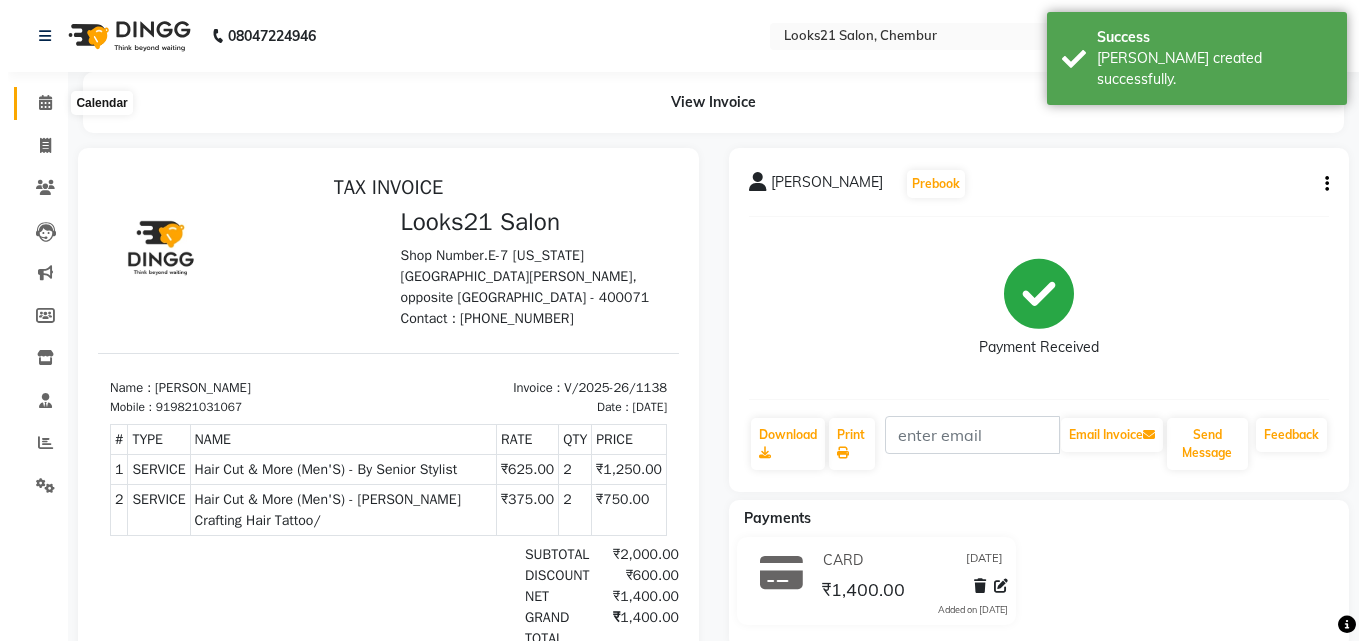 scroll, scrollTop: 0, scrollLeft: 0, axis: both 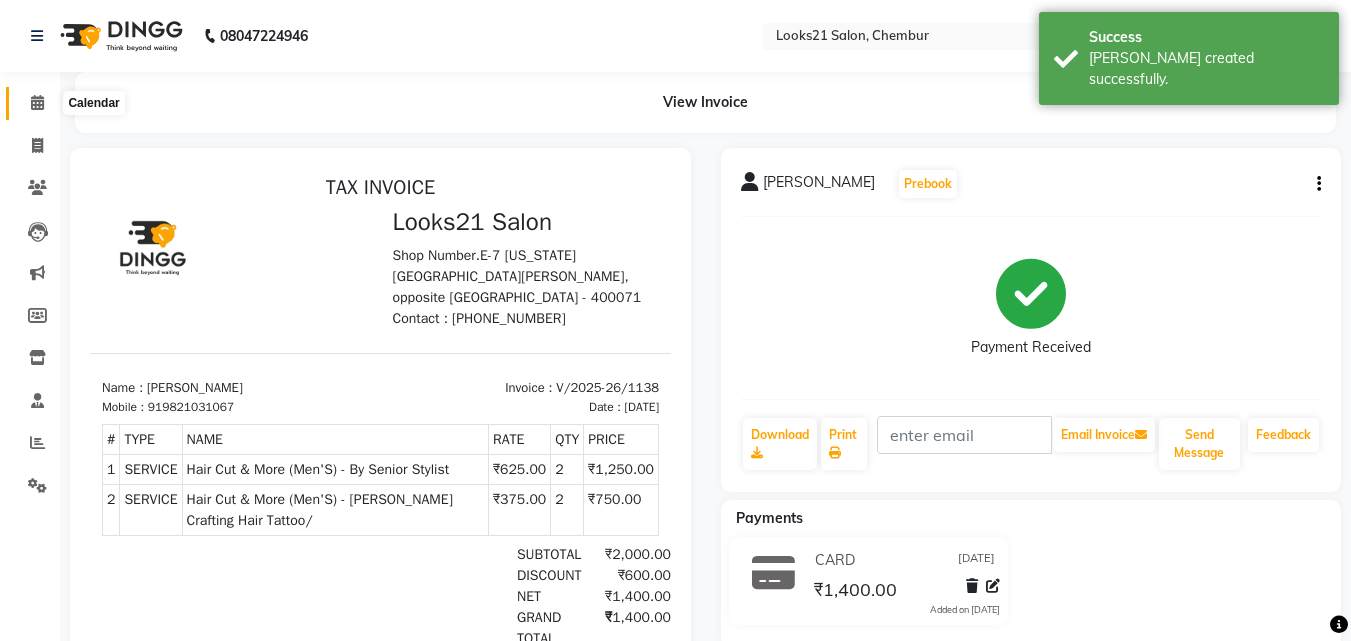 click 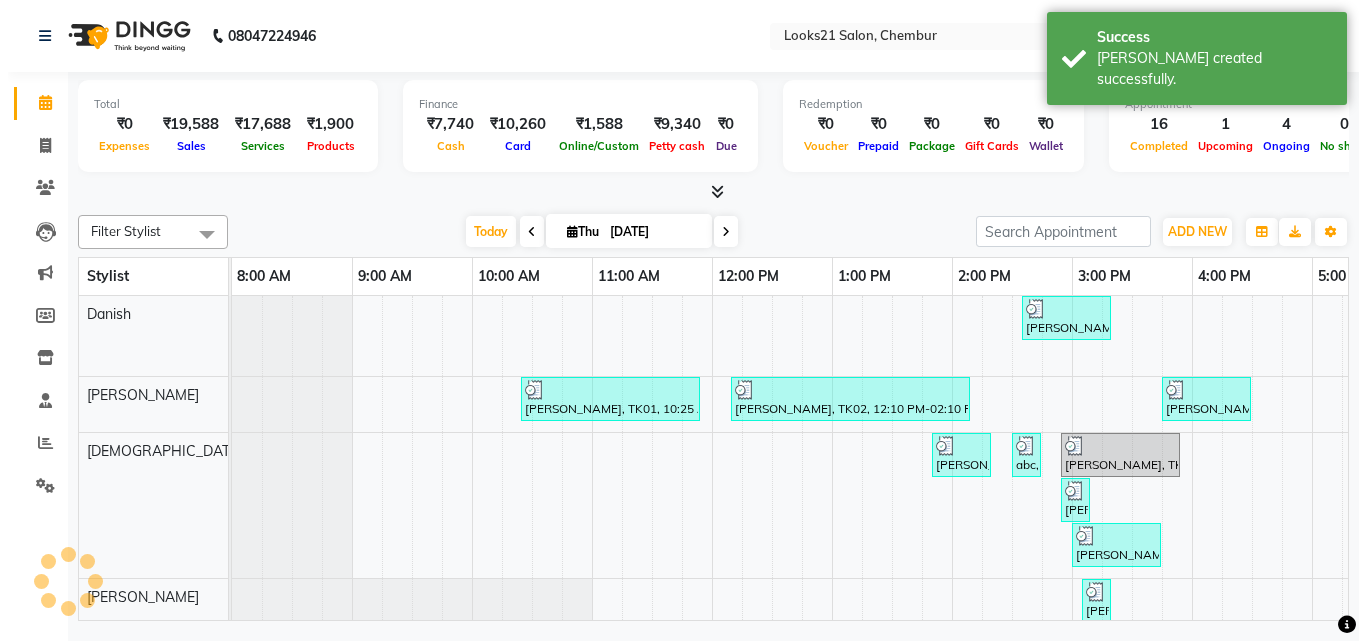 scroll, scrollTop: 0, scrollLeft: 0, axis: both 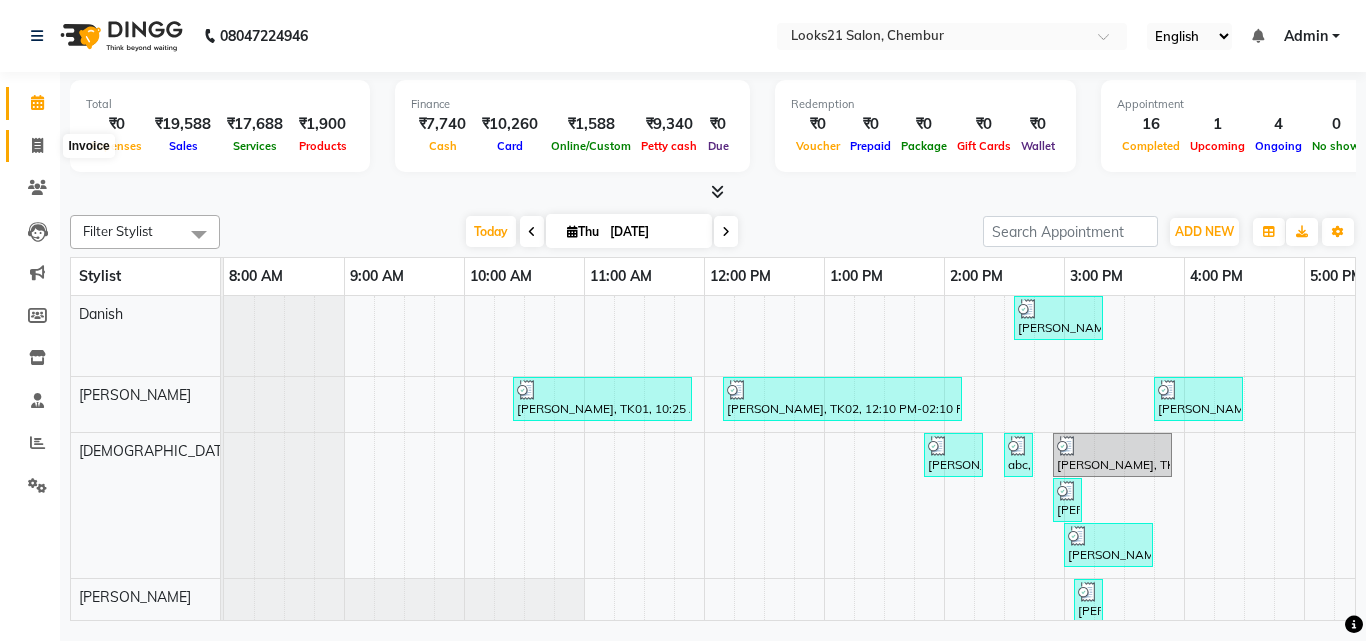 click 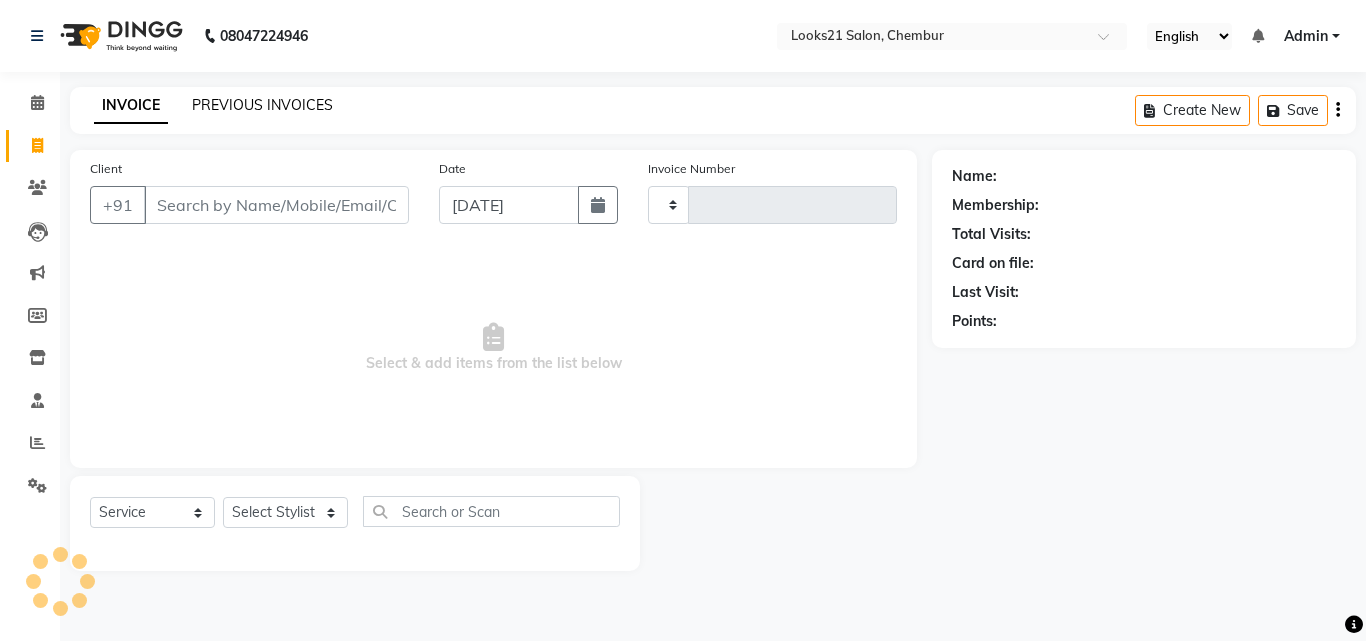 click on "PREVIOUS INVOICES" 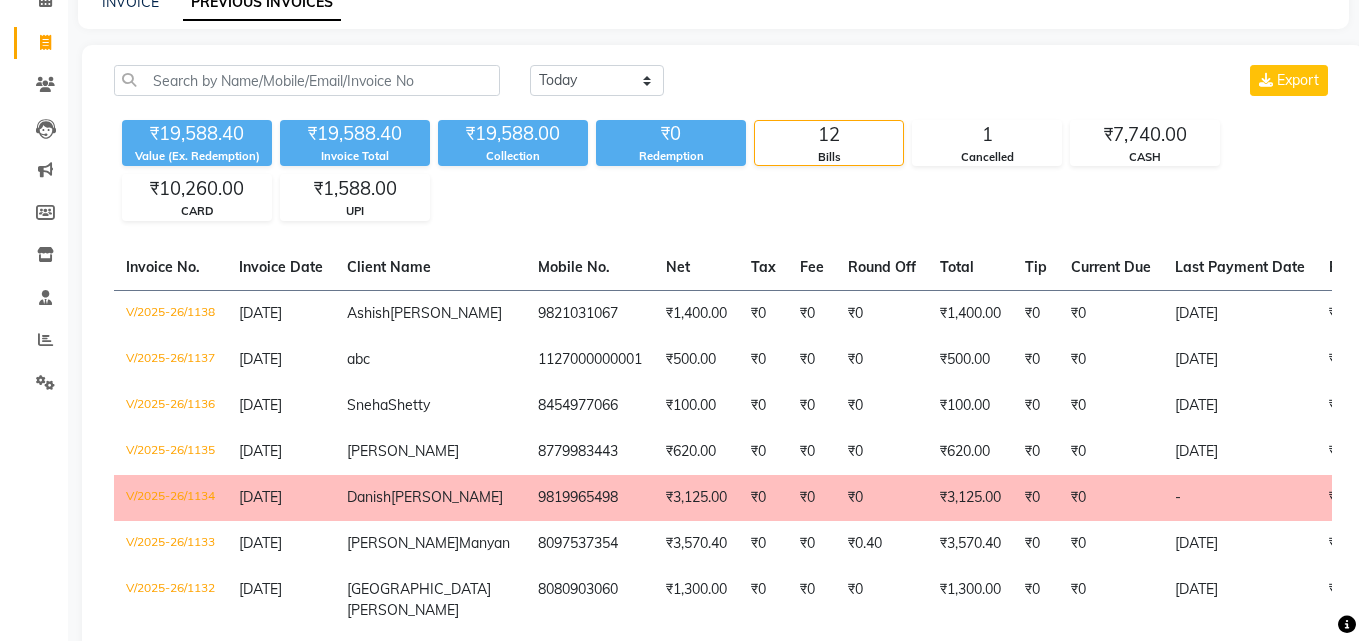 scroll, scrollTop: 0, scrollLeft: 0, axis: both 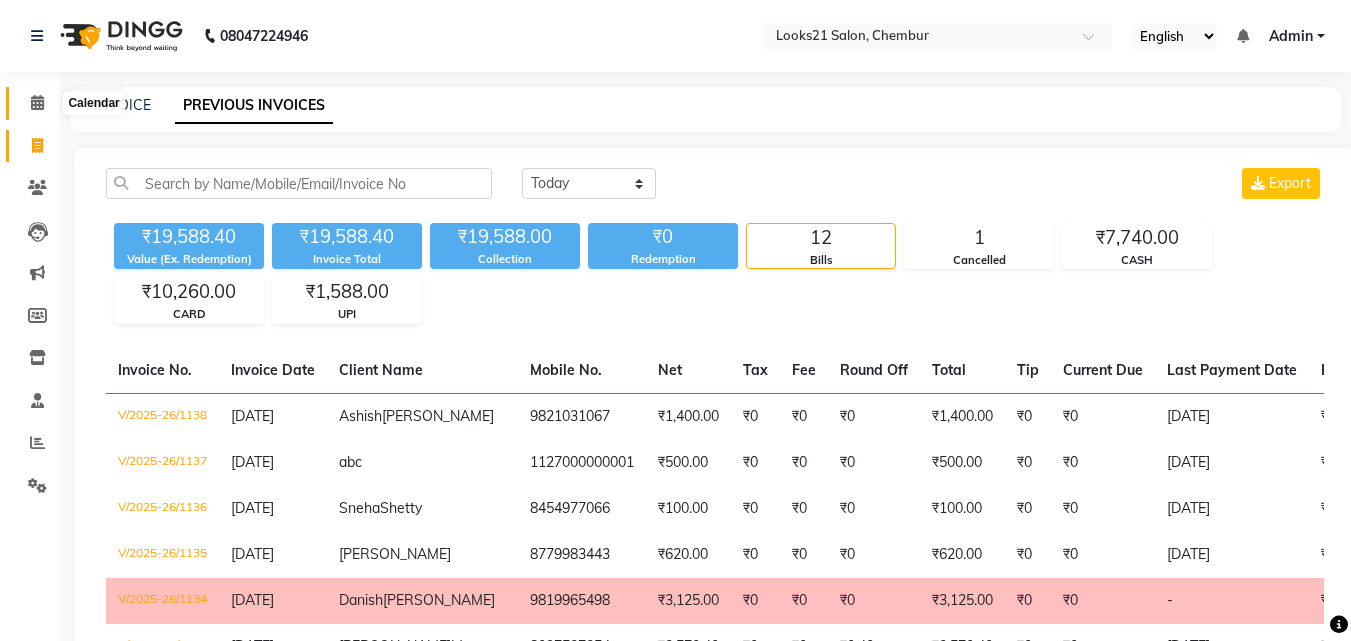 click 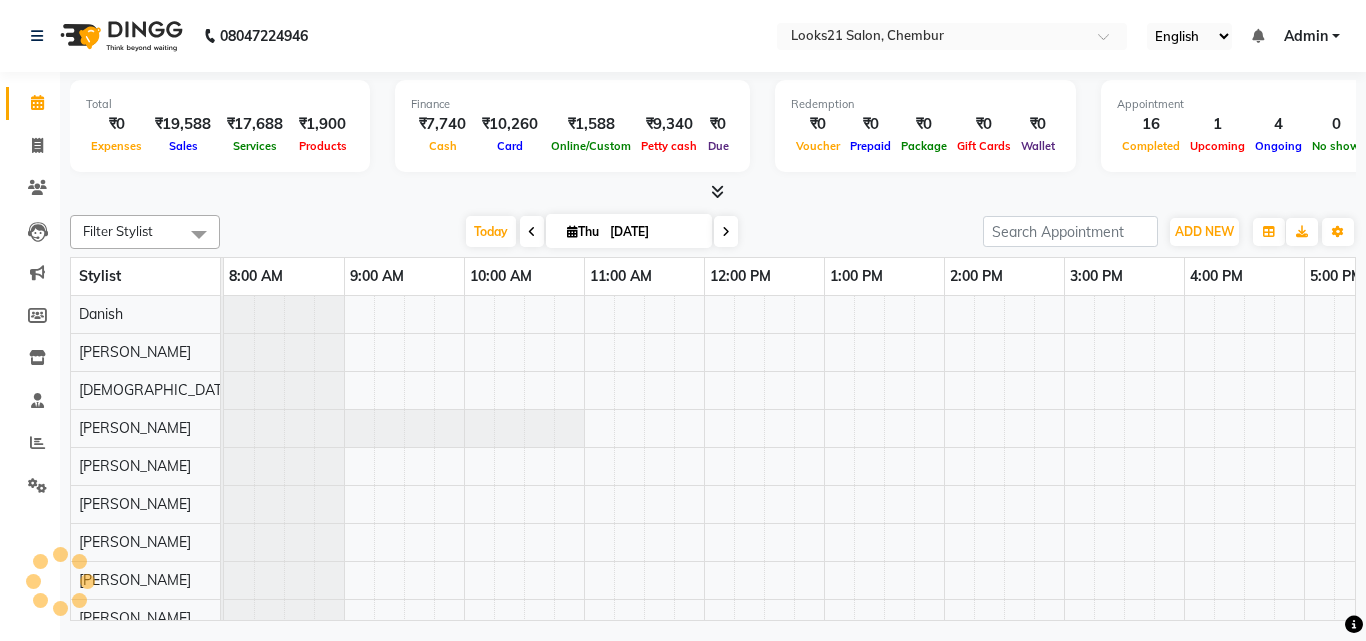 scroll, scrollTop: 0, scrollLeft: 0, axis: both 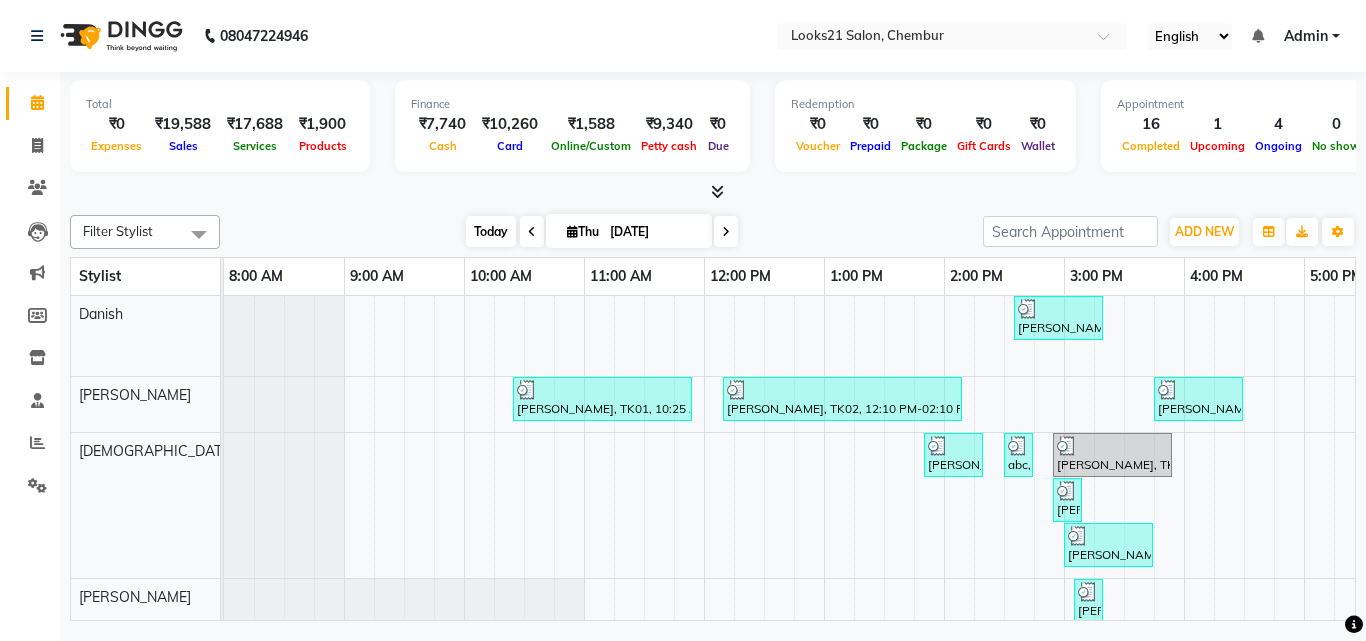 click on "Today" at bounding box center [491, 231] 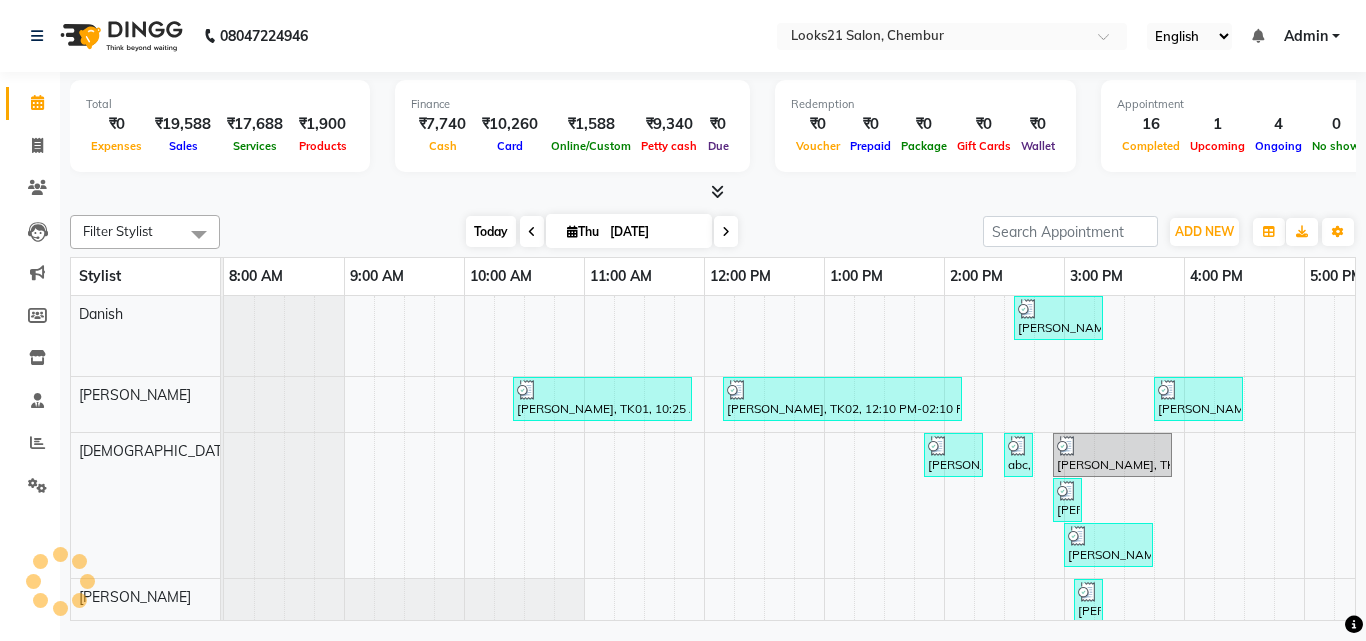 scroll, scrollTop: 0, scrollLeft: 429, axis: horizontal 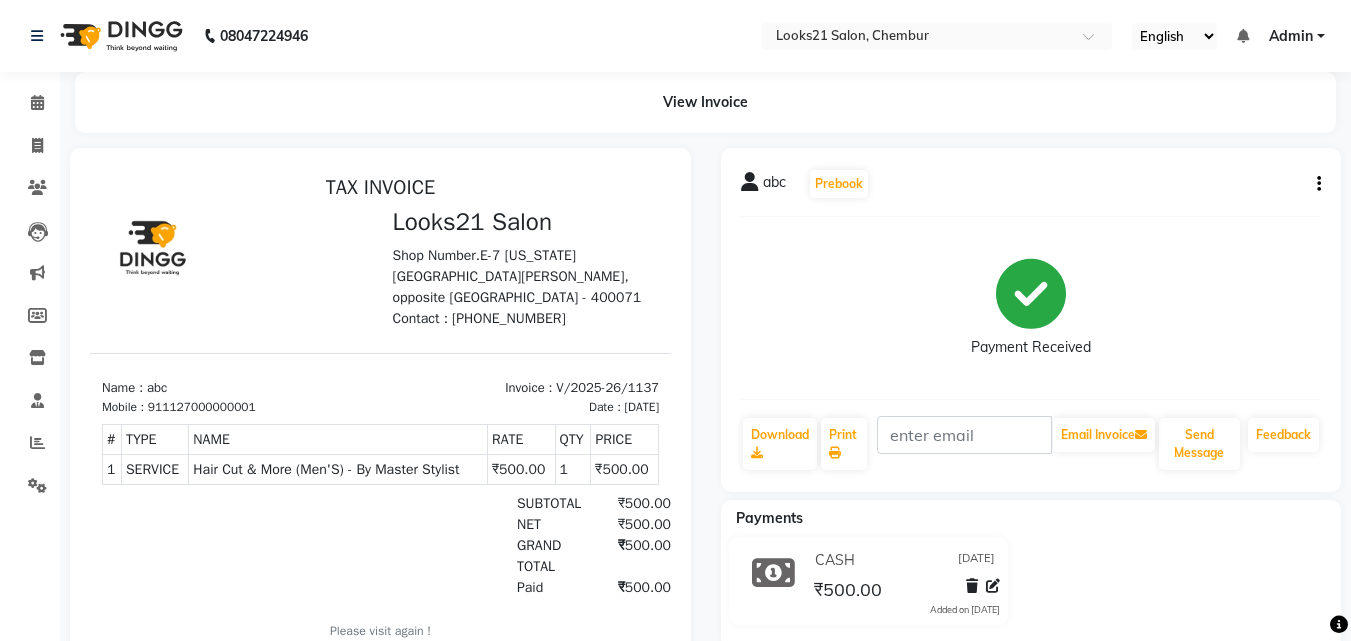 click on "abc   Prebook   Payment Received  Download  Print   Email Invoice   Send Message Feedback" 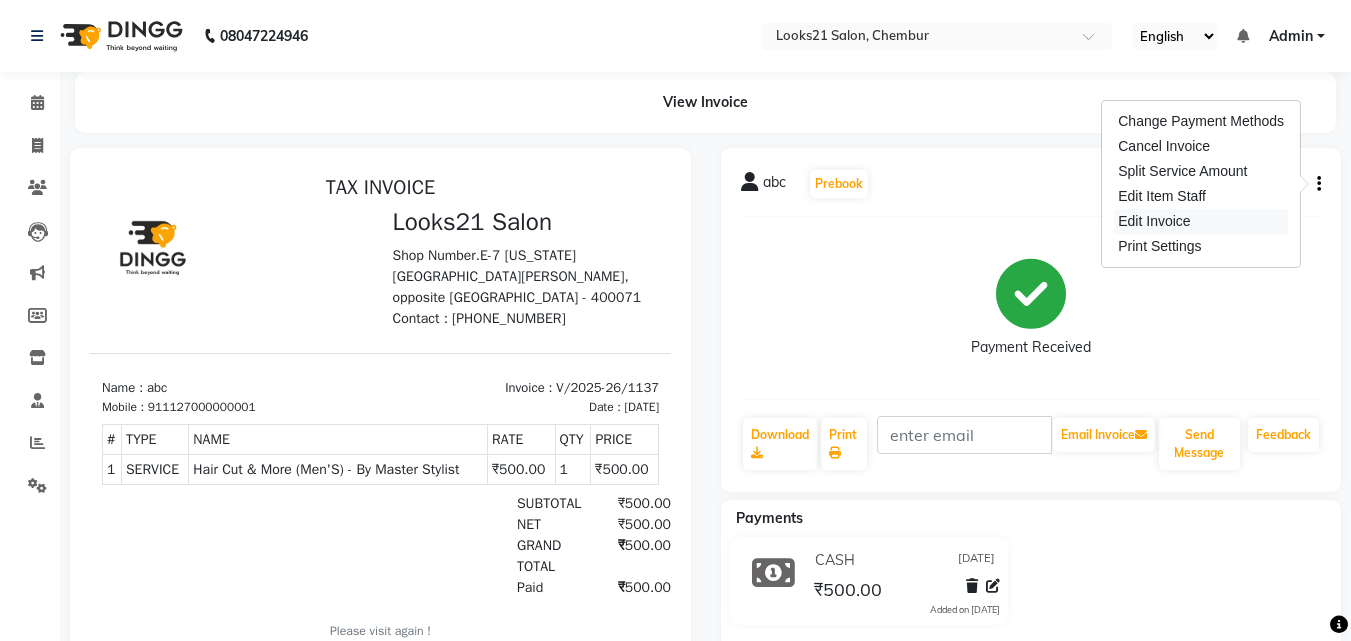 click on "Edit Invoice" at bounding box center [1201, 221] 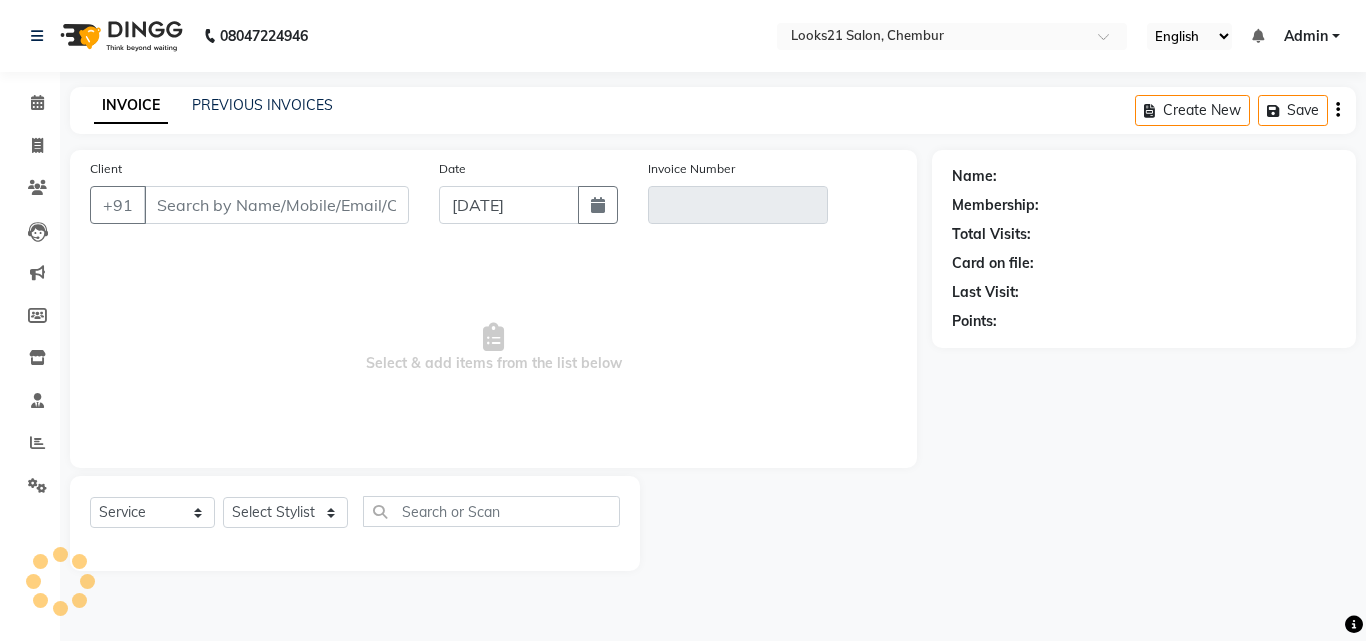 click on "Client" at bounding box center (276, 205) 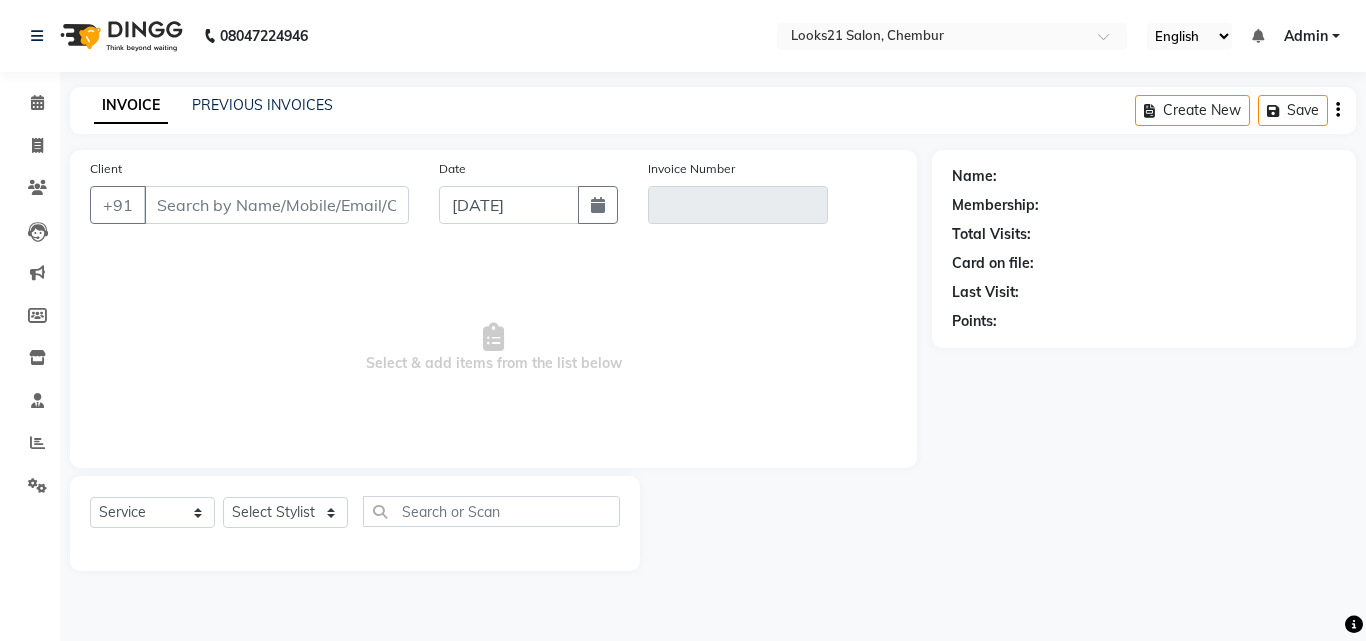type on "1127000000001" 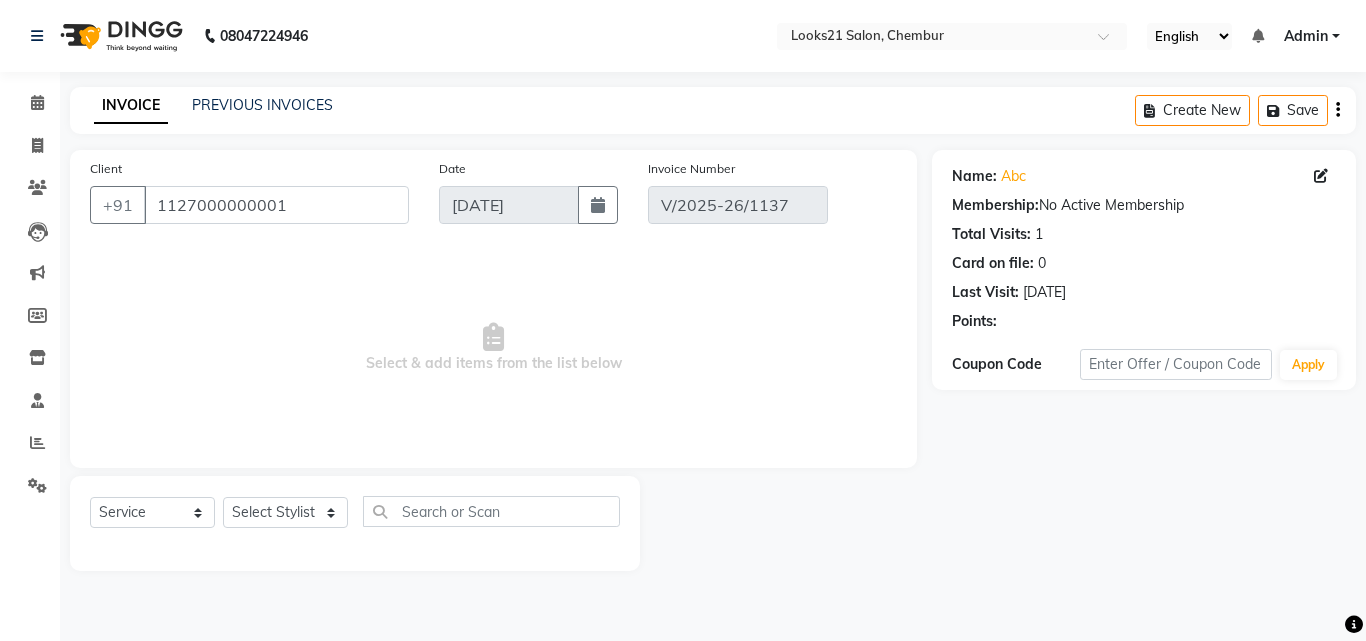 select on "select" 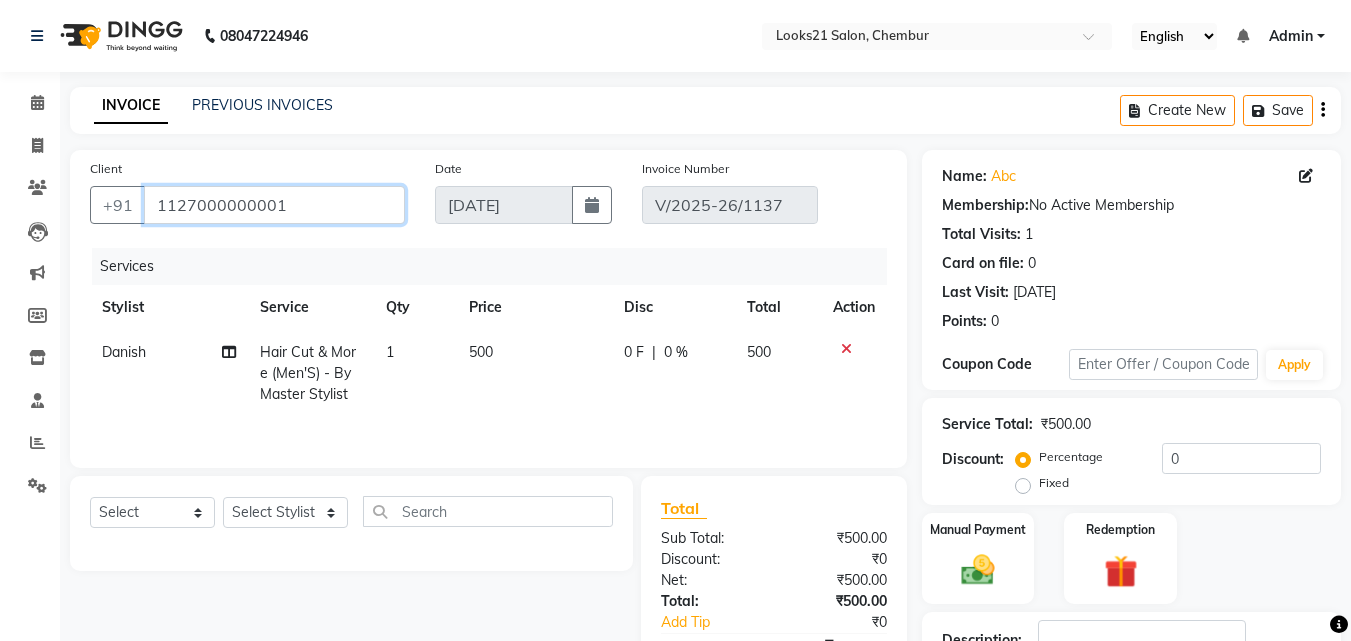 drag, startPoint x: 321, startPoint y: 218, endPoint x: 0, endPoint y: 206, distance: 321.2242 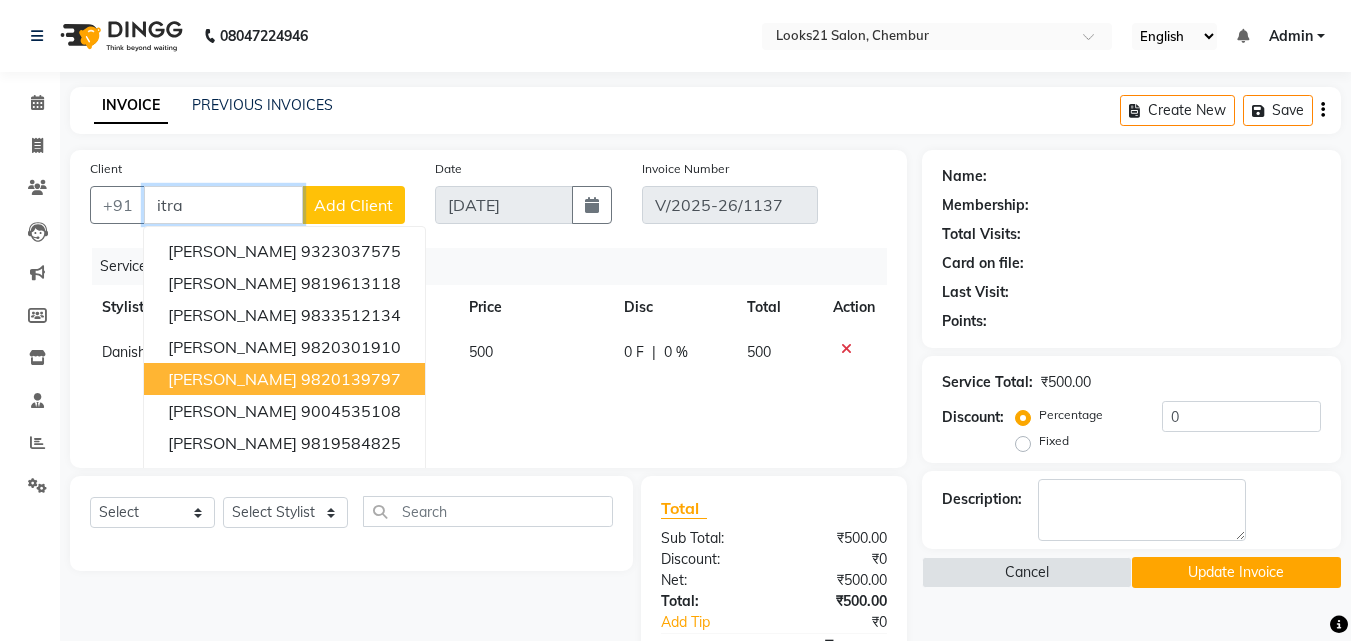 click on "9820139797" at bounding box center [351, 379] 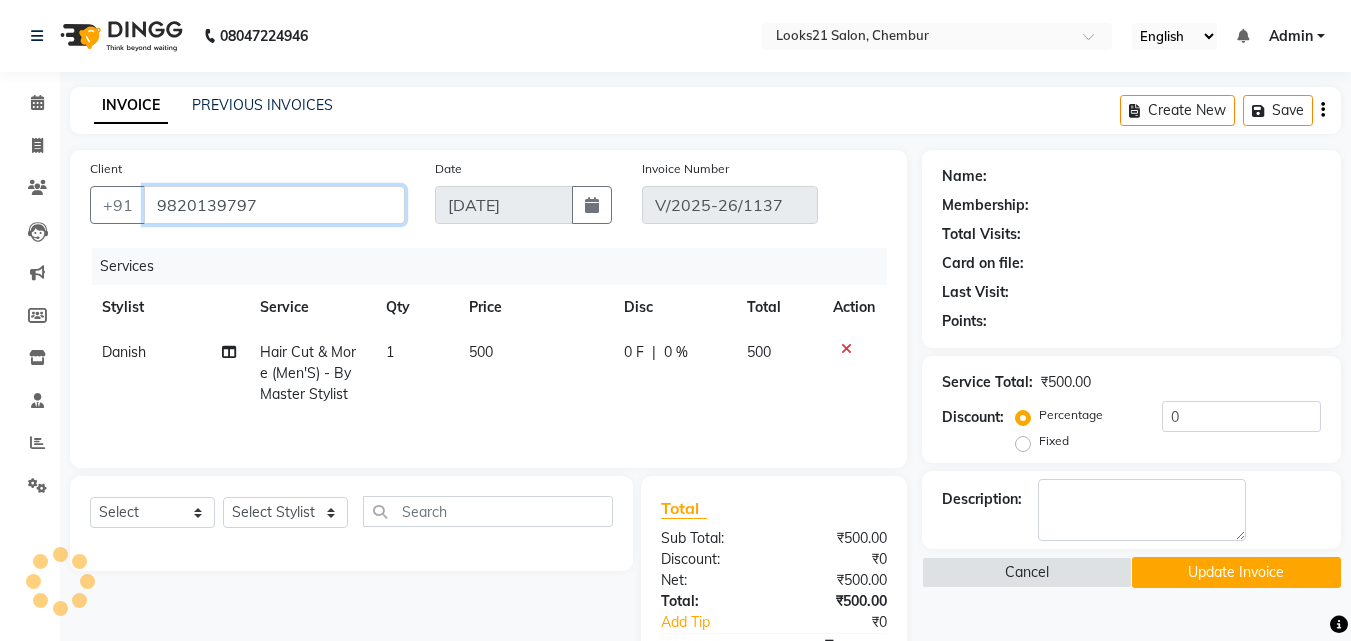 type on "9820139797" 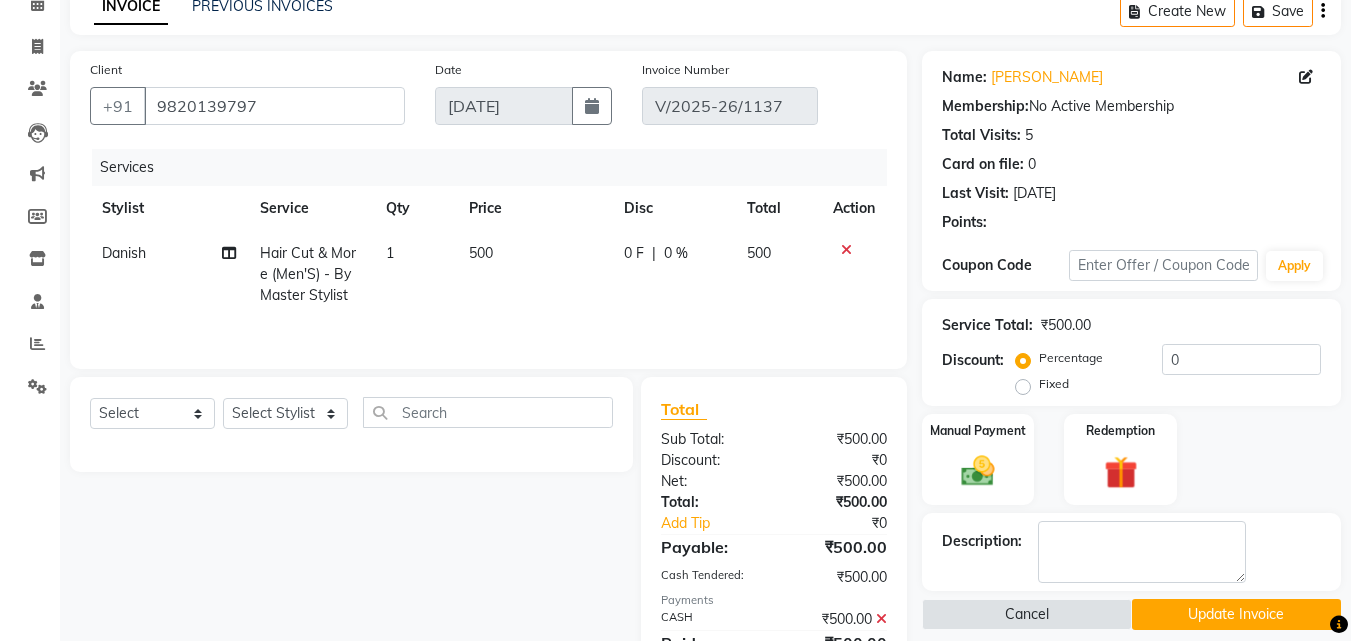 scroll, scrollTop: 188, scrollLeft: 0, axis: vertical 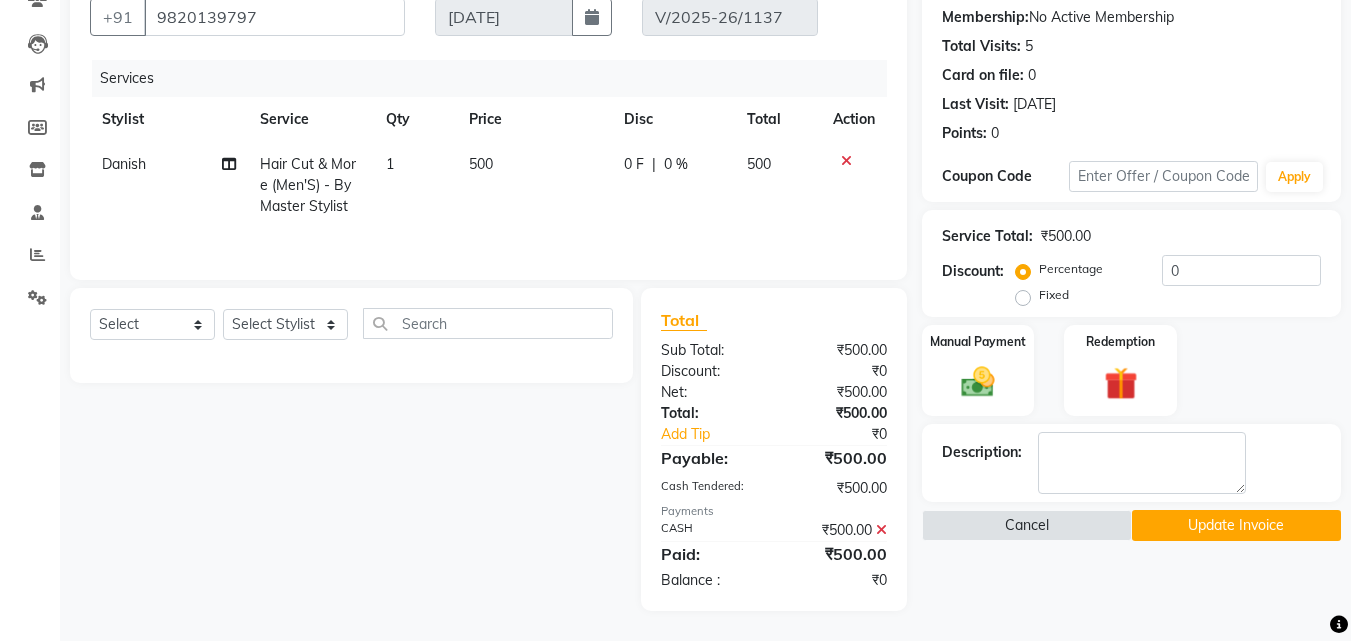 click on "Update Invoice" 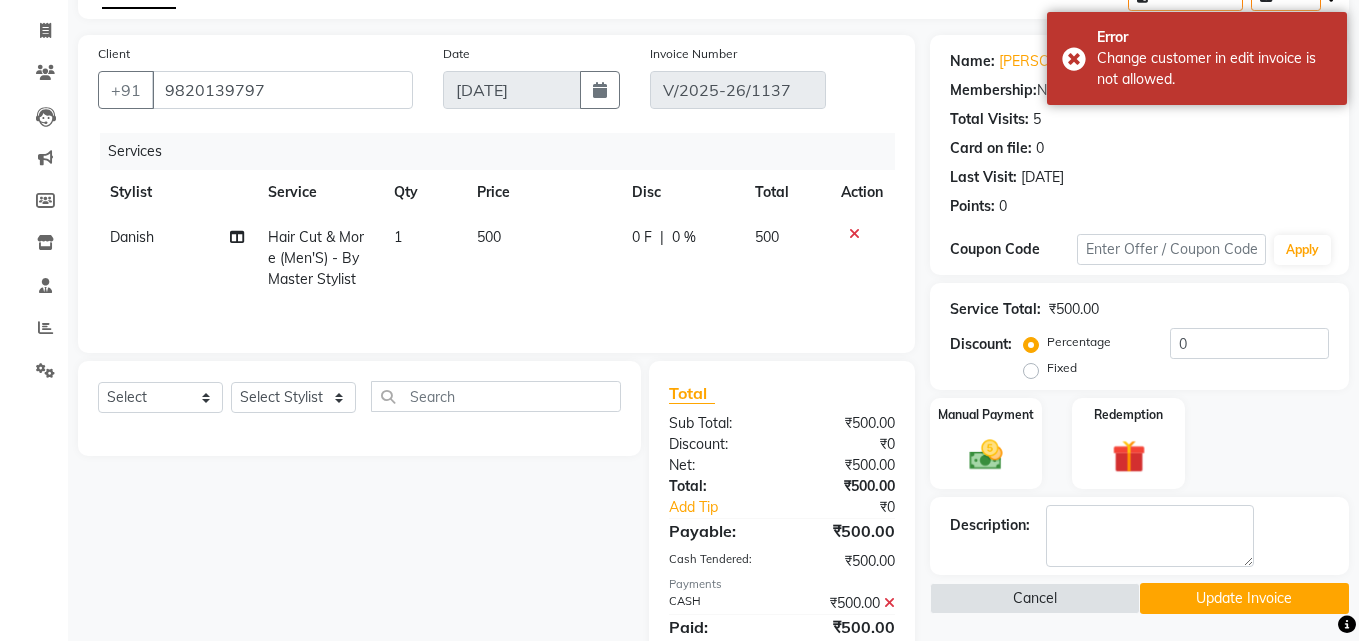 scroll, scrollTop: 0, scrollLeft: 0, axis: both 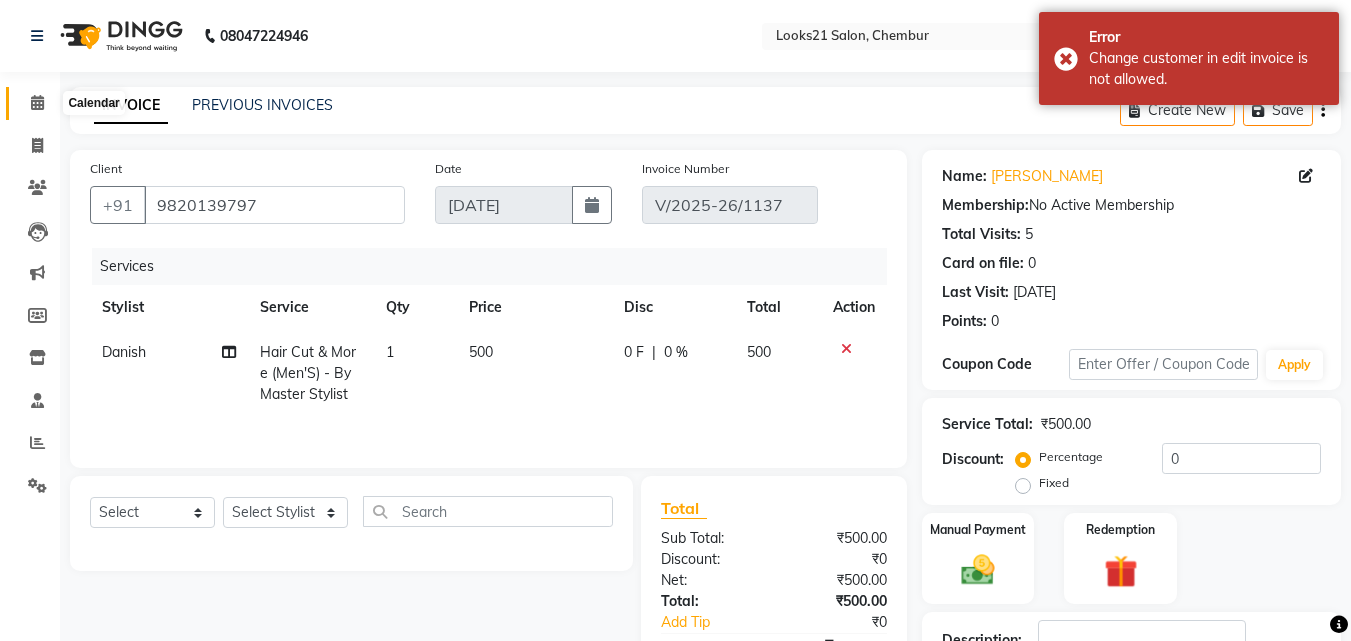 click 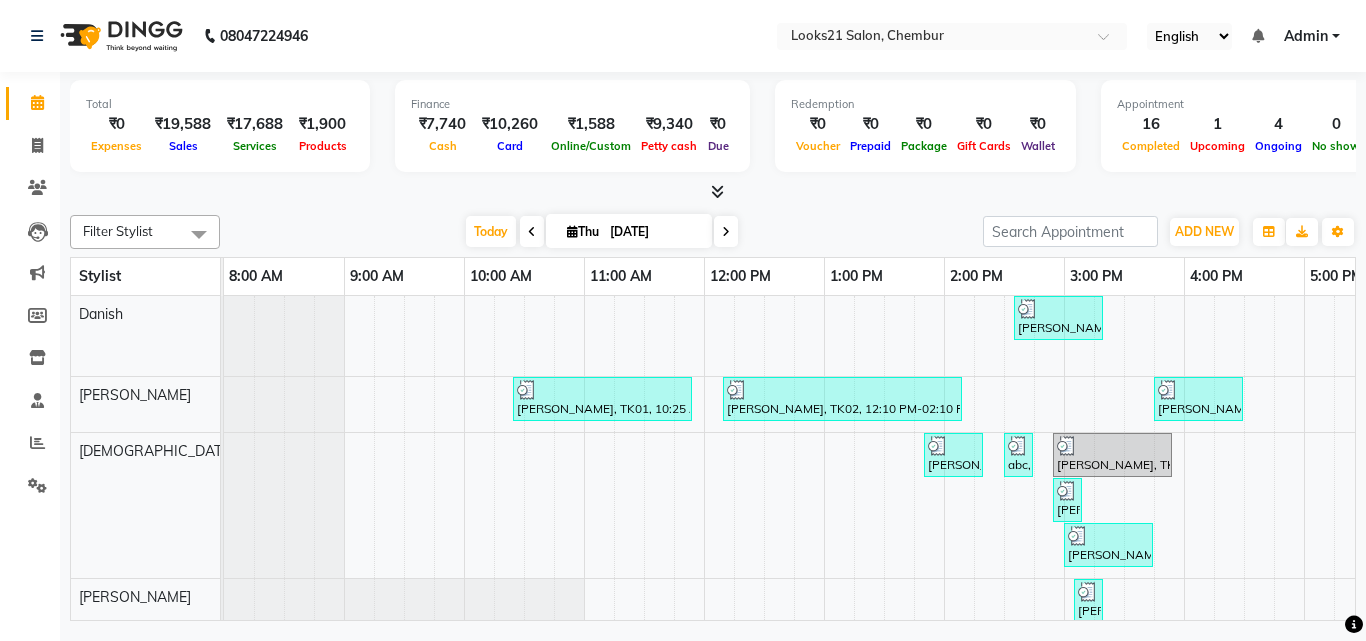 scroll, scrollTop: 0, scrollLeft: 0, axis: both 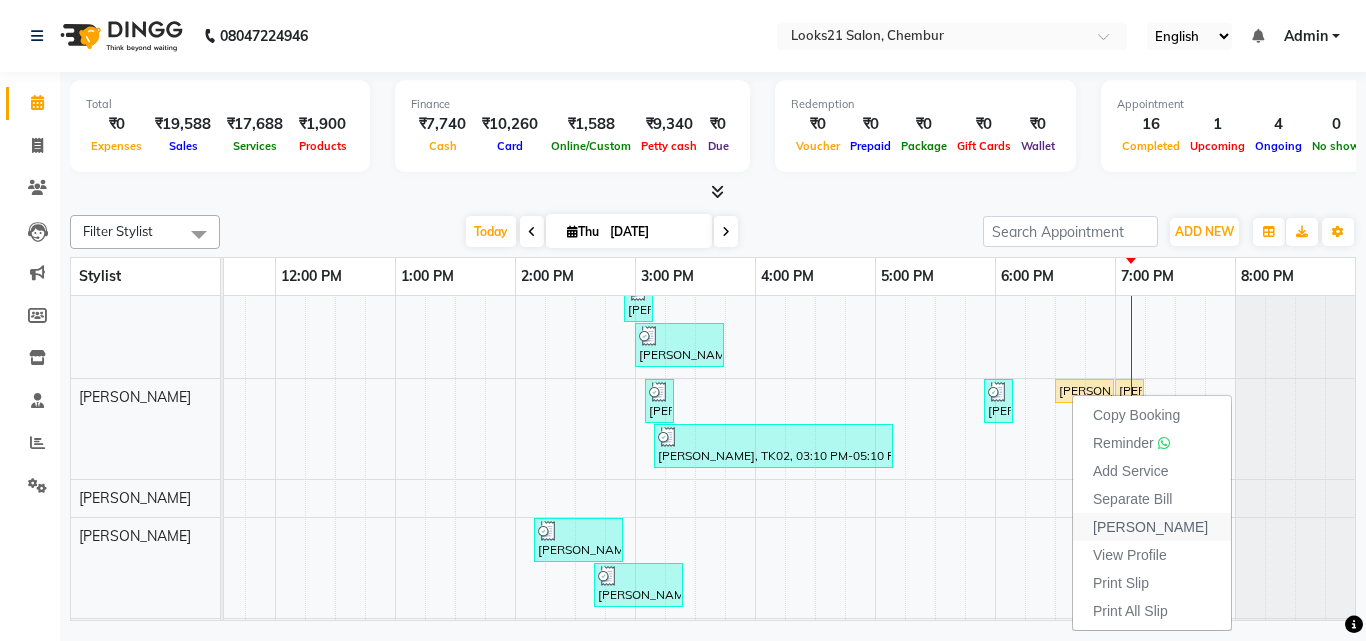 click on "[PERSON_NAME]" at bounding box center (1152, 527) 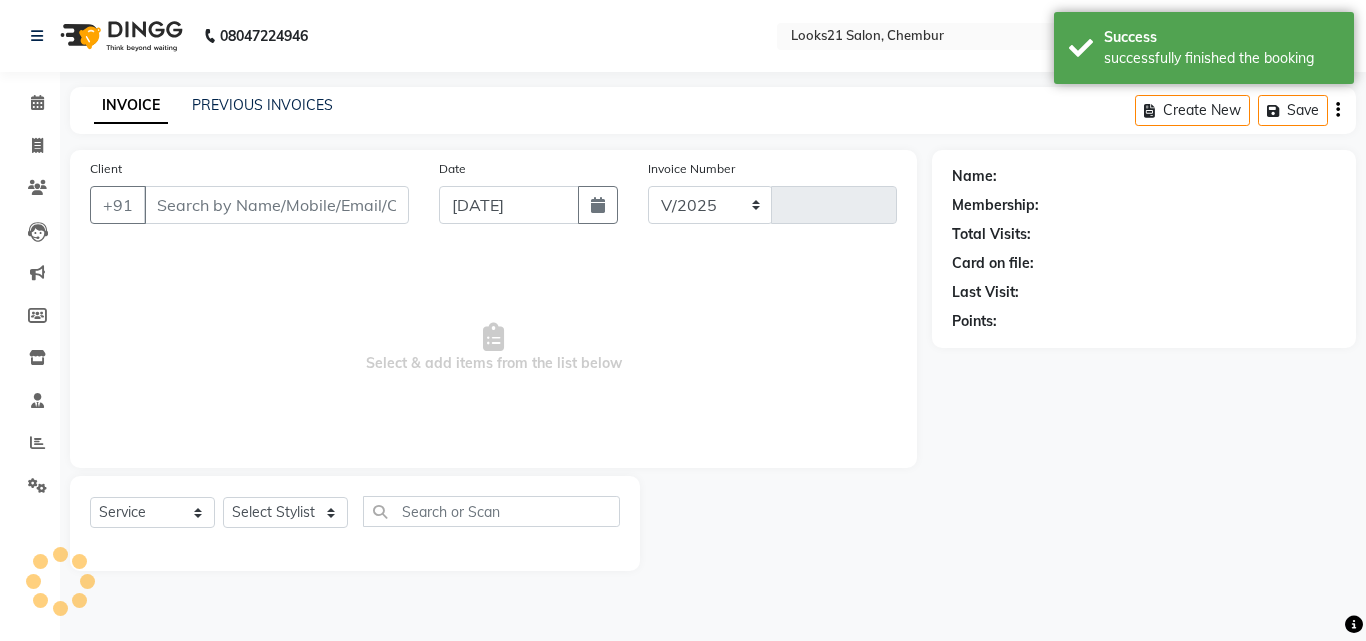 select on "844" 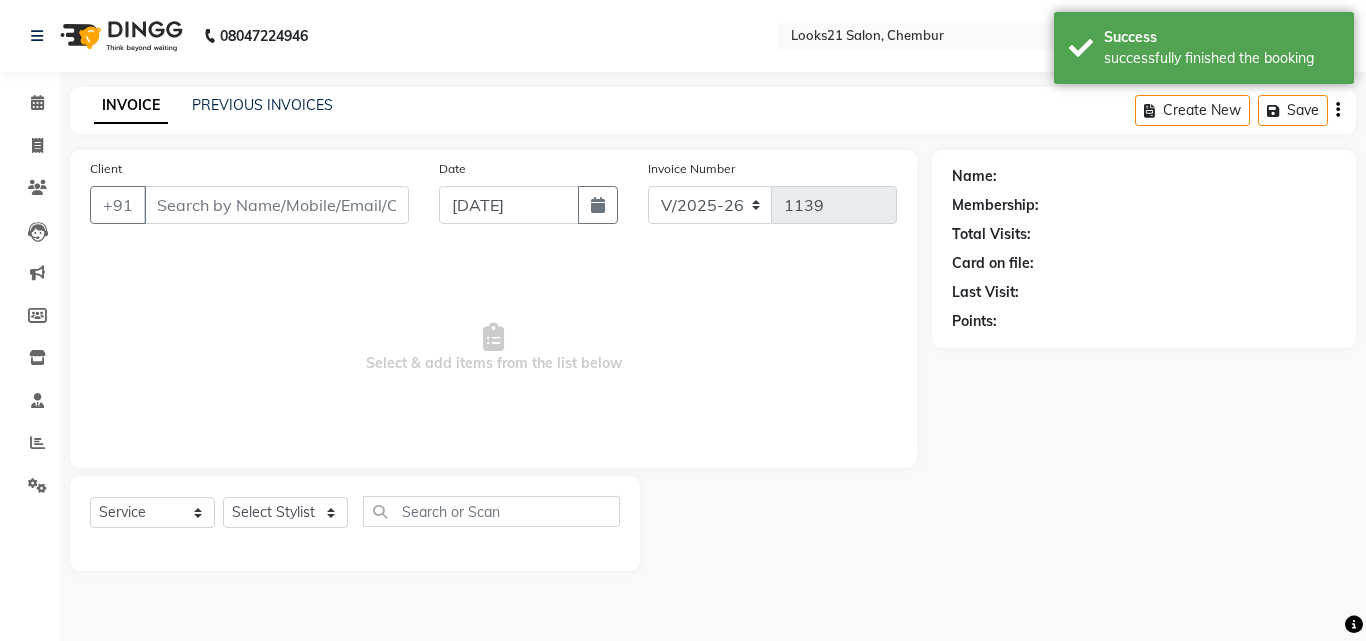 type on "9867859798" 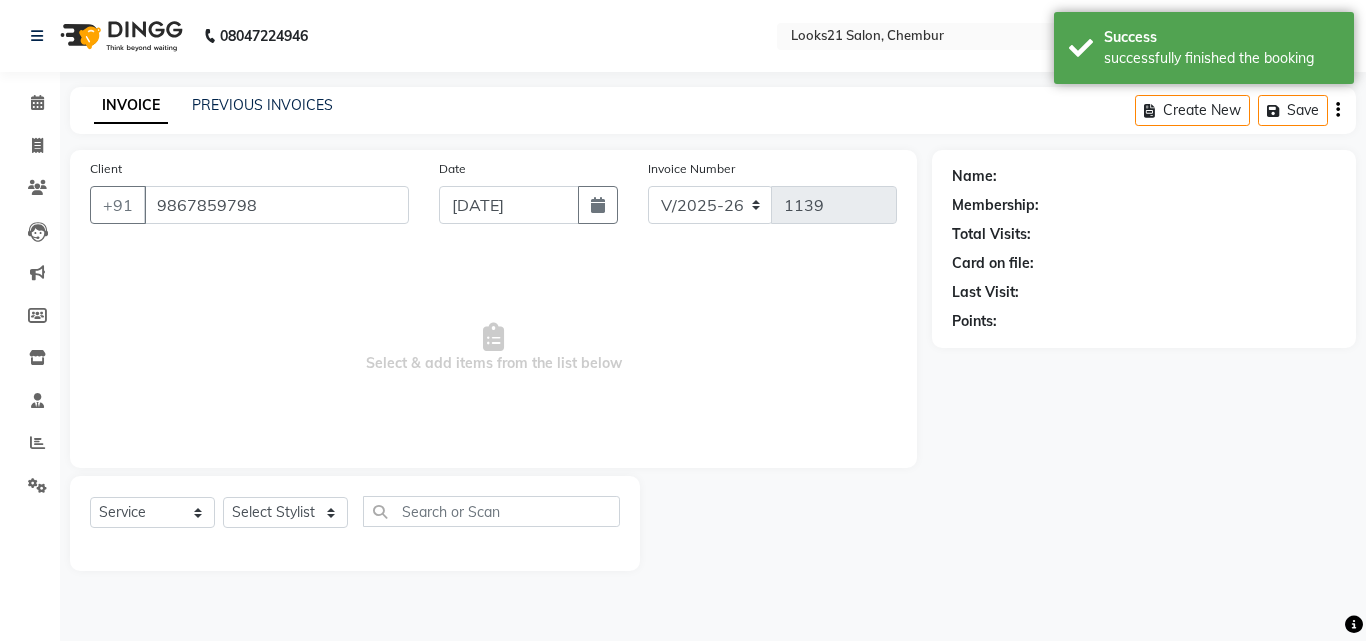 select on "13885" 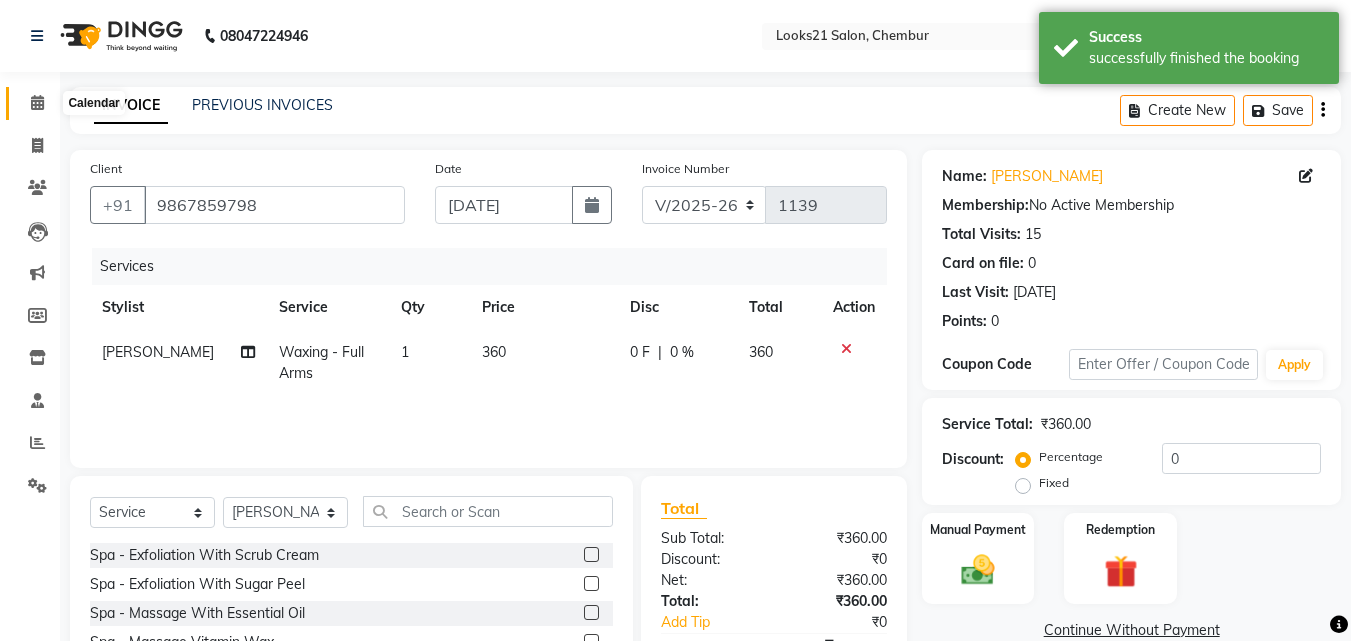 click 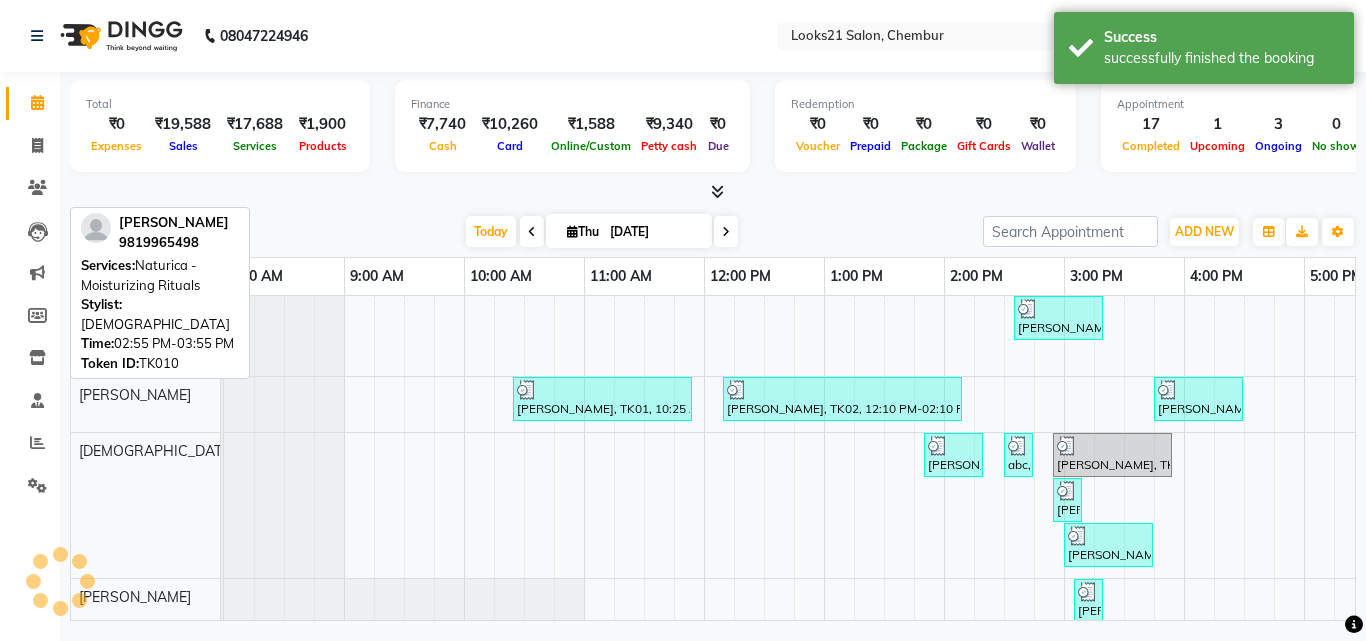 scroll, scrollTop: 0, scrollLeft: 0, axis: both 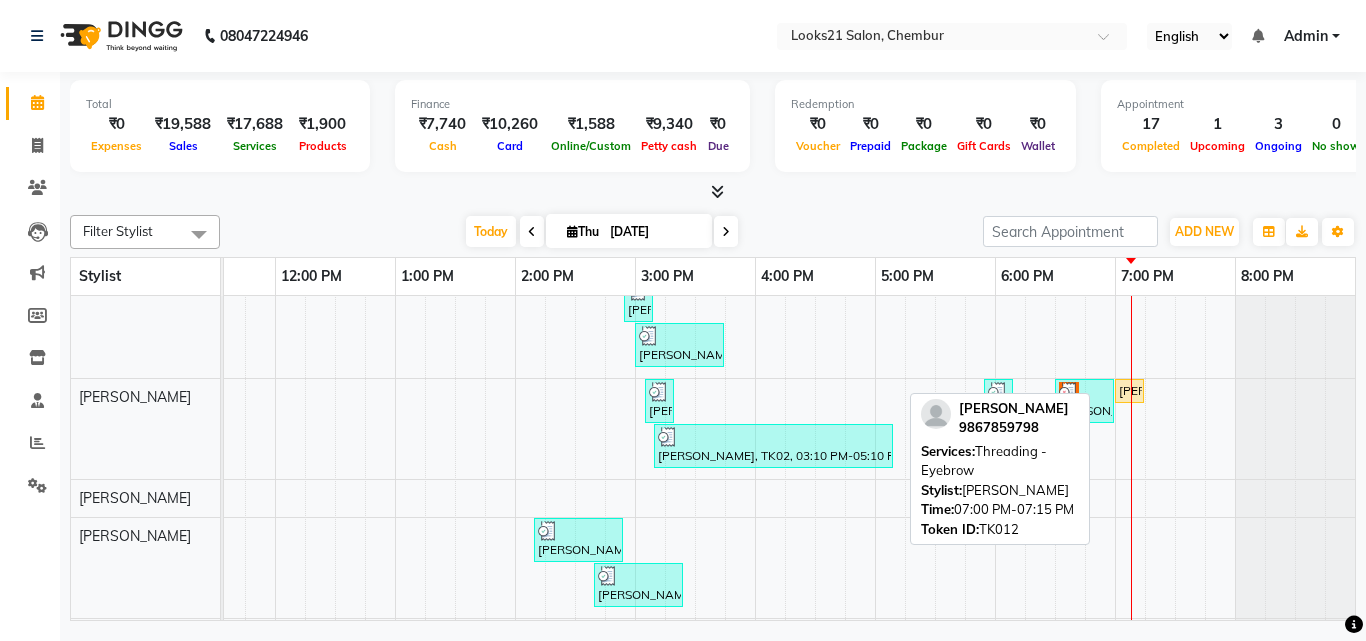 click on "[PERSON_NAME], TK12, 07:00 PM-07:15 PM, Threading  - Eyebrow" at bounding box center [1129, 391] 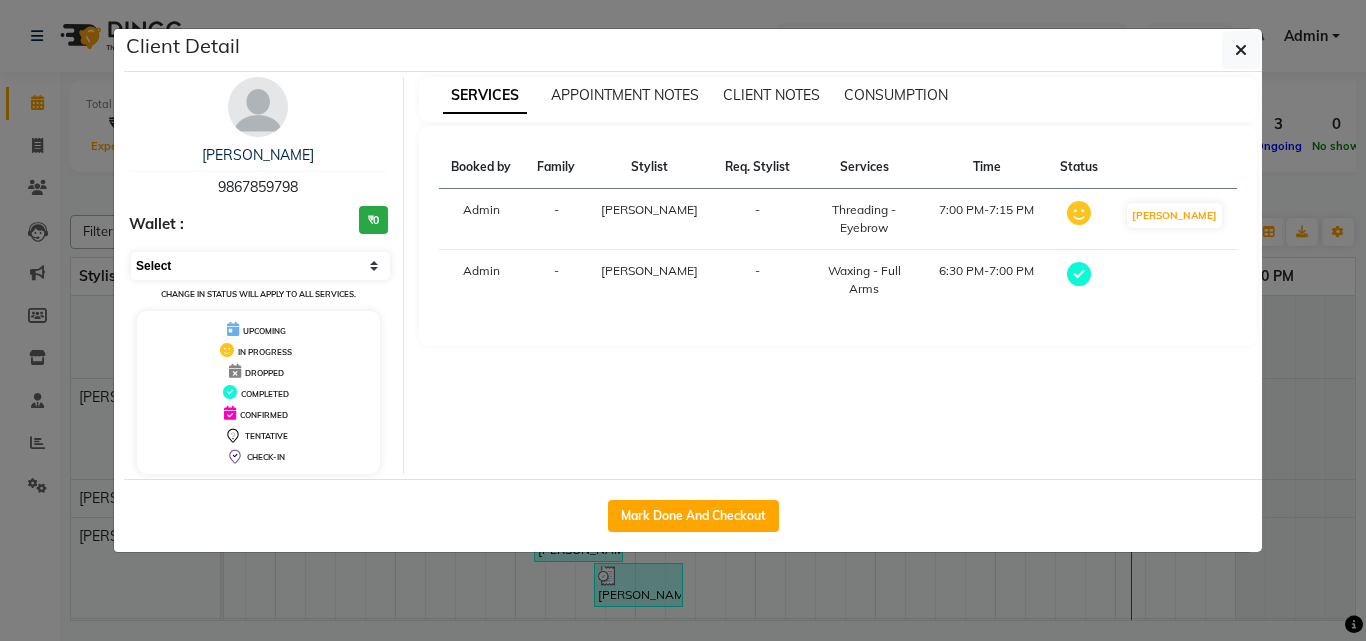 click on "Select MARK DONE DROPPED UPCOMING" at bounding box center (260, 266) 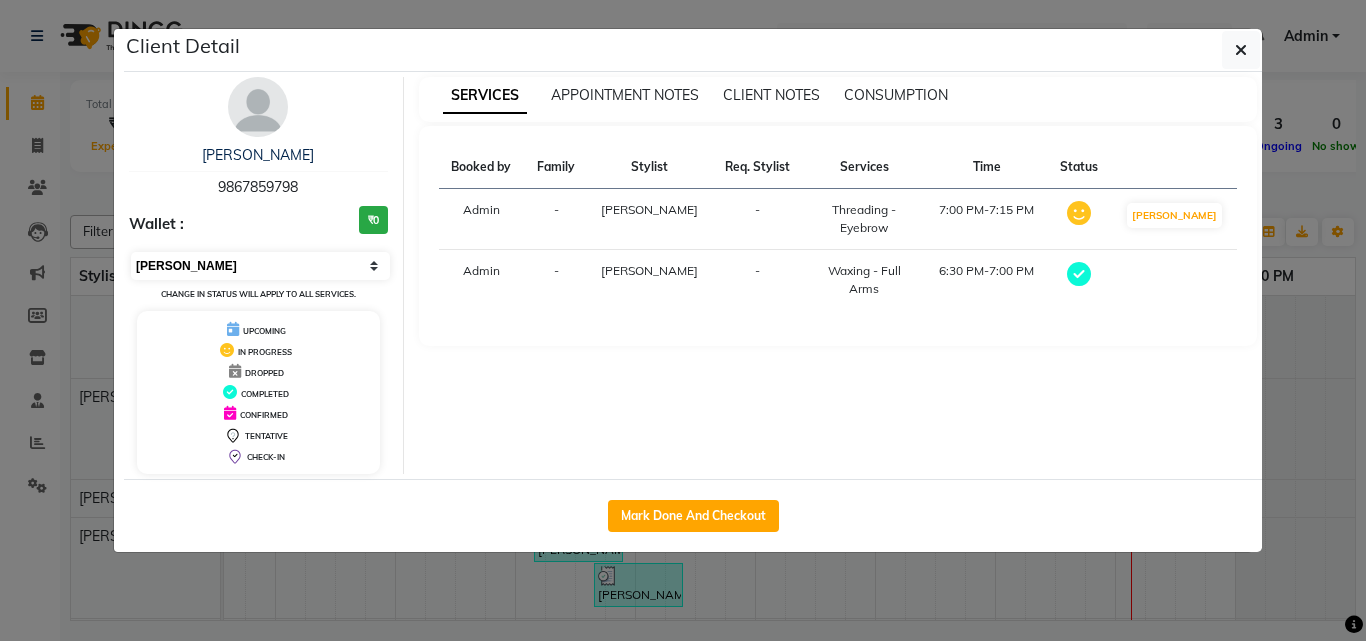 click on "Select MARK DONE DROPPED UPCOMING" at bounding box center [260, 266] 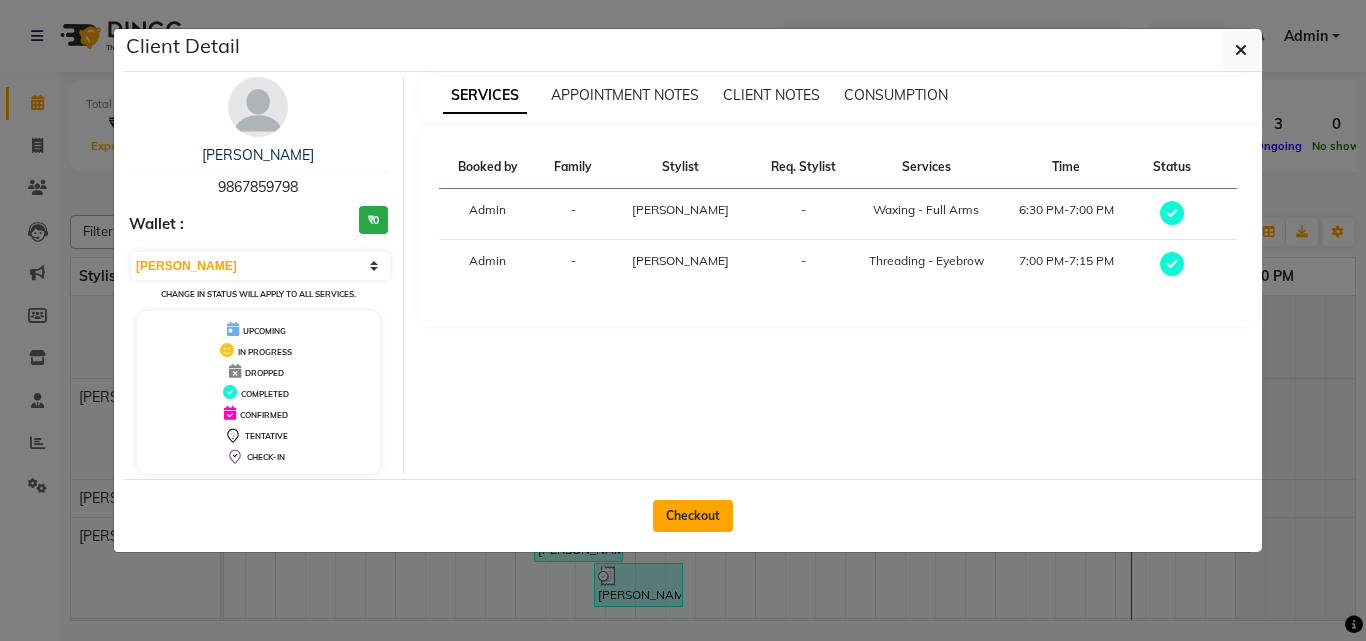 click on "Checkout" 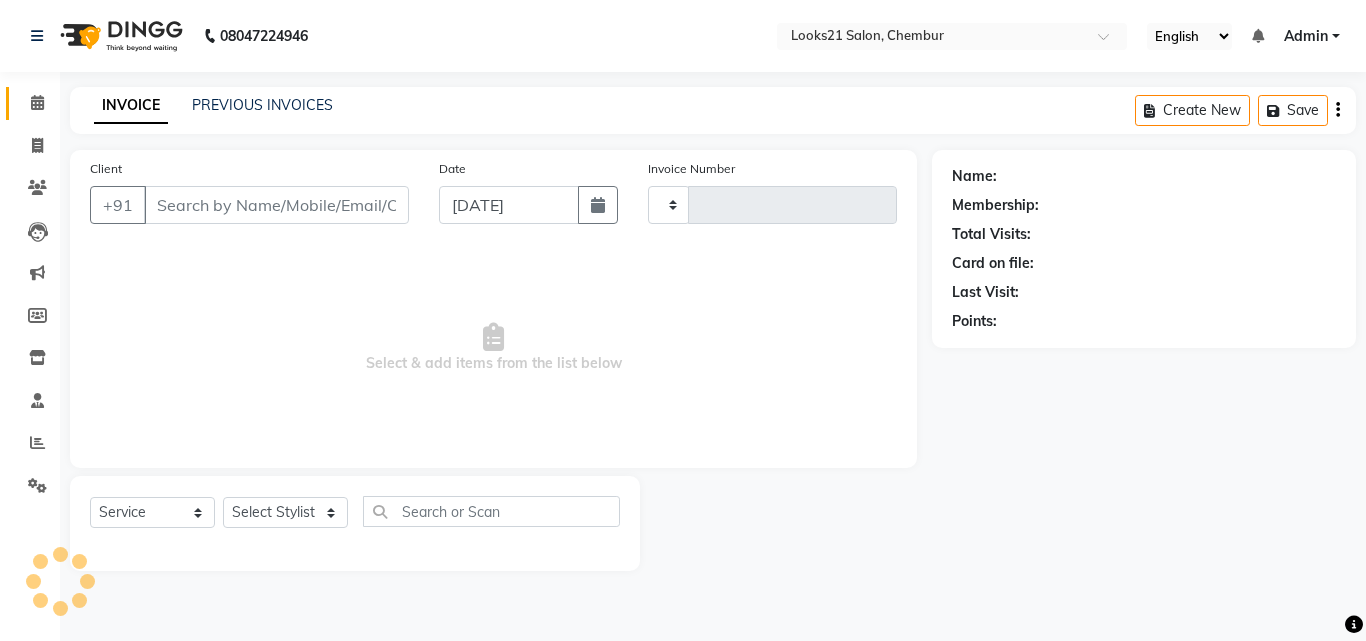 type on "1139" 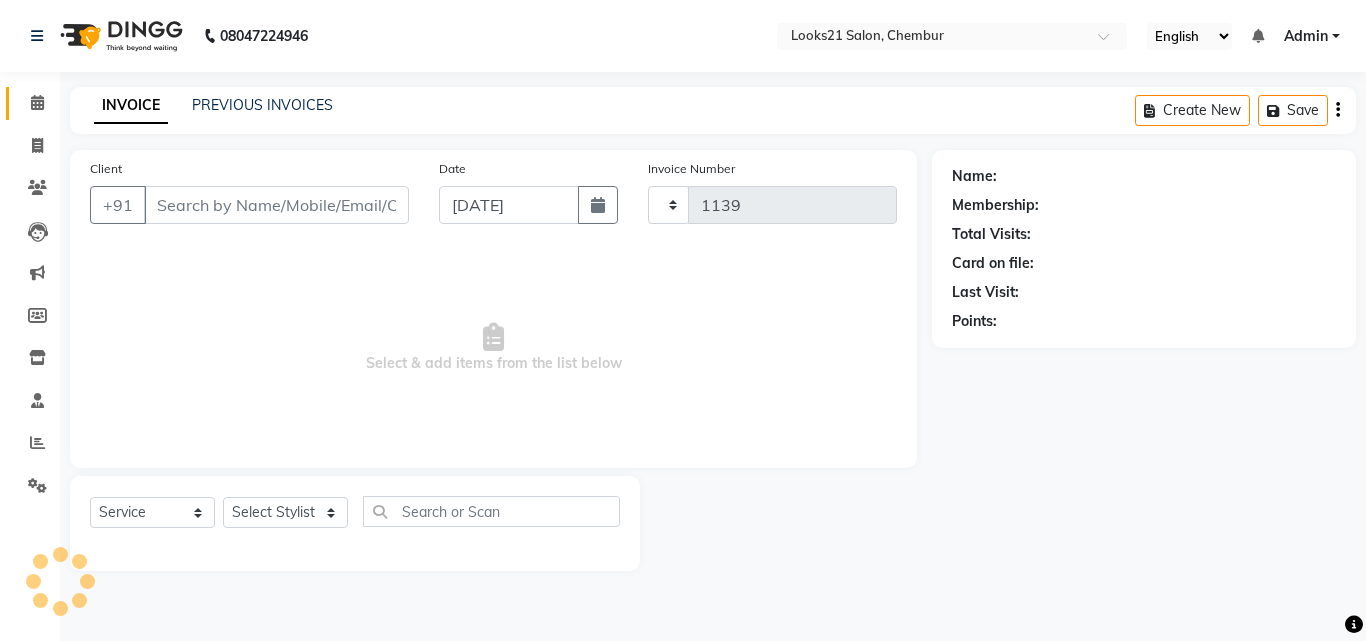 select on "844" 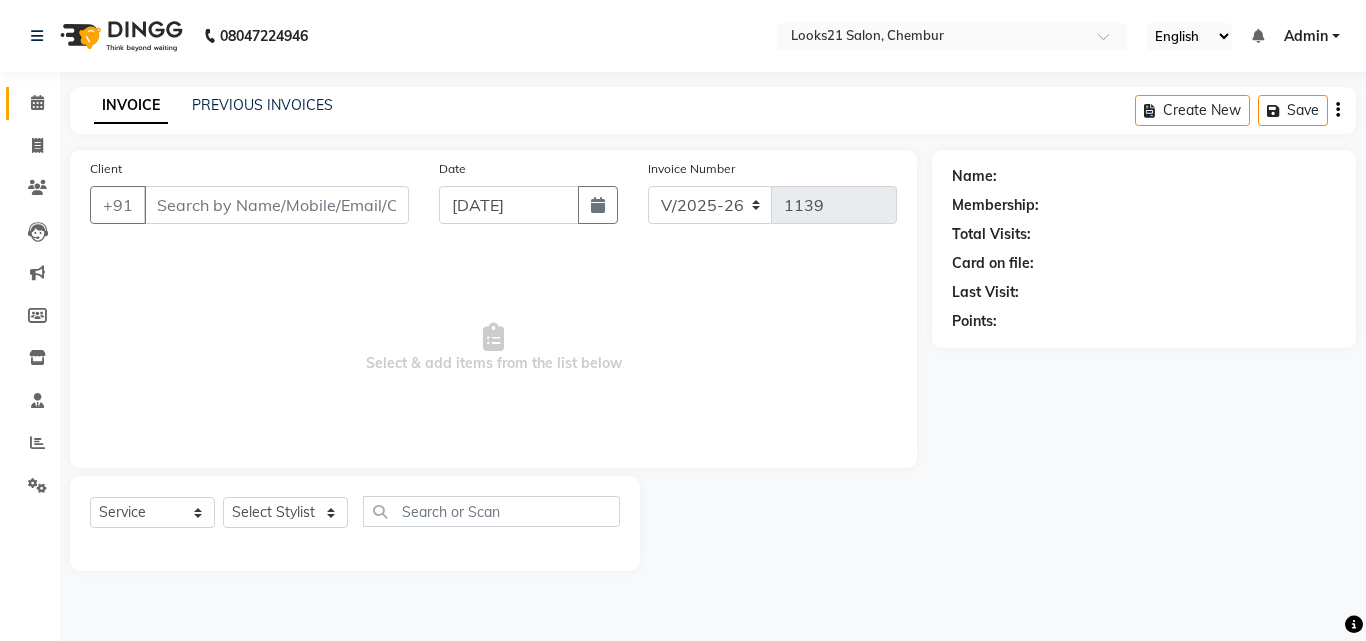 type on "9867859798" 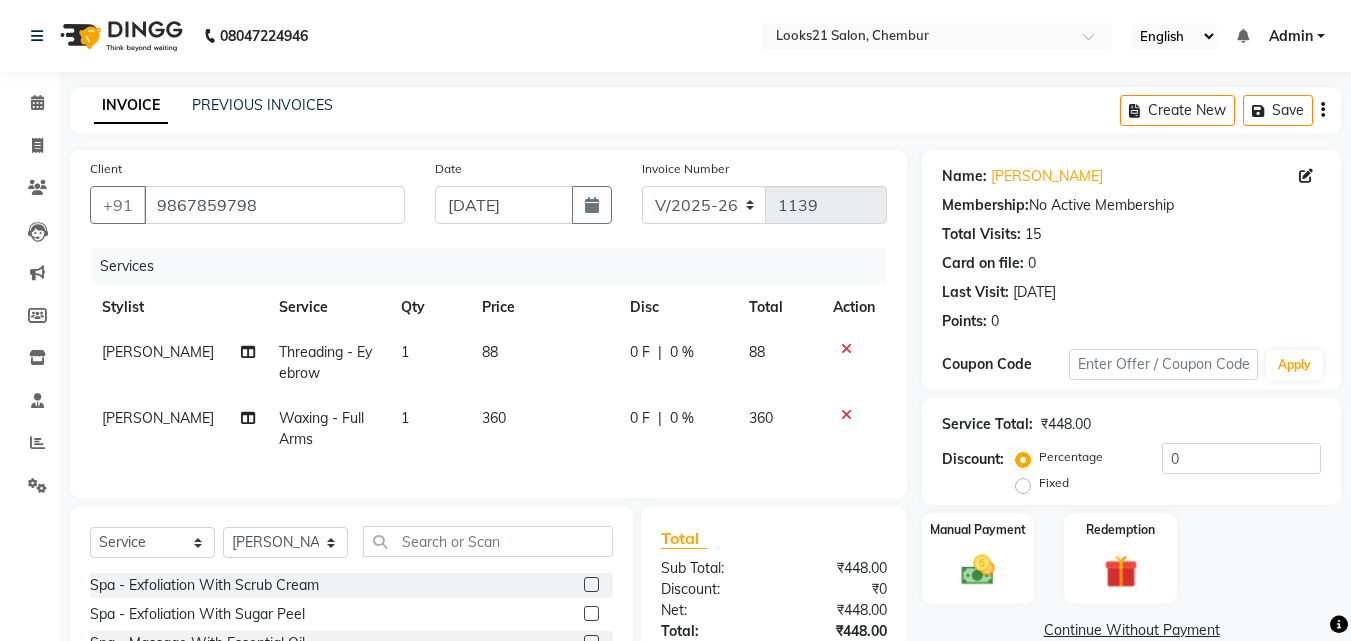 click on "1" 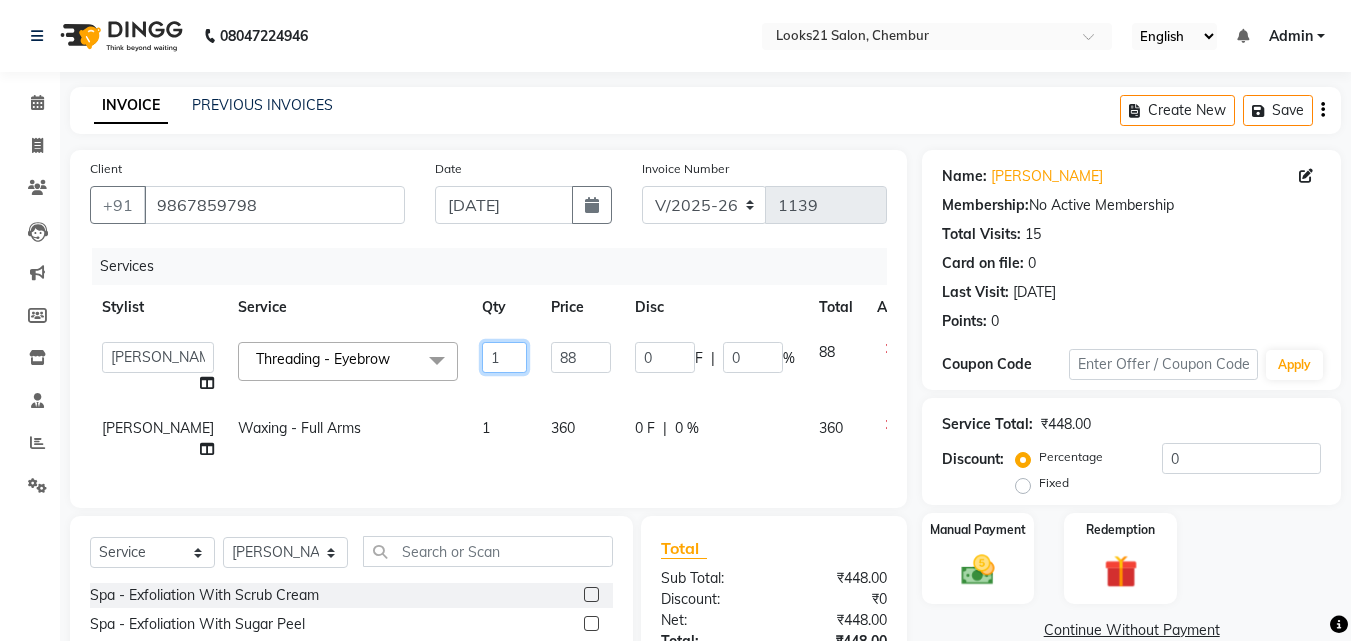 drag, startPoint x: 480, startPoint y: 361, endPoint x: 413, endPoint y: 364, distance: 67.06713 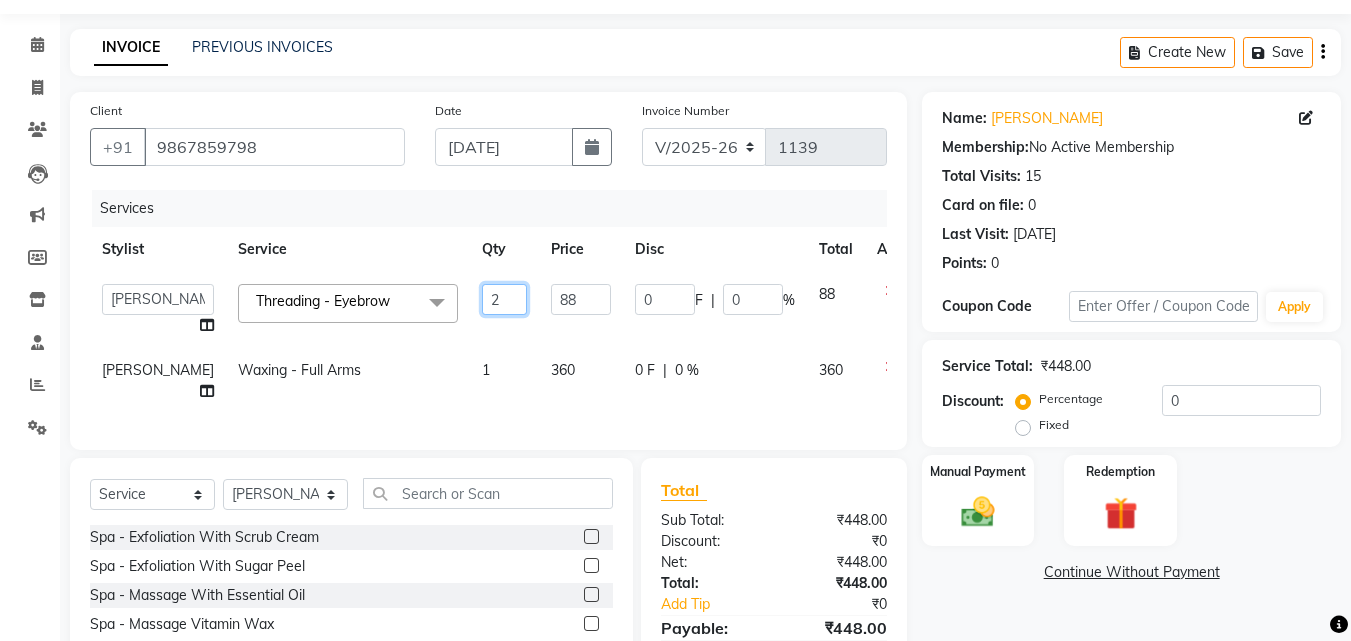 scroll, scrollTop: 100, scrollLeft: 0, axis: vertical 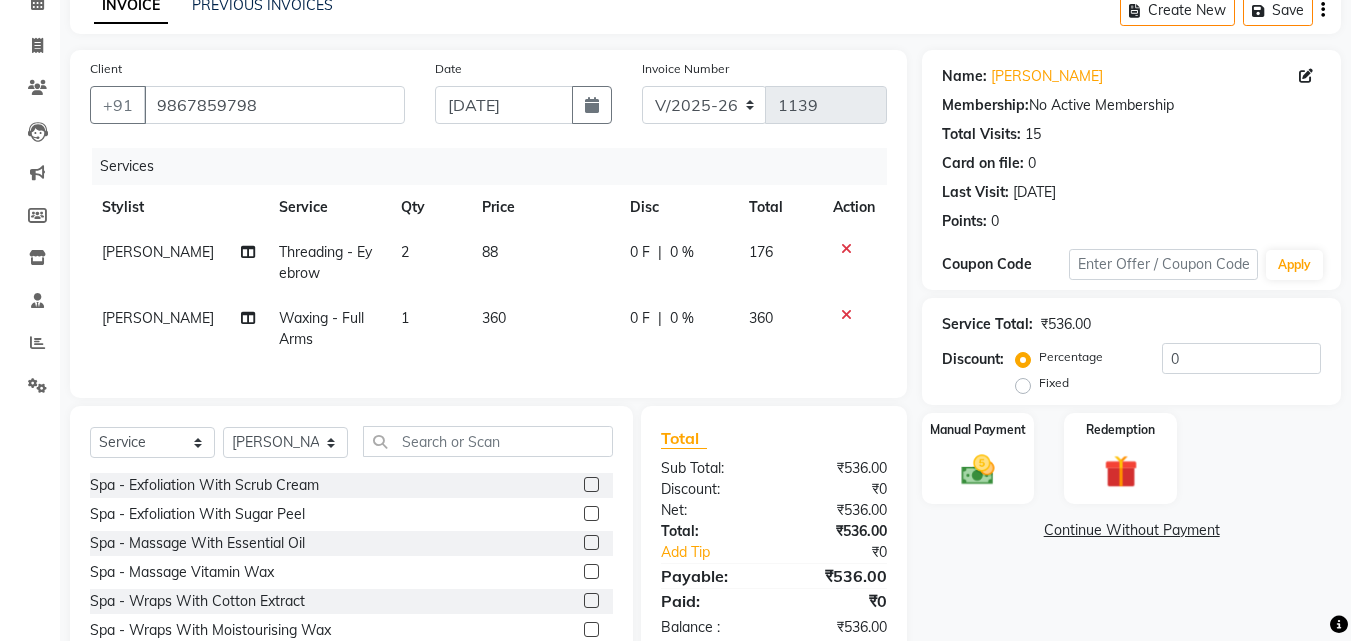 click on "360" 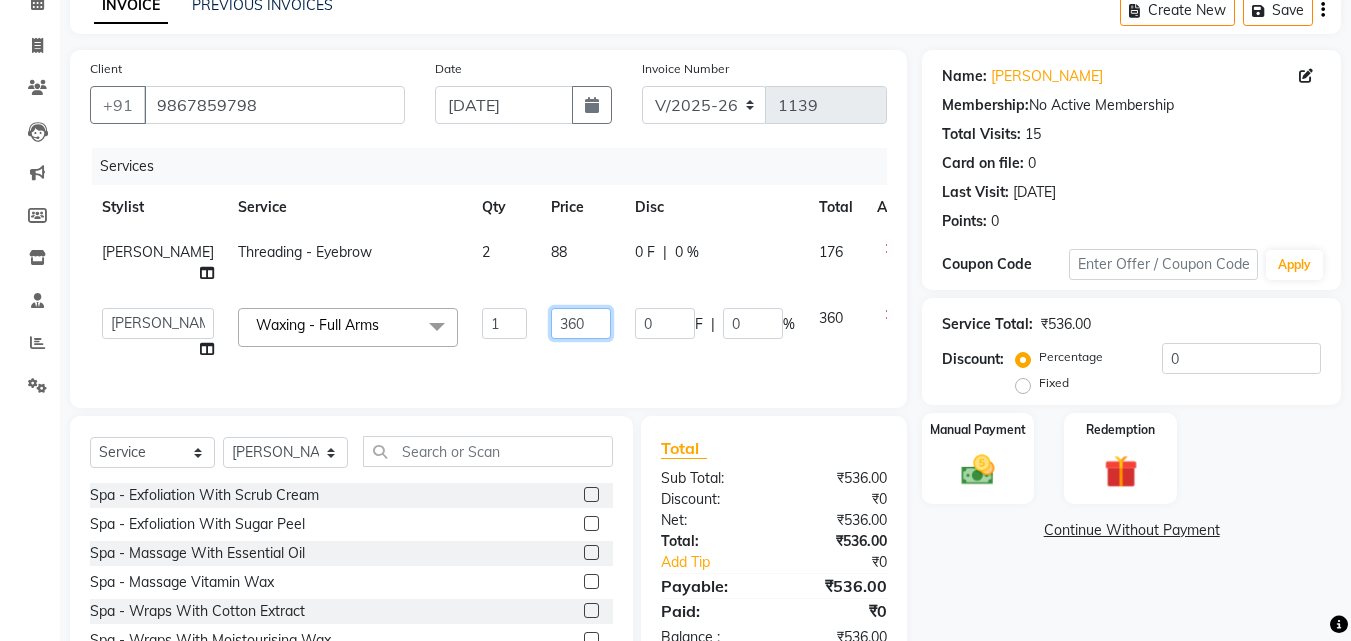 drag, startPoint x: 543, startPoint y: 325, endPoint x: 496, endPoint y: 322, distance: 47.095646 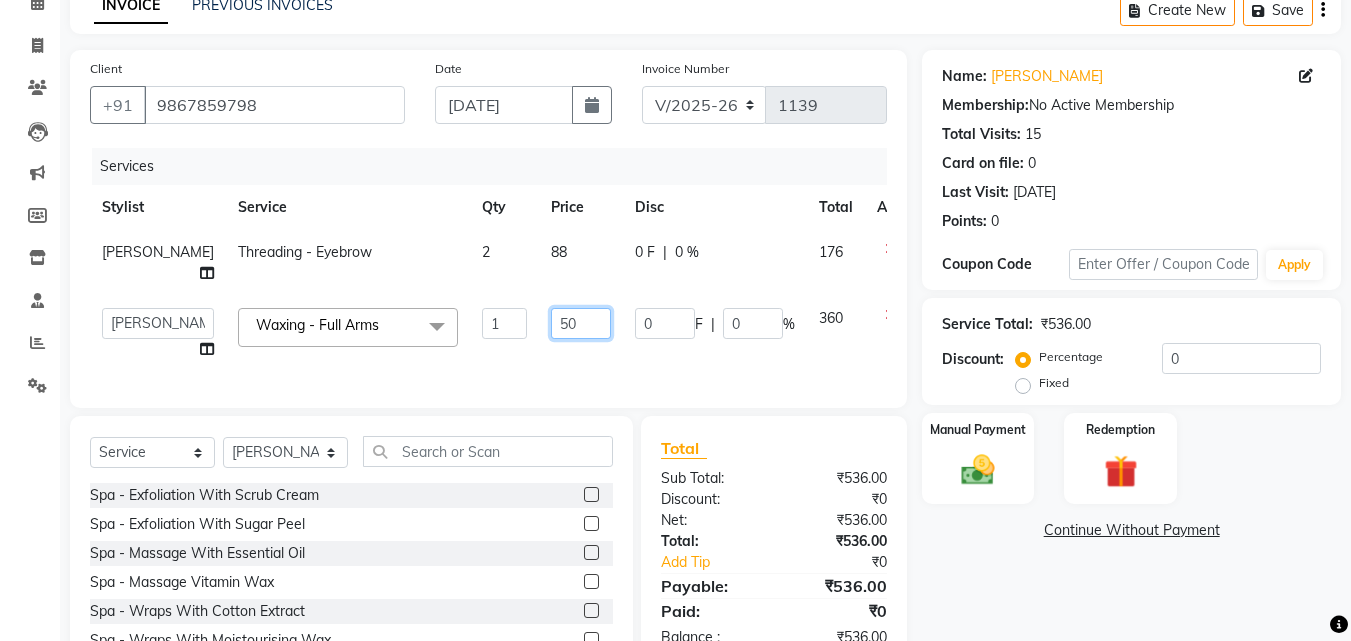 type on "500" 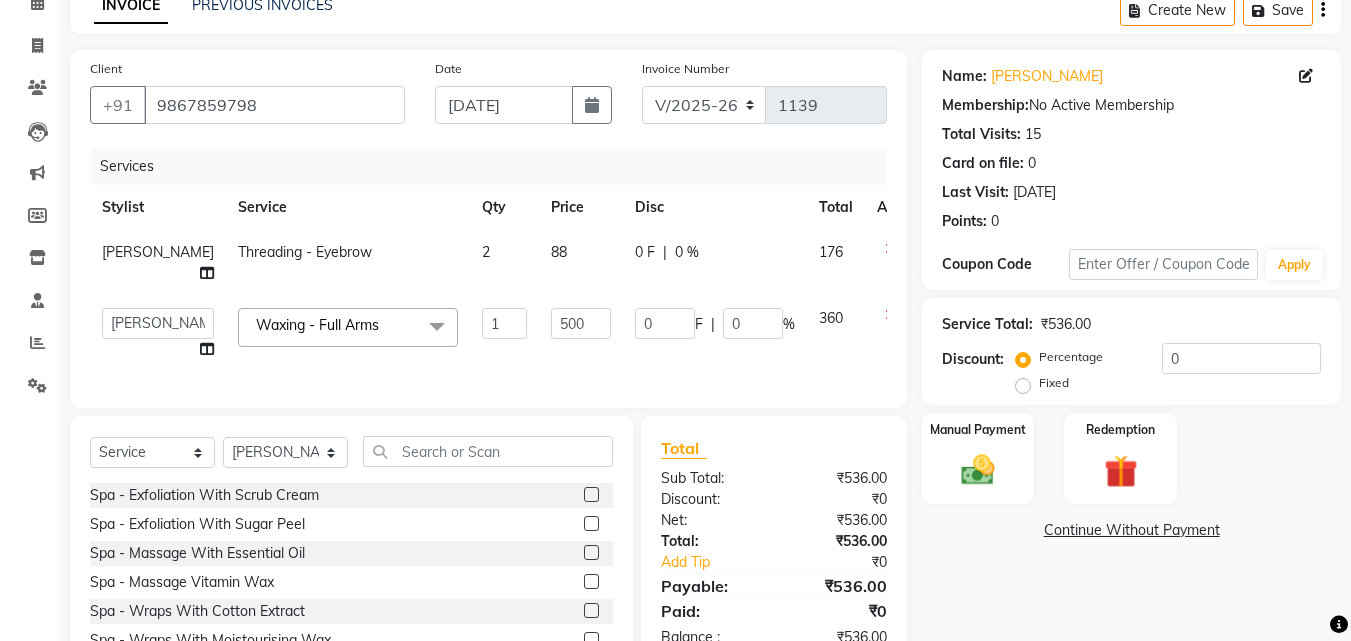 click on "Services Stylist Service Qty Price Disc Total Action [PERSON_NAME] Threading  - Eyebrow 2 88 0 F | 0 % 176  Anwar   Danish   [PERSON_NAME] [PERSON_NAME]   [PERSON_NAME] [PERSON_NAME]   [PERSON_NAME]  Waxing  - Full Arms  x Spa  - Exfoliation With Scrub Cream Spa  - Exfoliation With Sugar Peel Spa  - Massage With Essential Oil Spa  - Massage Vitamin Wax Spa  - Wraps With Cotton Extract Spa  - Wraps With Moistourising Wax Therapy  - Full Arms Therapy  - Full Leg Therapy  - Sparkling Back Reflexology  - Feet (30 Mins) Reflexology  - Hand & Feet ( 60 Mins) Reflexology  - Back (30 Mins) Nails  - Cut And Filing Nails  - Nail Polish Hand / Feet Nails  - French Nail Polish Nails  - Gel French Nail Polish Nails- Cut file & Polish Gel Polish  - Gel Polish 10 Tips Gel Polish  - Gel Polish Remover 10 Tips Gel Polish  - Builder Gel Extension Gel Polish  - Gum Gel Extension Gel Polish  - 10 Tips Glitter Polish Black Mask  - Under Arms And Back Of Arms Black Mask  - Front Black Mask  - Back Black Mask  - Full Arms 1" 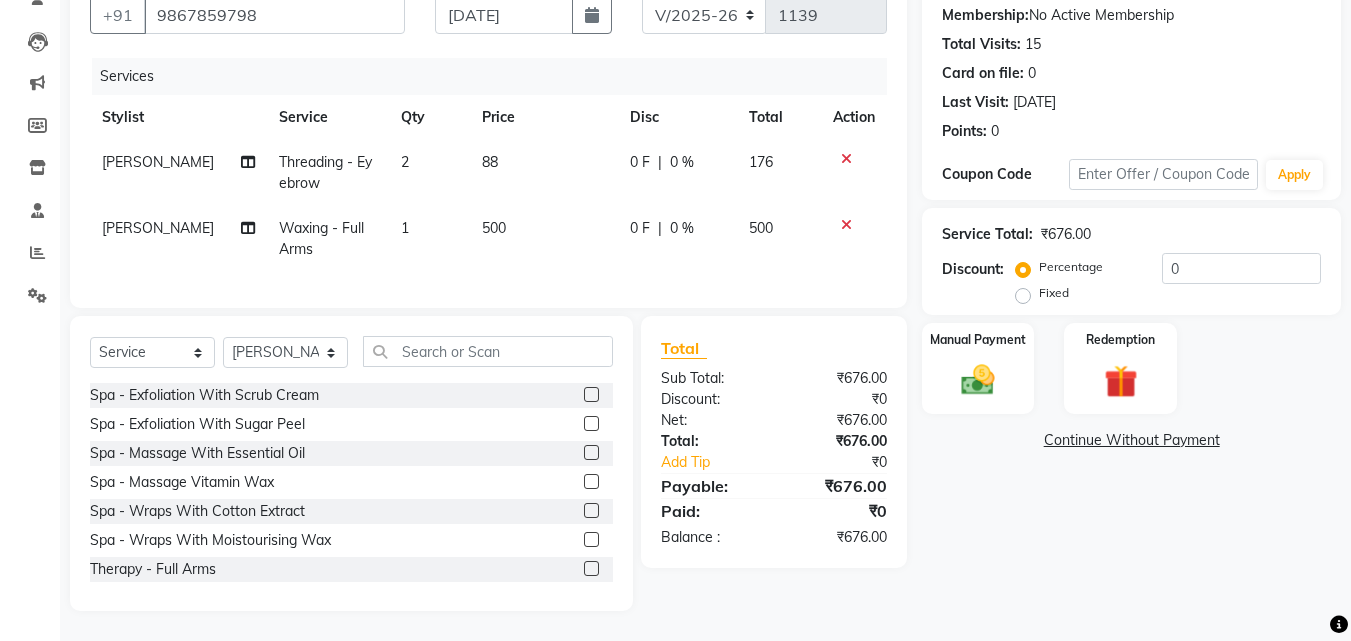 scroll, scrollTop: 205, scrollLeft: 0, axis: vertical 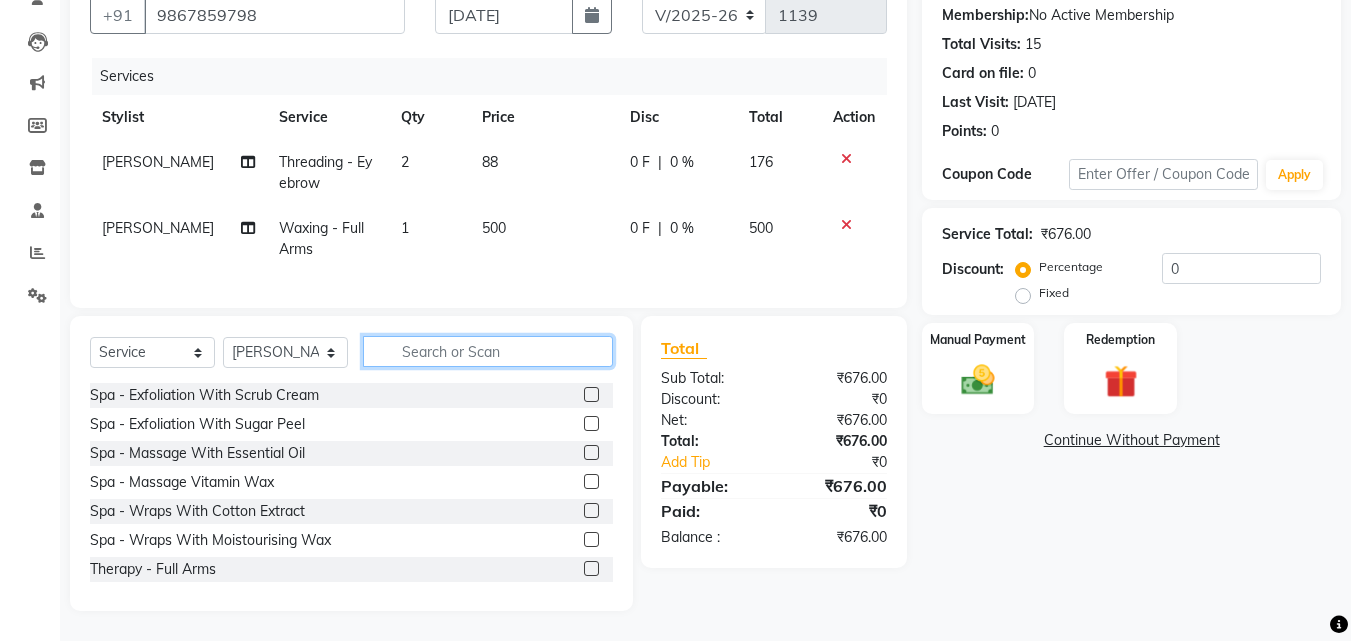 click 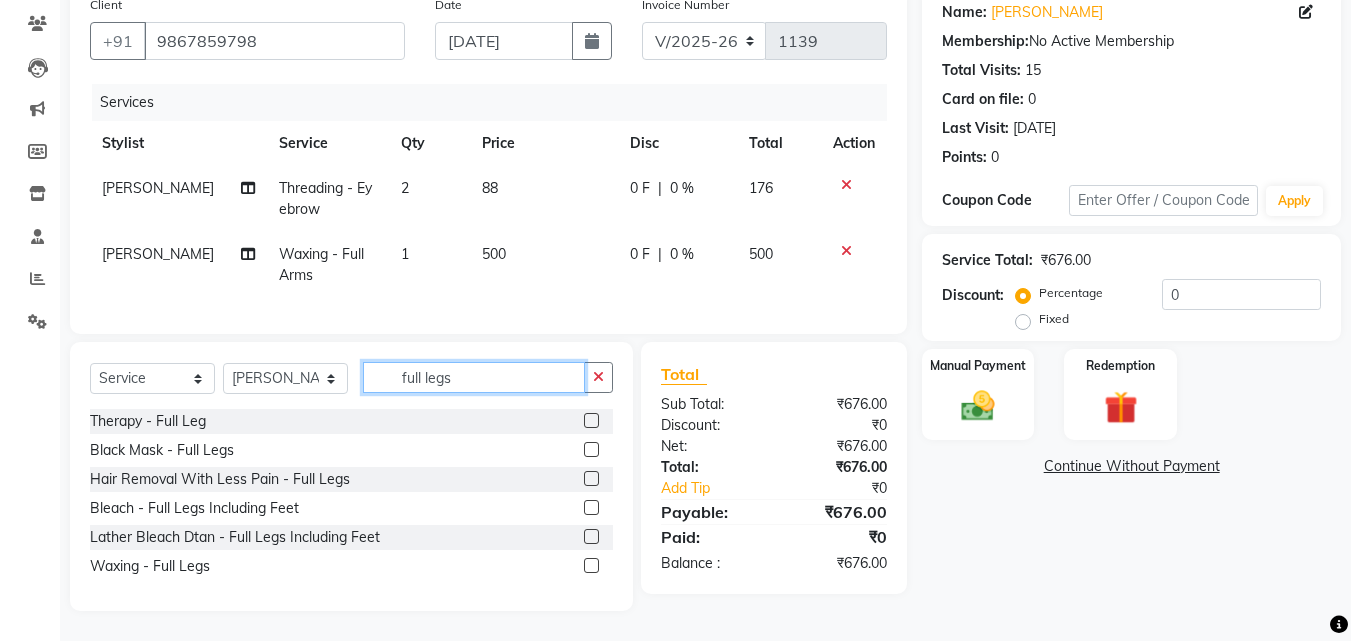 scroll, scrollTop: 162, scrollLeft: 0, axis: vertical 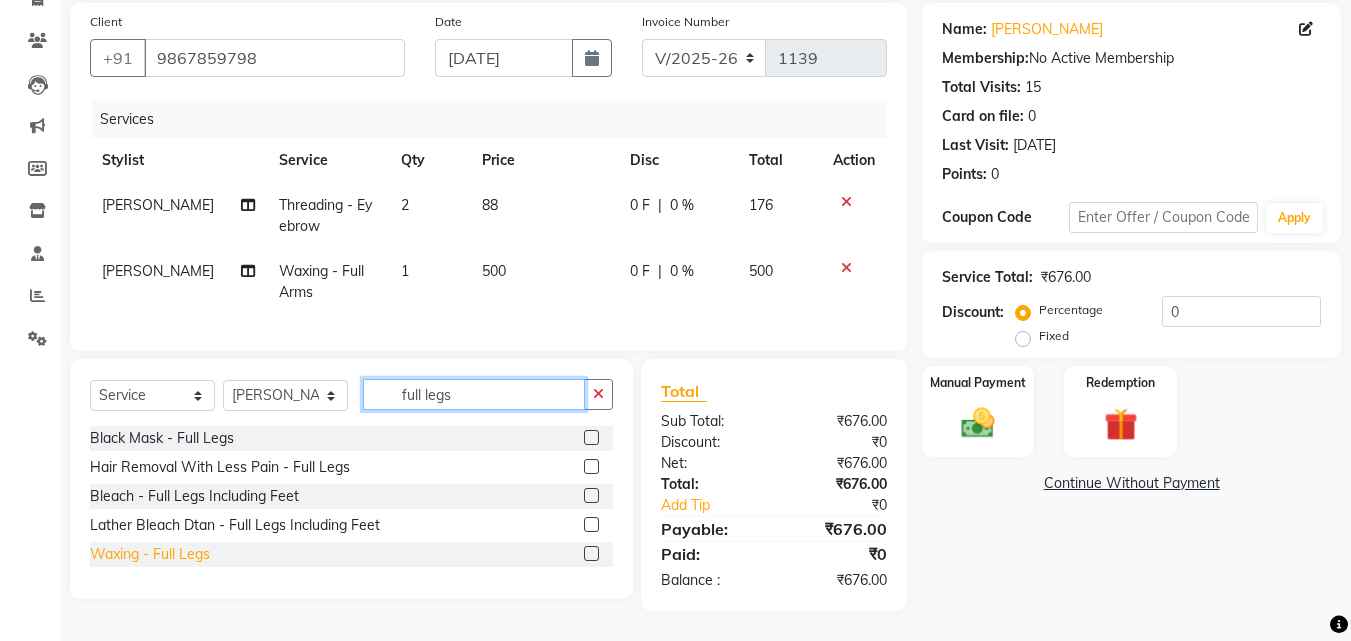type on "full legs" 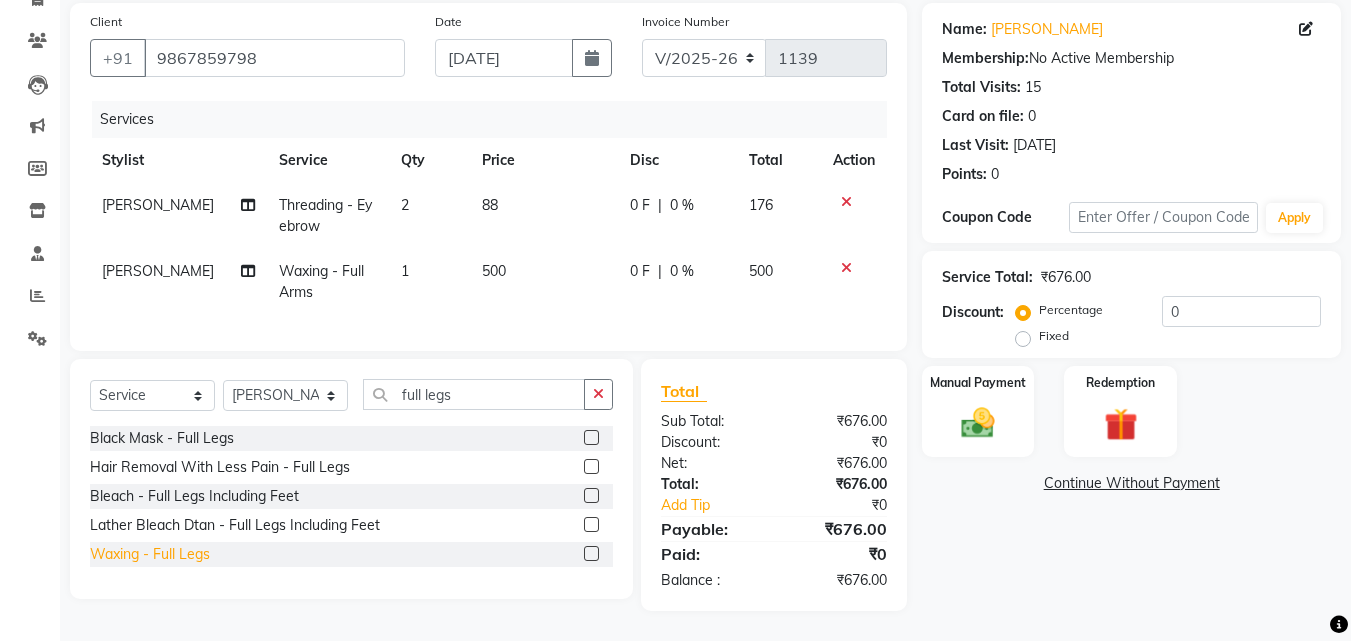 click on "Waxing  - Full Legs" 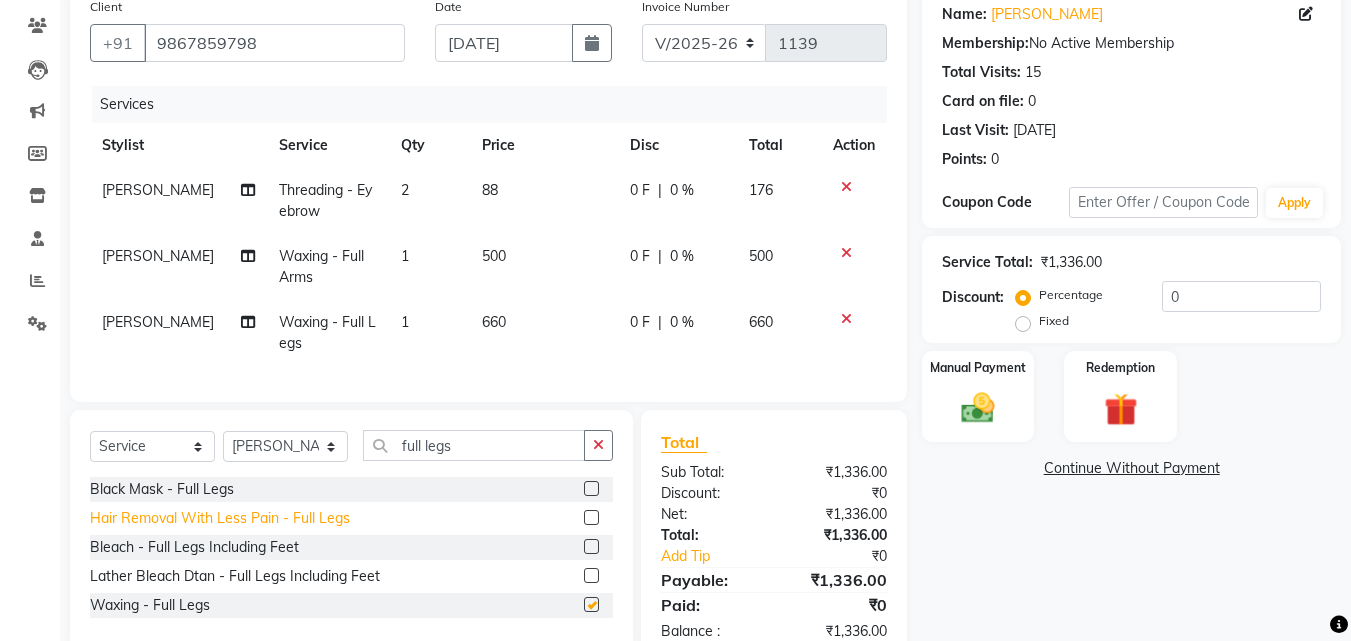 checkbox on "false" 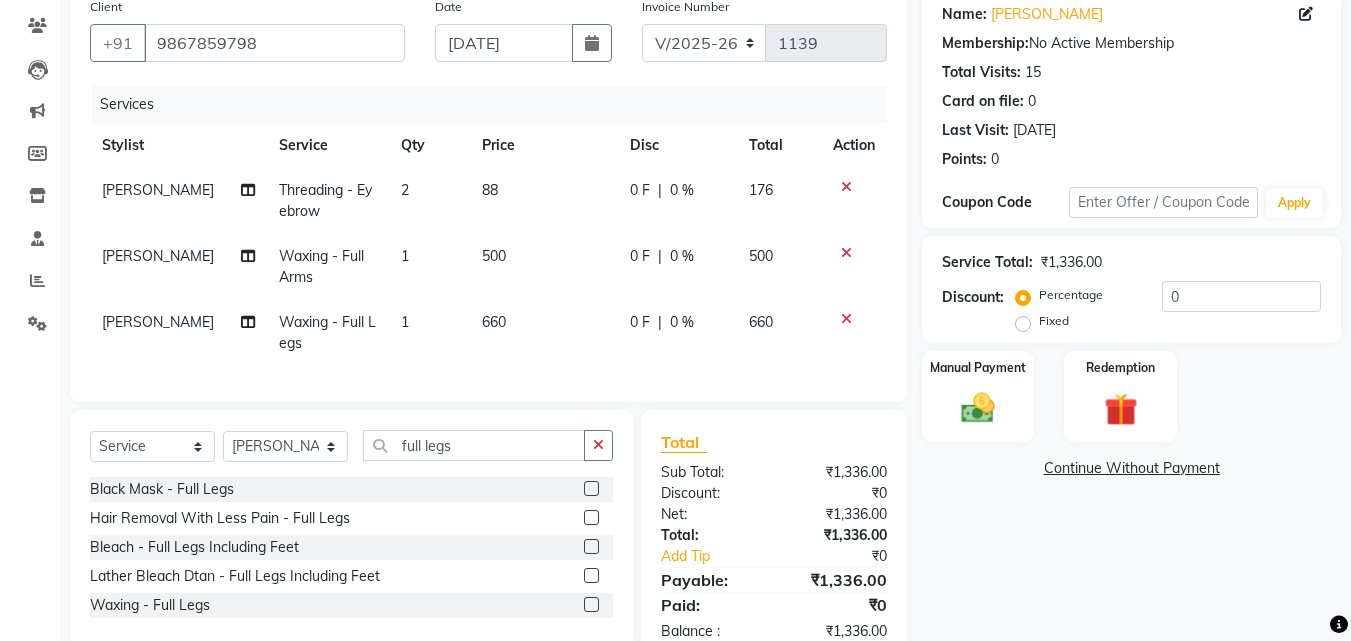 click on "660" 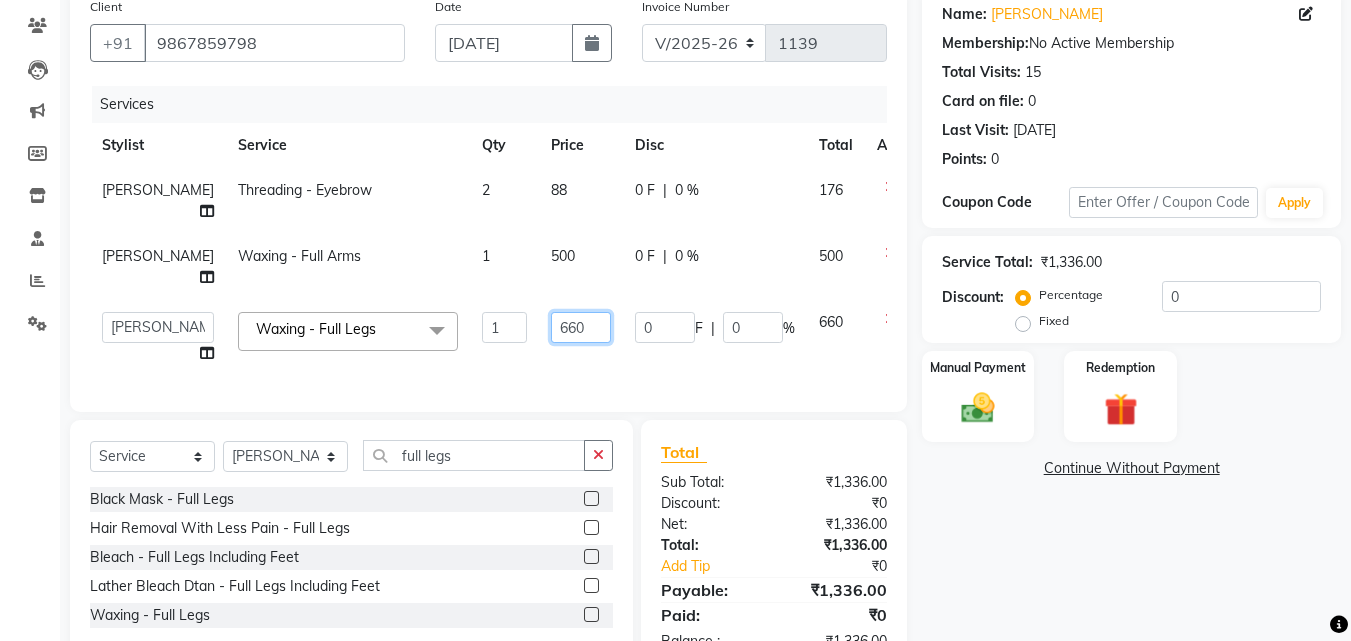 drag, startPoint x: 554, startPoint y: 324, endPoint x: 483, endPoint y: 322, distance: 71.02816 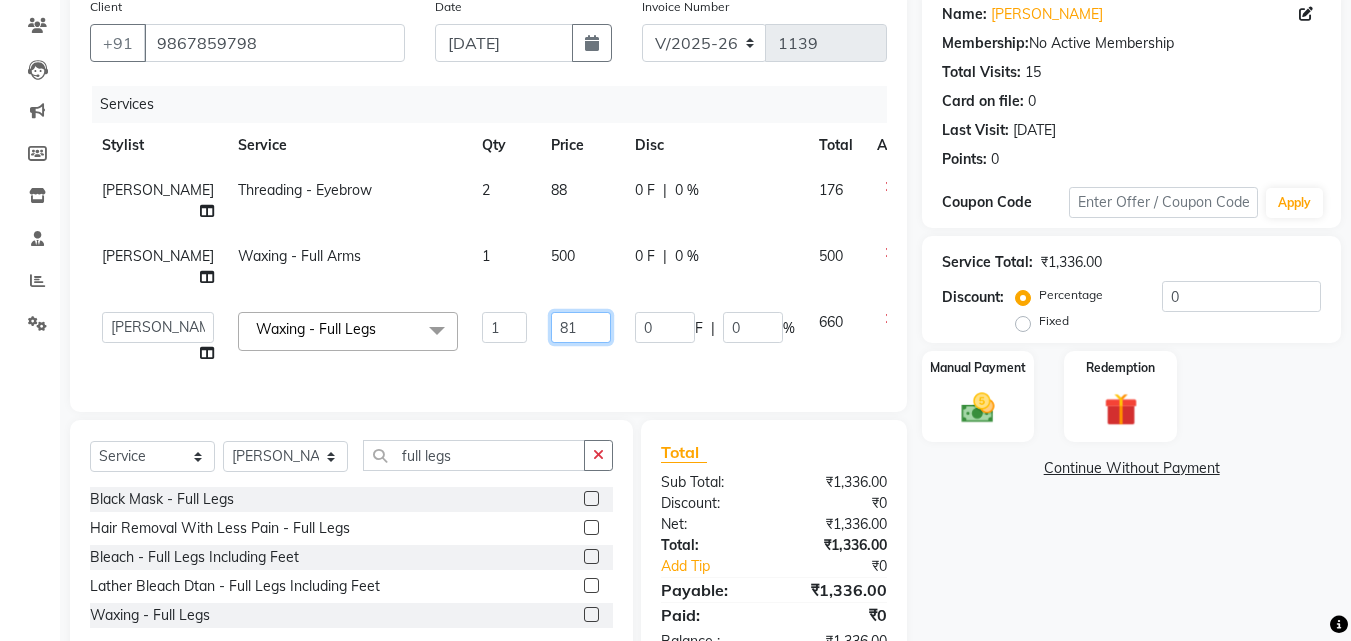 type on "815" 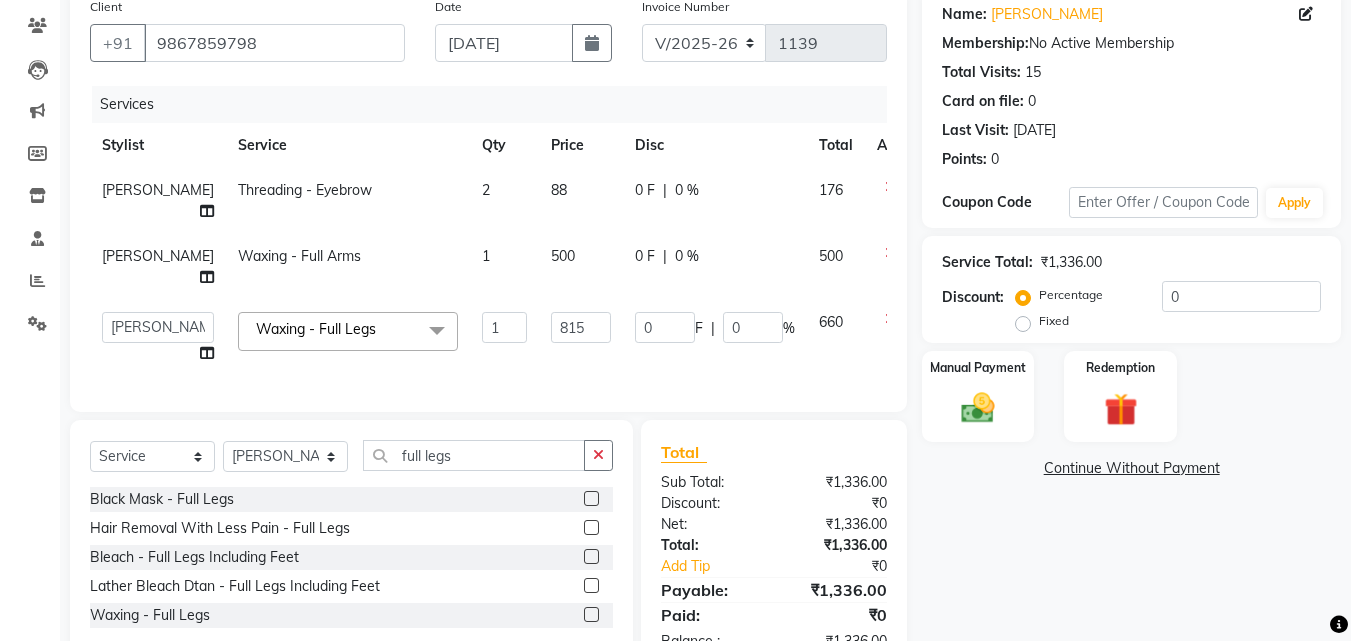 click on "Services Stylist Service Qty Price Disc Total Action Samiksha Threading  - Eyebrow 2 88 0 F | 0 % 176 Samiksha Waxing  - Full Arms 1 500 0 F | 0 % 500  Anwar   Danish   Janardhan   Sajeda Siddiqui   Samiksha   Shakil   Sharif Ahmed   Shraddha   Vaishali  Waxing  - Full Legs  x Spa  - Exfoliation With Scrub Cream Spa  - Exfoliation With Sugar Peel Spa  - Massage With Essential Oil Spa  - Massage Vitamin Wax Spa  - Wraps With Cotton Extract Spa  - Wraps With Moistourising Wax Therapy  - Full Arms Therapy  - Full Leg Therapy  - Sparkling Back Reflexology  - Feet (30 Mins) Reflexology  - Hand & Feet ( 60 Mins) Reflexology  - Back (30 Mins) Nails  - Cut And Filing Nails  - Nail Polish Hand / Feet Nails  - French Nail Polish Nails  - Gel French Nail Polish Nails- Cut file & Polish Gel Polish  - Gel Polish 10 Tips Gel Polish  - Gel Polish Remover 10 Tips Gel Polish  - Builder Gel Extension Gel Polish  - Gum Gel Extension Gel Polish  - 10 Tips Glitter Polish Black Mask  - Under Arms And Back Of Arms O THREE FACIAL 1" 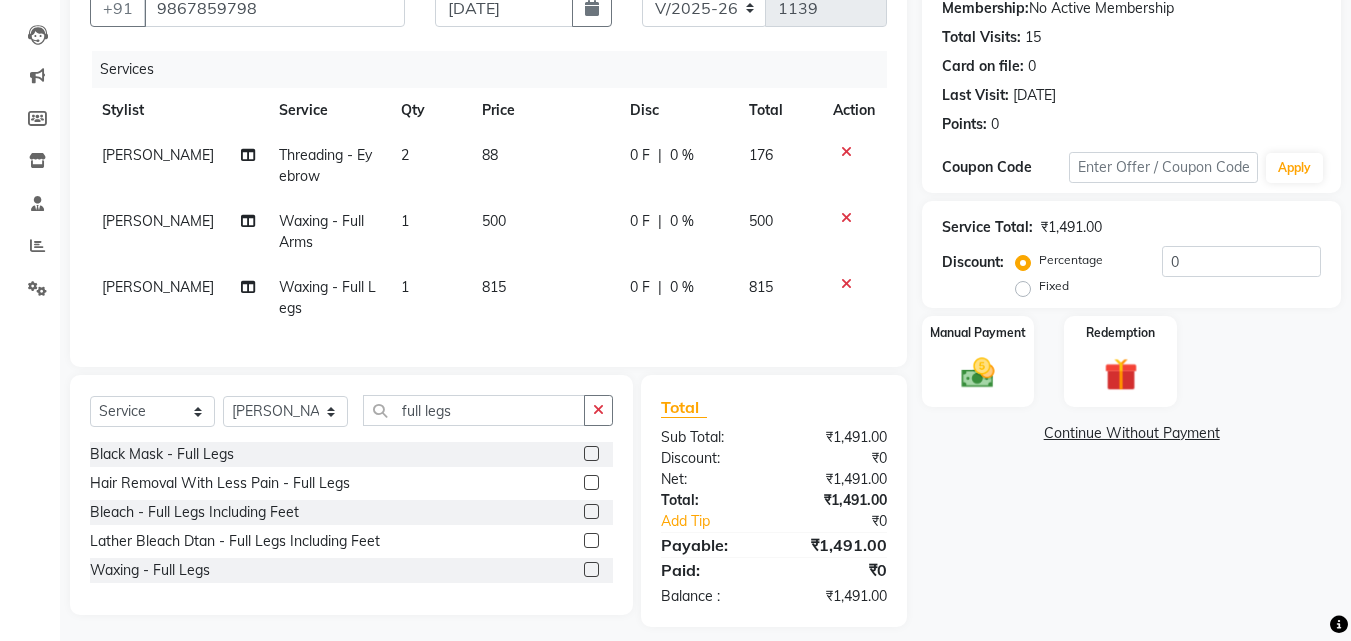 scroll, scrollTop: 228, scrollLeft: 0, axis: vertical 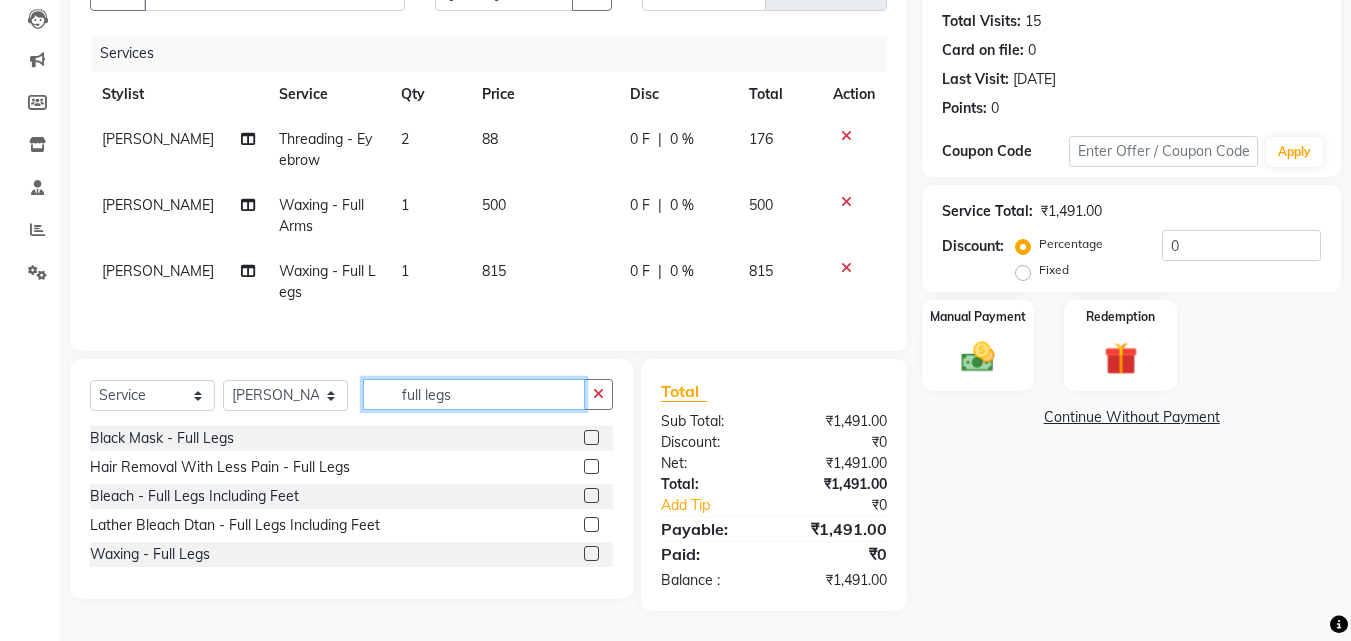 drag, startPoint x: 483, startPoint y: 390, endPoint x: 299, endPoint y: 375, distance: 184.6104 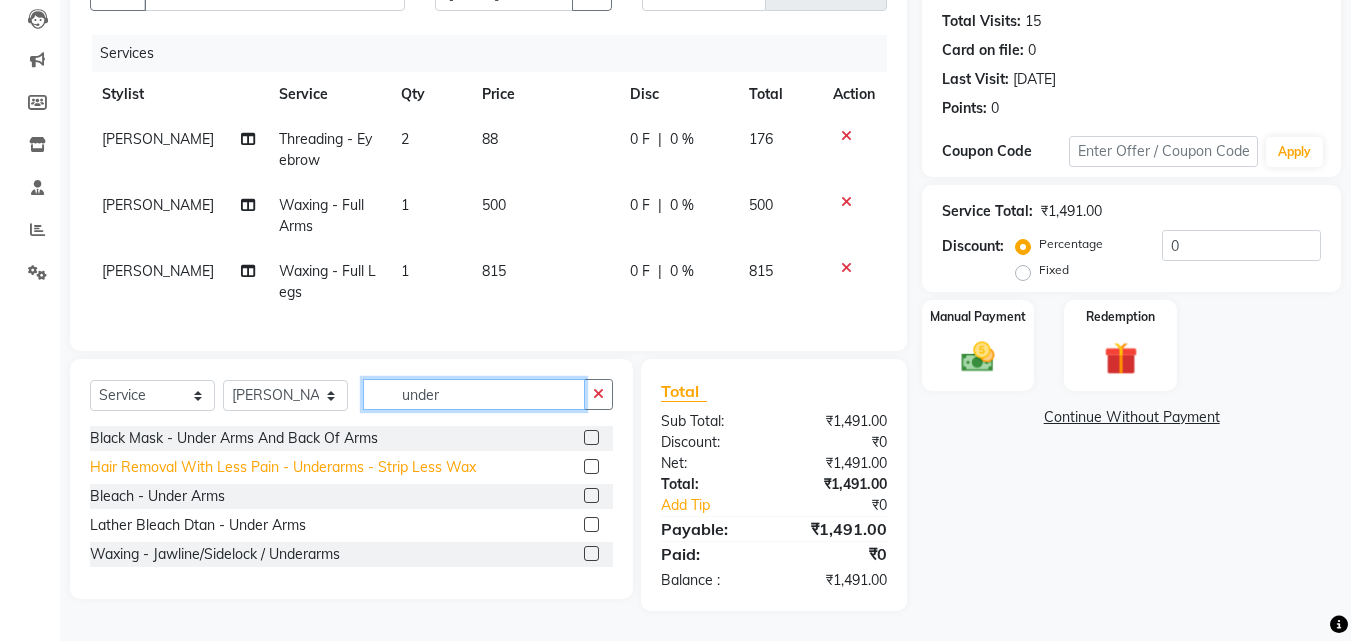 type on "under" 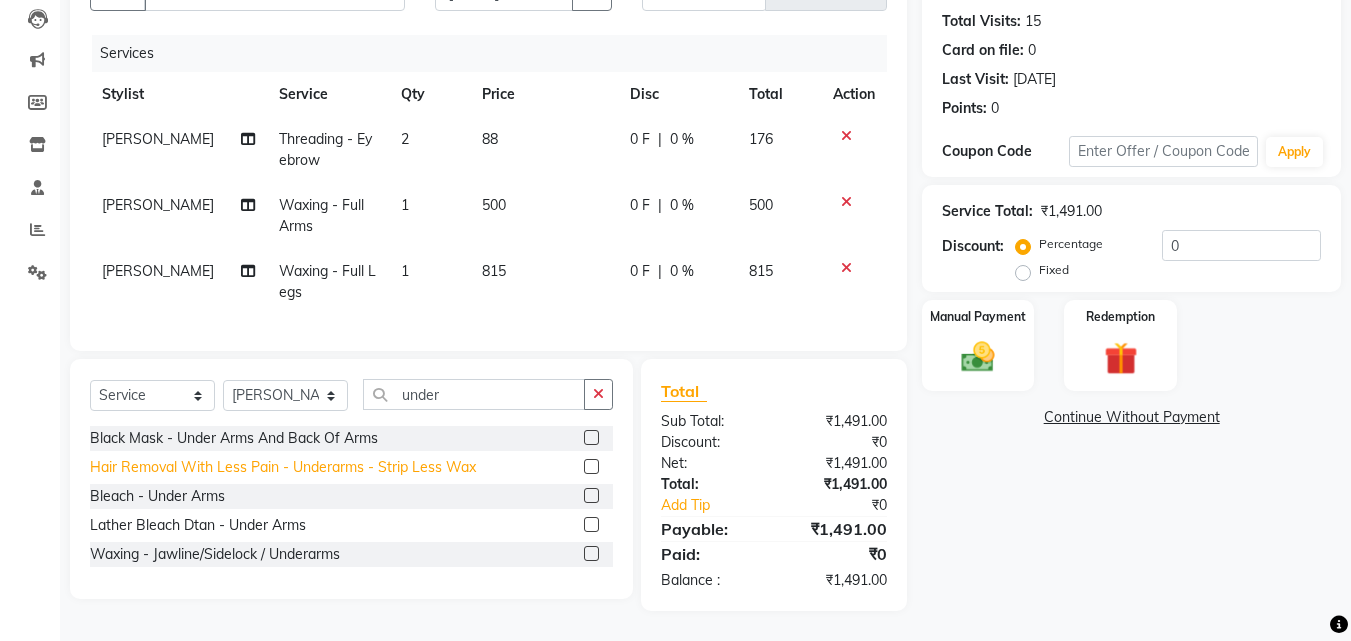 click on "Hair Removal With Less Pain  - Underarms - Strip Less Wax" 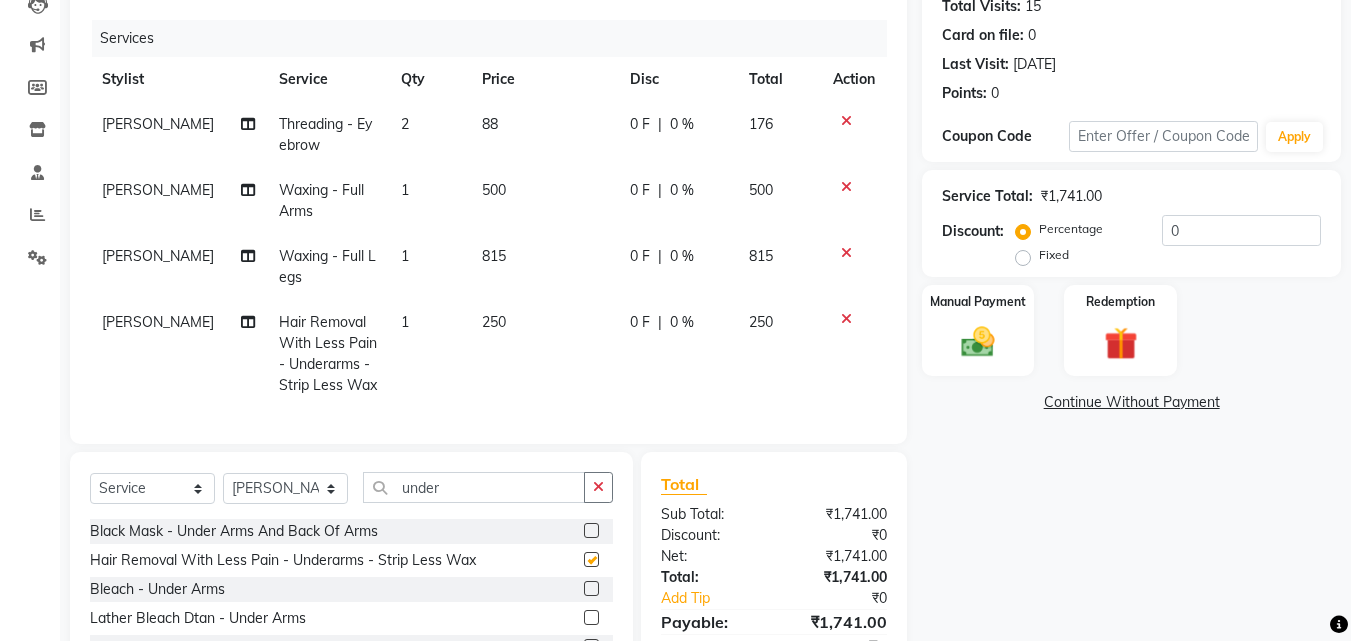 checkbox on "false" 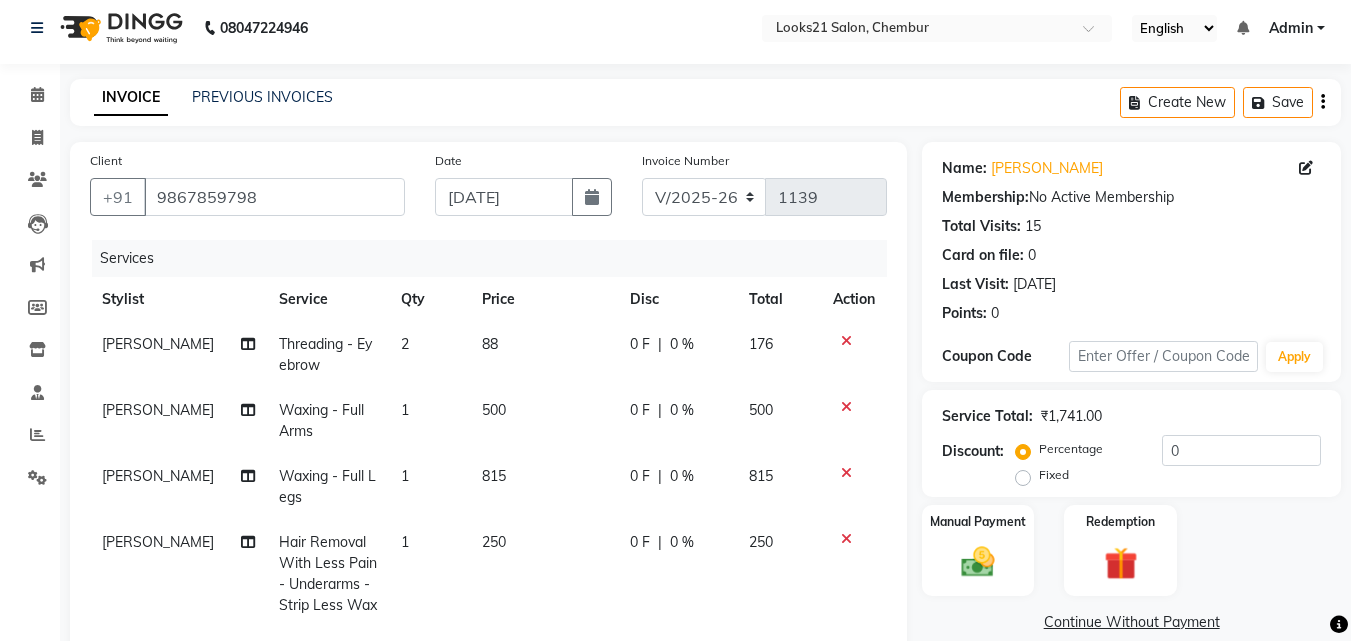 scroll, scrollTop: 0, scrollLeft: 0, axis: both 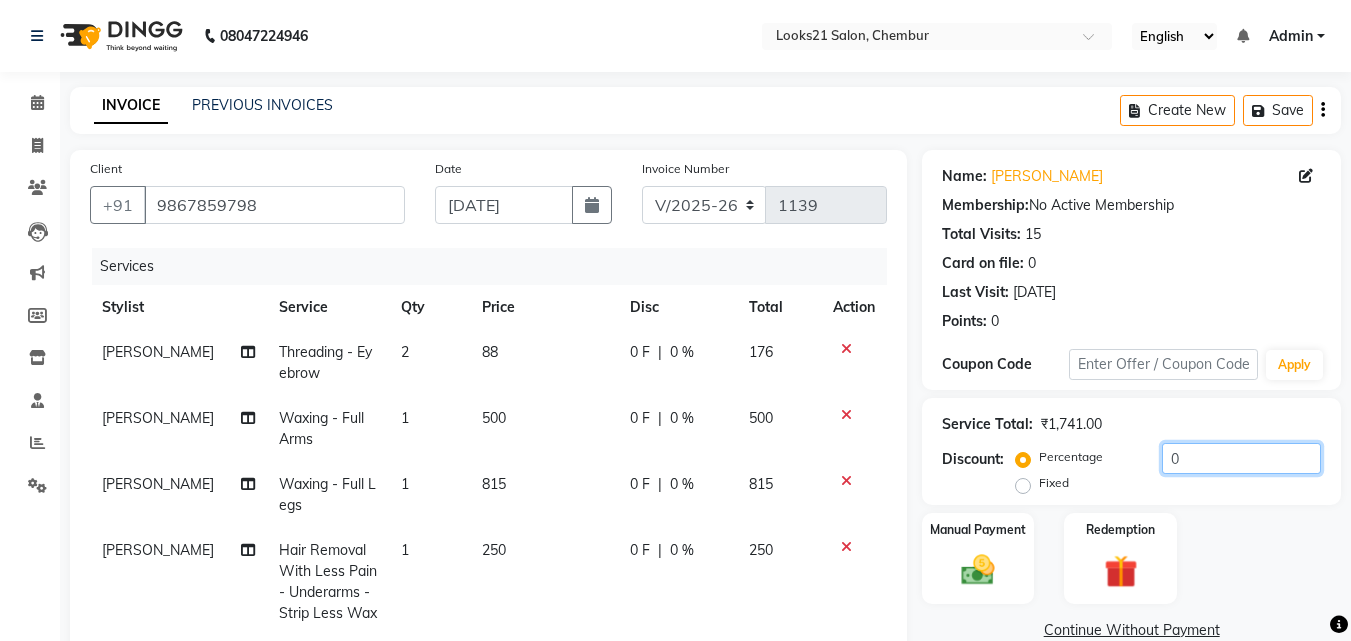 drag, startPoint x: 1239, startPoint y: 467, endPoint x: 1048, endPoint y: 433, distance: 194.00258 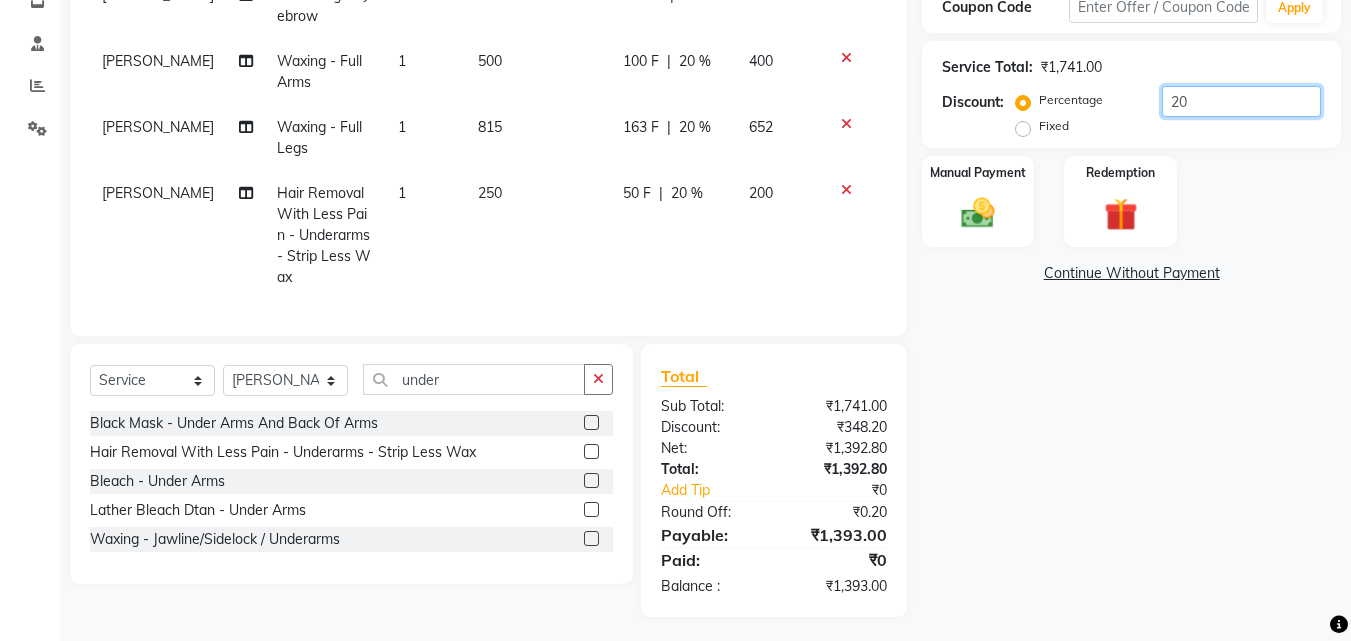scroll, scrollTop: 0, scrollLeft: 0, axis: both 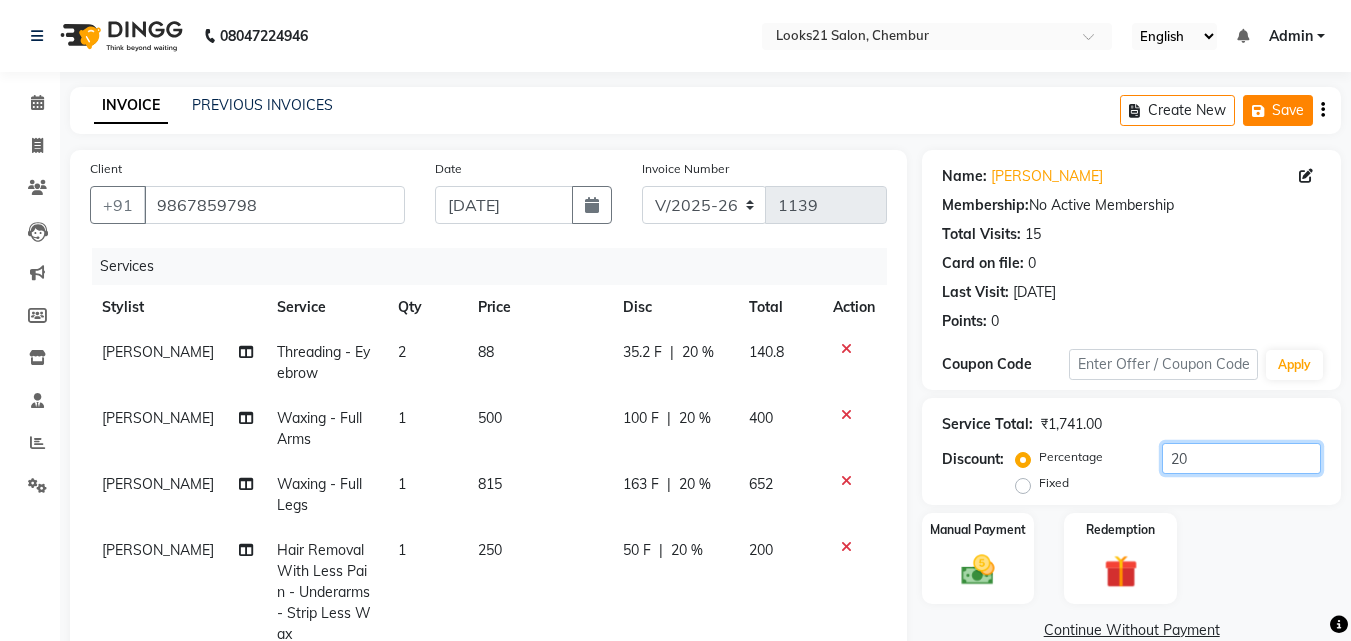 type on "20" 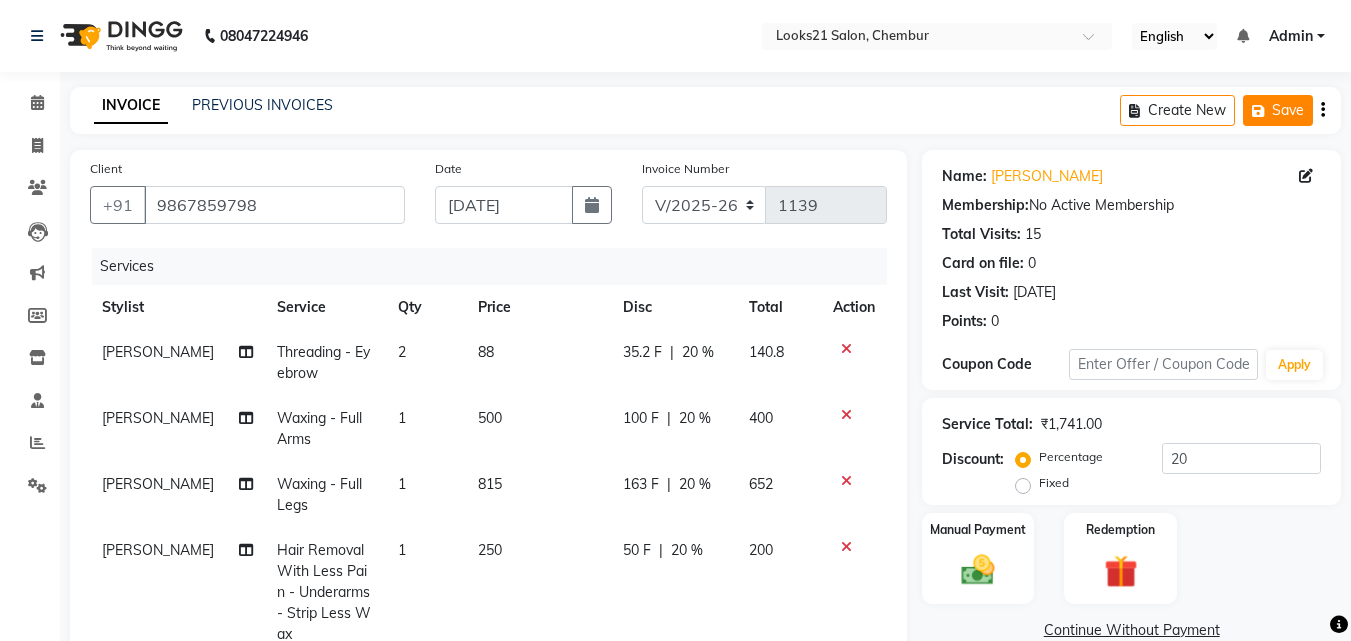 click on "Save" 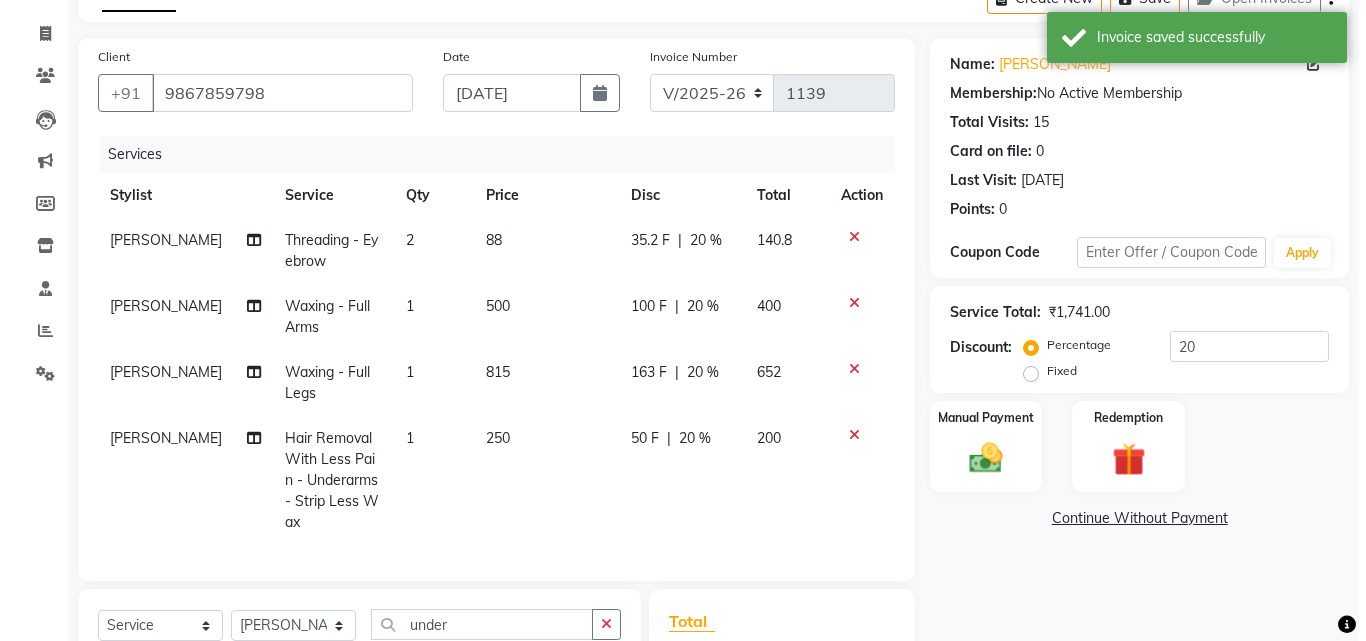 scroll, scrollTop: 0, scrollLeft: 0, axis: both 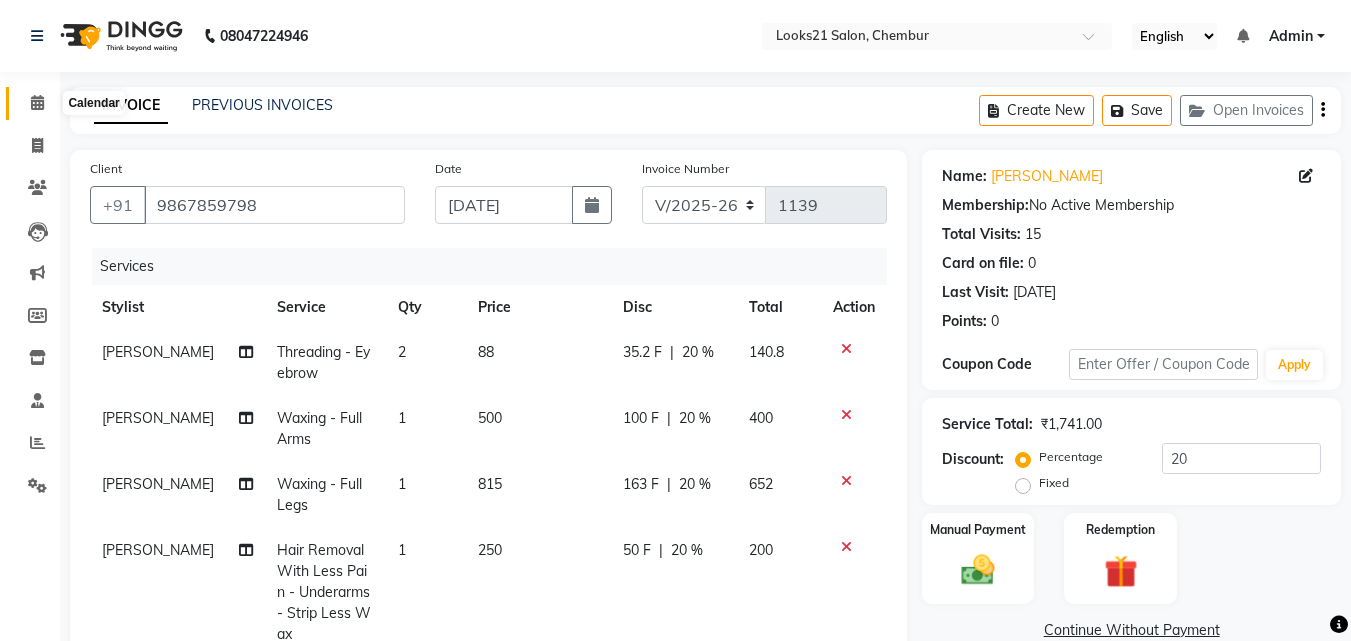 click 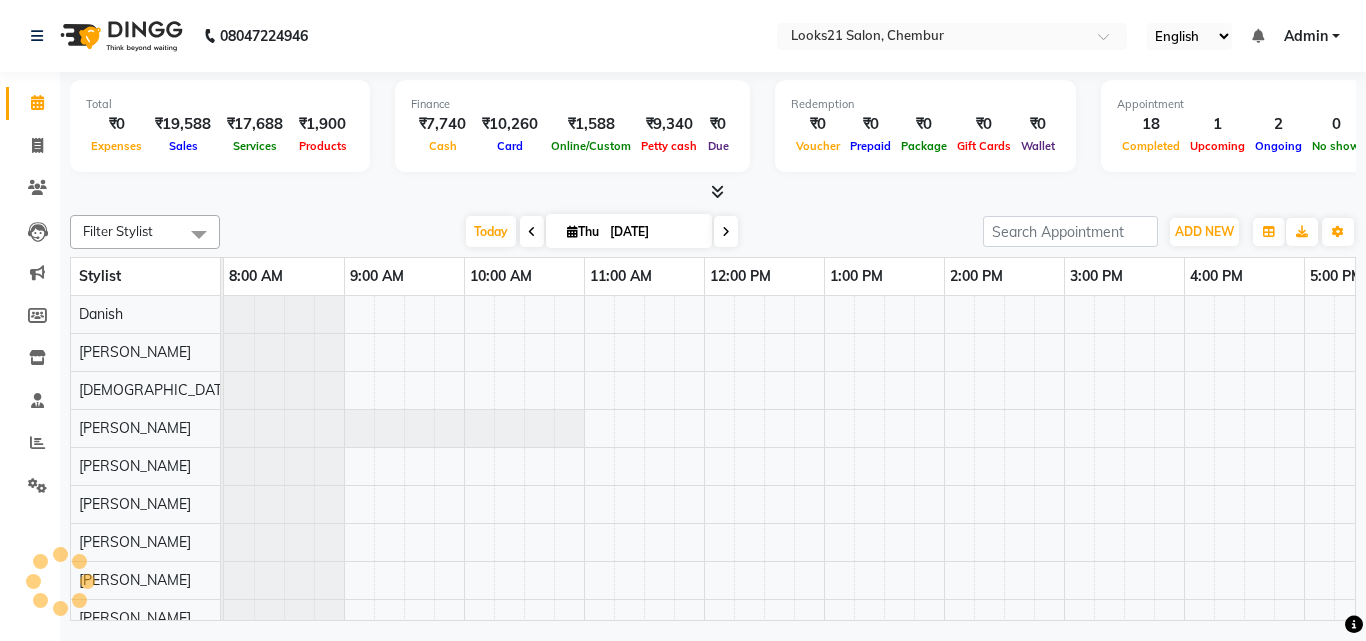 scroll, scrollTop: 0, scrollLeft: 429, axis: horizontal 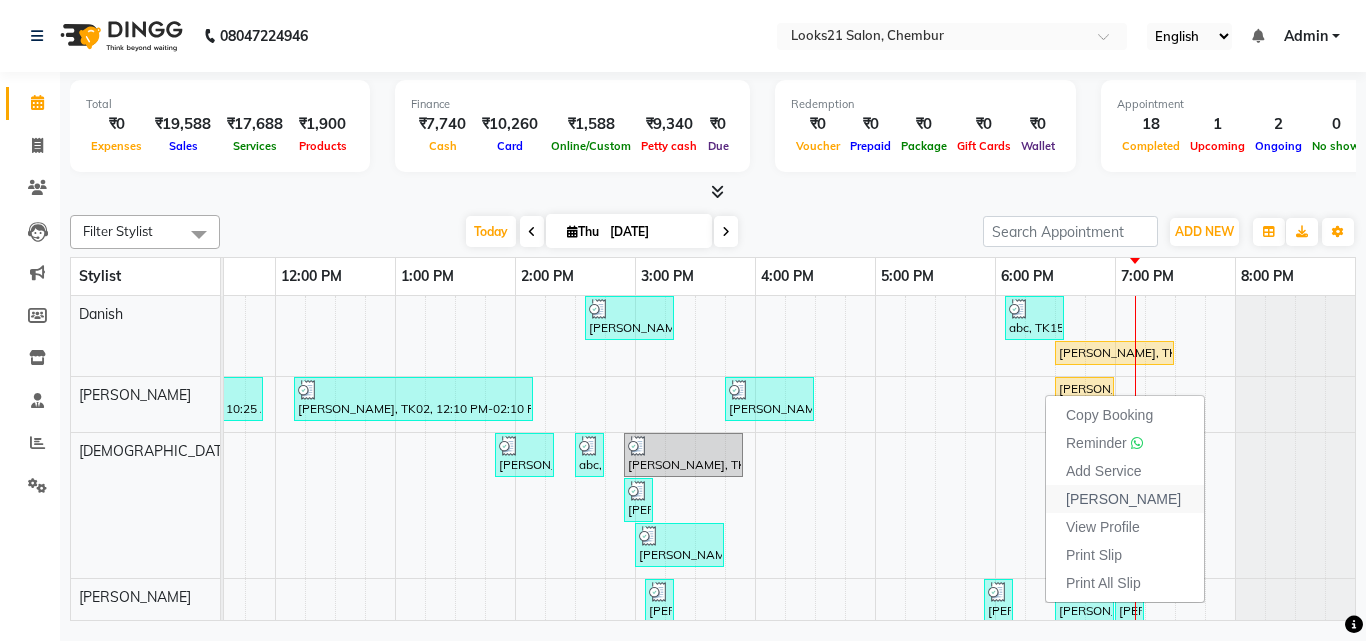 click on "[PERSON_NAME]" at bounding box center (1123, 499) 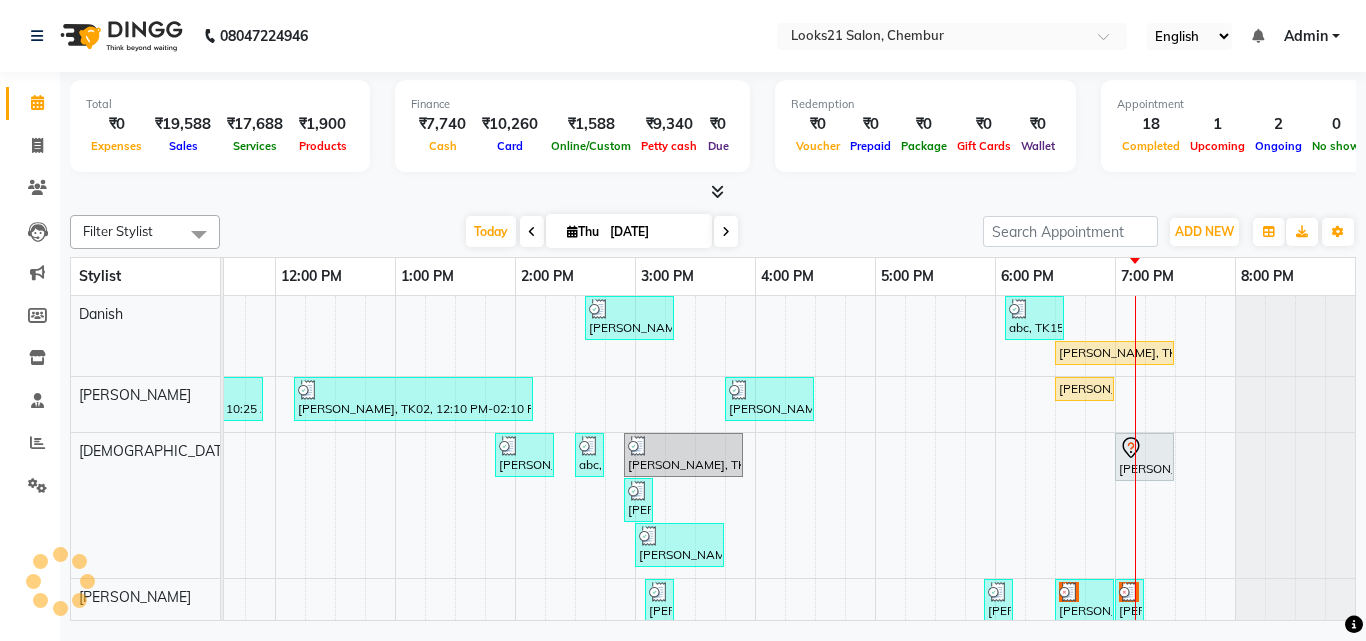 select on "service" 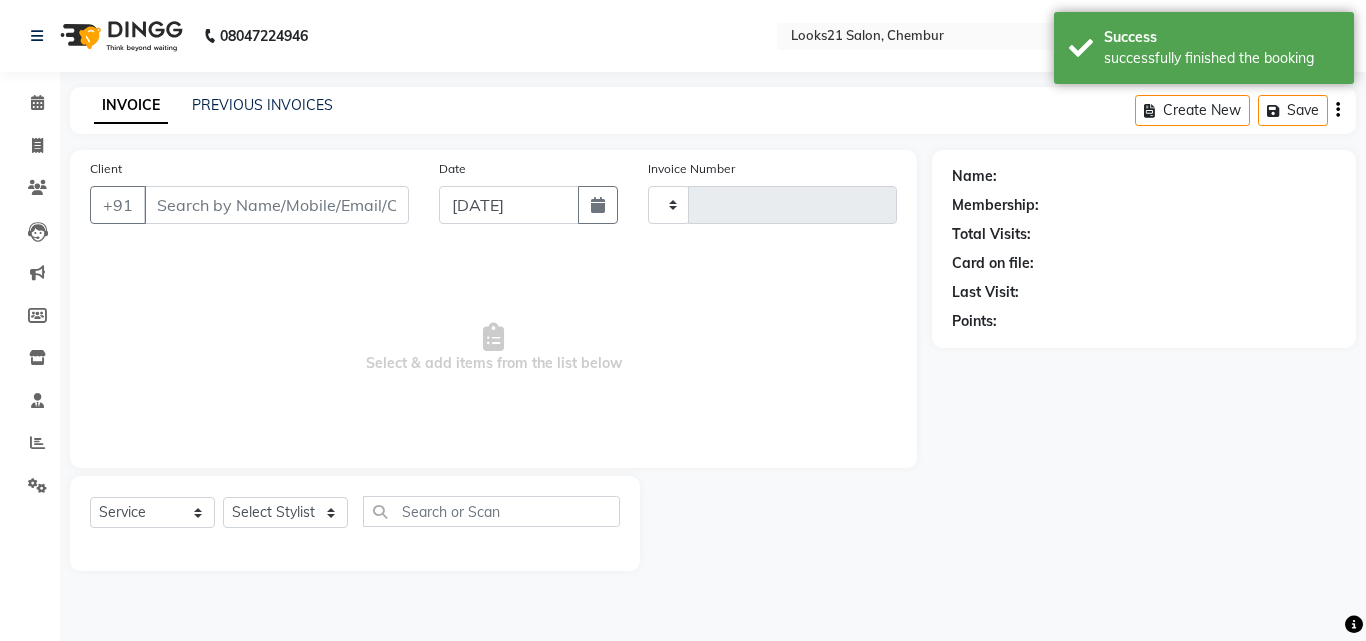type on "1139" 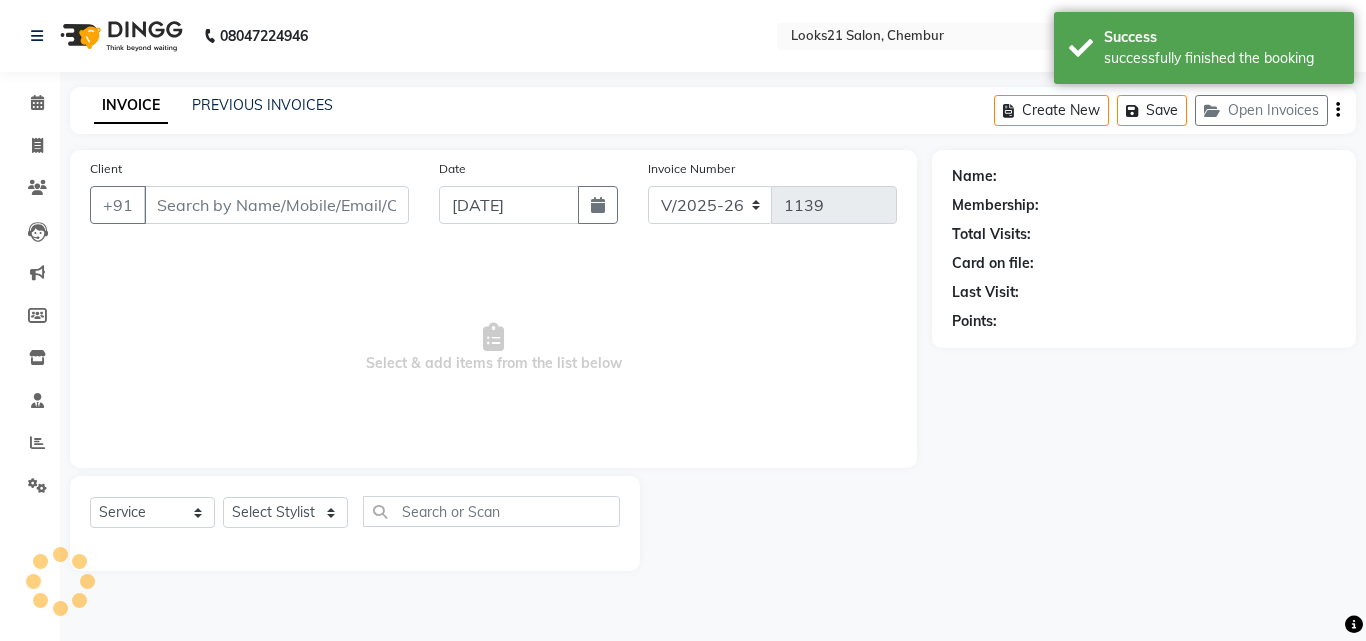 type on "9833182122" 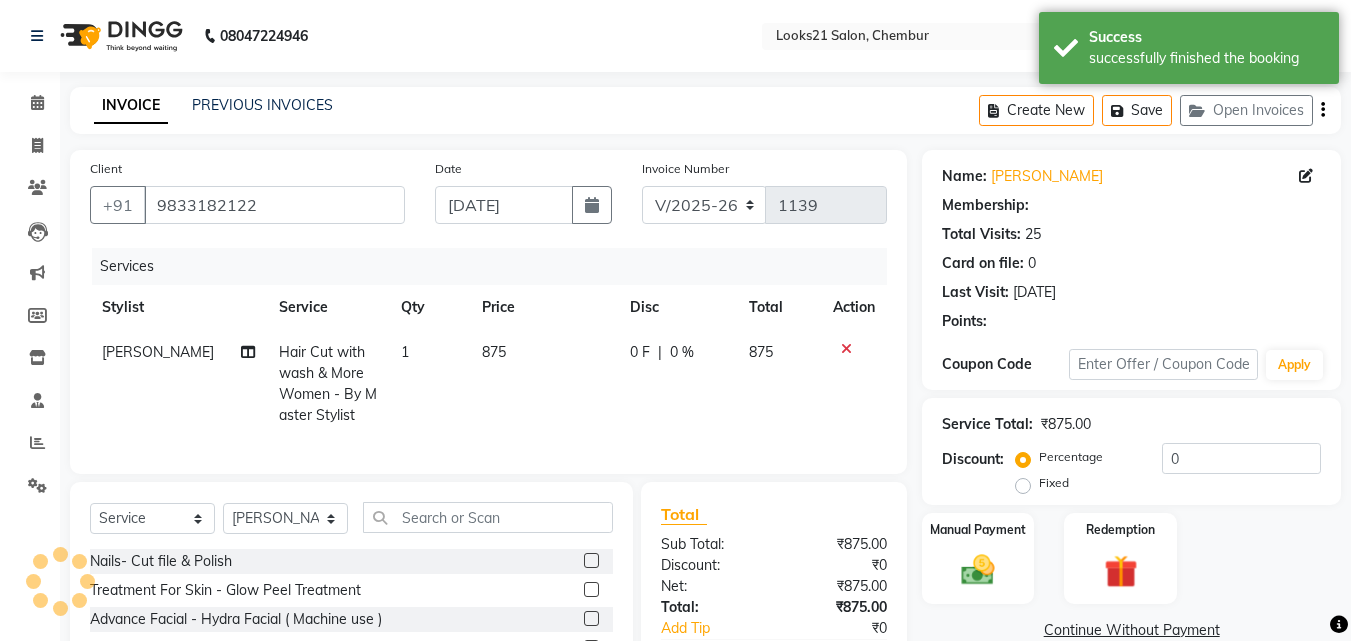 select on "1: Object" 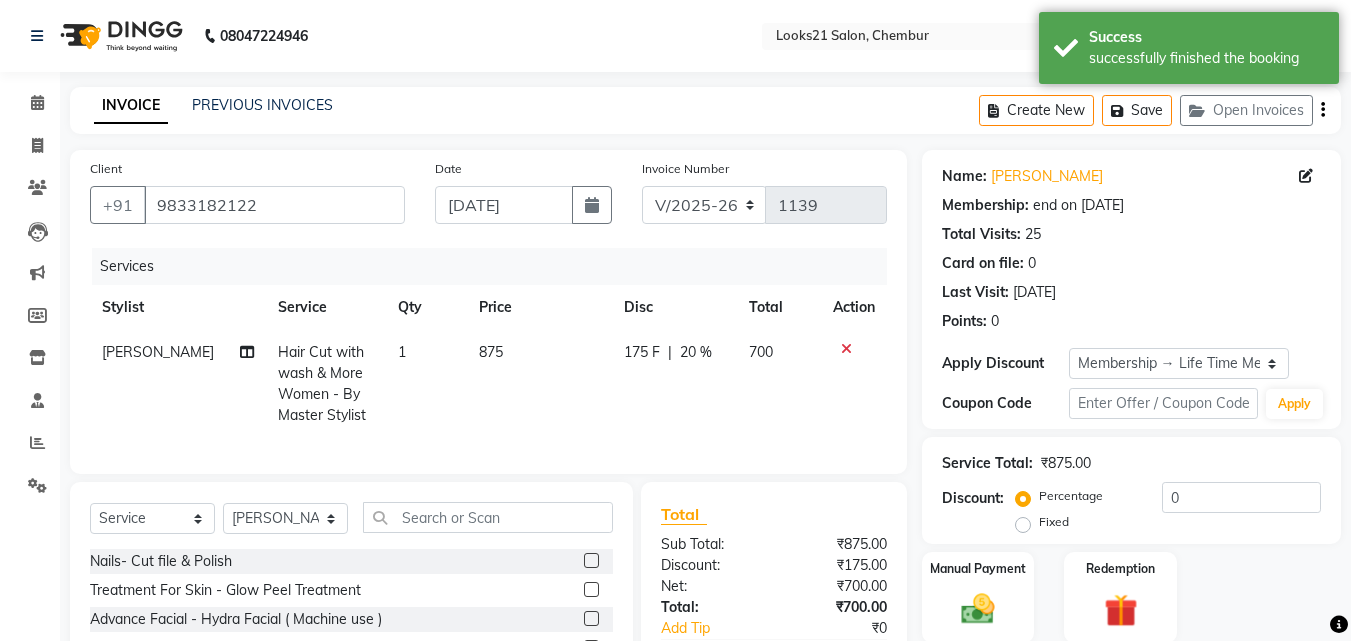 type on "20" 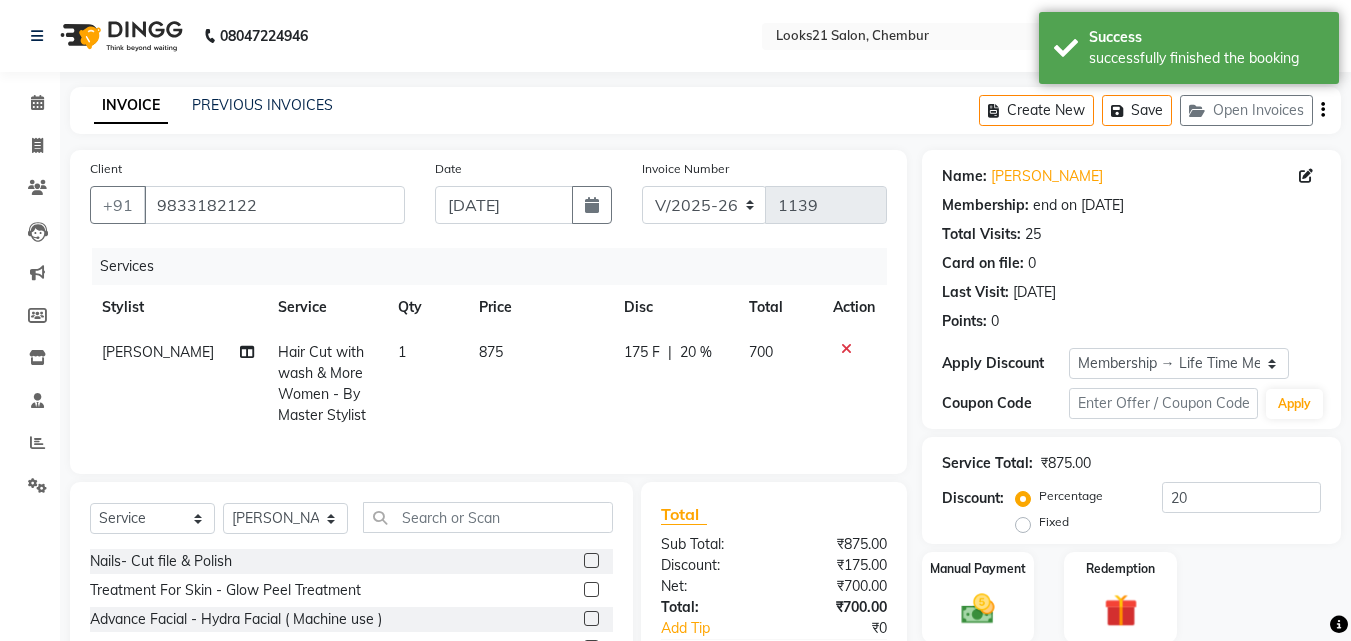 click 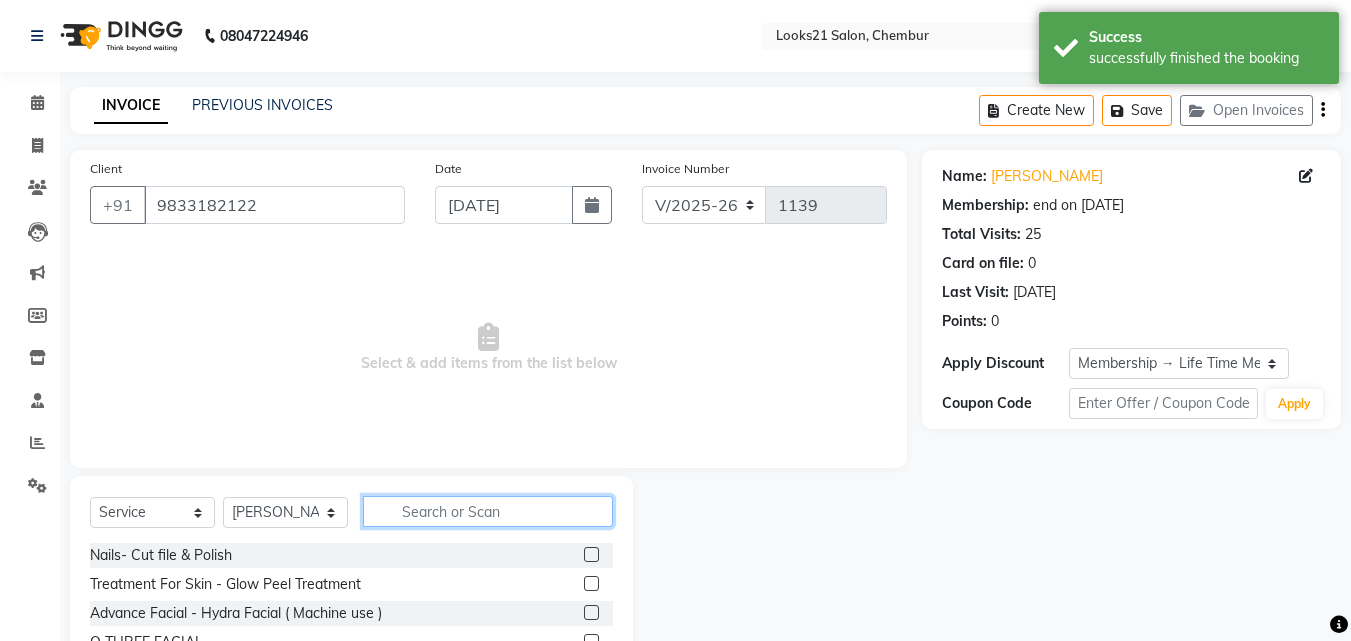 click 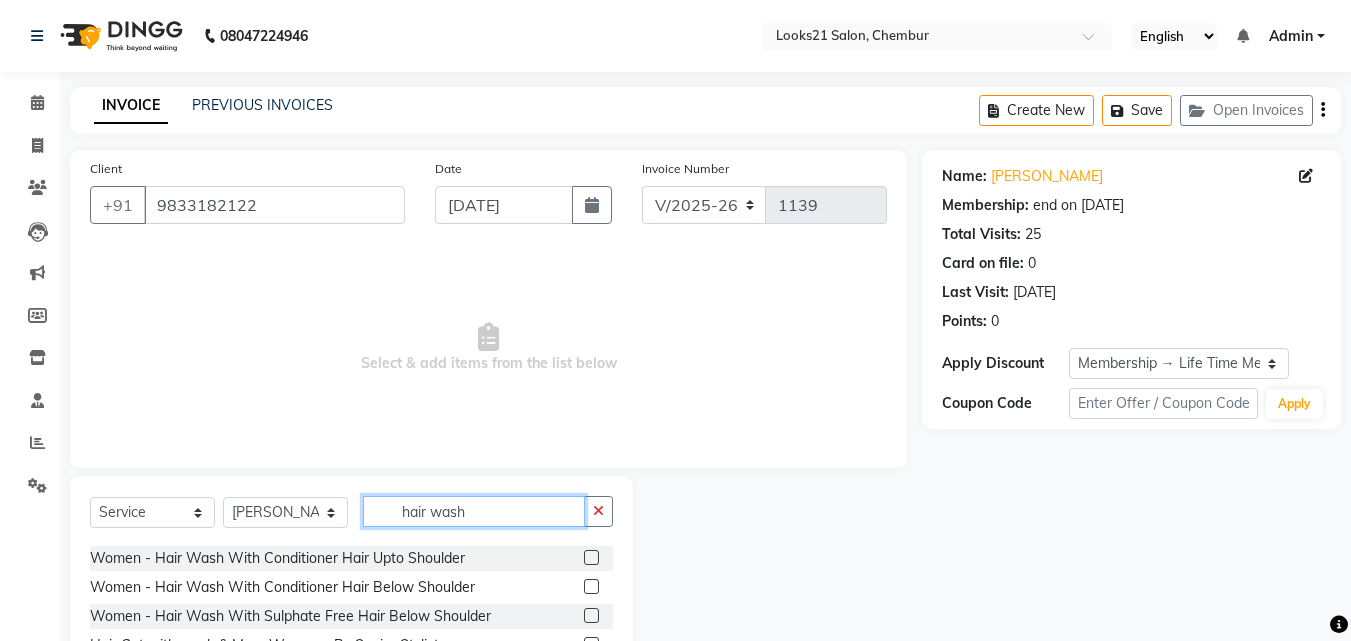 scroll, scrollTop: 100, scrollLeft: 0, axis: vertical 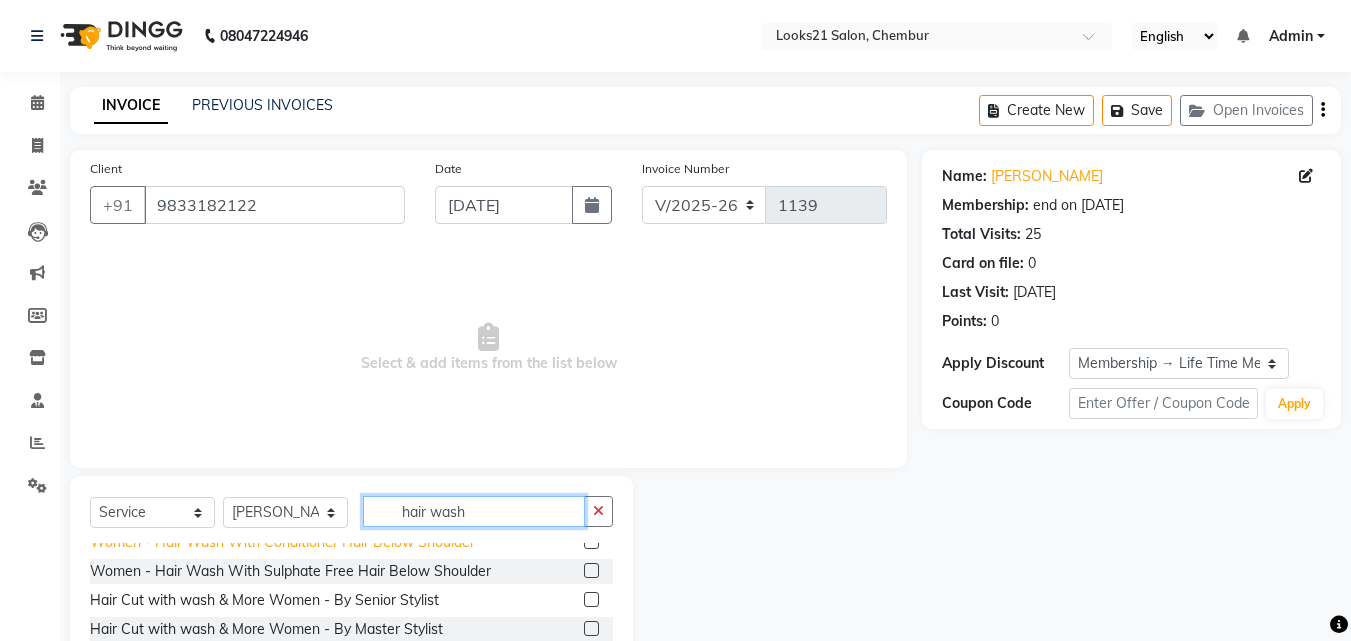 type on "hair wash" 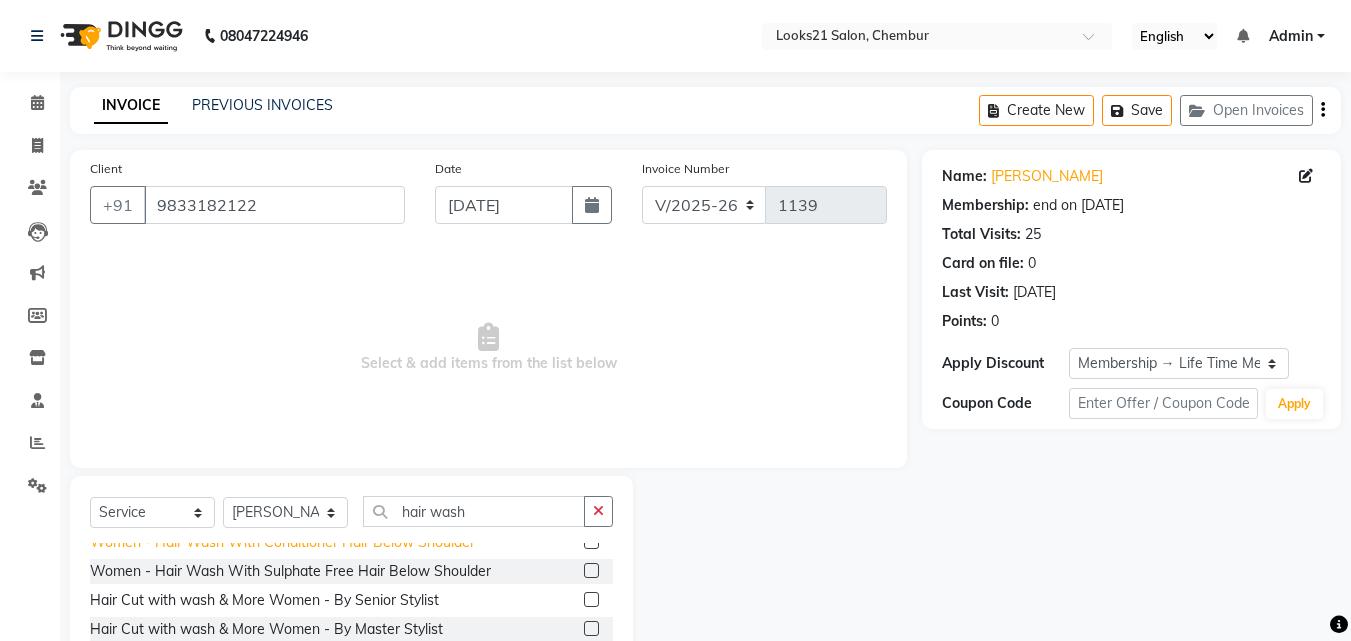 click on "Women  - Hair Wash With Conditioner Hair Below Shoulder" 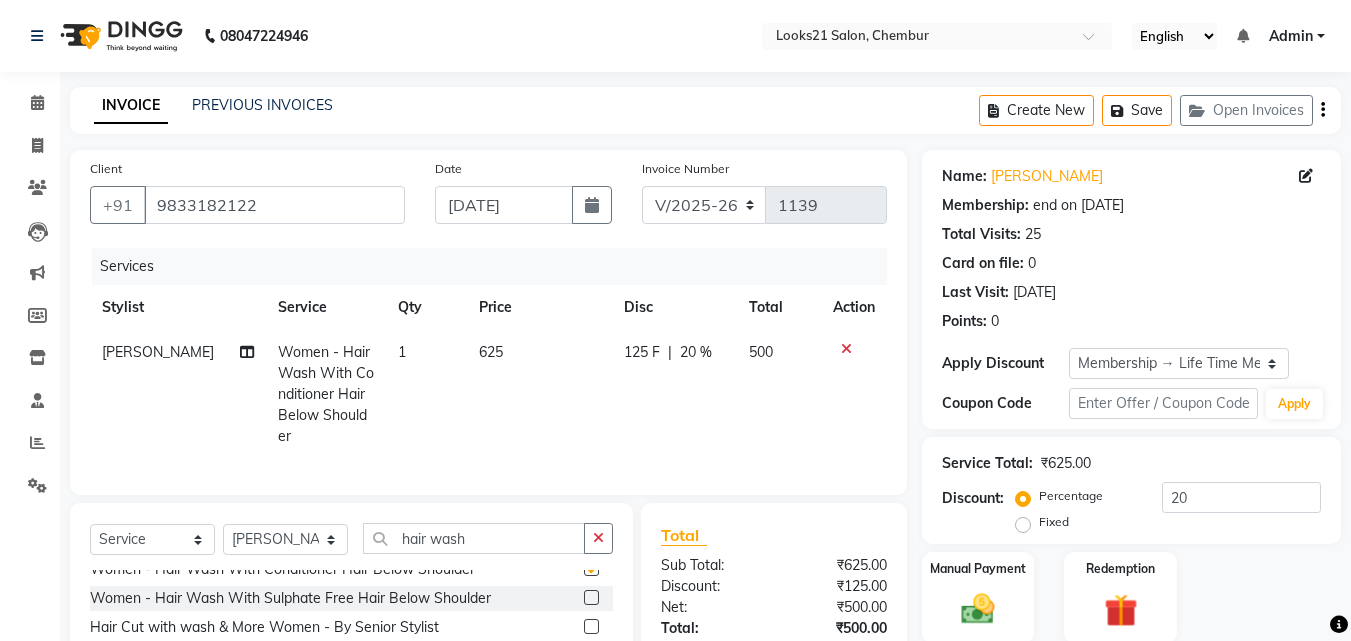 checkbox on "false" 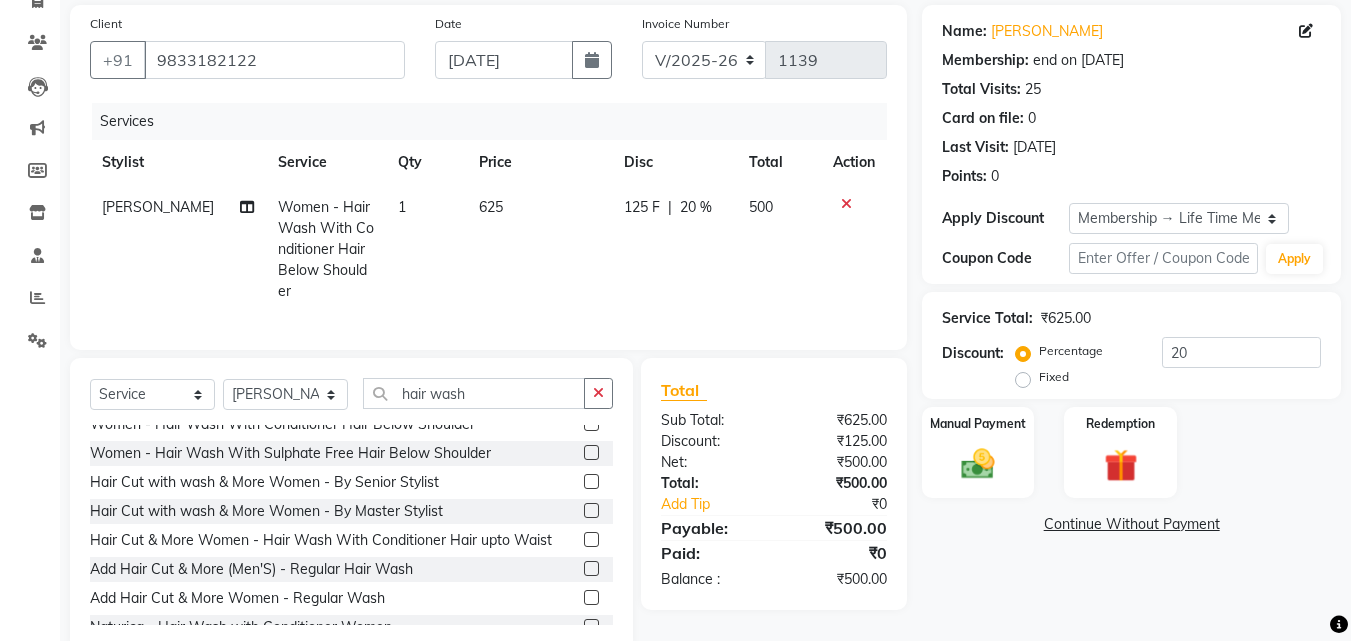 scroll, scrollTop: 202, scrollLeft: 0, axis: vertical 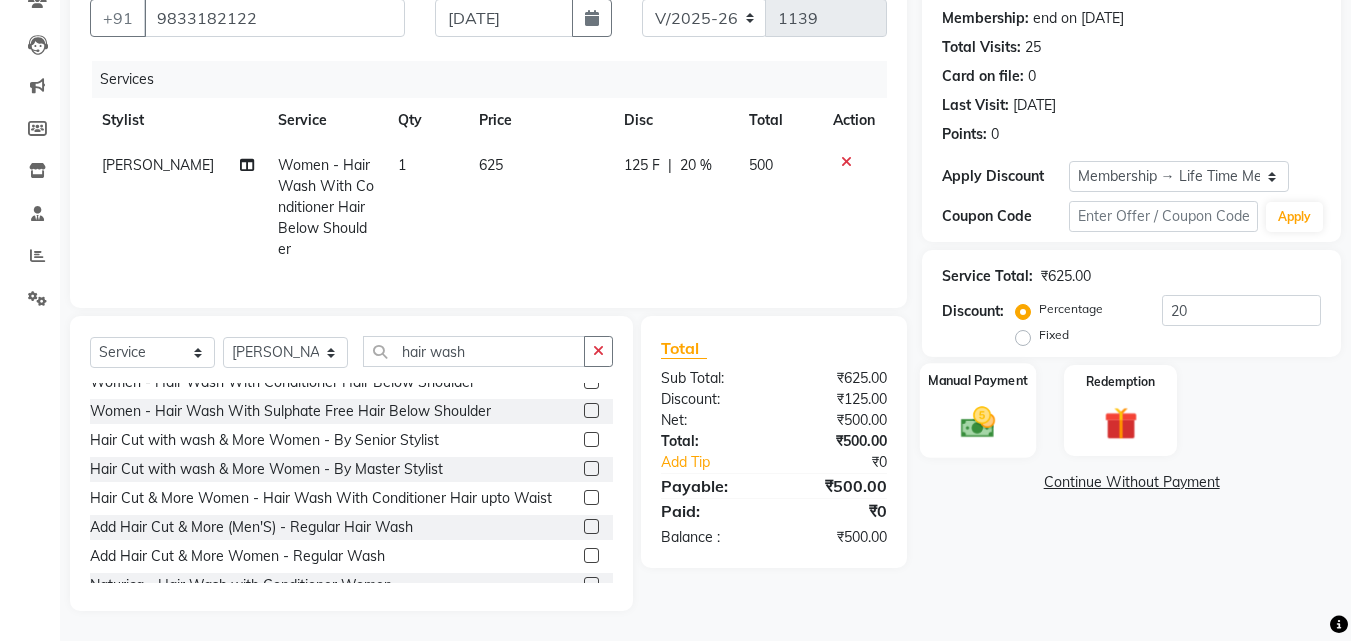 click 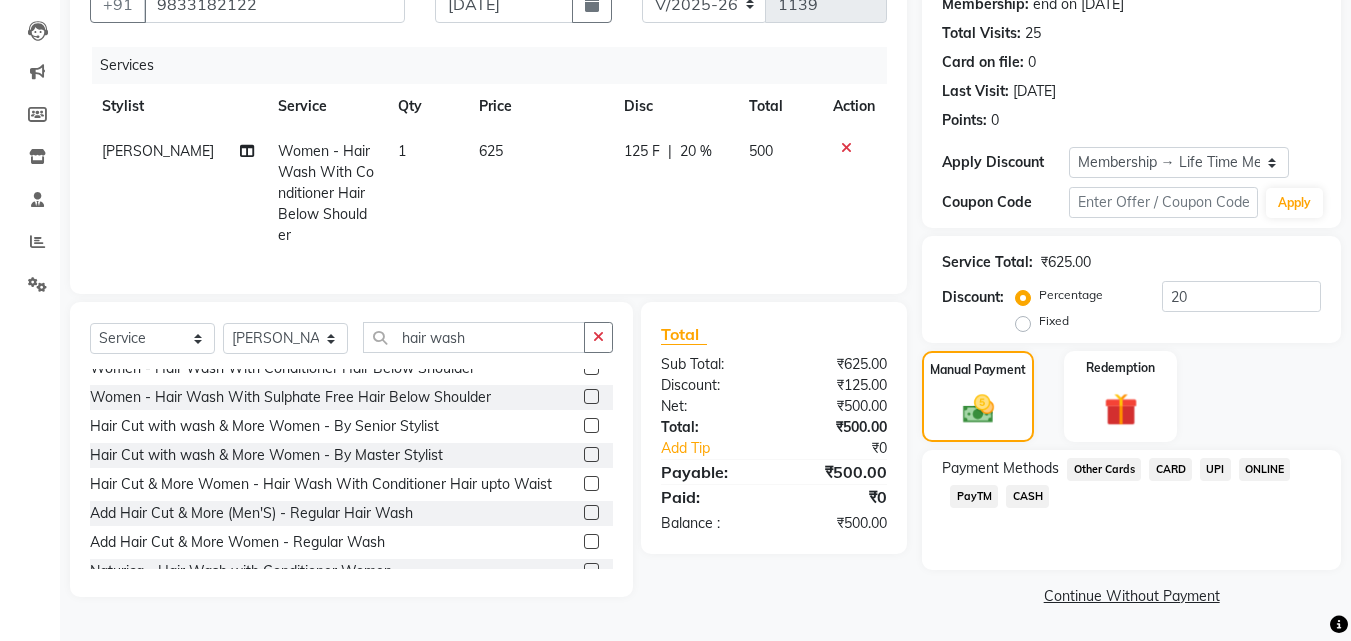 click on "CASH" 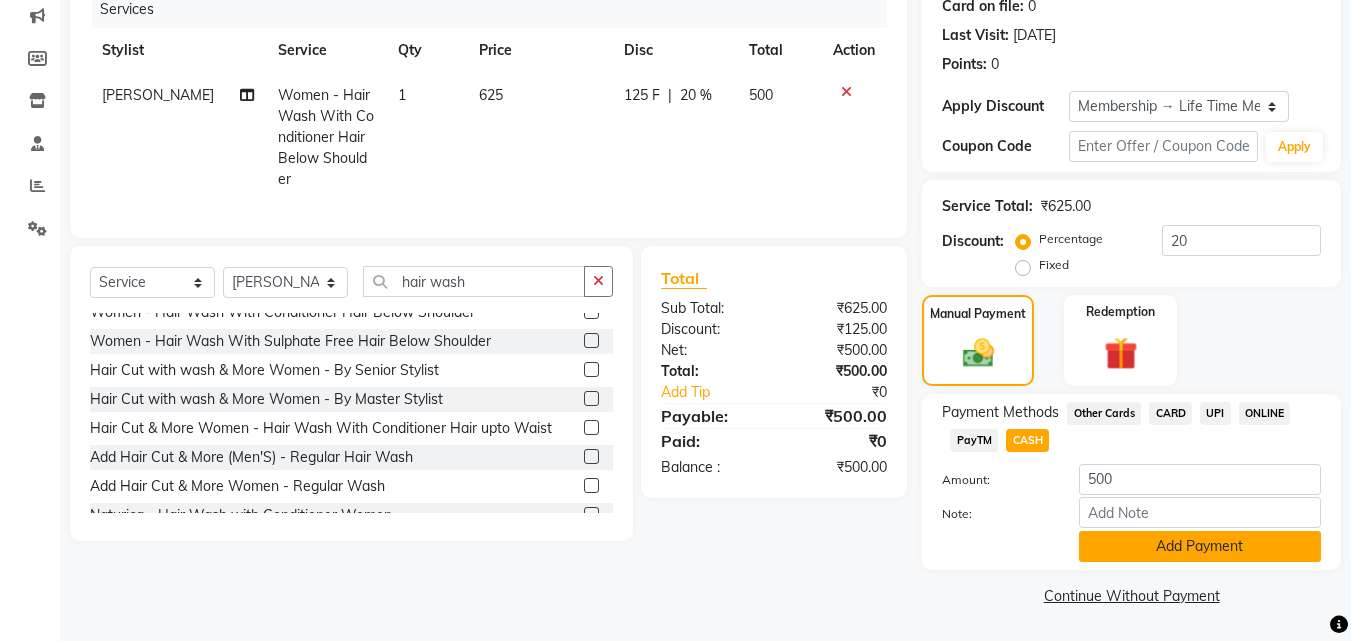 click on "Add Payment" 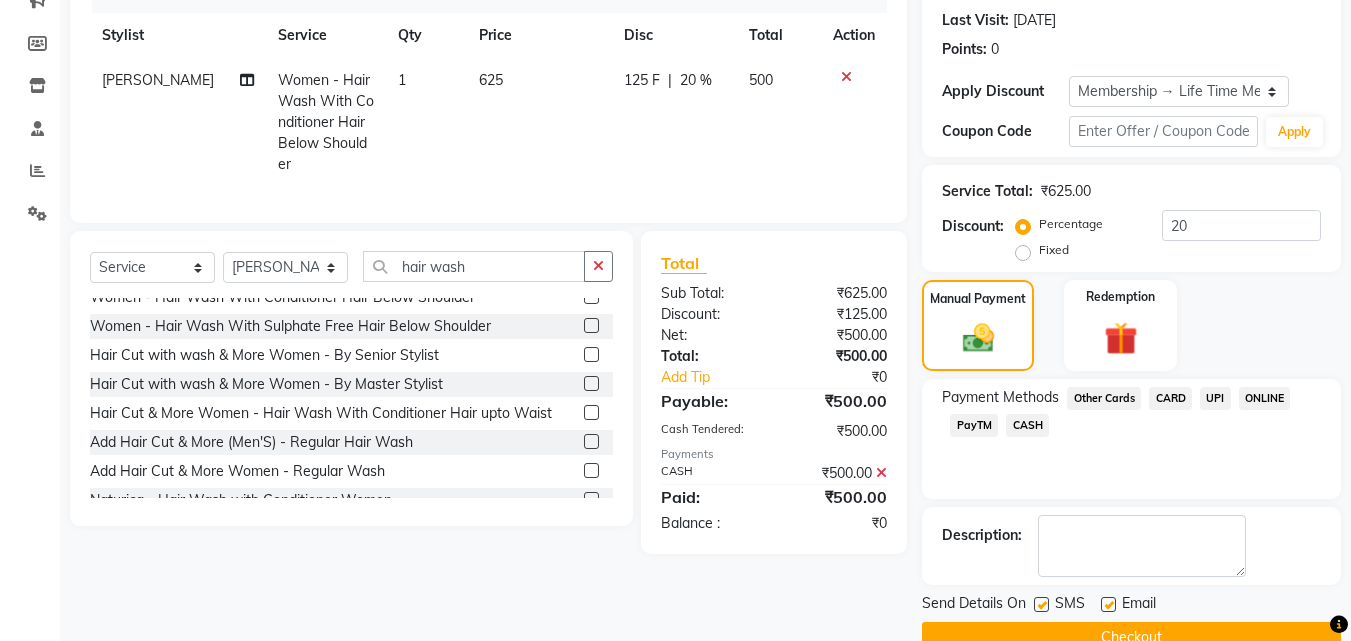 scroll, scrollTop: 314, scrollLeft: 0, axis: vertical 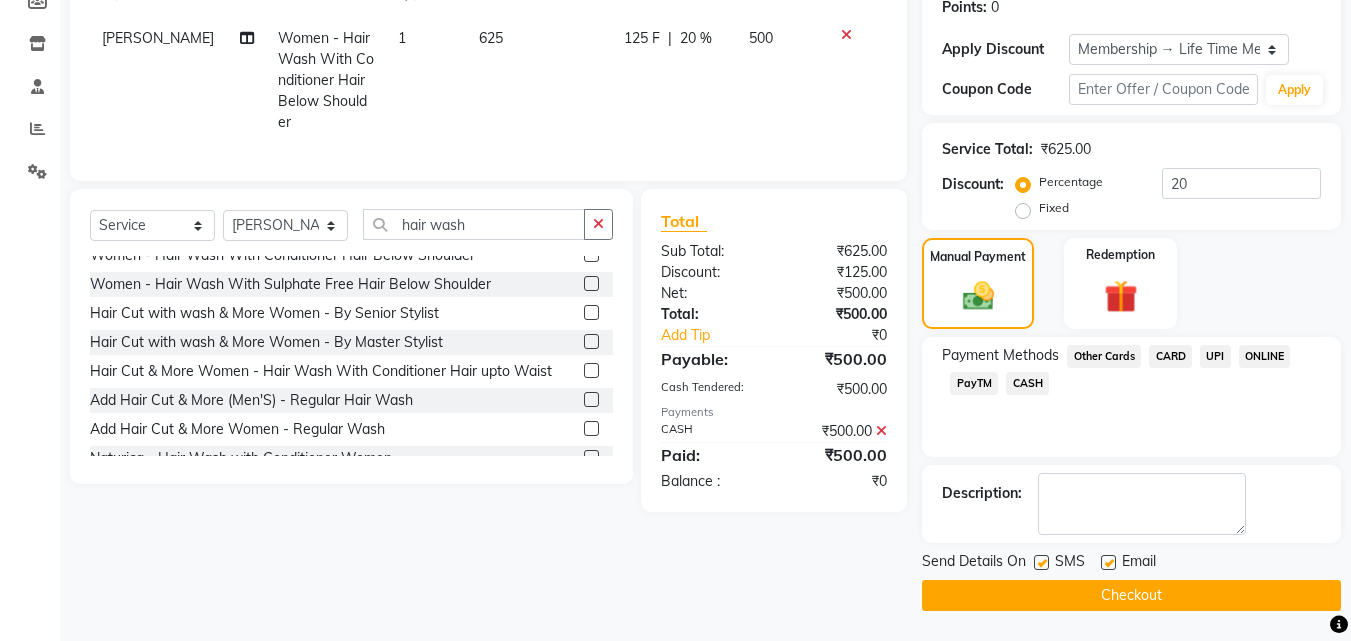 click on "Checkout" 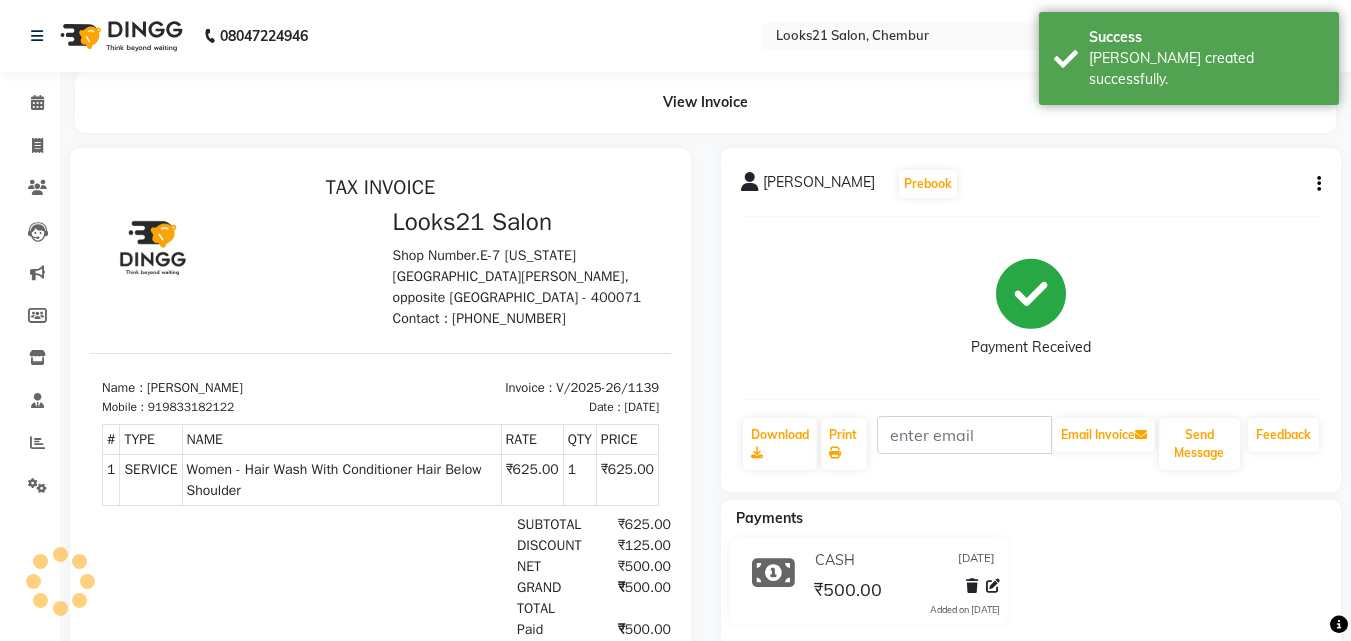 scroll, scrollTop: 0, scrollLeft: 0, axis: both 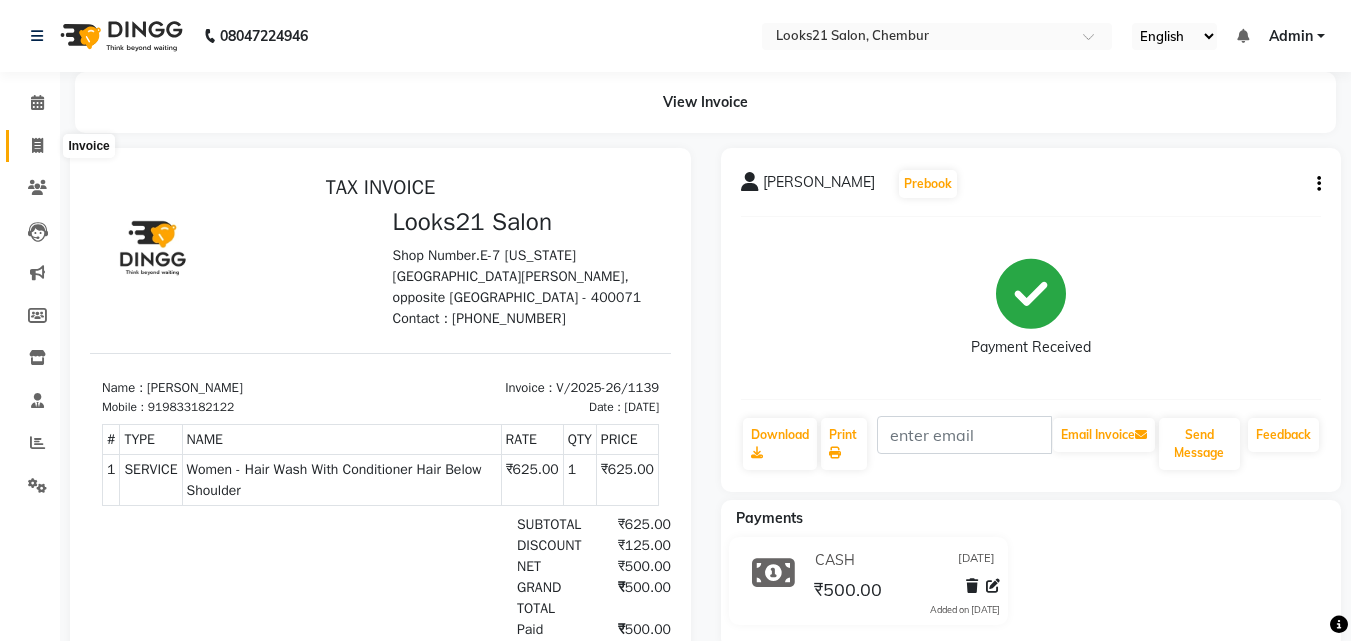 click 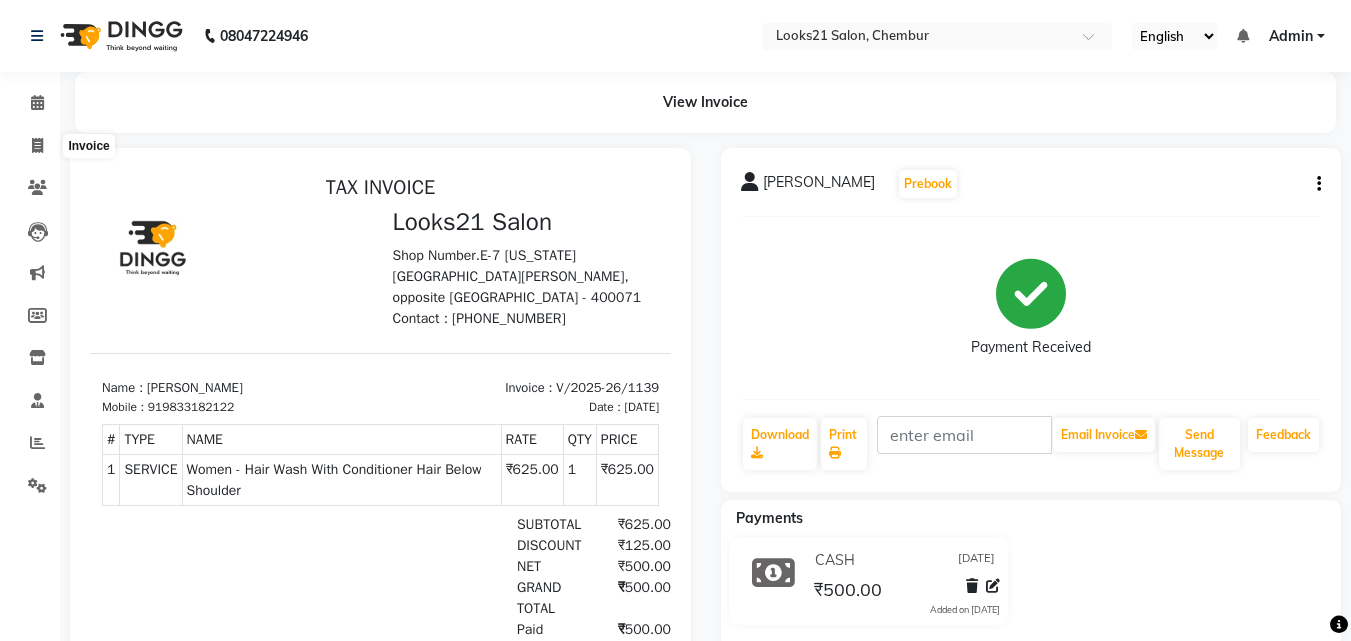 select on "service" 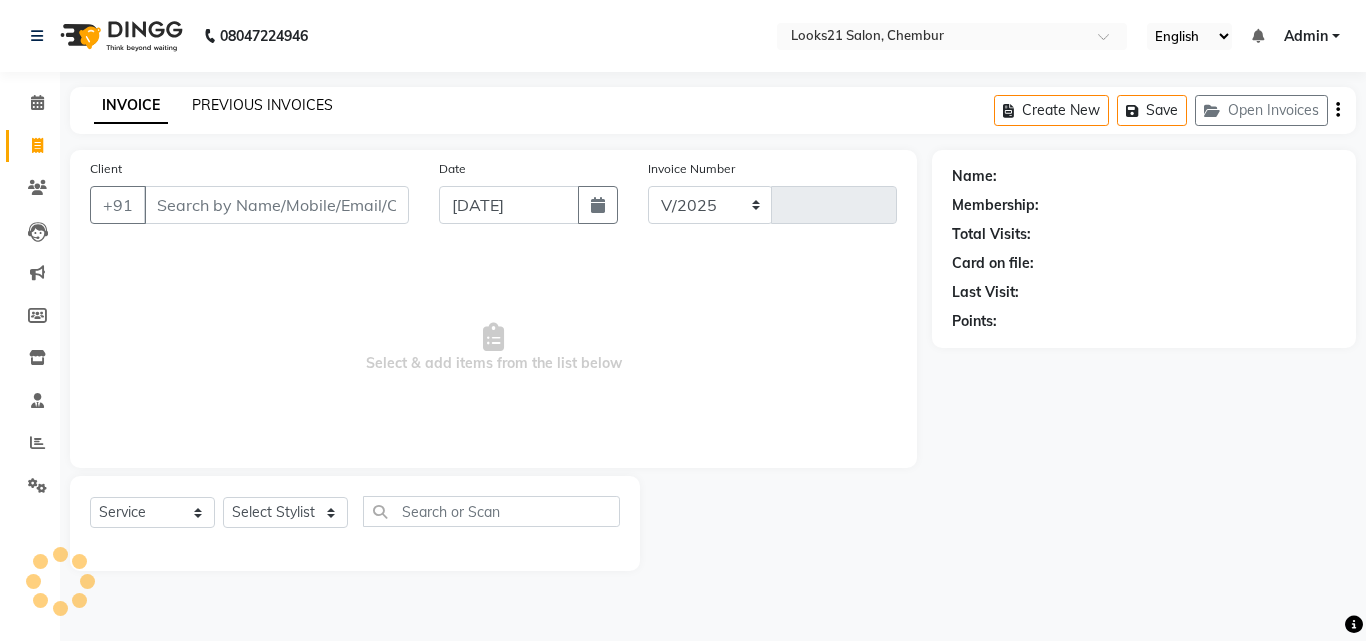 select on "844" 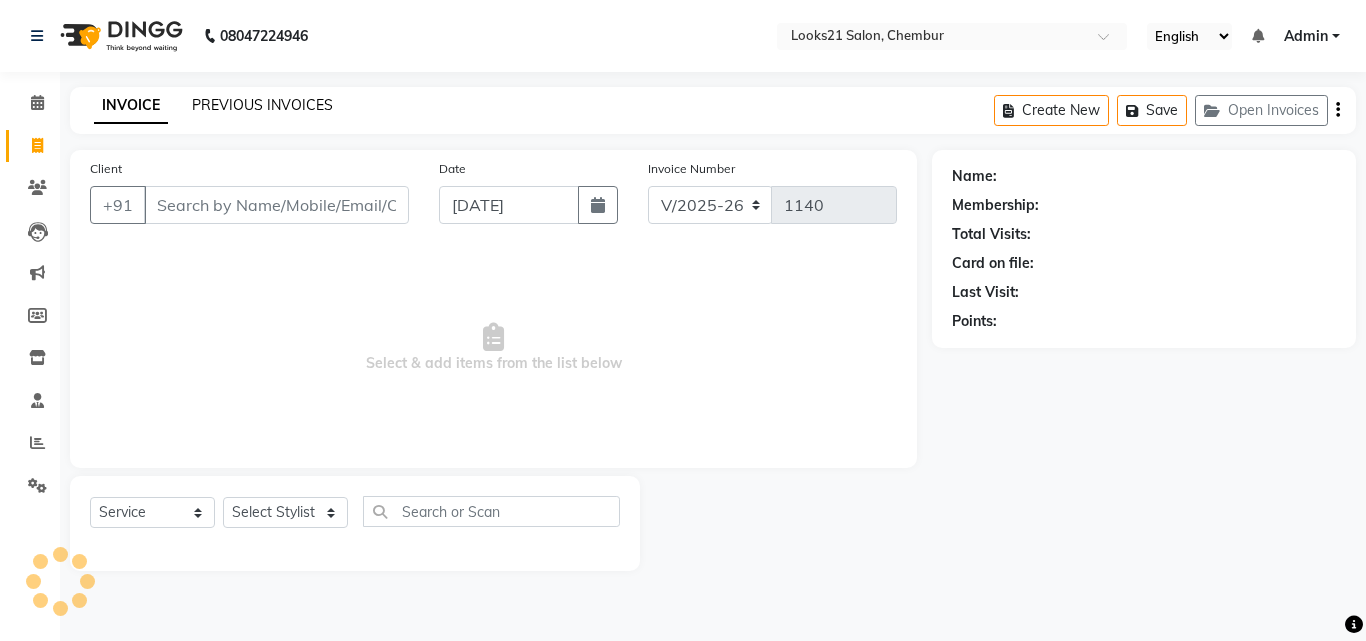click on "PREVIOUS INVOICES" 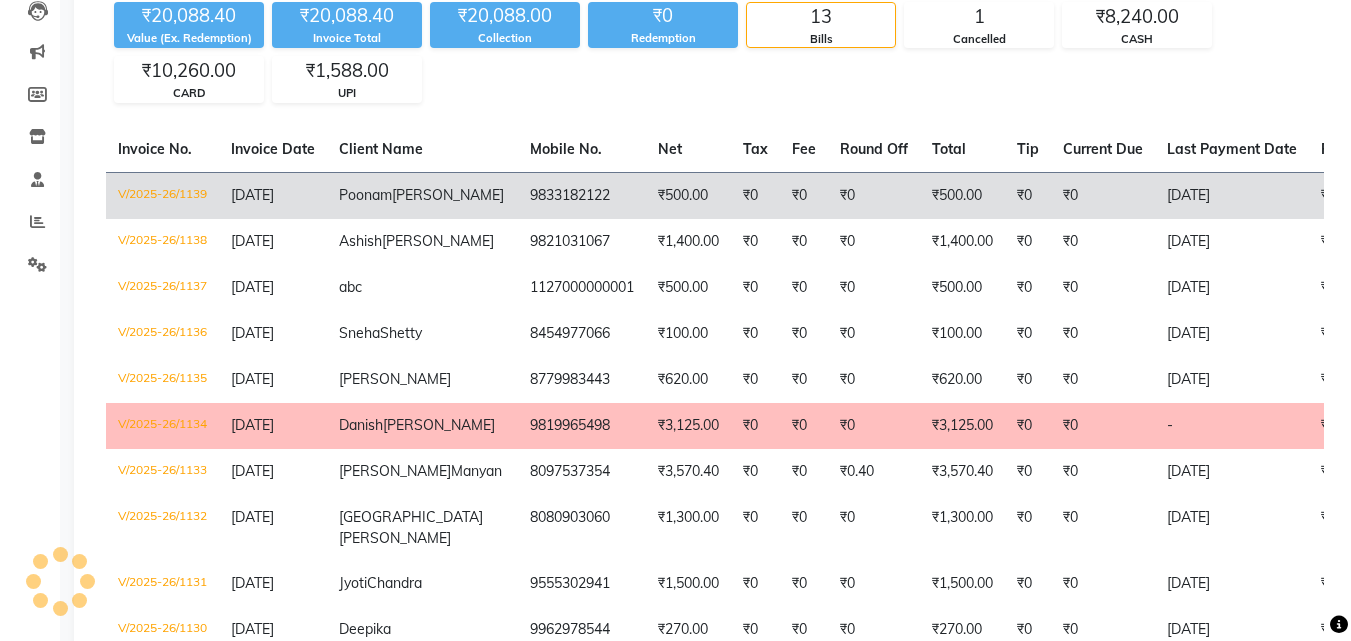scroll, scrollTop: 300, scrollLeft: 0, axis: vertical 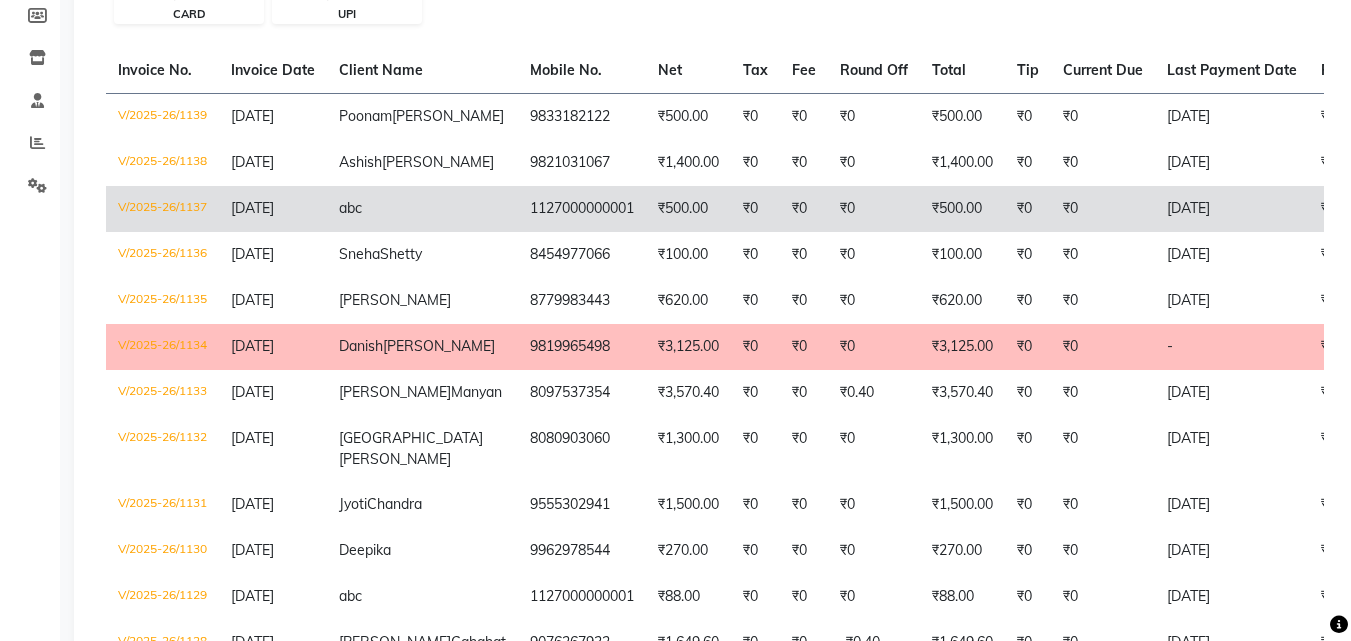 click on "₹0" 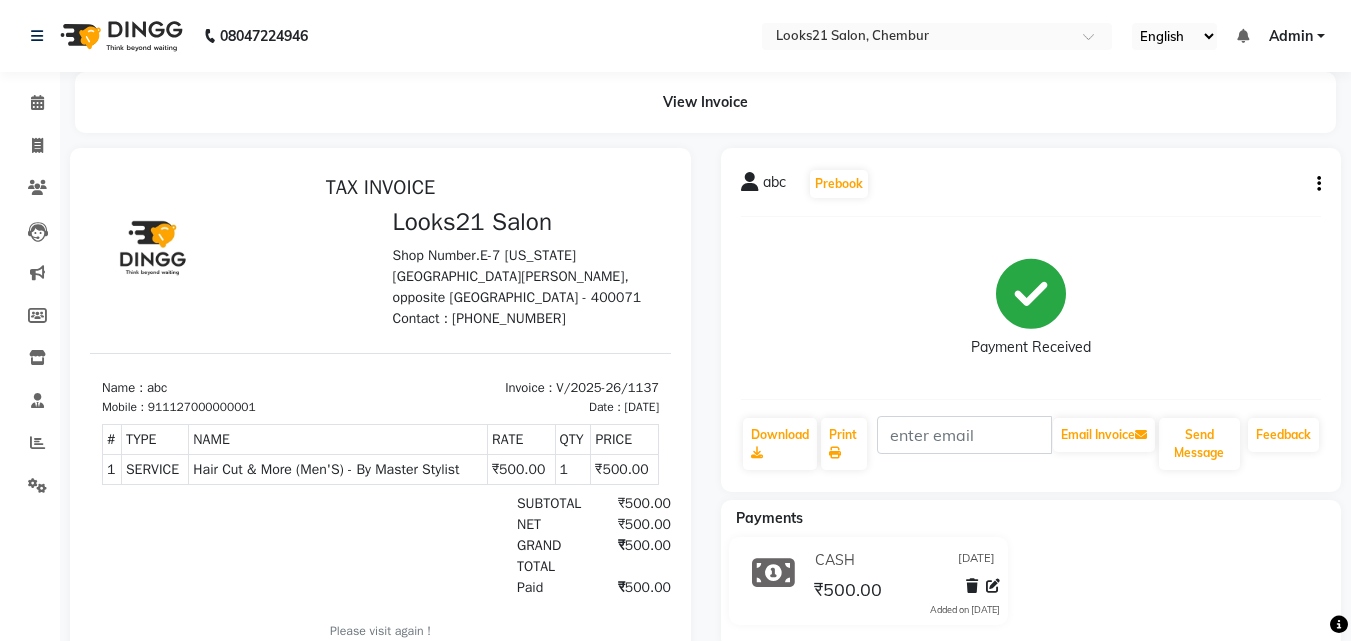 scroll, scrollTop: 0, scrollLeft: 0, axis: both 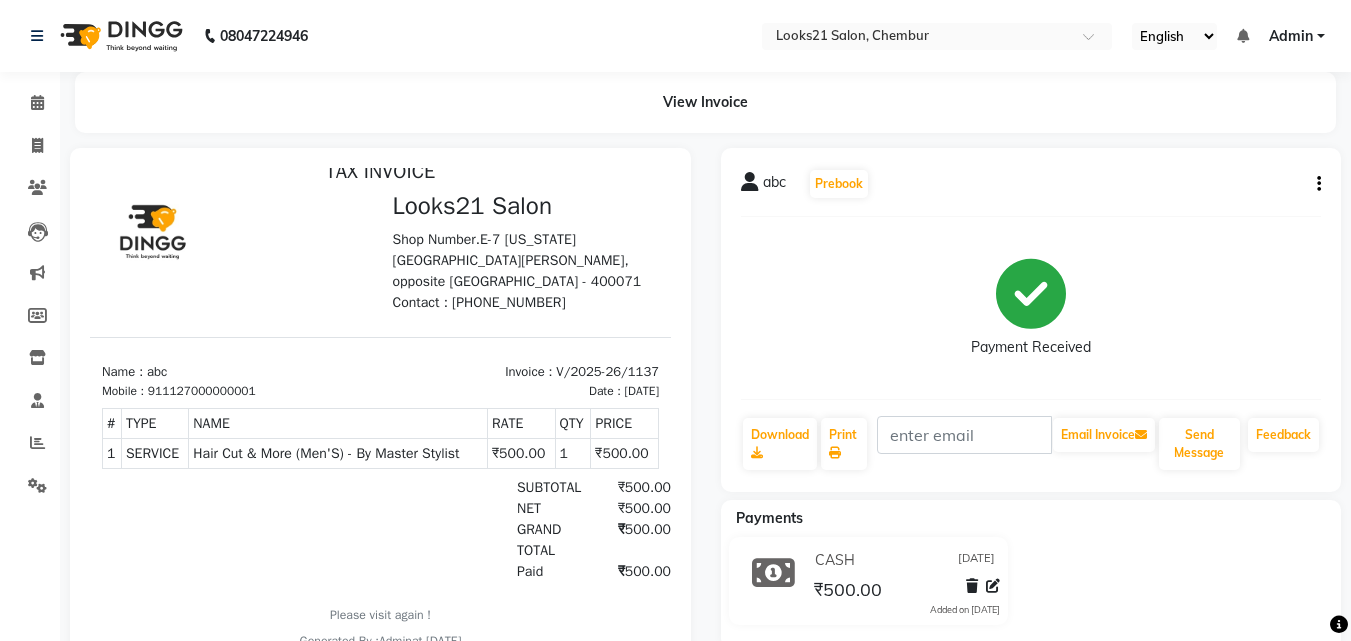 click 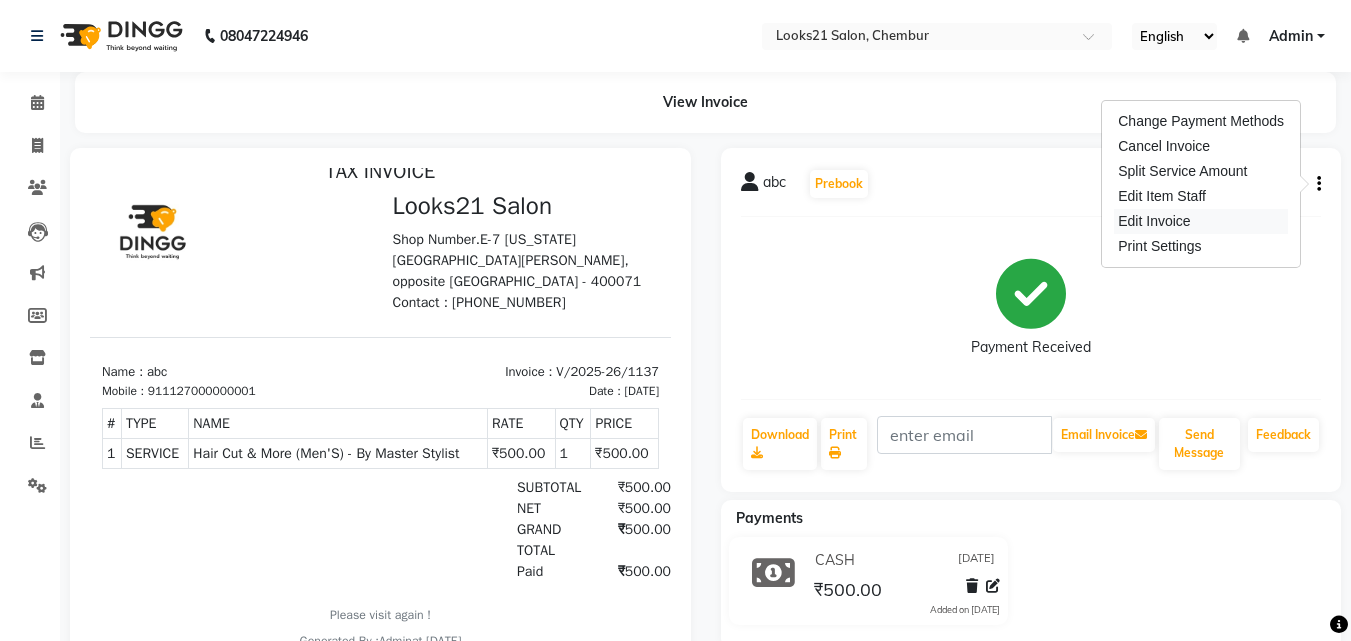 click on "Edit Invoice" at bounding box center (1201, 221) 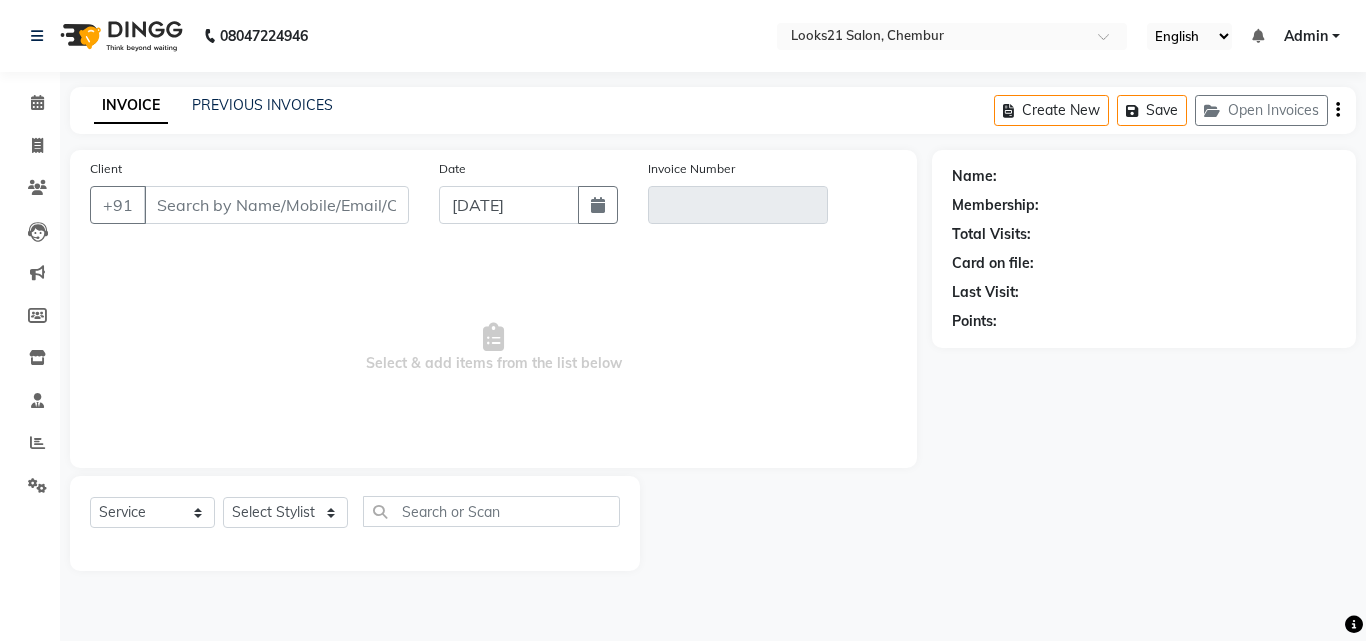 type on "1127000000001" 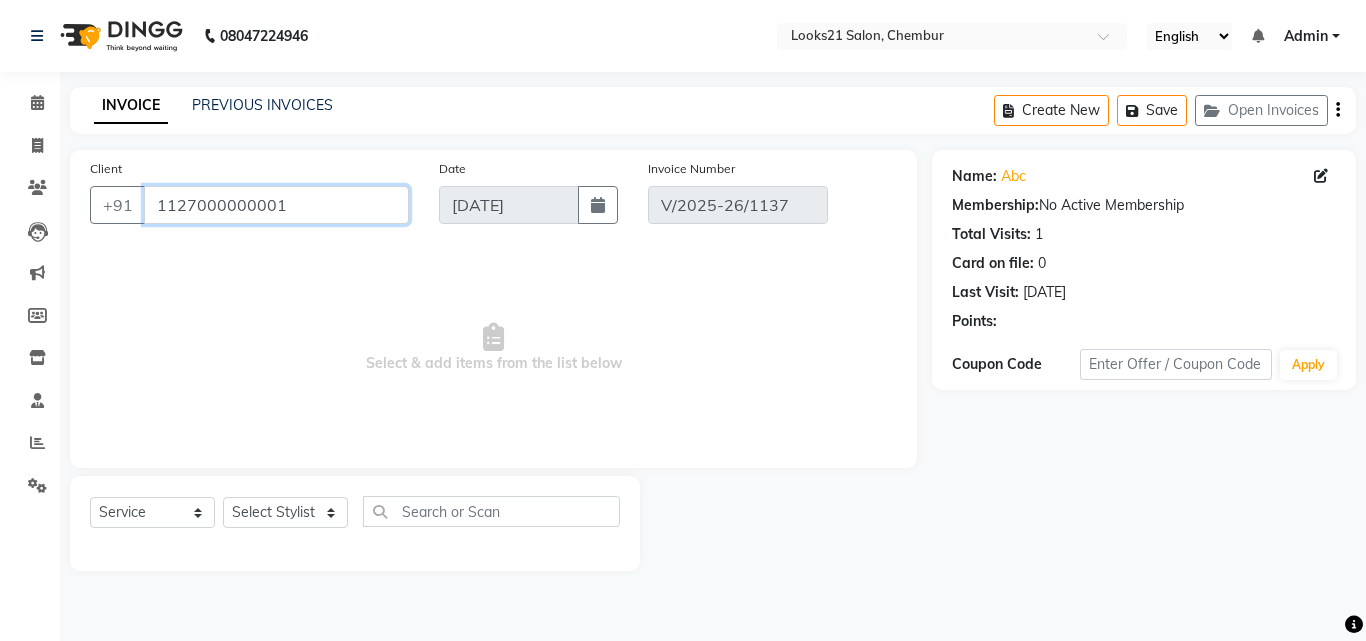 select on "select" 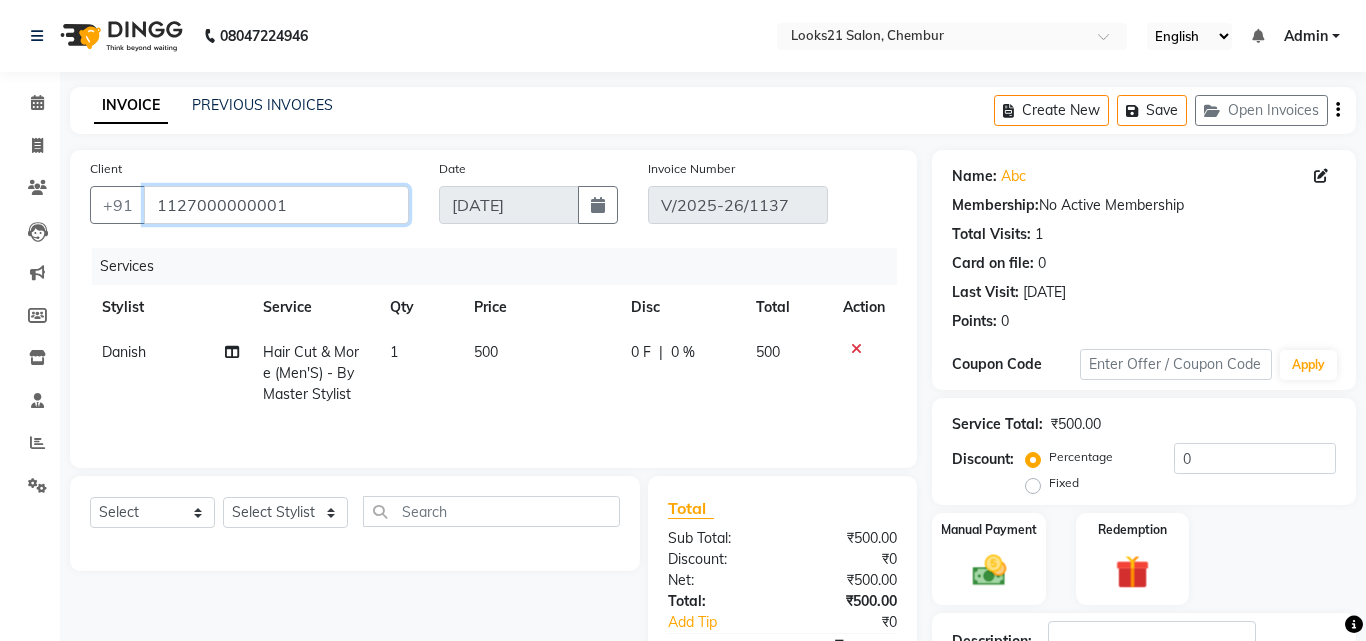 drag, startPoint x: 321, startPoint y: 205, endPoint x: 0, endPoint y: 170, distance: 322.90247 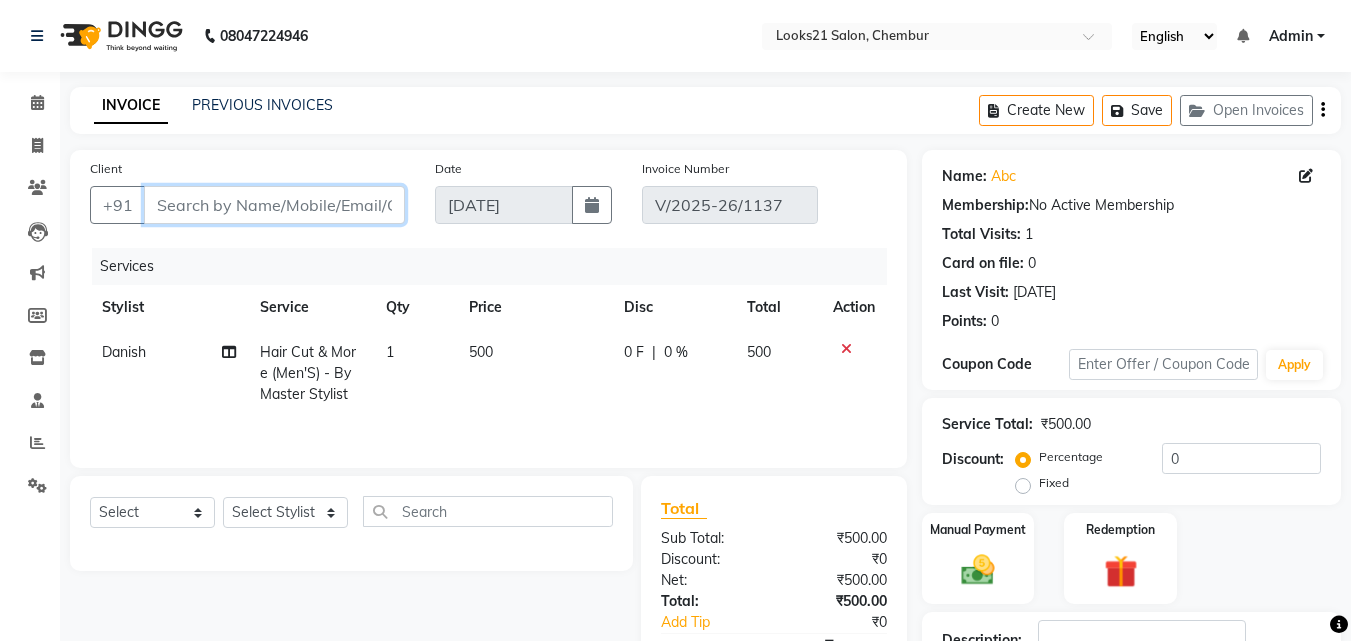 type on "r" 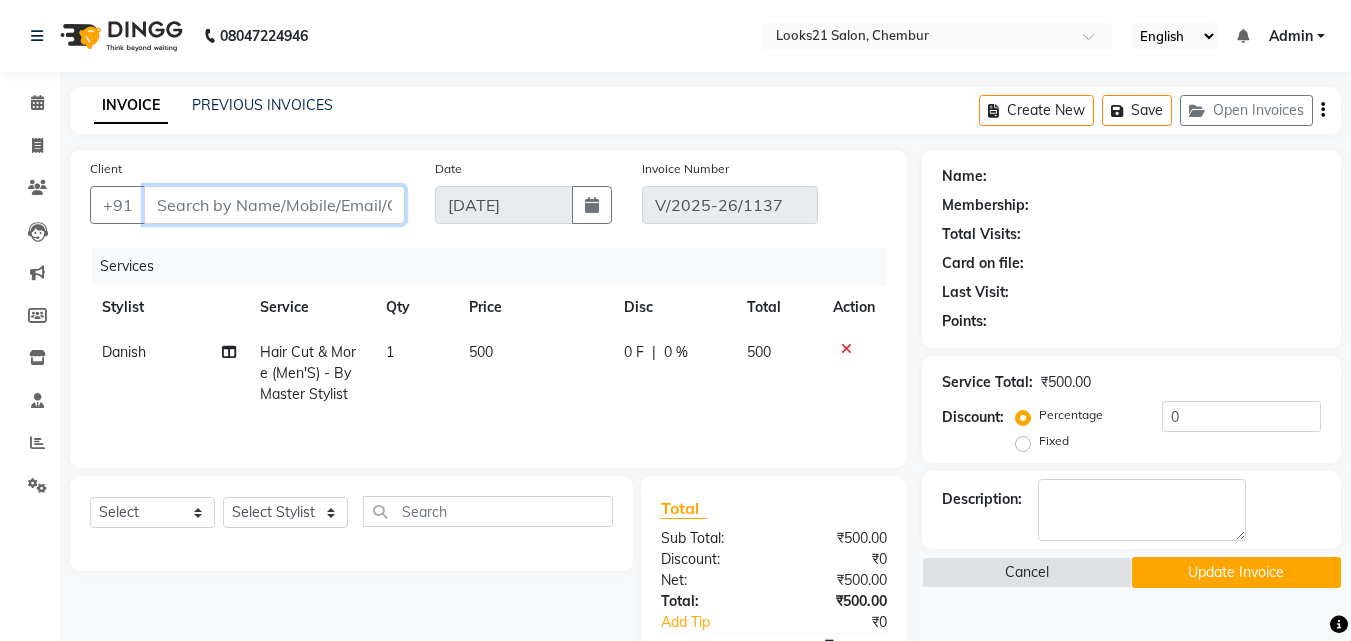type on "r" 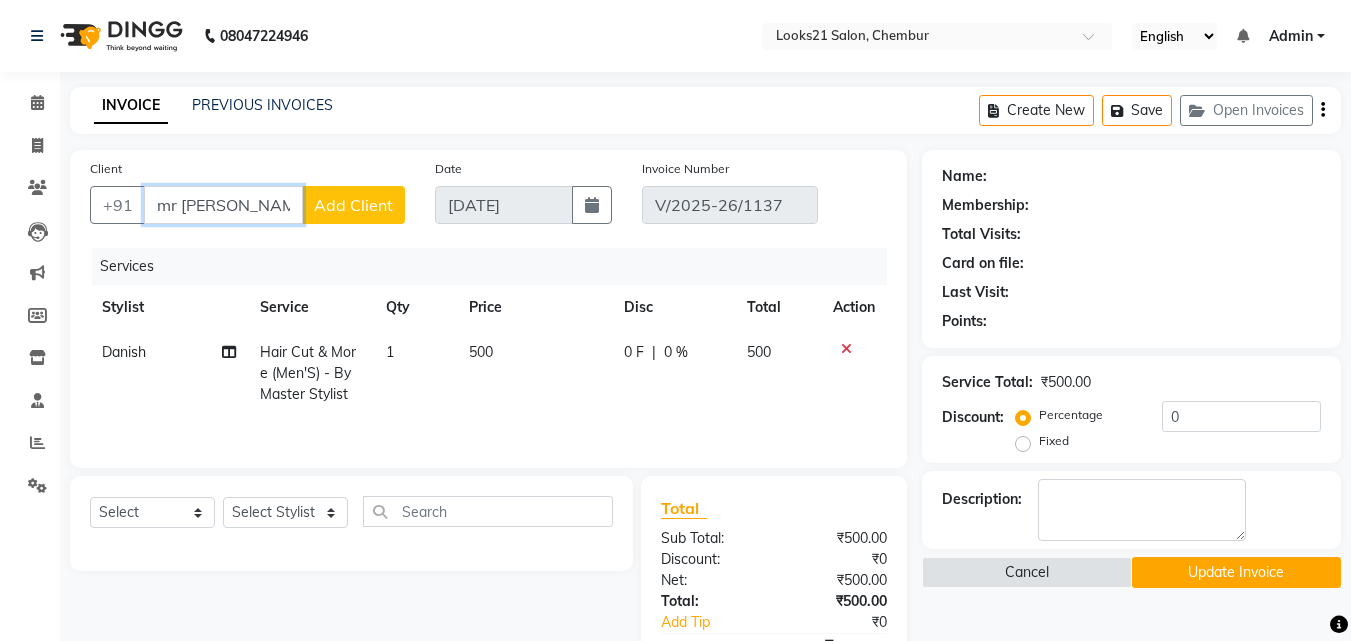type on "mr [PERSON_NAME]" 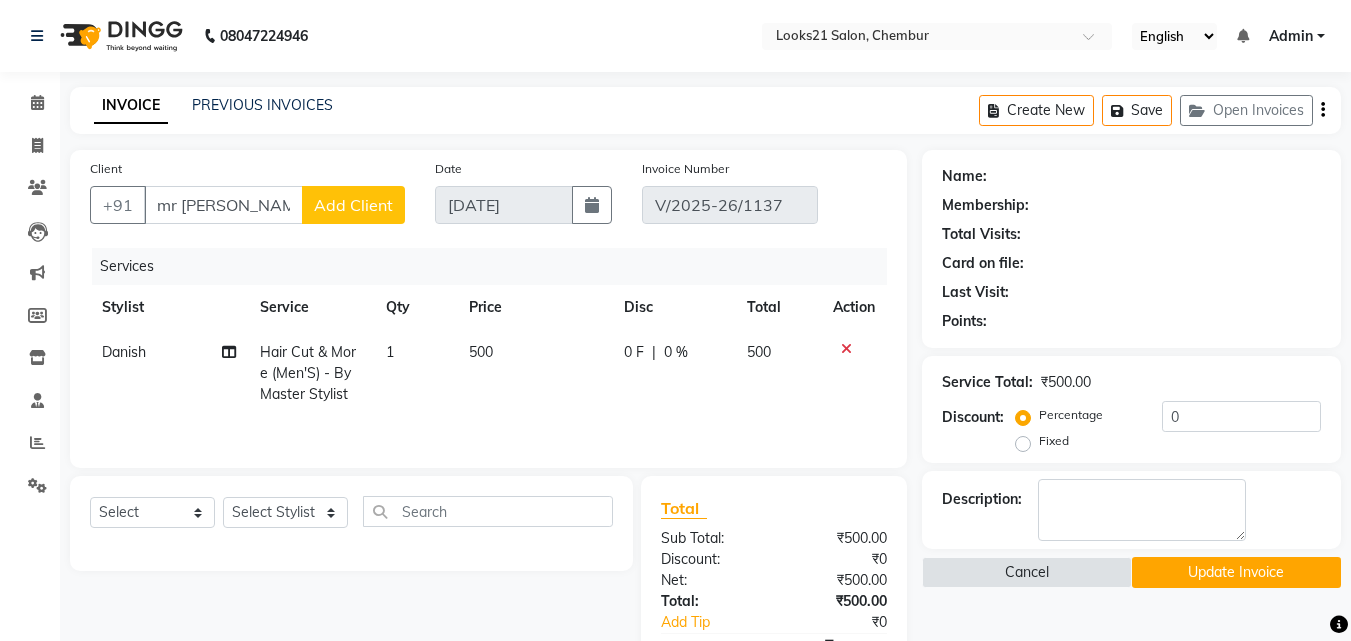 click on "Add Client" 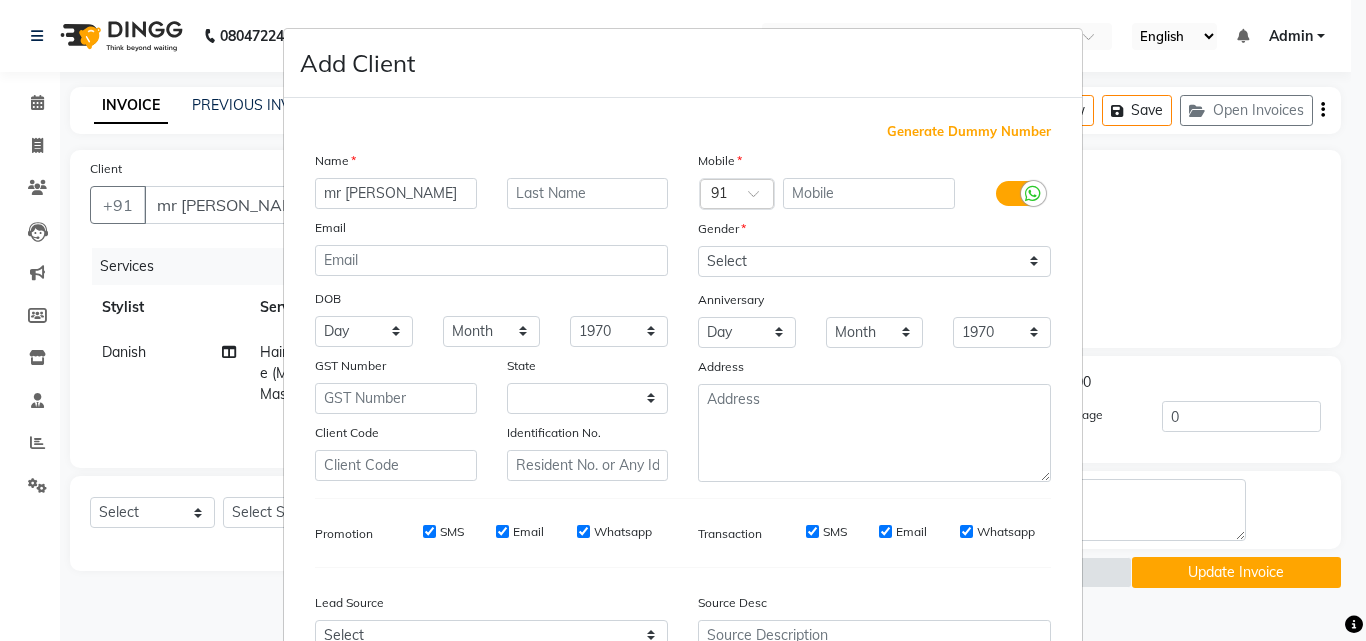 select on "22" 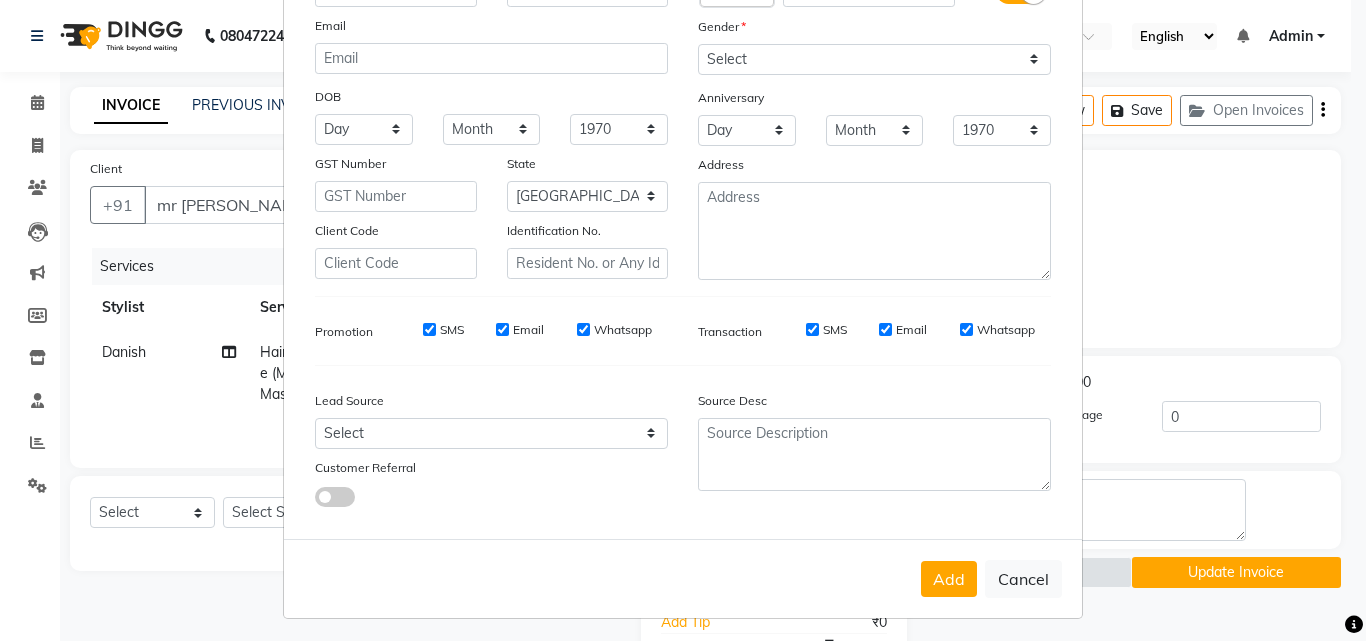 scroll, scrollTop: 208, scrollLeft: 0, axis: vertical 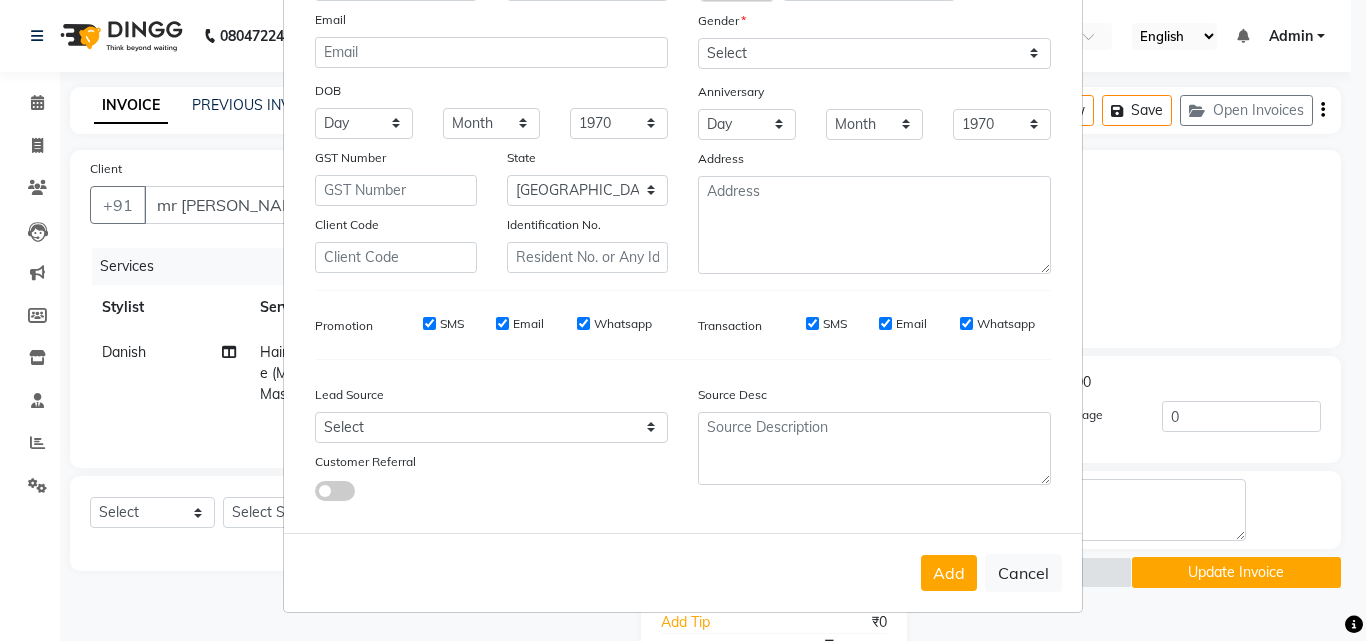 click on "Cancel" at bounding box center (1023, 573) 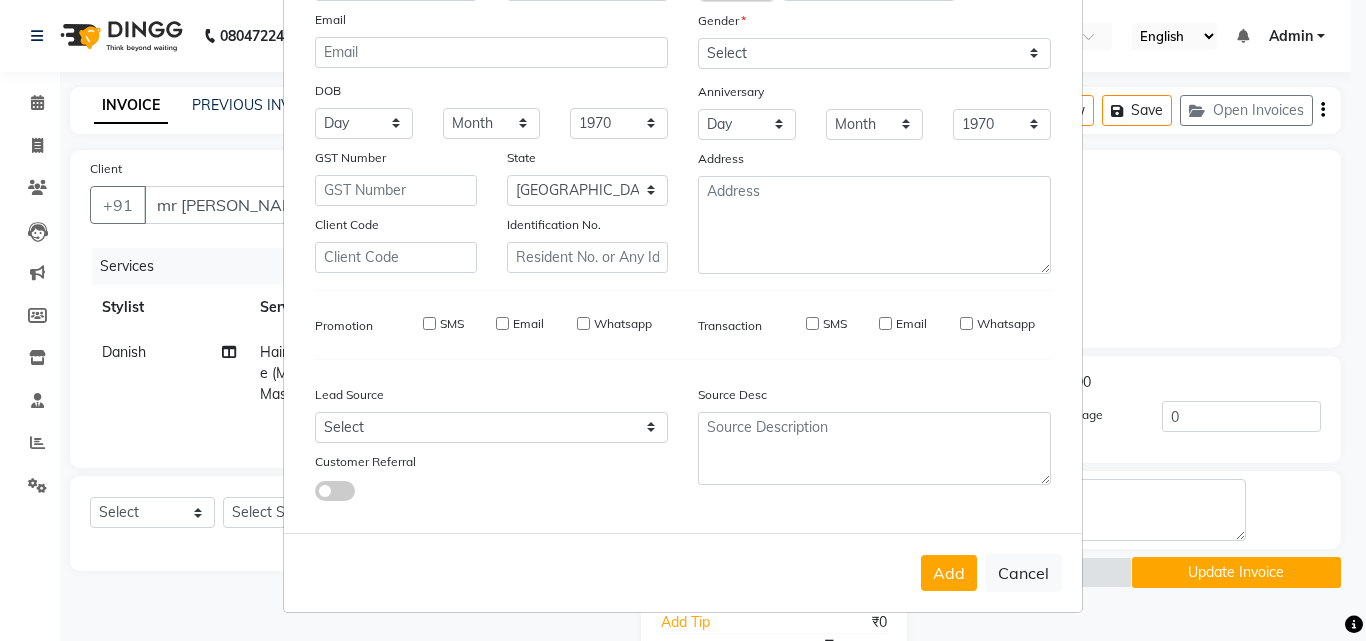 type 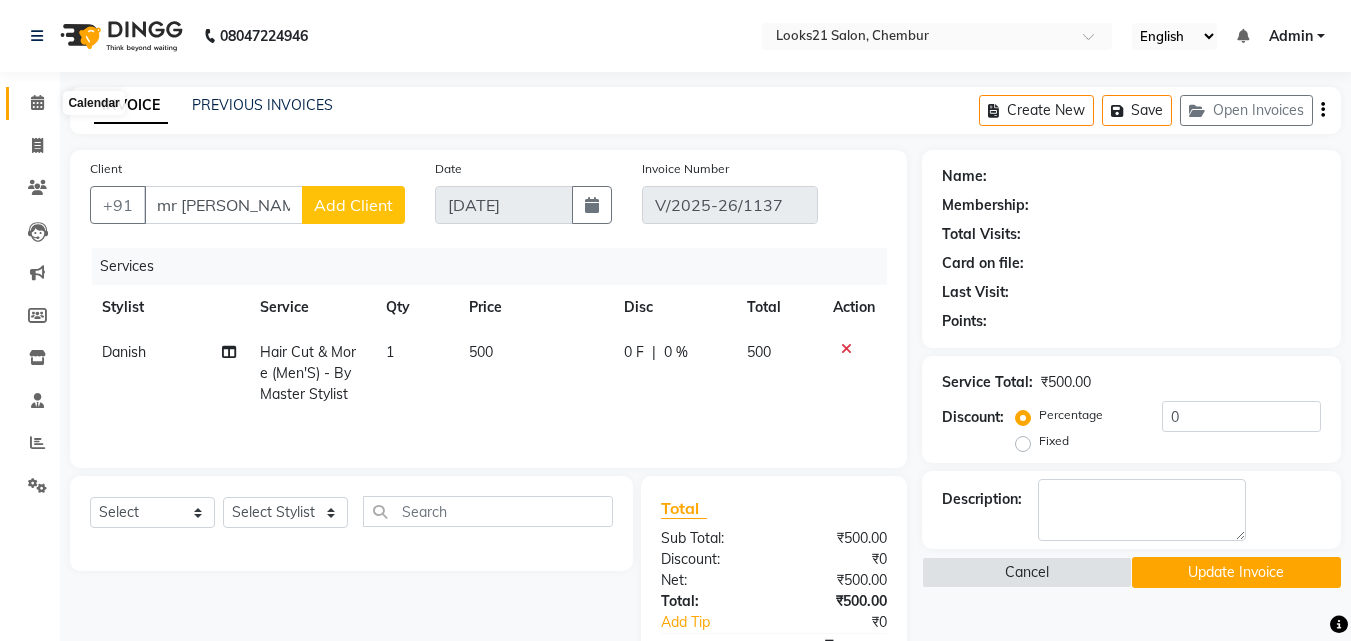 click 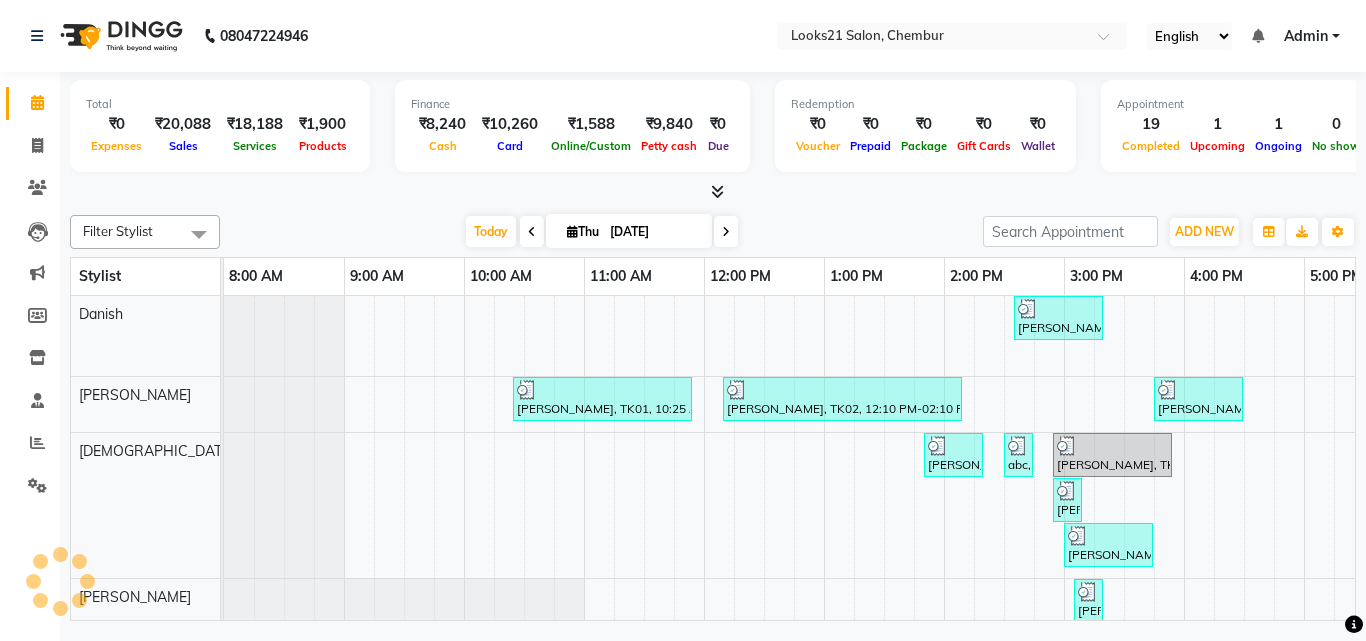 scroll, scrollTop: 0, scrollLeft: 0, axis: both 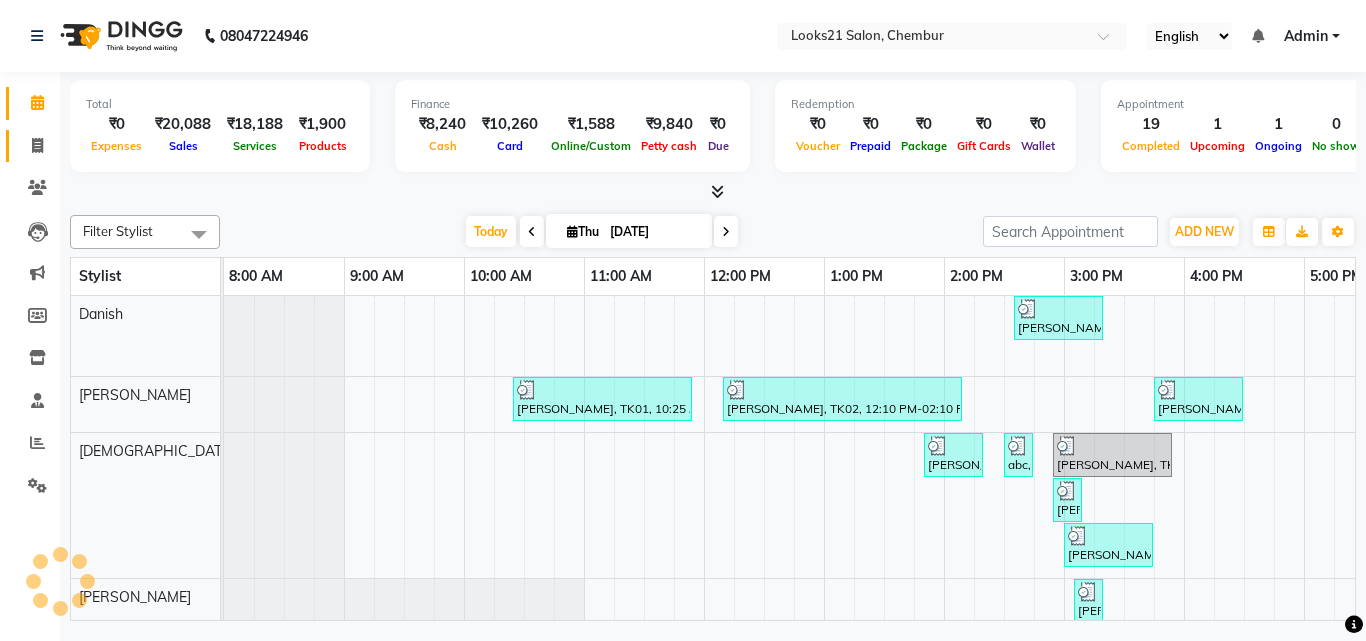 click 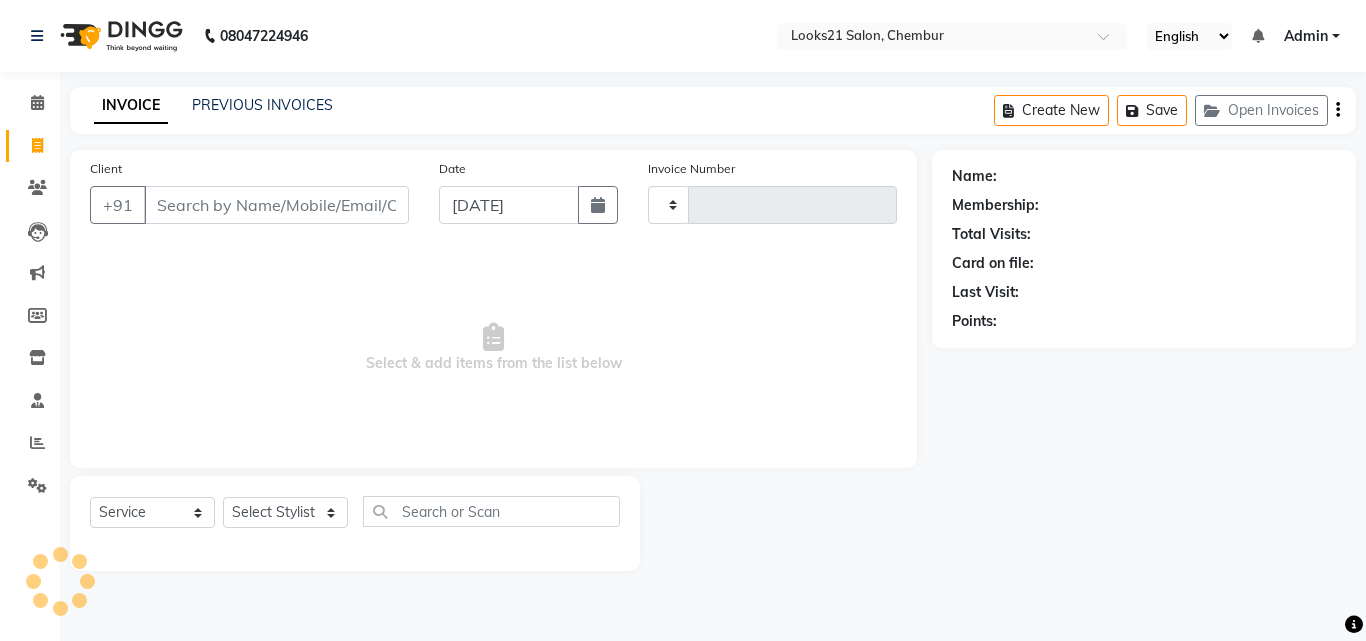 click on "PREVIOUS INVOICES" 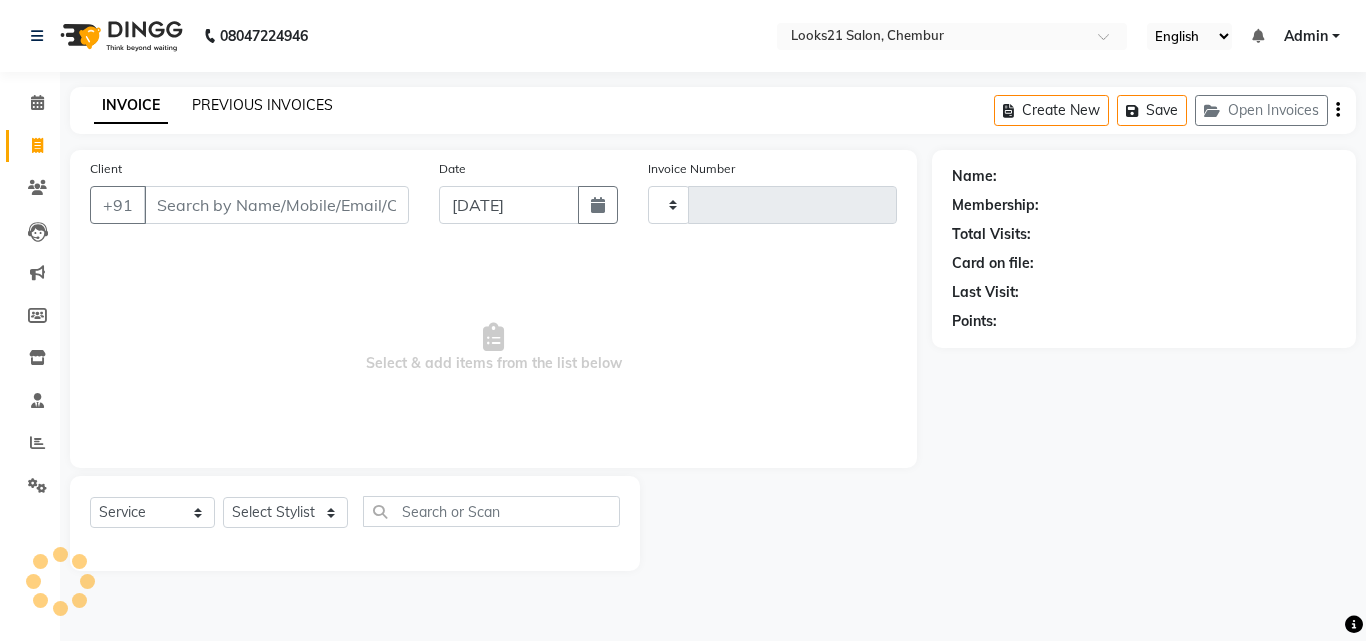 click on "PREVIOUS INVOICES" 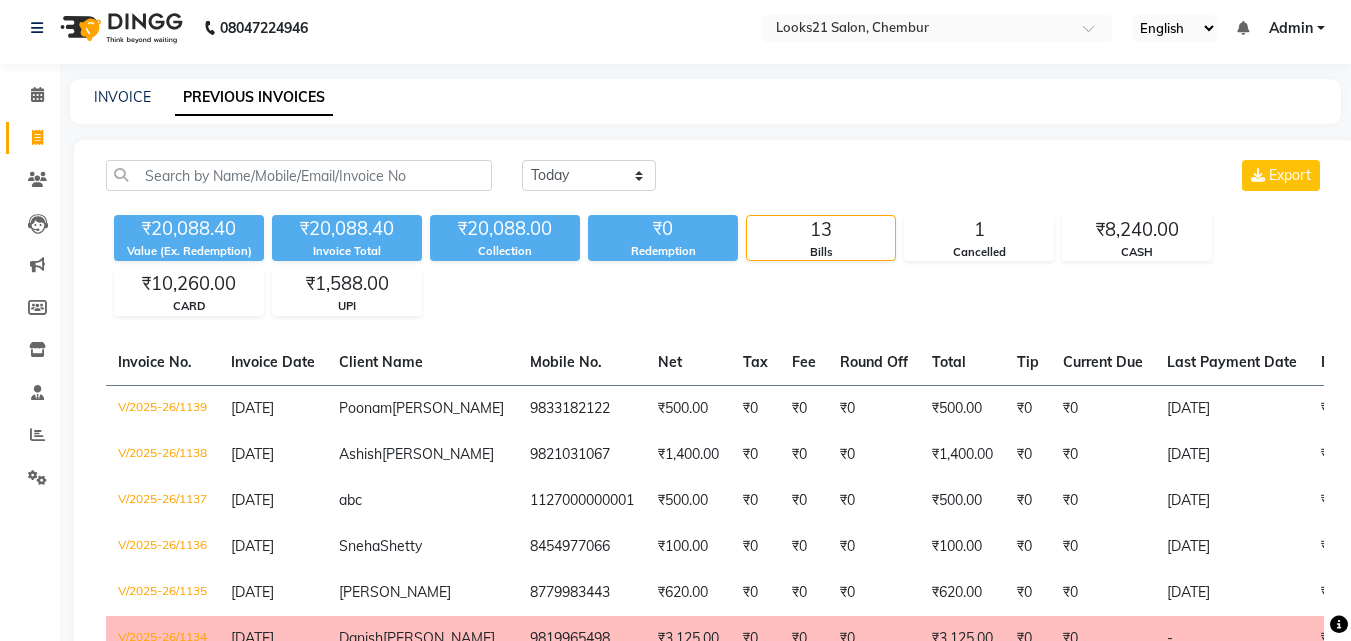 scroll, scrollTop: 0, scrollLeft: 0, axis: both 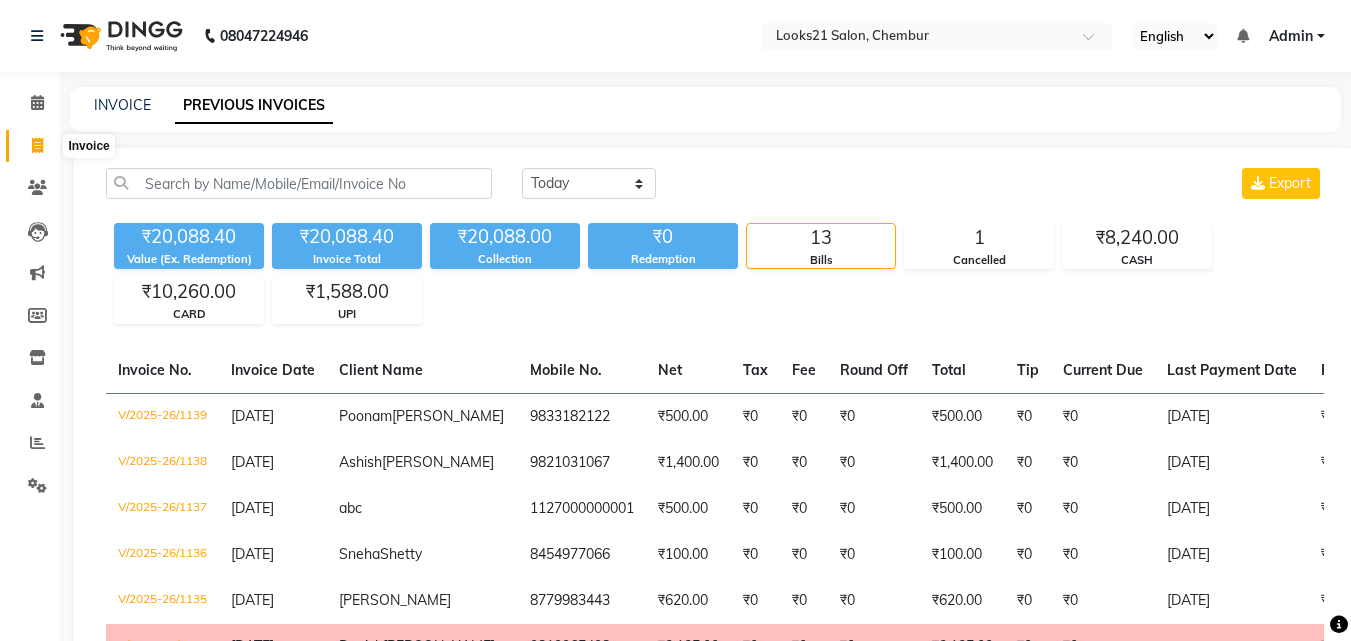 click 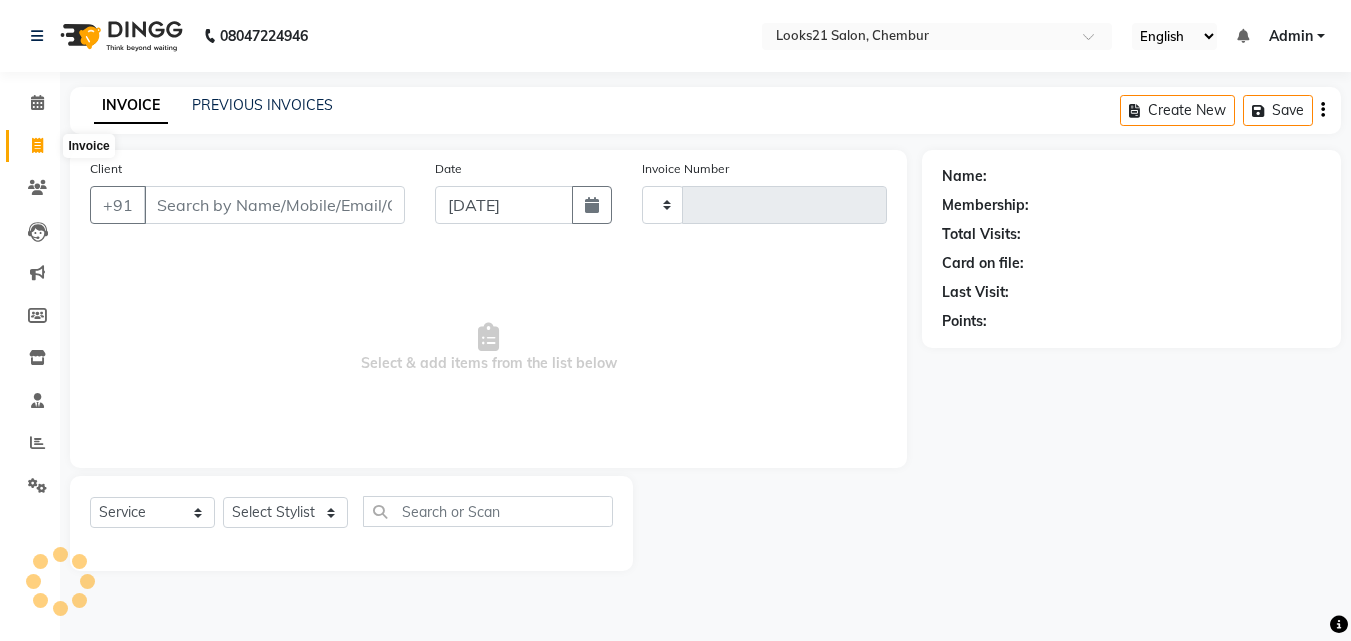 click 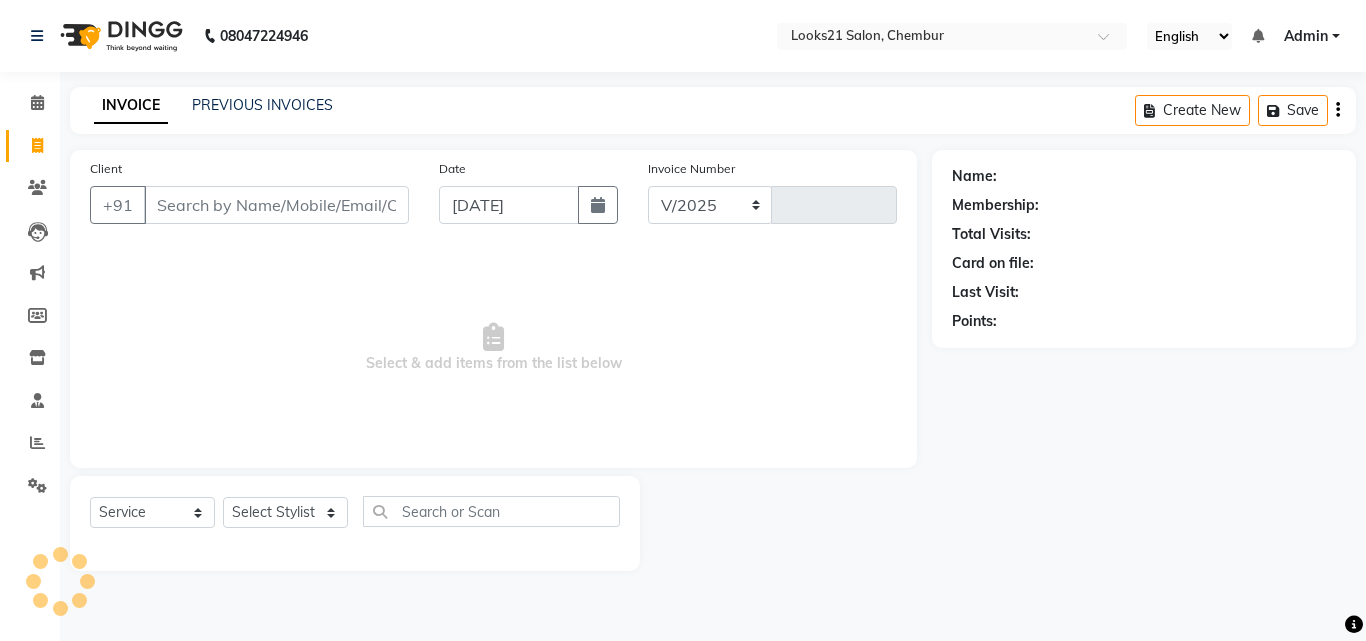 select on "844" 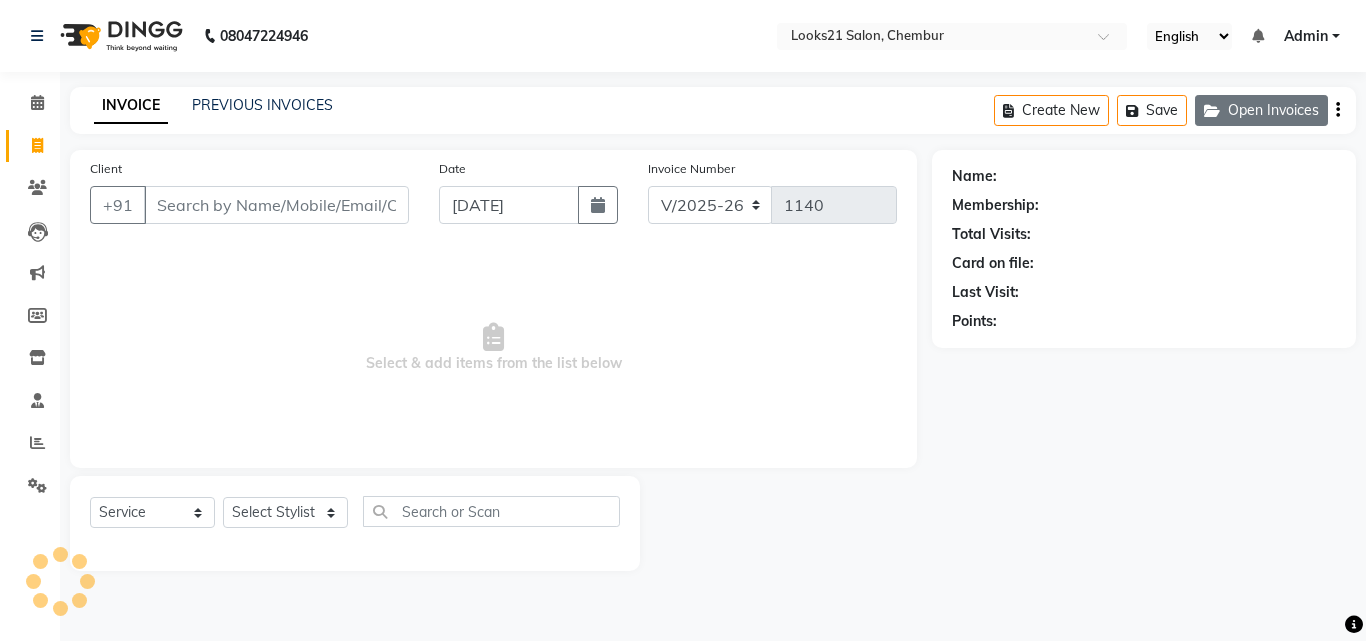 click on "Open Invoices" 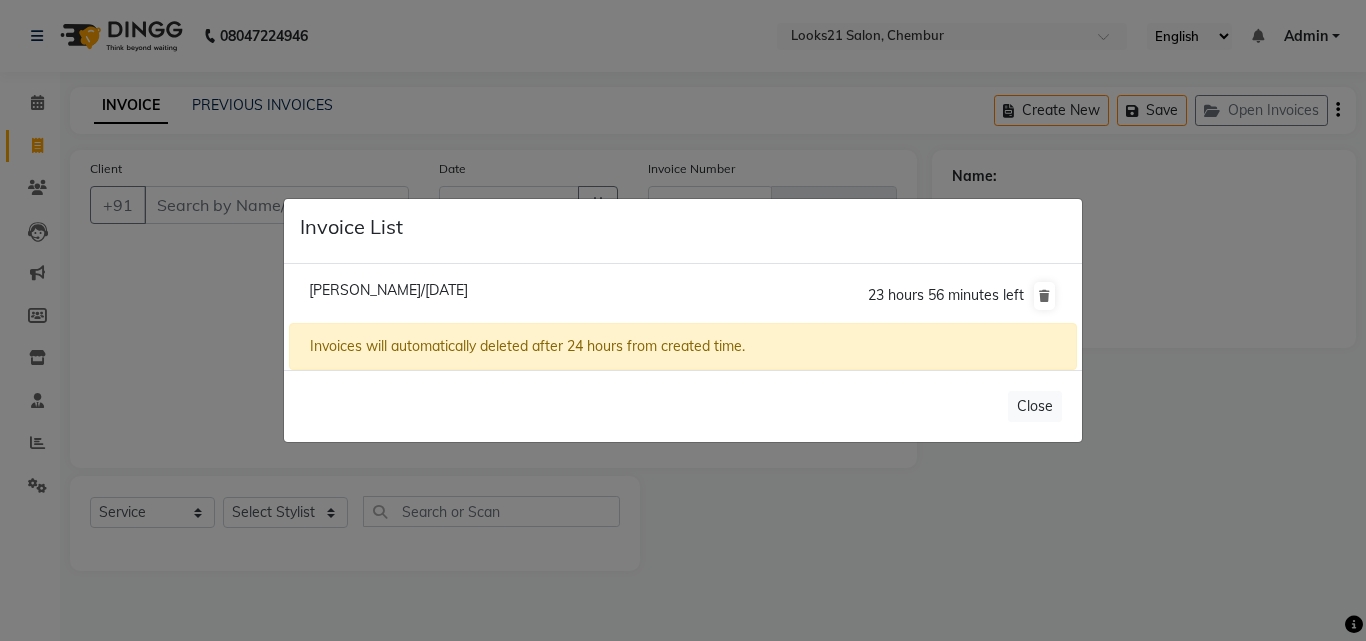 click on "[PERSON_NAME]/[DATE]" 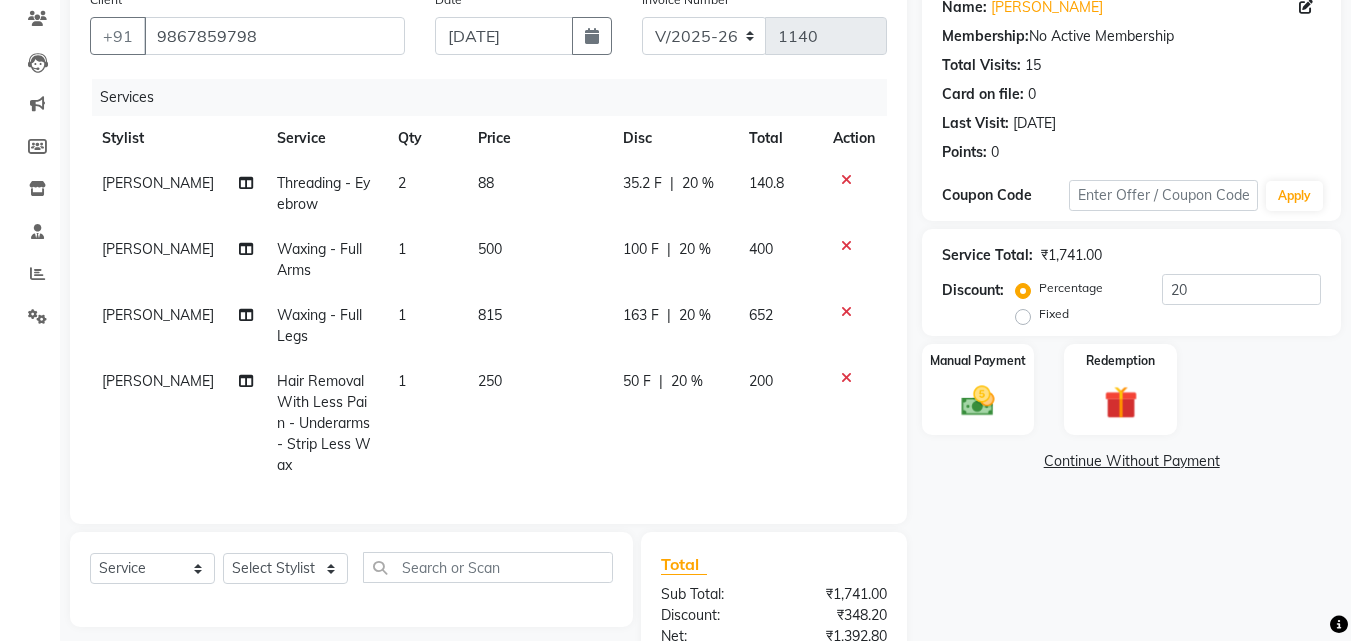 scroll, scrollTop: 200, scrollLeft: 0, axis: vertical 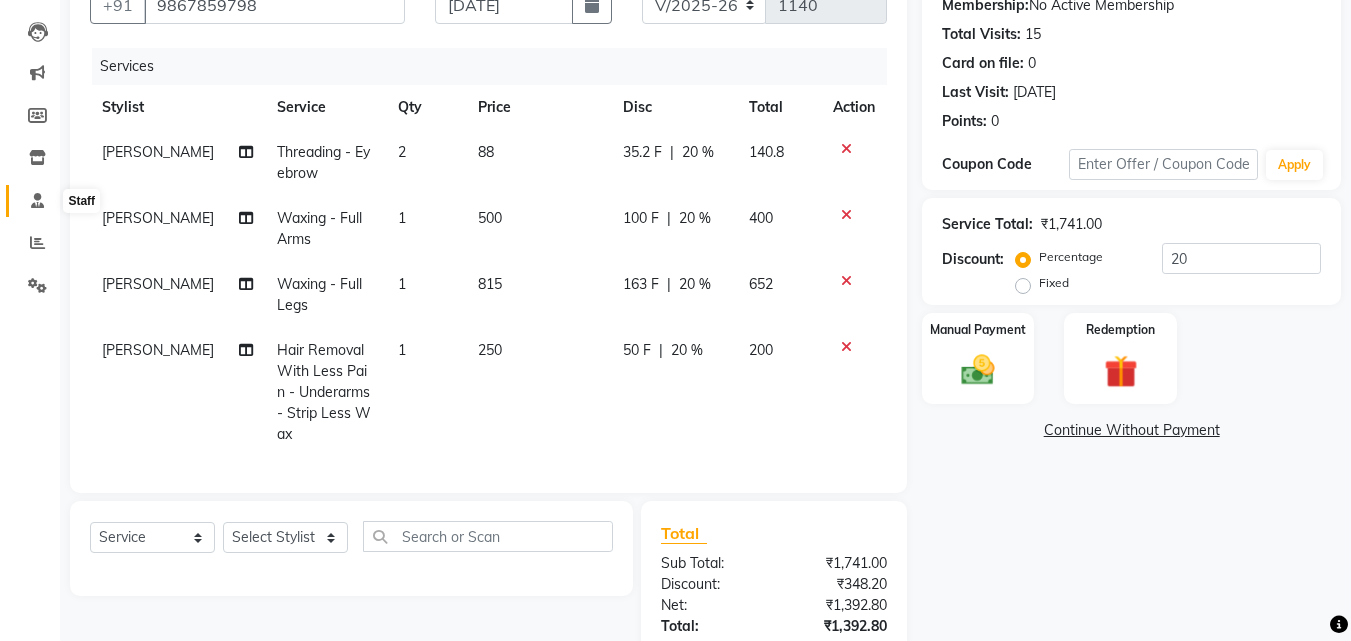 click 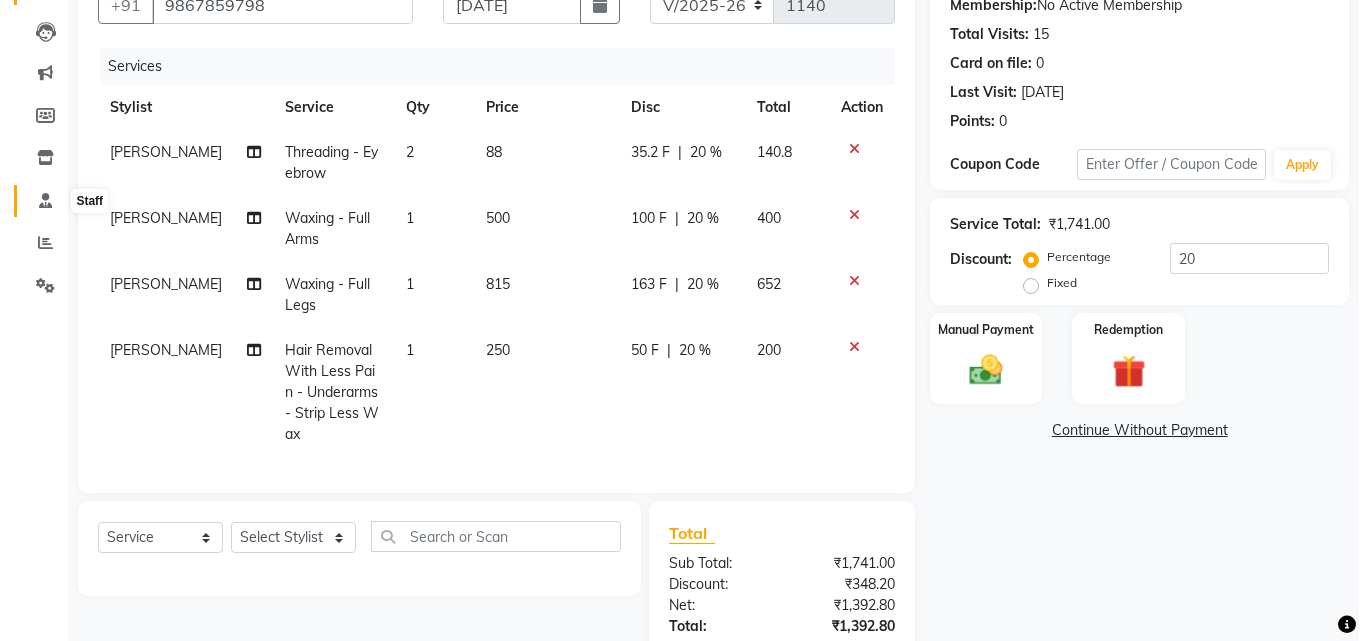 scroll, scrollTop: 0, scrollLeft: 0, axis: both 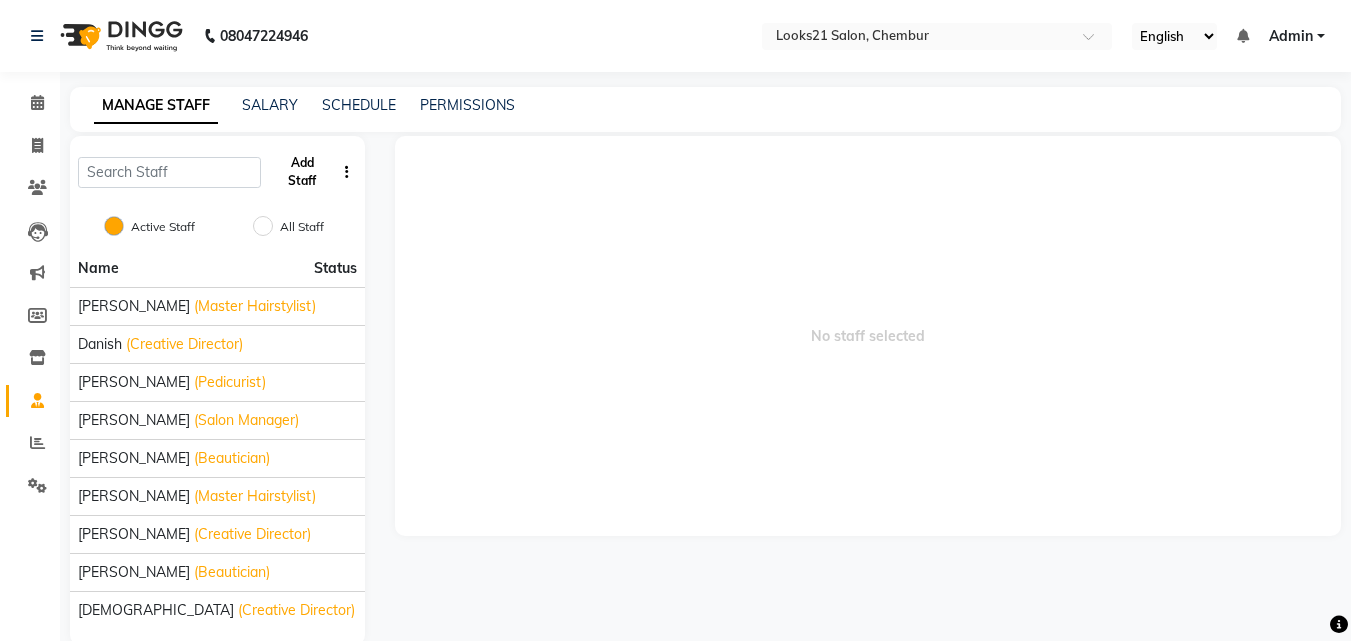 click on "Add Staff" 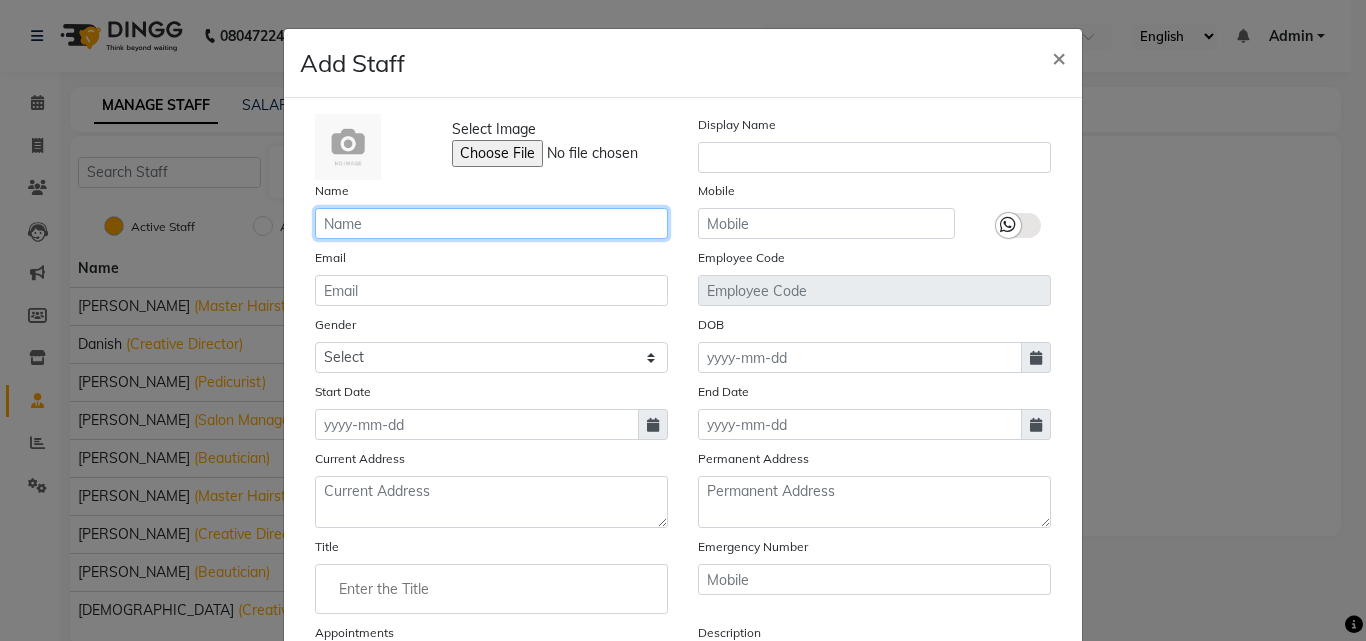 click 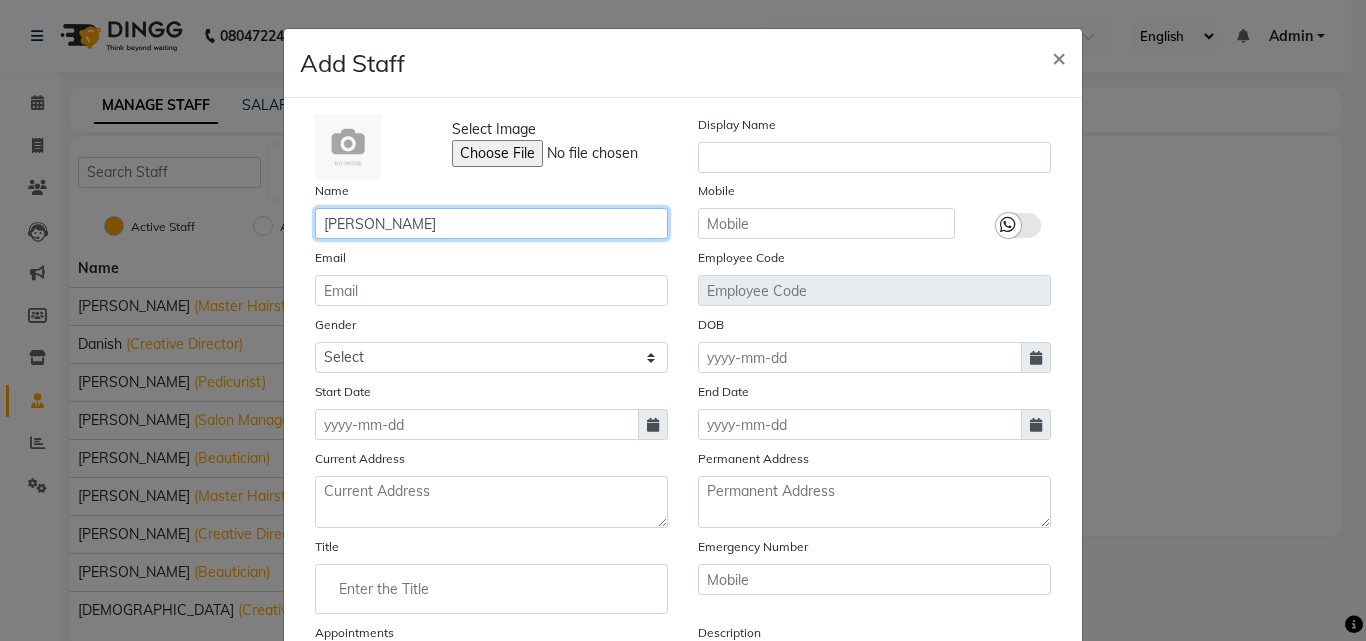 type on "[PERSON_NAME]" 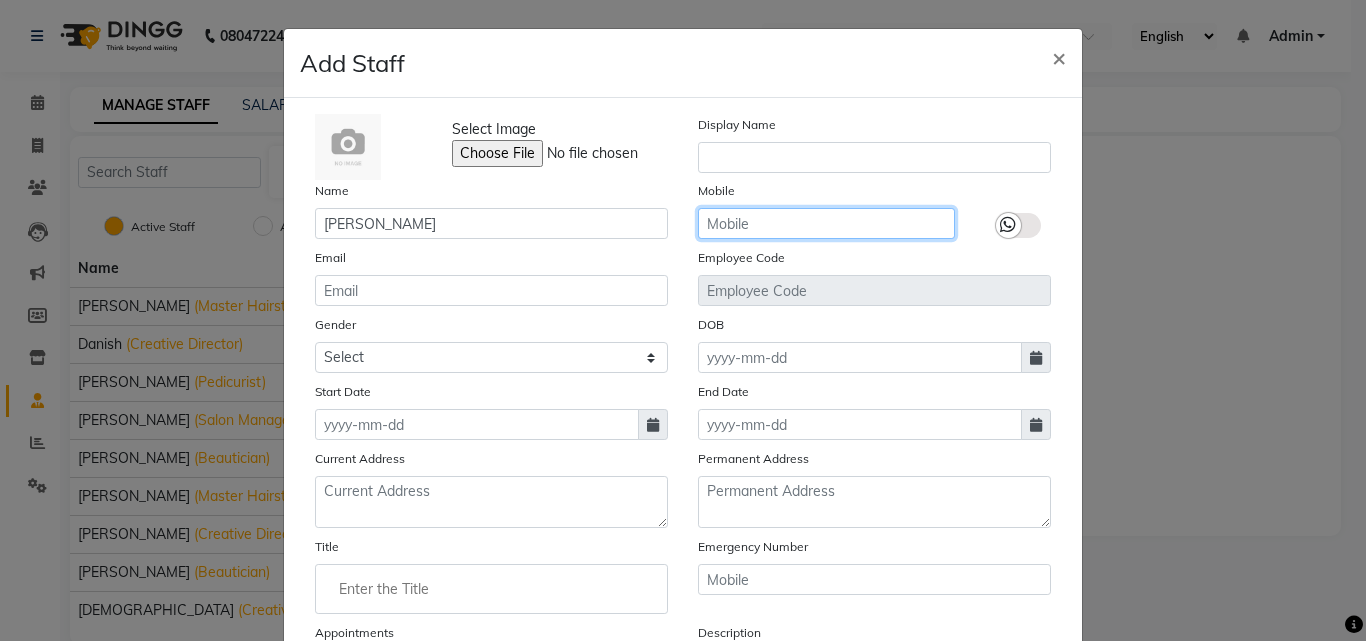 click 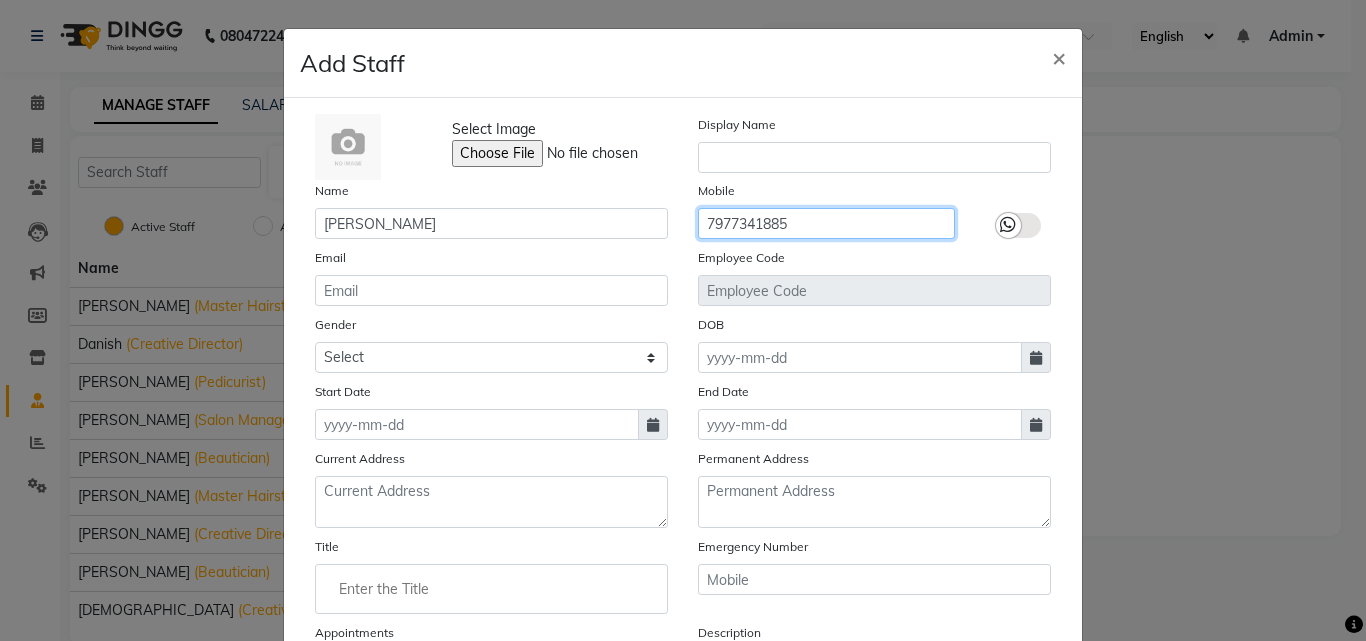 type on "7977341885" 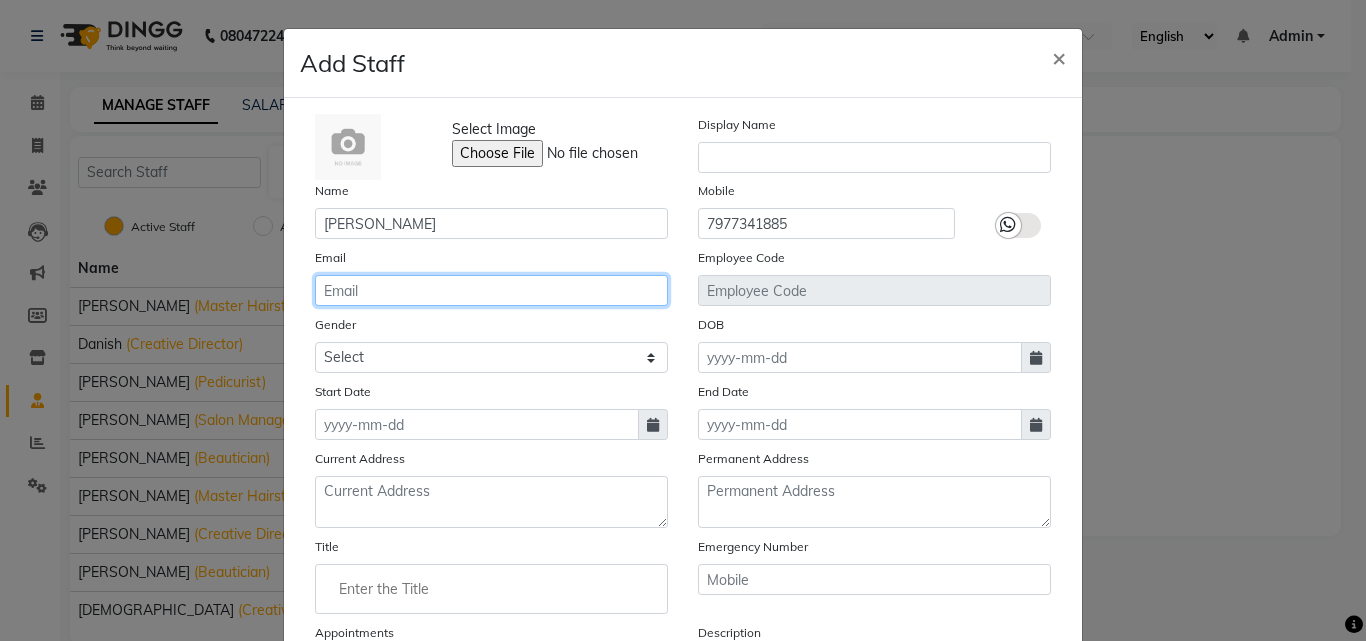 click 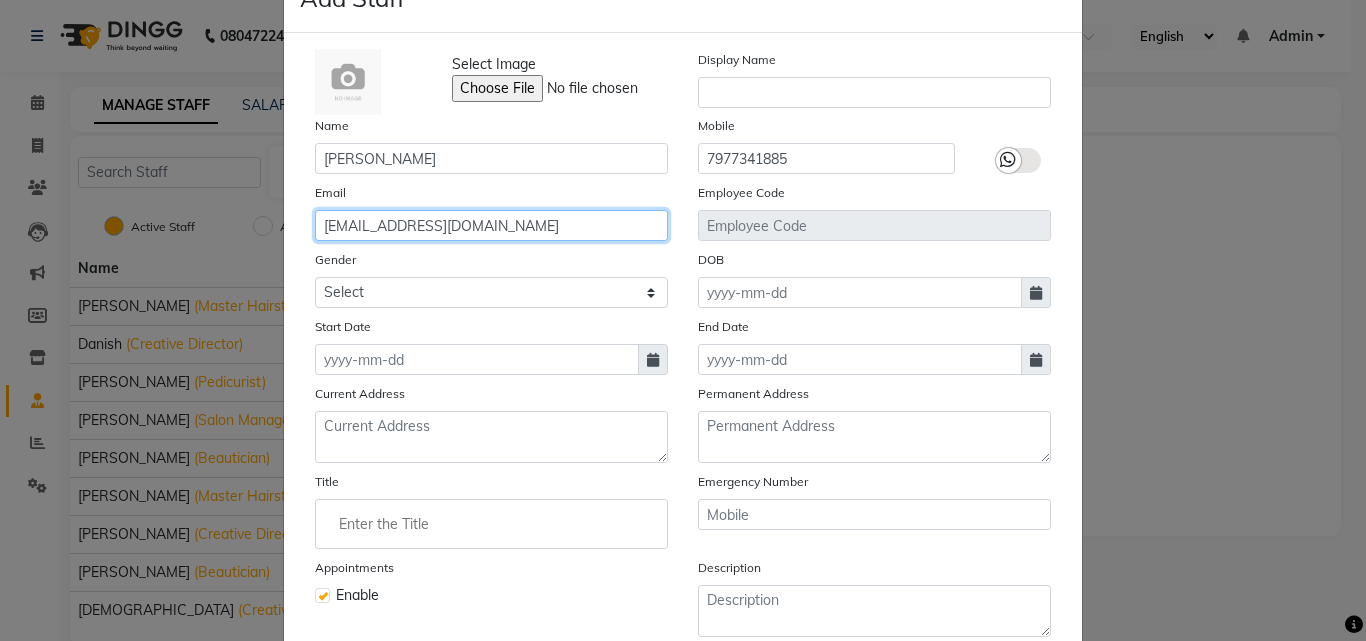 scroll, scrollTop: 100, scrollLeft: 0, axis: vertical 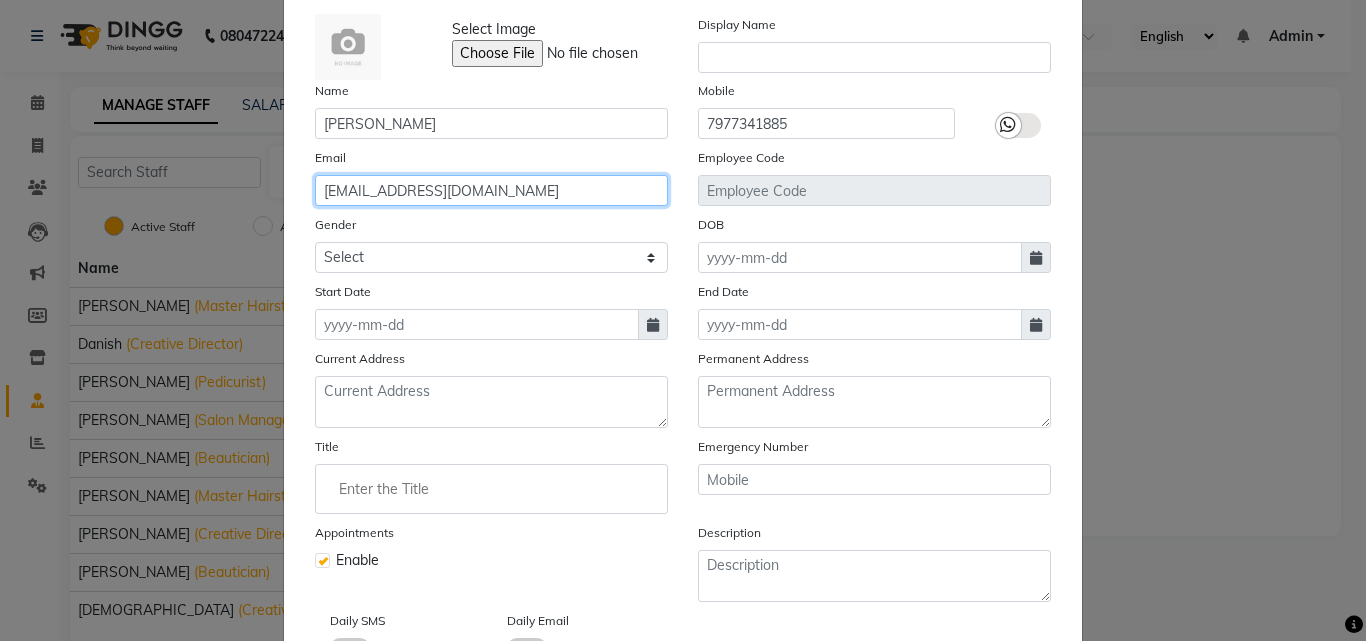 type on "[EMAIL_ADDRESS][DOMAIN_NAME]" 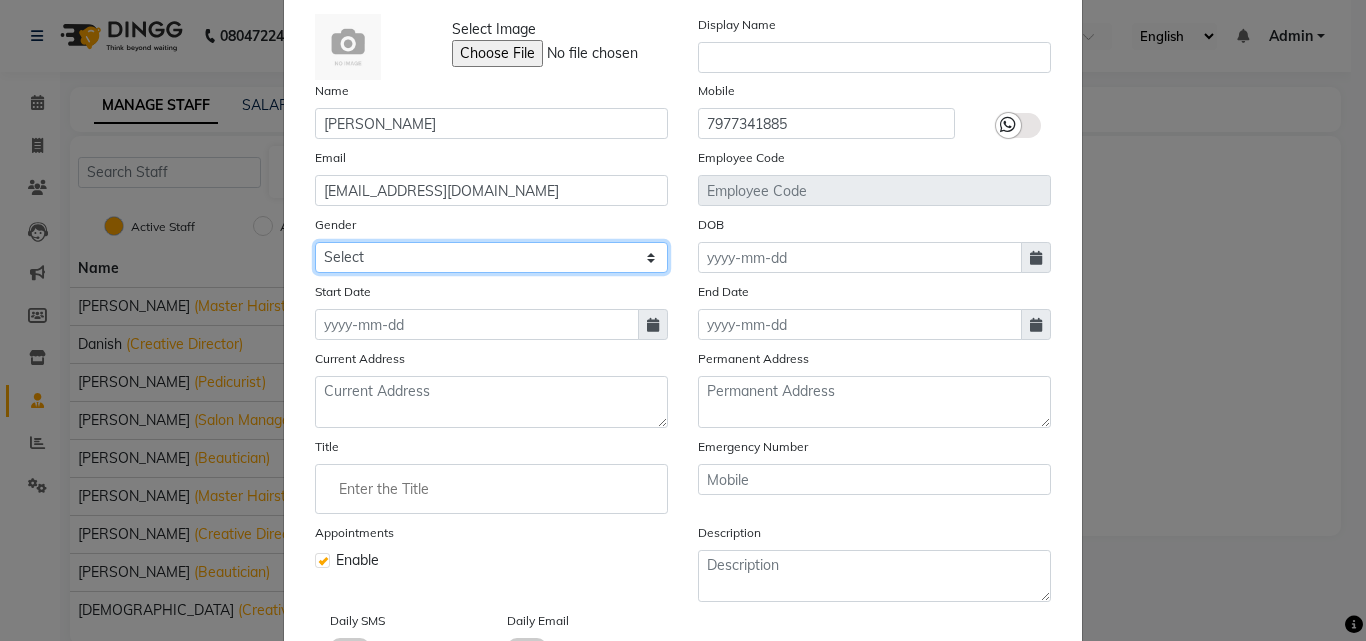 click on "Select [DEMOGRAPHIC_DATA] [DEMOGRAPHIC_DATA] Other Prefer Not To Say" 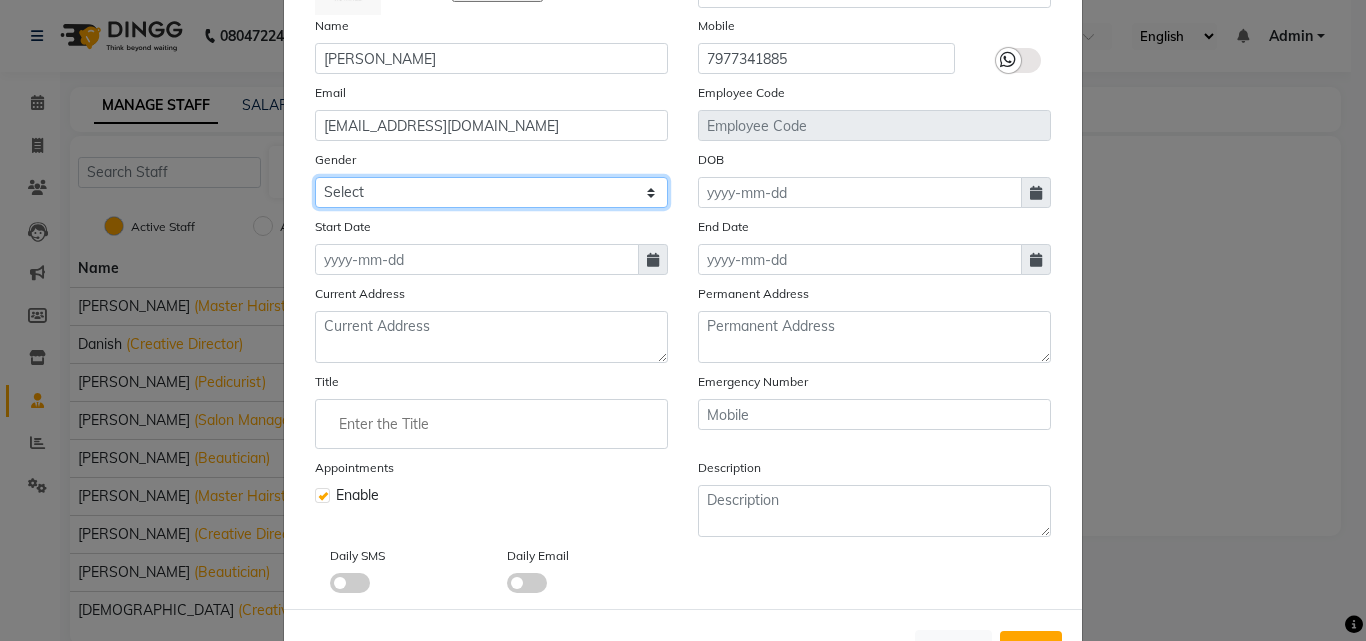 scroll, scrollTop: 200, scrollLeft: 0, axis: vertical 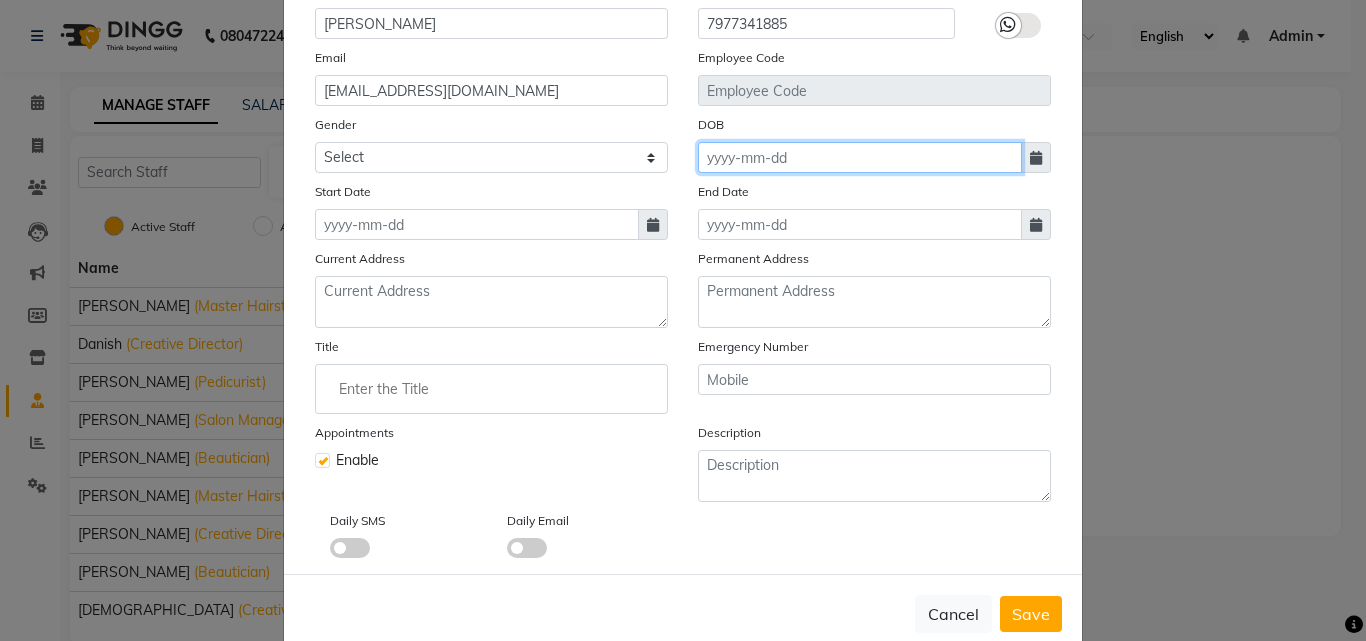 click 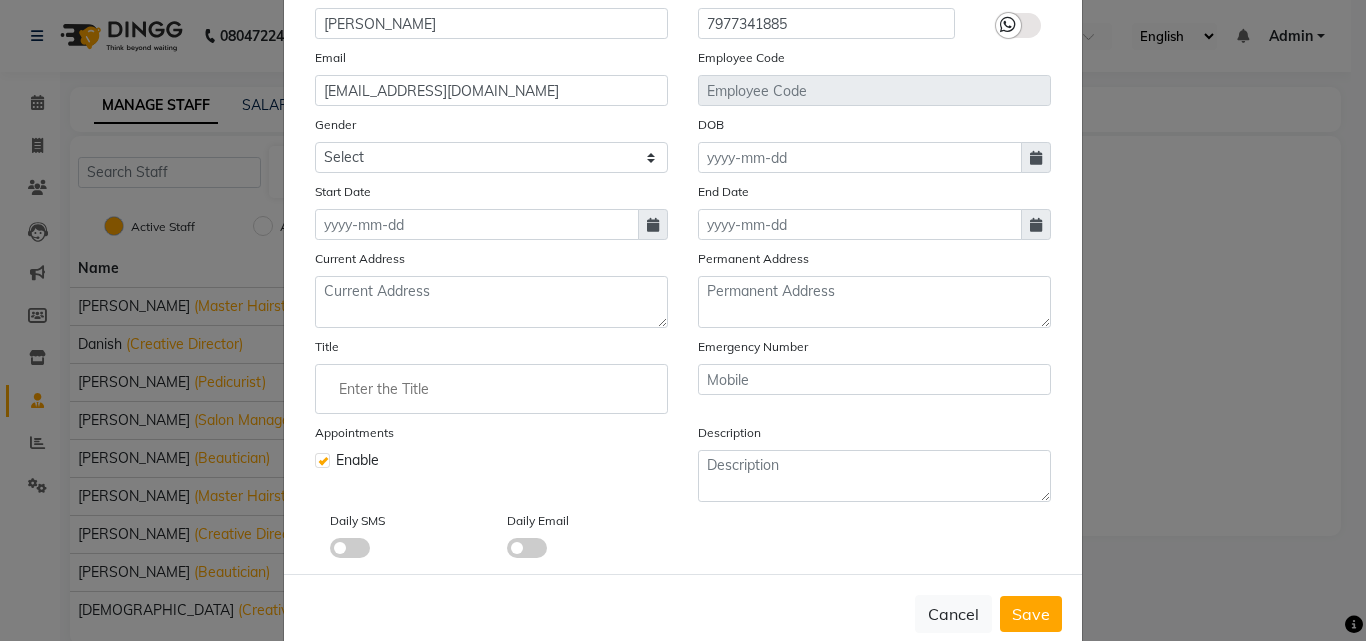 select on "7" 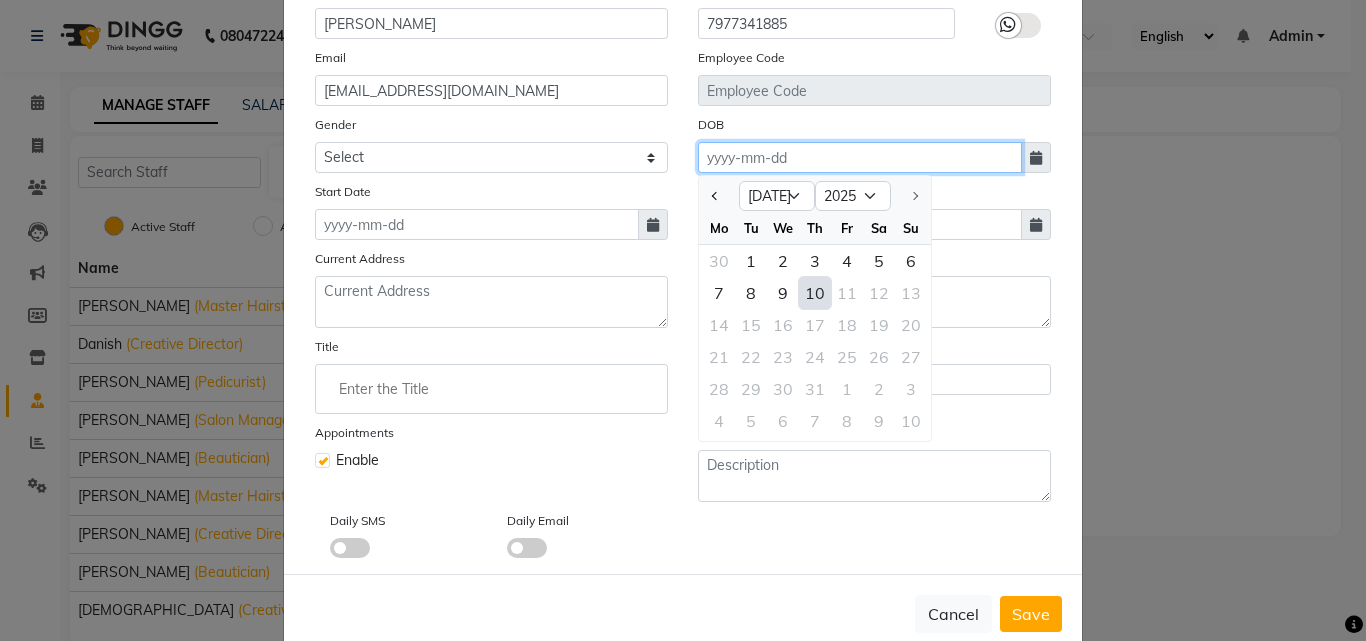 click 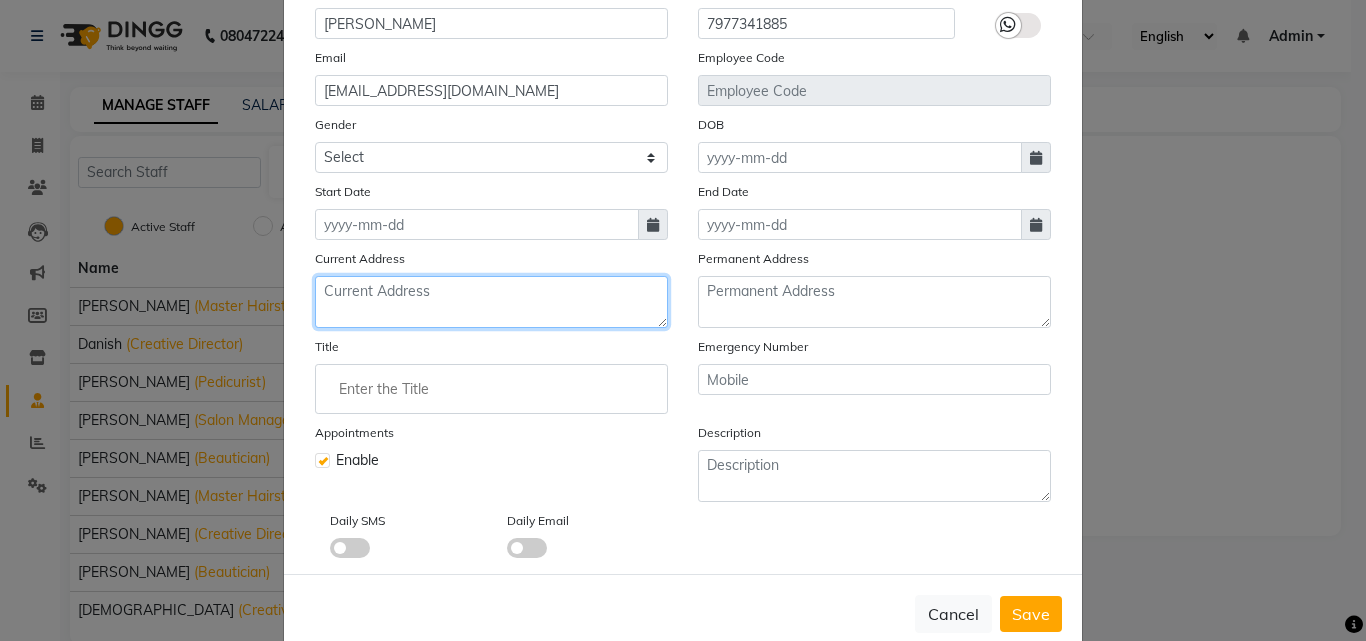 click 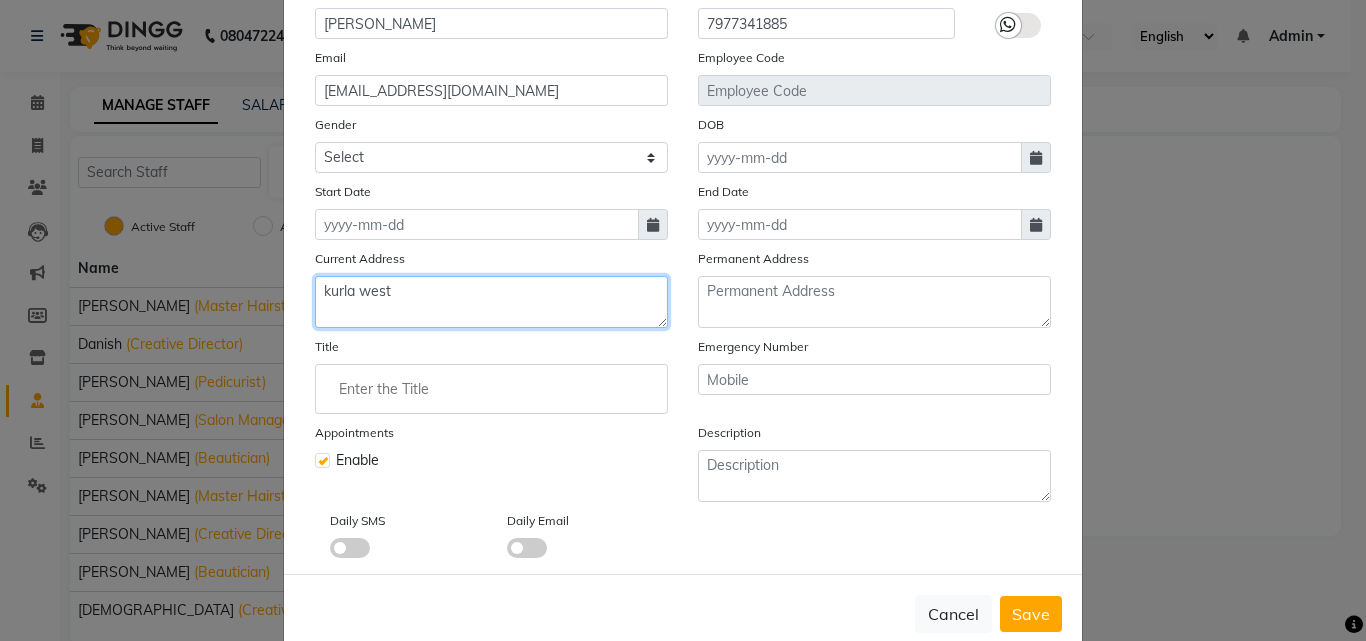 type on "kurla west" 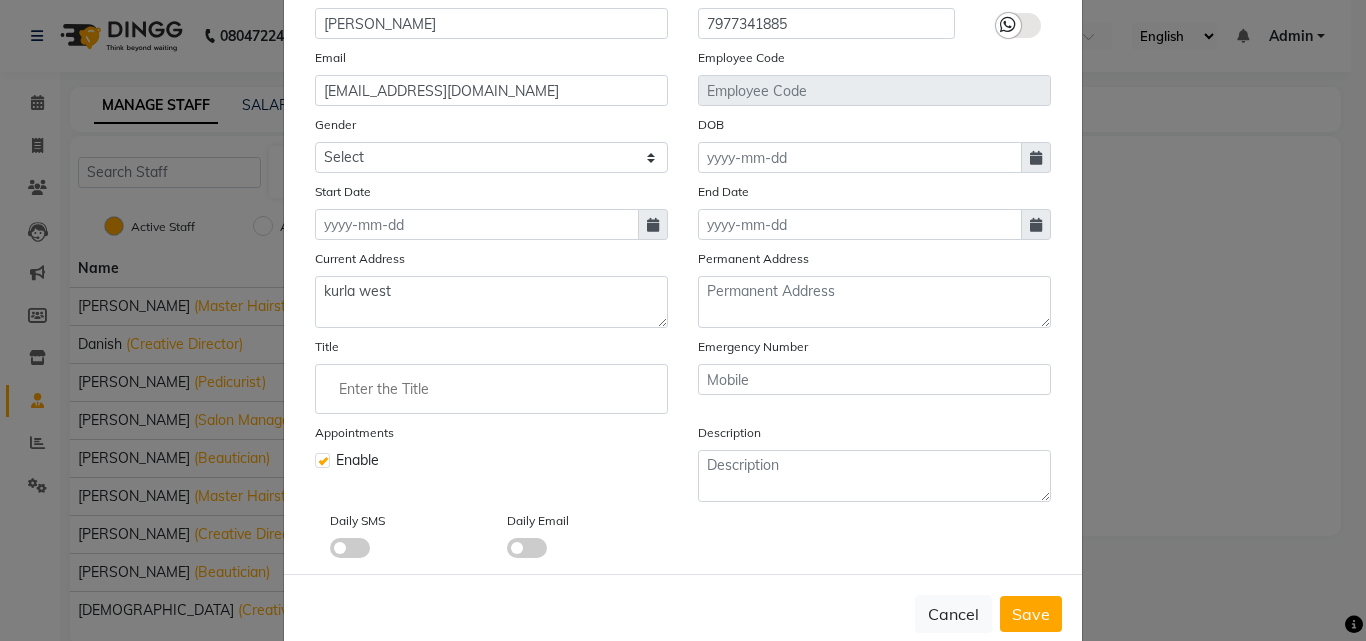 click 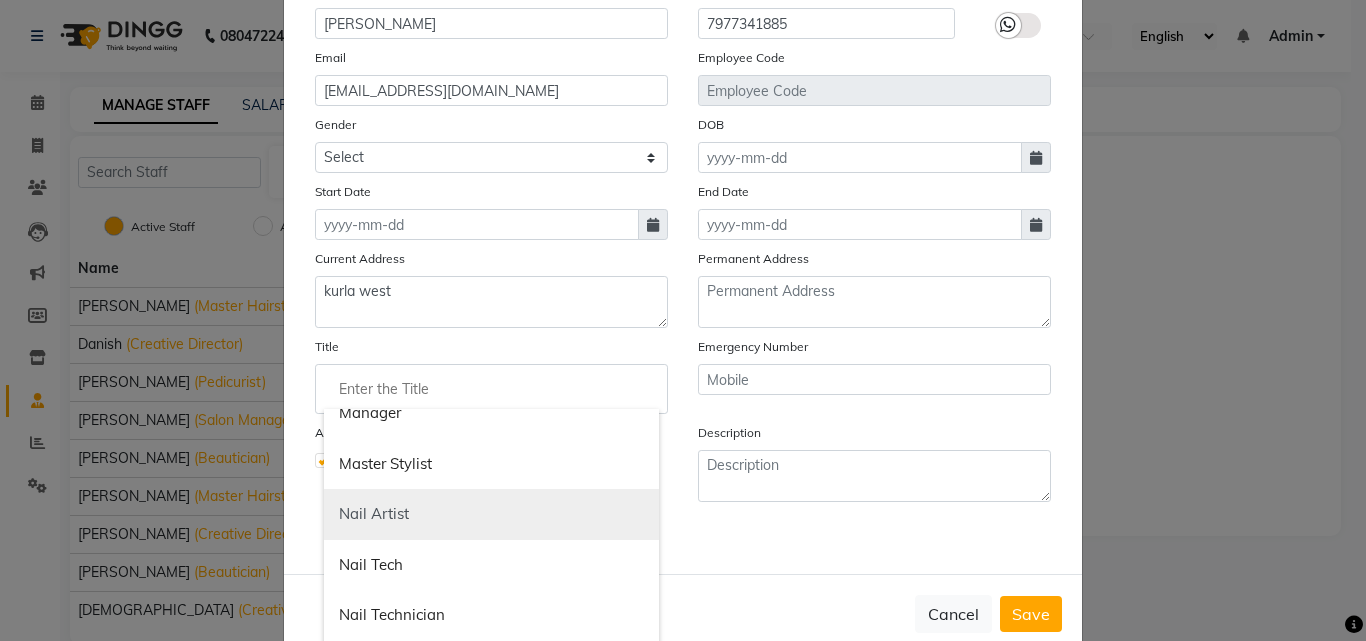 scroll, scrollTop: 1100, scrollLeft: 0, axis: vertical 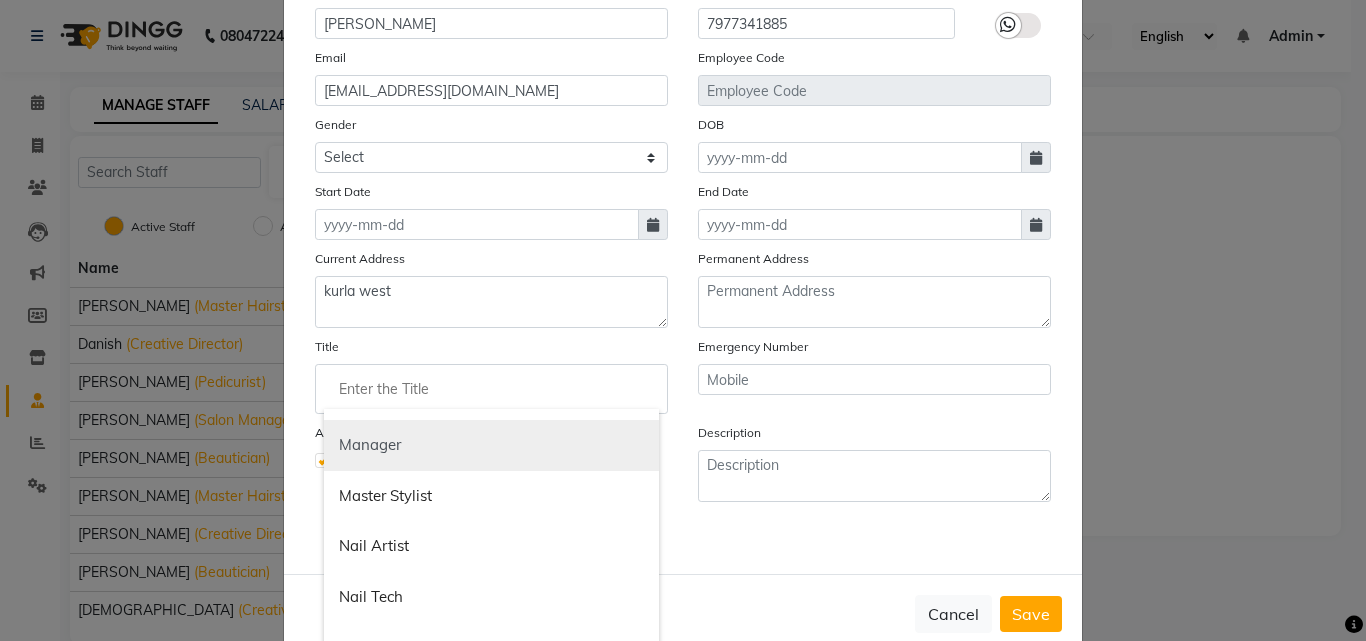 click on "Manager" at bounding box center [491, 445] 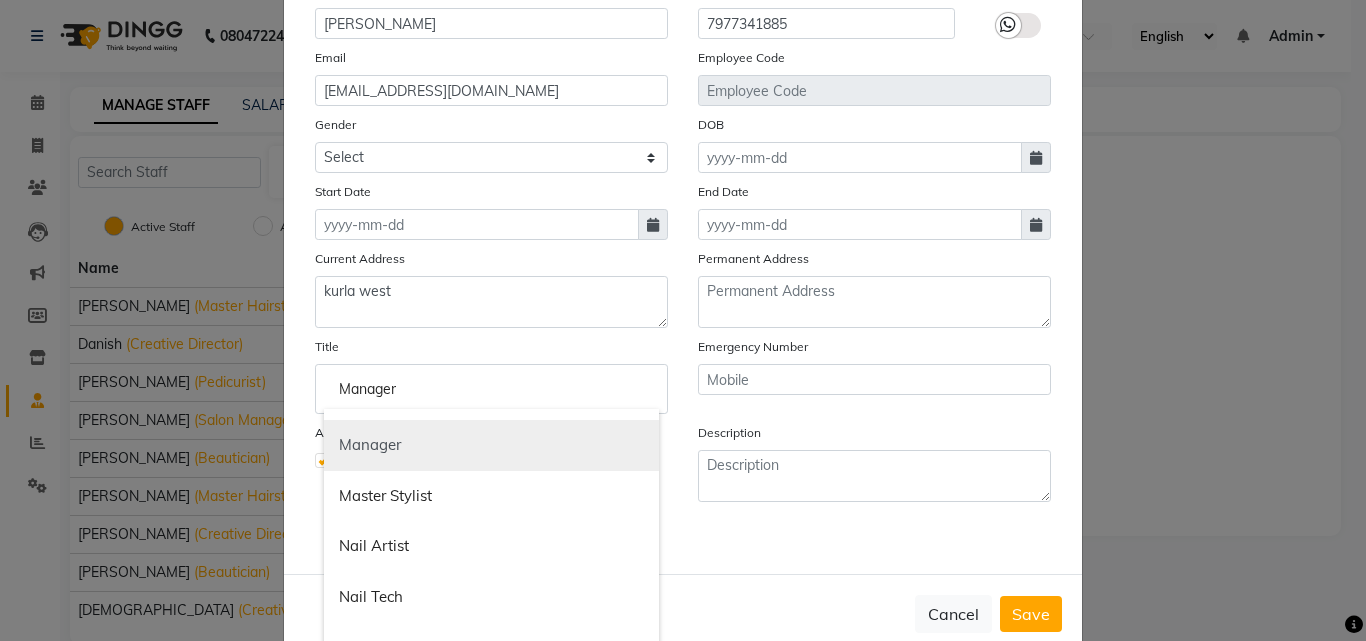 scroll, scrollTop: 0, scrollLeft: 0, axis: both 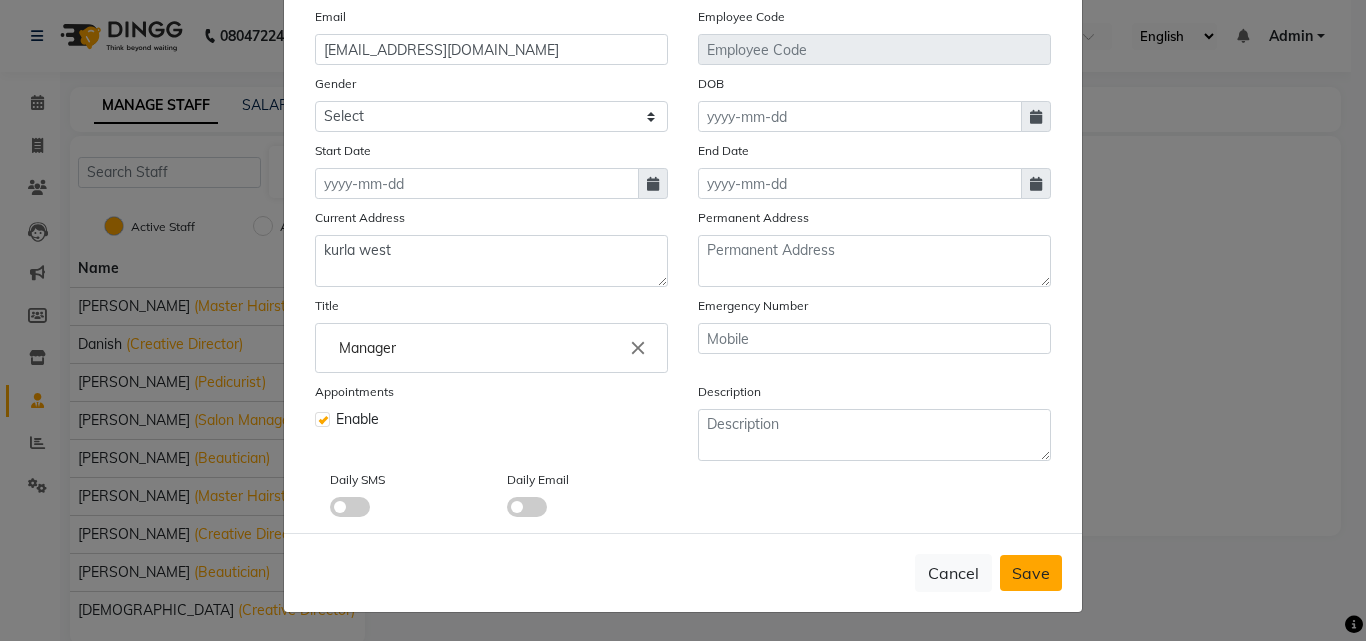 click on "Save" at bounding box center [1031, 573] 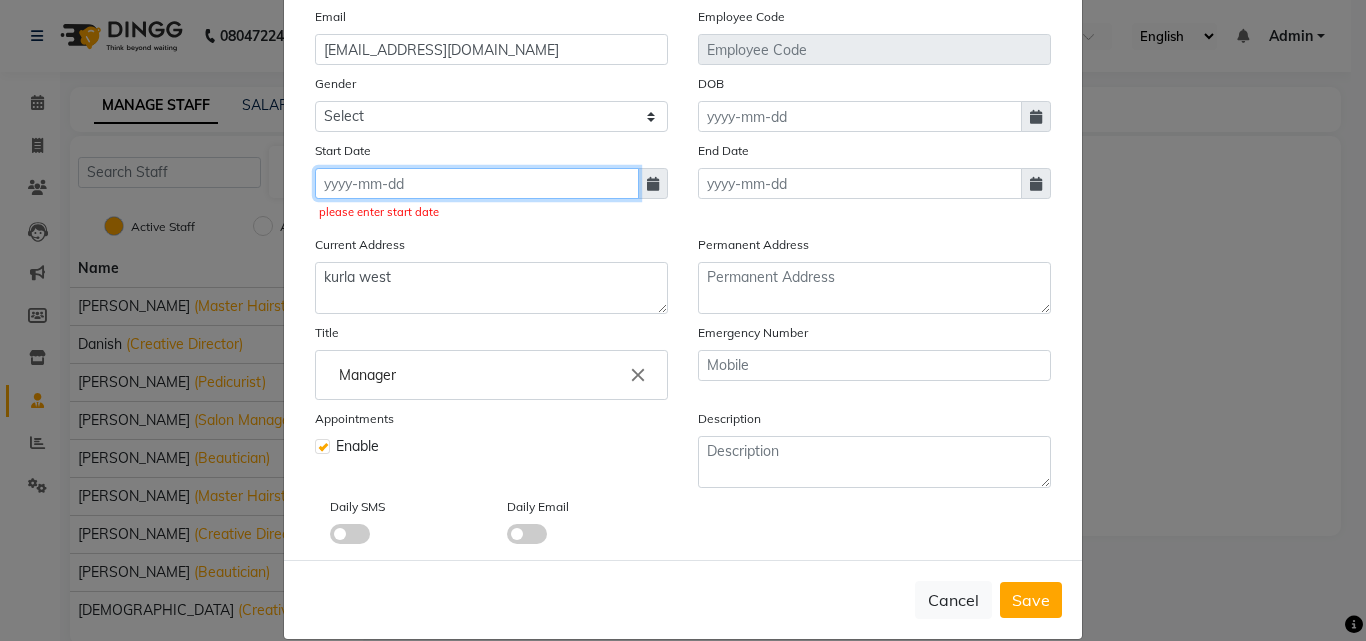 click 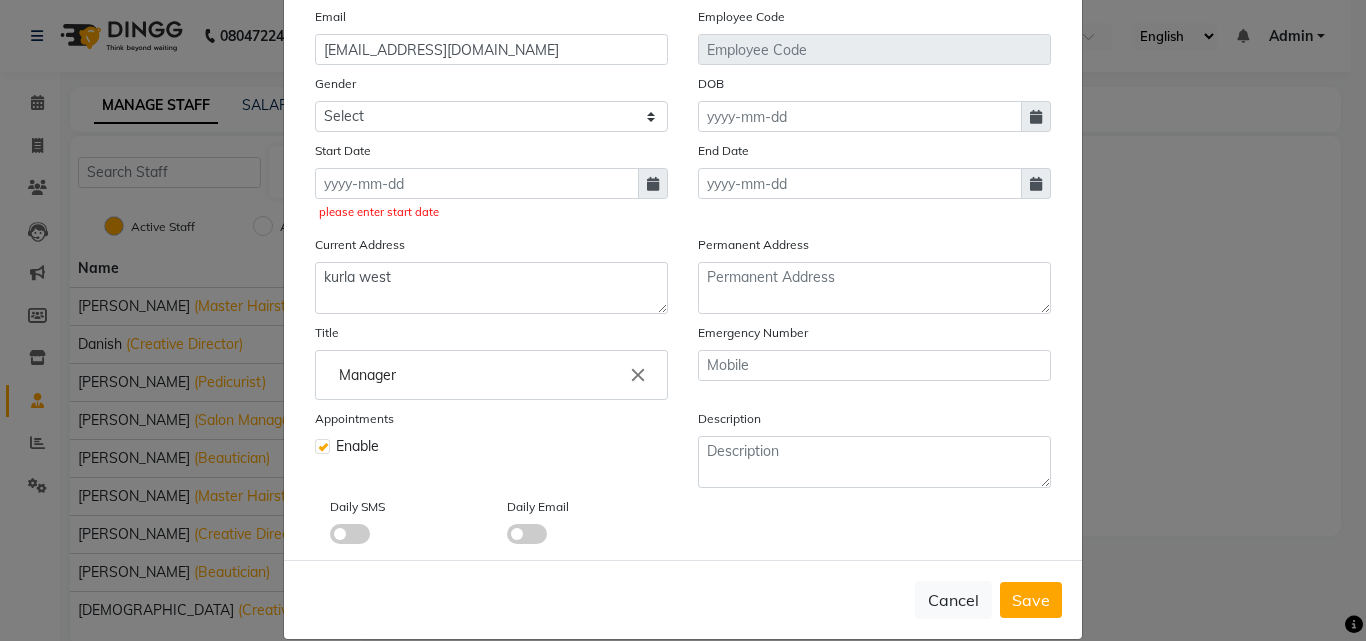 select on "7" 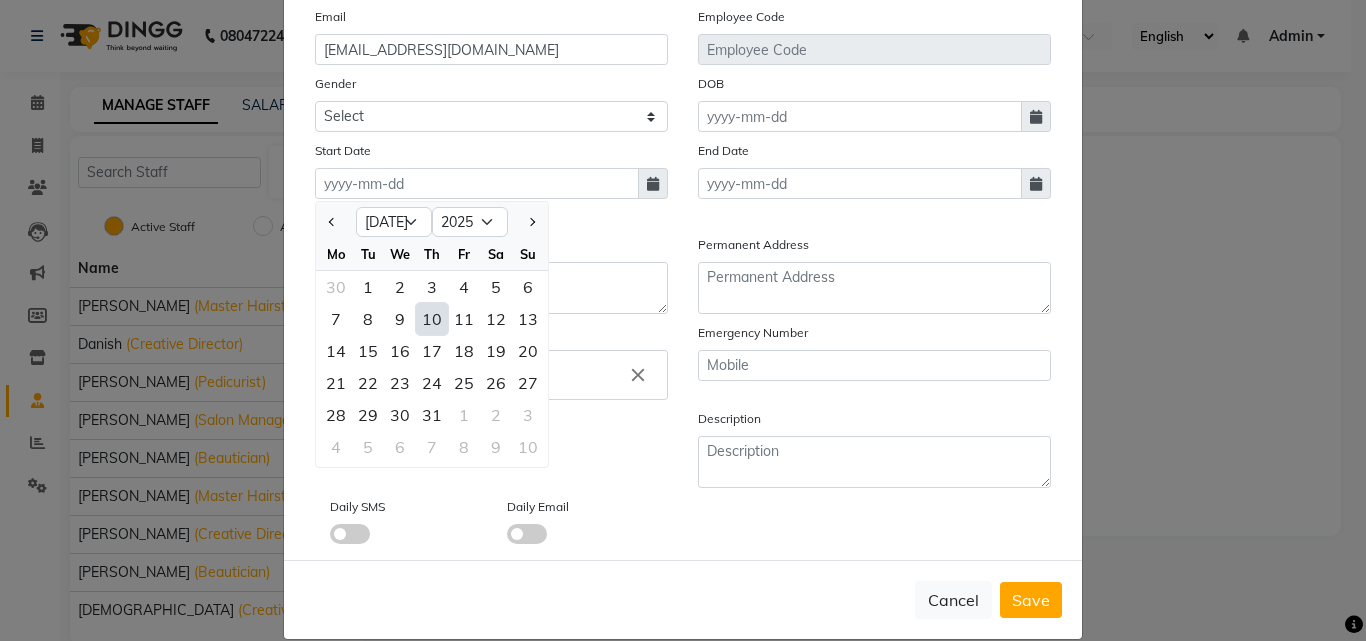 click on "10" 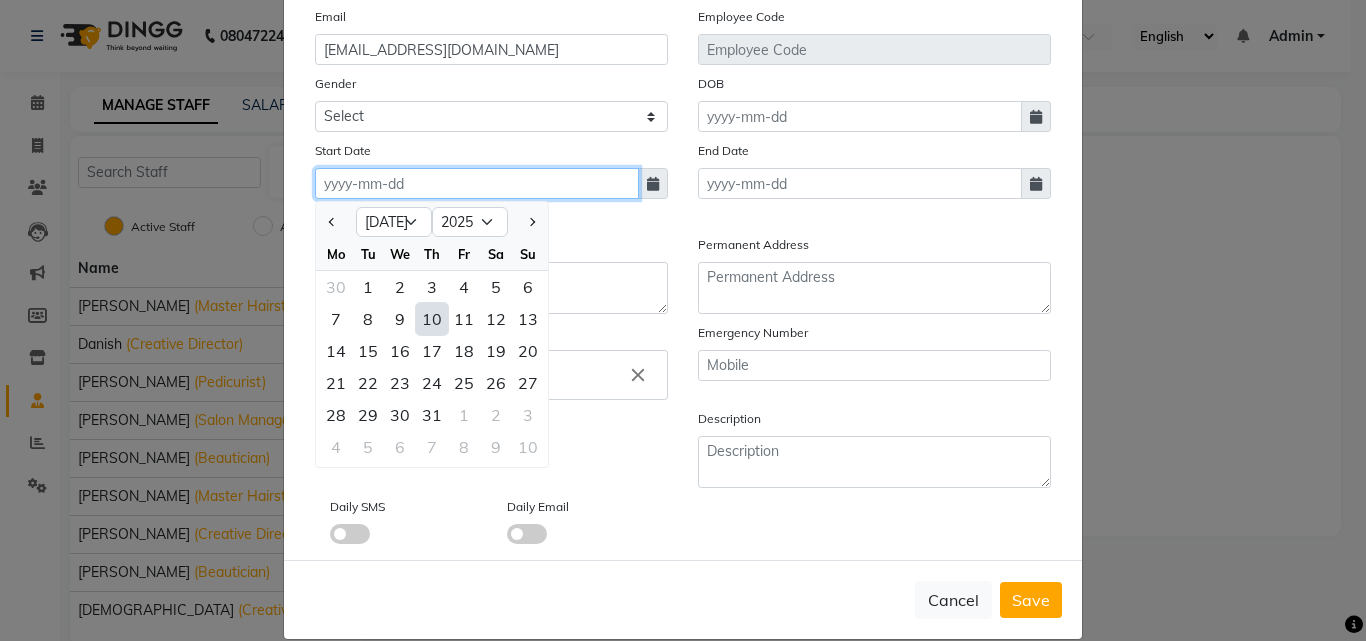 type on "[DATE]" 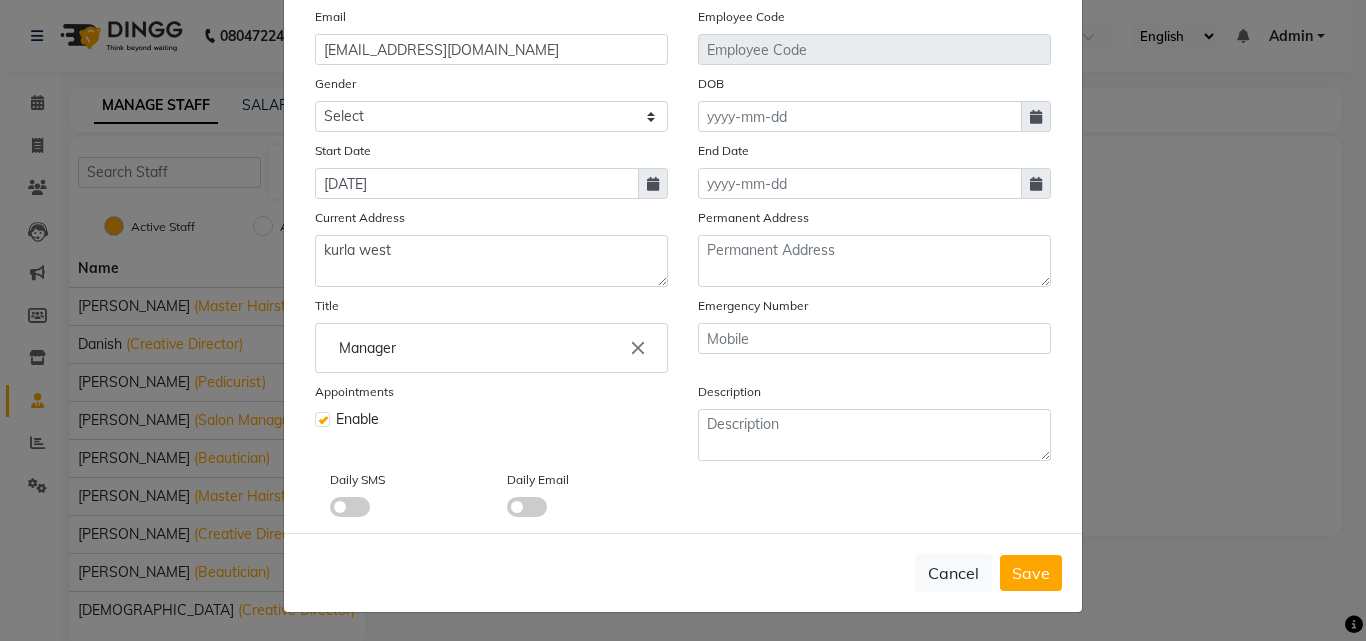 click on "Save" at bounding box center (1031, 573) 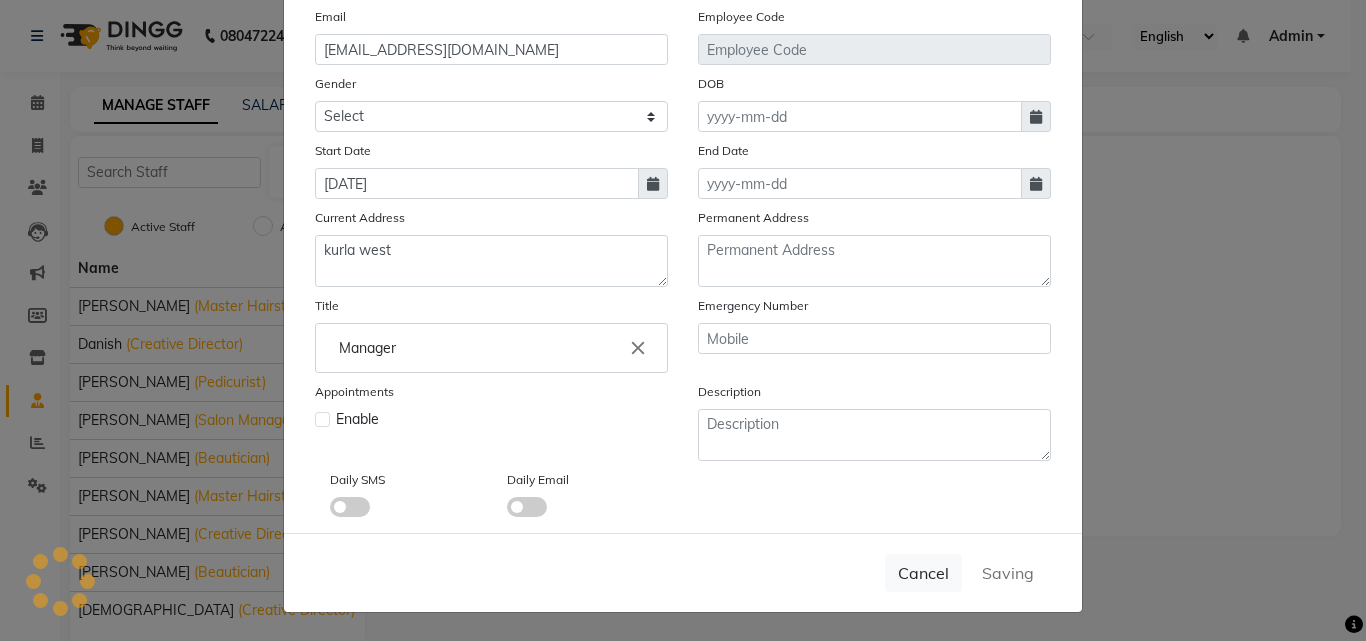 type 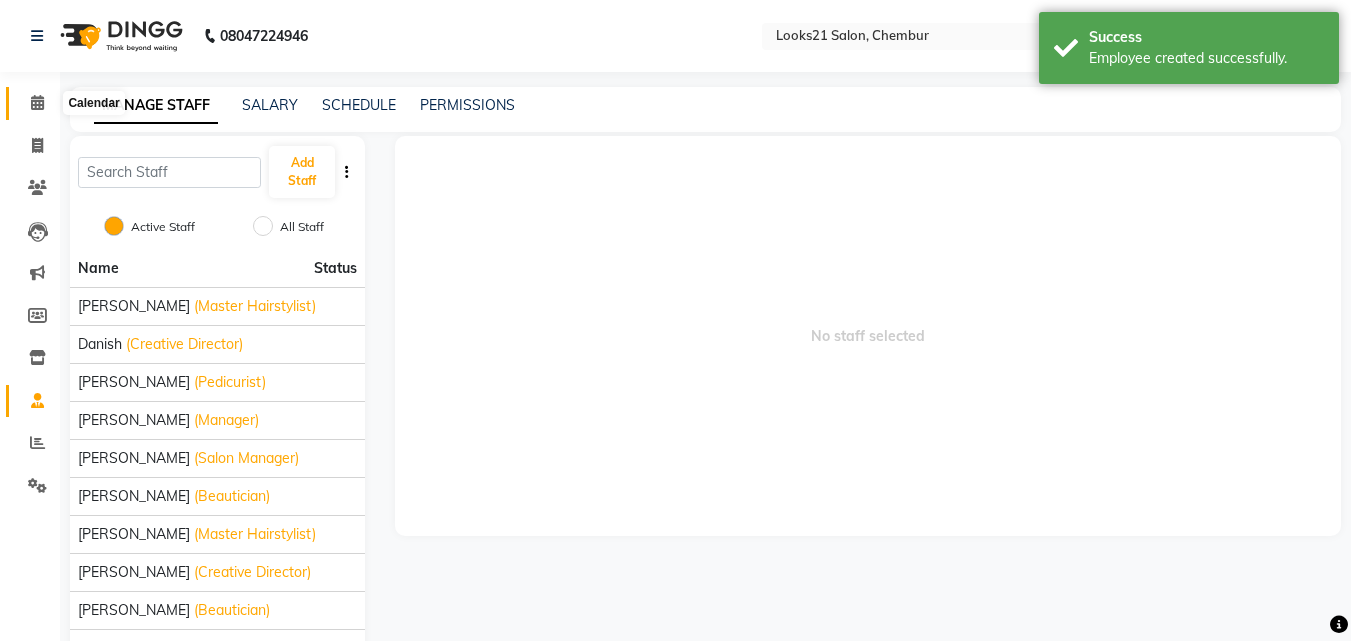 click 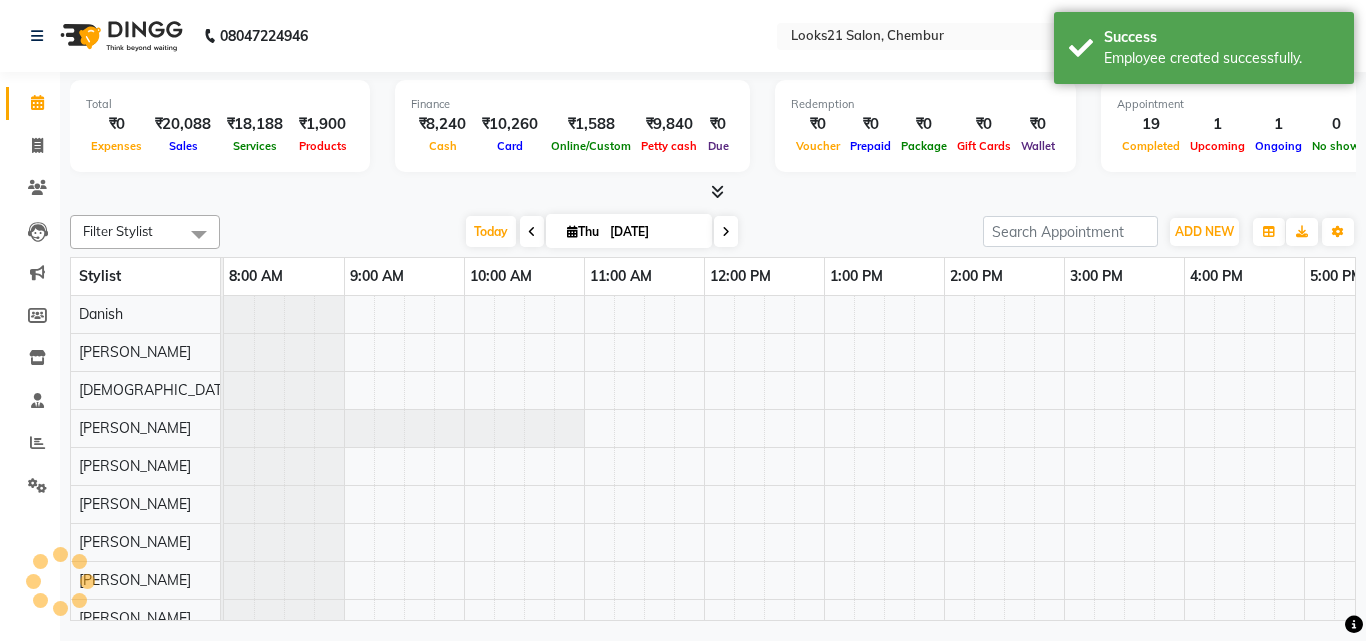 scroll, scrollTop: 0, scrollLeft: 0, axis: both 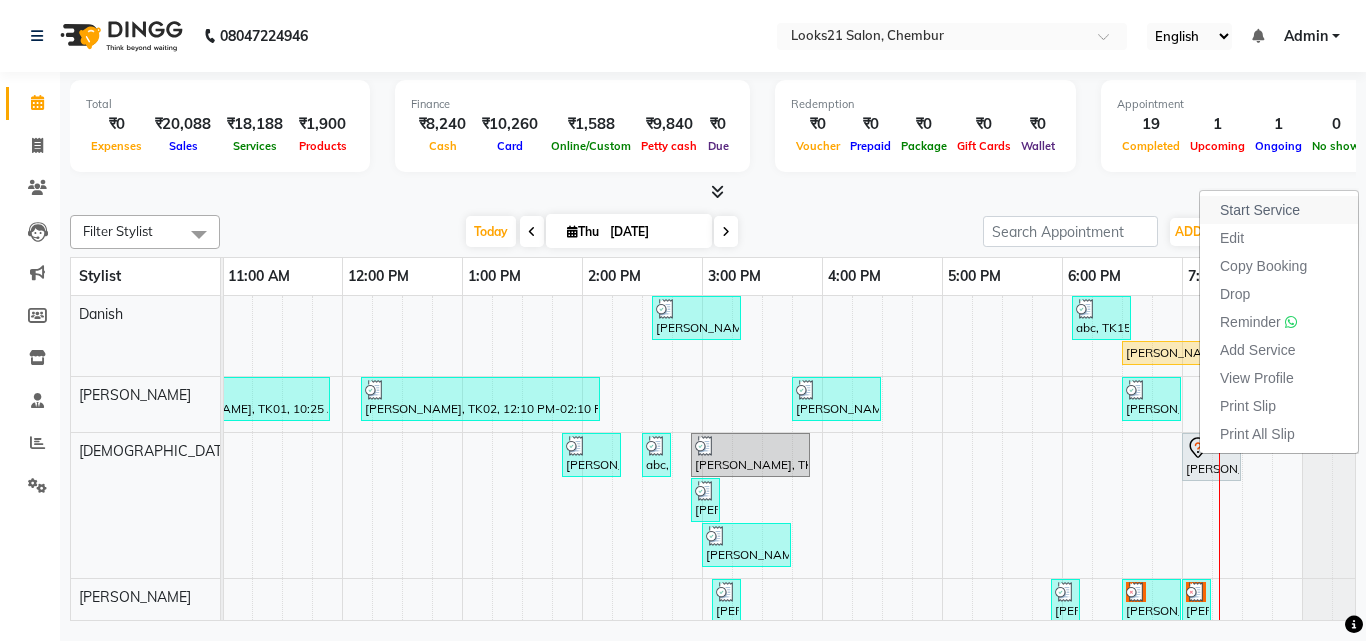click on "Start Service" at bounding box center (1260, 210) 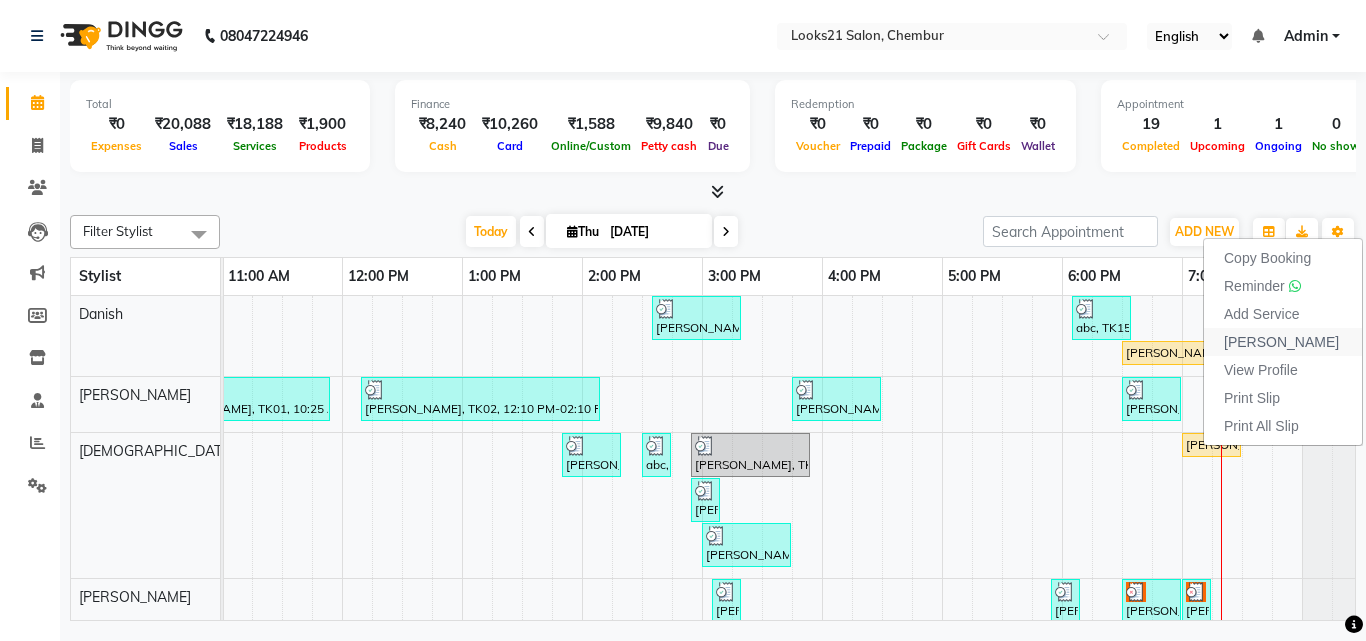 click on "Mark Done" at bounding box center (1283, 342) 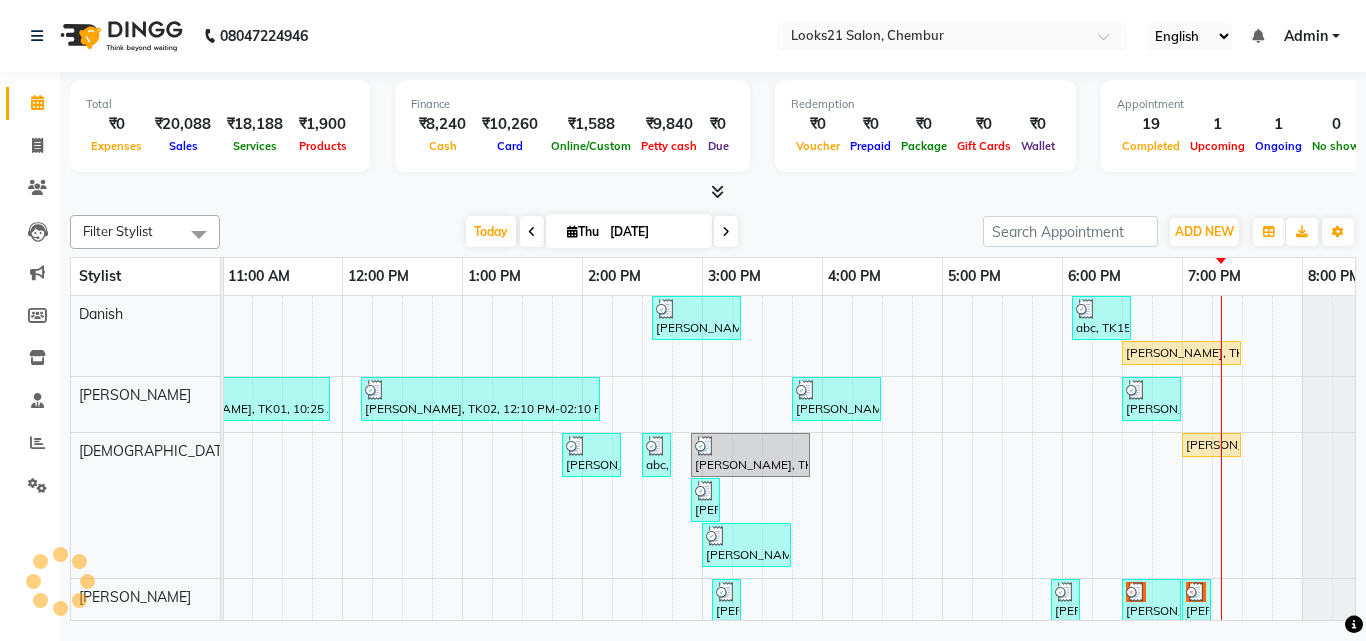 select on "service" 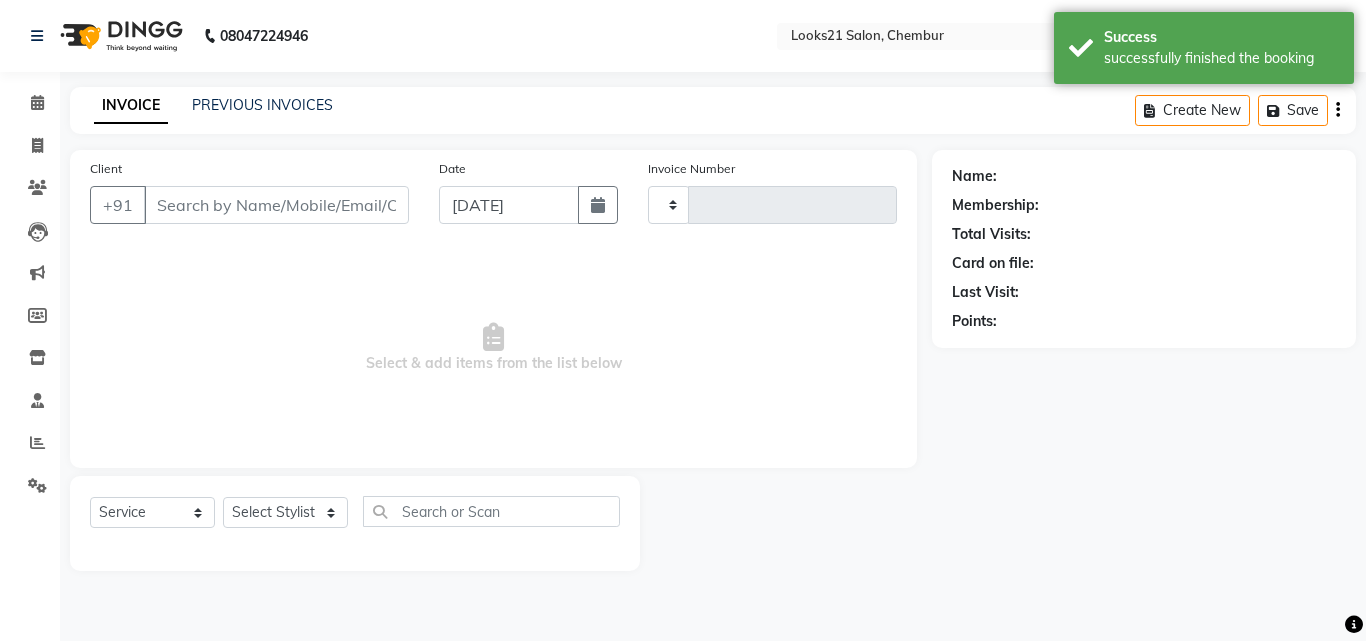 type on "1140" 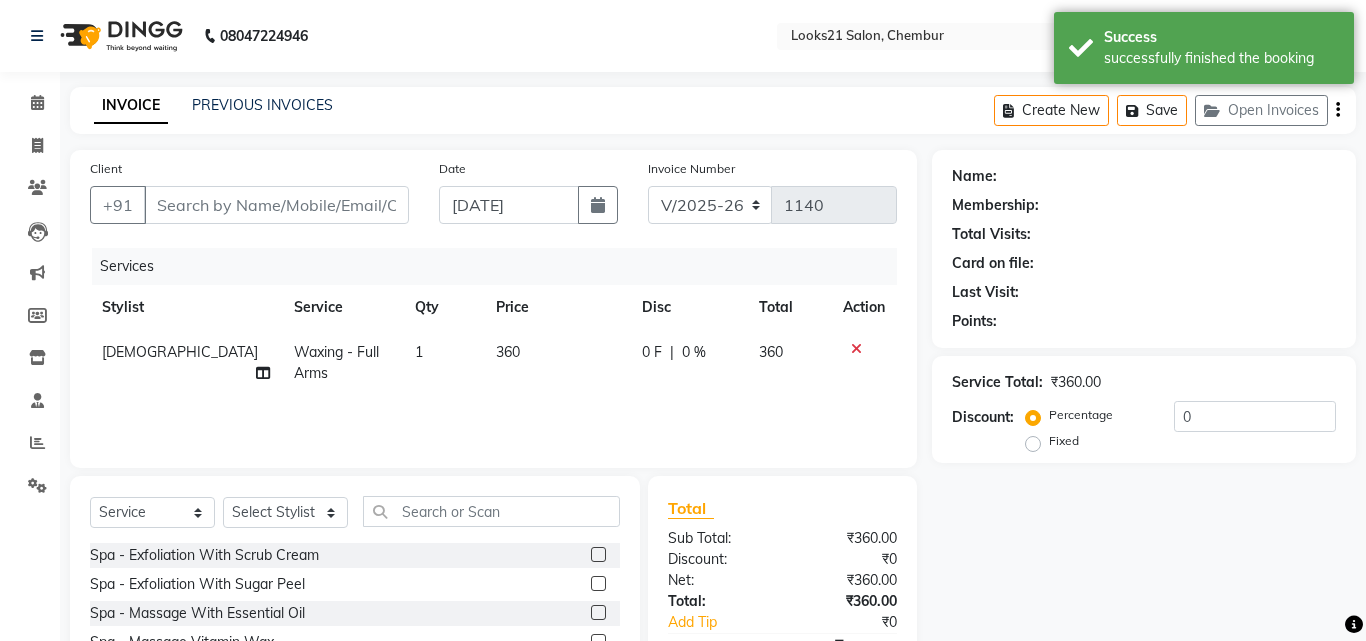 type on "8169070175" 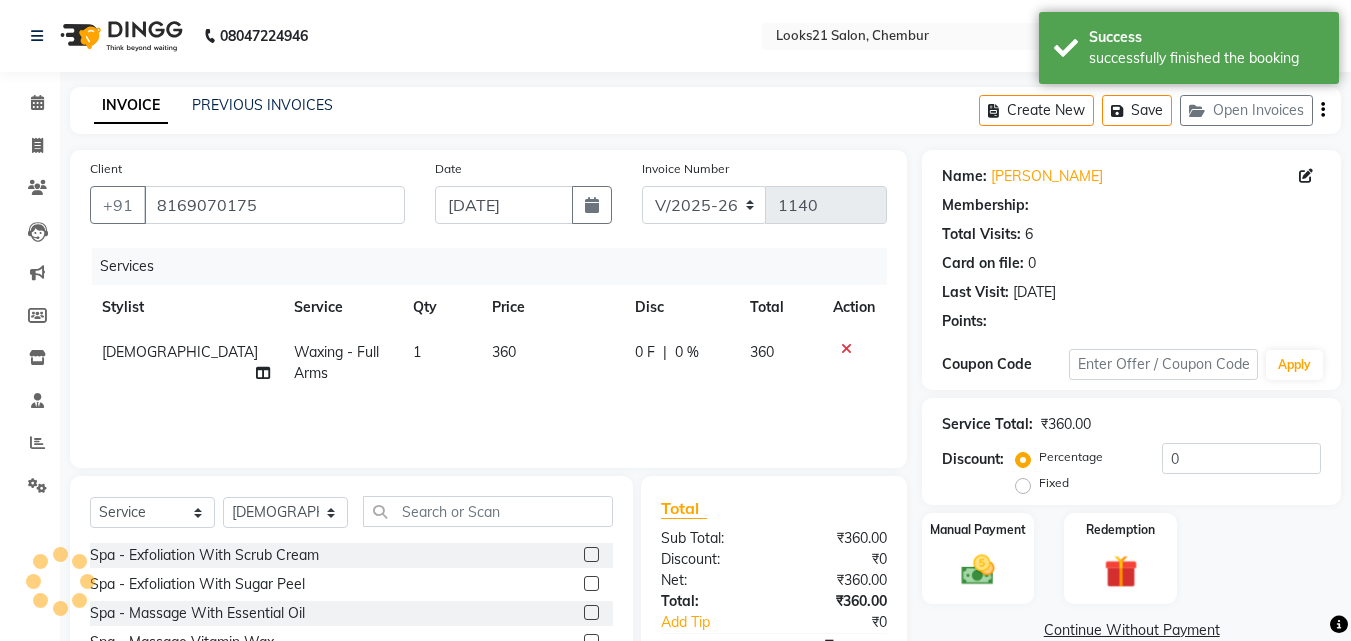 select on "1: Object" 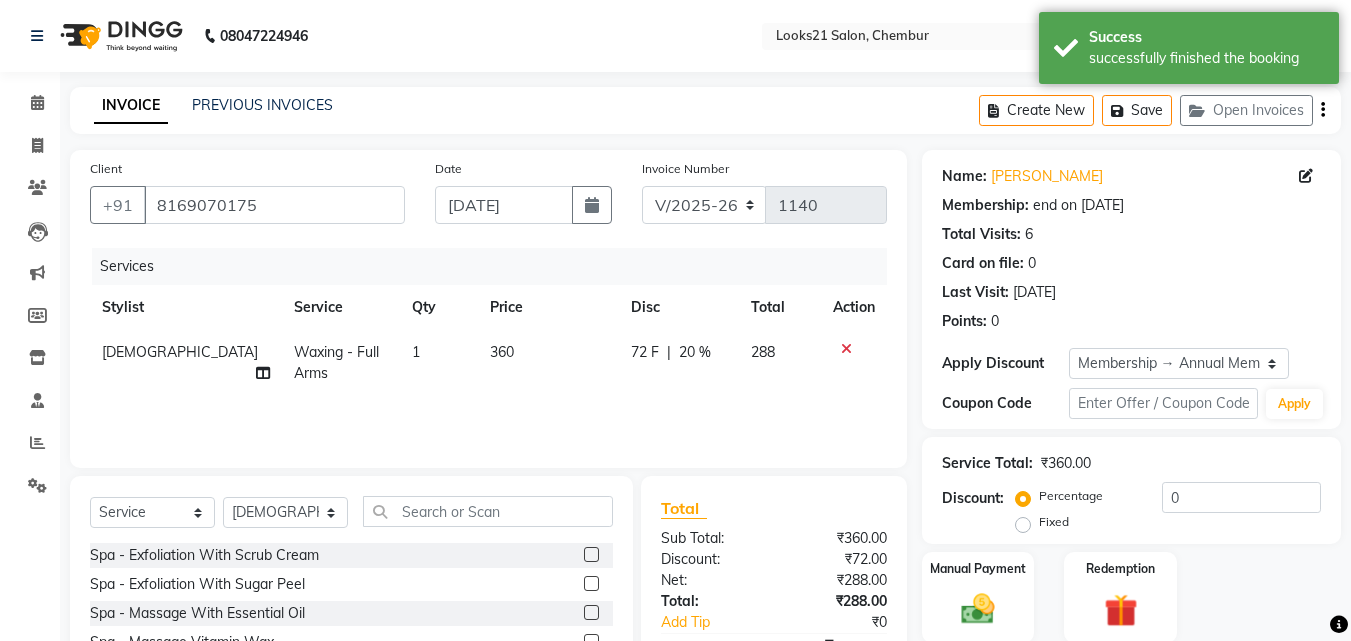 type on "20" 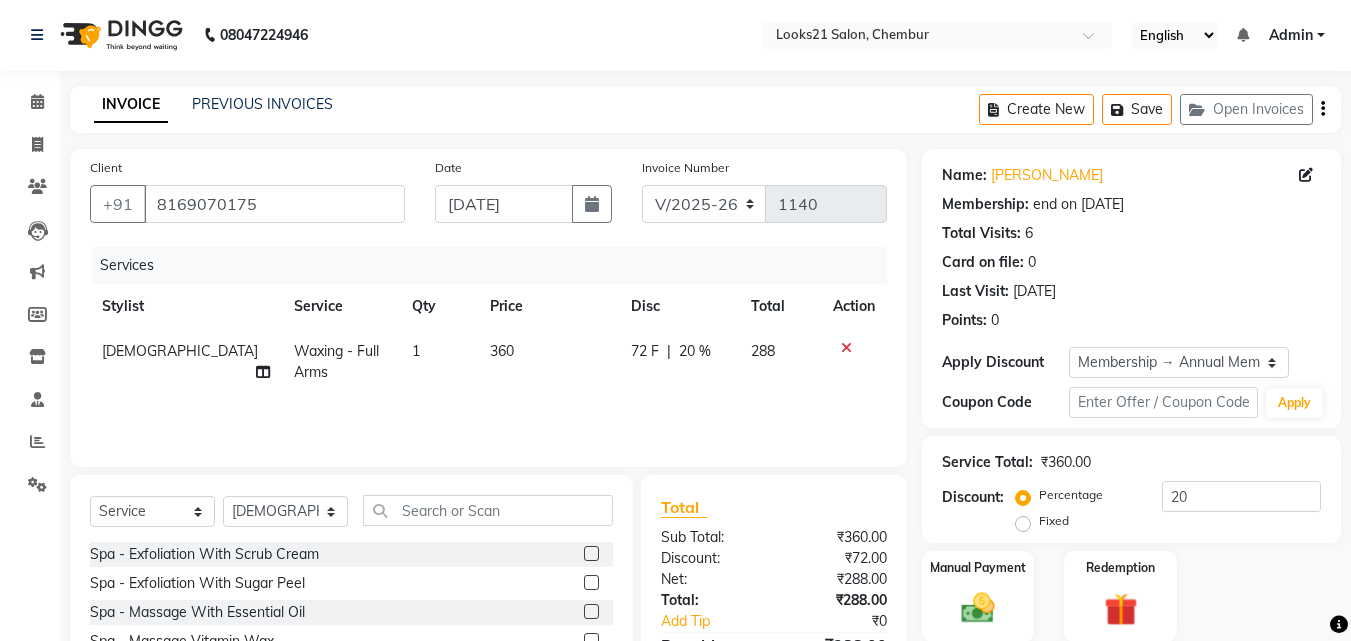 scroll, scrollTop: 0, scrollLeft: 0, axis: both 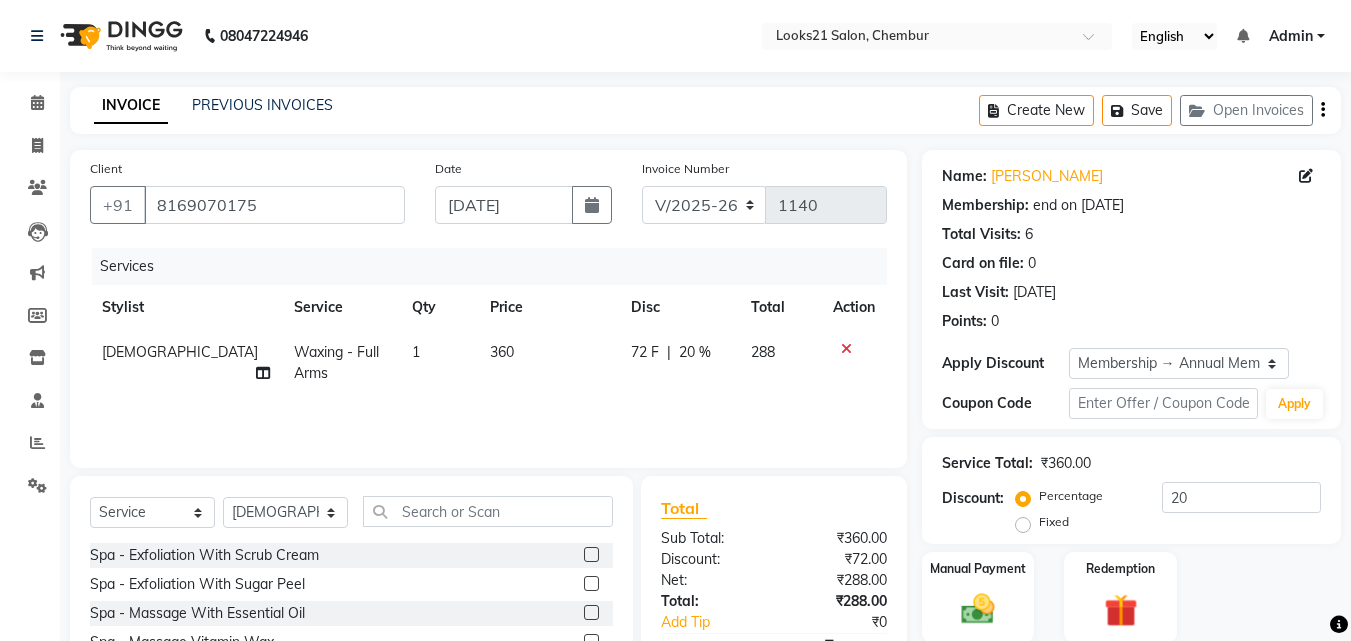 click on "360" 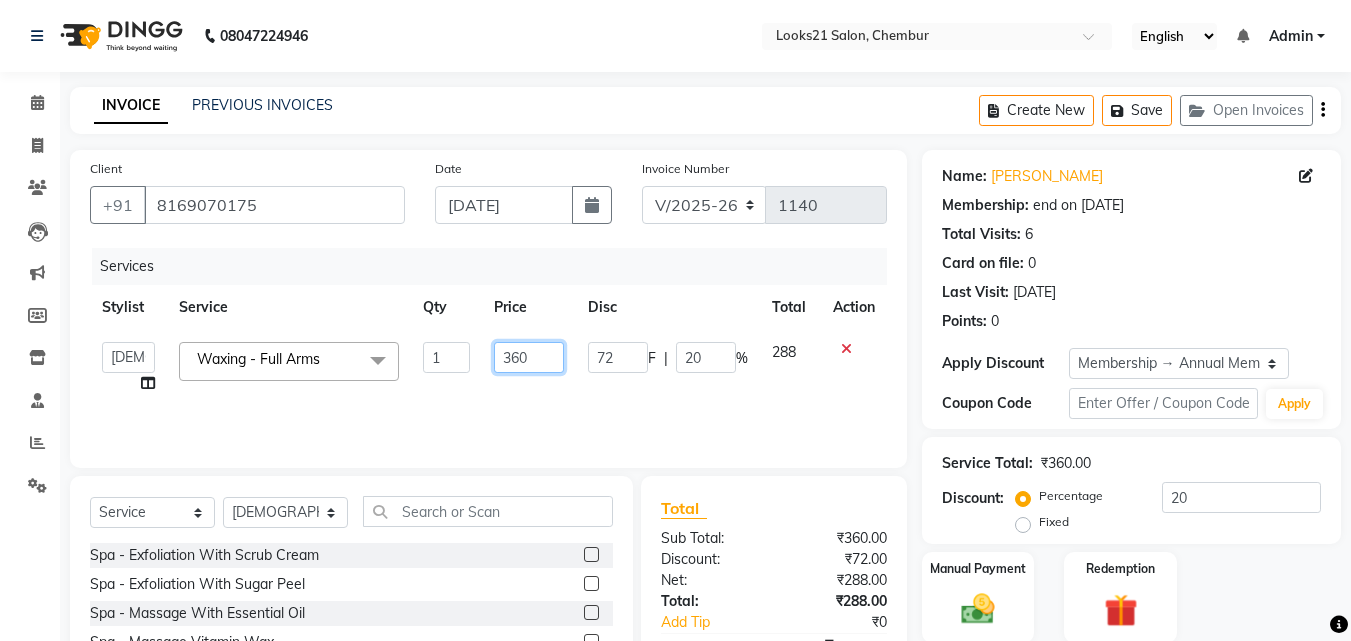 click on "360" 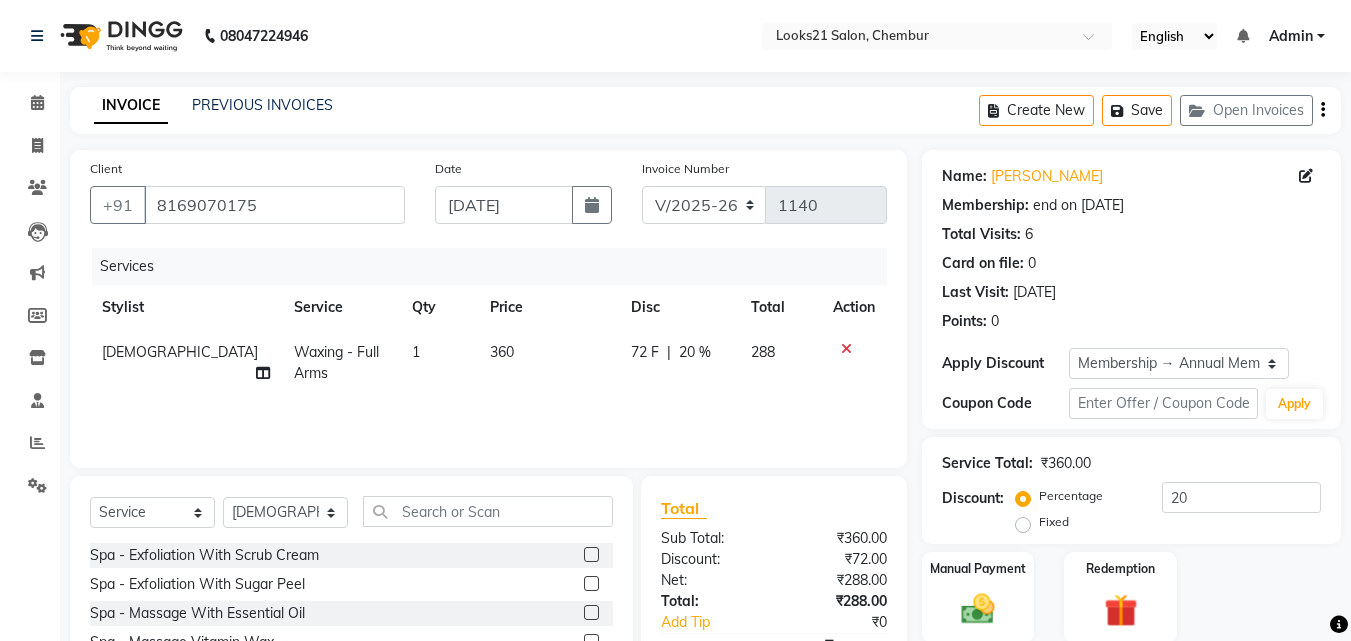 drag, startPoint x: 581, startPoint y: 349, endPoint x: 512, endPoint y: 358, distance: 69.58448 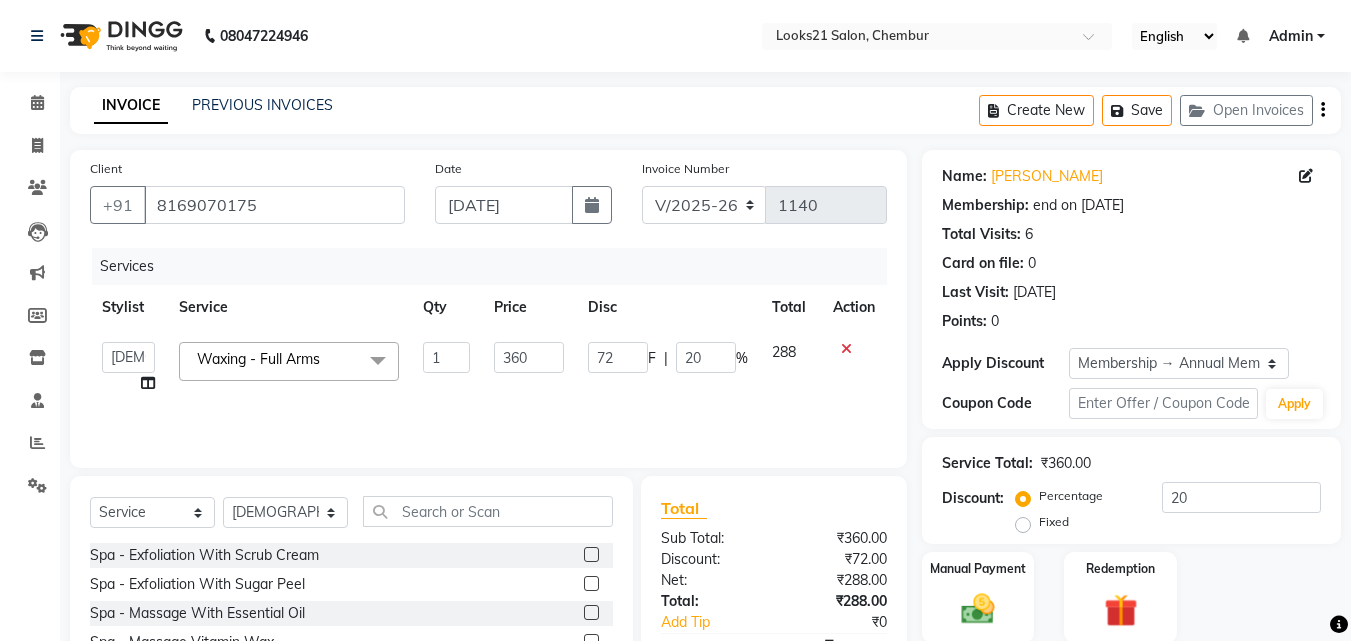 click on "360" 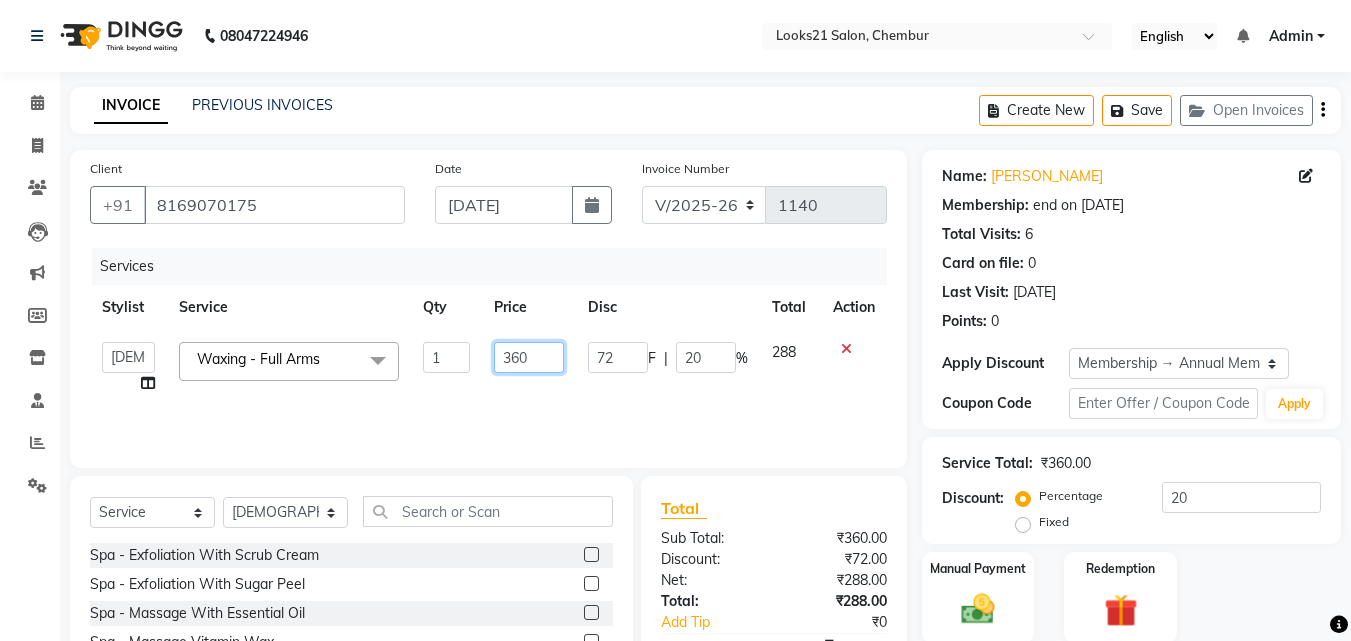 drag, startPoint x: 535, startPoint y: 355, endPoint x: 469, endPoint y: 353, distance: 66.0303 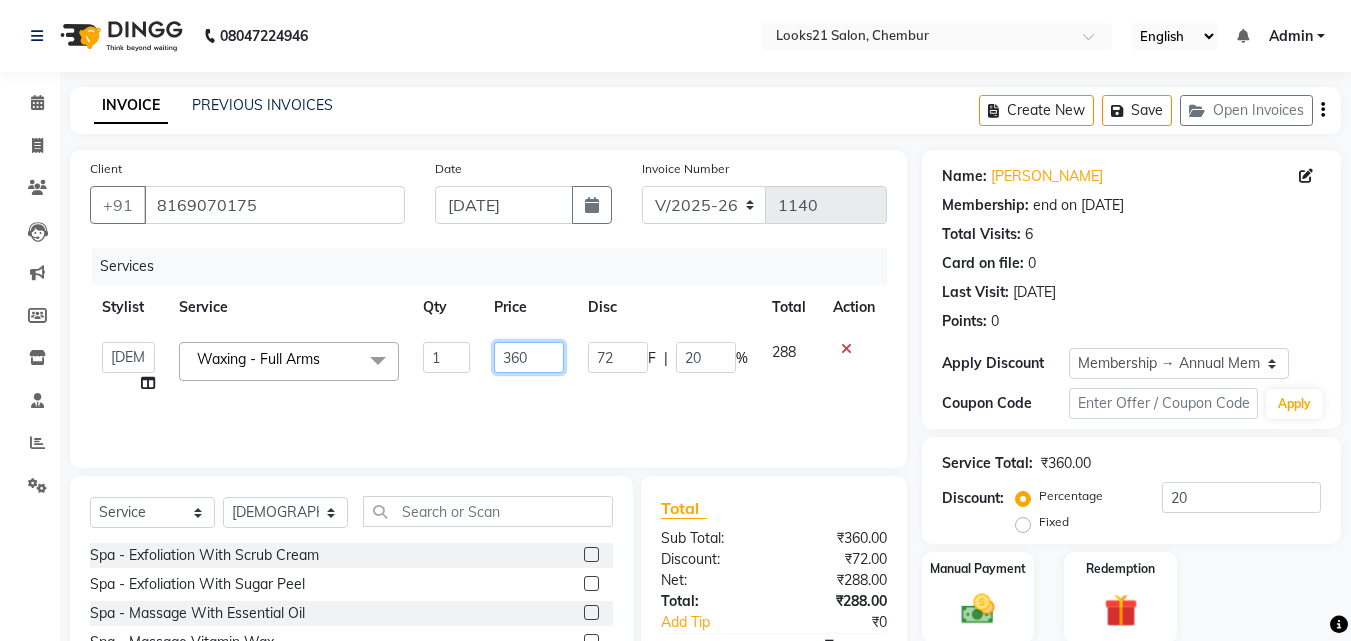 click on "Anwar   Danish   Janardhan   sabiya khan   Sajeda Siddiqui   Samiksha   Shakil   Sharif Ahmed   Shraddha   Vaishali  Waxing  - Full Arms  x Spa  - Exfoliation With Scrub Cream Spa  - Exfoliation With Sugar Peel Spa  - Massage With Essential Oil Spa  - Massage Vitamin Wax Spa  - Wraps With Cotton Extract Spa  - Wraps With Moistourising Wax Therapy  - Full Arms Therapy  - Full Leg Therapy  - Sparkling Back Reflexology  - Feet (30 Mins) Reflexology  - Hand & Feet ( 60 Mins) Reflexology  - Back (30 Mins) Nails- Cut file & Polish Black Mask  - Under Arms And Back Of Arms Black Mask  - Front Black Mask  - Back Black Mask  - Full Arms Black Mask  - Half Arms Black Mask  - Full Legs Black Mask  - Half Legs Black Mask  - Feet Black Mask  - Behind Black Mask  - Full Body Treatment For Skin  - Anti Pollution Treatment Treatment For Skin  - Shine Glow Treatment Treatment For Skin  - Glow Peel Treatment Advance Facial  - Essential Minerals Advance Facial  - Young Blush Hydrating Facial O THREE FACIAL Fruit Clean Up 1 72" 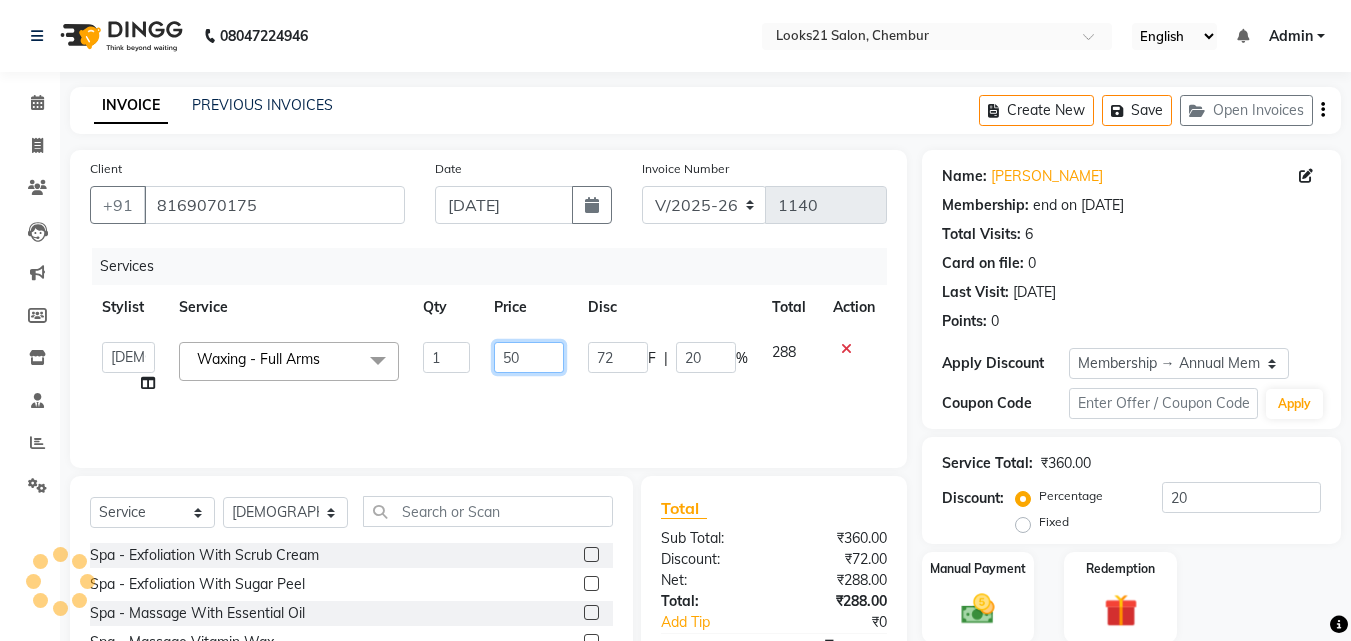 type on "500" 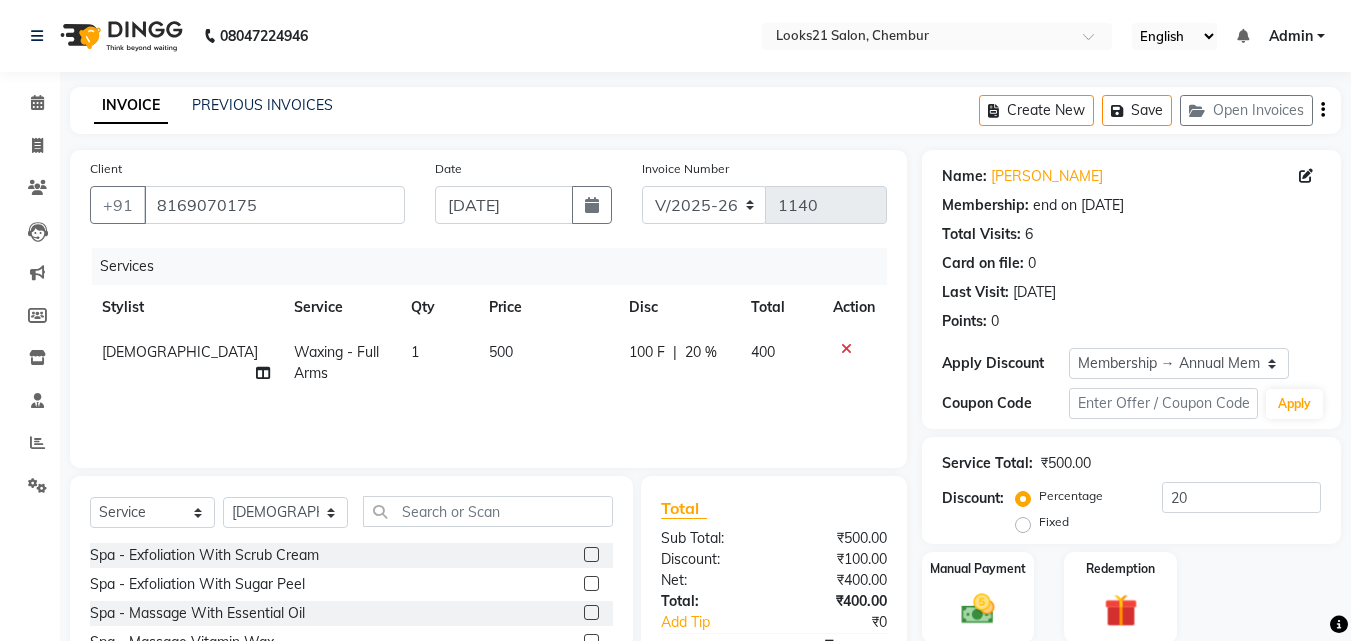 click on "Services Stylist Service Qty Price Disc Total Action Vaishali Waxing  - Full Arms 1 500 100 F | 20 % 400" 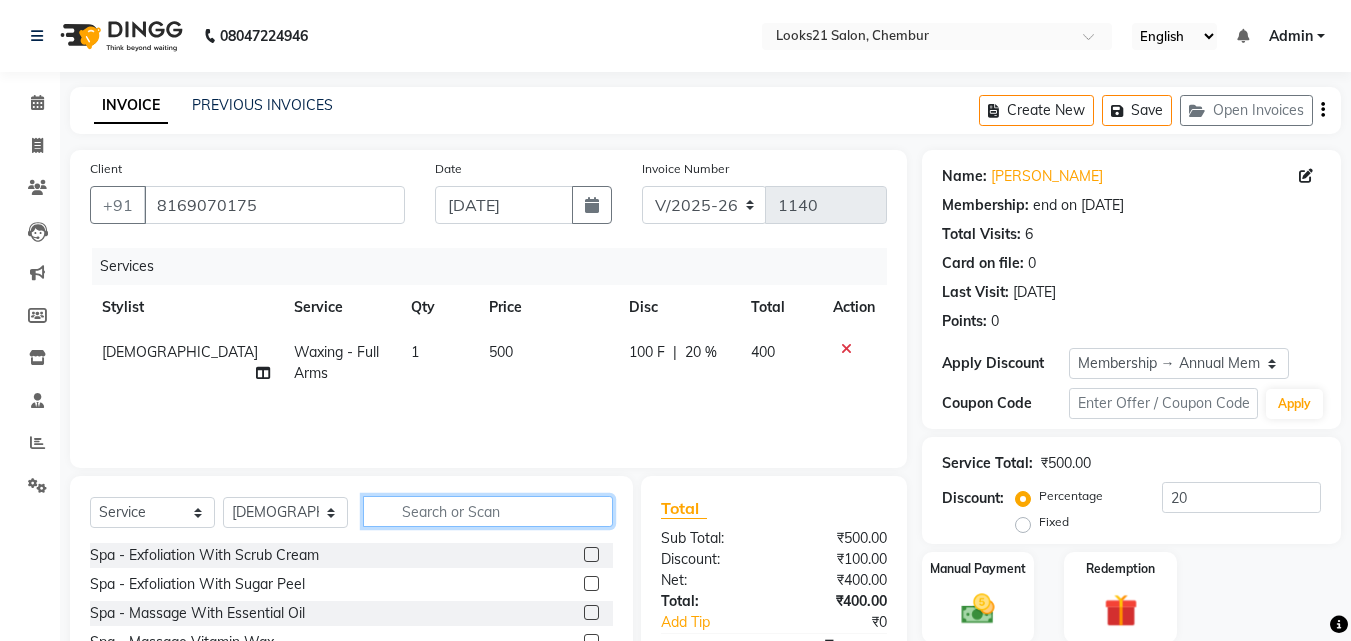 click 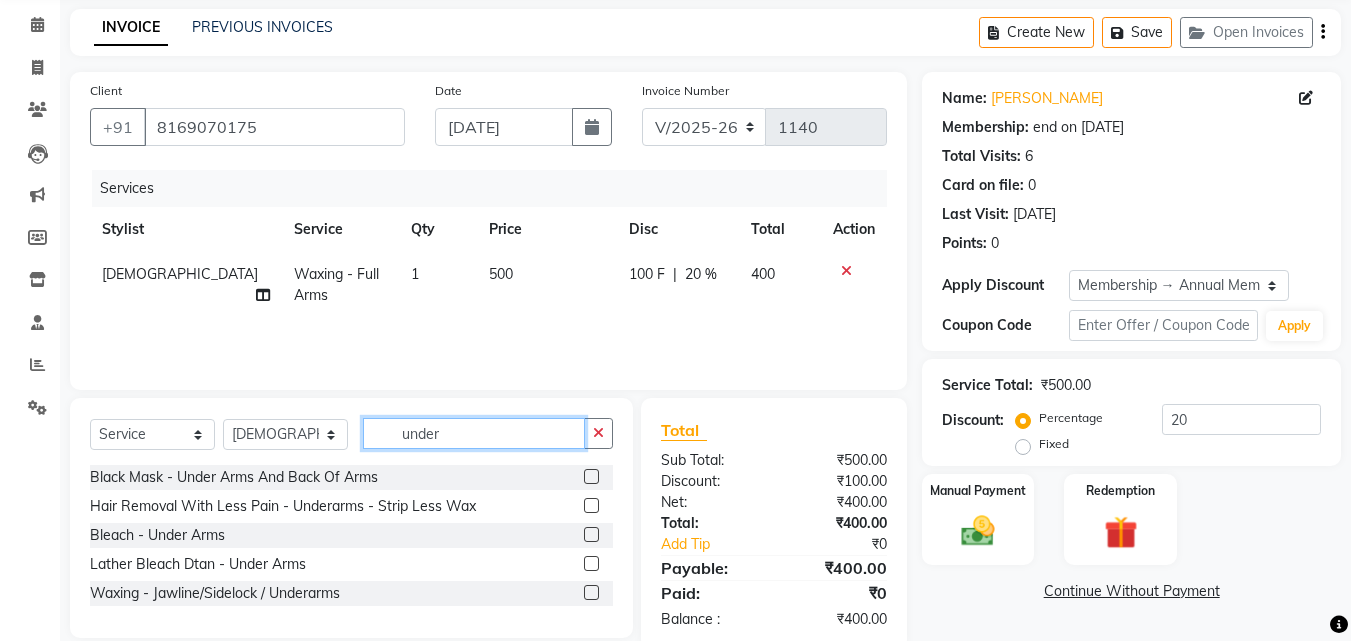scroll, scrollTop: 100, scrollLeft: 0, axis: vertical 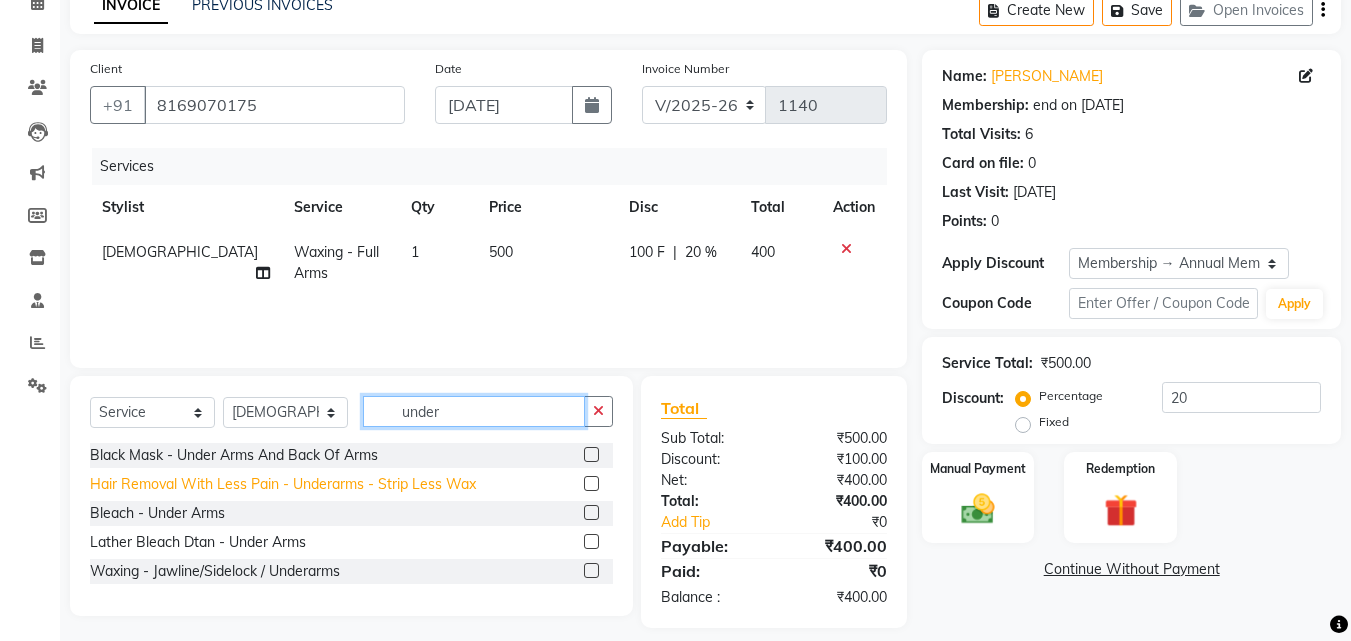 type on "under" 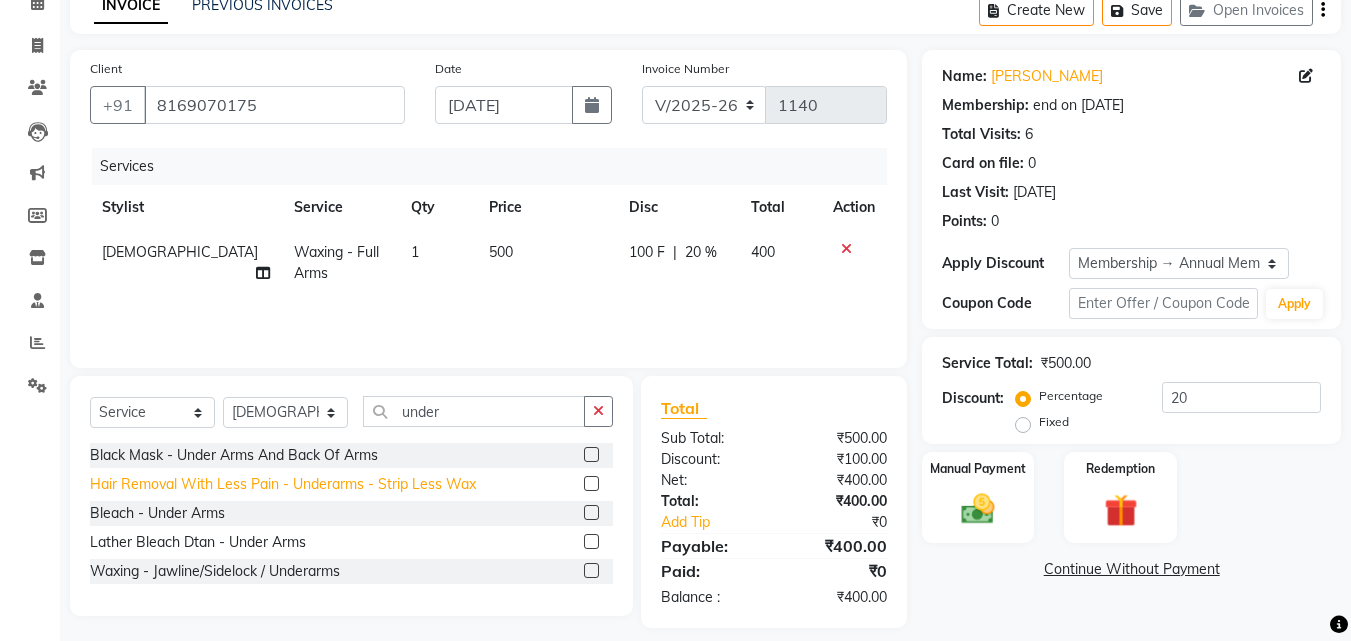 click on "Hair Removal With Less Pain  - Underarms - Strip Less Wax" 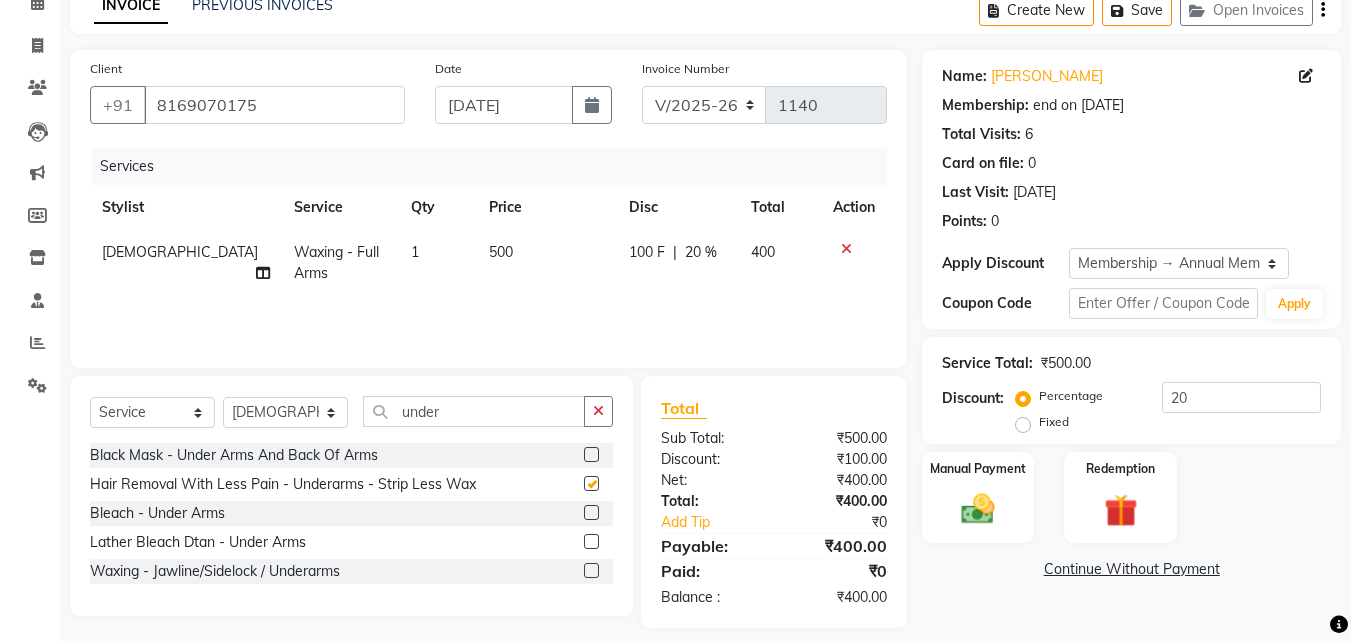 checkbox on "false" 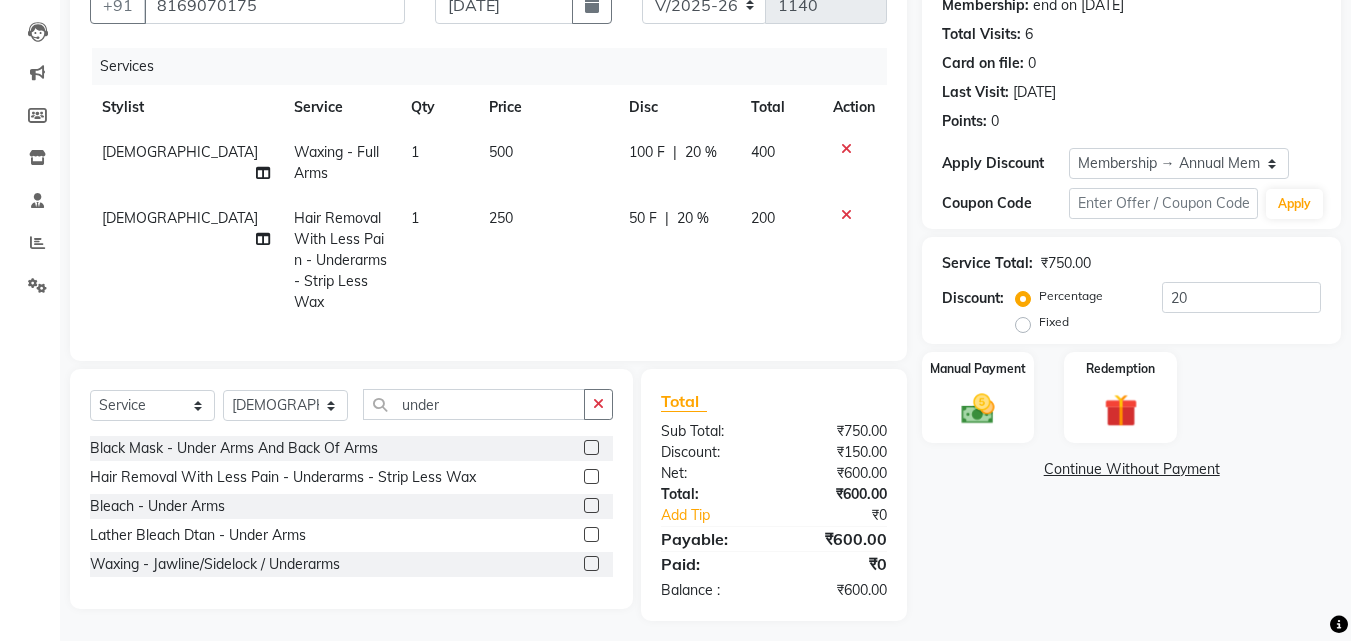 scroll, scrollTop: 0, scrollLeft: 0, axis: both 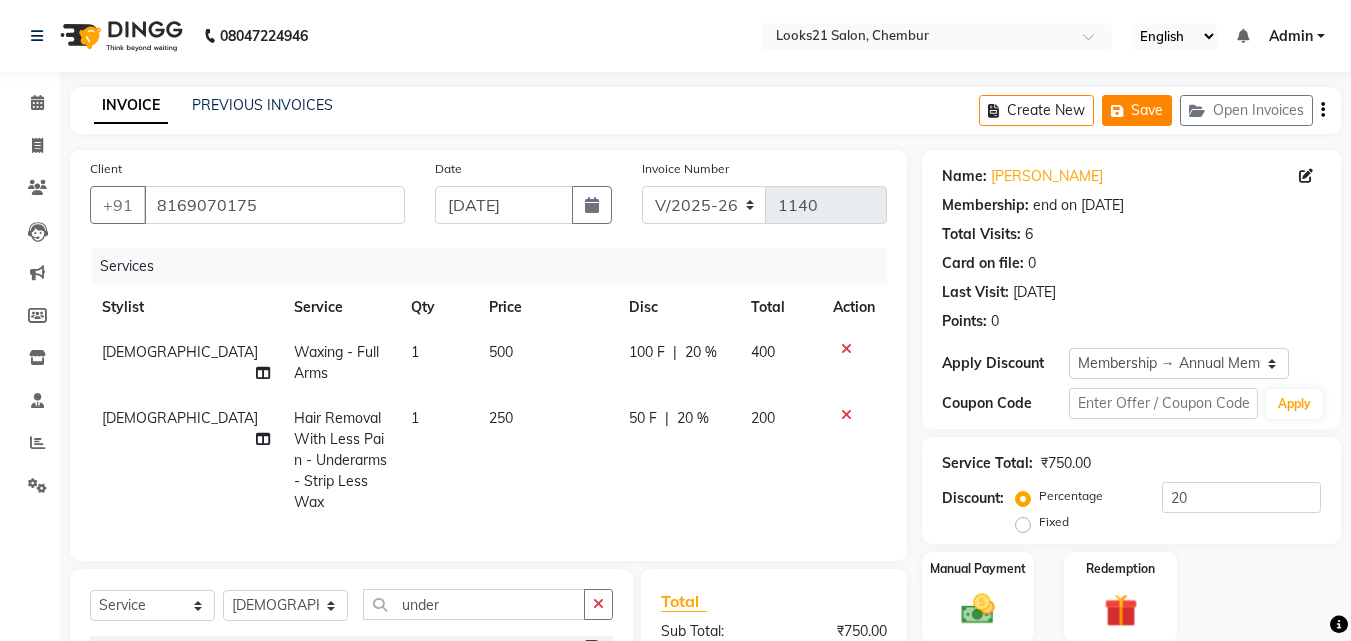 click 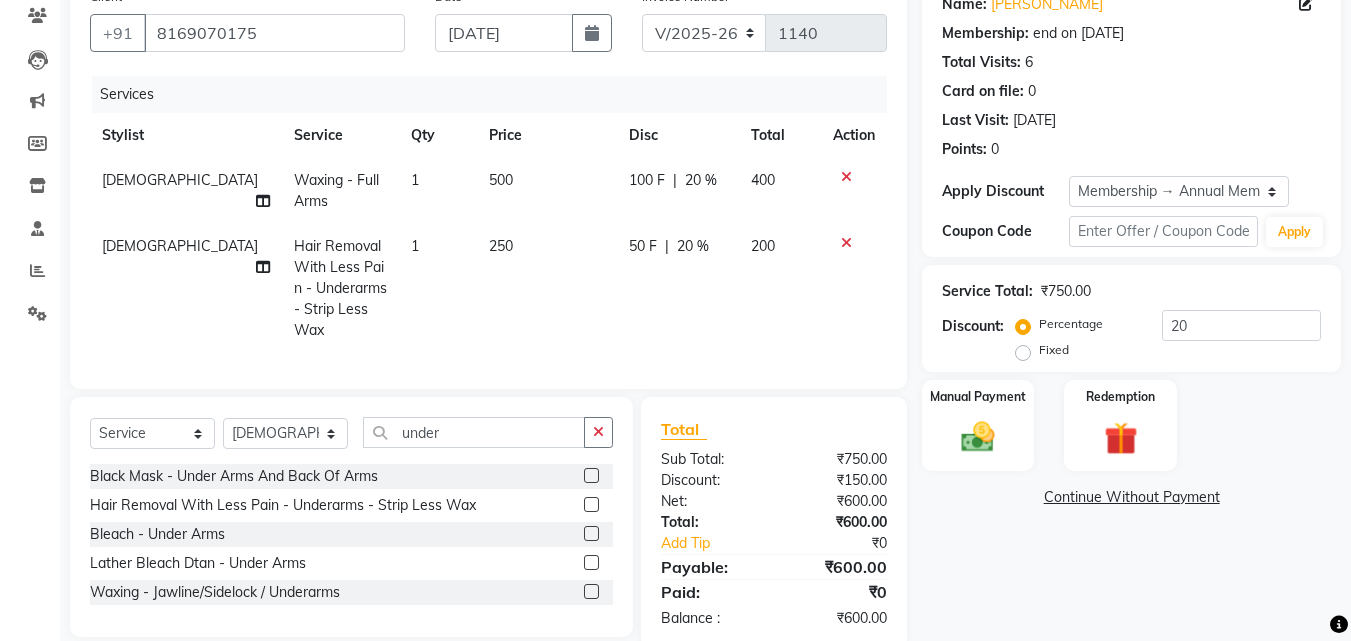 scroll, scrollTop: 200, scrollLeft: 0, axis: vertical 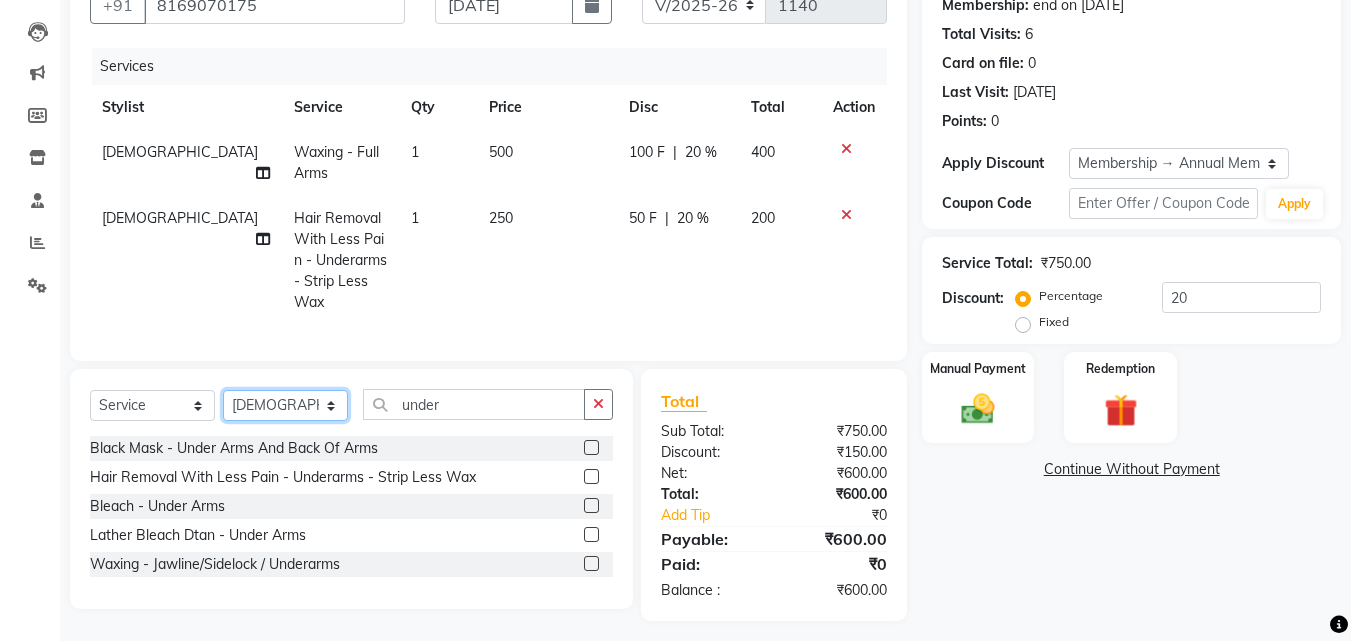 click on "Select Stylist Anwar Danish Janardhan sabiya khan Sajeda Siddiqui Samiksha Shakil Sharif Ahmed Shraddha Vaishali" 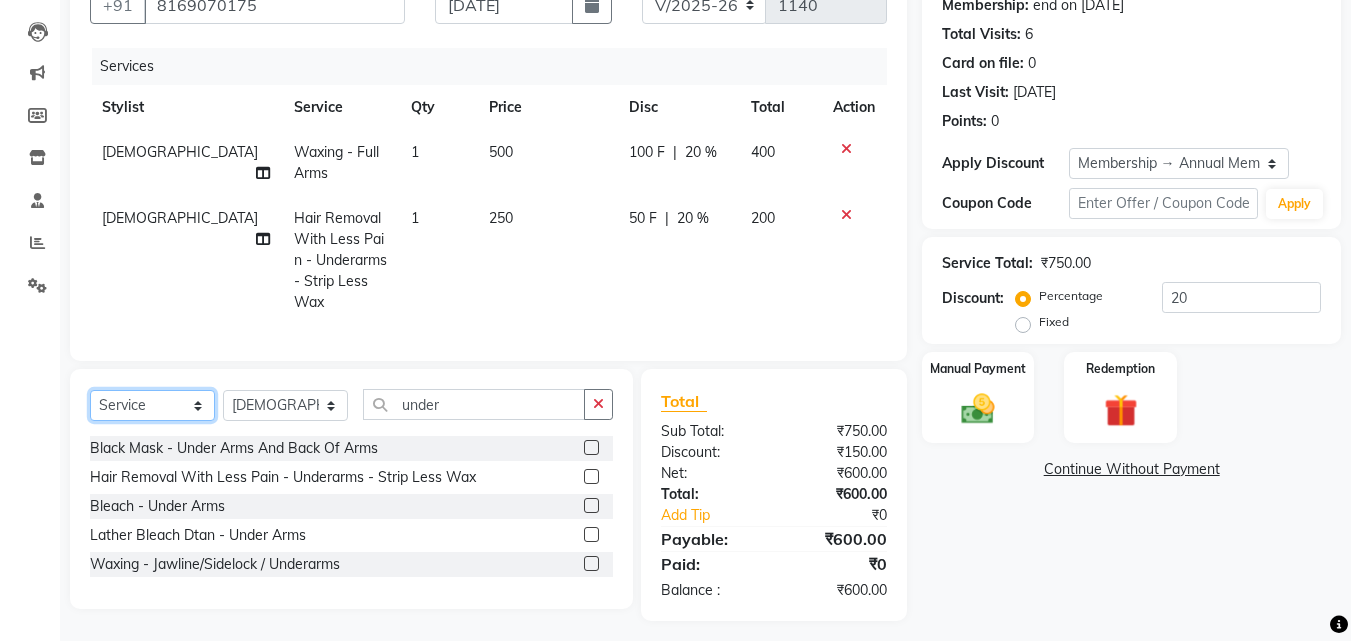 click on "Select  Service  Product  Membership  Package Voucher Prepaid Gift Card" 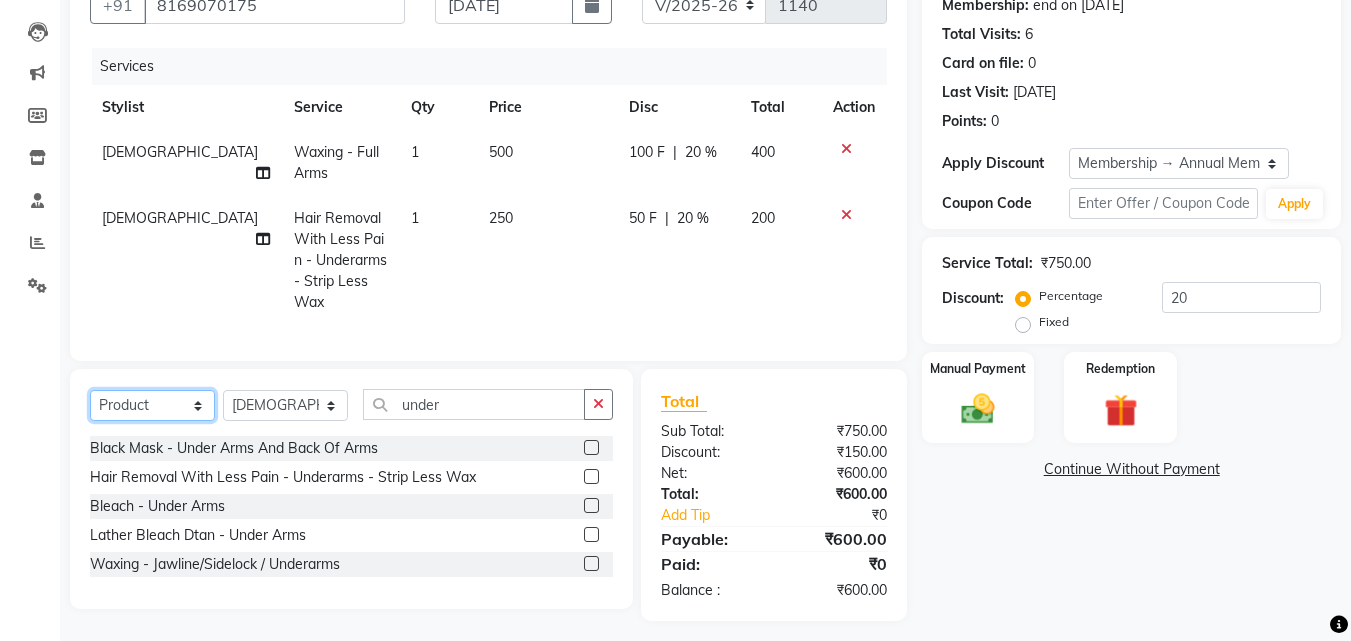 click on "Select  Service  Product  Membership  Package Voucher Prepaid Gift Card" 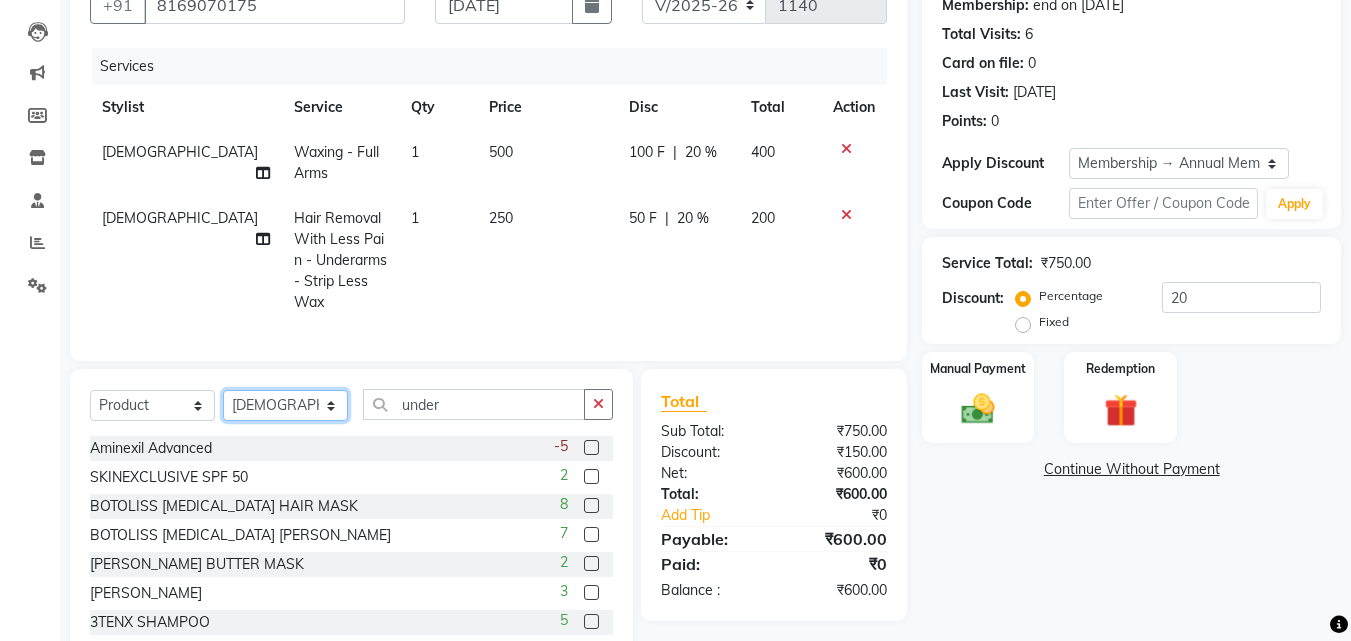 click on "Select Stylist Anwar Danish Janardhan sabiya khan Sajeda Siddiqui Samiksha Shakil Sharif Ahmed Shraddha Vaishali" 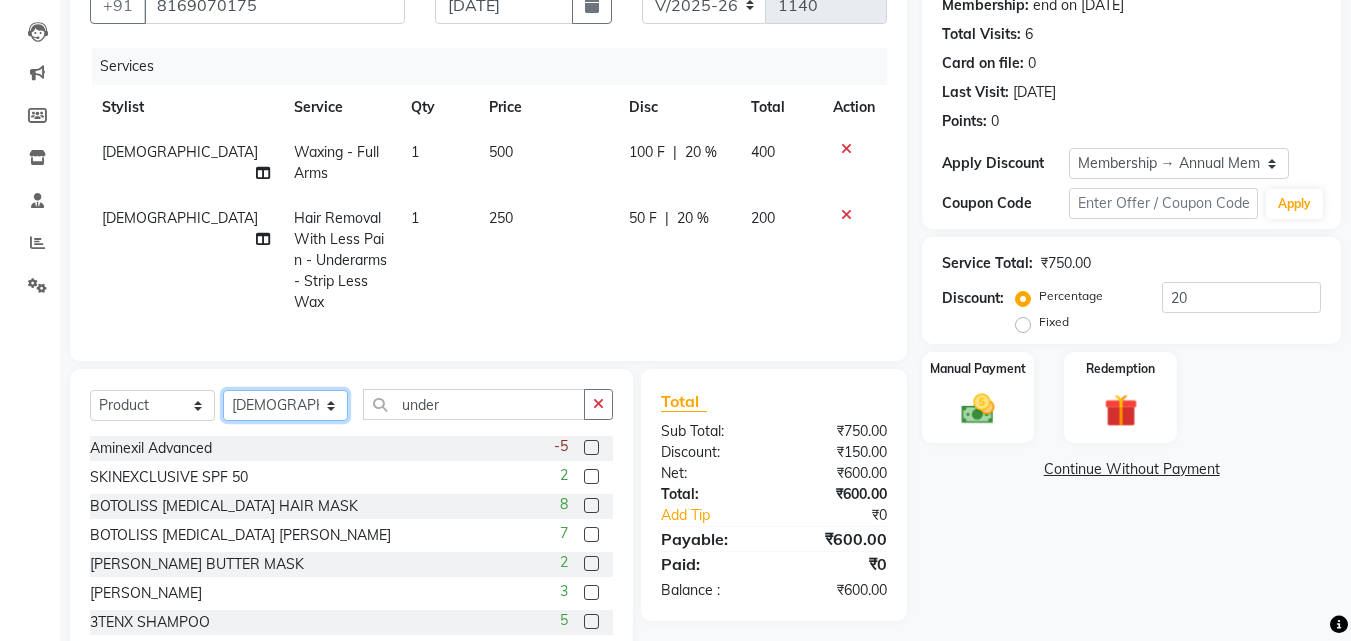 select on "13887" 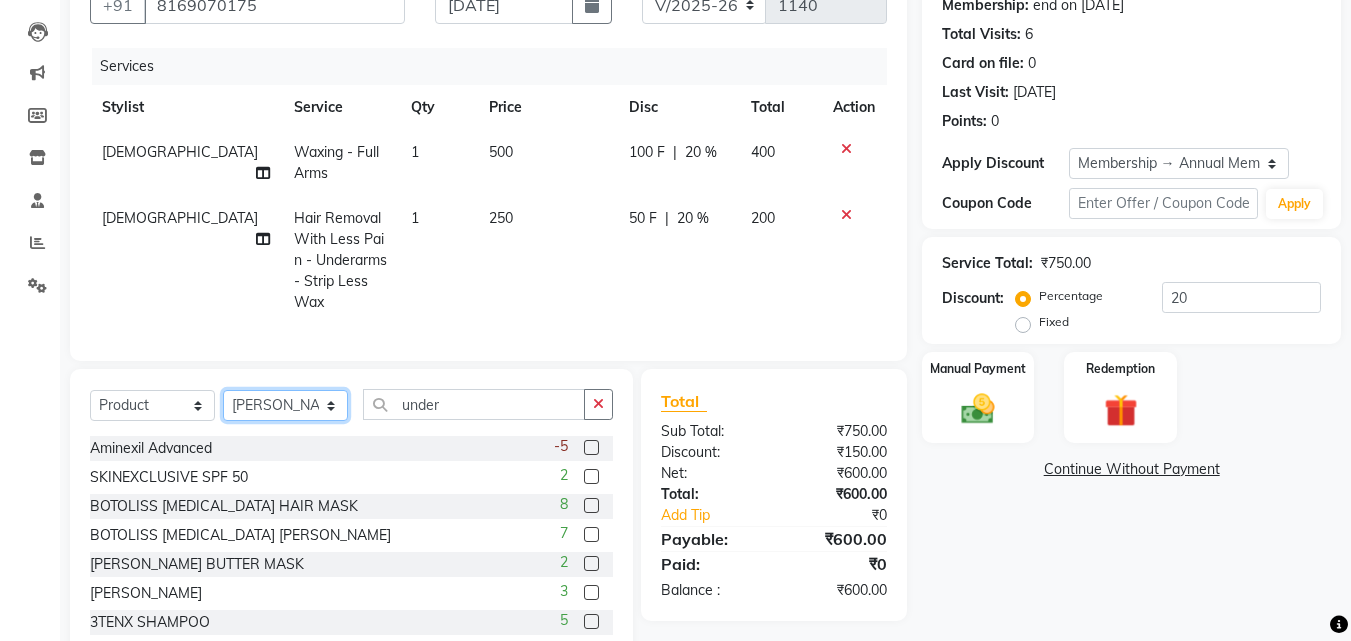 click on "Select Stylist Anwar Danish Janardhan sabiya khan Sajeda Siddiqui Samiksha Shakil Sharif Ahmed Shraddha Vaishali" 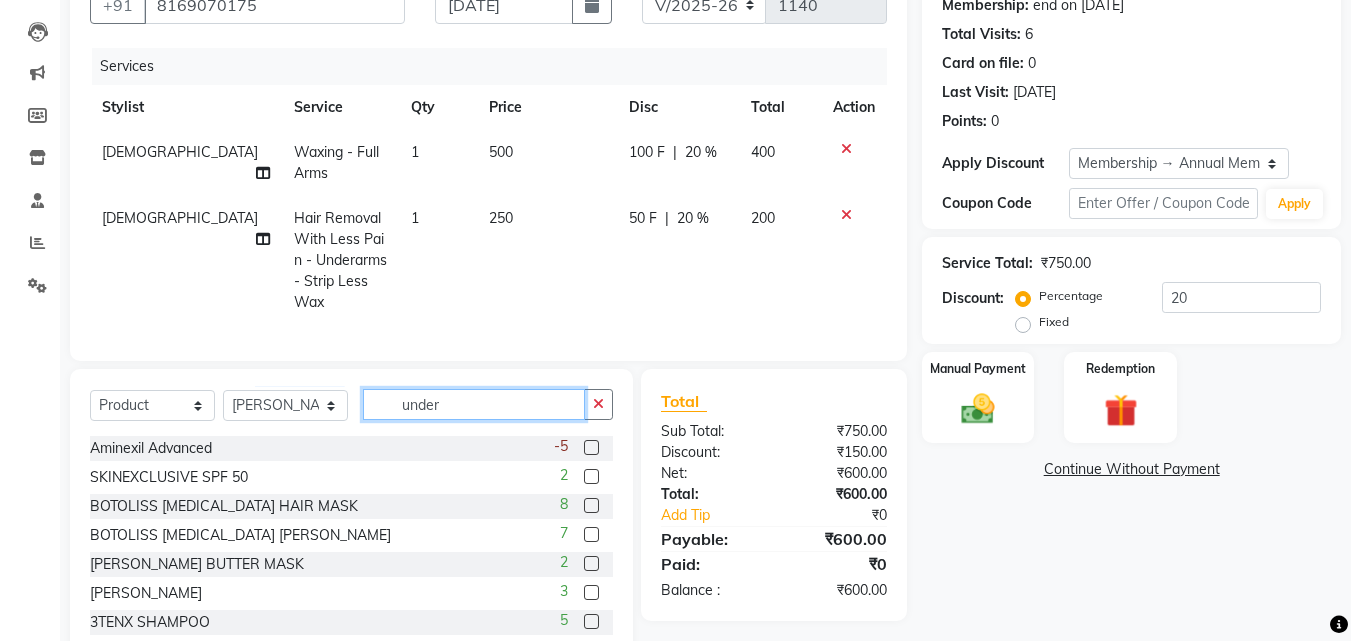 click on "under" 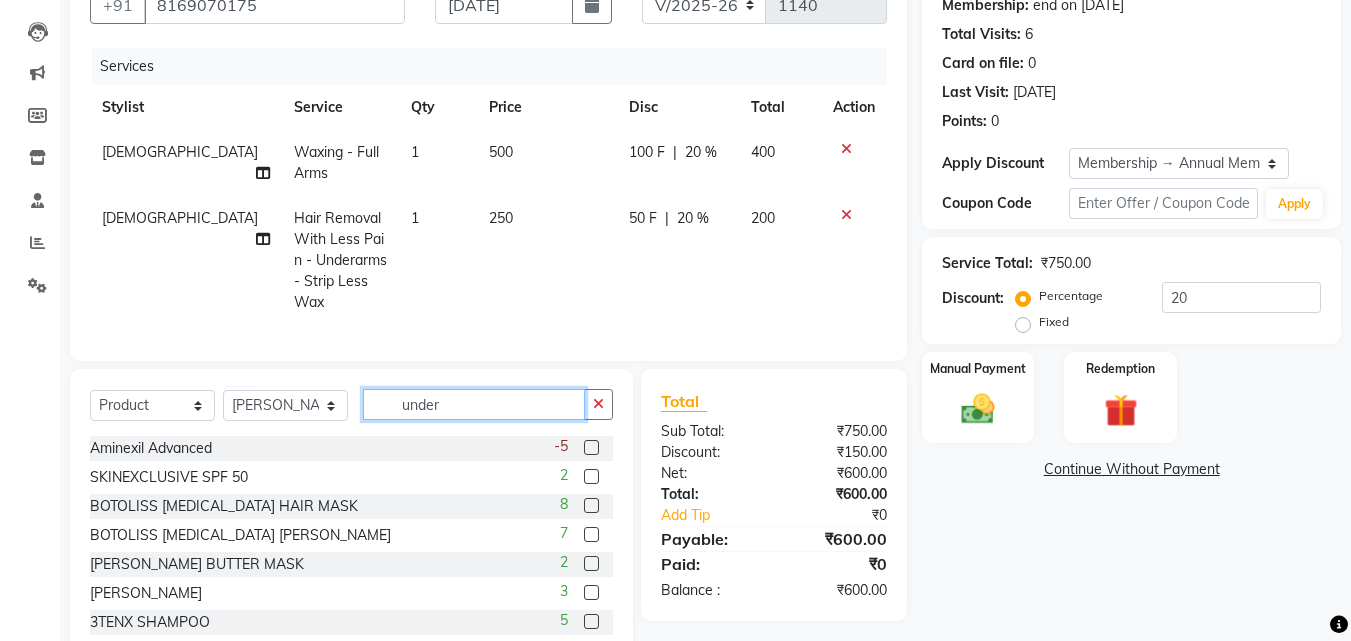 drag, startPoint x: 442, startPoint y: 396, endPoint x: 336, endPoint y: 393, distance: 106.04244 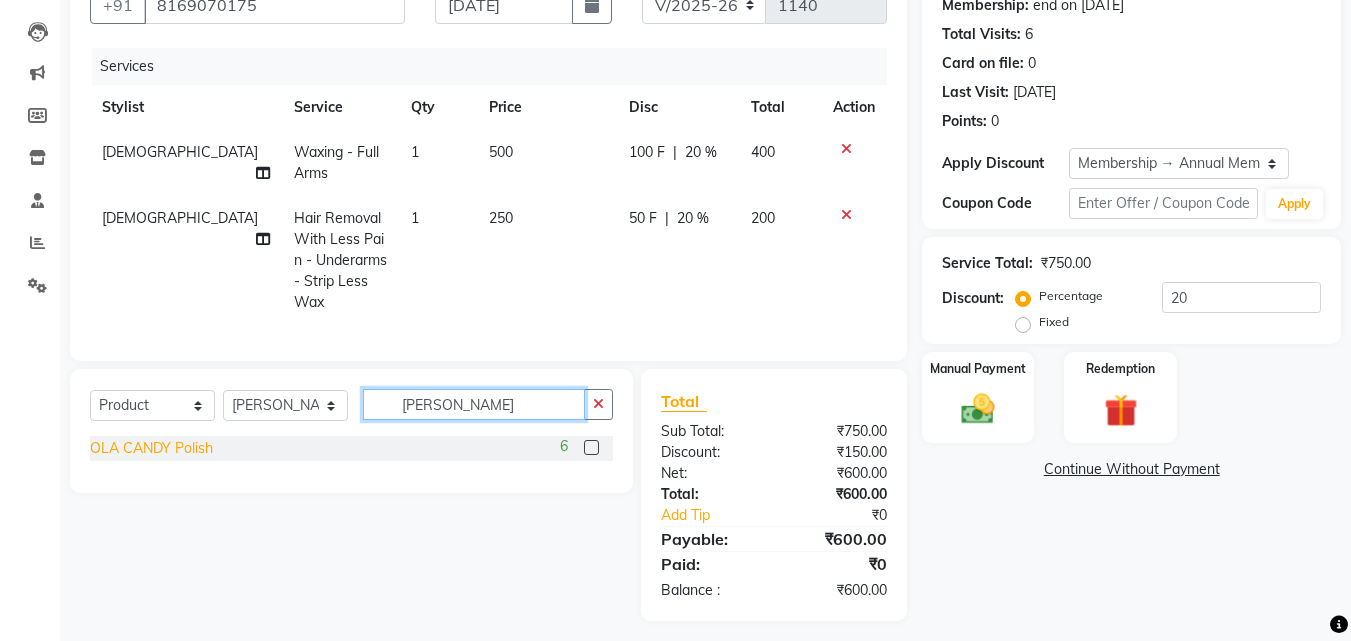 type on "ola c" 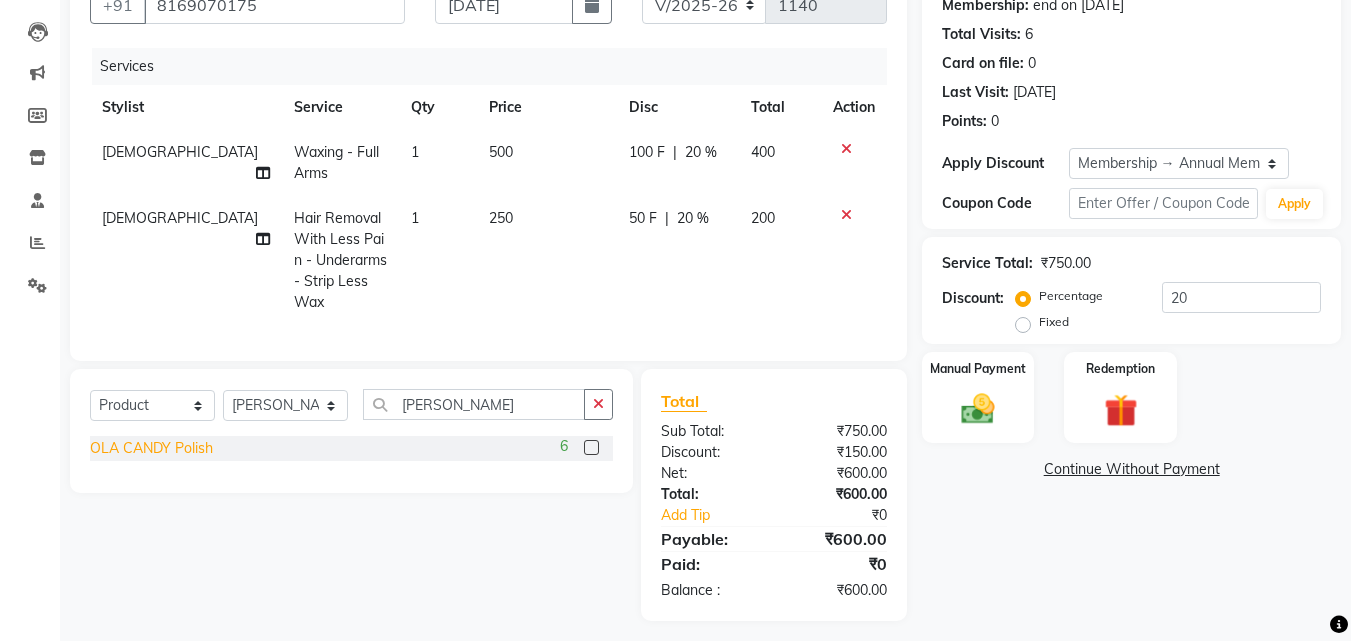 click on "OLA CANDY Polish" 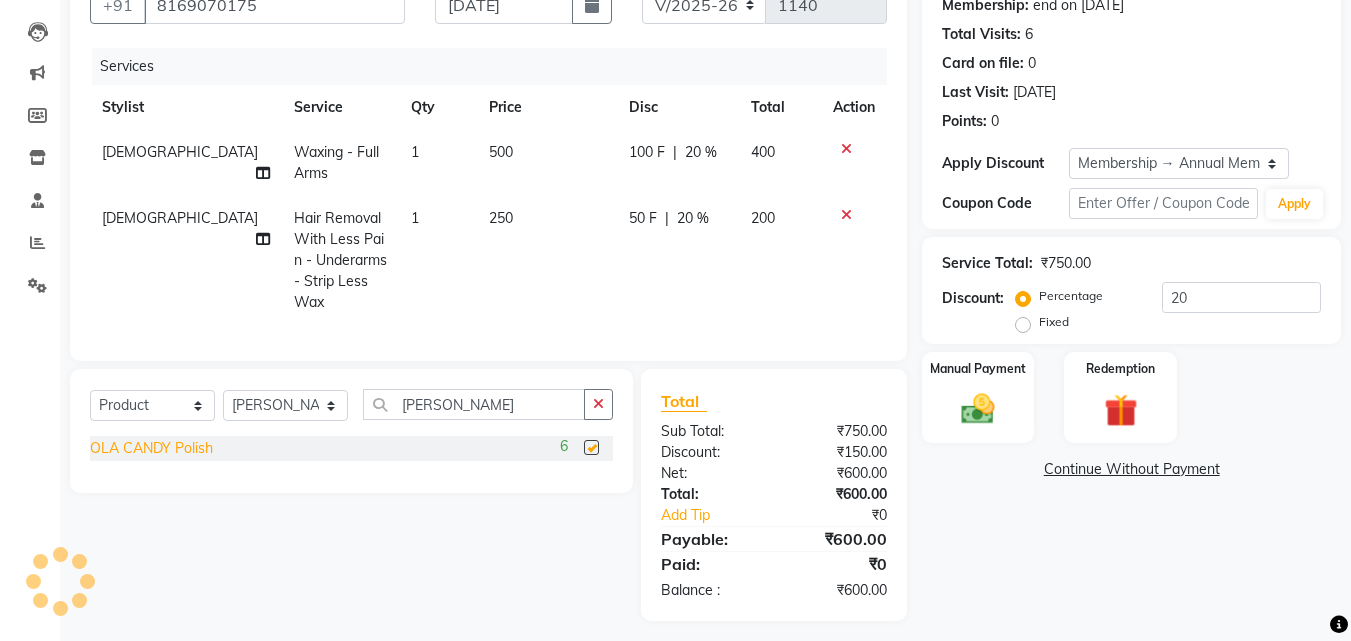 checkbox on "false" 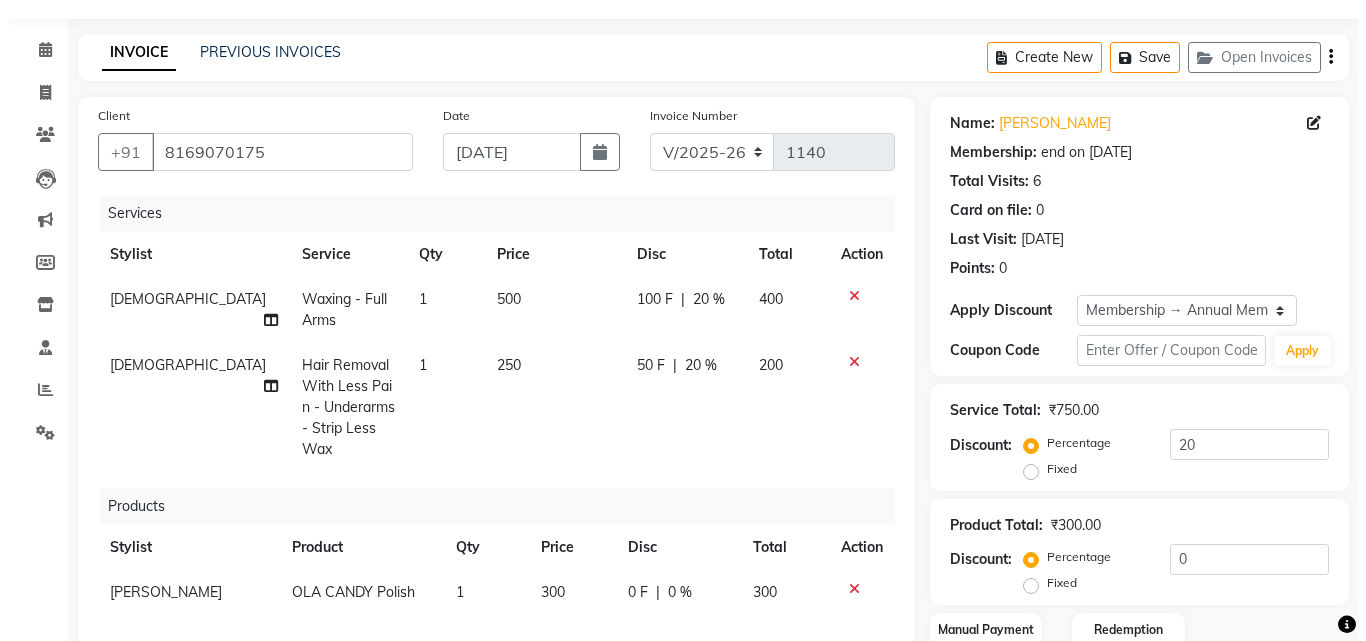 scroll, scrollTop: 0, scrollLeft: 0, axis: both 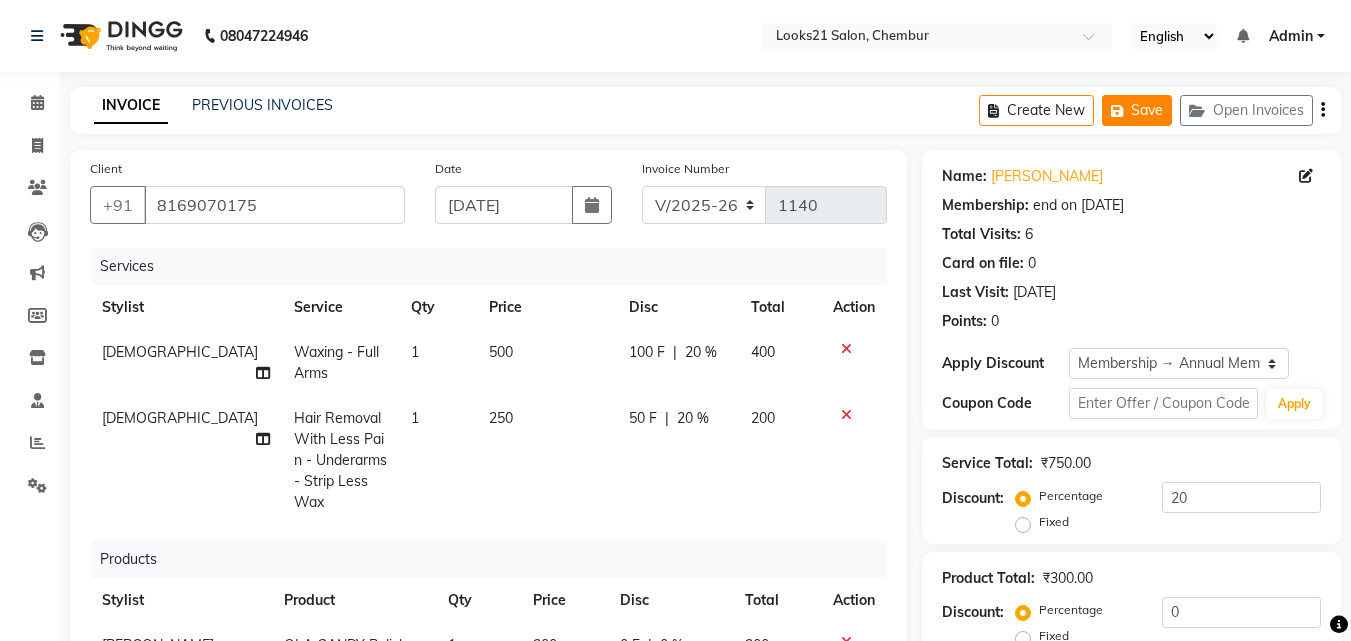 click 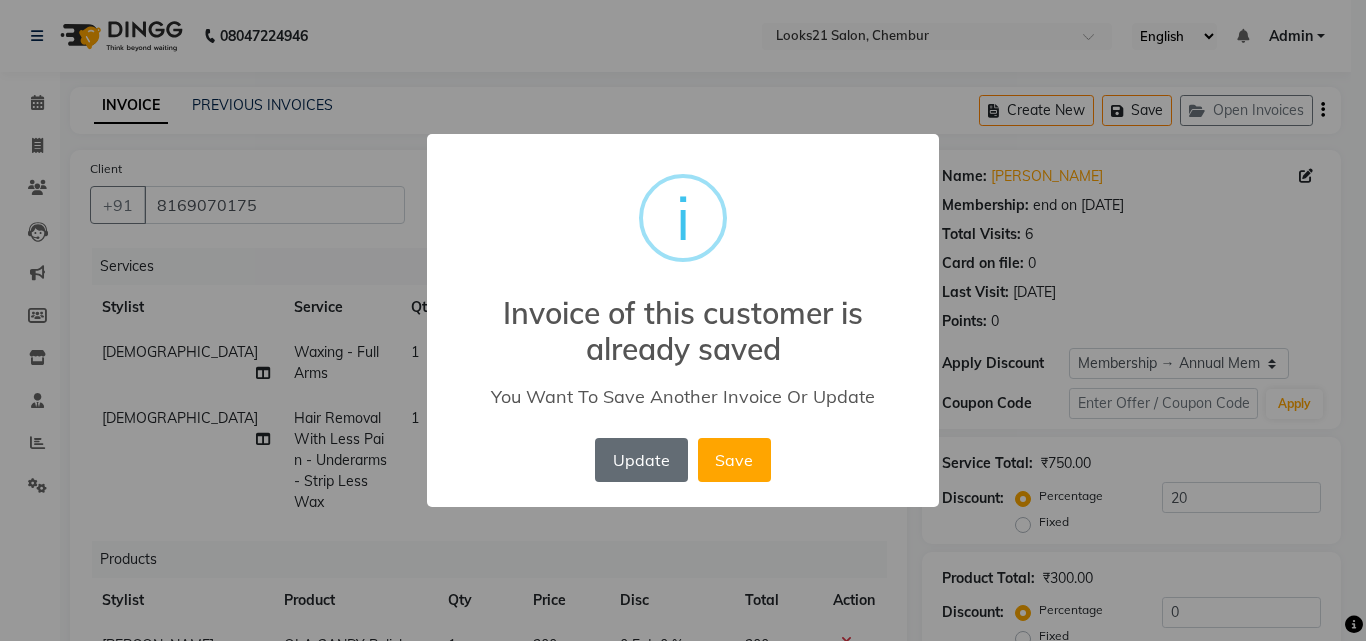 click on "Update" at bounding box center (641, 460) 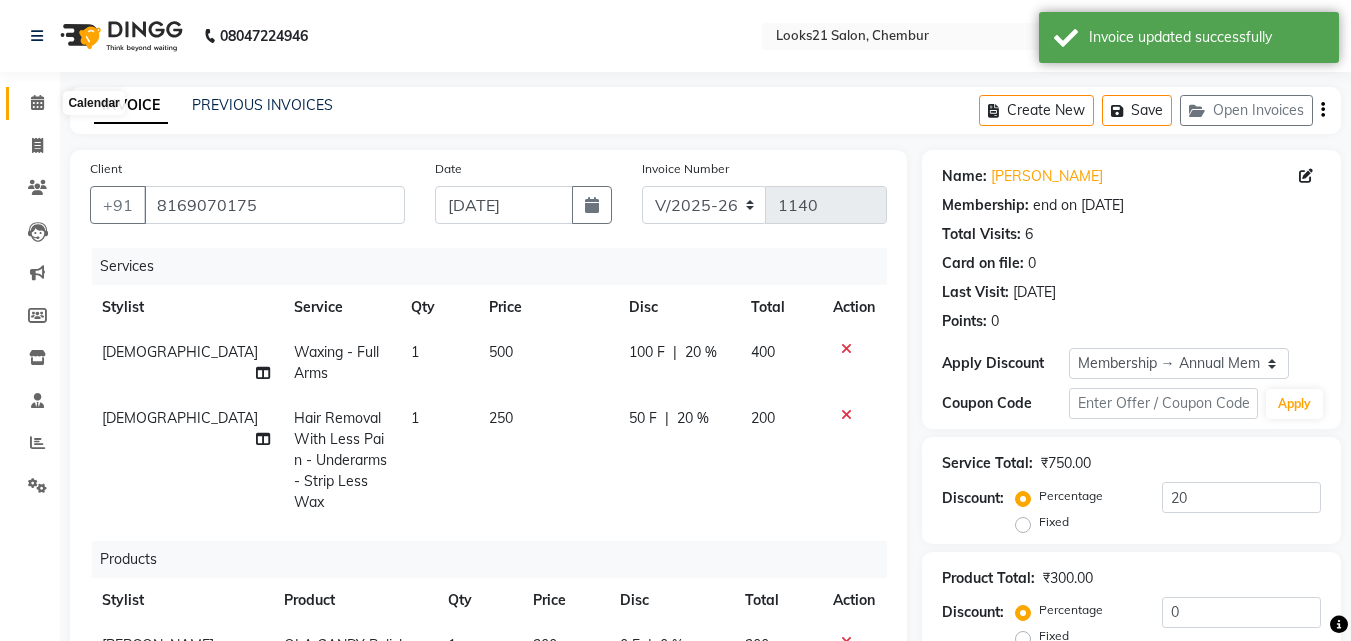 click 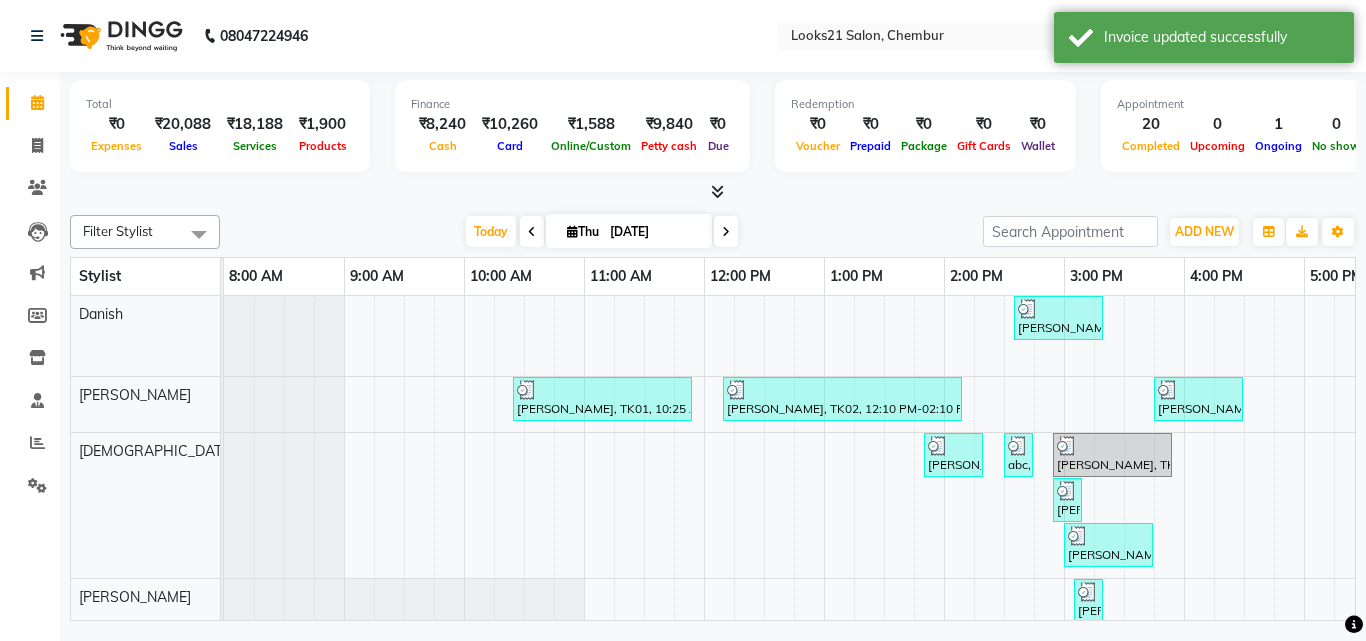 scroll, scrollTop: 0, scrollLeft: 0, axis: both 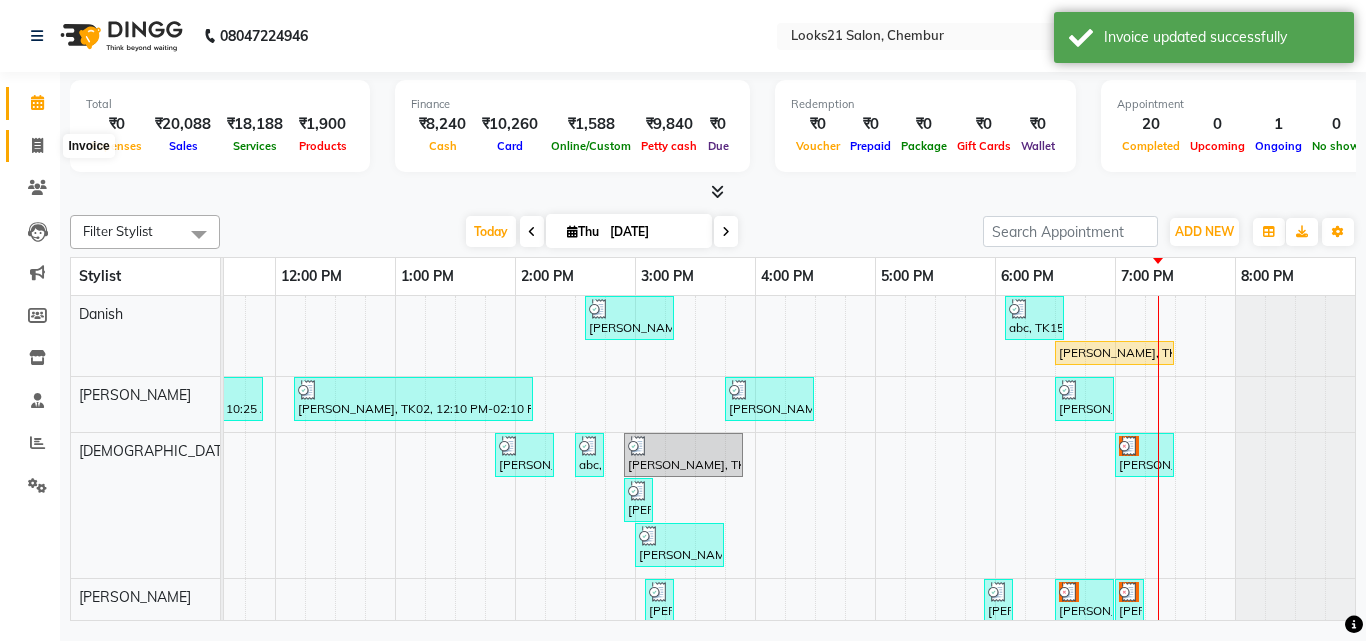 click 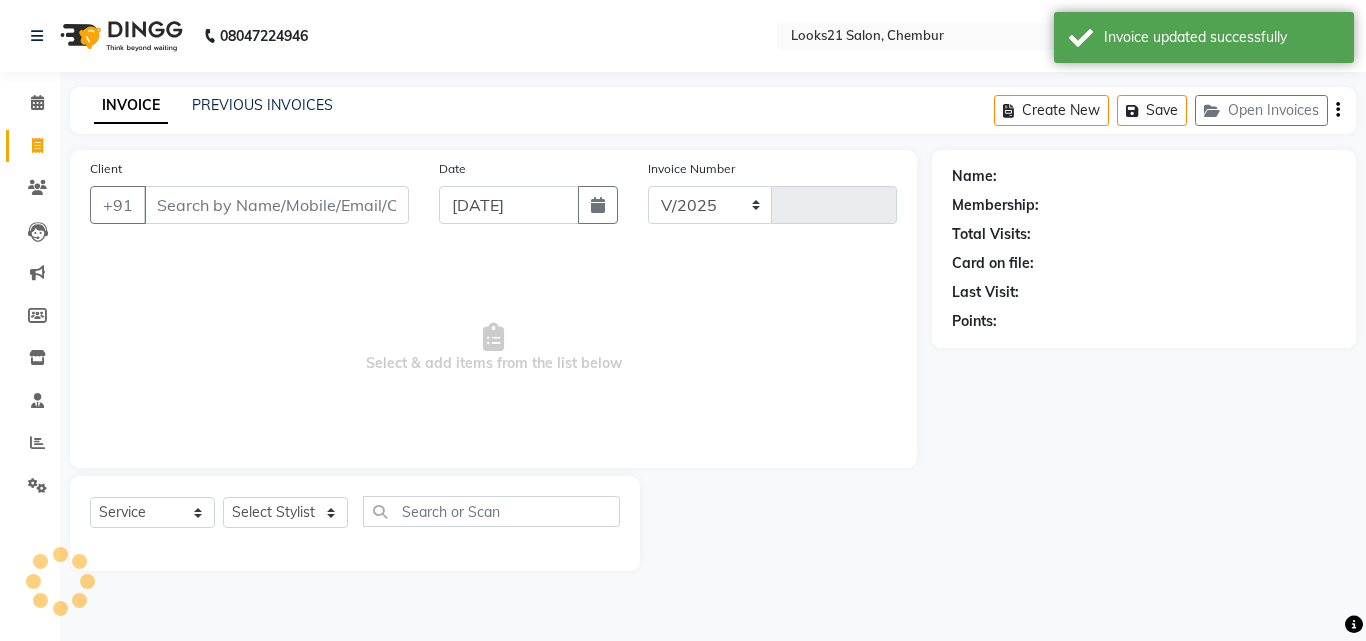 select on "844" 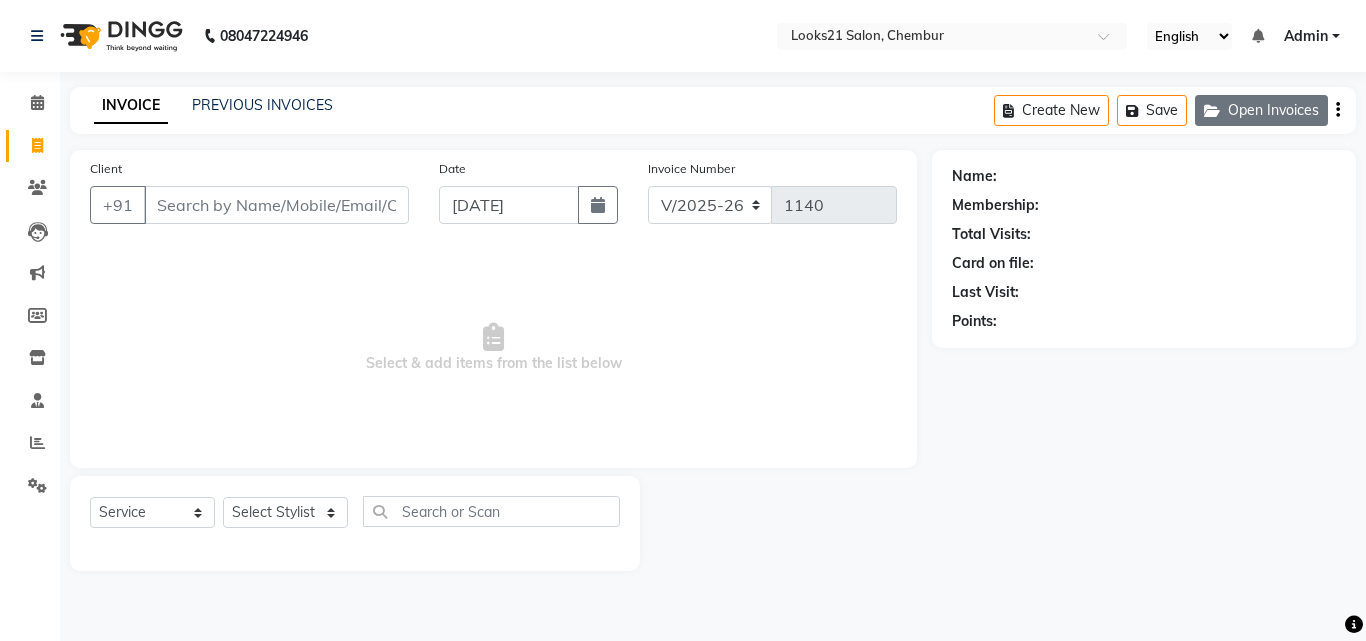 click on "Open Invoices" 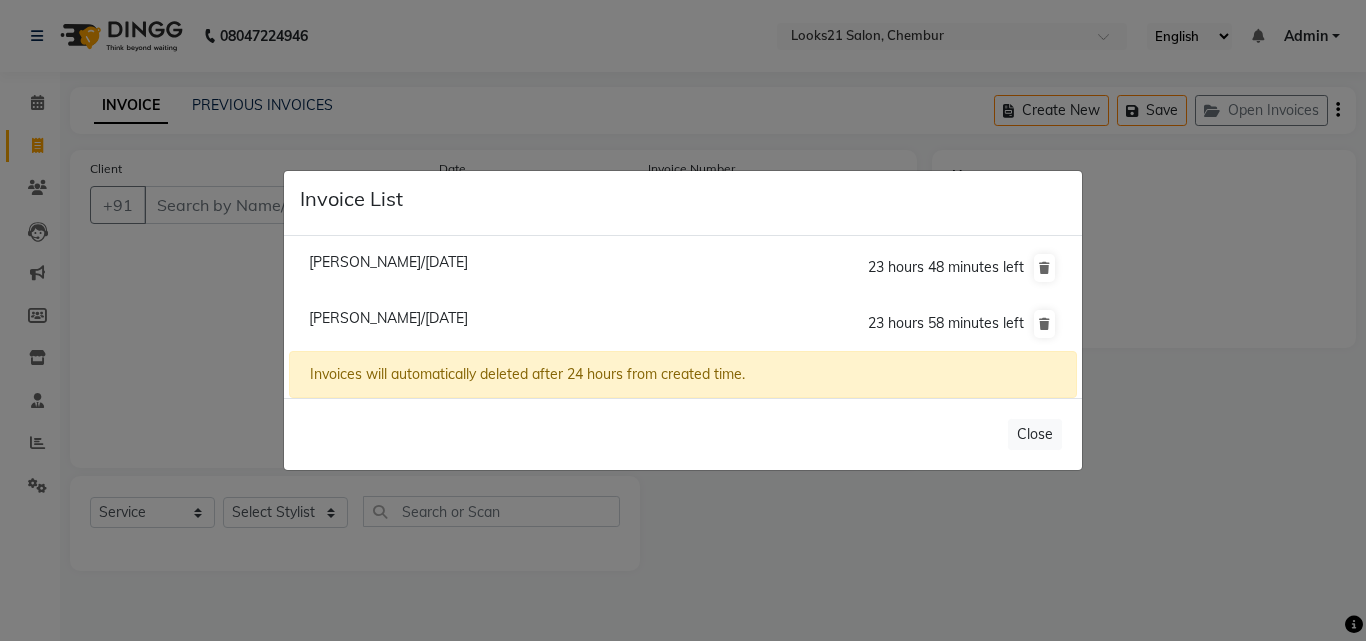 click on "Gunja Srivastava/10 July 2025" 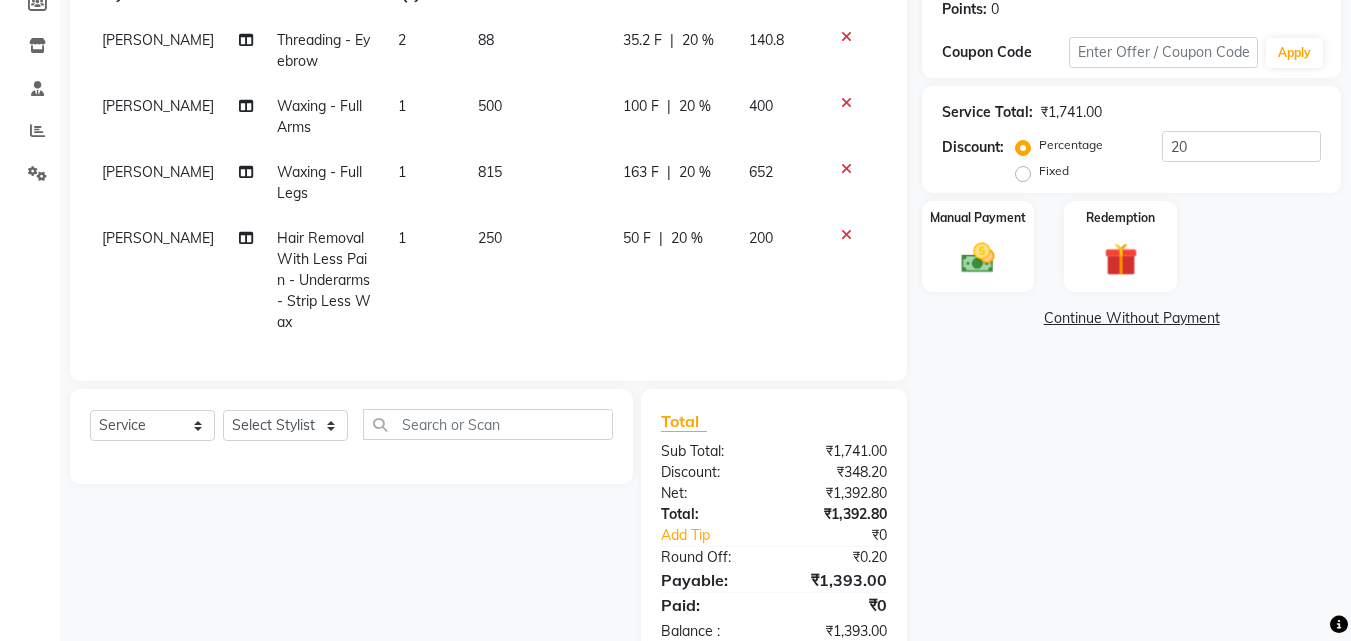 scroll, scrollTop: 357, scrollLeft: 0, axis: vertical 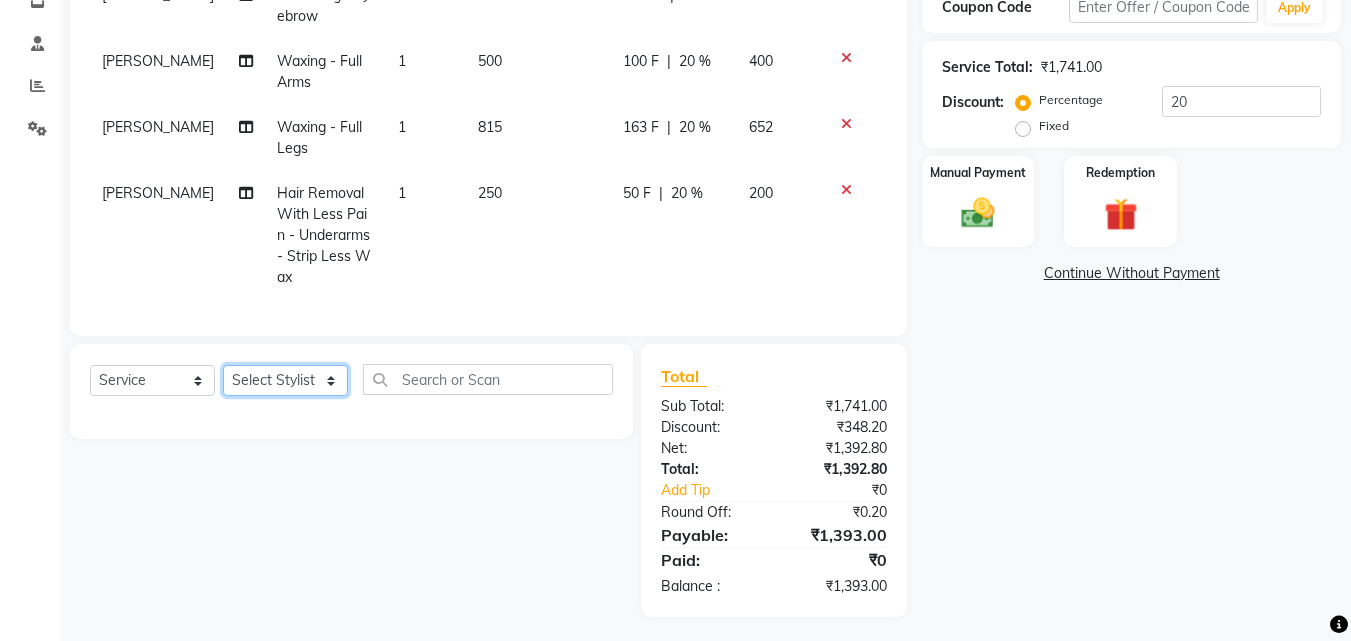 click on "Select Stylist Anwar Danish Janardhan sabiya khan Sajeda Siddiqui Samiksha Shakil Sharif Ahmed Shraddha Vaishali" 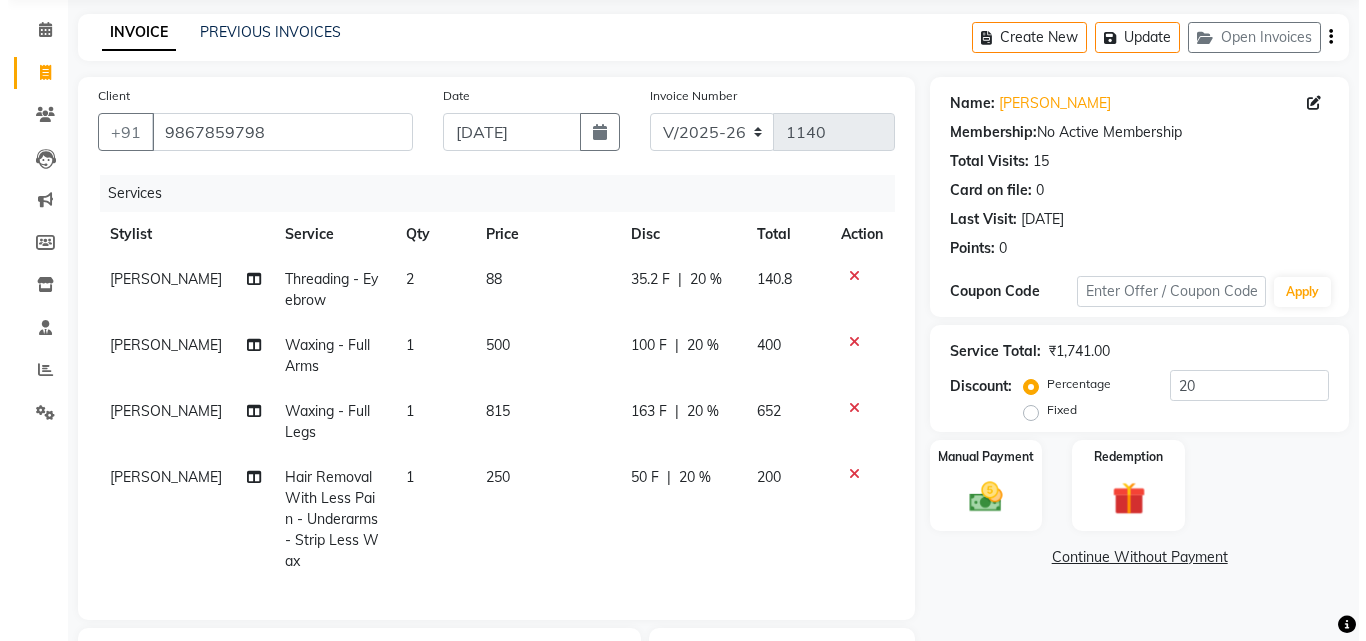 scroll, scrollTop: 0, scrollLeft: 0, axis: both 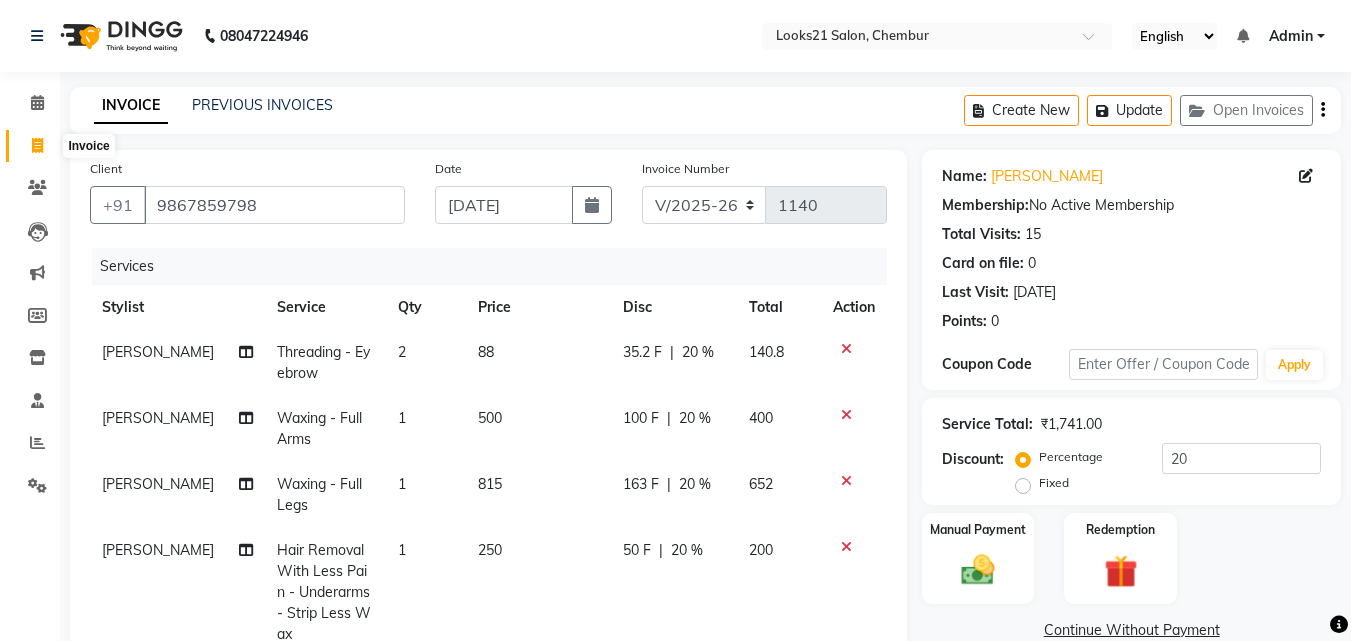 click 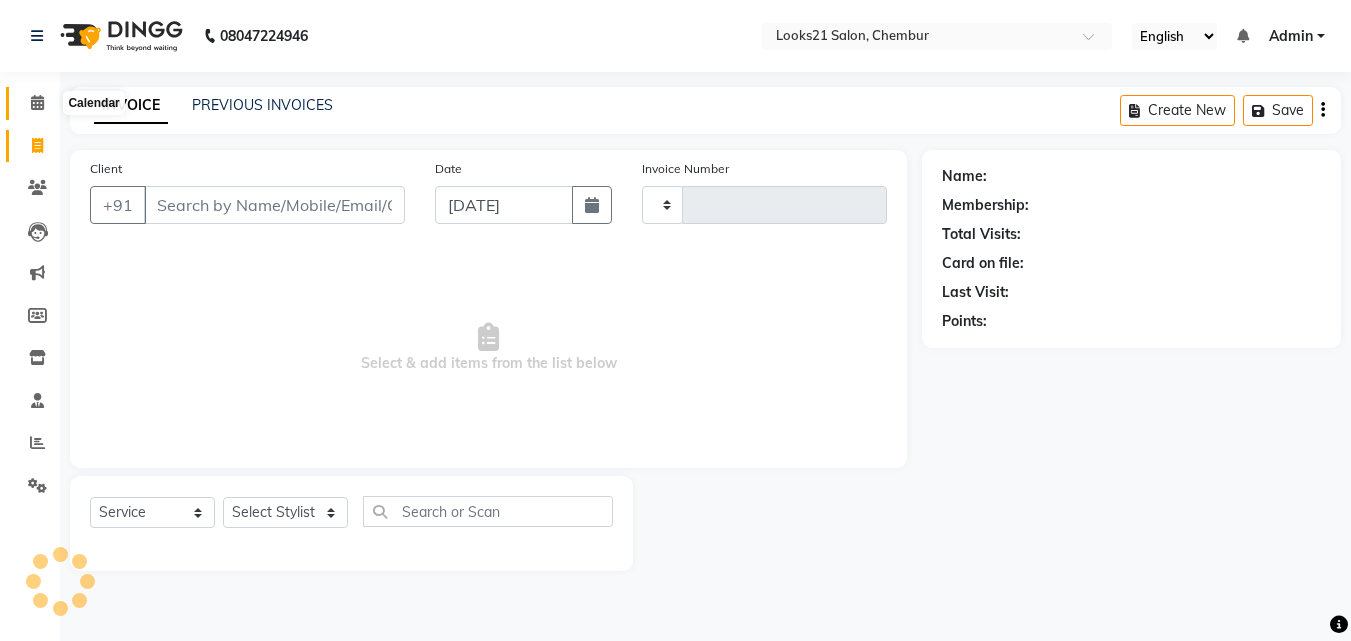 click 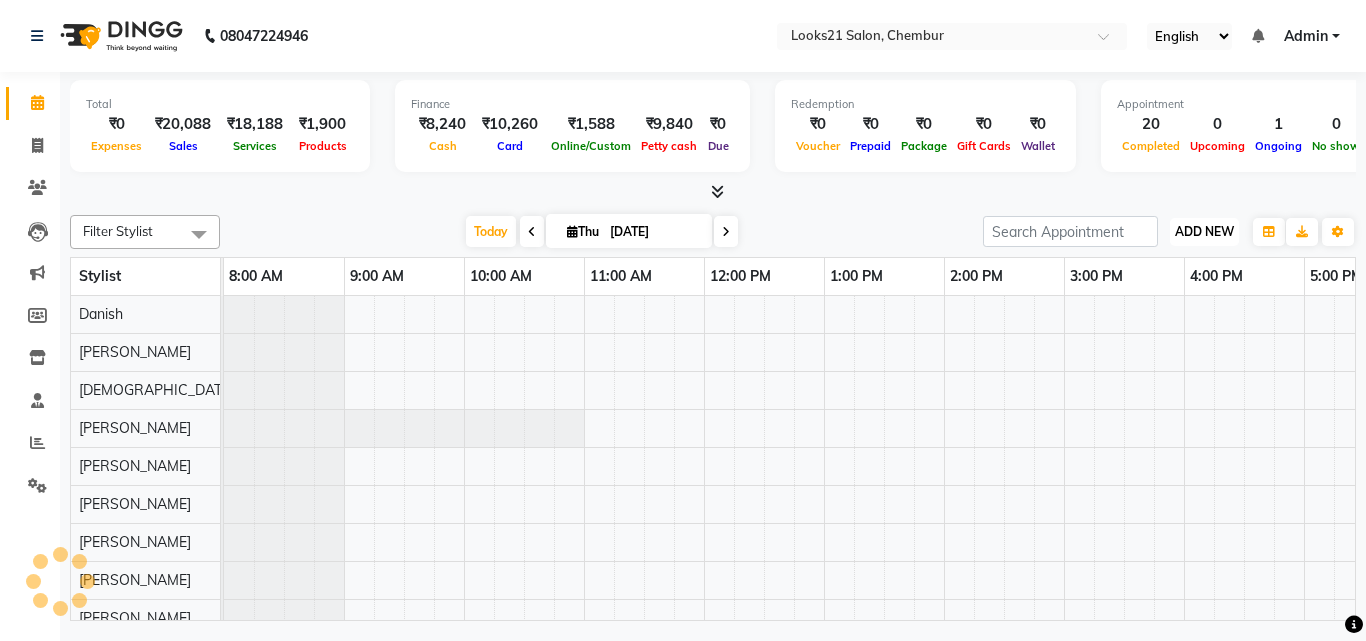 click on "ADD NEW" at bounding box center (1204, 231) 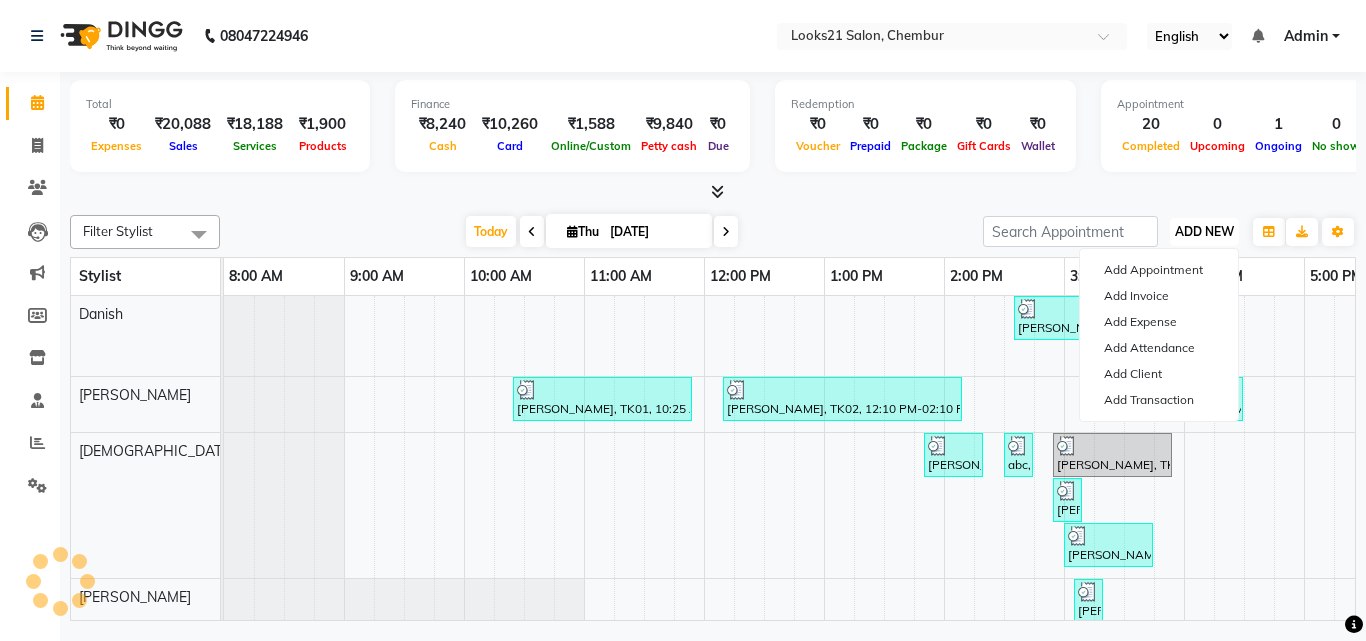 scroll, scrollTop: 0, scrollLeft: 0, axis: both 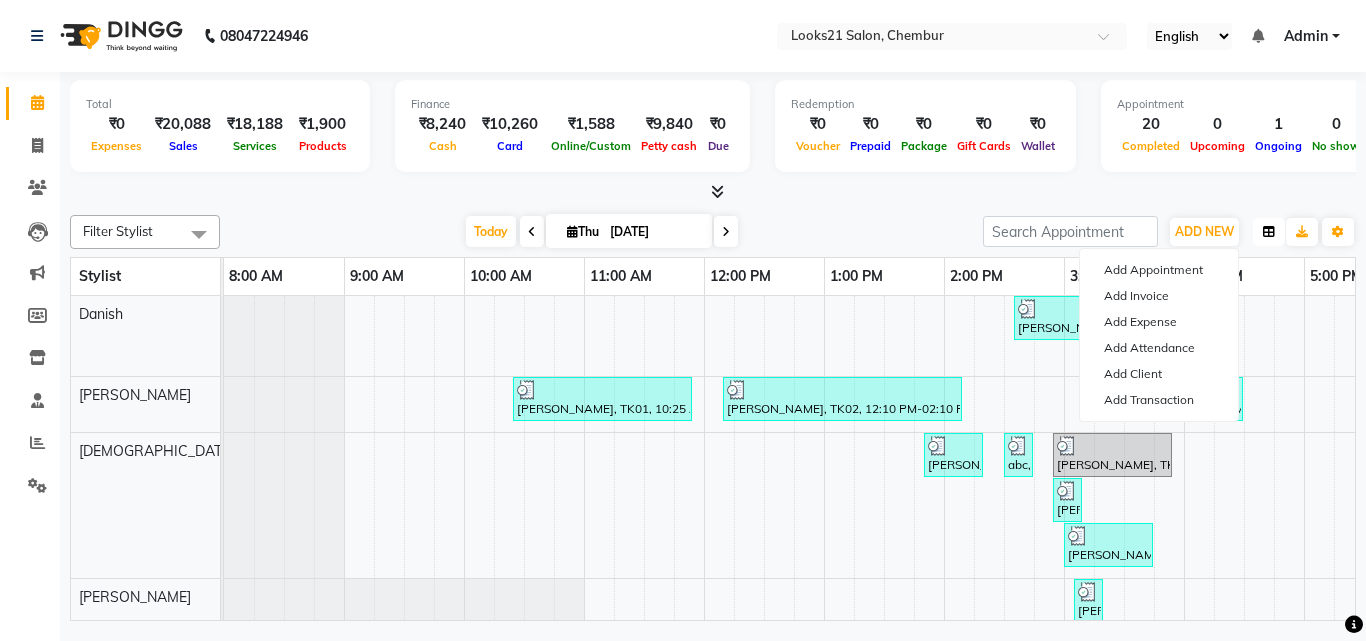 click at bounding box center (1269, 232) 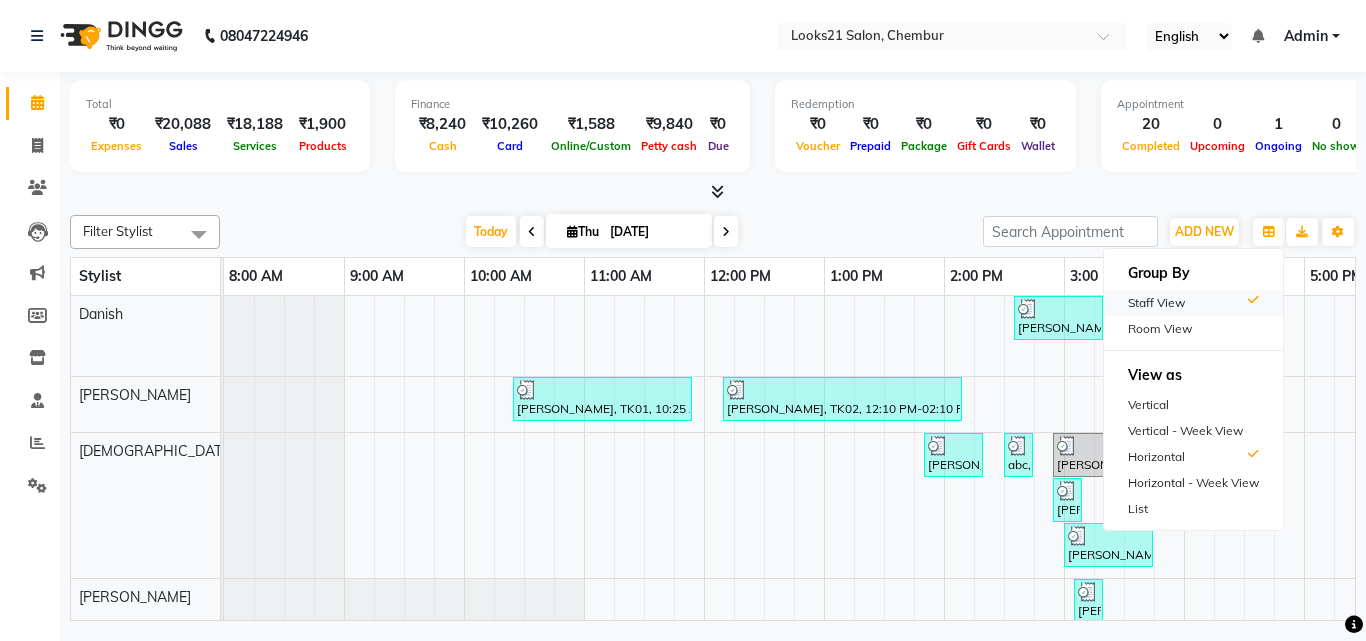 click on "Staff View" at bounding box center (1193, 303) 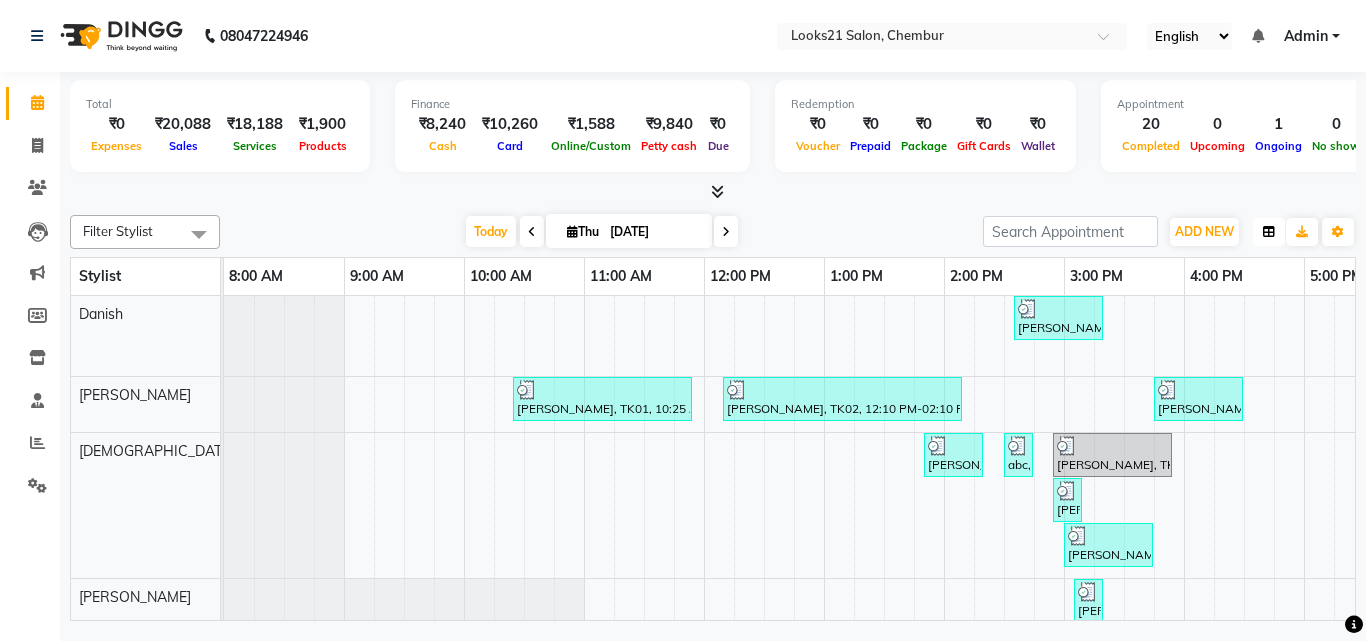 click at bounding box center [1269, 232] 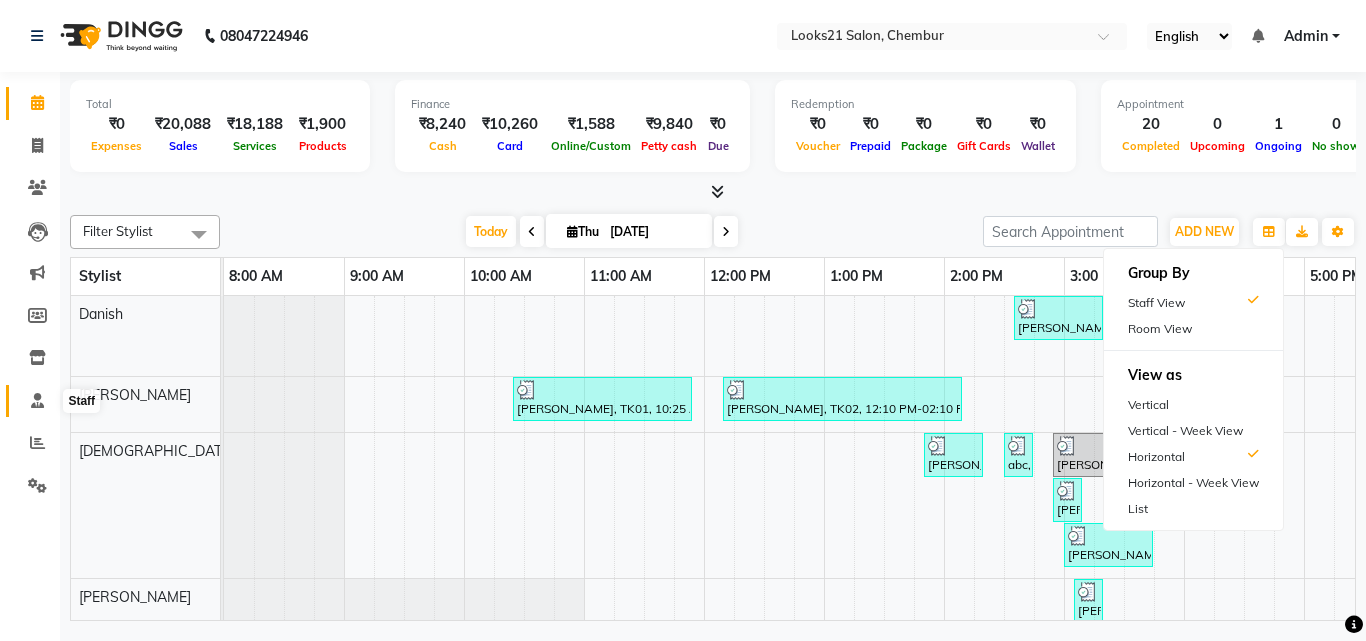 click 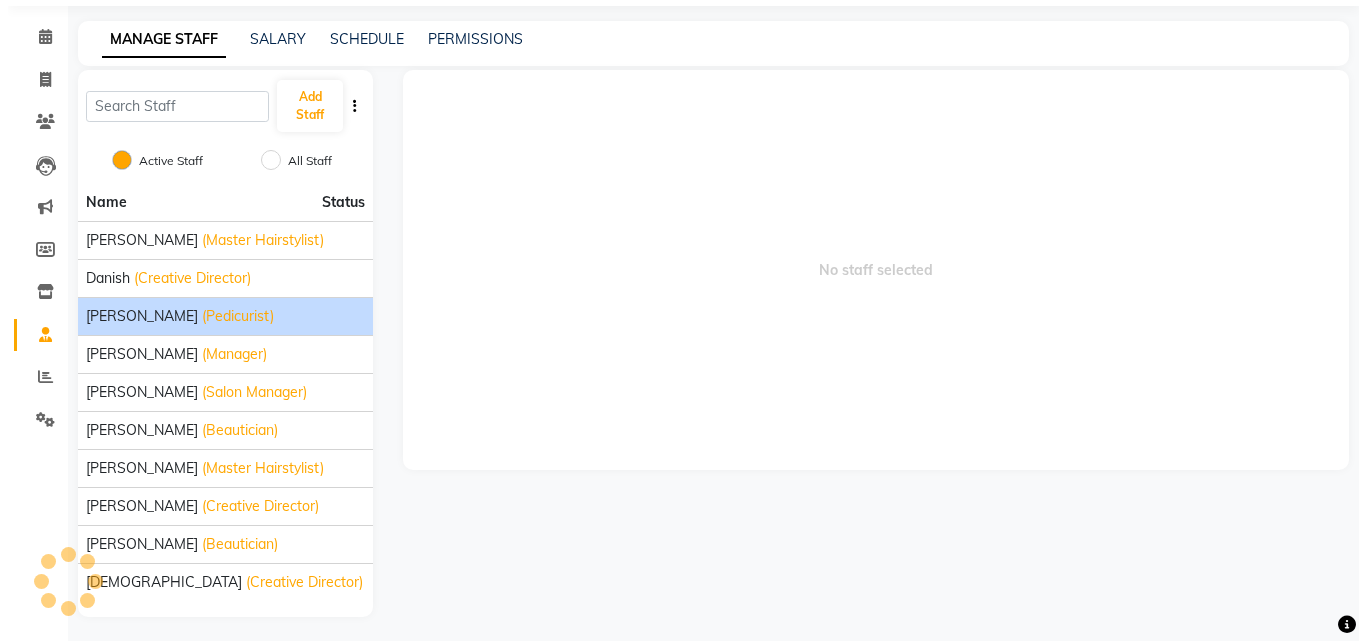 scroll, scrollTop: 72, scrollLeft: 0, axis: vertical 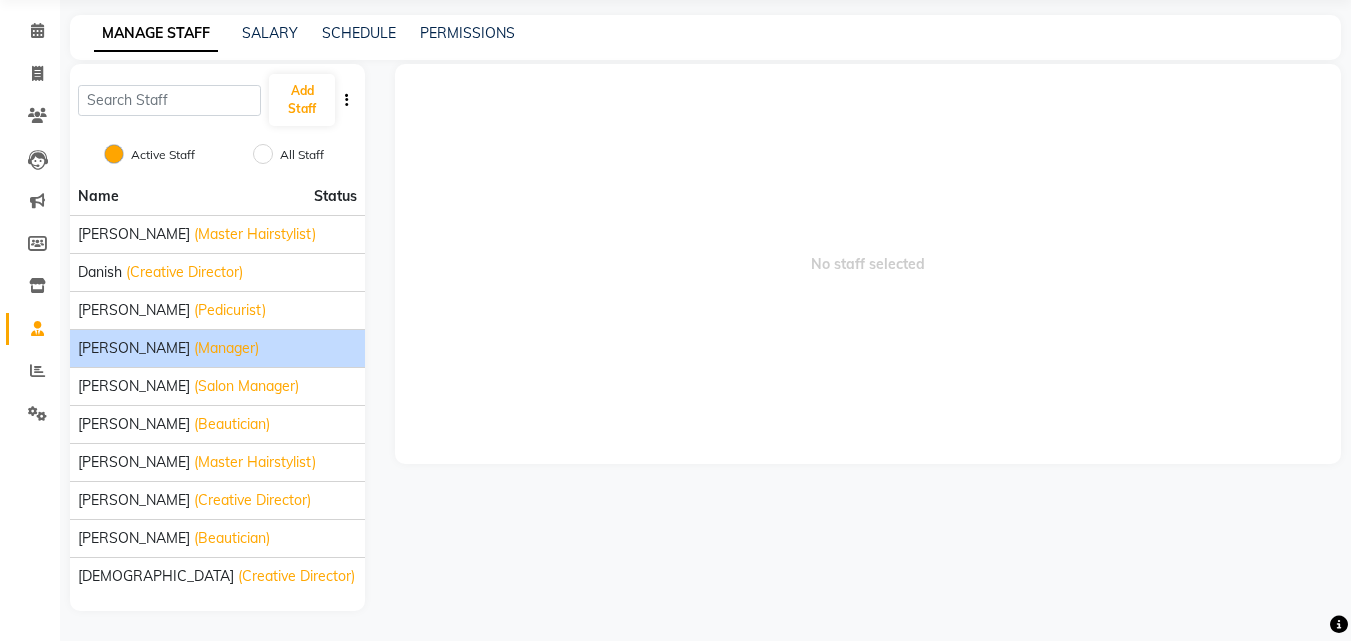 click on "[PERSON_NAME]" 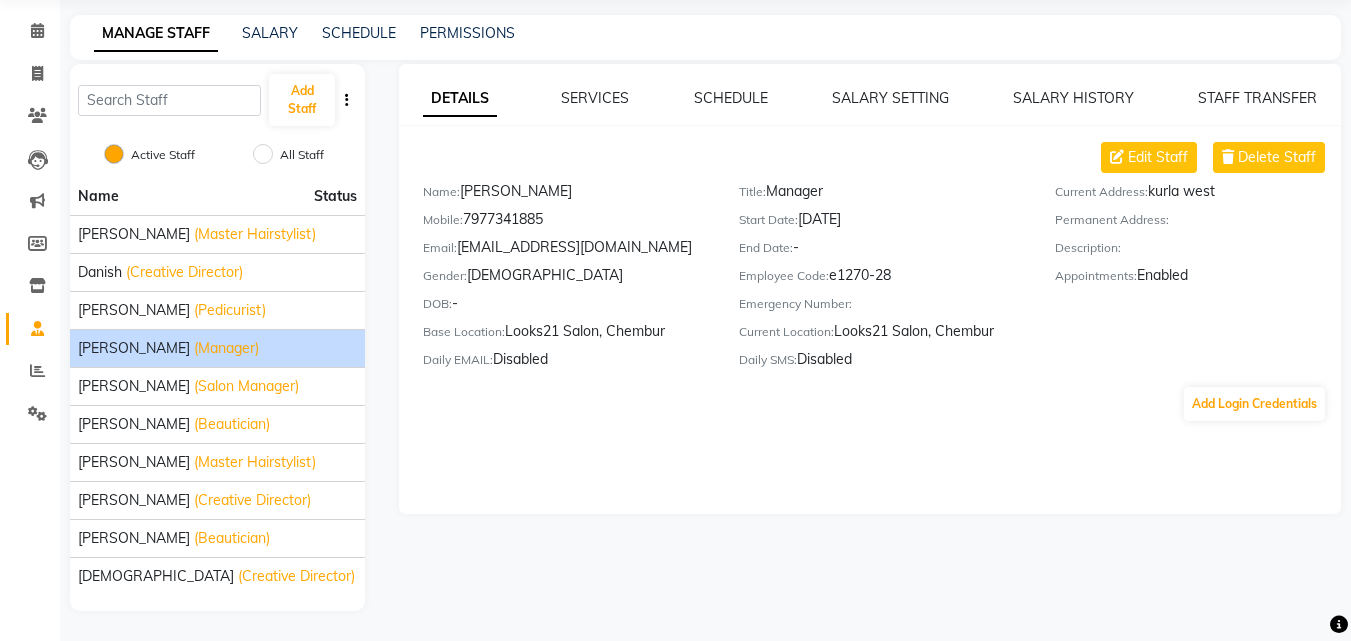click on "[PERSON_NAME]" 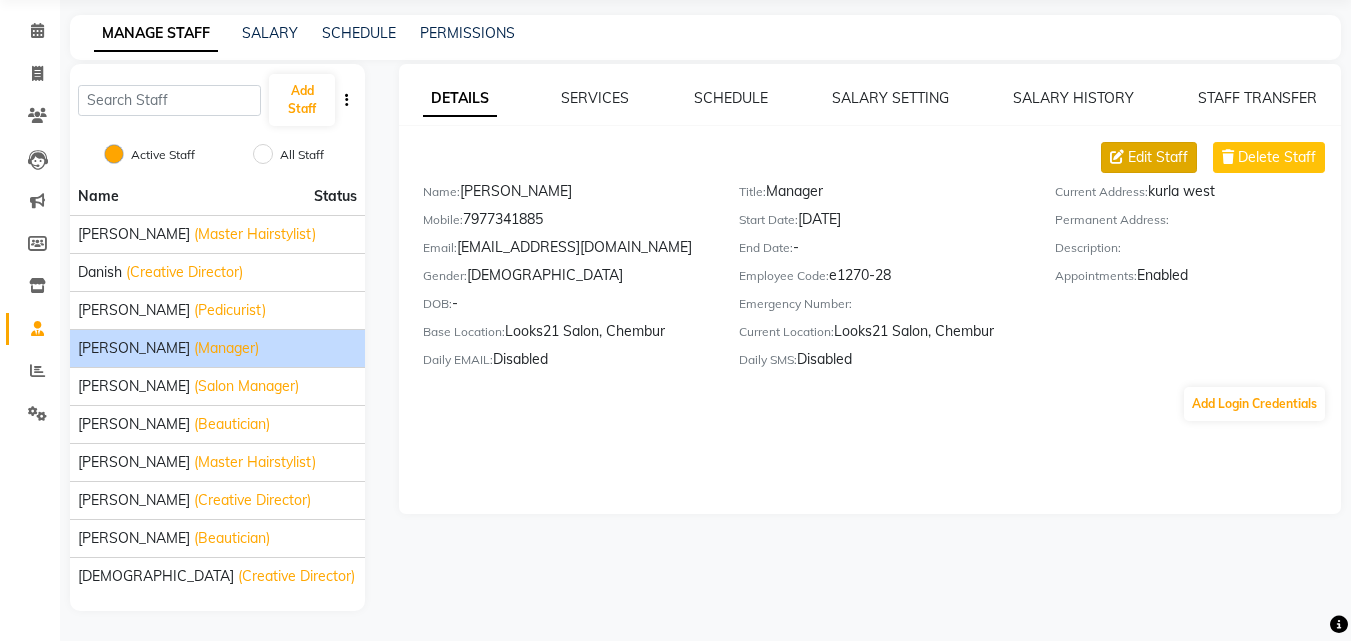 click on "Edit Staff" 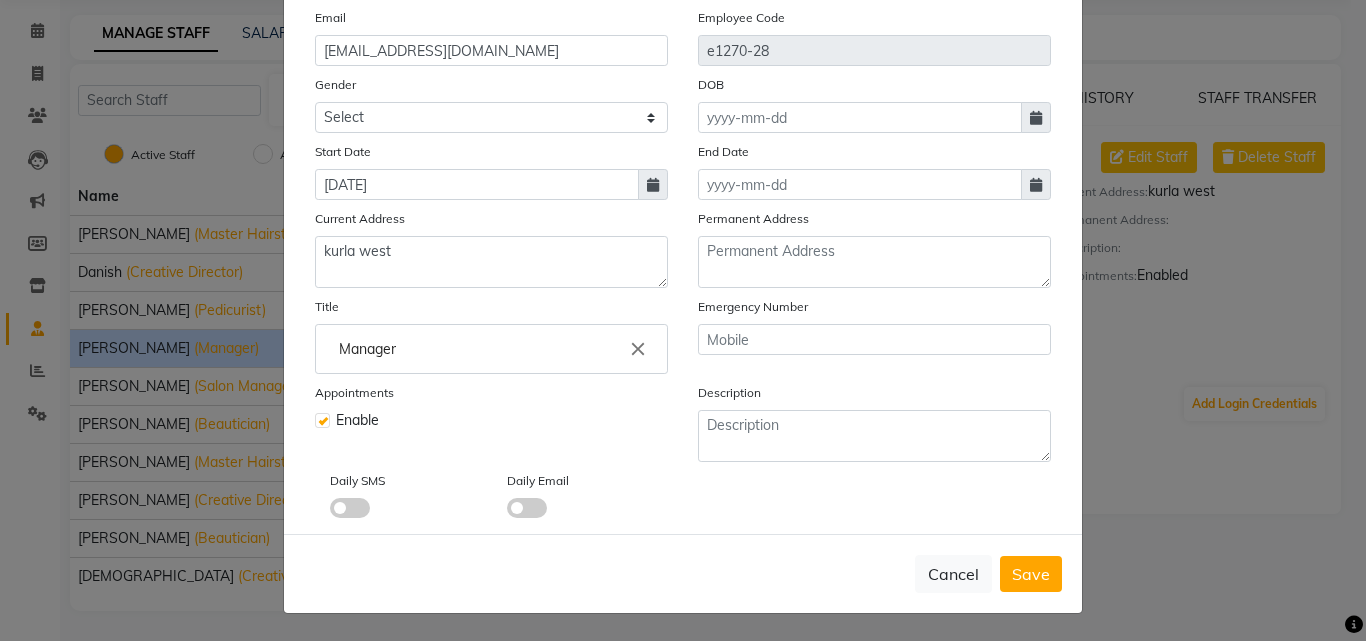 scroll, scrollTop: 241, scrollLeft: 0, axis: vertical 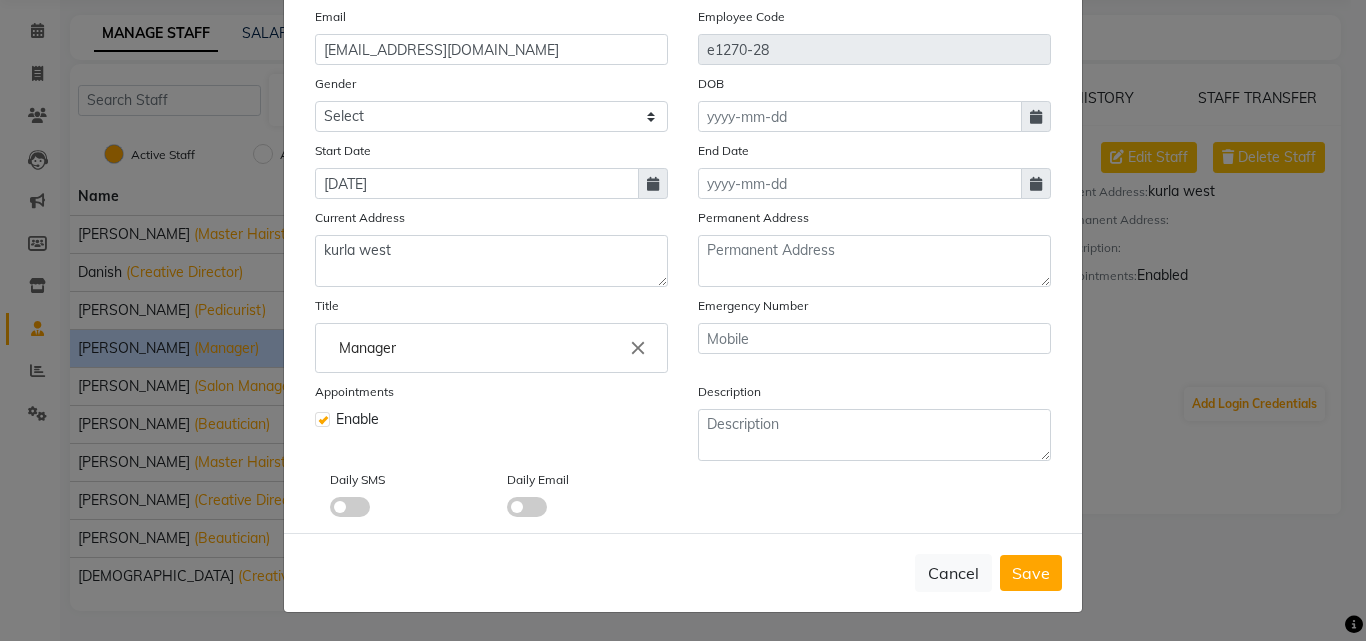 click on "Enable" 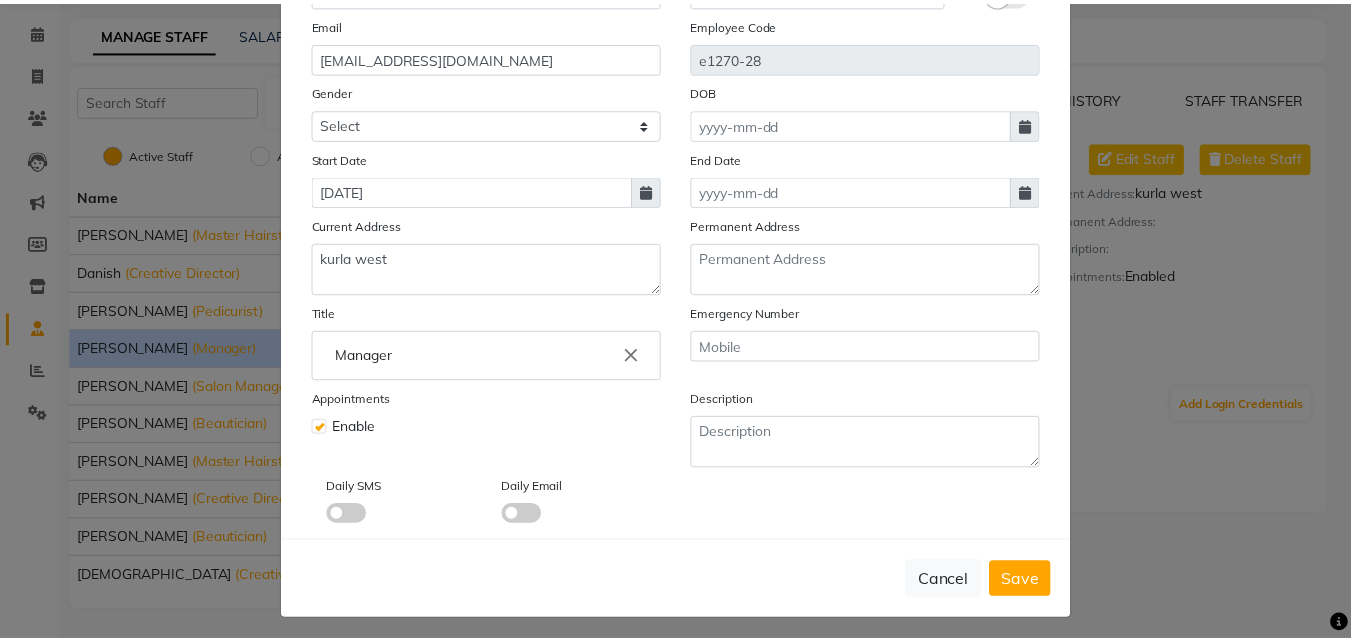 scroll, scrollTop: 241, scrollLeft: 0, axis: vertical 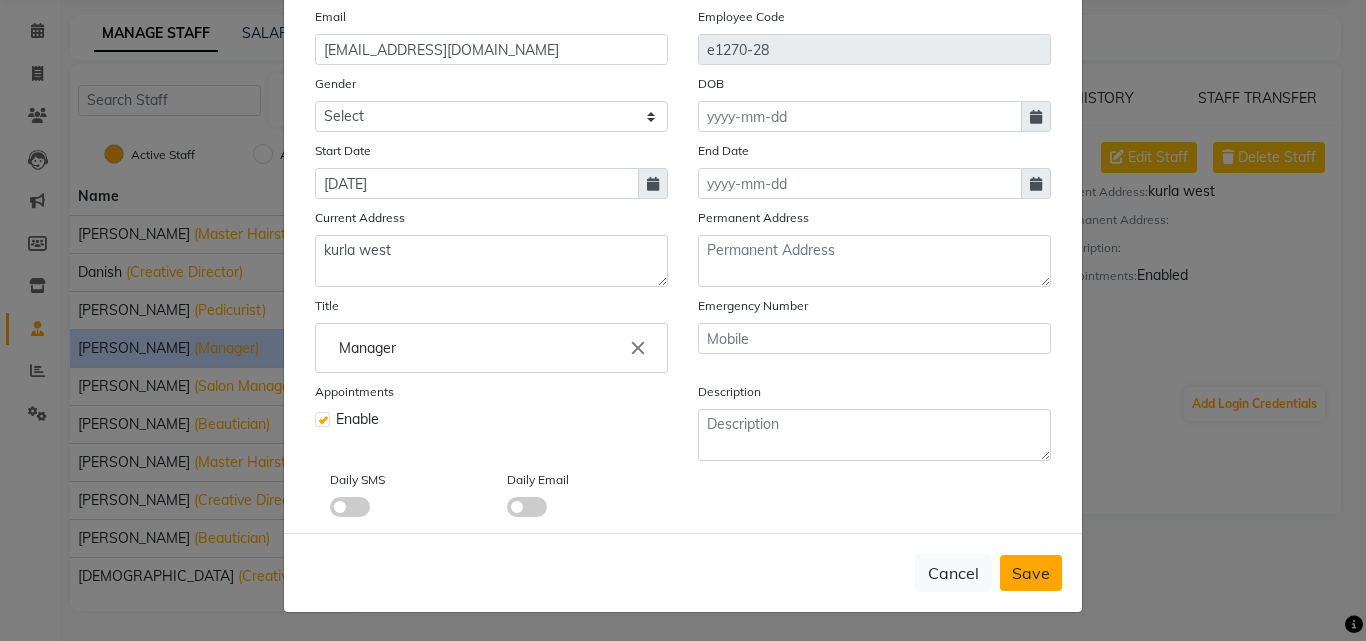click on "Save" at bounding box center [1031, 573] 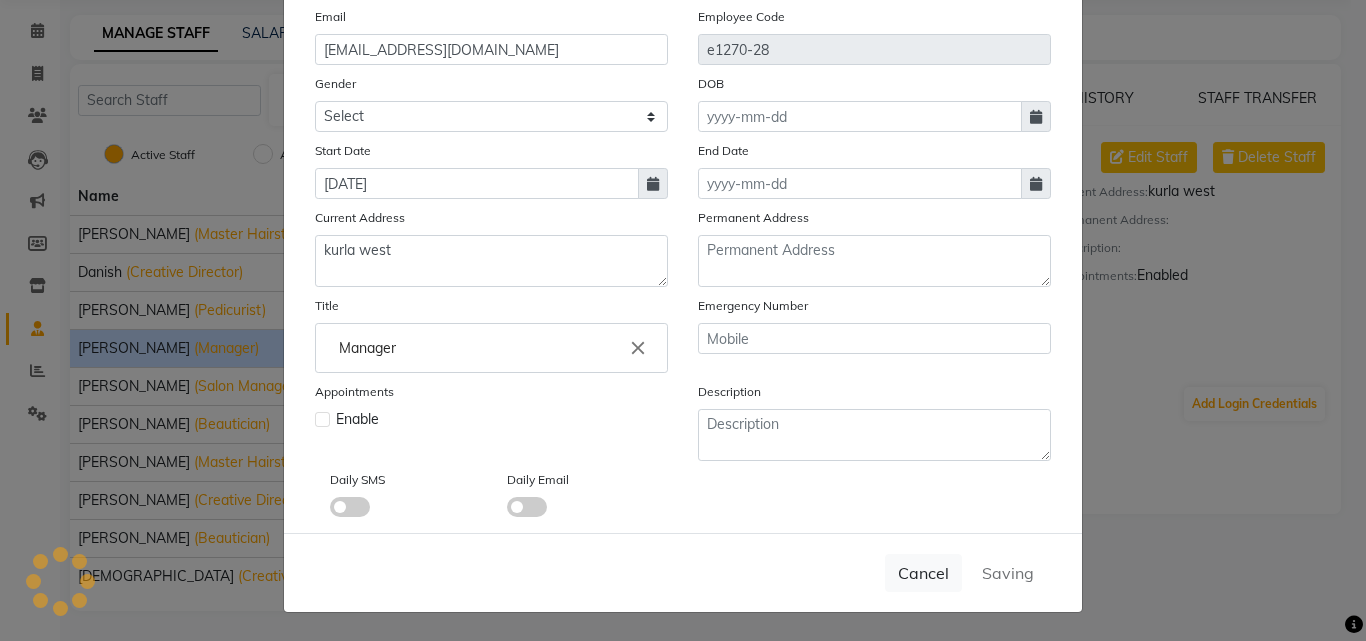 type 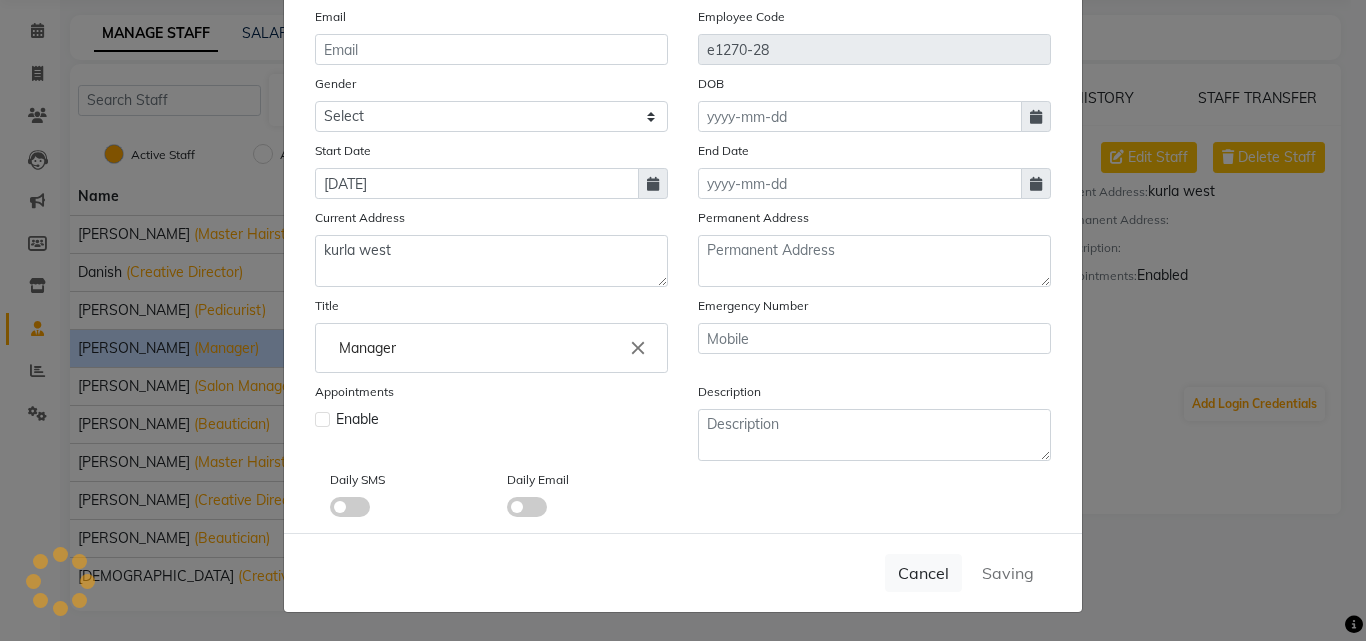 type 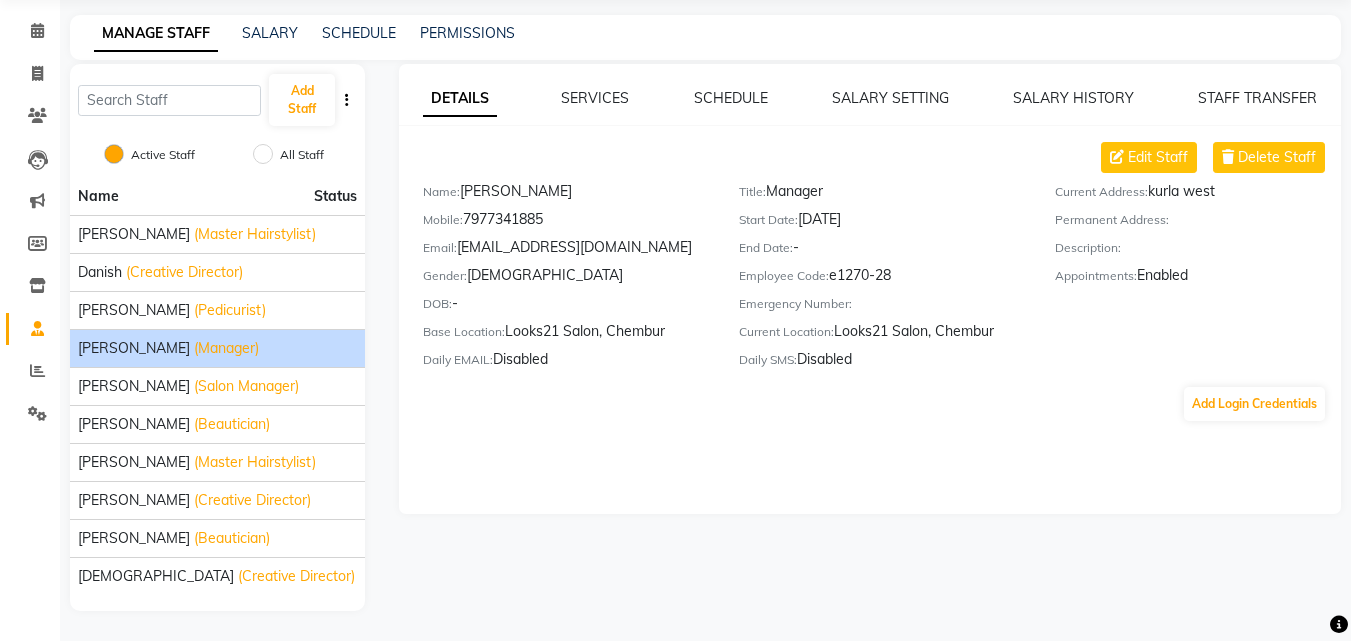 click on "DETAILS SERVICES SCHEDULE SALARY SETTING SALARY HISTORY STAFF TRANSFER Edit Staff Delete Staff Name:   sabiya khan  Mobile:   7977341885  Email:   khansabiya829@gmail.com  Gender:   female  DOB:   -  Base Location:   Looks21 Salon, Chembur  Daily EMAIL:   Disabled  Title:   Manager  Start Date:   10-07-2025  End Date:   -  Employee Code:   e1270-28  Emergency Number:     Current Location:   Looks21 Salon, Chembur  Daily SMS:   Disabled  Current Address:   kurla west  Permanent Address:     Description:     Appointments:   Enabled  Add Login Credentials" 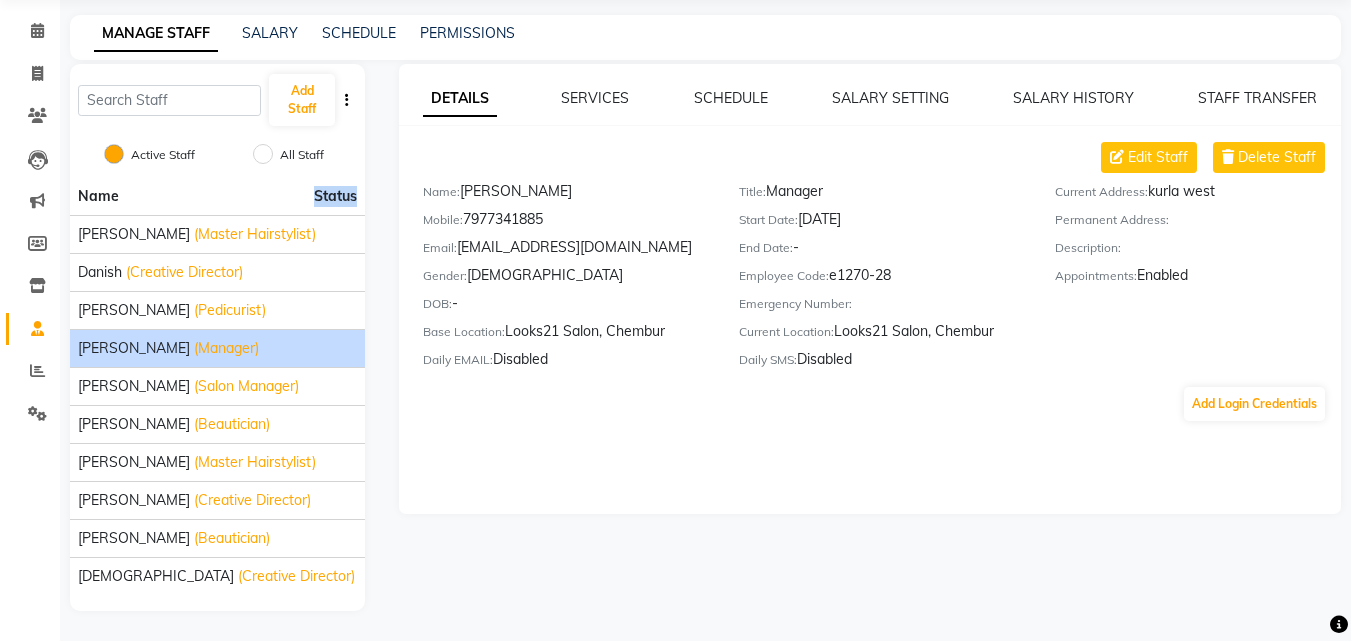 click on "Status" 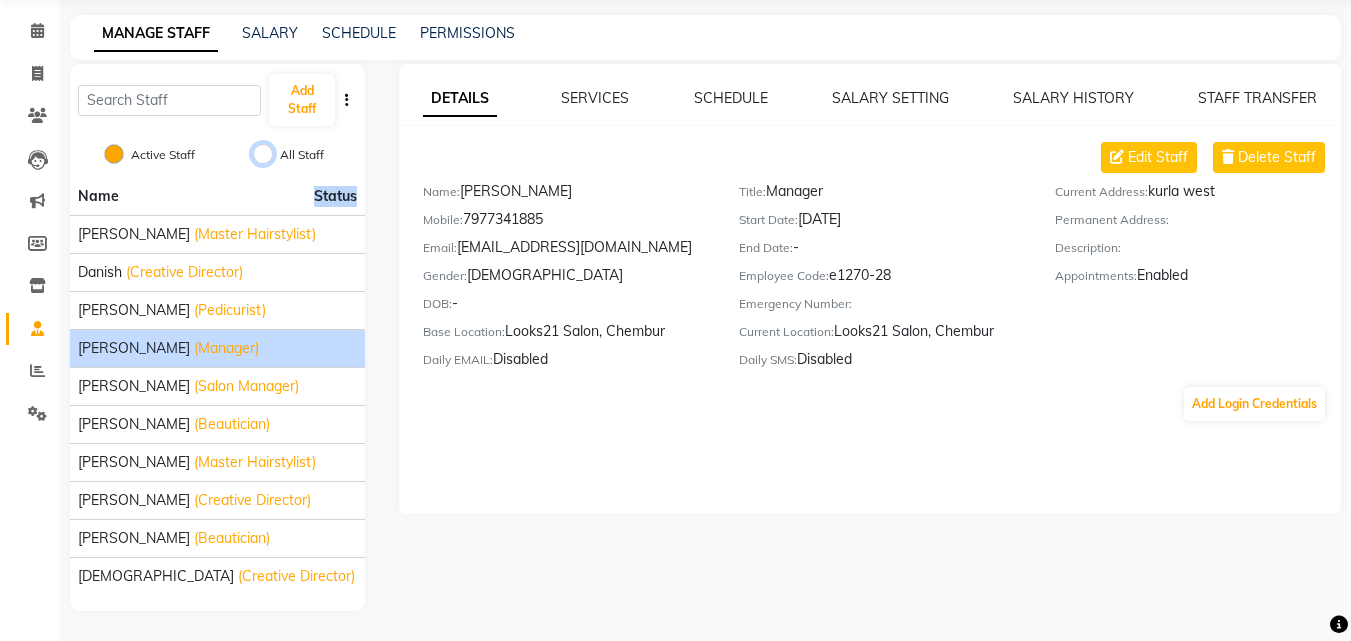 click on "All Staff" at bounding box center (263, 154) 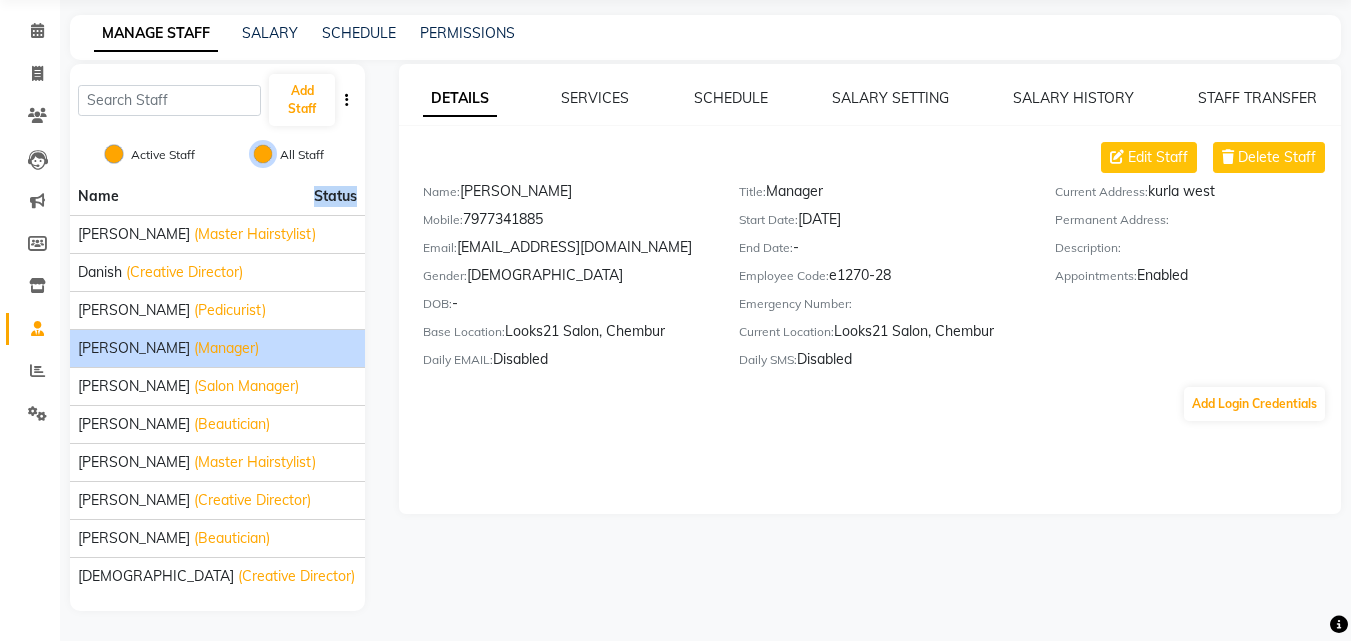 radio on "false" 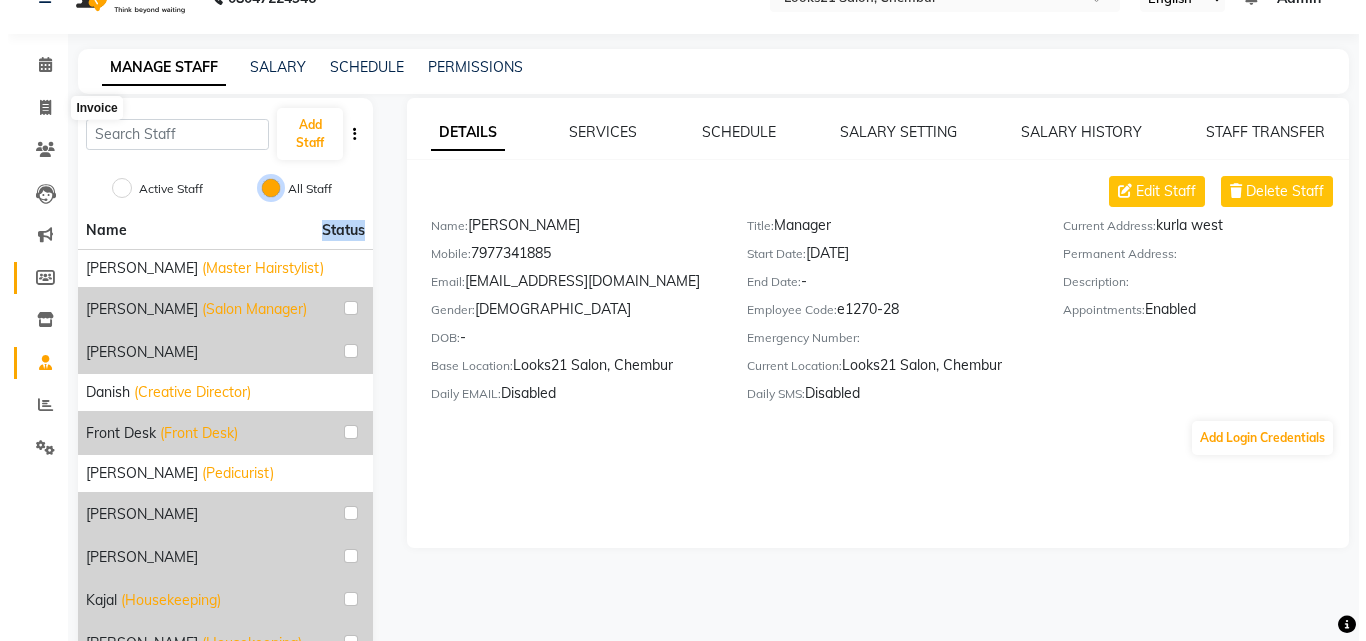 scroll, scrollTop: 0, scrollLeft: 0, axis: both 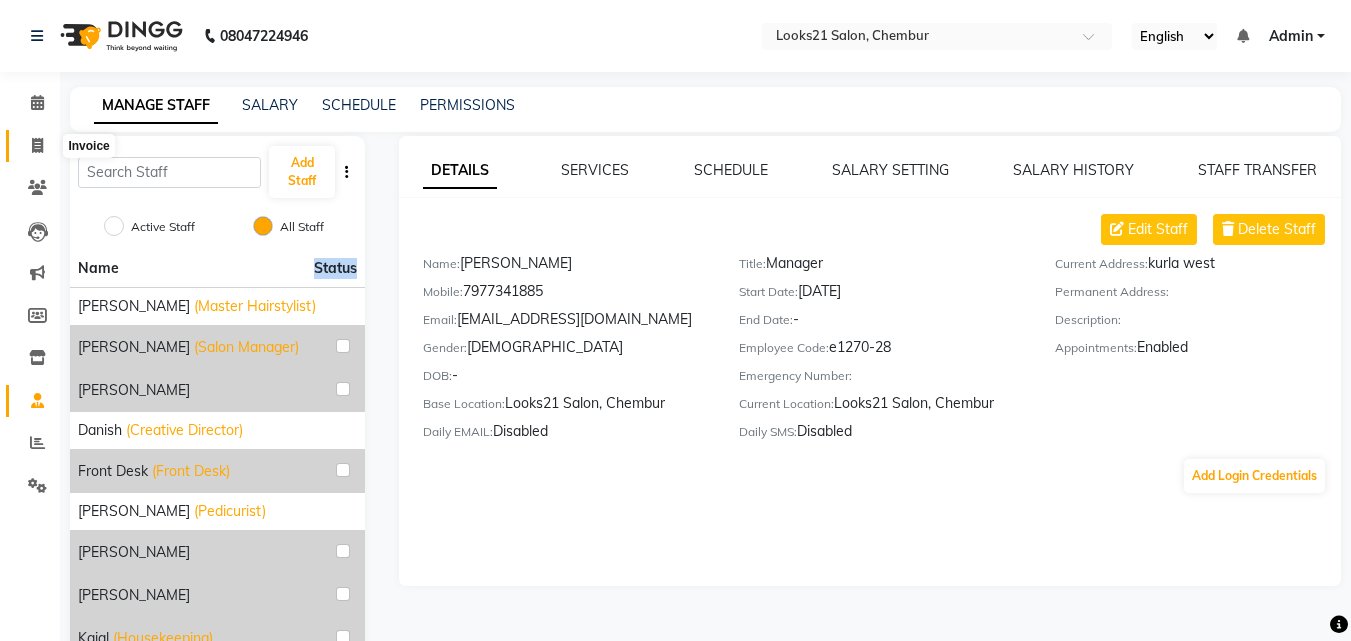 click 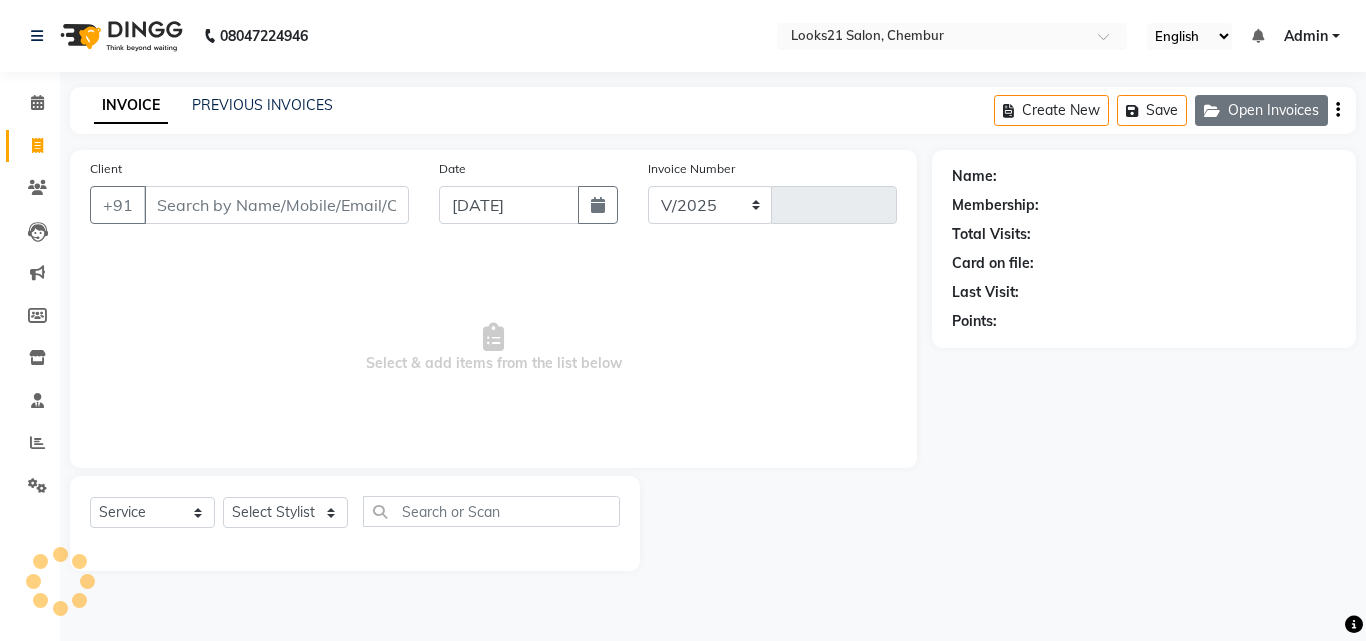select on "844" 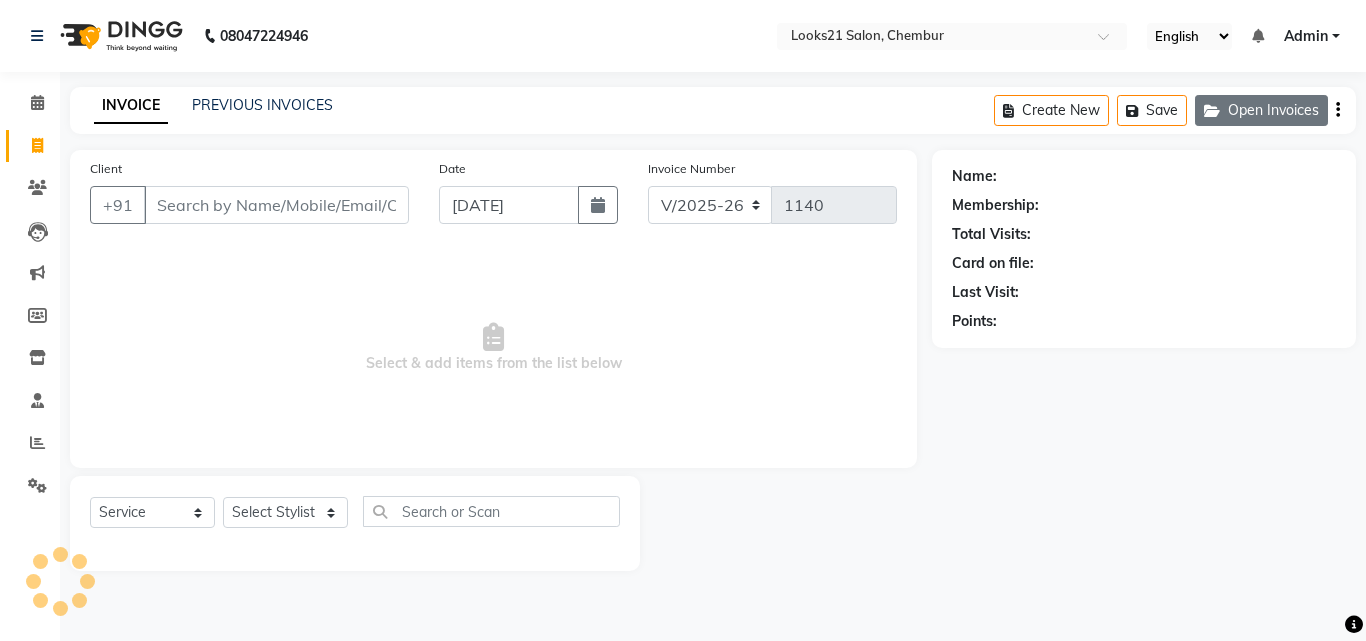 click on "Open Invoices" 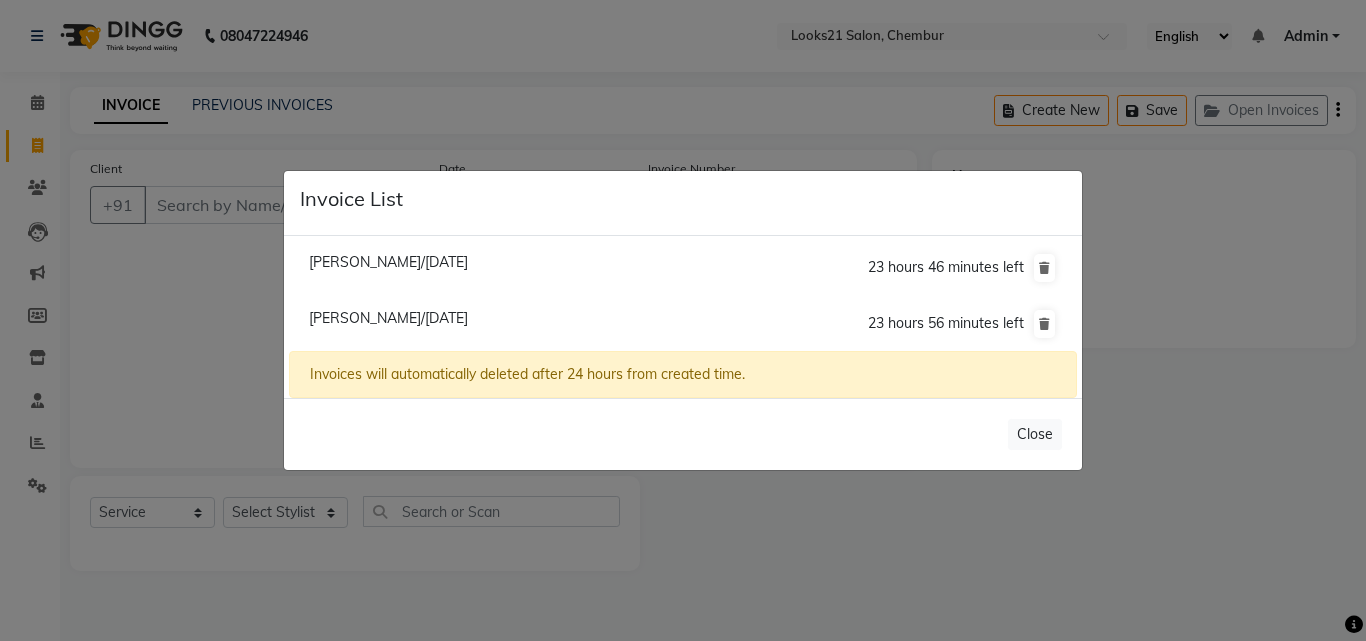 click on "Gunja Srivastava/10 July 2025" 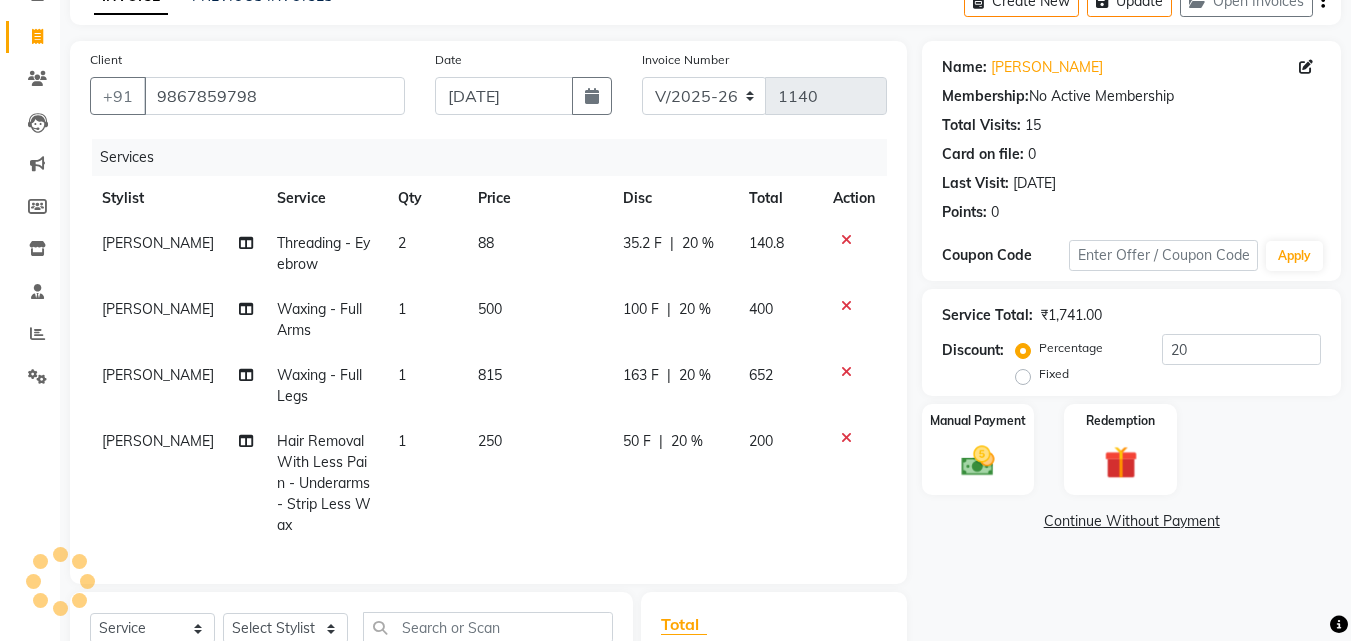 scroll, scrollTop: 300, scrollLeft: 0, axis: vertical 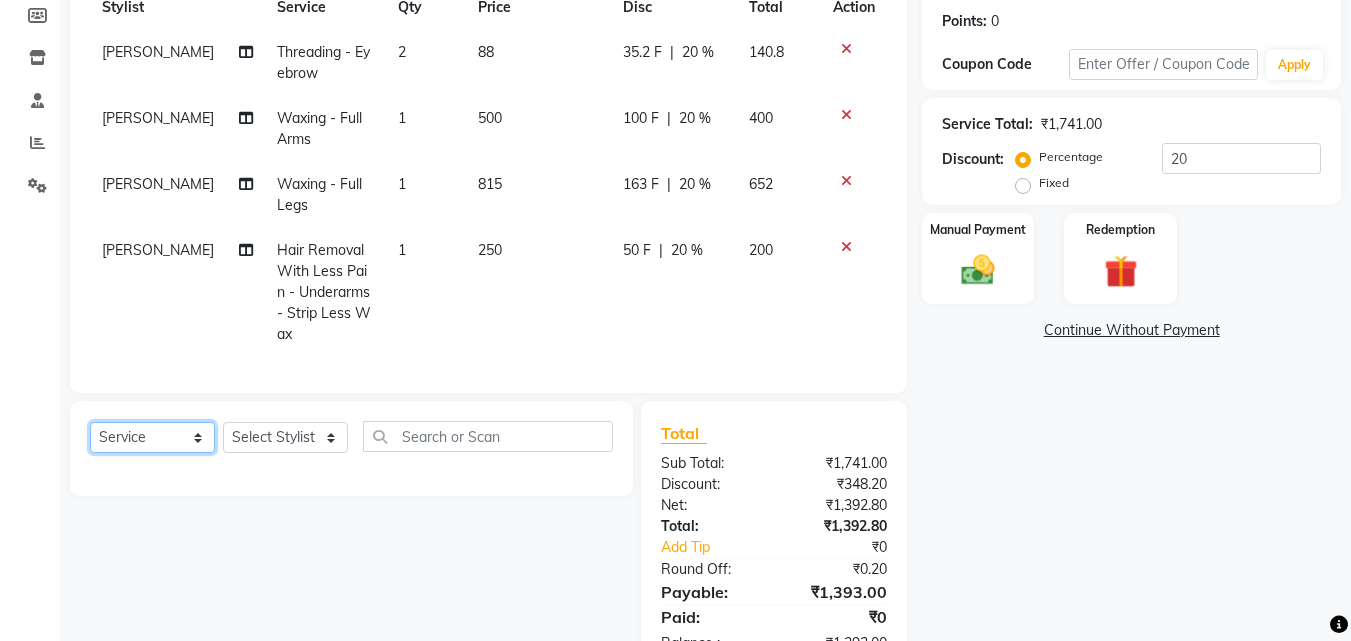 click on "Select  Service  Product  Membership  Package Voucher Prepaid Gift Card" 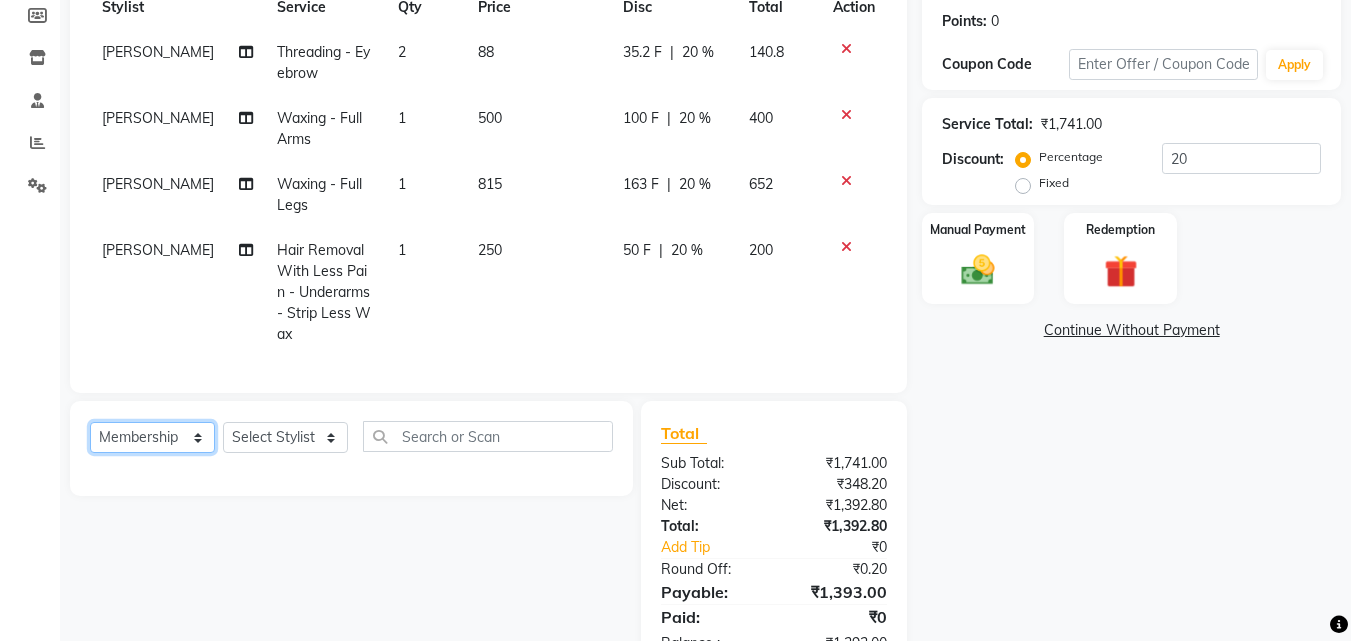 click on "Select  Service  Product  Membership  Package Voucher Prepaid Gift Card" 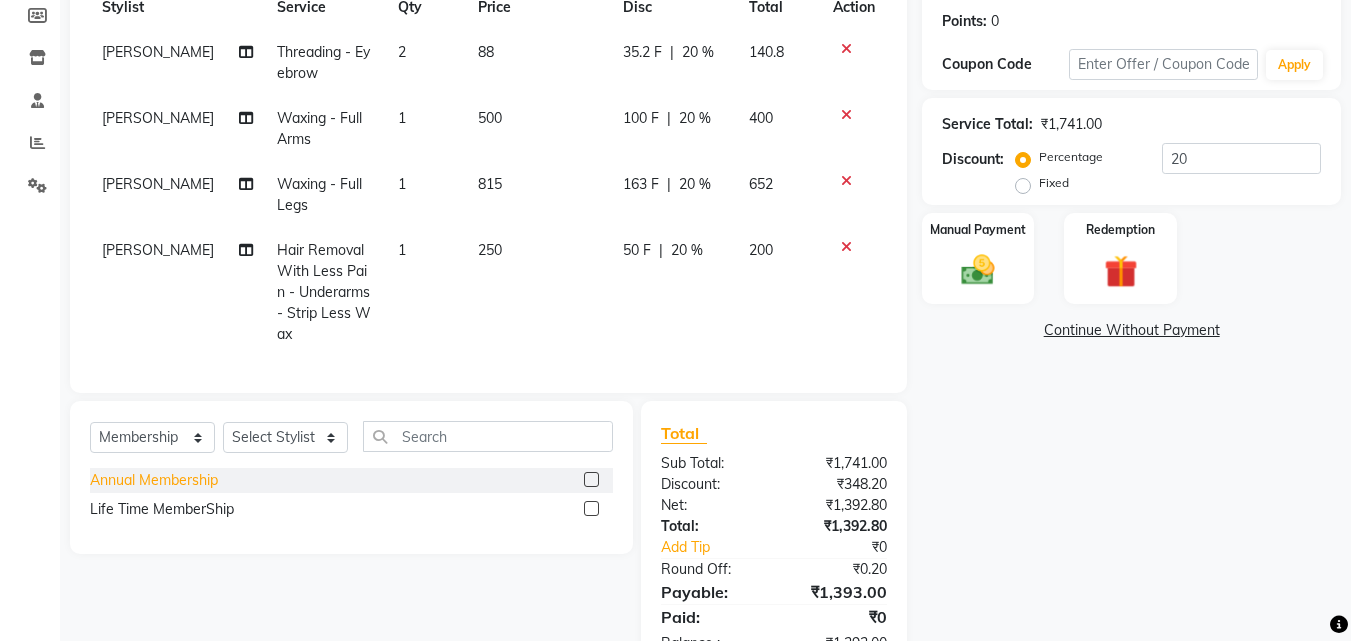 click on "Annual Membership" 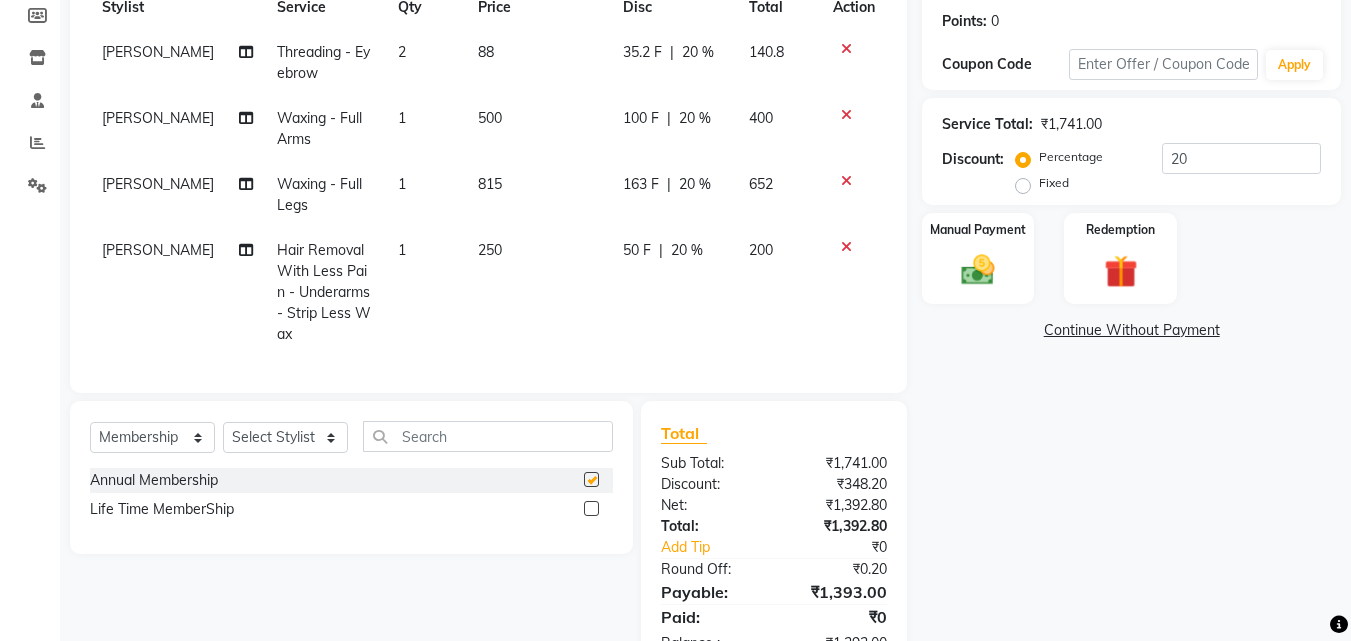 checkbox on "false" 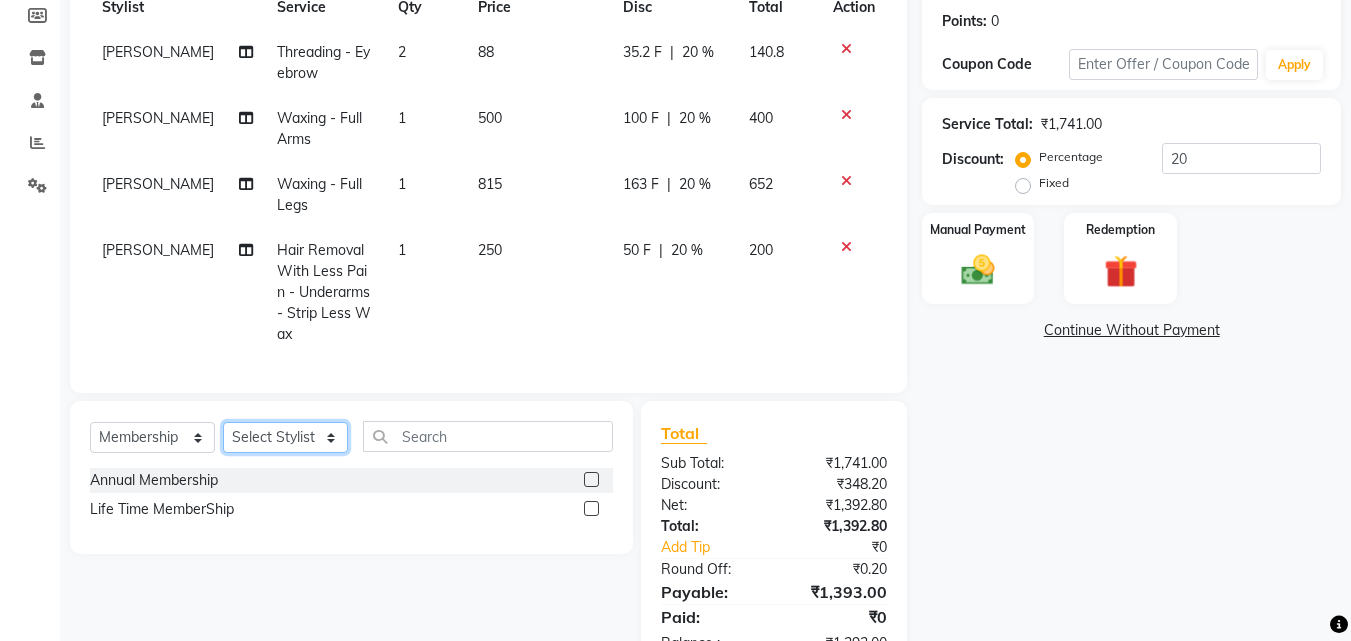 click on "Select Stylist Anwar Danish Janardhan sabiya khan Sajeda Siddiqui Samiksha Shakil Sharif Ahmed Shraddha Vaishali" 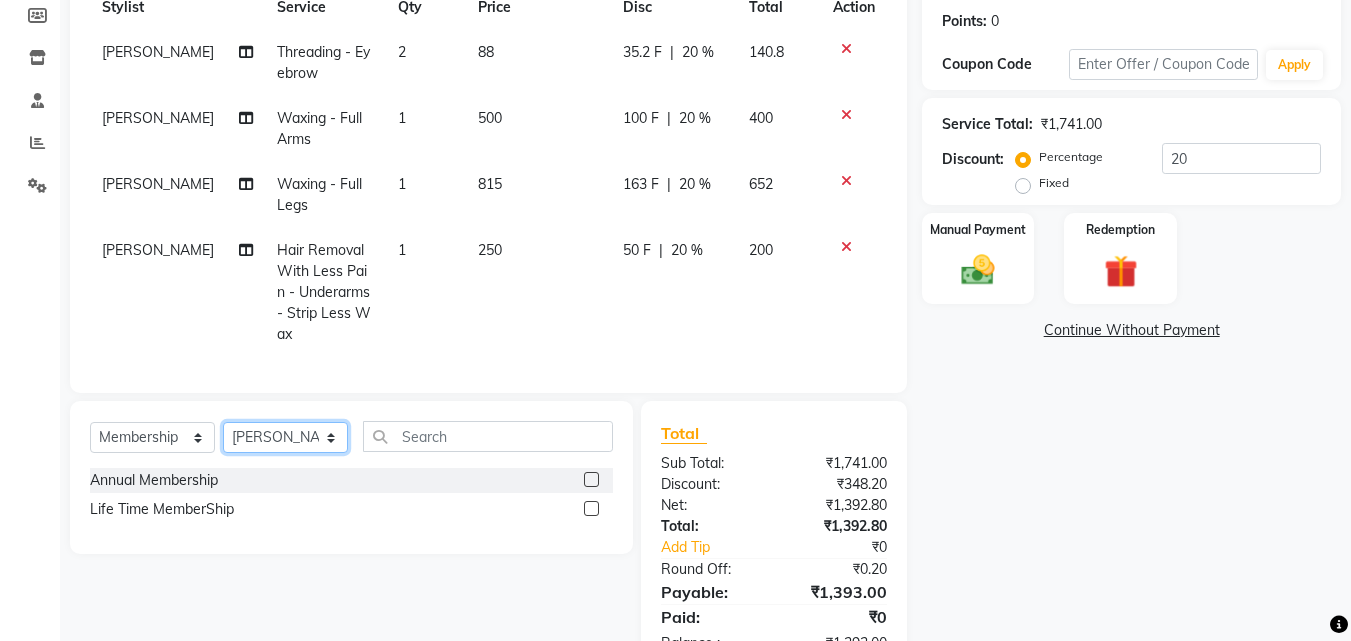click on "Select Stylist Anwar Danish Janardhan sabiya khan Sajeda Siddiqui Samiksha Shakil Sharif Ahmed Shraddha Vaishali" 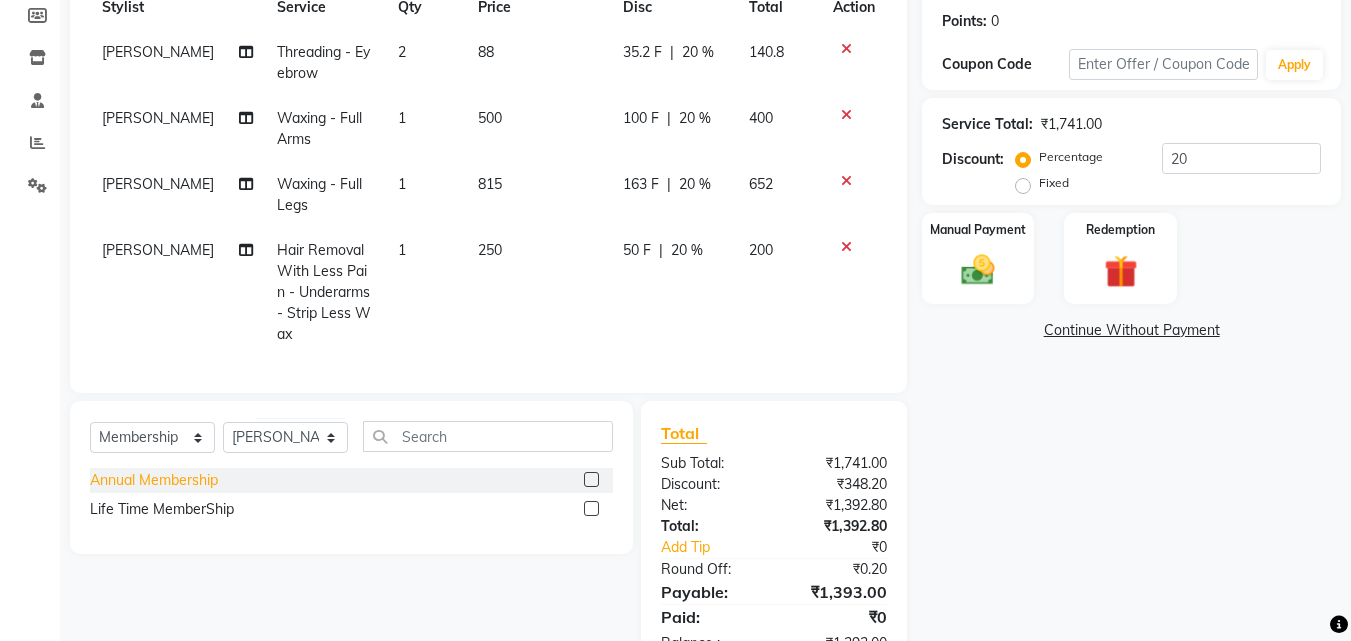 click on "Annual Membership" 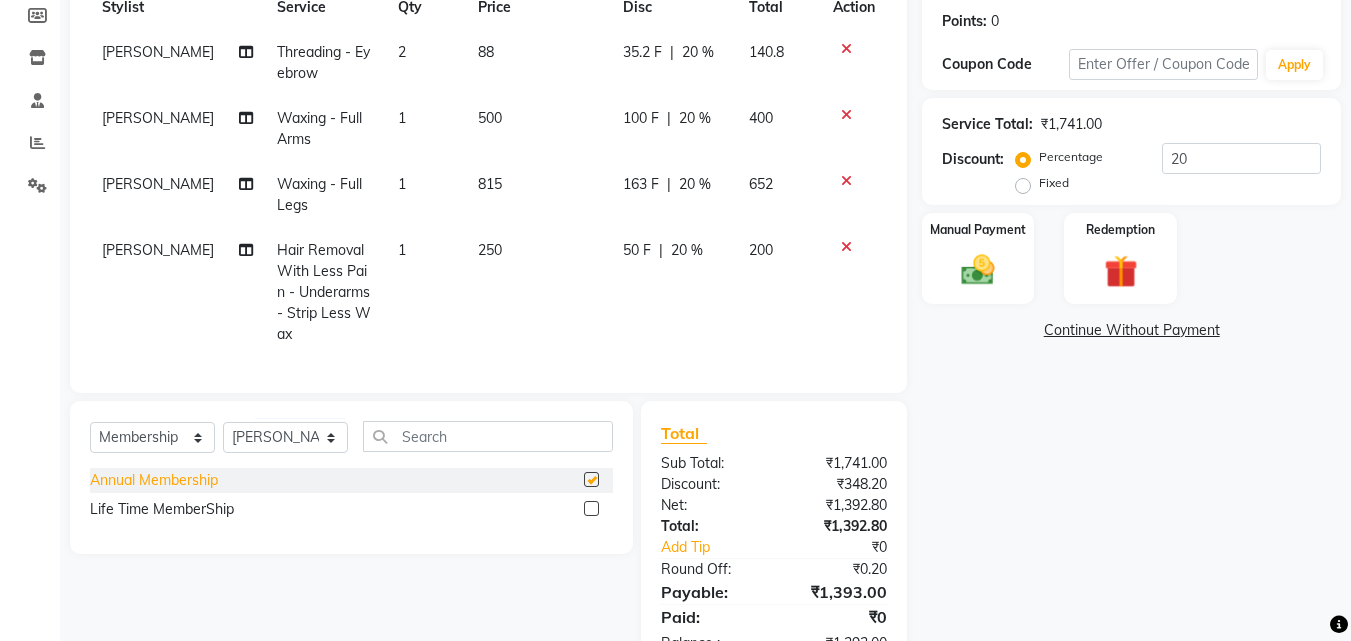 select on "select" 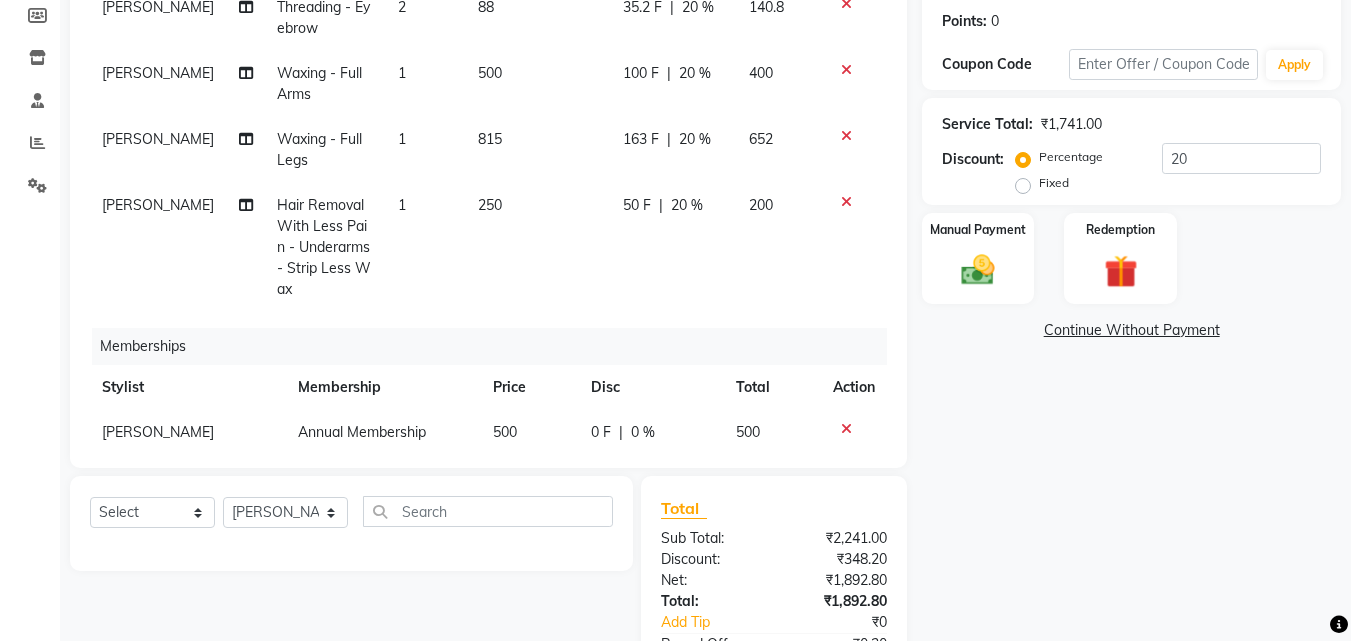 scroll, scrollTop: 83, scrollLeft: 0, axis: vertical 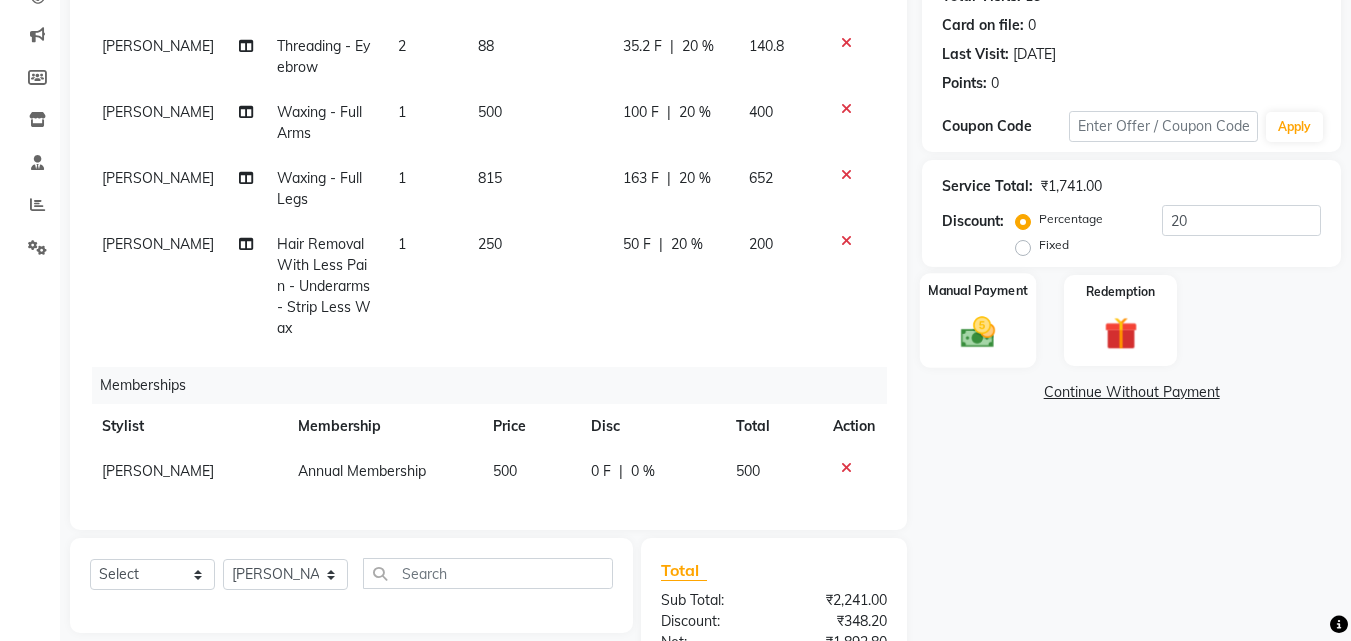 click 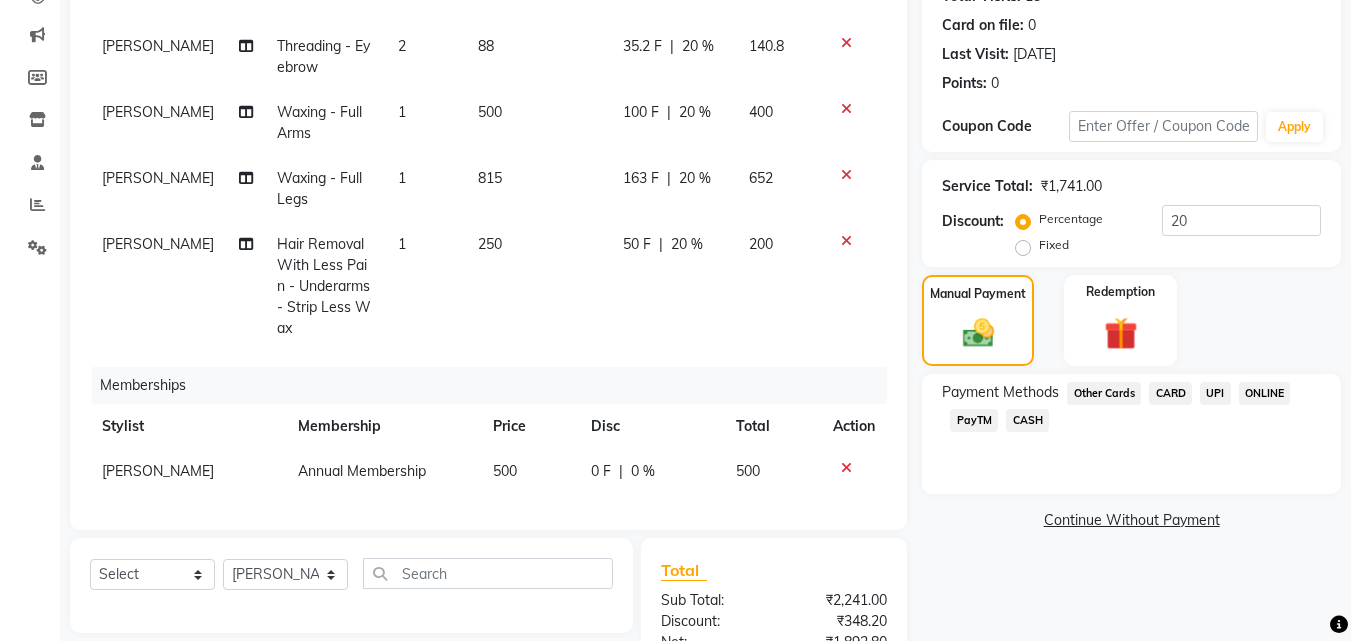 click on "UPI" 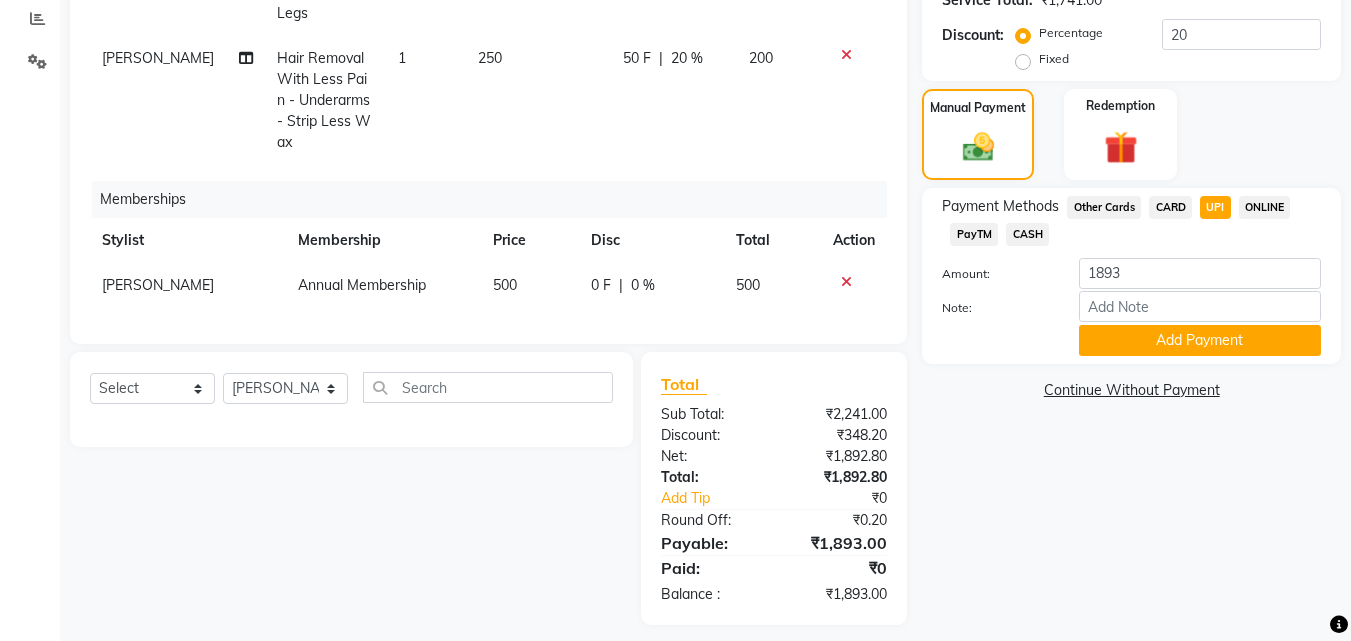 scroll, scrollTop: 438, scrollLeft: 0, axis: vertical 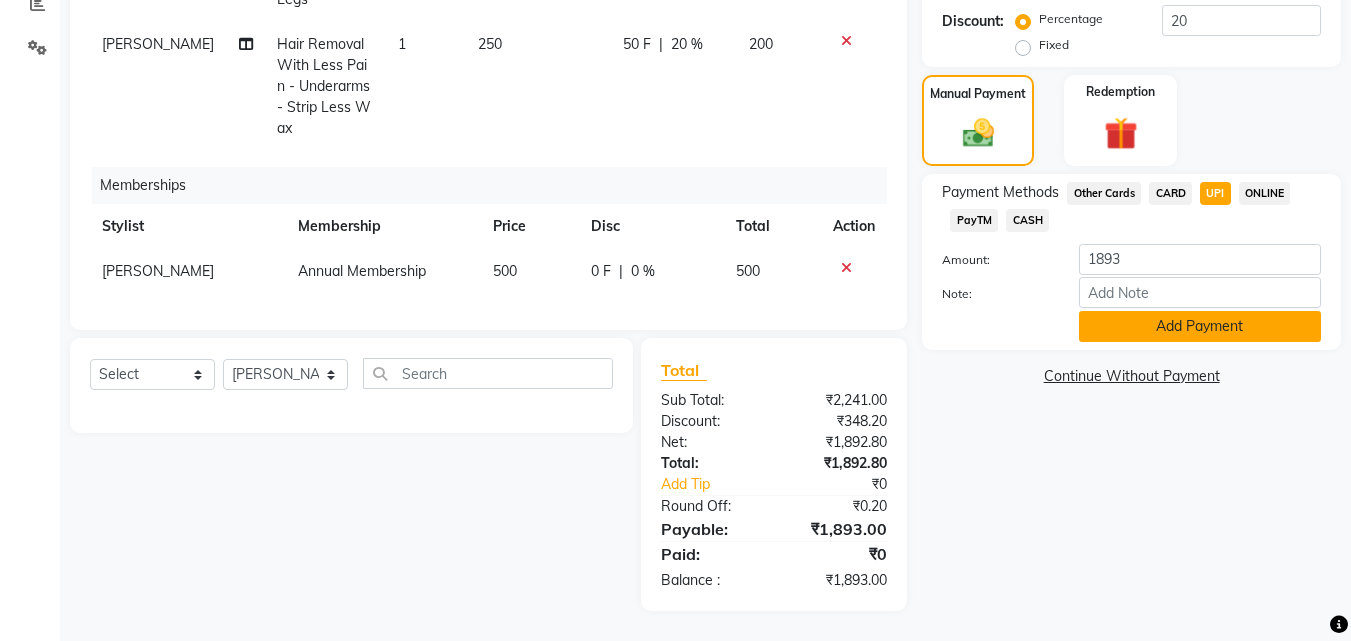 click on "Add Payment" 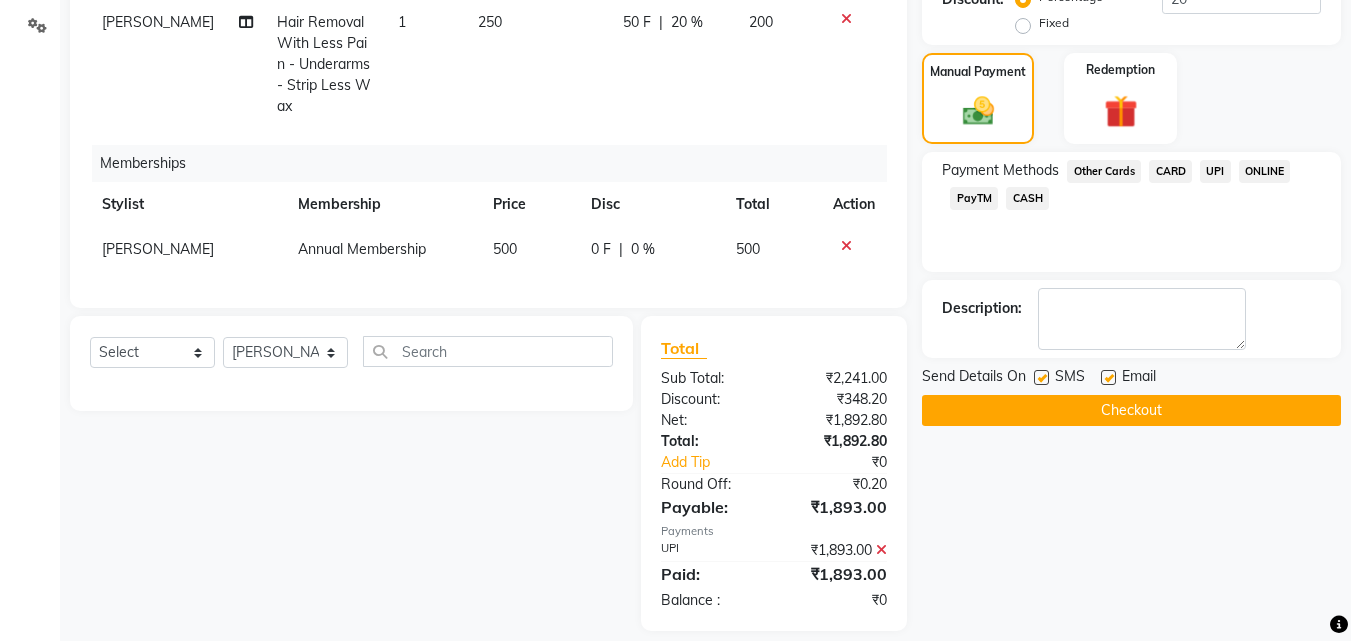 scroll, scrollTop: 480, scrollLeft: 0, axis: vertical 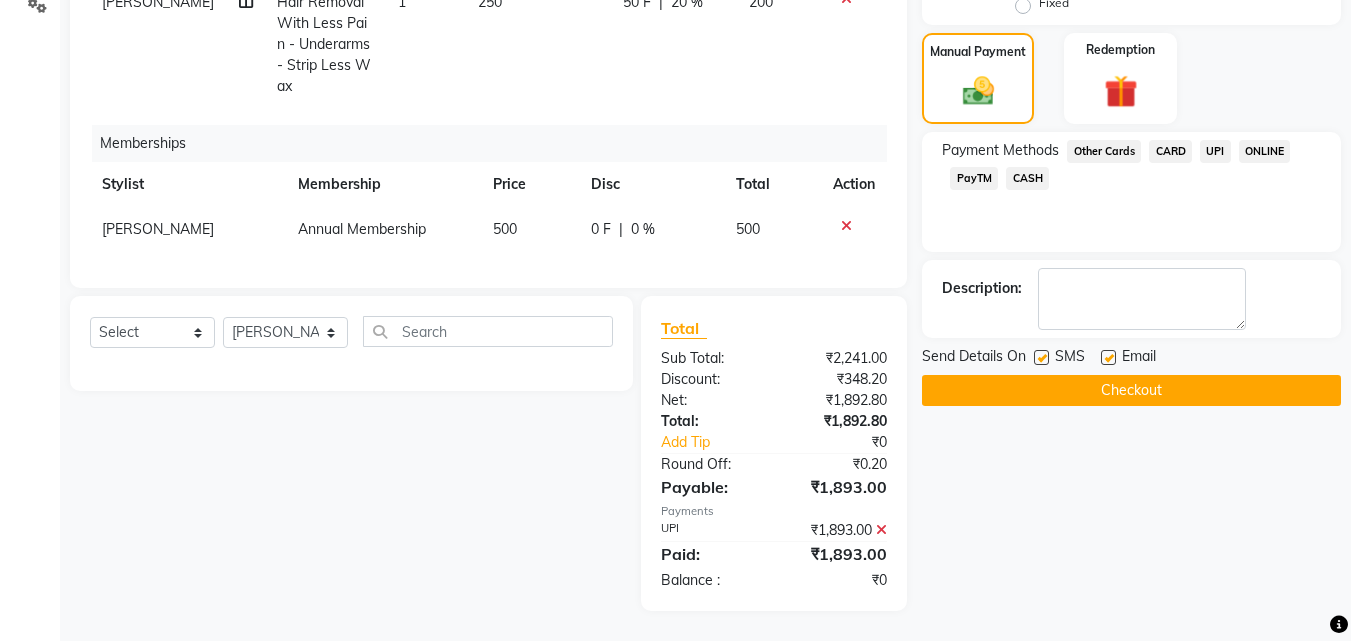click on "Checkout" 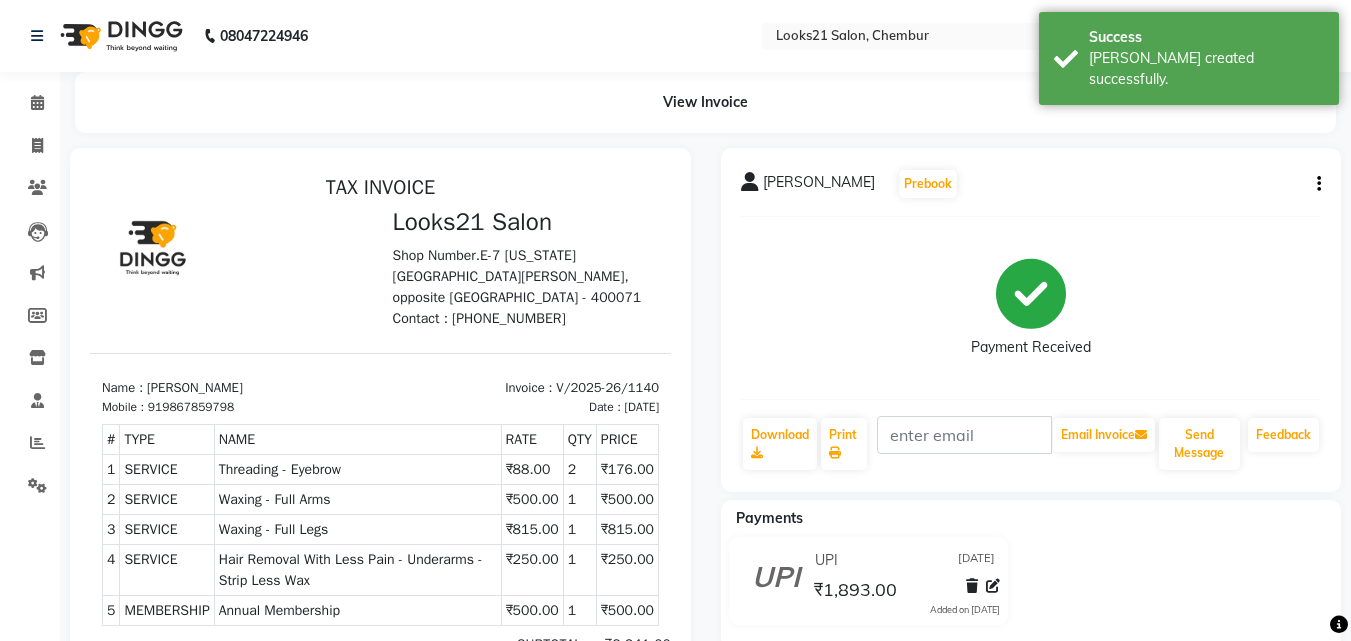 scroll, scrollTop: 0, scrollLeft: 0, axis: both 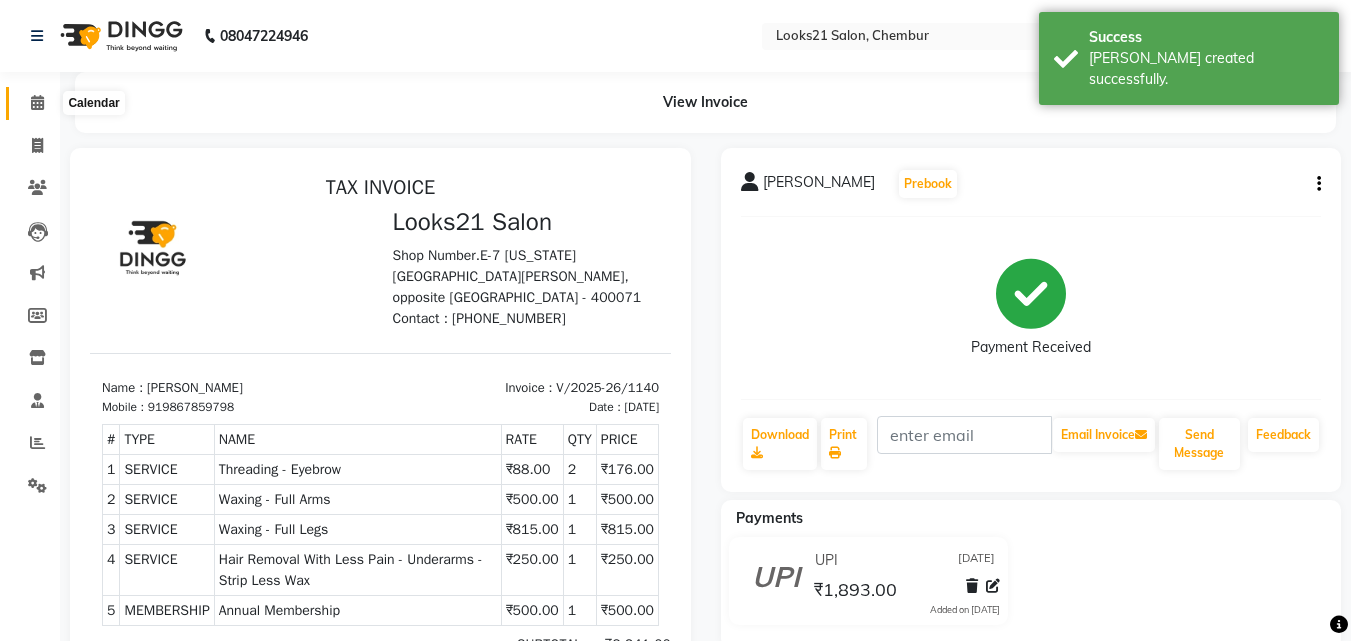click 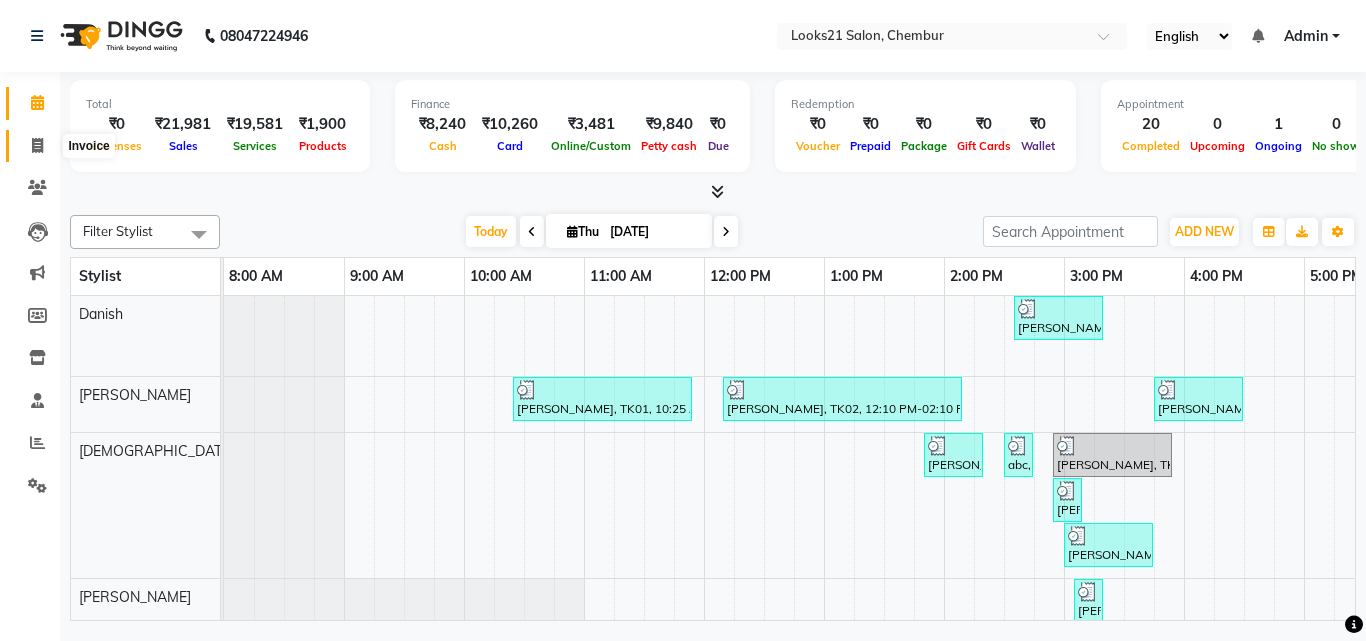 click 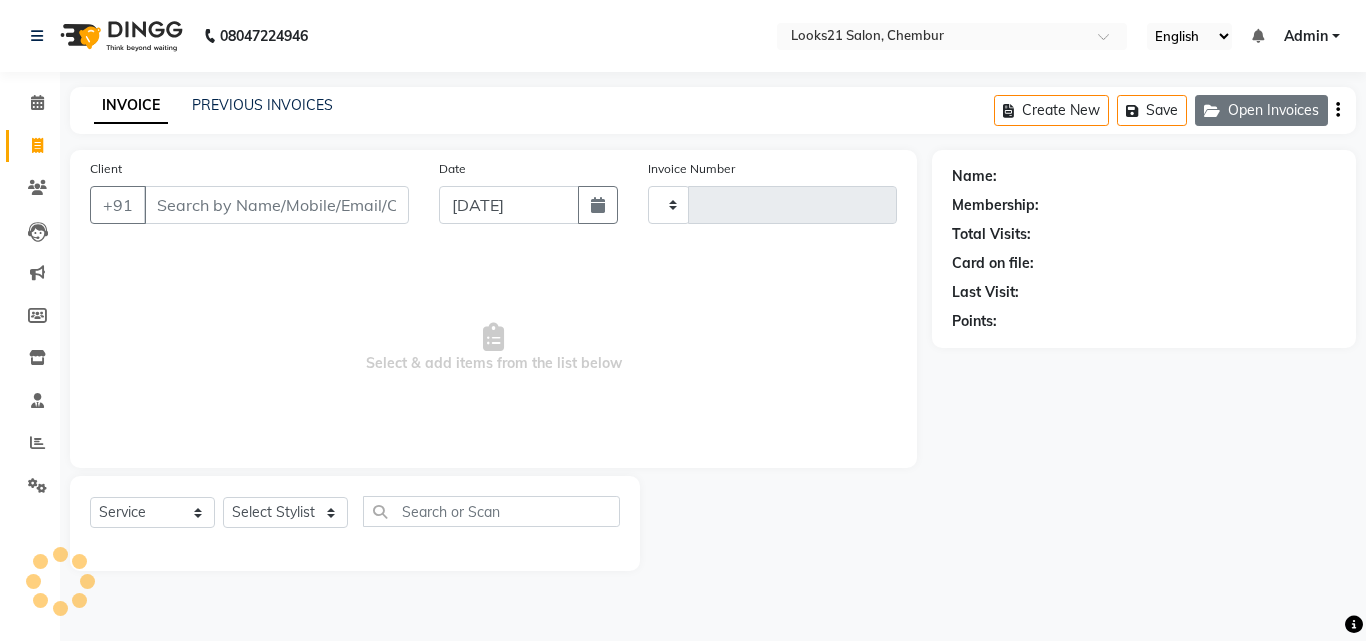 type on "1141" 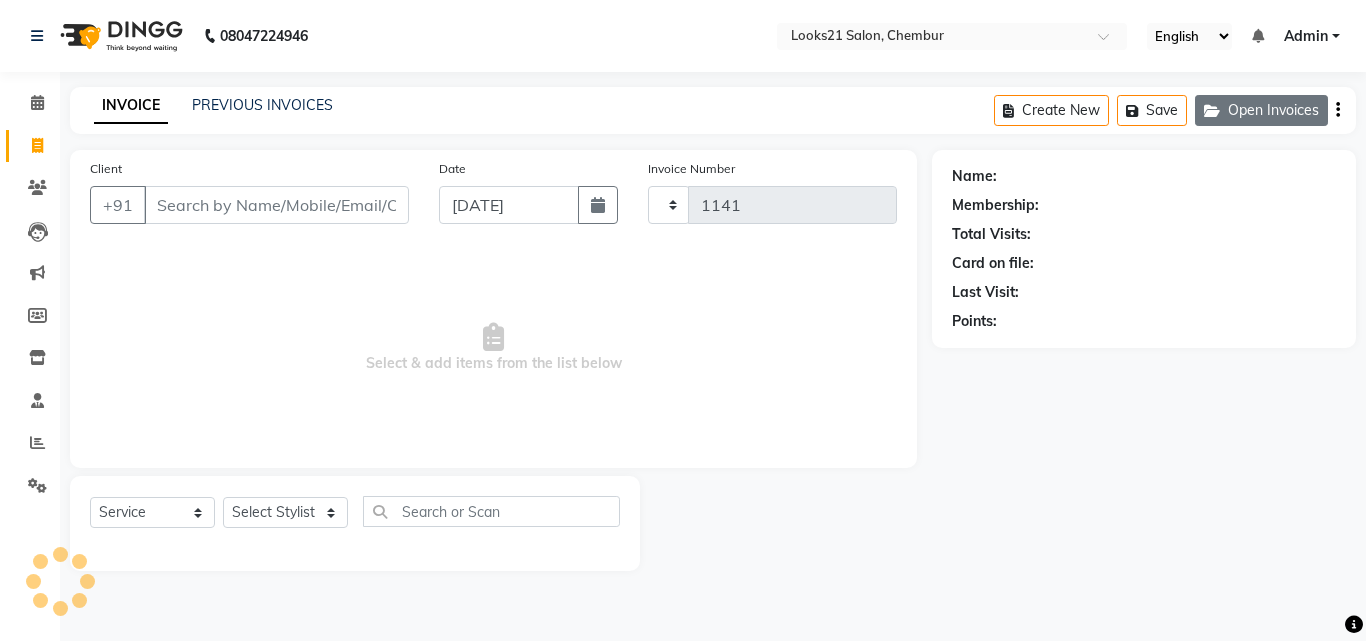 select on "844" 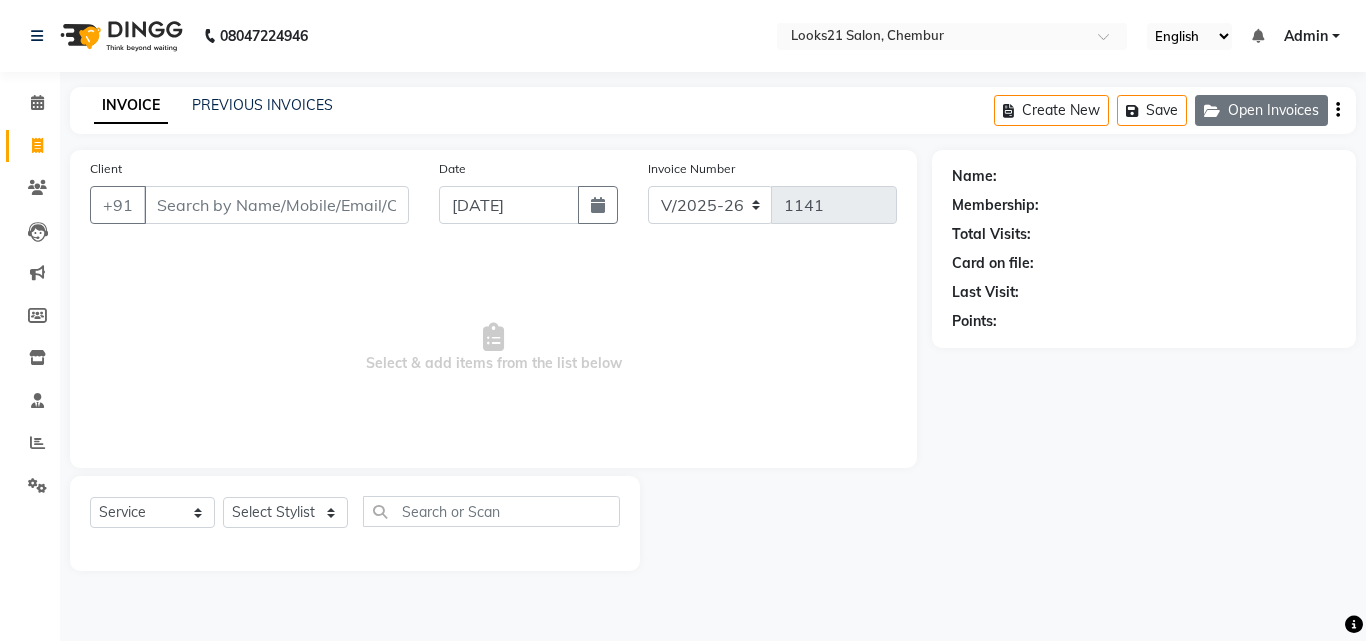 click on "Open Invoices" 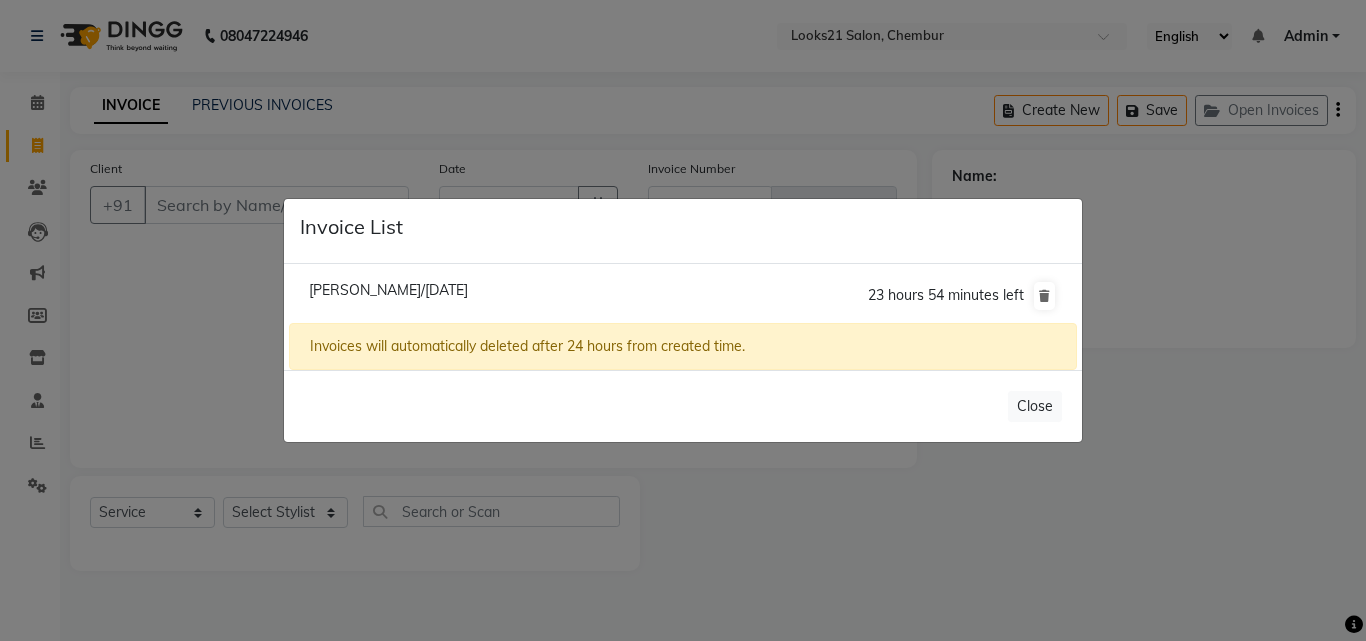 click on "Nilofar Daruwala/10 July 2025" 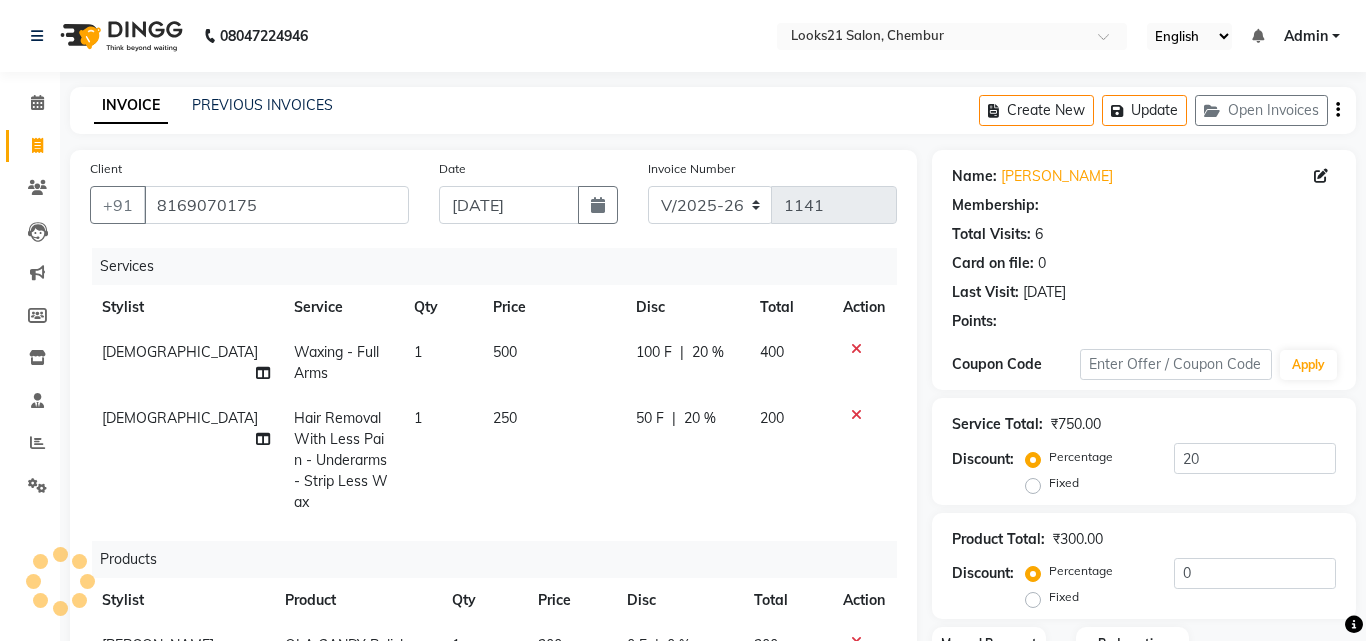 type on "0" 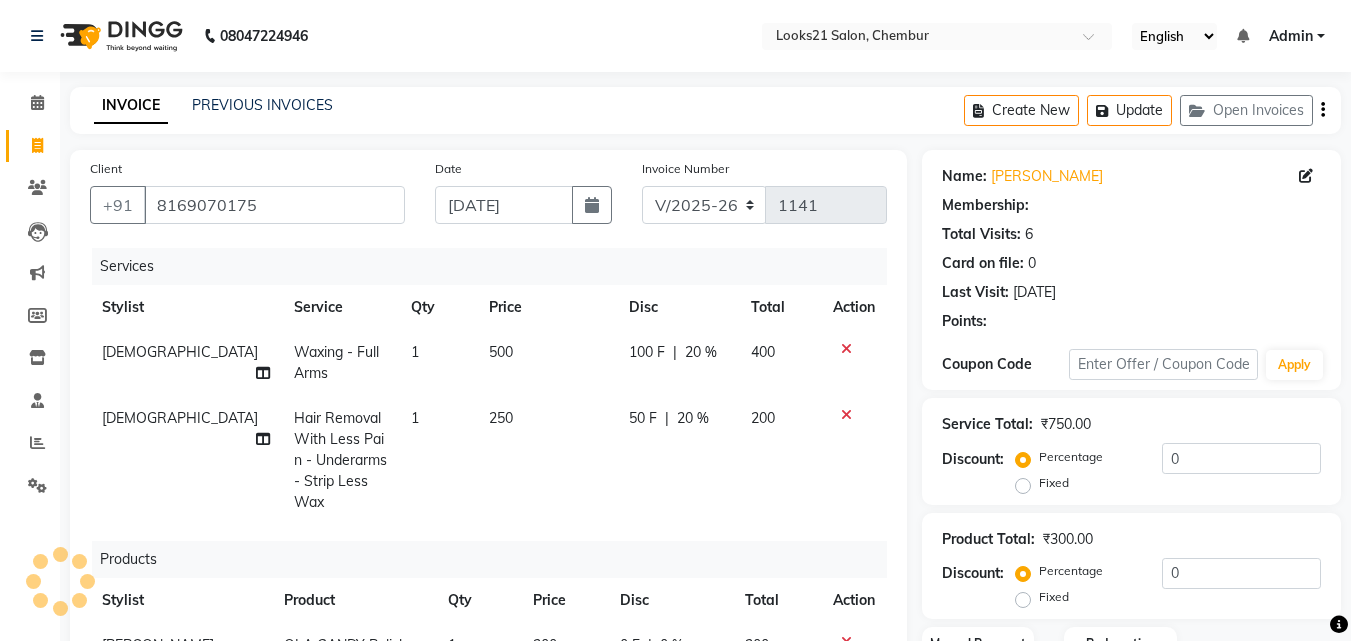 select on "1: Object" 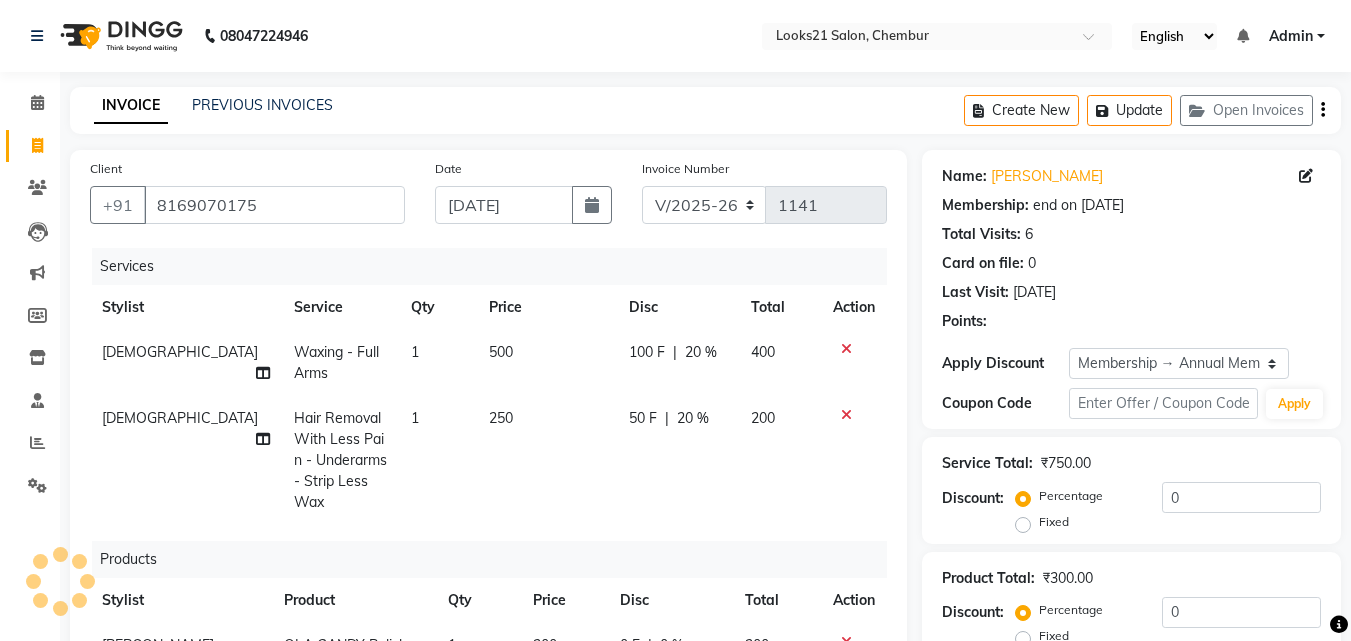 type on "20" 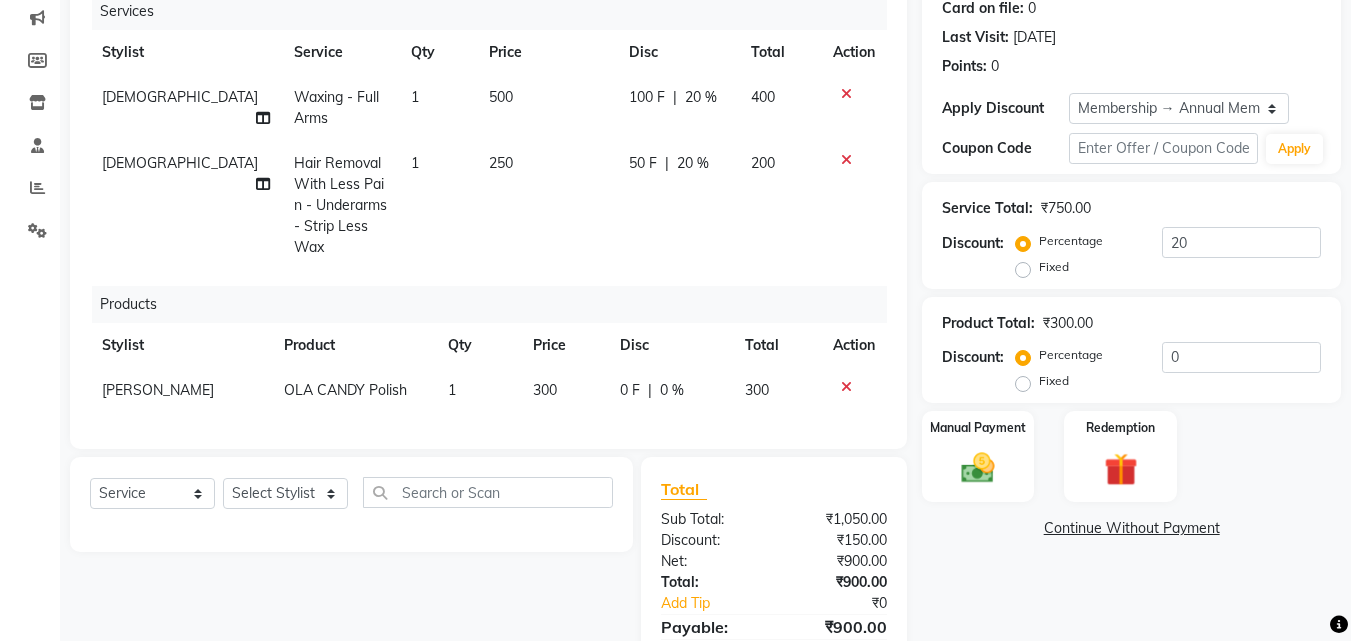 scroll, scrollTop: 300, scrollLeft: 0, axis: vertical 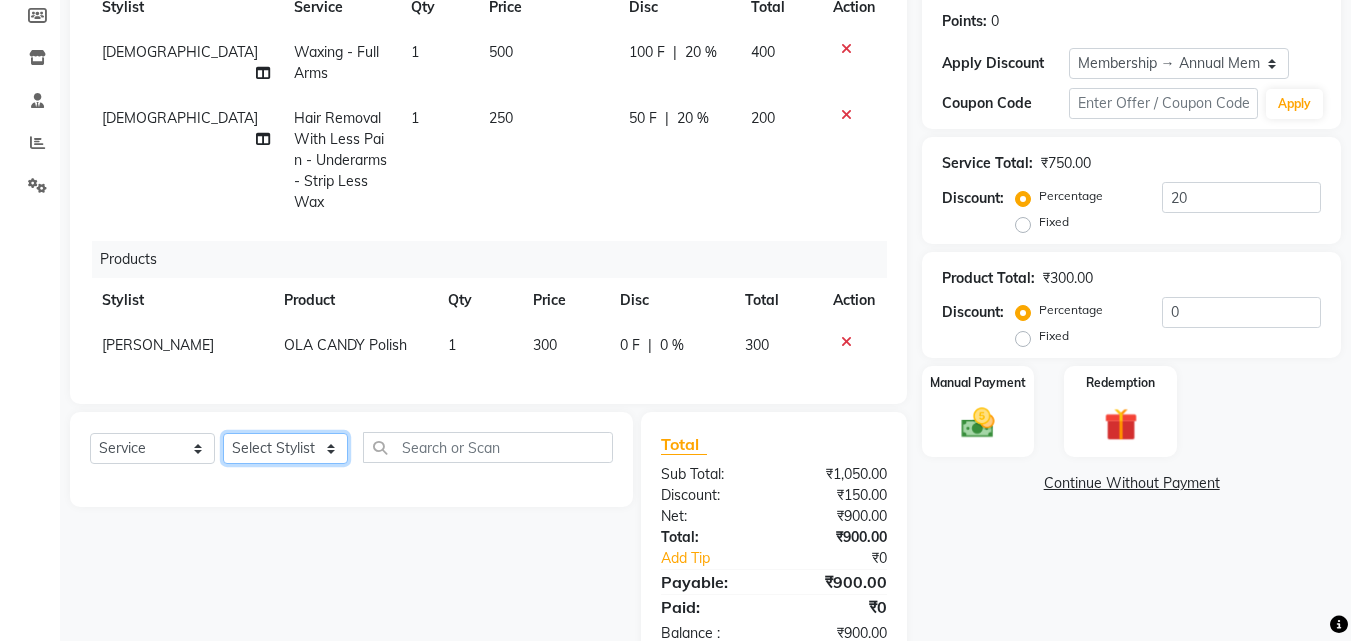 click on "Select Stylist Anwar Danish Janardhan sabiya khan Sajeda Siddiqui Samiksha Shakil Sharif Ahmed Shraddha Vaishali" 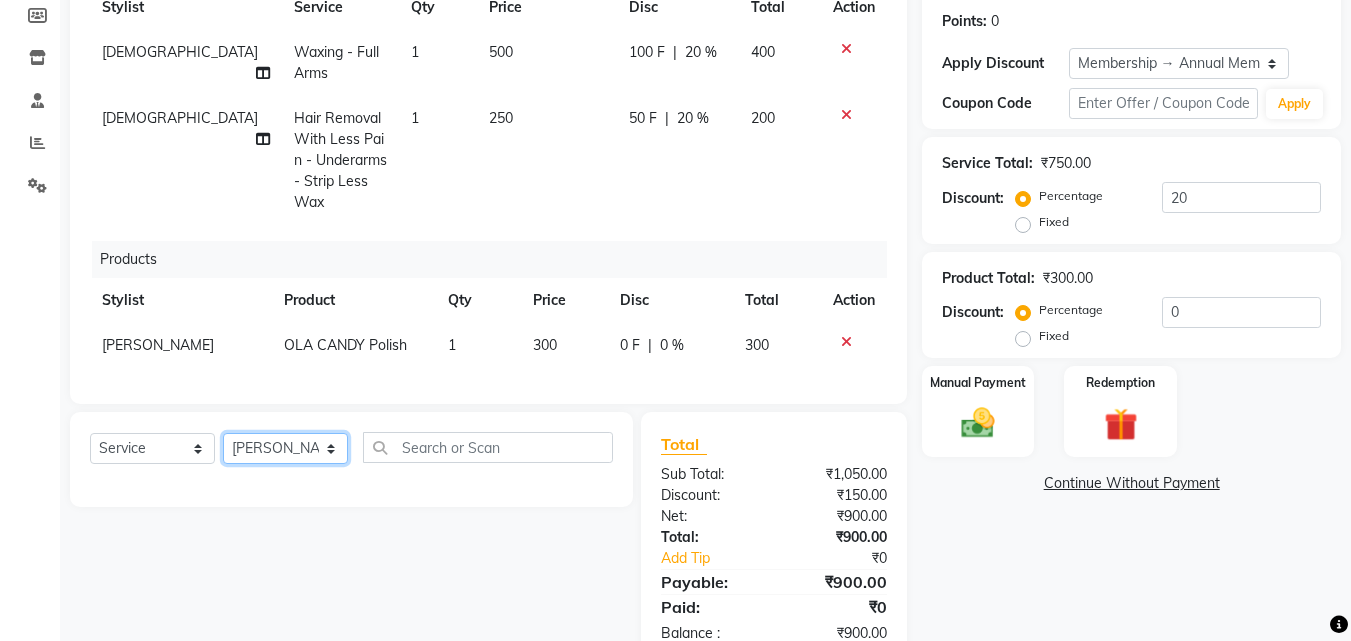 click on "Select Stylist Anwar Danish Janardhan sabiya khan Sajeda Siddiqui Samiksha Shakil Sharif Ahmed Shraddha Vaishali" 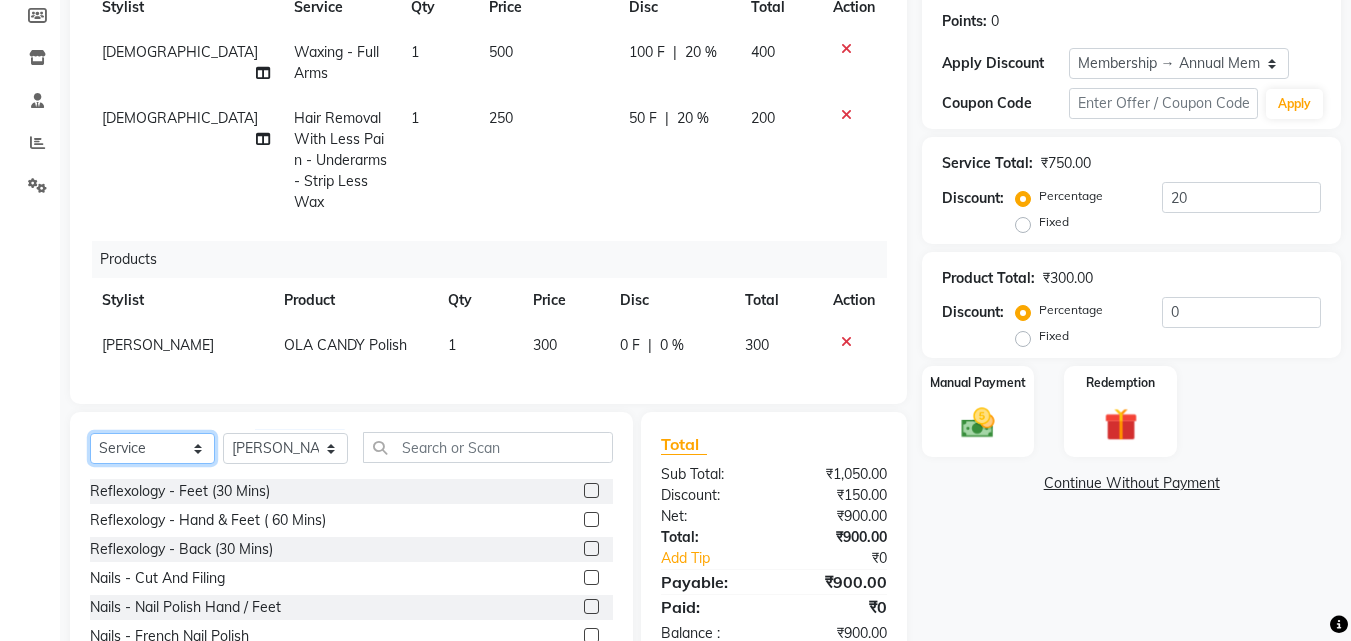 click on "Select  Service  Product  Membership  Package Voucher Prepaid Gift Card" 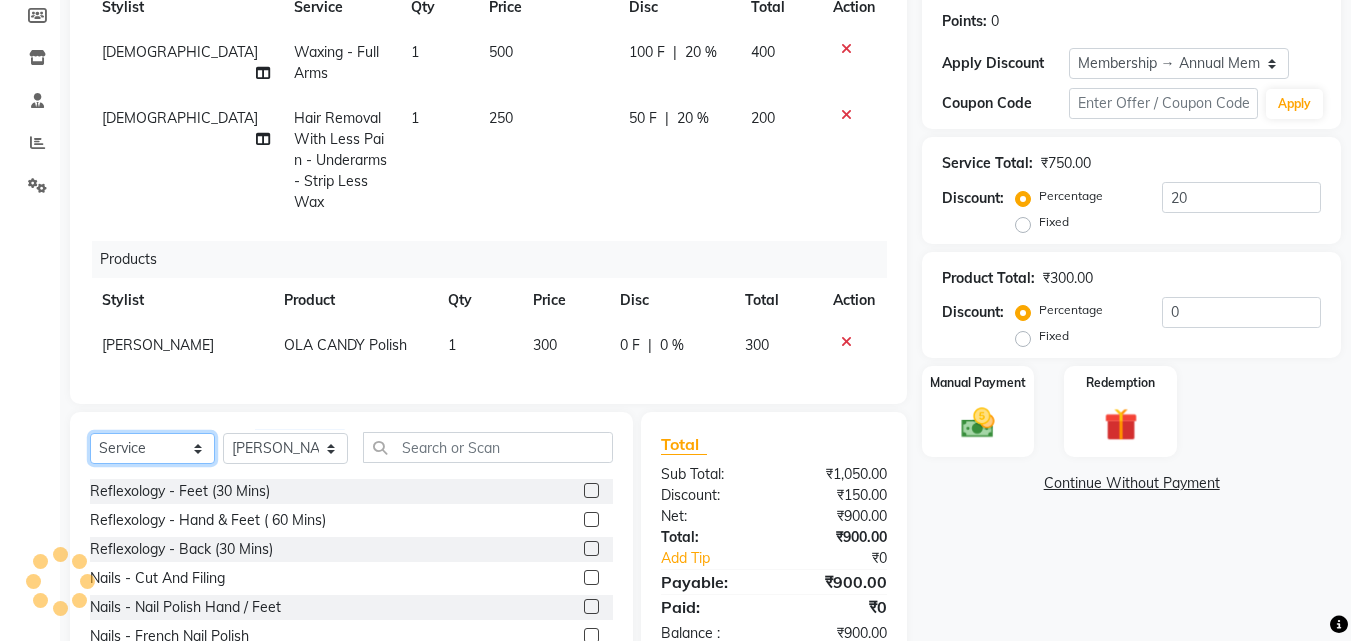 click on "Select  Service  Product  Membership  Package Voucher Prepaid Gift Card" 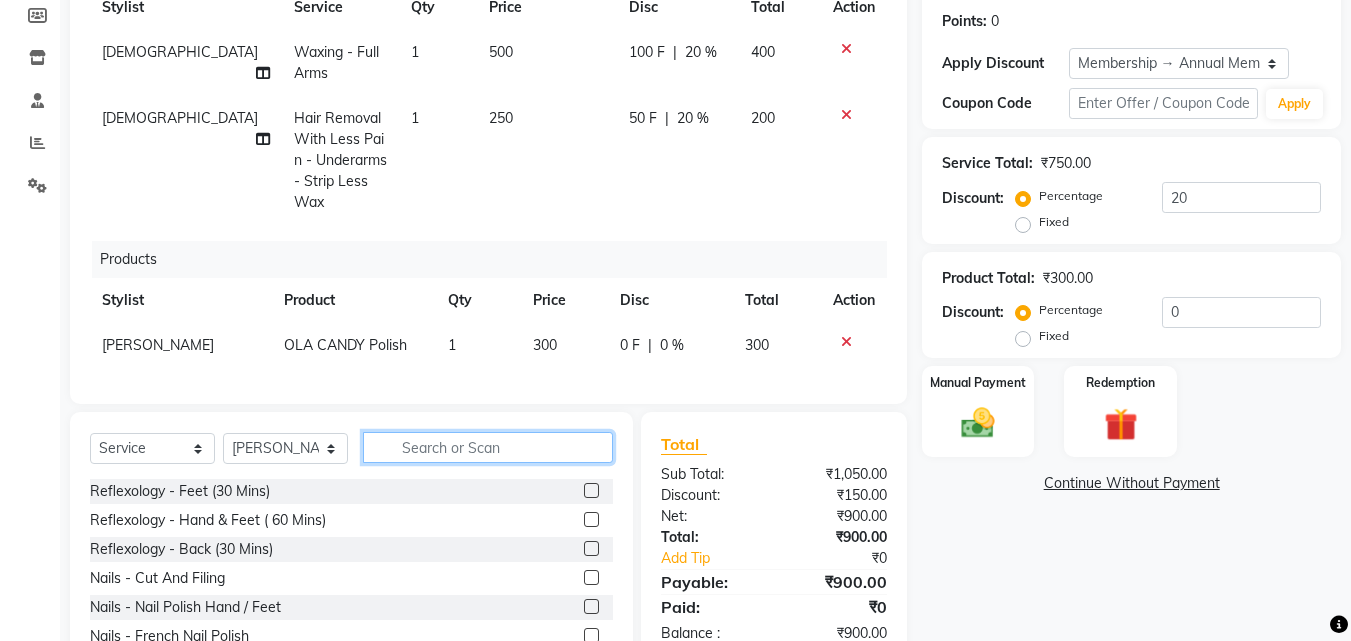 click 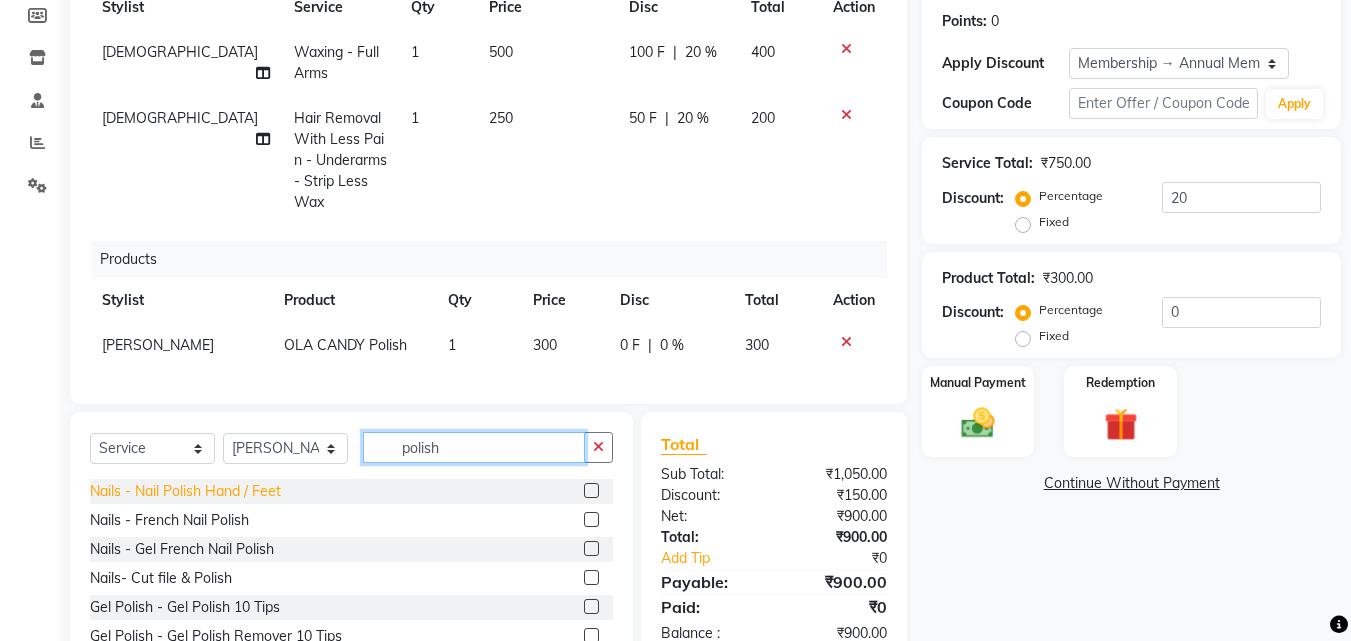 type on "polish" 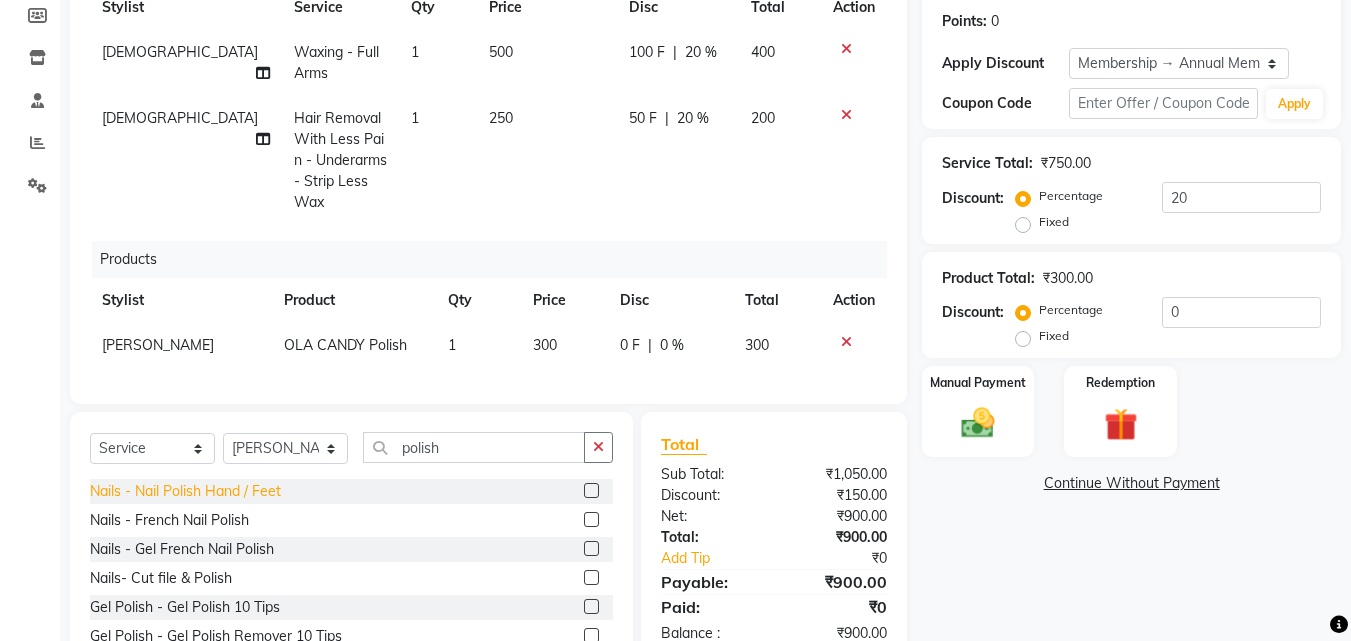 click on "Nails  - Nail Polish Hand / Feet" 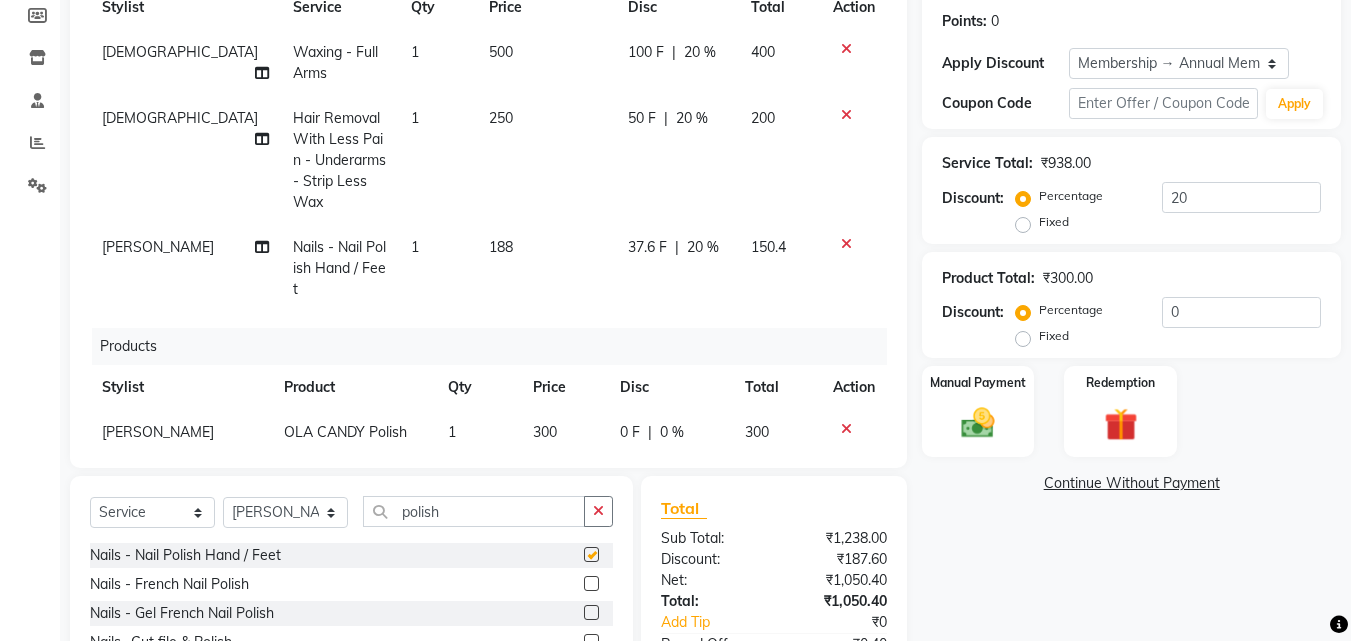 checkbox on "false" 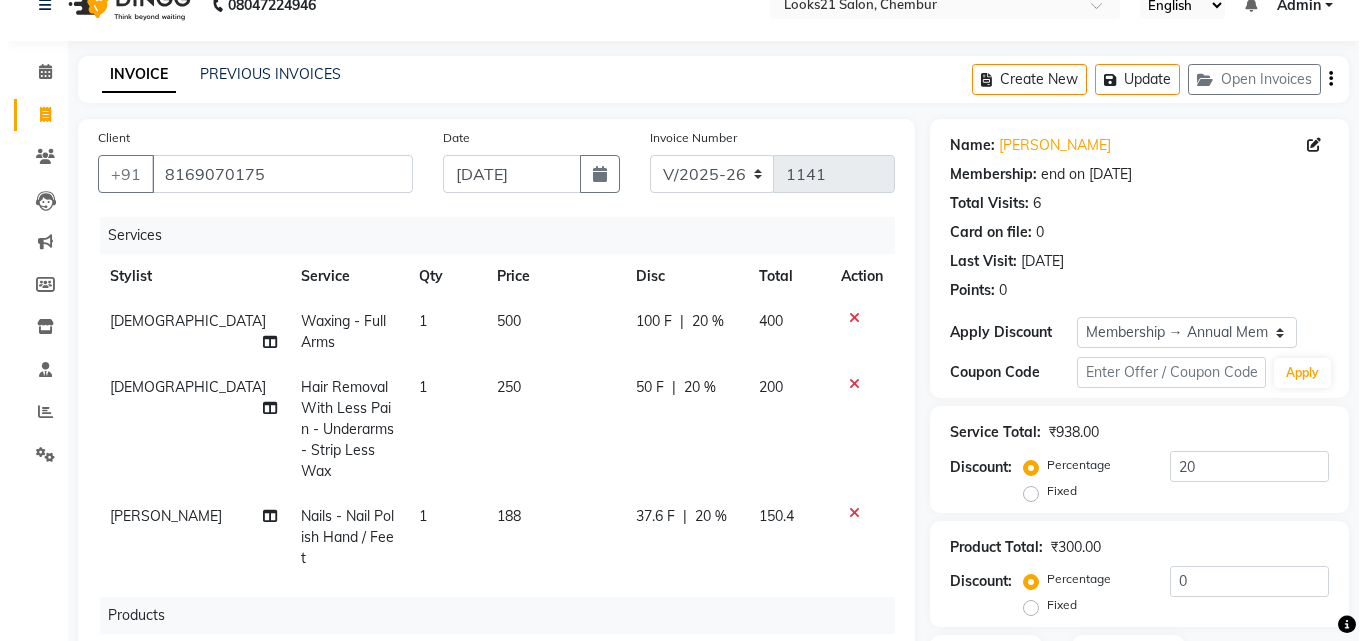 scroll, scrollTop: 0, scrollLeft: 0, axis: both 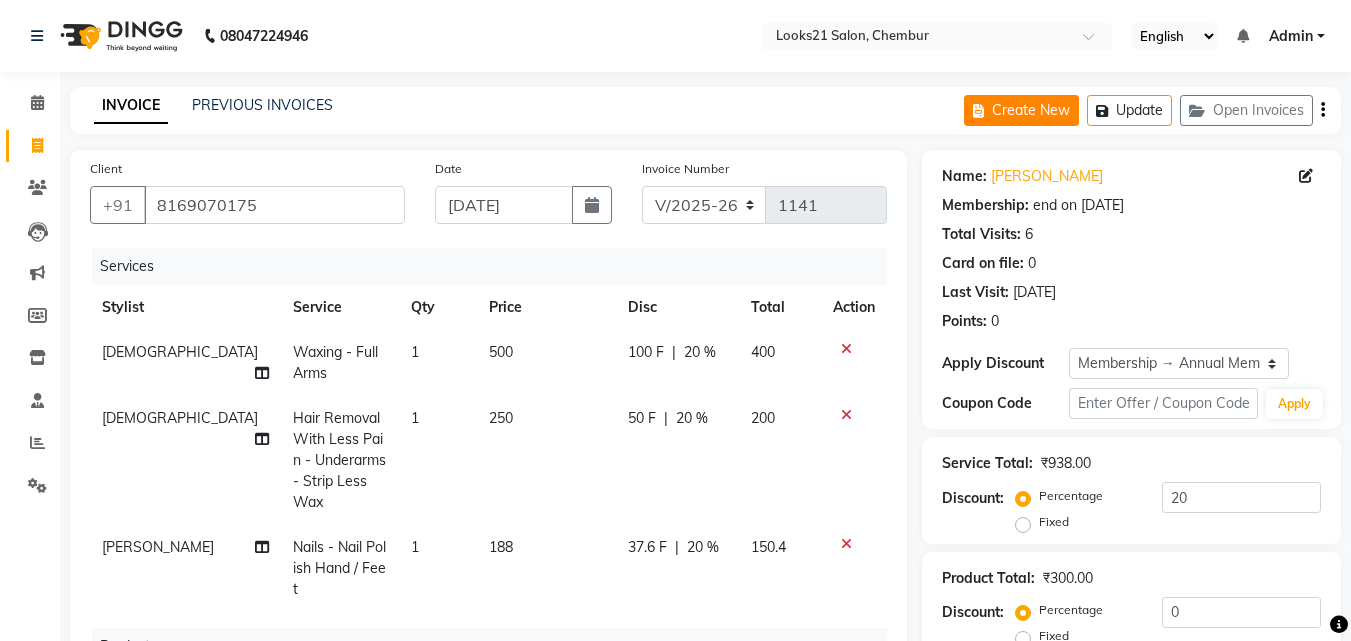 click on "Update" 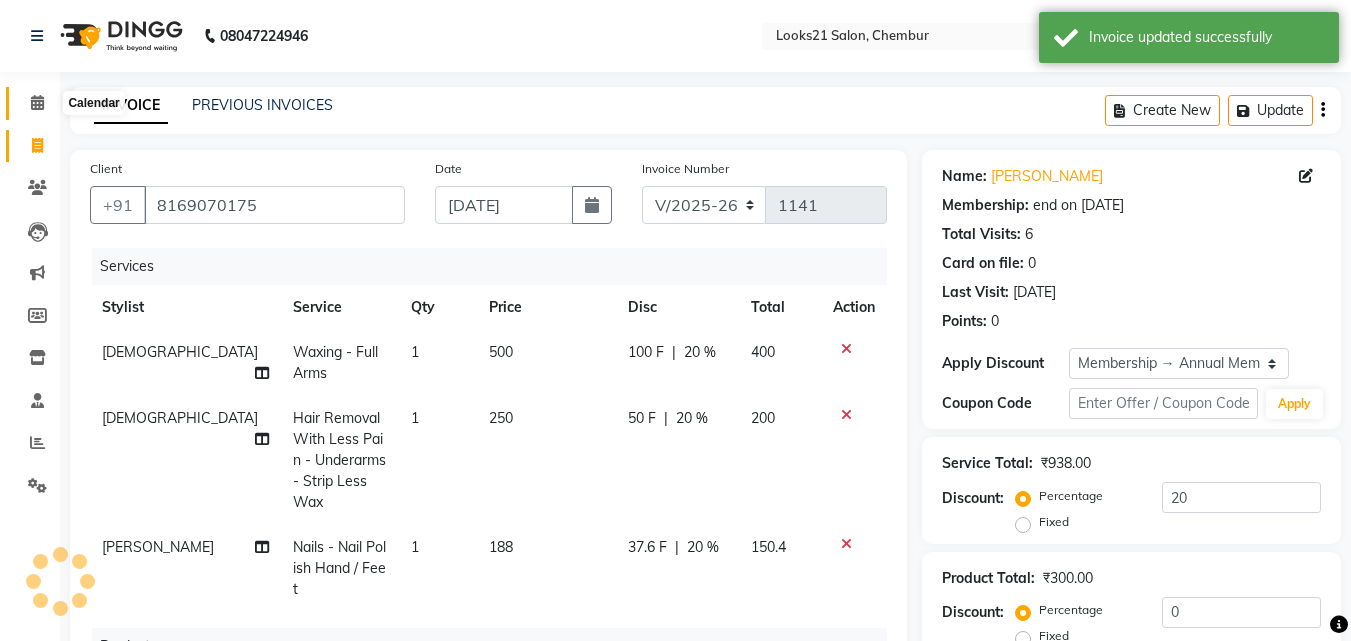 click 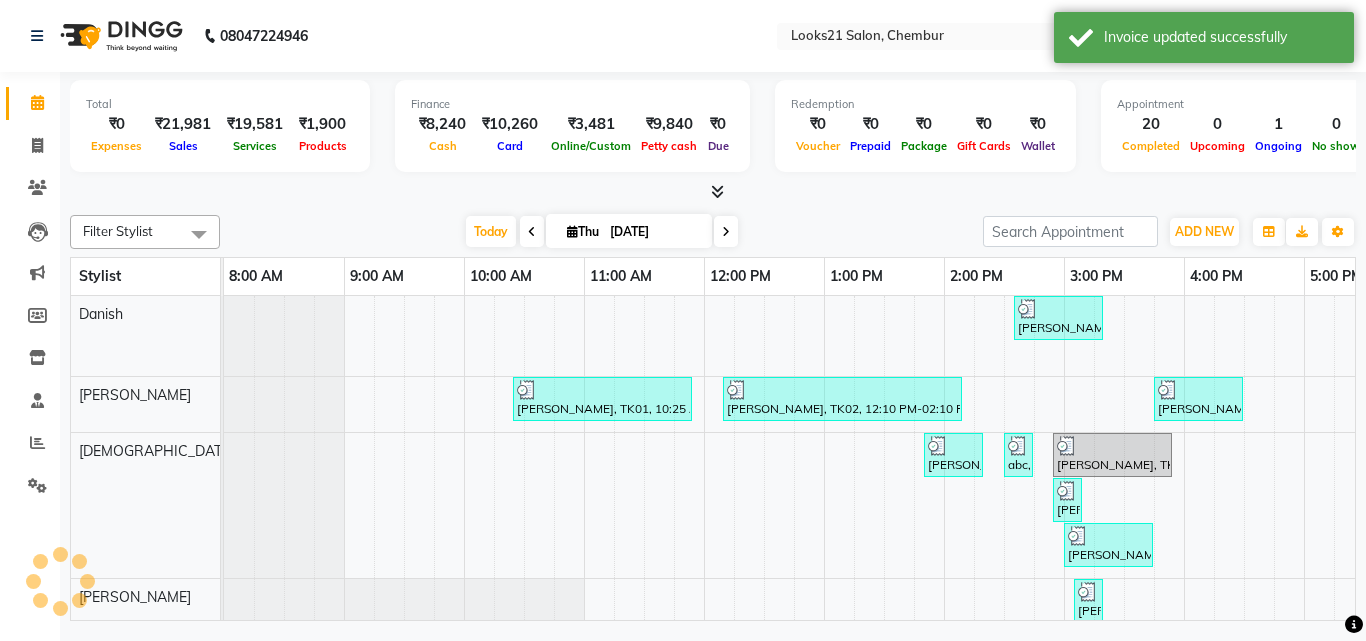 scroll, scrollTop: 0, scrollLeft: 0, axis: both 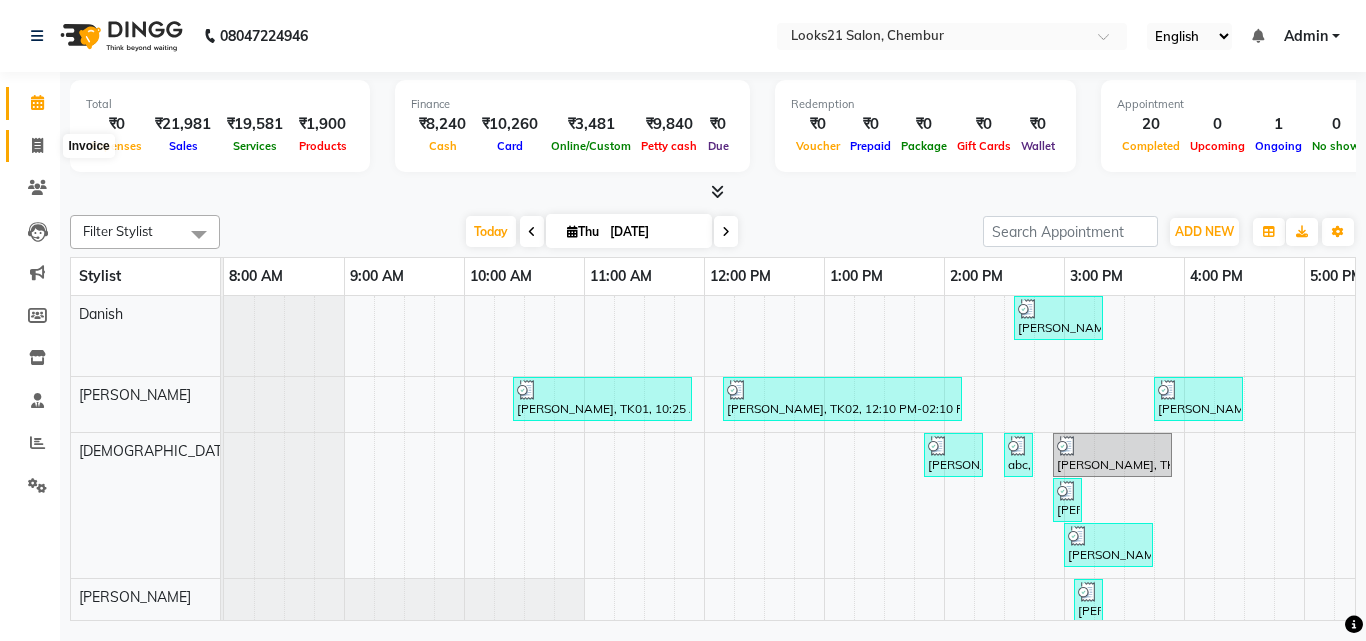 click 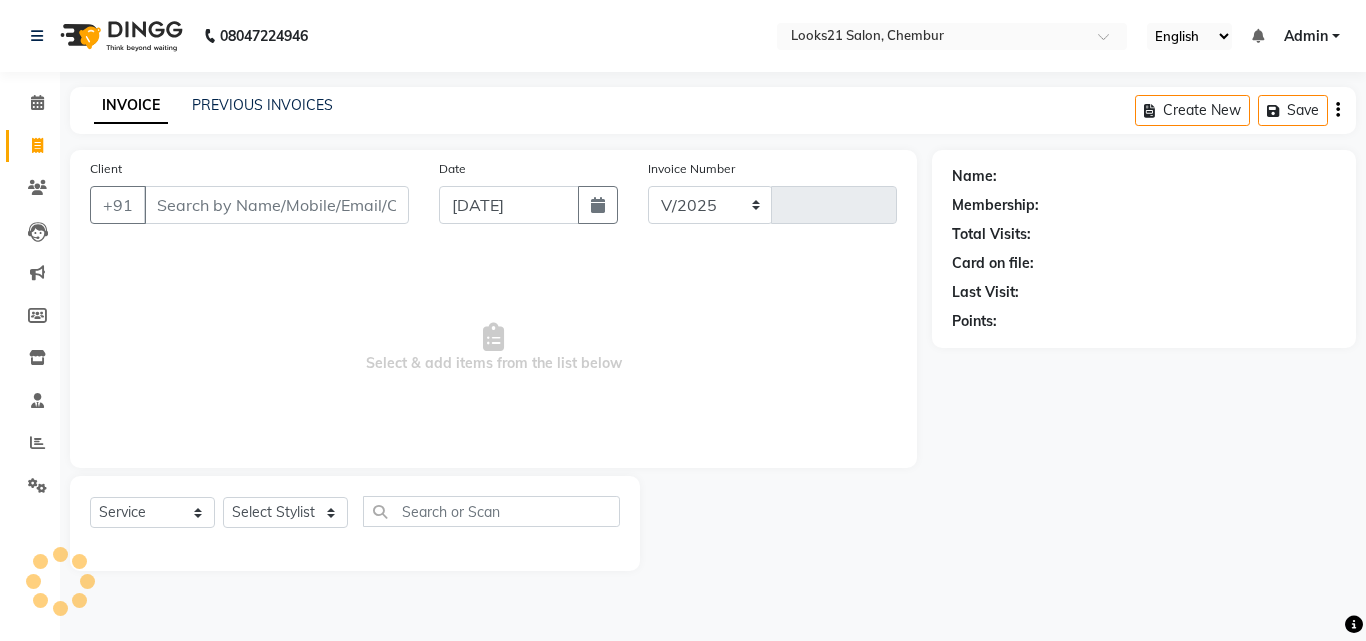 select on "844" 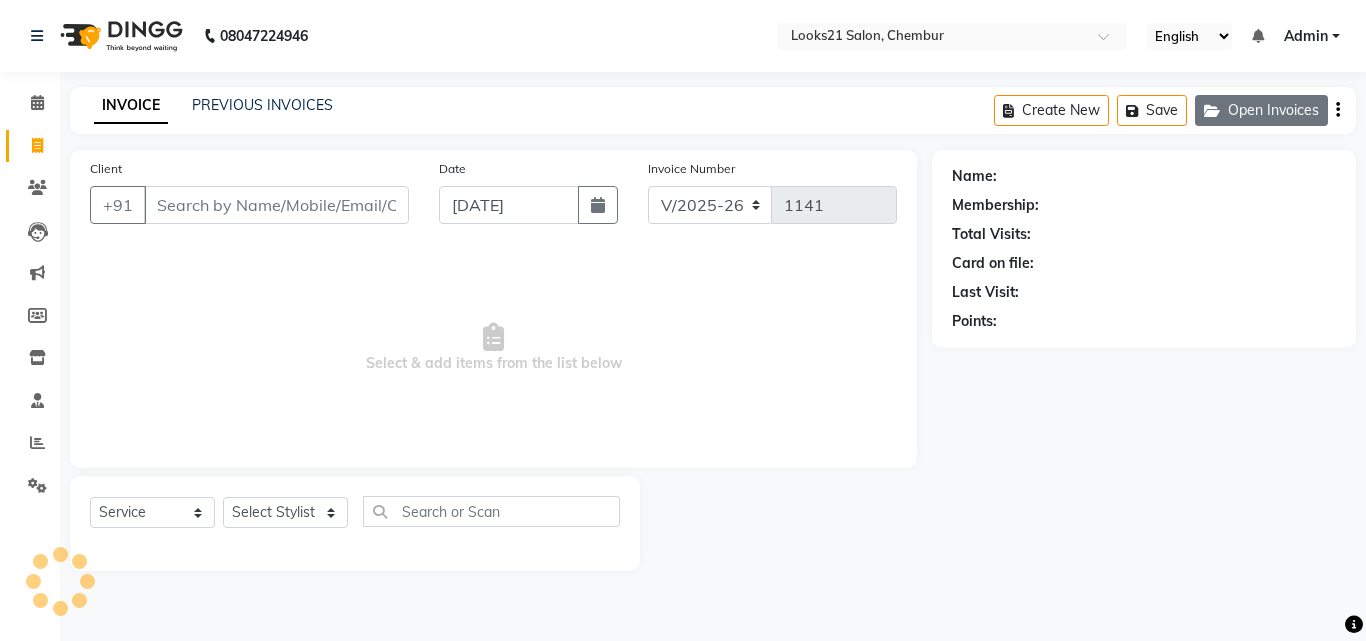 click on "Open Invoices" 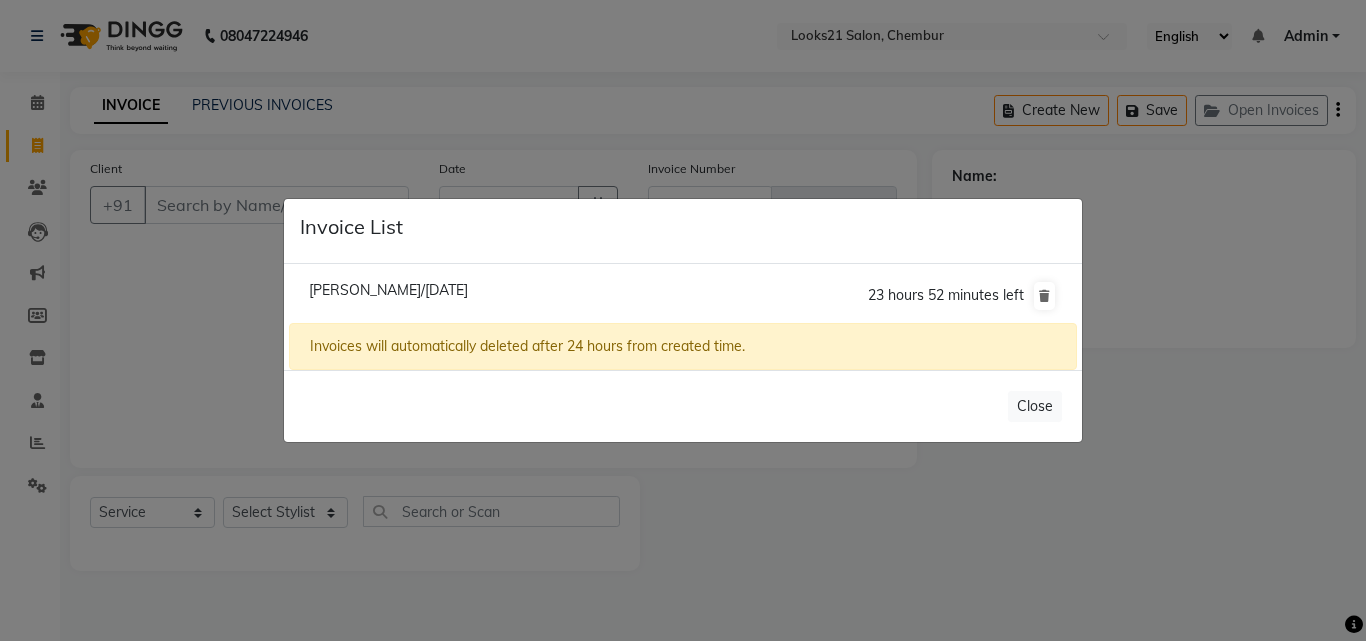 click on "Nilofar Daruwala/10 July 2025" 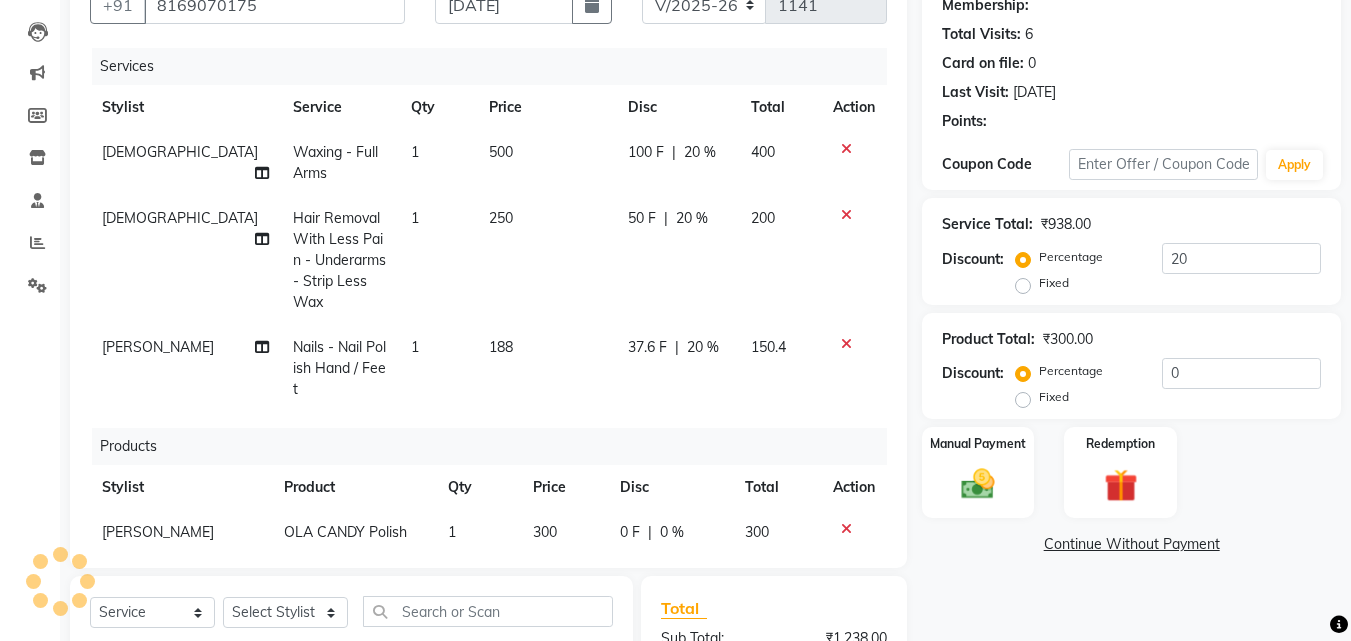select on "1: Object" 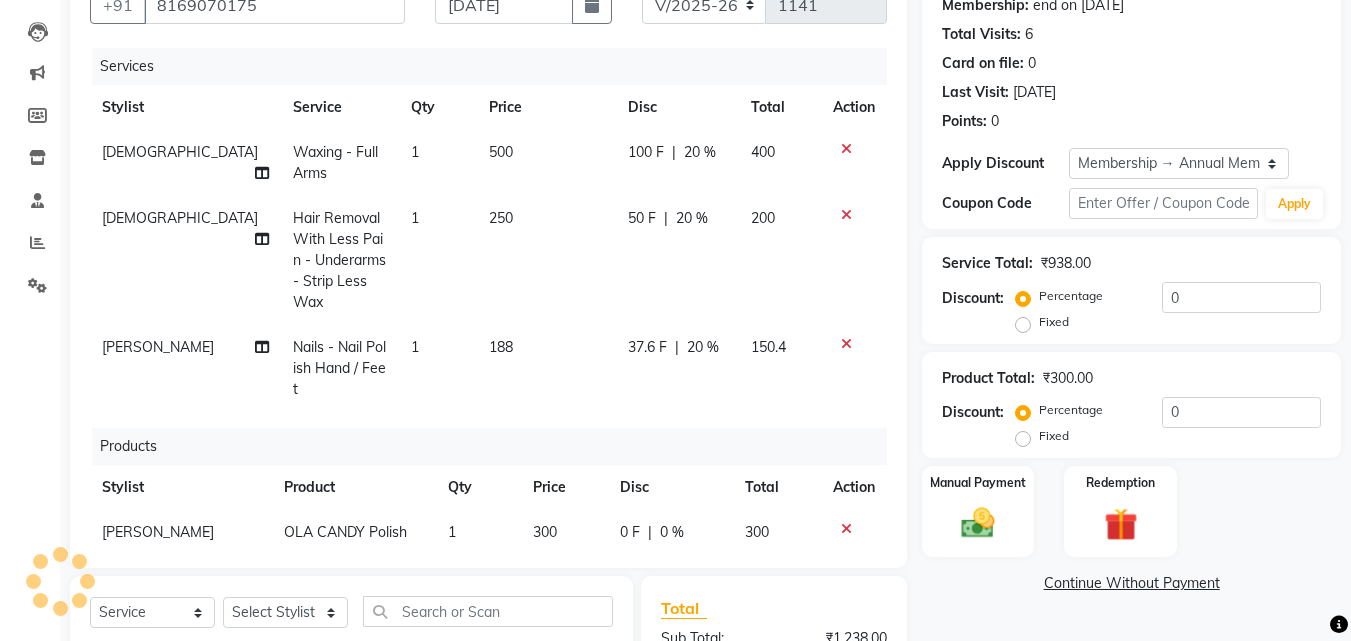 type on "20" 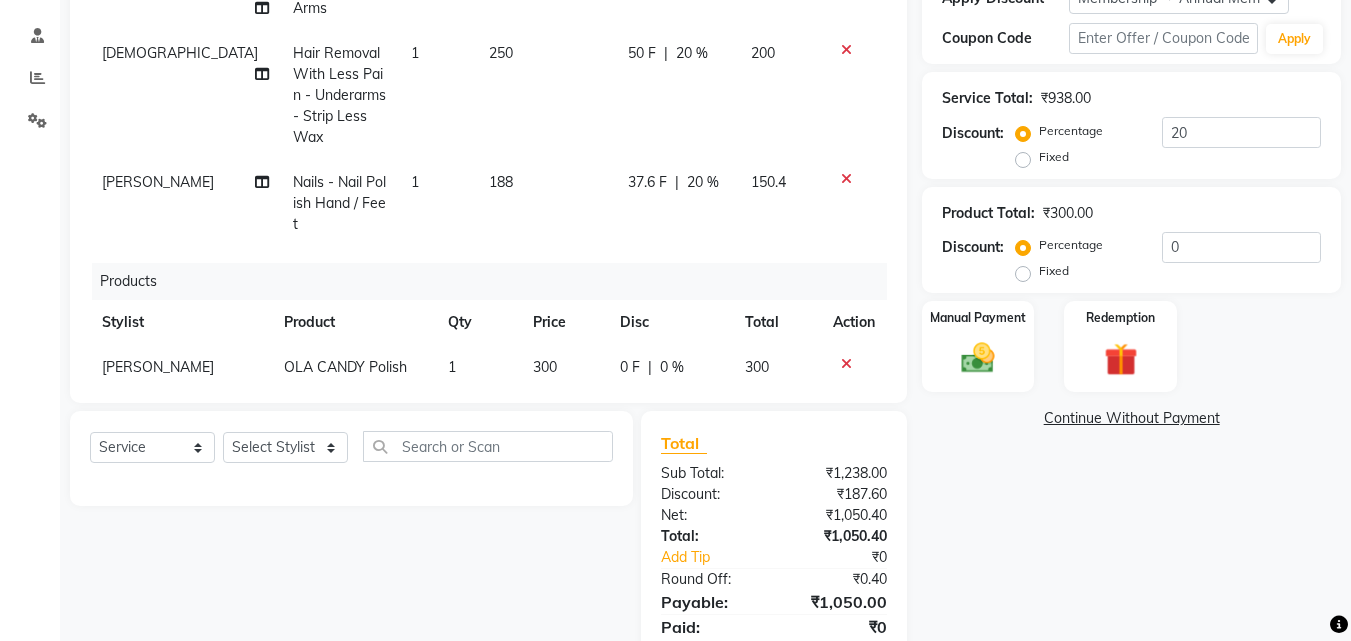 scroll, scrollTop: 434, scrollLeft: 0, axis: vertical 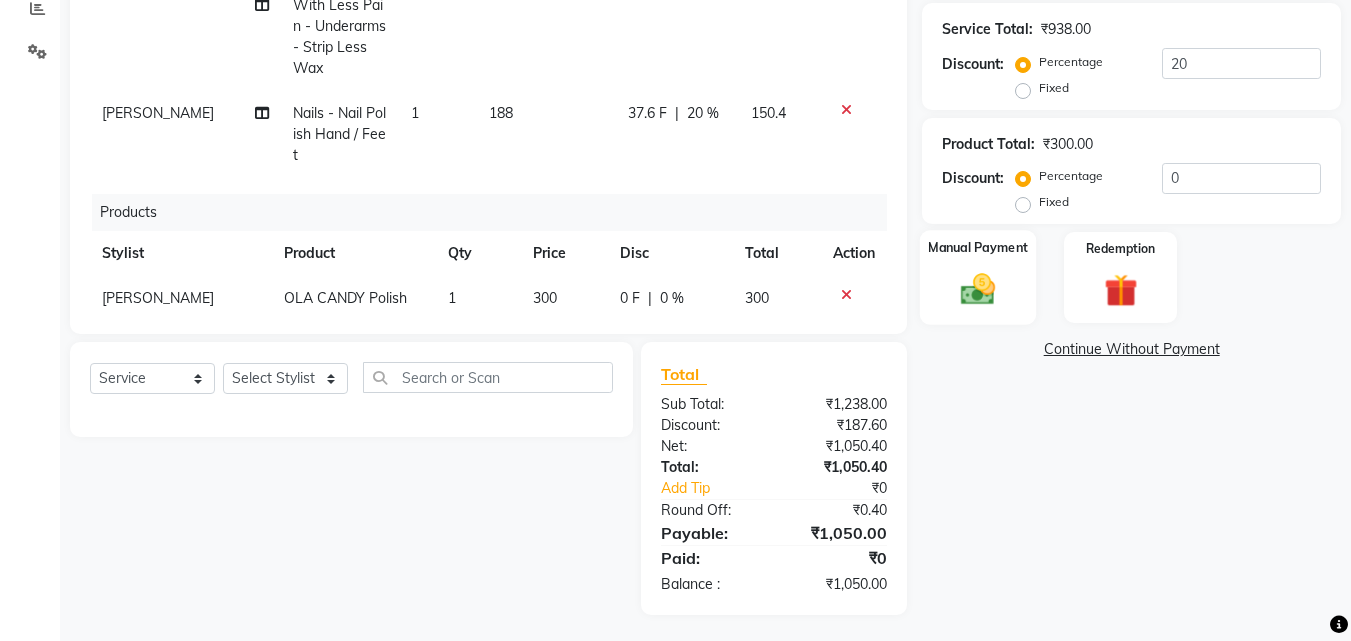 click 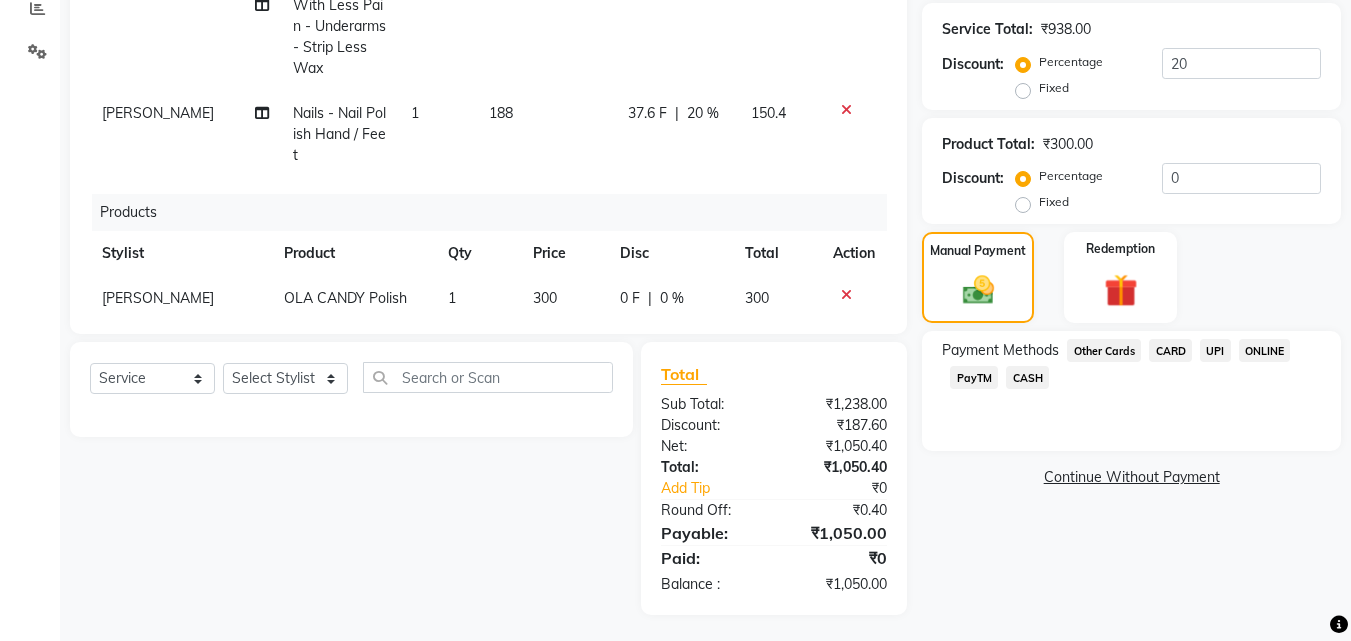 click on "UPI" 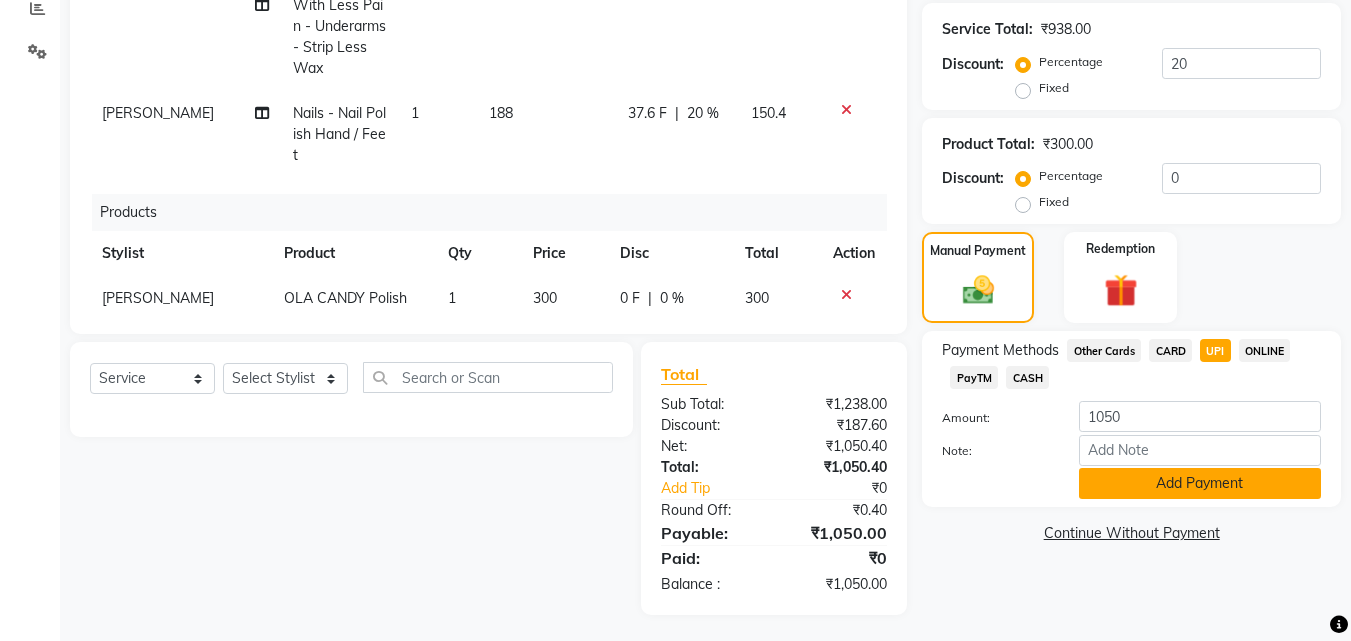 click on "Add Payment" 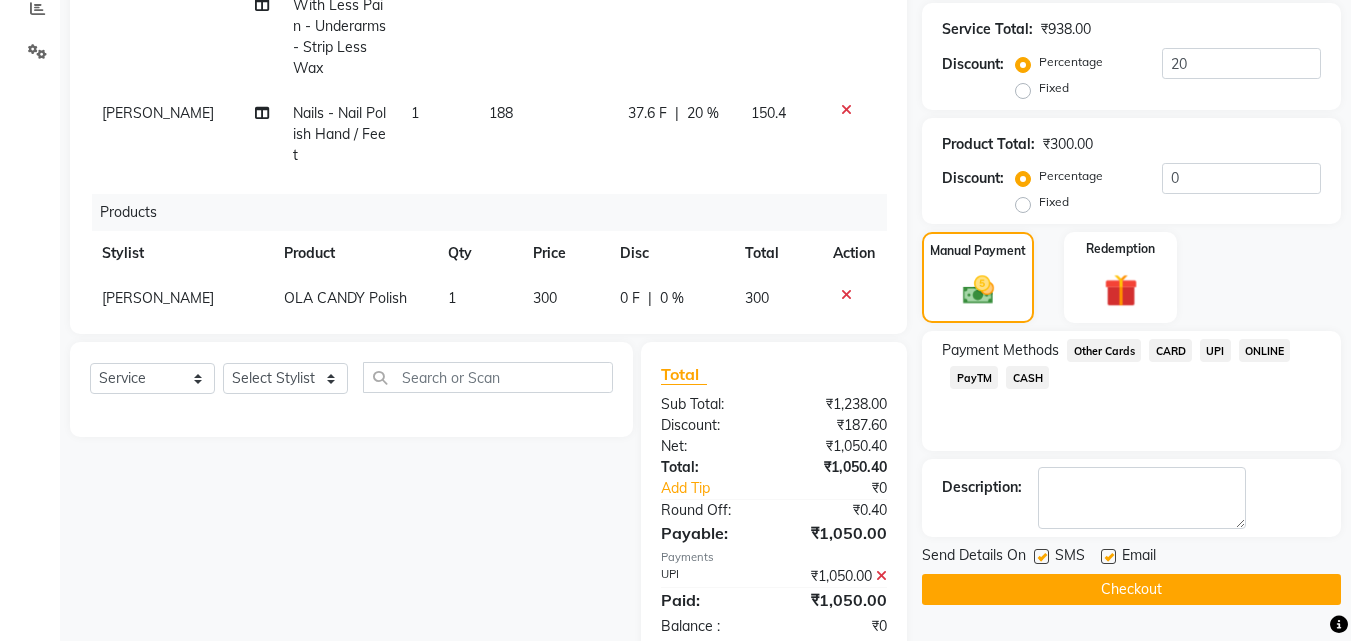 scroll, scrollTop: 476, scrollLeft: 0, axis: vertical 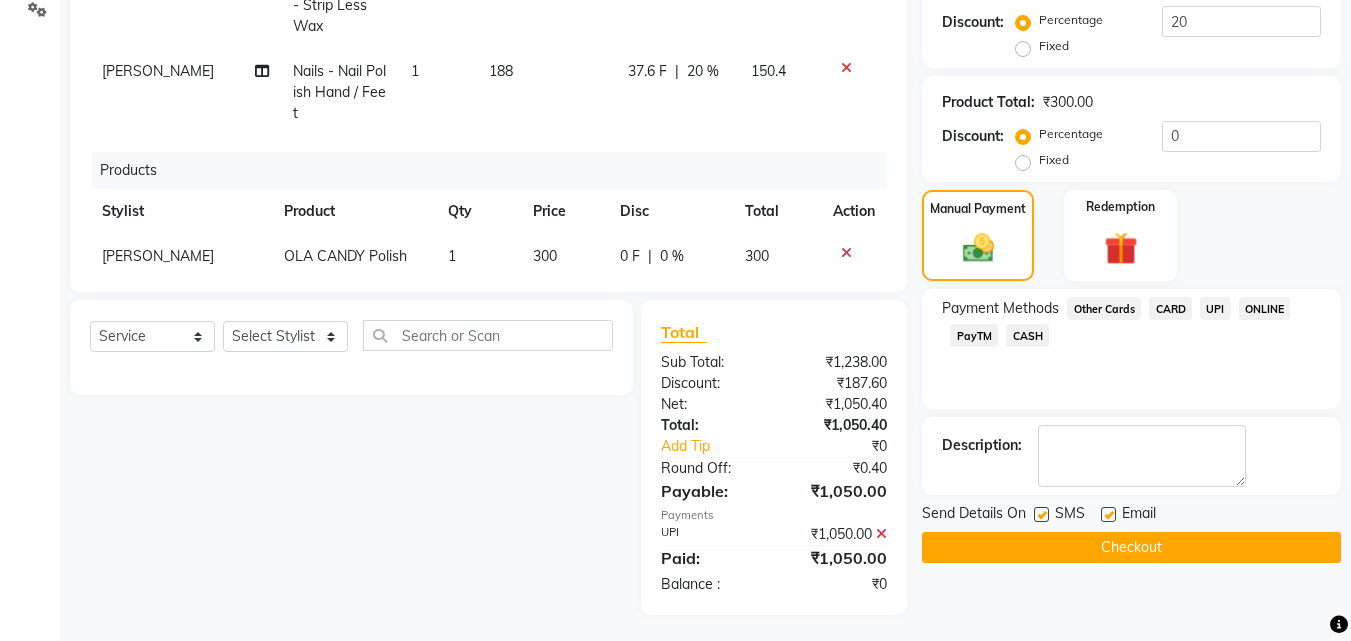 click on "Checkout" 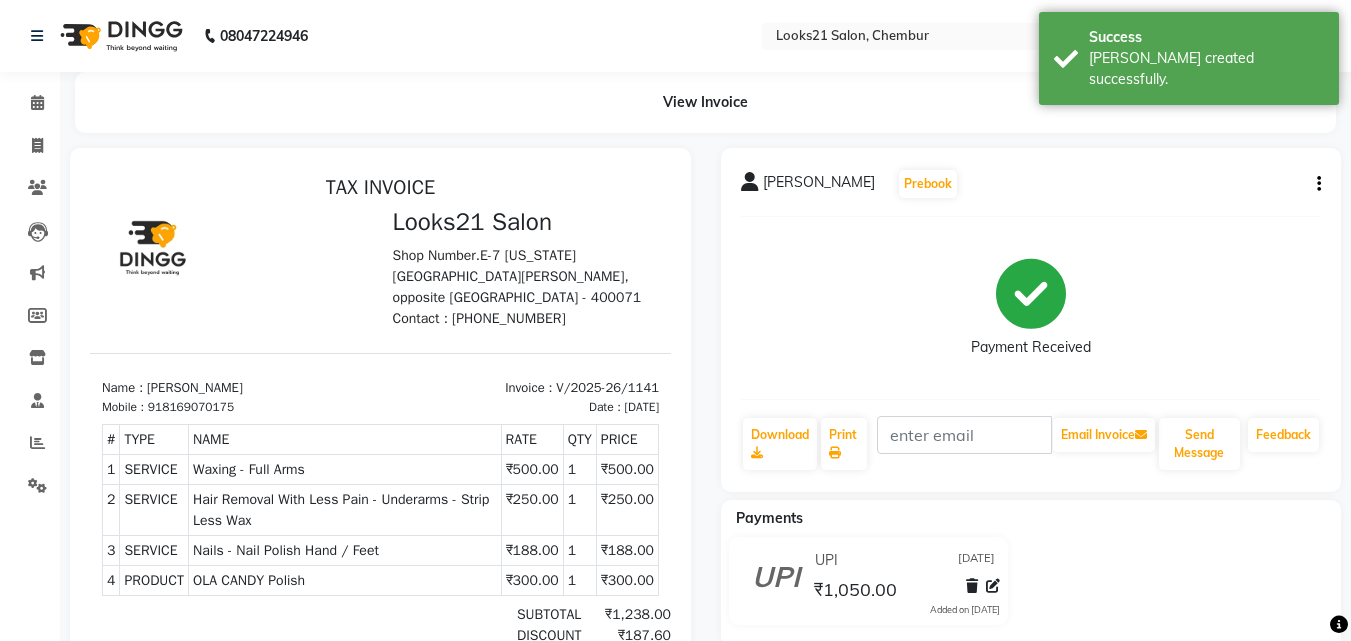 scroll, scrollTop: 0, scrollLeft: 0, axis: both 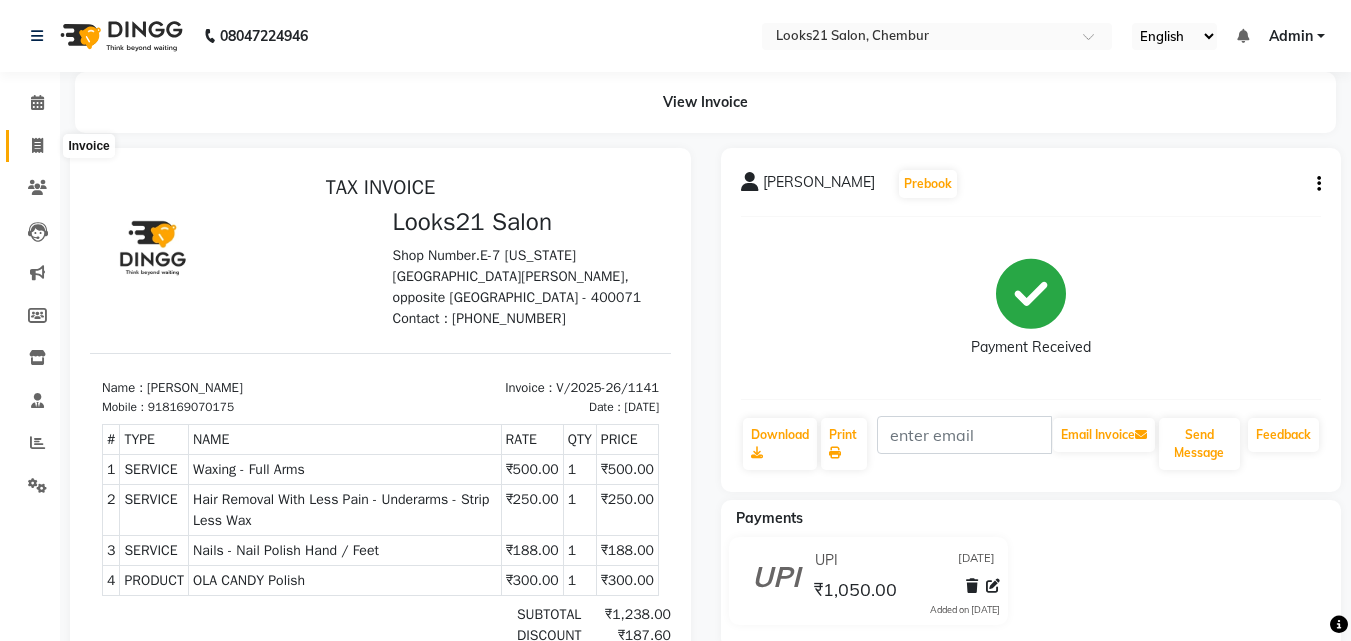 drag, startPoint x: 39, startPoint y: 144, endPoint x: 76, endPoint y: 142, distance: 37.054016 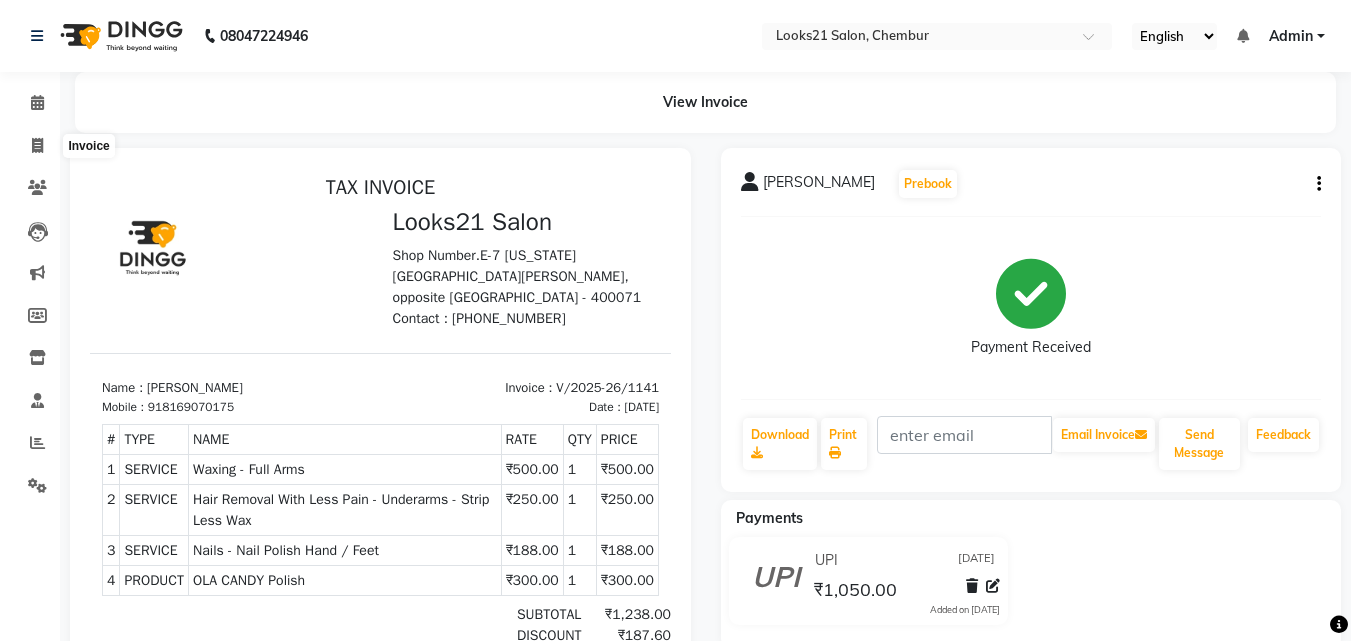 select on "service" 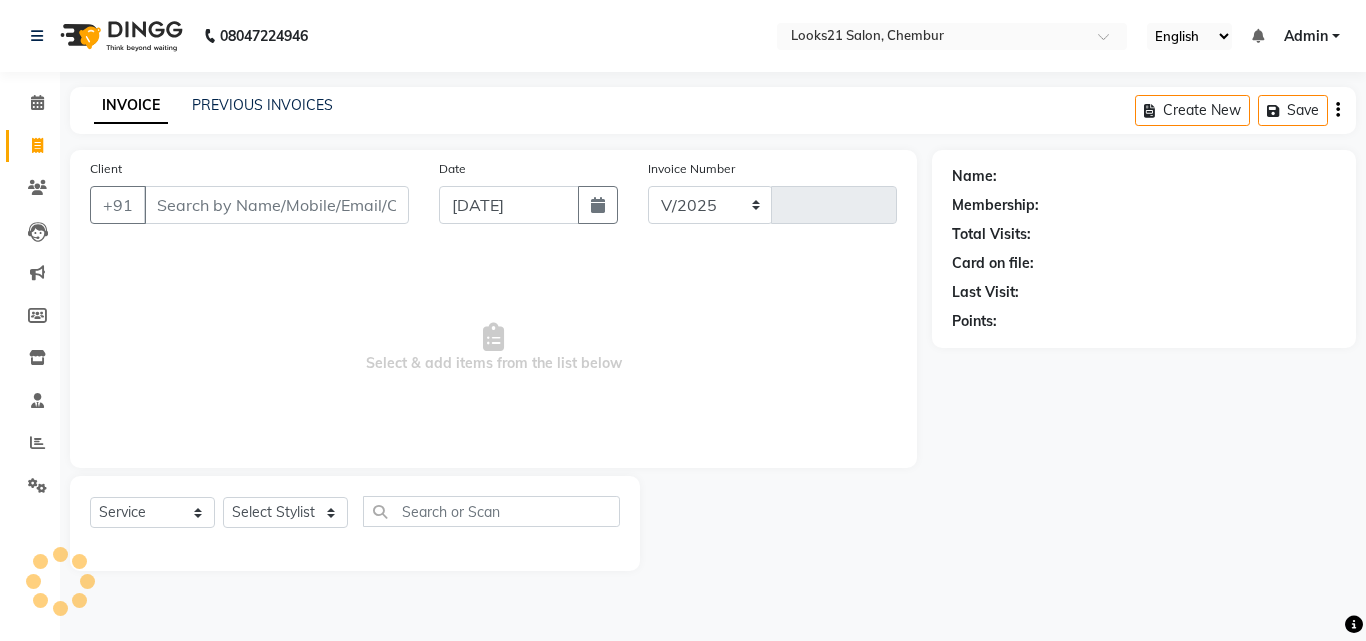 select on "844" 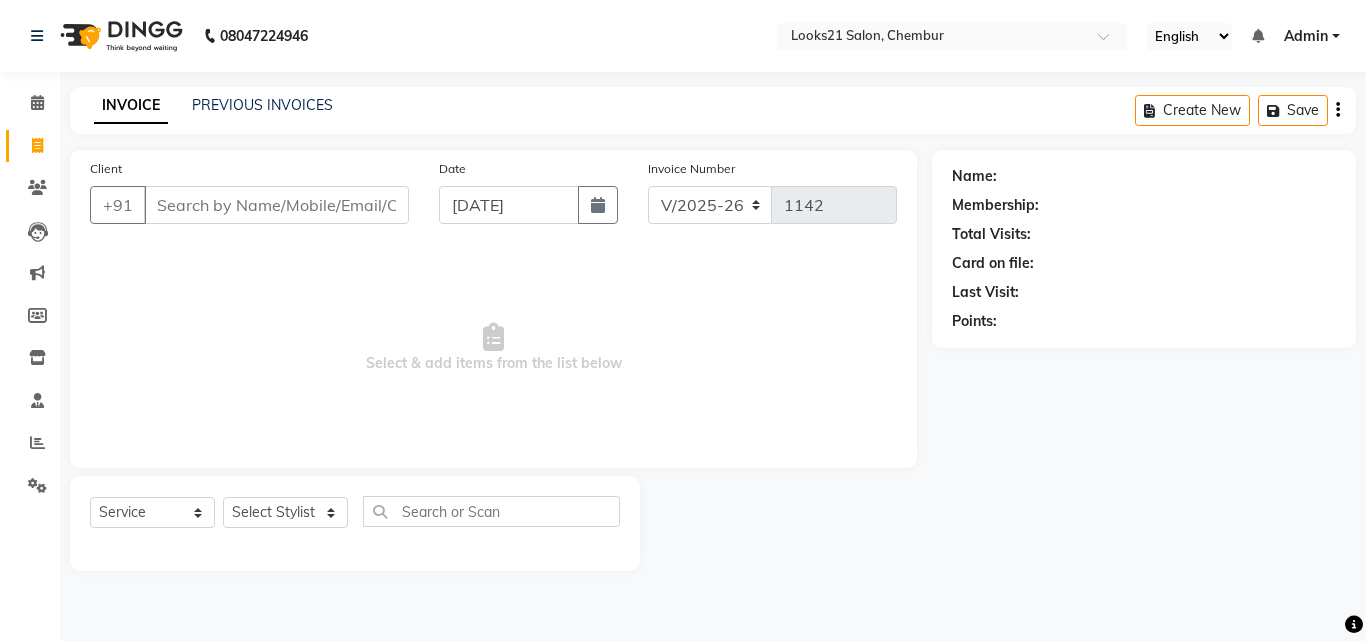 click on "Client" at bounding box center (276, 205) 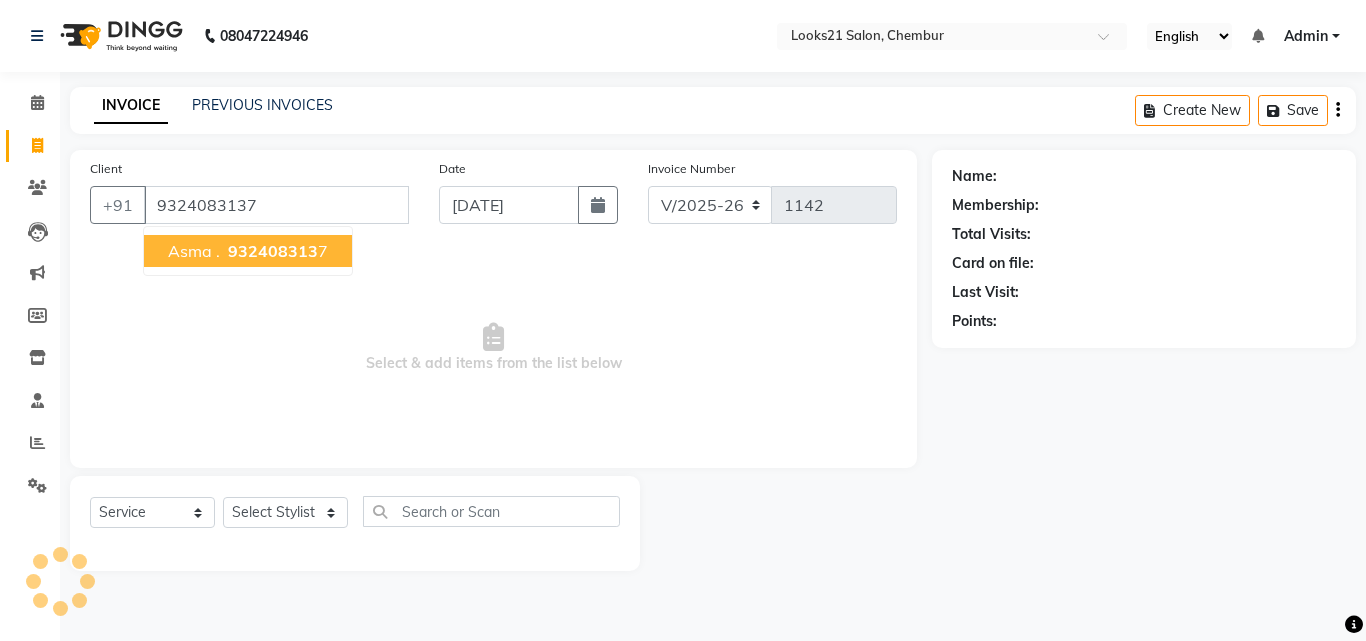 type on "9324083137" 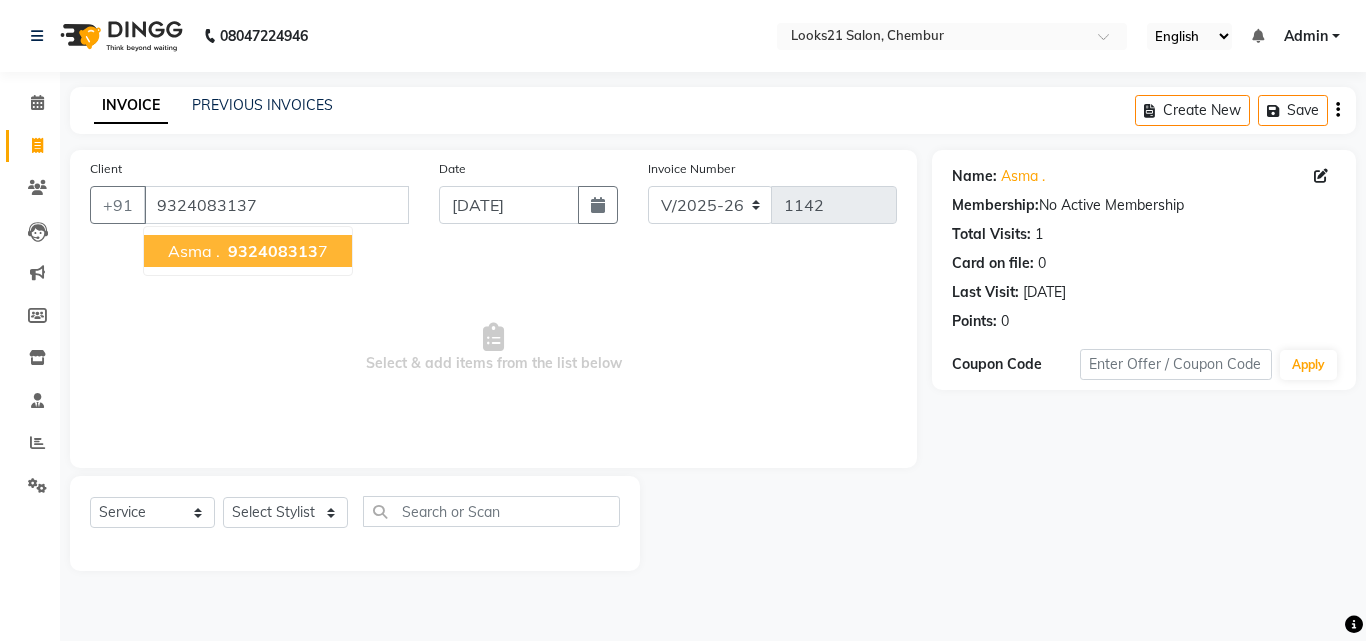 click on "932408313" at bounding box center (273, 251) 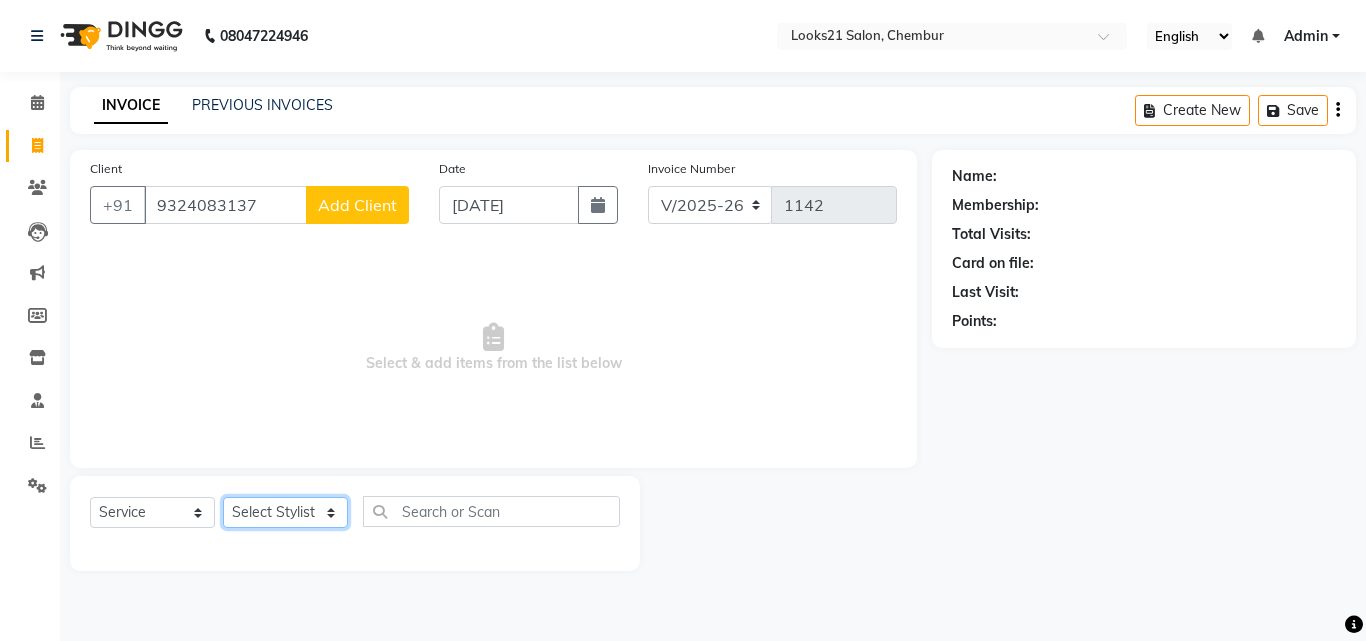 click on "Select Stylist Anwar Danish Janardhan sabiya khan Sajeda Siddiqui Samiksha Shakil Sharif Ahmed Shraddha Vaishali" 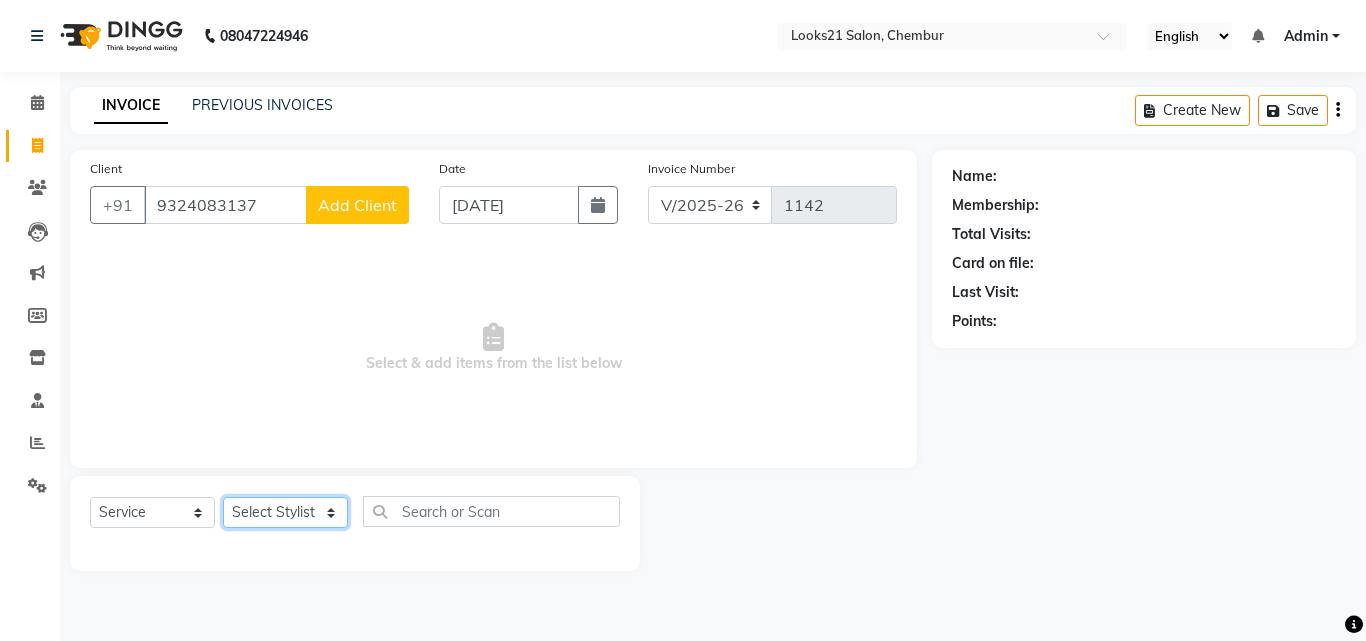 select on "13883" 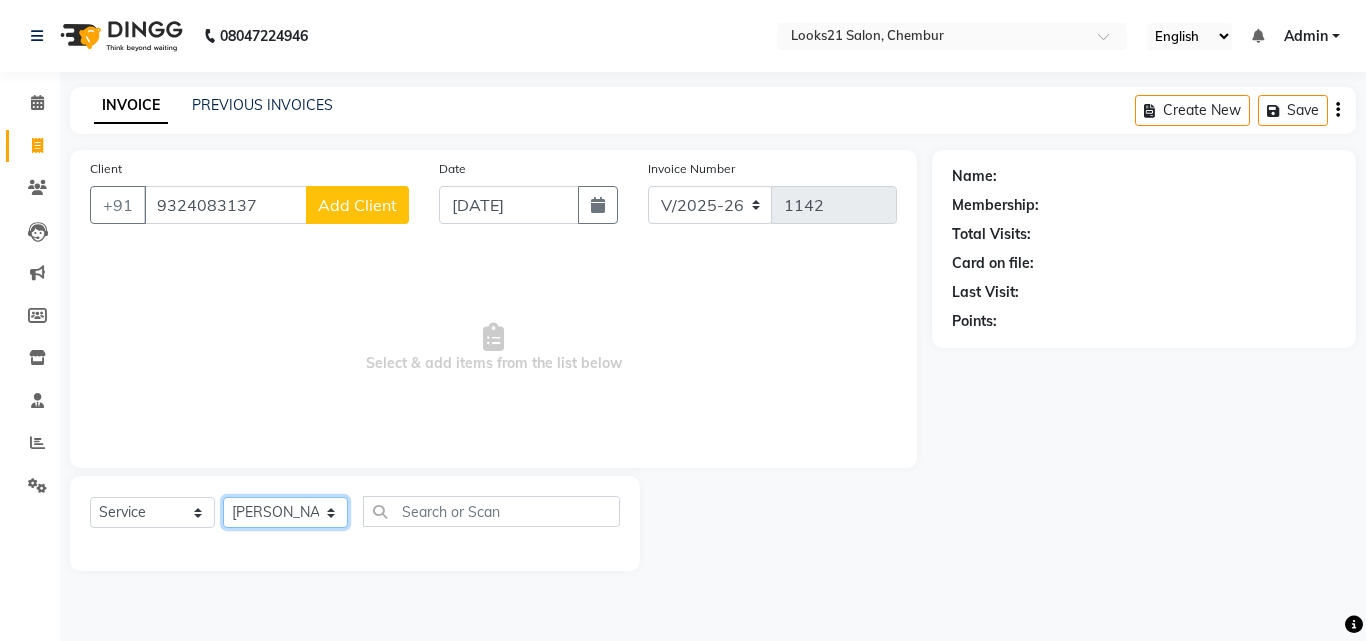 click on "Select Stylist Anwar Danish Janardhan sabiya khan Sajeda Siddiqui Samiksha Shakil Sharif Ahmed Shraddha Vaishali" 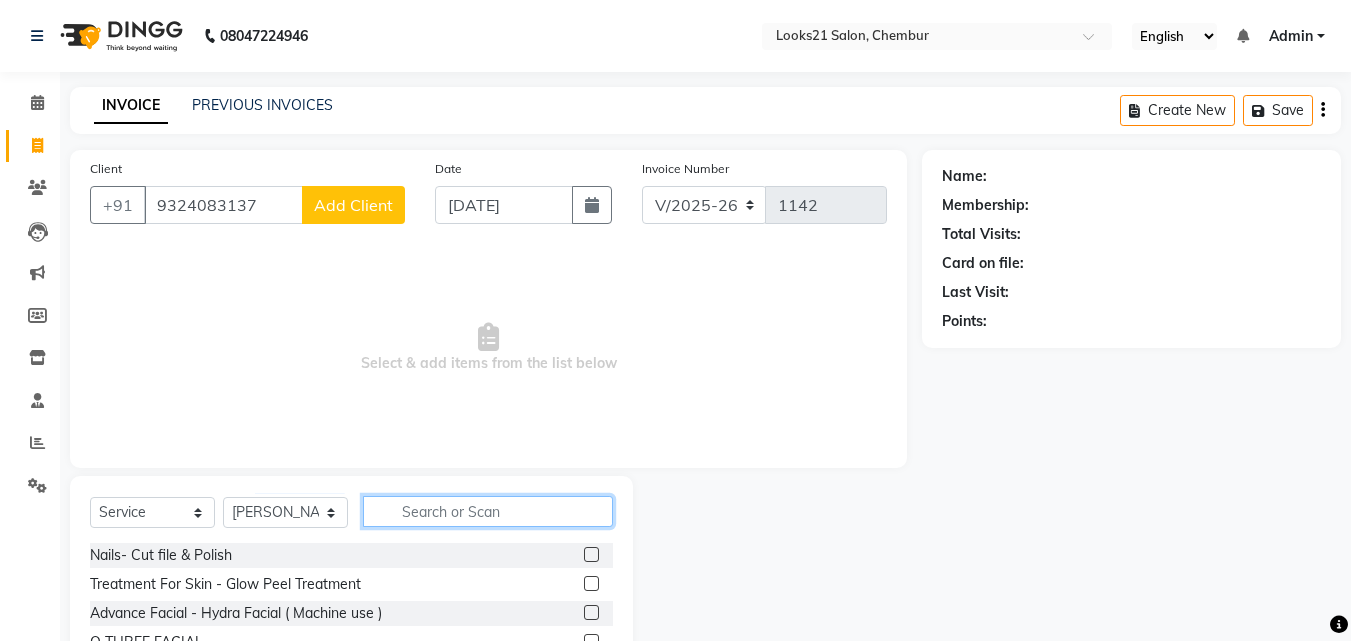 click 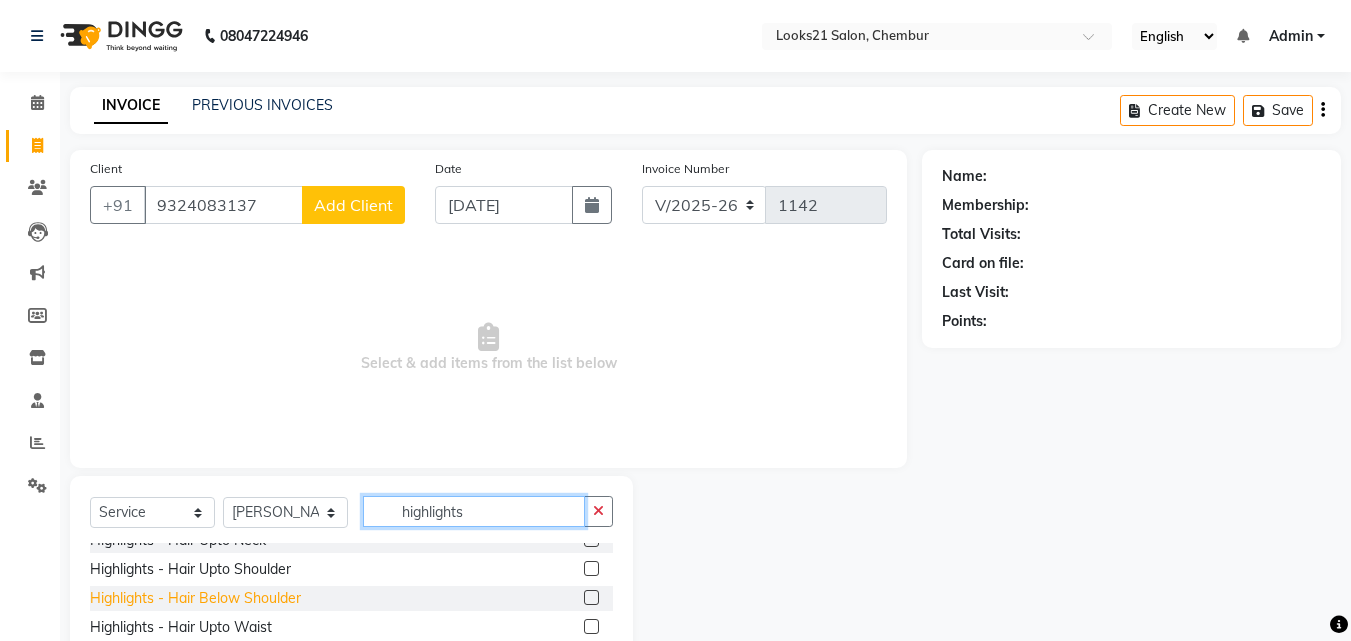 scroll, scrollTop: 61, scrollLeft: 0, axis: vertical 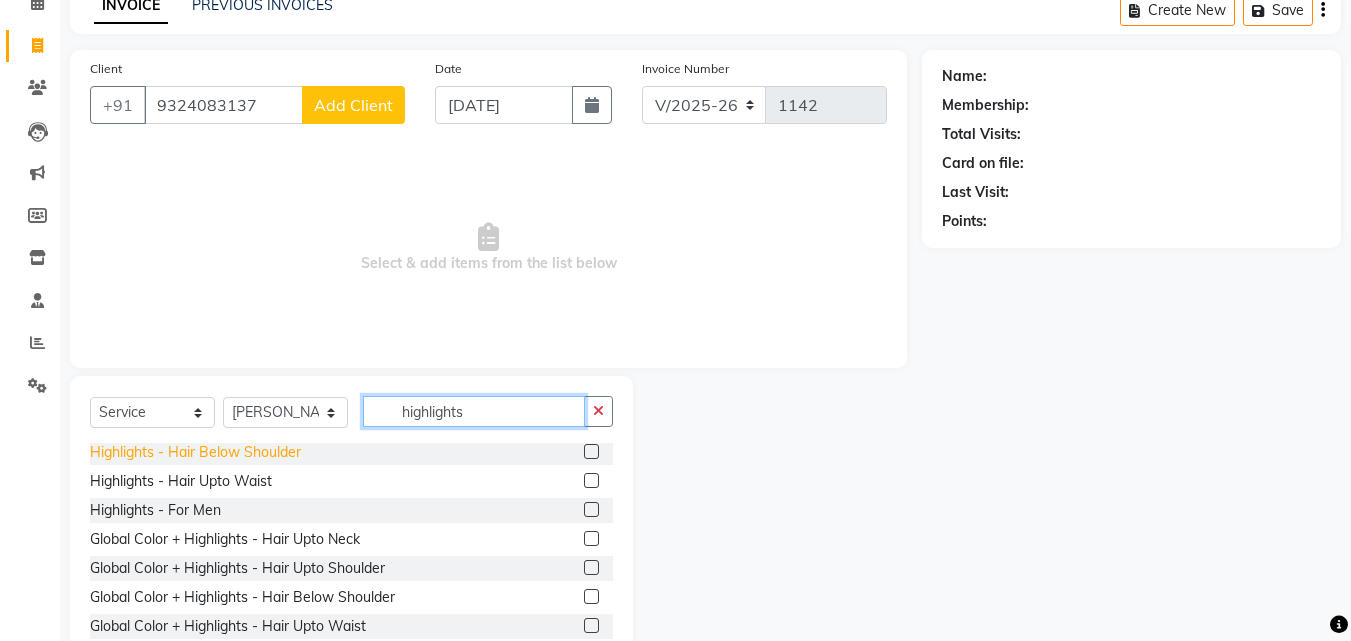 type on "highlights" 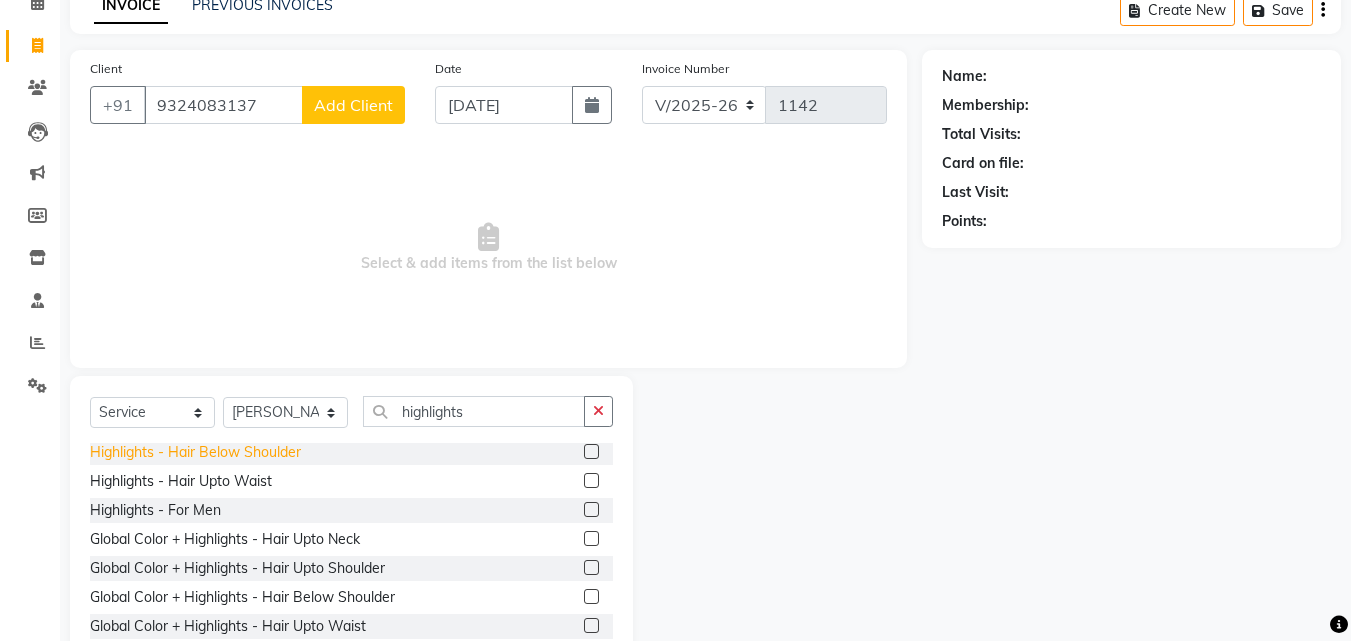 click on "Highlights  - Hair Below Shoulder" 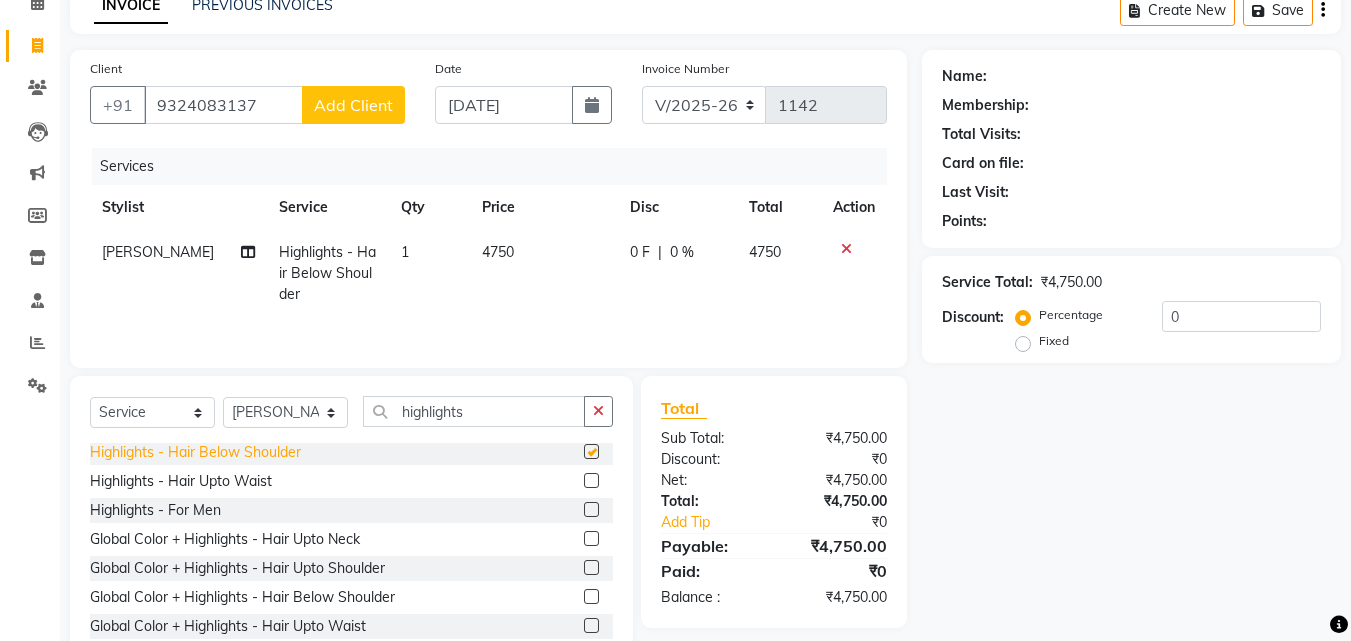 checkbox on "false" 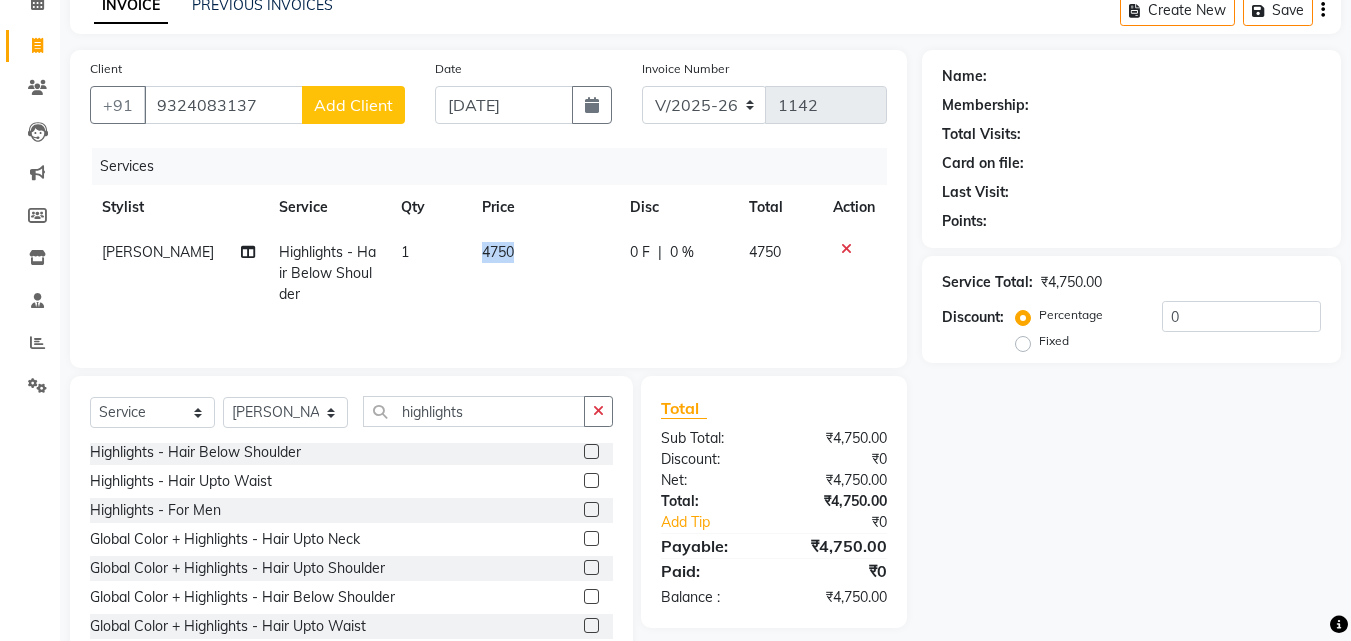 drag, startPoint x: 502, startPoint y: 247, endPoint x: 423, endPoint y: 244, distance: 79.05694 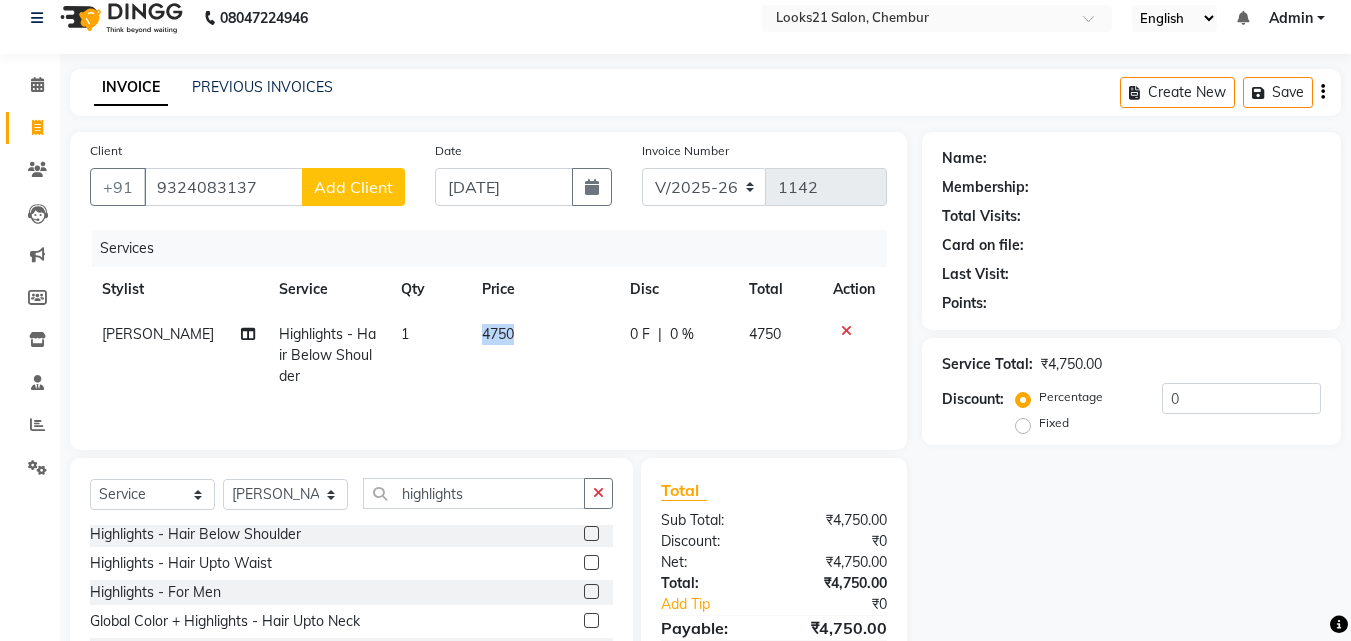 scroll, scrollTop: 0, scrollLeft: 0, axis: both 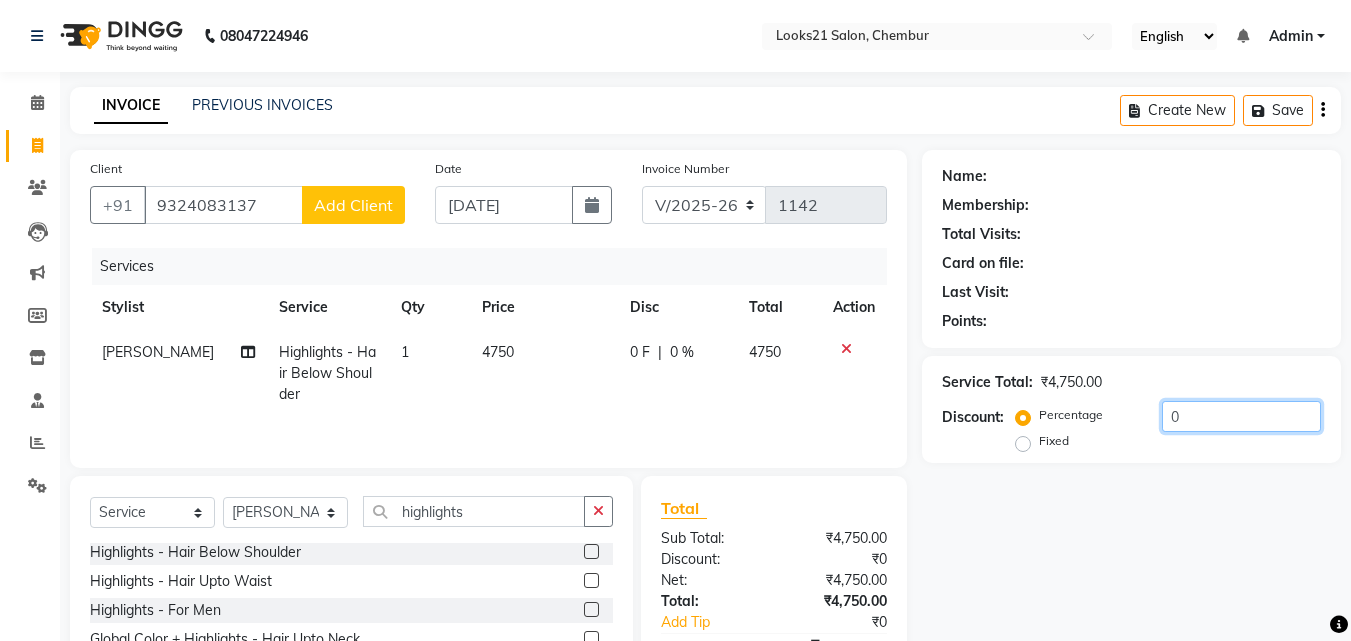 click on "0" 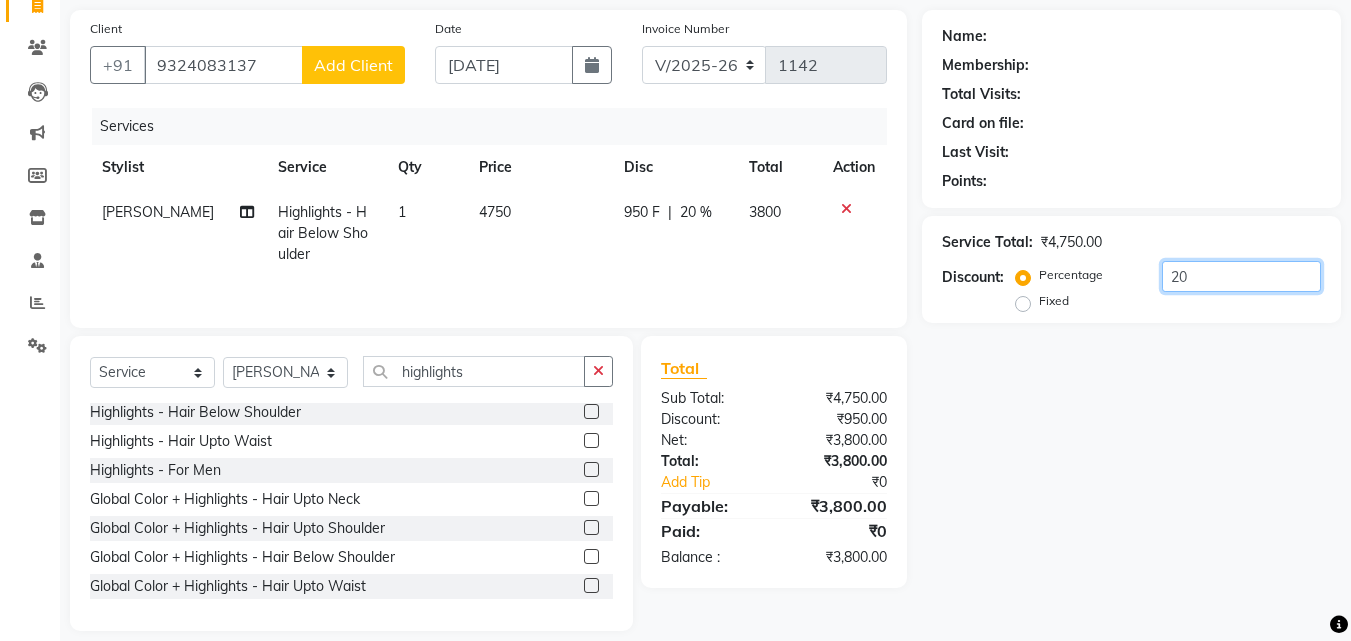 scroll, scrollTop: 160, scrollLeft: 0, axis: vertical 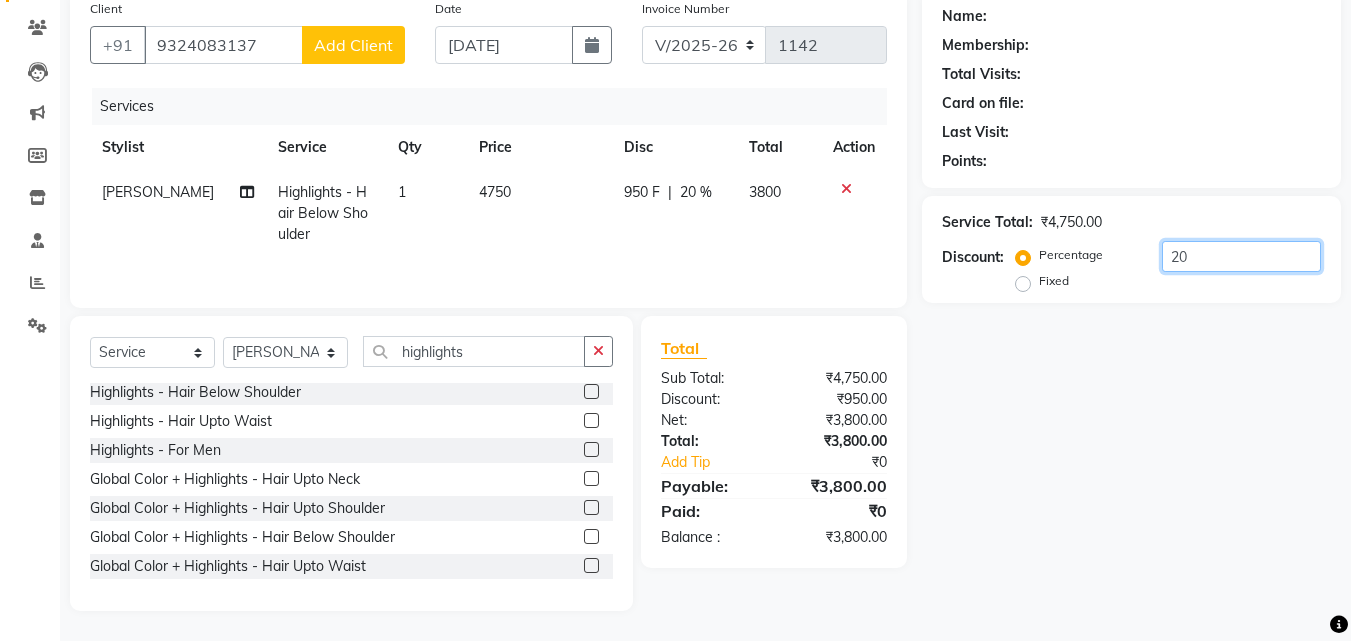 type on "20" 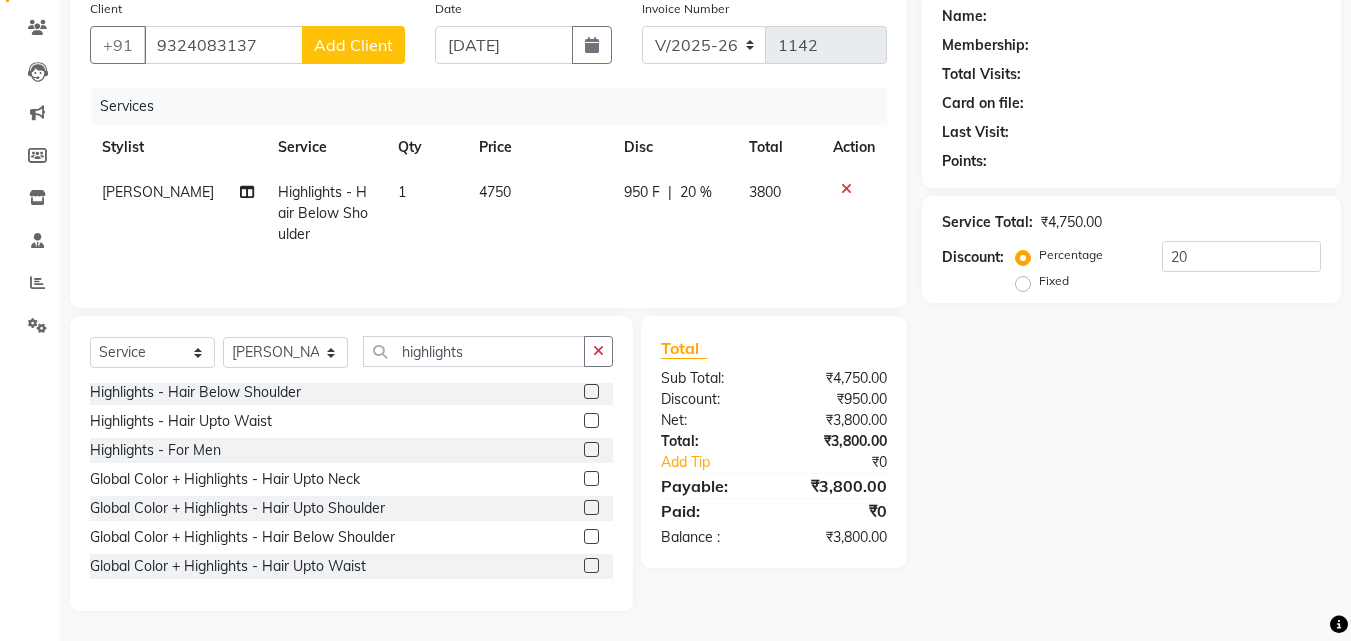click on "Name: Membership: Total Visits: Card on file: Last Visit:  Points:  Service Total:  ₹4,750.00  Discount:  Percentage   Fixed  20" 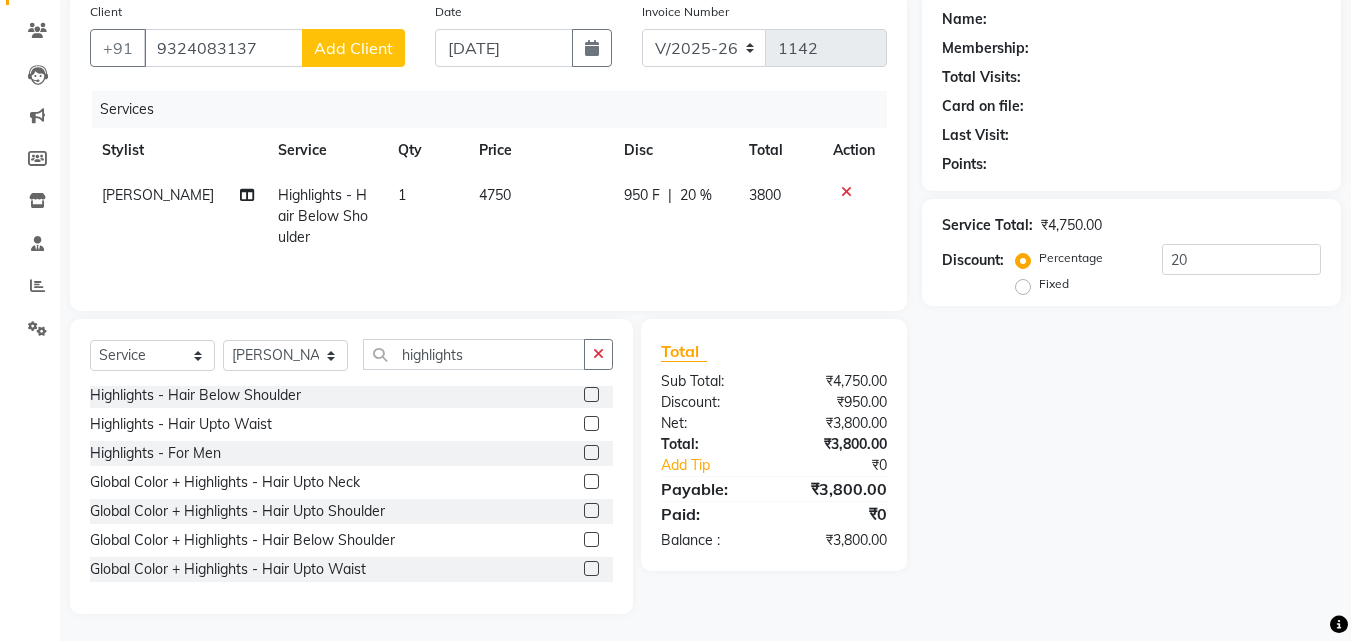 scroll, scrollTop: 160, scrollLeft: 0, axis: vertical 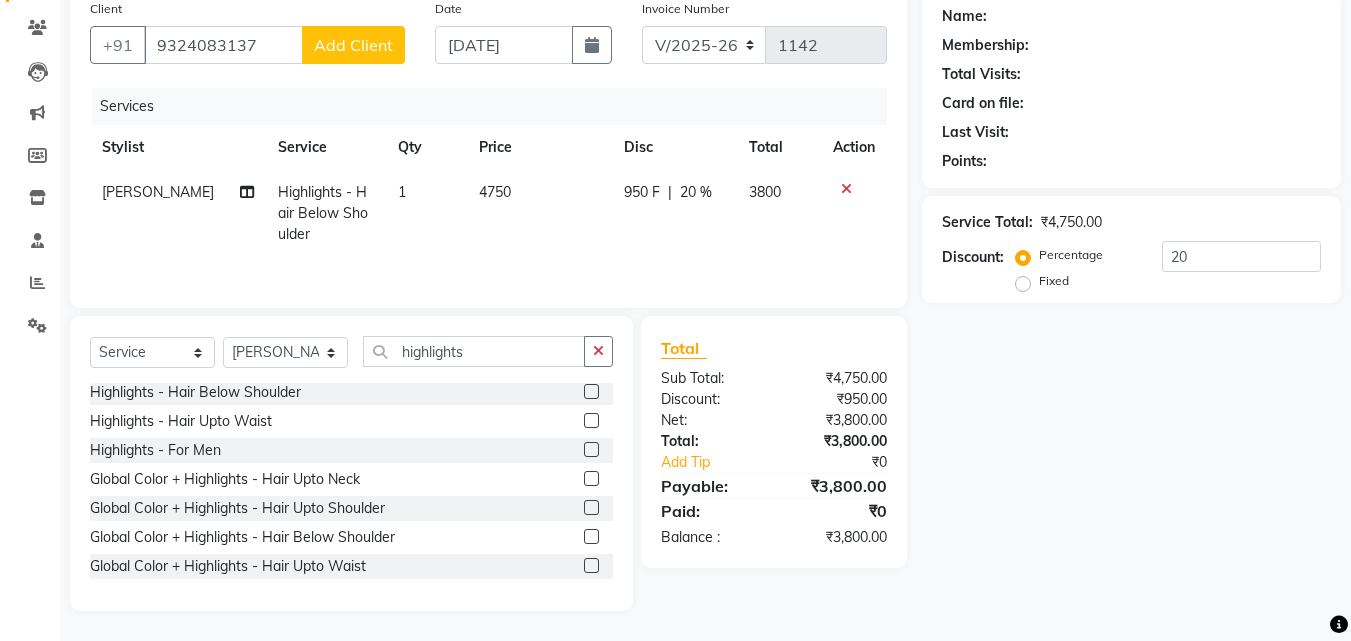 click on "4750" 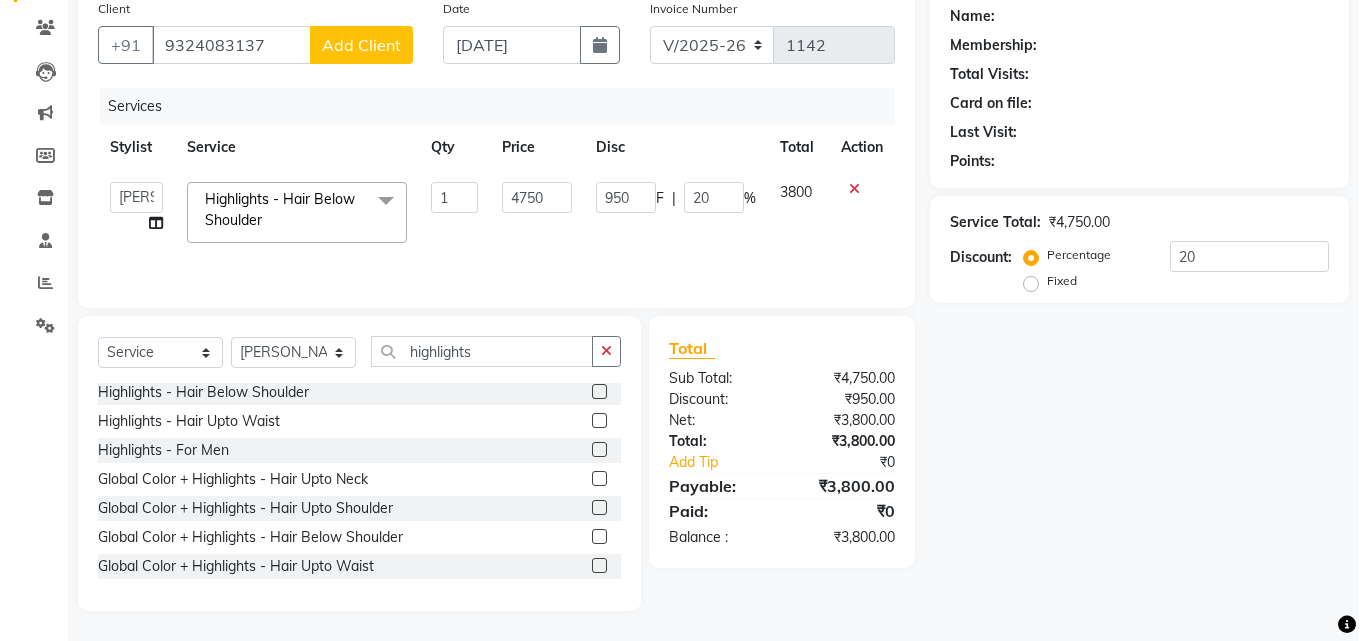 scroll, scrollTop: 0, scrollLeft: 0, axis: both 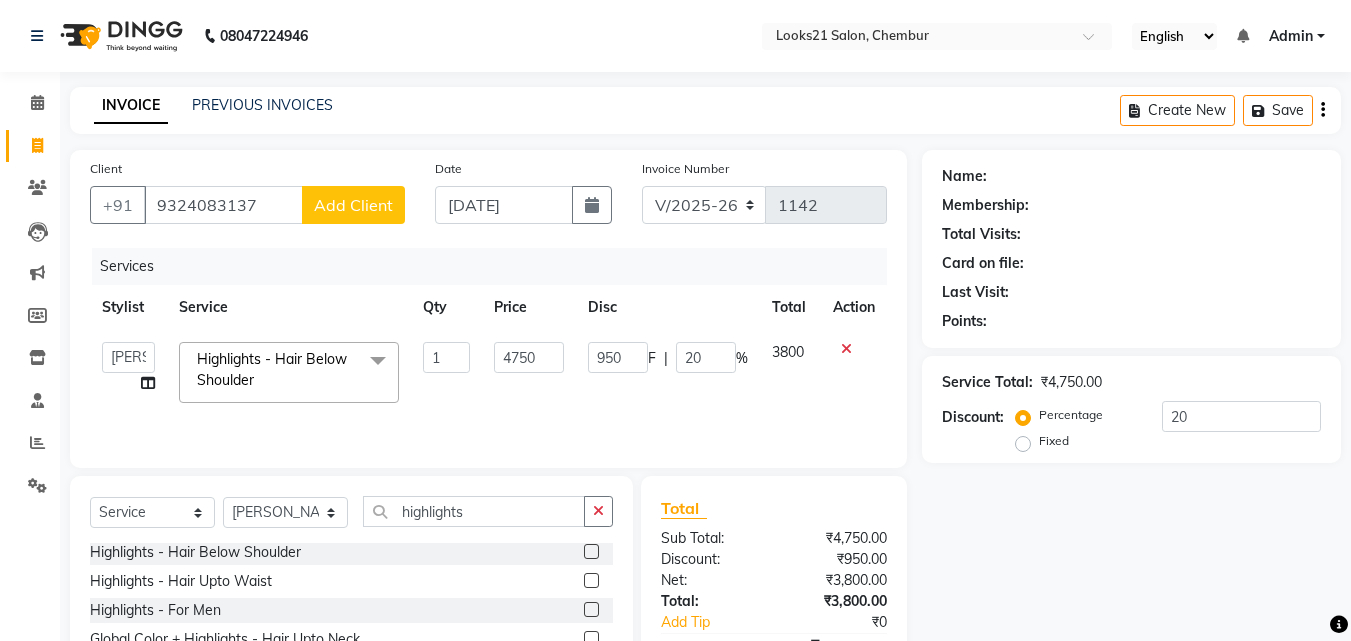 click on "Add Client" 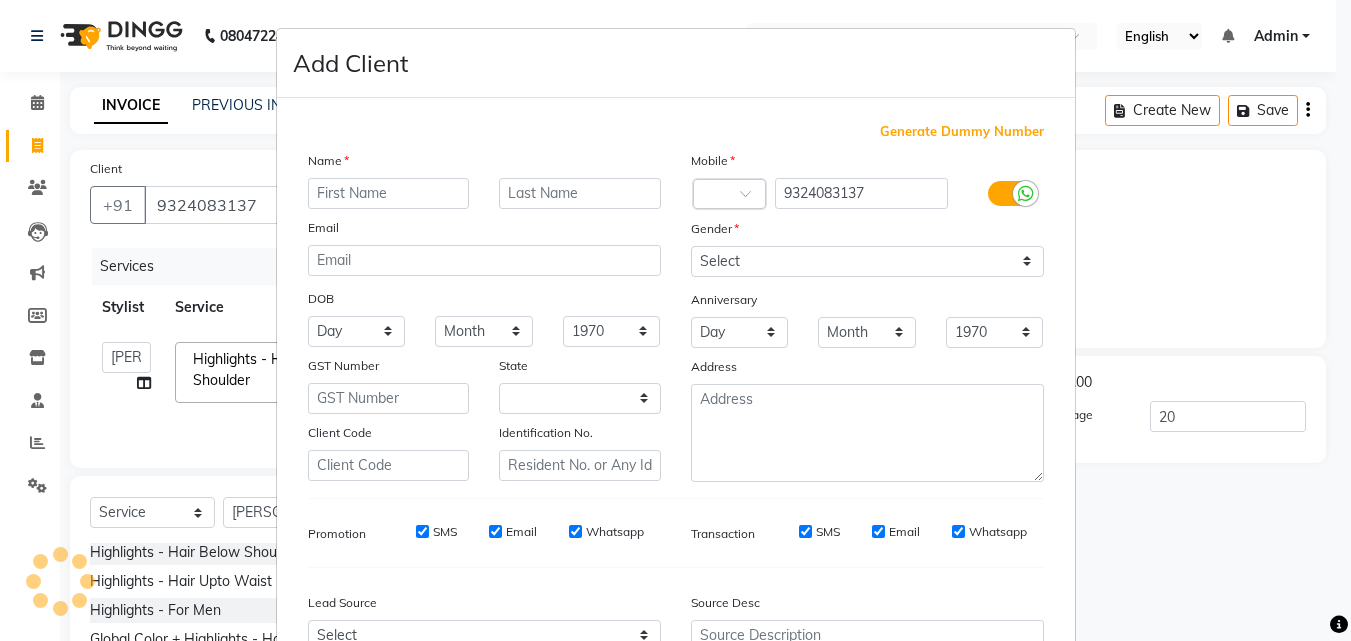 select on "22" 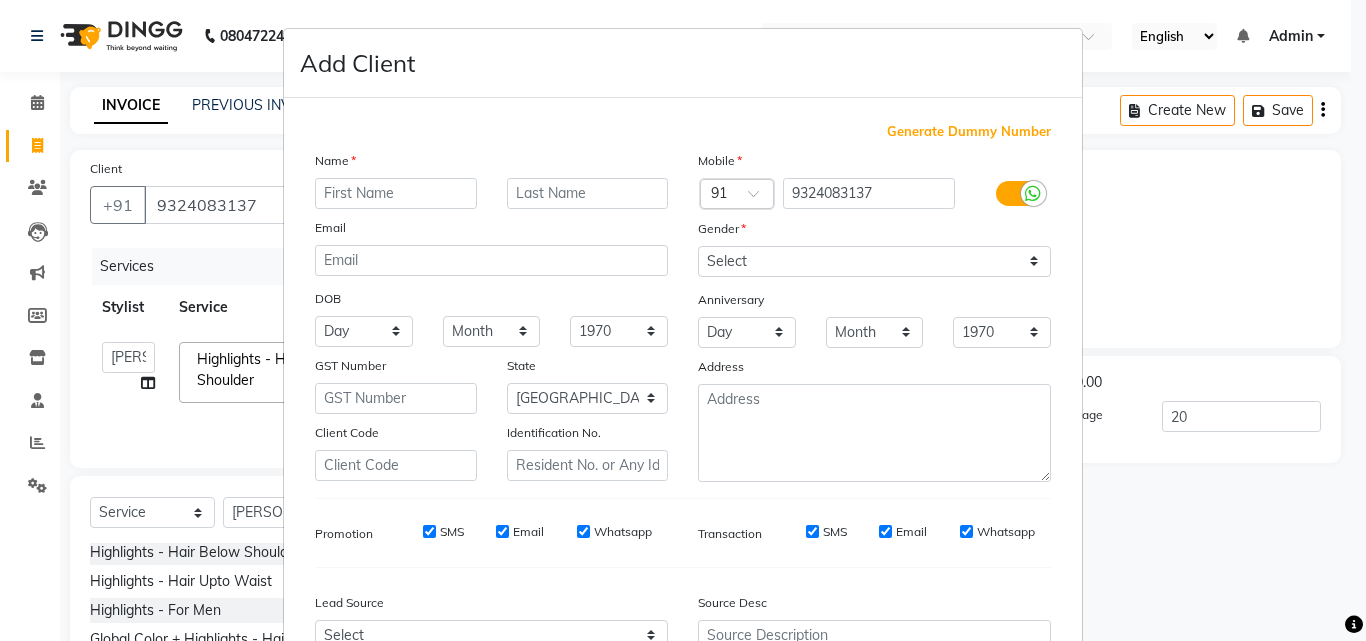click on "Add Client Generate Dummy Number Name Email DOB Day 01 02 03 04 05 06 07 08 09 10 11 12 13 14 15 16 17 18 19 20 21 22 23 24 25 26 27 28 29 30 31 Month January February March April May June July August September October November December 1940 1941 1942 1943 1944 1945 1946 1947 1948 1949 1950 1951 1952 1953 1954 1955 1956 1957 1958 1959 1960 1961 1962 1963 1964 1965 1966 1967 1968 1969 1970 1971 1972 1973 1974 1975 1976 1977 1978 1979 1980 1981 1982 1983 1984 1985 1986 1987 1988 1989 1990 1991 1992 1993 1994 1995 1996 1997 1998 1999 2000 2001 2002 2003 2004 2005 2006 2007 2008 2009 2010 2011 2012 2013 2014 2015 2016 2017 2018 2019 2020 2021 2022 2023 2024 GST Number State Select Andaman and Nicobar Islands Andhra Pradesh Arunachal Pradesh Assam Bihar Chandigarh Chhattisgarh Dadra and Nagar Haveli Daman and Diu Delhi Goa Gujarat Haryana Himachal Pradesh Jammu and Kashmir Jharkhand Karnataka Kerala Lakshadweep Madhya Pradesh Maharashtra Manipur Meghalaya Mizoram Nagaland Odisha Pondicherry Punjab Rajasthan Sikkim" at bounding box center [683, 320] 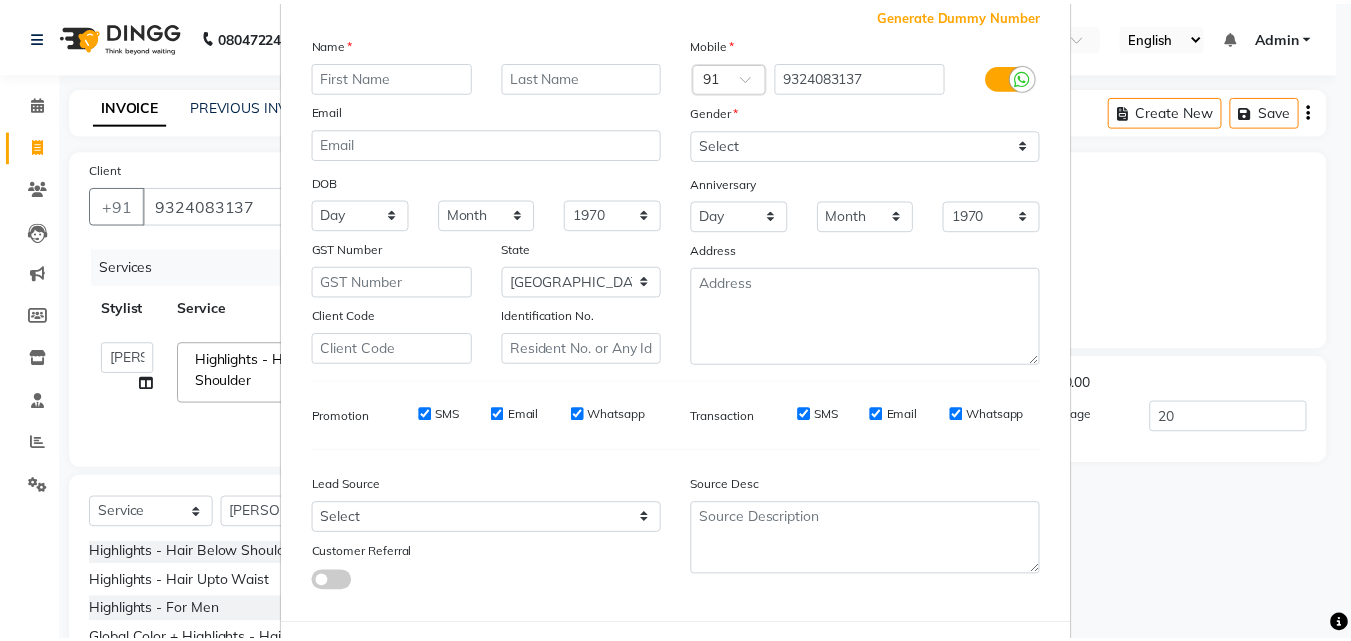 scroll, scrollTop: 208, scrollLeft: 0, axis: vertical 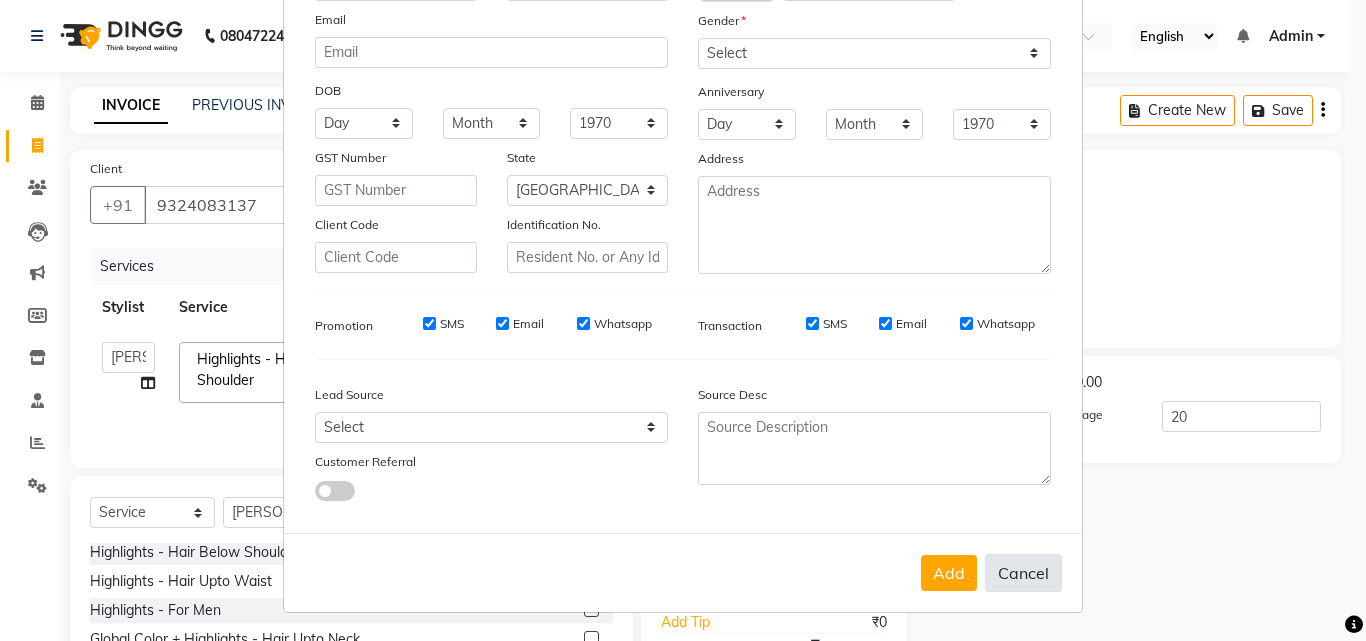 click on "Cancel" at bounding box center (1023, 573) 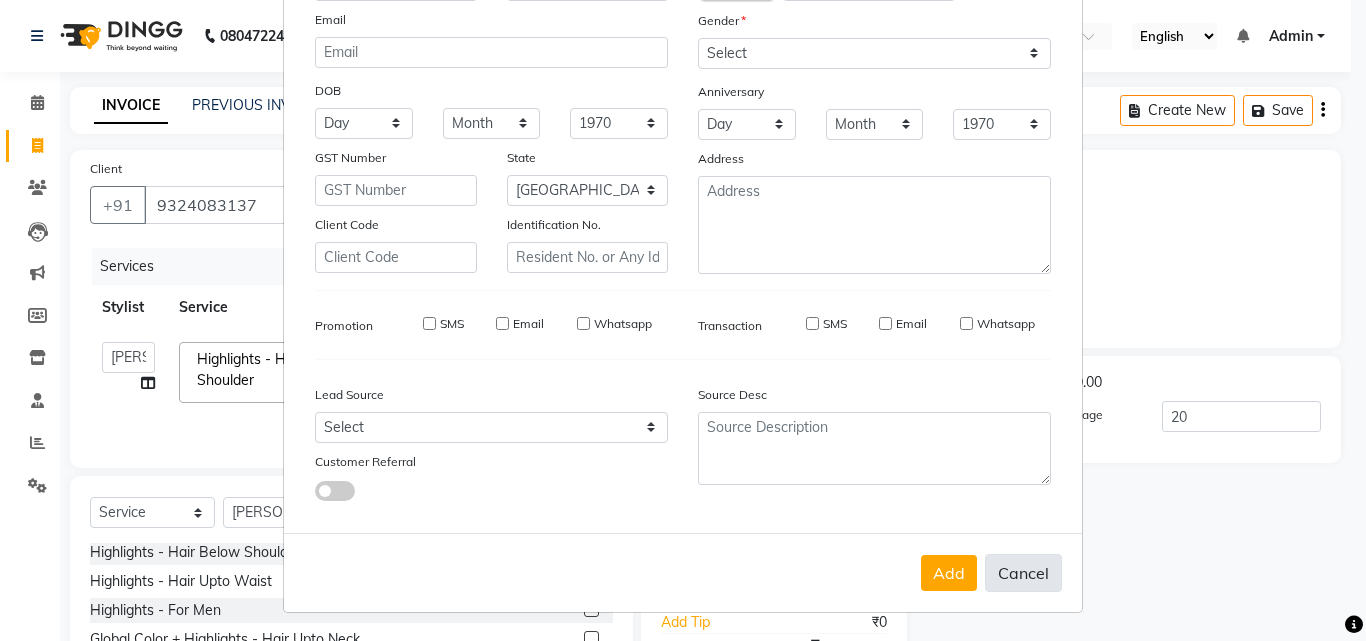 select 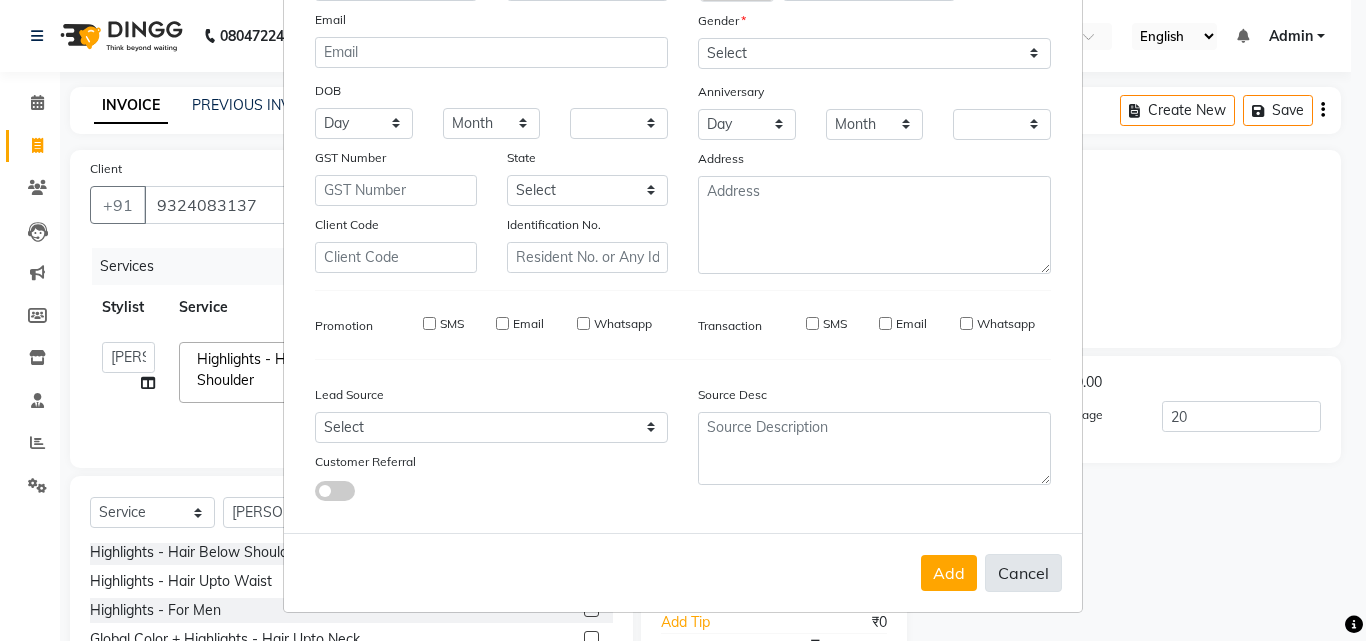 checkbox on "false" 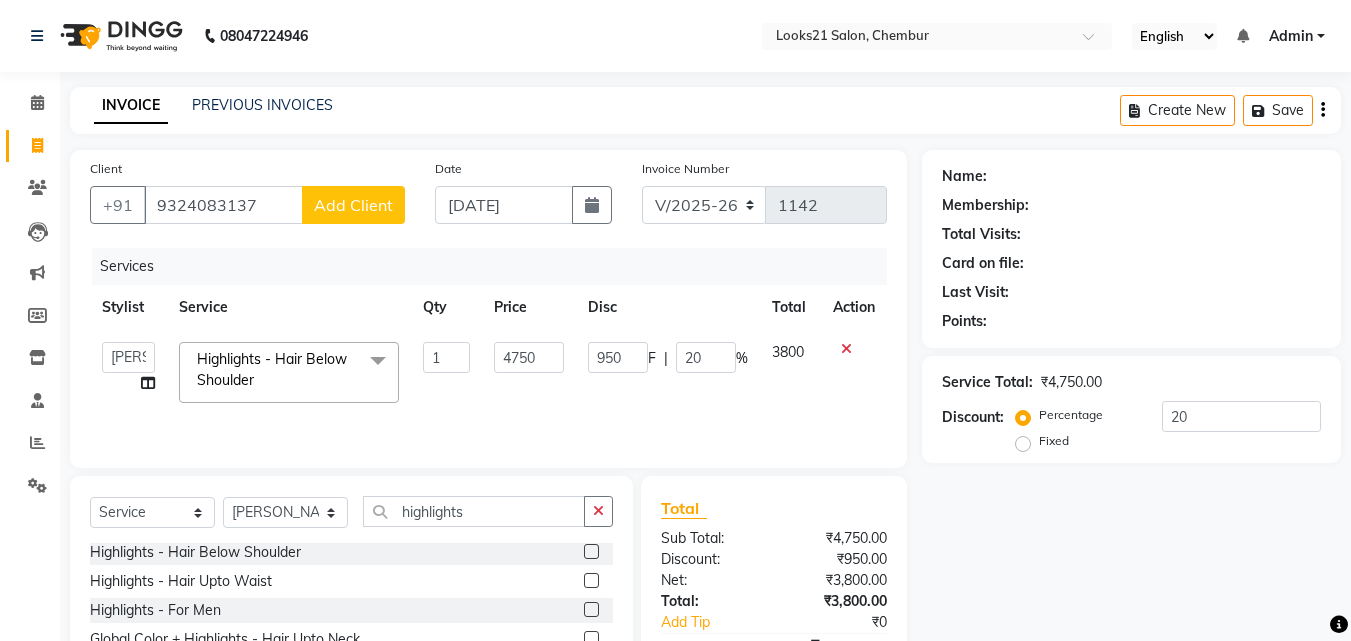 scroll, scrollTop: 100, scrollLeft: 0, axis: vertical 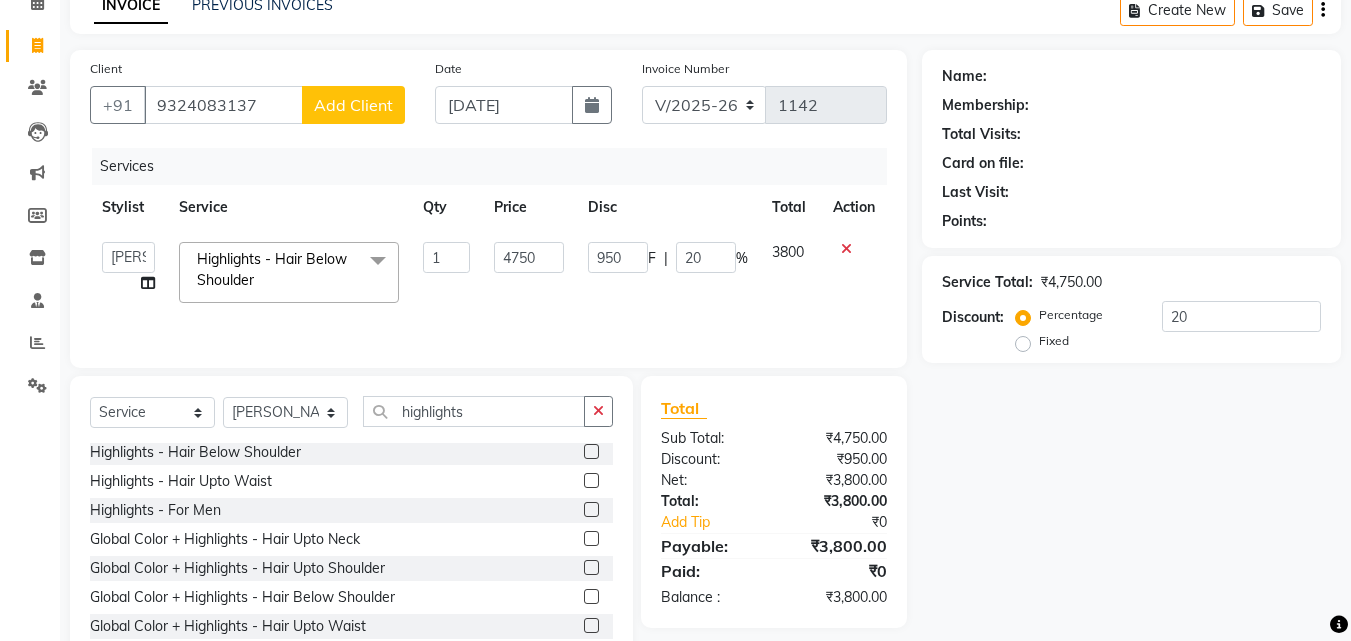 click on "1" 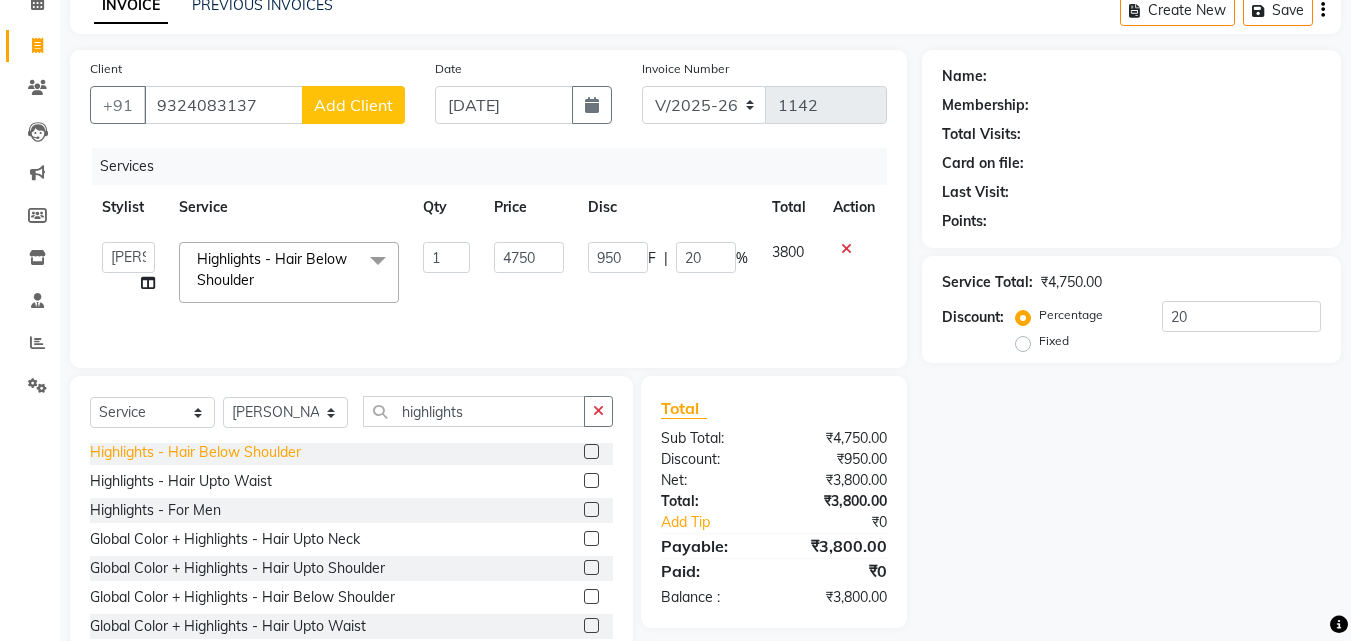 click on "Highlights  - Hair Below Shoulder" 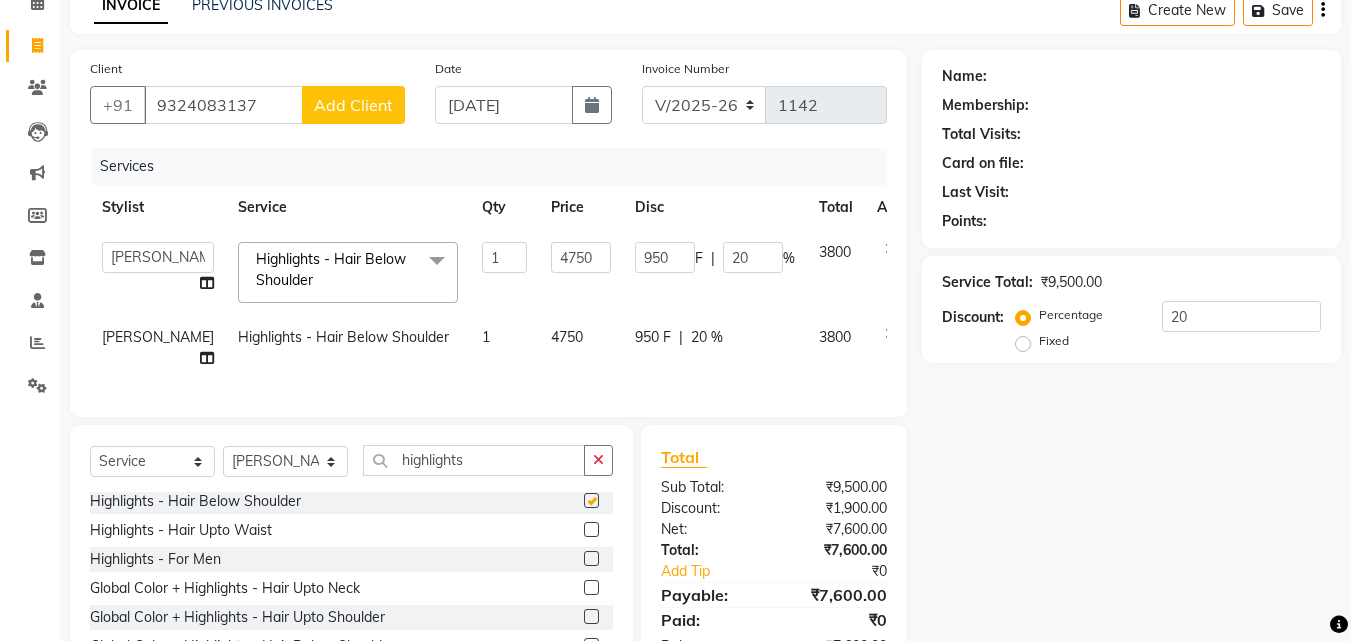 checkbox on "false" 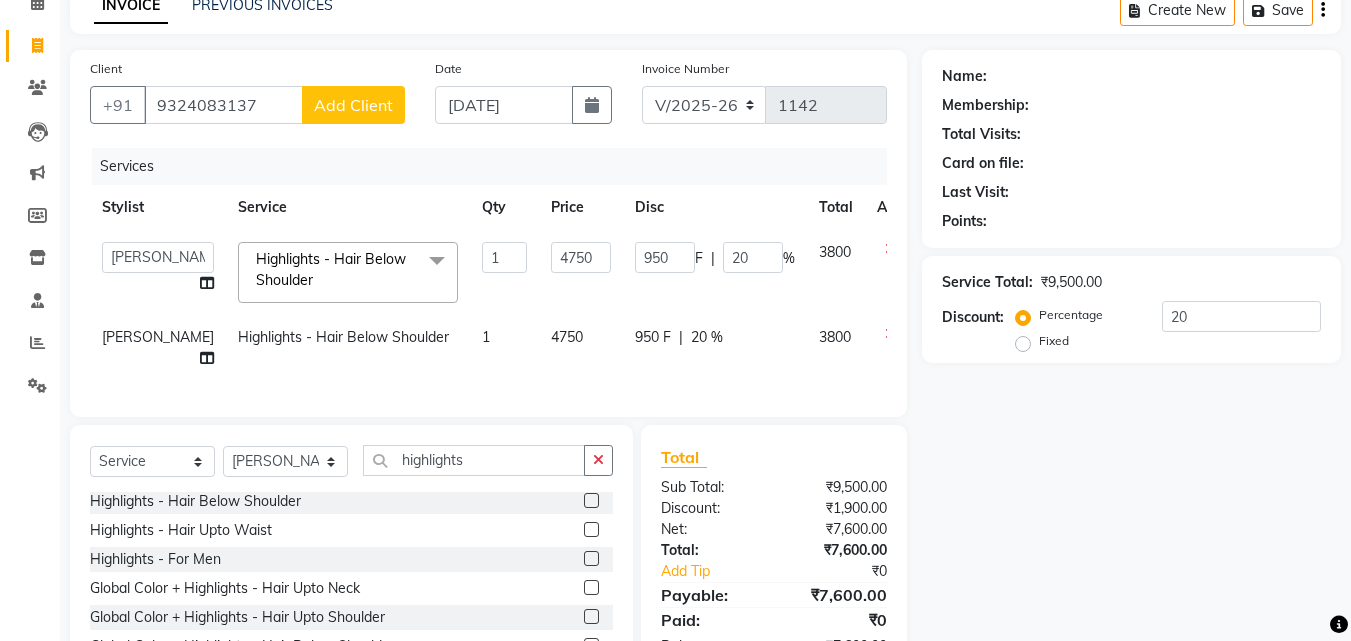 click 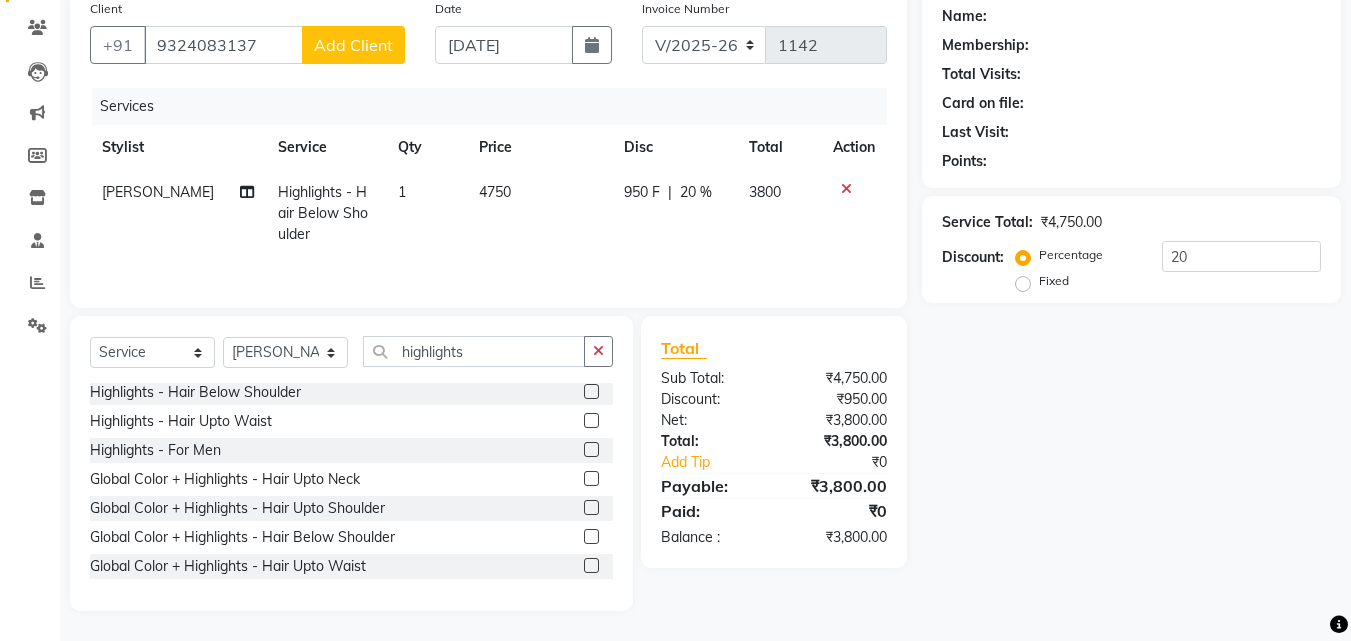 scroll, scrollTop: 0, scrollLeft: 0, axis: both 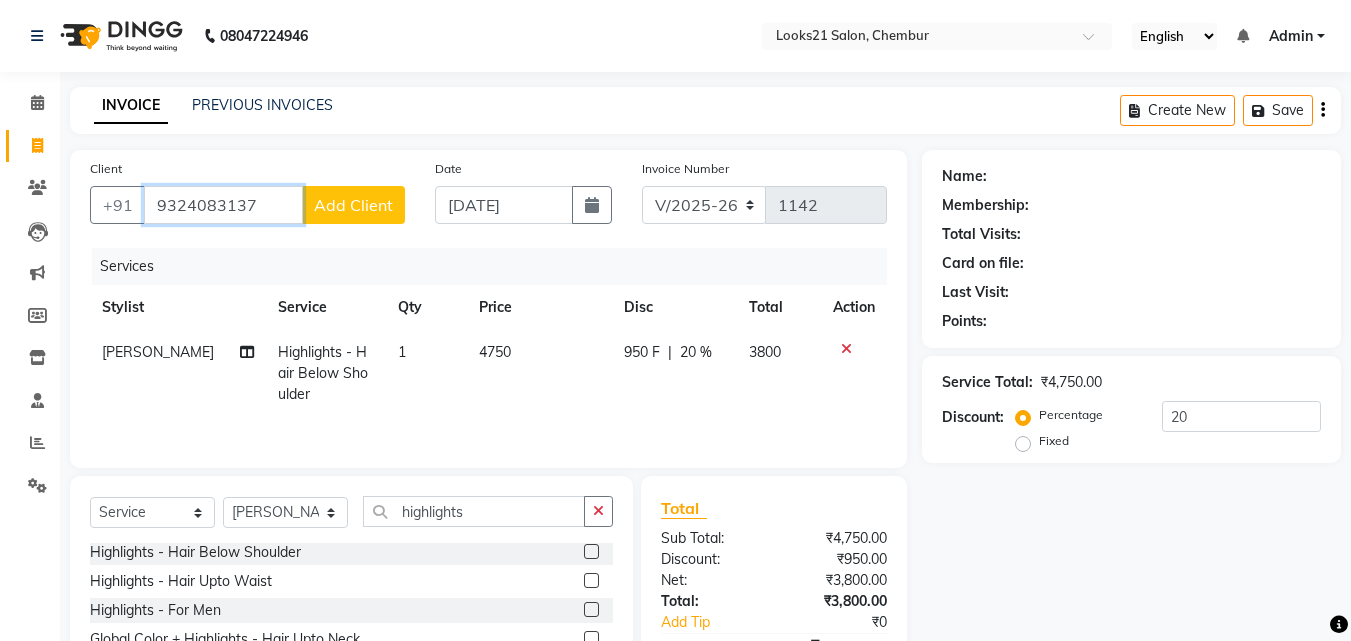 drag, startPoint x: 243, startPoint y: 200, endPoint x: 158, endPoint y: 194, distance: 85.2115 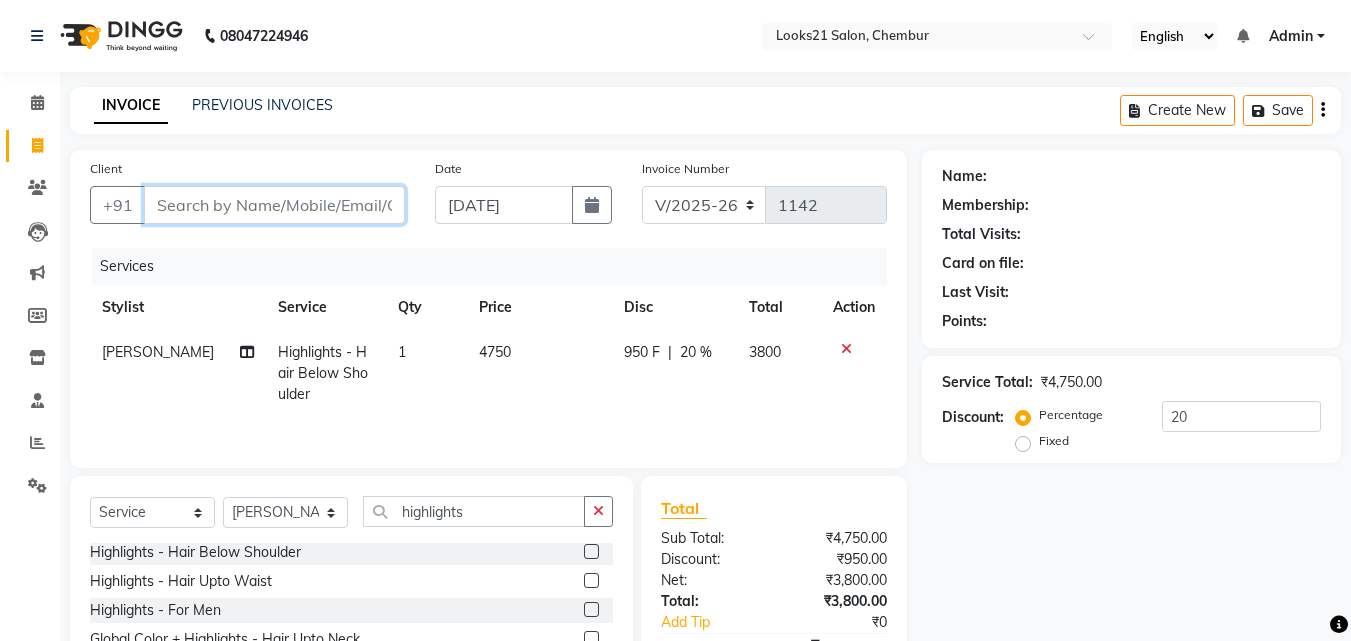 click on "Client" at bounding box center [274, 205] 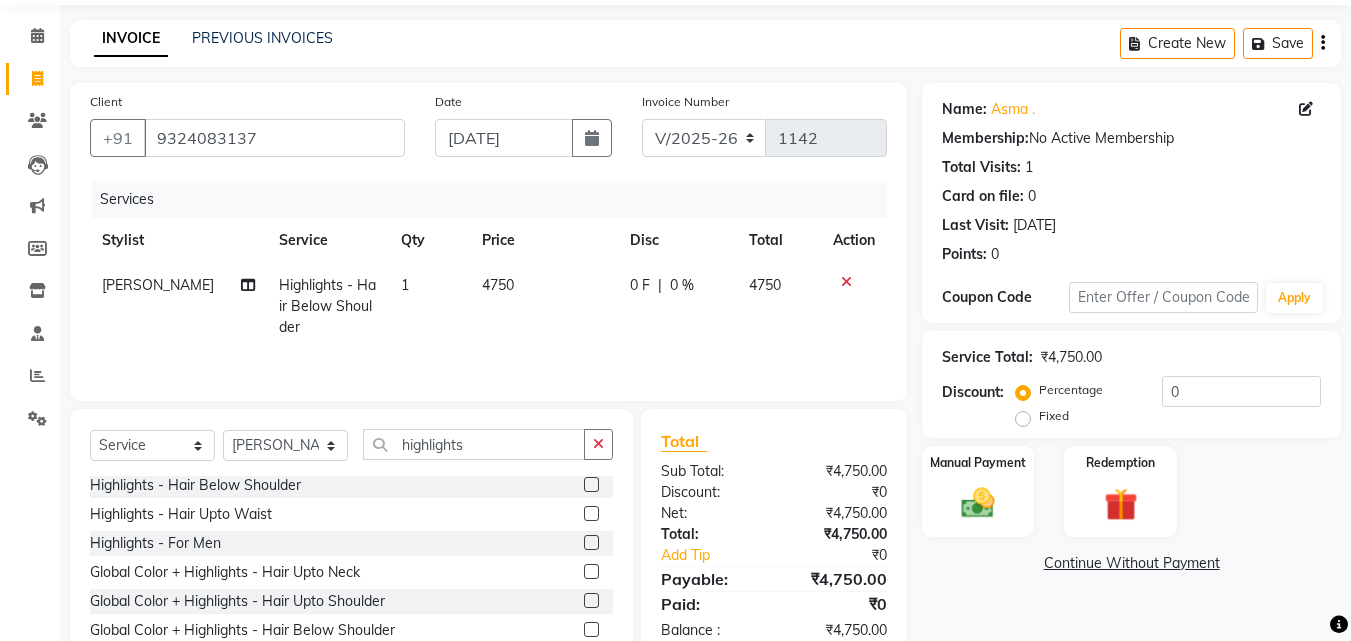 scroll, scrollTop: 160, scrollLeft: 0, axis: vertical 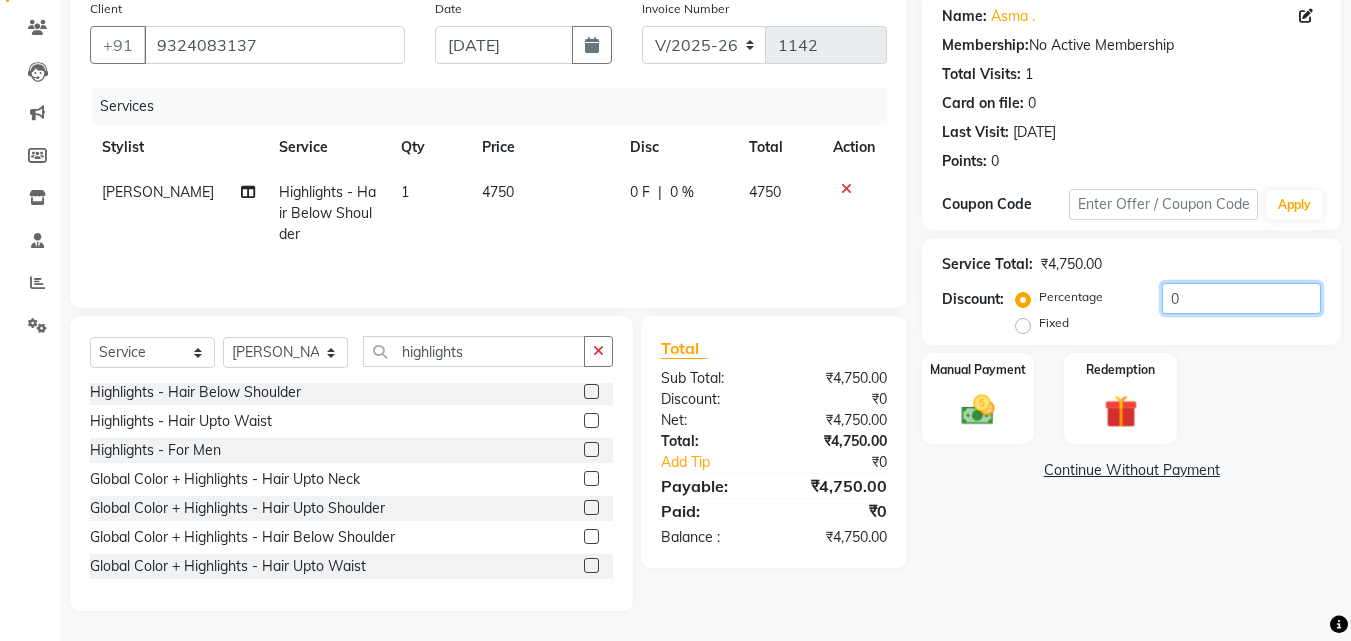drag, startPoint x: 1215, startPoint y: 297, endPoint x: 1032, endPoint y: 303, distance: 183.09833 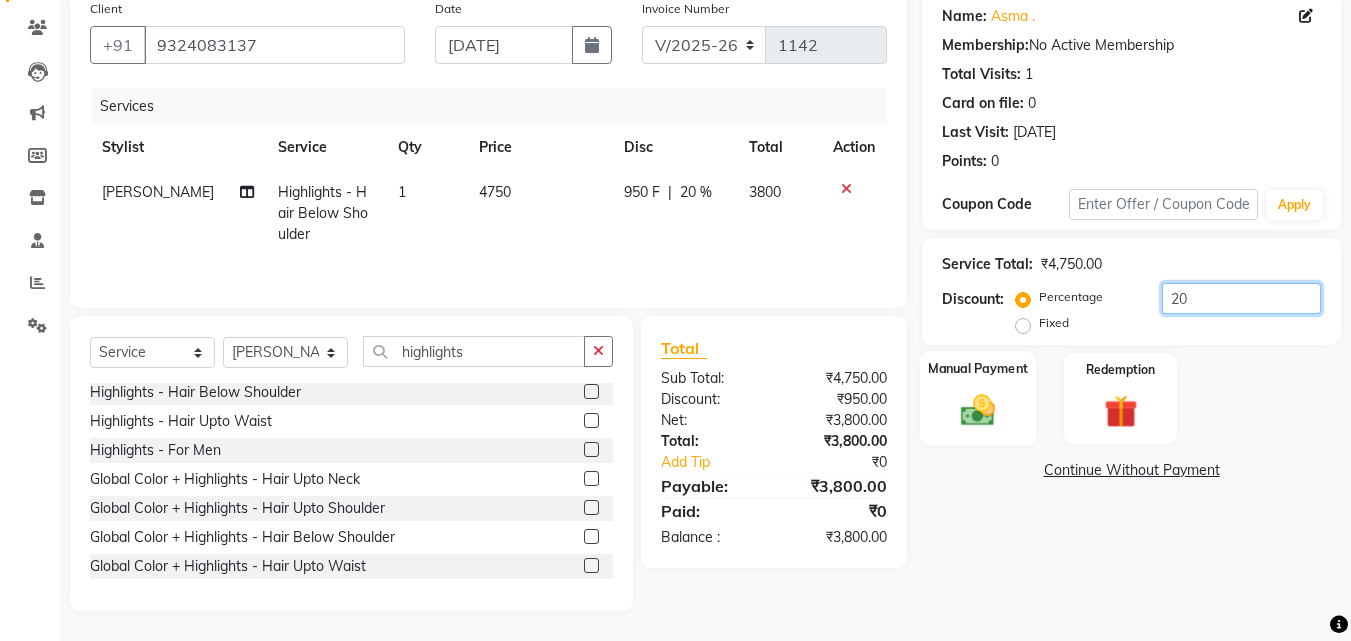 type on "20" 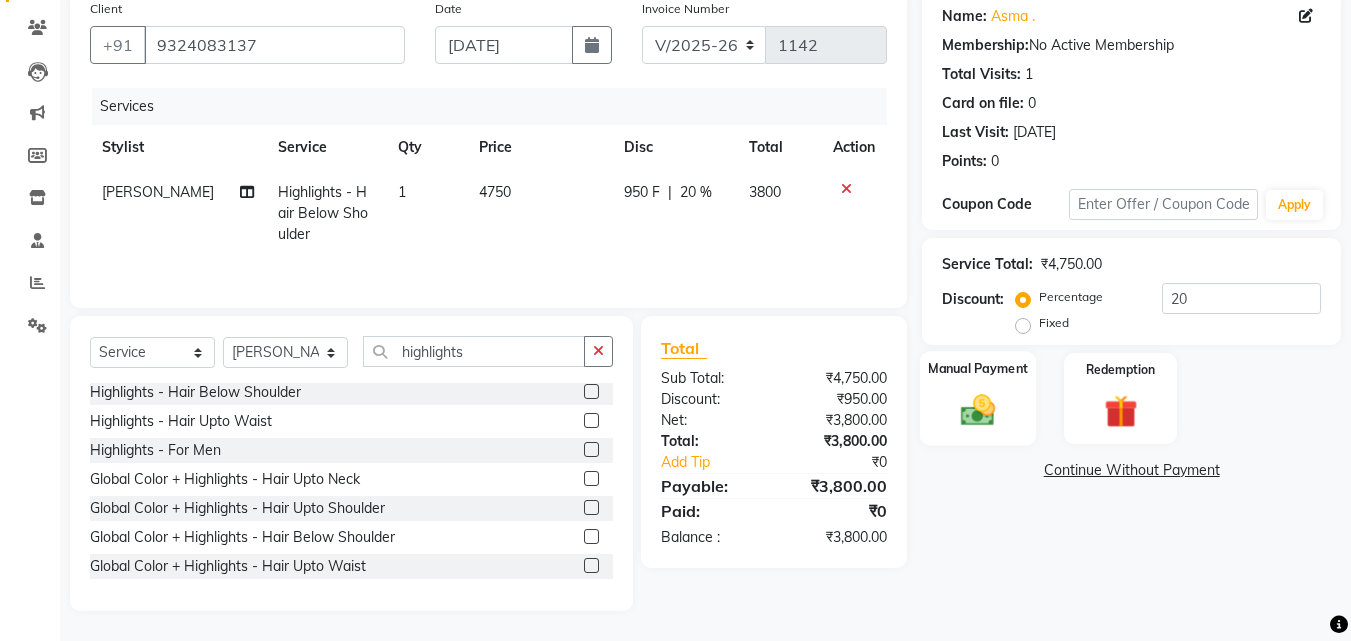click 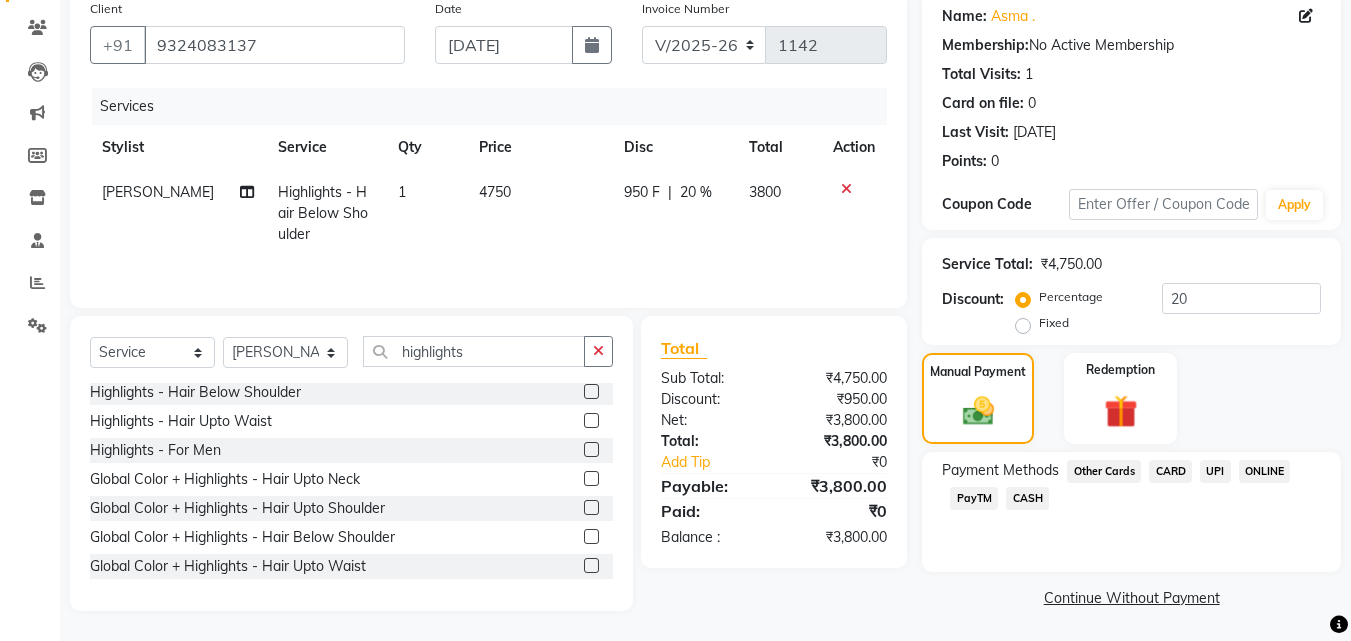 click on "UPI" 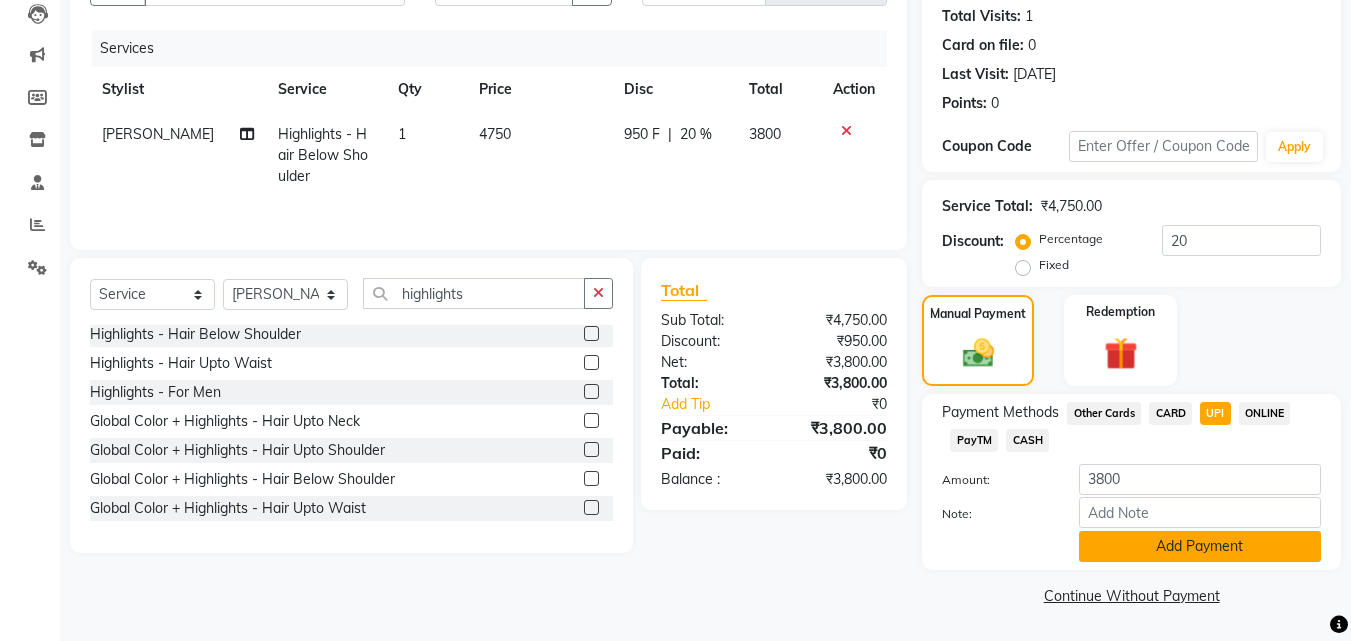 click on "Add Payment" 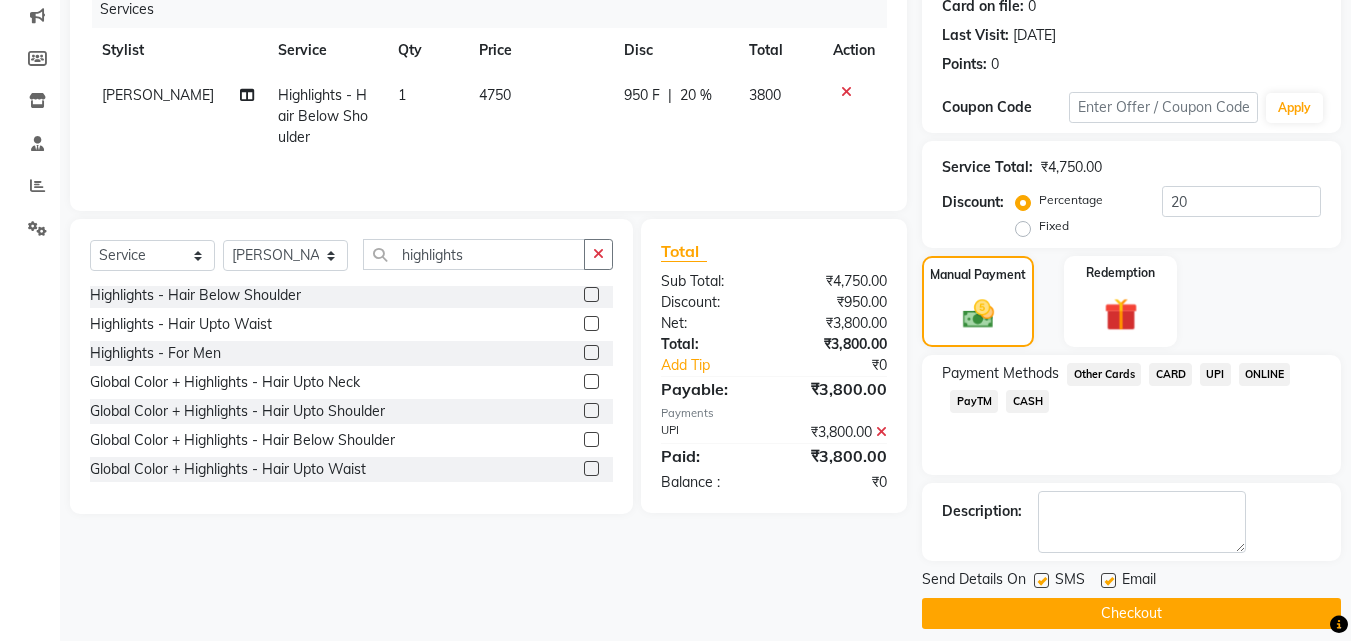 scroll, scrollTop: 275, scrollLeft: 0, axis: vertical 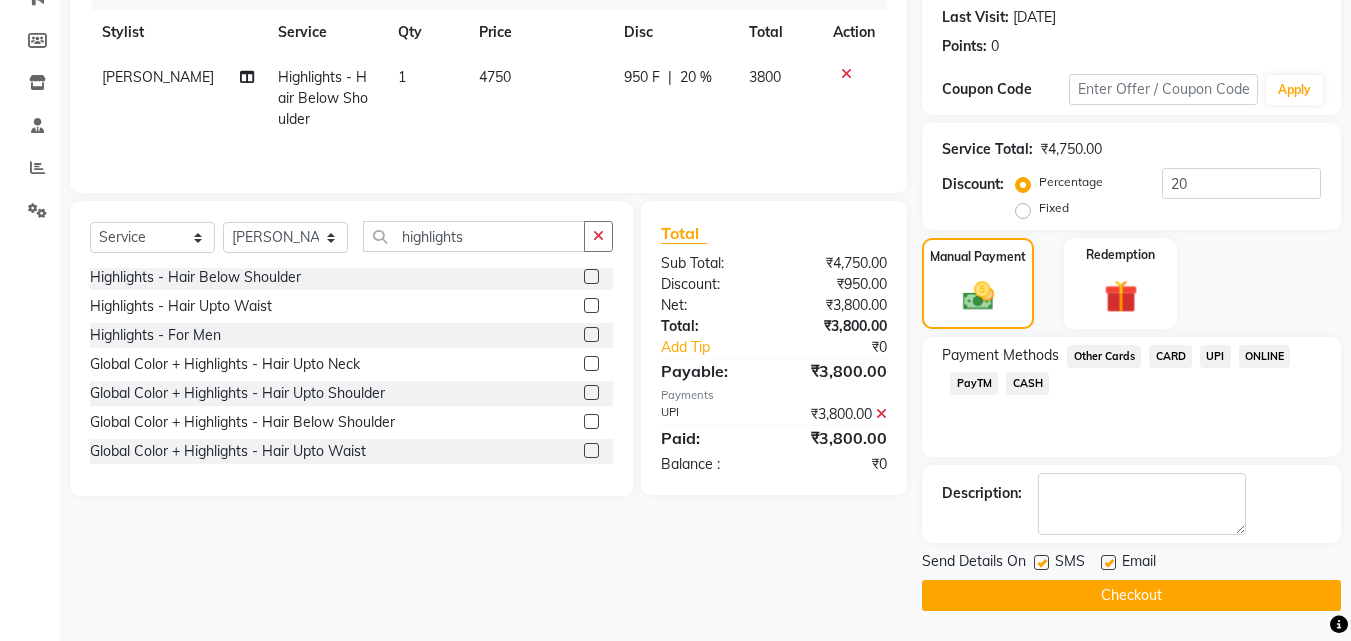 click on "Checkout" 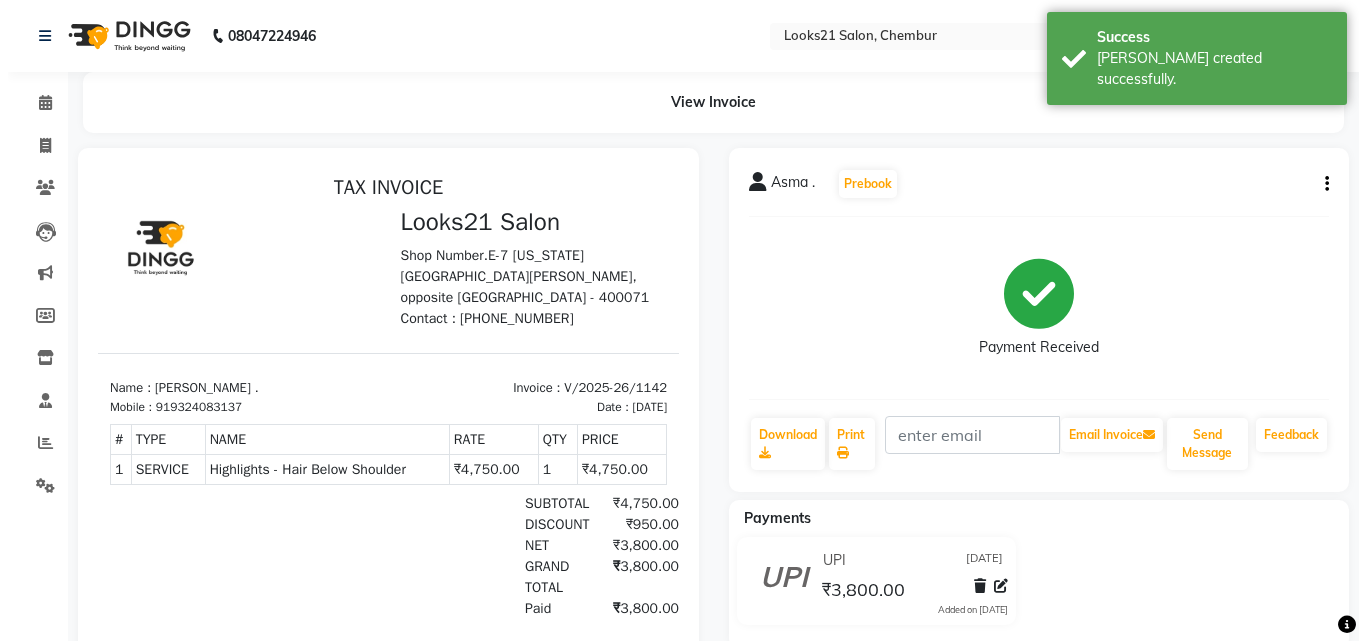 scroll, scrollTop: 0, scrollLeft: 0, axis: both 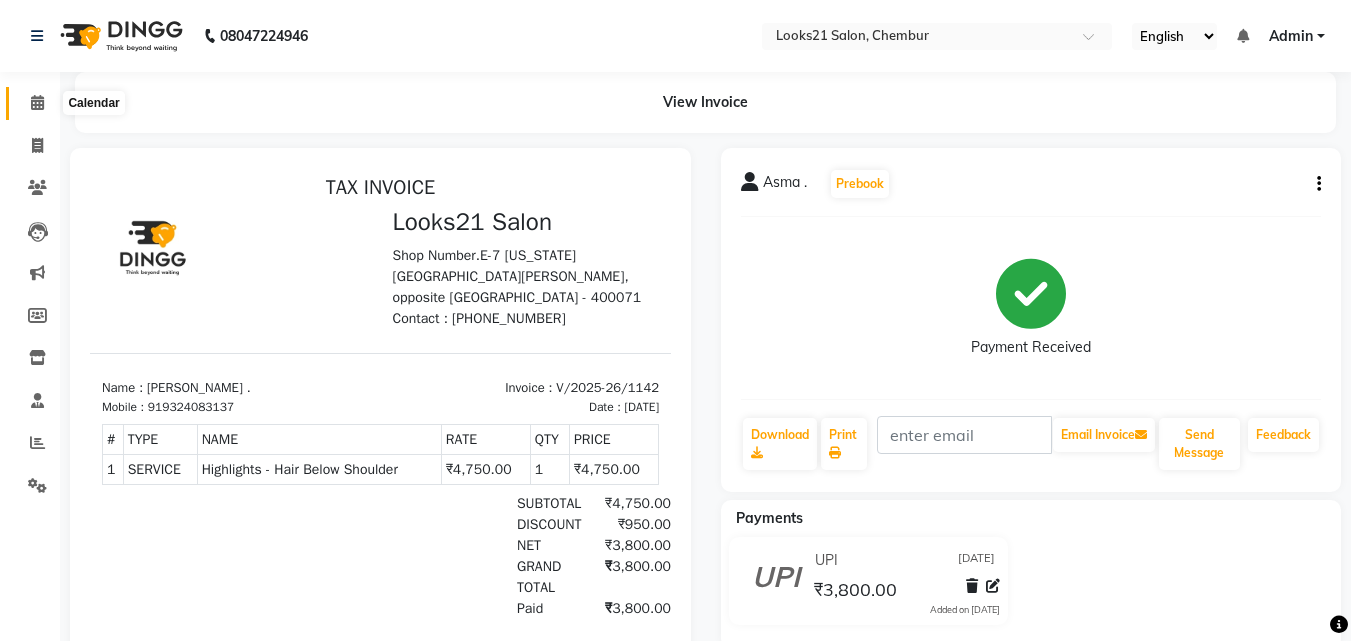 click 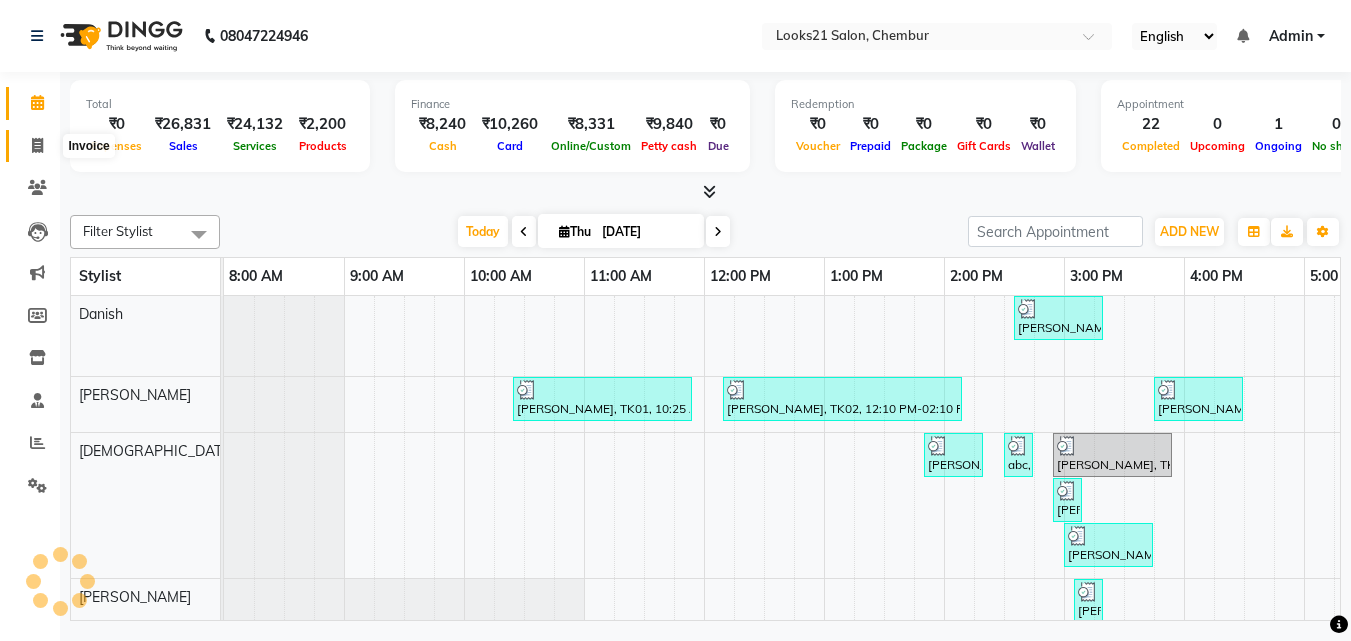 click 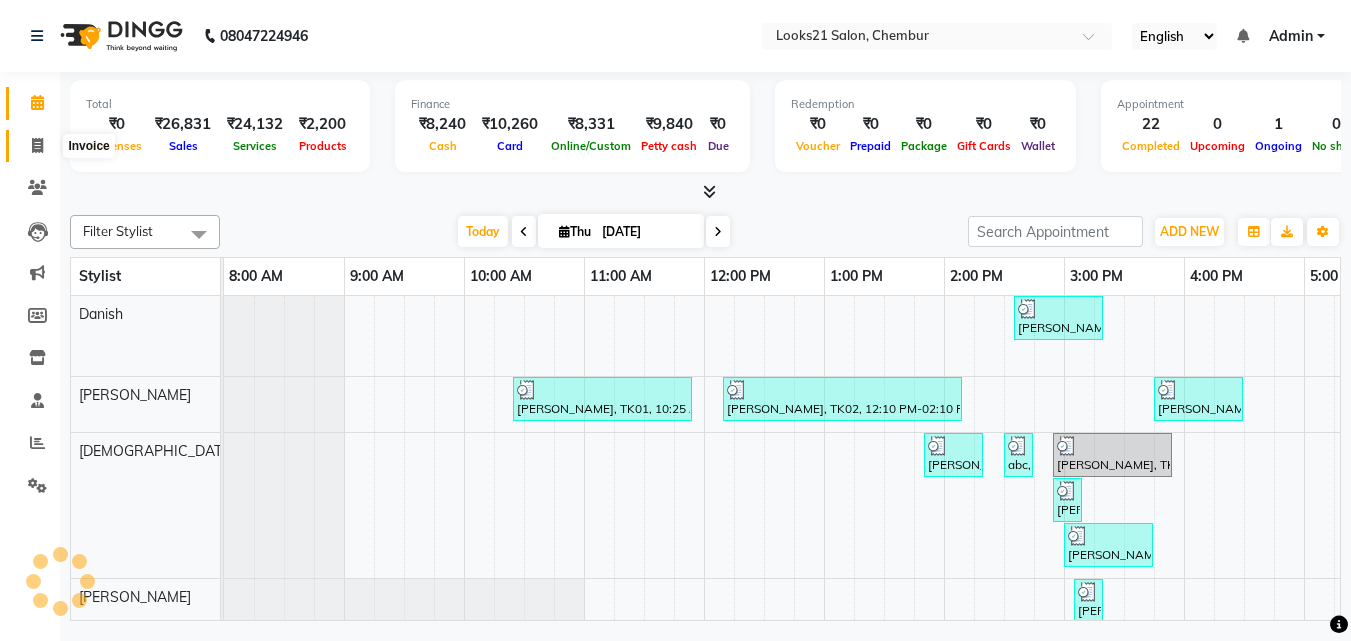 select on "service" 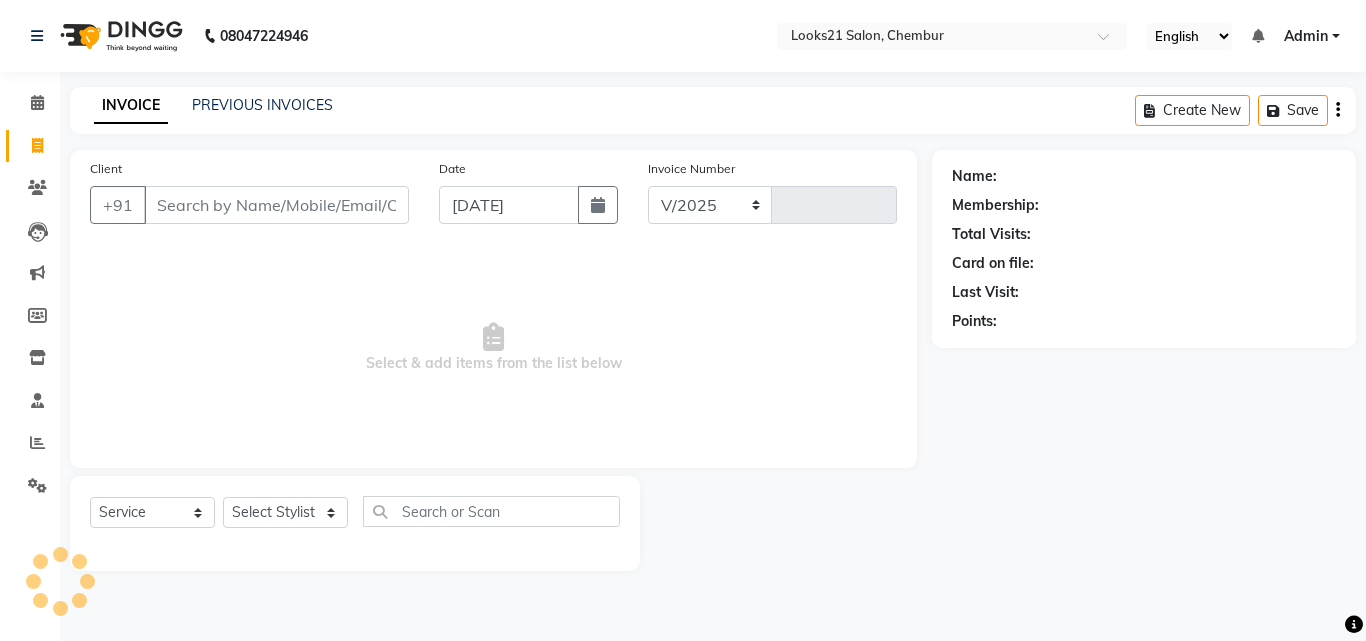 select on "844" 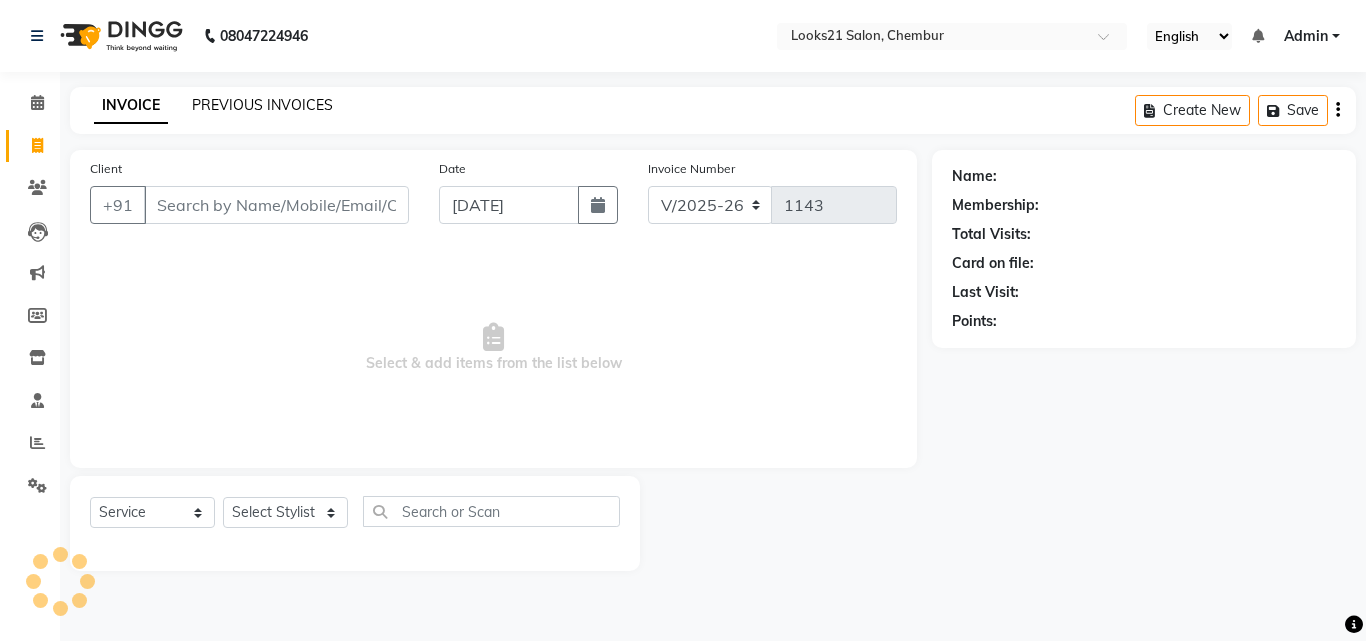 click on "PREVIOUS INVOICES" 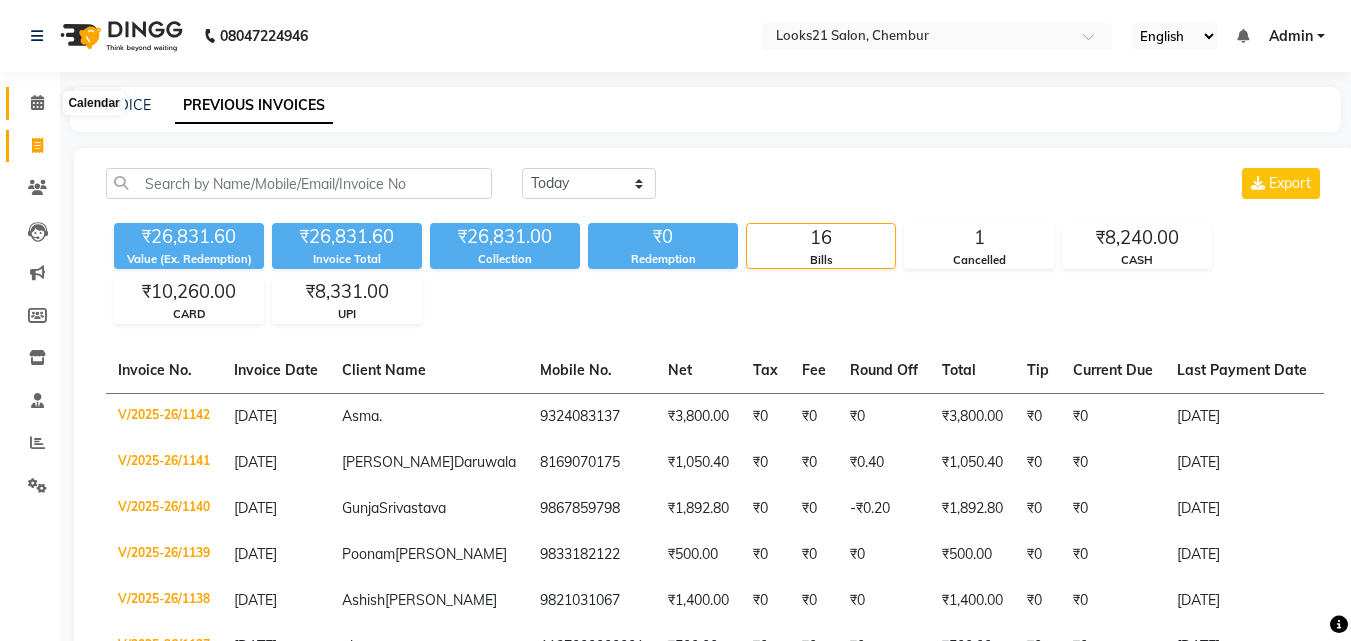 click 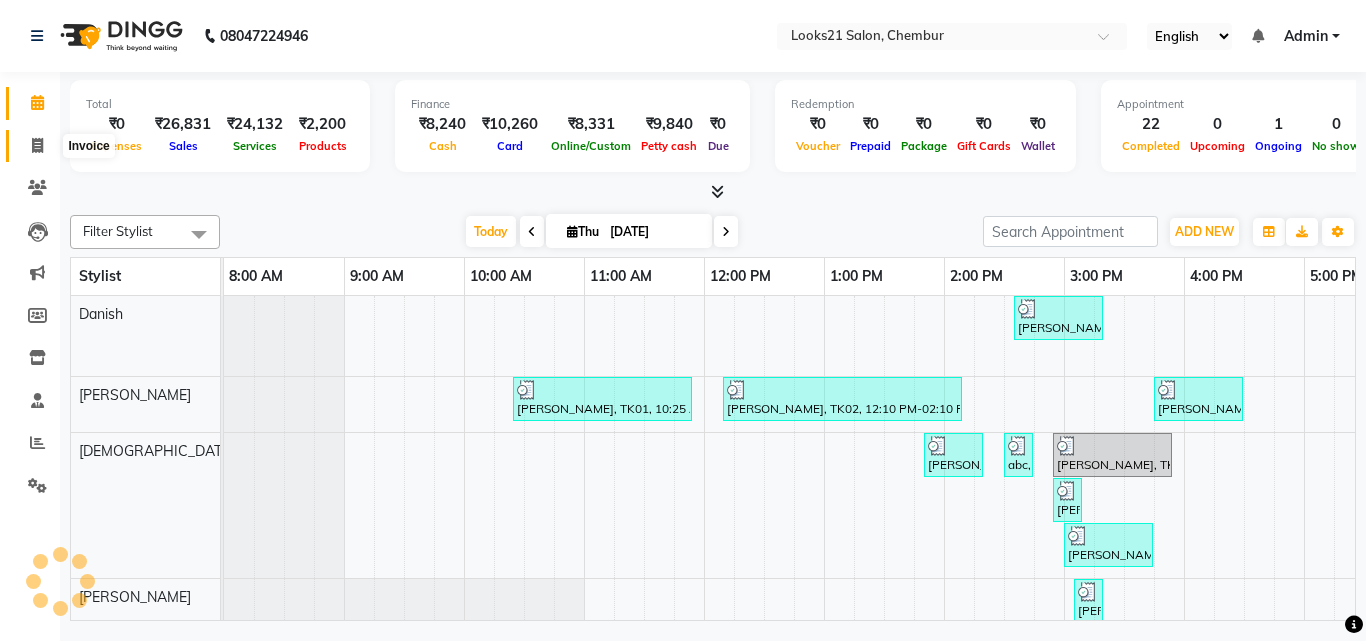 scroll, scrollTop: 70, scrollLeft: 0, axis: vertical 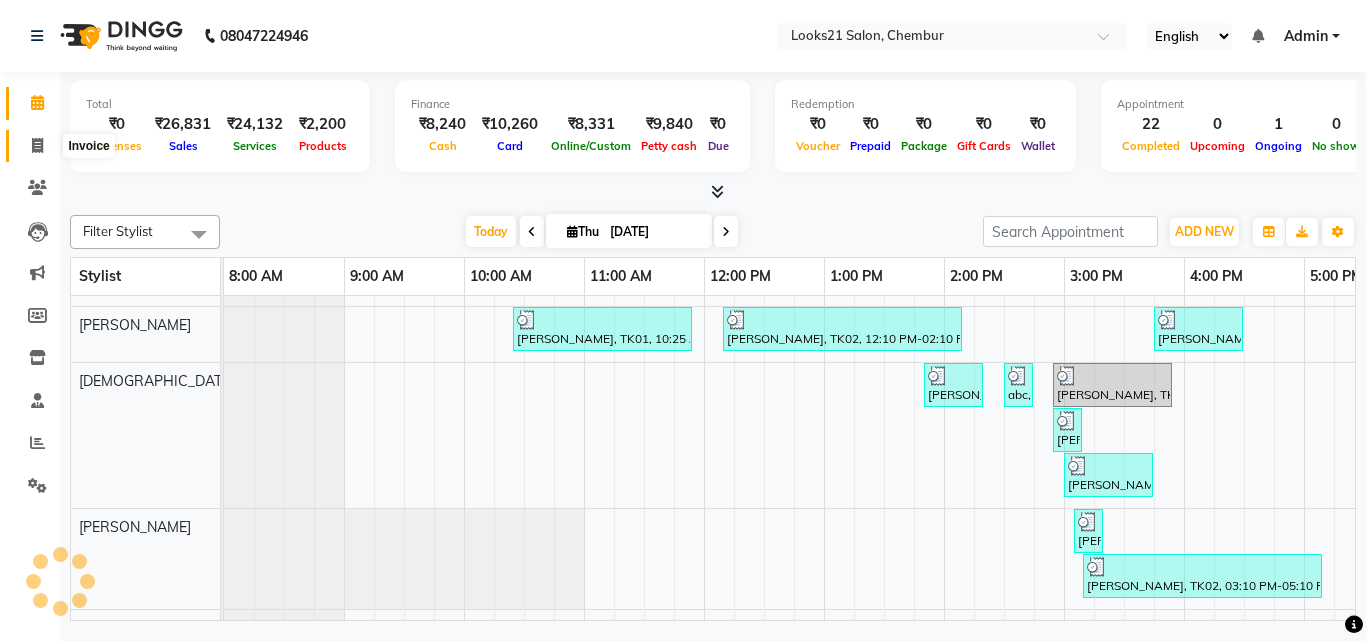 click 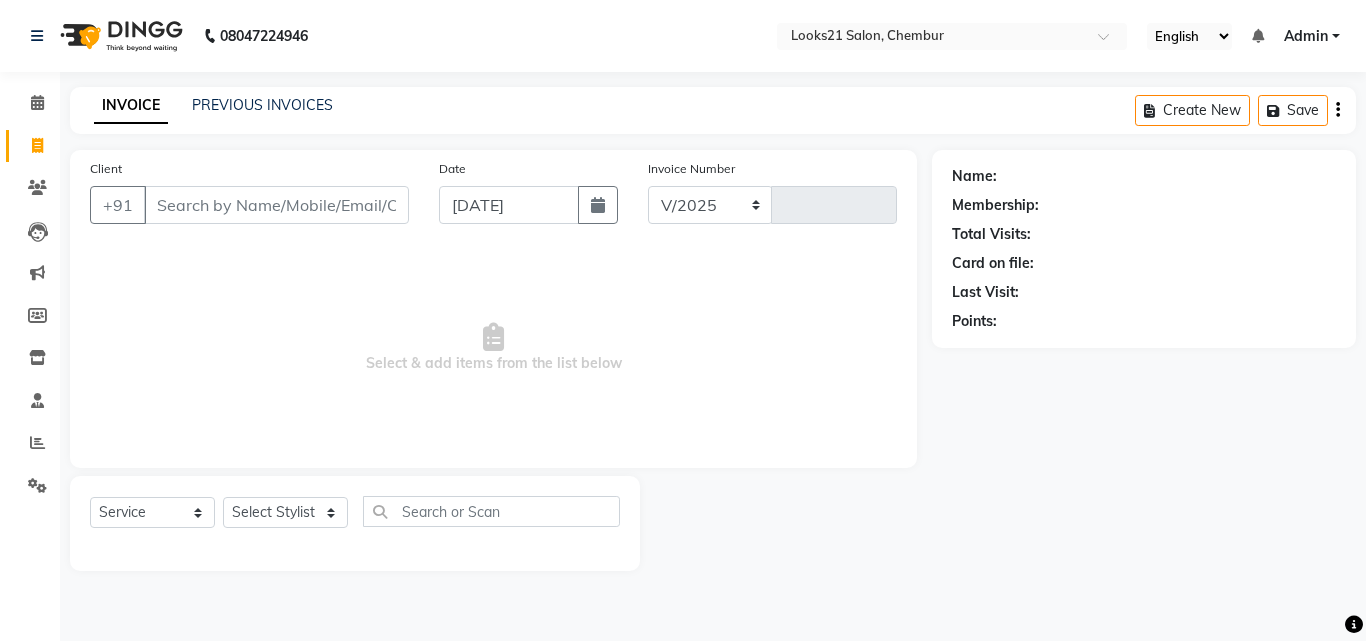 select on "844" 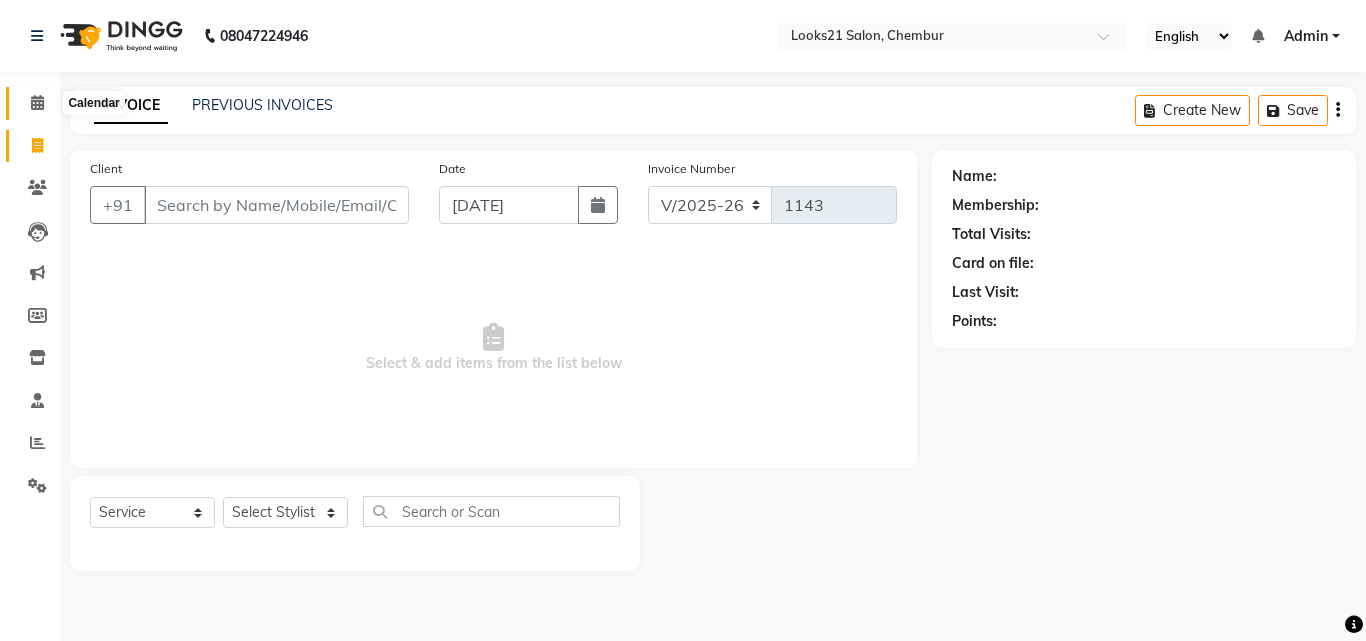 click 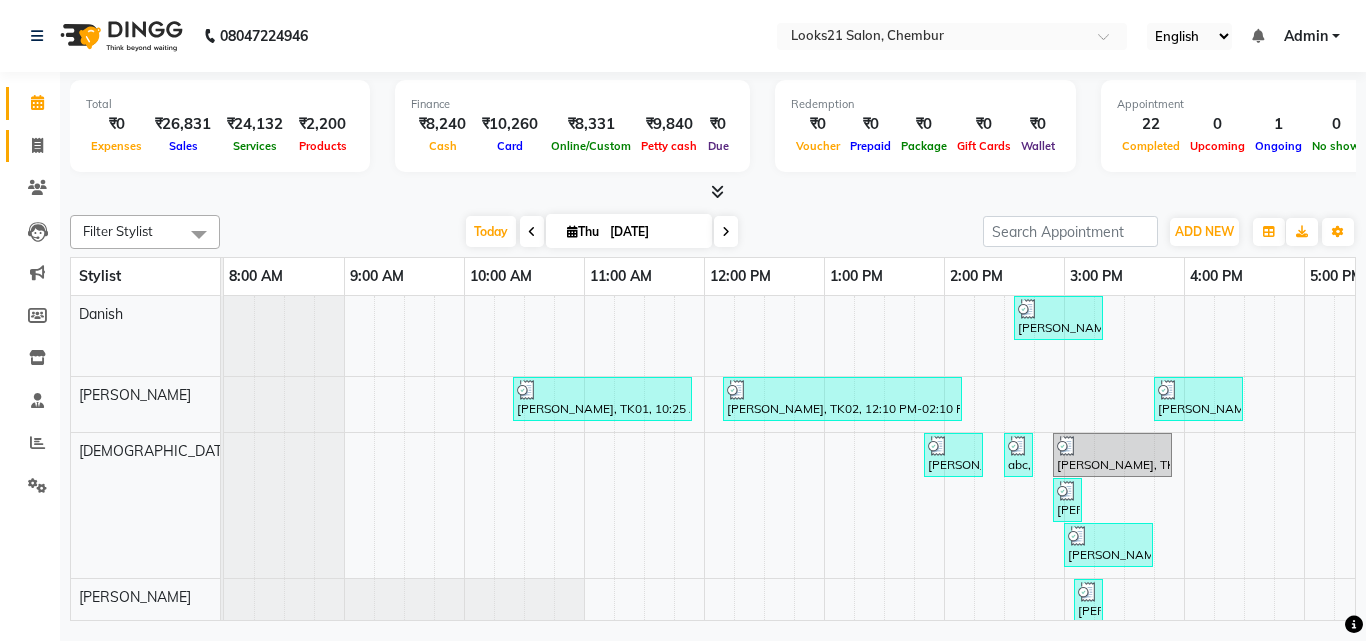 click 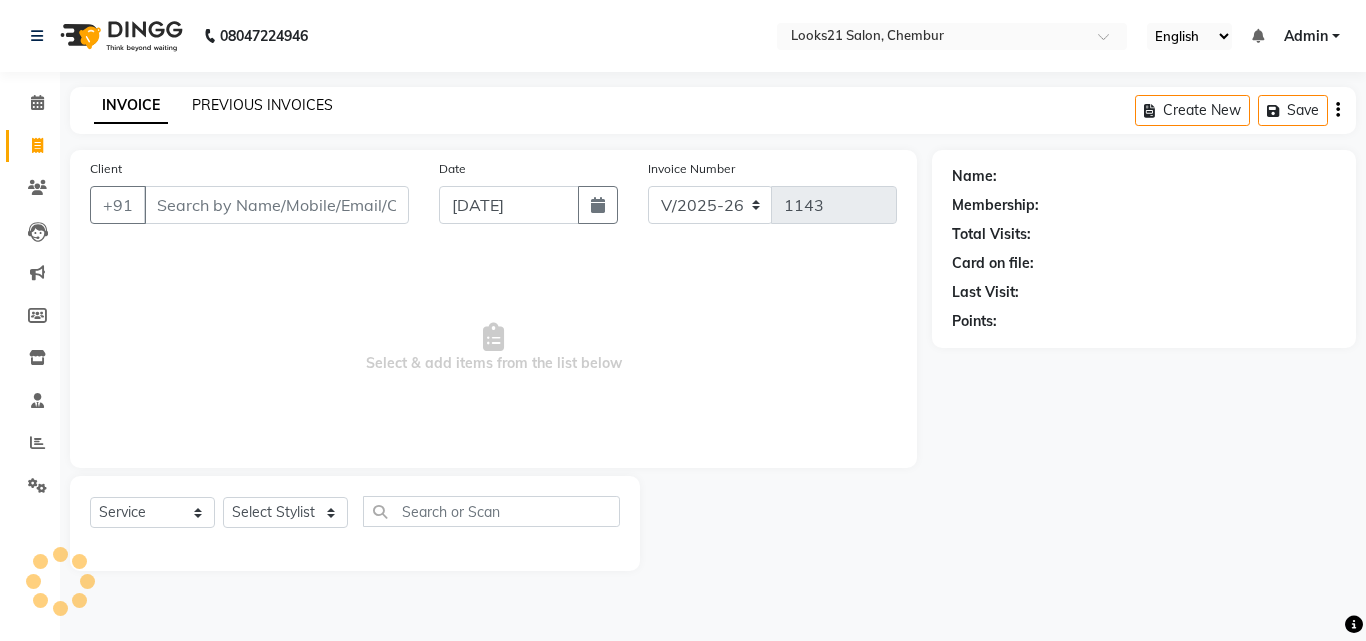 click on "PREVIOUS INVOICES" 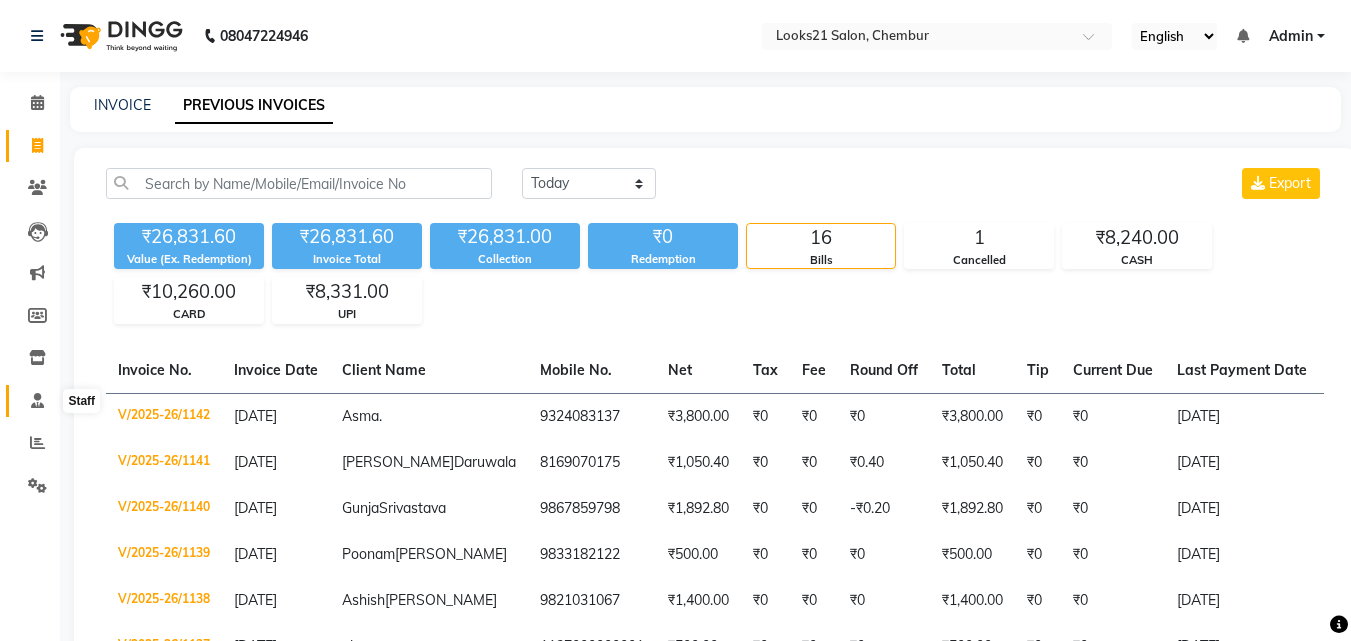 click 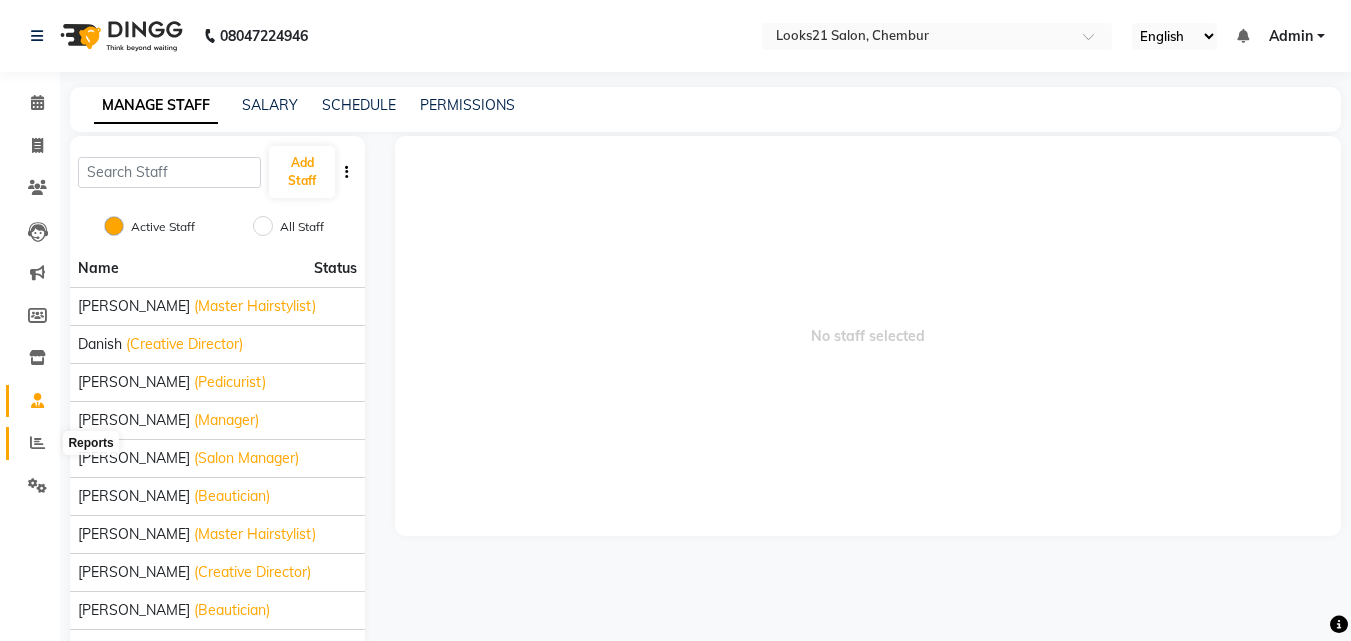 click 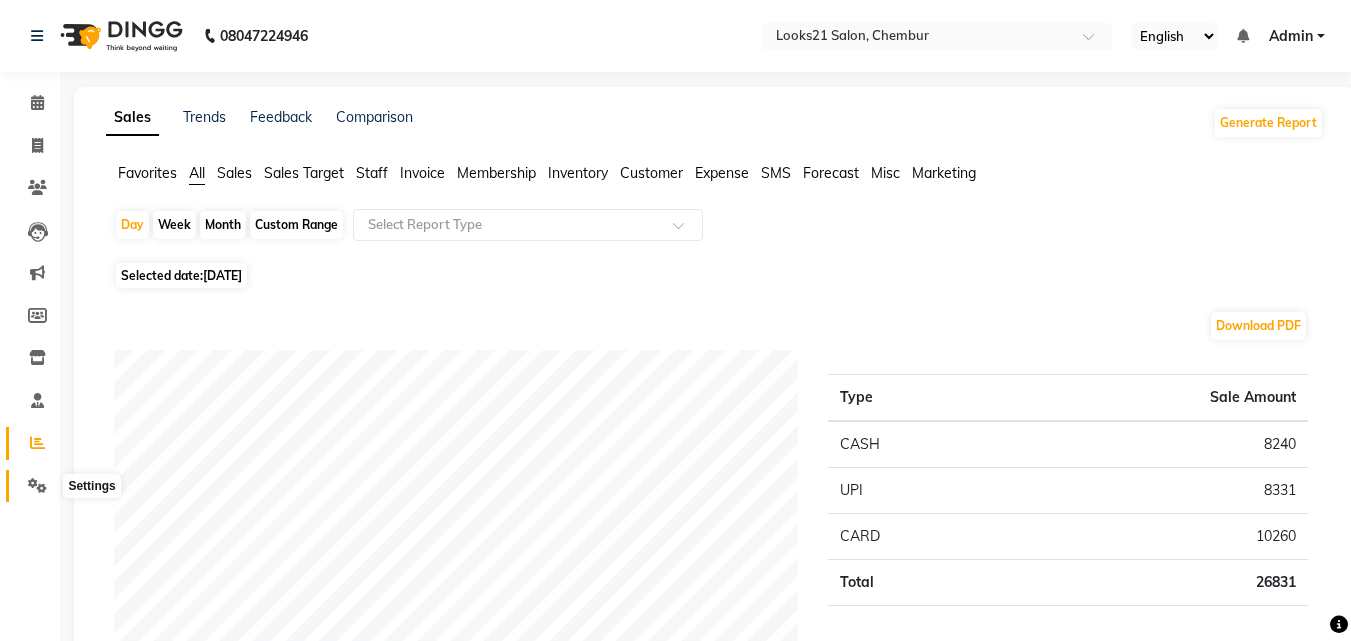 click 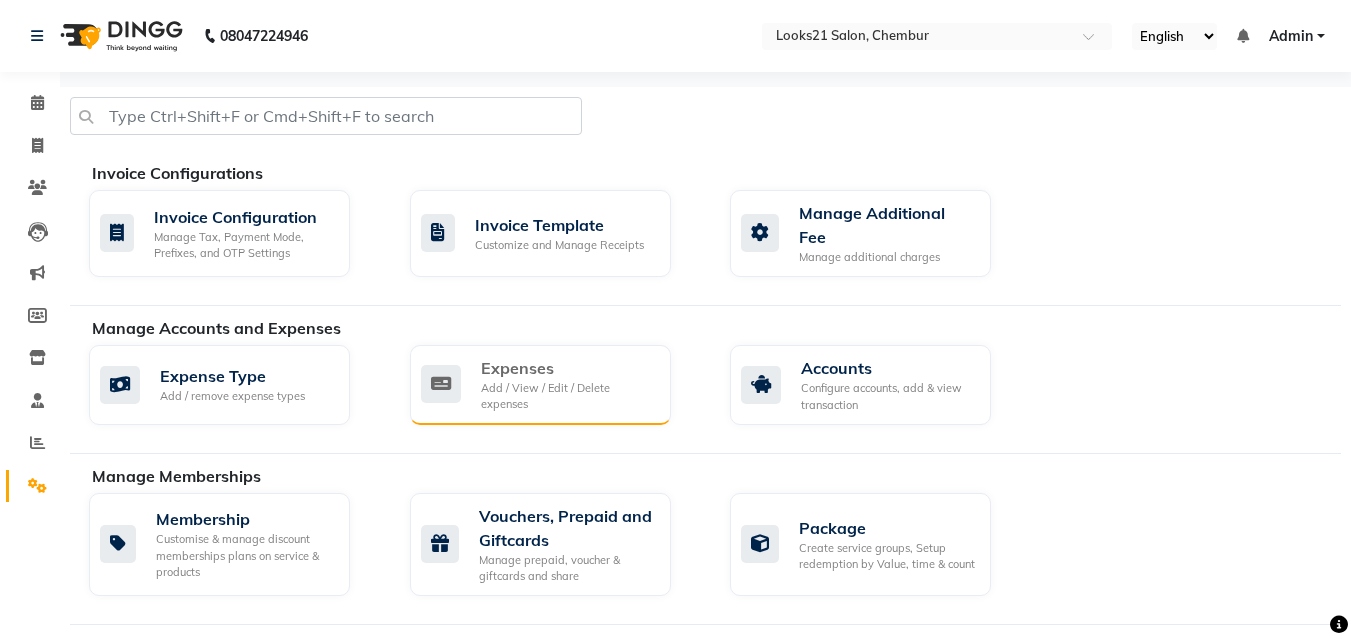 click on "Expenses" 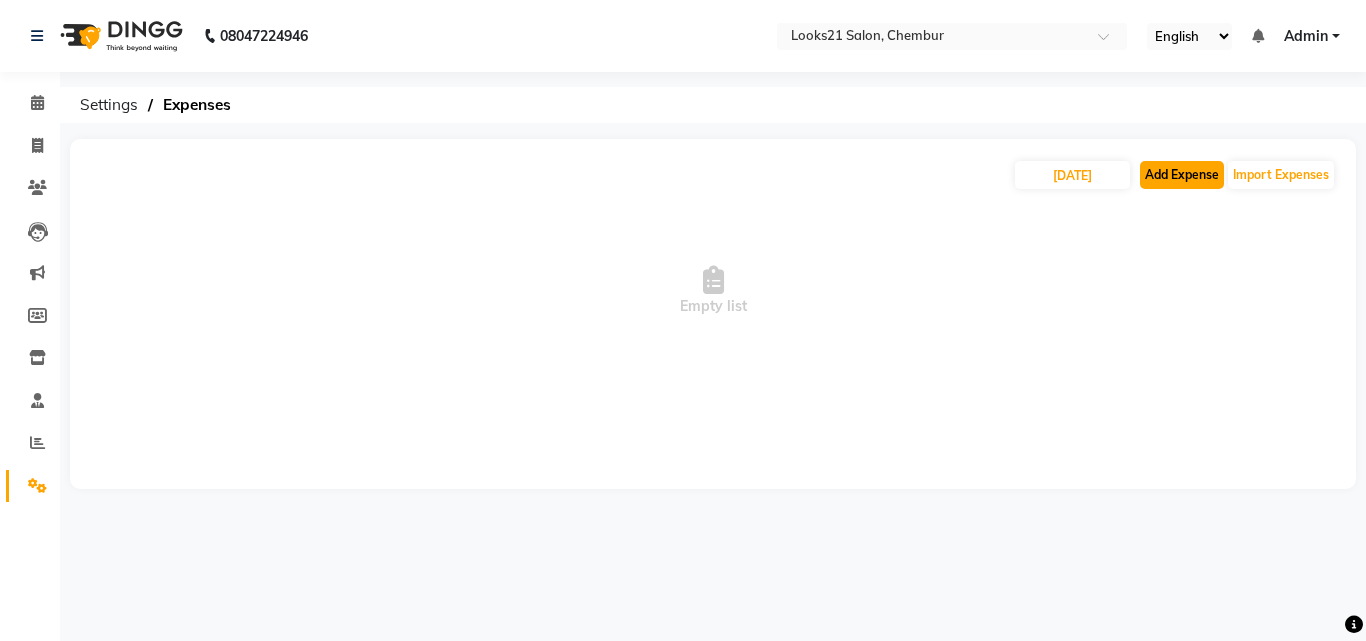 click on "Add Expense" 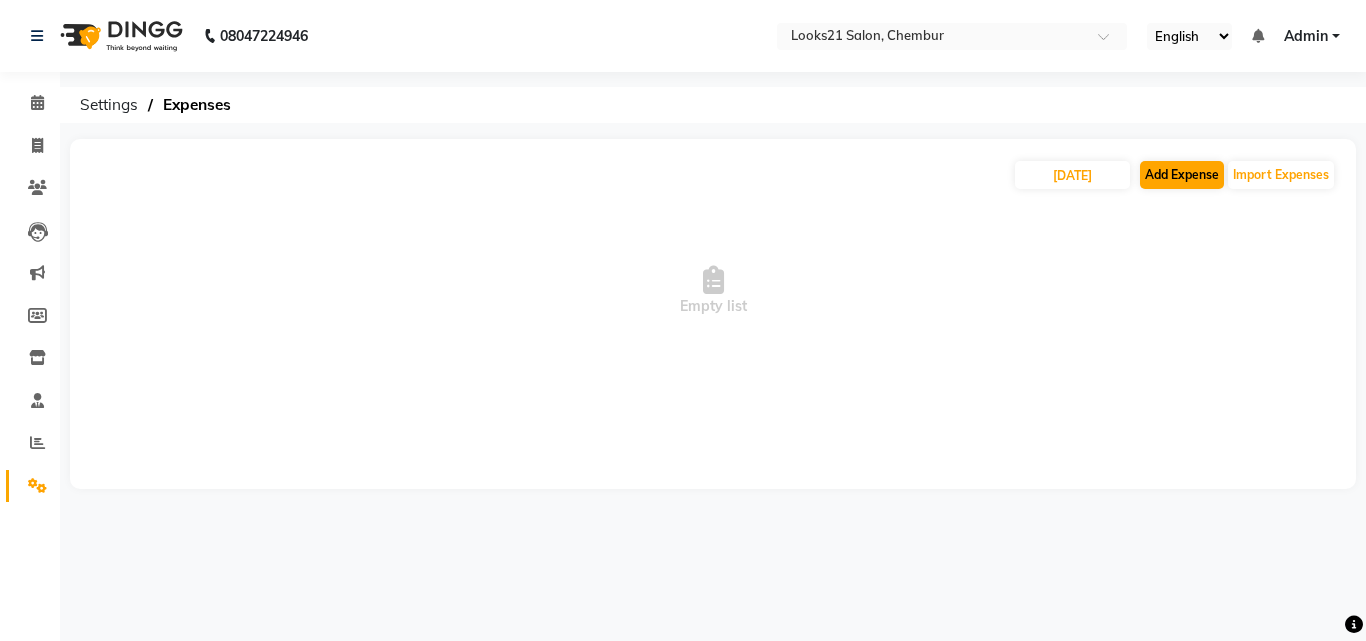 select on "1" 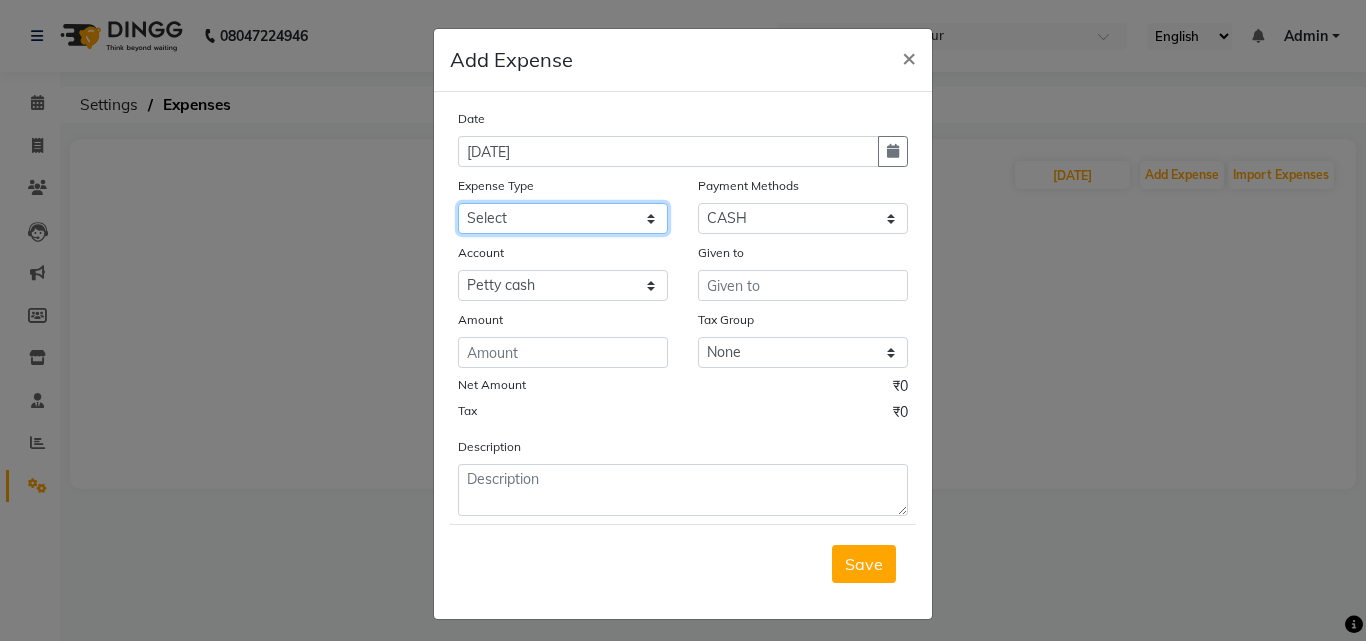 click on "Select Advance Salary Bank charges Car maintenance  Cash transfer to bank Cash transfer to hub Client Snacks Clinical charges Equipment Fuel Govt fee Incentive Insurance International purchase Loan Repayment Maintenance Marketing Miscellaneous MRA Other Pantry Product Rent Salary Staff Snacks Tax Tea & Refreshment Utilities" 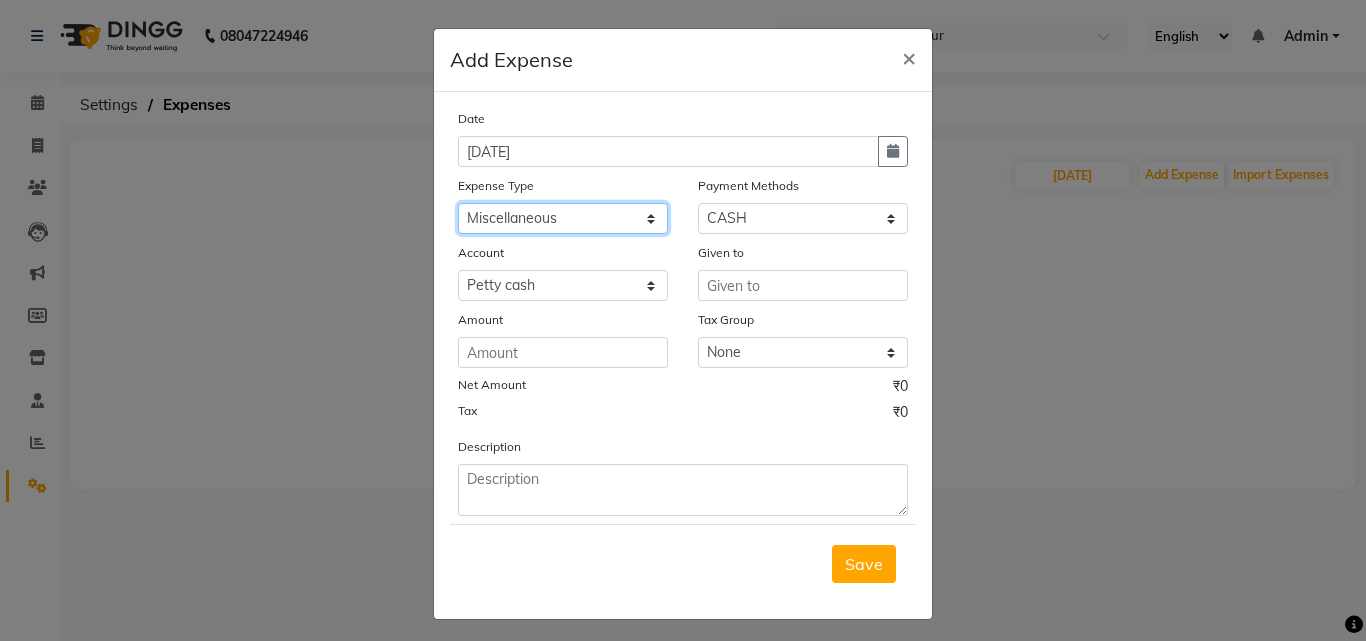 click on "Select Advance Salary Bank charges Car maintenance  Cash transfer to bank Cash transfer to hub Client Snacks Clinical charges Equipment Fuel Govt fee Incentive Insurance International purchase Loan Repayment Maintenance Marketing Miscellaneous MRA Other Pantry Product Rent Salary Staff Snacks Tax Tea & Refreshment Utilities" 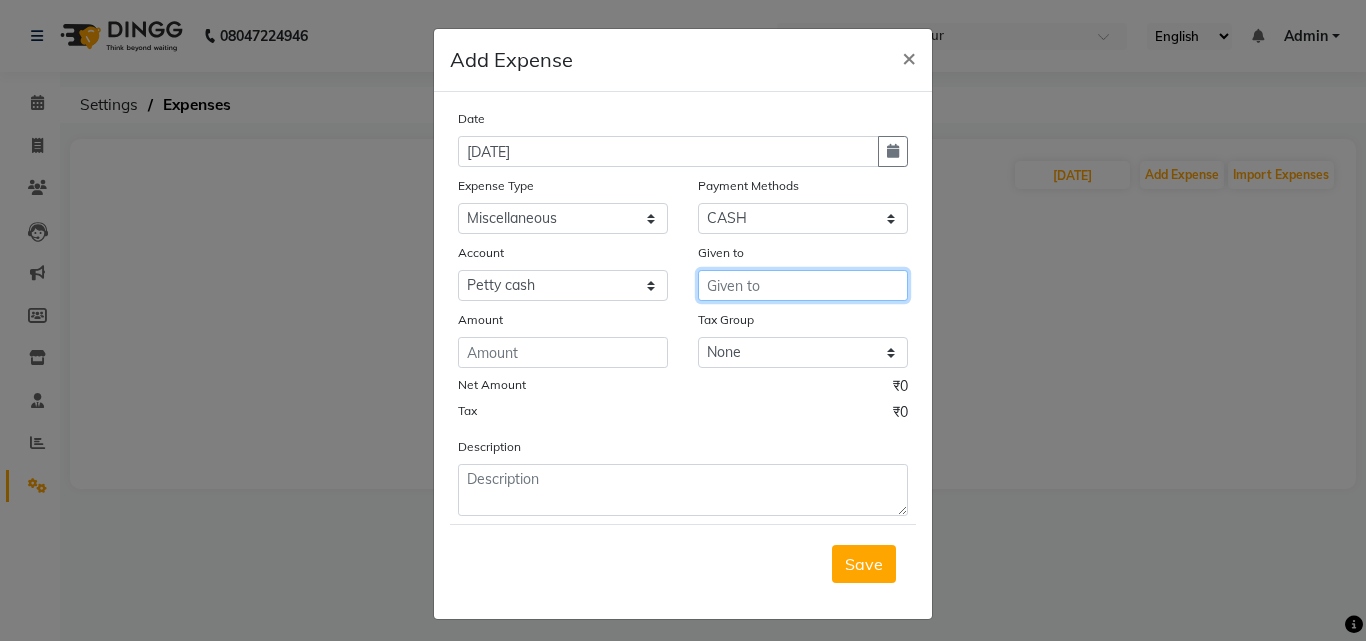 click at bounding box center (803, 285) 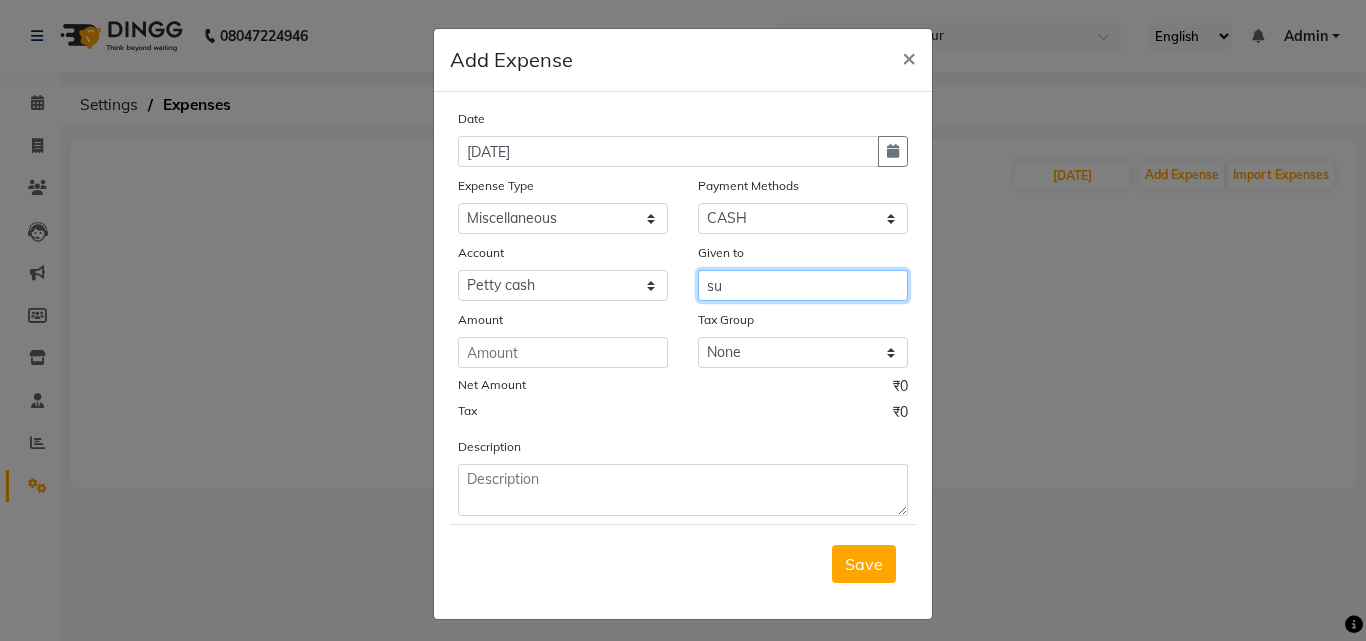 type on "s" 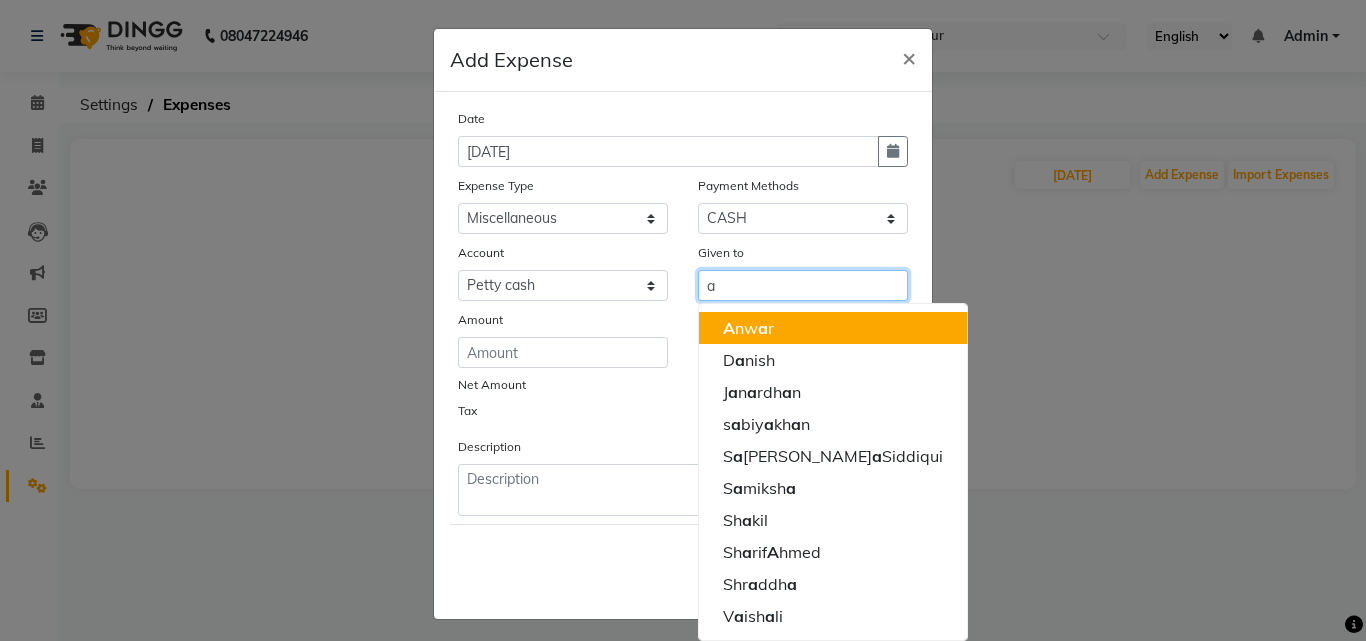 click on "A nw a r" at bounding box center [748, 328] 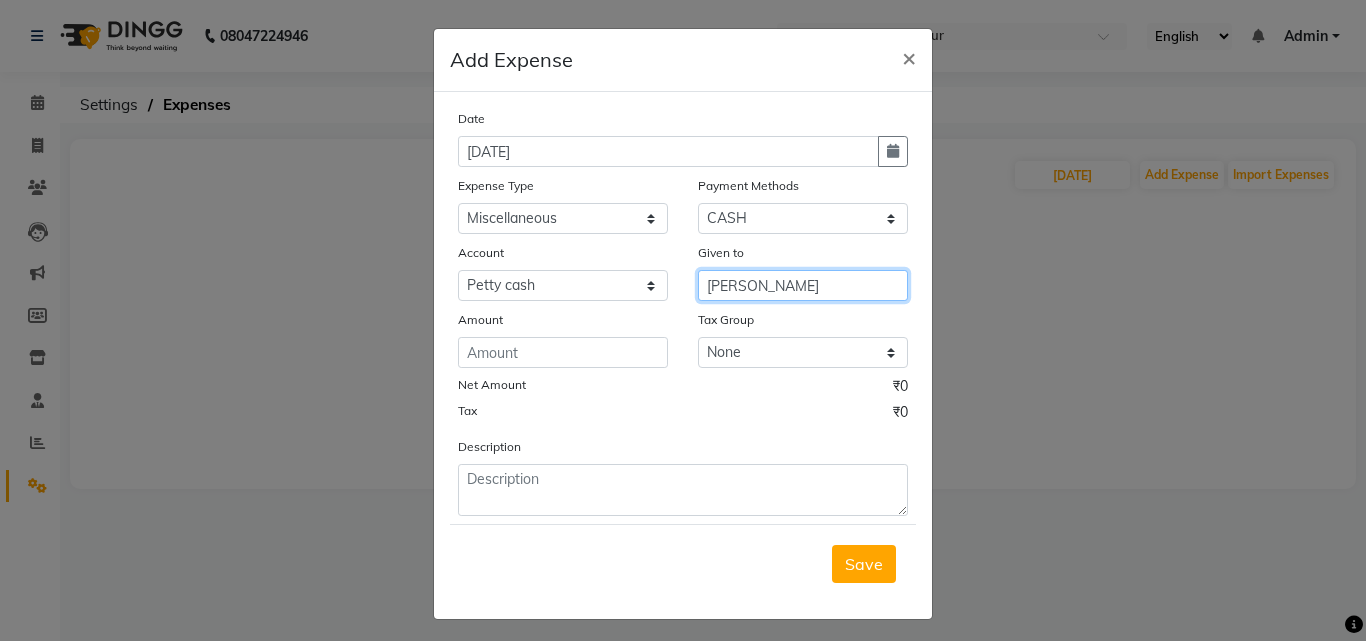 type on "[PERSON_NAME]" 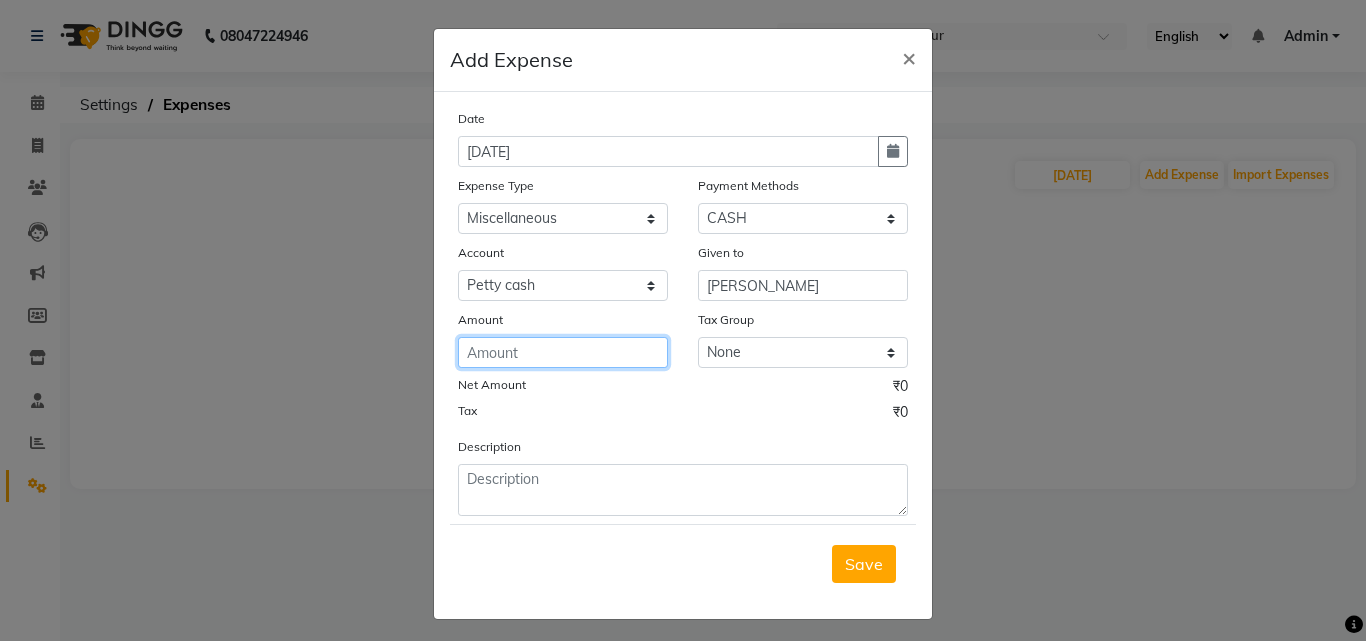 click 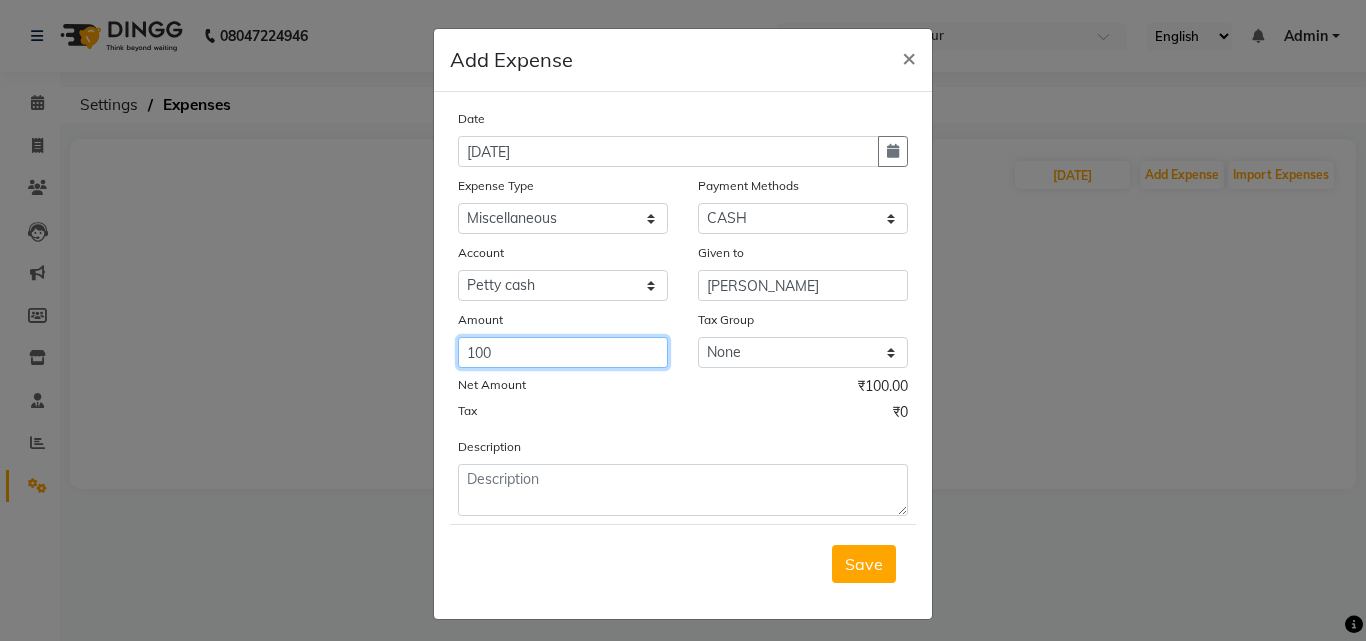 type on "100" 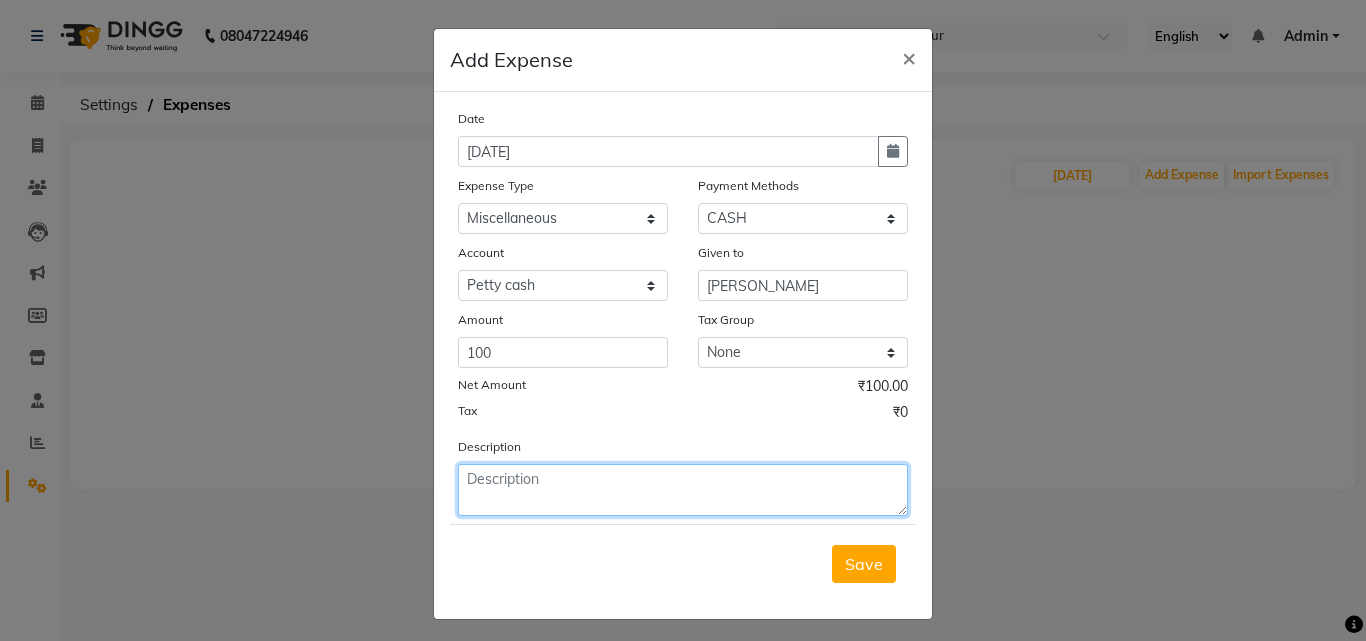 click 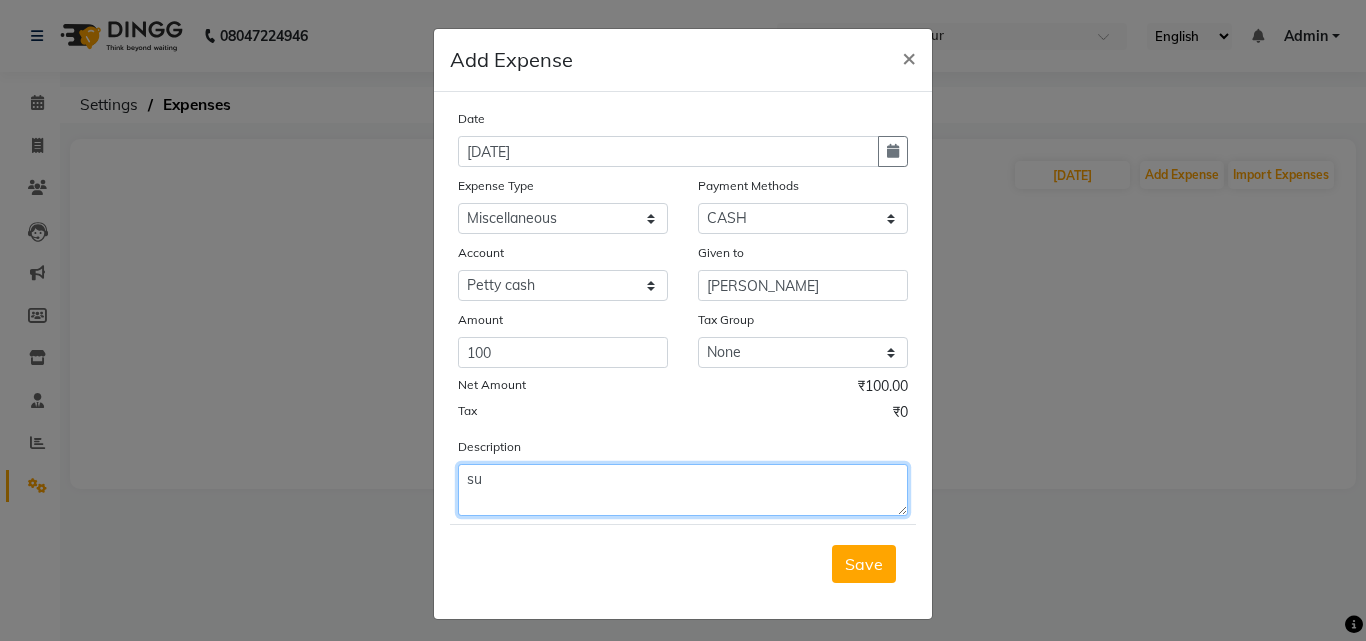 type on "s" 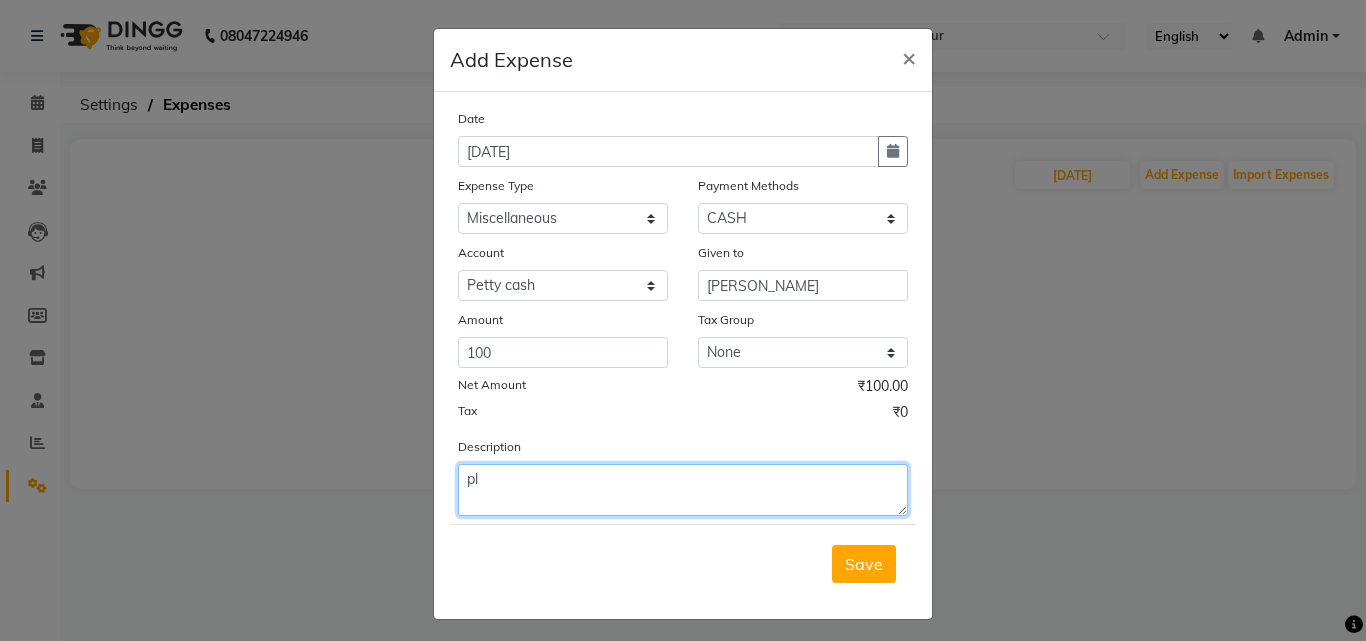 type on "p" 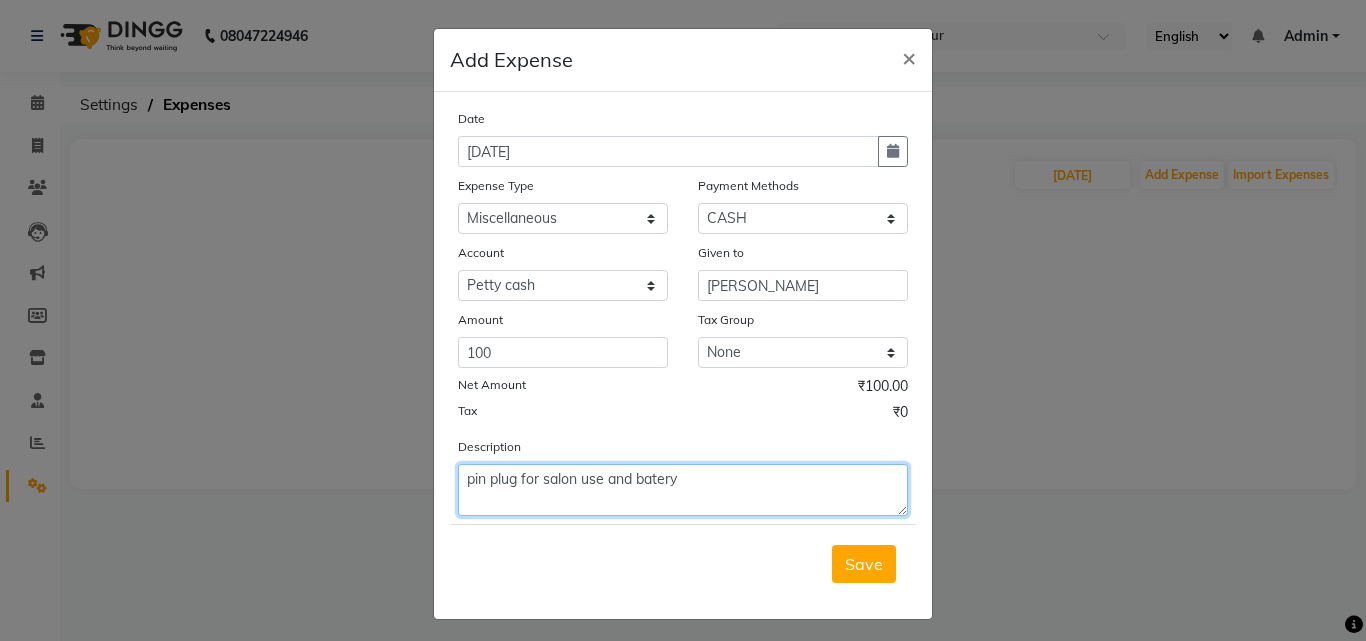 type on "pin plug for salon use and batery" 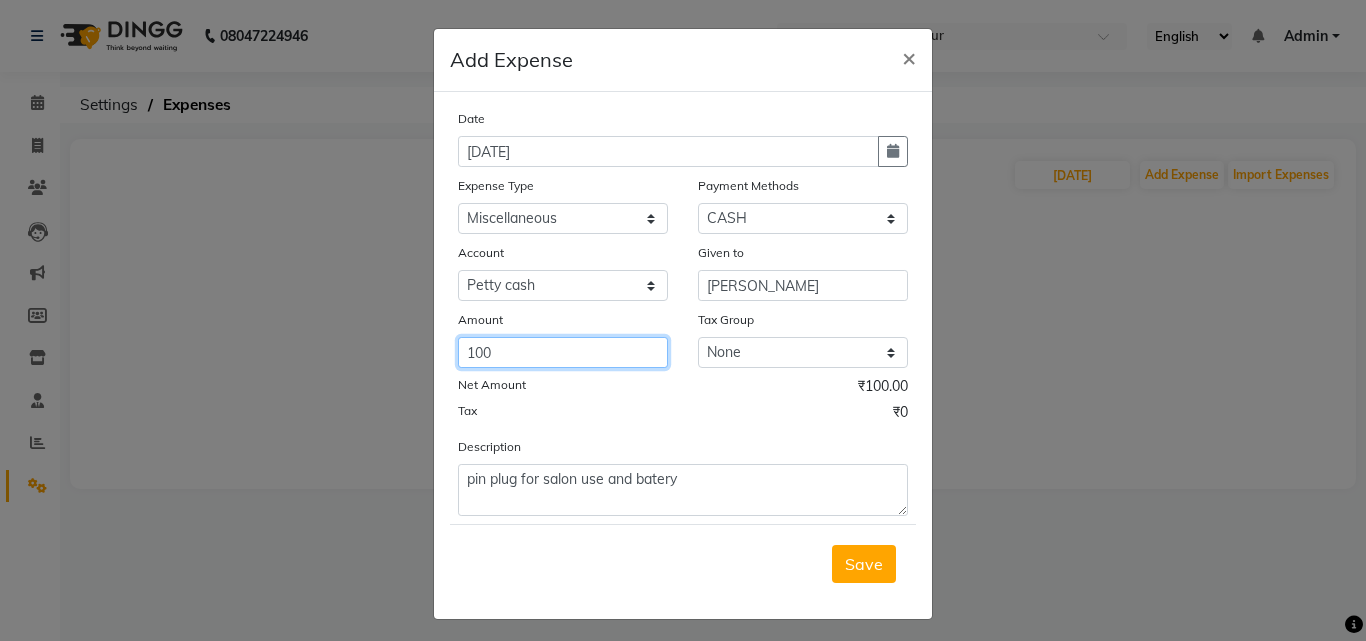 drag, startPoint x: 532, startPoint y: 359, endPoint x: 385, endPoint y: 350, distance: 147.27525 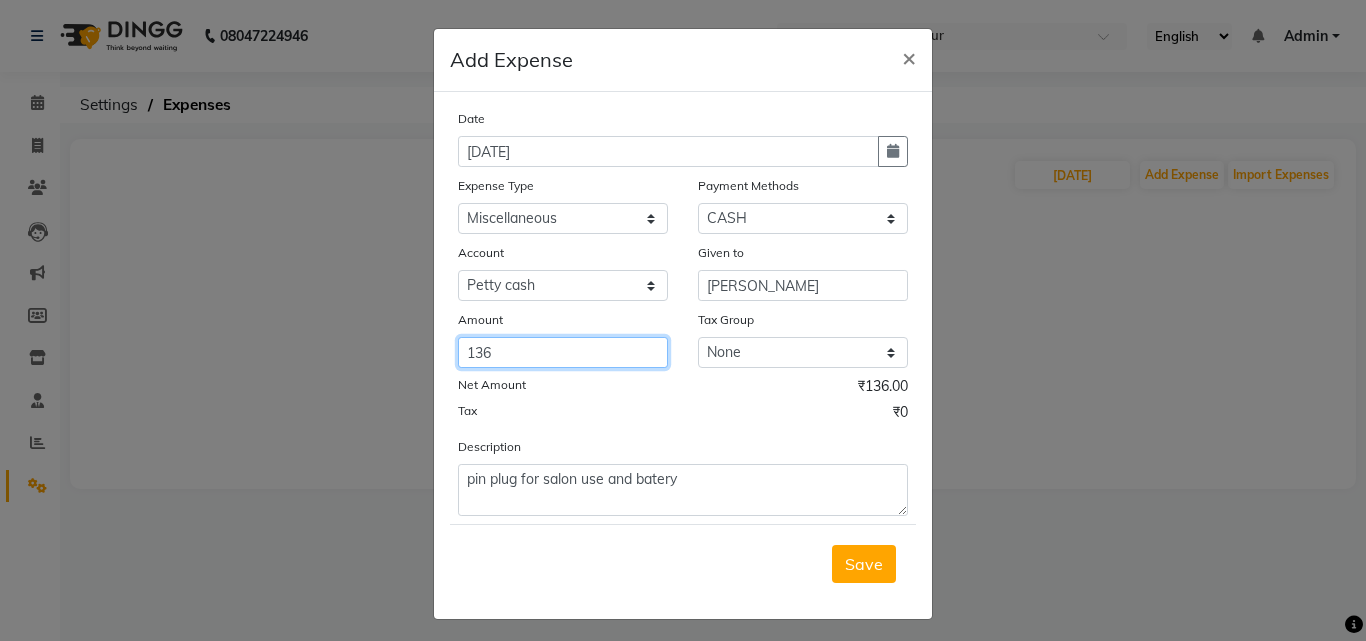 type on "136" 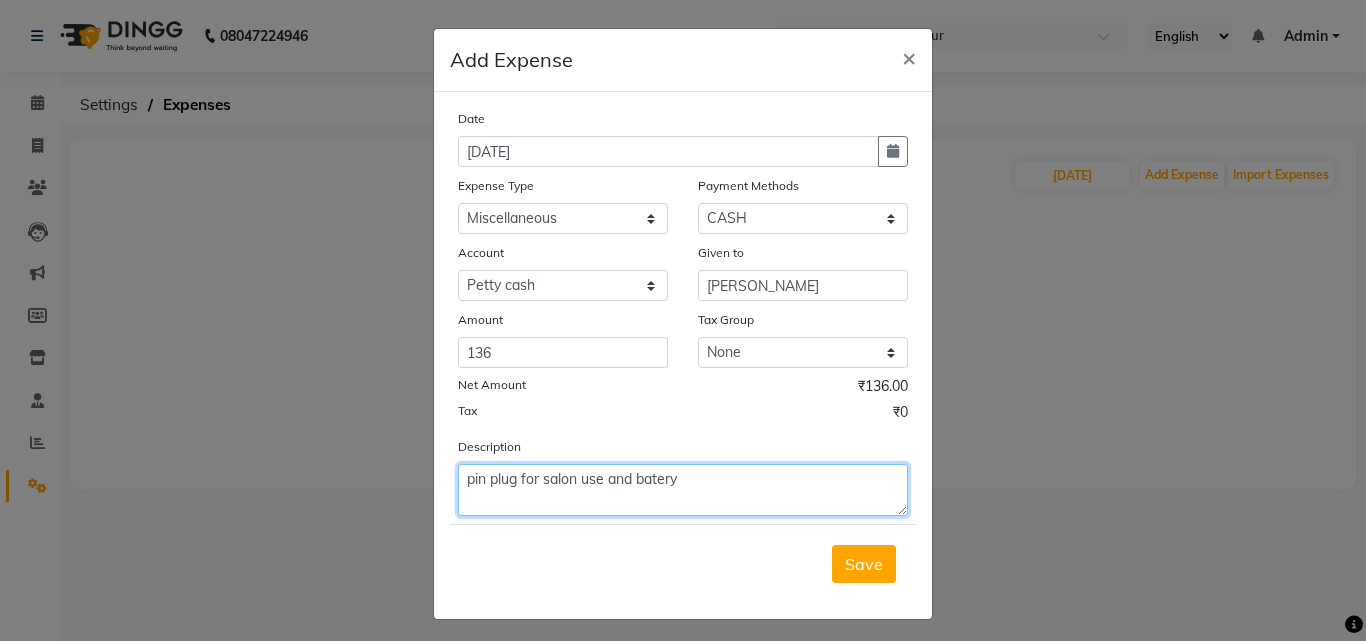 click on "pin plug for salon use and batery" 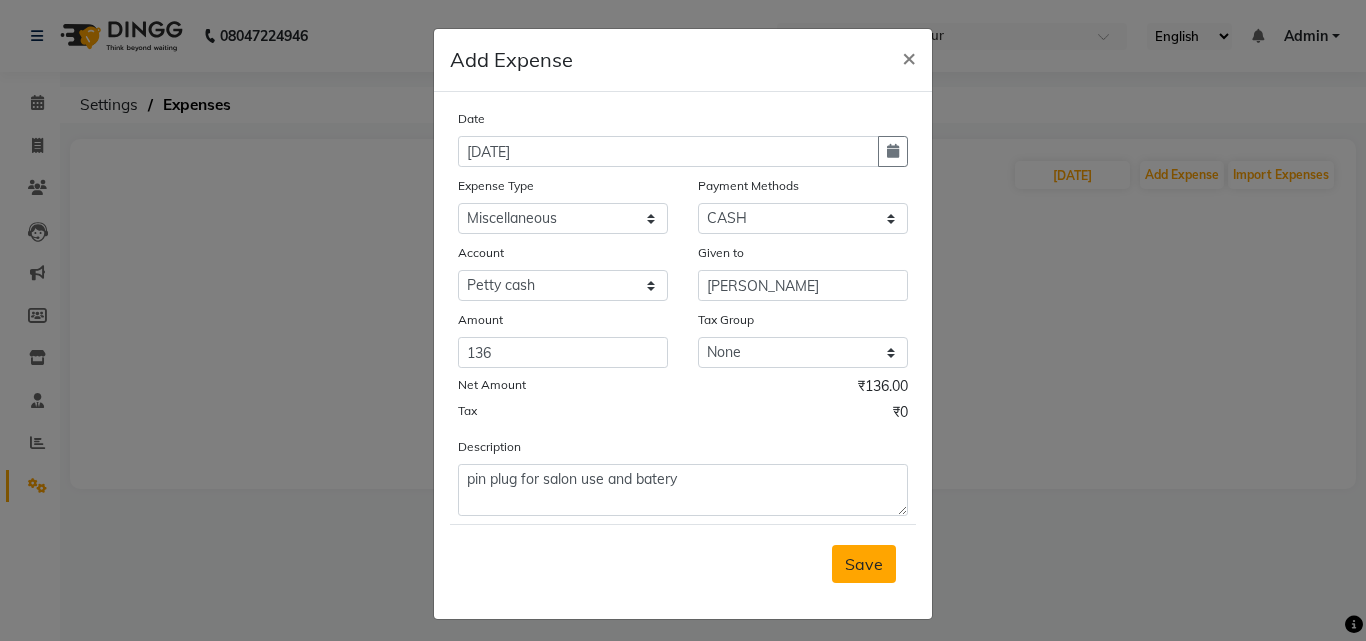 click on "Save" at bounding box center [864, 564] 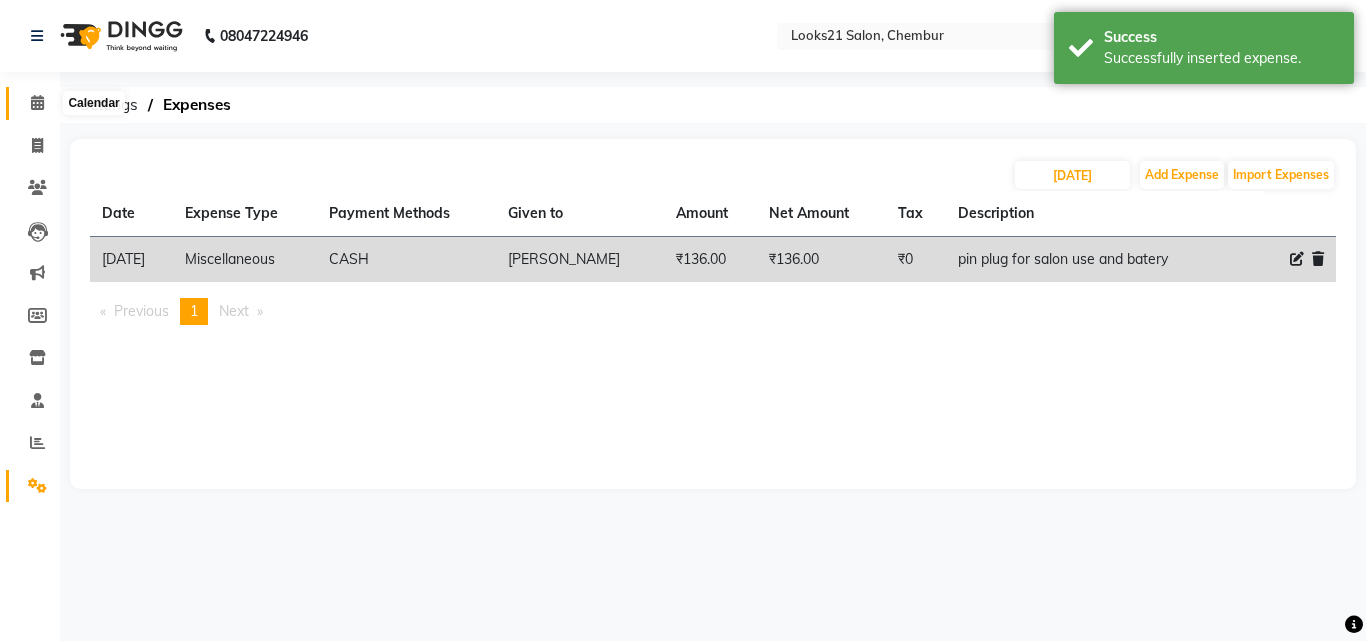 click 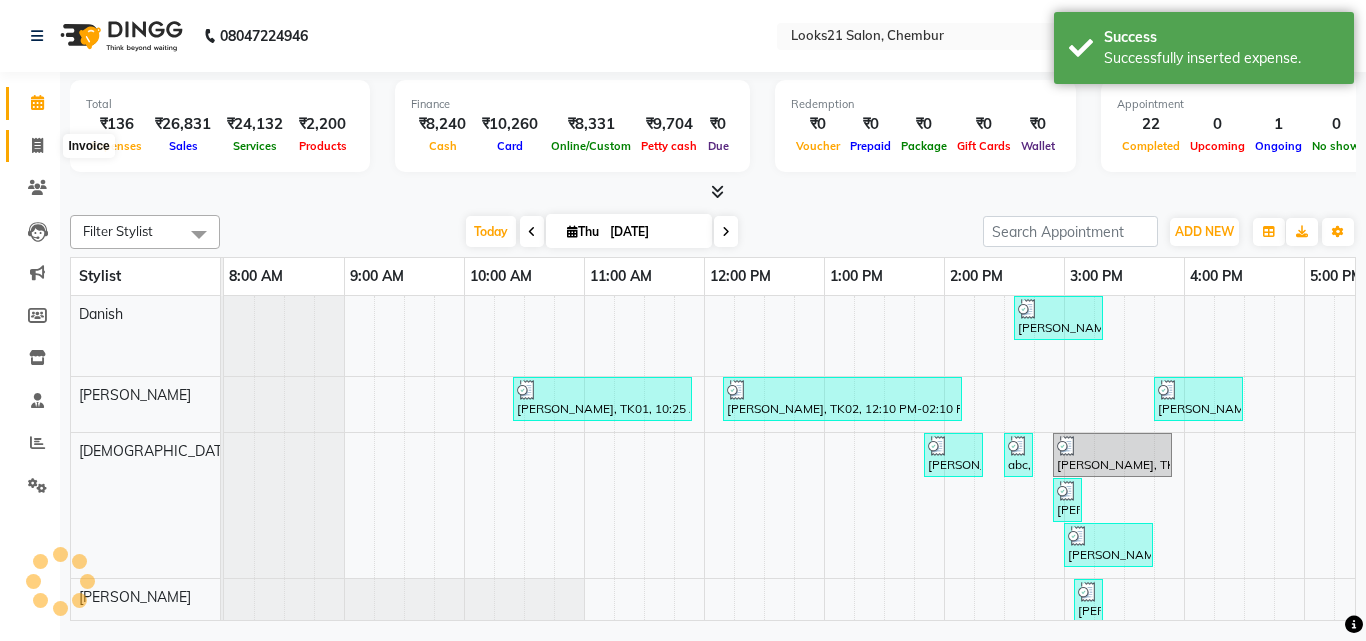 scroll, scrollTop: 0, scrollLeft: 0, axis: both 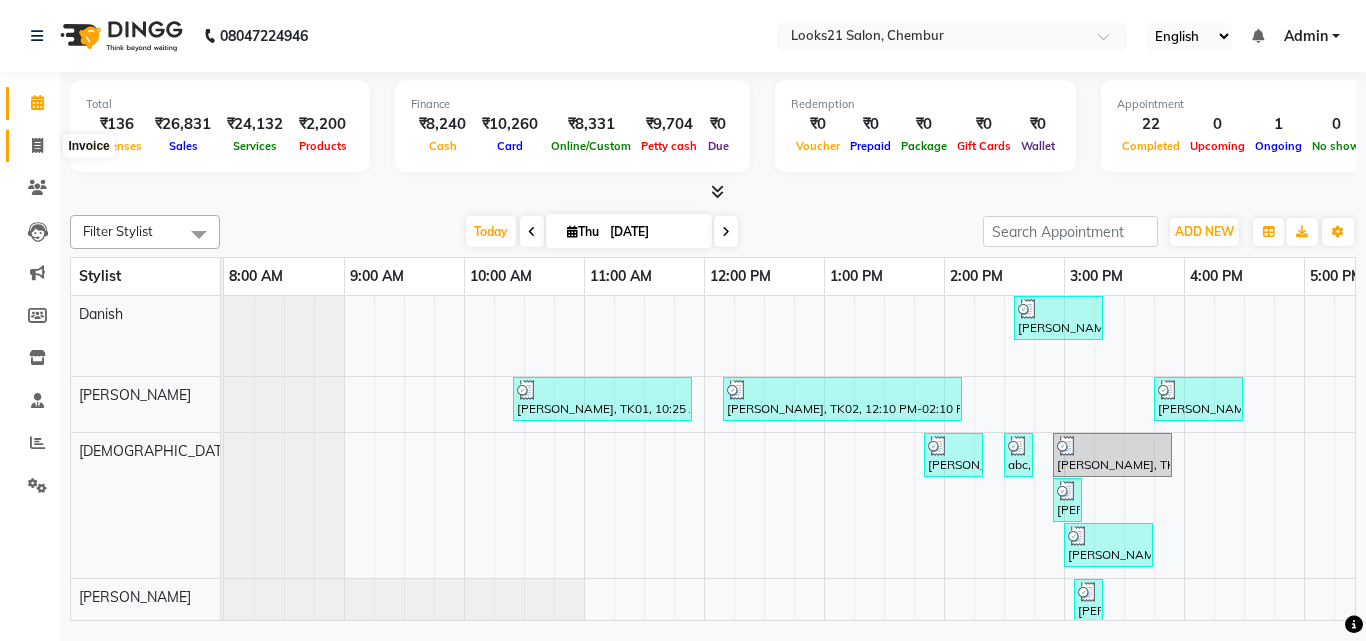 click 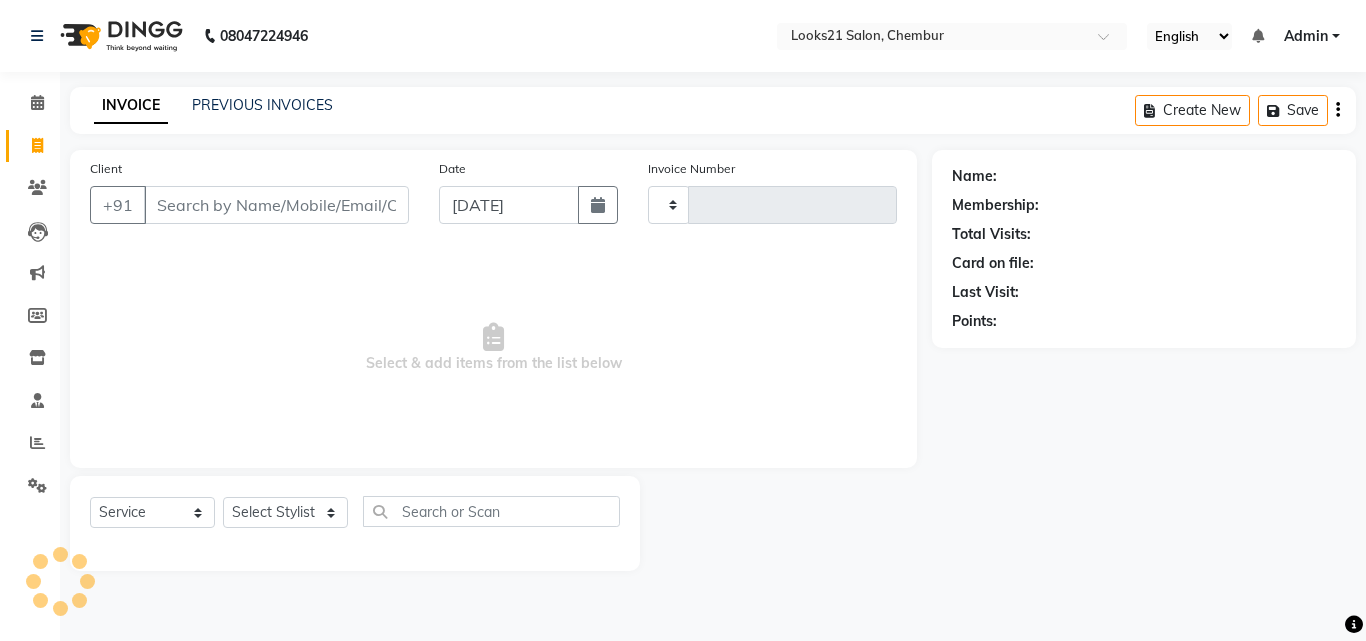 type on "1143" 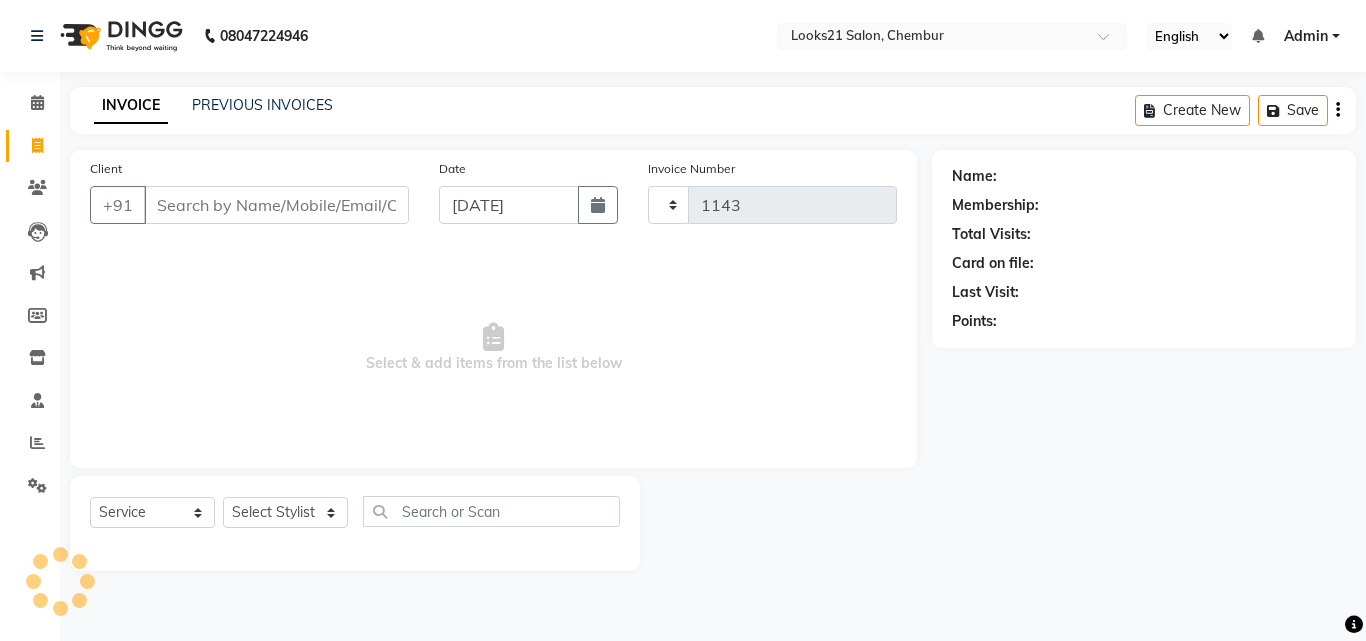 select on "844" 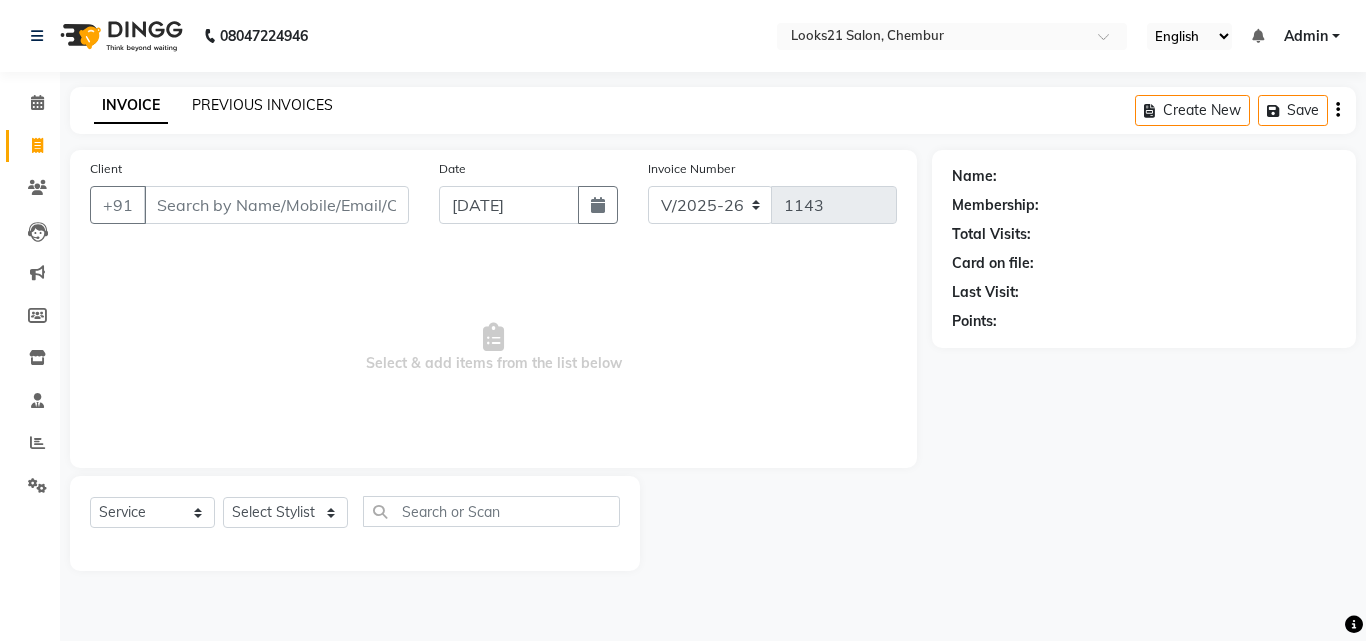 click on "PREVIOUS INVOICES" 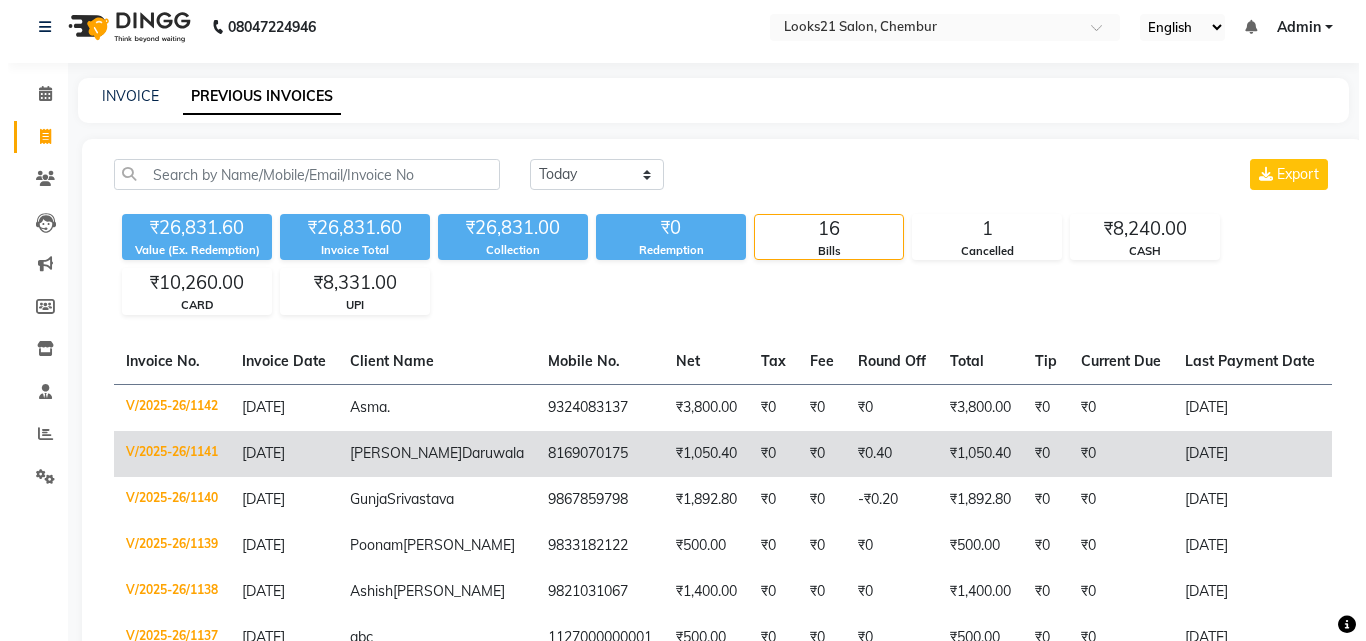 scroll, scrollTop: 0, scrollLeft: 0, axis: both 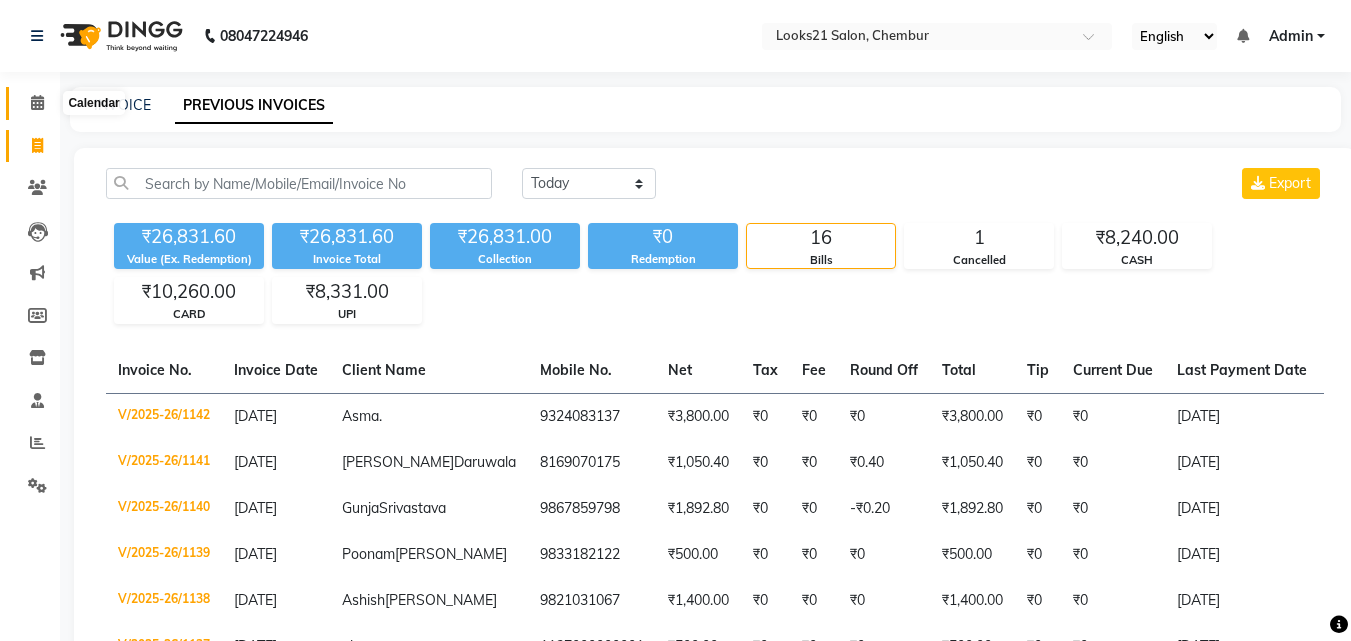 click 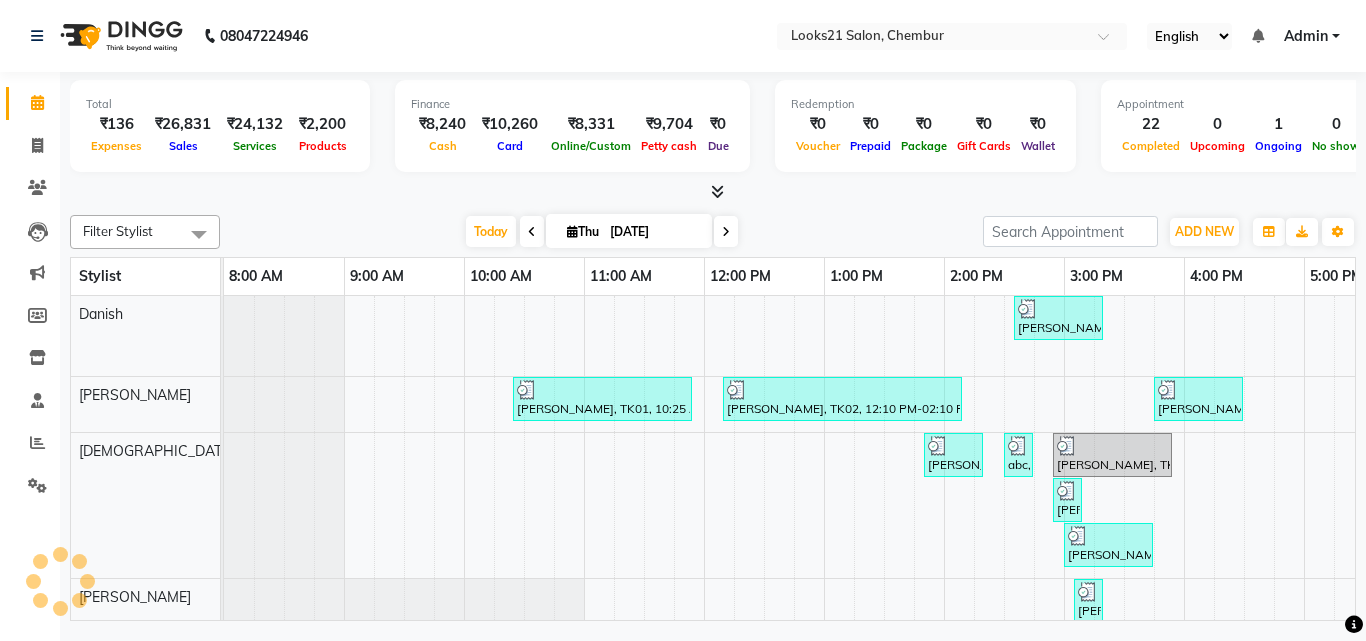 scroll, scrollTop: 0, scrollLeft: 0, axis: both 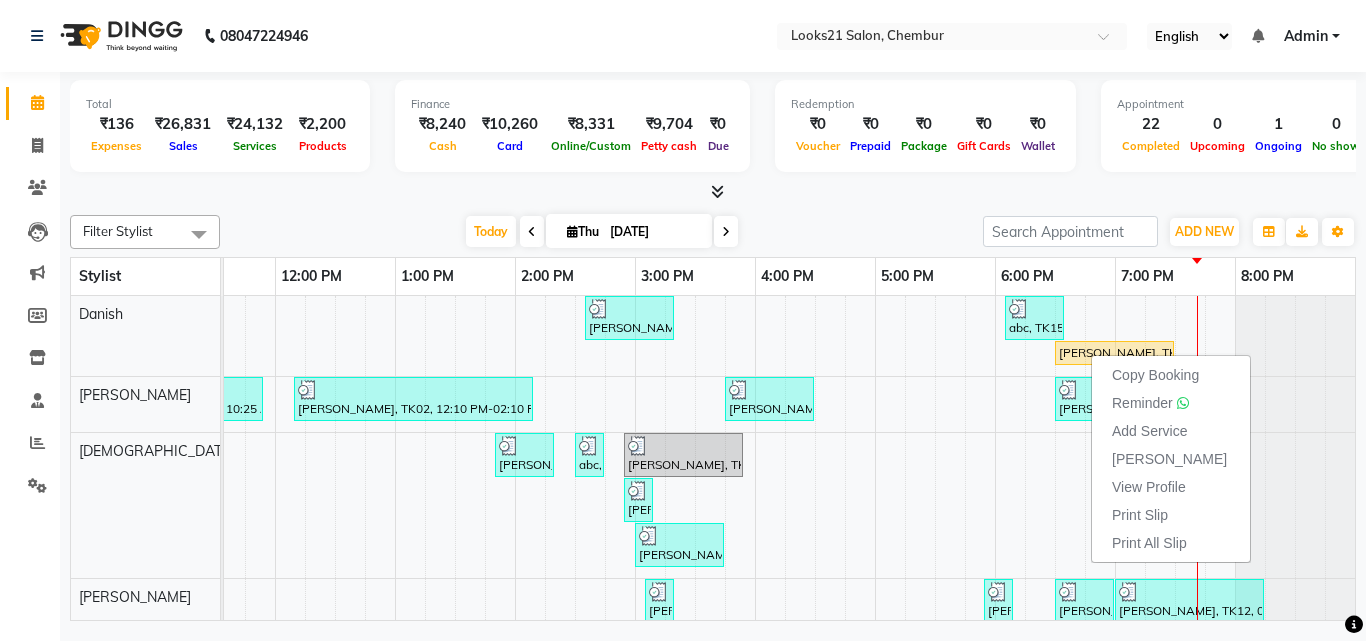 click on "Mark Done" at bounding box center (1169, 459) 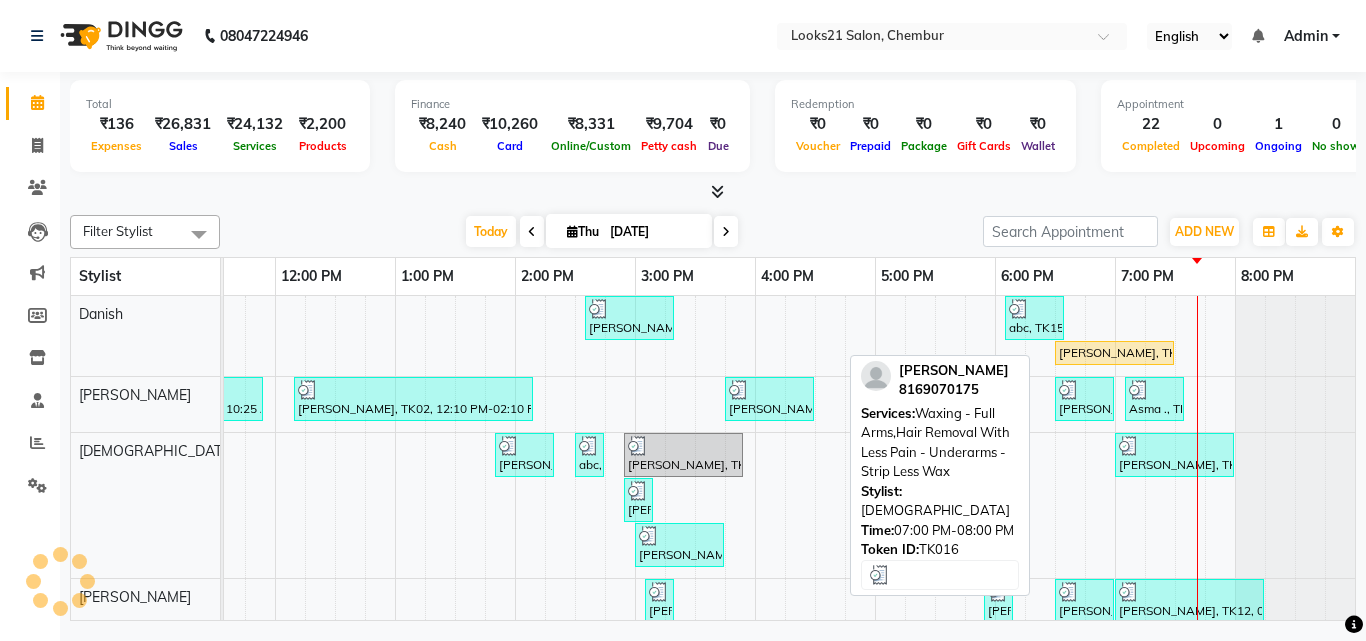 select on "service" 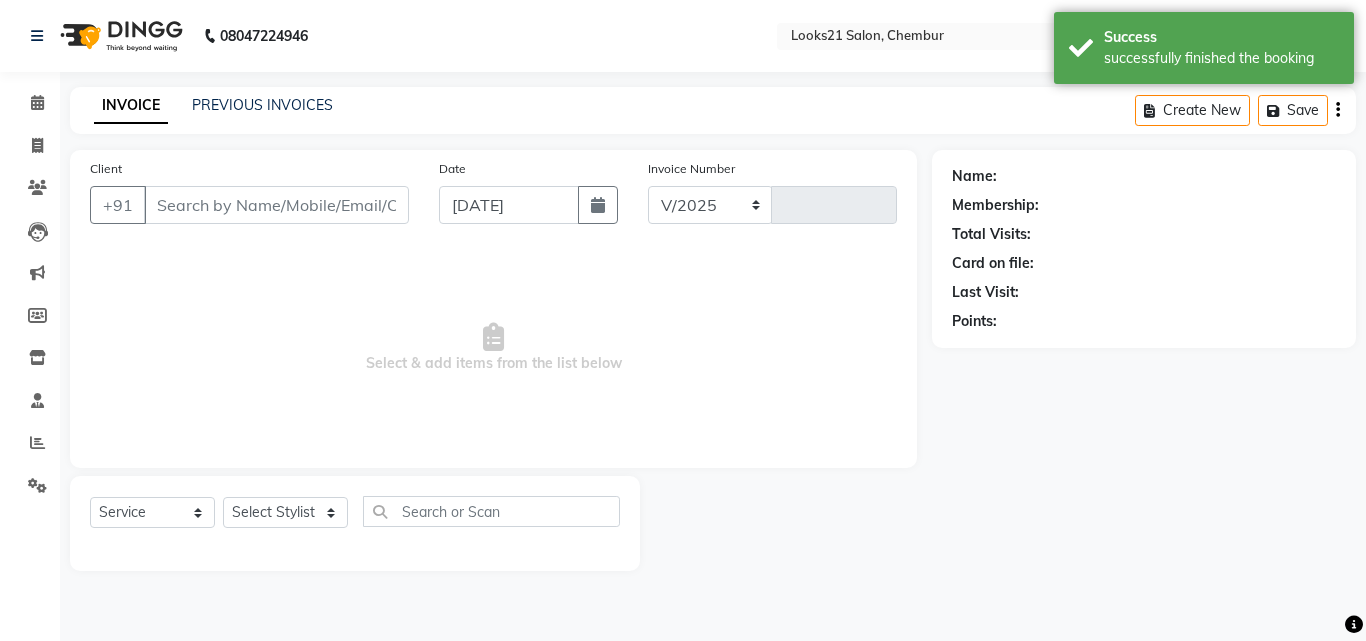 select on "844" 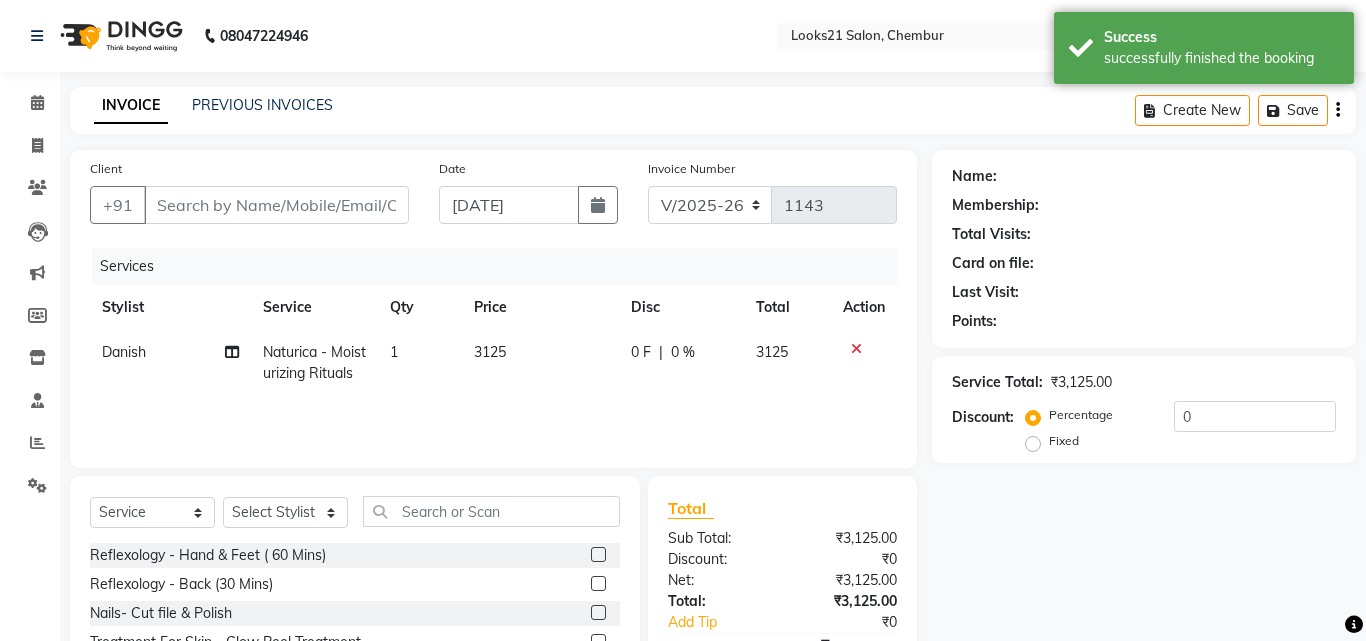 type on "9833345936" 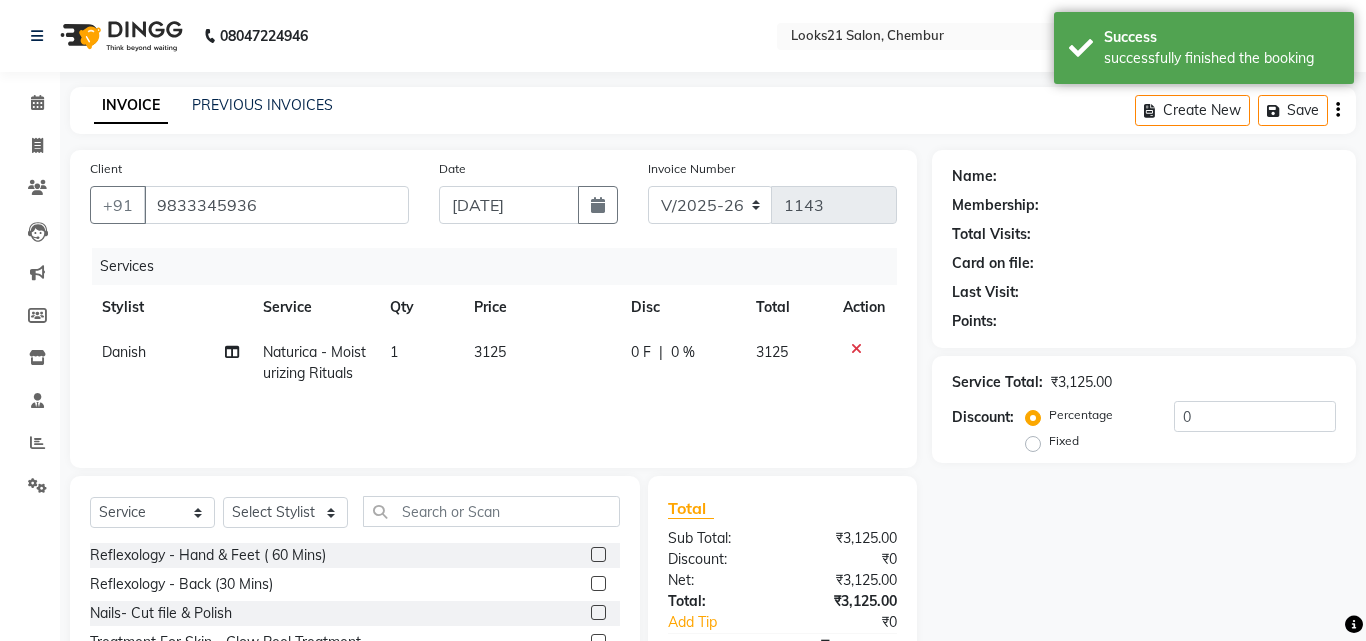 select on "13882" 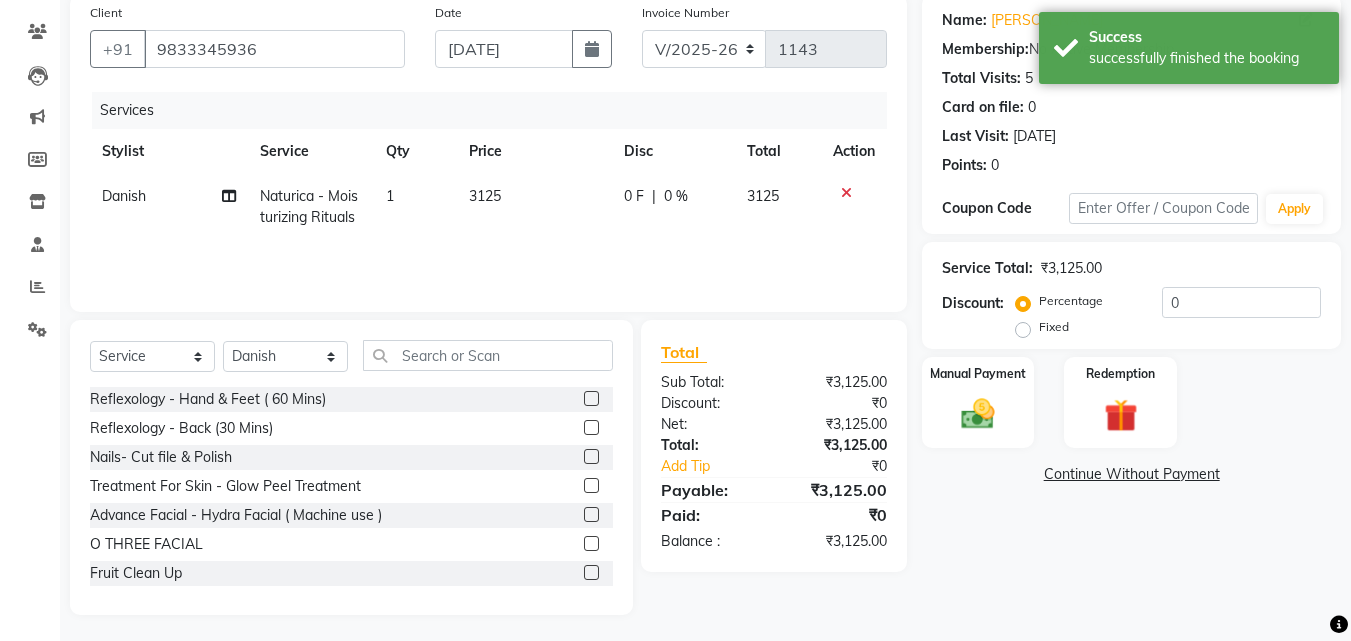 scroll, scrollTop: 160, scrollLeft: 0, axis: vertical 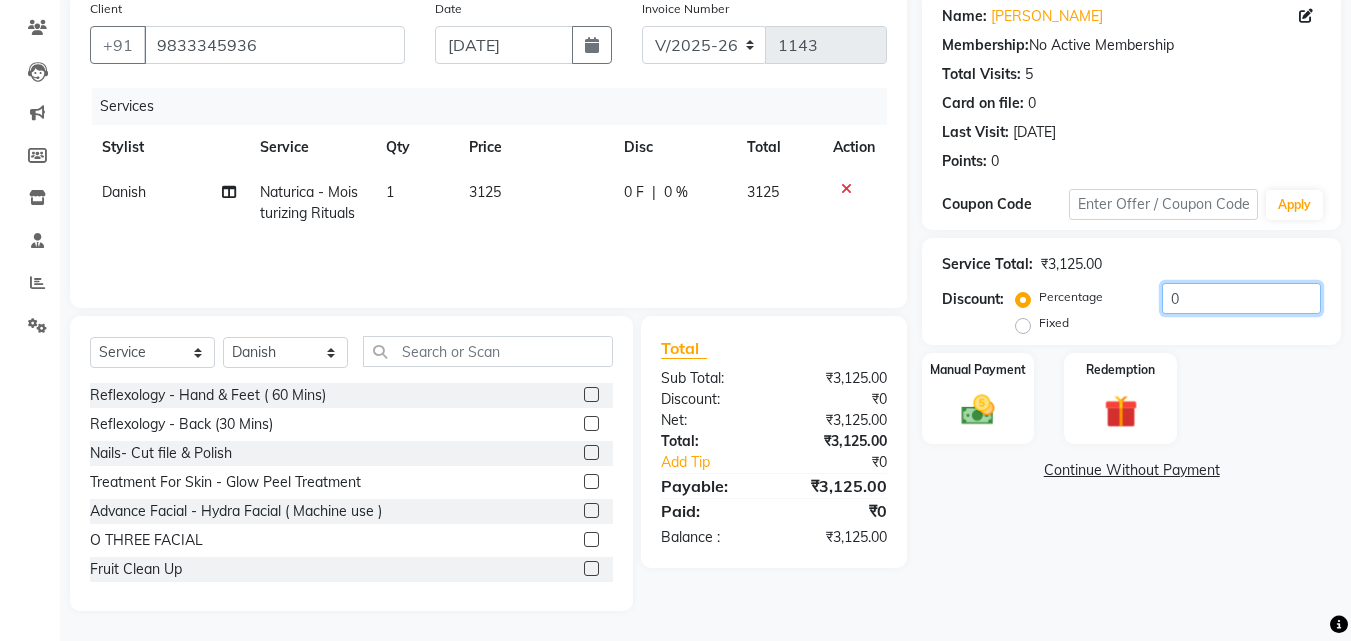 drag, startPoint x: 1242, startPoint y: 295, endPoint x: 1045, endPoint y: 274, distance: 198.11613 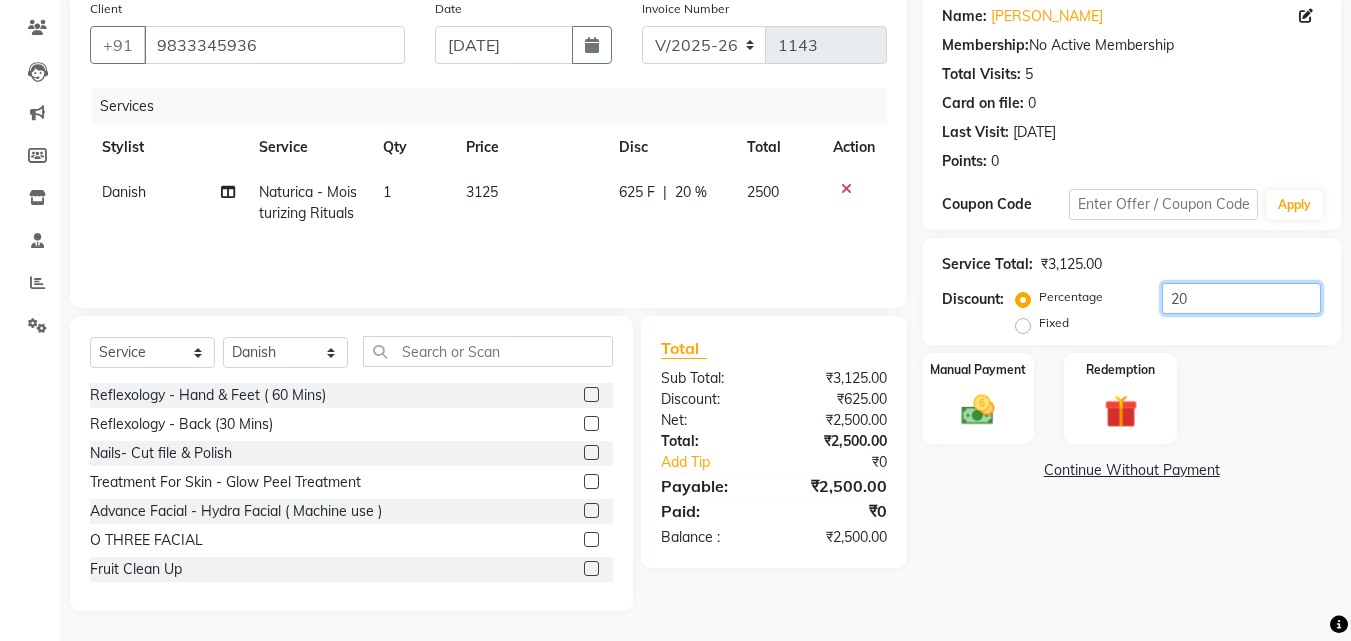 type on "20" 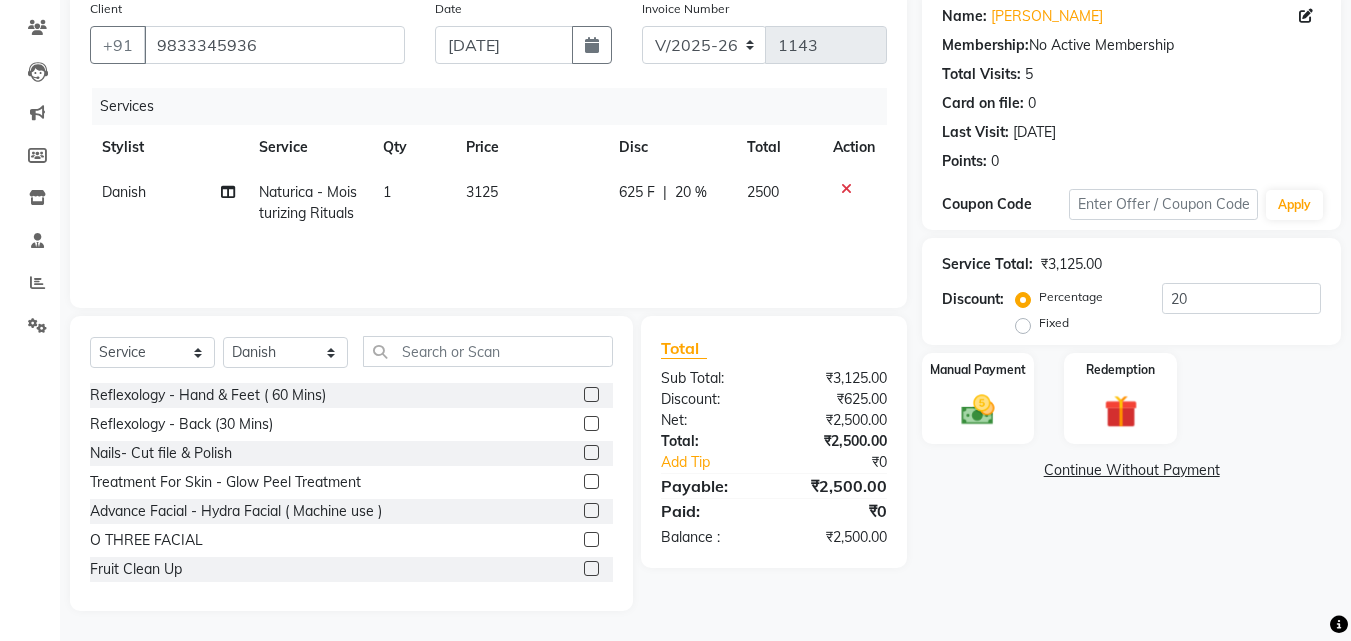 click on "Name: Mahima Gulati Membership:  No Active Membership  Total Visits:  5 Card on file:  0 Last Visit:   15-06-2025 Points:   0  Coupon Code Apply Service Total:  ₹3,125.00  Discount:  Percentage   Fixed  20 Manual Payment Redemption  Continue Without Payment" 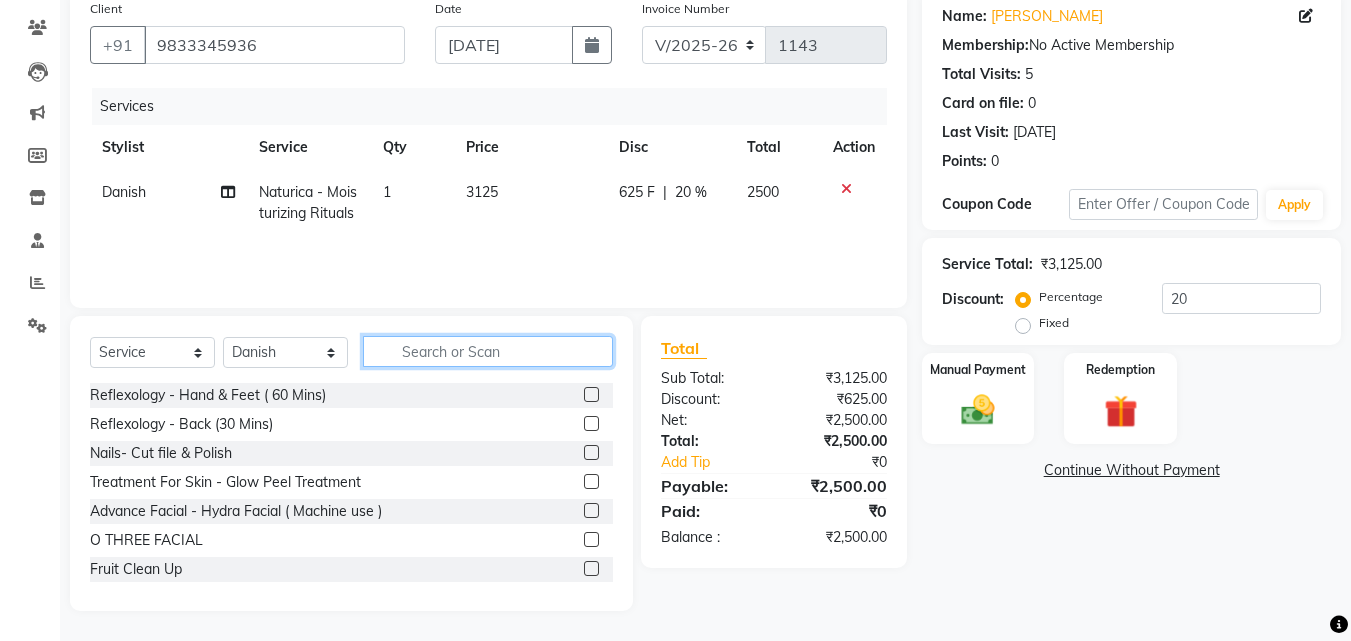 click 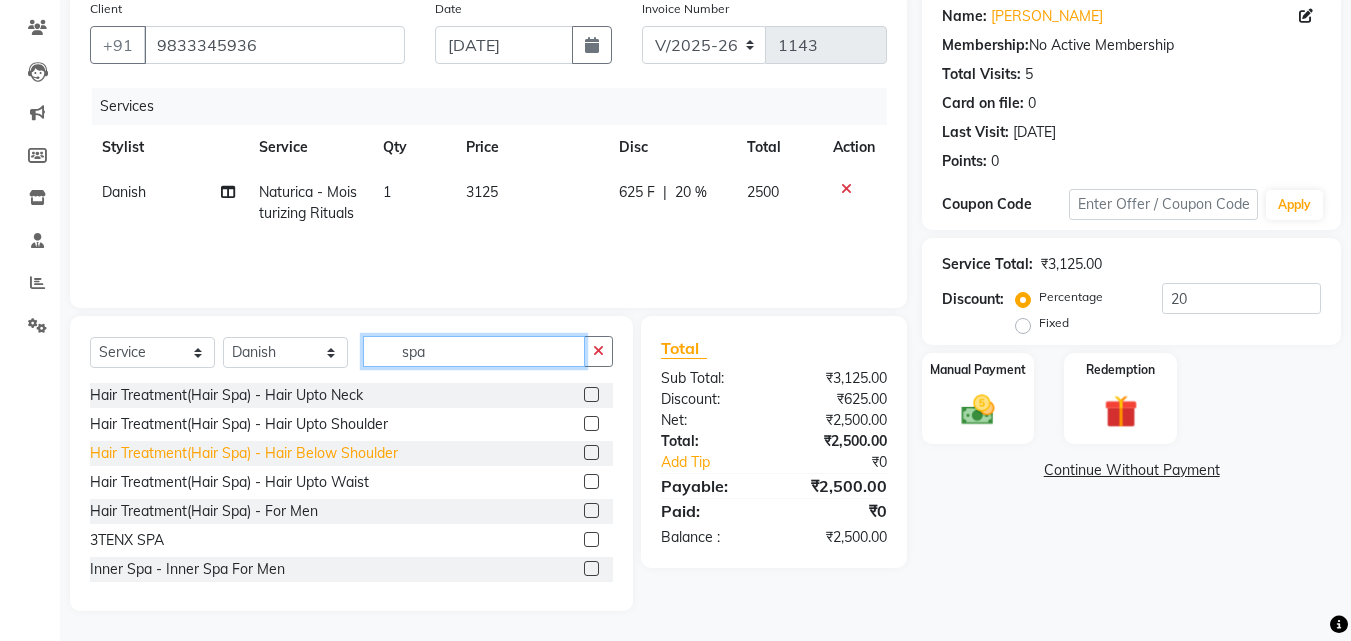 type on "spa" 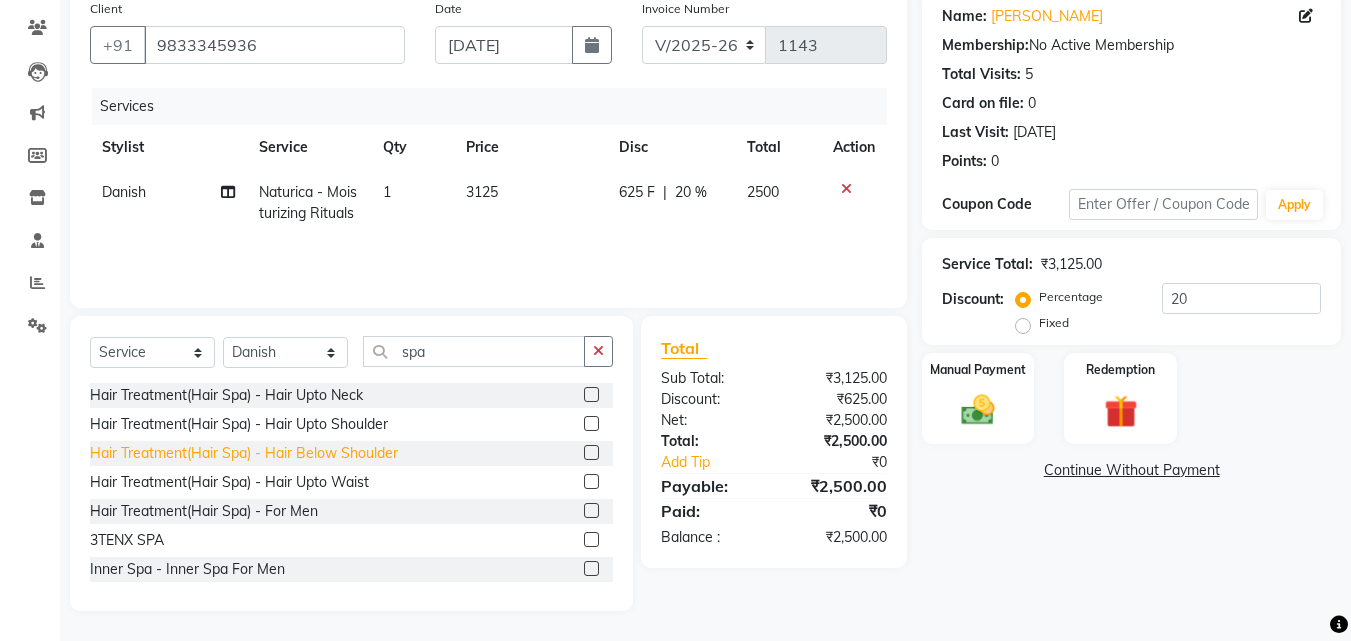 click on "Hair Treatment(Hair Spa)  - Hair Below Shoulder" 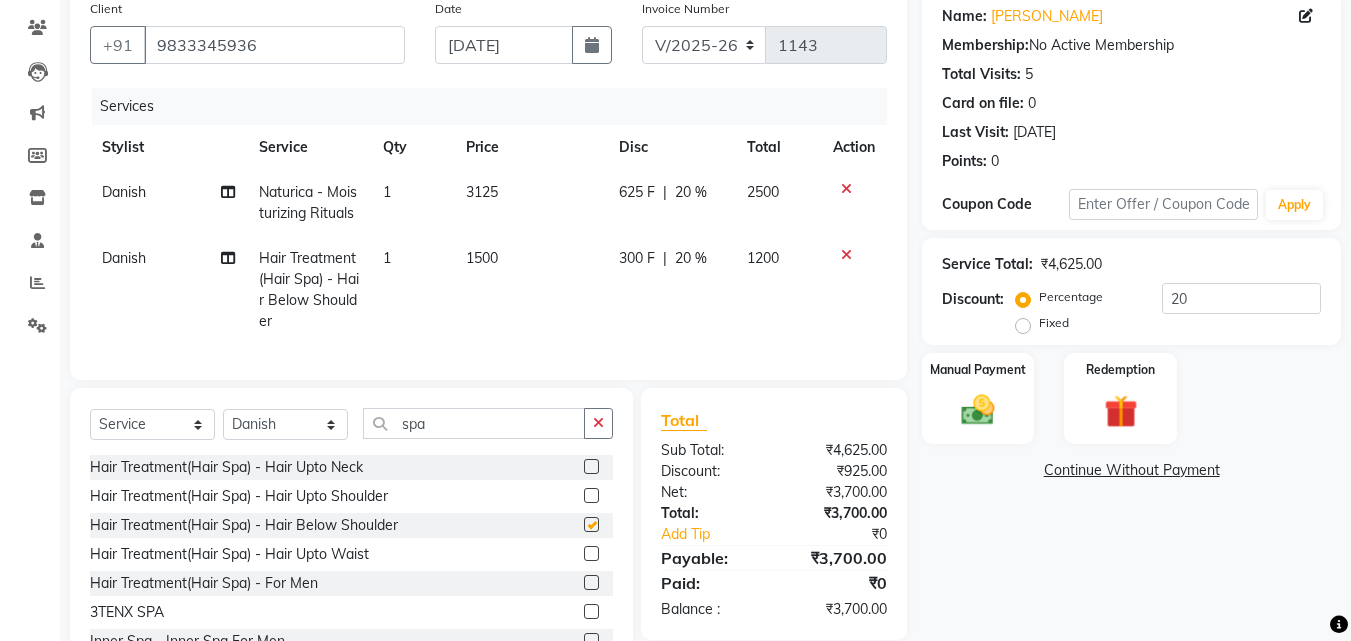 checkbox on "false" 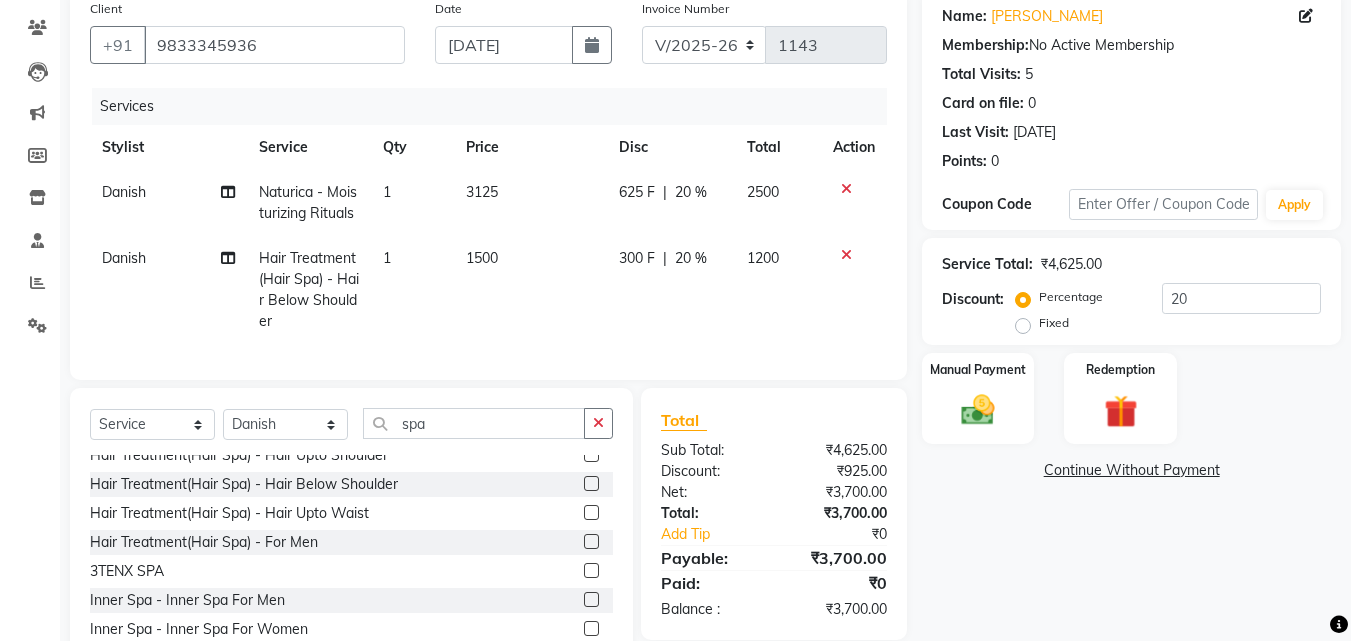 scroll, scrollTop: 61, scrollLeft: 0, axis: vertical 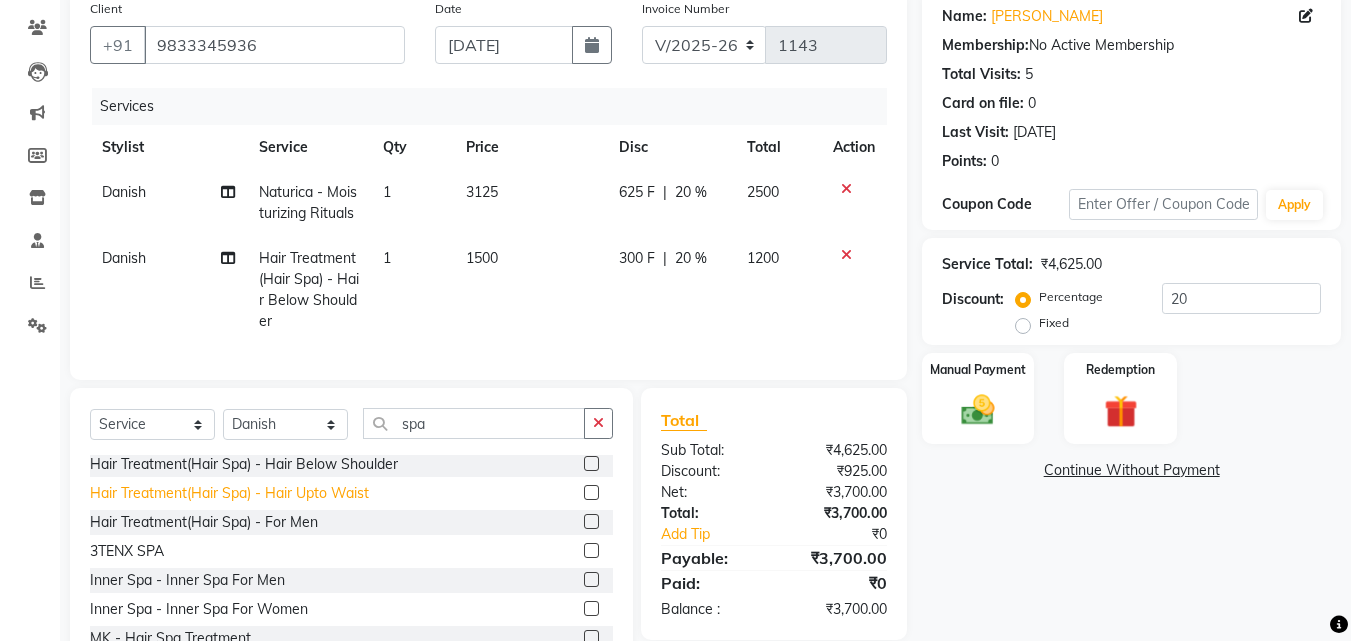 click on "Hair Treatment(Hair Spa)  - Hair Upto Waist" 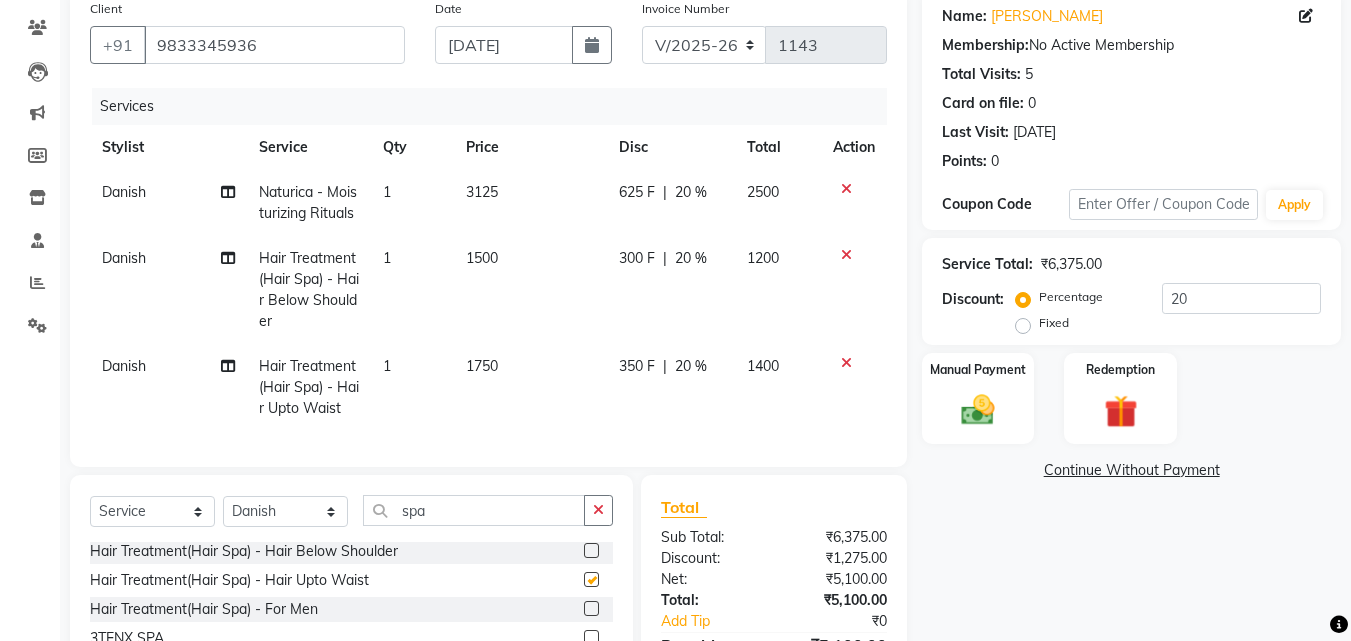 checkbox on "false" 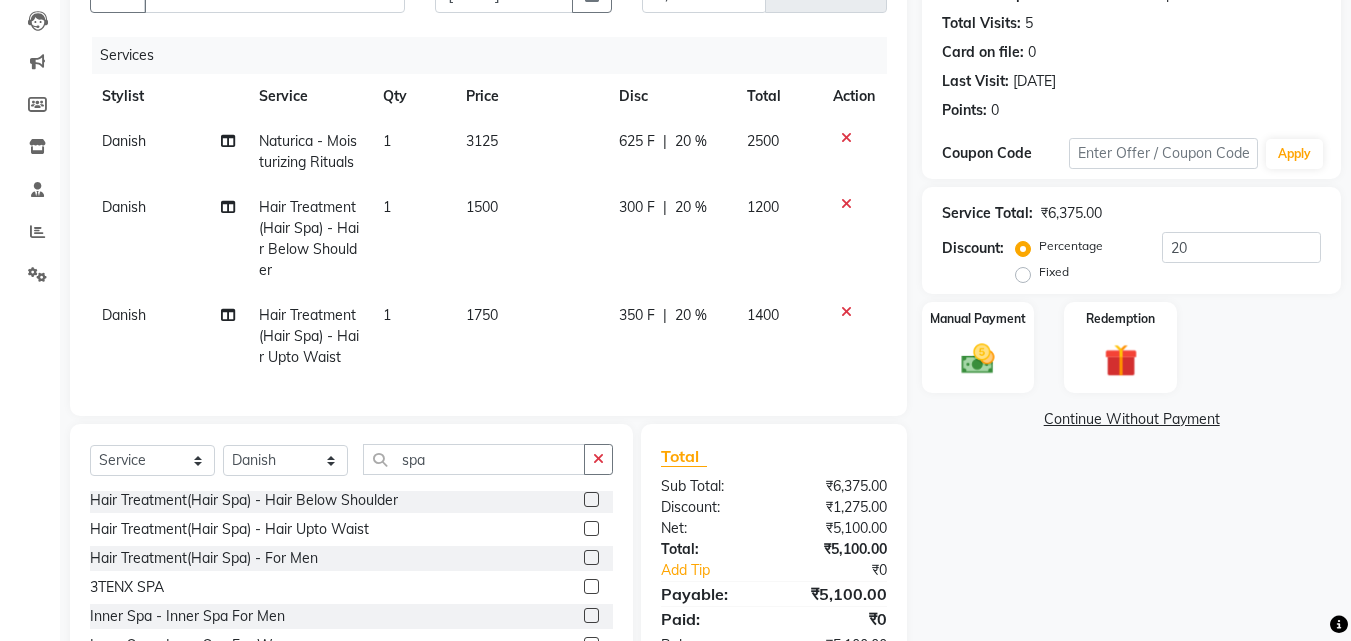scroll, scrollTop: 260, scrollLeft: 0, axis: vertical 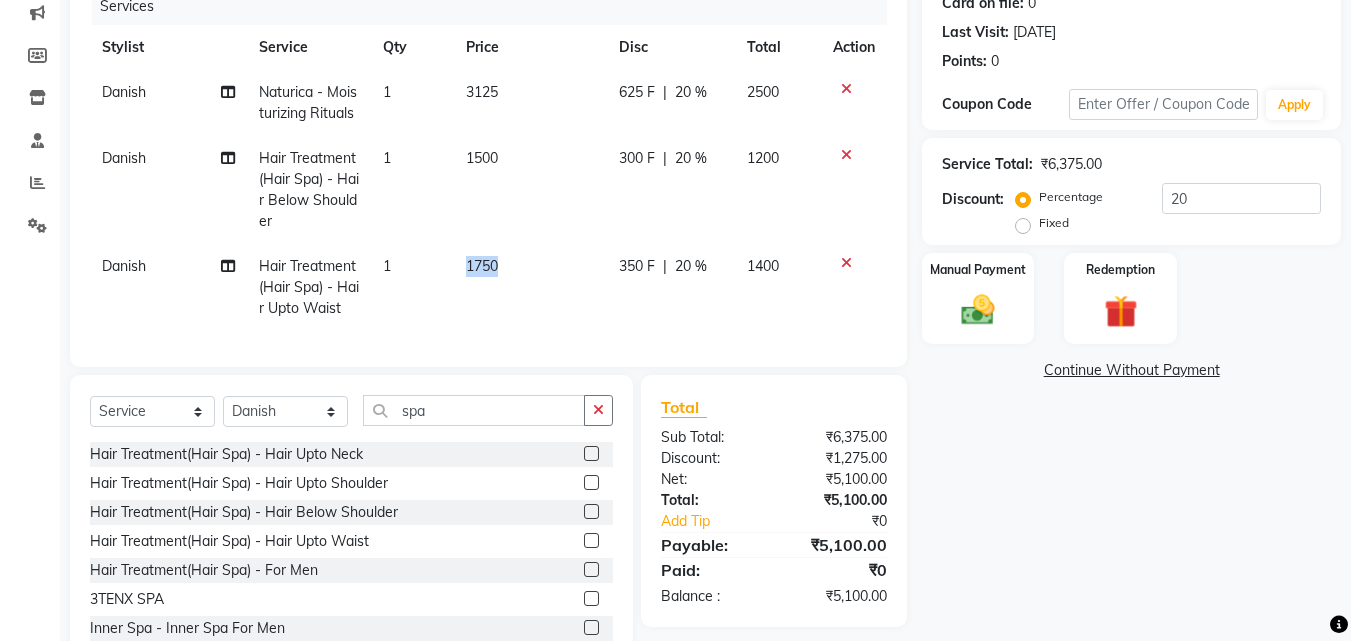 drag, startPoint x: 496, startPoint y: 259, endPoint x: 440, endPoint y: 262, distance: 56.0803 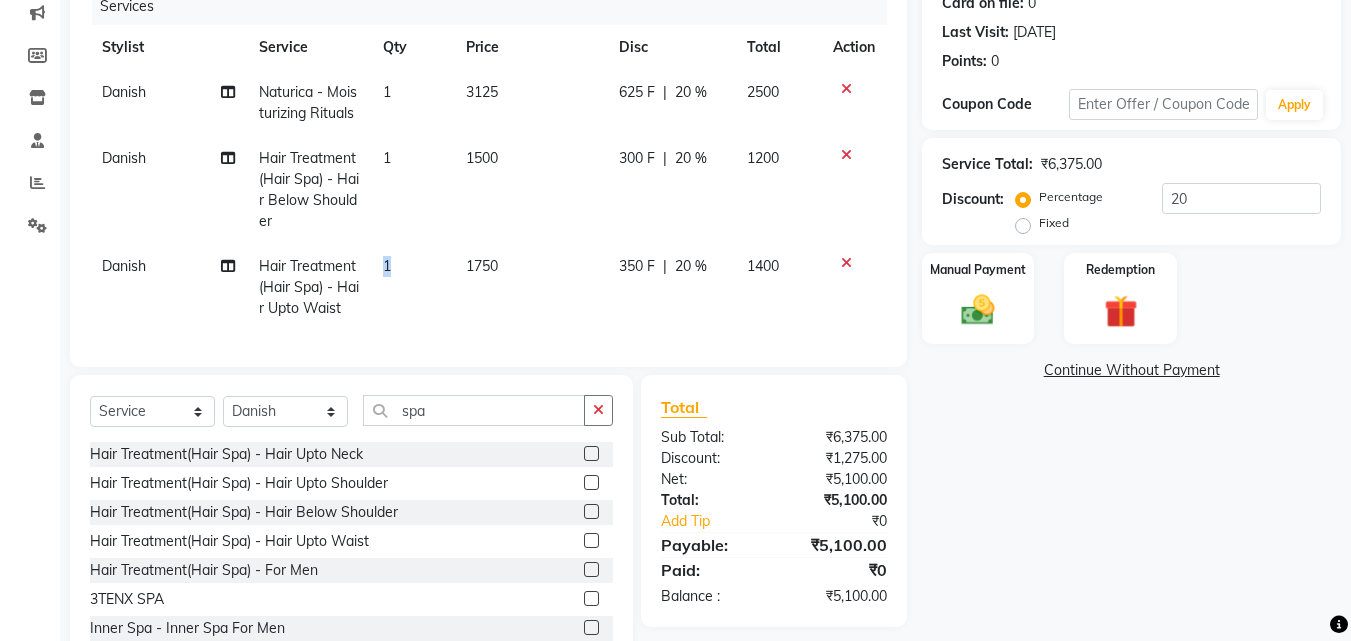 select on "13882" 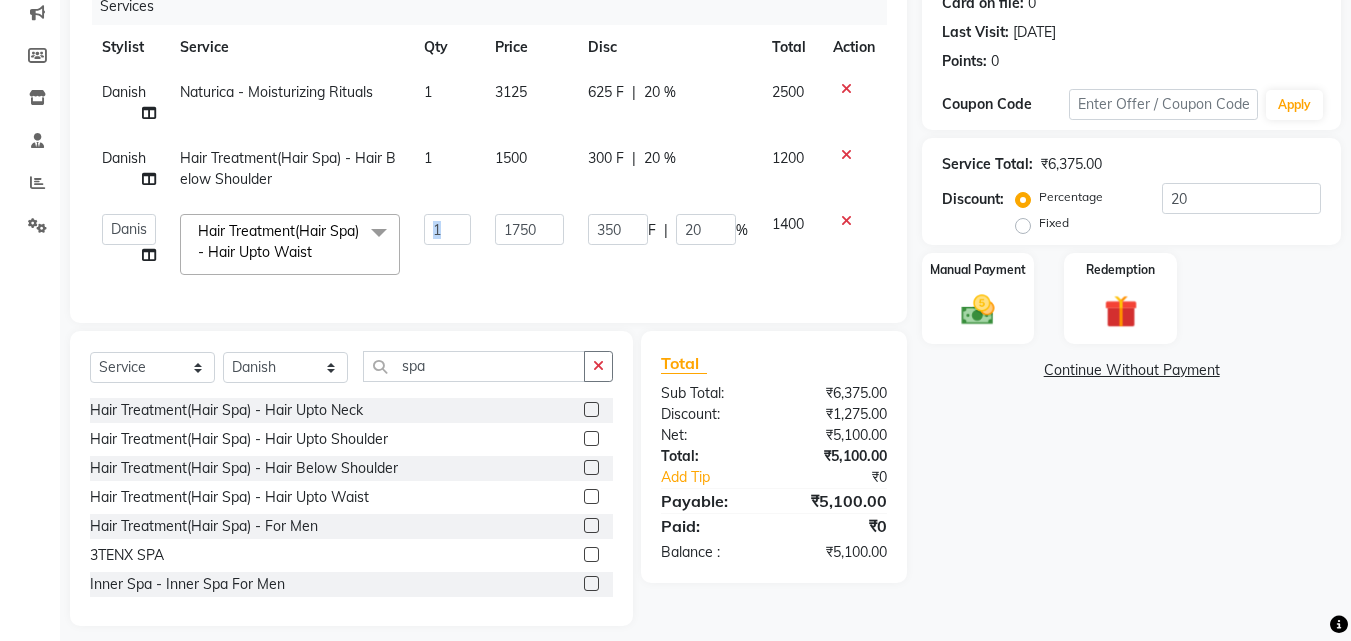 click on "1750" 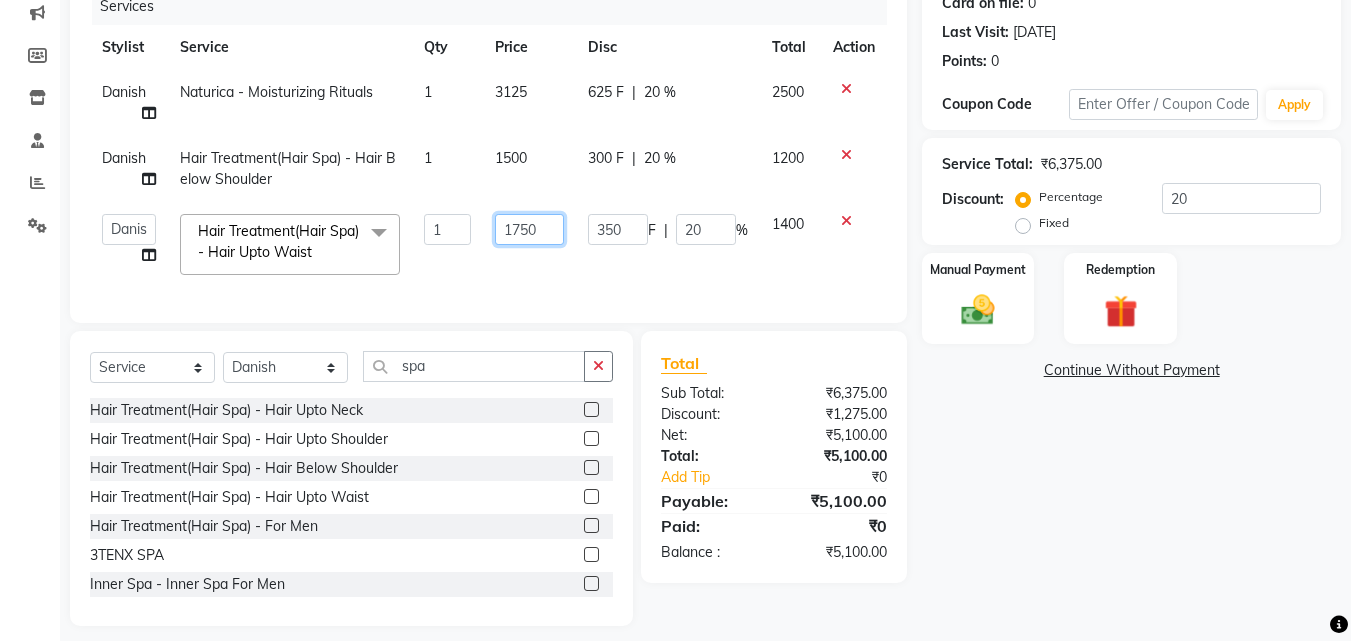 click on "1750" 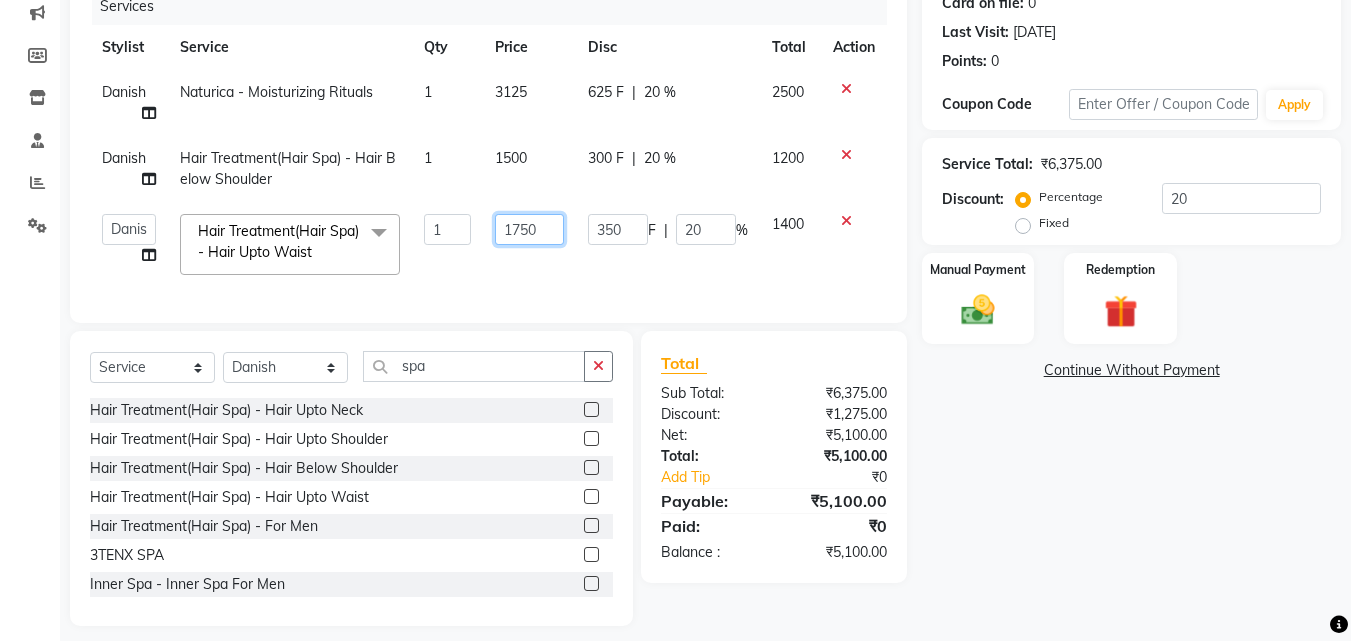 drag, startPoint x: 564, startPoint y: 228, endPoint x: 510, endPoint y: 228, distance: 54 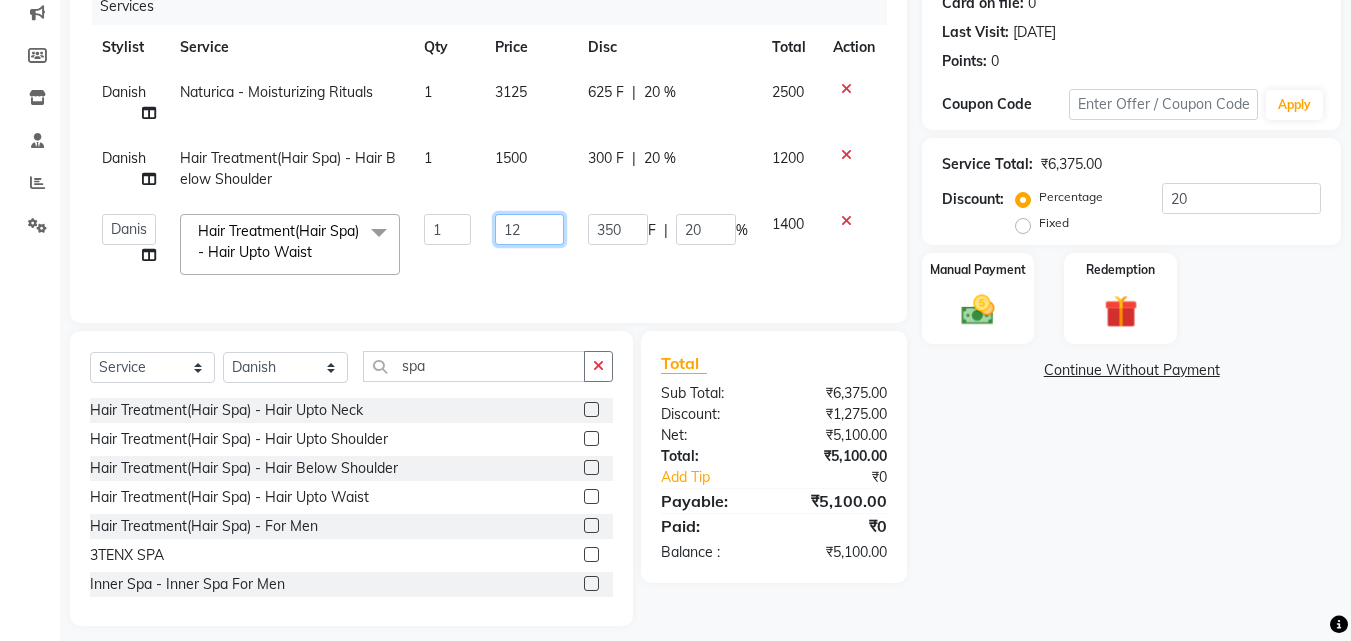 type on "1" 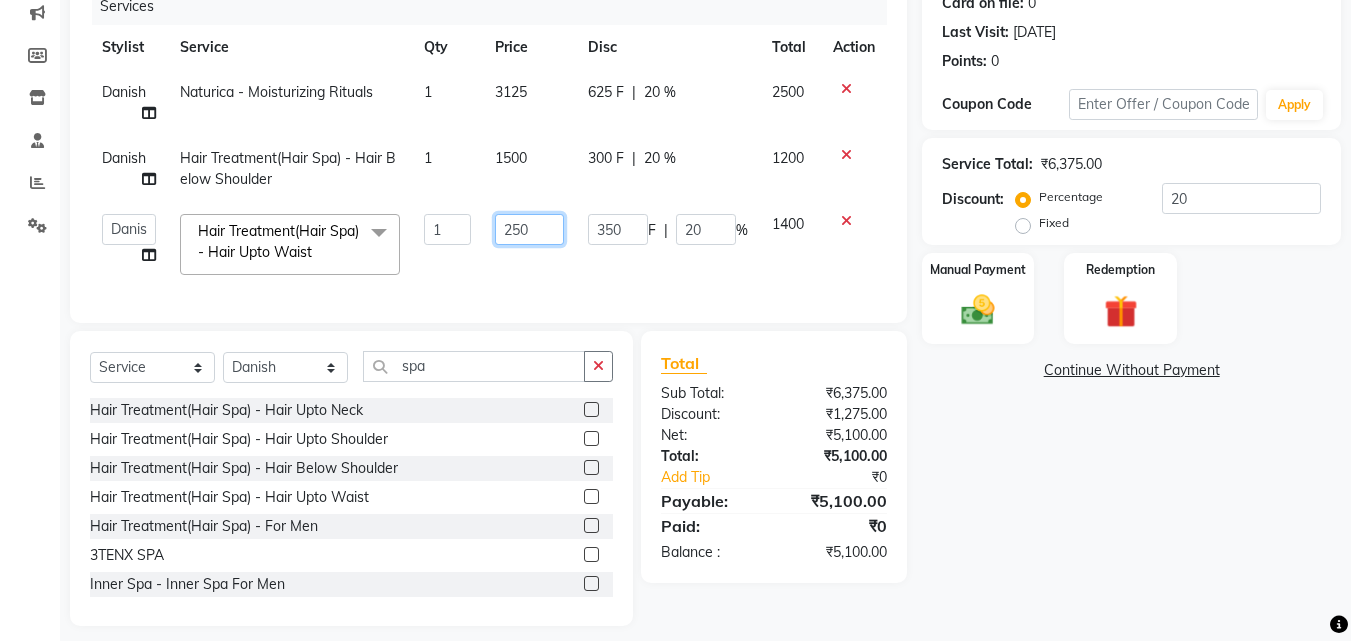 type on "2500" 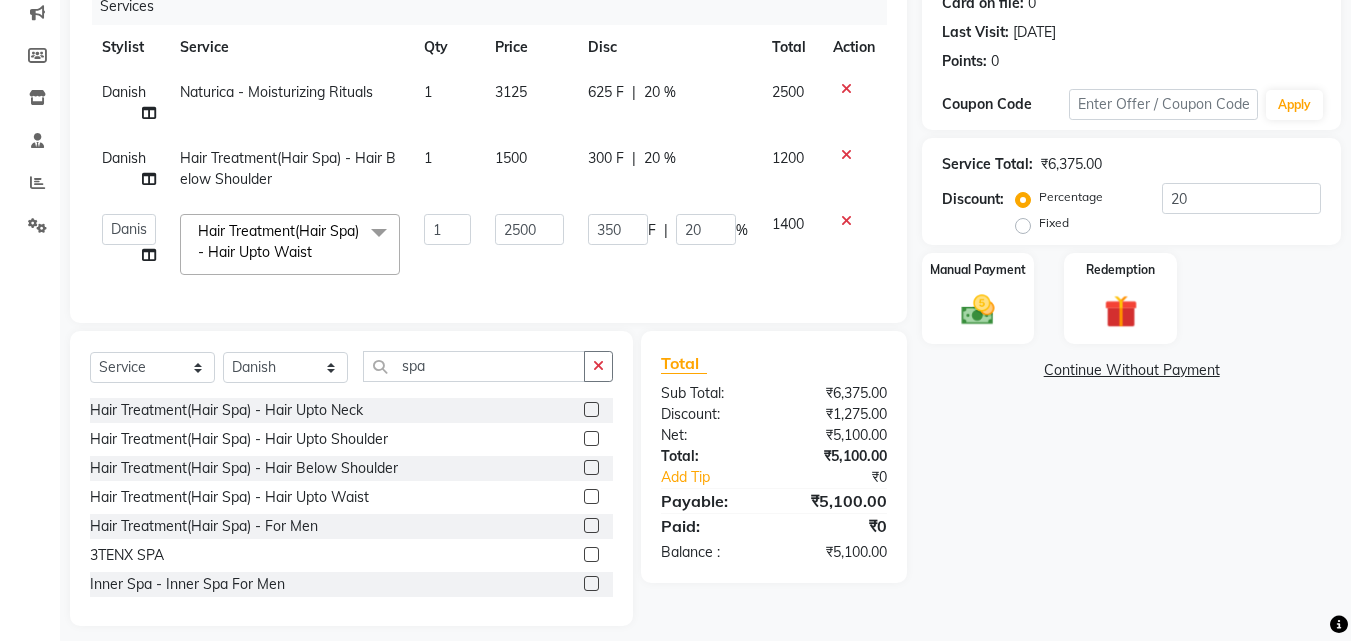 click on "2500" 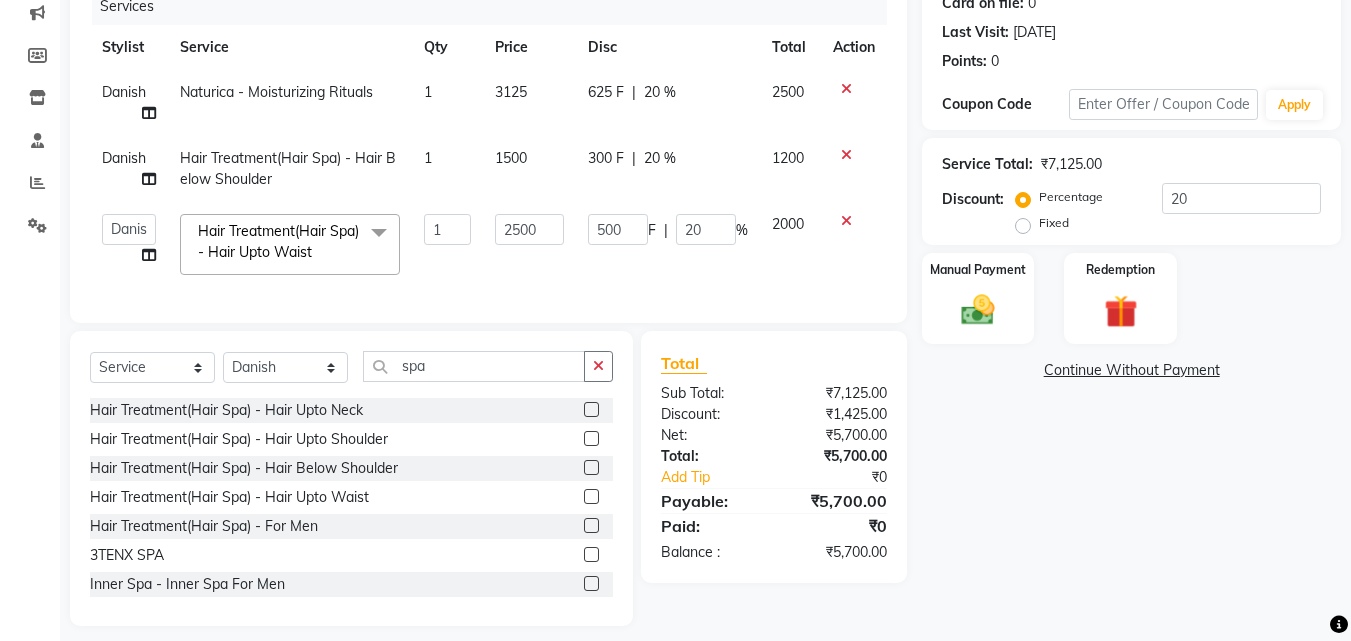 click 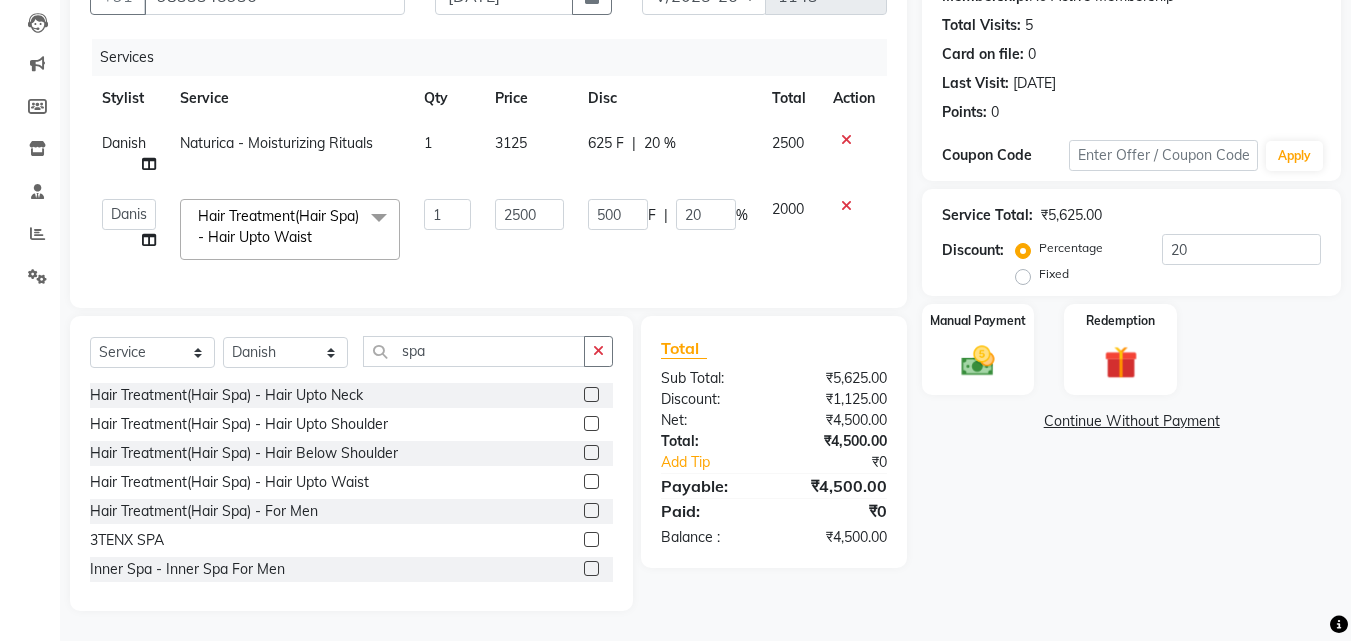 click 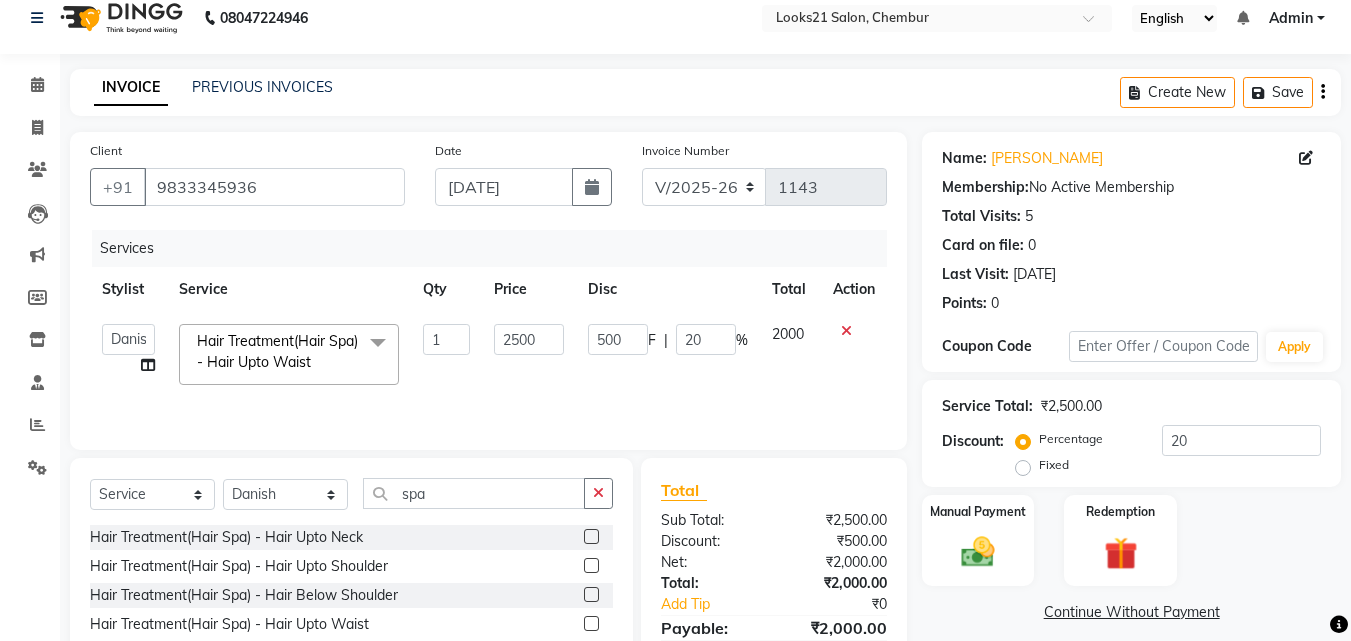 scroll, scrollTop: 0, scrollLeft: 0, axis: both 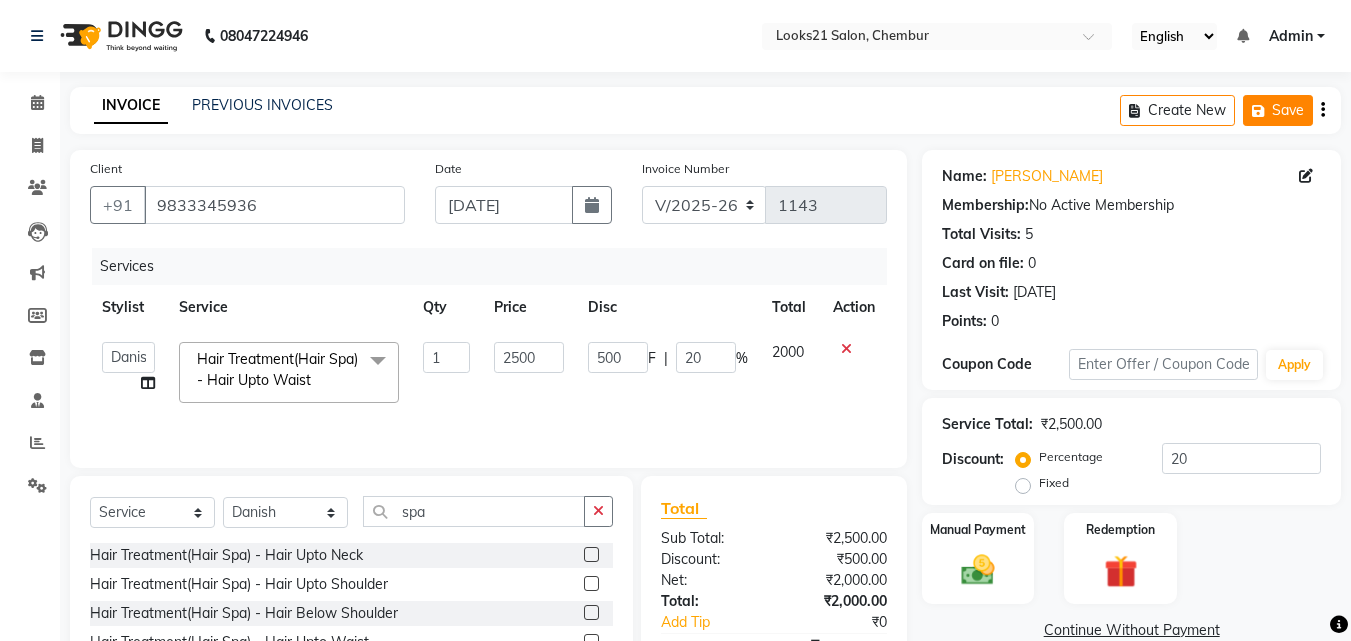click on "Save" 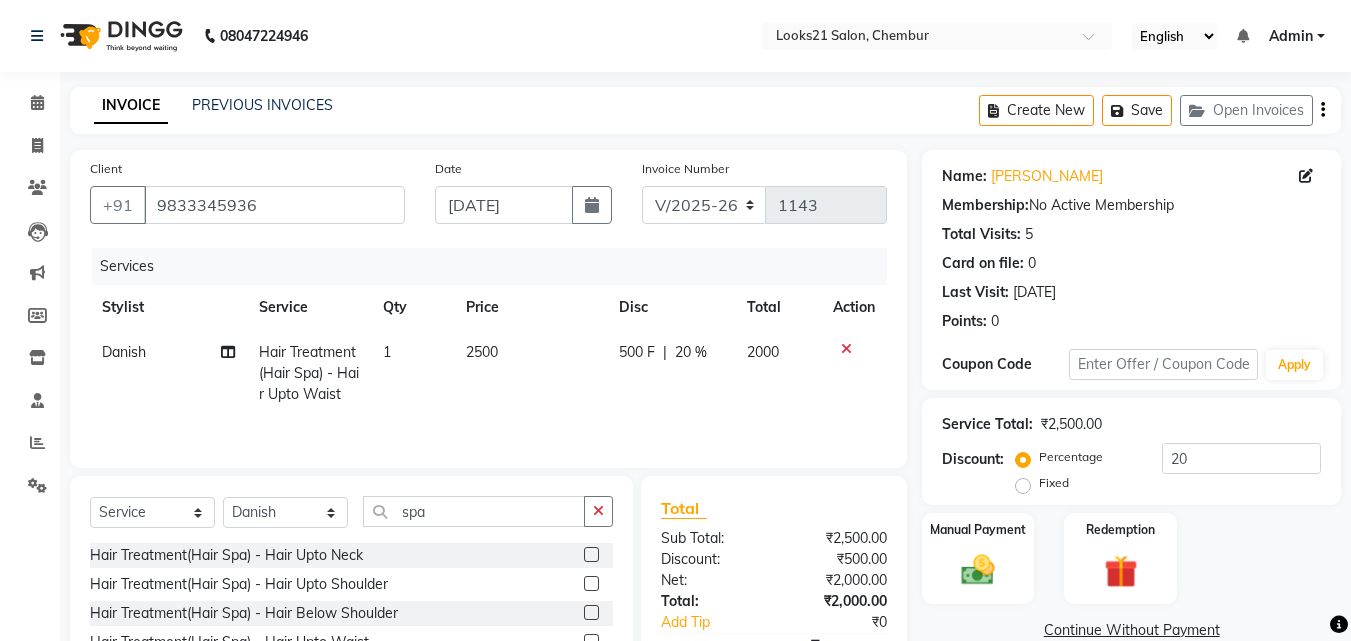 scroll, scrollTop: 160, scrollLeft: 0, axis: vertical 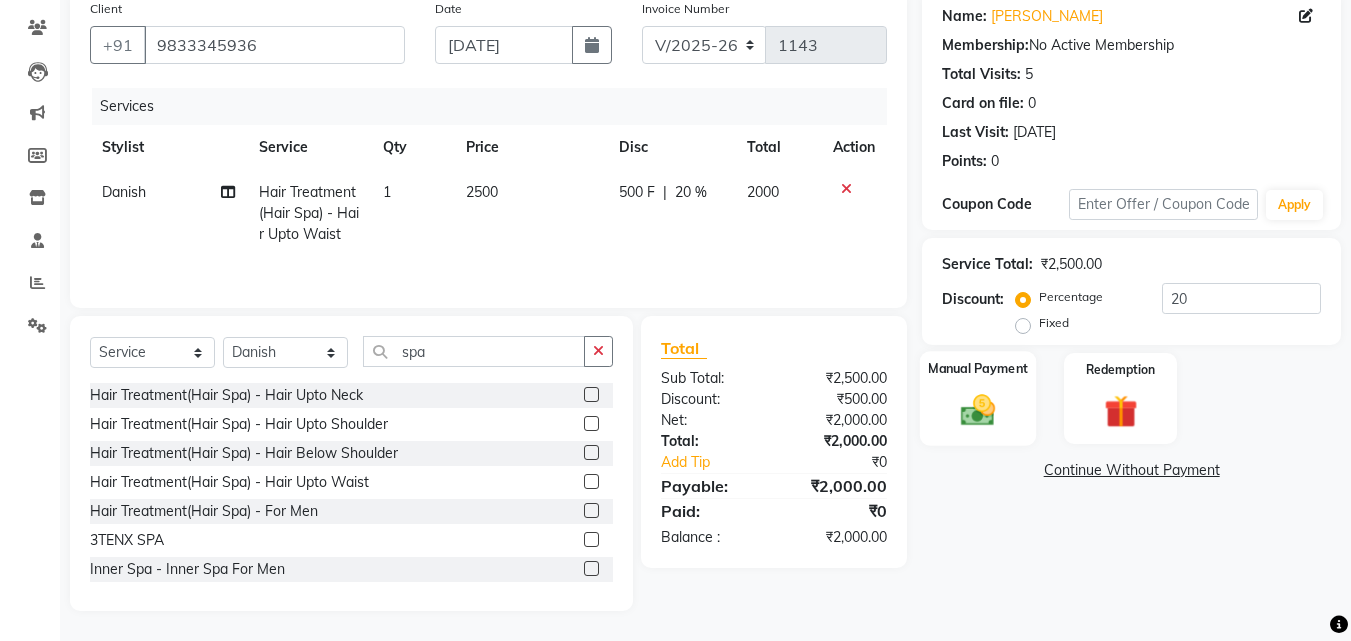 click 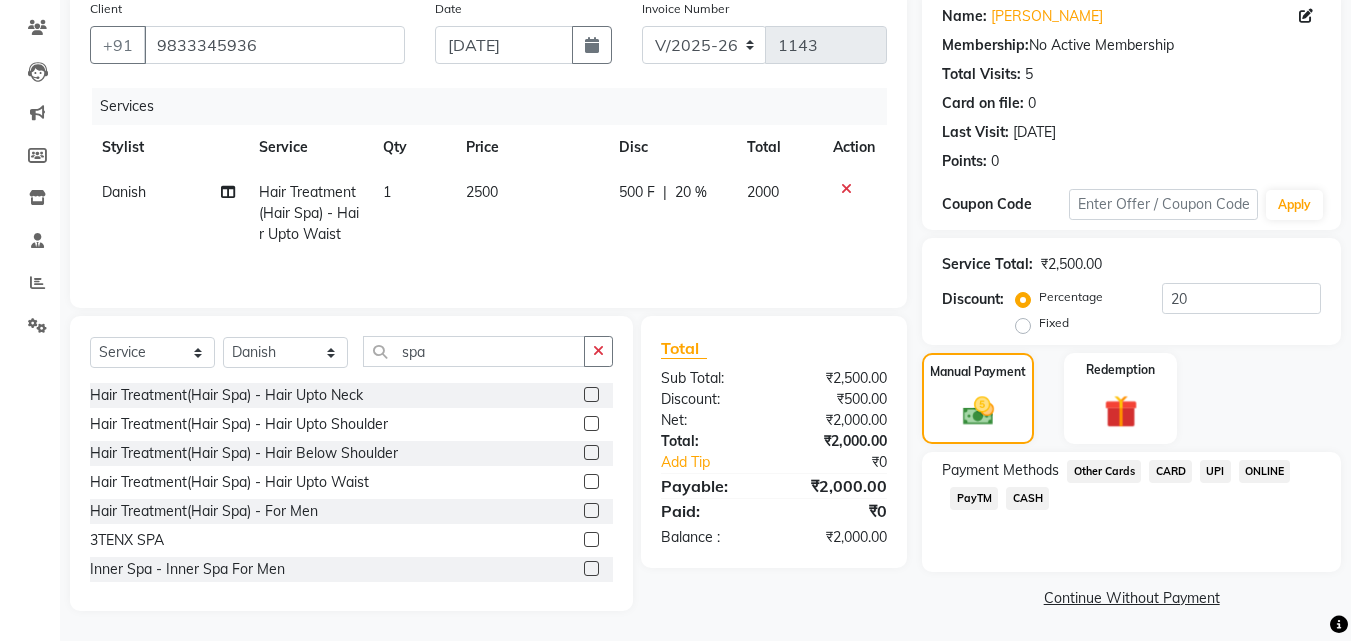 click on "UPI" 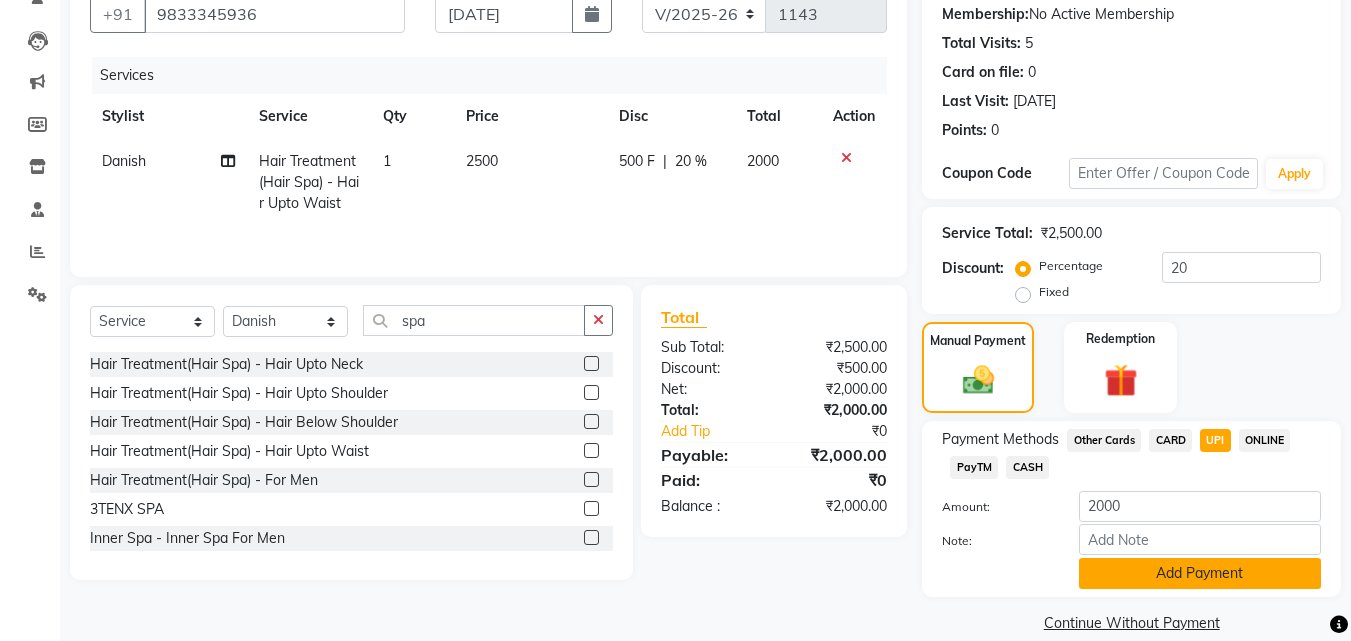 scroll, scrollTop: 218, scrollLeft: 0, axis: vertical 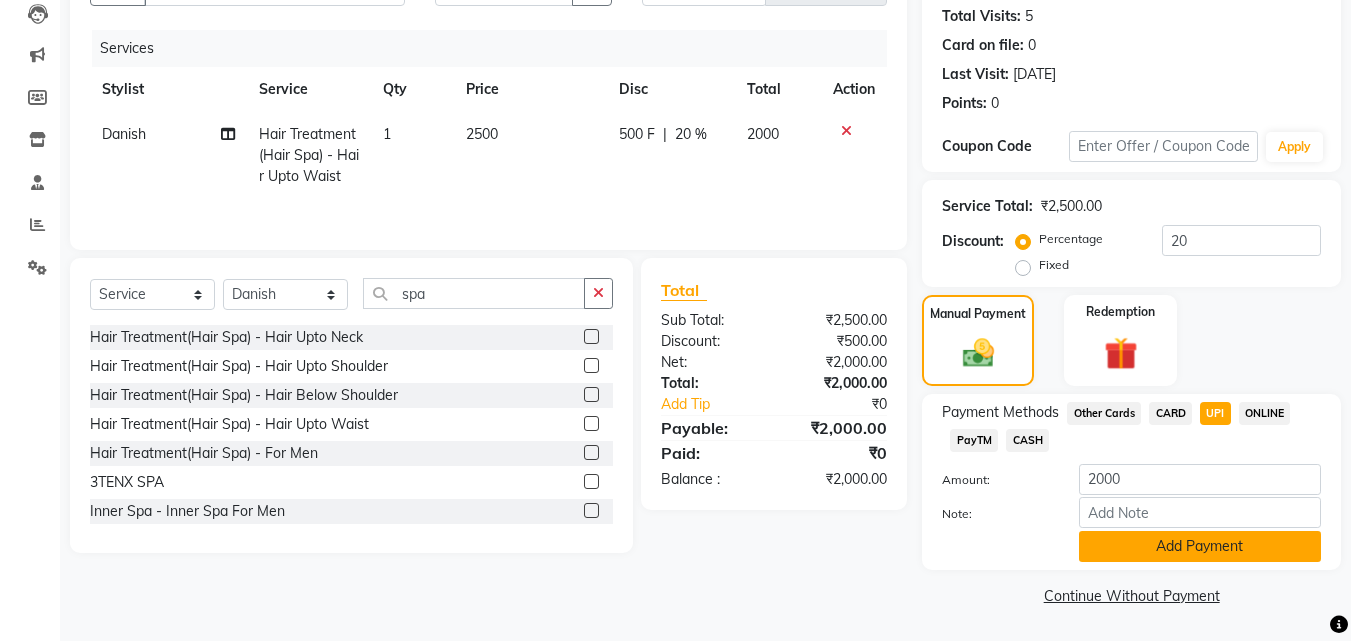 click on "Add Payment" 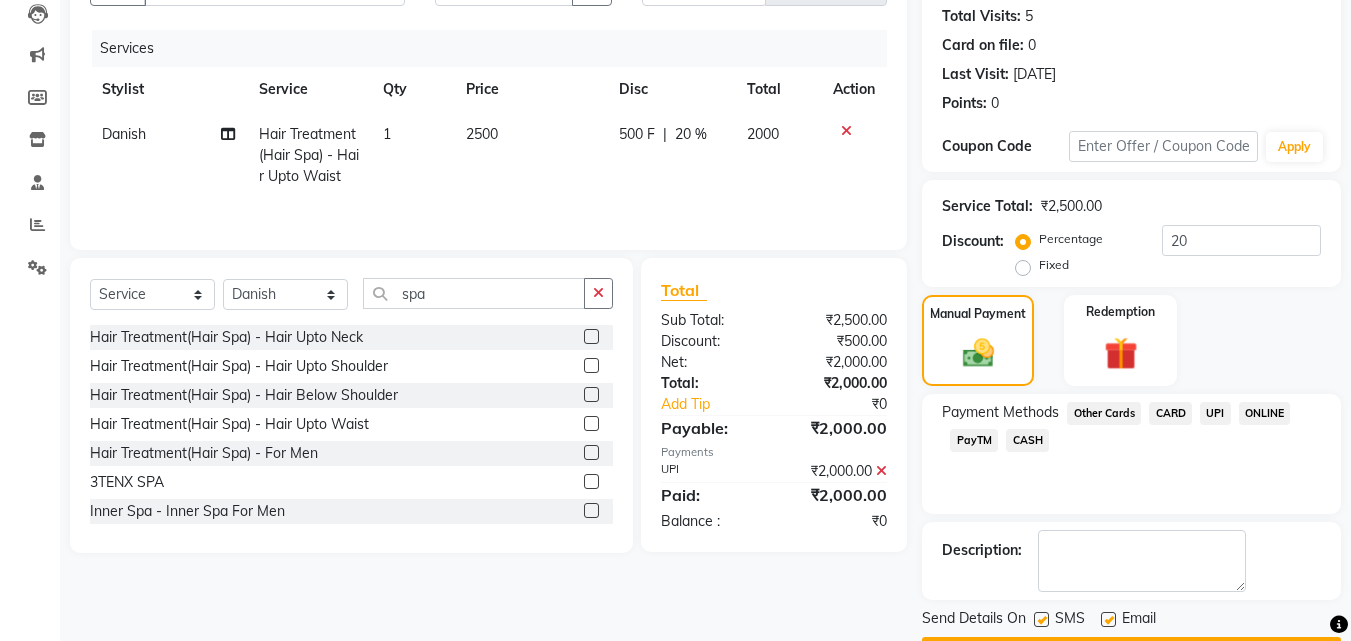scroll, scrollTop: 275, scrollLeft: 0, axis: vertical 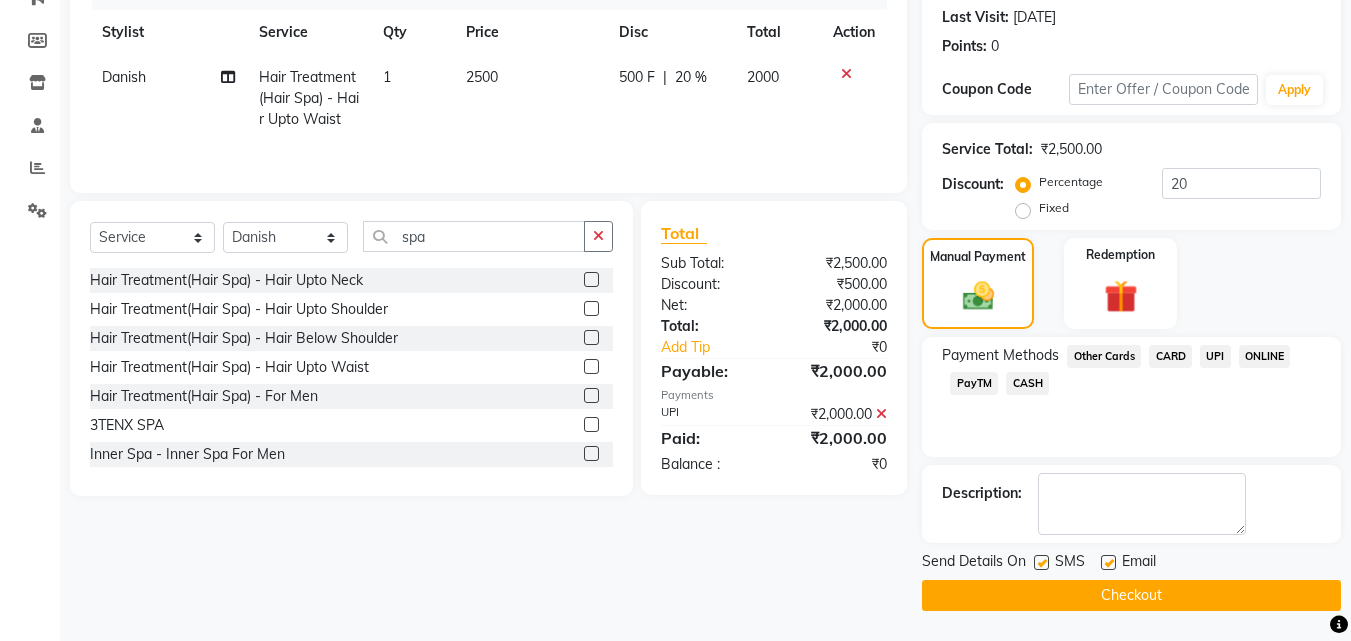 click on "Checkout" 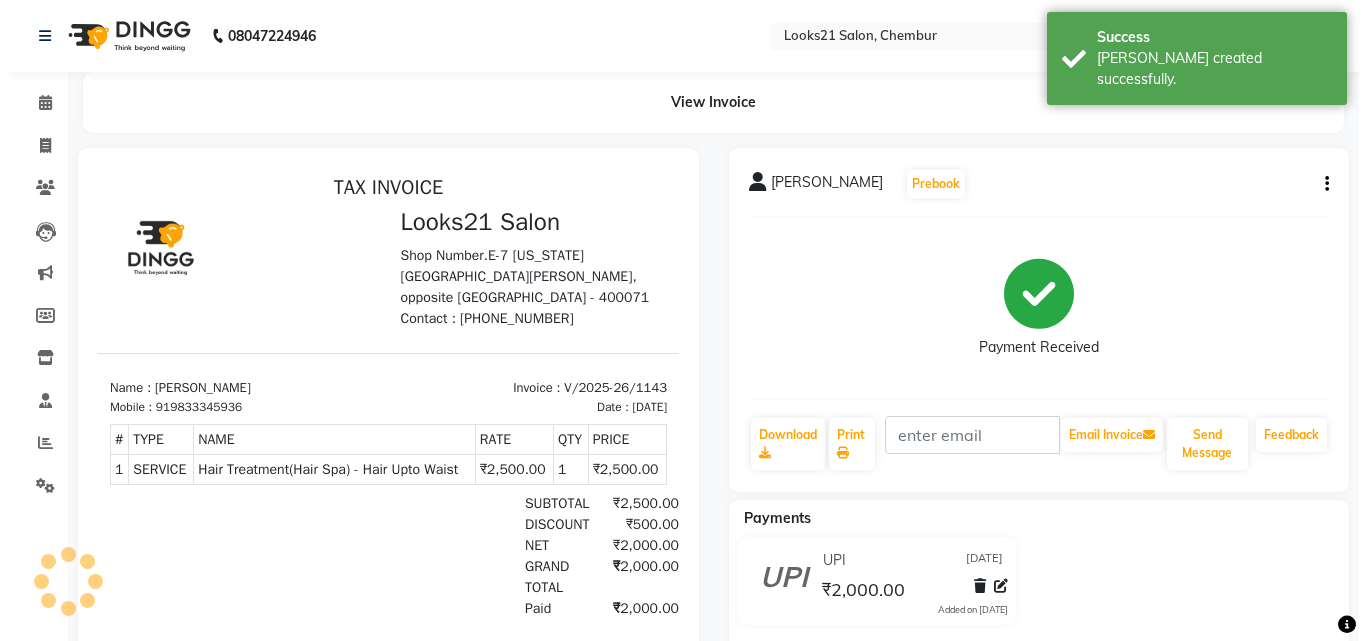 scroll, scrollTop: 0, scrollLeft: 0, axis: both 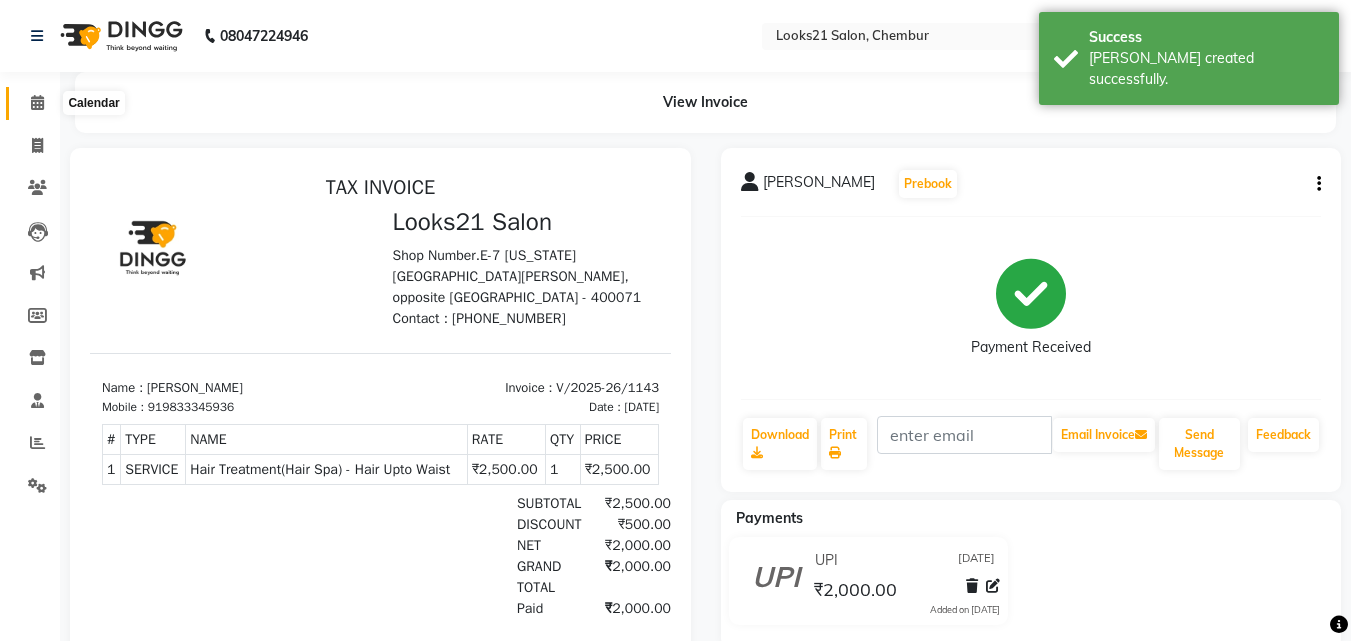 click 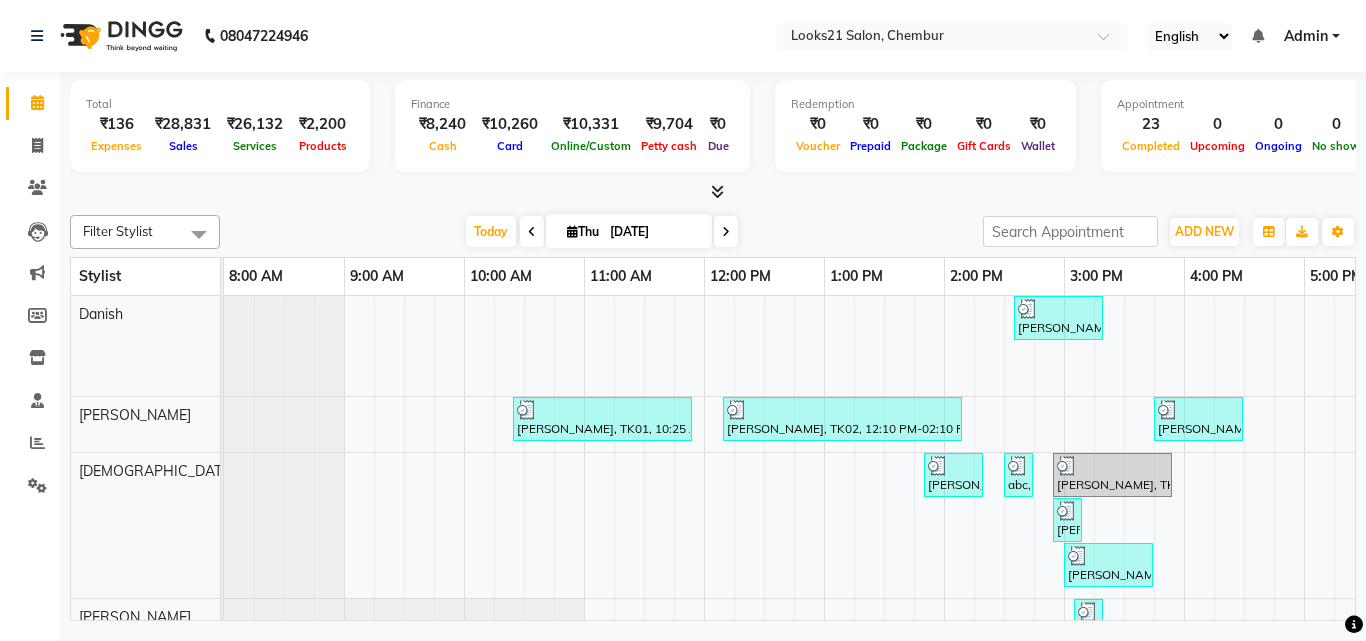 scroll, scrollTop: 99, scrollLeft: 0, axis: vertical 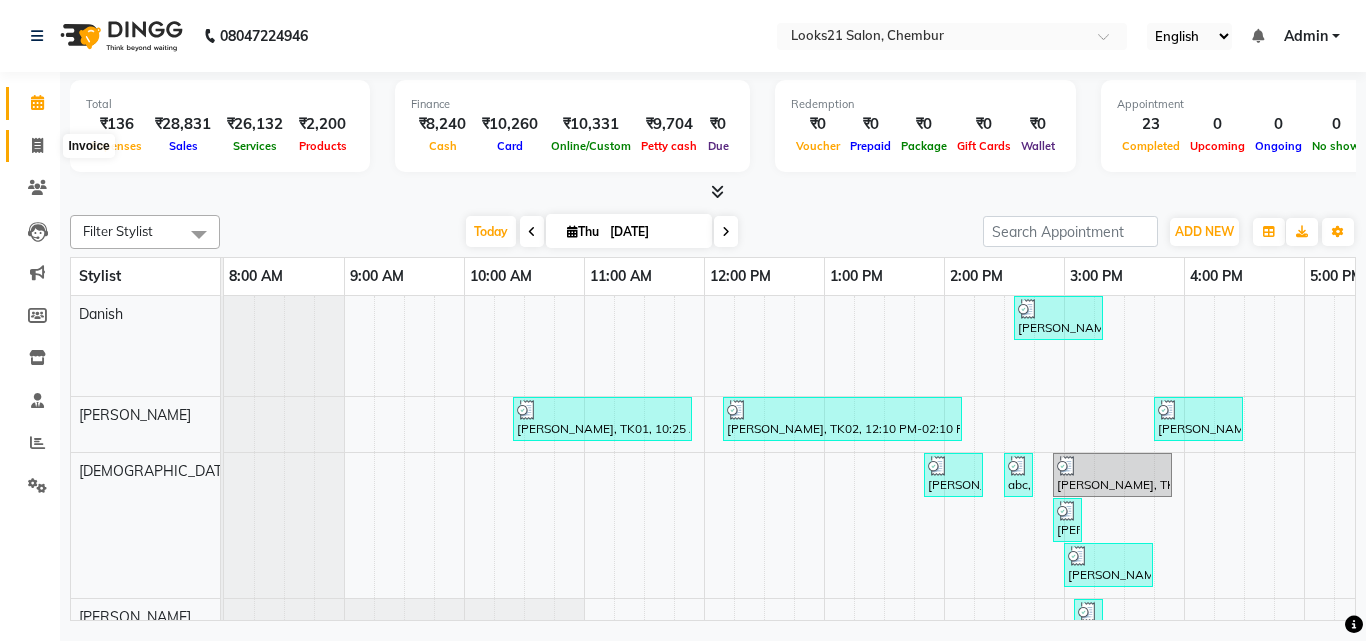 click 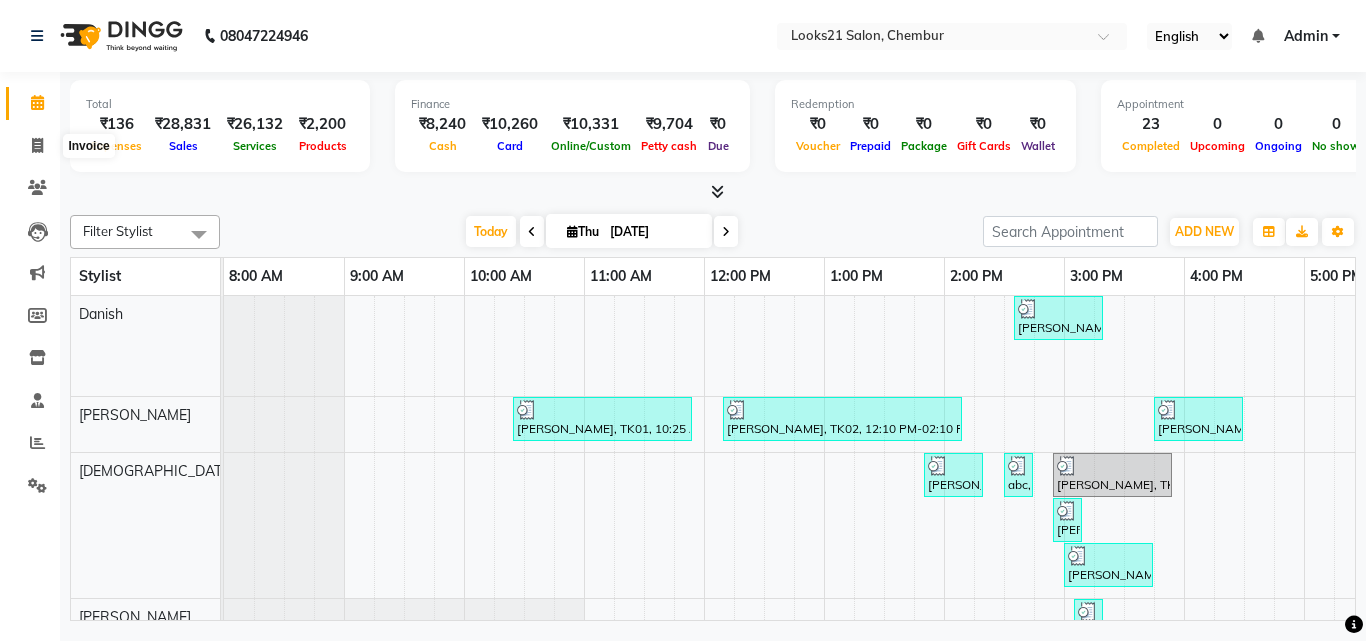 select on "service" 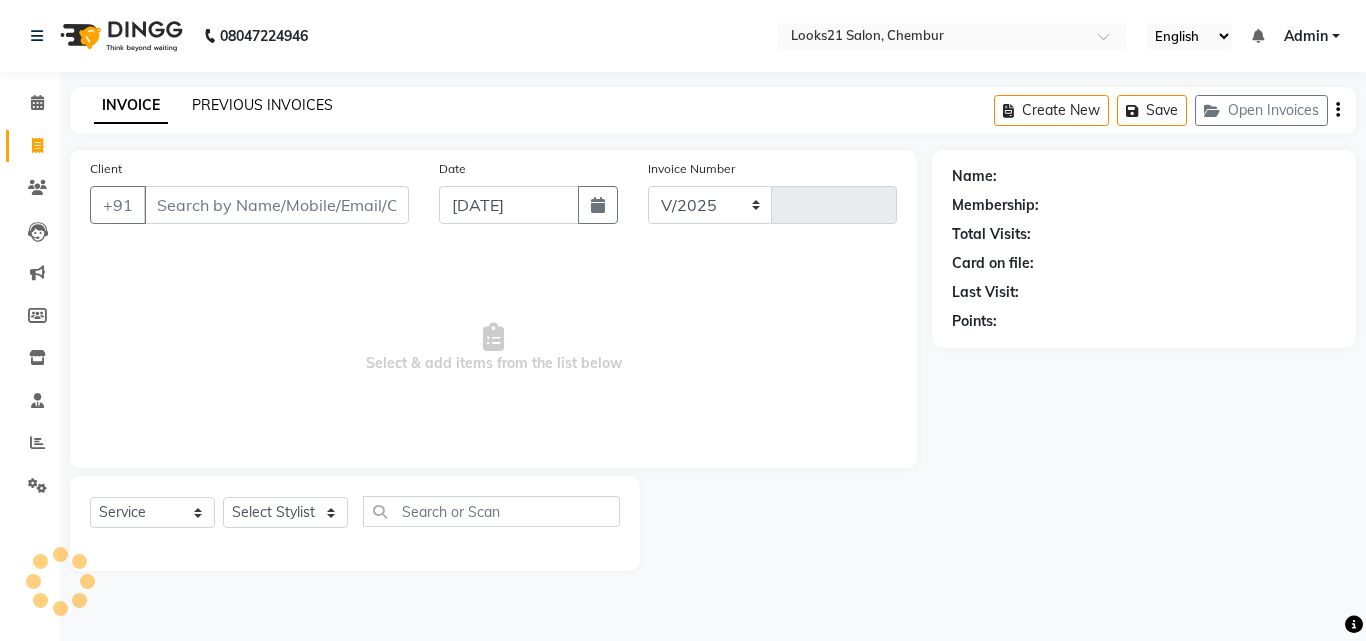 click on "PREVIOUS INVOICES" 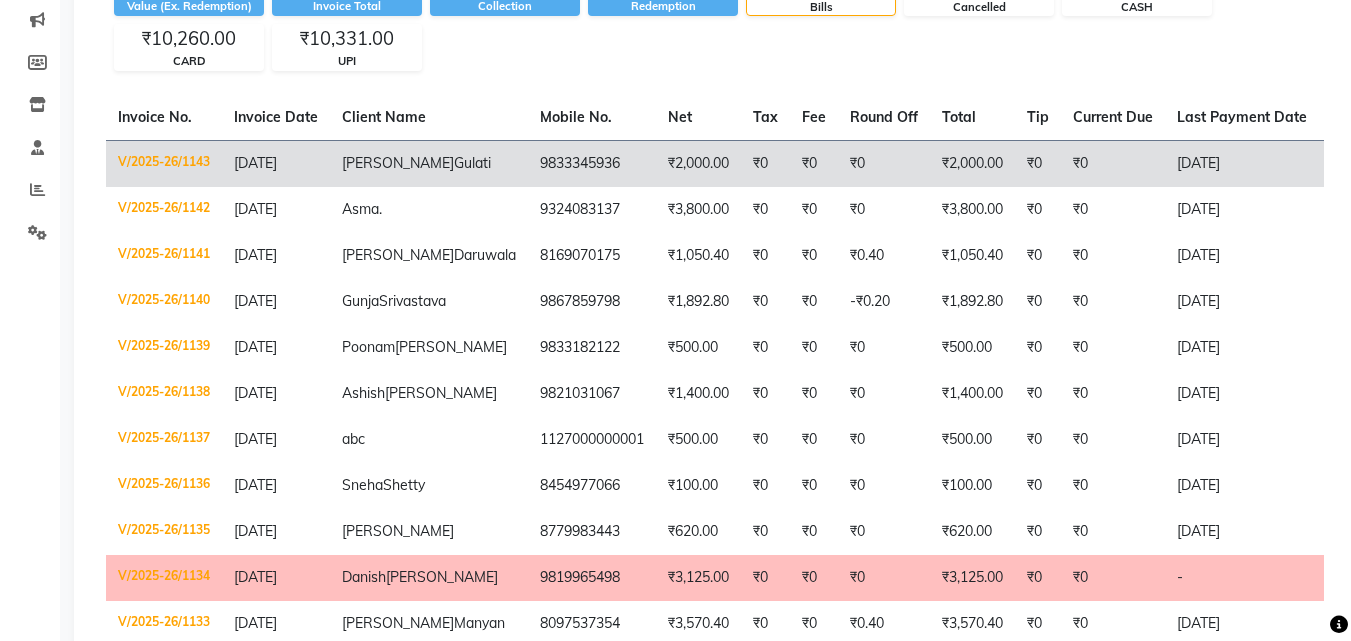 scroll, scrollTop: 0, scrollLeft: 0, axis: both 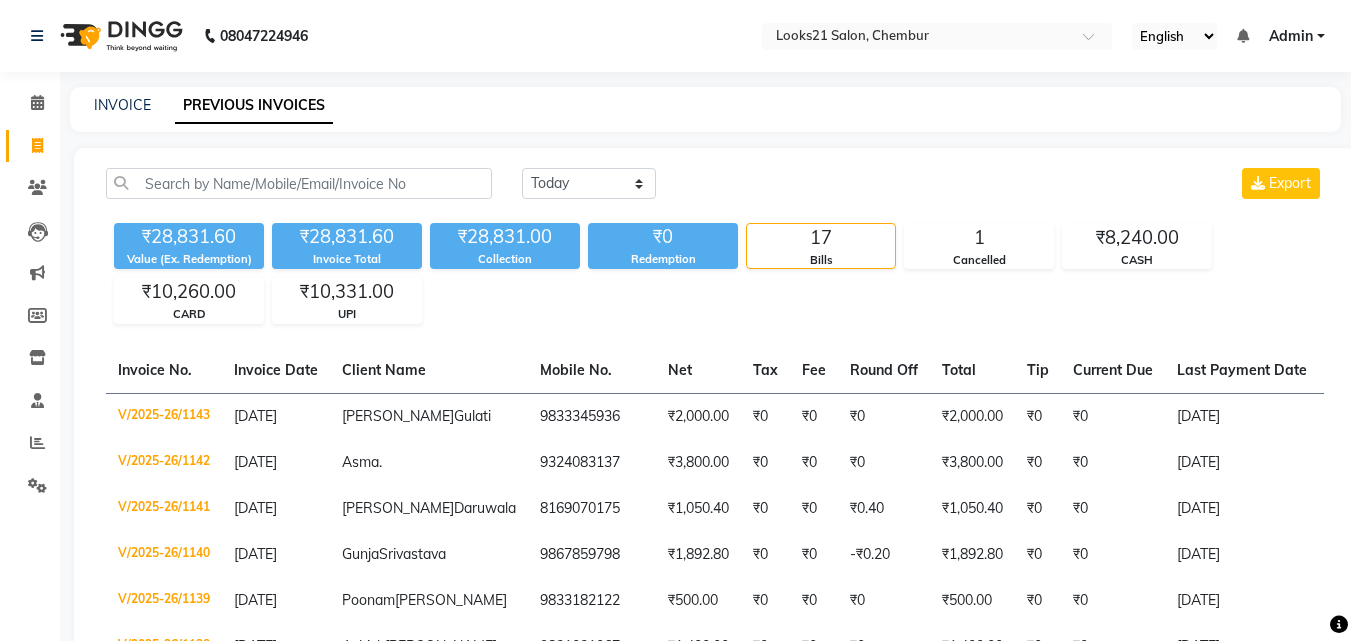 click on "INVOICE PREVIOUS INVOICES" 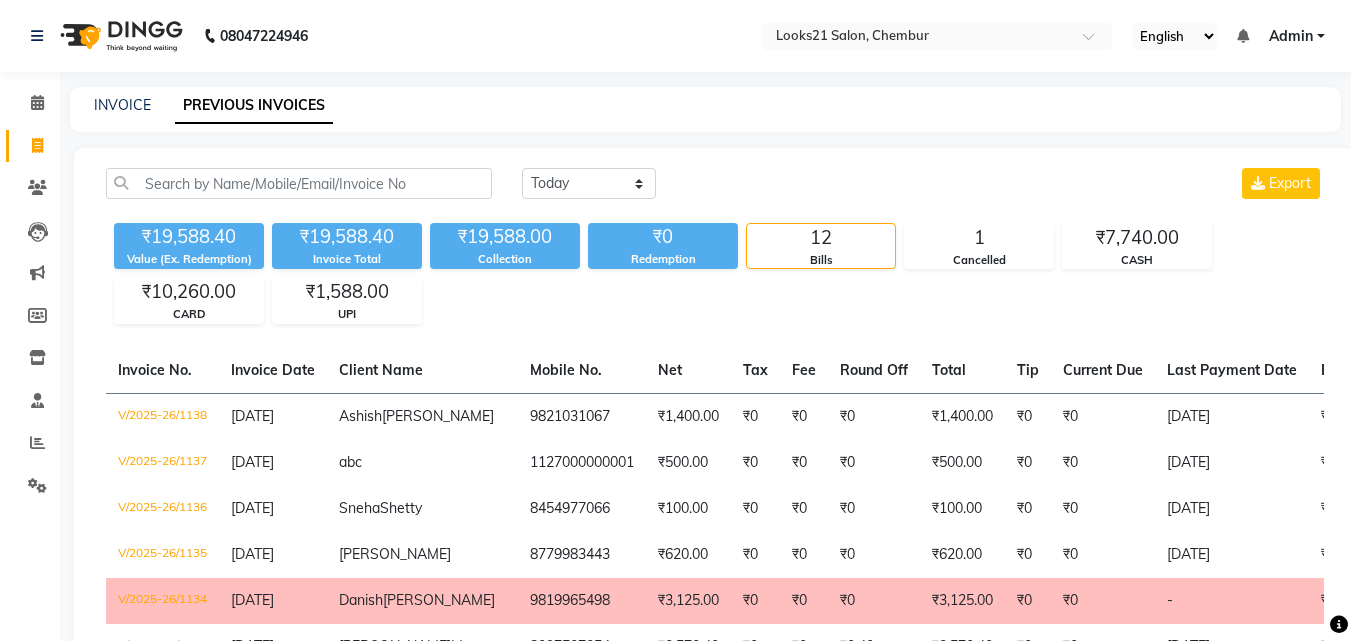 scroll, scrollTop: 0, scrollLeft: 0, axis: both 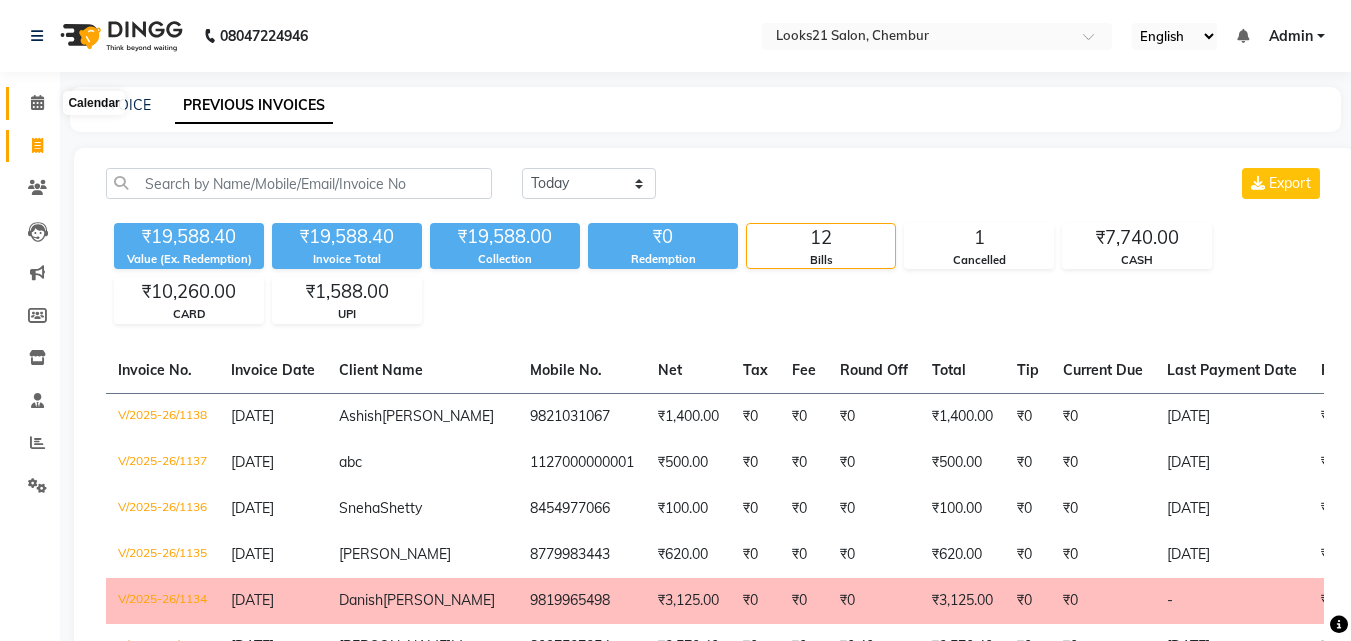 click 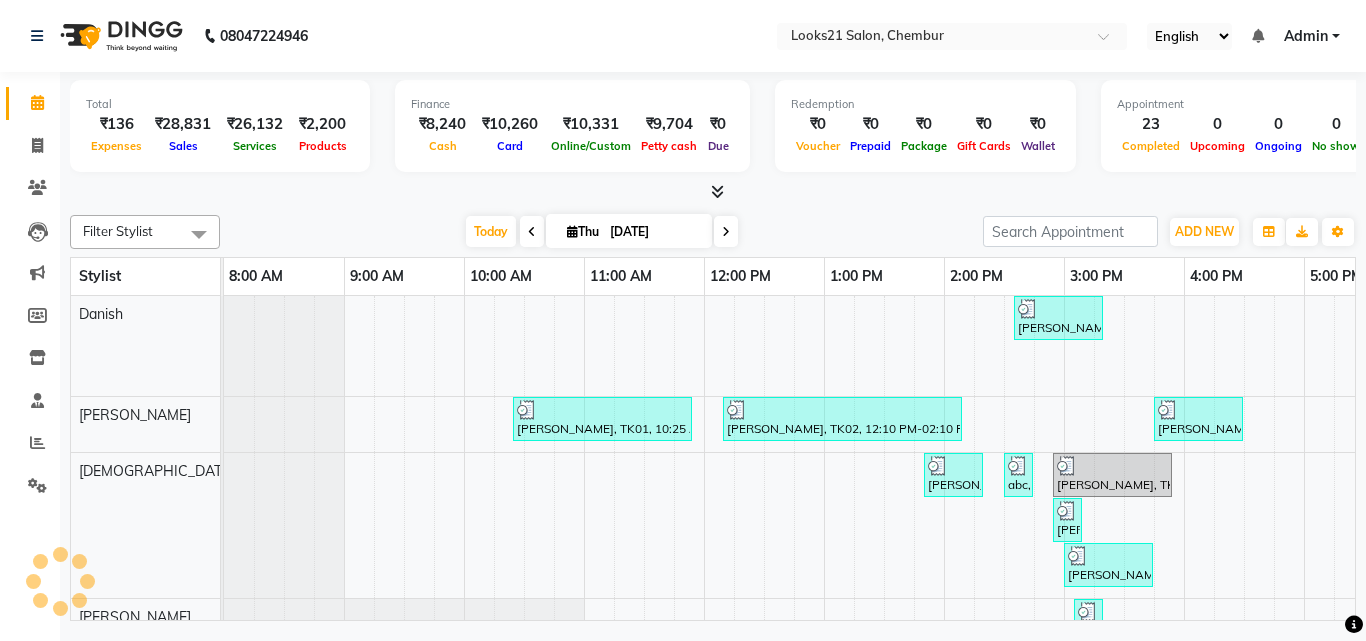 scroll, scrollTop: 0, scrollLeft: 0, axis: both 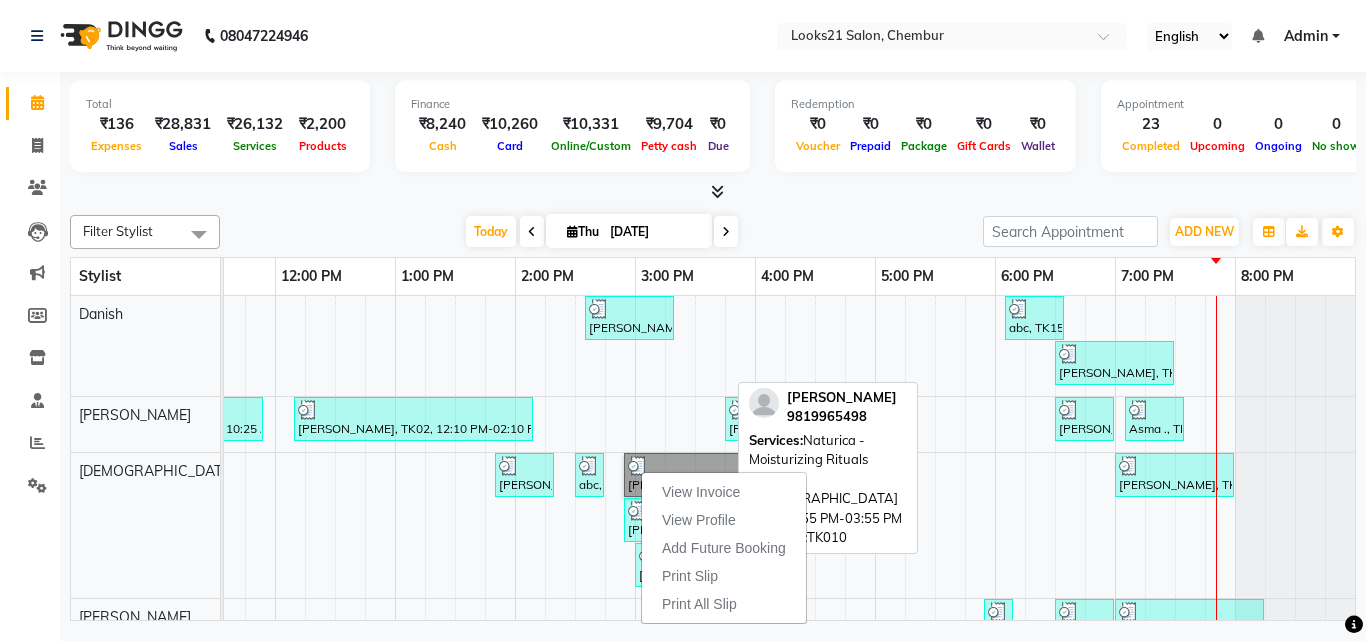 click on "[PERSON_NAME], TK10, 02:55 PM-03:55 PM, Naturica - Moisturizing  Rituals" at bounding box center [683, 475] 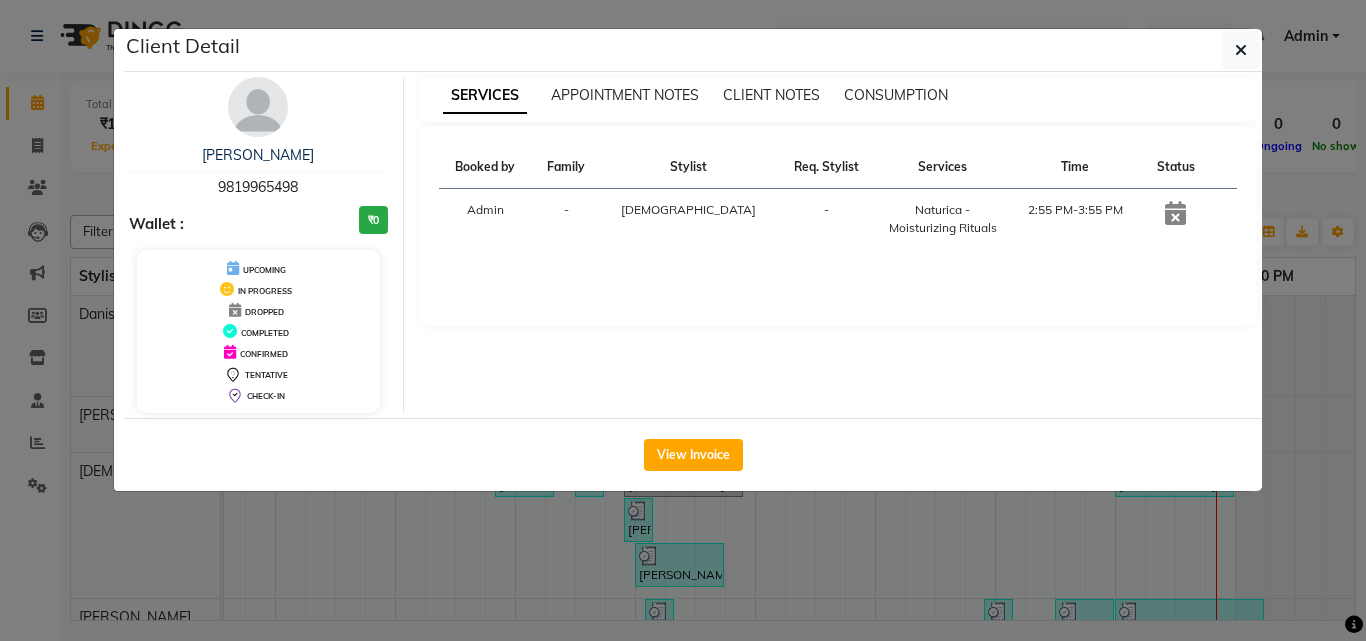 click on "DROPPED" at bounding box center (264, 312) 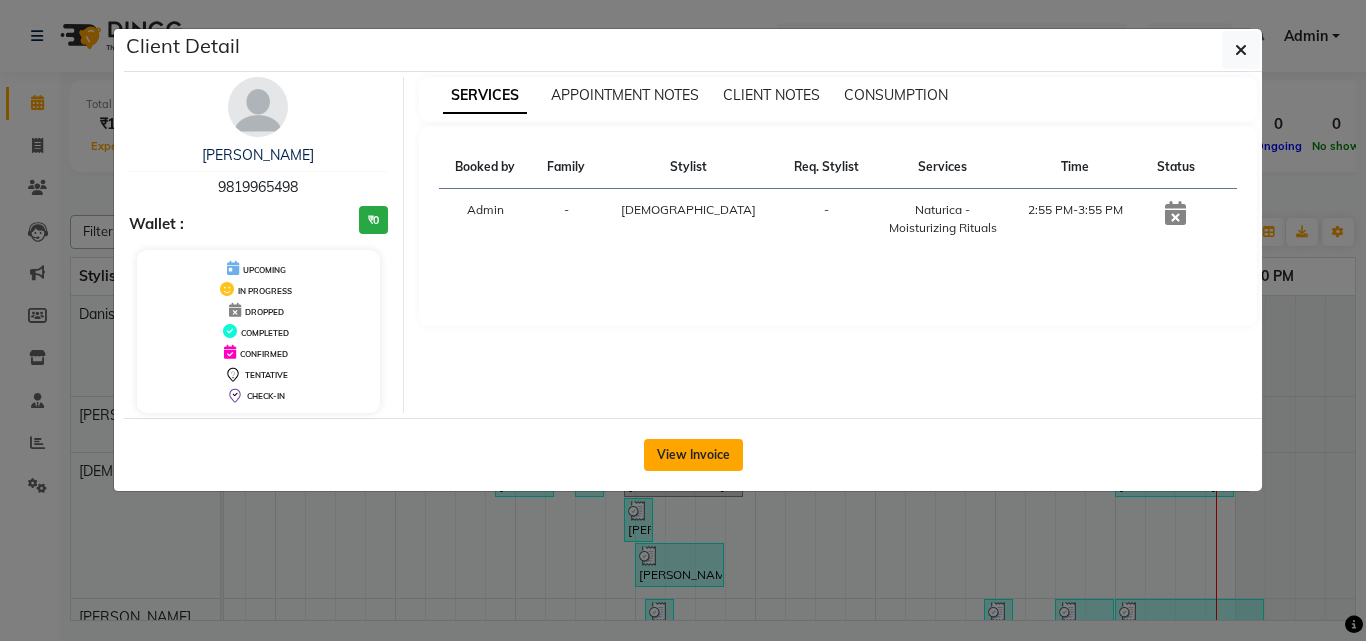 click on "View Invoice" 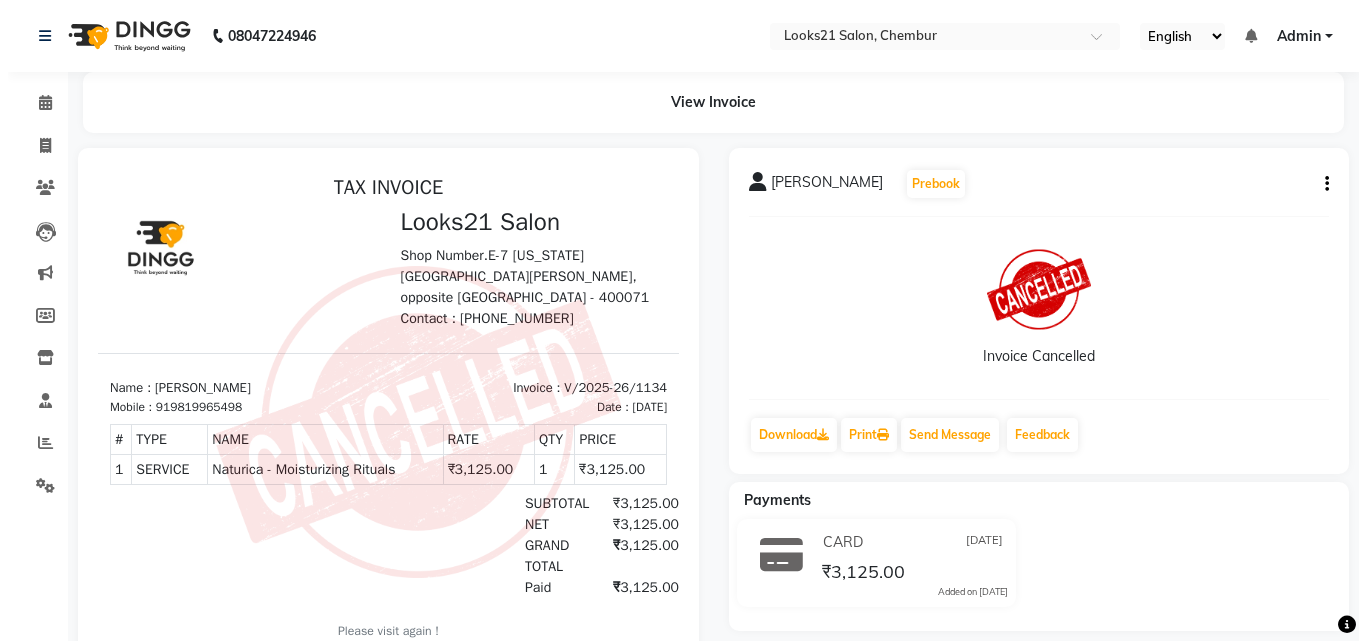 scroll, scrollTop: 0, scrollLeft: 0, axis: both 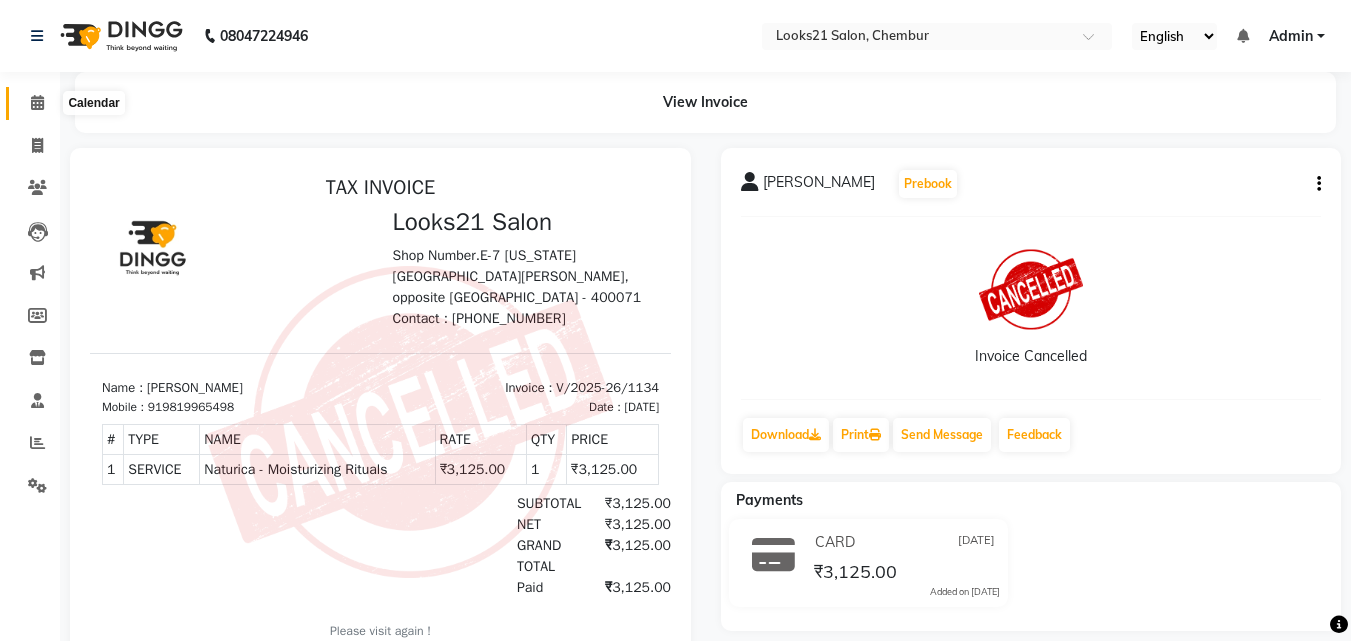 click 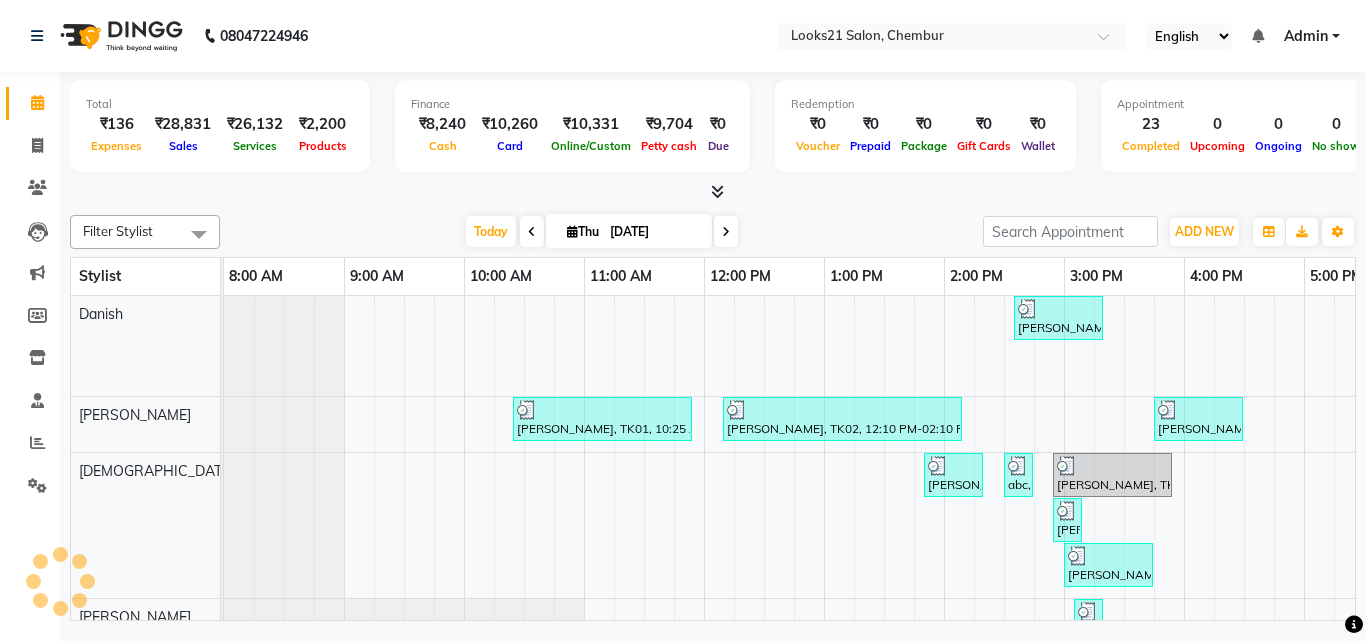 scroll, scrollTop: 0, scrollLeft: 0, axis: both 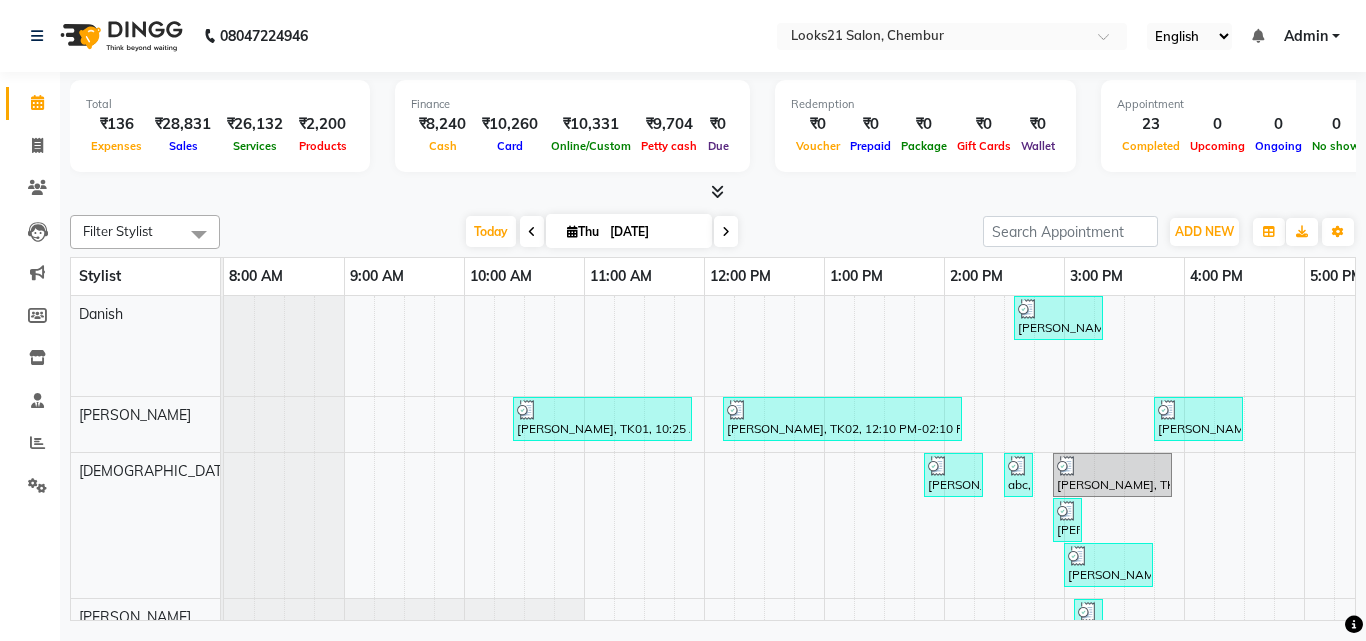 drag, startPoint x: 624, startPoint y: 275, endPoint x: 515, endPoint y: 308, distance: 113.88591 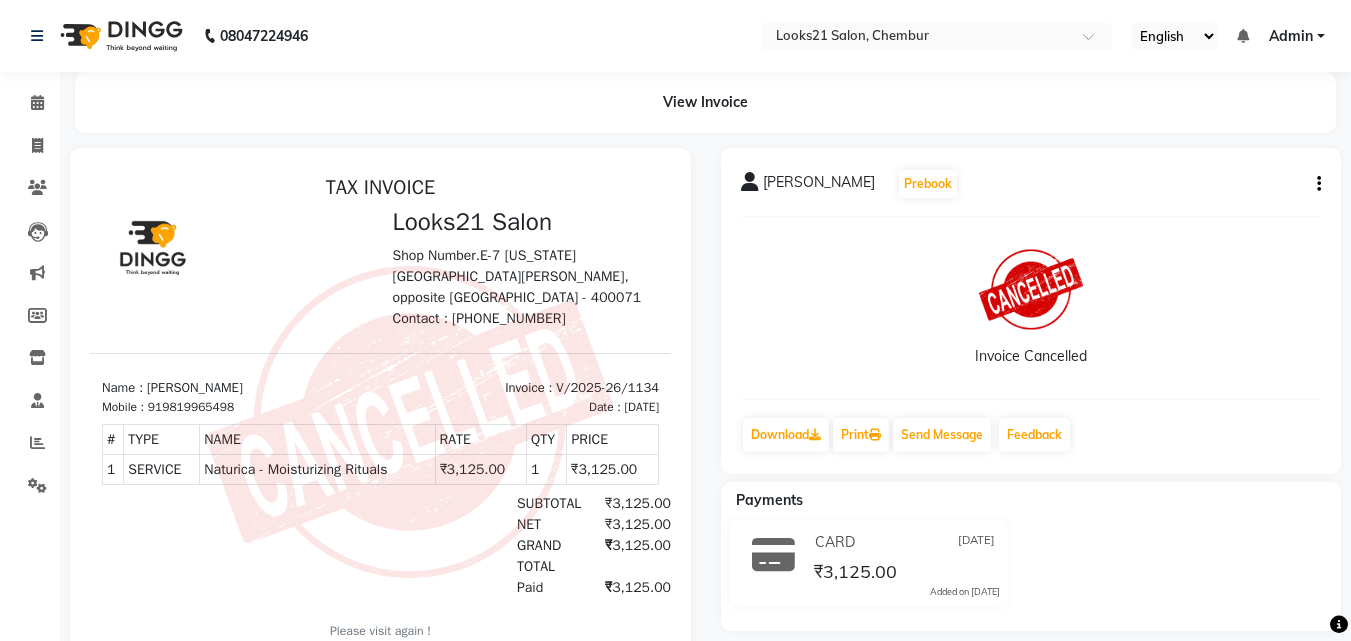 scroll, scrollTop: 0, scrollLeft: 0, axis: both 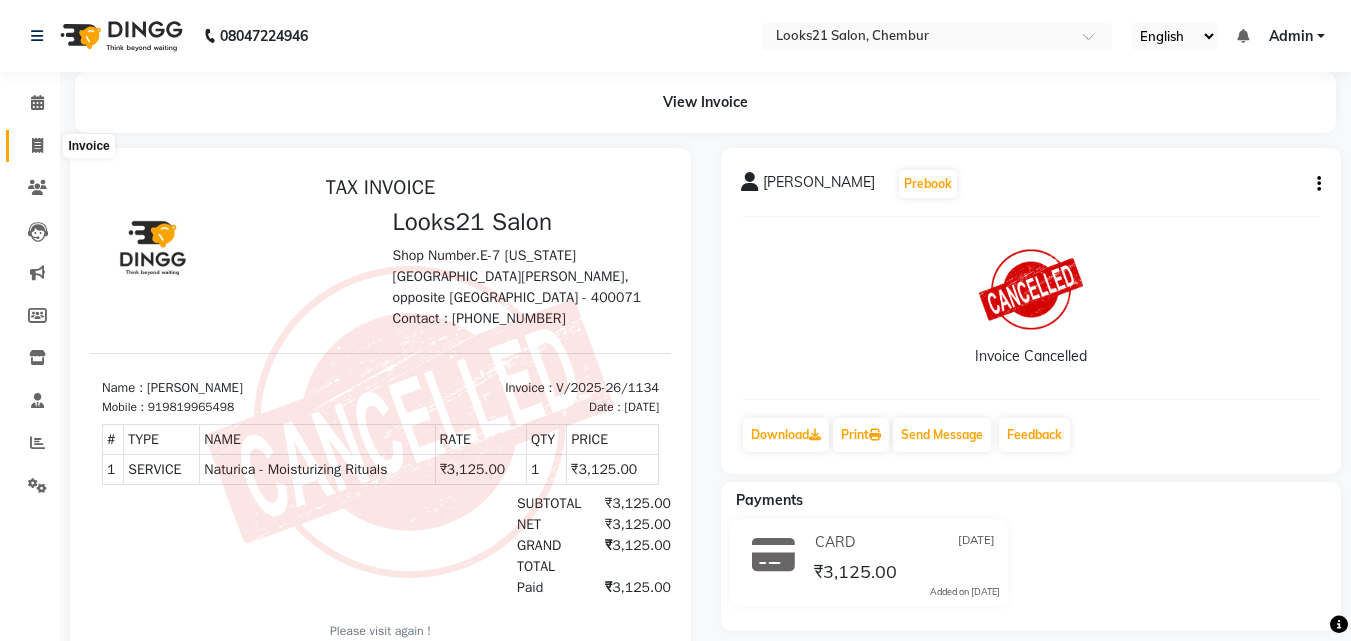 click 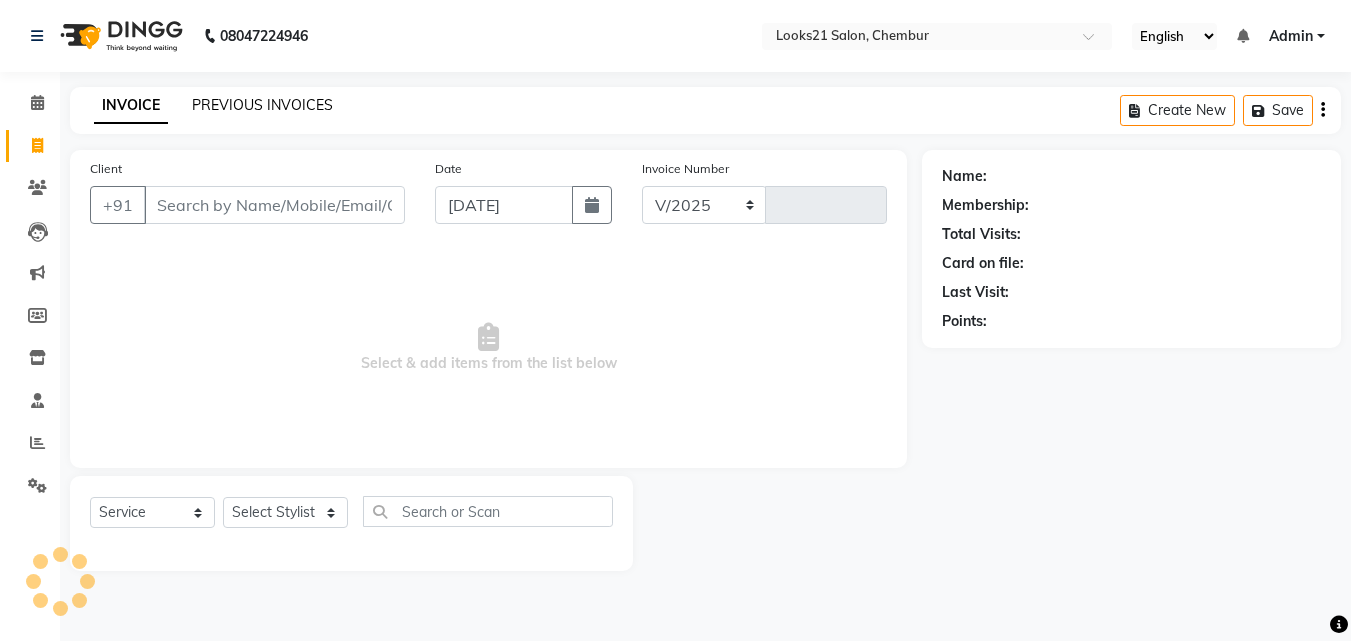 click on "PREVIOUS INVOICES" 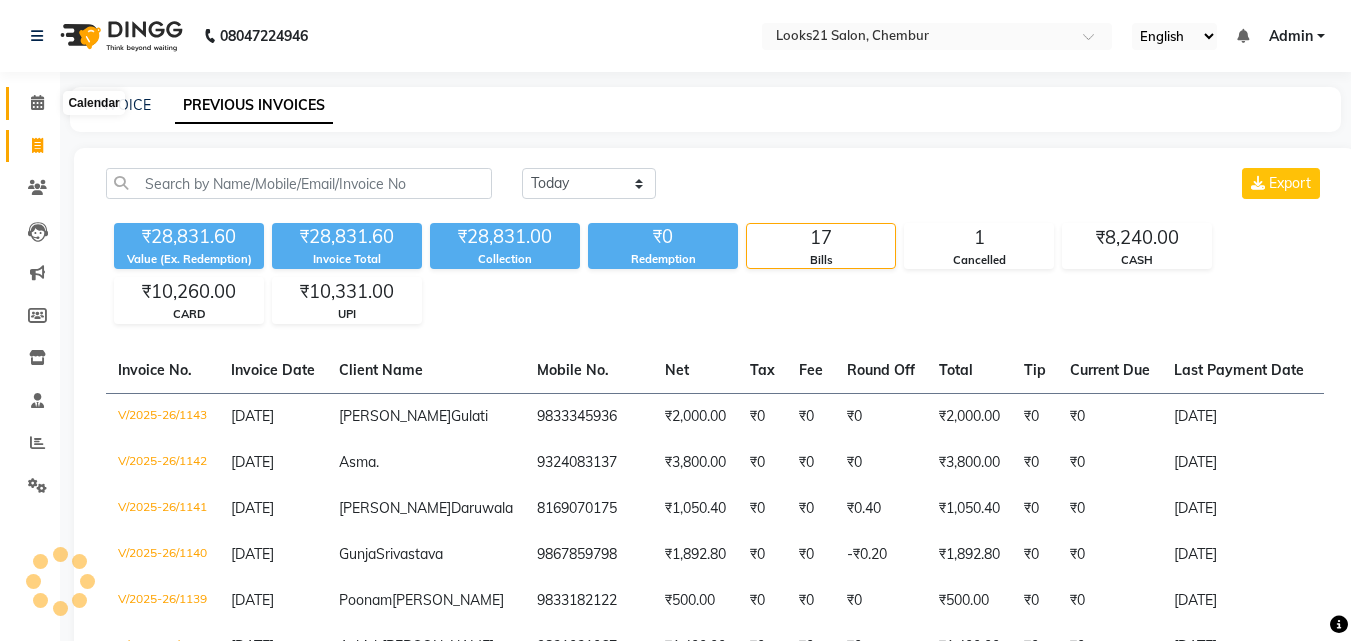 click 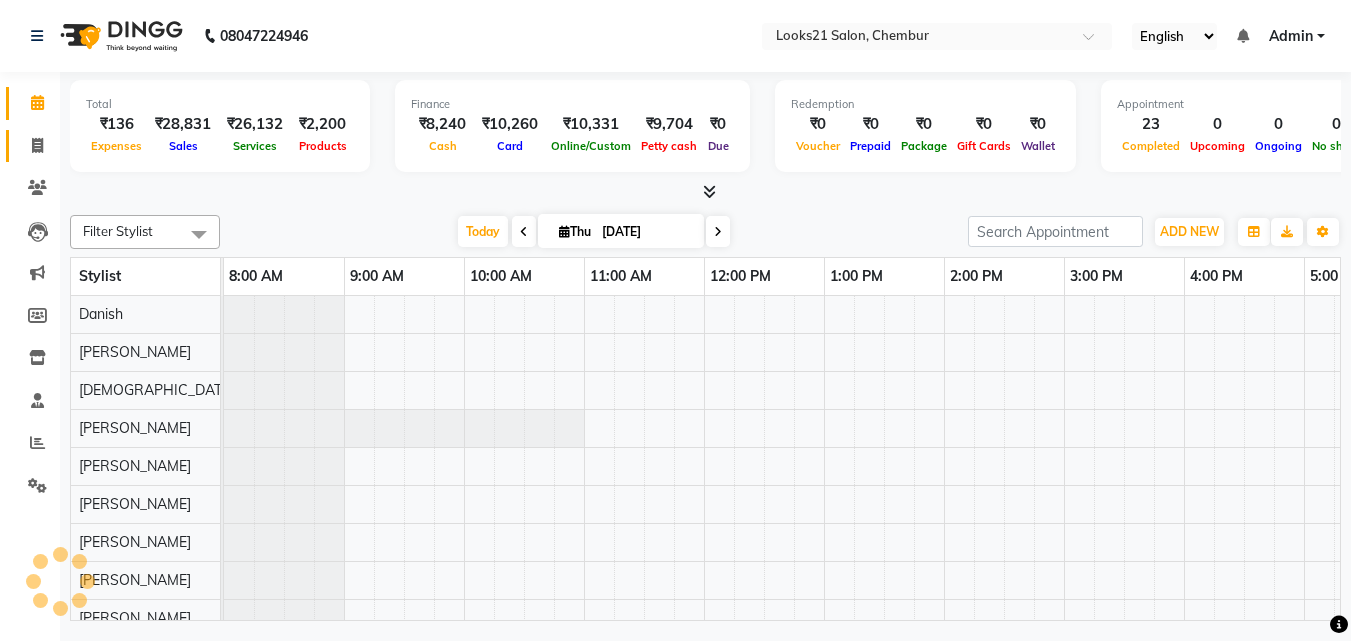 click 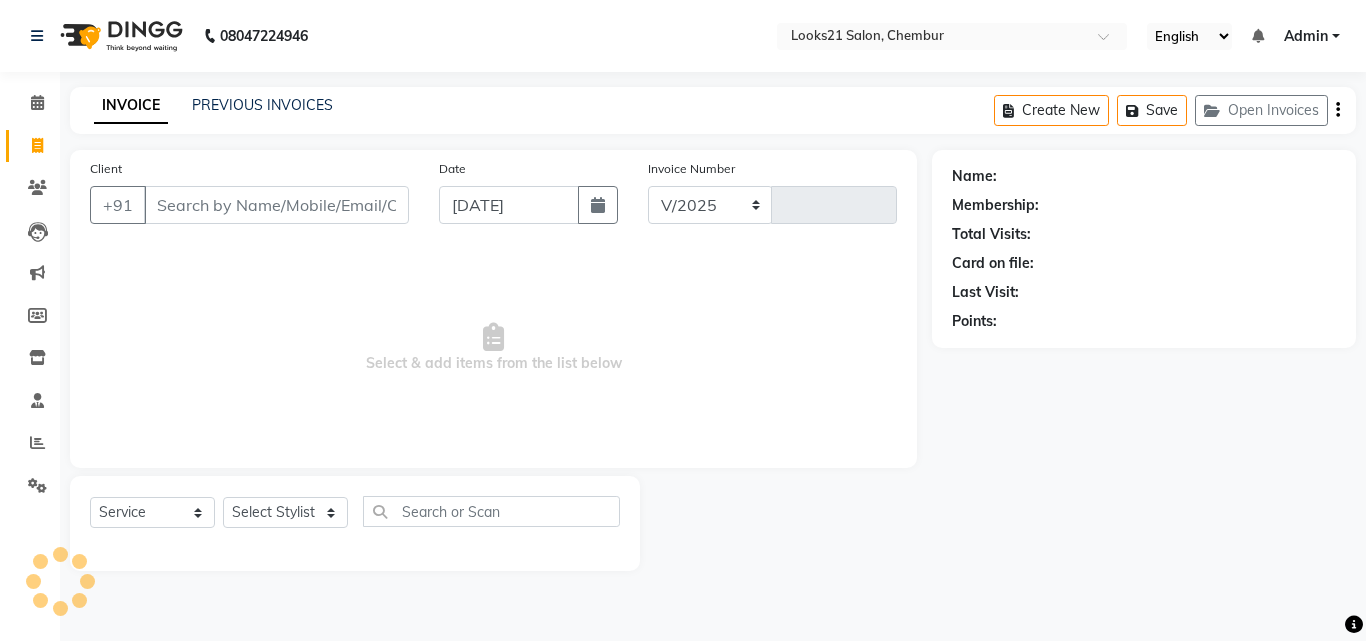 select on "844" 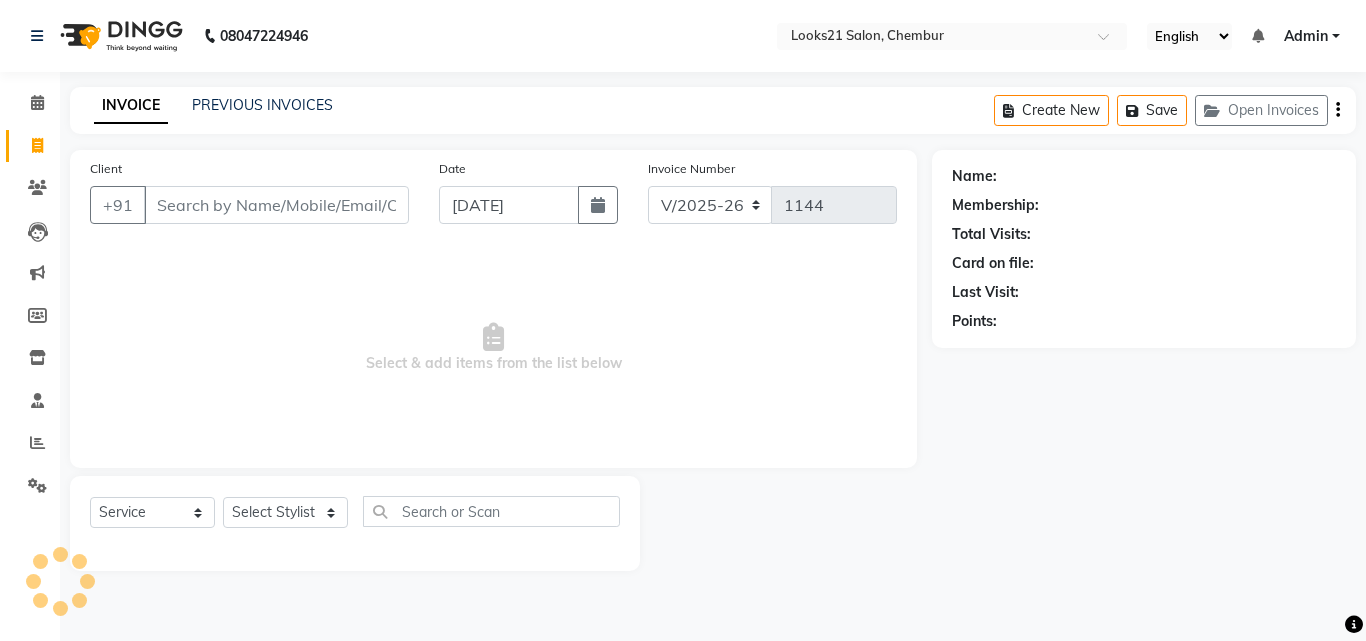 click on "Client" at bounding box center [276, 205] 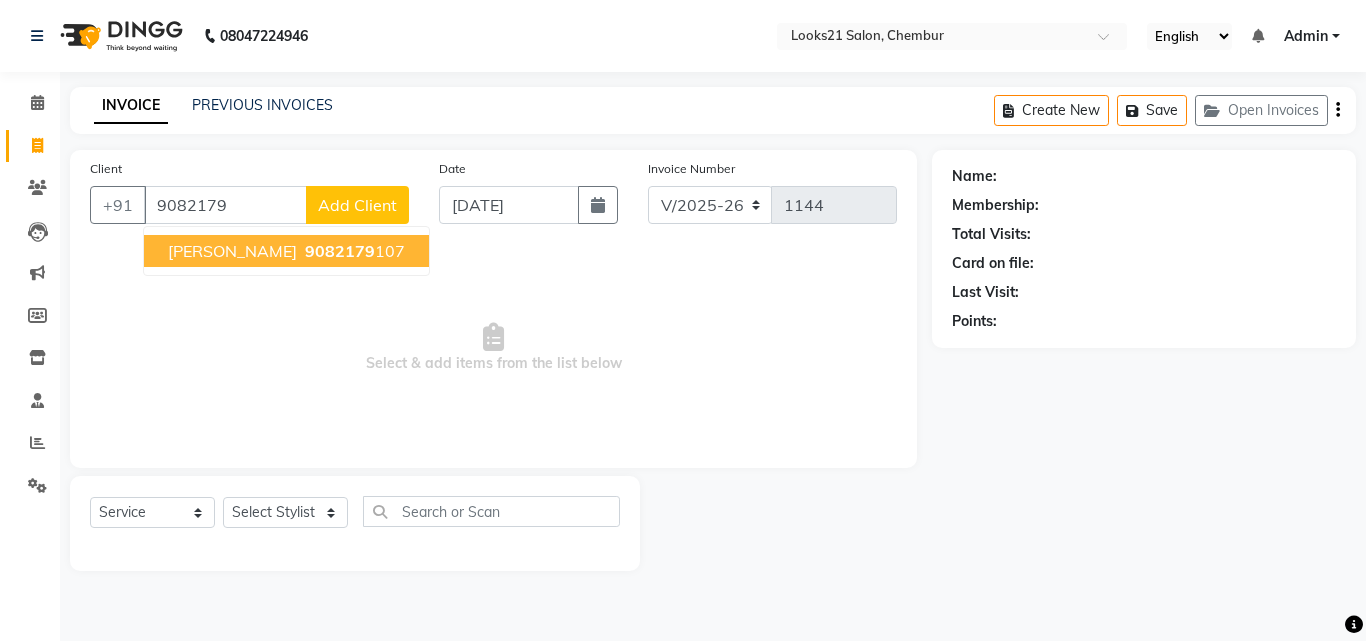 click on "Rajita Saroj" at bounding box center (232, 251) 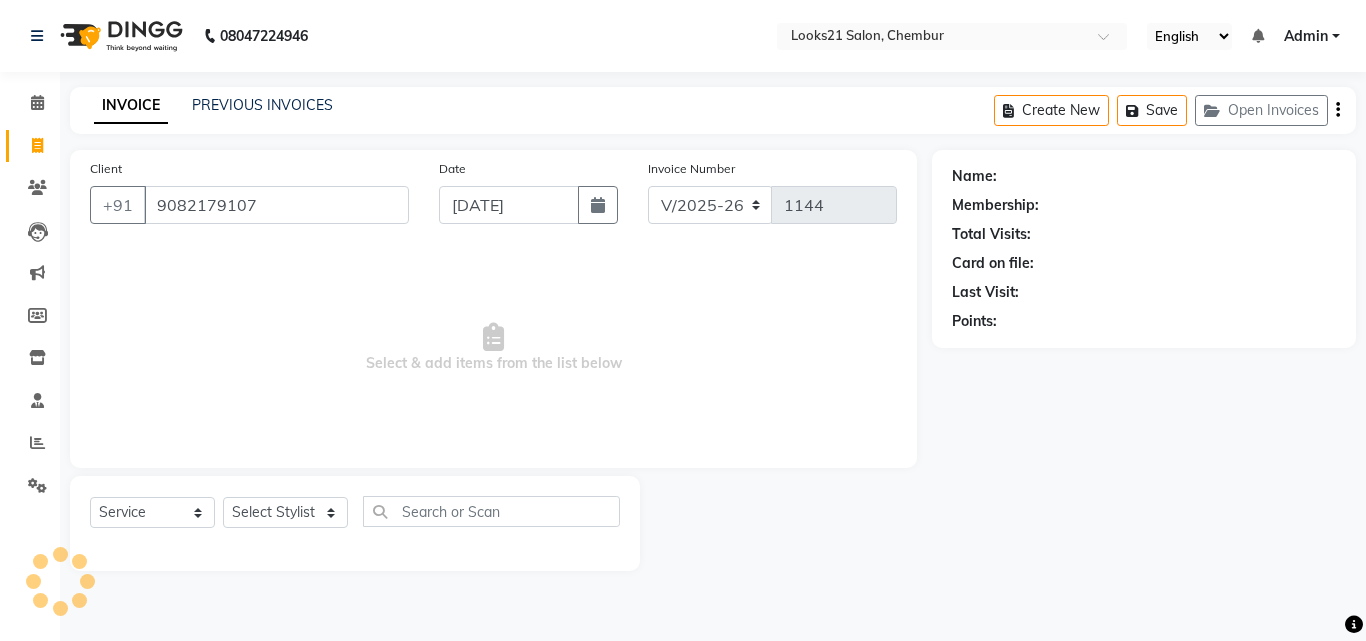 type on "9082179107" 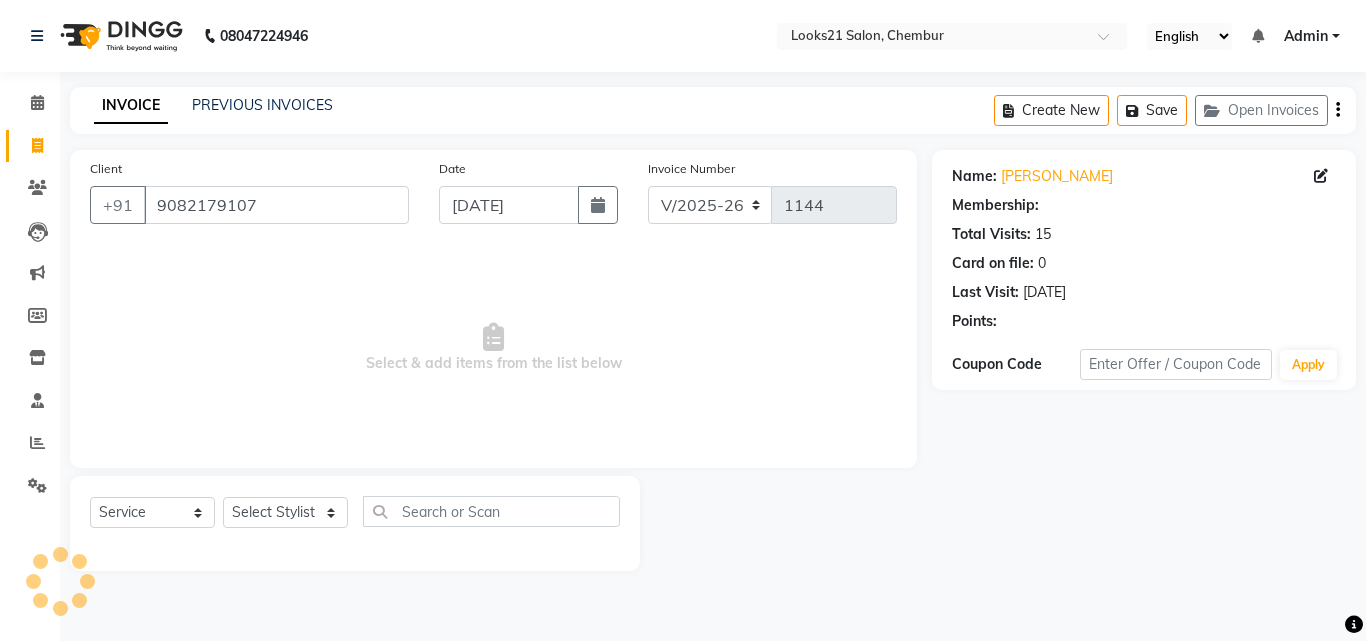 select on "1: Object" 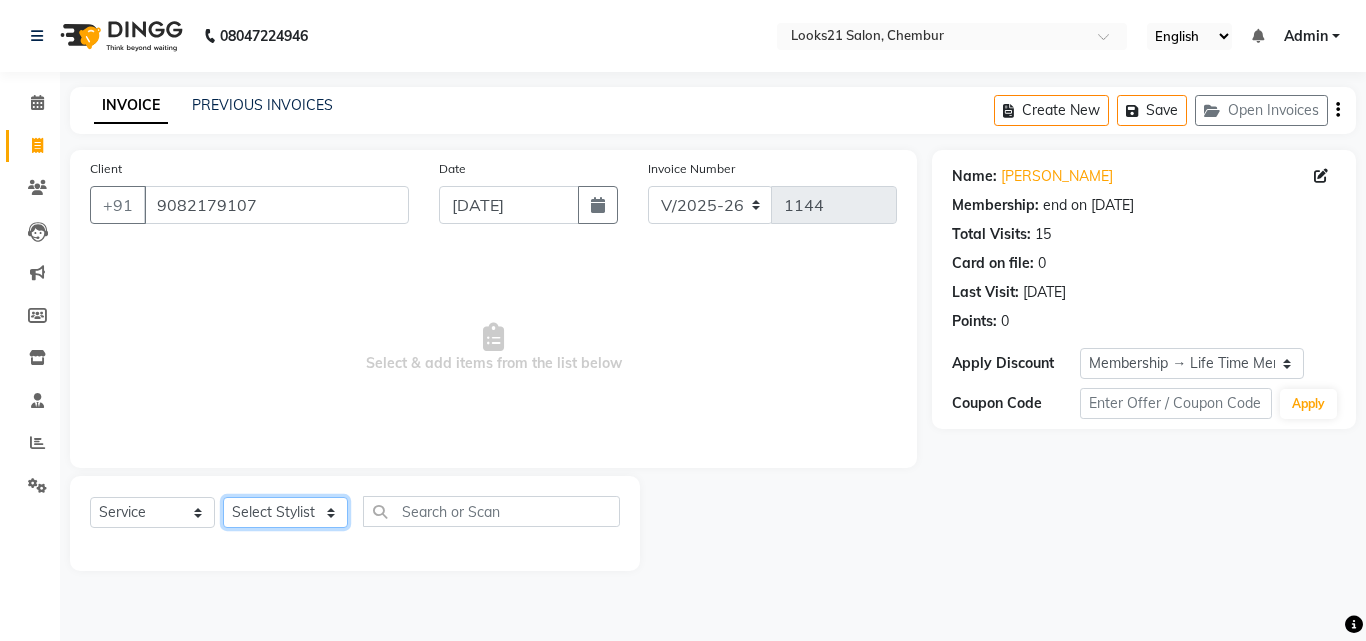 click on "Select Stylist Anwar Danish Janardhan sabiya khan Sajeda Siddiqui Samiksha Shakil Sharif Ahmed Shraddha Vaishali" 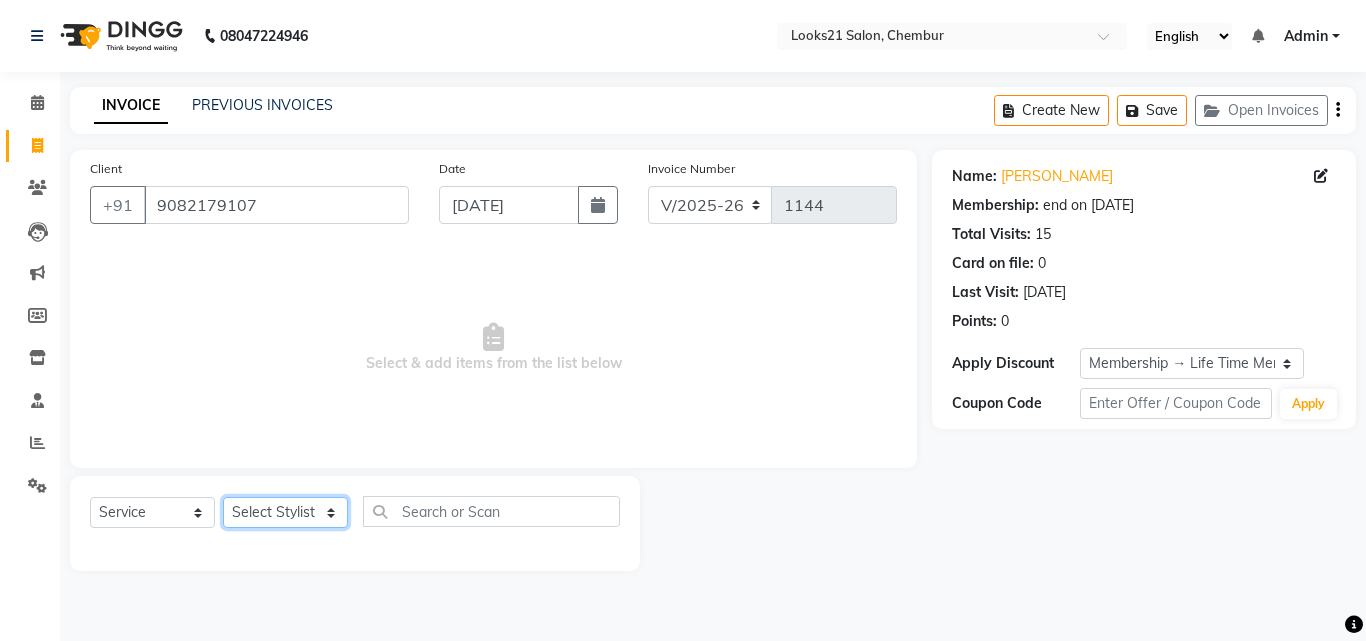 select on "13885" 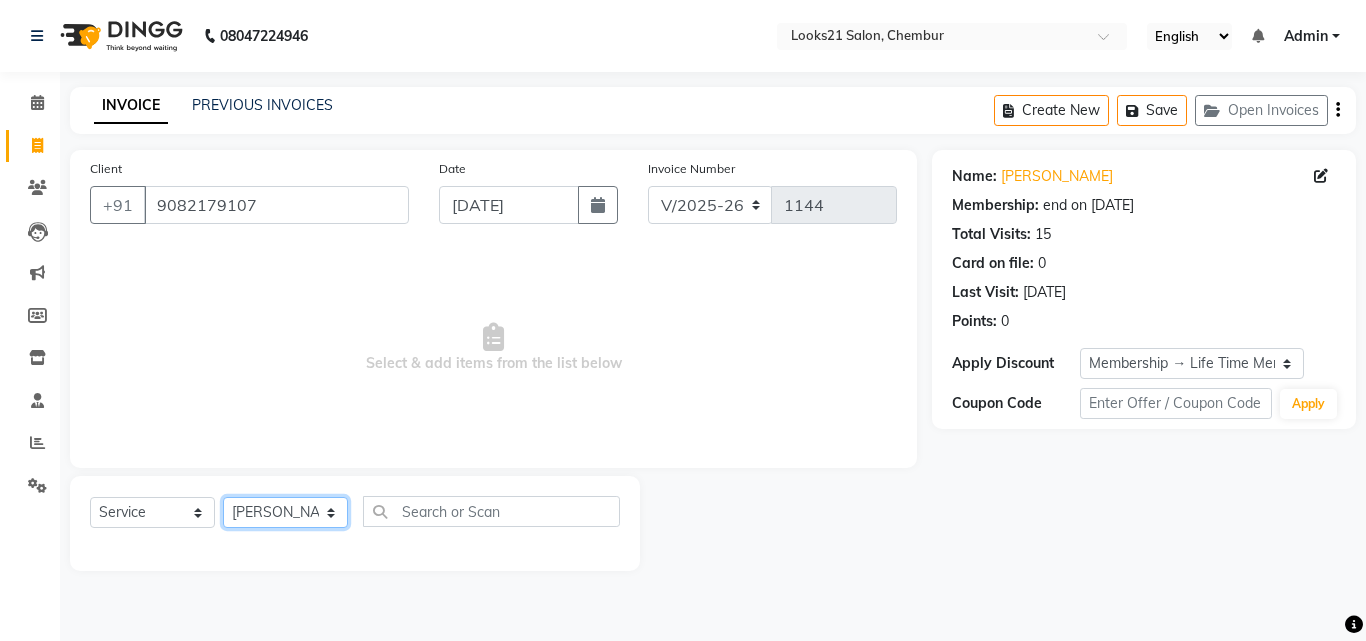 click on "Select Stylist Anwar Danish Janardhan sabiya khan Sajeda Siddiqui Samiksha Shakil Sharif Ahmed Shraddha Vaishali" 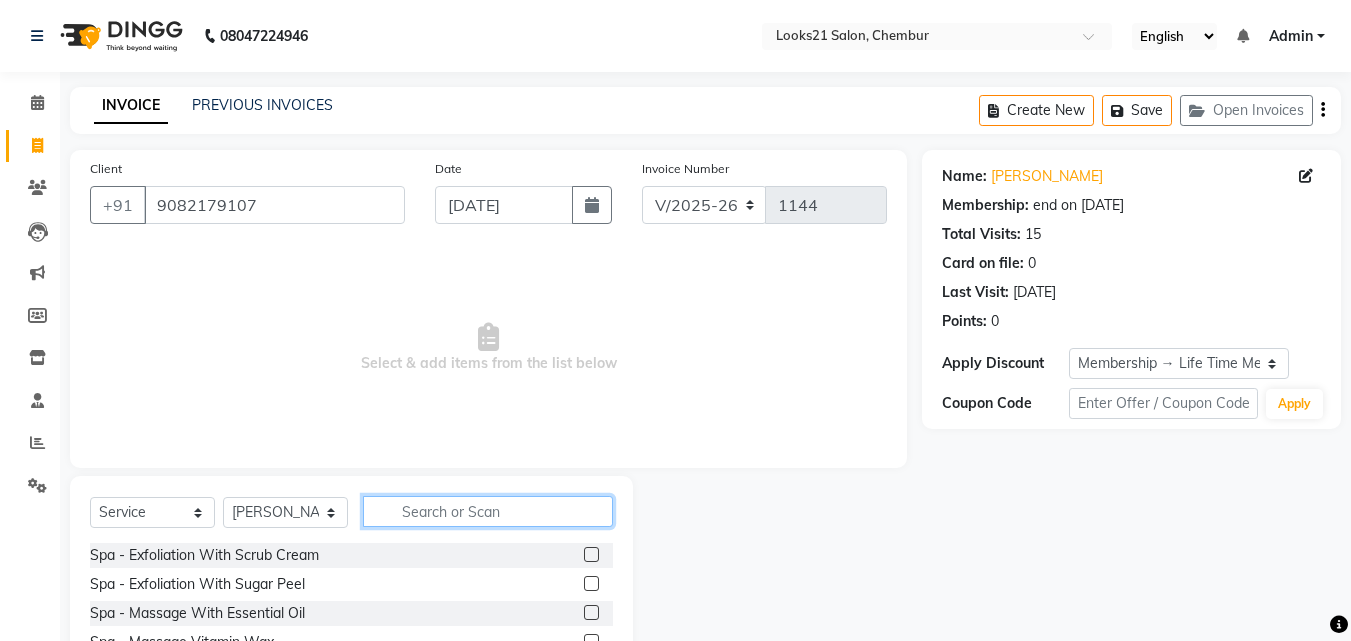 click 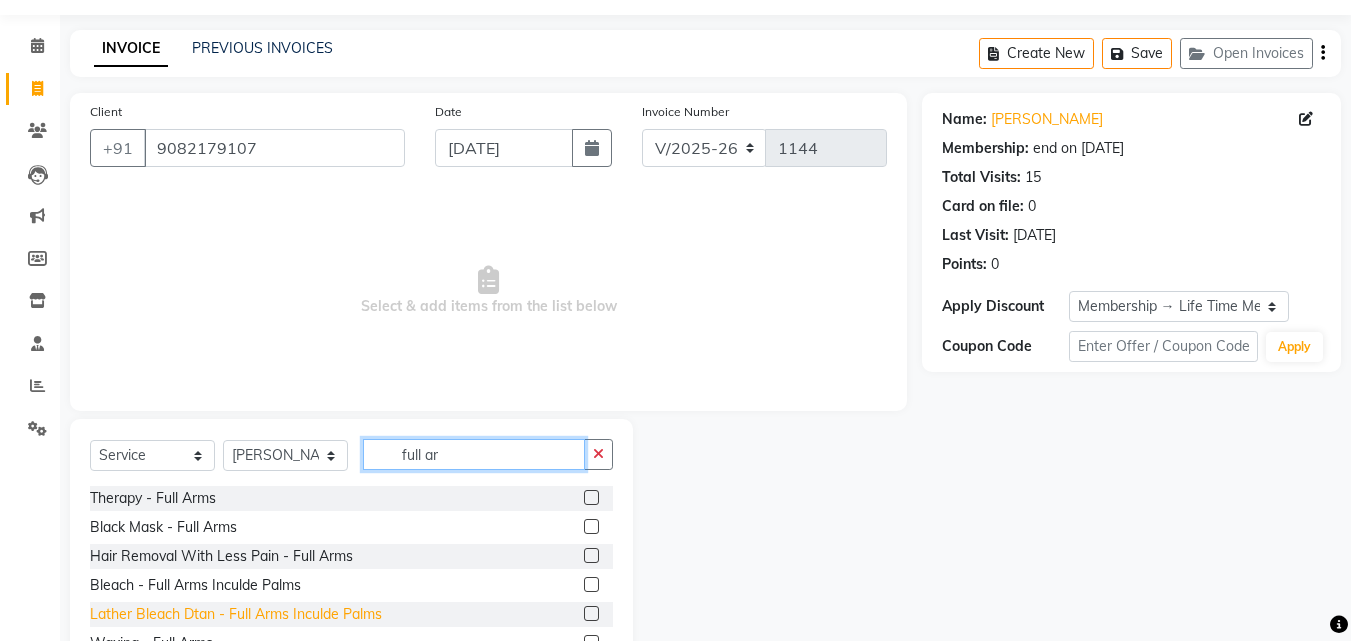 scroll, scrollTop: 100, scrollLeft: 0, axis: vertical 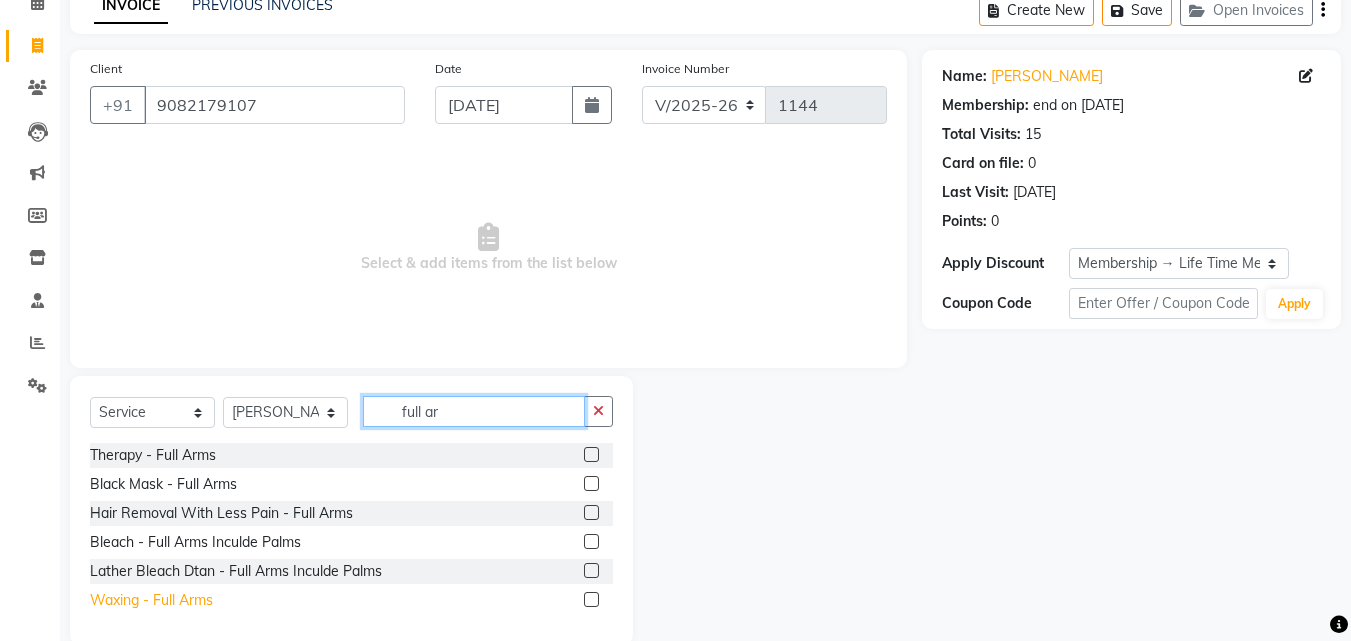 type on "full ar" 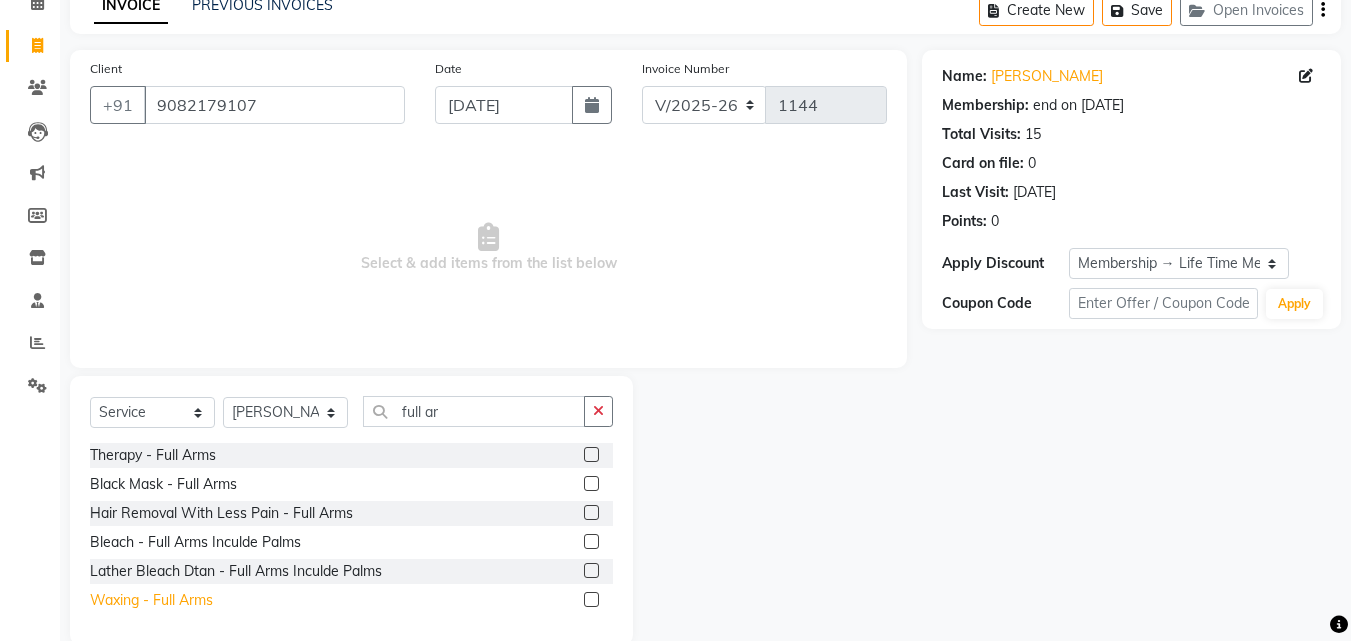 click on "Waxing  - Full Arms" 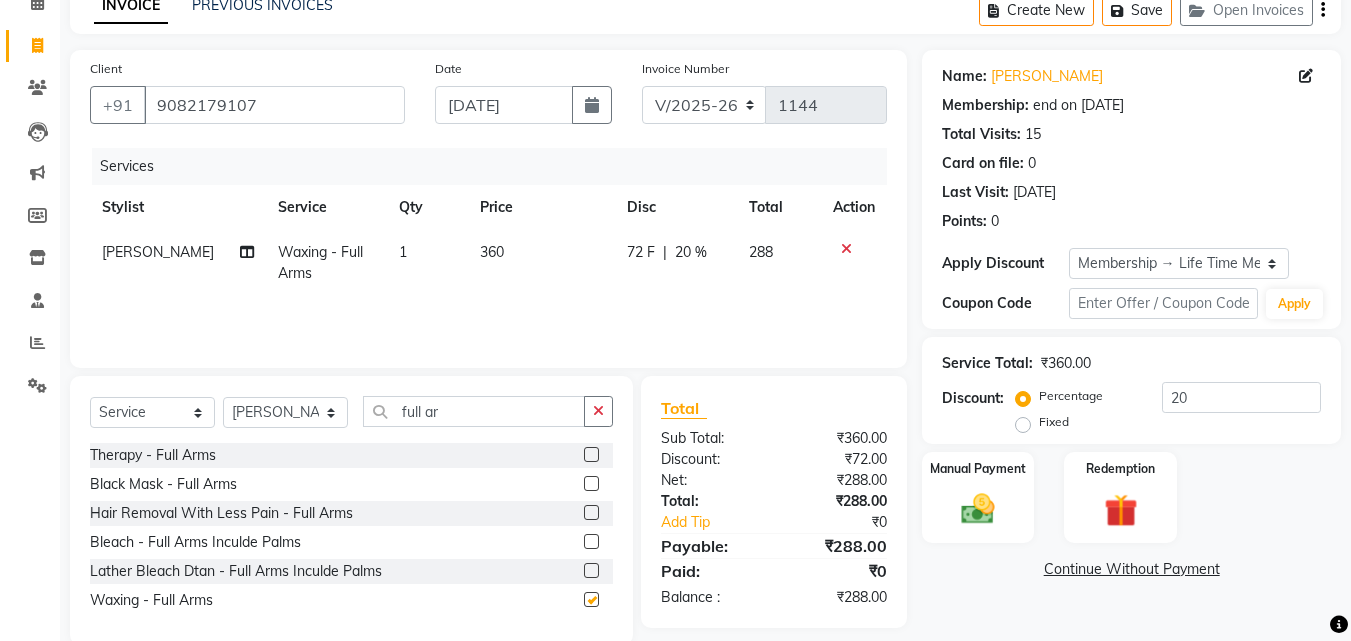 checkbox on "false" 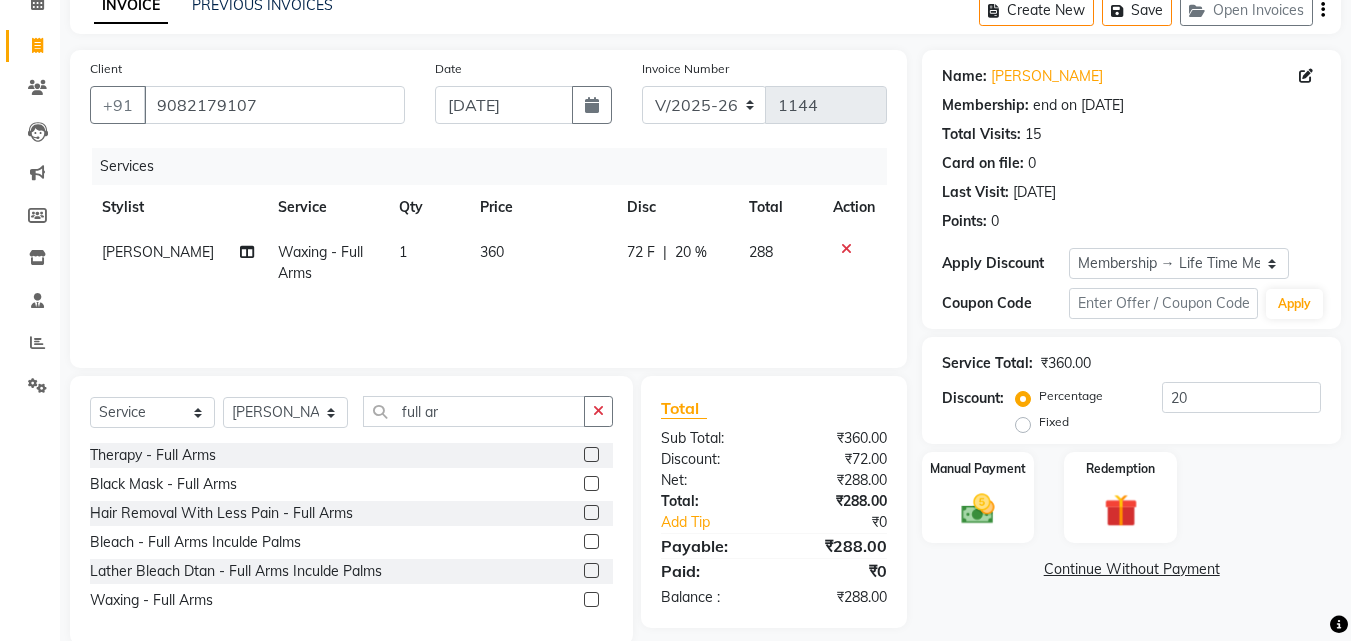 click on "360" 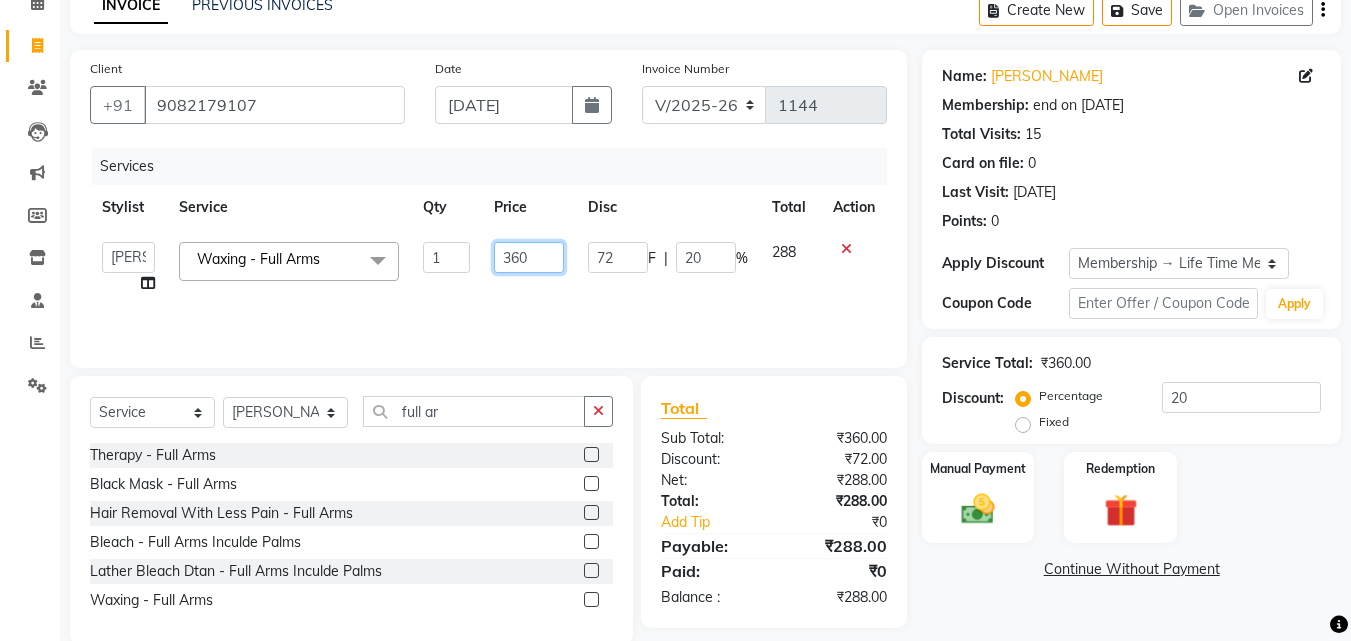 drag, startPoint x: 545, startPoint y: 261, endPoint x: 496, endPoint y: 261, distance: 49 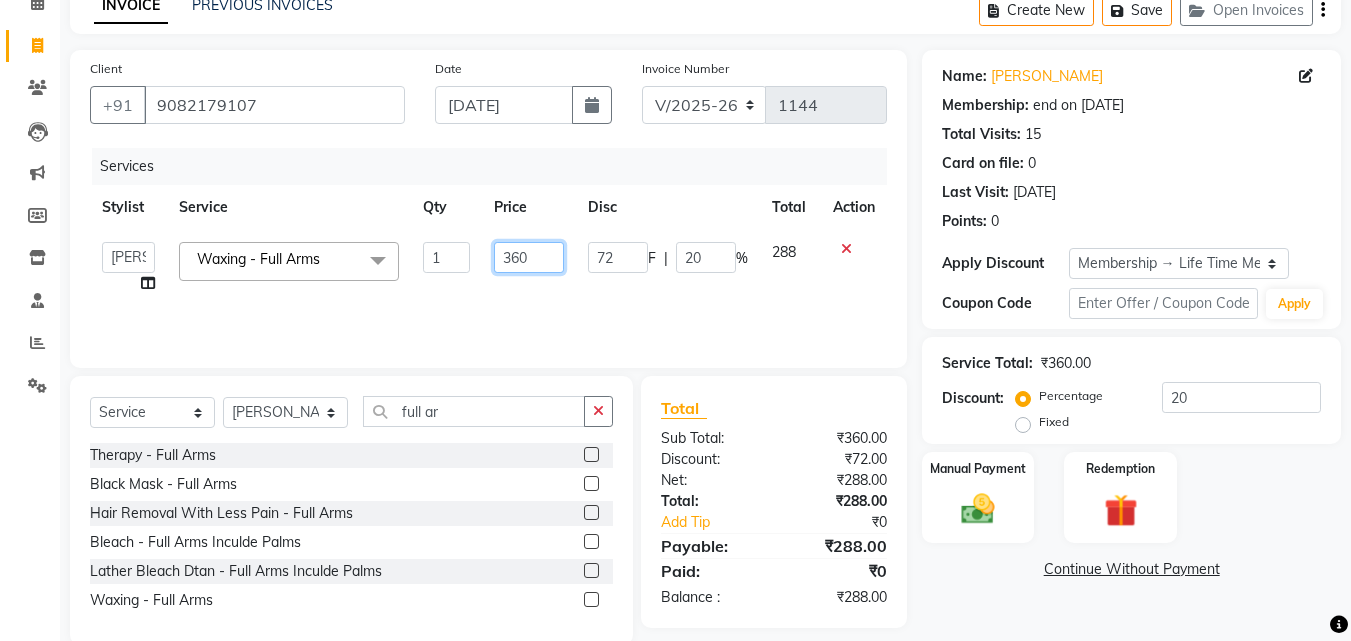 click on "360" 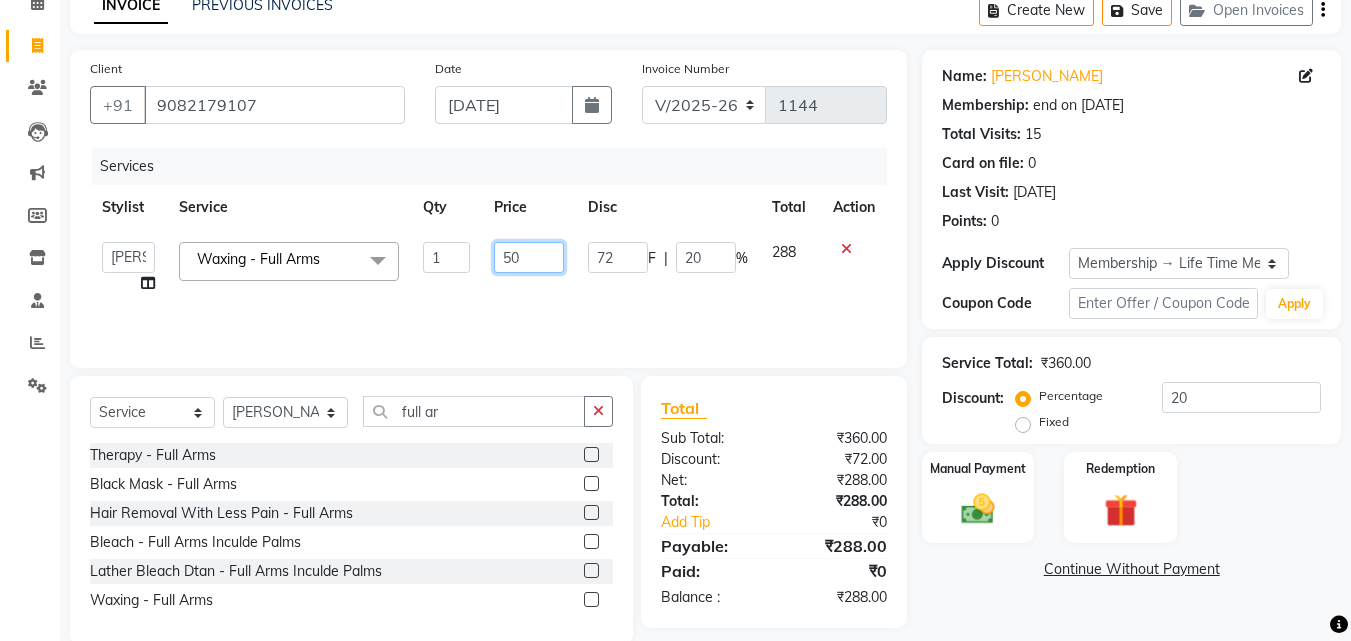 type on "500" 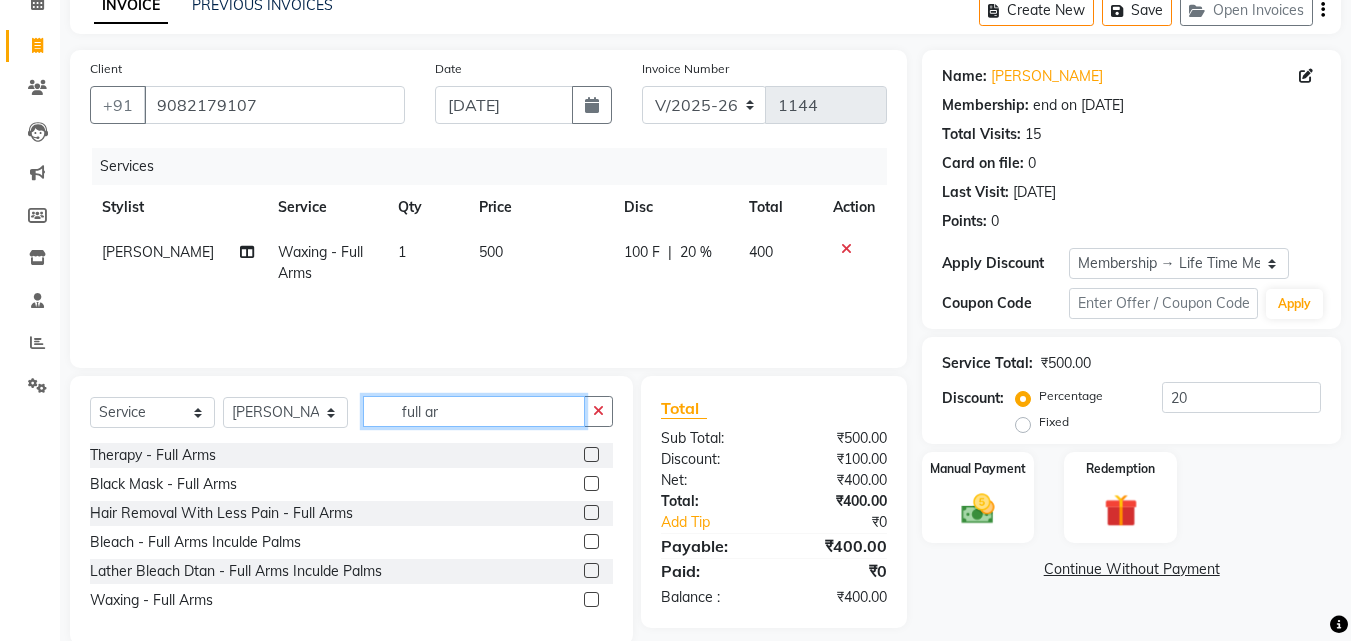 drag, startPoint x: 463, startPoint y: 412, endPoint x: 402, endPoint y: 413, distance: 61.008198 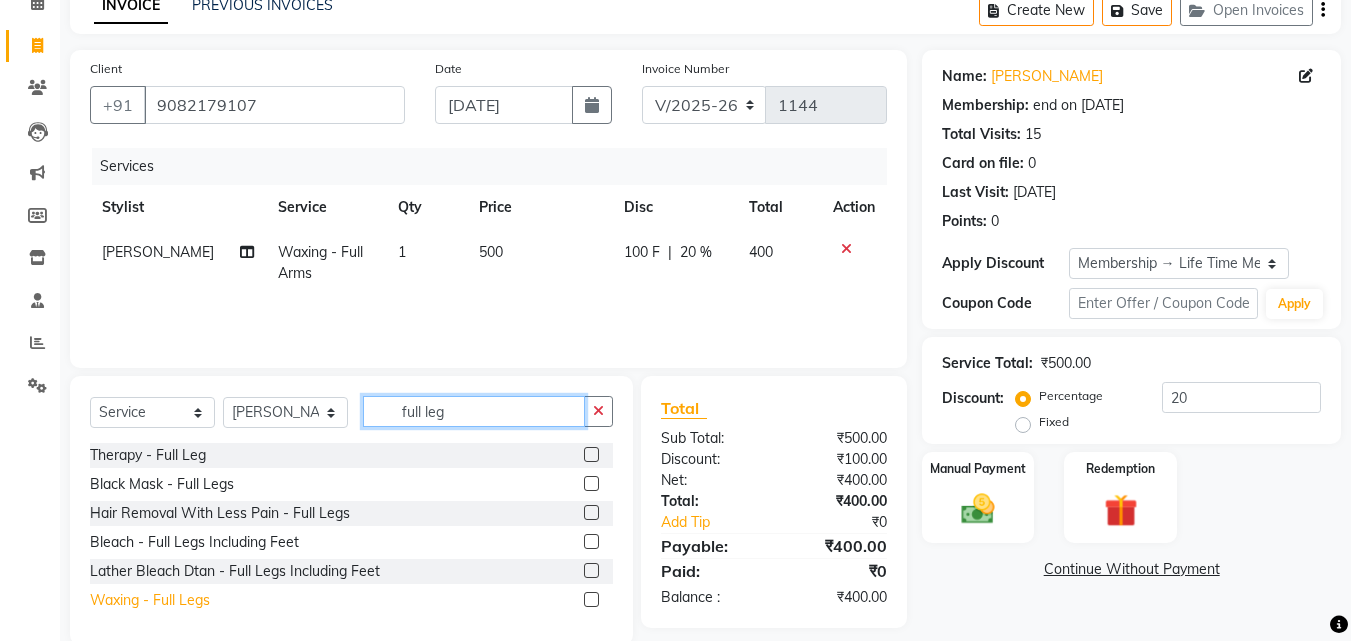 type on "full leg" 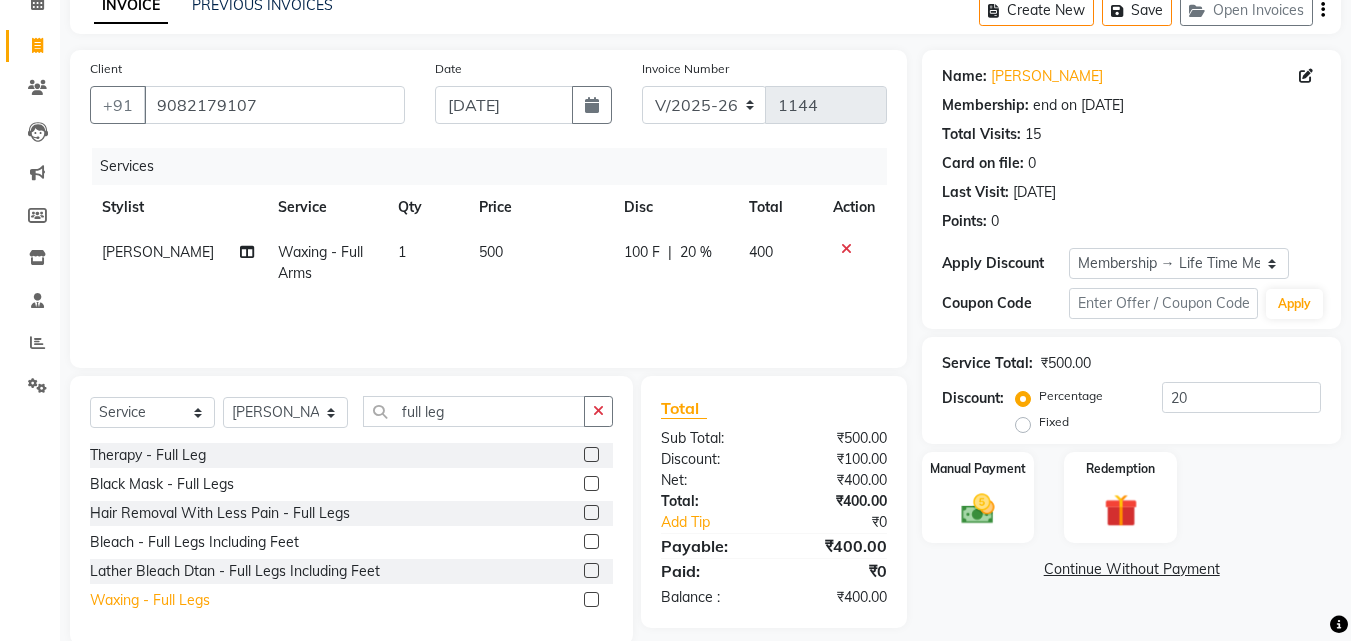 click on "Waxing  - Full Legs" 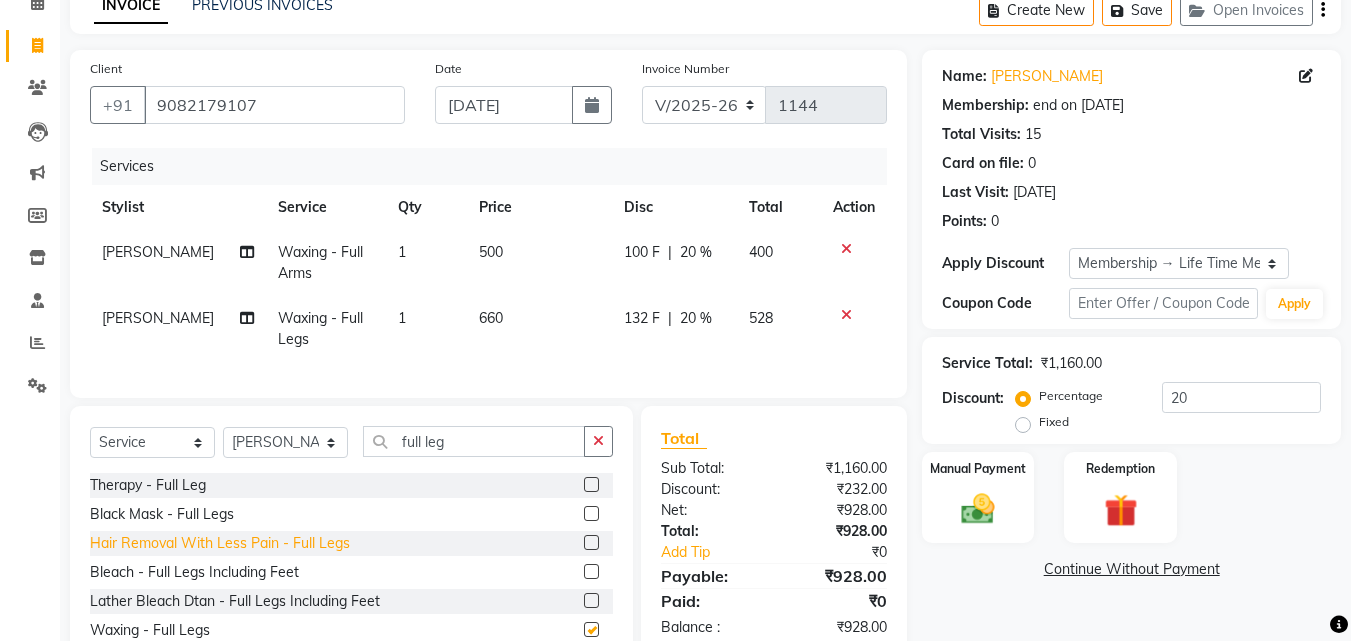 checkbox on "false" 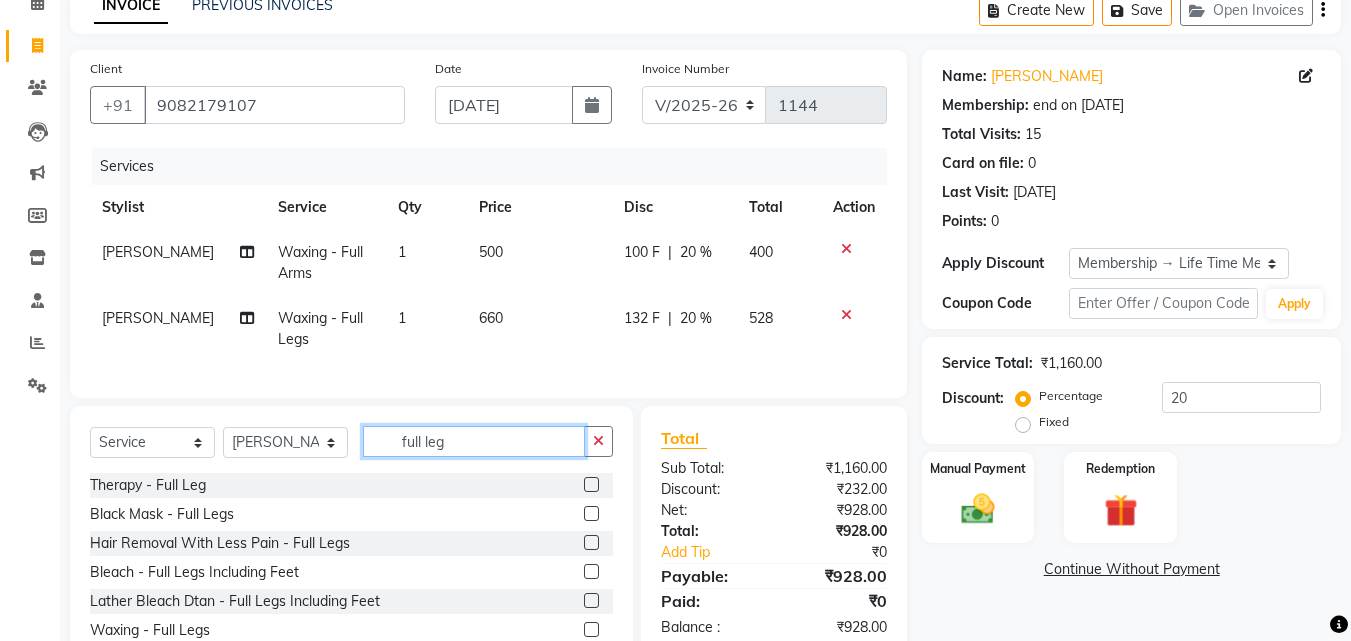 drag, startPoint x: 468, startPoint y: 452, endPoint x: 290, endPoint y: 439, distance: 178.47409 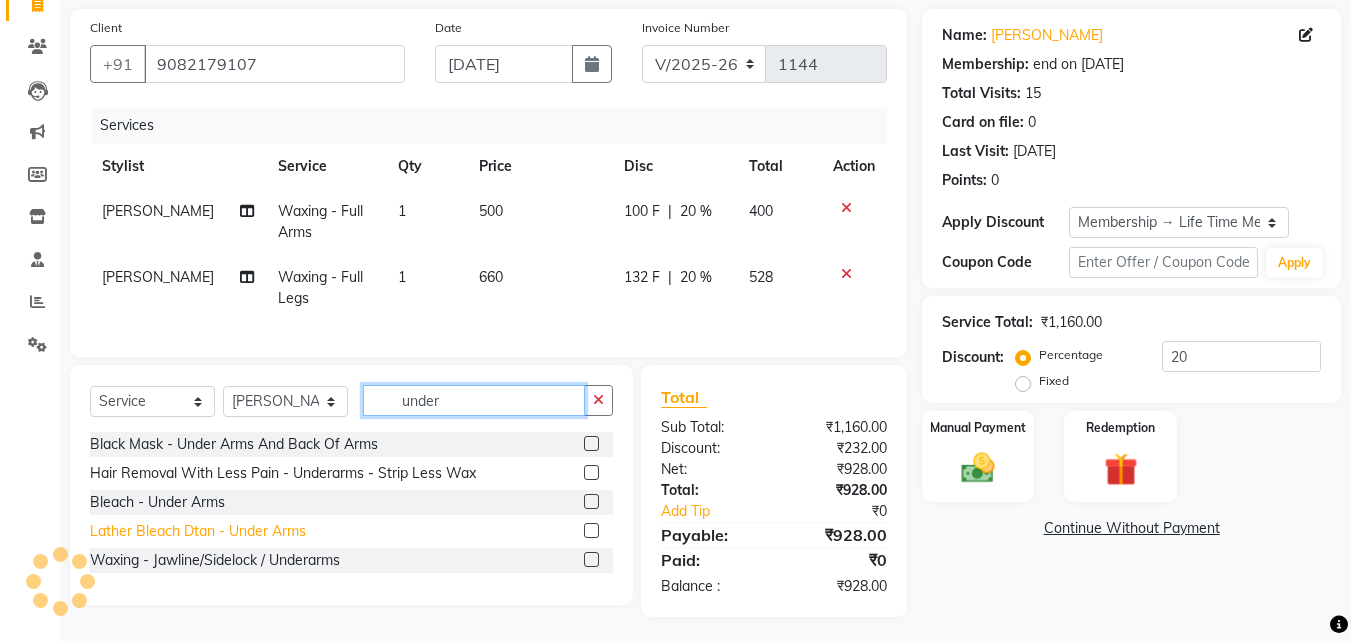 scroll, scrollTop: 162, scrollLeft: 0, axis: vertical 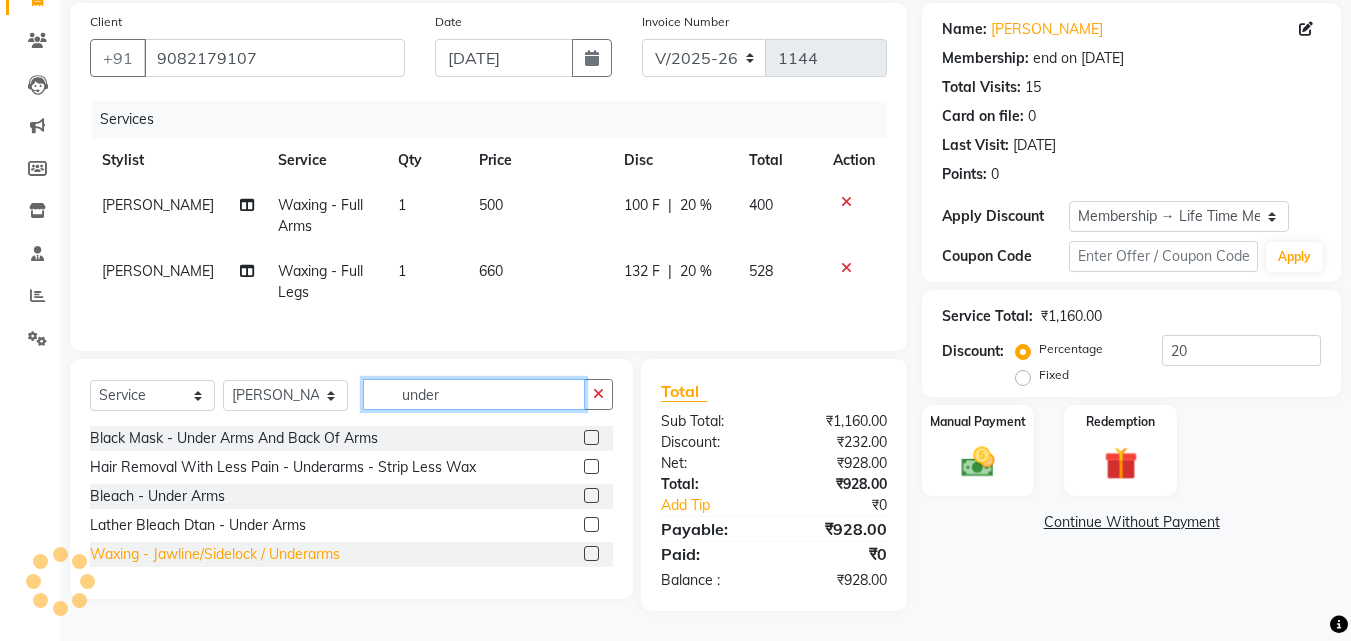type on "under" 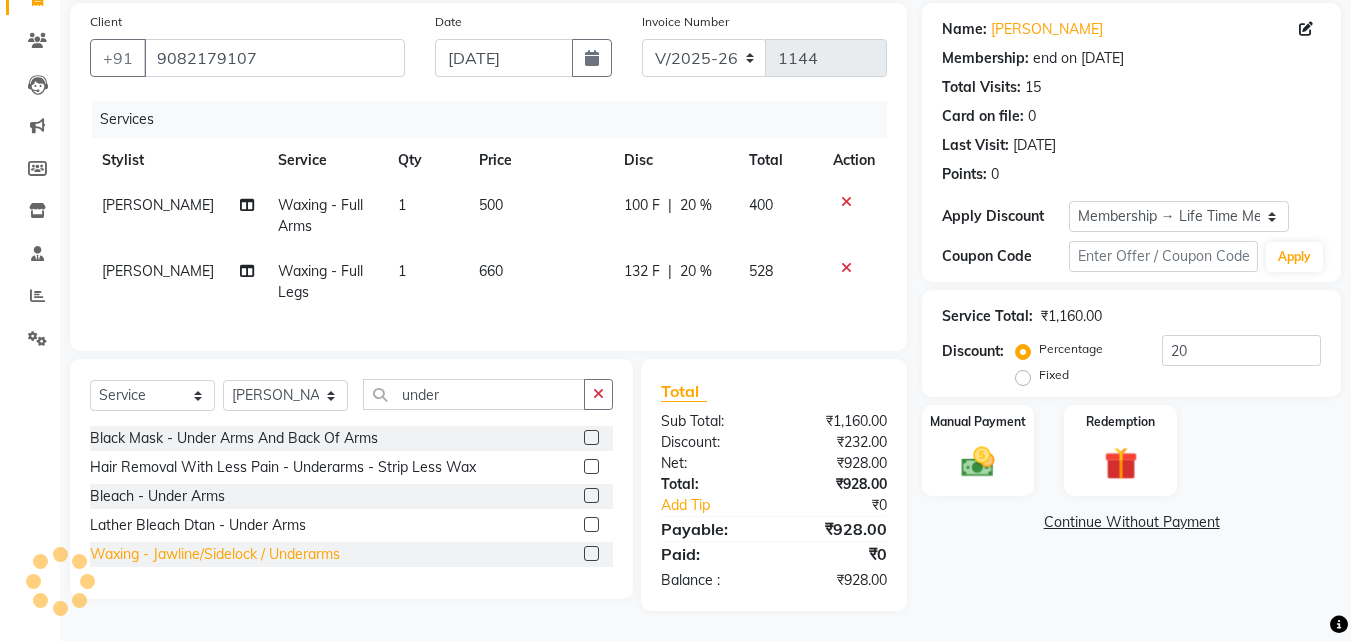 click on "Waxing  - Jawline/Sidelock / Underarms" 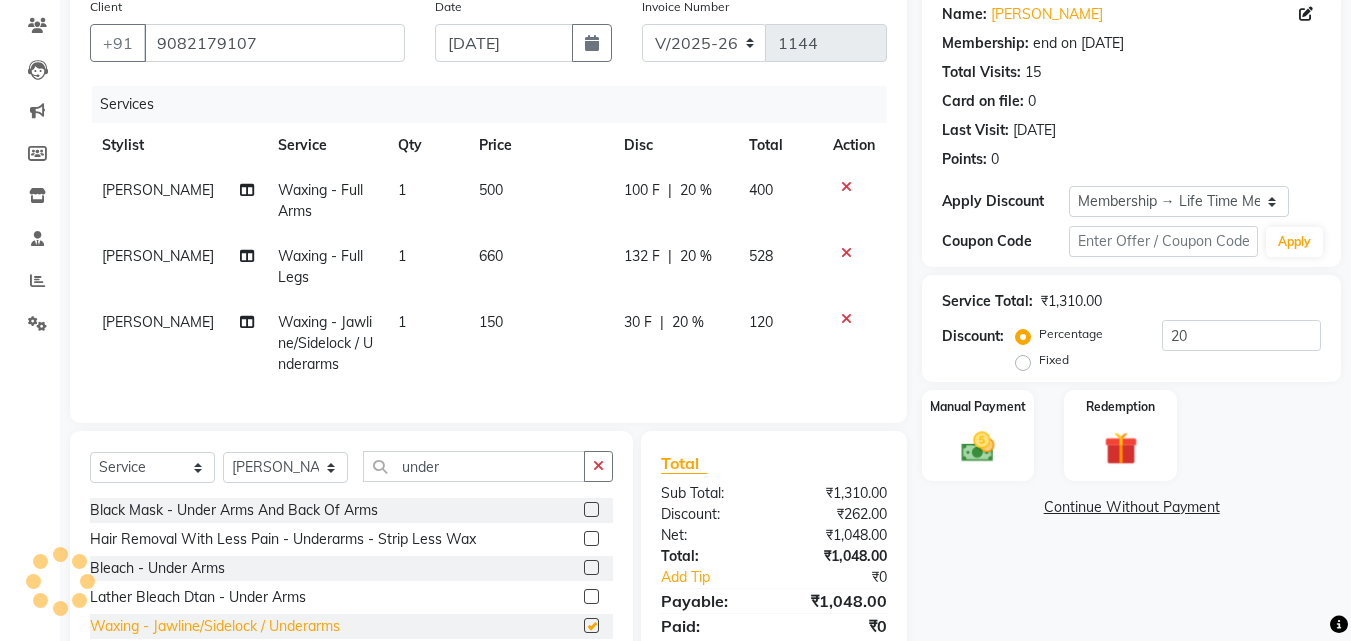 checkbox on "false" 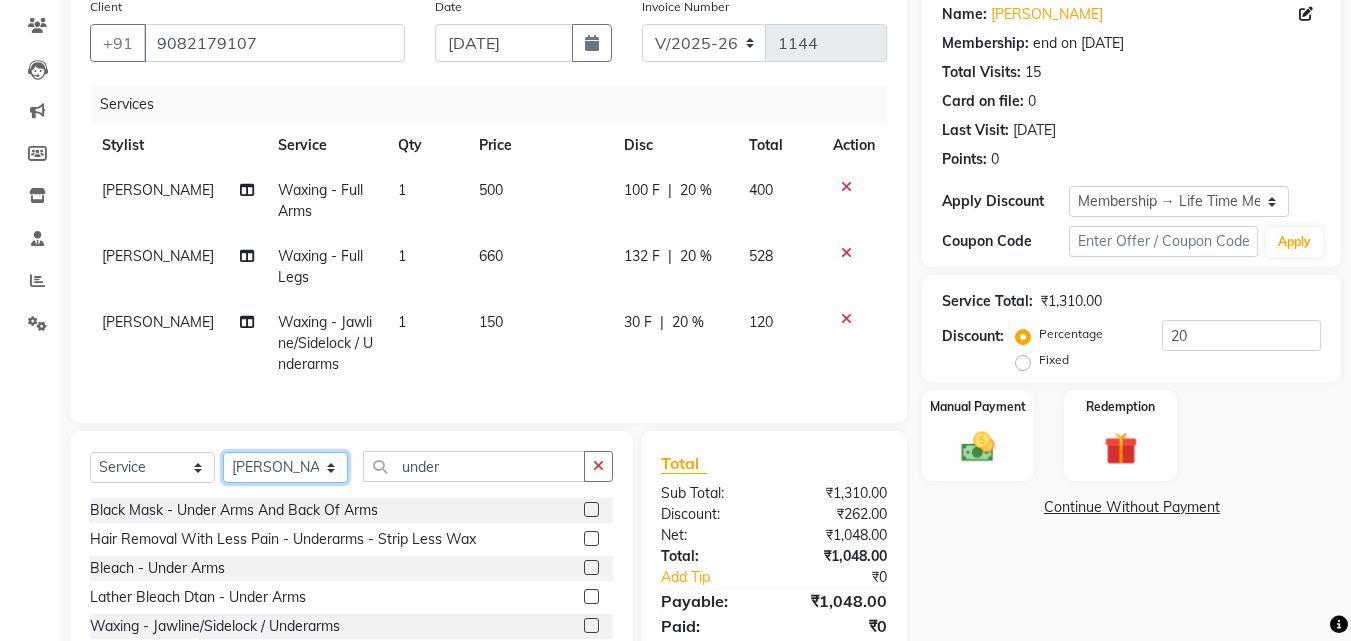 click on "Select Stylist Anwar Danish Janardhan sabiya khan Sajeda Siddiqui Samiksha Shakil Sharif Ahmed Shraddha Vaishali" 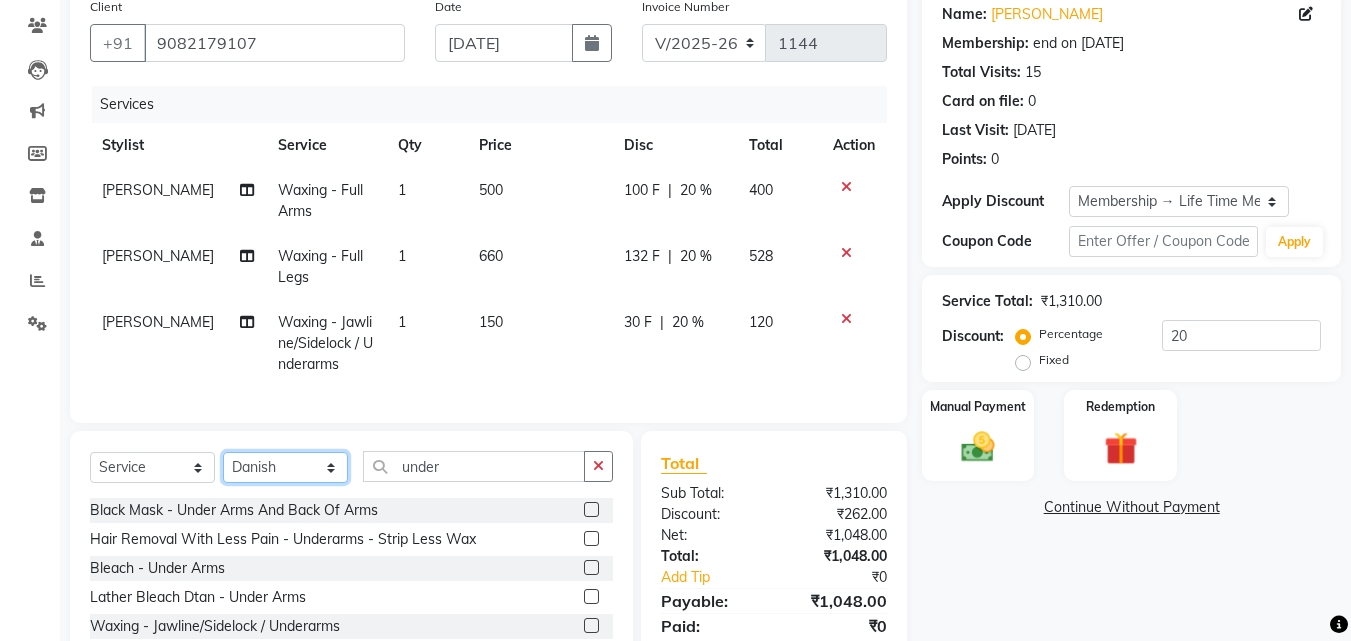 click on "Select Stylist Anwar Danish Janardhan sabiya khan Sajeda Siddiqui Samiksha Shakil Sharif Ahmed Shraddha Vaishali" 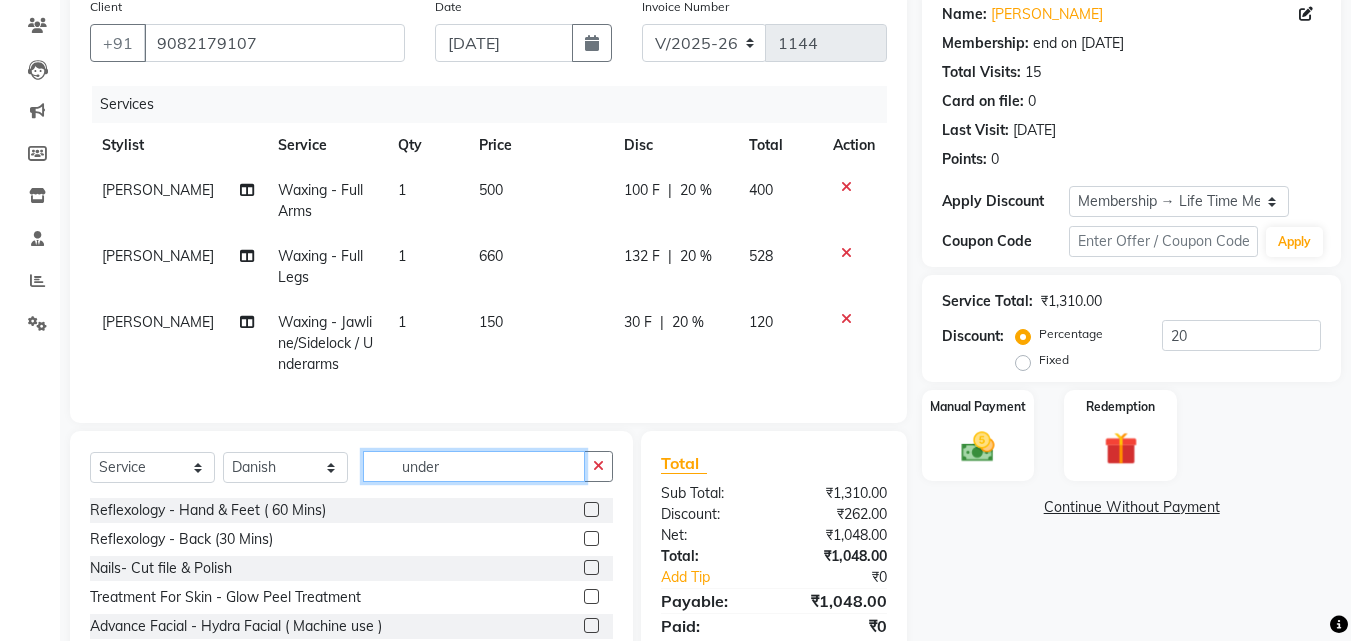 drag, startPoint x: 323, startPoint y: 491, endPoint x: 299, endPoint y: 476, distance: 28.301943 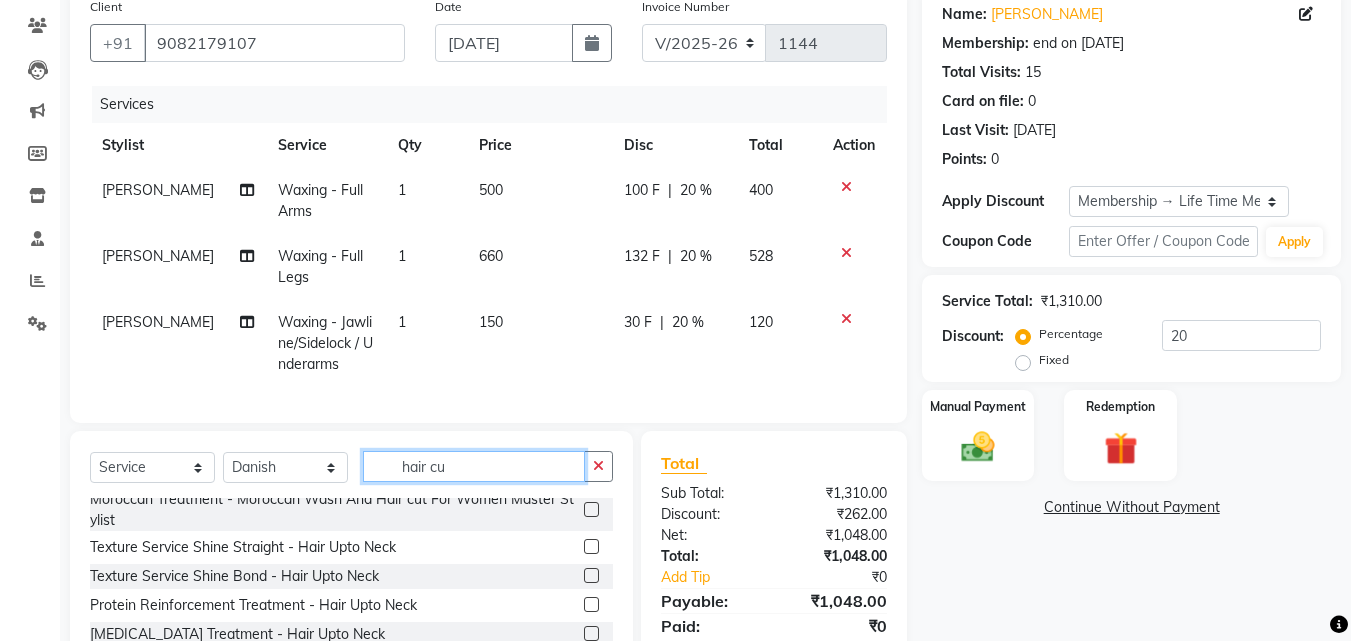 scroll, scrollTop: 38, scrollLeft: 0, axis: vertical 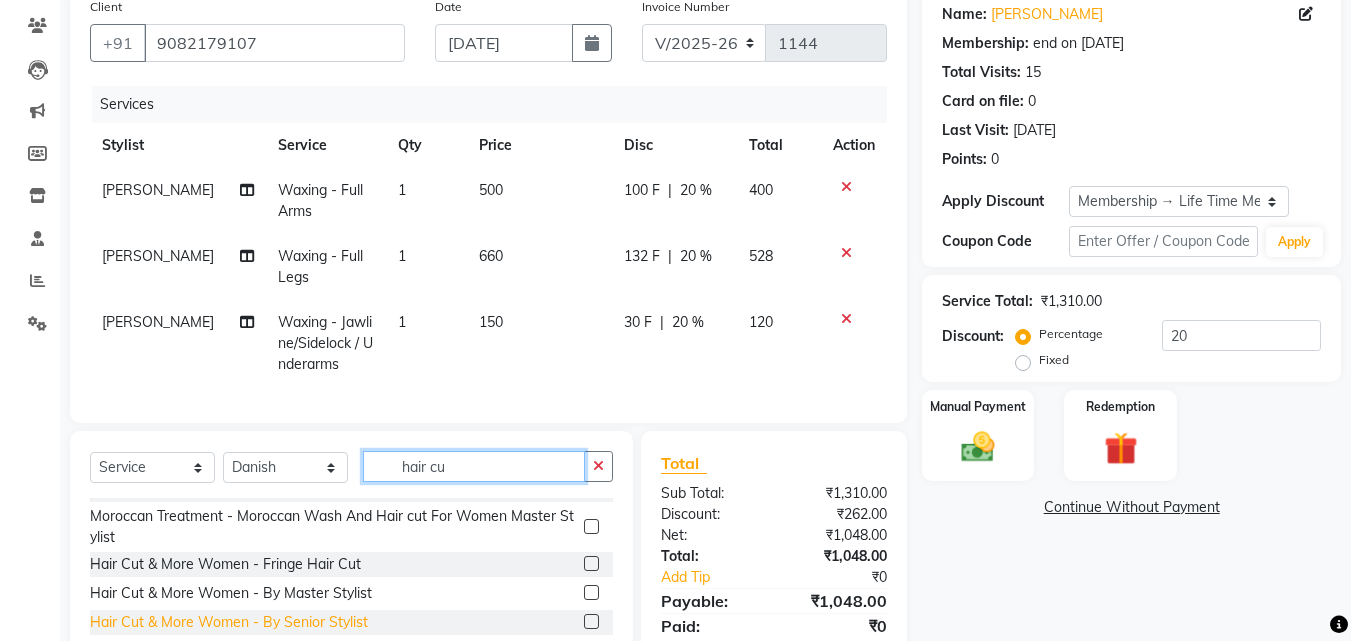 type on "hair cu" 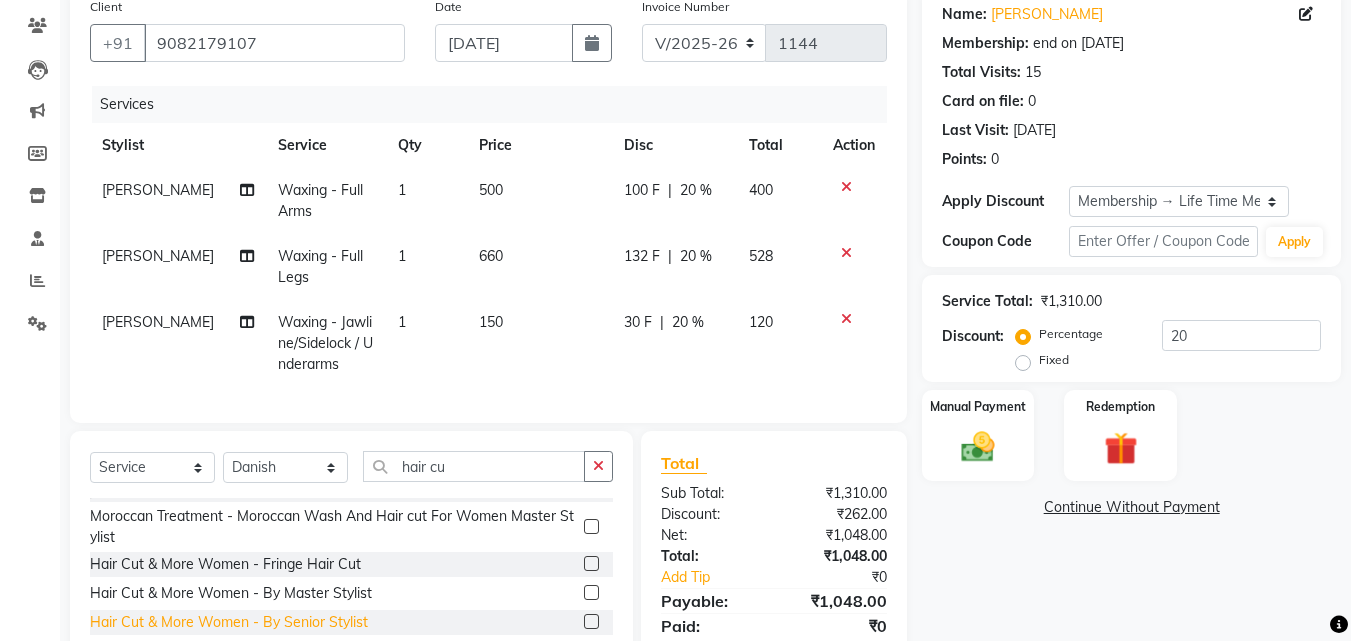 click on "Hair Cut & More Women  - By Senior Stylist" 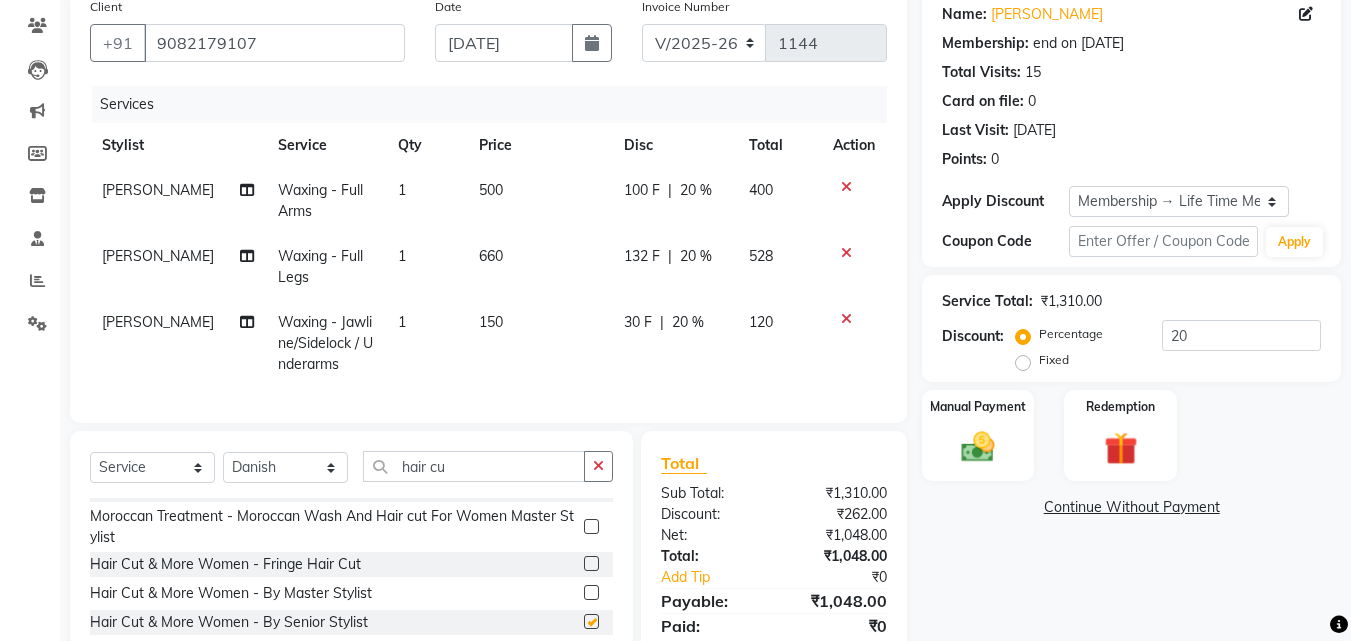 checkbox on "false" 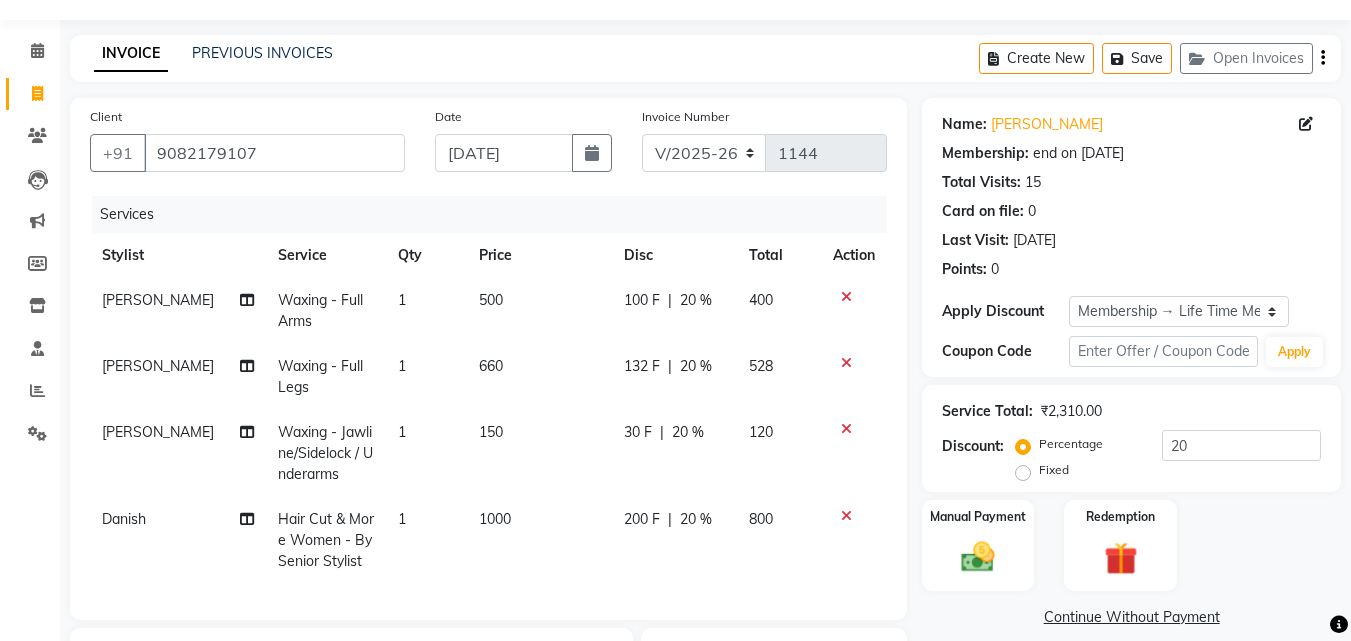 scroll, scrollTop: 100, scrollLeft: 0, axis: vertical 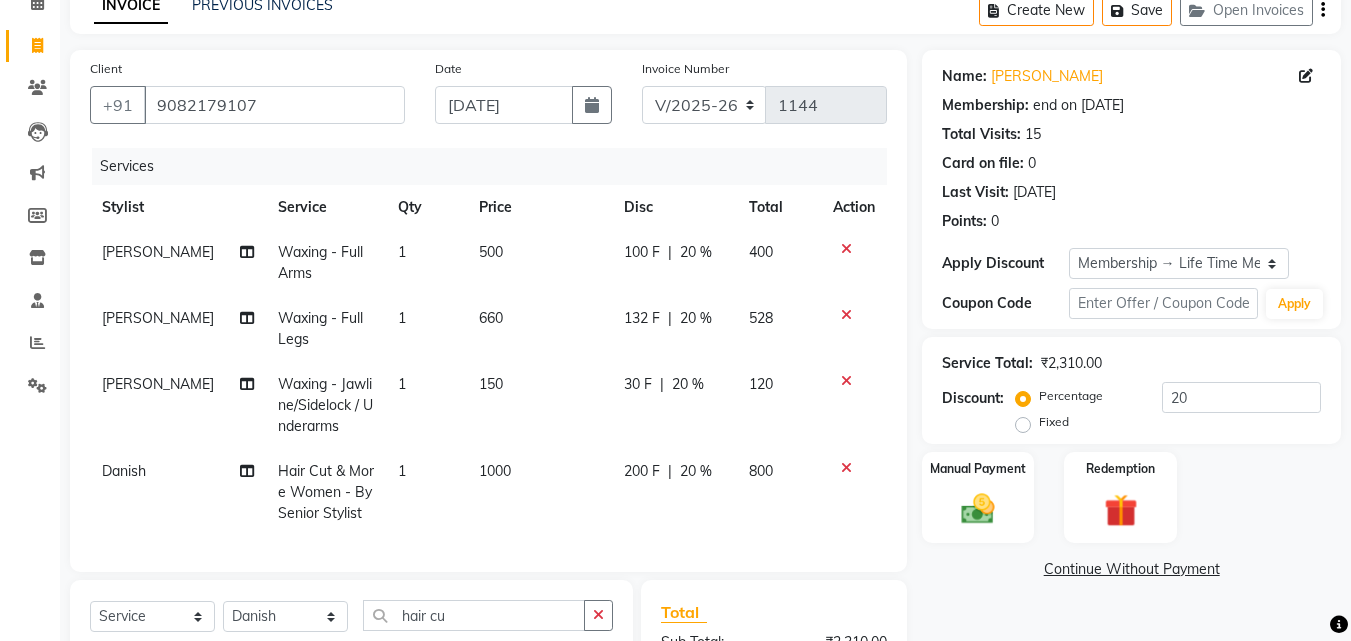 click on "150" 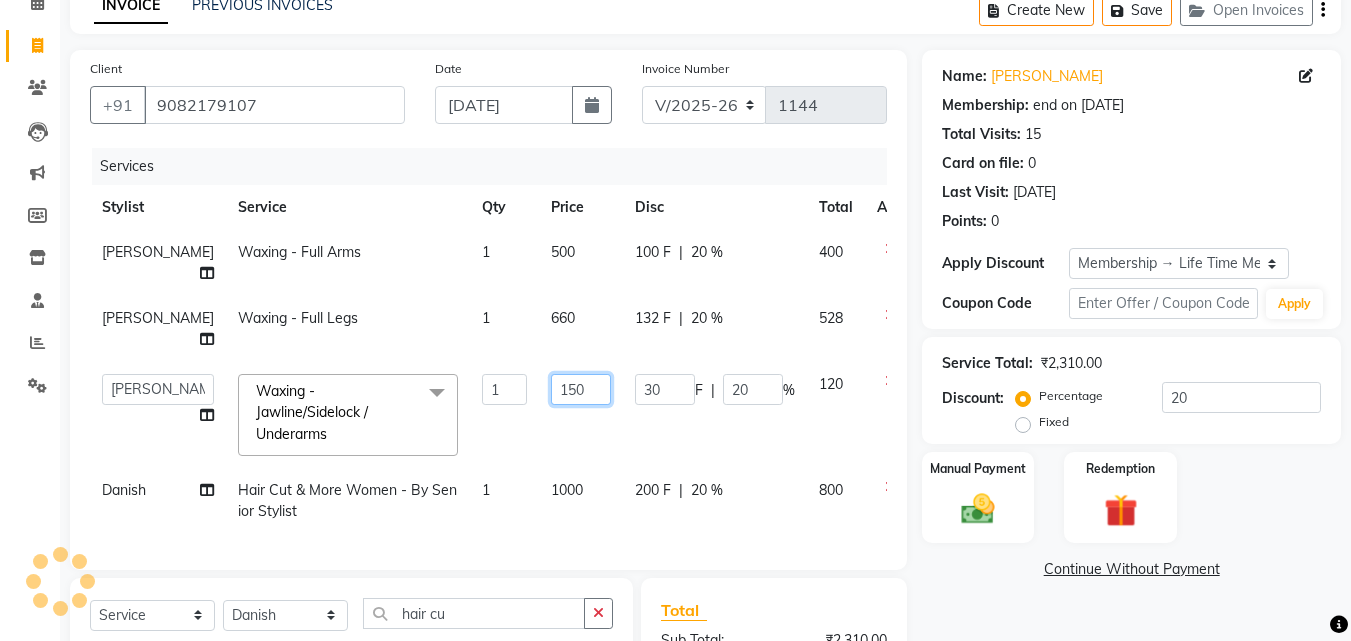 drag, startPoint x: 520, startPoint y: 387, endPoint x: 575, endPoint y: 408, distance: 58.872746 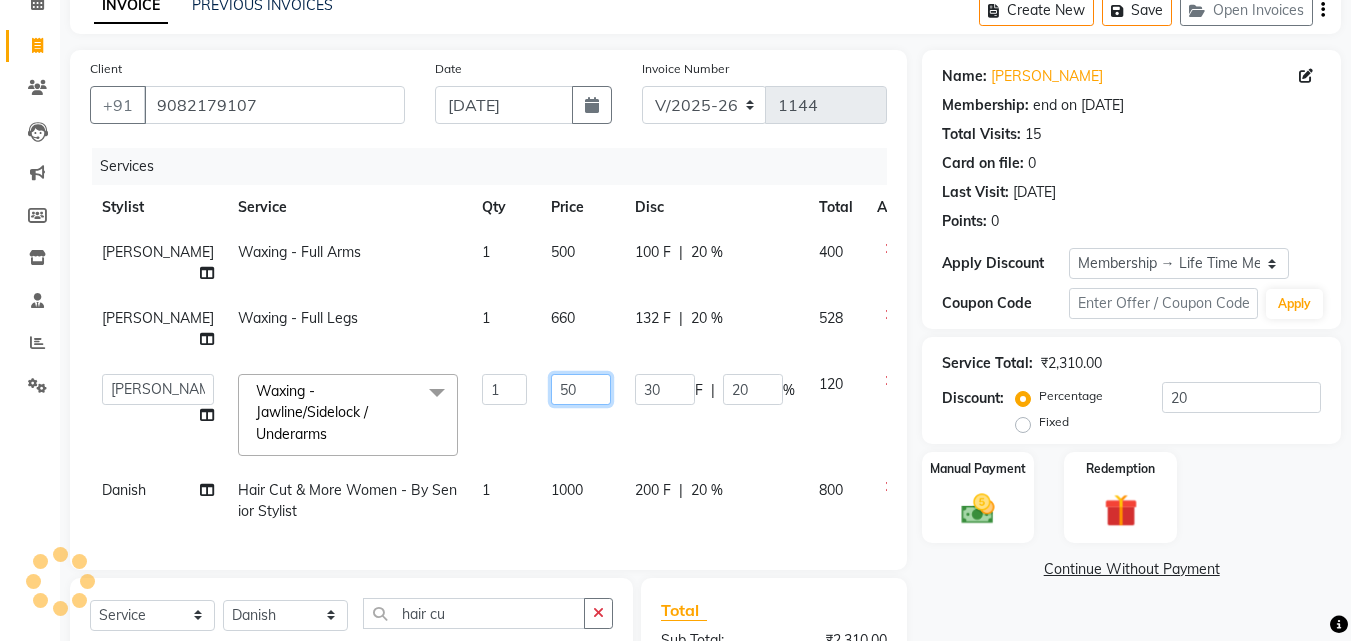 type on "250" 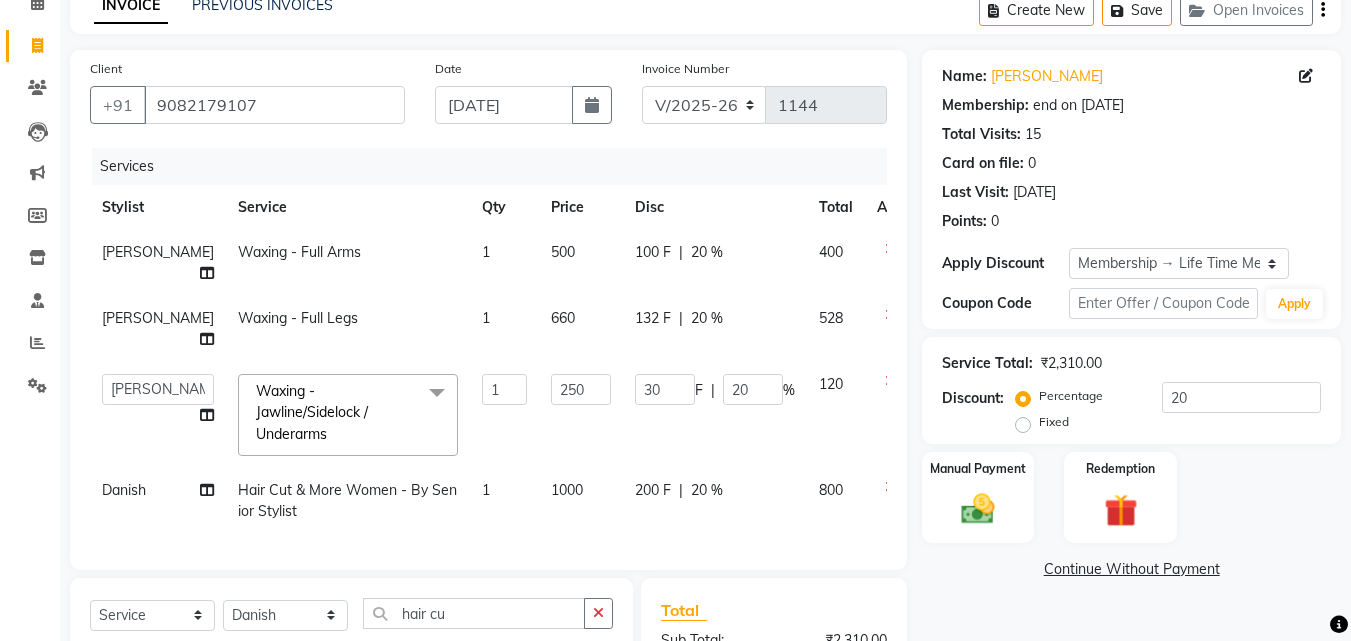 click on "250" 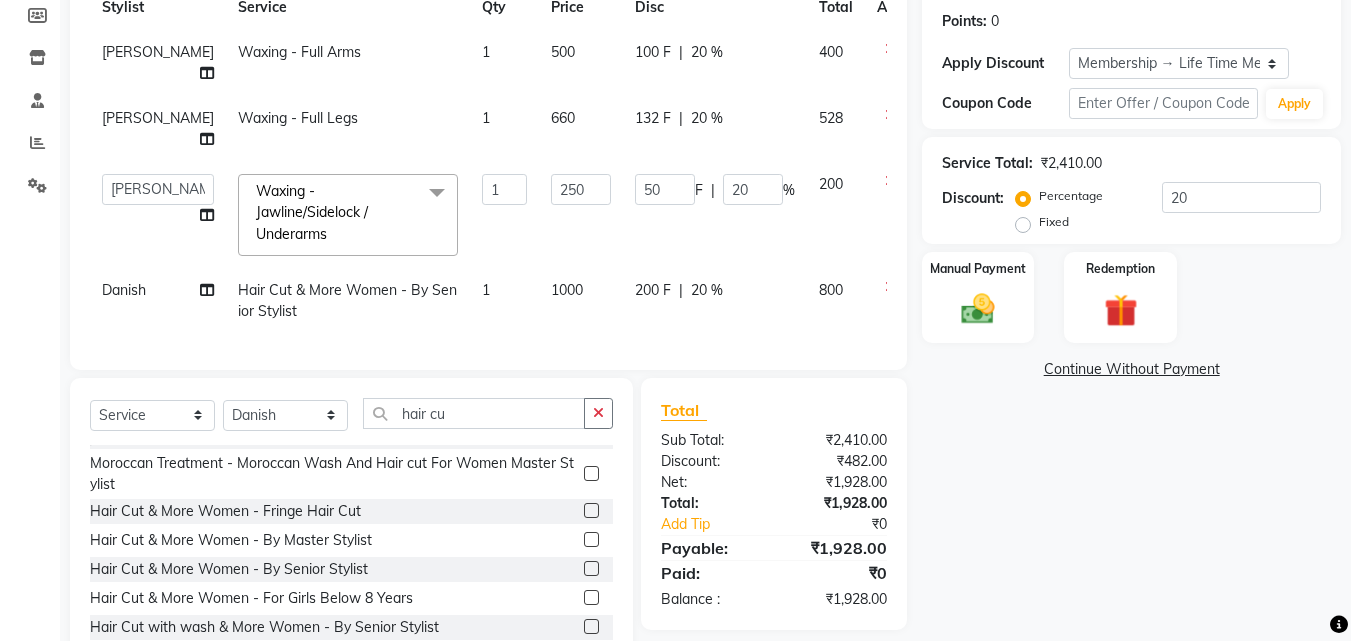 scroll, scrollTop: 377, scrollLeft: 0, axis: vertical 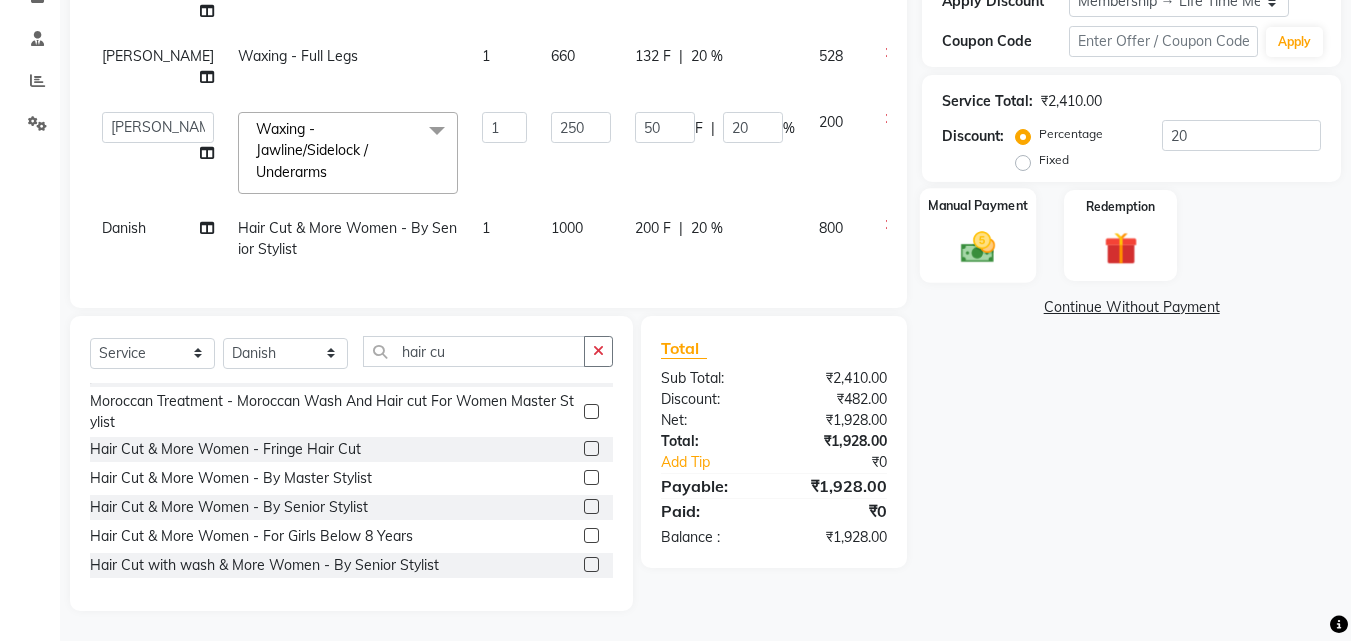 click 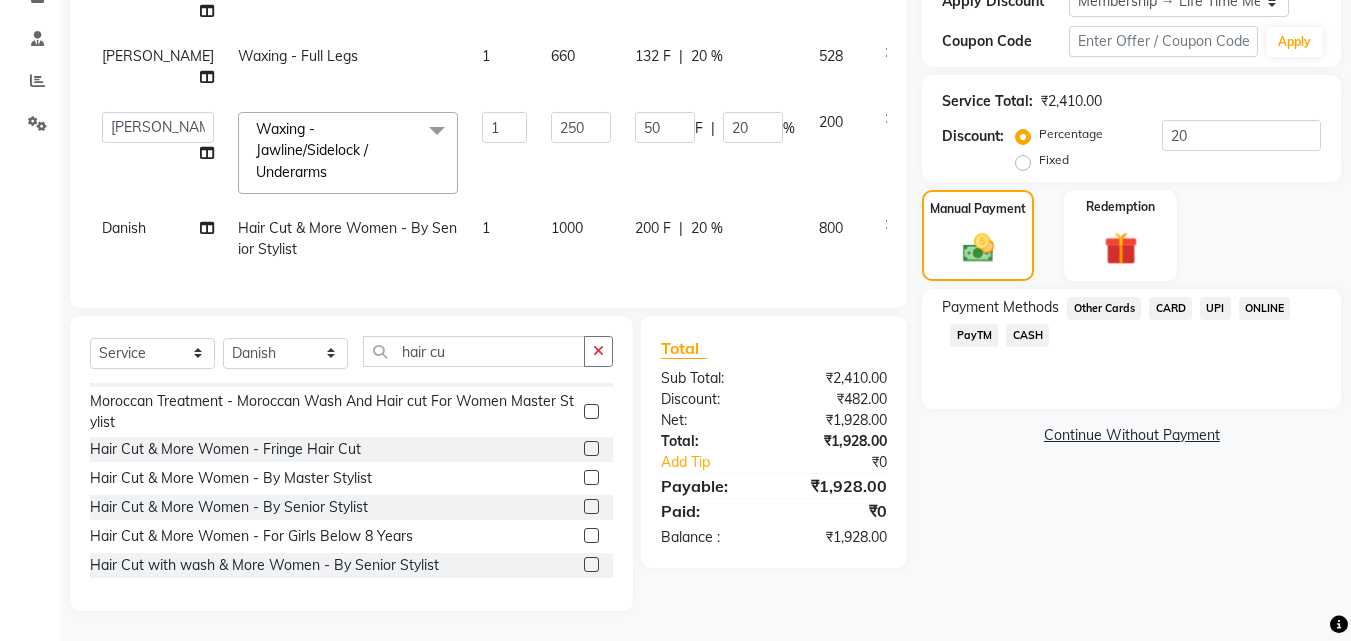 click on "CASH" 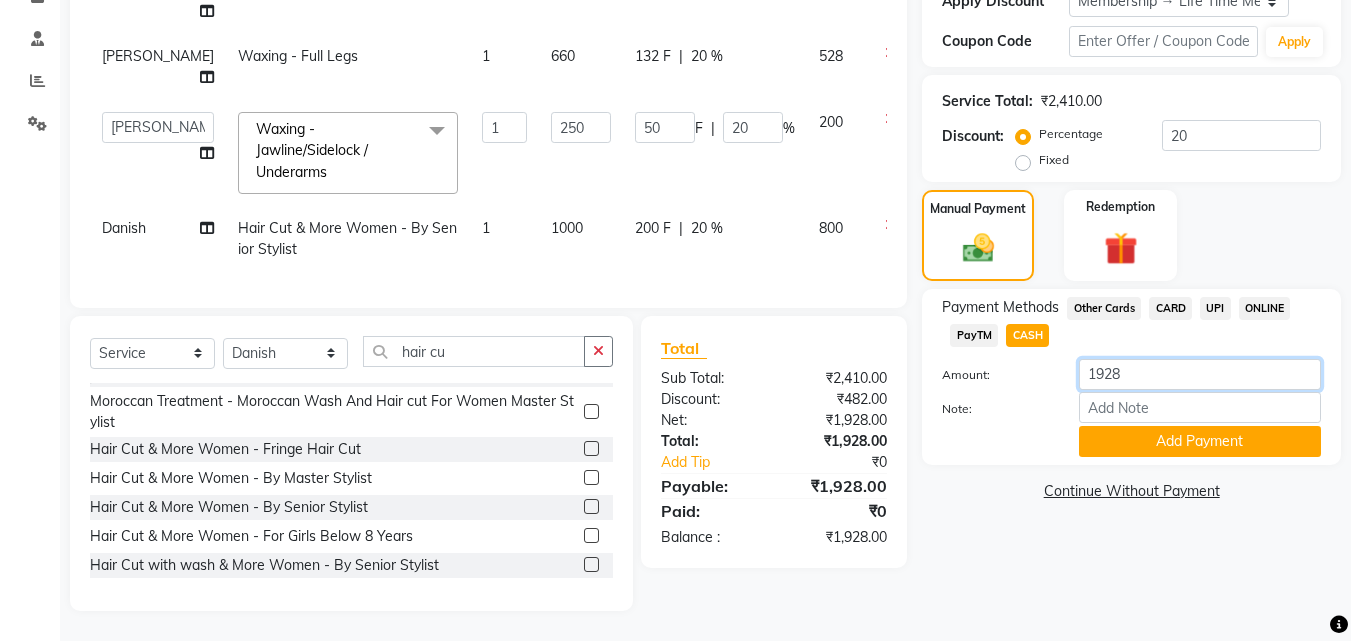 drag, startPoint x: 1141, startPoint y: 365, endPoint x: 917, endPoint y: 362, distance: 224.0201 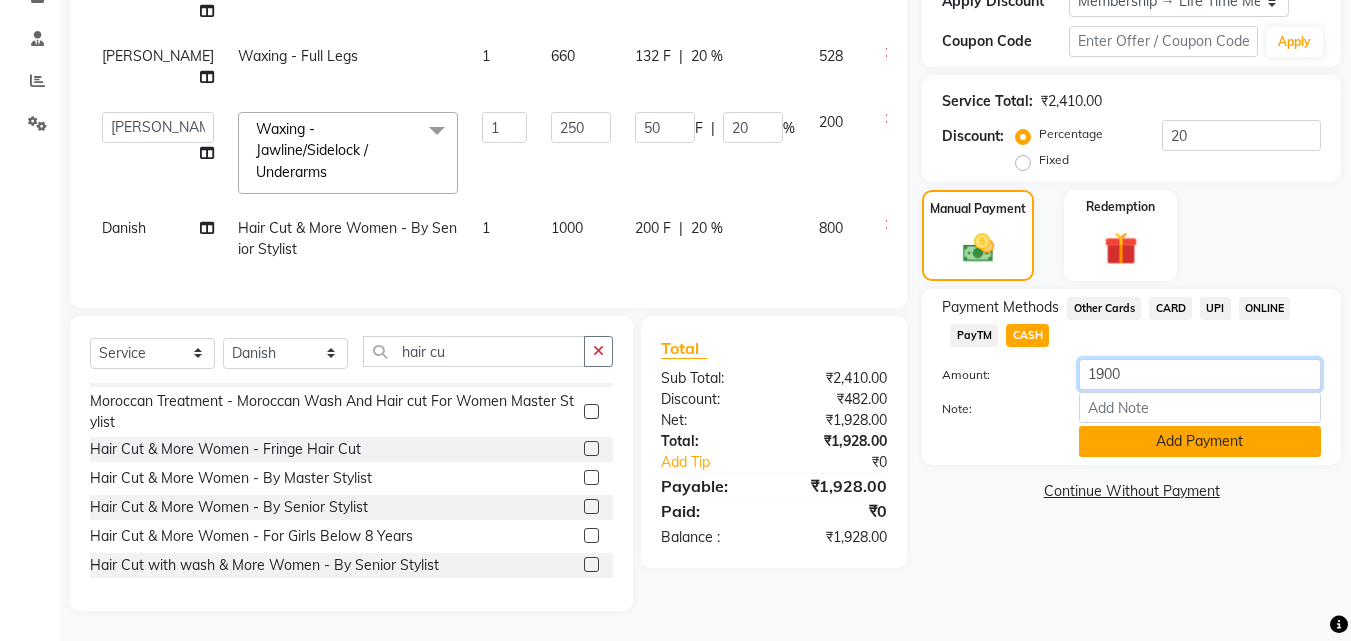 type on "1900" 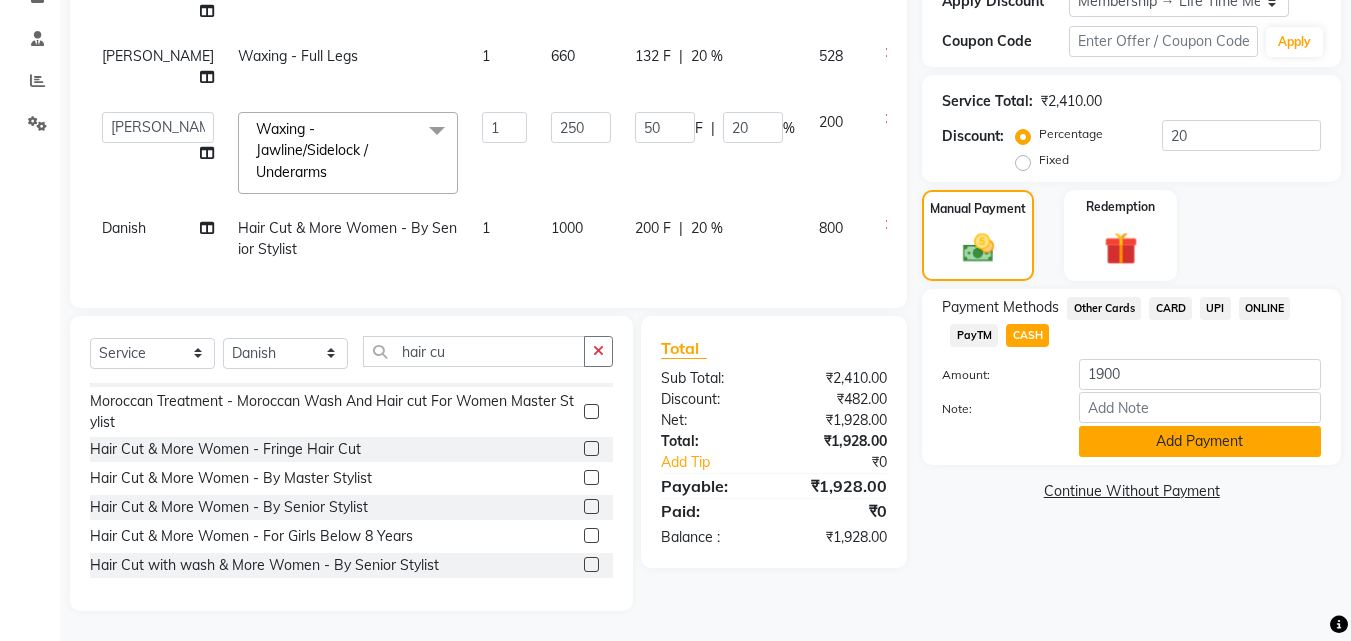 click on "Add Payment" 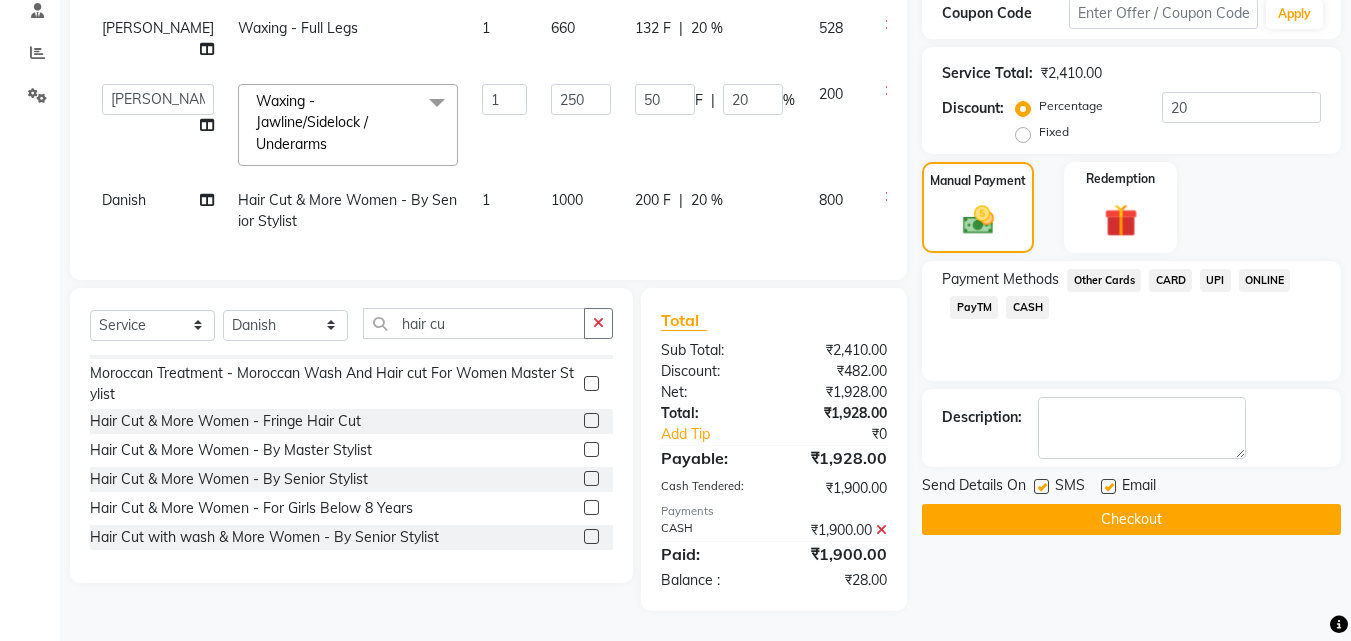scroll, scrollTop: 405, scrollLeft: 0, axis: vertical 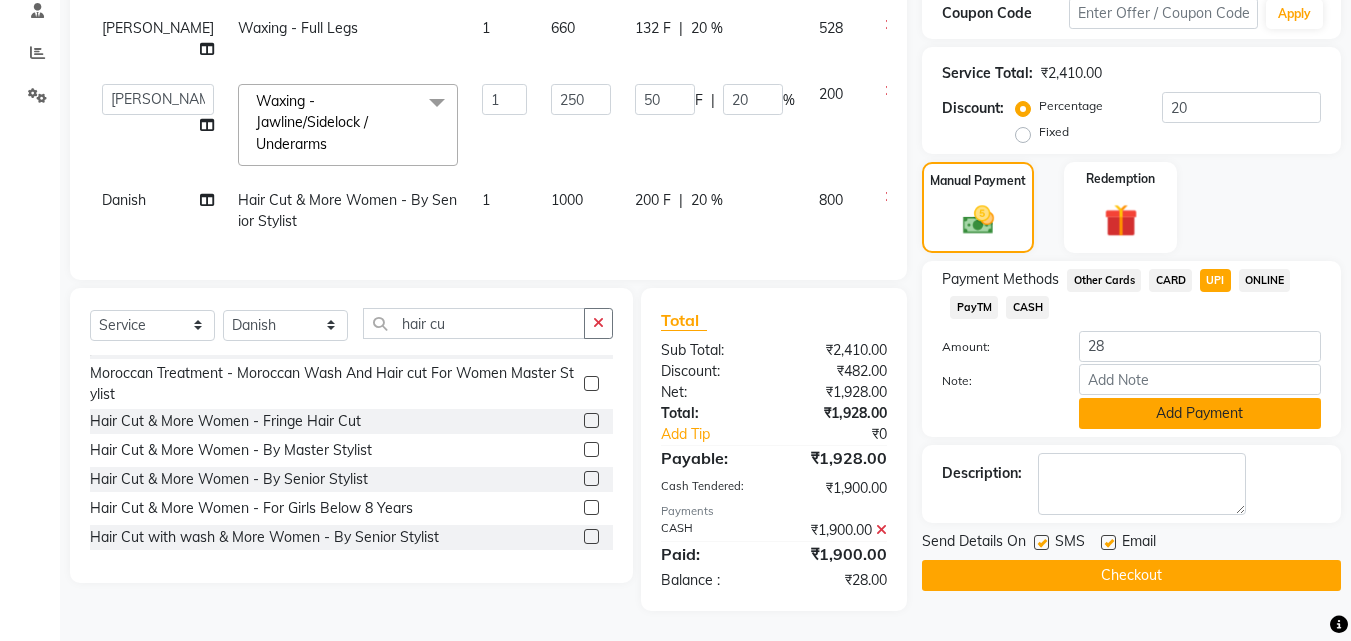 click on "Add Payment" 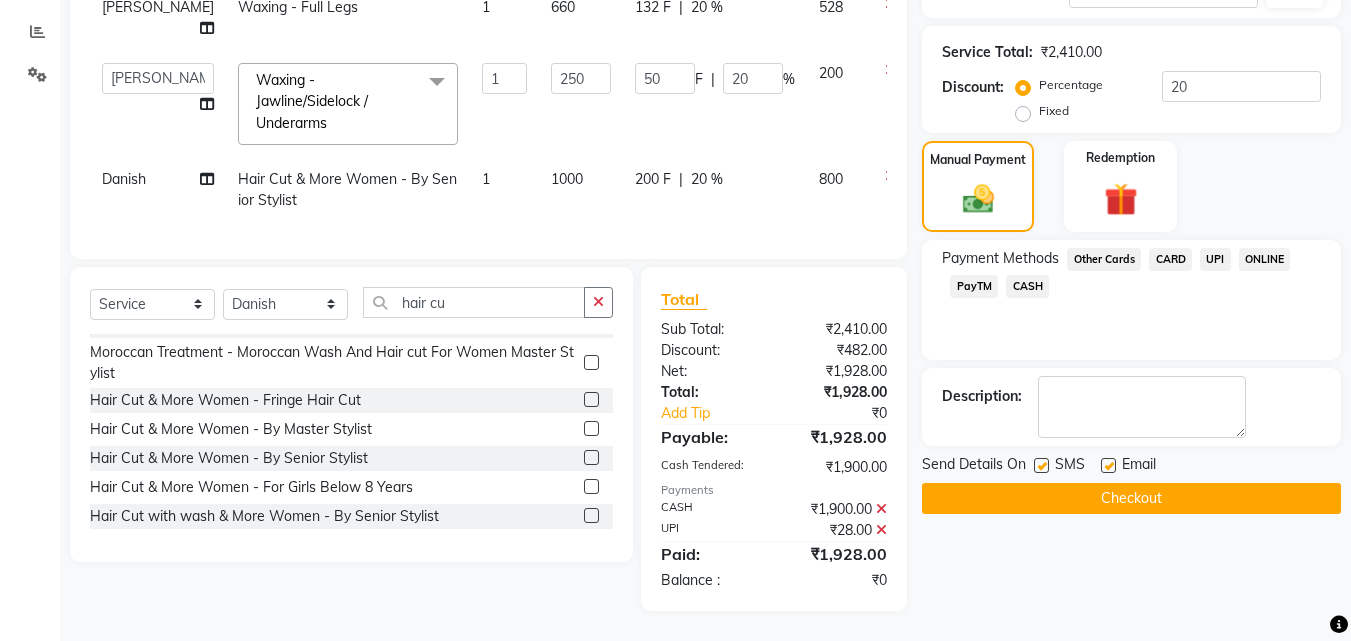 scroll, scrollTop: 426, scrollLeft: 0, axis: vertical 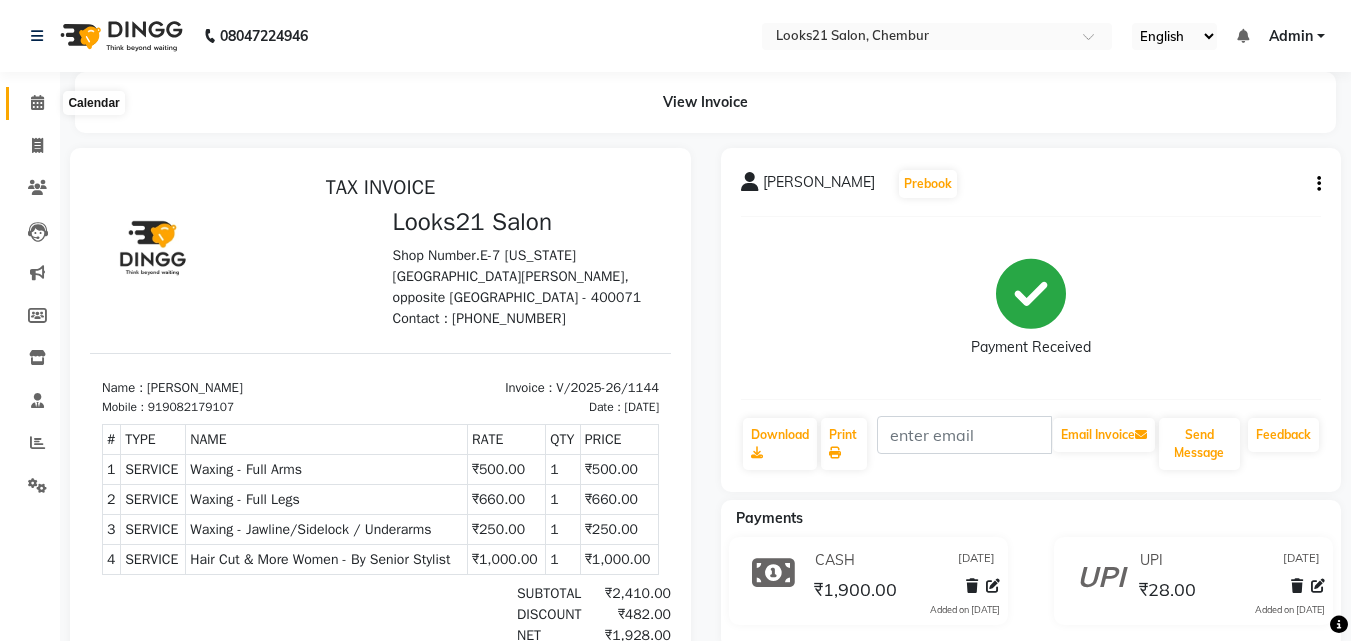 click 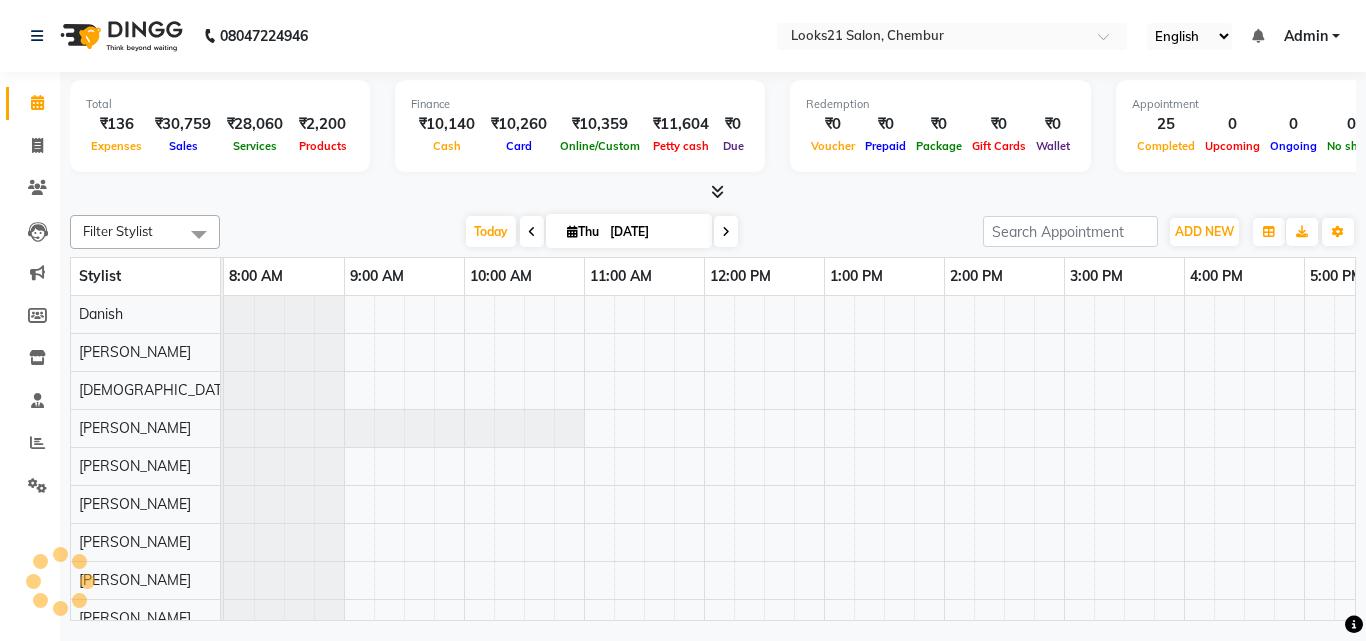 scroll, scrollTop: 0, scrollLeft: 0, axis: both 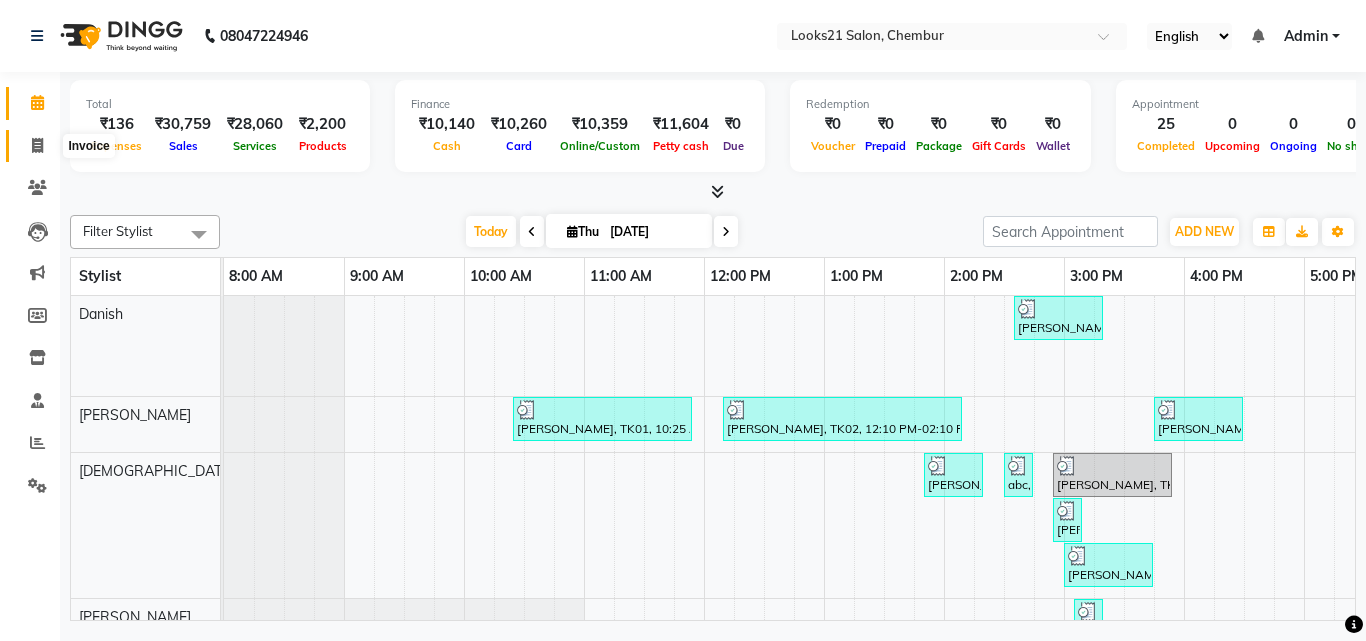 click 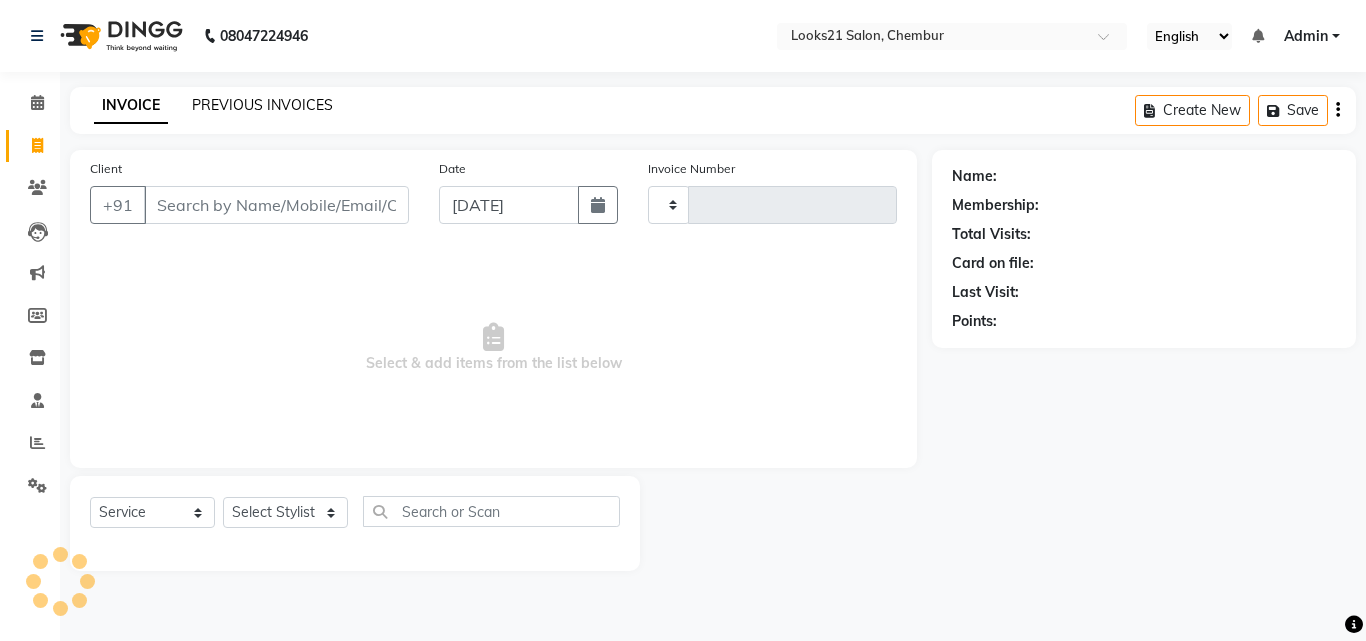 click on "PREVIOUS INVOICES" 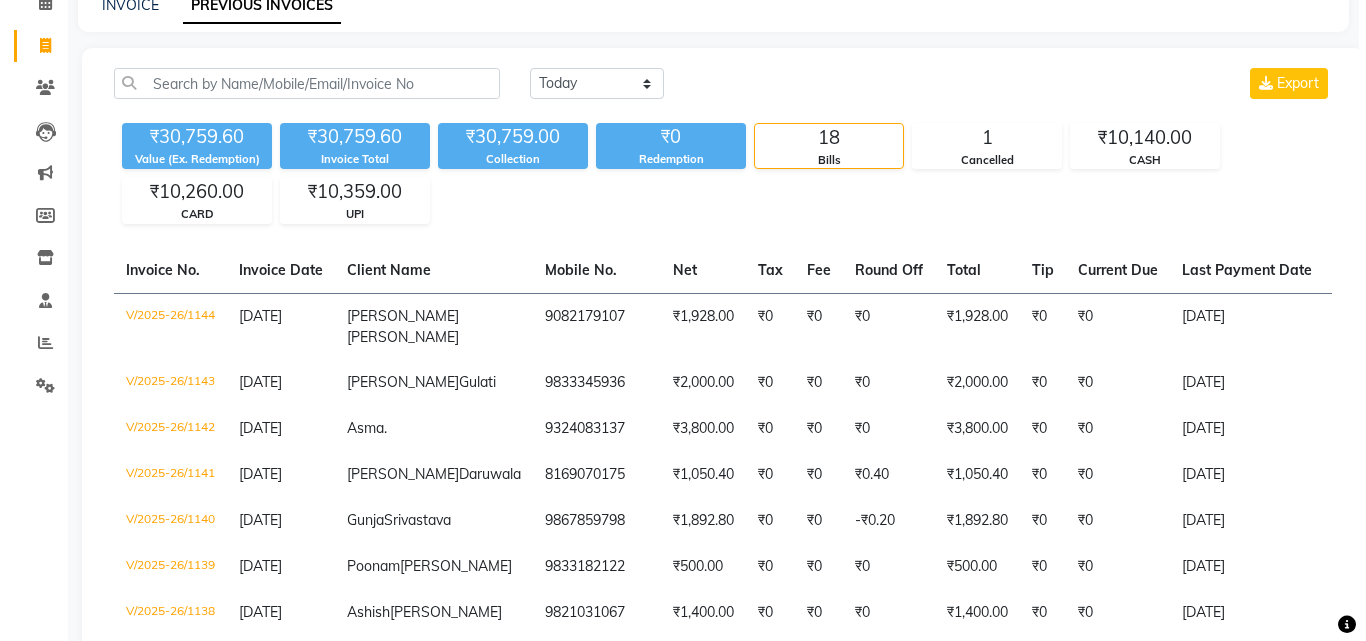 scroll, scrollTop: 0, scrollLeft: 0, axis: both 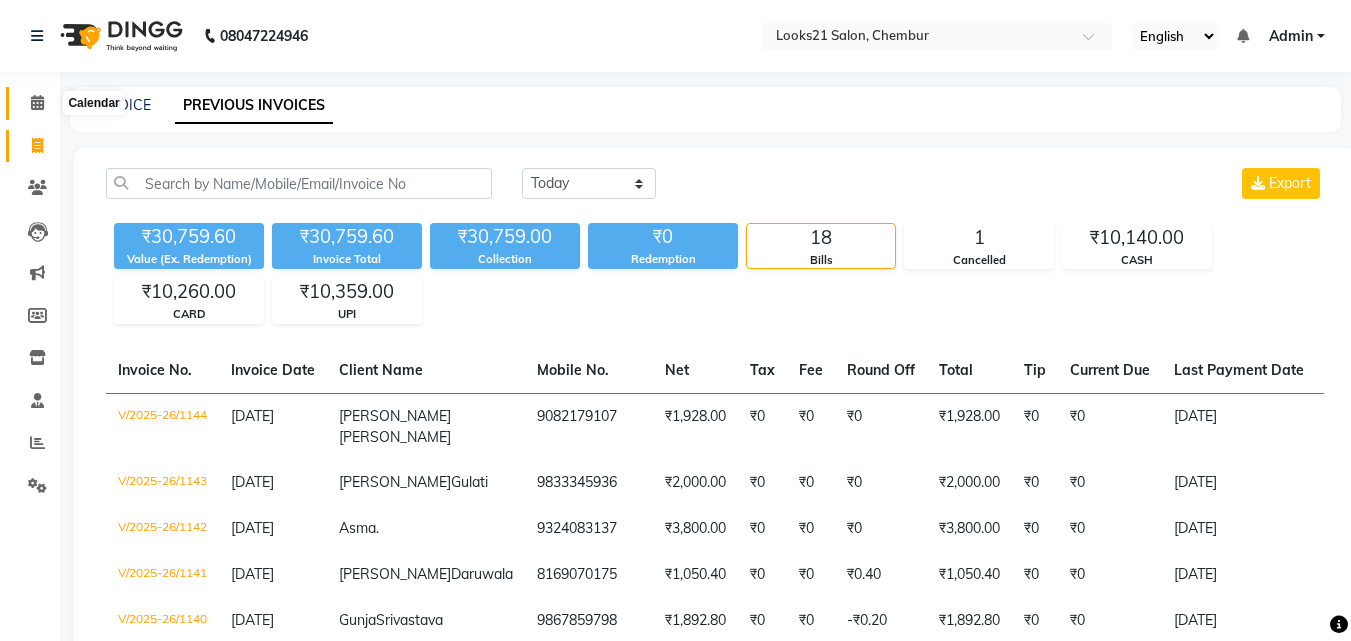 click 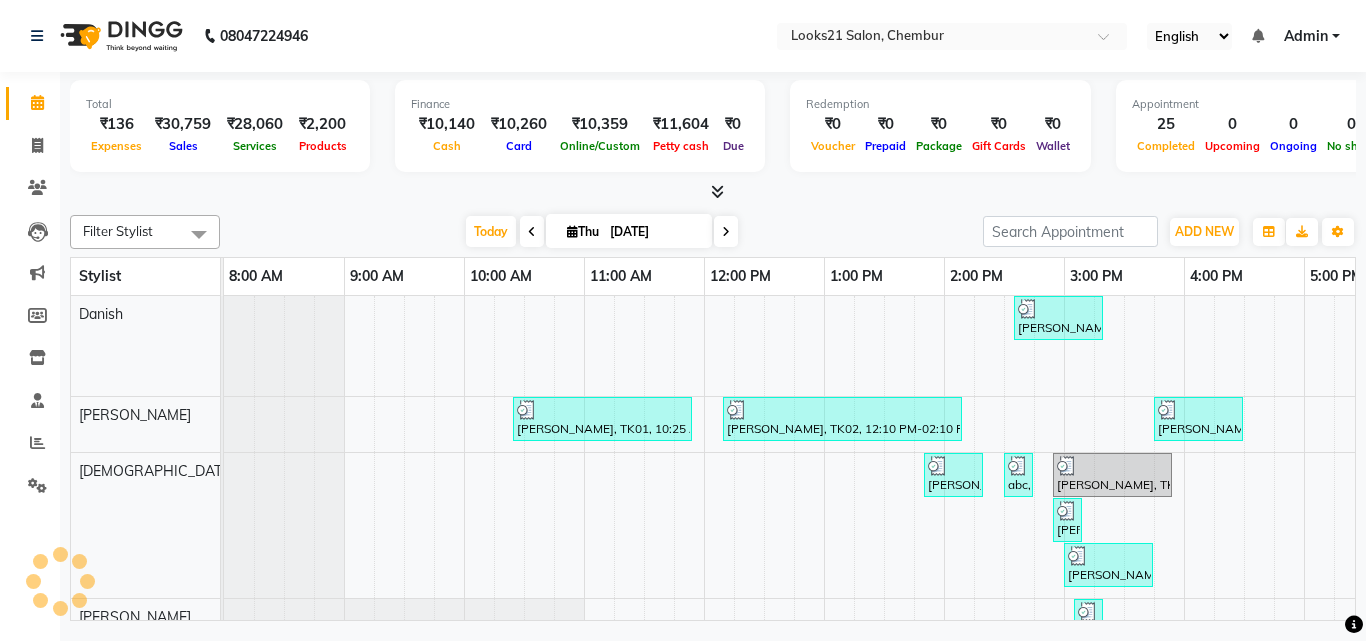 scroll, scrollTop: 0, scrollLeft: 0, axis: both 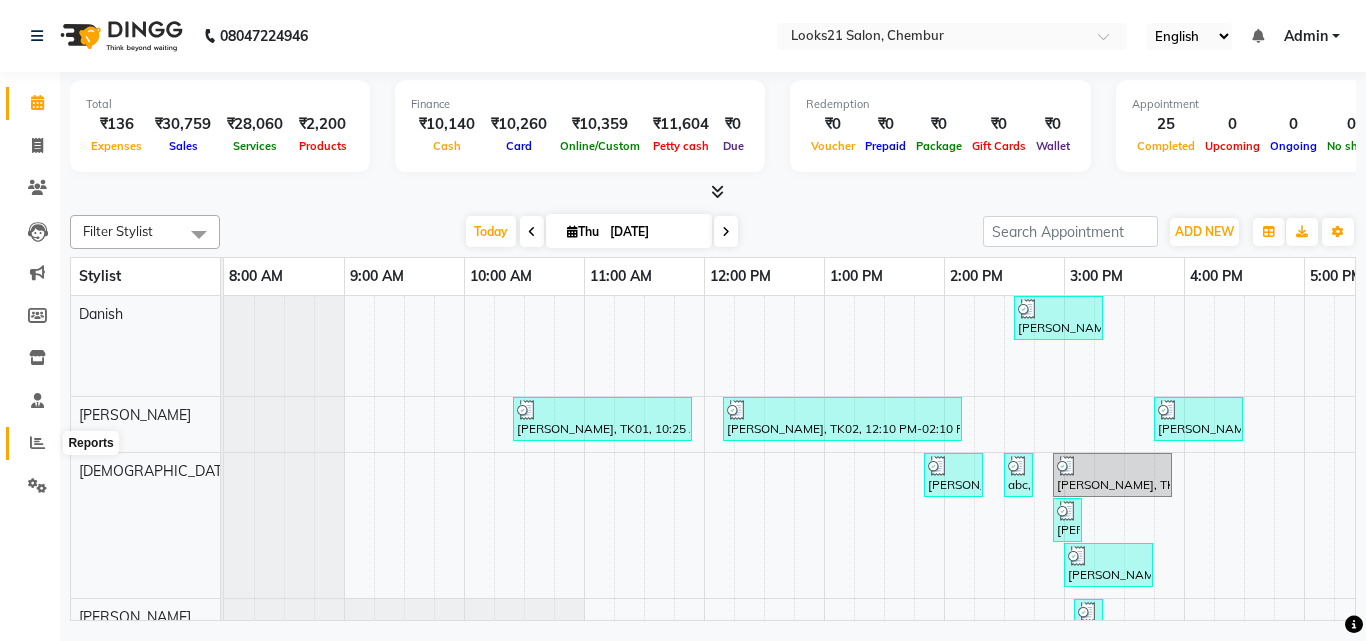 click 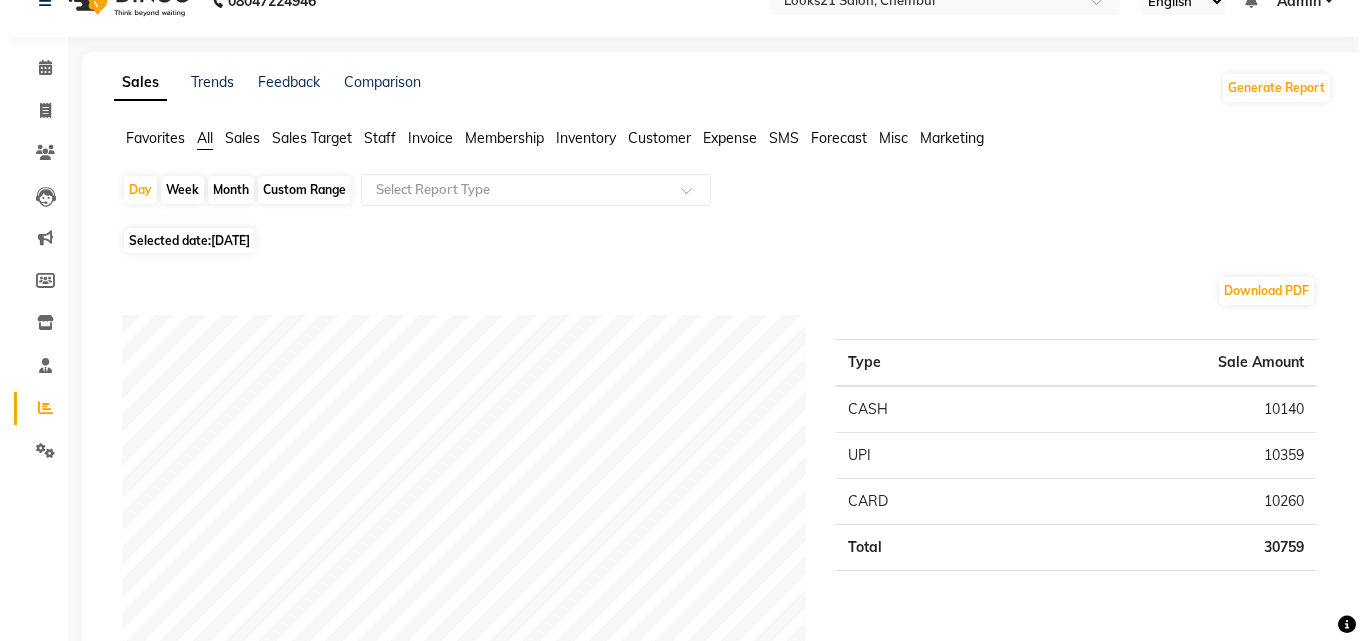 scroll, scrollTop: 0, scrollLeft: 0, axis: both 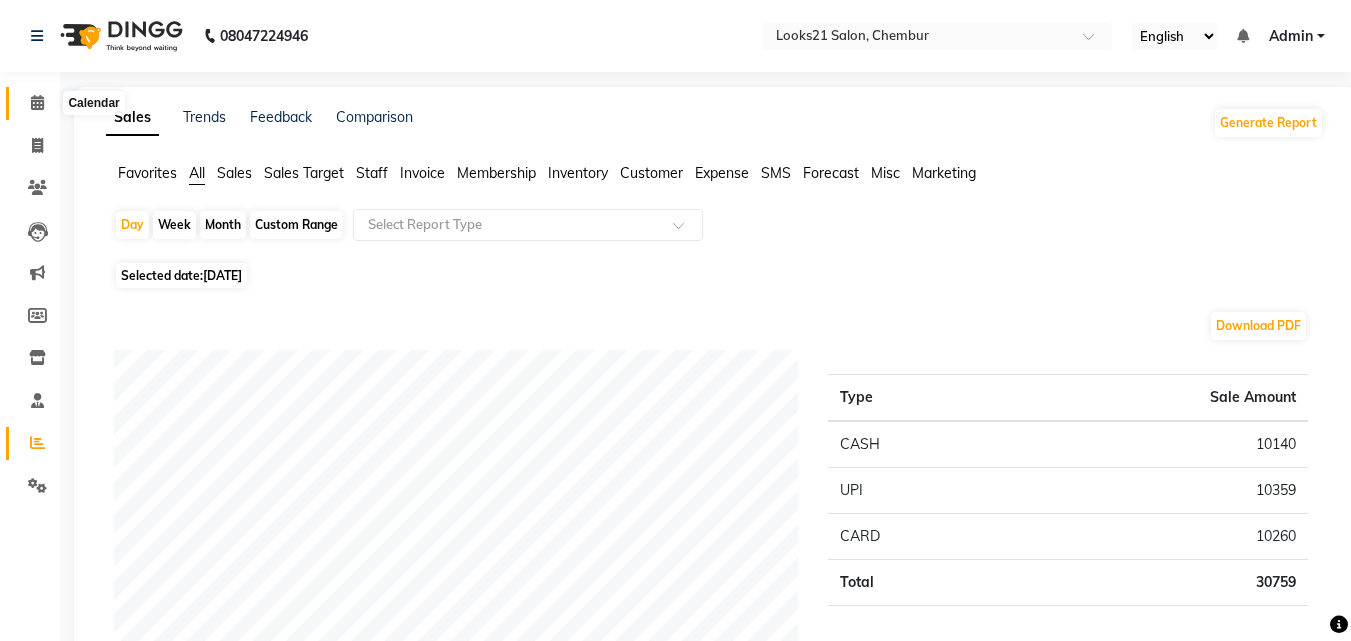 click 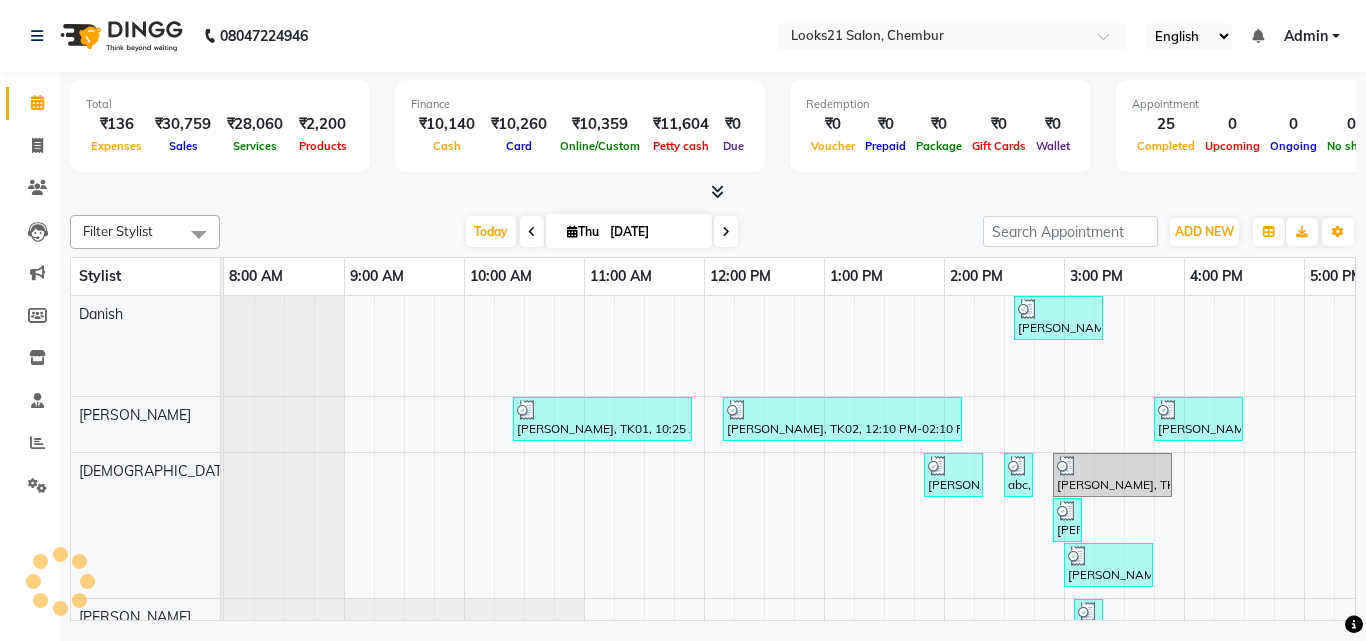scroll, scrollTop: 0, scrollLeft: 0, axis: both 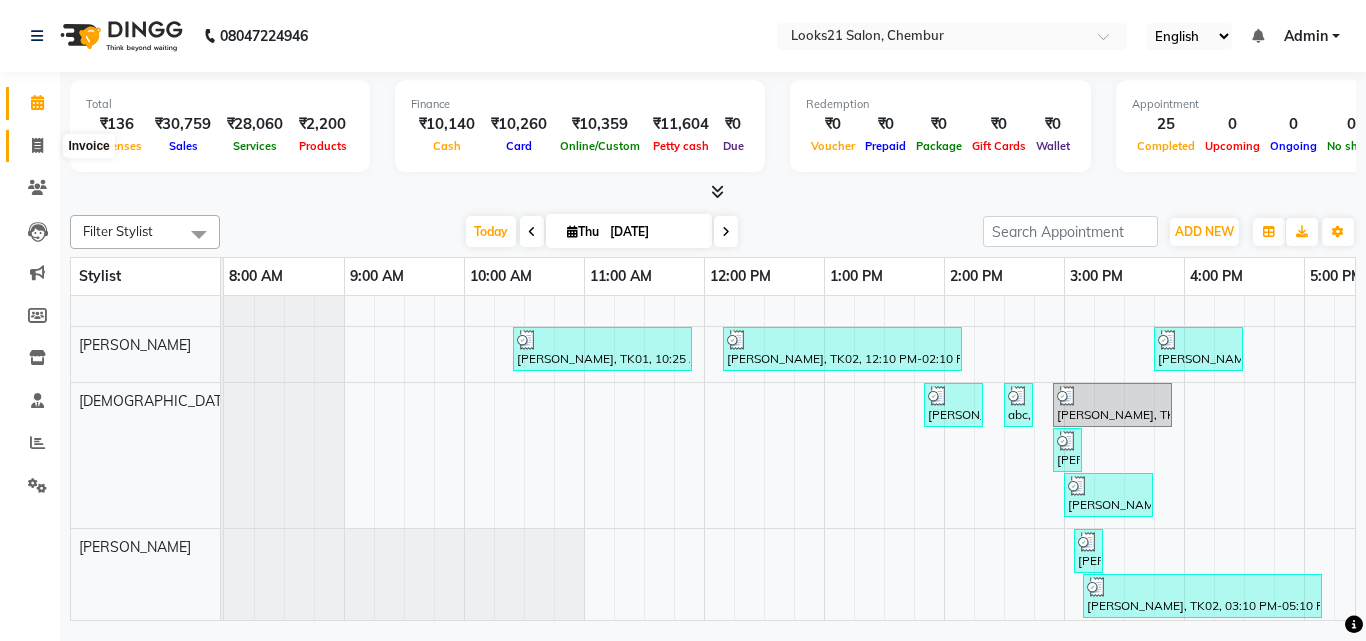 click 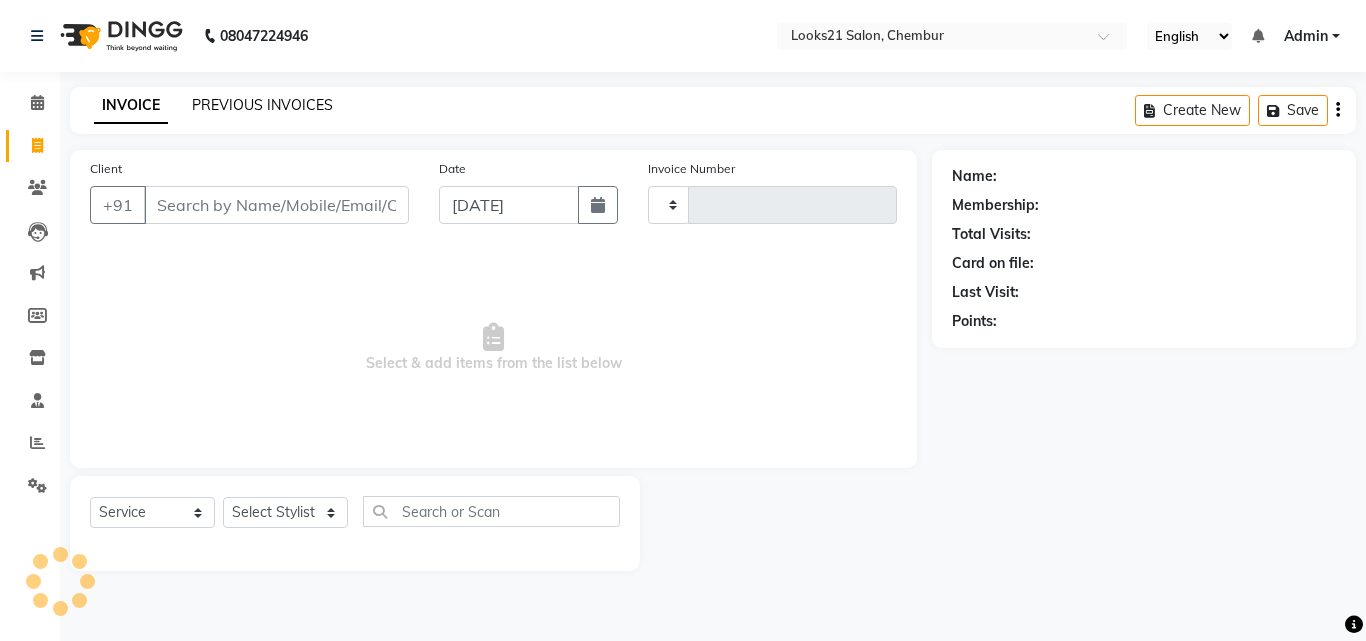 type on "1145" 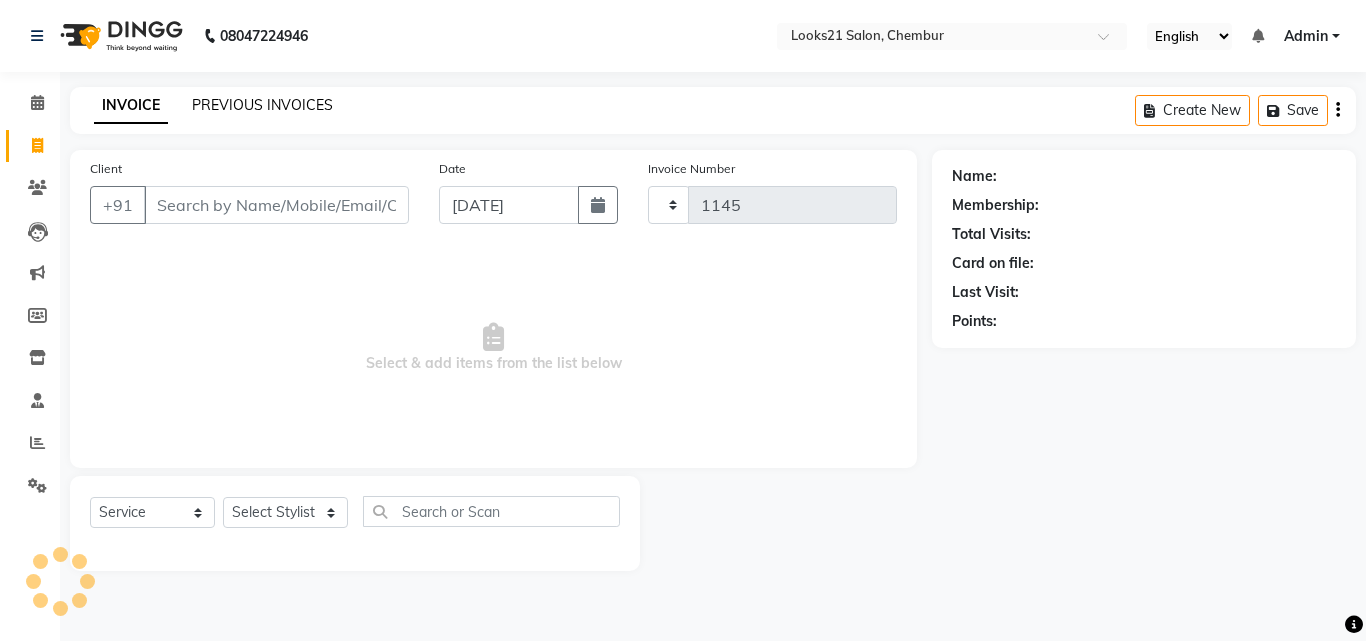 select on "844" 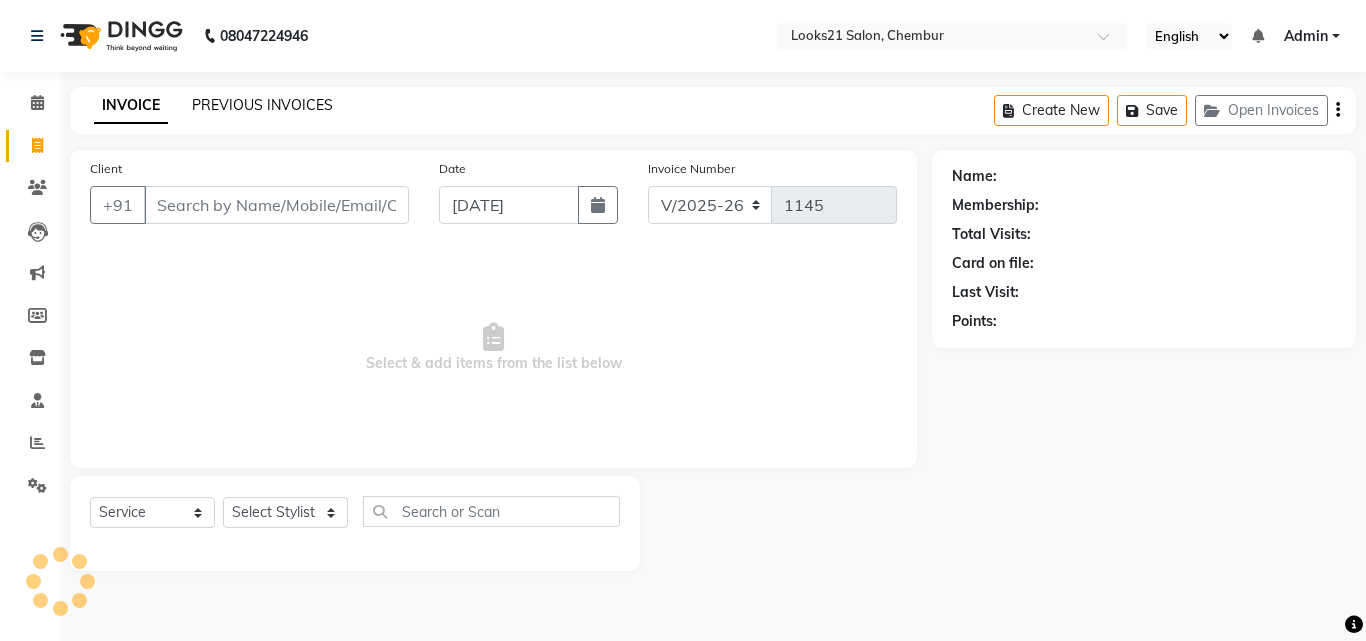click on "PREVIOUS INVOICES" 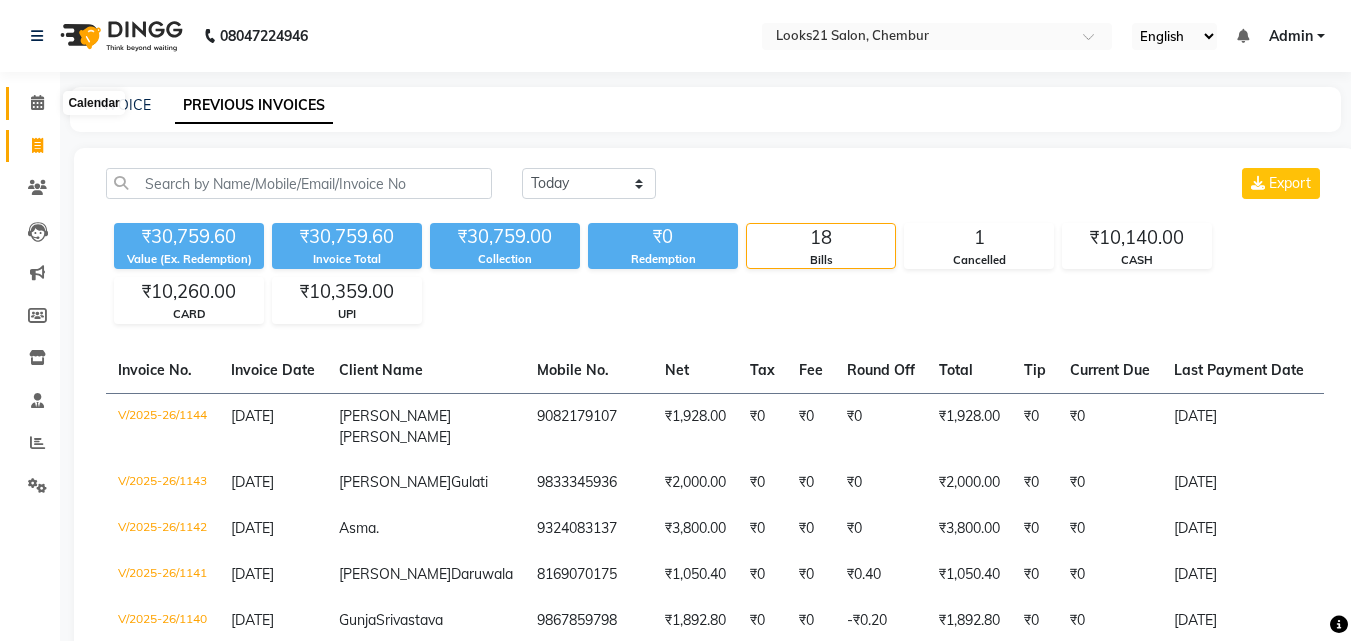 click 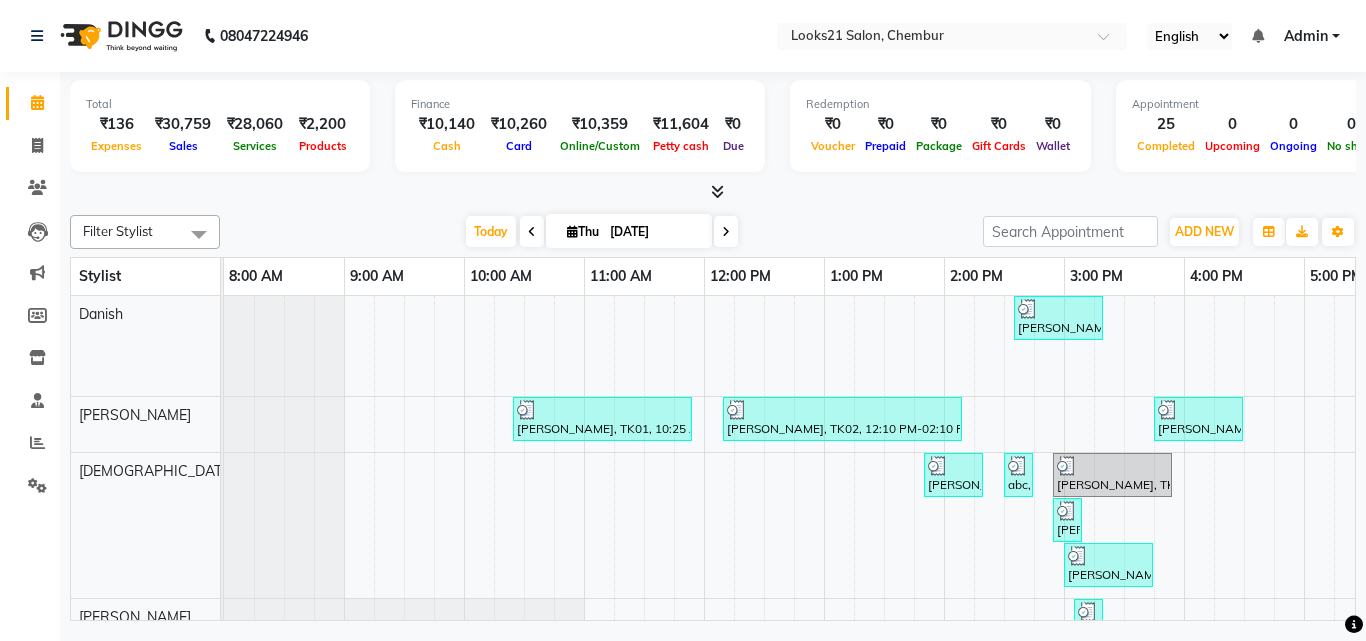 click 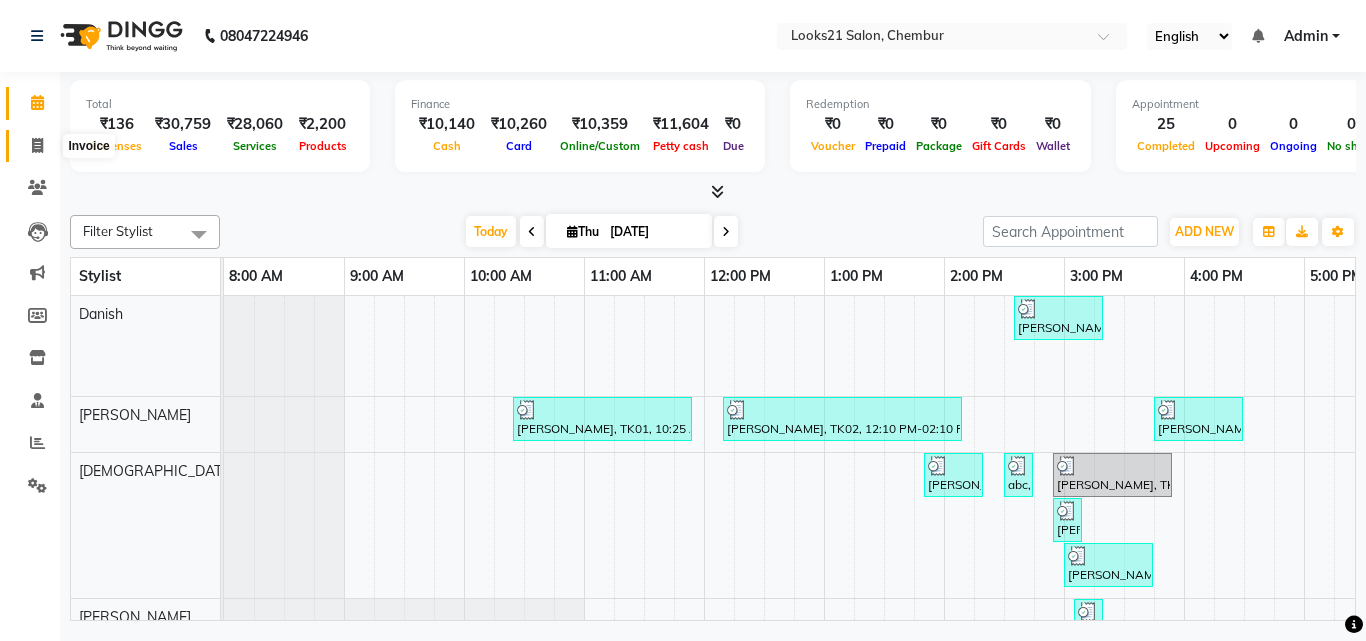 click 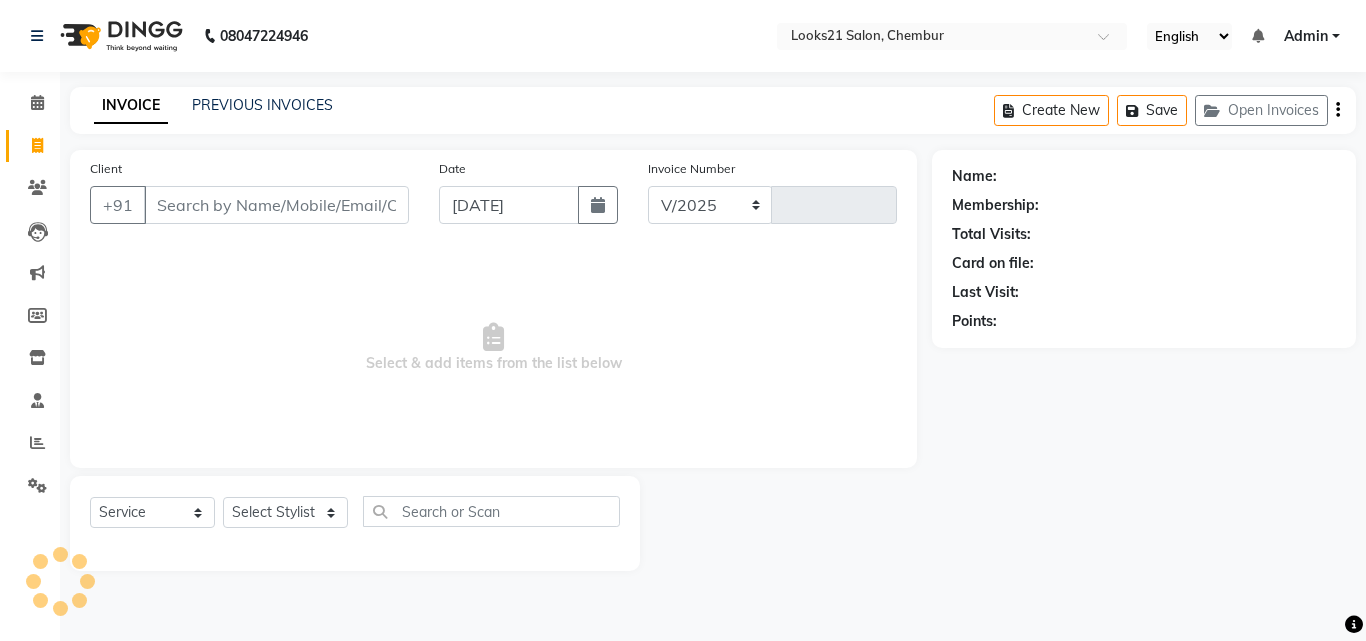 select on "844" 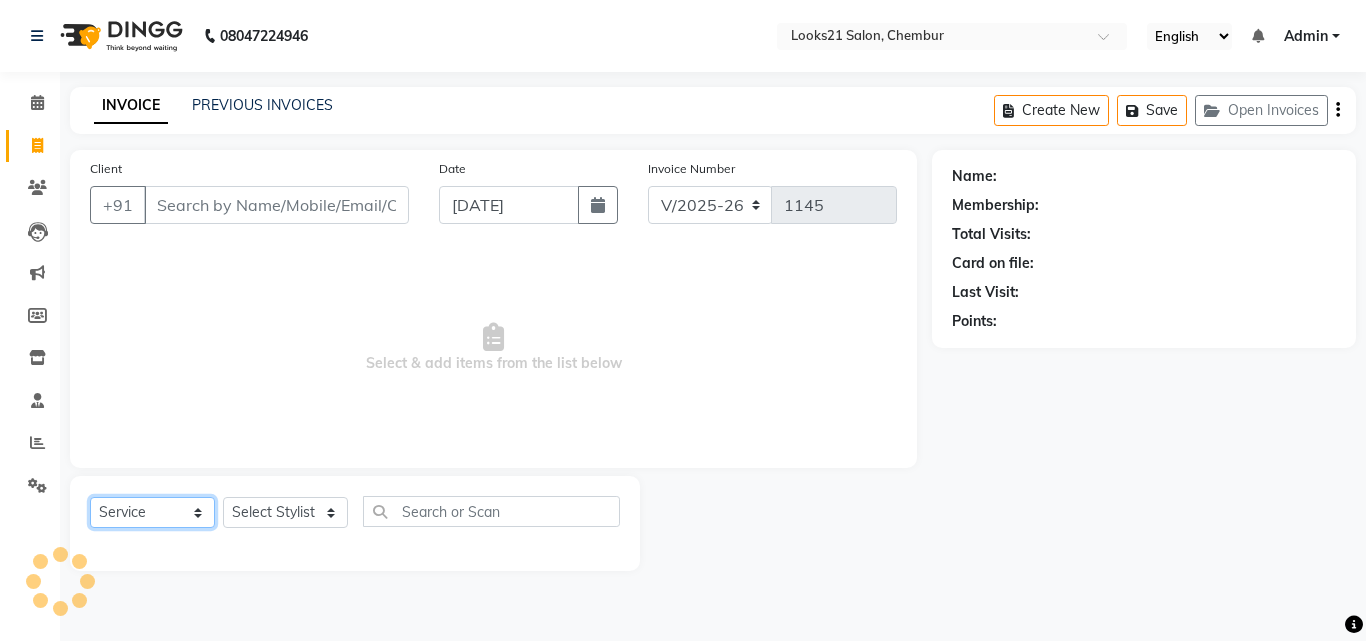 click on "Select  Service  Product  Membership  Package Voucher Prepaid Gift Card" 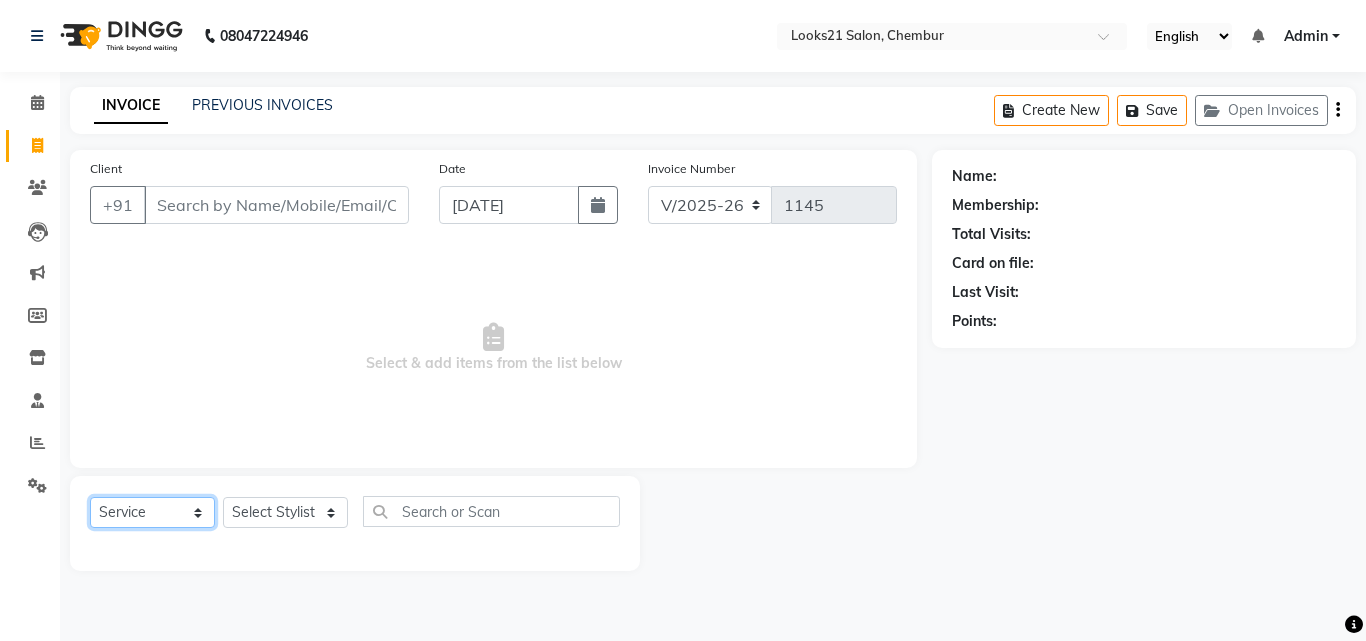 click on "Select  Service  Product  Membership  Package Voucher Prepaid Gift Card" 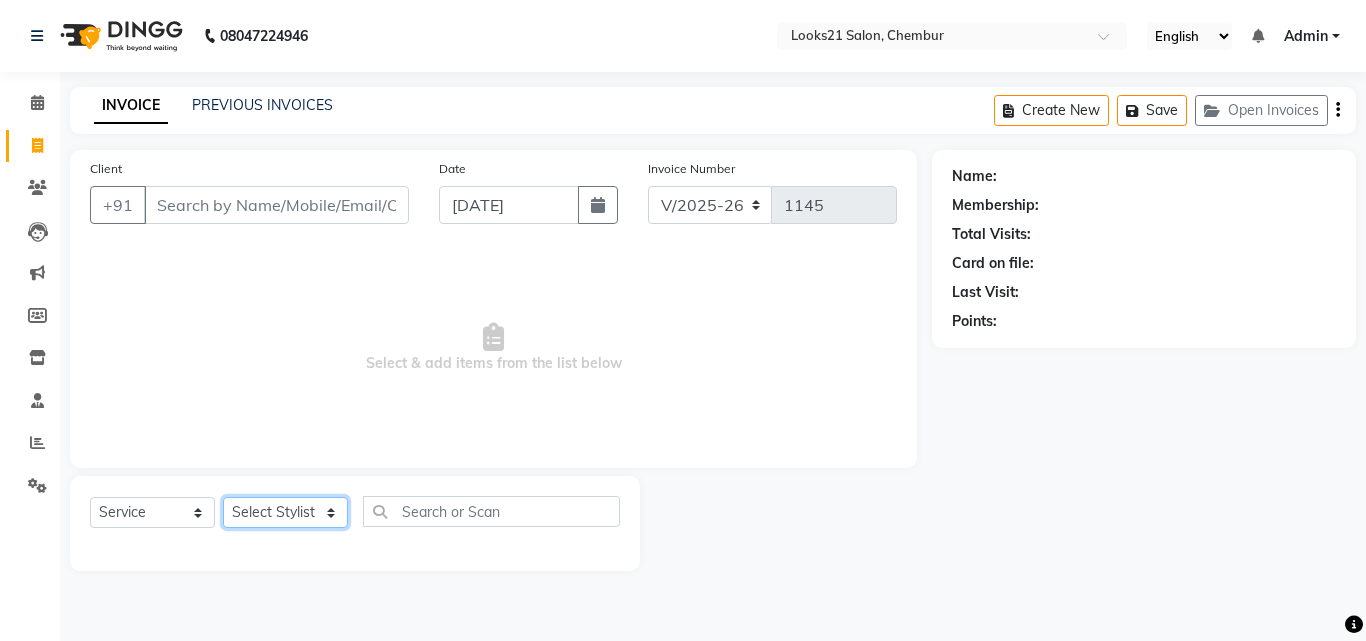 click on "Select Stylist" 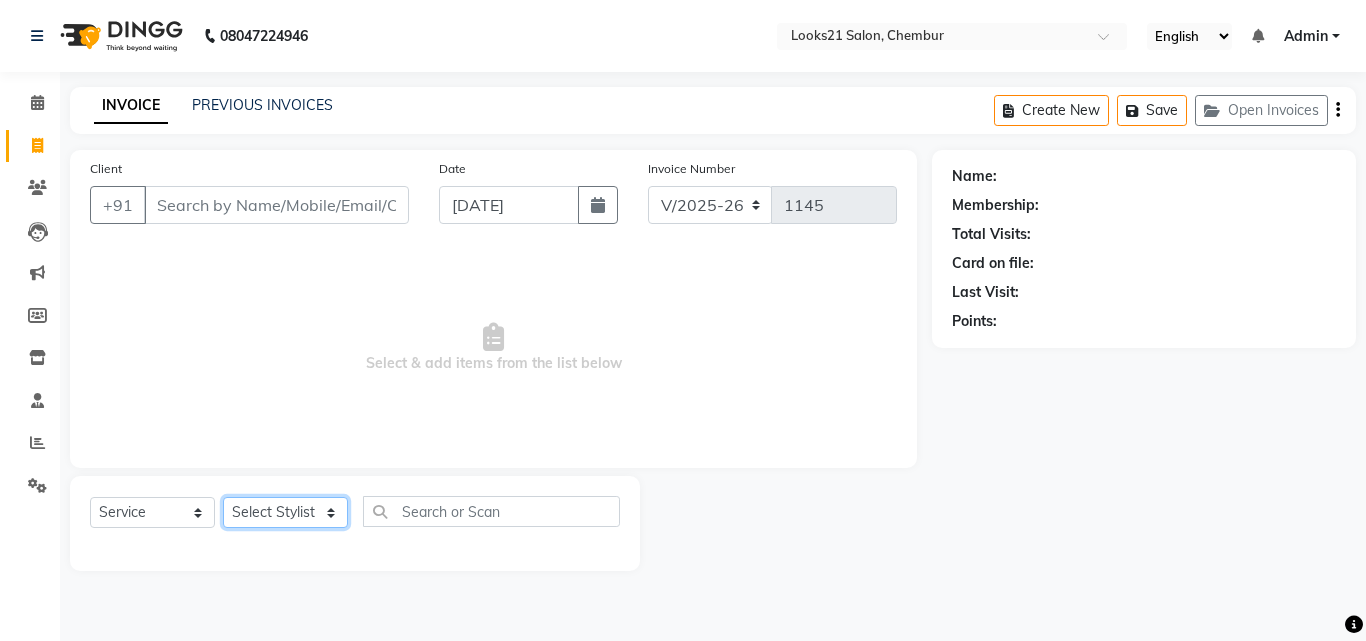 select on "13885" 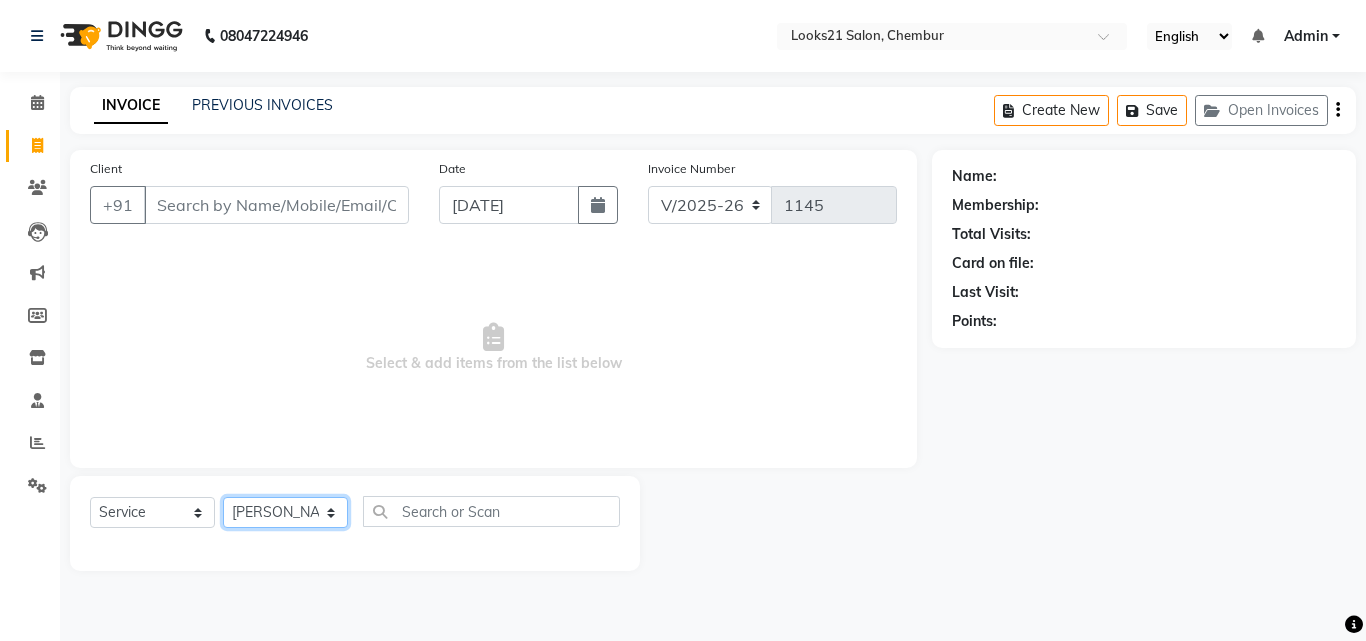 click on "Select Stylist Anwar Danish Janardhan sabiya khan Sajeda Siddiqui Samiksha Shakil Sharif Ahmed Shraddha Vaishali" 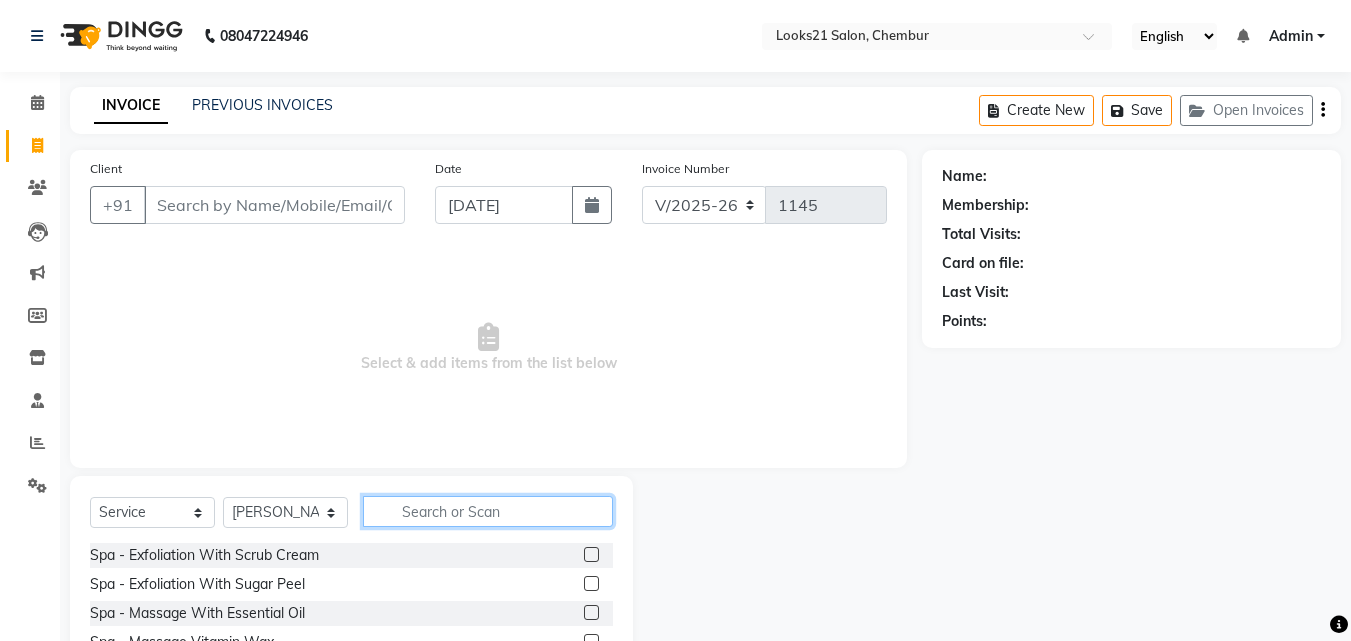 click 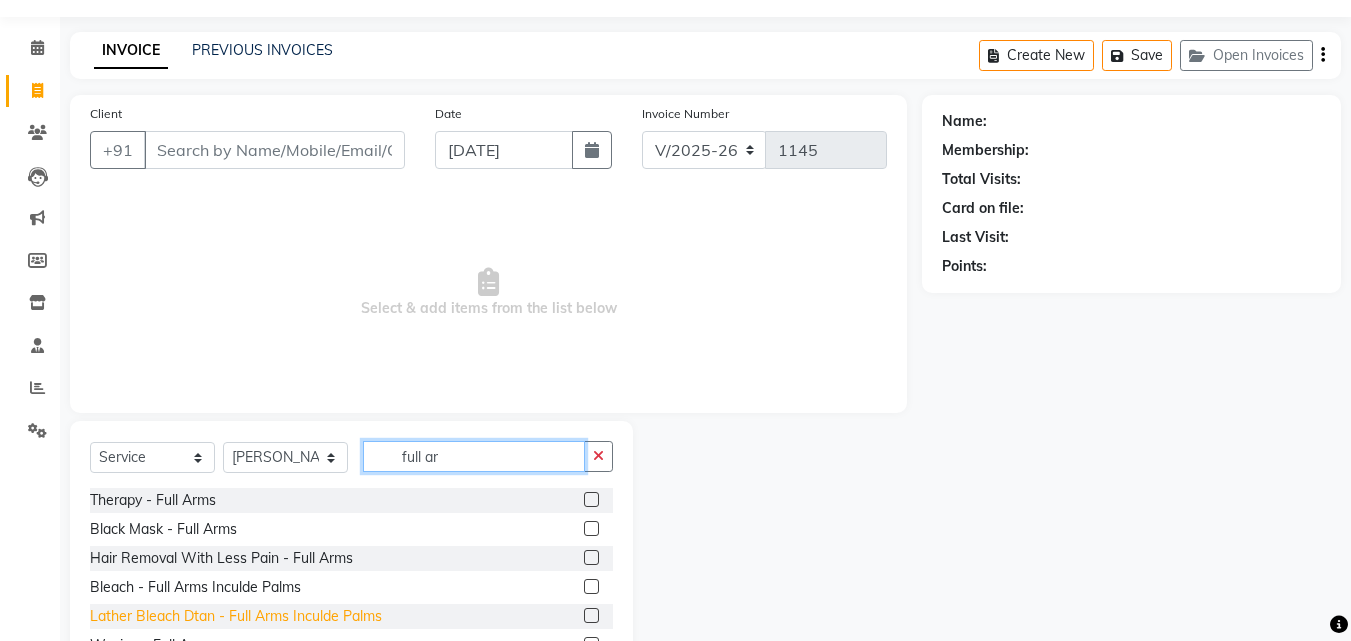 scroll, scrollTop: 100, scrollLeft: 0, axis: vertical 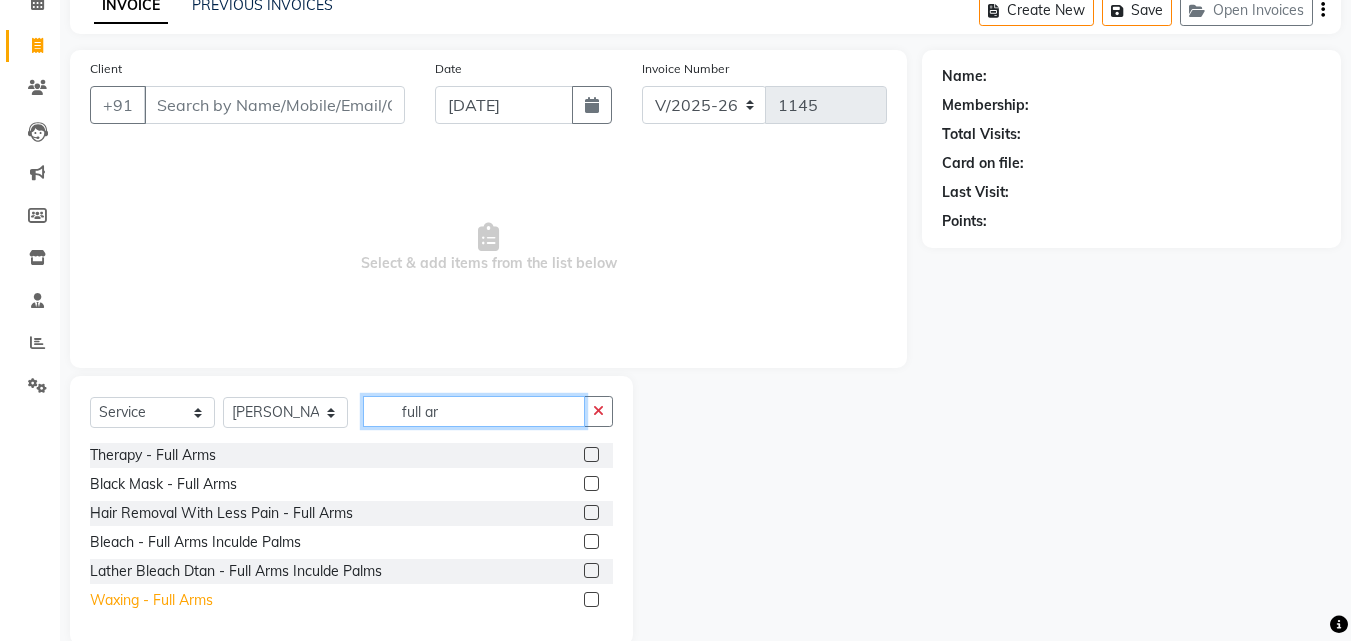 type on "full ar" 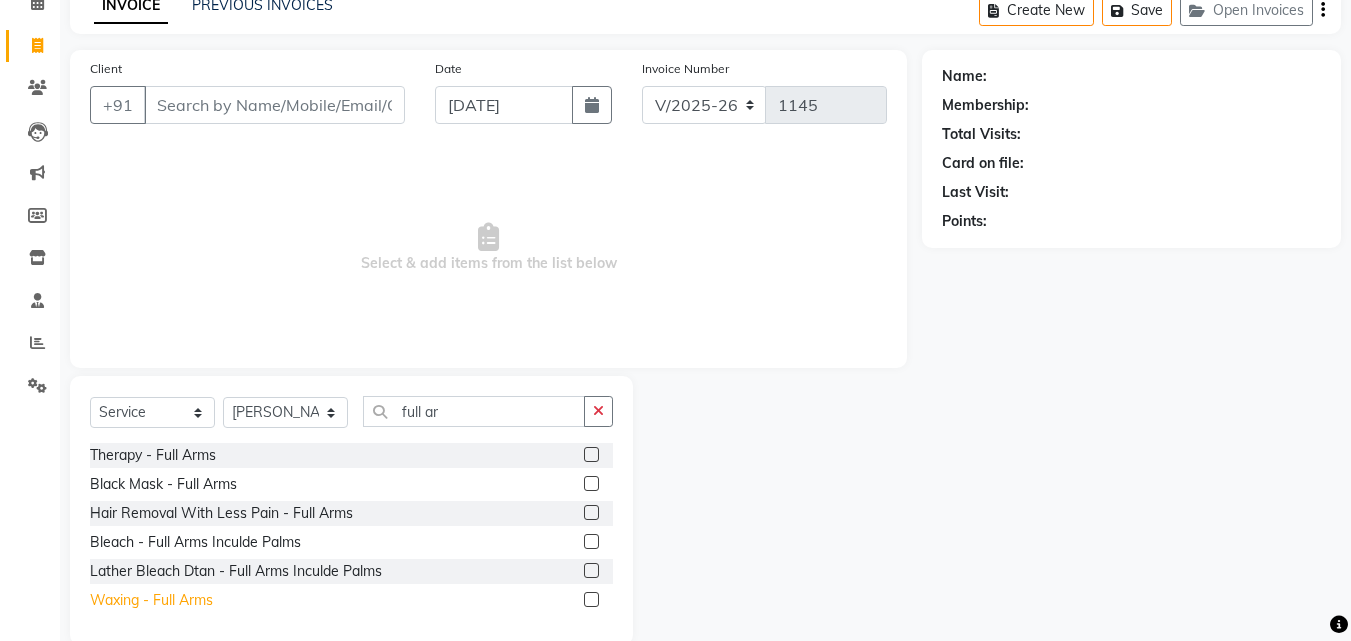 click on "Waxing  - Full Arms" 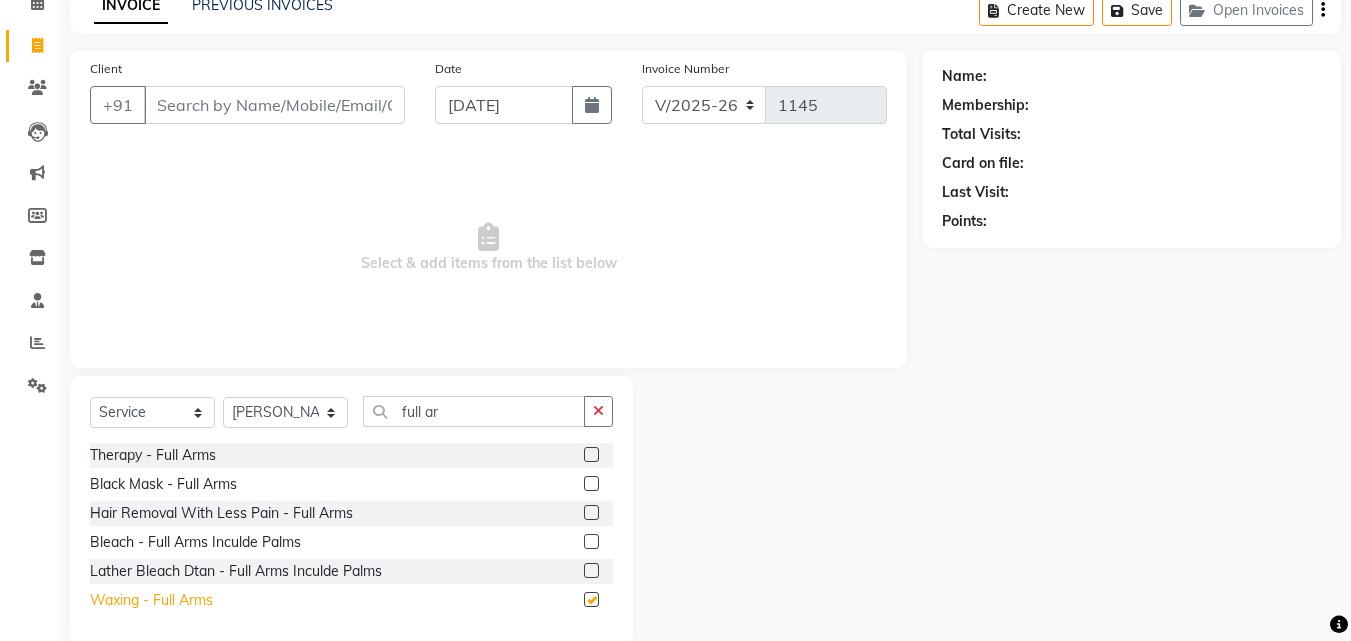 checkbox on "false" 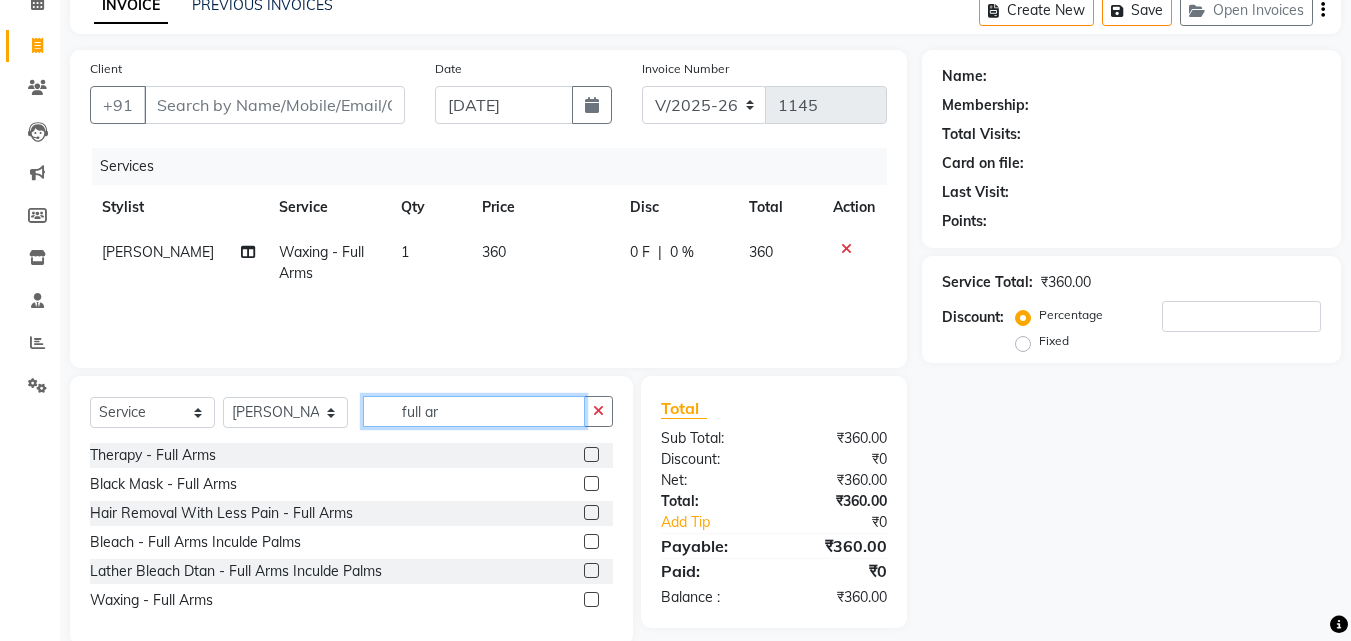 drag, startPoint x: 493, startPoint y: 410, endPoint x: 138, endPoint y: 364, distance: 357.96786 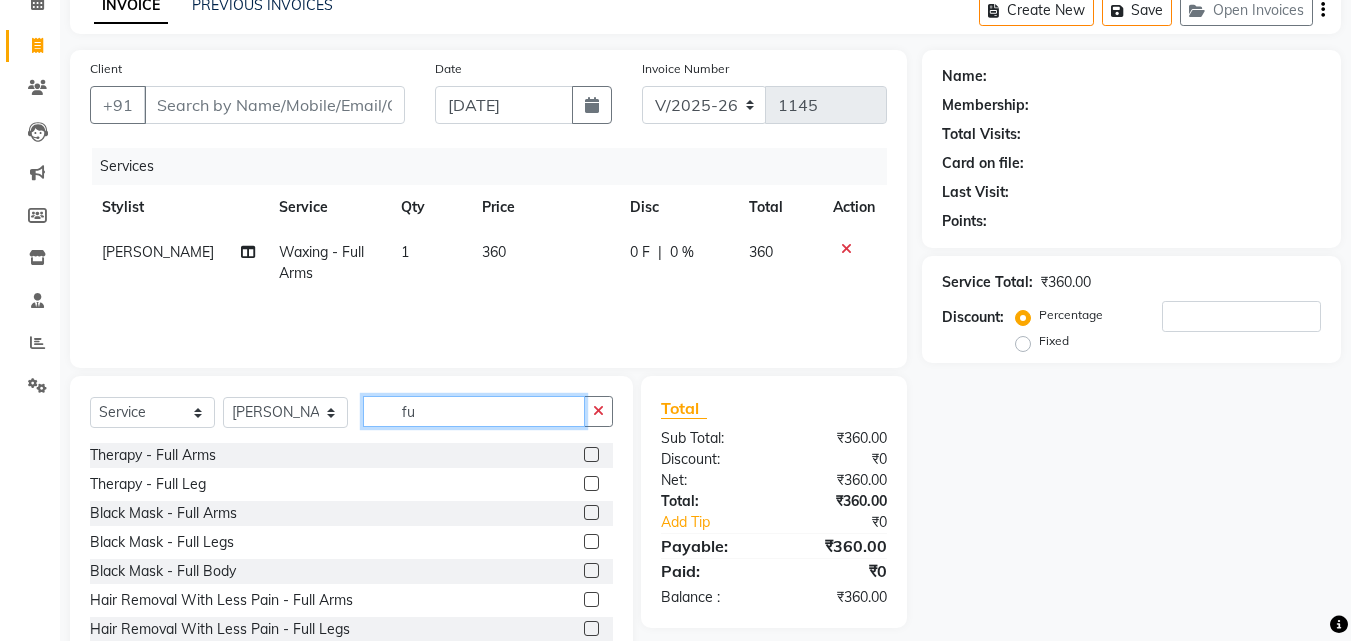 type on "f" 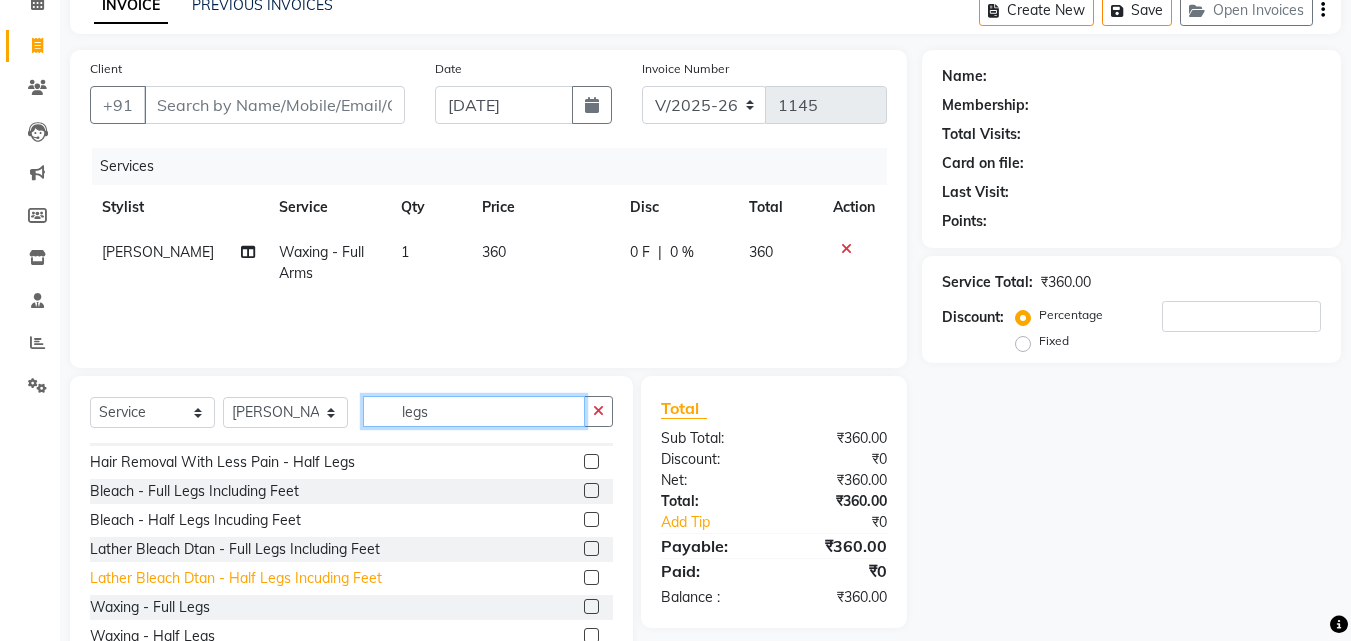 scroll, scrollTop: 90, scrollLeft: 0, axis: vertical 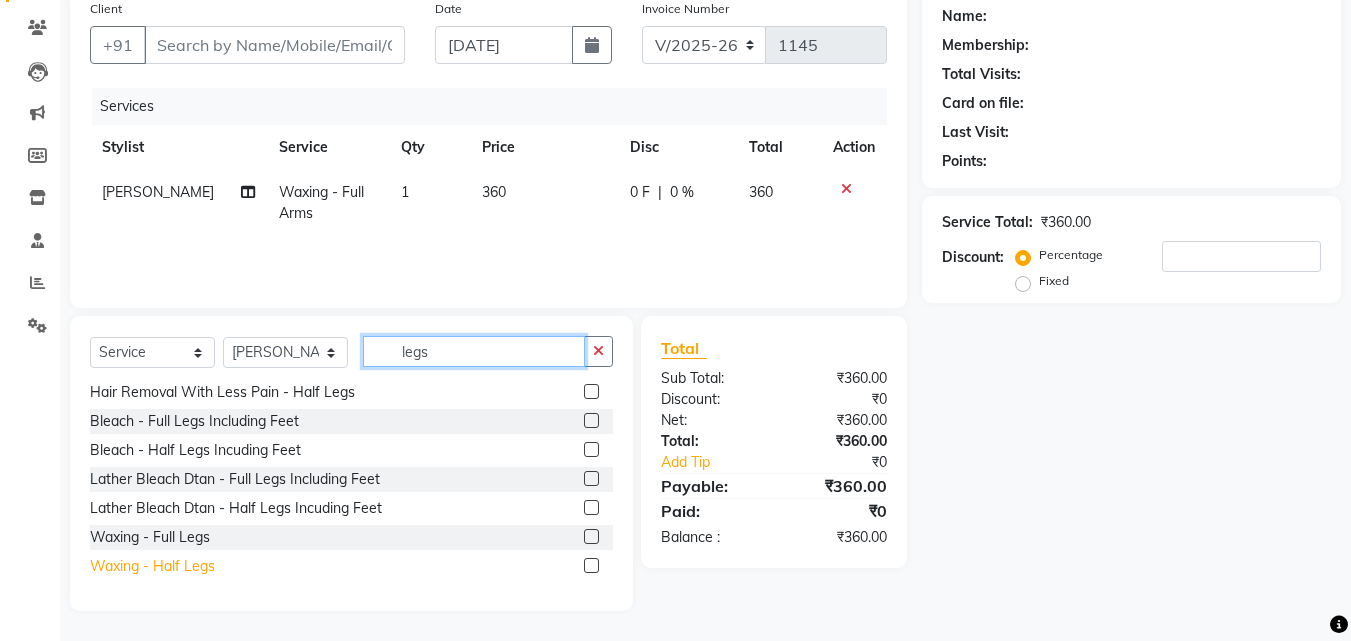 type on "legs" 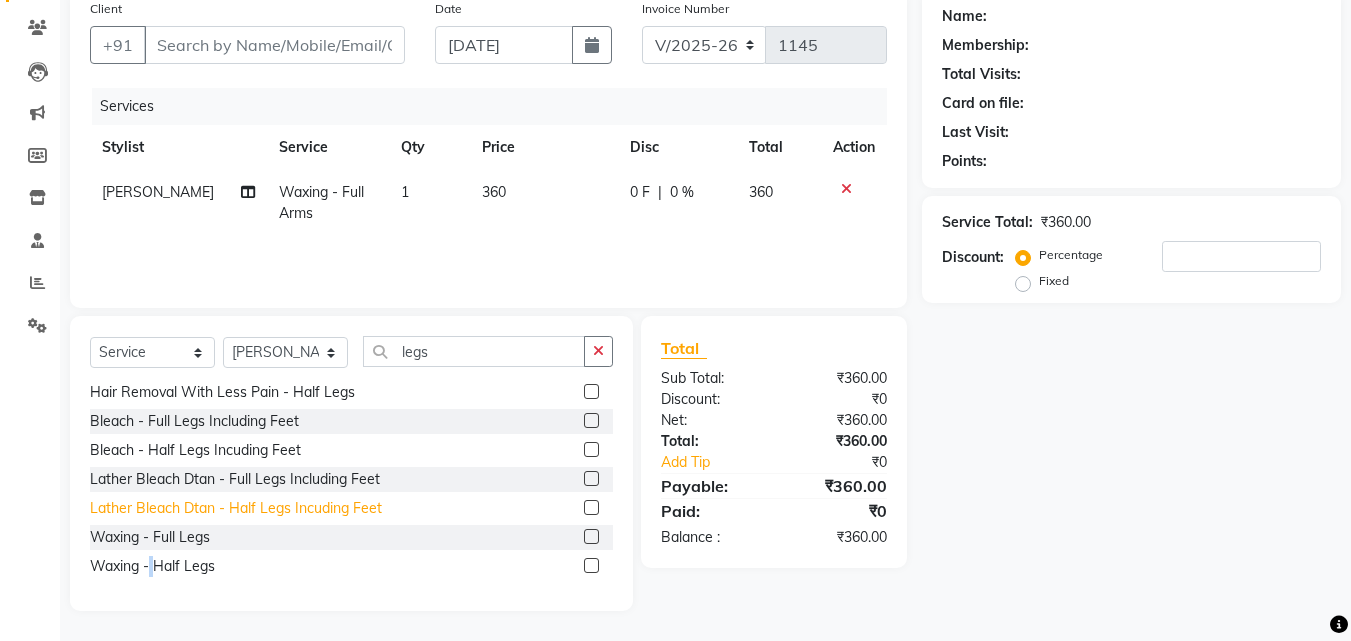 click on "Waxing  - Half Legs" 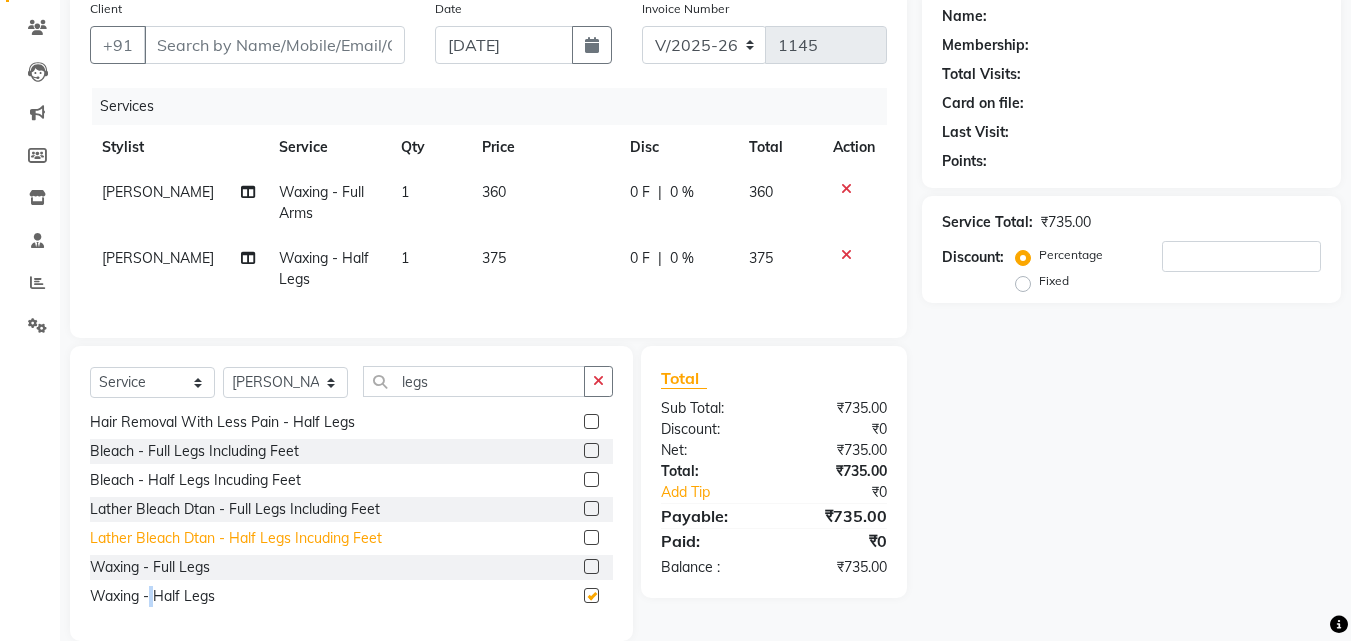 checkbox on "false" 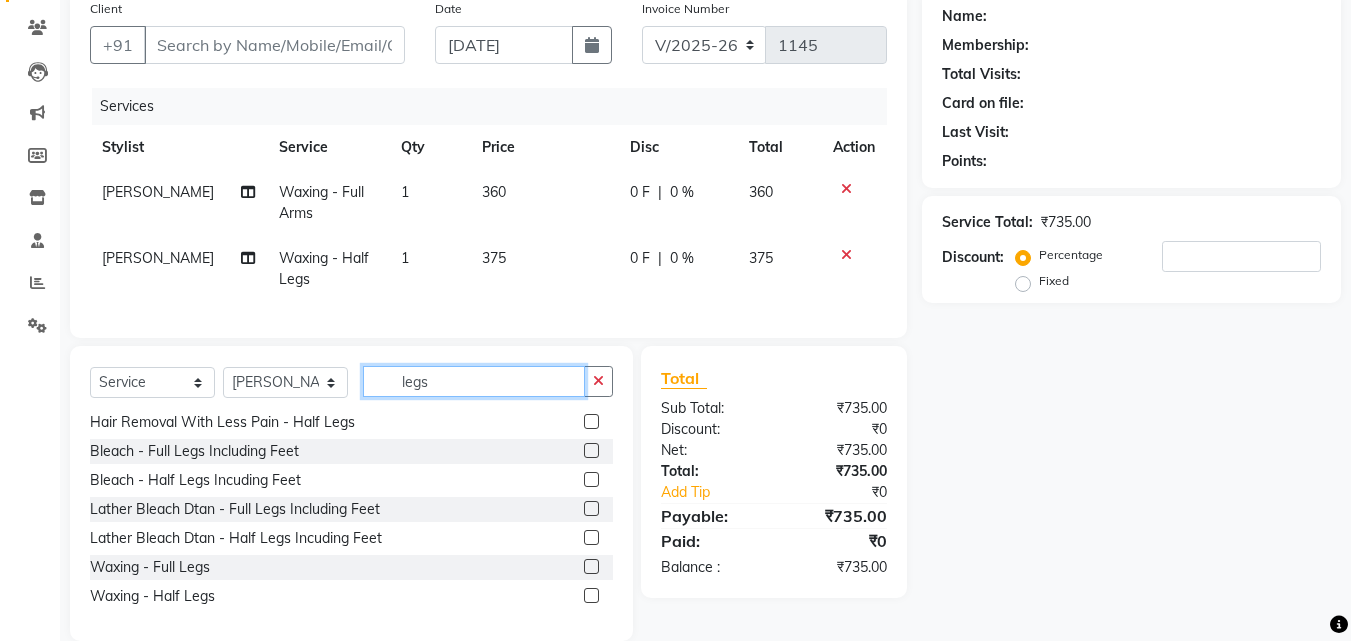 drag, startPoint x: 468, startPoint y: 402, endPoint x: 275, endPoint y: 374, distance: 195.02051 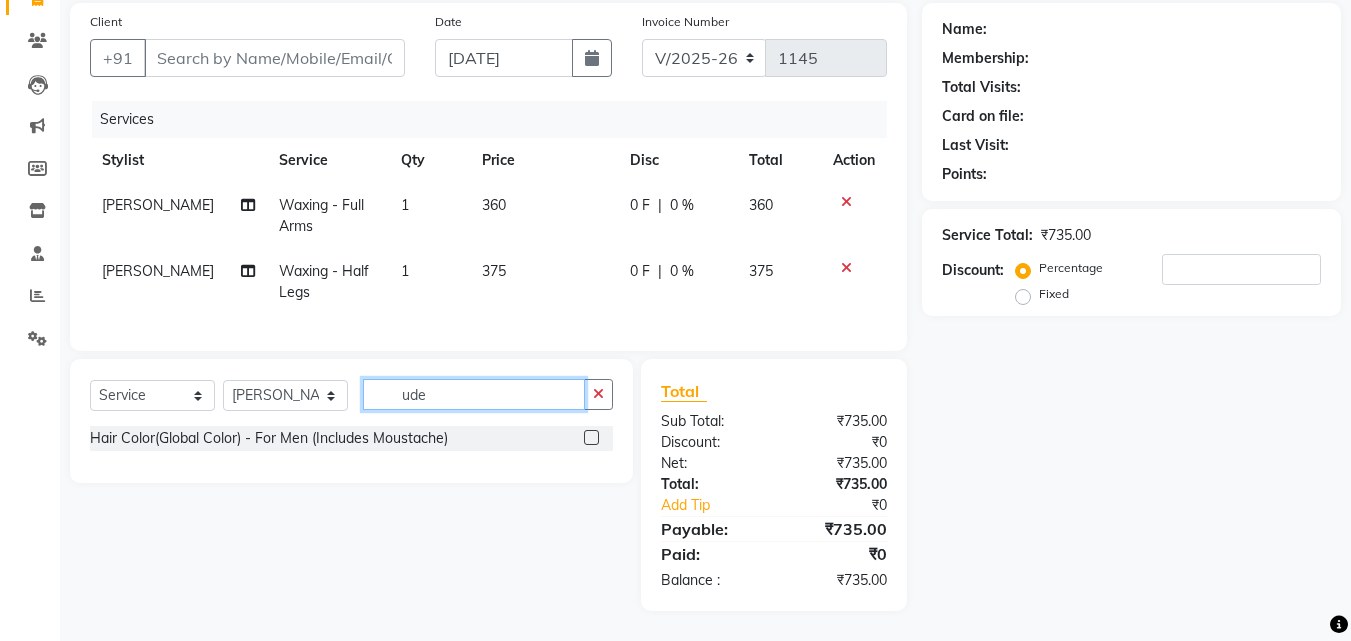 scroll, scrollTop: 0, scrollLeft: 0, axis: both 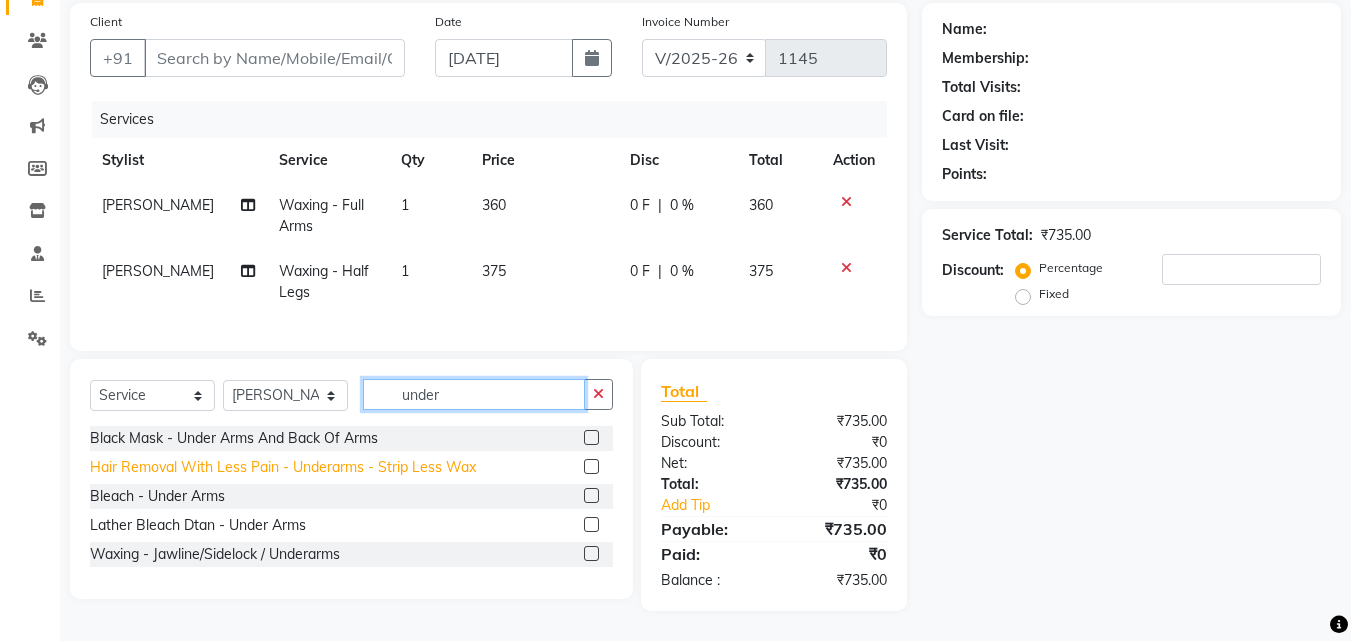 type on "under" 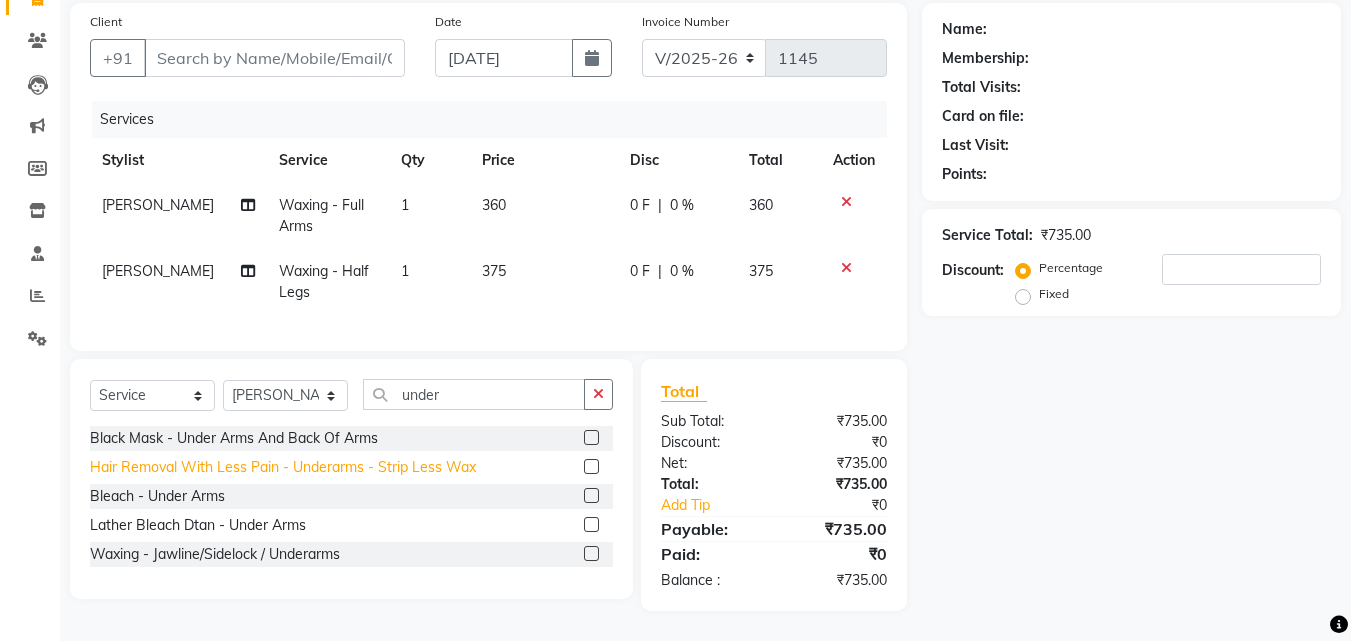 click on "Hair Removal With Less Pain  - Underarms - Strip Less Wax" 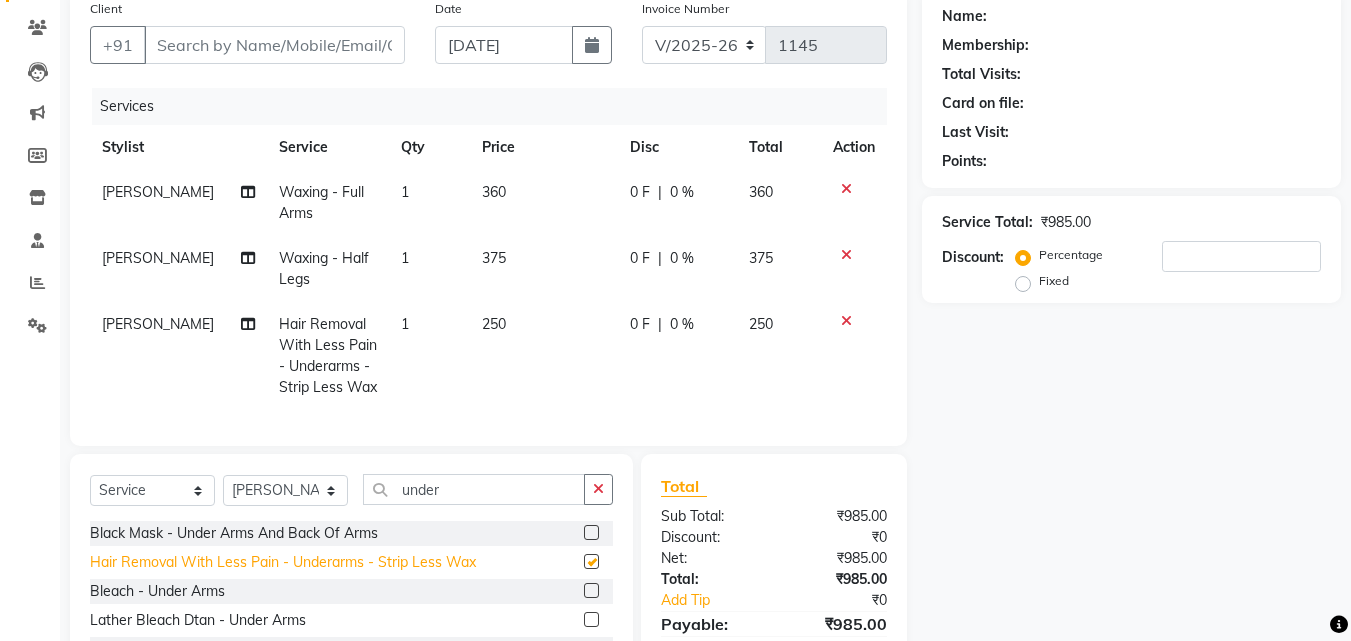 checkbox on "false" 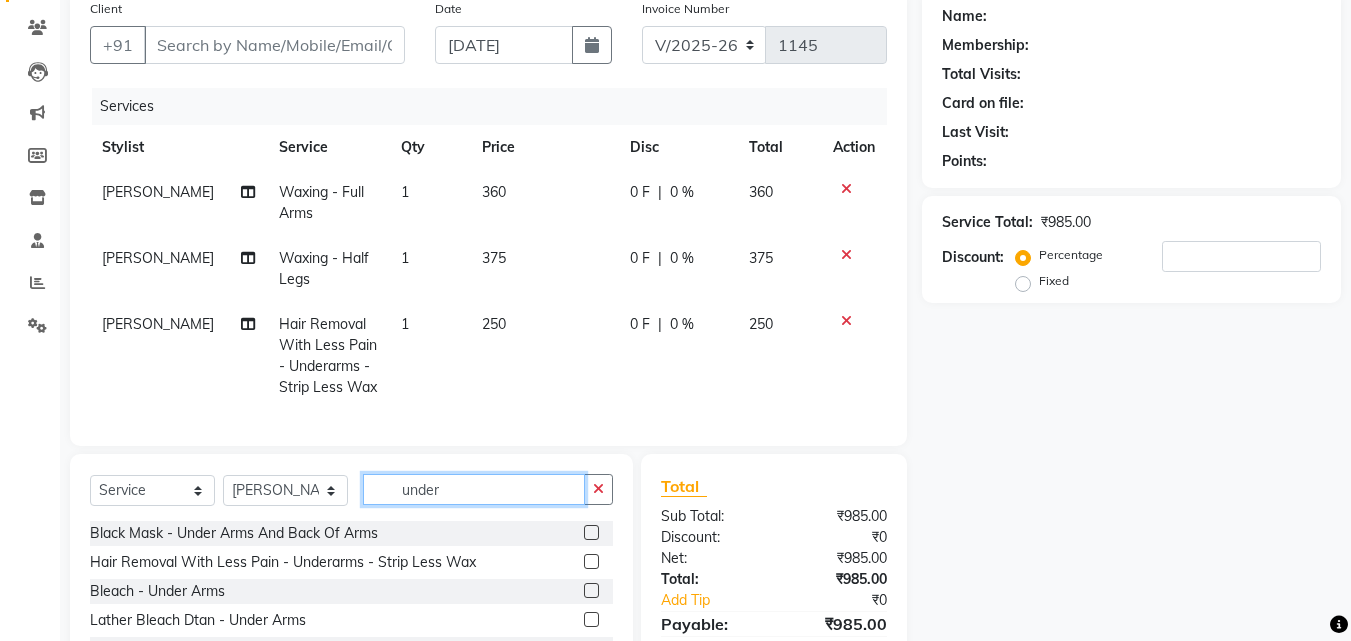 drag, startPoint x: 466, startPoint y: 512, endPoint x: 306, endPoint y: 480, distance: 163.16862 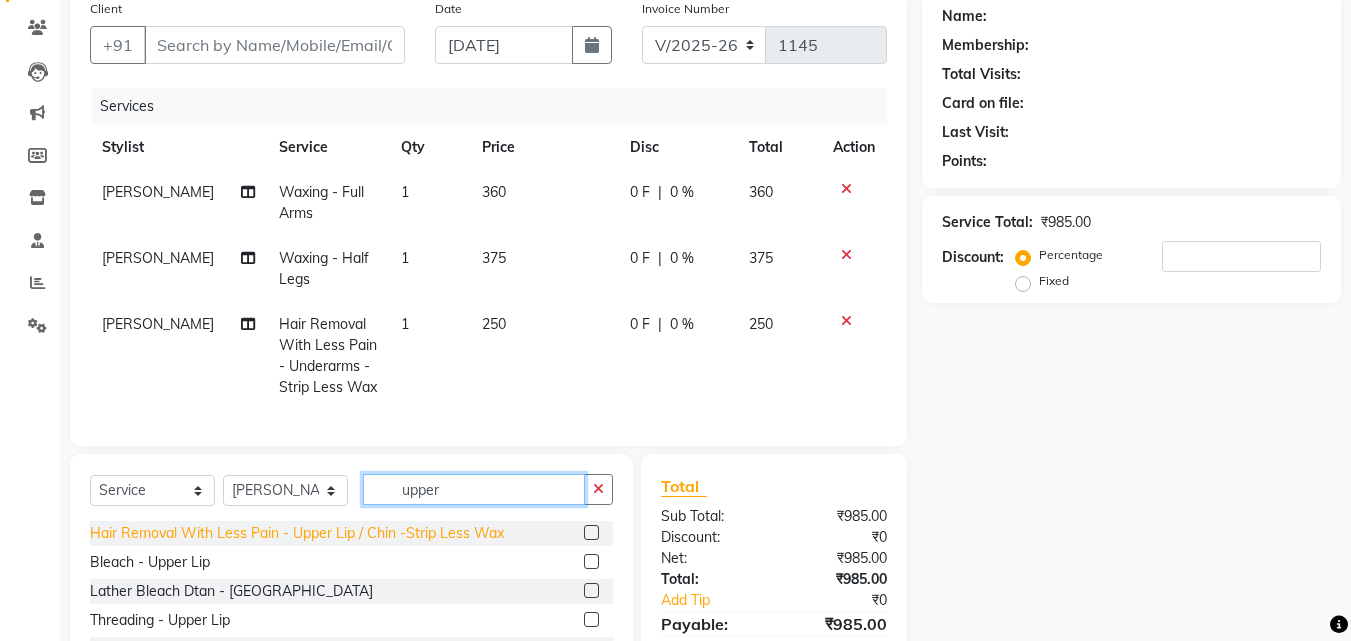 type on "upper" 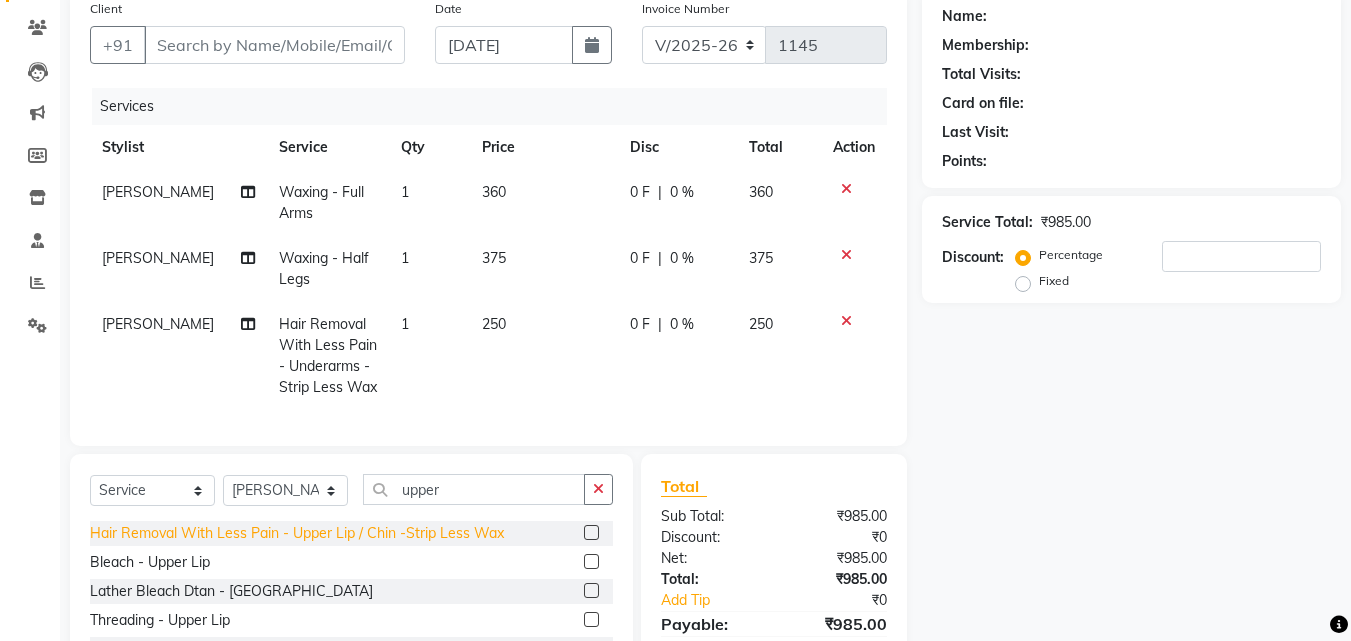 click on "Hair Removal With Less Pain  - Upper Lip / Chin -Strip Less Wax" 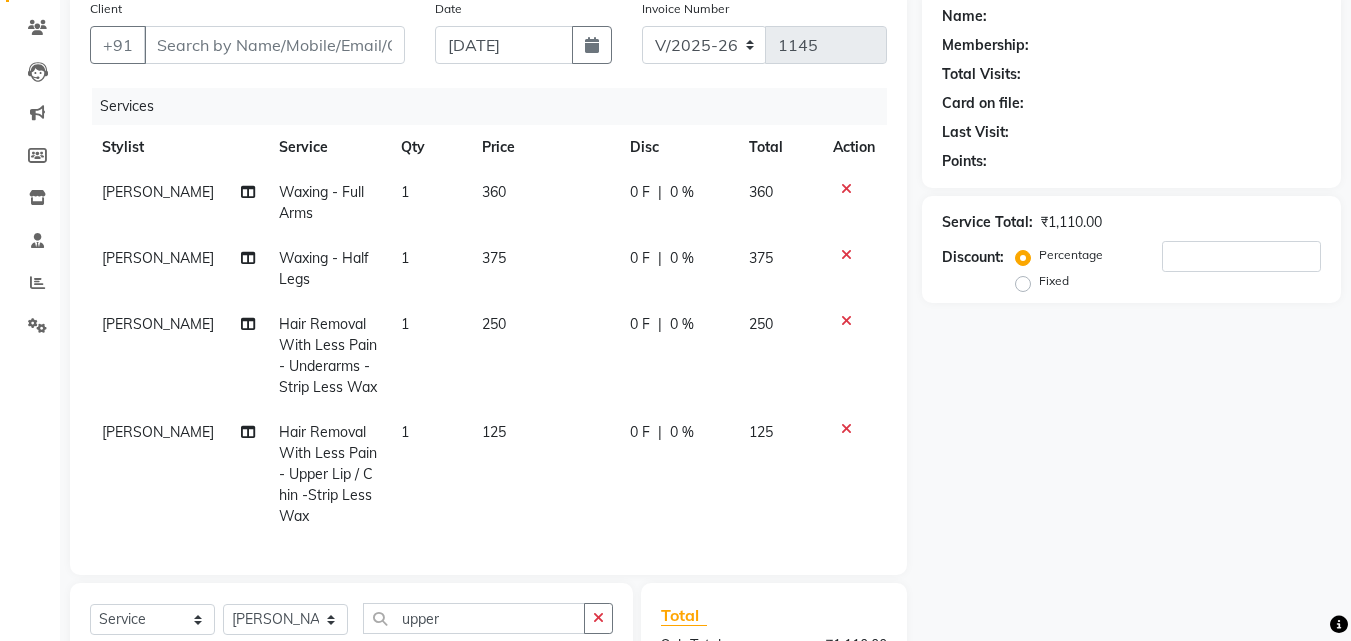 checkbox on "false" 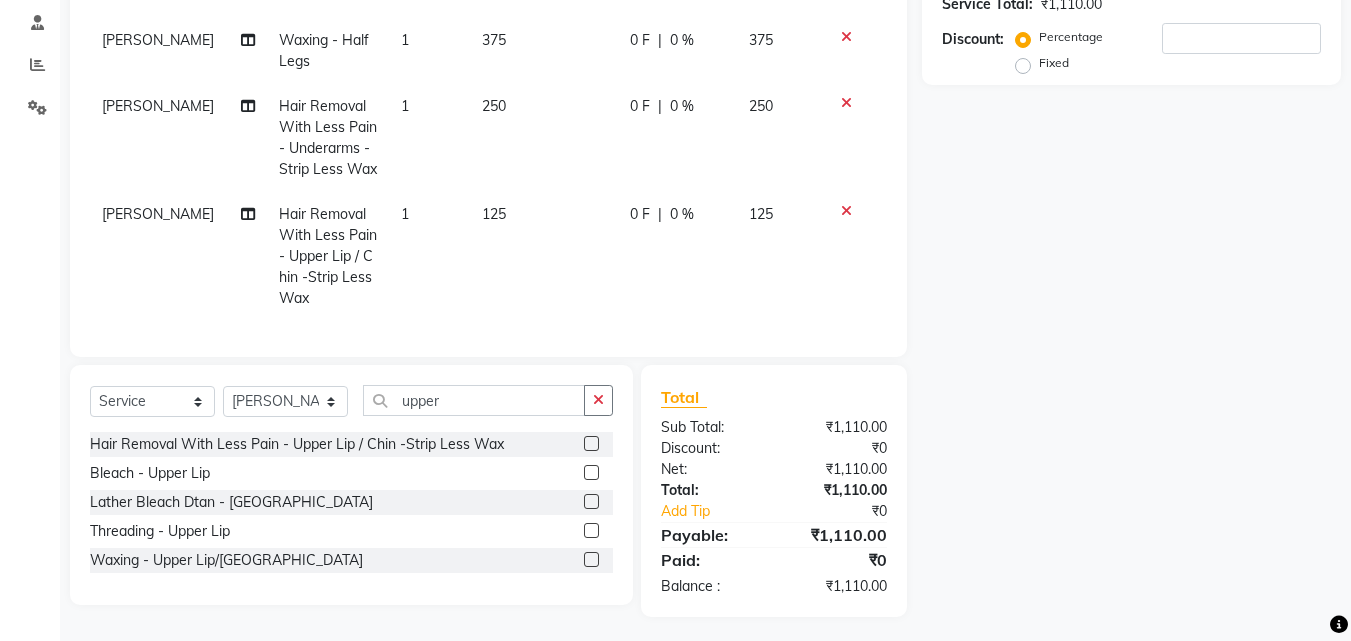 scroll, scrollTop: 399, scrollLeft: 0, axis: vertical 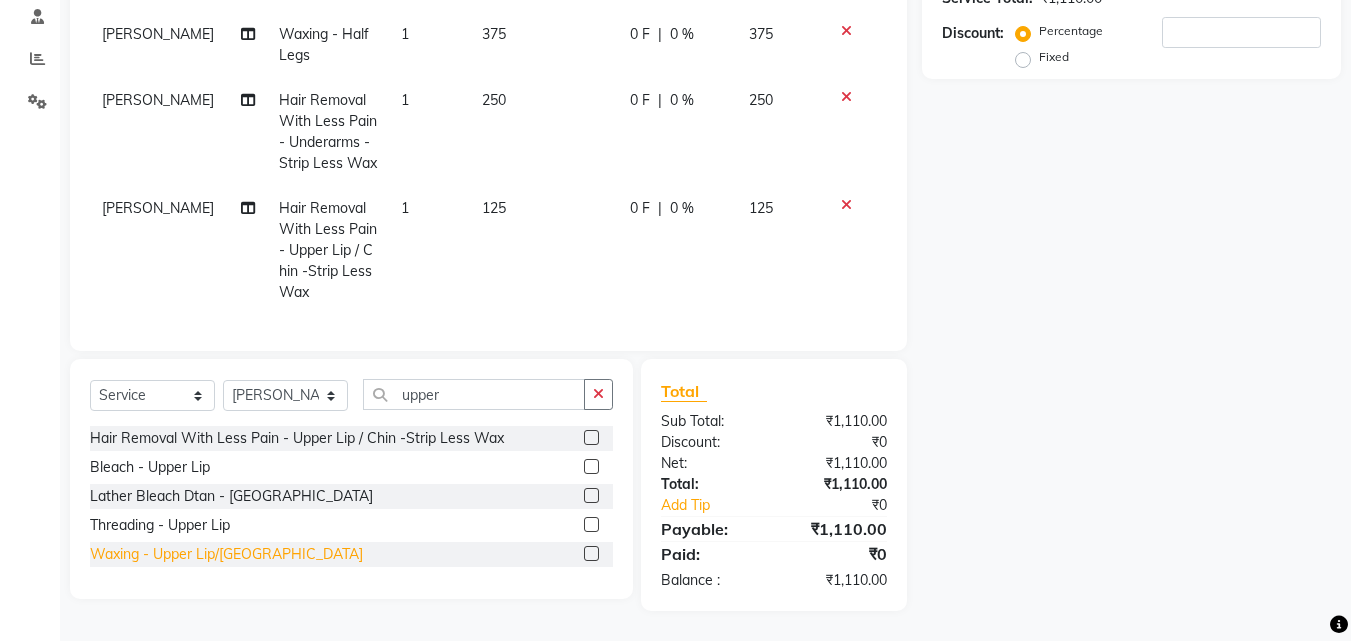 click on "Waxing  - Upper Lip/Chin" 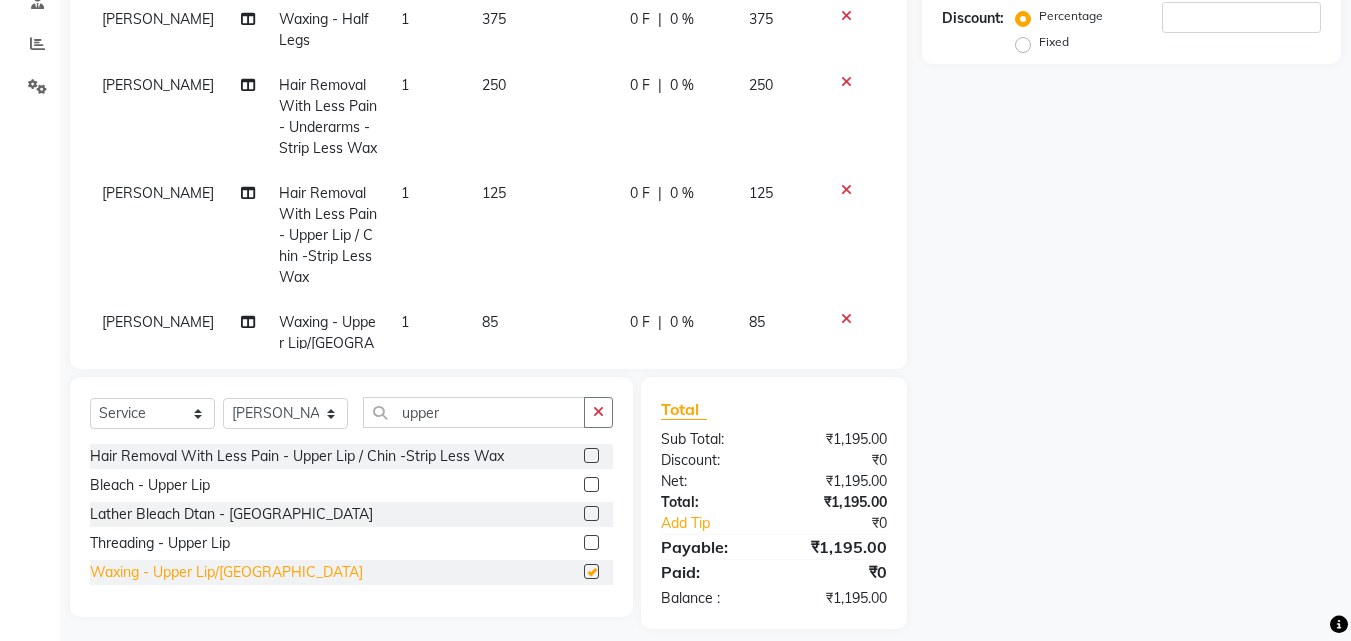 checkbox on "false" 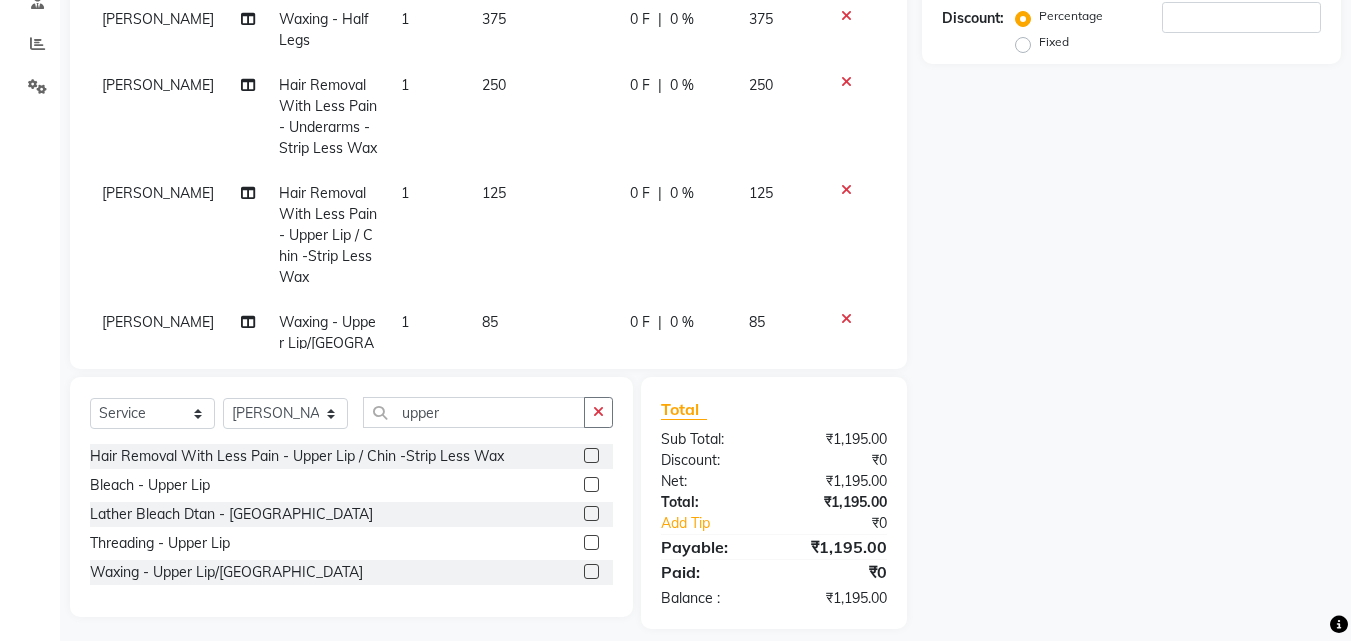 click 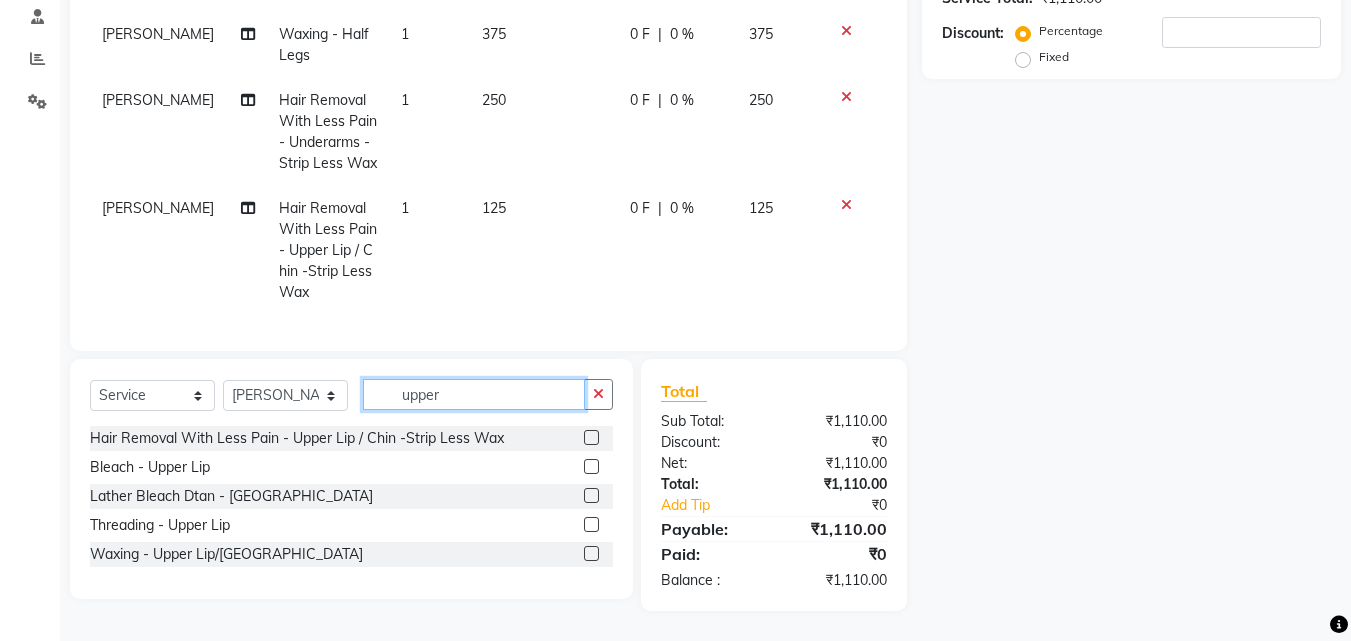 drag, startPoint x: 462, startPoint y: 394, endPoint x: 207, endPoint y: 339, distance: 260.86395 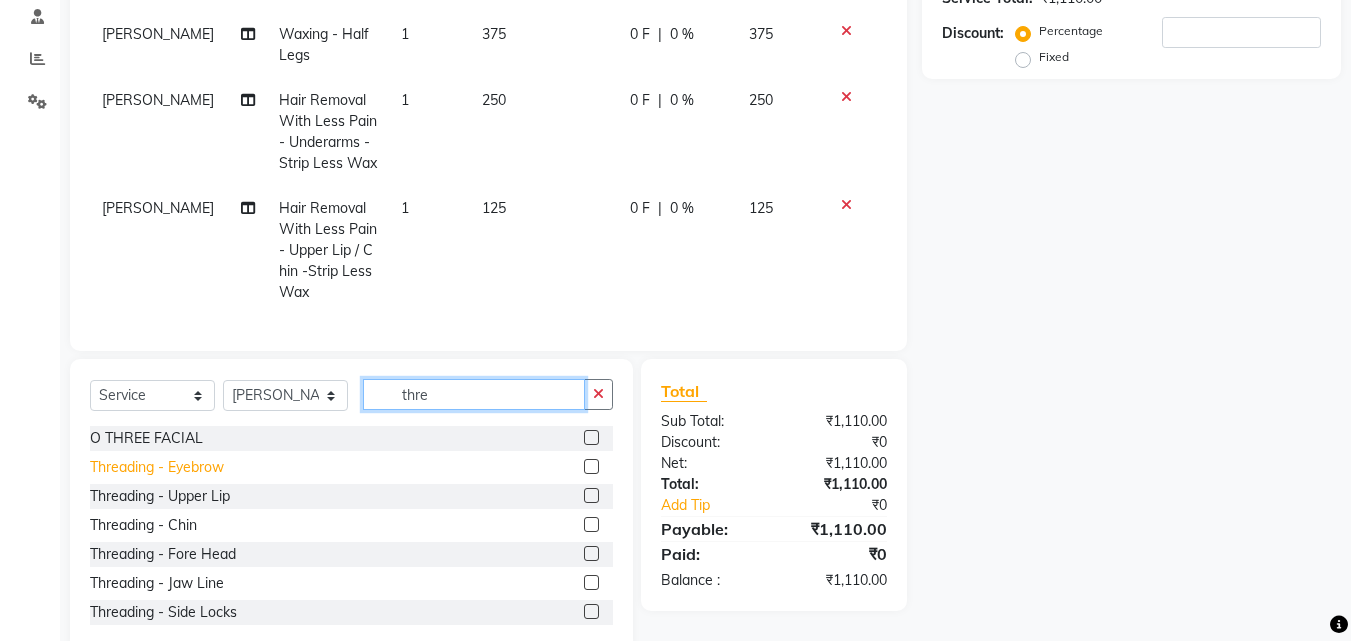 type on "thre" 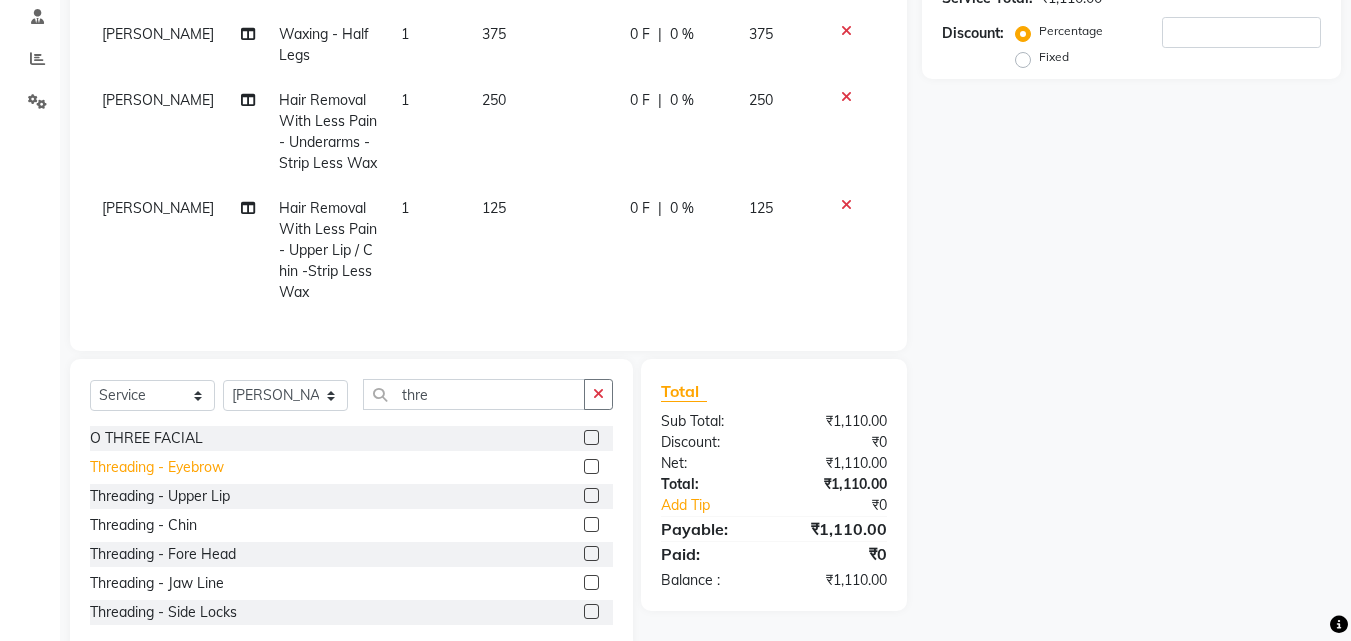 click on "Threading  - Eyebrow" 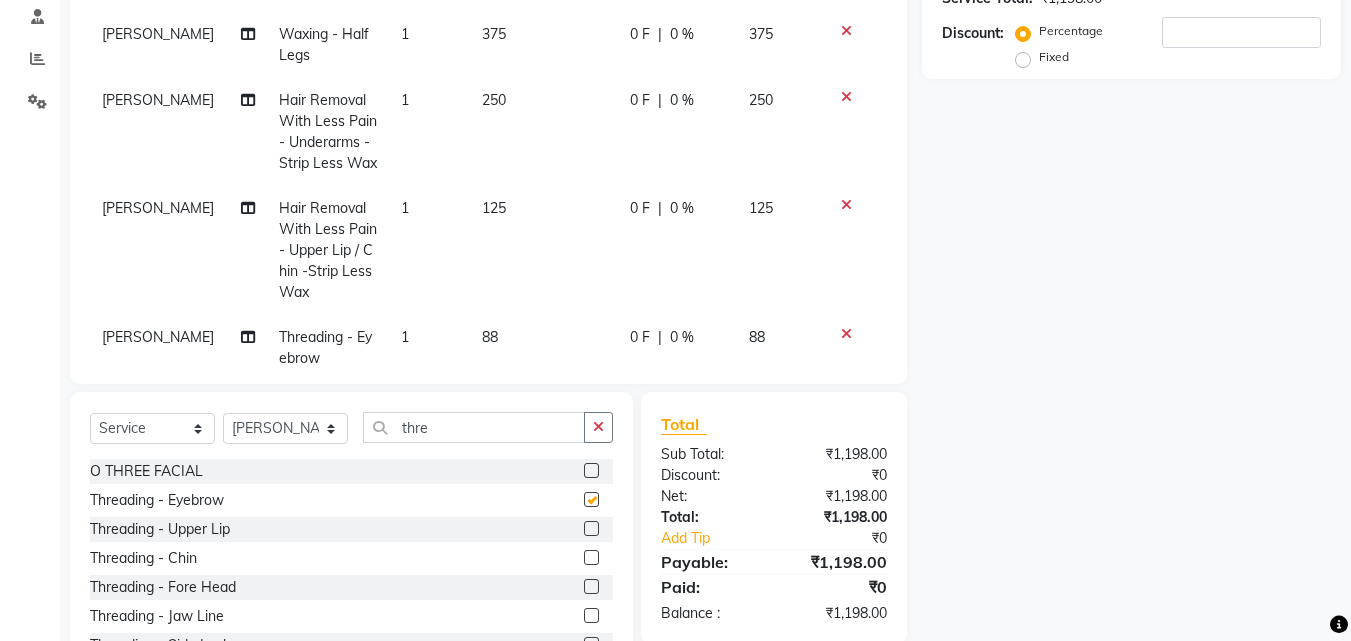 checkbox on "false" 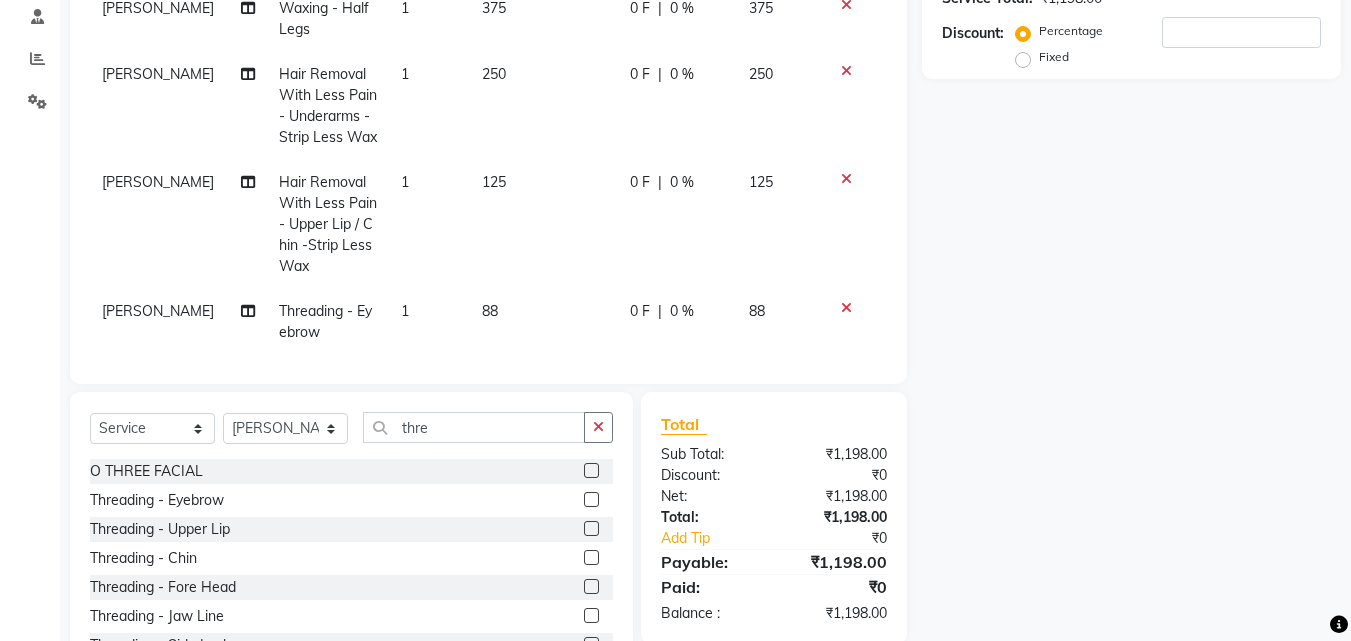 scroll, scrollTop: 48, scrollLeft: 0, axis: vertical 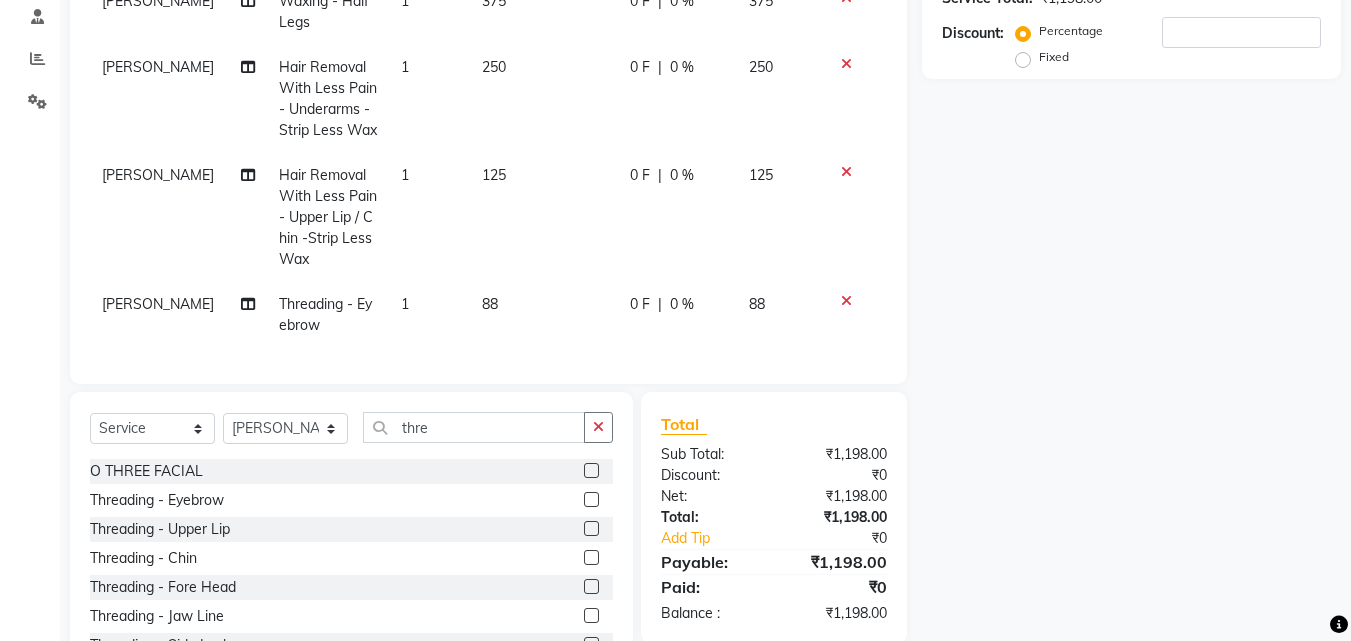 click on "88" 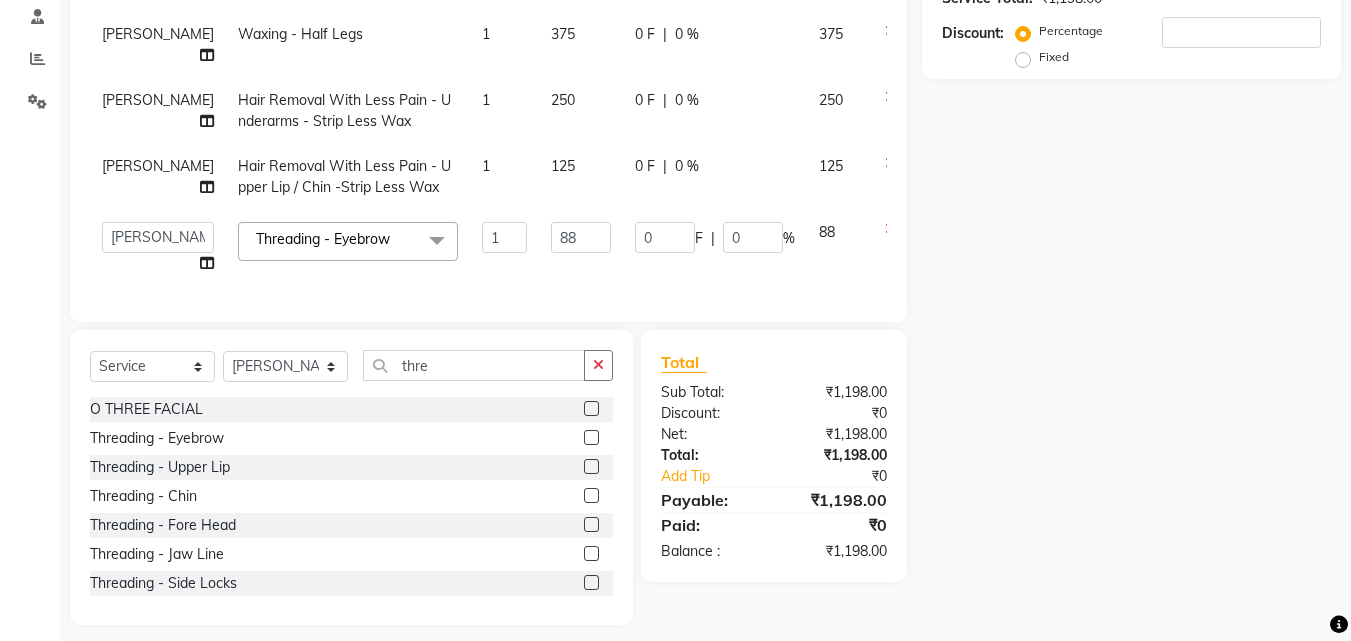 scroll, scrollTop: 0, scrollLeft: 0, axis: both 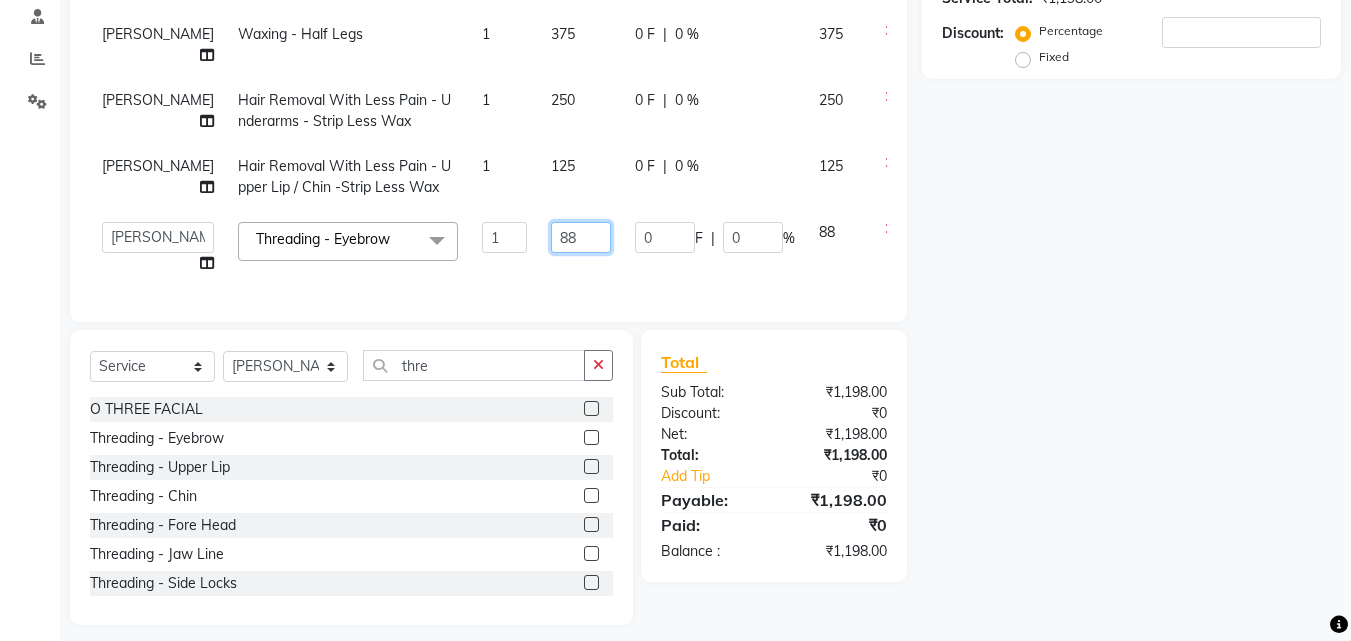 drag, startPoint x: 552, startPoint y: 237, endPoint x: 509, endPoint y: 226, distance: 44.38468 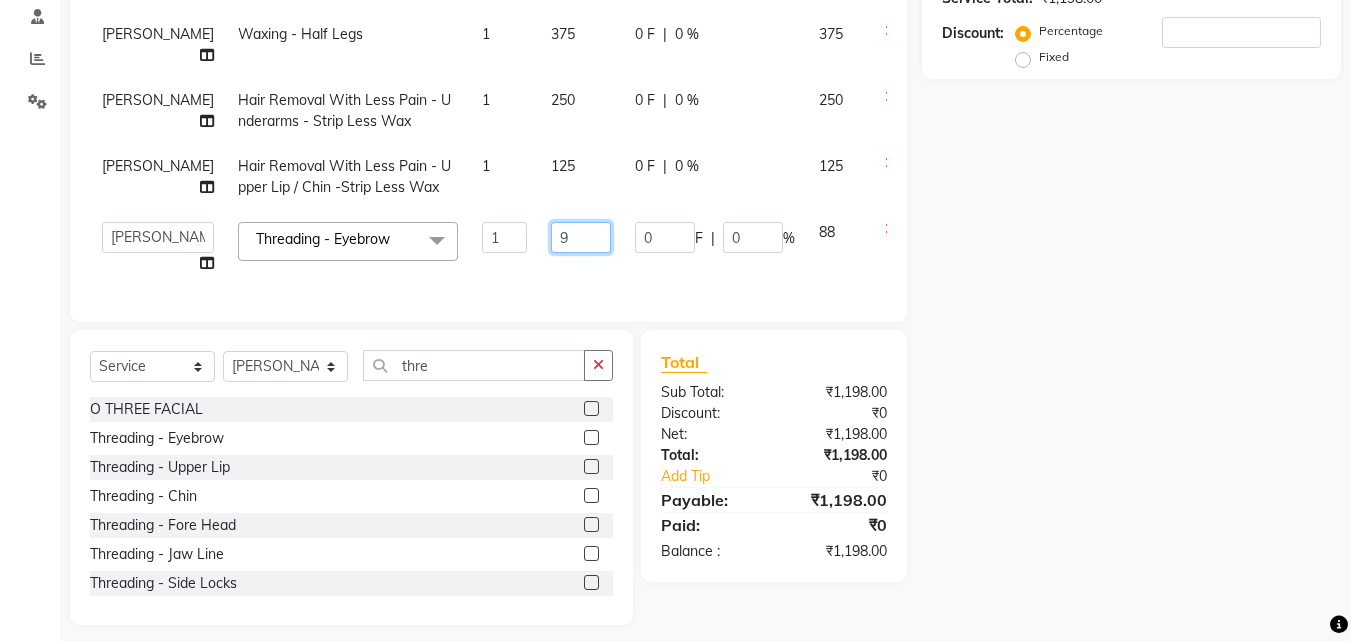 type on "90" 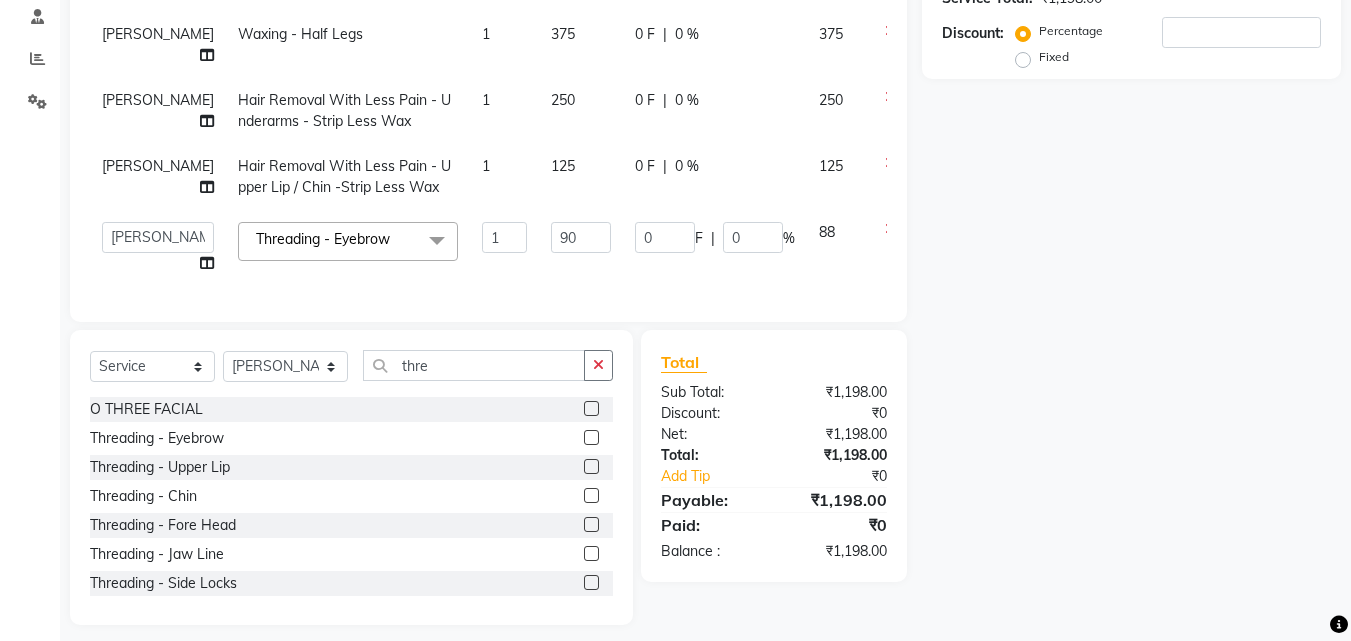 click on "Samiksha Waxing  - Full Arms 1 360 0 F | 0 % 360 Samiksha Waxing  - Half Legs 1 375 0 F | 0 % 375 Samiksha Hair Removal With Less Pain  - Underarms - Strip Less Wax 1 250 0 F | 0 % 250 Samiksha Hair Removal With Less Pain  - Upper Lip / Chin -Strip Less Wax 1 125 0 F | 0 % 125  Anwar   Danish   Janardhan   sabiya khan   Sajeda Siddiqui   Samiksha   Shakil   Sharif Ahmed   Shraddha   Vaishali  Threading  - Eyebrow  x Spa  - Exfoliation With Scrub Cream Spa  - Exfoliation With Sugar Peel Spa  - Massage With Essential Oil Spa  - Massage Vitamin Wax Spa  - Wraps With Cotton Extract Spa  - Wraps With Moistourising Wax Therapy  - Full Arms Therapy  - Full Leg Therapy  - Sparkling Back Reflexology  - Feet (30 Mins) Reflexology  - Hand & Feet ( 60 Mins) Reflexology  - Back (30 Mins) Nails  - Cut And Filing Nails  - Nail Polish Hand / Feet Nails  - French Nail Polish Nails  - Gel French Nail Polish Nails- Cut file & Polish Gel Polish  - Gel Polish 10 Tips Gel Polish  - Gel Polish Remover 10 Tips Black Mask  - Front 1" 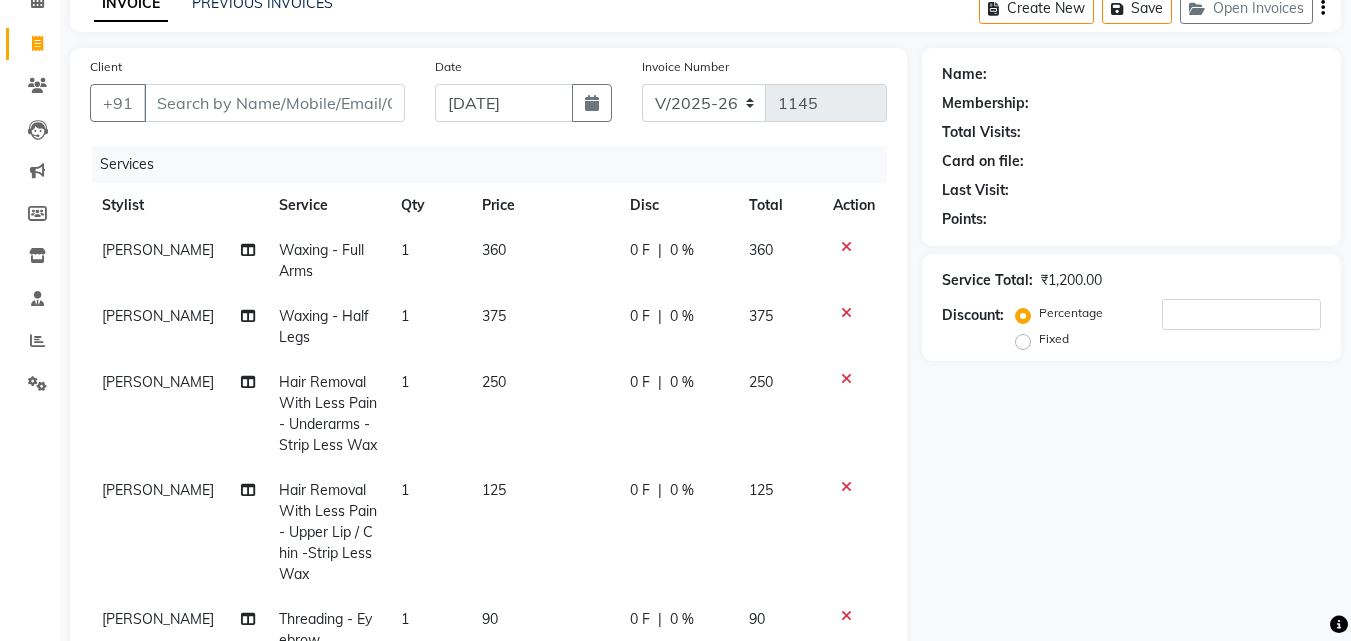 scroll, scrollTop: 0, scrollLeft: 0, axis: both 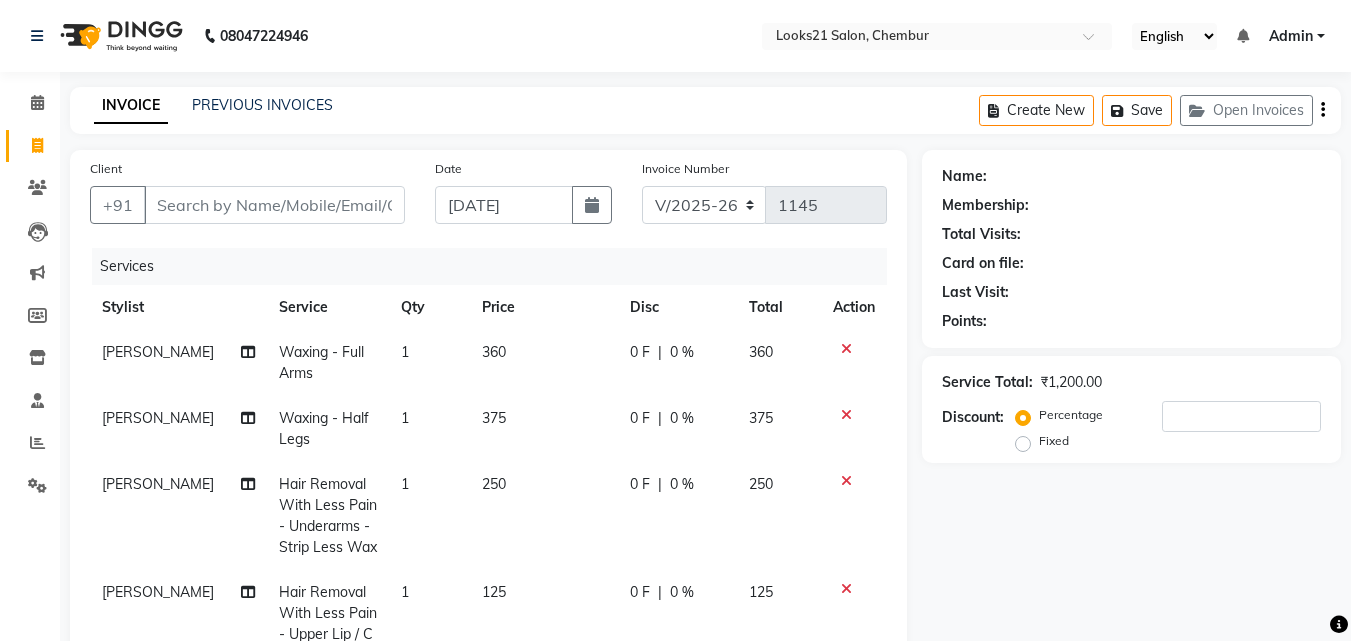 click on "360" 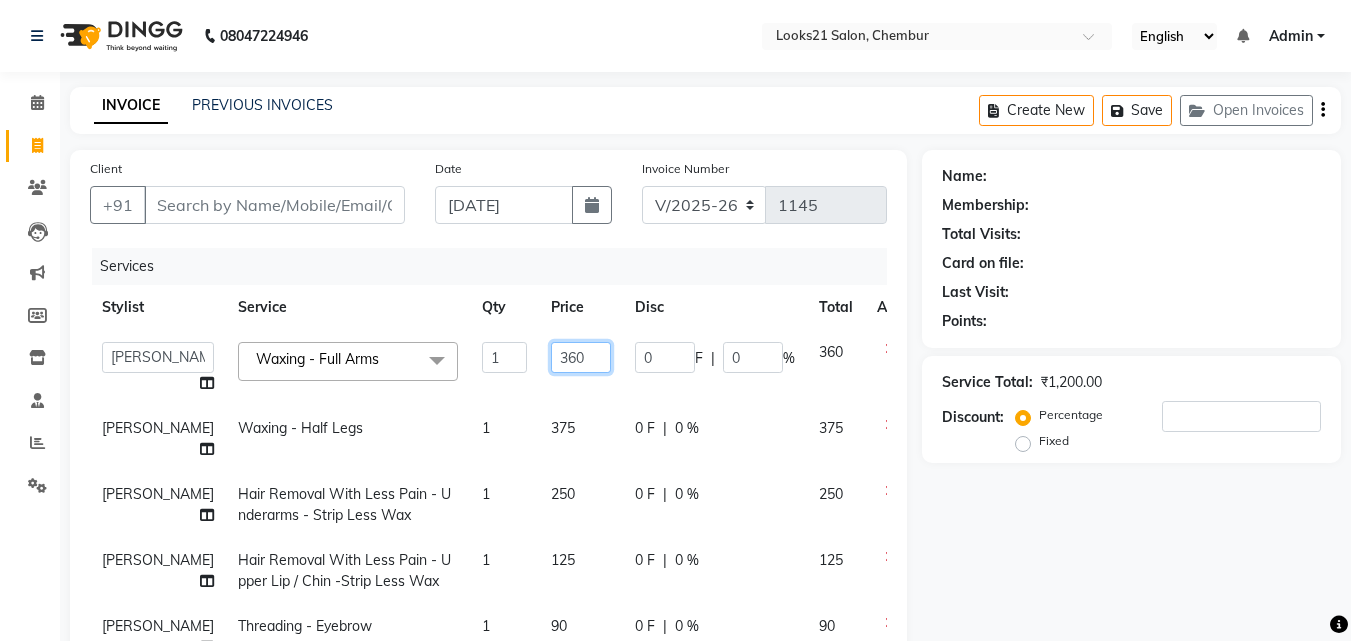 drag, startPoint x: 555, startPoint y: 354, endPoint x: 505, endPoint y: 352, distance: 50.039986 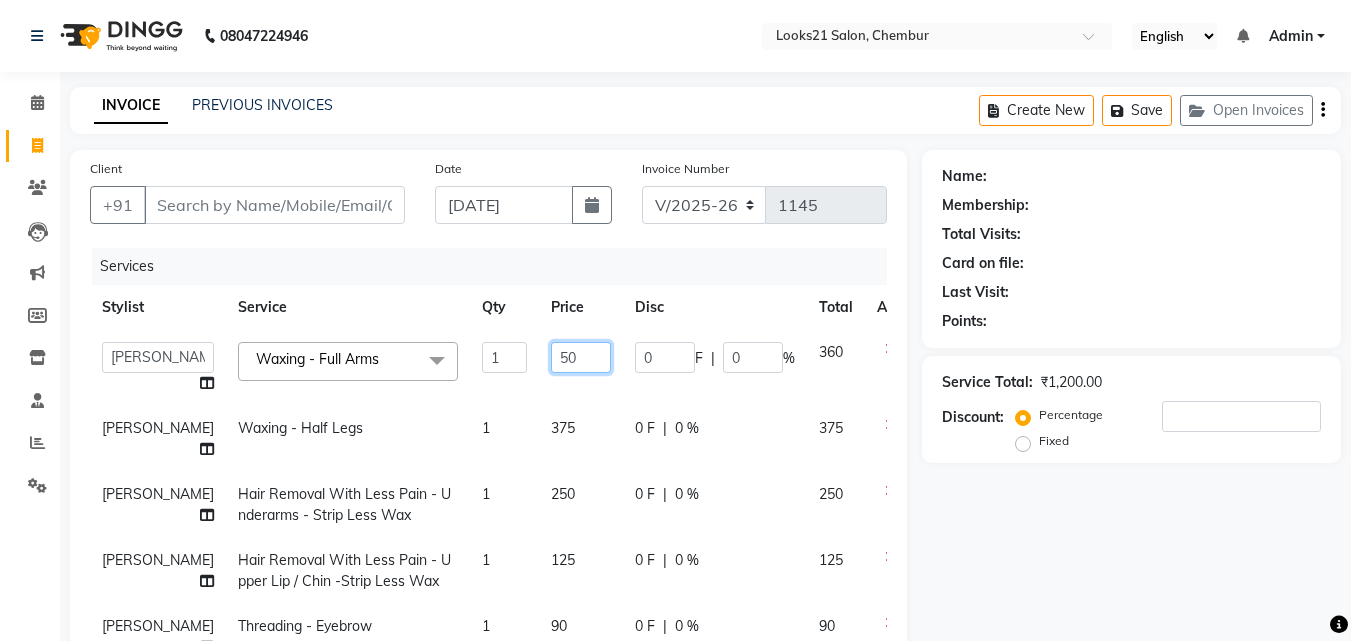 type on "500" 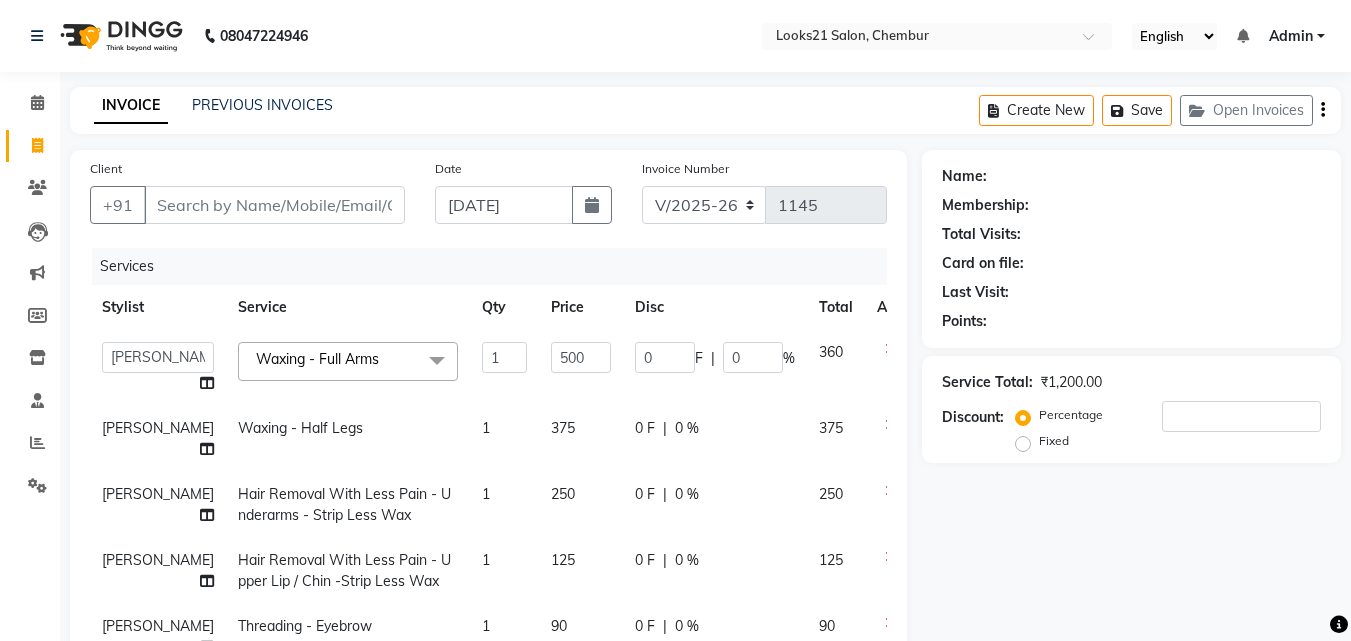 click on "Samiksha Waxing  - Half Legs 1 375 0 F | 0 % 375" 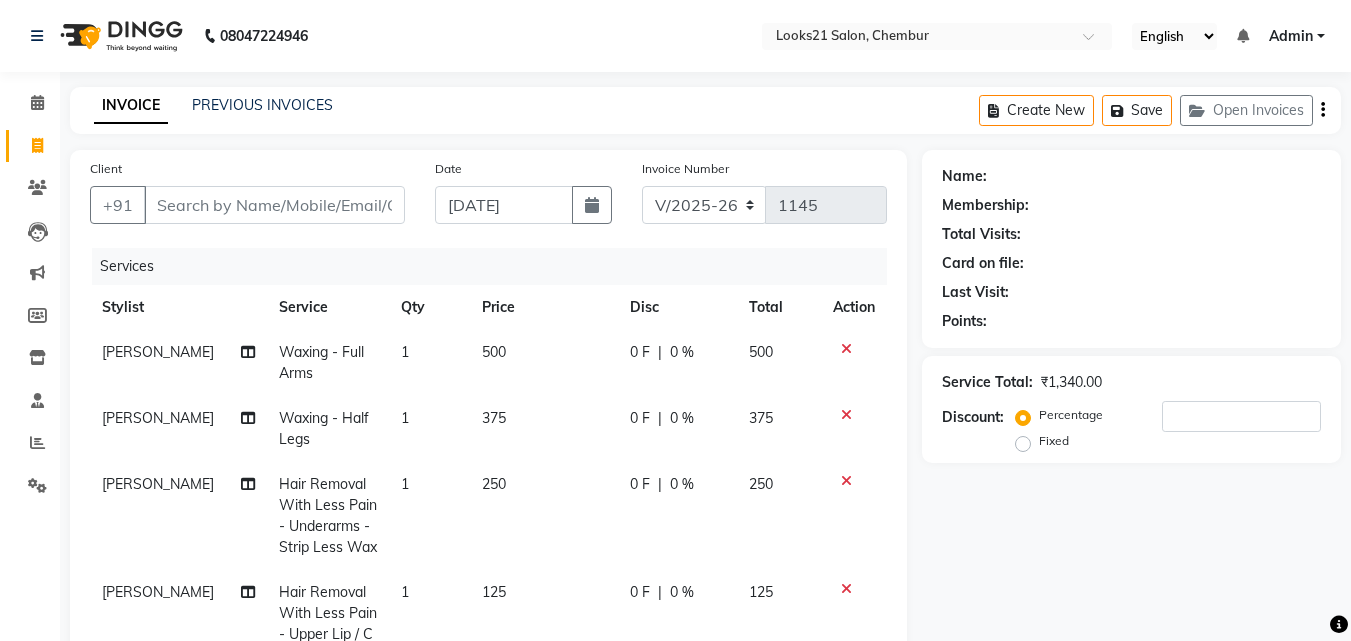 scroll, scrollTop: 48, scrollLeft: 0, axis: vertical 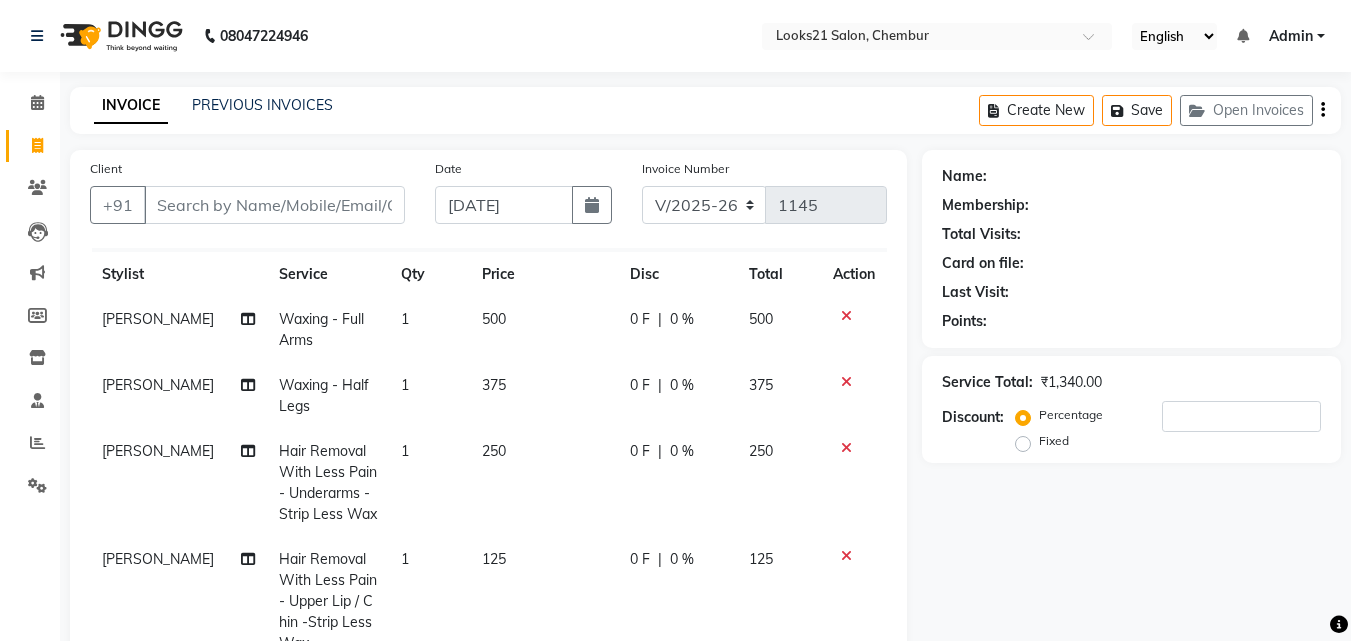 click on "375" 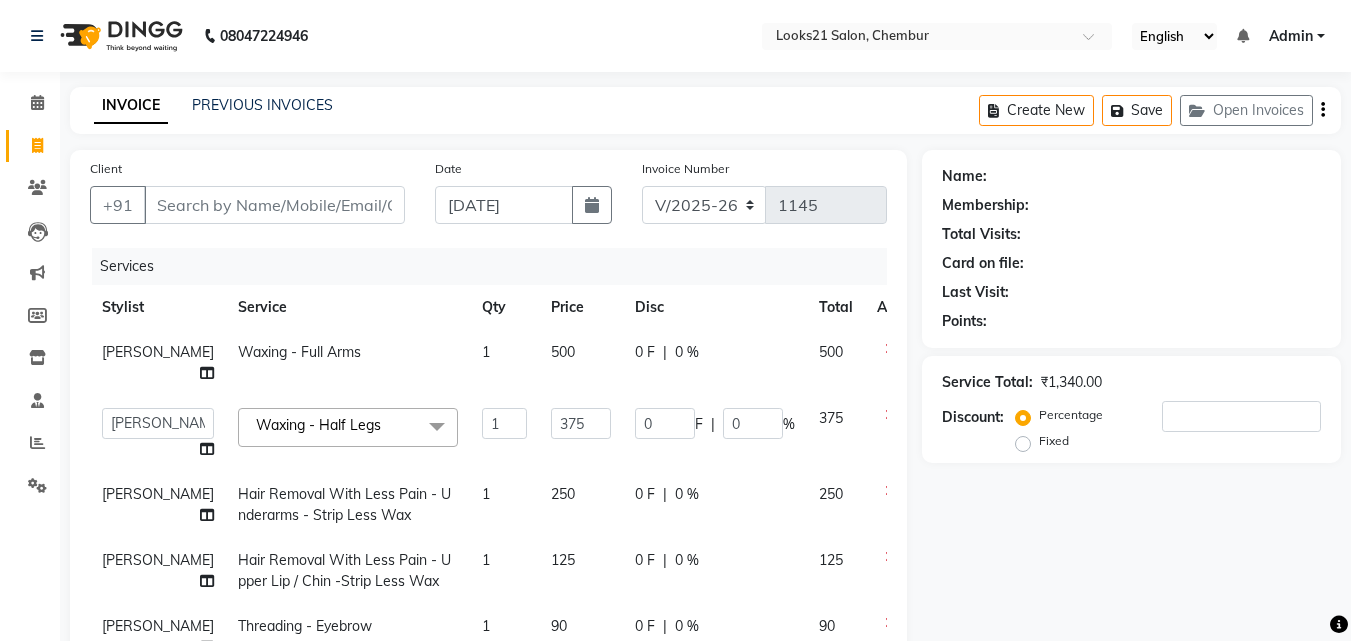 scroll, scrollTop: 0, scrollLeft: 0, axis: both 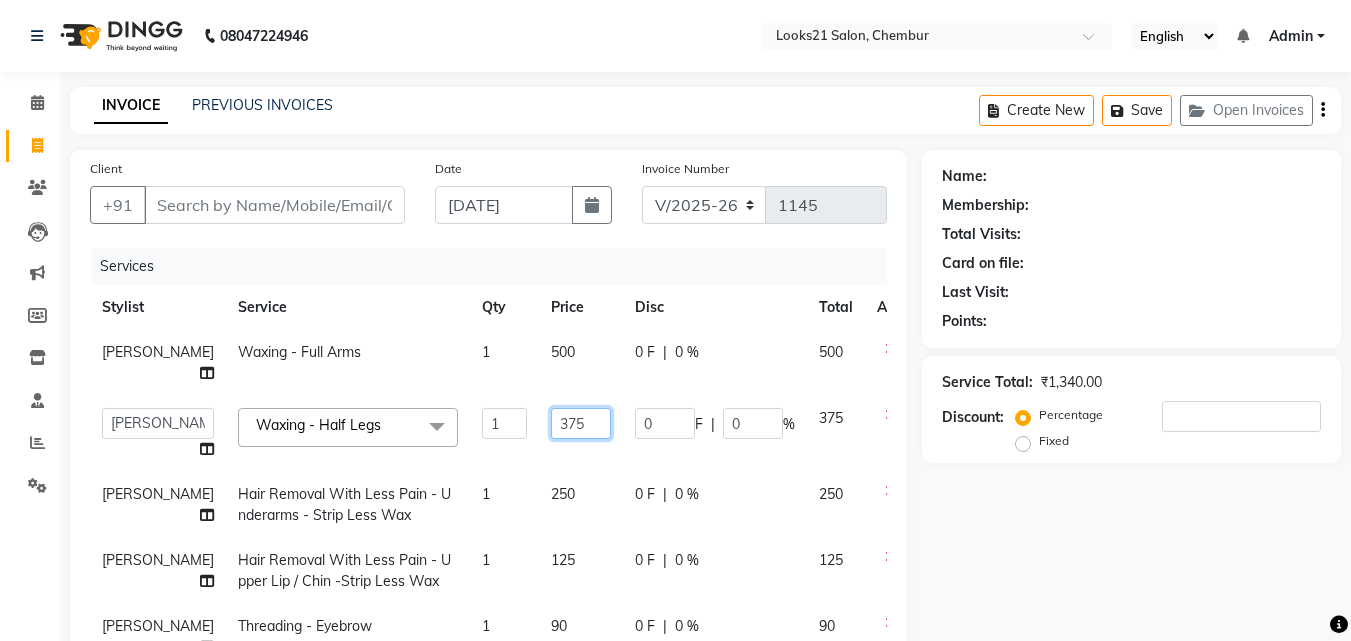 drag, startPoint x: 555, startPoint y: 414, endPoint x: 455, endPoint y: 423, distance: 100.40418 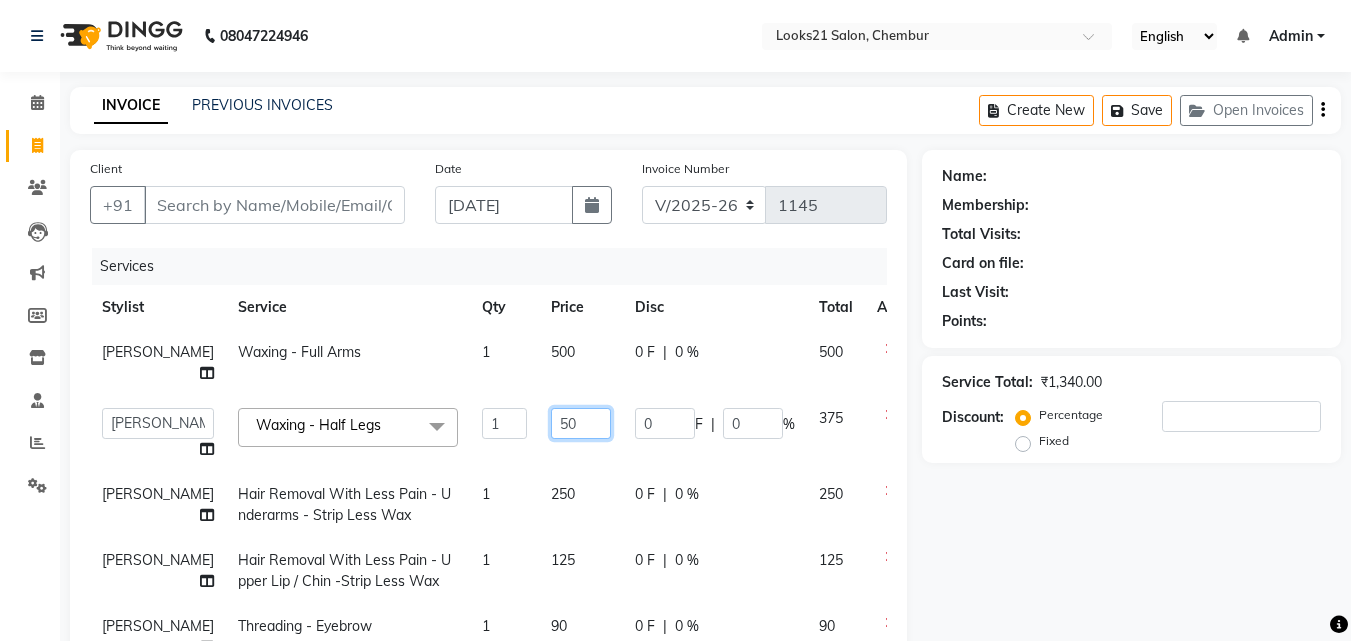 type on "500" 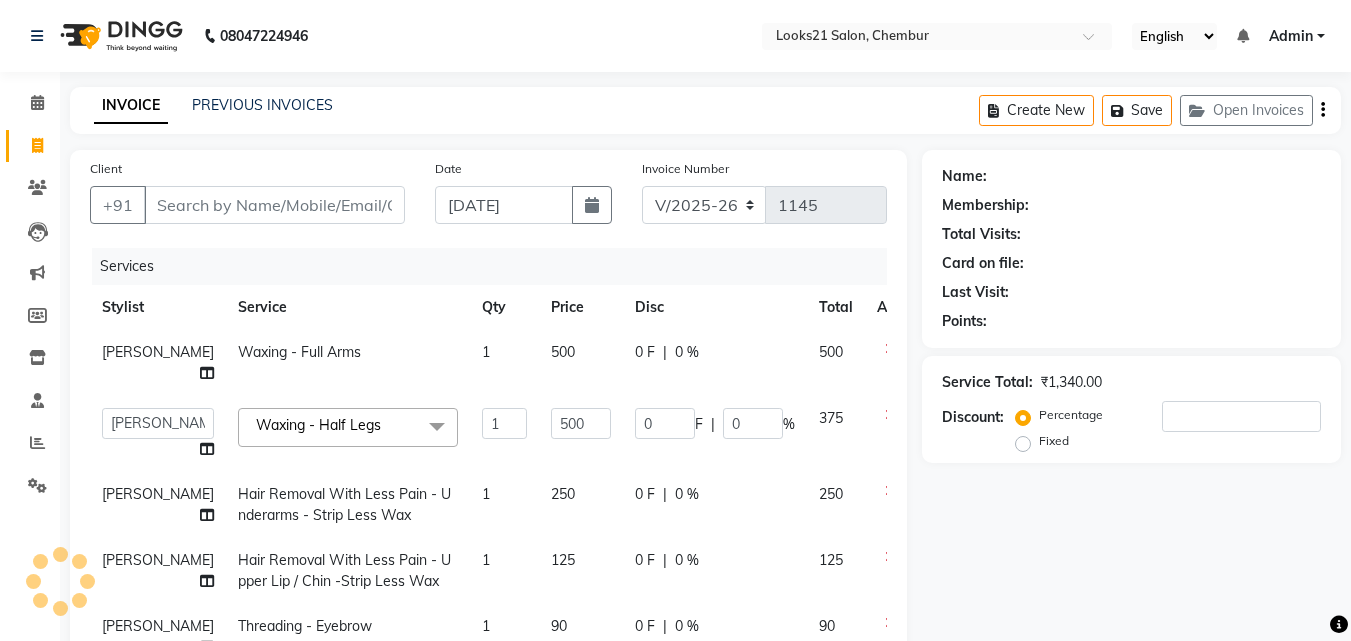 click on "500" 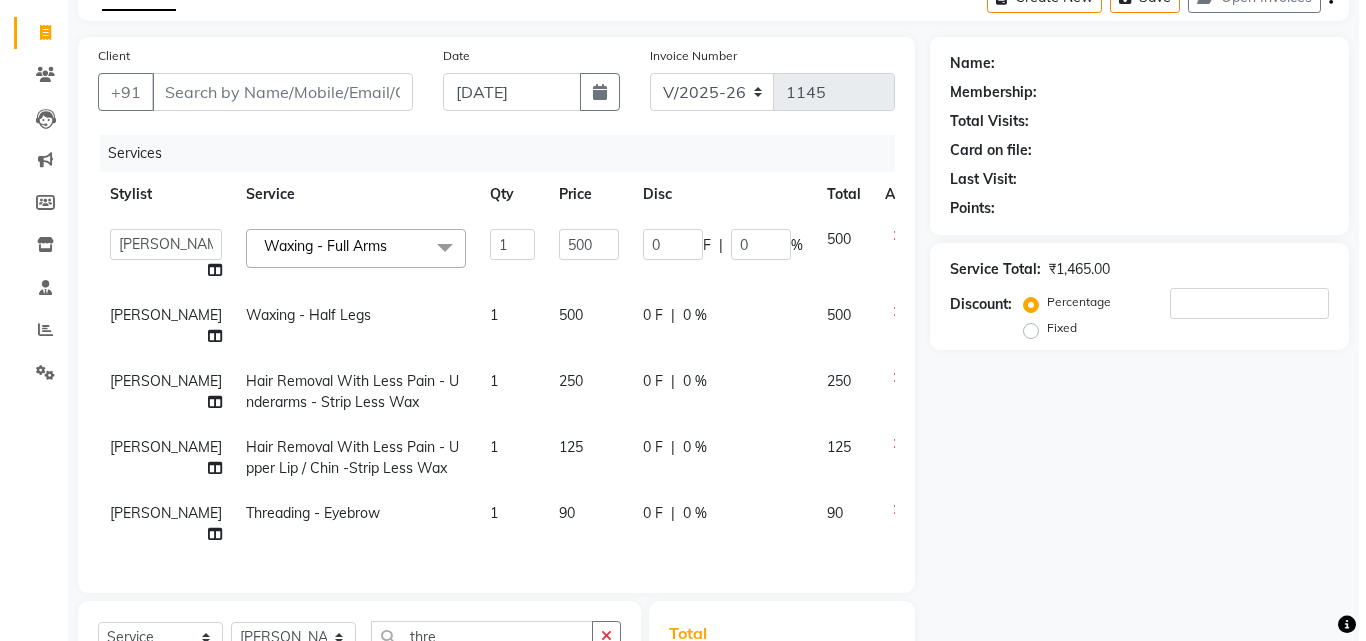 scroll, scrollTop: 0, scrollLeft: 0, axis: both 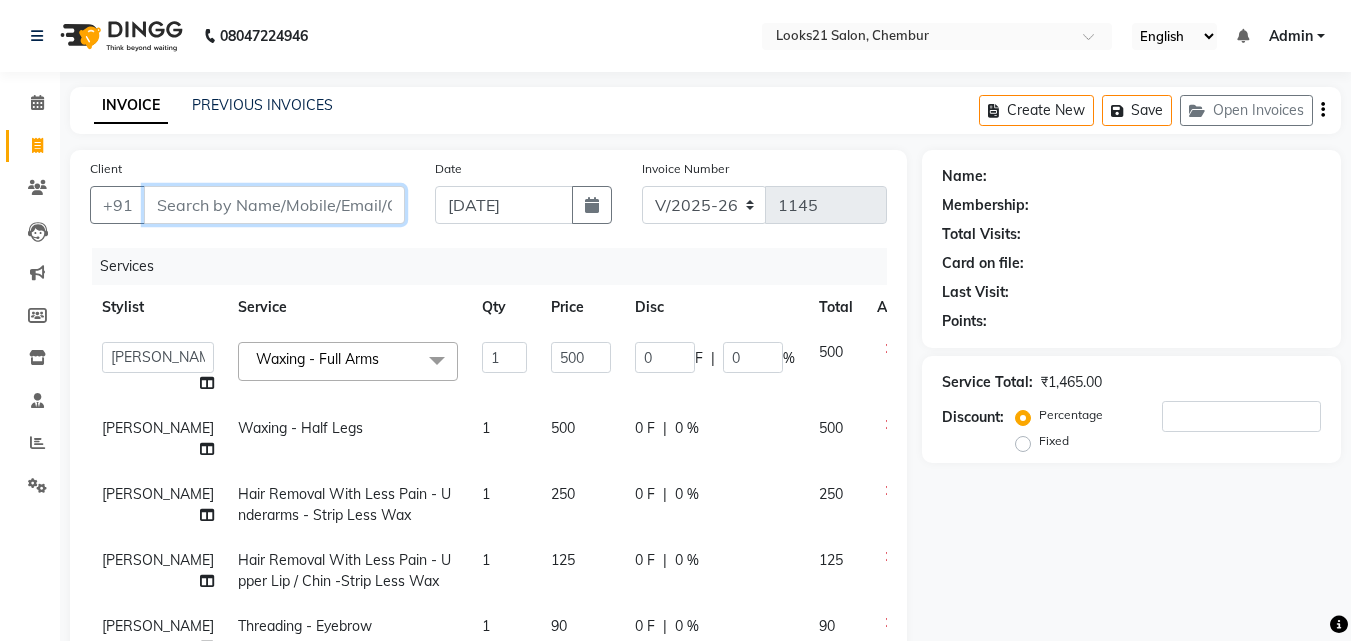 click on "Client" at bounding box center (274, 205) 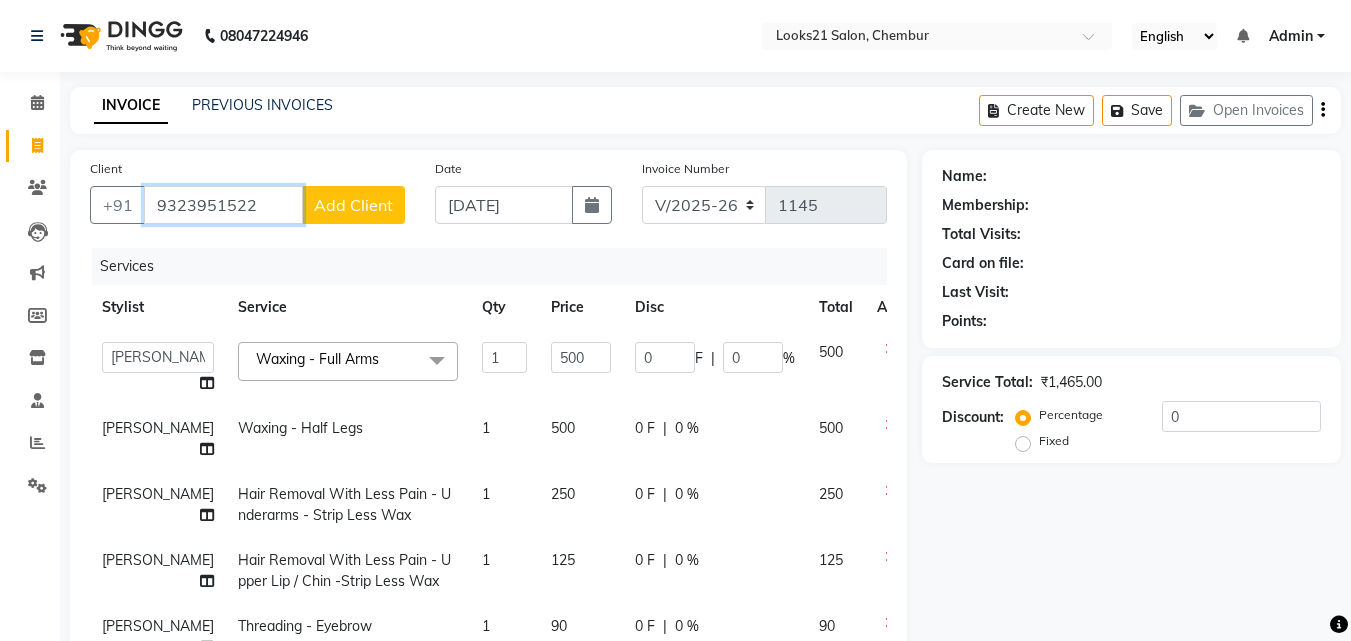 type on "9323951522" 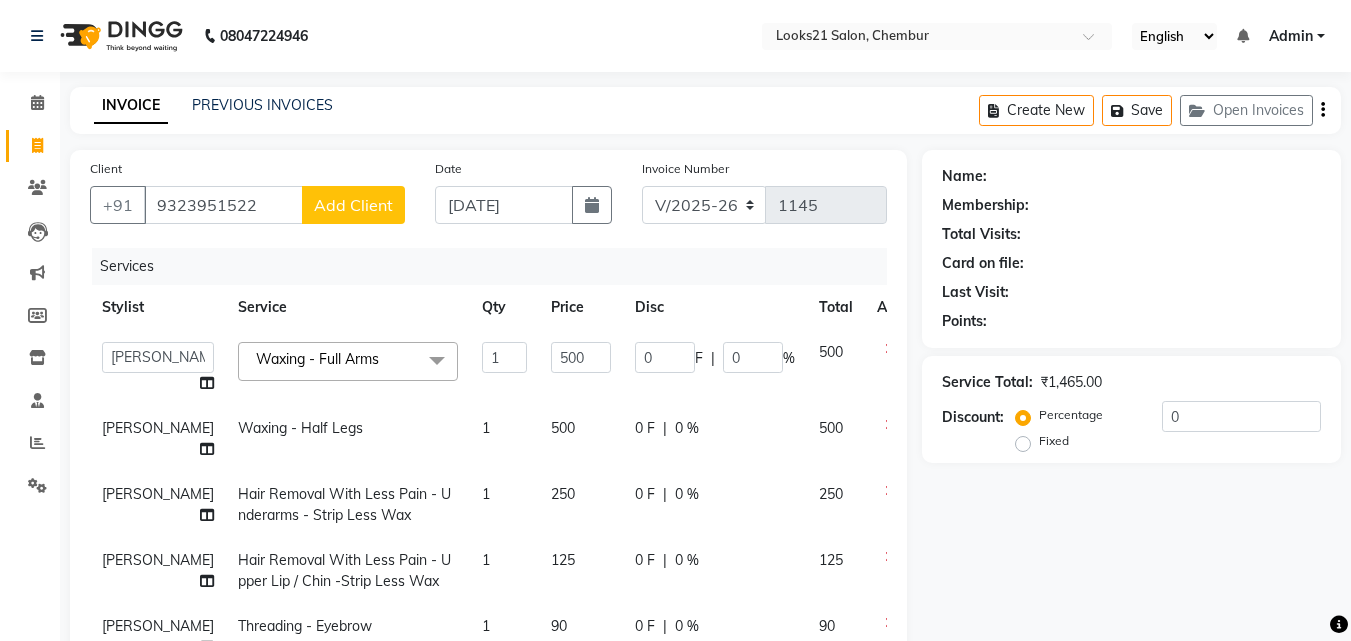 click on "Add Client" 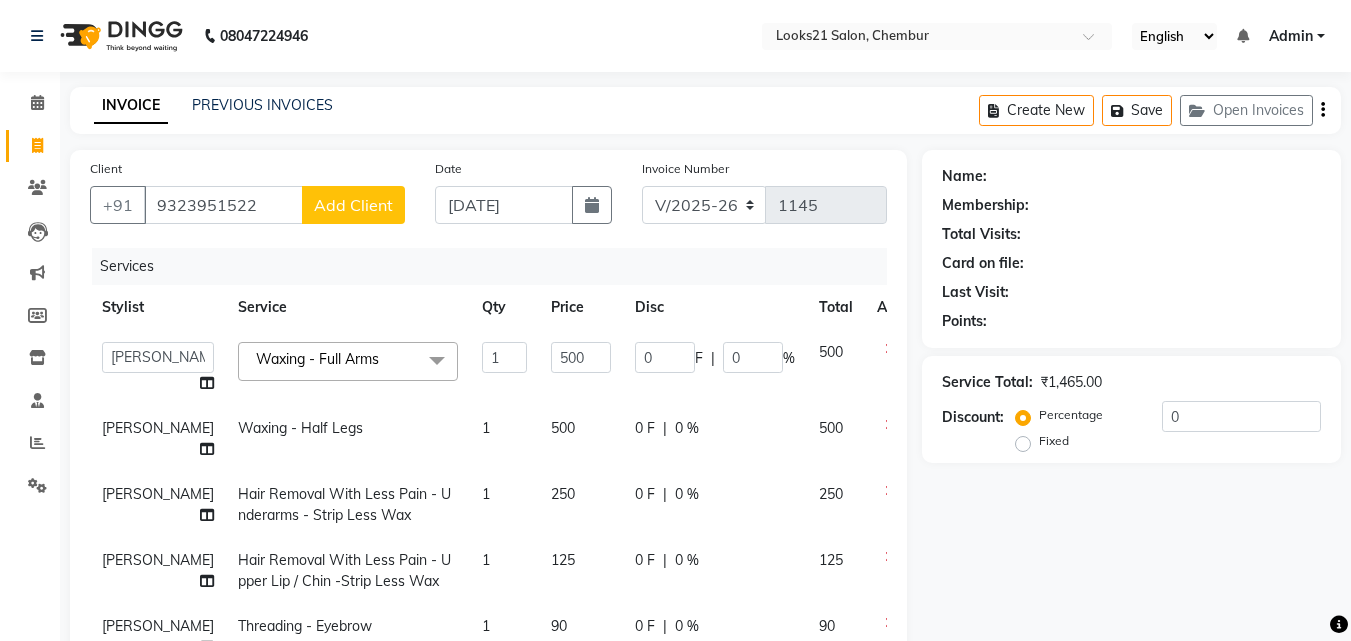select on "22" 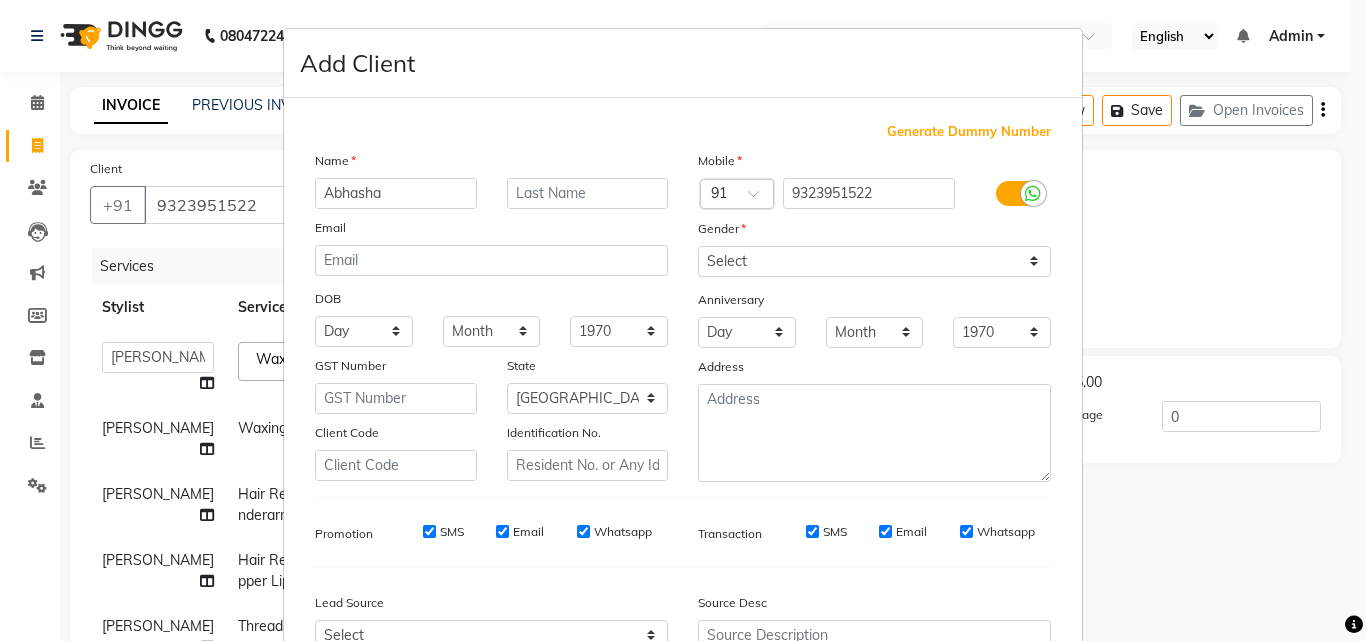 type on "Abhasha" 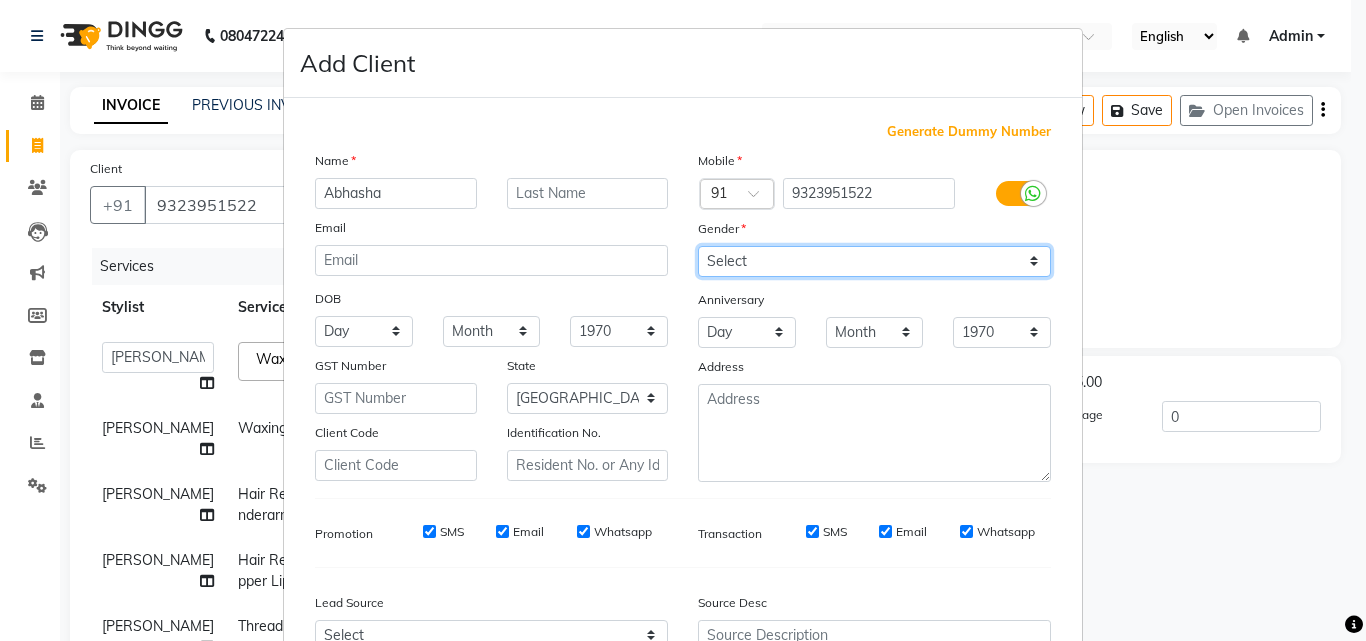 click on "Select Male Female Other Prefer Not To Say" at bounding box center (874, 261) 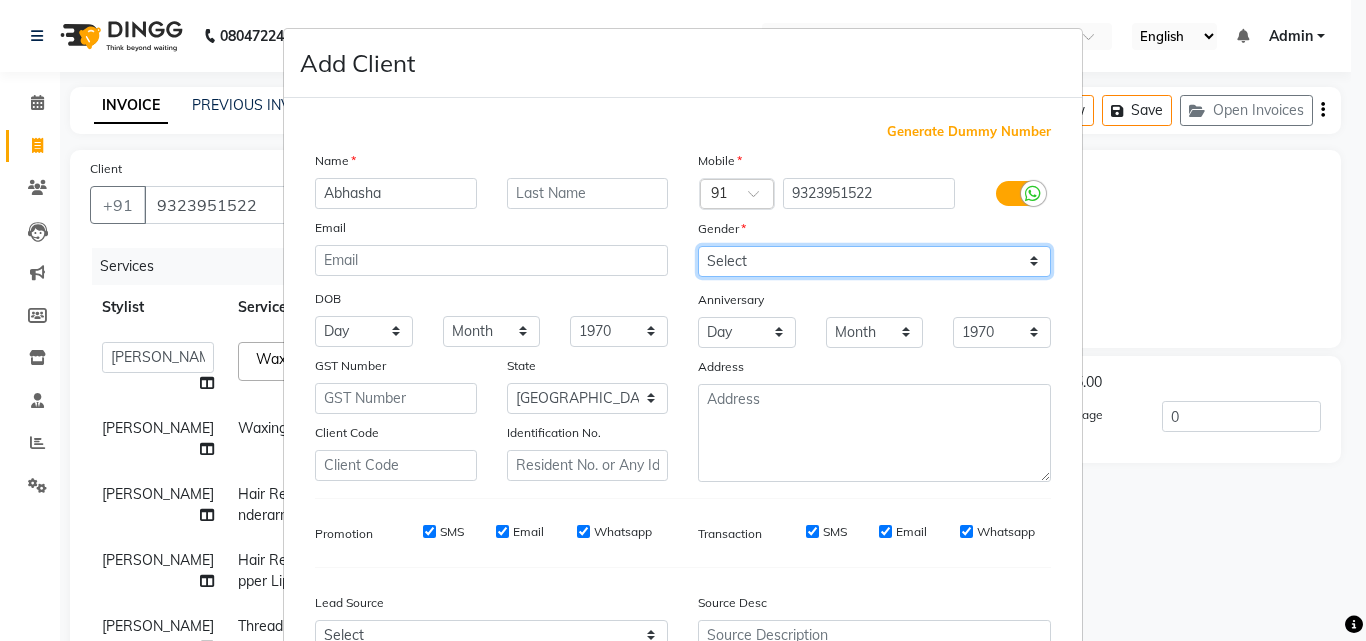 select on "female" 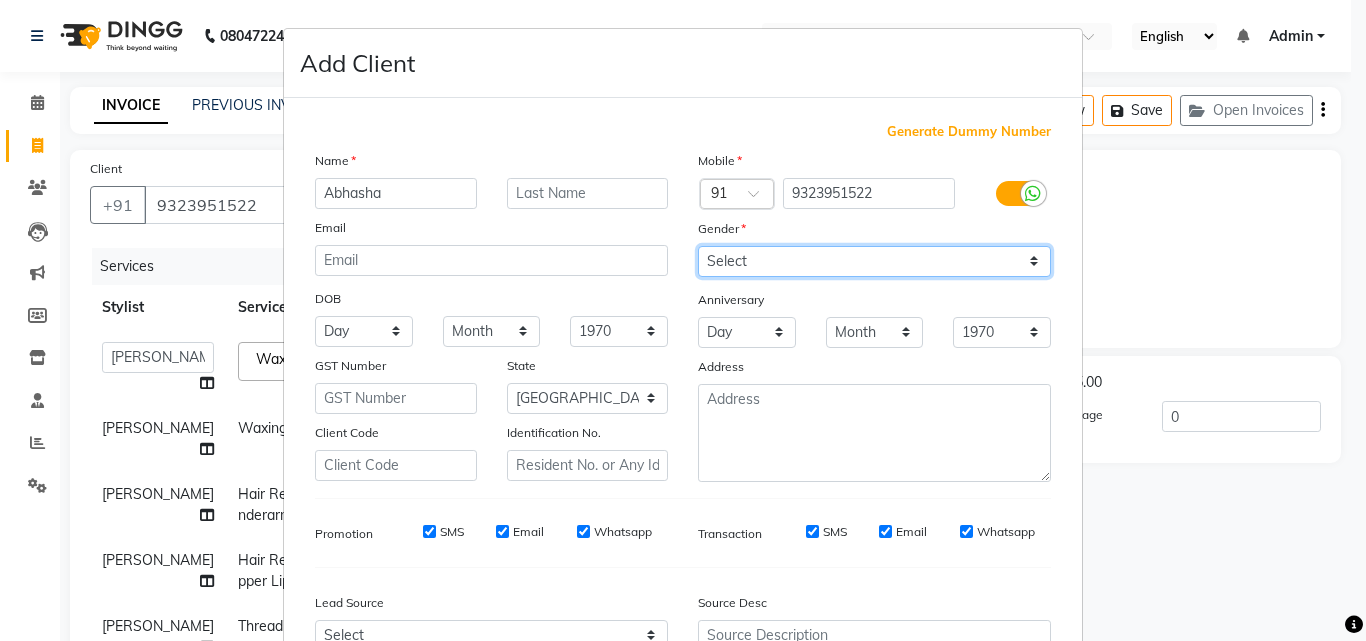 click on "Select Male Female Other Prefer Not To Say" at bounding box center [874, 261] 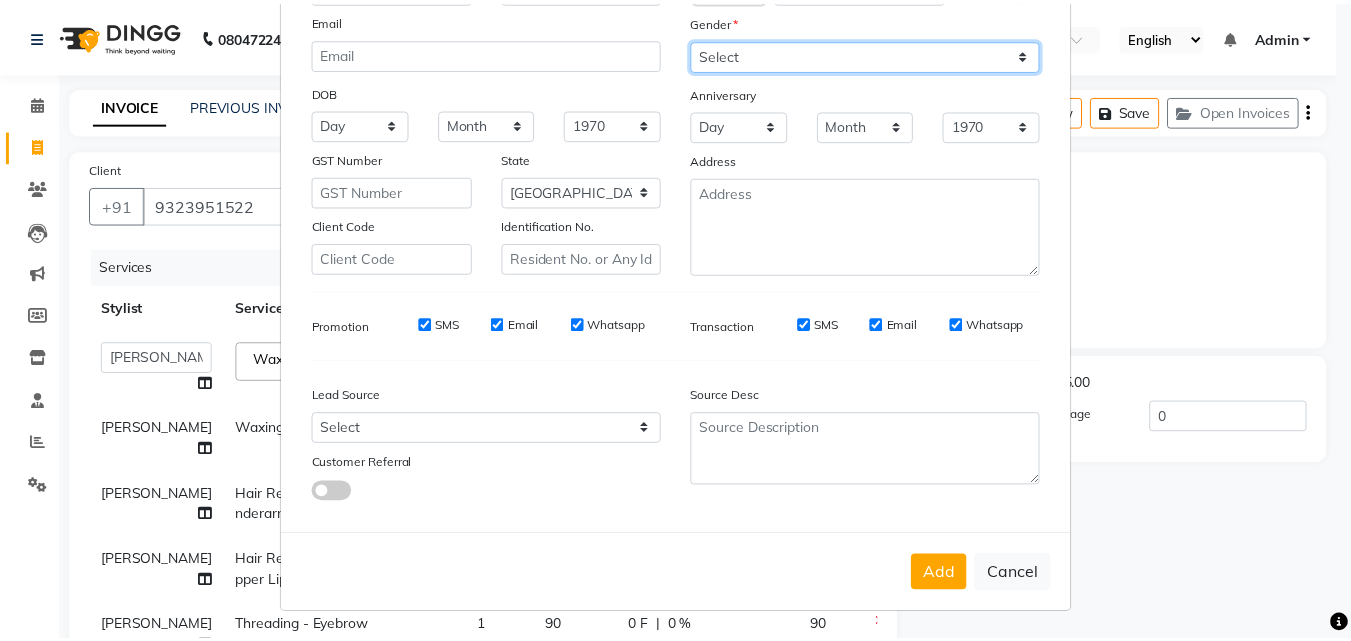 scroll, scrollTop: 208, scrollLeft: 0, axis: vertical 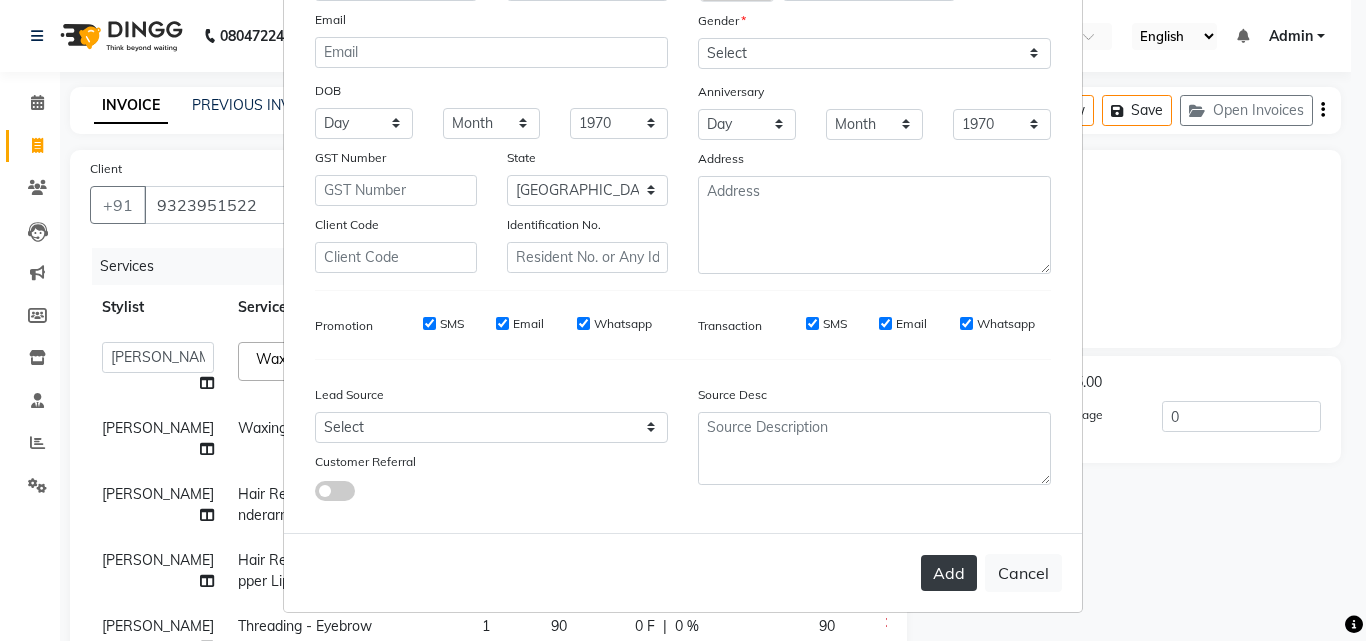 click on "Add" at bounding box center (949, 573) 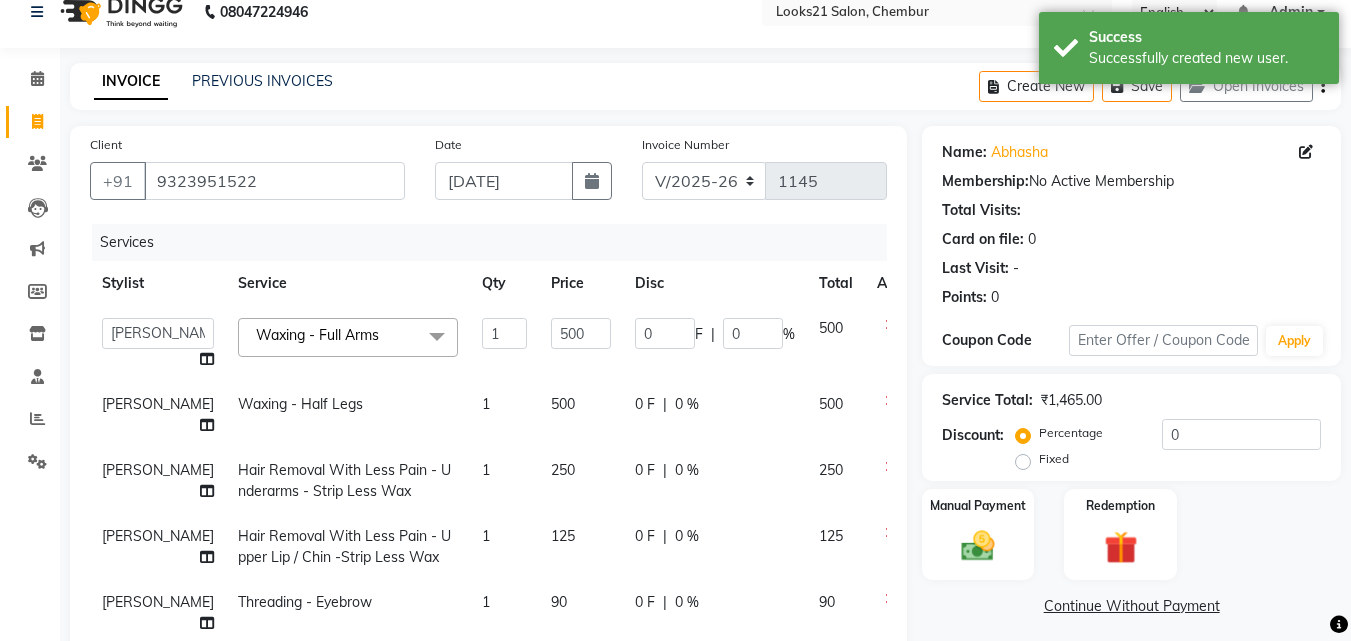 scroll, scrollTop: 0, scrollLeft: 0, axis: both 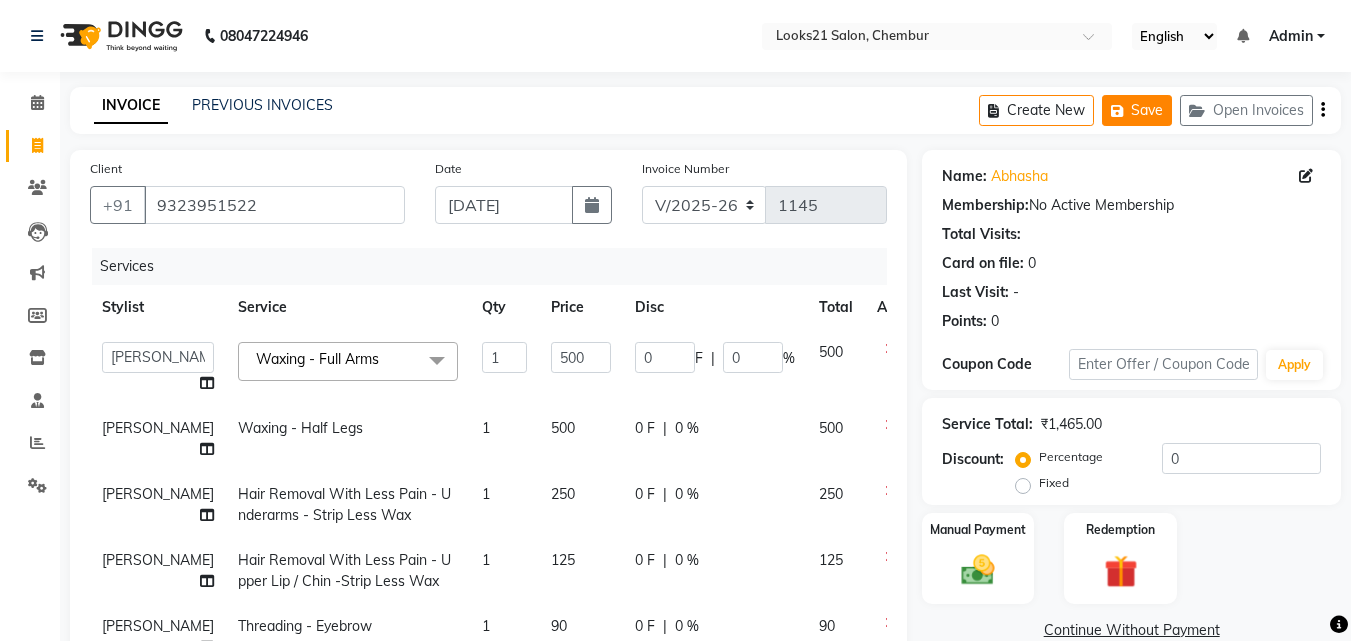 click 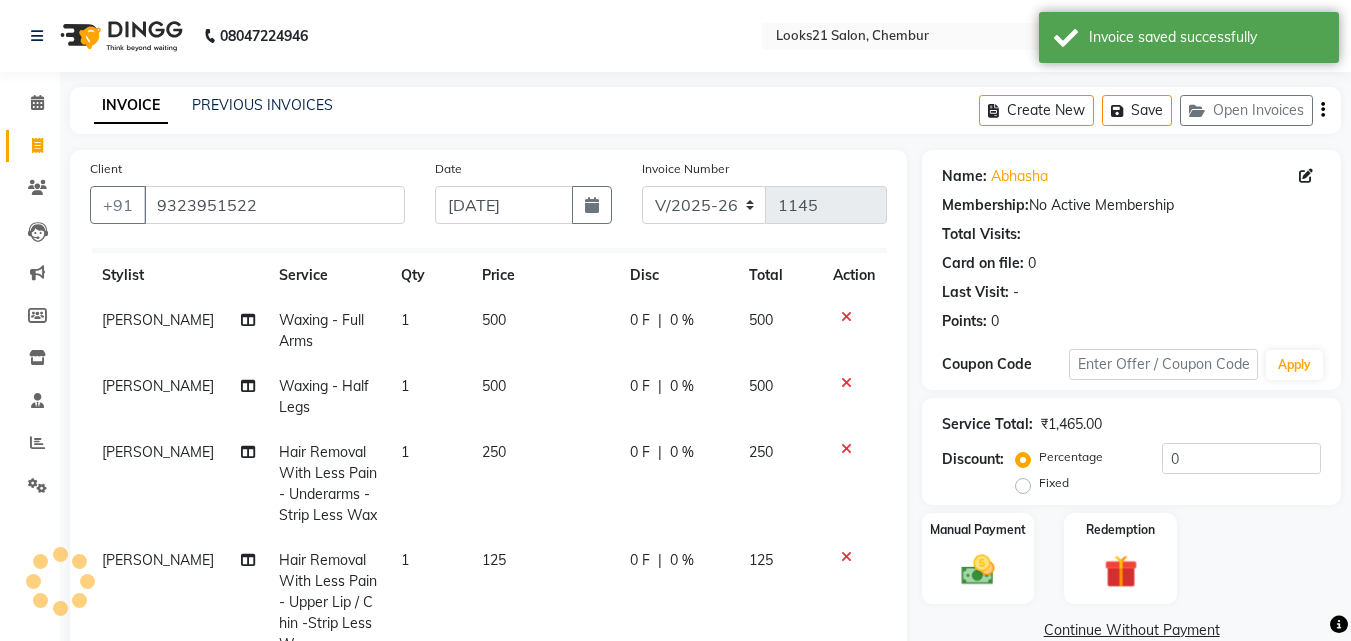 scroll, scrollTop: 48, scrollLeft: 0, axis: vertical 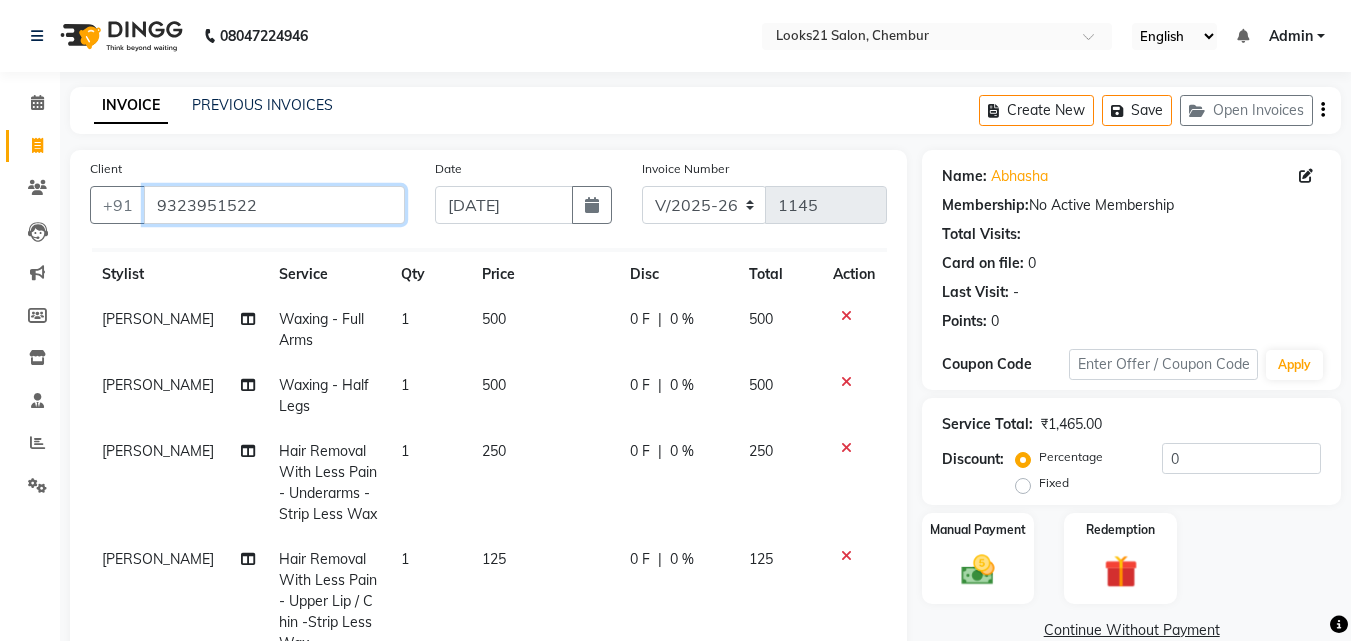 drag, startPoint x: 262, startPoint y: 205, endPoint x: 0, endPoint y: 167, distance: 264.7414 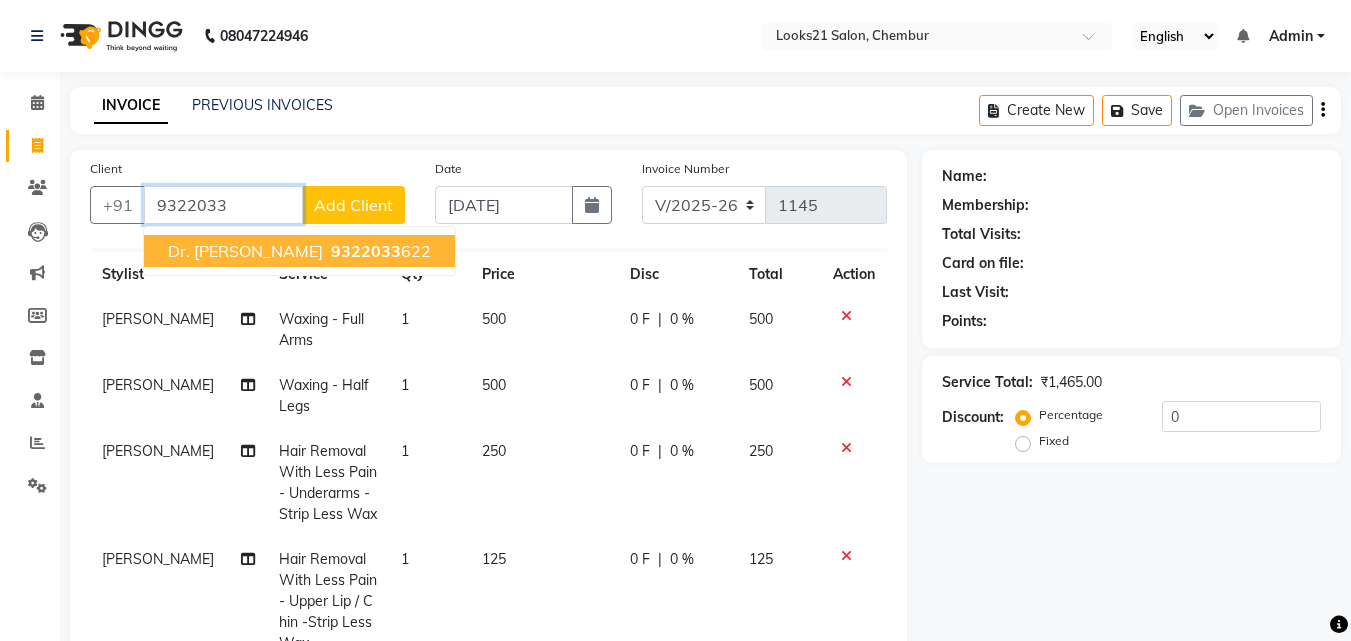 click on "Dr. [PERSON_NAME]" at bounding box center (245, 251) 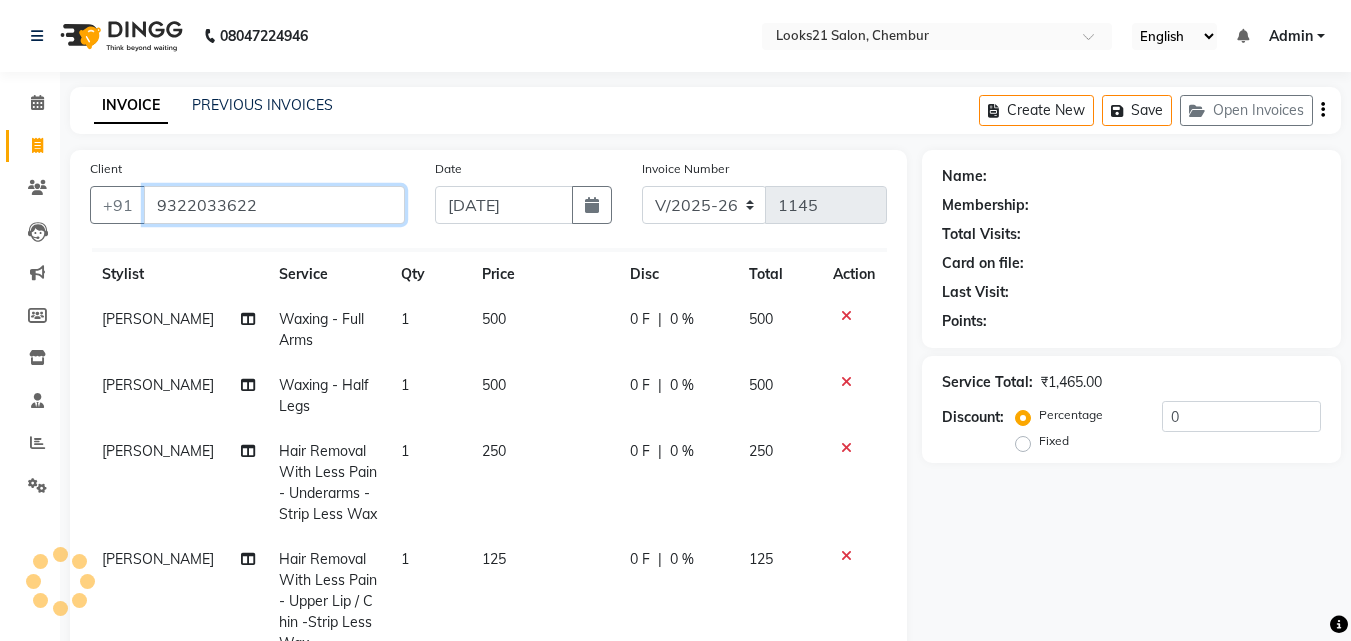 type on "9322033622" 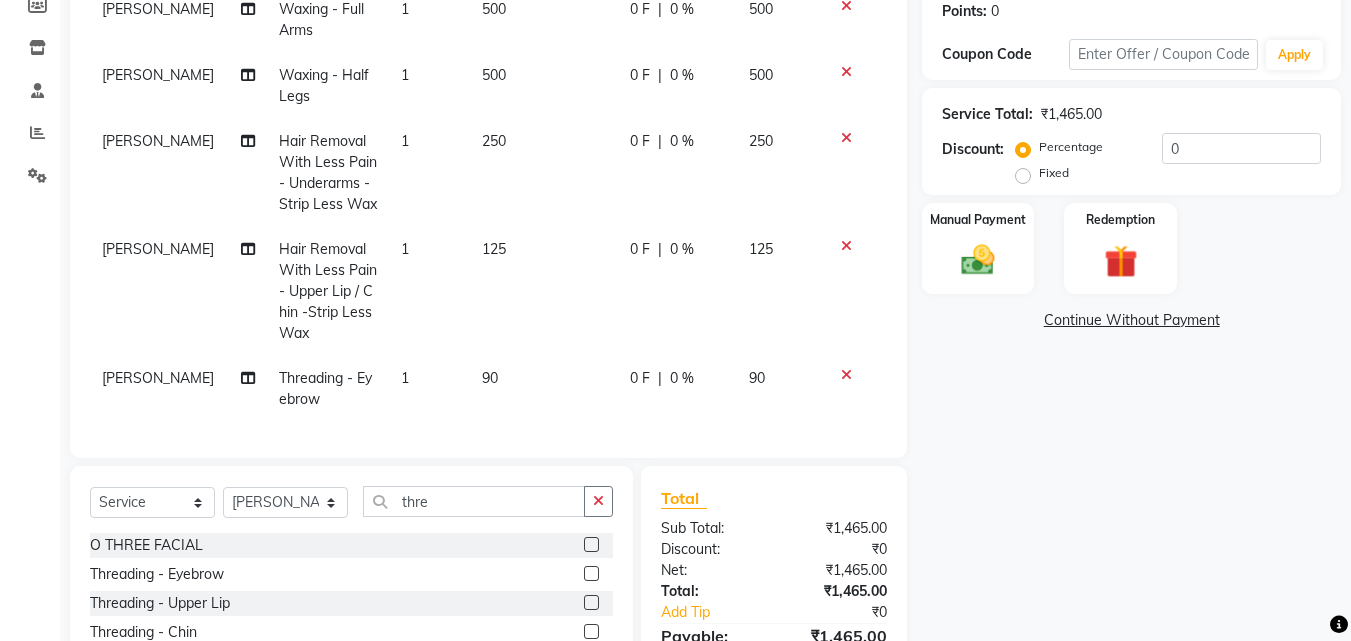 scroll, scrollTop: 260, scrollLeft: 0, axis: vertical 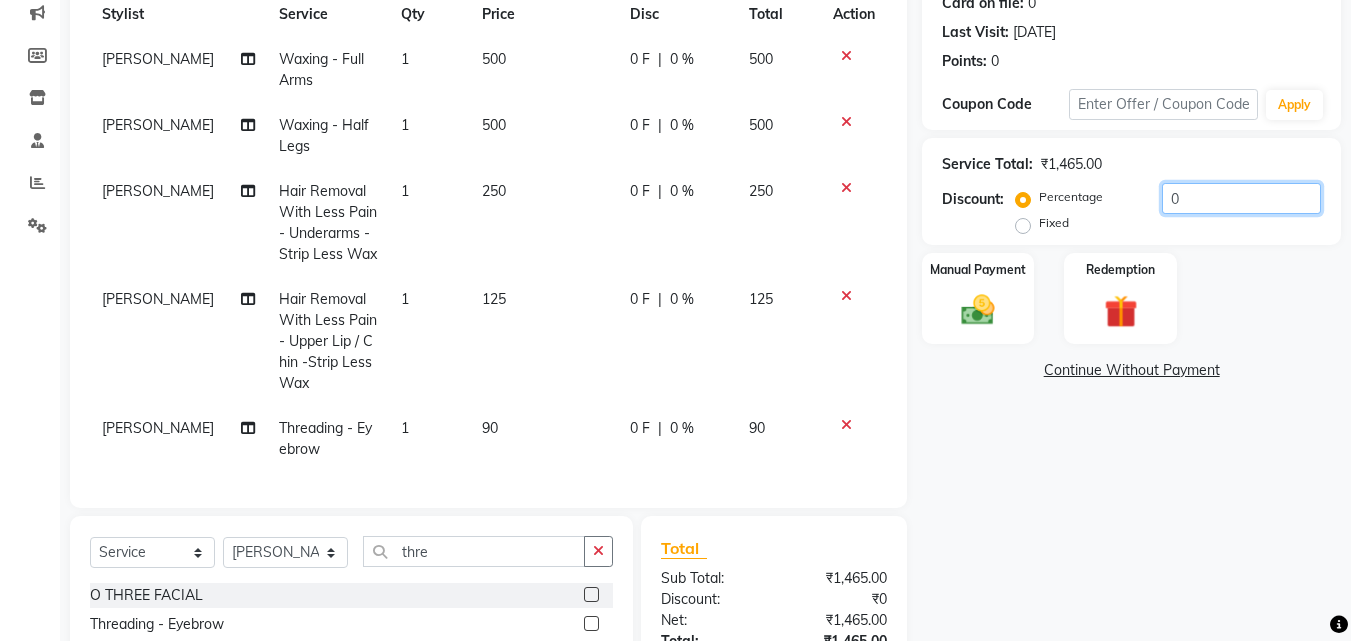 drag, startPoint x: 1235, startPoint y: 201, endPoint x: 1070, endPoint y: 189, distance: 165.43579 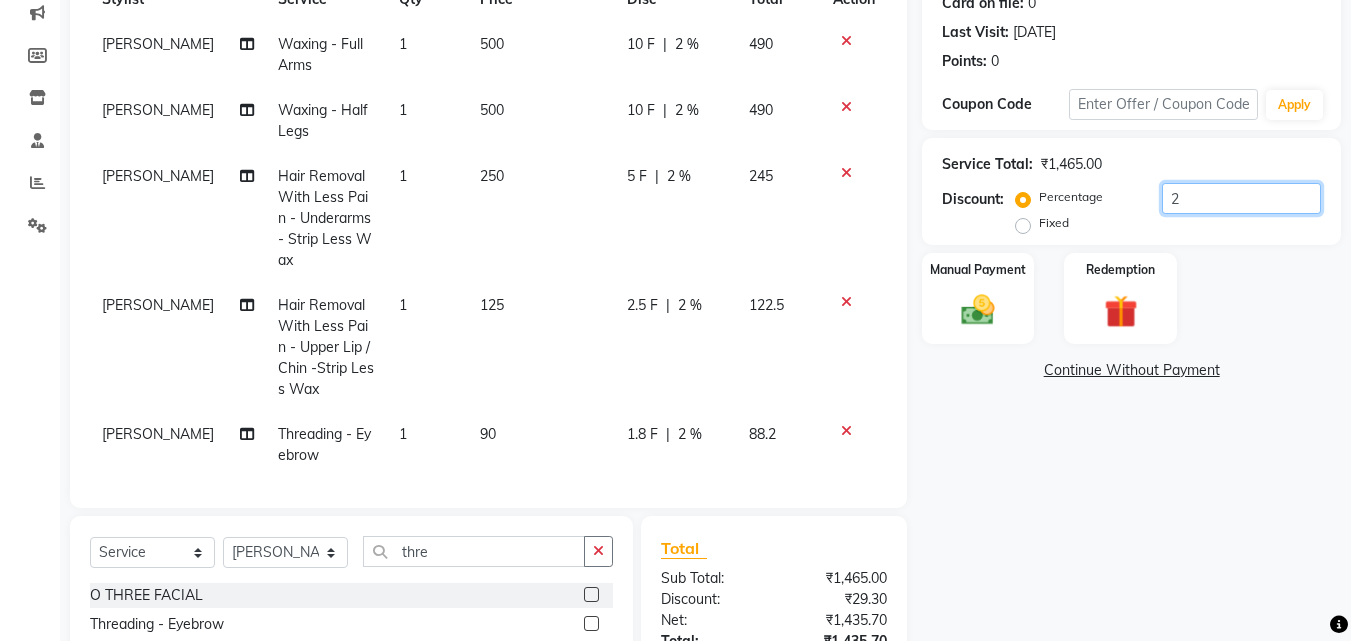 type on "20" 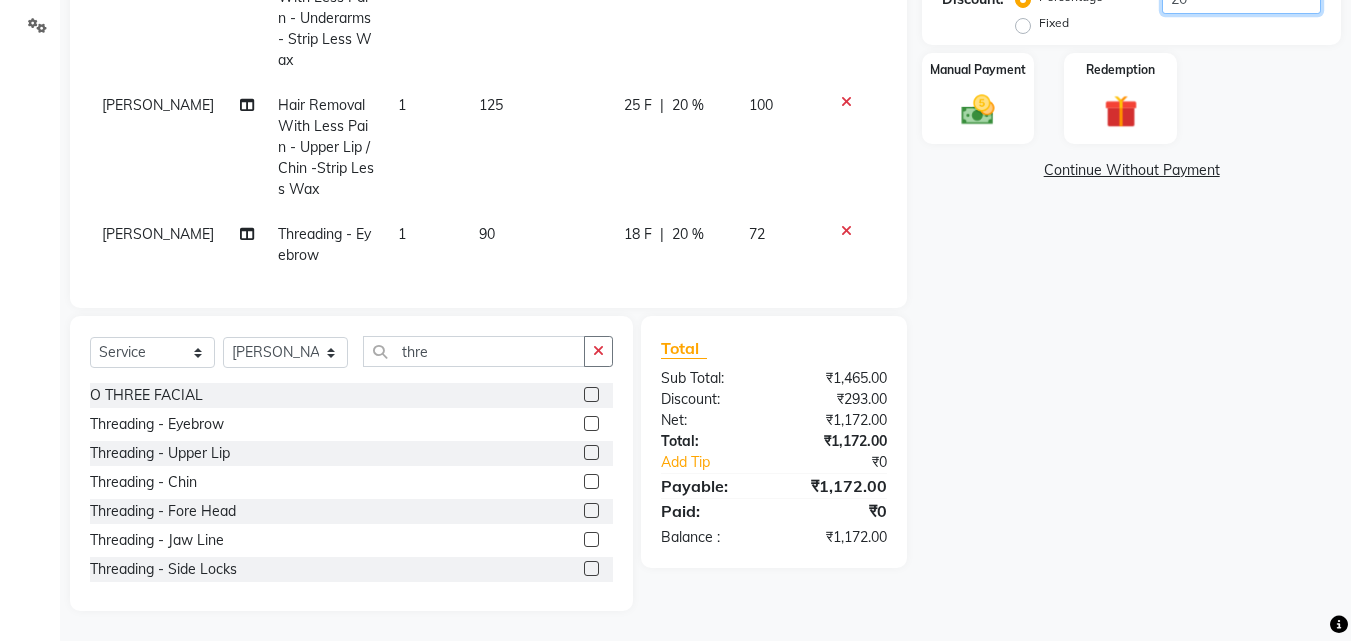 scroll, scrollTop: 360, scrollLeft: 0, axis: vertical 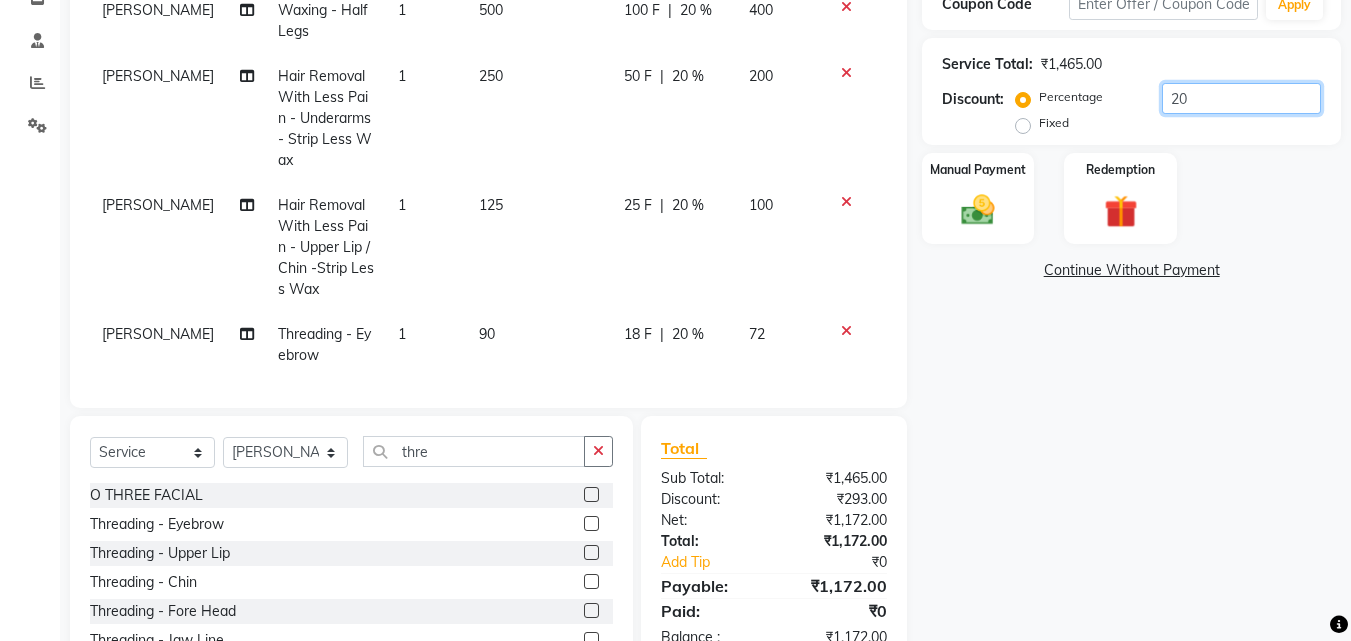 drag, startPoint x: 1227, startPoint y: 98, endPoint x: 990, endPoint y: 63, distance: 239.57045 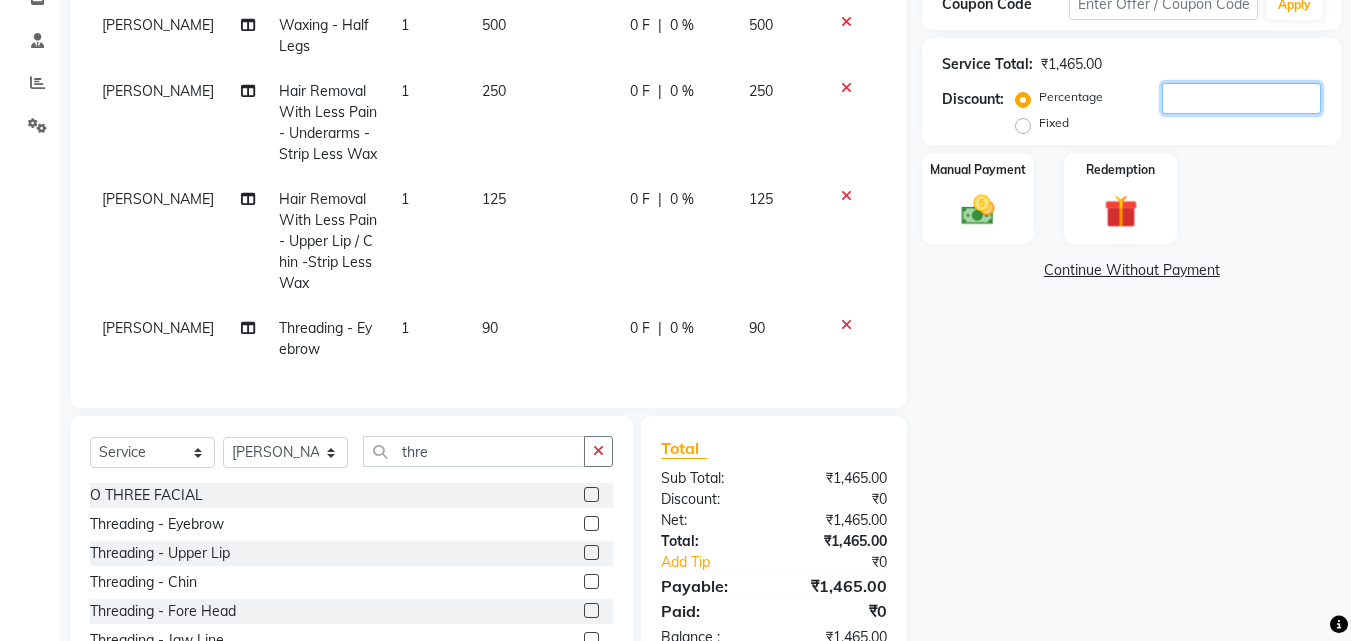 scroll, scrollTop: 460, scrollLeft: 0, axis: vertical 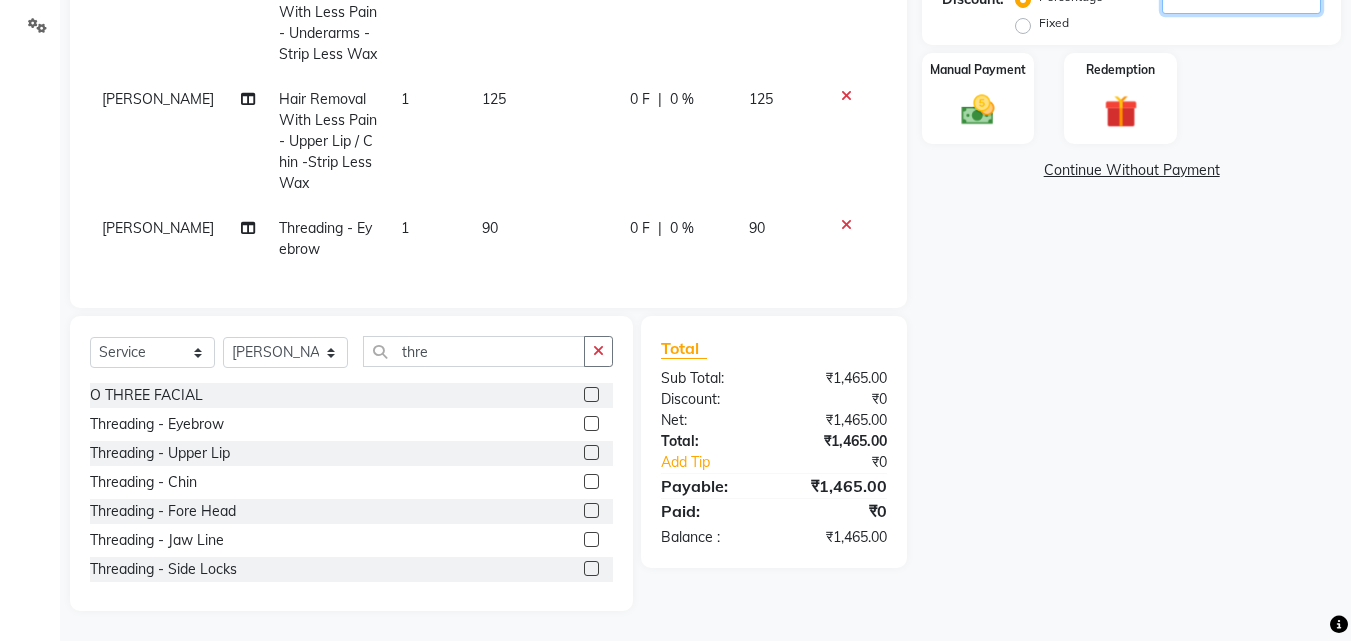 type 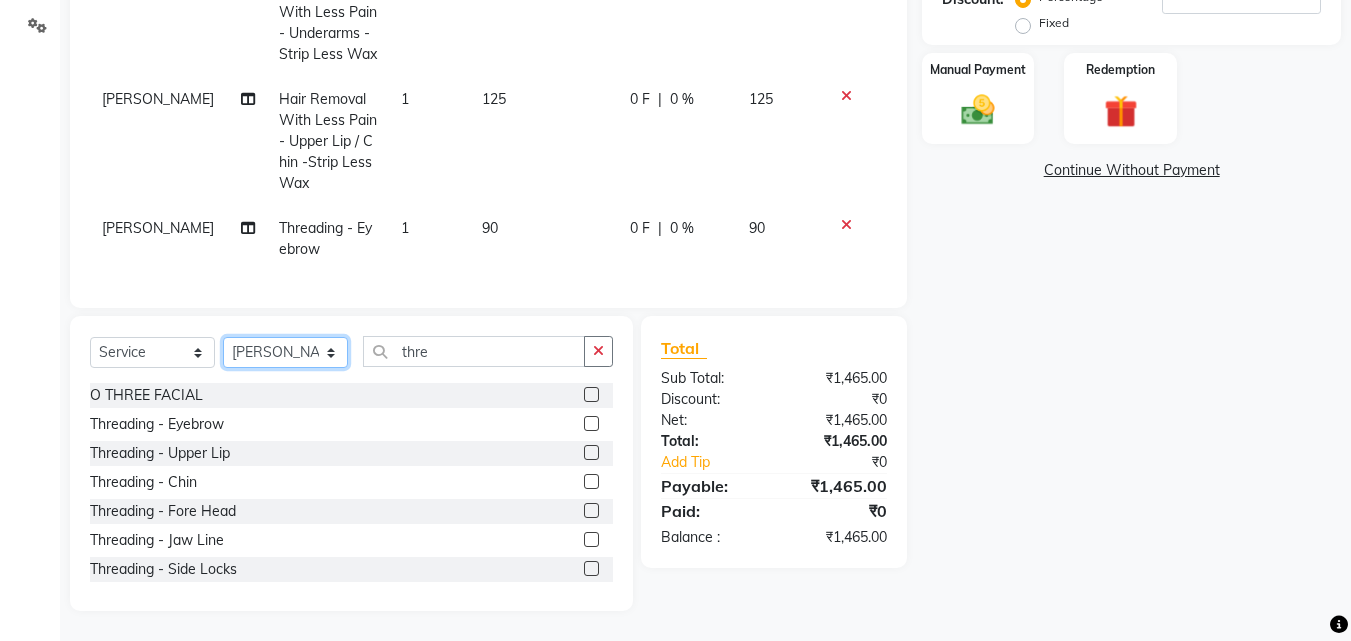 click on "Select Stylist Anwar Danish Janardhan sabiya khan Sajeda Siddiqui Samiksha Shakil Sharif Ahmed Shraddha Vaishali" 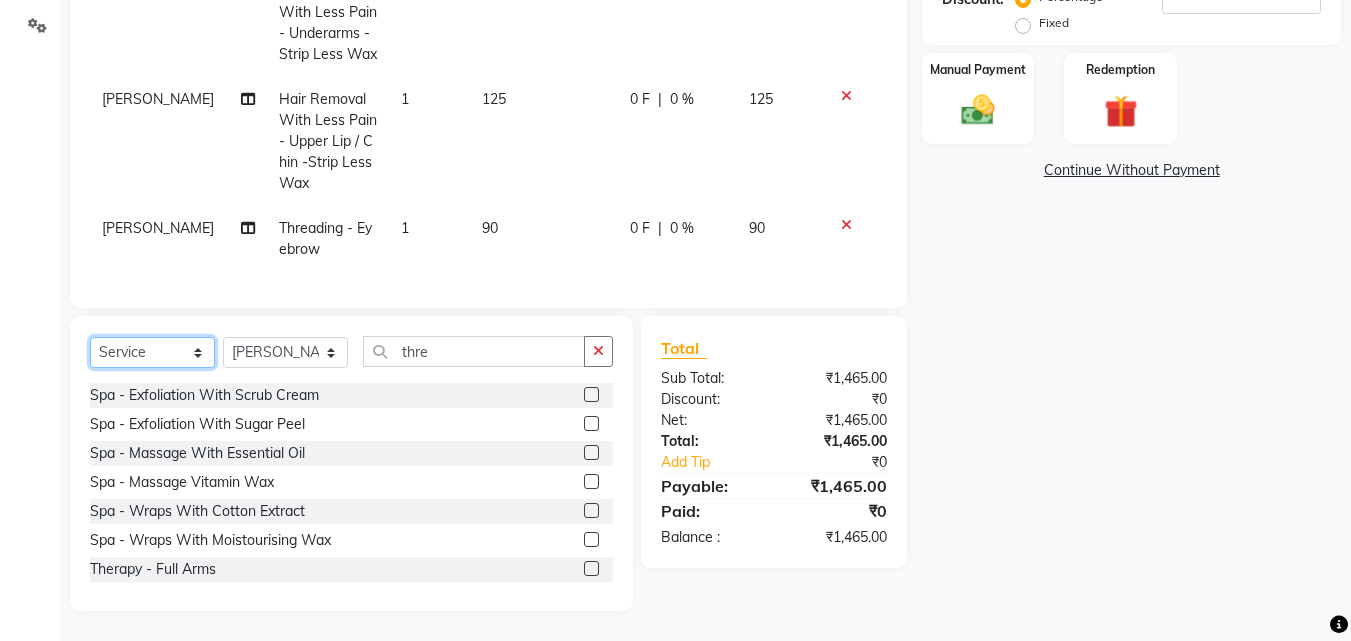 click on "Select  Service  Product  Membership  Package Voucher Prepaid Gift Card" 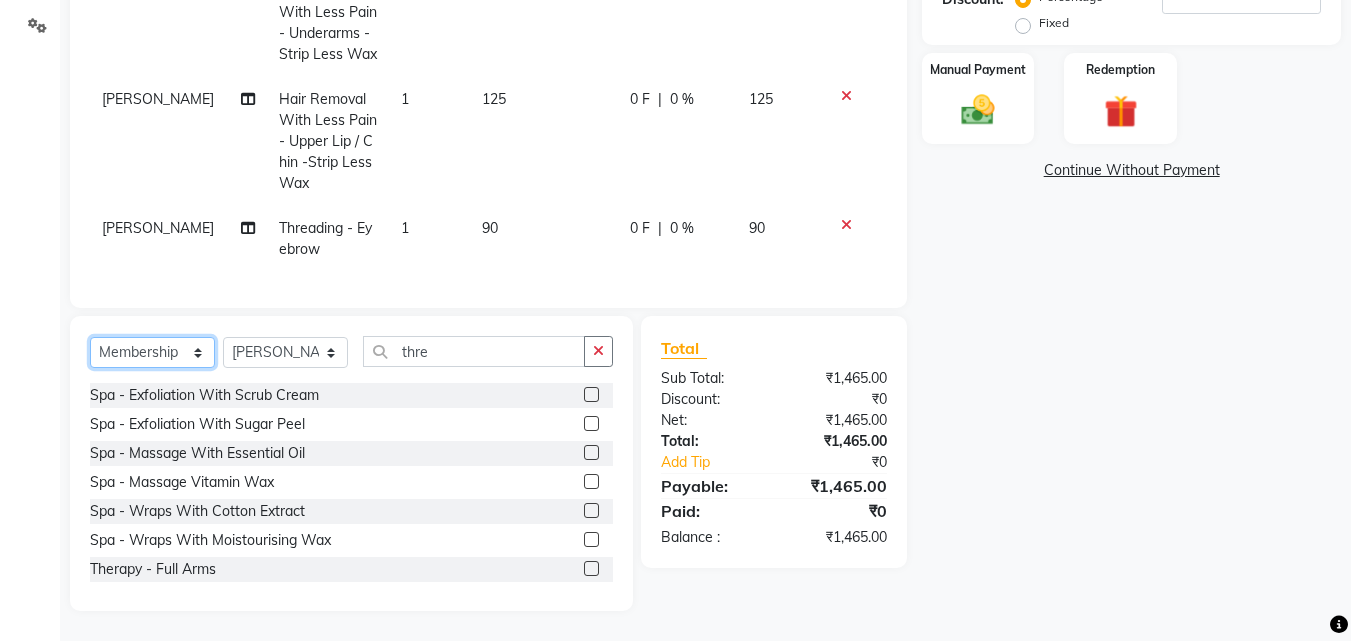 click on "Select  Service  Product  Membership  Package Voucher Prepaid Gift Card" 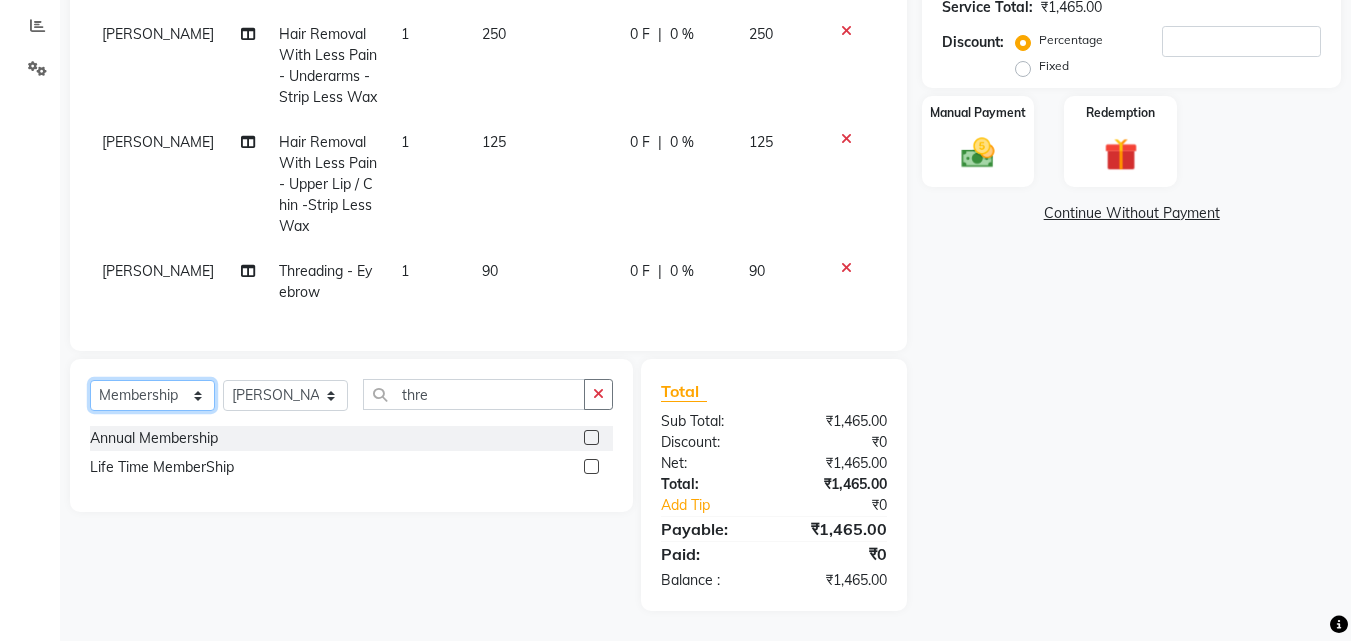 scroll, scrollTop: 417, scrollLeft: 0, axis: vertical 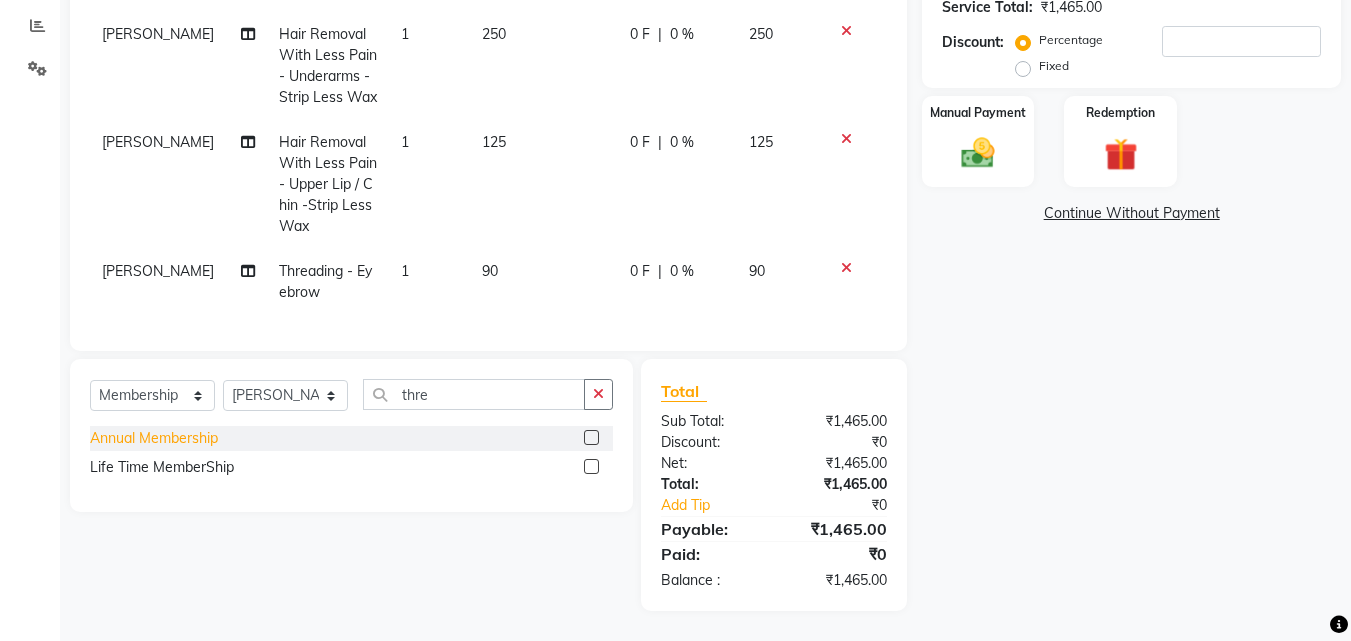 click on "Annual Membership" 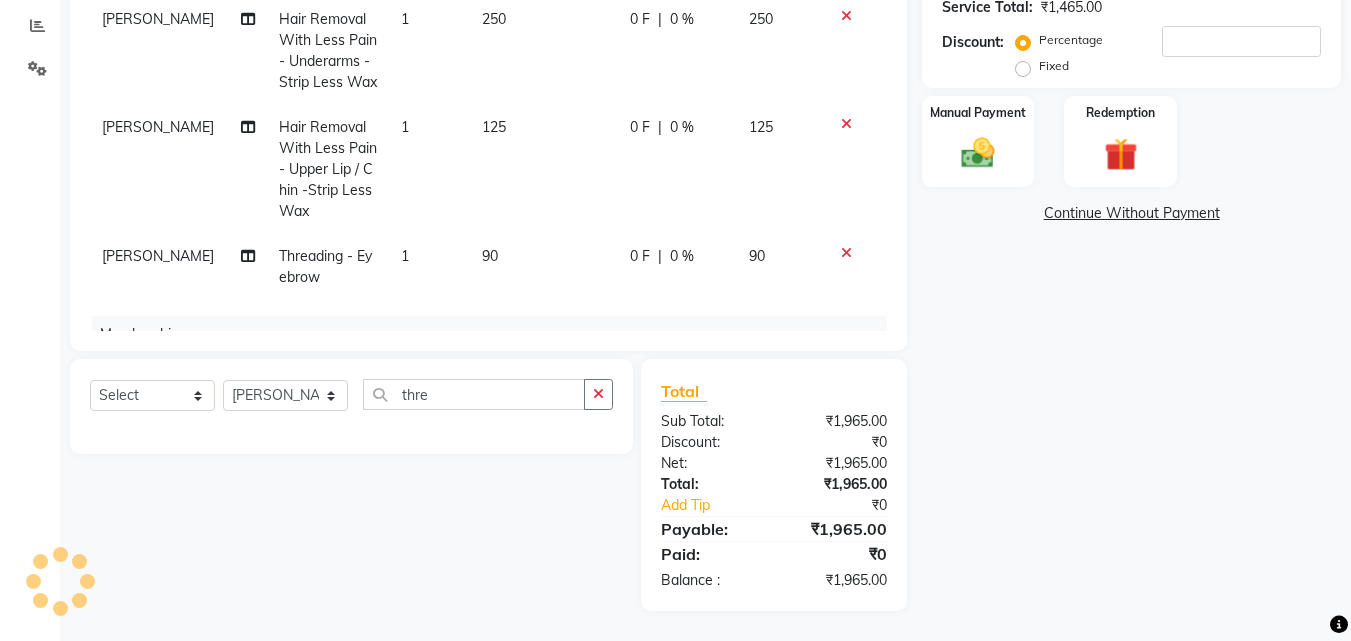 select on "select" 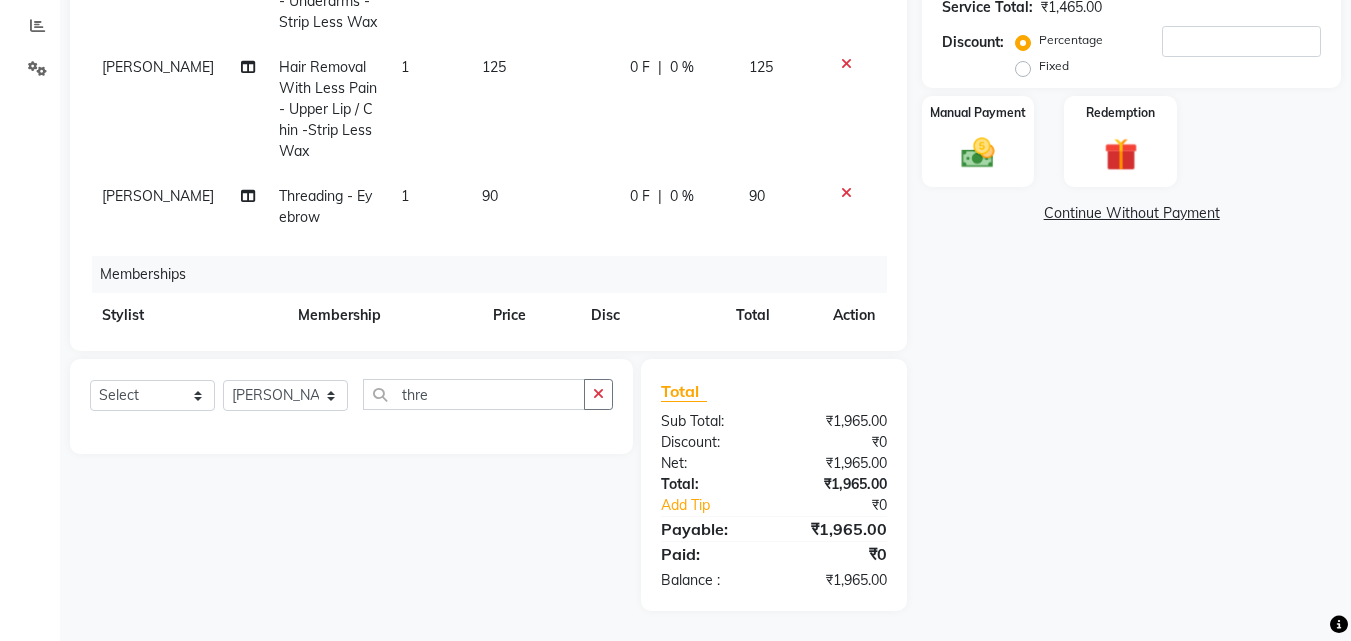 scroll, scrollTop: 0, scrollLeft: 0, axis: both 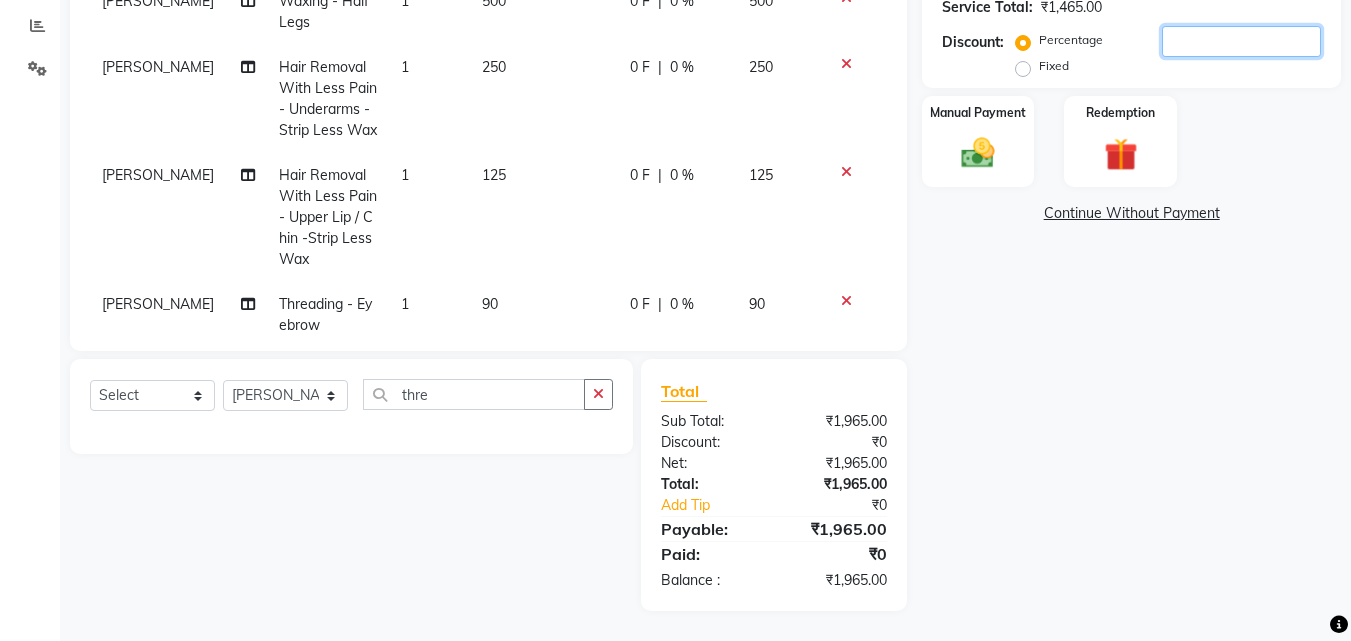 click 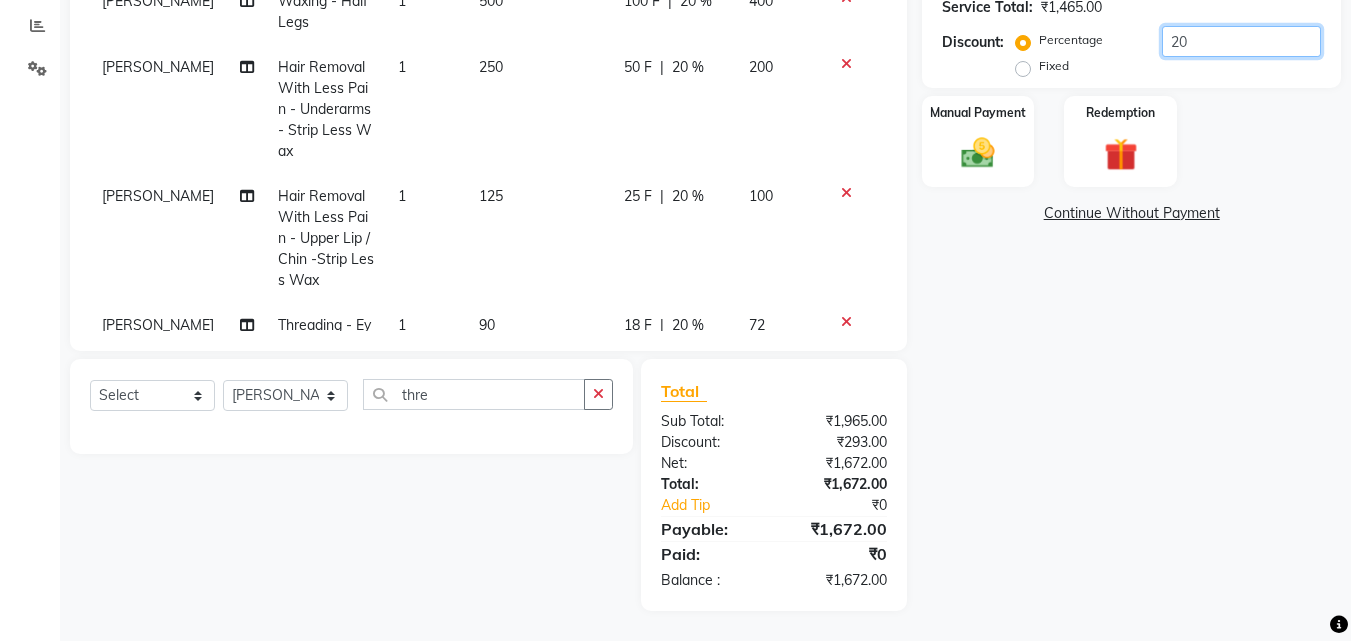 type on "20" 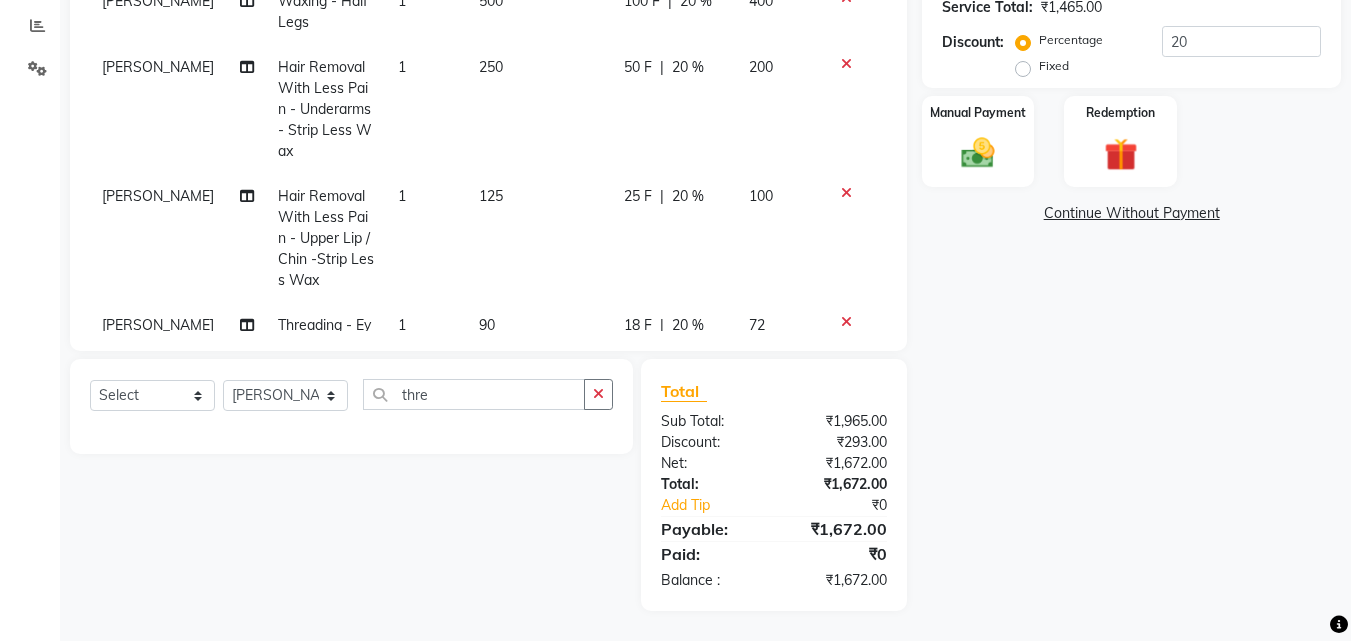 click on "Name: Dr. Kashmira Shah Membership:  No Active Membership  Total Visits:  1 Card on file:  0 Last Visit:   27-03-2024 Points:   0  Coupon Code Apply Service Total:  ₹1,465.00  Discount:  Percentage   Fixed  20 Manual Payment Redemption  Continue Without Payment" 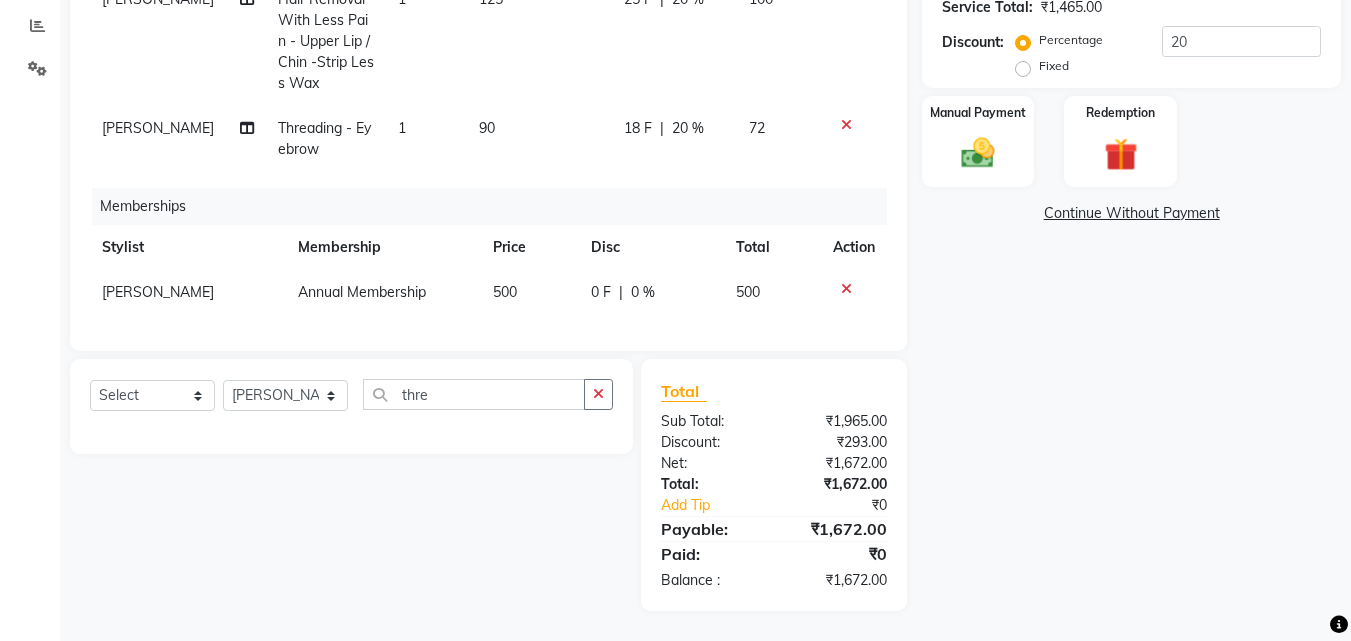 scroll, scrollTop: 212, scrollLeft: 0, axis: vertical 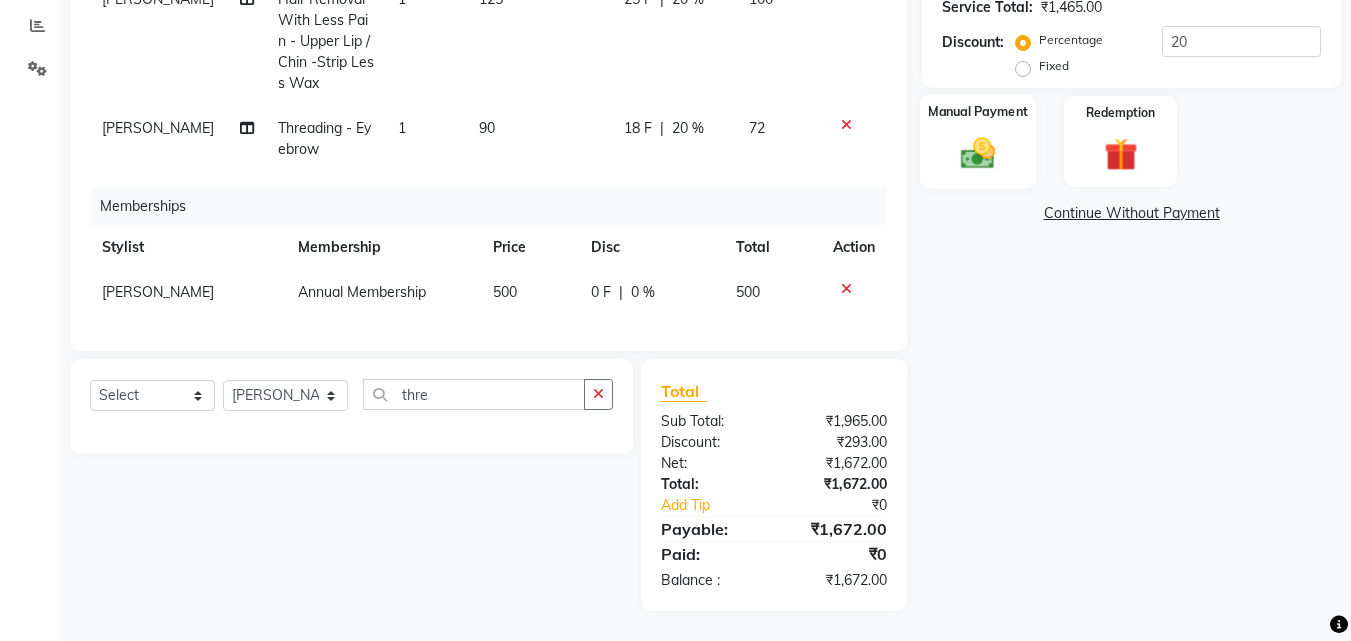 click 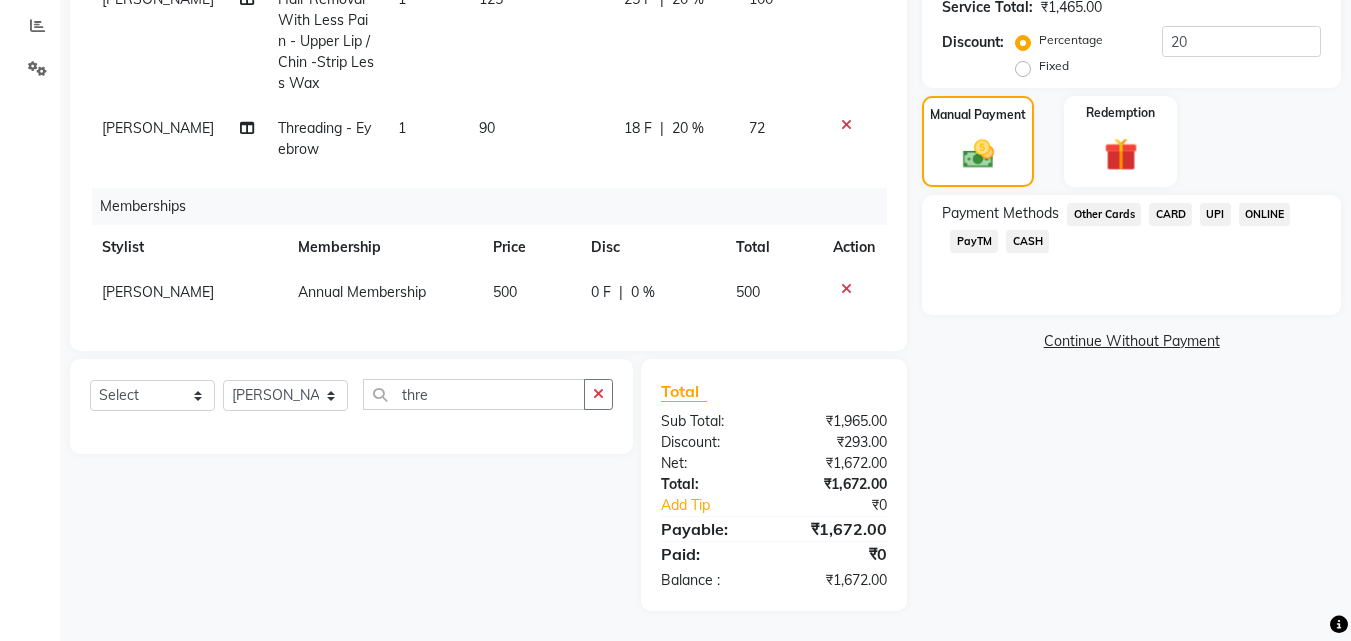 click on "CASH" 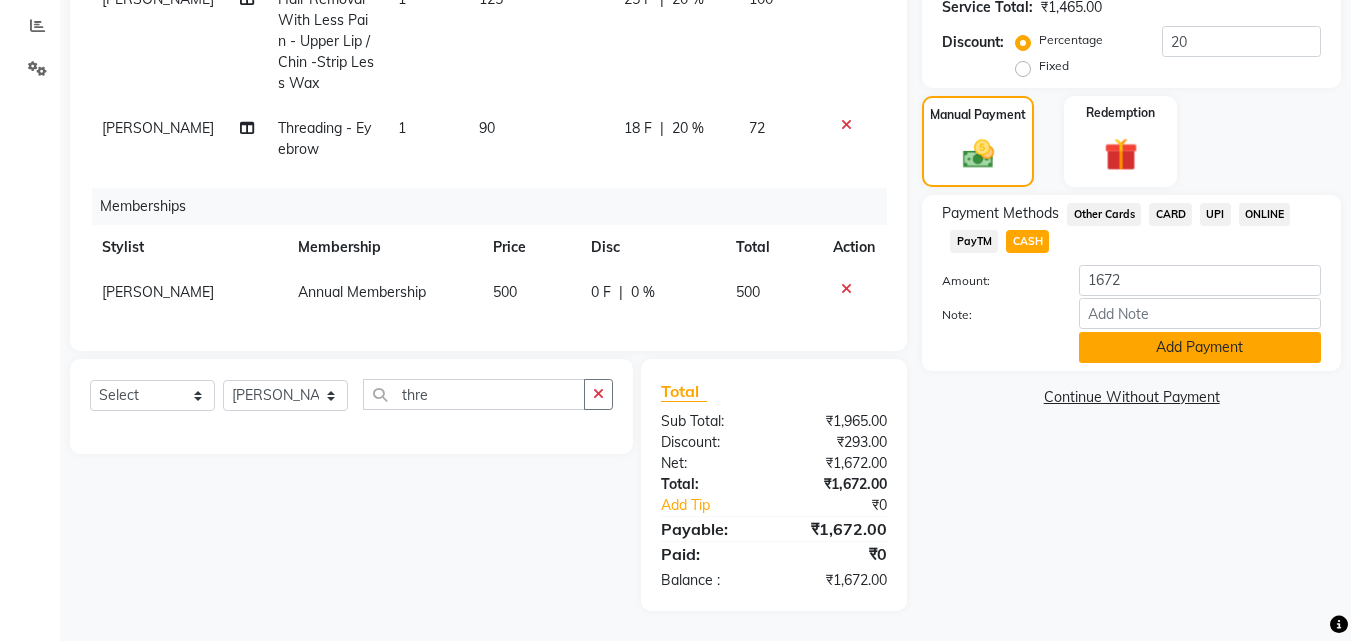click on "Add Payment" 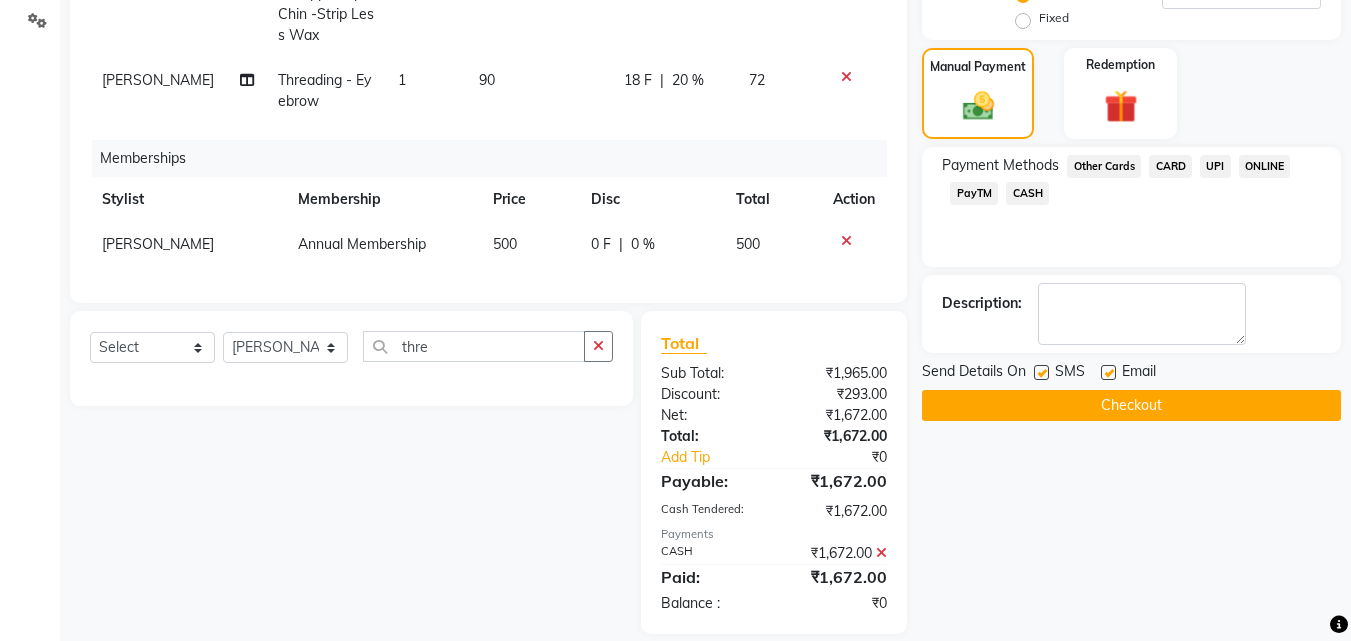 scroll, scrollTop: 488, scrollLeft: 0, axis: vertical 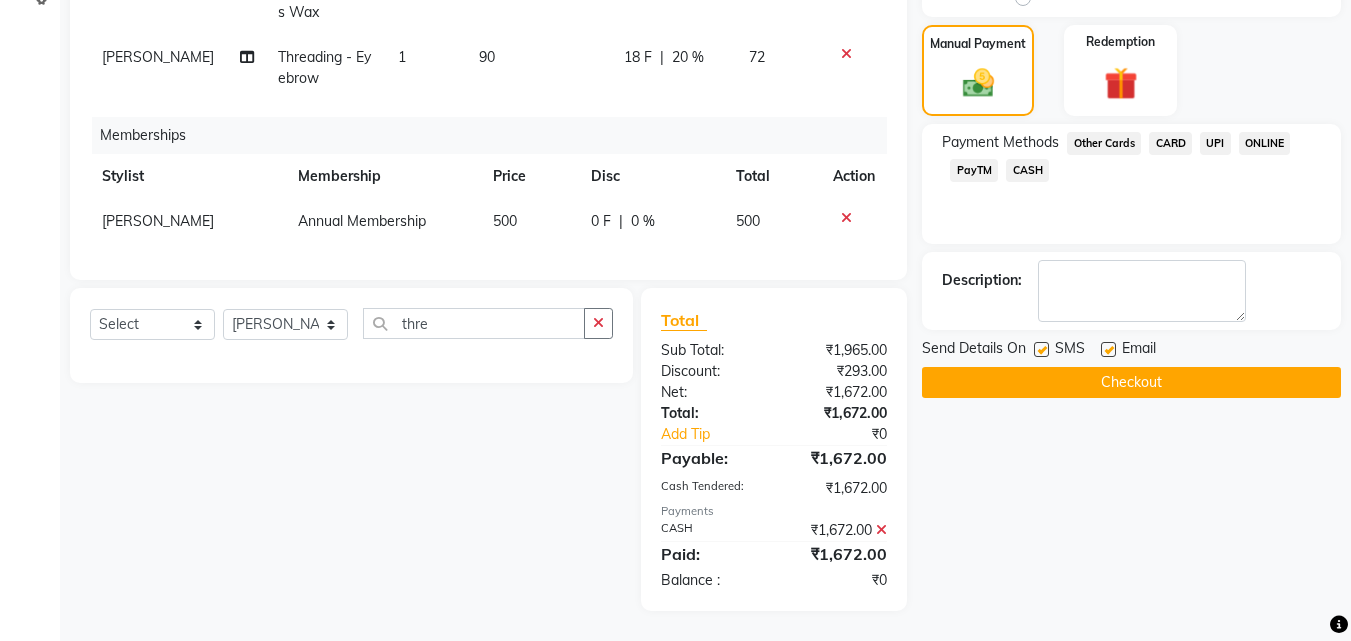 click on "Checkout" 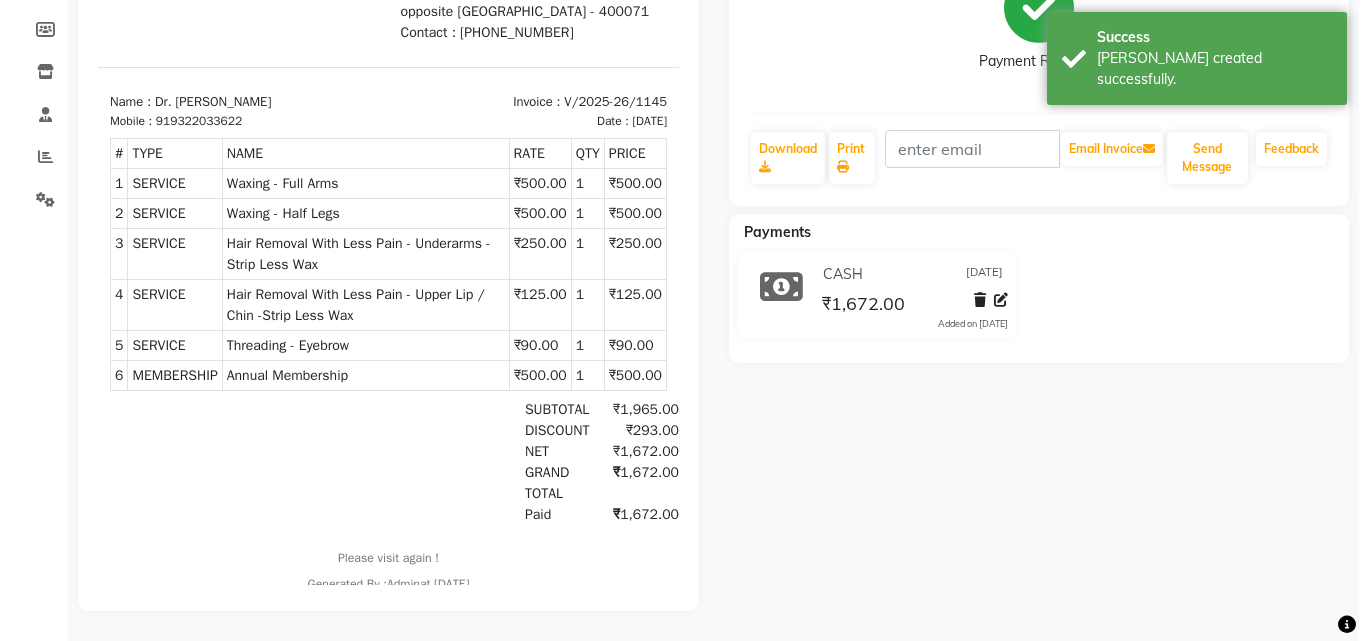 scroll, scrollTop: 0, scrollLeft: 0, axis: both 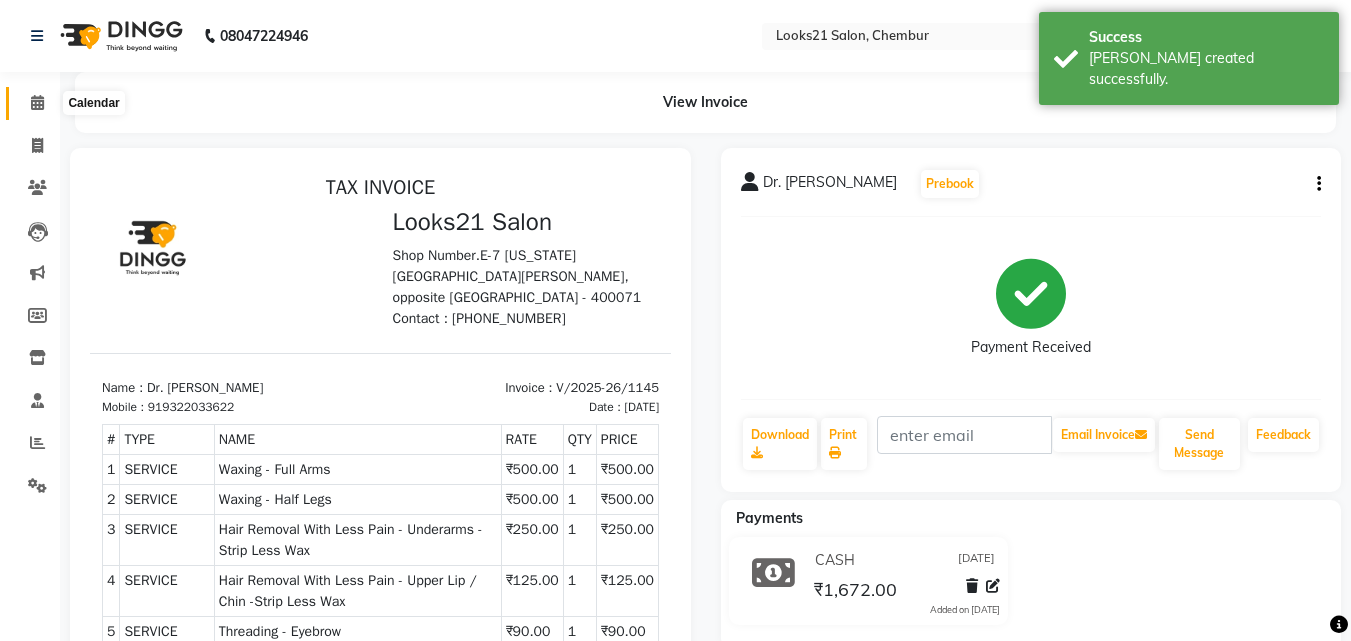click 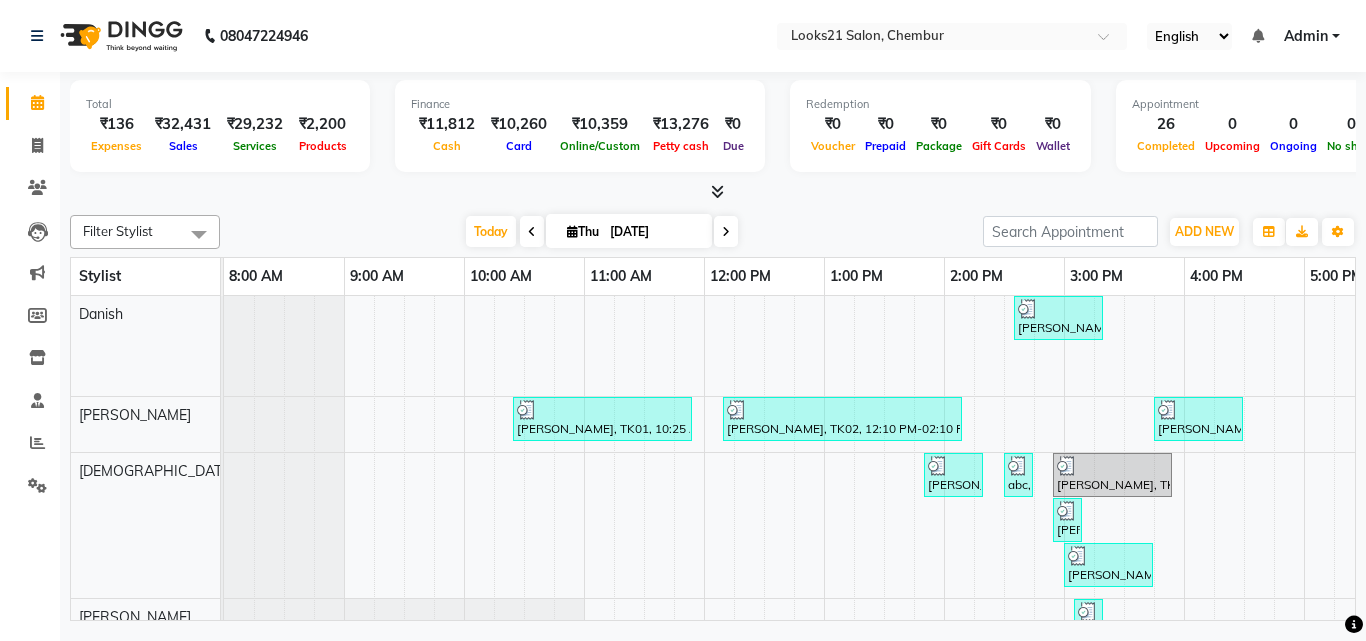 scroll, scrollTop: 300, scrollLeft: 0, axis: vertical 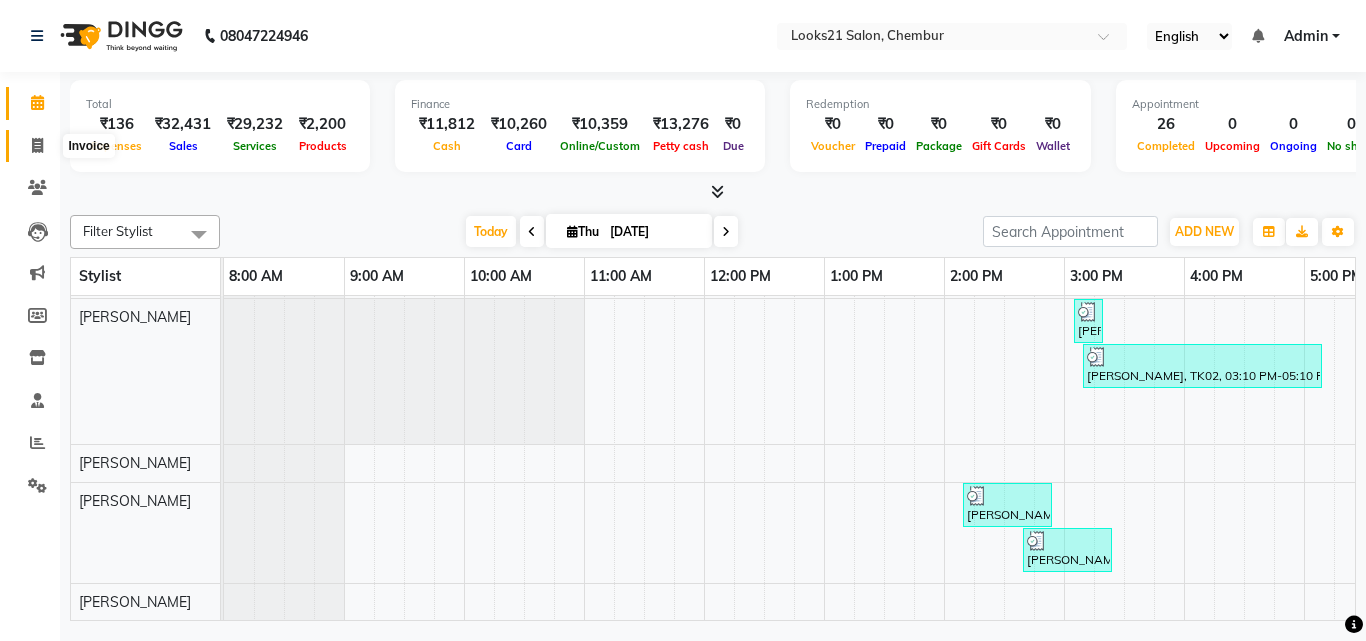 click 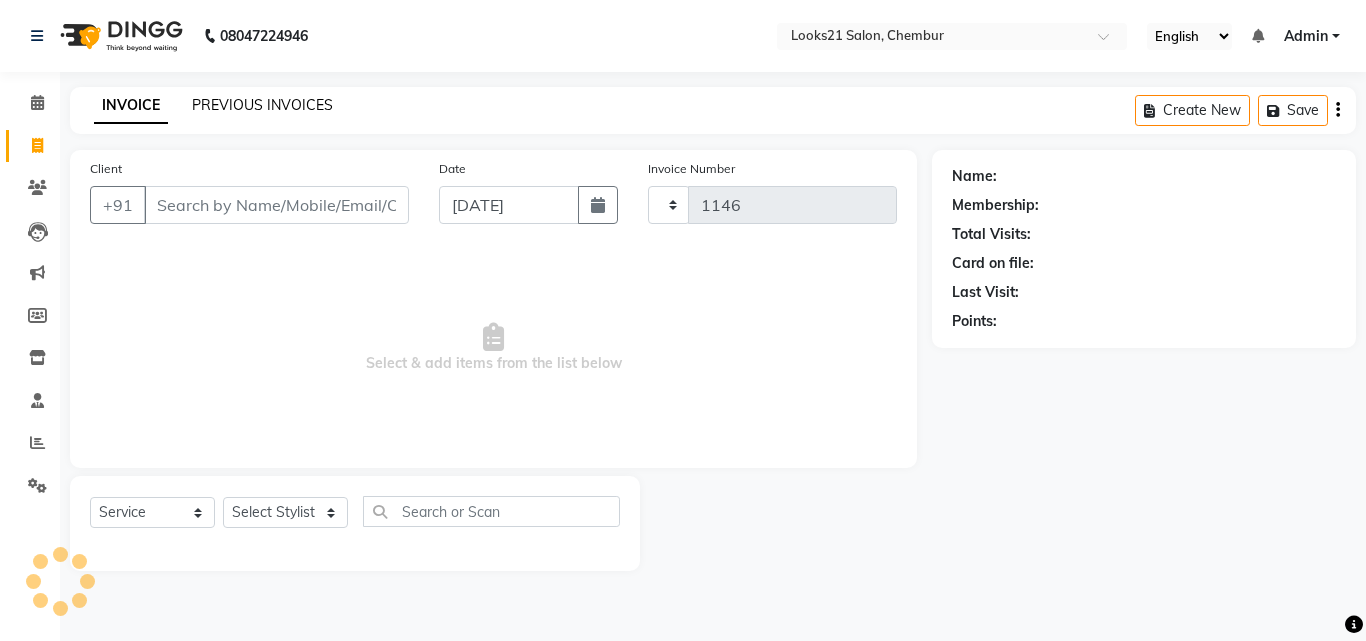 click on "PREVIOUS INVOICES" 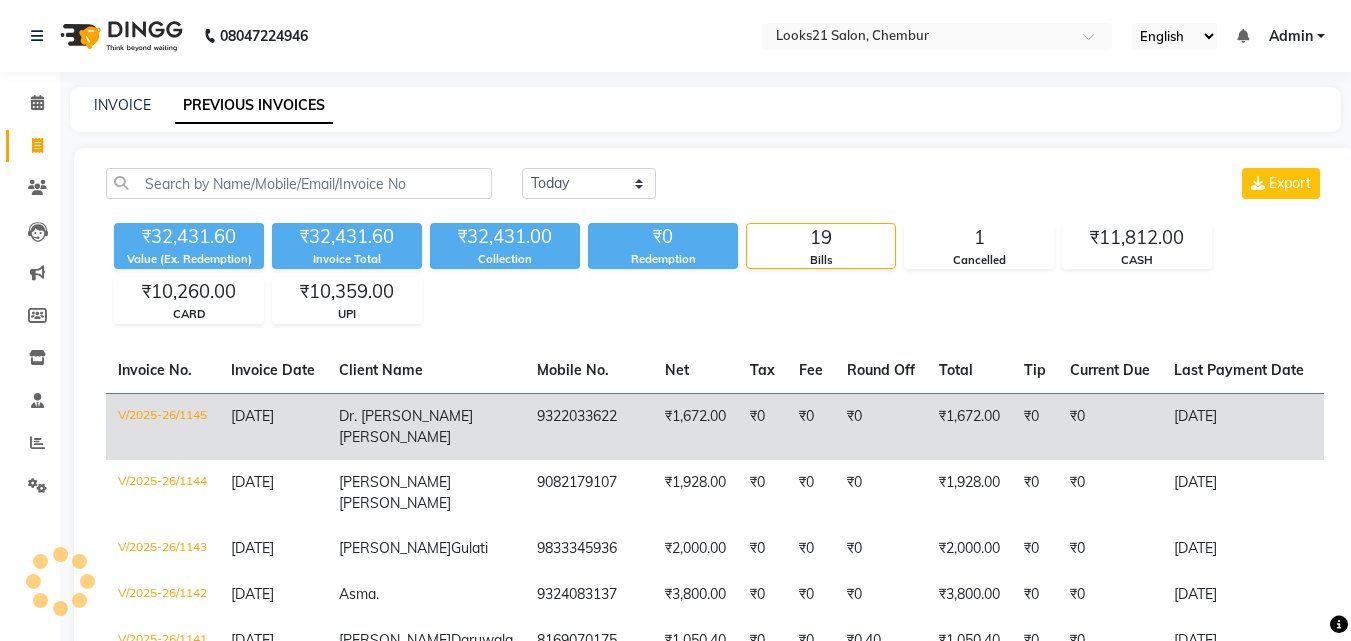 click on "[DATE]" 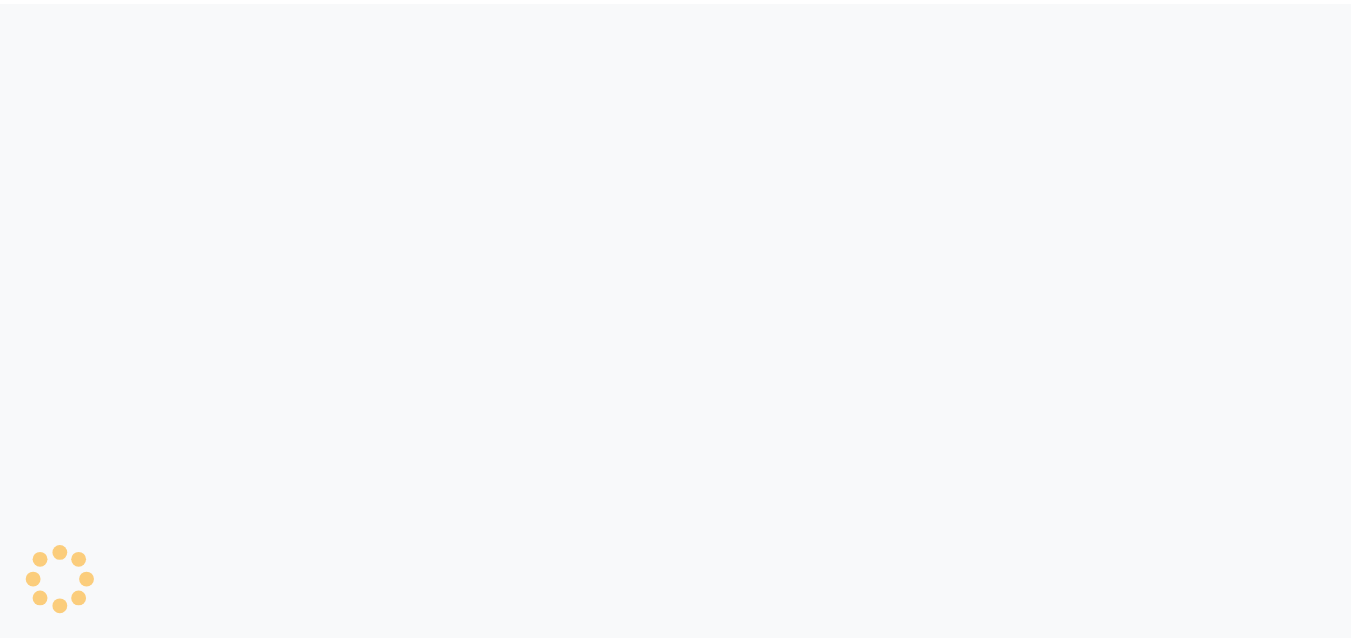 scroll, scrollTop: 0, scrollLeft: 0, axis: both 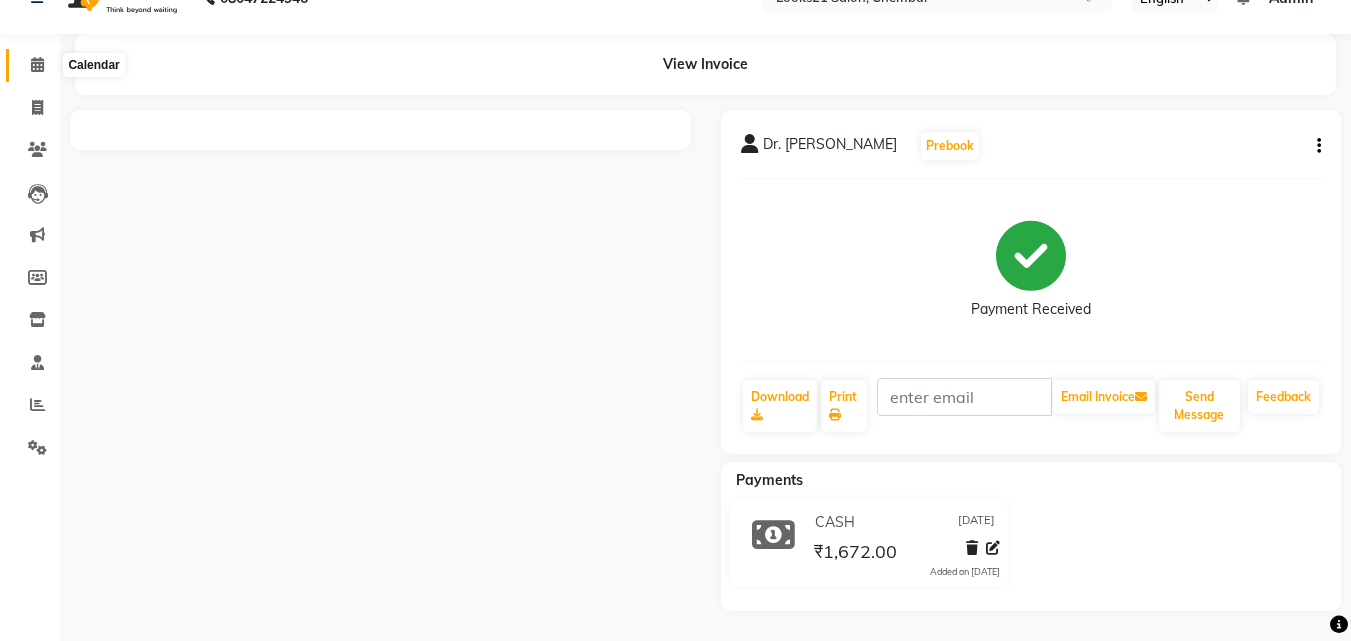 click 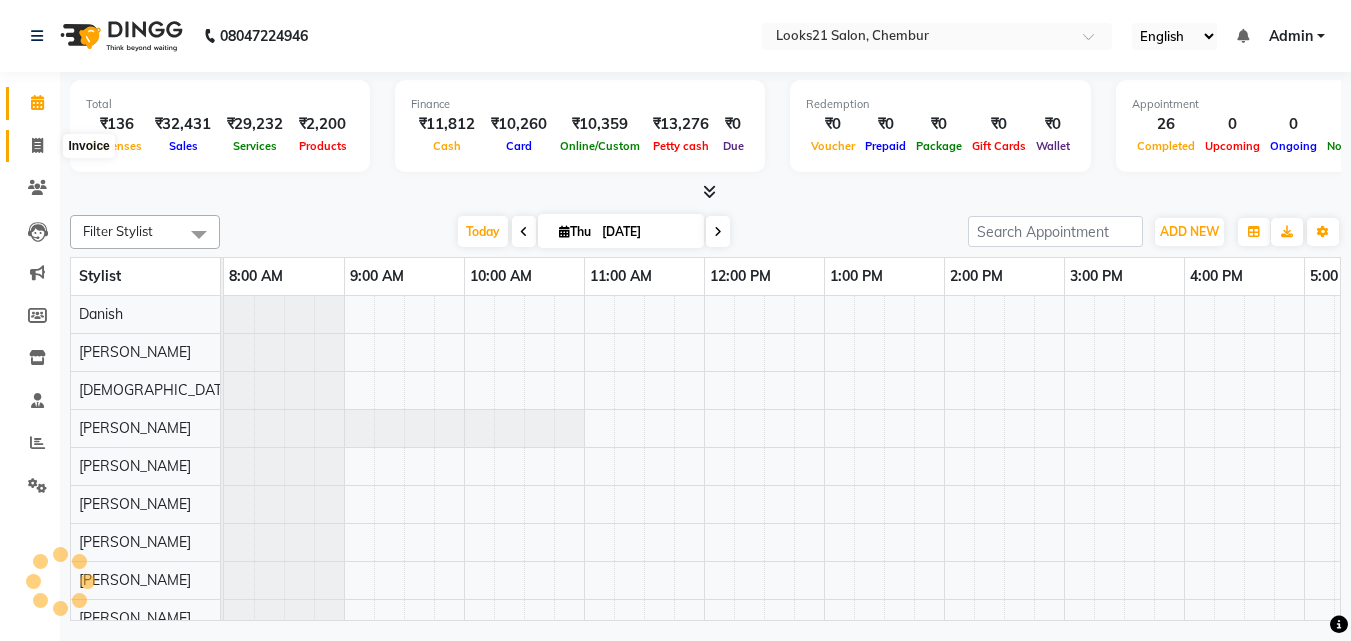click 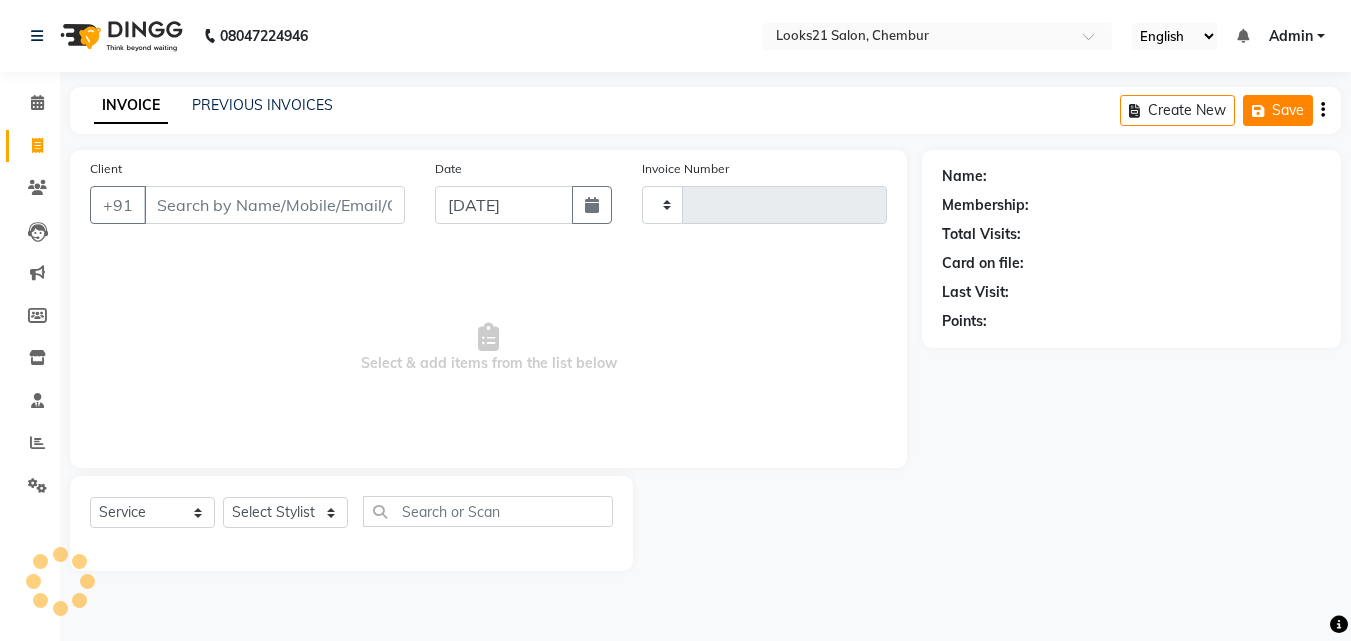 scroll, scrollTop: 0, scrollLeft: 0, axis: both 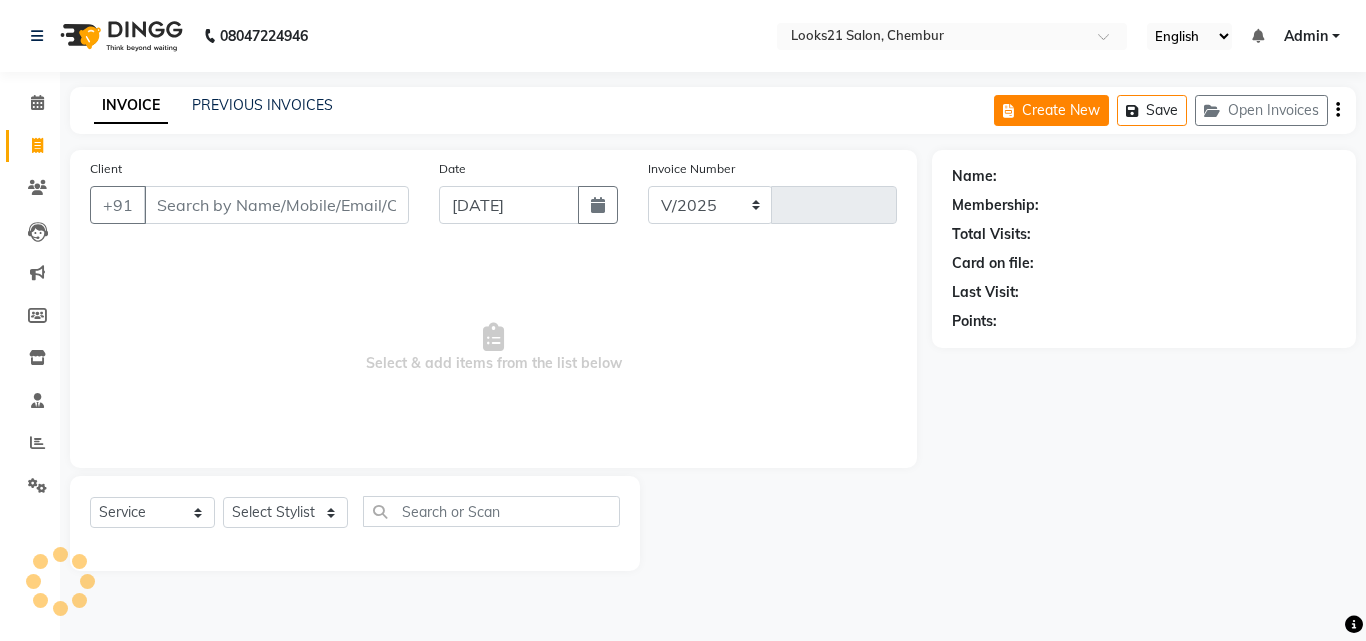 select on "844" 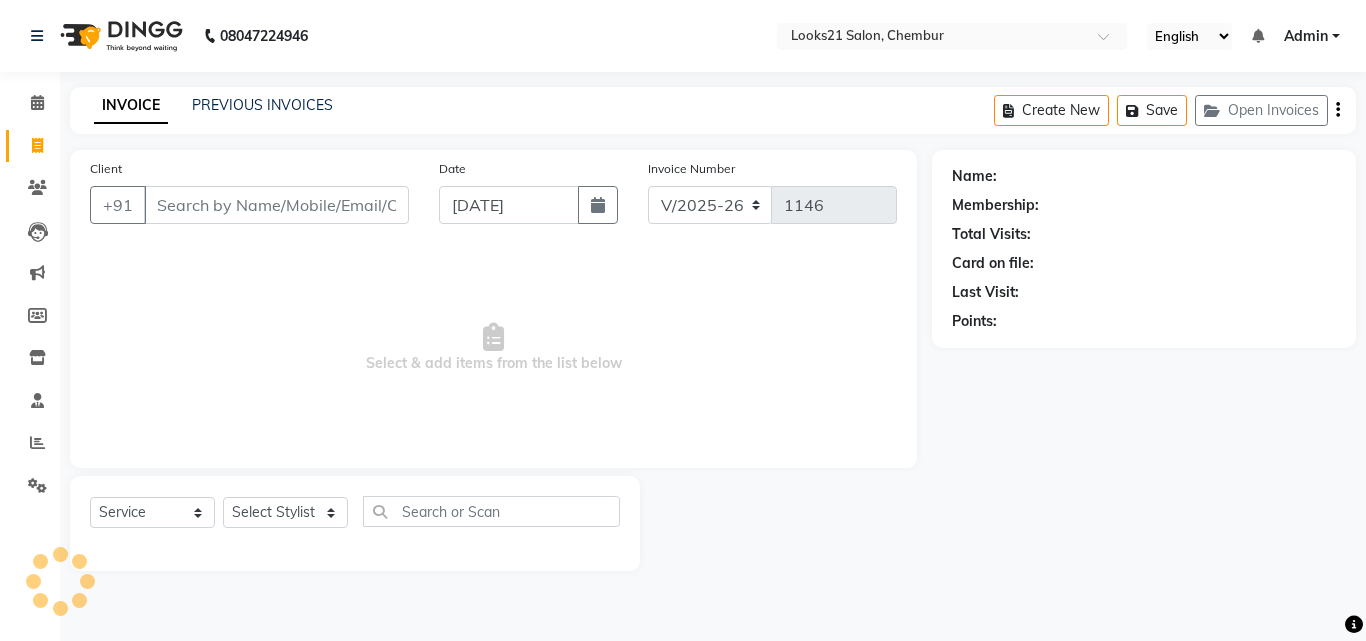 click on "INVOICE PREVIOUS INVOICES Create New   Save   Open Invoices" 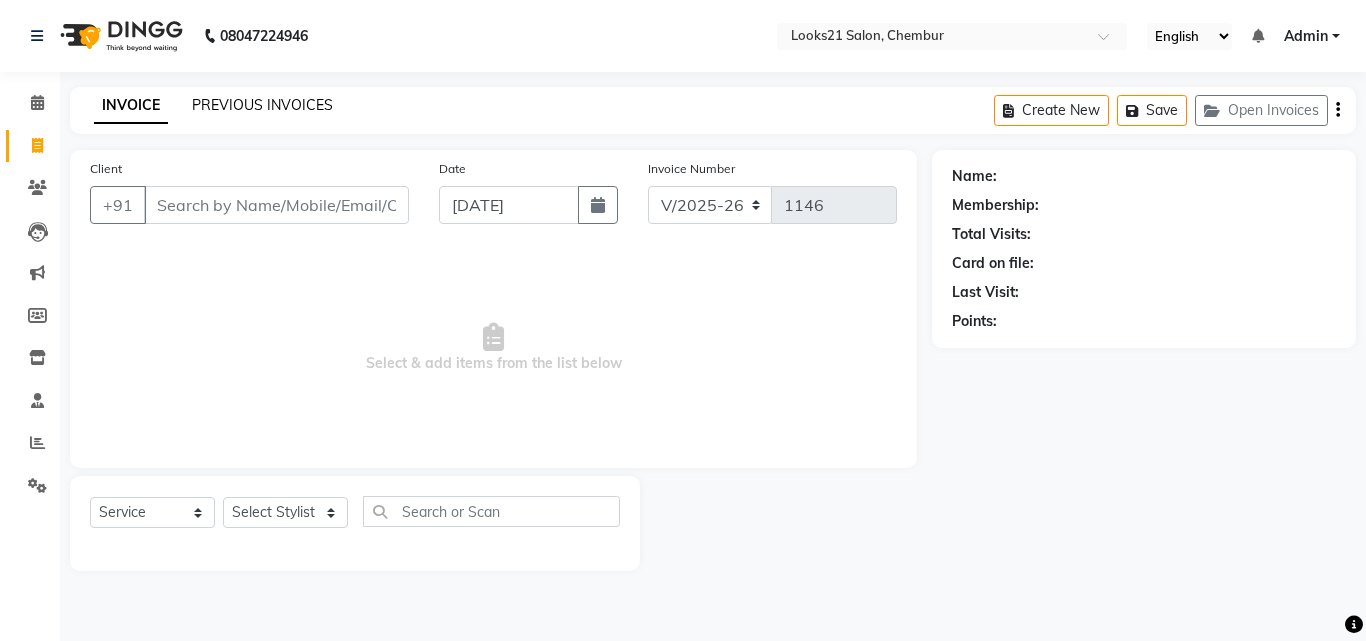click on "PREVIOUS INVOICES" 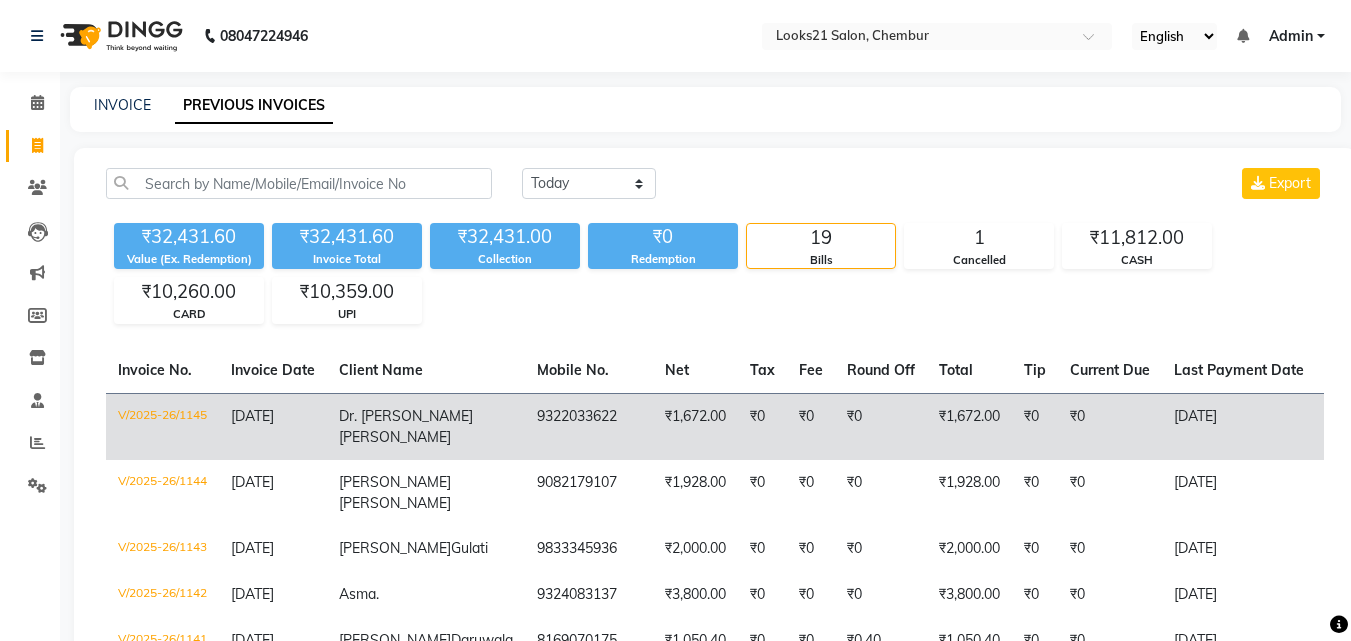 click on "9322033622" 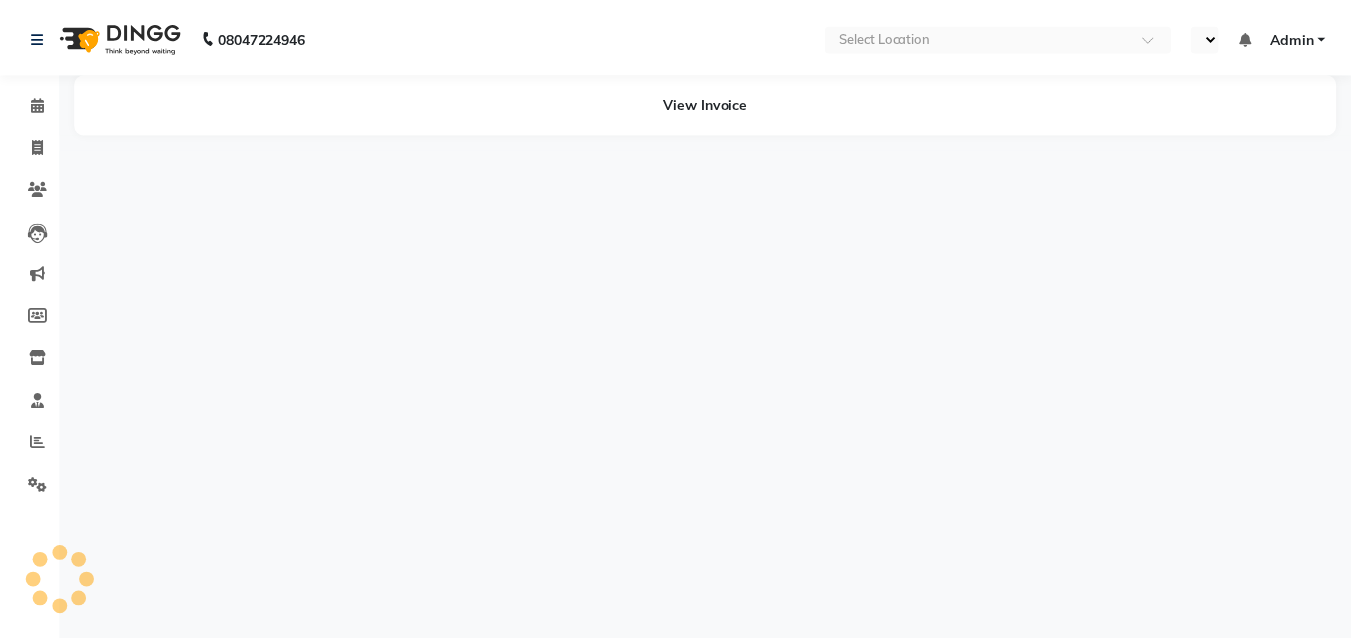 scroll, scrollTop: 0, scrollLeft: 0, axis: both 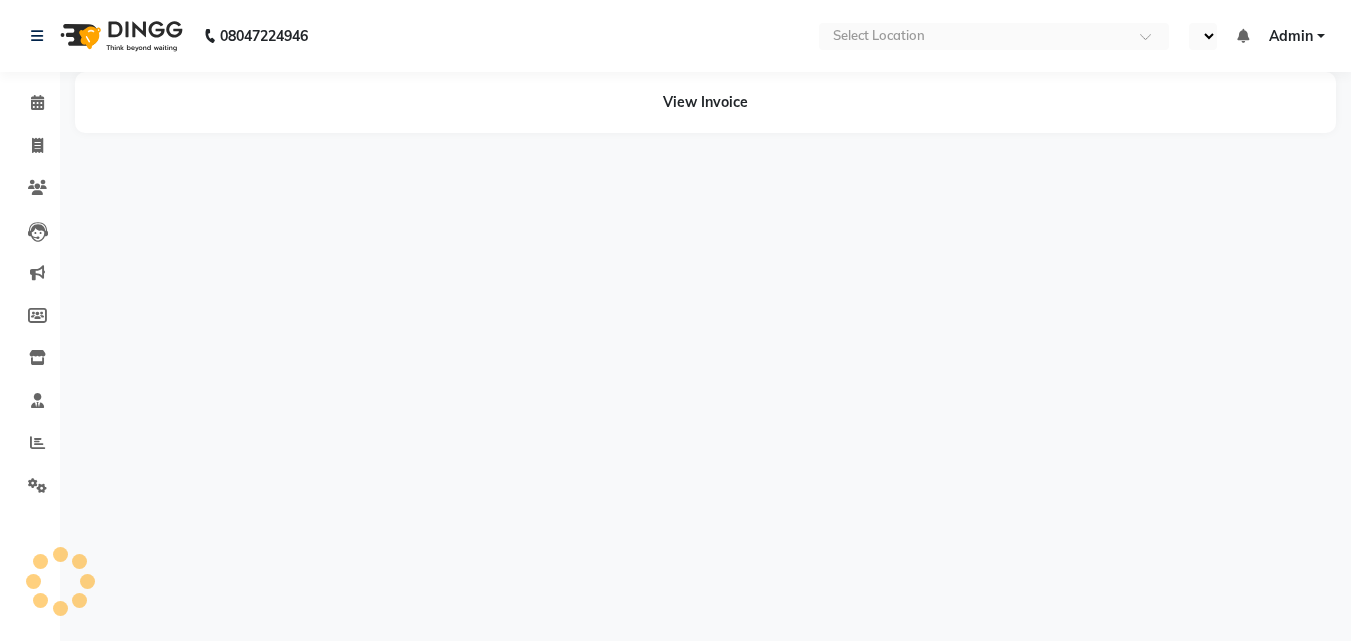 select on "en" 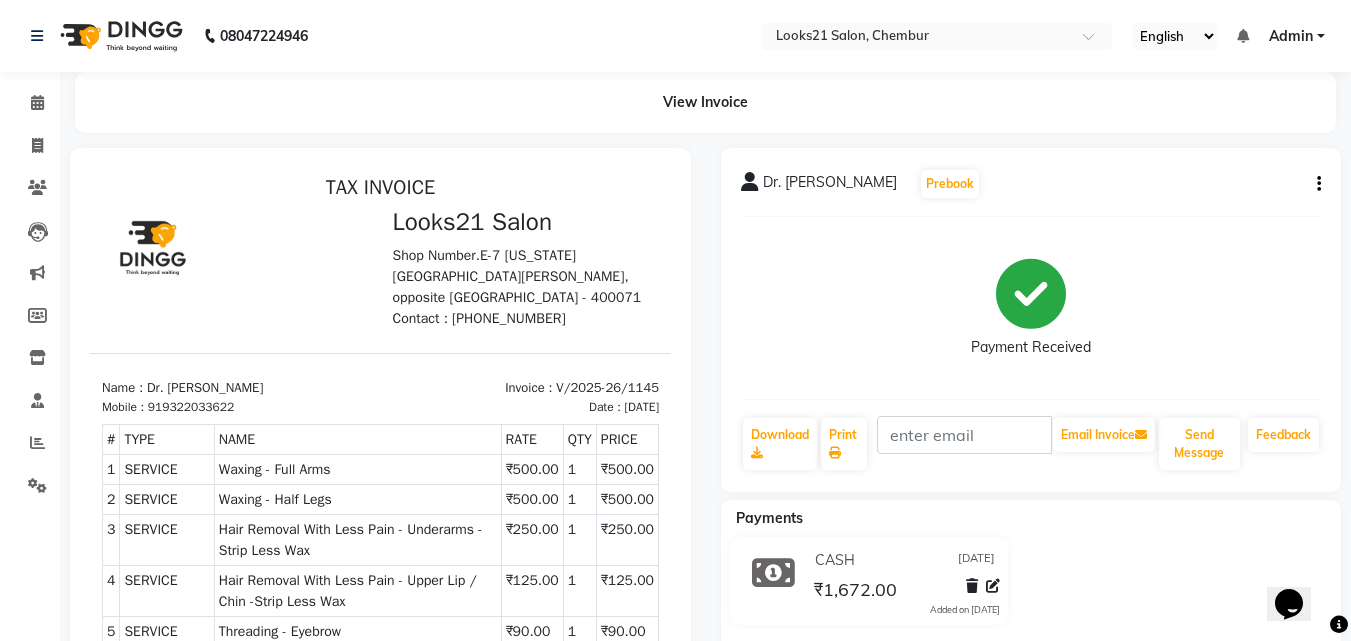 scroll, scrollTop: 0, scrollLeft: 0, axis: both 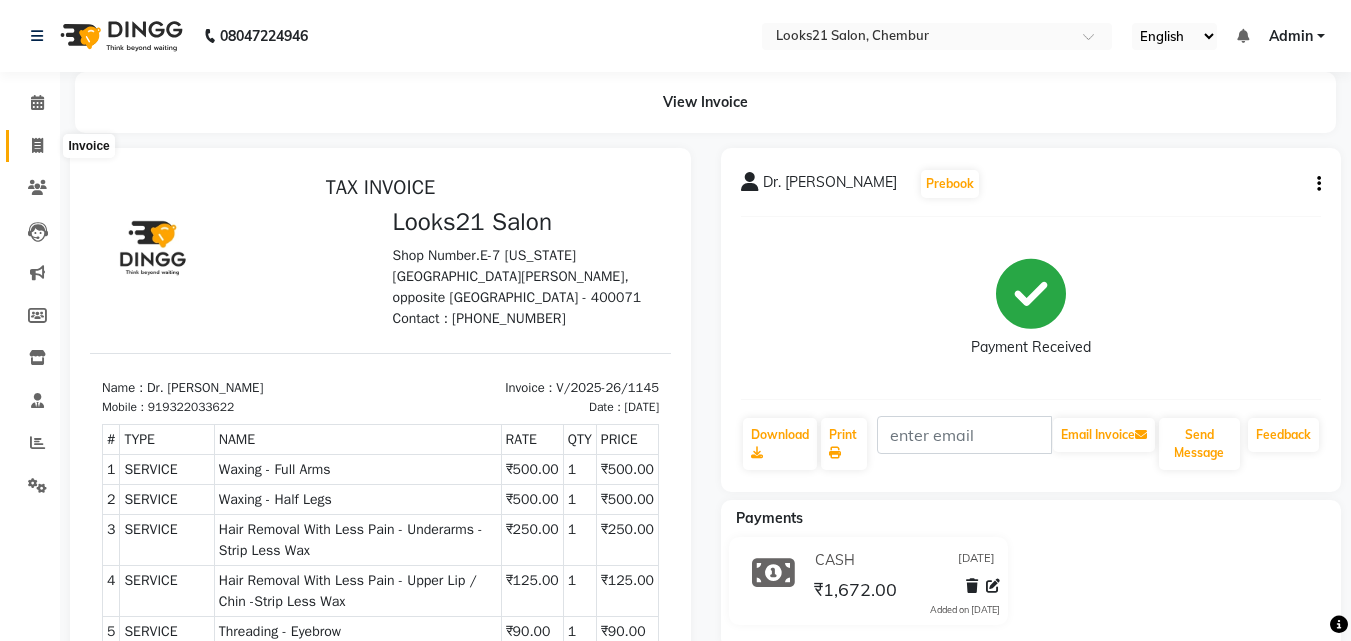 click 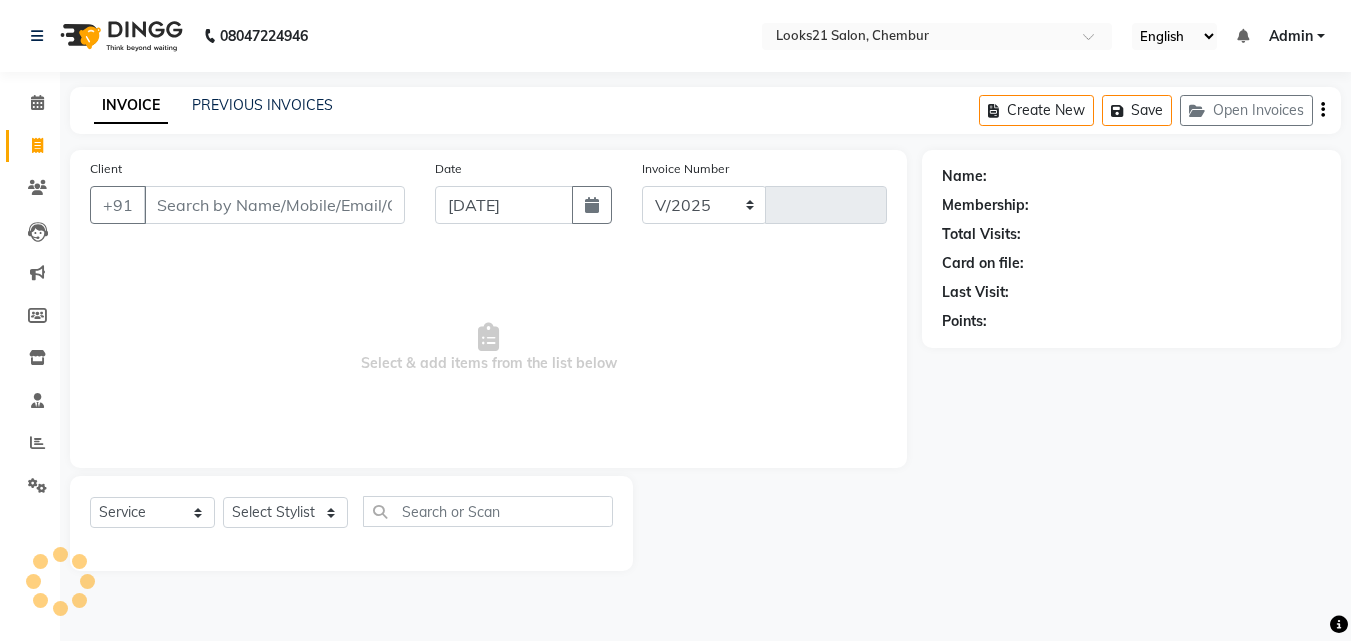 select on "844" 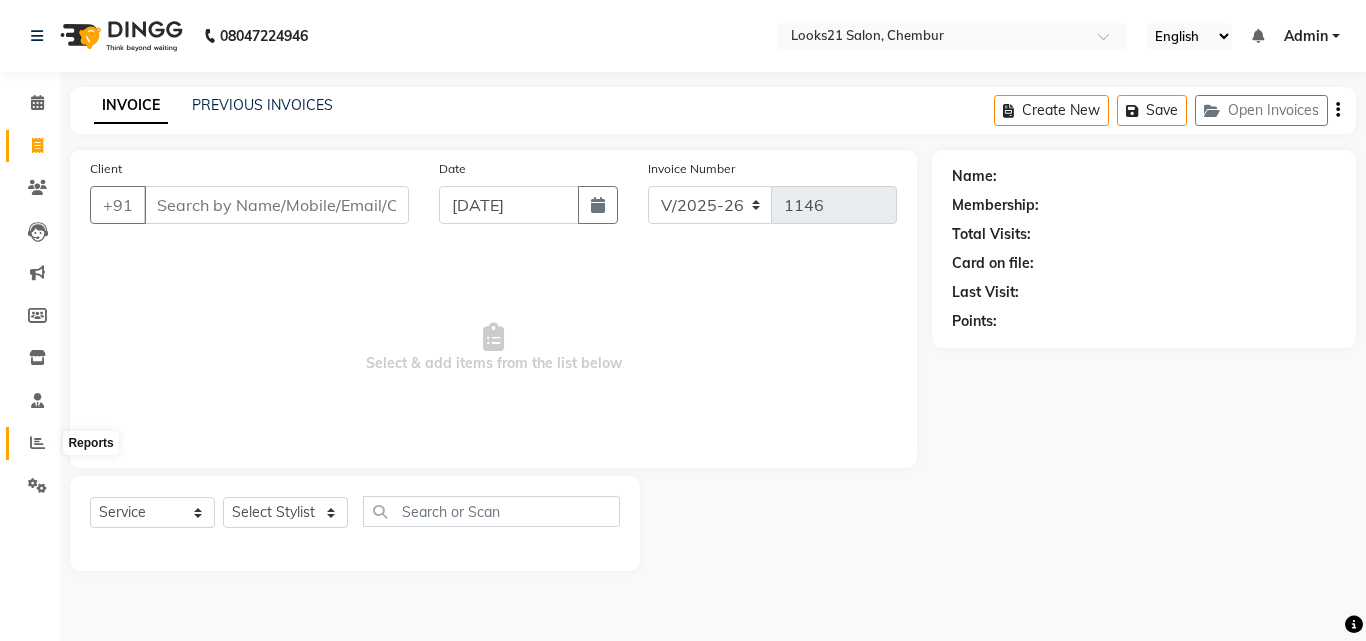 click 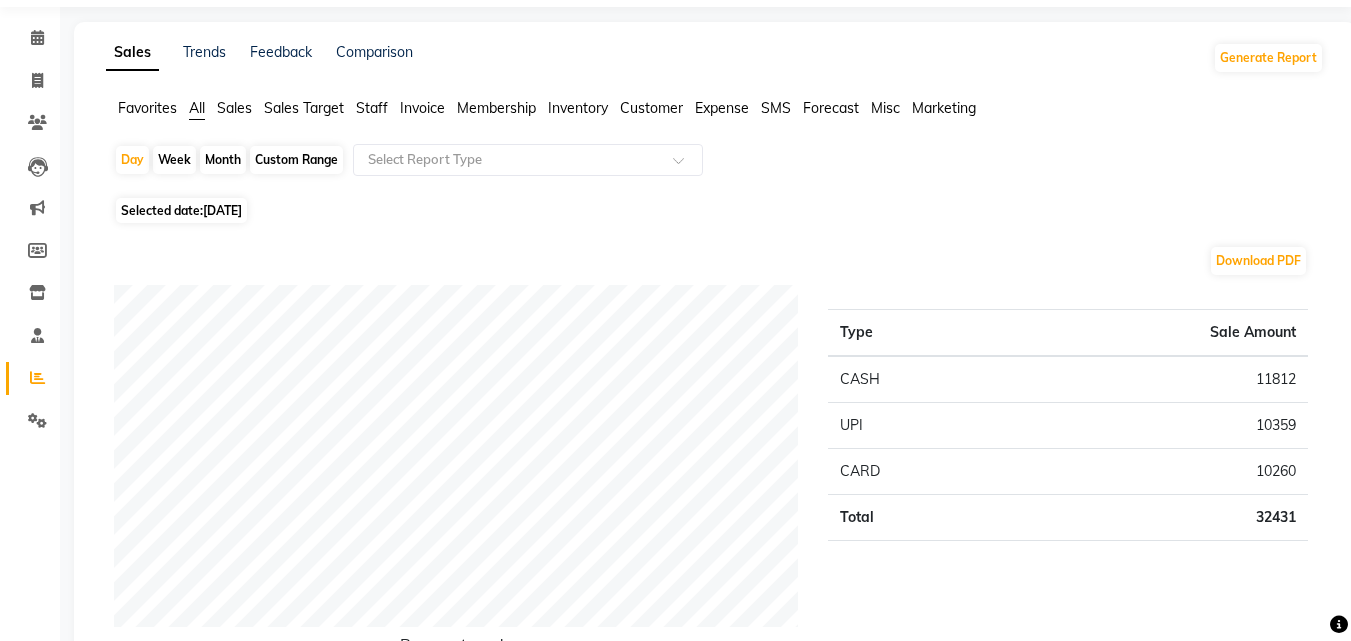 scroll, scrollTop: 100, scrollLeft: 0, axis: vertical 